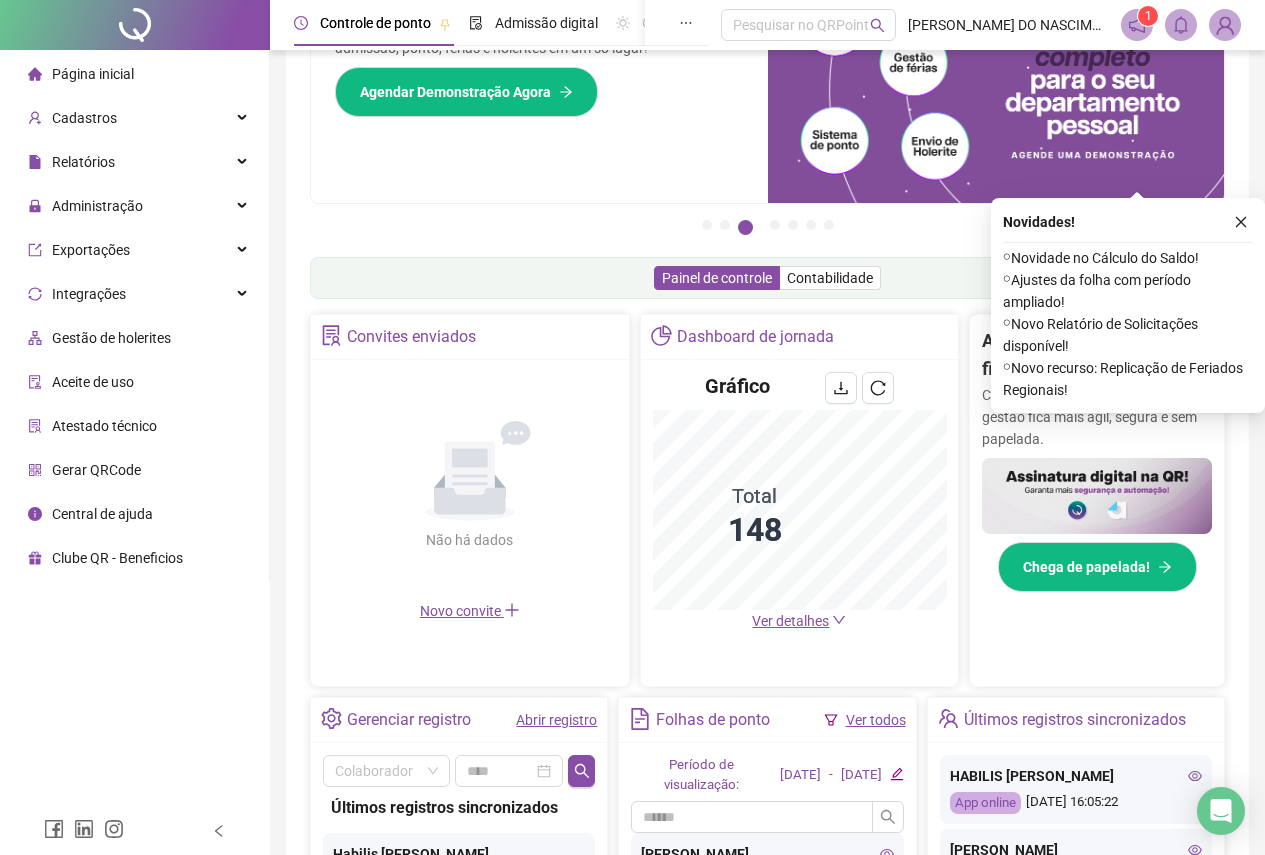 scroll, scrollTop: 300, scrollLeft: 0, axis: vertical 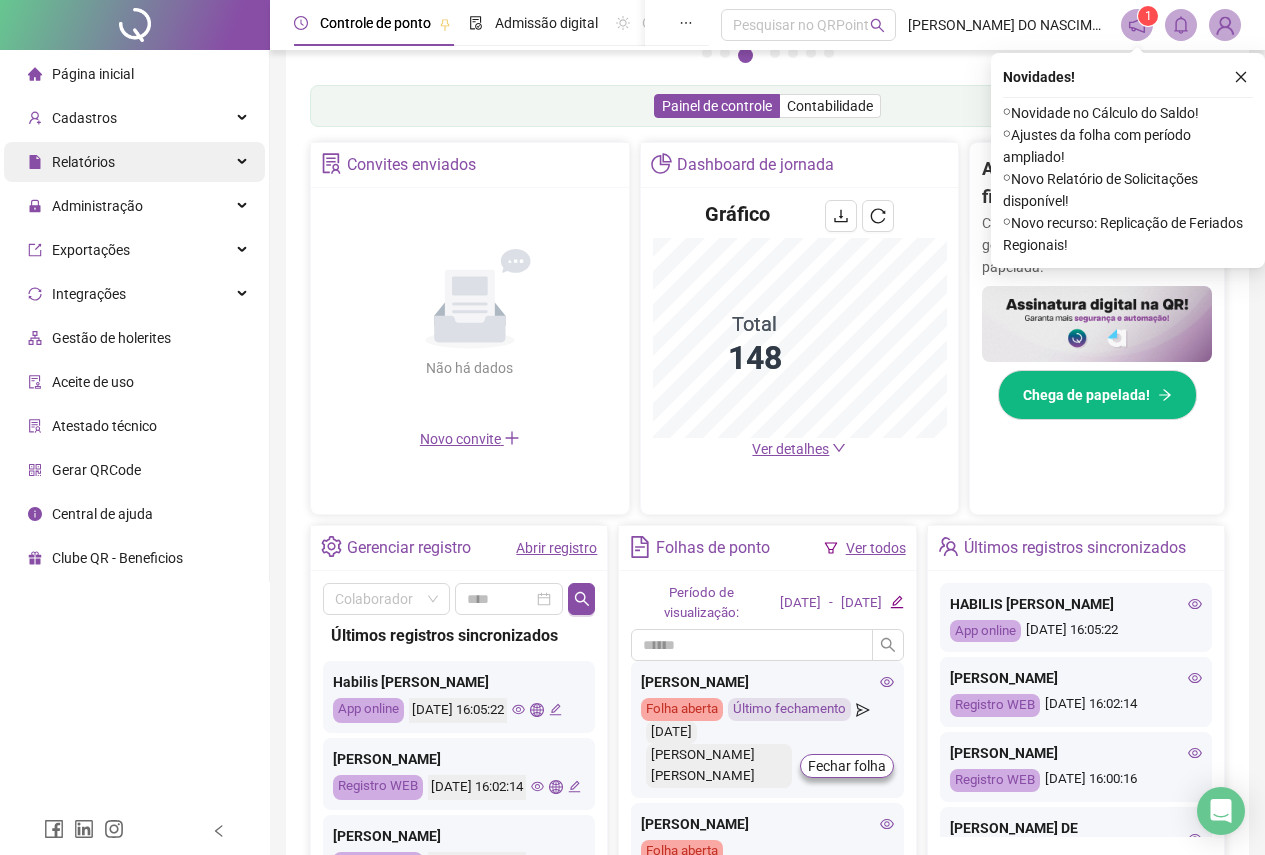 click on "Relatórios" at bounding box center [83, 162] 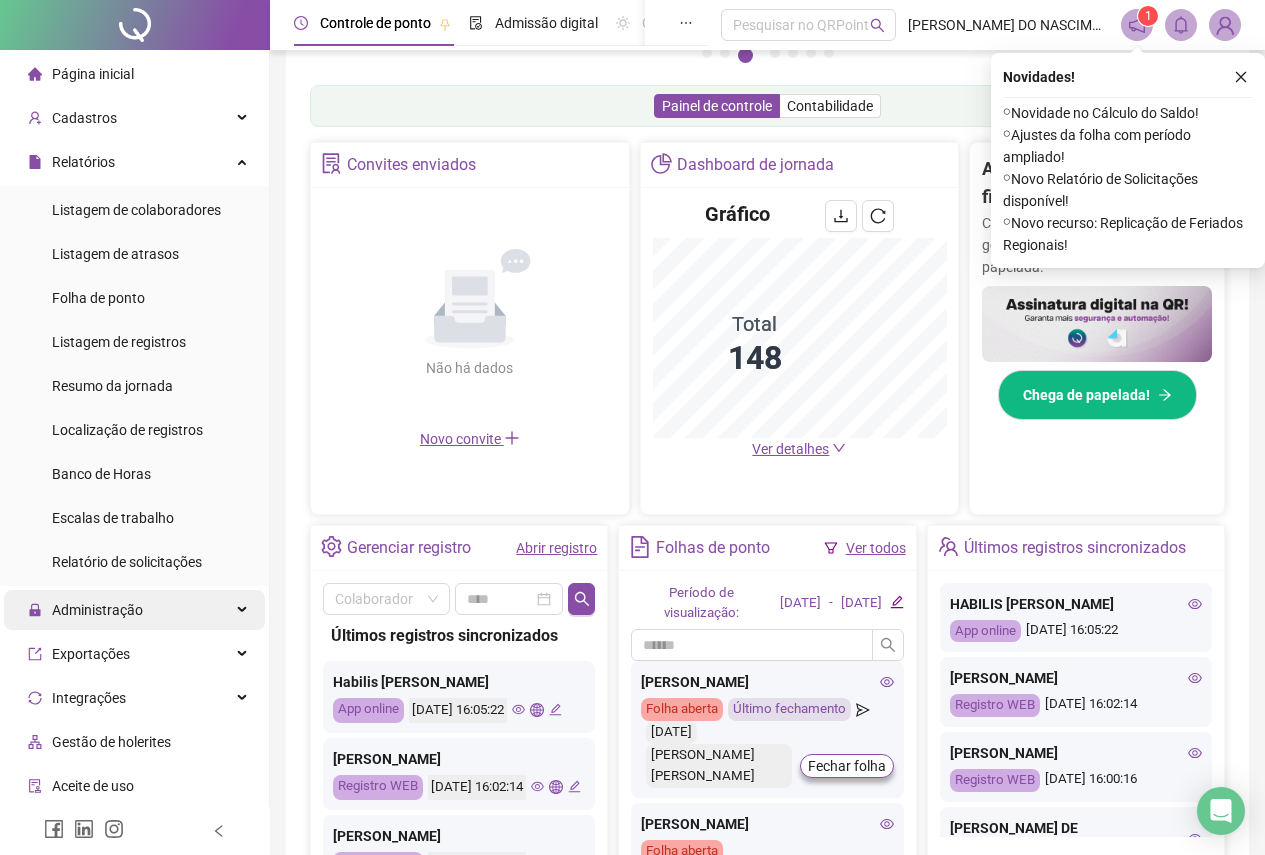 click on "Administração" at bounding box center (97, 610) 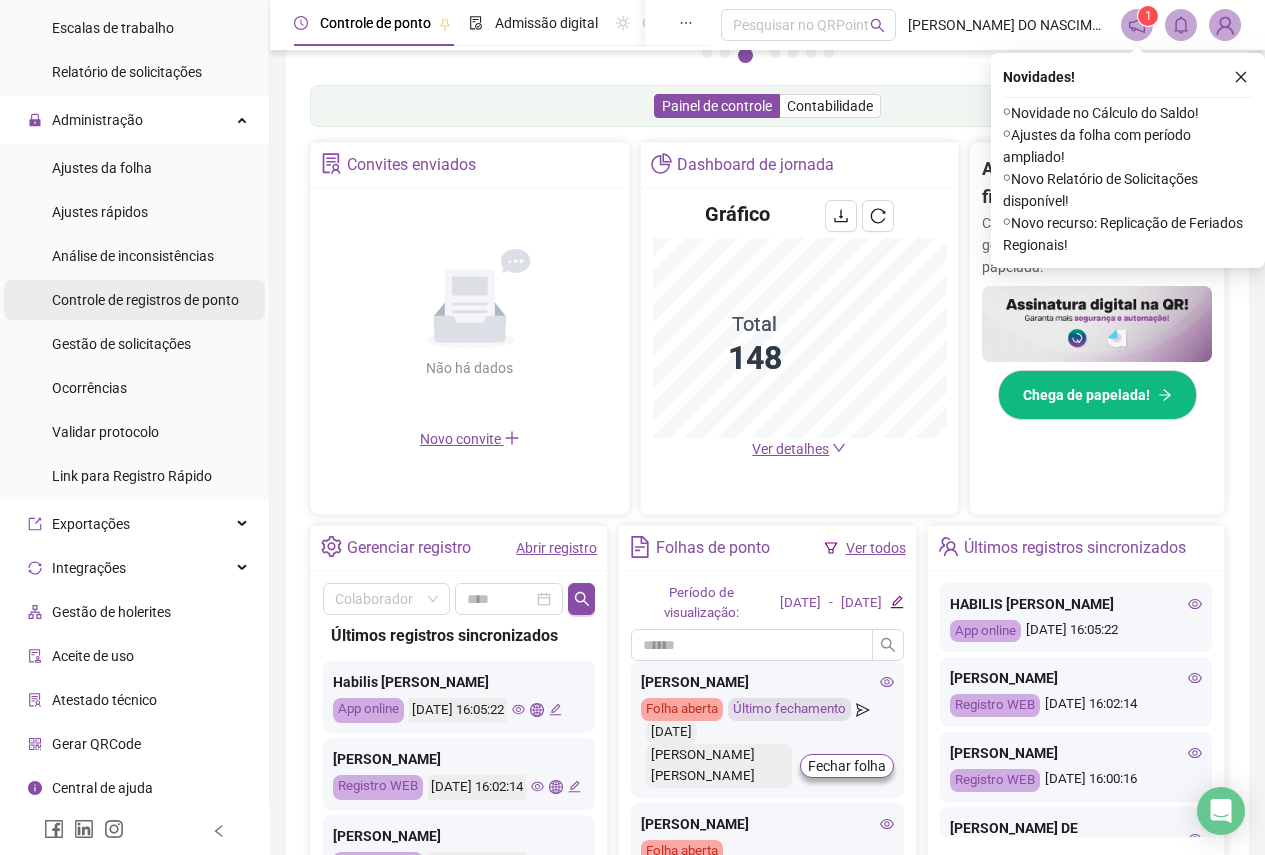 scroll, scrollTop: 491, scrollLeft: 0, axis: vertical 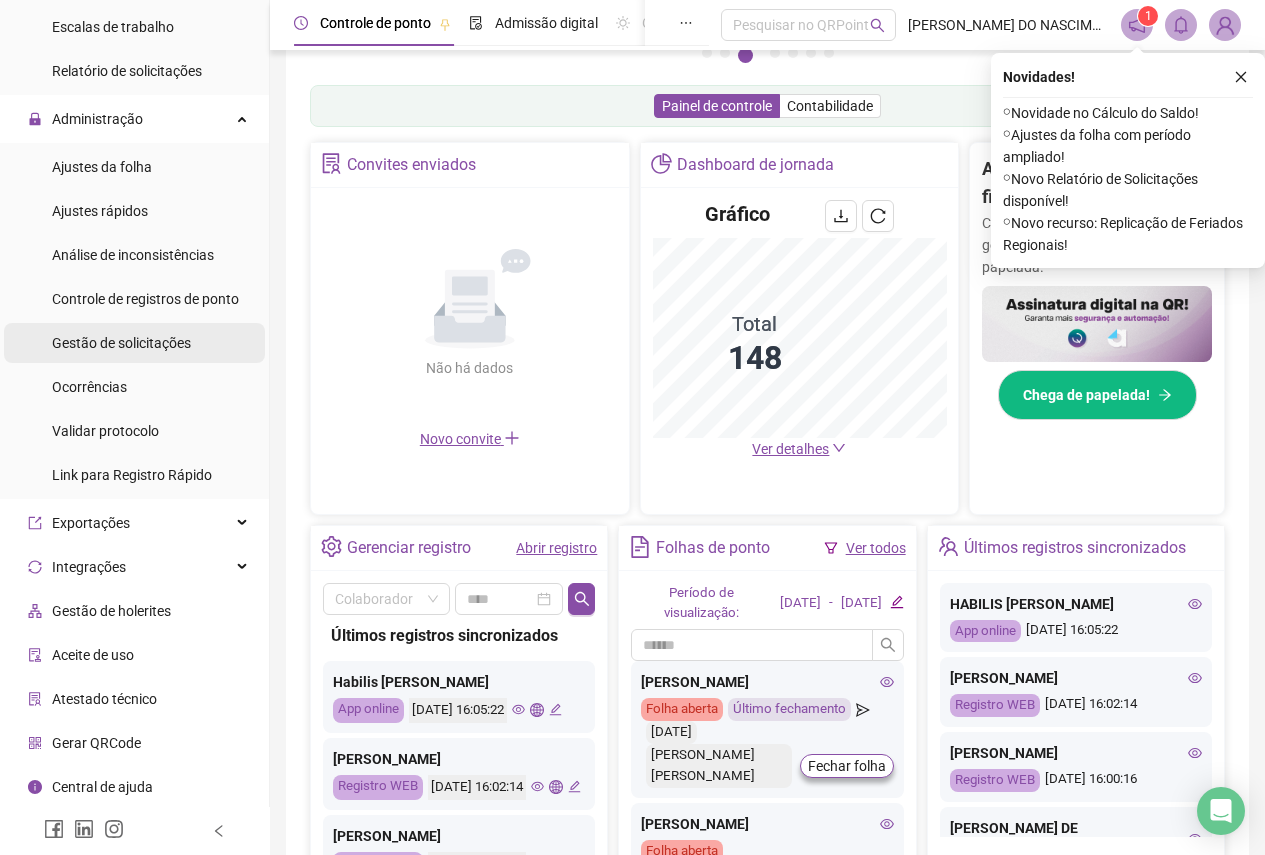click on "Gestão de solicitações" at bounding box center [121, 343] 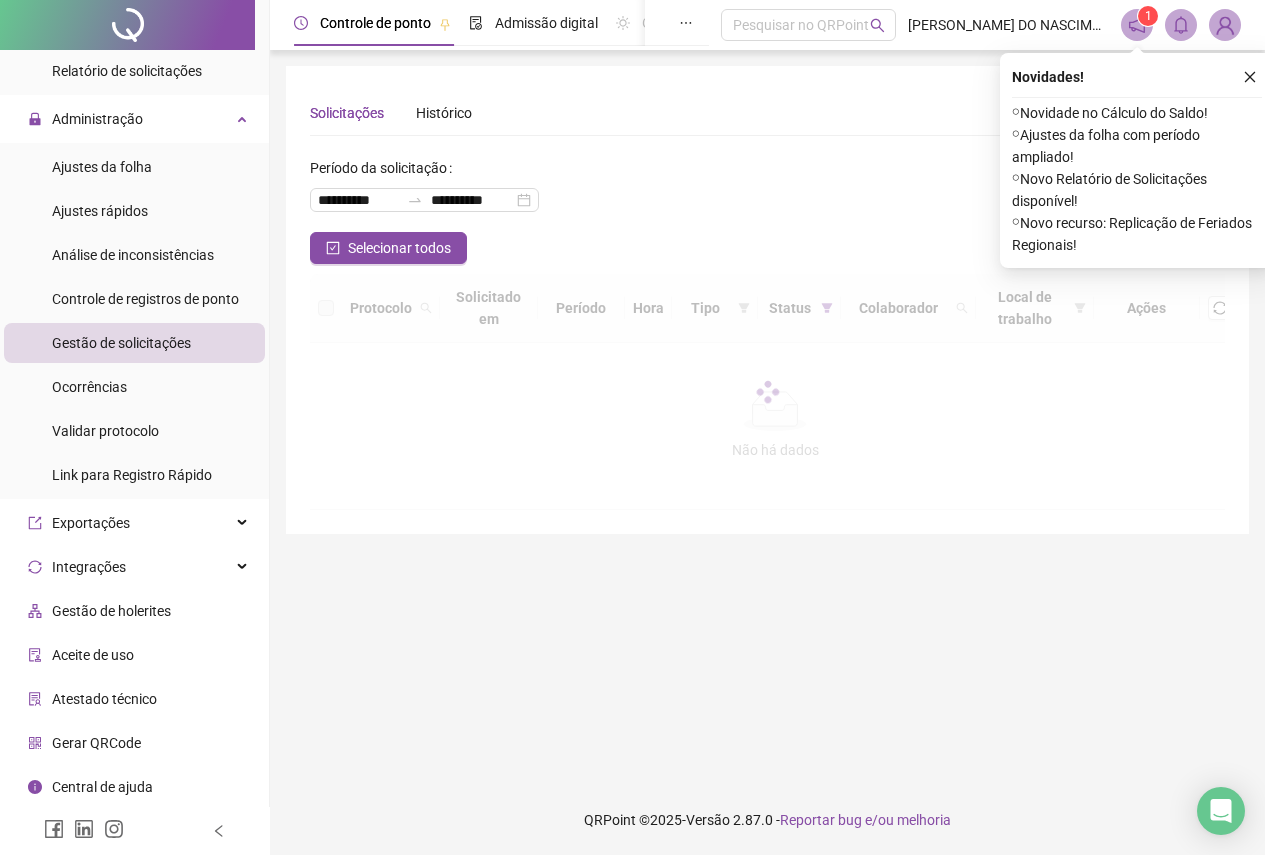scroll, scrollTop: 0, scrollLeft: 0, axis: both 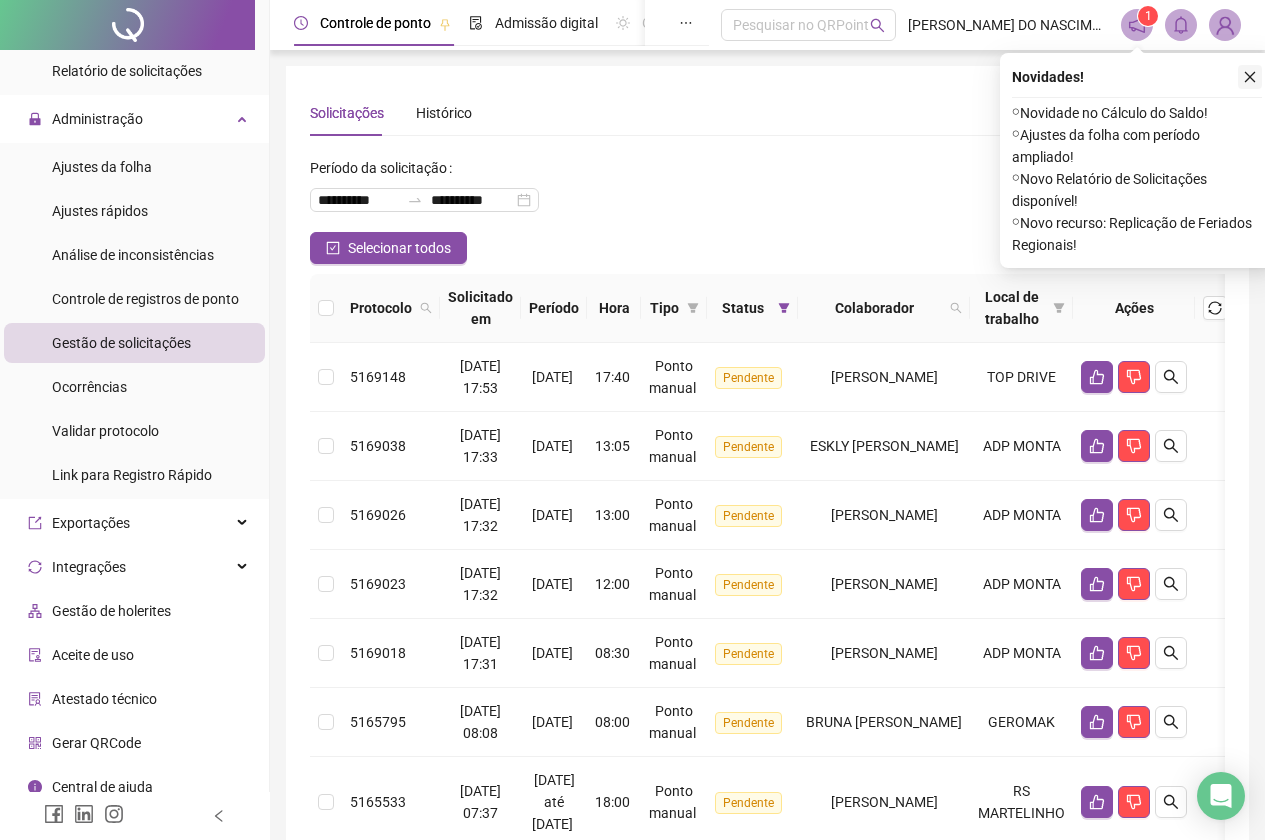 click 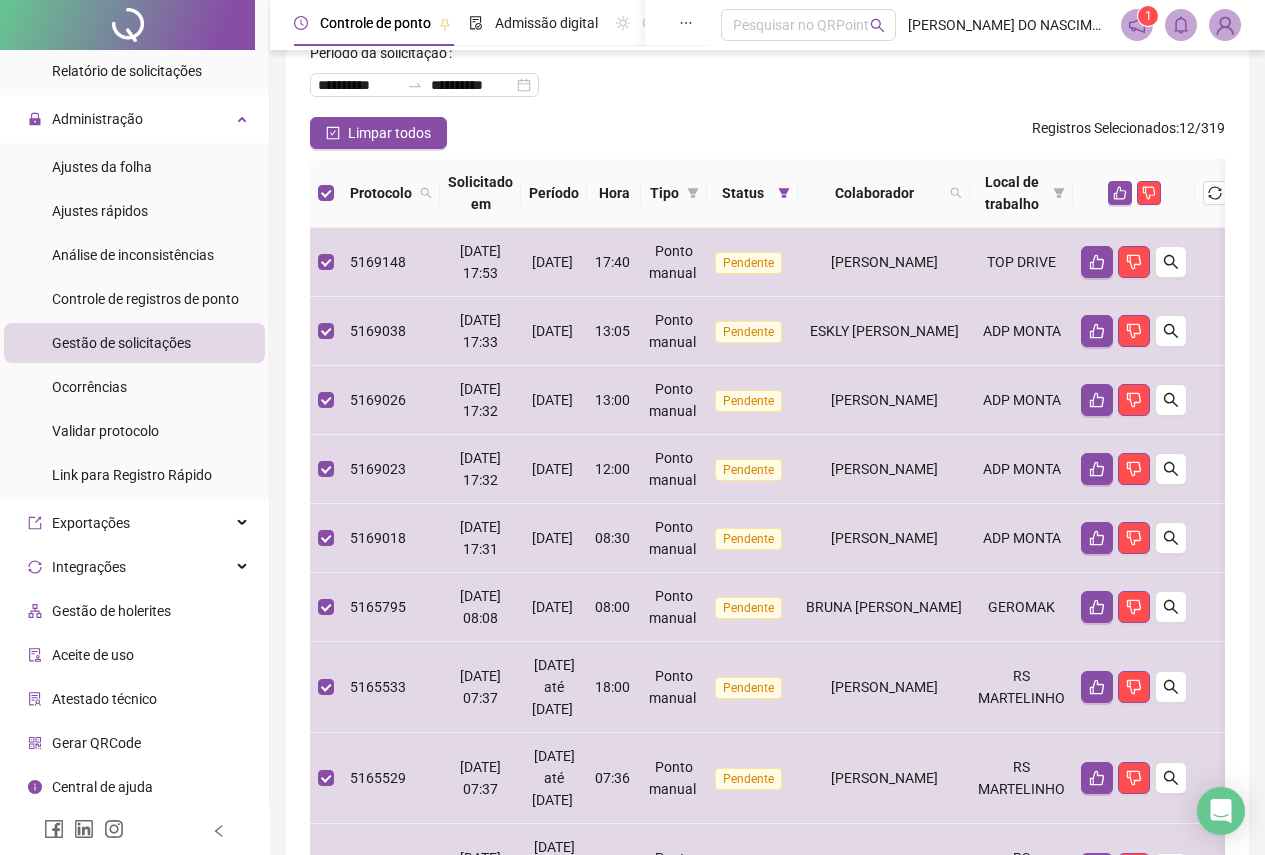 scroll, scrollTop: 0, scrollLeft: 0, axis: both 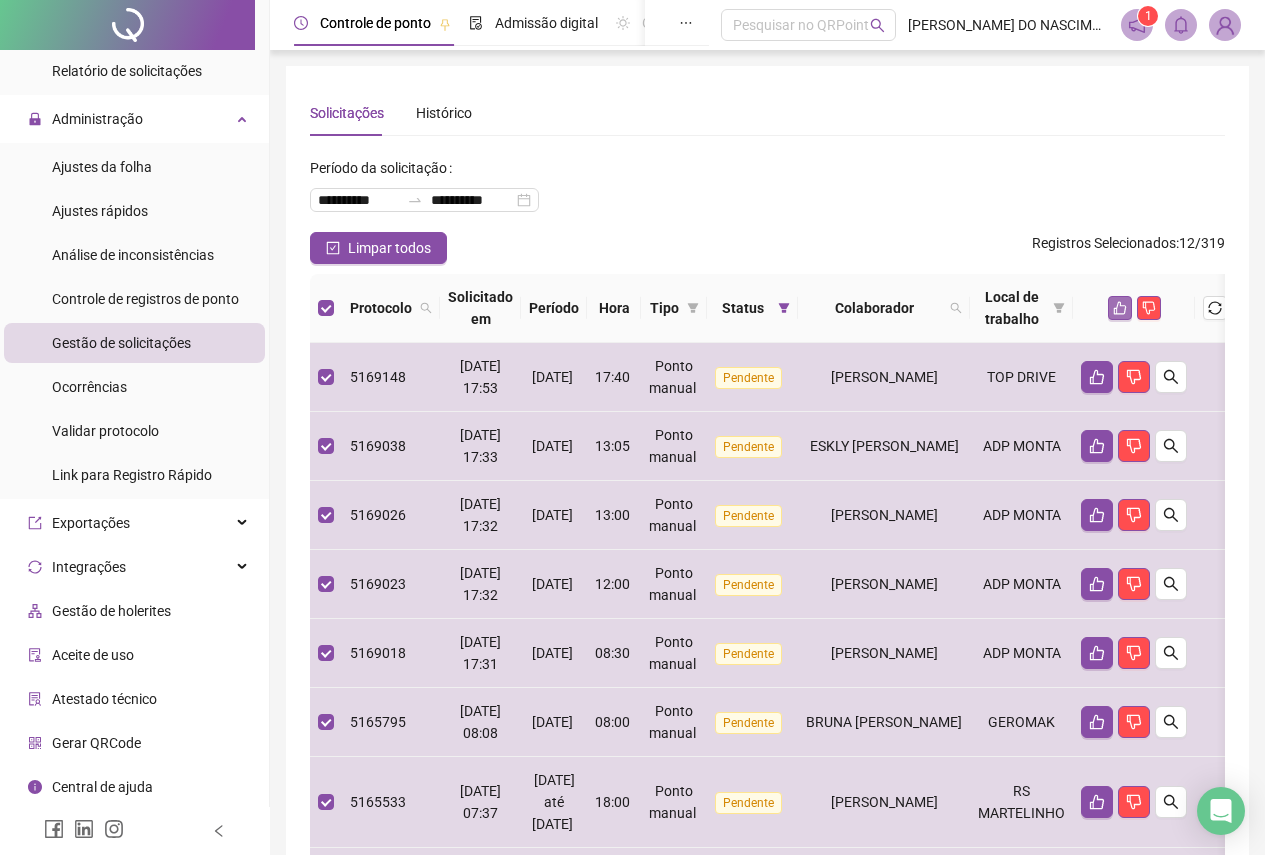 click 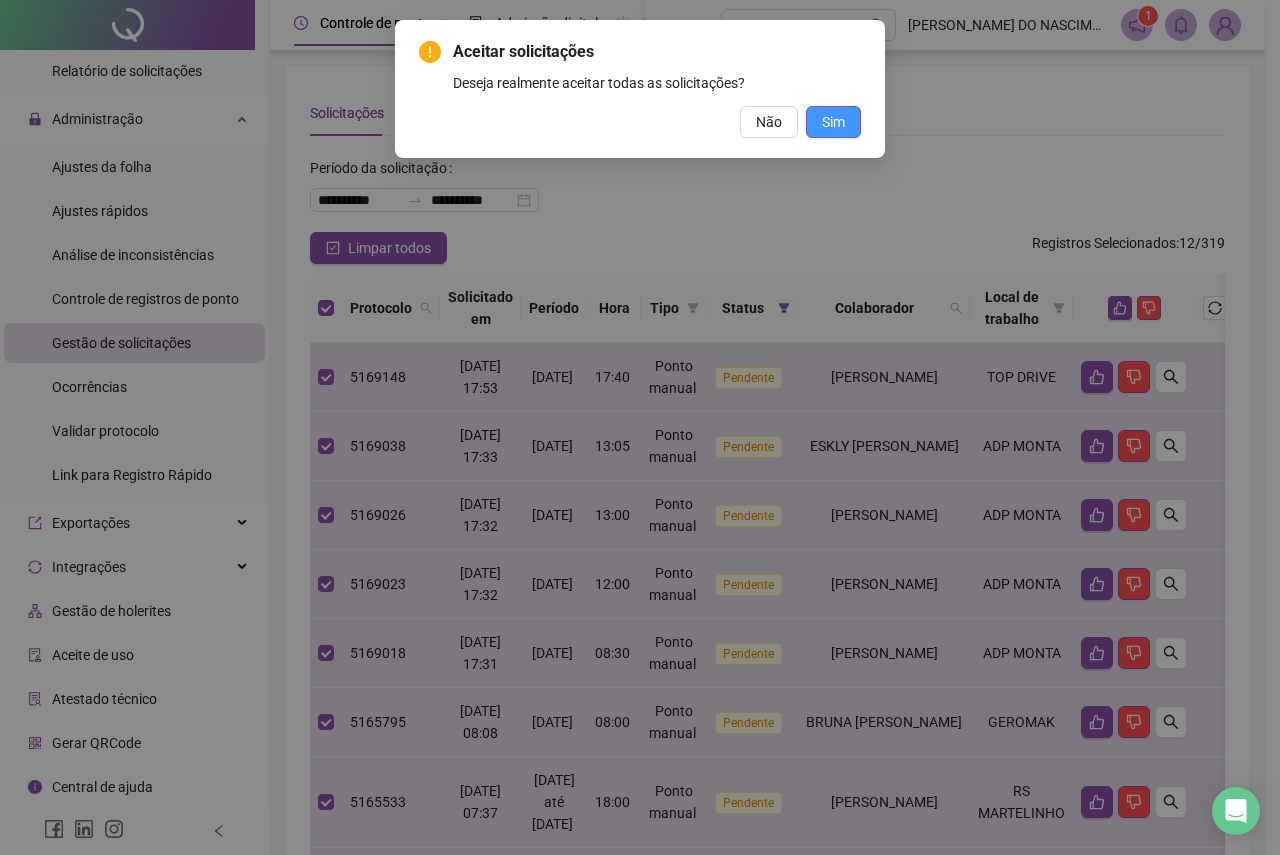 click on "Sim" at bounding box center [833, 122] 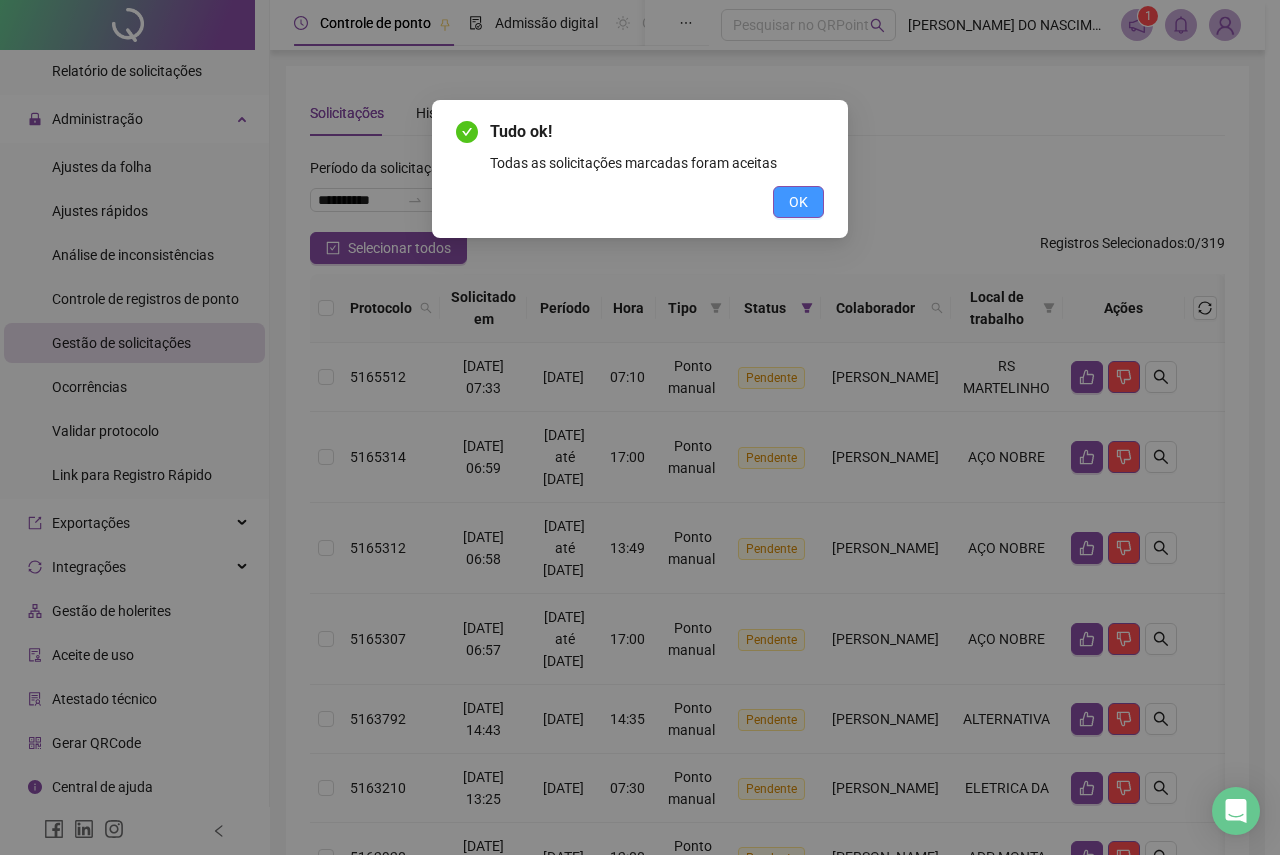 click on "OK" at bounding box center [798, 202] 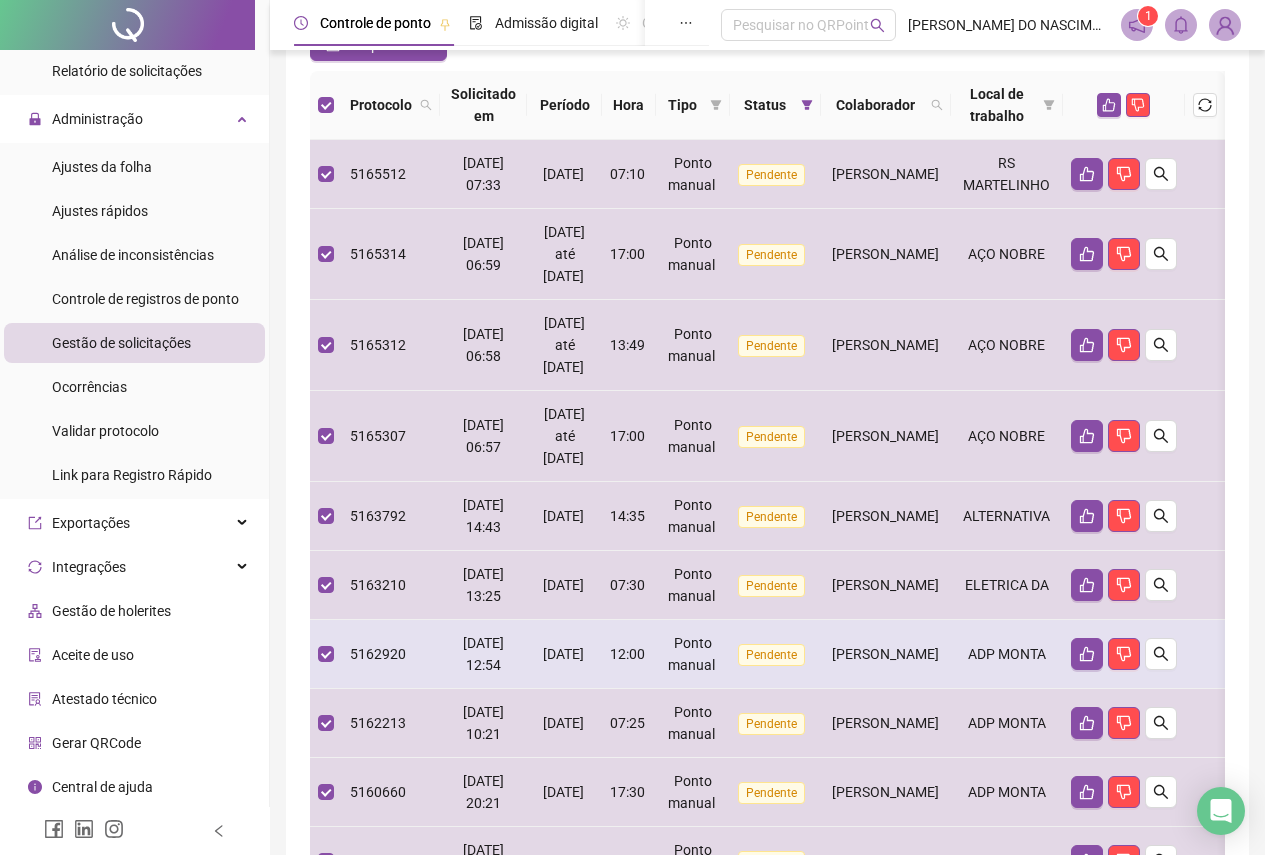scroll, scrollTop: 200, scrollLeft: 0, axis: vertical 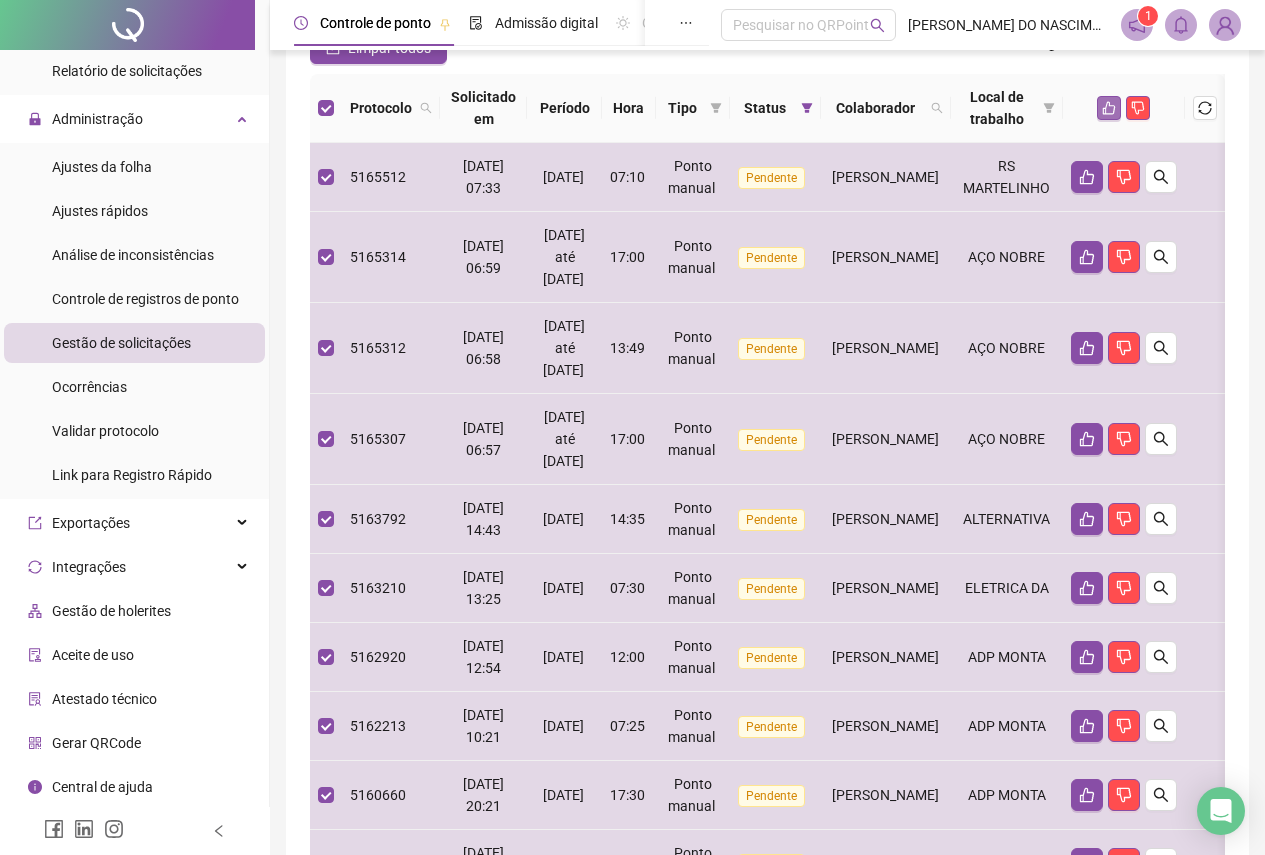 click 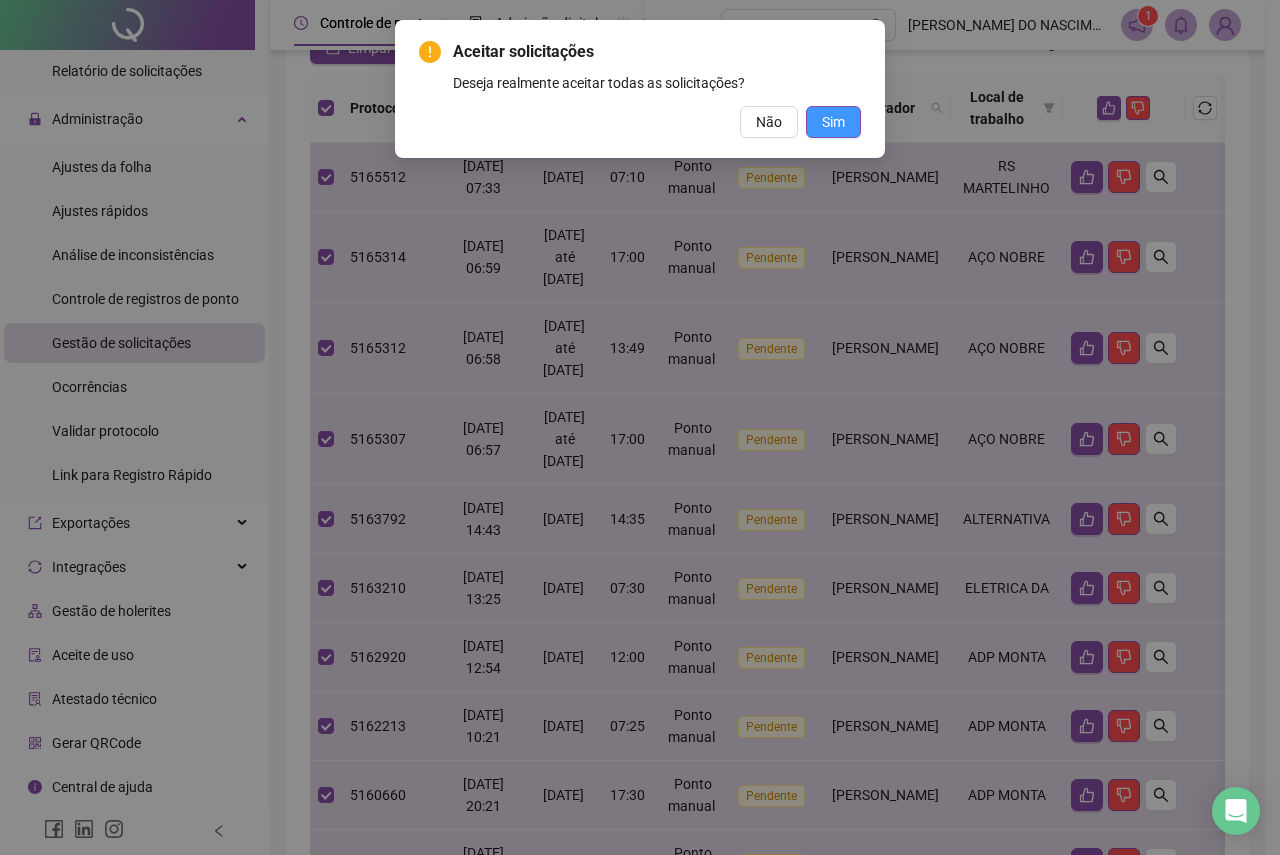 click on "Sim" at bounding box center [833, 122] 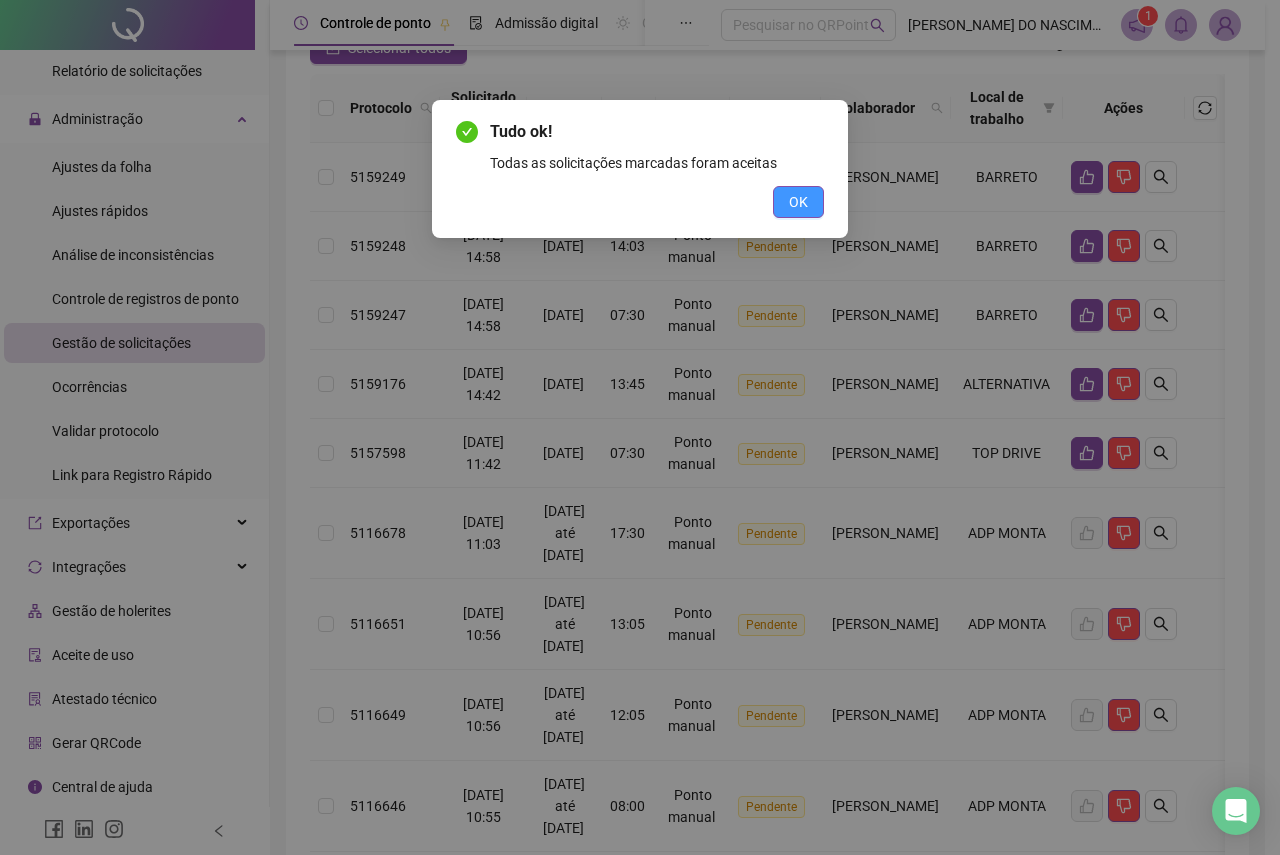 click on "OK" at bounding box center (798, 202) 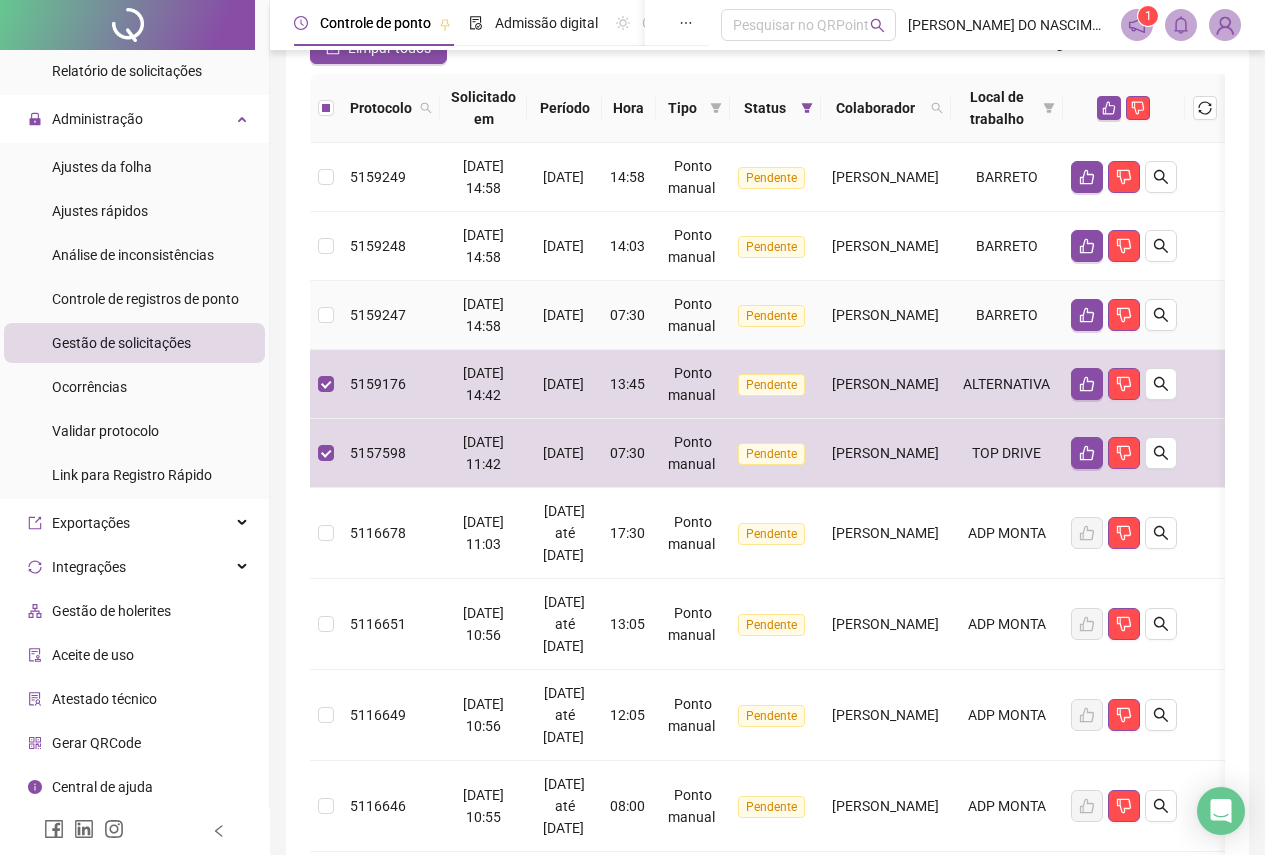 click at bounding box center (326, 315) 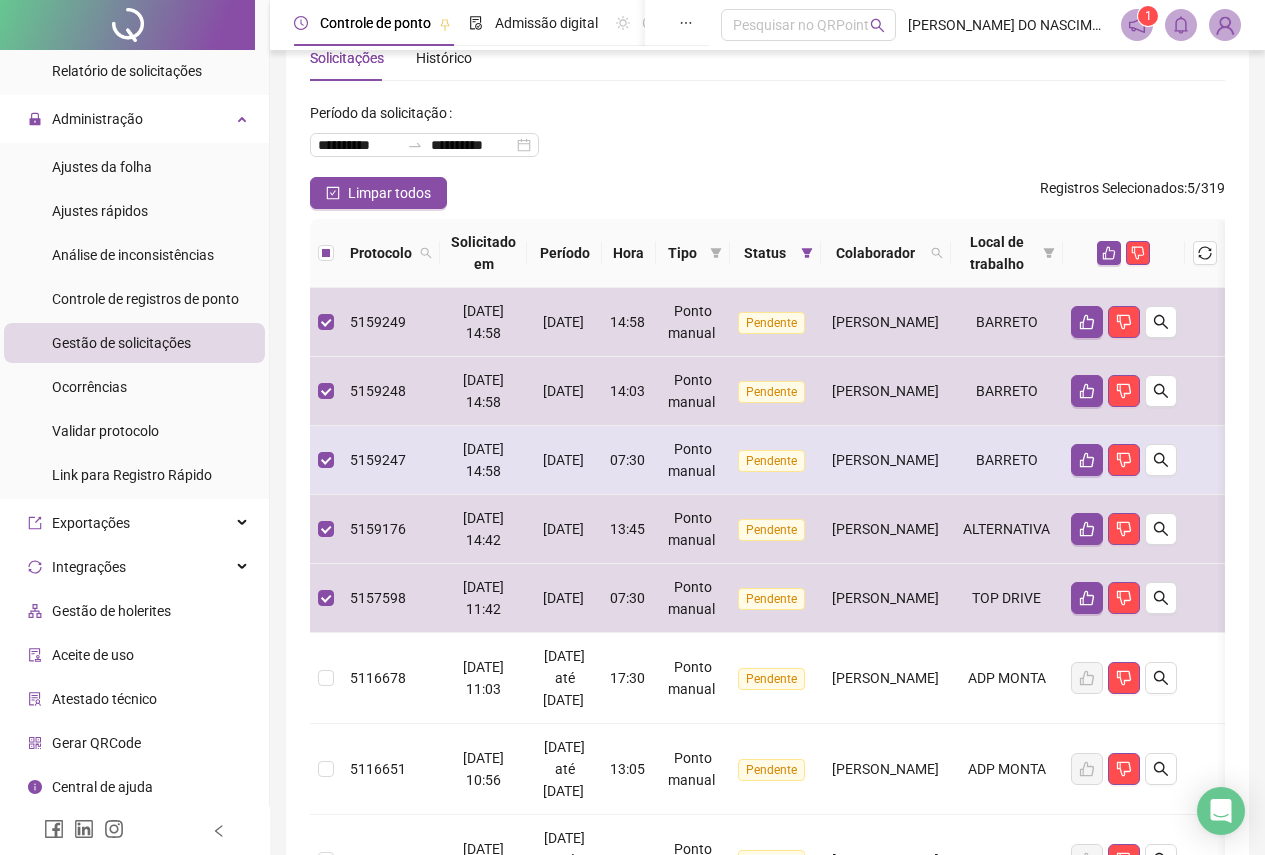 scroll, scrollTop: 0, scrollLeft: 0, axis: both 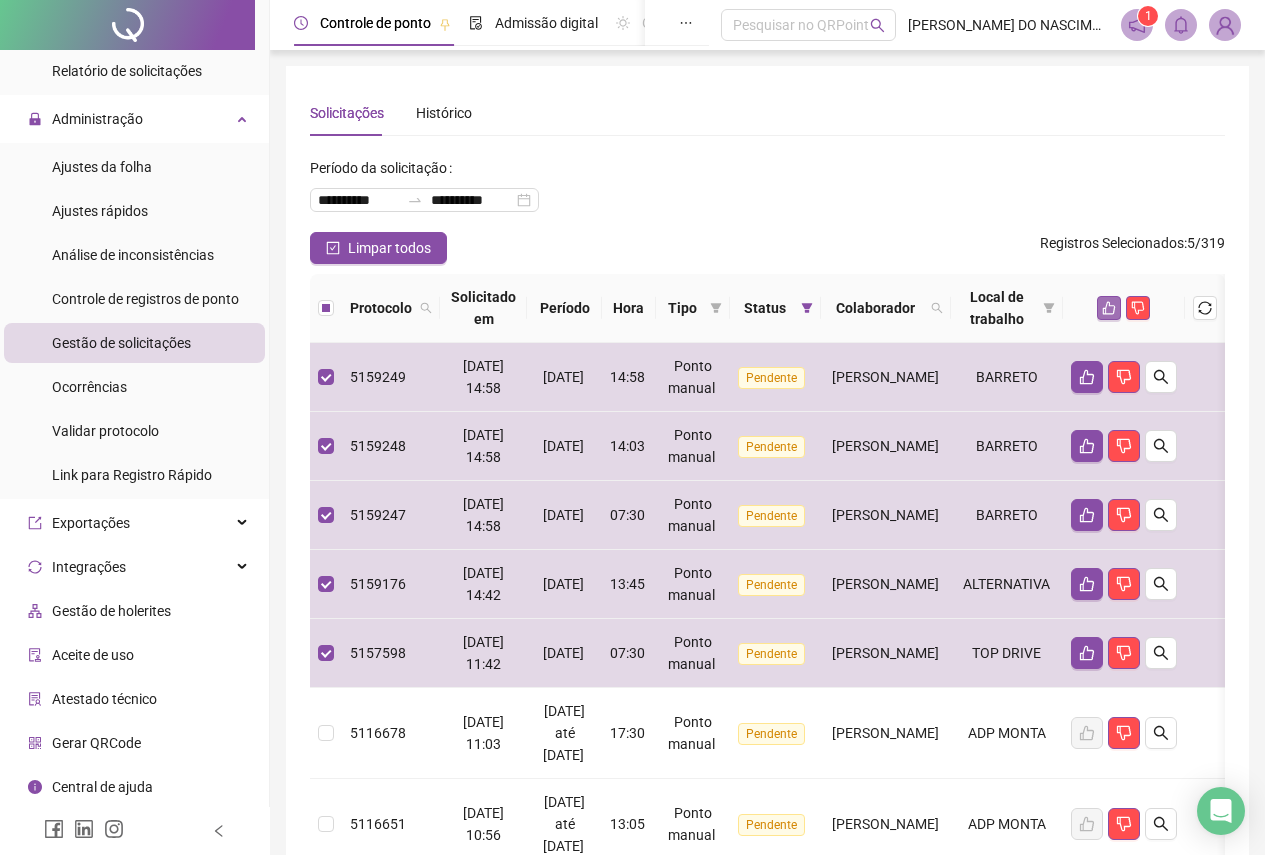 click 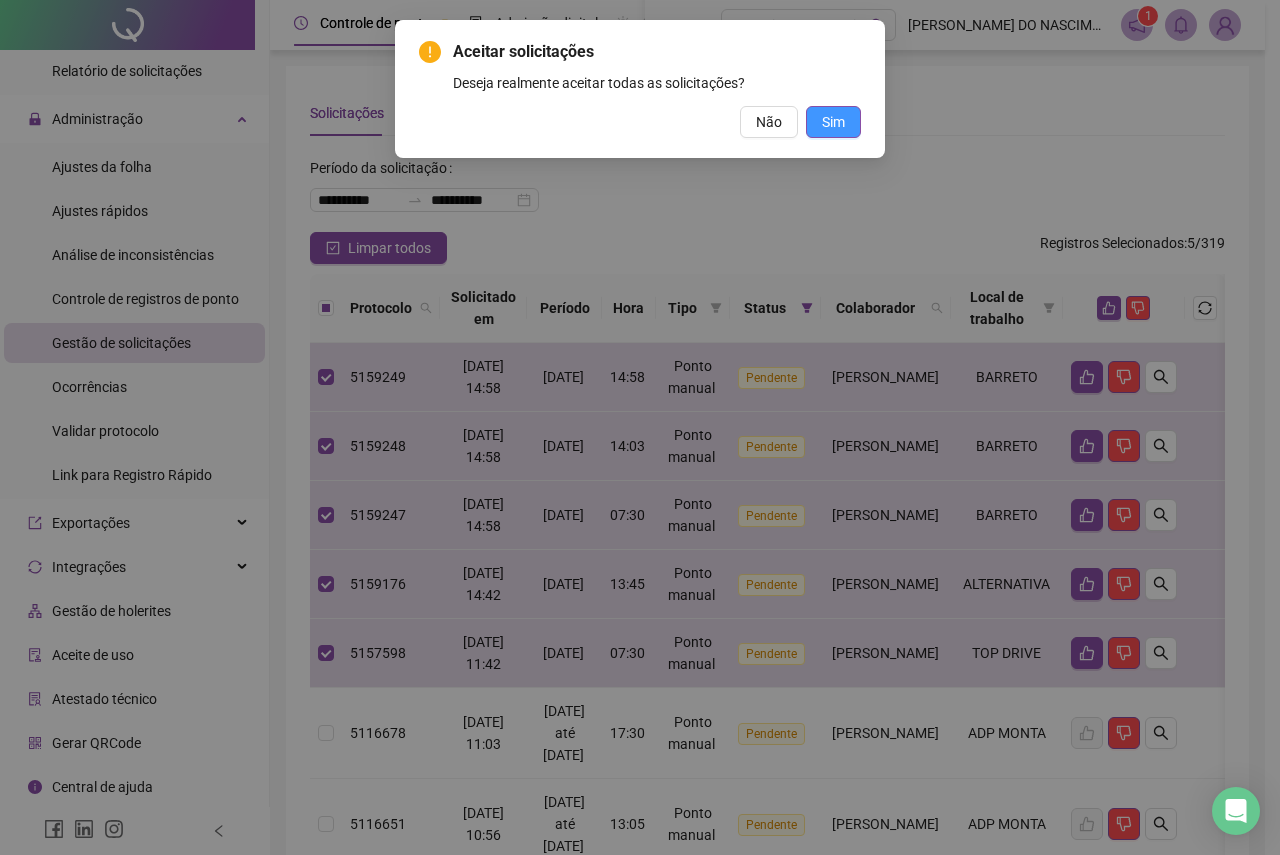 click on "Sim" at bounding box center [833, 122] 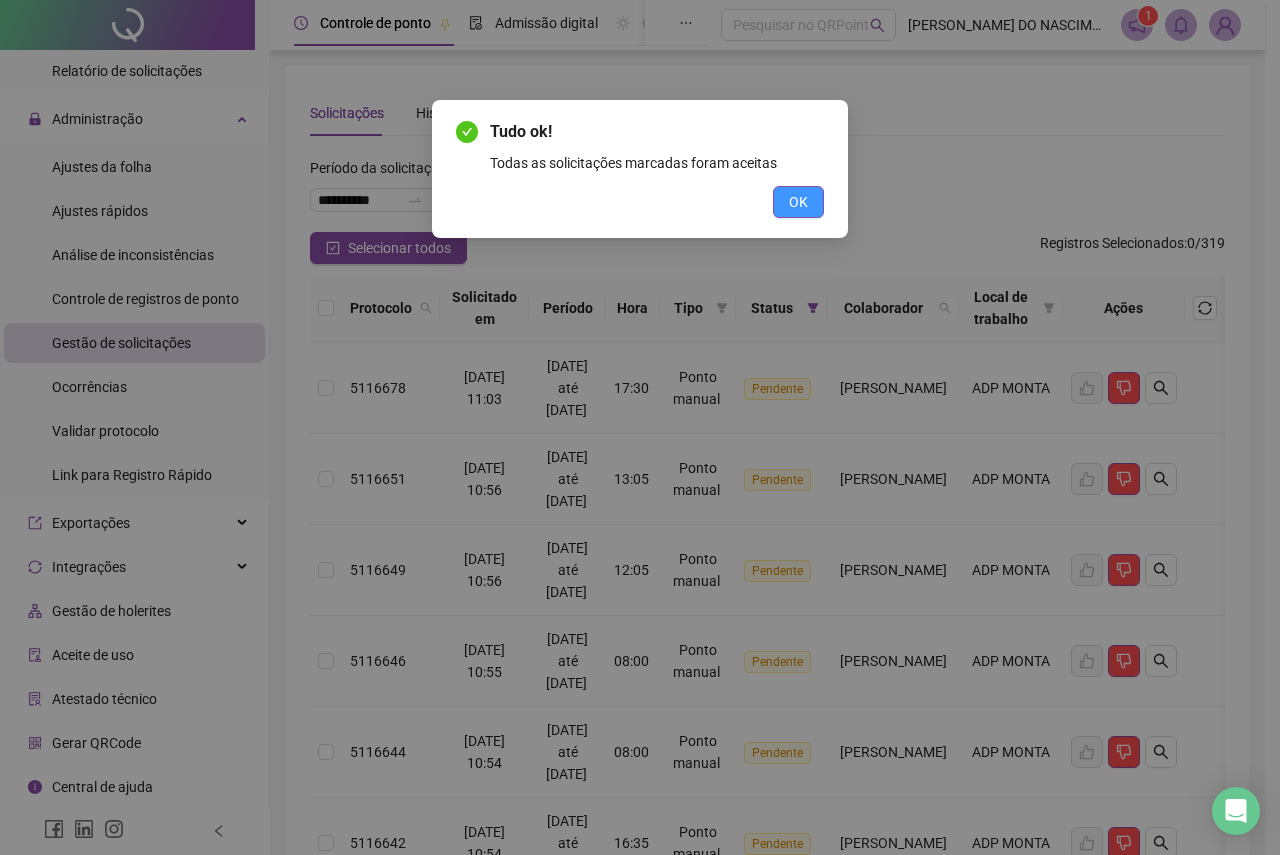 click on "OK" at bounding box center [798, 202] 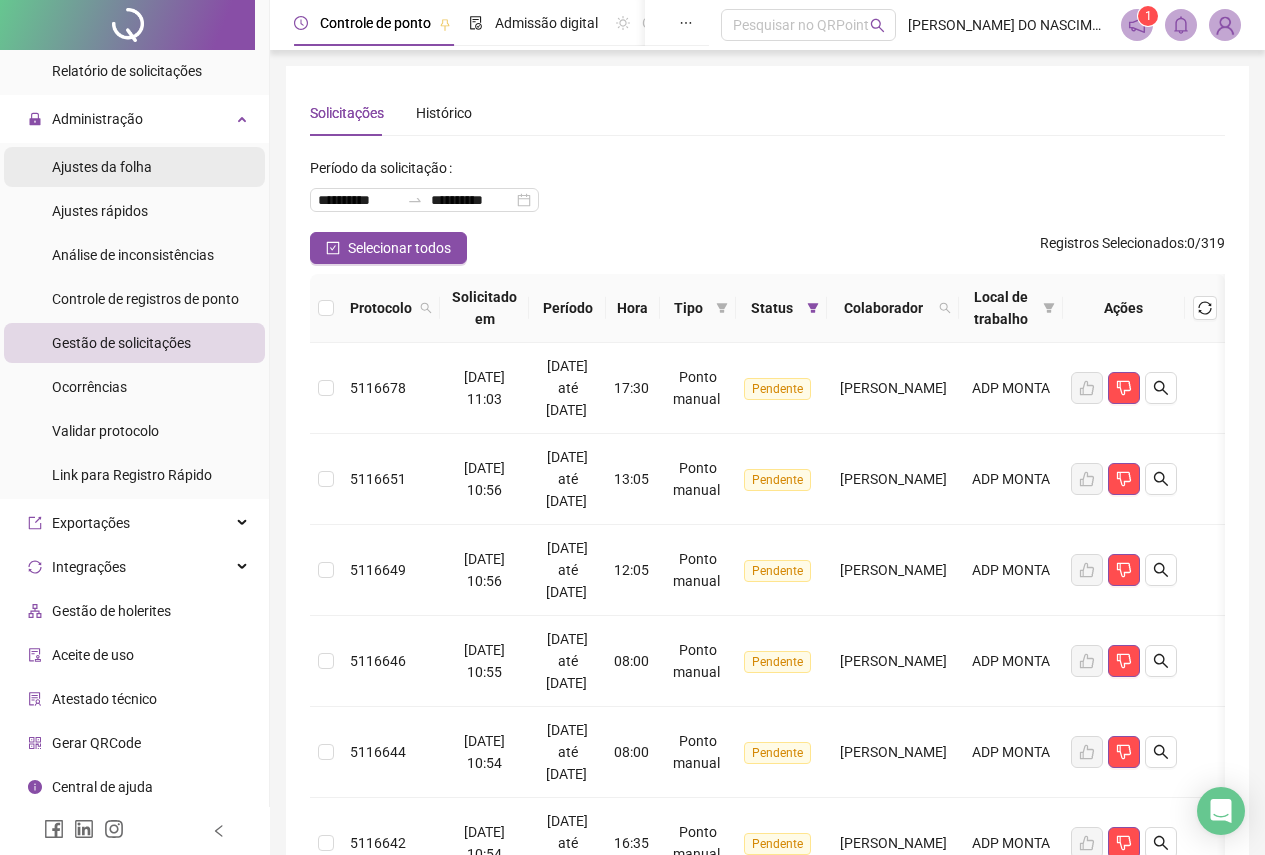 click on "Ajustes da folha" at bounding box center (102, 167) 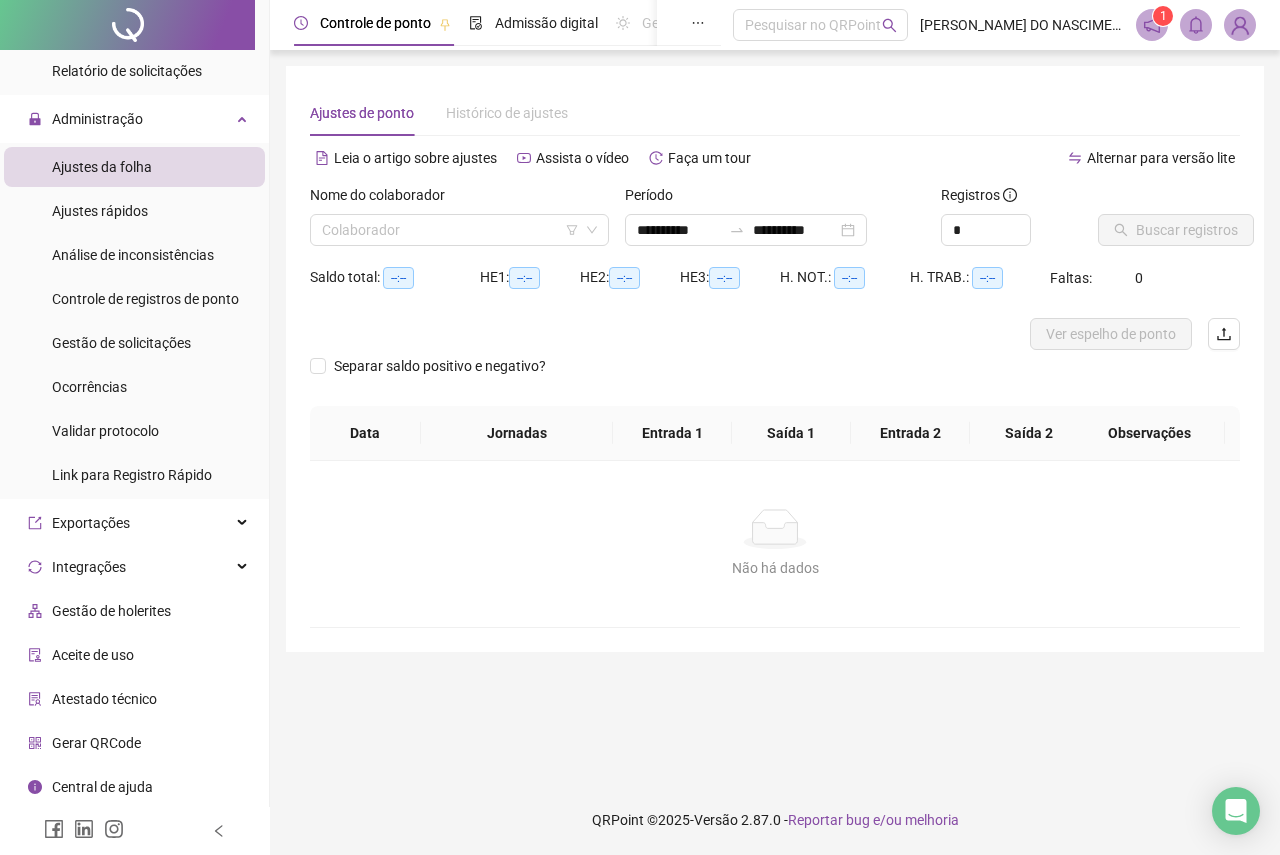 type on "**********" 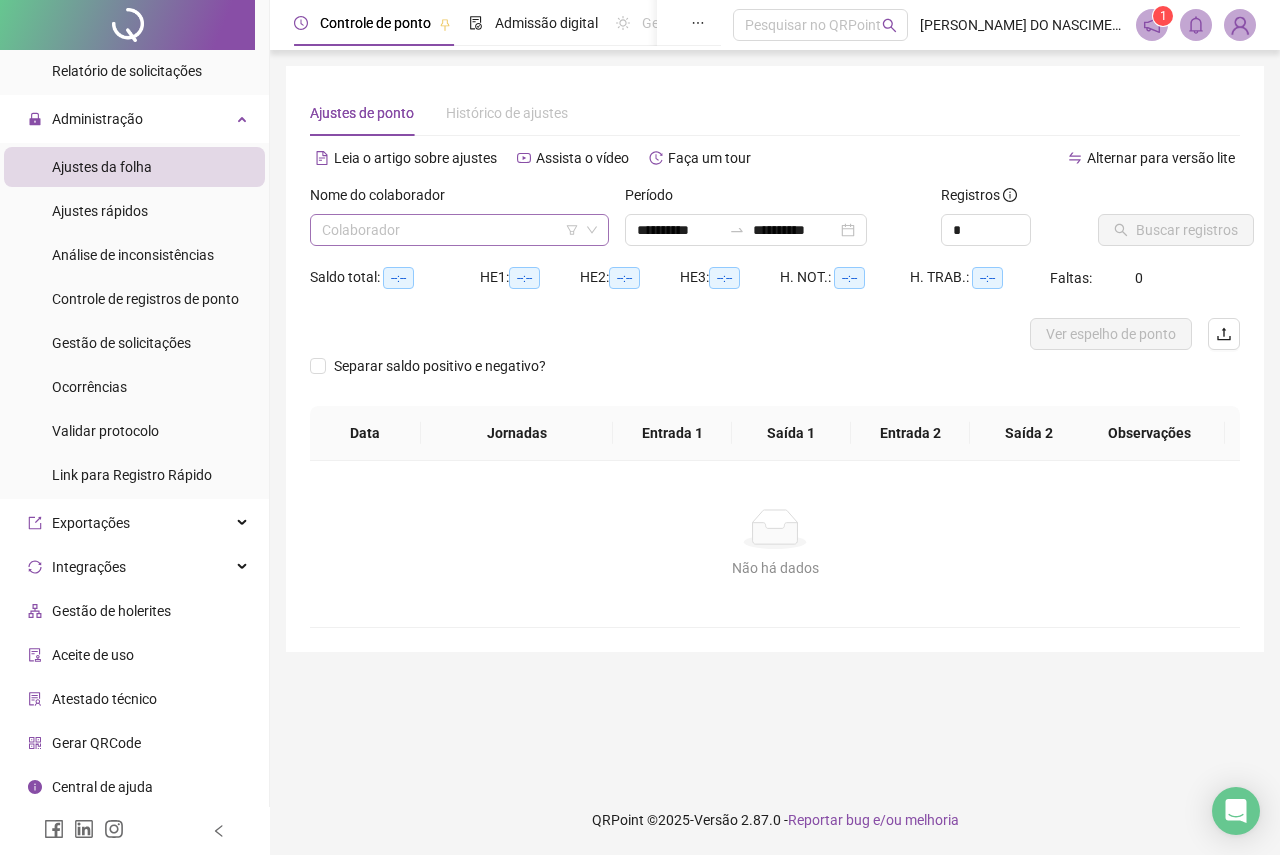 click 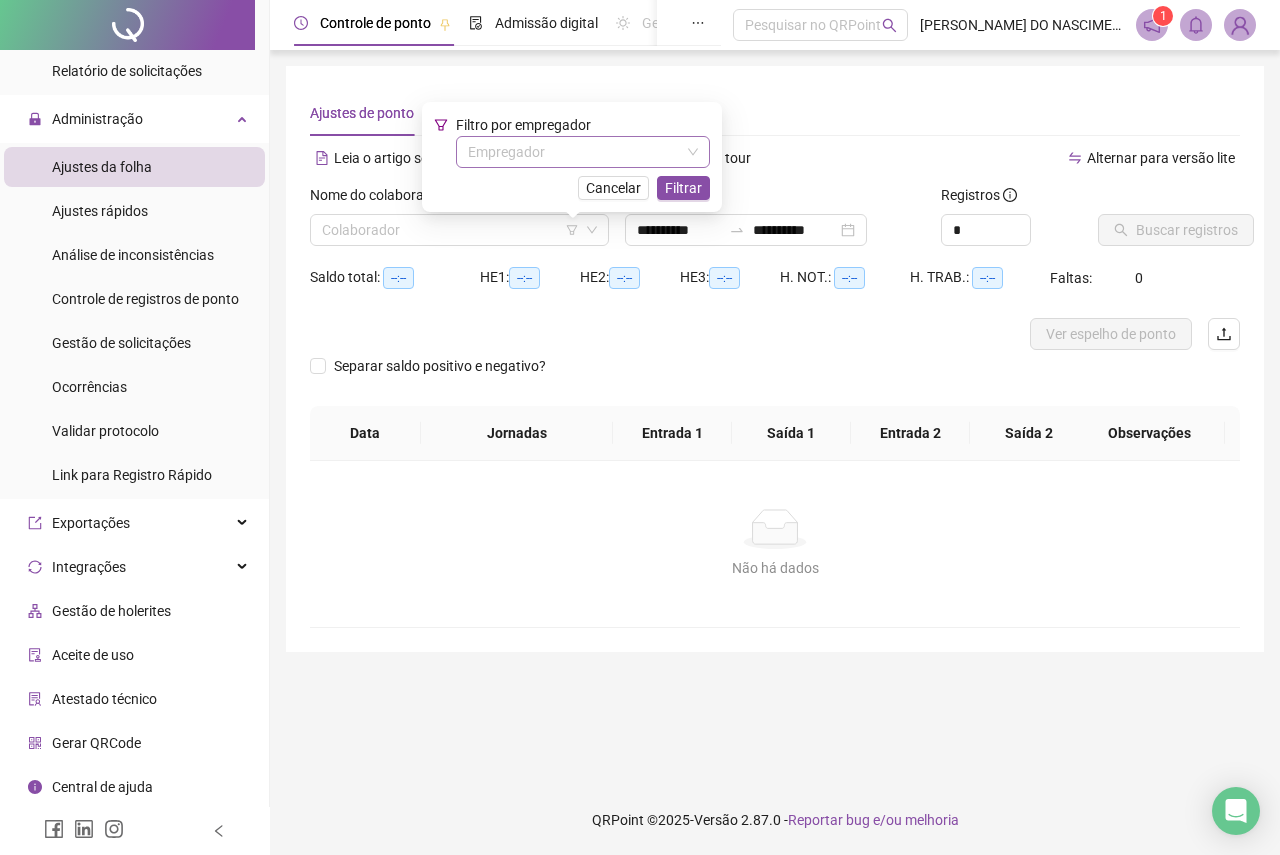 click at bounding box center (577, 152) 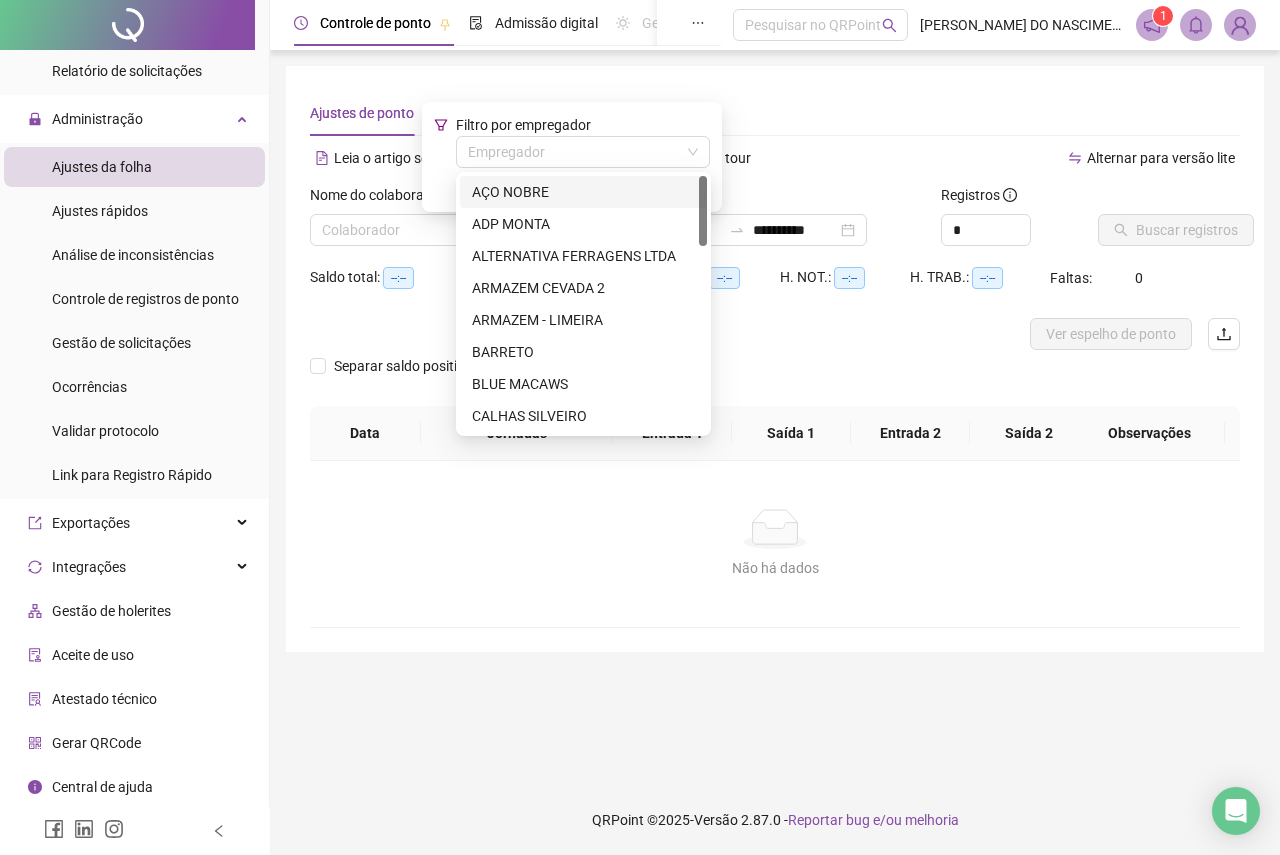 click on "AÇO NOBRE" at bounding box center (583, 192) 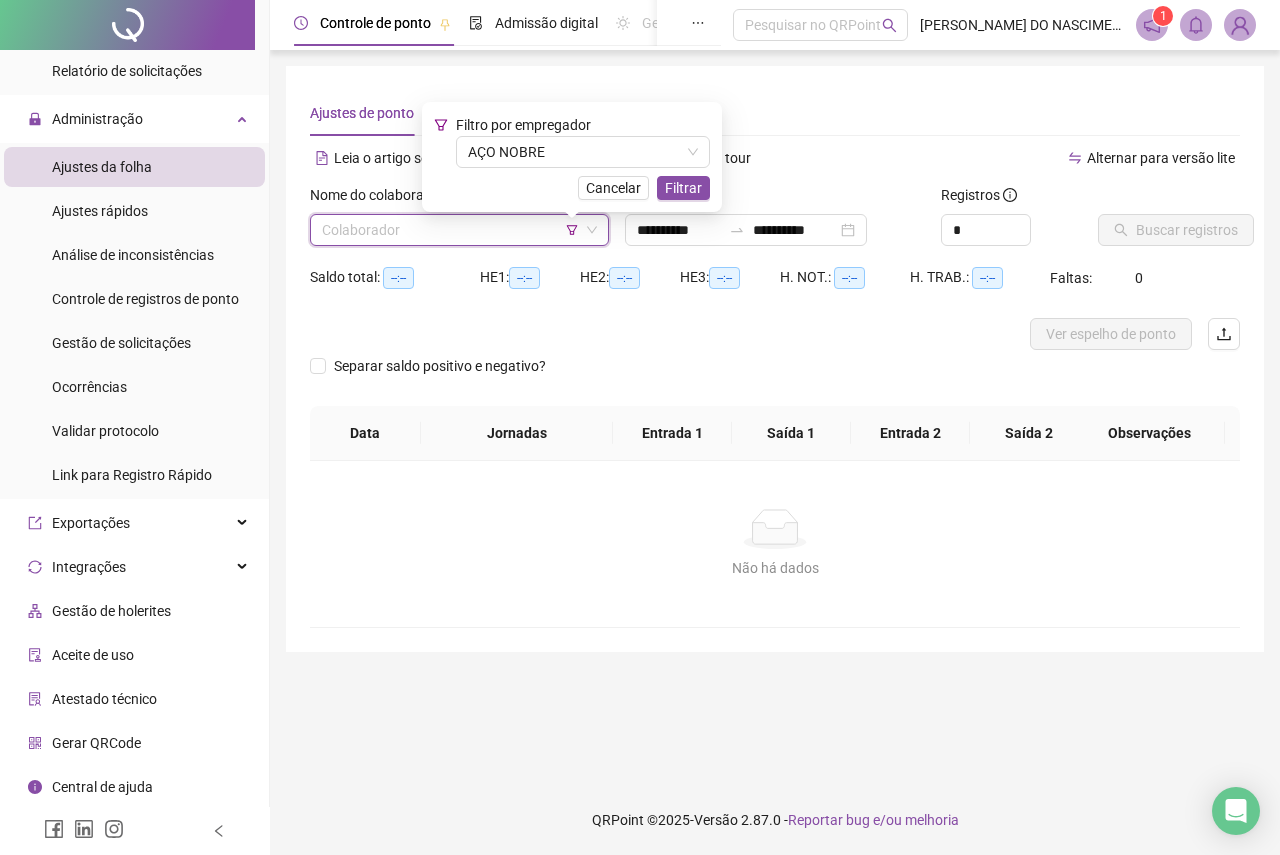 click at bounding box center (453, 230) 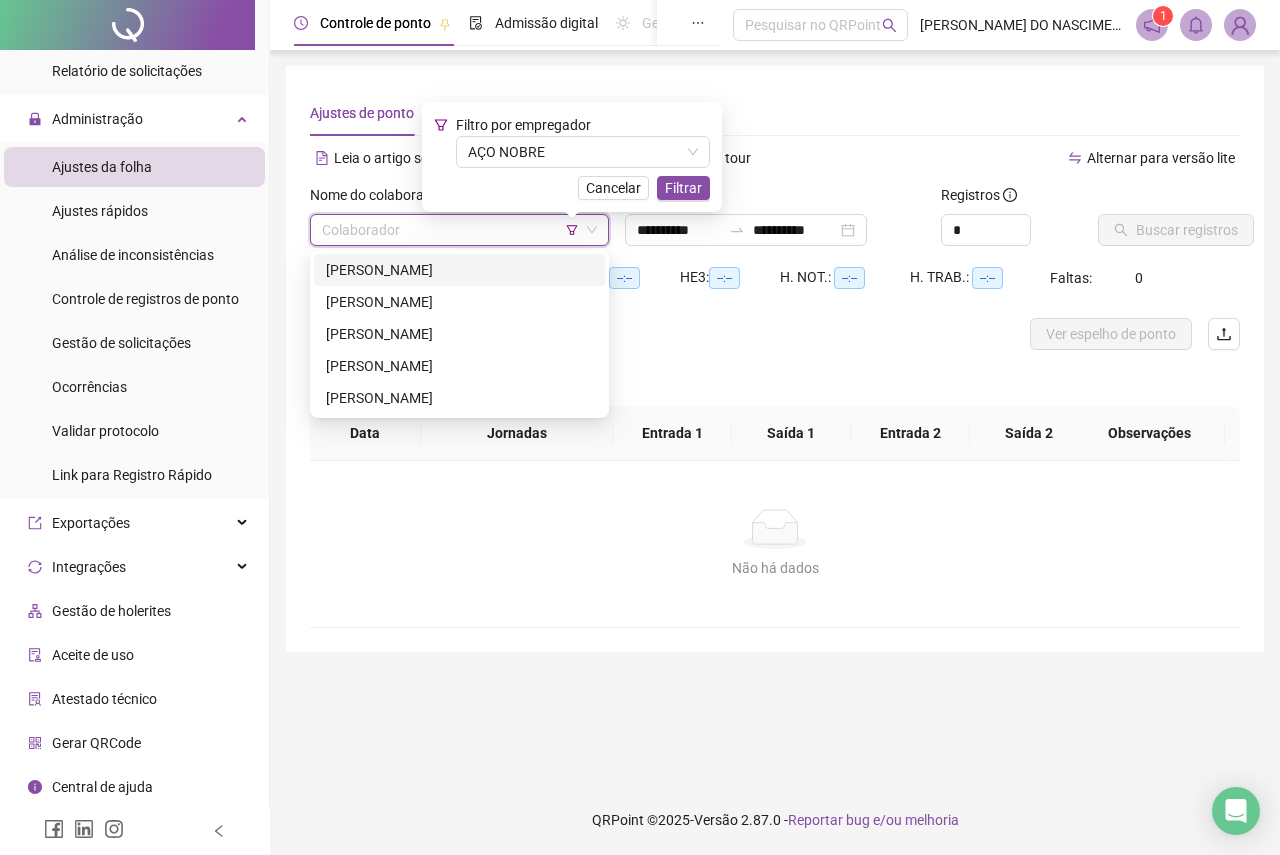 click on "[PERSON_NAME]" at bounding box center (459, 270) 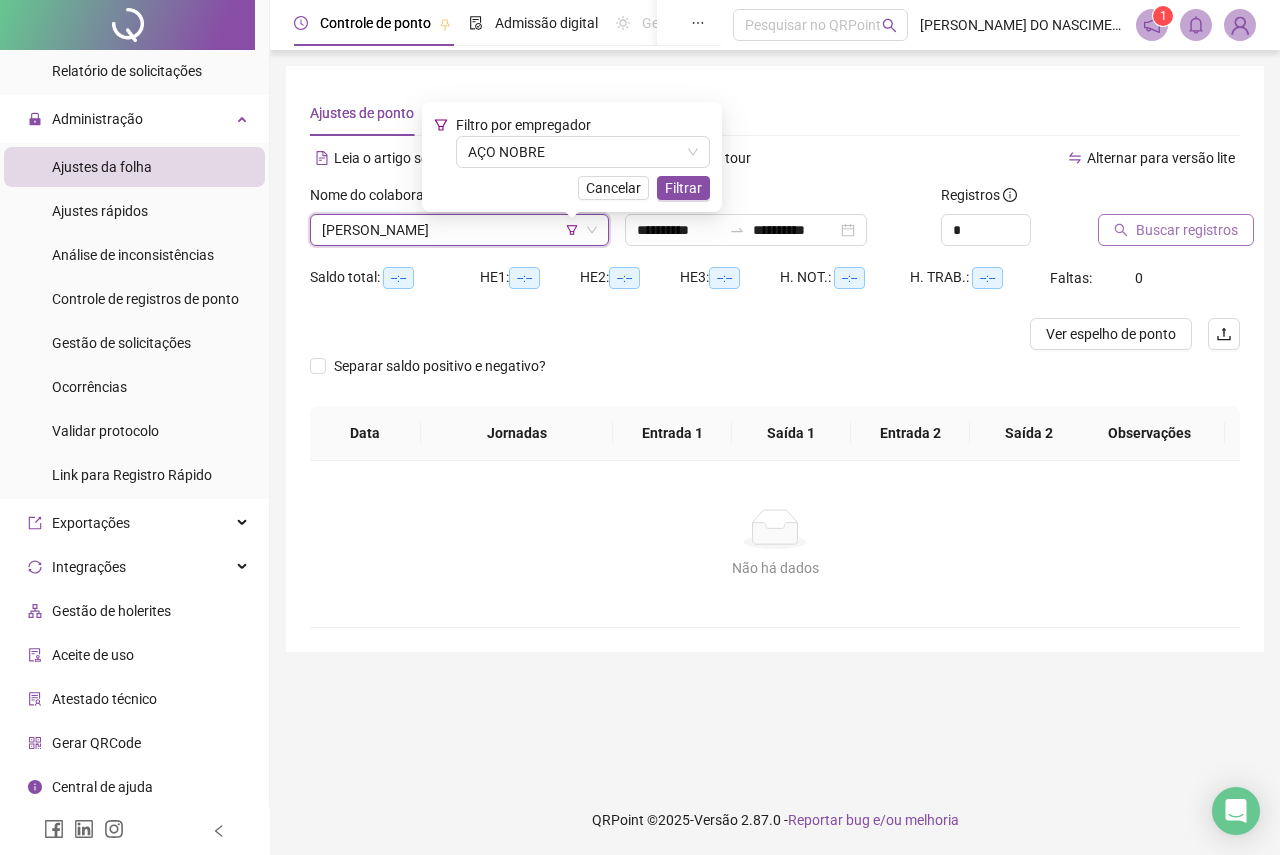 click on "Buscar registros" at bounding box center (1187, 230) 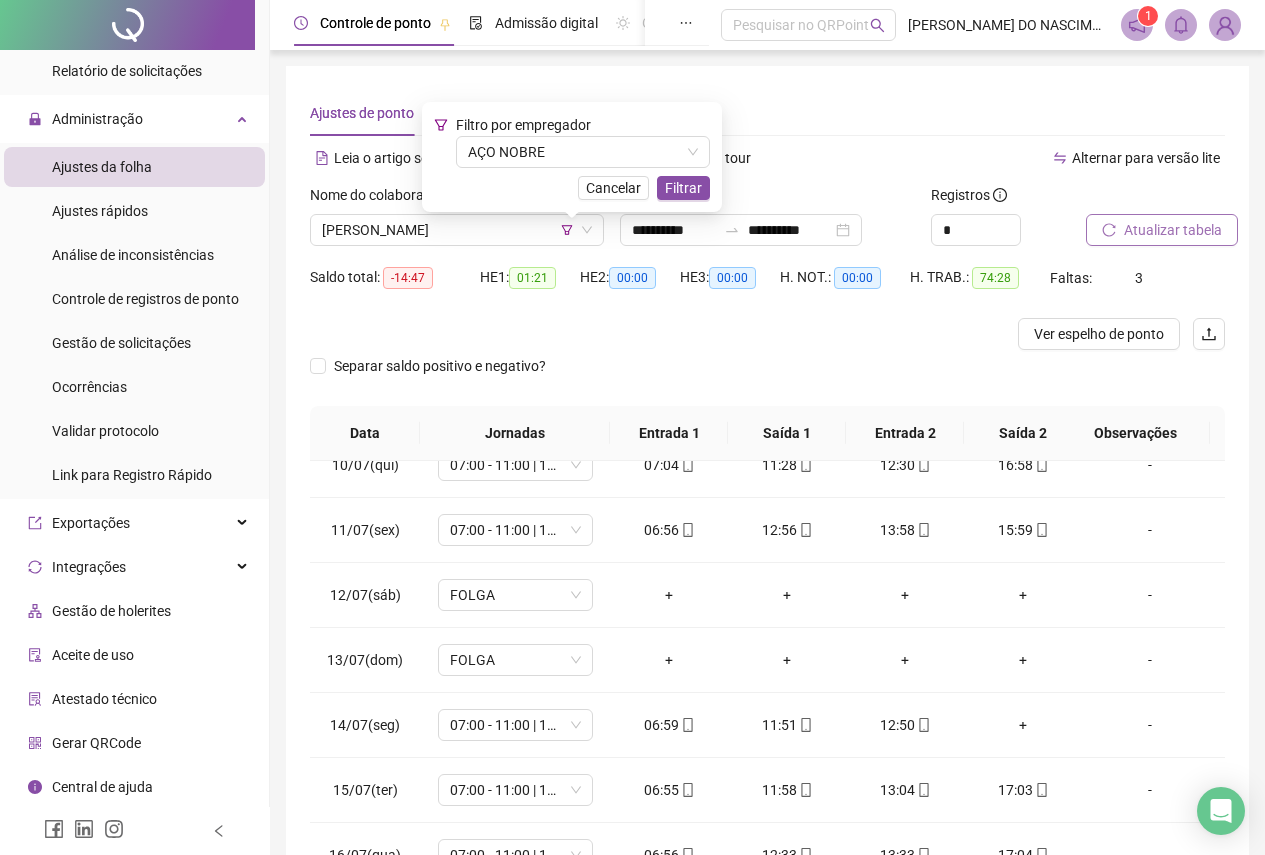 scroll, scrollTop: 628, scrollLeft: 0, axis: vertical 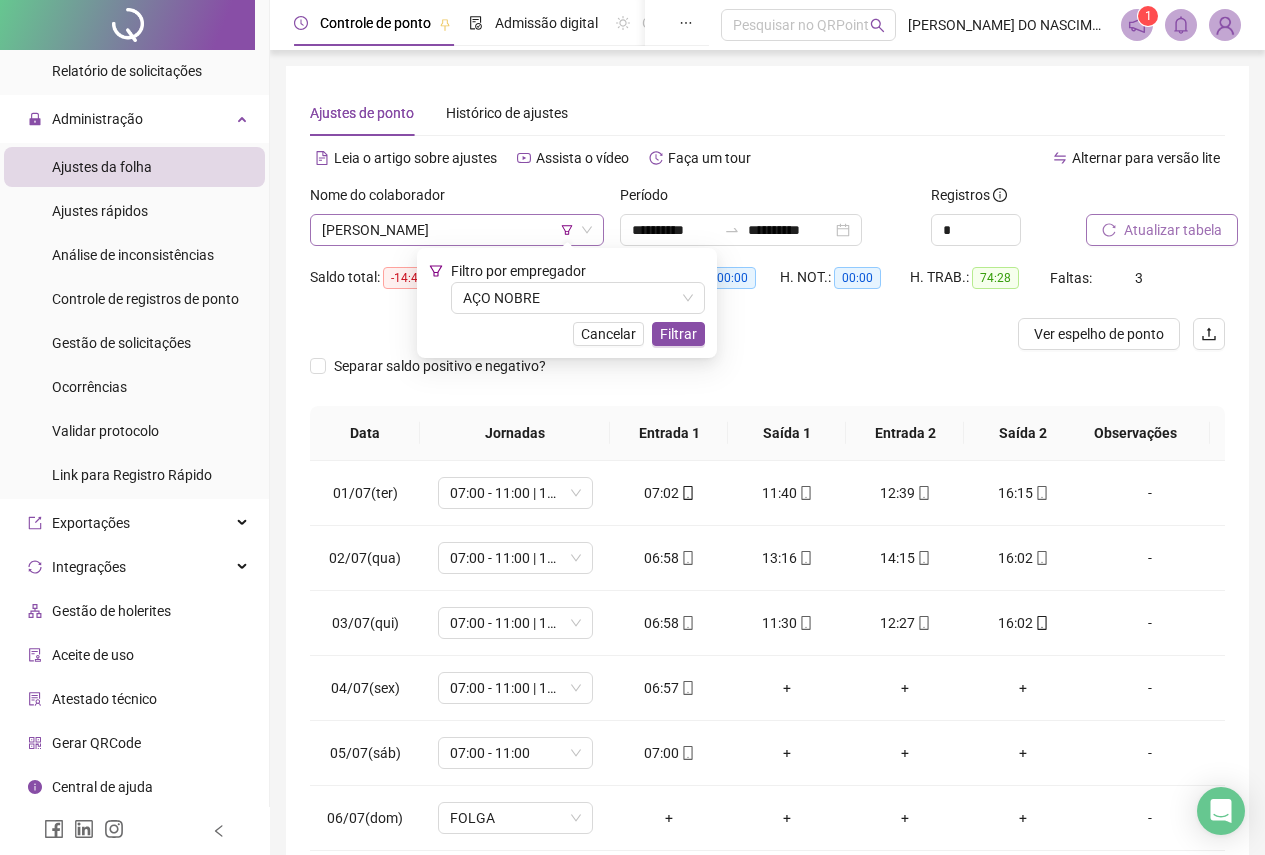 click on "[PERSON_NAME]" at bounding box center (457, 230) 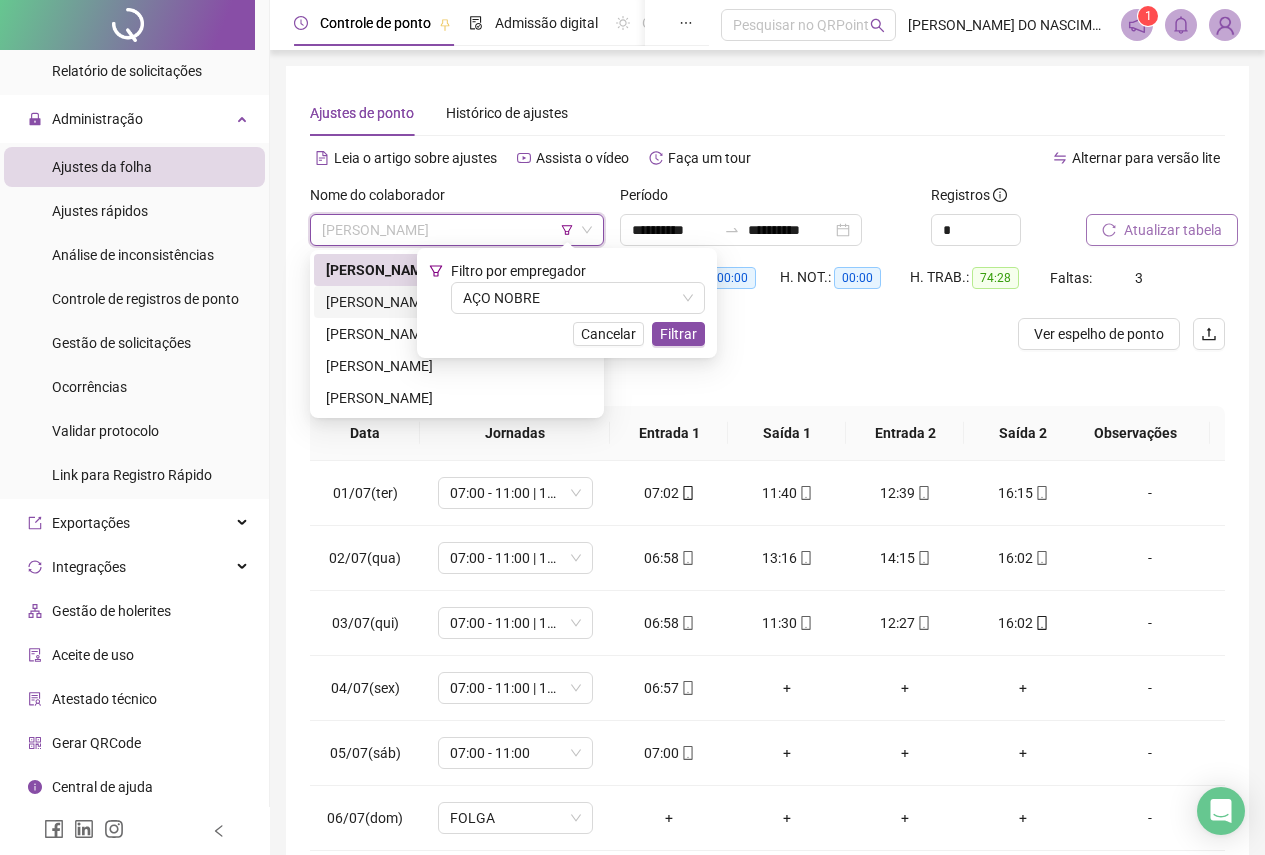 click on "[PERSON_NAME]" at bounding box center [457, 302] 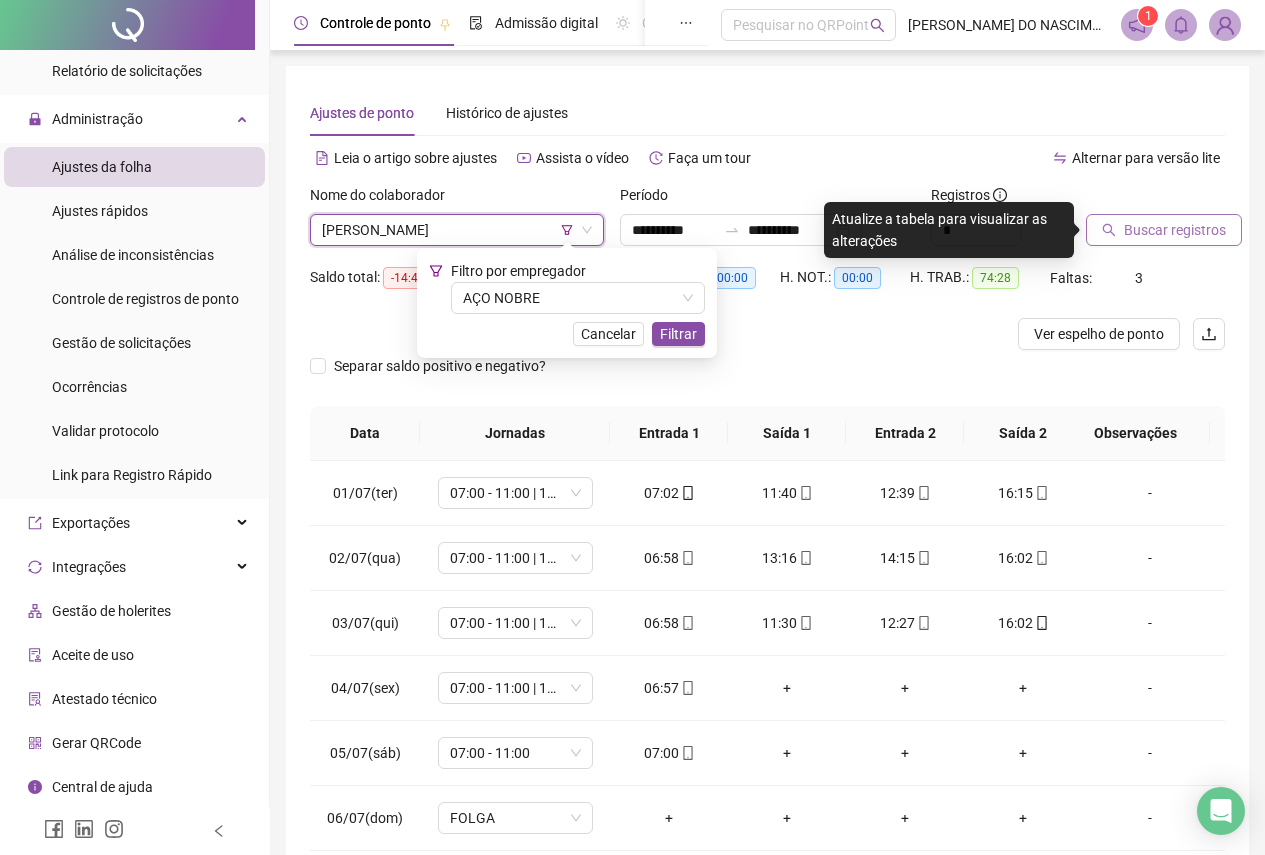 click on "Buscar registros" at bounding box center [1164, 230] 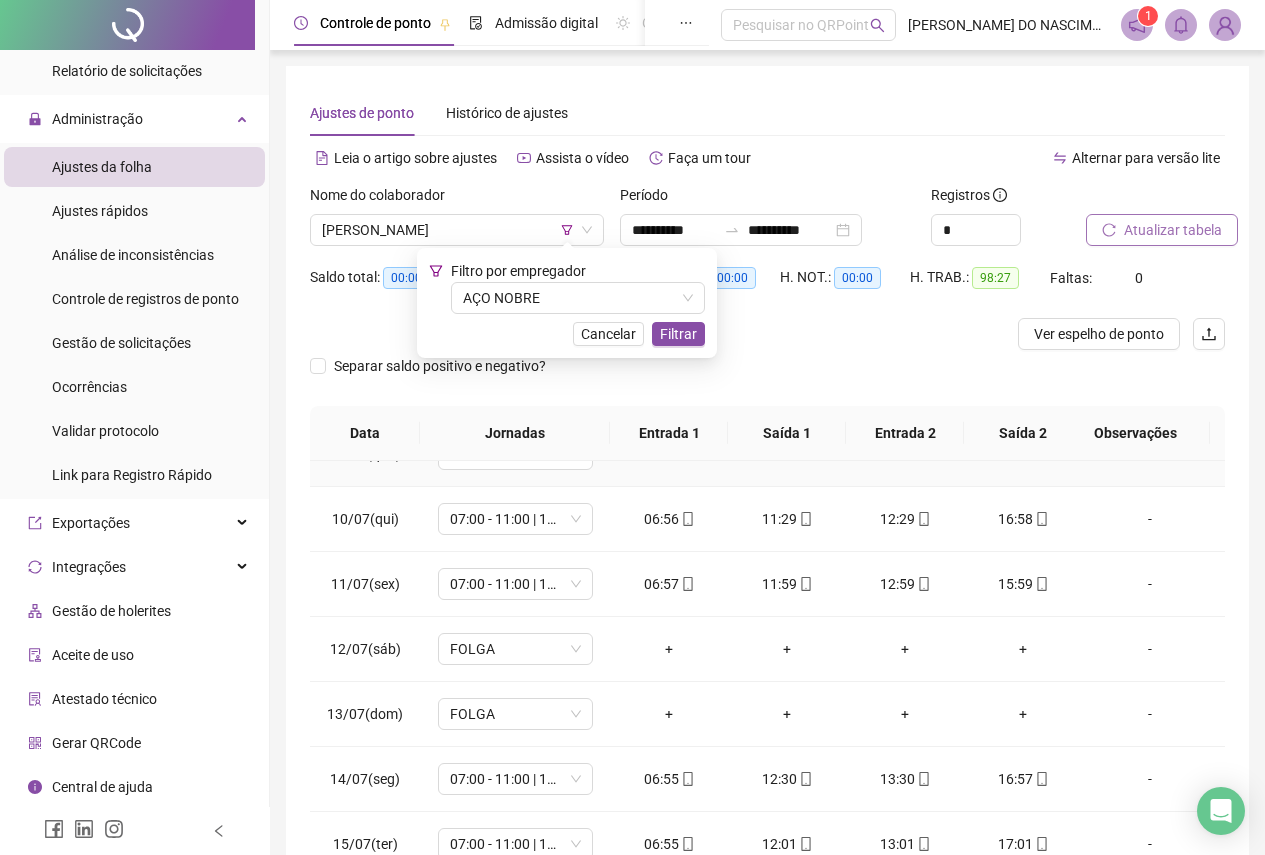 scroll, scrollTop: 628, scrollLeft: 0, axis: vertical 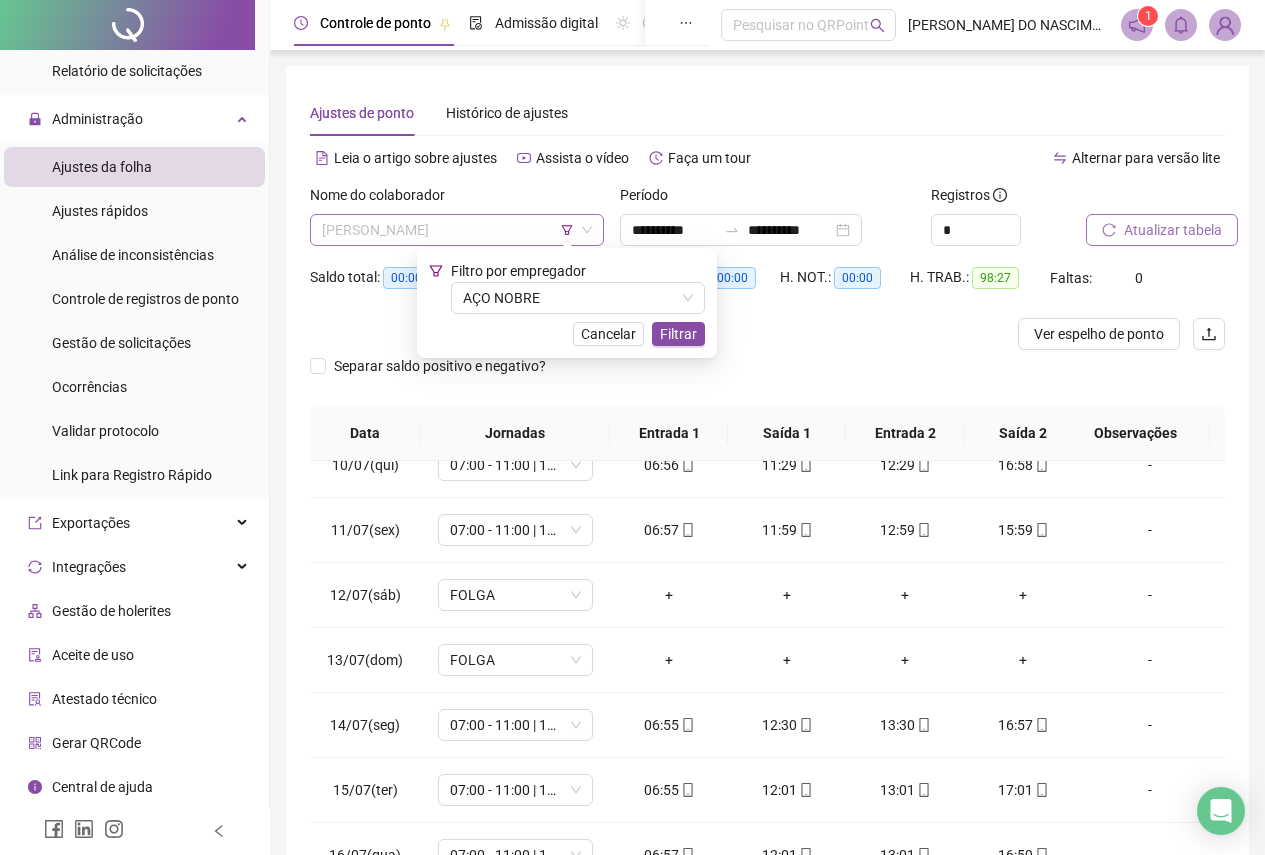 click on "[PERSON_NAME]" at bounding box center [457, 230] 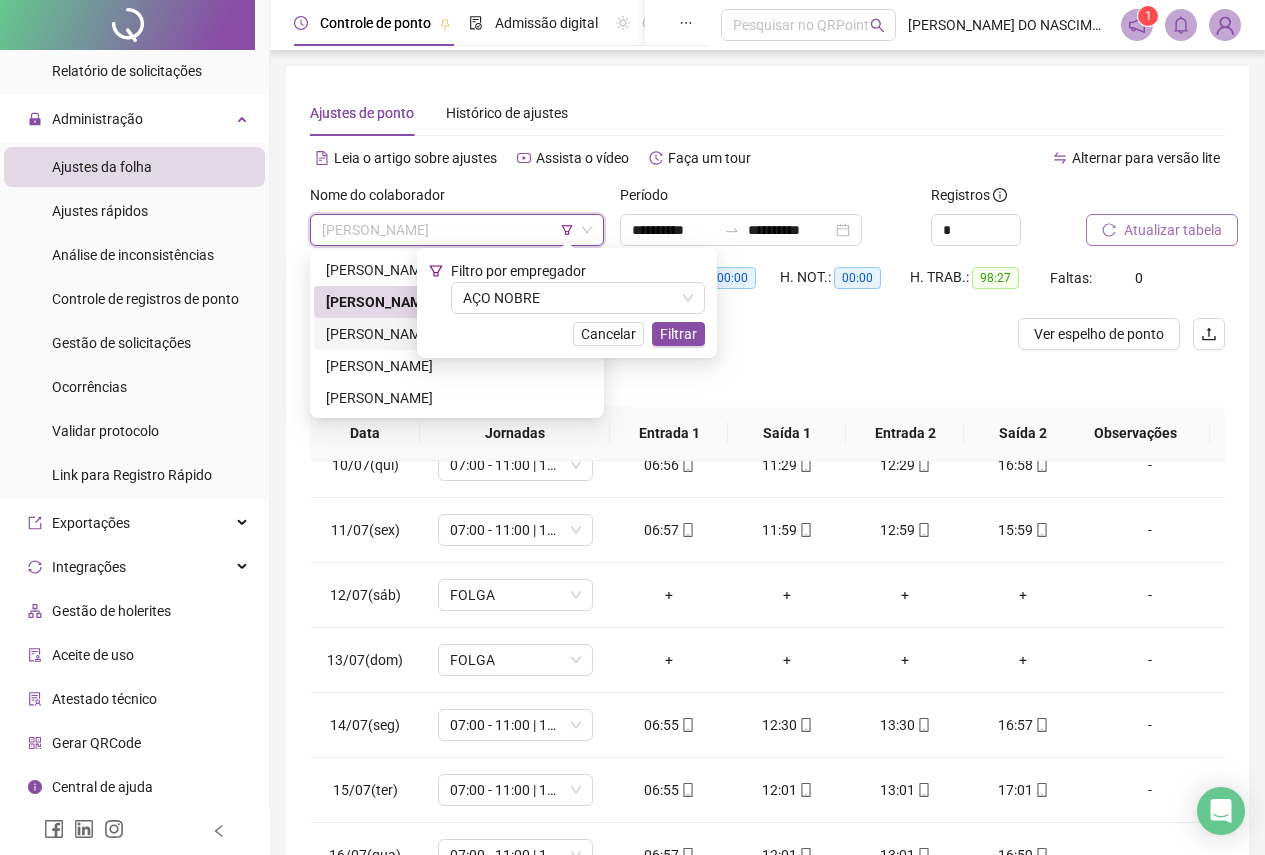 click on "[PERSON_NAME]" at bounding box center [457, 334] 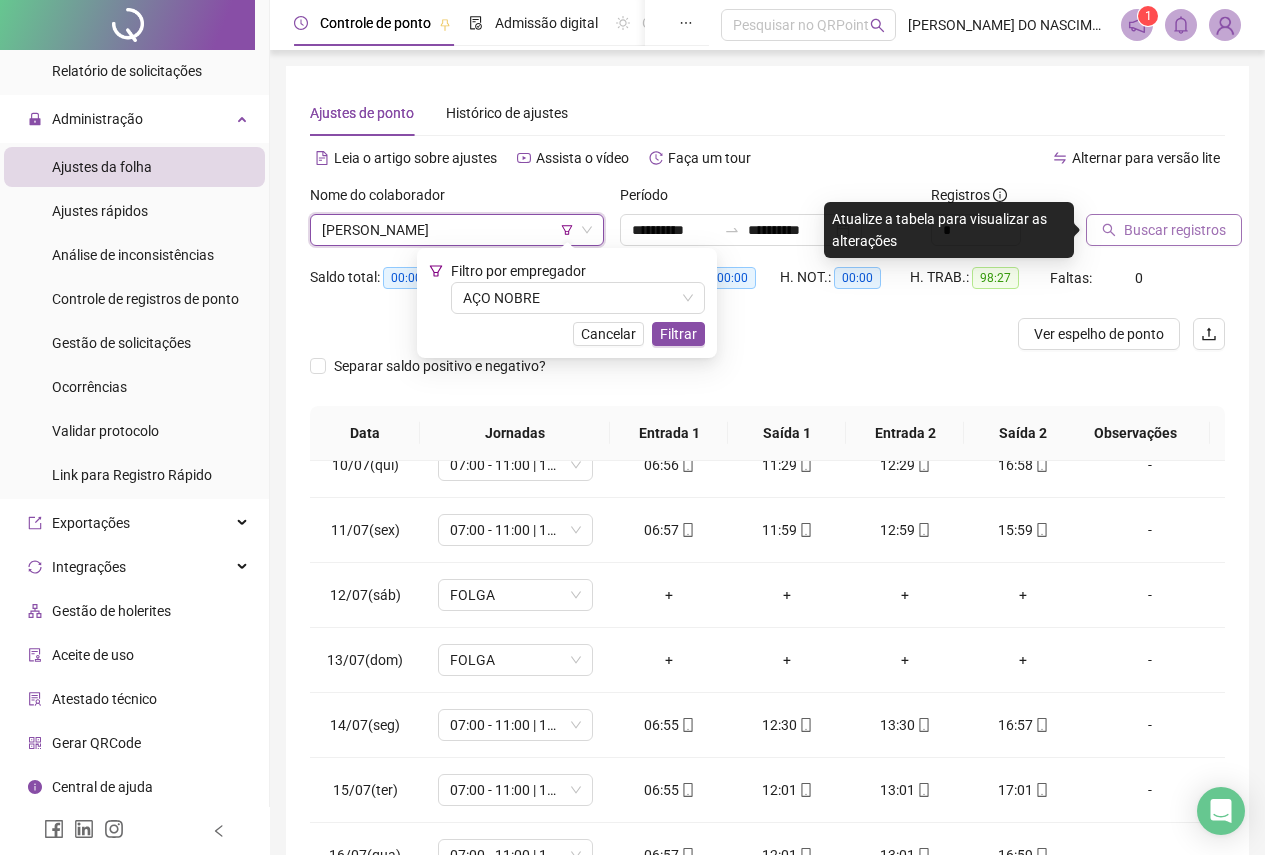 click on "Buscar registros" at bounding box center [1164, 230] 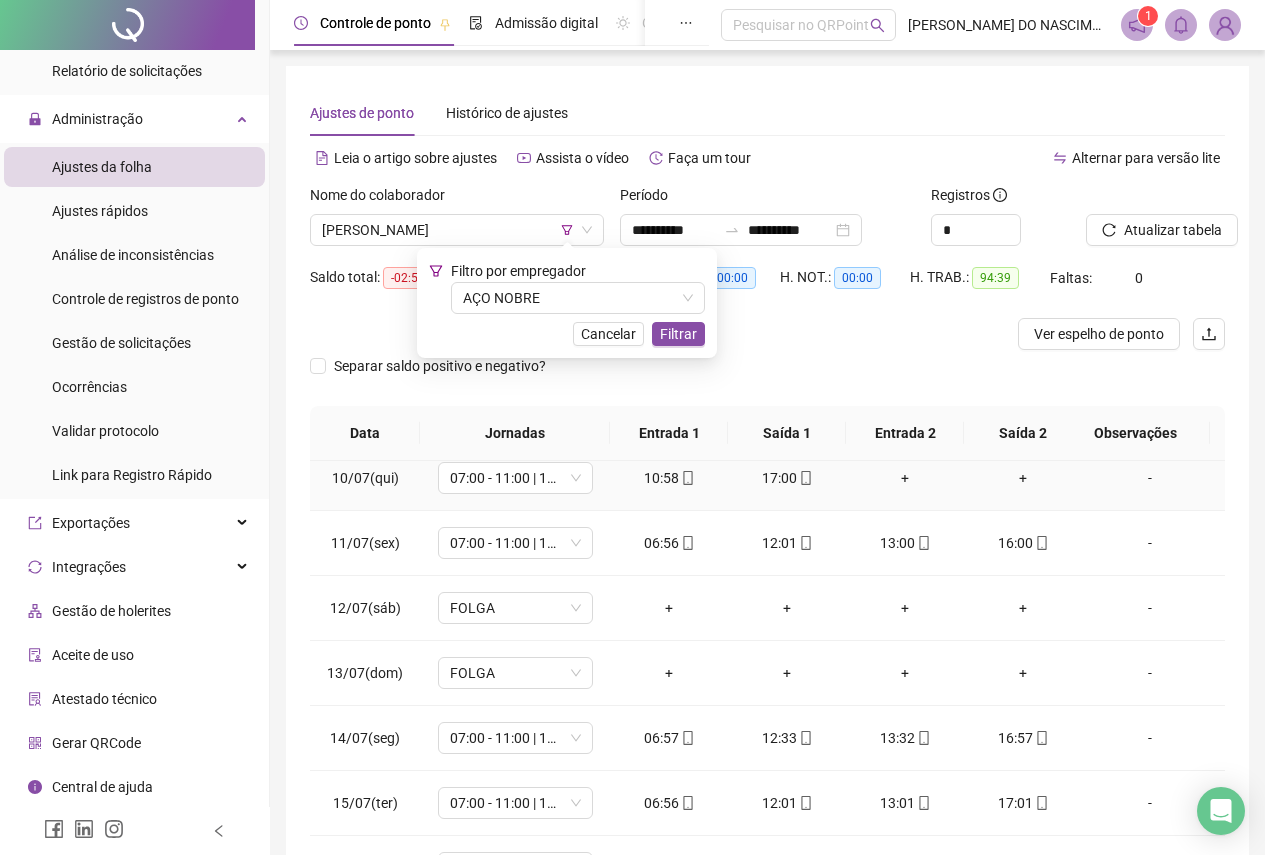 scroll, scrollTop: 628, scrollLeft: 0, axis: vertical 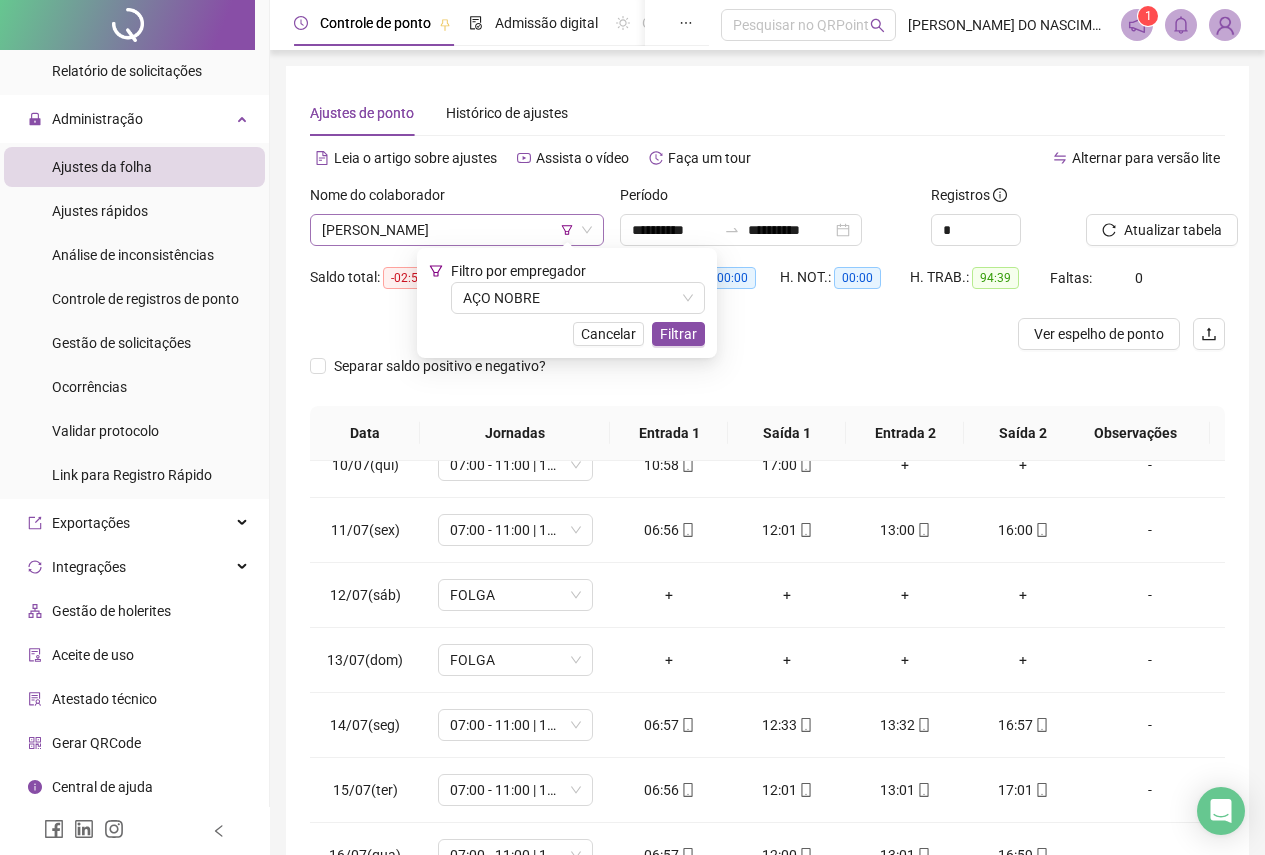 click on "[PERSON_NAME]" at bounding box center (457, 230) 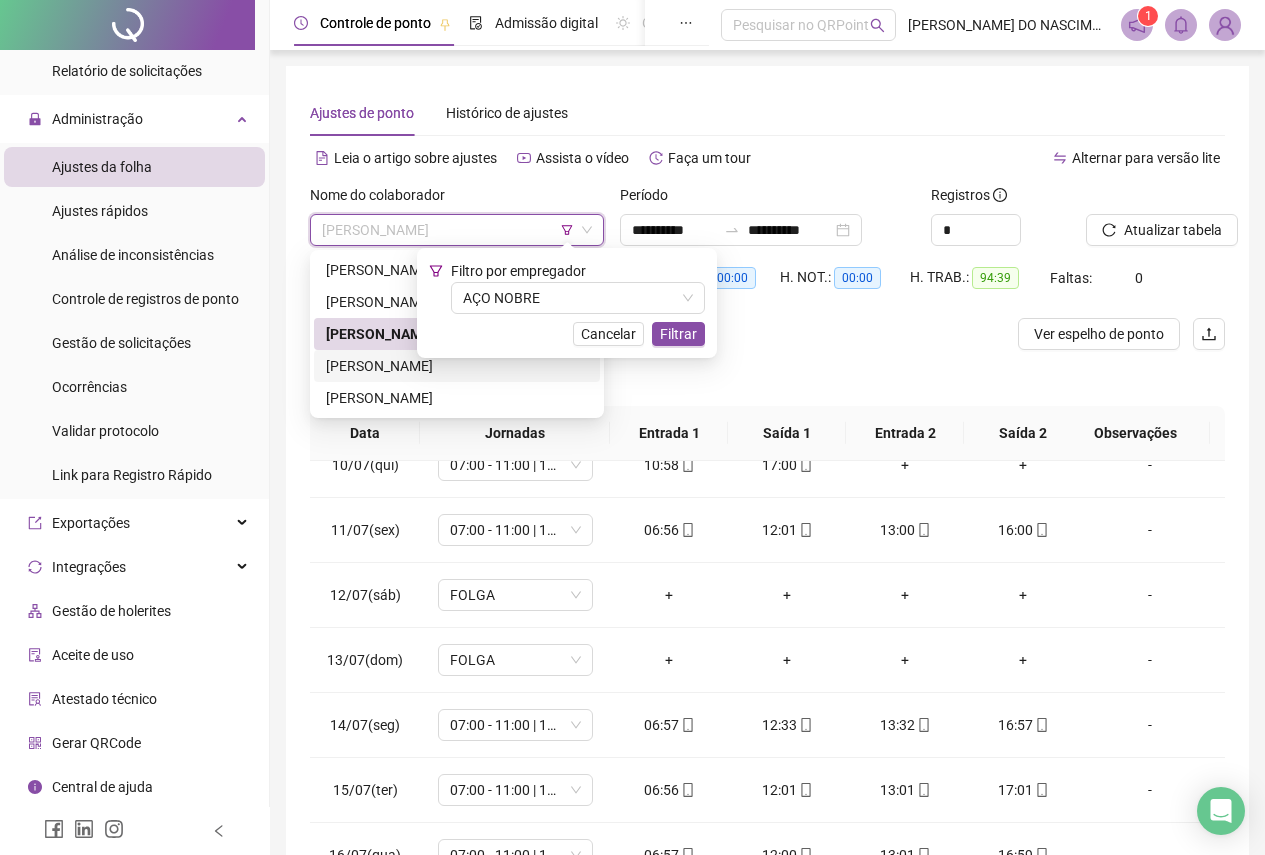 click on "[PERSON_NAME]" at bounding box center (457, 366) 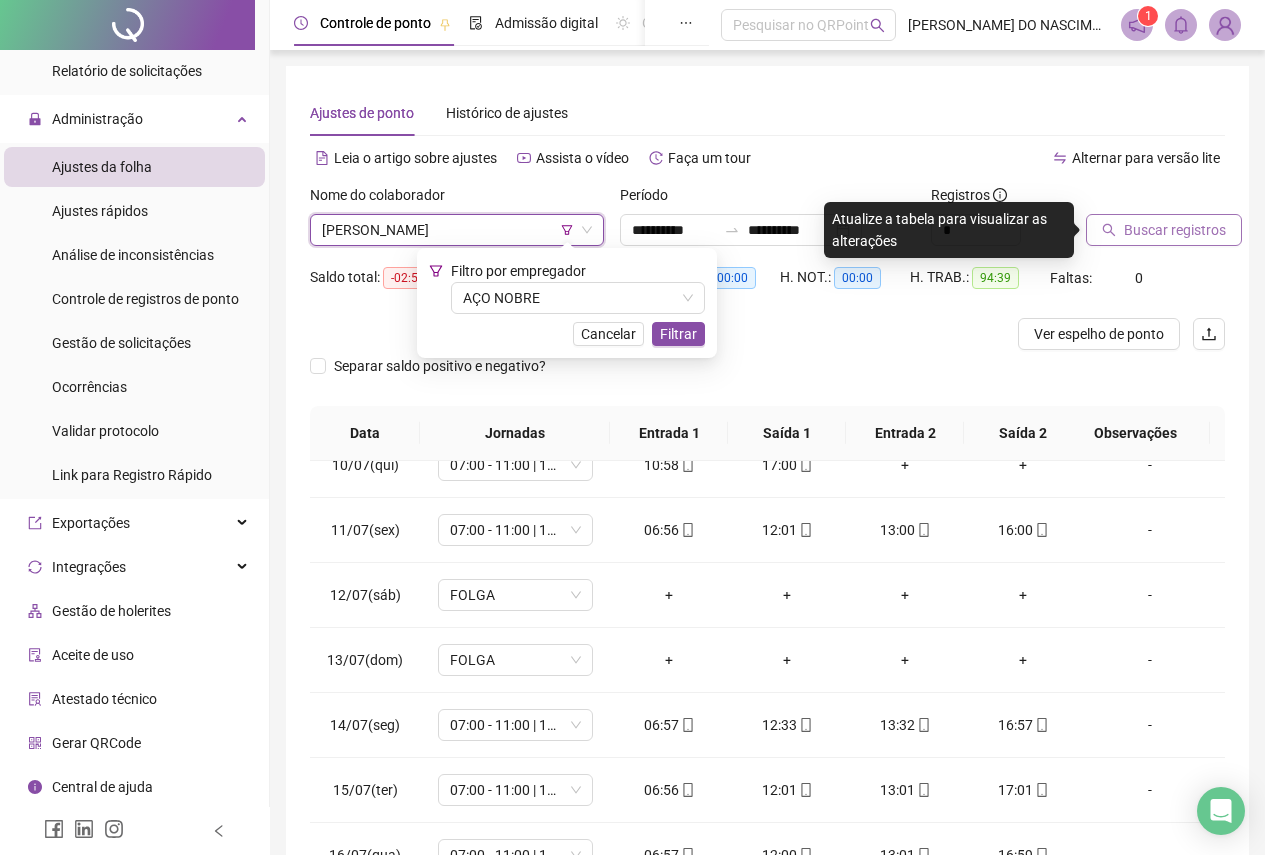 click on "Buscar registros" at bounding box center [1164, 230] 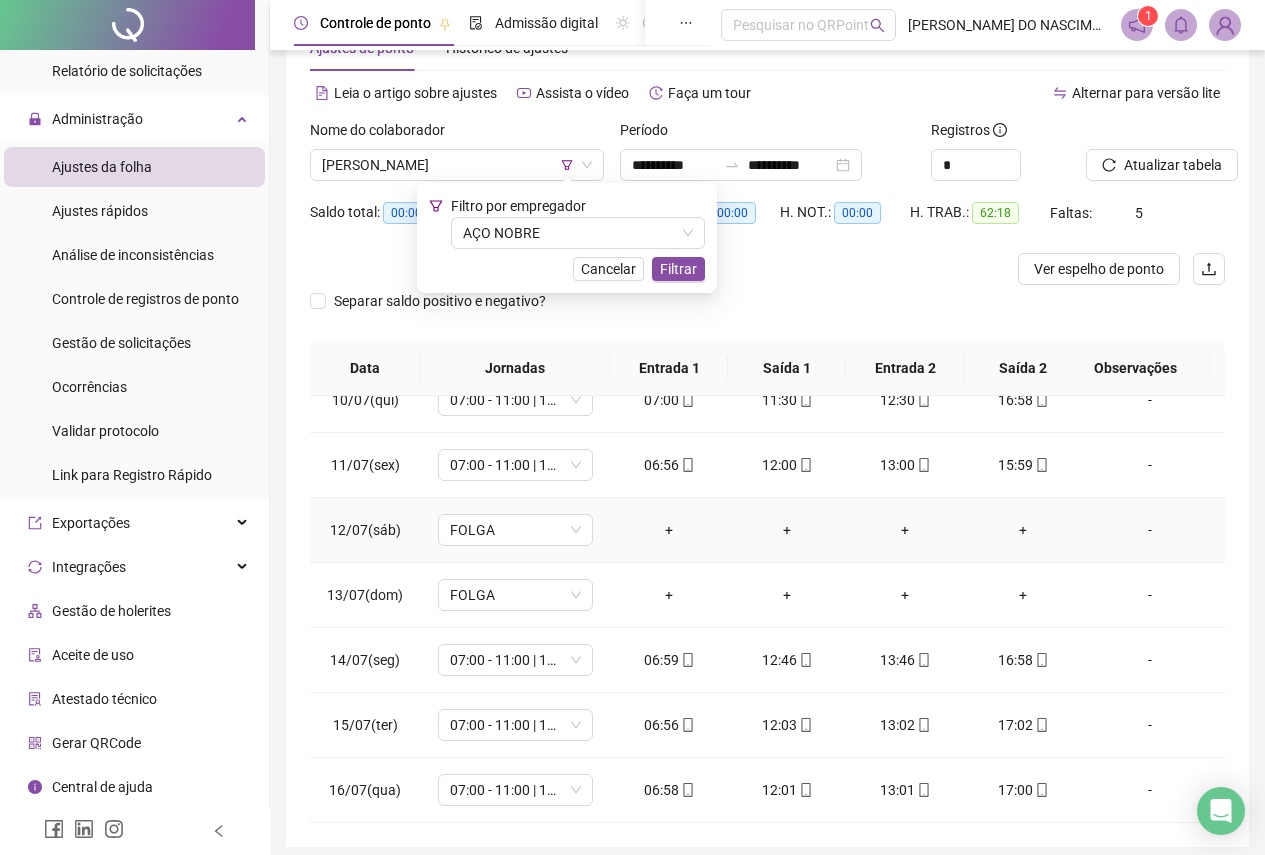 scroll, scrollTop: 143, scrollLeft: 0, axis: vertical 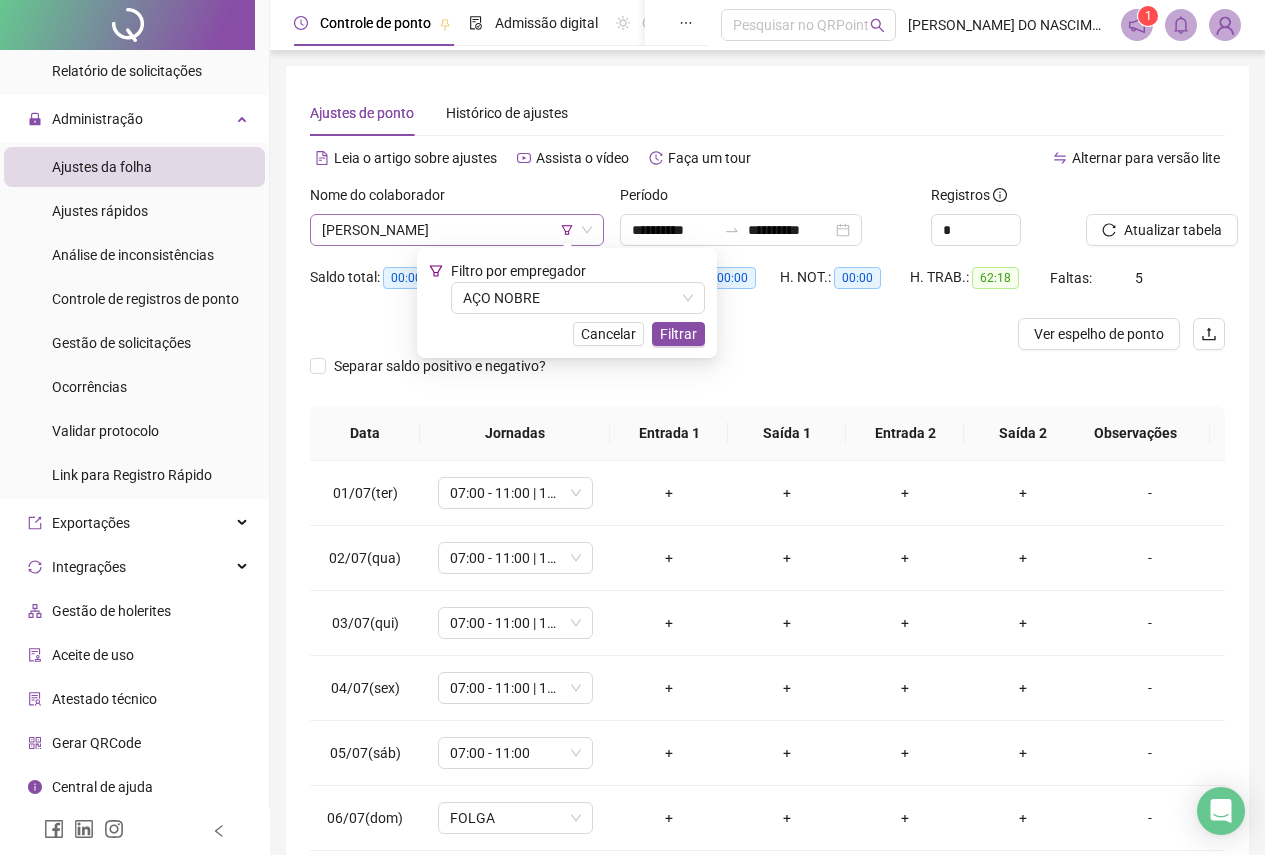 click on "[PERSON_NAME]" at bounding box center (457, 230) 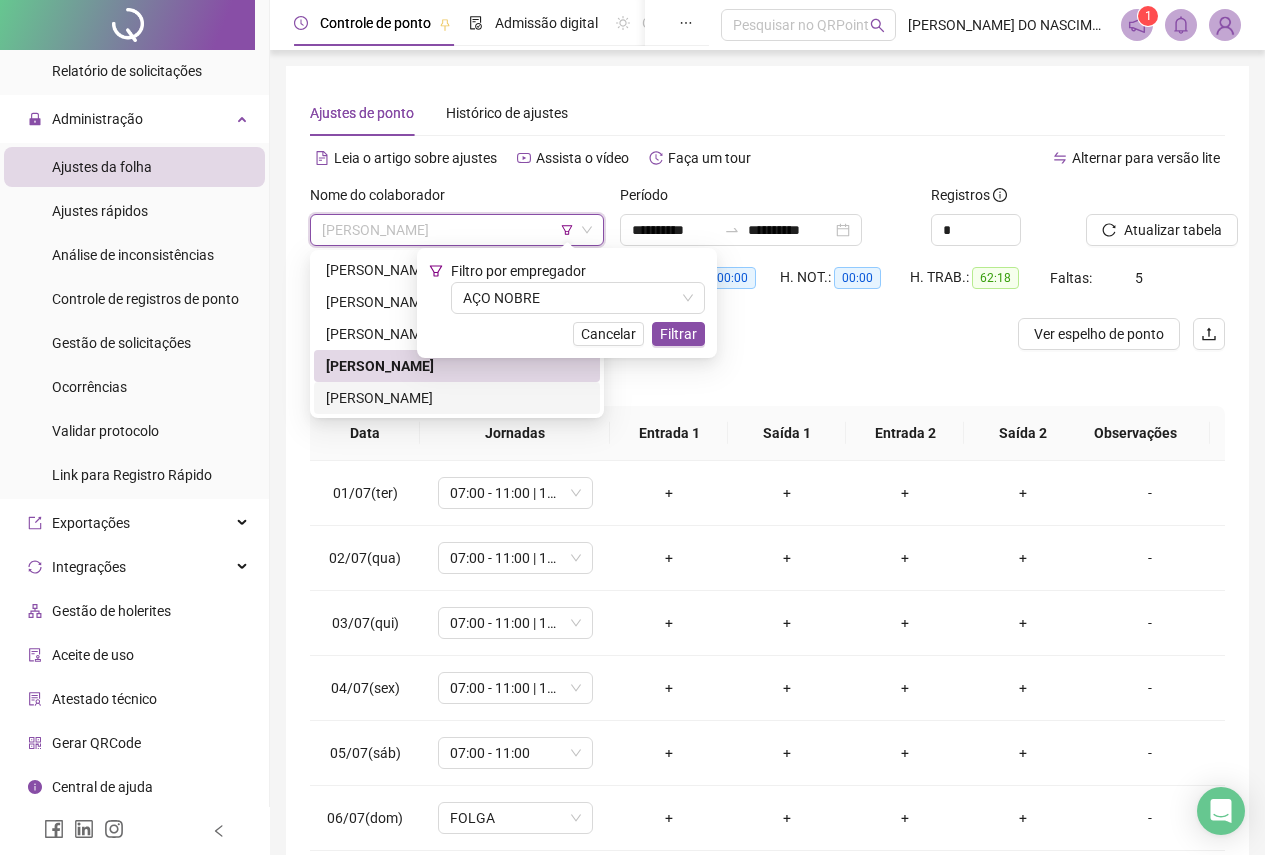 click on "[PERSON_NAME]" at bounding box center [457, 398] 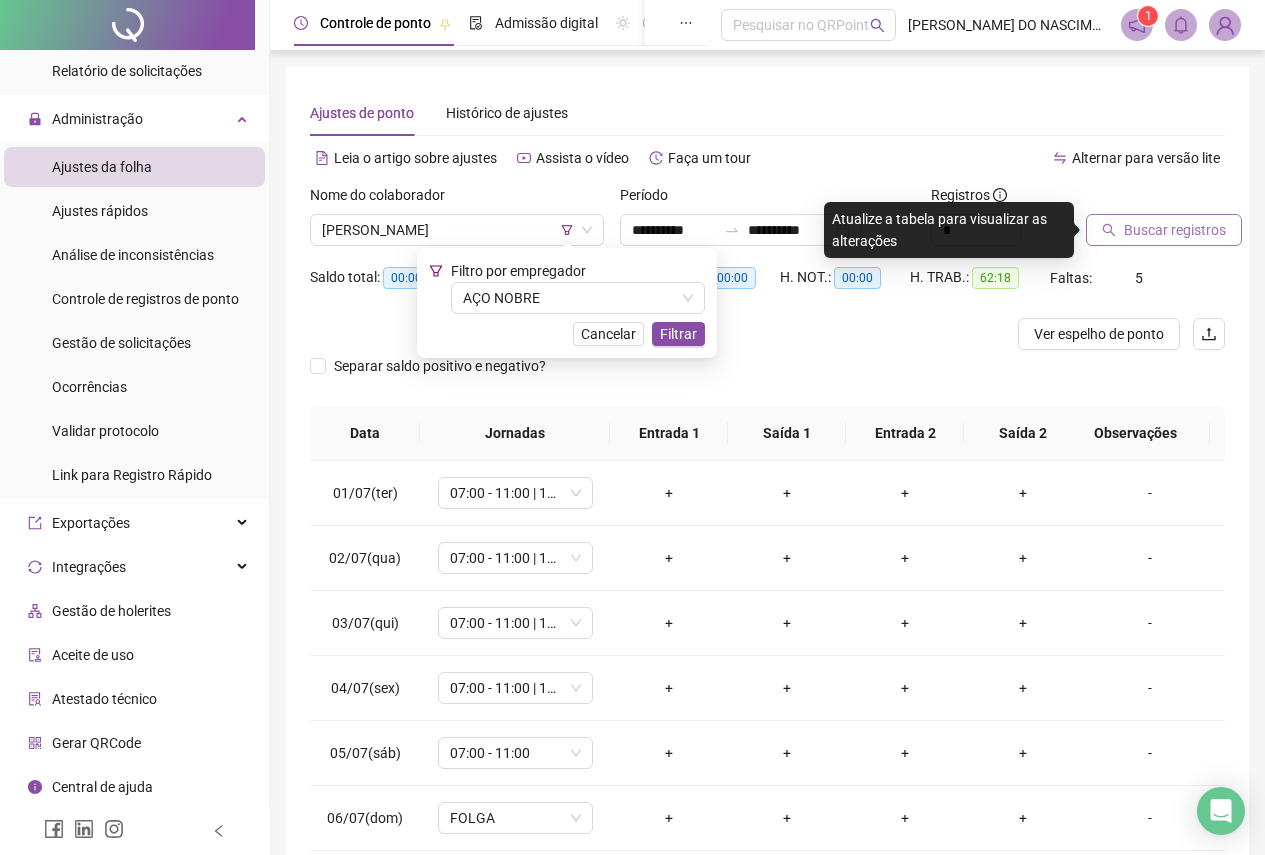click on "Buscar registros" at bounding box center [1164, 230] 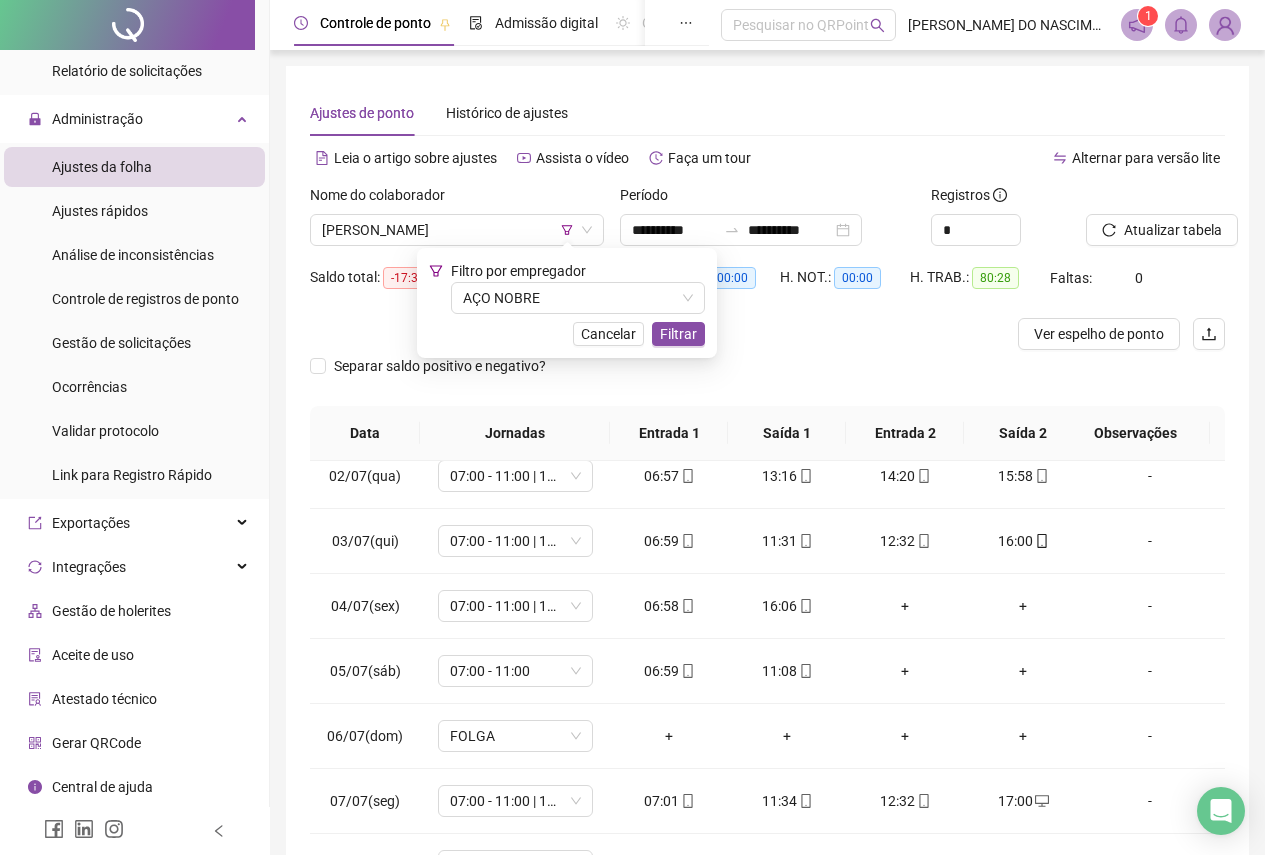 scroll, scrollTop: 0, scrollLeft: 0, axis: both 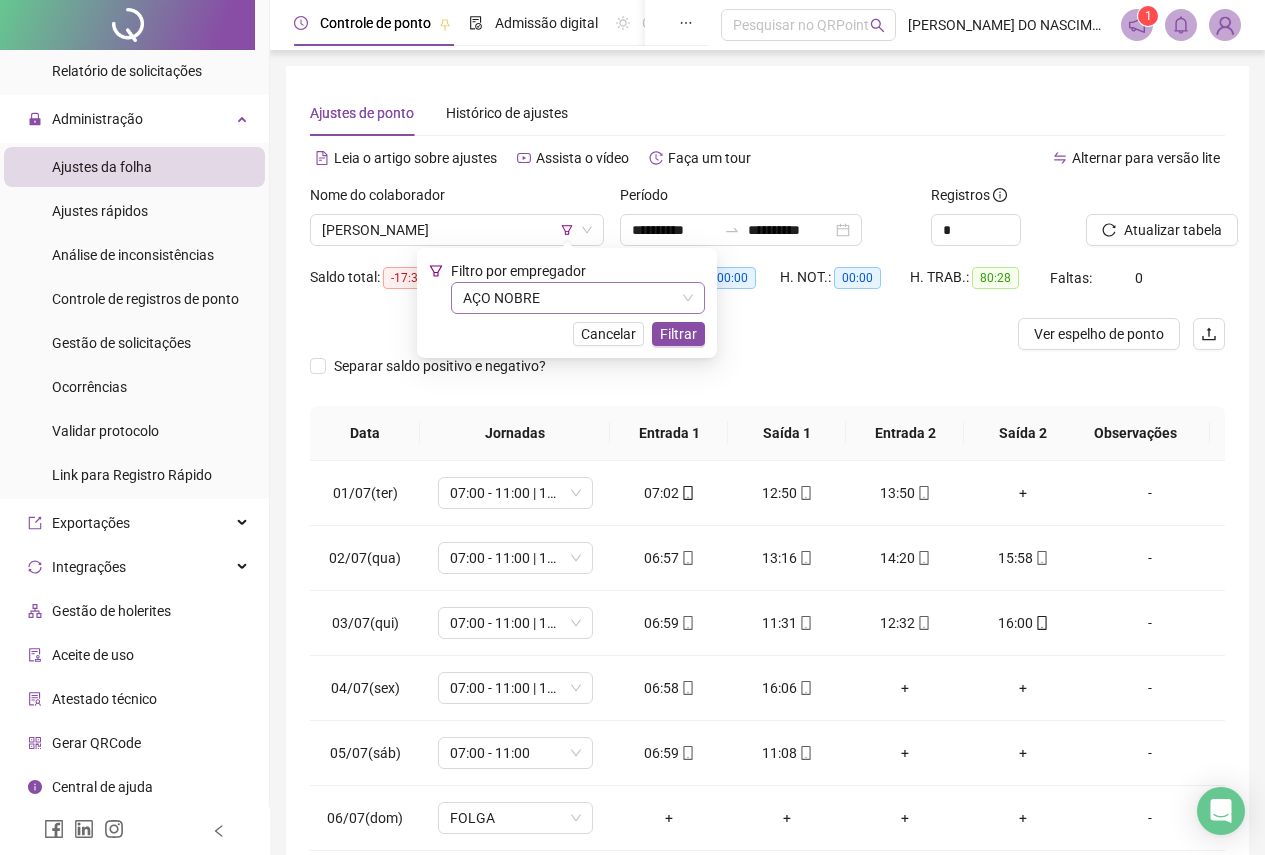 click on "AÇO NOBRE" at bounding box center (578, 298) 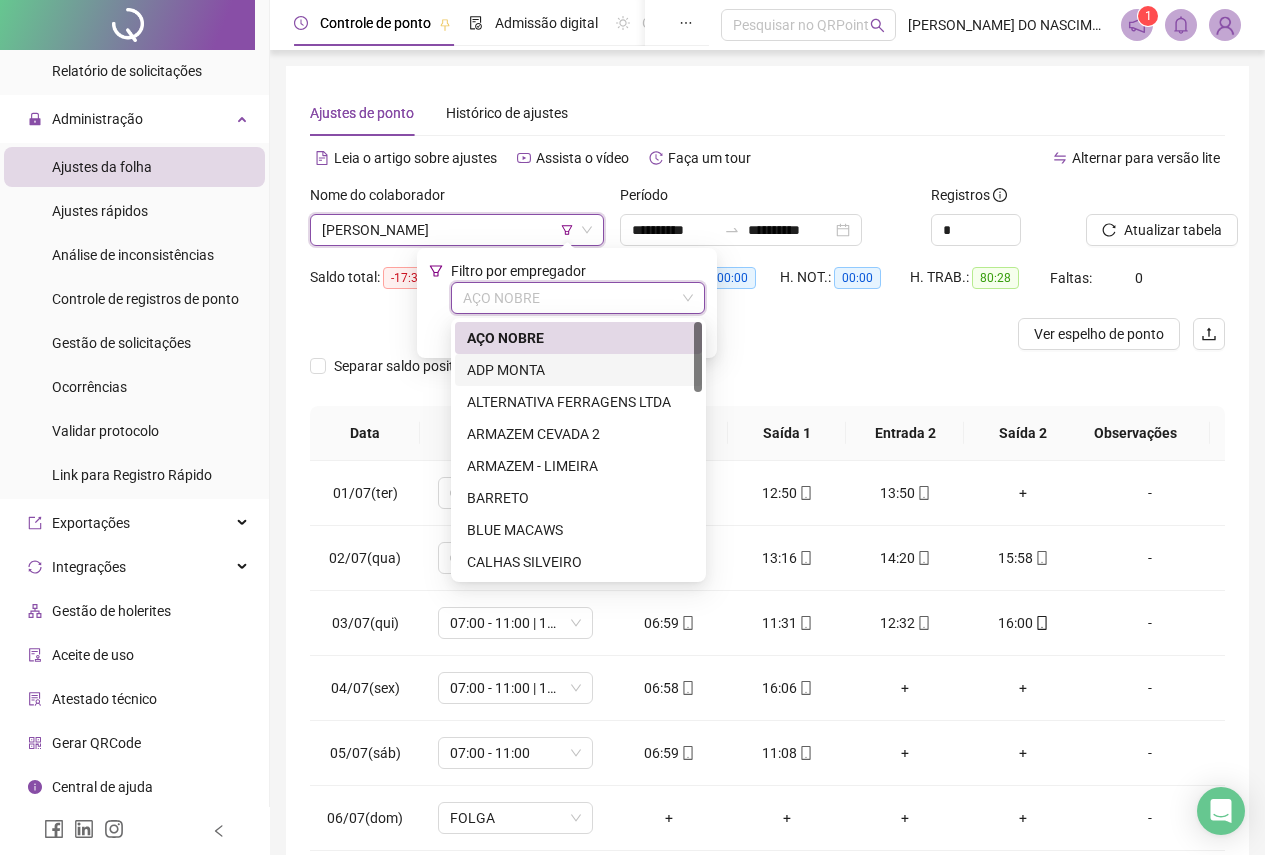 click on "ADP MONTA" at bounding box center [578, 370] 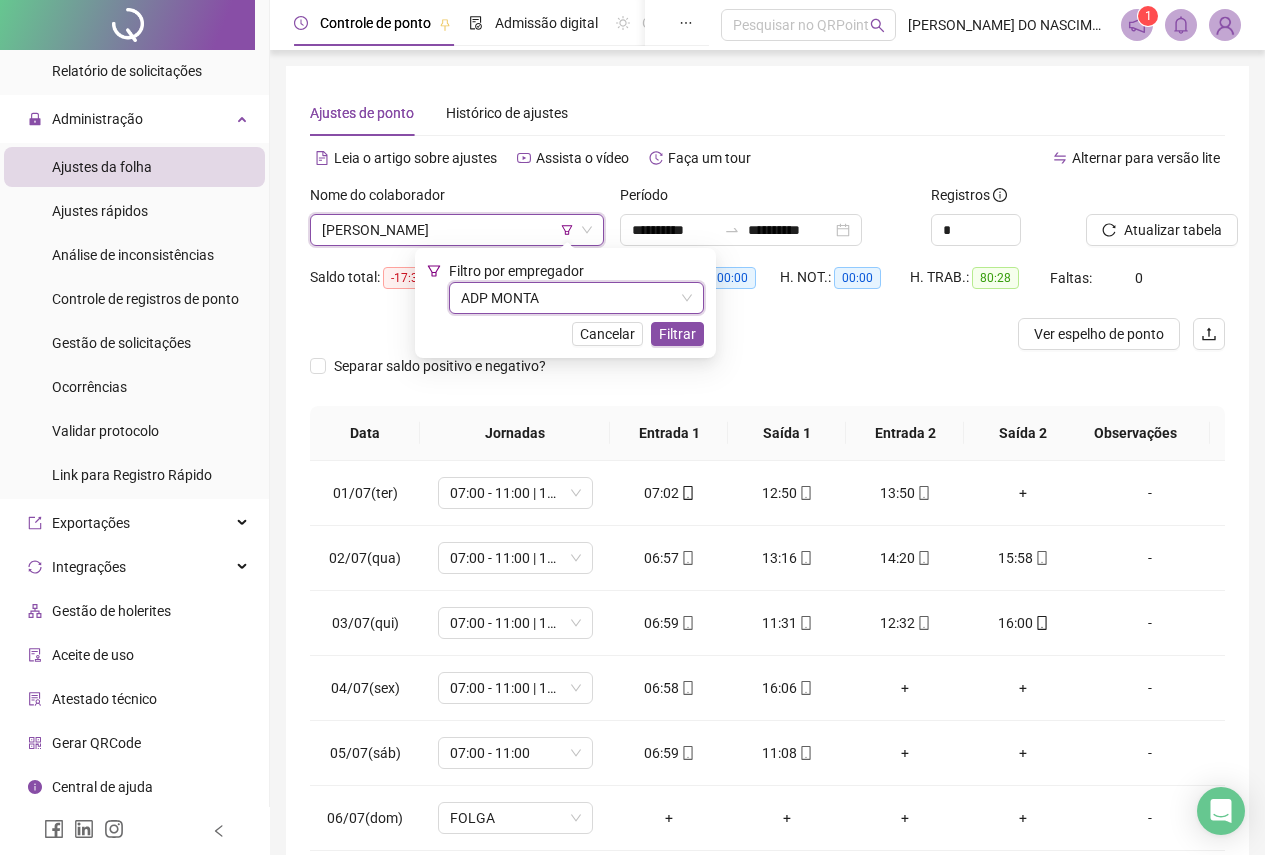 click on "[PERSON_NAME]" at bounding box center [457, 230] 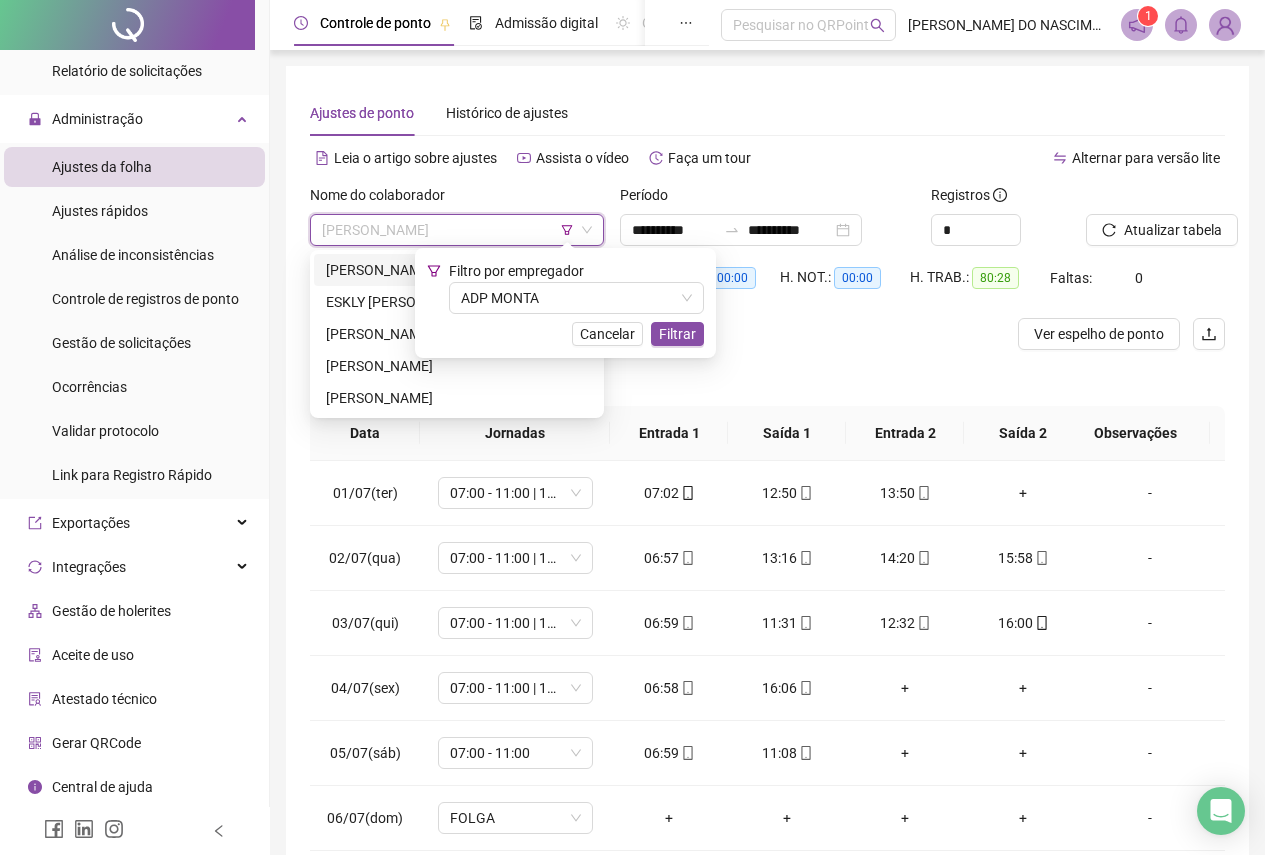 click on "[PERSON_NAME]" at bounding box center [457, 270] 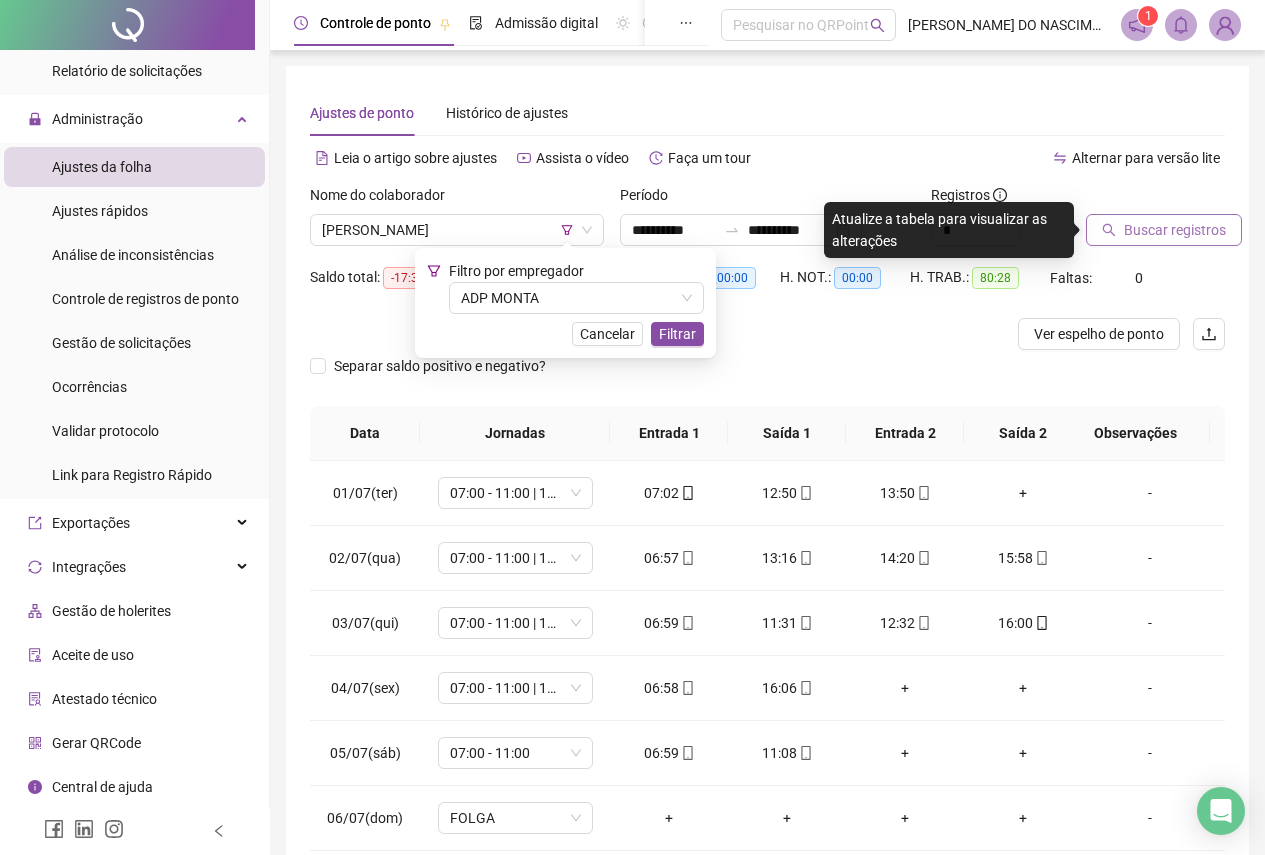 click on "Buscar registros" at bounding box center [1164, 230] 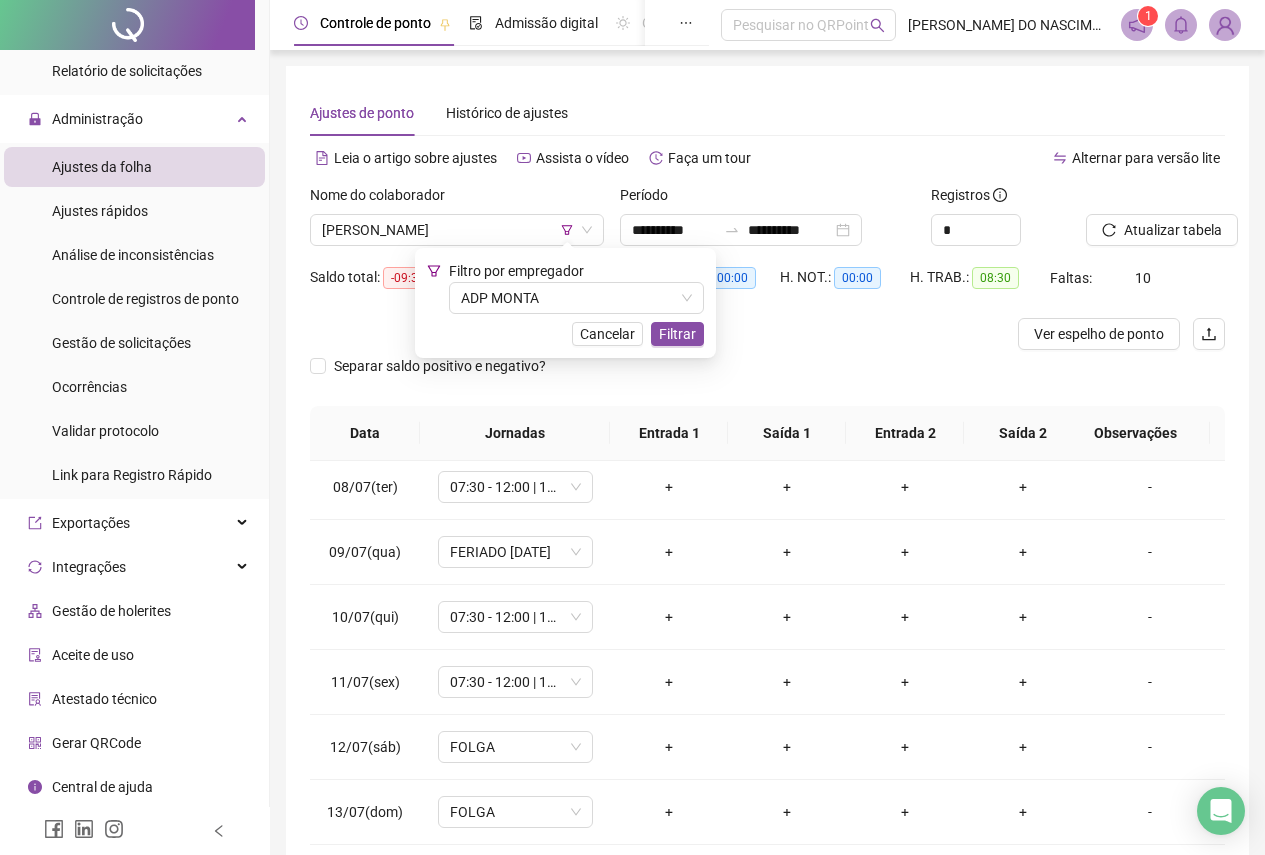 scroll, scrollTop: 628, scrollLeft: 0, axis: vertical 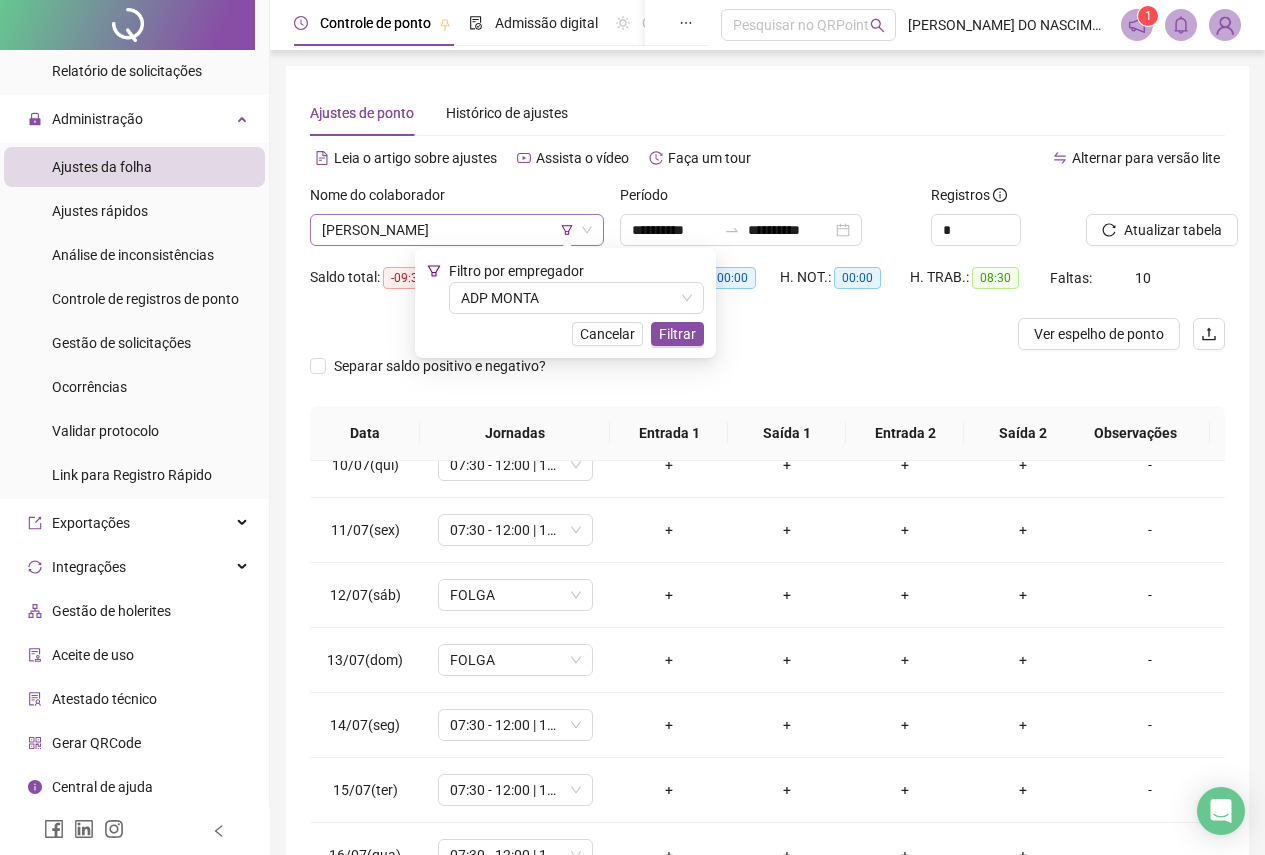 click on "[PERSON_NAME]" at bounding box center (457, 230) 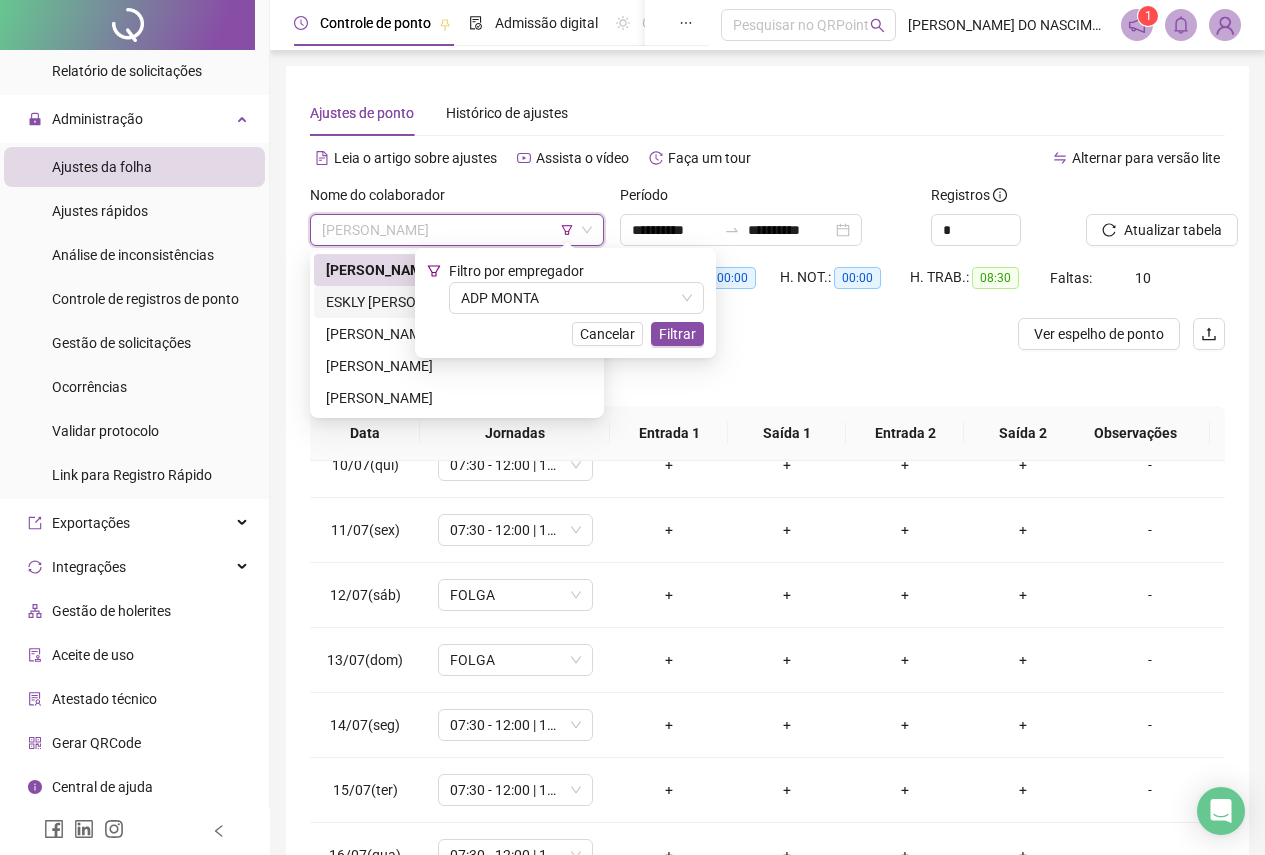 click on "ESKLY [PERSON_NAME]" at bounding box center [457, 302] 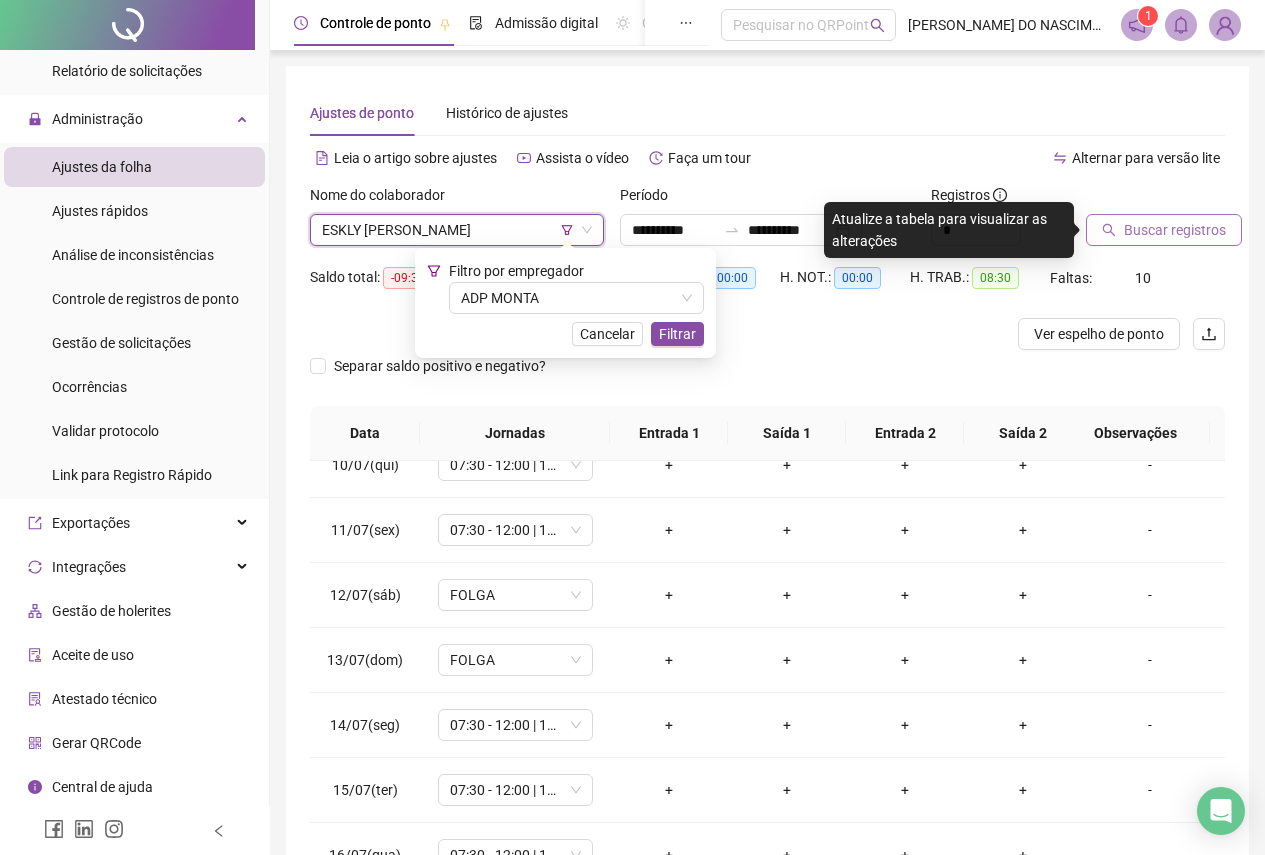 click on "Buscar registros" at bounding box center [1164, 230] 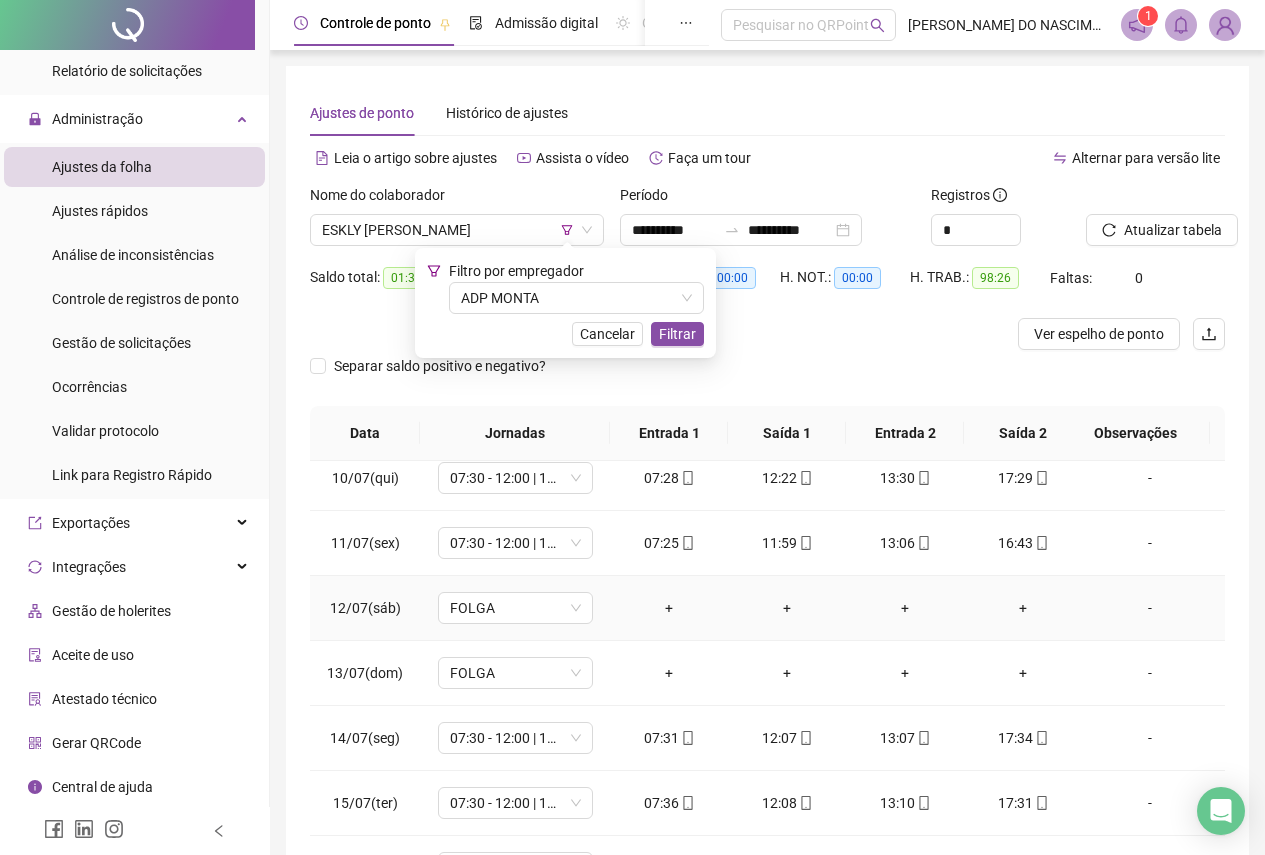 scroll, scrollTop: 628, scrollLeft: 0, axis: vertical 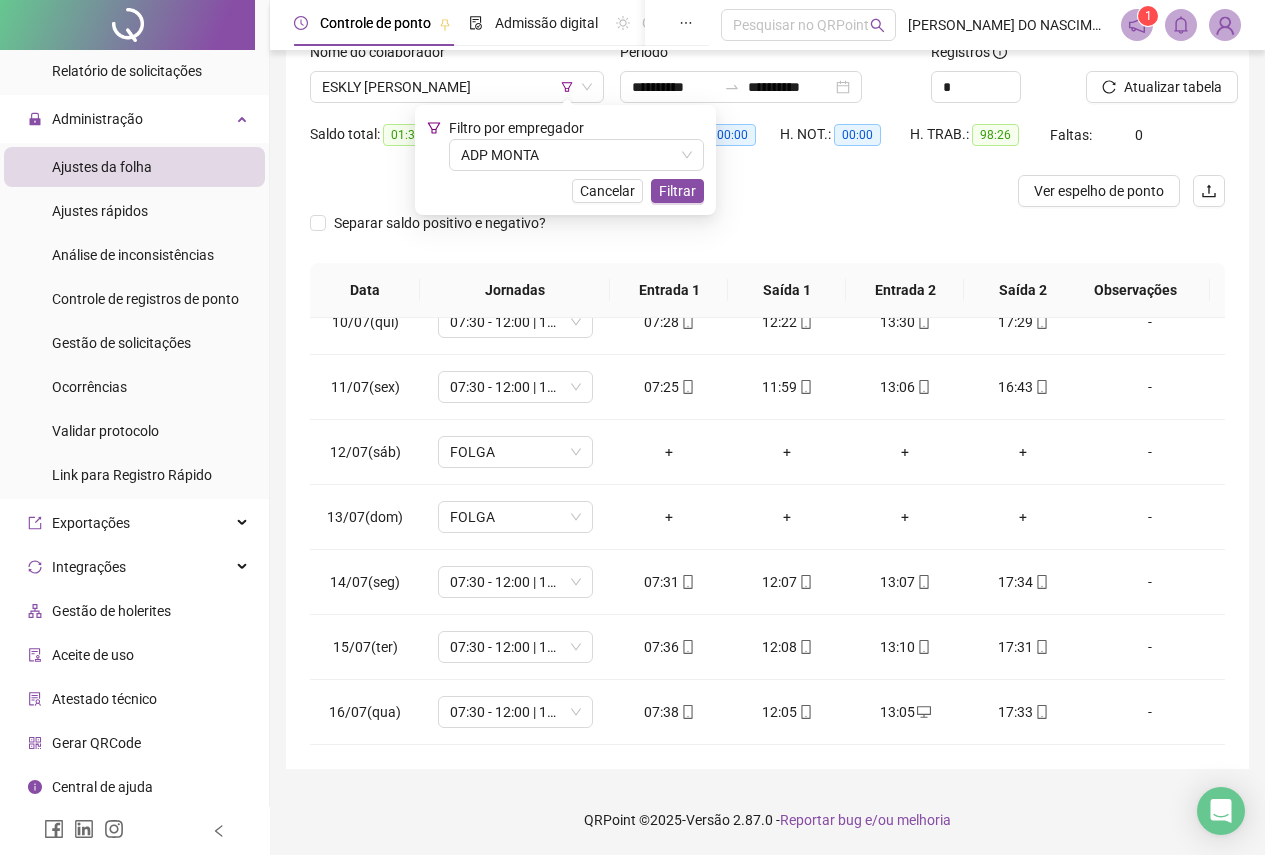 click 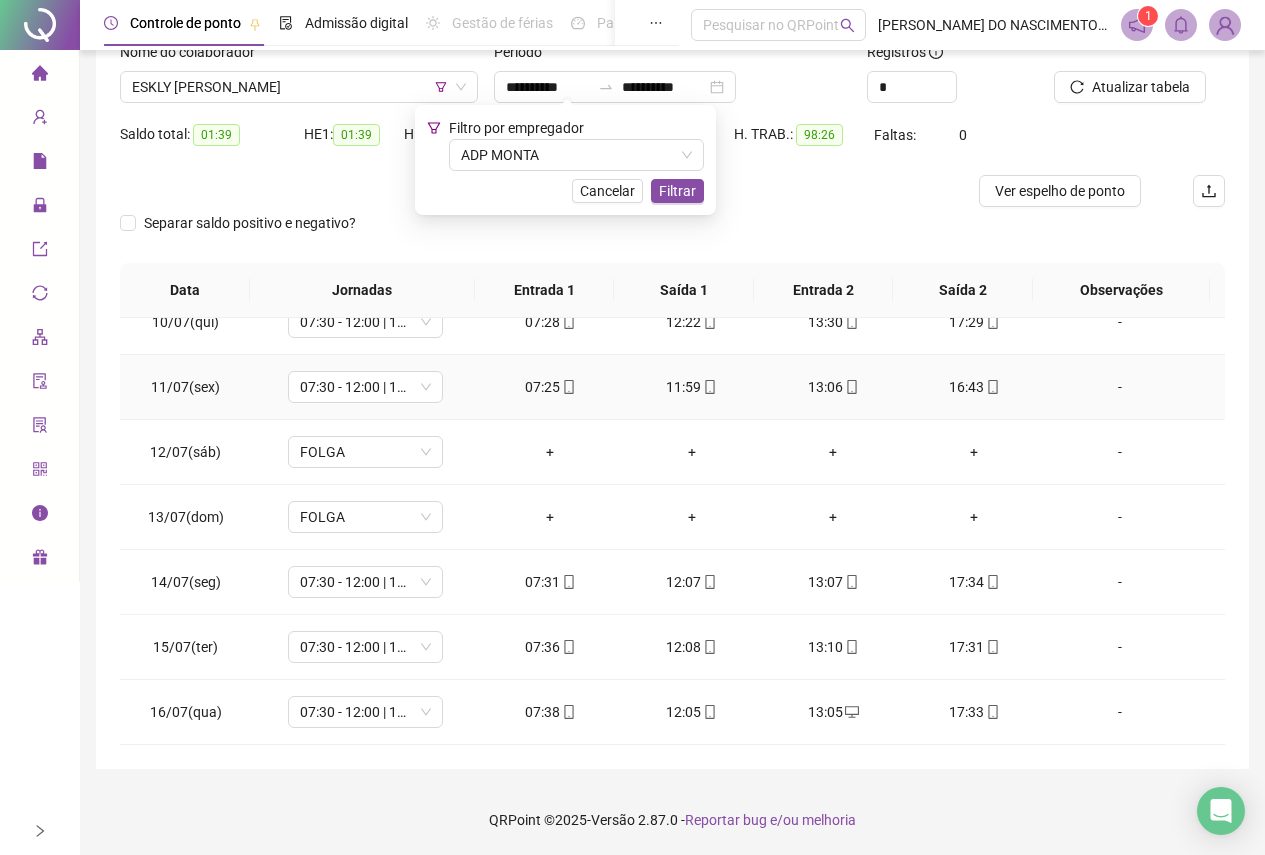 scroll, scrollTop: 613, scrollLeft: 0, axis: vertical 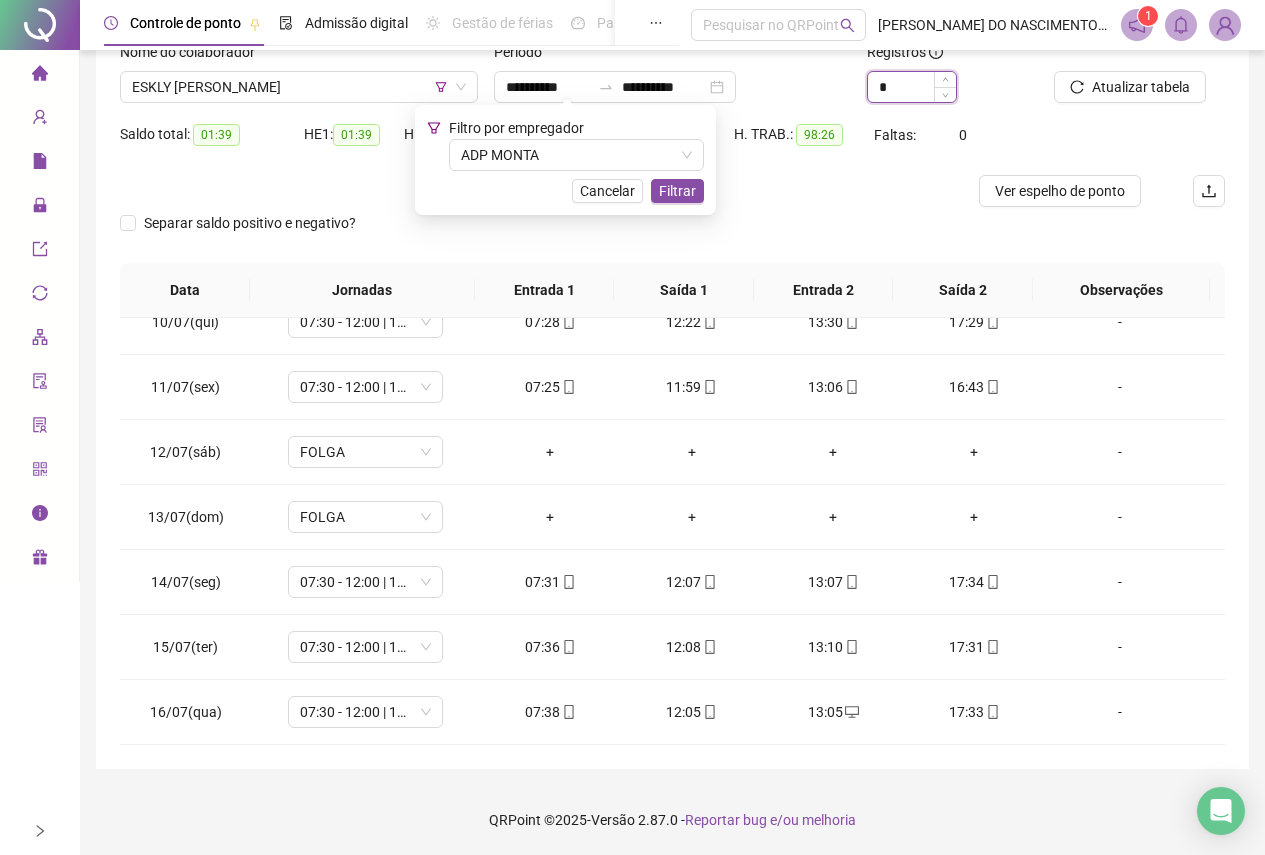 click on "*" at bounding box center [912, 87] 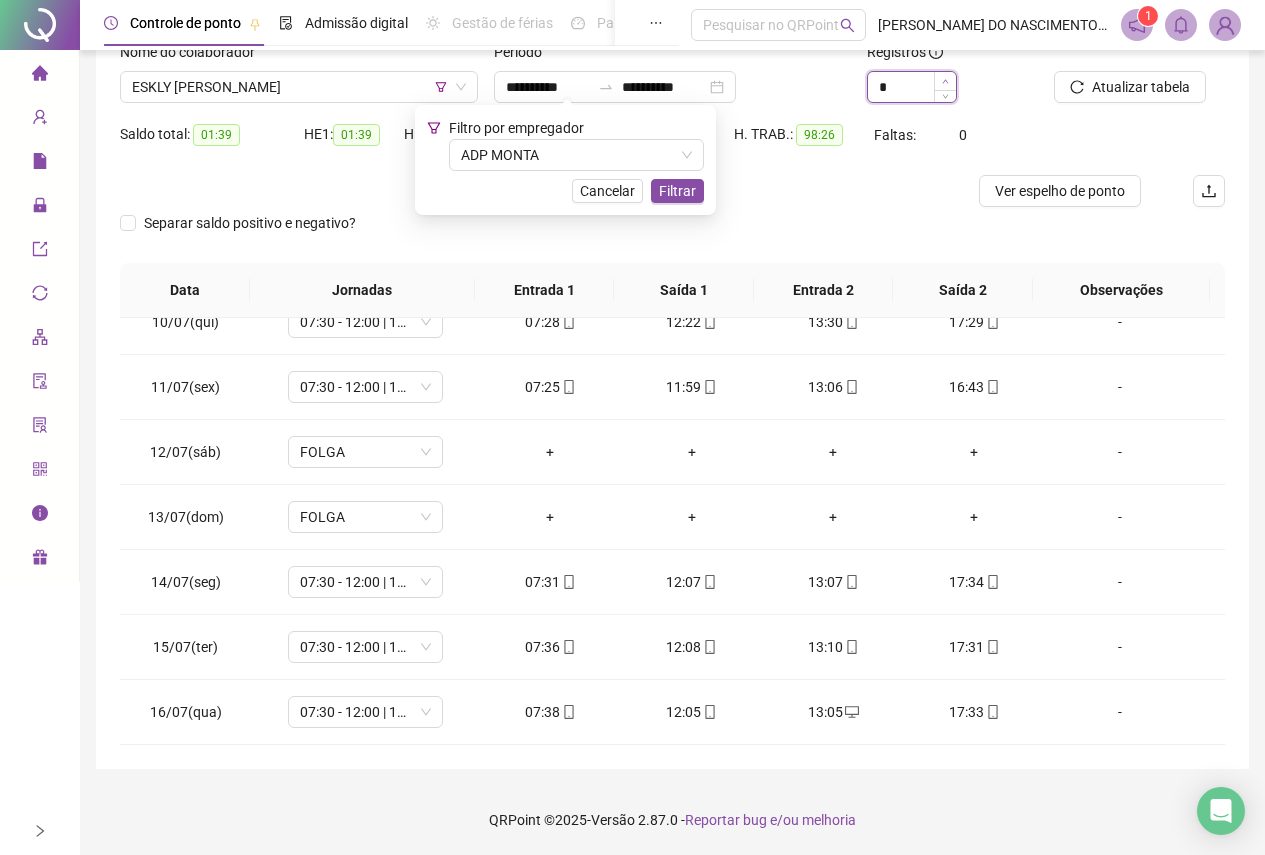 click at bounding box center [945, 81] 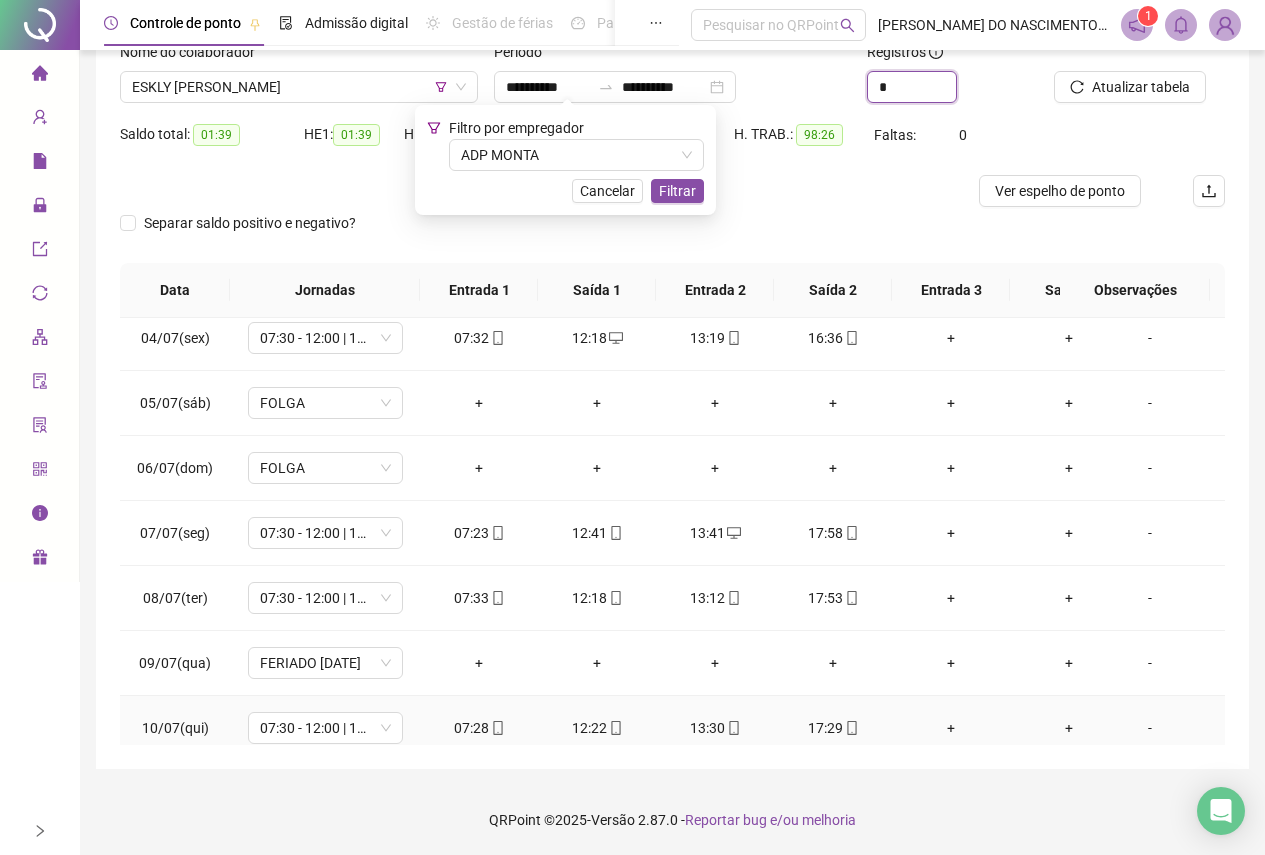scroll, scrollTop: 0, scrollLeft: 0, axis: both 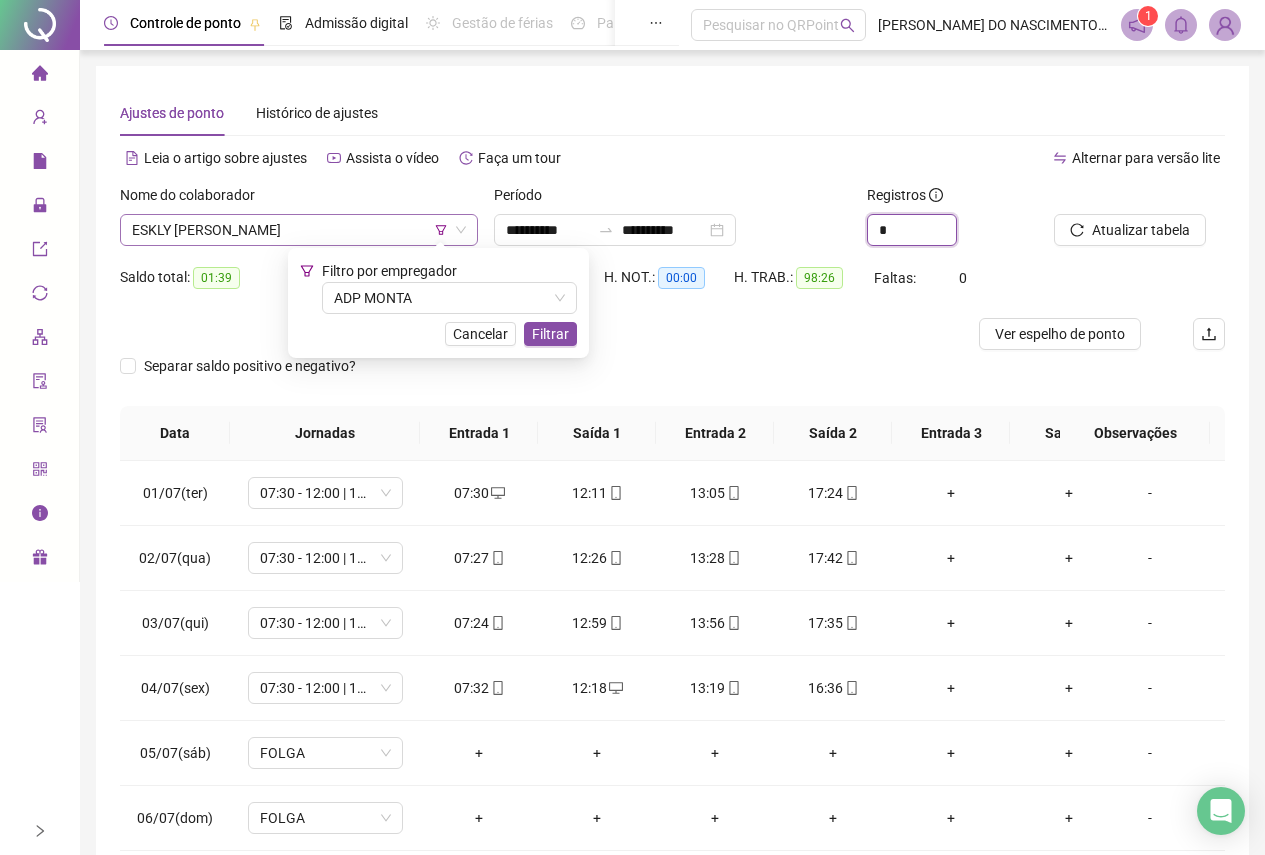 click on "ESKLY [PERSON_NAME]" at bounding box center [299, 230] 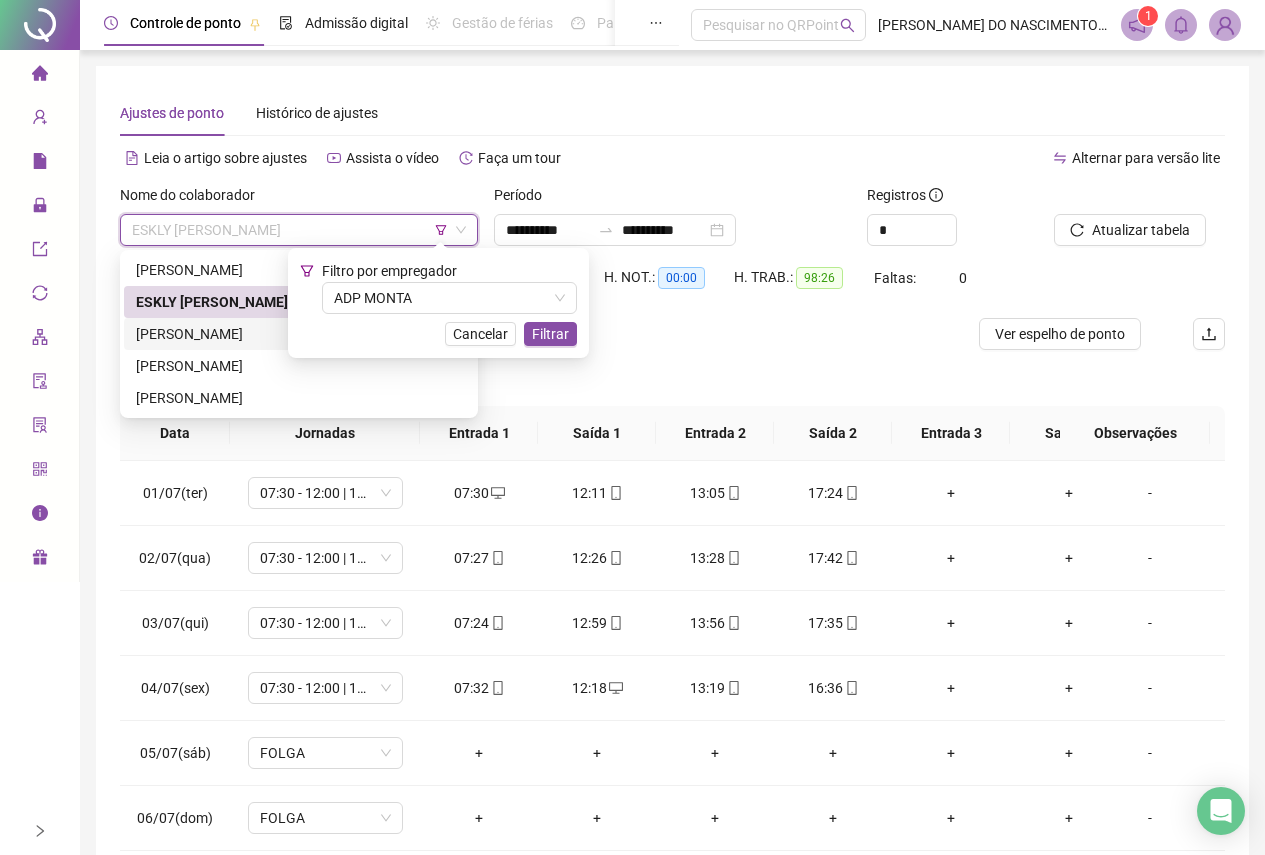 click on "[PERSON_NAME]" at bounding box center (299, 334) 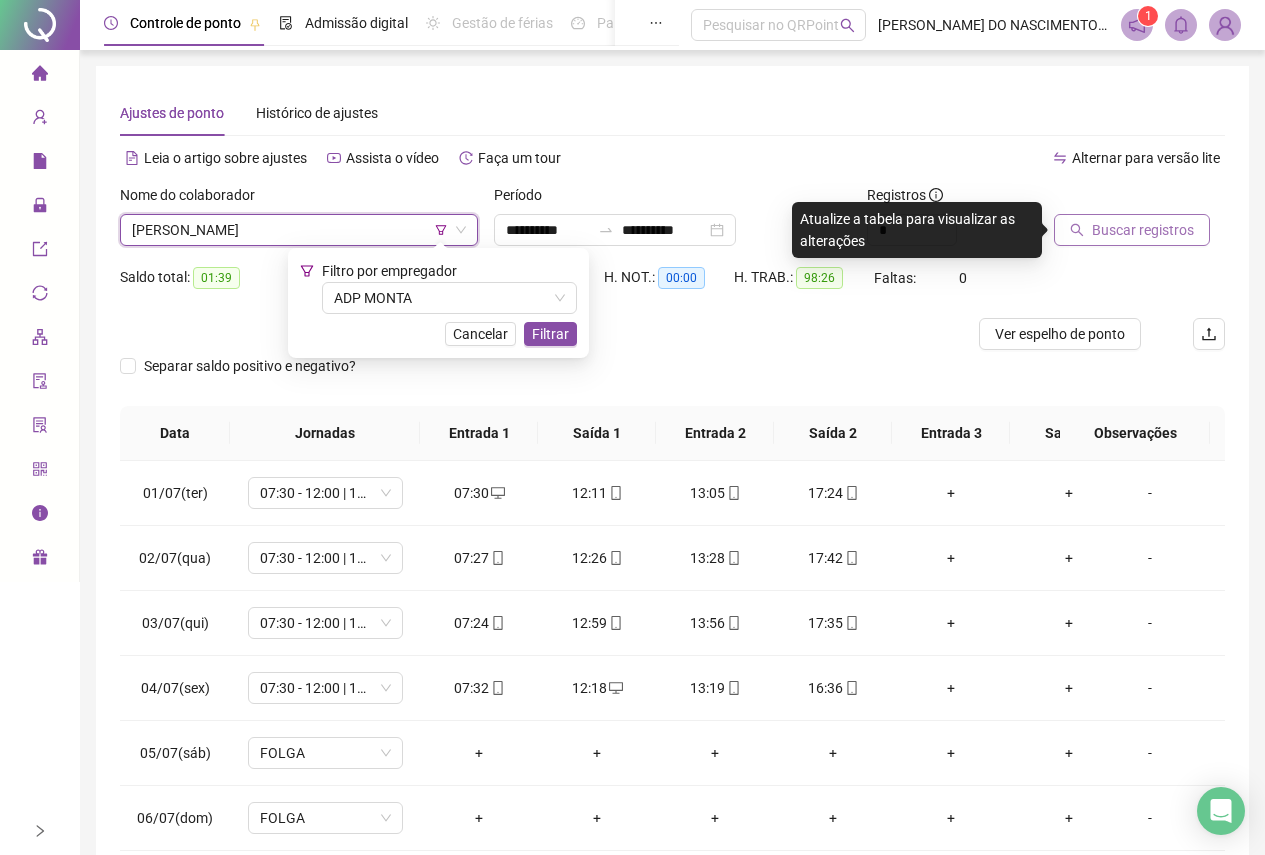 click on "Buscar registros" at bounding box center [1143, 230] 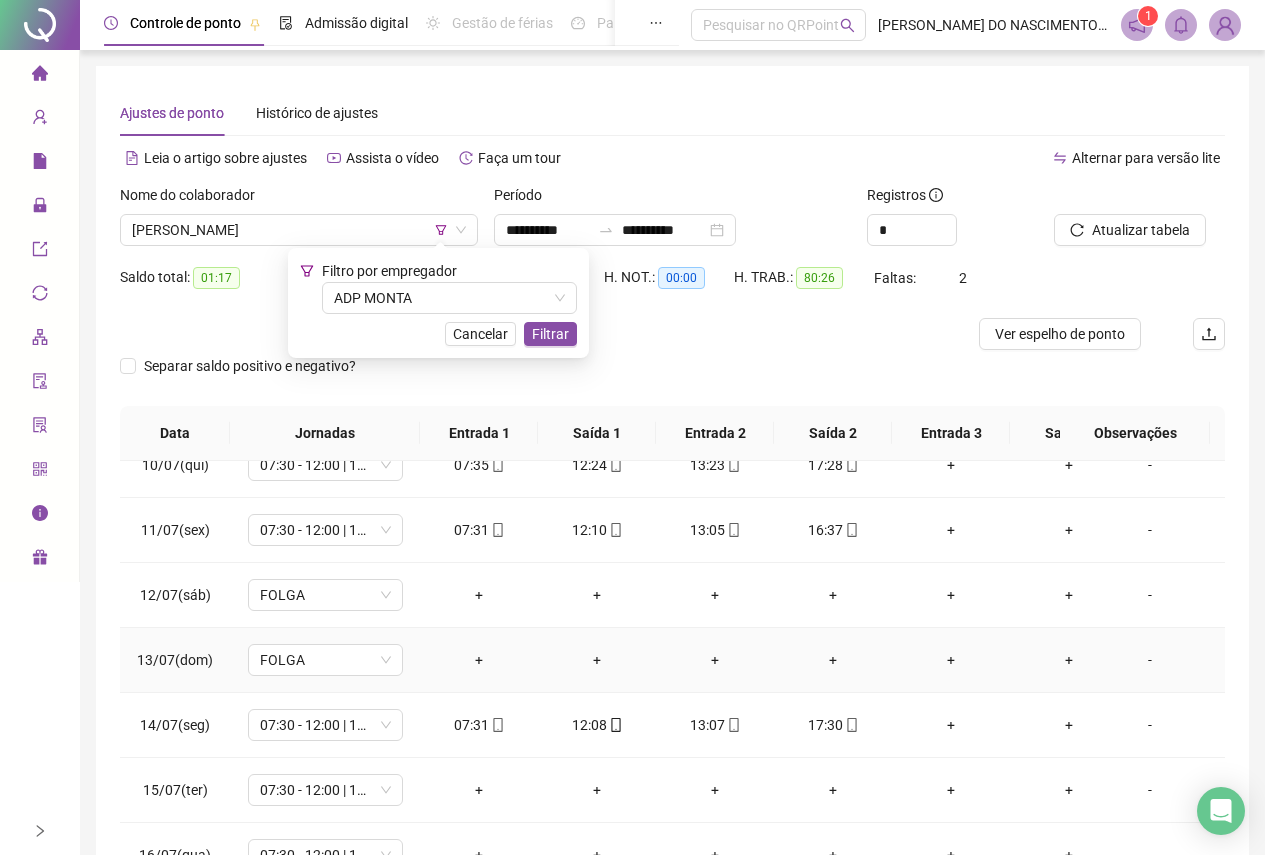 scroll, scrollTop: 628, scrollLeft: 0, axis: vertical 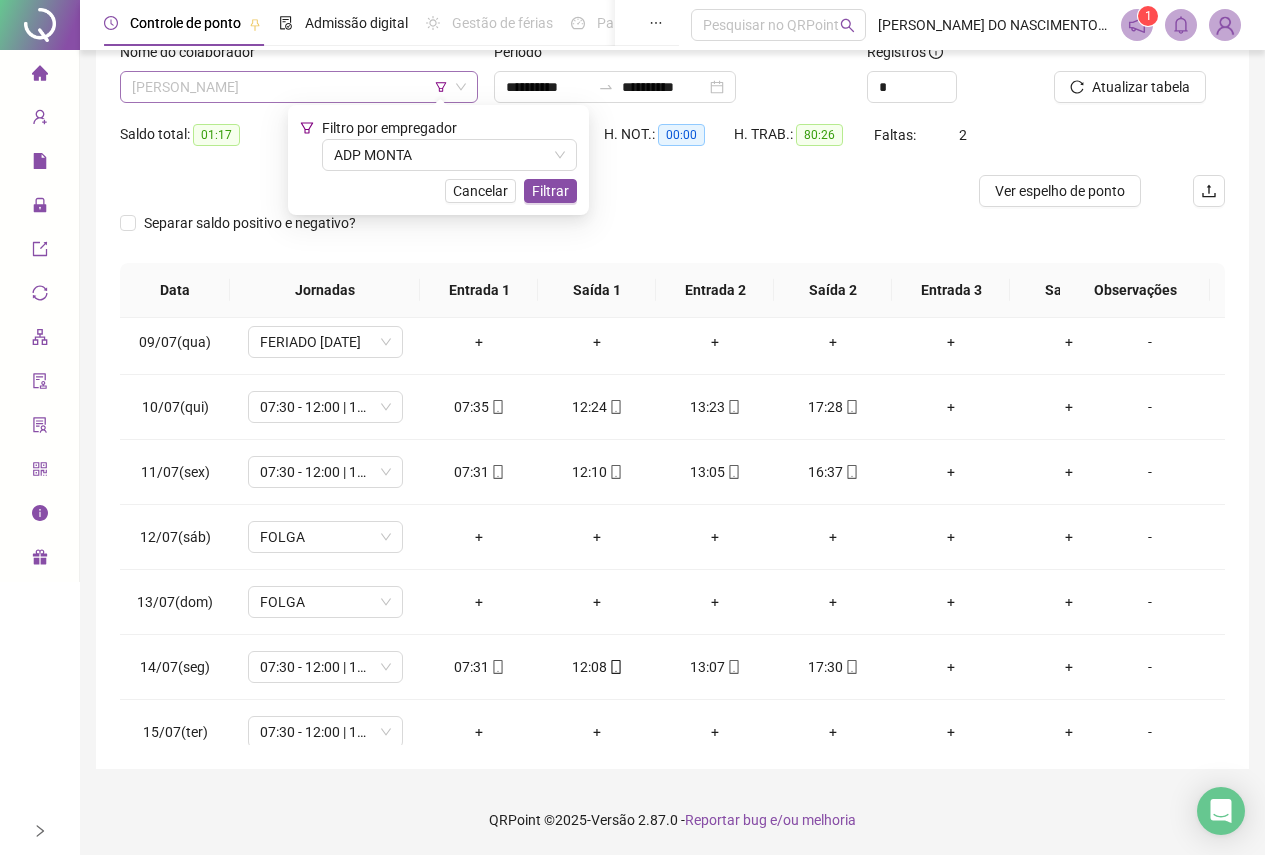 click on "[PERSON_NAME]" at bounding box center [299, 87] 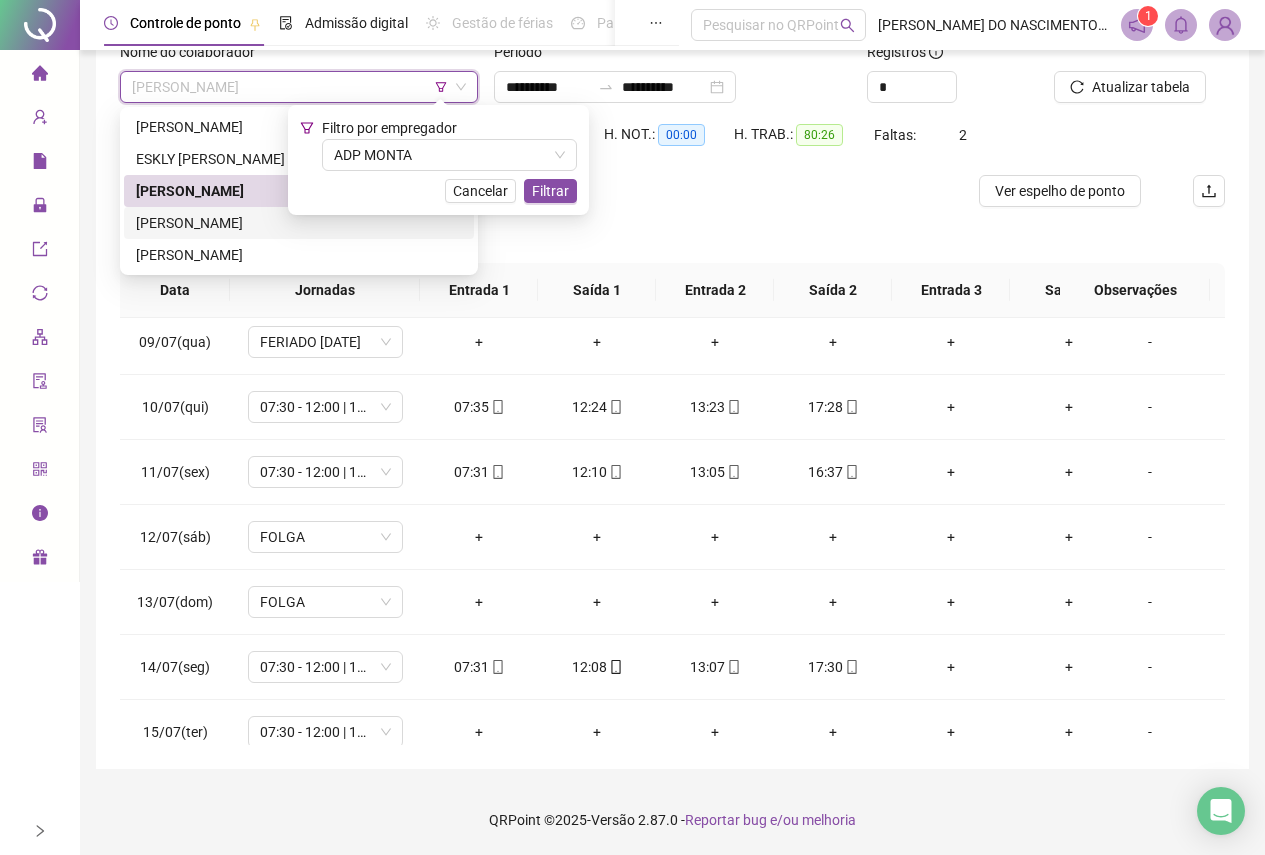 click on "[PERSON_NAME]" at bounding box center [299, 223] 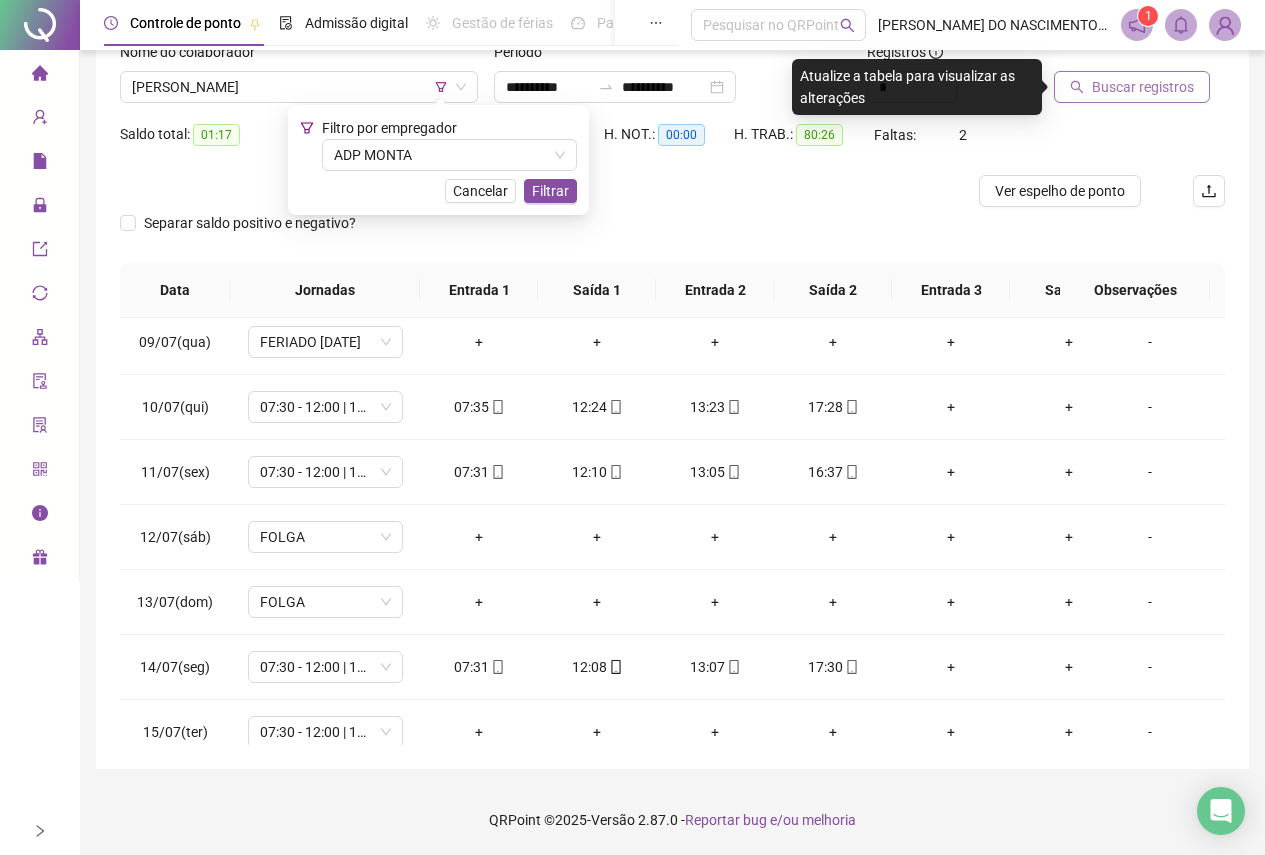 click 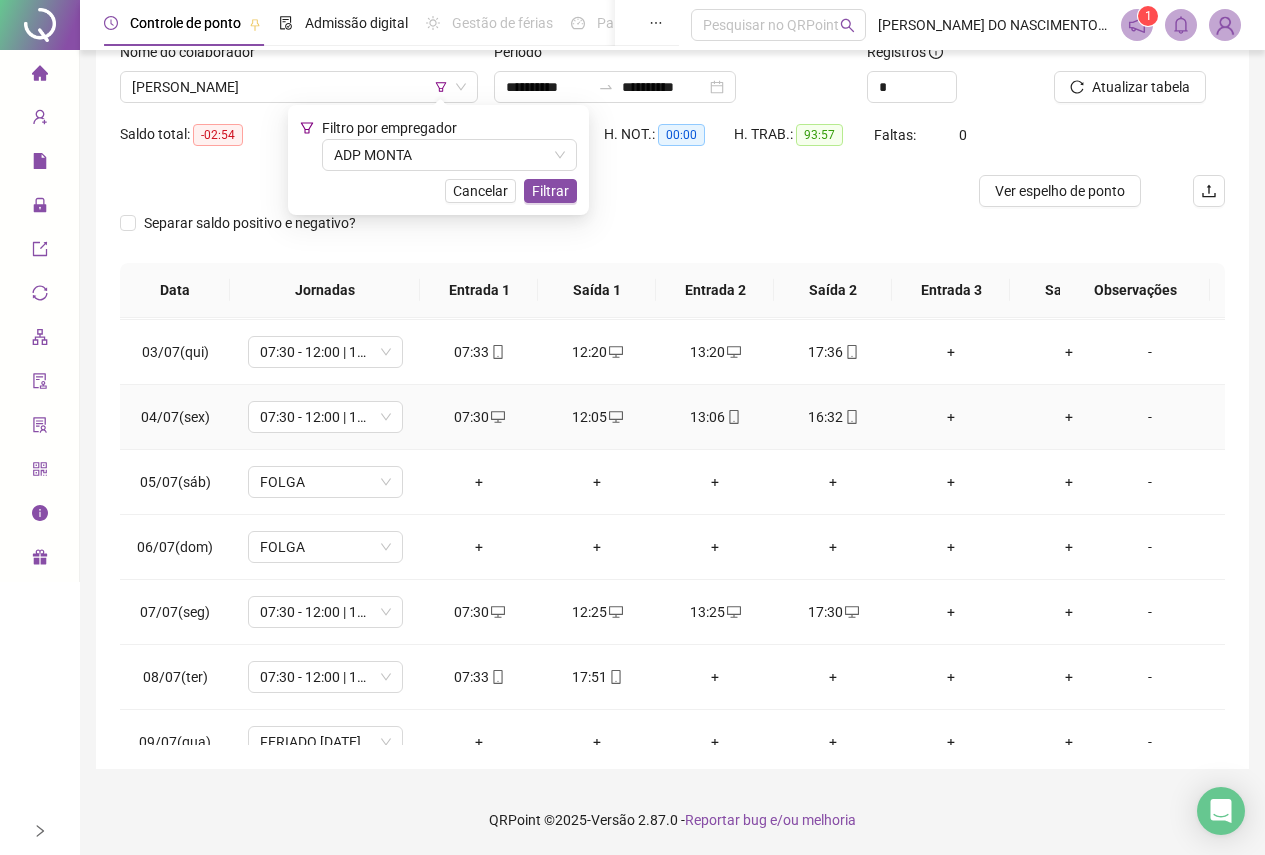 scroll, scrollTop: 0, scrollLeft: 0, axis: both 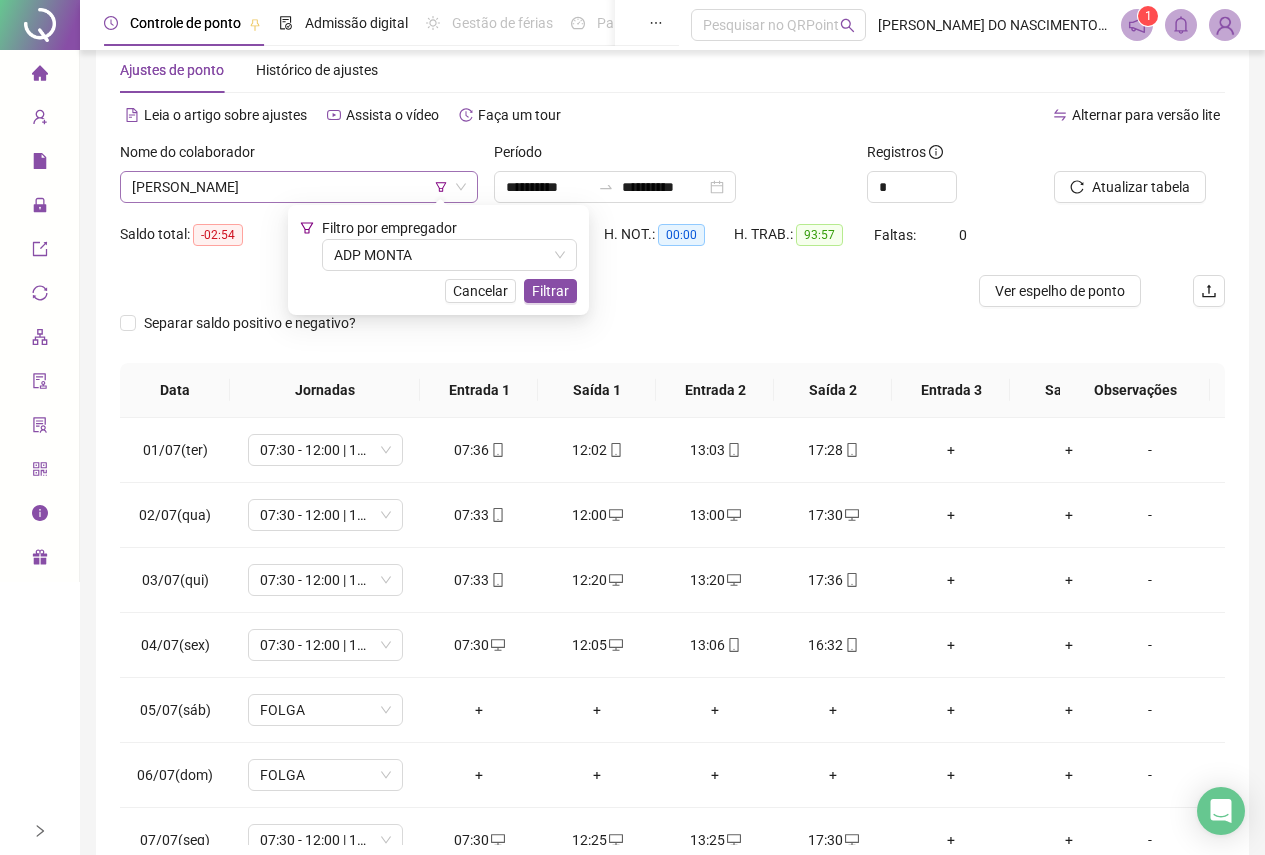click on "[PERSON_NAME]" at bounding box center [299, 187] 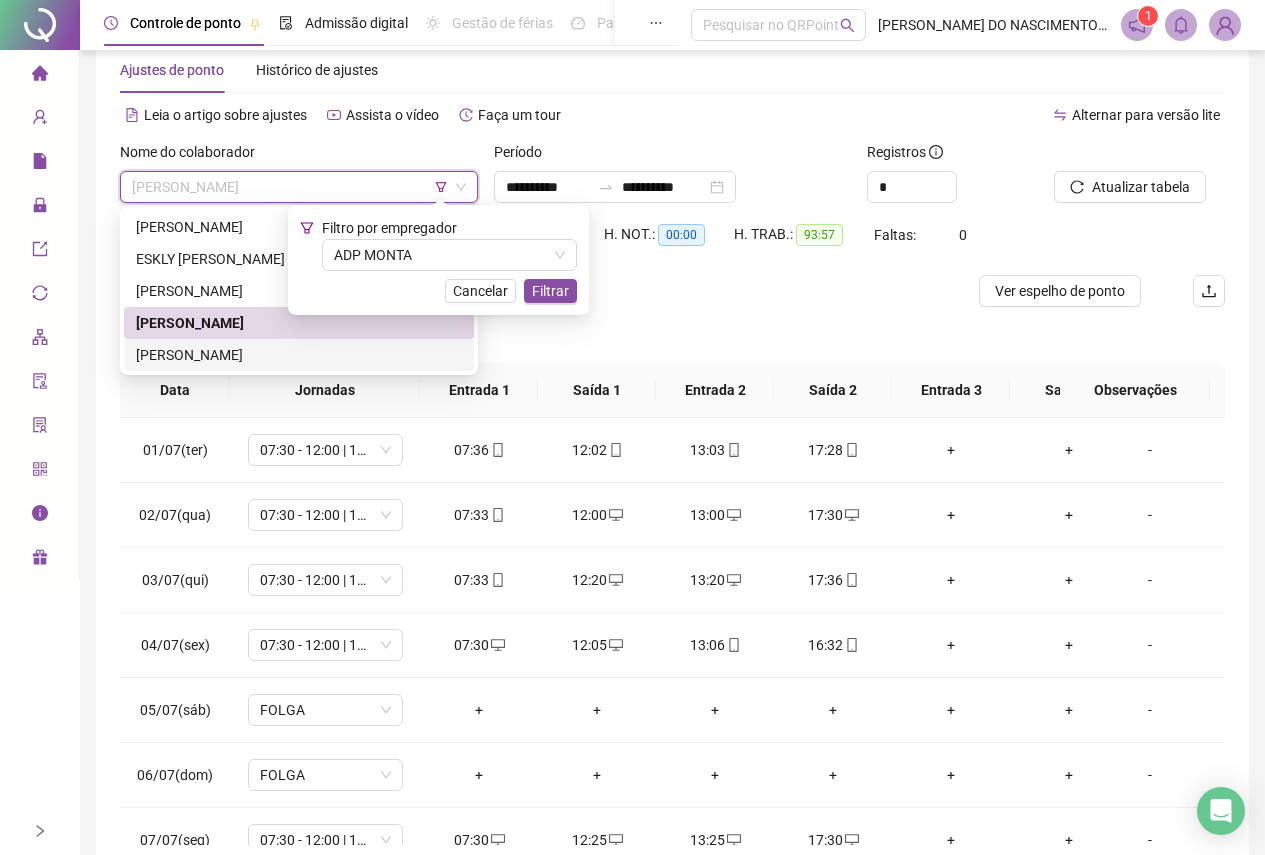 click on "[PERSON_NAME]" at bounding box center [299, 355] 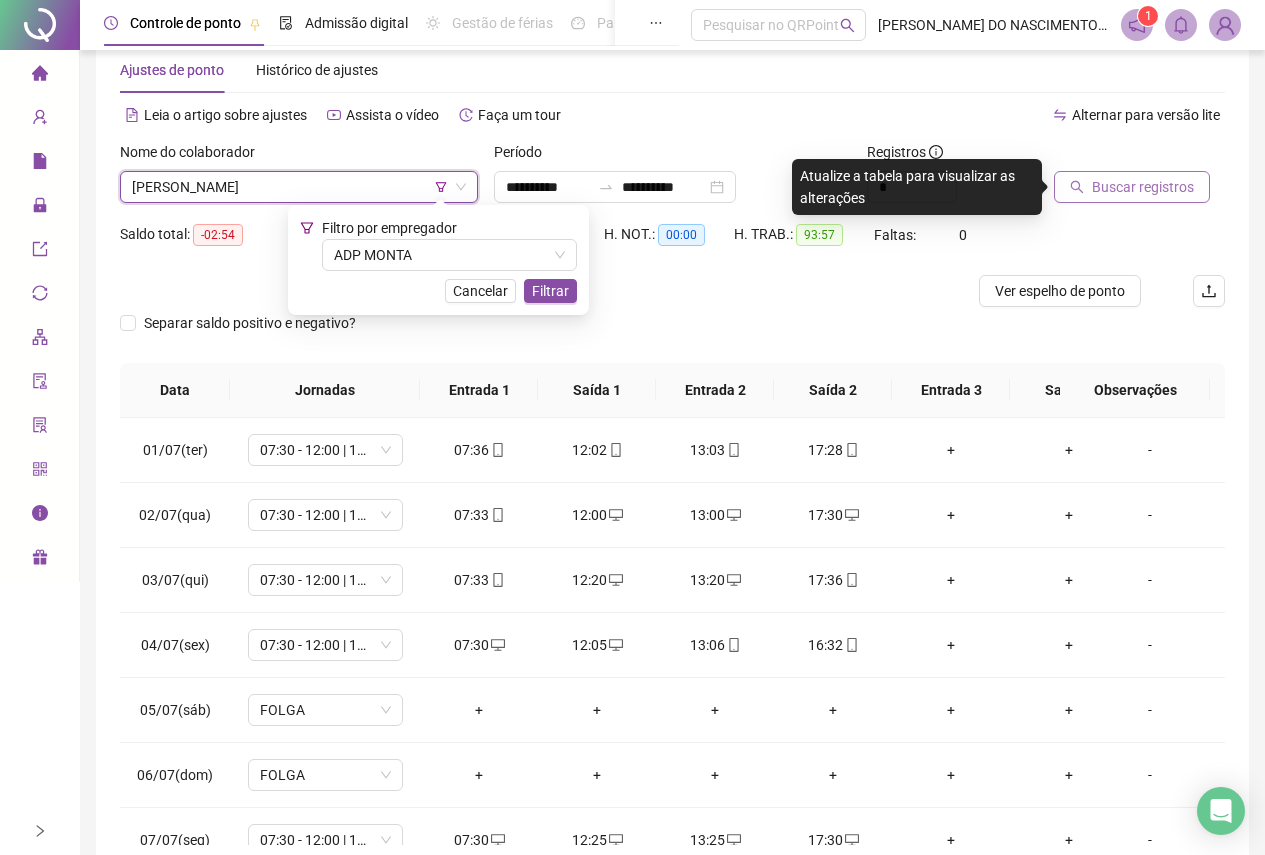 click on "Buscar registros" at bounding box center [1132, 187] 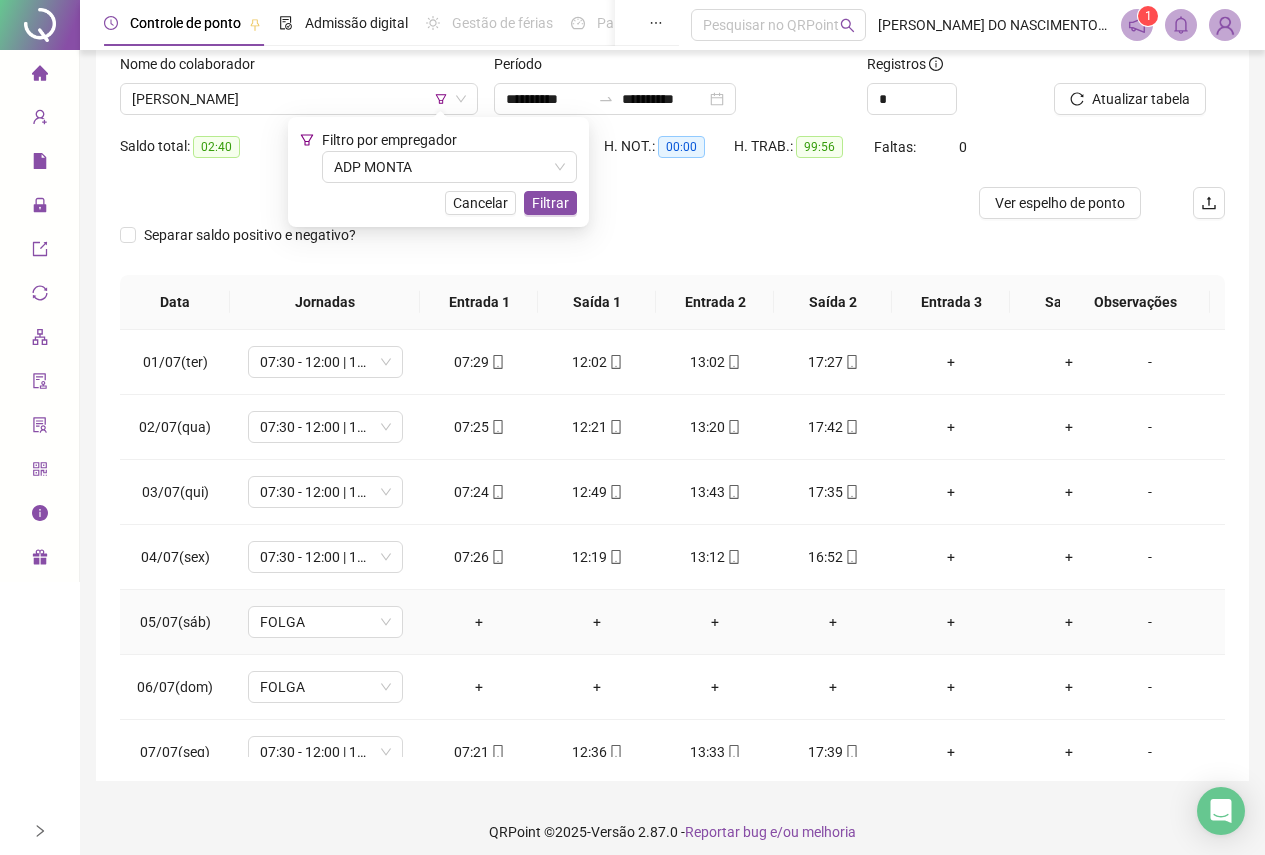 scroll, scrollTop: 143, scrollLeft: 0, axis: vertical 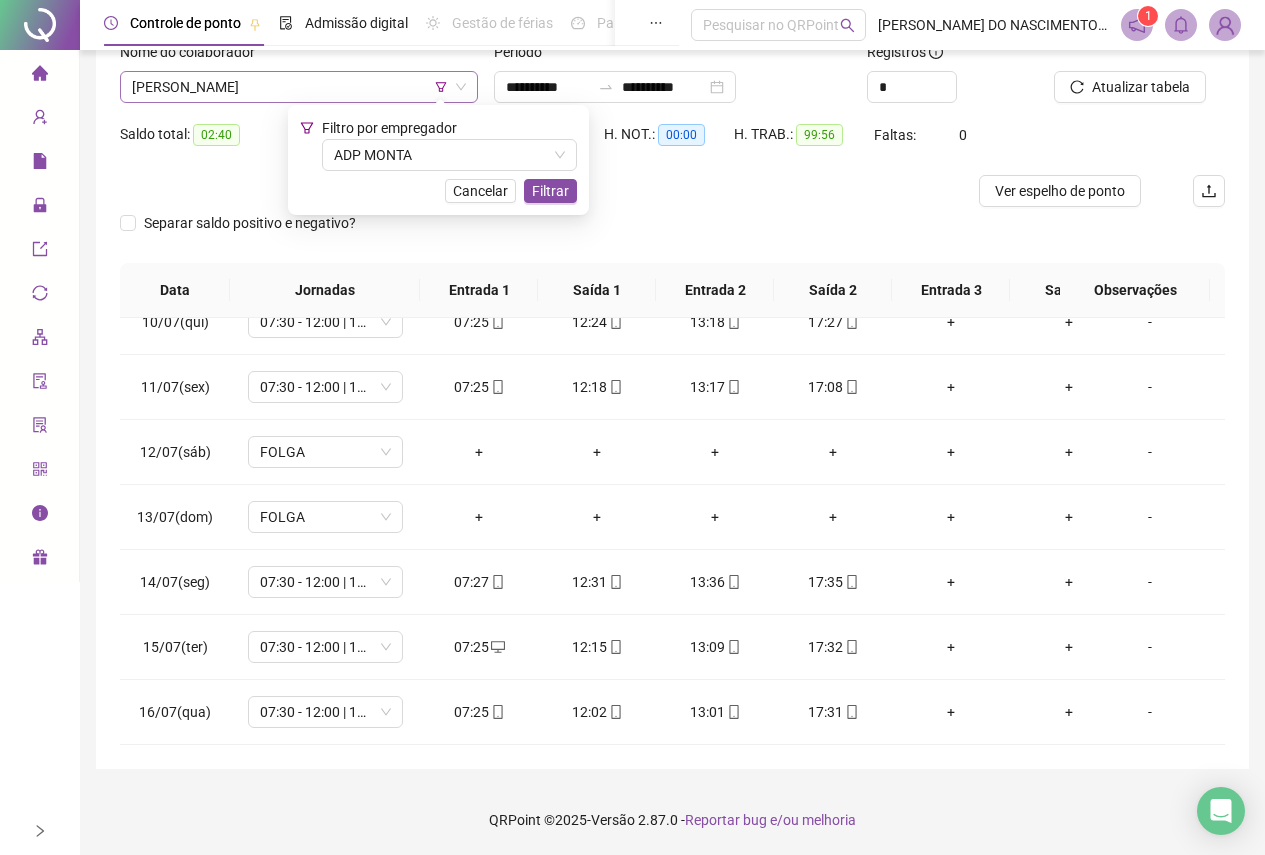 click on "[PERSON_NAME]" at bounding box center (299, 87) 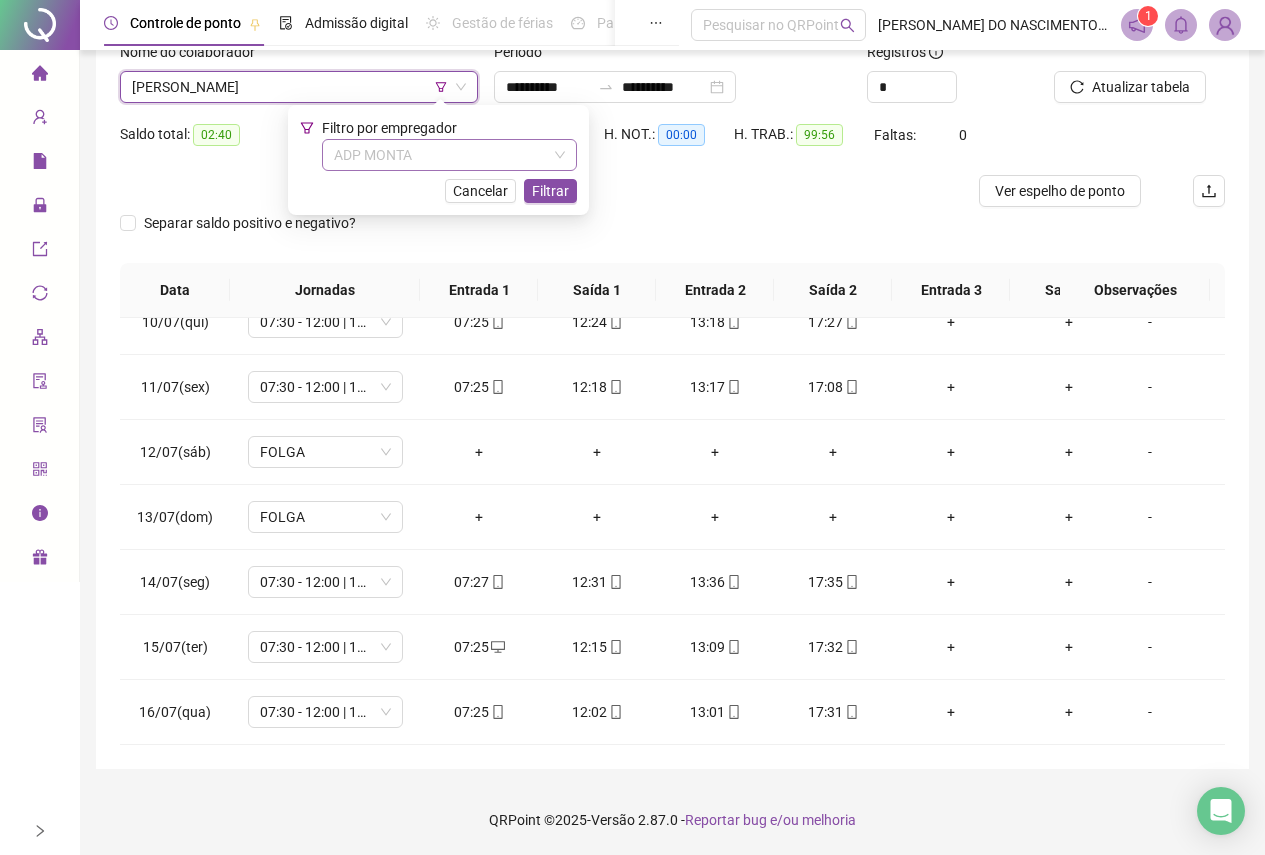 click on "ADP MONTA" at bounding box center [449, 155] 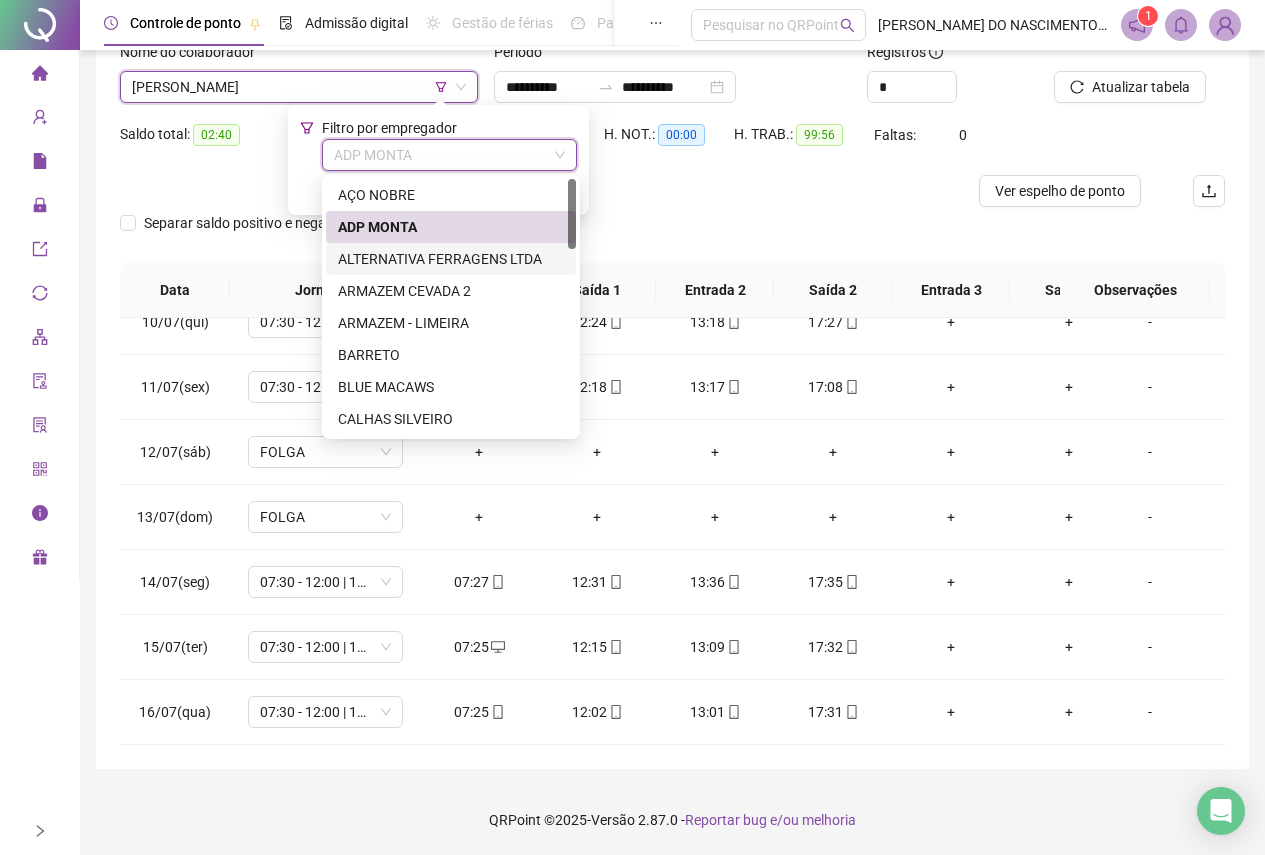 click on "ALTERNATIVA FERRAGENS LTDA" at bounding box center (451, 259) 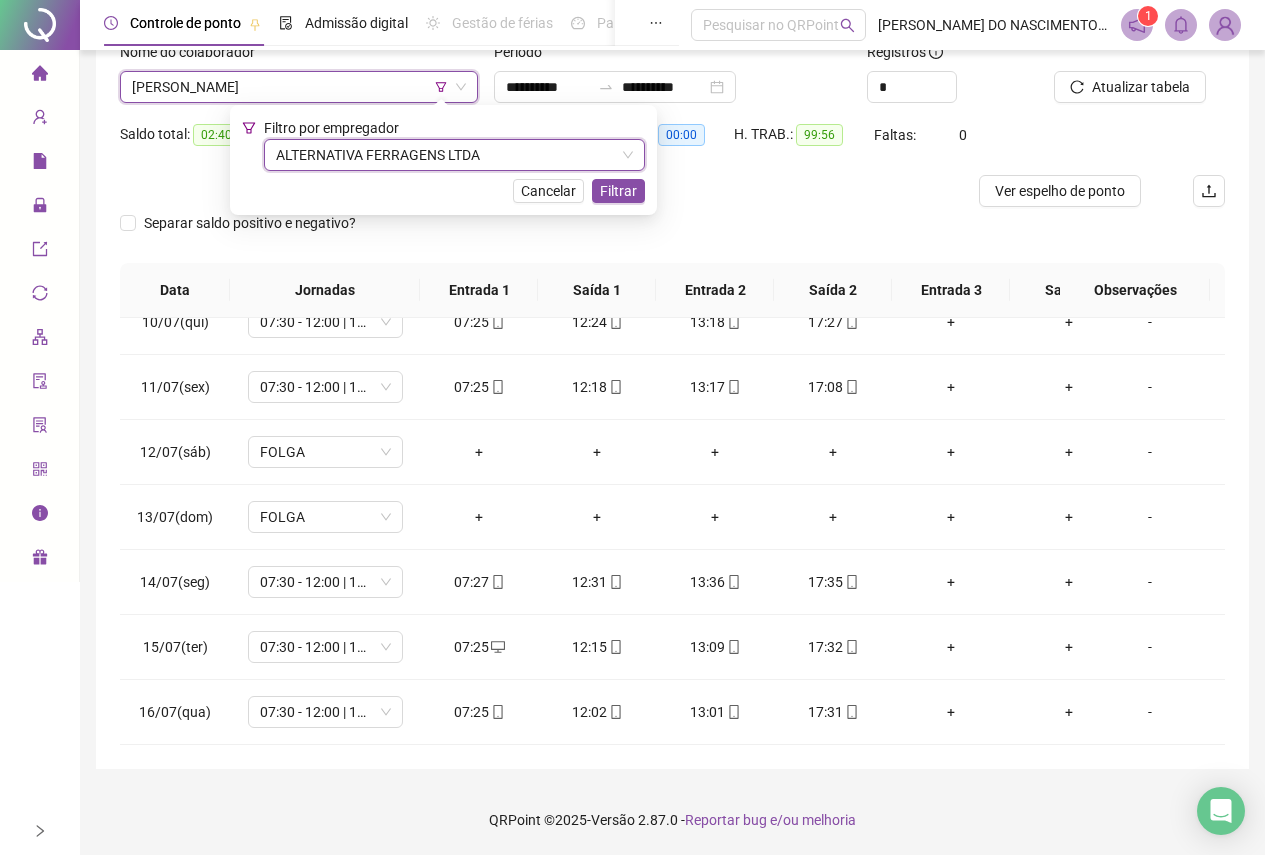 click on "[PERSON_NAME]" at bounding box center (299, 87) 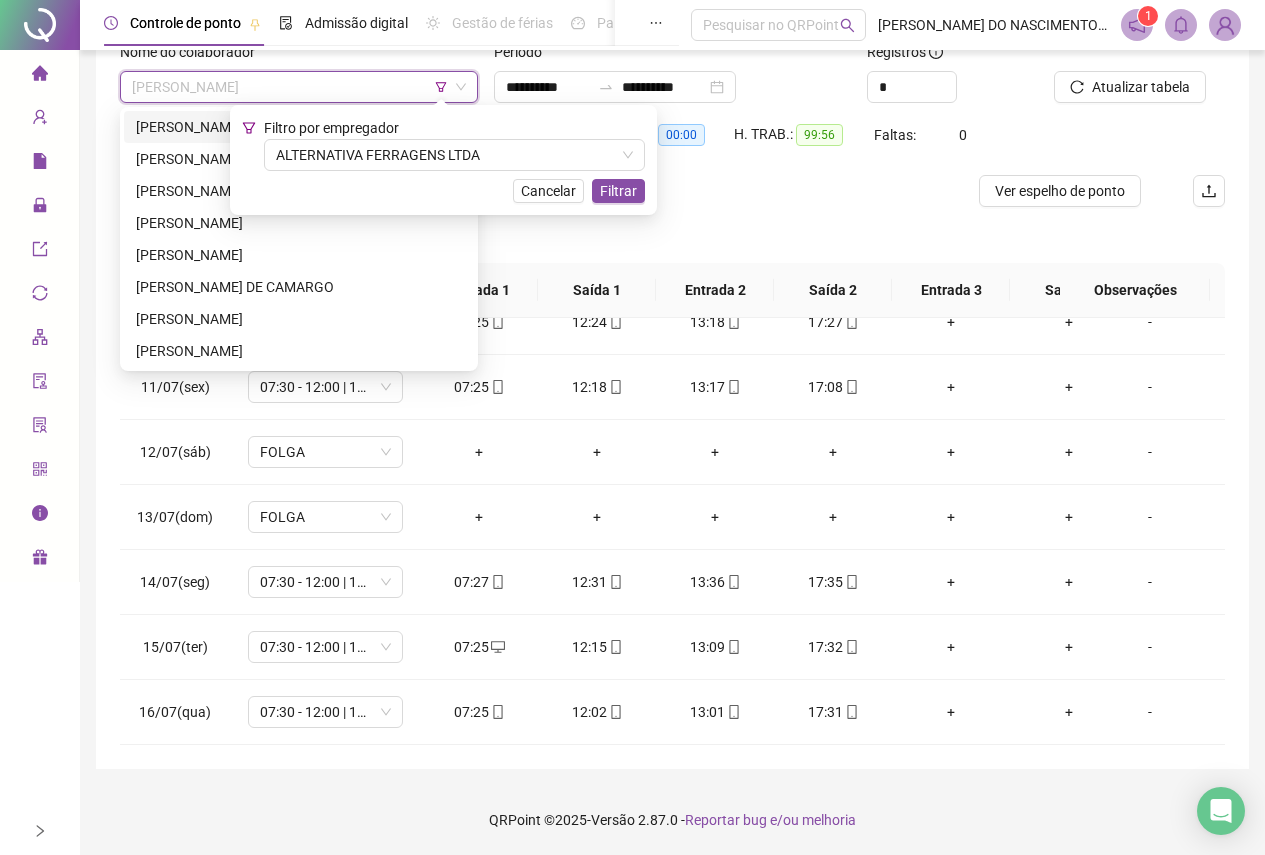 click on "[PERSON_NAME]" at bounding box center [299, 127] 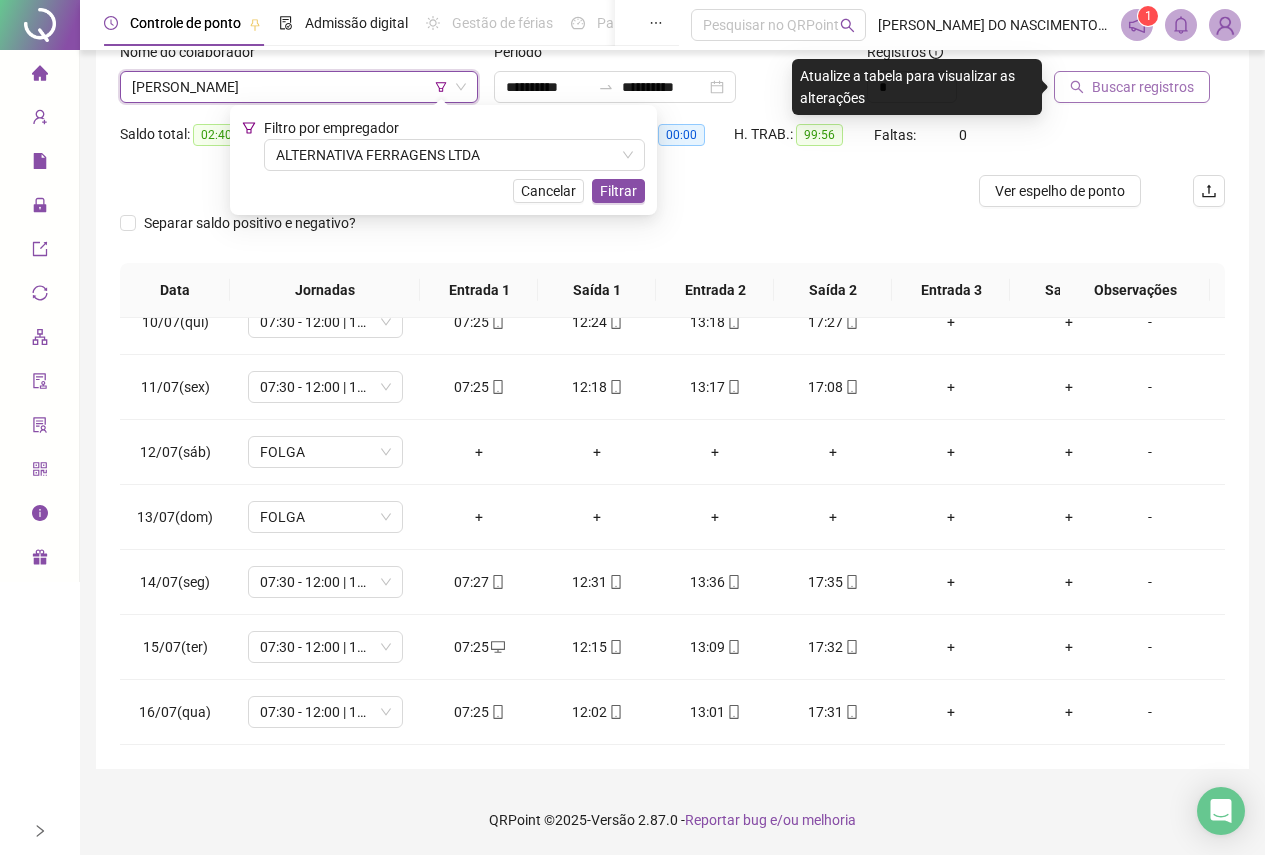 click on "Buscar registros" at bounding box center (1143, 87) 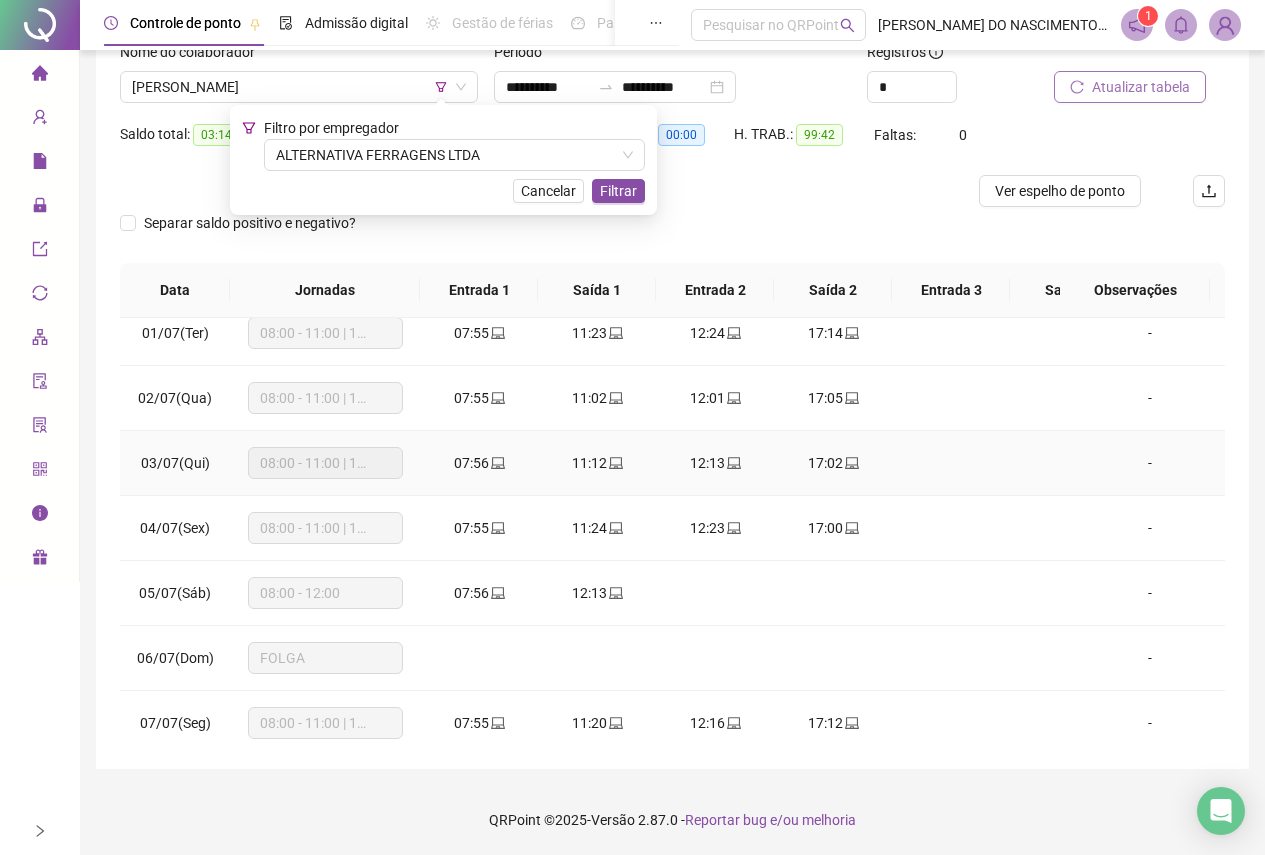 scroll, scrollTop: 0, scrollLeft: 0, axis: both 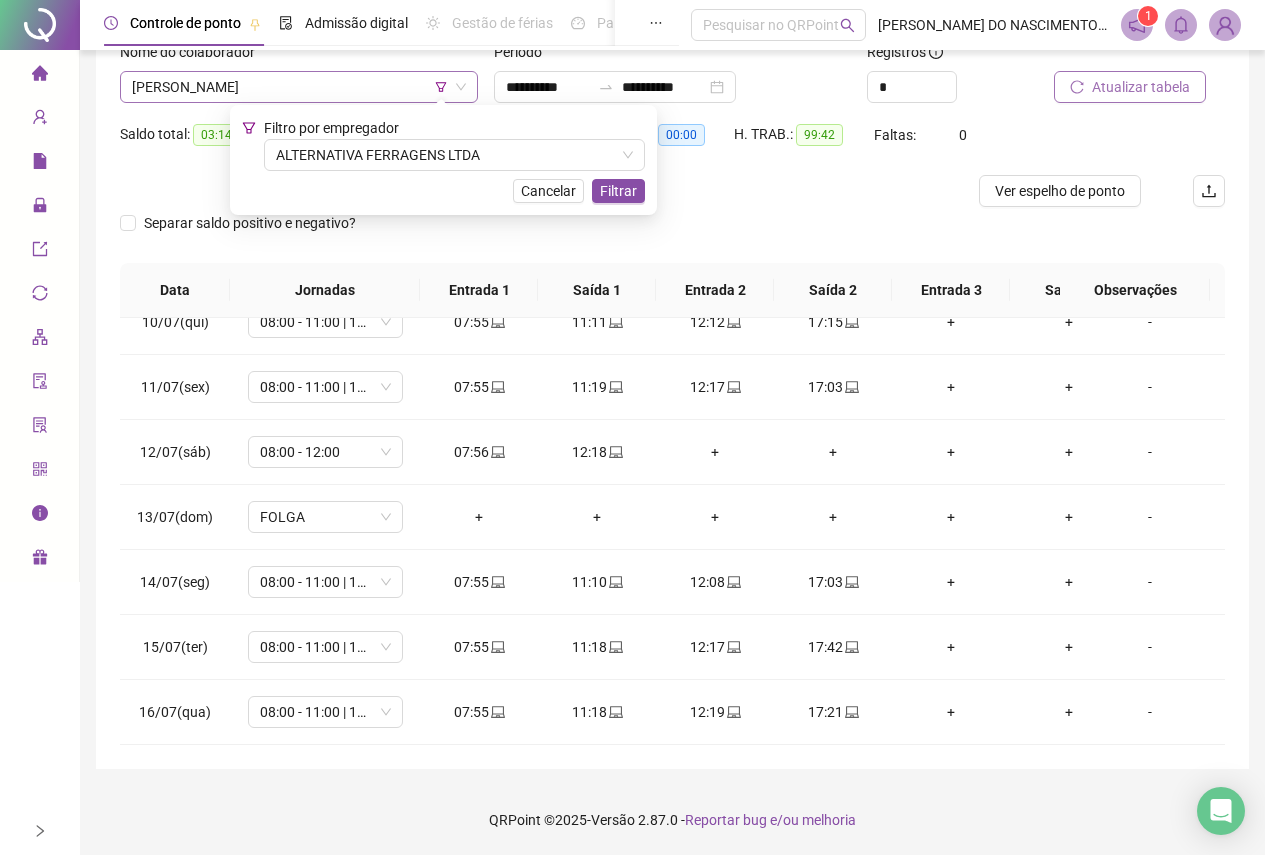 click on "[PERSON_NAME]" at bounding box center [299, 87] 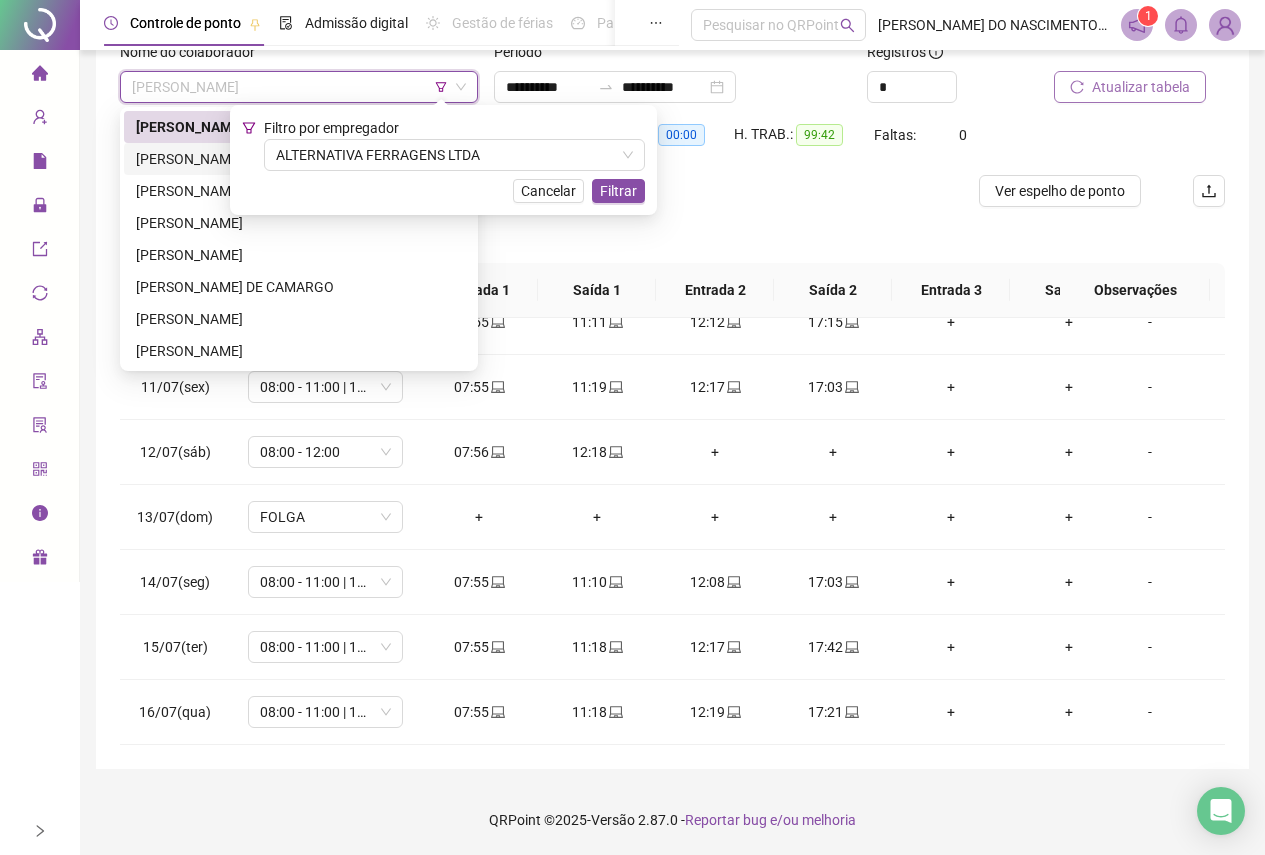 click on "[PERSON_NAME]" at bounding box center (299, 159) 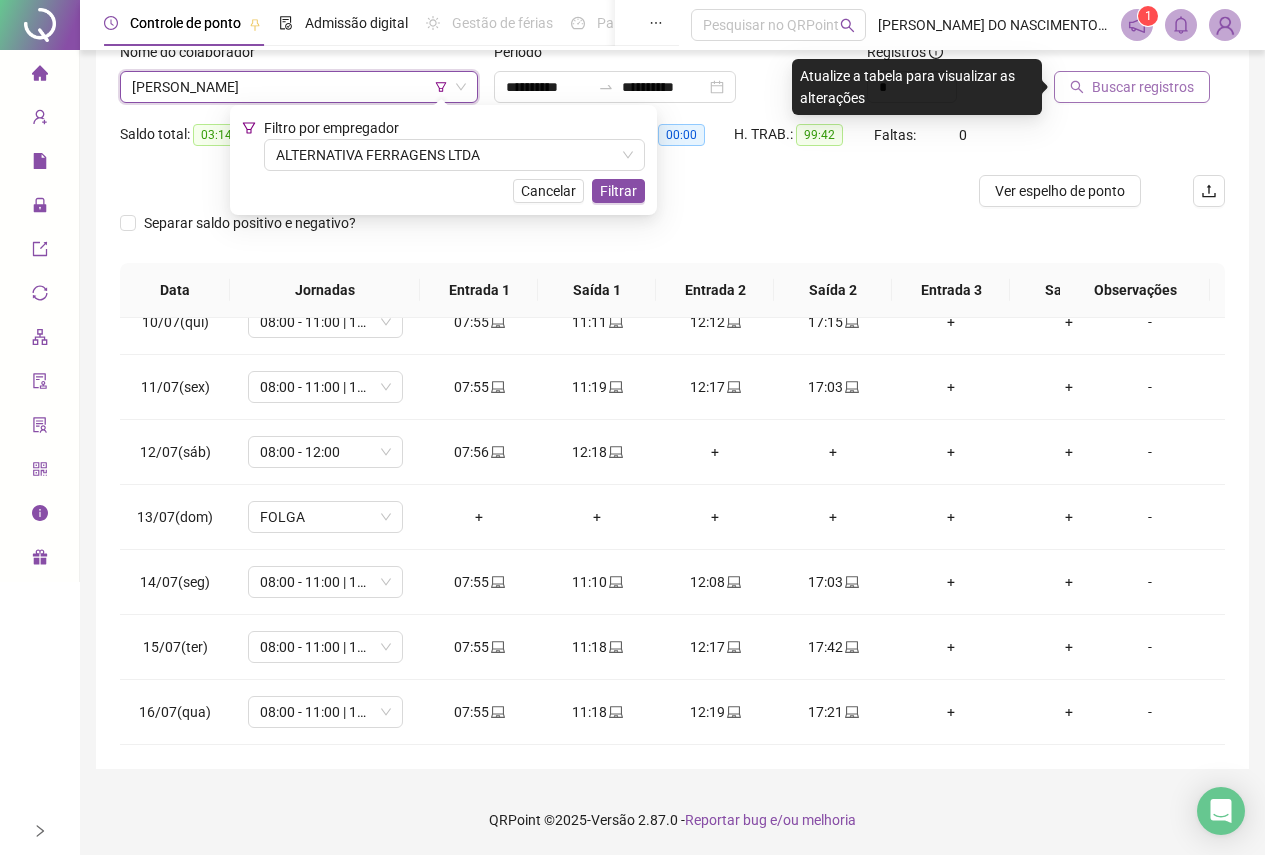 click on "Buscar registros" at bounding box center [1143, 87] 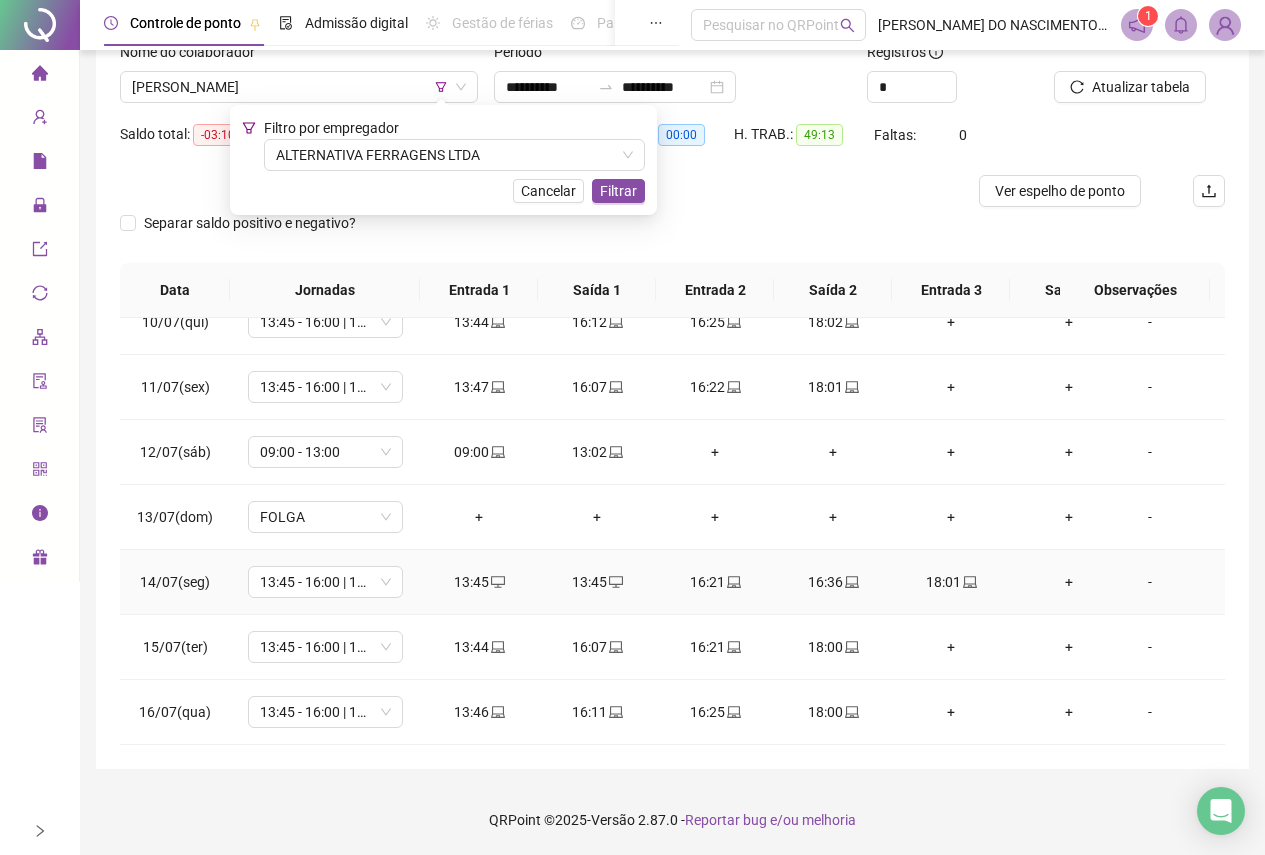 click 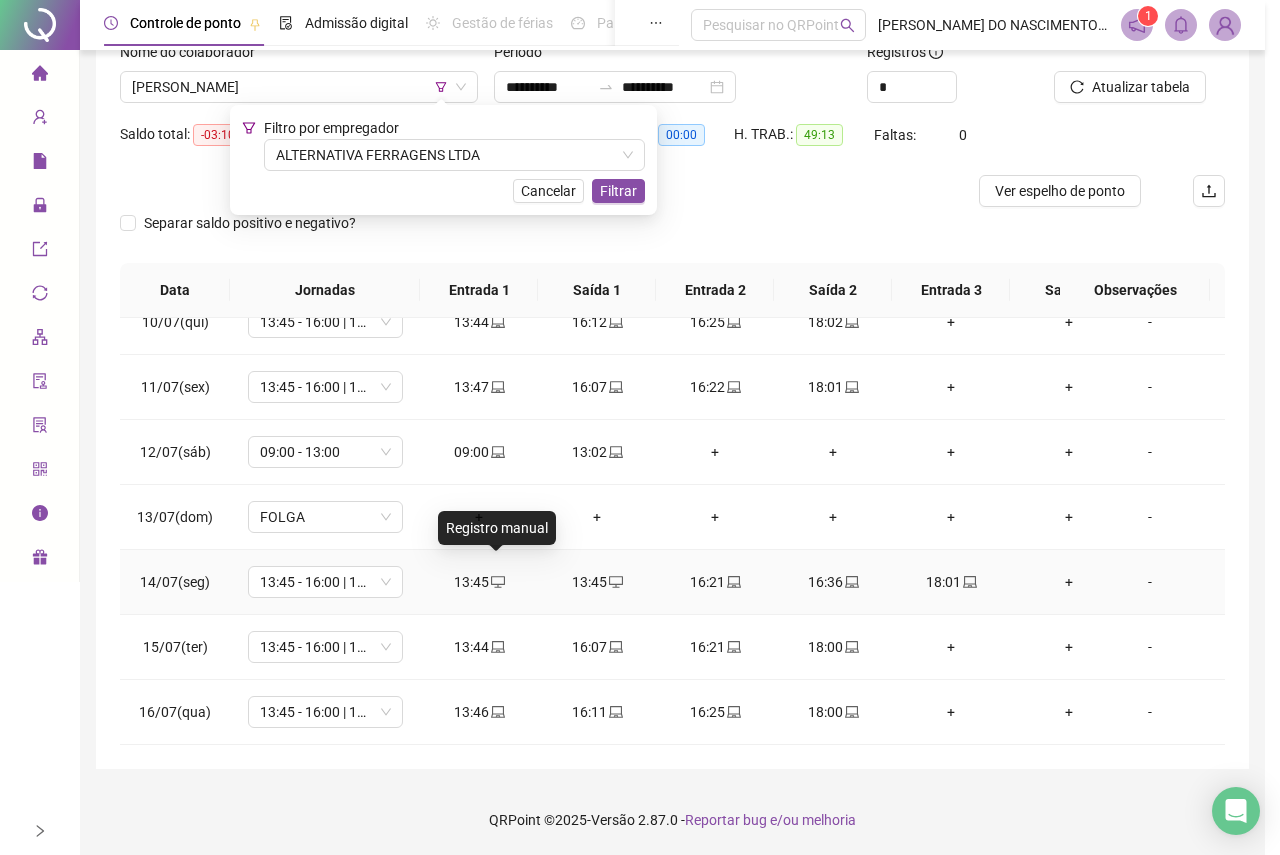 type on "**********" 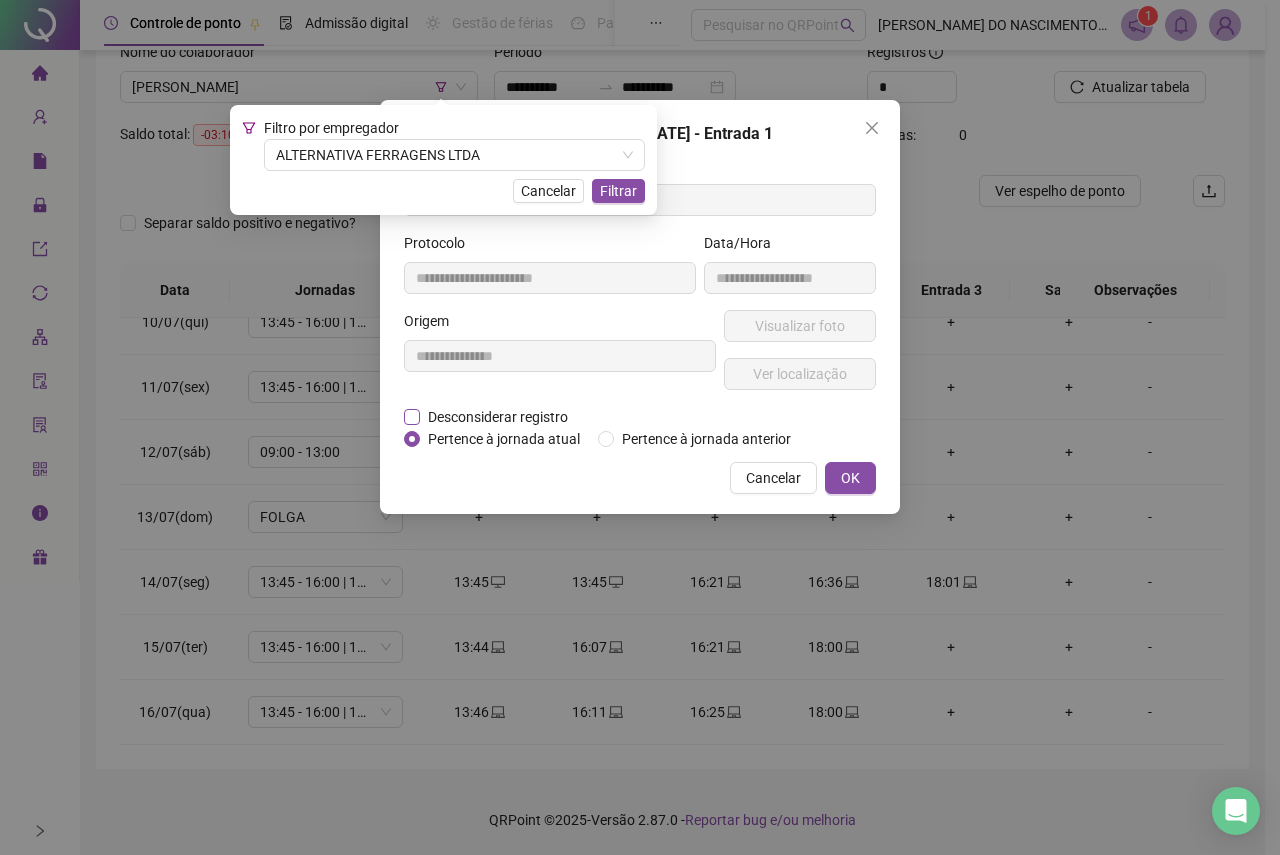 click on "Desconsiderar registro" at bounding box center (498, 417) 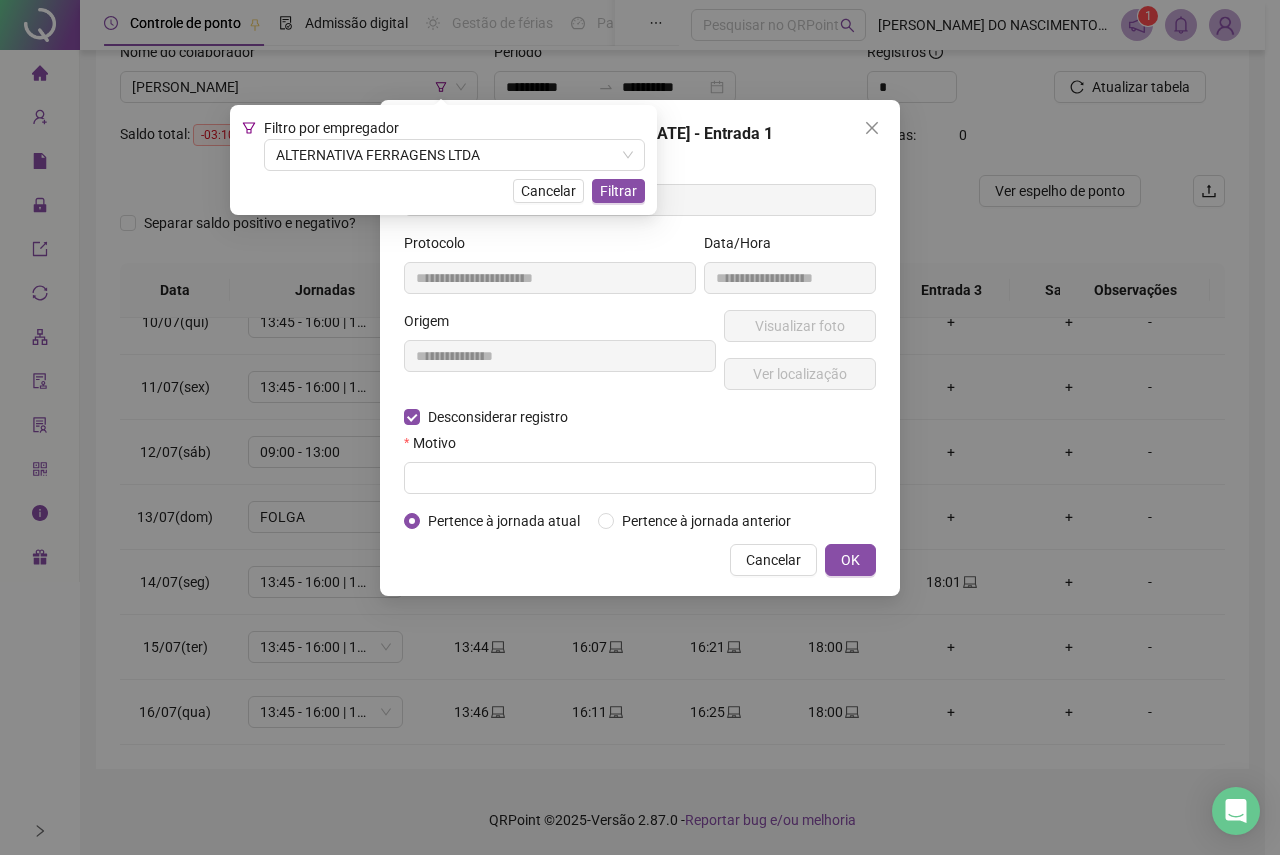 click on "**********" at bounding box center (640, 343) 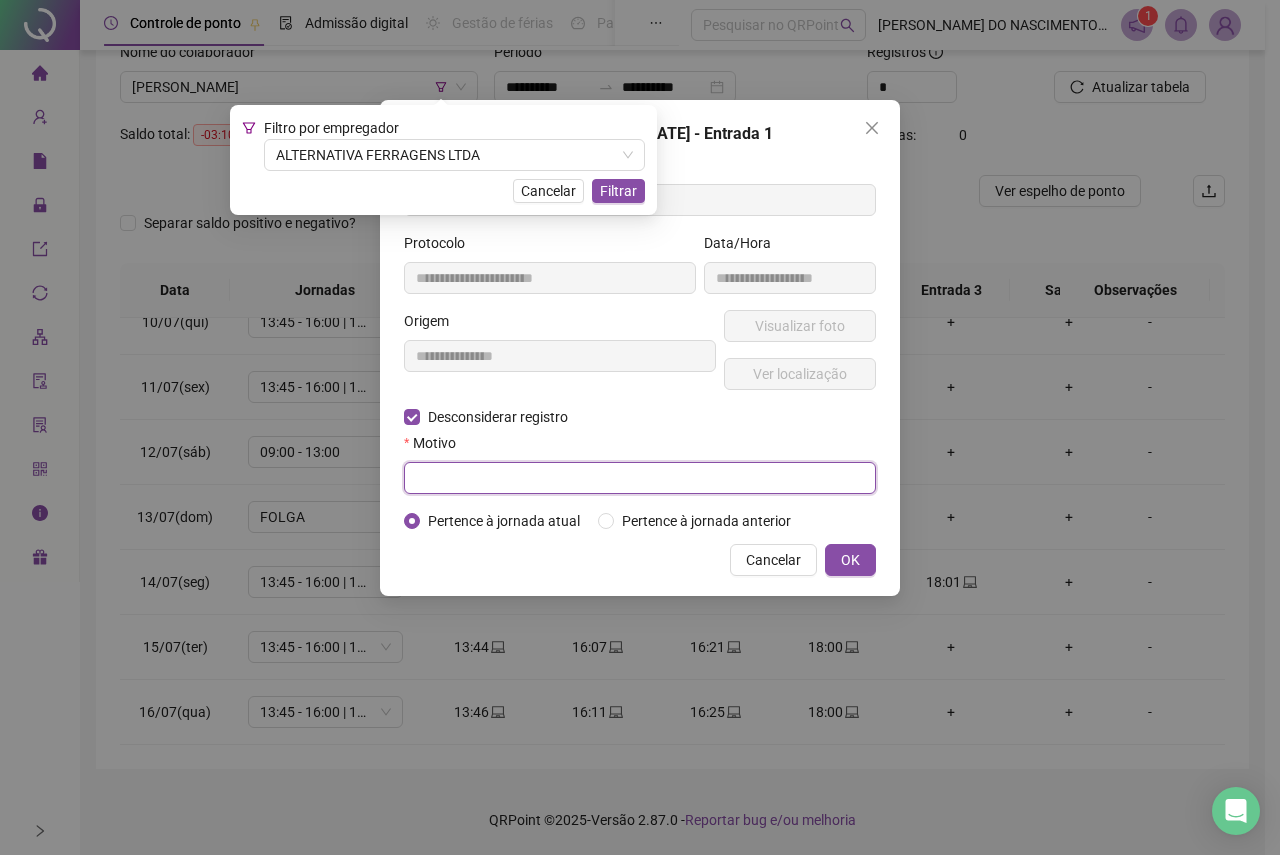 click at bounding box center [640, 478] 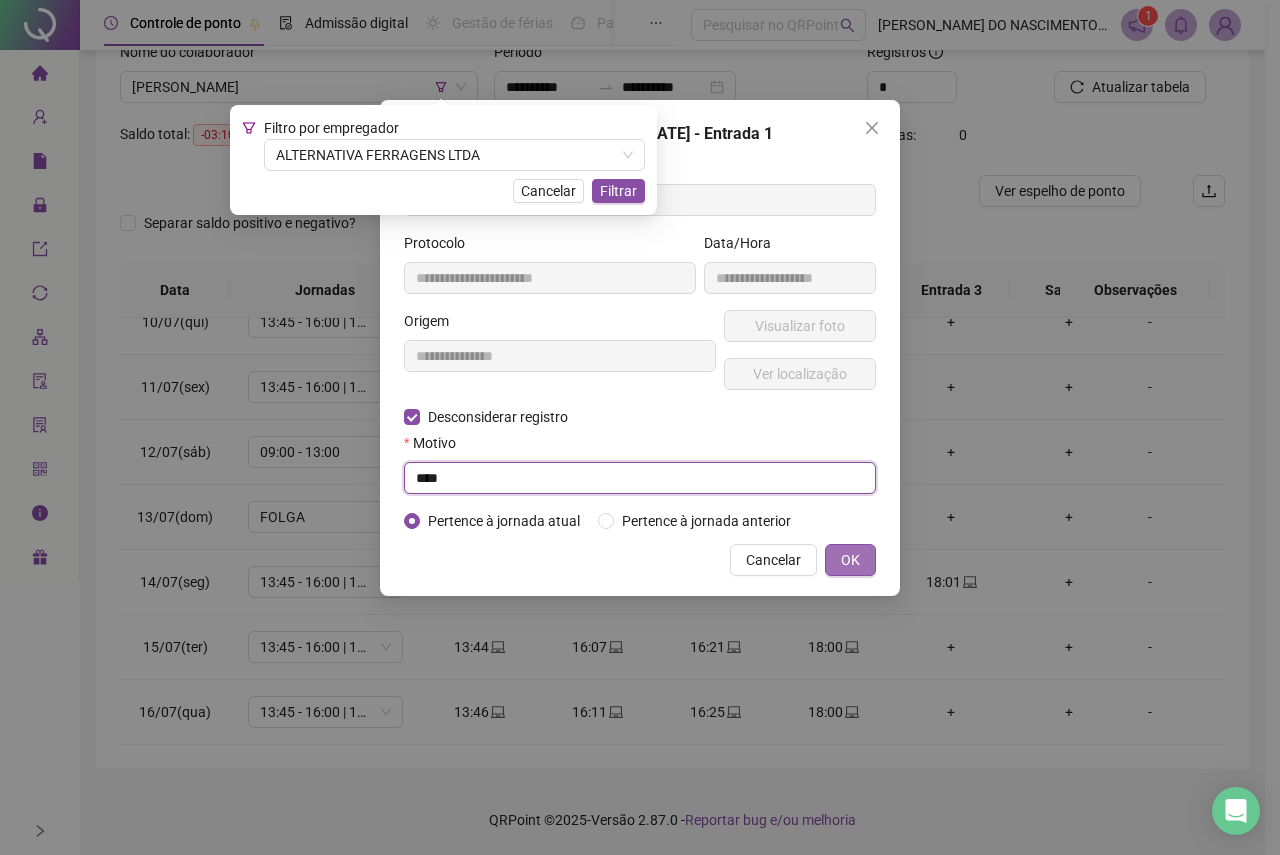 type on "****" 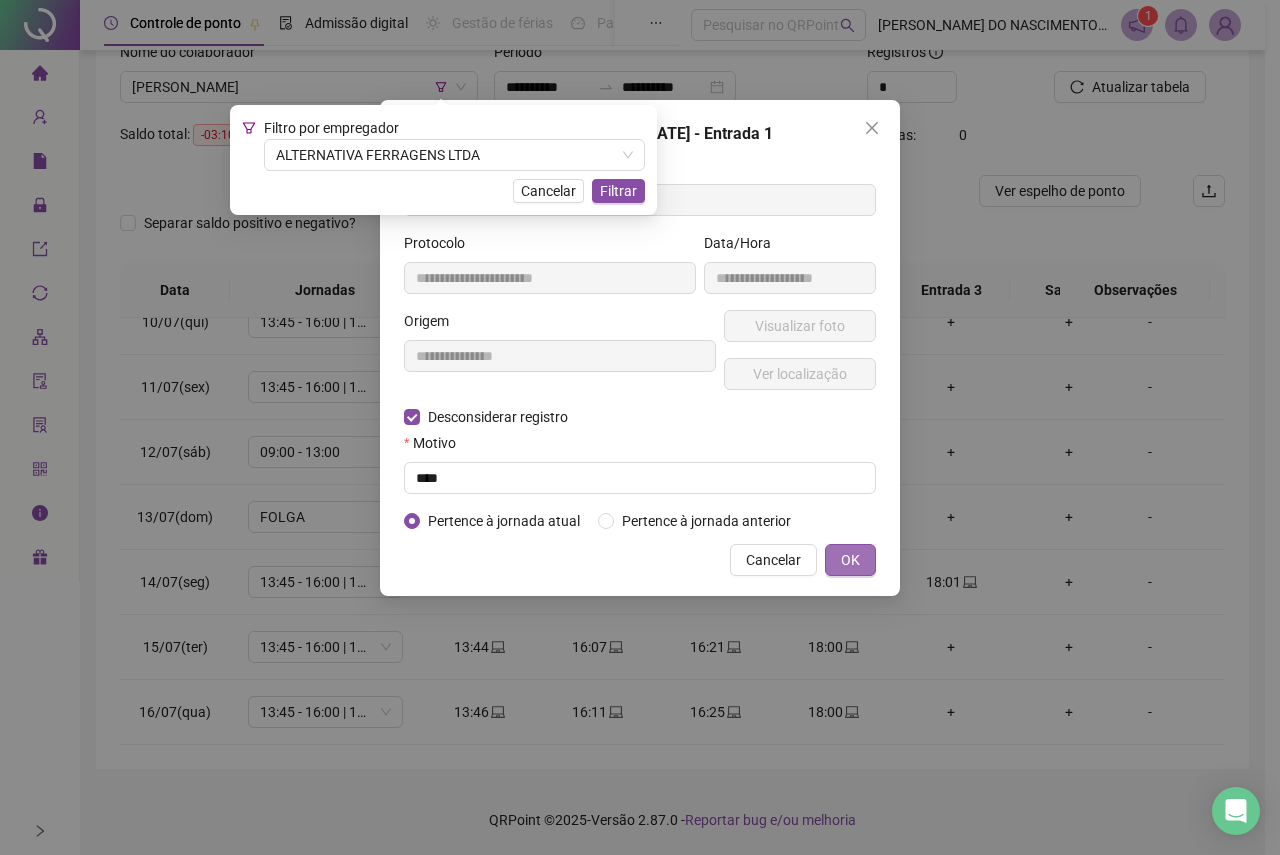 click on "OK" at bounding box center [850, 560] 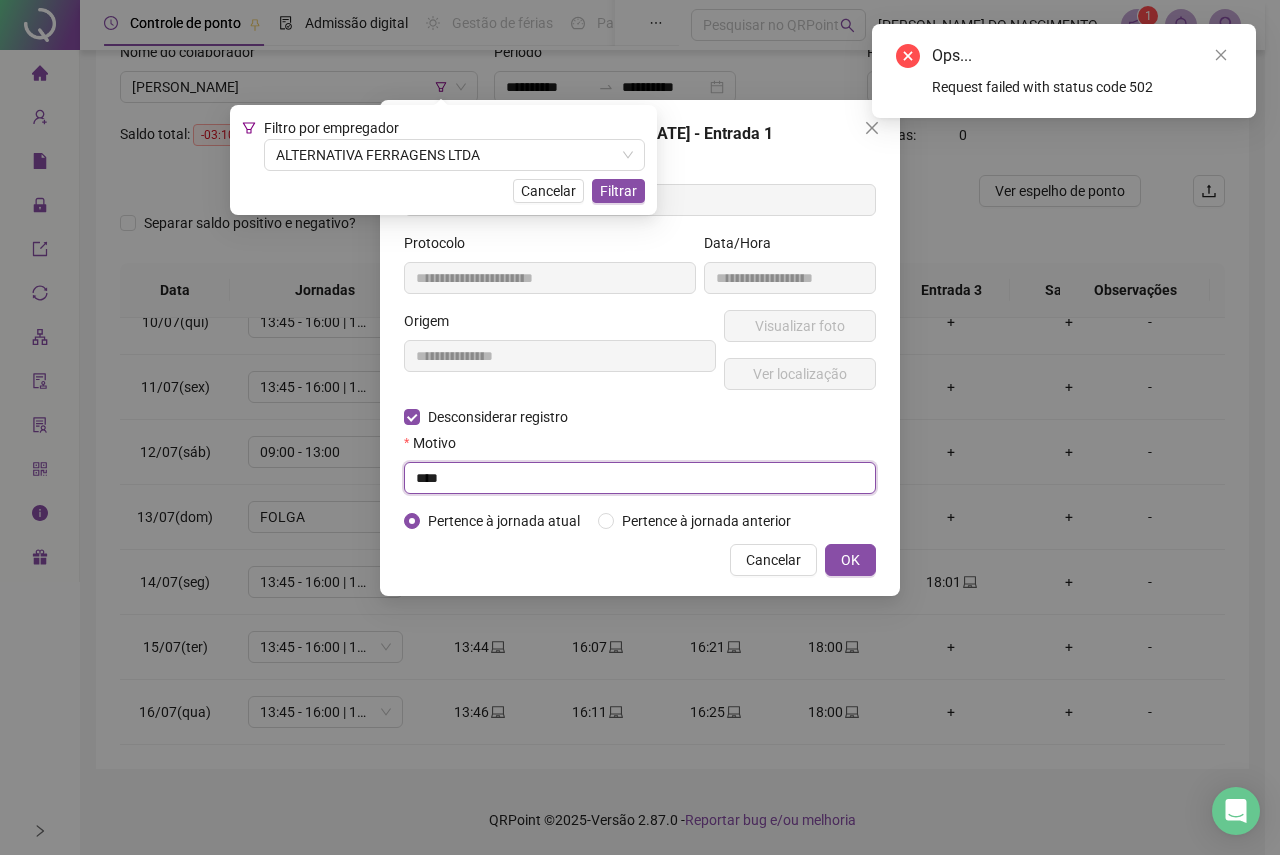 click on "****" at bounding box center [640, 478] 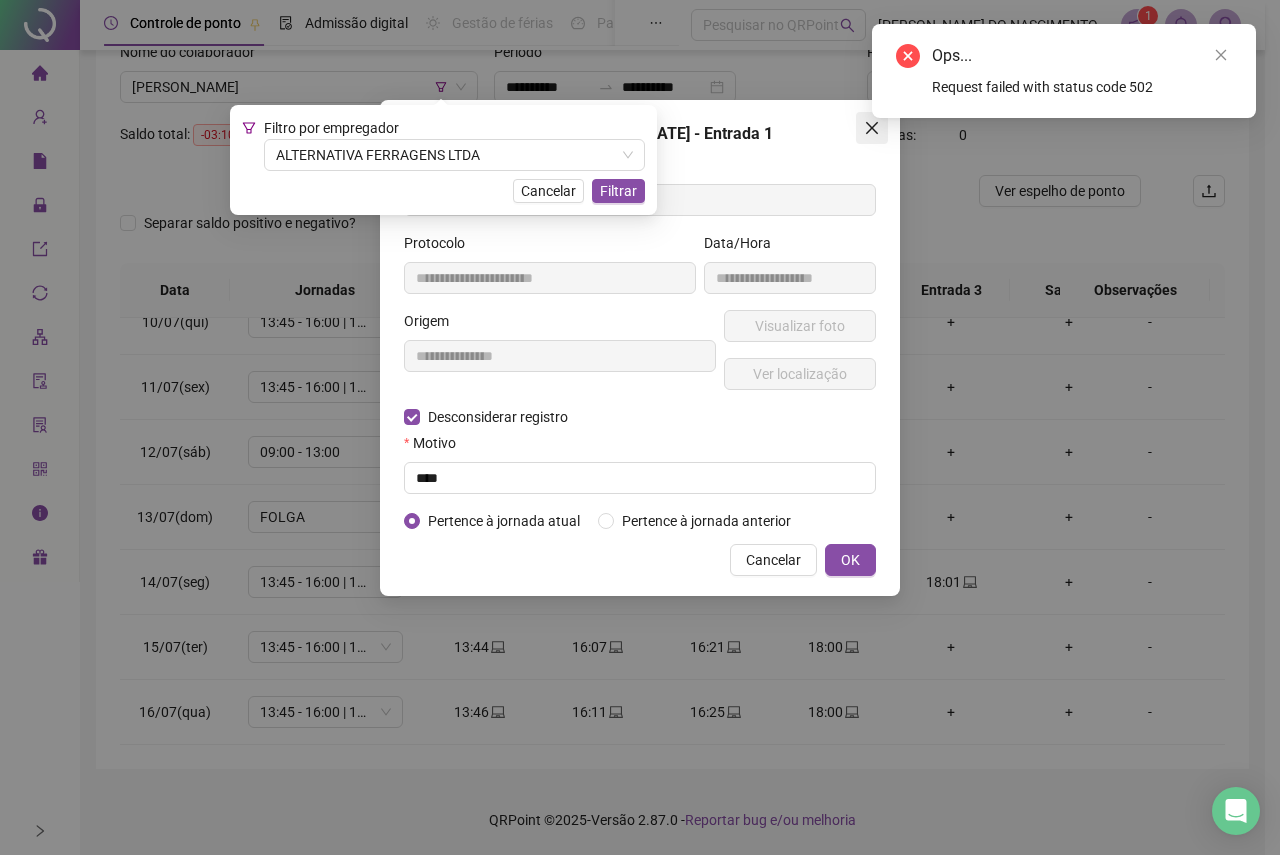 click 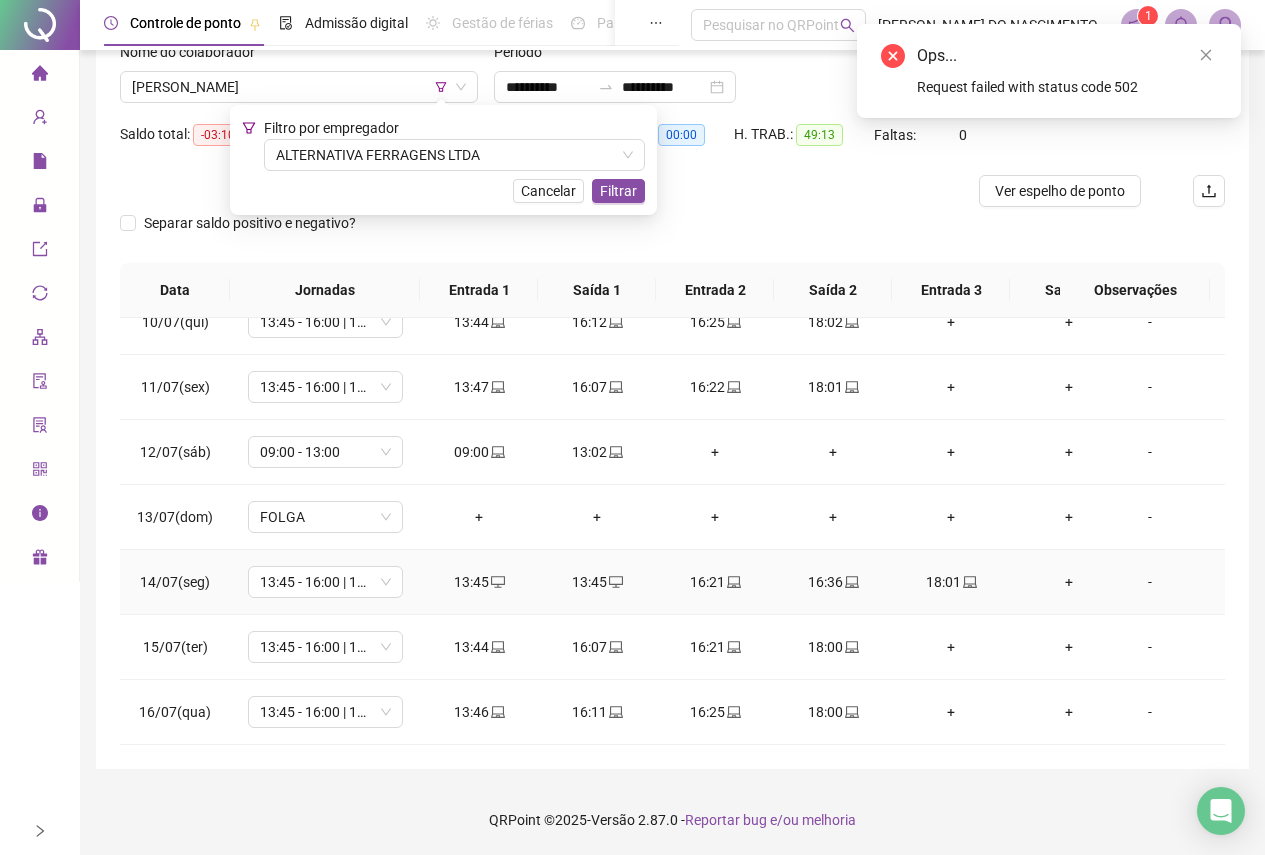 click on "13:45" at bounding box center [597, 582] 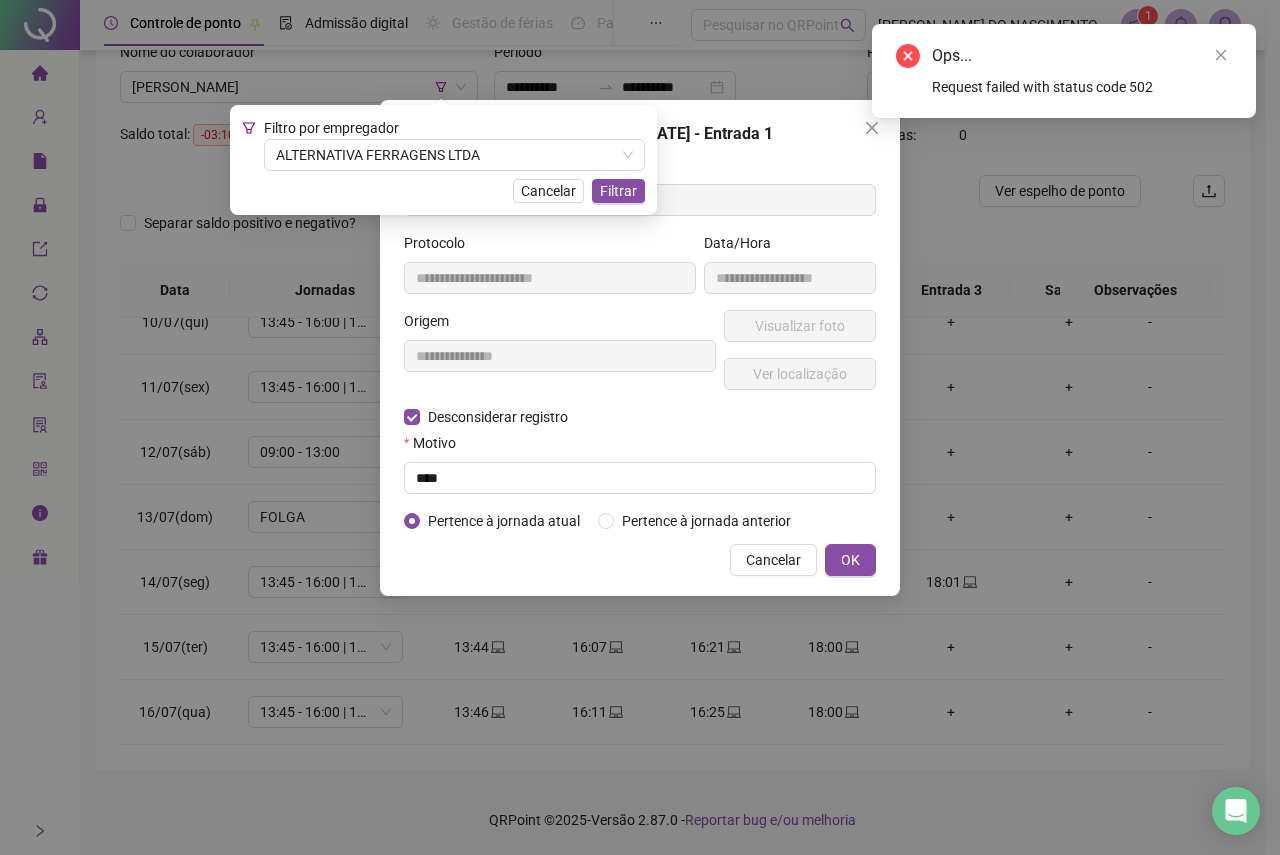 type on "**********" 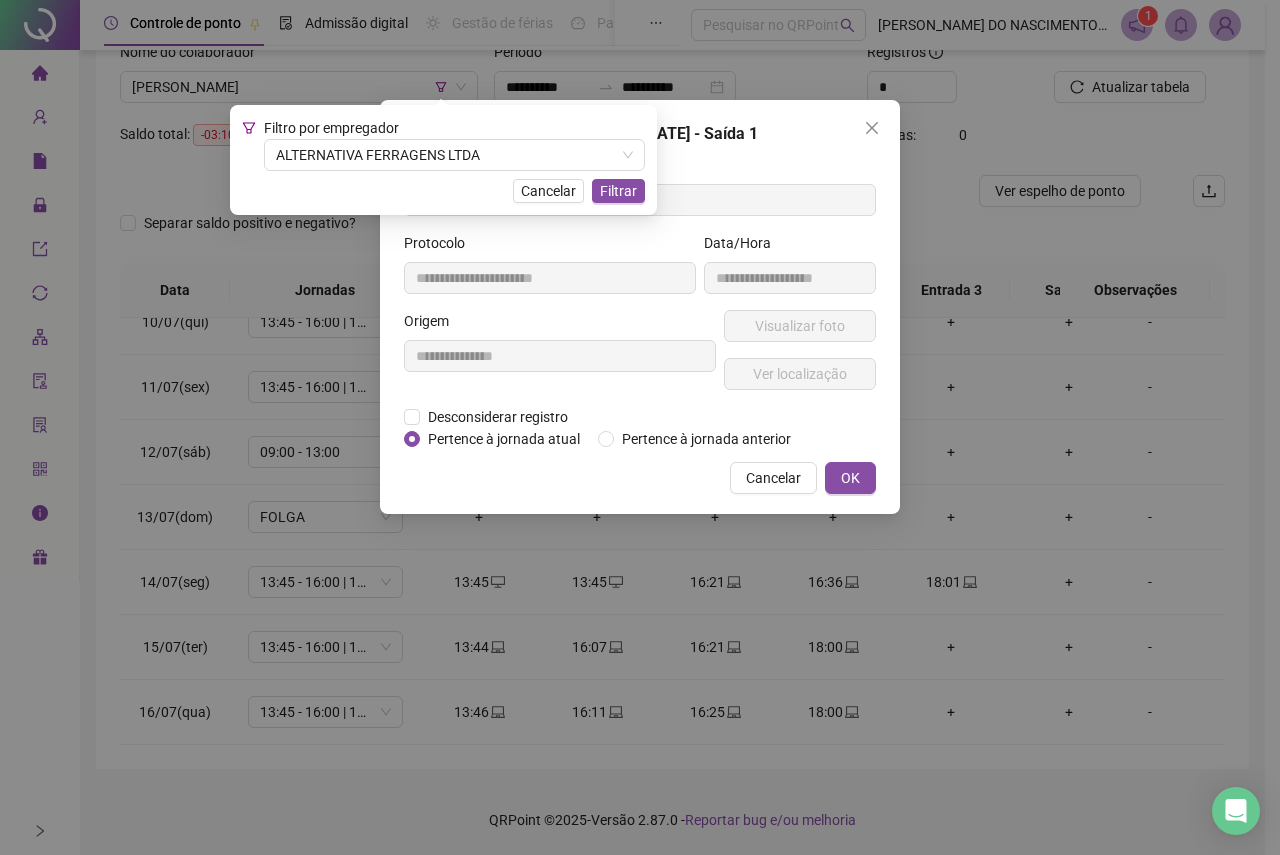 click on "Pertence à jornada atual" at bounding box center (504, 439) 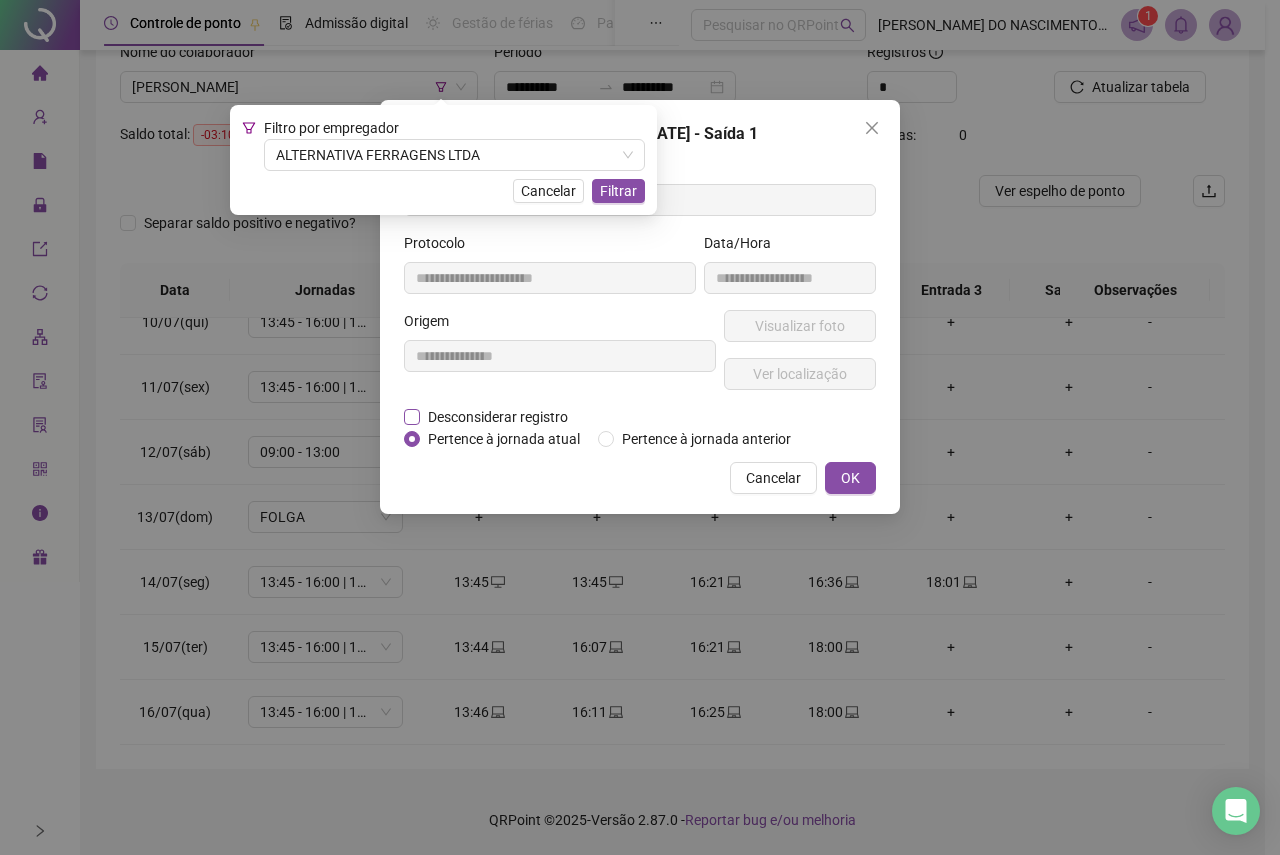 click on "Desconsiderar registro" at bounding box center [498, 417] 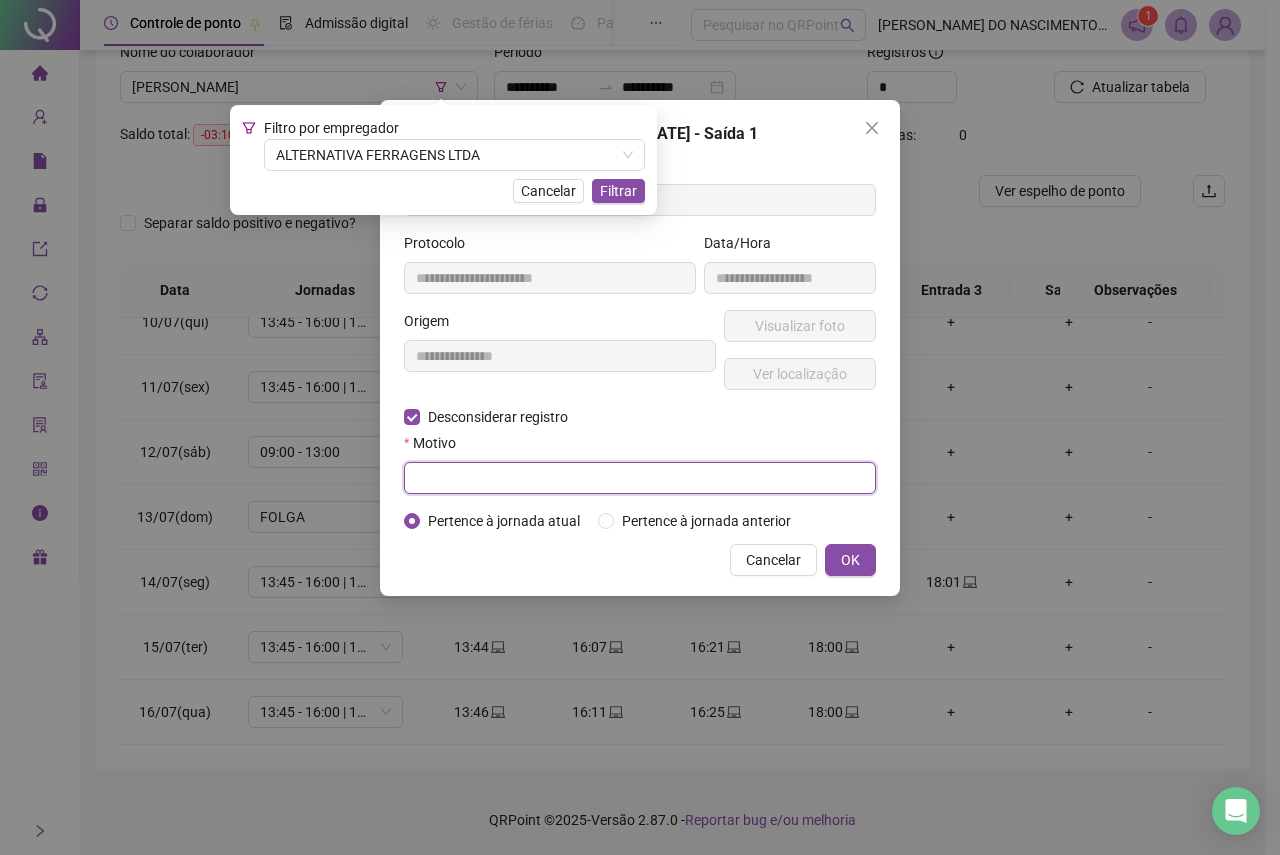 click at bounding box center (640, 478) 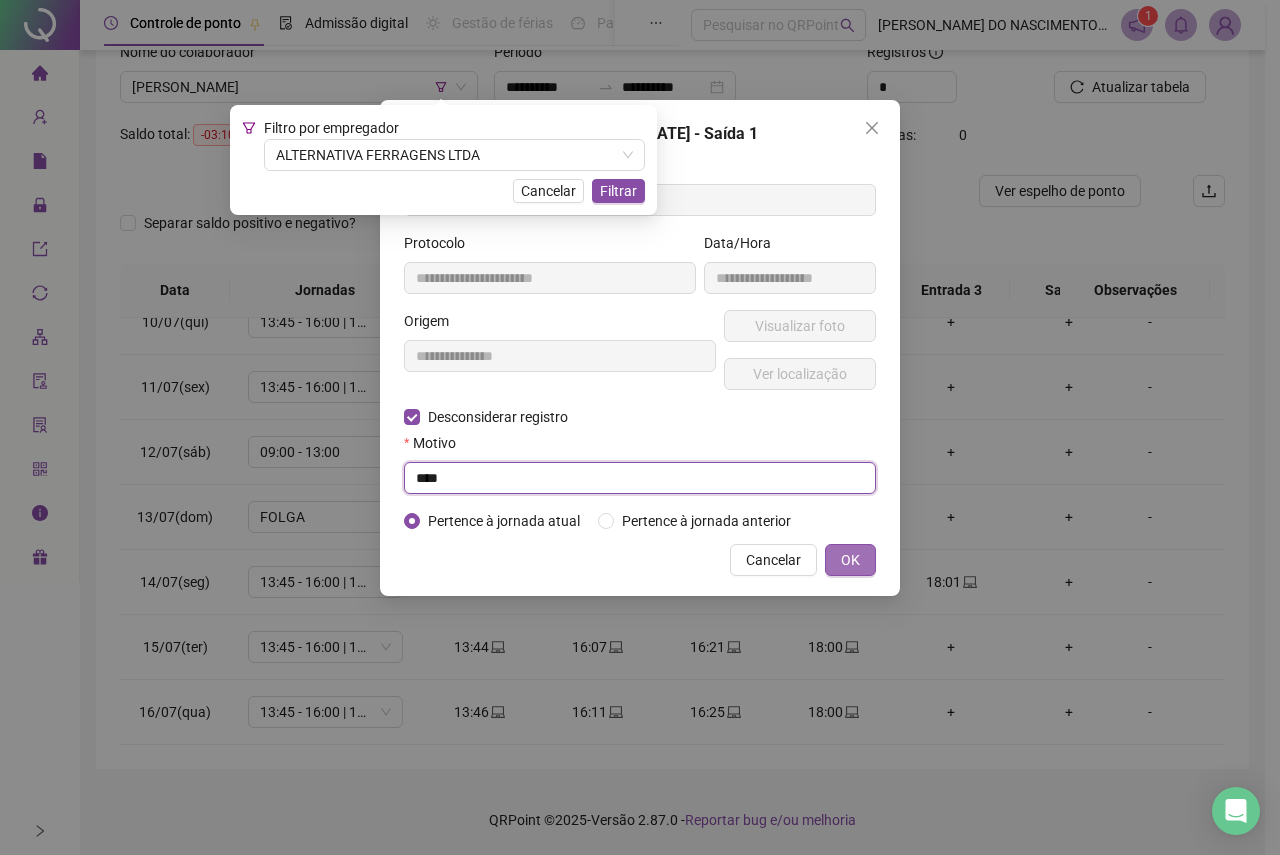 type on "****" 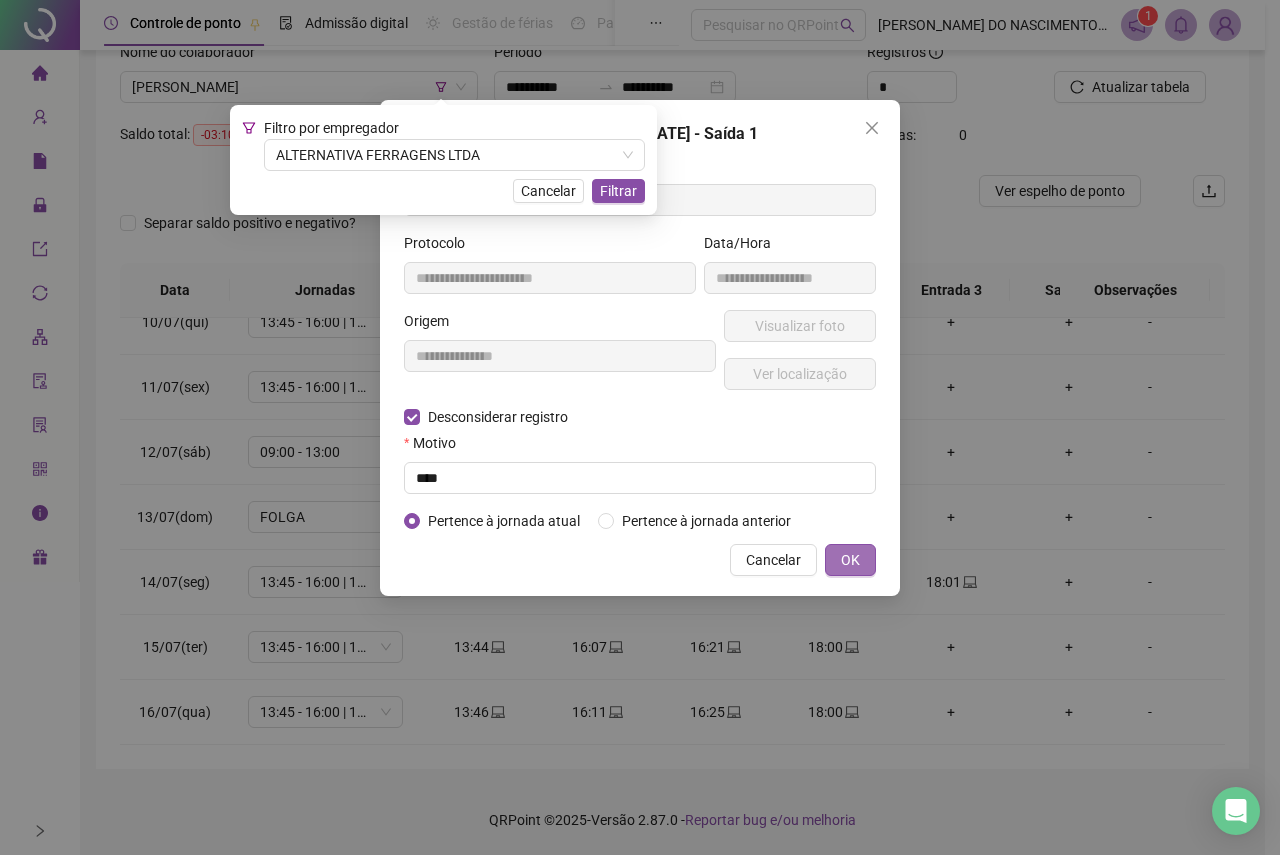 click on "OK" at bounding box center [850, 560] 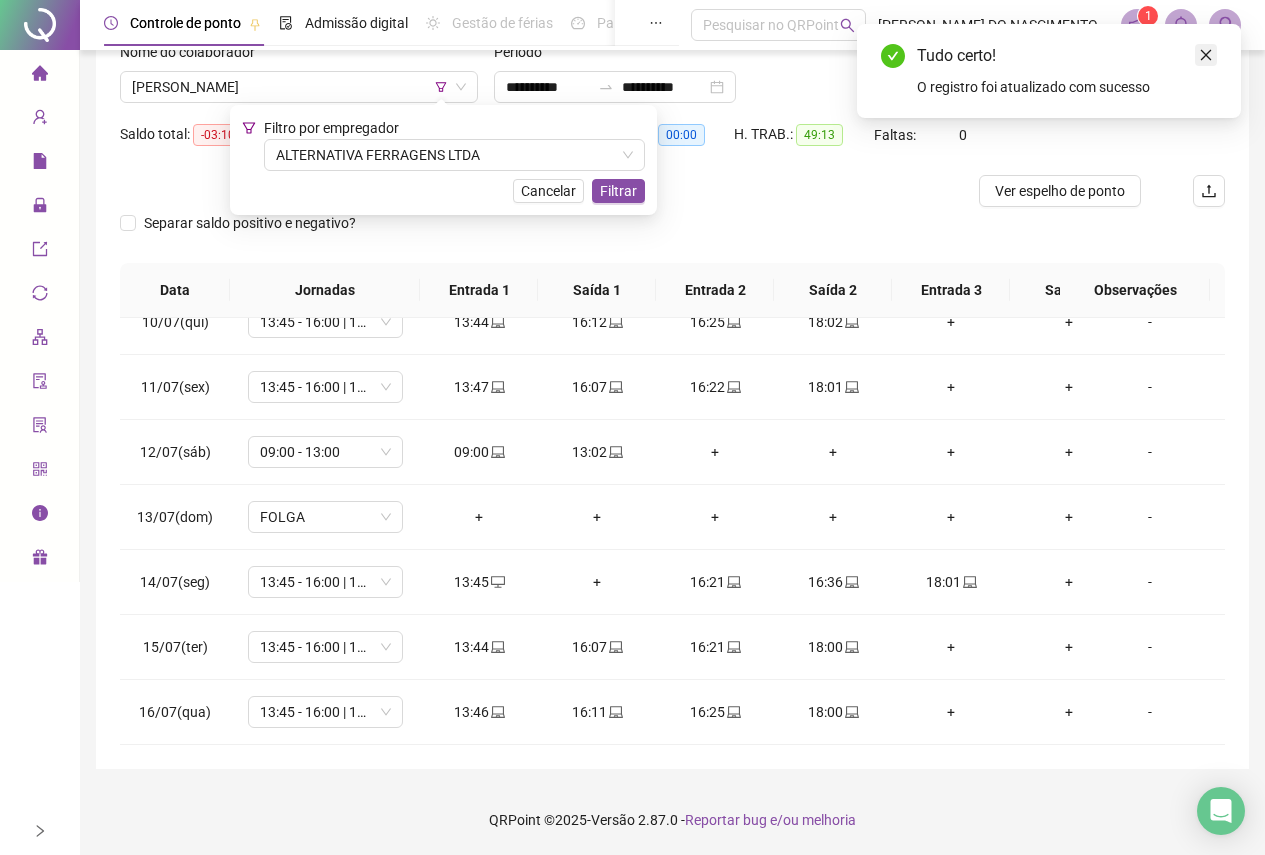 click 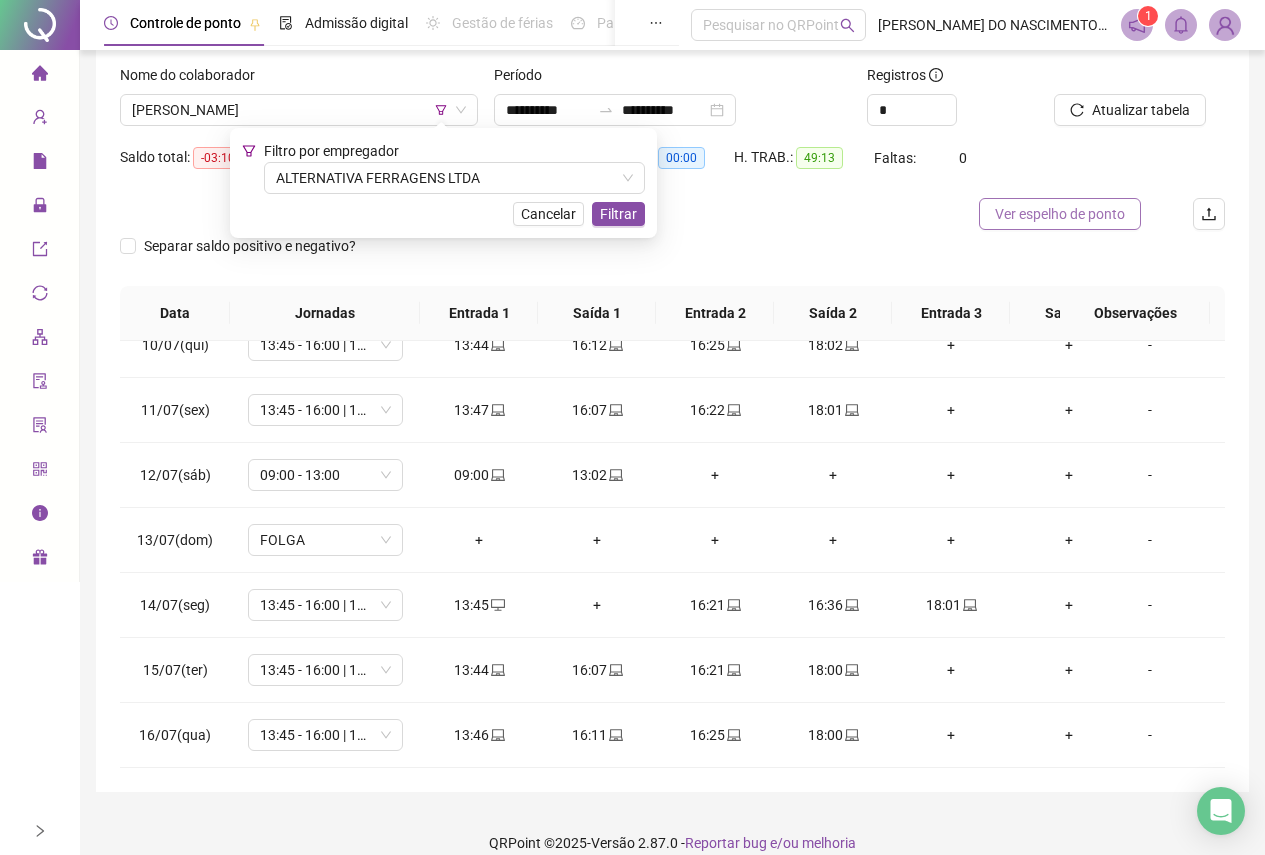 scroll, scrollTop: 0, scrollLeft: 0, axis: both 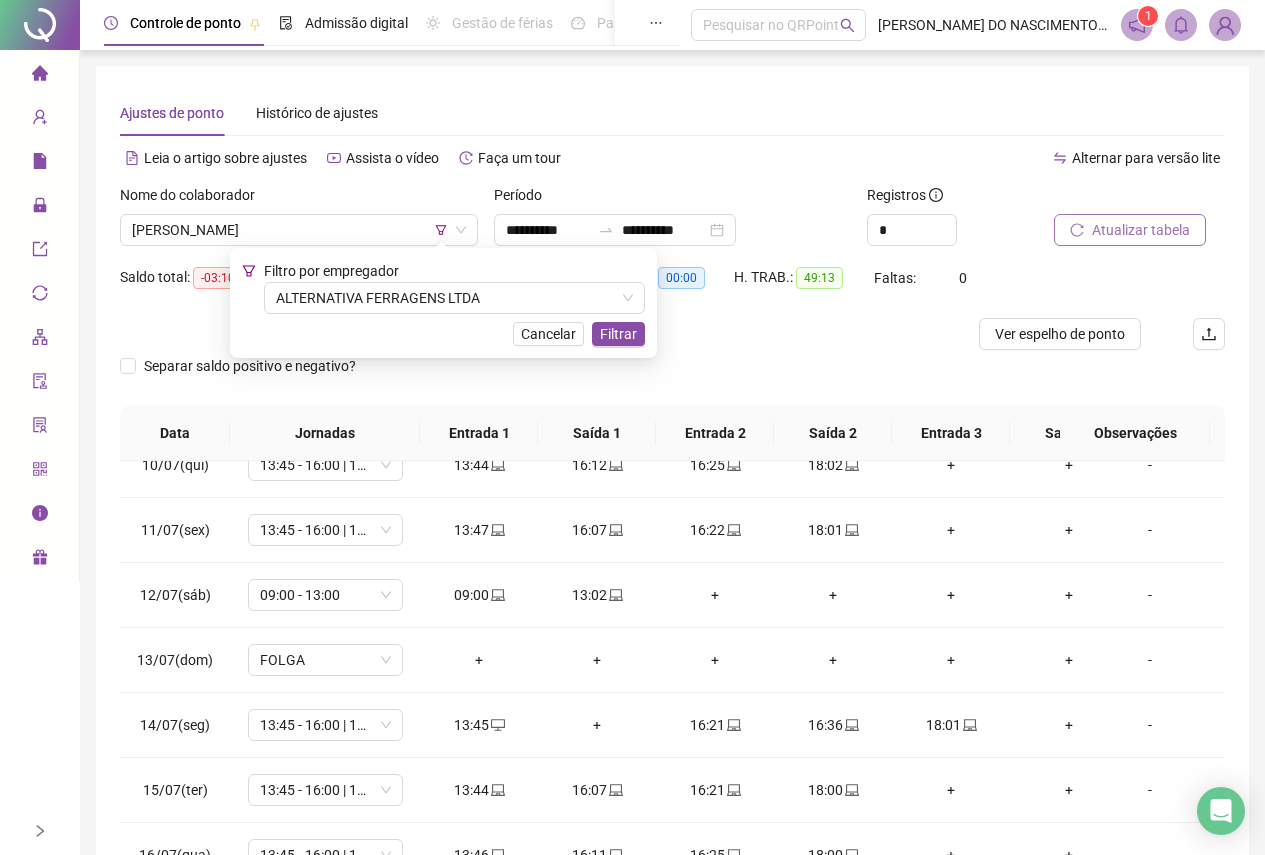 click on "Atualizar tabela" at bounding box center [1141, 230] 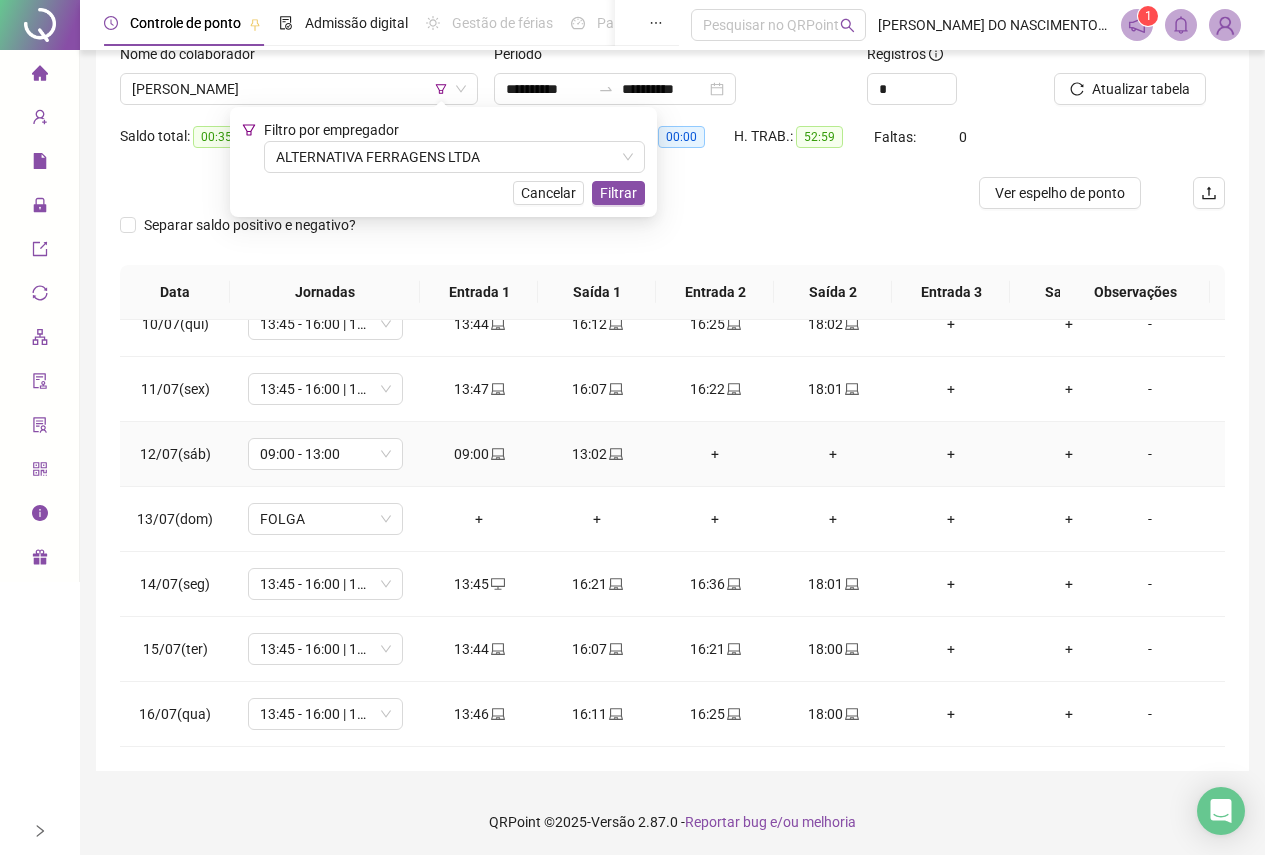 scroll, scrollTop: 143, scrollLeft: 0, axis: vertical 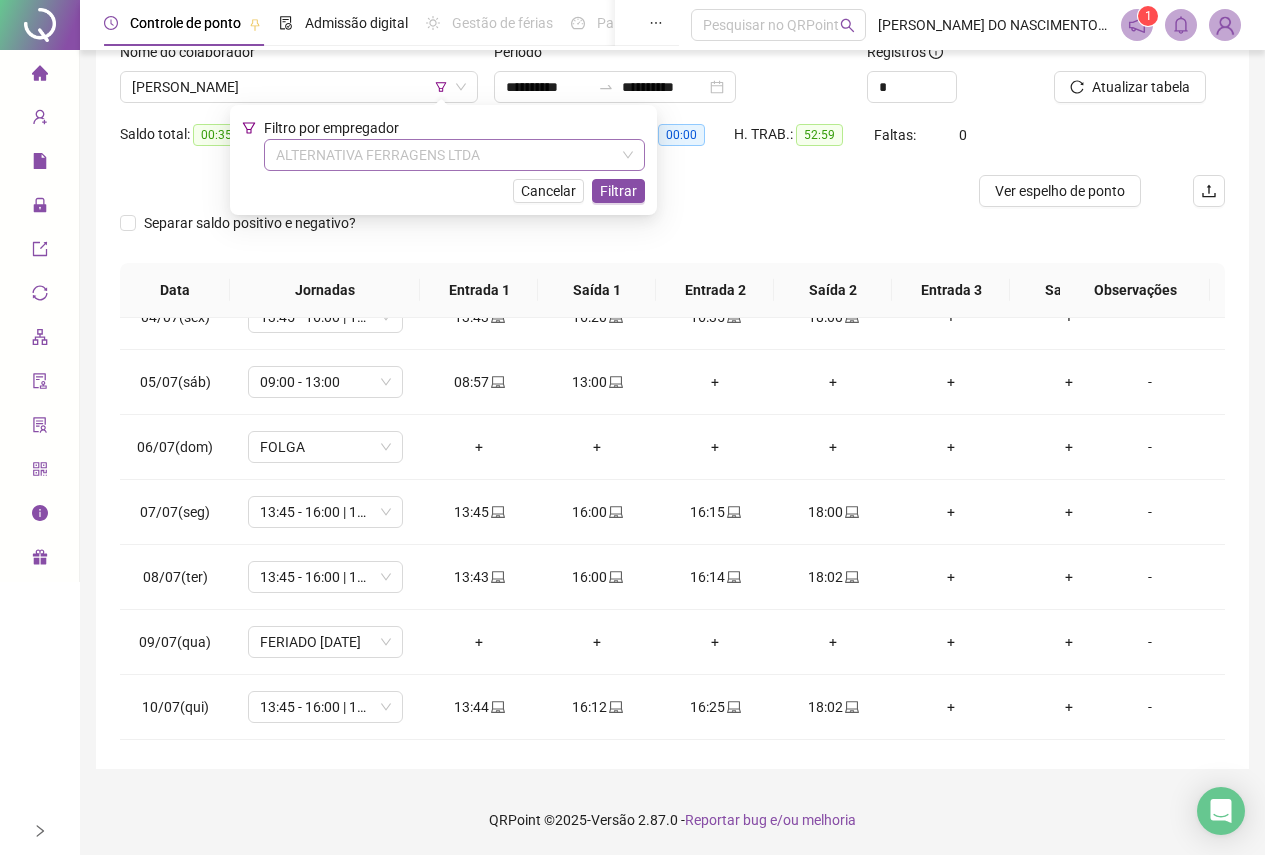 click on "ALTERNATIVA FERRAGENS LTDA" at bounding box center (454, 155) 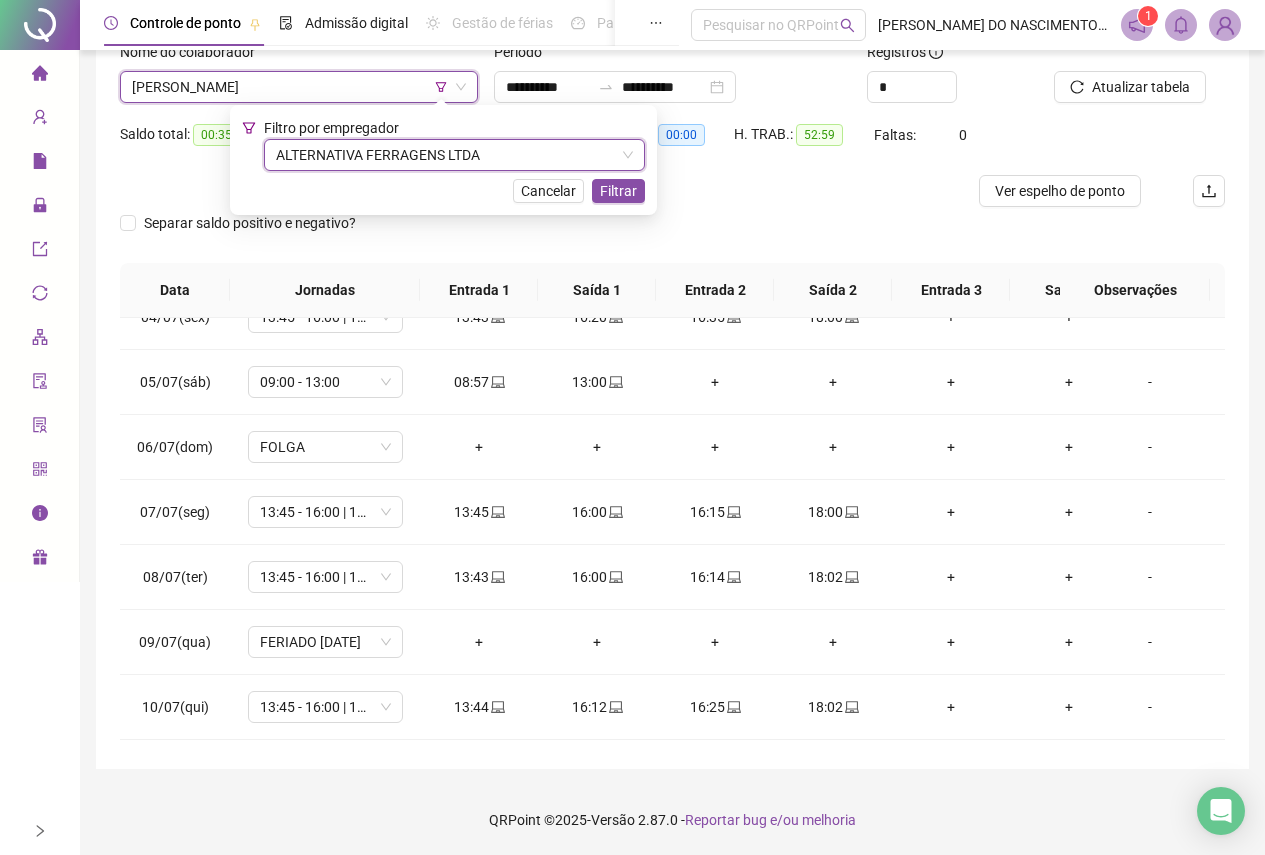 click on "ALTERNATIVA FERRAGENS LTDA" at bounding box center [454, 155] 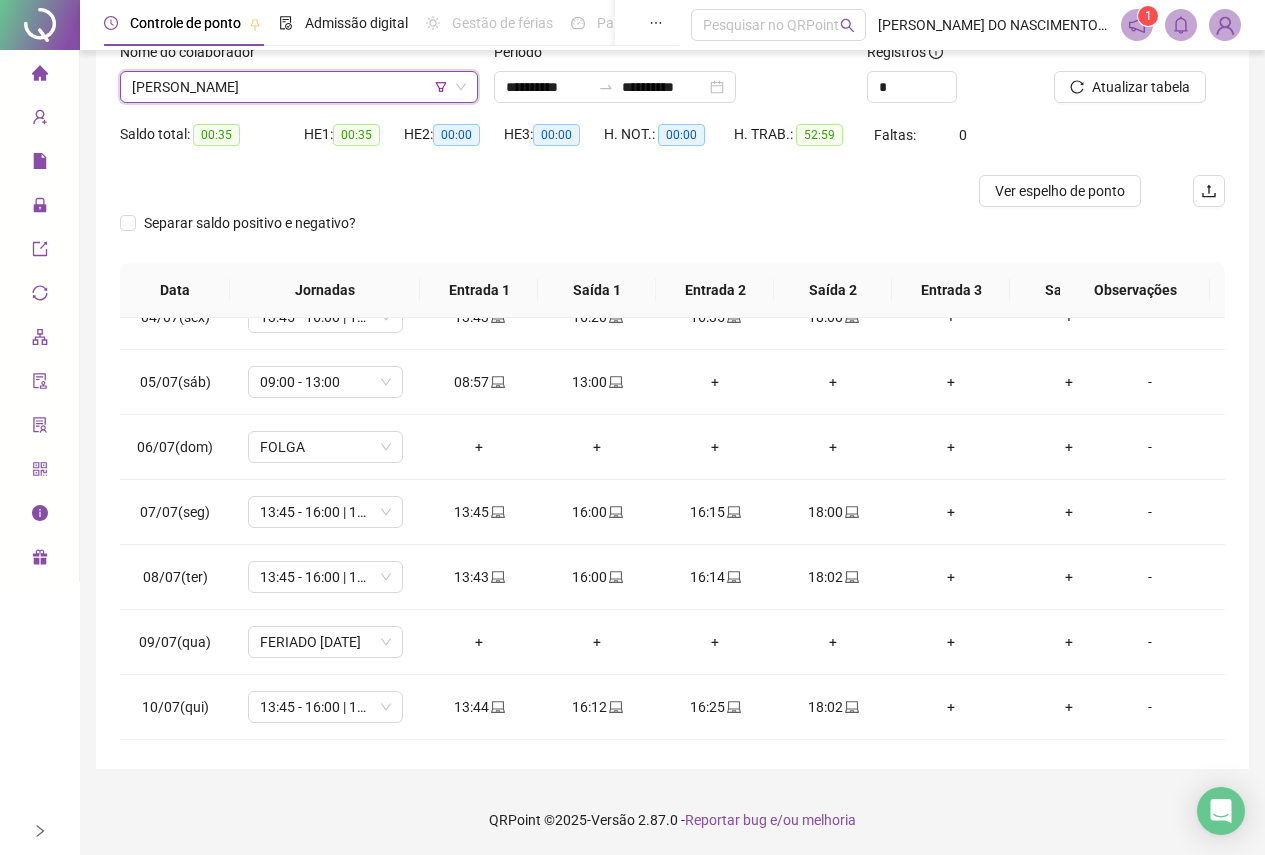 click on "[PERSON_NAME]" at bounding box center [299, 87] 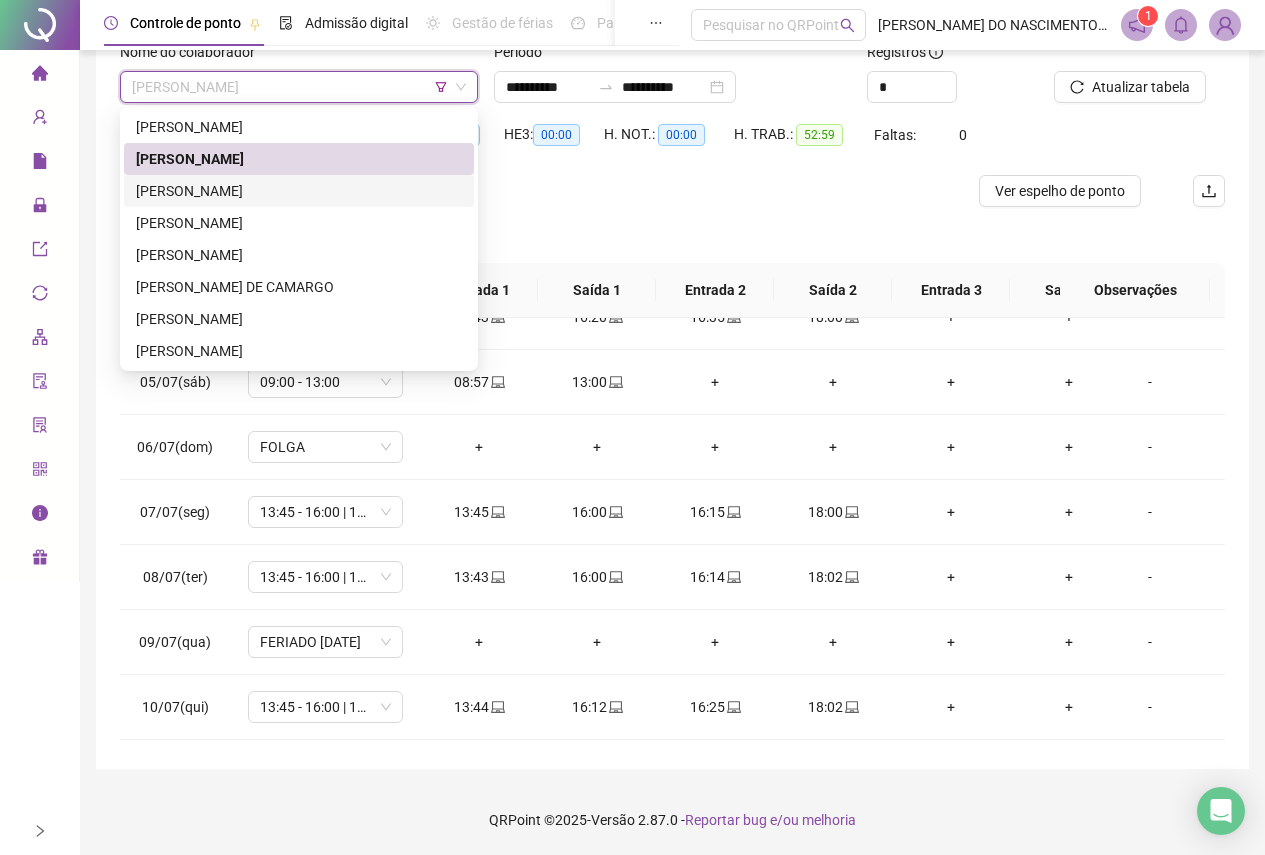 click on "[PERSON_NAME]" at bounding box center (299, 191) 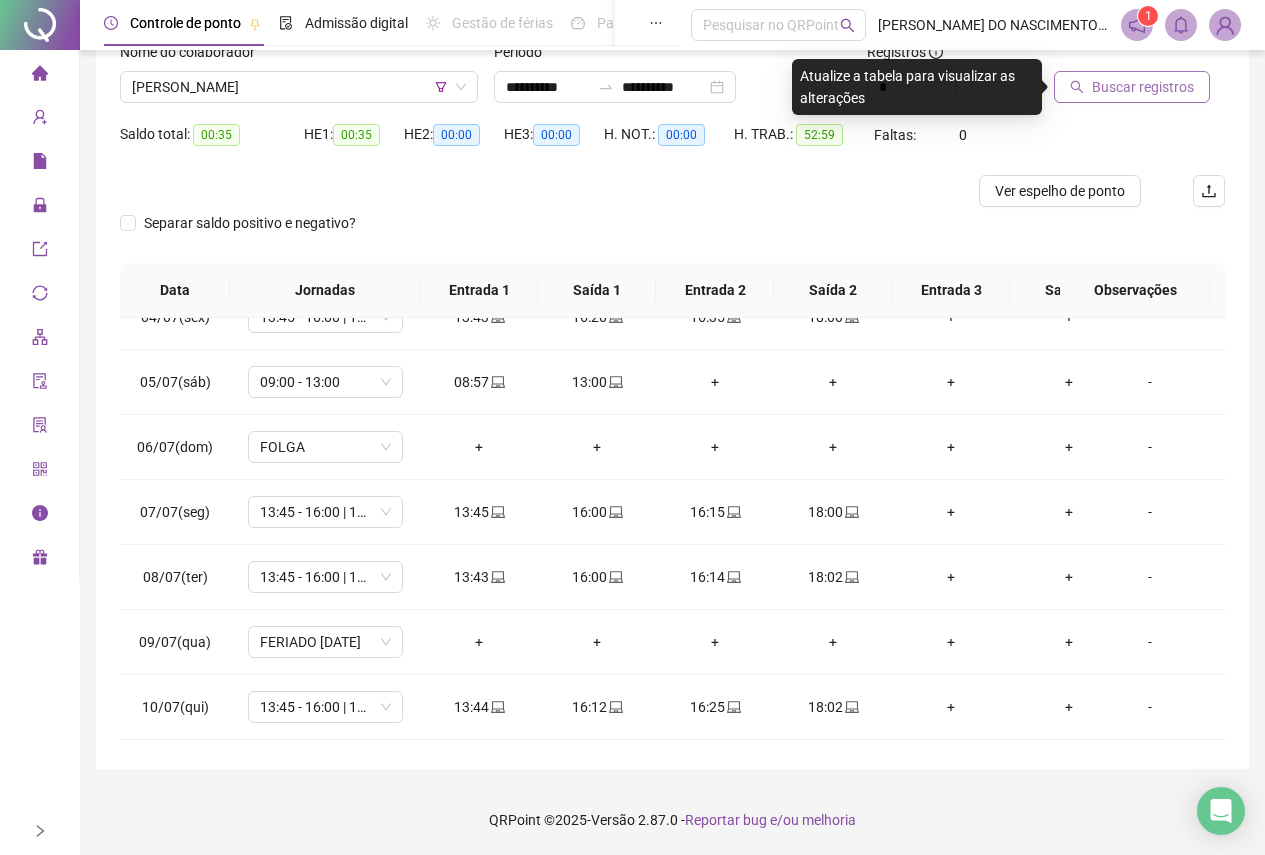 click on "Buscar registros" at bounding box center (1143, 87) 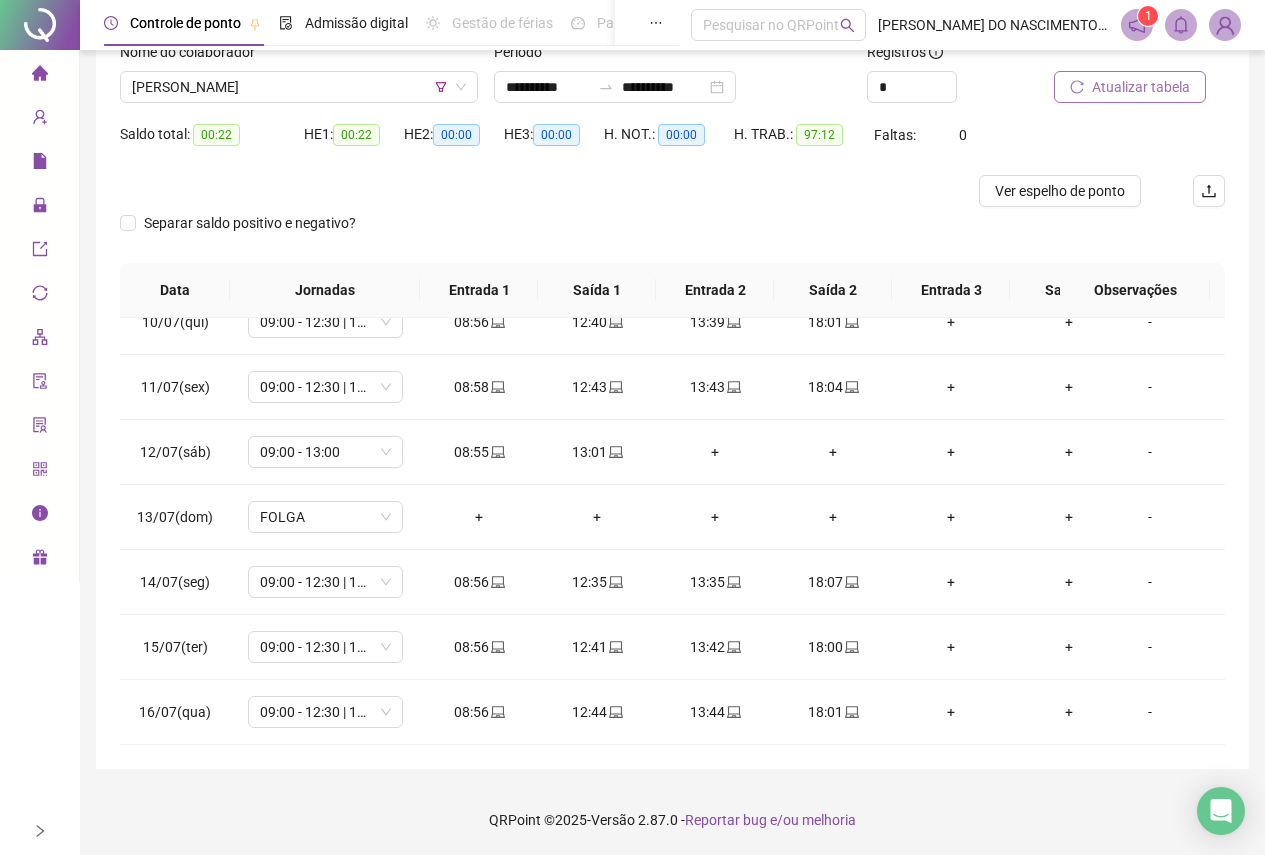 scroll, scrollTop: 628, scrollLeft: 0, axis: vertical 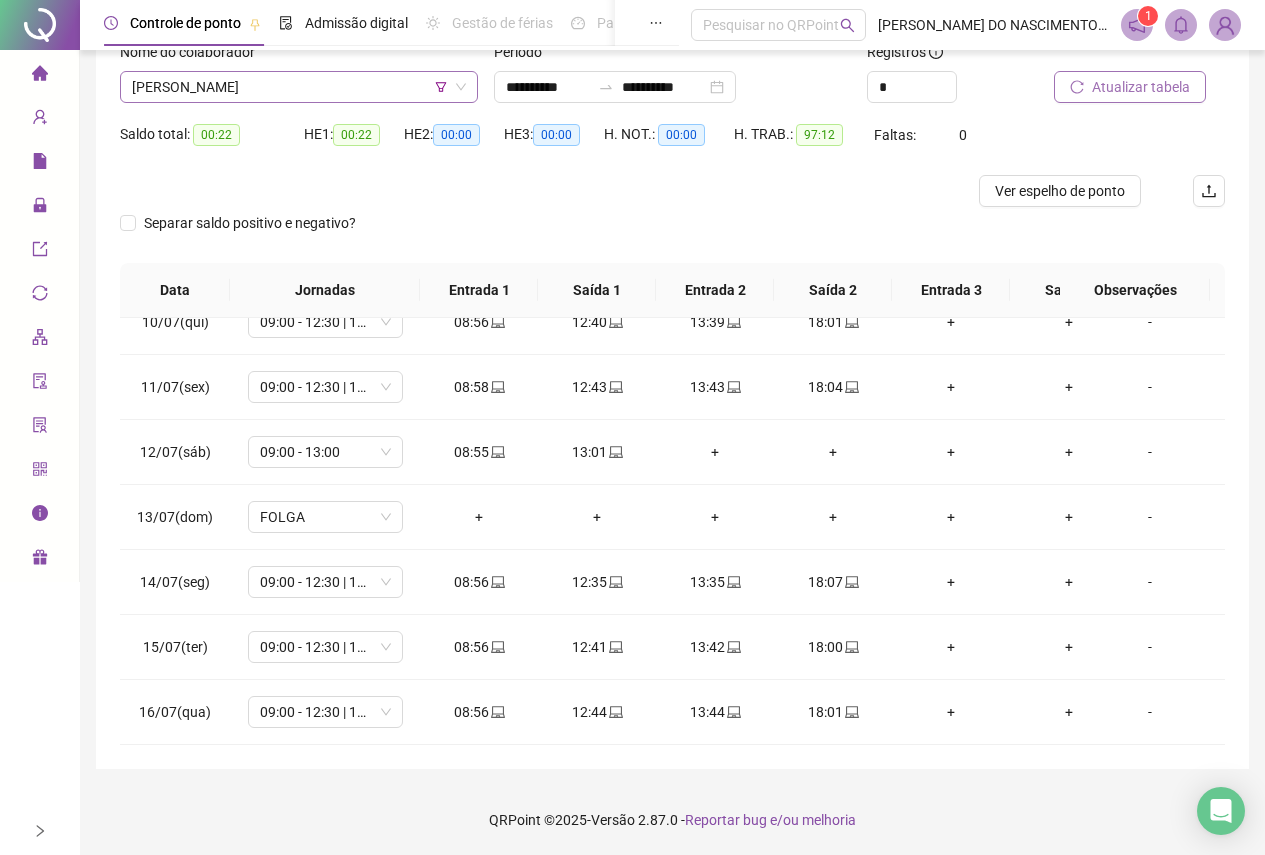 click on "[PERSON_NAME]" at bounding box center (299, 87) 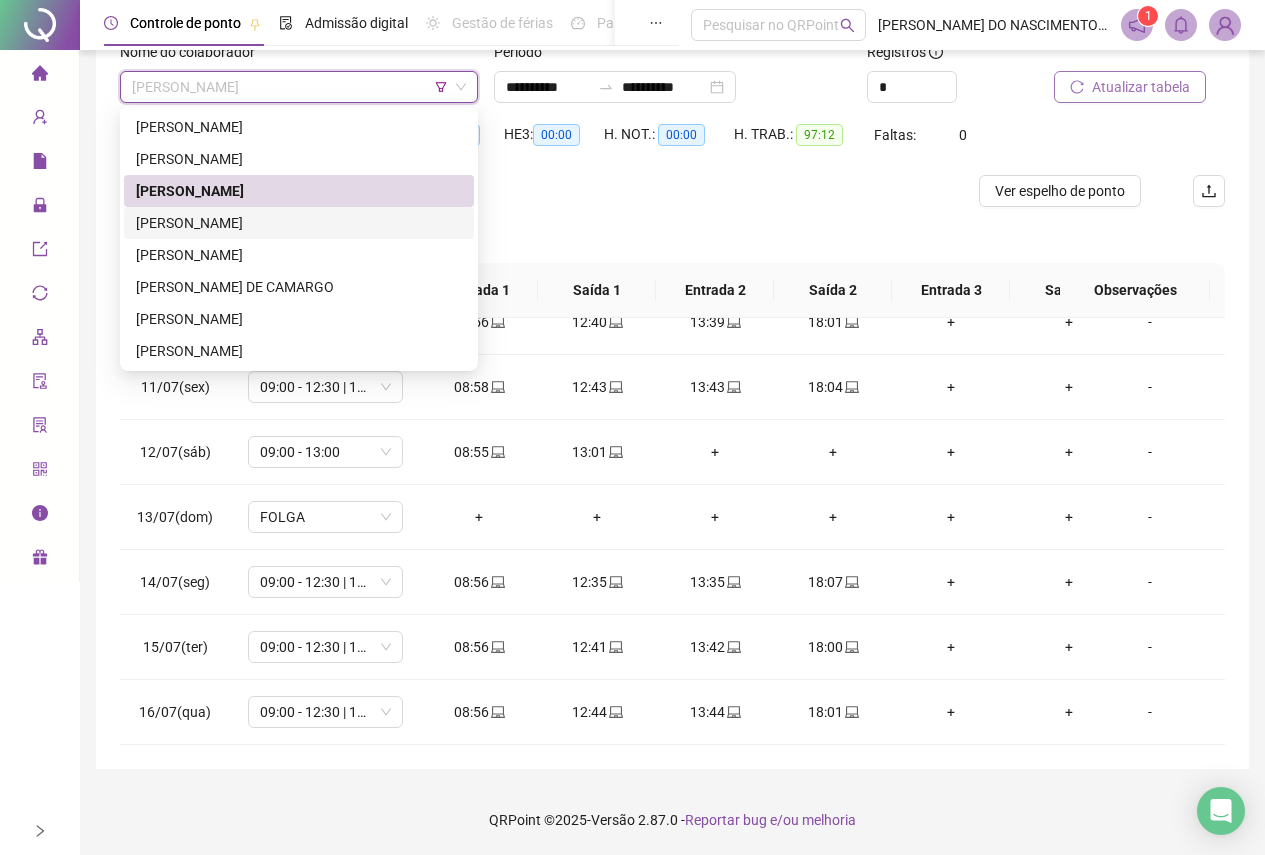 click on "[PERSON_NAME]" at bounding box center [299, 223] 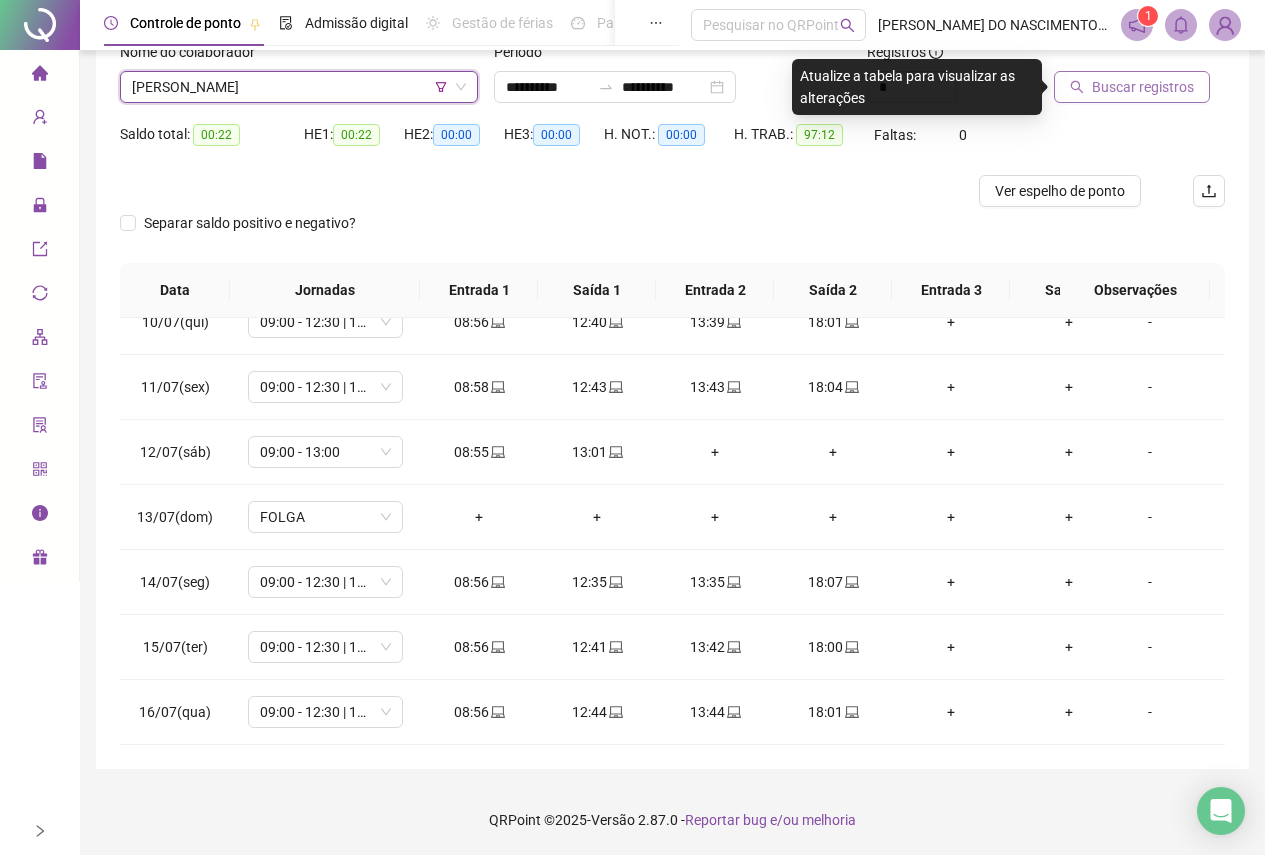 click on "Buscar registros" at bounding box center [1132, 87] 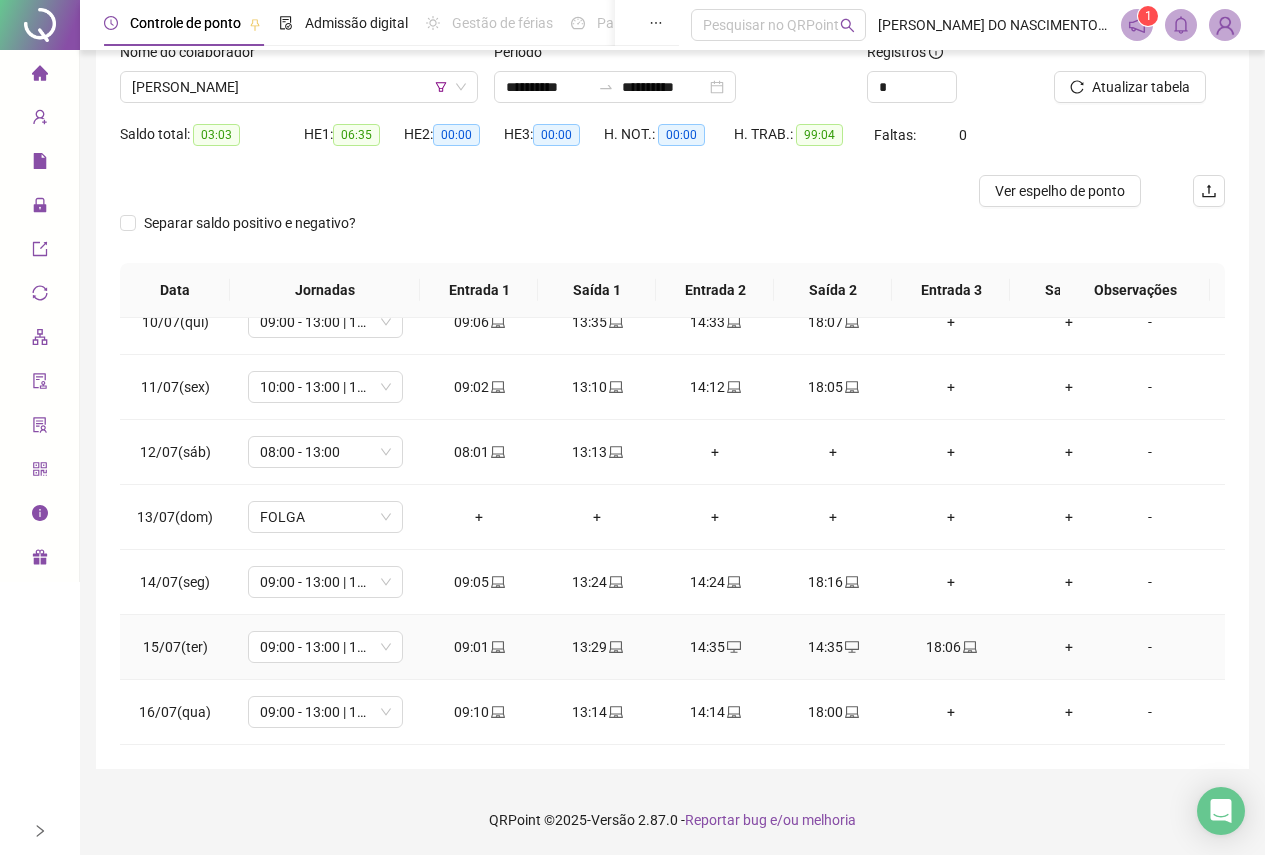 click on "14:35" at bounding box center (715, 647) 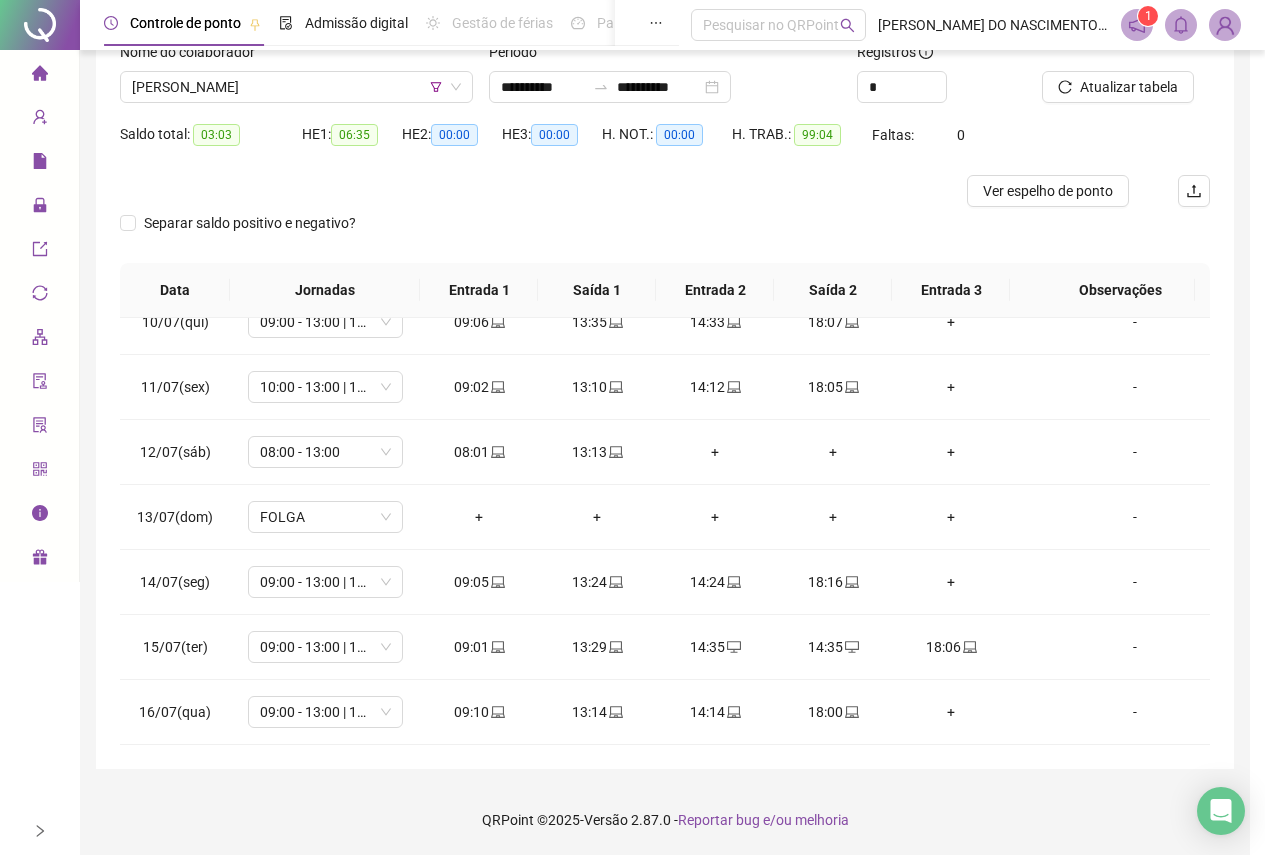 type on "**********" 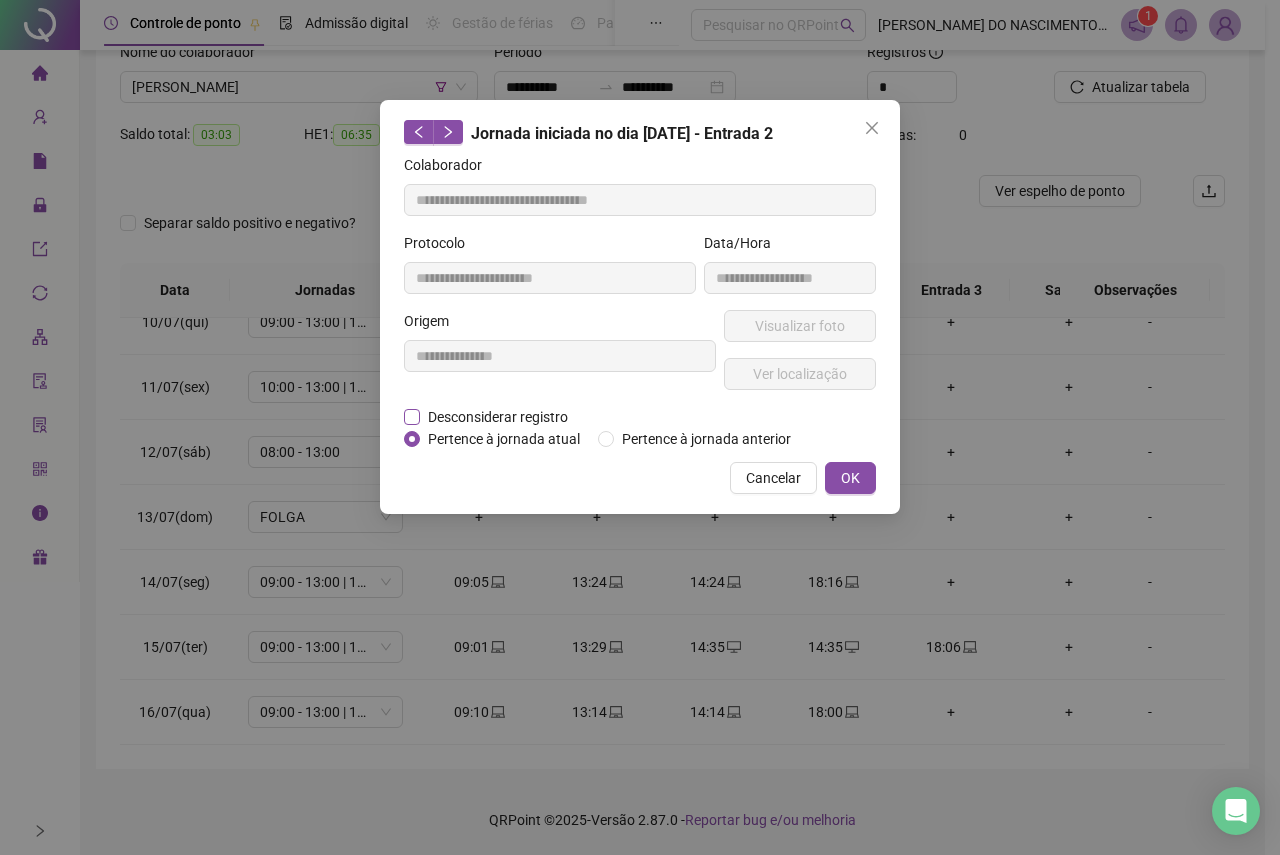 click on "Desconsiderar registro" at bounding box center (498, 417) 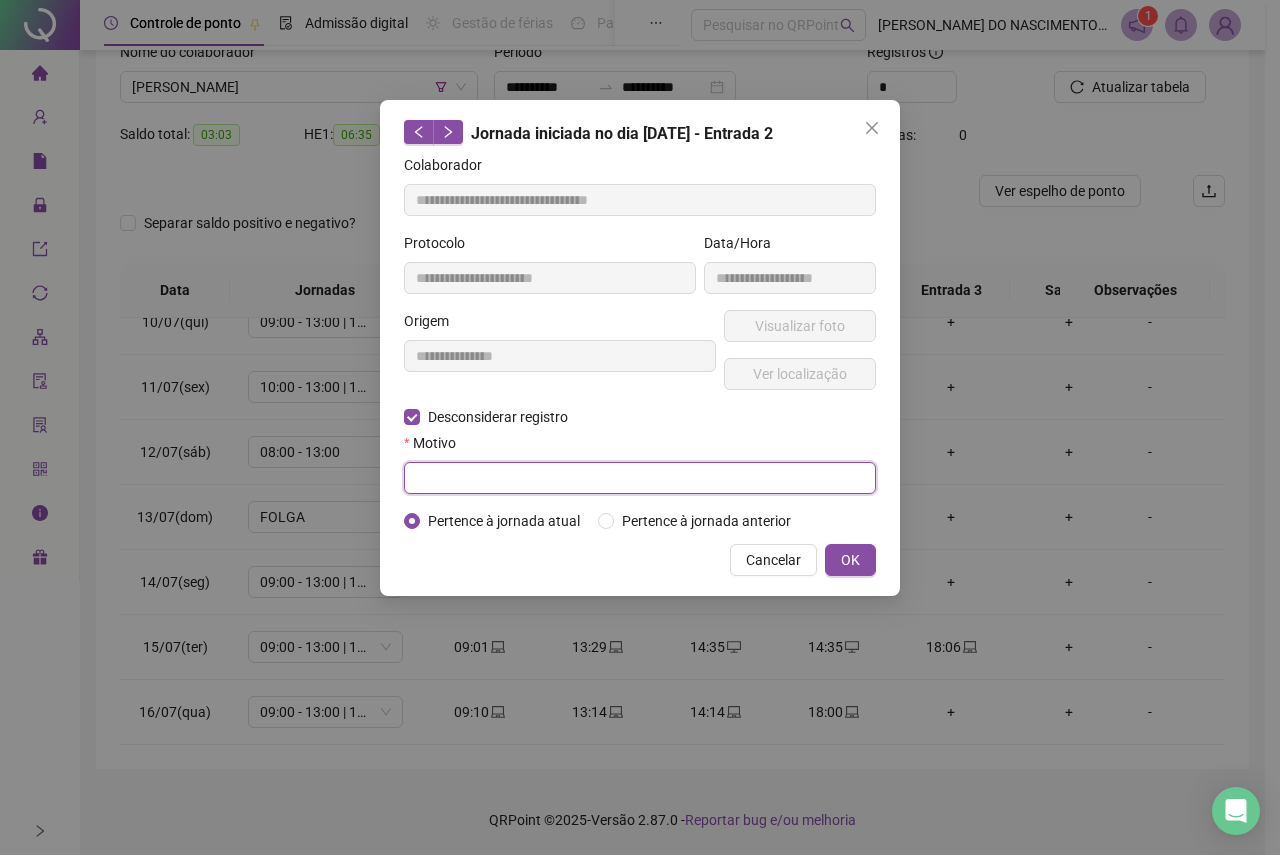 click at bounding box center (640, 478) 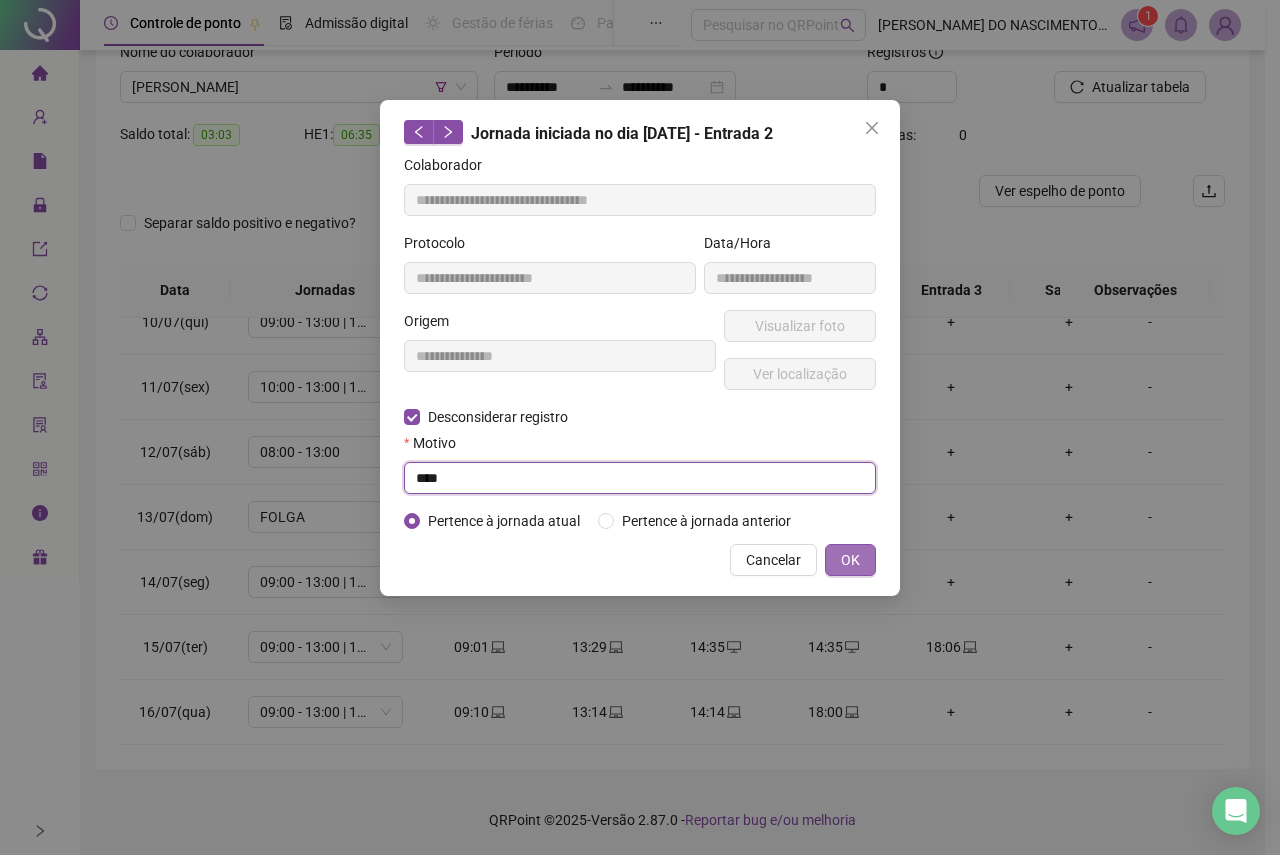 type on "****" 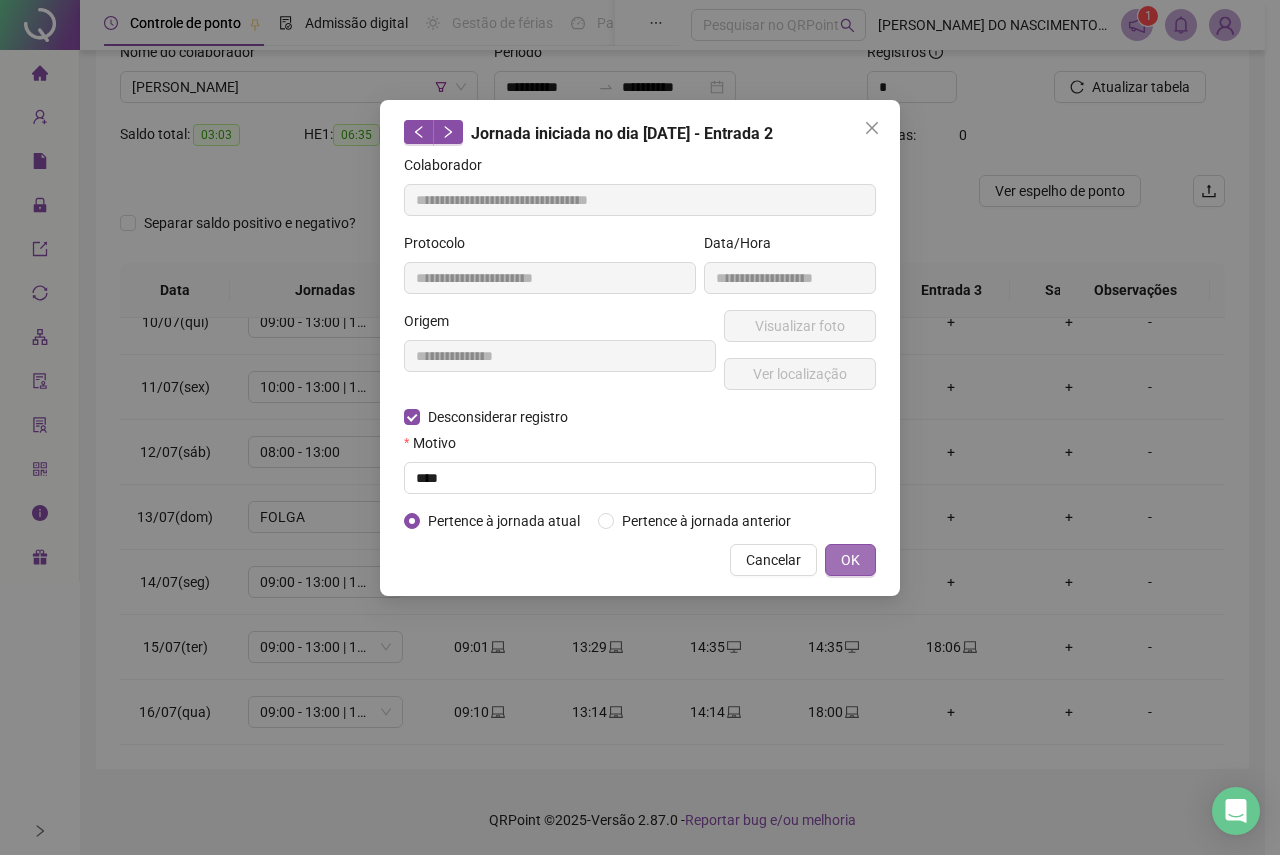 click on "OK" at bounding box center [850, 560] 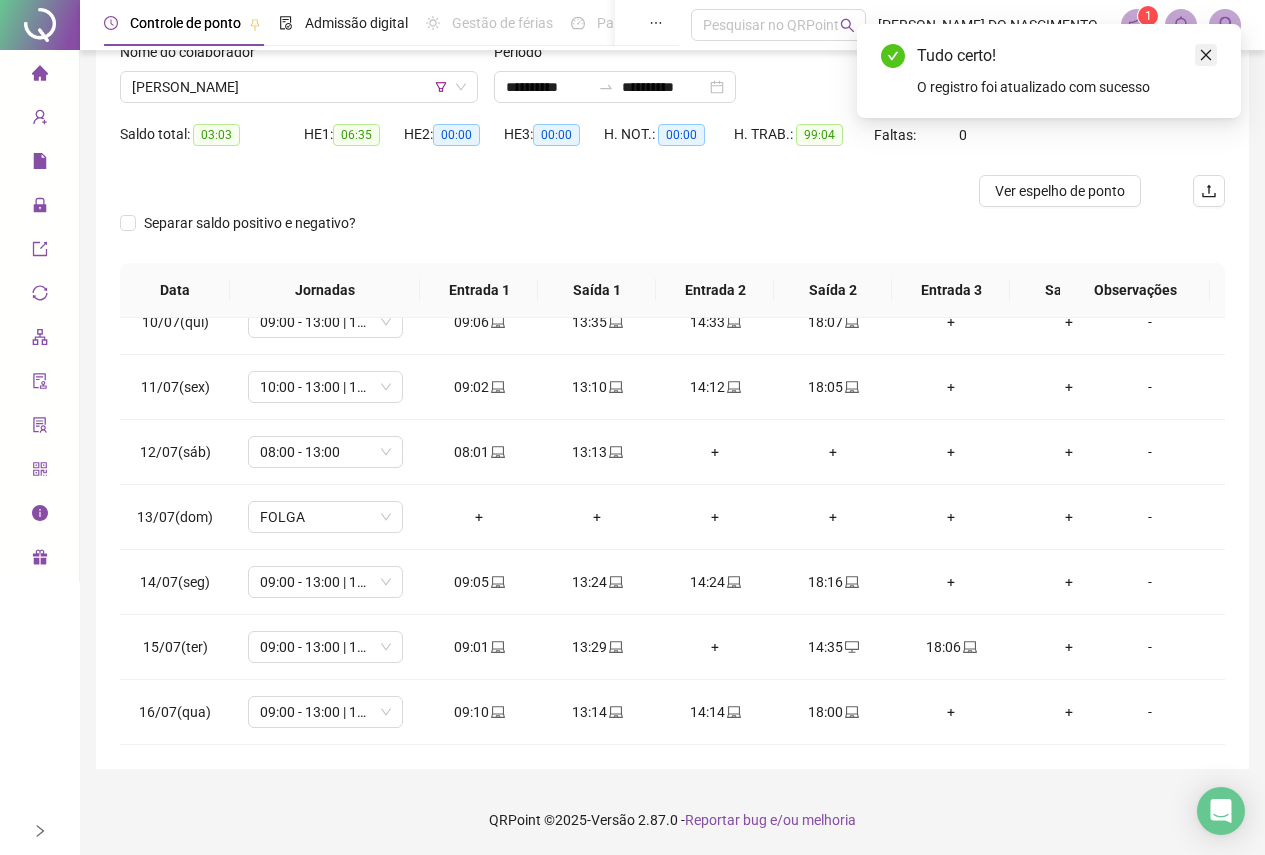 click 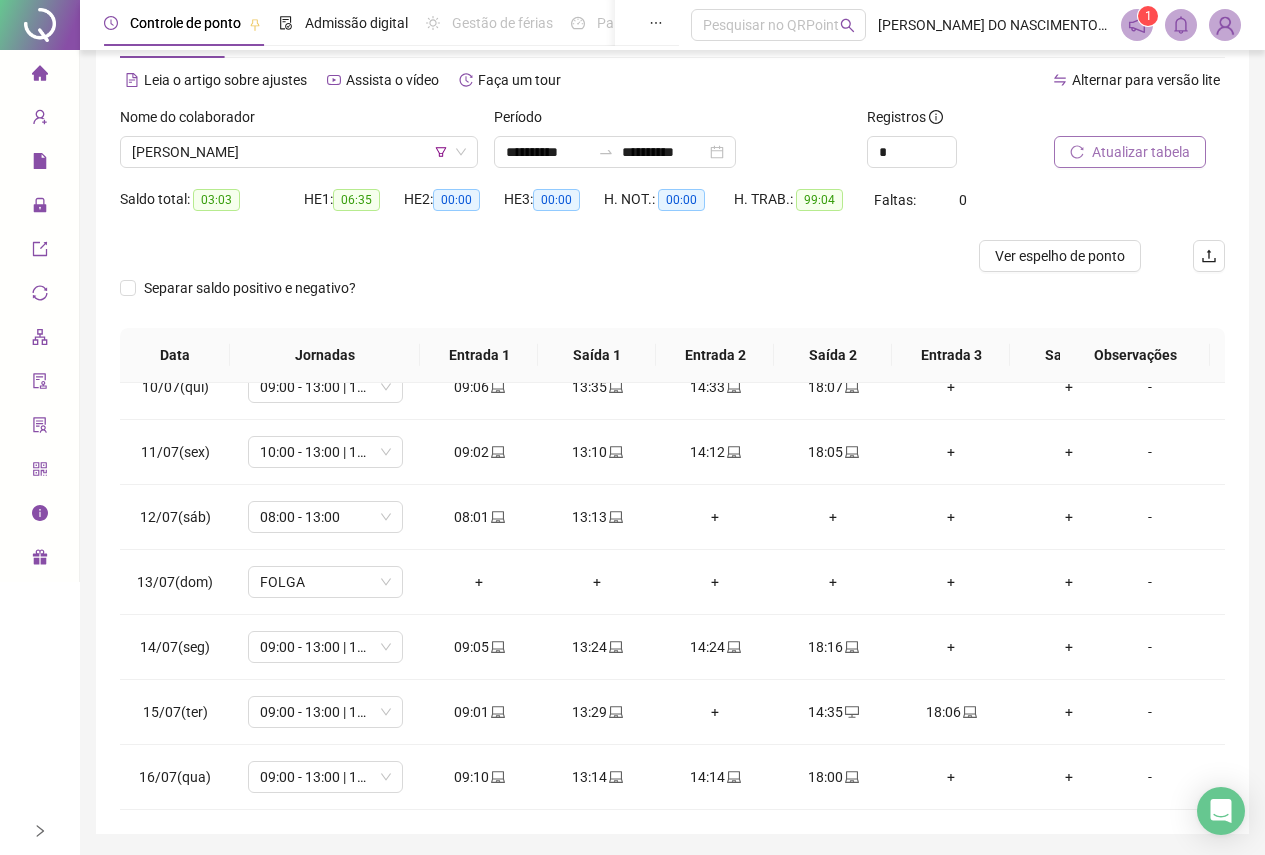 scroll, scrollTop: 43, scrollLeft: 0, axis: vertical 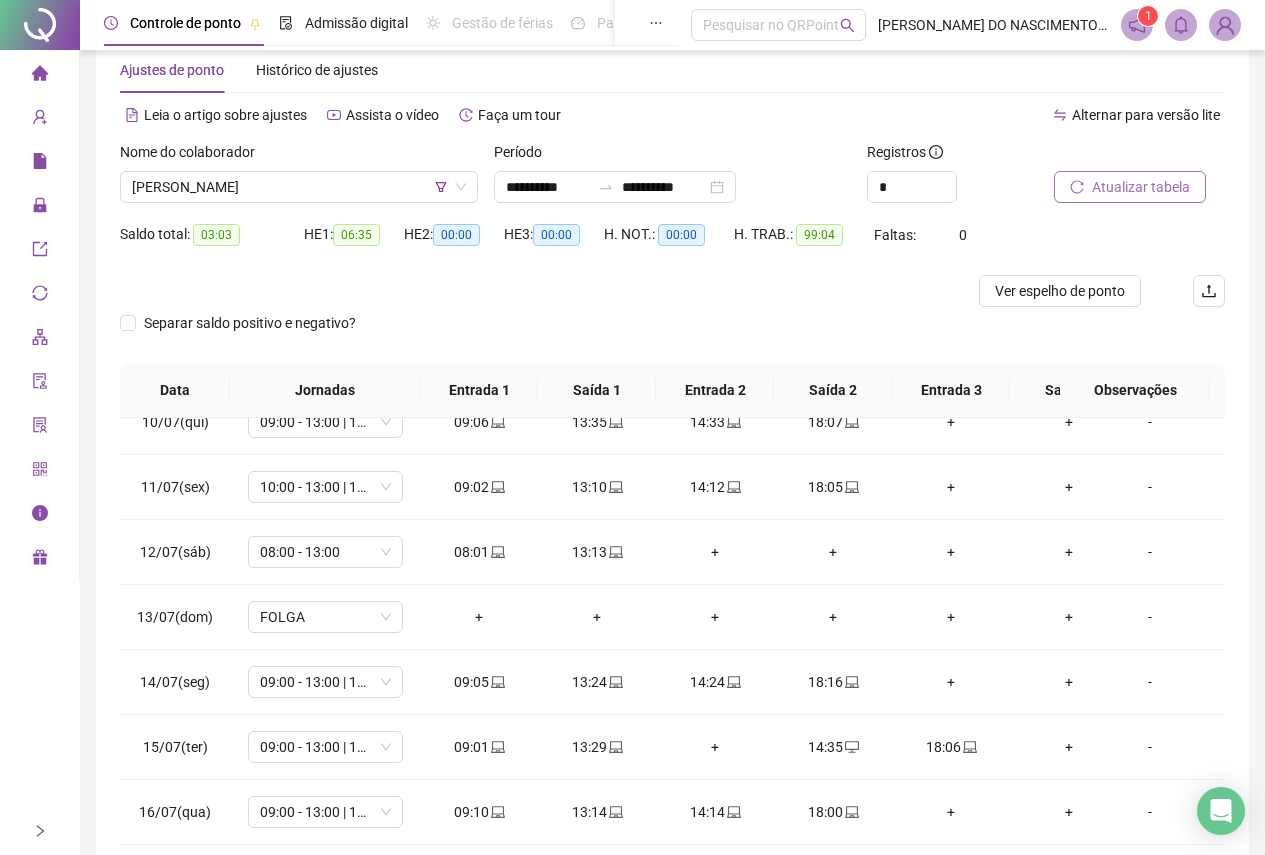 click on "Atualizar tabela" at bounding box center [1141, 187] 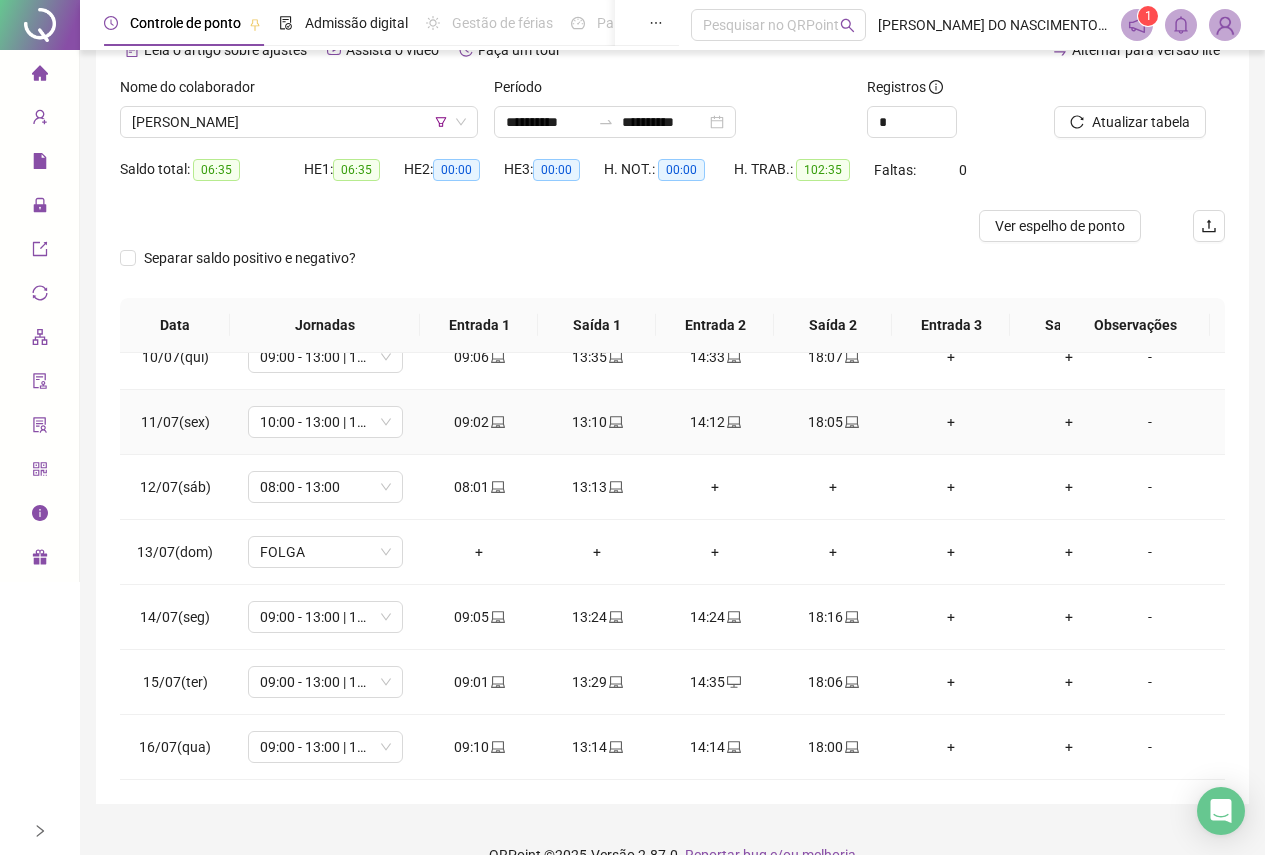 scroll, scrollTop: 143, scrollLeft: 0, axis: vertical 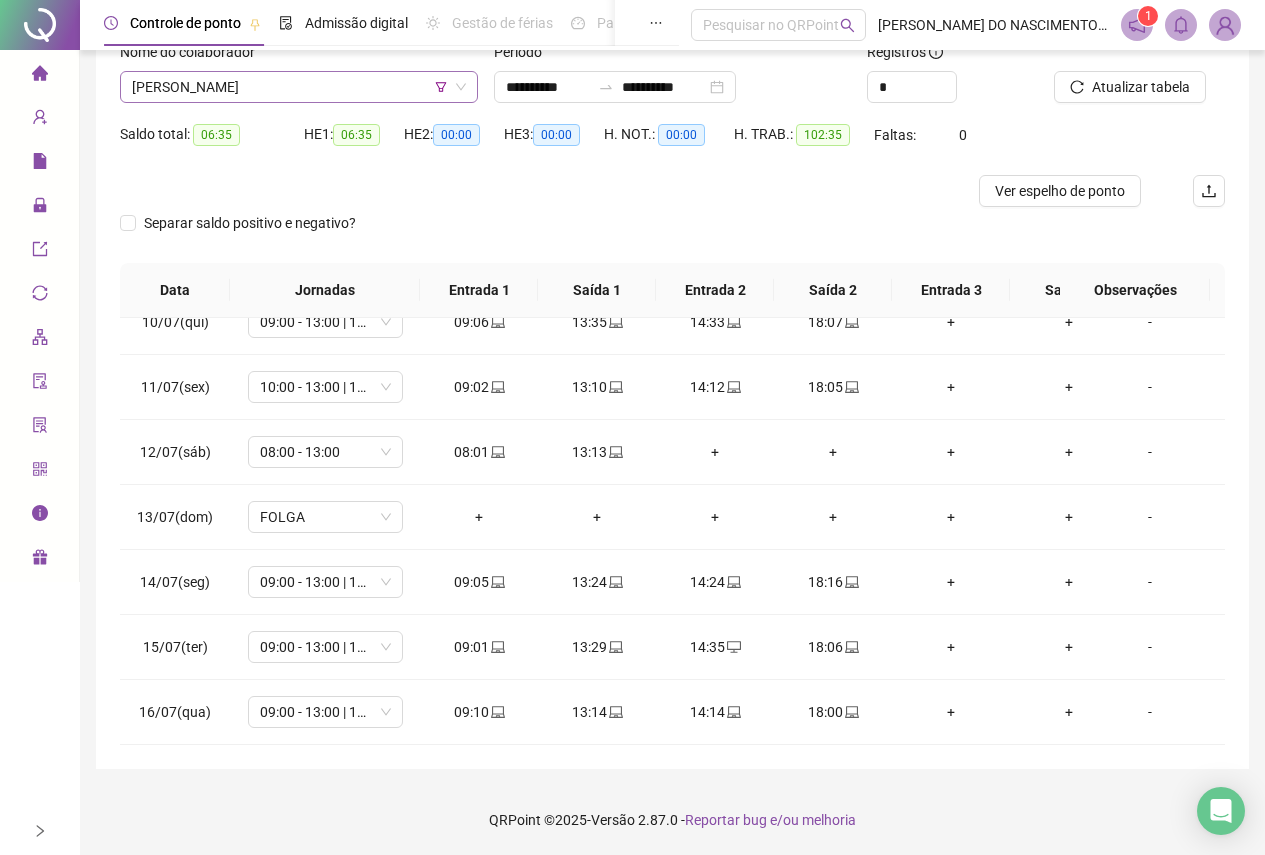 click on "[PERSON_NAME]" at bounding box center [299, 87] 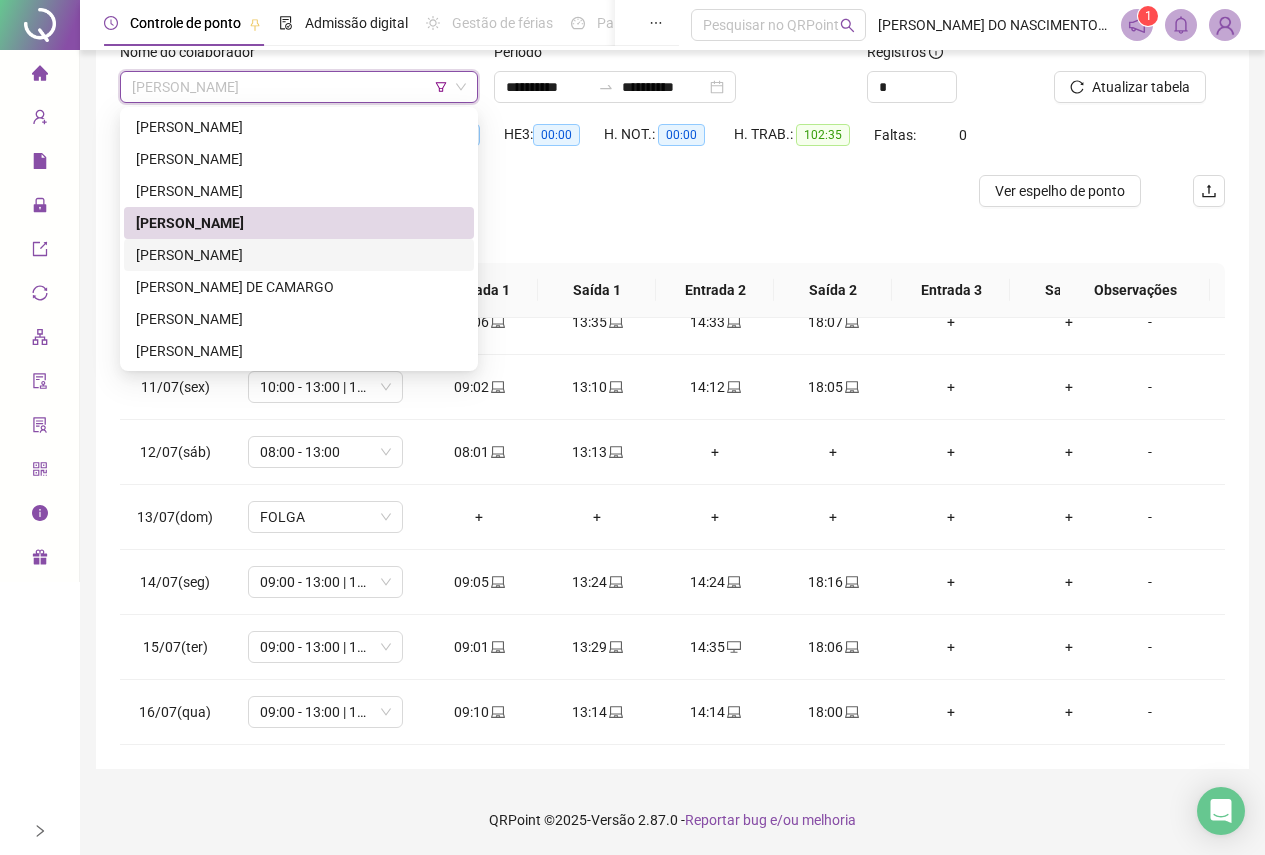 click on "[PERSON_NAME]" at bounding box center [299, 255] 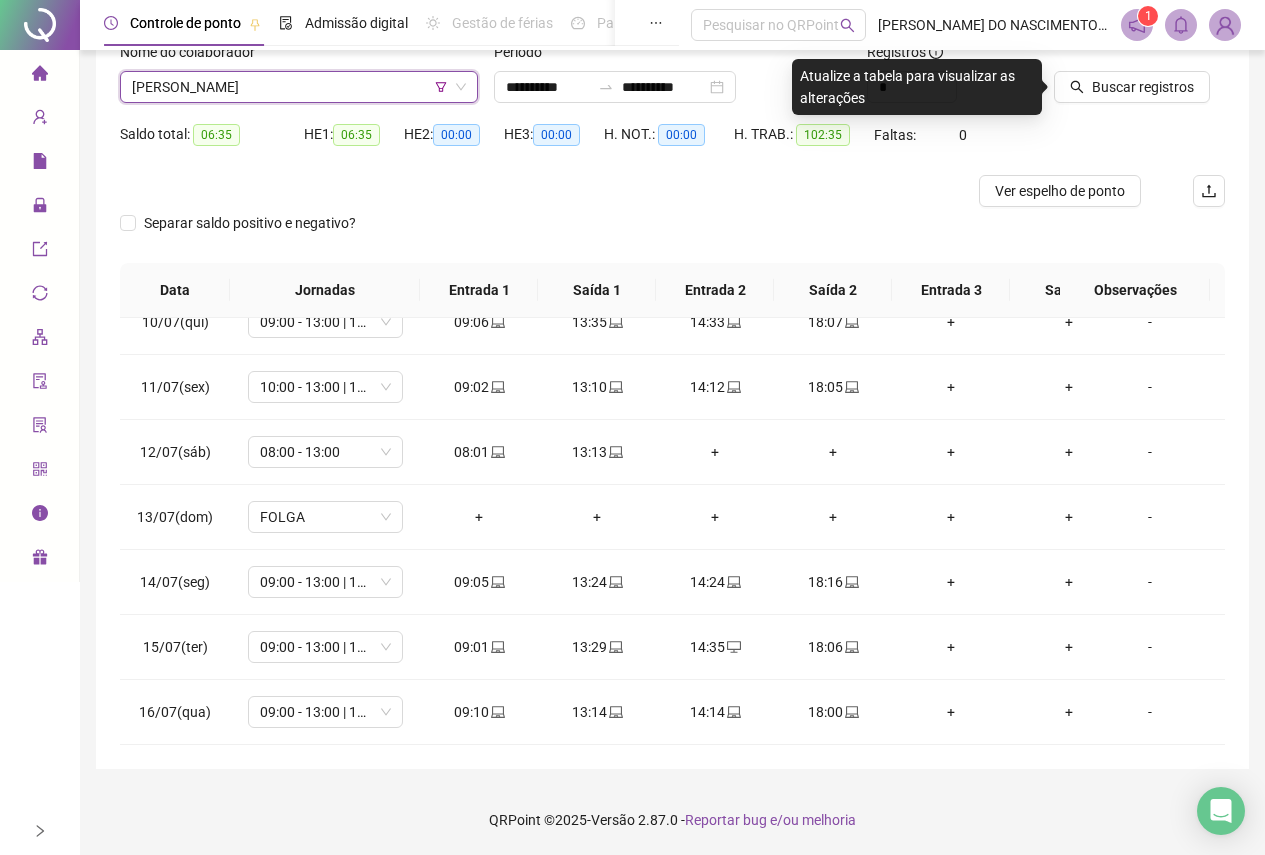 click on "Buscar registros" at bounding box center (1139, 80) 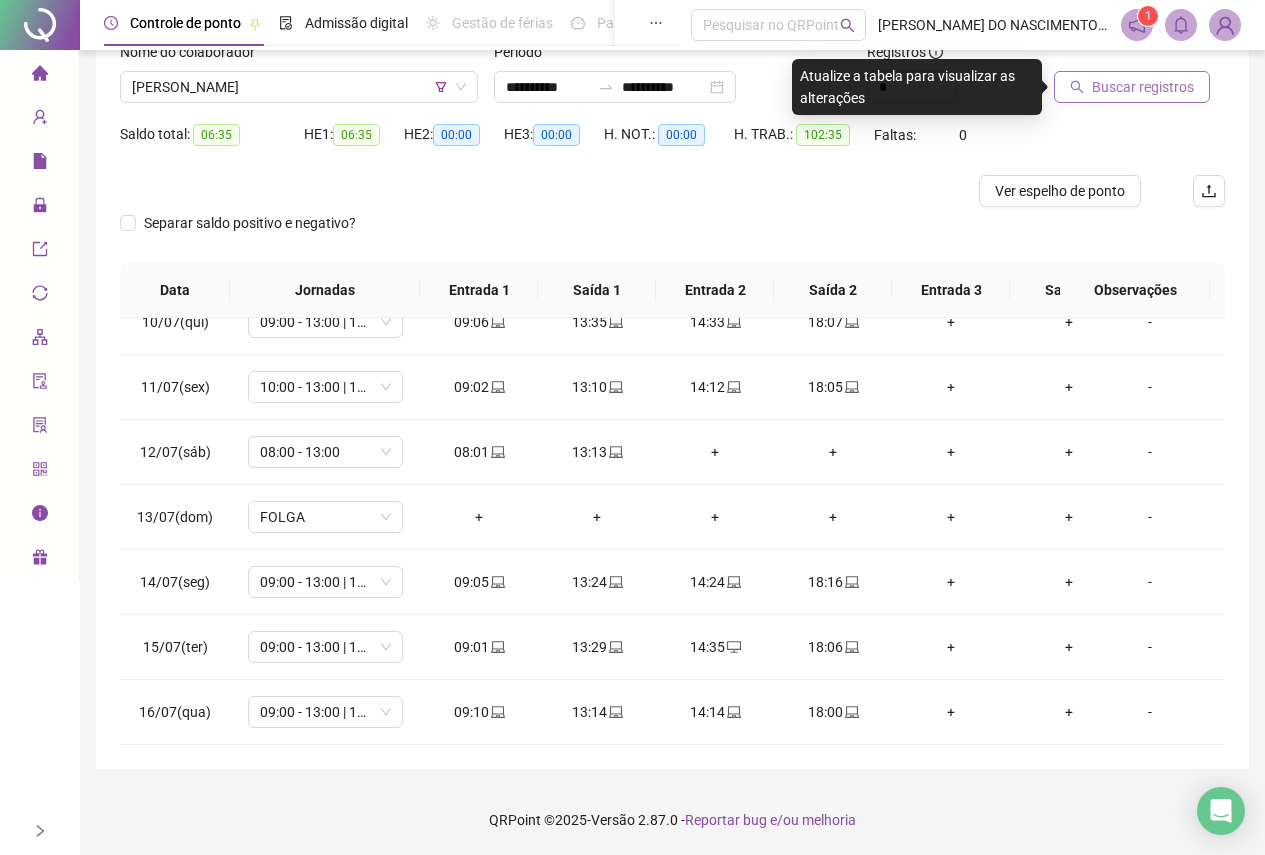 click on "Buscar registros" at bounding box center [1143, 87] 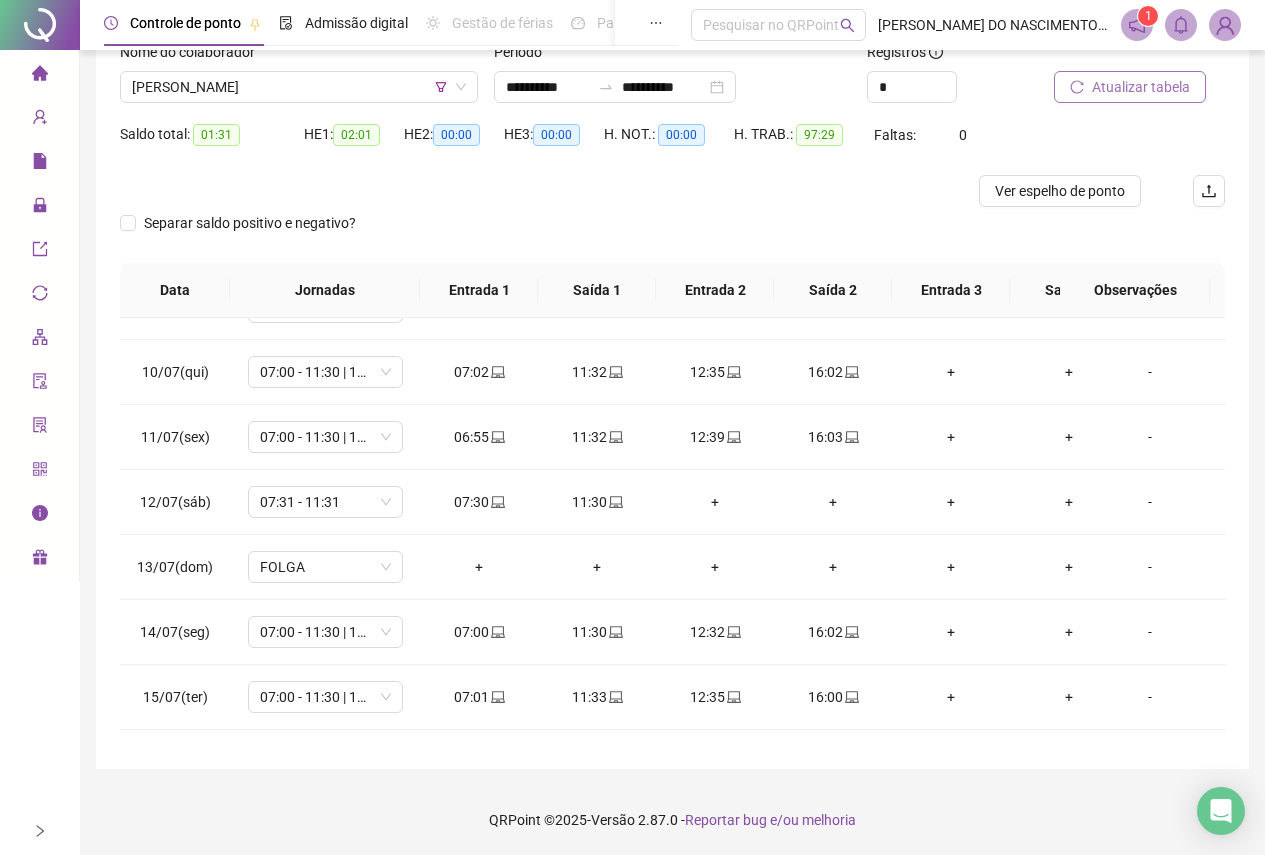 scroll, scrollTop: 628, scrollLeft: 0, axis: vertical 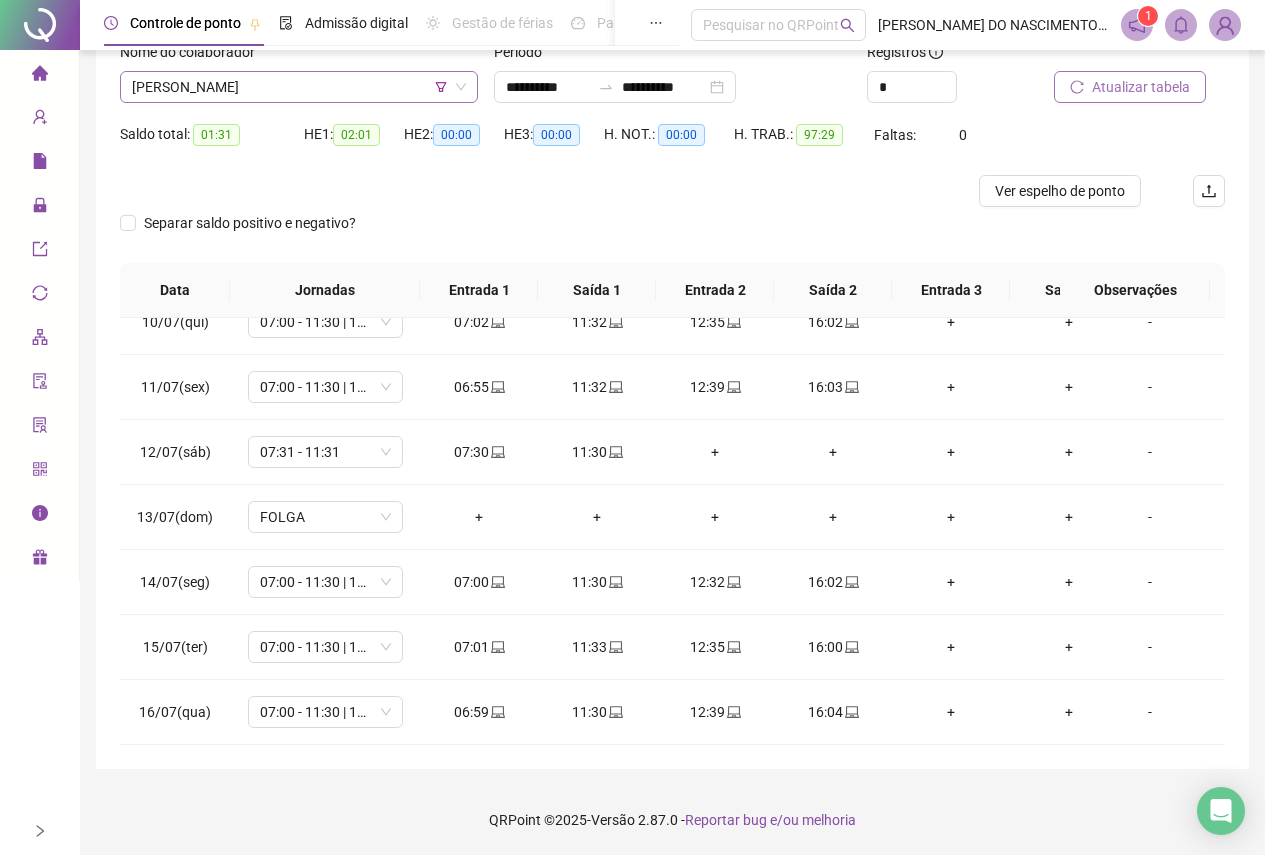 click on "[PERSON_NAME]" at bounding box center [299, 87] 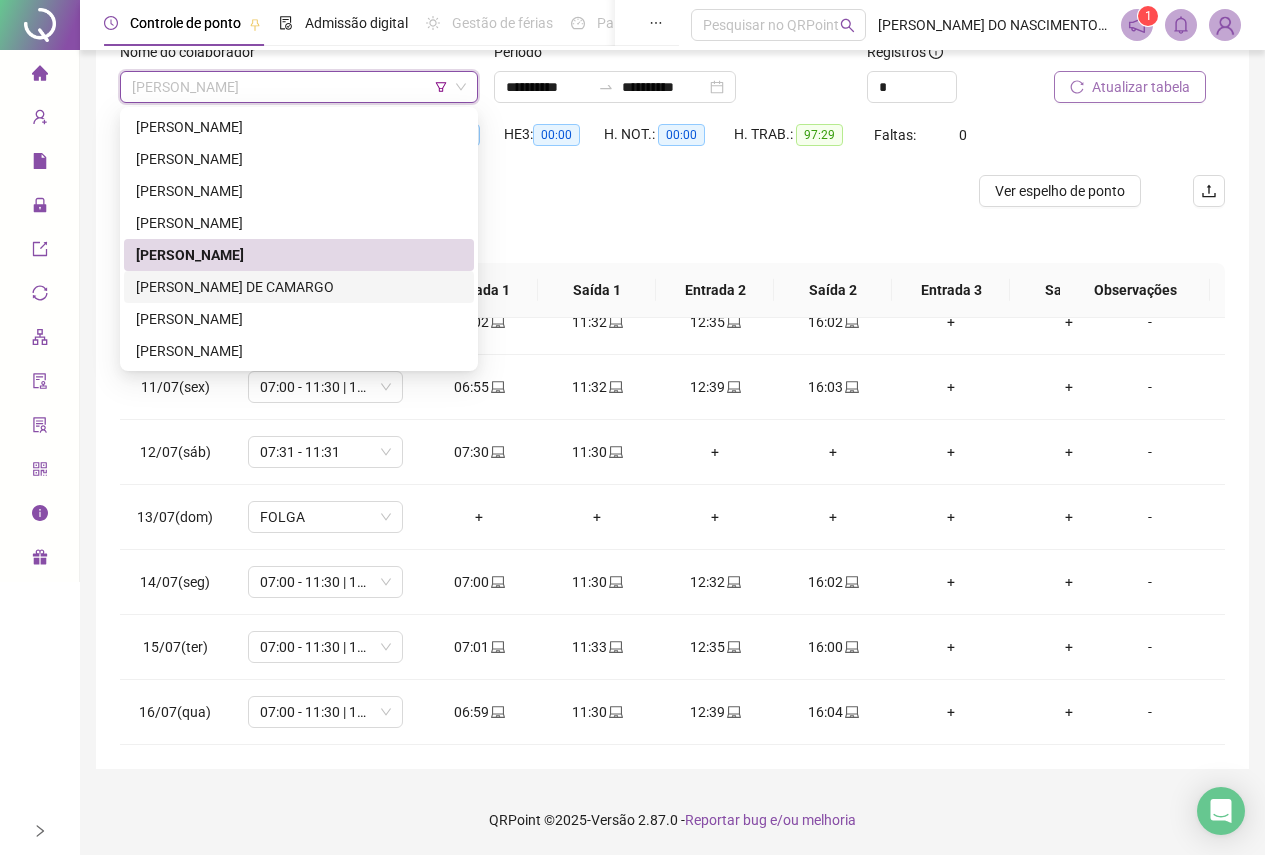 click on "[PERSON_NAME] DE CAMARGO" at bounding box center (299, 287) 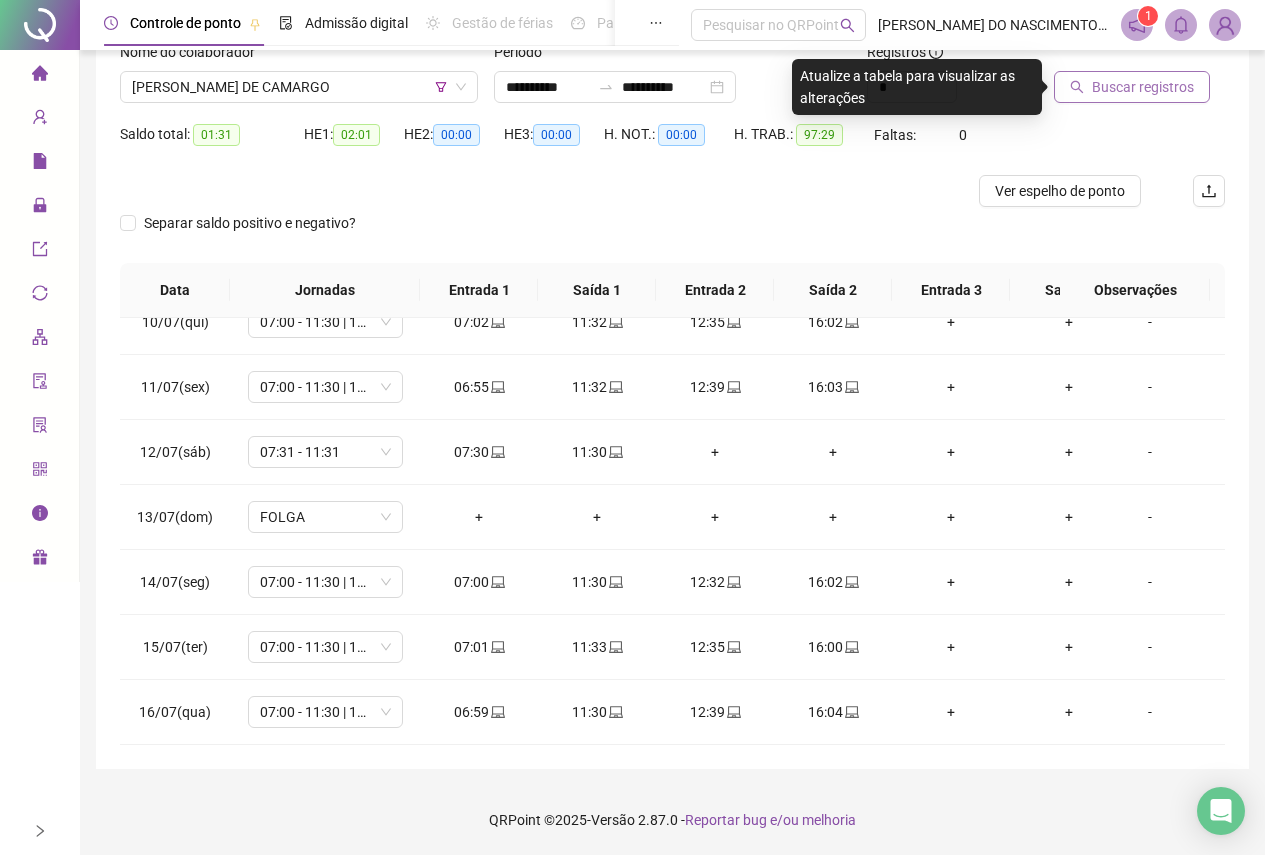 click on "Buscar registros" at bounding box center [1143, 87] 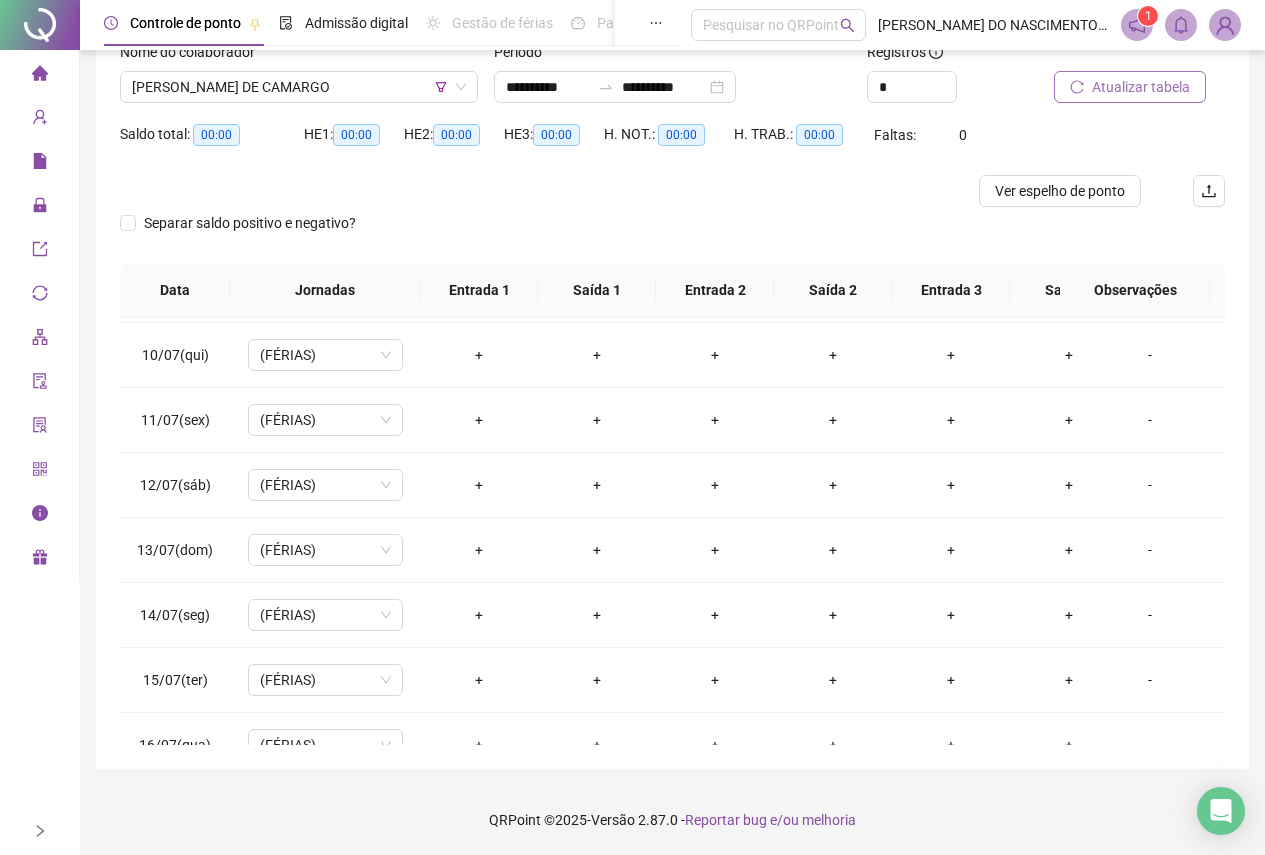 scroll, scrollTop: 628, scrollLeft: 0, axis: vertical 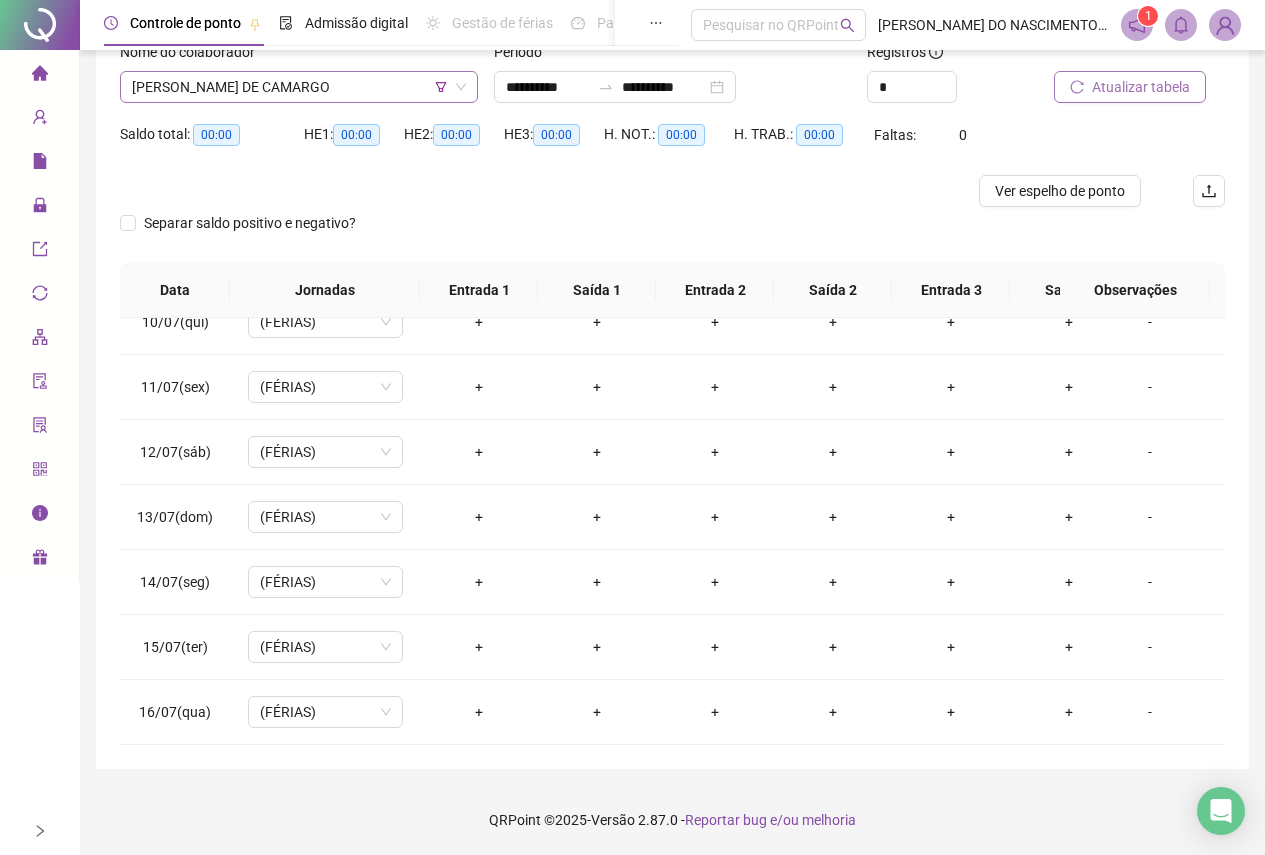 click on "[PERSON_NAME] DE CAMARGO" at bounding box center (299, 87) 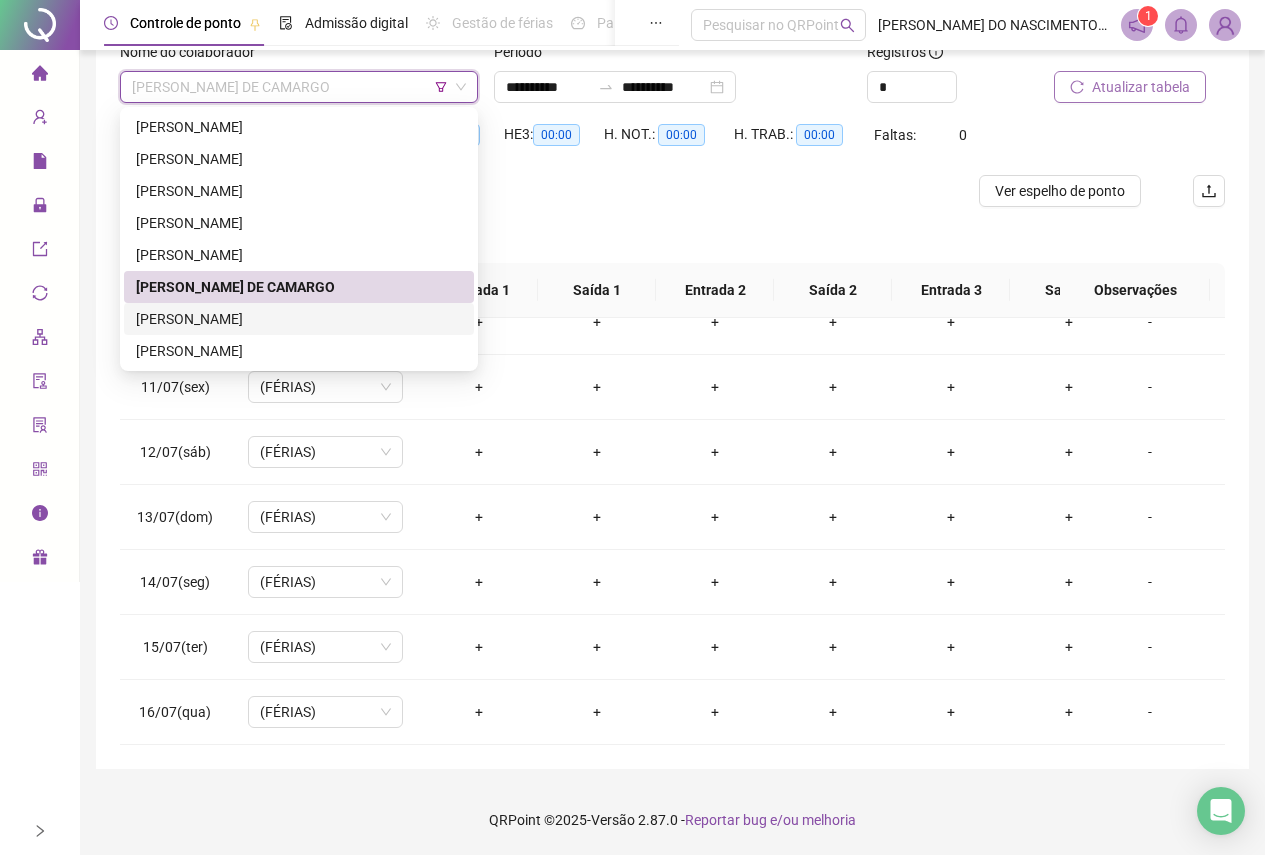 click on "[PERSON_NAME]" at bounding box center (299, 319) 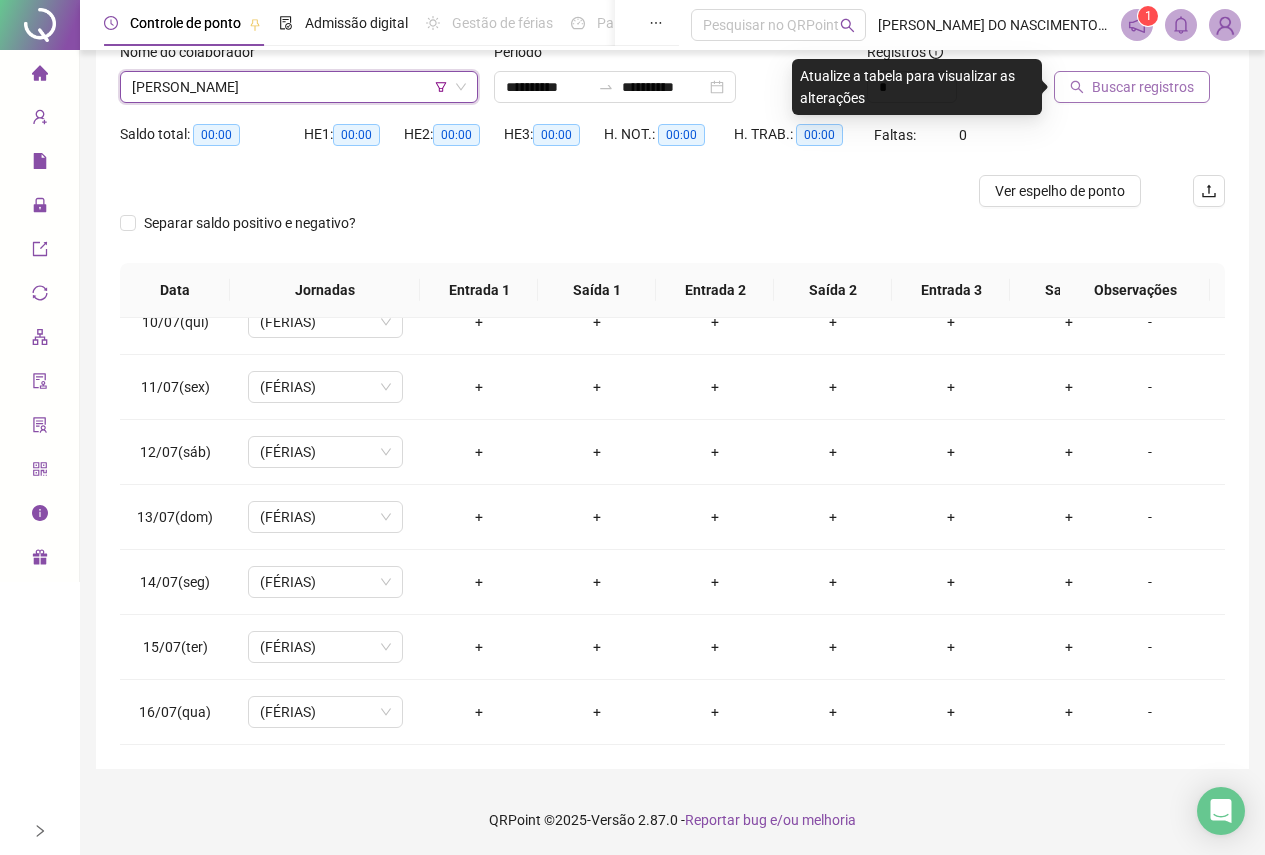 click on "Buscar registros" at bounding box center [1143, 87] 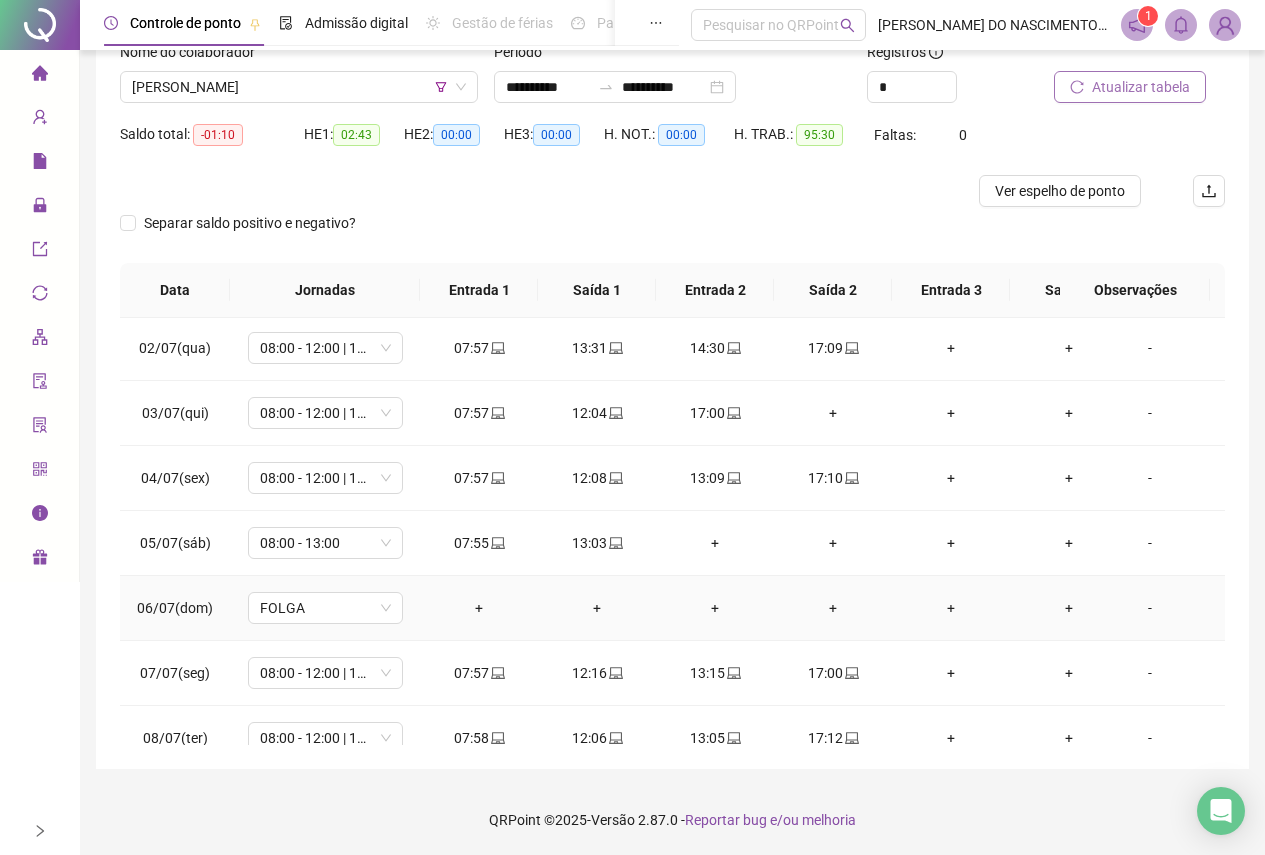 scroll, scrollTop: 0, scrollLeft: 0, axis: both 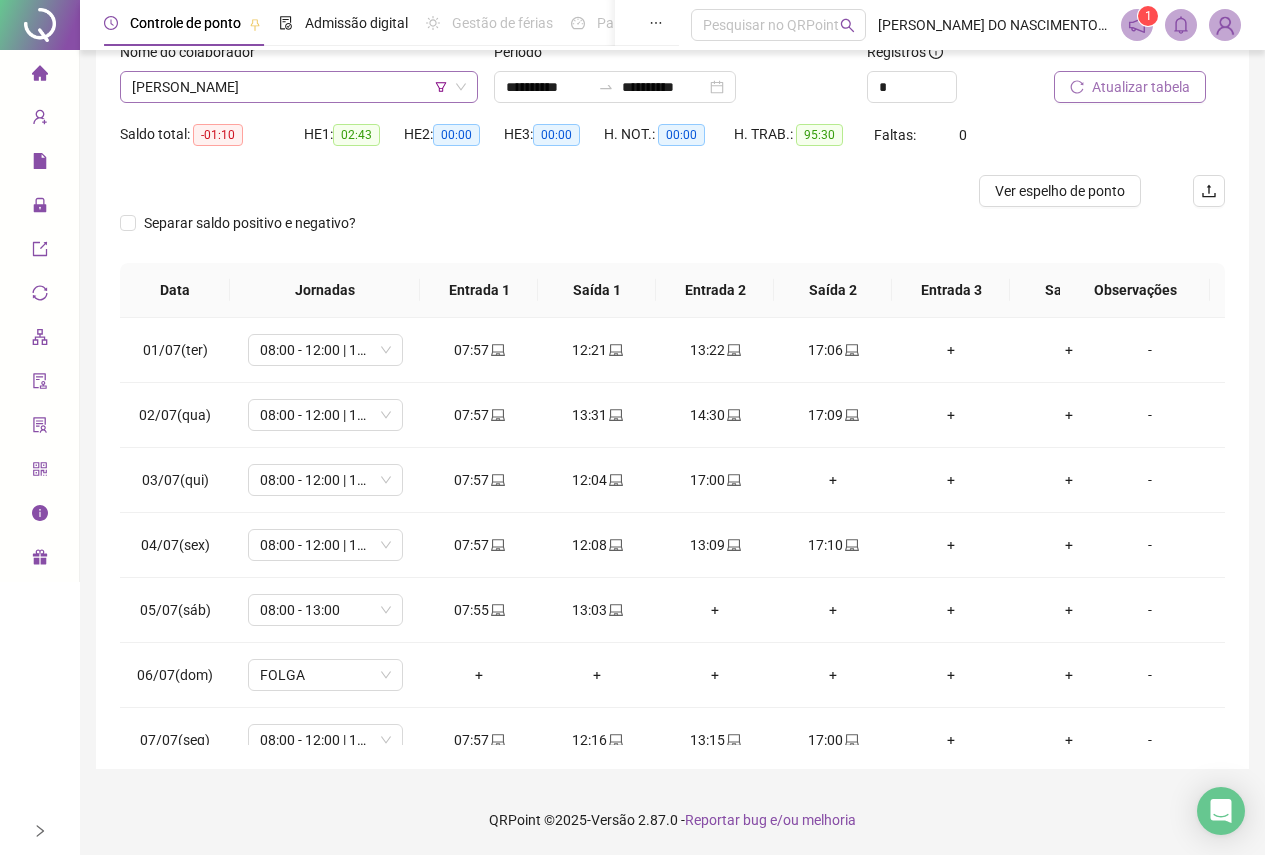 click on "[PERSON_NAME]" at bounding box center [299, 87] 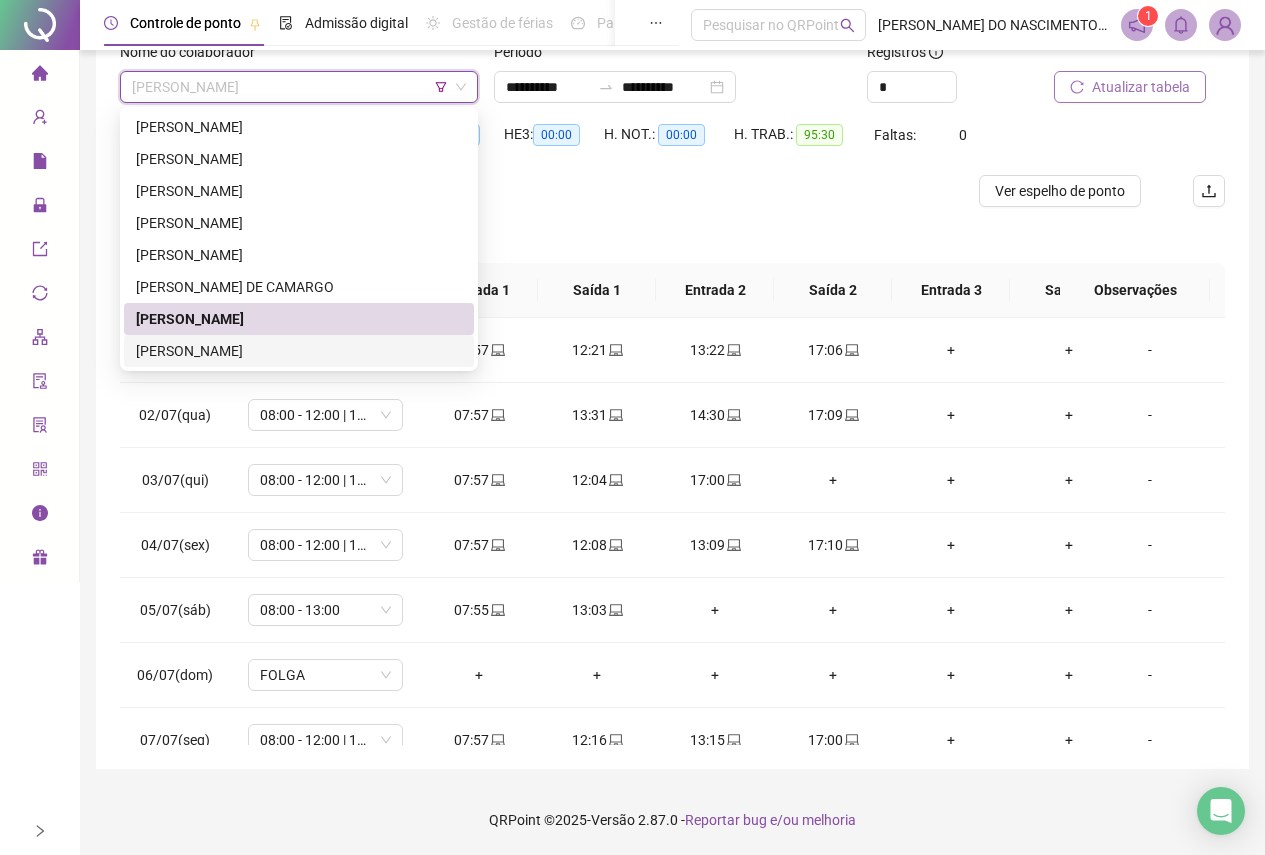 click on "[PERSON_NAME]" at bounding box center [299, 351] 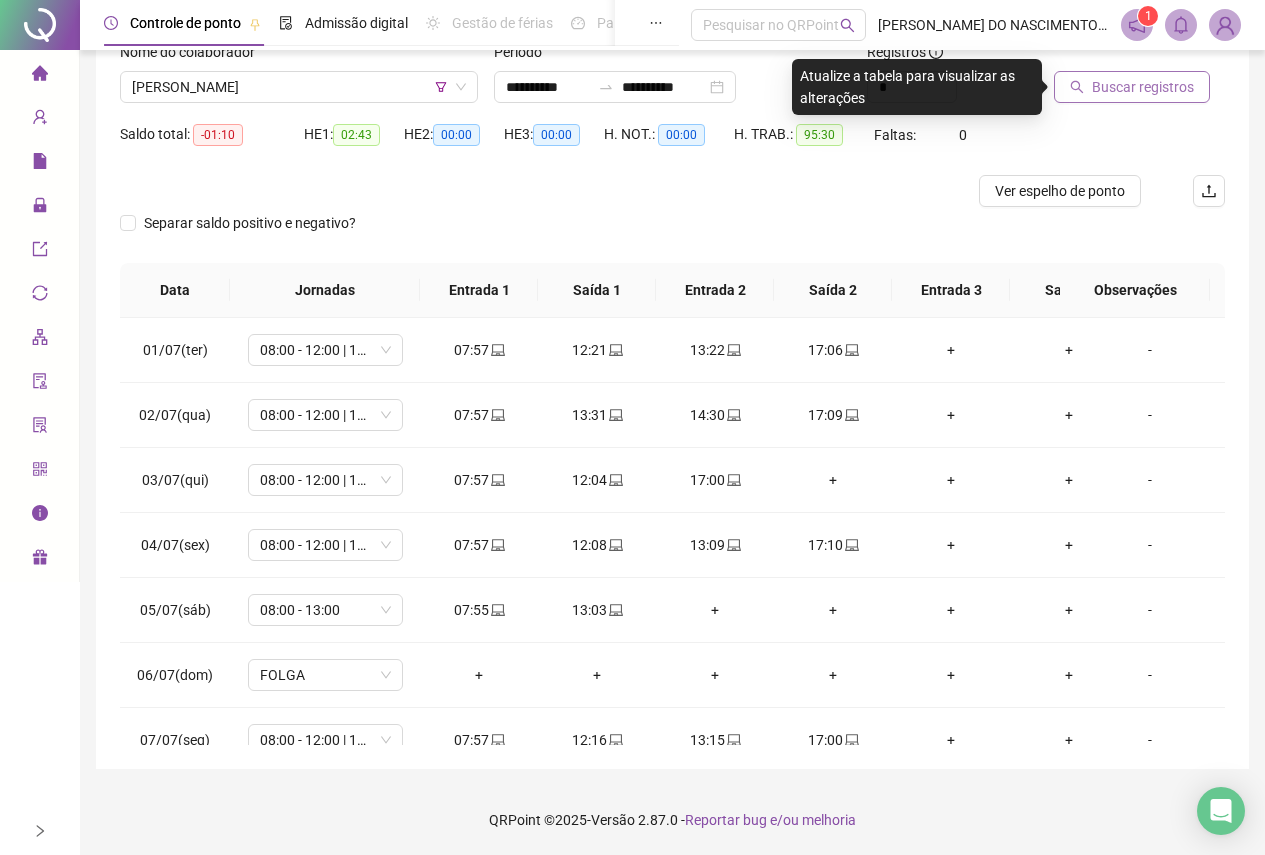 click on "Buscar registros" at bounding box center (1143, 87) 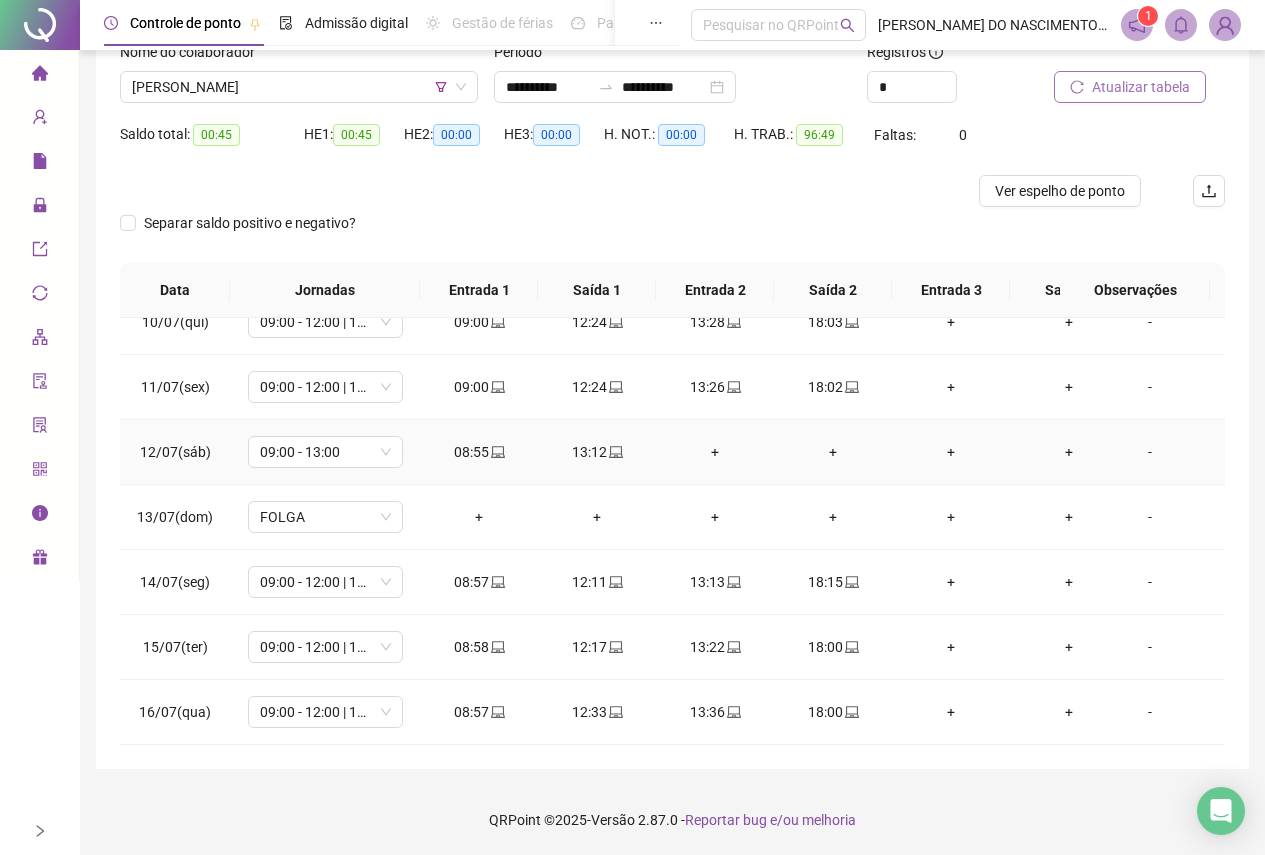 scroll, scrollTop: 628, scrollLeft: 0, axis: vertical 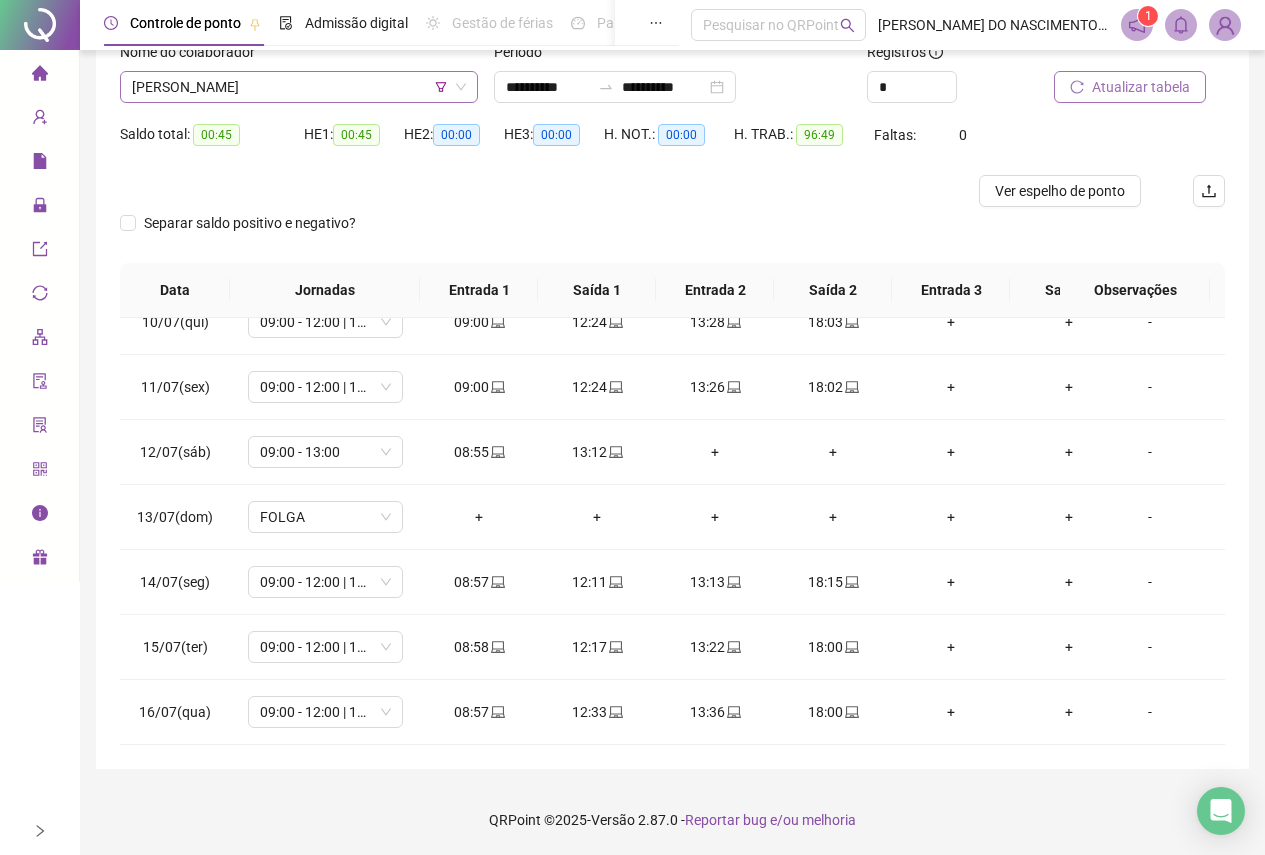 click on "[PERSON_NAME]" at bounding box center (299, 87) 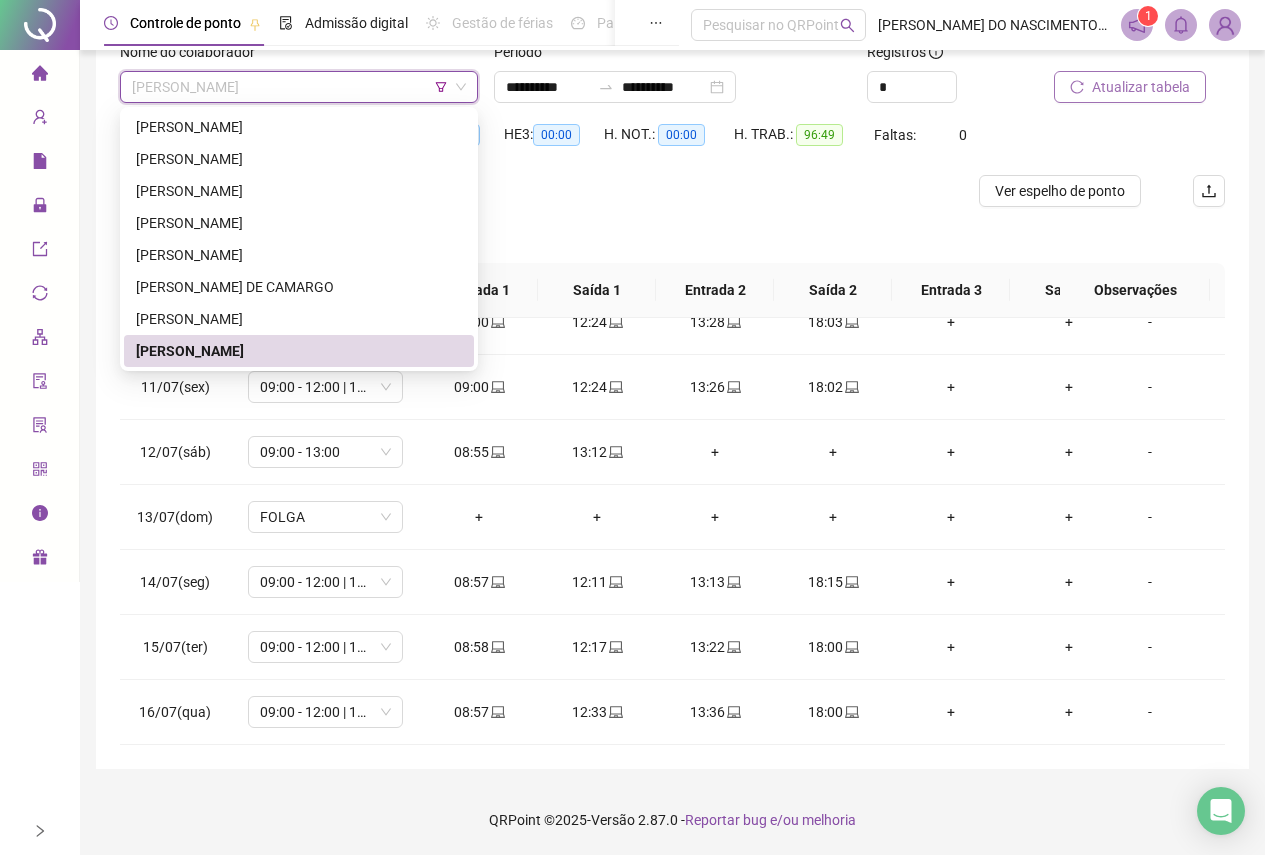 click 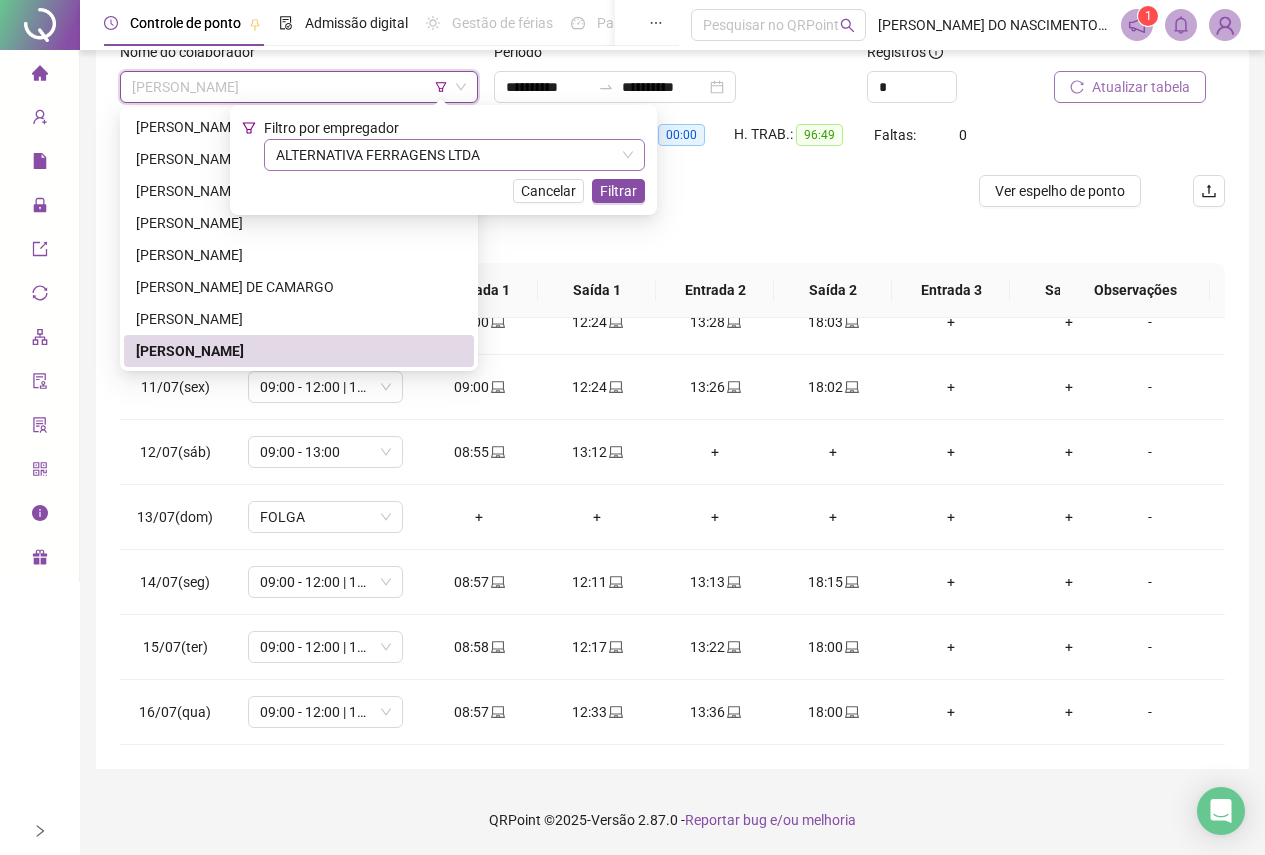 click on "ALTERNATIVA FERRAGENS LTDA" at bounding box center [454, 155] 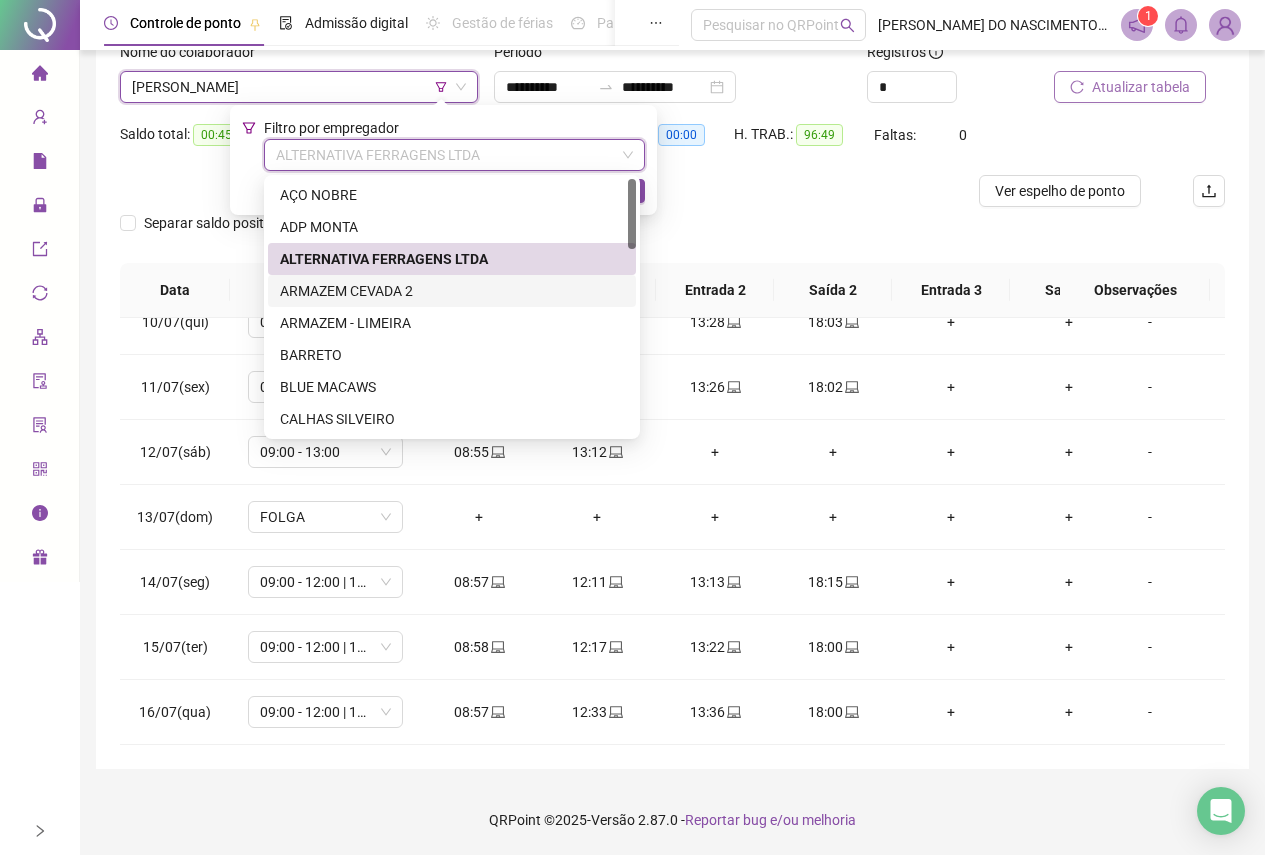 click on "ARMAZEM CEVADA 2" at bounding box center [452, 291] 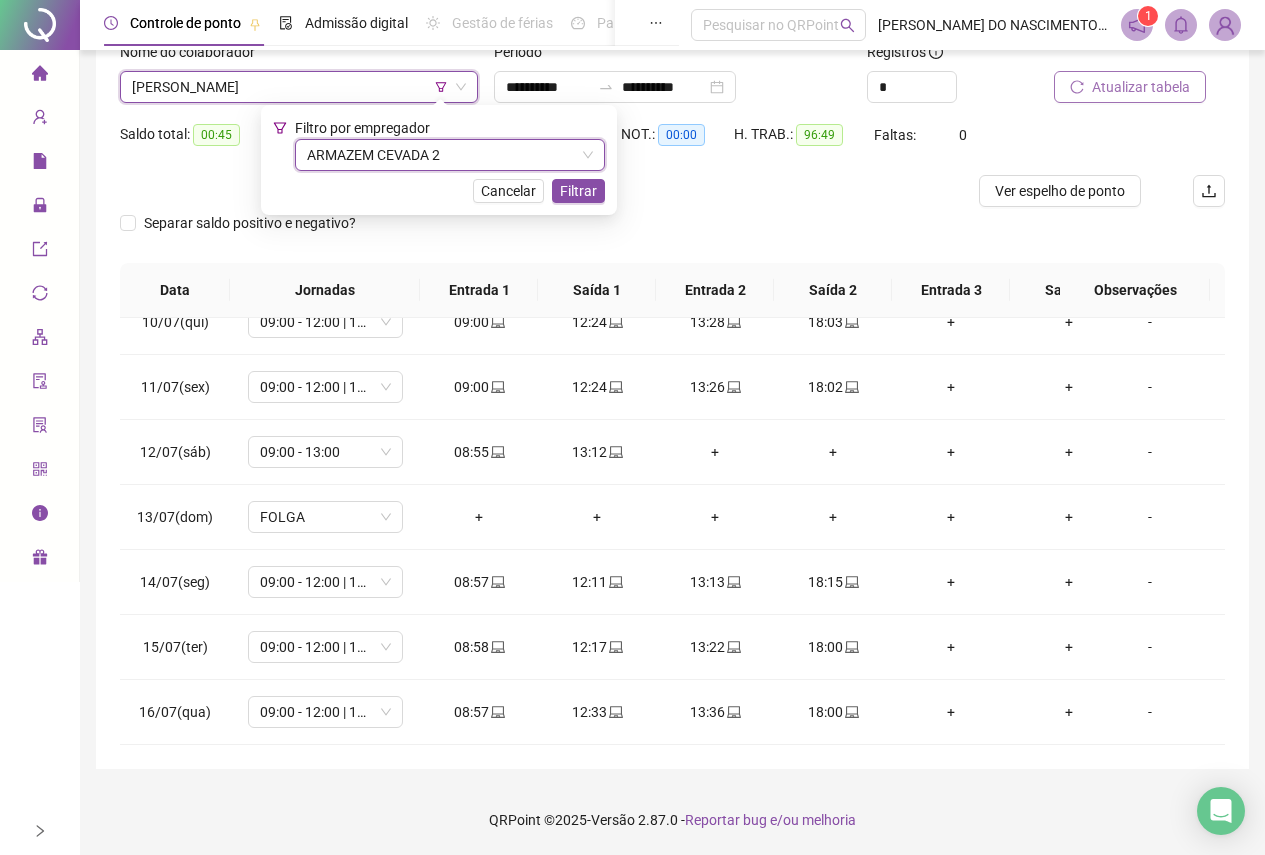 click on "[PERSON_NAME]" at bounding box center (299, 87) 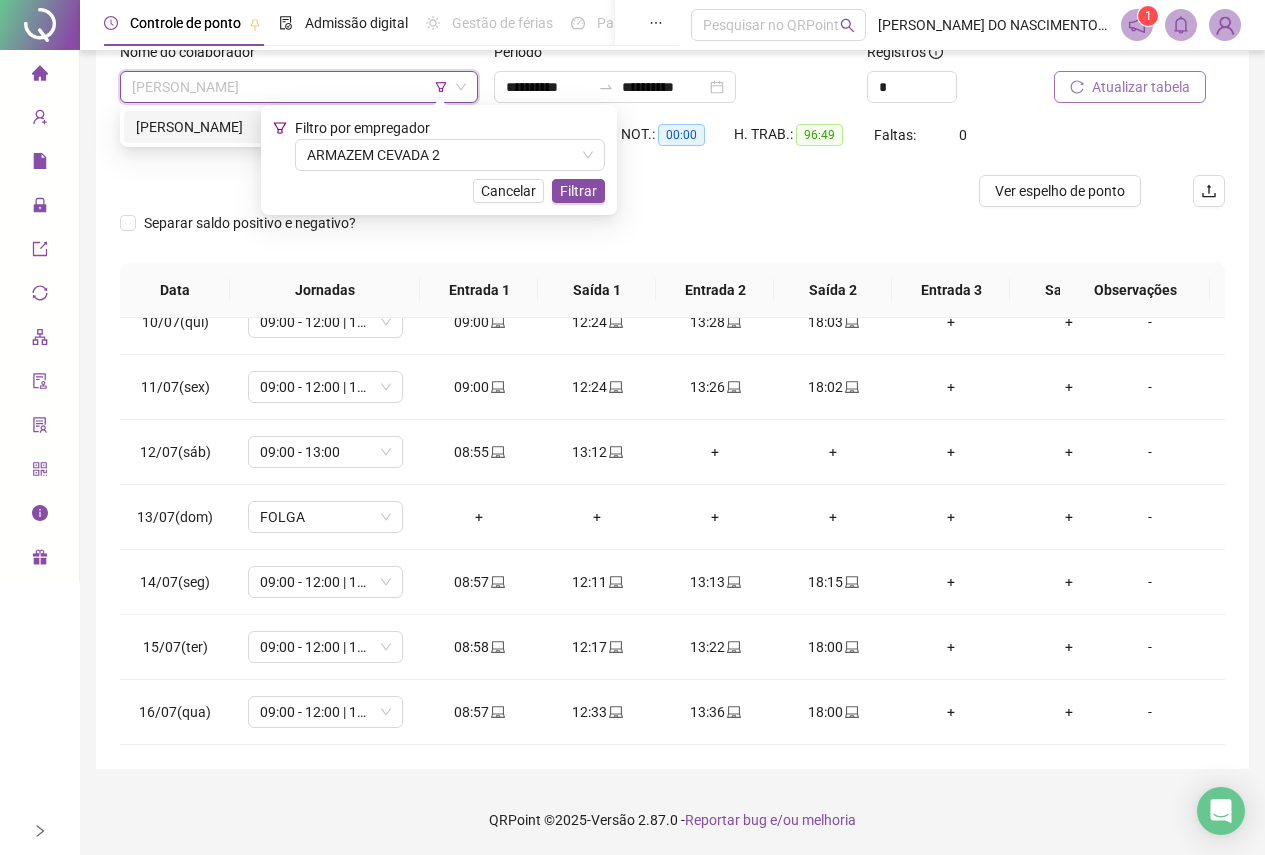 click on "[PERSON_NAME]" at bounding box center [299, 127] 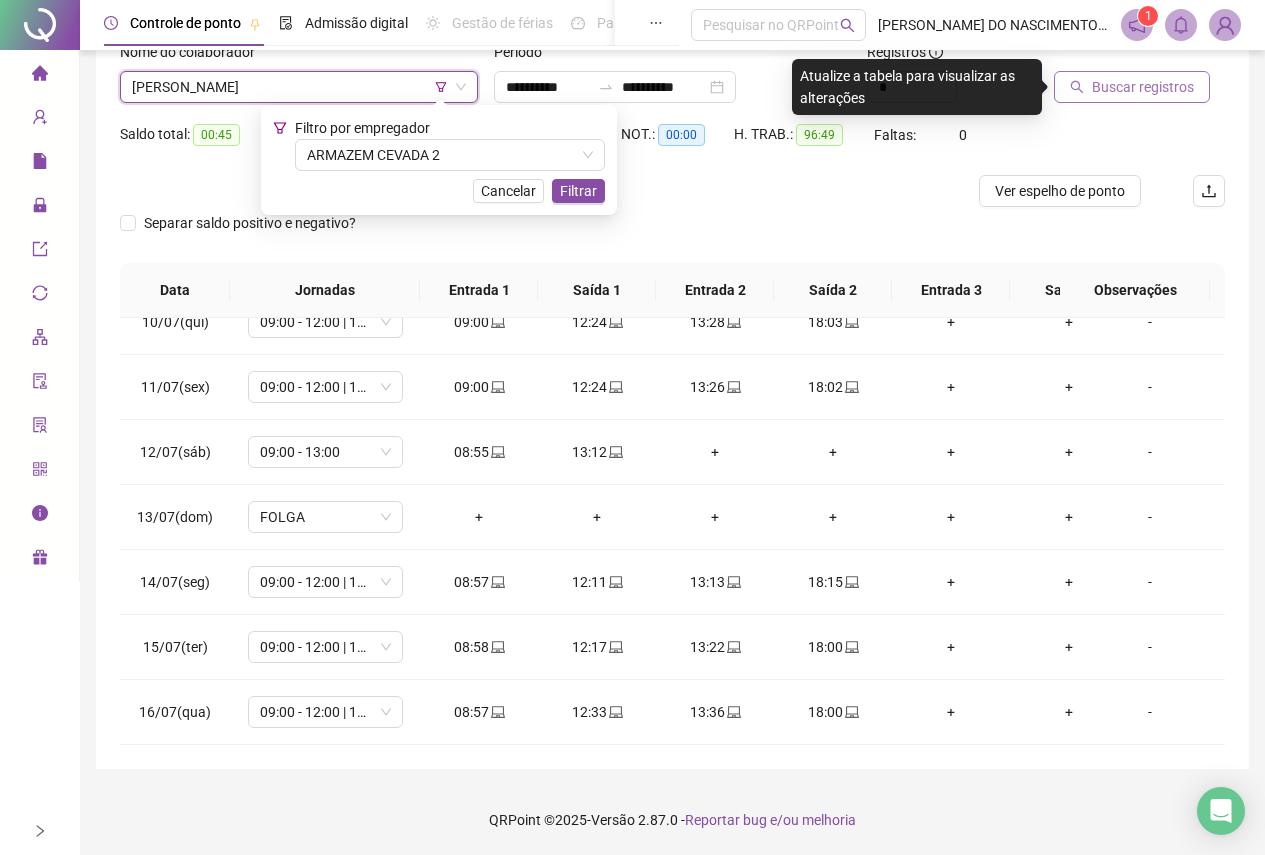 click on "Buscar registros" at bounding box center [1143, 87] 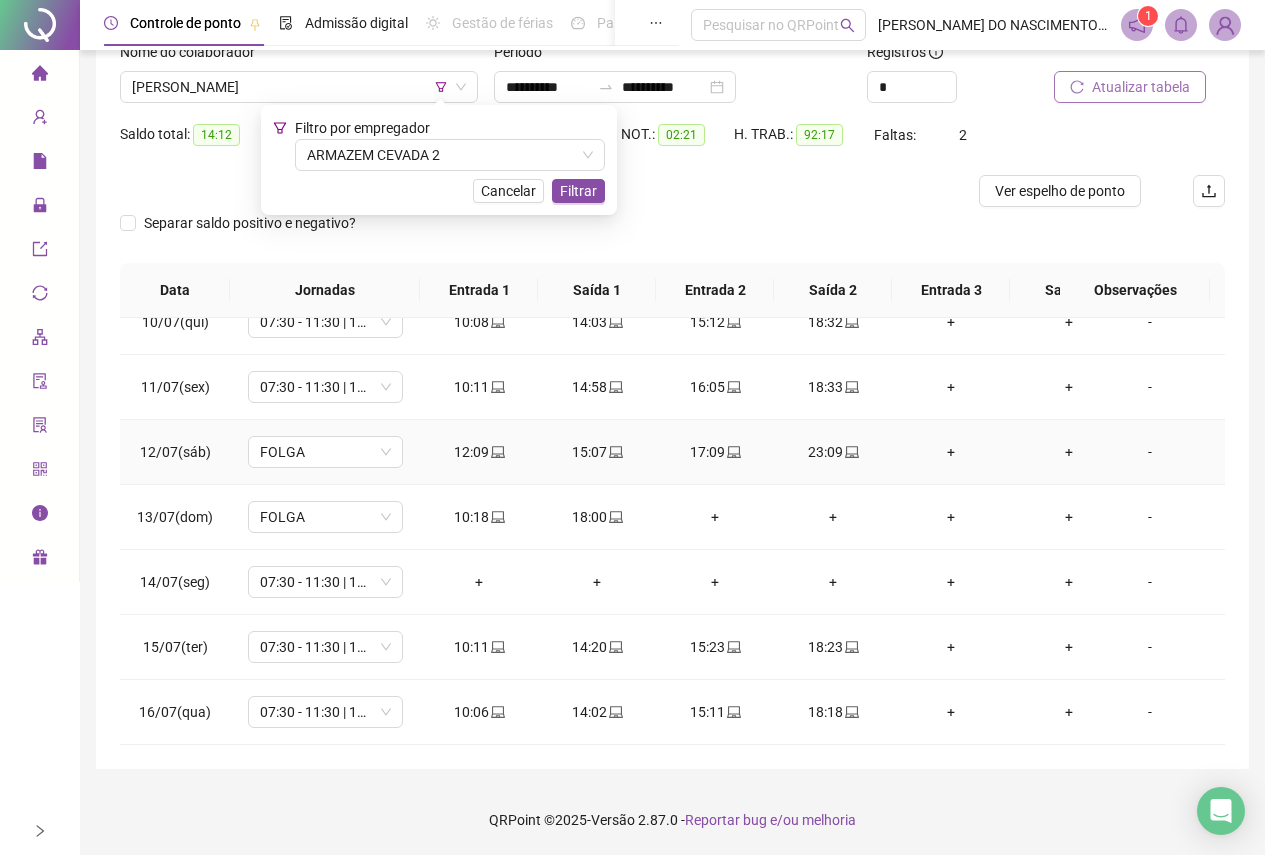 scroll, scrollTop: 628, scrollLeft: 0, axis: vertical 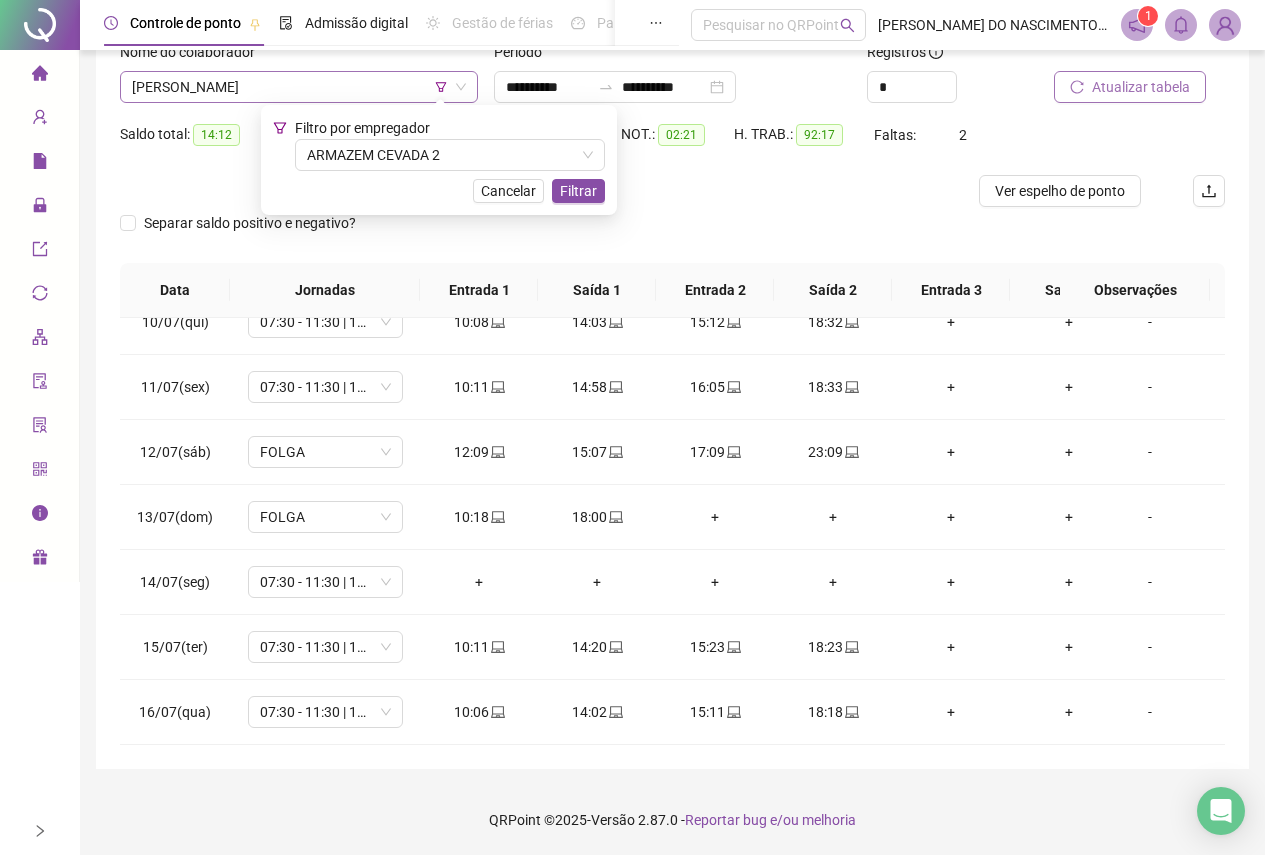 click on "[PERSON_NAME]" at bounding box center [299, 87] 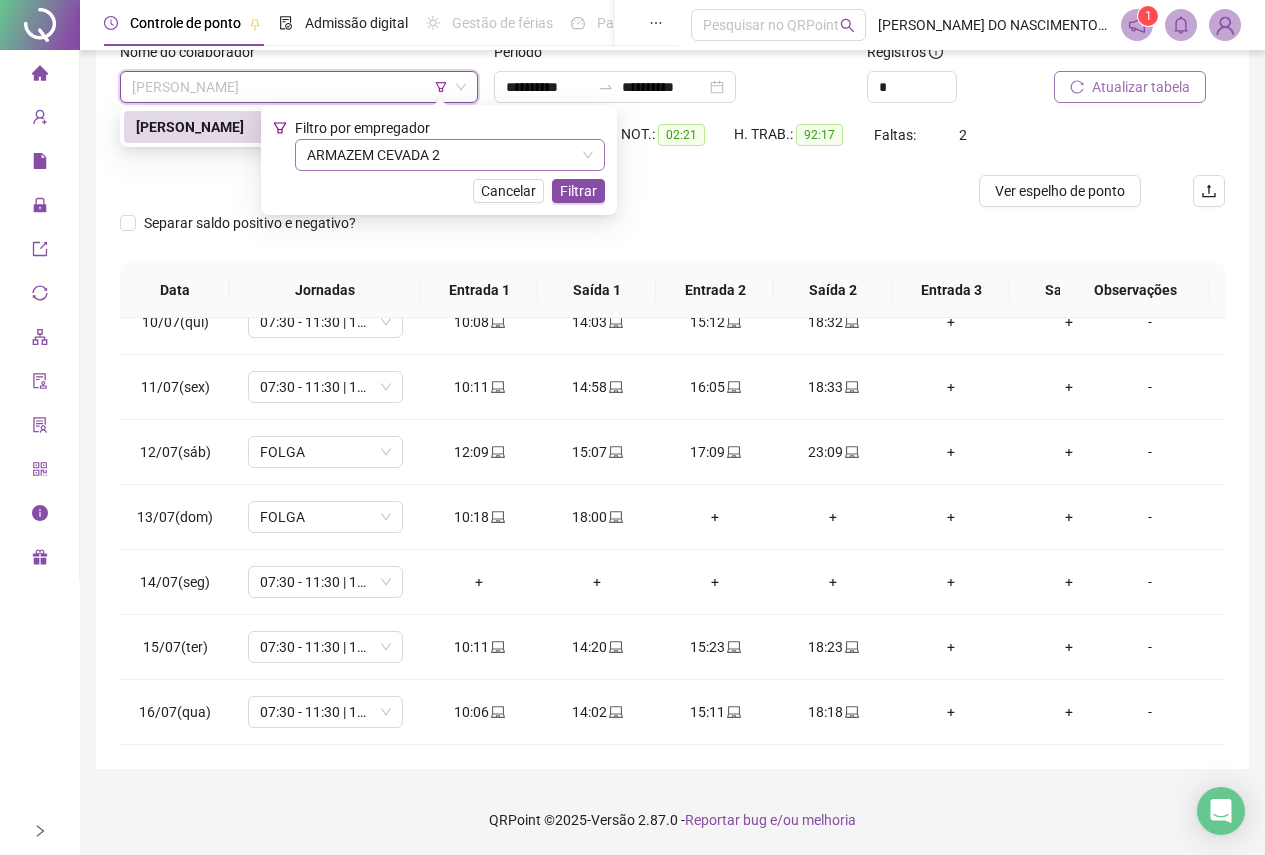 click on "ARMAZEM CEVADA 2" at bounding box center [450, 155] 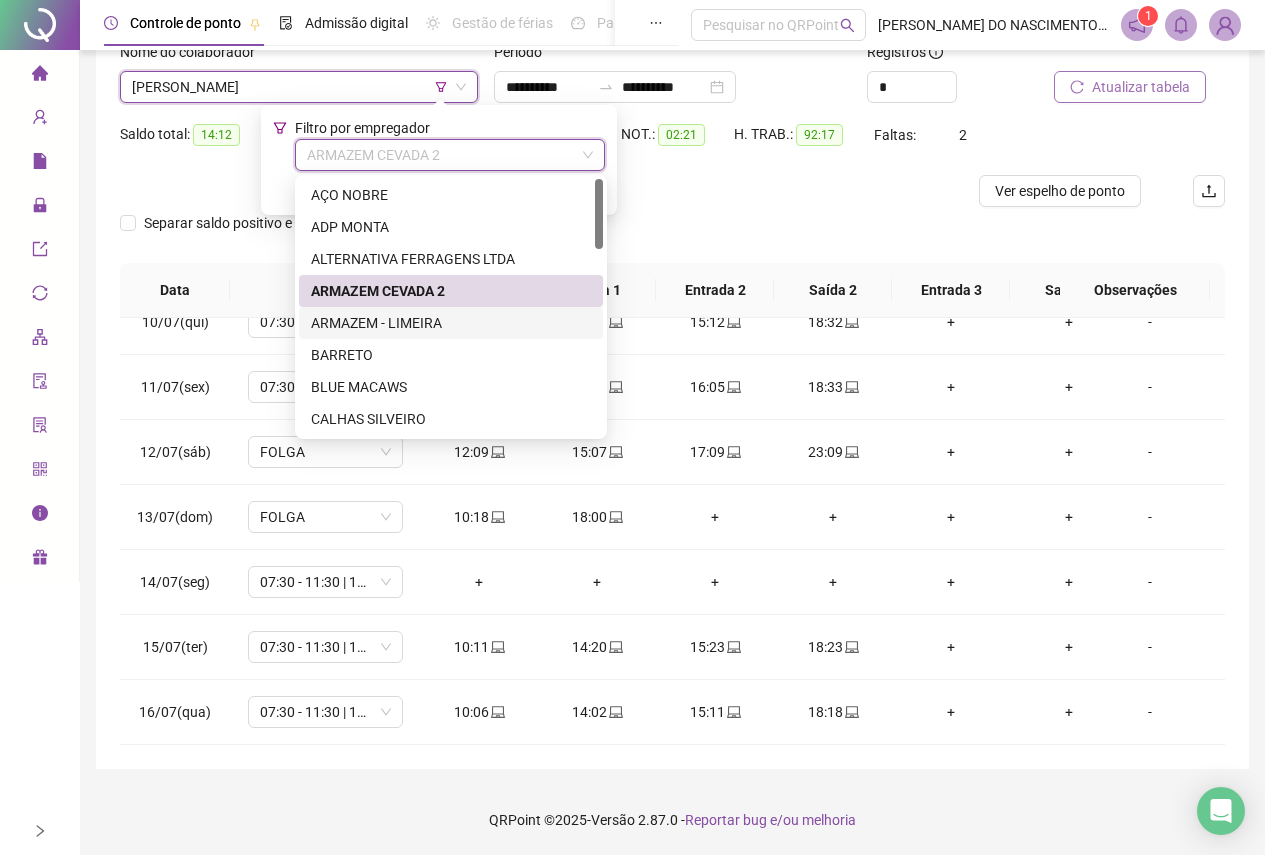 click on "ARMAZEM - LIMEIRA" at bounding box center (451, 323) 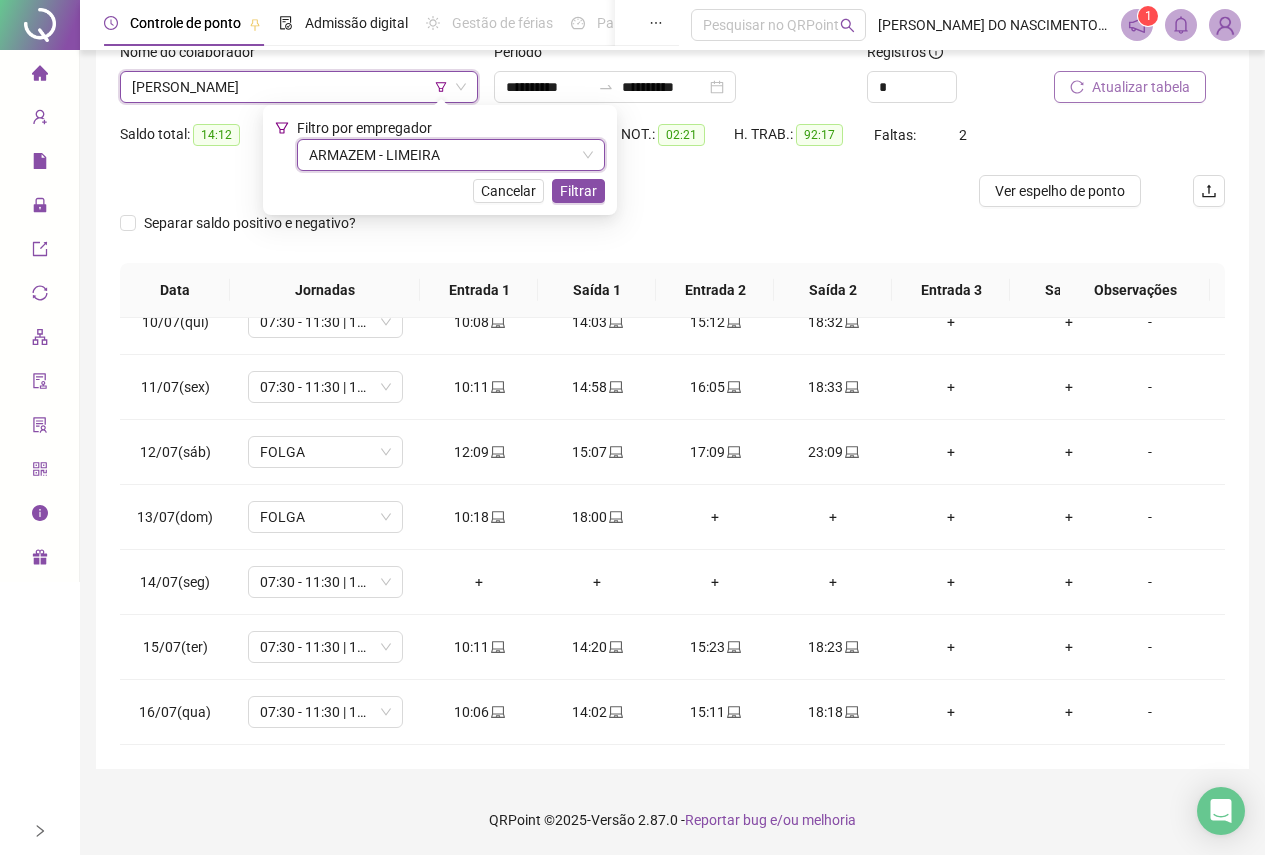click on "[PERSON_NAME]" at bounding box center [299, 87] 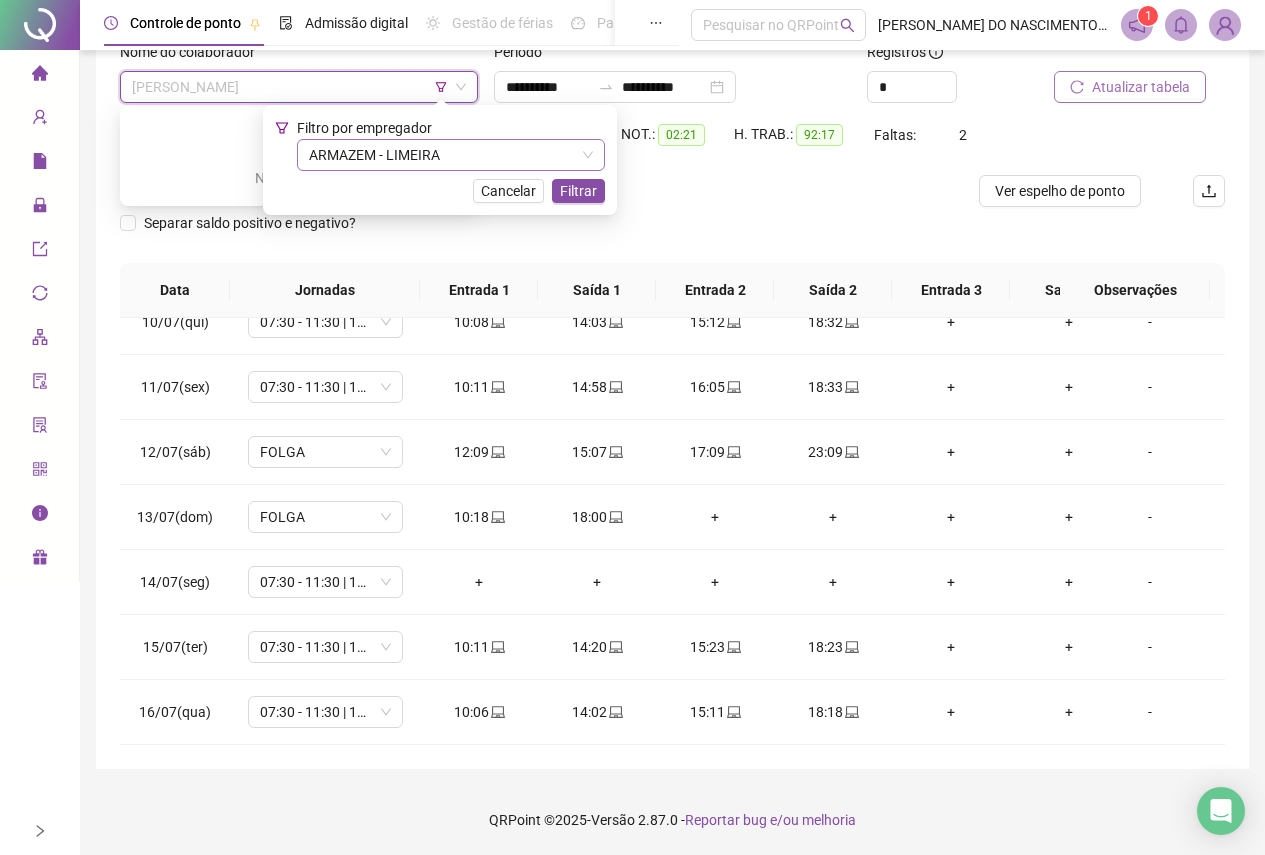 click on "ARMAZEM - LIMEIRA" at bounding box center (451, 155) 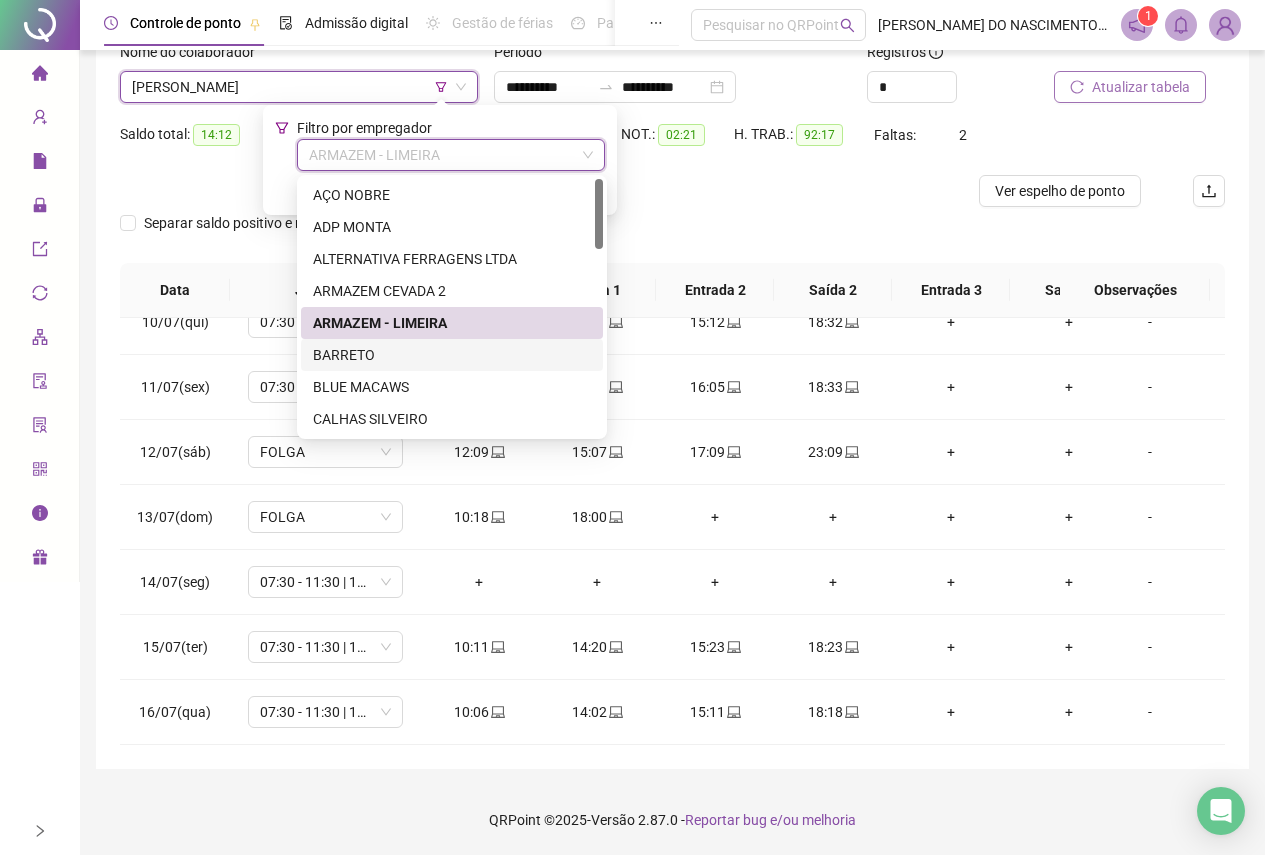 drag, startPoint x: 350, startPoint y: 350, endPoint x: 335, endPoint y: 316, distance: 37.161808 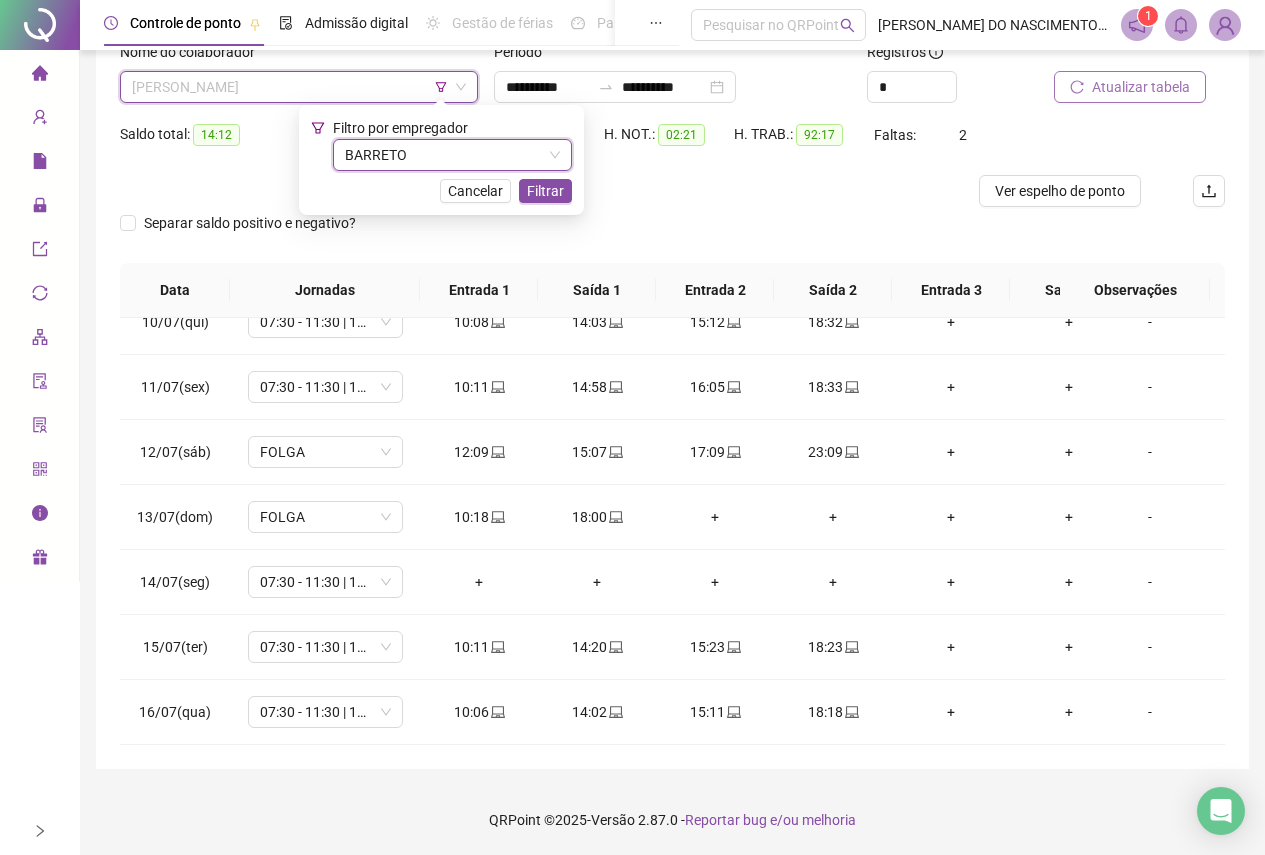 click on "[PERSON_NAME]" at bounding box center [299, 87] 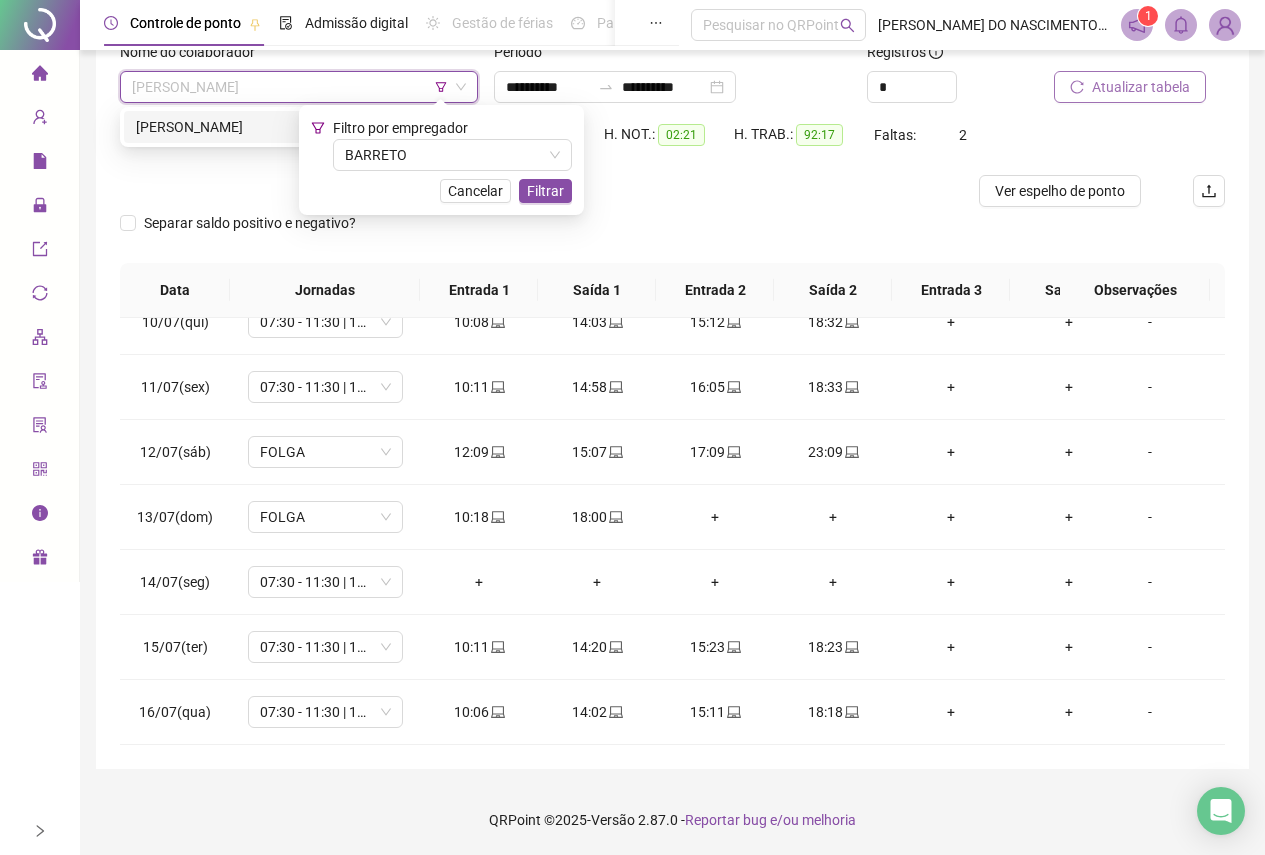 click on "[PERSON_NAME]" at bounding box center [299, 127] 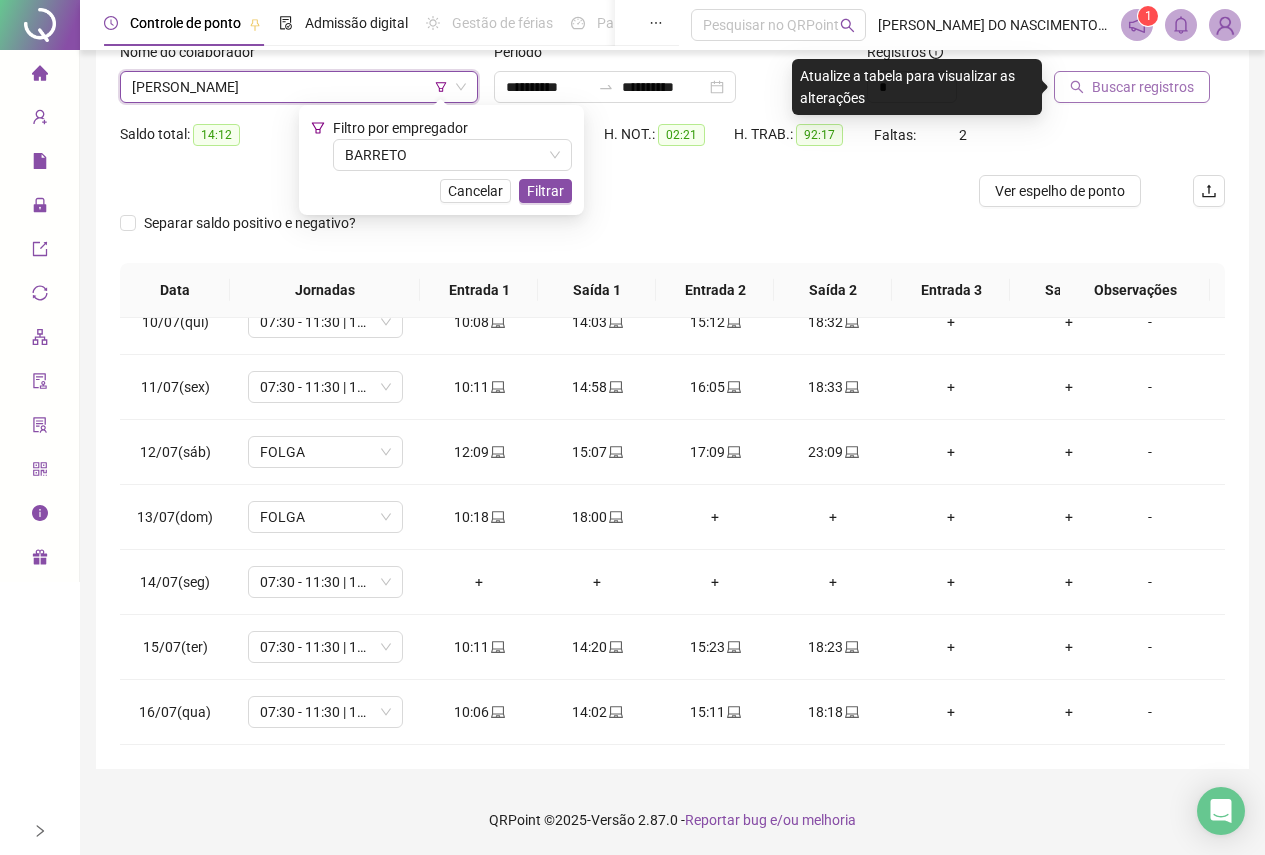 click on "Buscar registros" at bounding box center (1143, 87) 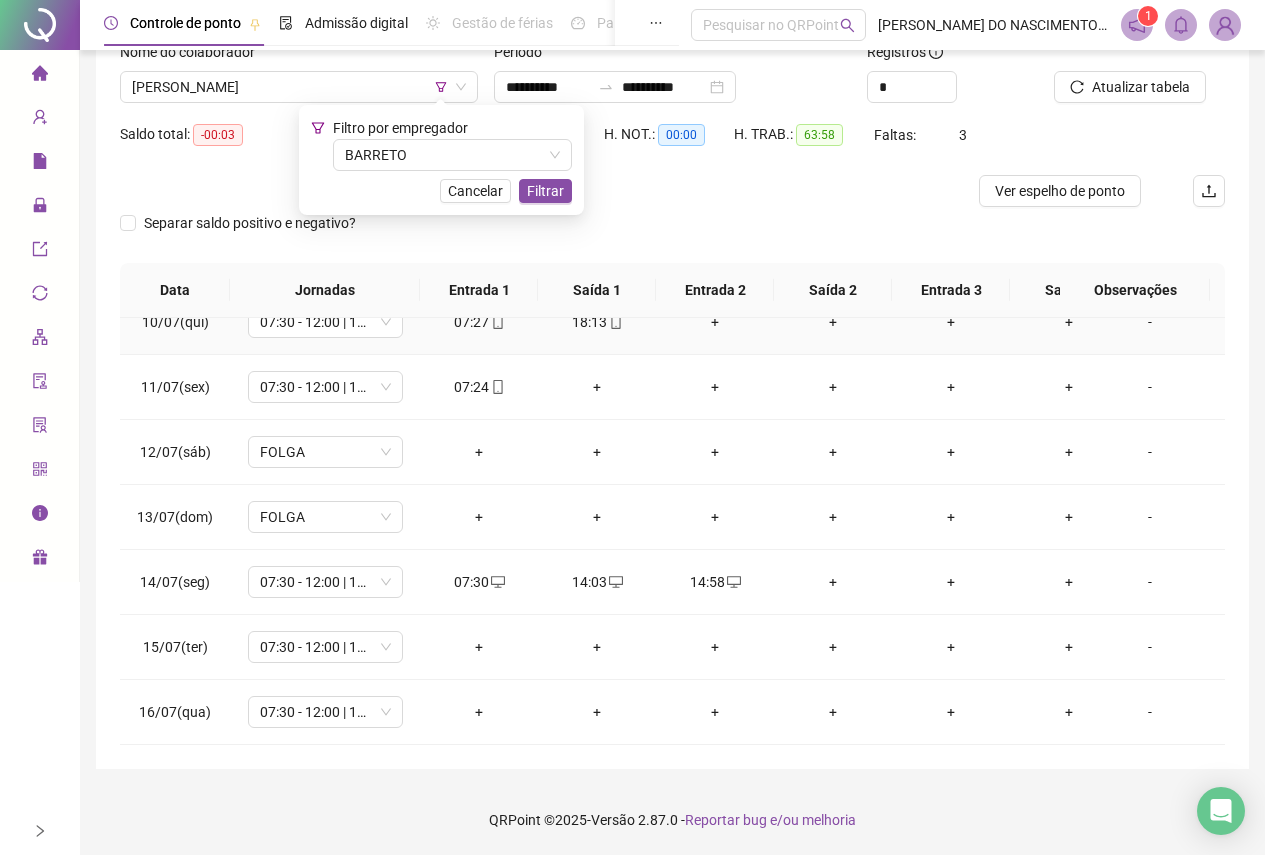 scroll, scrollTop: 628, scrollLeft: 0, axis: vertical 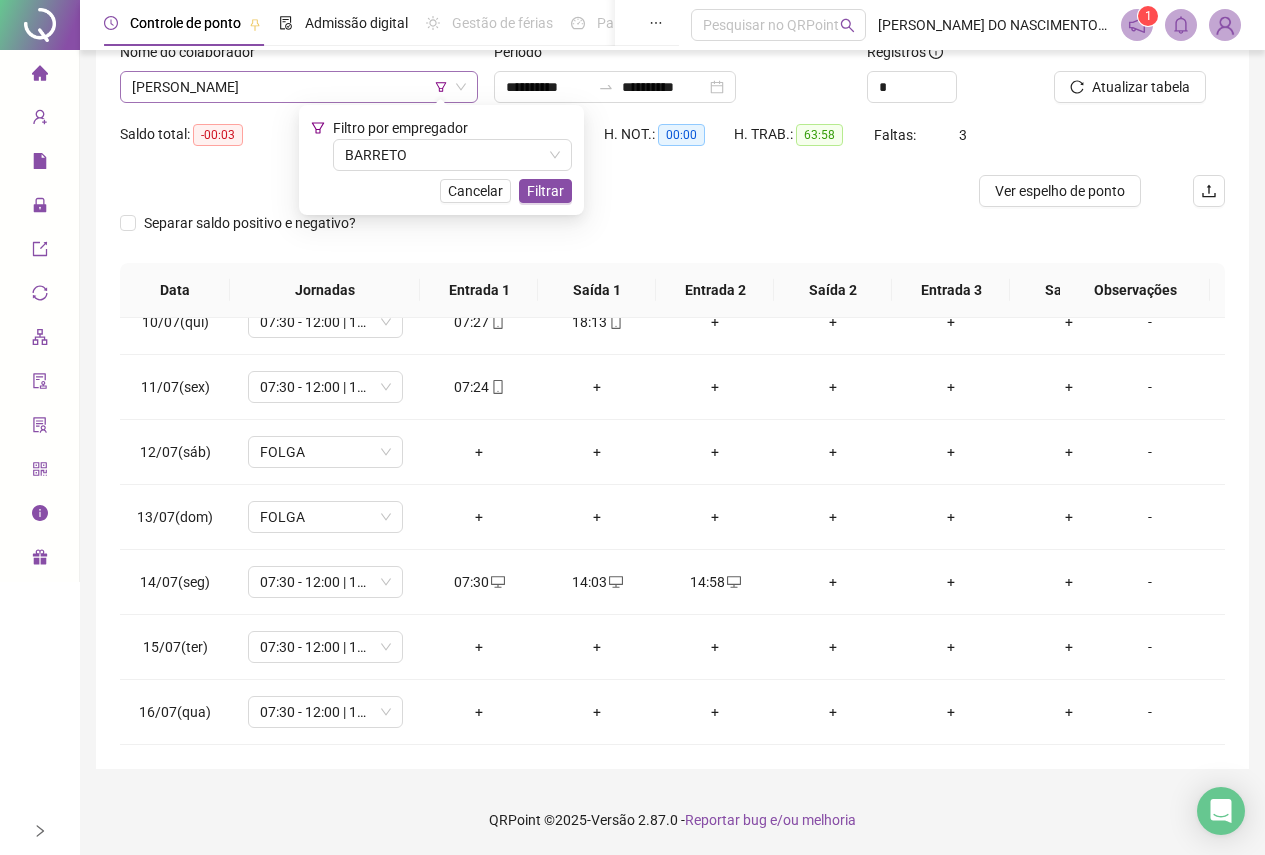 click on "[PERSON_NAME]" at bounding box center [299, 87] 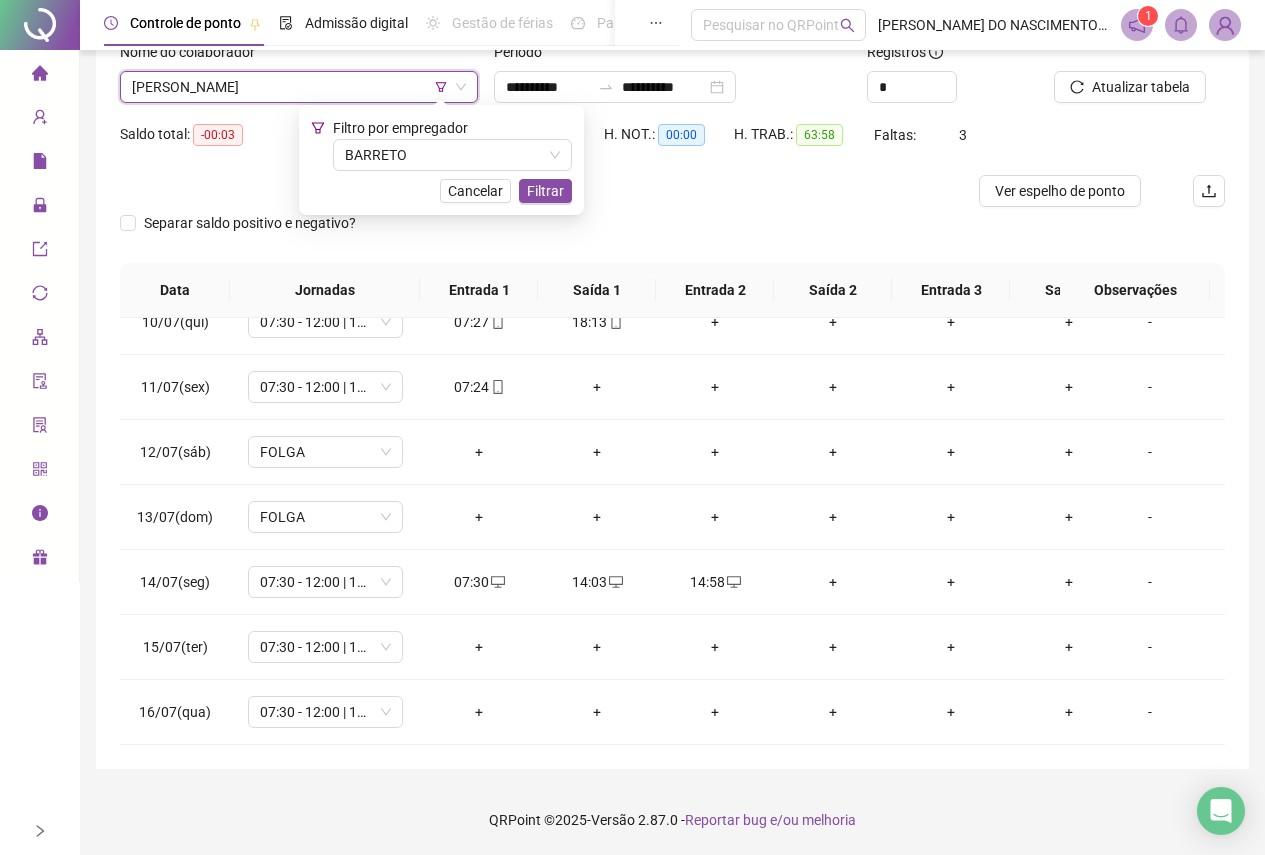 click on "Filtro por [PERSON_NAME]" at bounding box center (452, 144) 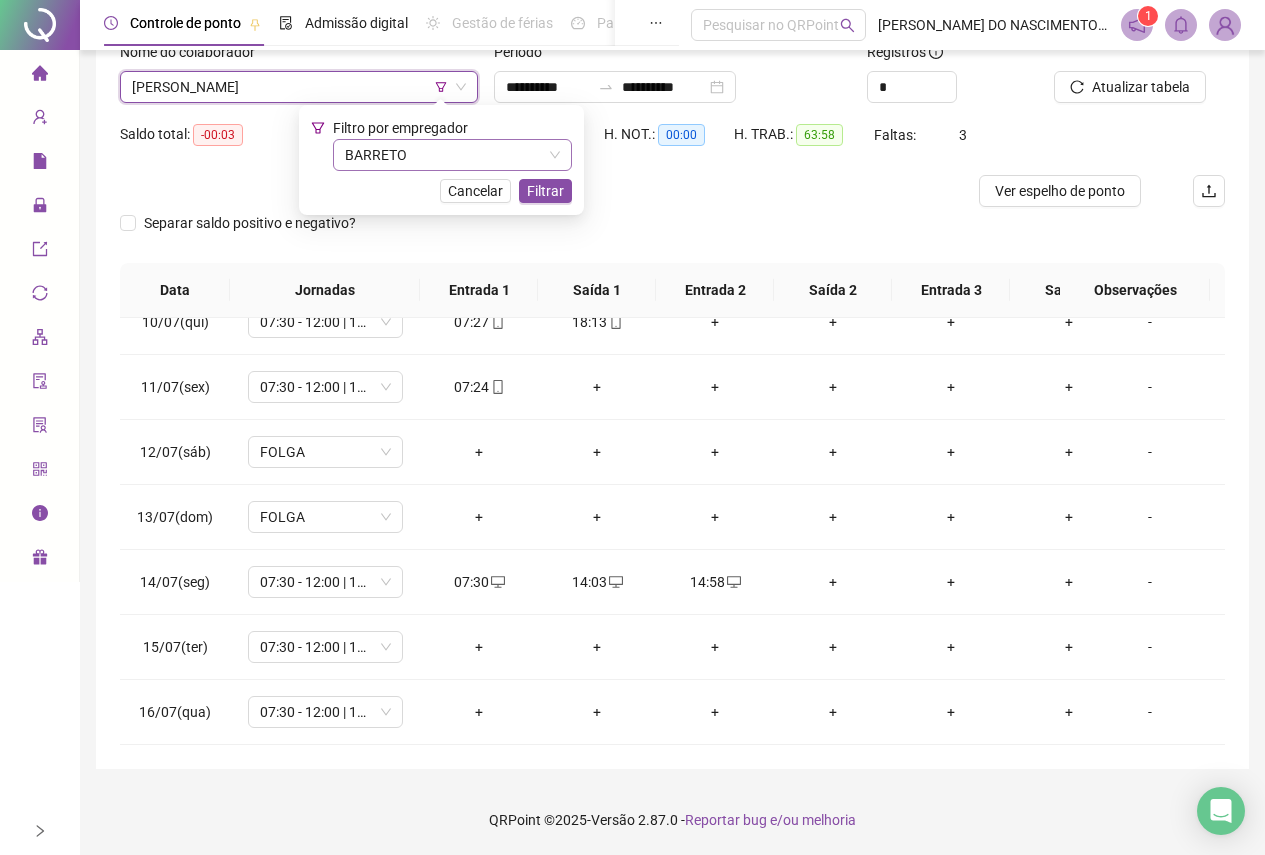 click on "BARRETO" at bounding box center [452, 155] 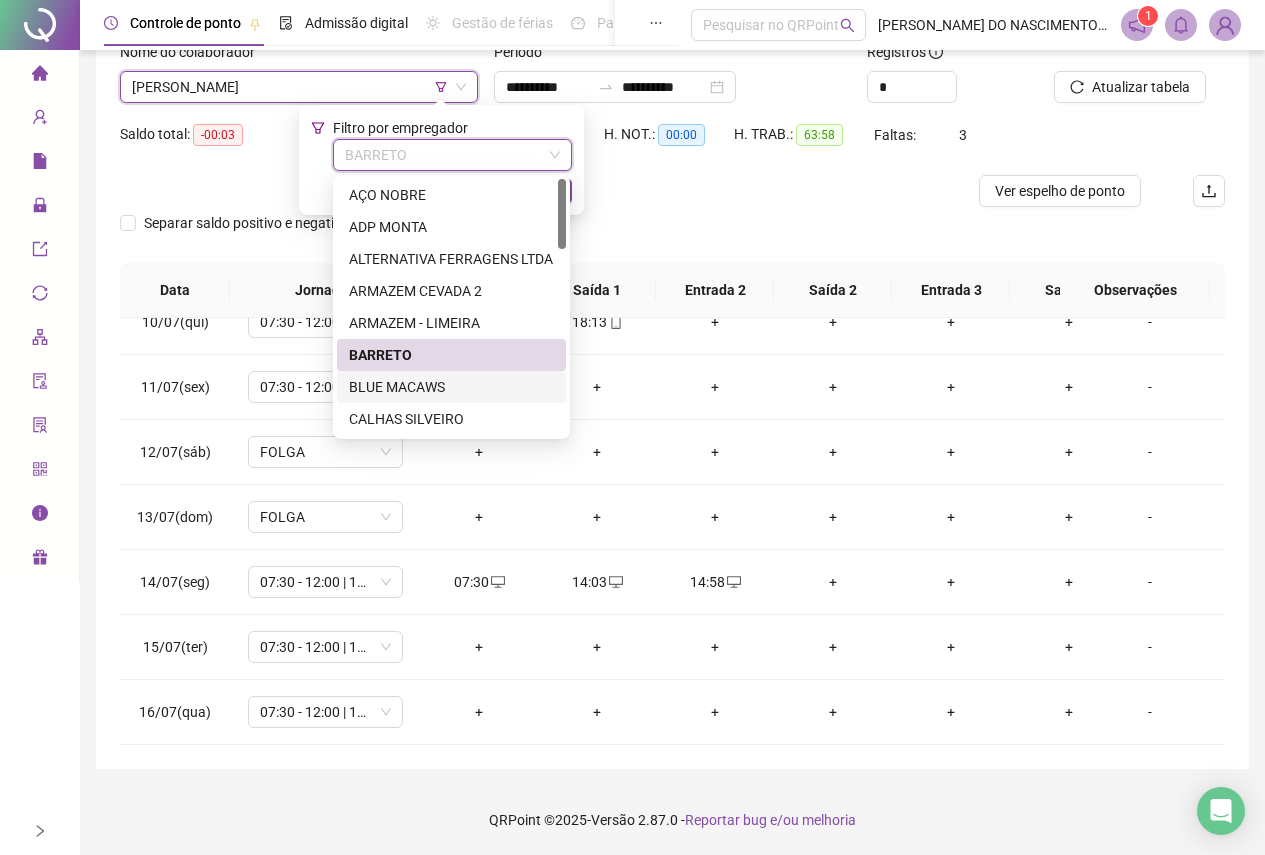 click on "BLUE MACAWS" at bounding box center (451, 387) 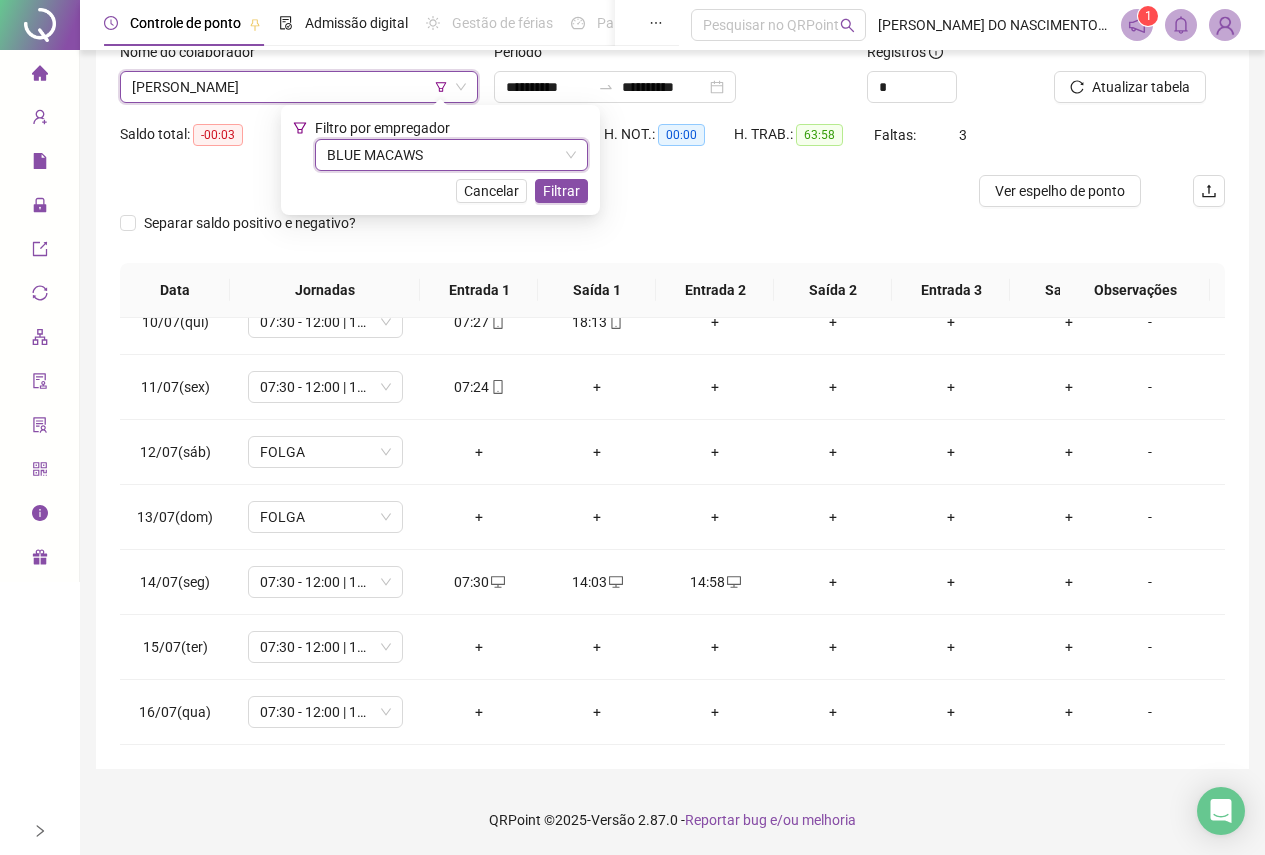 click on "[PERSON_NAME]" at bounding box center (299, 87) 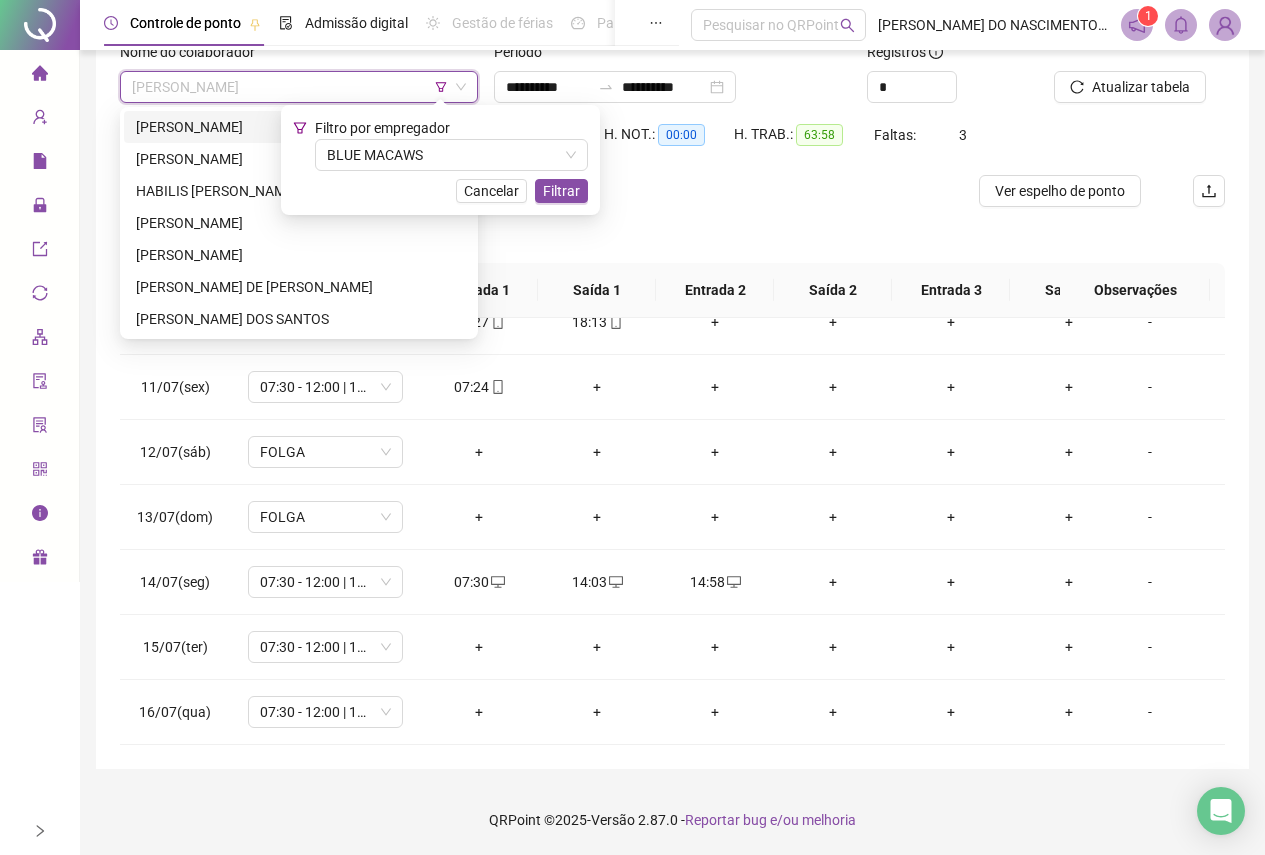 click on "[PERSON_NAME]" at bounding box center (299, 127) 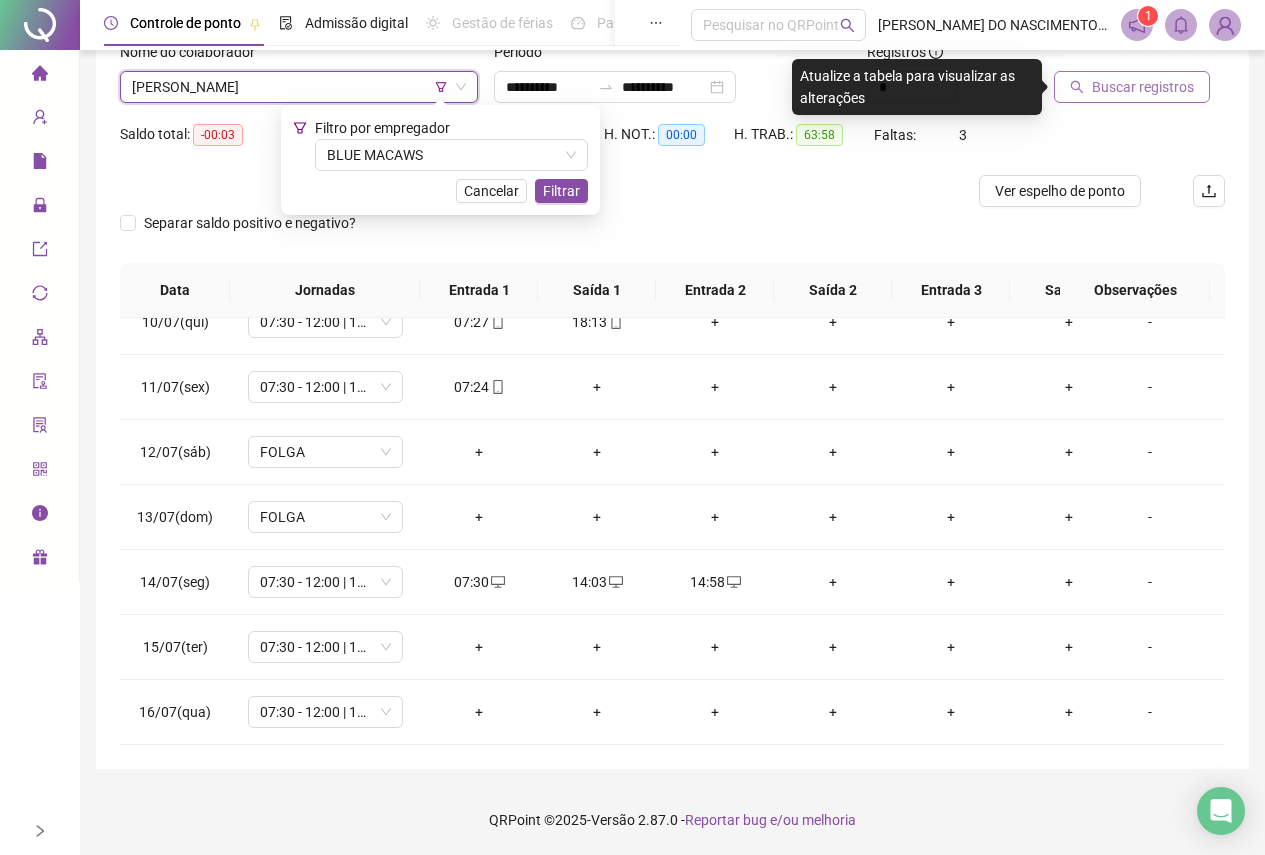 click on "Buscar registros" at bounding box center [1143, 87] 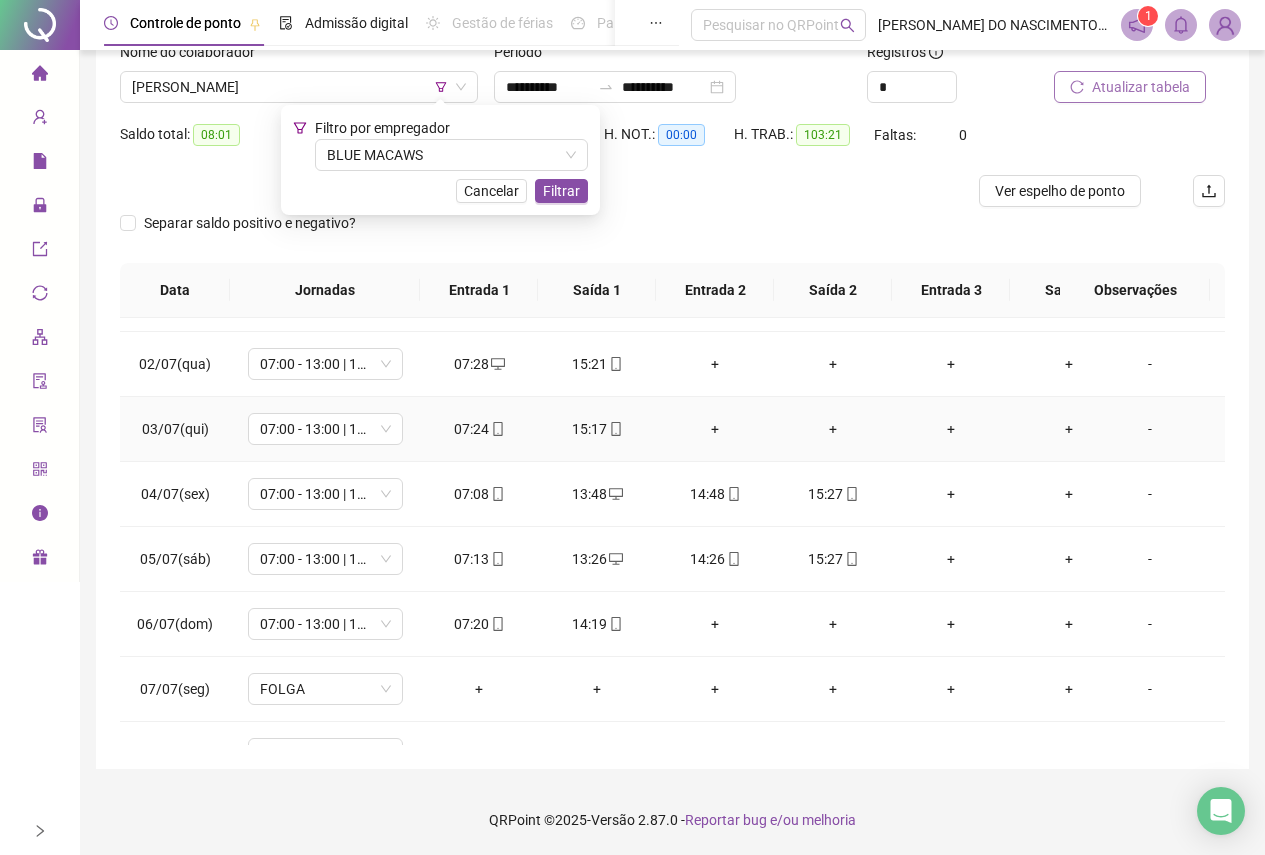 scroll, scrollTop: 100, scrollLeft: 0, axis: vertical 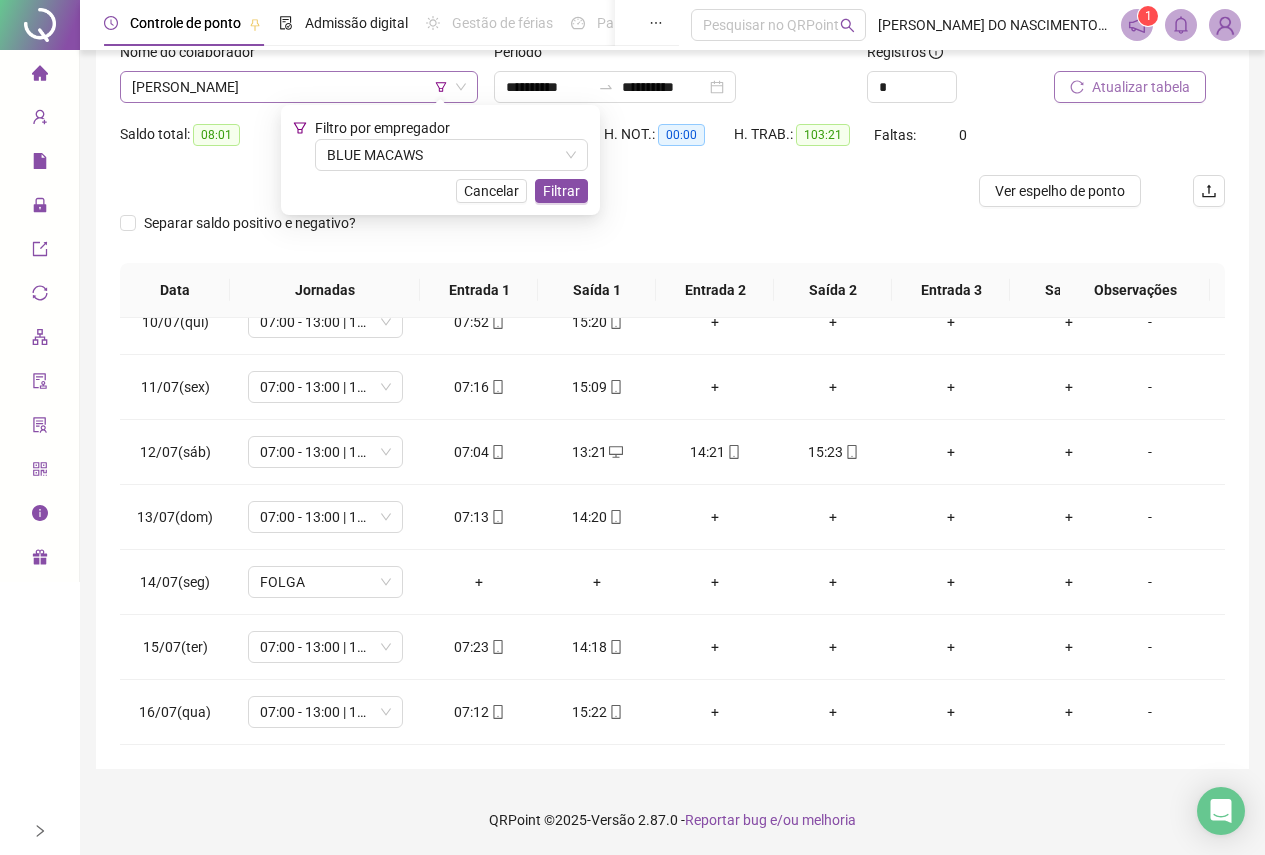 click on "[PERSON_NAME]" at bounding box center [299, 87] 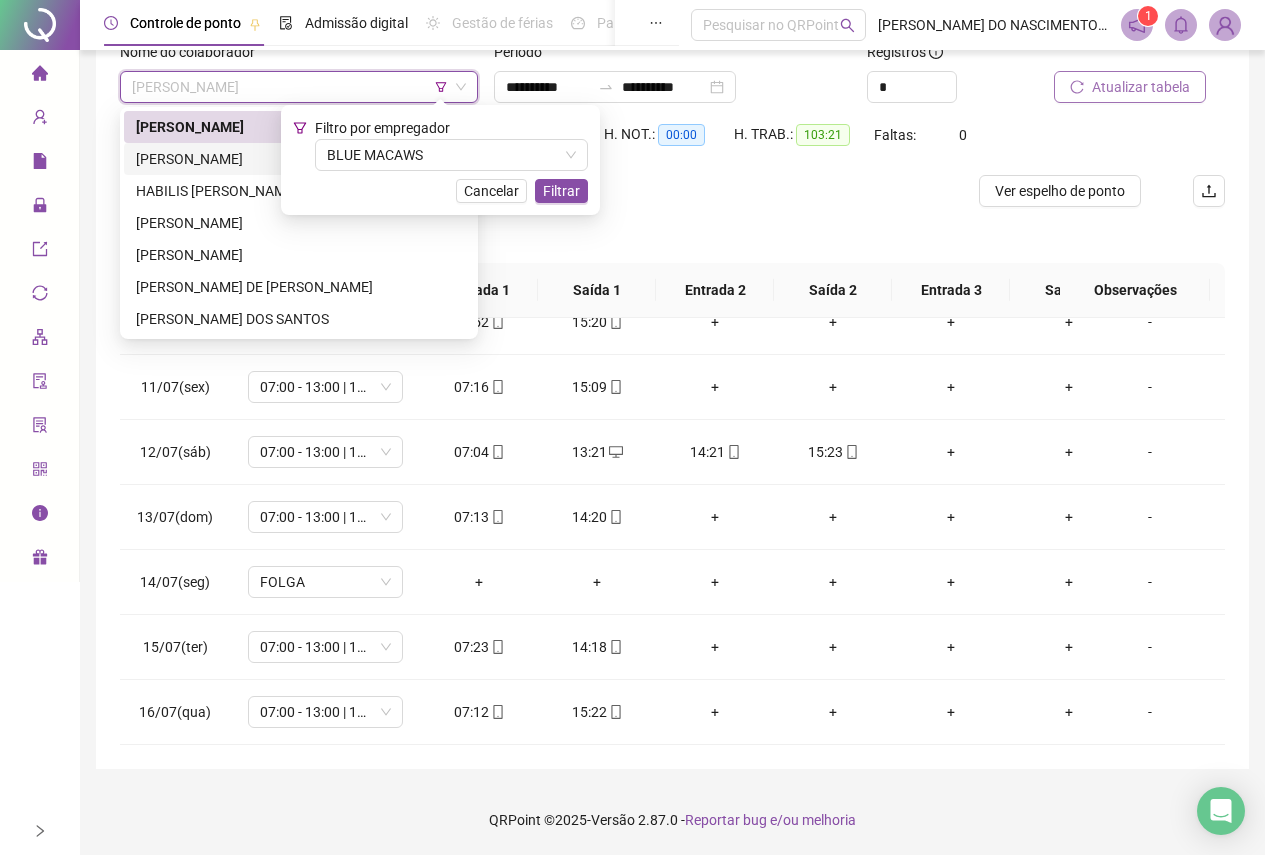 click on "[PERSON_NAME]" at bounding box center (299, 159) 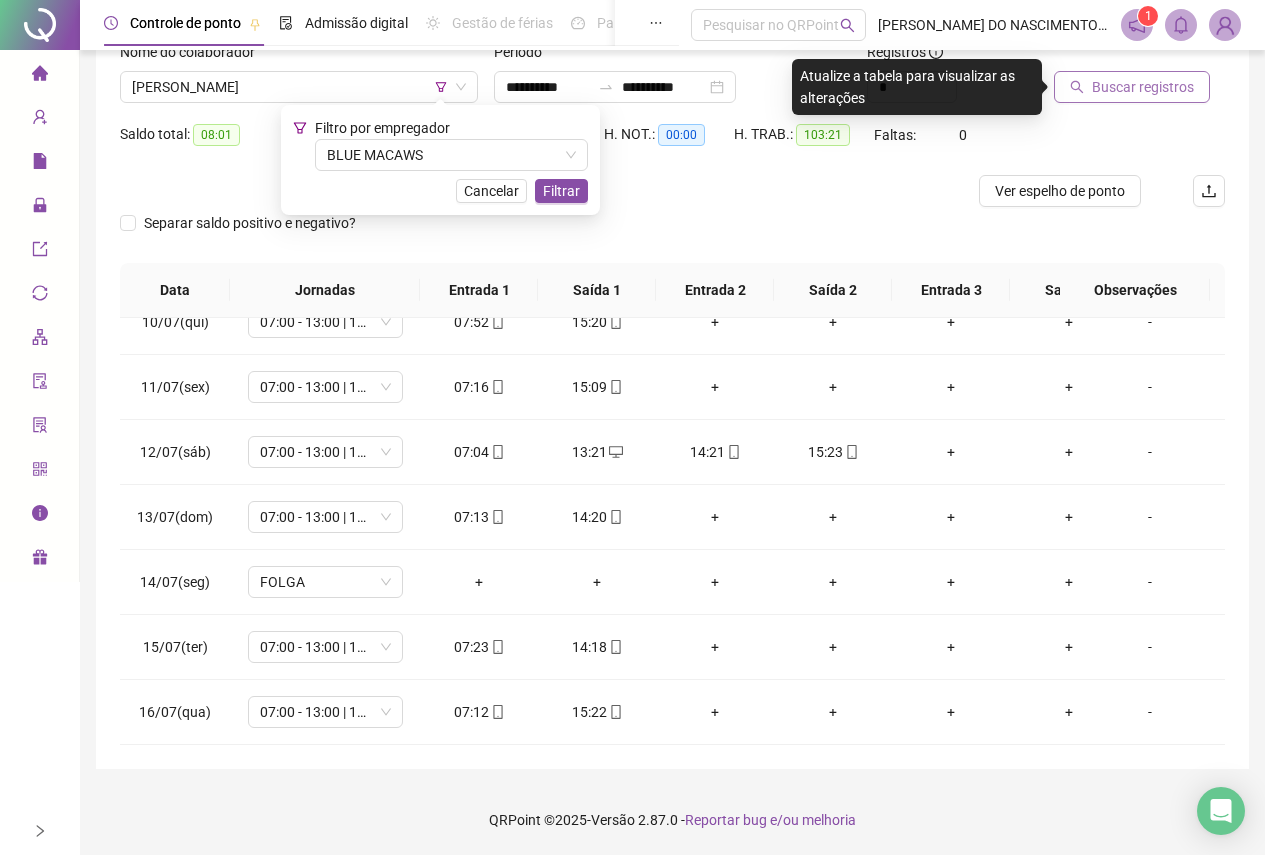 click on "Buscar registros" at bounding box center [1132, 87] 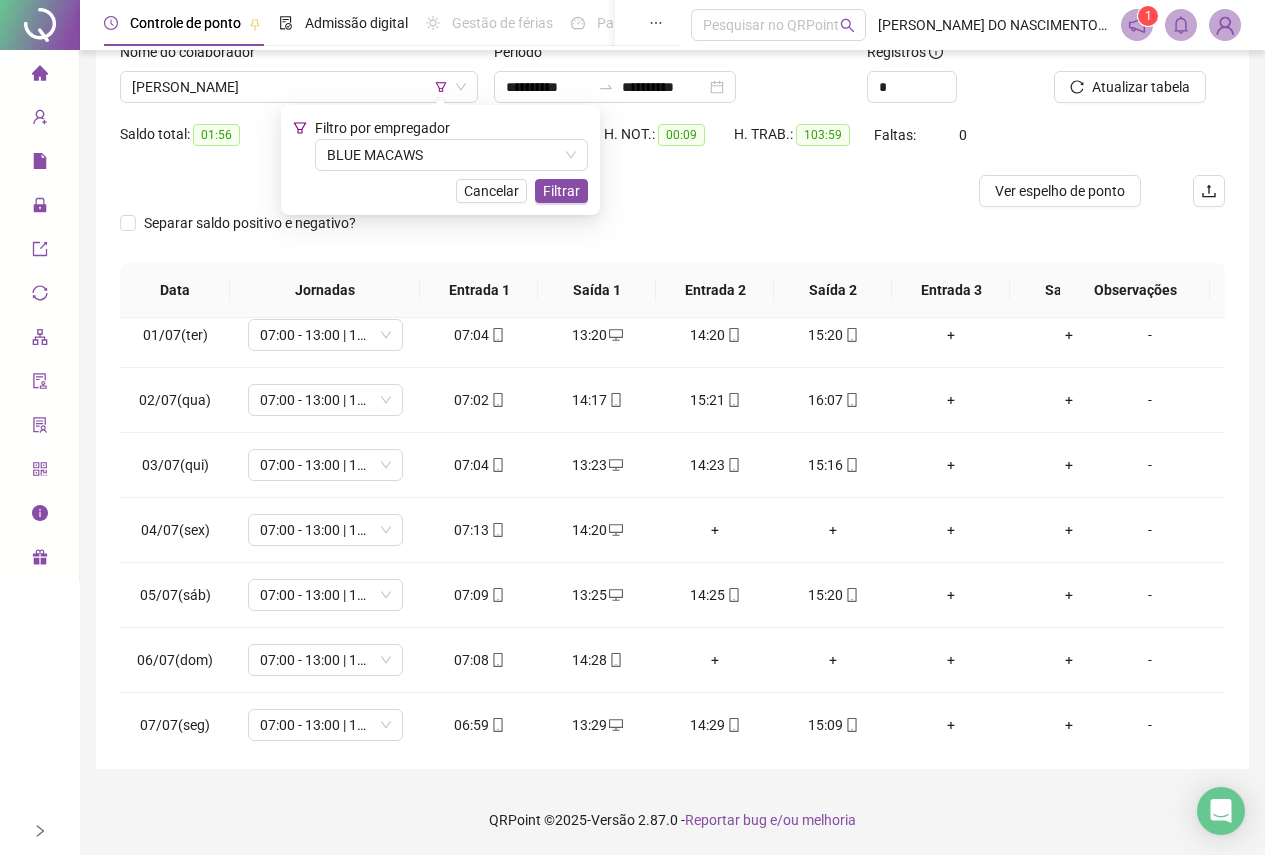 scroll, scrollTop: 0, scrollLeft: 0, axis: both 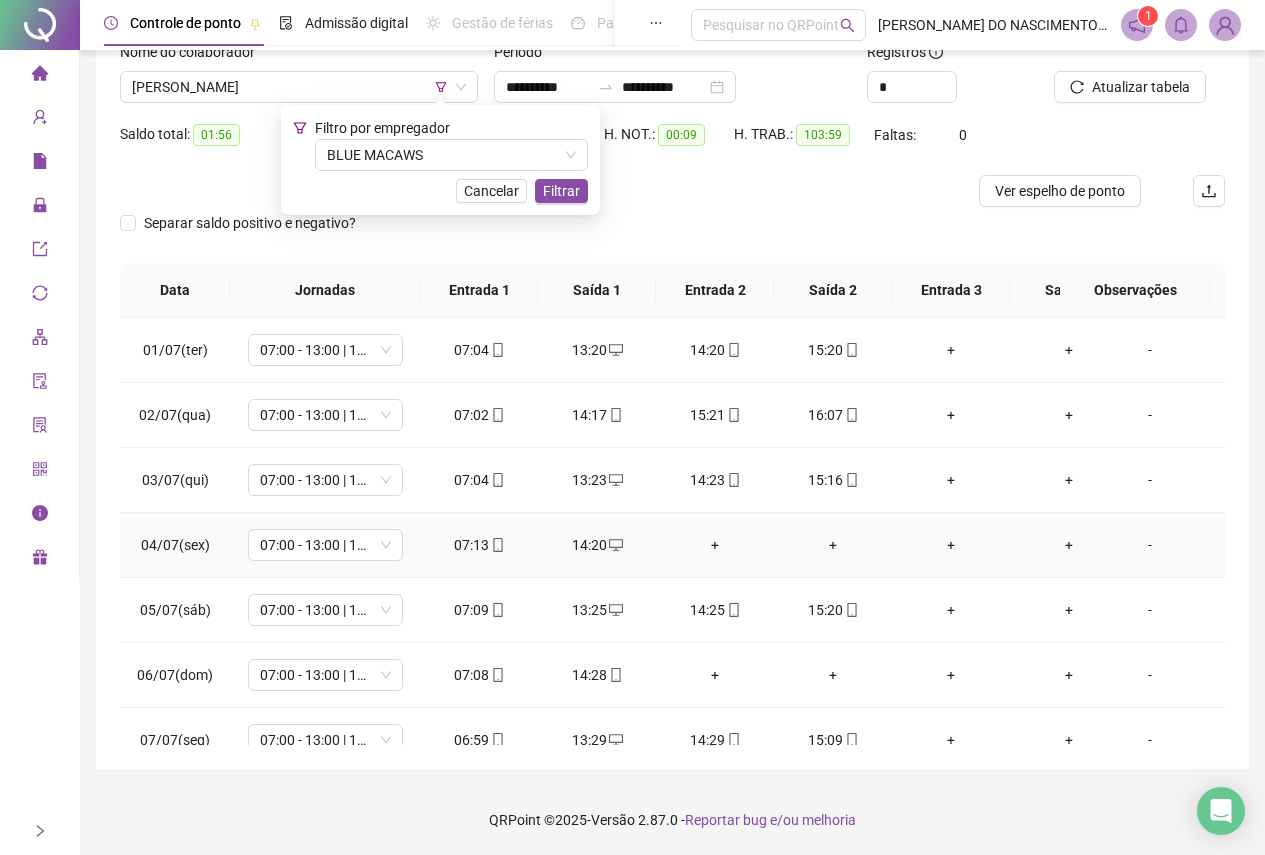 click on "07:13" at bounding box center [479, 545] 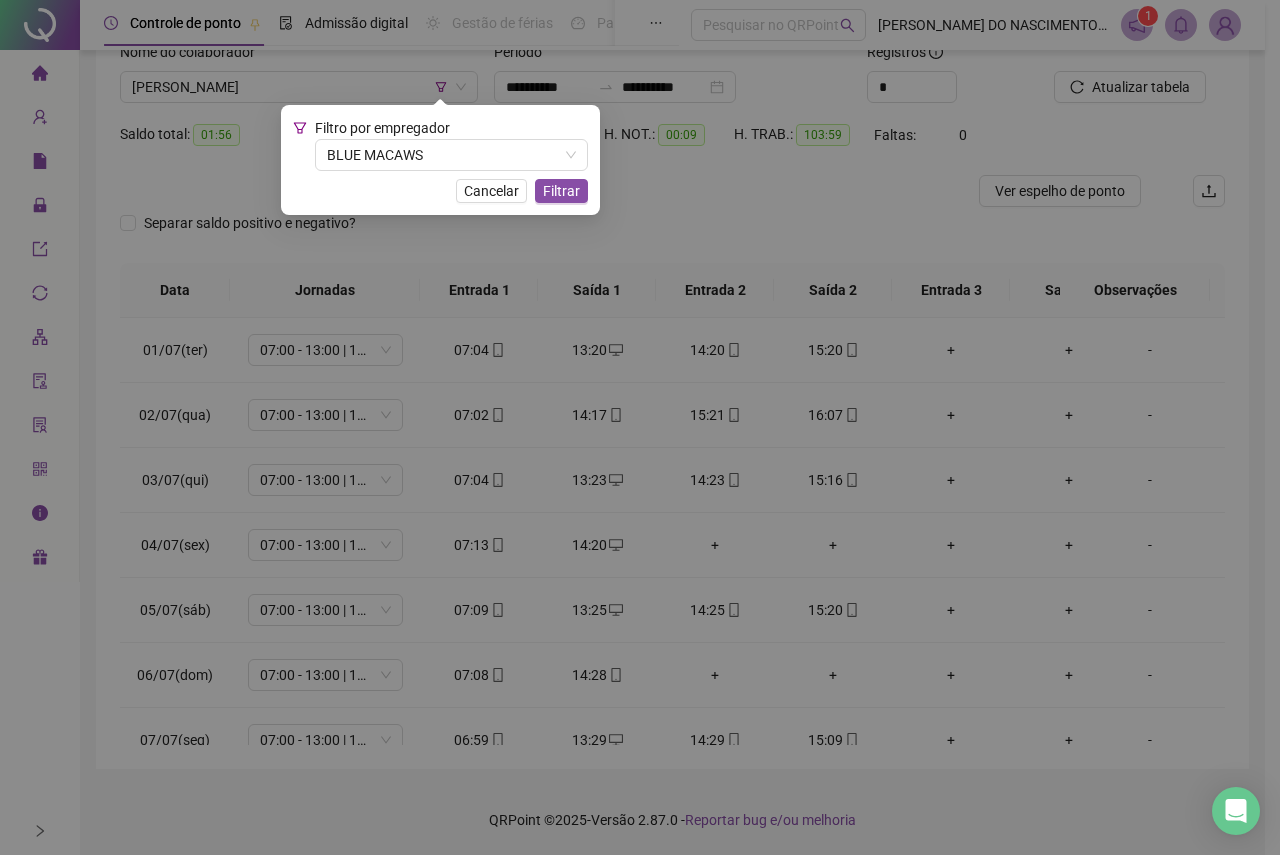 type on "**********" 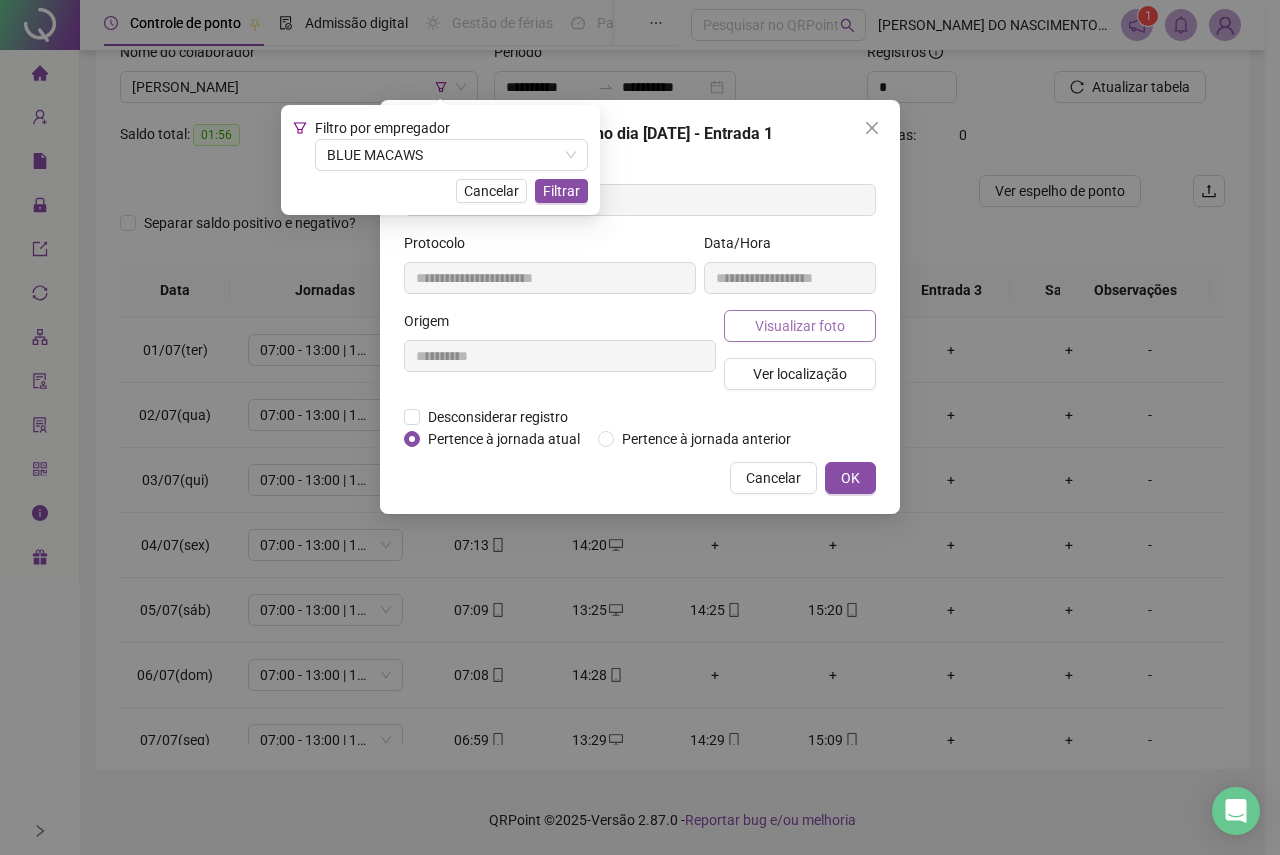 click on "Visualizar foto" at bounding box center [800, 326] 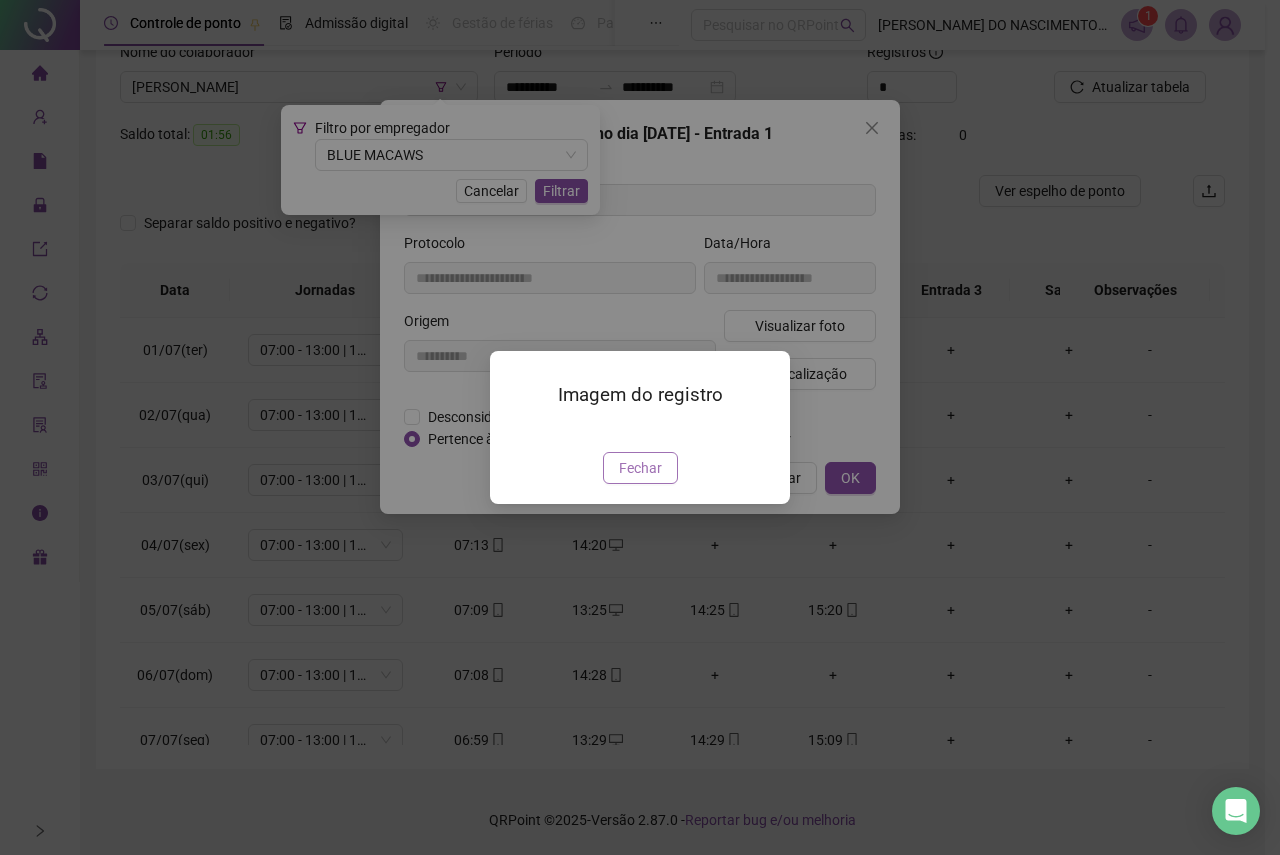 click on "Fechar" at bounding box center (640, 468) 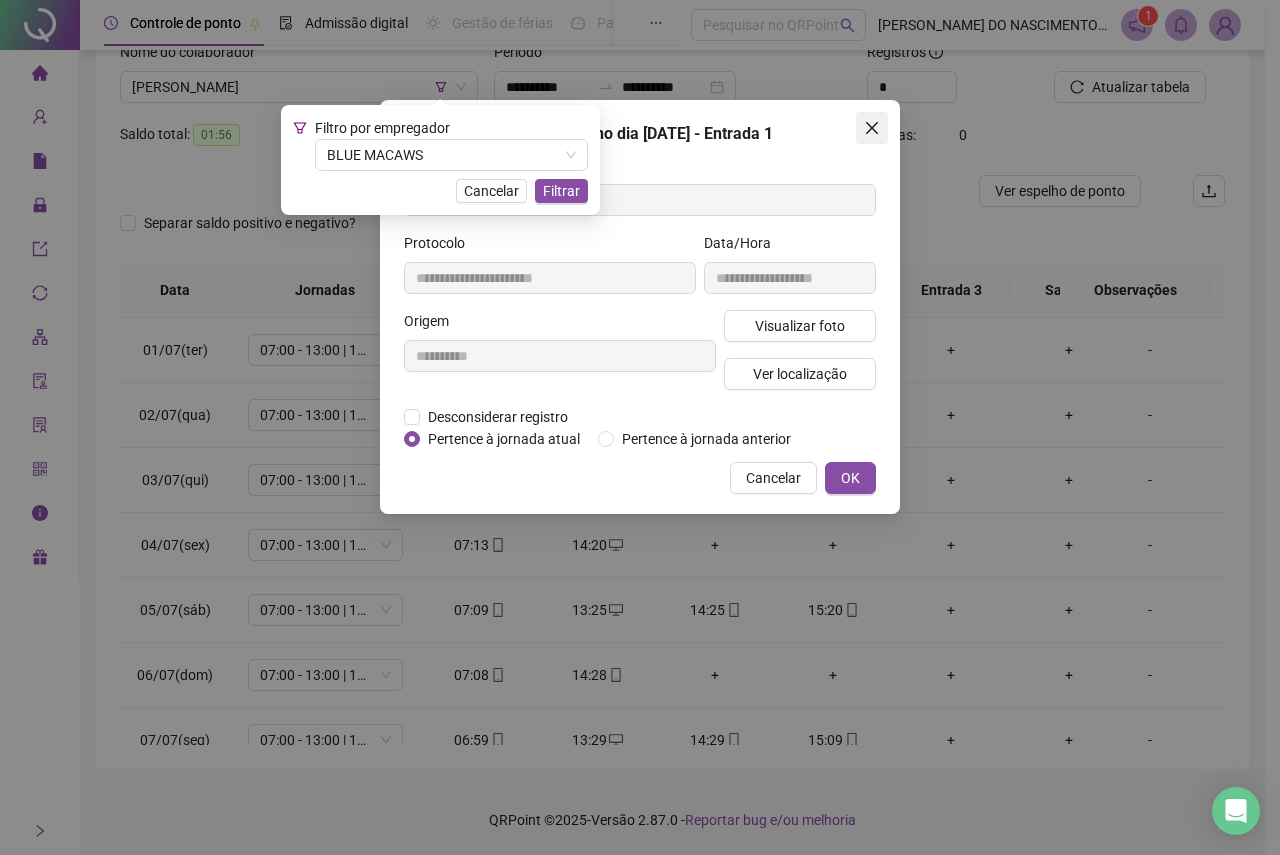 click 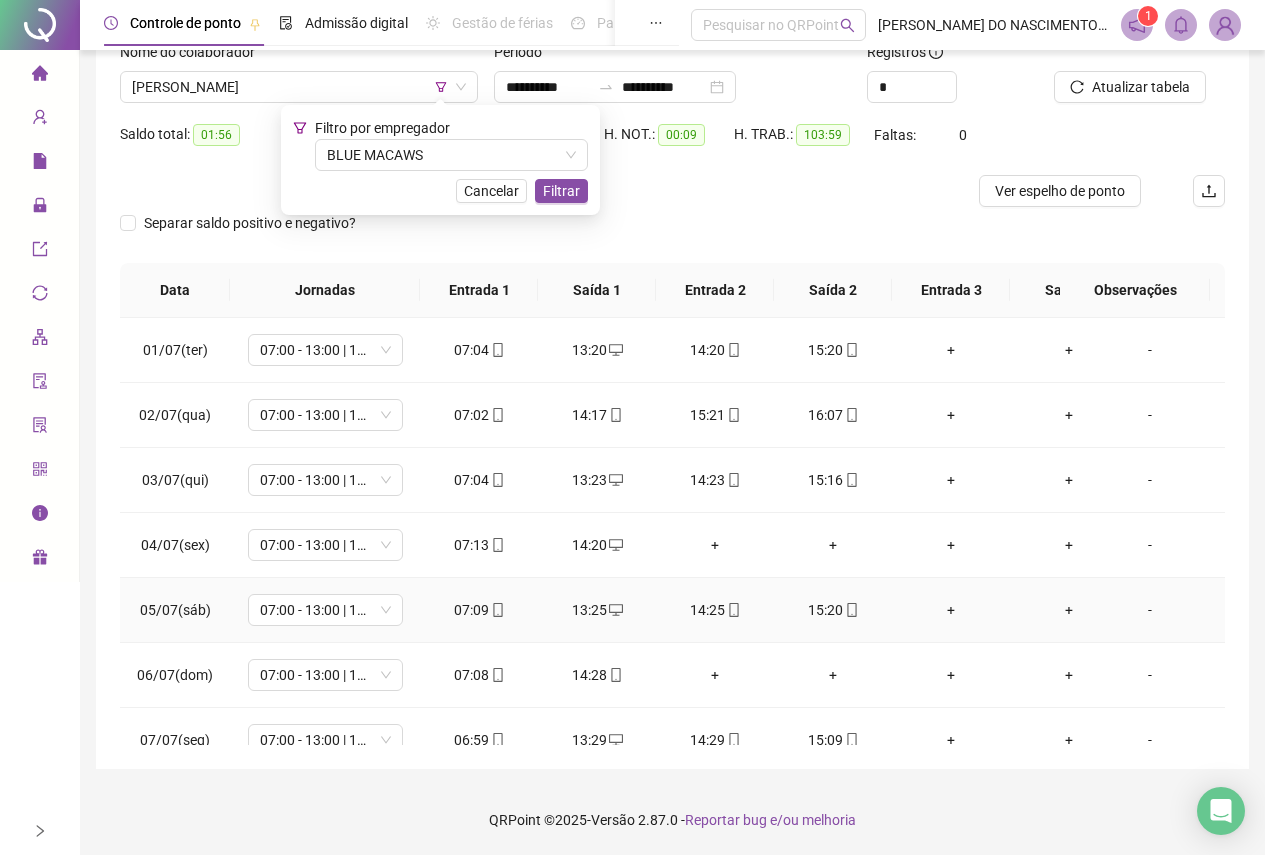 click on "07:09" at bounding box center [479, 610] 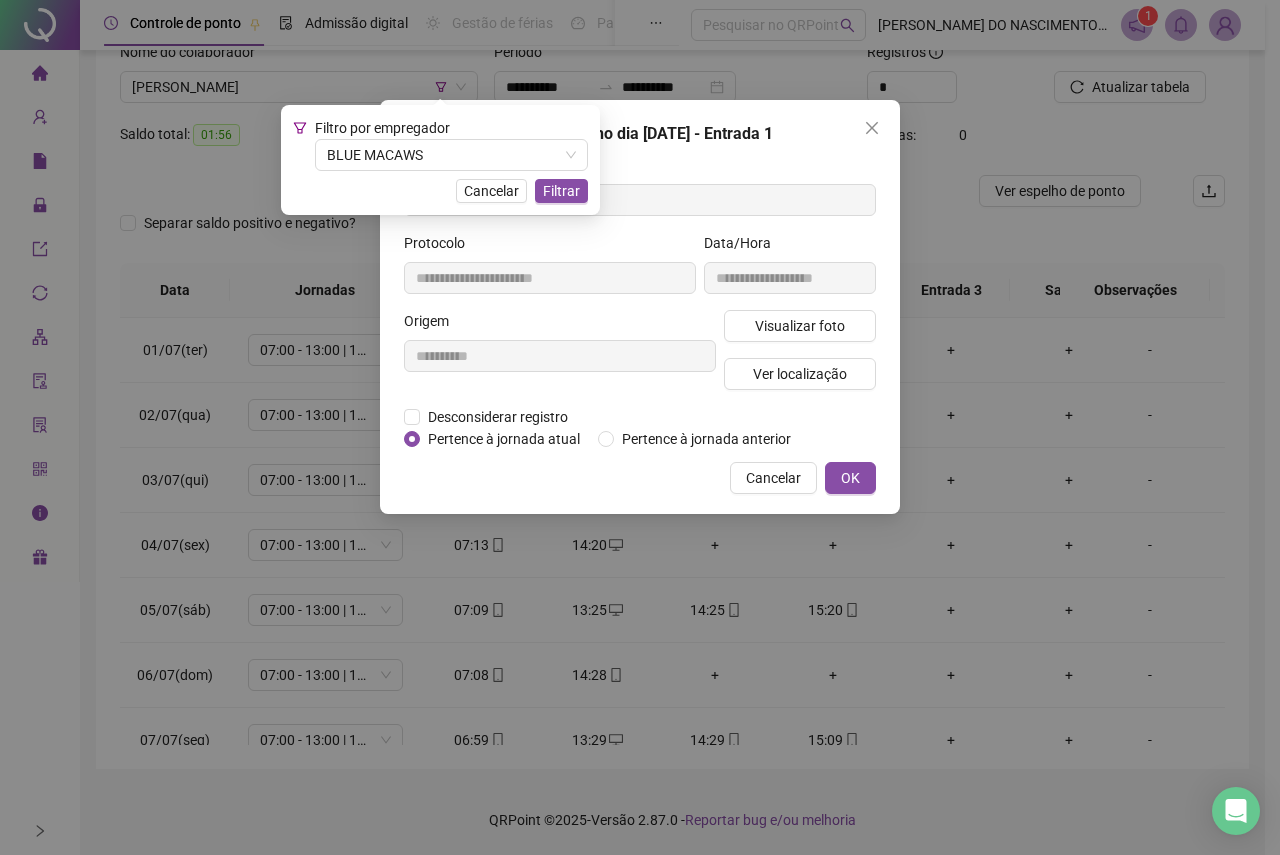 type on "**********" 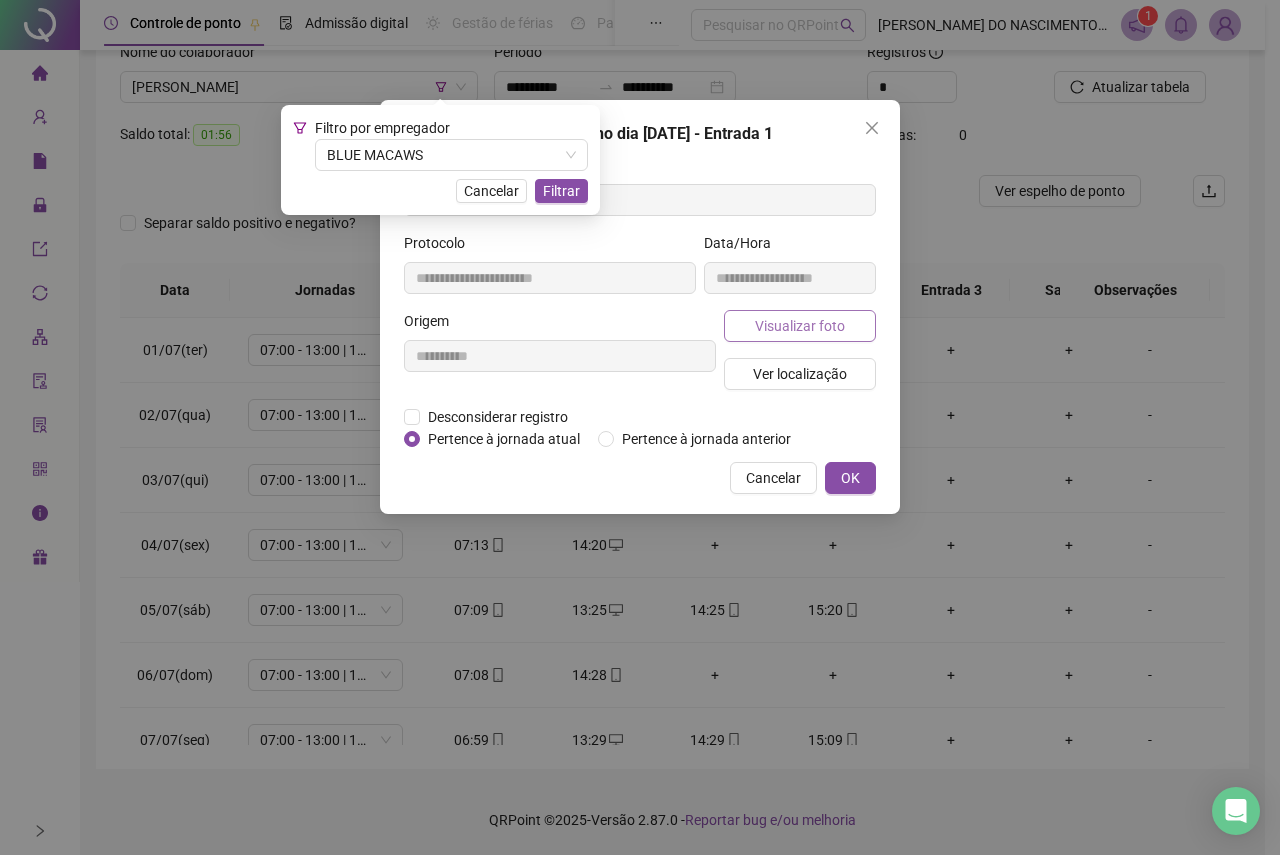click on "Visualizar foto" at bounding box center (800, 326) 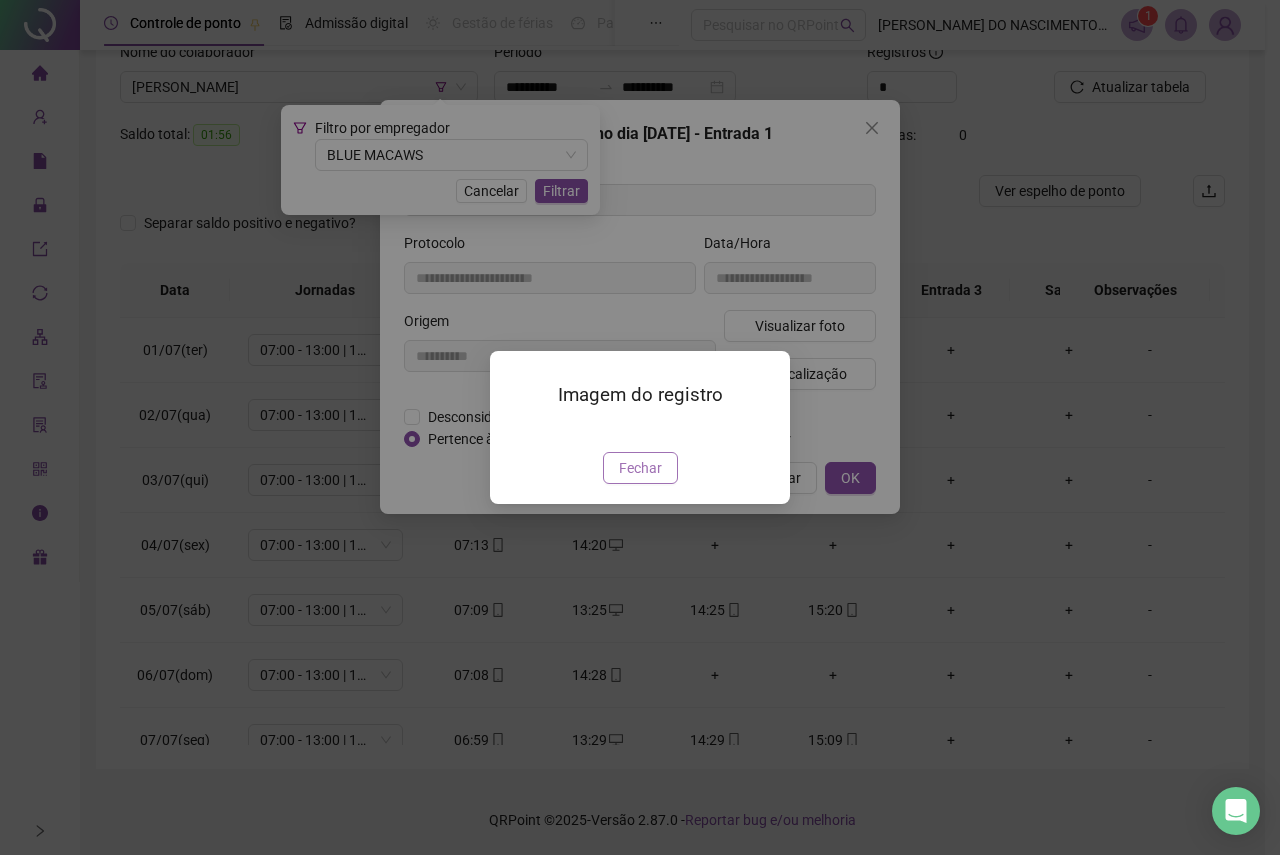 click on "Fechar" at bounding box center [640, 468] 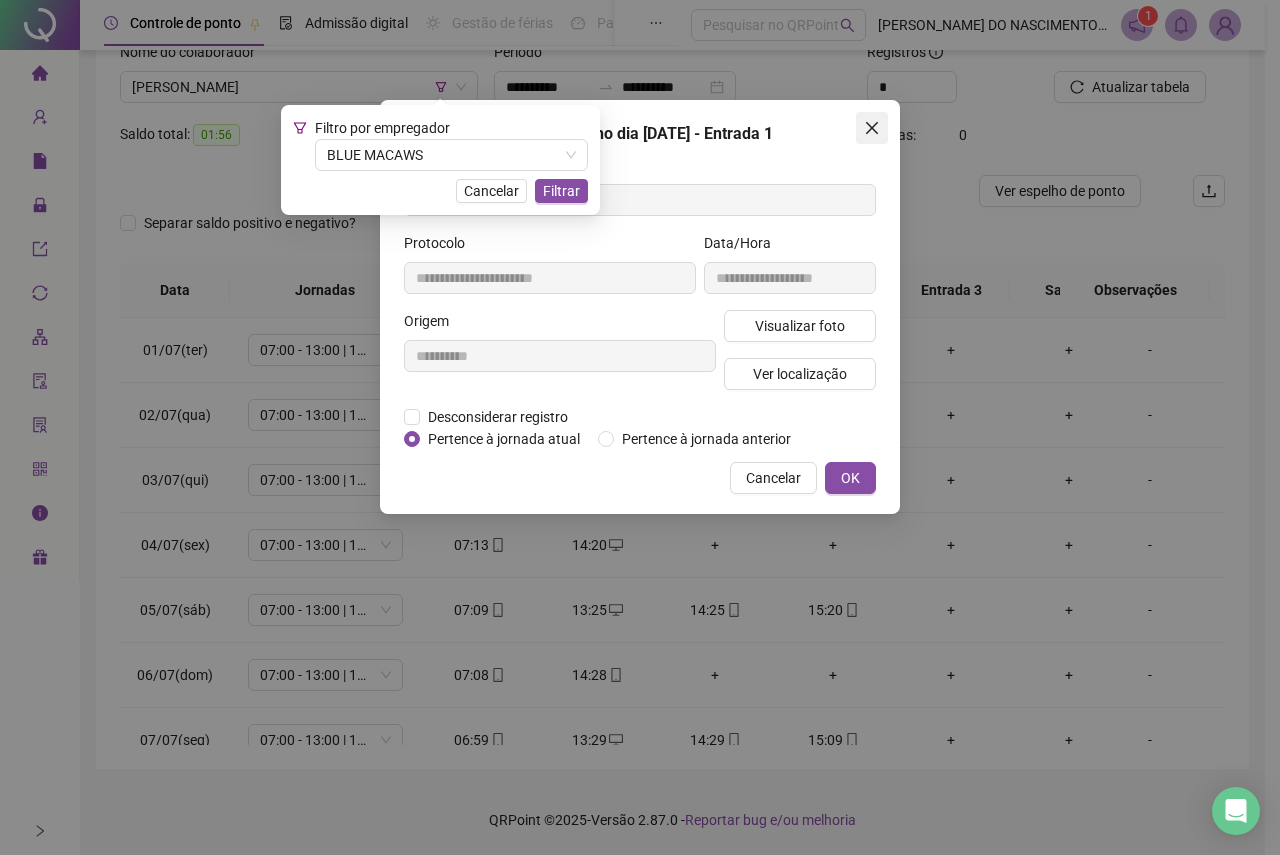 click 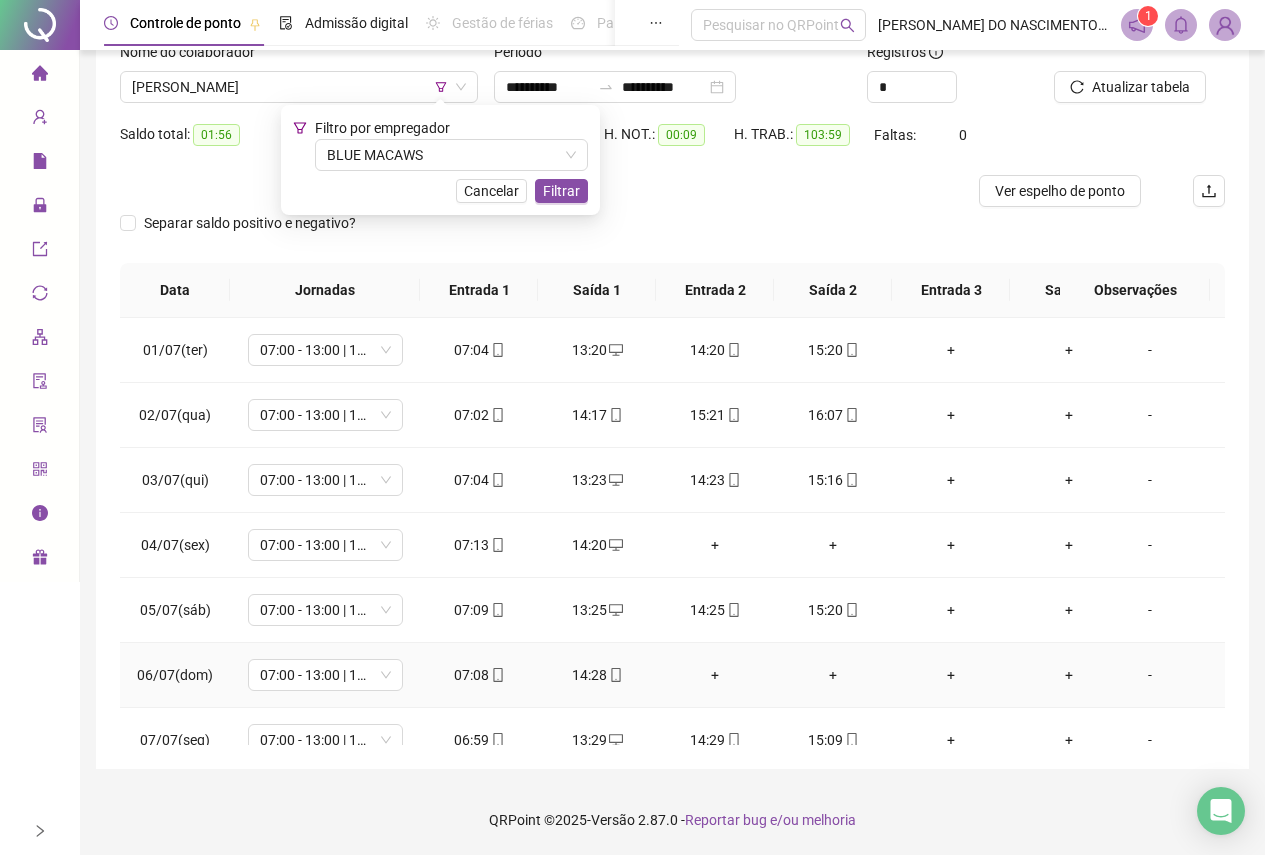 click on "07:08" at bounding box center [479, 675] 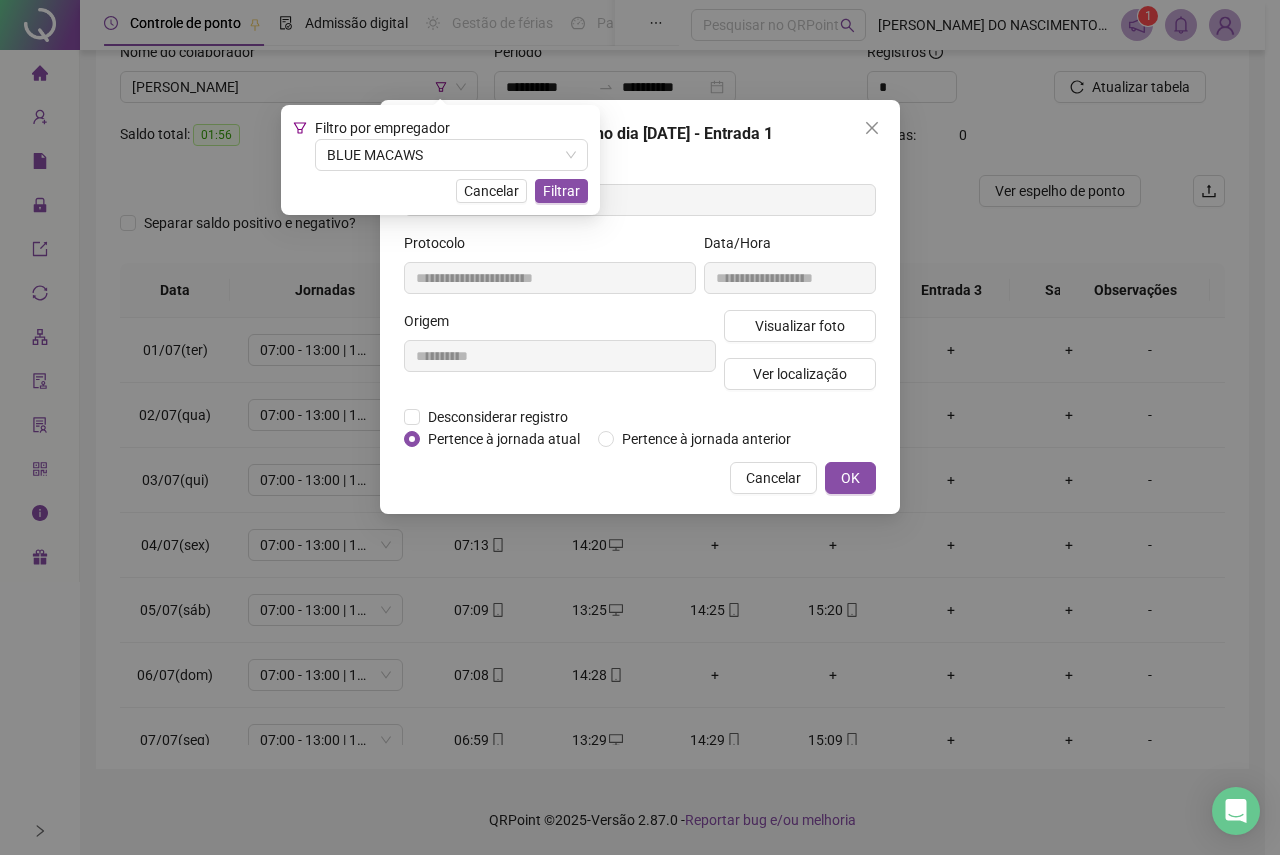 type on "**********" 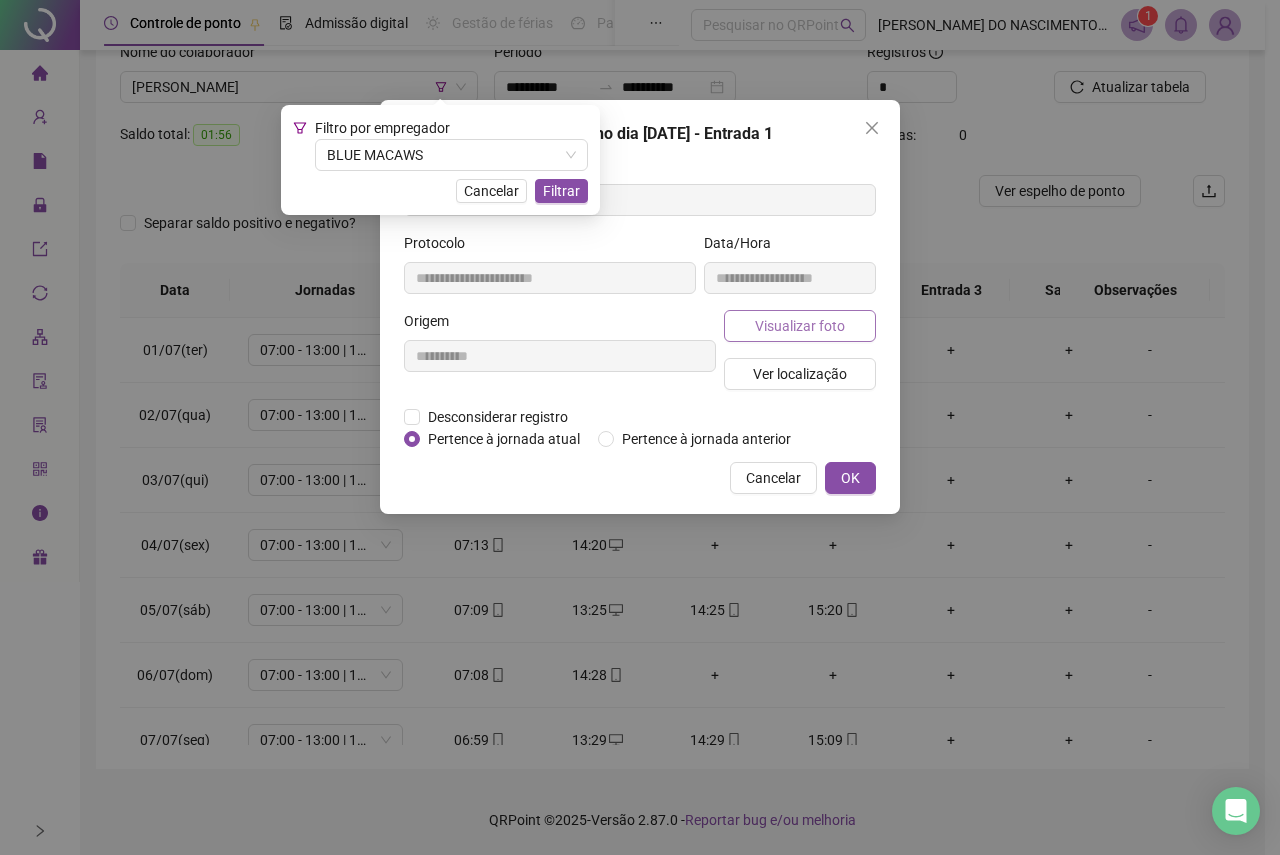 click on "Visualizar foto" at bounding box center [800, 326] 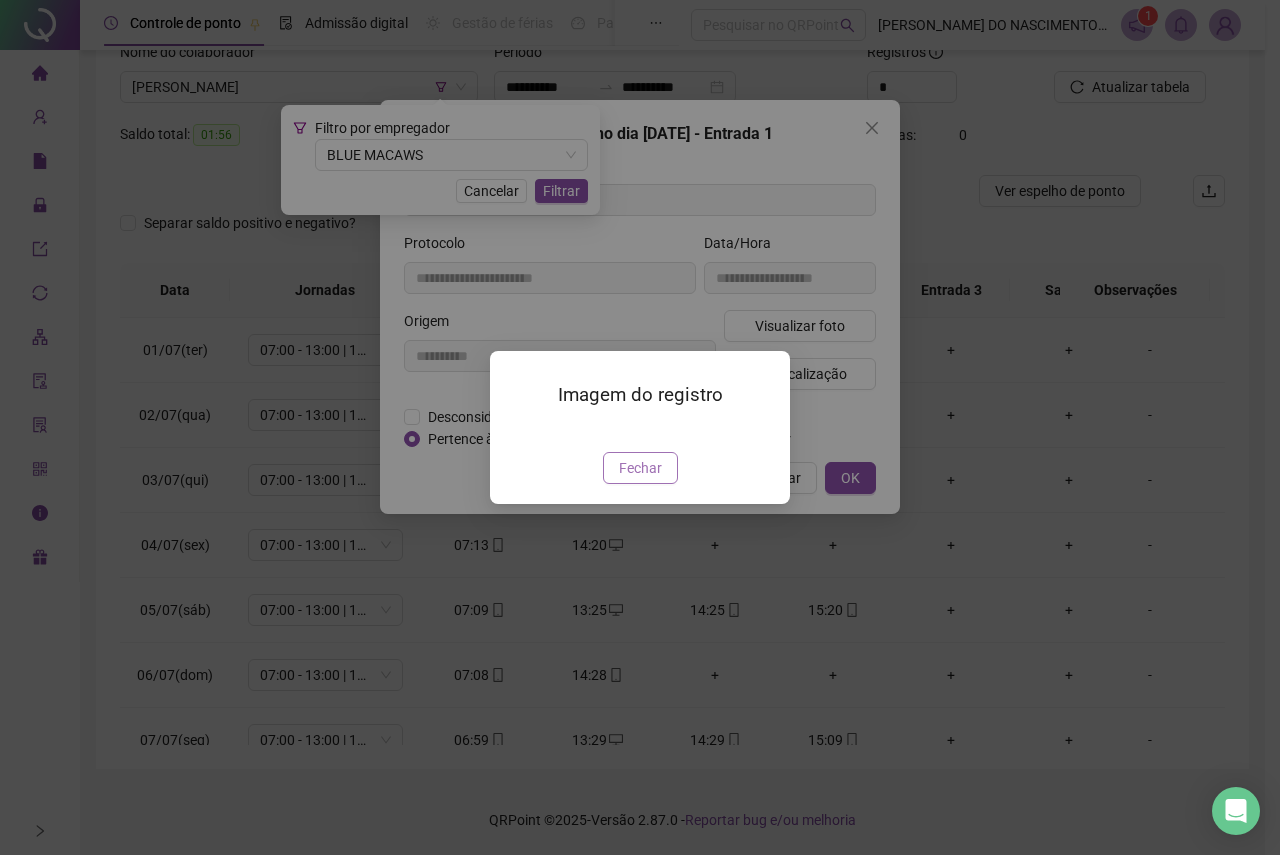 click on "Fechar" at bounding box center [640, 468] 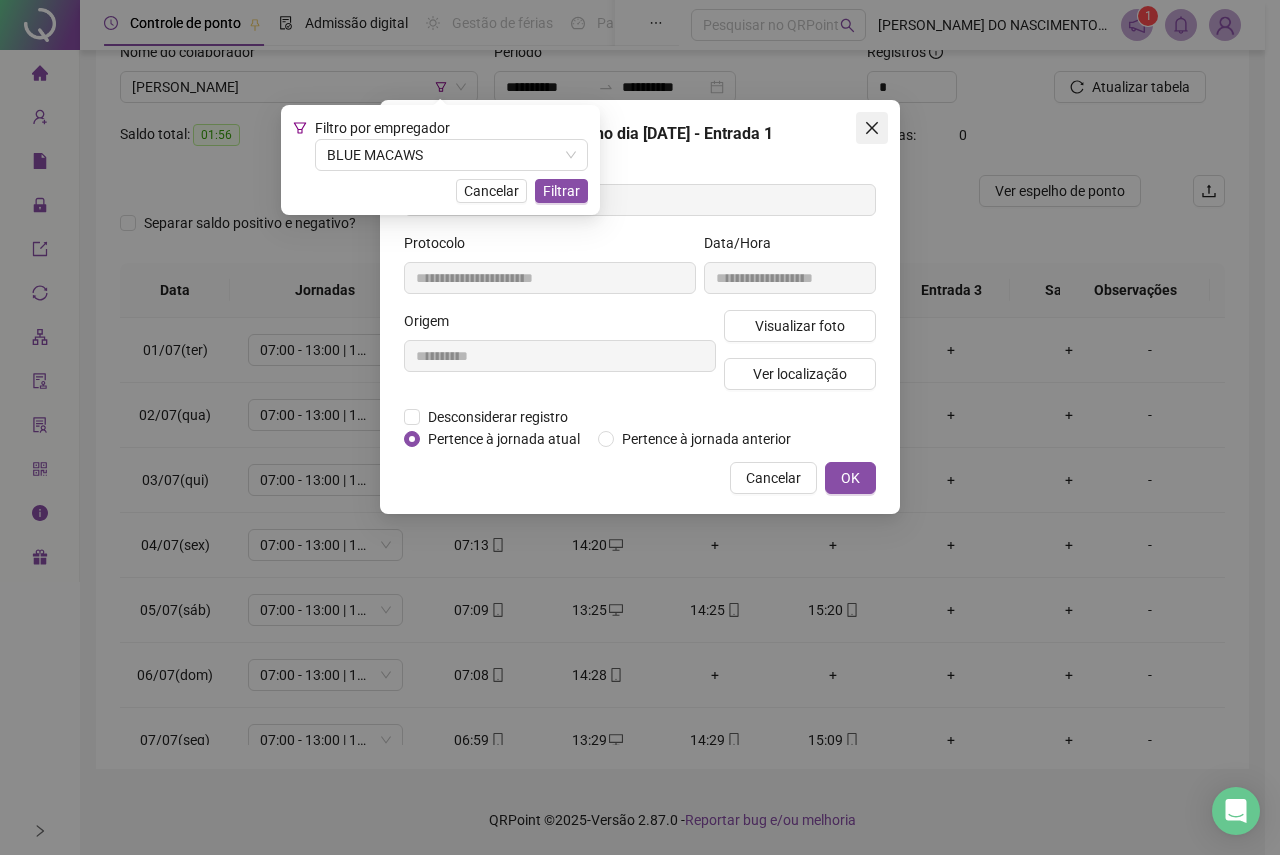 click 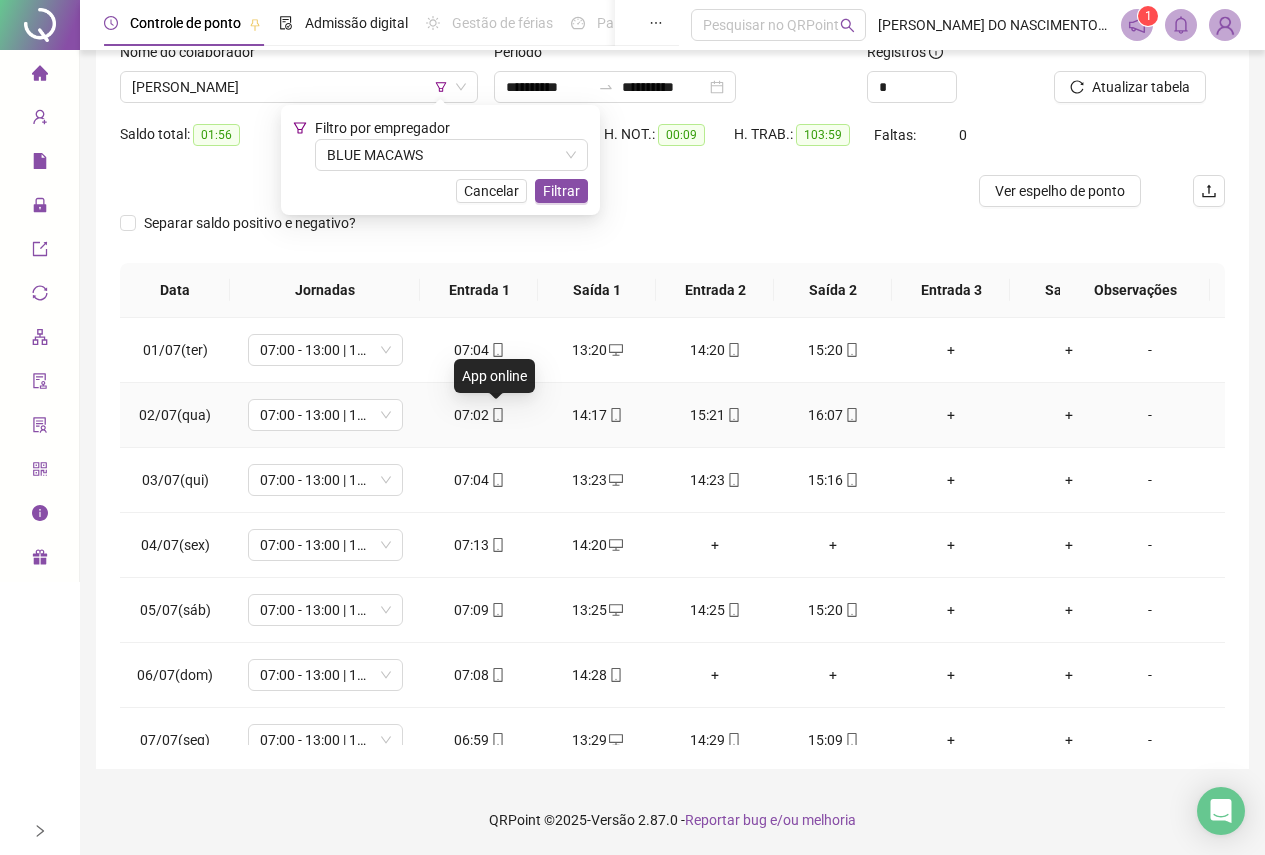 click on "07:02" at bounding box center [479, 415] 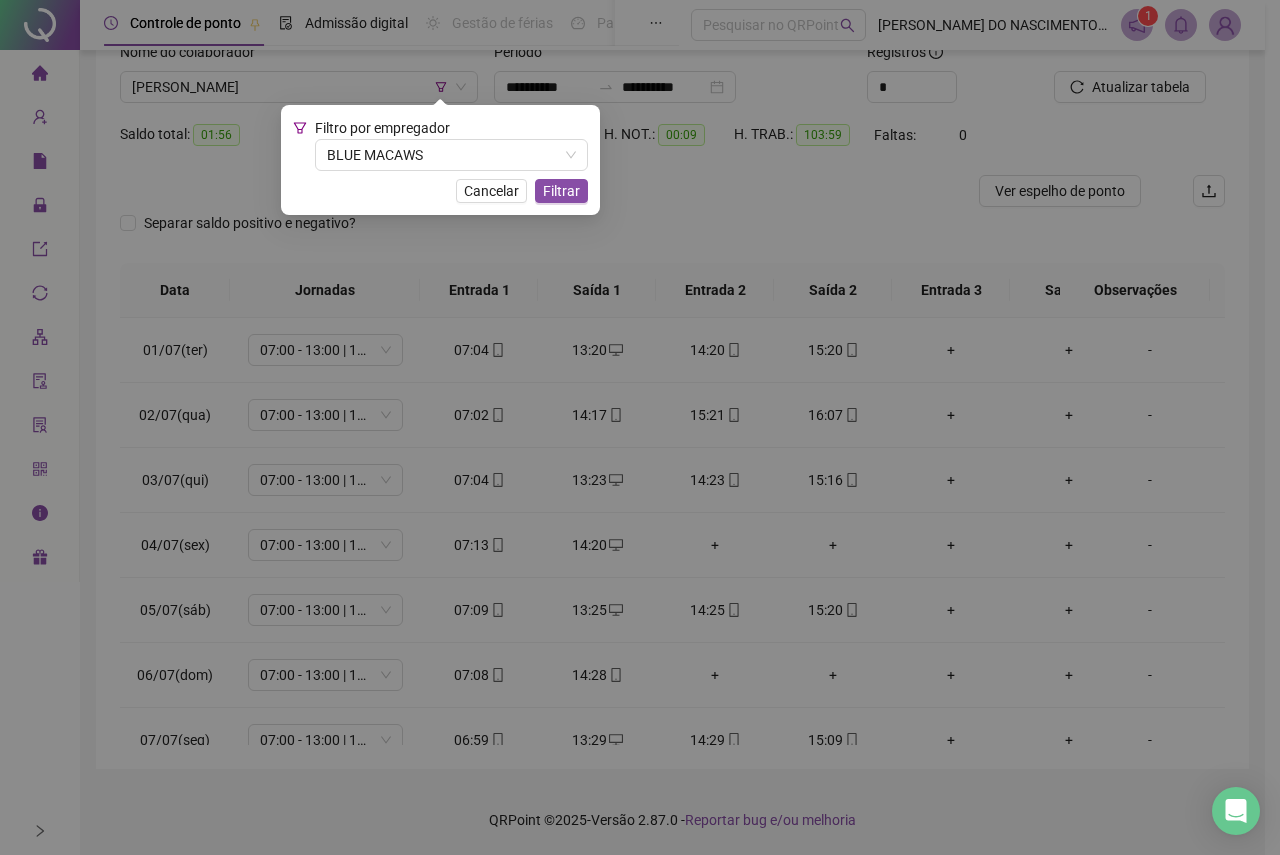 type on "**********" 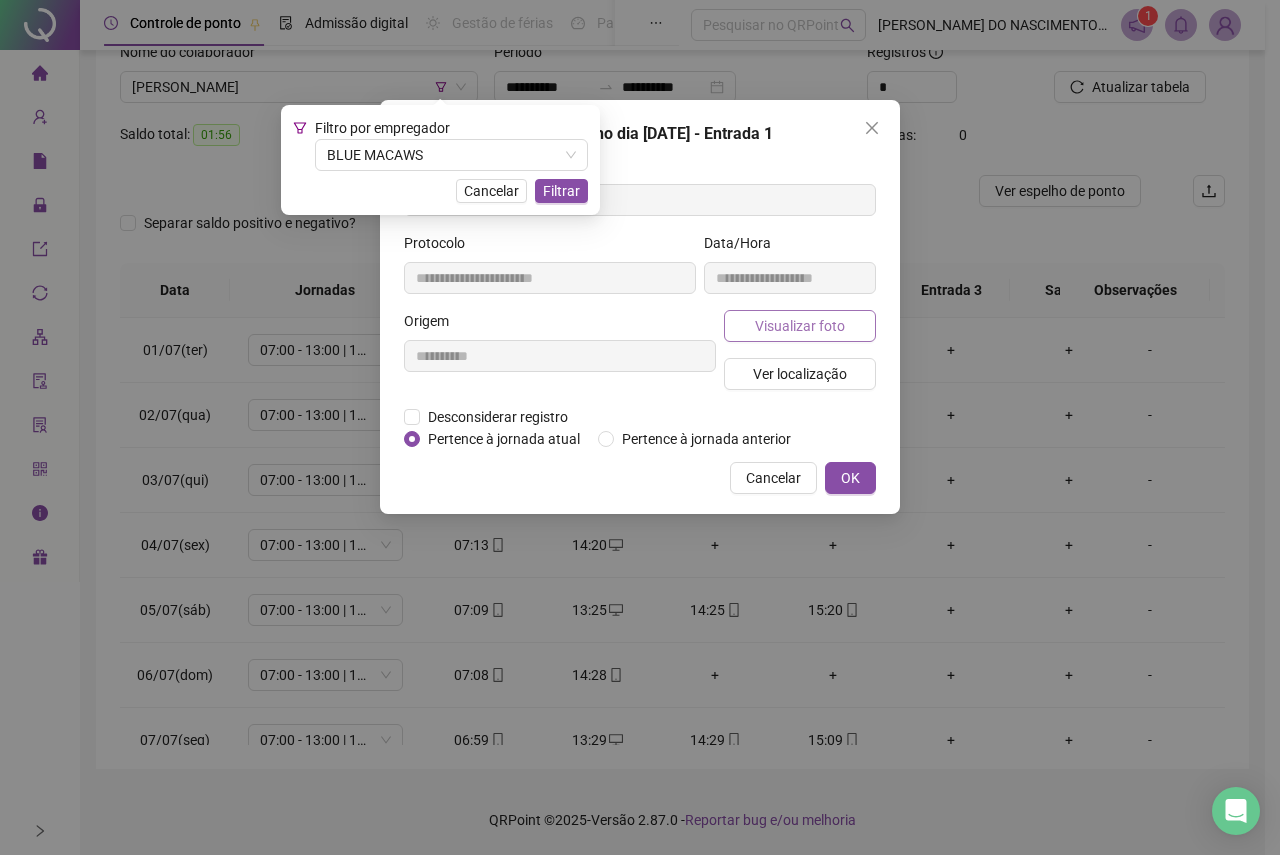 click on "Visualizar foto" at bounding box center [800, 326] 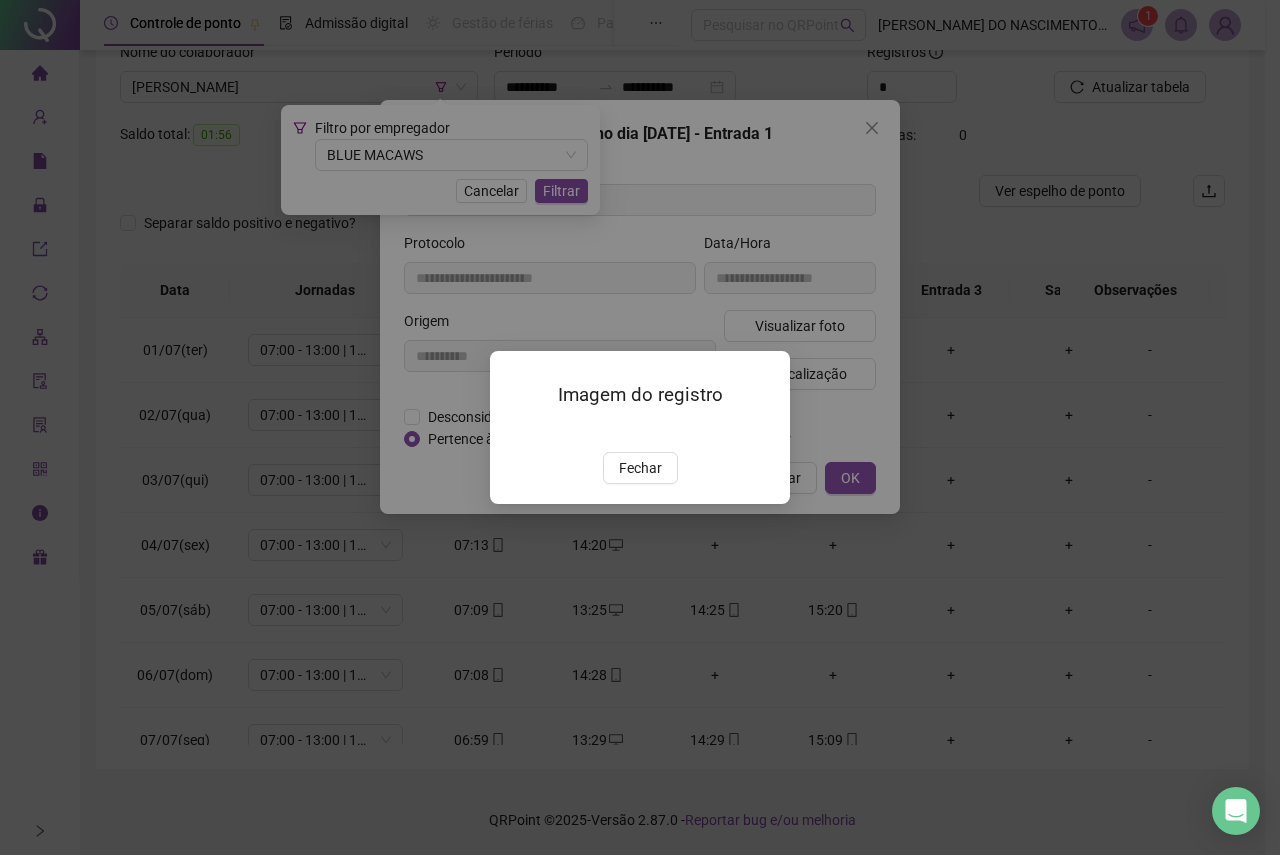 drag, startPoint x: 622, startPoint y: 570, endPoint x: 684, endPoint y: 464, distance: 122.80065 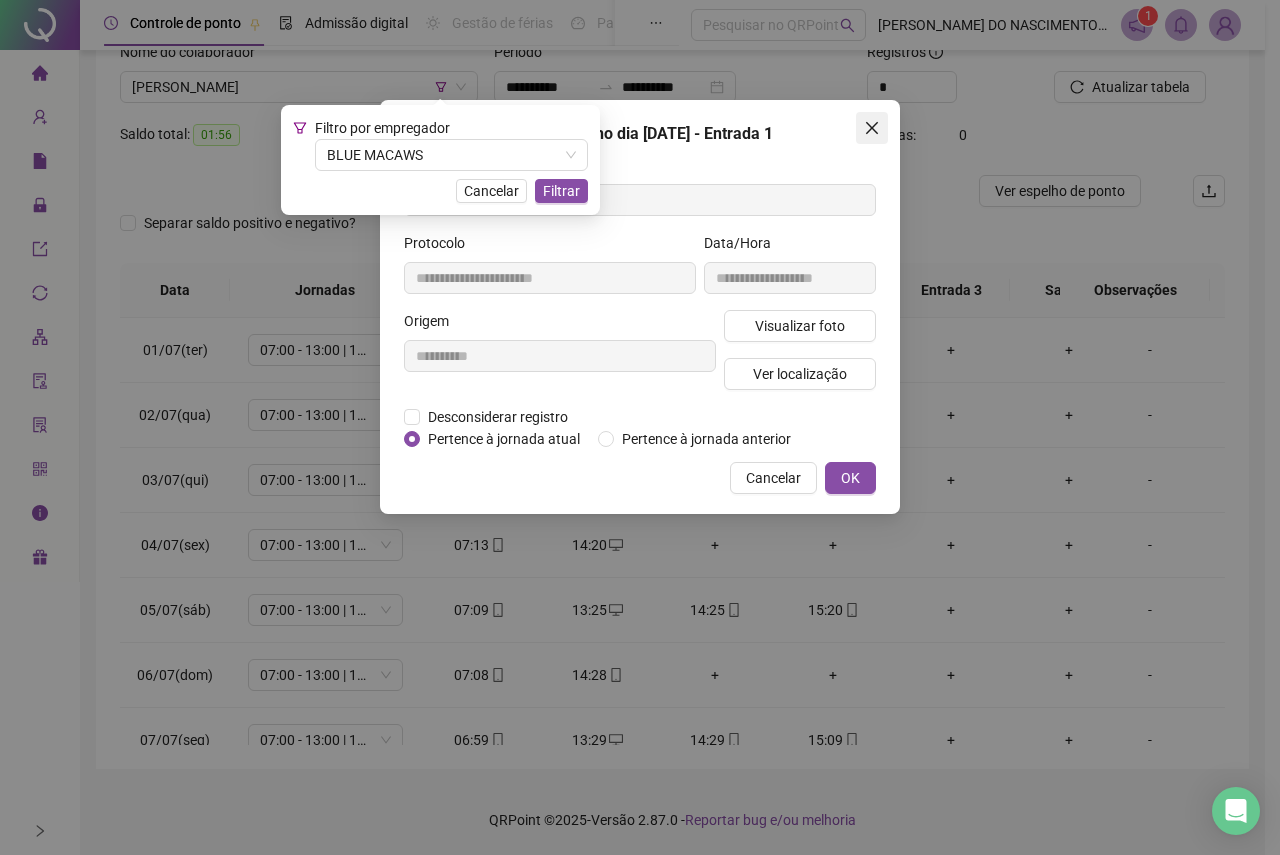 click 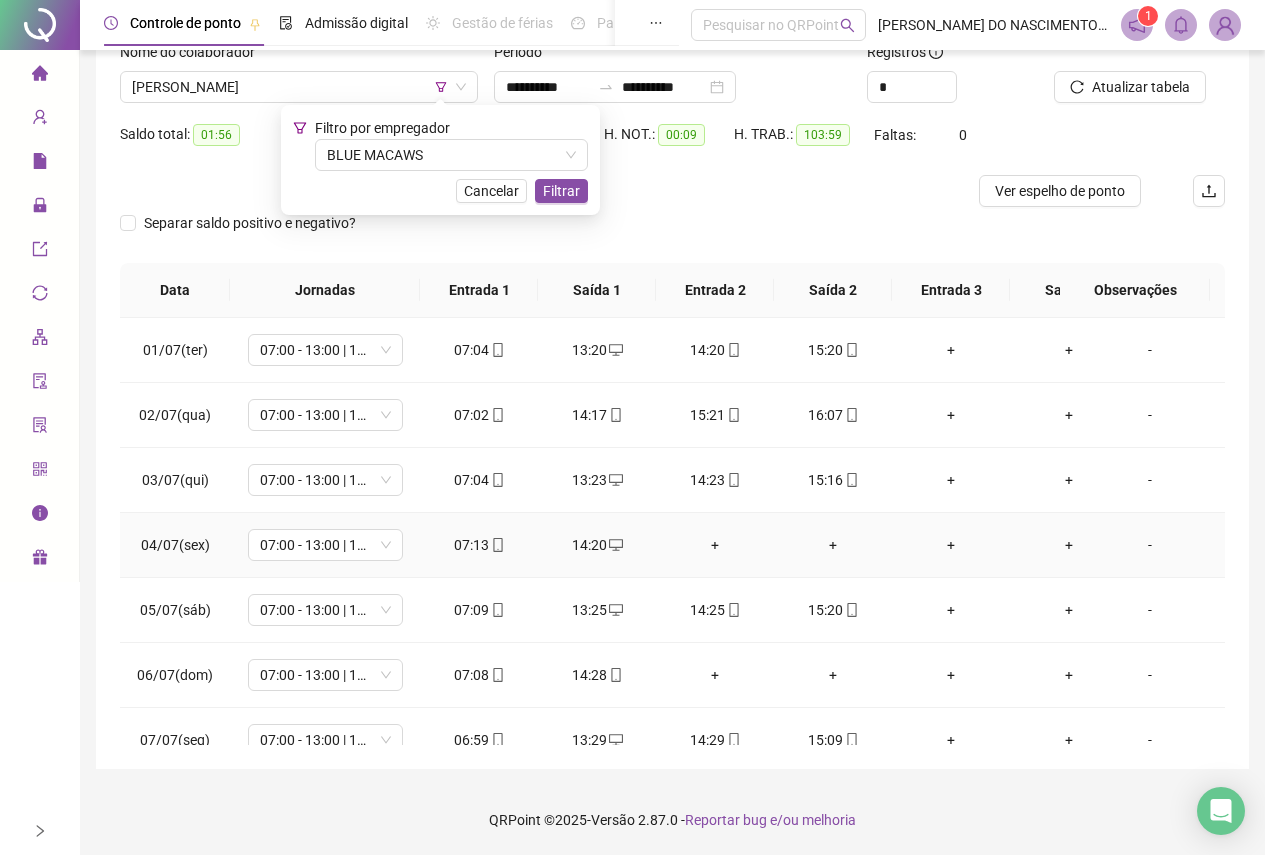 click 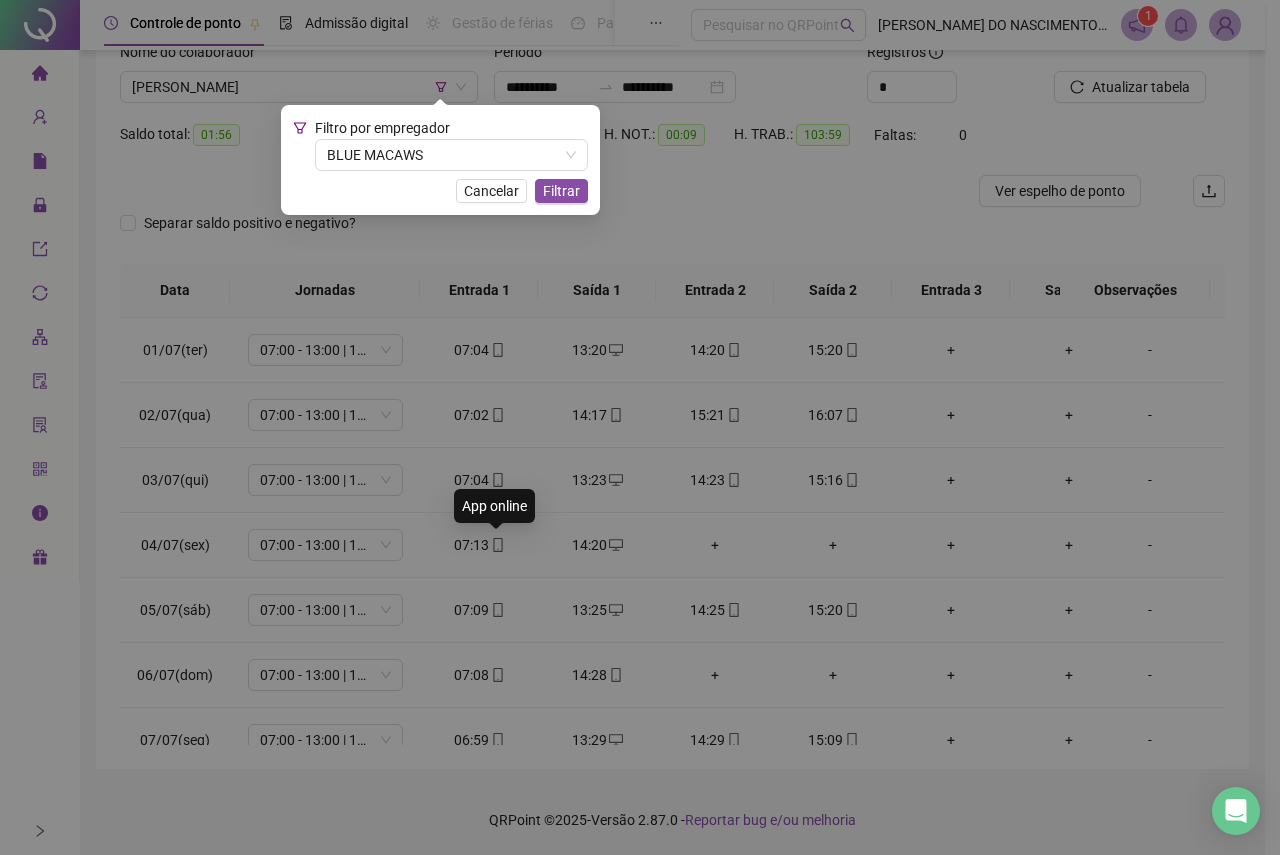 type on "**********" 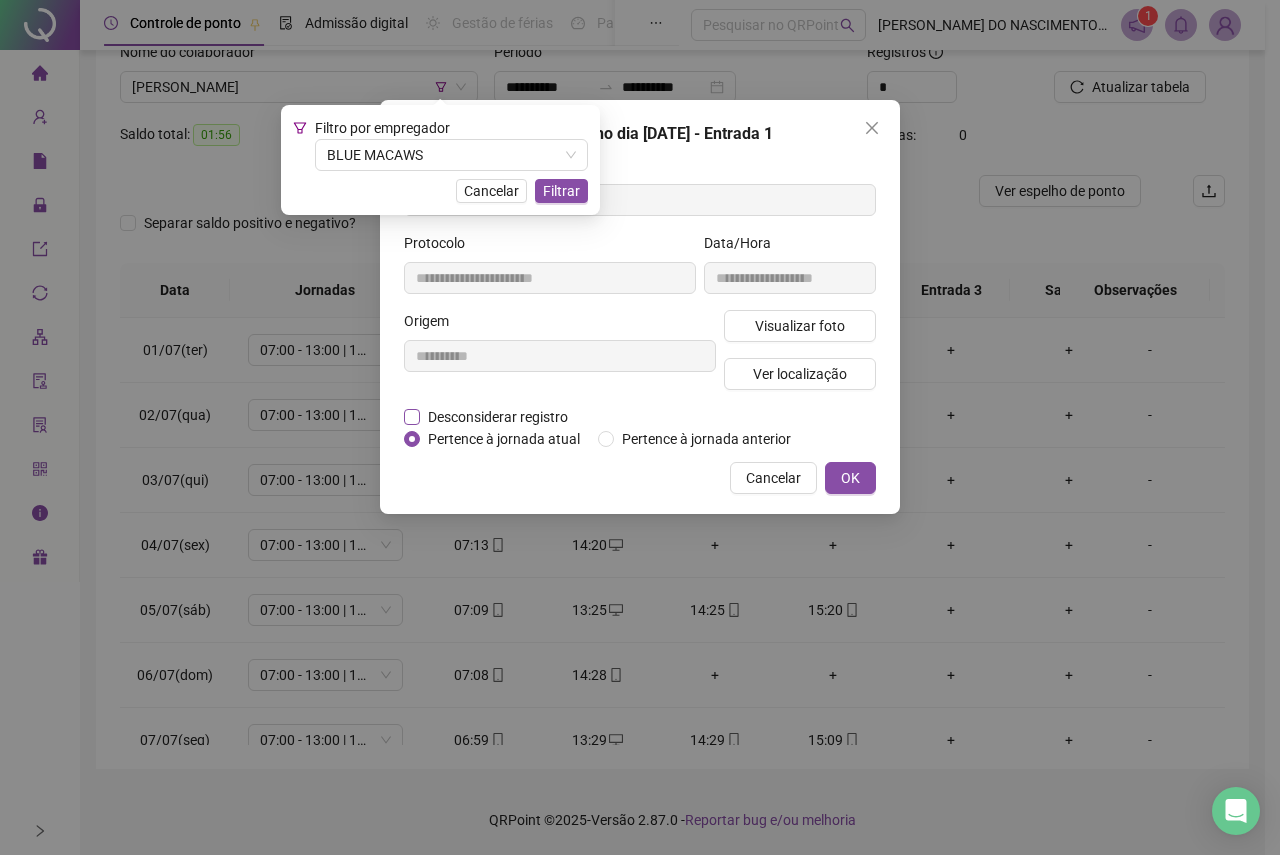 click on "Desconsiderar registro" at bounding box center (498, 417) 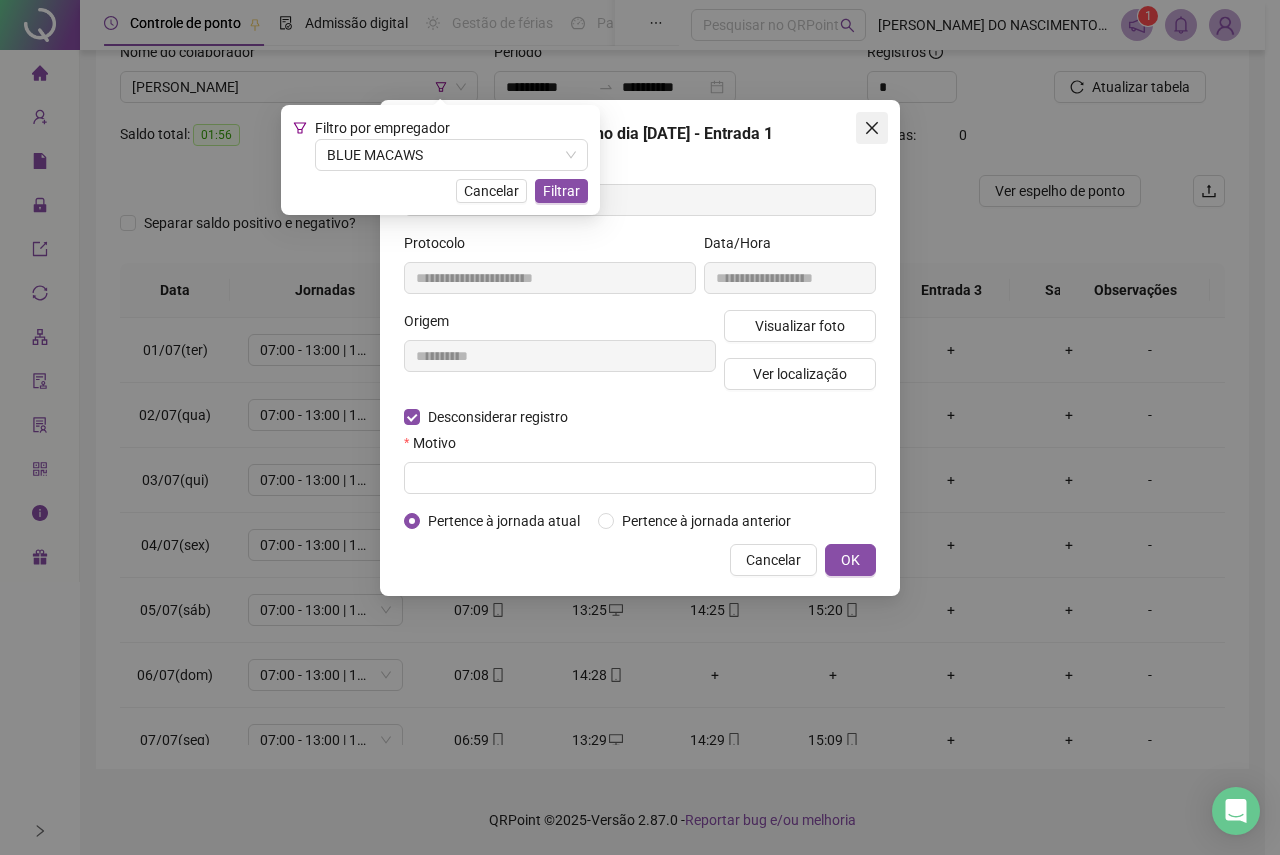 click 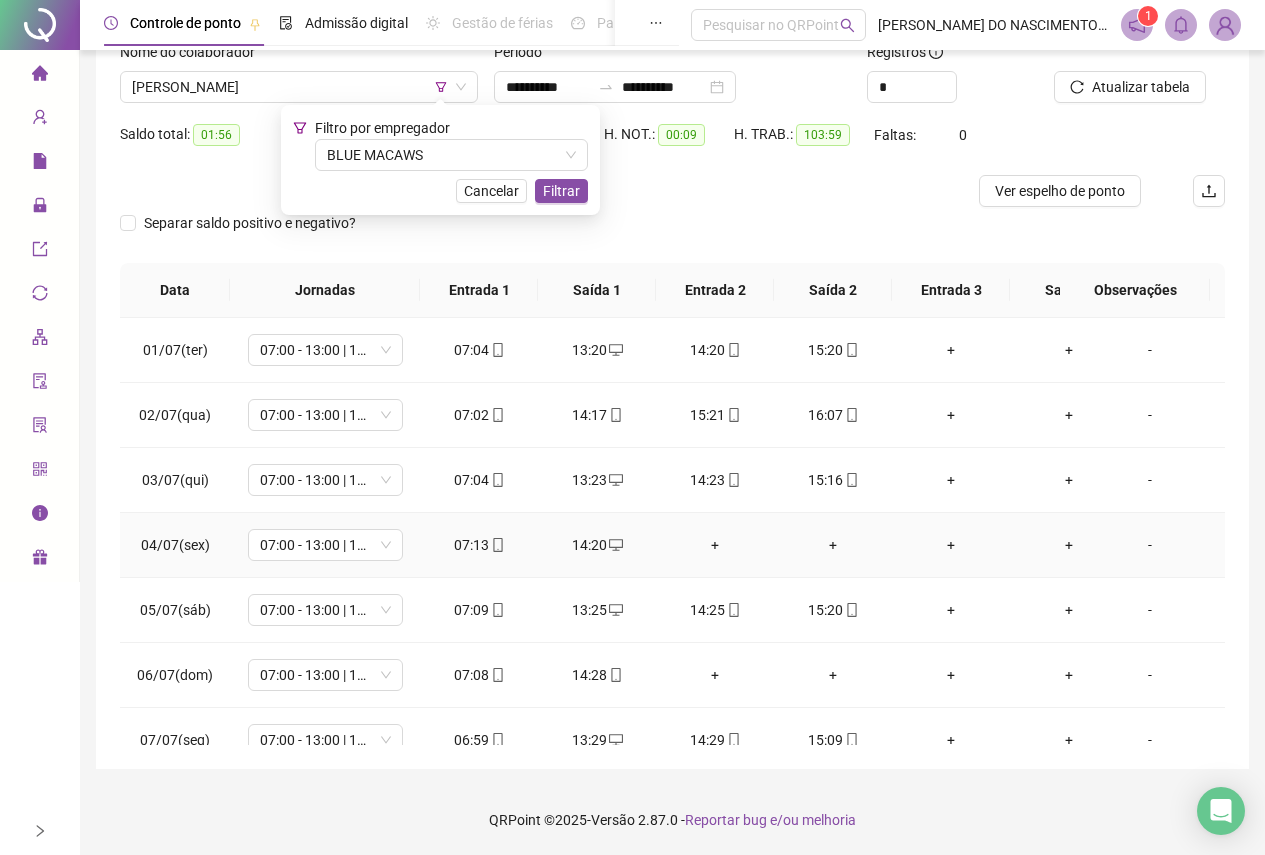 click on "07:13" at bounding box center (479, 545) 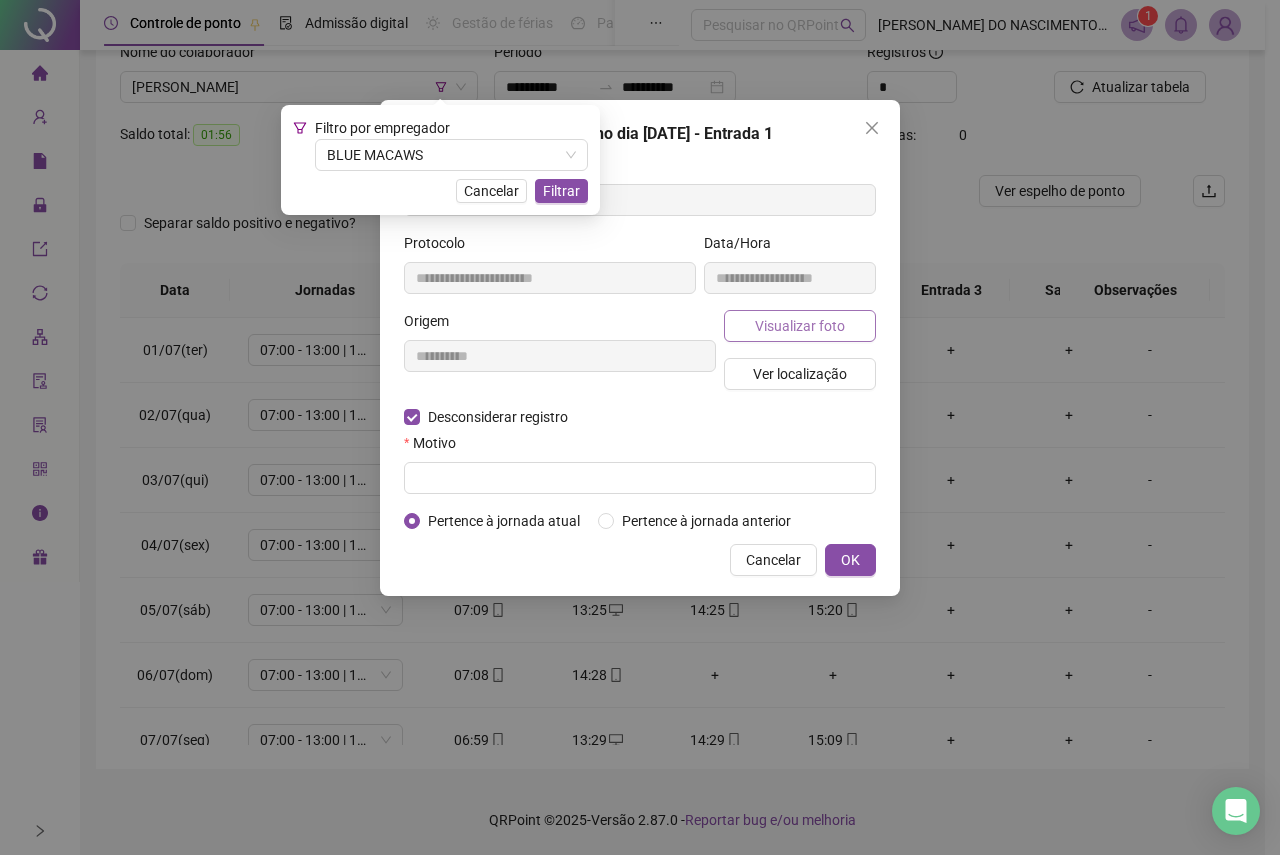 click on "Visualizar foto" at bounding box center (800, 326) 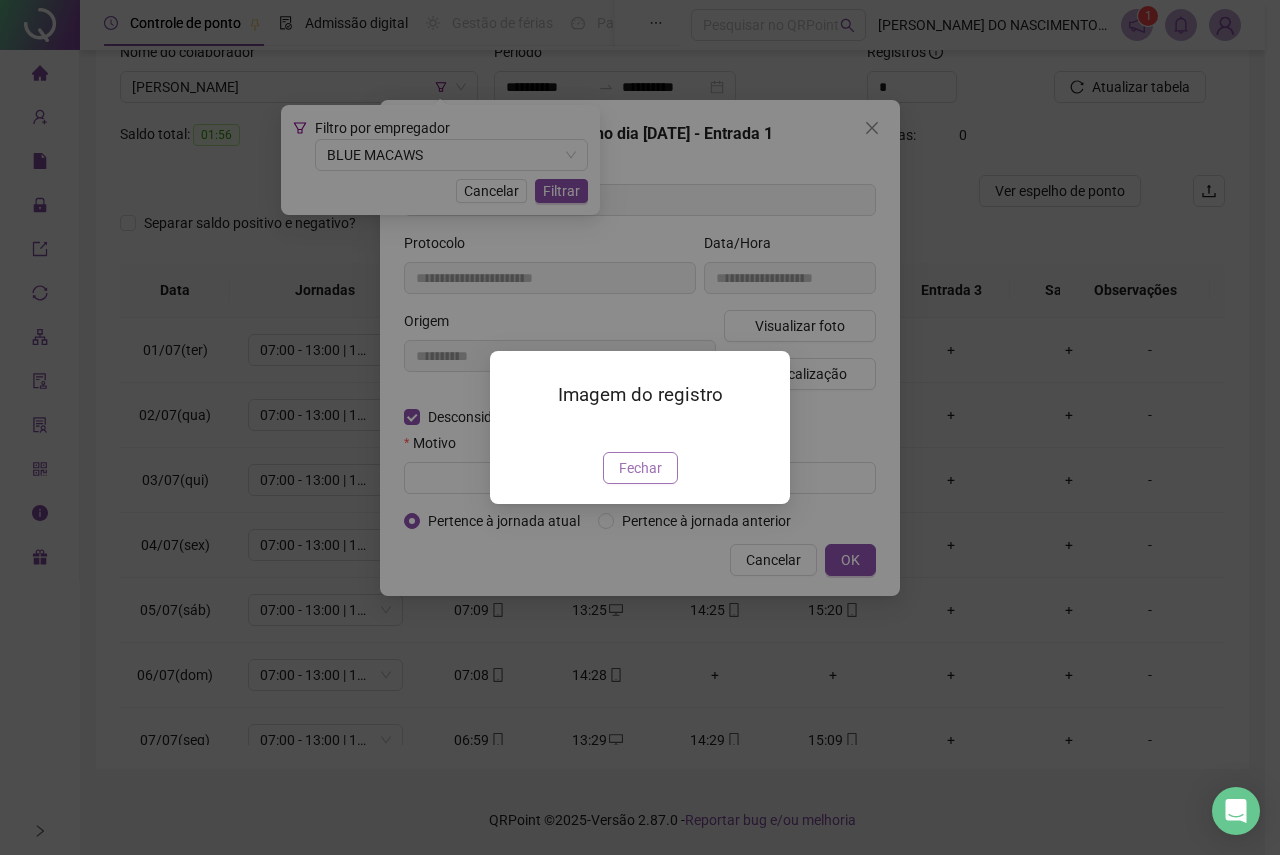 click on "Fechar" at bounding box center [640, 468] 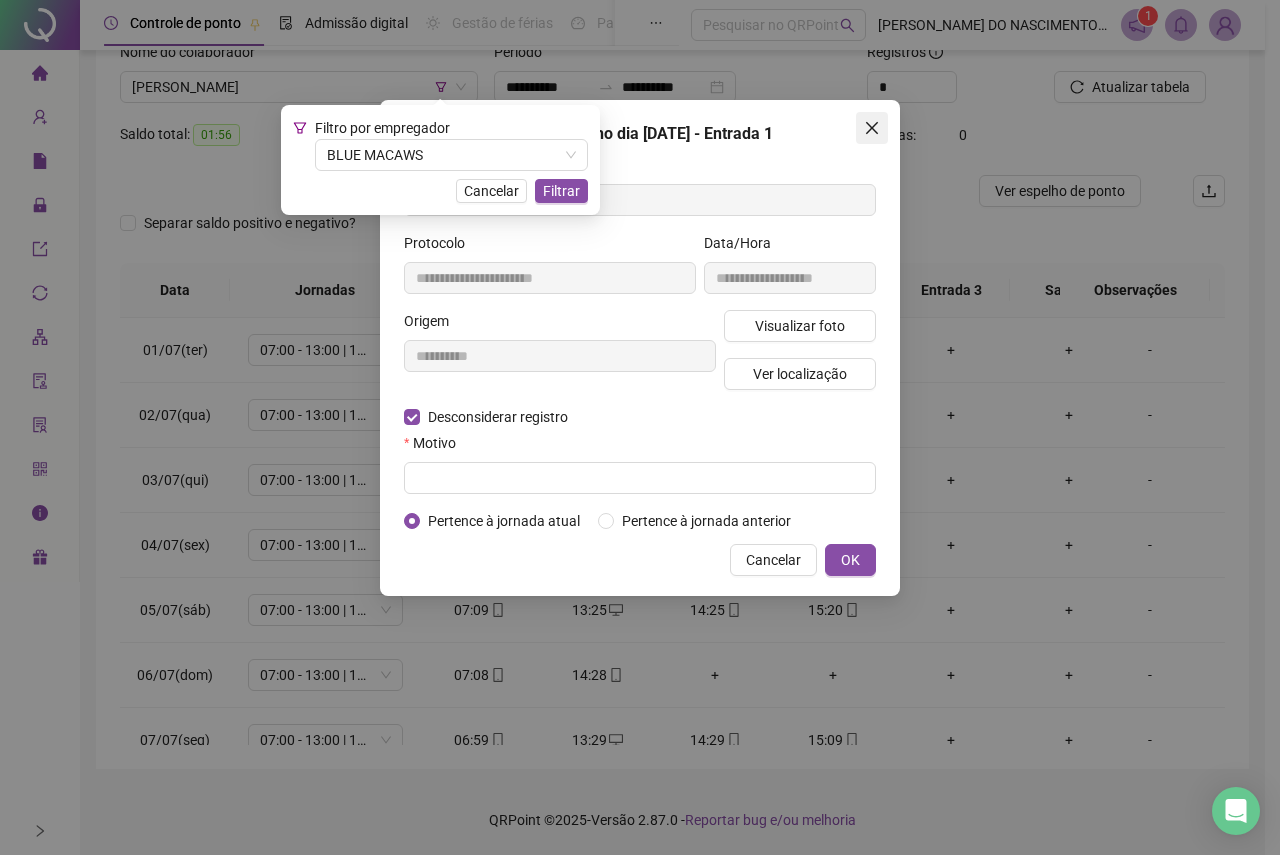 click at bounding box center [872, 128] 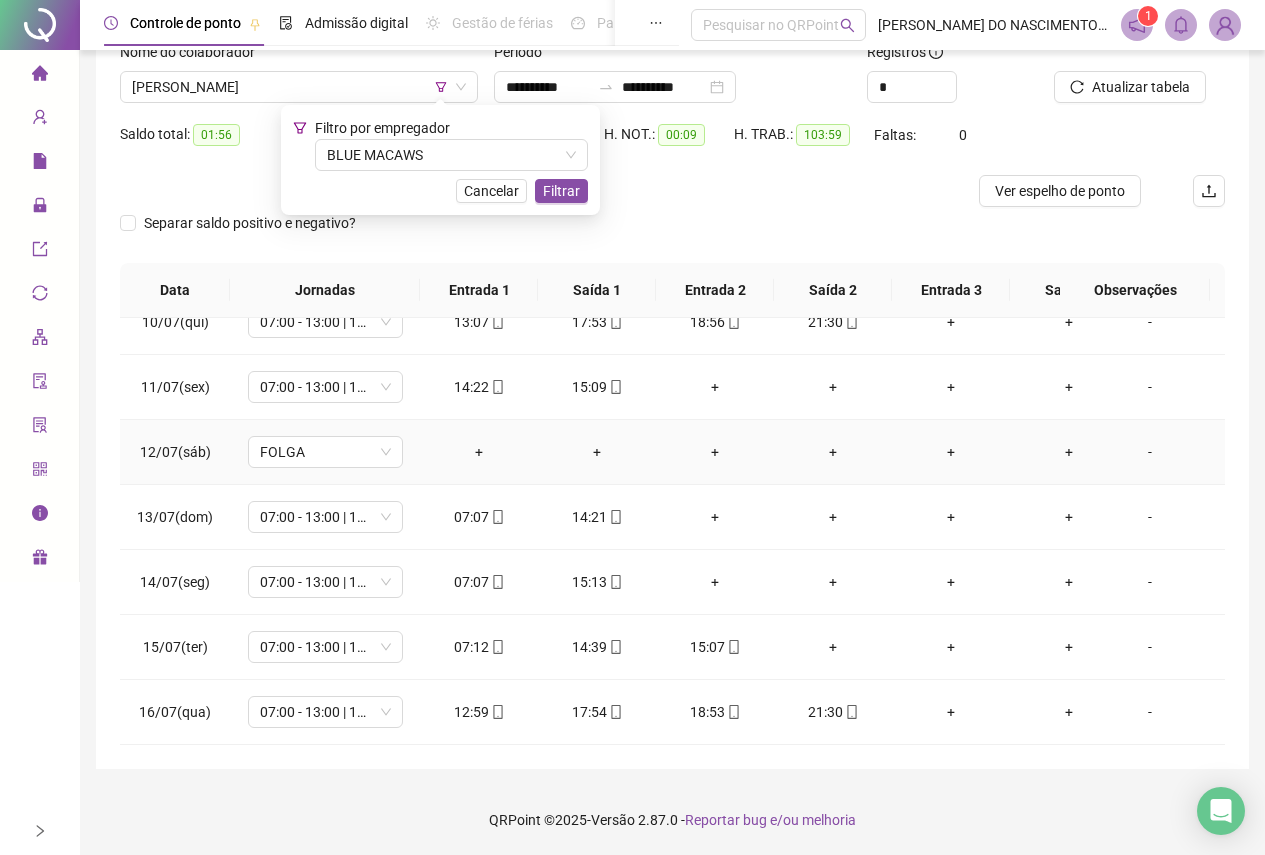 scroll, scrollTop: 628, scrollLeft: 0, axis: vertical 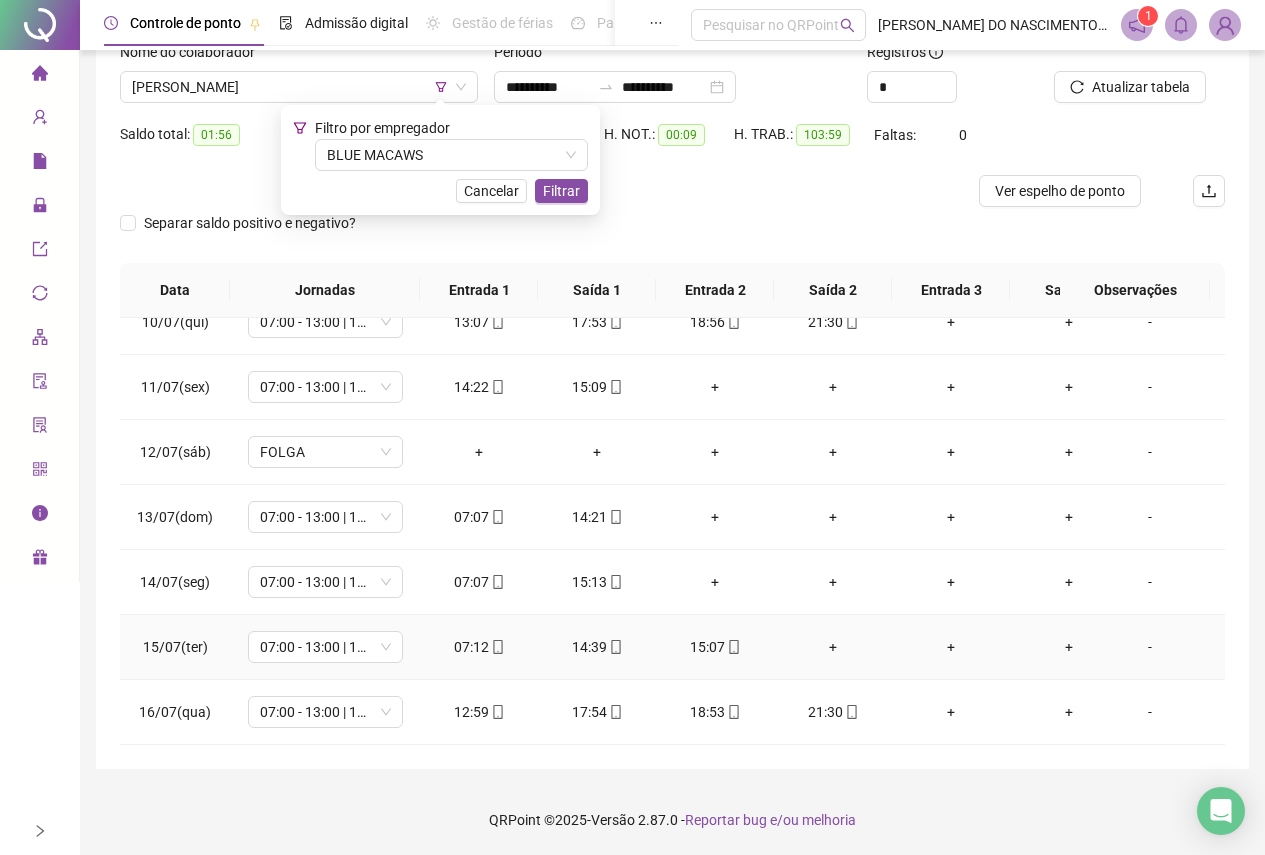 click on "+" at bounding box center [833, 647] 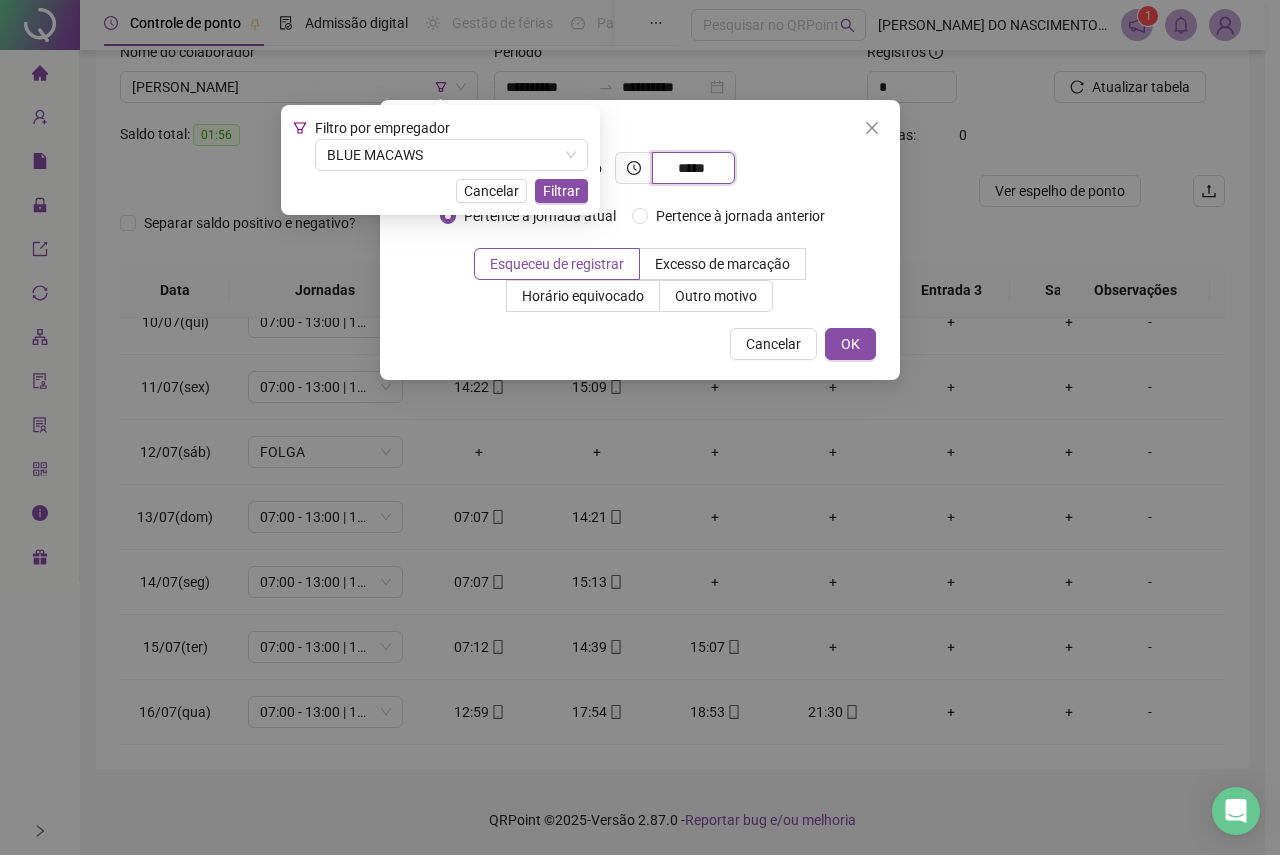 type on "*****" 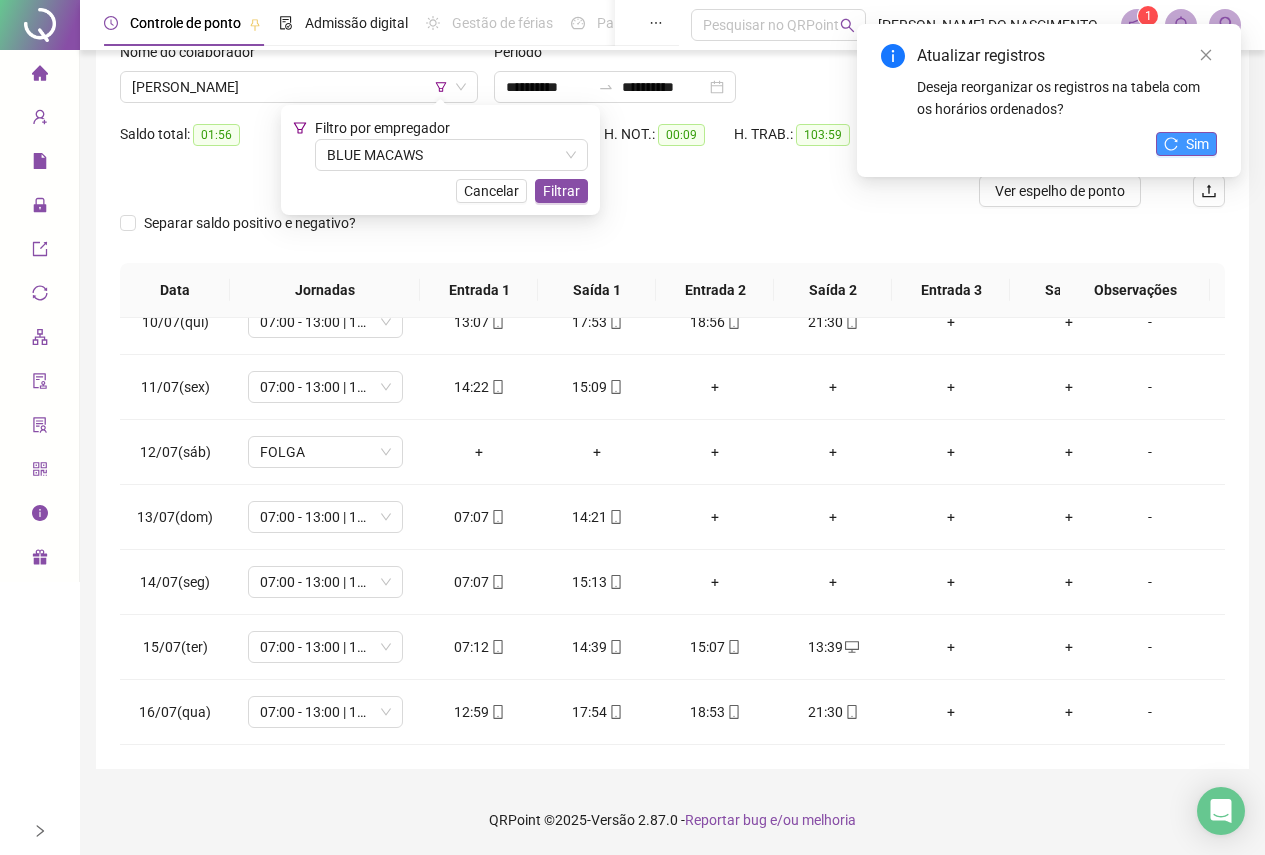 click on "Sim" at bounding box center (1186, 144) 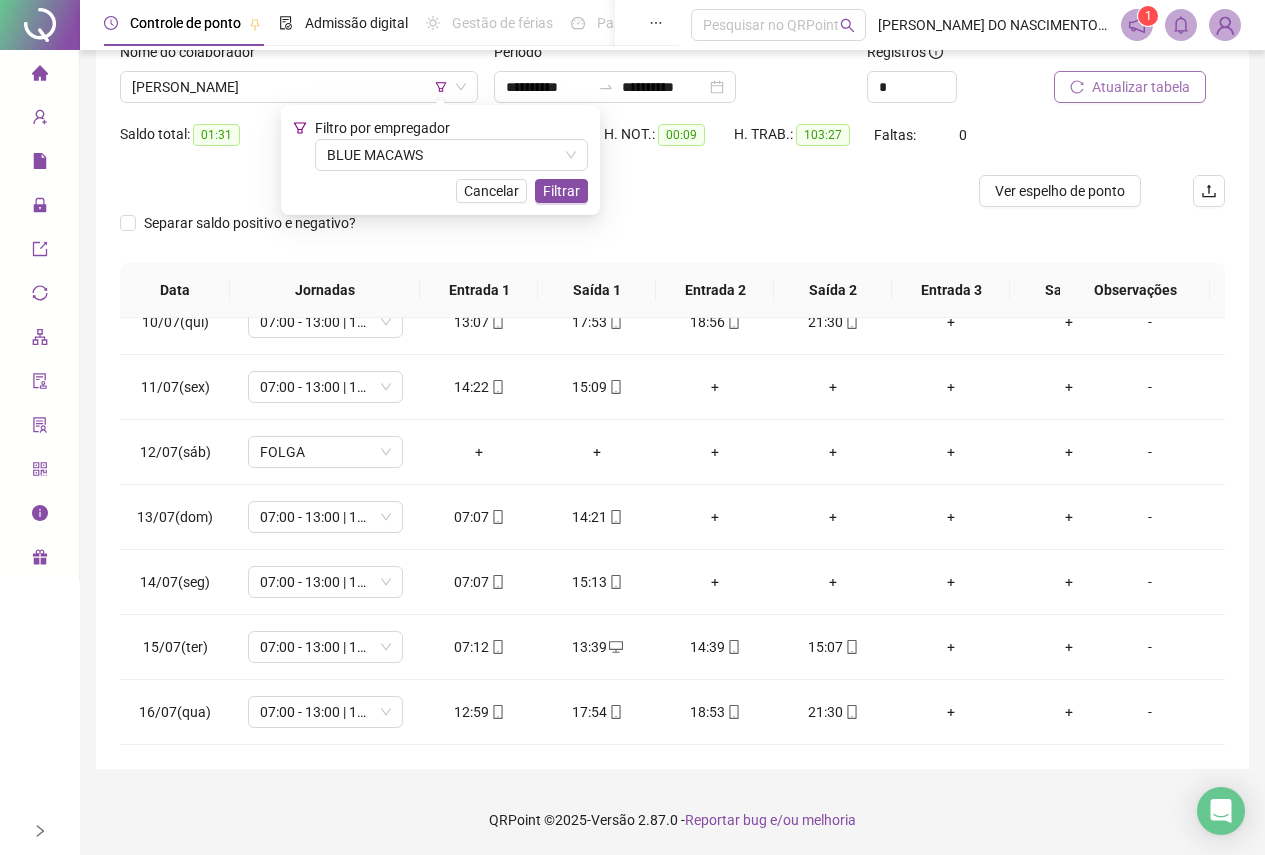 click 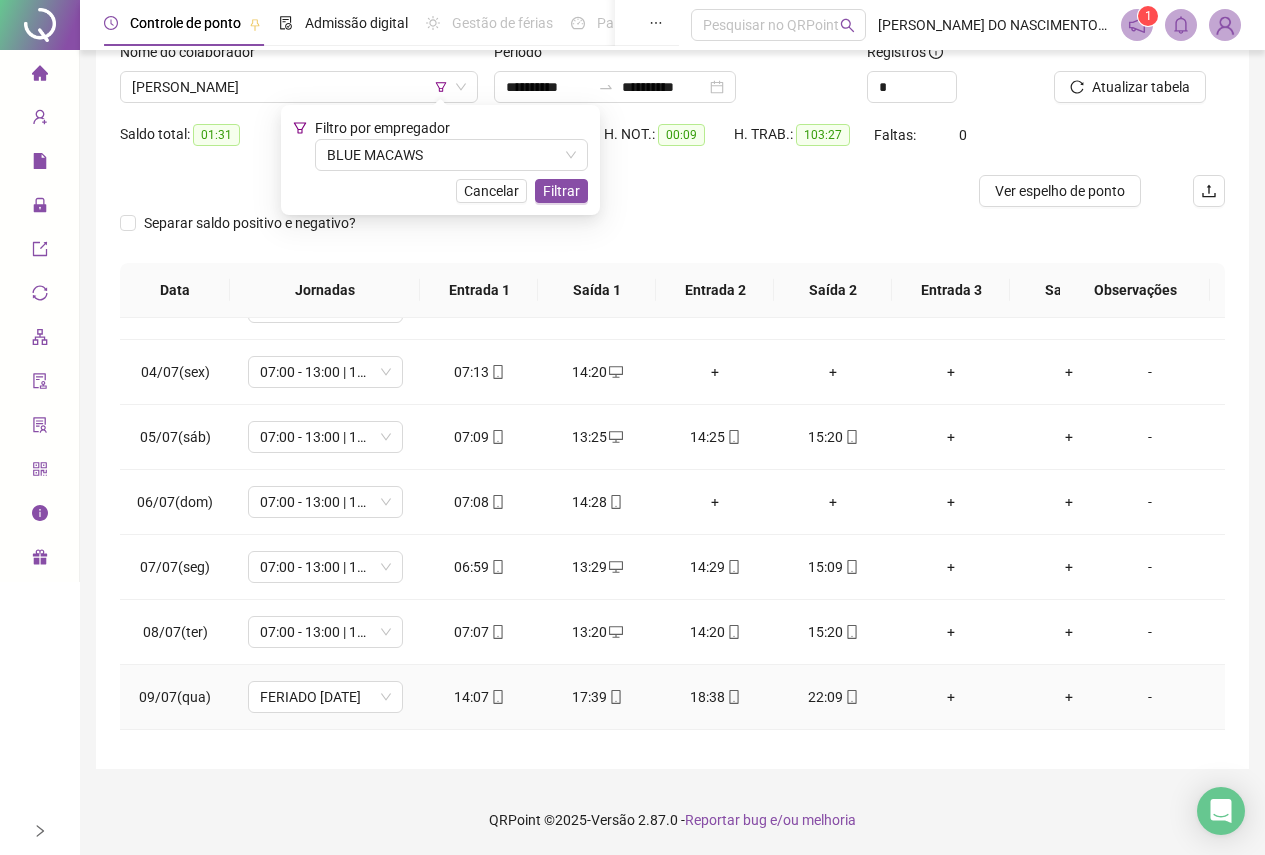scroll, scrollTop: 128, scrollLeft: 0, axis: vertical 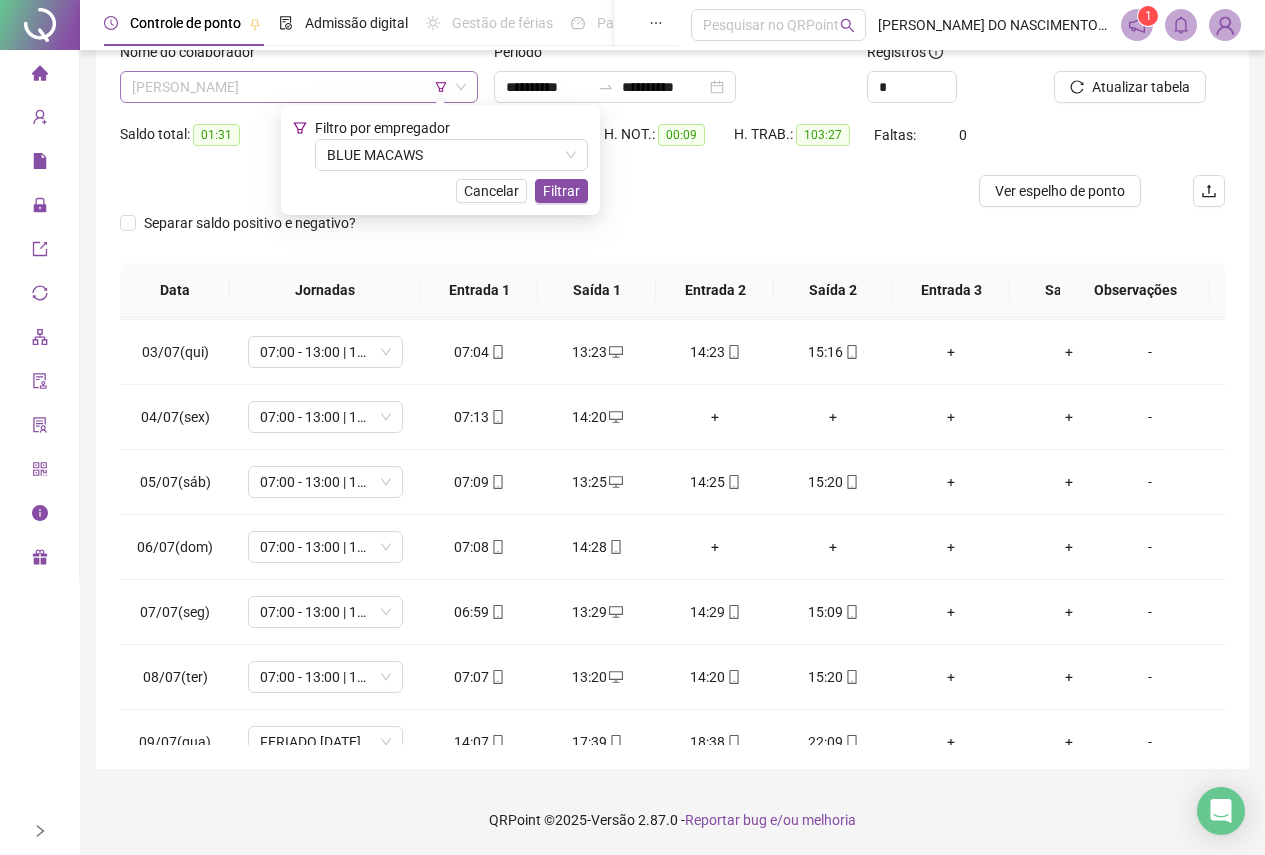 click on "[PERSON_NAME]" at bounding box center (299, 87) 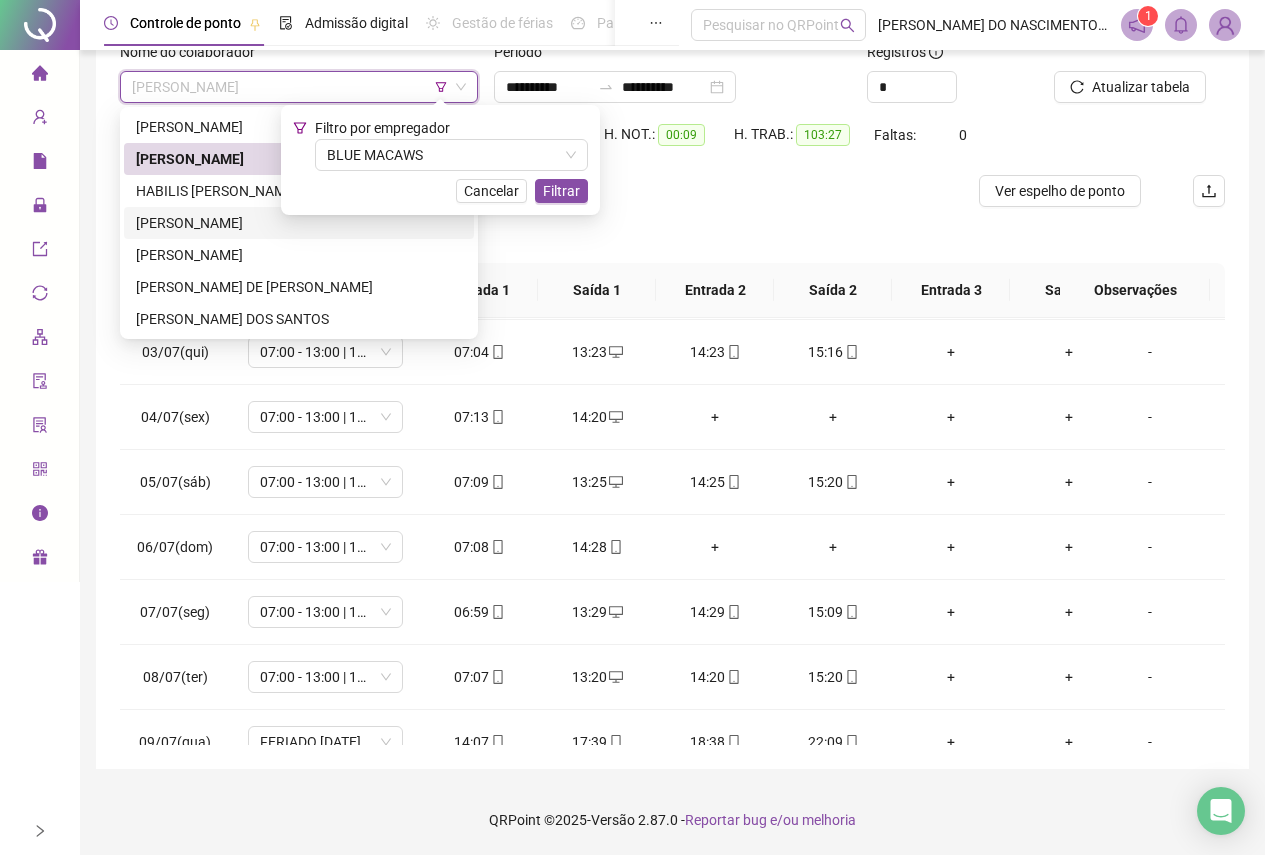 click on "HABILIS [PERSON_NAME]" at bounding box center [299, 191] 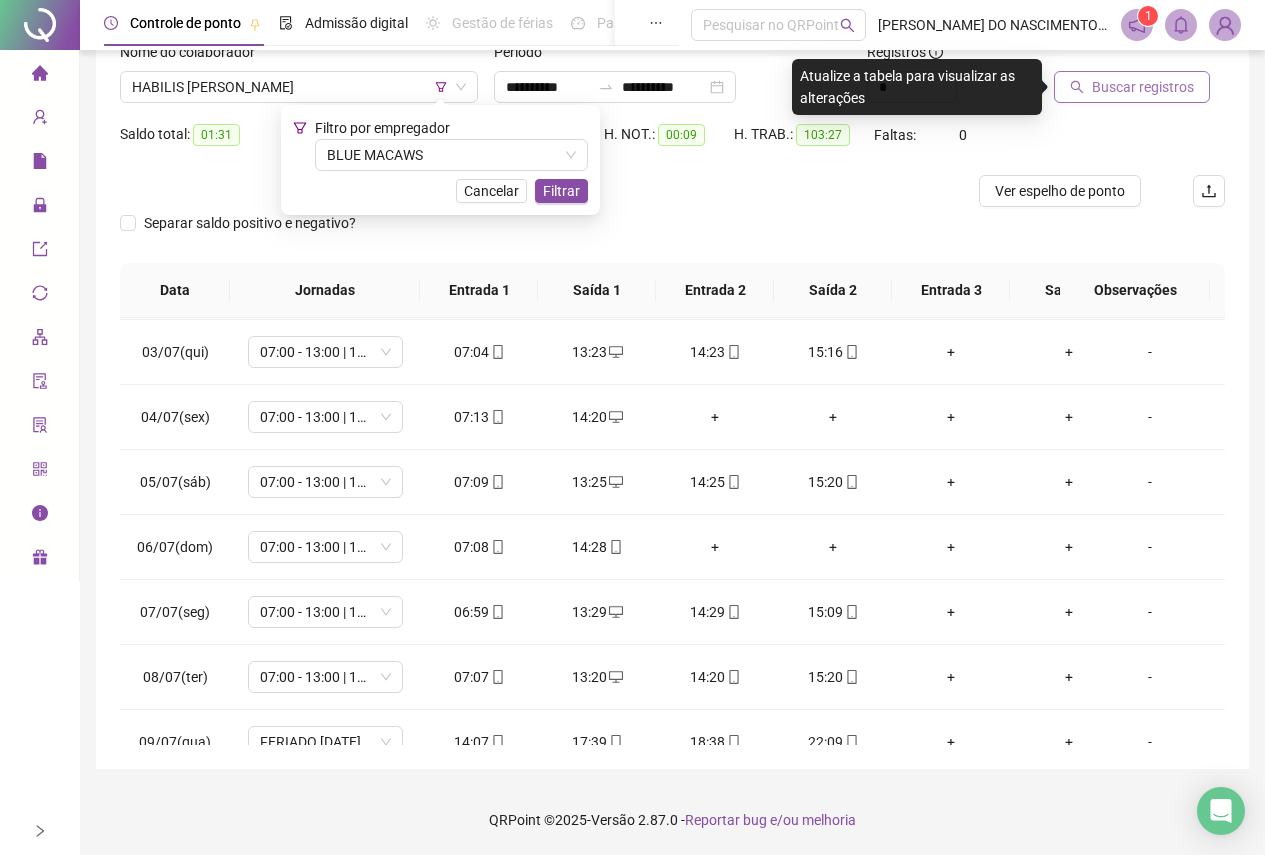 click on "Buscar registros" at bounding box center (1143, 87) 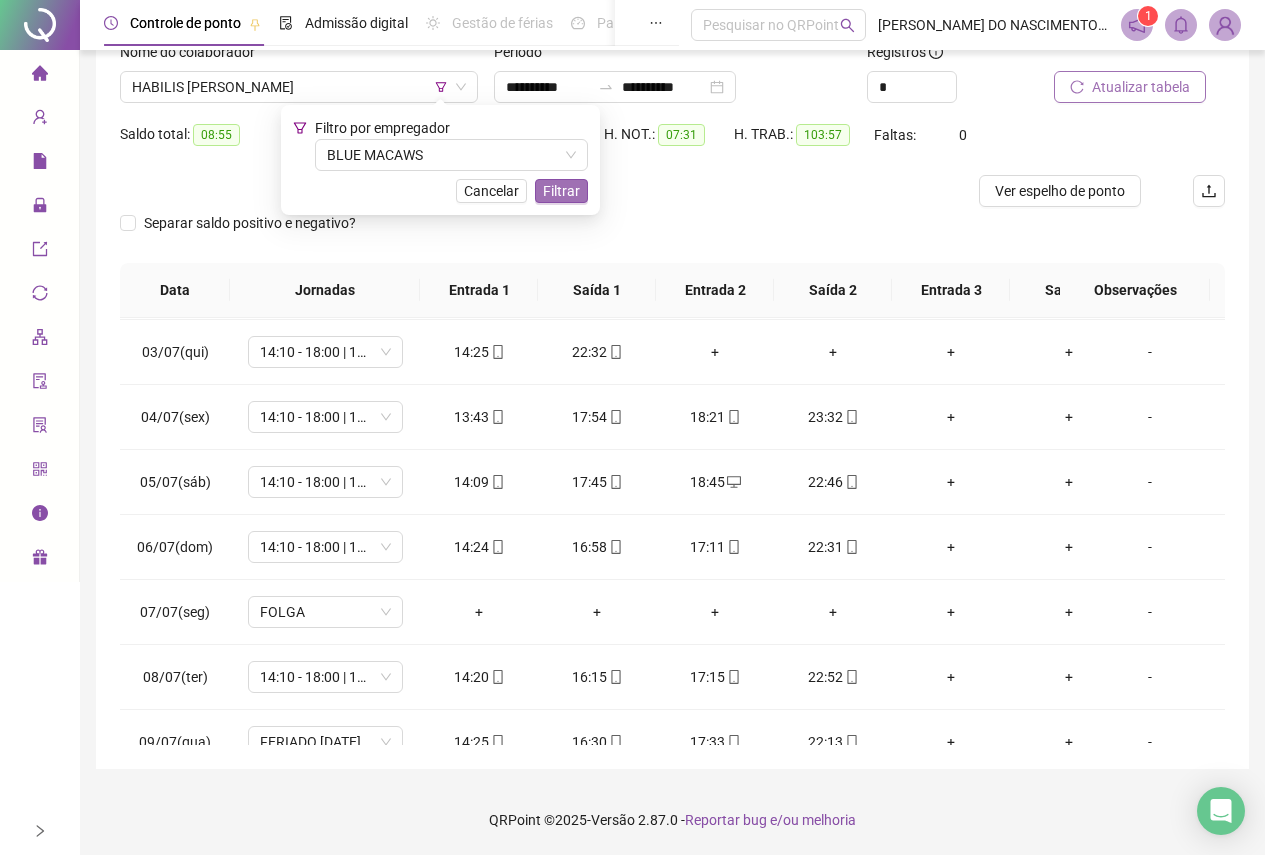 click on "Filtrar" at bounding box center (561, 191) 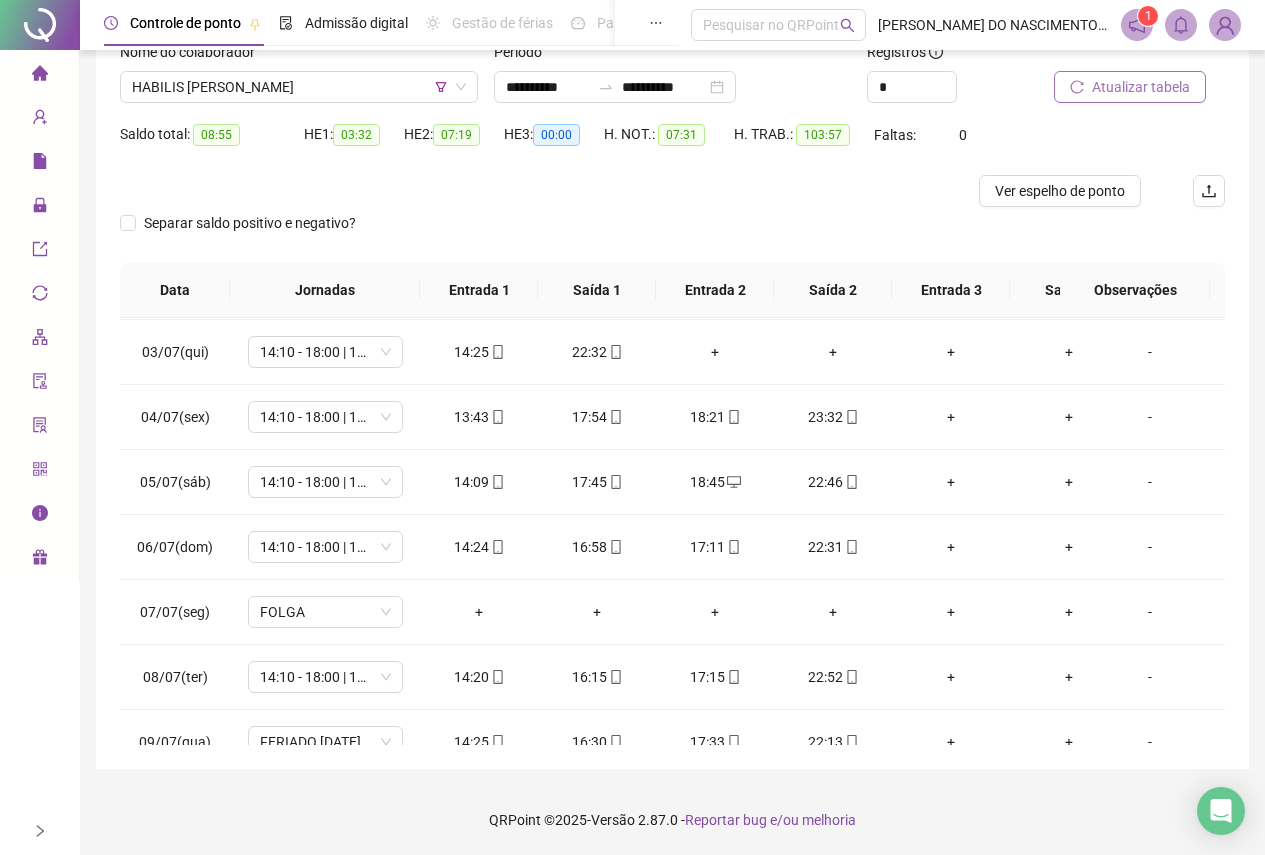 click on "Atualizar tabela" at bounding box center (1141, 87) 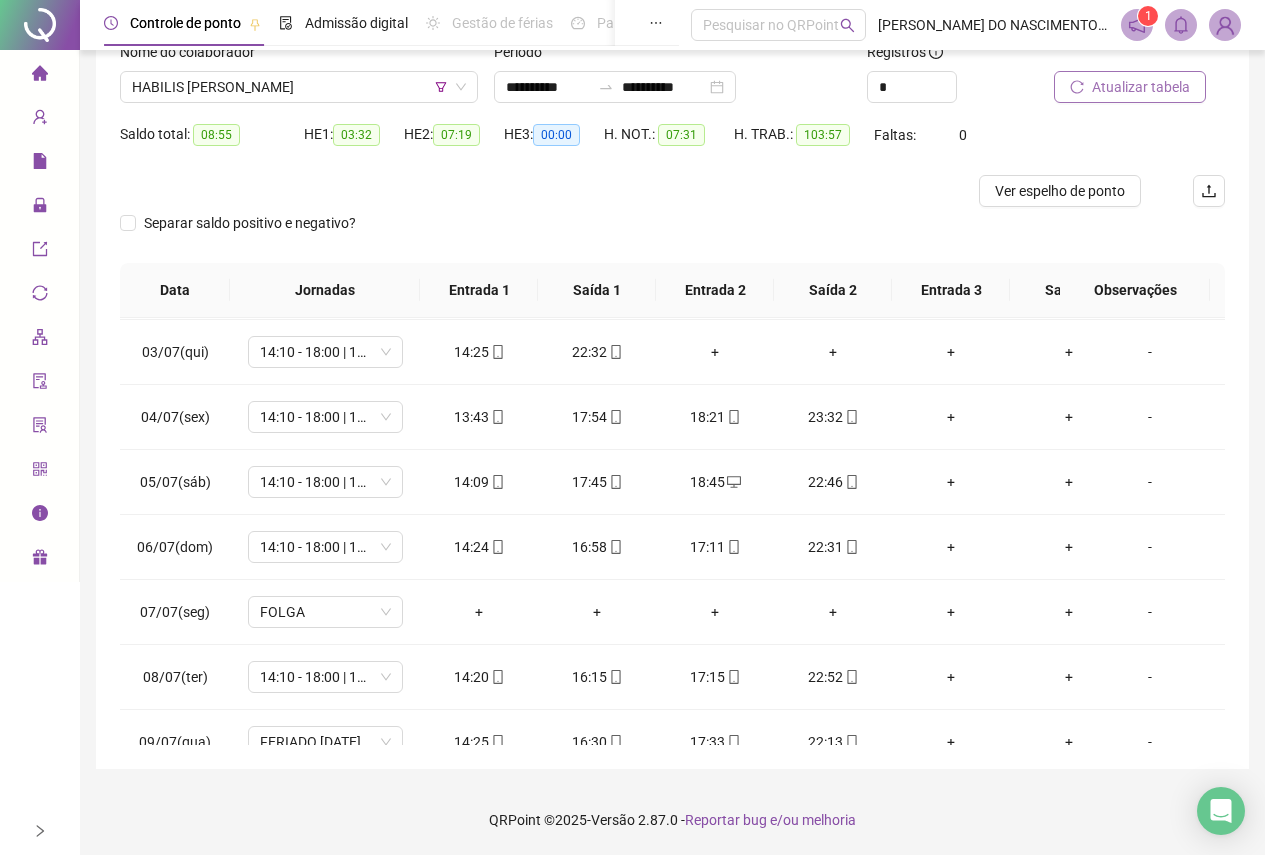 click on "Atualizar tabela" at bounding box center (1141, 87) 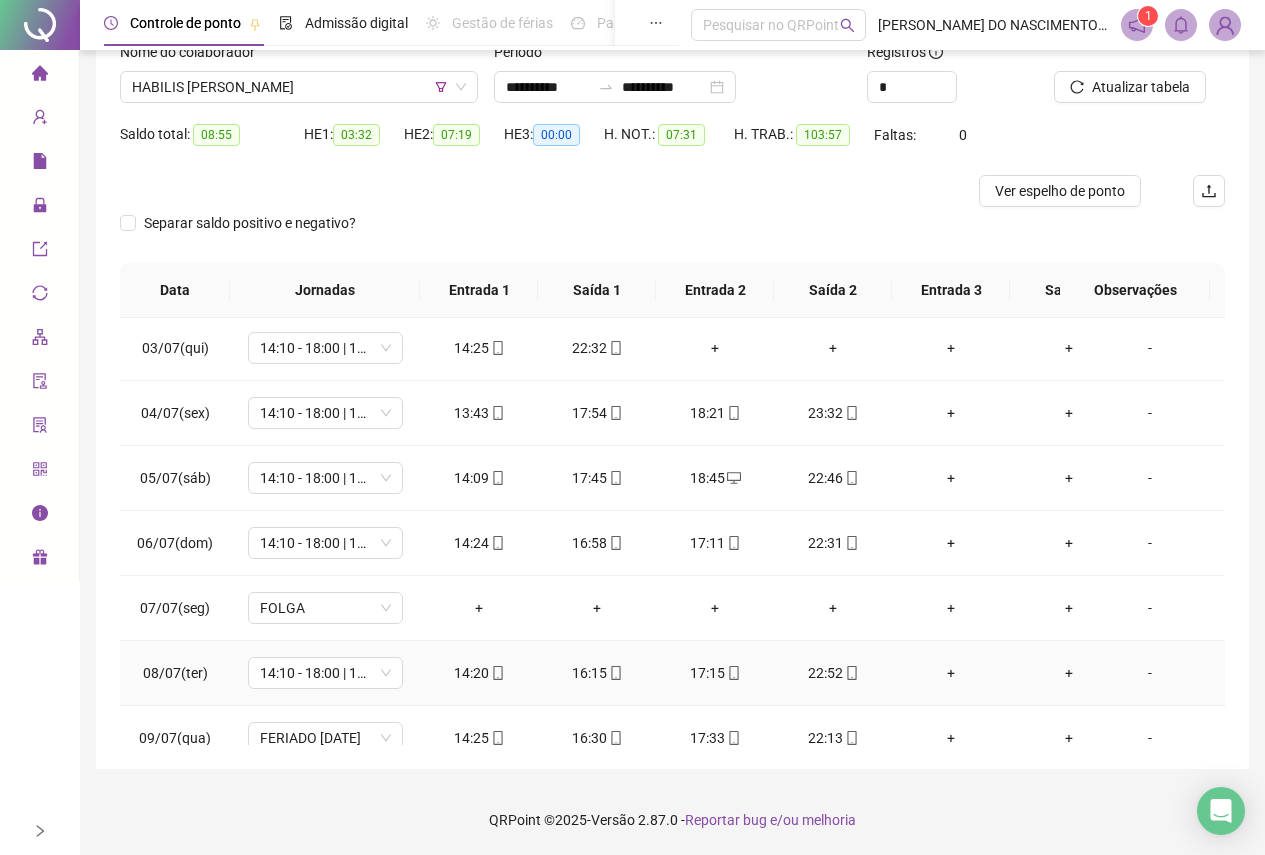 scroll, scrollTop: 0, scrollLeft: 0, axis: both 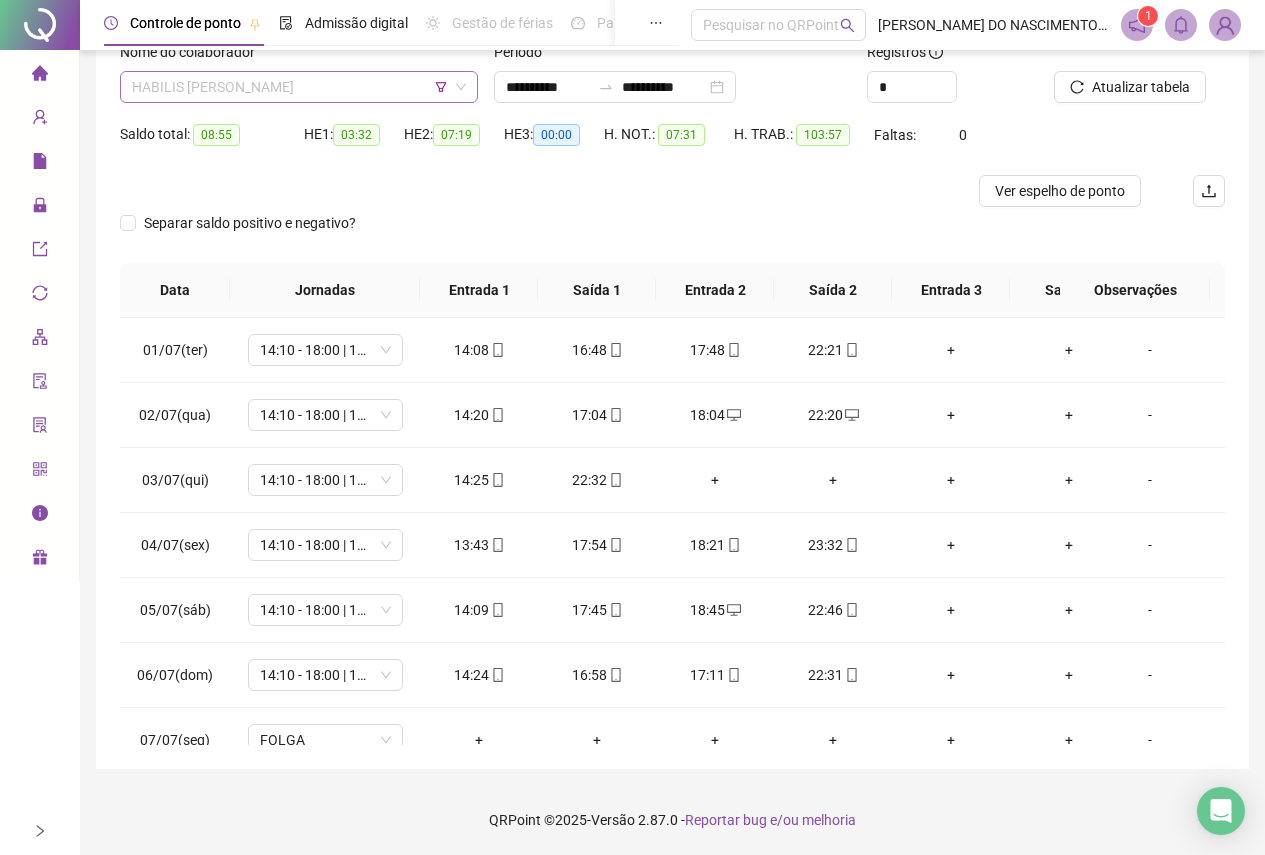 click on "HABILIS [PERSON_NAME]" at bounding box center (299, 87) 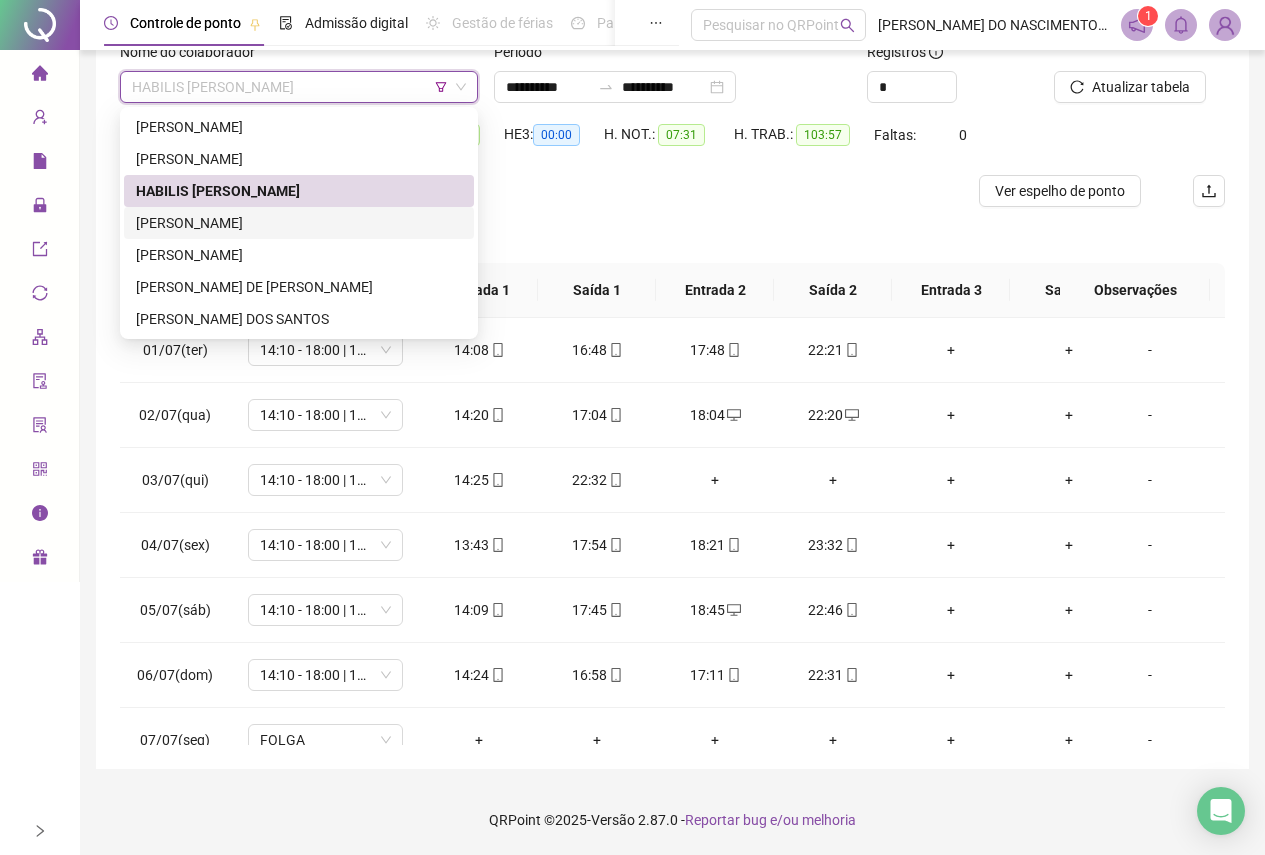 click on "[PERSON_NAME]" at bounding box center [299, 223] 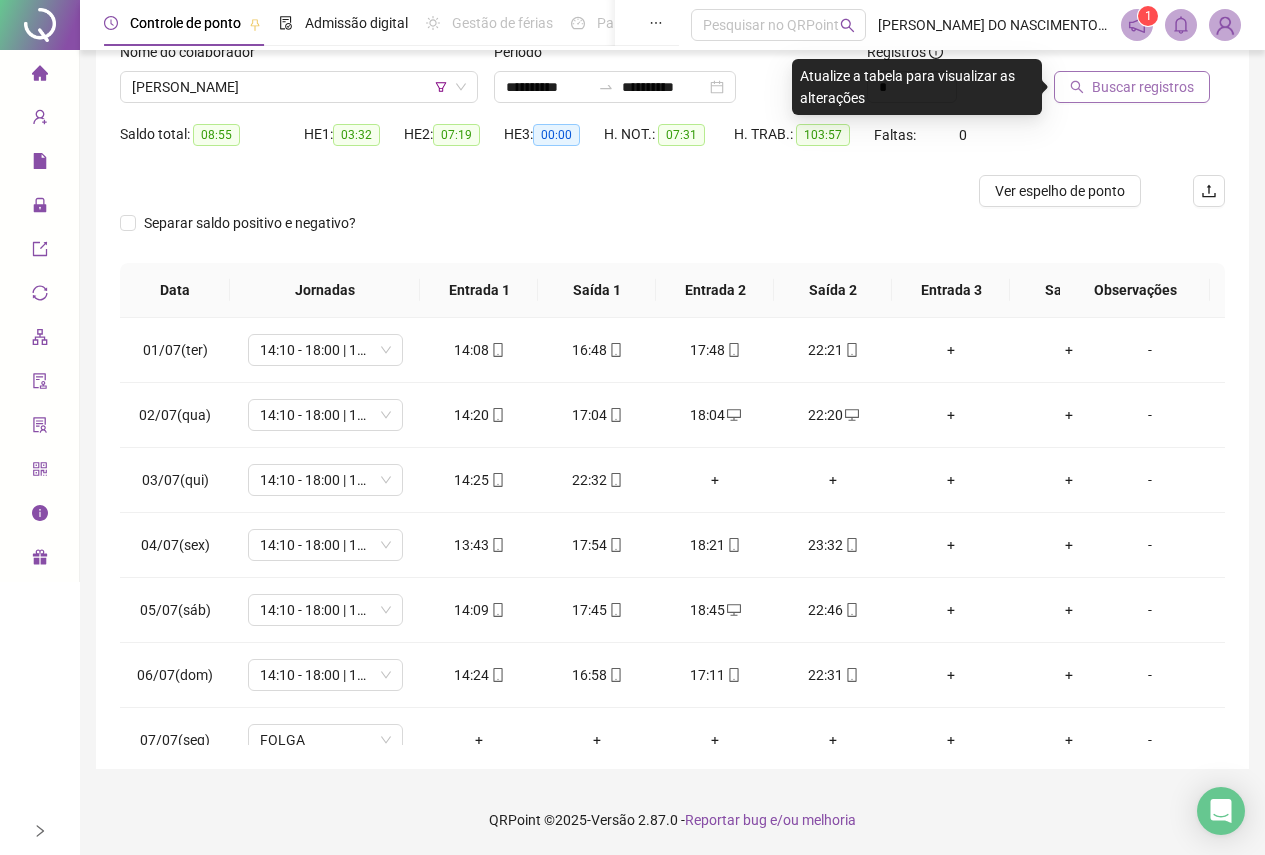 click on "Buscar registros" at bounding box center (1143, 87) 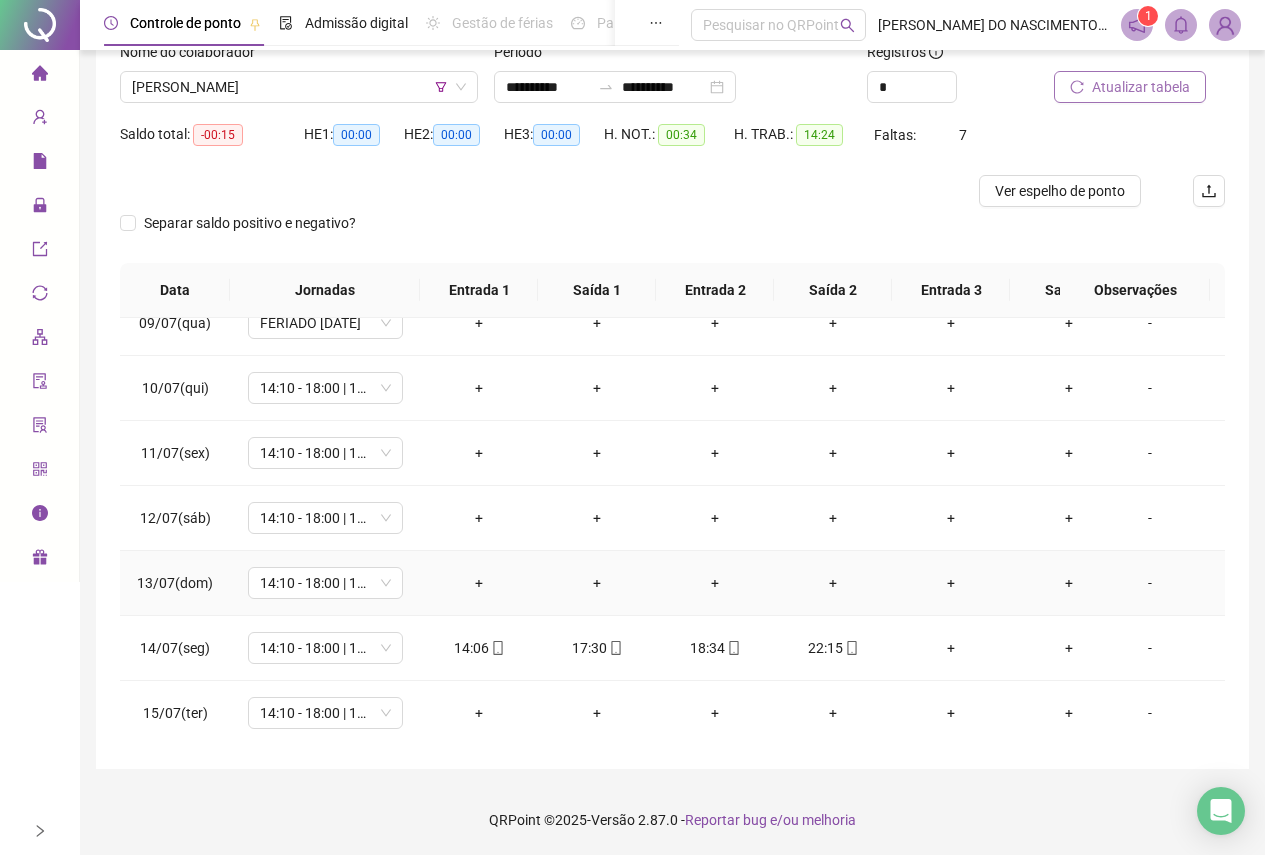 scroll, scrollTop: 0, scrollLeft: 0, axis: both 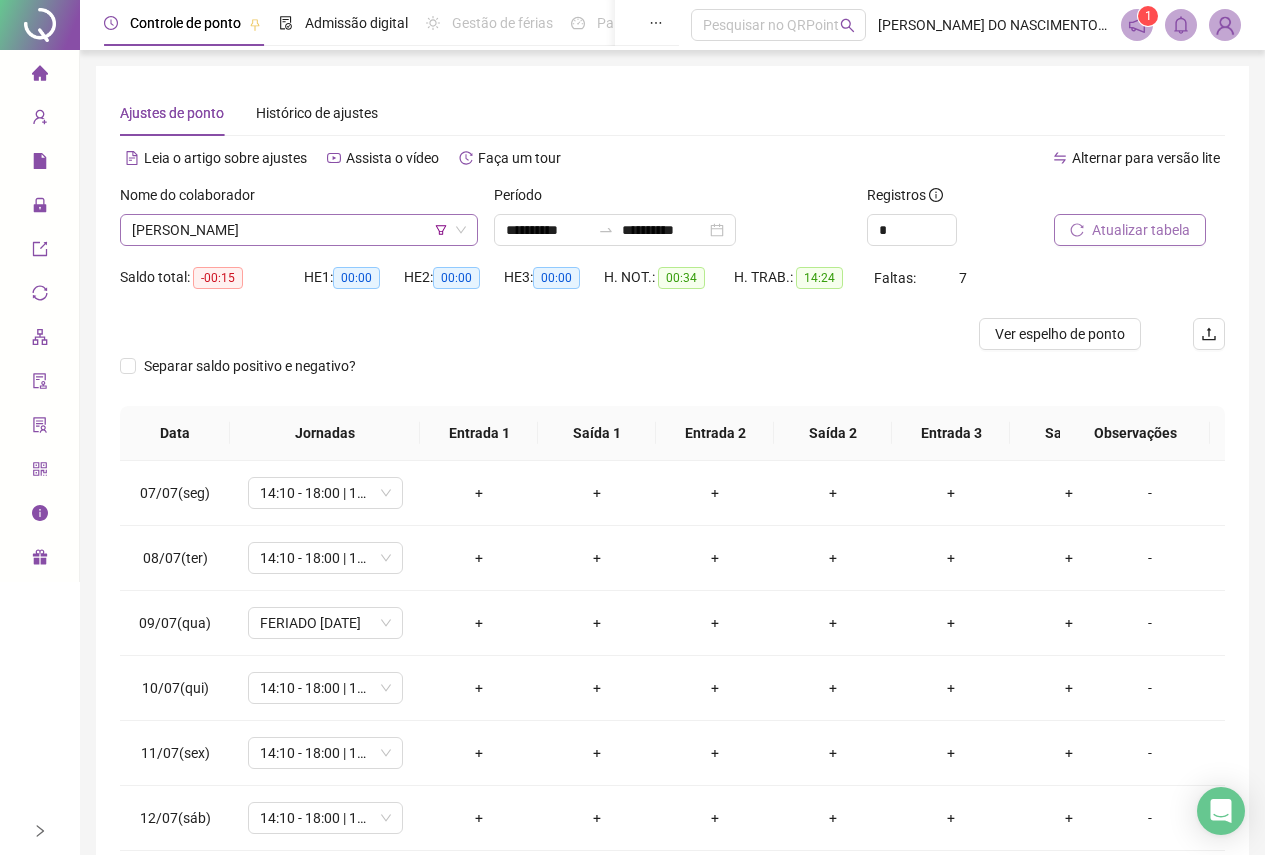 click on "[PERSON_NAME]" at bounding box center (299, 230) 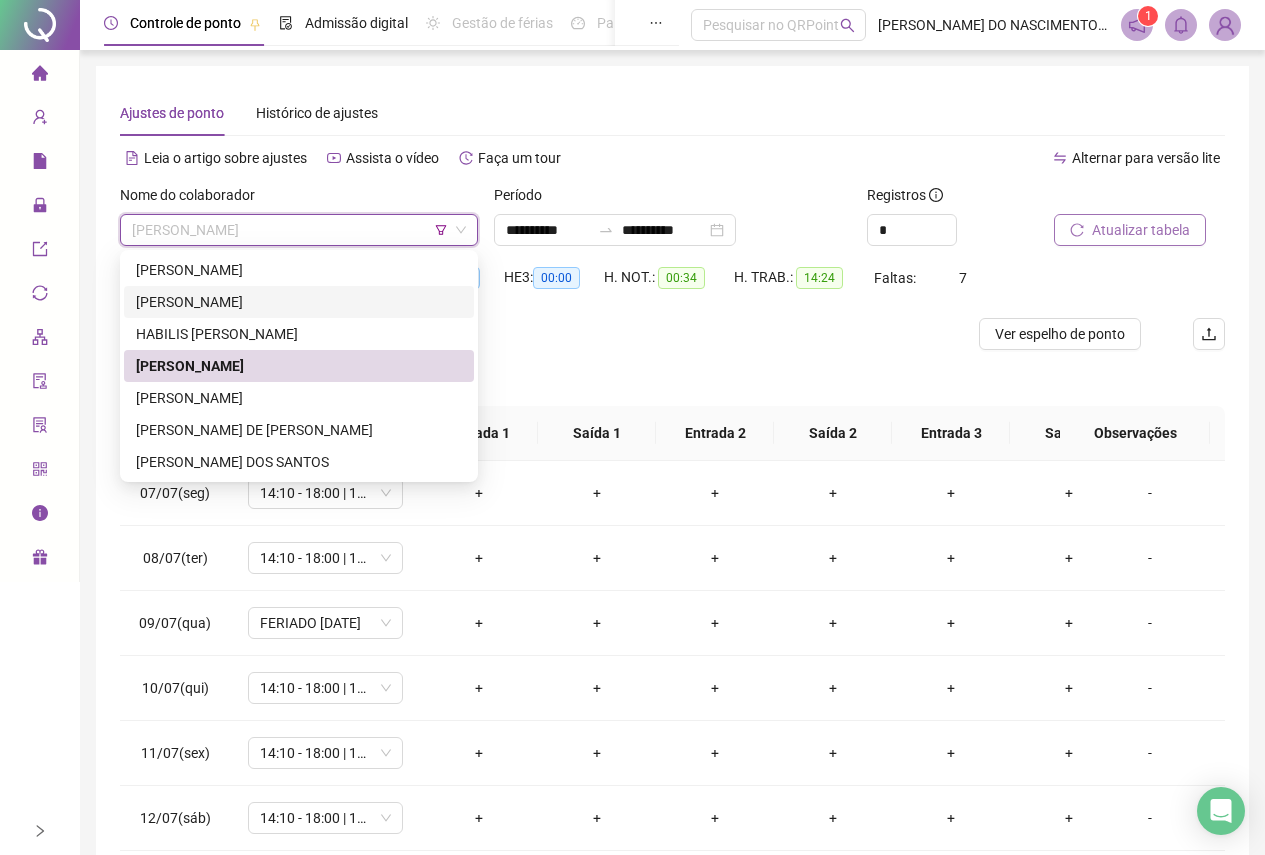 click on "[PERSON_NAME]" at bounding box center (299, 302) 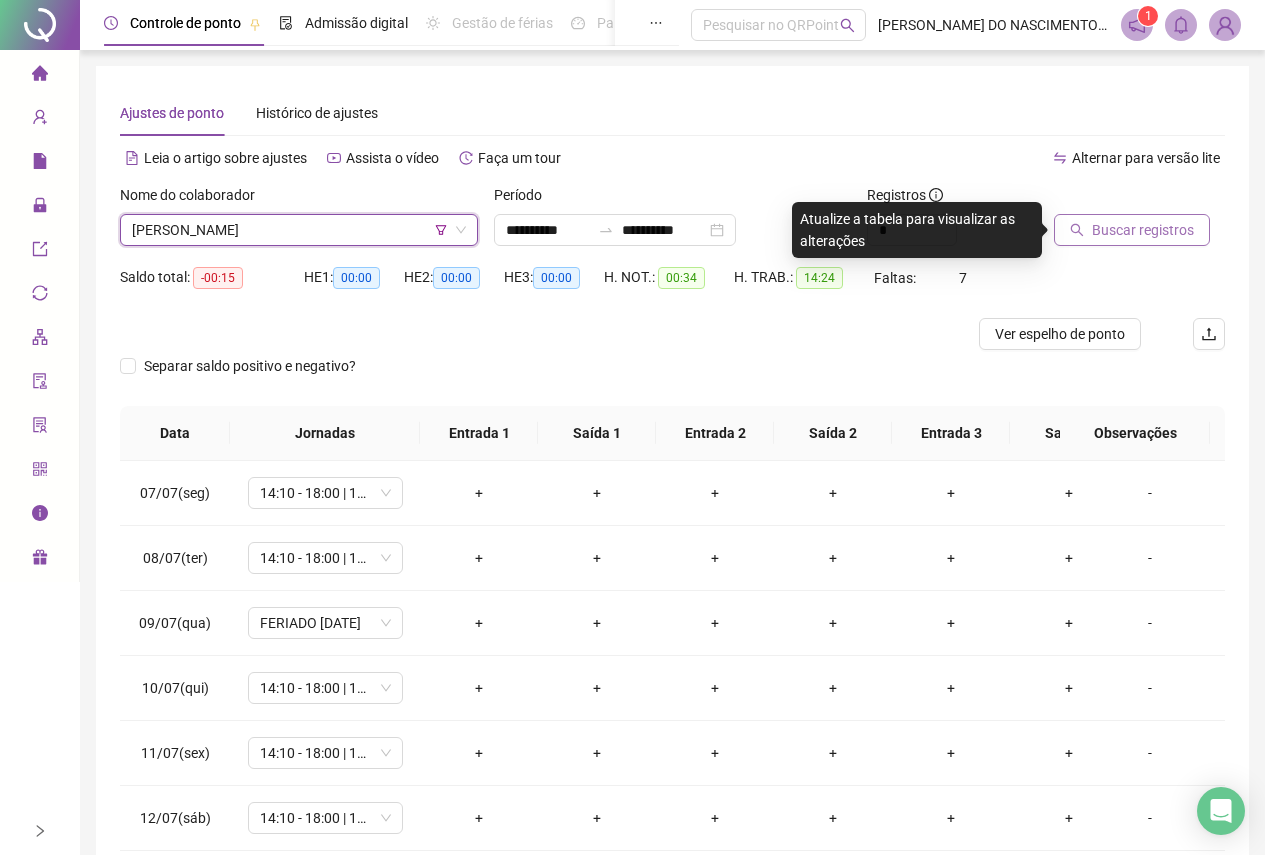 click on "Buscar registros" at bounding box center [1143, 230] 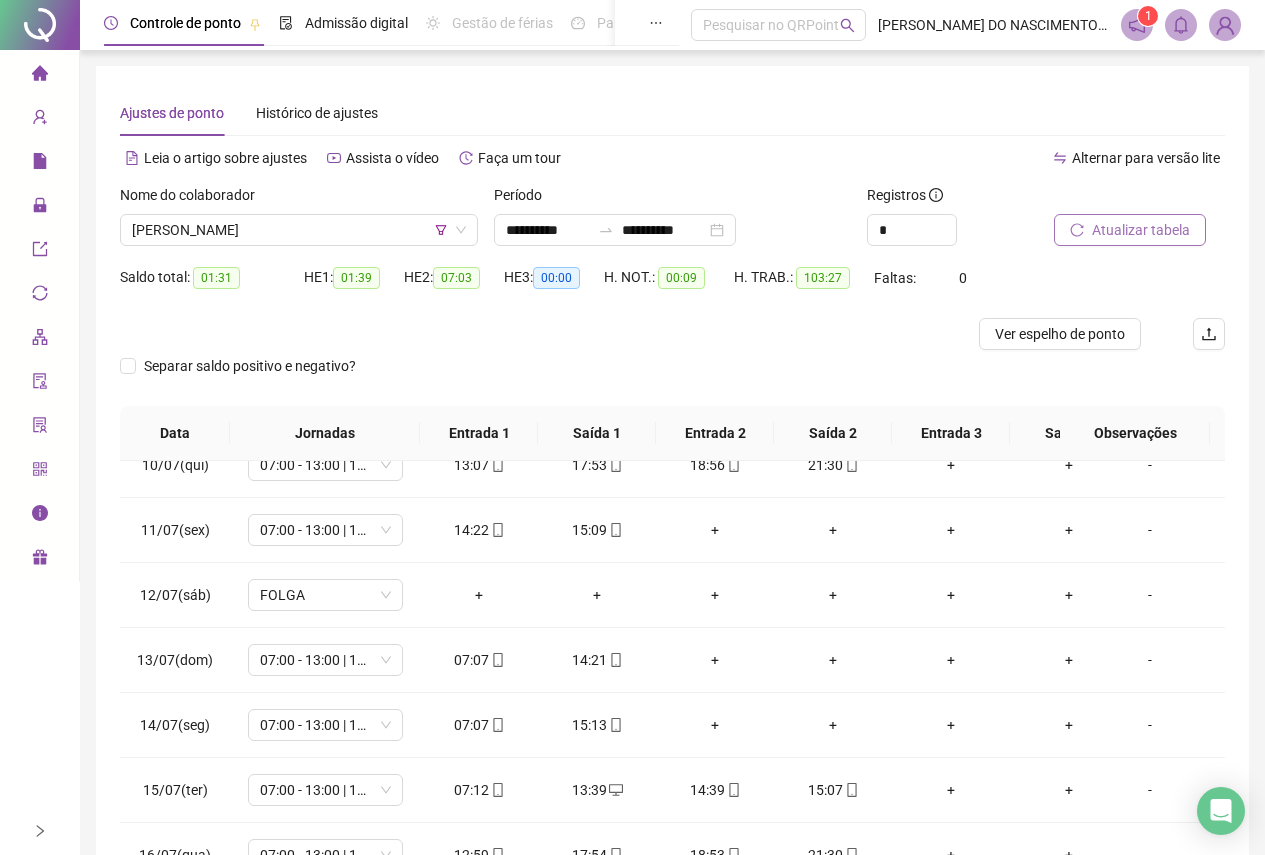 scroll, scrollTop: 628, scrollLeft: 0, axis: vertical 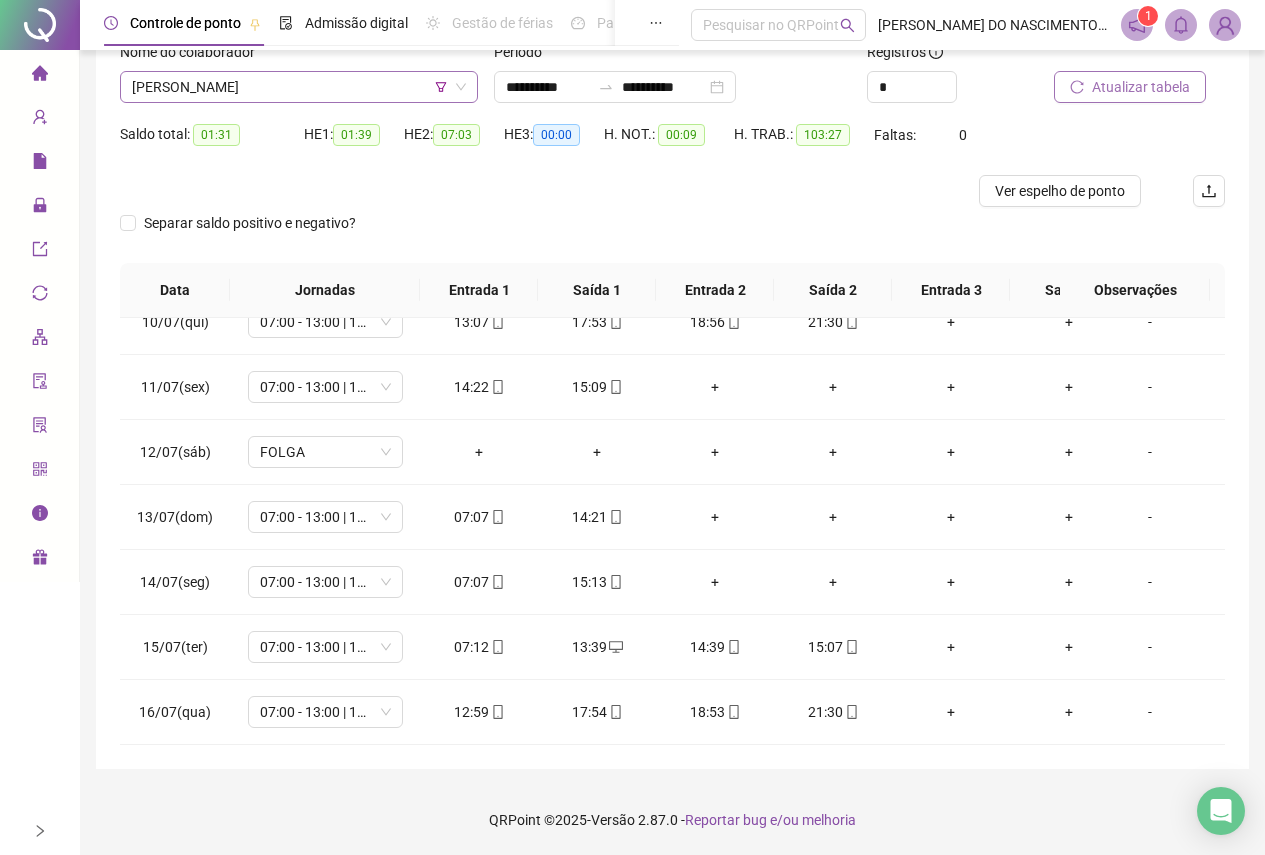 click on "[PERSON_NAME]" at bounding box center (299, 87) 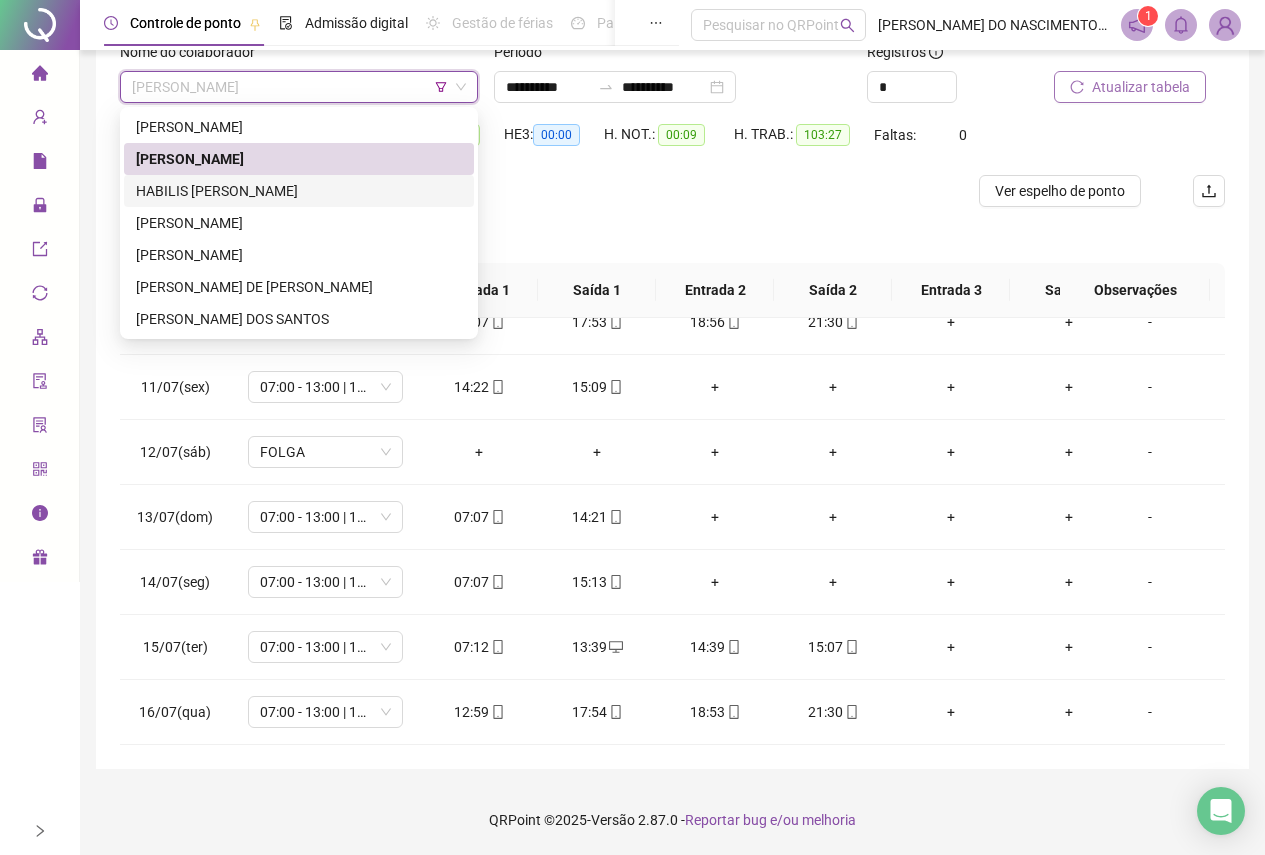 click on "HABILIS [PERSON_NAME]" at bounding box center (299, 191) 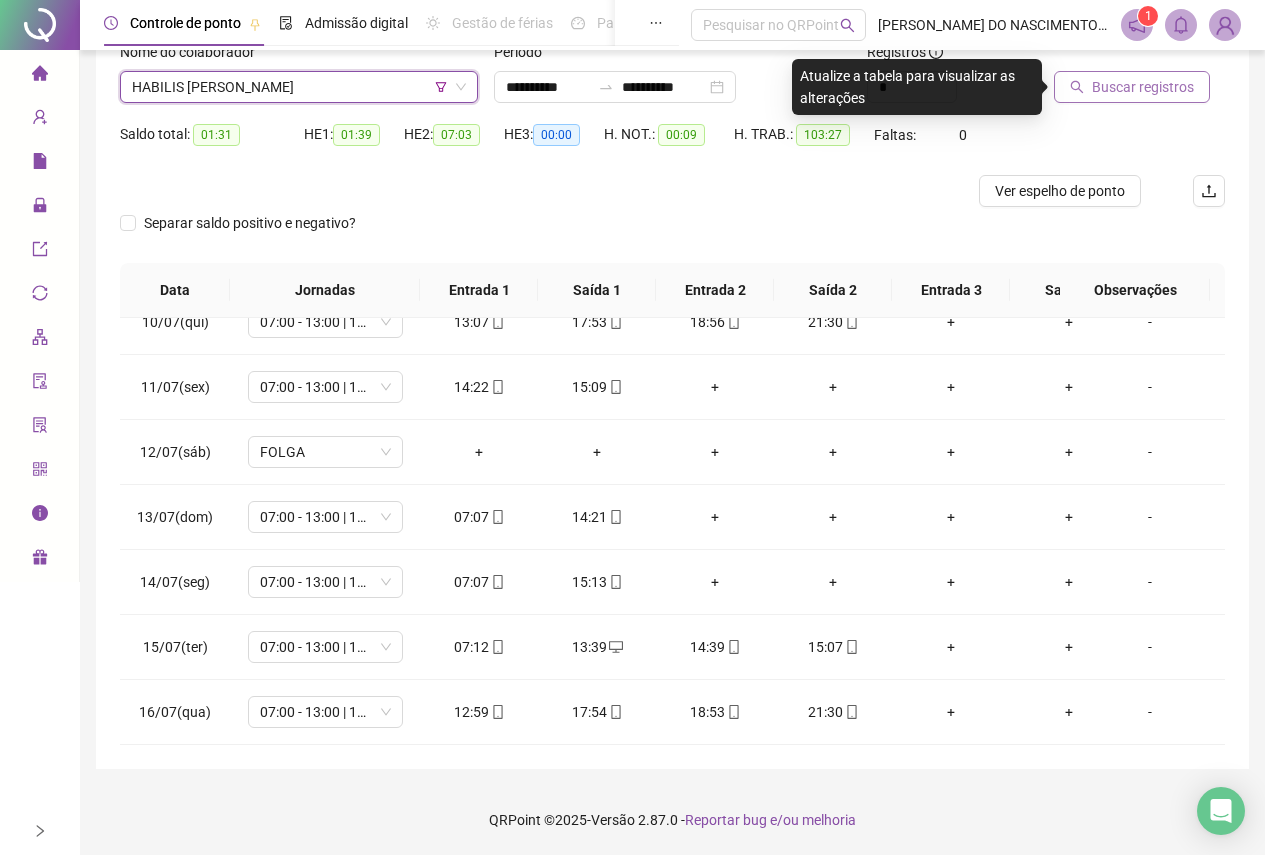 click on "Buscar registros" at bounding box center [1132, 87] 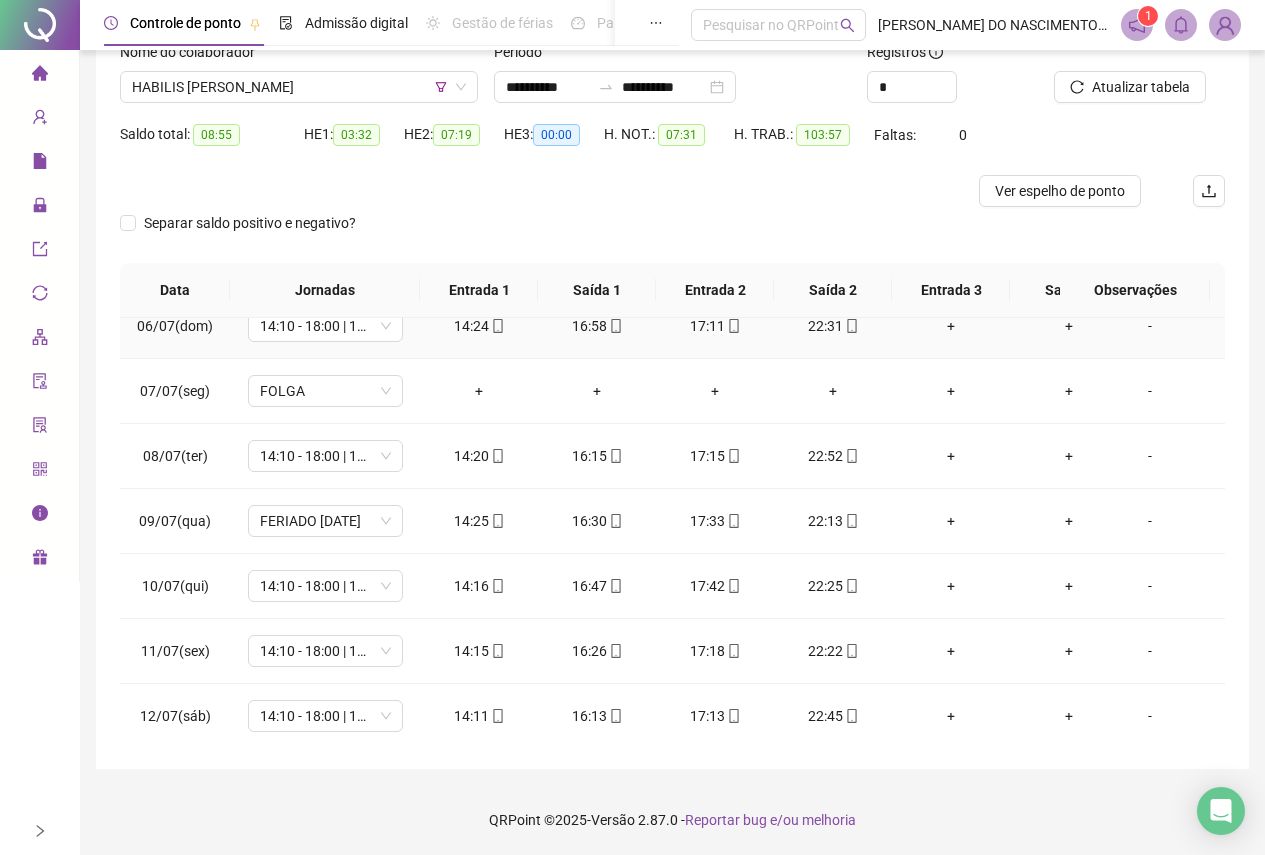 scroll, scrollTop: 0, scrollLeft: 0, axis: both 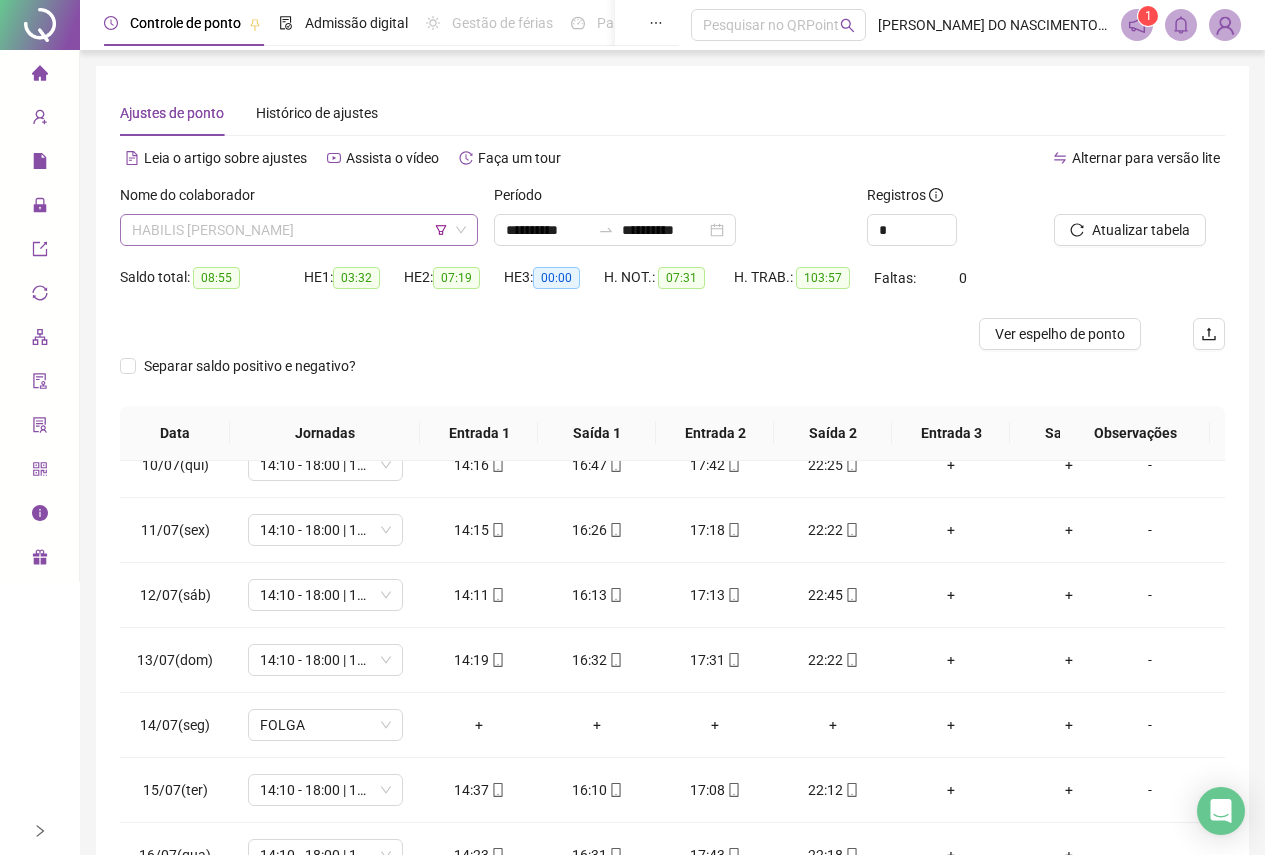 click on "HABILIS [PERSON_NAME]" at bounding box center [299, 230] 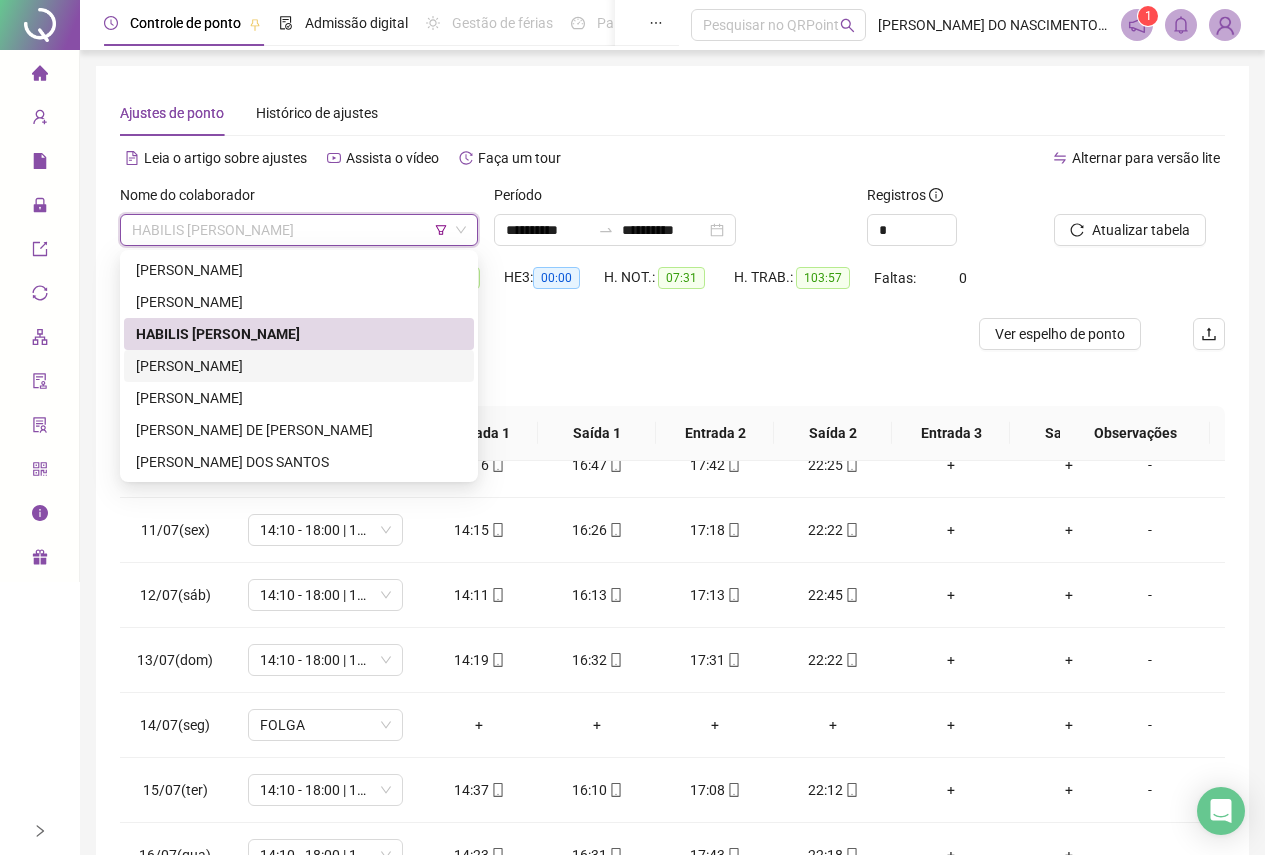click on "[PERSON_NAME]" at bounding box center [299, 366] 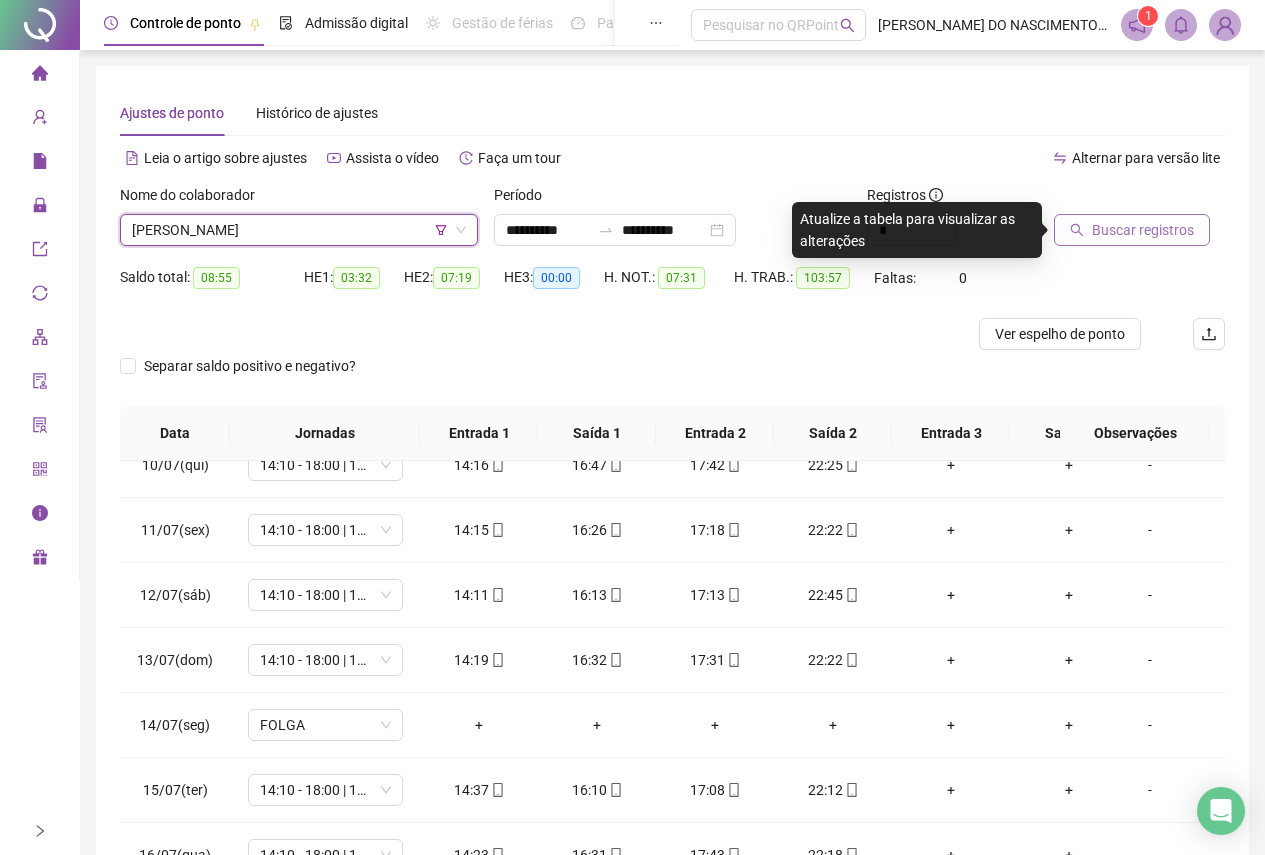 click on "Buscar registros" at bounding box center [1143, 230] 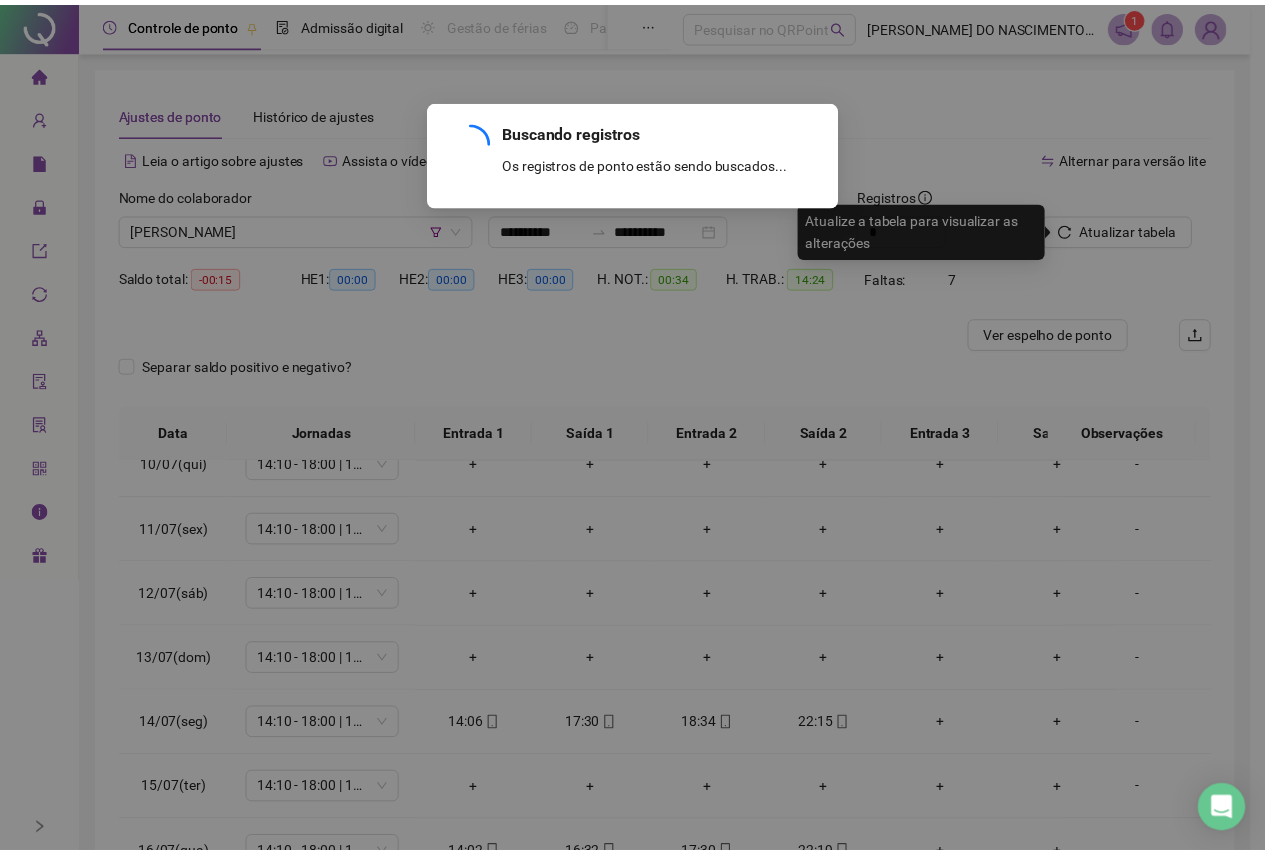 scroll, scrollTop: 238, scrollLeft: 0, axis: vertical 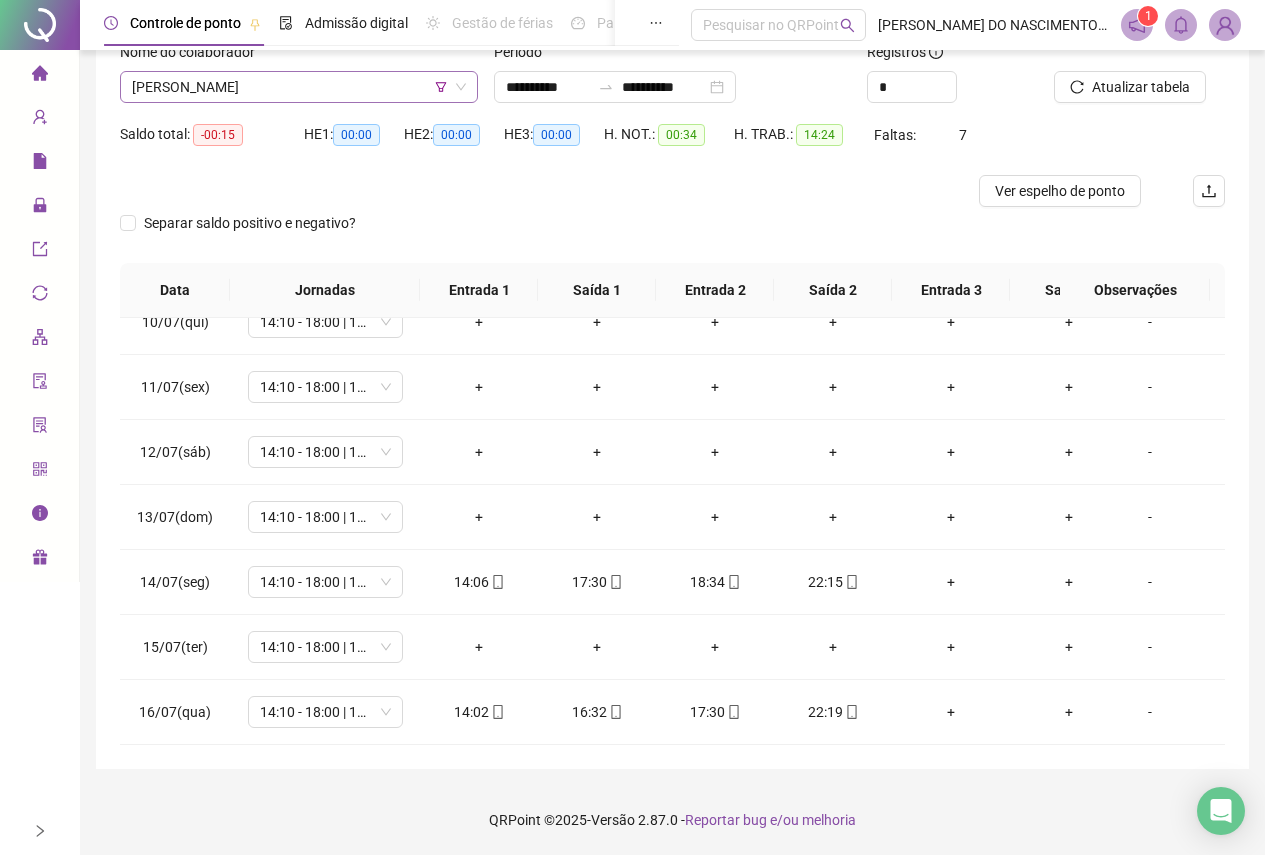 click on "[PERSON_NAME]" at bounding box center (299, 87) 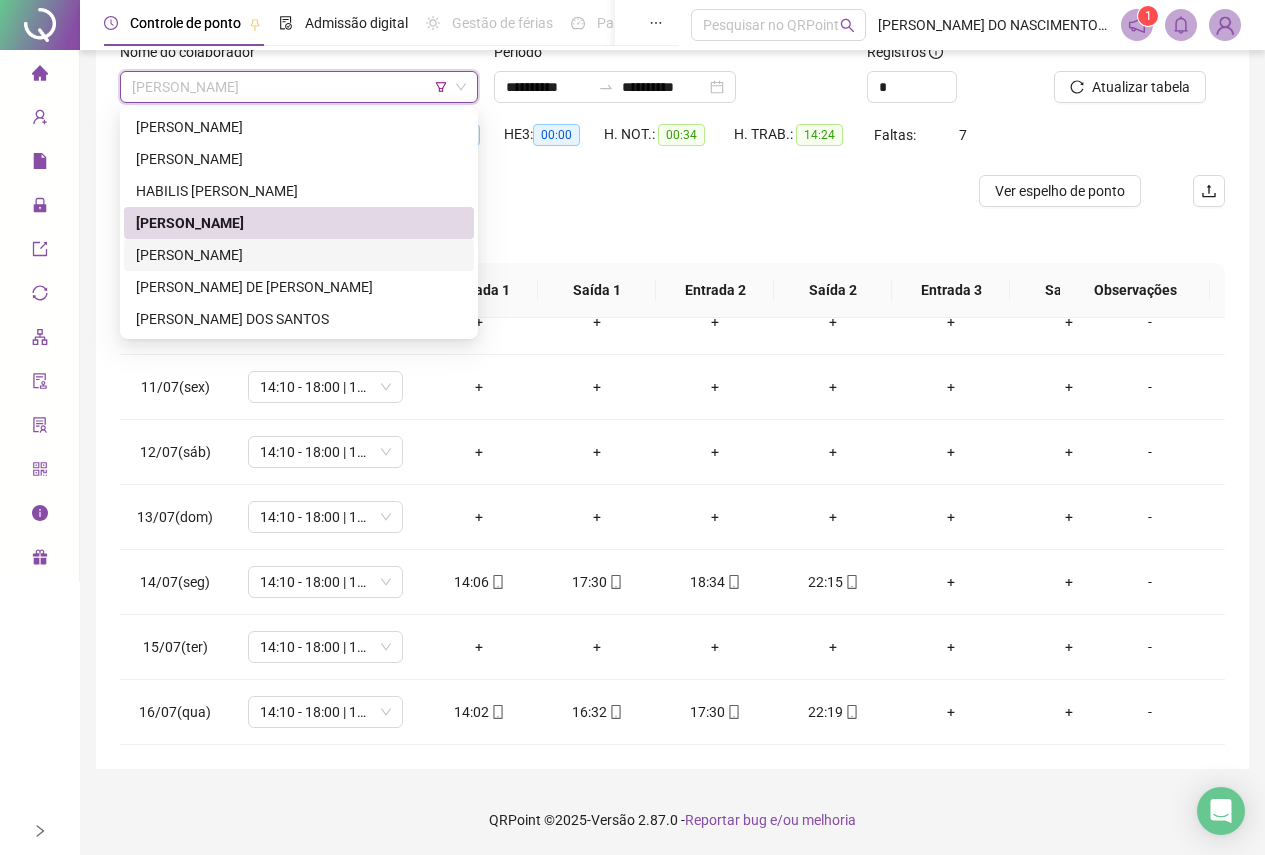click on "[PERSON_NAME]" at bounding box center (299, 255) 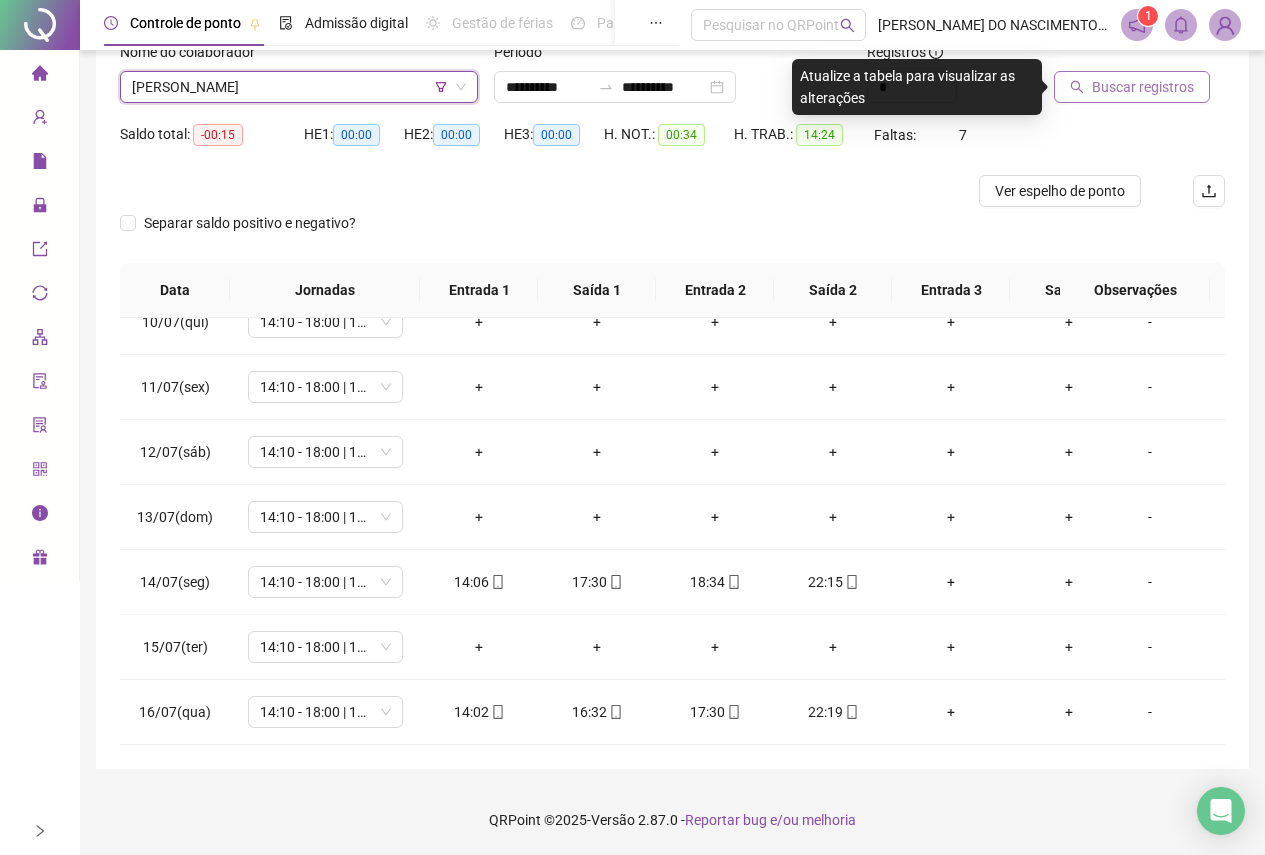 click on "Buscar registros" at bounding box center (1143, 87) 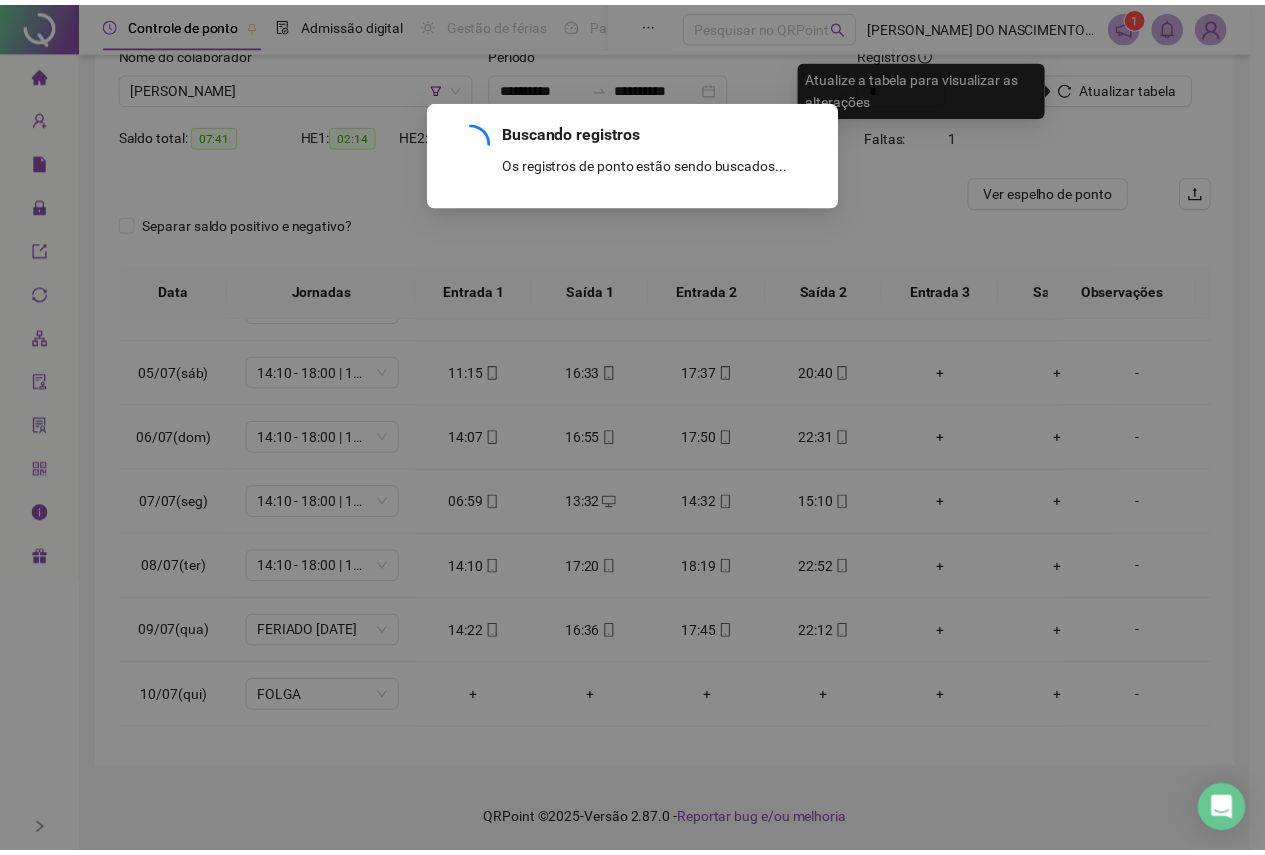 scroll, scrollTop: 628, scrollLeft: 0, axis: vertical 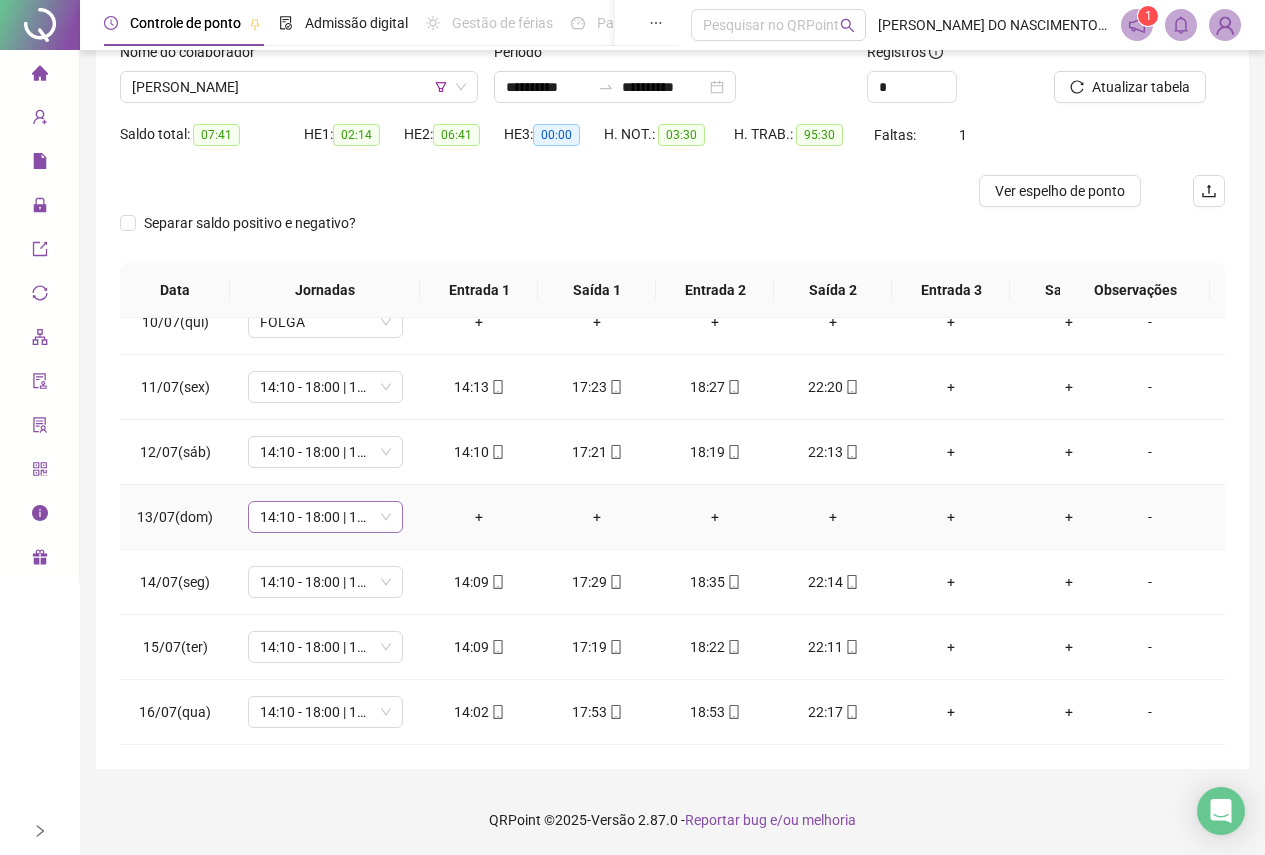 click on "14:10 - 18:00 | 19:00 - 22:30" at bounding box center [325, 517] 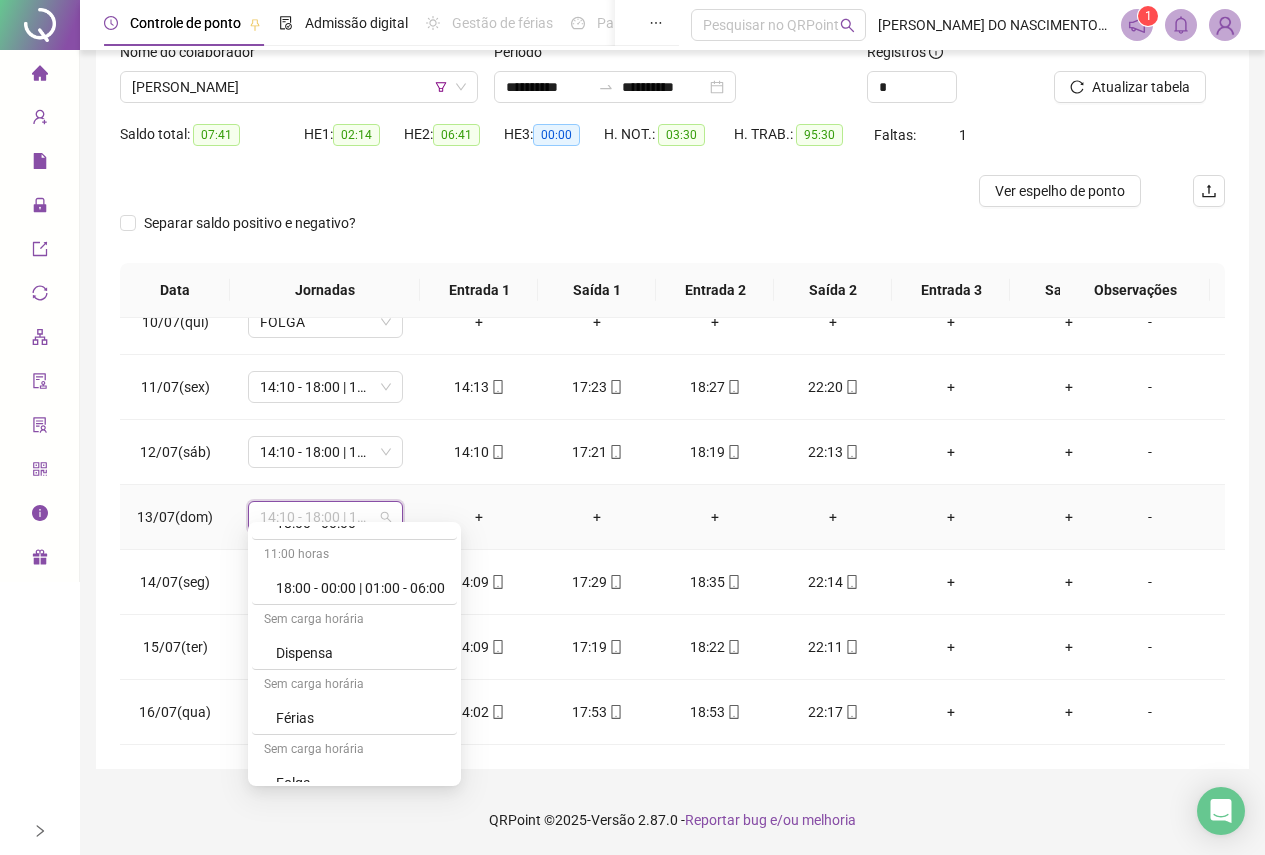 scroll, scrollTop: 3700, scrollLeft: 0, axis: vertical 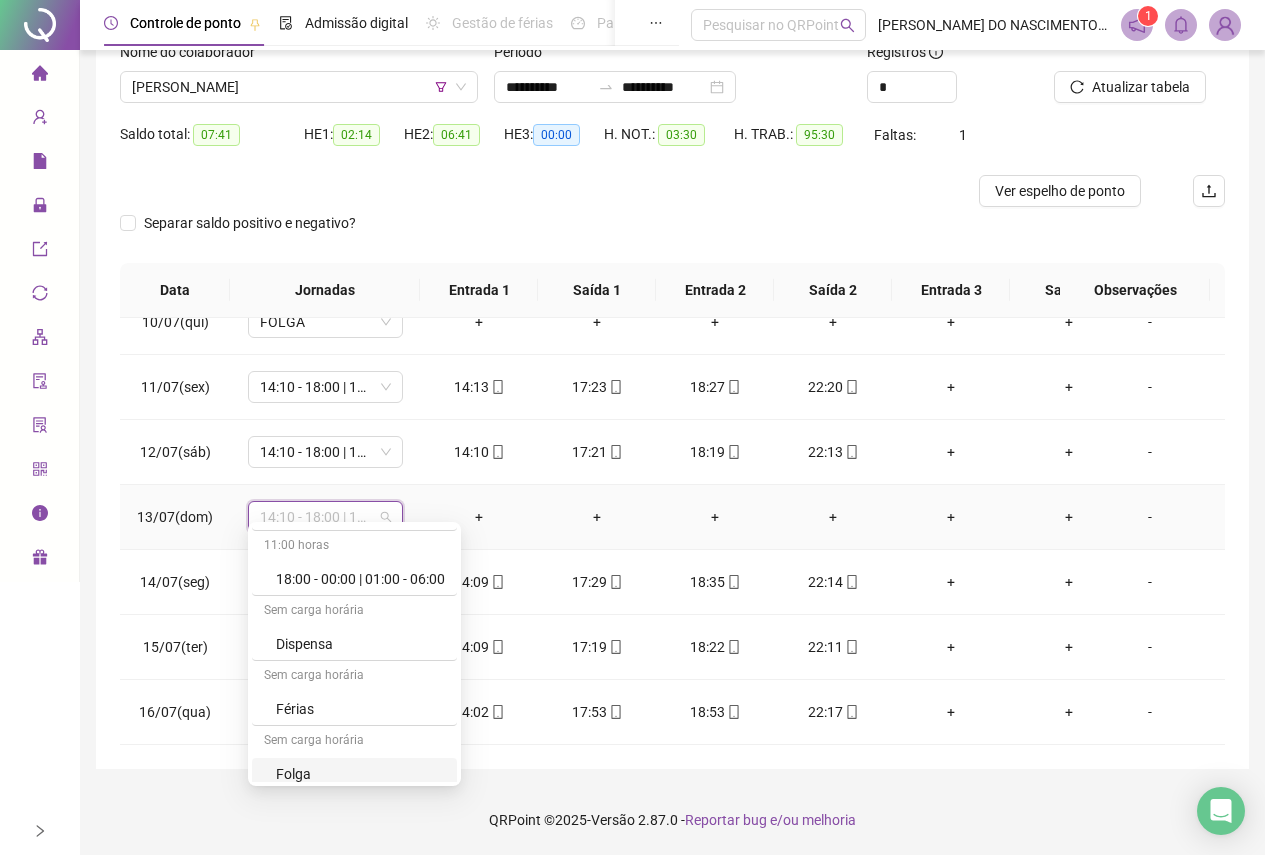 click on "Folga" at bounding box center (360, 774) 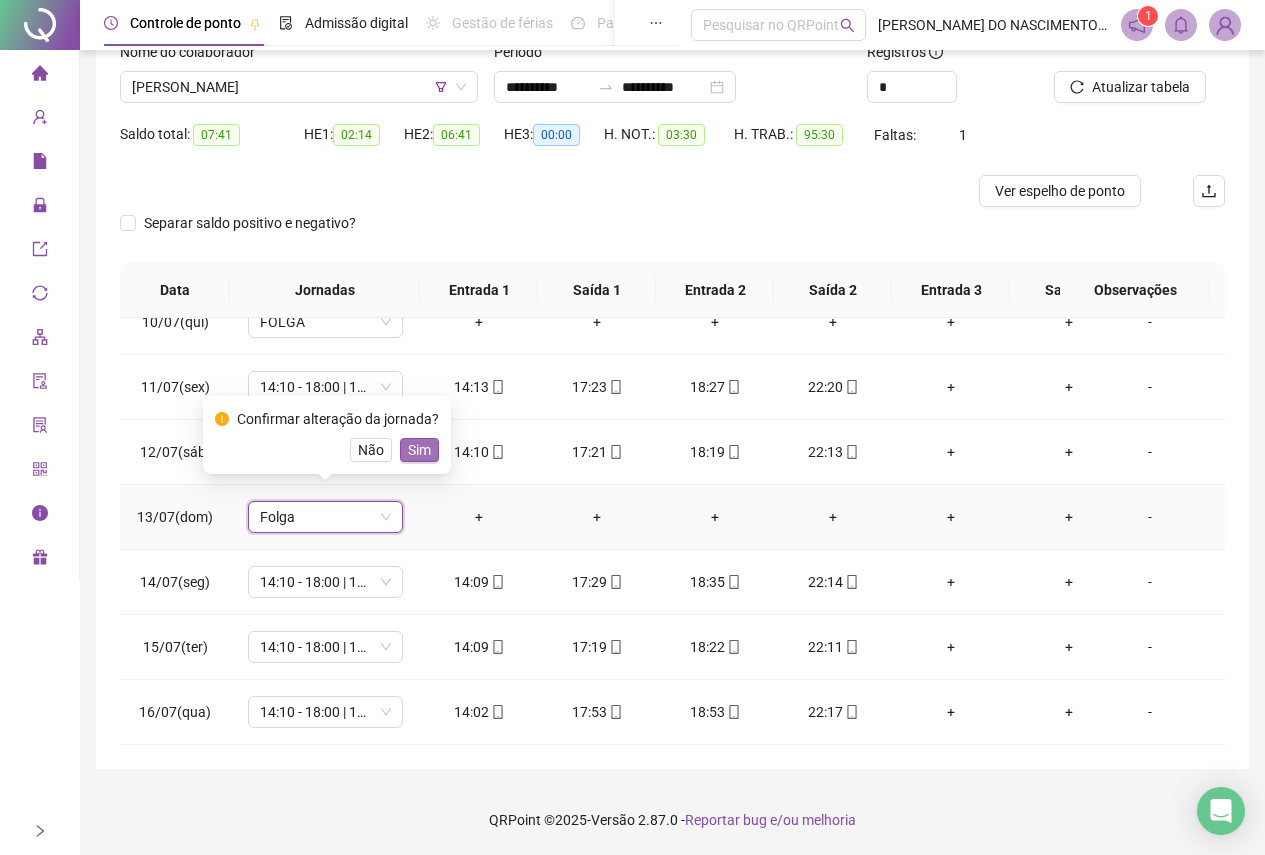 click on "Sim" at bounding box center [419, 450] 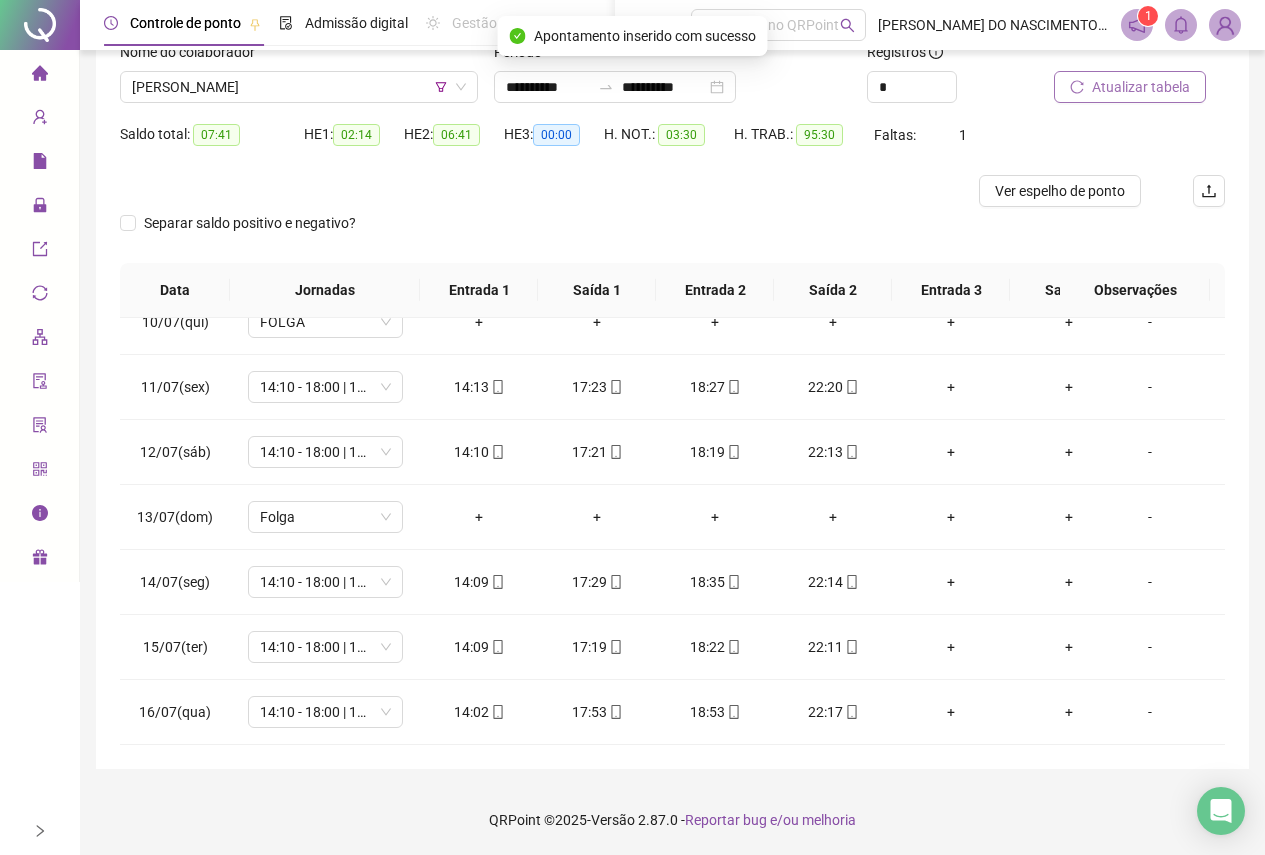 click on "Atualizar tabela" at bounding box center (1141, 87) 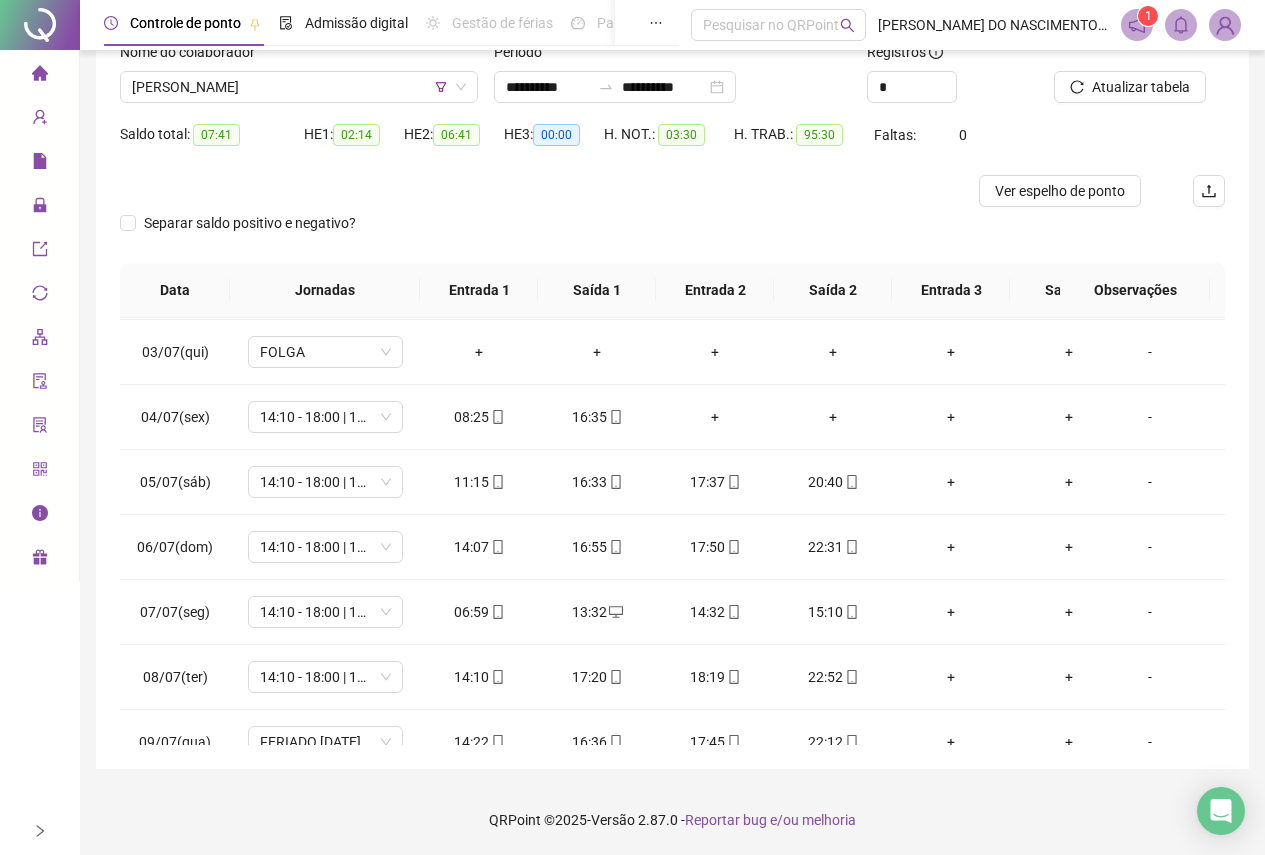 scroll, scrollTop: 0, scrollLeft: 0, axis: both 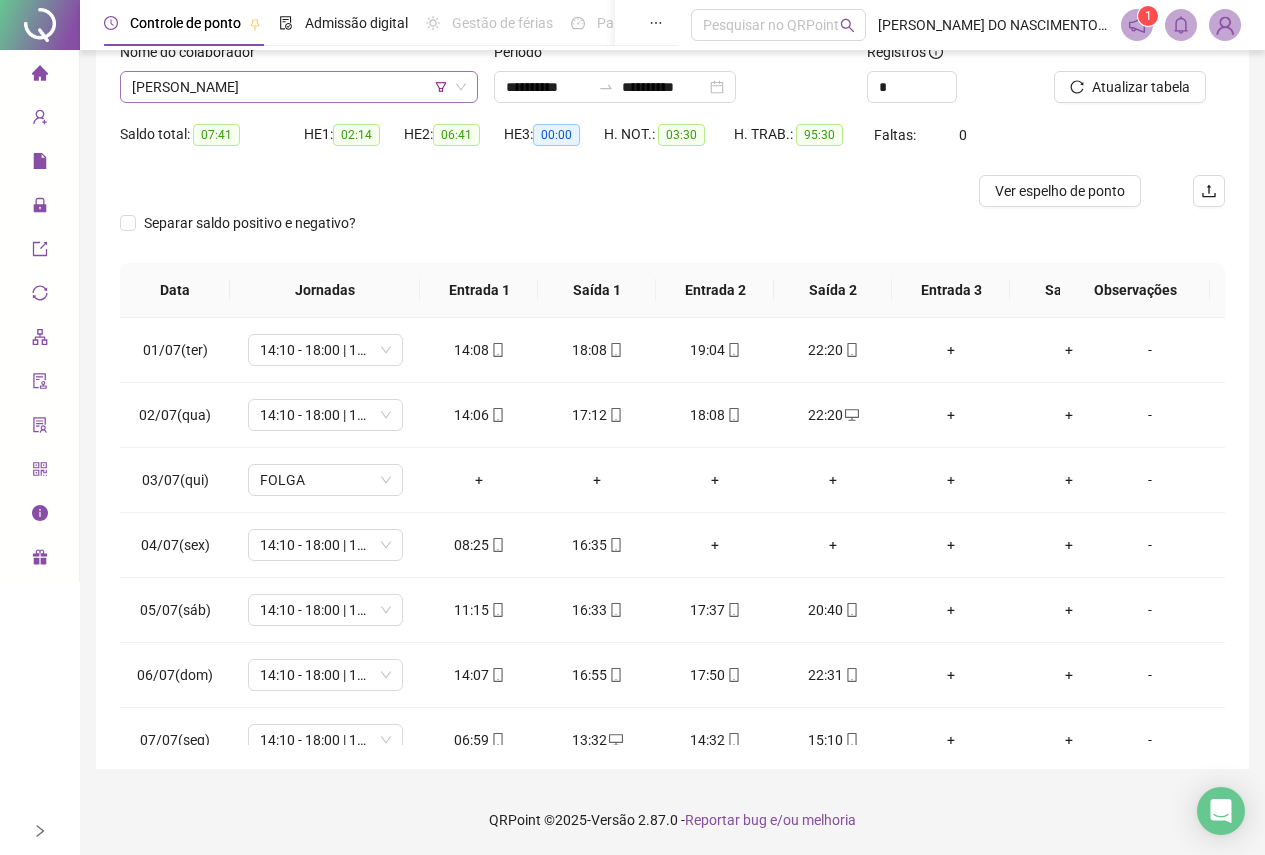 click on "[PERSON_NAME]" at bounding box center [299, 87] 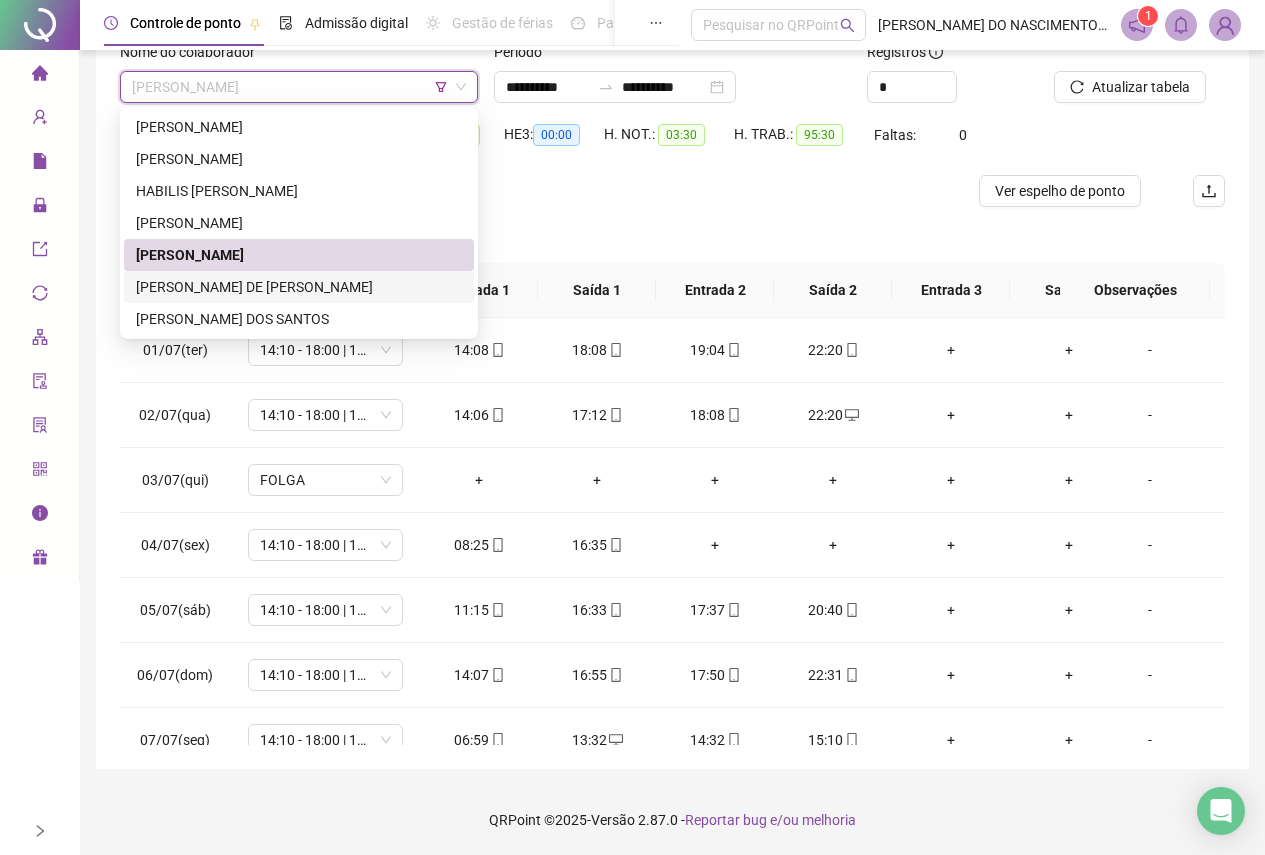 click on "[PERSON_NAME] DE [PERSON_NAME]" at bounding box center (299, 287) 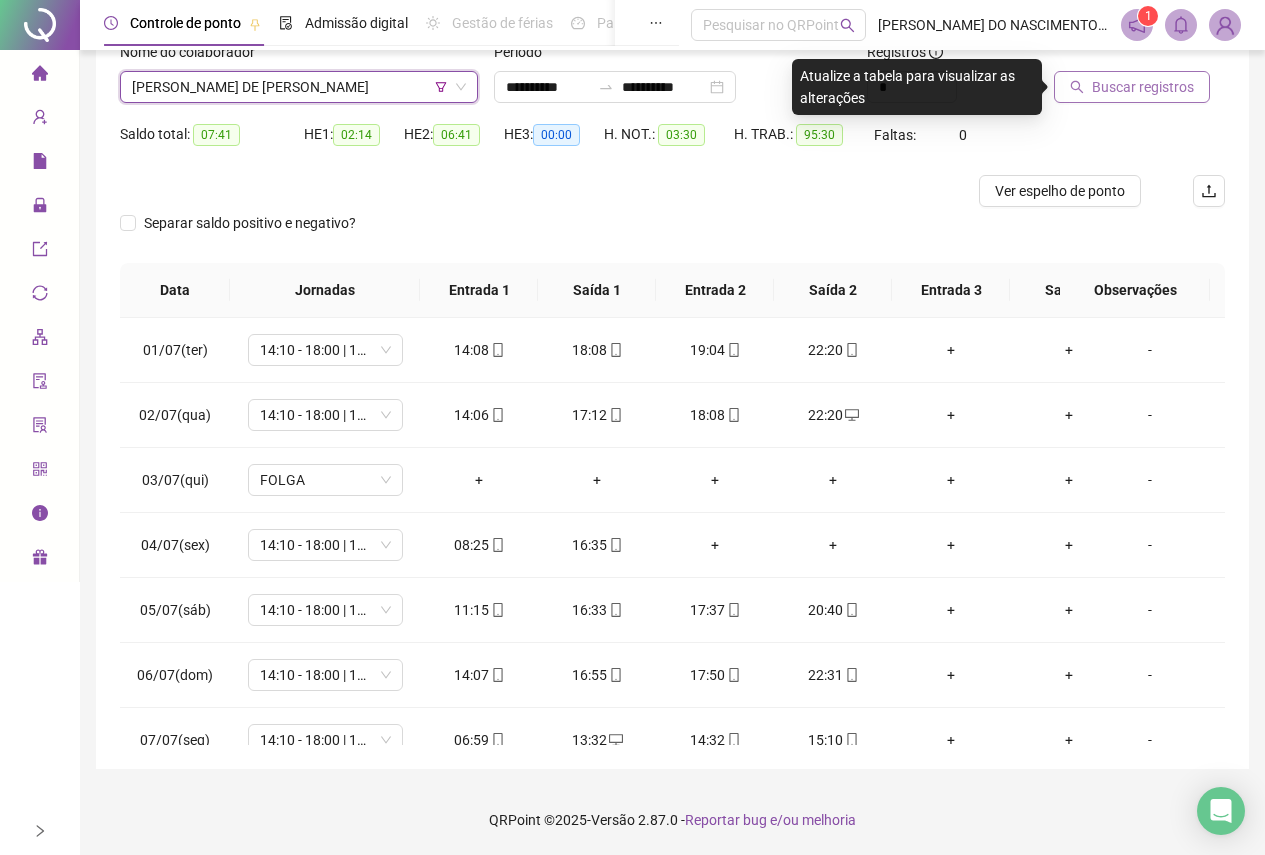 click on "Buscar registros" at bounding box center (1143, 87) 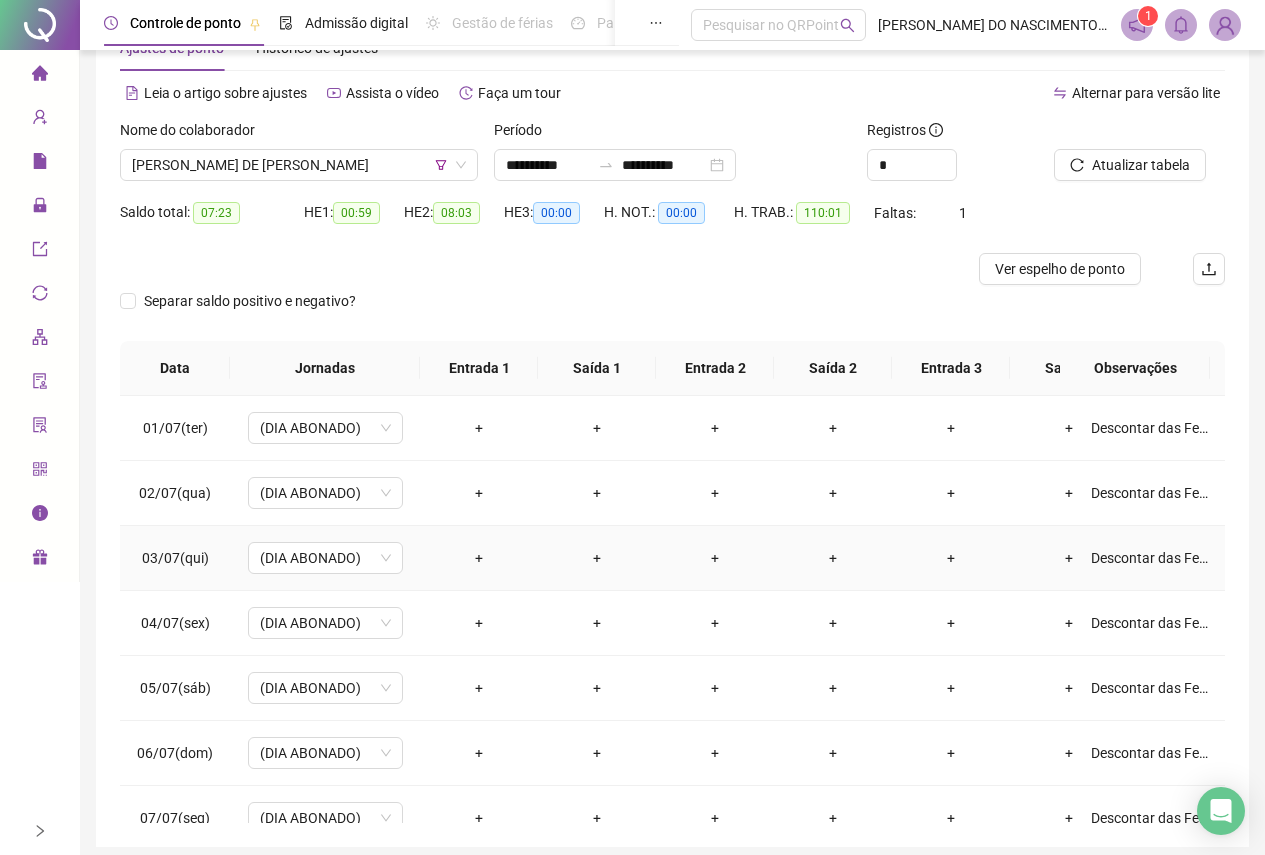 scroll, scrollTop: 143, scrollLeft: 0, axis: vertical 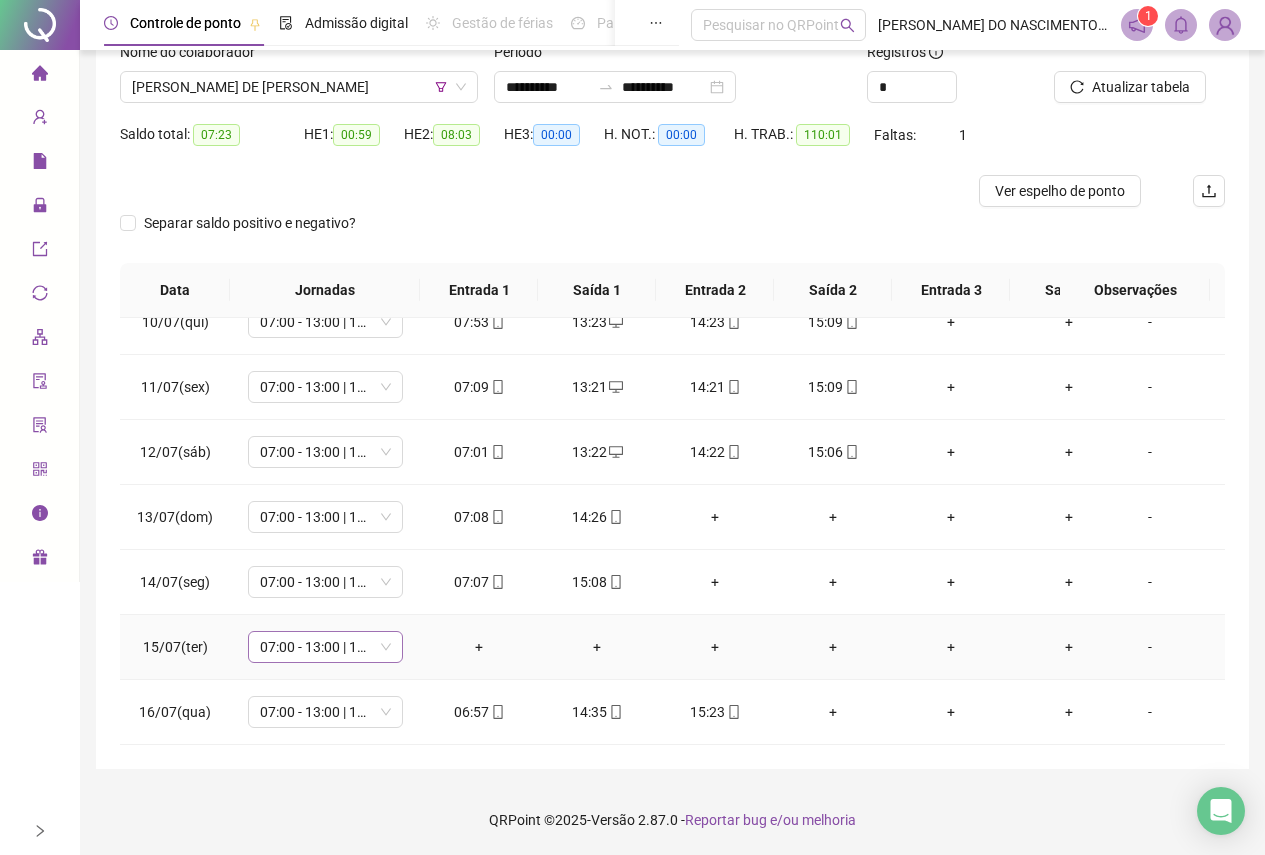 click on "07:00 - 13:00 | 14:00 - 15:20" at bounding box center (325, 647) 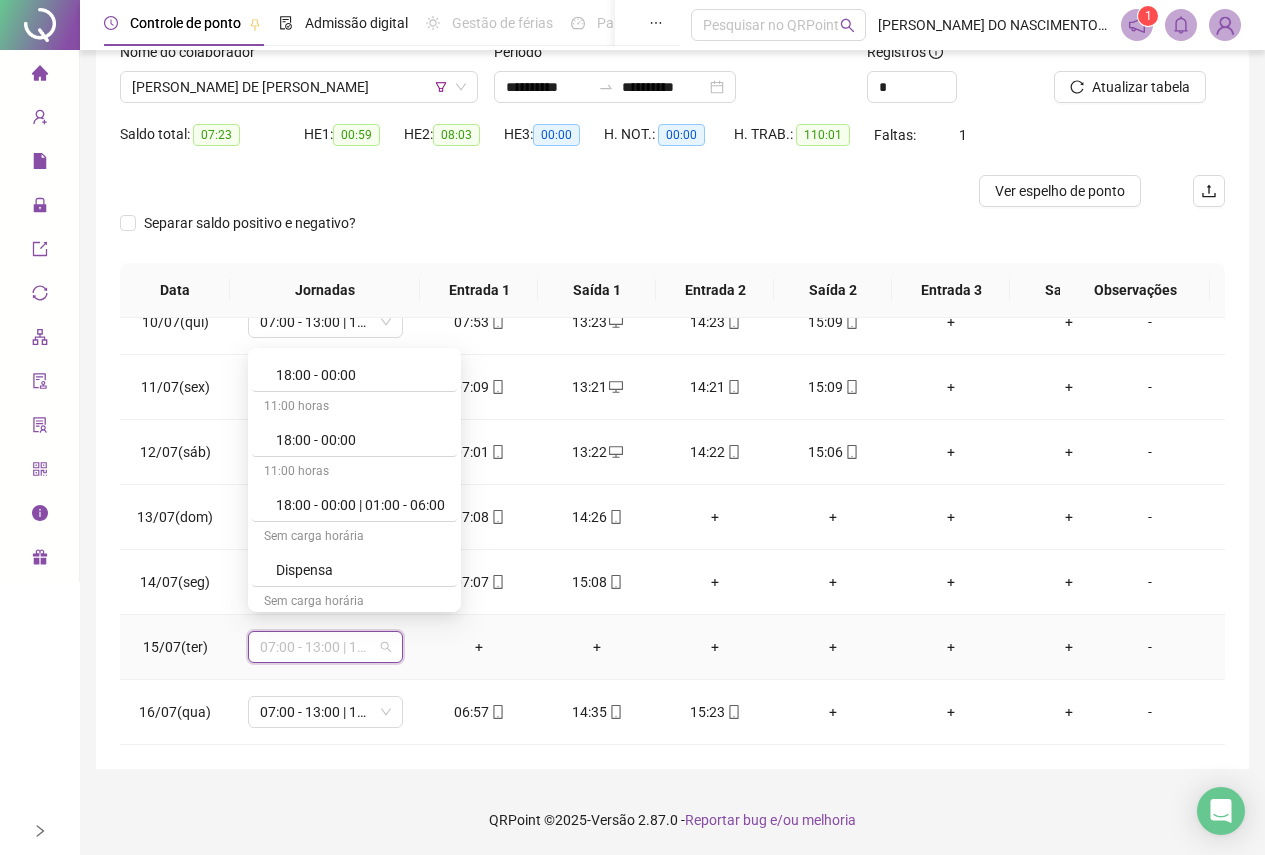scroll, scrollTop: 3700, scrollLeft: 0, axis: vertical 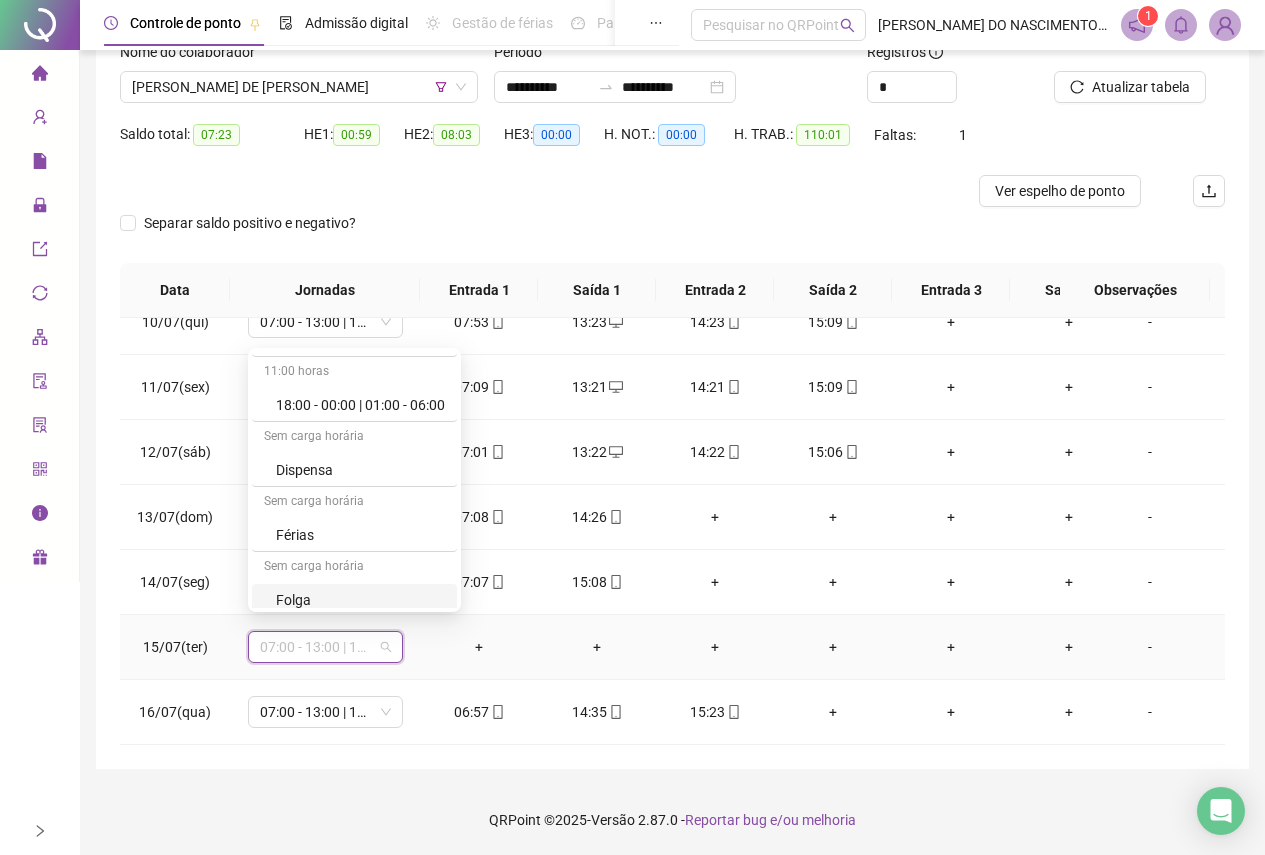 click on "Folga" at bounding box center (360, 600) 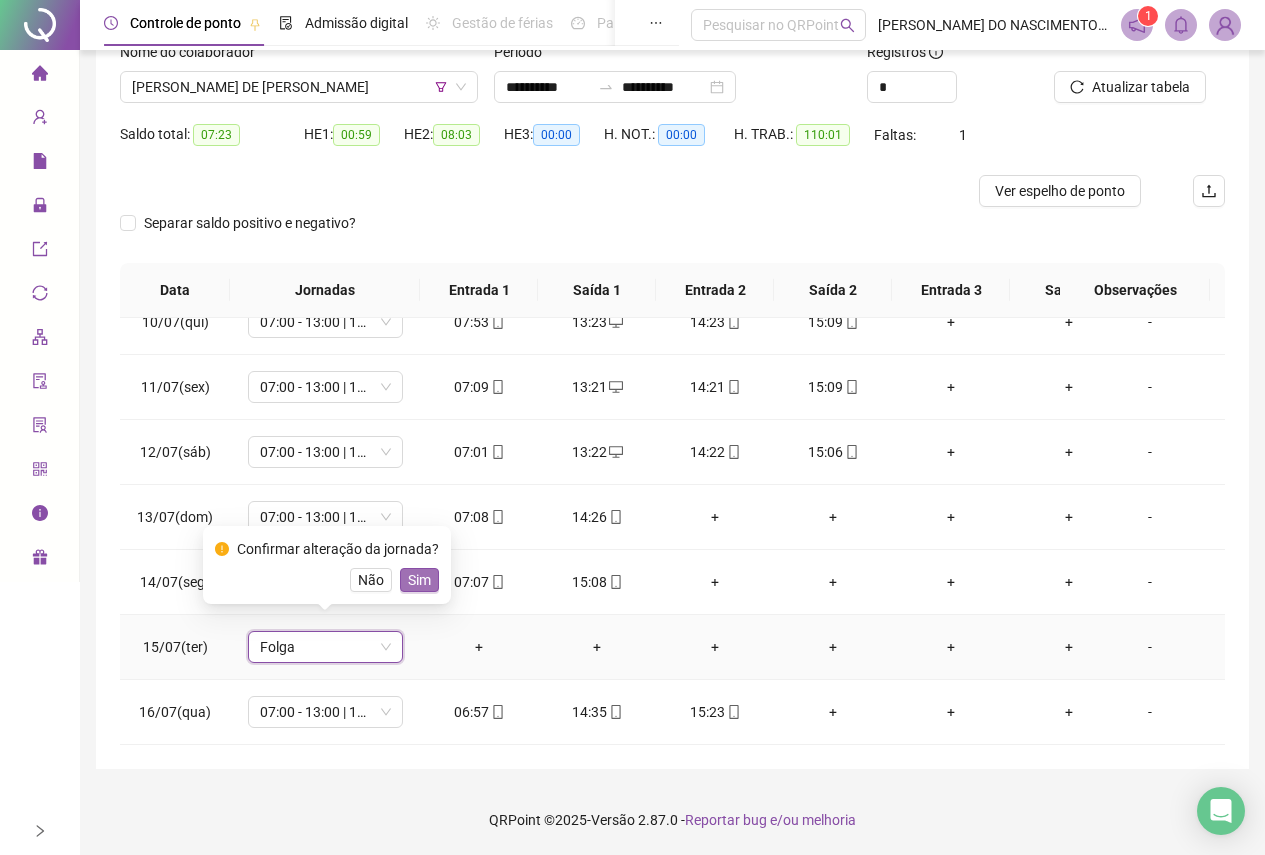 click on "Sim" at bounding box center [419, 580] 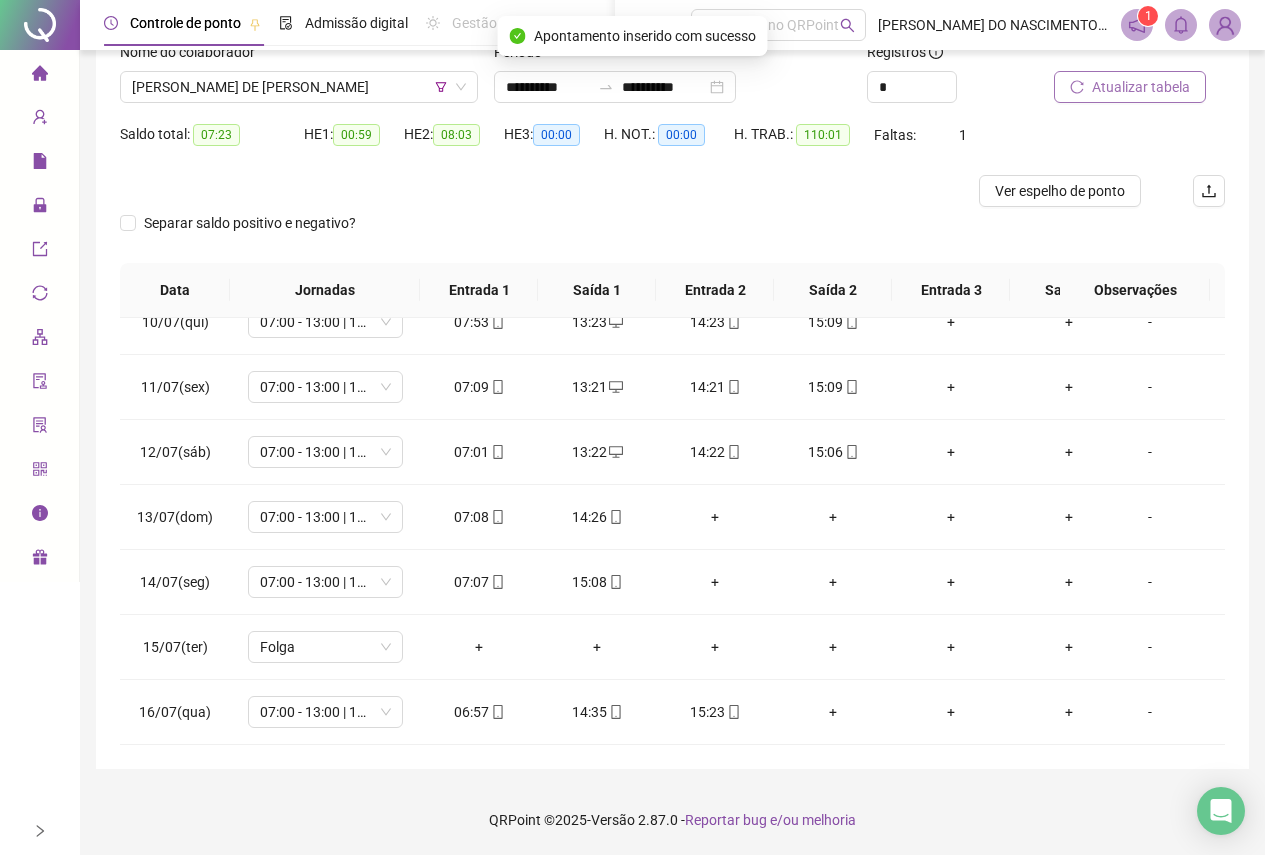click on "Atualizar tabela" at bounding box center (1141, 87) 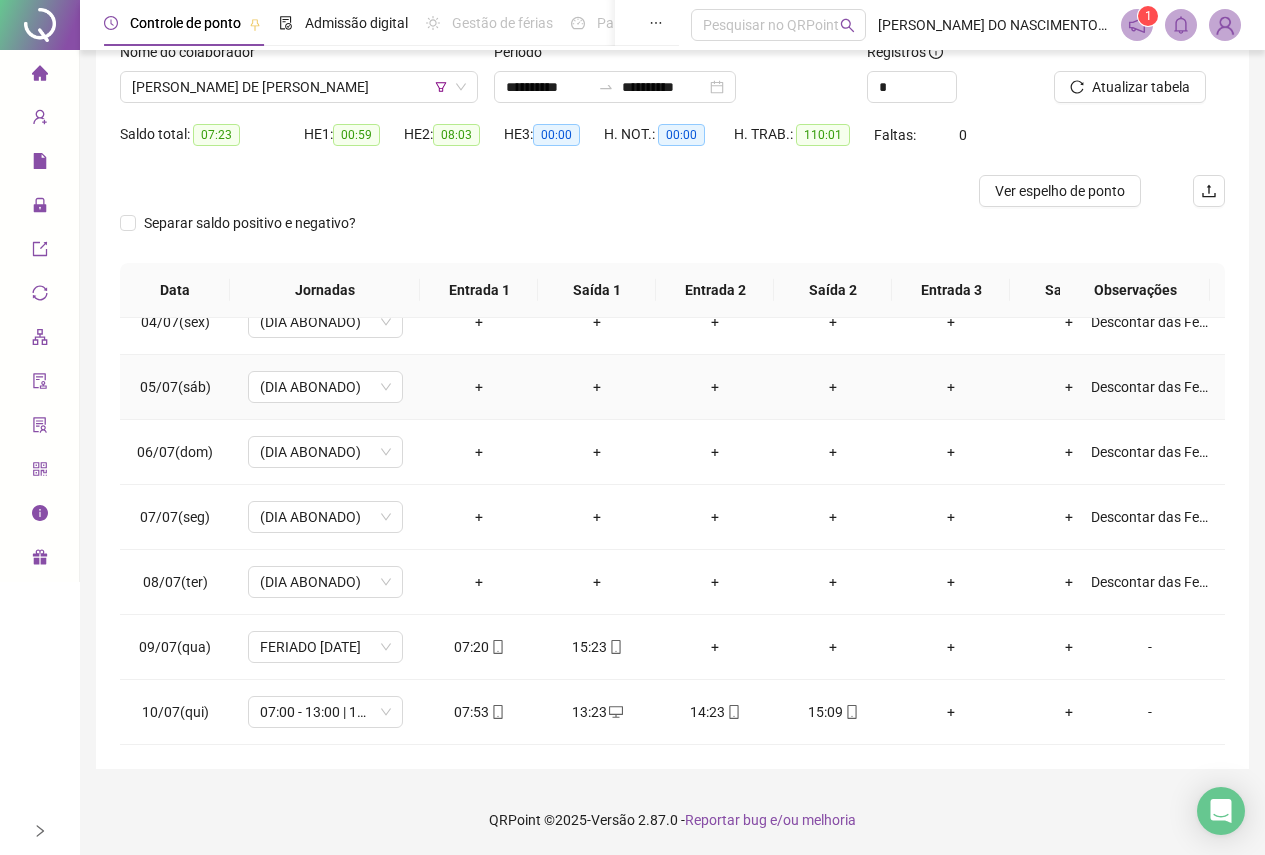 scroll, scrollTop: 0, scrollLeft: 0, axis: both 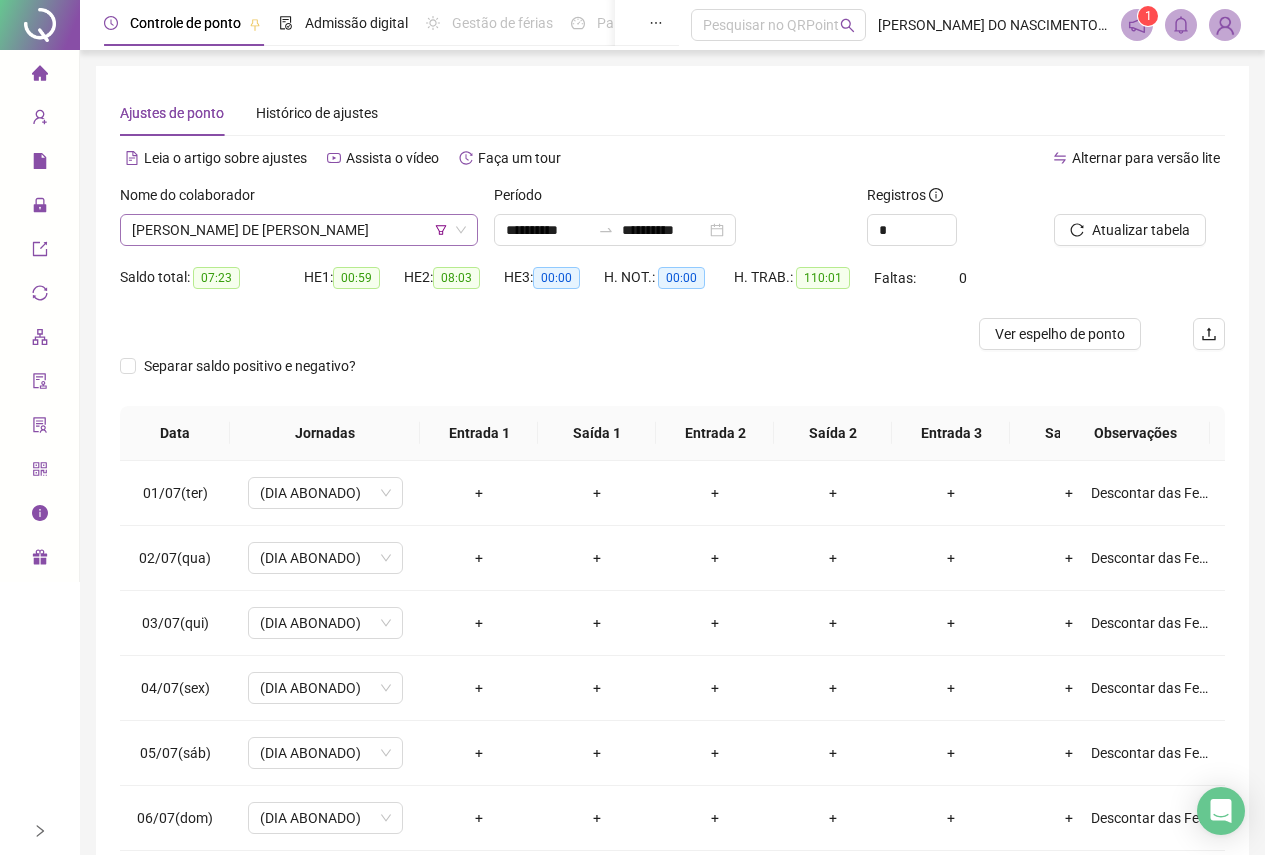 click on "[PERSON_NAME] DE [PERSON_NAME]" at bounding box center [299, 230] 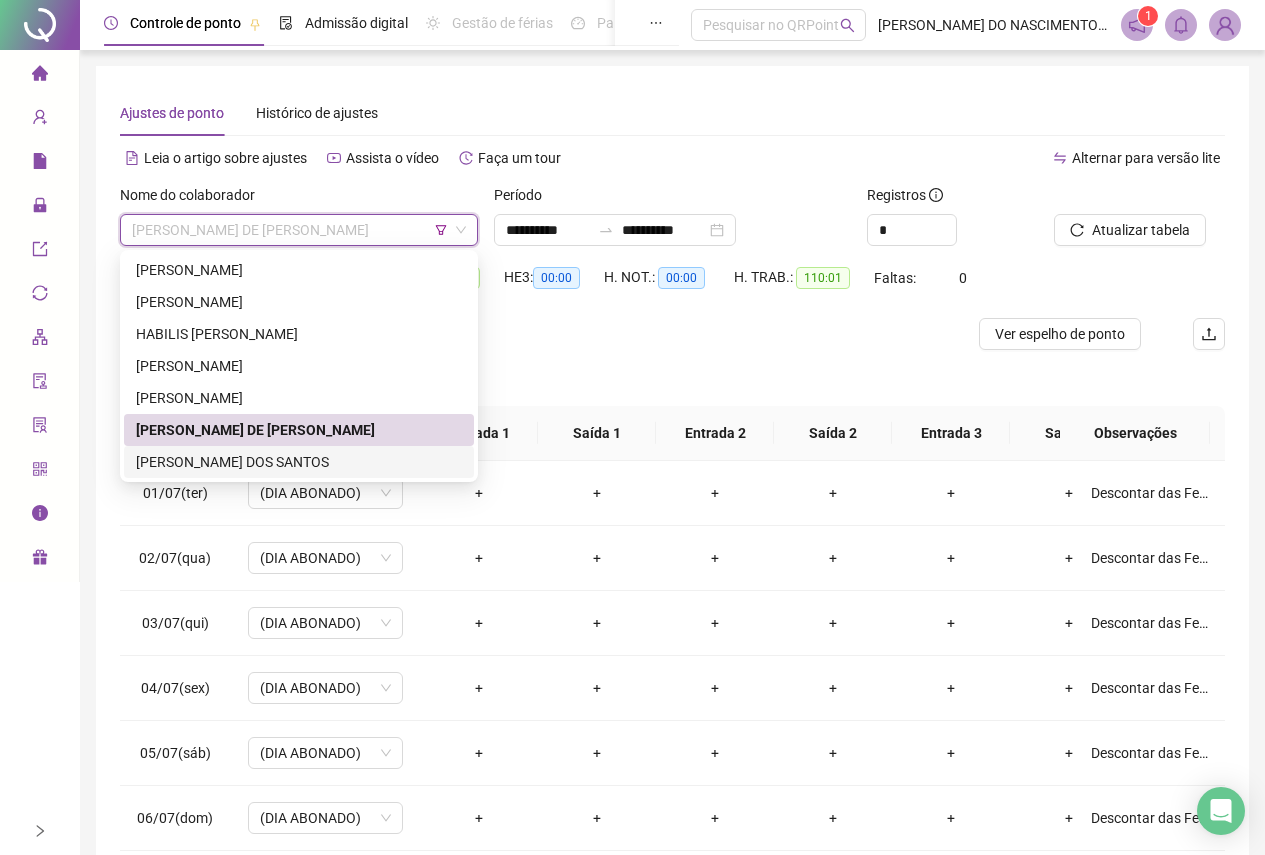 click on "[PERSON_NAME] DOS SANTOS" at bounding box center (299, 462) 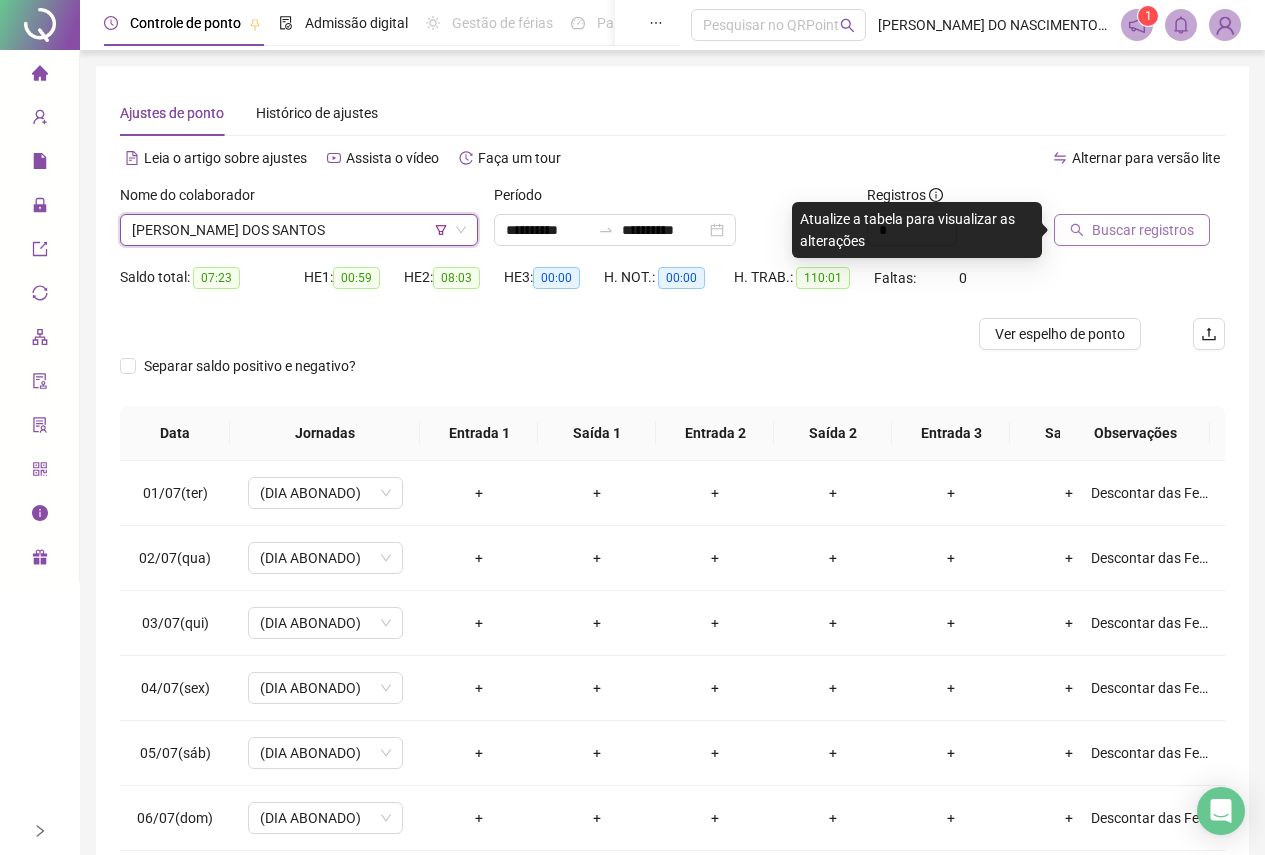click 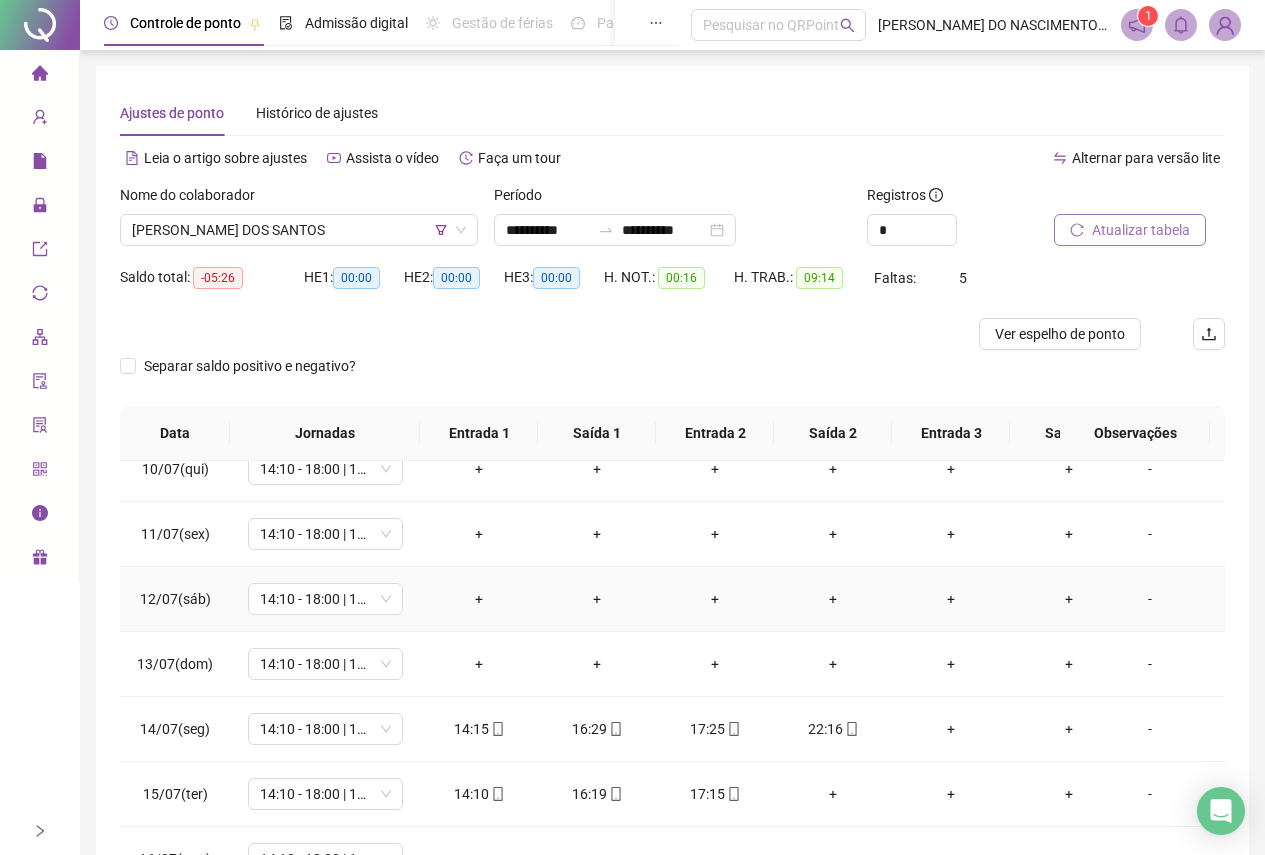 scroll, scrollTop: 43, scrollLeft: 0, axis: vertical 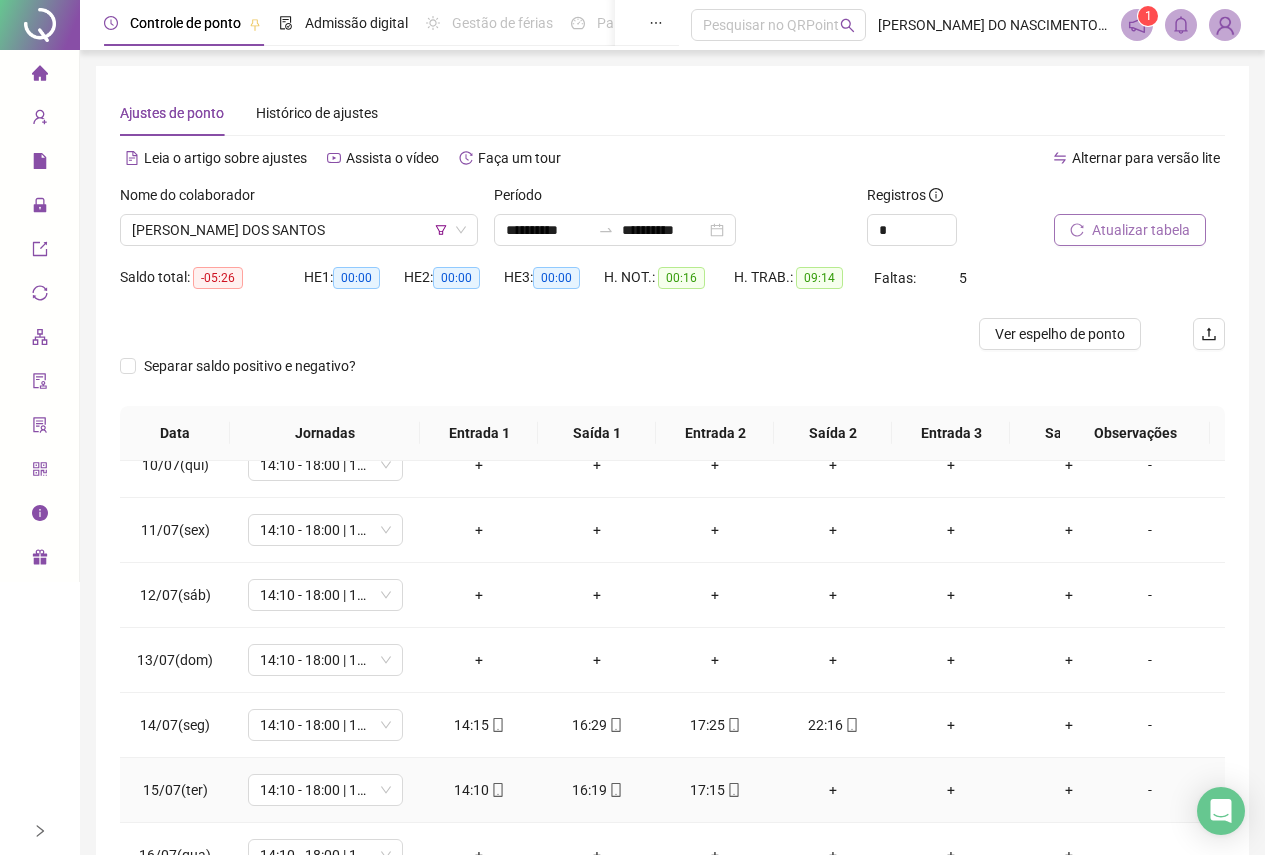 click on "+" at bounding box center [833, 790] 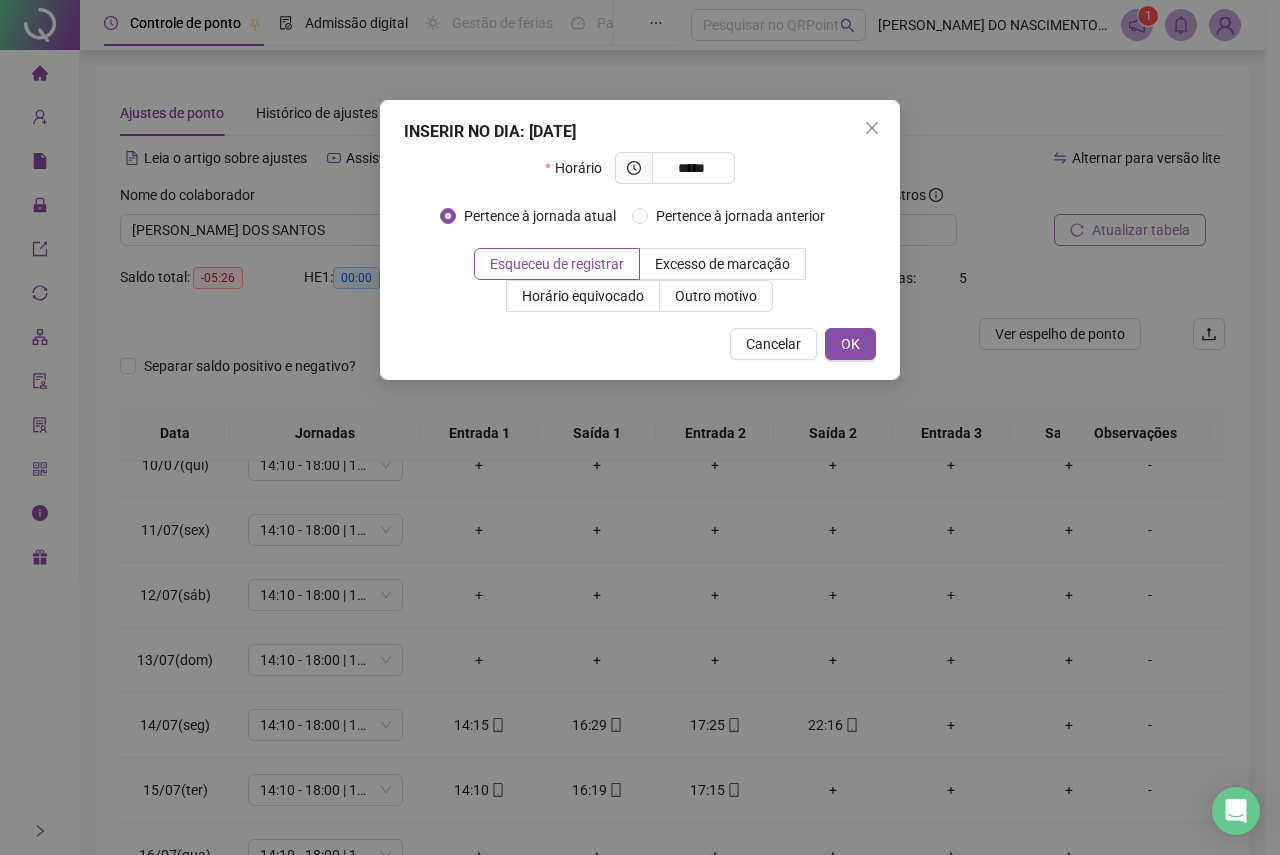 type on "*****" 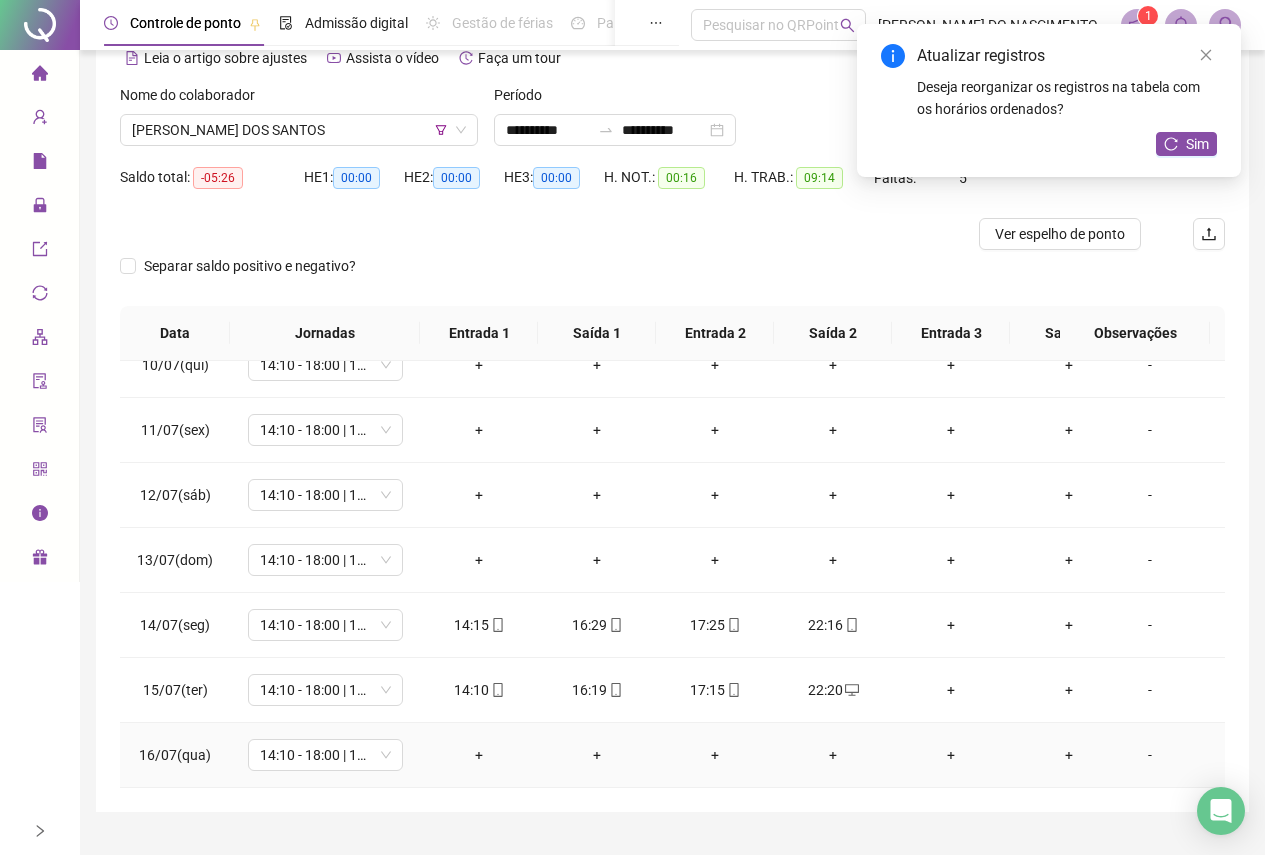 scroll, scrollTop: 143, scrollLeft: 0, axis: vertical 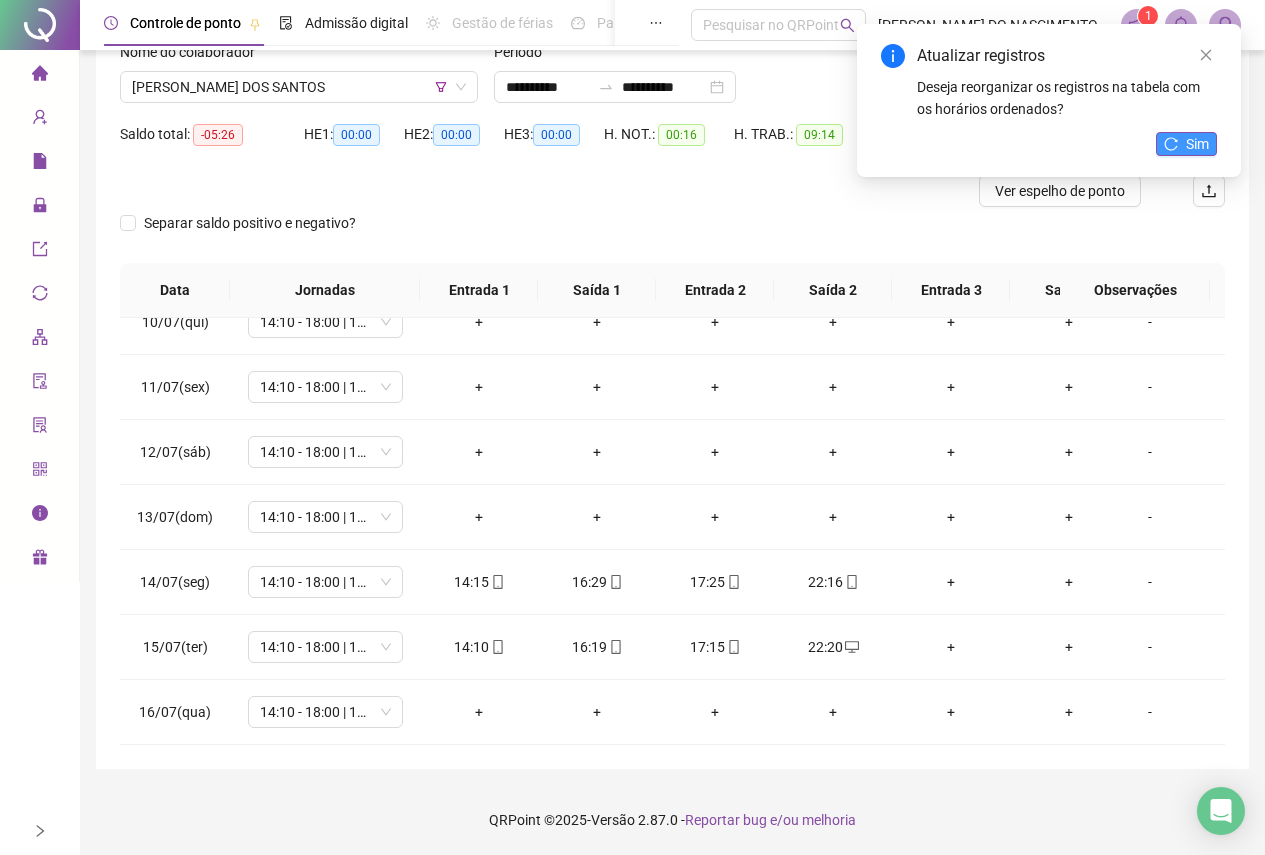 click on "Sim" at bounding box center [1197, 144] 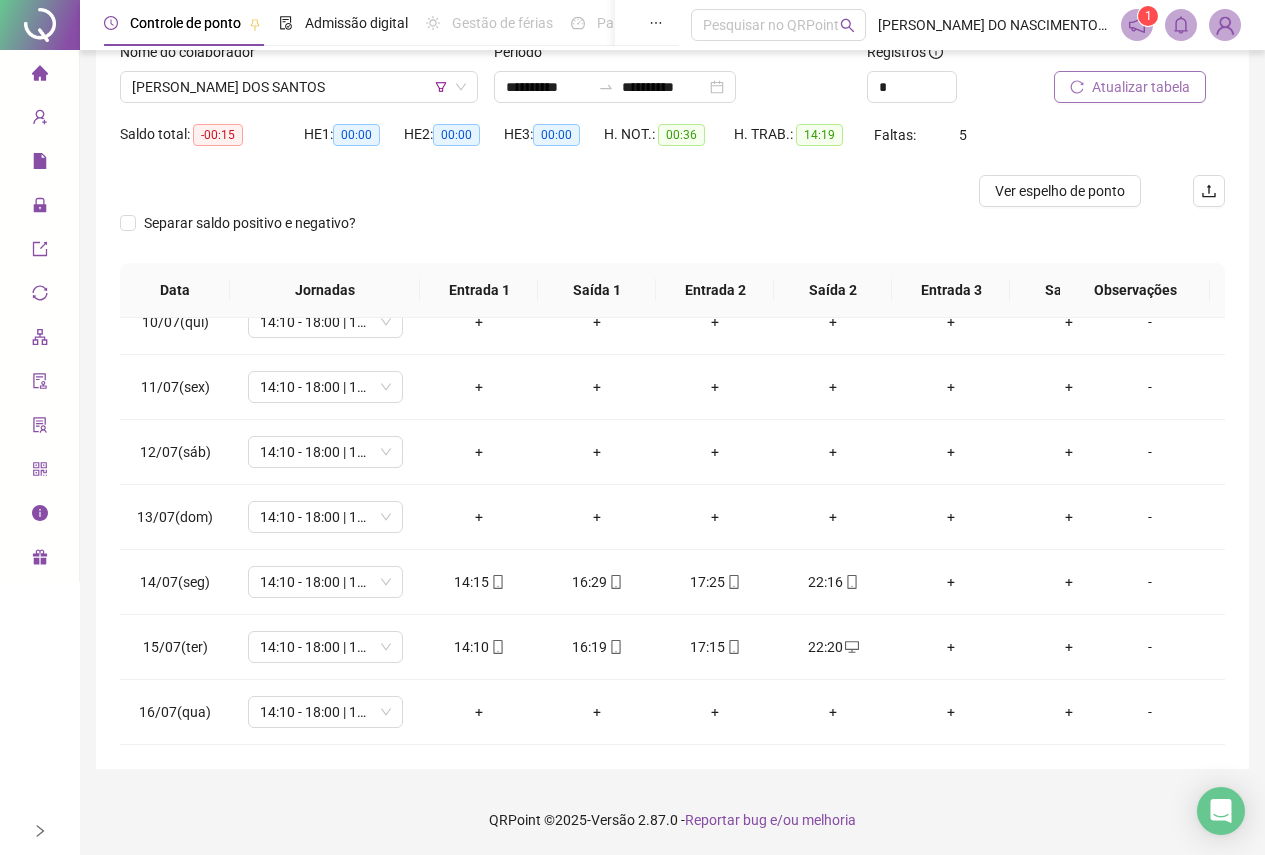 click on "Atualizar tabela" at bounding box center [1141, 87] 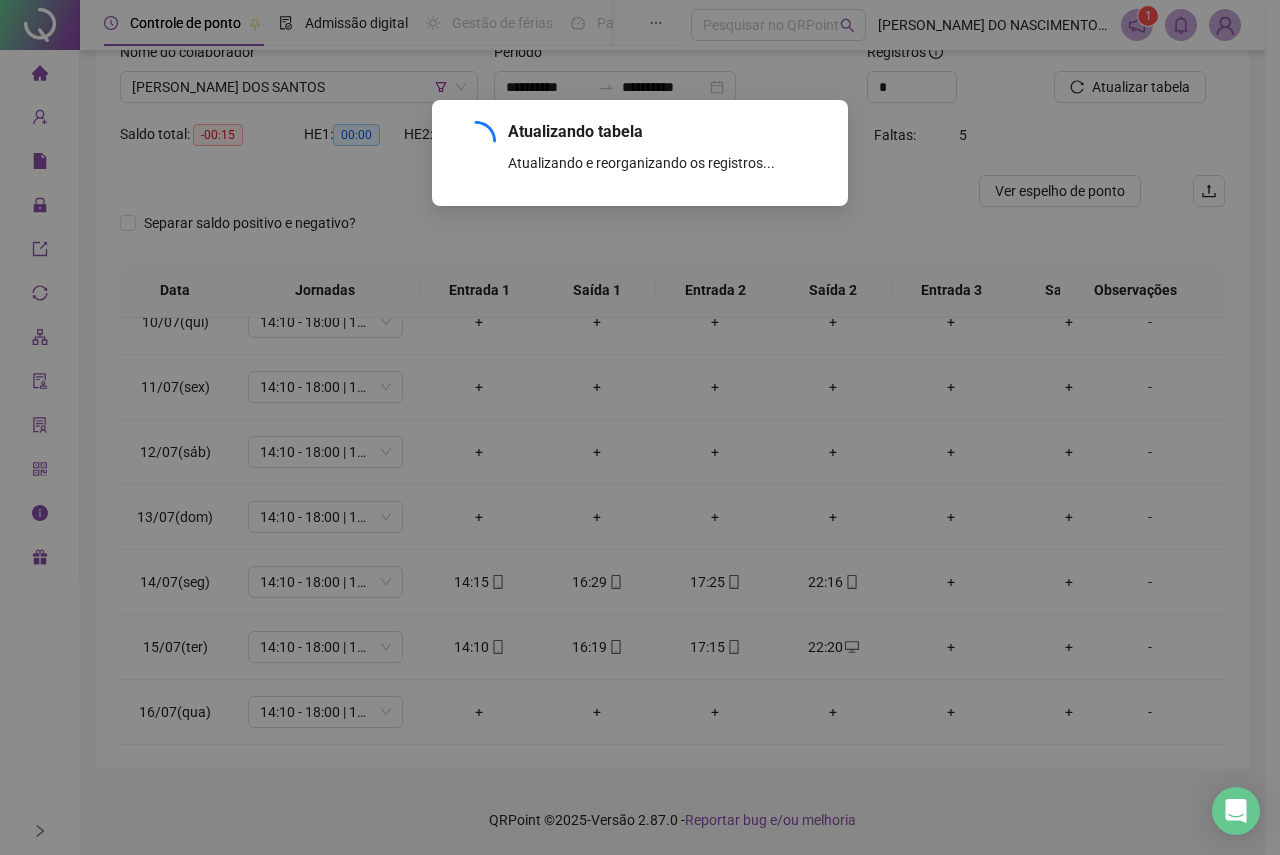 click on "Atualizando tabela Atualizando e reorganizando os registros... OK" at bounding box center (640, 427) 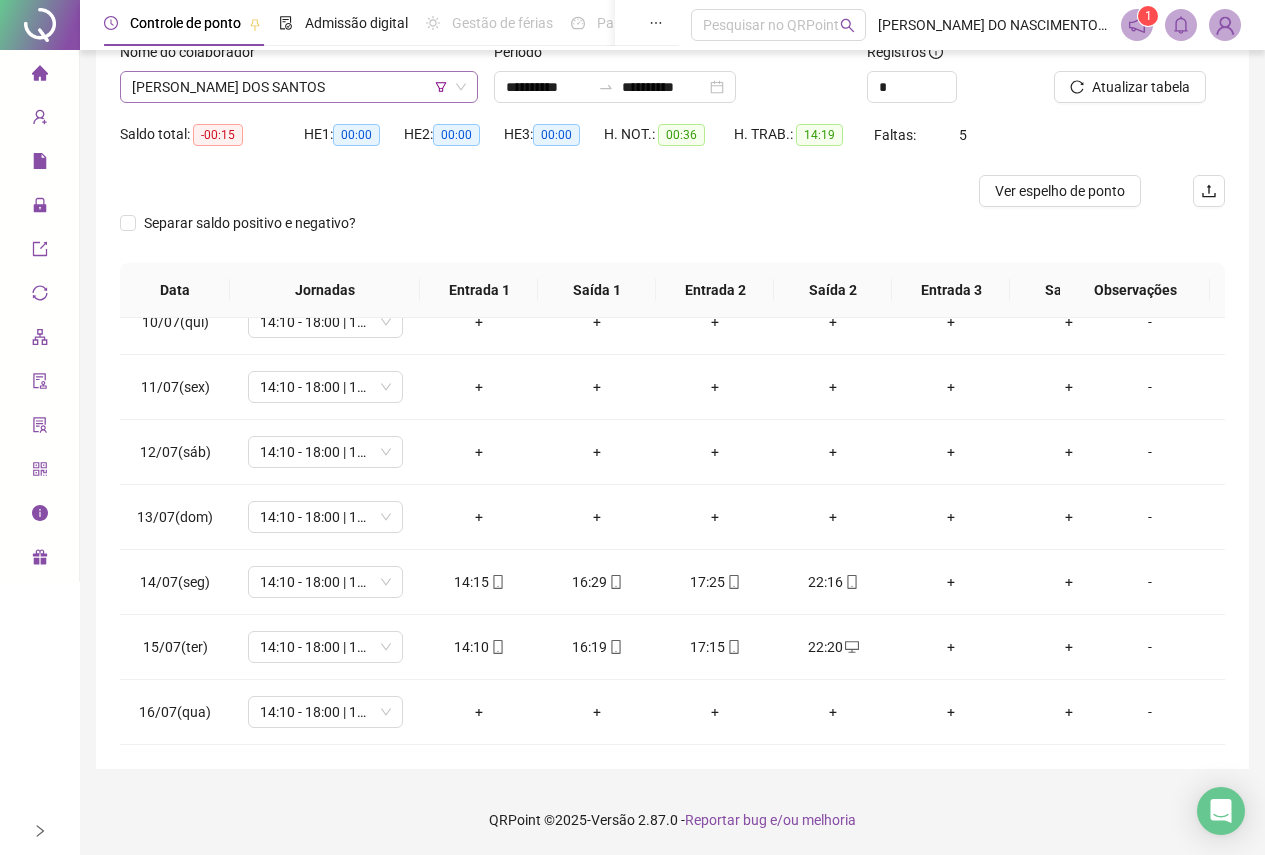 click on "[PERSON_NAME] DOS SANTOS" at bounding box center [299, 87] 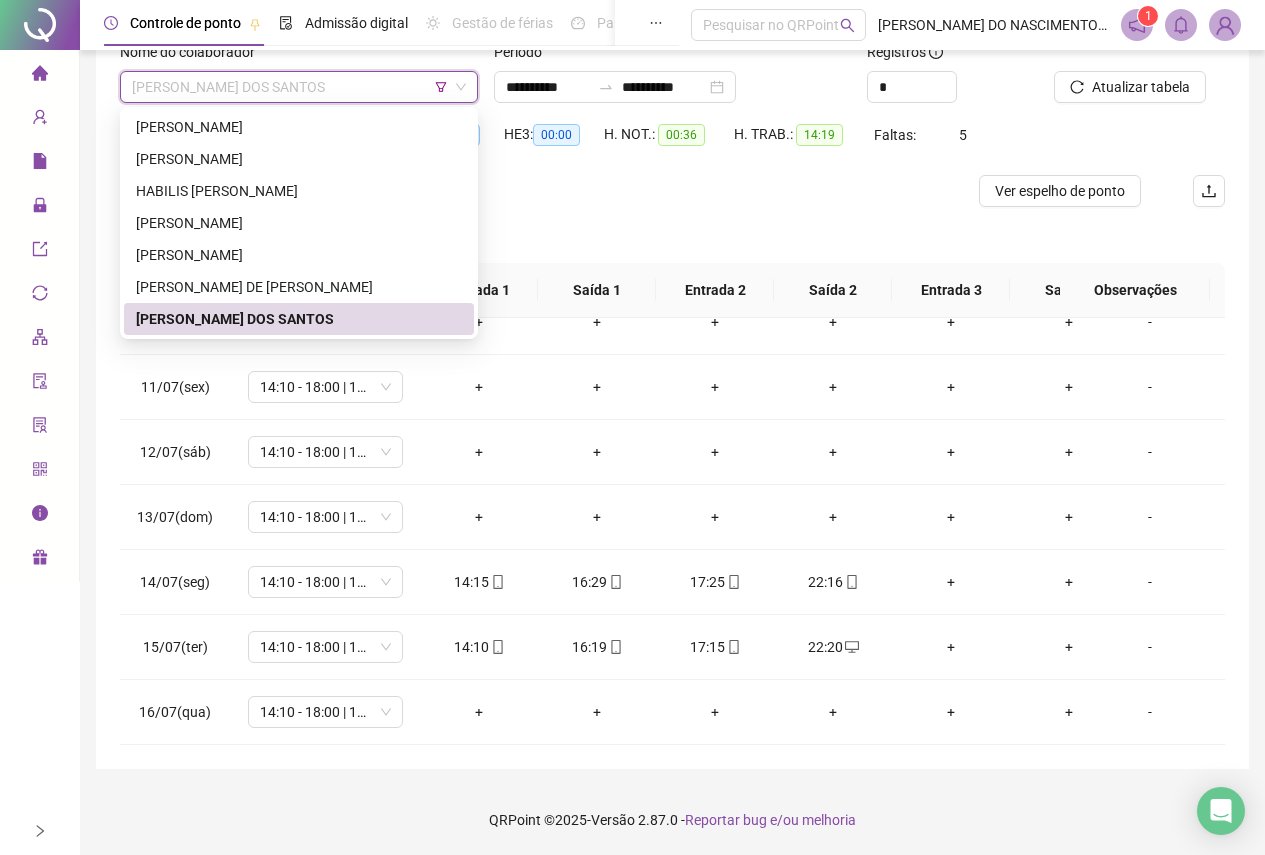 click 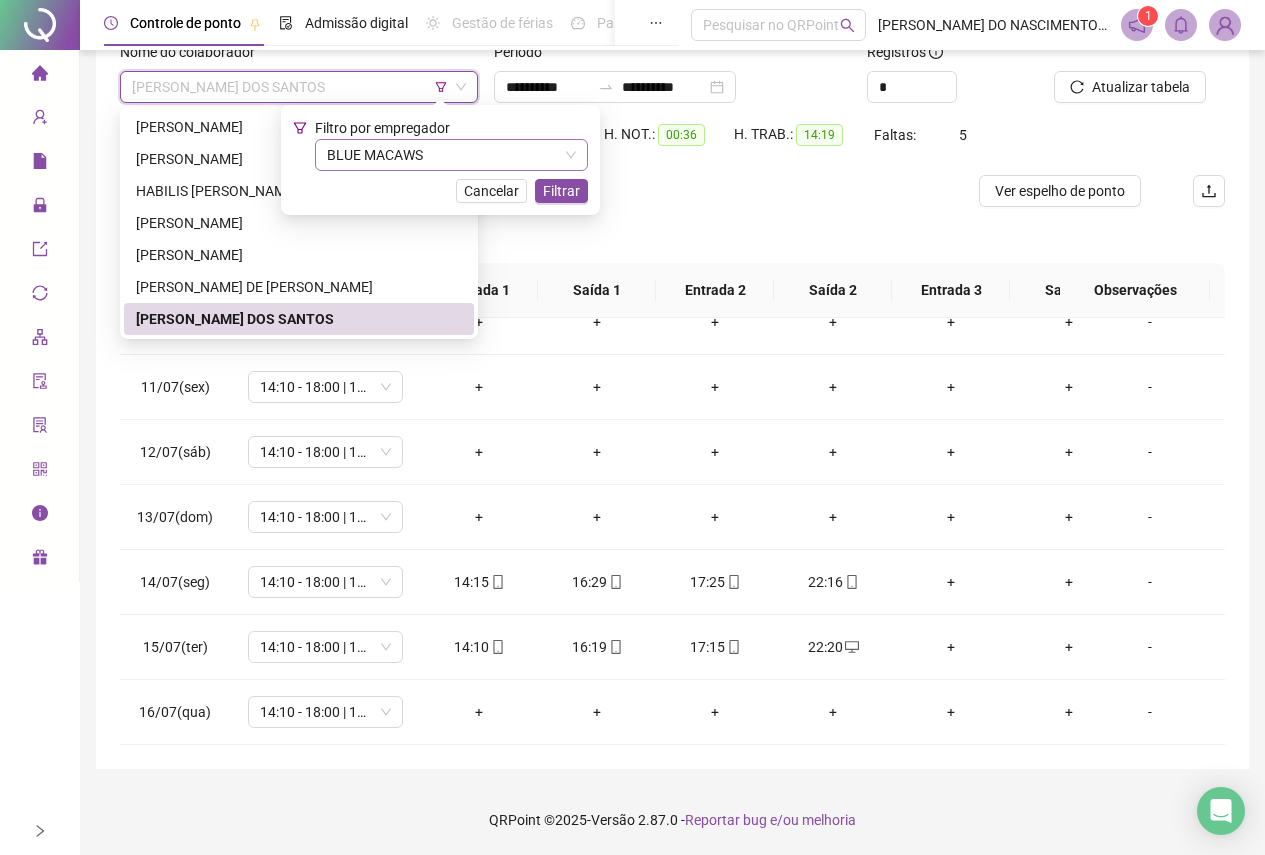 click on "BLUE MACAWS" at bounding box center (451, 155) 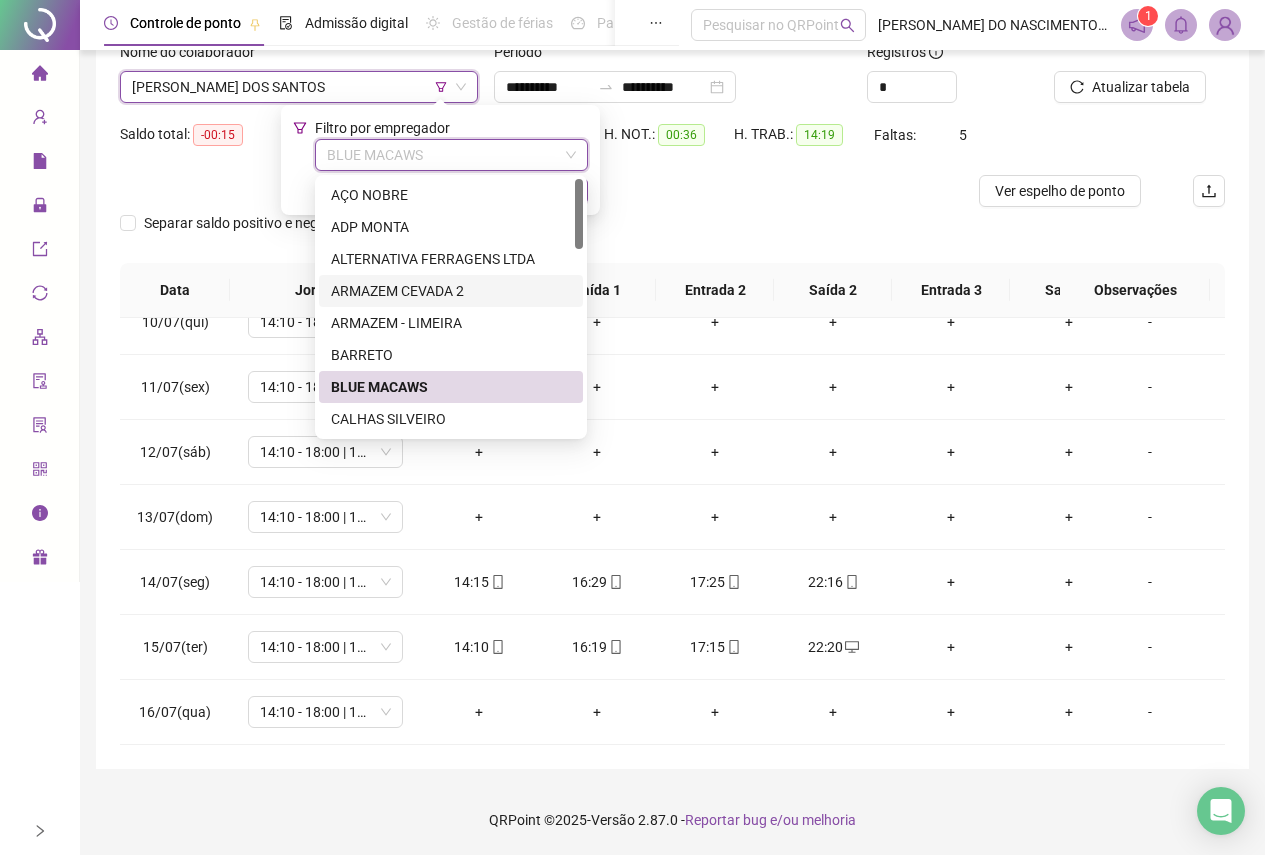 scroll, scrollTop: 100, scrollLeft: 0, axis: vertical 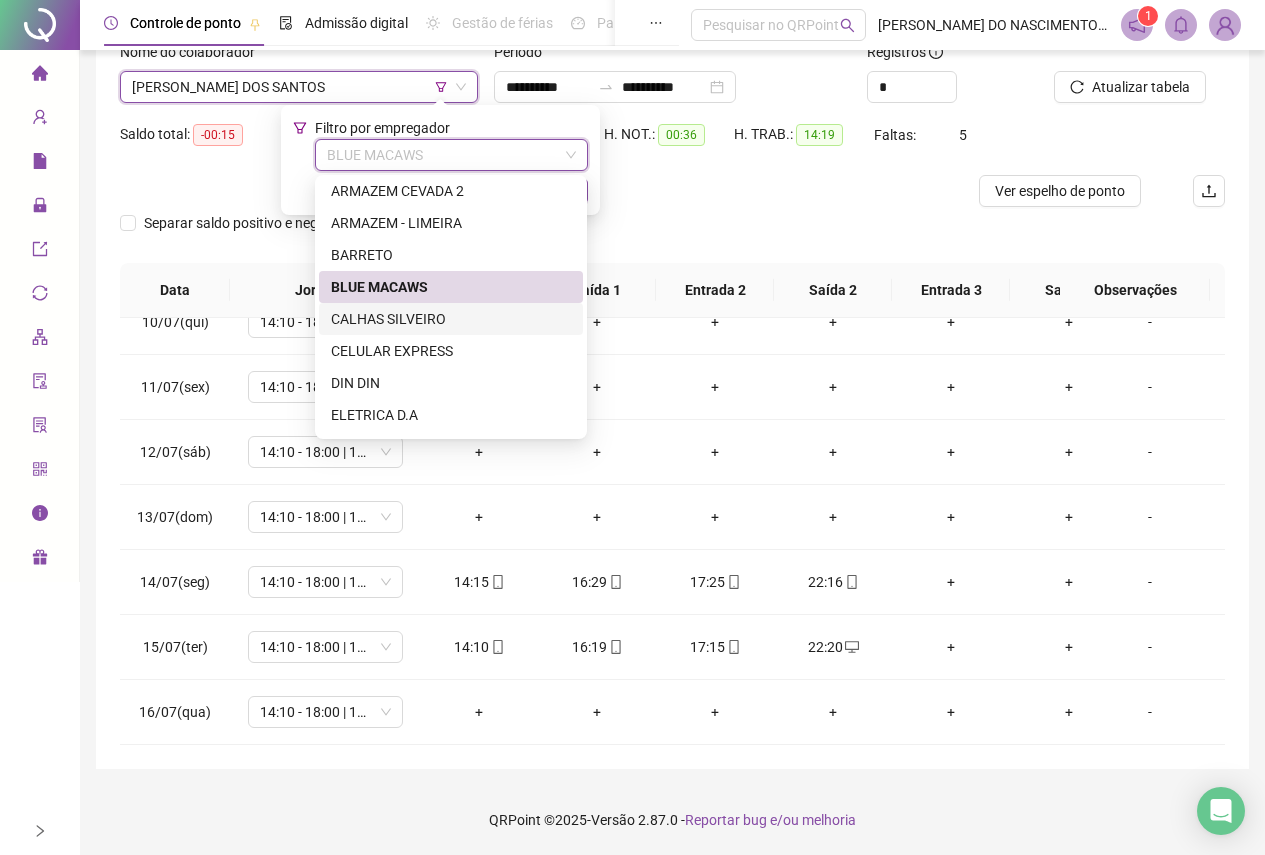 click on "CALHAS SILVEIRO" at bounding box center (451, 319) 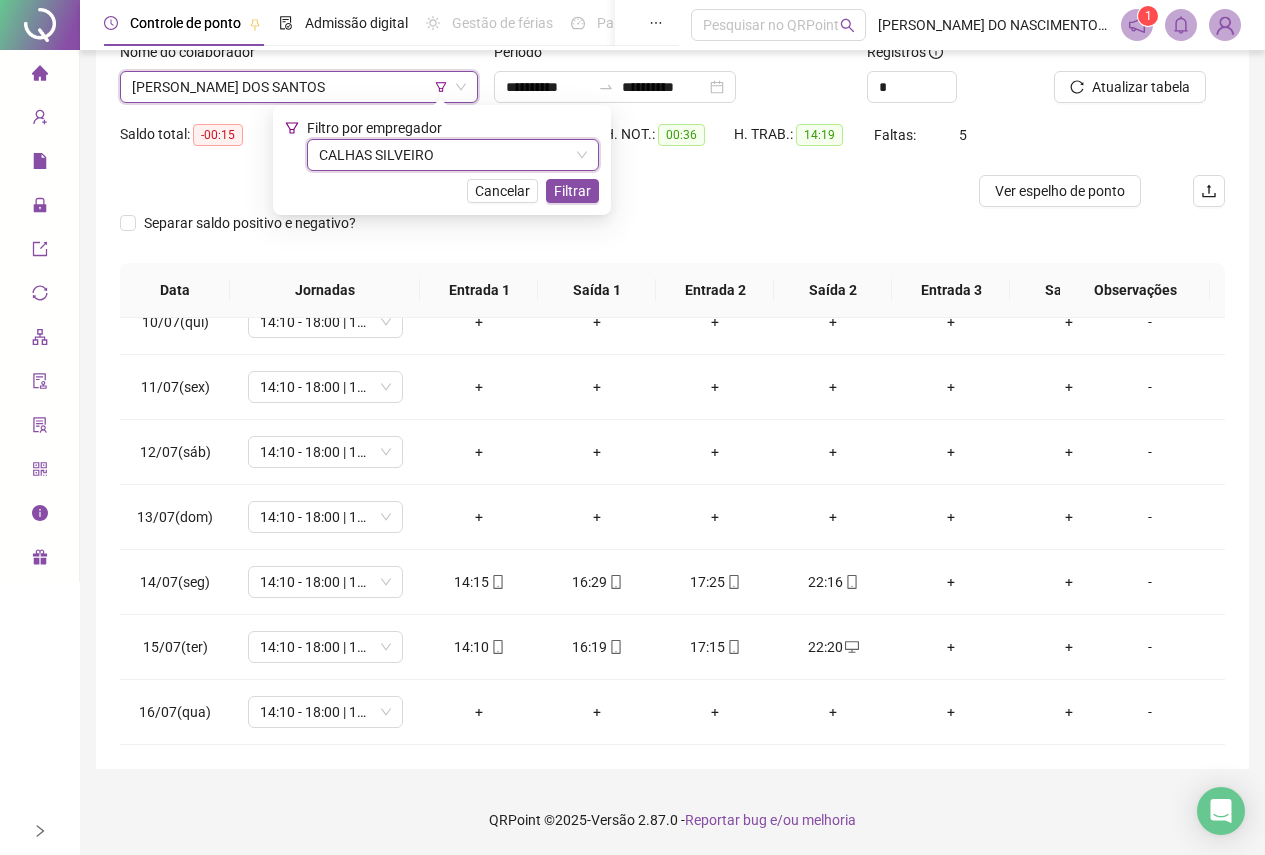 click on "[PERSON_NAME] DOS SANTOS" at bounding box center [299, 87] 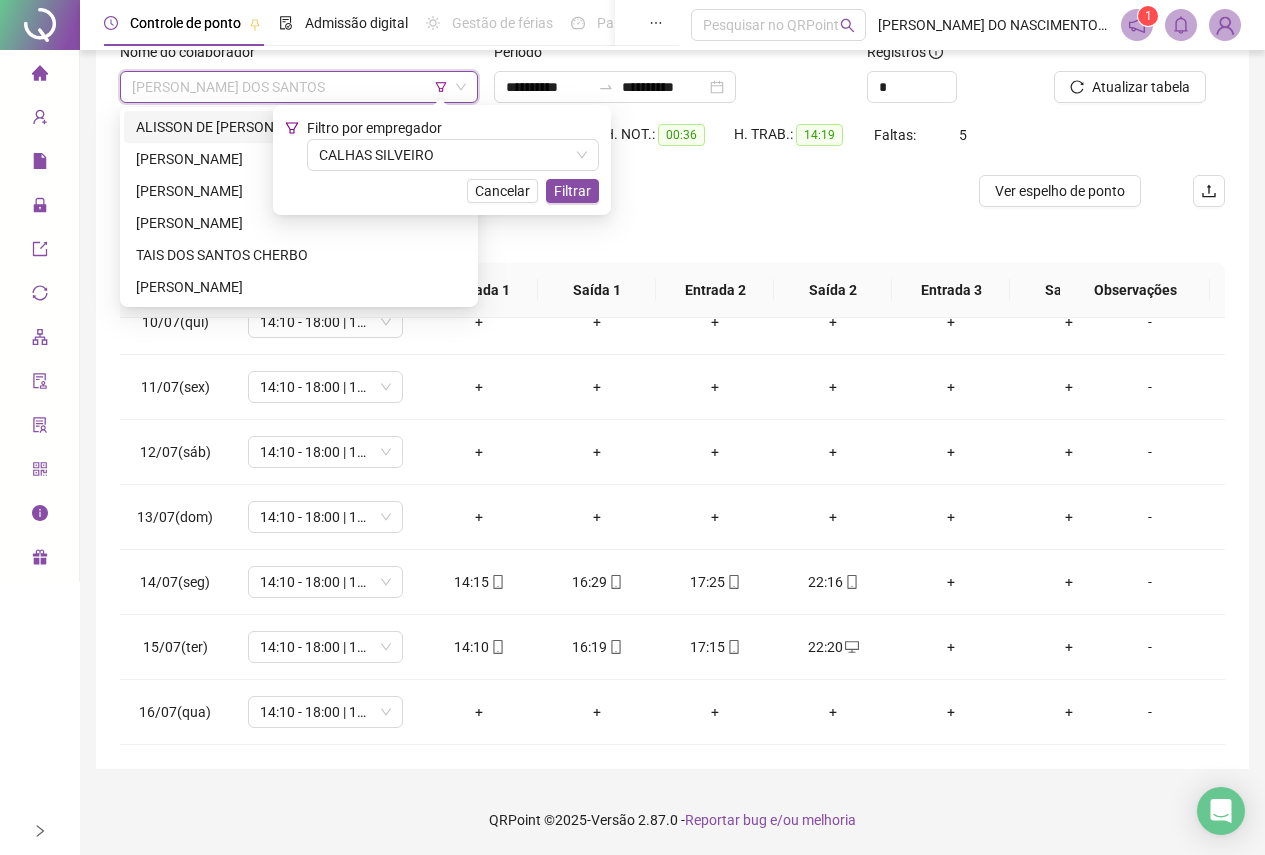 click on "ALISSON DE [PERSON_NAME]" at bounding box center (299, 127) 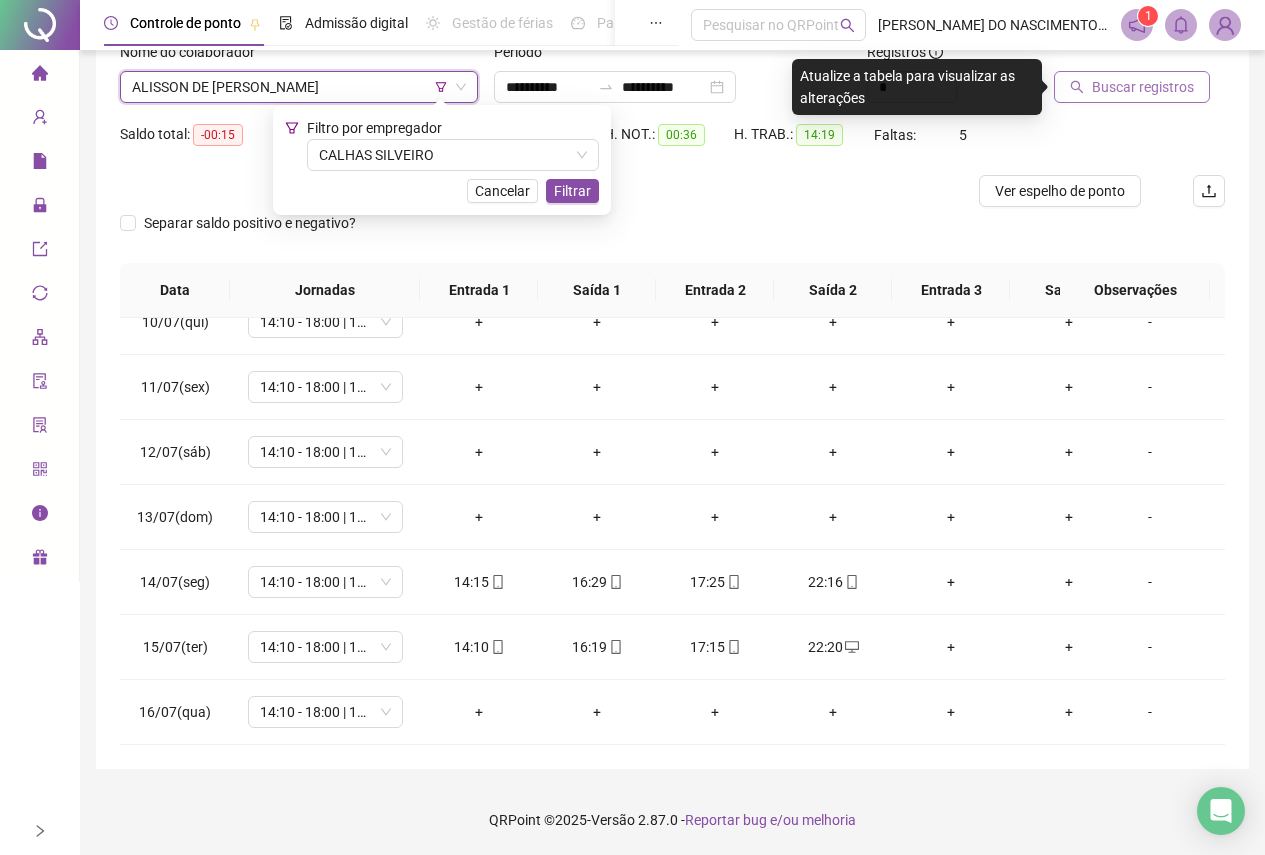click on "Buscar registros" at bounding box center (1143, 87) 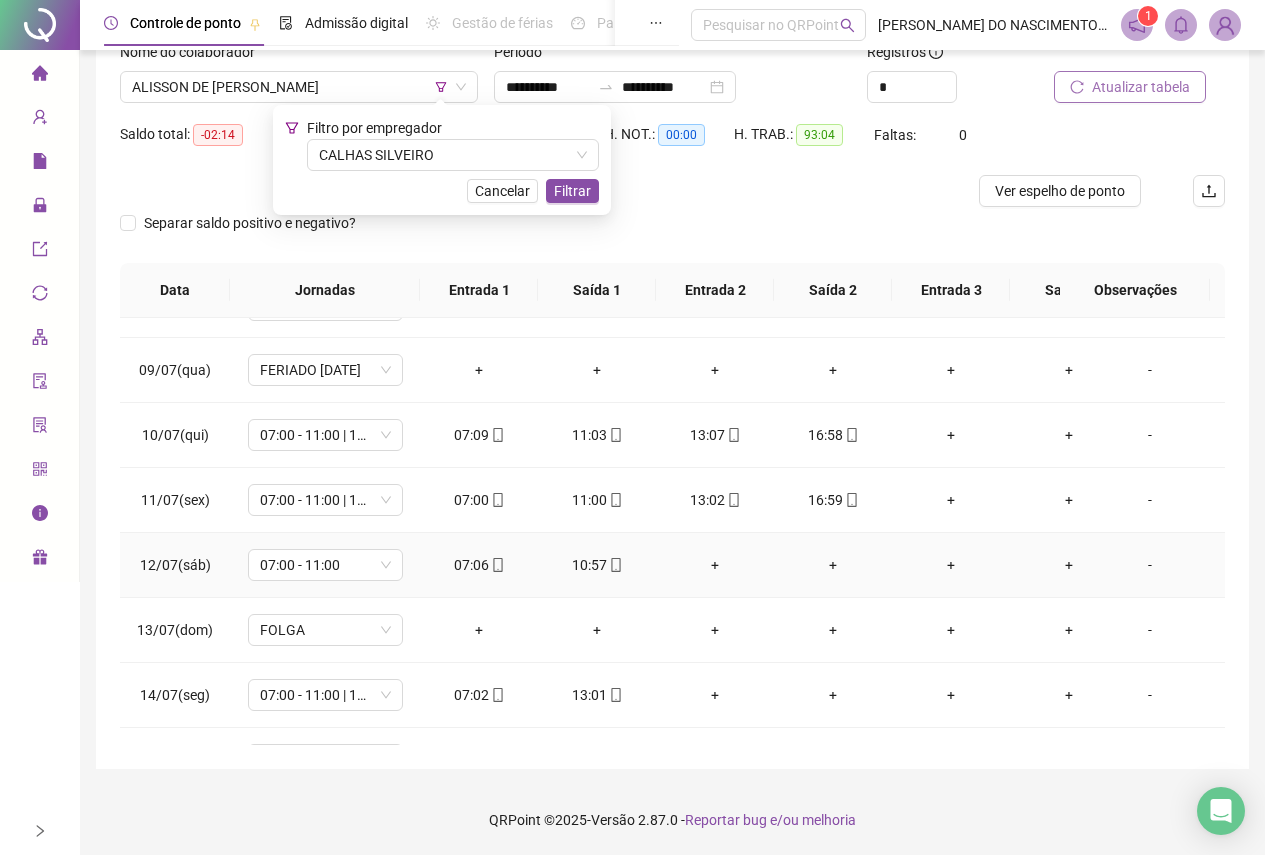 scroll, scrollTop: 600, scrollLeft: 0, axis: vertical 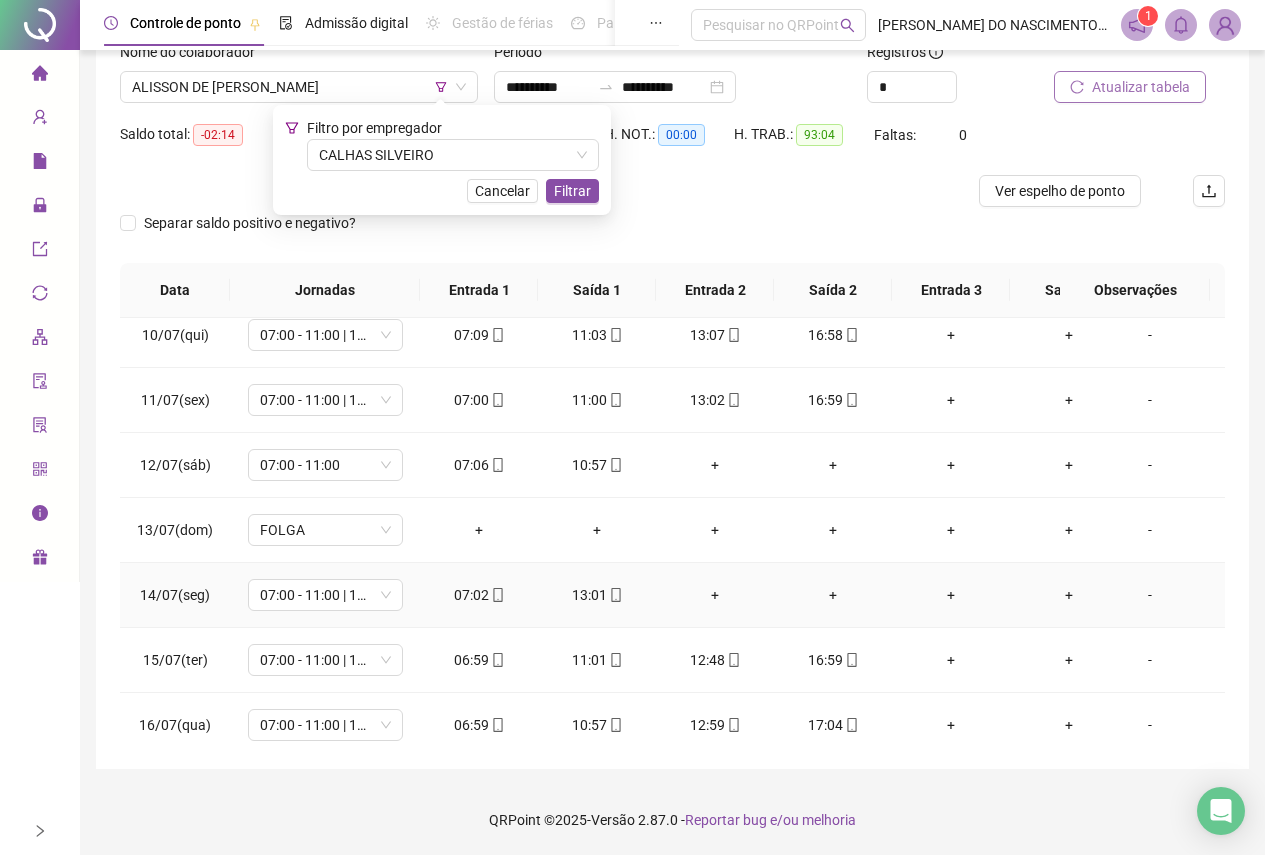 click on "+" at bounding box center (715, 595) 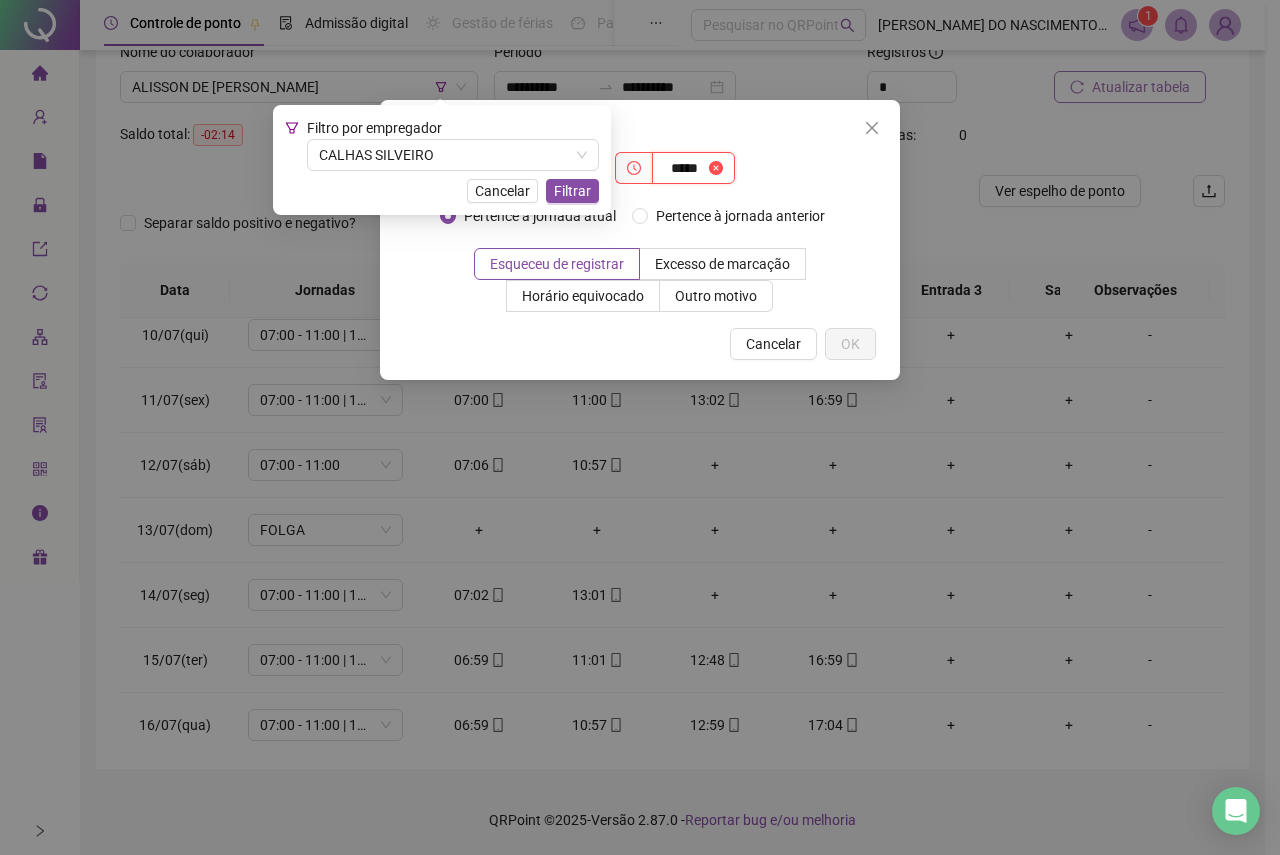type on "*****" 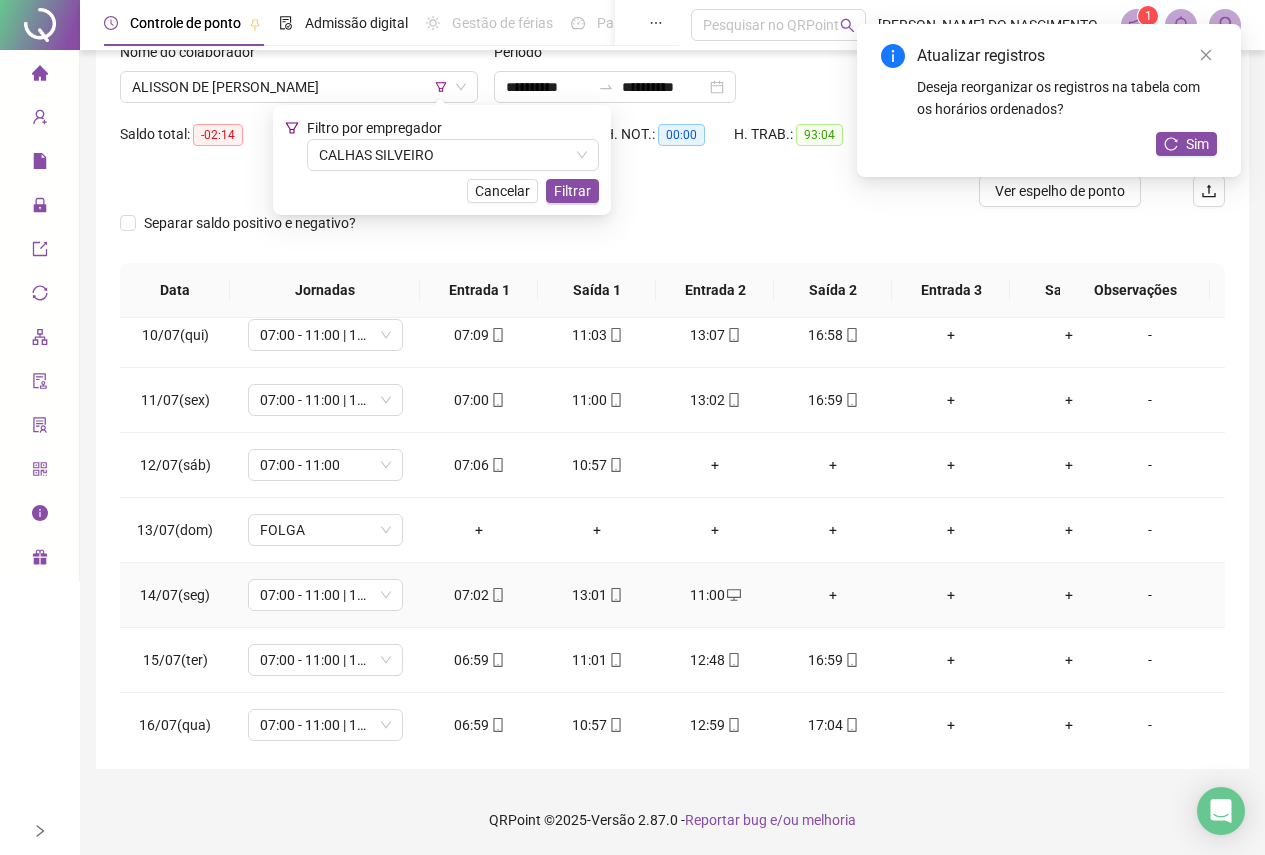 click on "+" at bounding box center [833, 595] 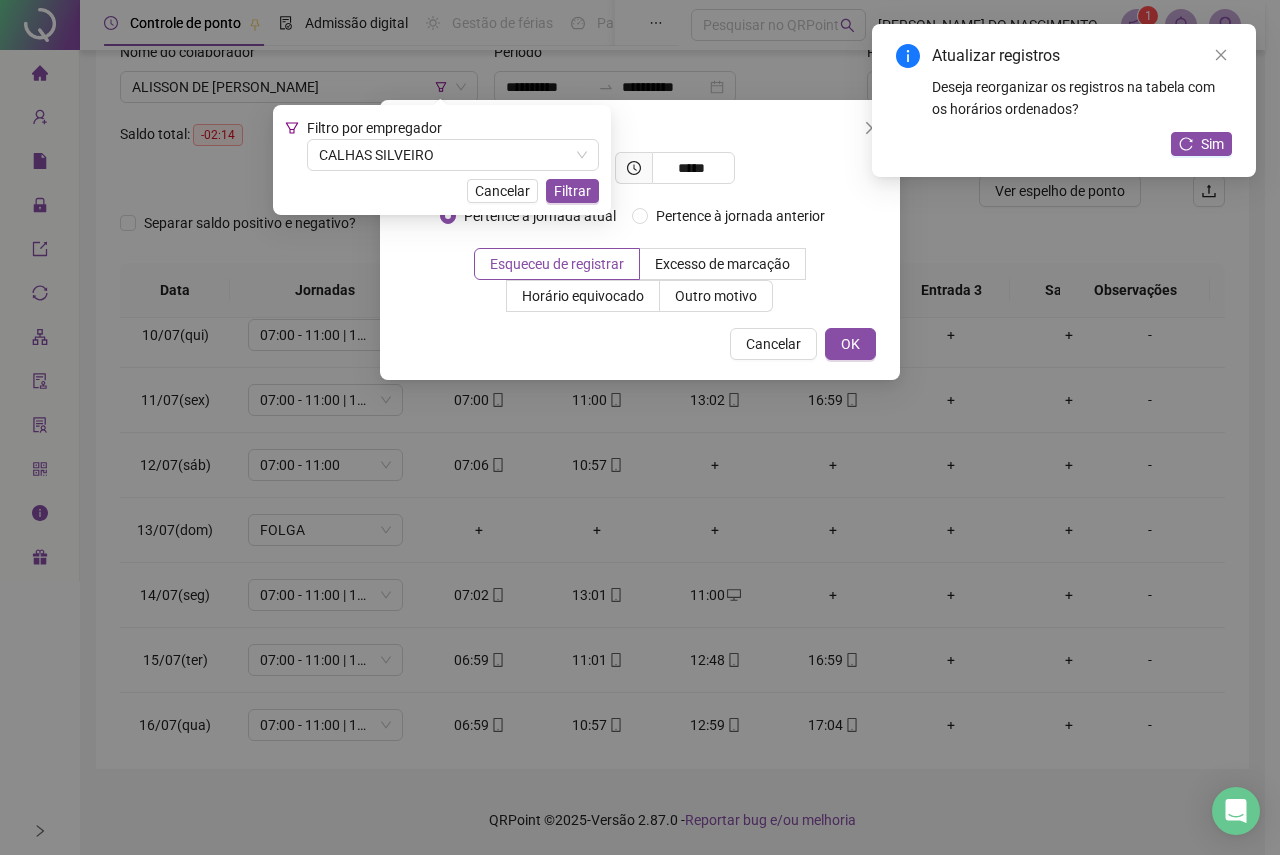 type on "*****" 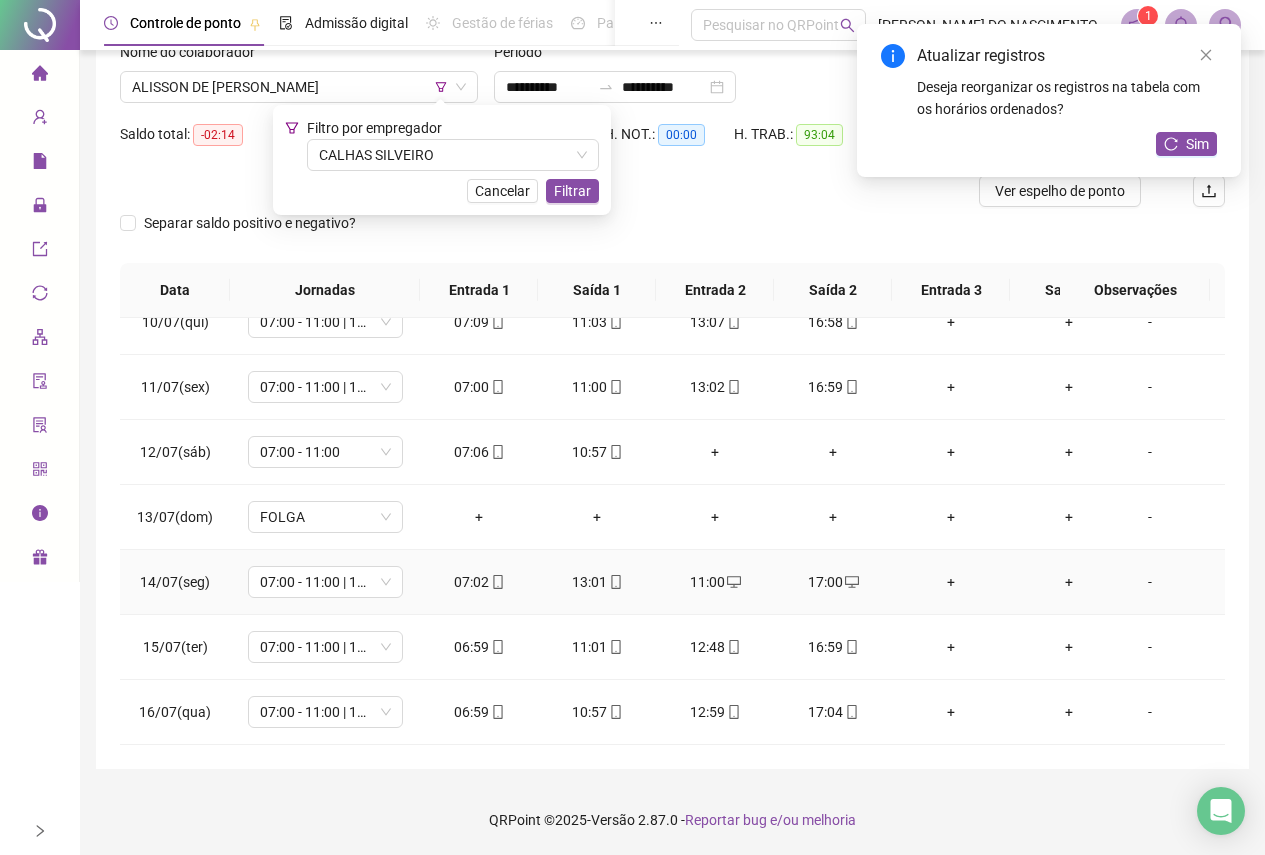 scroll, scrollTop: 628, scrollLeft: 0, axis: vertical 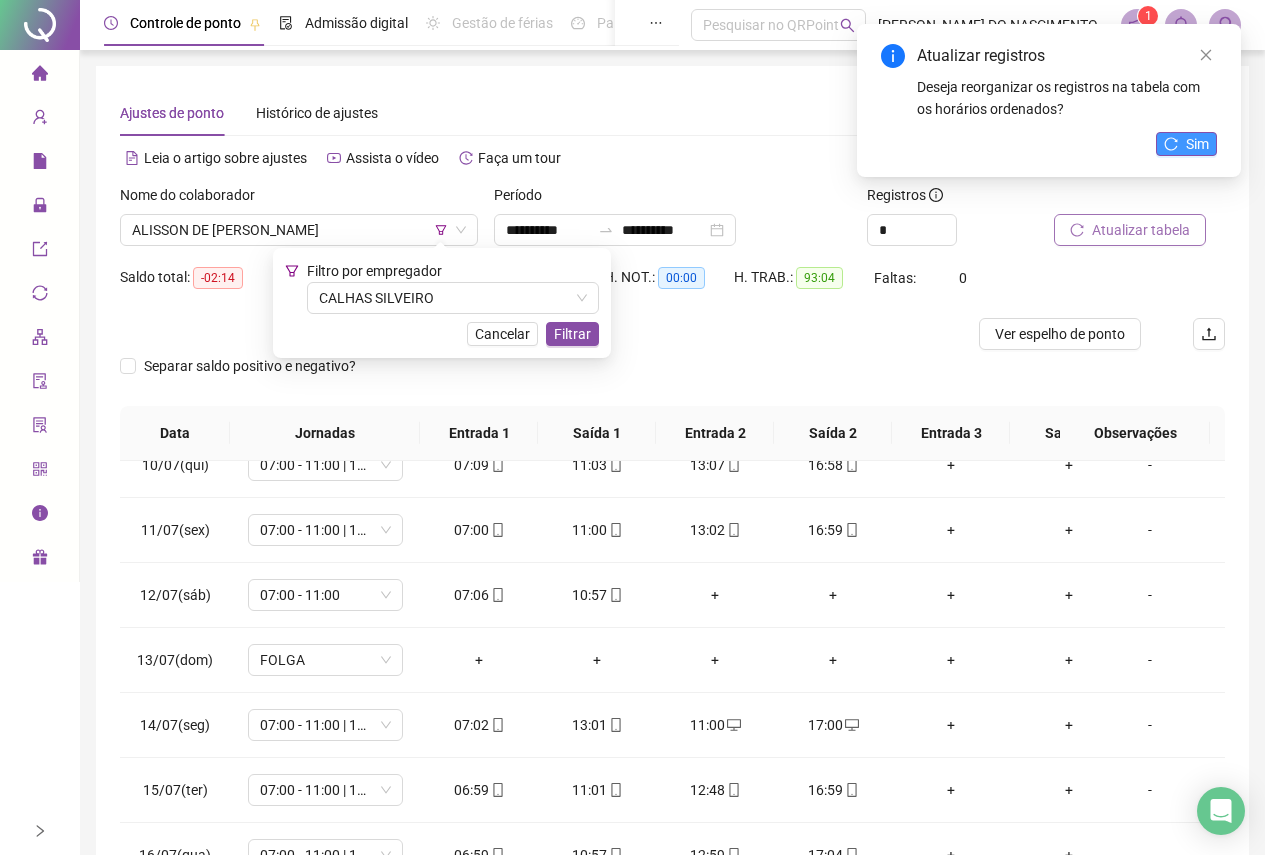 click 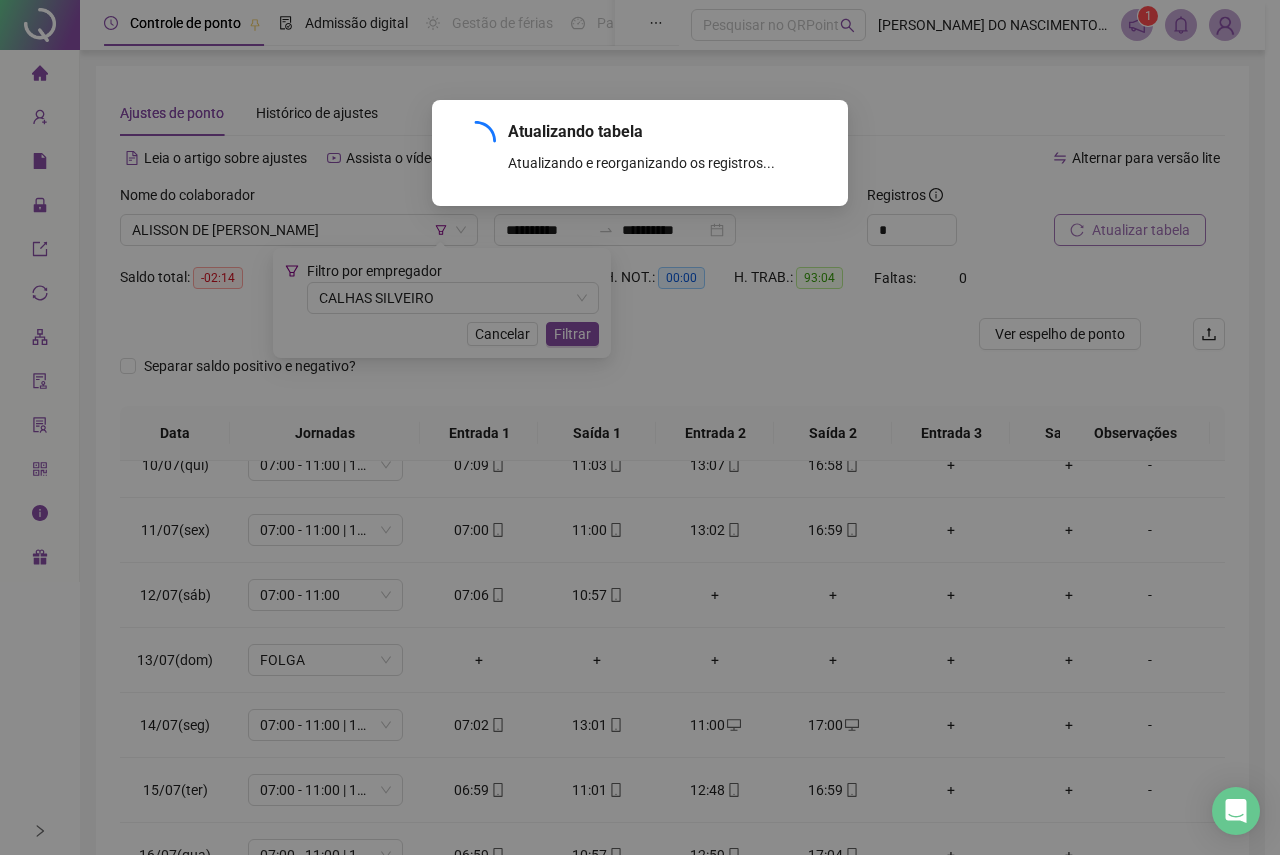 click on "Atualizando tabela Atualizando e reorganizando os registros... OK" at bounding box center [640, 427] 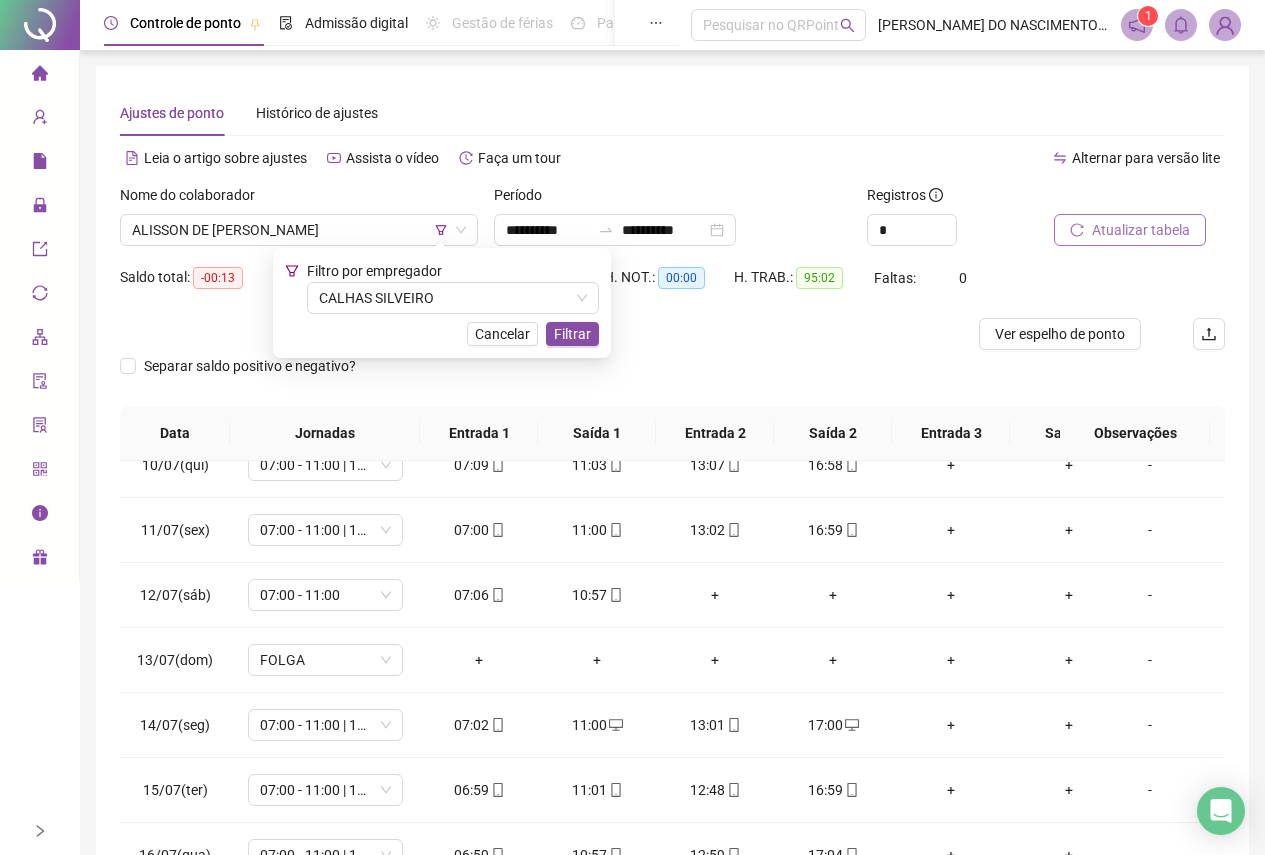 click on "Atualizar tabela" at bounding box center [1141, 230] 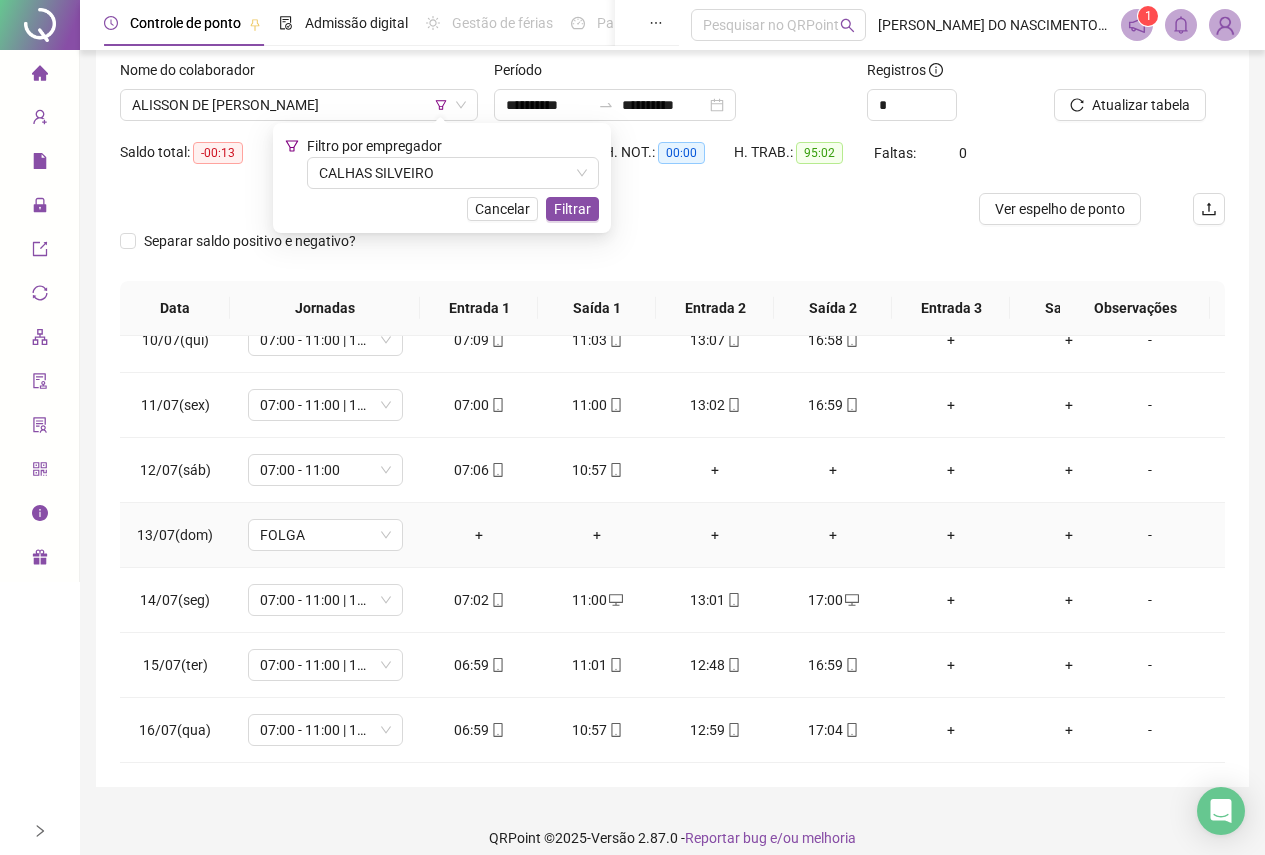 scroll, scrollTop: 143, scrollLeft: 0, axis: vertical 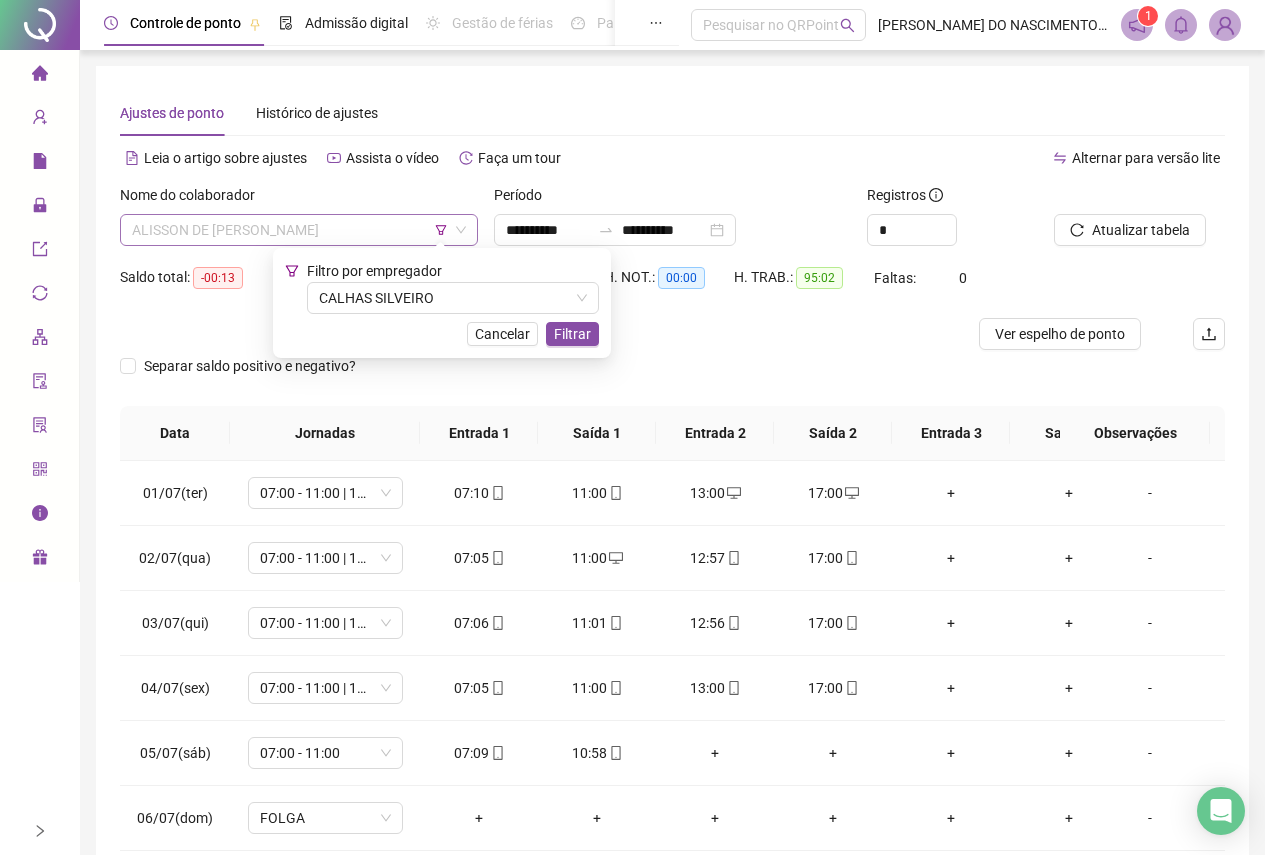 click on "ALISSON DE [PERSON_NAME]" at bounding box center [299, 230] 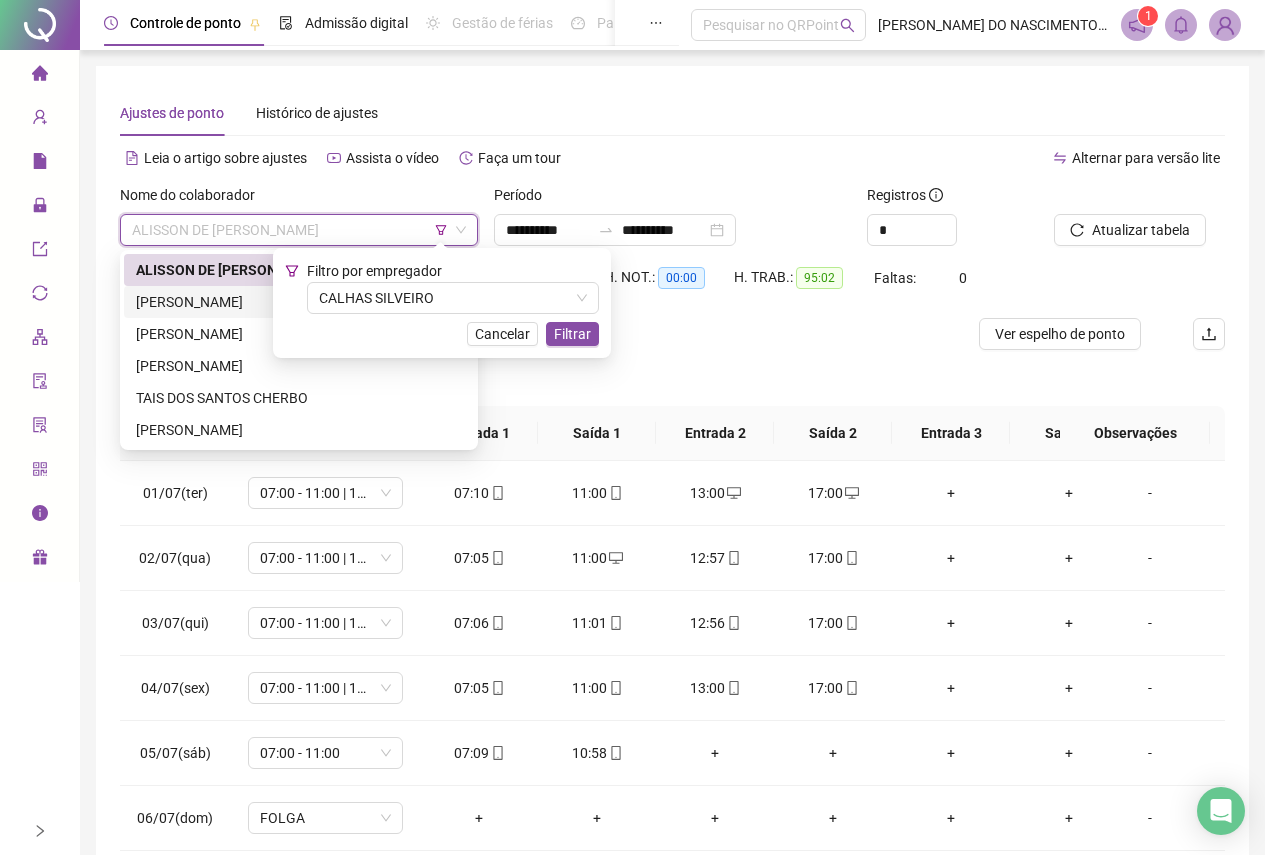 click on "[PERSON_NAME]" at bounding box center (299, 302) 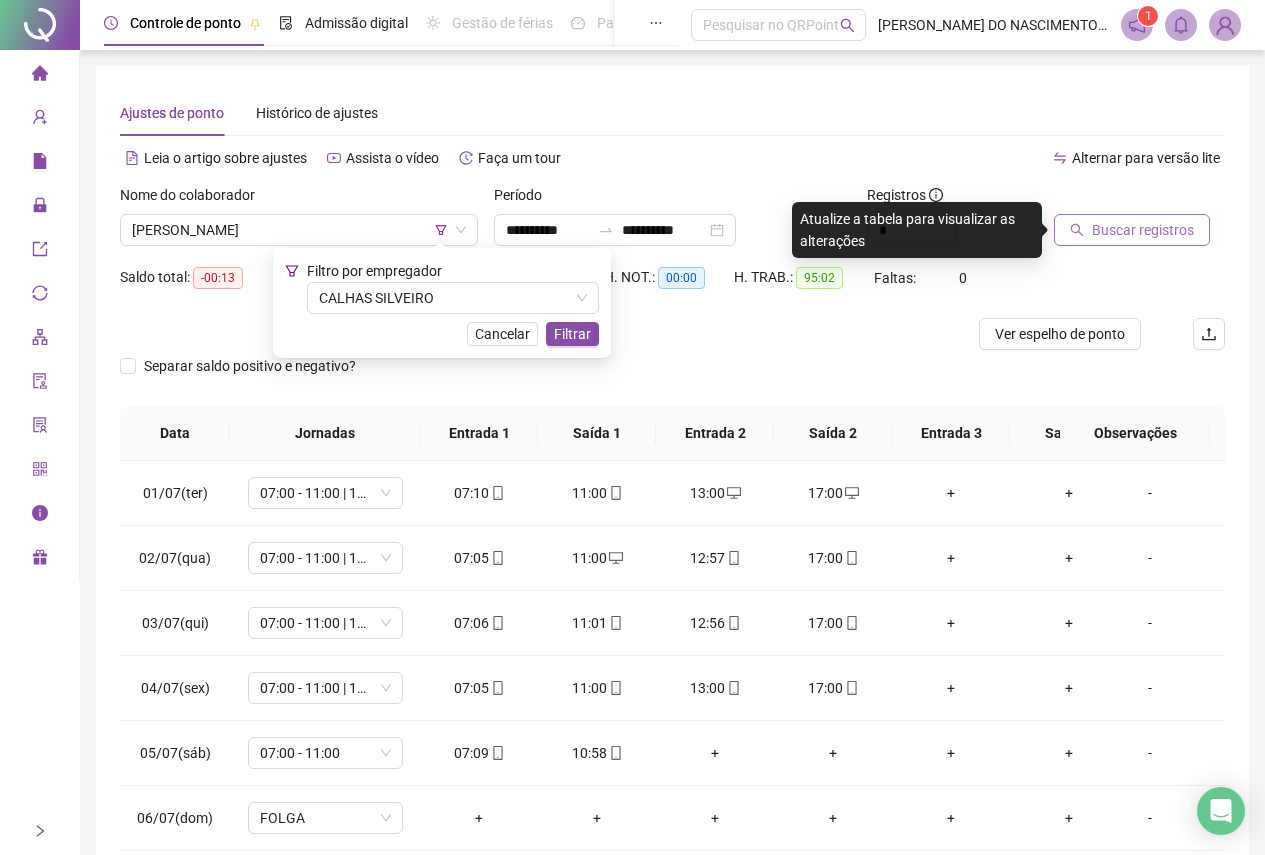 click on "Buscar registros" at bounding box center (1143, 230) 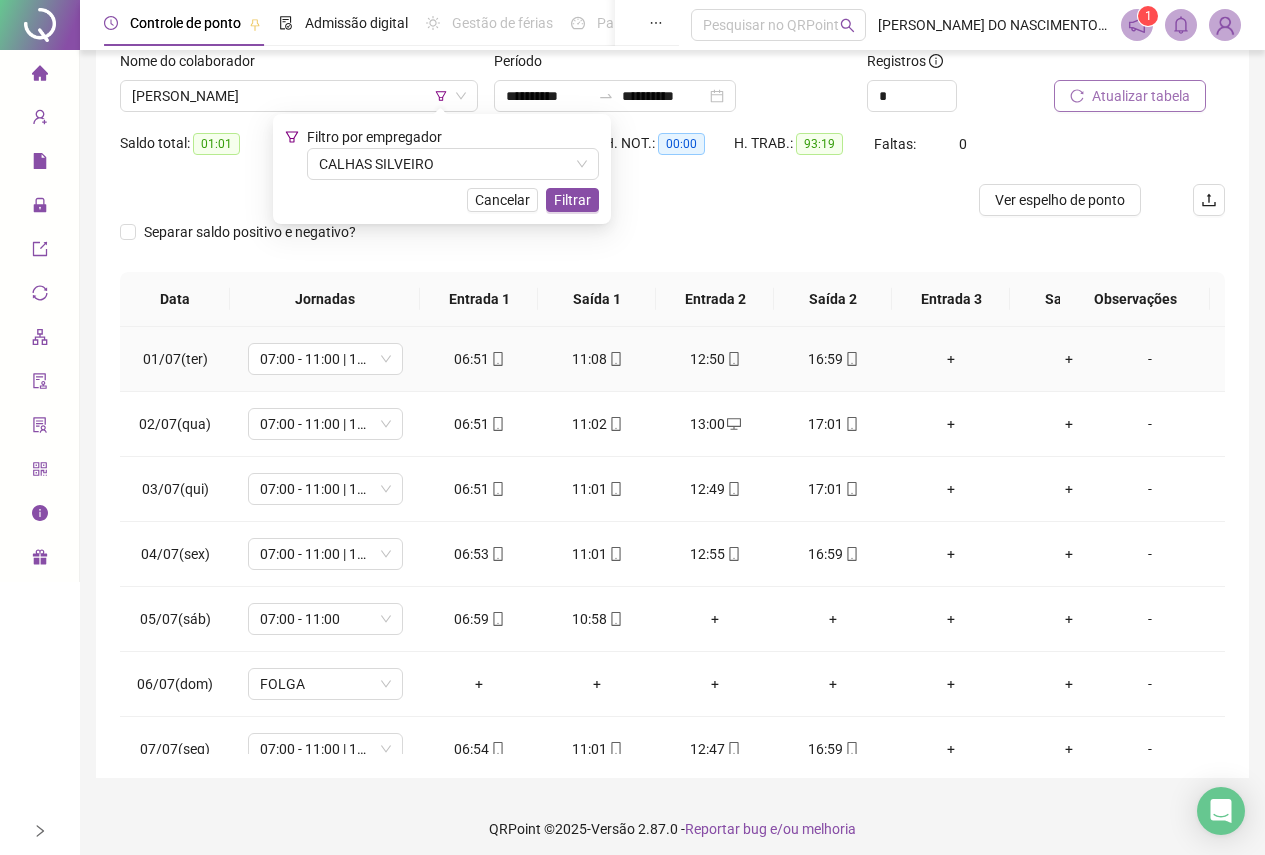 scroll, scrollTop: 143, scrollLeft: 0, axis: vertical 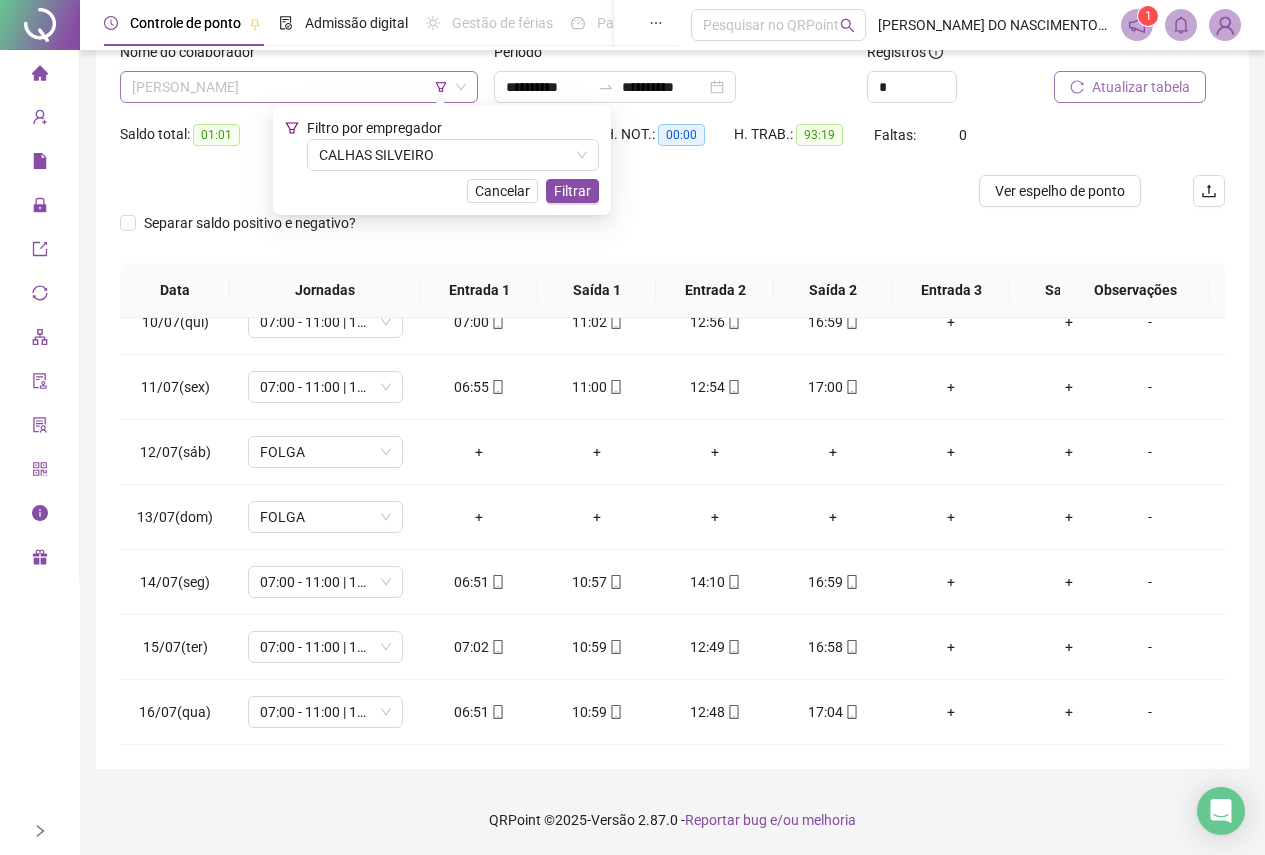 click on "[PERSON_NAME]" at bounding box center [299, 87] 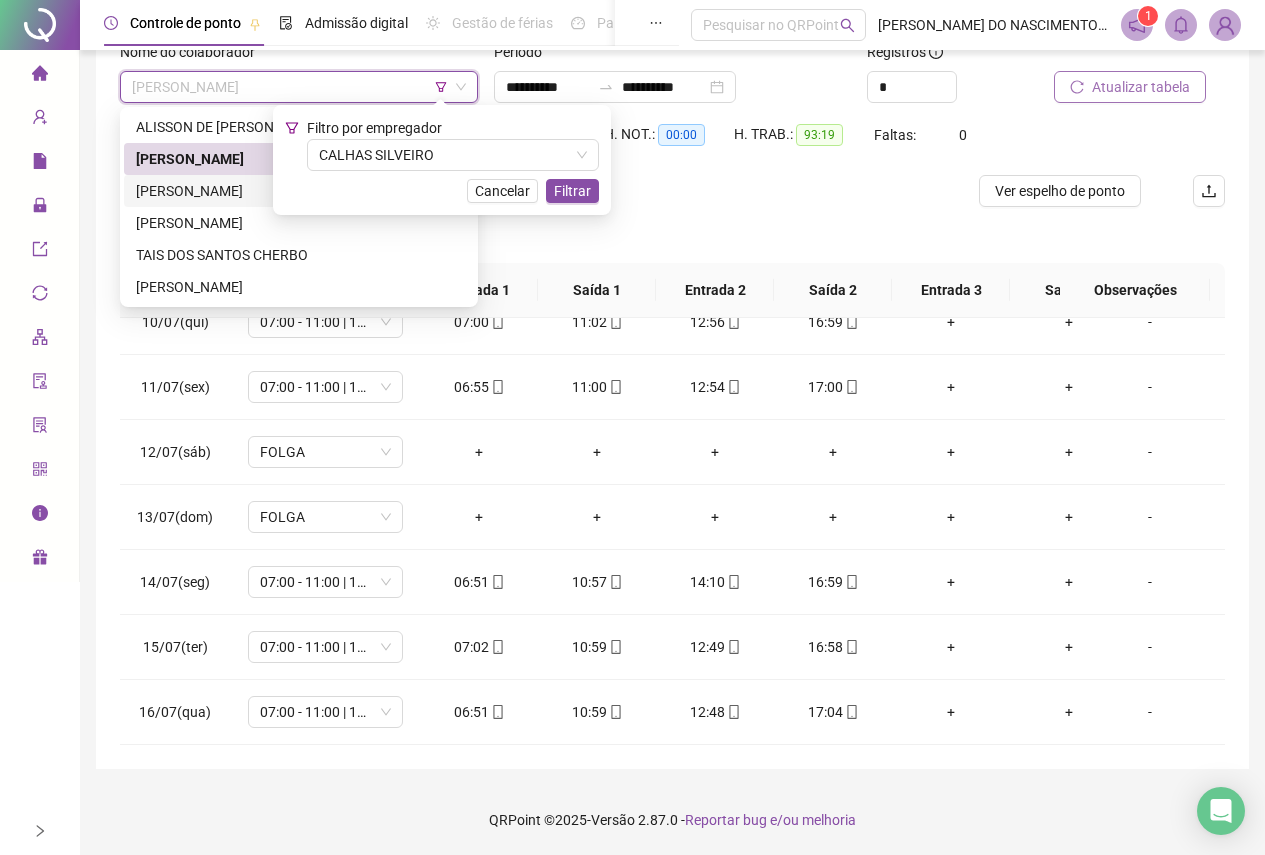 click on "[PERSON_NAME]" at bounding box center [299, 191] 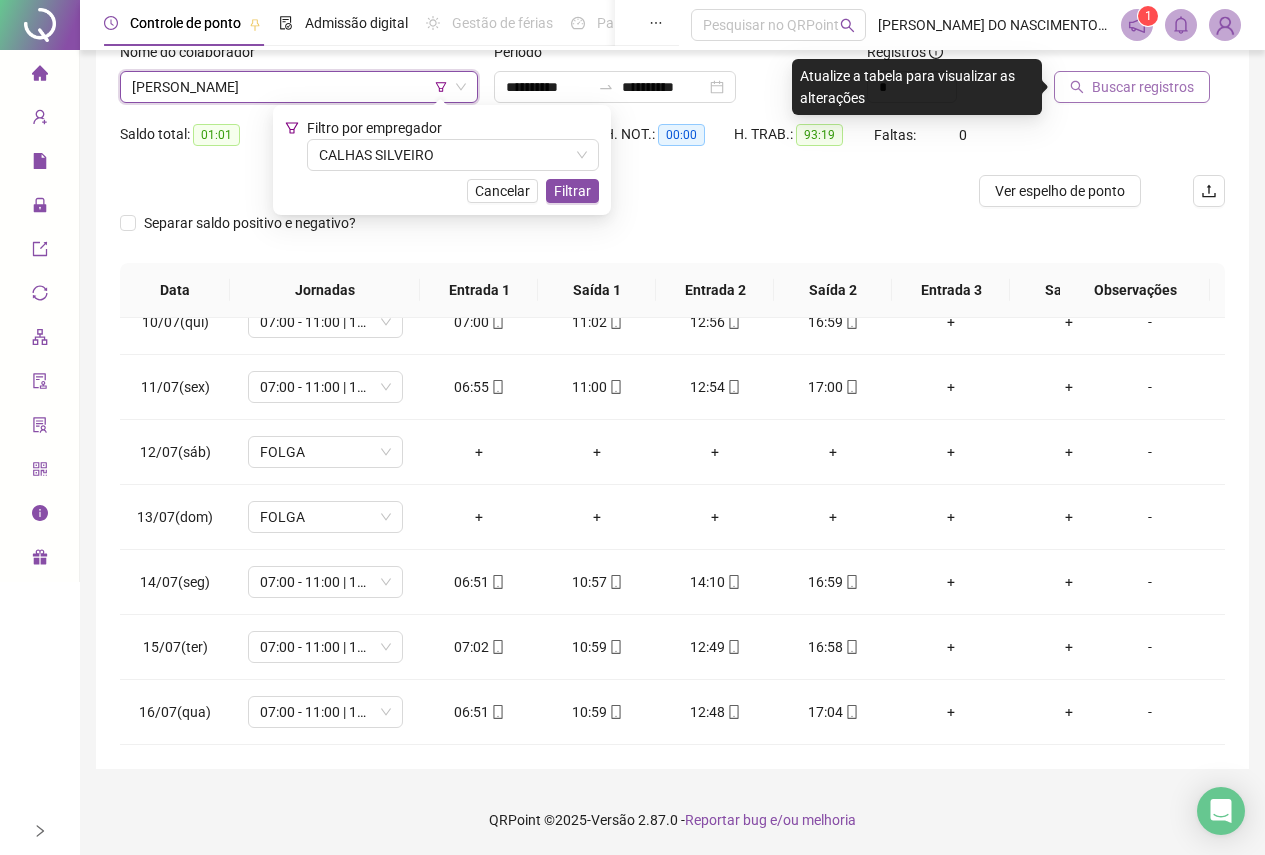click on "Buscar registros" at bounding box center [1132, 87] 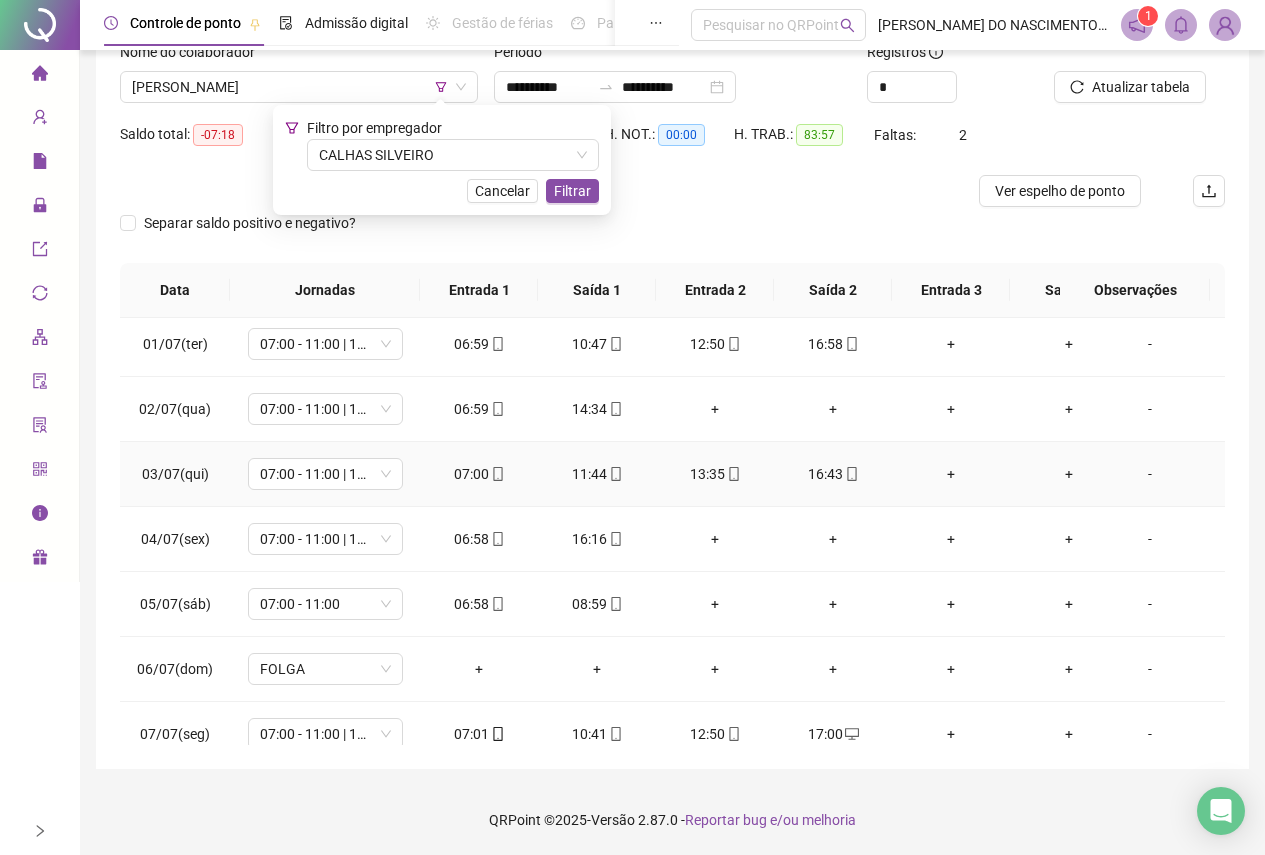 scroll, scrollTop: 0, scrollLeft: 0, axis: both 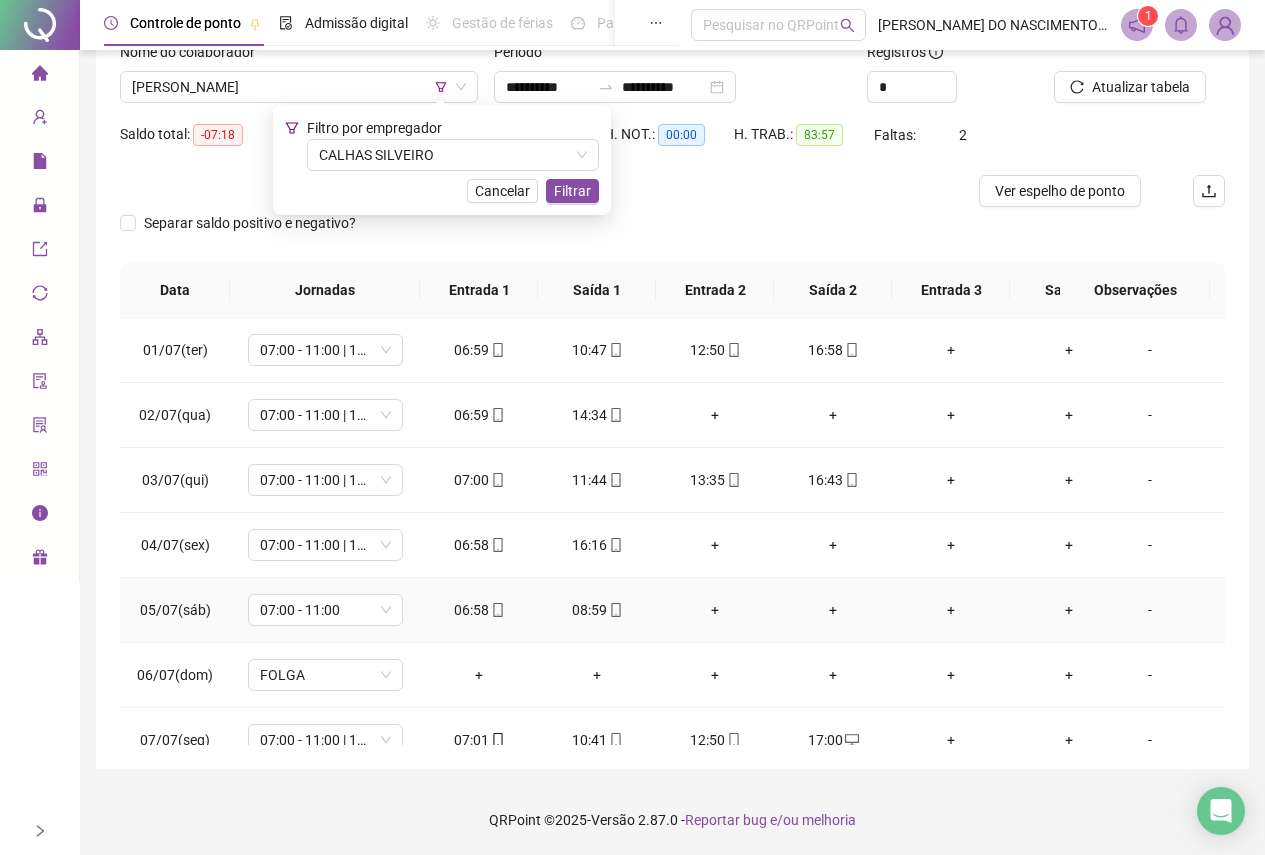 click on "06:58" at bounding box center [479, 610] 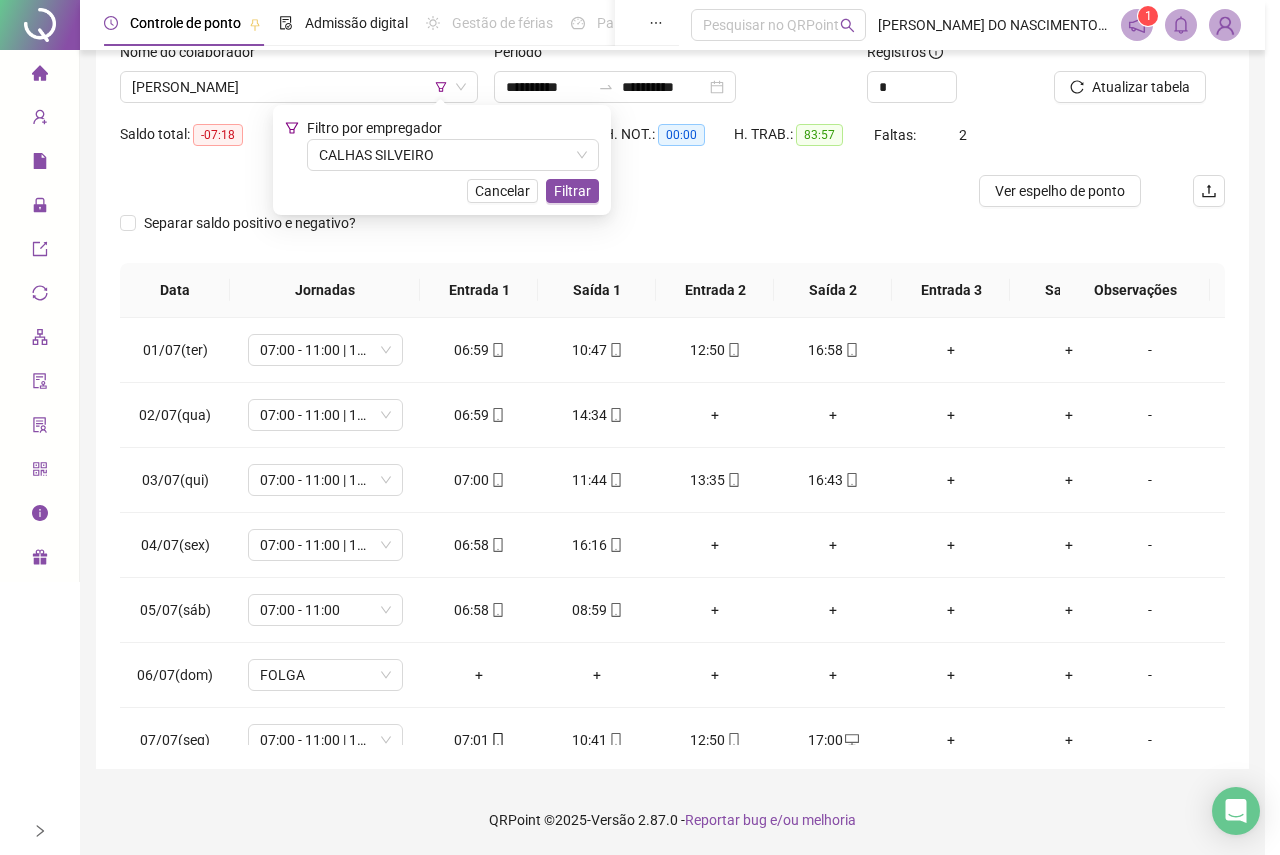 type on "**********" 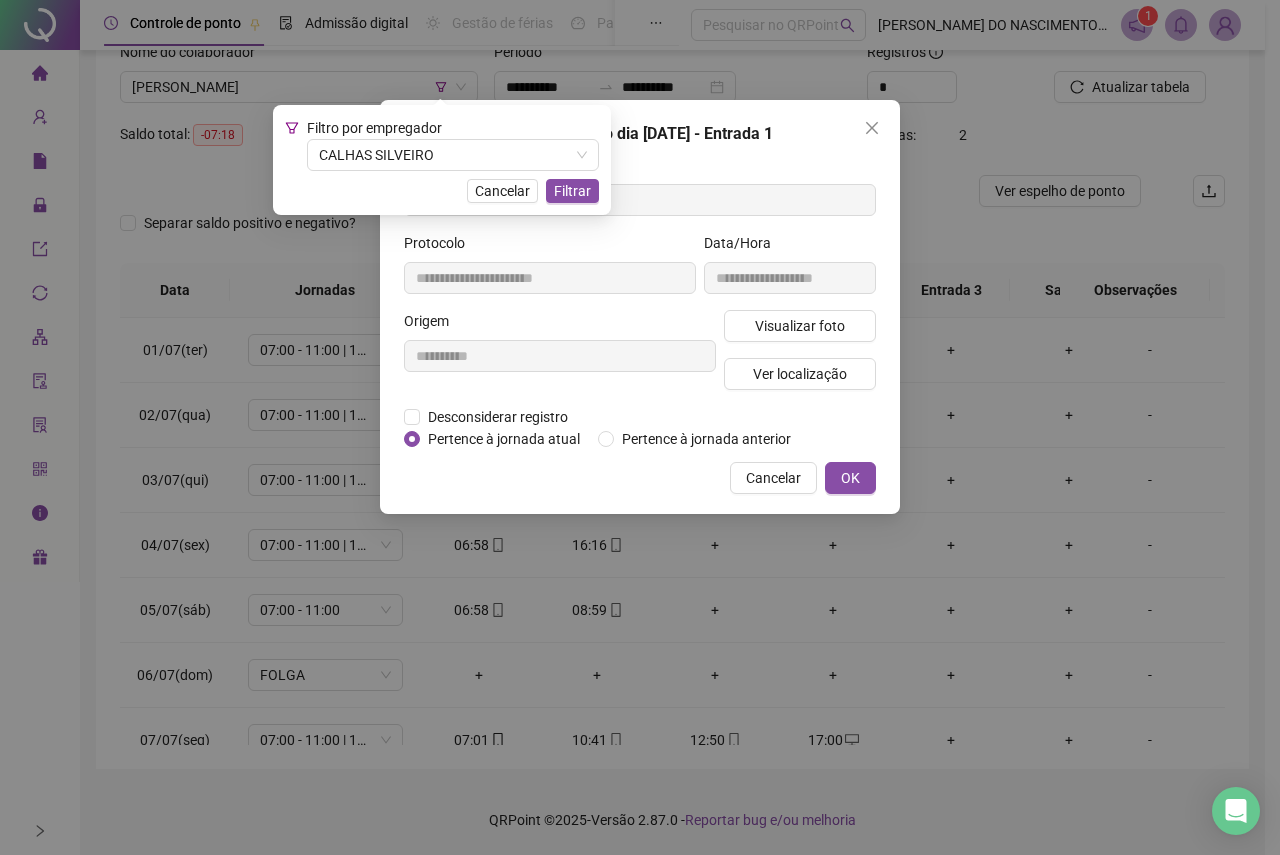 click on "**********" at bounding box center (640, 427) 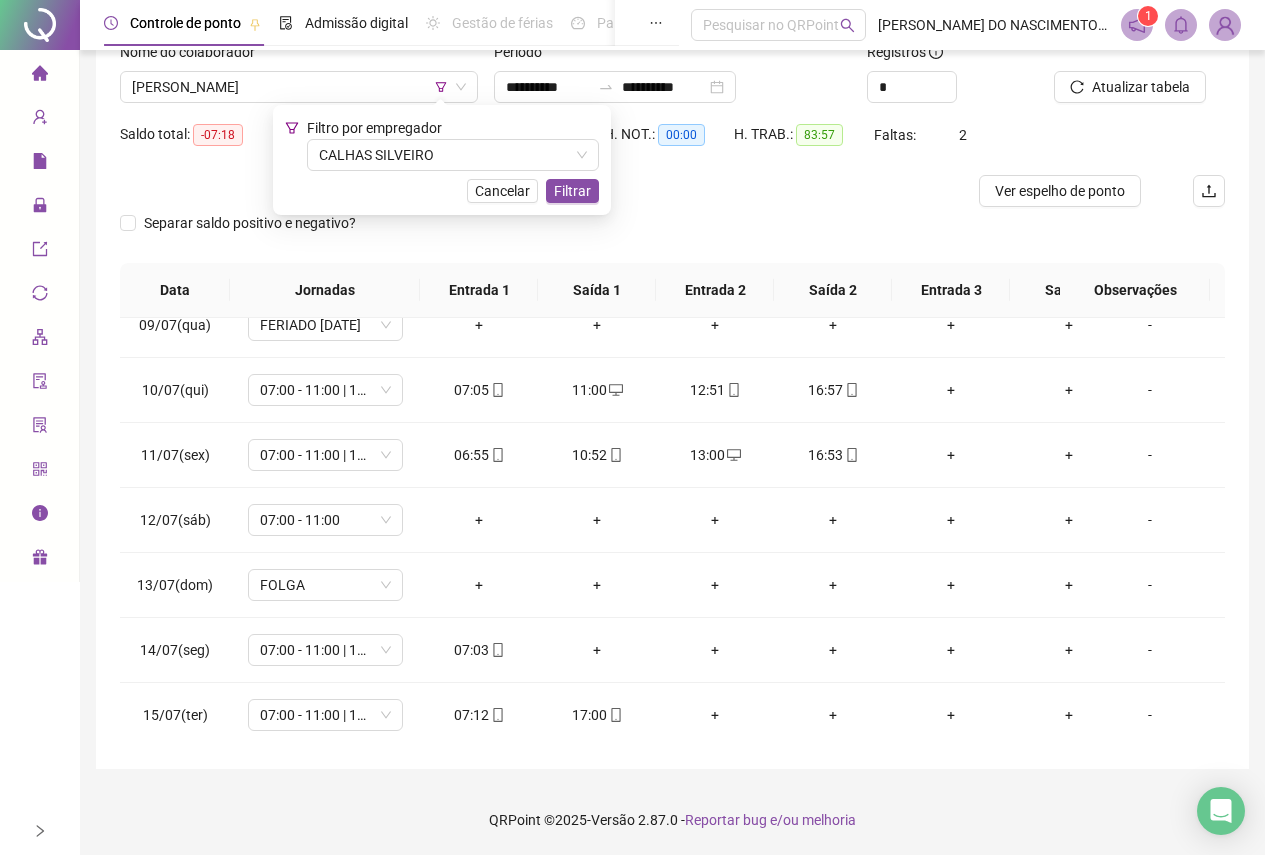 scroll, scrollTop: 600, scrollLeft: 0, axis: vertical 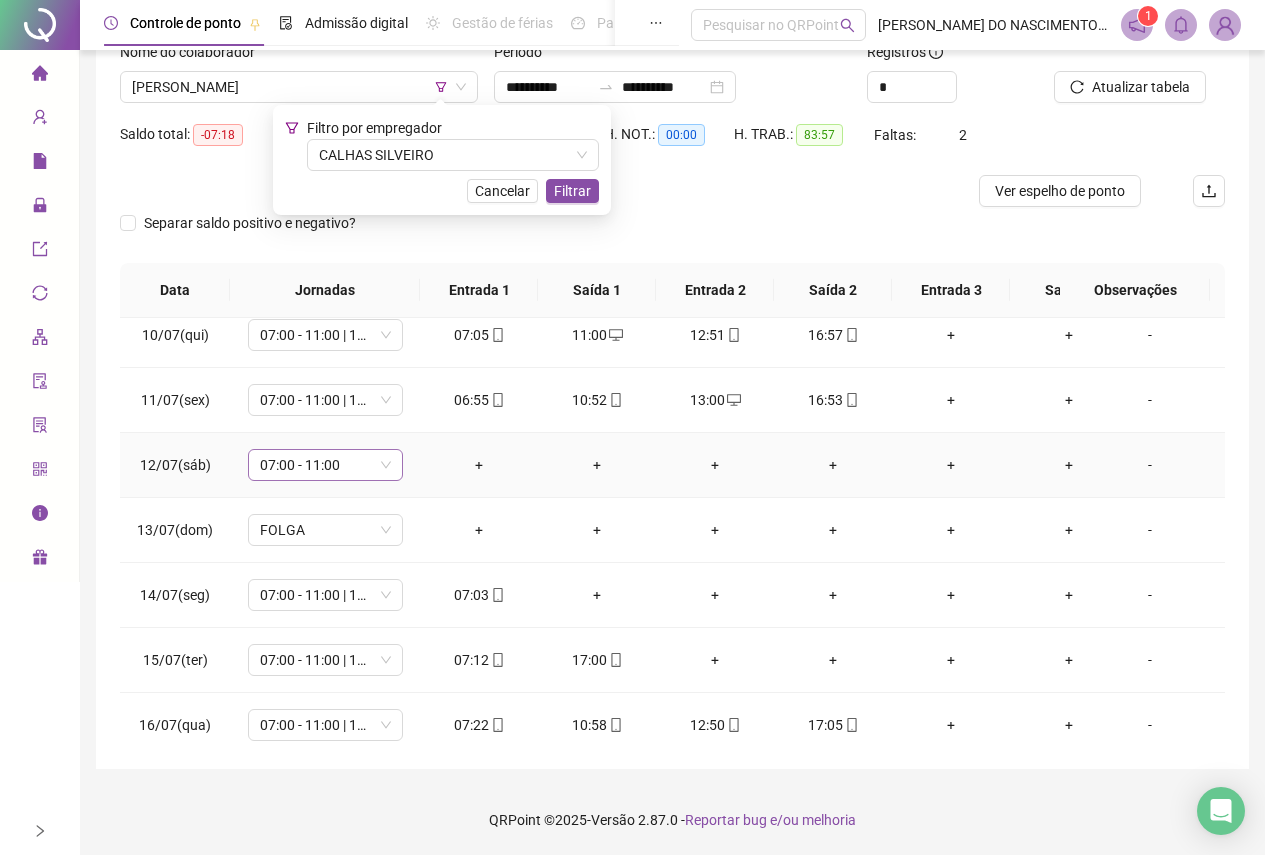 click on "07:00 - 11:00" at bounding box center [325, 465] 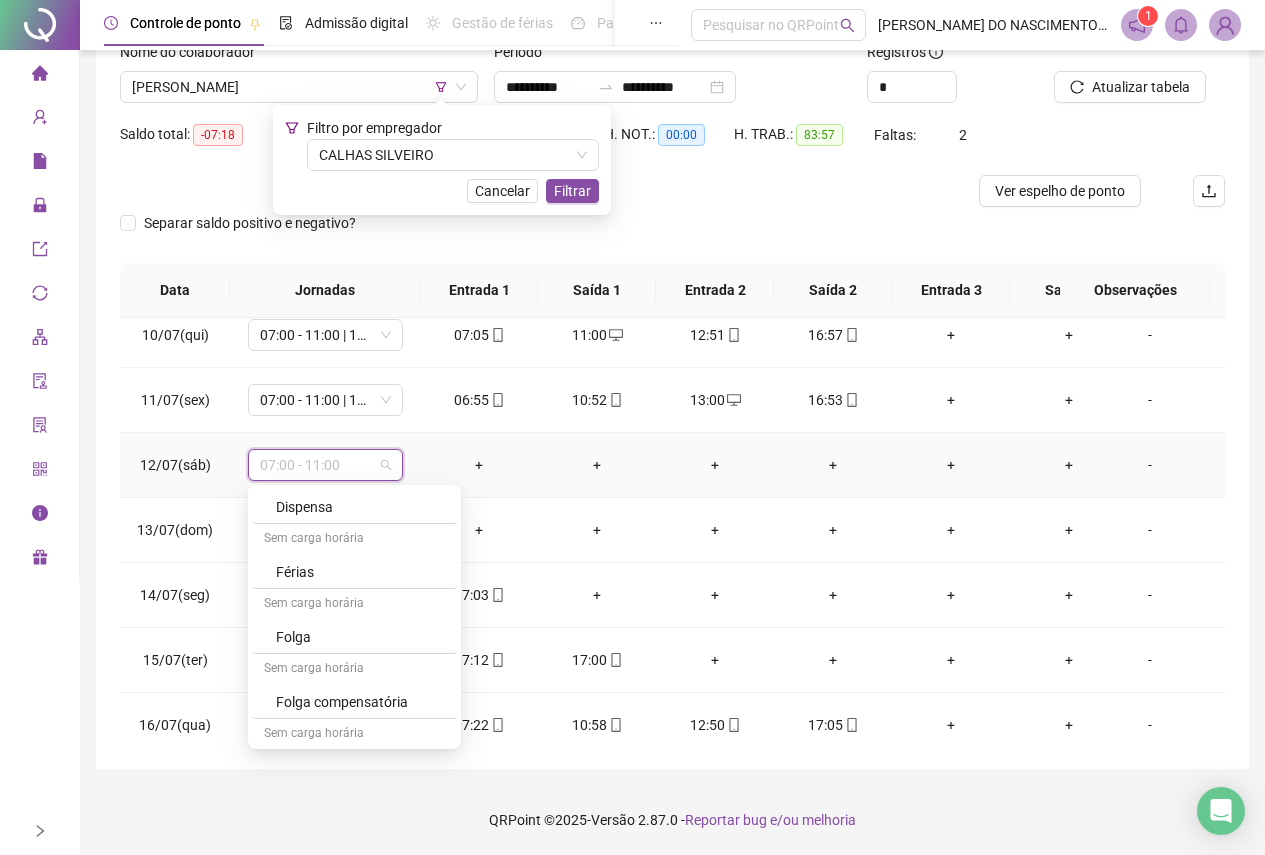 scroll, scrollTop: 3839, scrollLeft: 0, axis: vertical 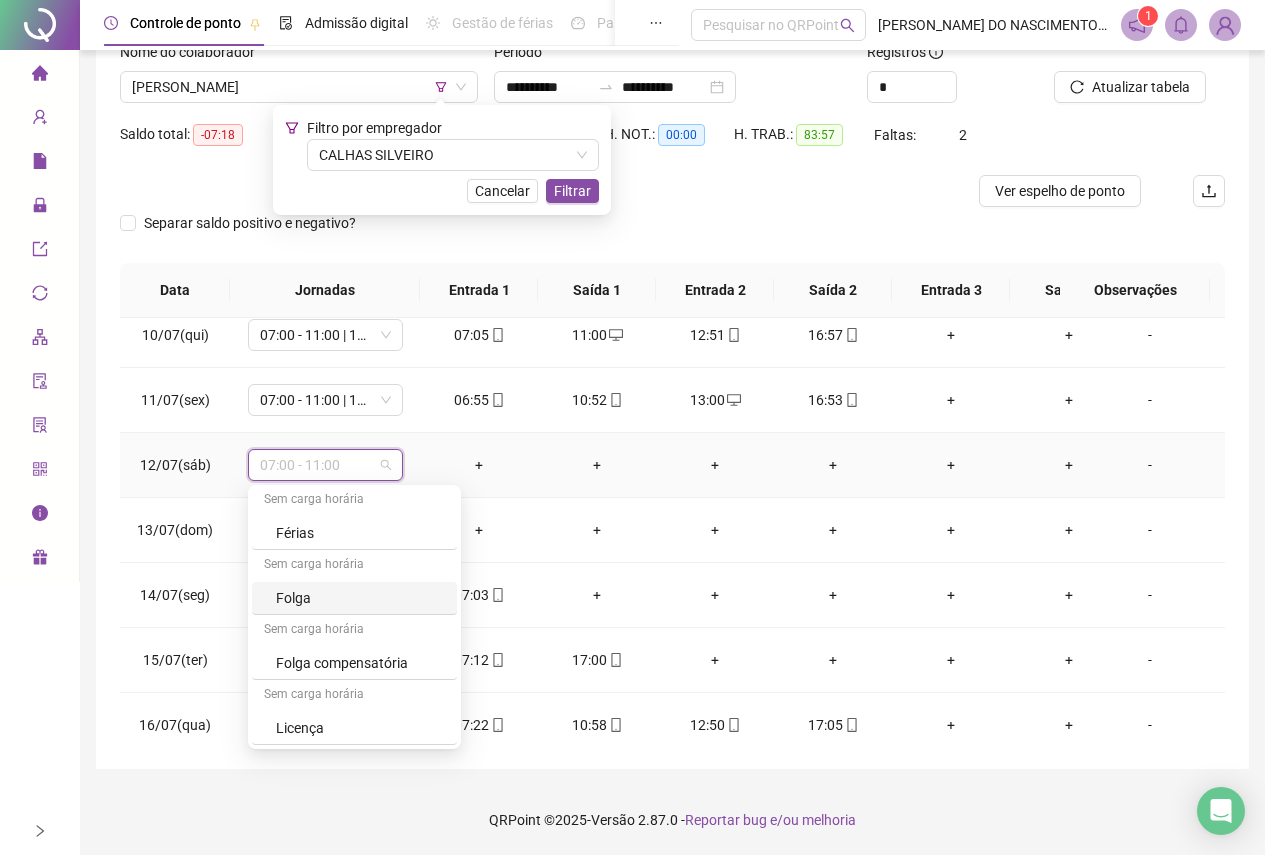 click on "Folga" at bounding box center [360, 598] 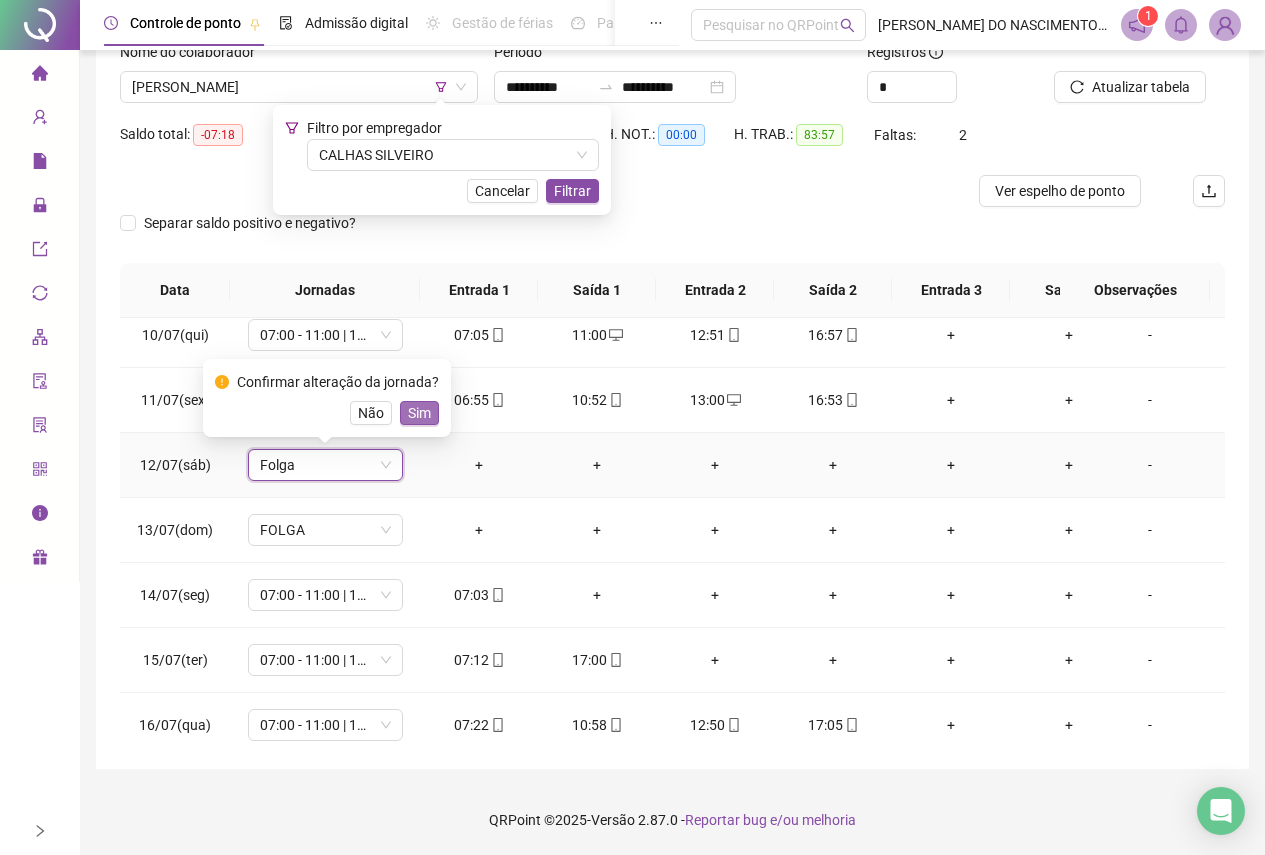 click on "Sim" at bounding box center [419, 413] 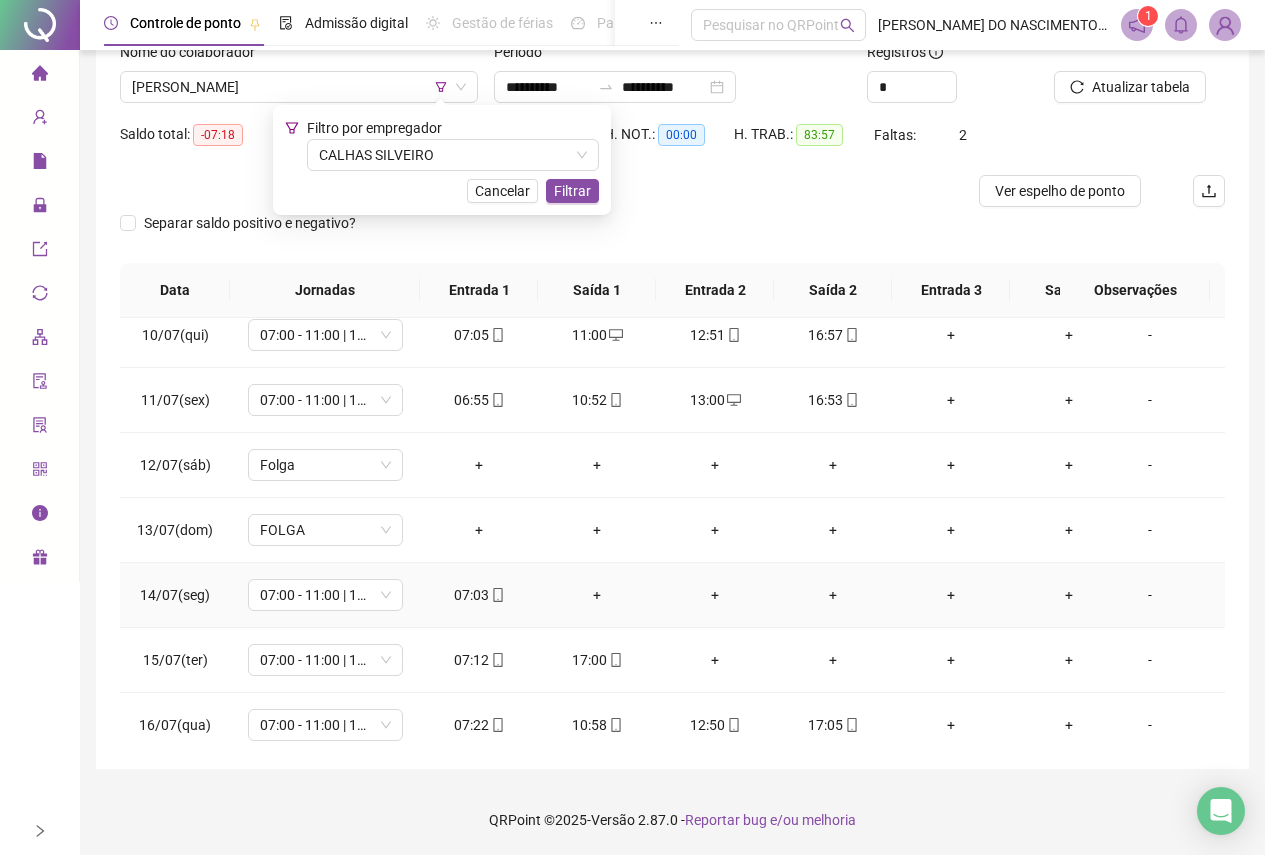 click on "+" at bounding box center (597, 595) 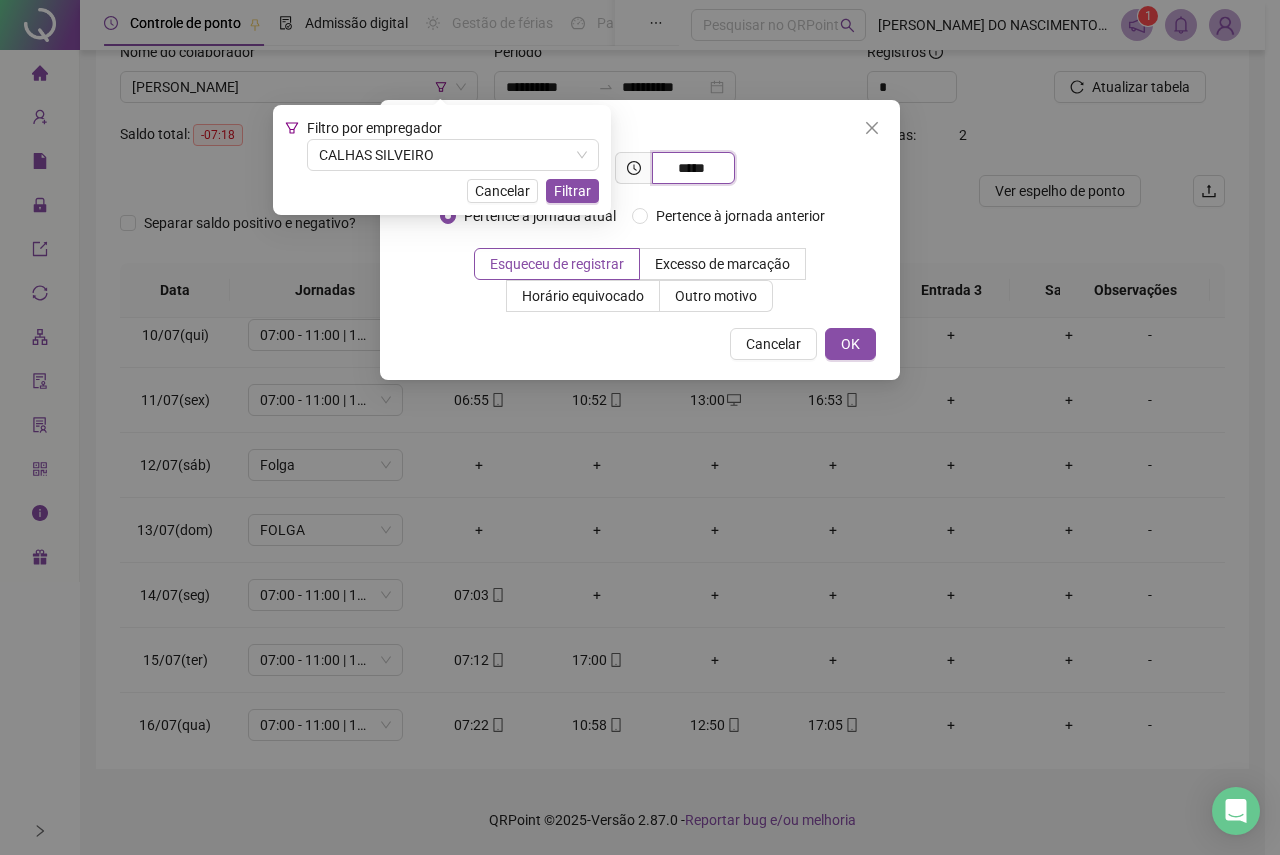 type on "*****" 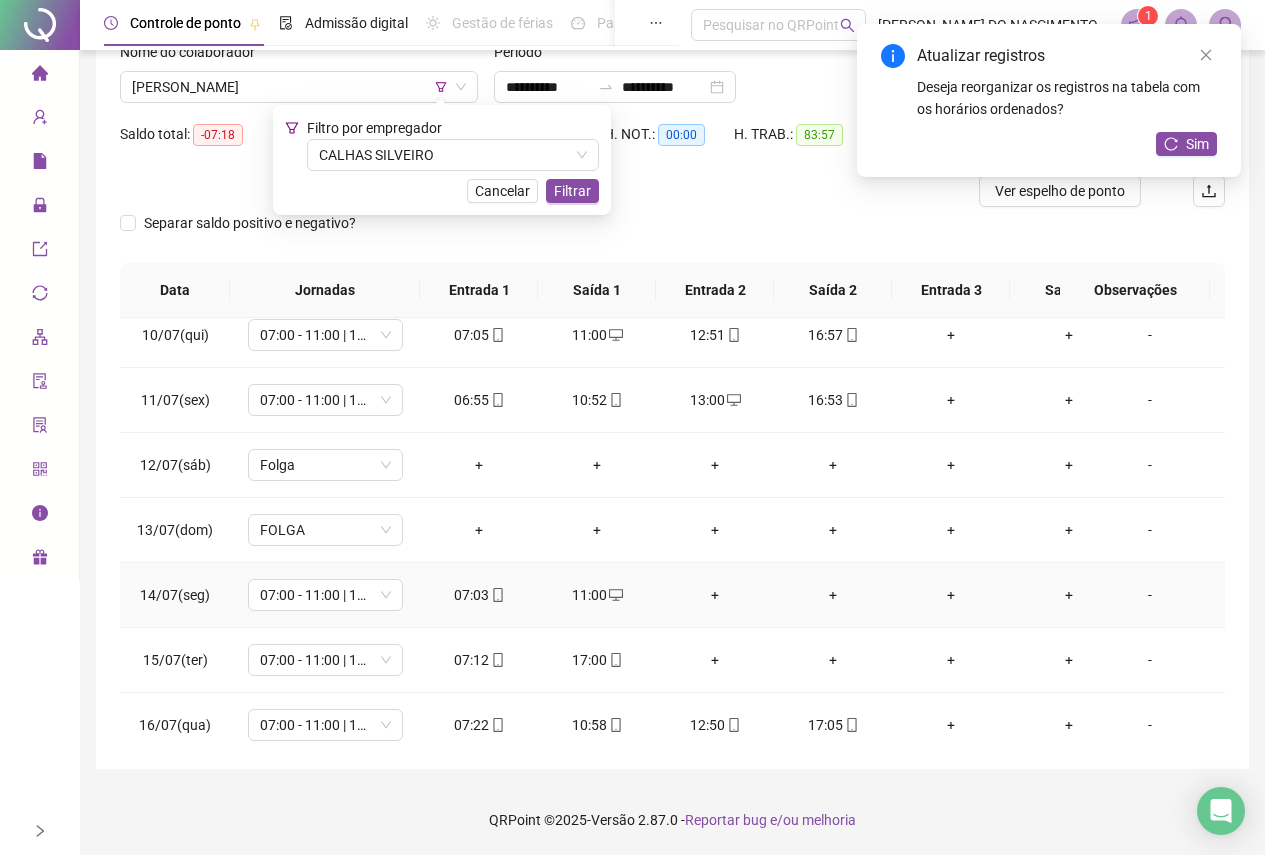 click on "+" at bounding box center (715, 595) 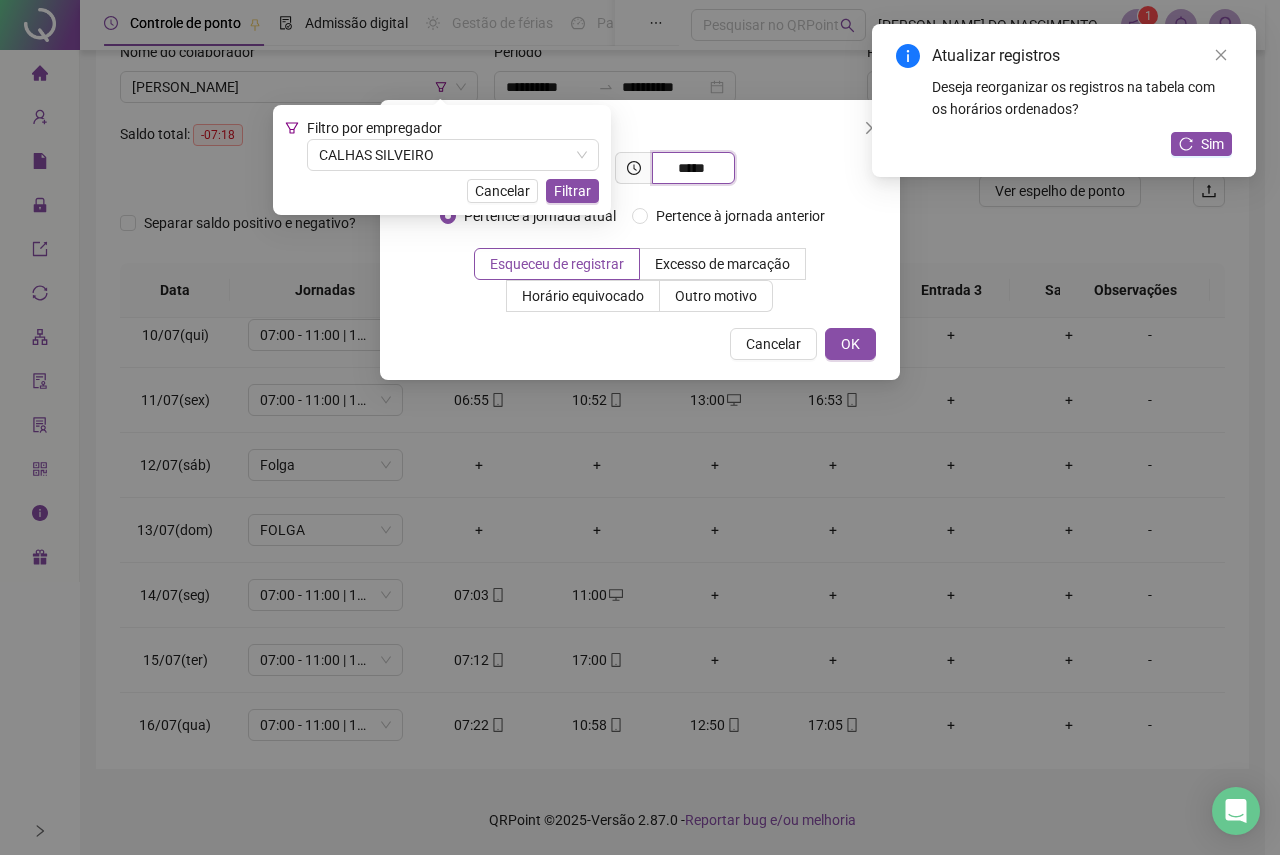 type on "*****" 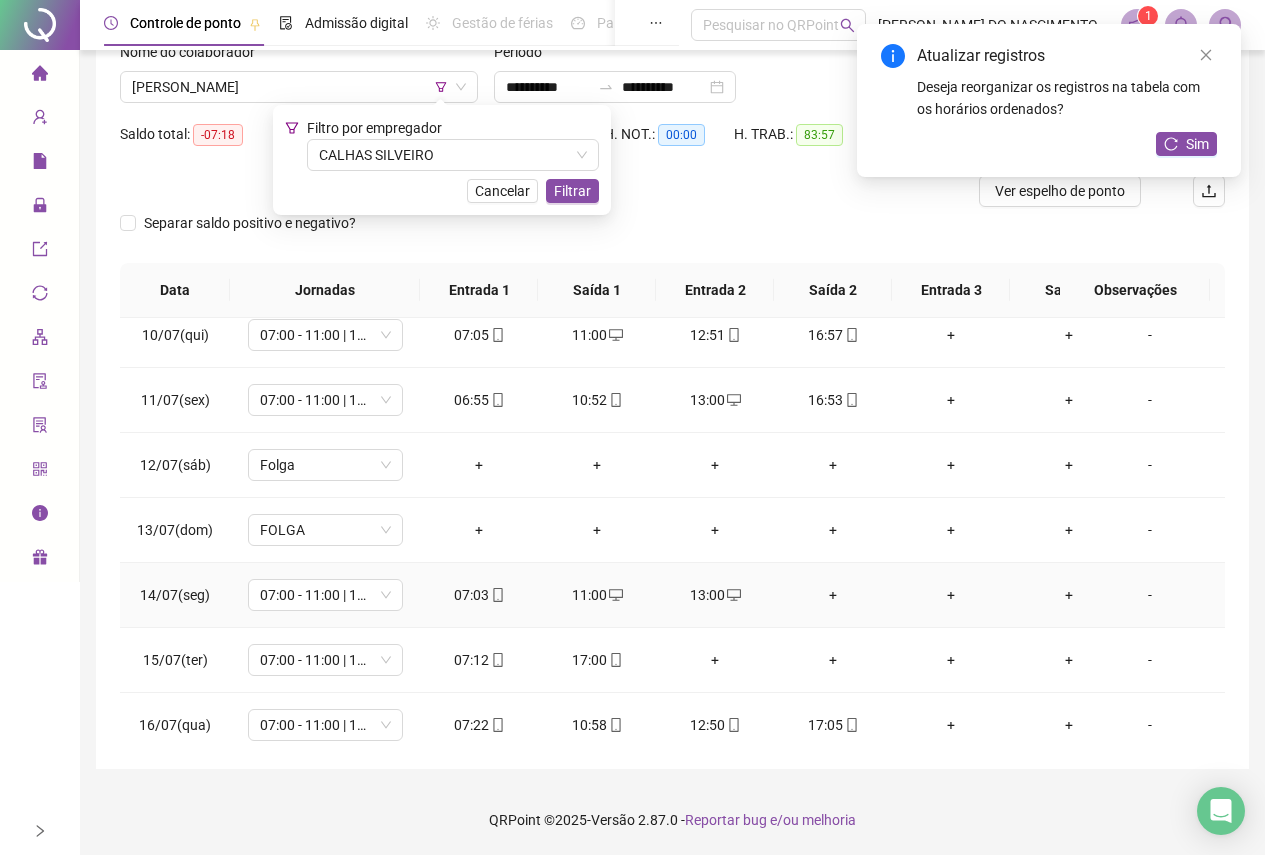 click on "+" at bounding box center [833, 595] 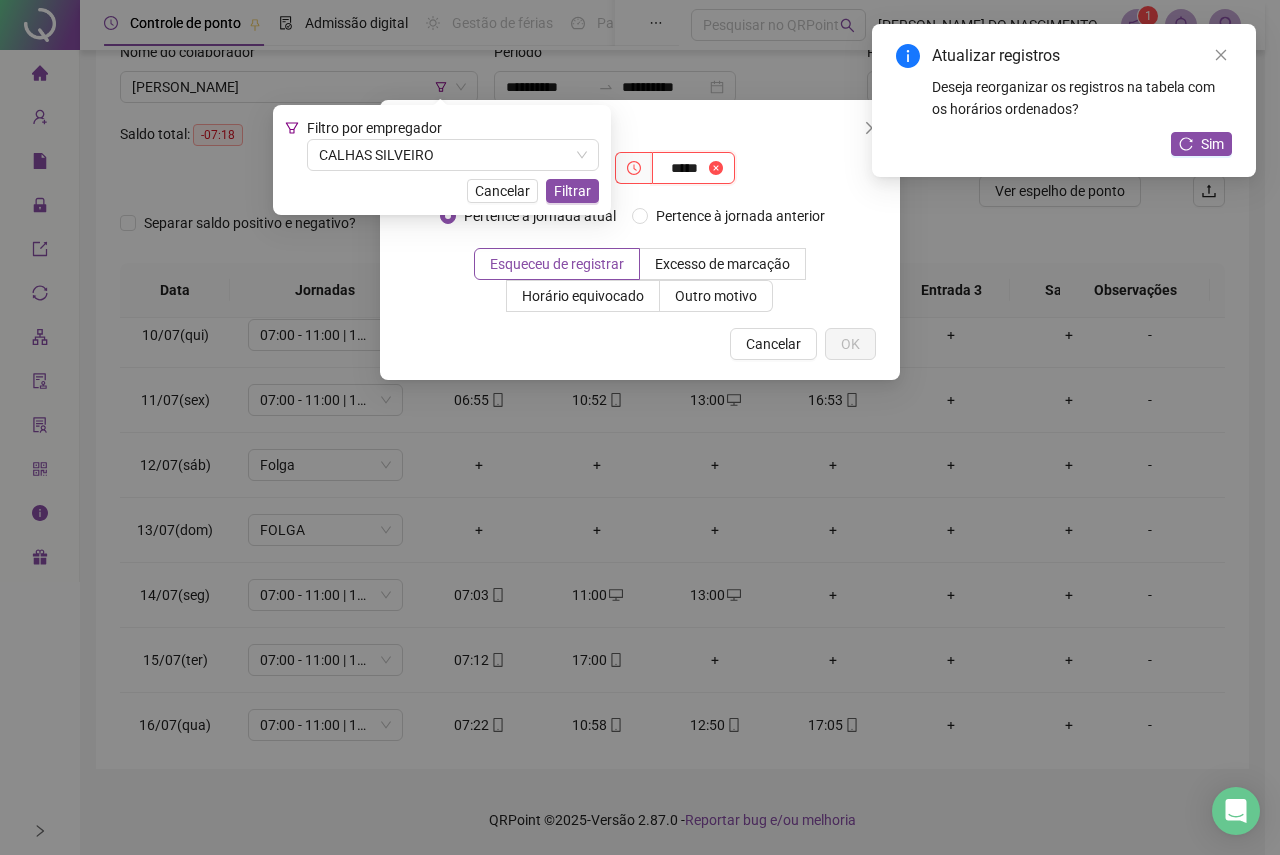 type on "*****" 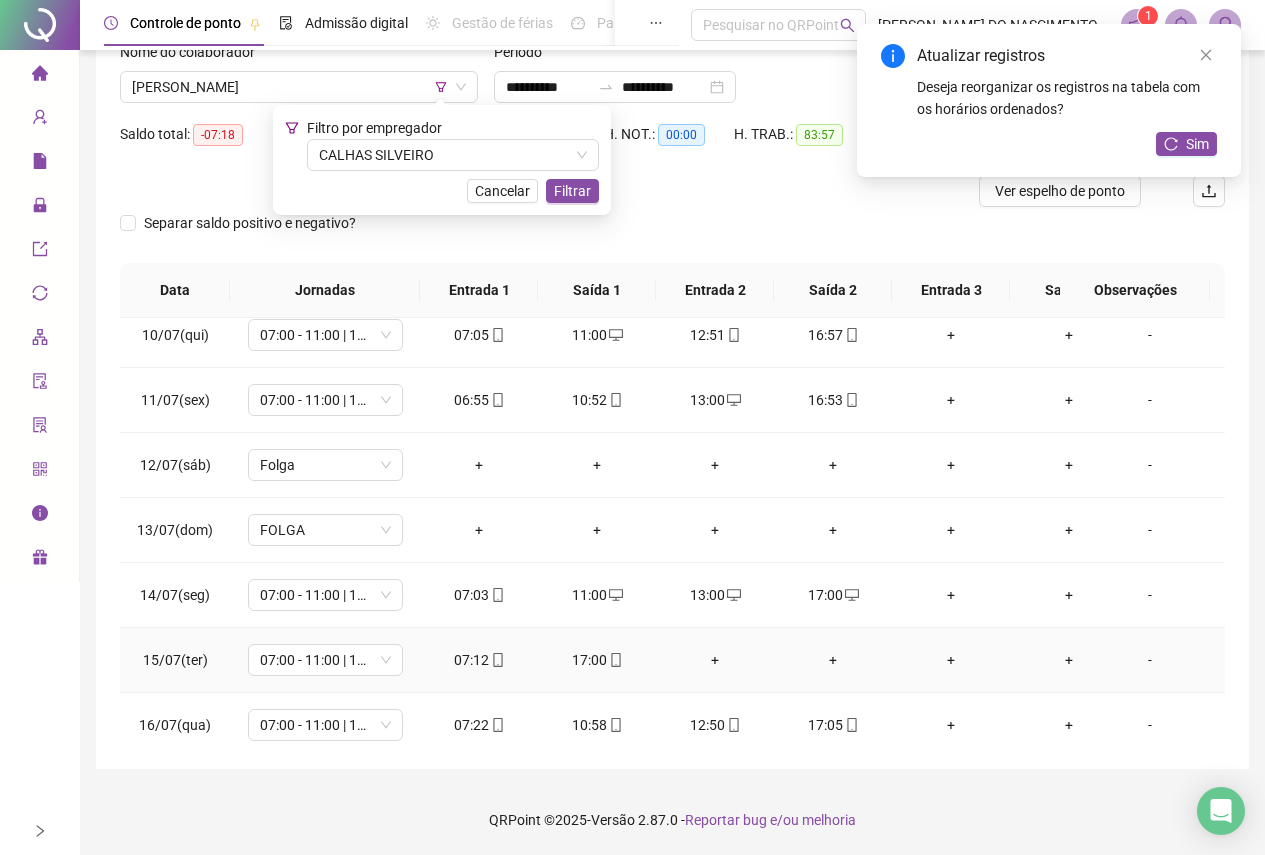 click on "+" at bounding box center [715, 660] 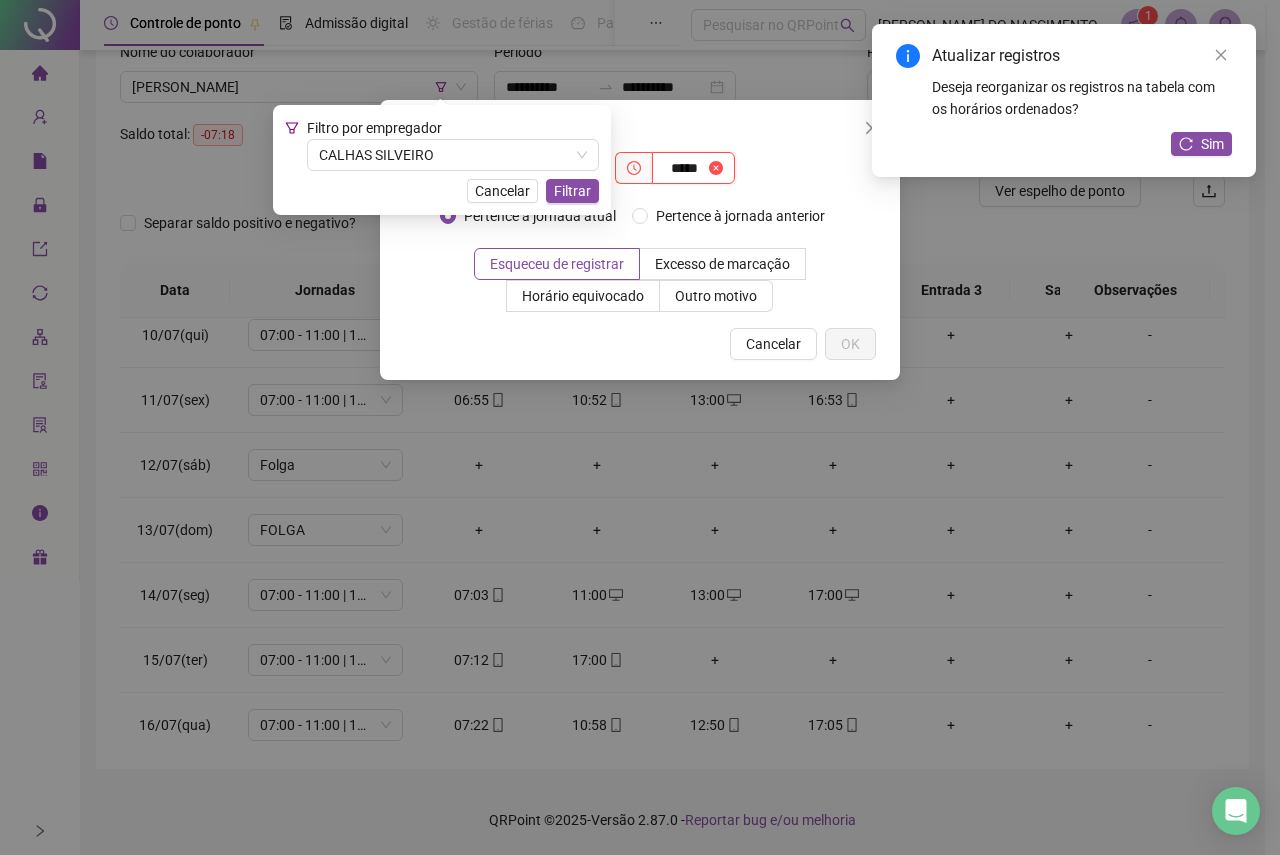 type on "*****" 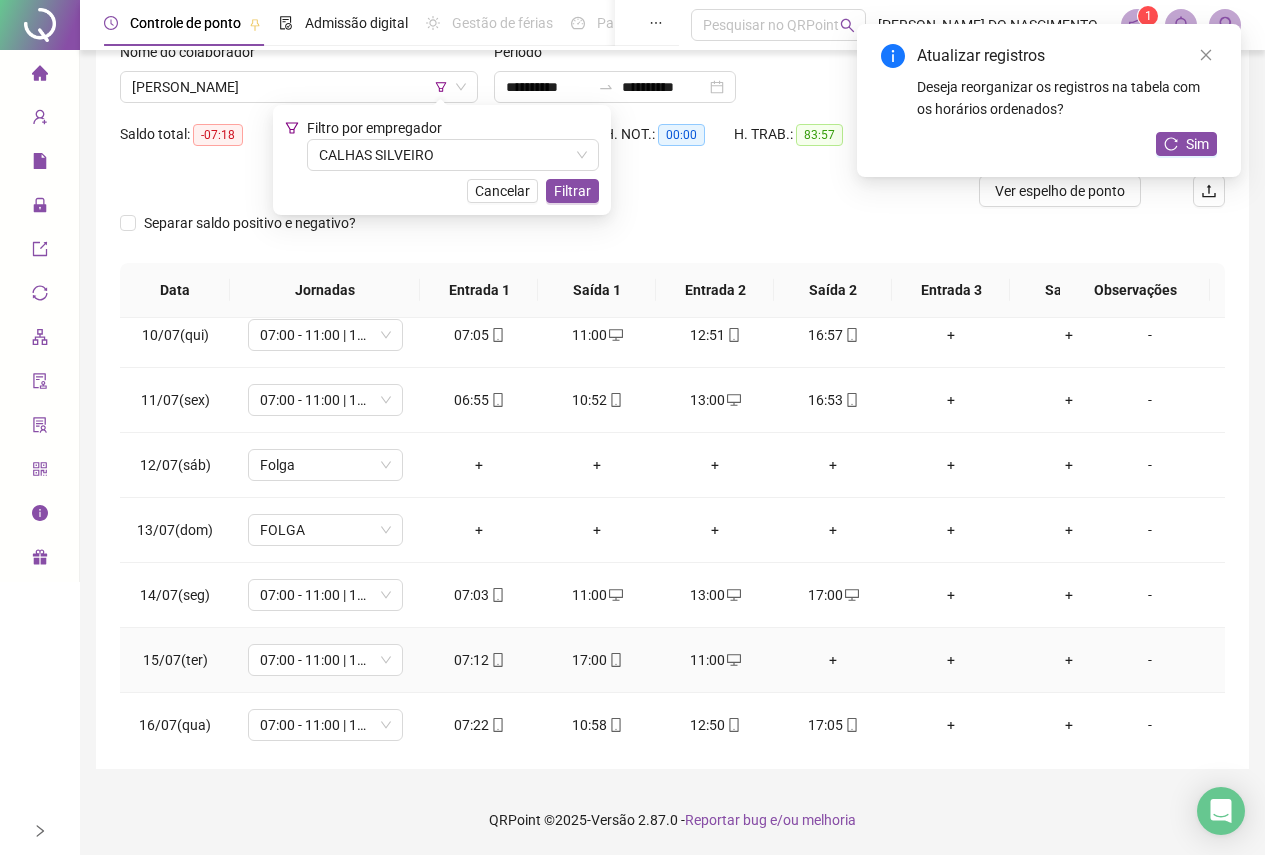 click on "+" at bounding box center [833, 660] 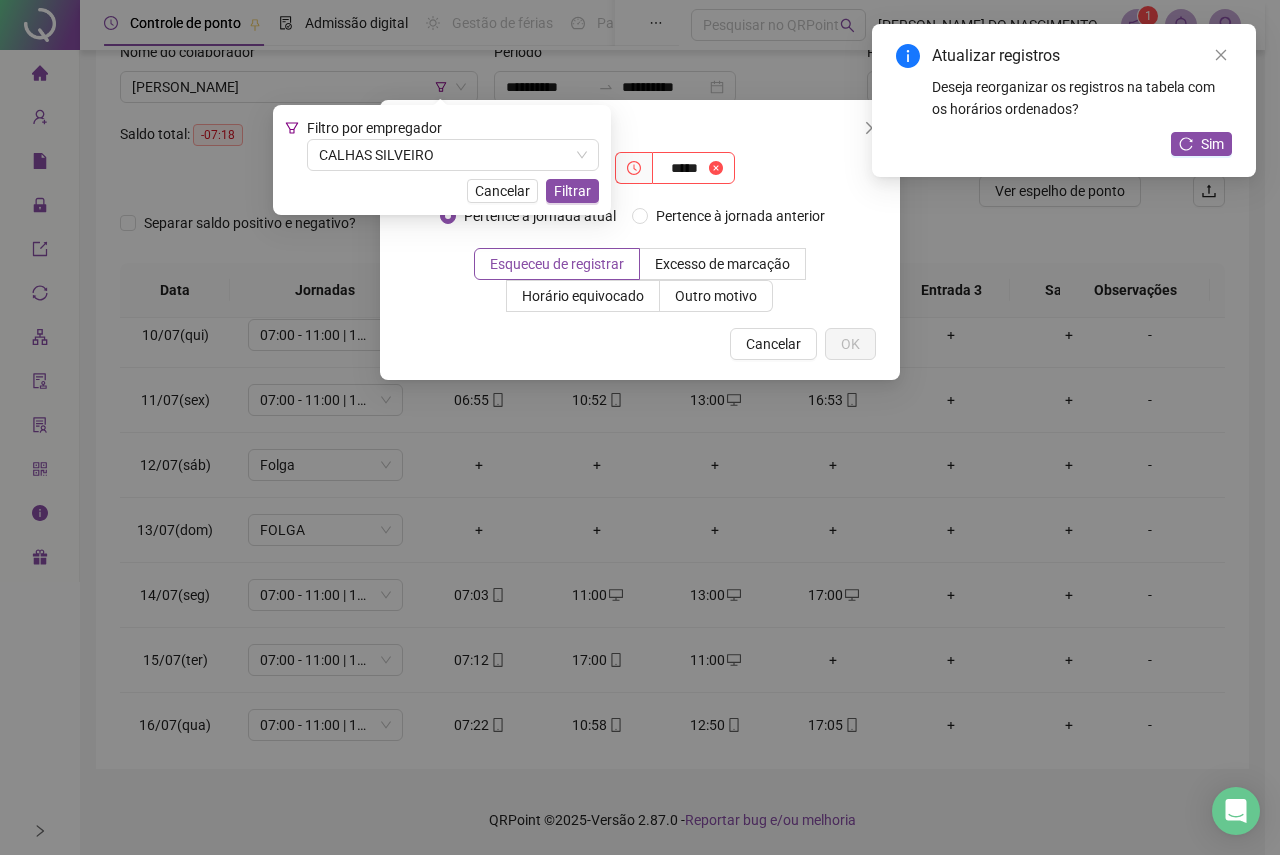 type on "*****" 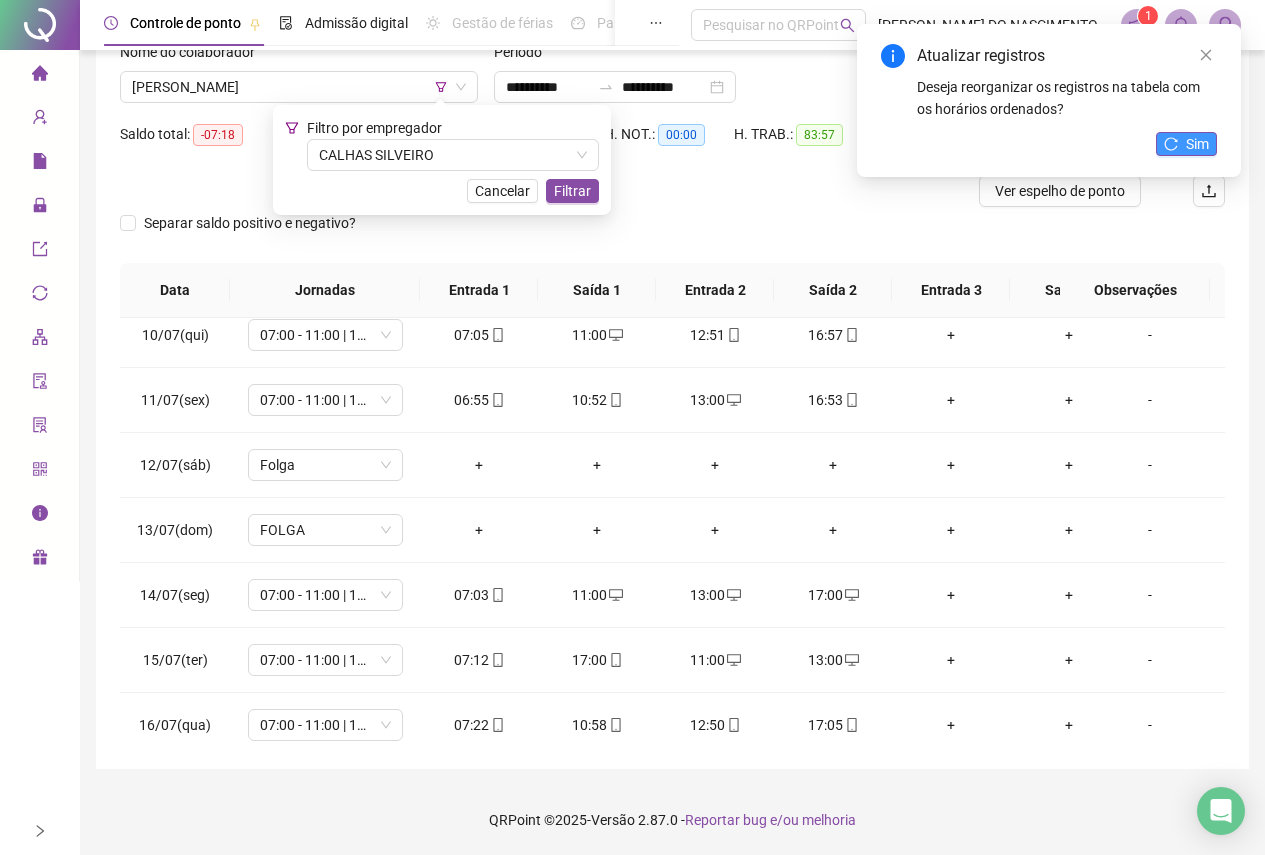 click on "Sim" at bounding box center (1186, 144) 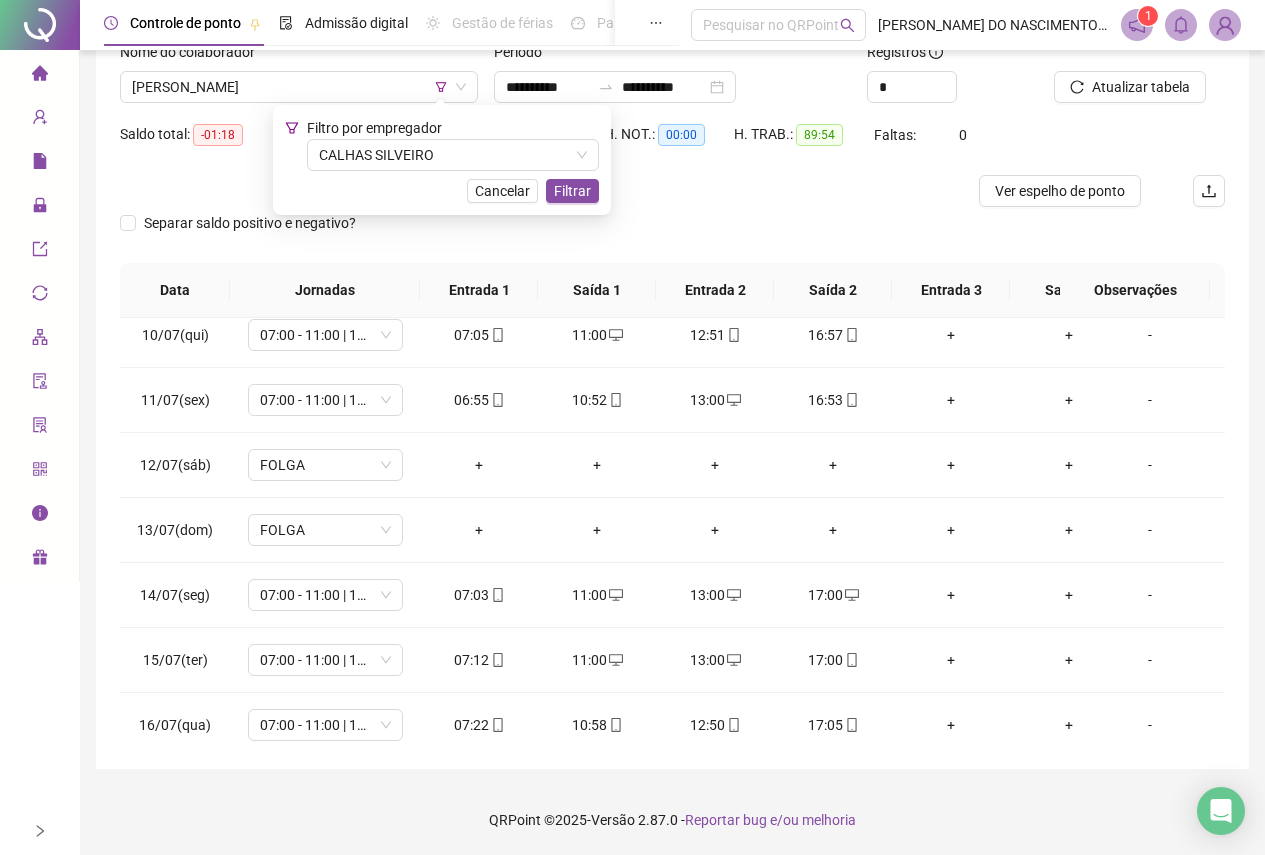 click on "Atualizar tabela" at bounding box center [1141, 87] 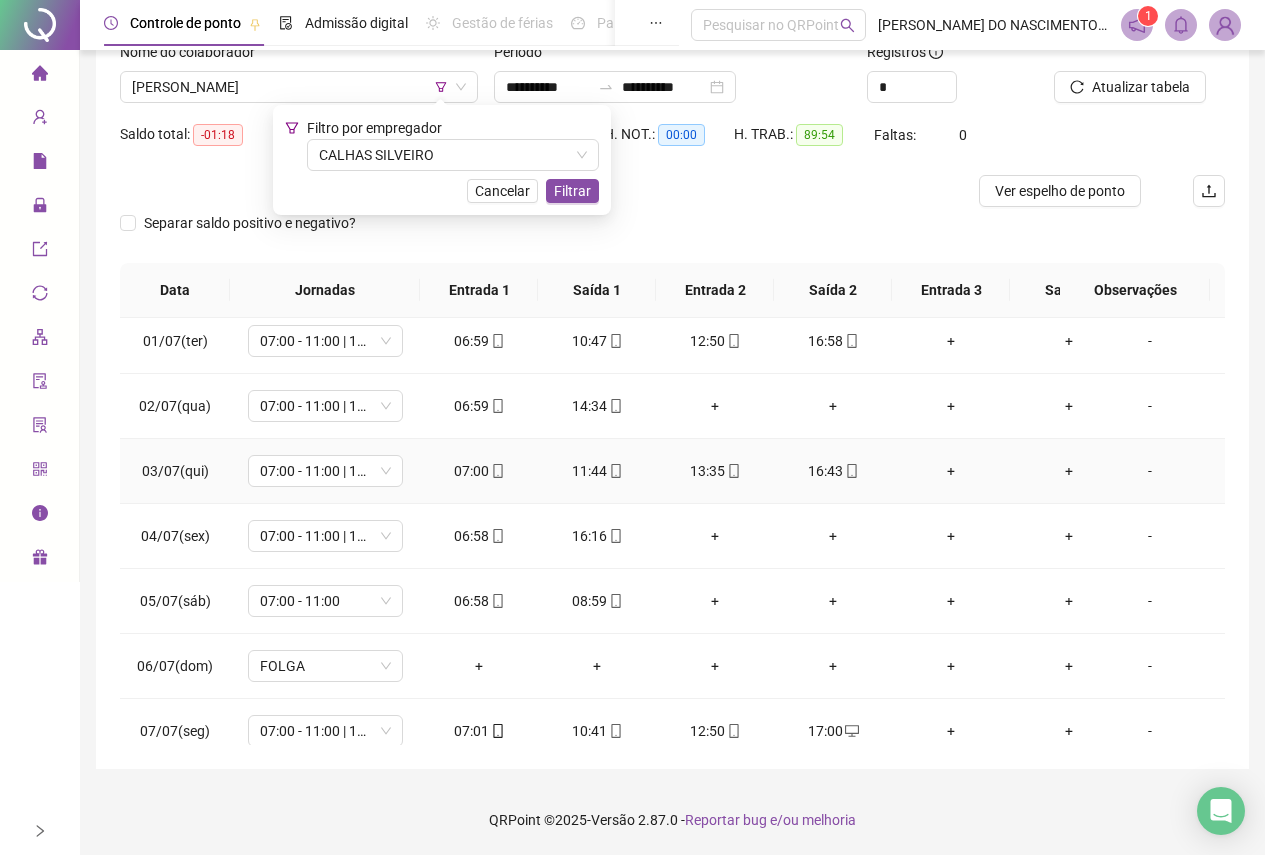 scroll, scrollTop: 0, scrollLeft: 0, axis: both 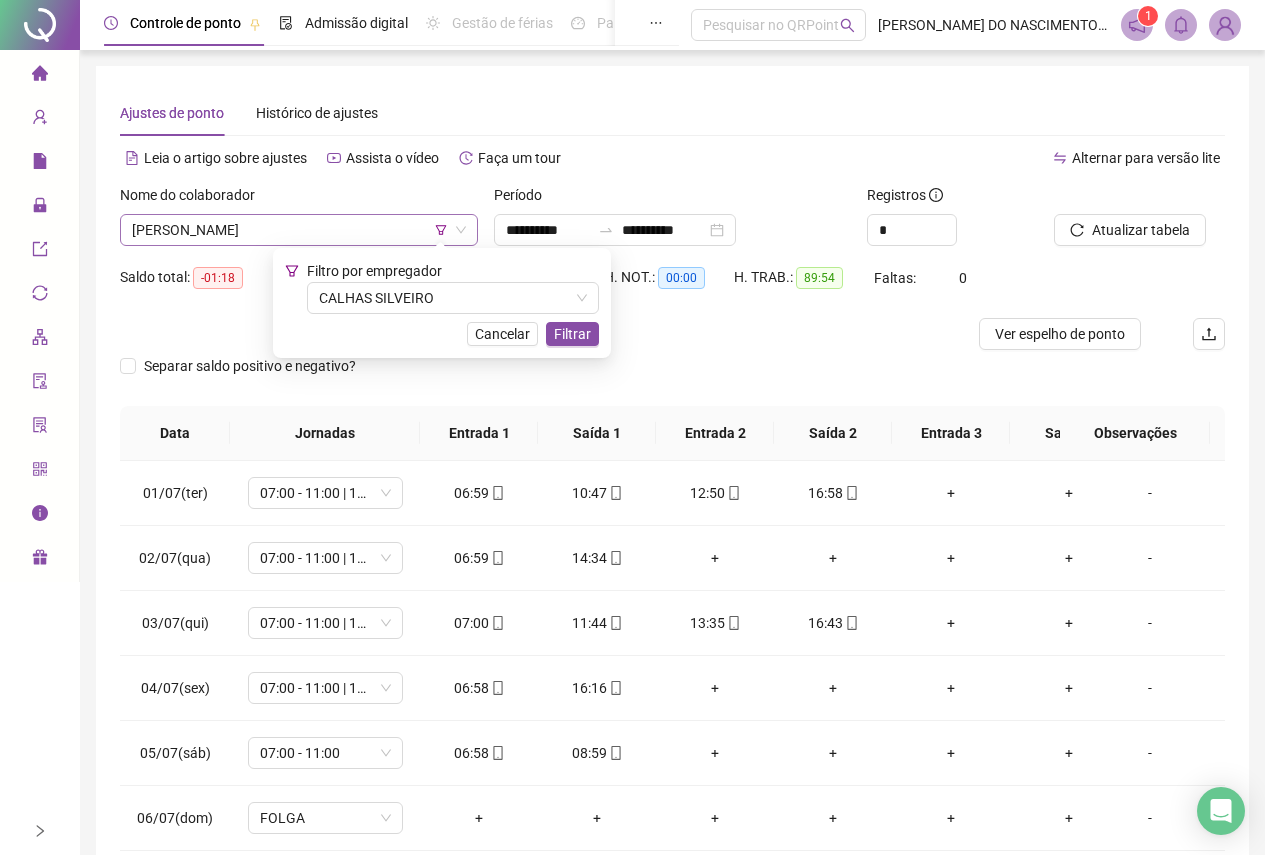 click on "[PERSON_NAME]" at bounding box center (299, 230) 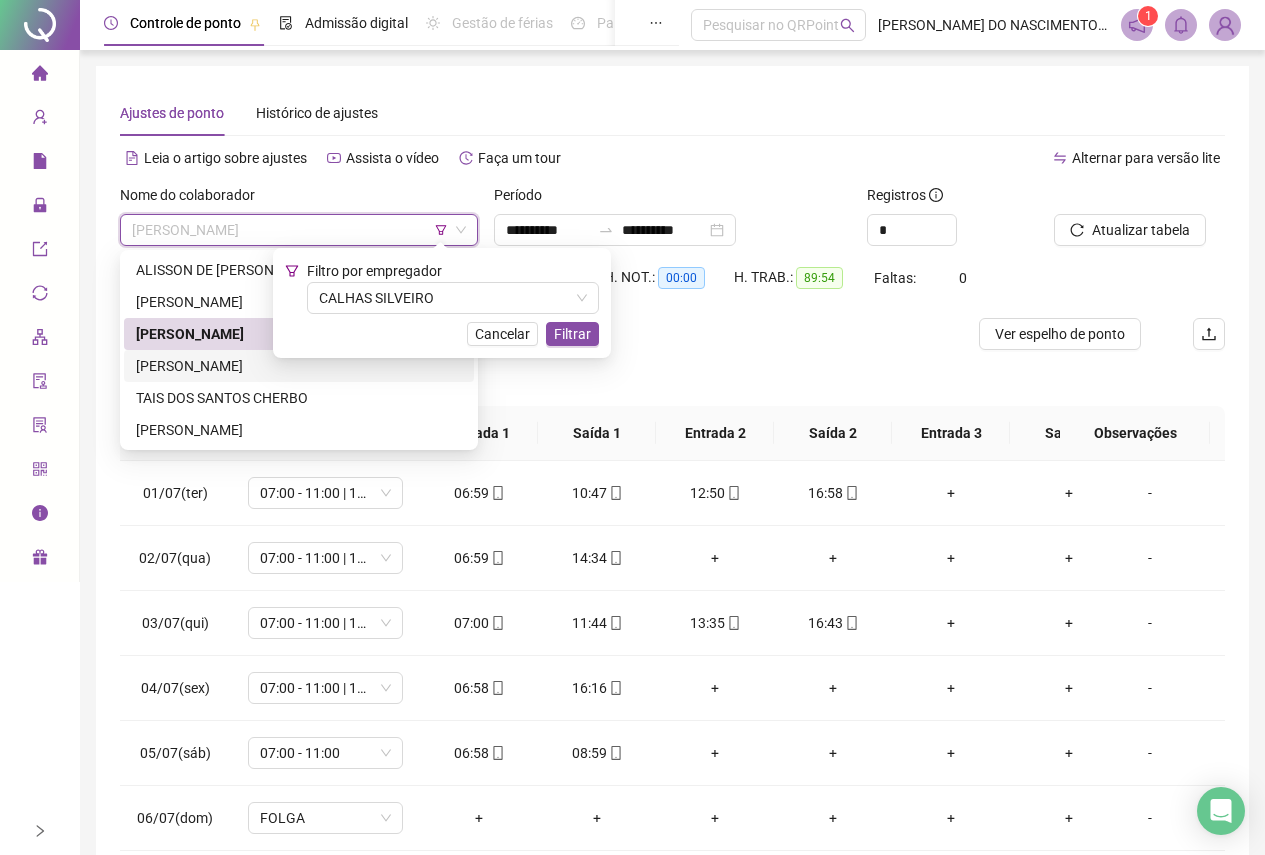 click on "[PERSON_NAME]" at bounding box center [299, 366] 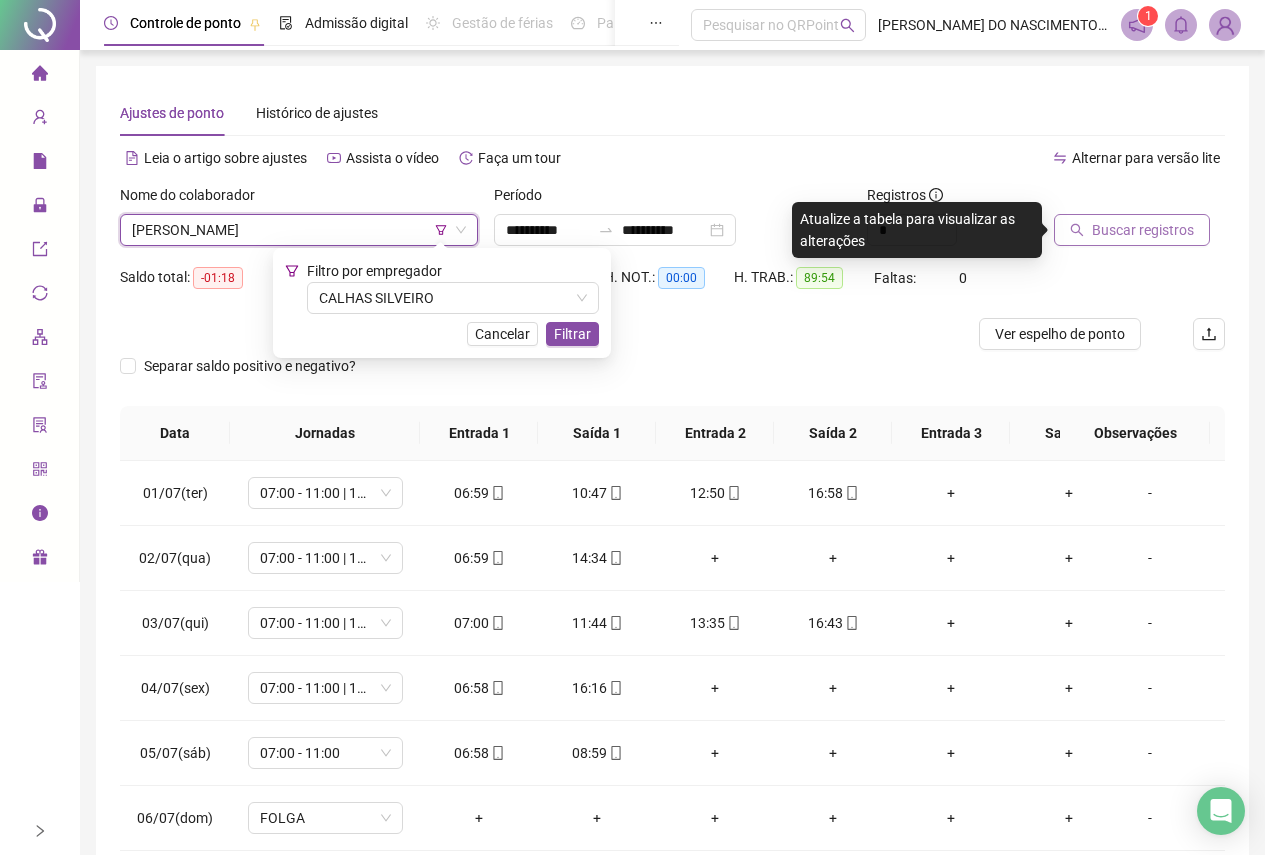 click on "Buscar registros" at bounding box center (1132, 230) 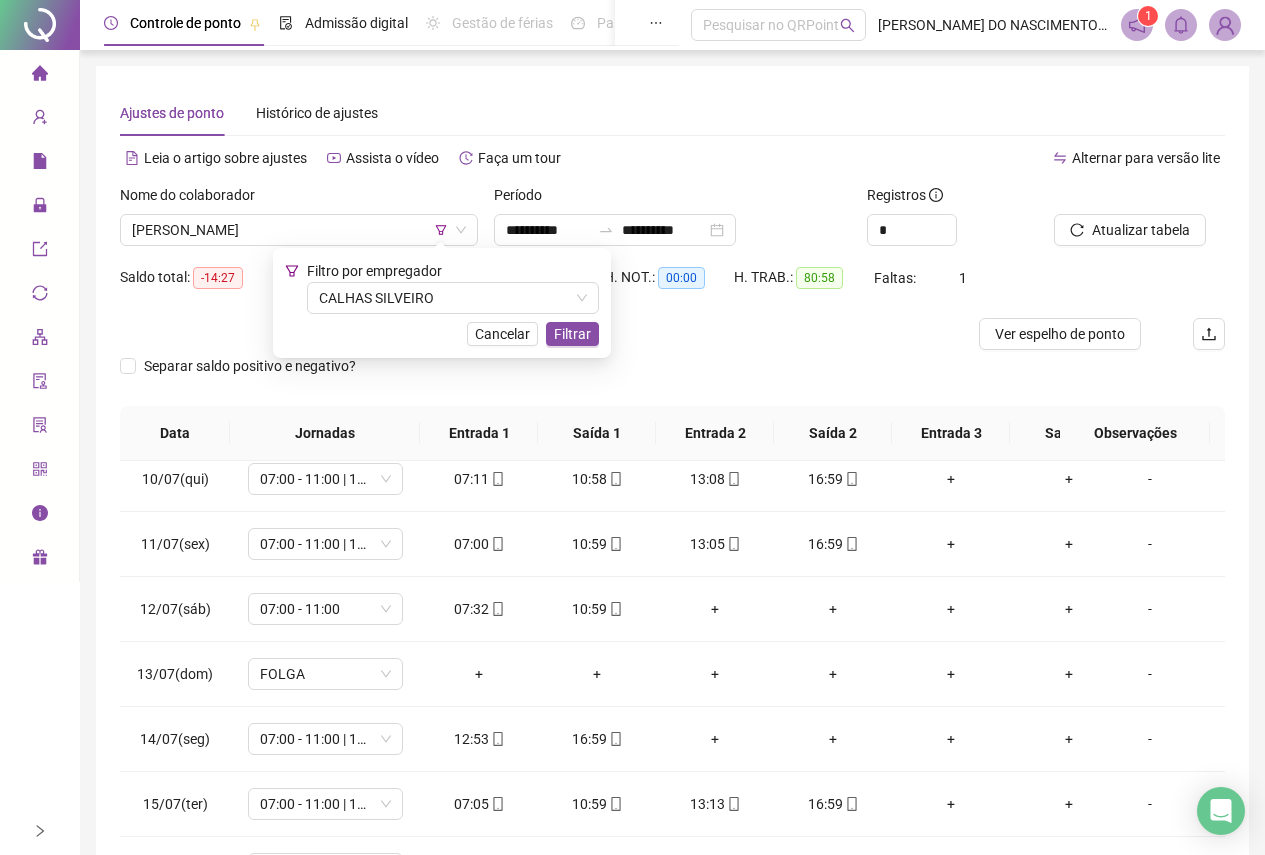 scroll, scrollTop: 600, scrollLeft: 0, axis: vertical 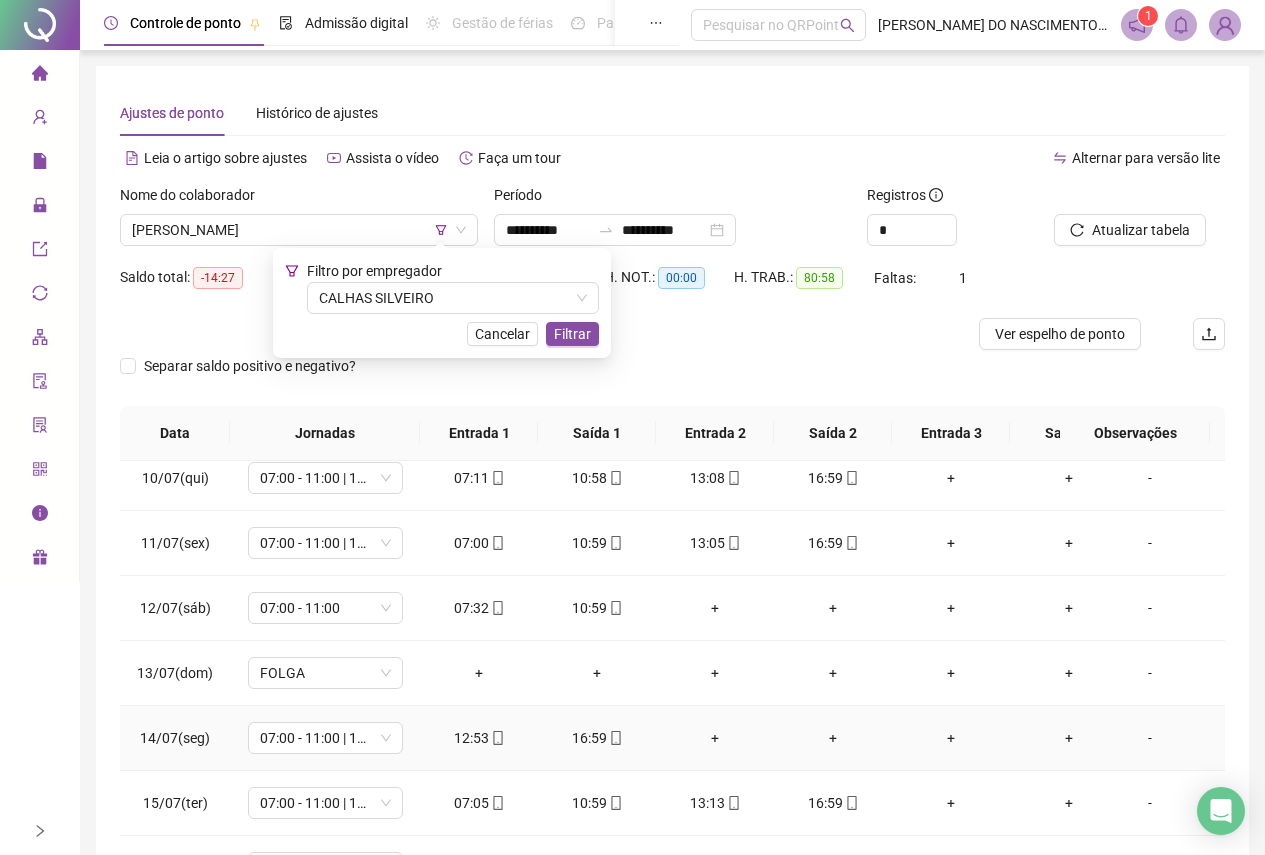 click on "+" at bounding box center [715, 738] 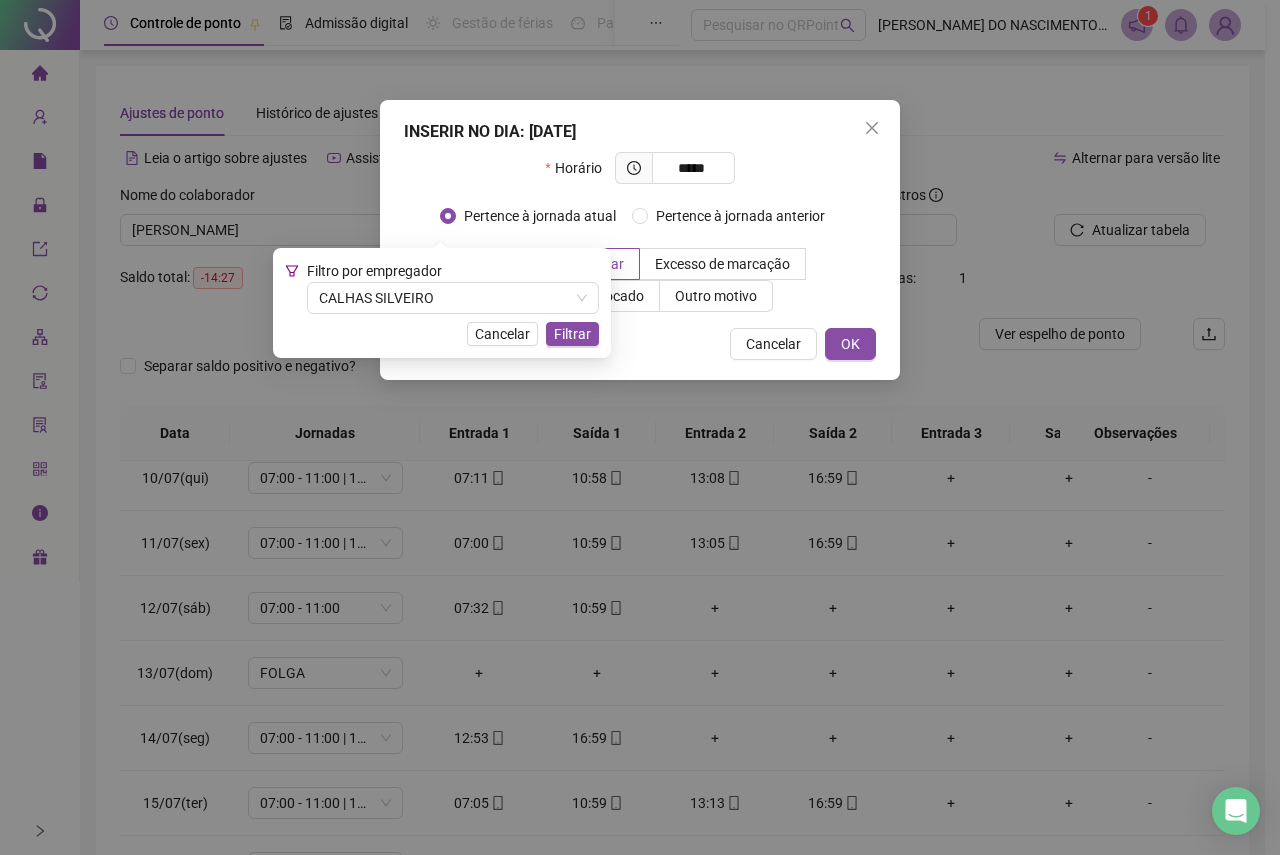 type on "*****" 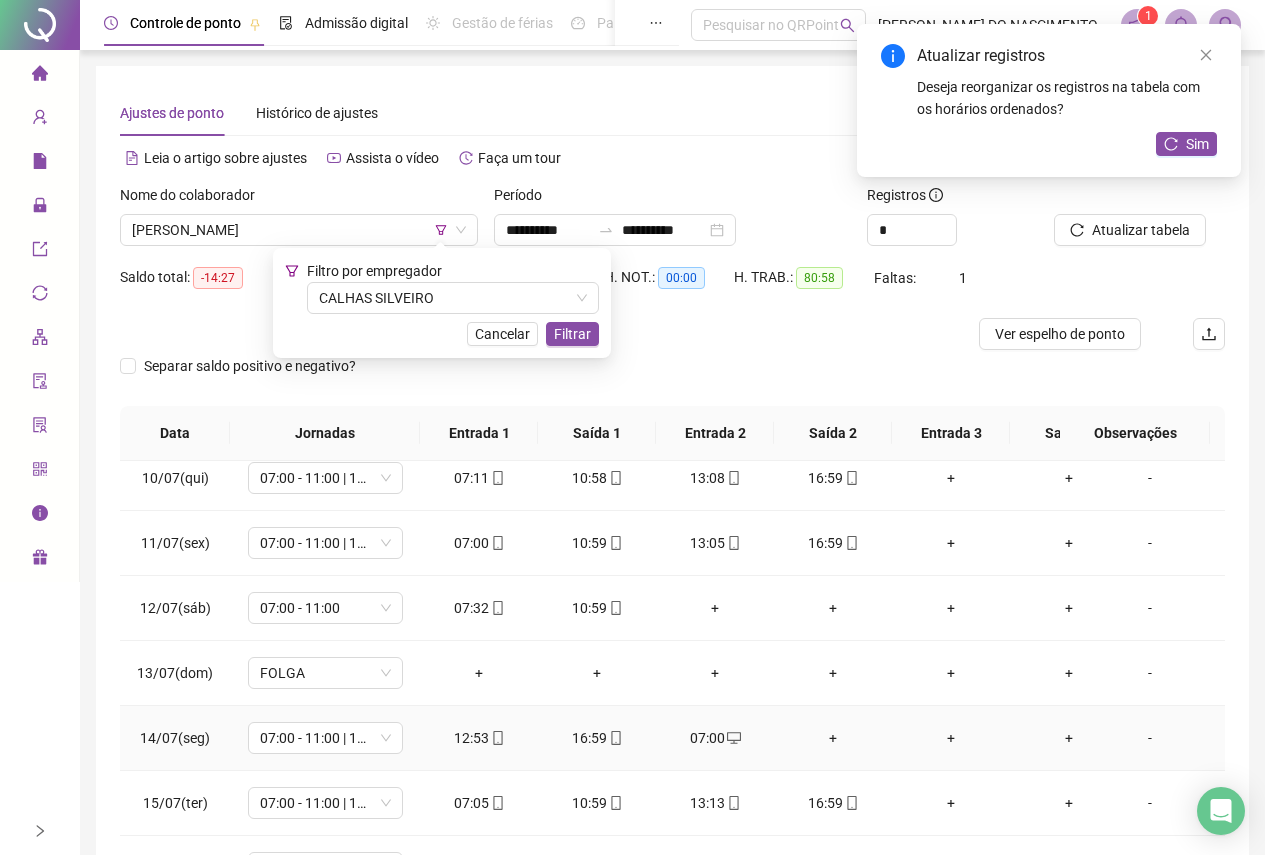 click on "+" at bounding box center (833, 738) 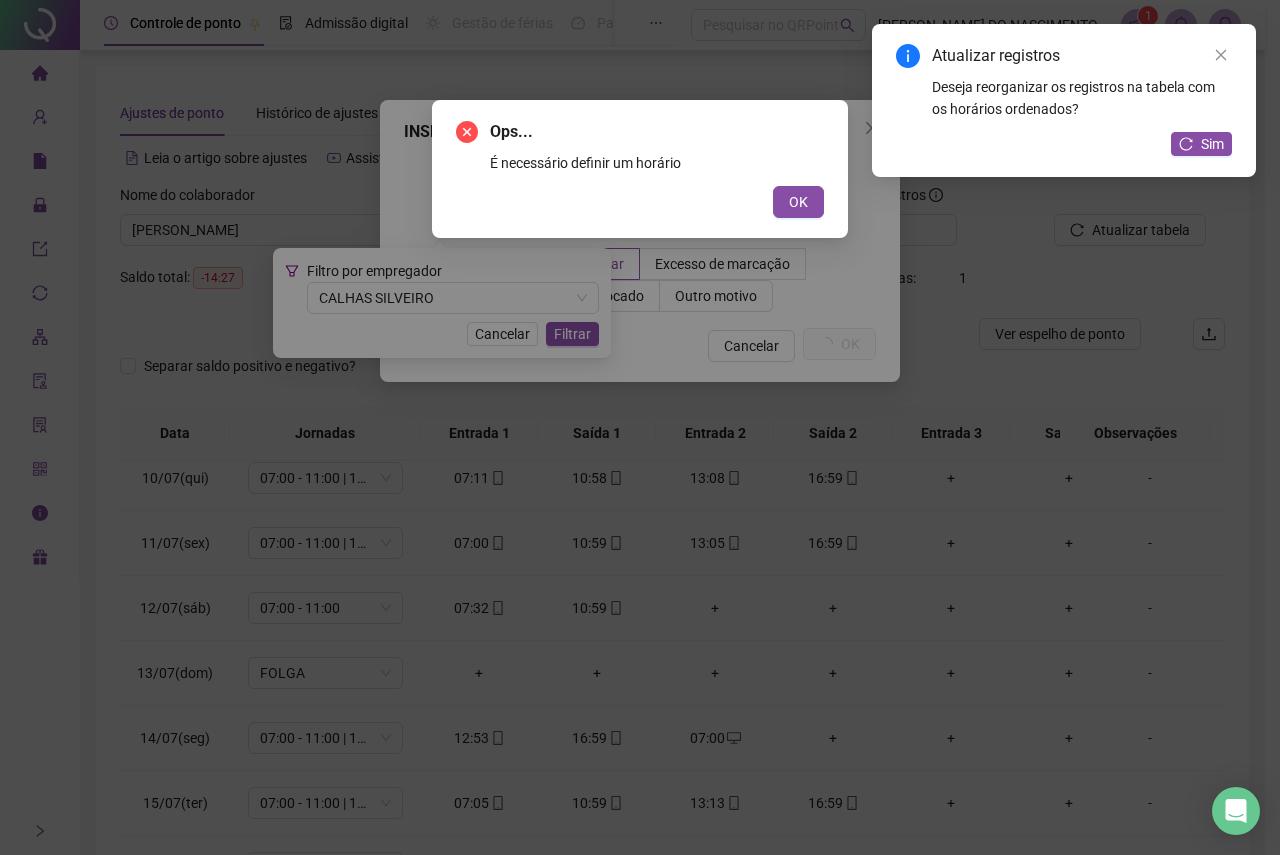 click on "Ops... É necessário definir um horário OK" at bounding box center (640, 169) 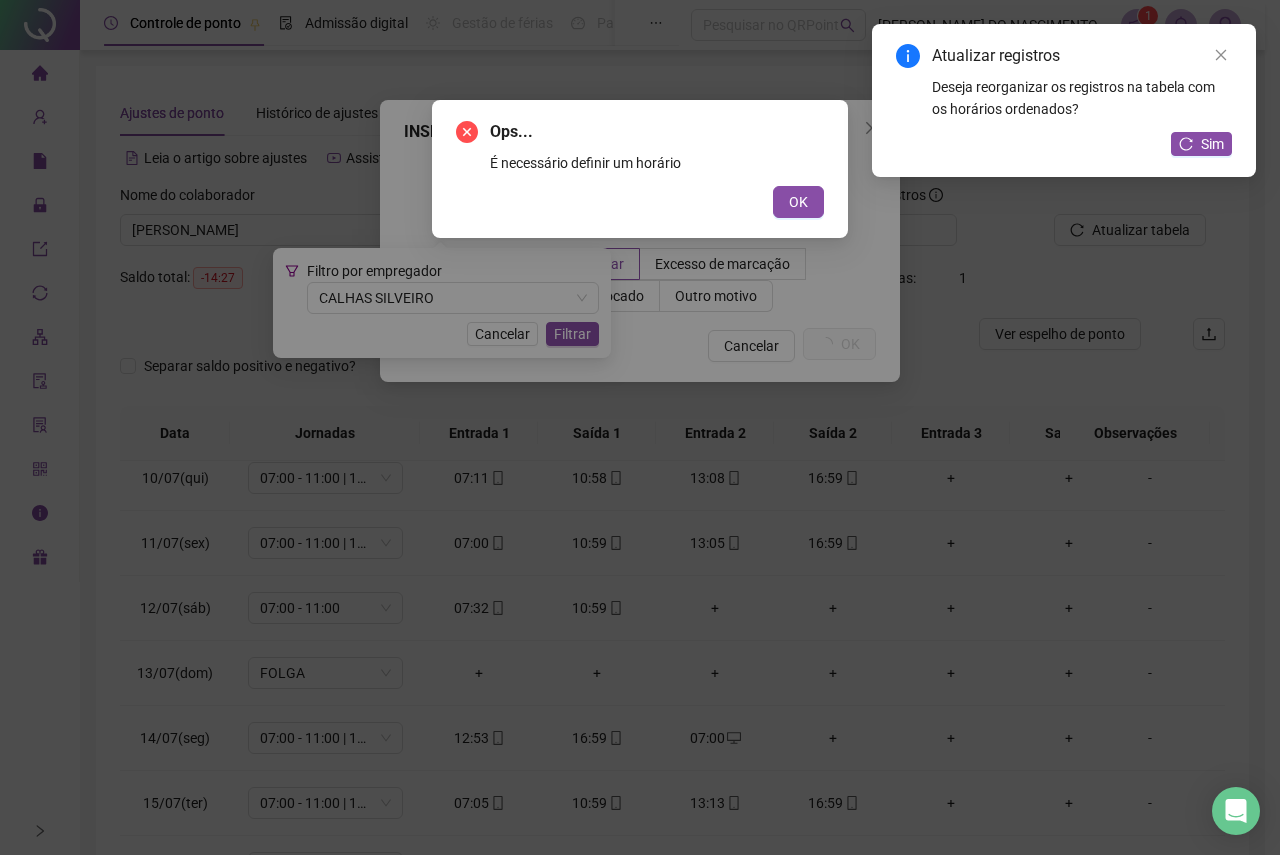 click on "Ops... É necessário definir um horário OK" at bounding box center [640, 427] 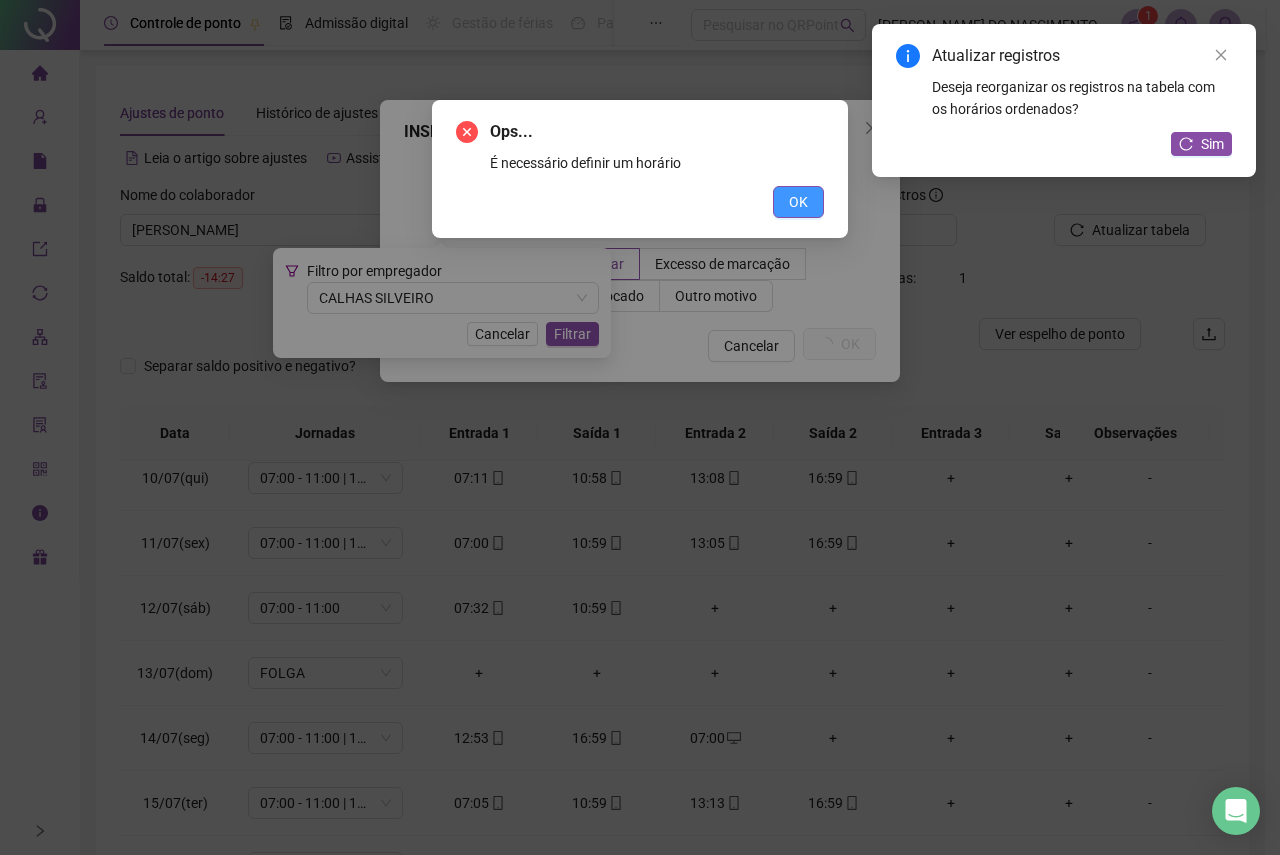click on "OK" at bounding box center (798, 202) 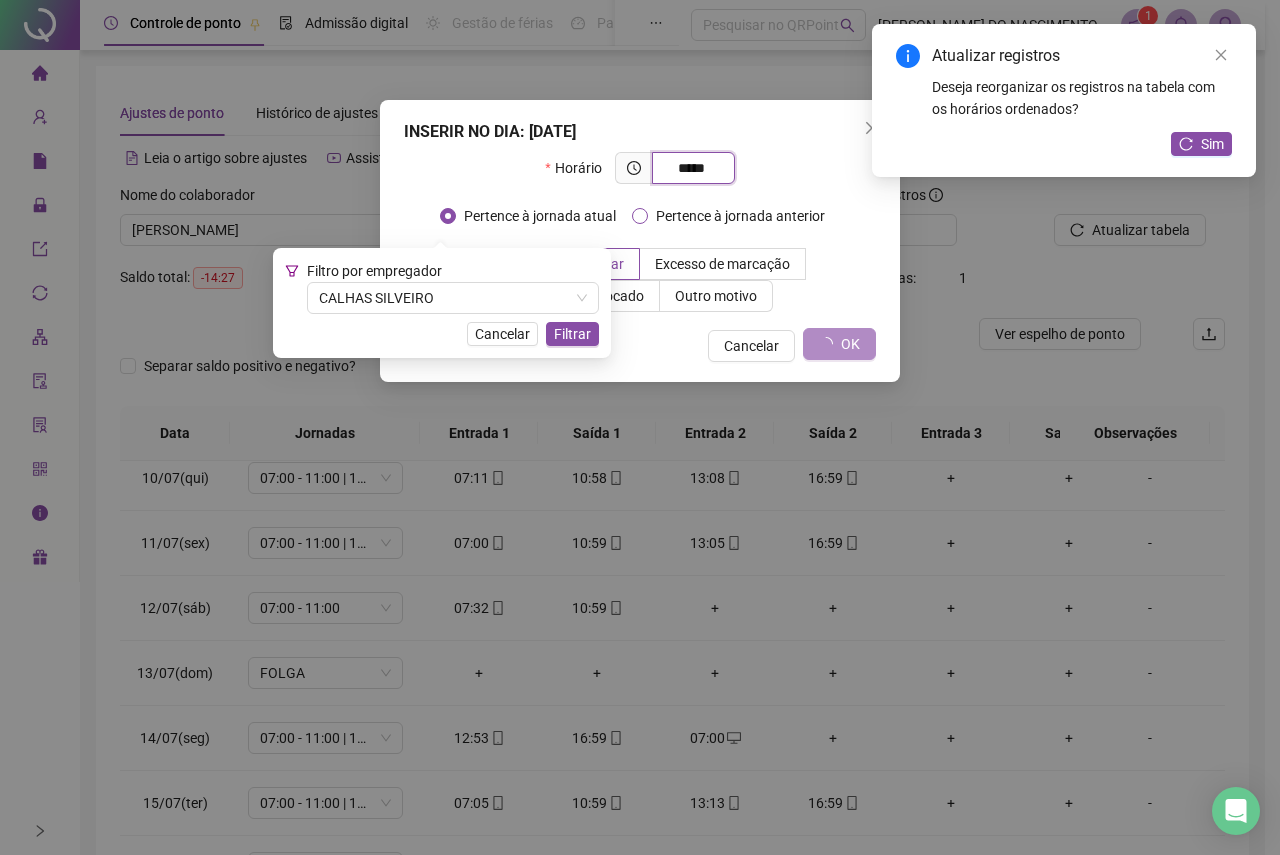 type on "*****" 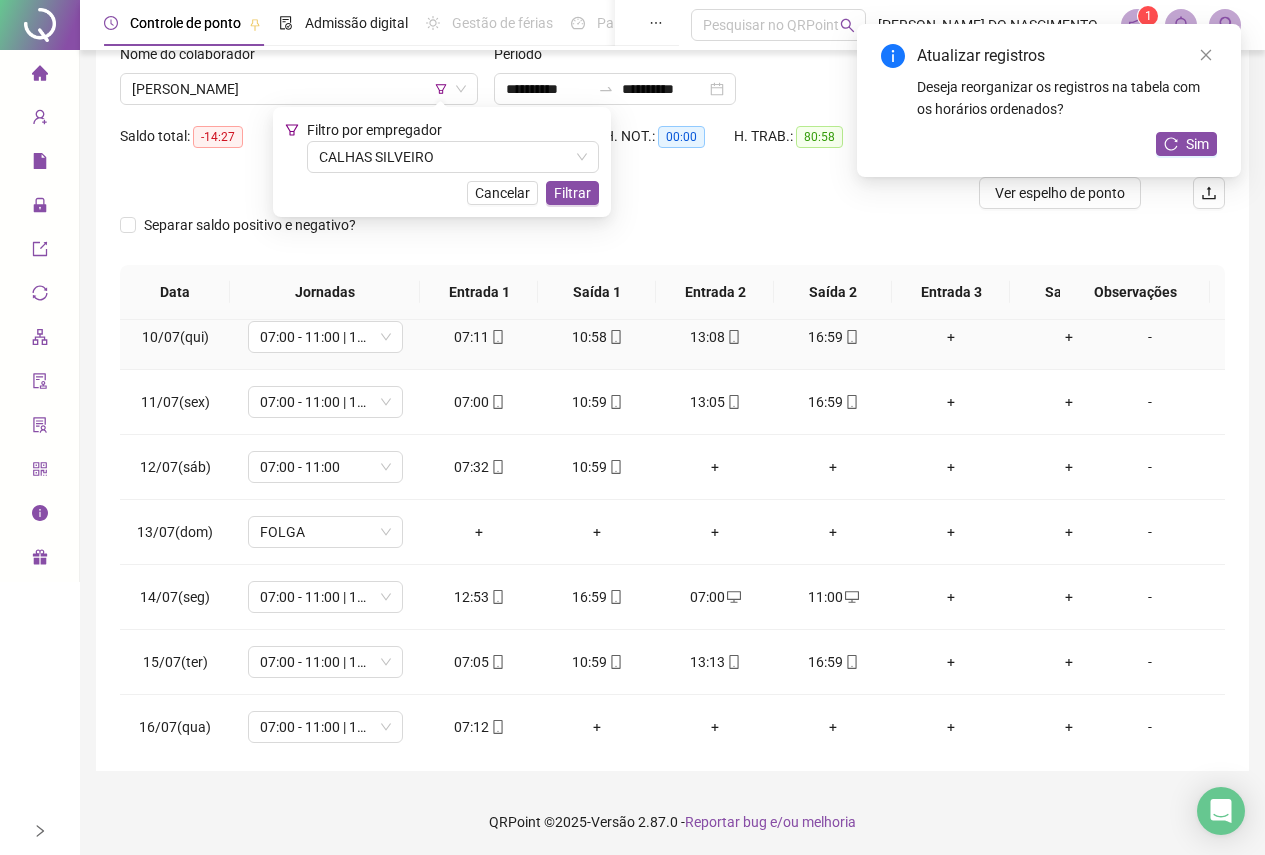 scroll, scrollTop: 143, scrollLeft: 0, axis: vertical 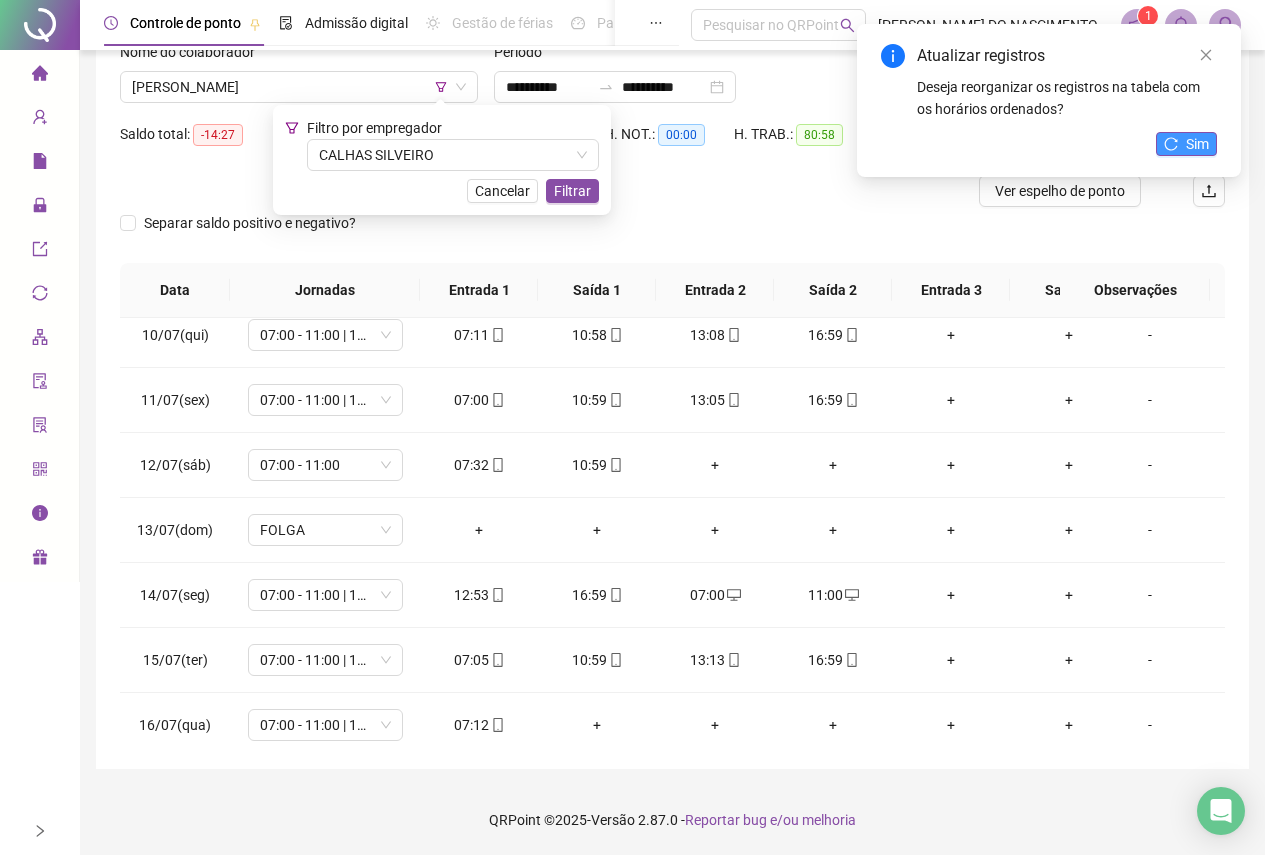 click on "Sim" at bounding box center (1197, 144) 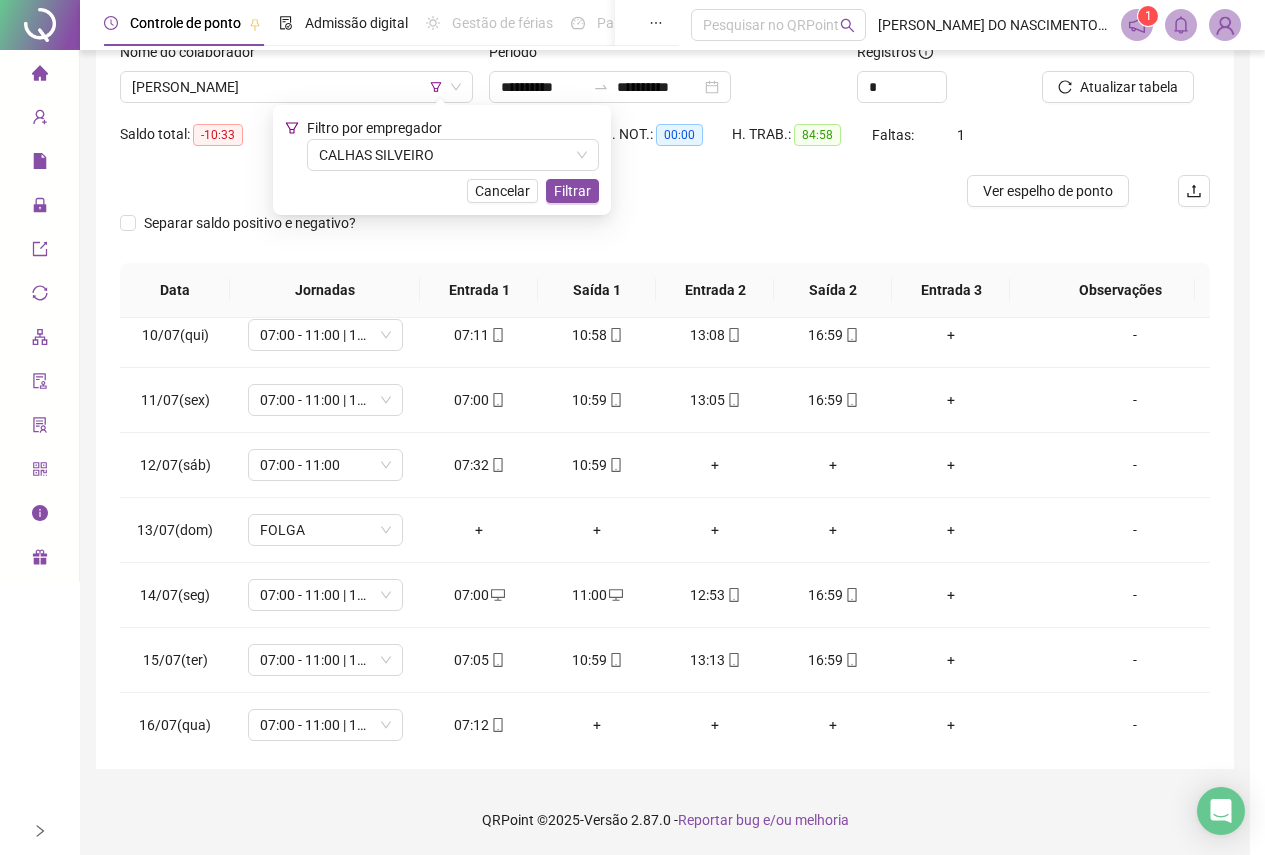 click on "Atualizar tabela" at bounding box center (1129, 87) 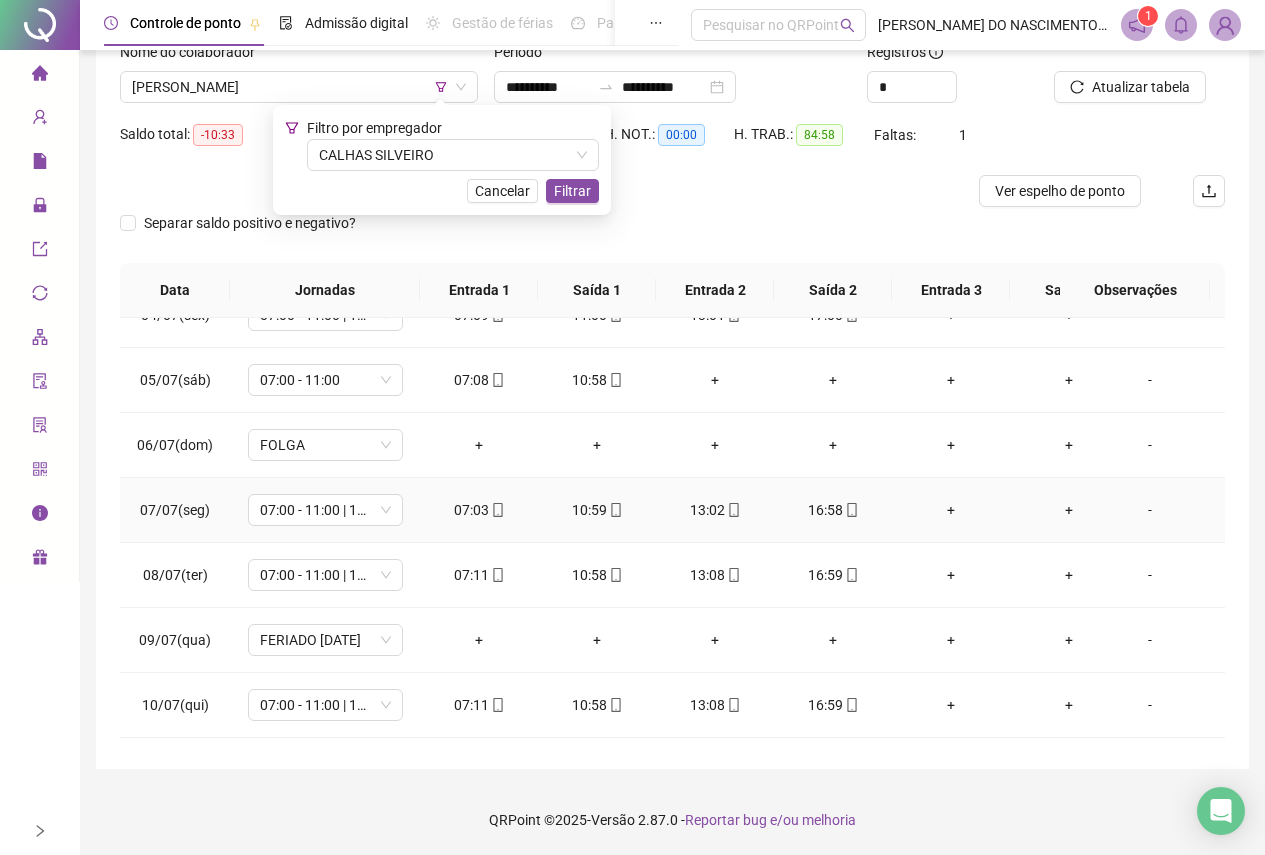 scroll, scrollTop: 228, scrollLeft: 0, axis: vertical 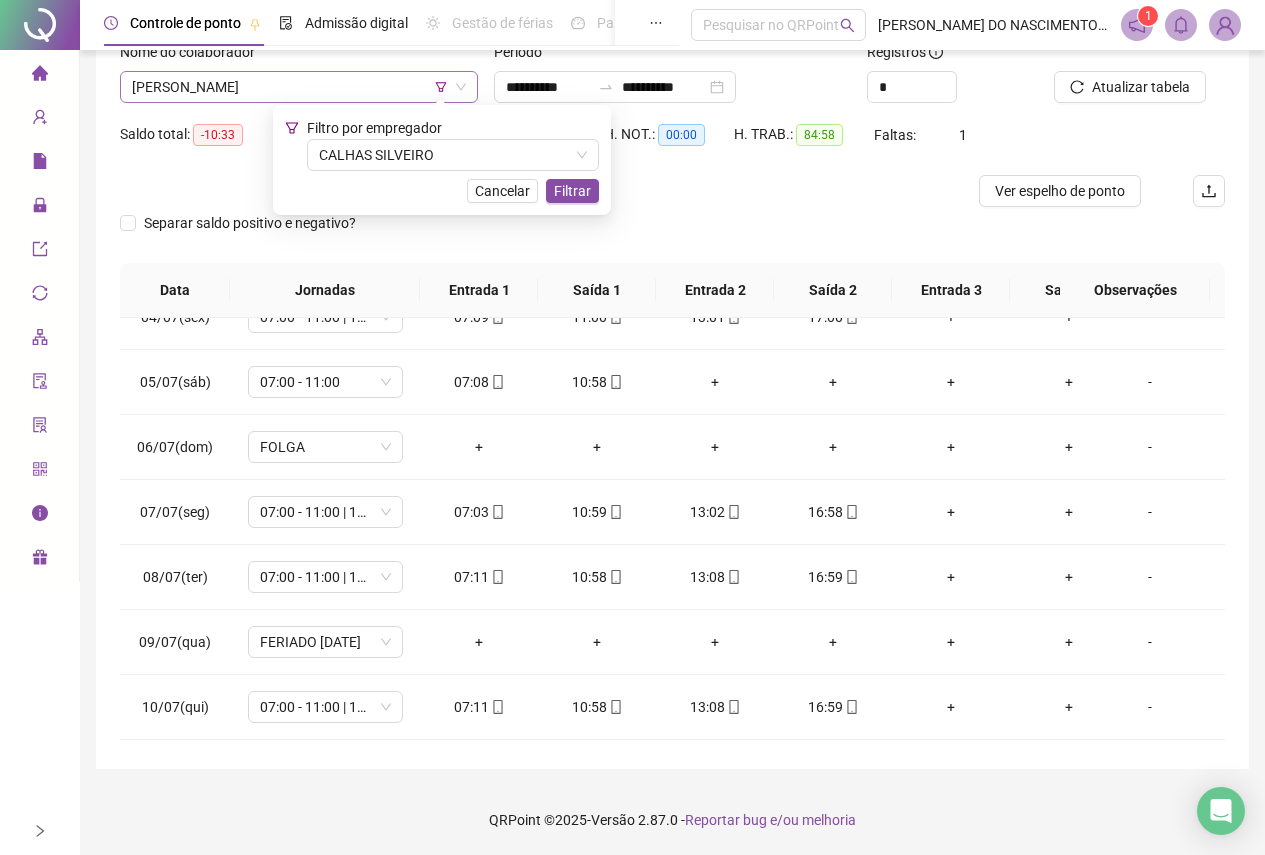 click on "[PERSON_NAME]" at bounding box center (299, 87) 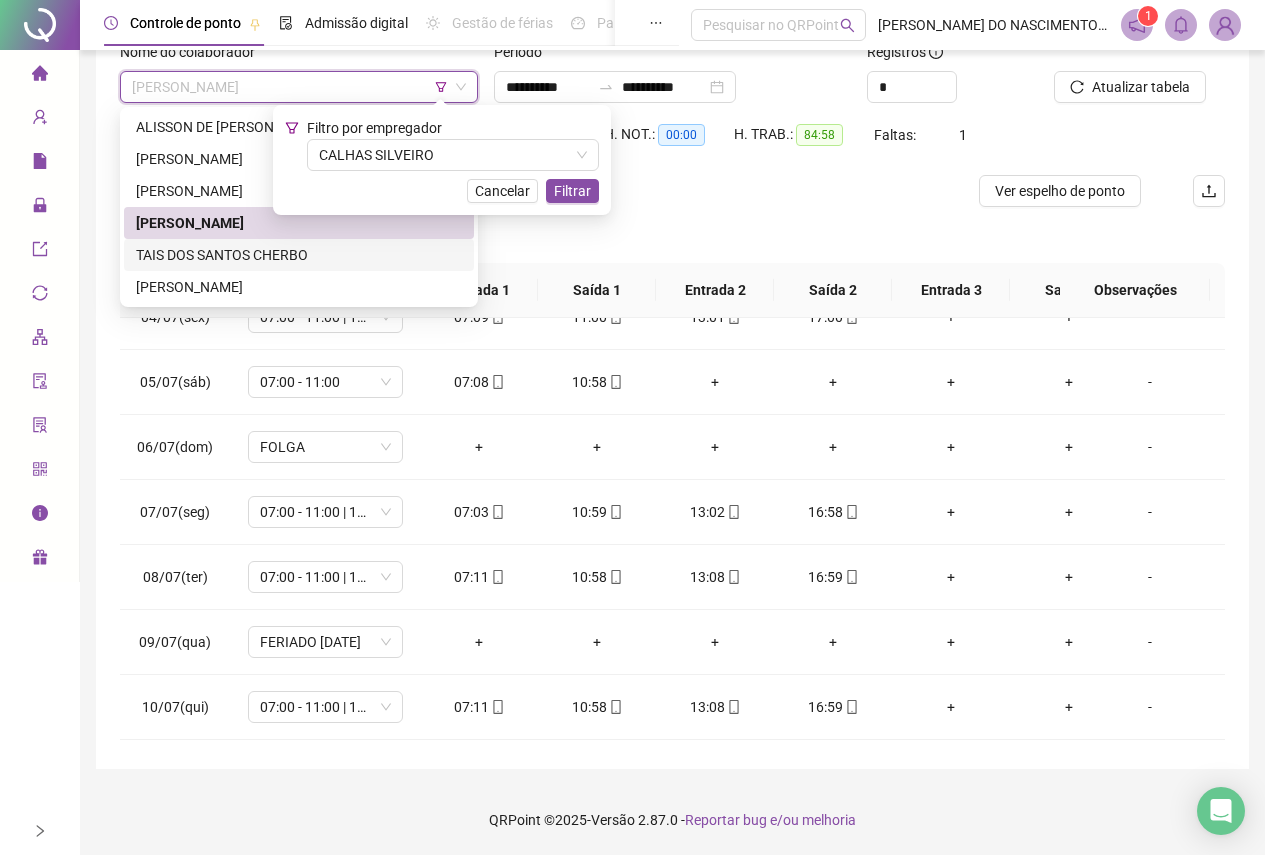 click on "TAIS DOS SANTOS CHERBO" at bounding box center [299, 255] 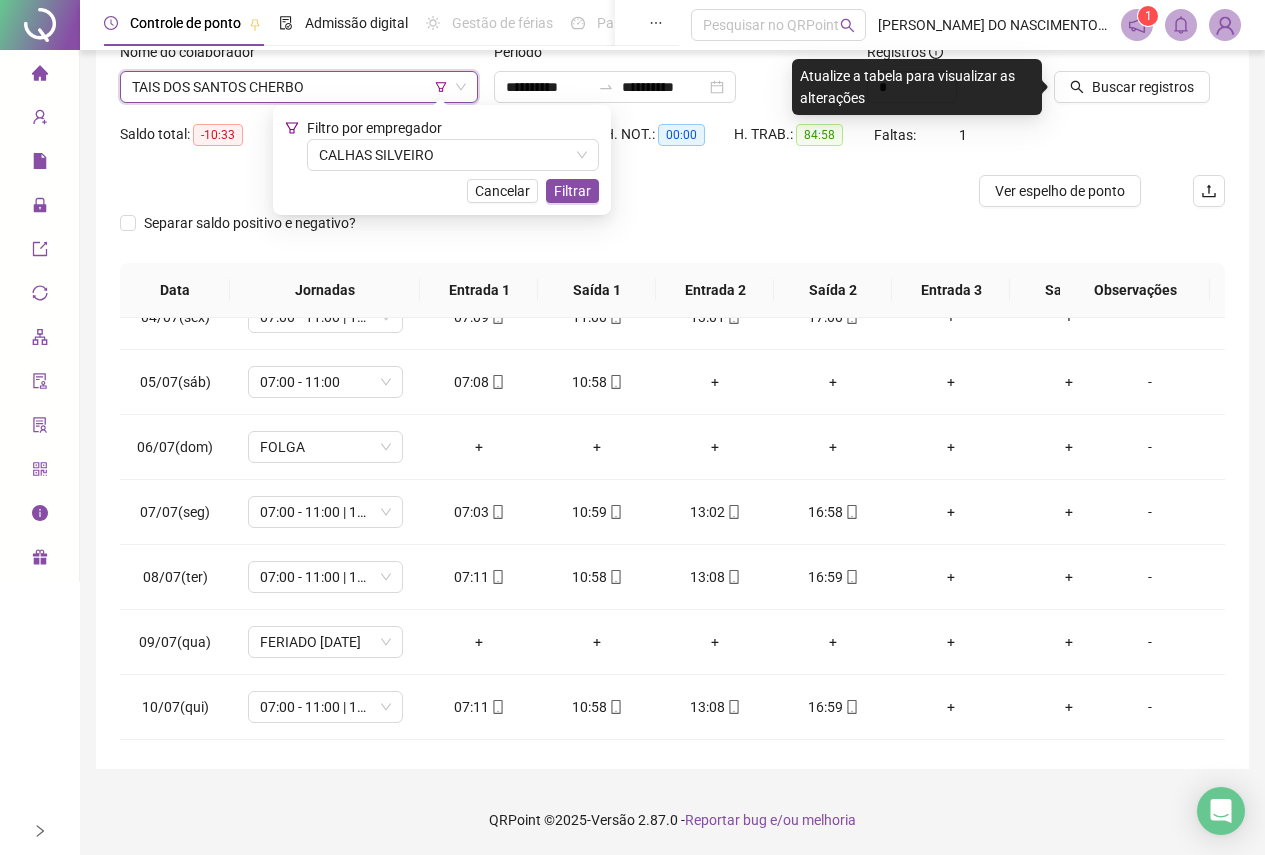 click on "TAIS DOS SANTOS CHERBO" at bounding box center (299, 87) 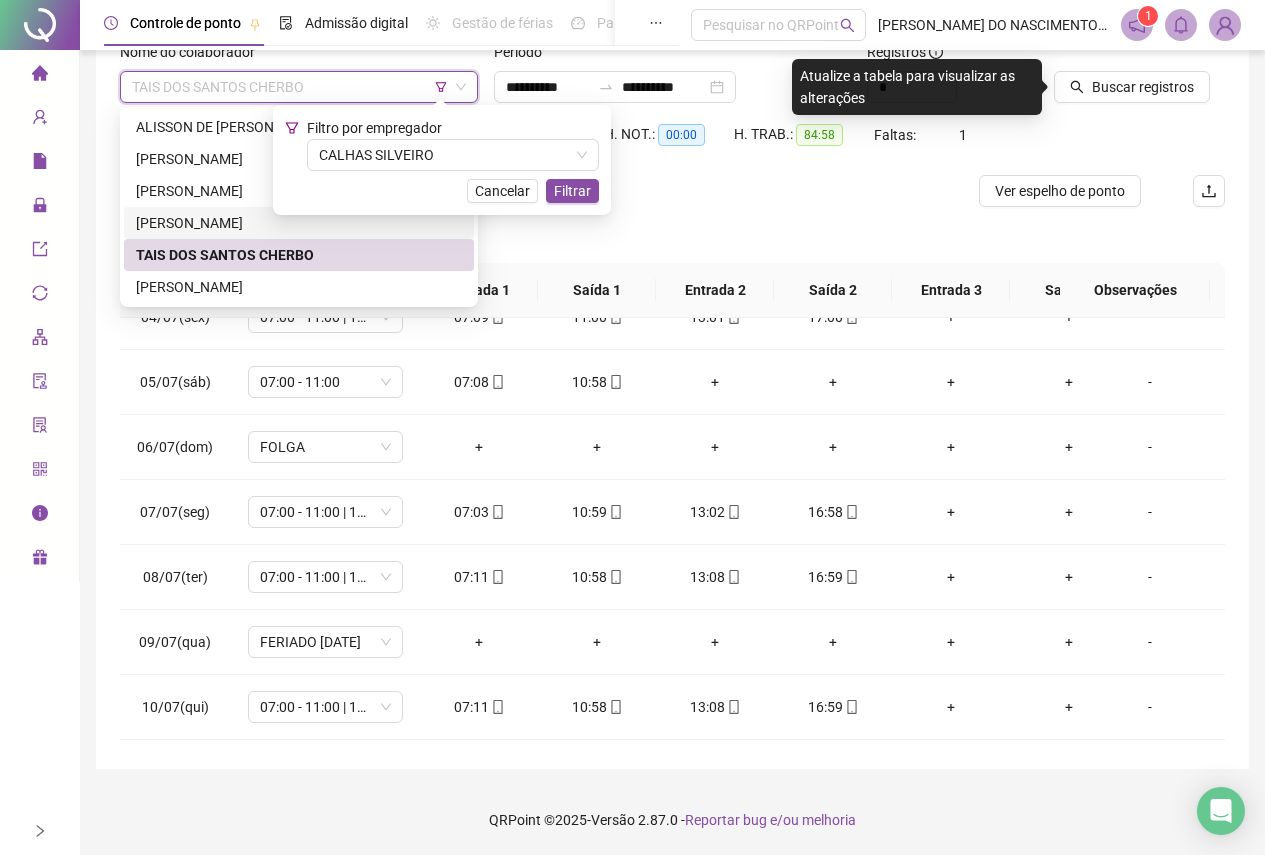 click on "[PERSON_NAME]" at bounding box center [299, 223] 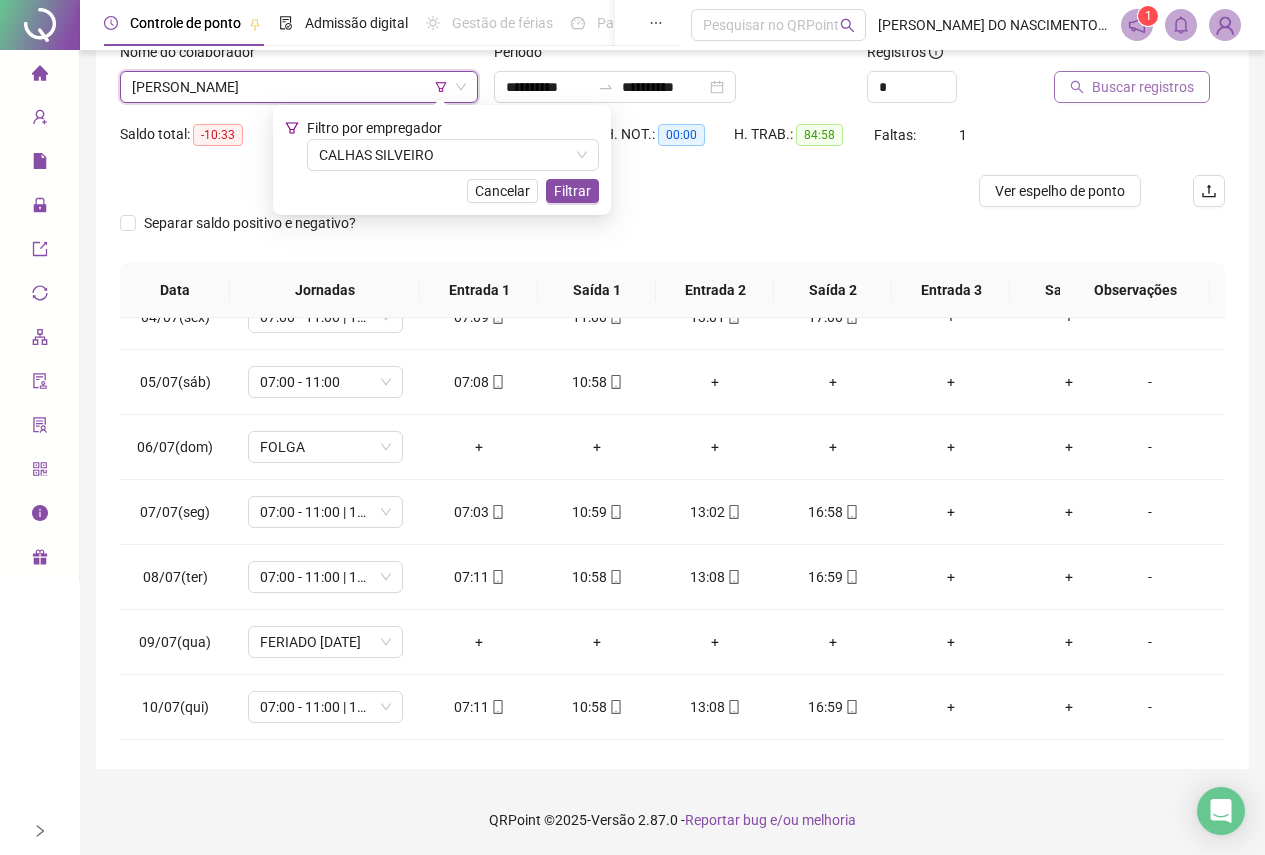 click on "Buscar registros" at bounding box center [1143, 87] 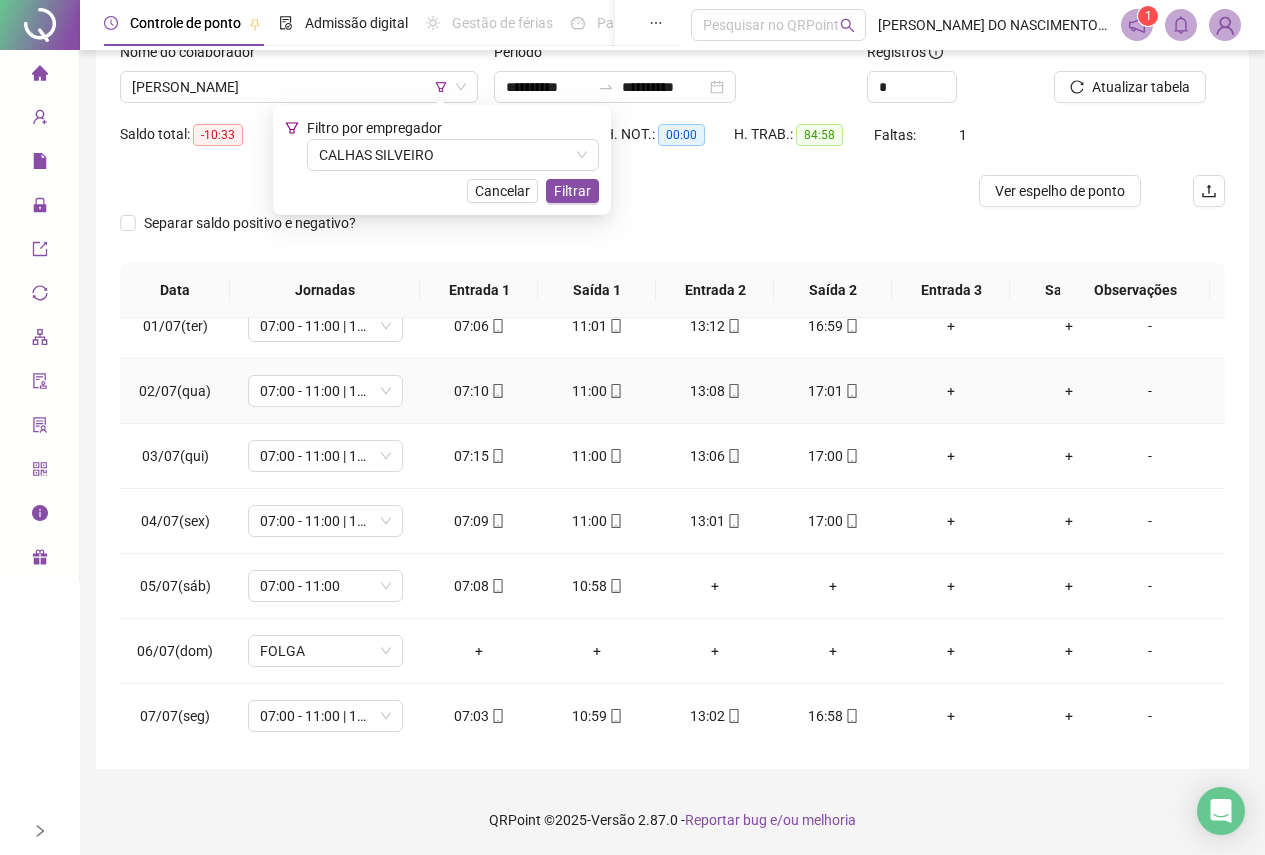 scroll, scrollTop: 0, scrollLeft: 0, axis: both 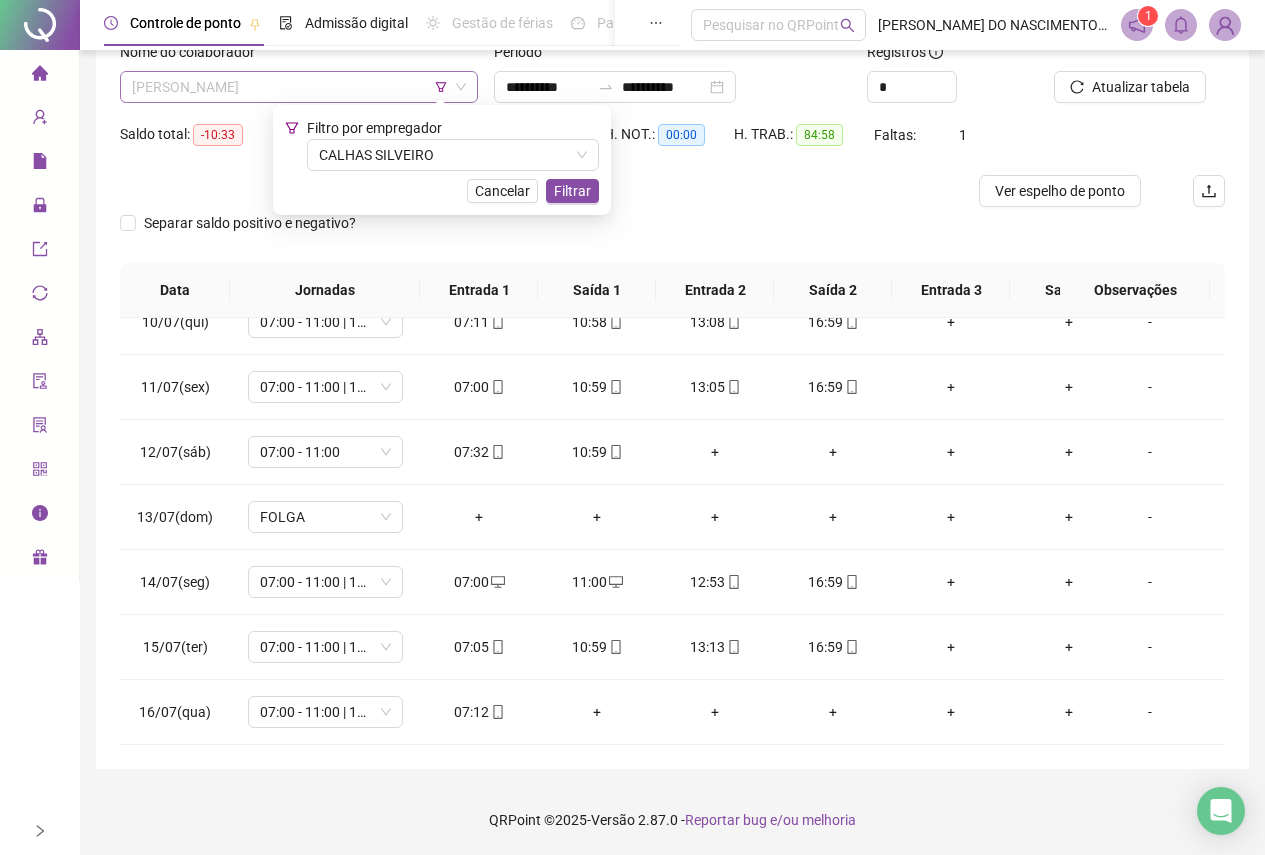 click on "[PERSON_NAME]" at bounding box center [299, 87] 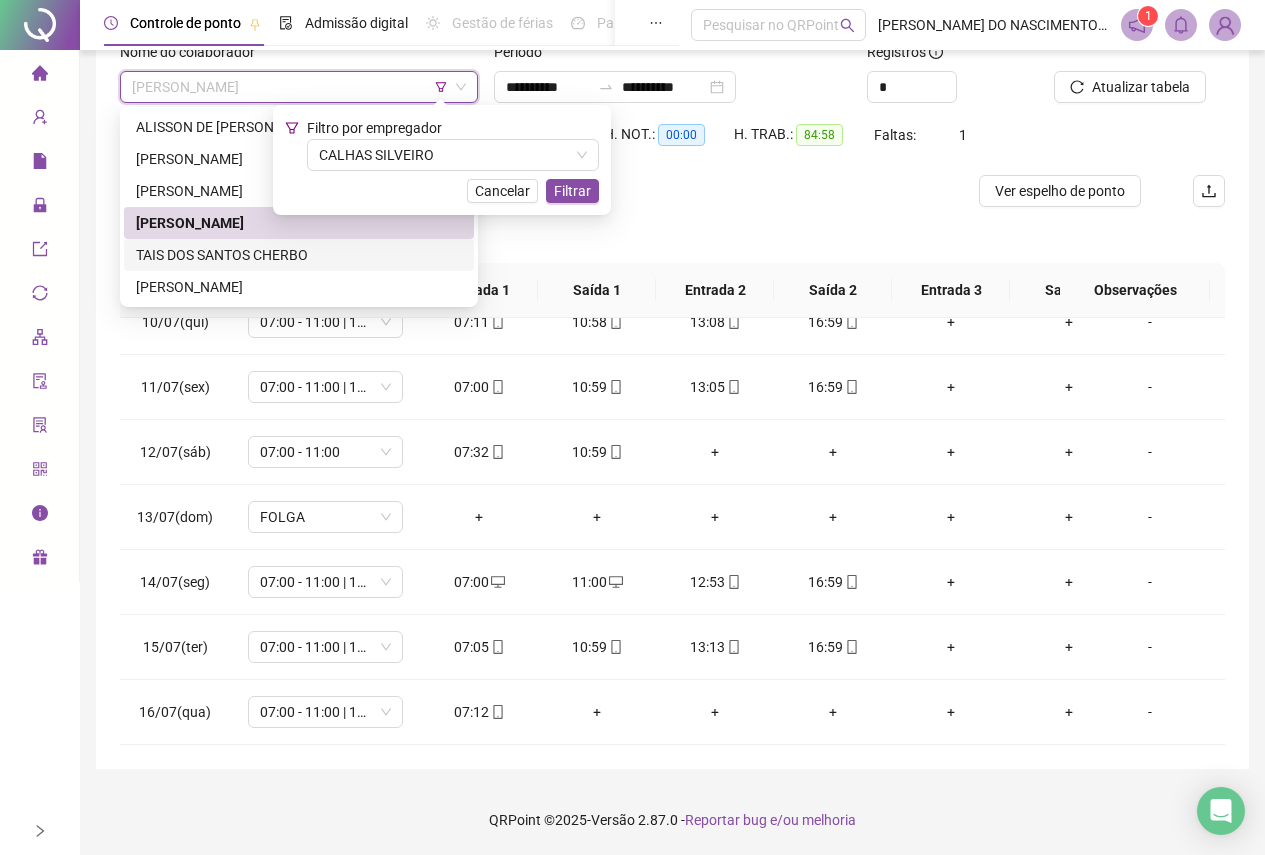 click on "TAIS DOS SANTOS CHERBO" at bounding box center [299, 255] 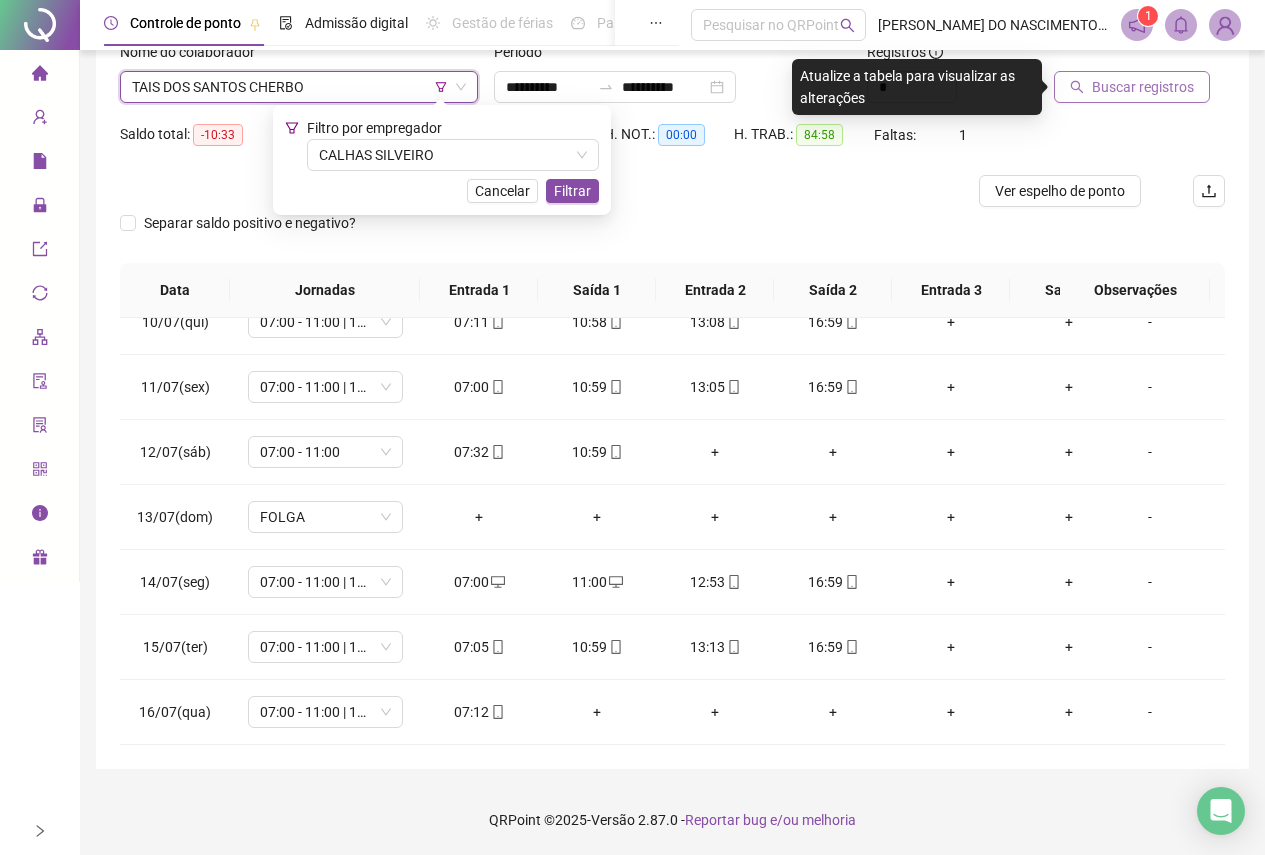 click on "Buscar registros" at bounding box center [1143, 87] 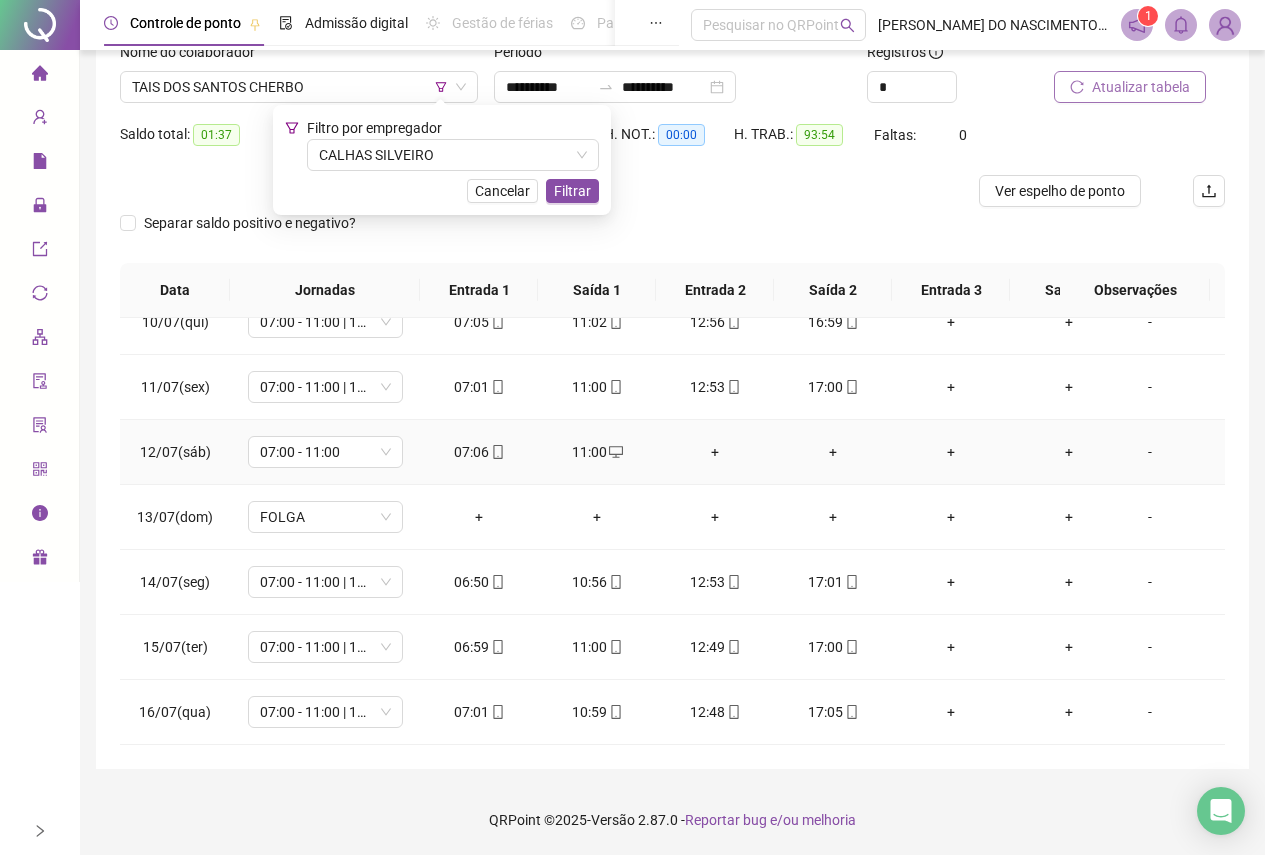 scroll, scrollTop: 628, scrollLeft: 0, axis: vertical 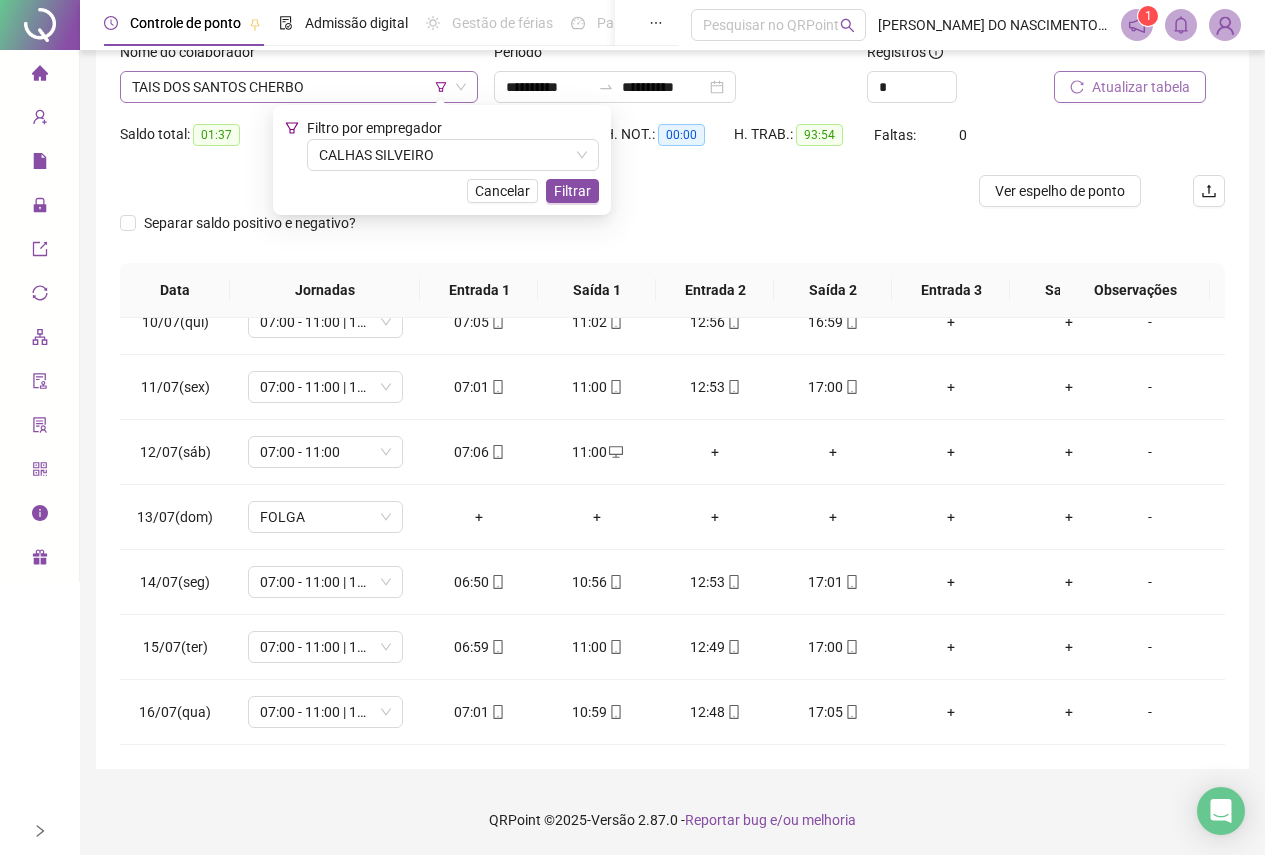 click on "TAIS DOS SANTOS CHERBO" at bounding box center [299, 87] 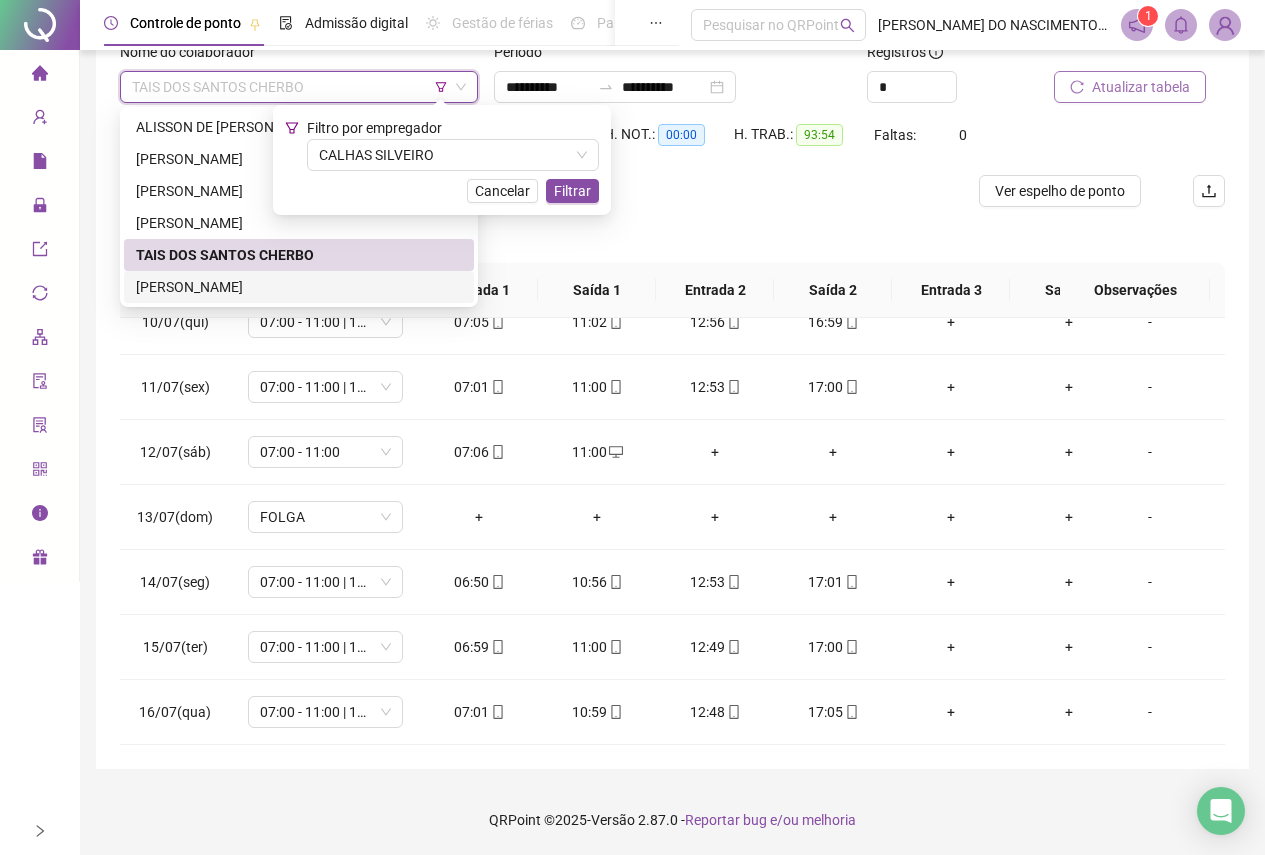 click on "[PERSON_NAME]" at bounding box center [299, 287] 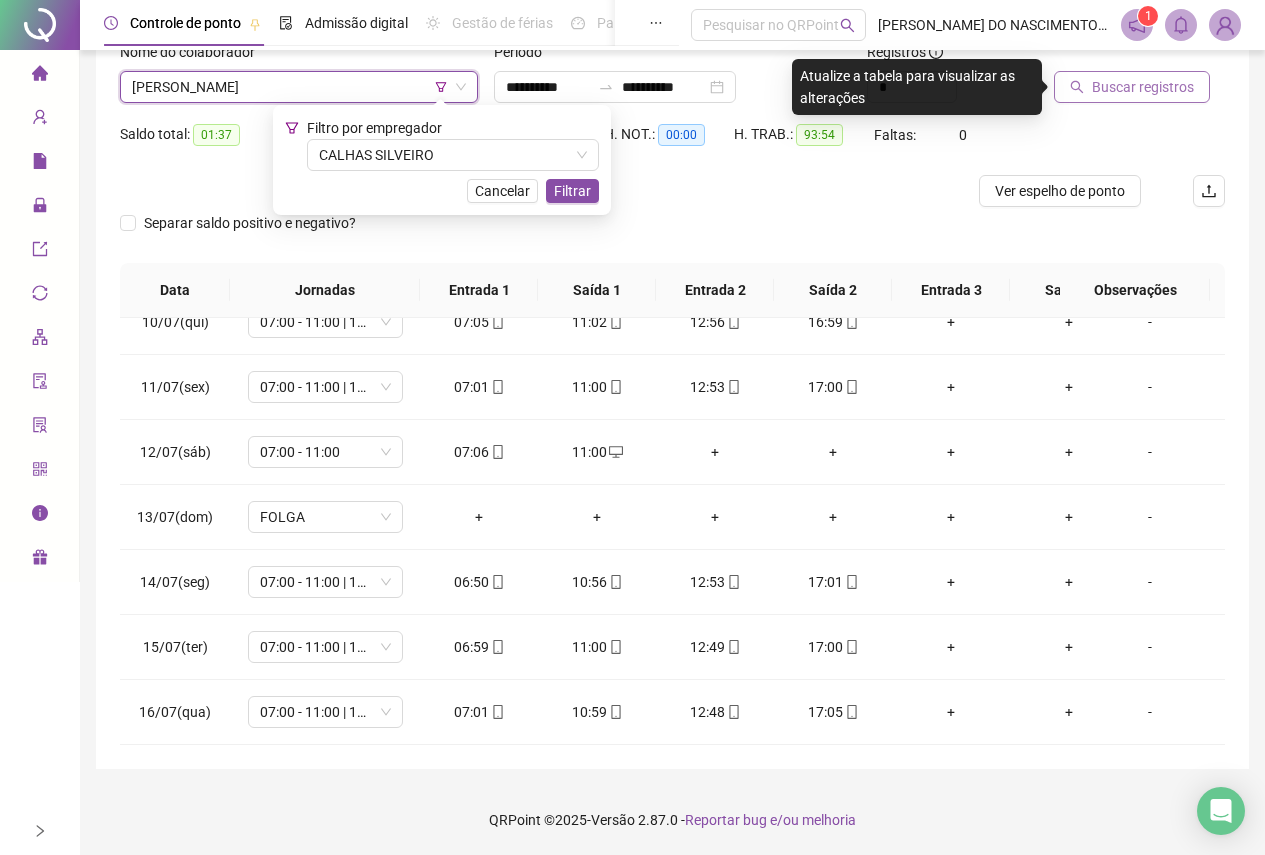 click on "Buscar registros" at bounding box center (1143, 87) 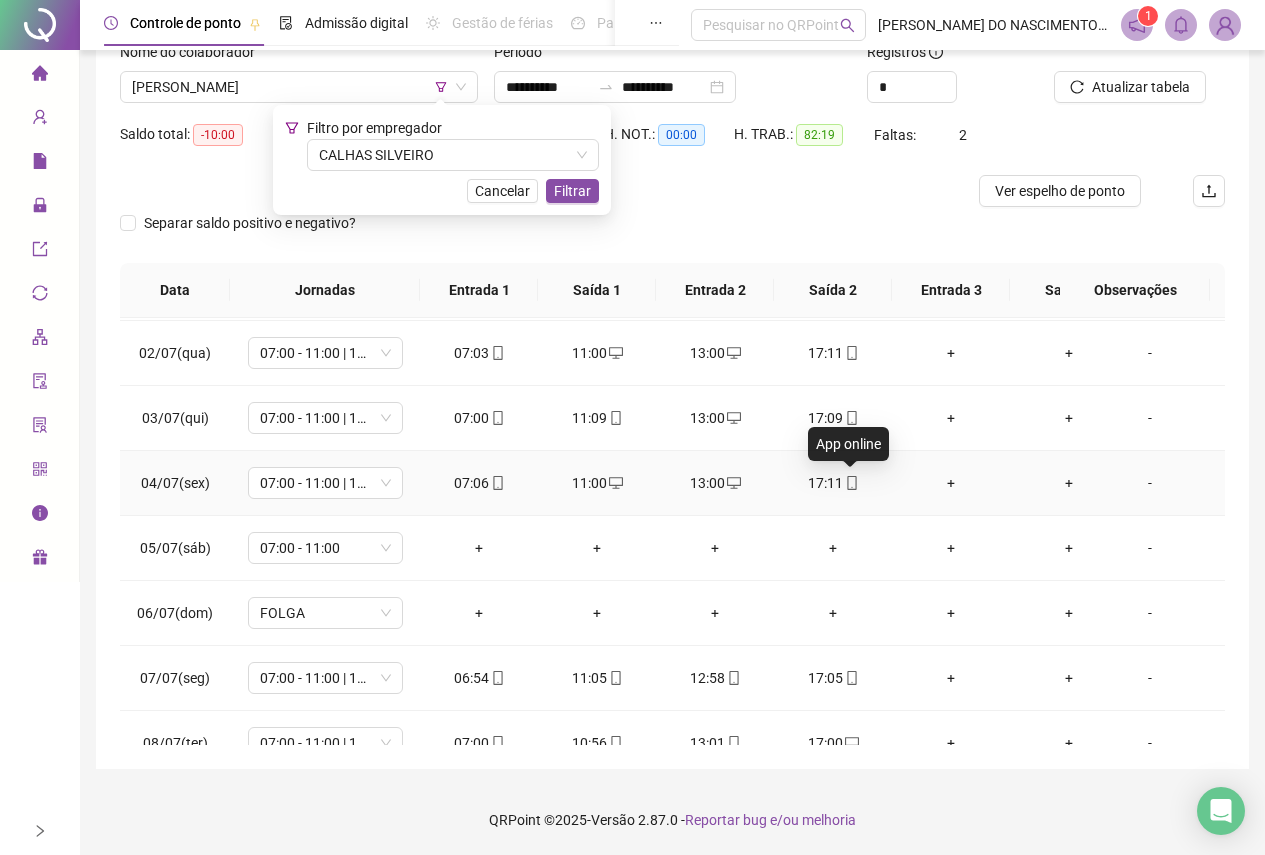 scroll, scrollTop: 0, scrollLeft: 0, axis: both 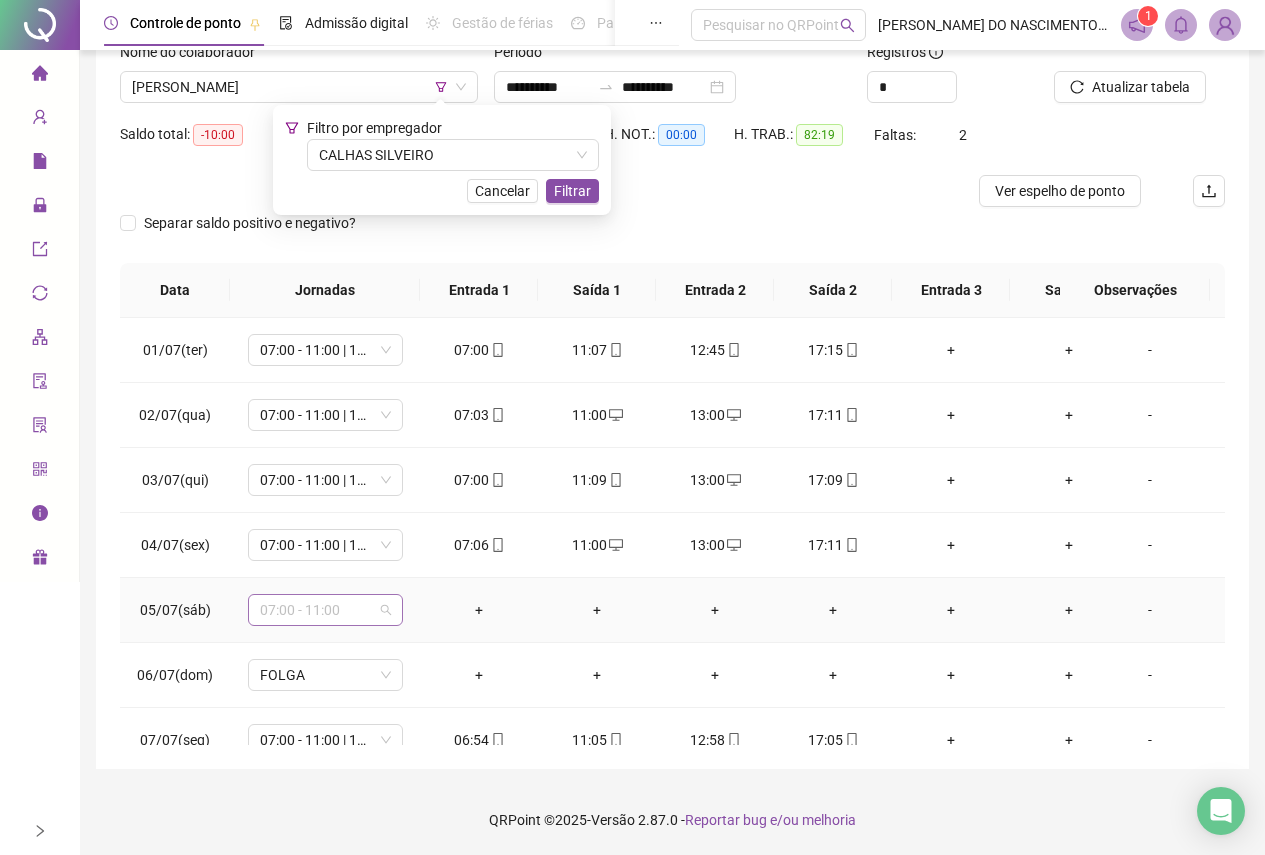 click on "07:00 - 11:00" at bounding box center (325, 610) 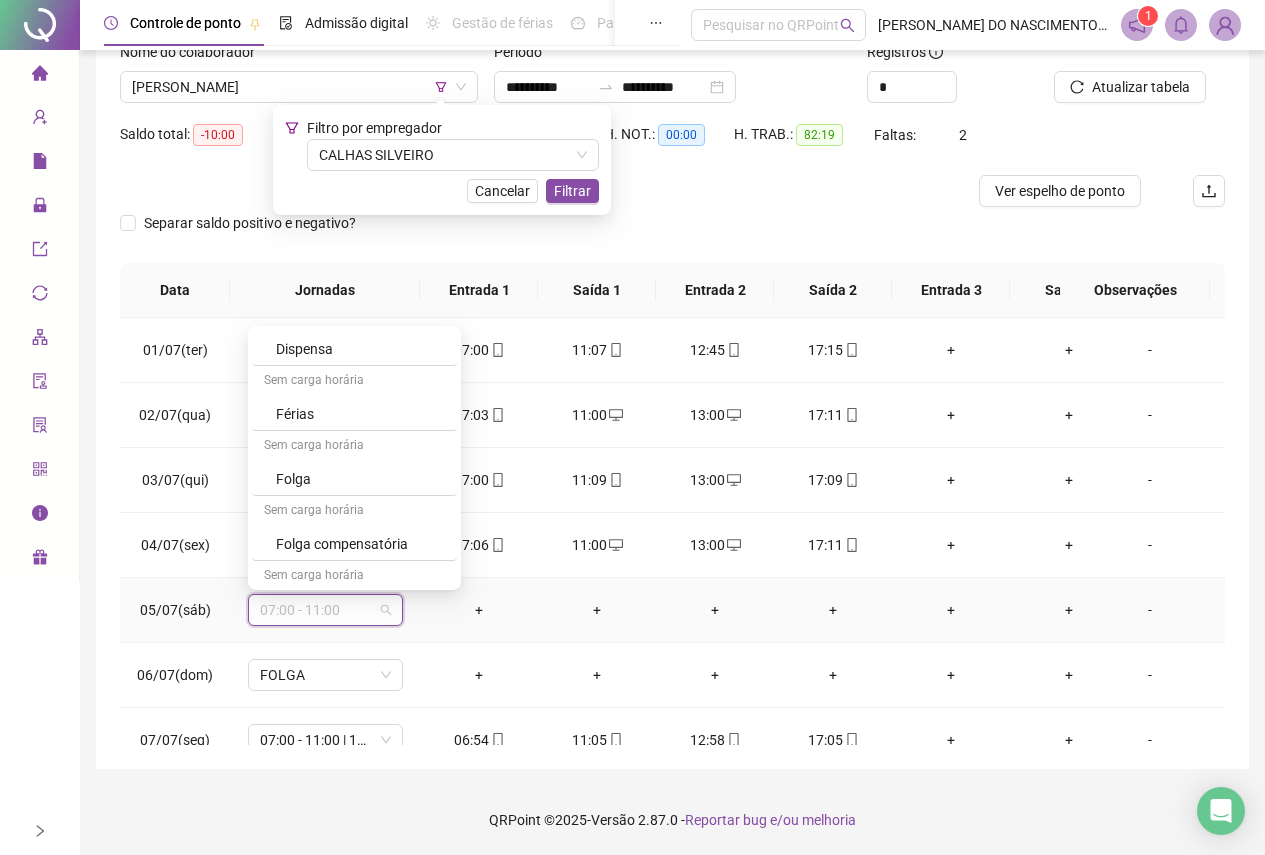 scroll, scrollTop: 3800, scrollLeft: 0, axis: vertical 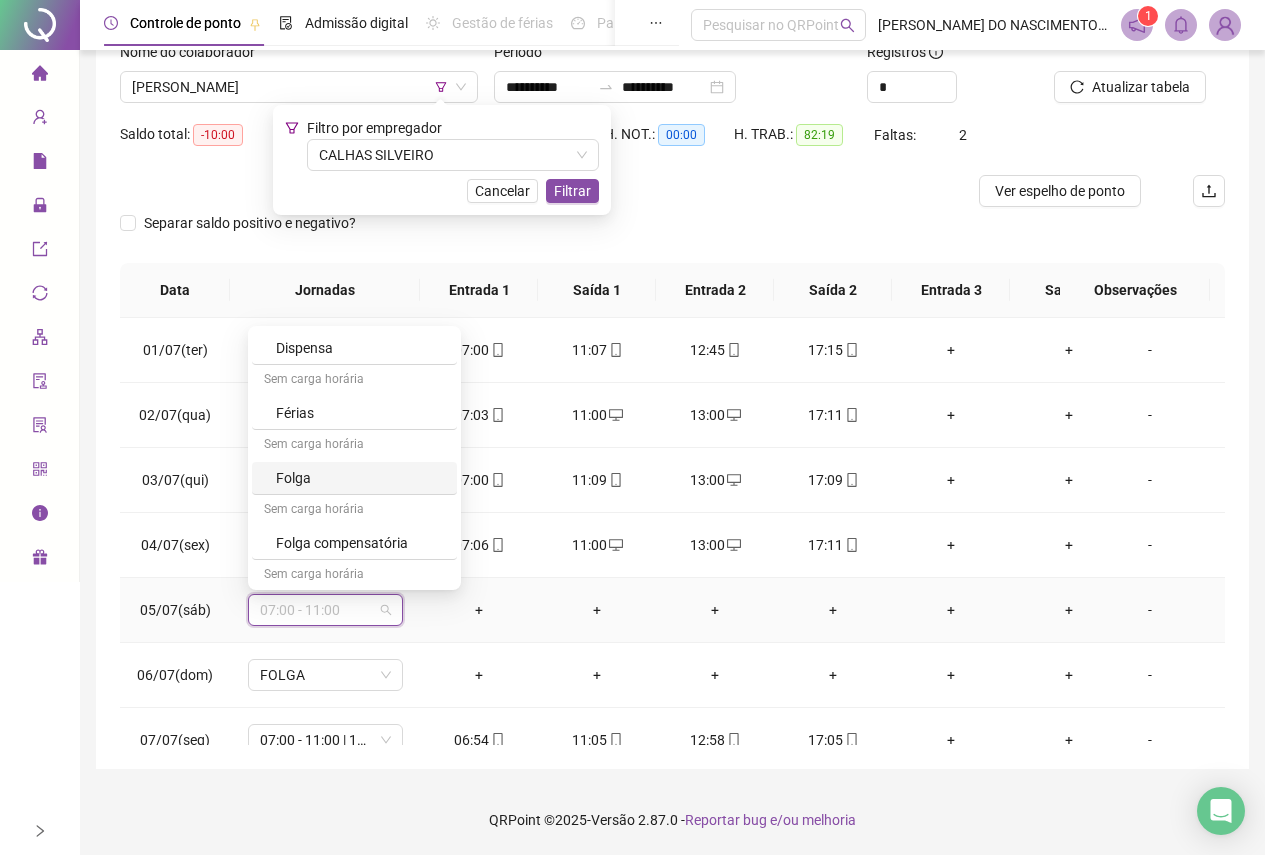 click on "Folga" at bounding box center (360, 478) 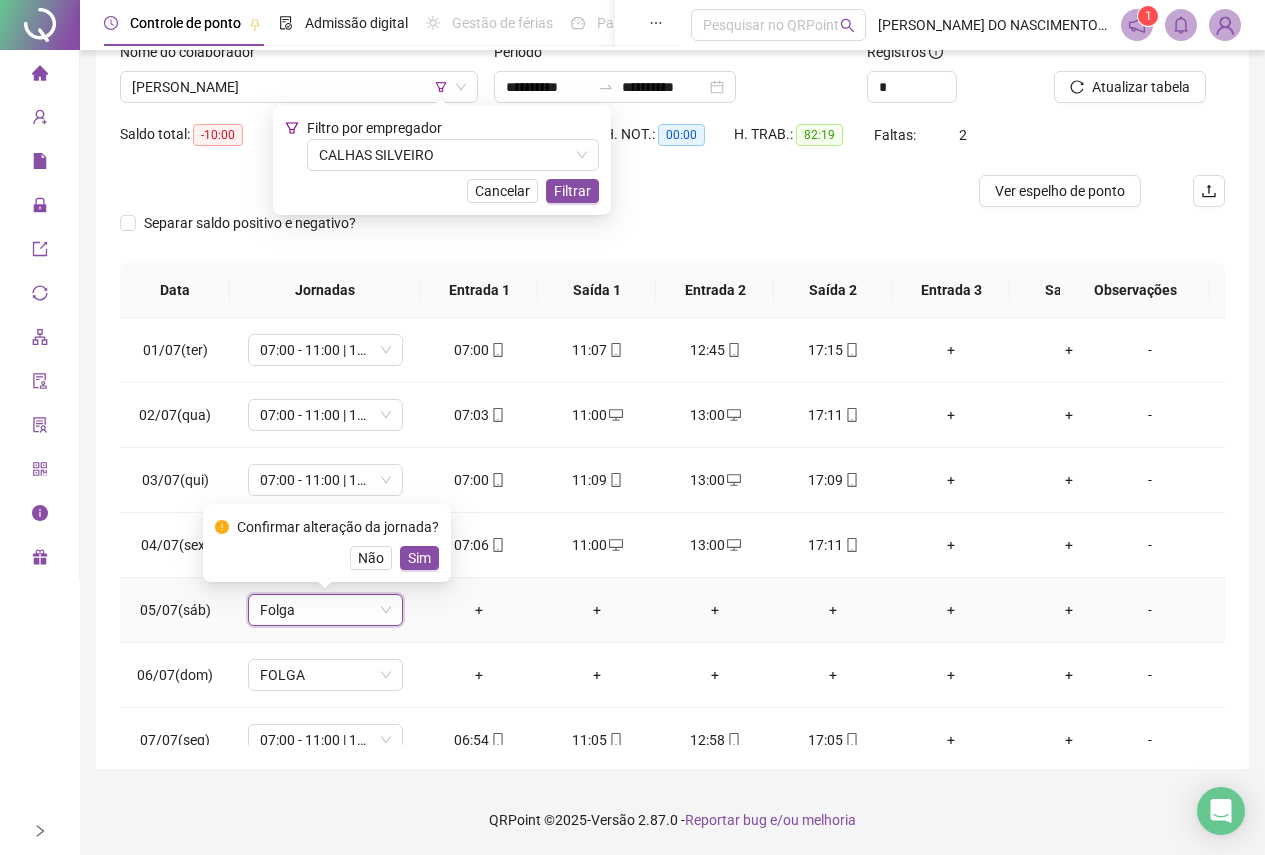 click on "Sim" at bounding box center (419, 558) 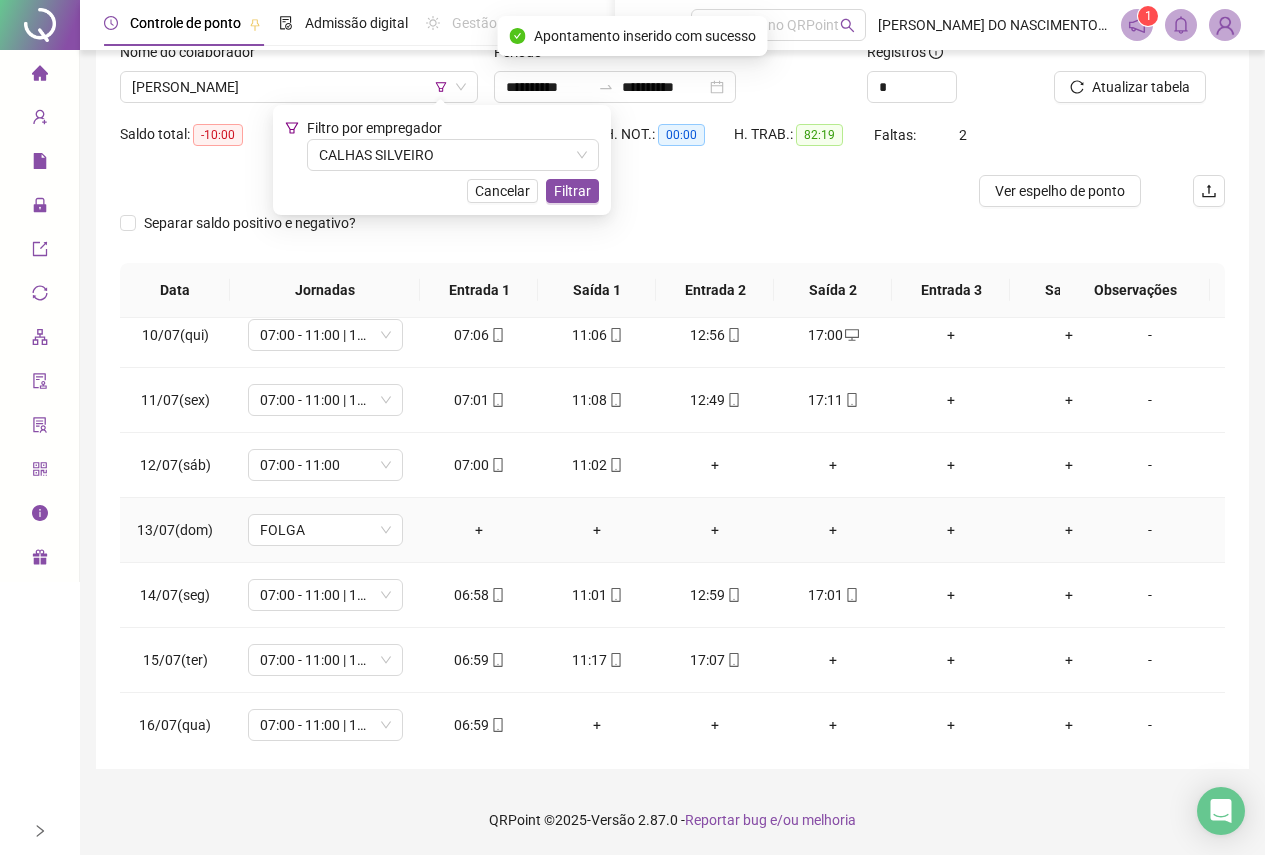 scroll, scrollTop: 628, scrollLeft: 0, axis: vertical 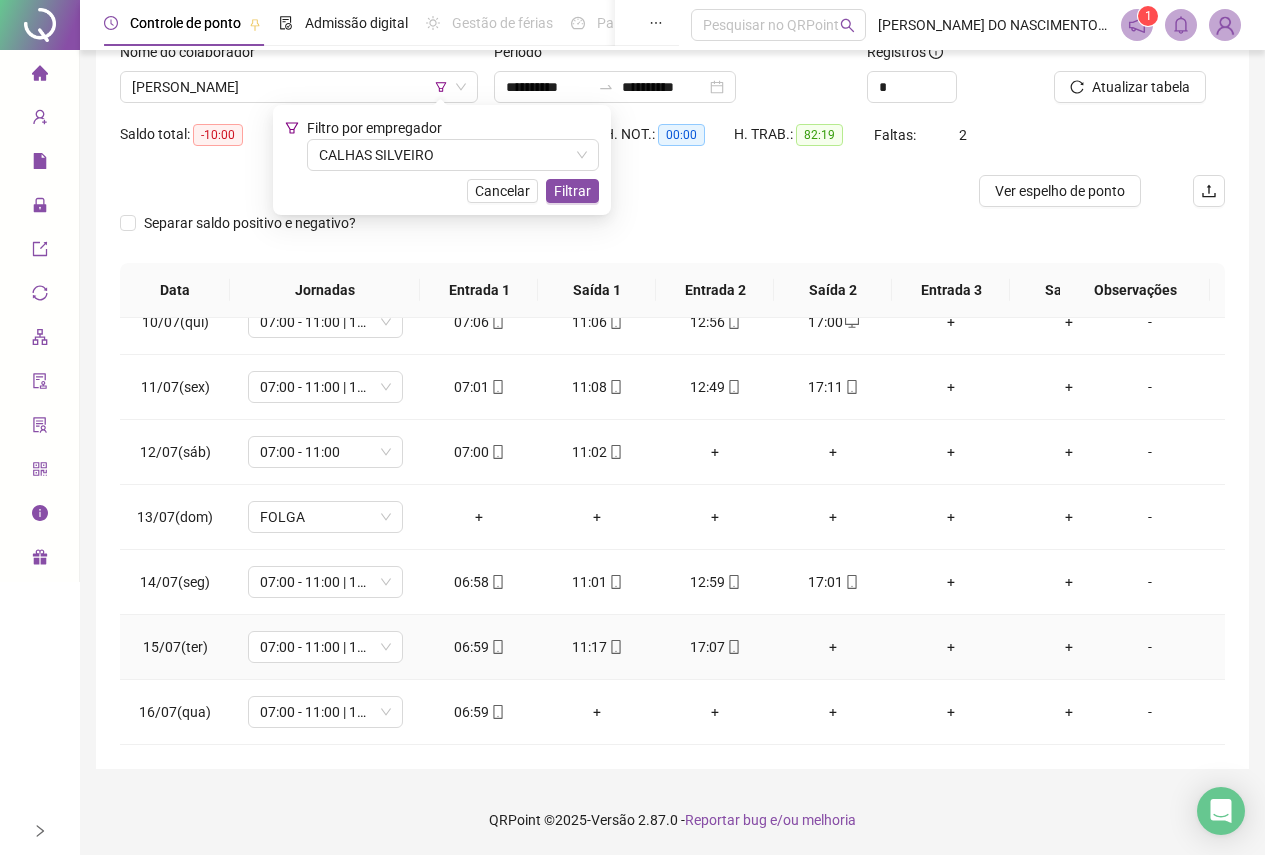 click on "+" at bounding box center (833, 647) 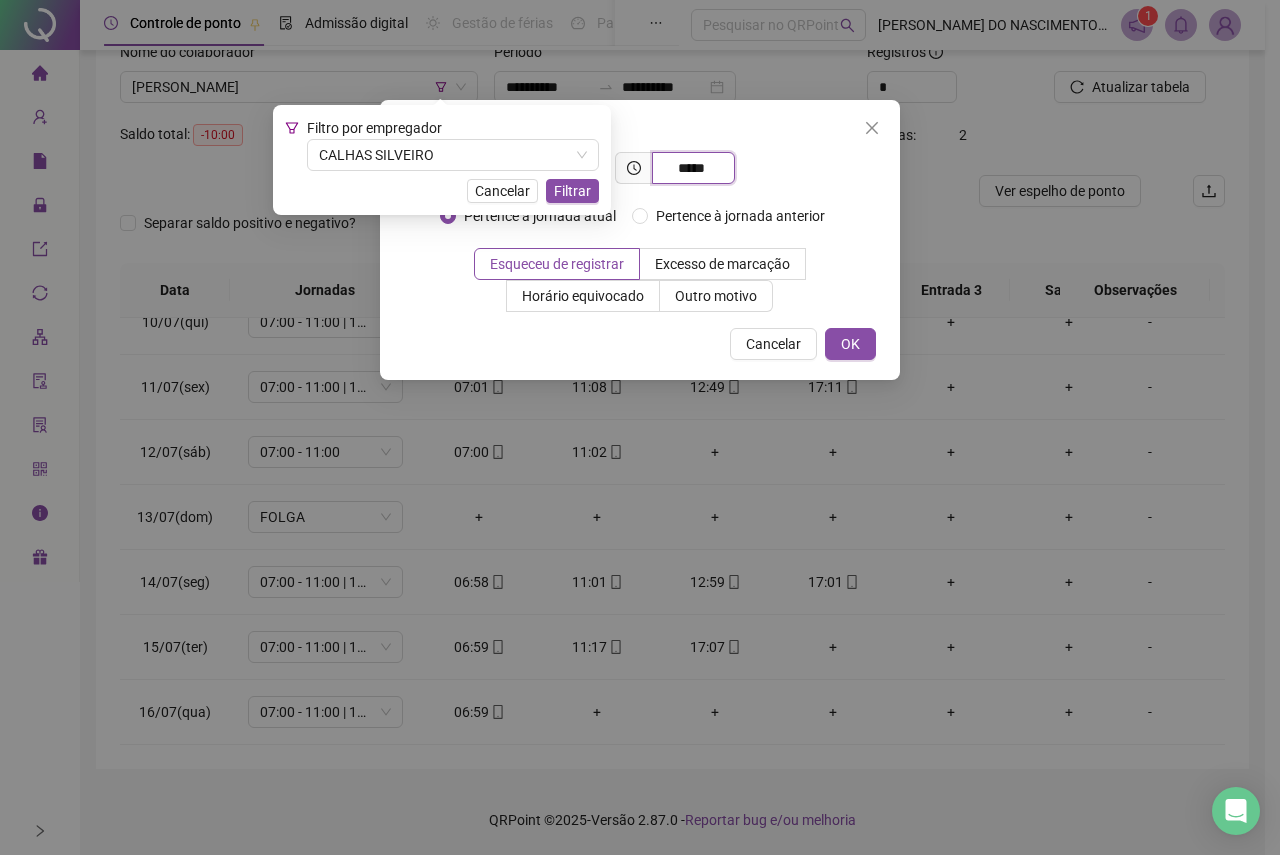 type on "*****" 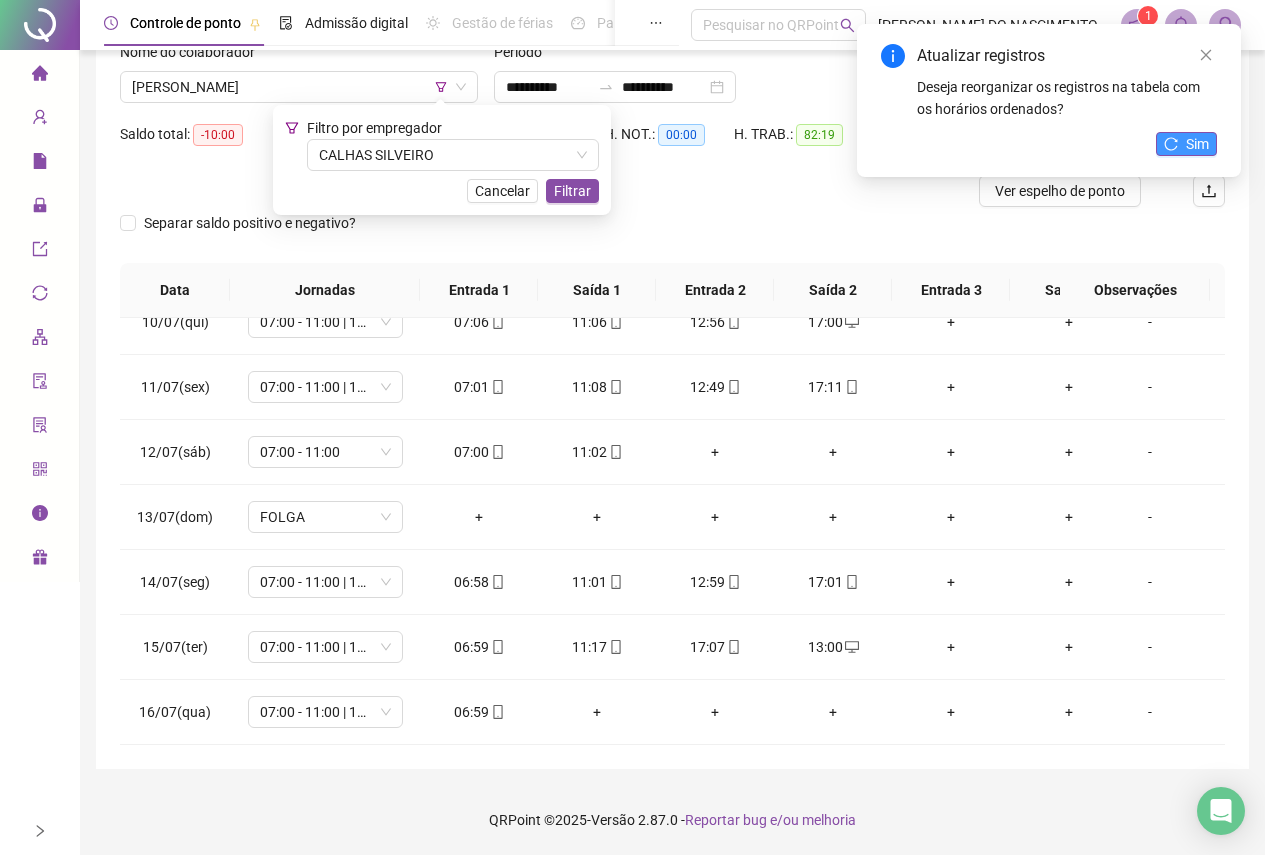 click on "Sim" at bounding box center (1186, 144) 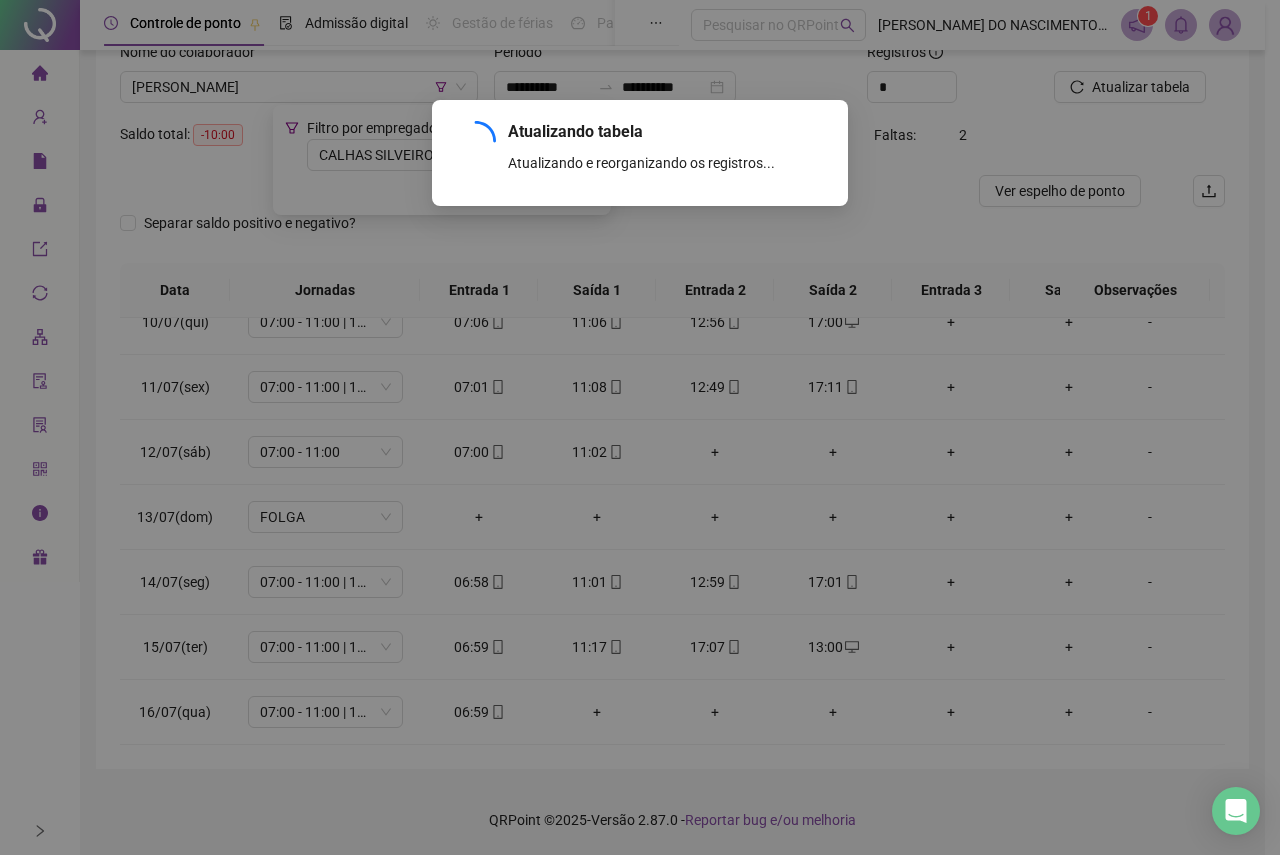 click on "Atualizando tabela Atualizando e reorganizando os registros... OK" at bounding box center [640, 427] 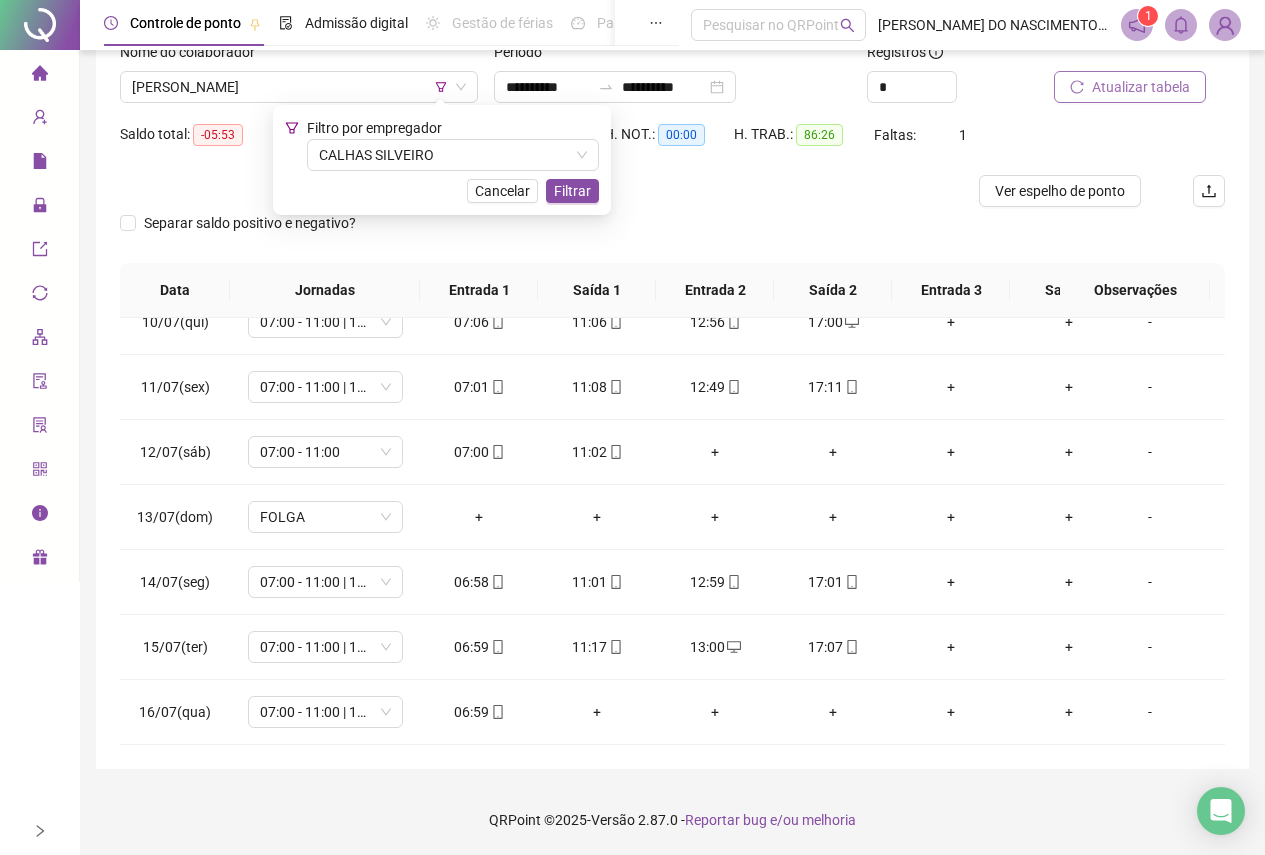 click on "Atualizar tabela" at bounding box center [1141, 87] 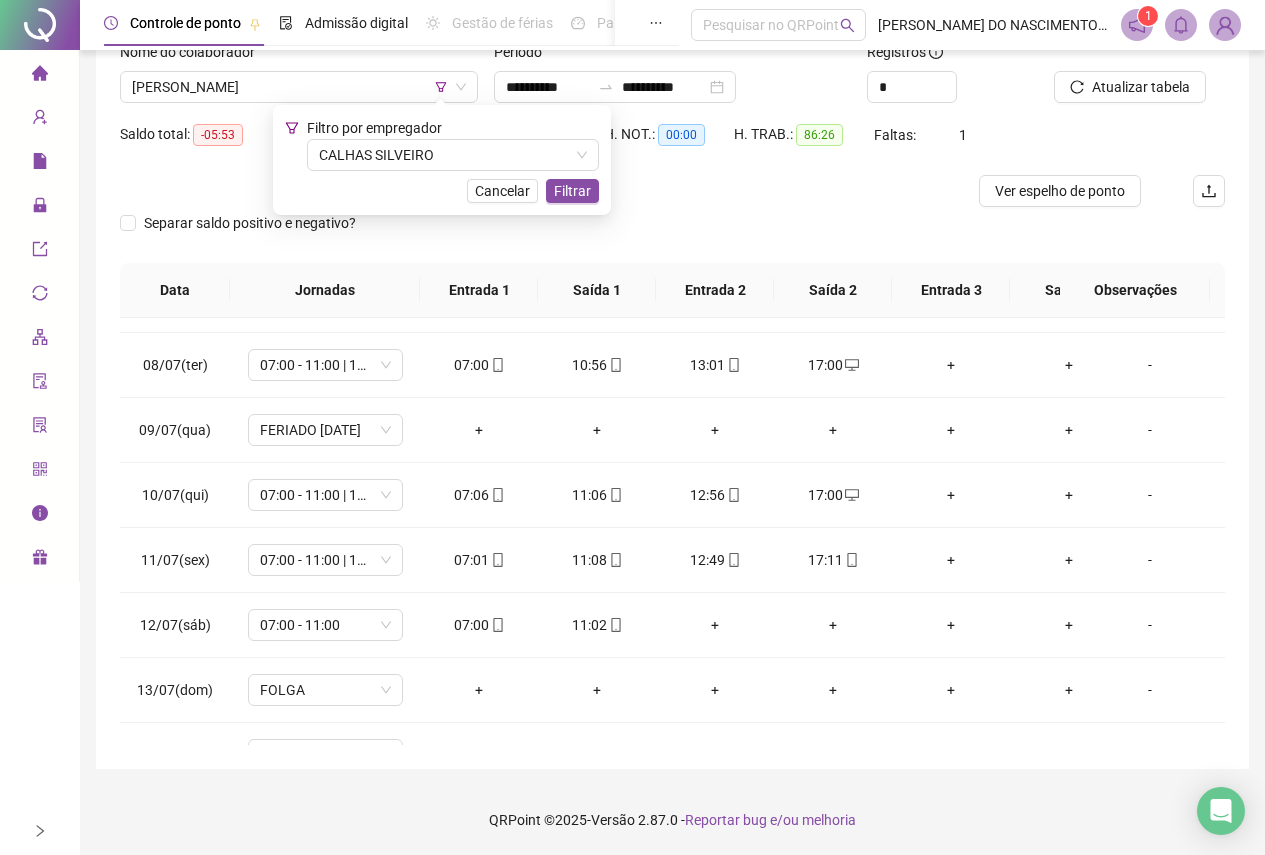 scroll, scrollTop: 428, scrollLeft: 0, axis: vertical 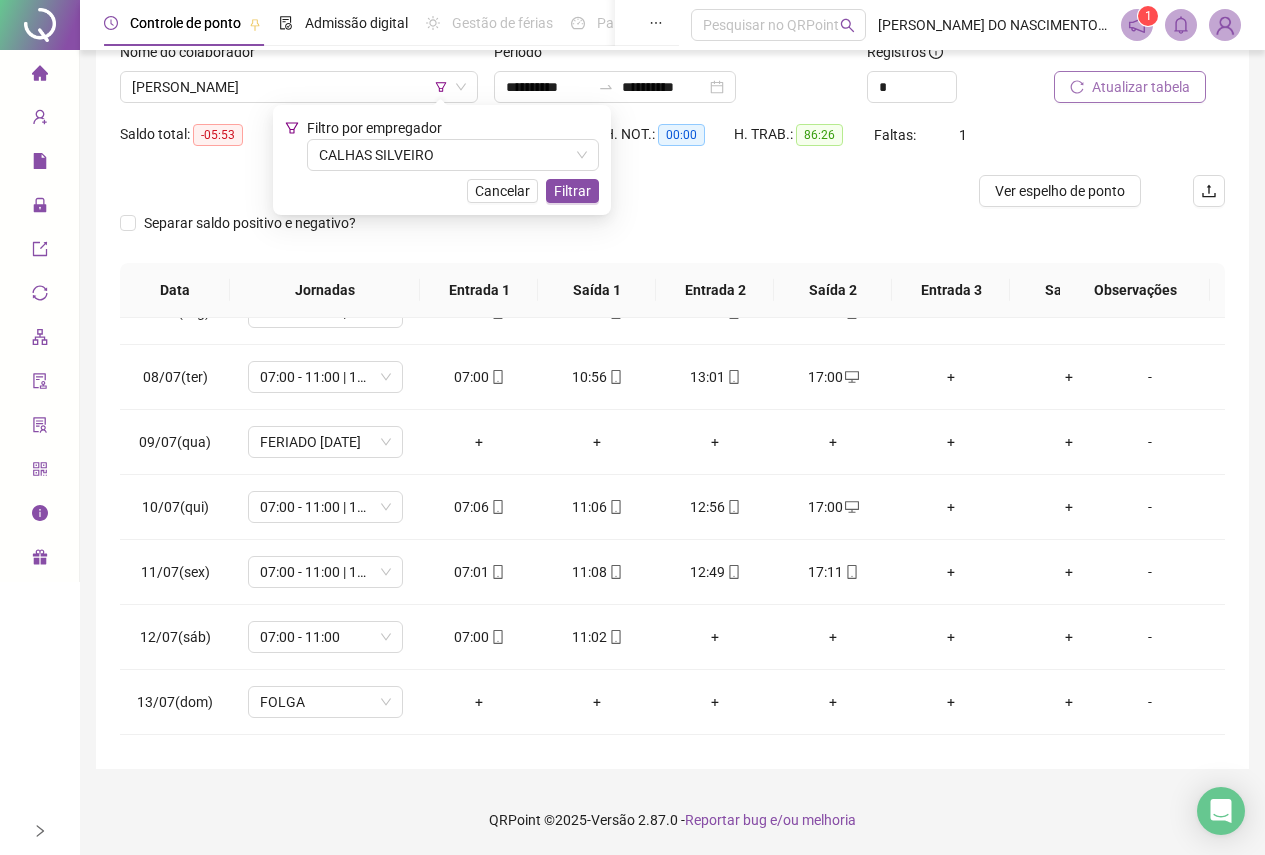 click on "Atualizar tabela" at bounding box center (1141, 87) 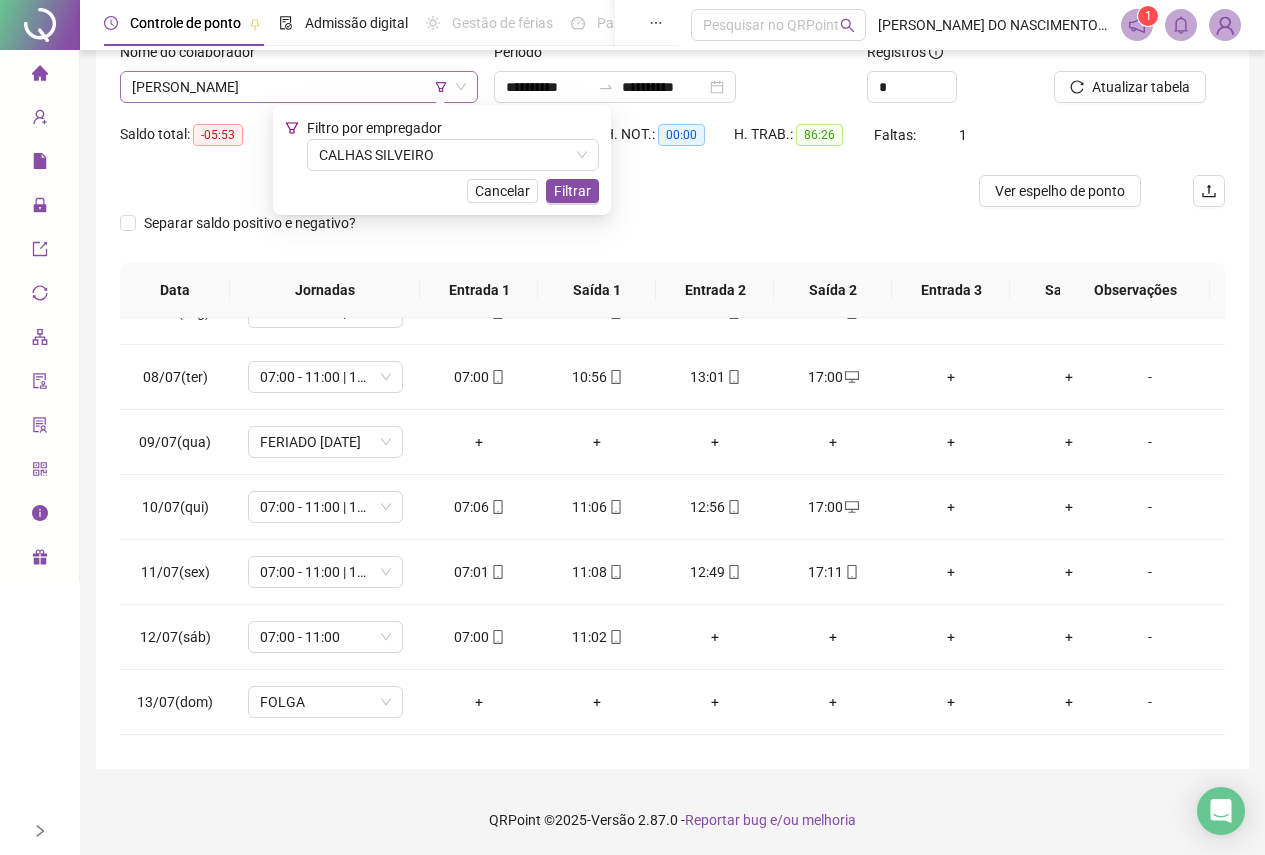 click on "Nome do colaborador [PERSON_NAME]" at bounding box center [299, 72] 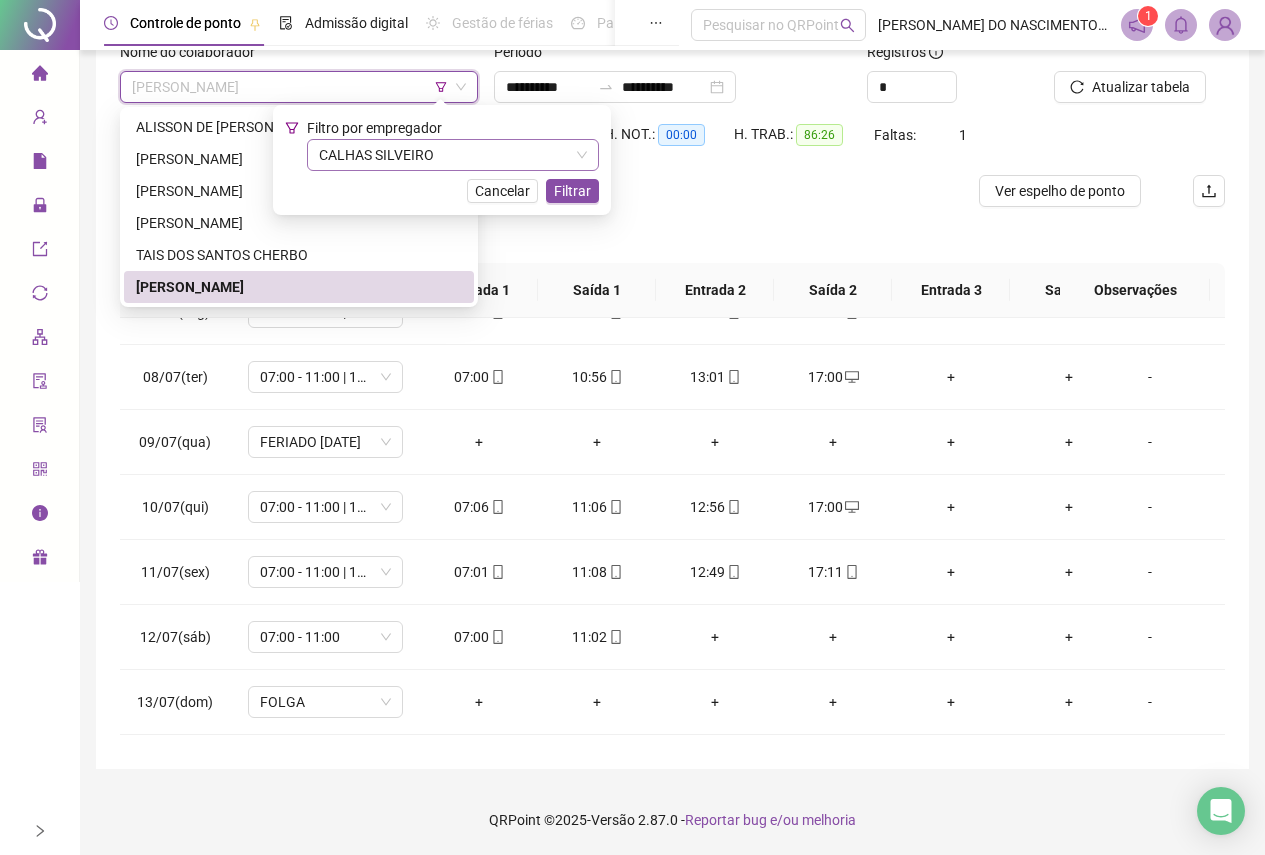 click on "CALHAS SILVEIRO" at bounding box center (453, 155) 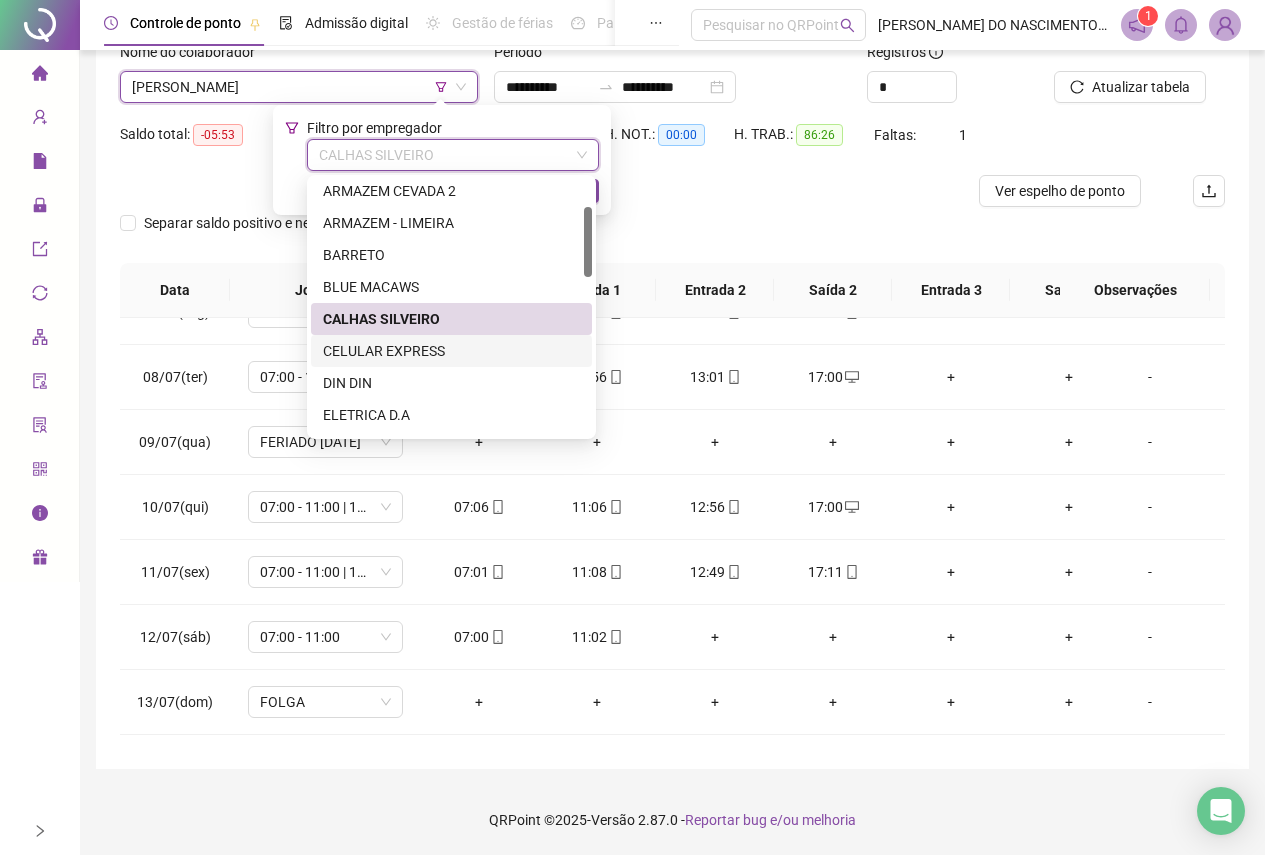 click on "CELULAR EXPRESS" at bounding box center (451, 351) 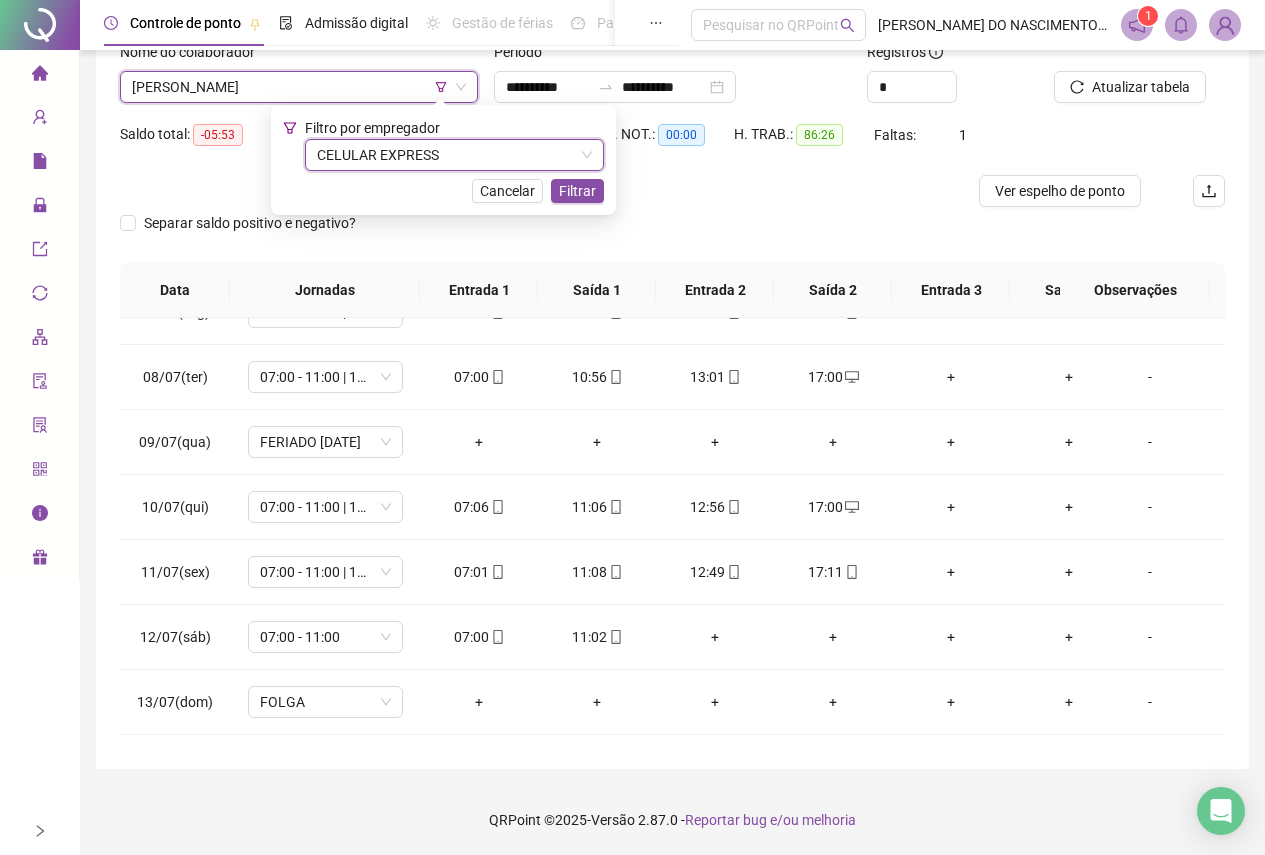 click on "[PERSON_NAME]" at bounding box center (299, 87) 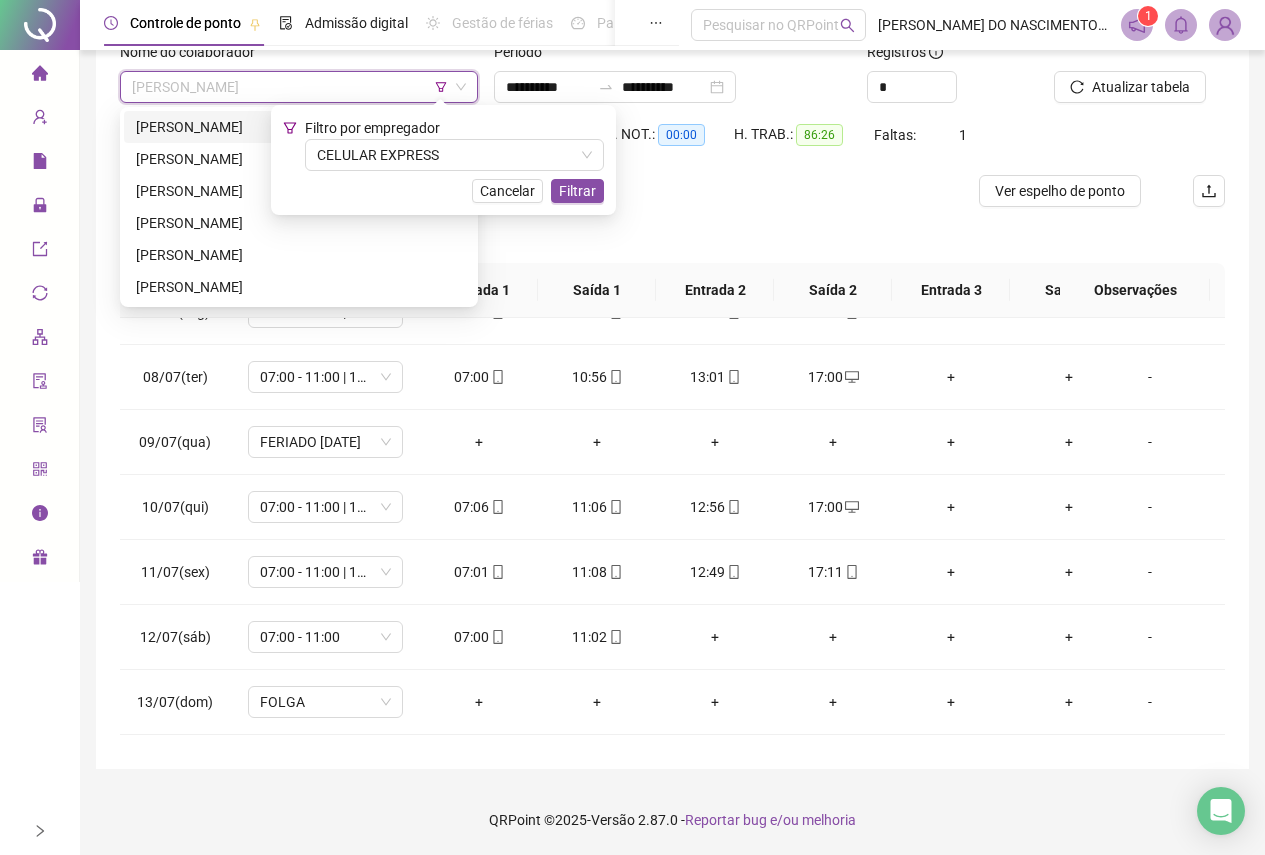 click on "[PERSON_NAME]" at bounding box center (299, 127) 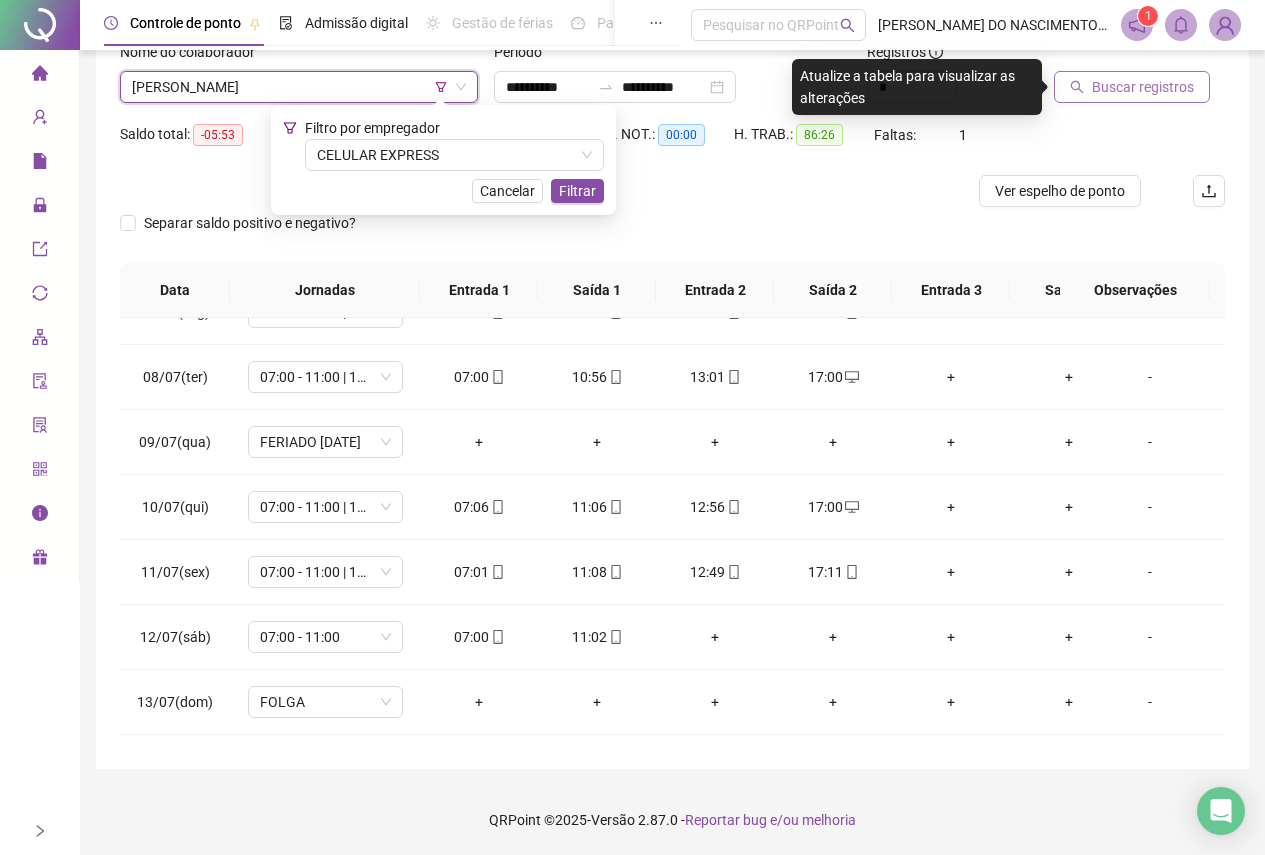 click on "Buscar registros" at bounding box center (1143, 87) 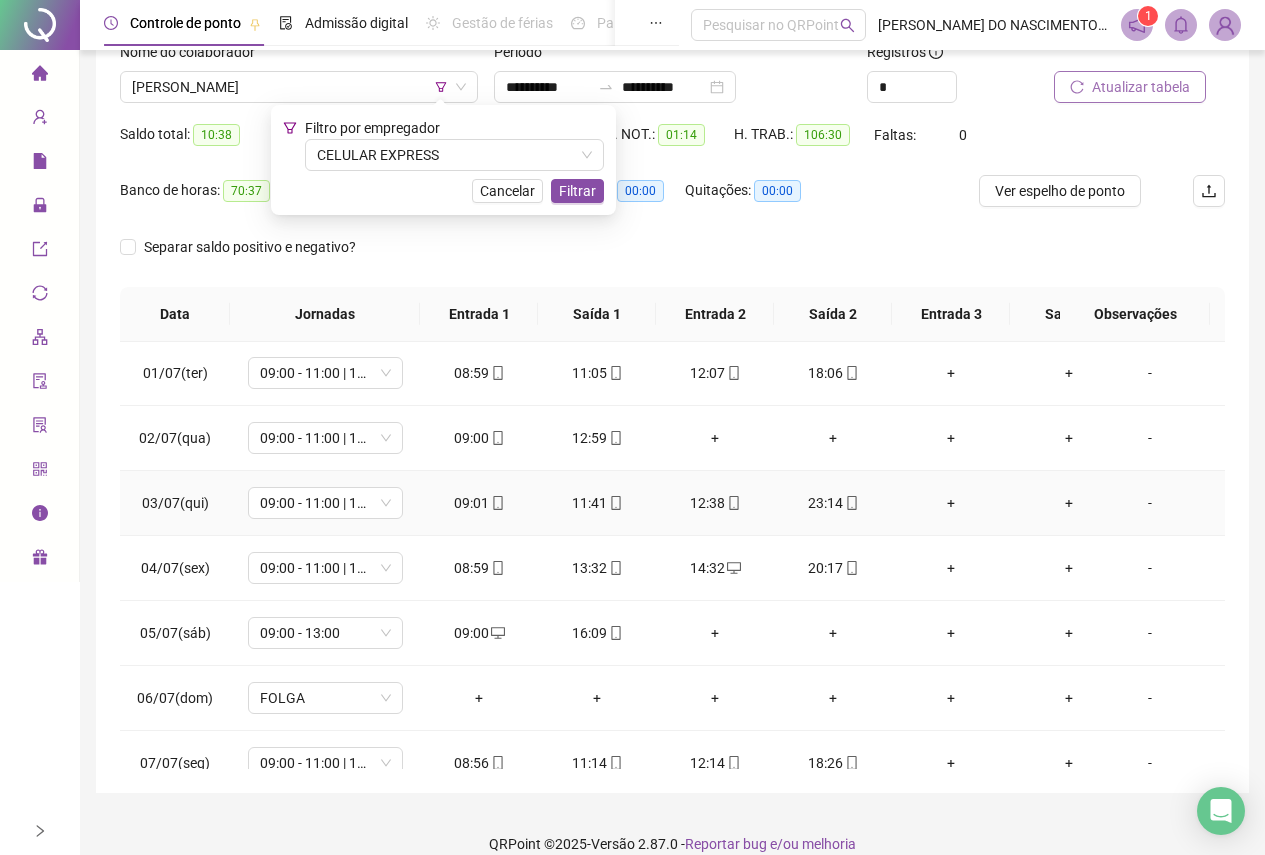scroll, scrollTop: 0, scrollLeft: 0, axis: both 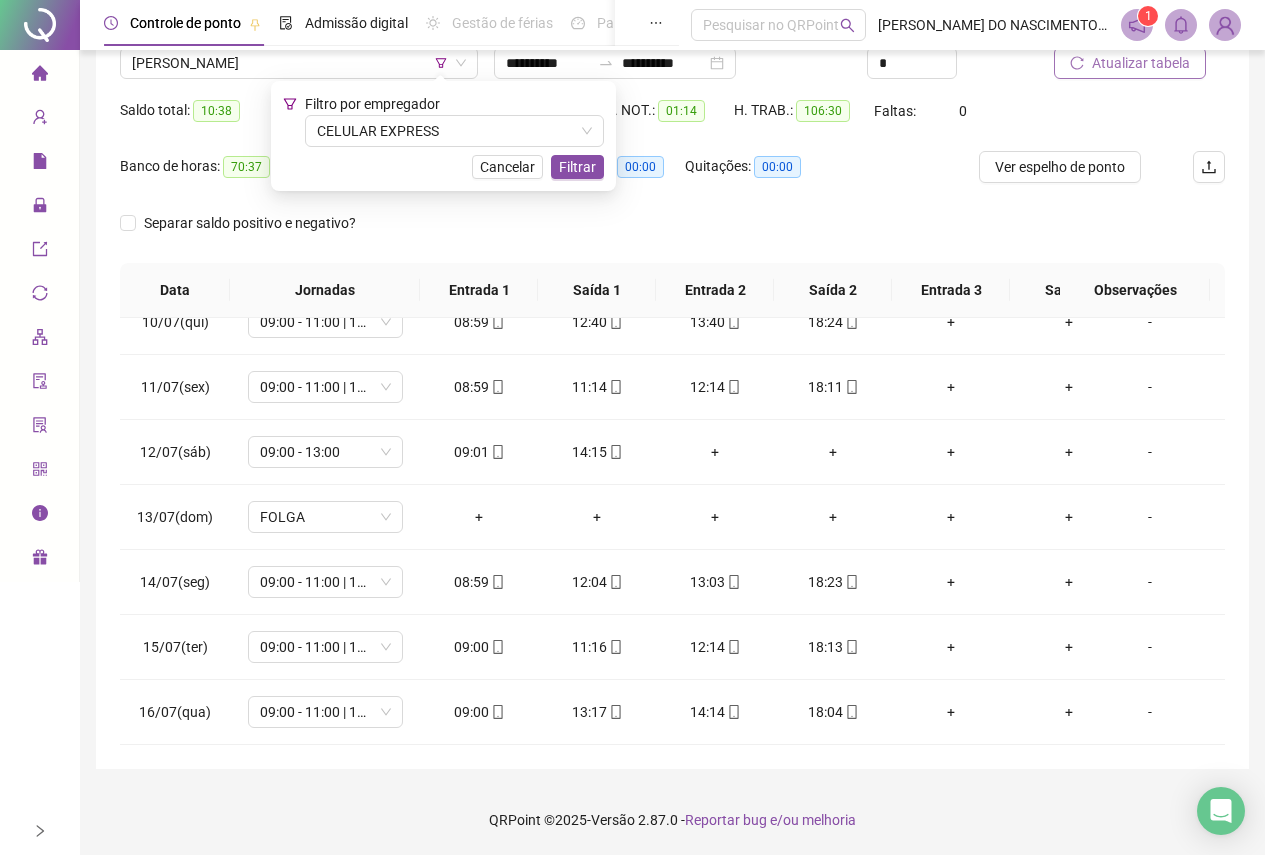 click on "Nome do colaborador [PERSON_NAME]" at bounding box center (299, 56) 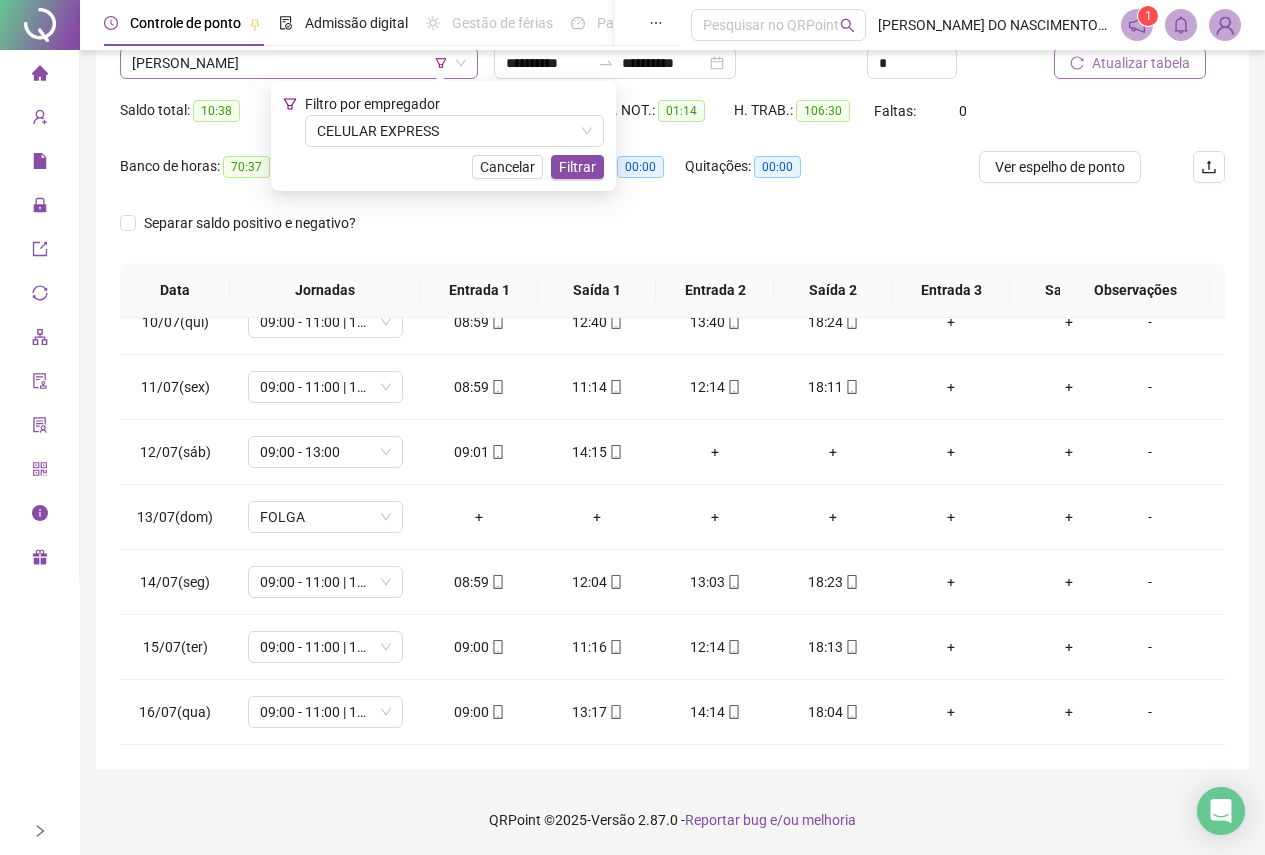 click on "[PERSON_NAME]" at bounding box center [299, 63] 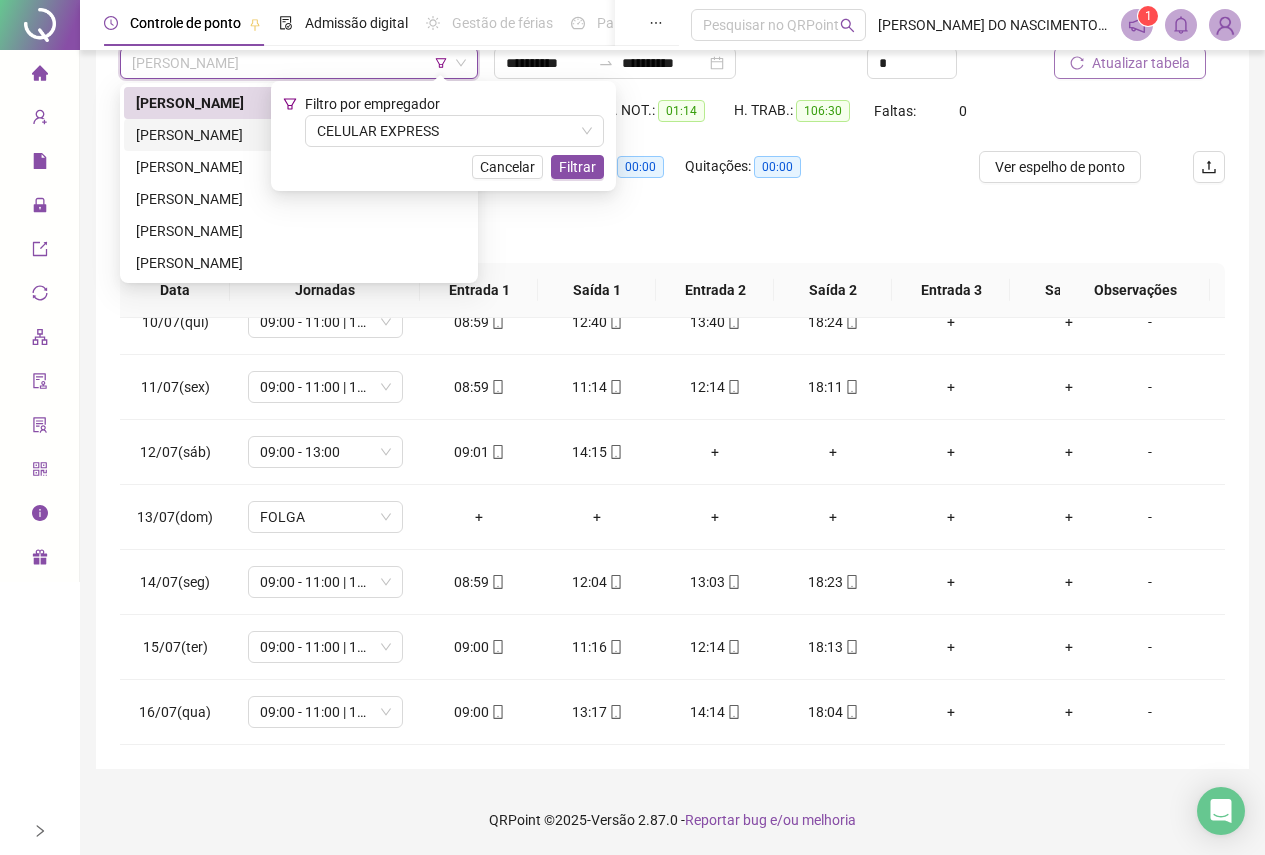 click on "[PERSON_NAME]" at bounding box center [299, 135] 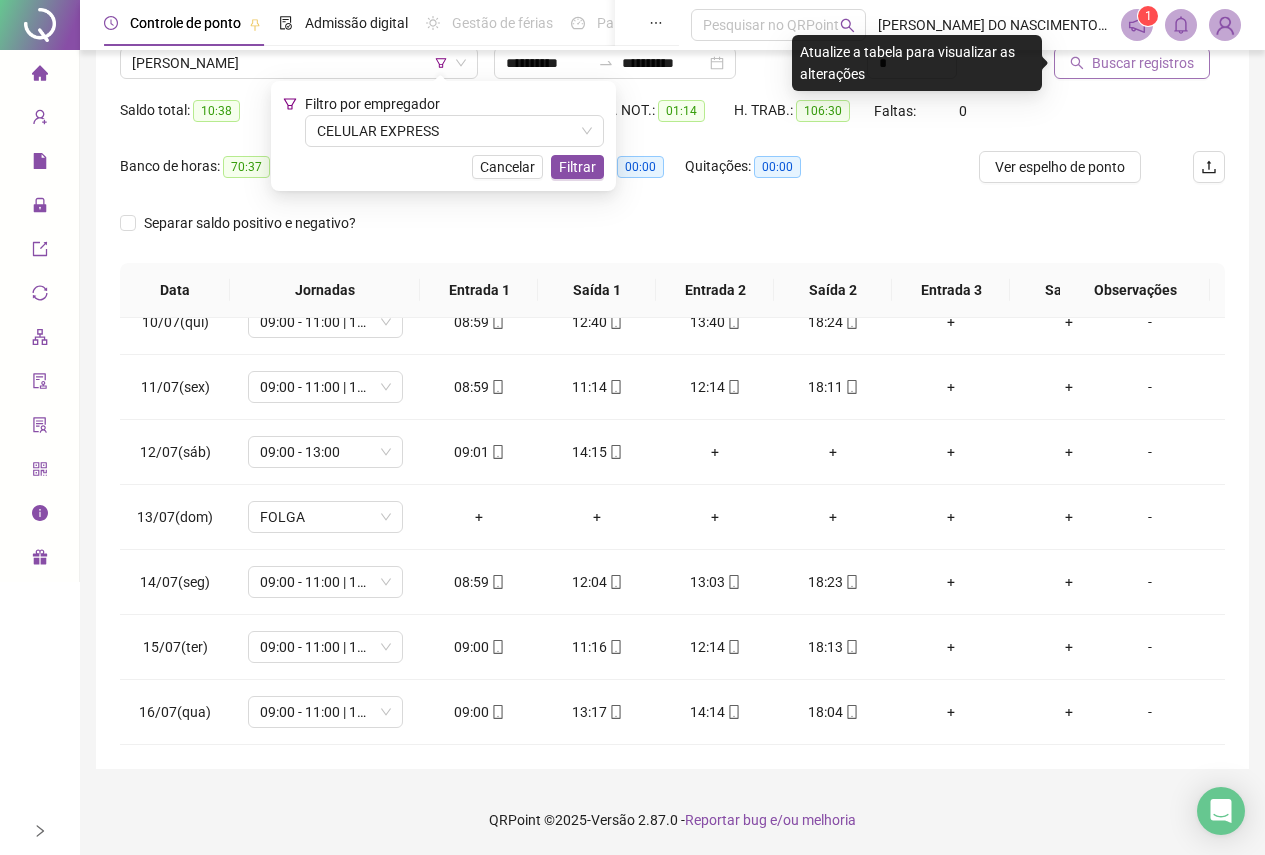 click on "Buscar registros" at bounding box center [1143, 63] 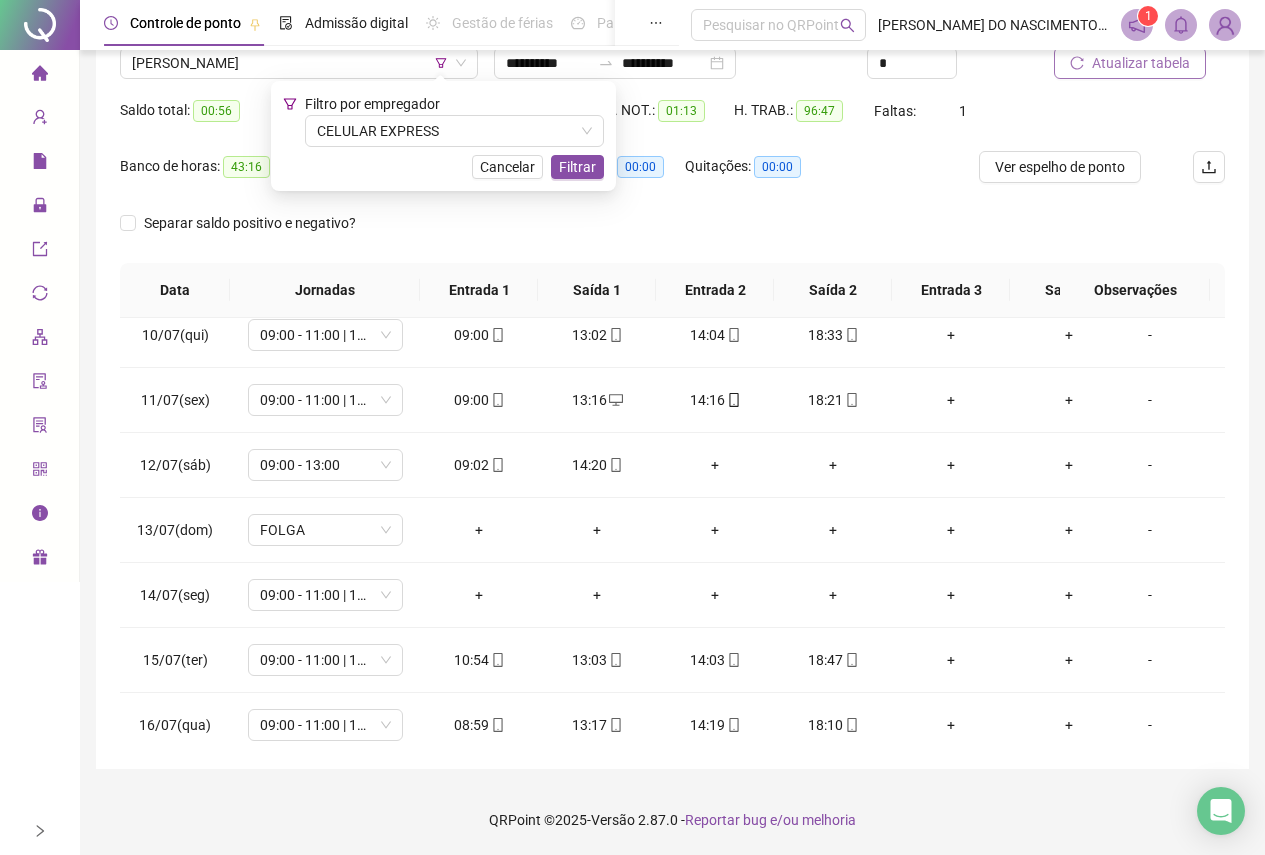 scroll, scrollTop: 628, scrollLeft: 0, axis: vertical 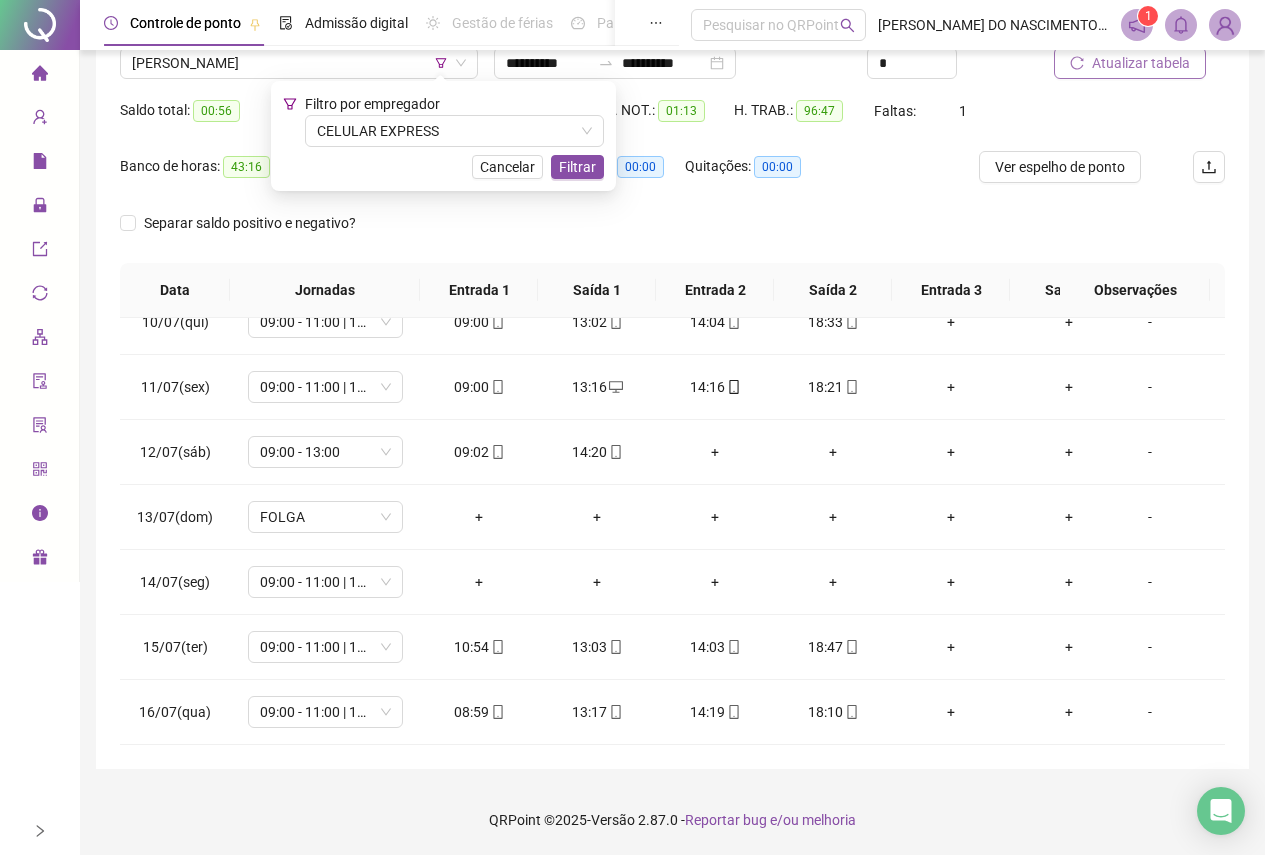 click on "Controle de ponto Admissão digital Gestão de férias Painel do DP Folha de pagamento" at bounding box center (391, 25) 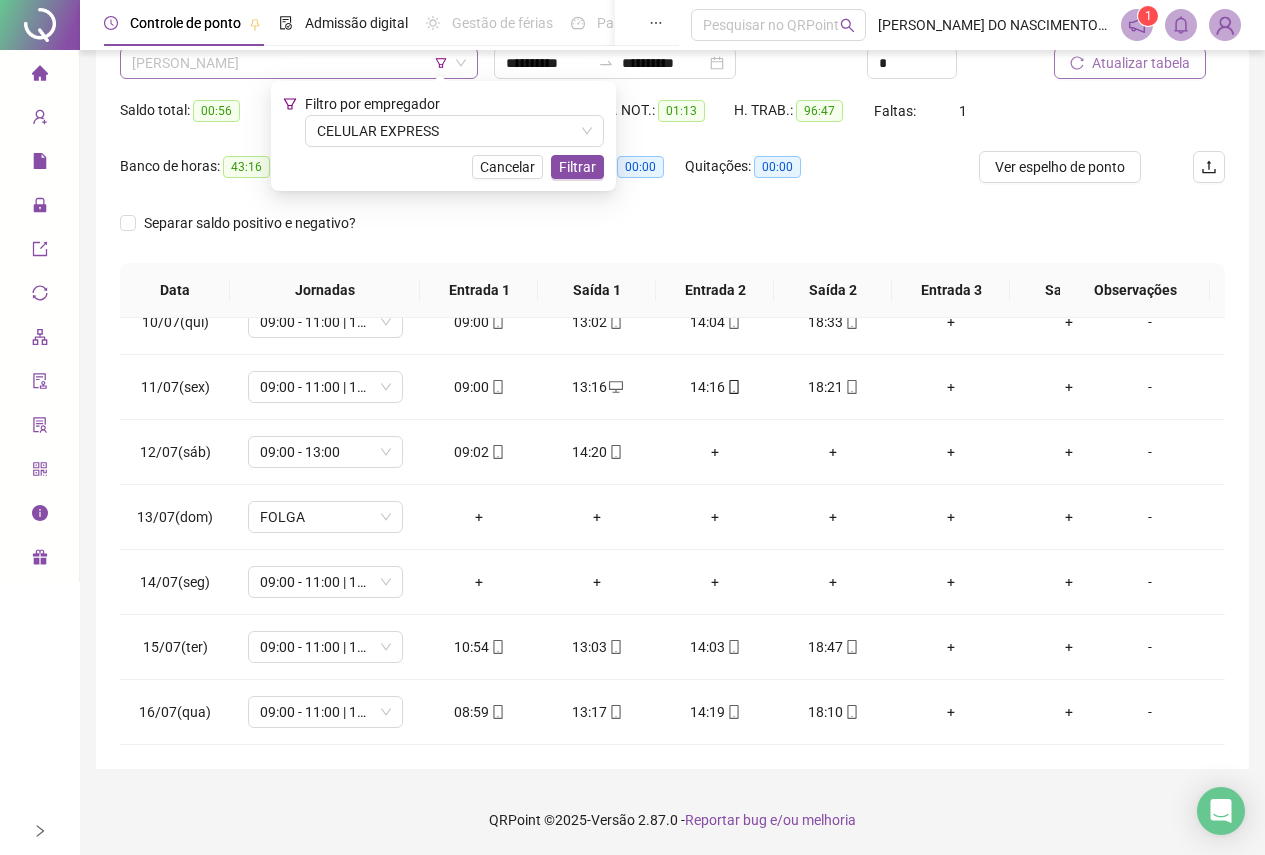 click on "[PERSON_NAME]" at bounding box center [299, 63] 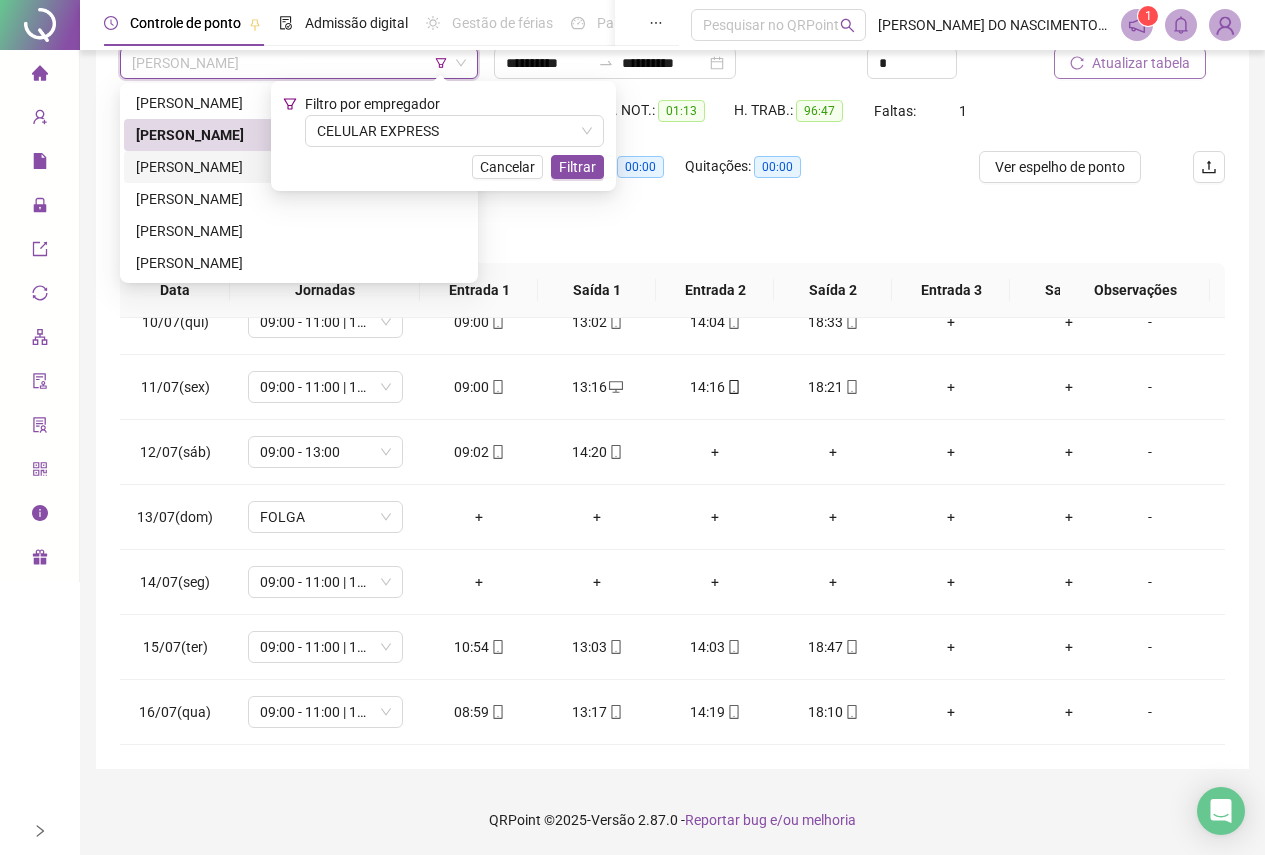 click on "[PERSON_NAME]" at bounding box center [299, 167] 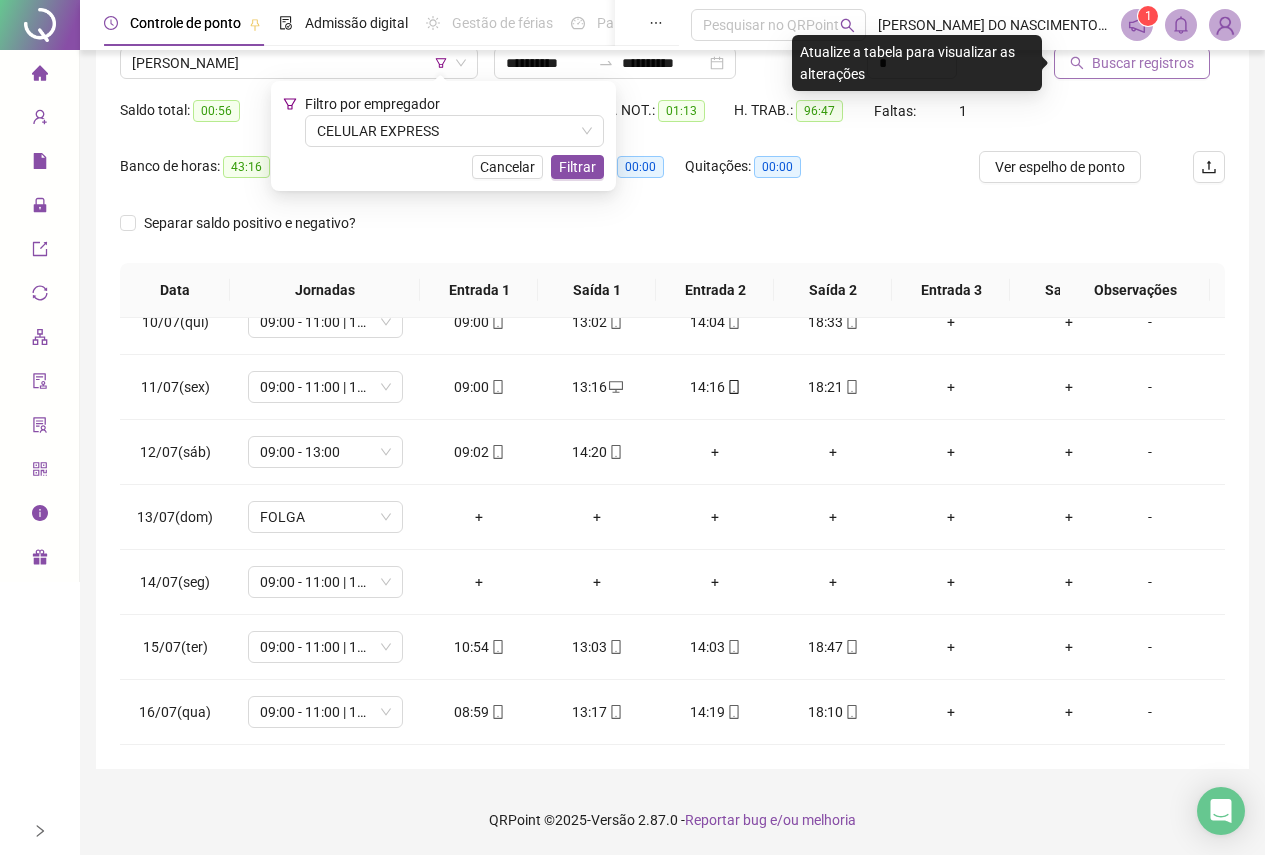 click on "Buscar registros" at bounding box center (1132, 63) 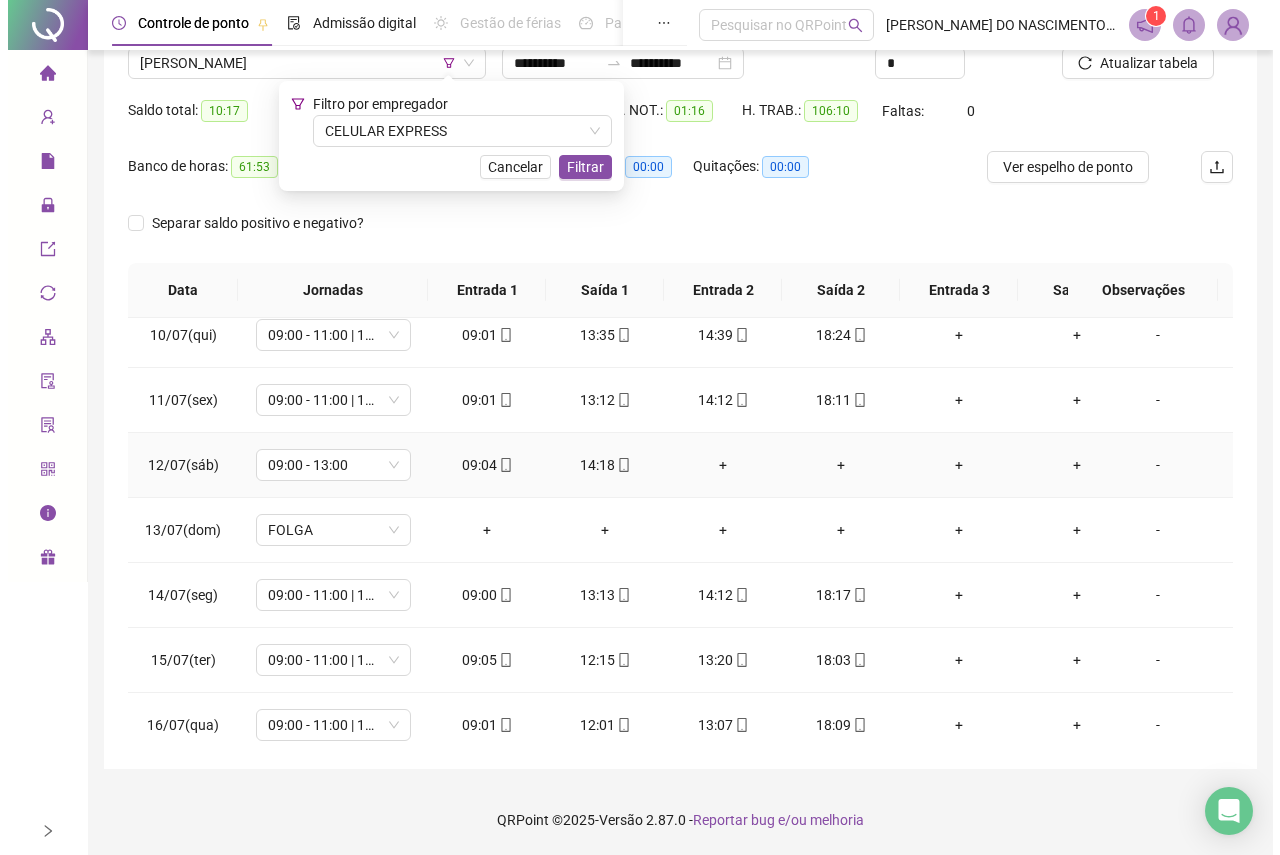 scroll, scrollTop: 628, scrollLeft: 0, axis: vertical 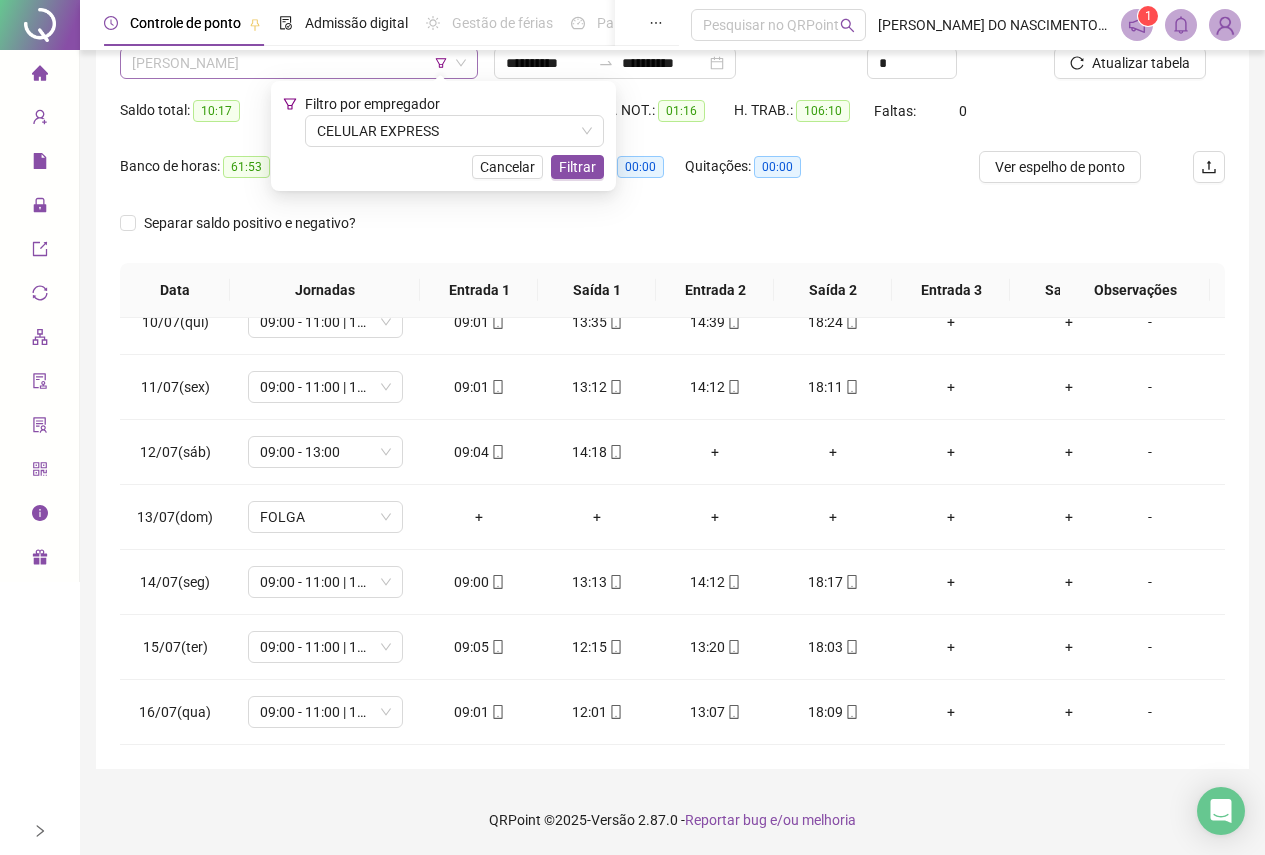click on "[PERSON_NAME]" at bounding box center [299, 63] 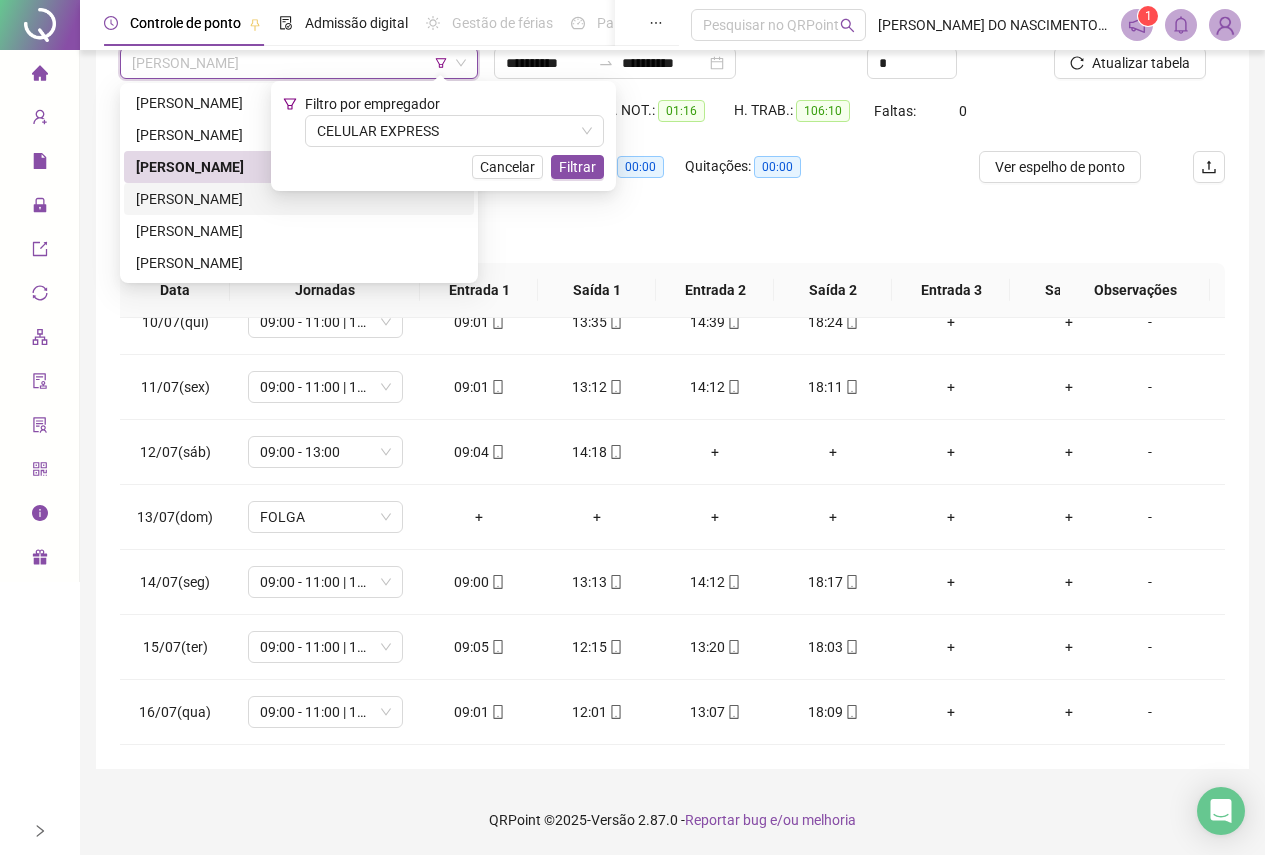 click on "[PERSON_NAME]" at bounding box center (299, 199) 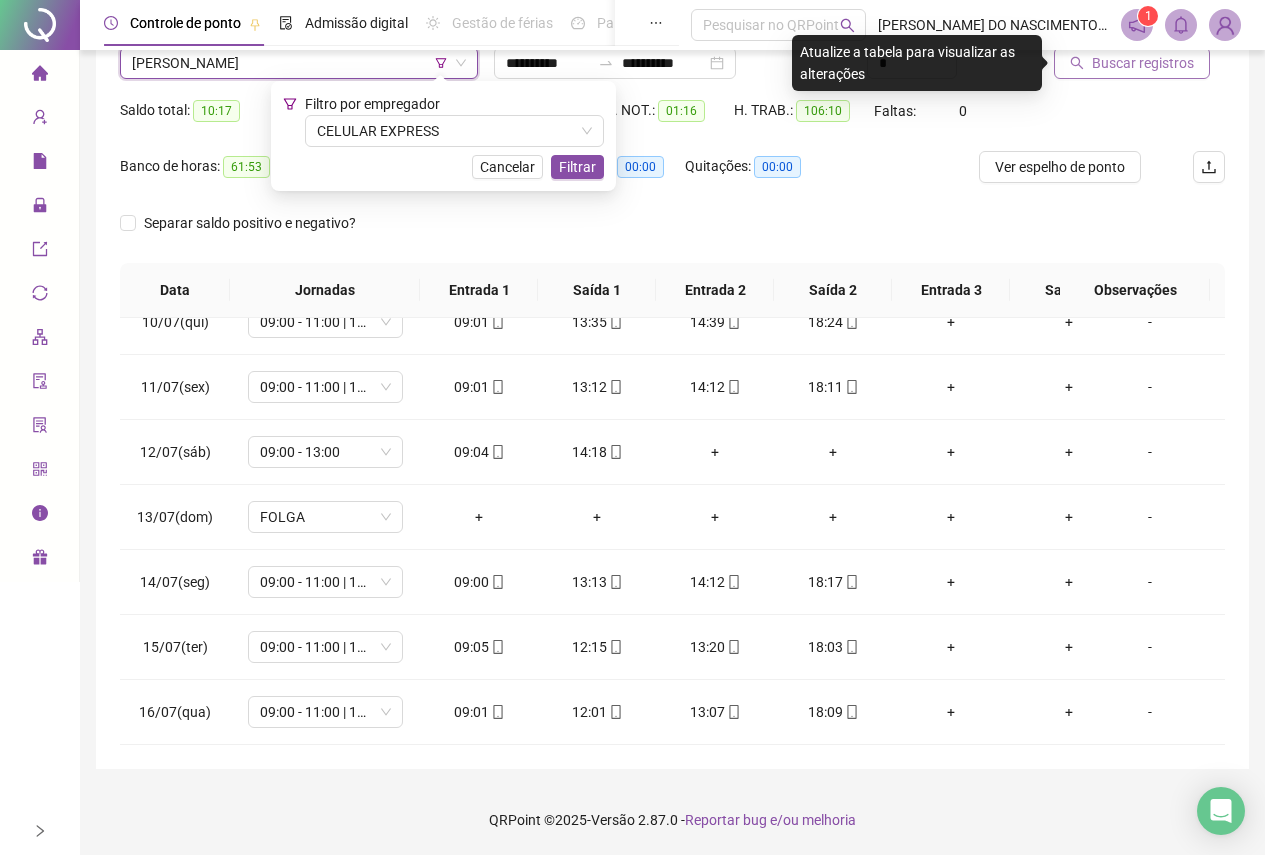 click on "Buscar registros" at bounding box center (1143, 63) 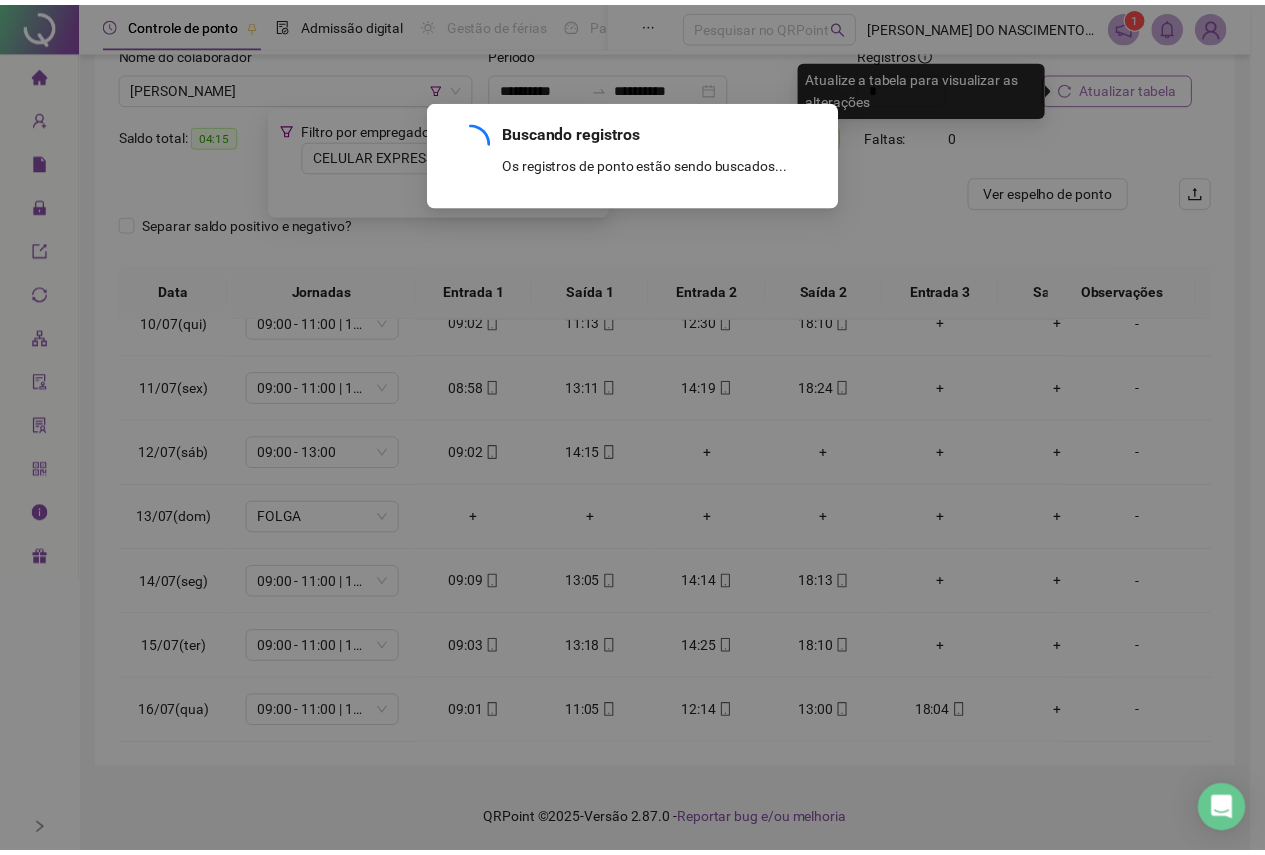 scroll, scrollTop: 143, scrollLeft: 0, axis: vertical 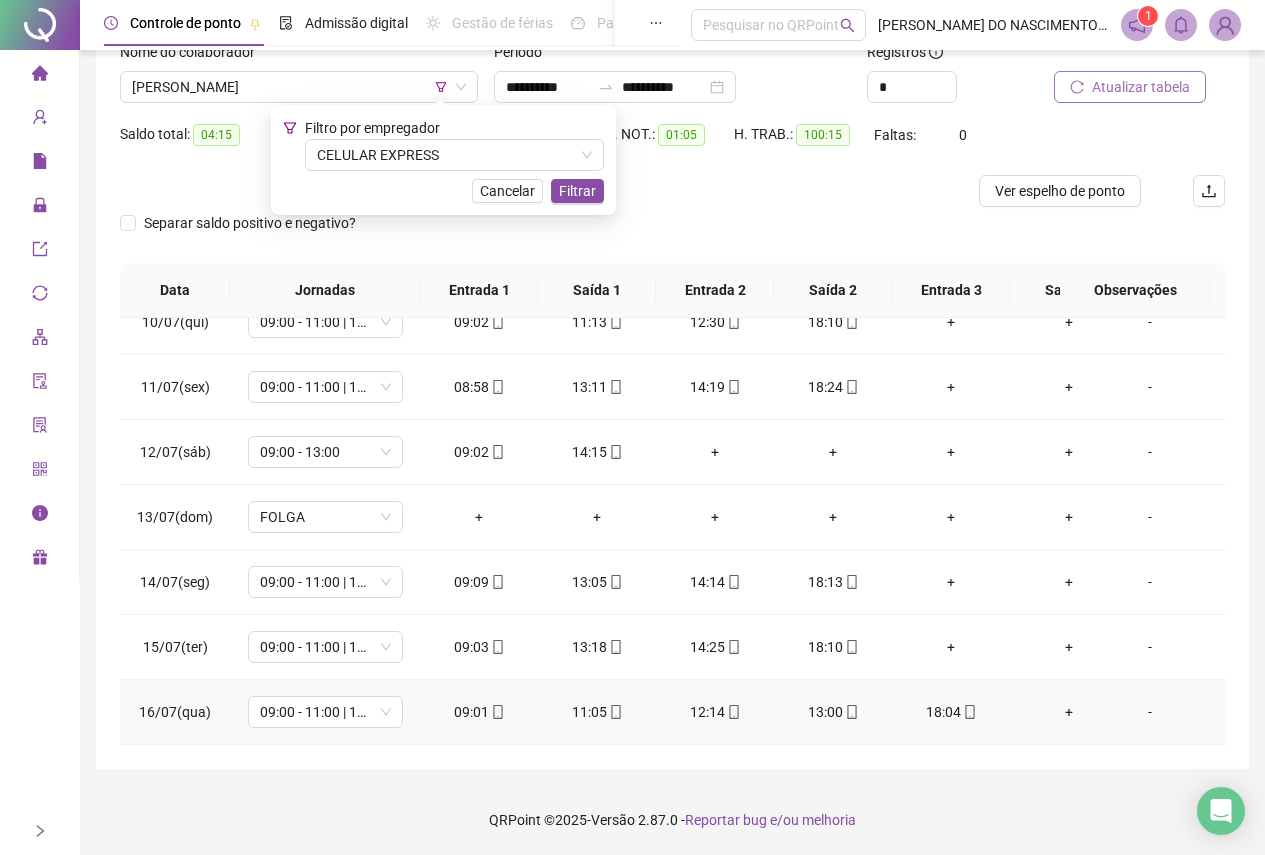 click on "11:05" at bounding box center (597, 712) 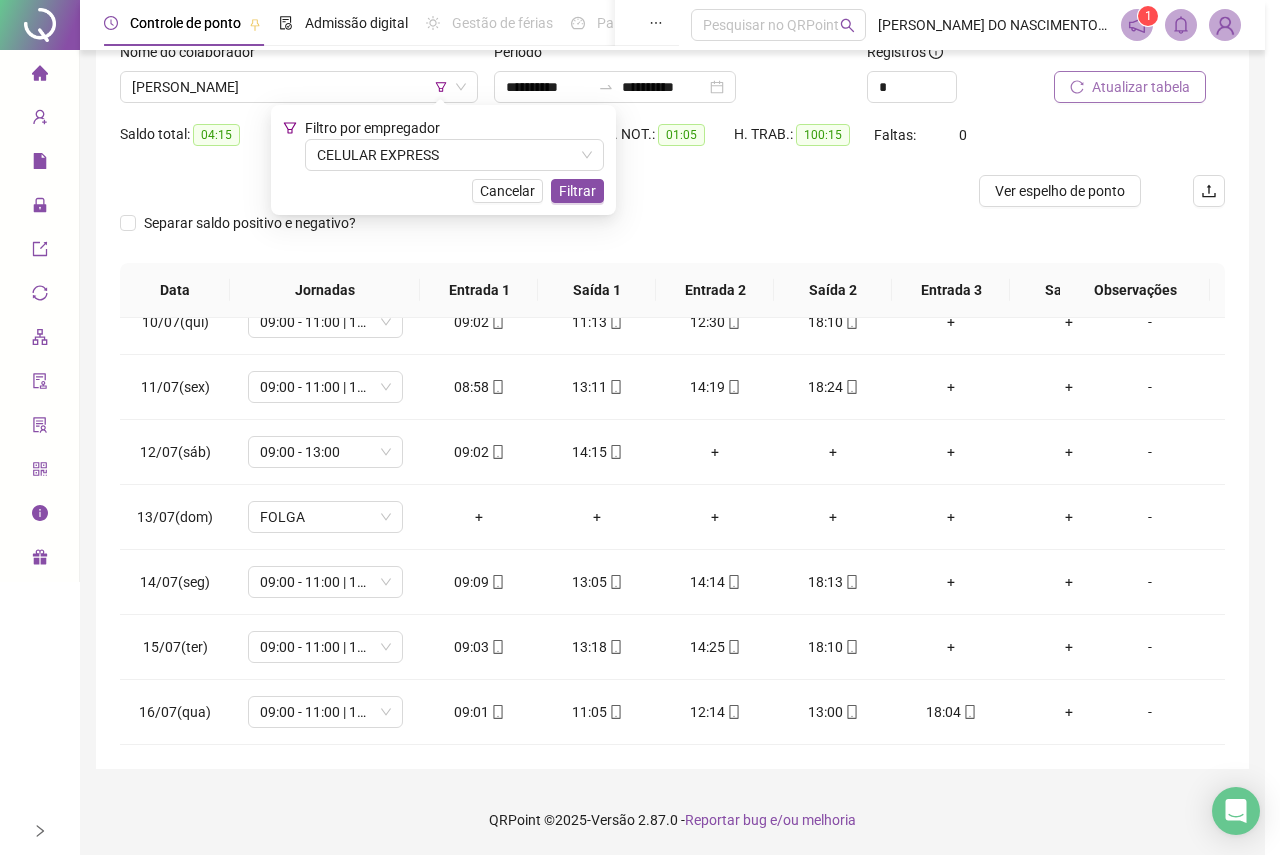 type on "**********" 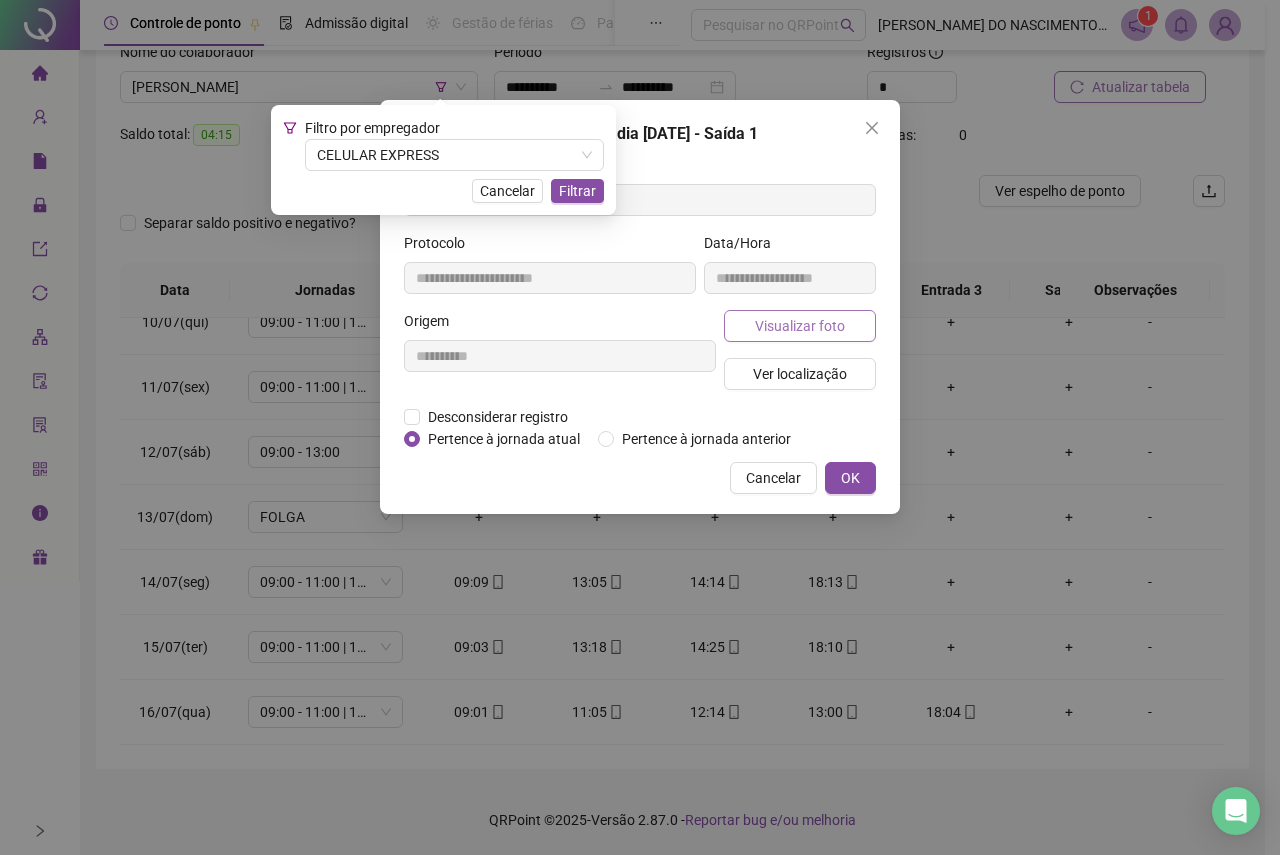 click on "Visualizar foto" at bounding box center [800, 326] 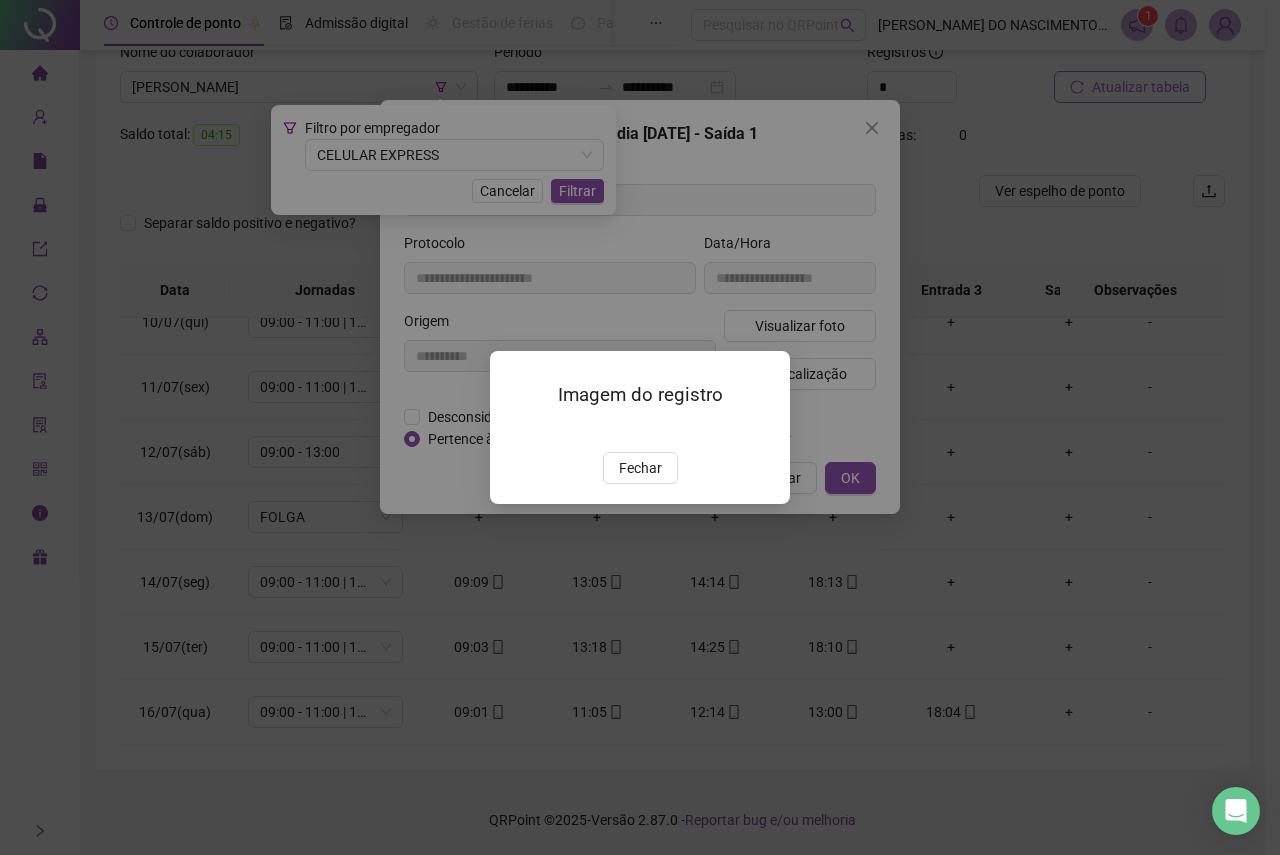 click on "Imagem do registro Fechar" at bounding box center [640, 427] 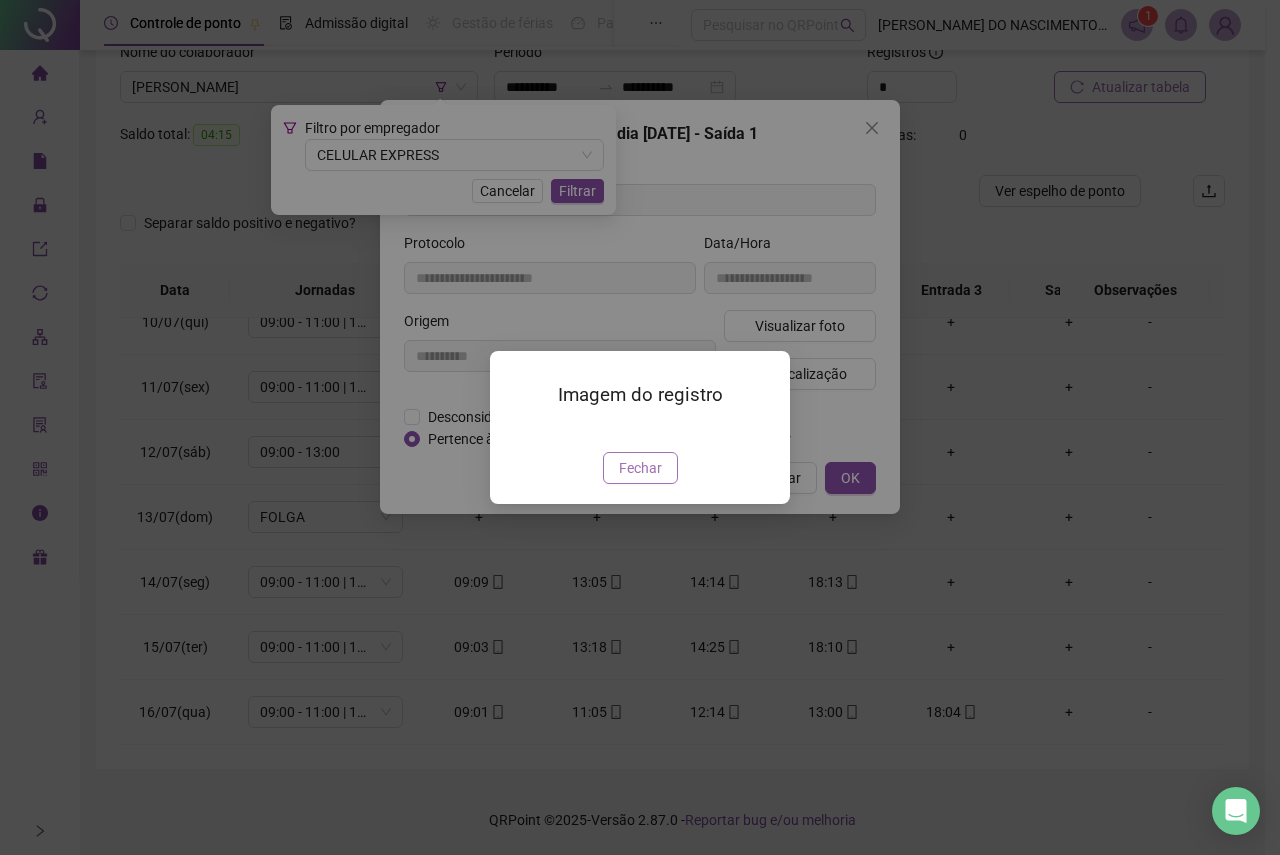 click on "Fechar" at bounding box center (640, 468) 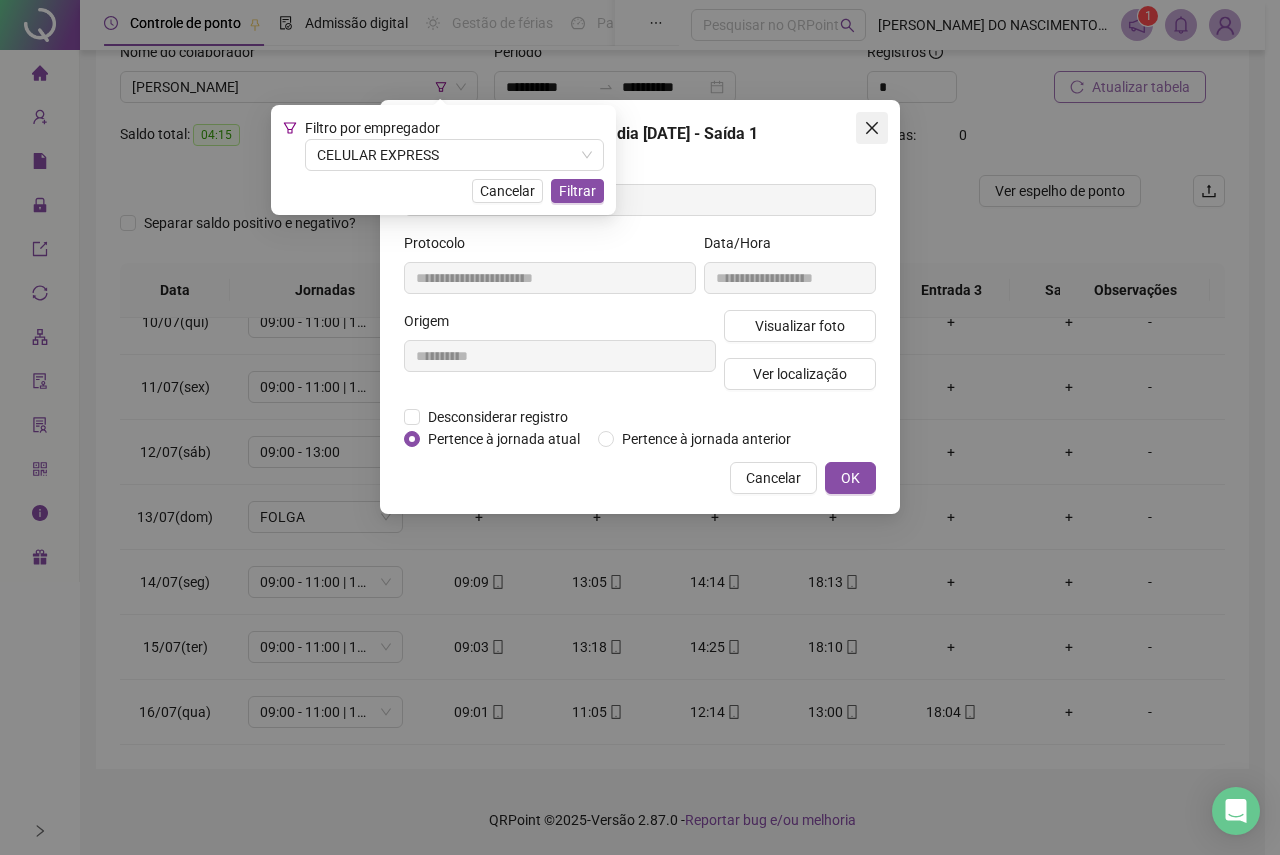 click 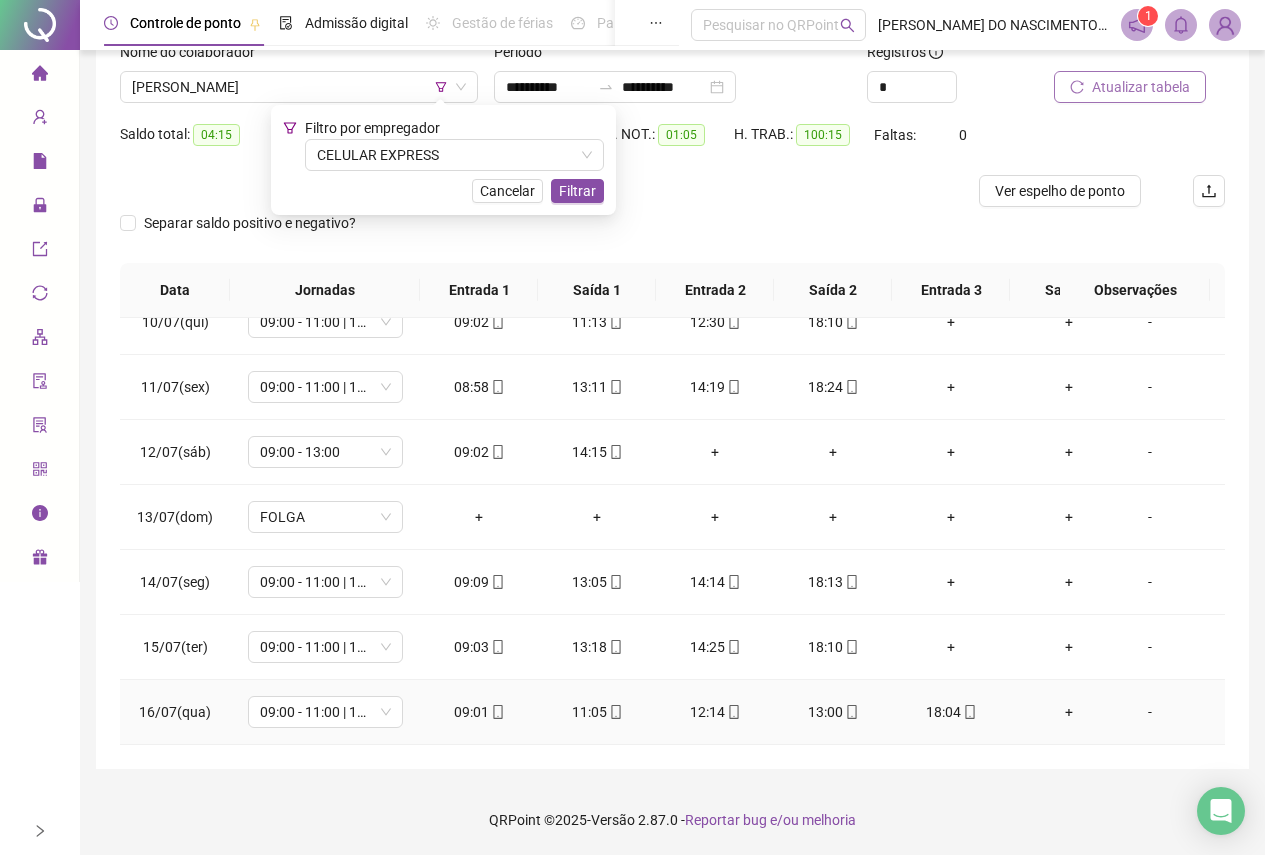 click on "12:14" at bounding box center (715, 712) 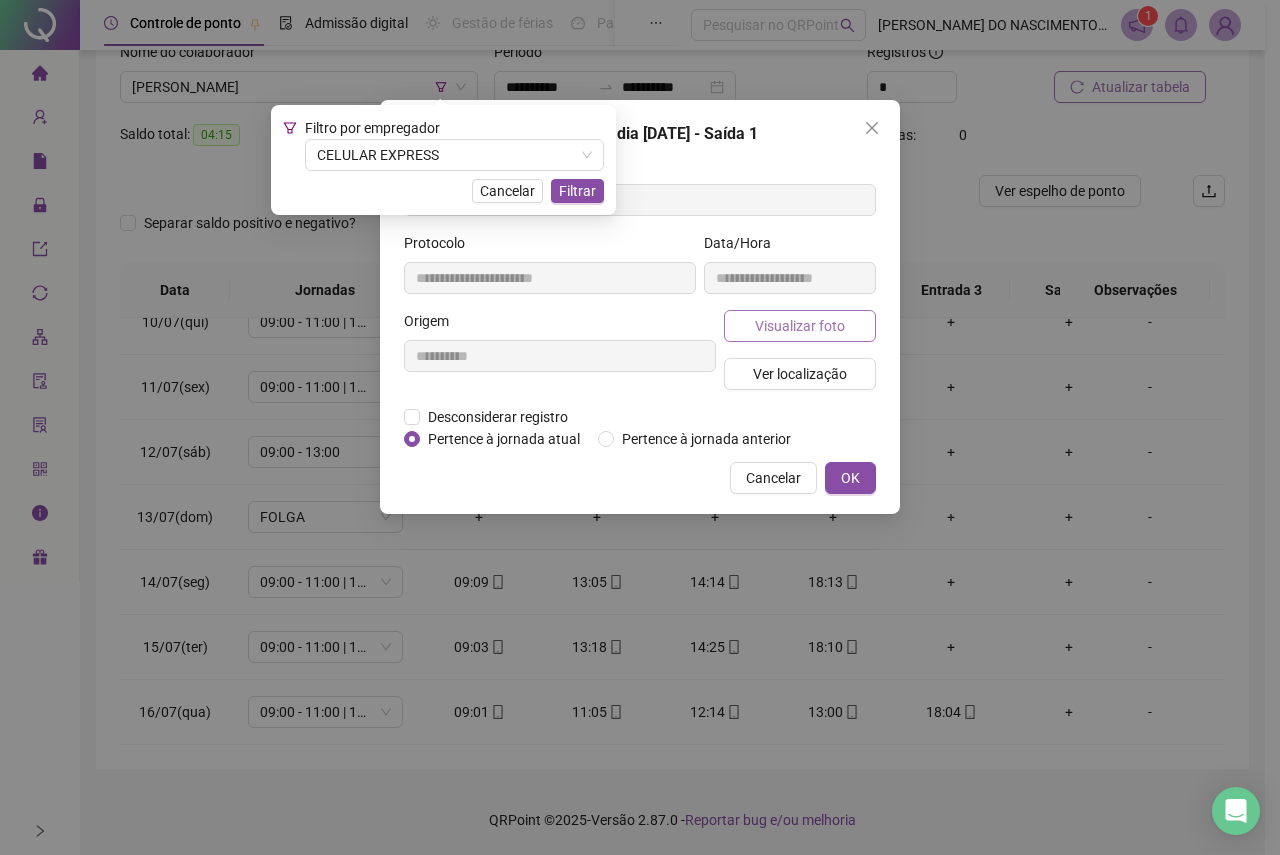 type on "**********" 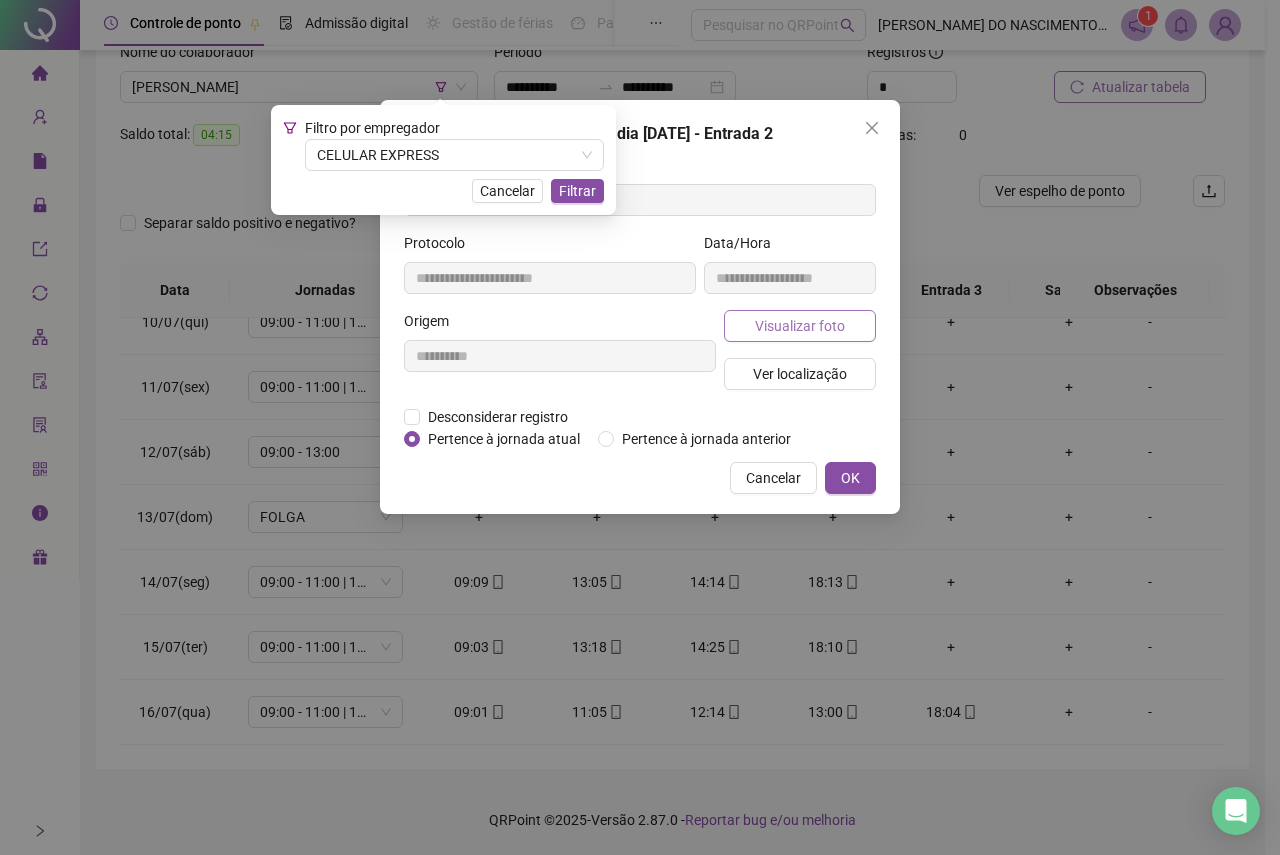click on "Visualizar foto" at bounding box center (800, 326) 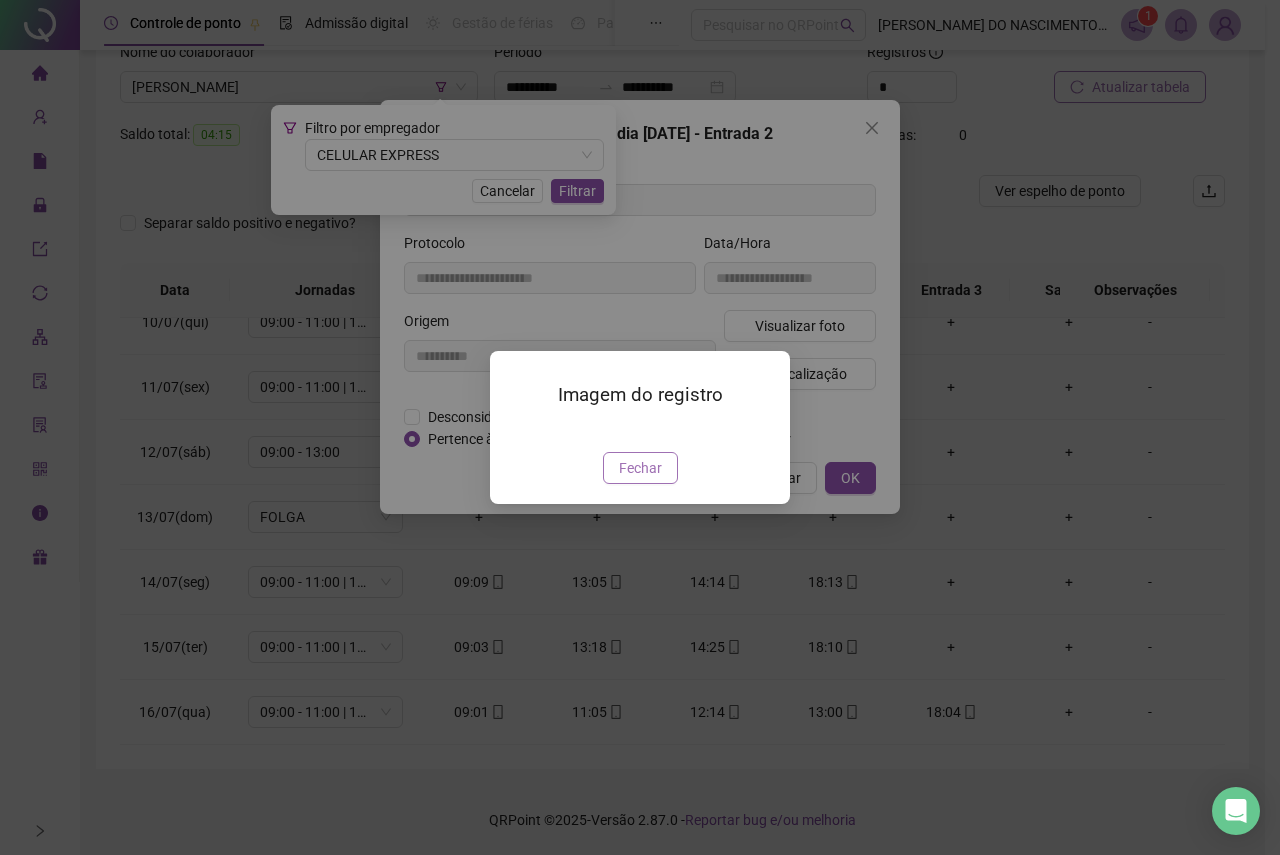click on "Fechar" at bounding box center (640, 468) 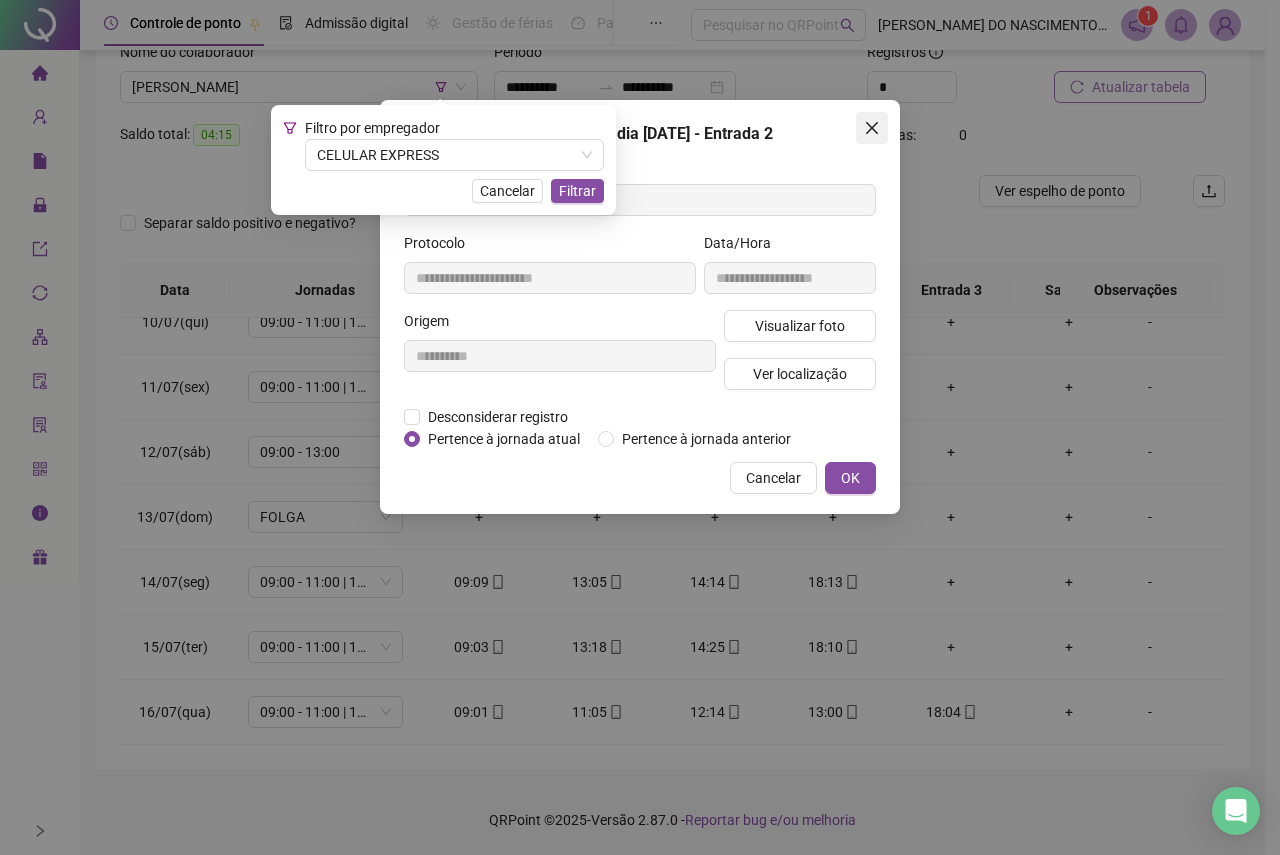 click 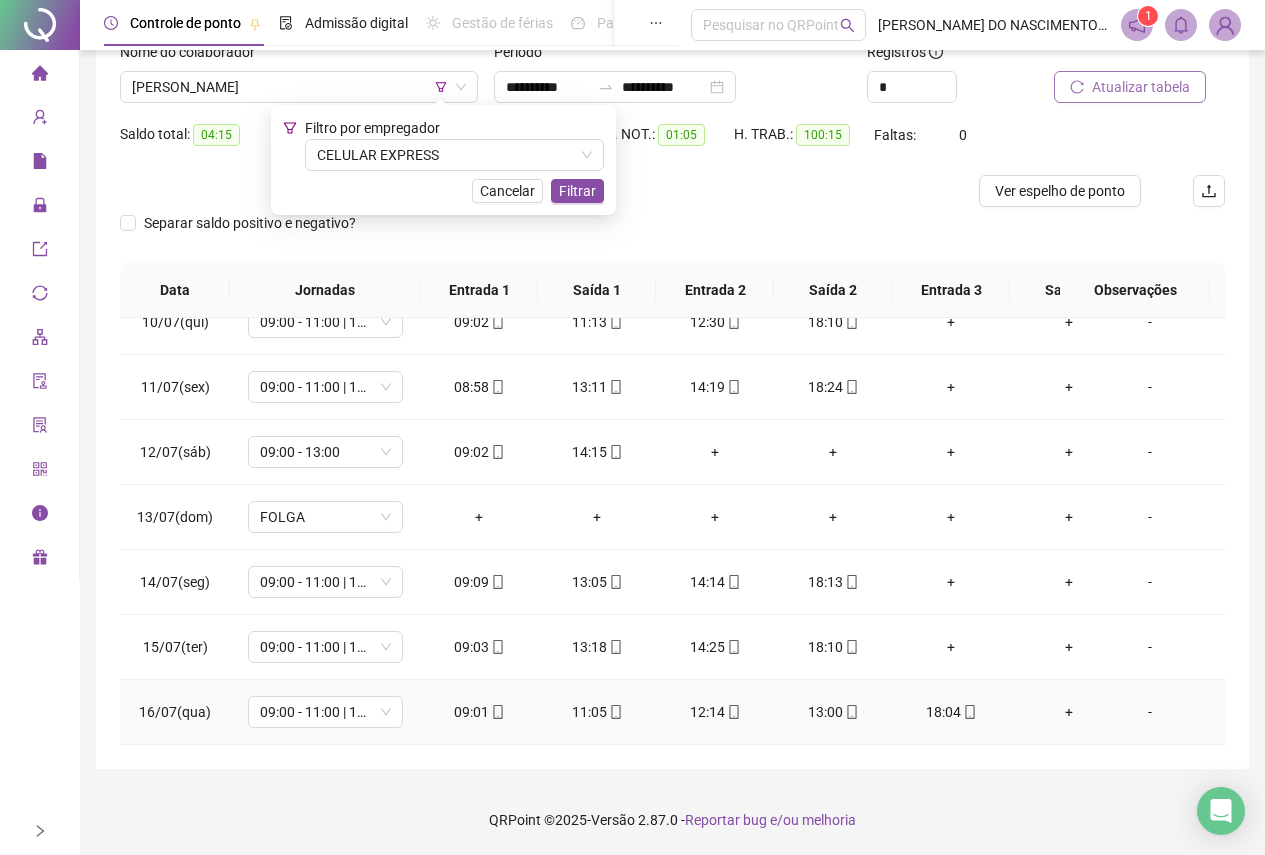 click on "13:00" at bounding box center (833, 712) 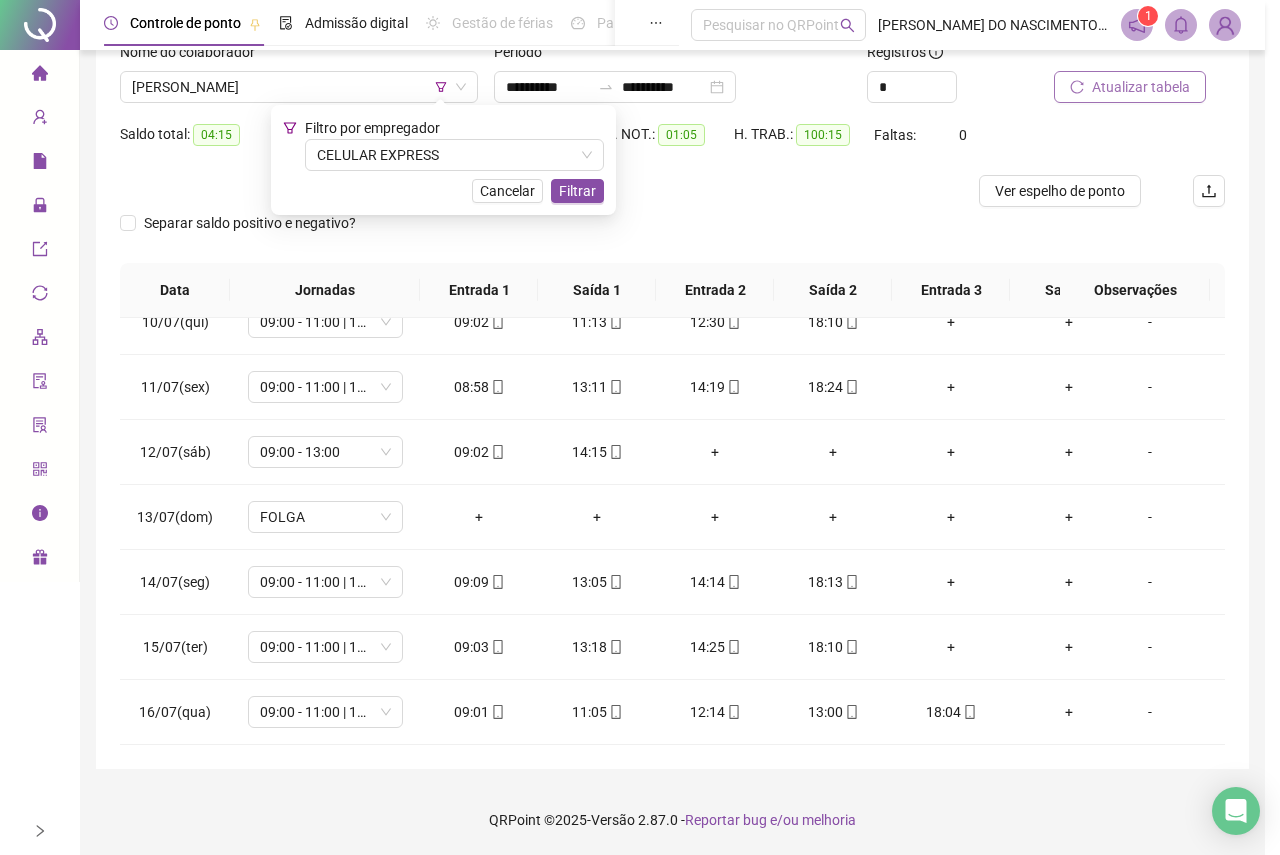 type on "**********" 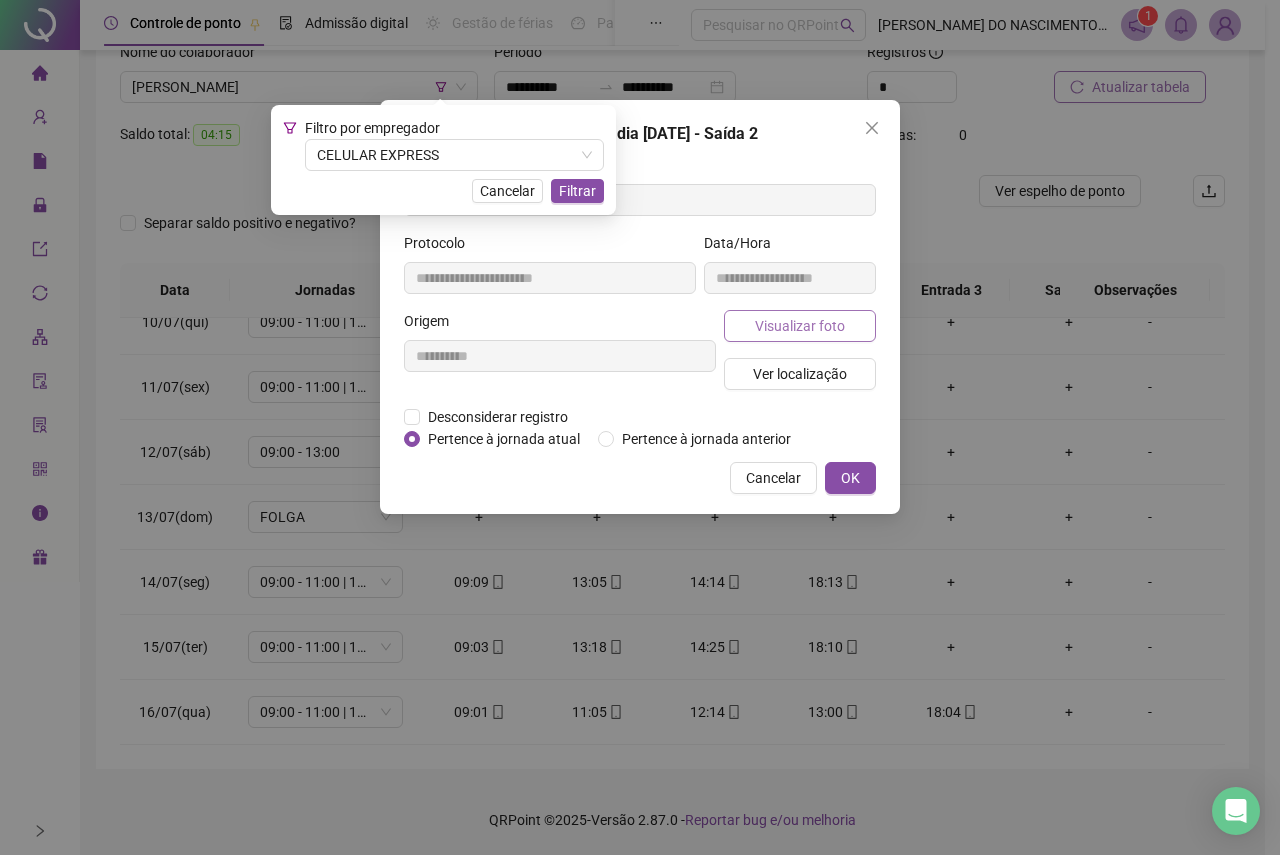 click on "Visualizar foto" at bounding box center (800, 326) 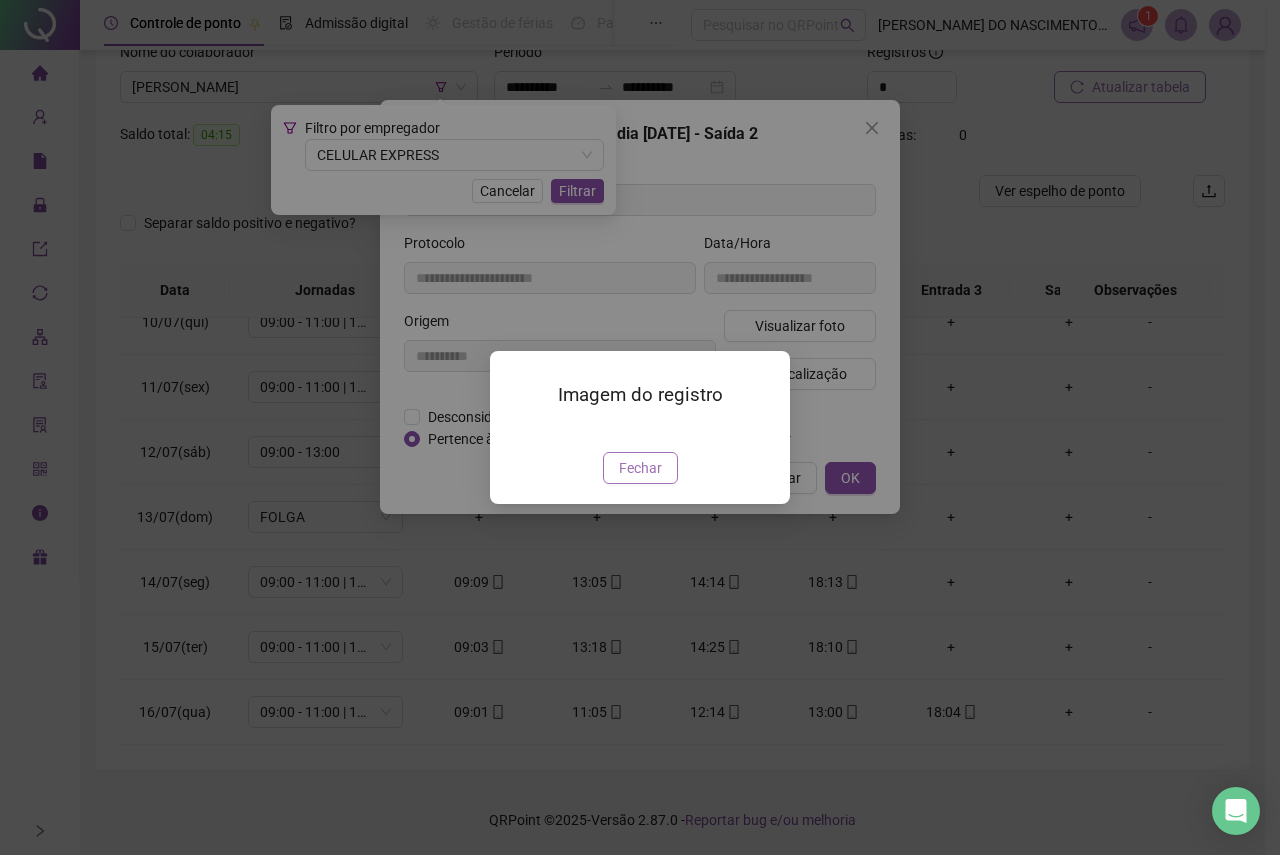 click on "Fechar" at bounding box center [640, 468] 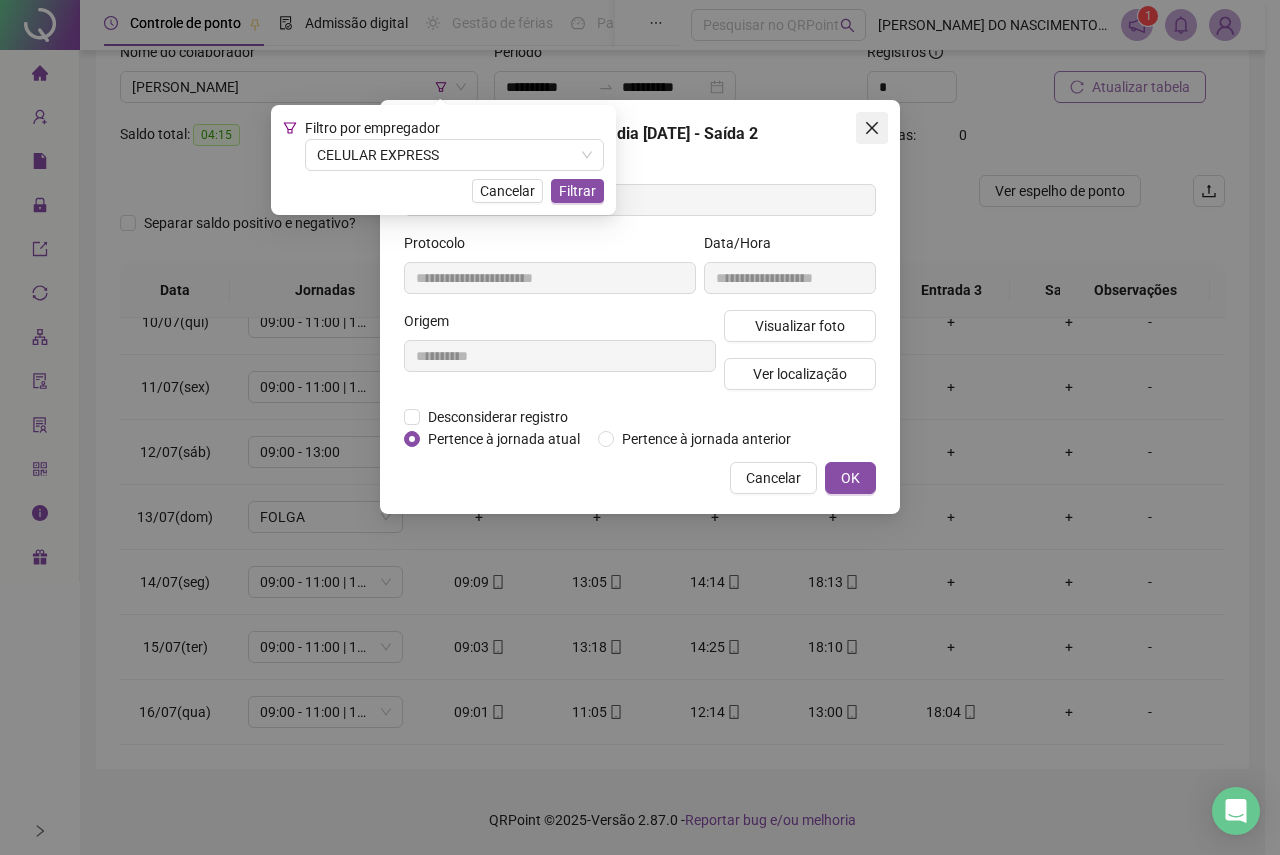 click 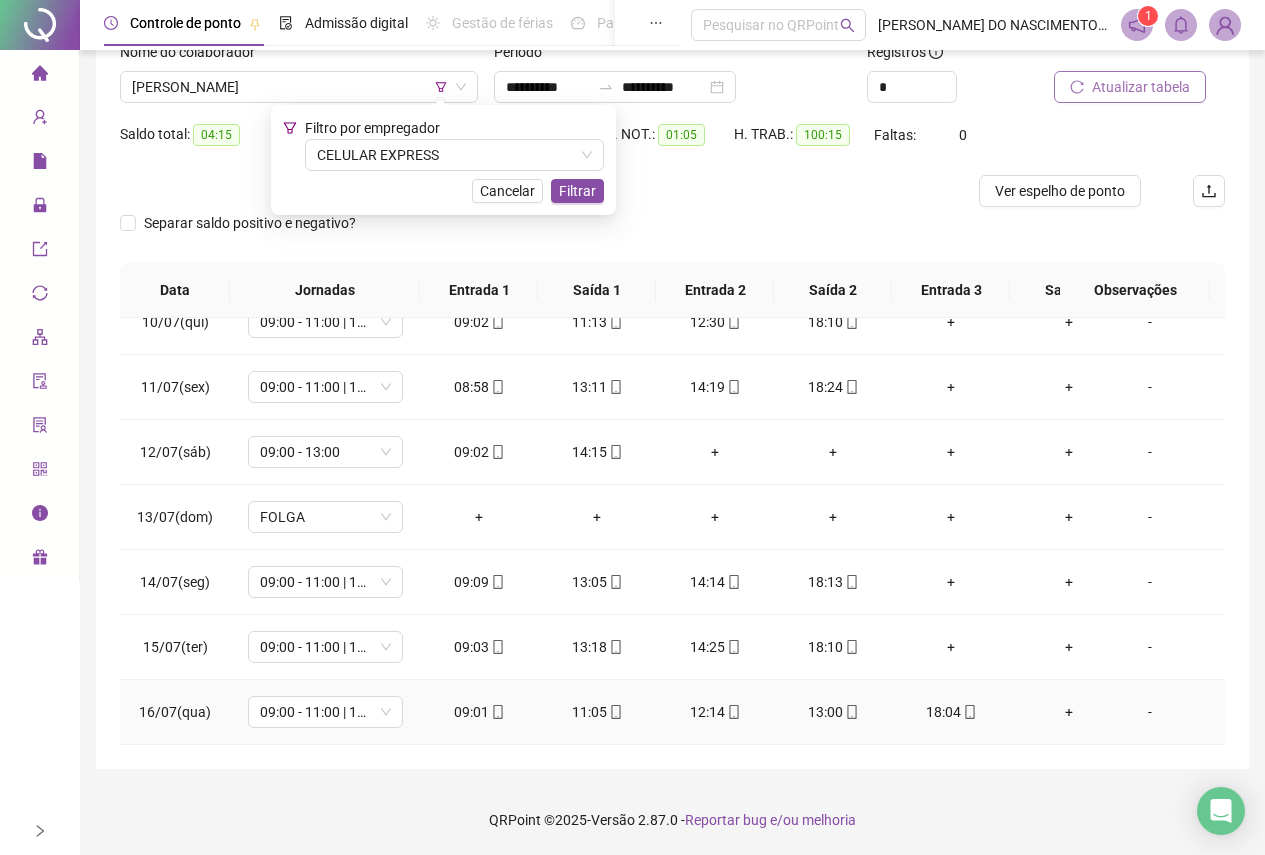 click at bounding box center [851, 712] 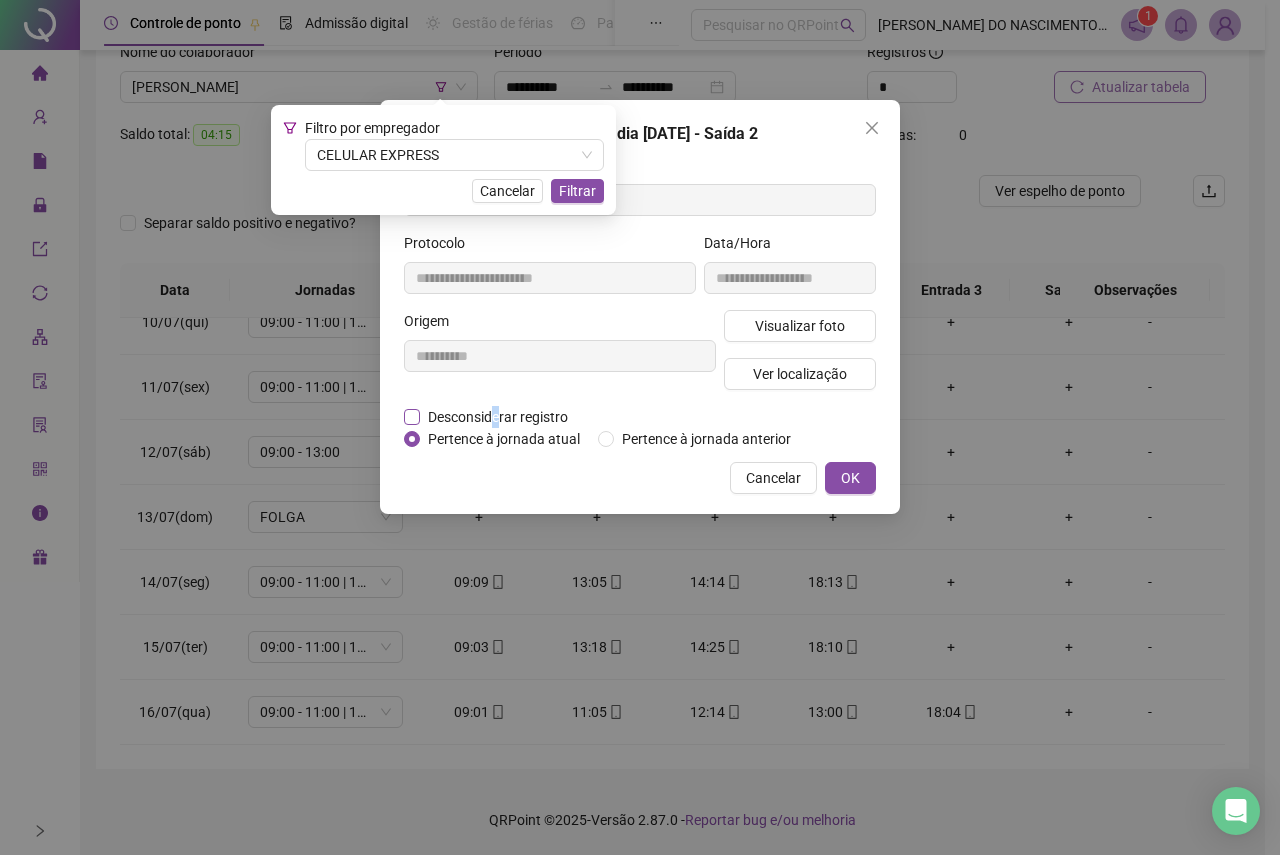 click on "Desconsiderar registro" at bounding box center (498, 417) 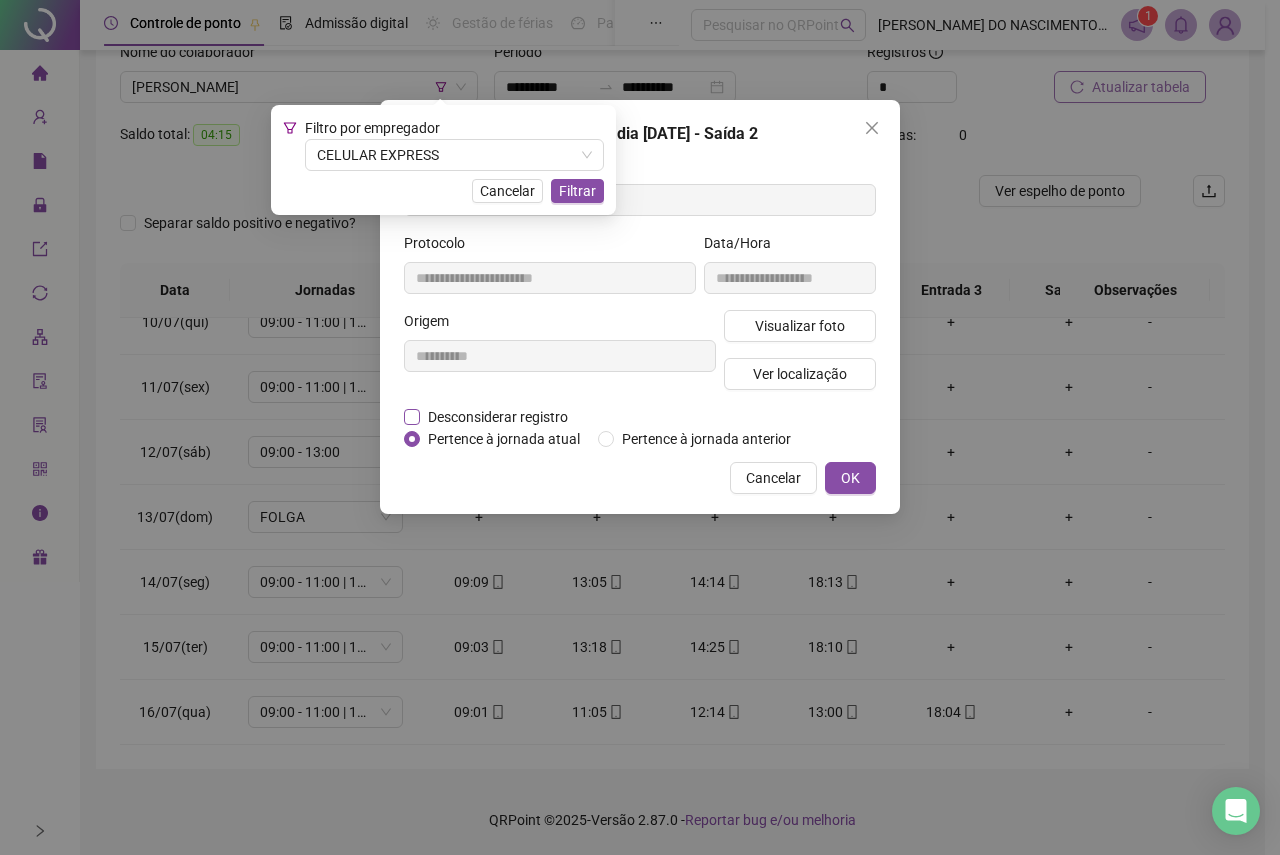 click on "Desconsiderar registro" at bounding box center [498, 417] 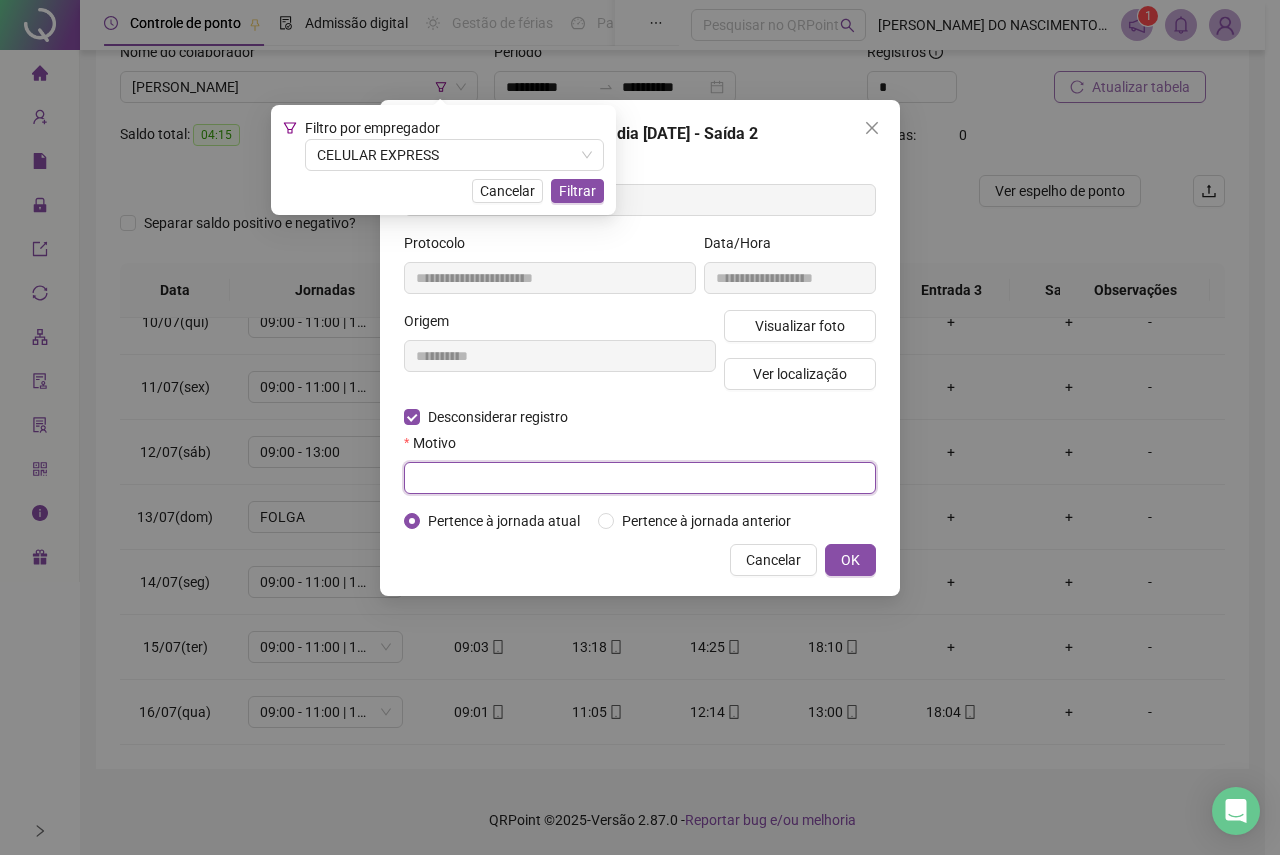 click at bounding box center (640, 478) 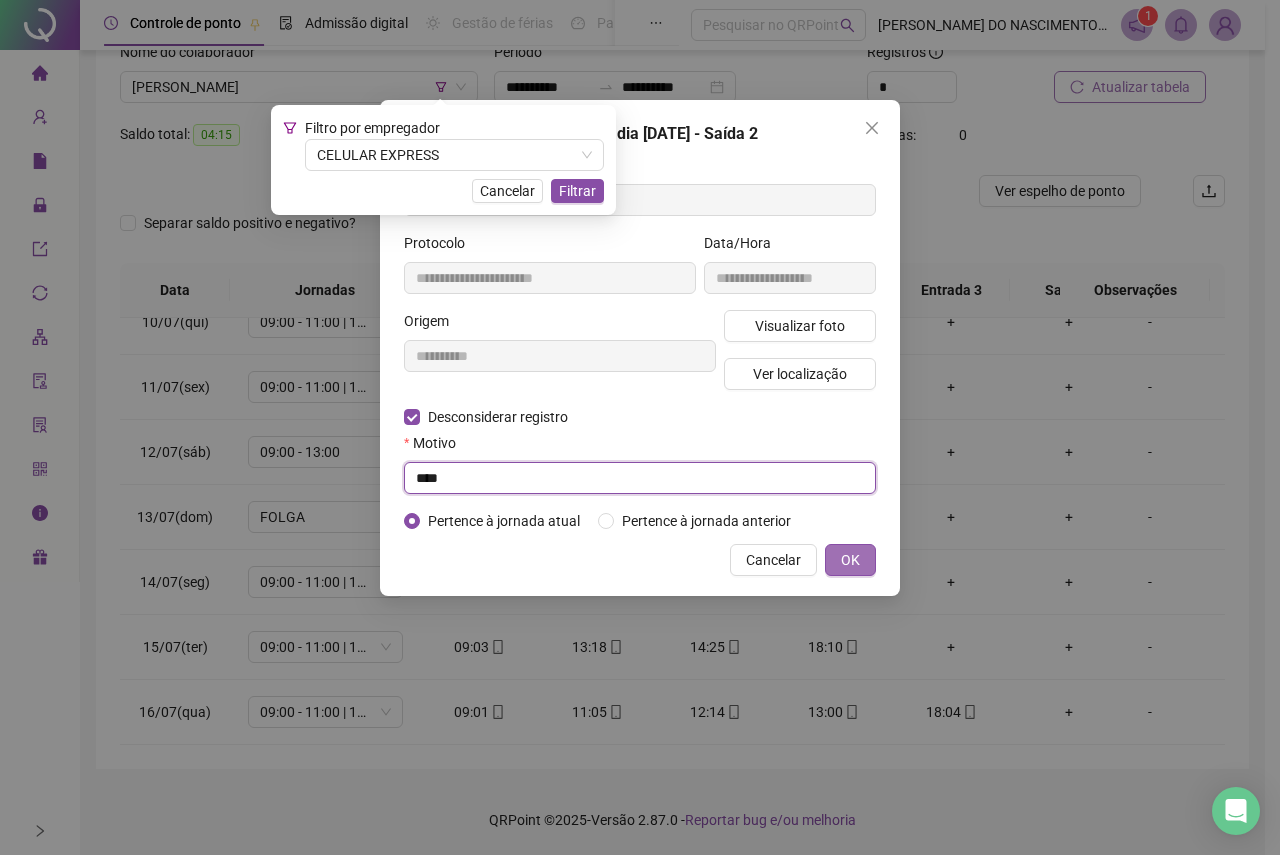 type on "****" 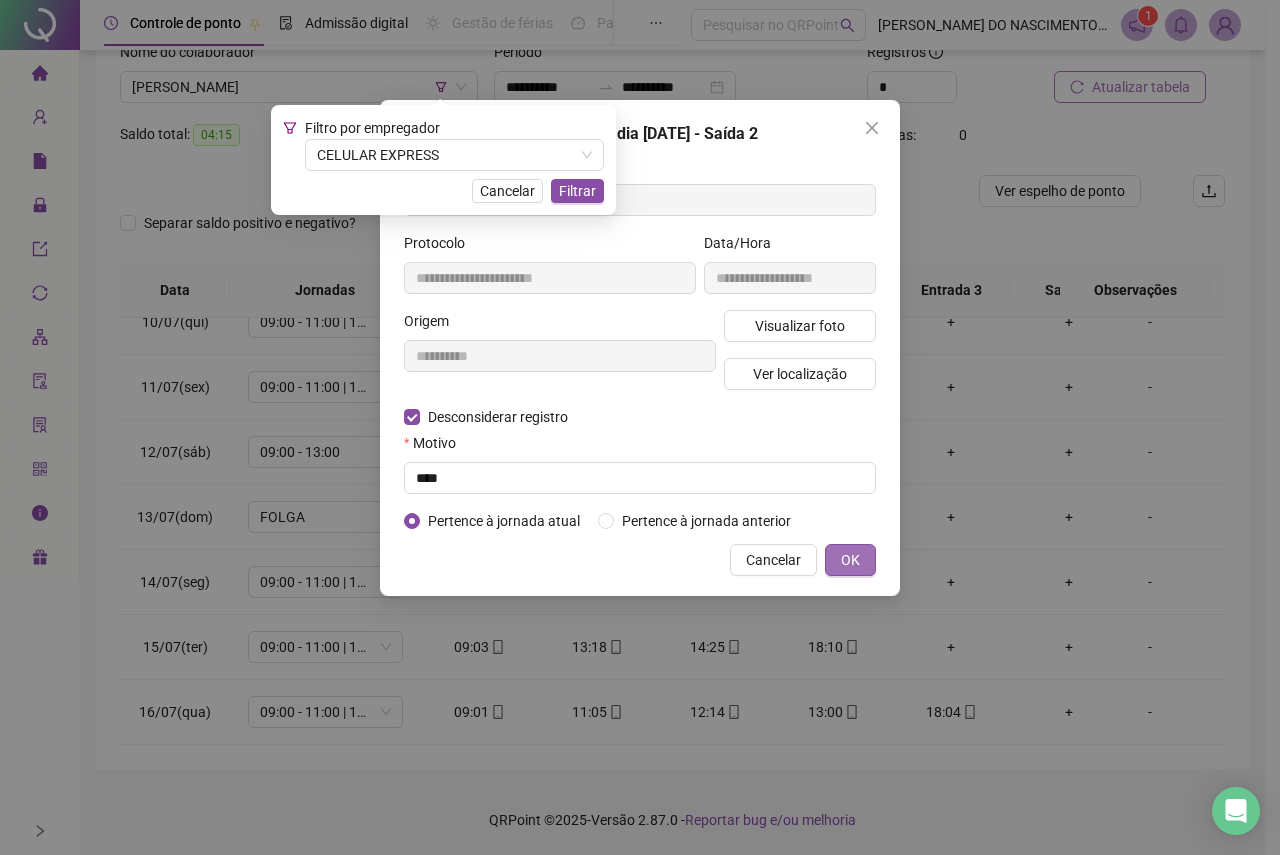 click on "OK" at bounding box center [850, 560] 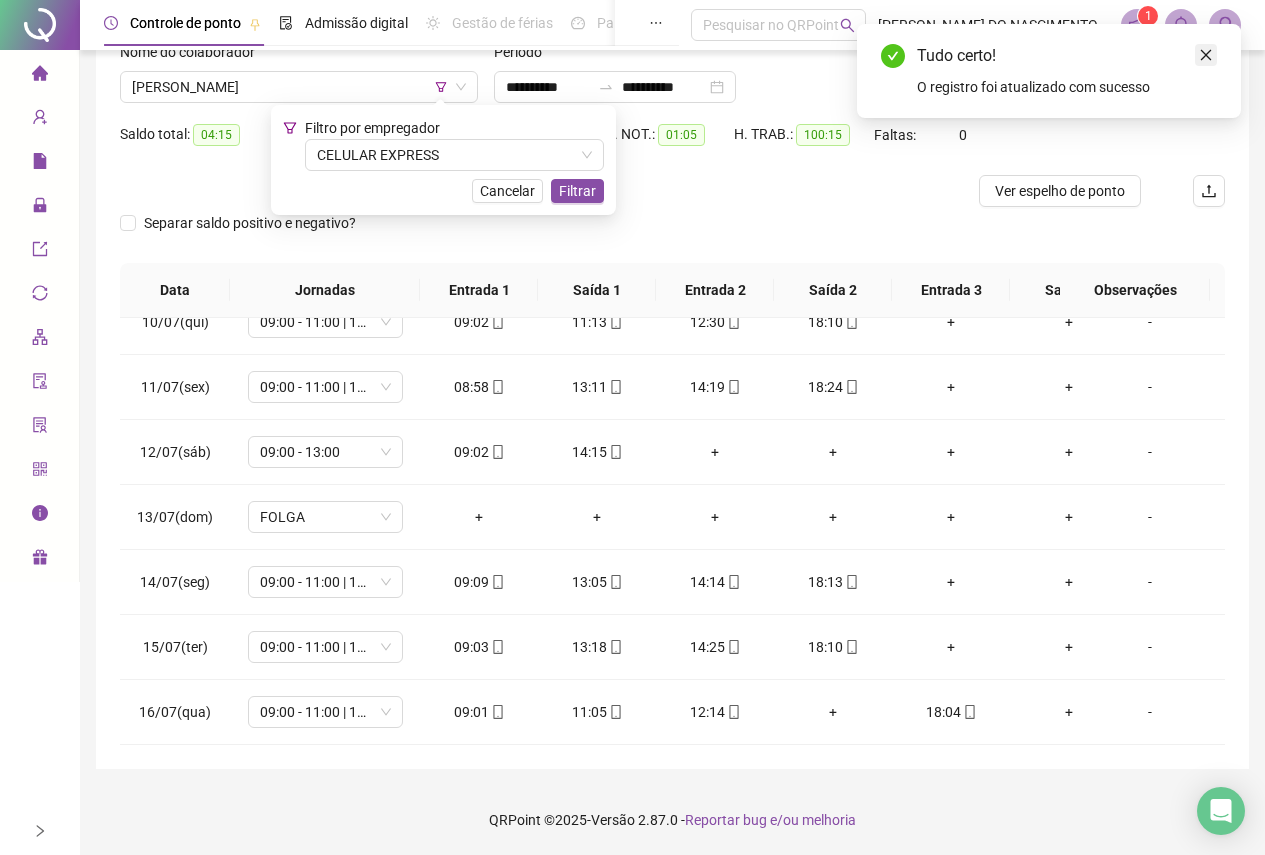 click 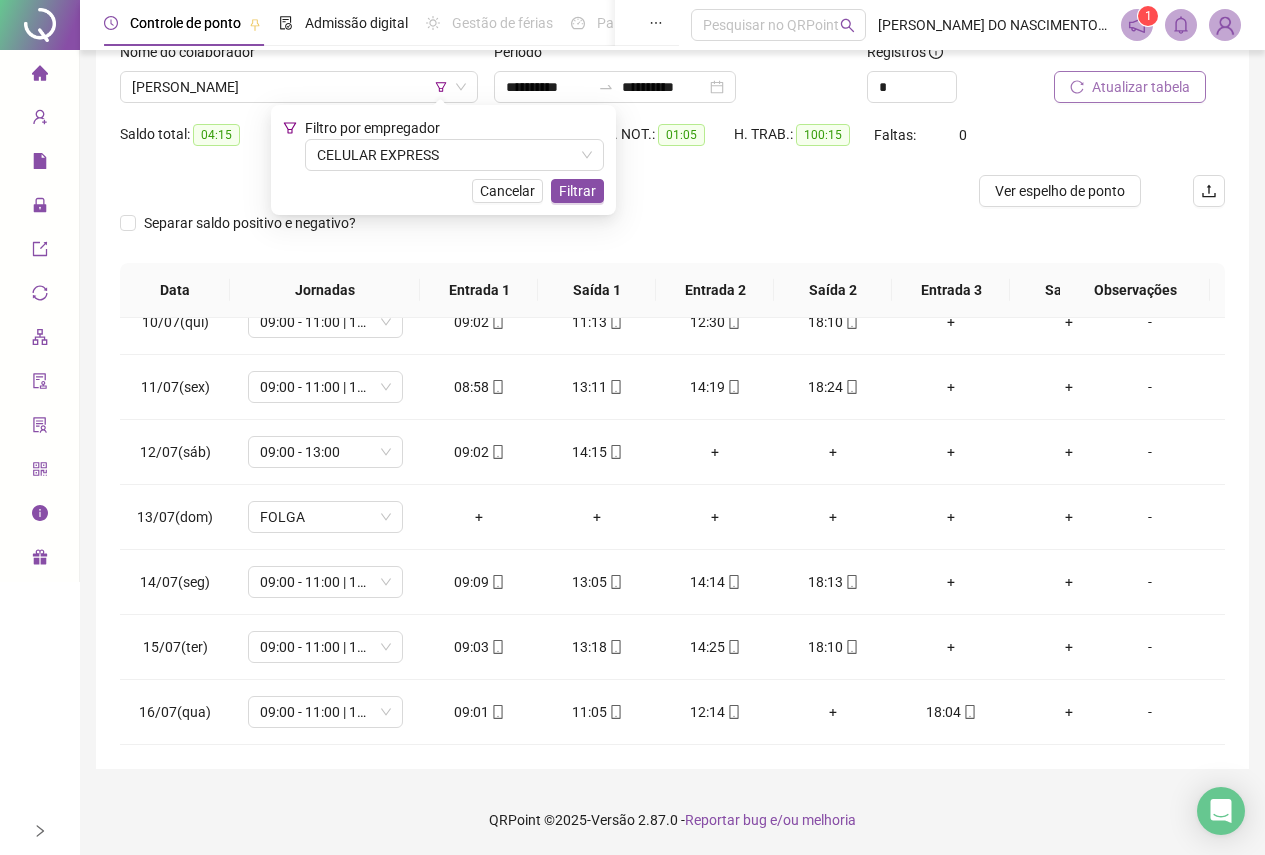 click on "Atualizar tabela" at bounding box center [1141, 87] 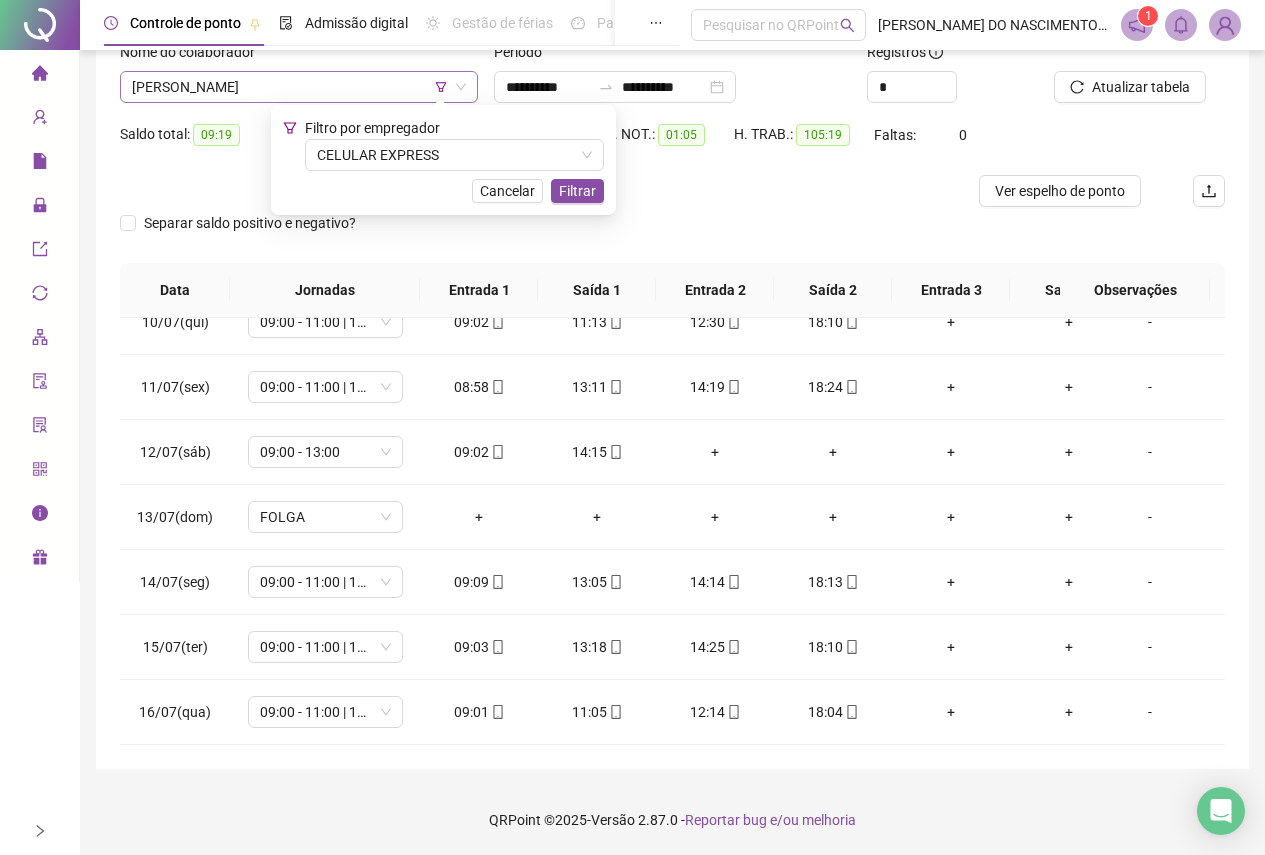click on "[PERSON_NAME]" at bounding box center (299, 87) 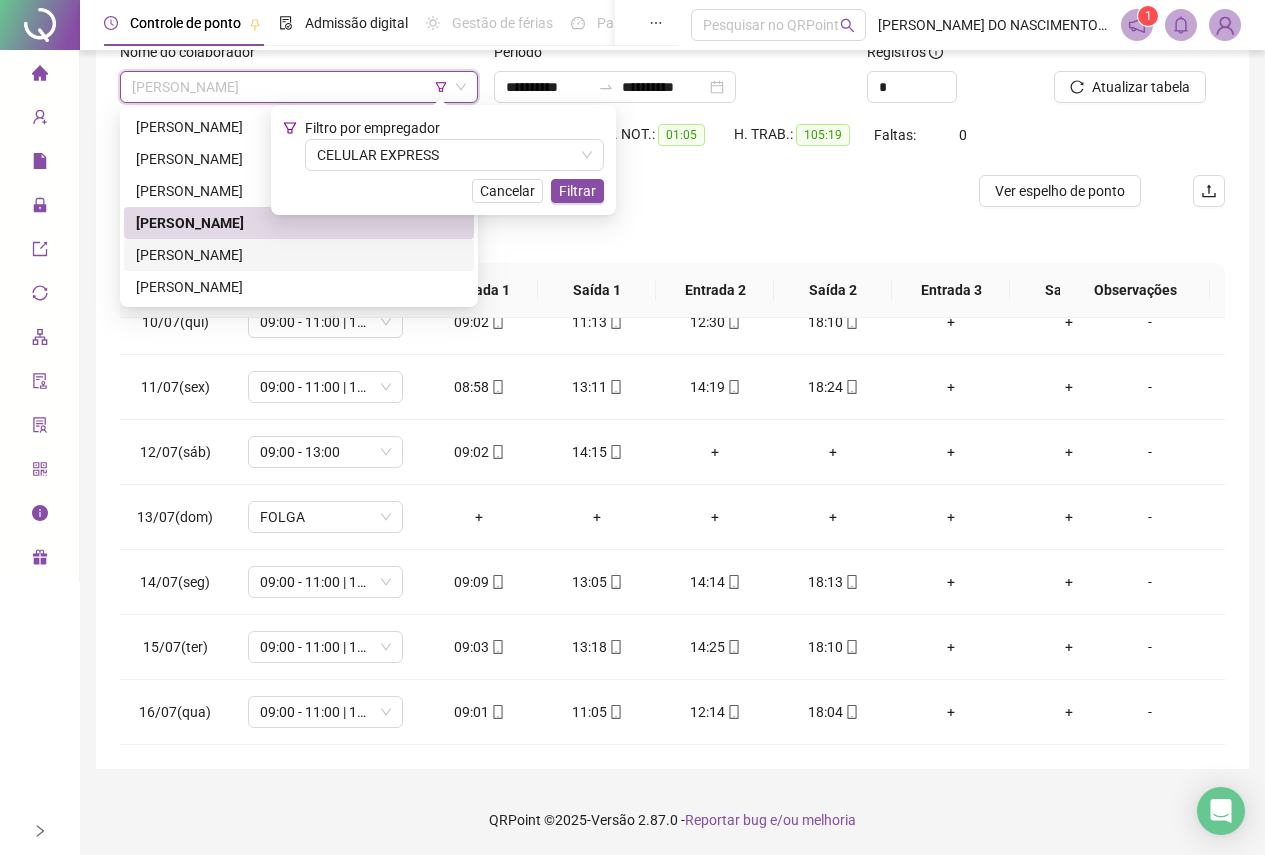 click on "[PERSON_NAME]" at bounding box center [299, 255] 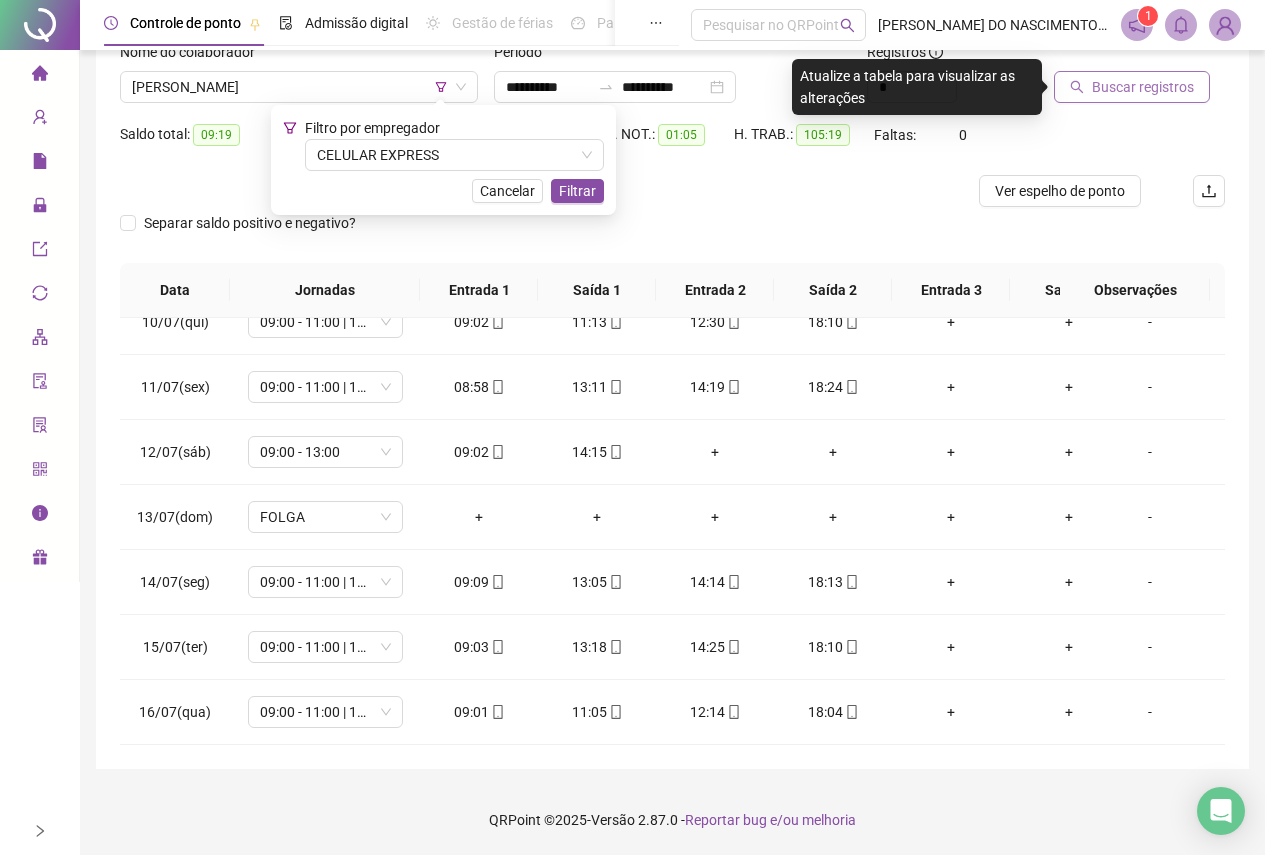 click on "Buscar registros" at bounding box center [1132, 87] 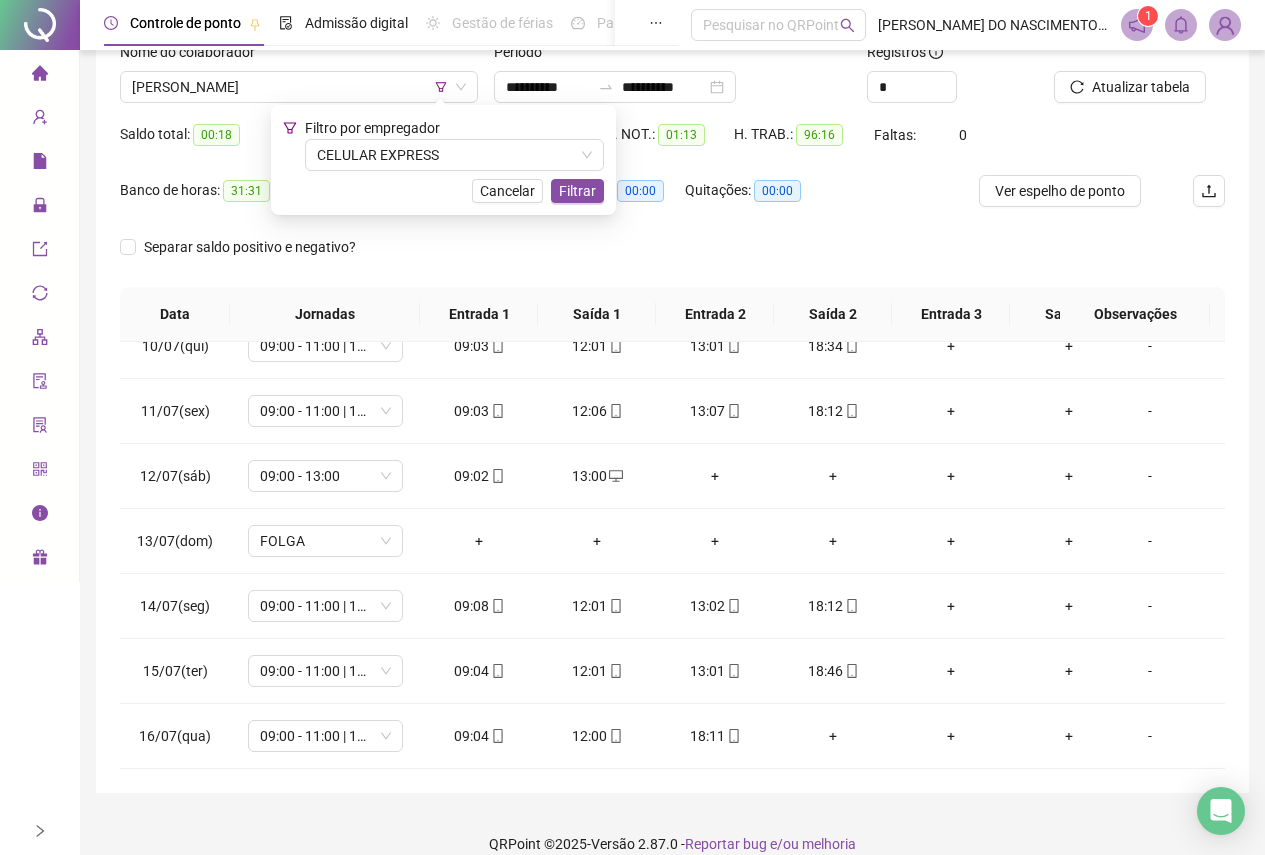 scroll, scrollTop: 628, scrollLeft: 0, axis: vertical 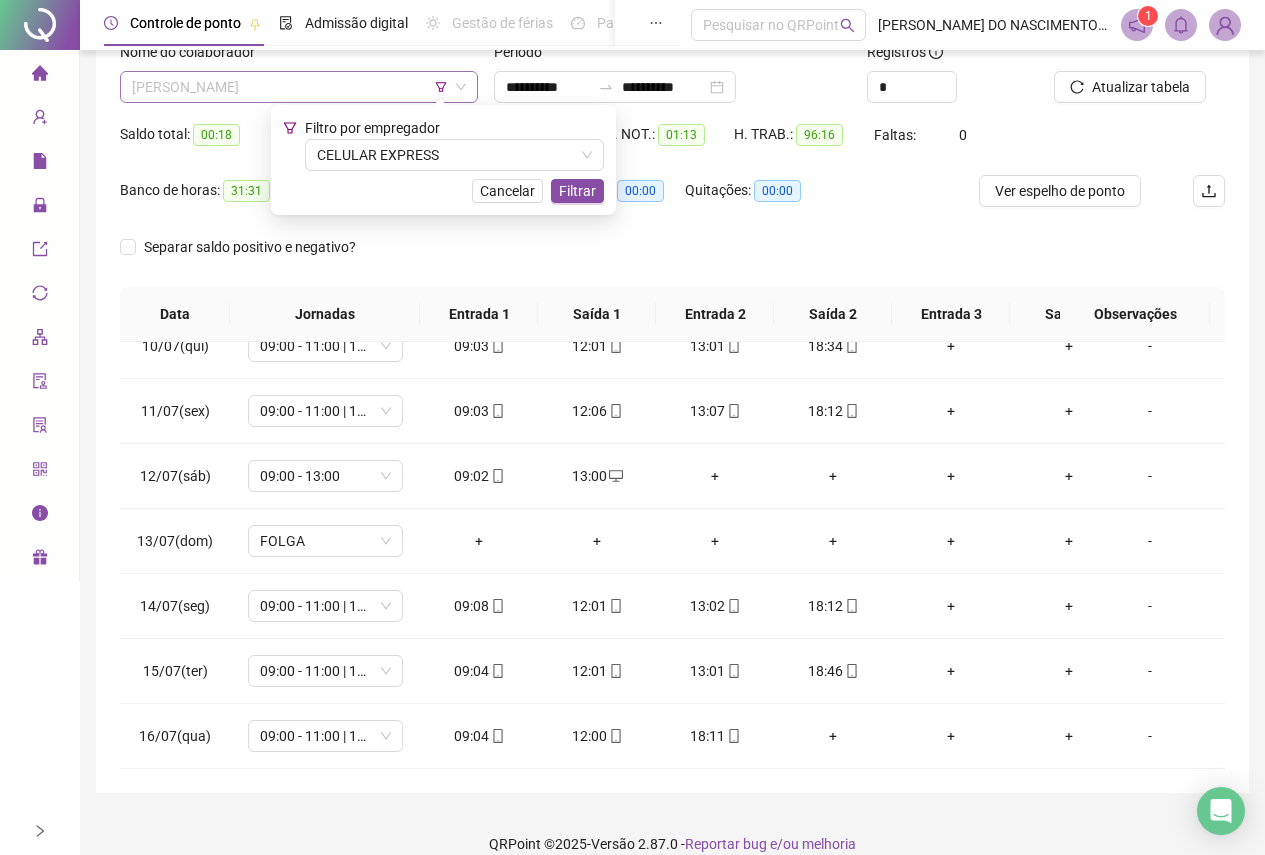 click on "[PERSON_NAME]" at bounding box center [299, 87] 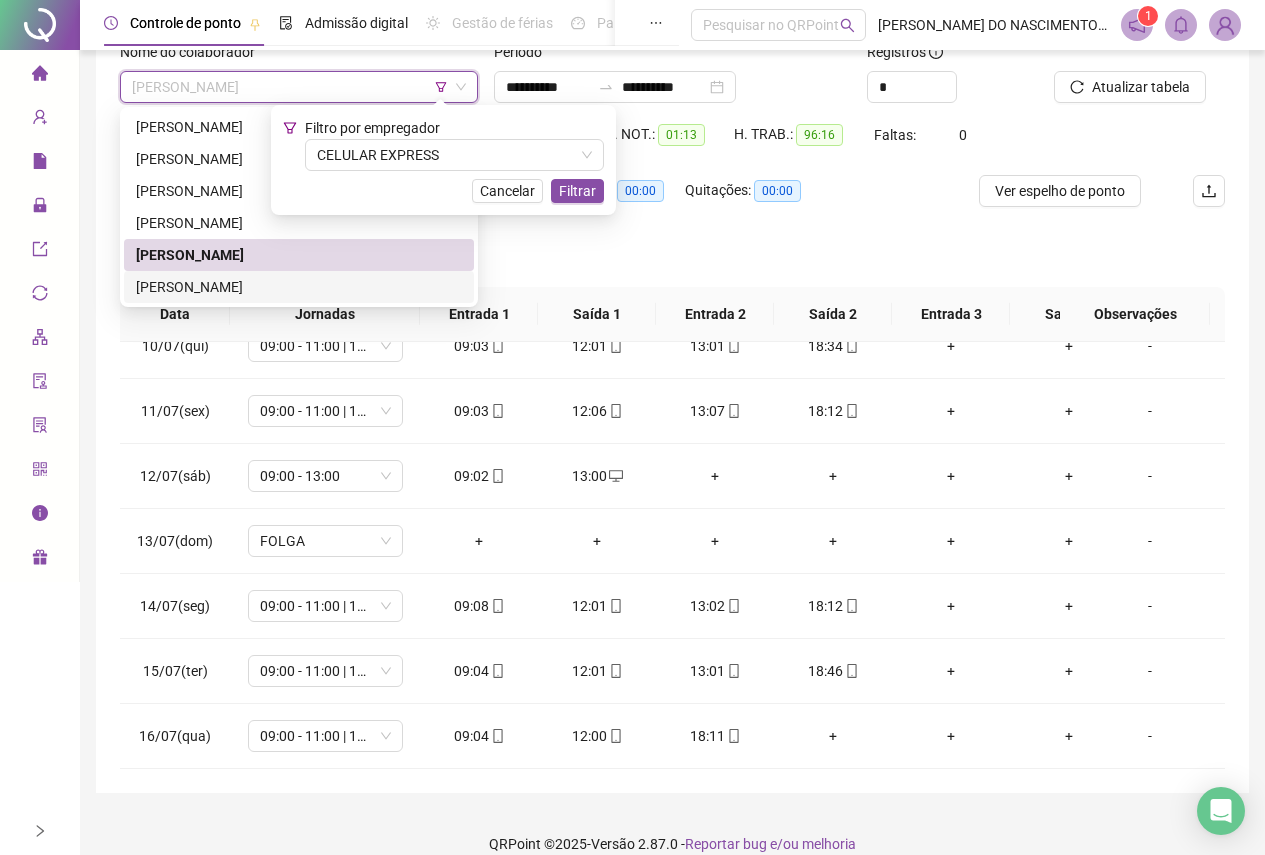 click on "[PERSON_NAME]" at bounding box center (299, 287) 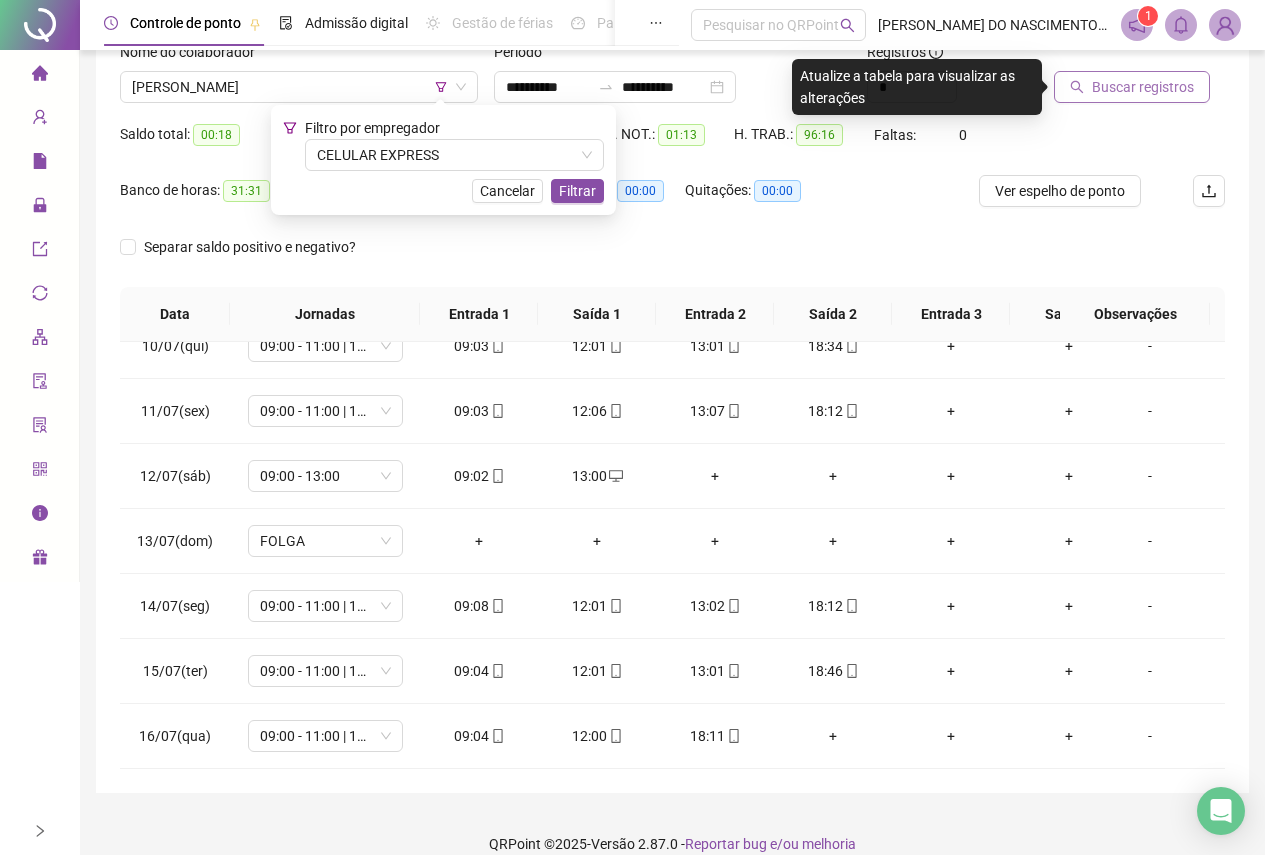 click on "Buscar registros" at bounding box center [1143, 87] 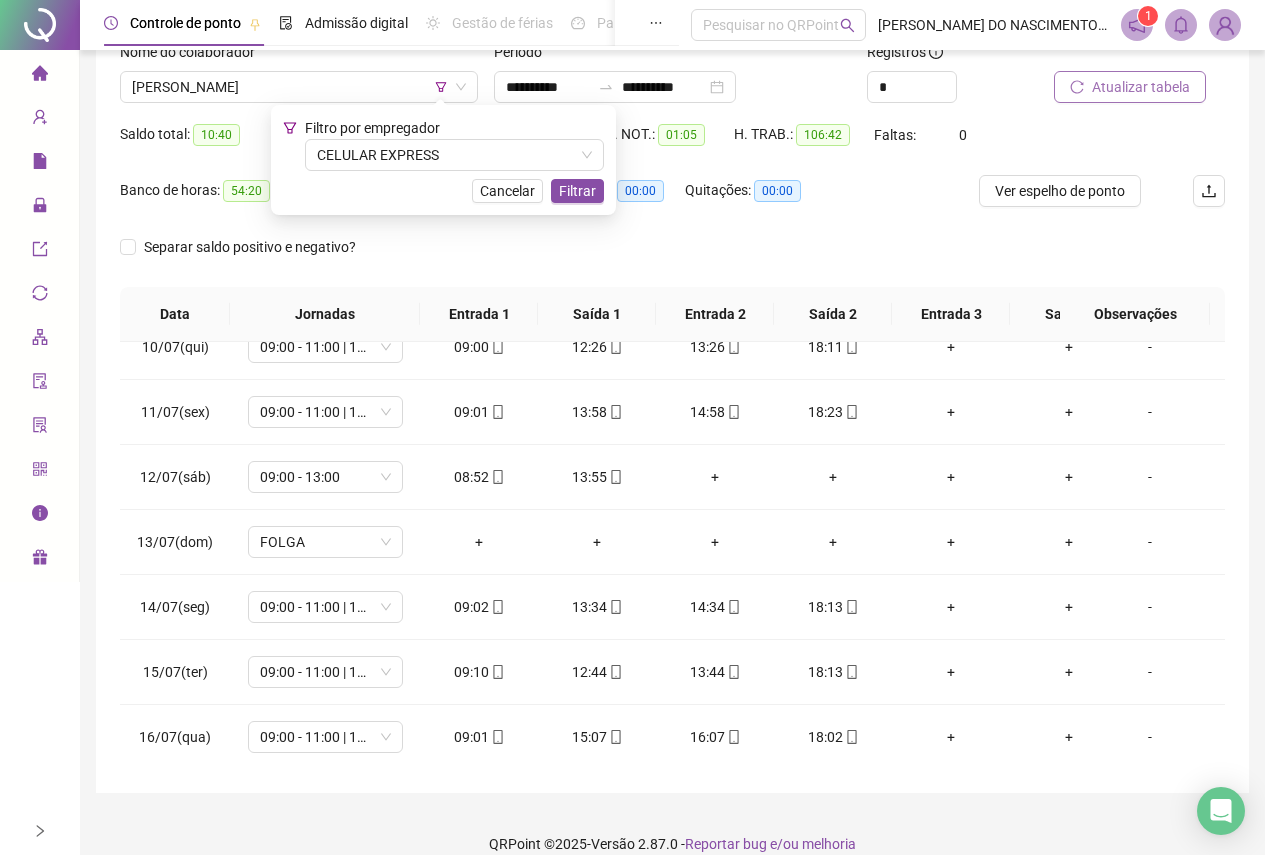 scroll, scrollTop: 628, scrollLeft: 0, axis: vertical 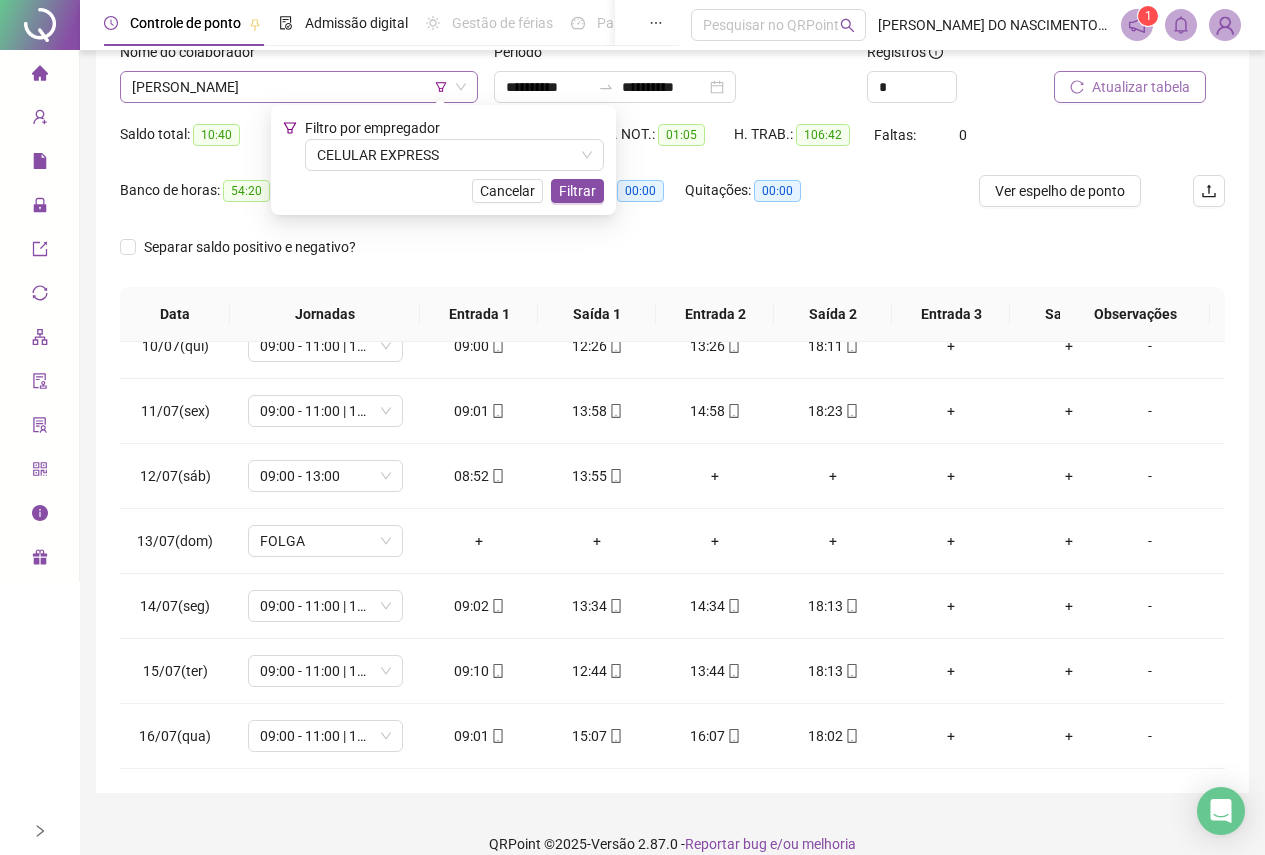 click on "[PERSON_NAME]" at bounding box center (299, 87) 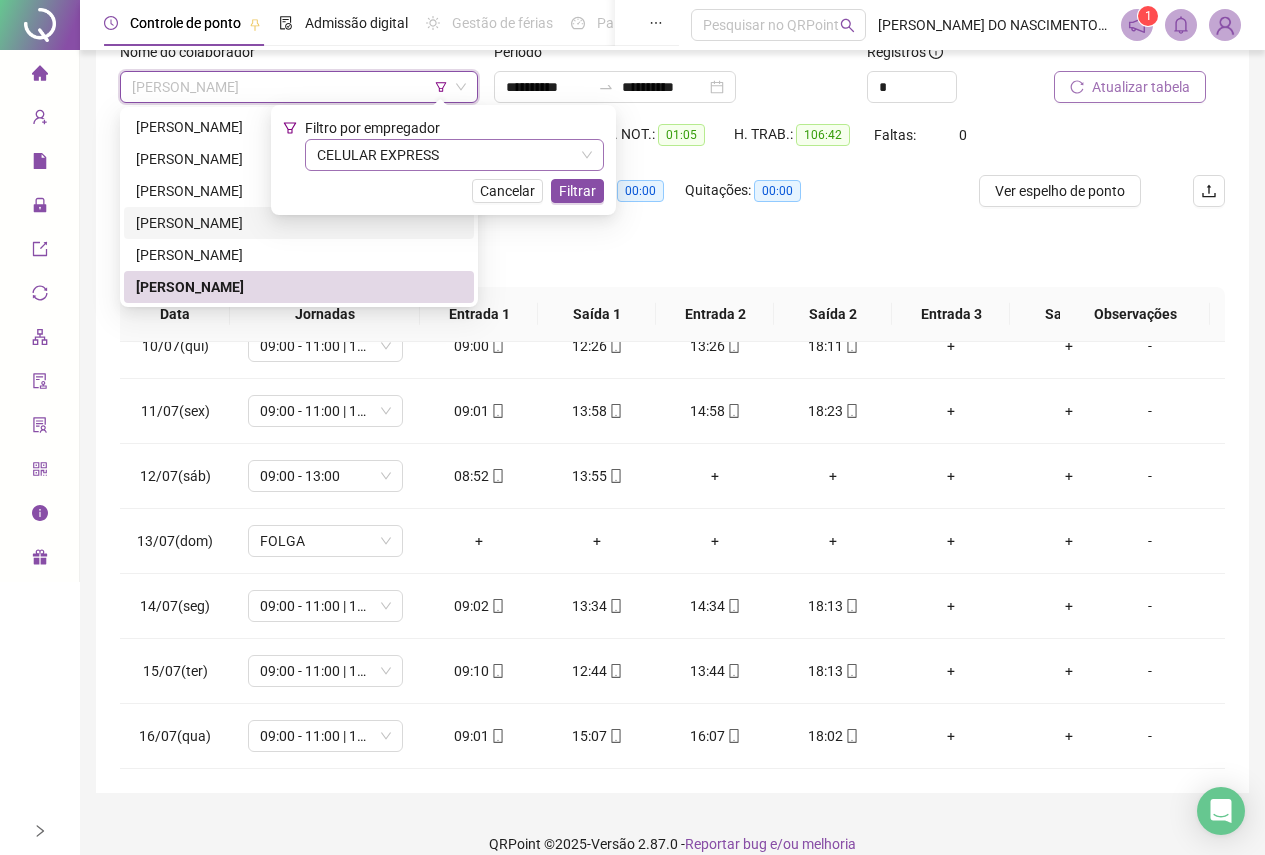 click on "CELULAR EXPRESS" at bounding box center (454, 155) 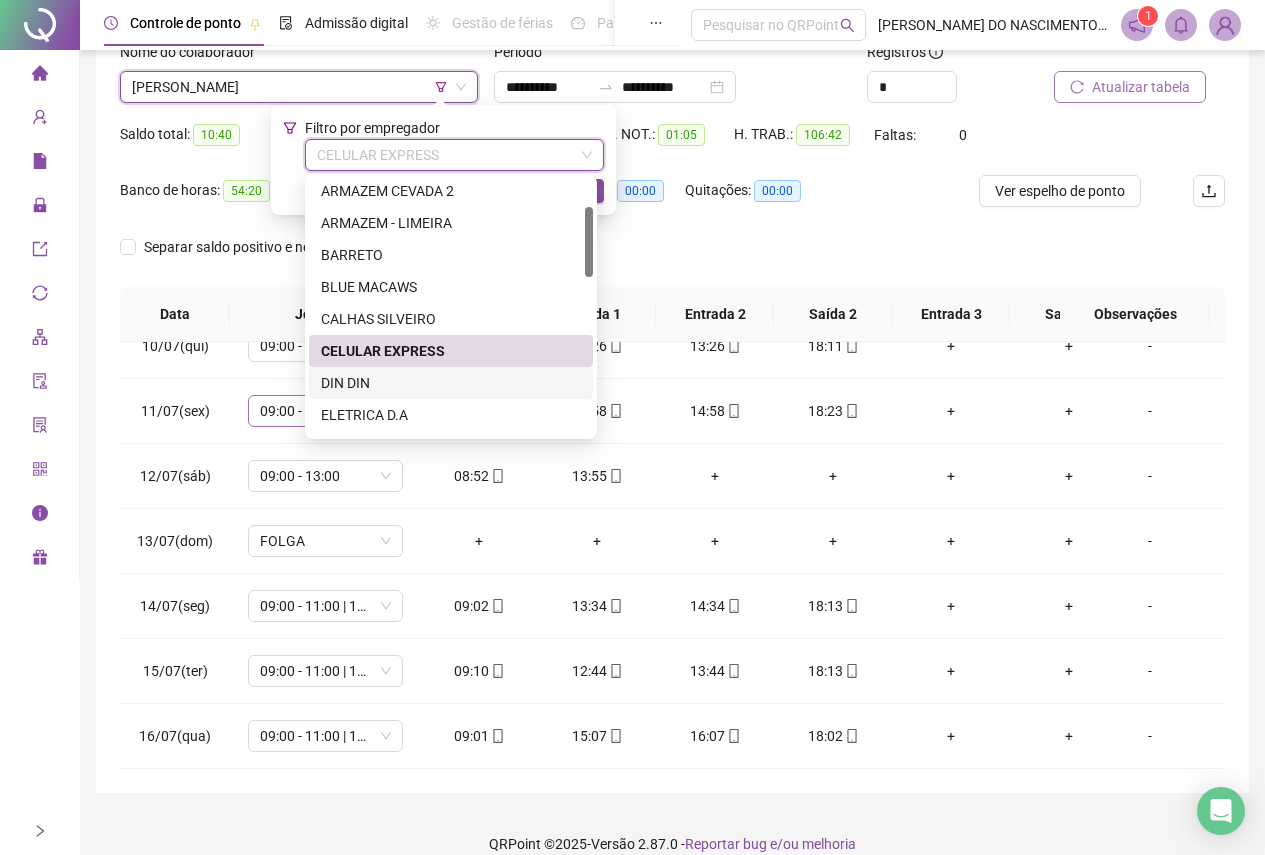 click on "DIN DIN" at bounding box center [451, 383] 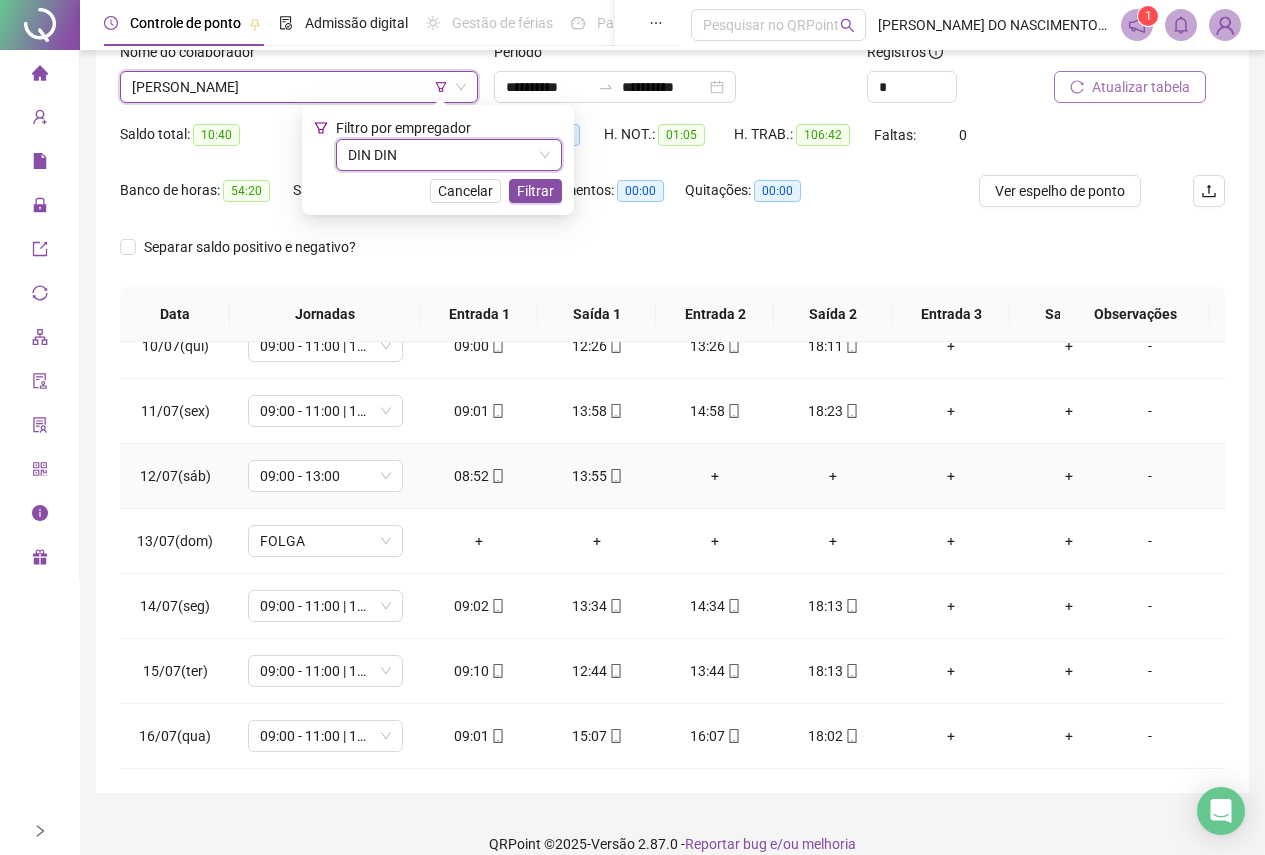 scroll, scrollTop: 167, scrollLeft: 0, axis: vertical 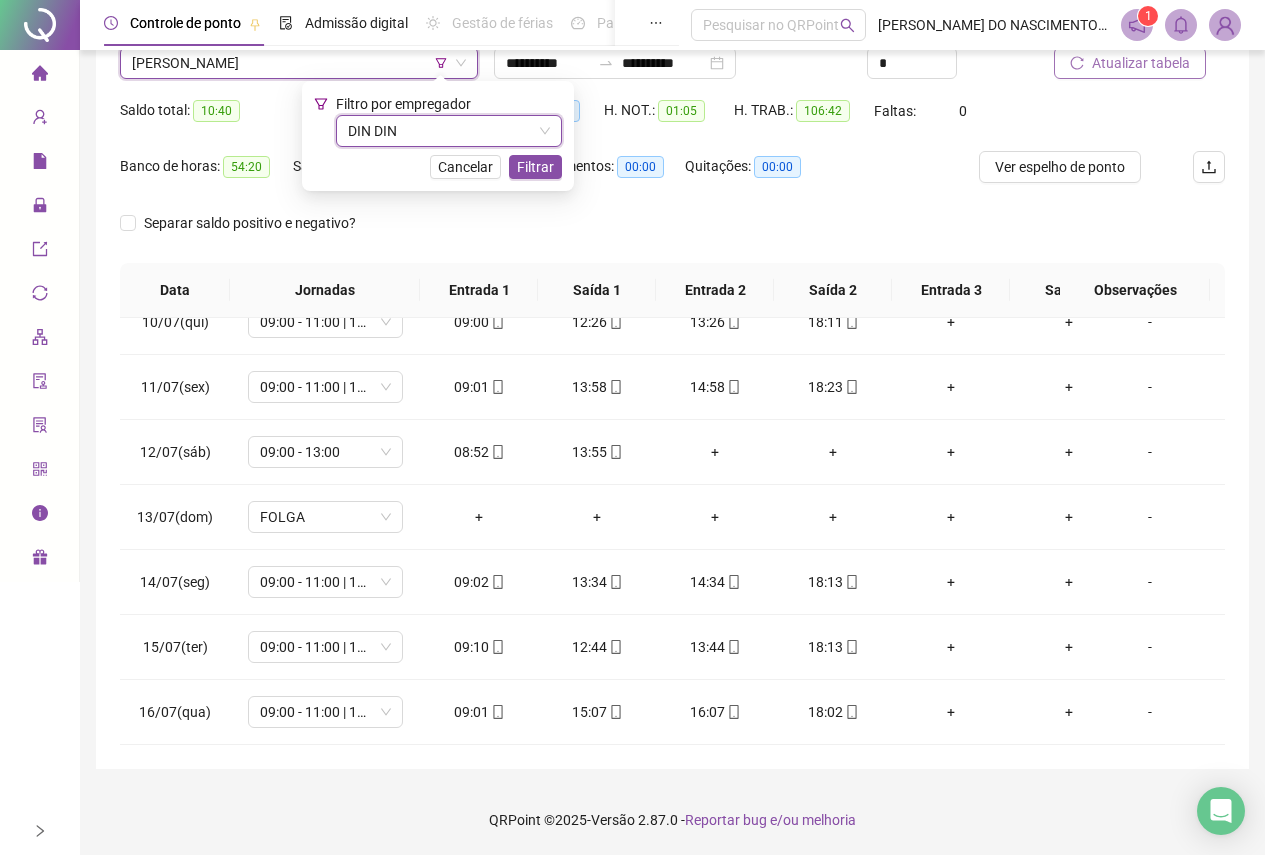 click on "Filtro por empregador DIN DIN DIN DIN Cancelar Filtrar" at bounding box center (438, 136) 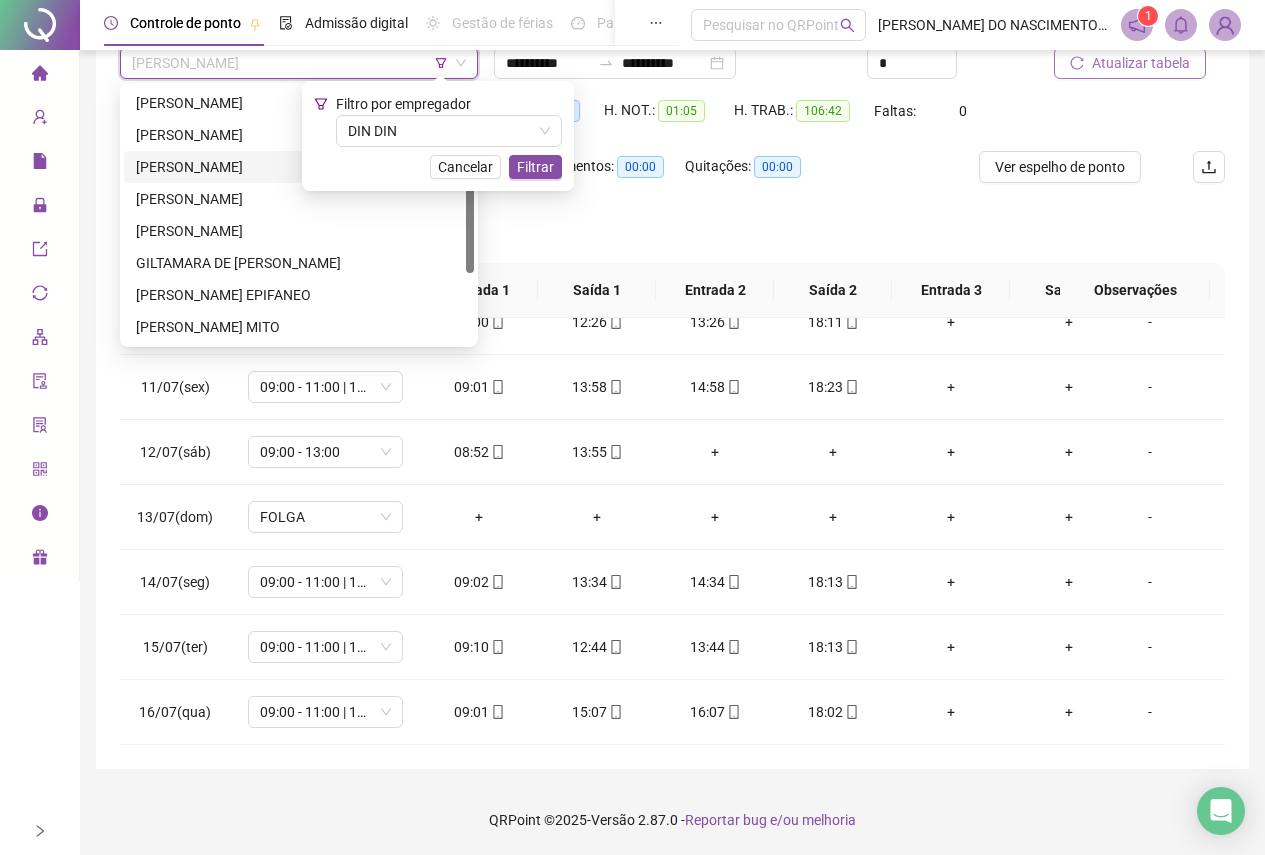 click on "**********" at bounding box center [672, 334] 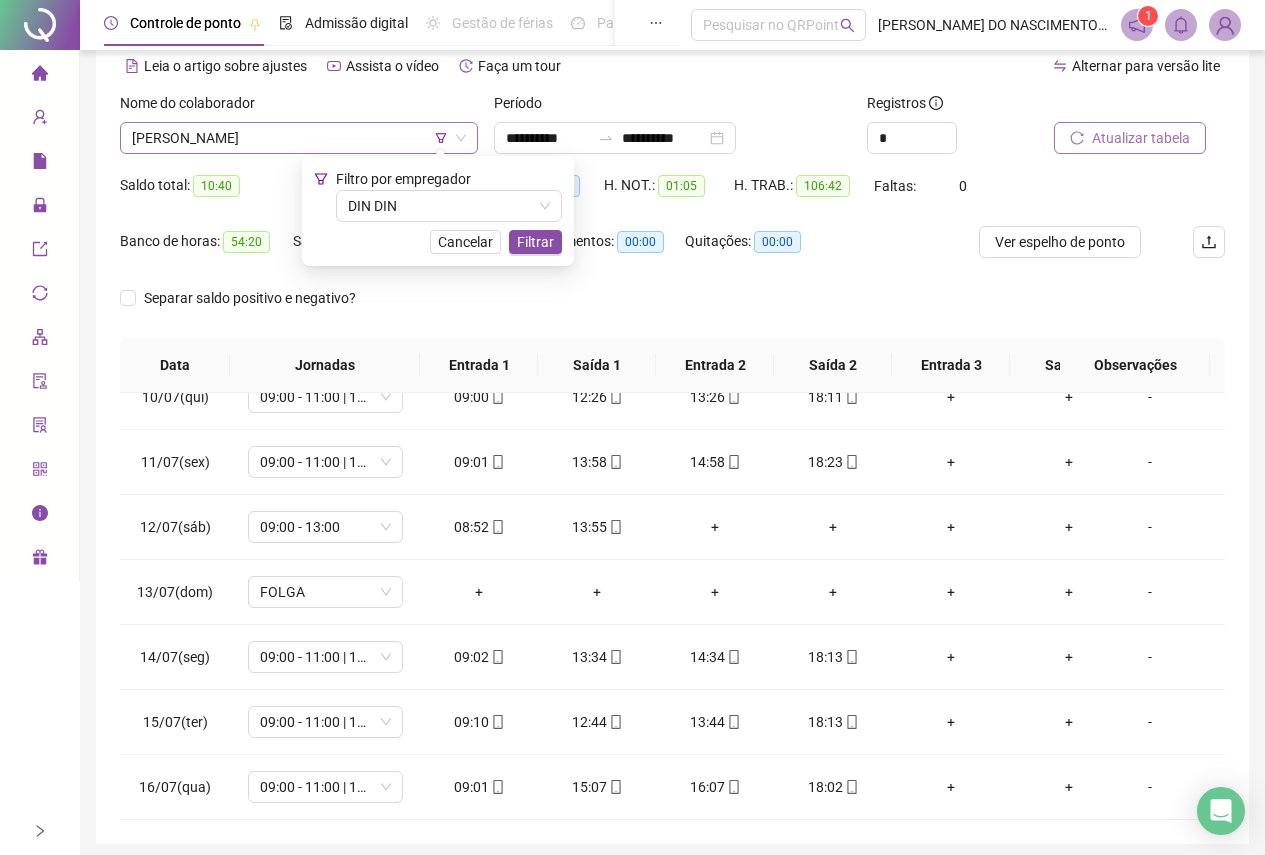 scroll, scrollTop: 0, scrollLeft: 0, axis: both 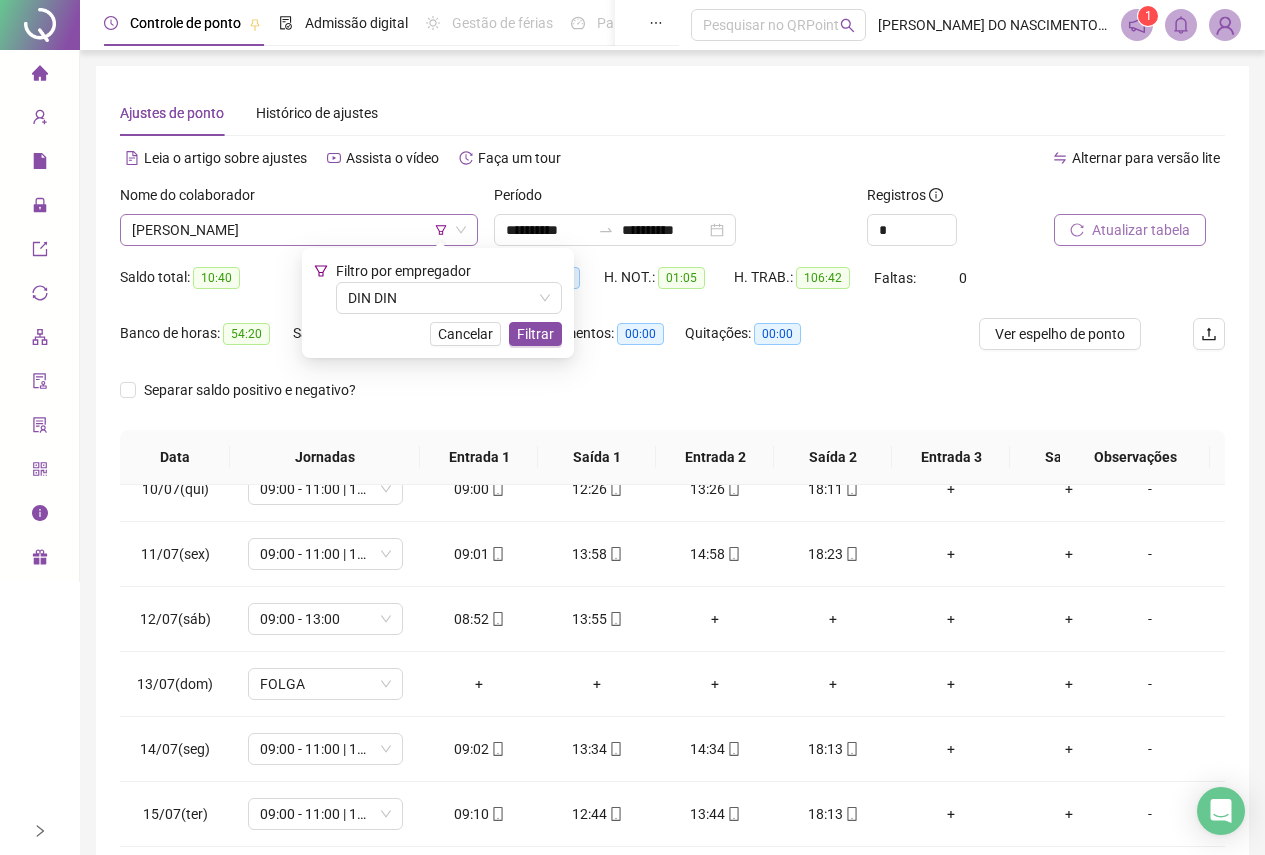 click on "[PERSON_NAME]" at bounding box center (299, 230) 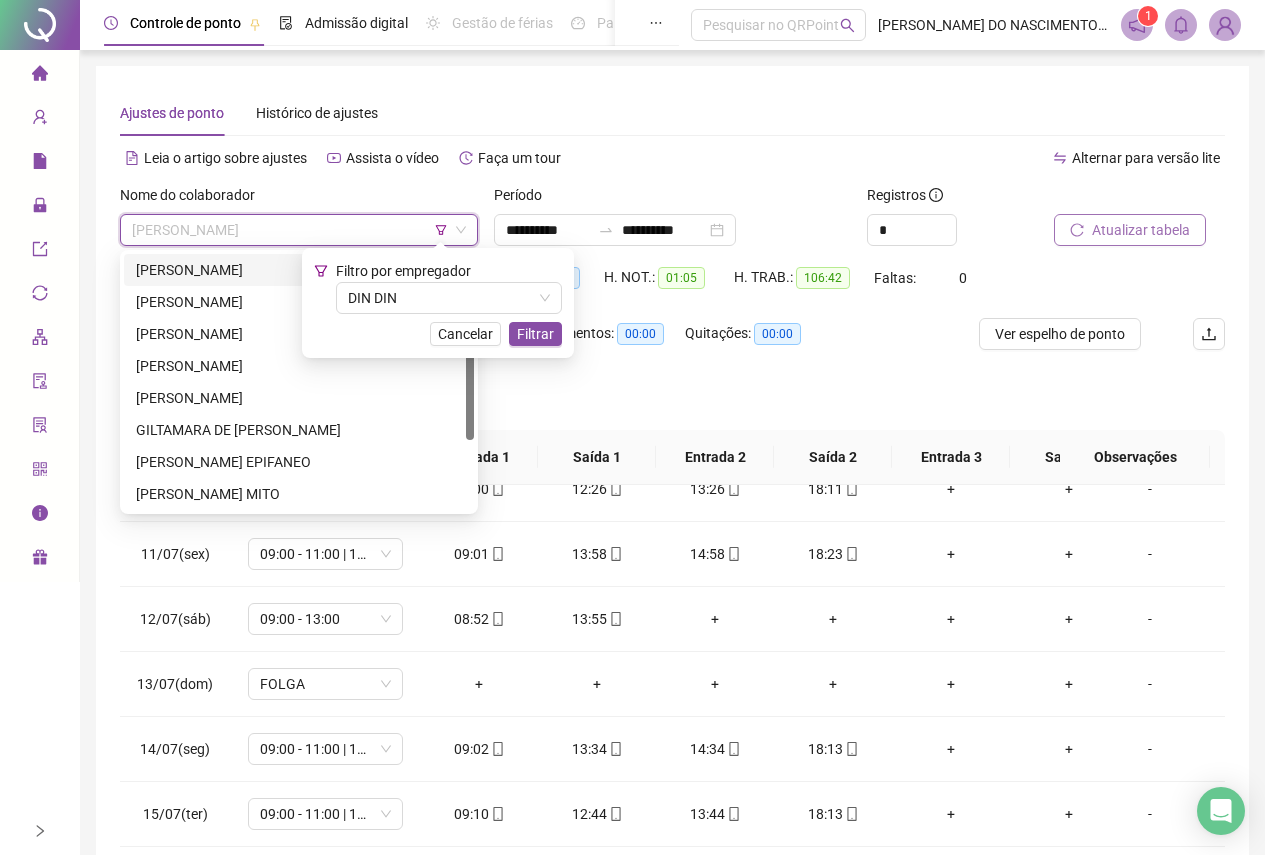 click on "[PERSON_NAME]" at bounding box center (299, 270) 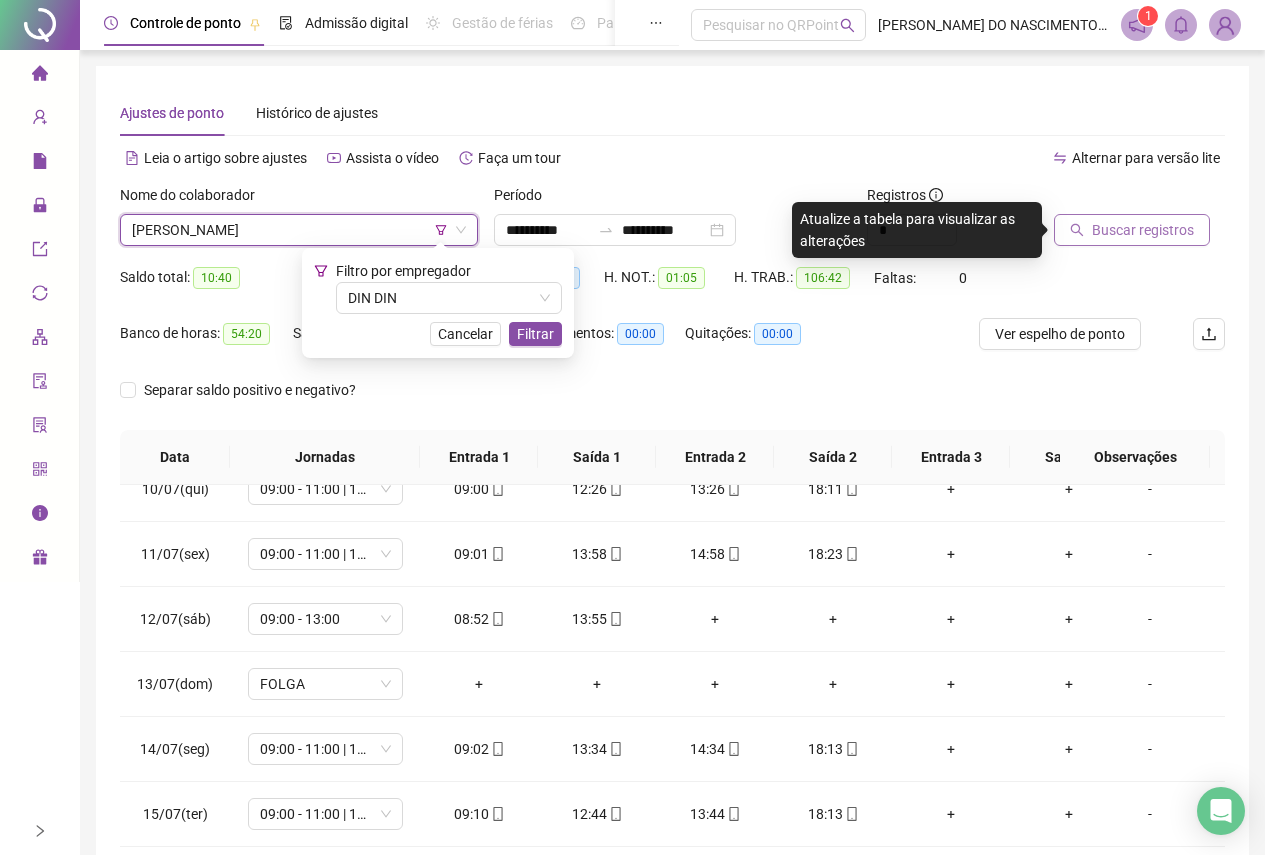 click on "Buscar registros" at bounding box center [1132, 230] 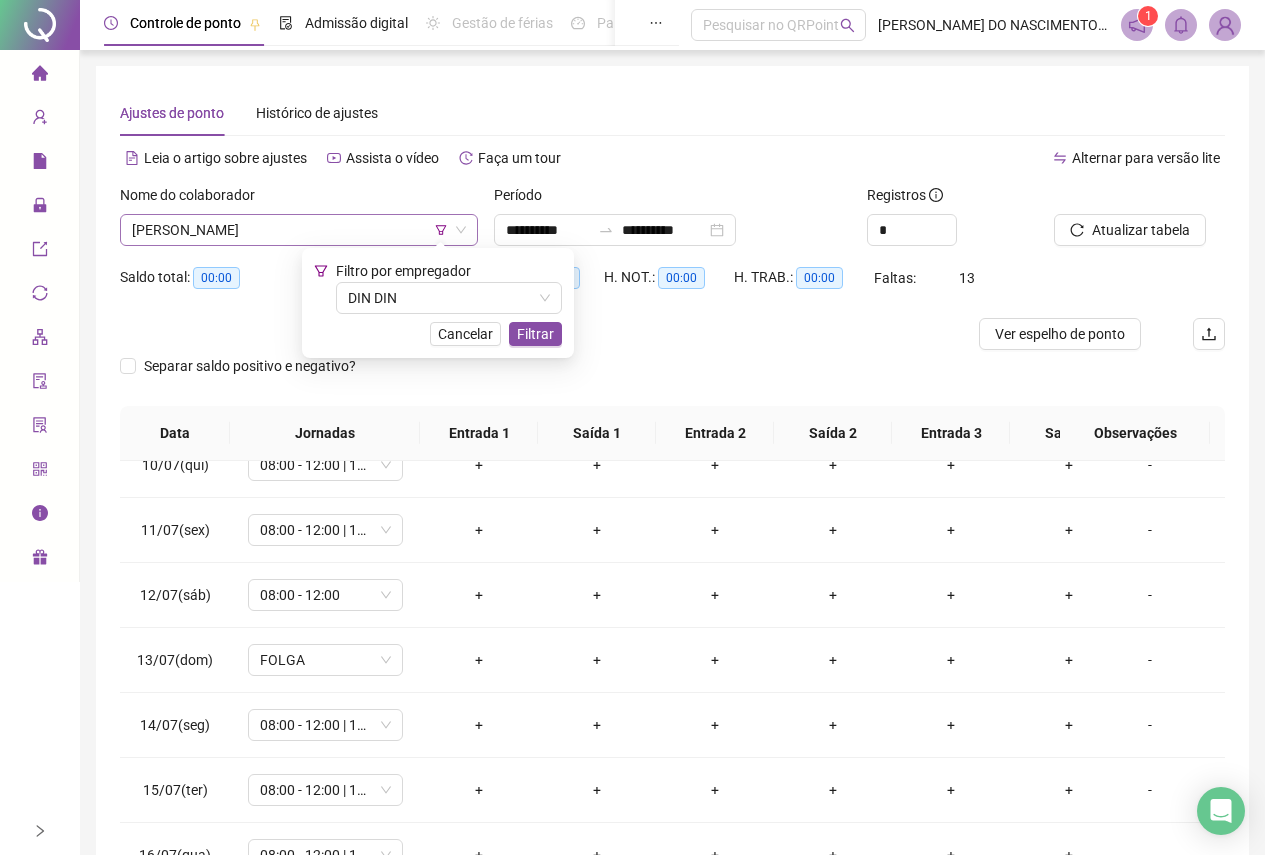 click on "[PERSON_NAME]" at bounding box center [299, 230] 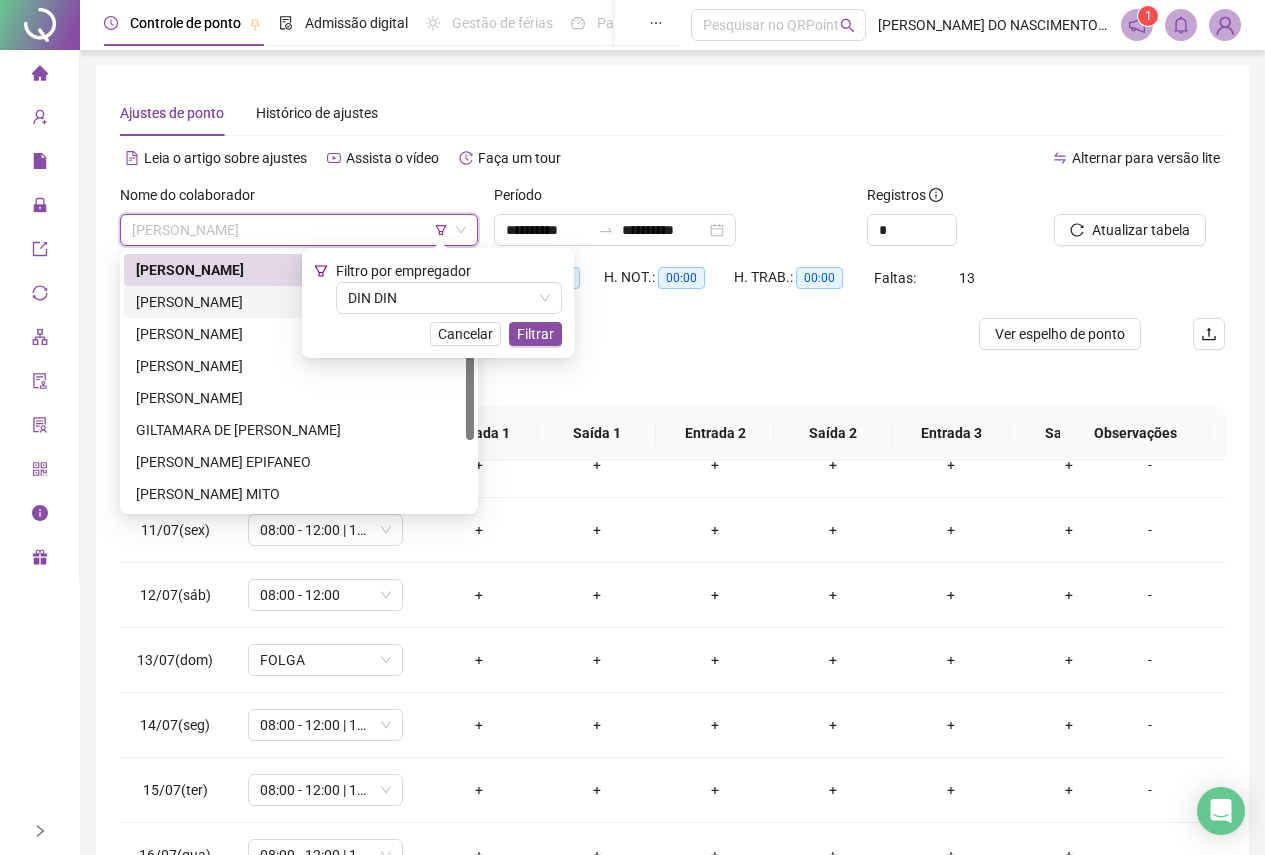 click on "[PERSON_NAME]" at bounding box center (299, 302) 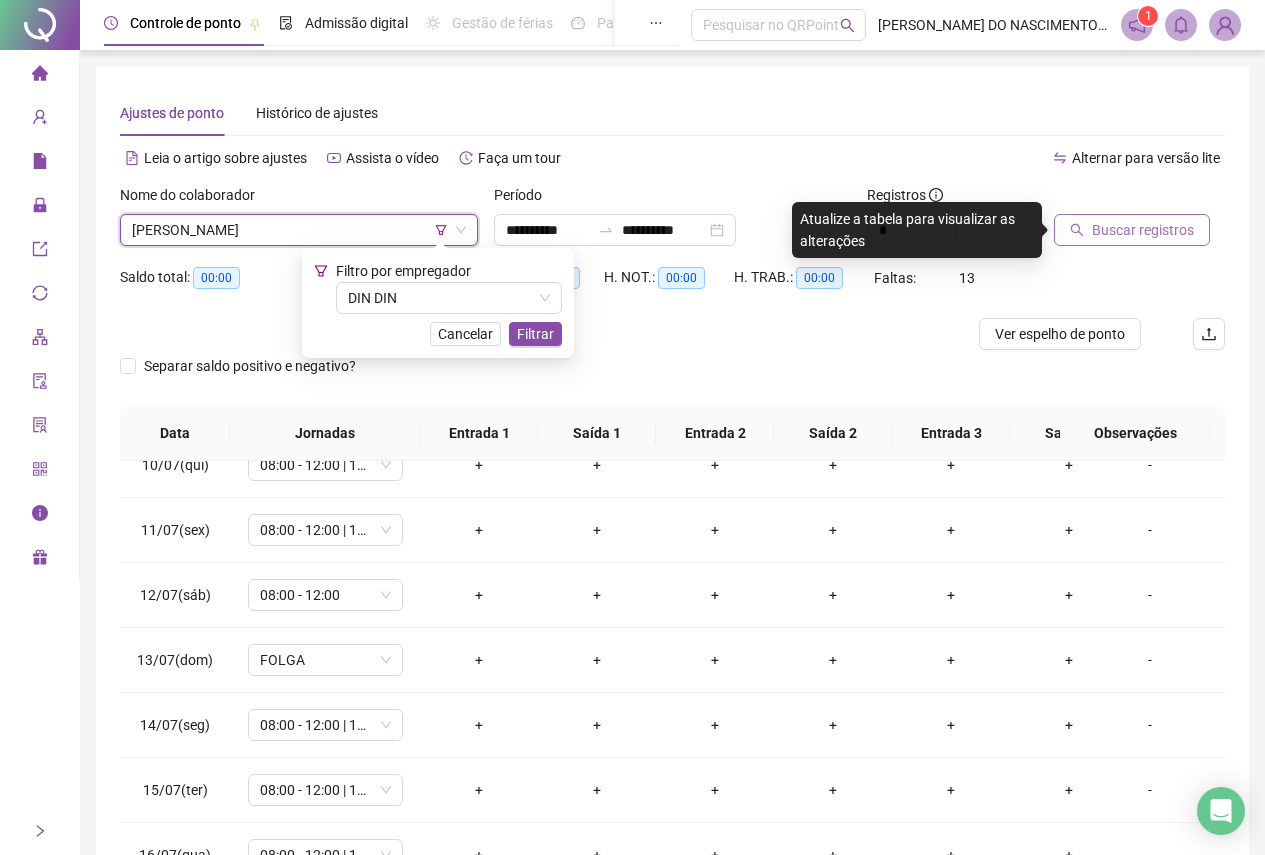 click on "Buscar registros" at bounding box center (1143, 230) 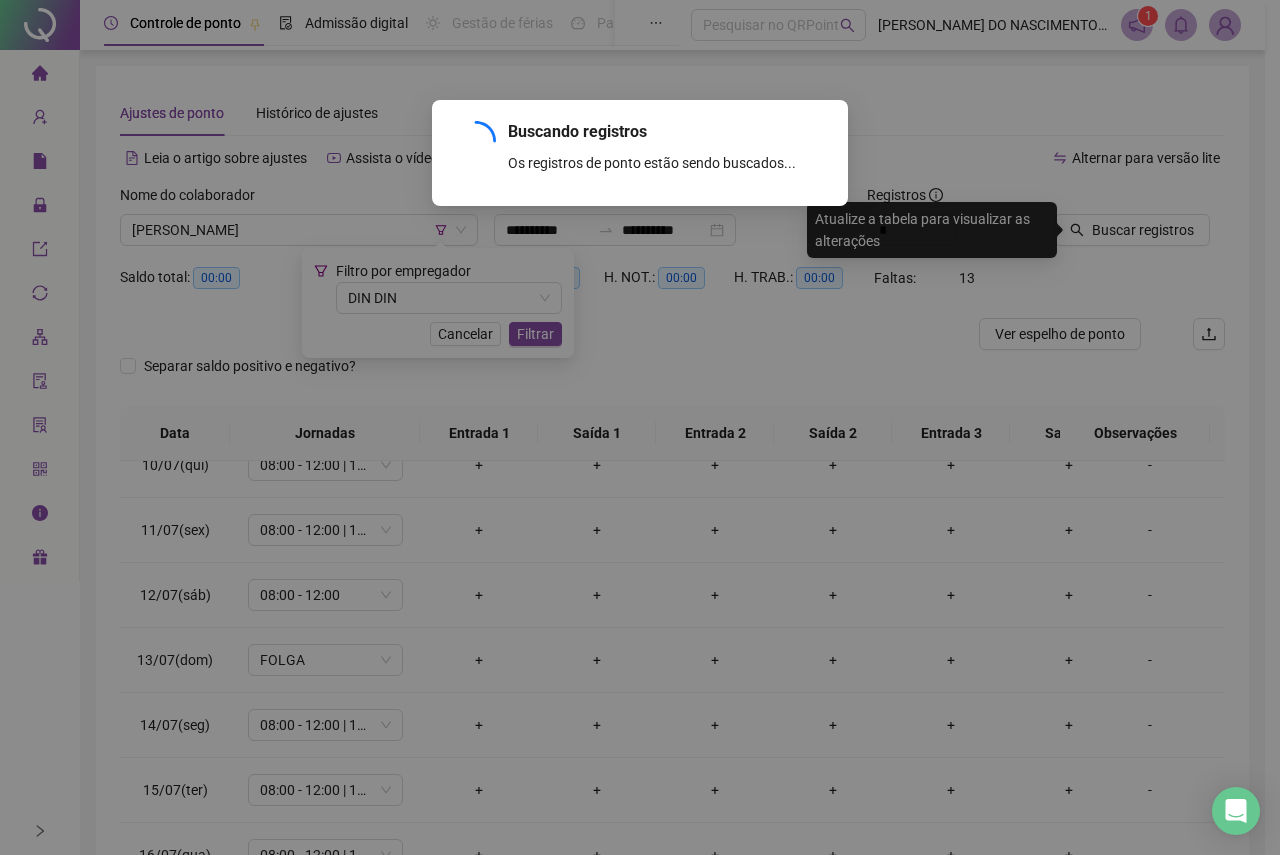 click on "Buscando registros Os registros de ponto estão sendo buscados... OK" at bounding box center (640, 427) 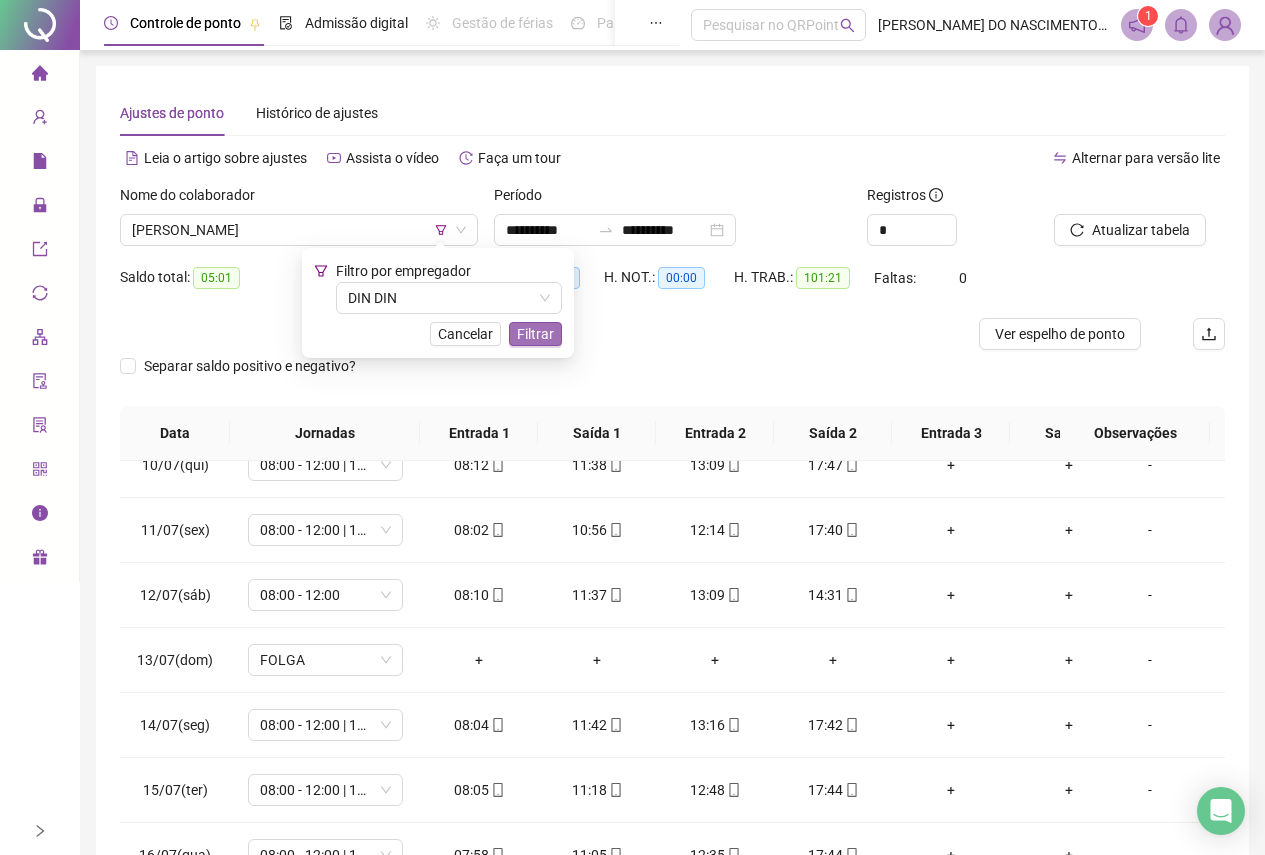 click on "Filtrar" at bounding box center [535, 334] 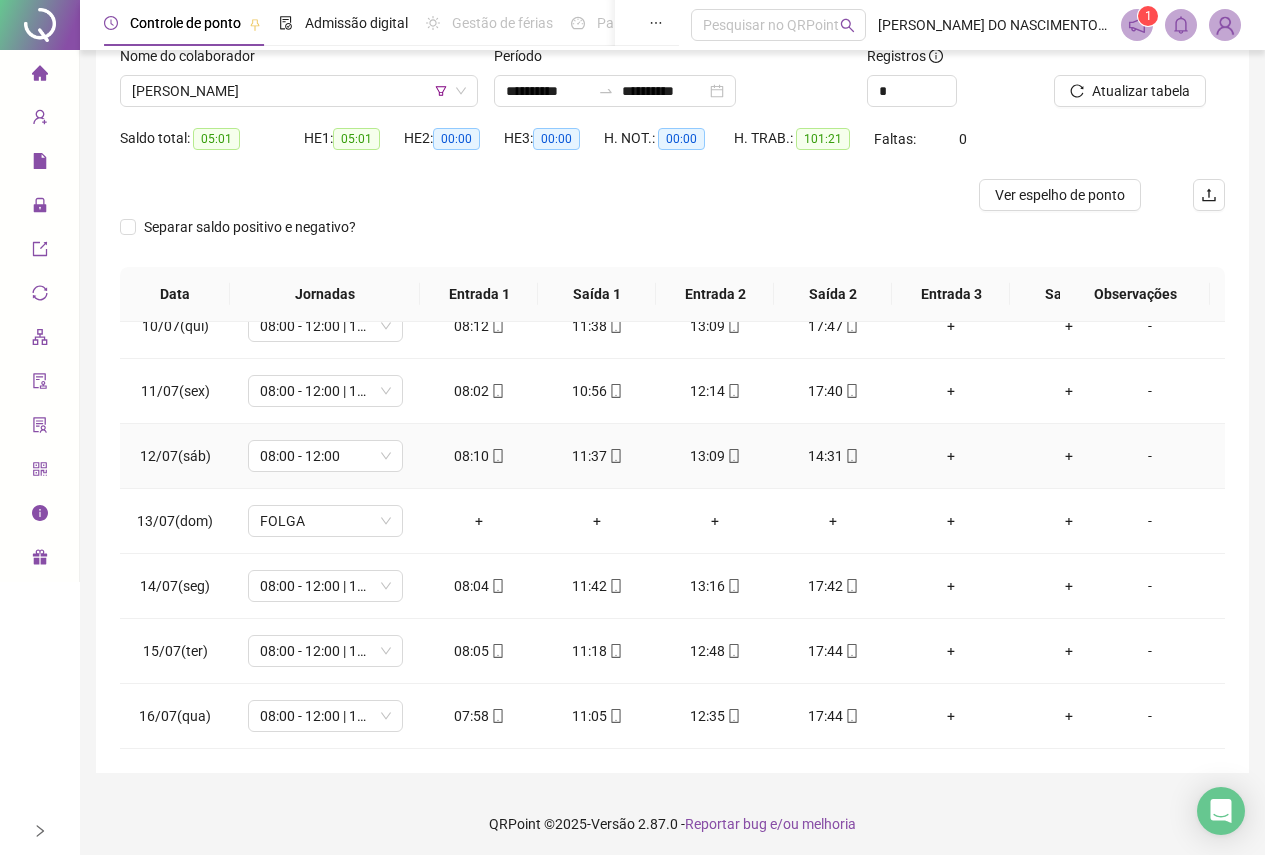 scroll, scrollTop: 143, scrollLeft: 0, axis: vertical 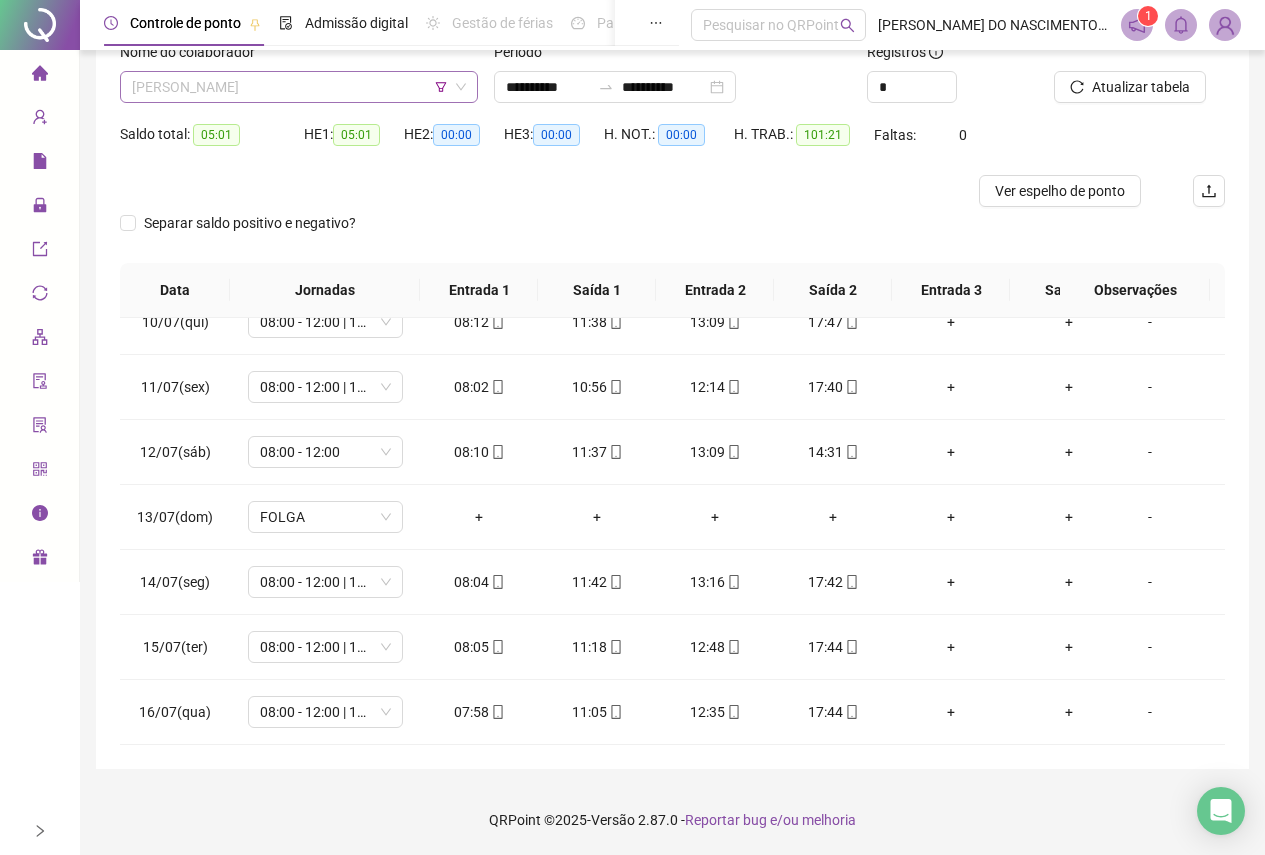 click on "[PERSON_NAME]" at bounding box center (299, 87) 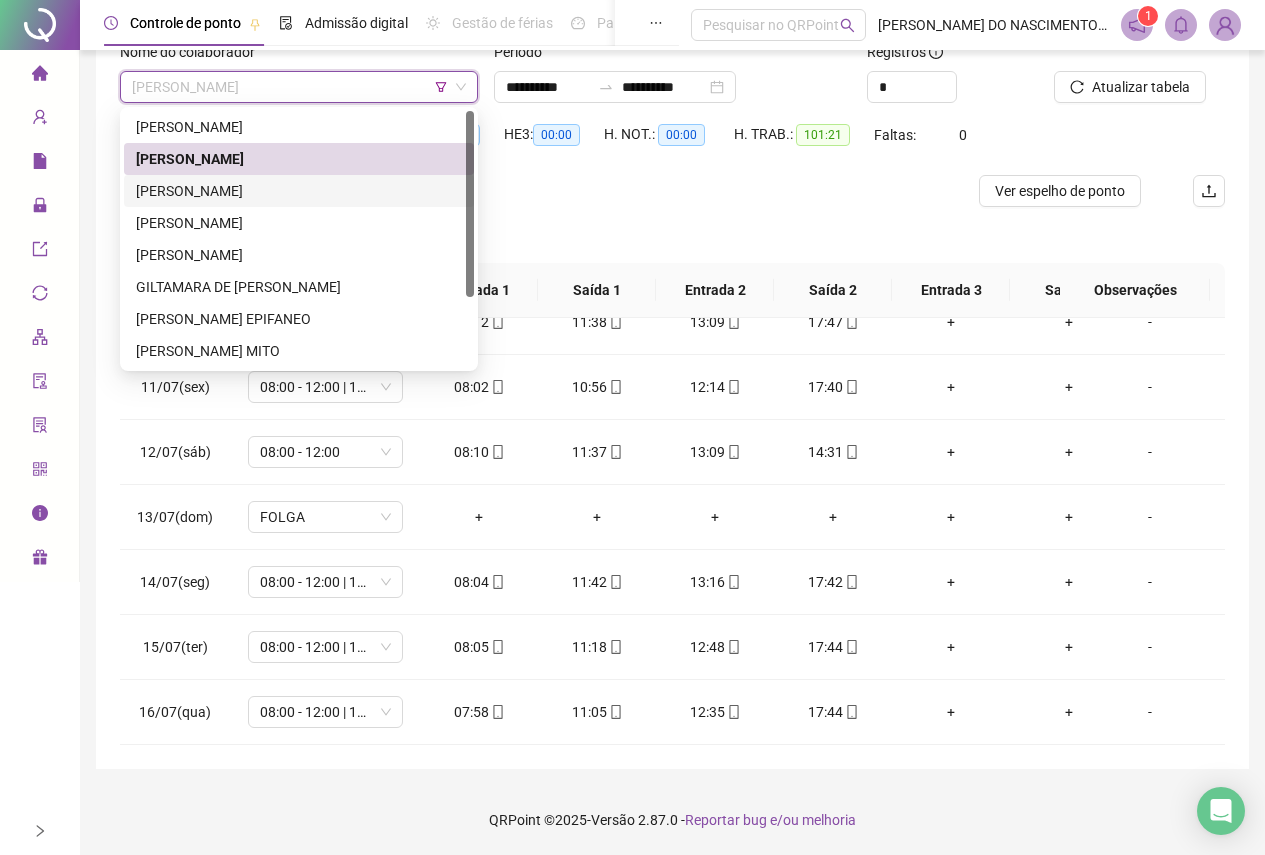 click on "[PERSON_NAME]" at bounding box center [299, 191] 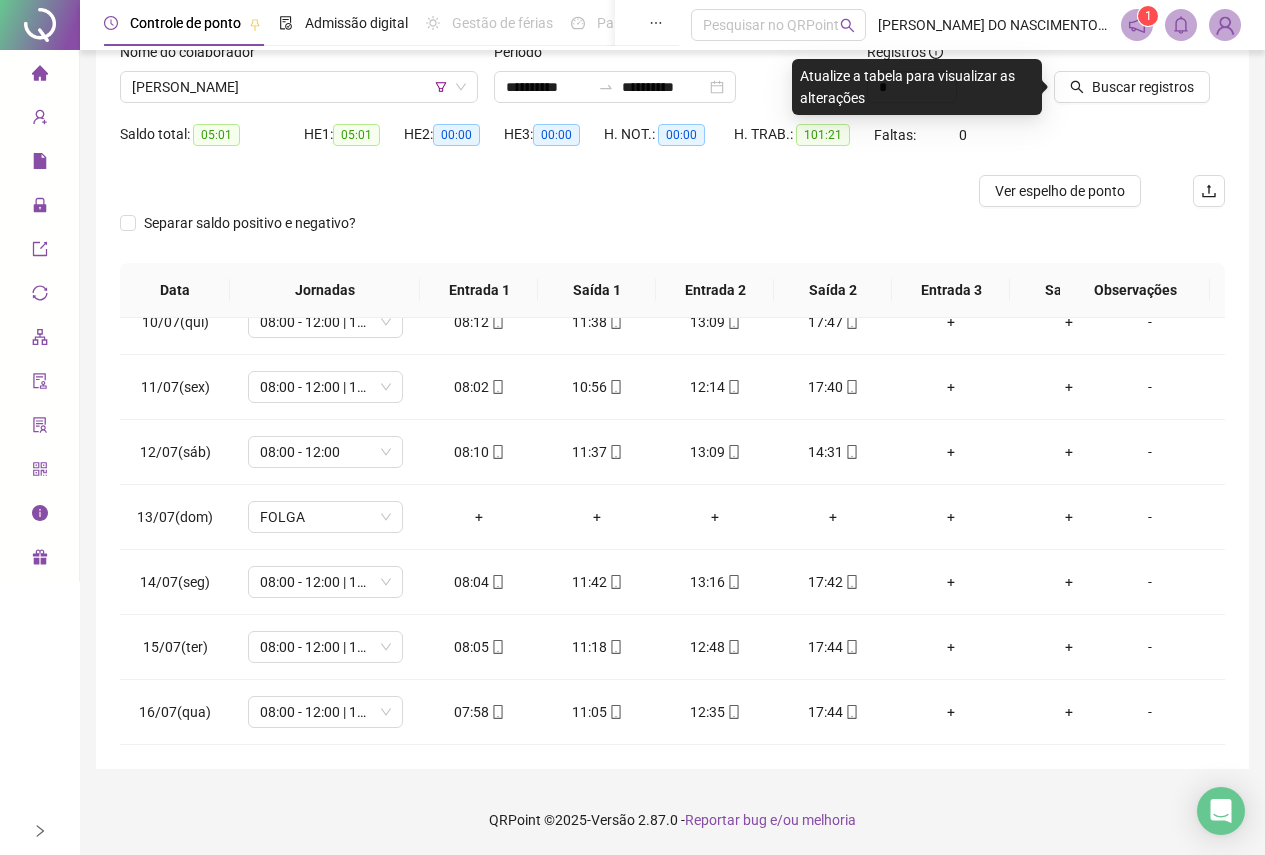 click 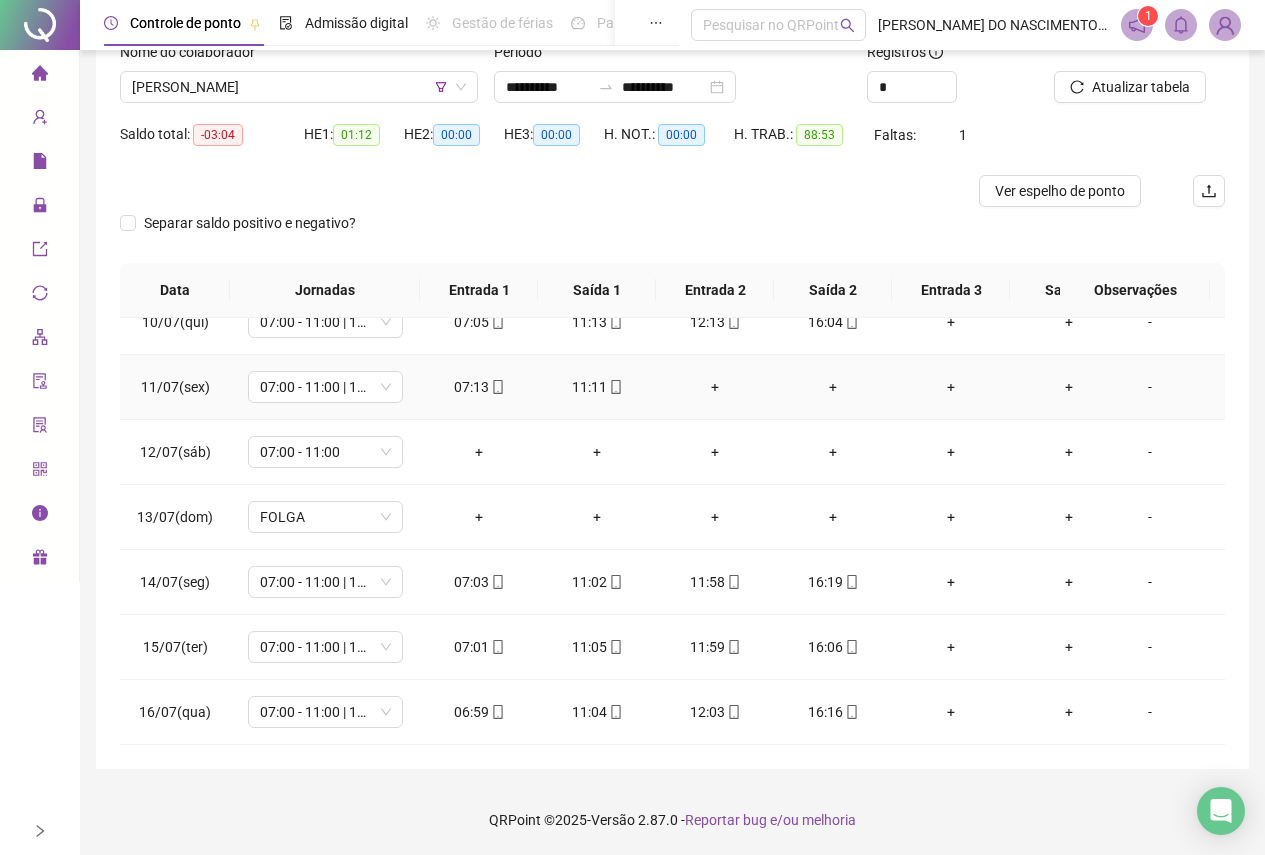 scroll, scrollTop: 628, scrollLeft: 0, axis: vertical 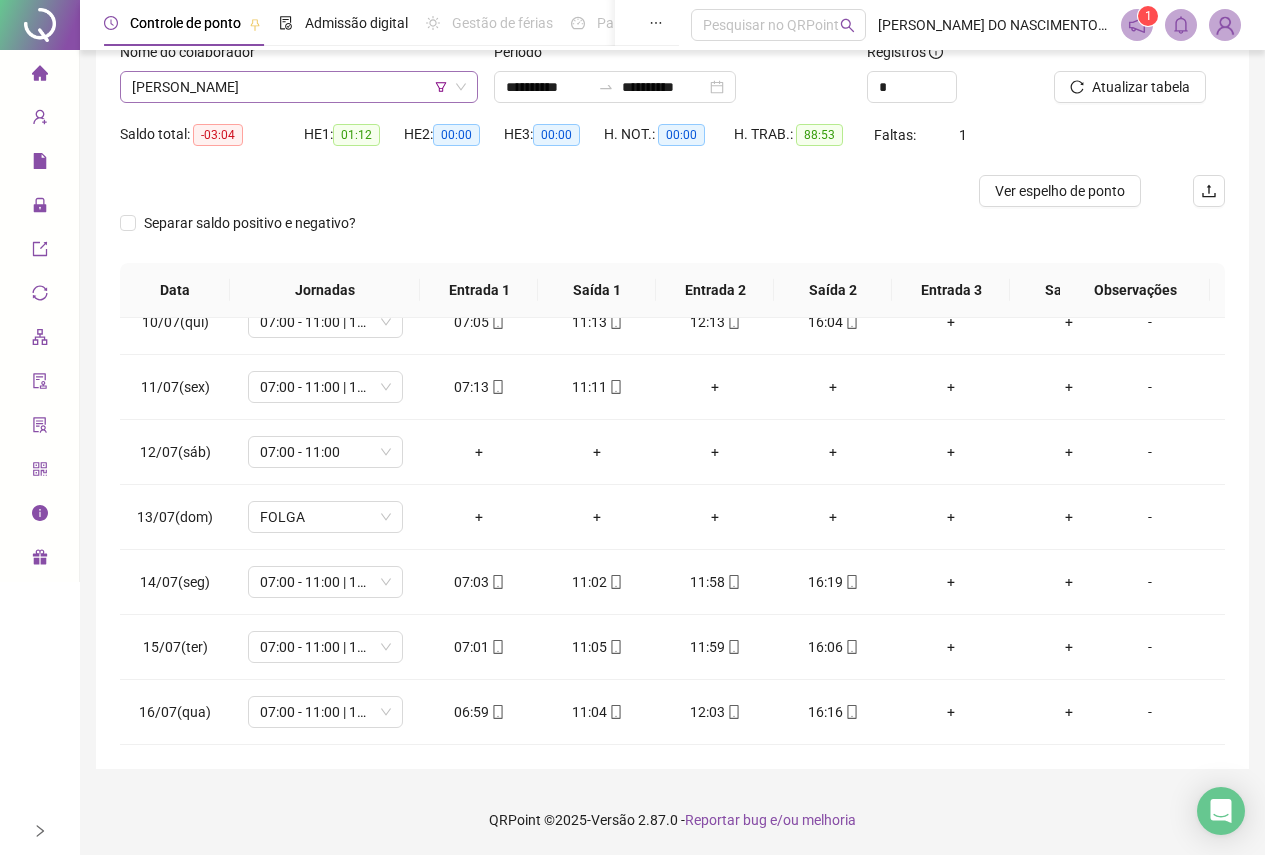 click on "[PERSON_NAME]" at bounding box center (299, 87) 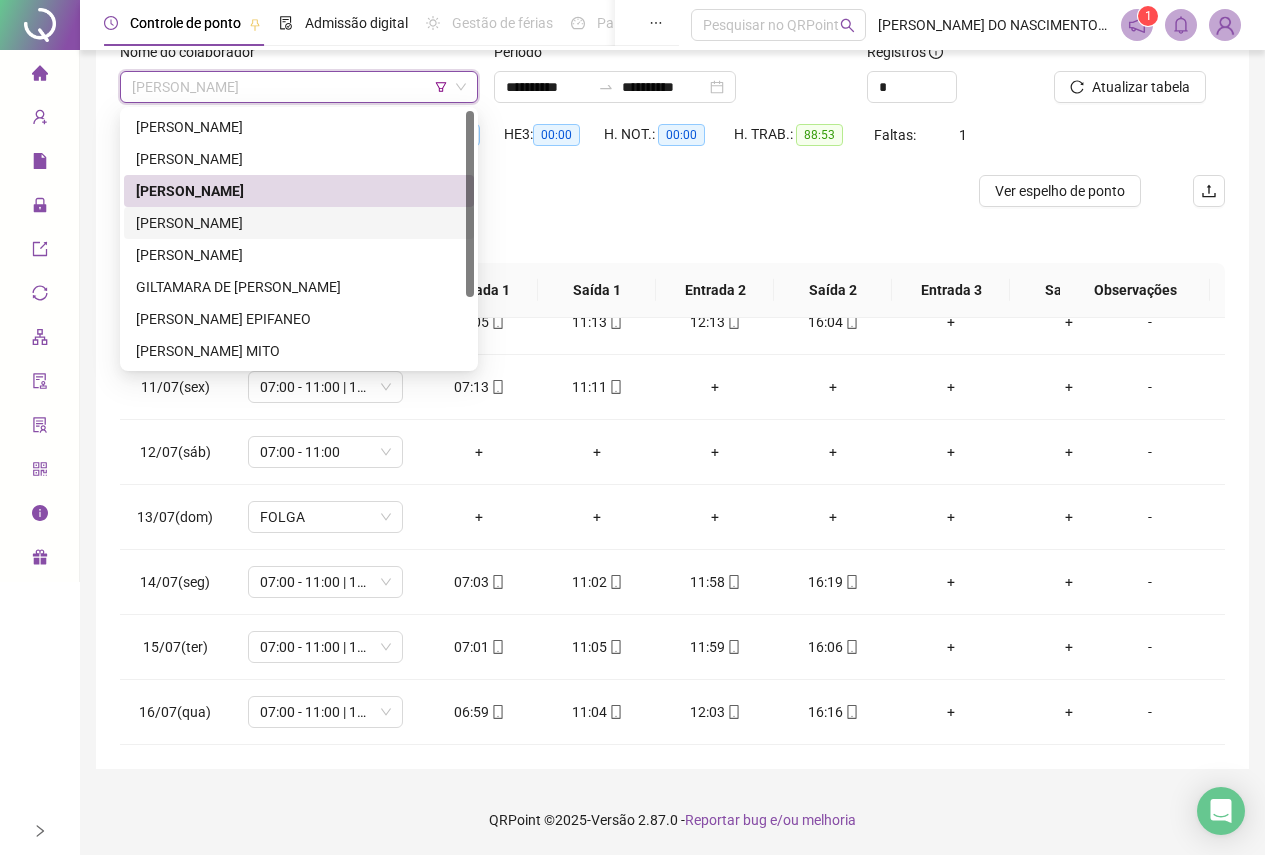 click on "[PERSON_NAME]" at bounding box center (299, 223) 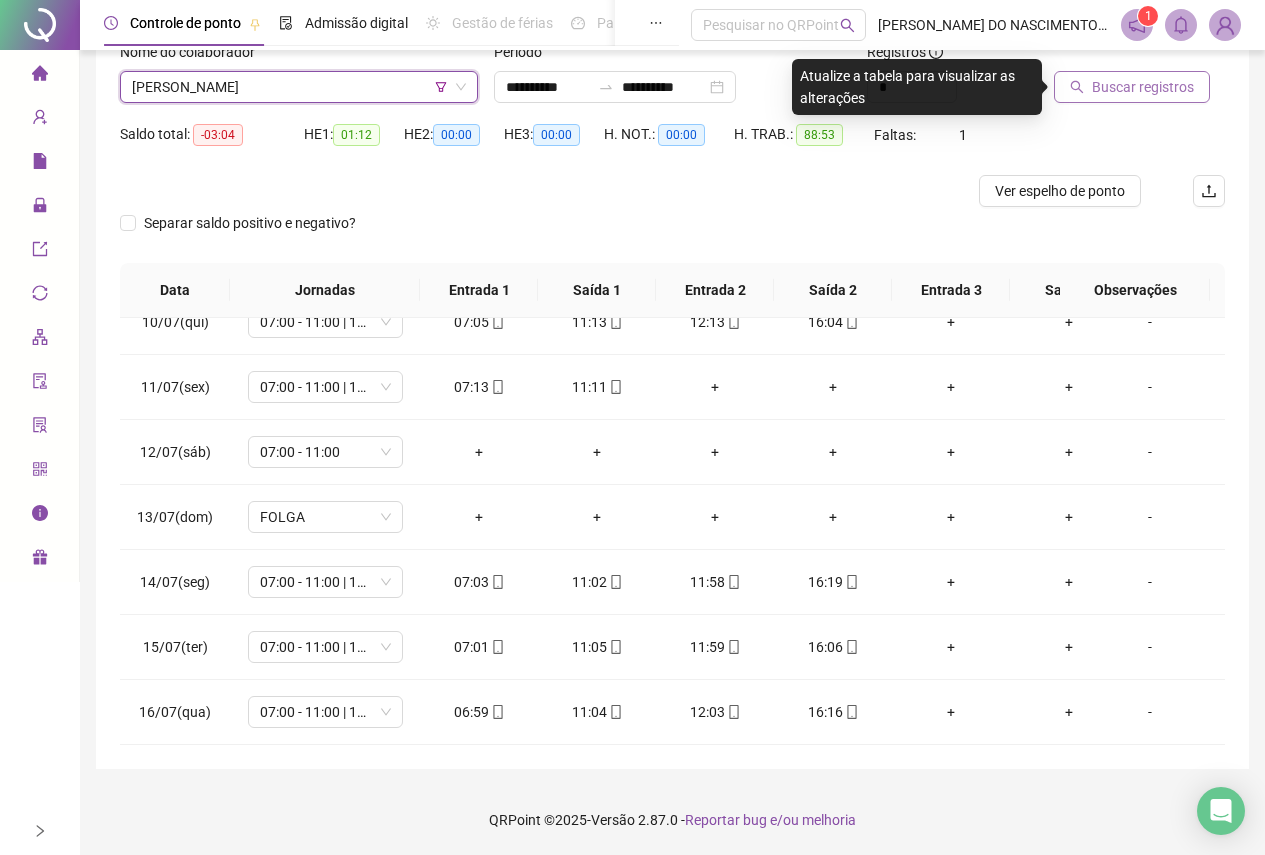 click on "Buscar registros" at bounding box center (1143, 87) 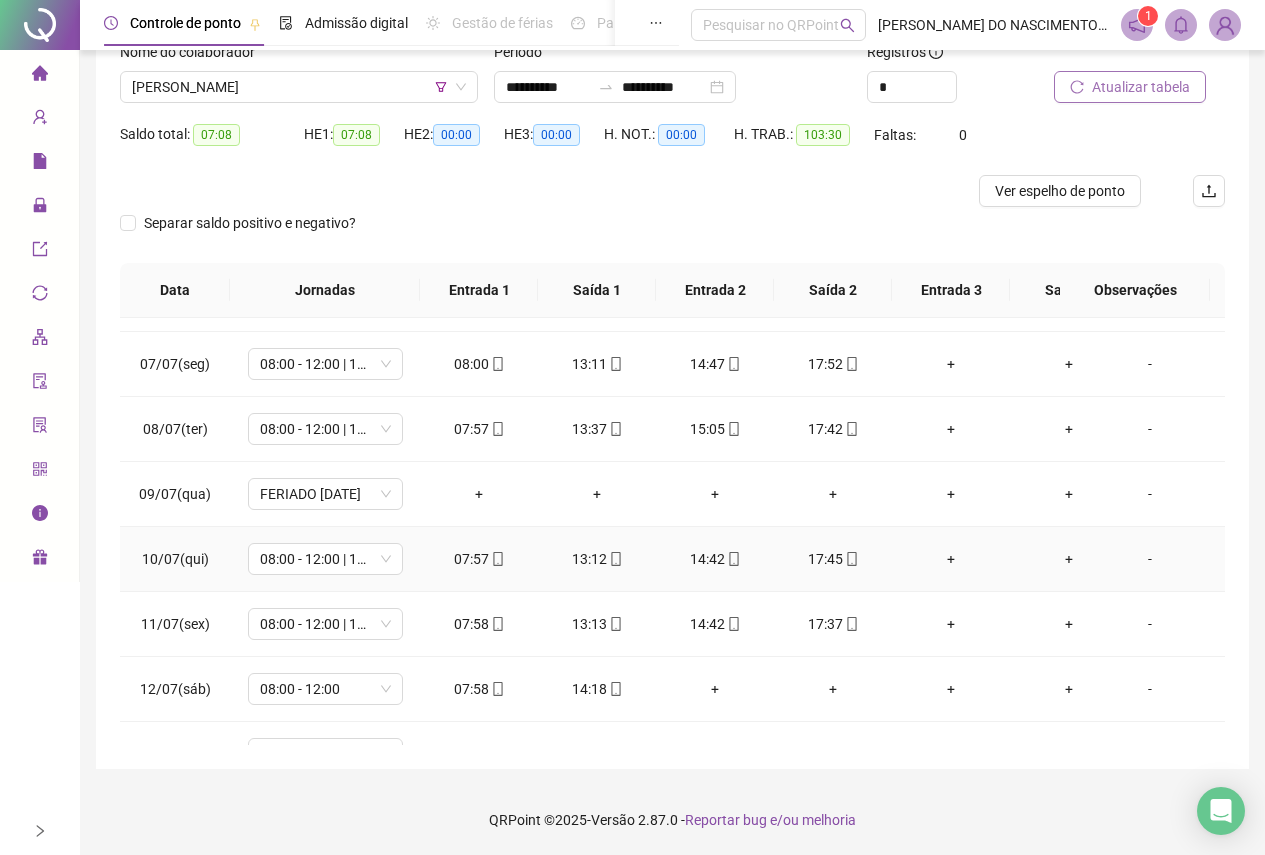 scroll, scrollTop: 0, scrollLeft: 0, axis: both 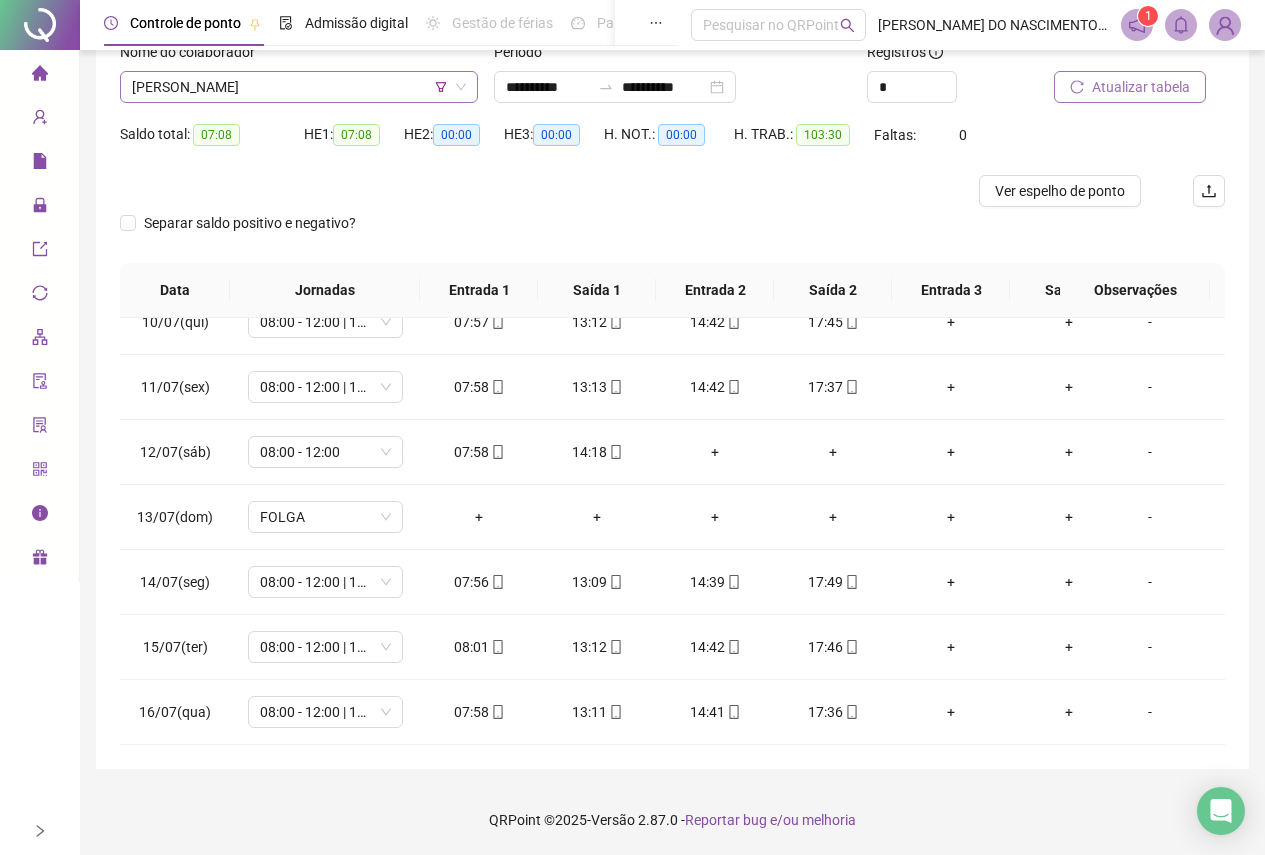 click on "[PERSON_NAME]" at bounding box center (299, 87) 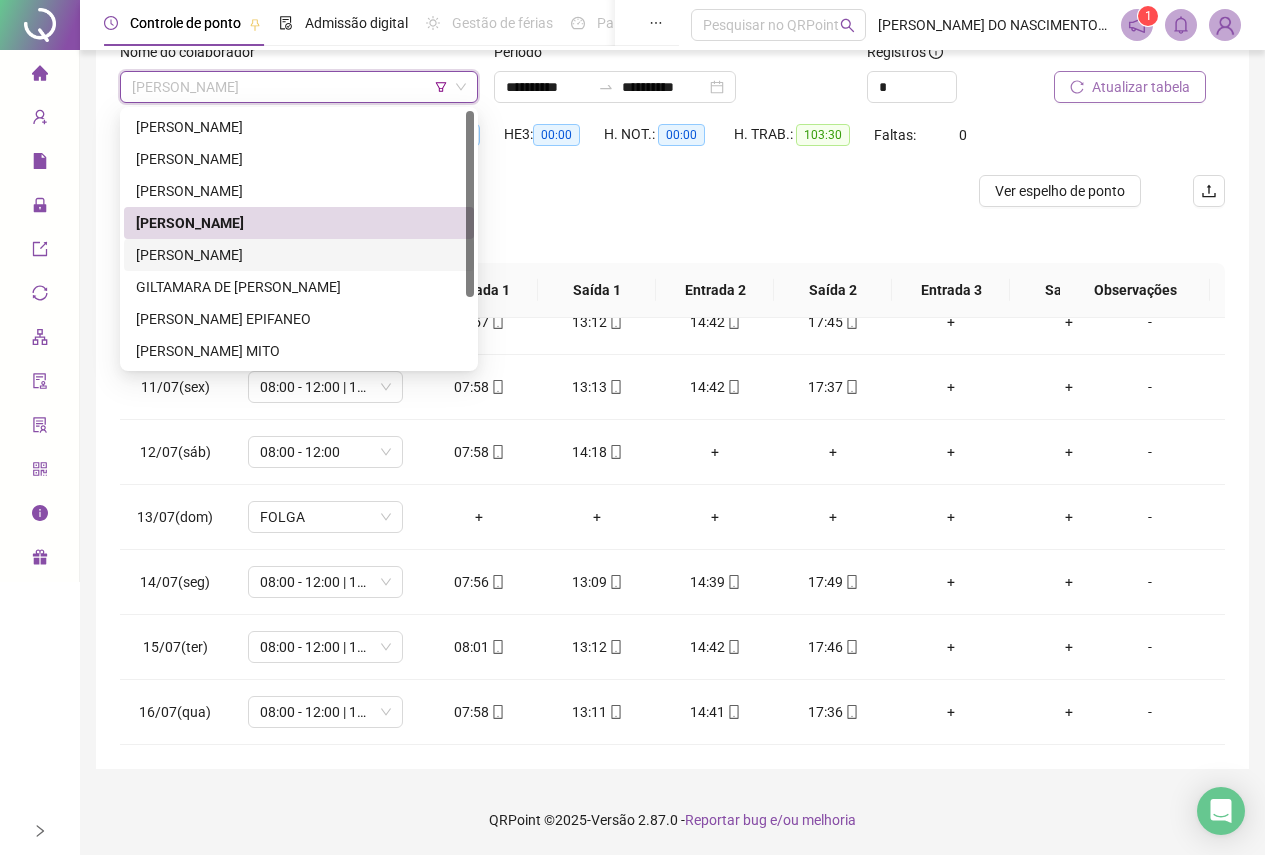 click on "[PERSON_NAME]" at bounding box center (299, 255) 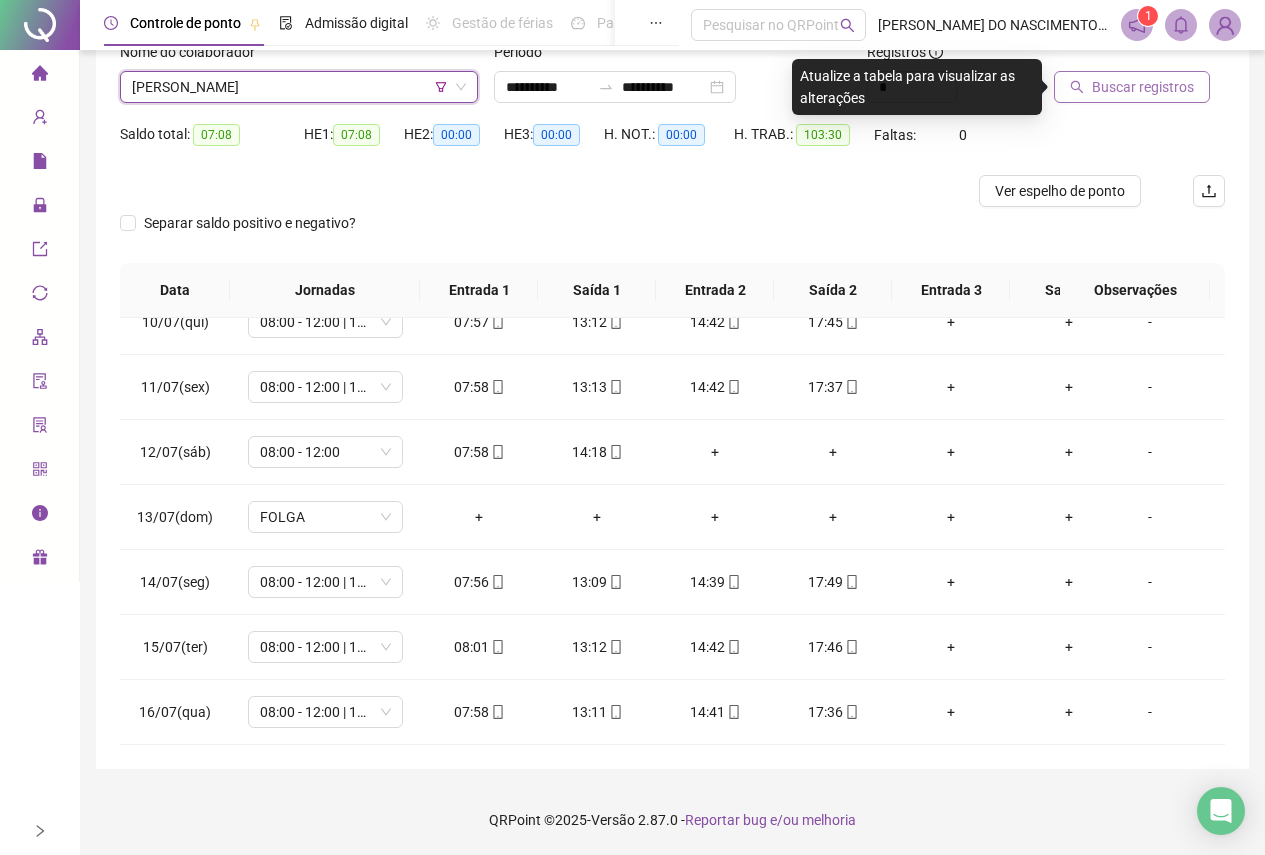 click on "Buscar registros" at bounding box center (1143, 87) 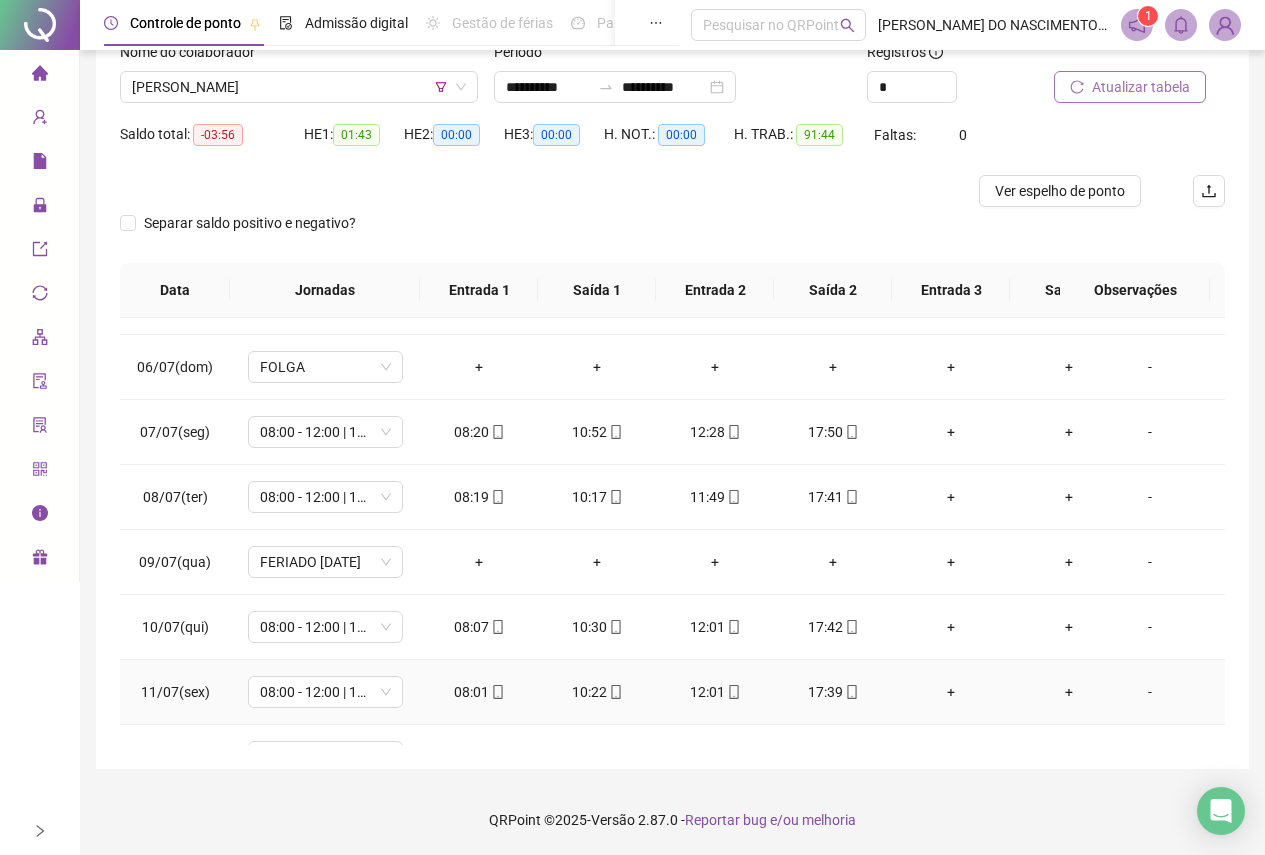 scroll, scrollTop: 0, scrollLeft: 0, axis: both 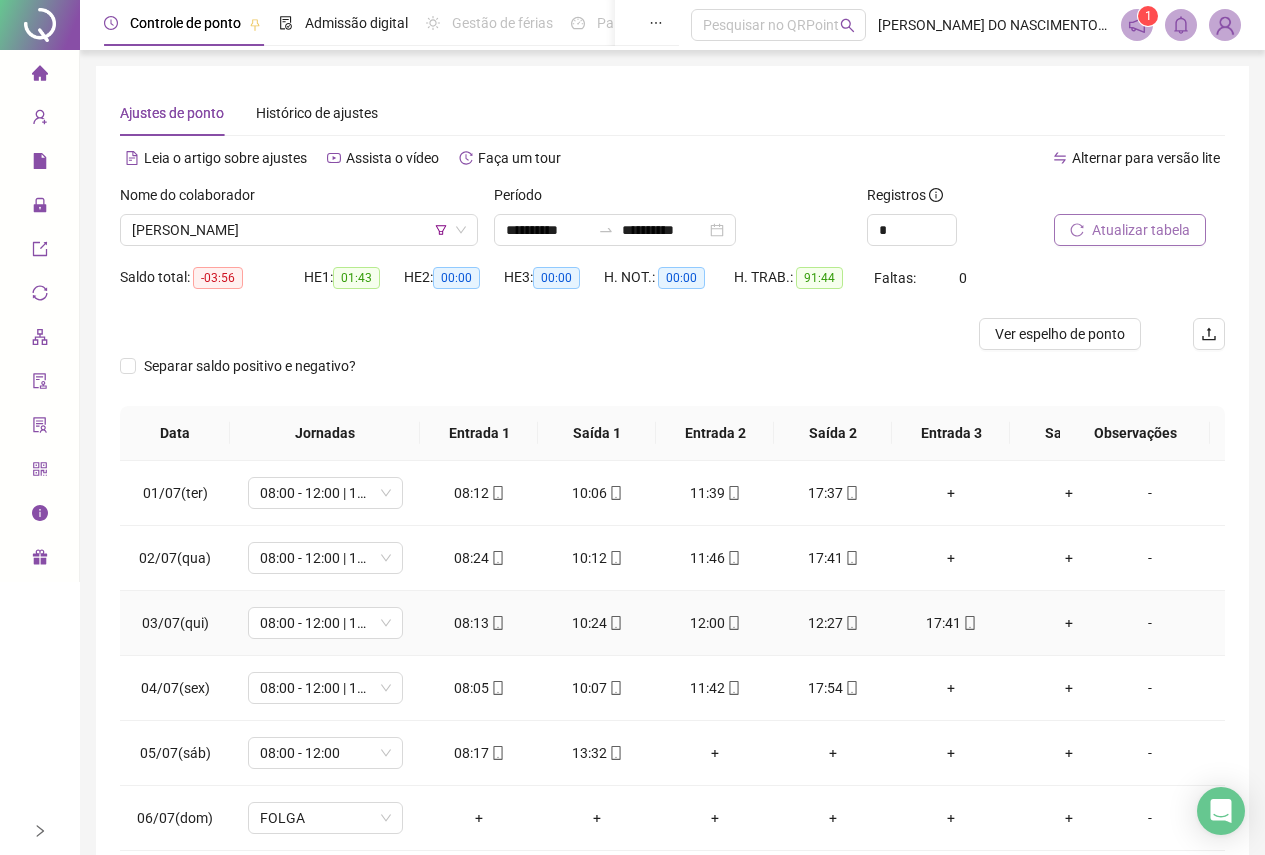 click on "12:00" at bounding box center [715, 623] 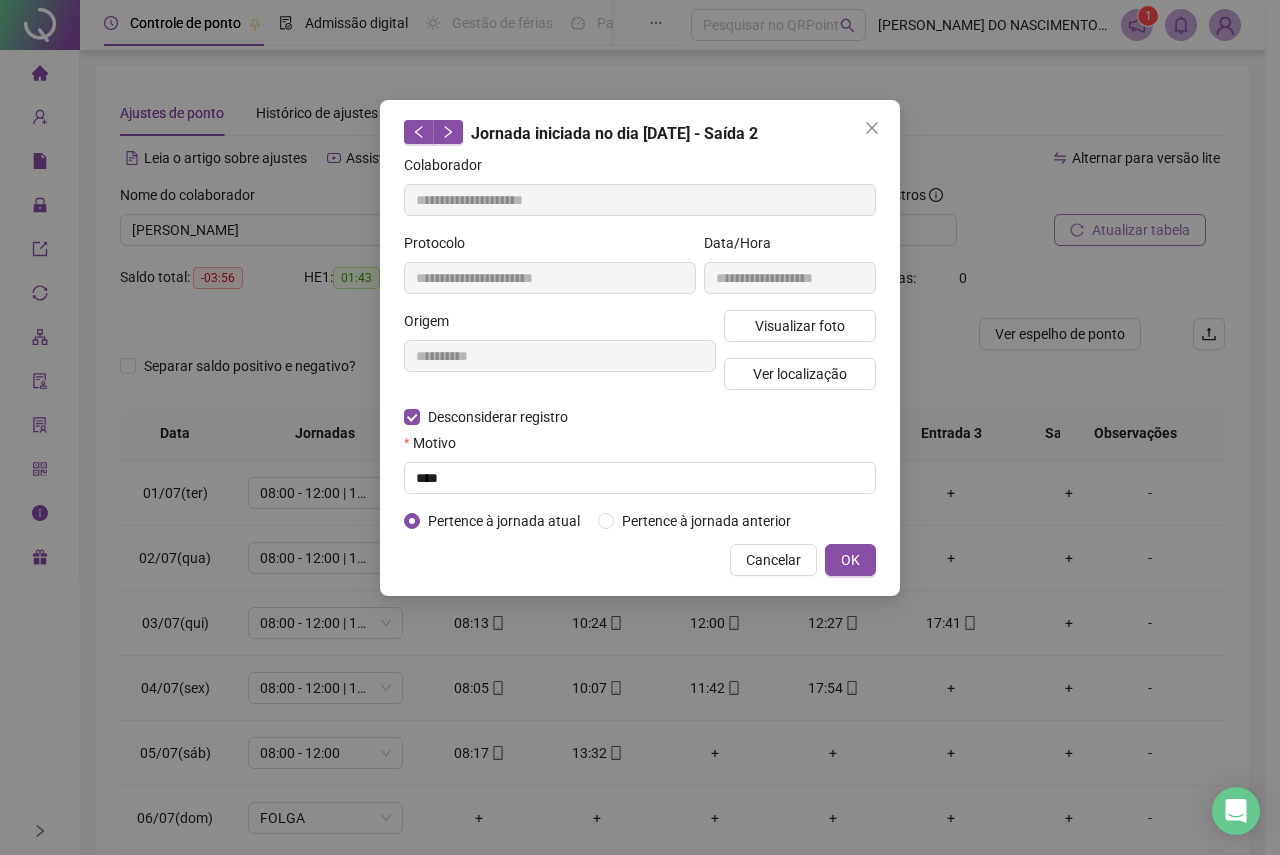 type on "**********" 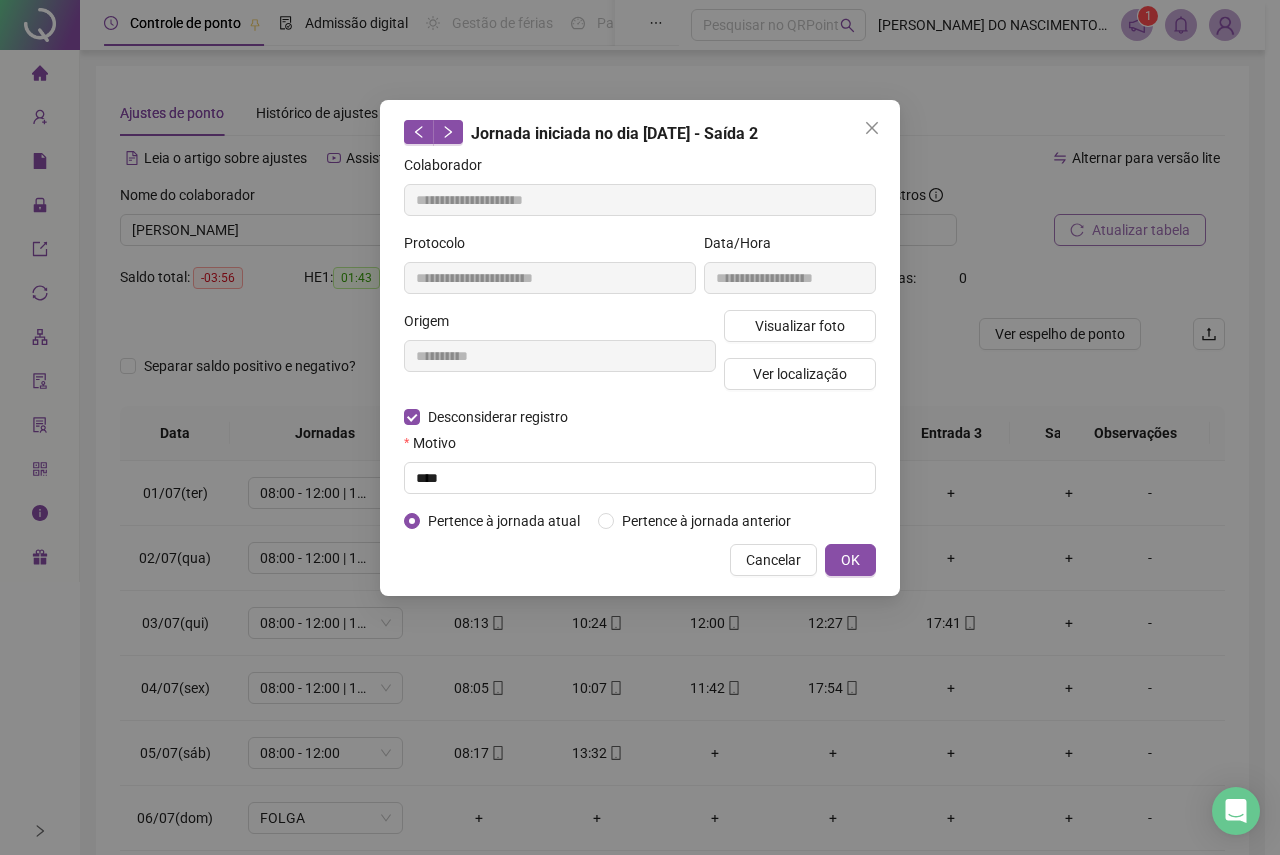 type on "**********" 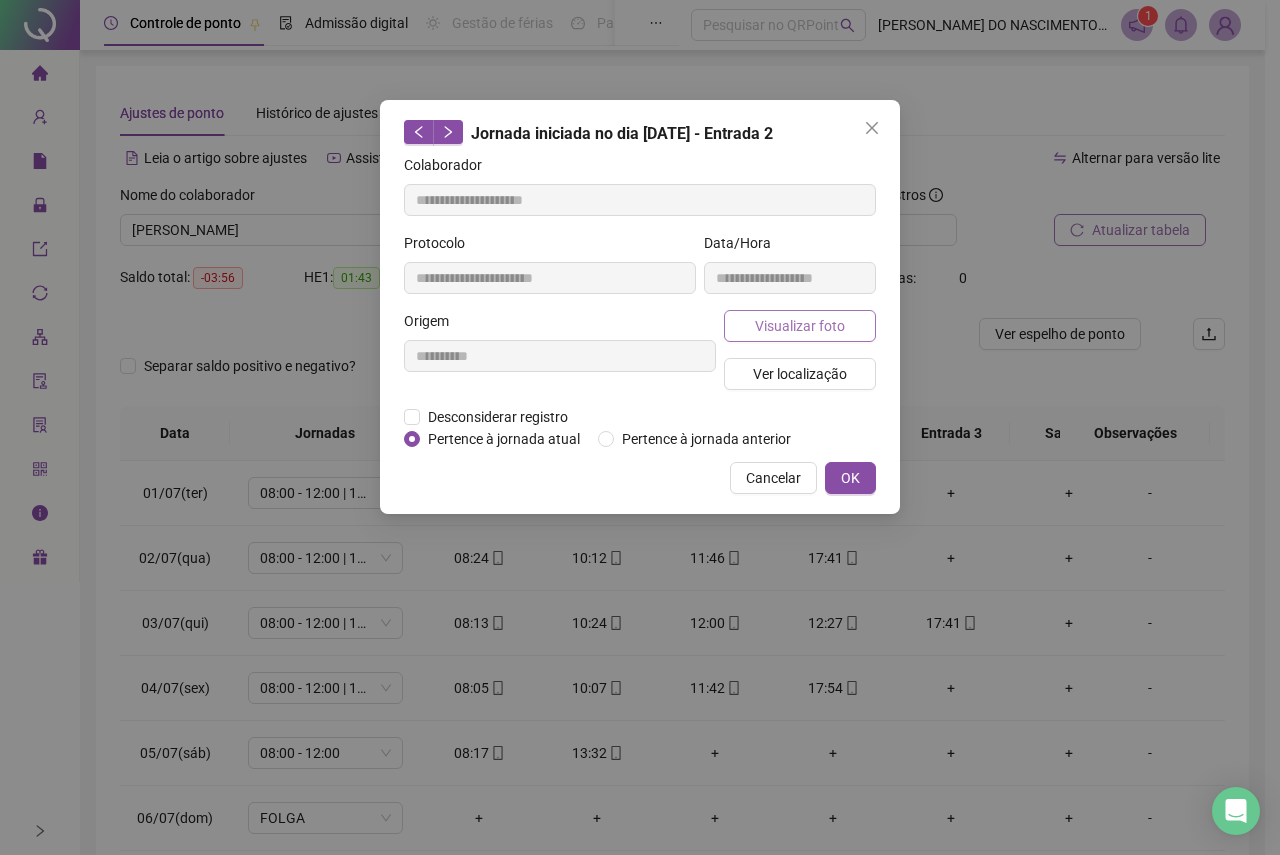 click on "Visualizar foto" at bounding box center [800, 326] 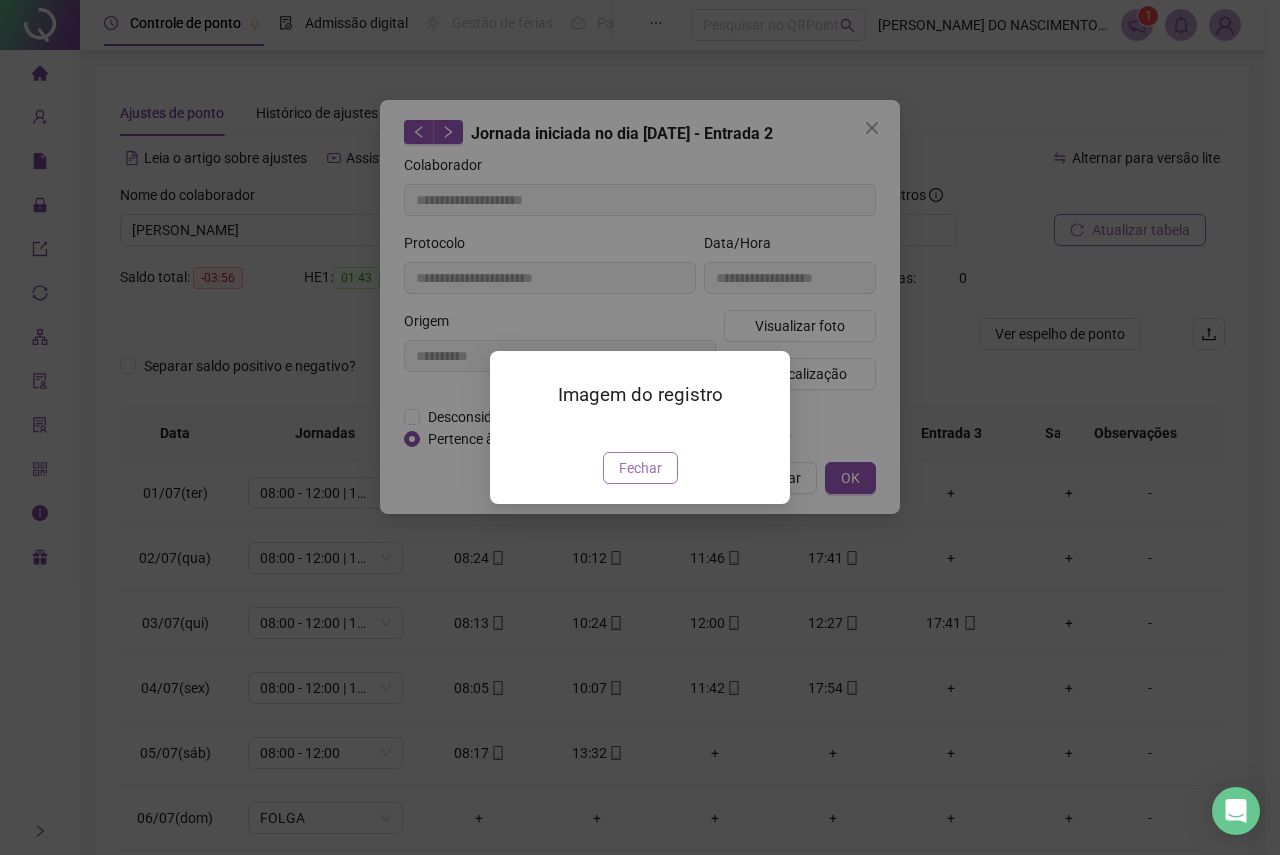 click on "Fechar" at bounding box center [640, 468] 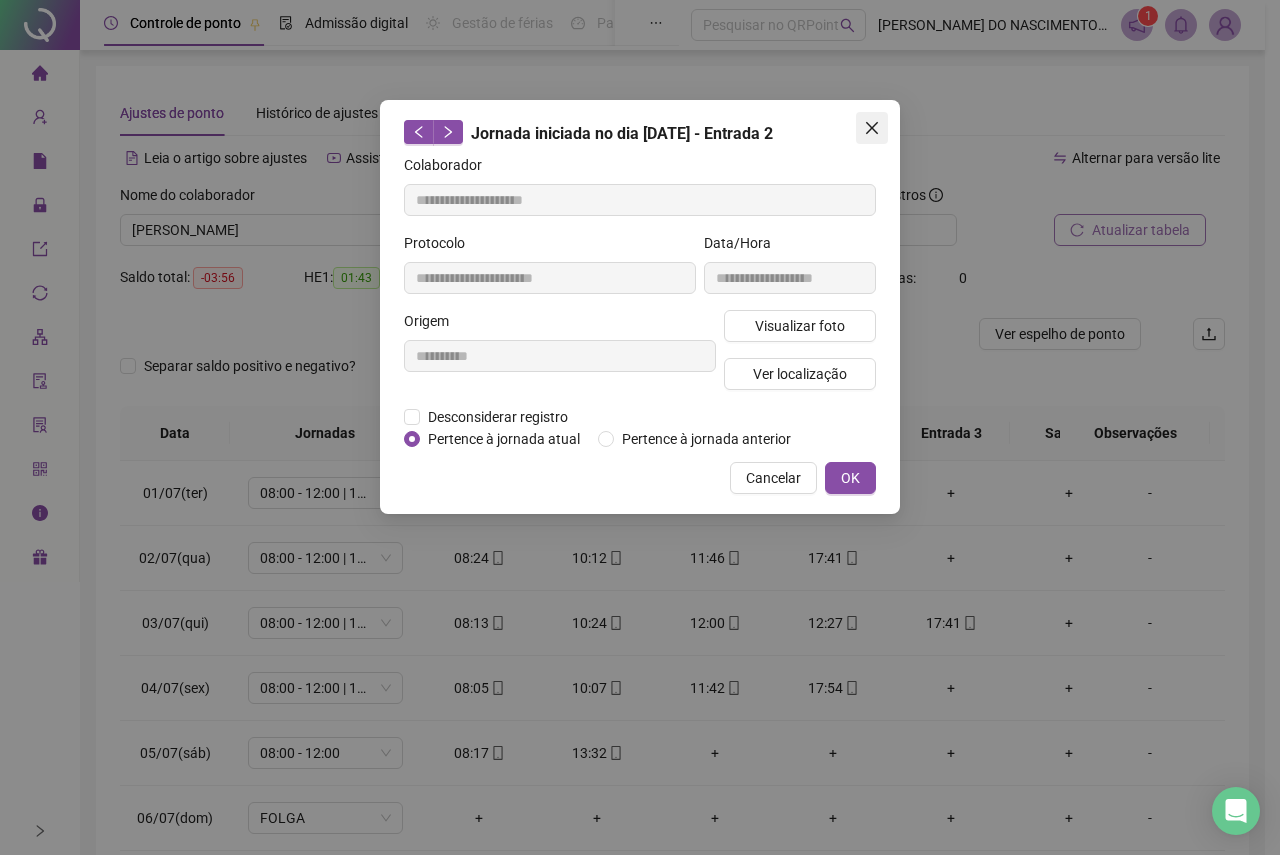 click 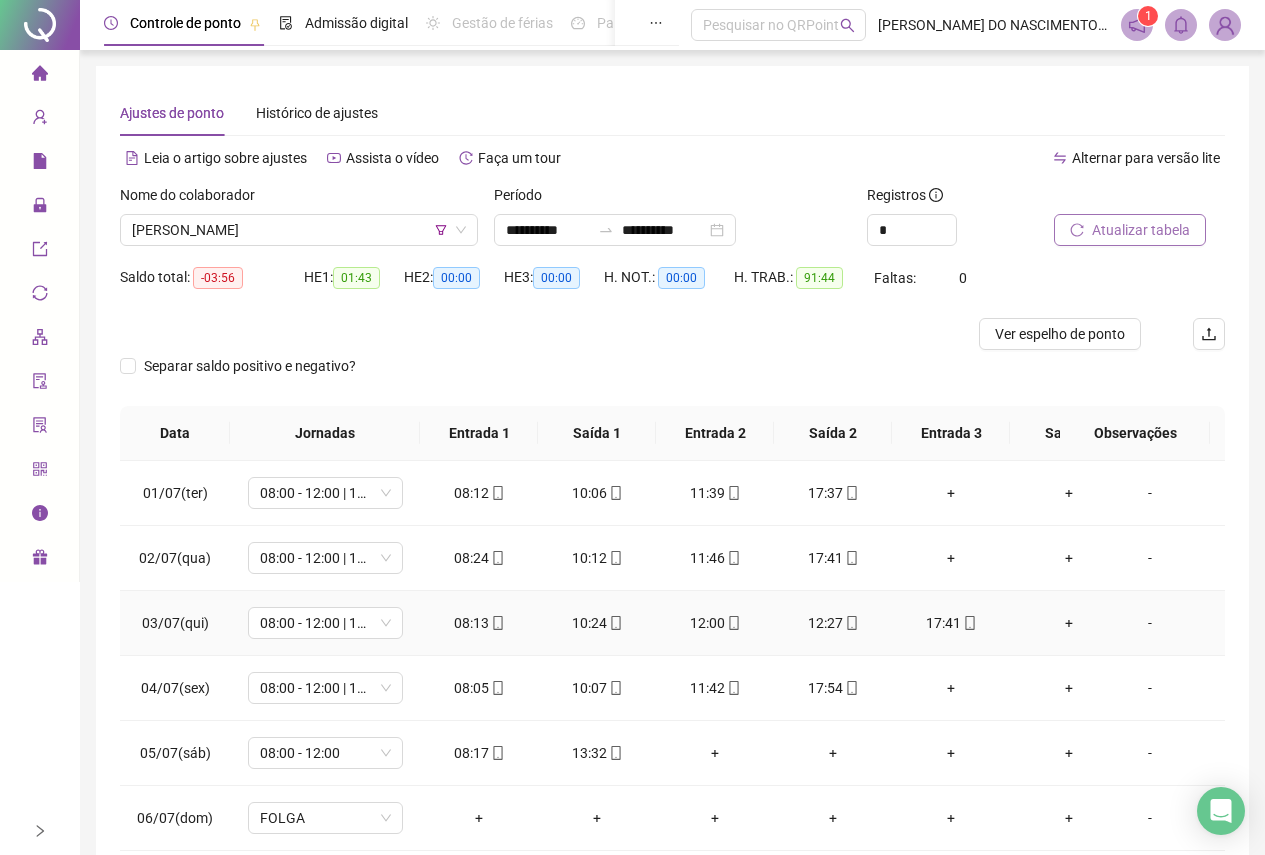 click on "12:27" at bounding box center [833, 623] 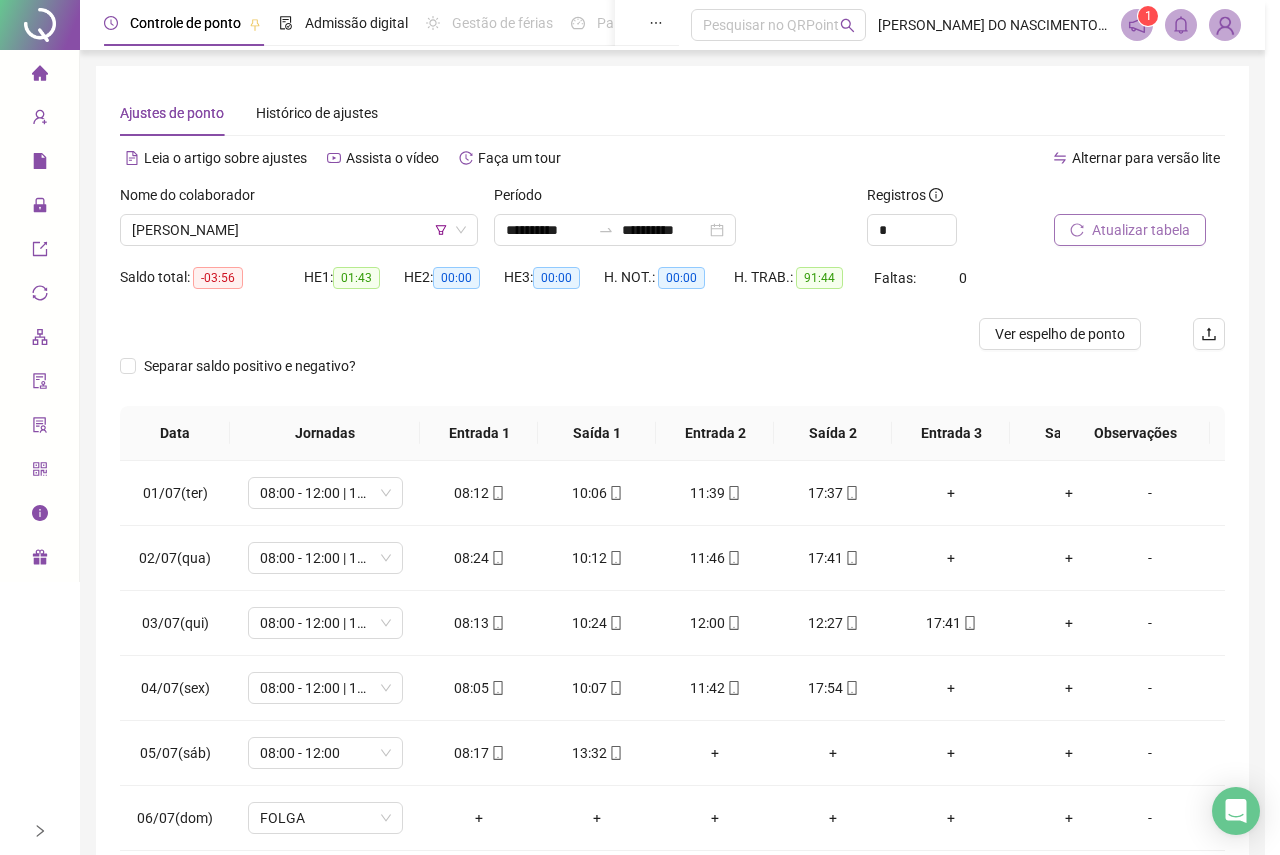 type on "**********" 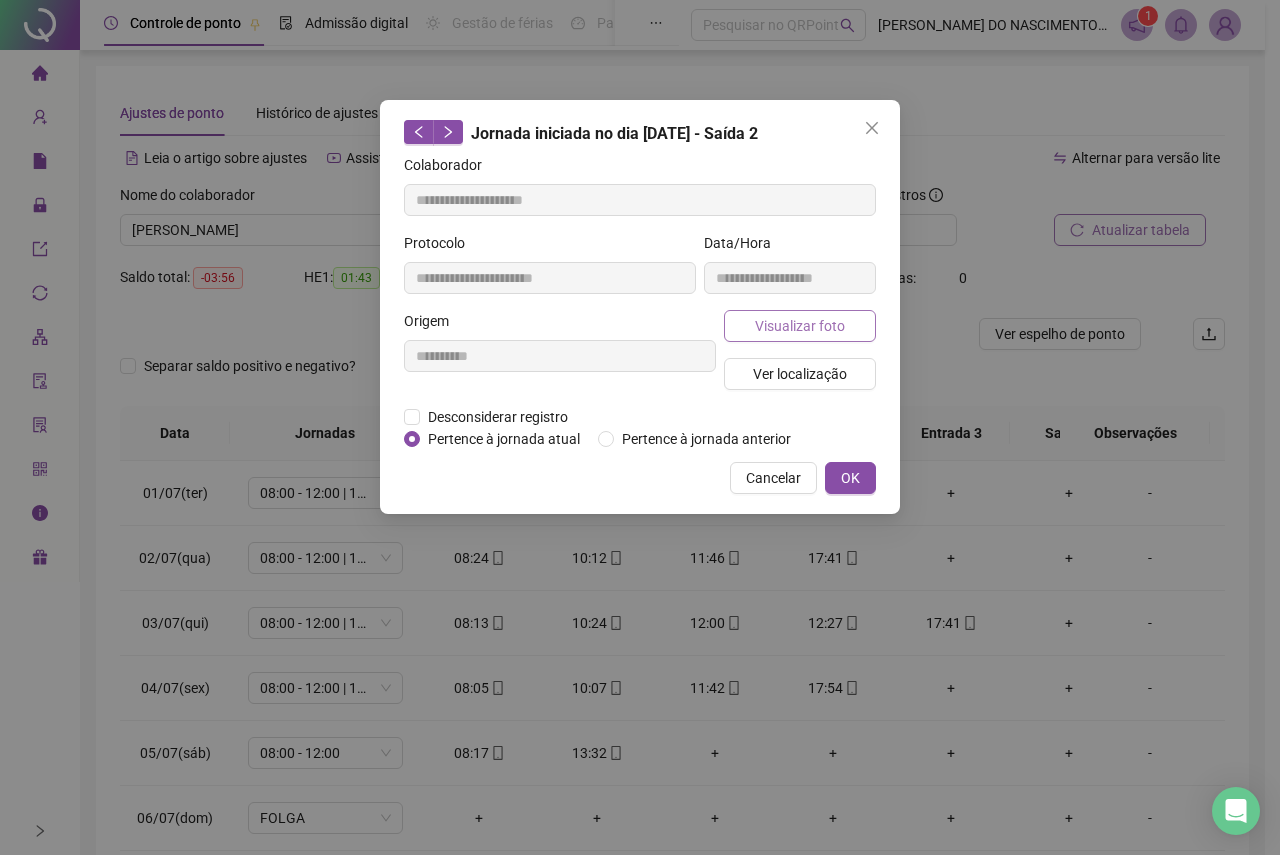 click on "Visualizar foto" at bounding box center (800, 326) 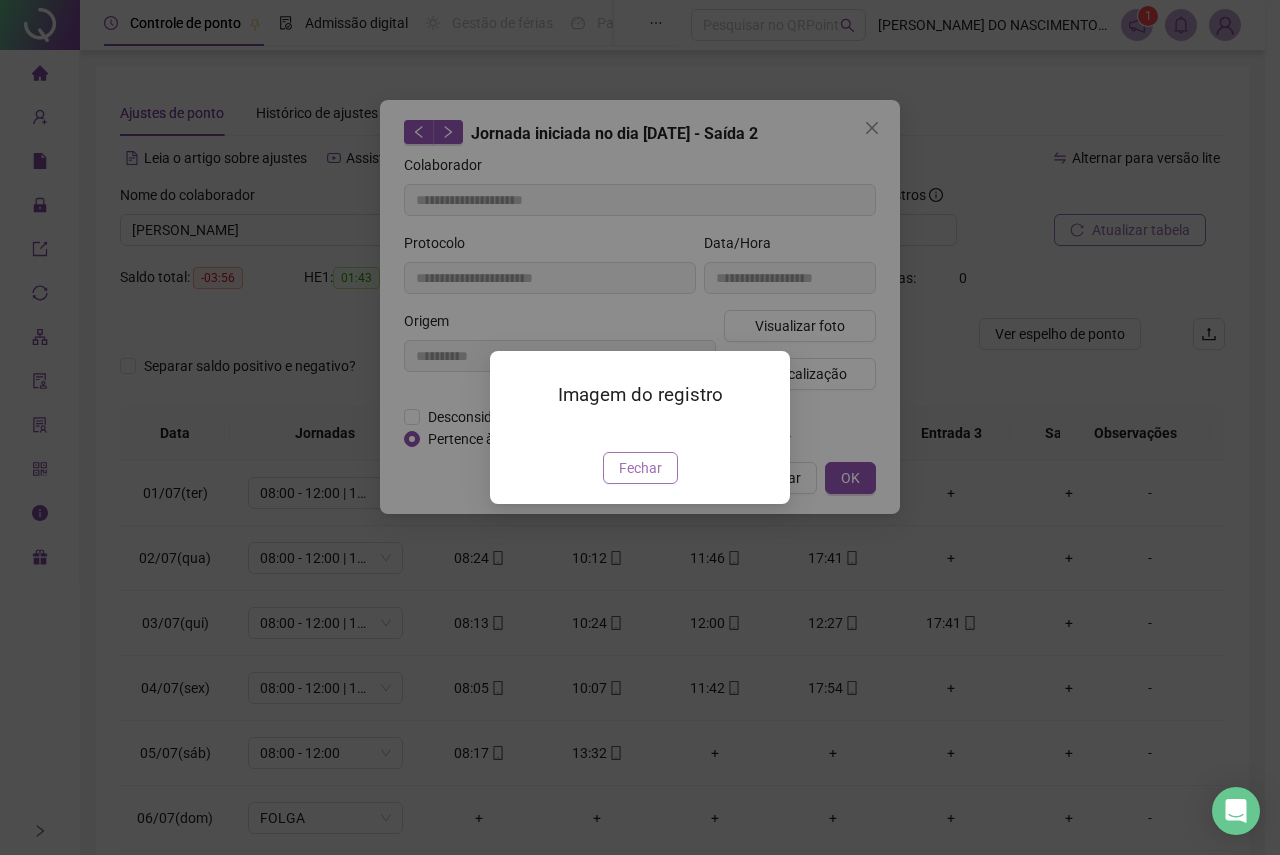 click on "Fechar" at bounding box center [640, 468] 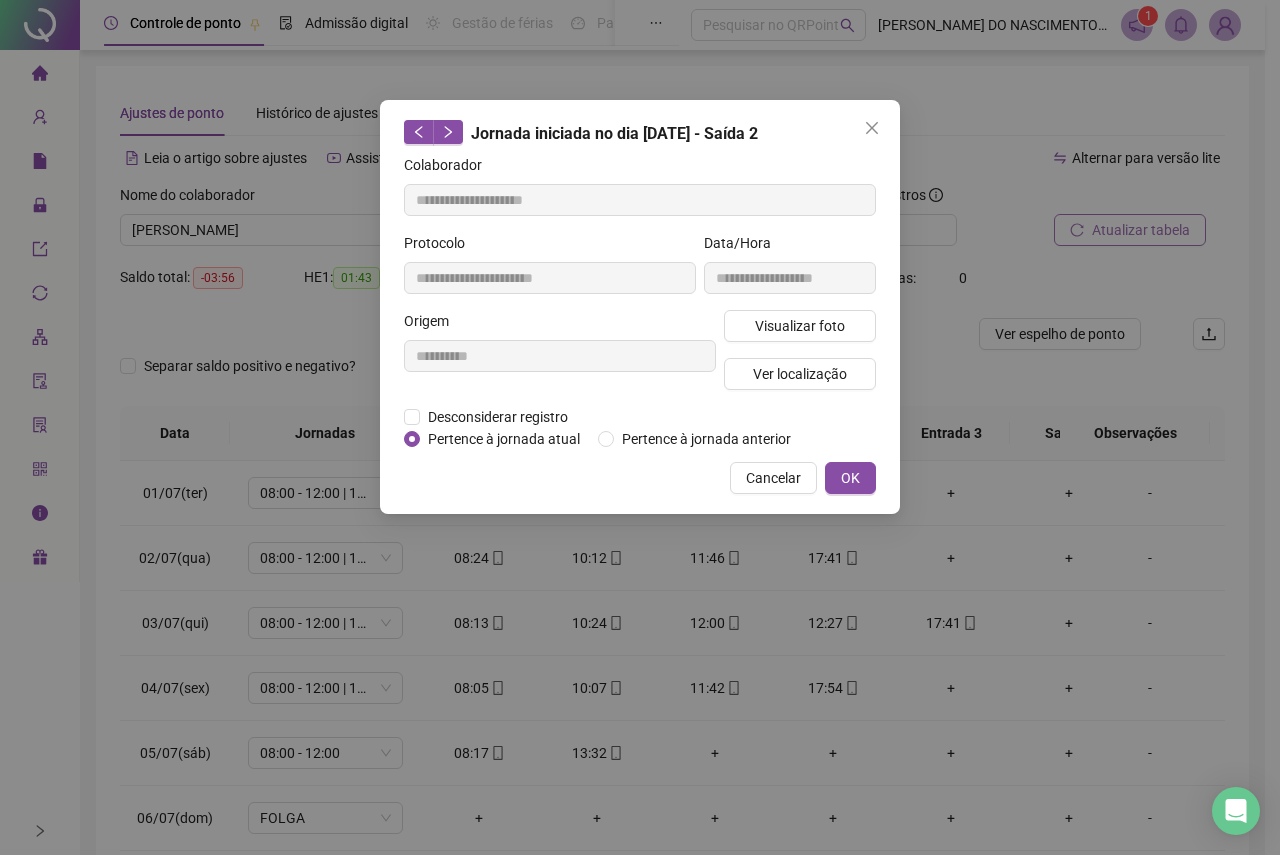 click 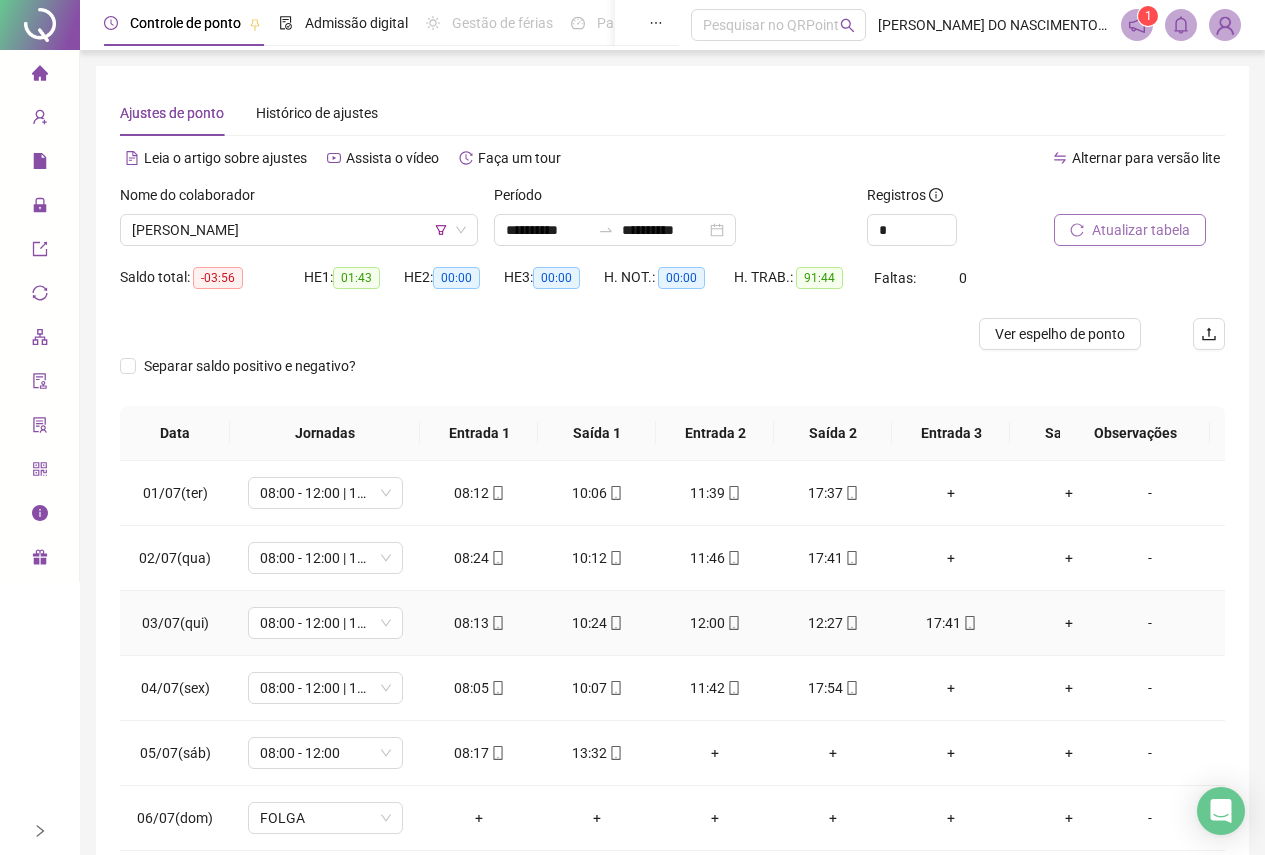 click on "12:27" at bounding box center (833, 623) 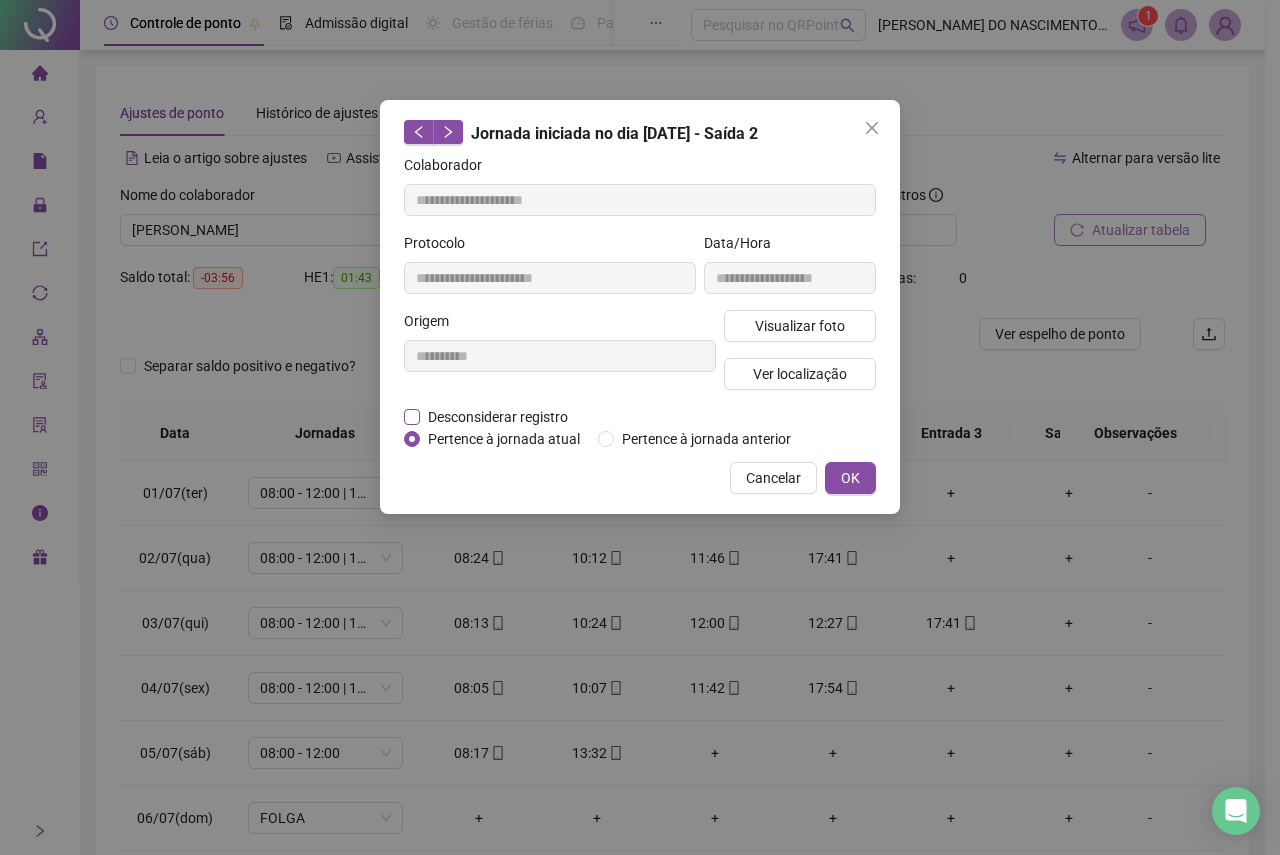 click on "Desconsiderar registro" at bounding box center [498, 417] 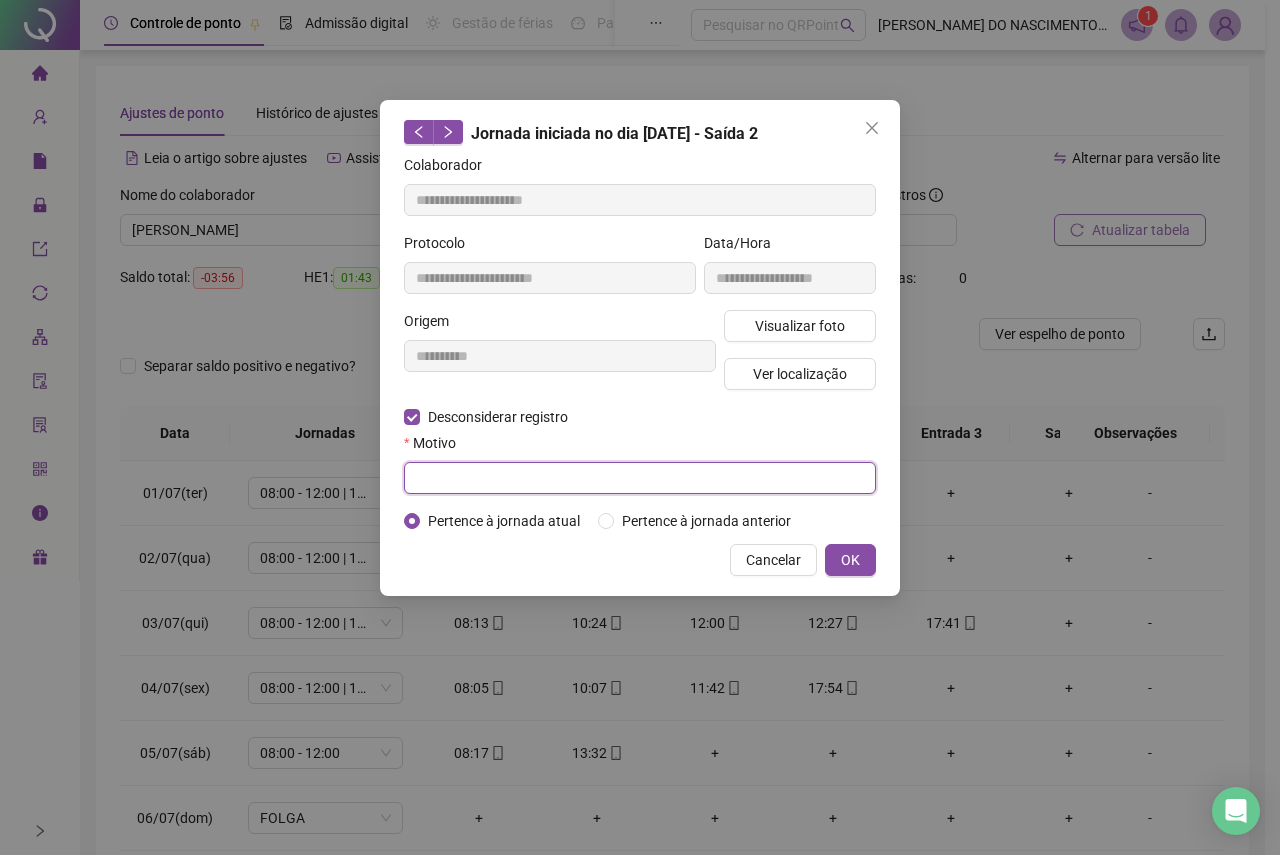 click at bounding box center (640, 478) 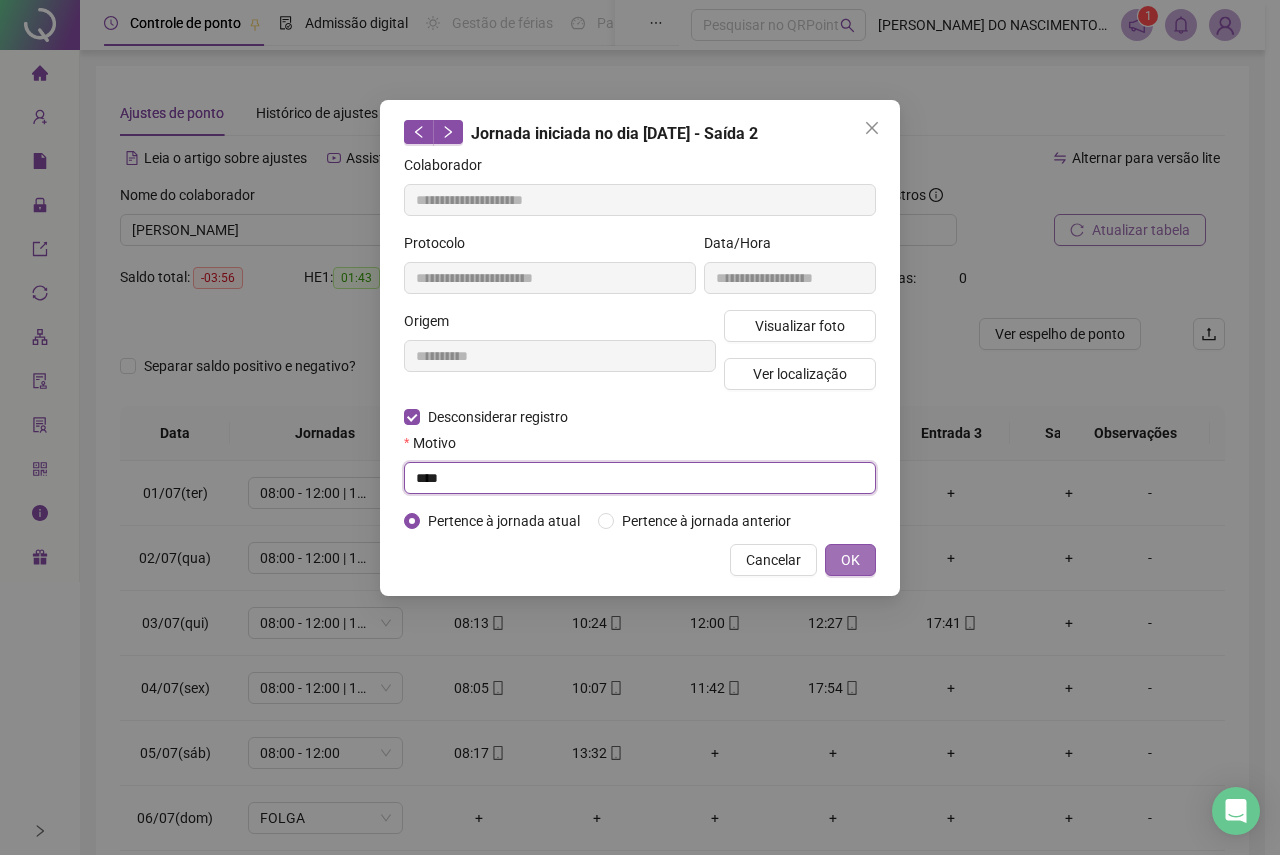 type on "****" 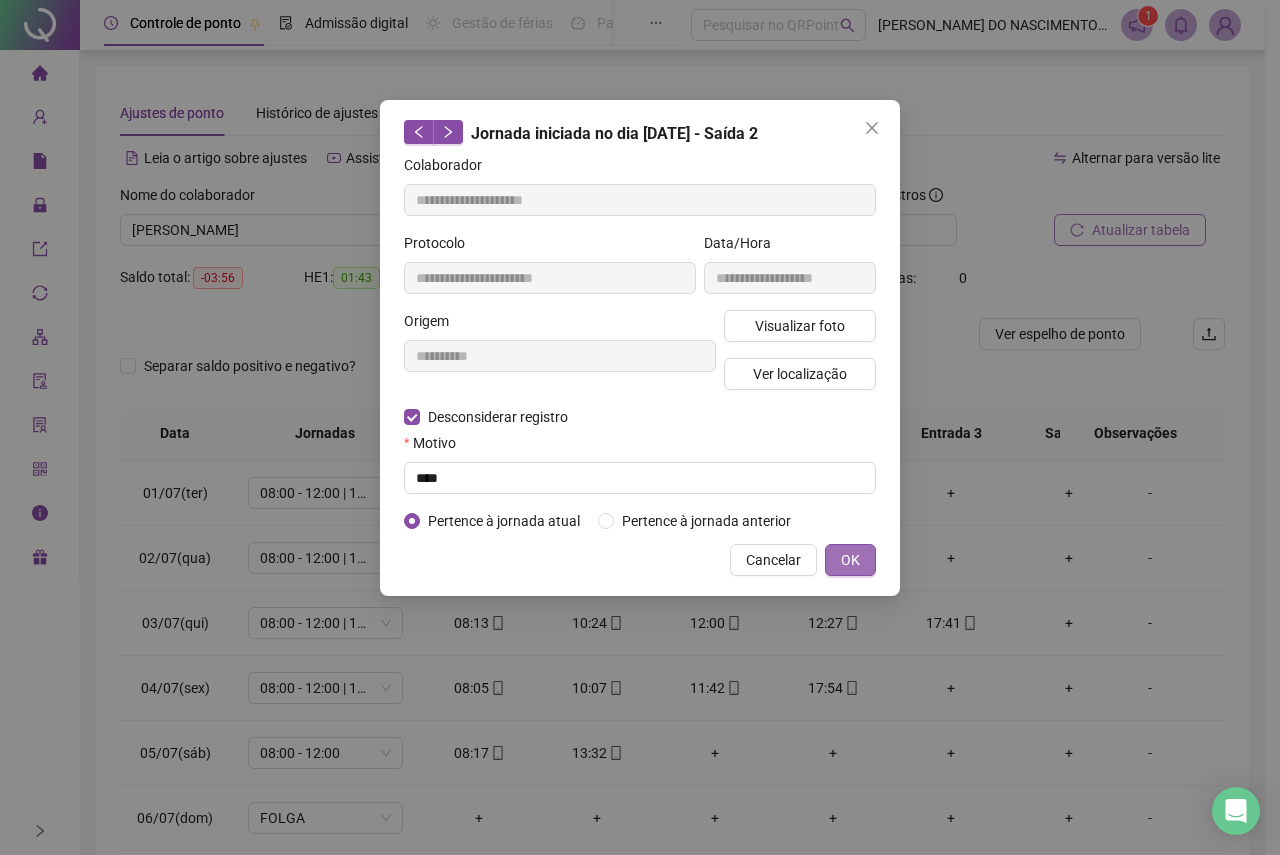 click on "OK" at bounding box center (850, 560) 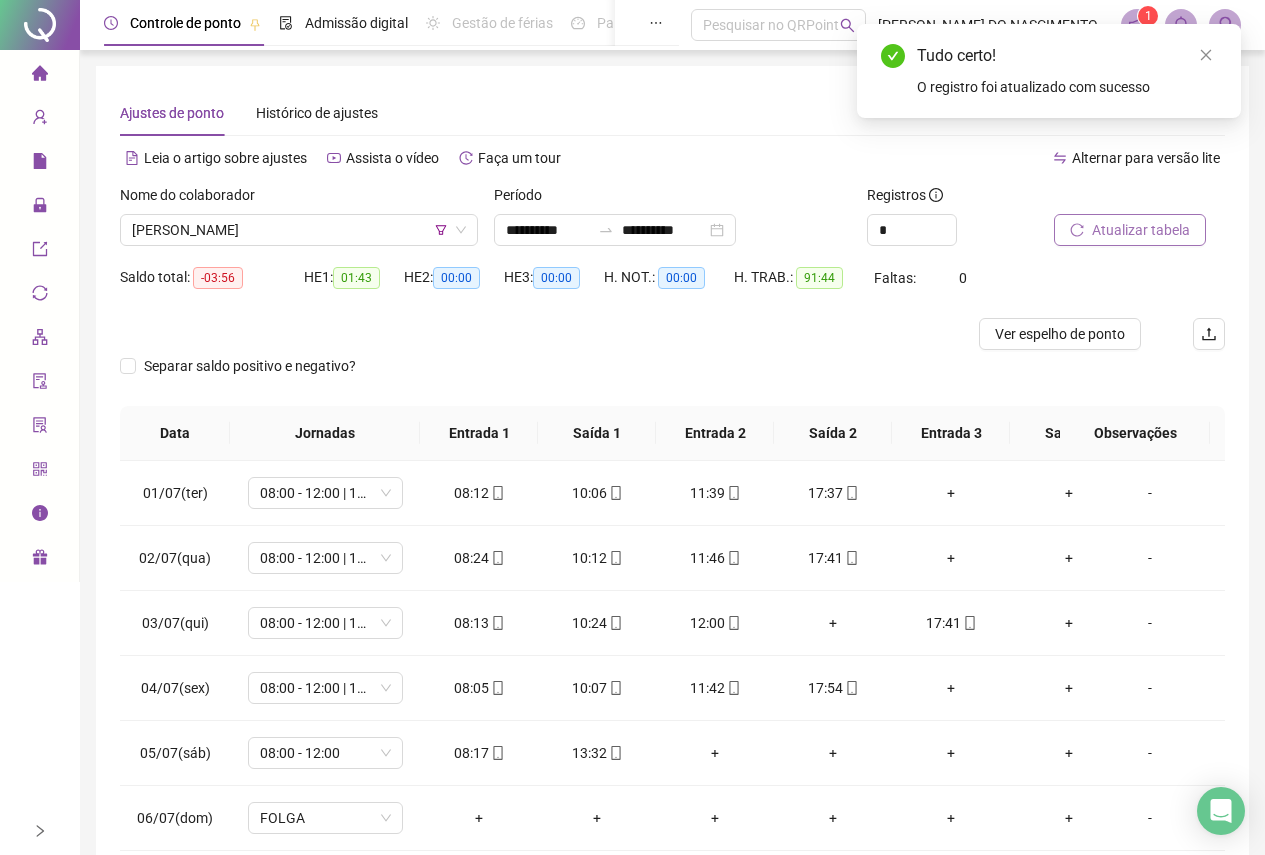 click on "Atualizar tabela" at bounding box center [1141, 230] 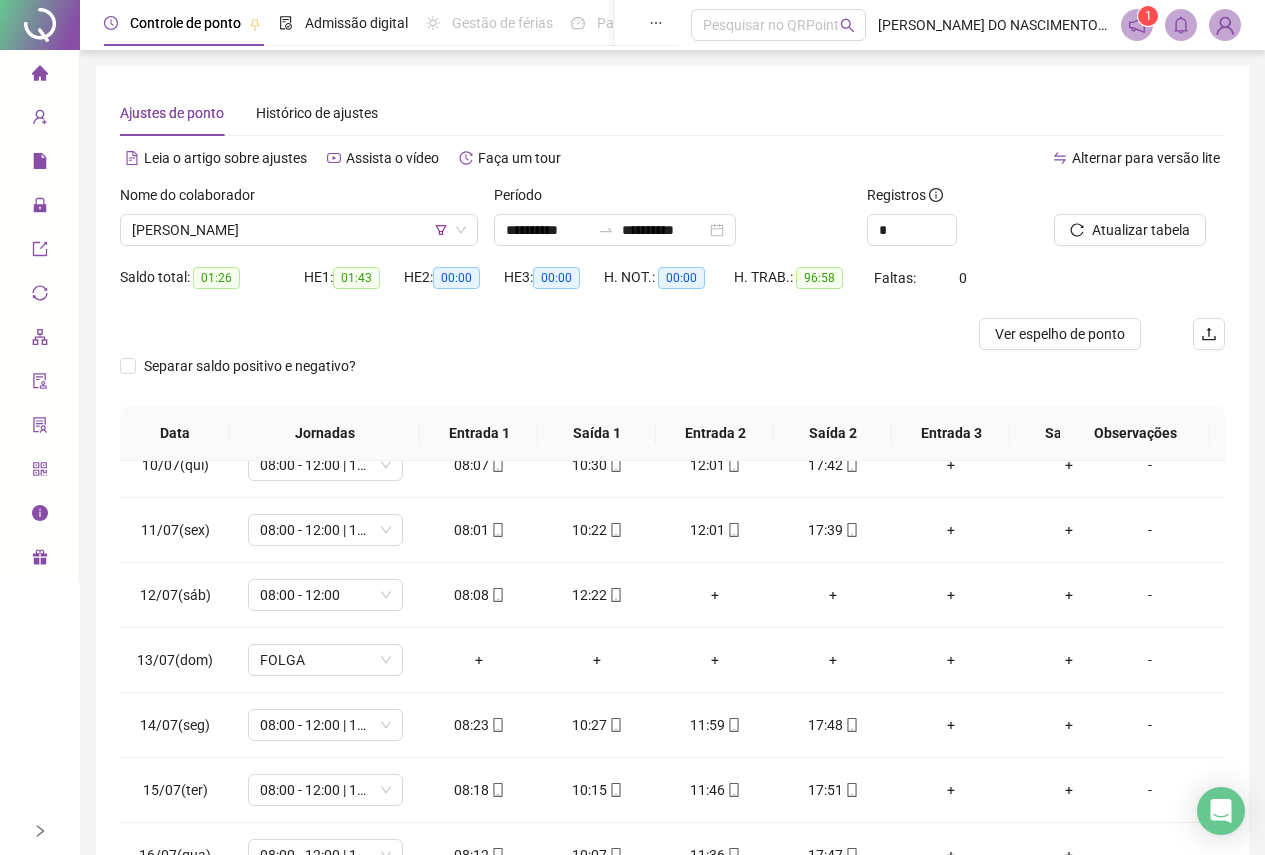 scroll, scrollTop: 628, scrollLeft: 0, axis: vertical 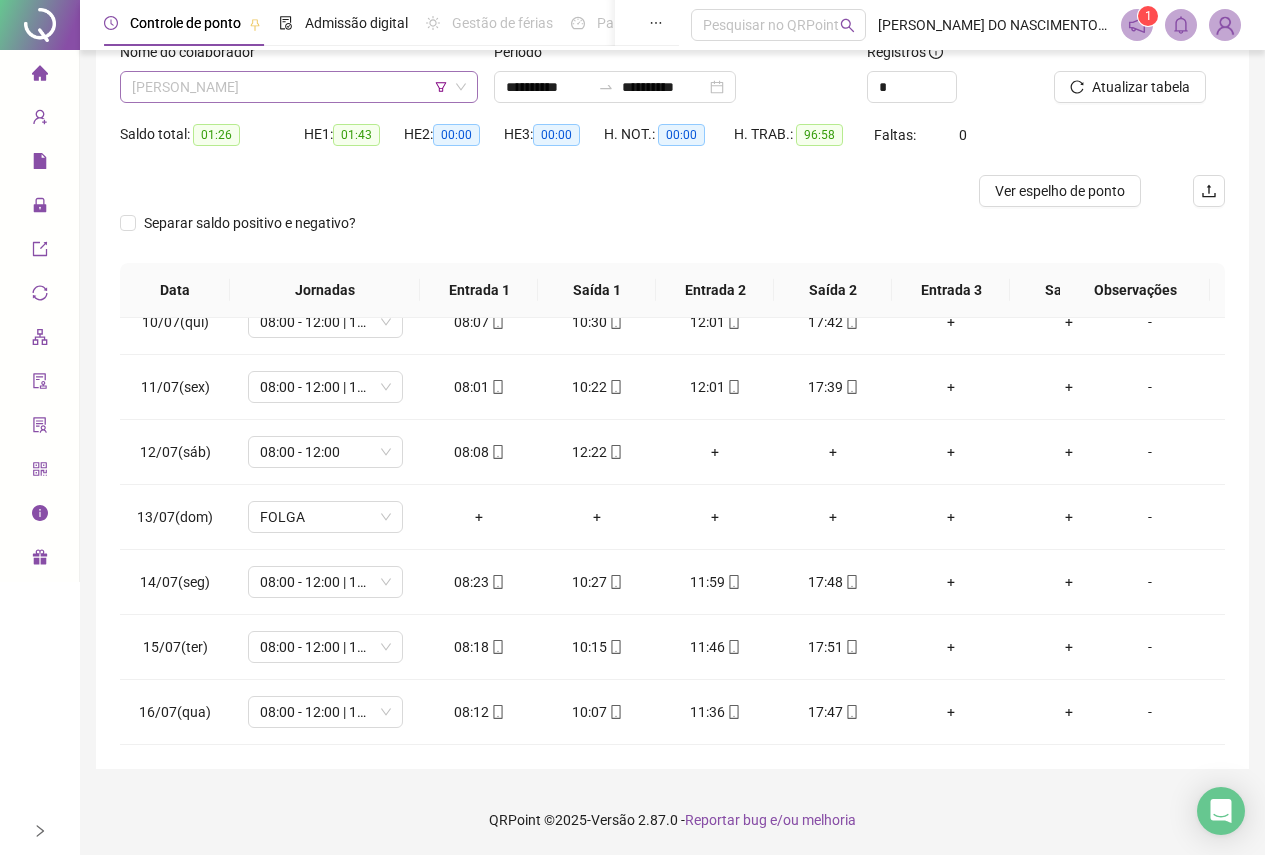 click on "[PERSON_NAME]" at bounding box center (299, 87) 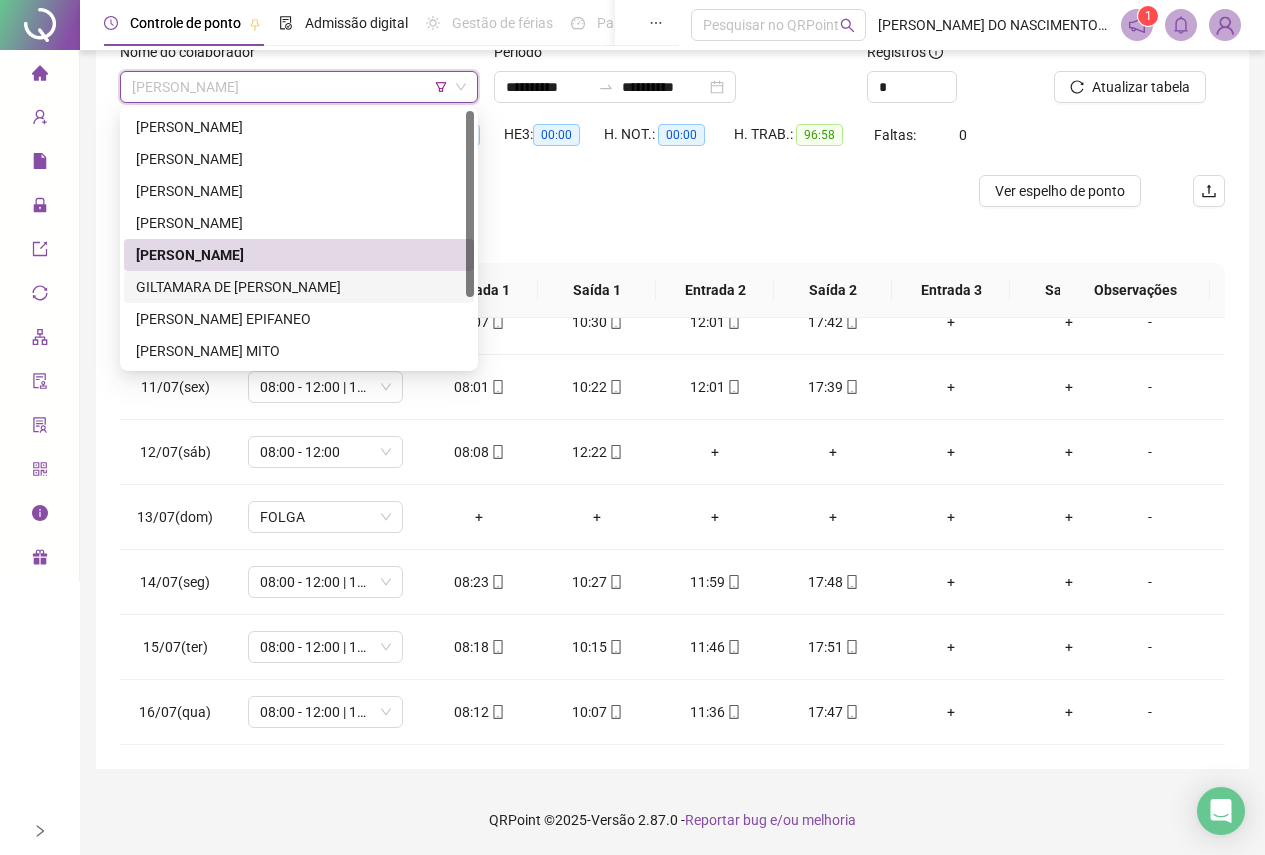 click on "GILTAMARA DE [PERSON_NAME]" at bounding box center (299, 287) 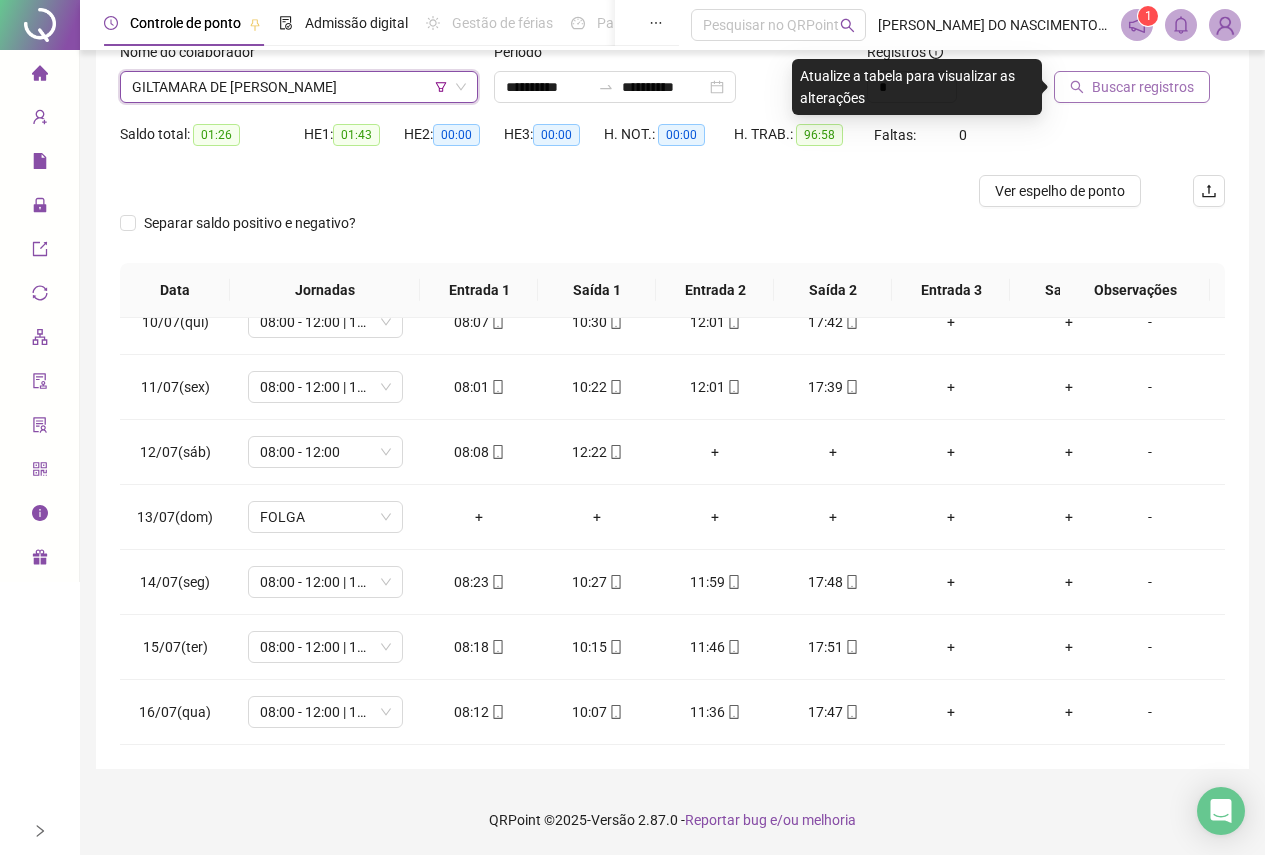click on "Buscar registros" at bounding box center [1132, 87] 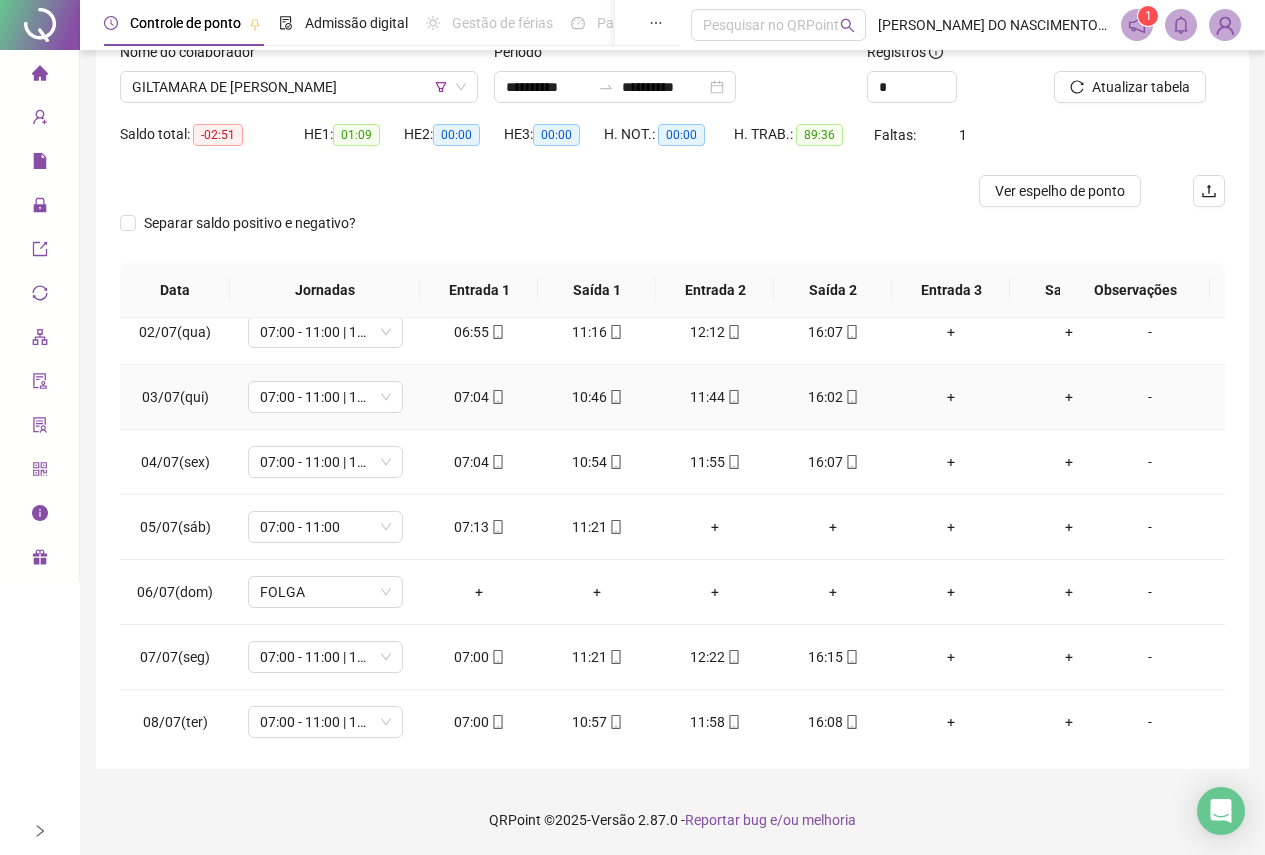 scroll, scrollTop: 0, scrollLeft: 0, axis: both 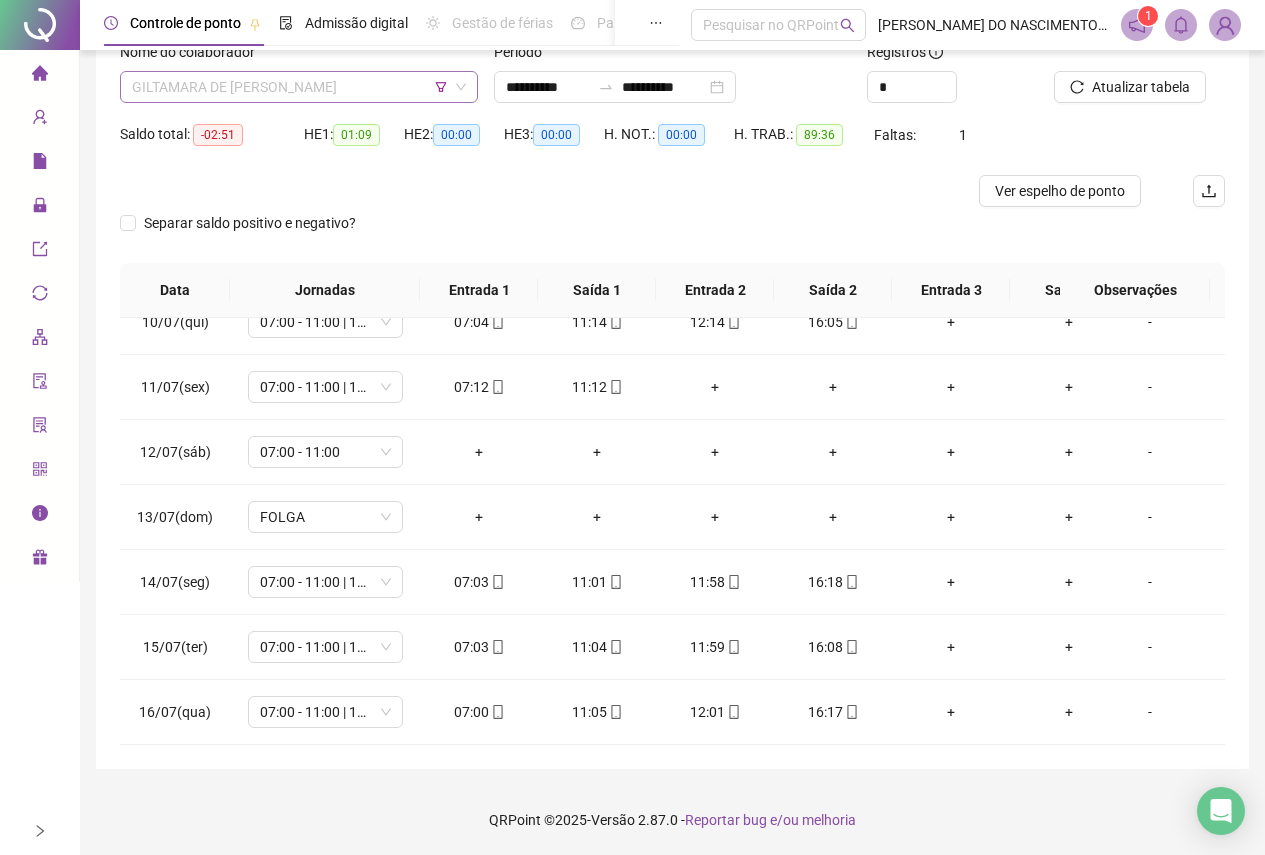 click on "GILTAMARA DE [PERSON_NAME]" at bounding box center (299, 87) 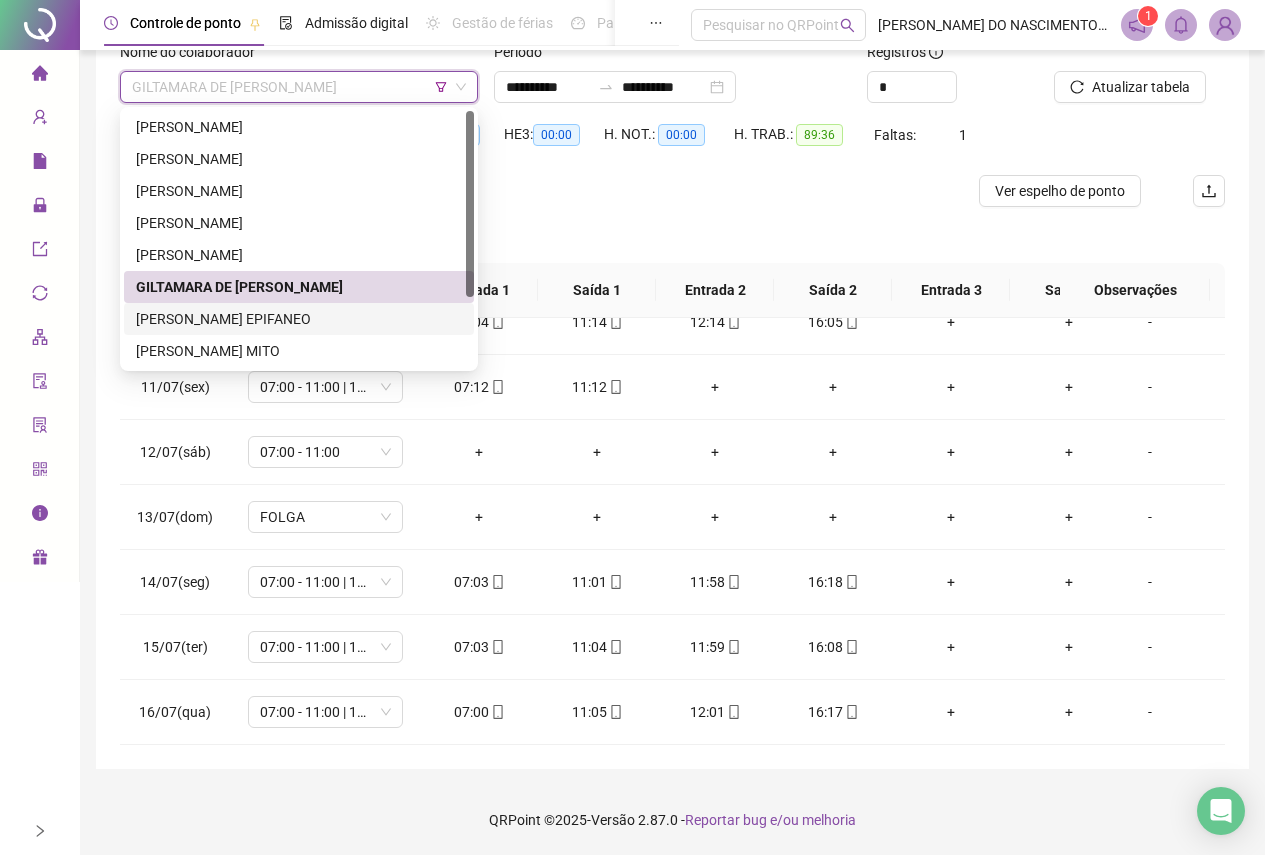 click on "[PERSON_NAME] EPIFANEO" at bounding box center (299, 319) 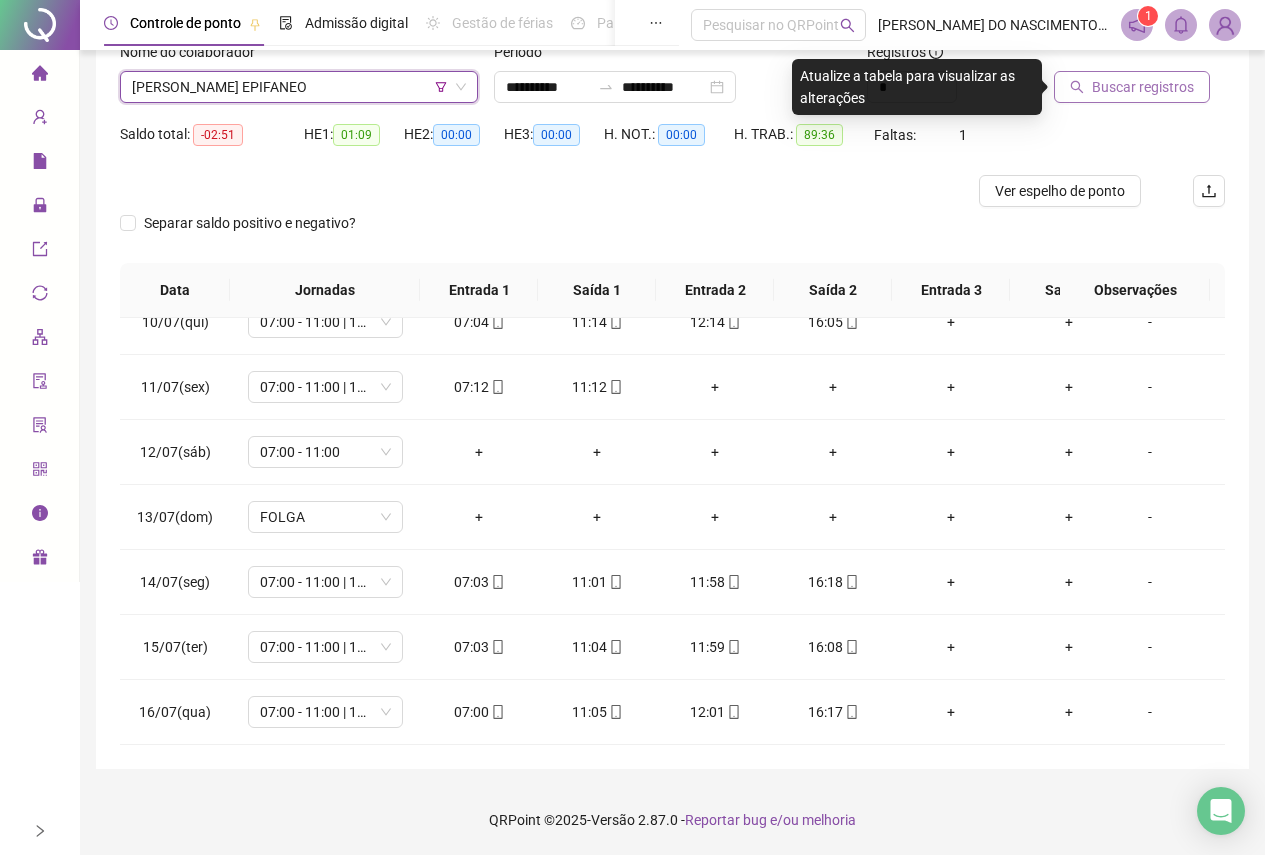 click on "Buscar registros" at bounding box center [1143, 87] 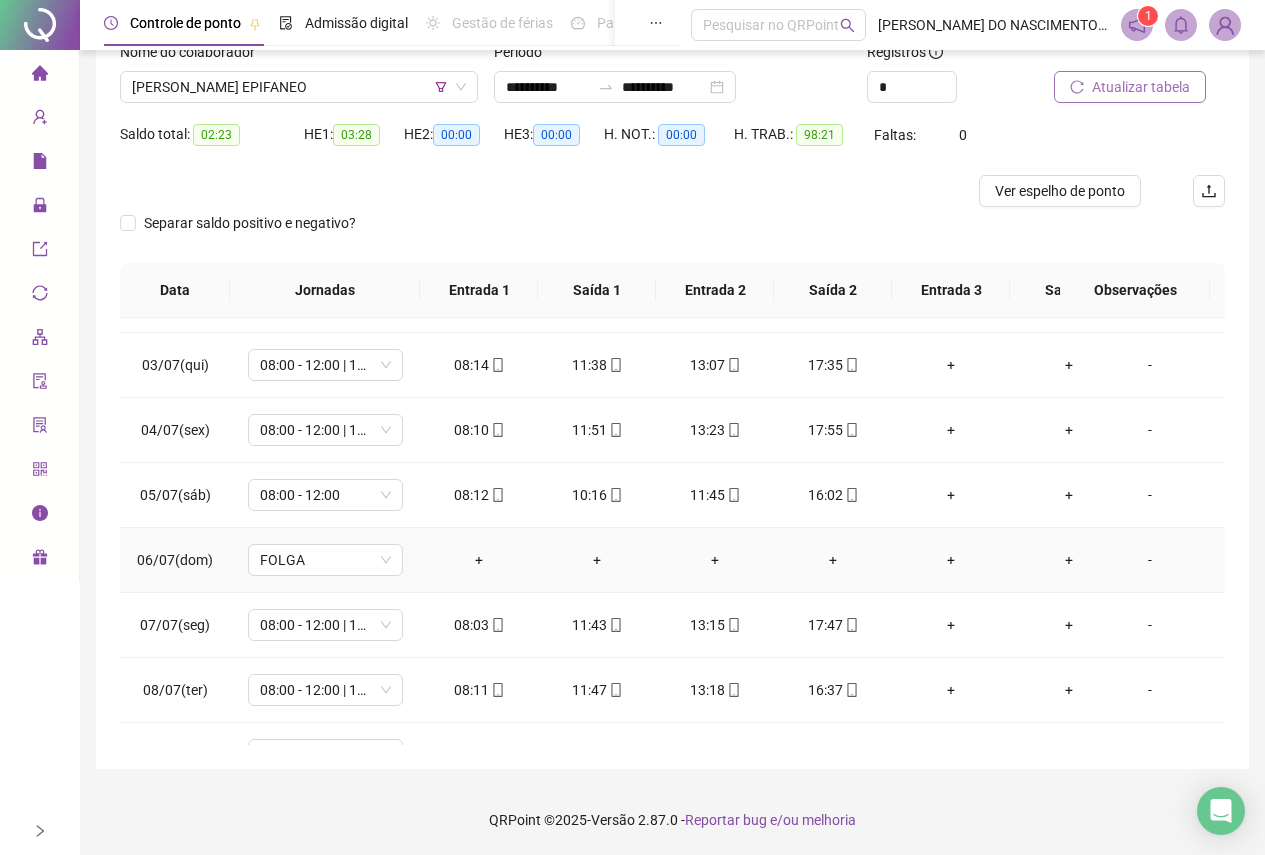 scroll, scrollTop: 0, scrollLeft: 0, axis: both 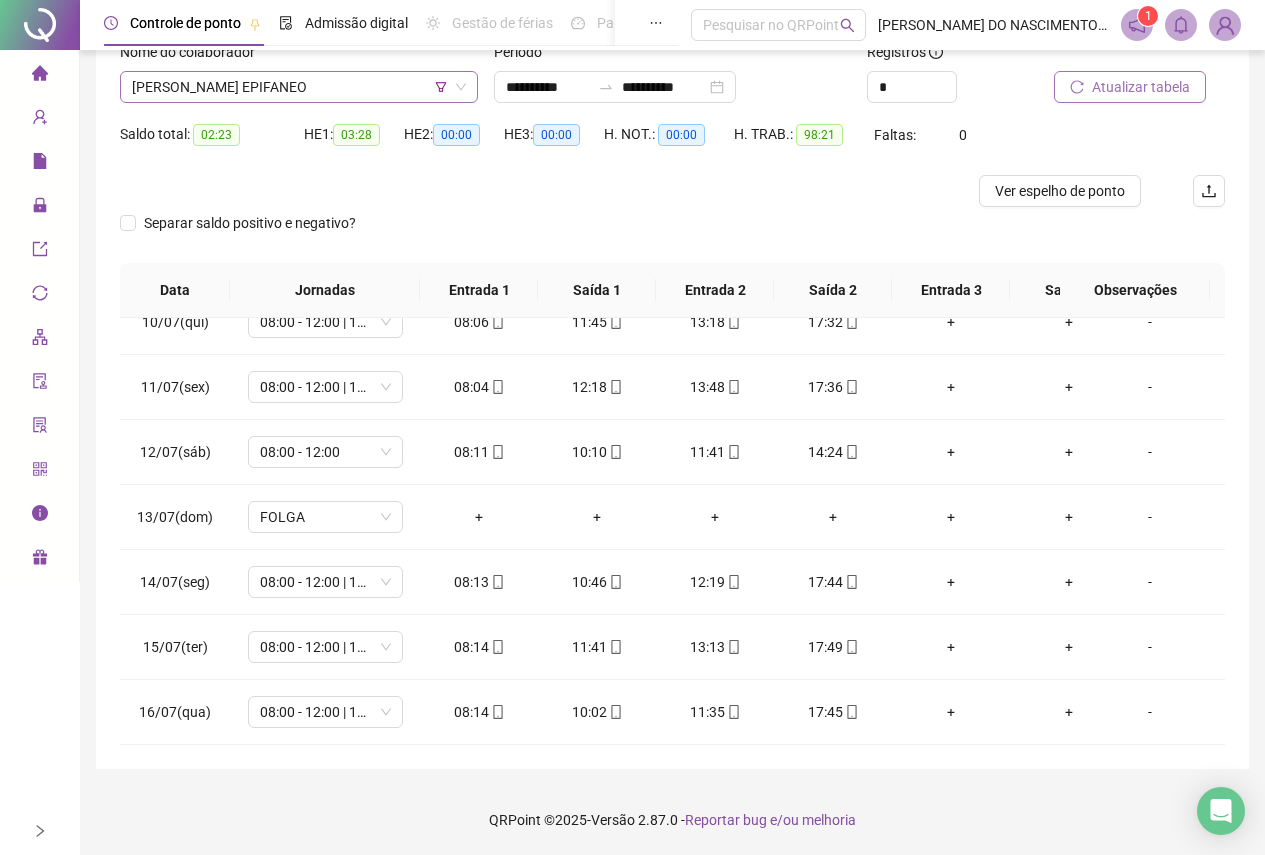 click on "[PERSON_NAME] EPIFANEO" at bounding box center [299, 87] 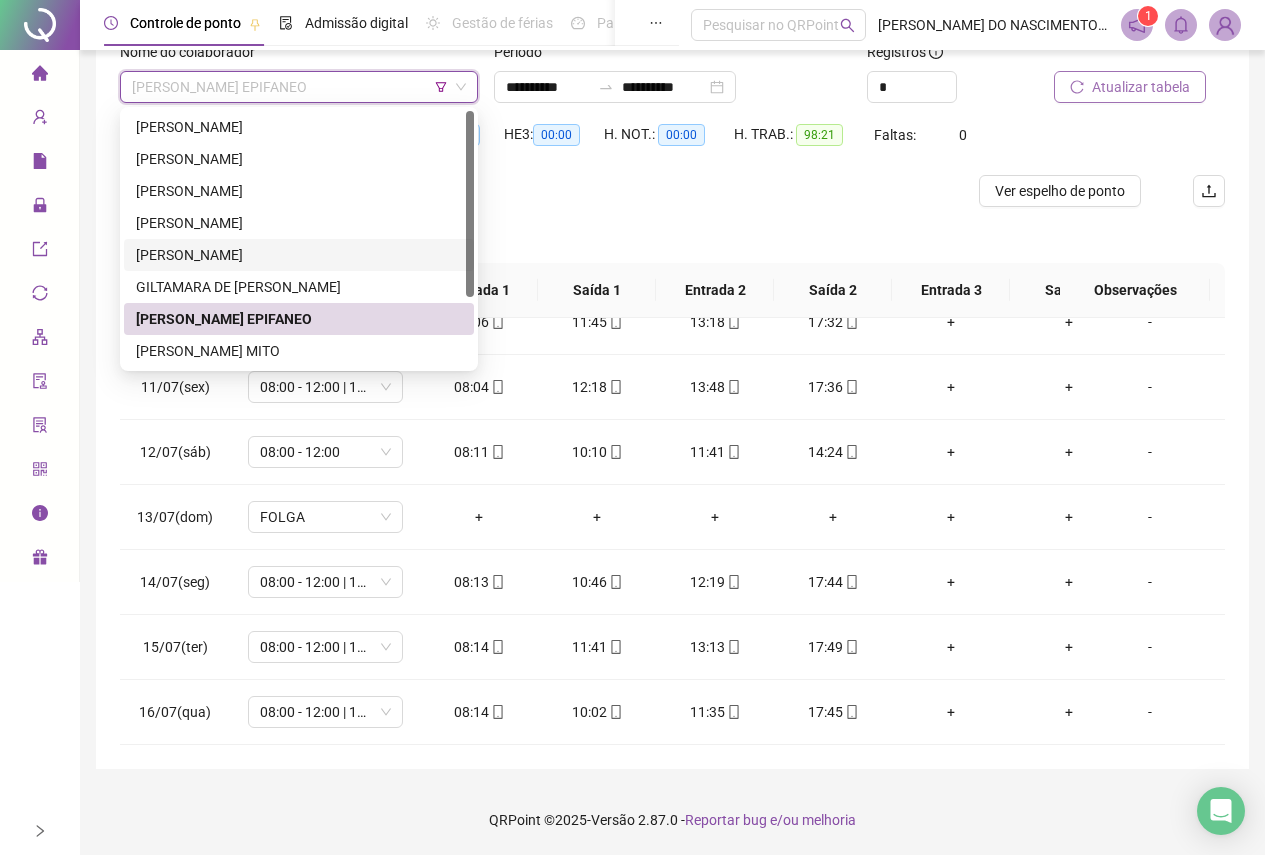 scroll, scrollTop: 96, scrollLeft: 0, axis: vertical 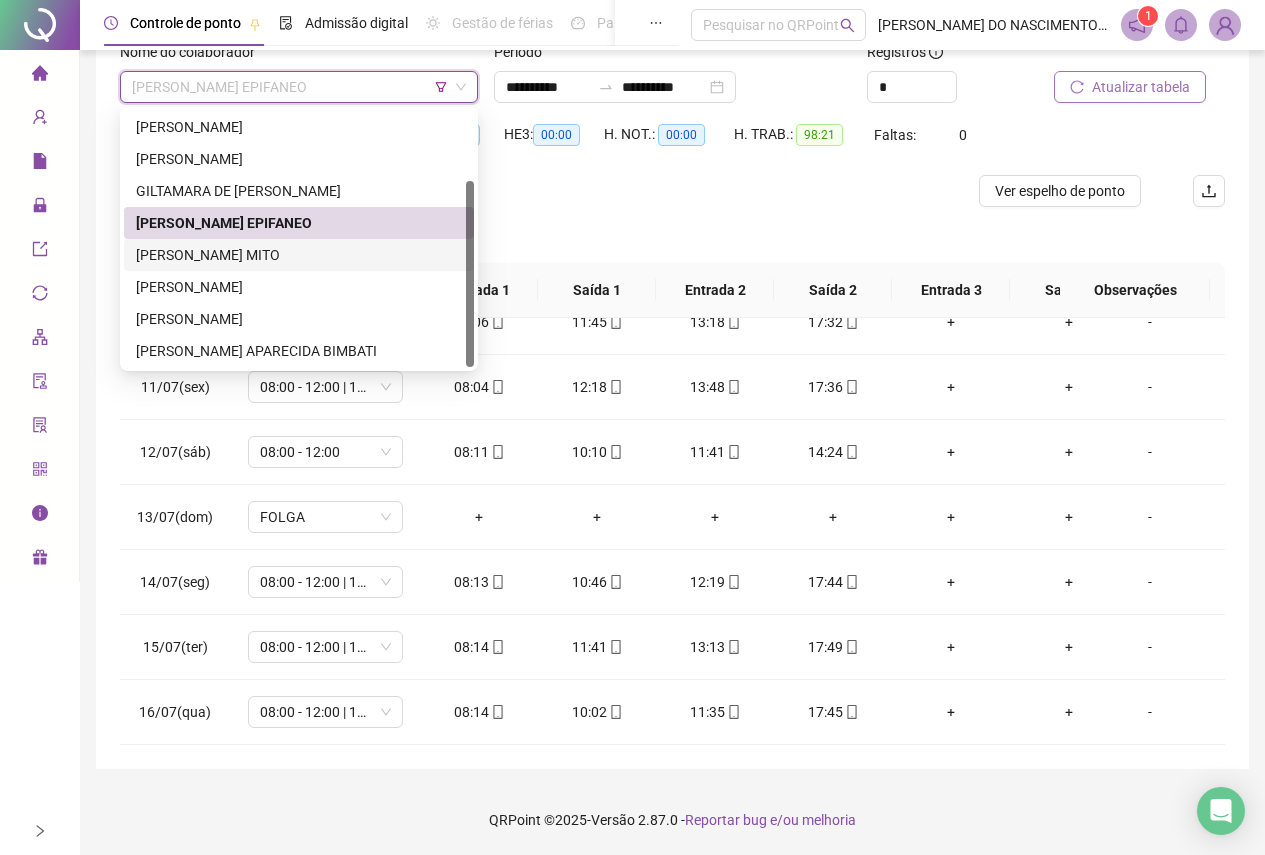 click on "[PERSON_NAME] MITO" at bounding box center (299, 255) 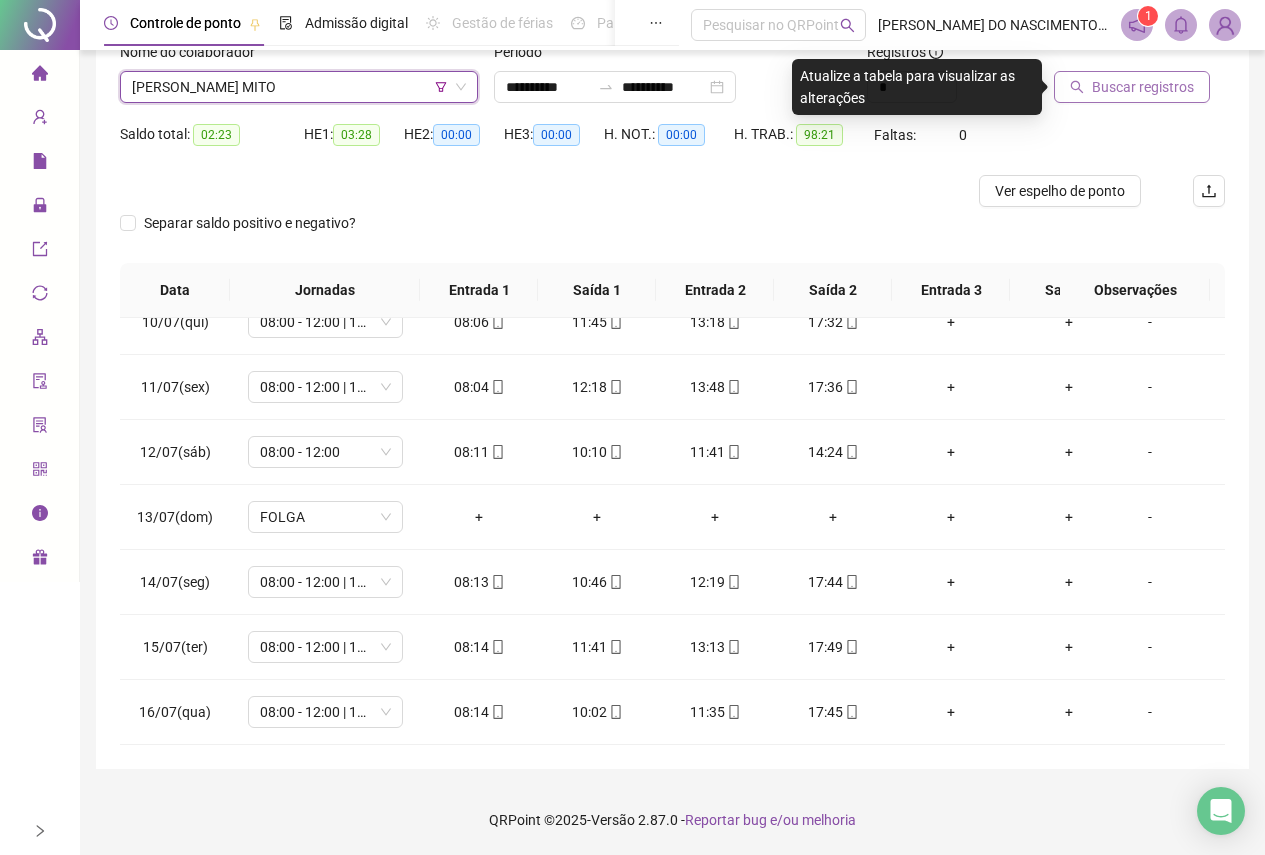 click on "Buscar registros" at bounding box center [1143, 87] 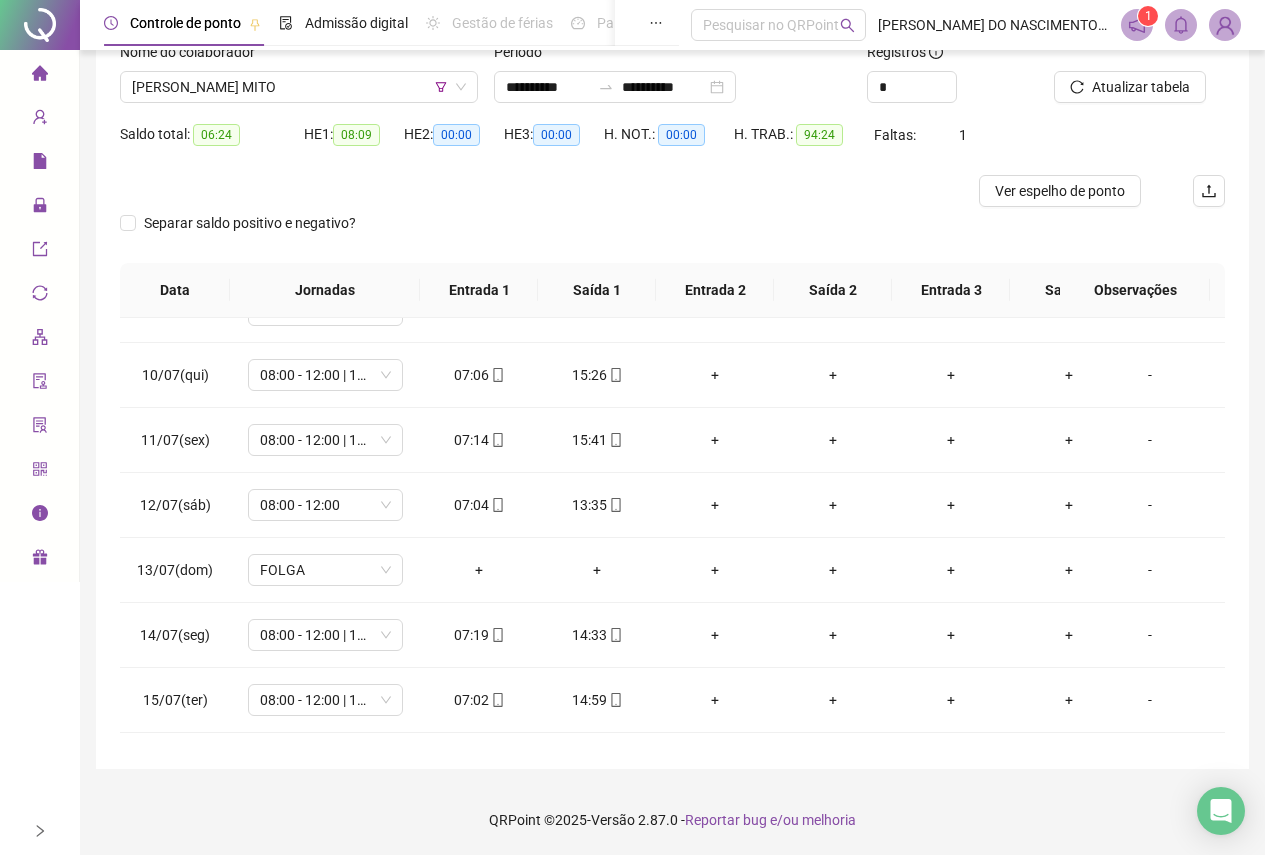 scroll, scrollTop: 628, scrollLeft: 0, axis: vertical 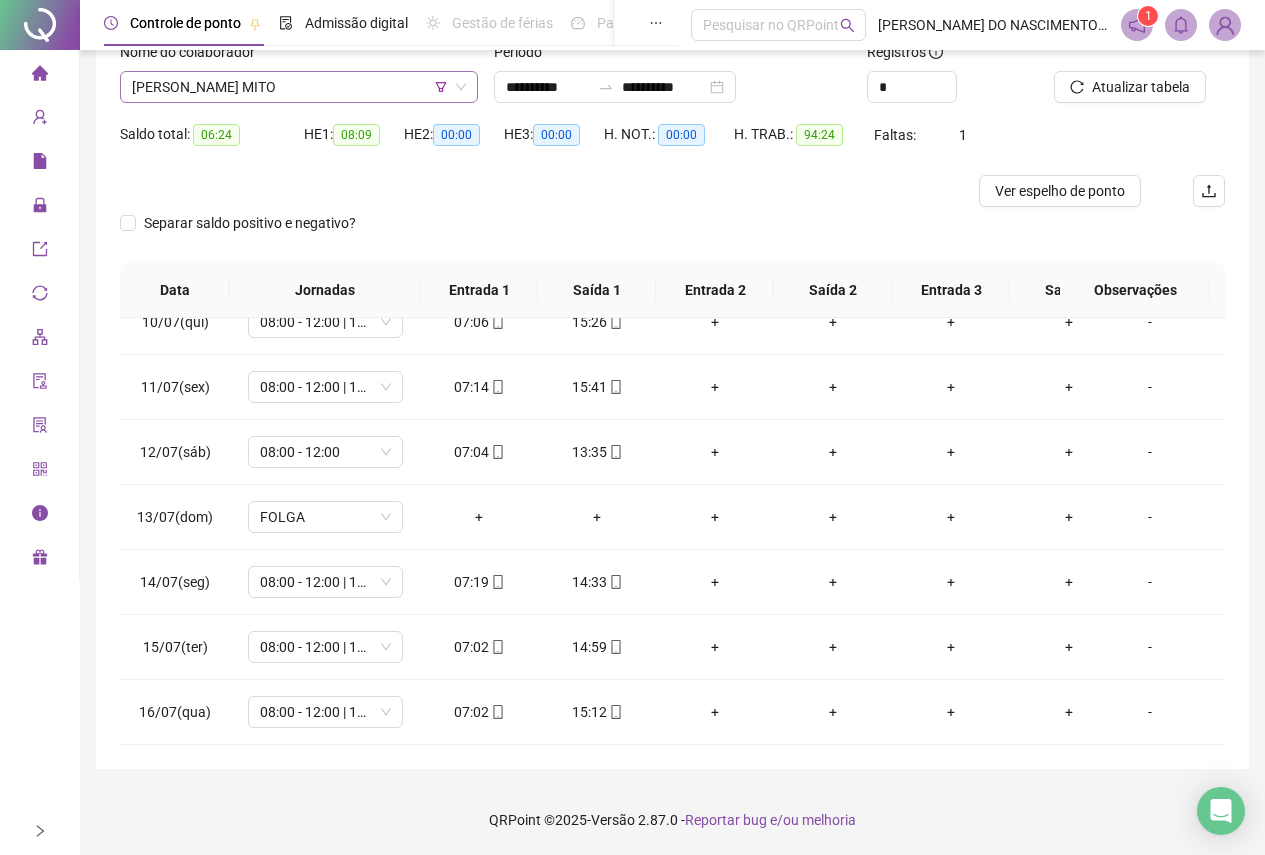 click on "[PERSON_NAME] MITO" at bounding box center [299, 87] 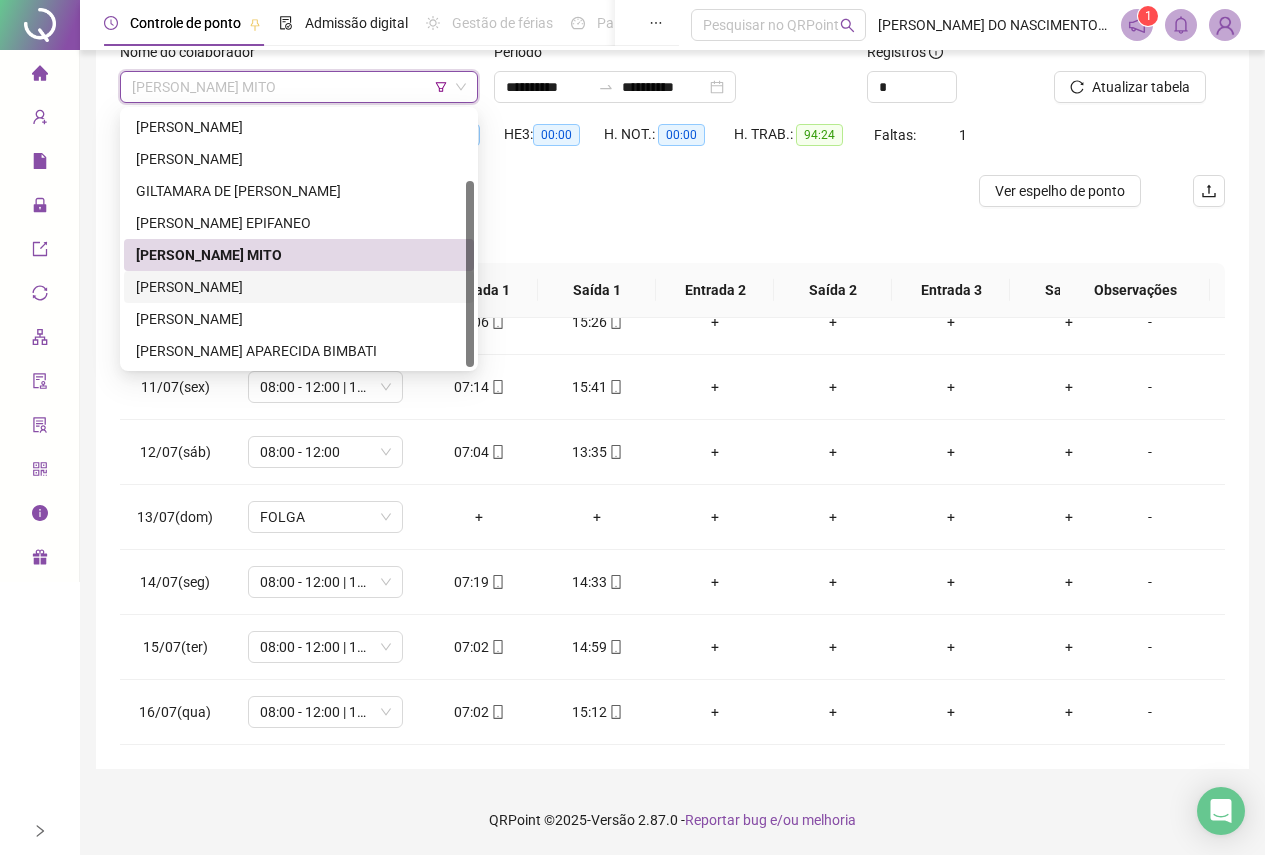click on "[PERSON_NAME]" at bounding box center (299, 287) 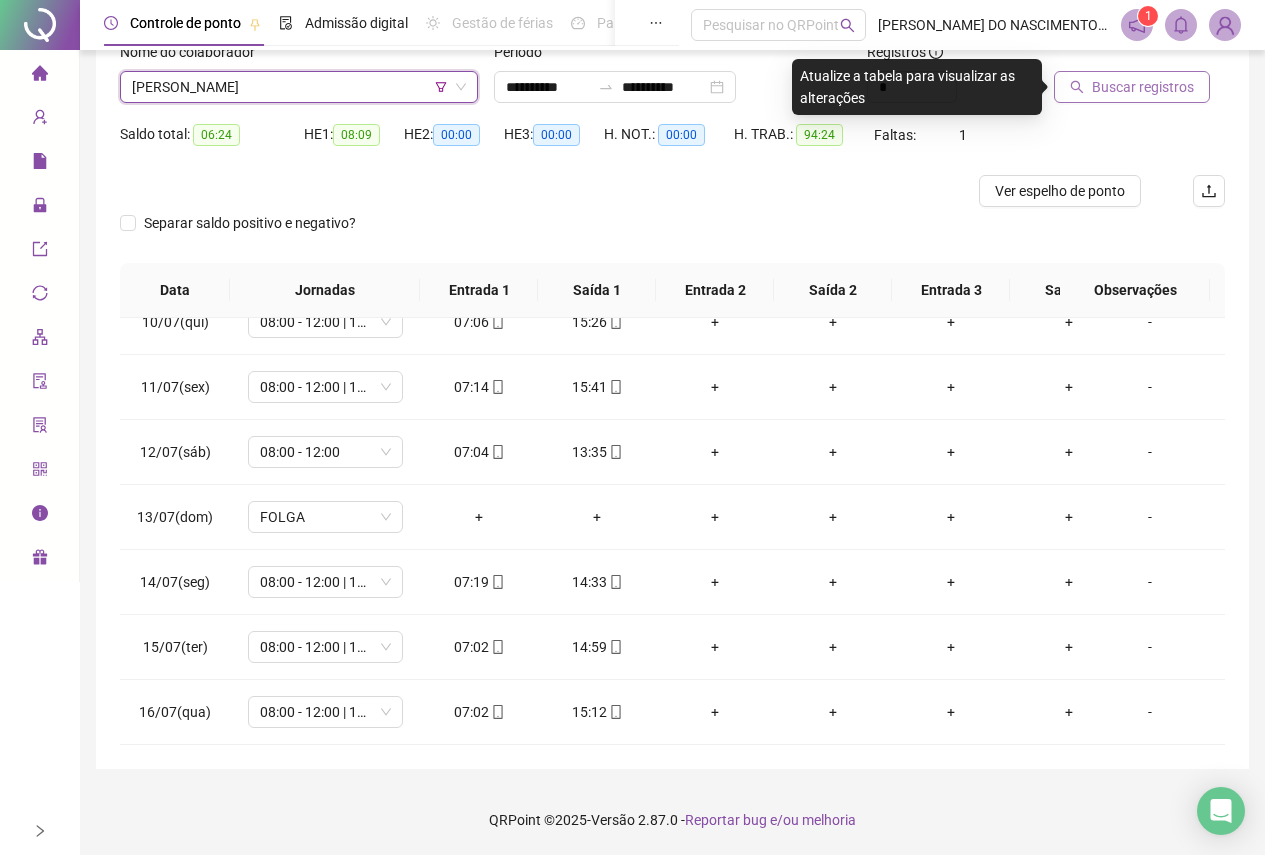 click on "Buscar registros" at bounding box center (1143, 87) 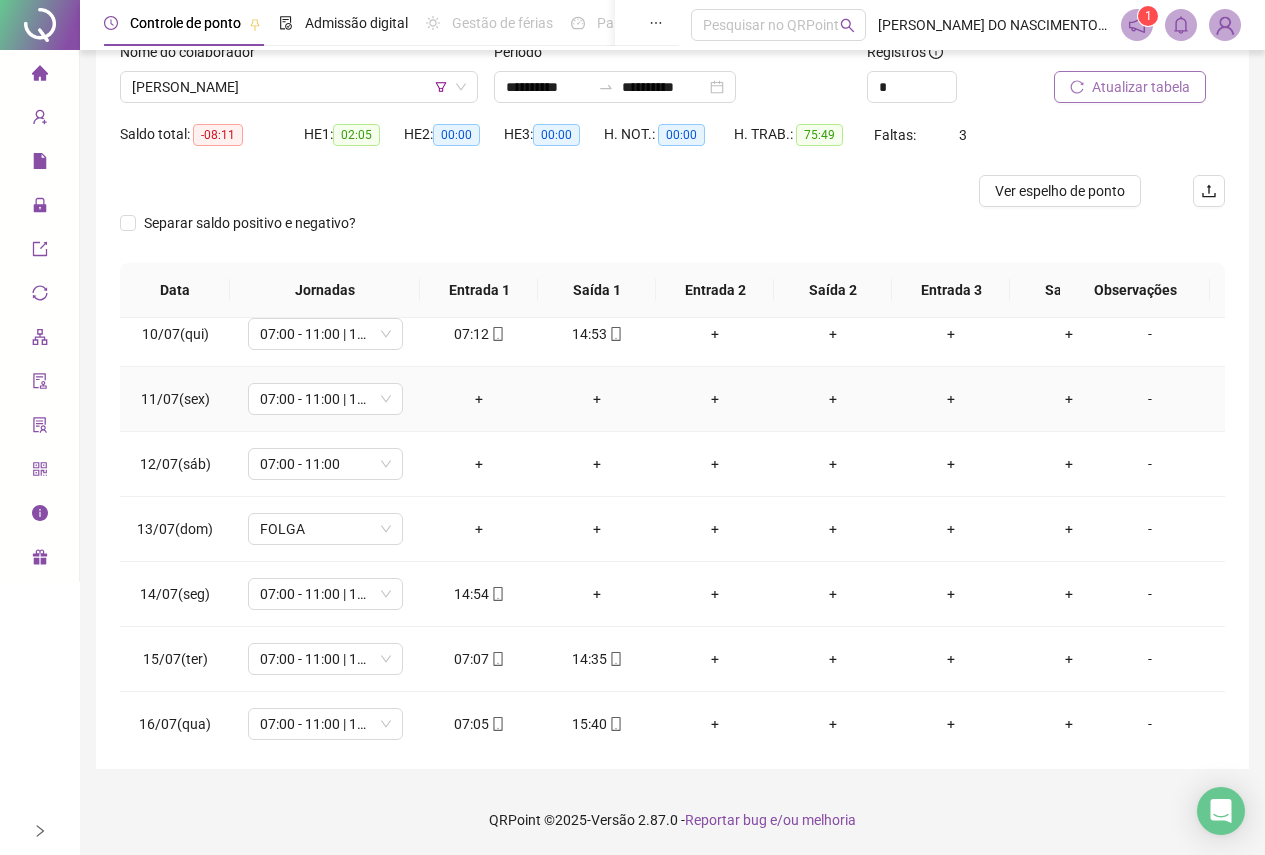scroll, scrollTop: 628, scrollLeft: 0, axis: vertical 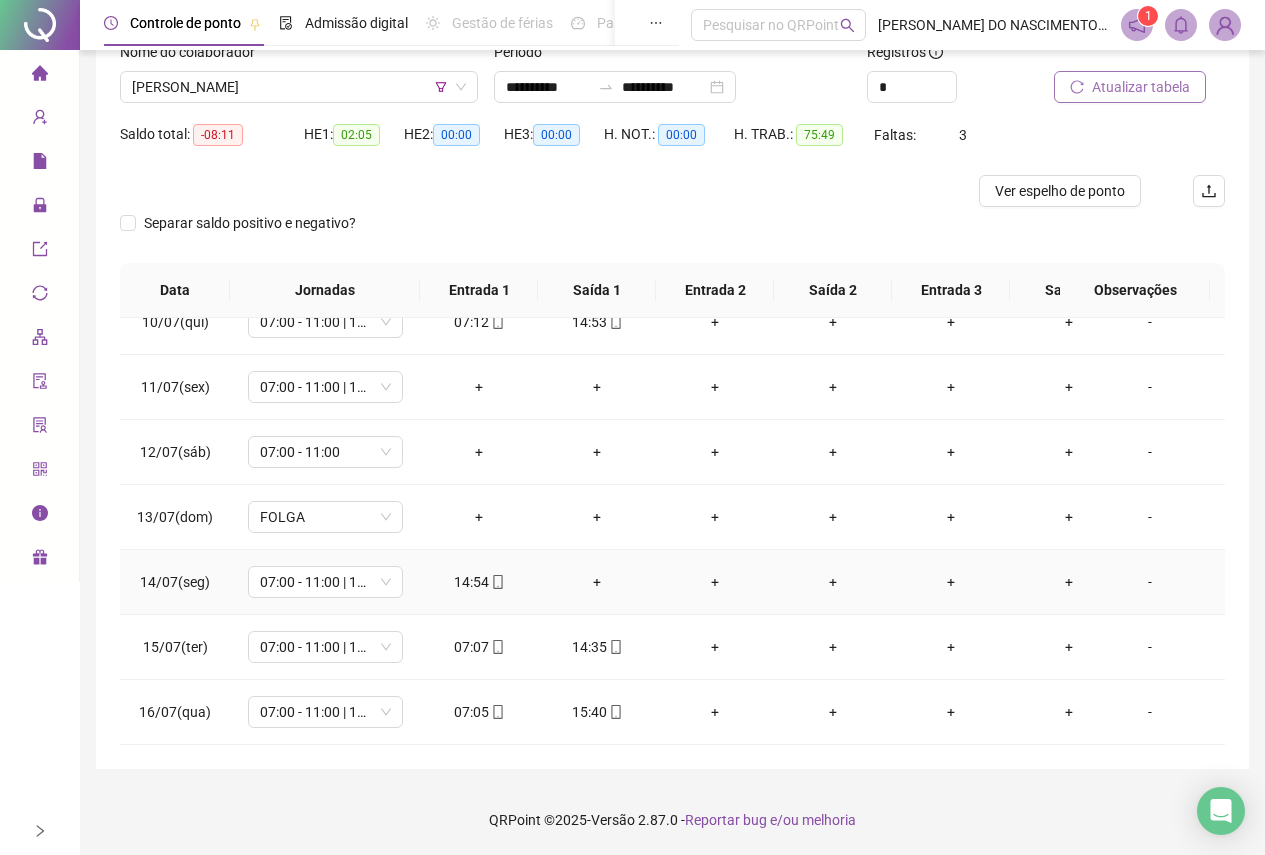 click on "+" at bounding box center (597, 582) 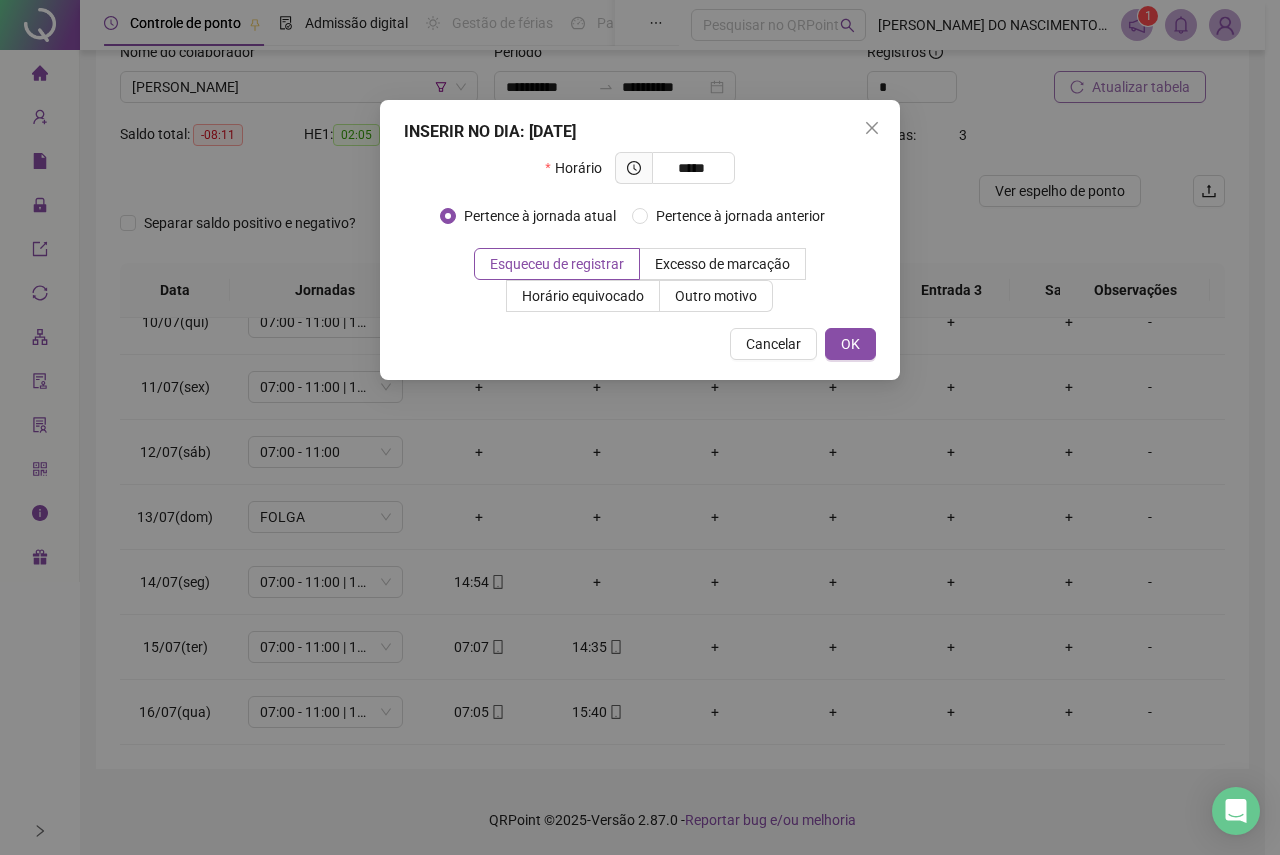 type on "*****" 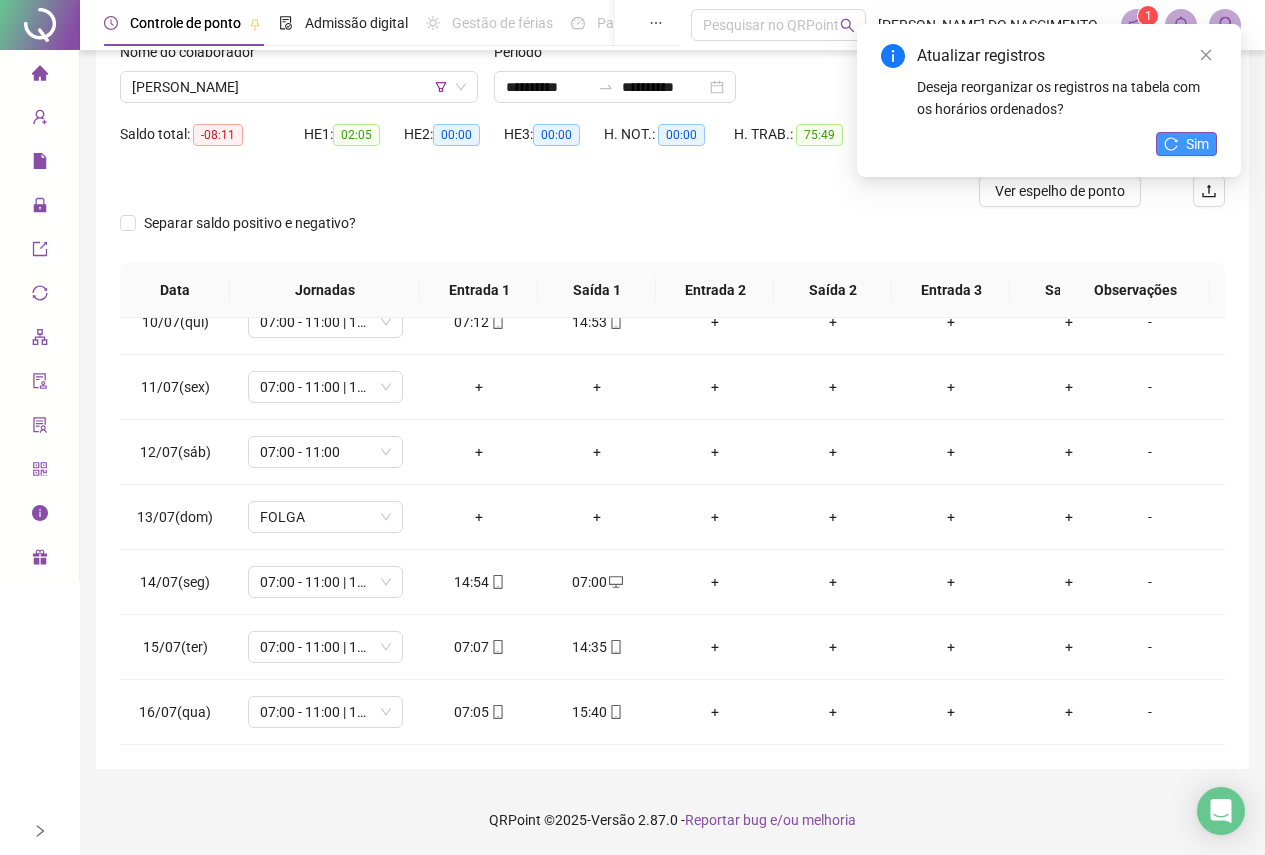 click on "Sim" at bounding box center [1197, 144] 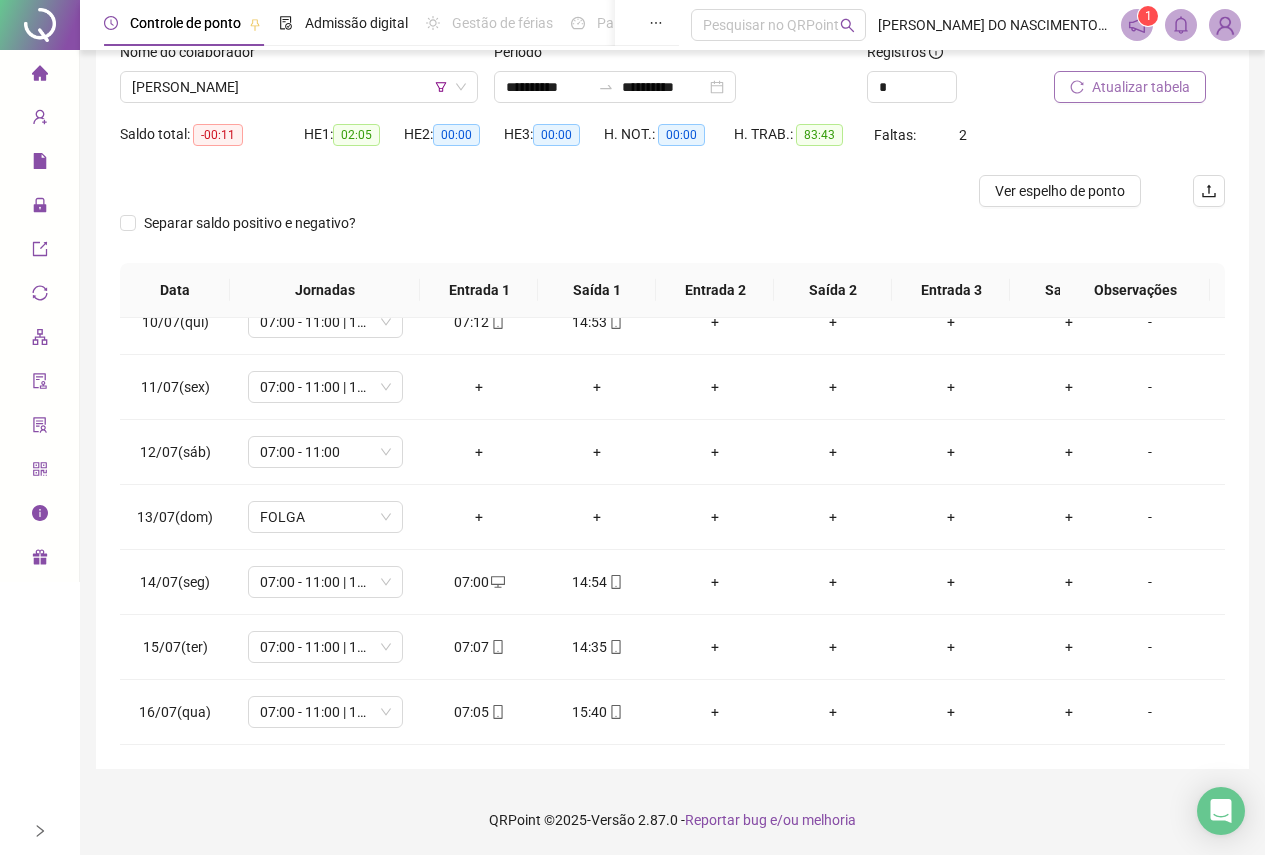 click on "Atualizar tabela" at bounding box center (1141, 87) 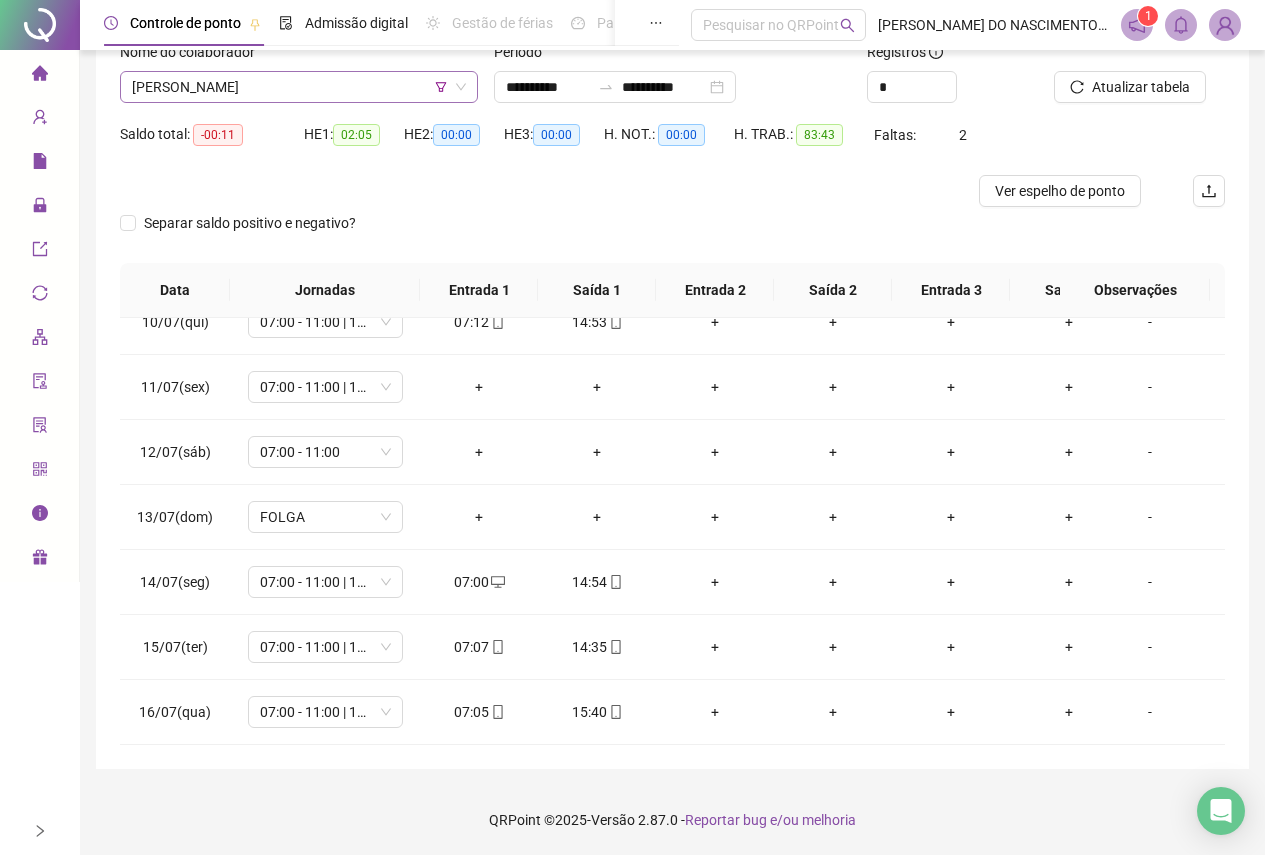 click on "[PERSON_NAME]" at bounding box center (299, 87) 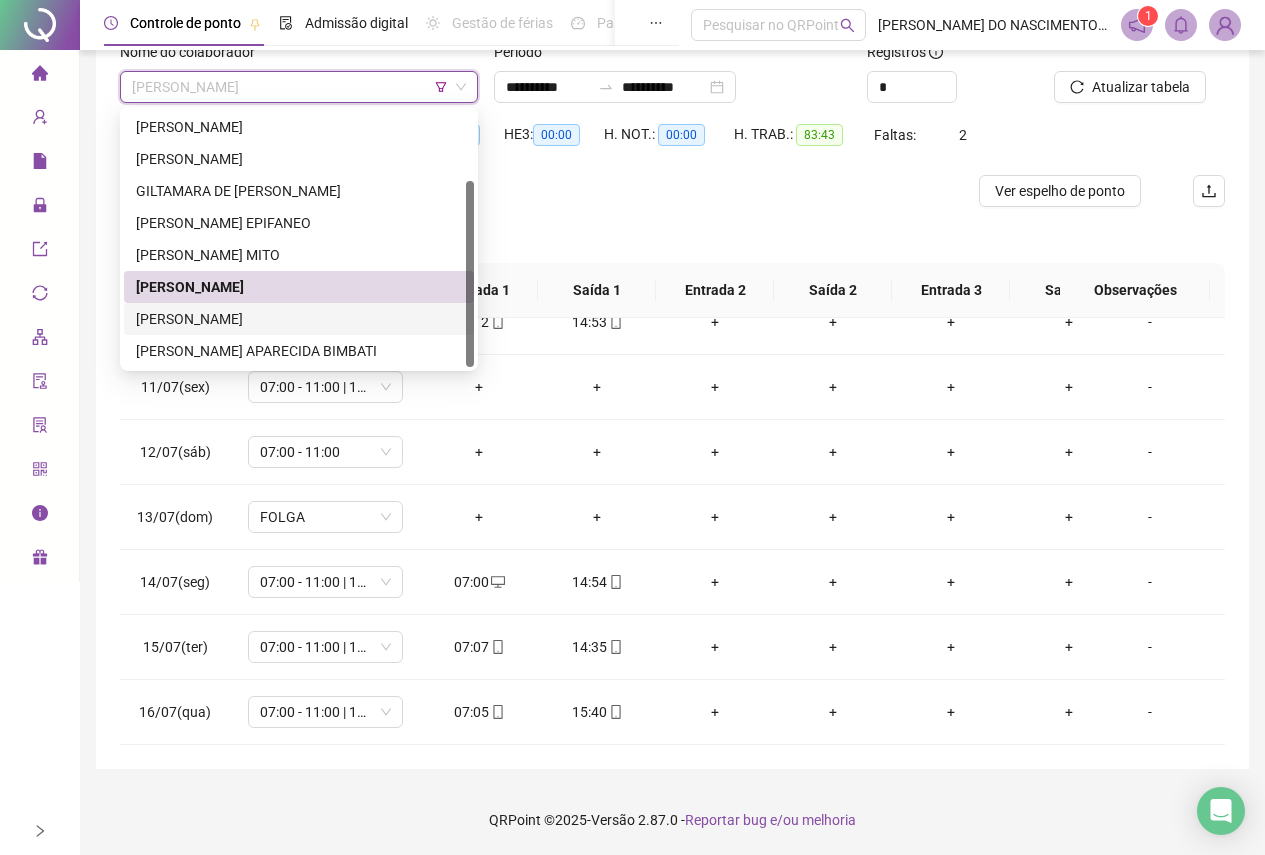 click on "[PERSON_NAME]" at bounding box center (299, 319) 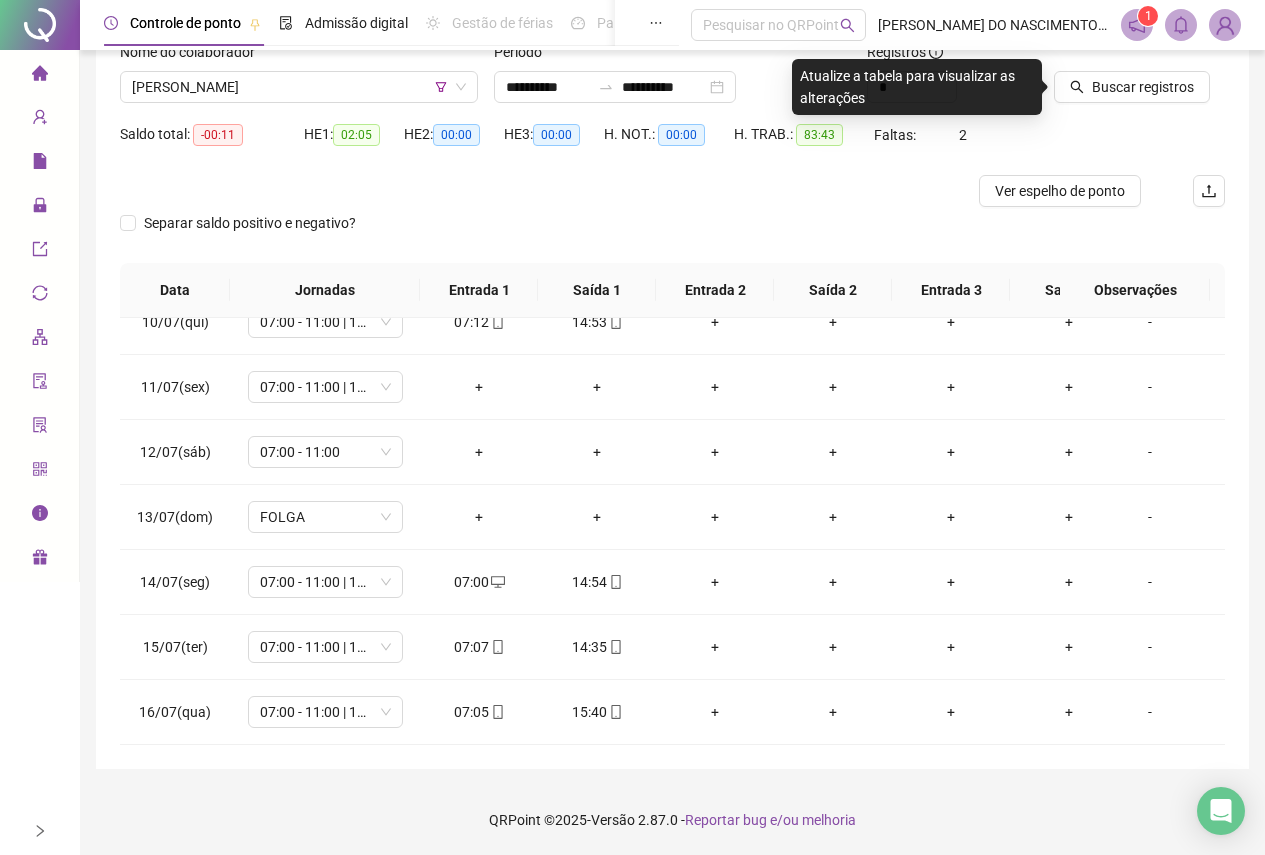 click at bounding box center [1114, 56] 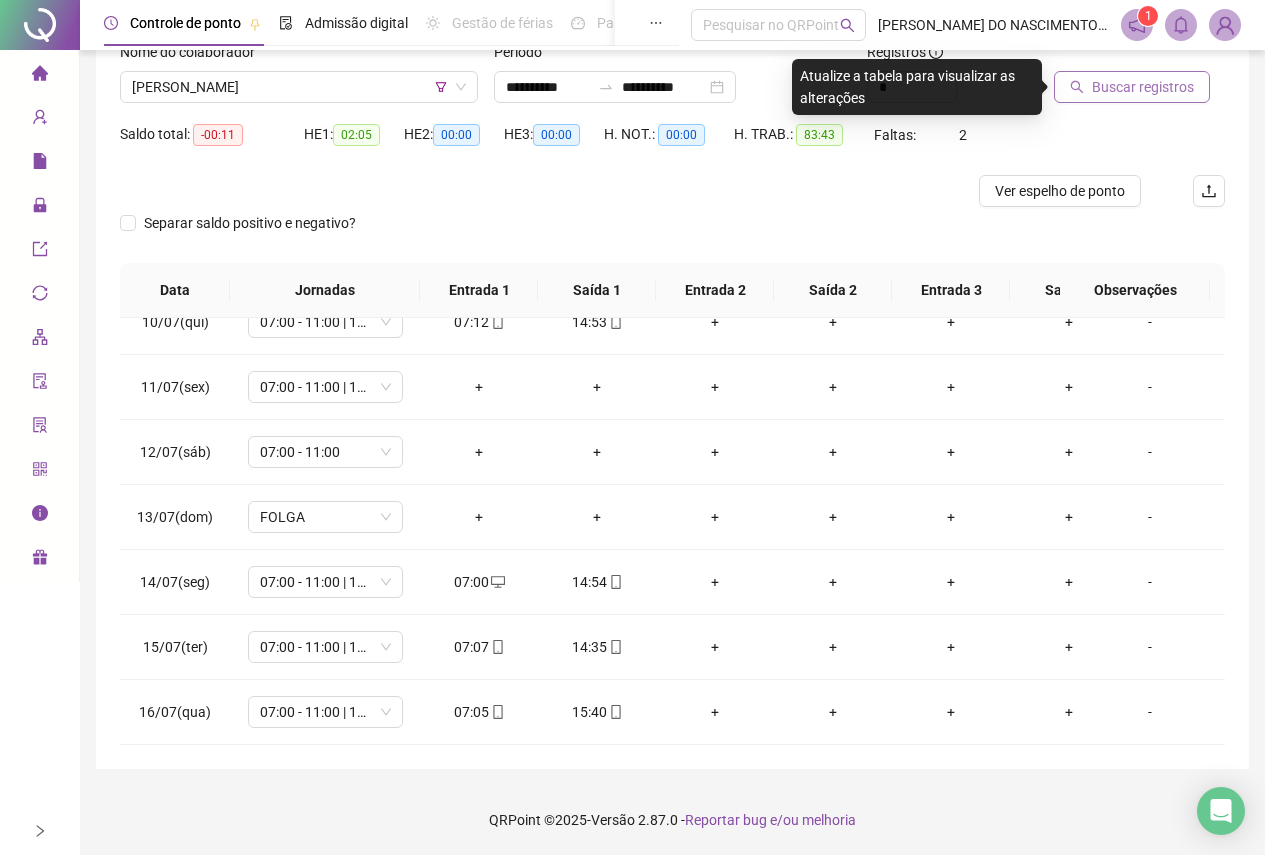 click on "Buscar registros" at bounding box center [1143, 87] 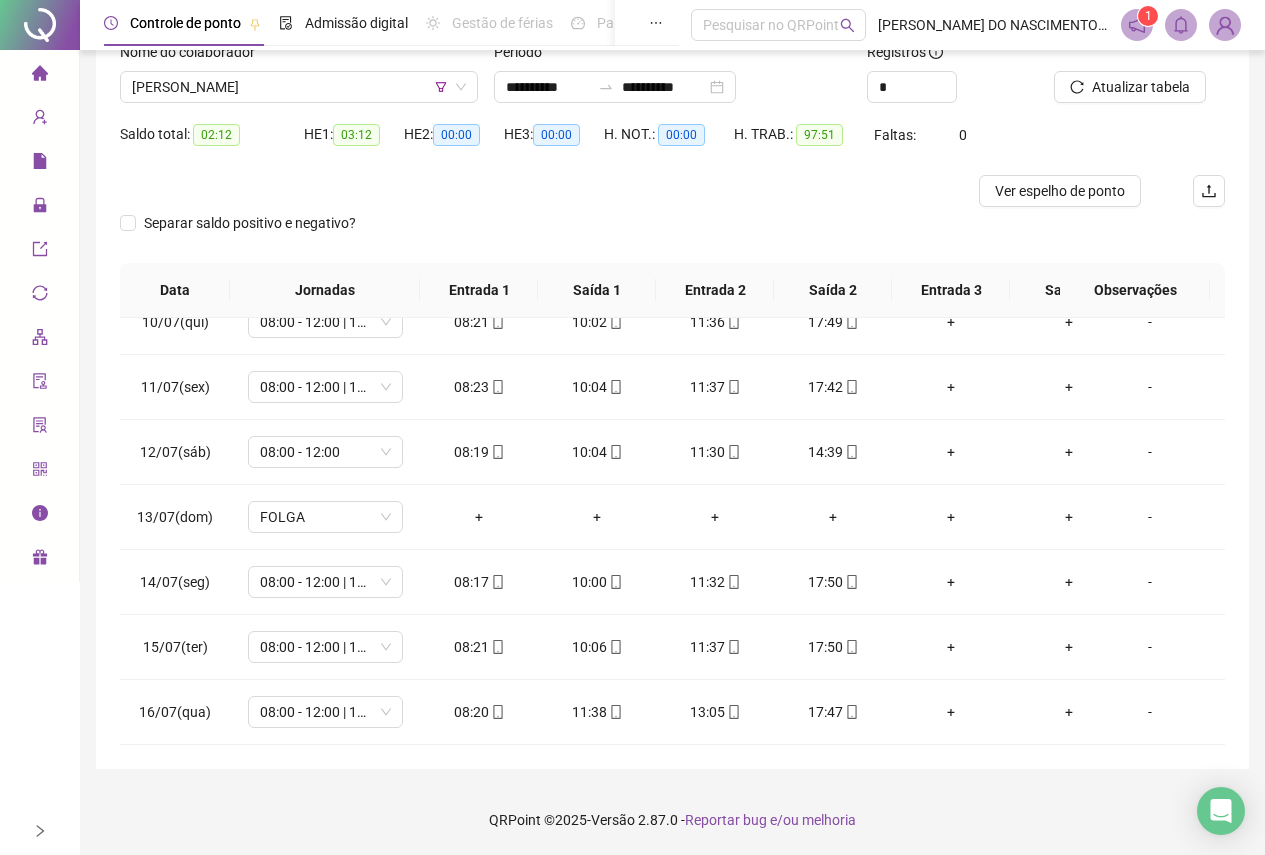 scroll, scrollTop: 628, scrollLeft: 0, axis: vertical 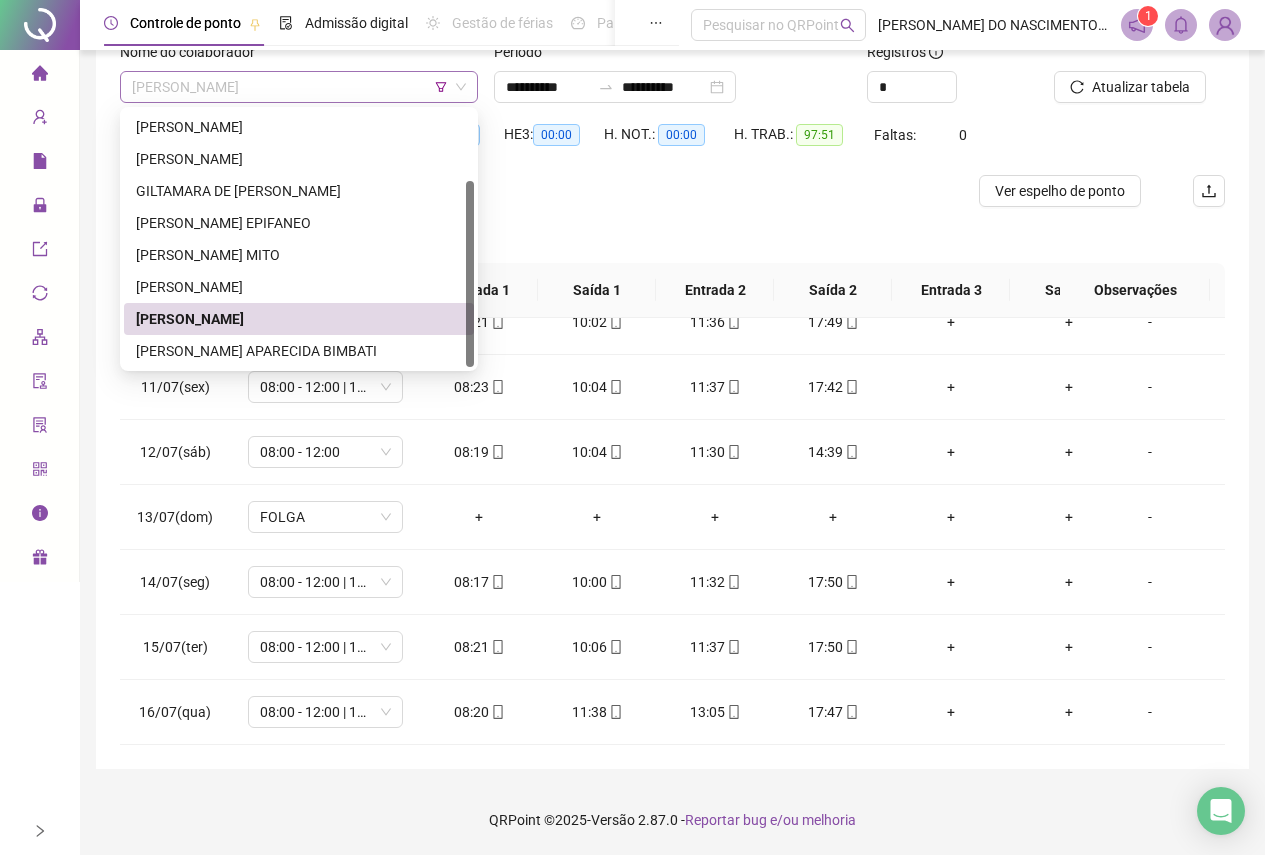 click on "[PERSON_NAME]" at bounding box center (299, 87) 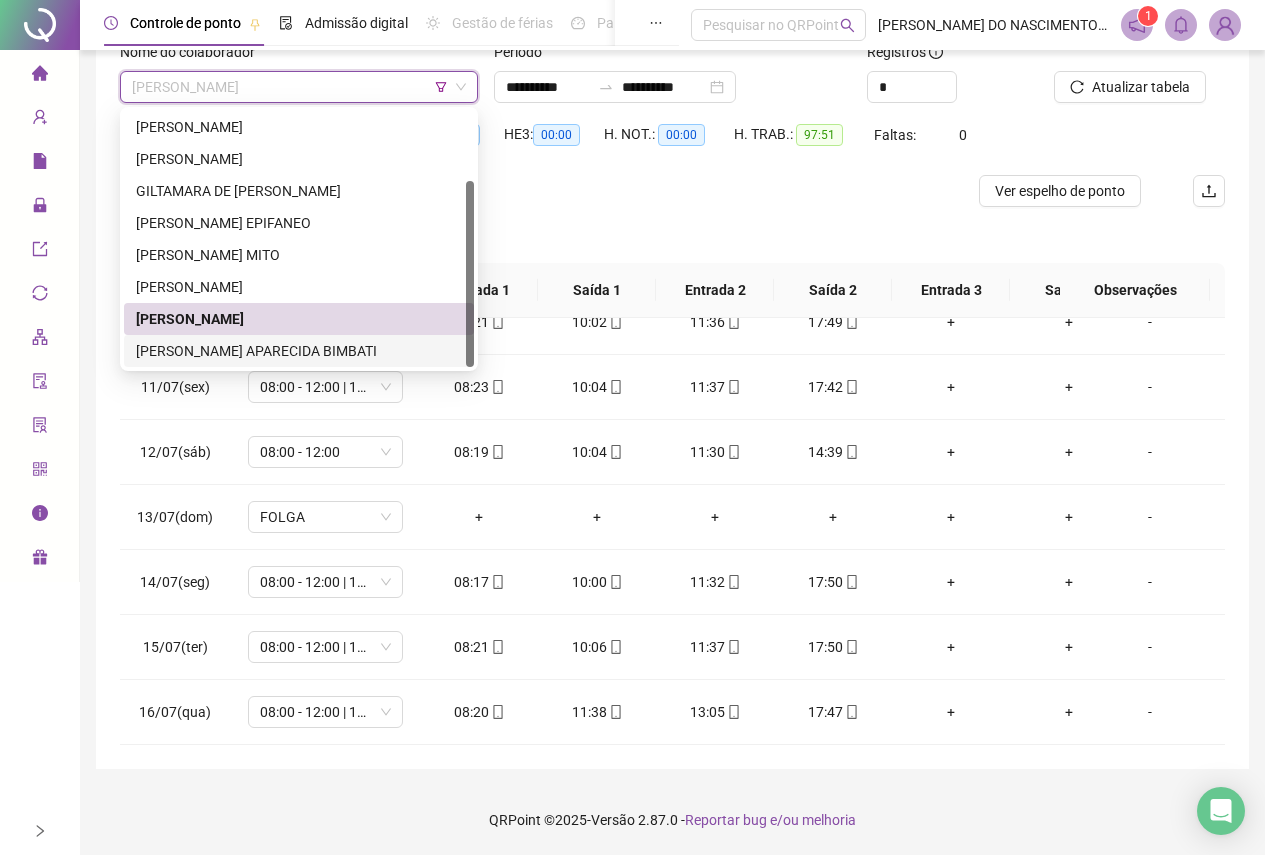 click on "[PERSON_NAME] APARECIDA BIMBATI" at bounding box center [299, 351] 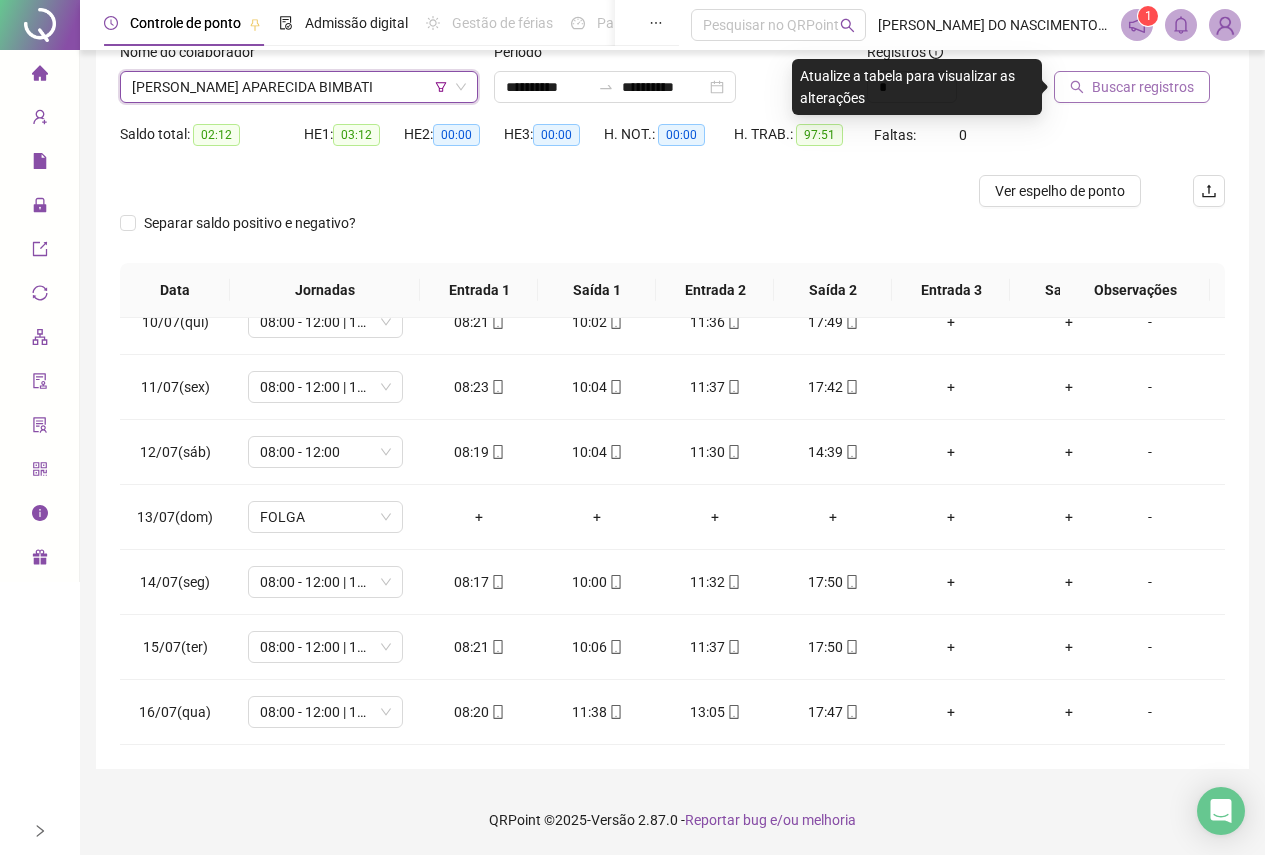 click on "Buscar registros" at bounding box center [1143, 87] 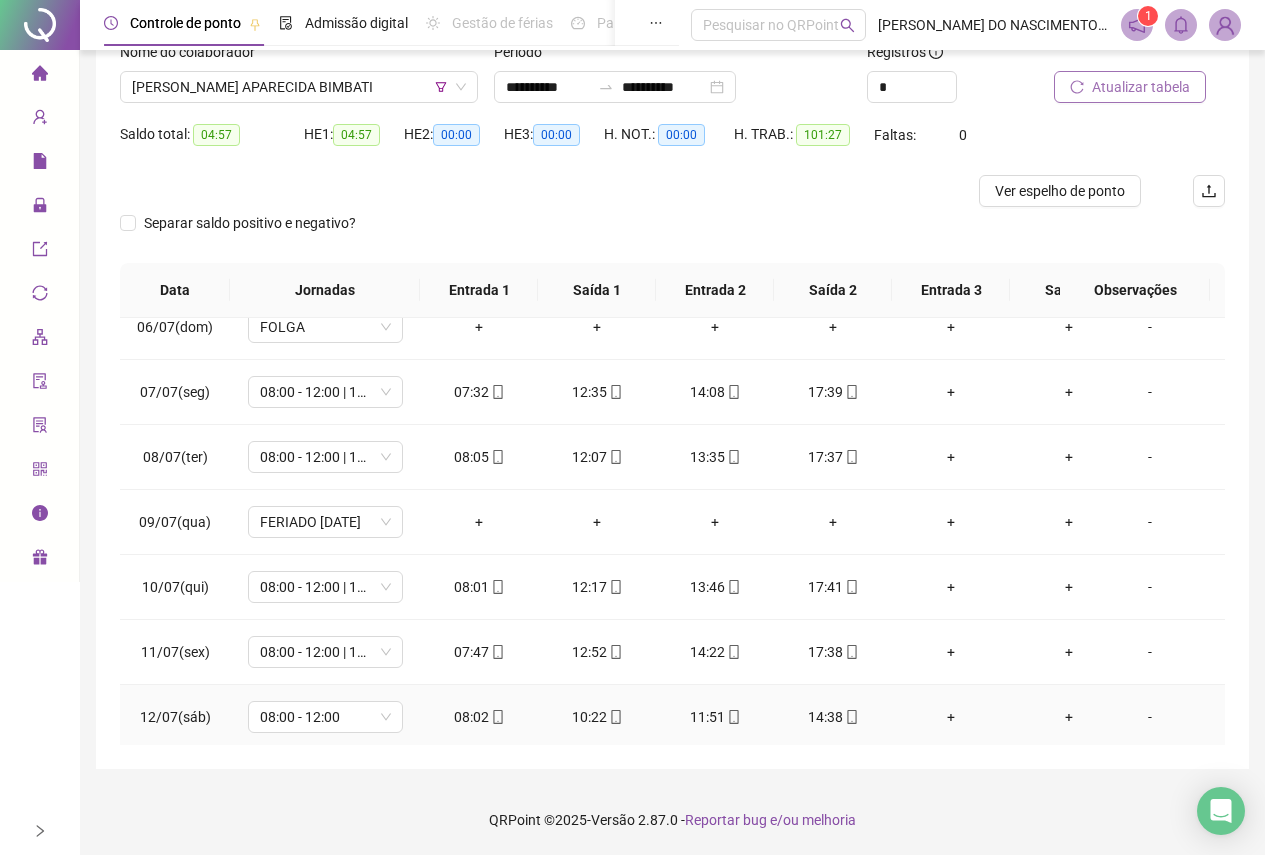 scroll, scrollTop: 0, scrollLeft: 0, axis: both 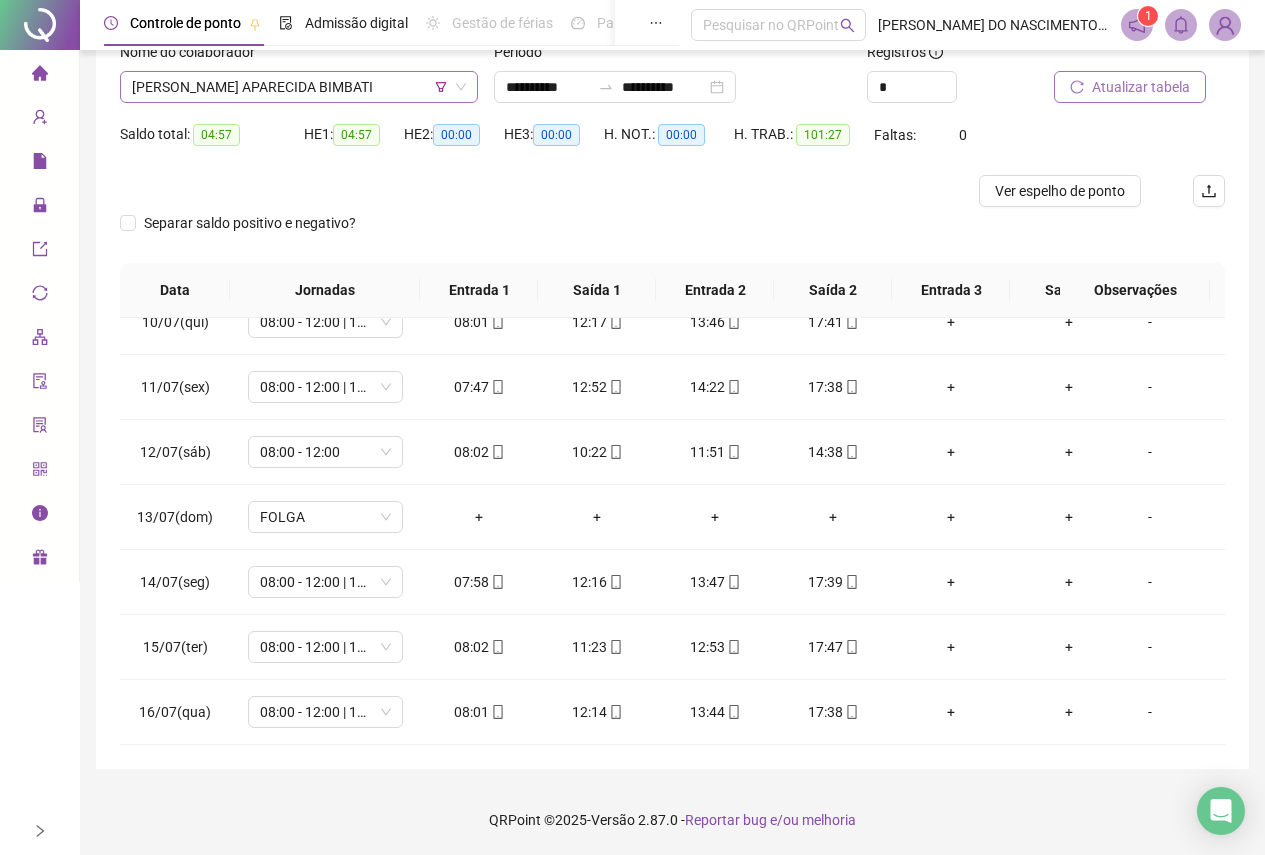 click on "[PERSON_NAME] APARECIDA BIMBATI" at bounding box center [299, 87] 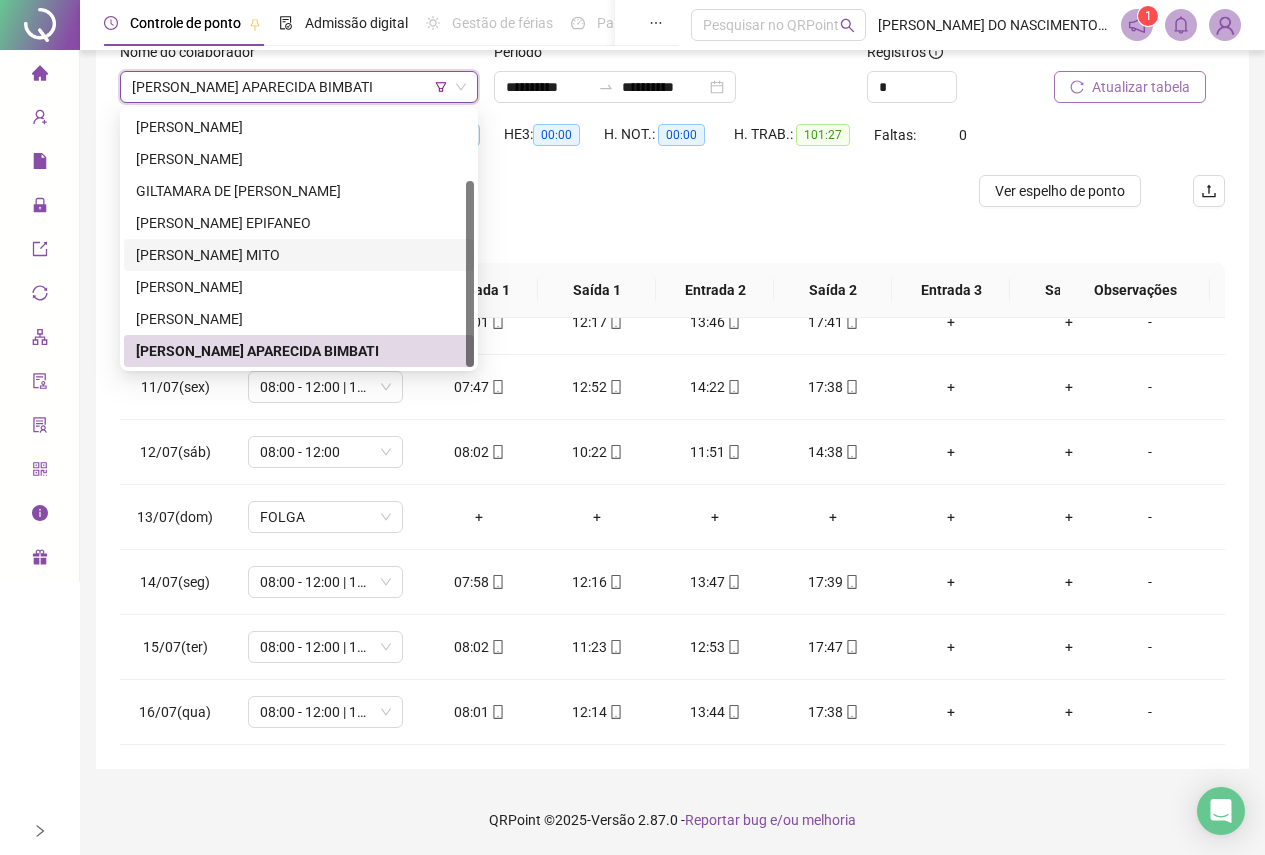 click on "Separar saldo positivo e negativo?" at bounding box center [672, 235] 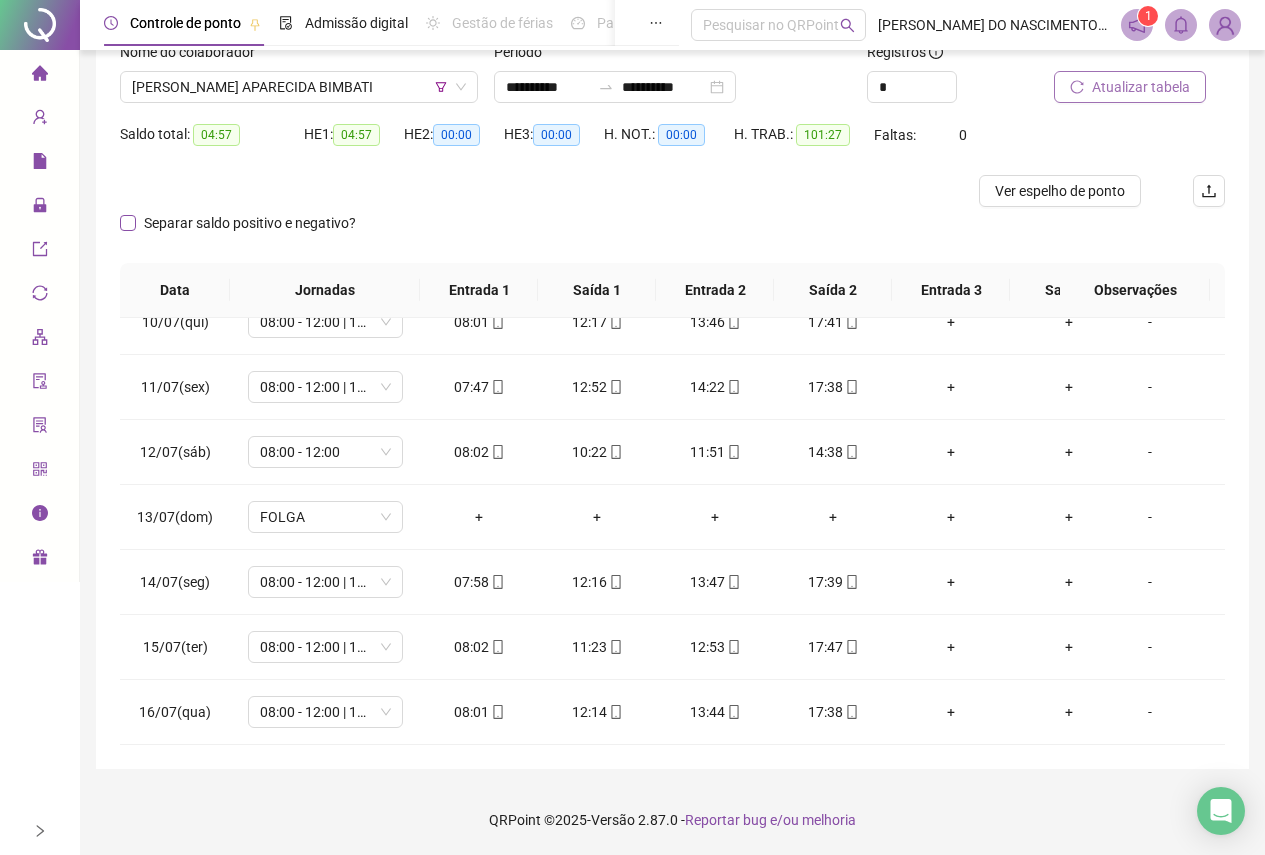 click on "Separar saldo positivo e negativo?" at bounding box center [250, 223] 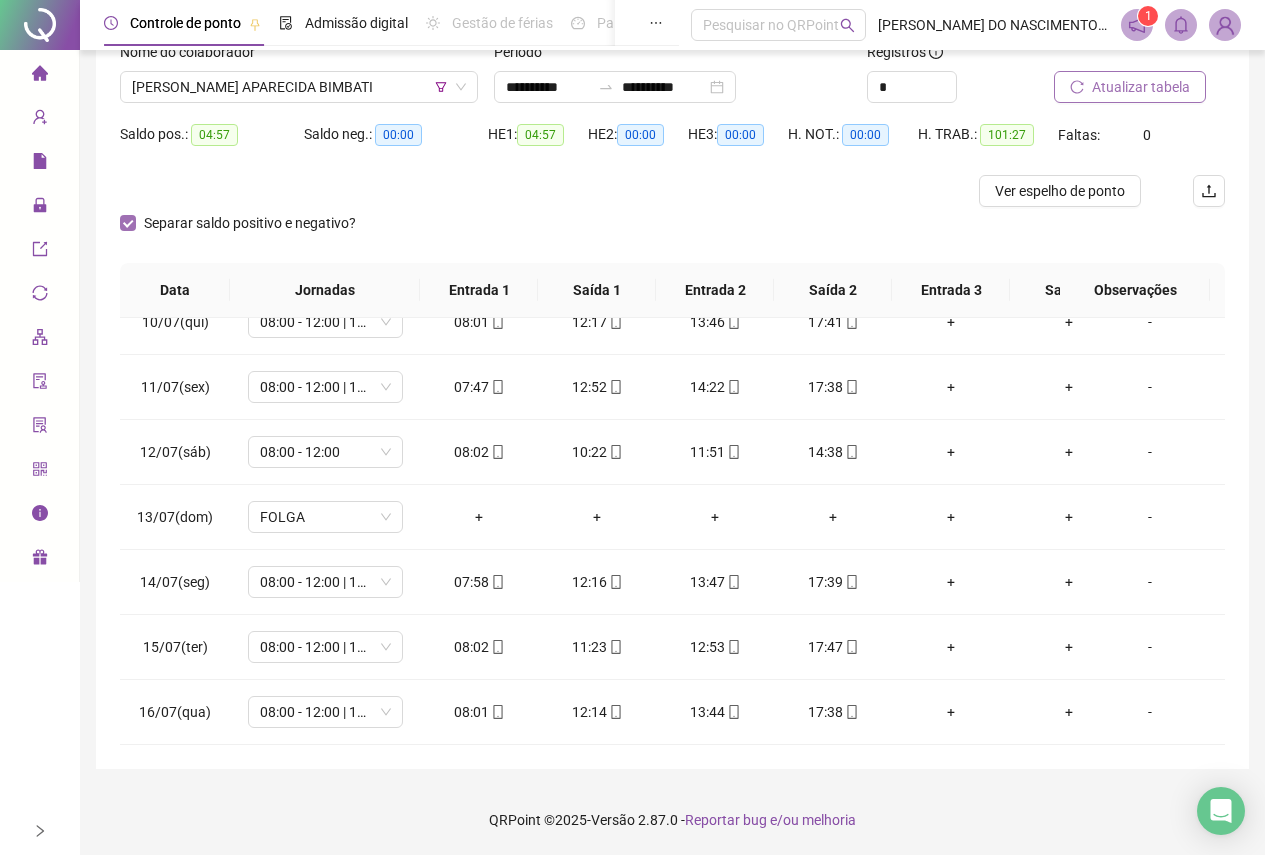 click on "Separar saldo positivo e negativo?" at bounding box center (250, 223) 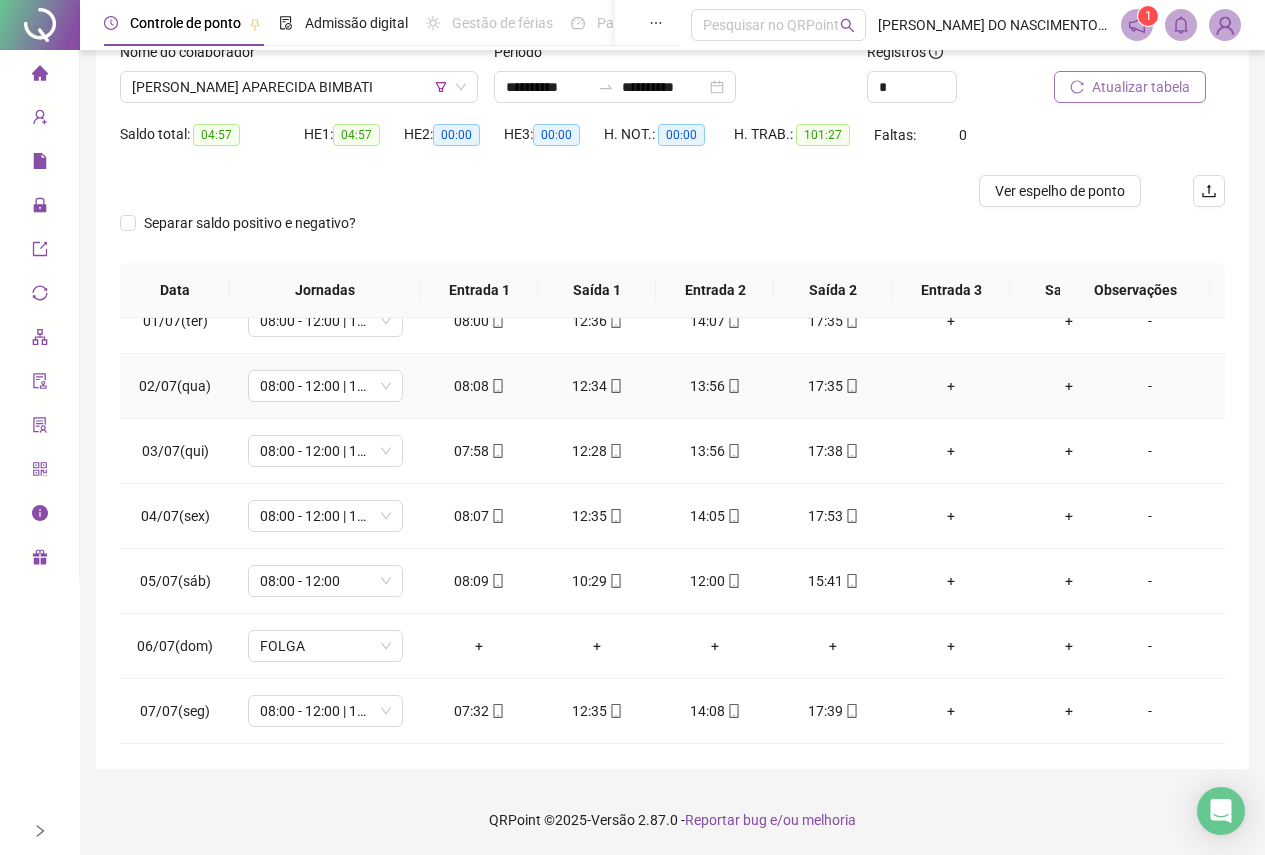 scroll, scrollTop: 28, scrollLeft: 0, axis: vertical 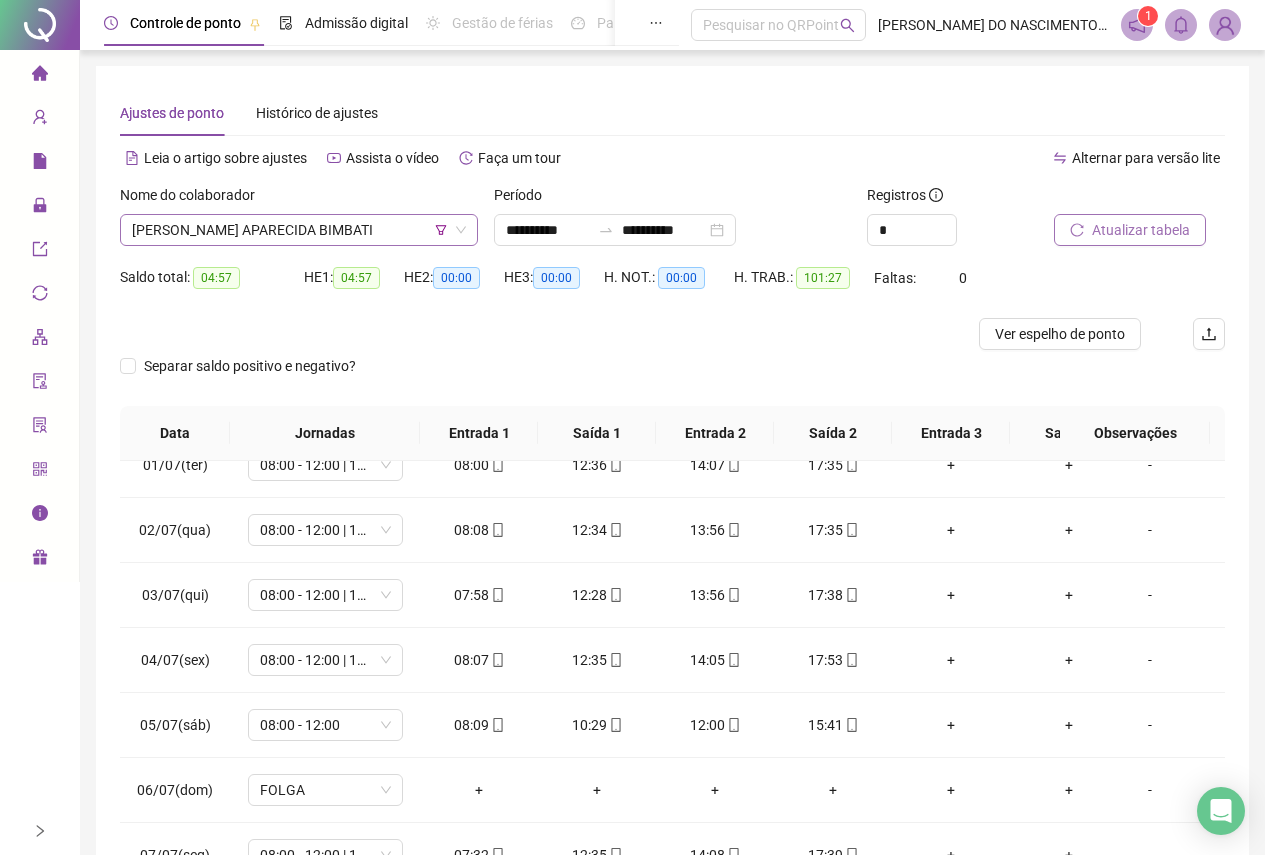 click on "[PERSON_NAME] APARECIDA BIMBATI" at bounding box center (299, 230) 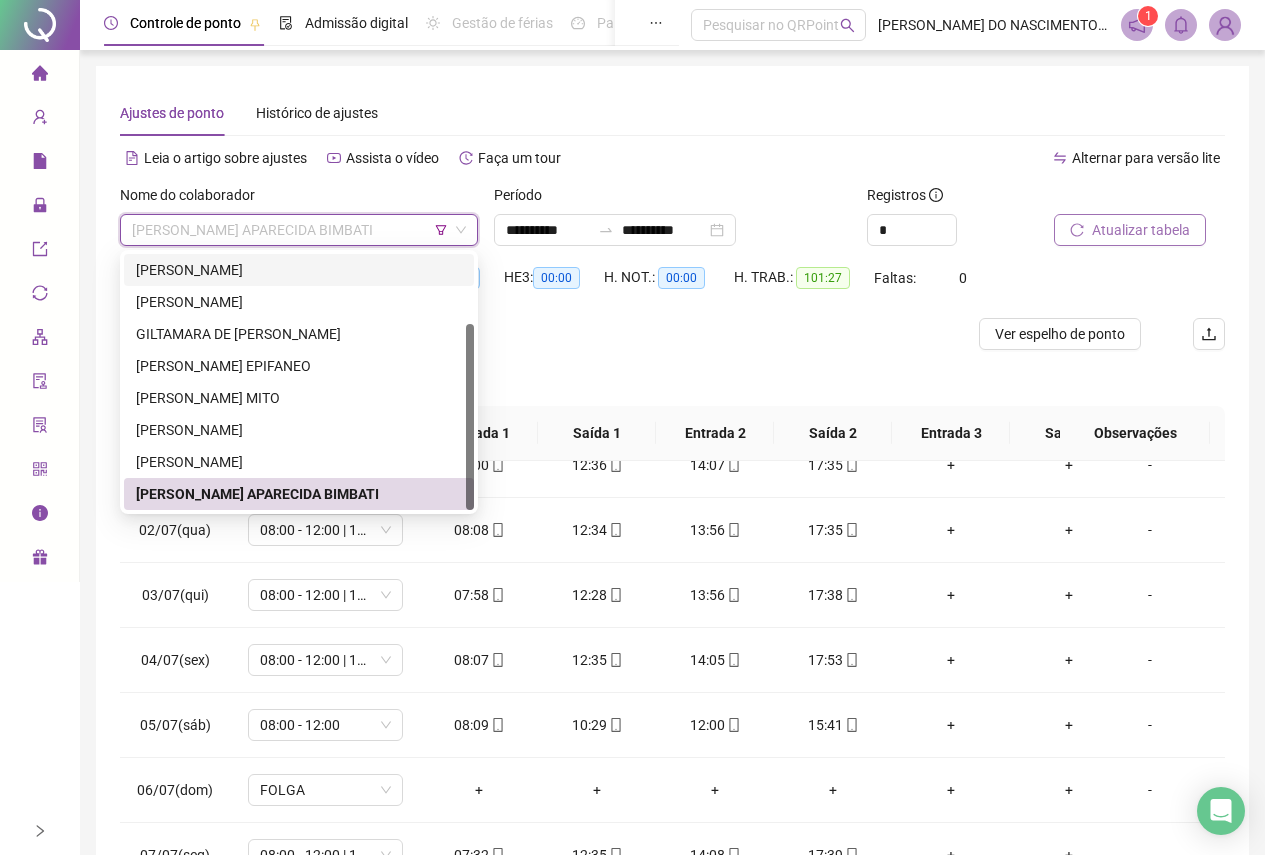 click on "[PERSON_NAME]" at bounding box center [299, 270] 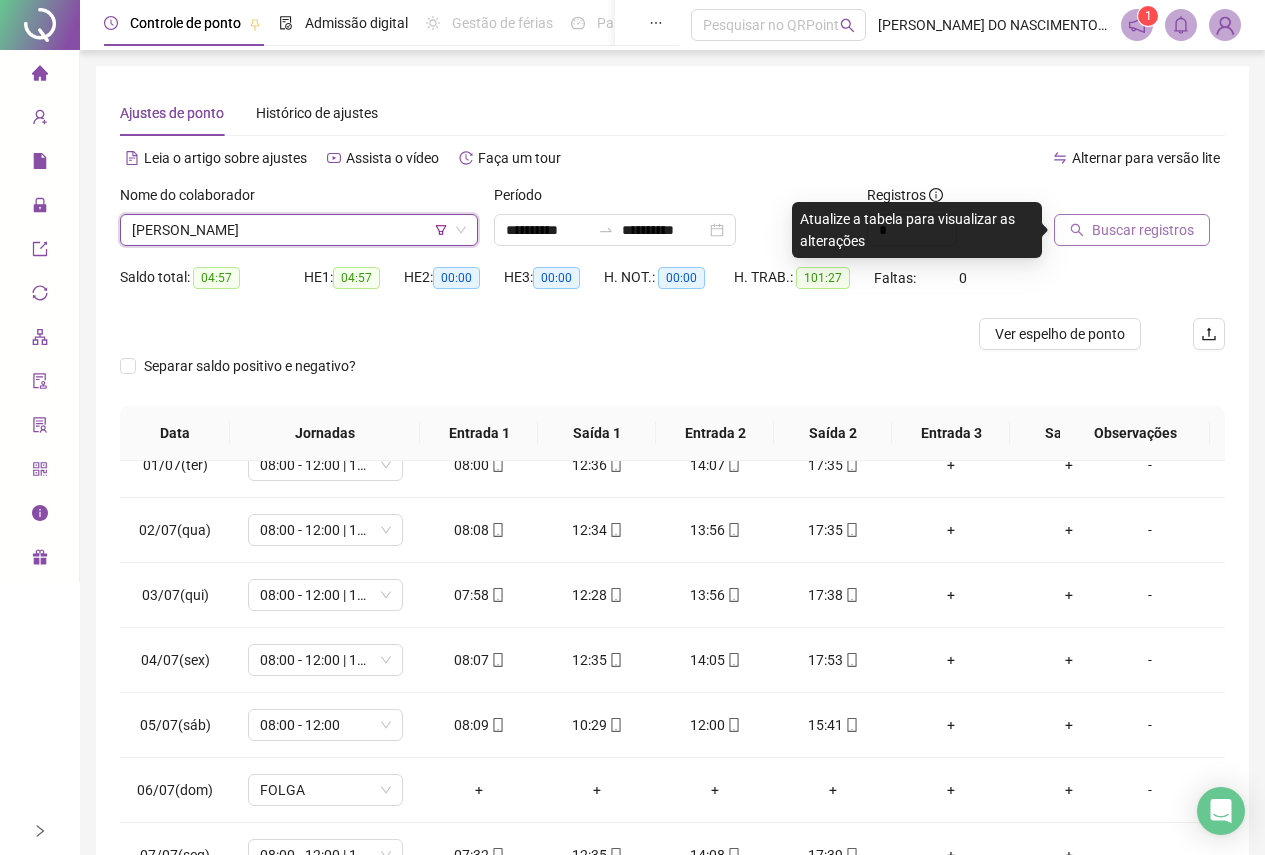 click on "Buscar registros" at bounding box center [1143, 230] 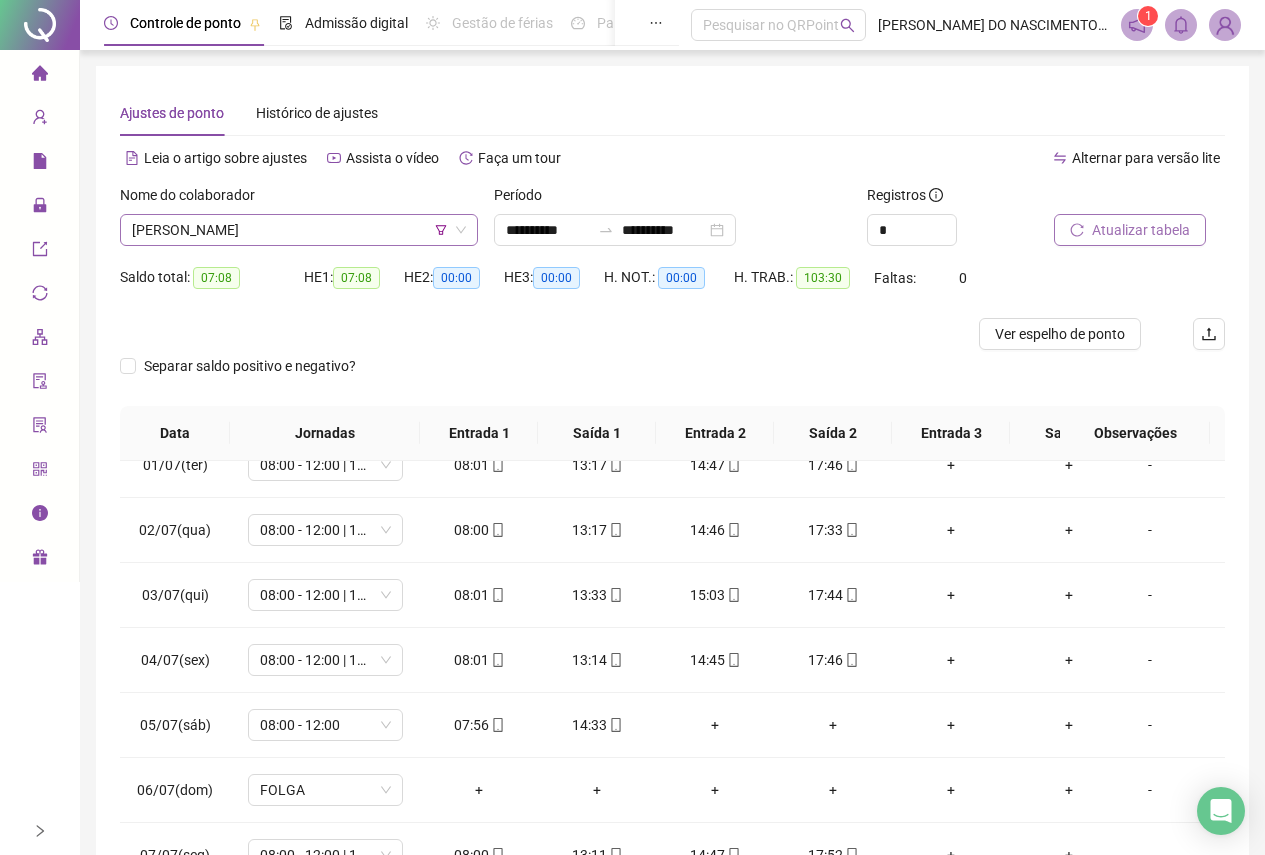 click on "[PERSON_NAME]" at bounding box center (299, 230) 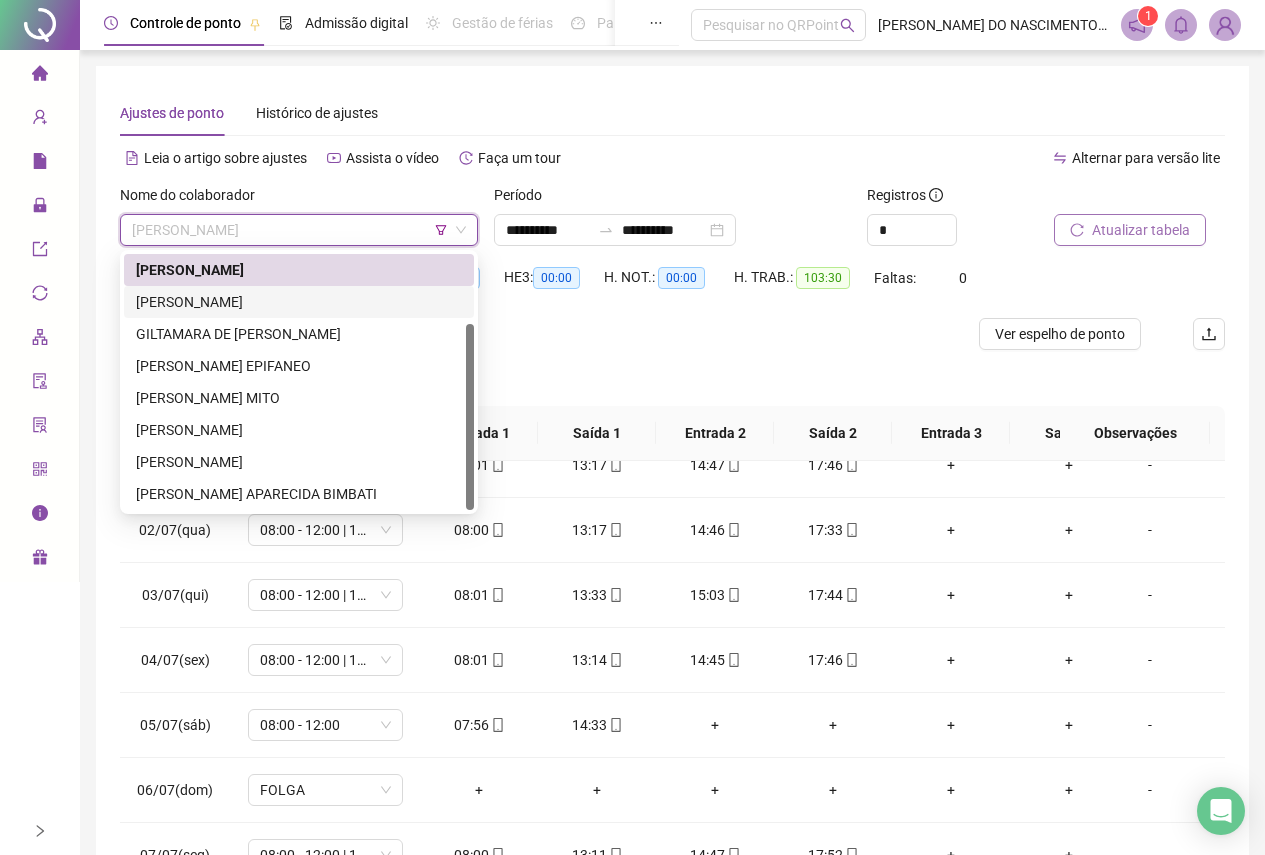 click on "[PERSON_NAME]" at bounding box center [299, 302] 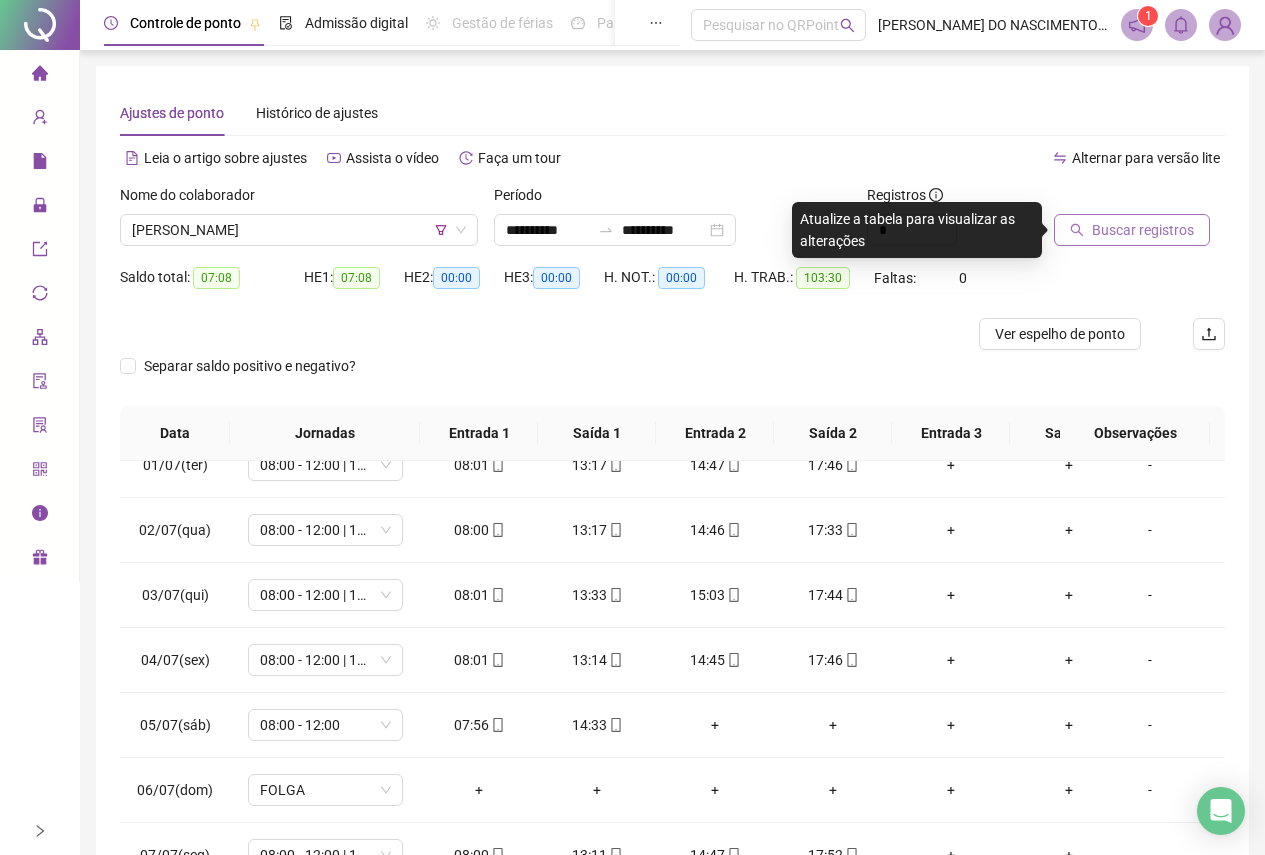 click on "Buscar registros" at bounding box center (1132, 230) 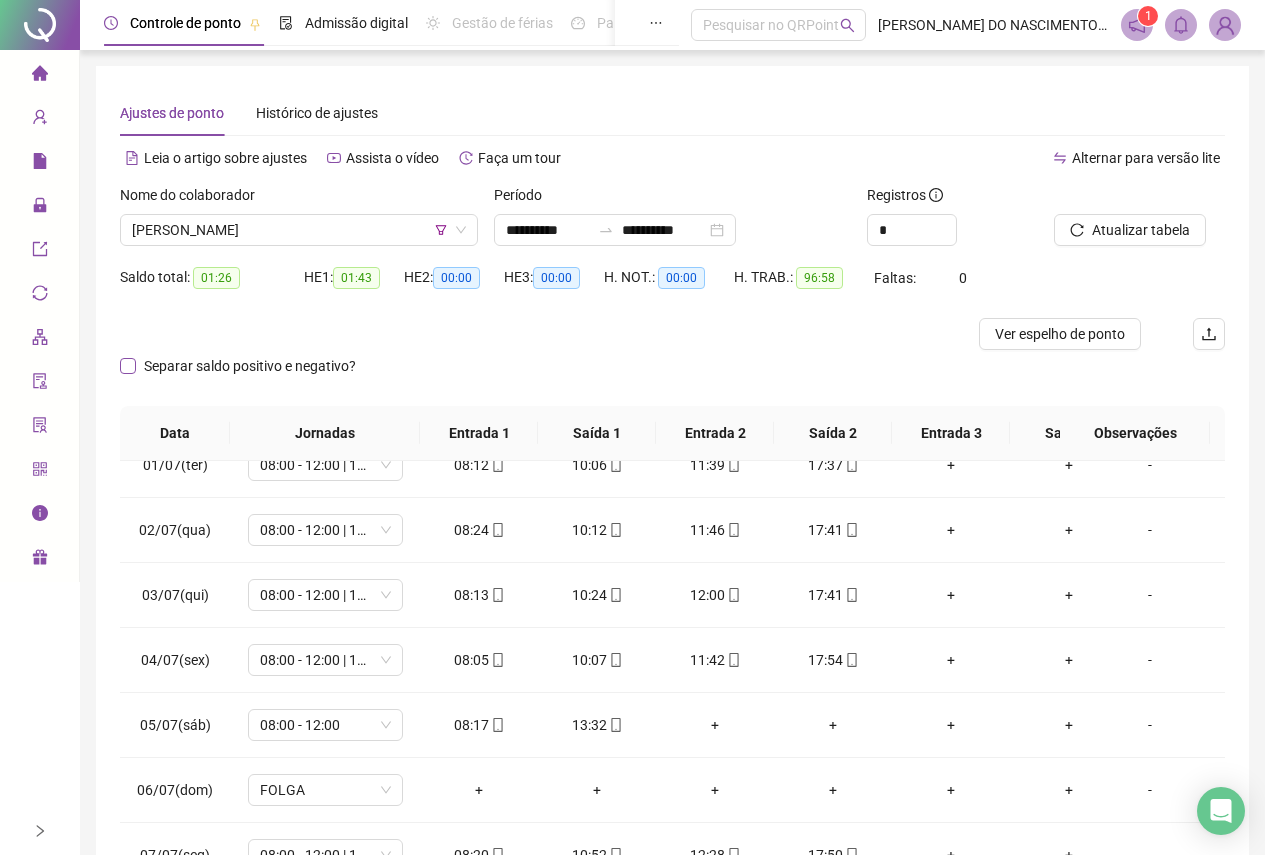 click on "Separar saldo positivo e negativo?" at bounding box center [250, 366] 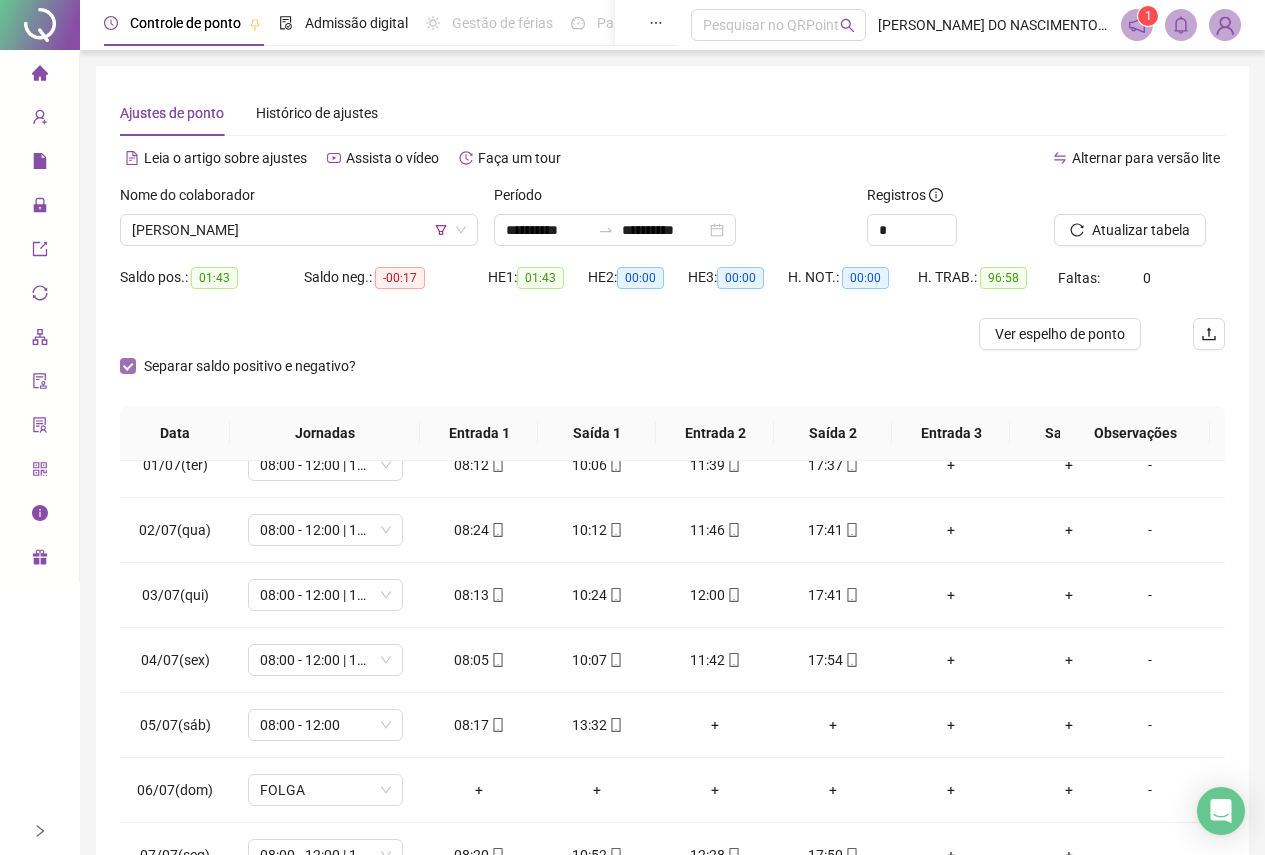 click on "Separar saldo positivo e negativo?" at bounding box center [250, 366] 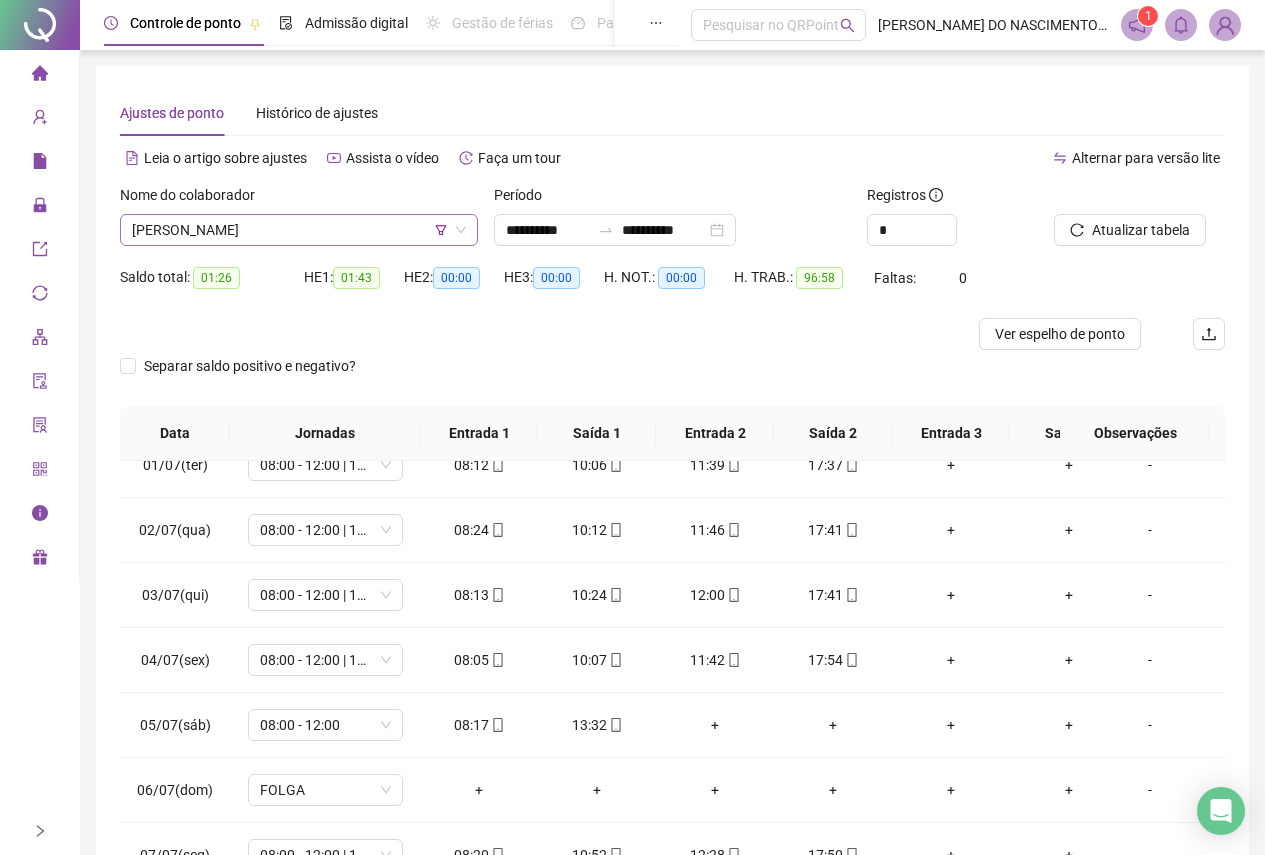 click 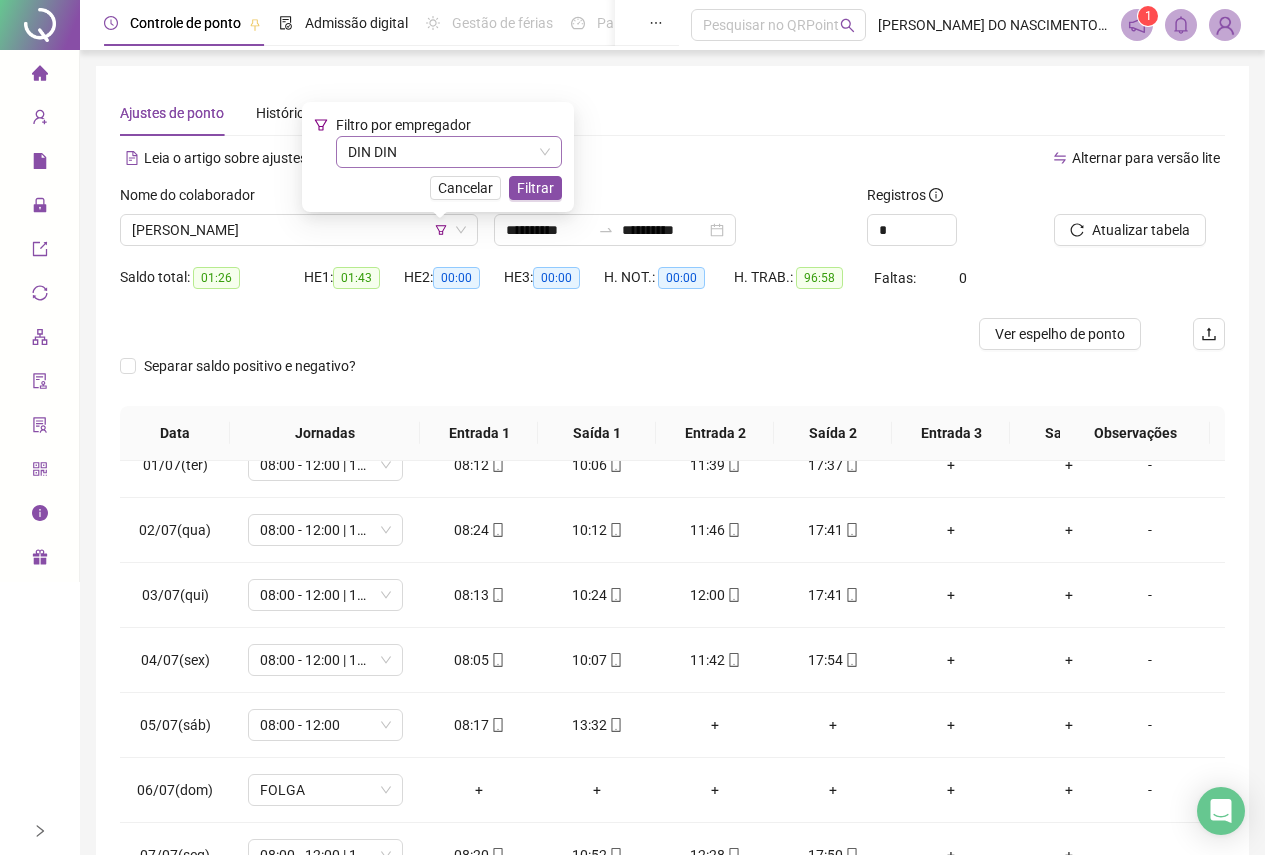 click on "DIN DIN" at bounding box center [449, 152] 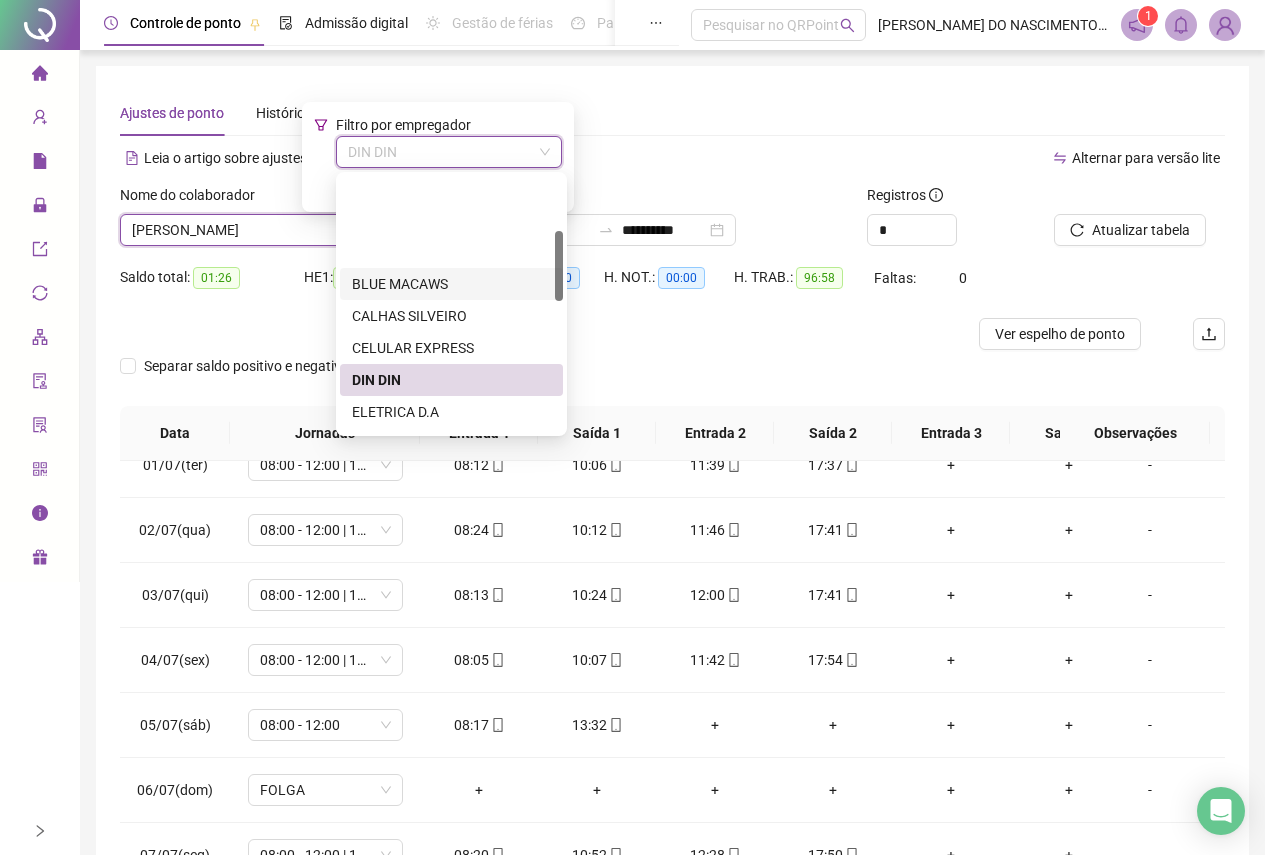 scroll, scrollTop: 200, scrollLeft: 0, axis: vertical 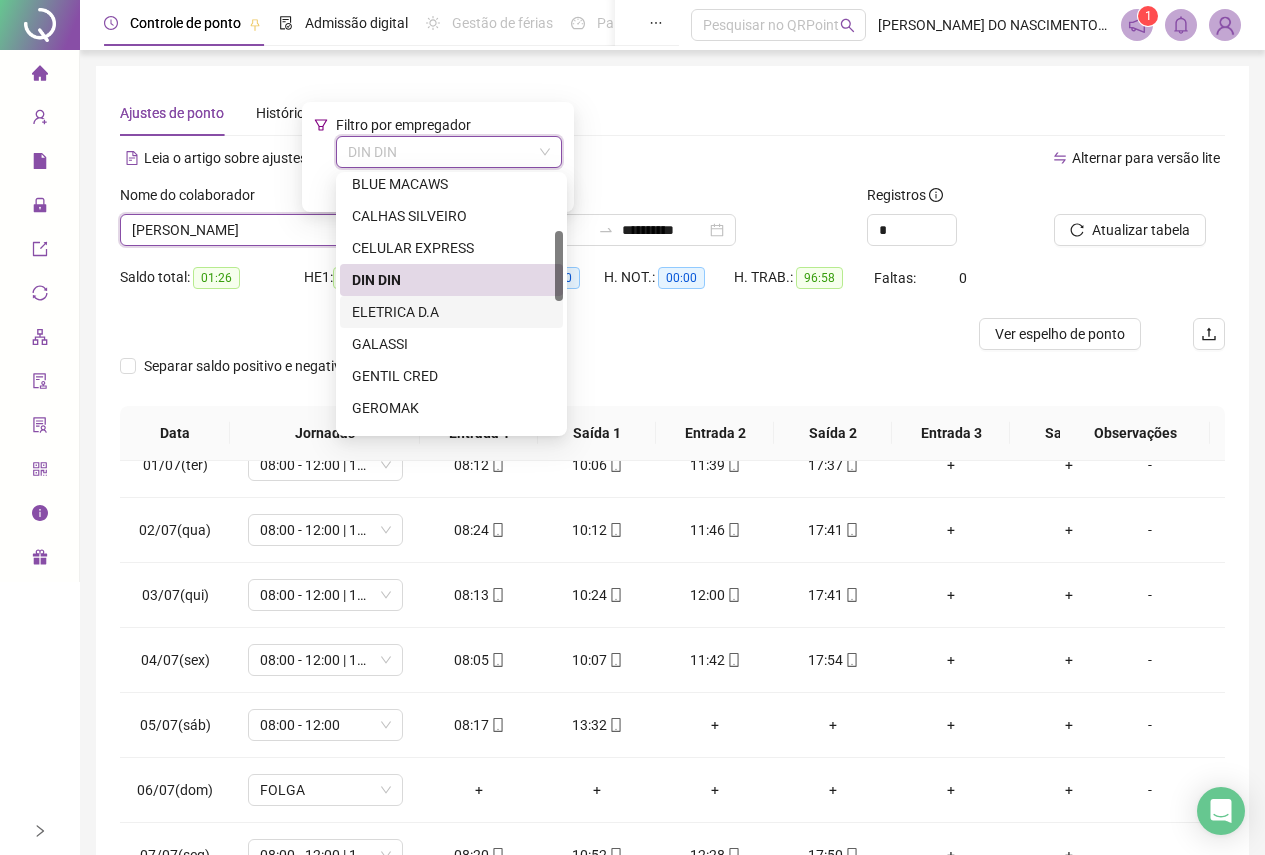 click on "ELETRICA D.A" at bounding box center [451, 312] 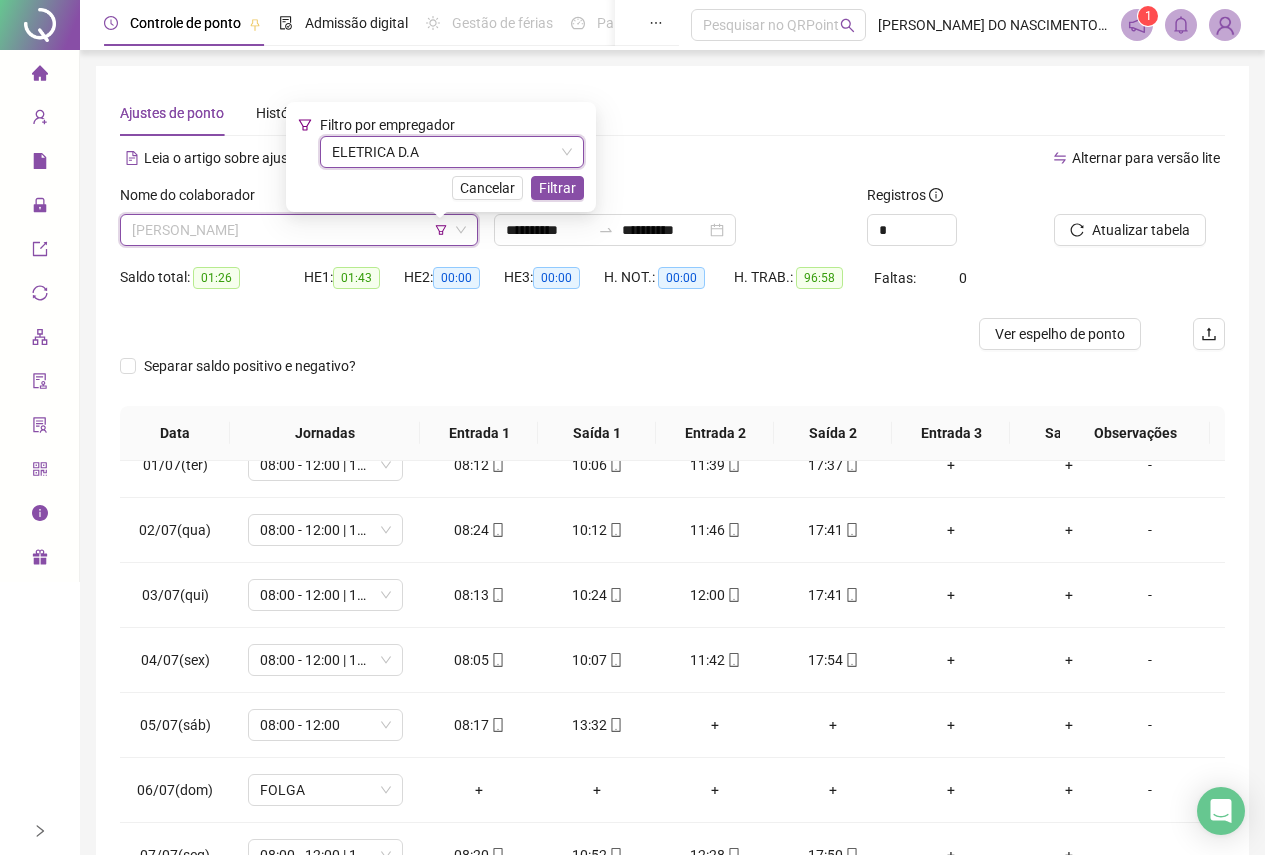 click on "[PERSON_NAME]" at bounding box center (299, 230) 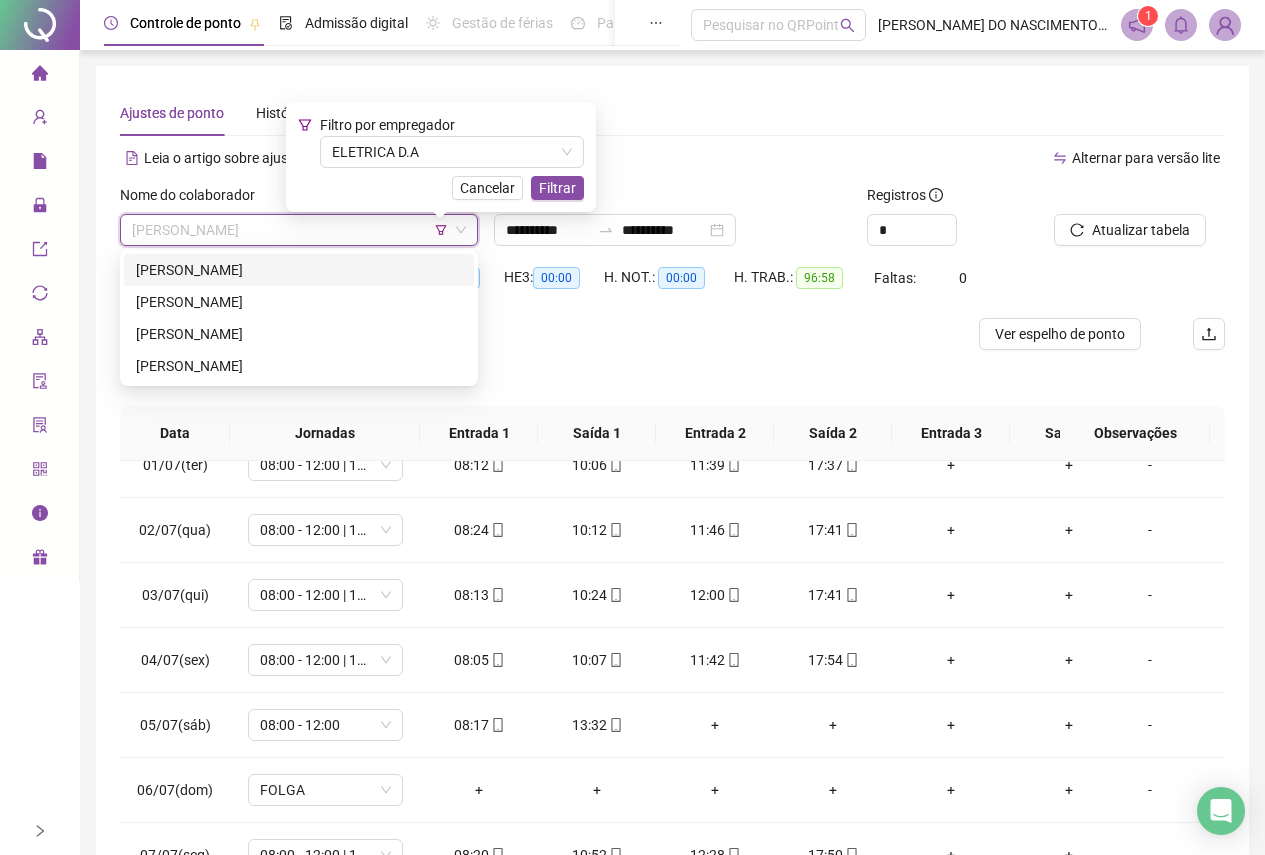 click on "[PERSON_NAME]" at bounding box center [299, 270] 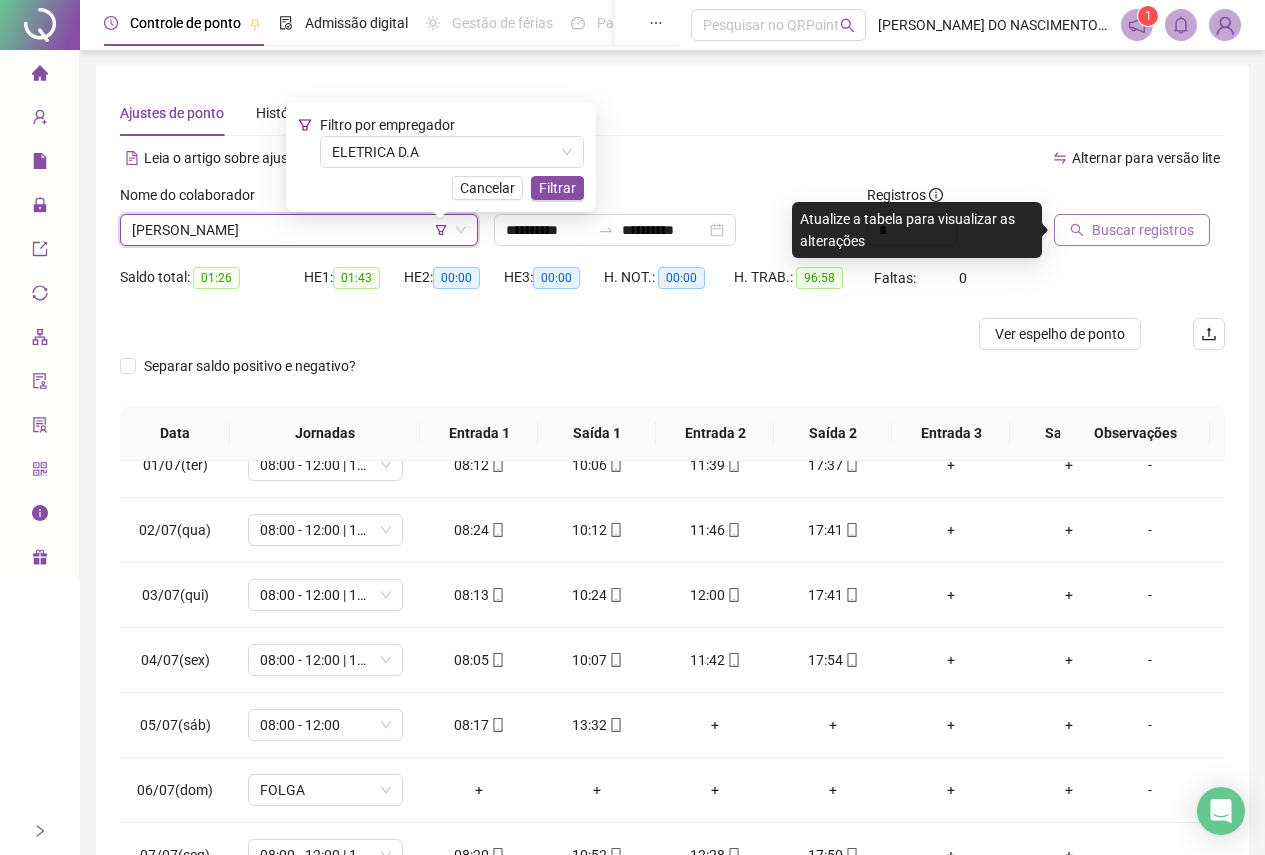 click on "Buscar registros" at bounding box center [1143, 230] 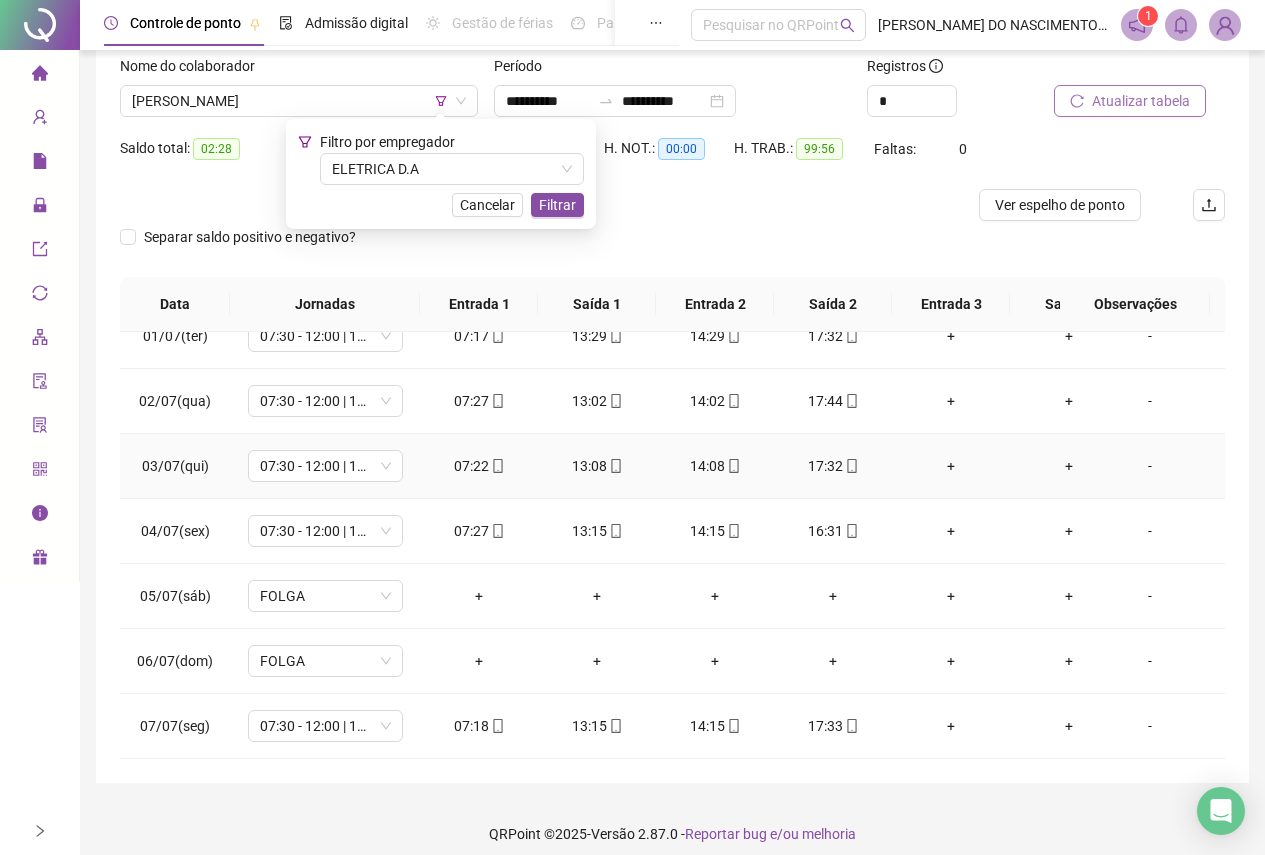 scroll, scrollTop: 143, scrollLeft: 0, axis: vertical 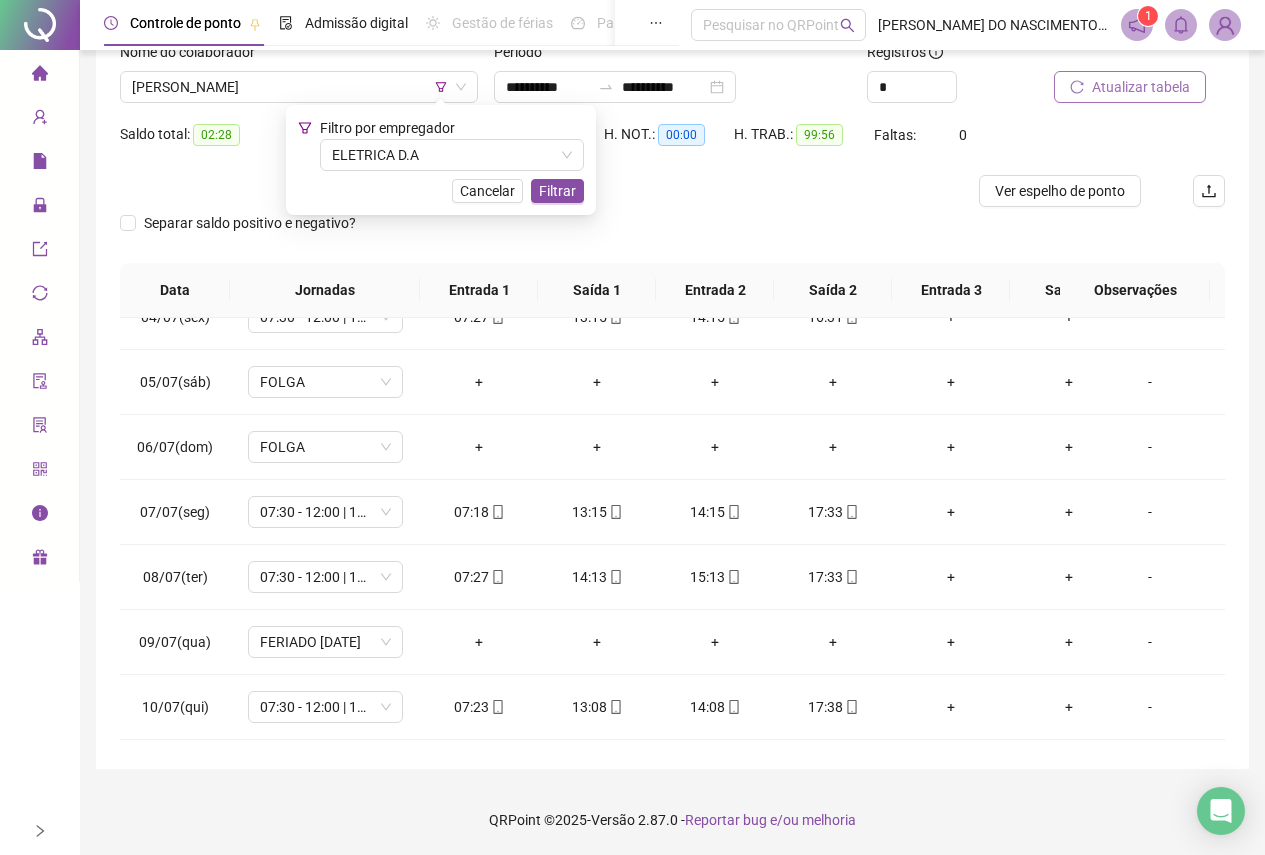 click on "Atualizar tabela" at bounding box center (1130, 87) 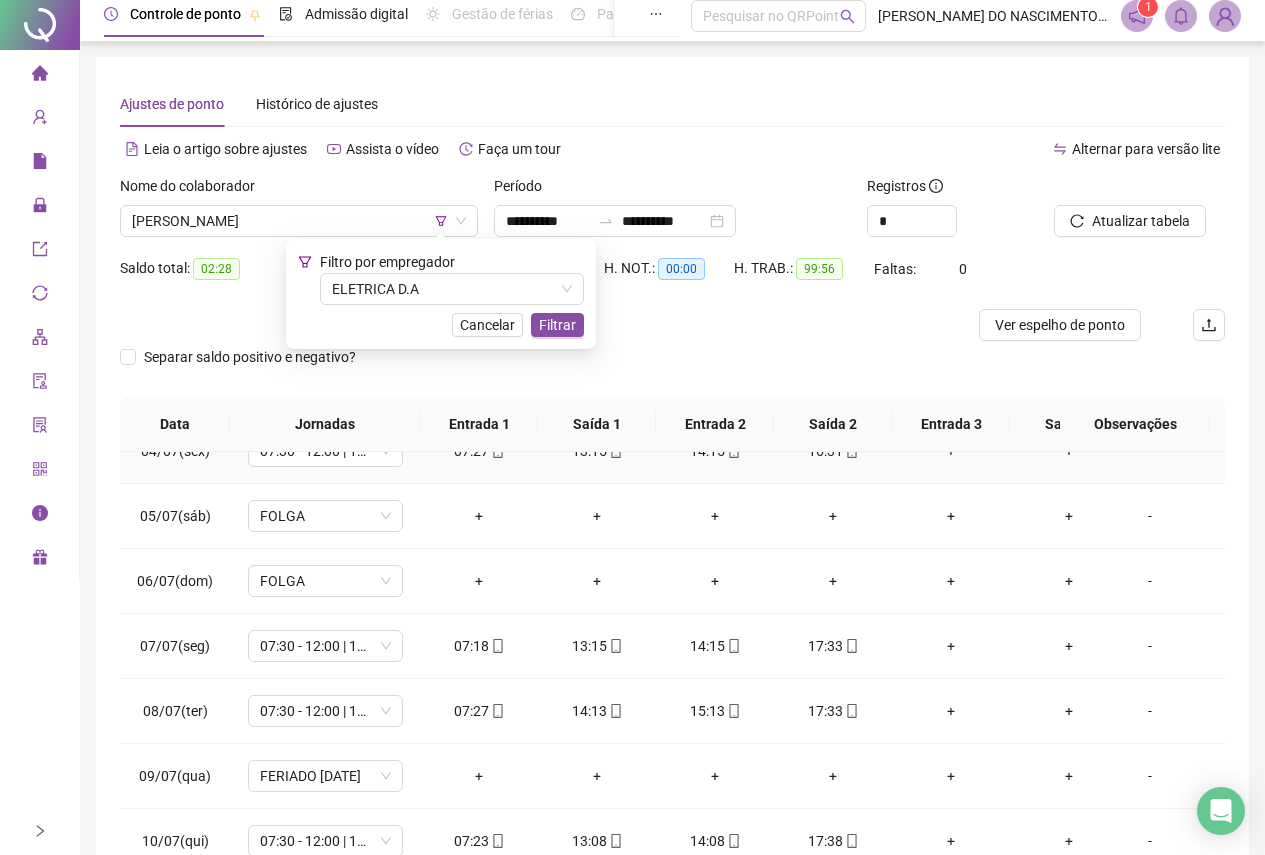 scroll, scrollTop: 0, scrollLeft: 0, axis: both 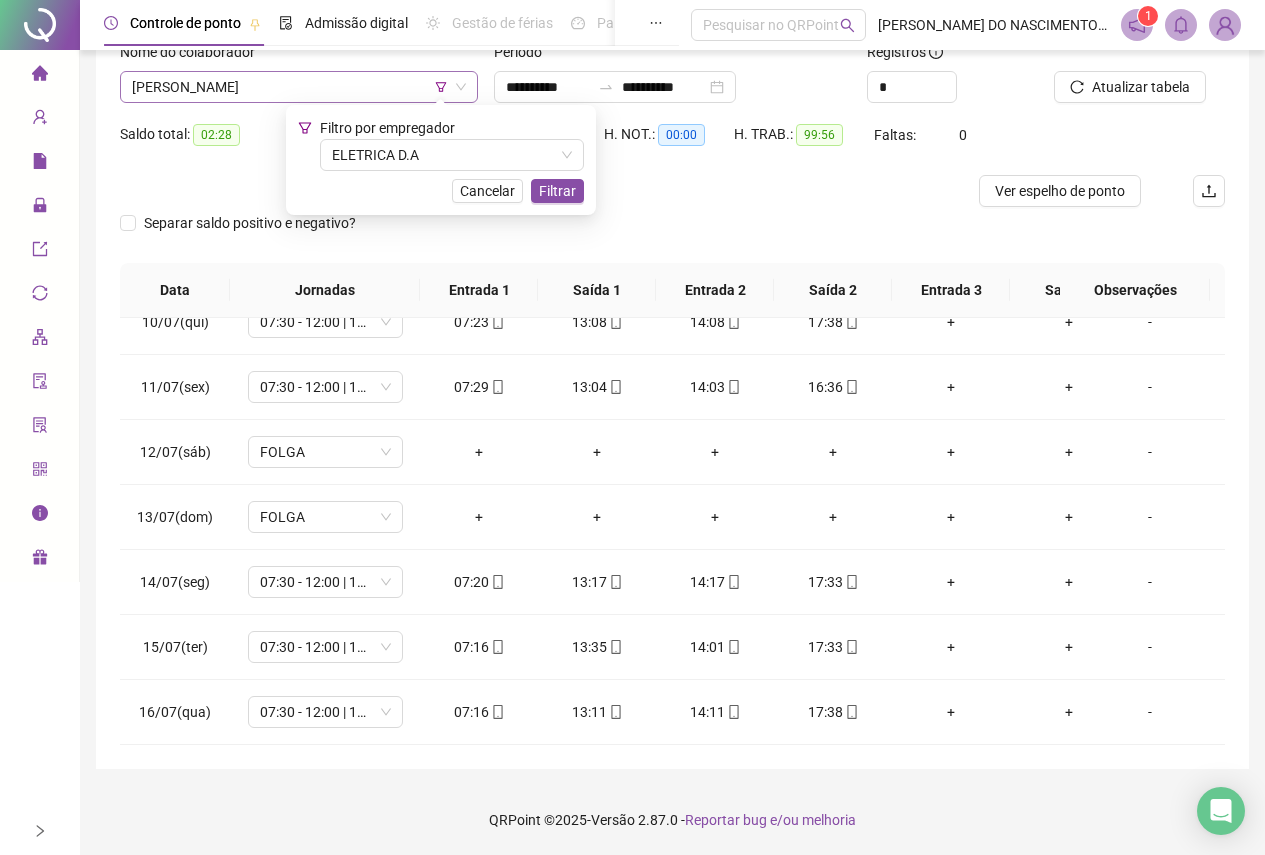 click on "[PERSON_NAME]" at bounding box center [299, 87] 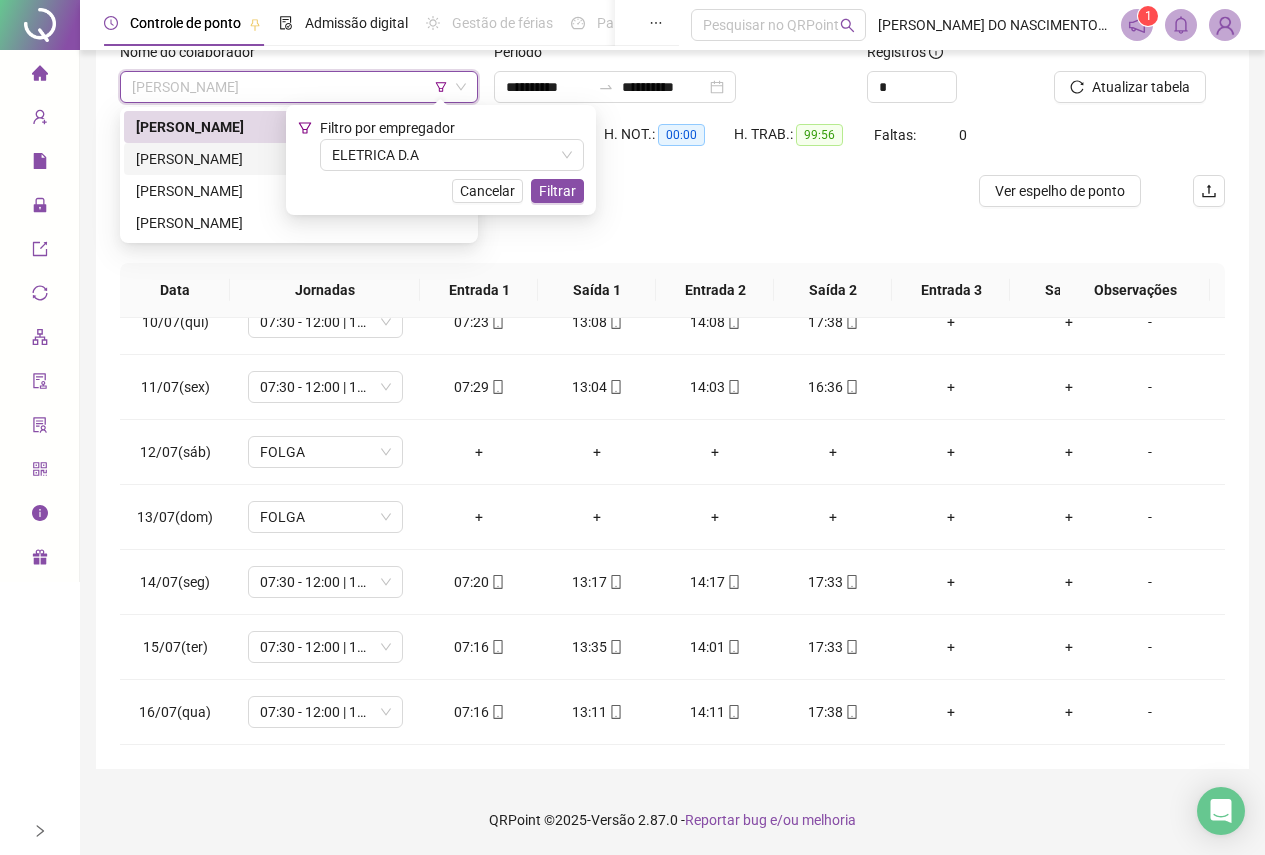 click on "[PERSON_NAME]" at bounding box center (299, 159) 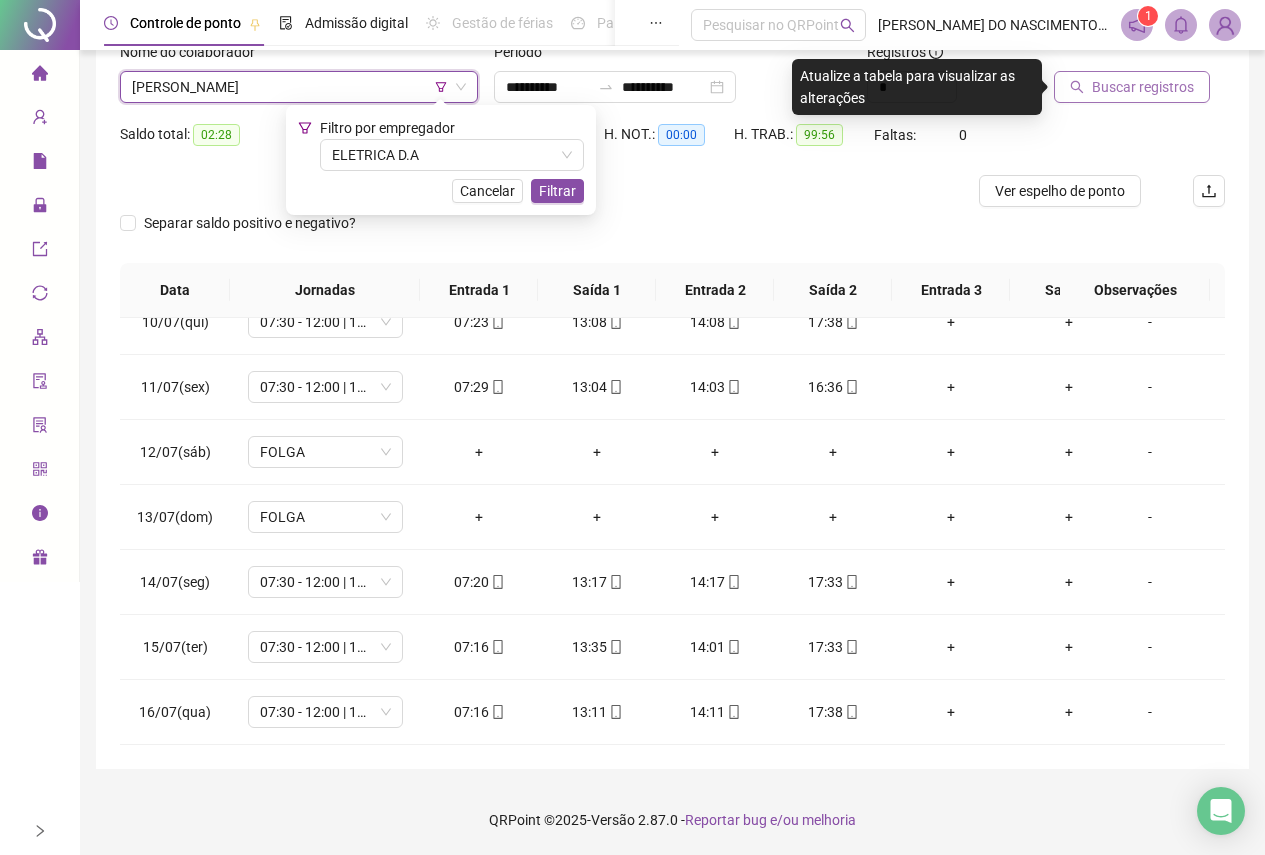 click on "Buscar registros" at bounding box center [1143, 87] 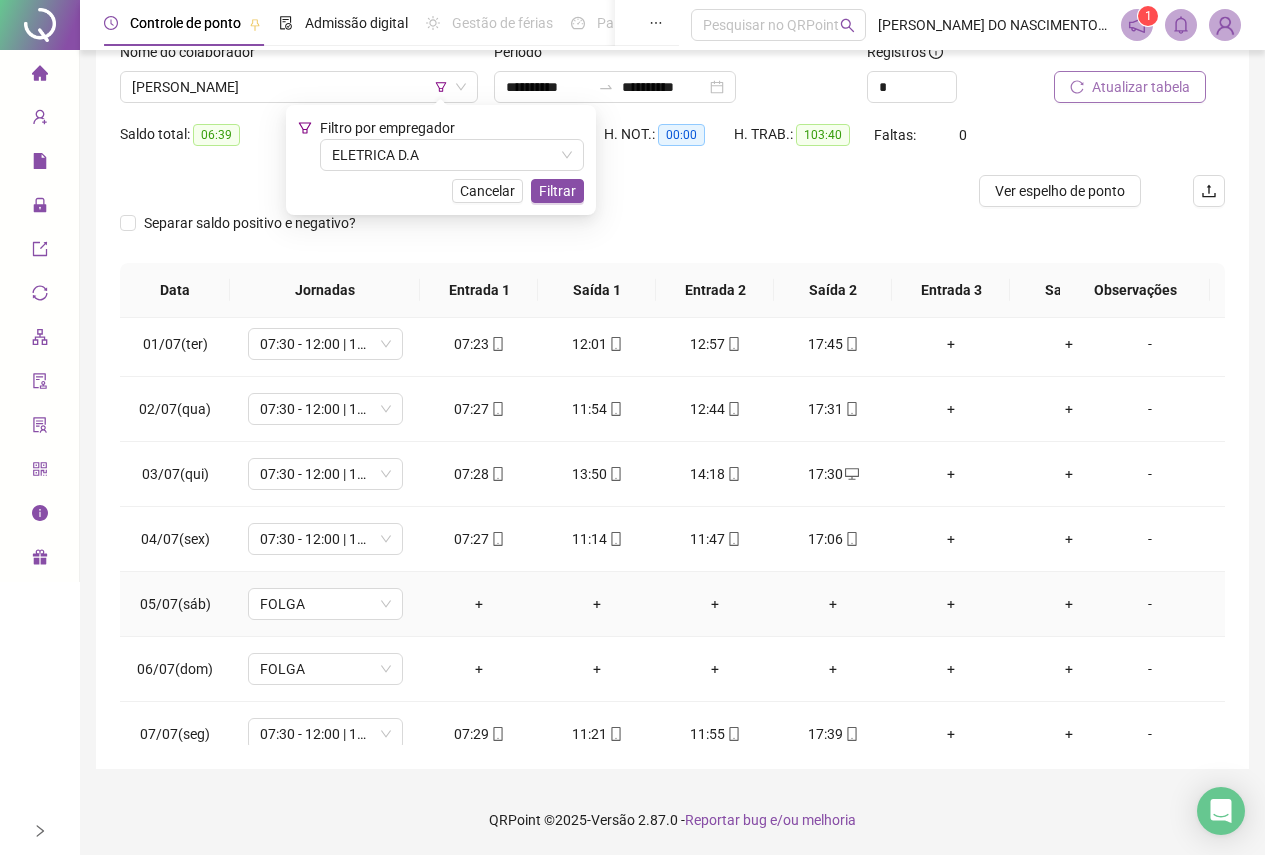 scroll, scrollTop: 0, scrollLeft: 0, axis: both 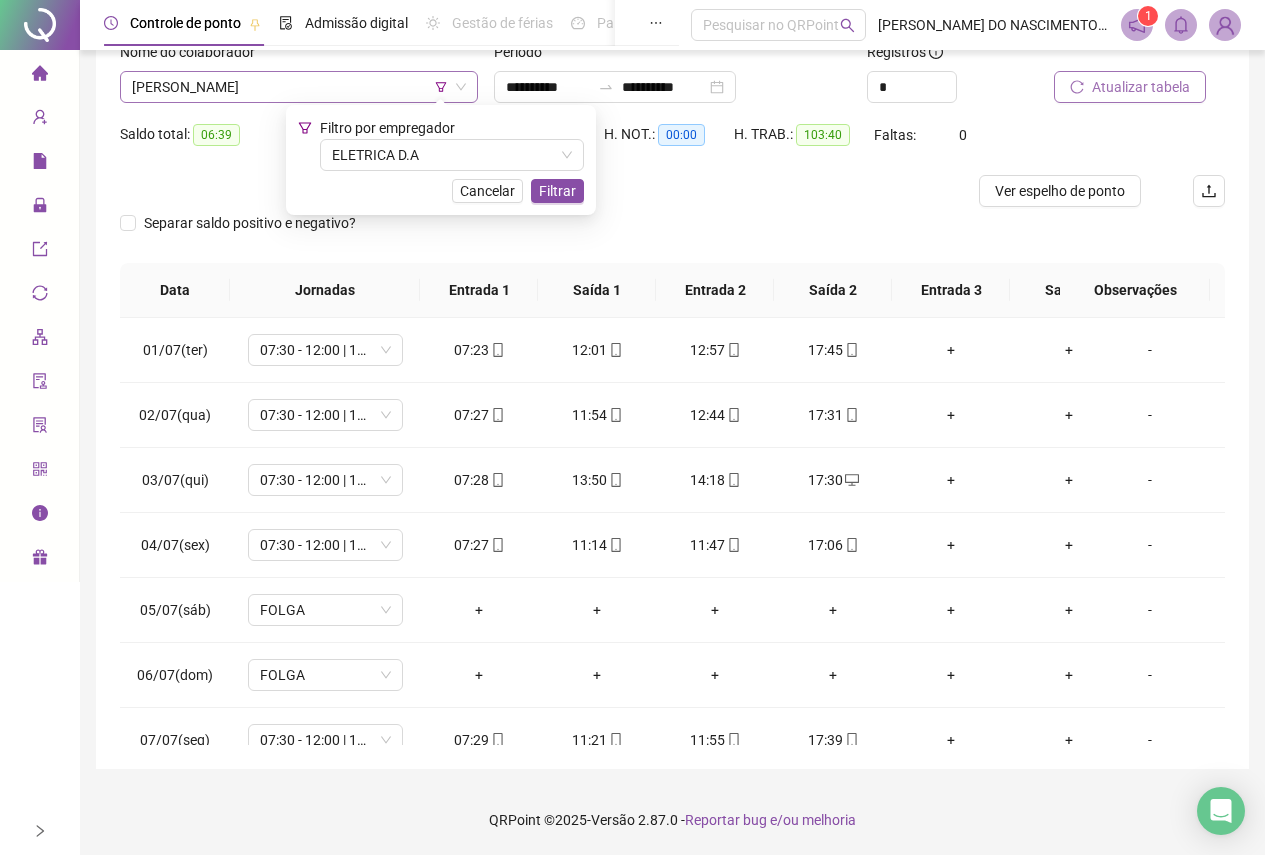 click on "[PERSON_NAME]" at bounding box center [299, 87] 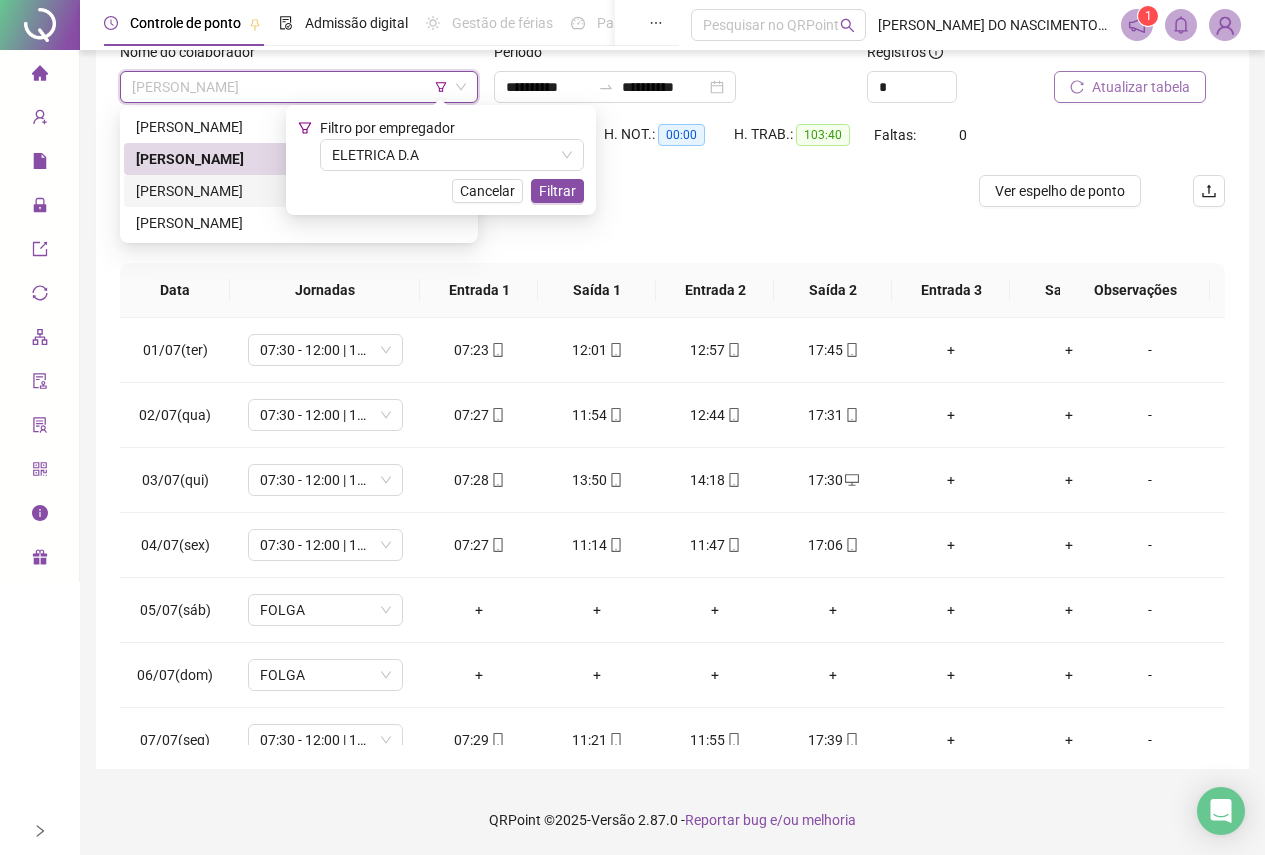 click on "[PERSON_NAME]" at bounding box center [299, 191] 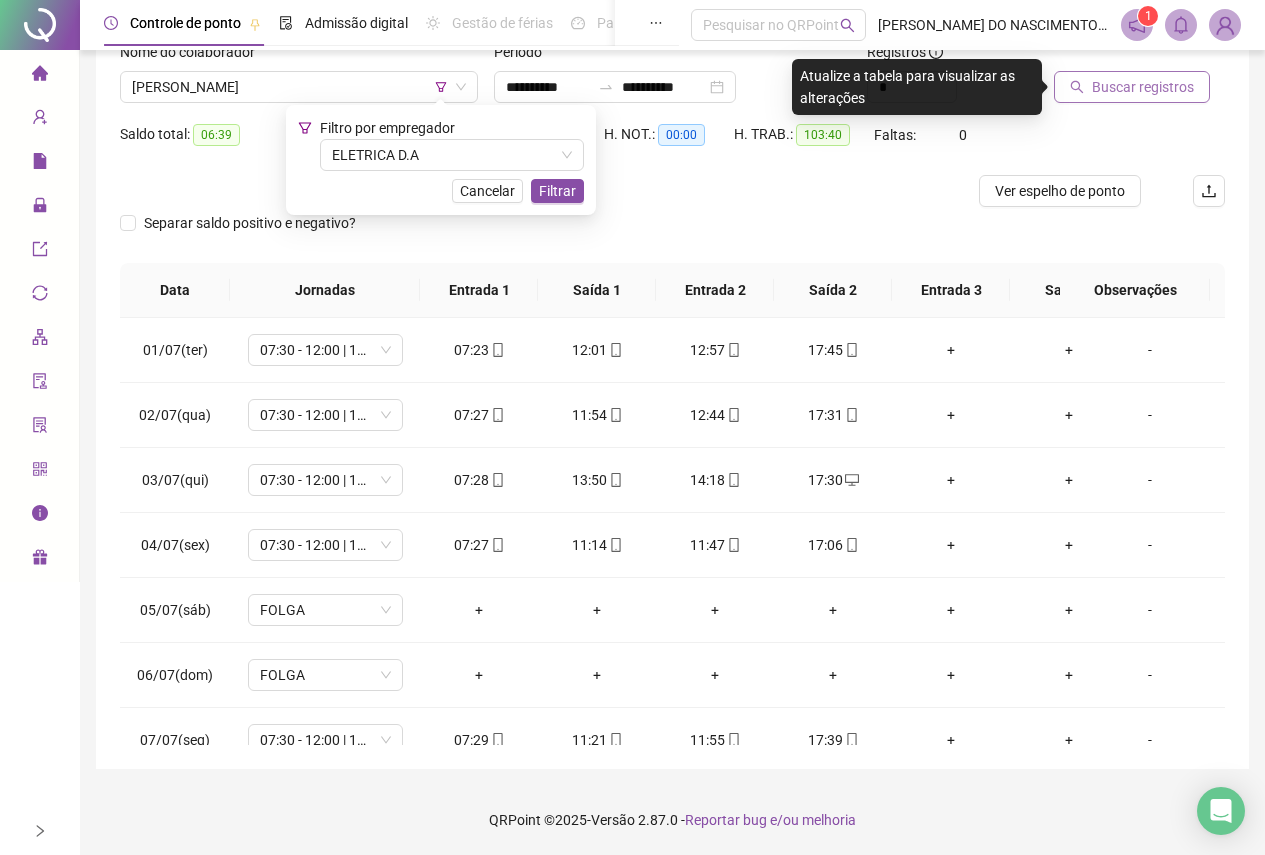 click on "Buscar registros" at bounding box center (1132, 87) 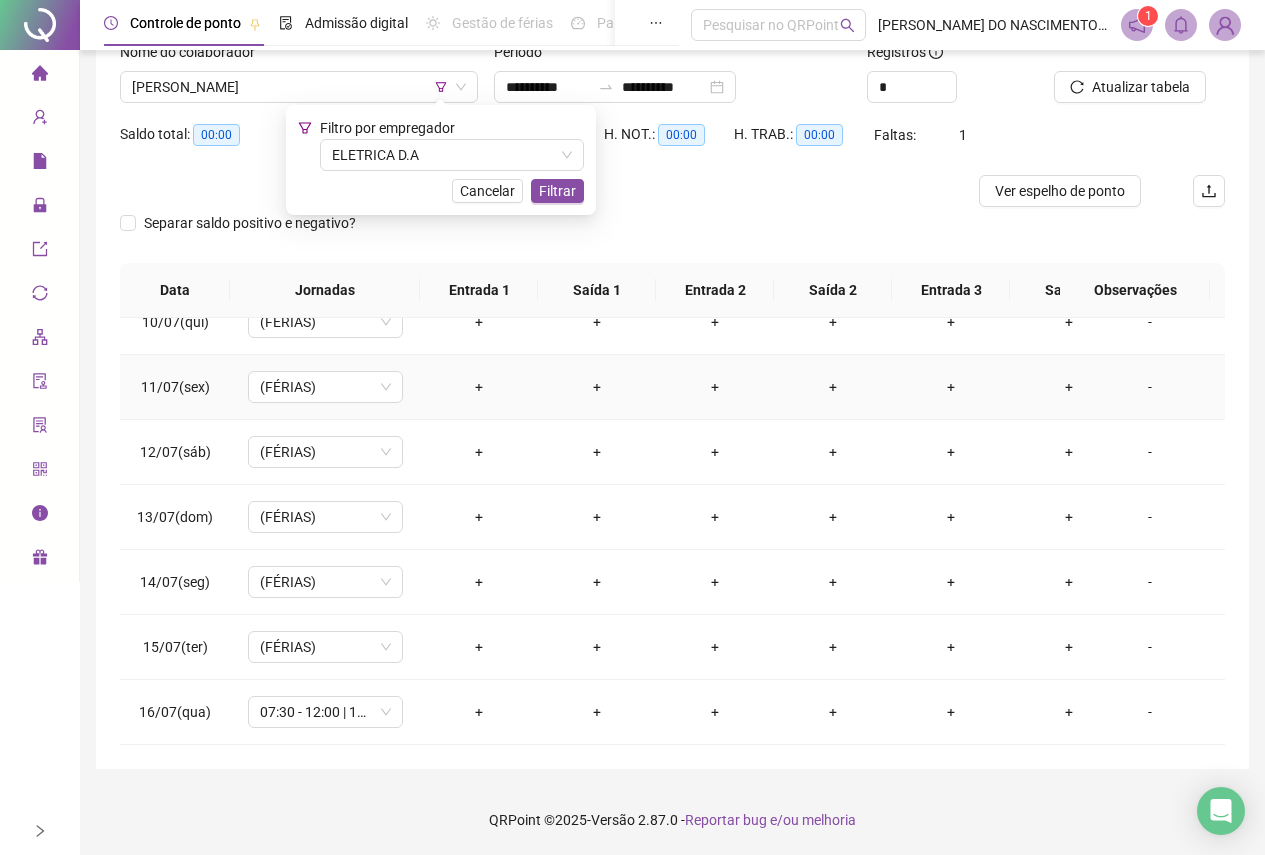 scroll, scrollTop: 628, scrollLeft: 0, axis: vertical 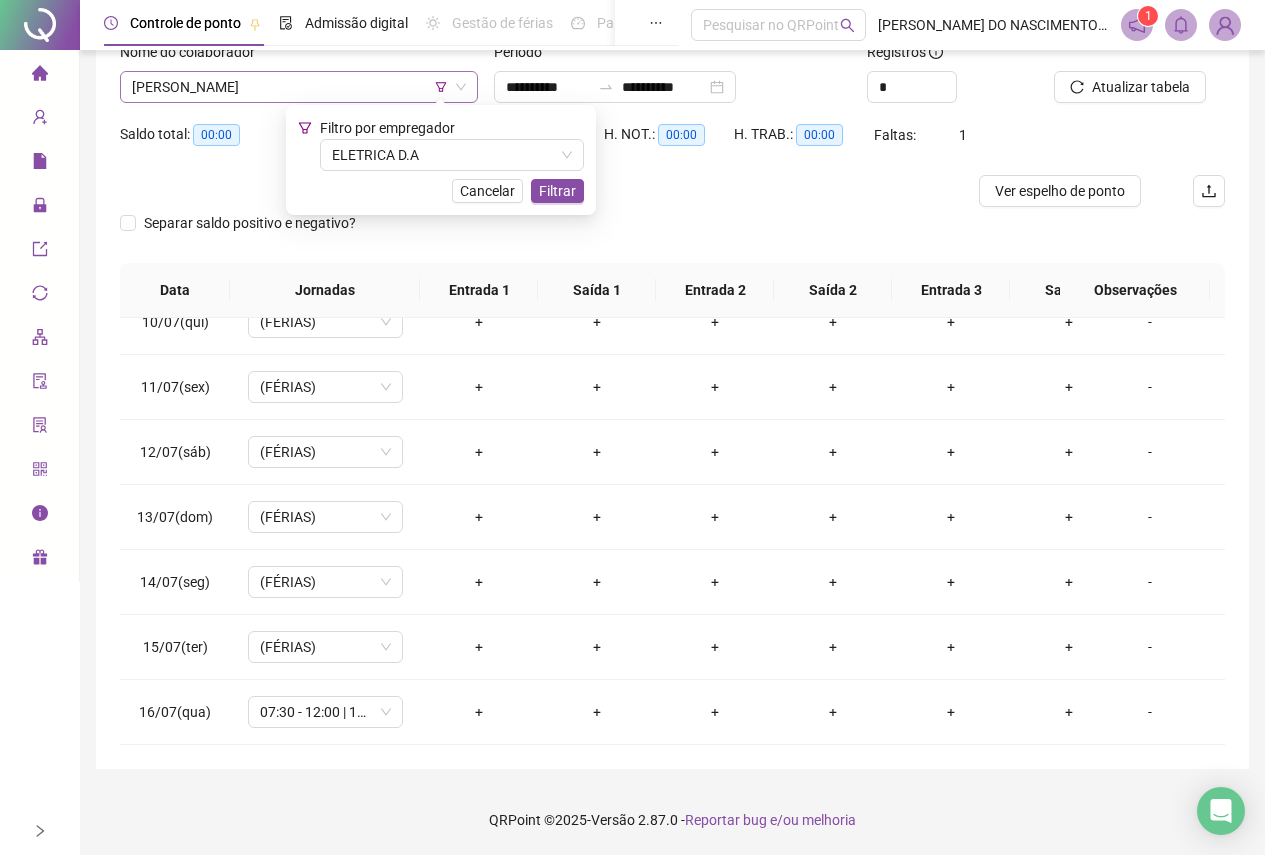 click on "[PERSON_NAME]" at bounding box center [299, 87] 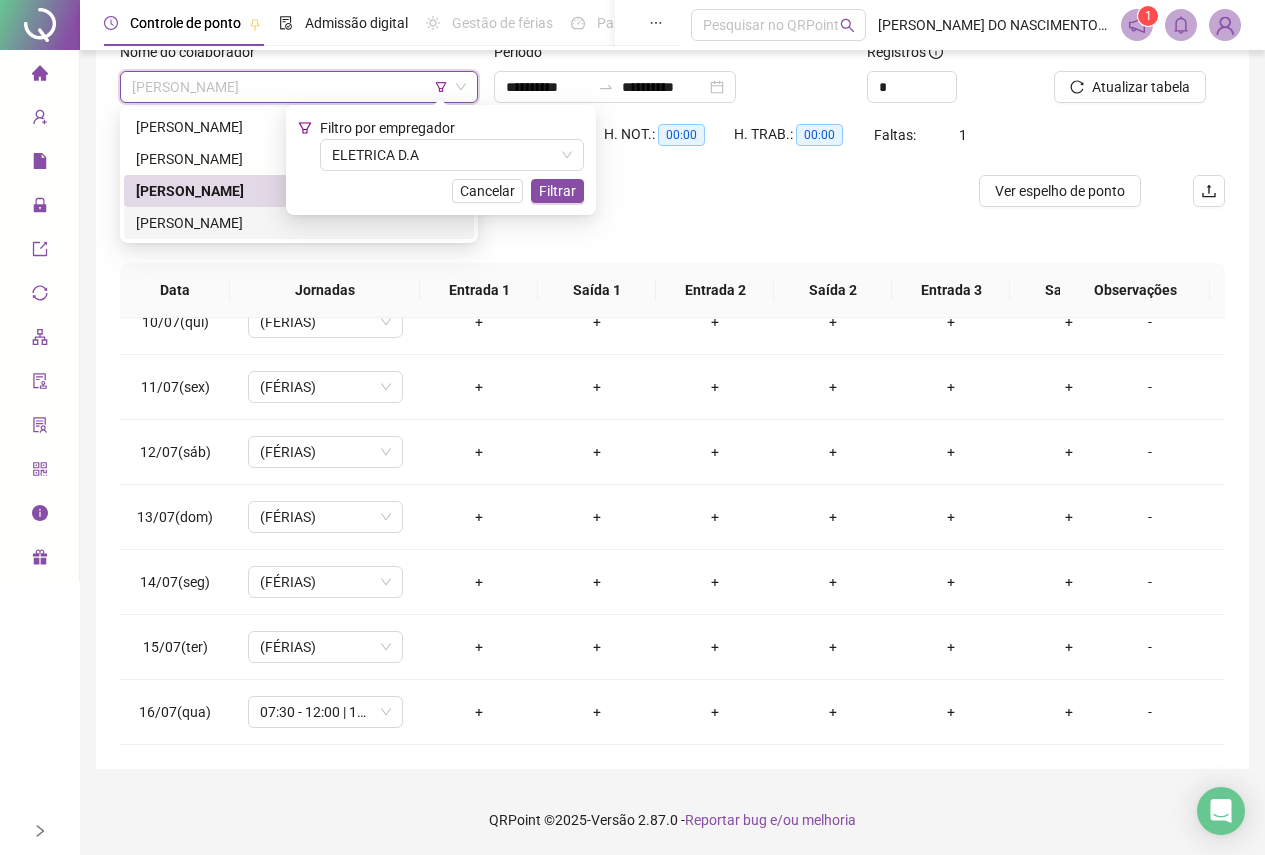 click on "[PERSON_NAME]" at bounding box center [299, 223] 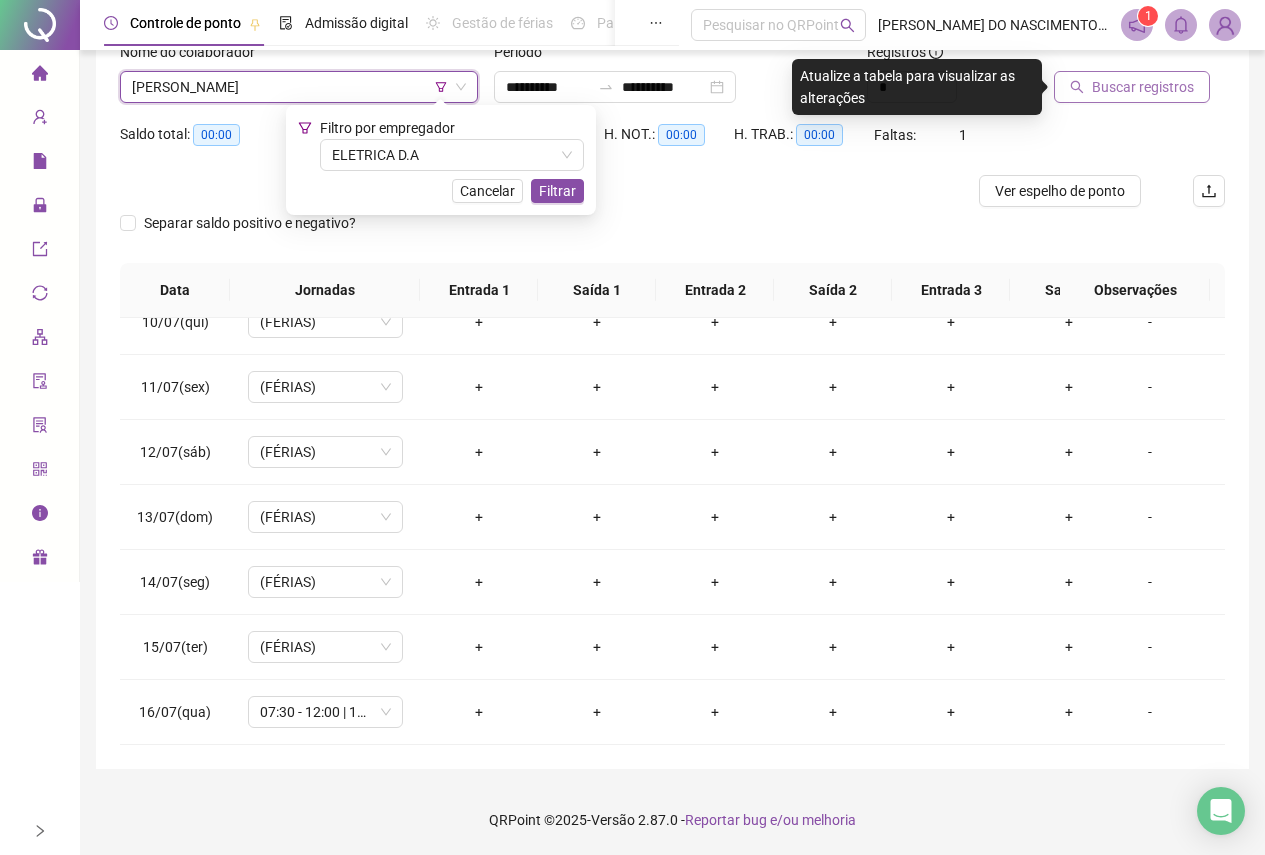 click on "Buscar registros" at bounding box center [1143, 87] 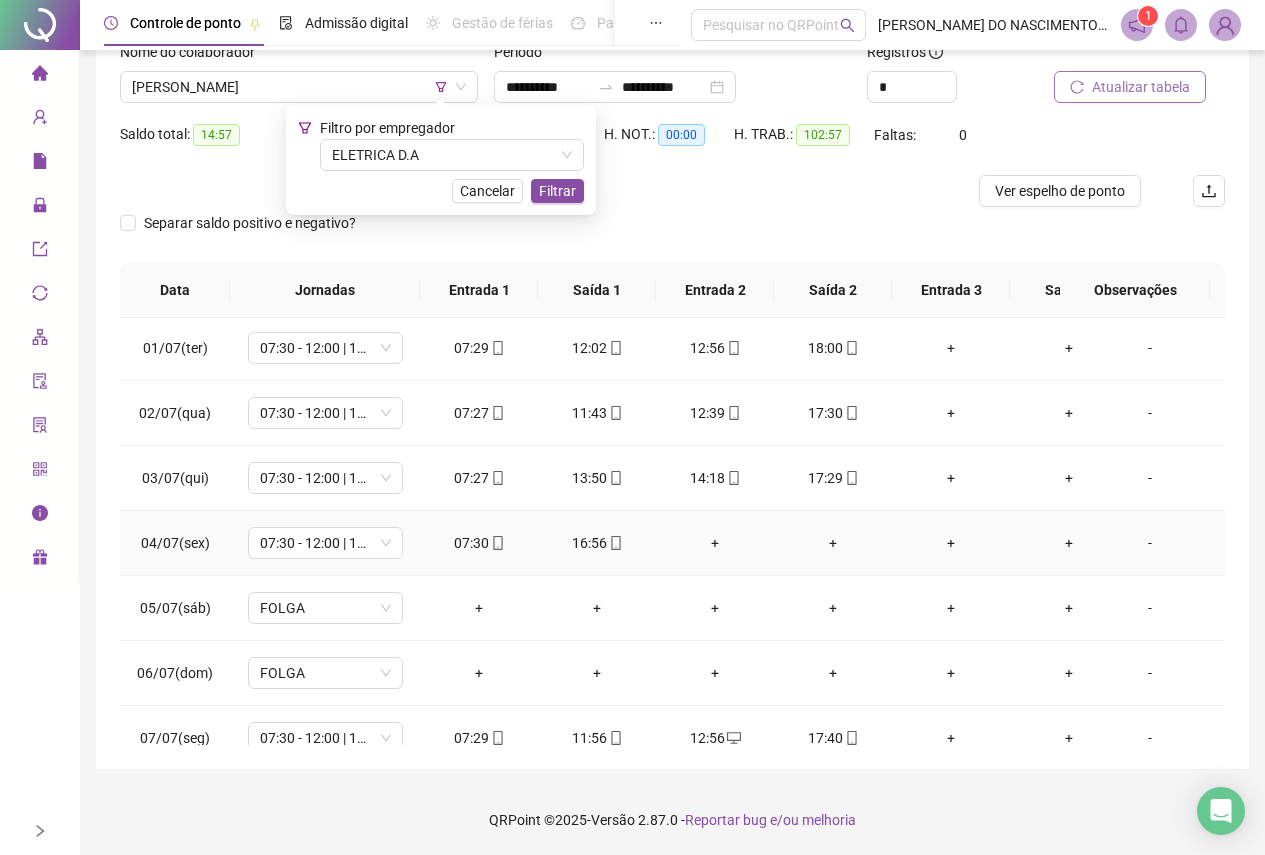 scroll, scrollTop: 0, scrollLeft: 0, axis: both 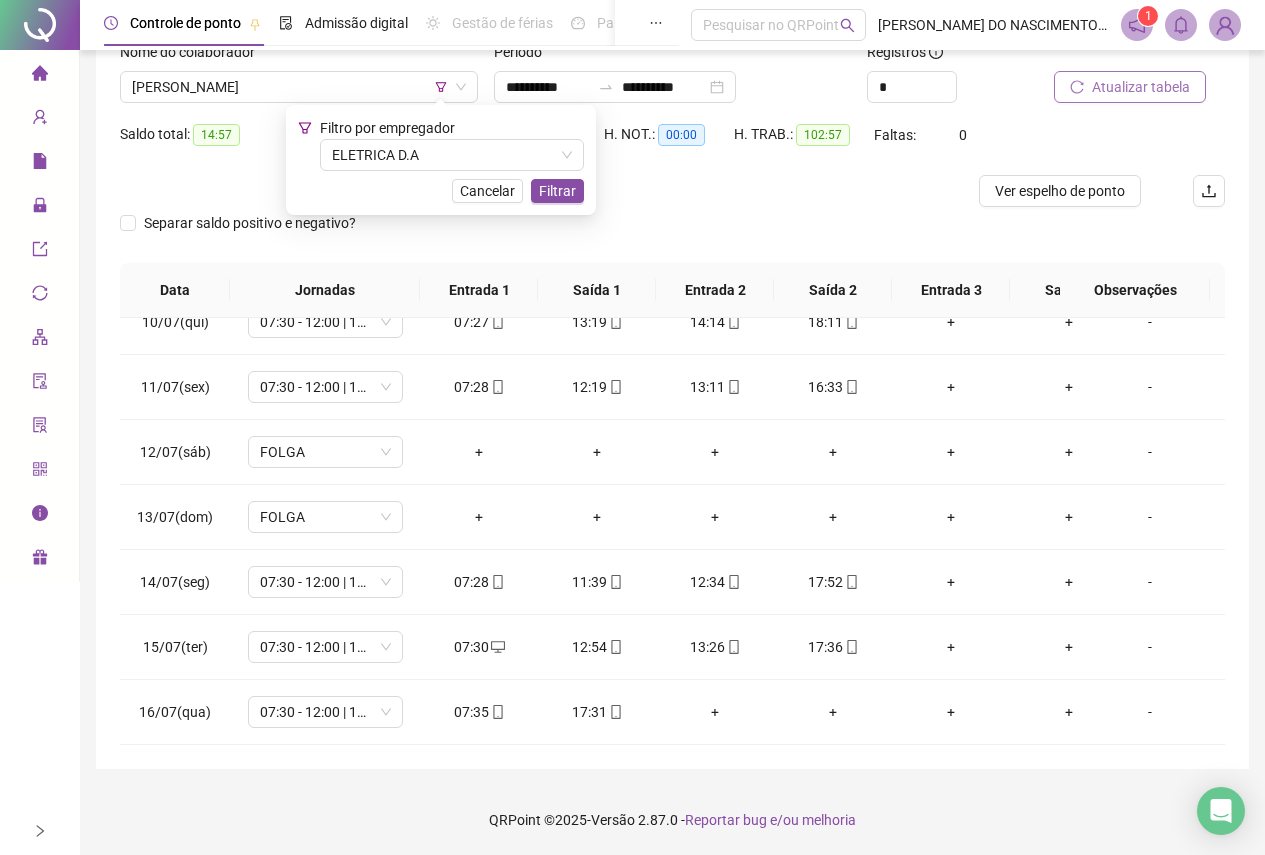 click on "Filtro por empregador ELETRICA D.A Cancelar Filtrar" at bounding box center [441, 160] 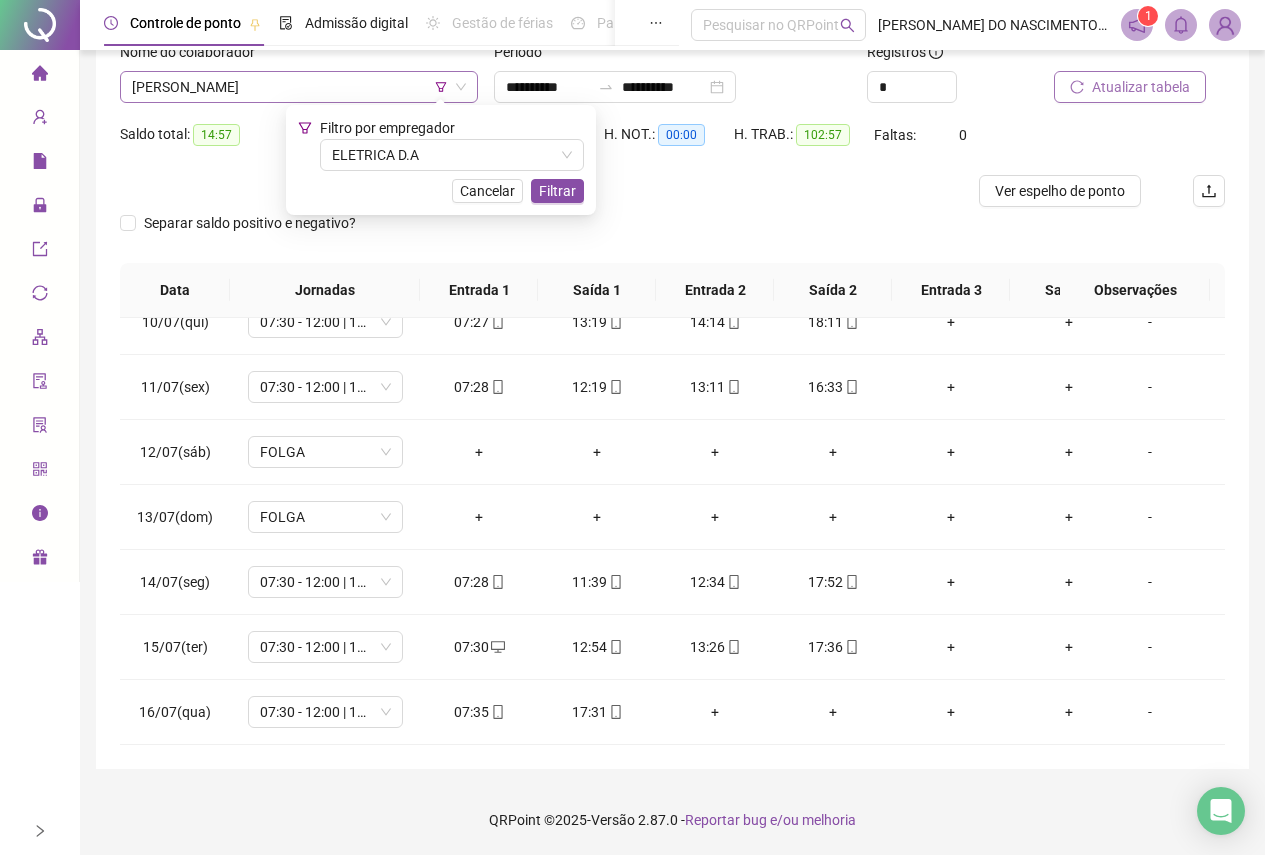 click on "[PERSON_NAME]" at bounding box center (299, 87) 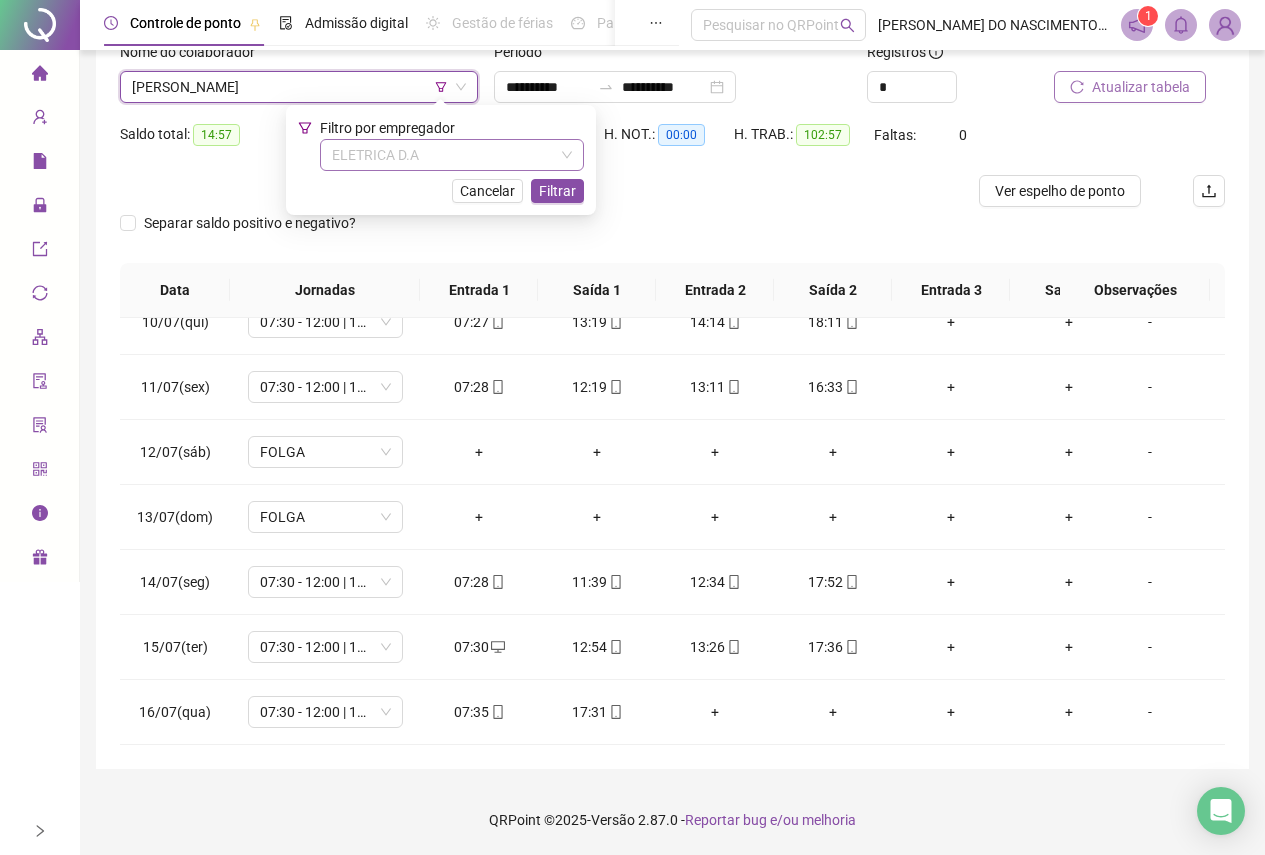 click on "ELETRICA D.A" at bounding box center [452, 155] 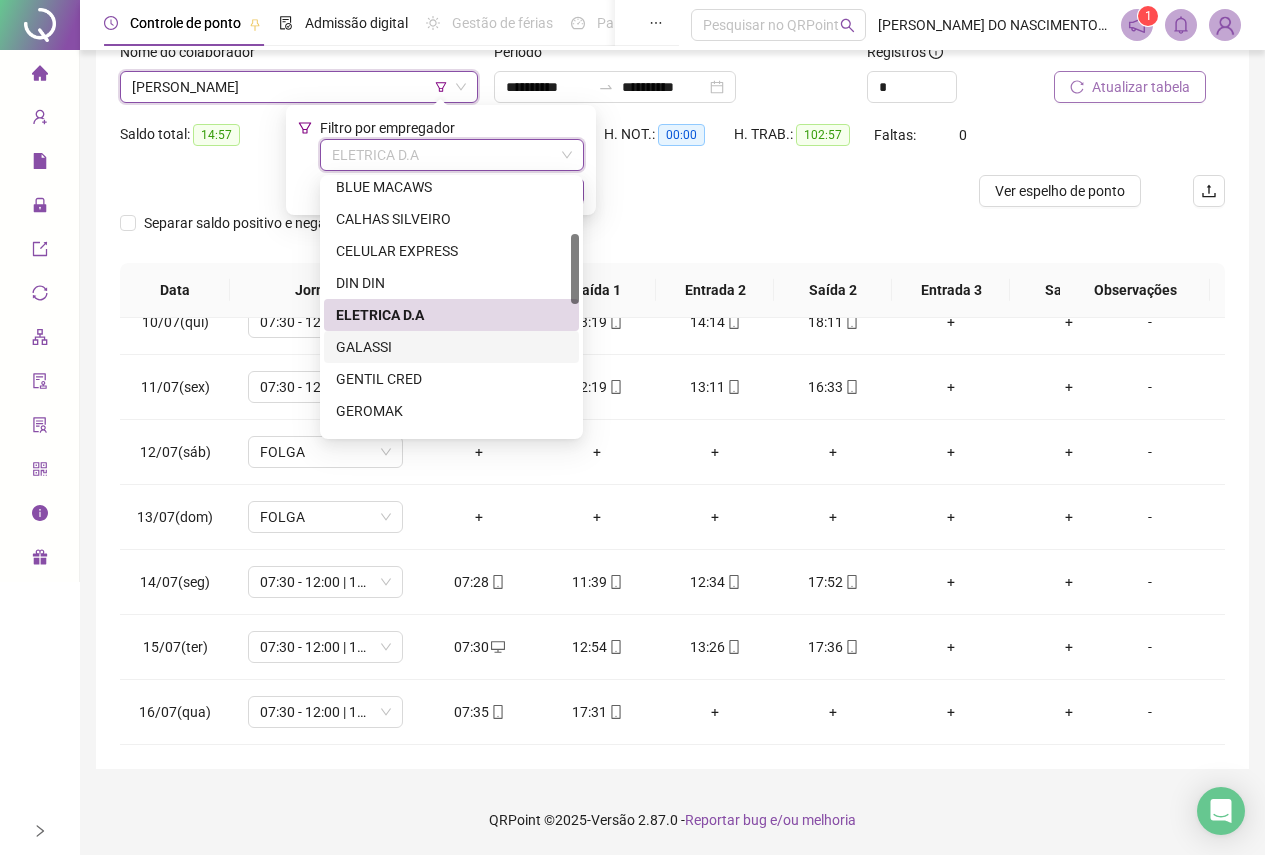 scroll, scrollTop: 300, scrollLeft: 0, axis: vertical 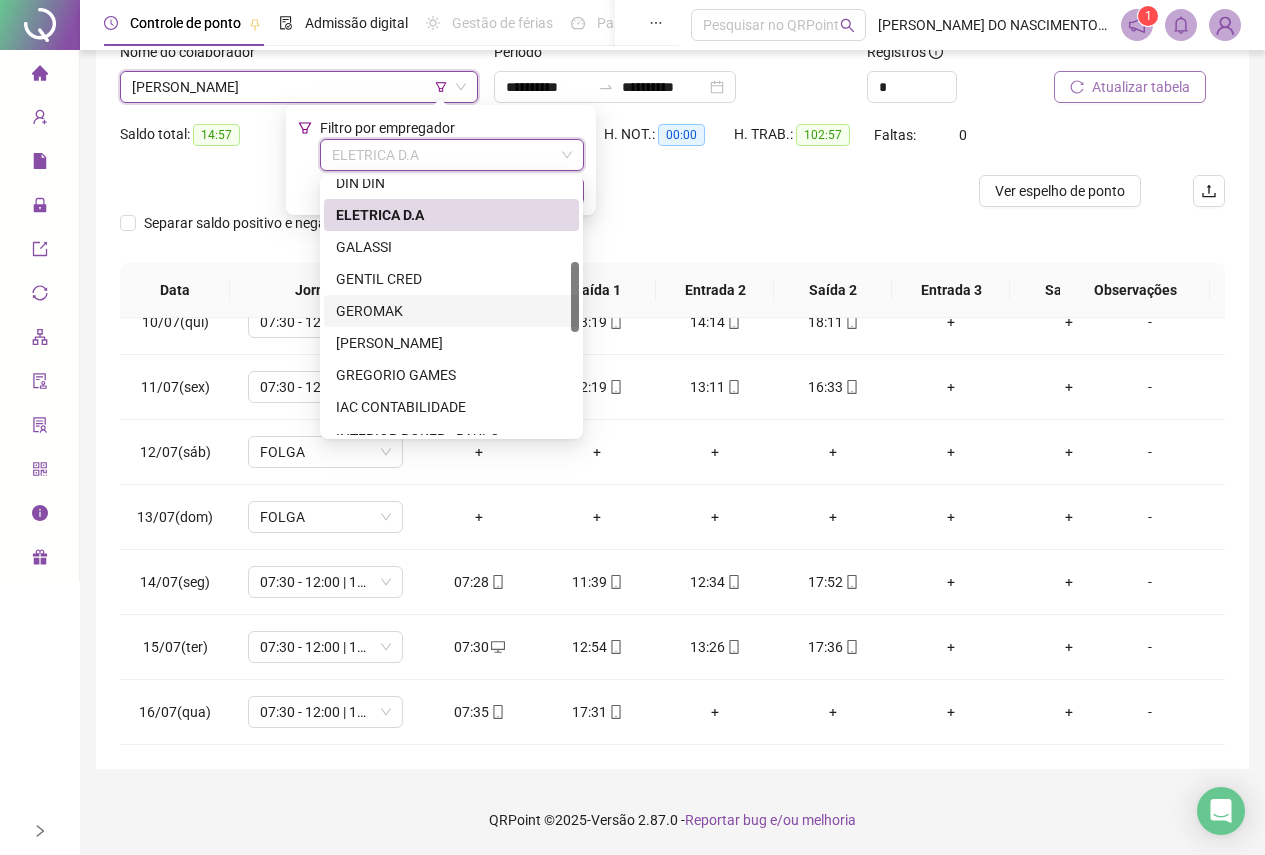 click on "GEROMAK" at bounding box center [451, 311] 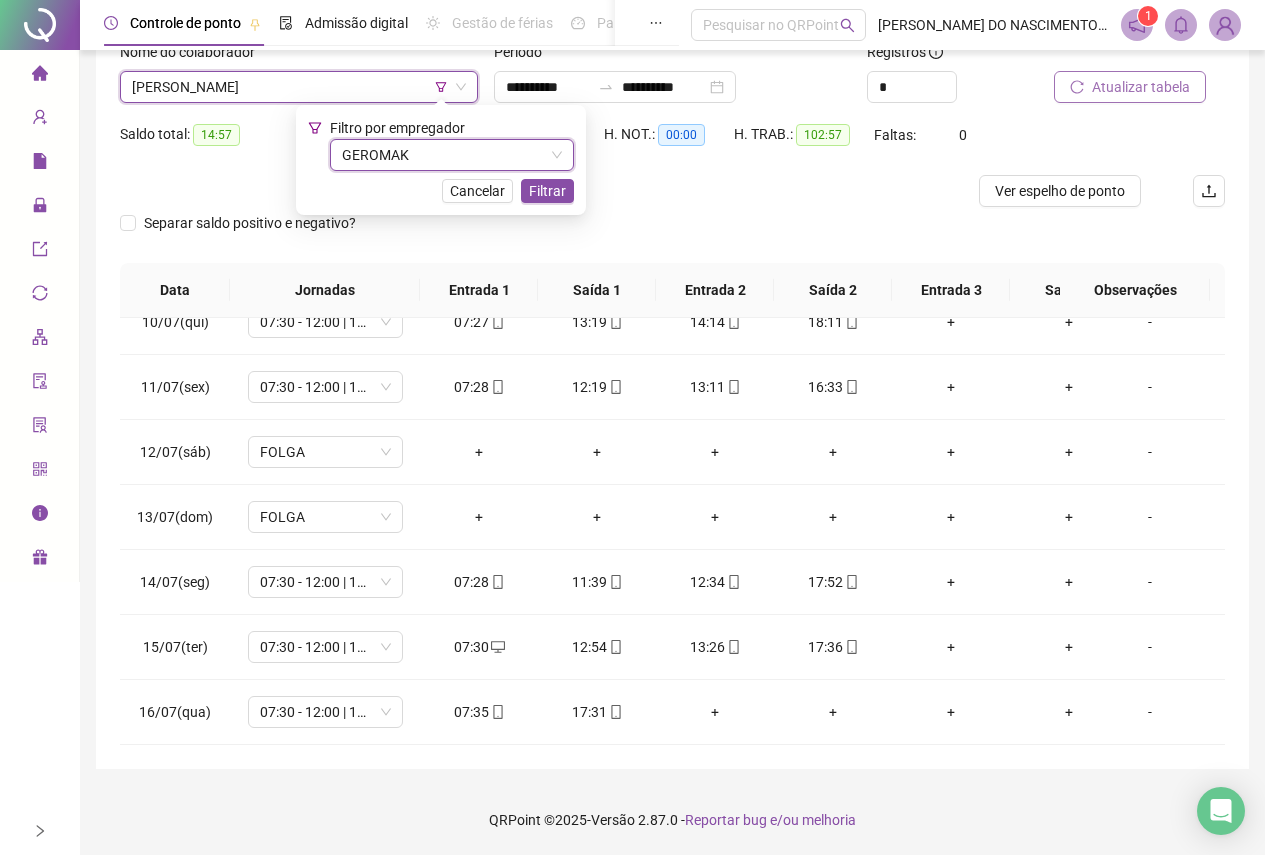 click on "[PERSON_NAME]" at bounding box center (299, 87) 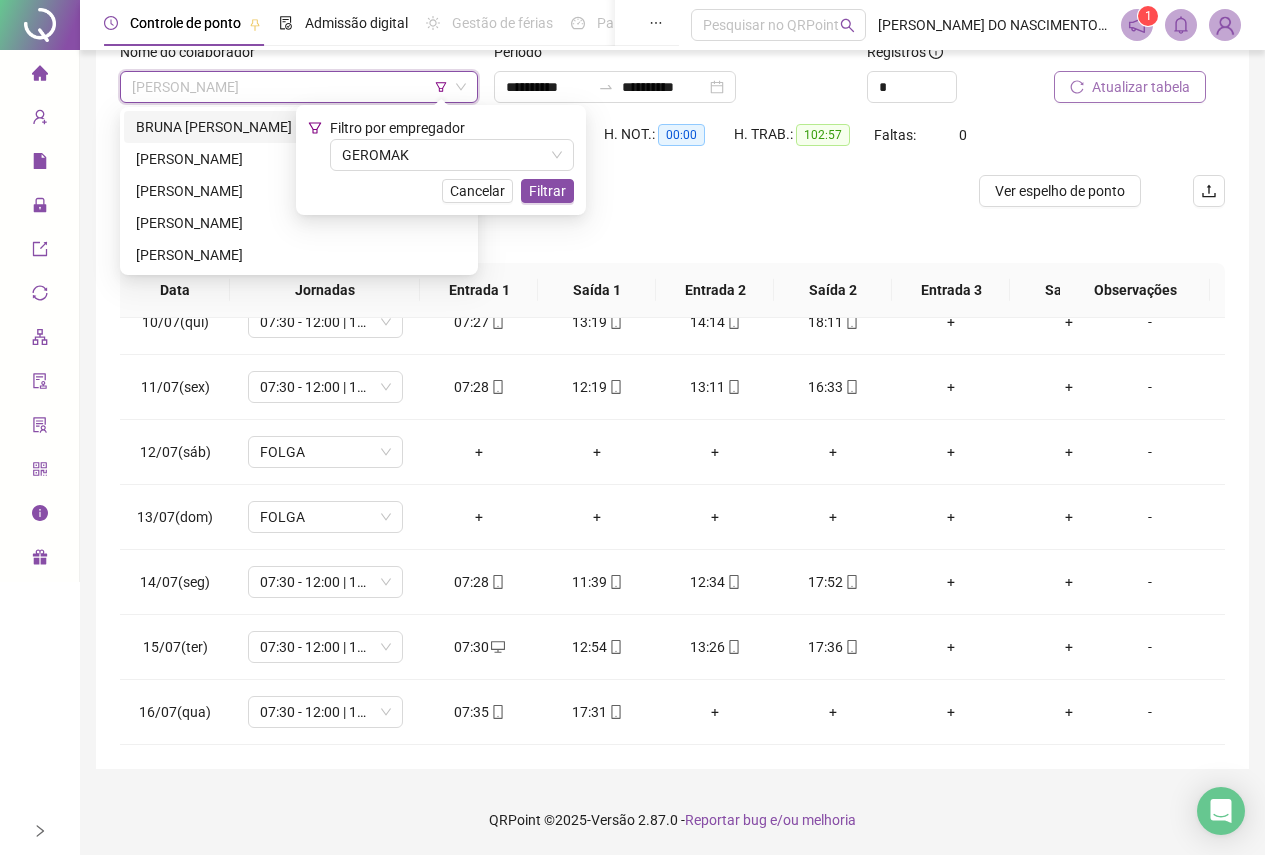 click on "BRUNA [PERSON_NAME]" at bounding box center [299, 127] 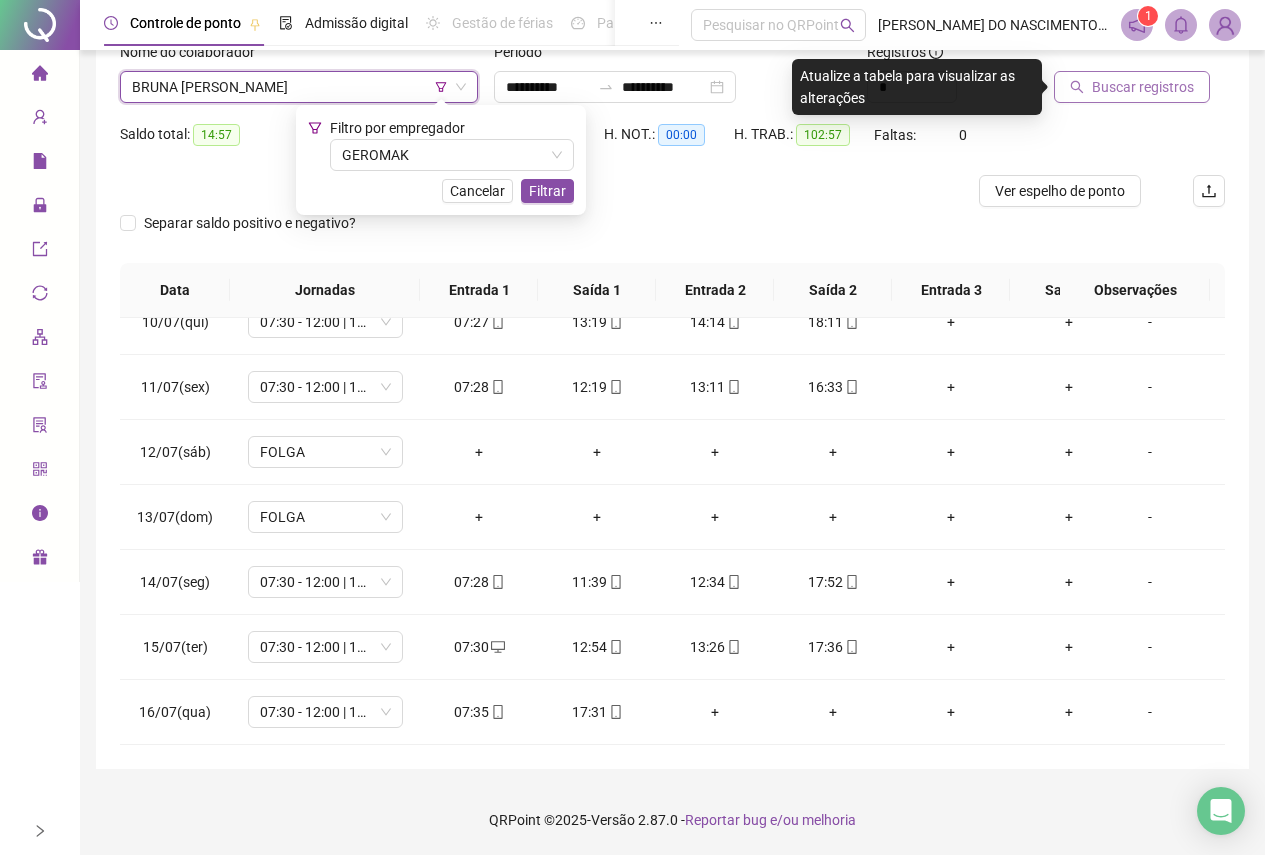 click on "Buscar registros" at bounding box center [1143, 87] 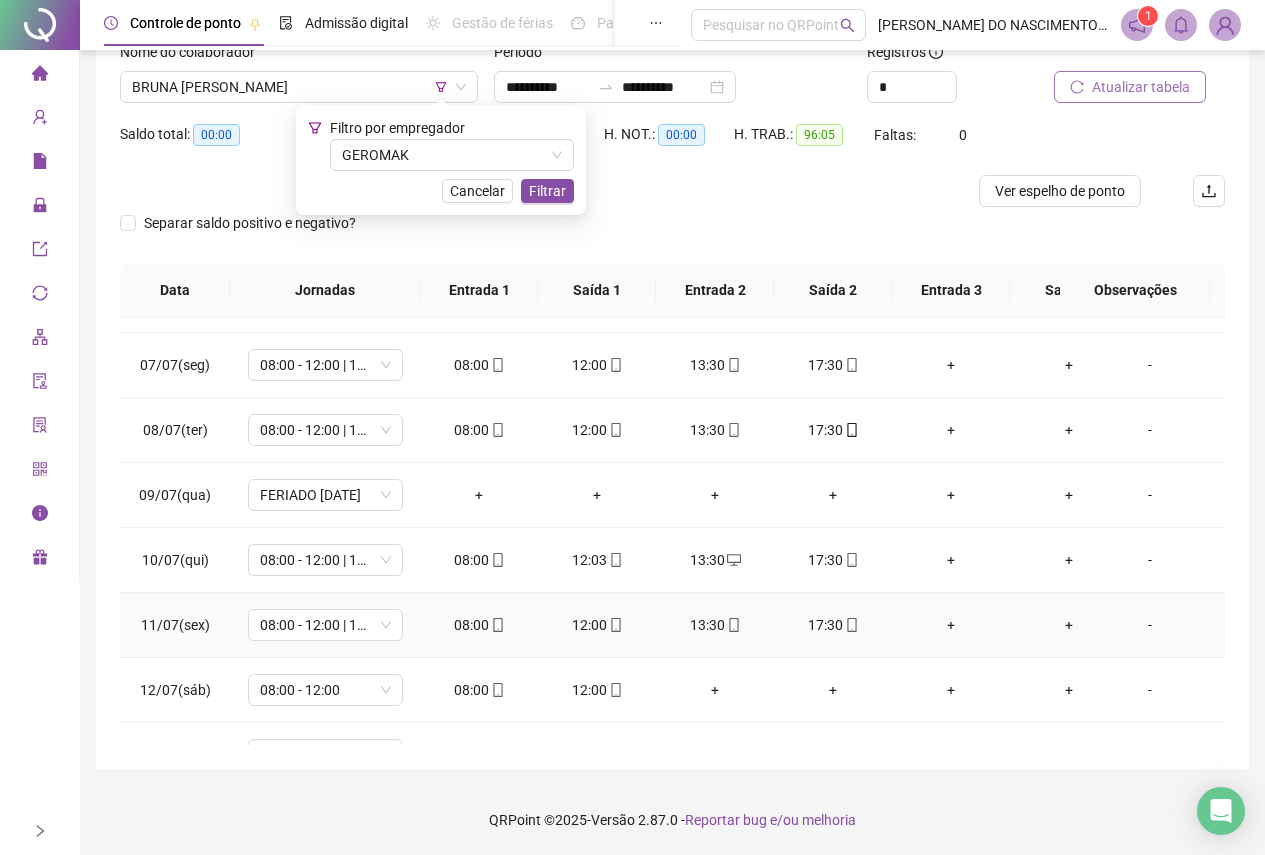 scroll, scrollTop: 0, scrollLeft: 0, axis: both 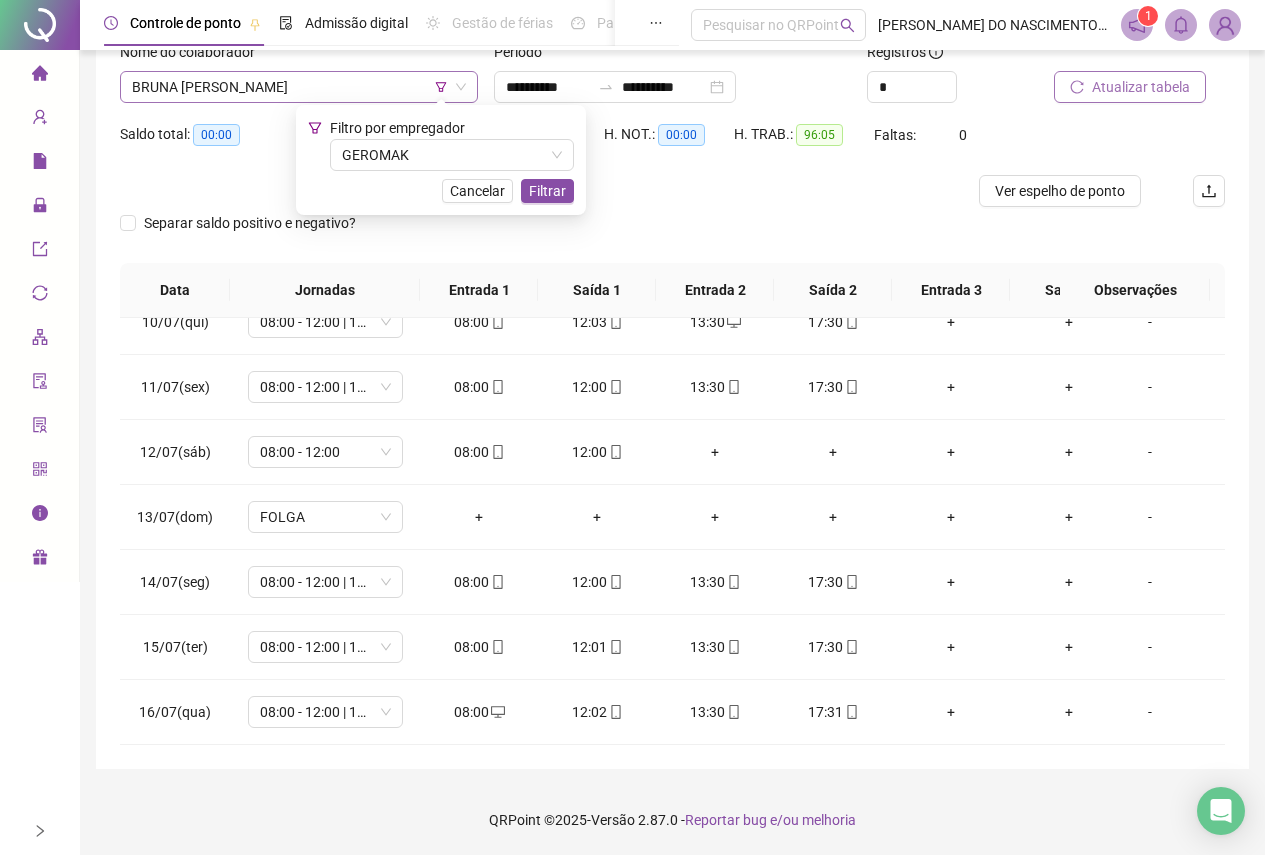 click on "BRUNA [PERSON_NAME]" at bounding box center (299, 87) 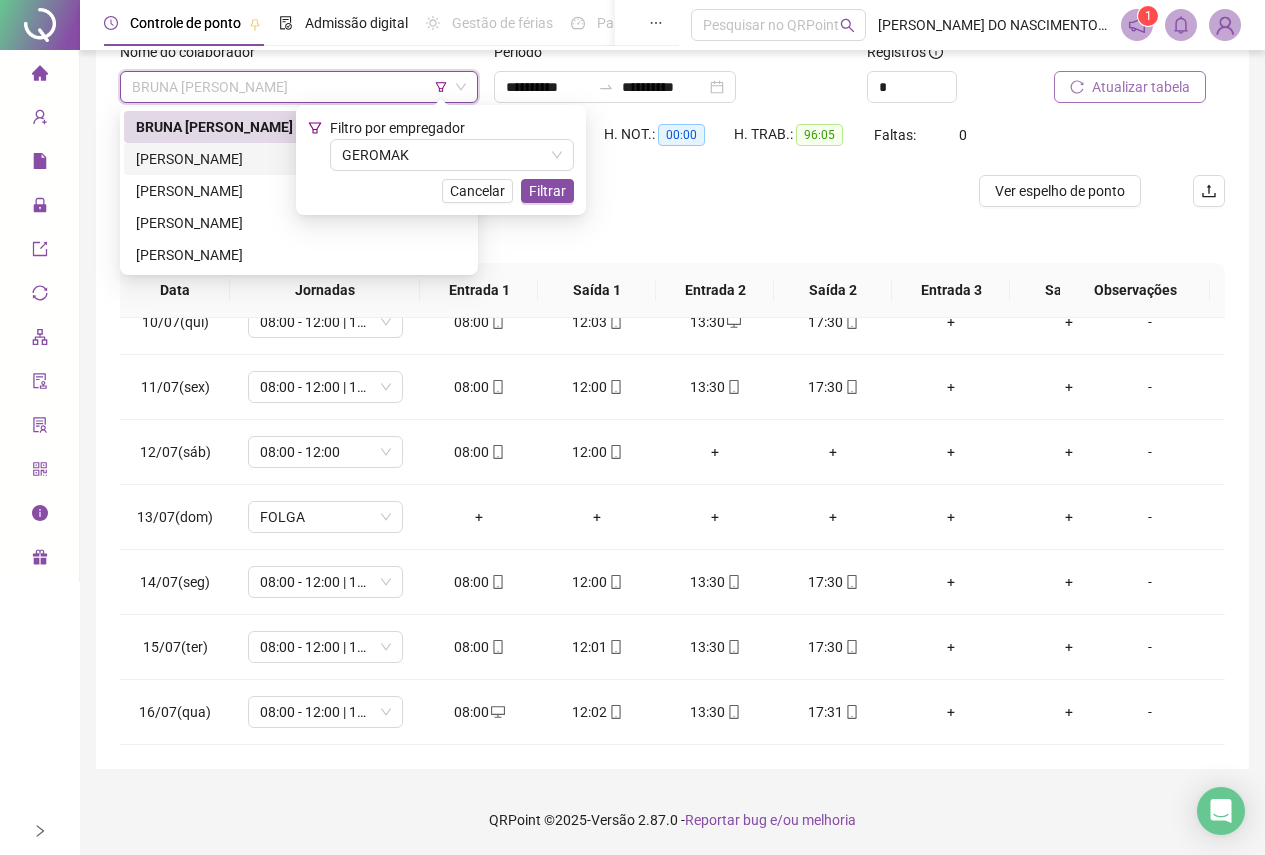 click on "[PERSON_NAME]" at bounding box center [299, 159] 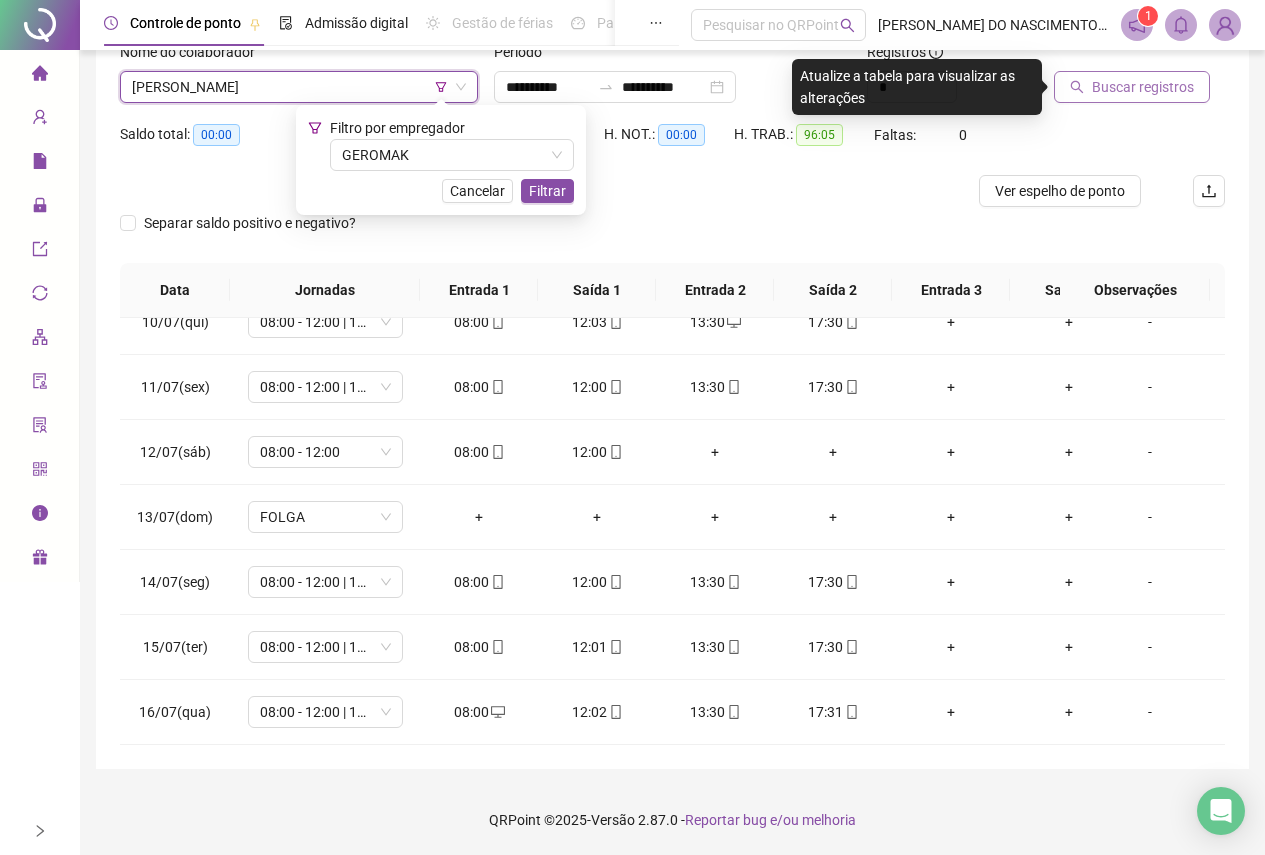 click on "Buscar registros" at bounding box center (1143, 87) 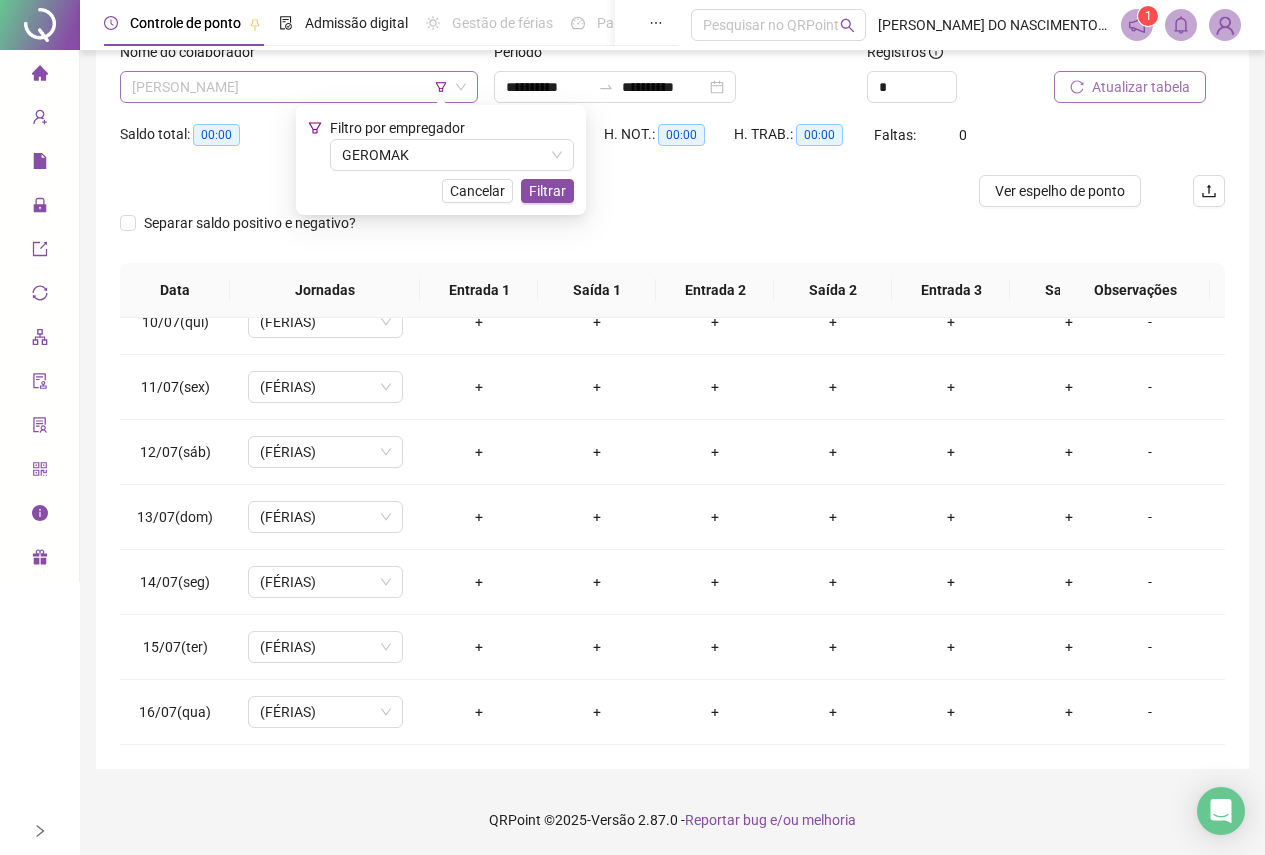 click on "[PERSON_NAME]" at bounding box center (299, 87) 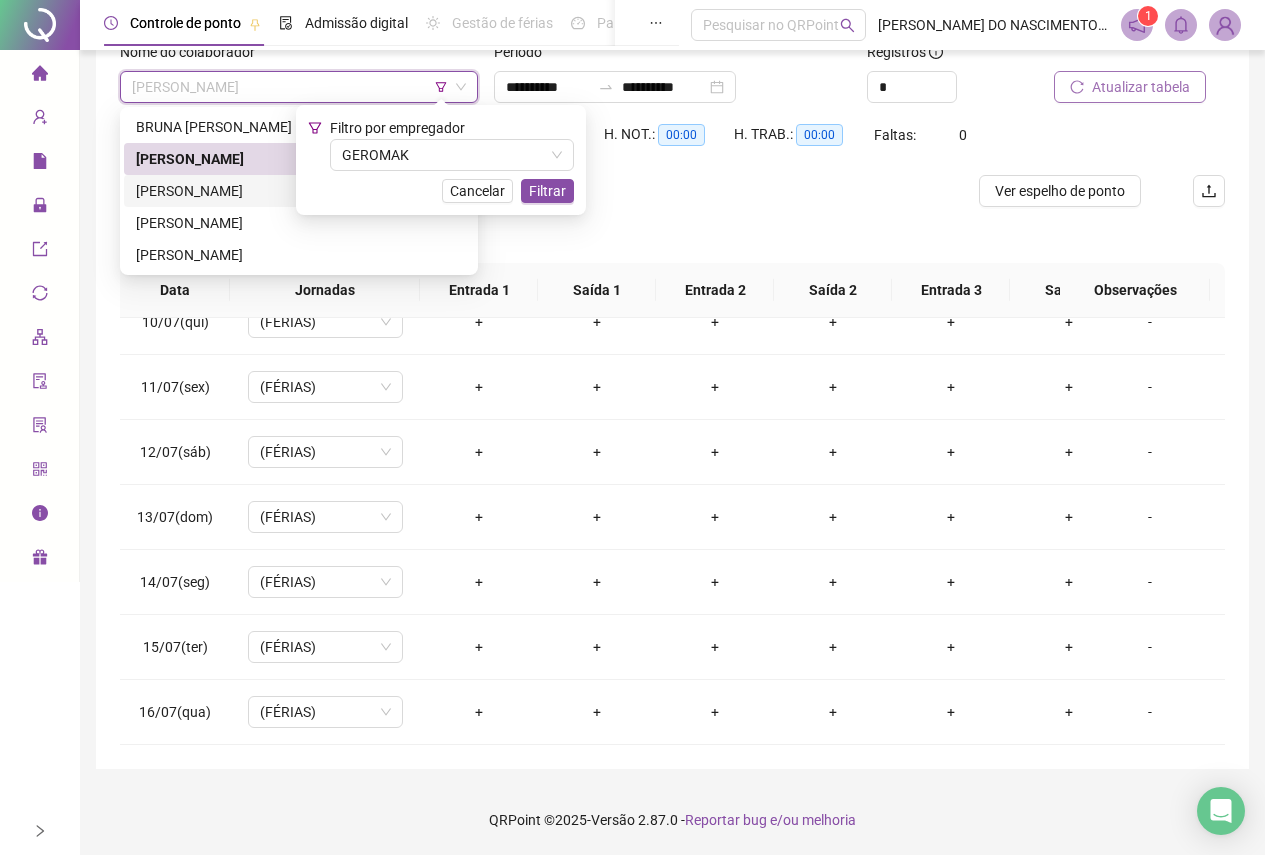 click on "[PERSON_NAME]" at bounding box center (299, 191) 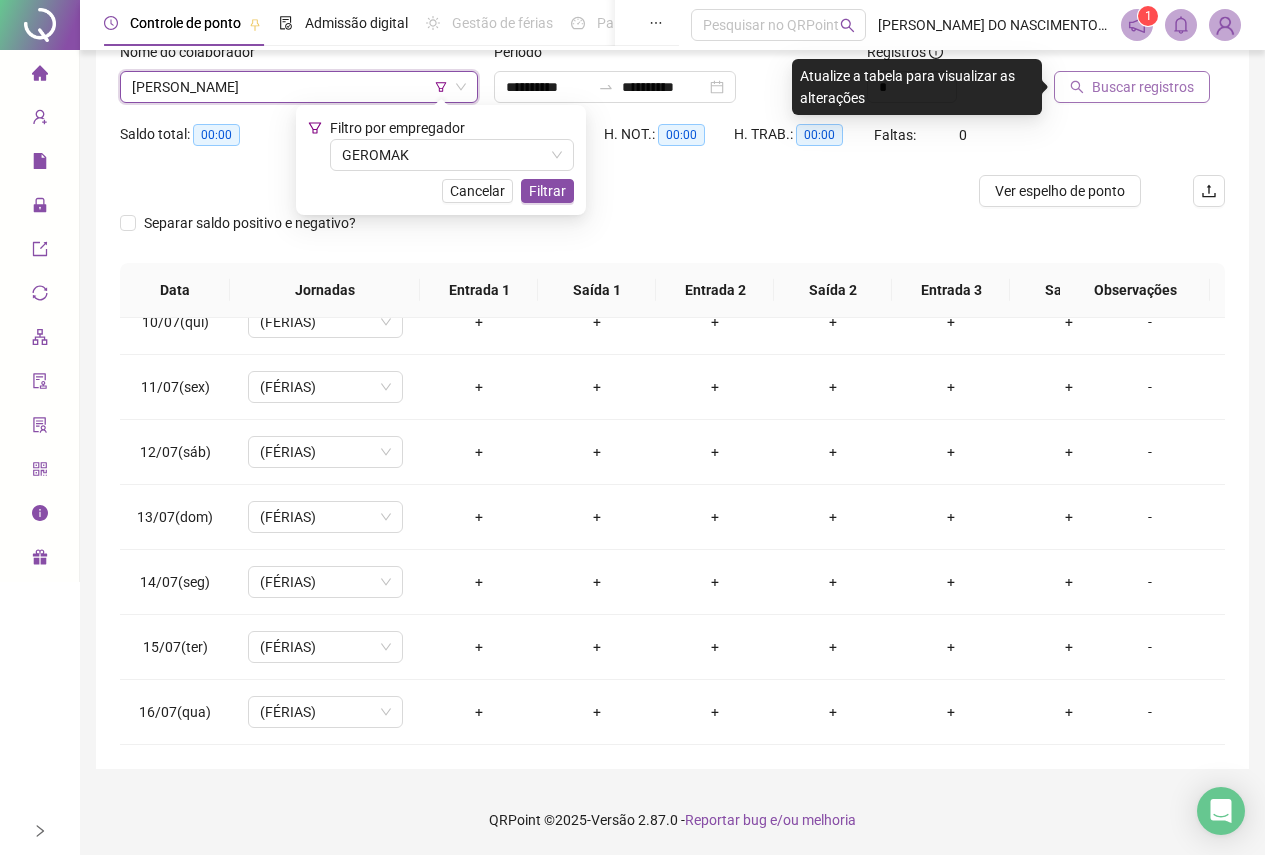 click on "Buscar registros" at bounding box center [1132, 87] 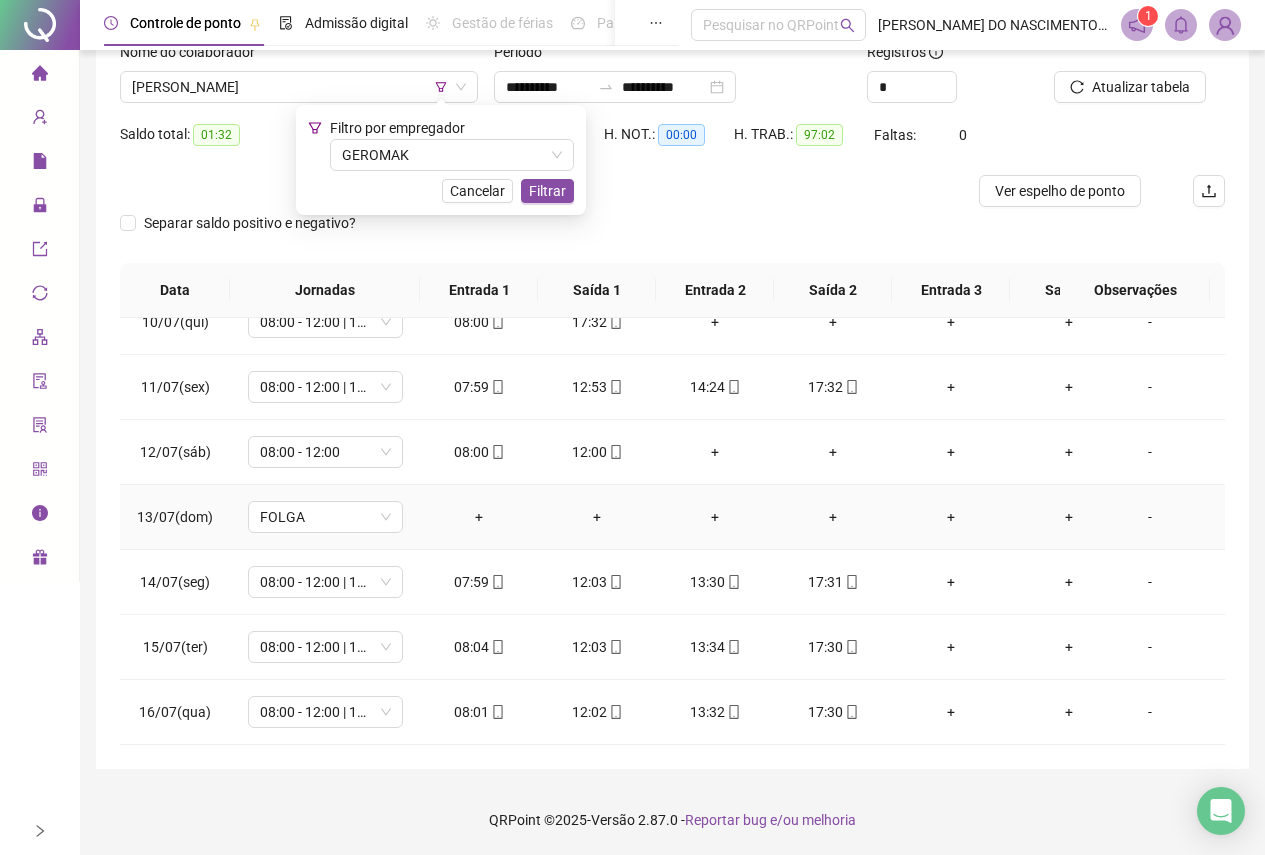 scroll, scrollTop: 628, scrollLeft: 0, axis: vertical 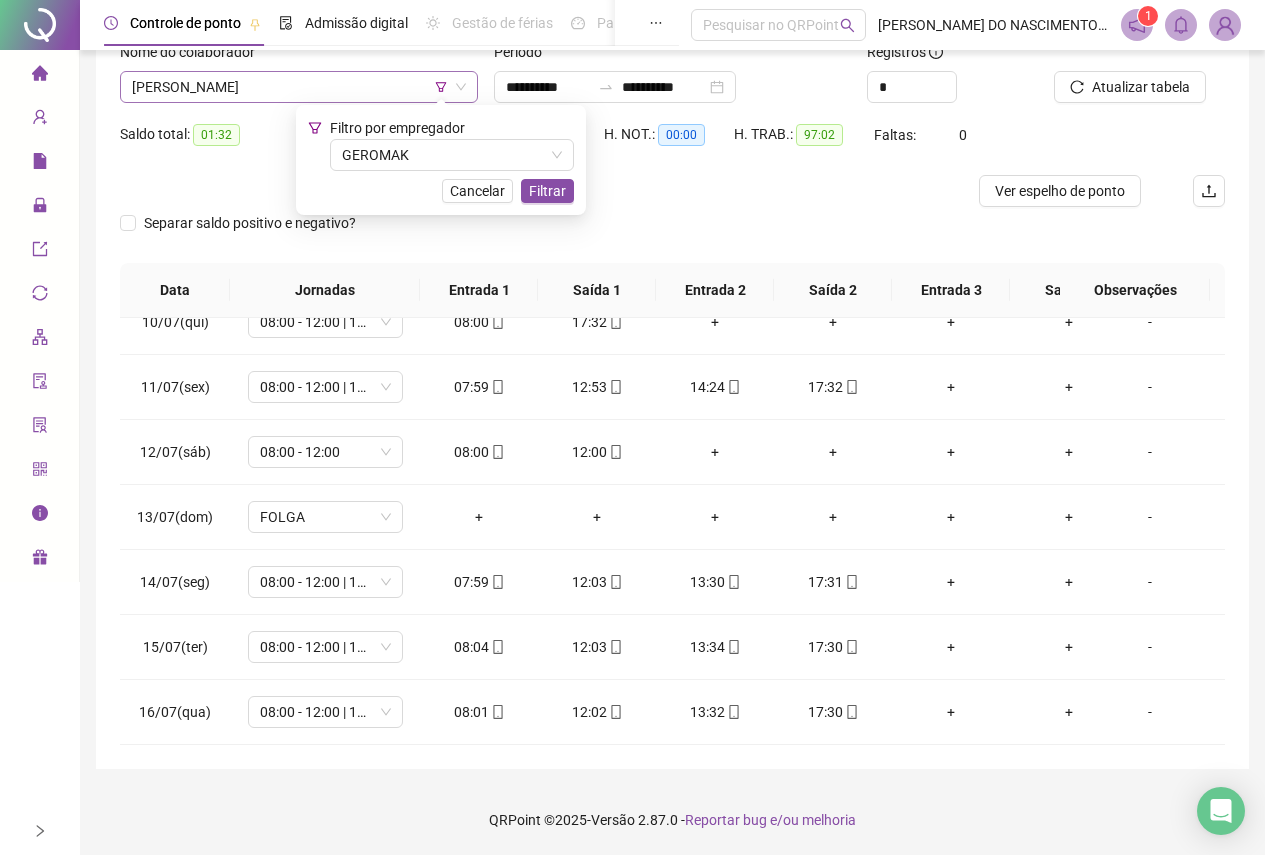 click on "[PERSON_NAME]" at bounding box center [299, 87] 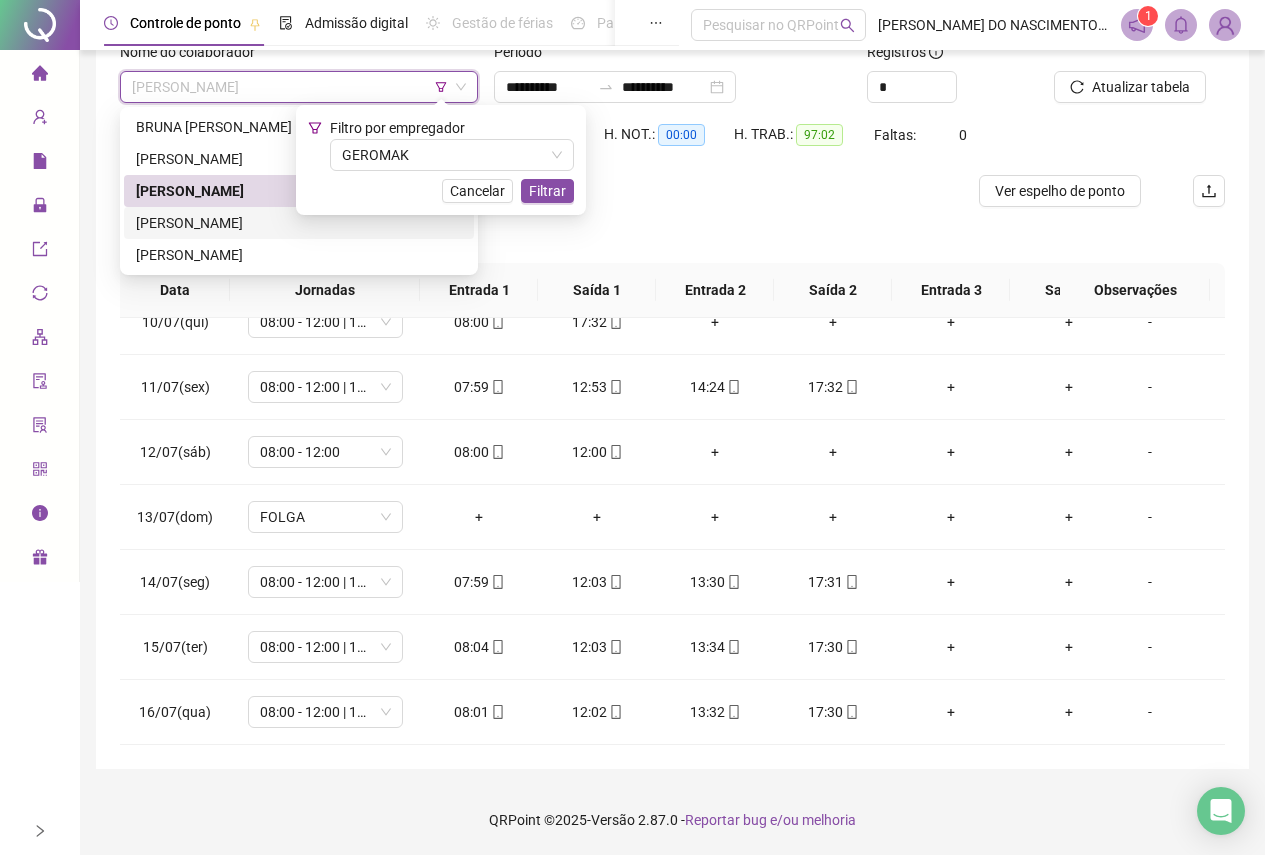 click on "[PERSON_NAME]" at bounding box center (299, 223) 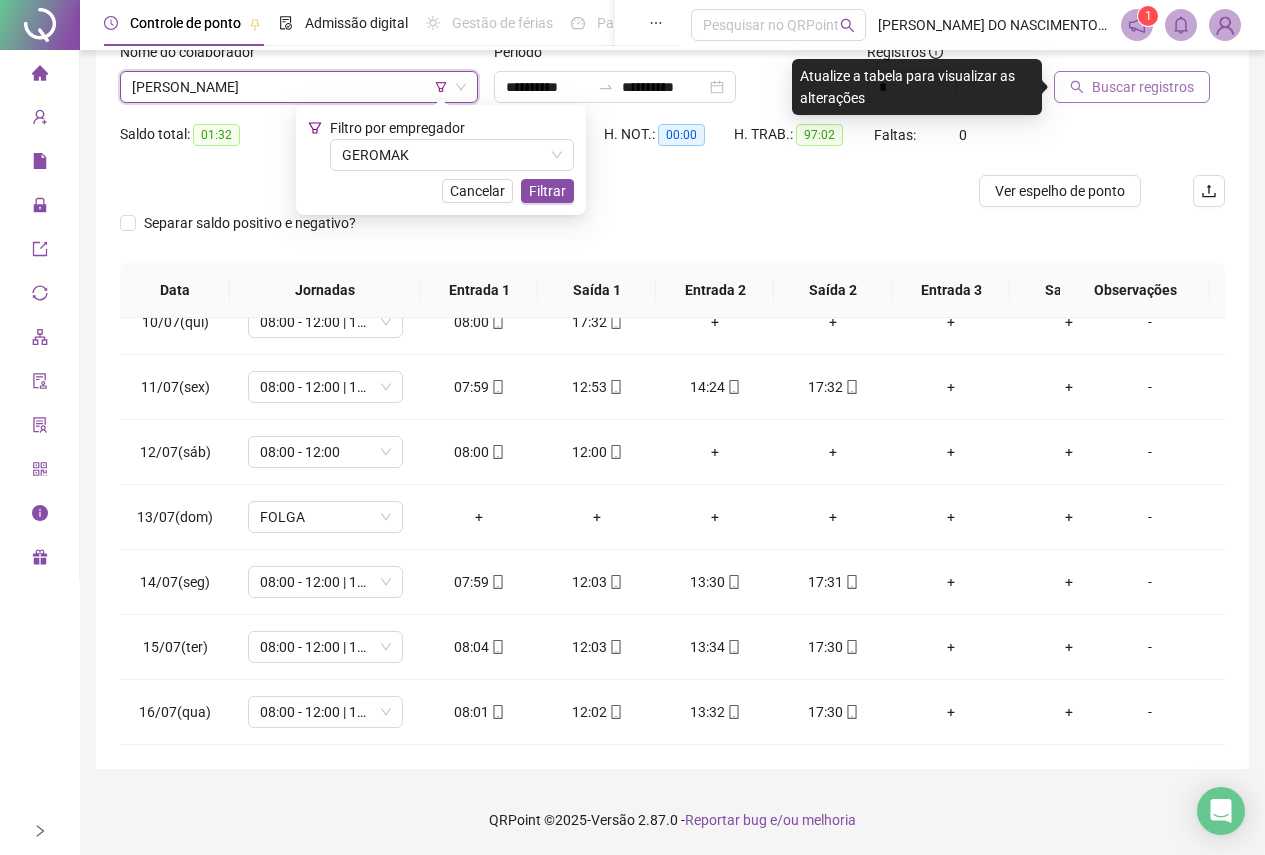 click on "Buscar registros" at bounding box center [1132, 87] 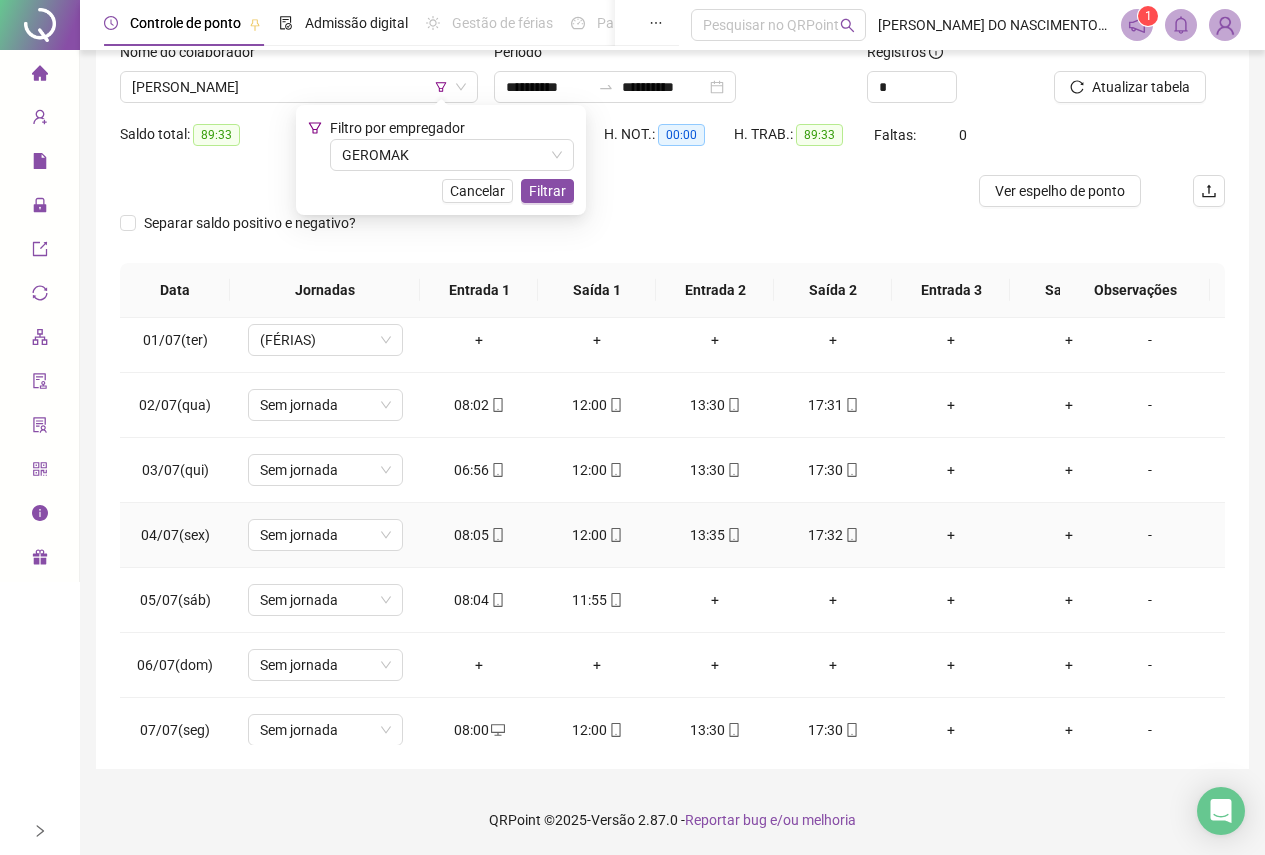 scroll, scrollTop: 0, scrollLeft: 0, axis: both 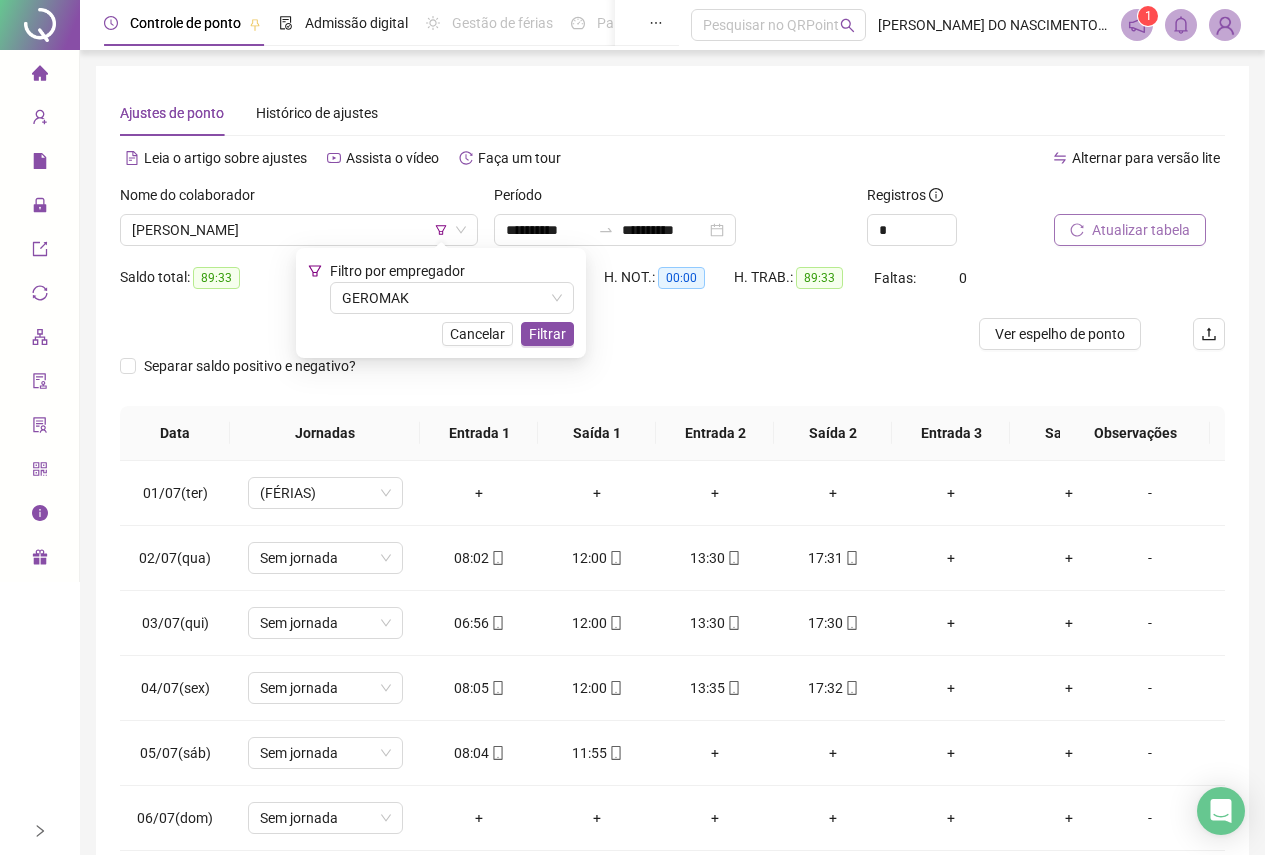 click on "Atualizar tabela" at bounding box center (1141, 230) 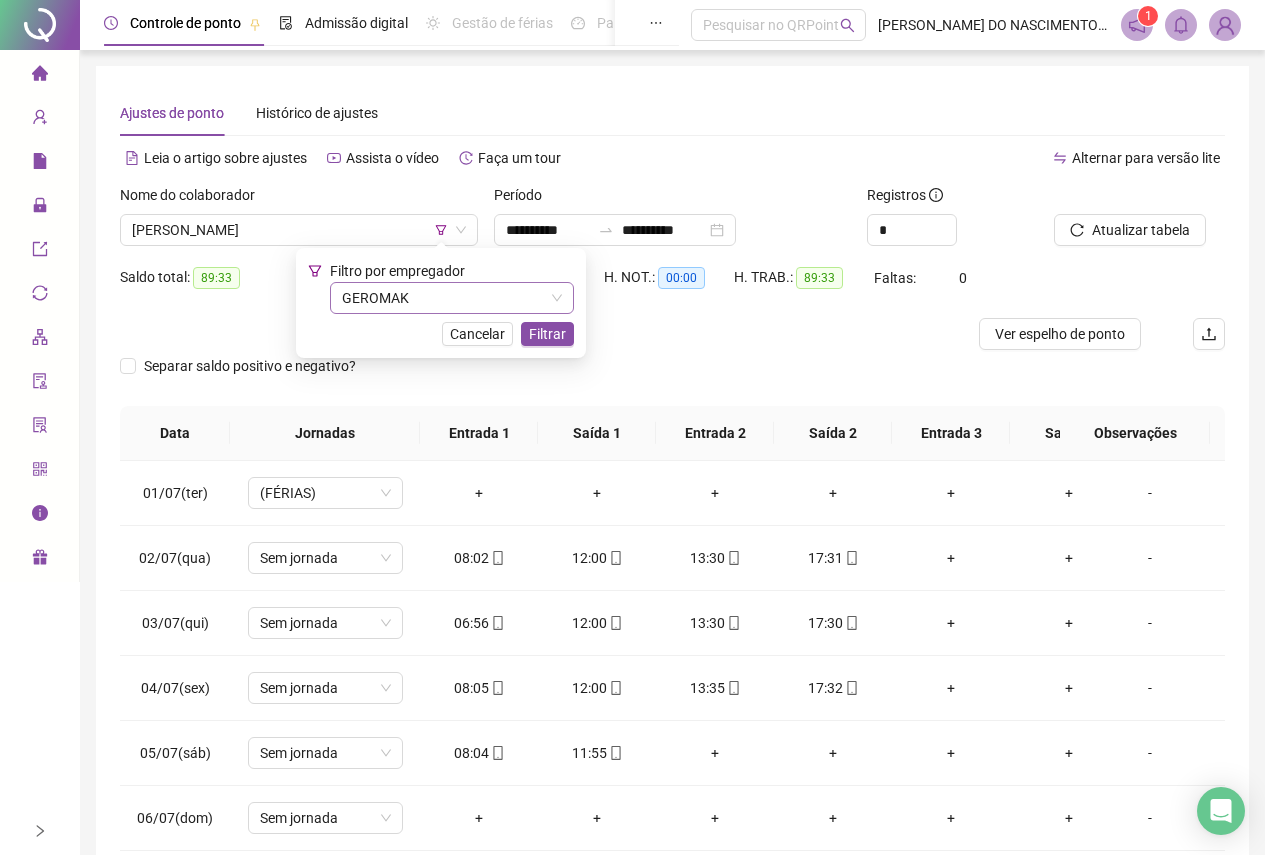 click 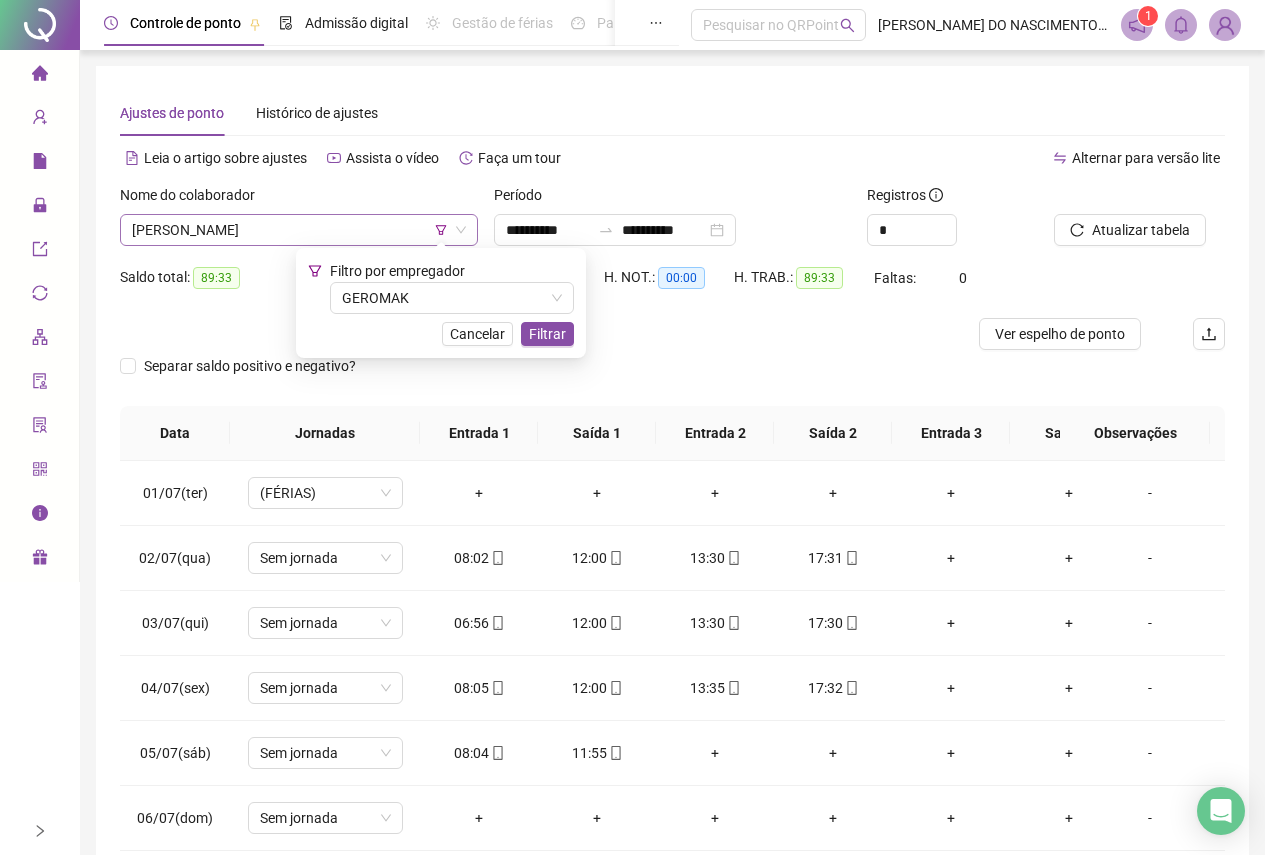 click on "[PERSON_NAME]" at bounding box center (299, 230) 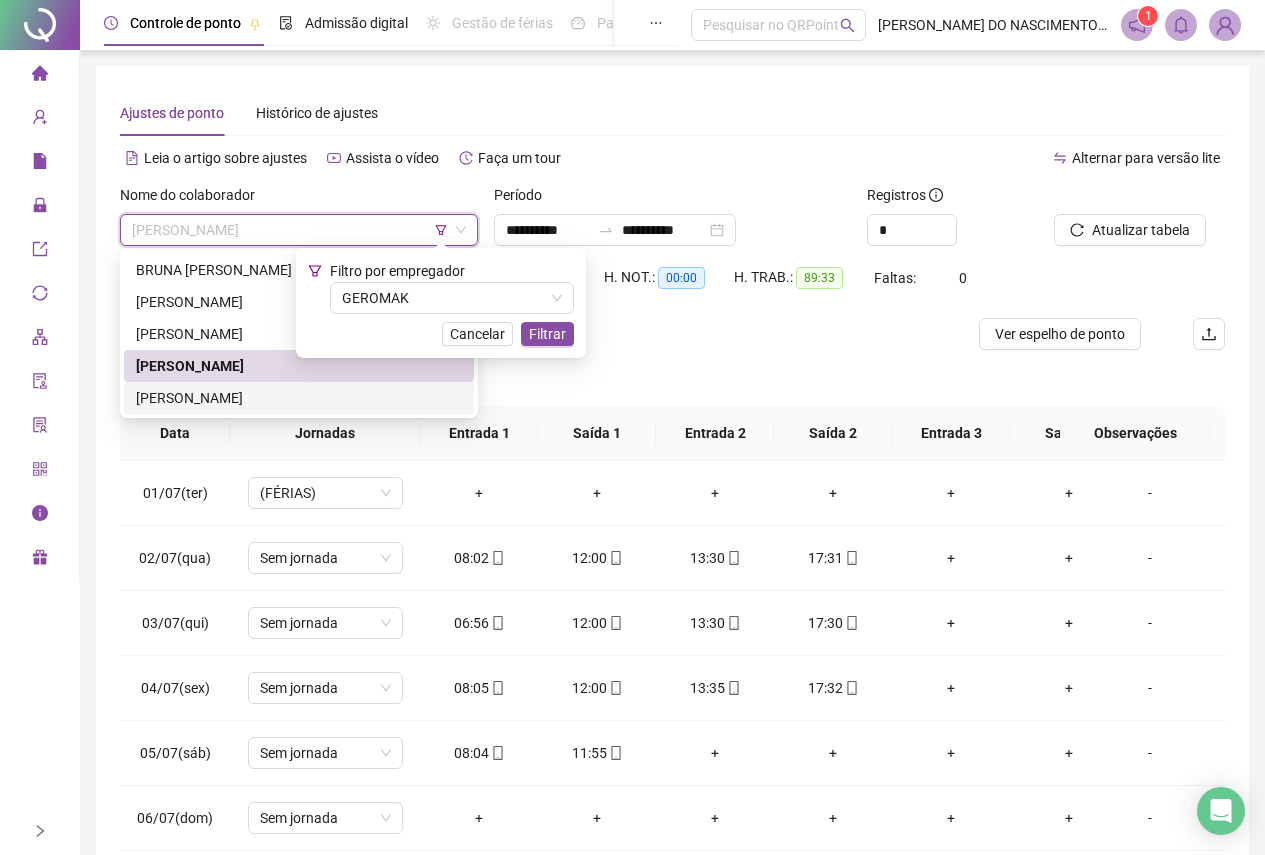 click on "[PERSON_NAME]" at bounding box center [299, 398] 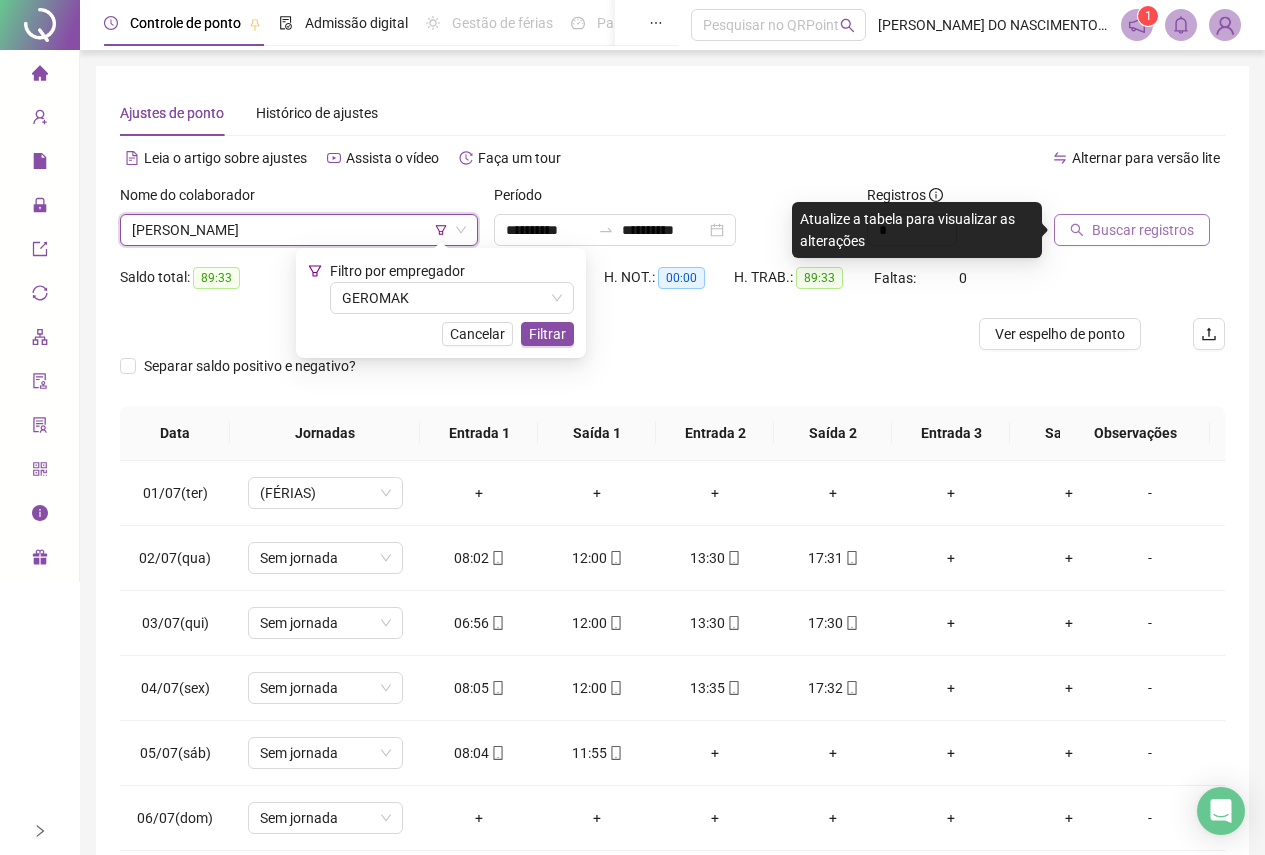 click on "Buscar registros" at bounding box center (1143, 230) 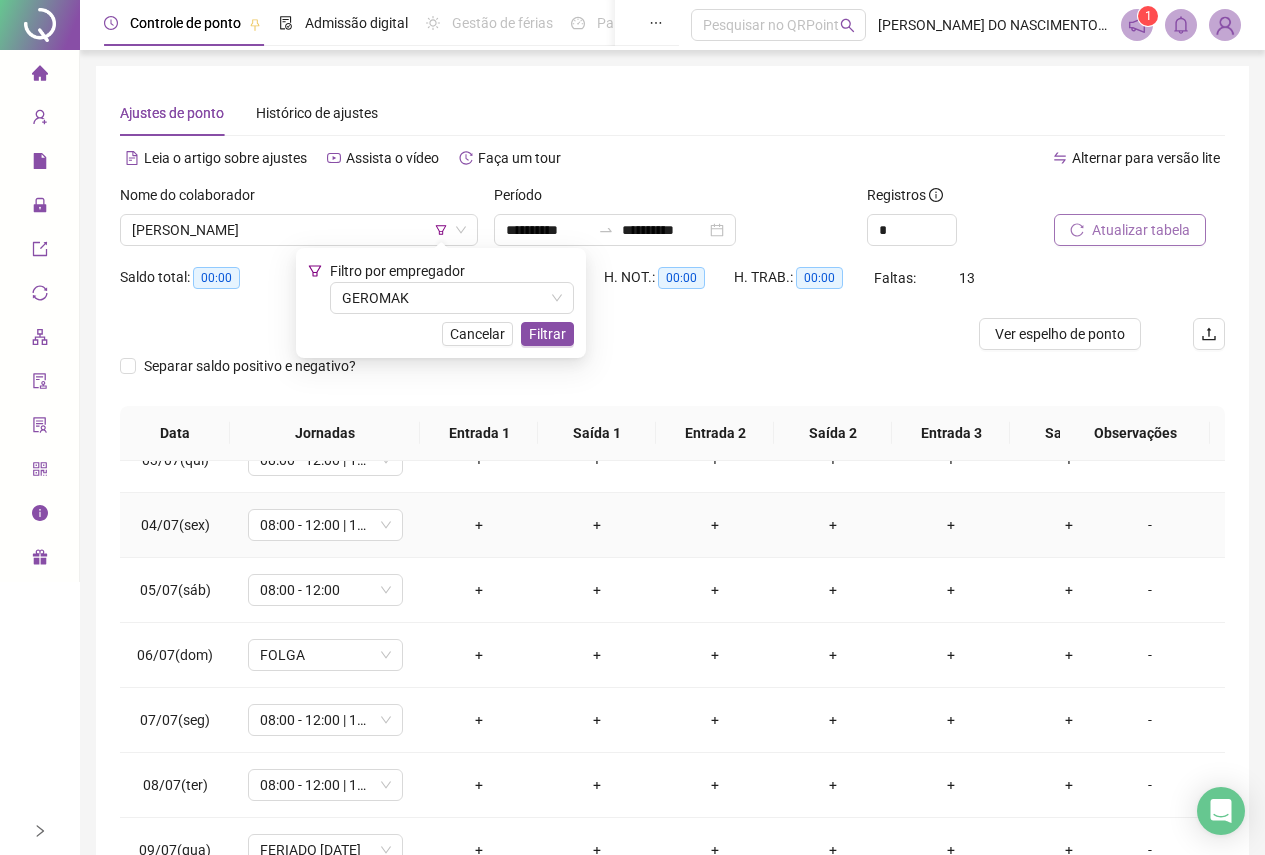 scroll, scrollTop: 0, scrollLeft: 0, axis: both 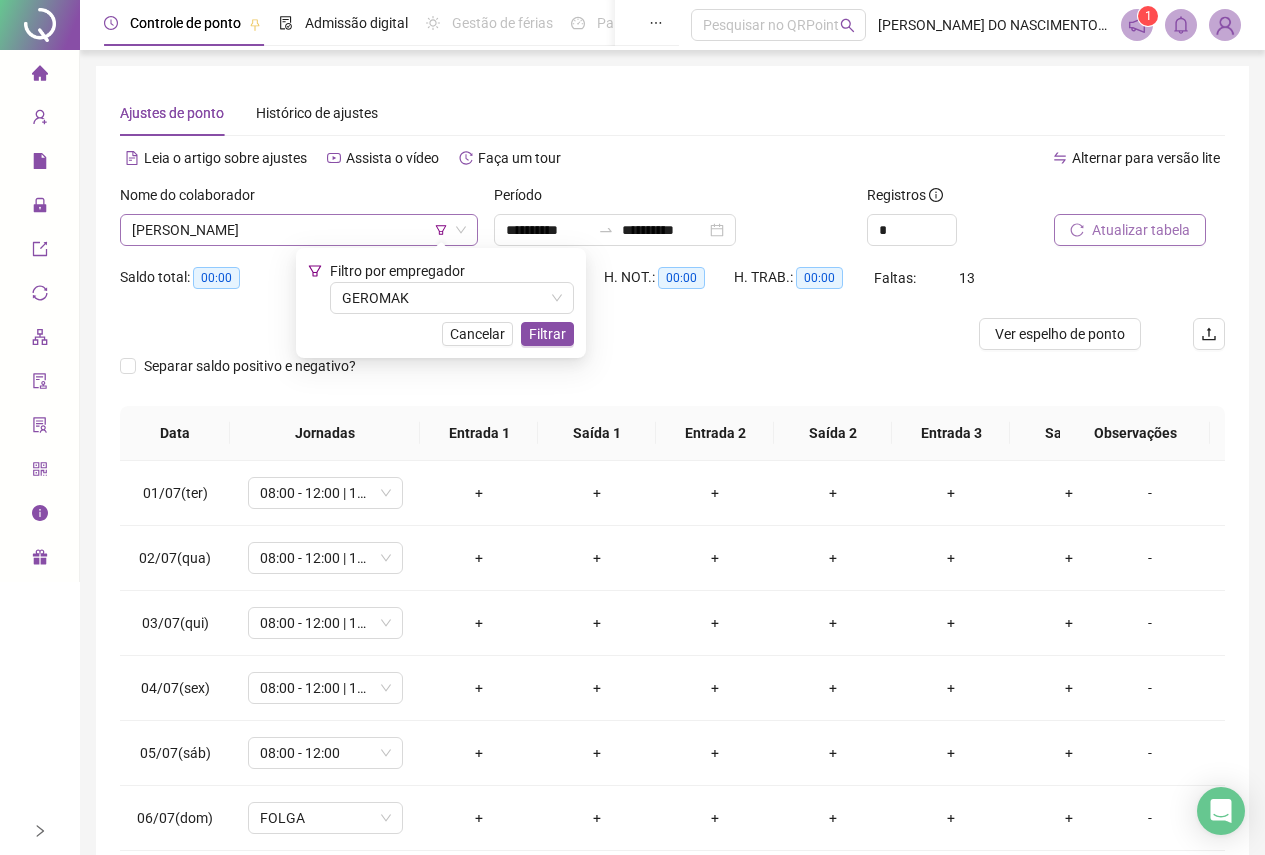 click on "[PERSON_NAME]" at bounding box center [299, 230] 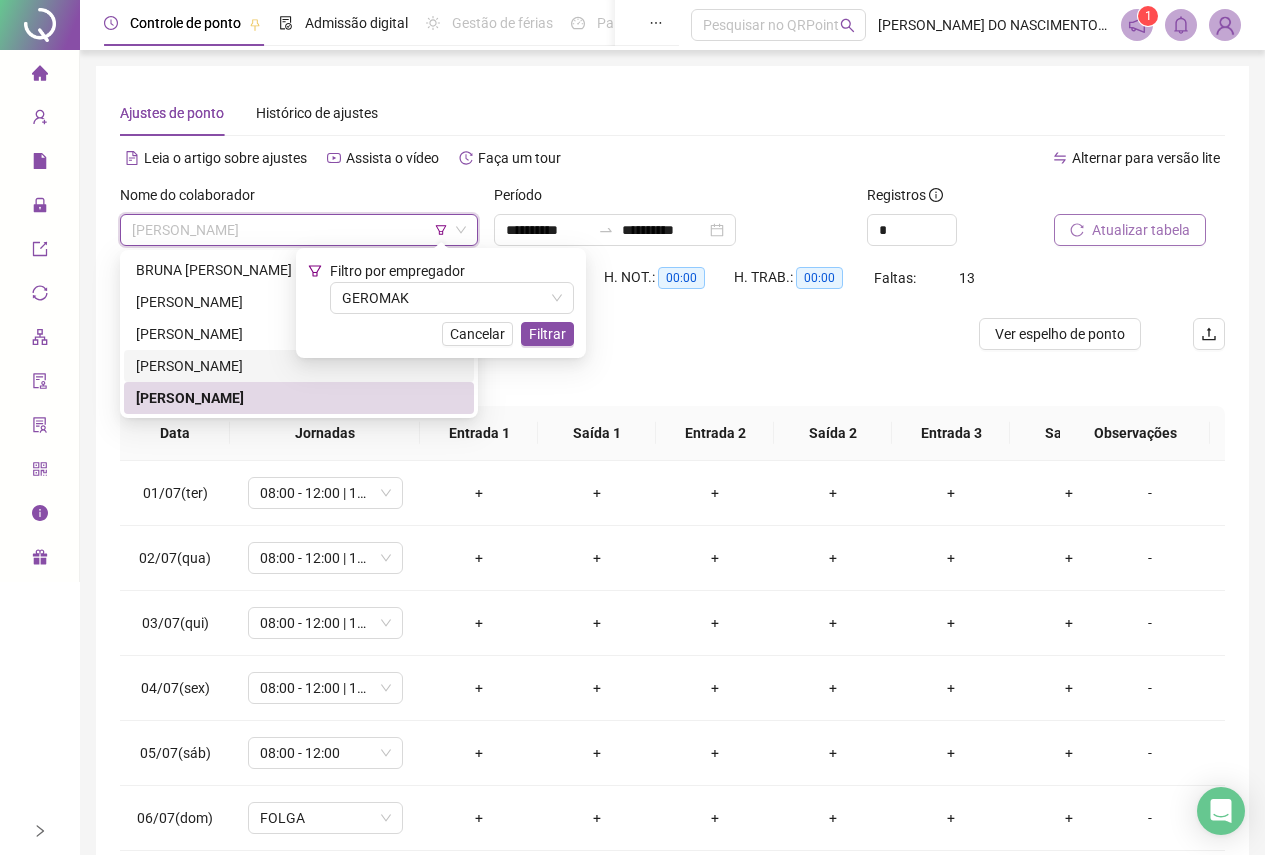 click on "[PERSON_NAME]" at bounding box center [299, 366] 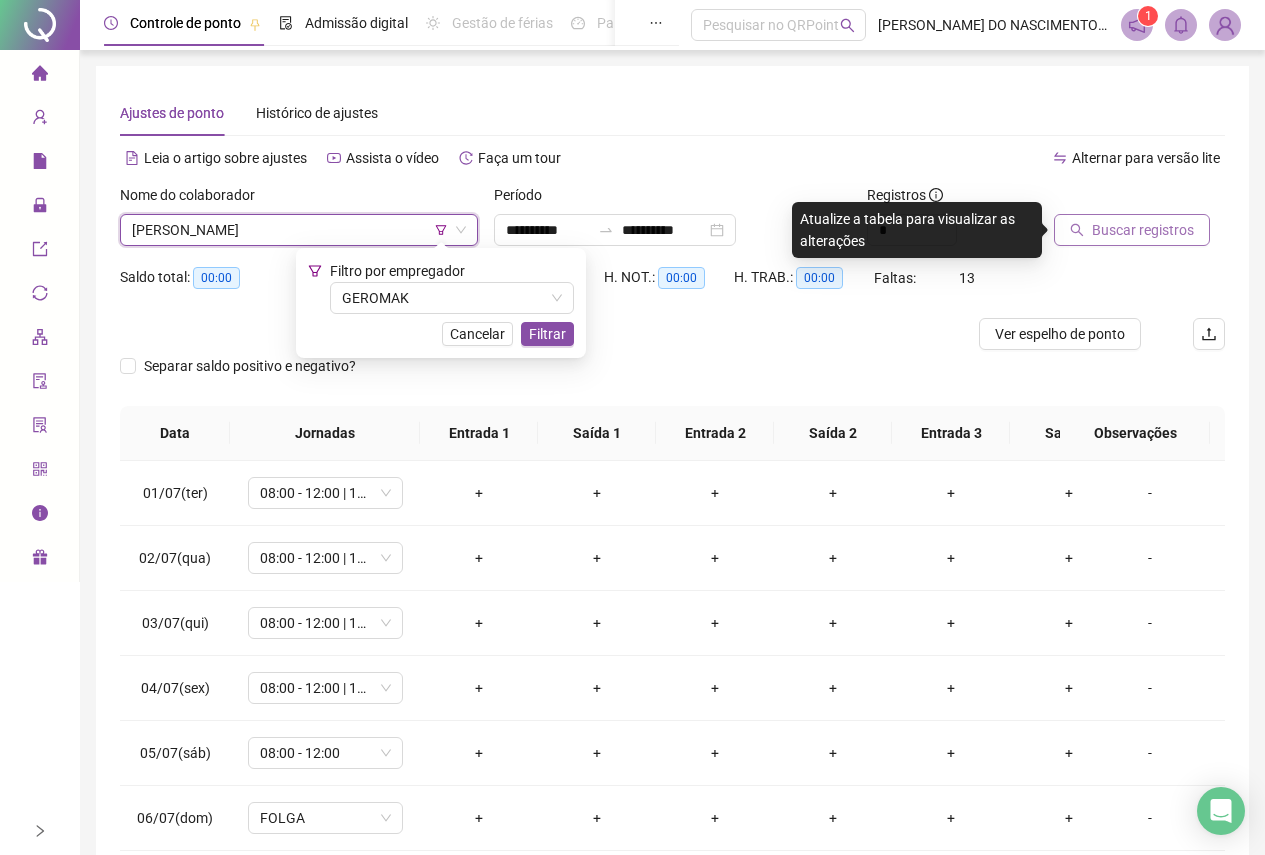 click on "Buscar registros" at bounding box center (1143, 230) 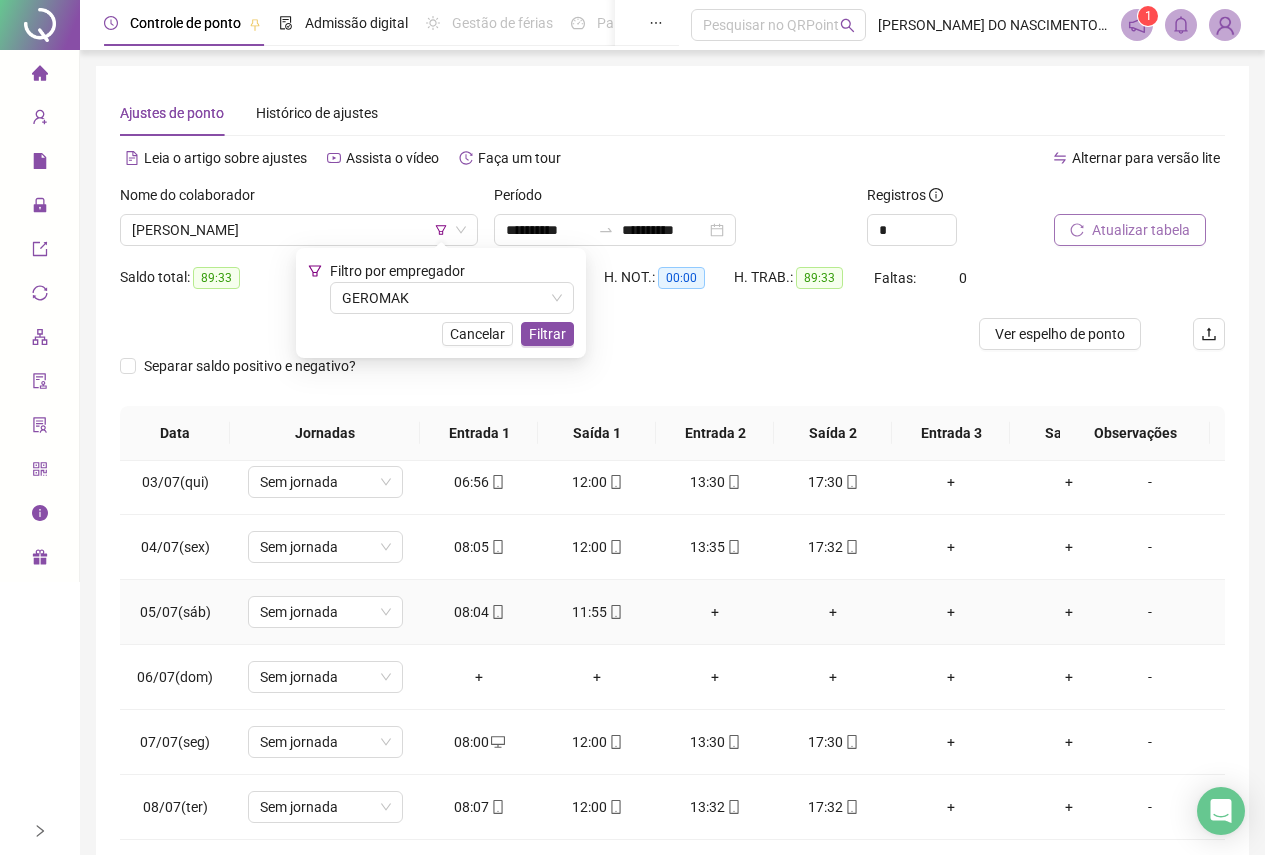 scroll, scrollTop: 0, scrollLeft: 0, axis: both 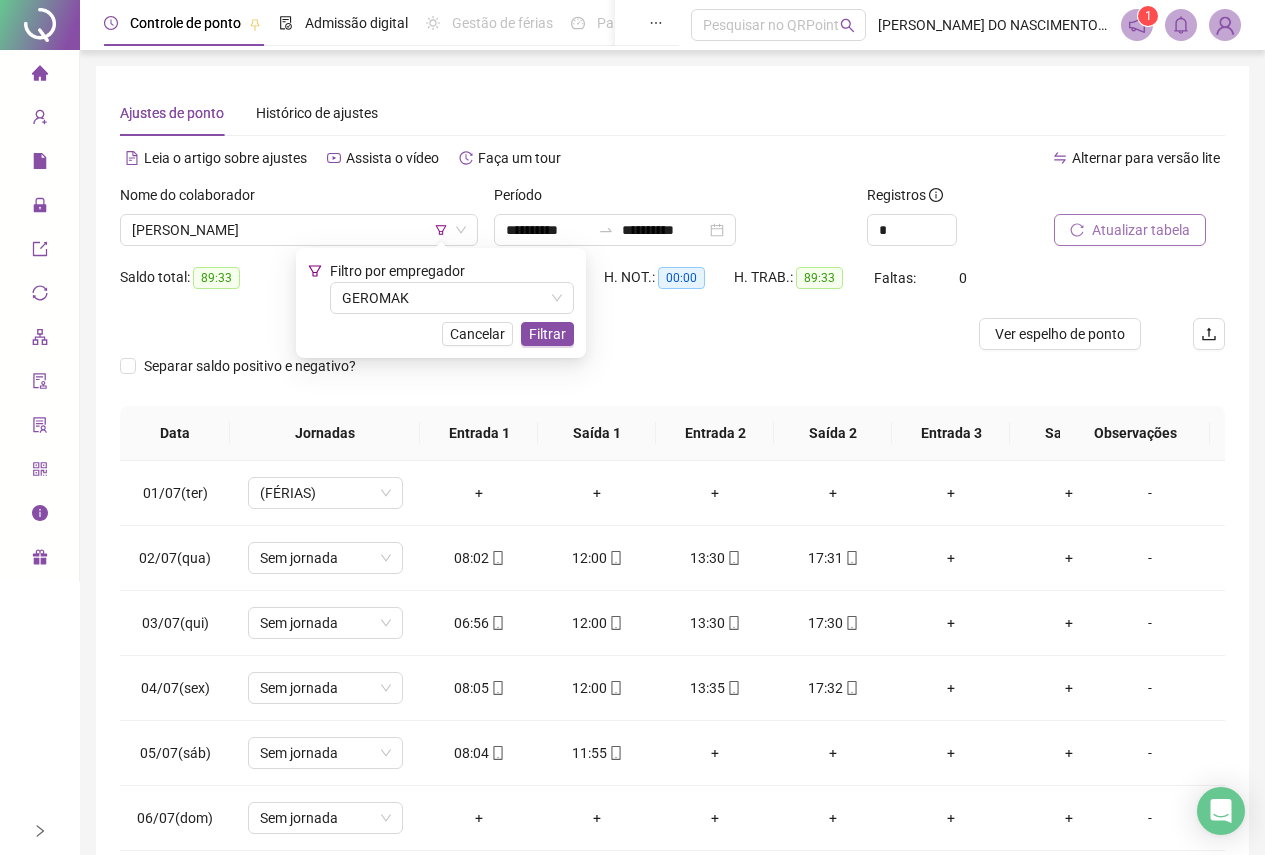 click on "Atualizar tabela" at bounding box center (1141, 230) 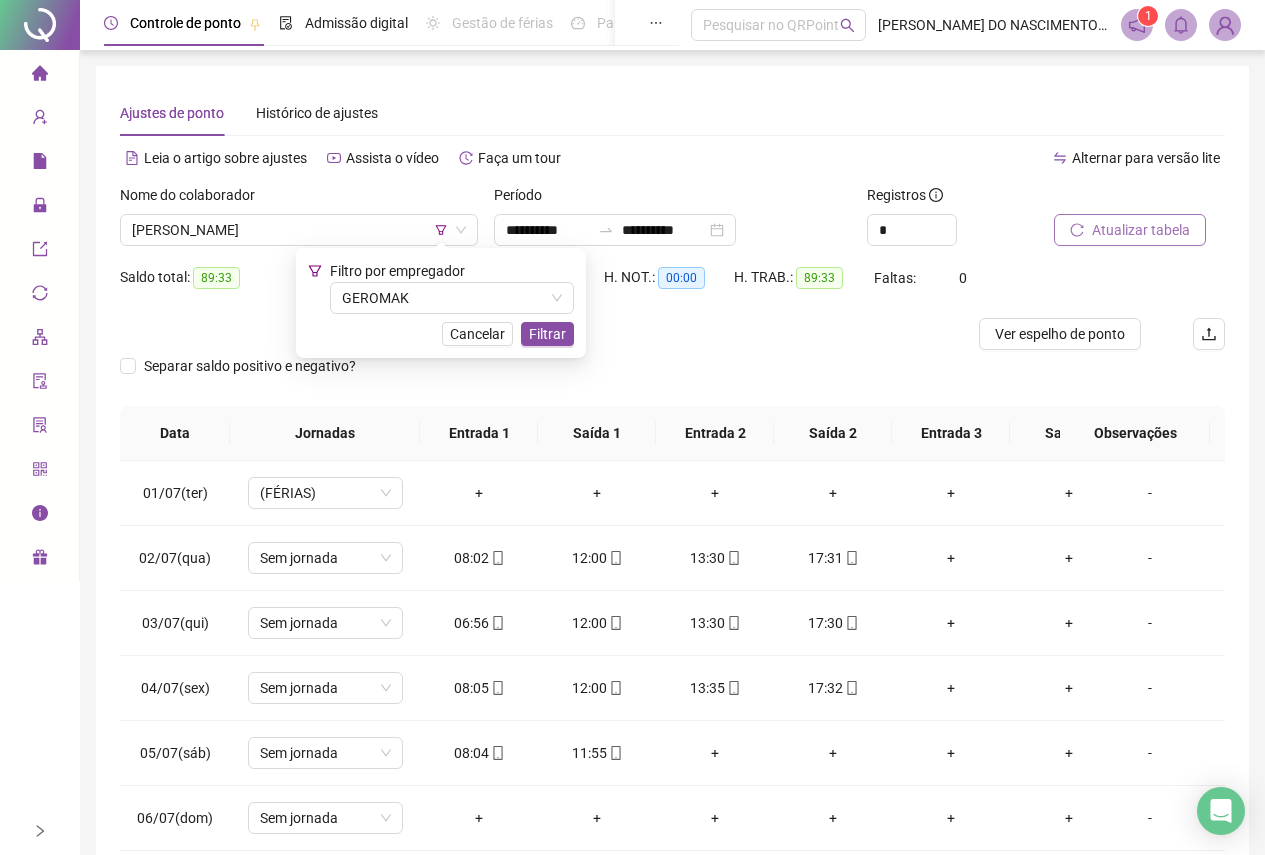click on "Atualizar tabela" at bounding box center (1141, 230) 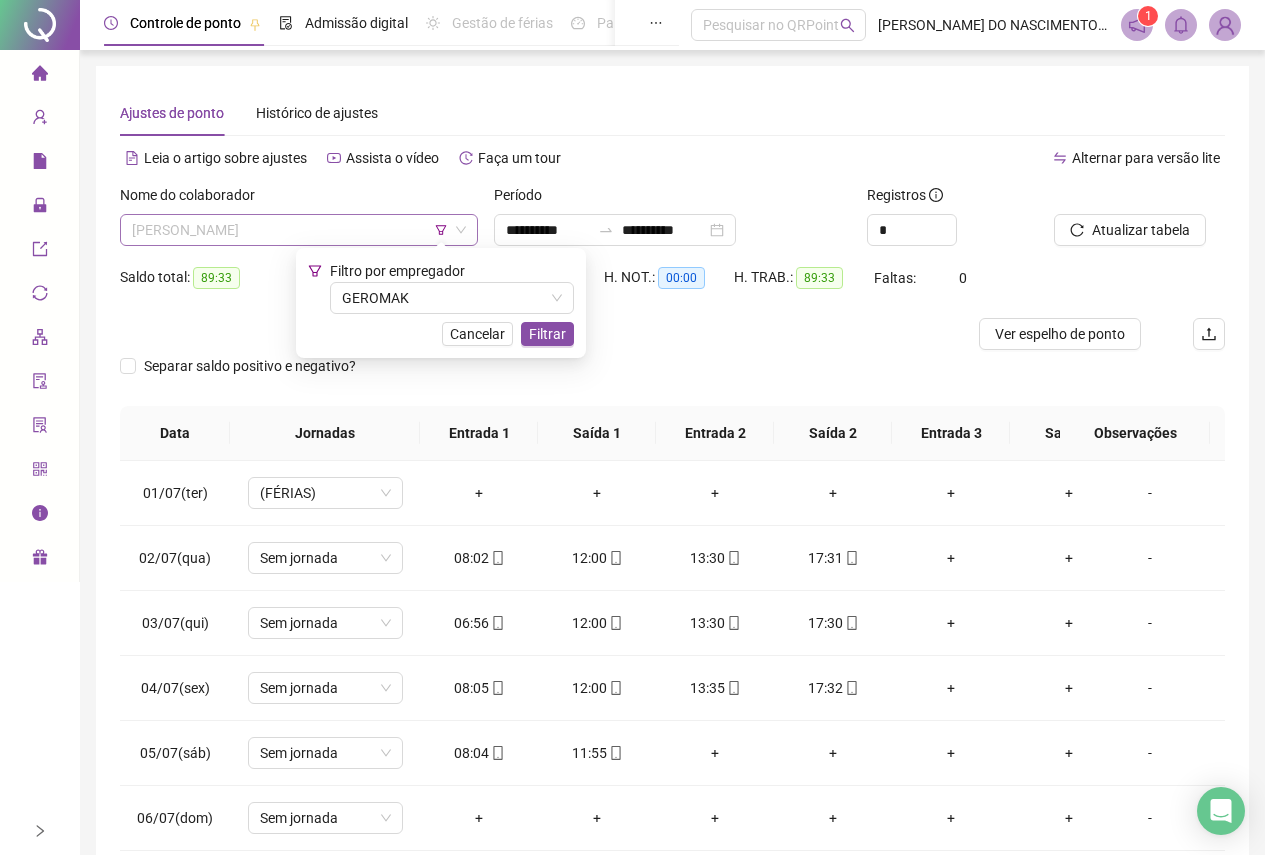 click on "[PERSON_NAME]" at bounding box center (299, 230) 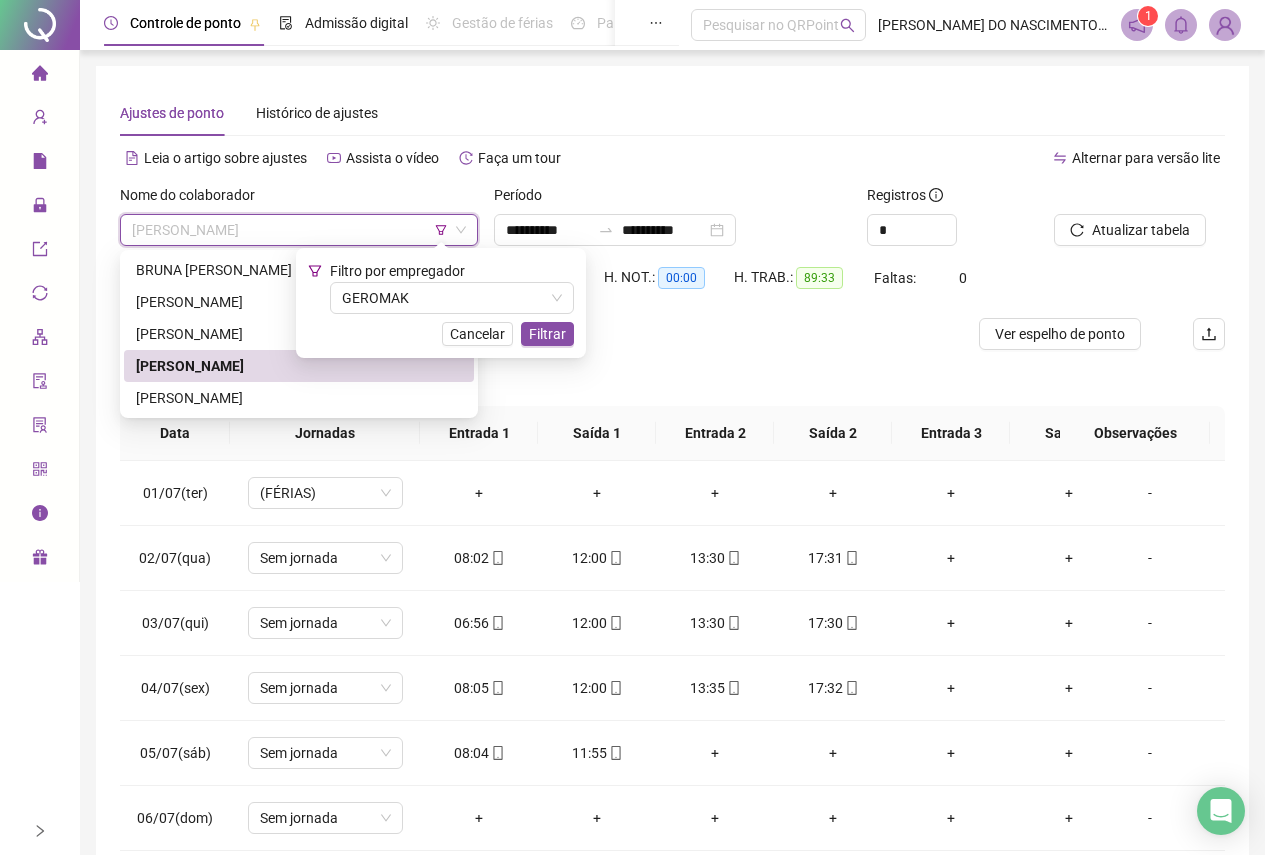 click on "[PERSON_NAME]" at bounding box center (299, 334) 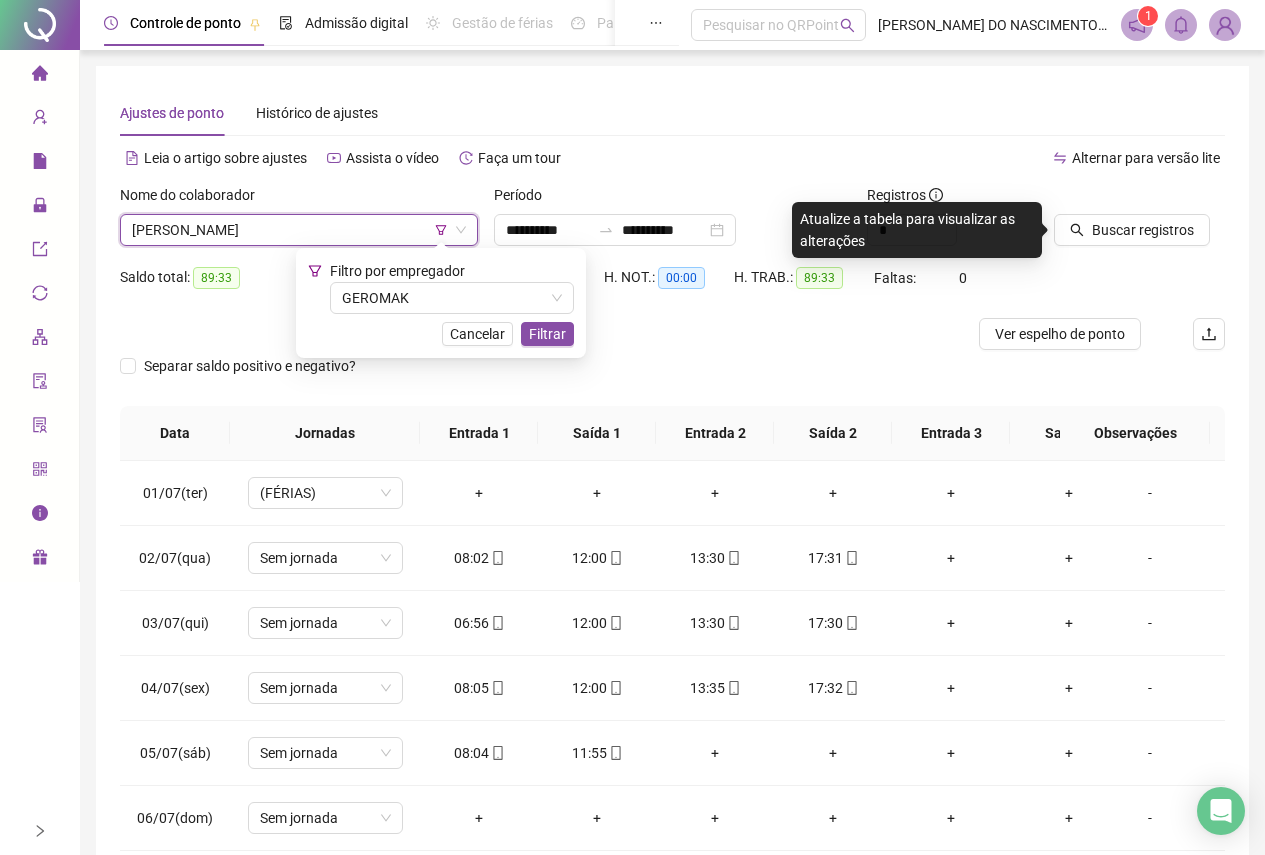 click on "[PERSON_NAME]" at bounding box center [299, 230] 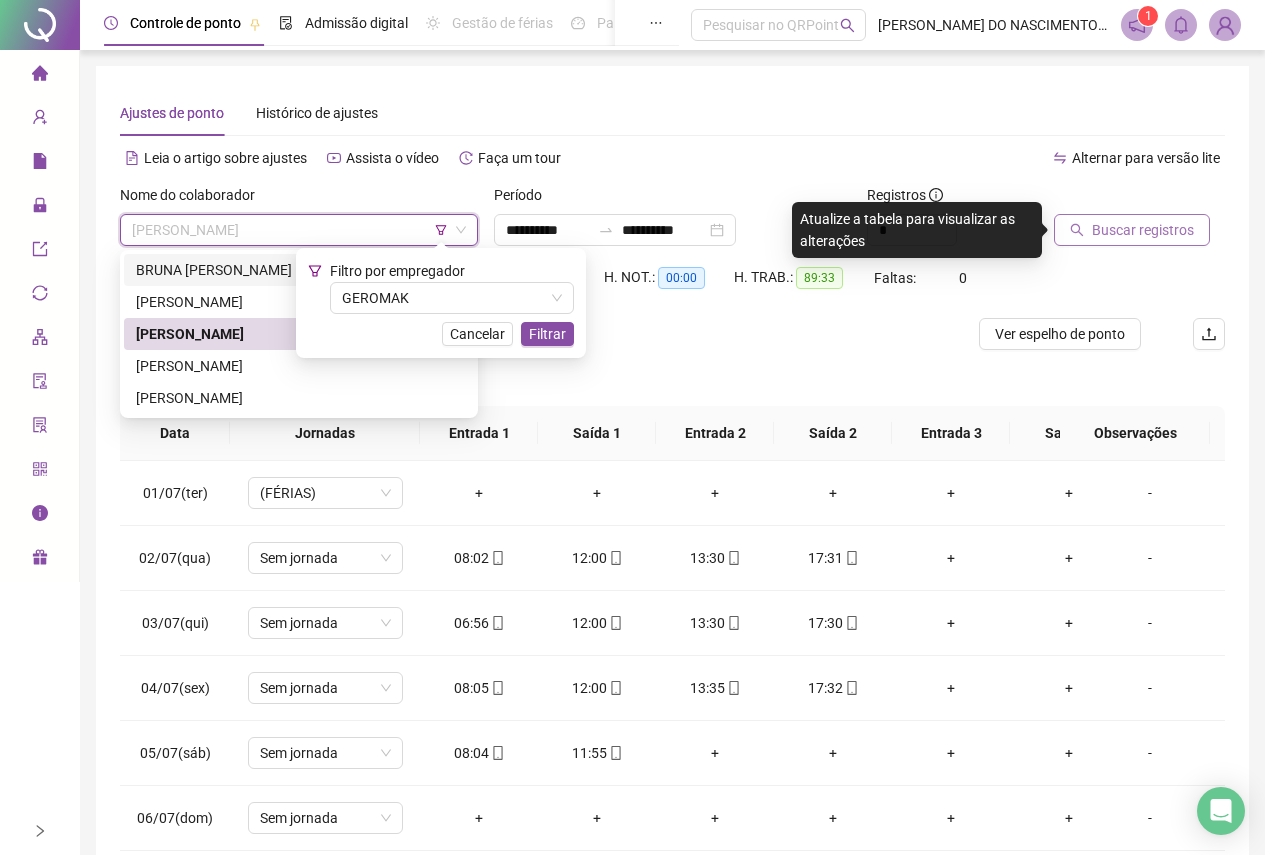 click on "Buscar registros" at bounding box center (1143, 230) 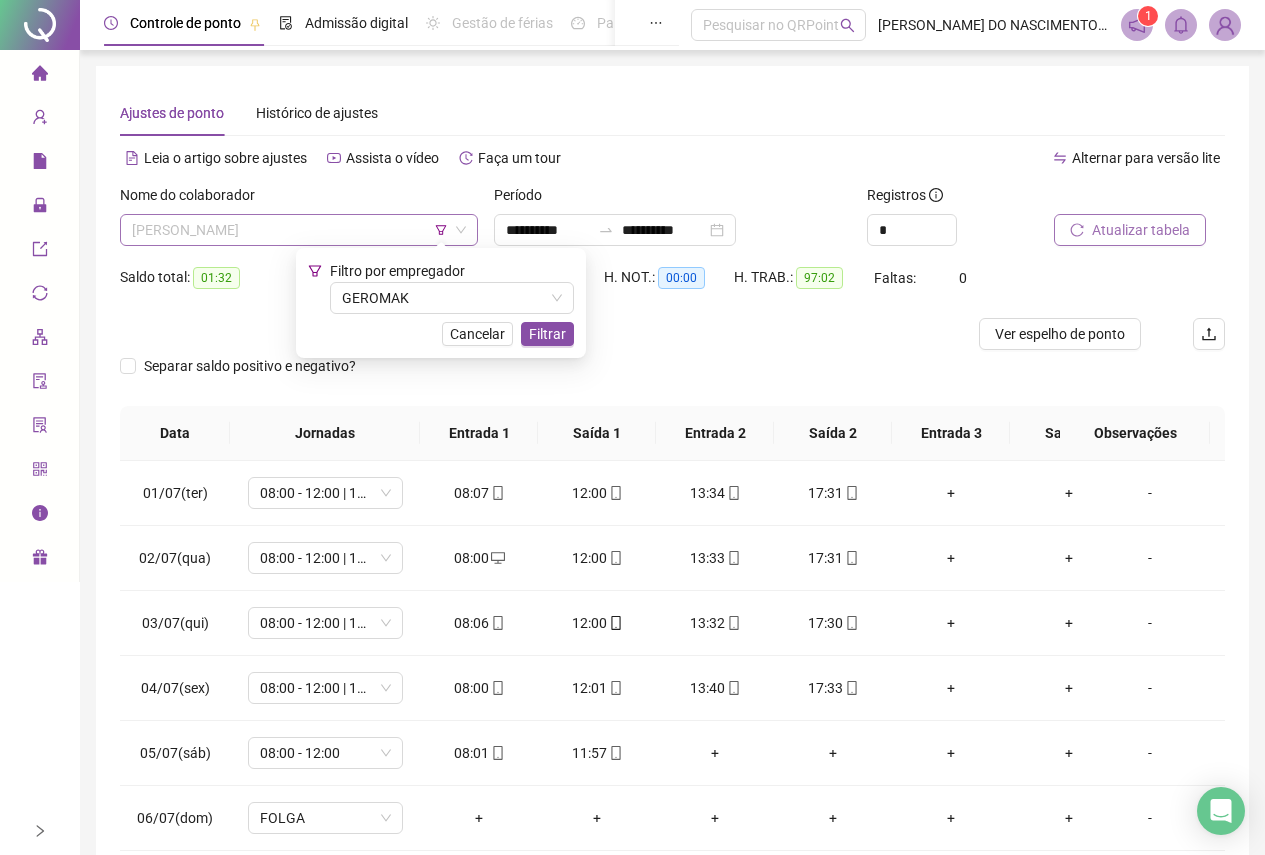 click on "[PERSON_NAME]" at bounding box center [299, 230] 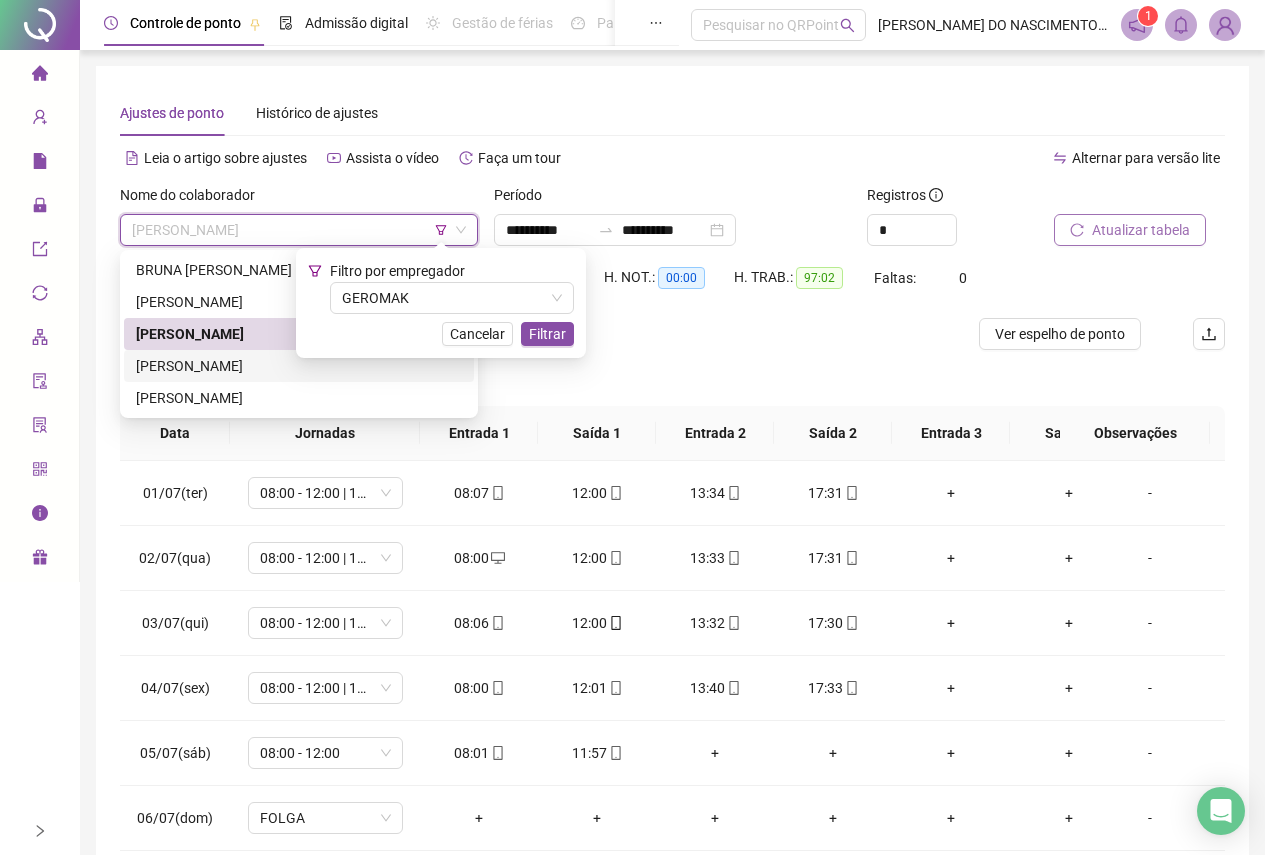 click on "[PERSON_NAME]" at bounding box center [299, 366] 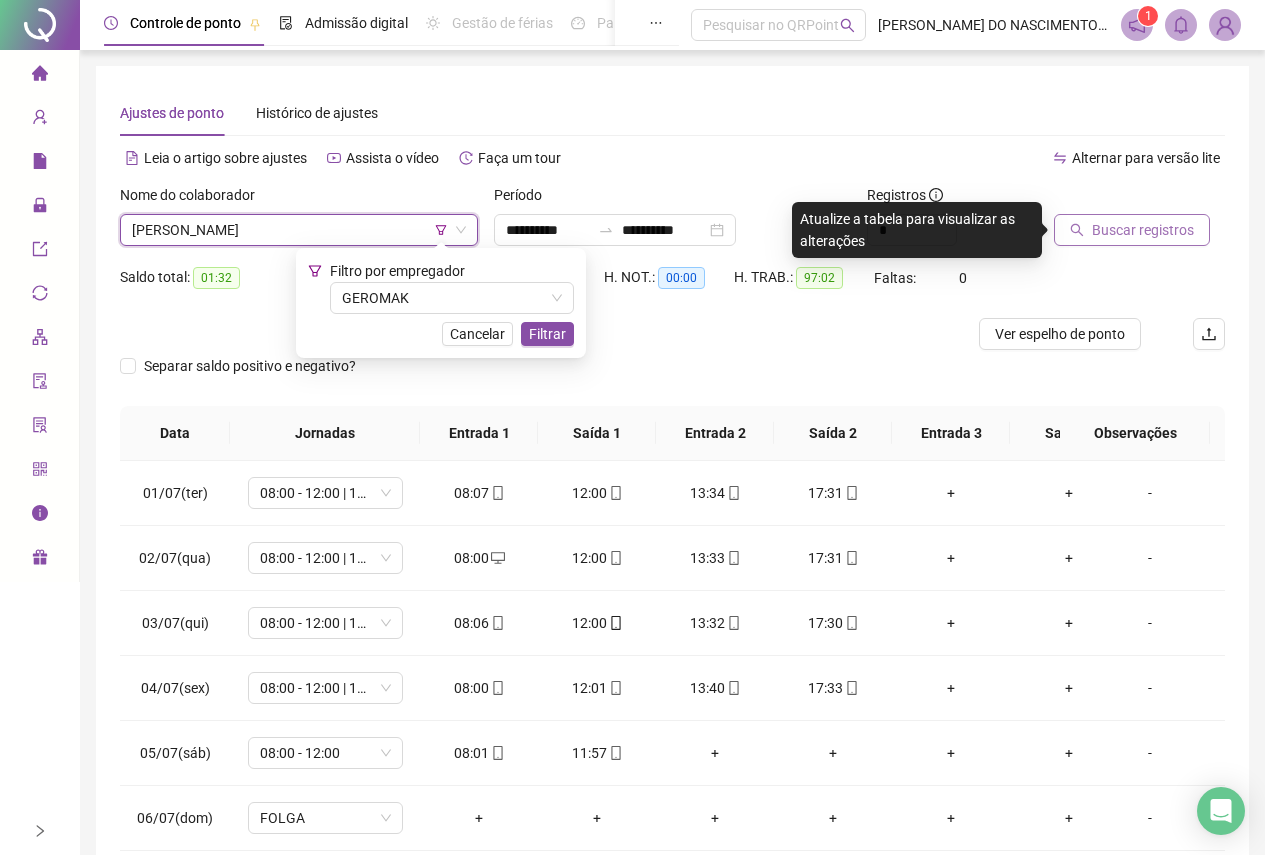 click on "Buscar registros" at bounding box center (1143, 230) 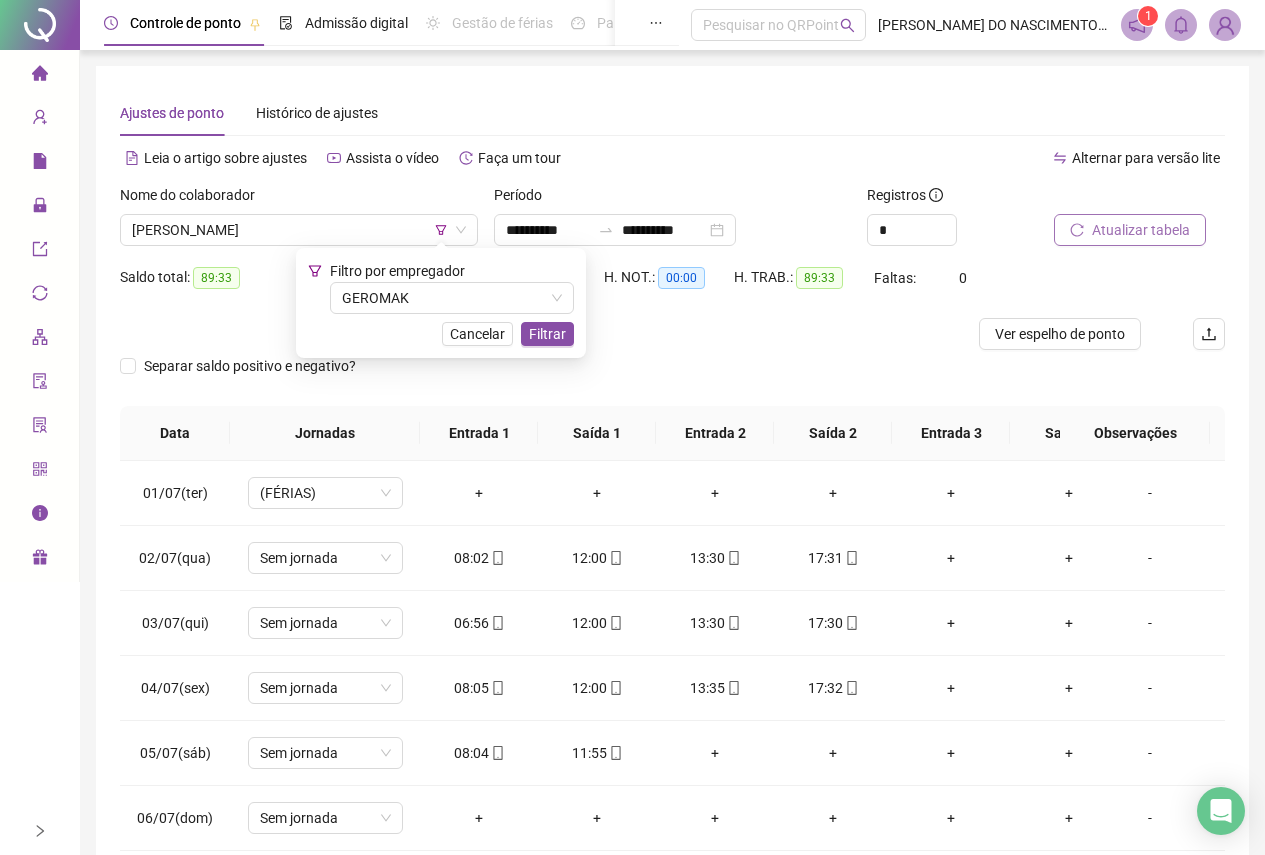 click on "Atualizar tabela" at bounding box center [1141, 230] 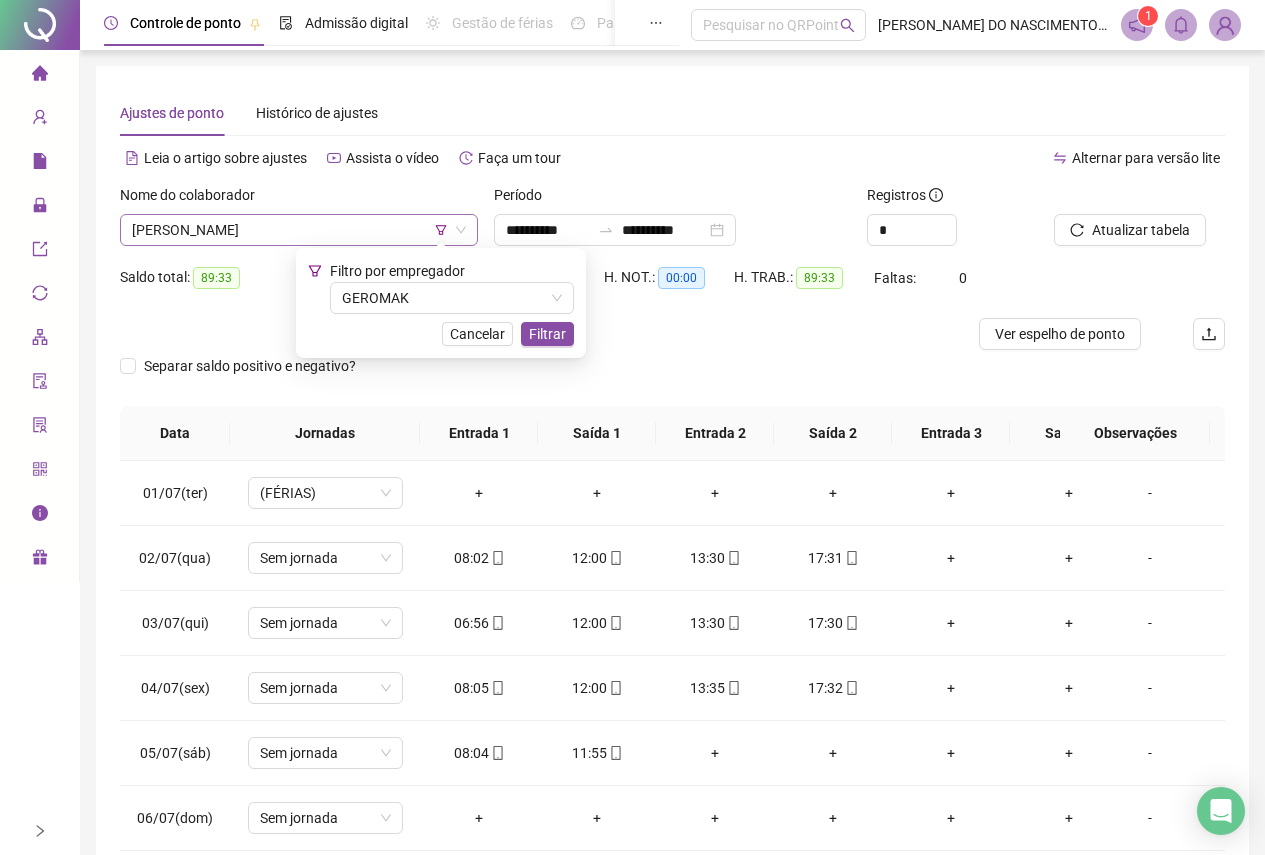 click on "[PERSON_NAME]" at bounding box center [299, 230] 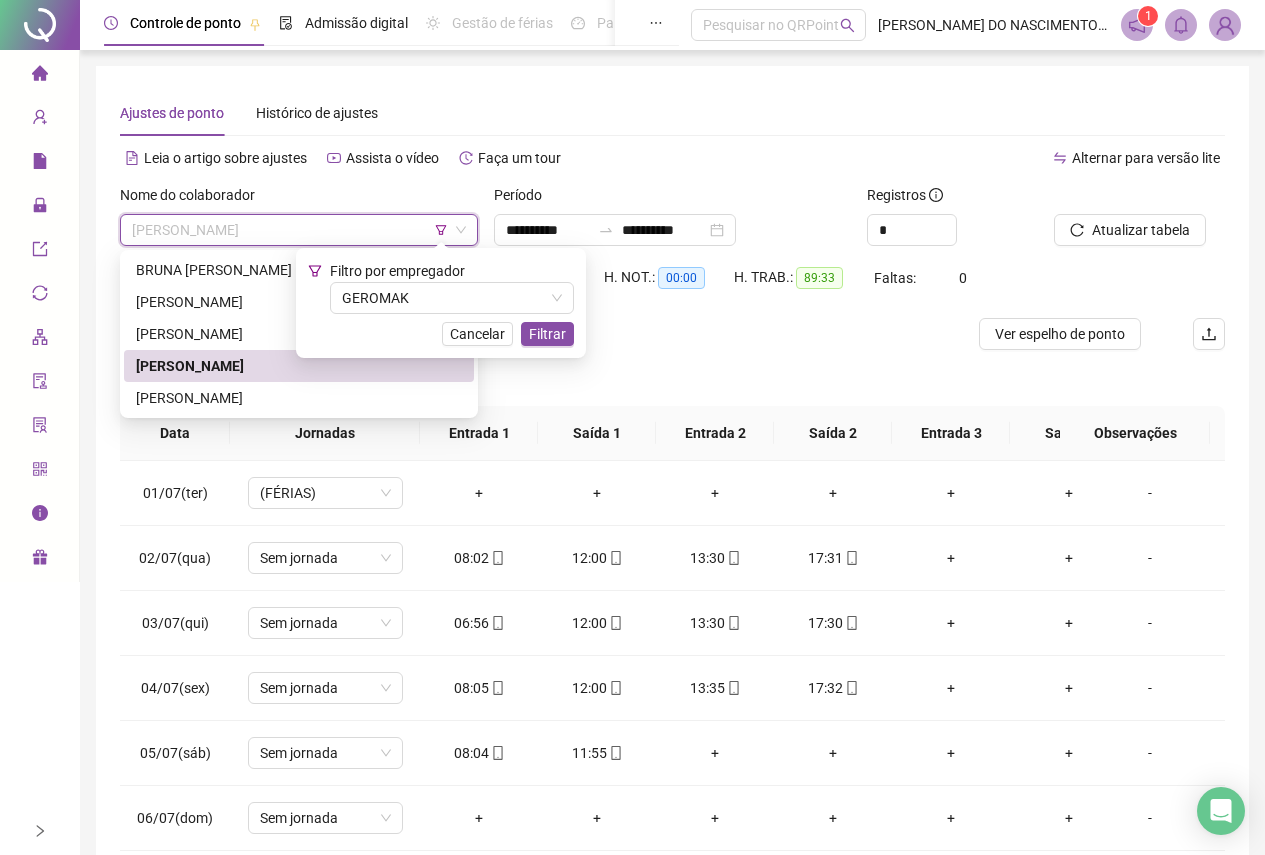 click on "[PERSON_NAME]" at bounding box center [299, 398] 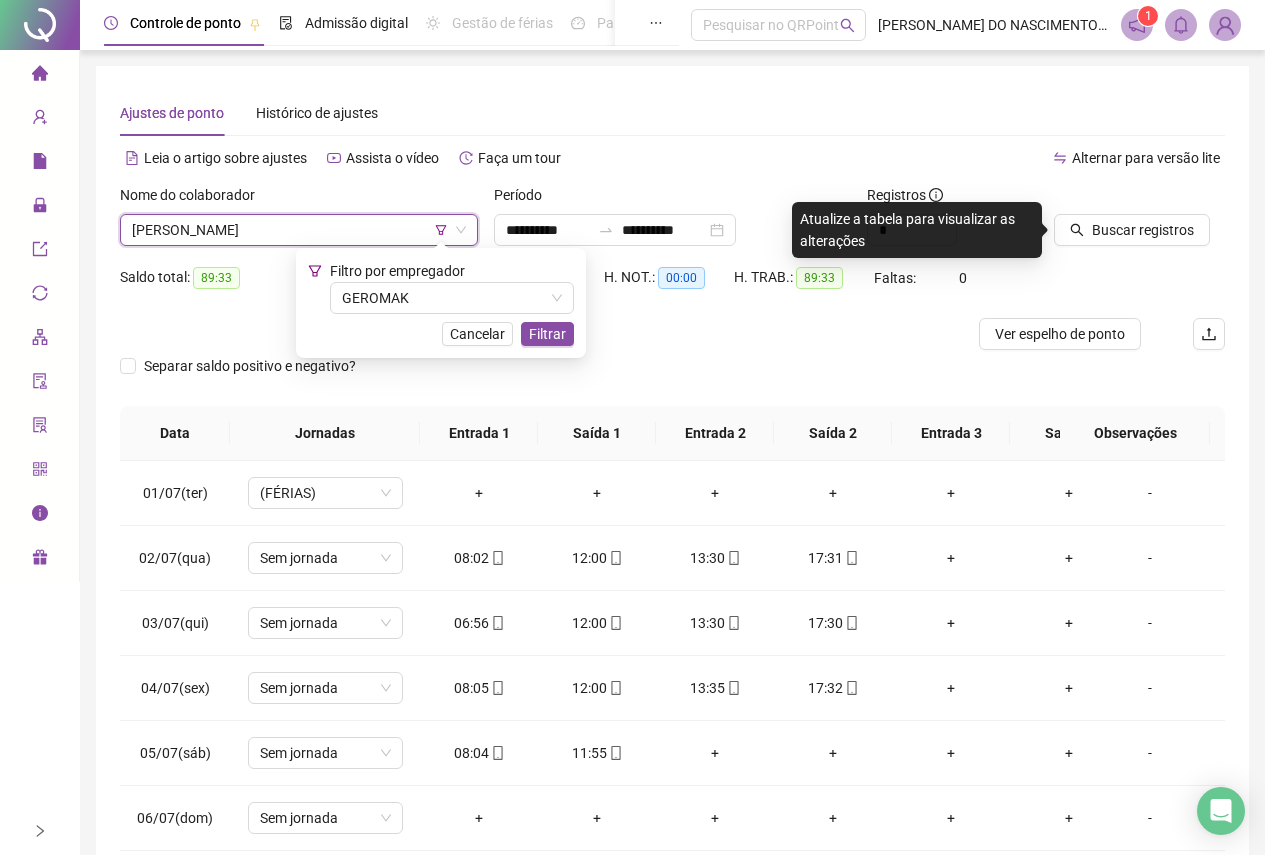click on "[PERSON_NAME]" at bounding box center (299, 230) 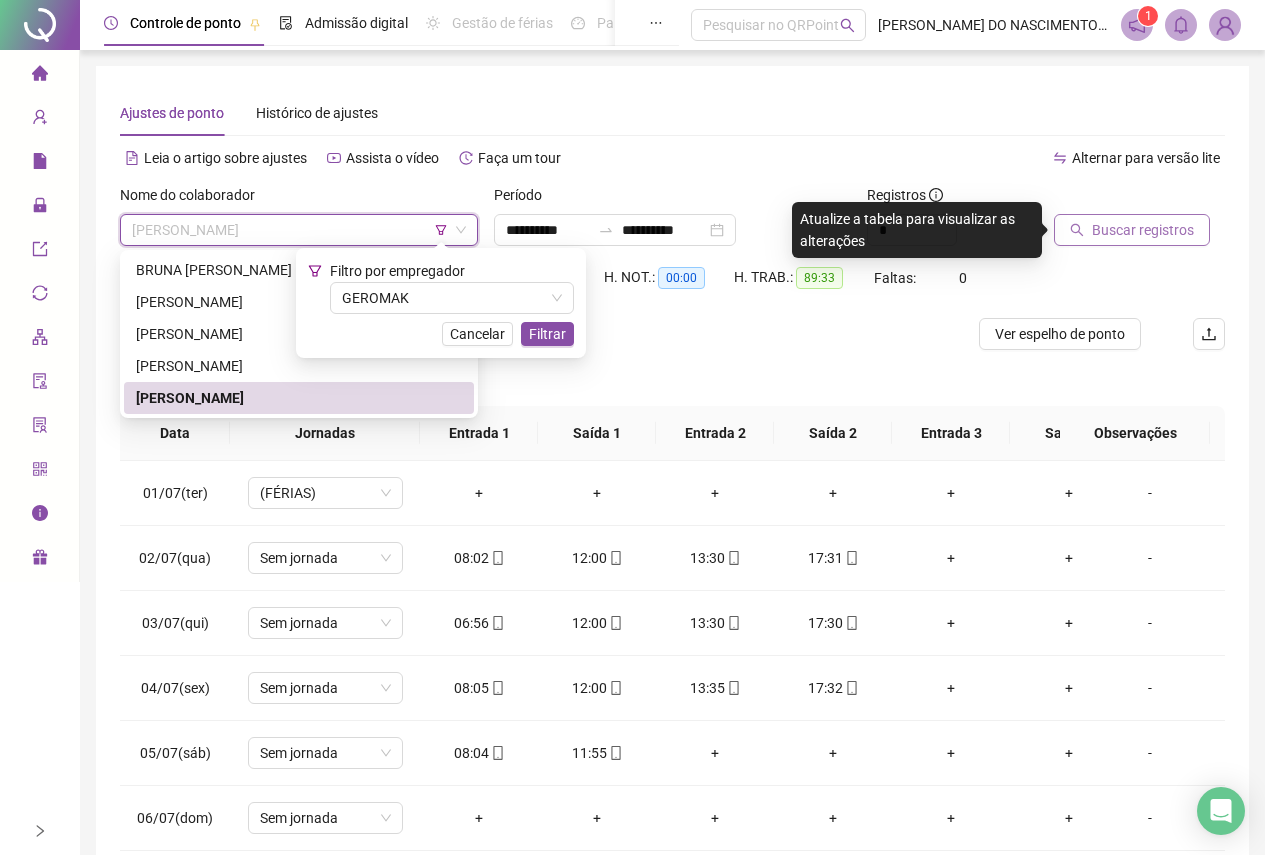 click on "Buscar registros" at bounding box center (1143, 230) 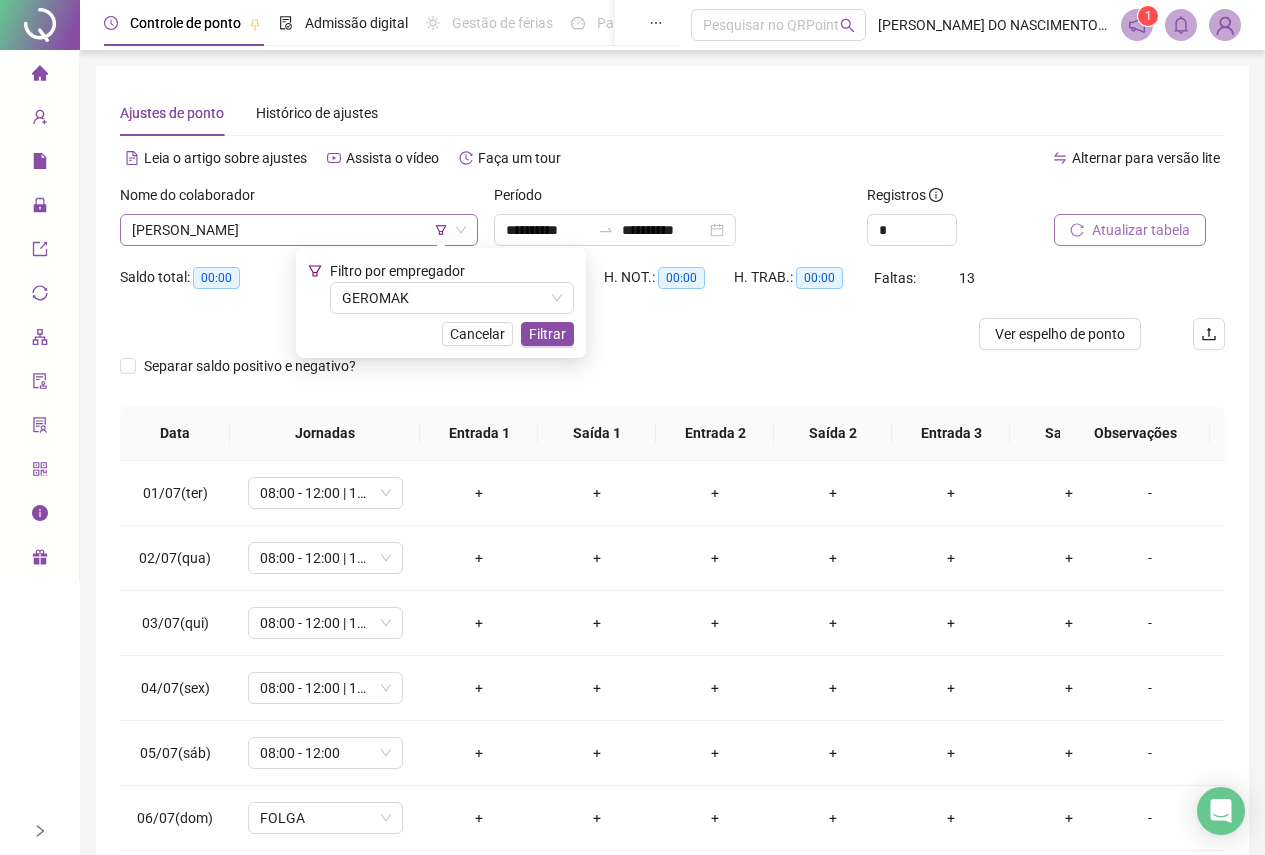 click on "[PERSON_NAME]" at bounding box center [299, 230] 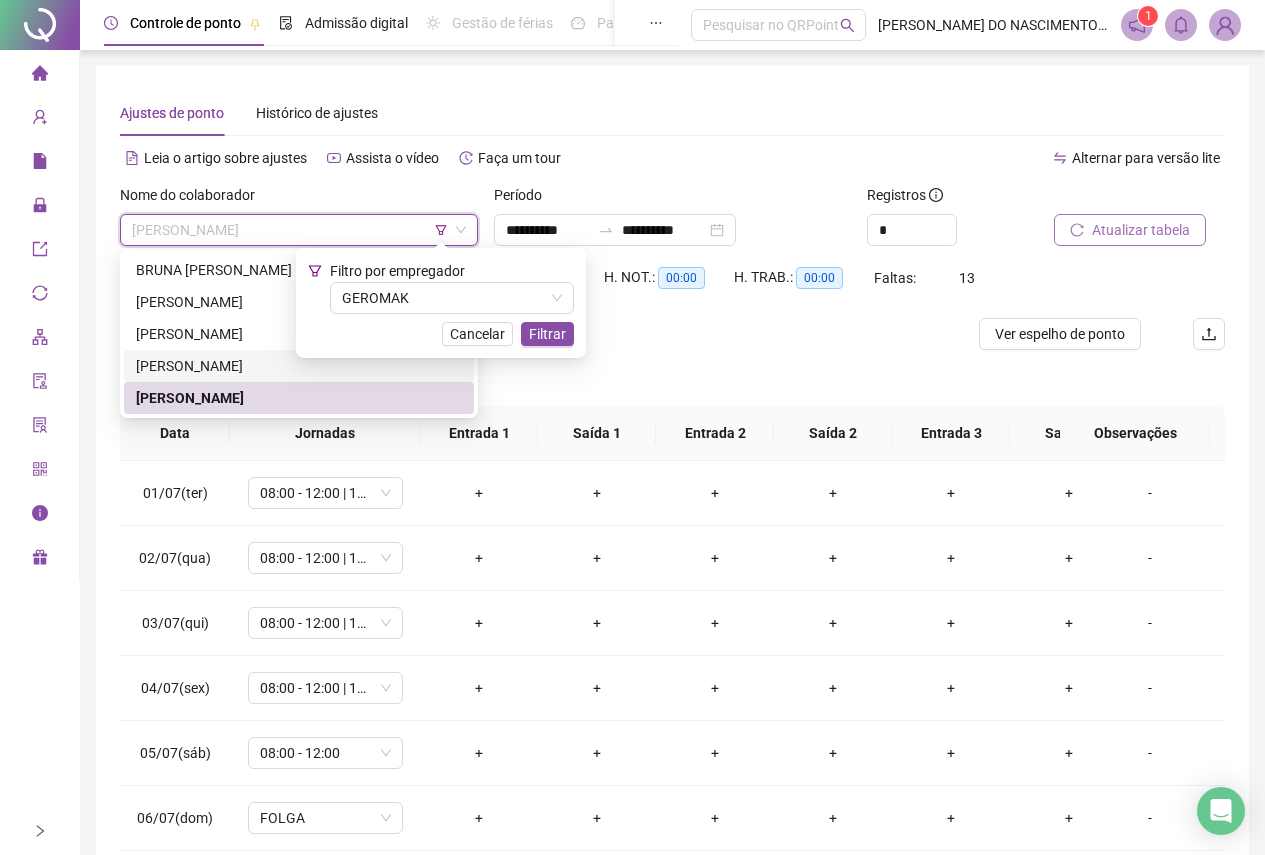 click on "[PERSON_NAME]" at bounding box center (299, 366) 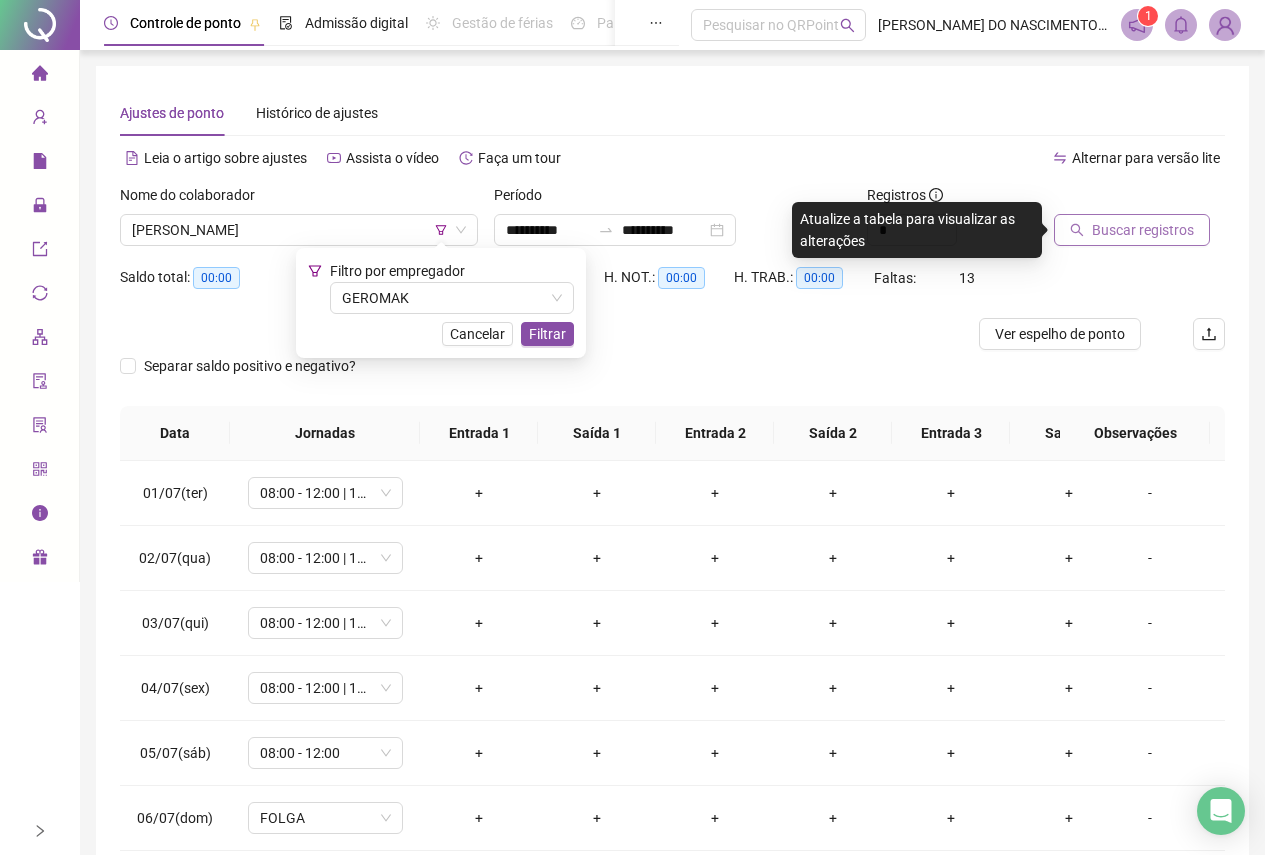 click on "Buscar registros" at bounding box center [1143, 230] 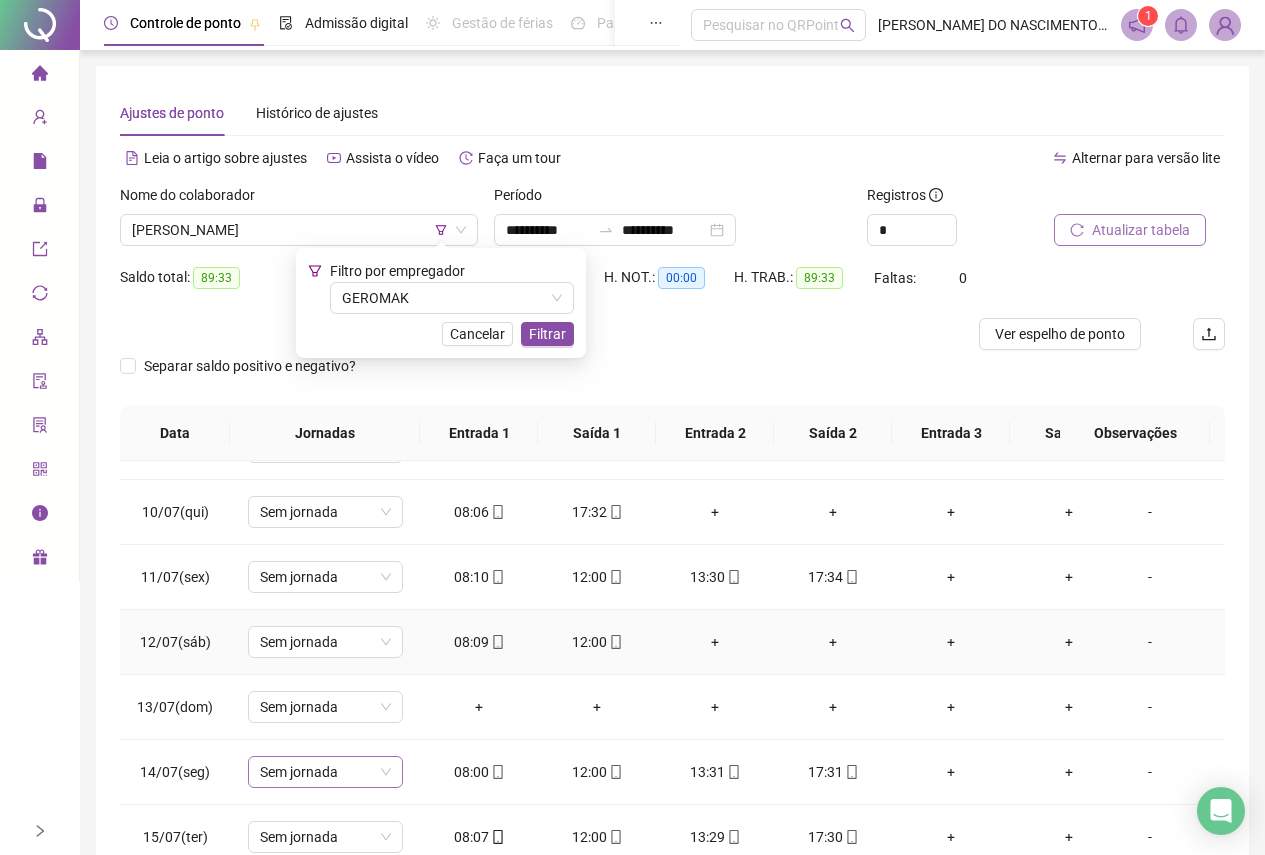 scroll, scrollTop: 628, scrollLeft: 0, axis: vertical 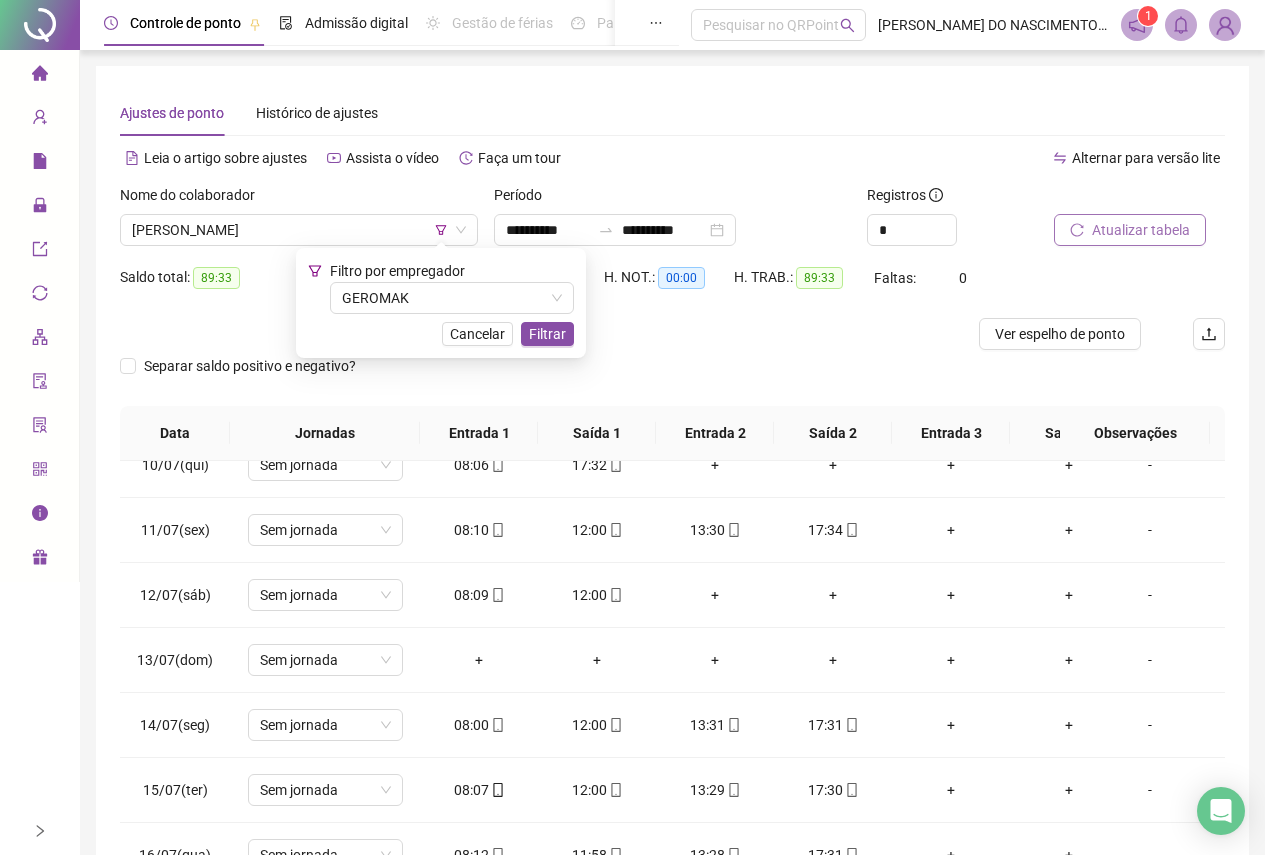 click on "Atualizar tabela" at bounding box center (1130, 230) 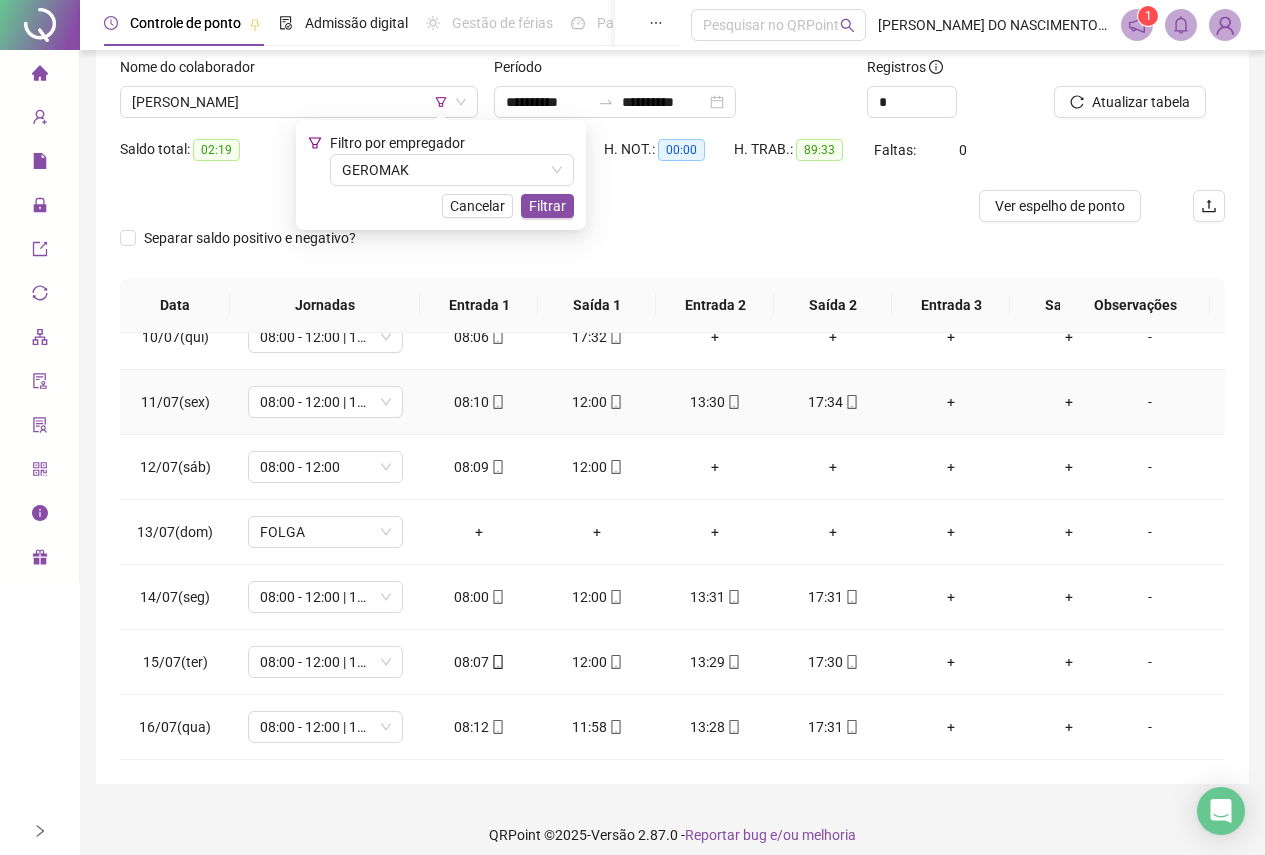 scroll, scrollTop: 143, scrollLeft: 0, axis: vertical 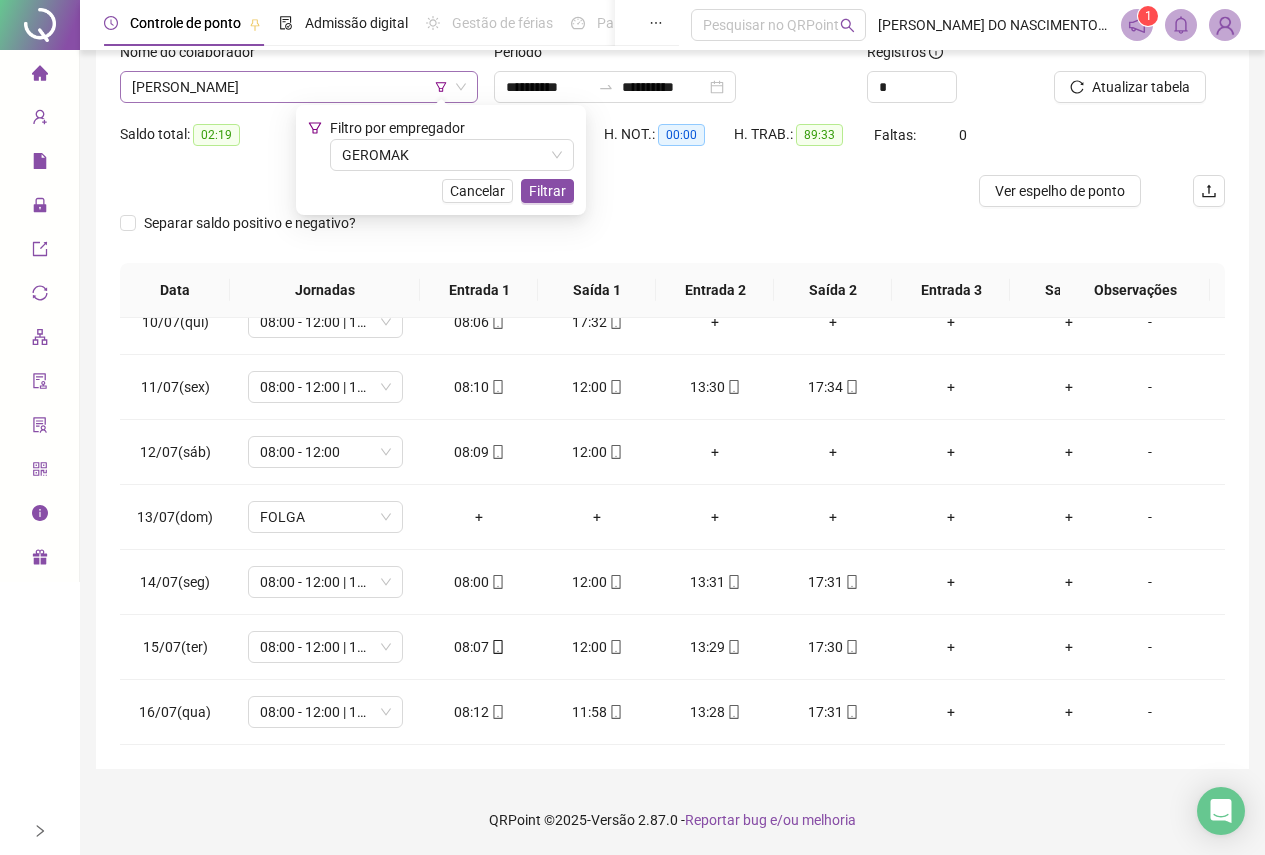 click on "Nome do colaborador [PERSON_NAME]" at bounding box center (299, 80) 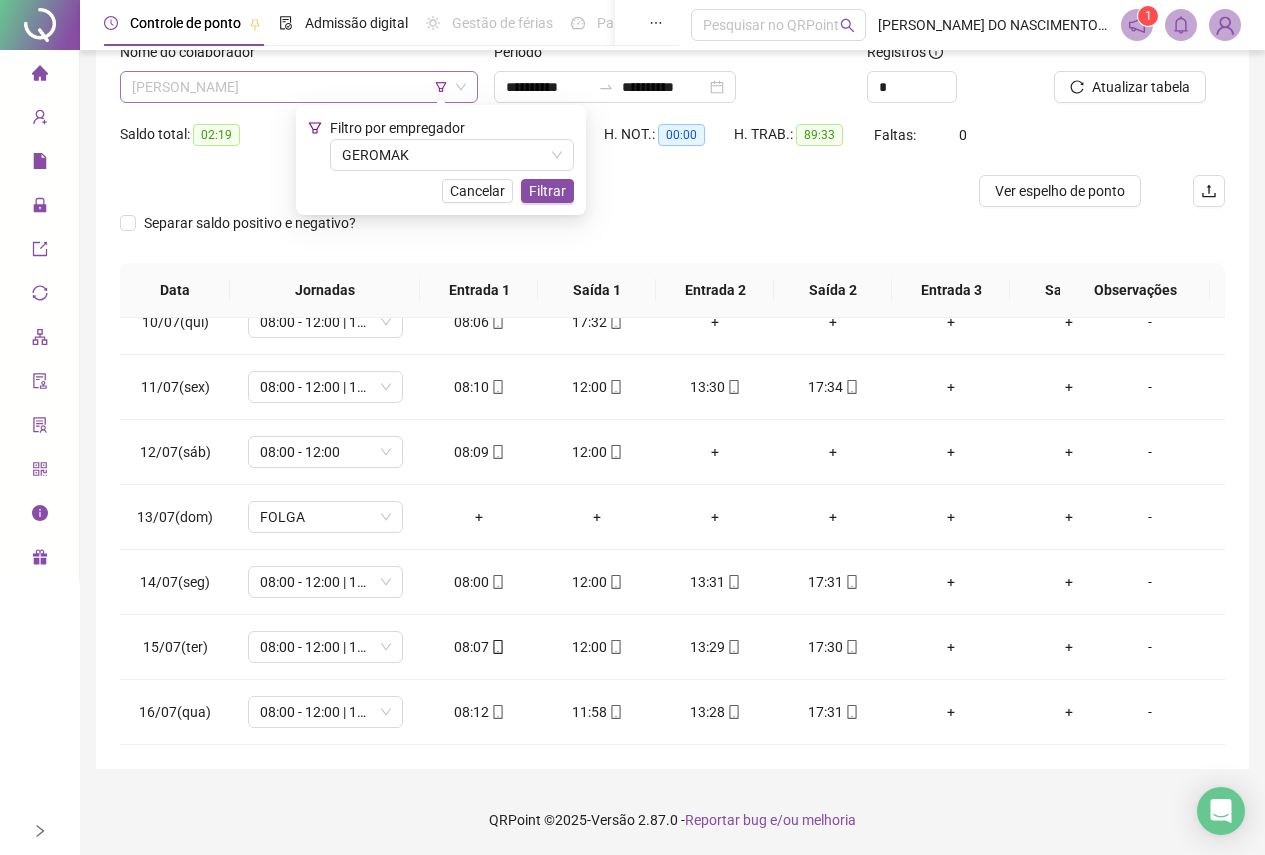 click on "[PERSON_NAME]" at bounding box center (299, 87) 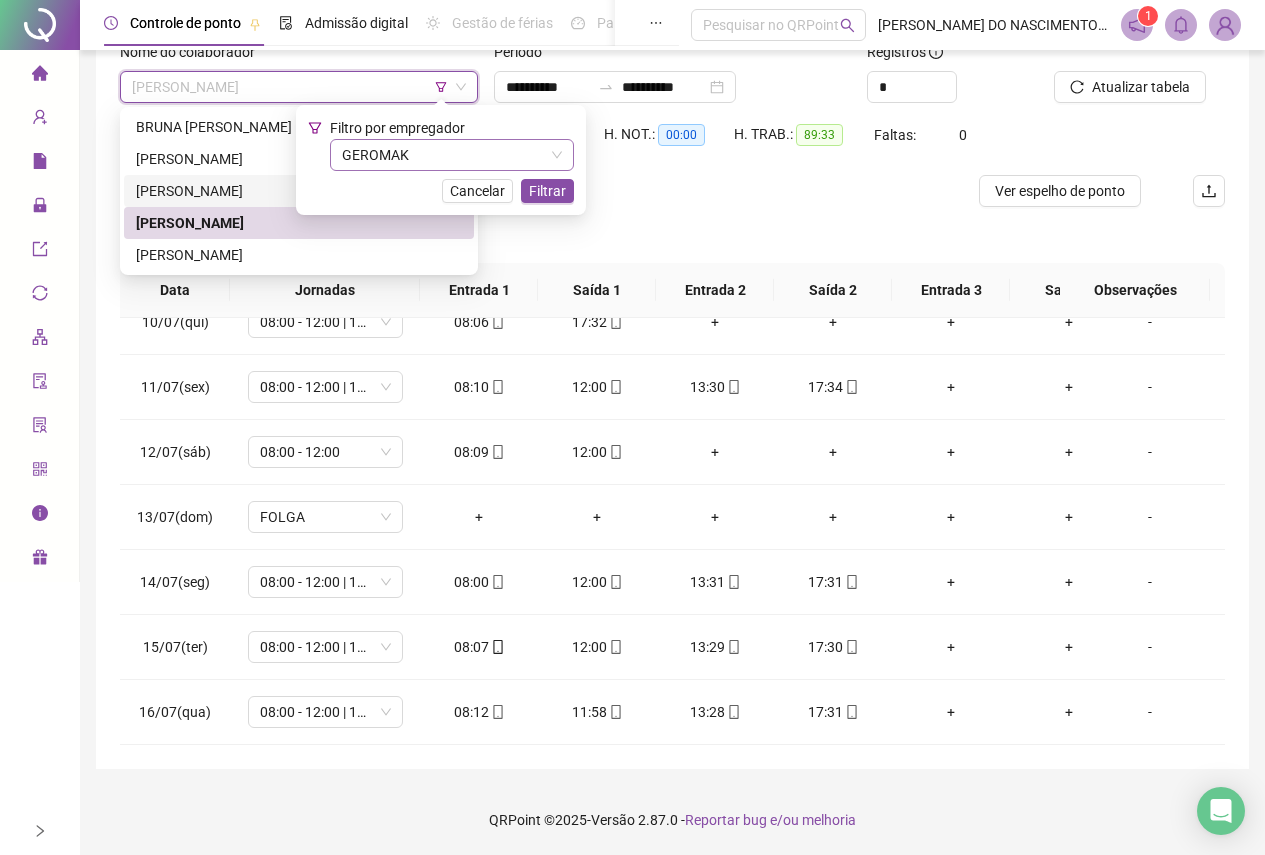 click on "GEROMAK" at bounding box center [452, 155] 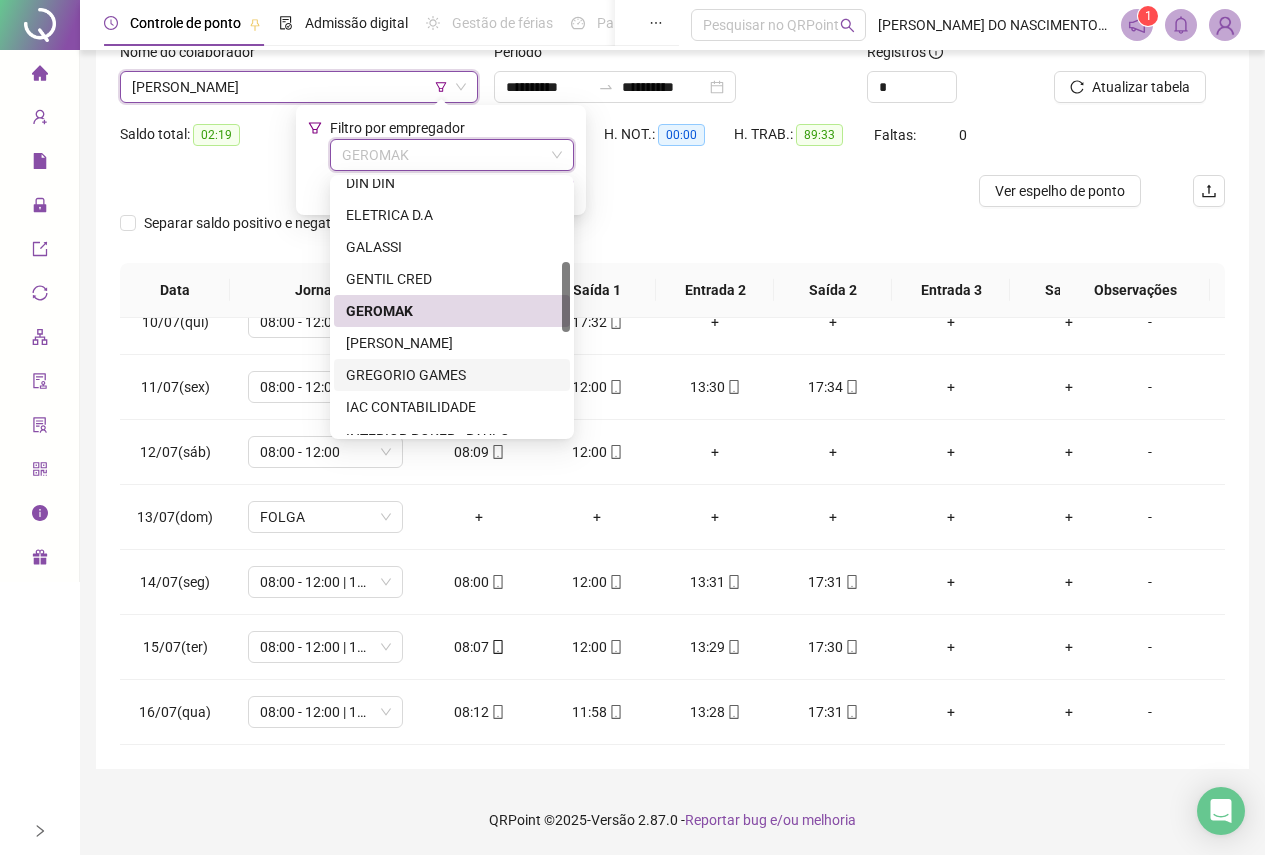 click on "GREGORIO GAMES" at bounding box center [452, 375] 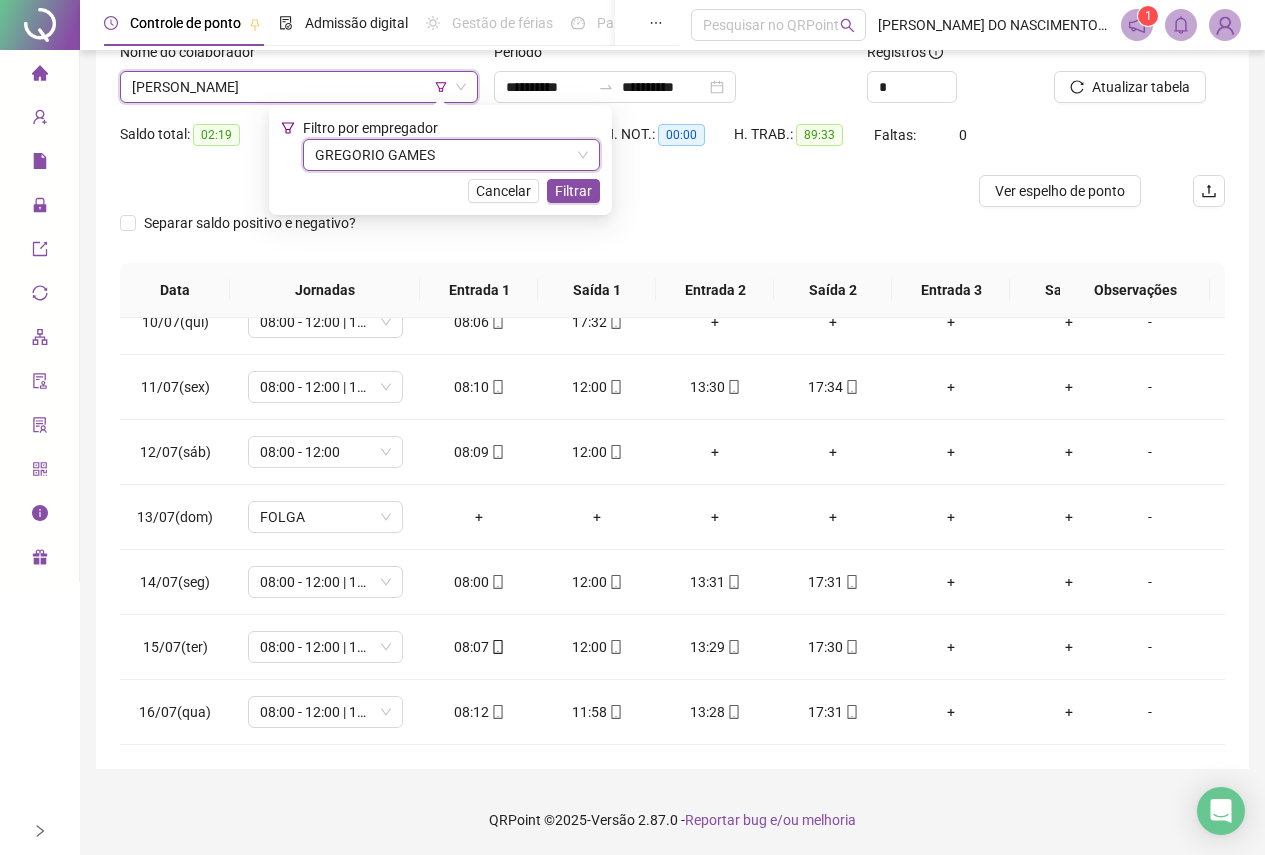 click on "[PERSON_NAME]" at bounding box center [299, 87] 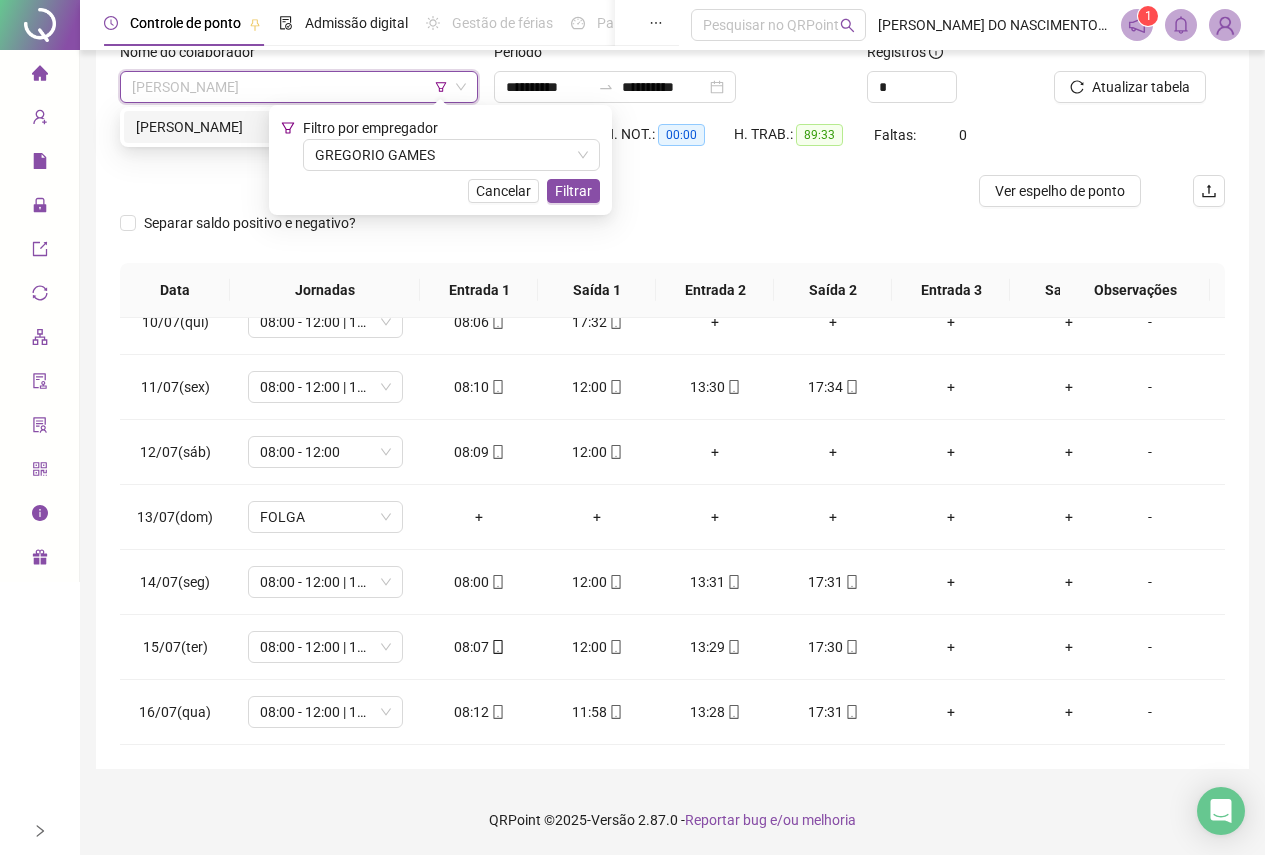 click on "[PERSON_NAME]" at bounding box center [299, 127] 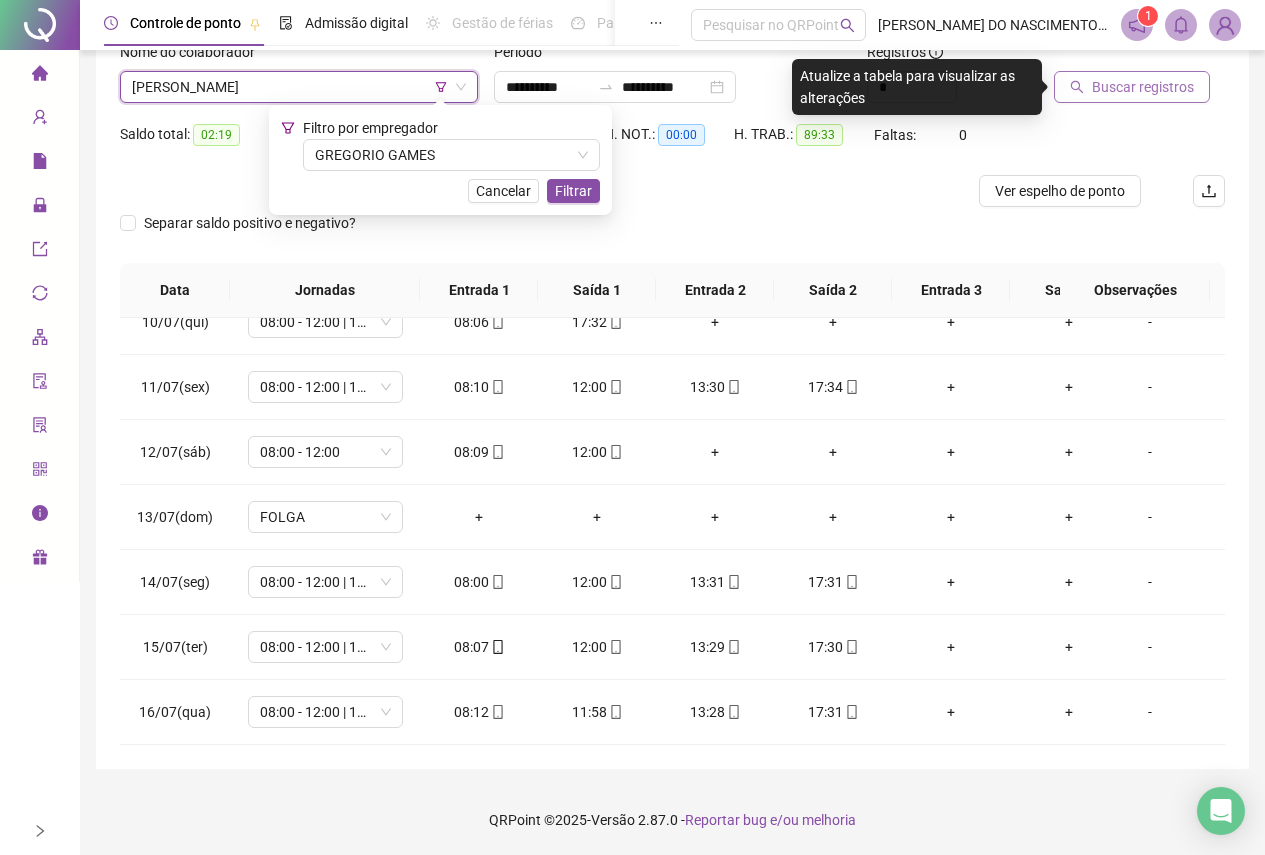 click on "Buscar registros" at bounding box center [1143, 87] 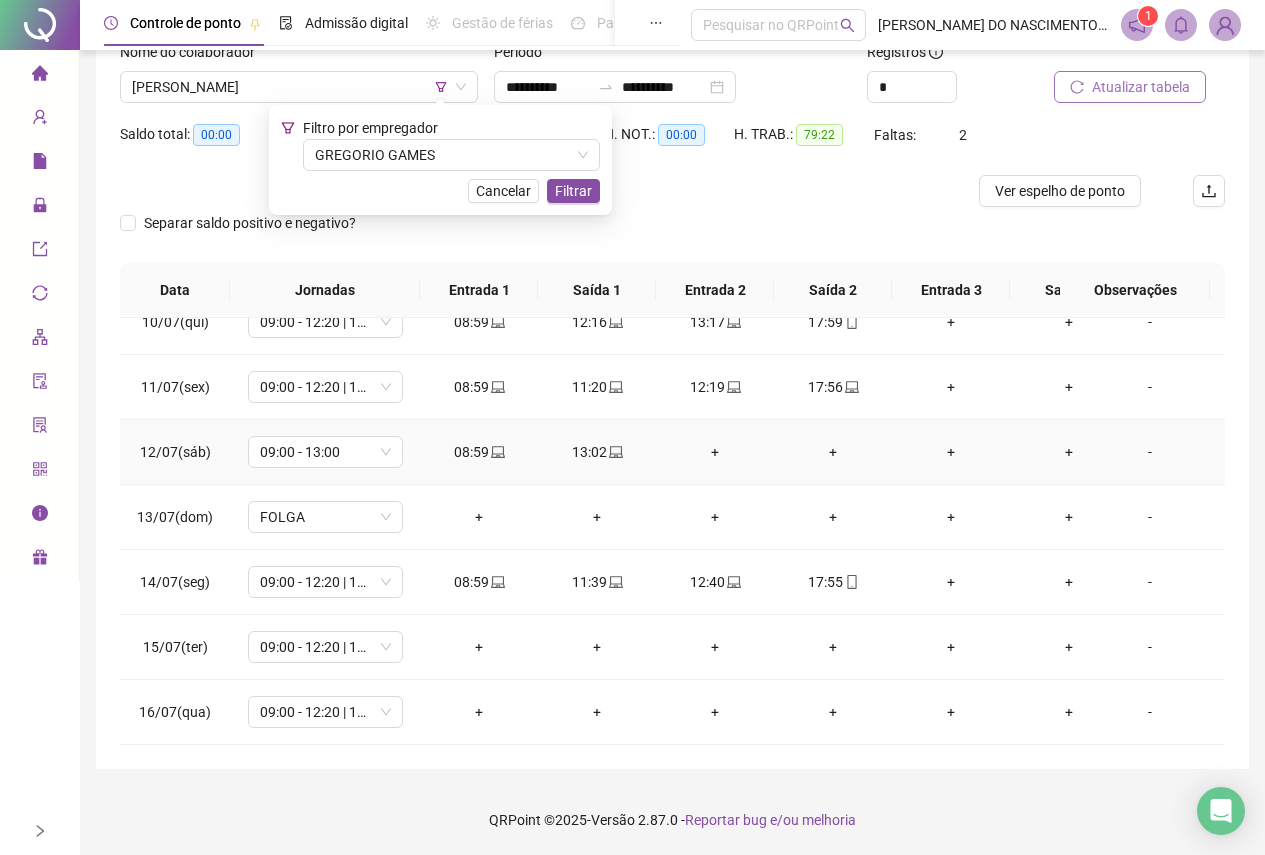 scroll, scrollTop: 628, scrollLeft: 0, axis: vertical 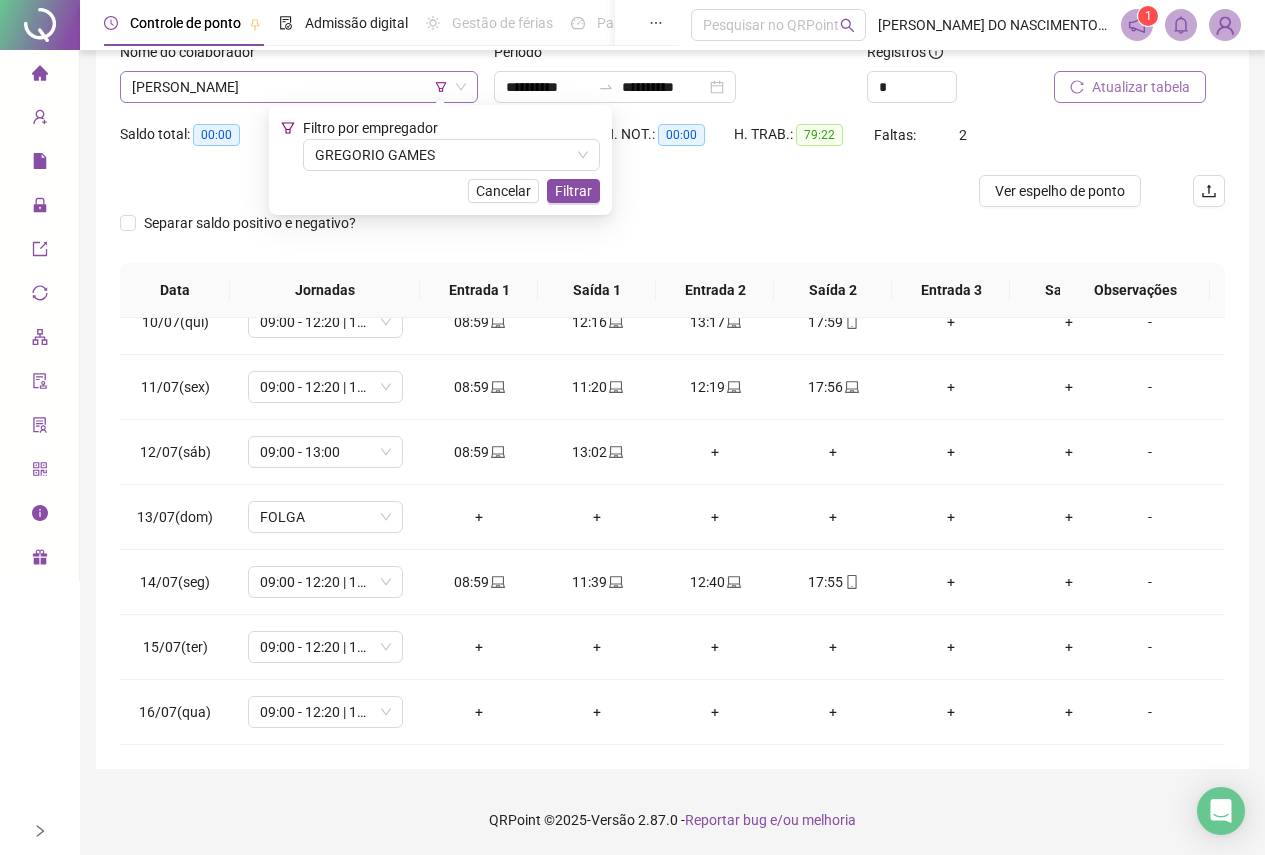 click on "[PERSON_NAME]" at bounding box center (299, 87) 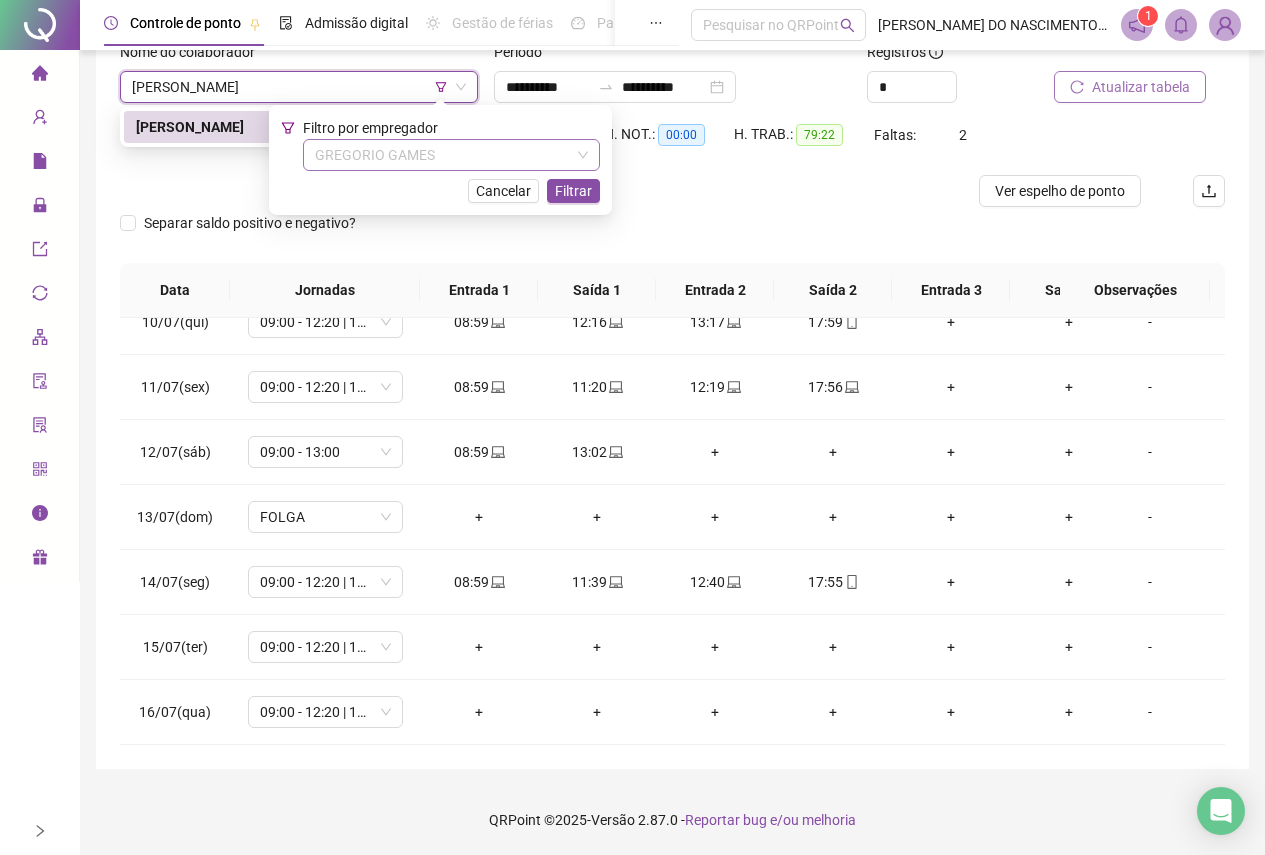 click on "GREGORIO GAMES" at bounding box center (451, 155) 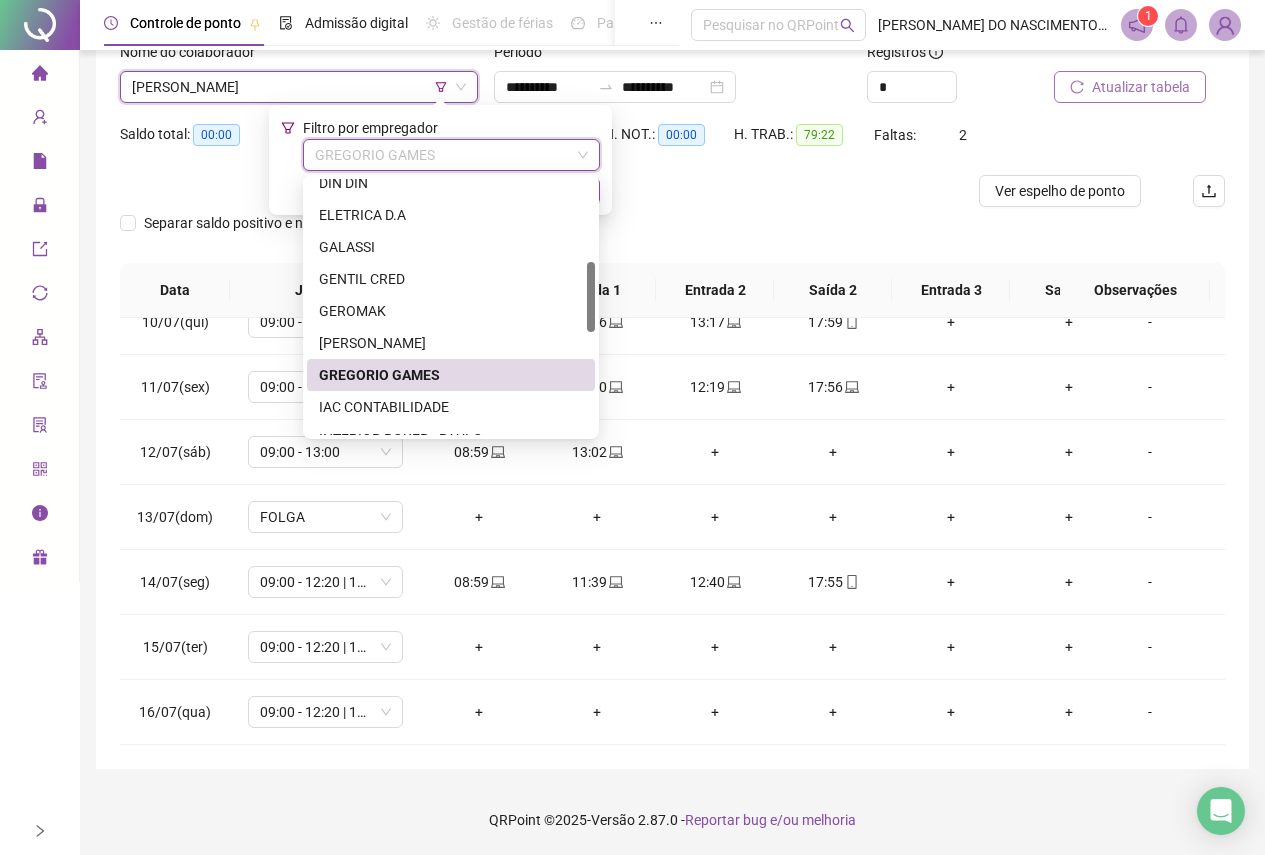 scroll, scrollTop: 400, scrollLeft: 0, axis: vertical 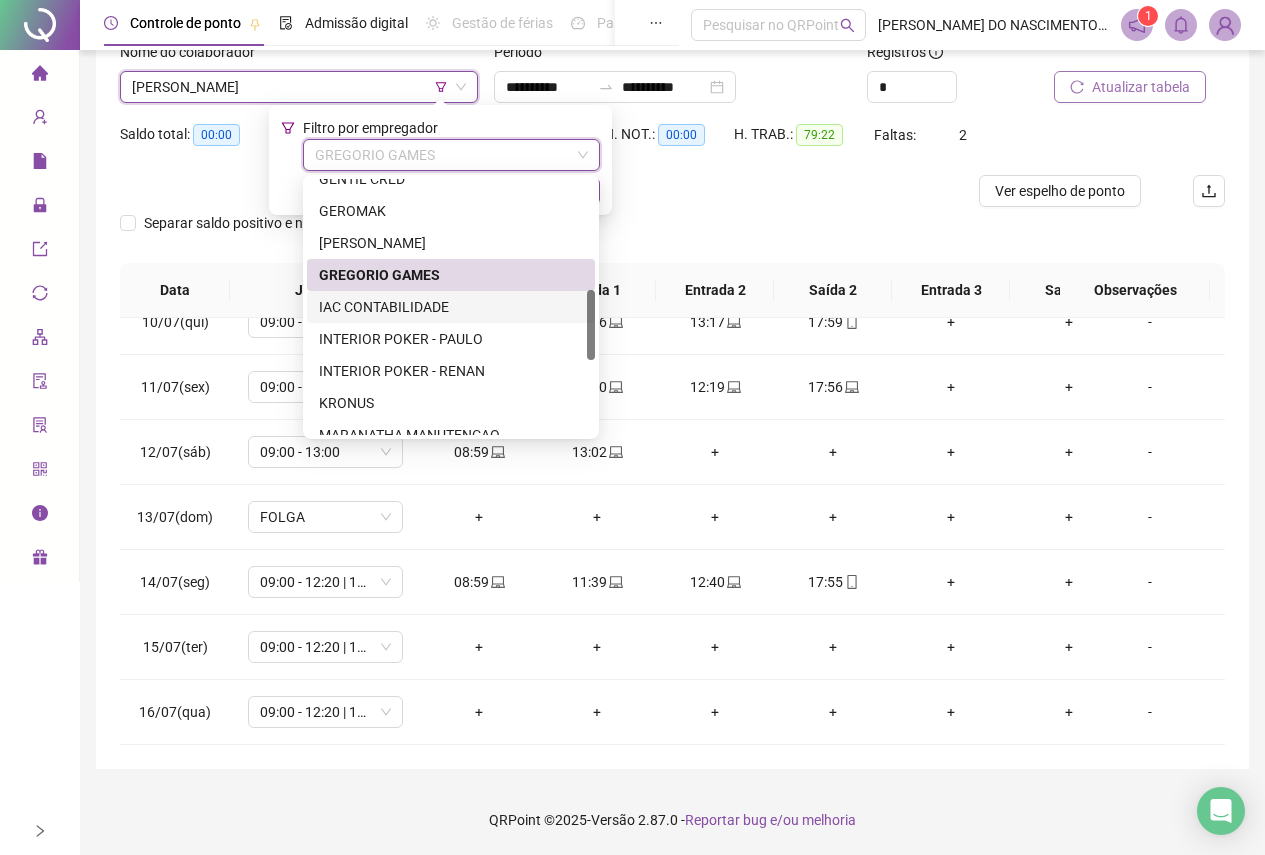 click on "IAC CONTABILIDADE" at bounding box center [451, 307] 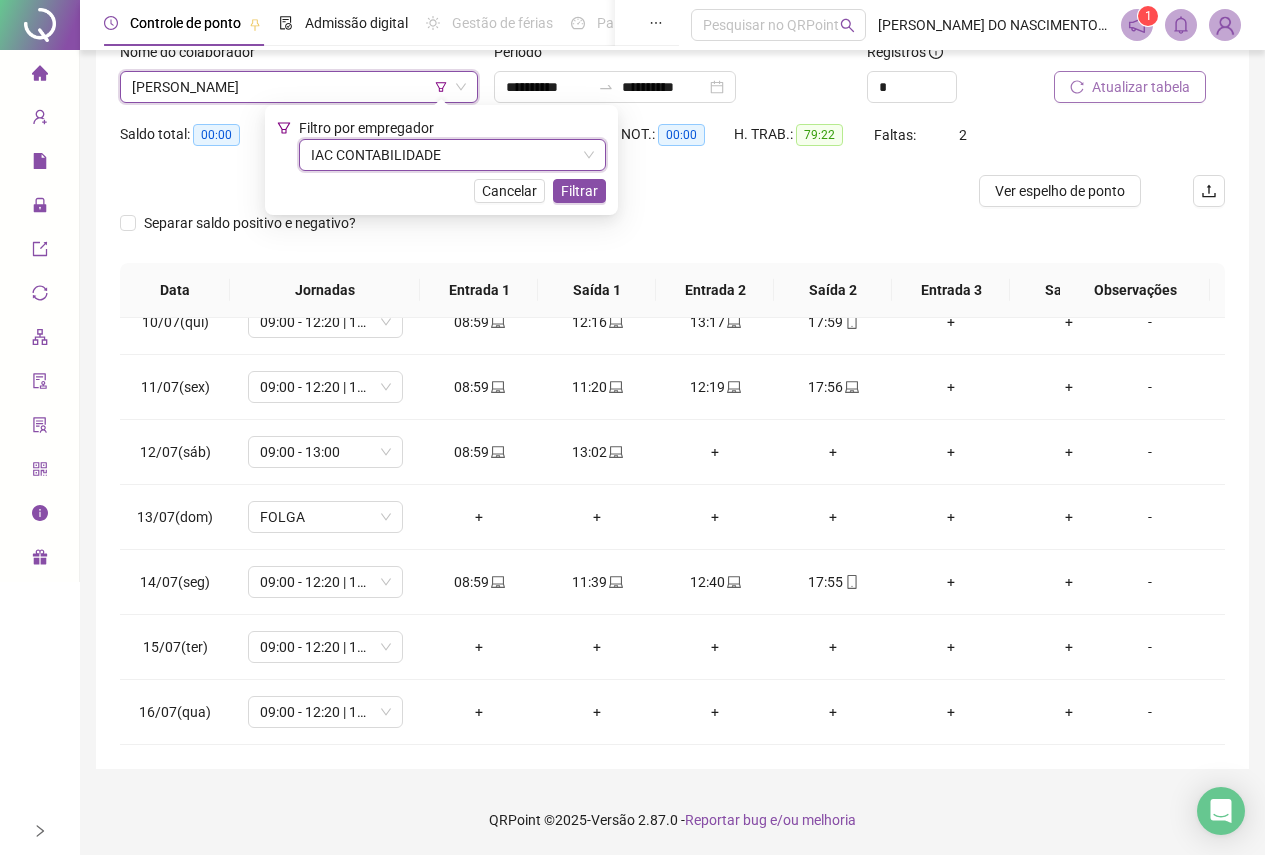 click on "[PERSON_NAME]" at bounding box center [299, 87] 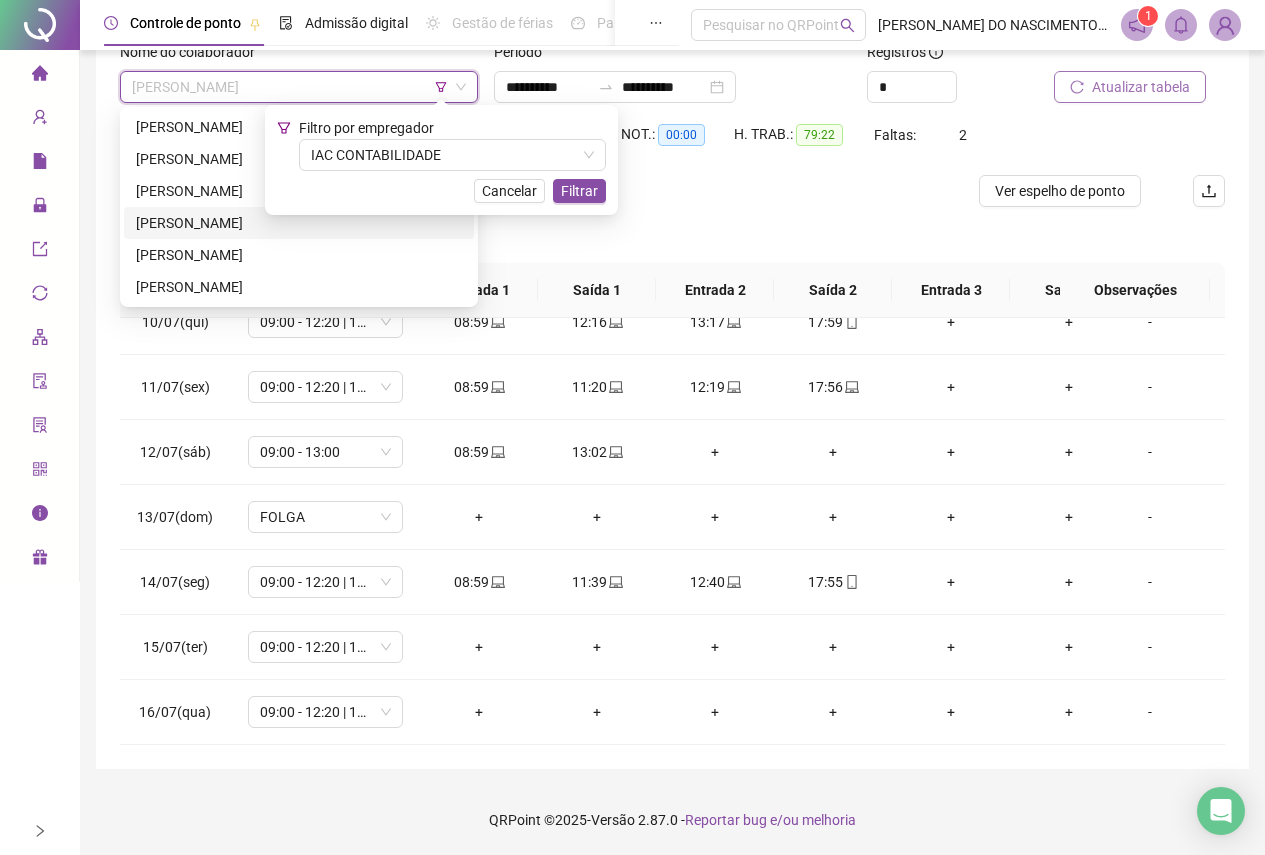 click on "[PERSON_NAME]" at bounding box center (299, 223) 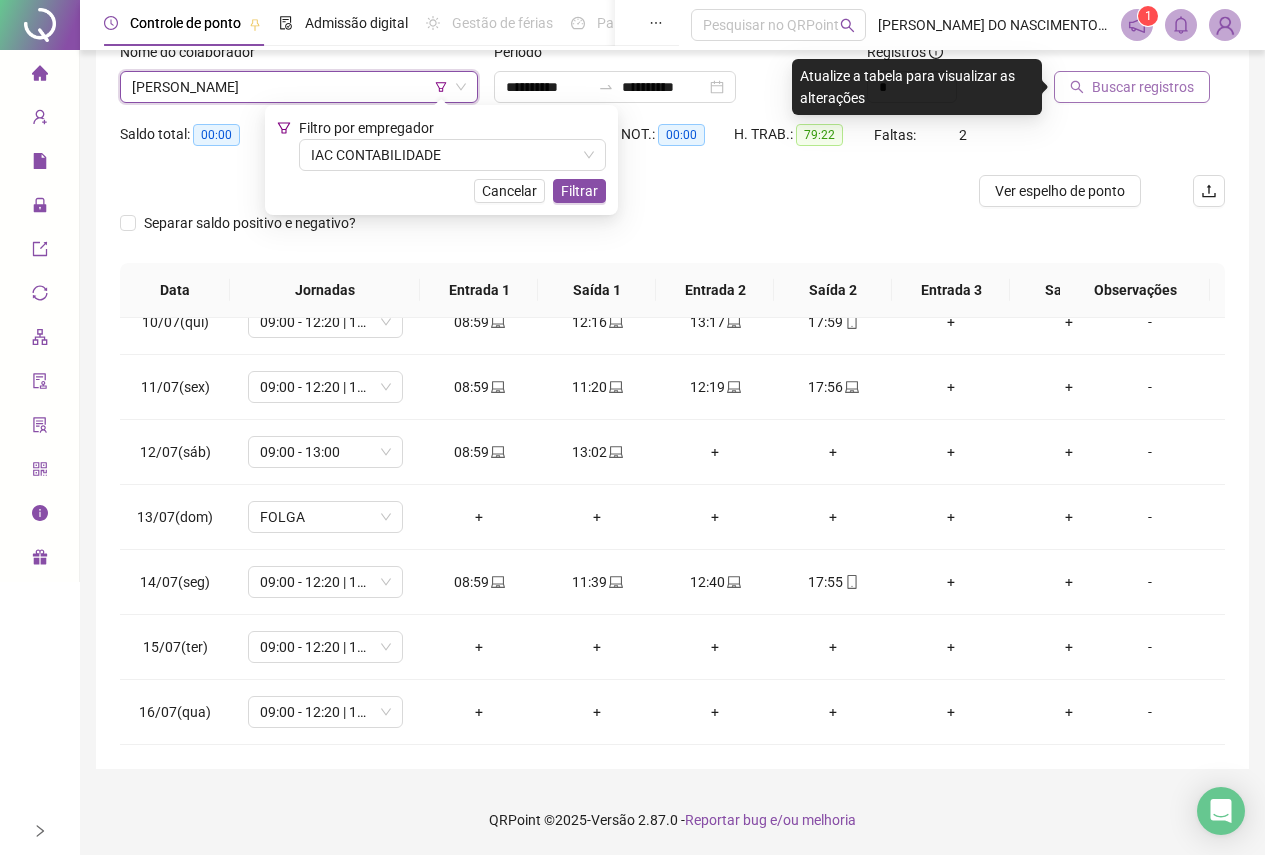 click 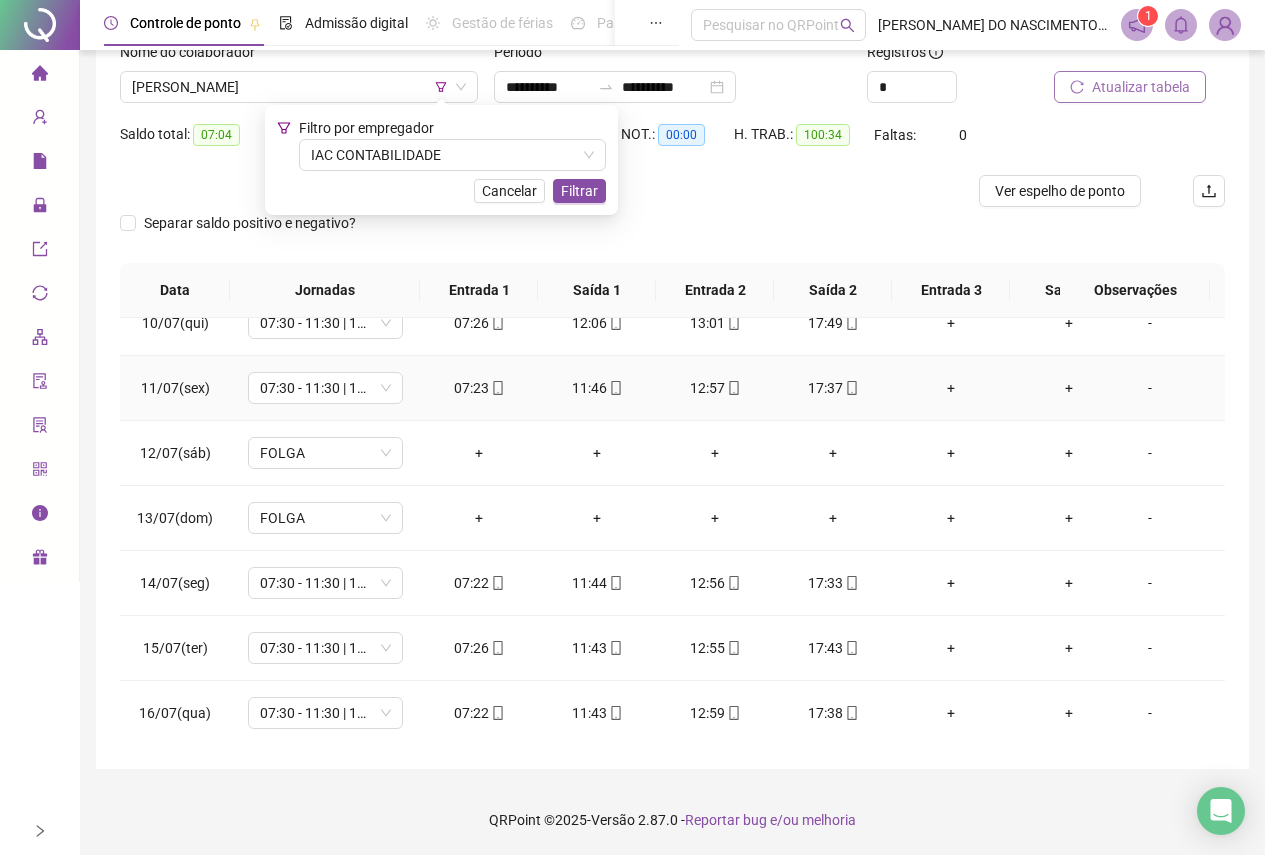 scroll, scrollTop: 628, scrollLeft: 0, axis: vertical 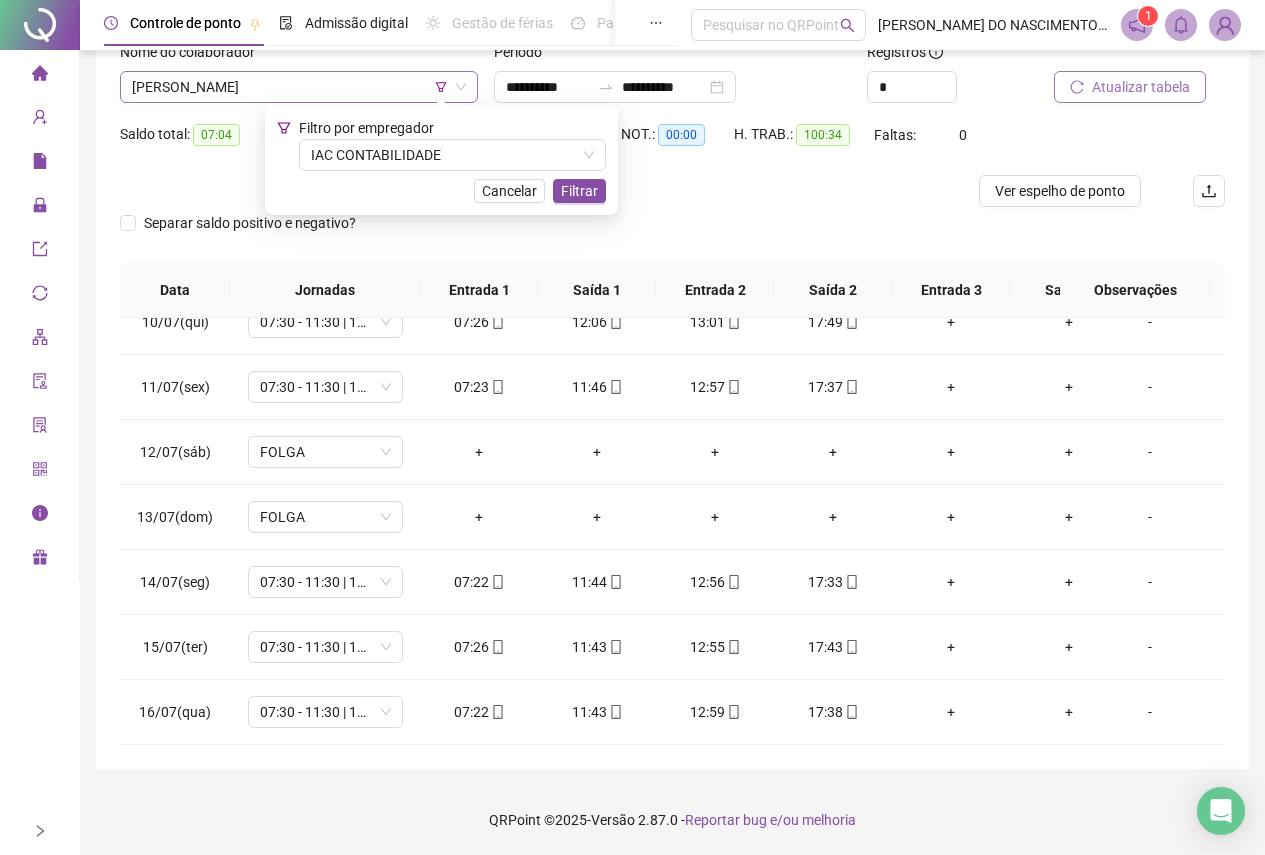 click on "[PERSON_NAME]" at bounding box center (299, 87) 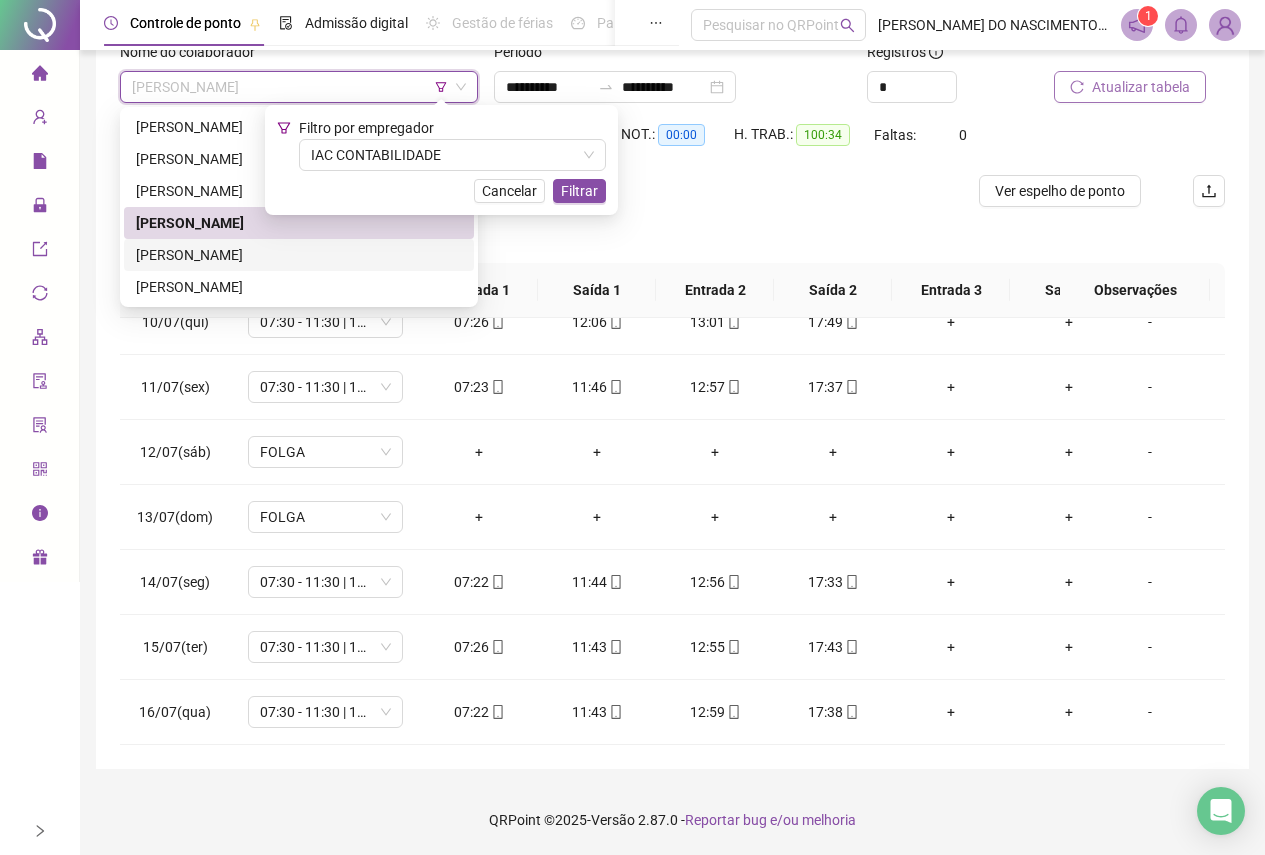 click on "[PERSON_NAME]" at bounding box center (299, 255) 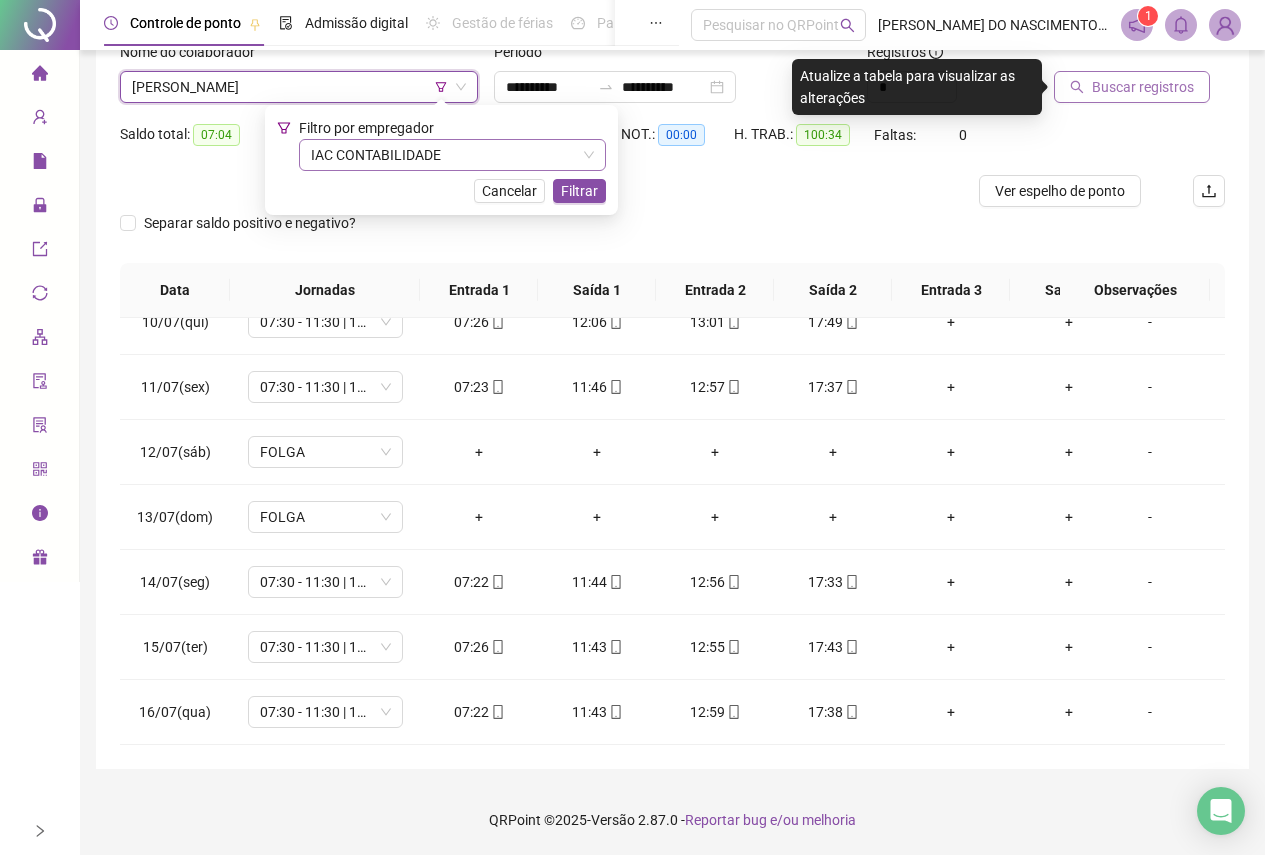 click on "IAC CONTABILIDADE" at bounding box center [452, 155] 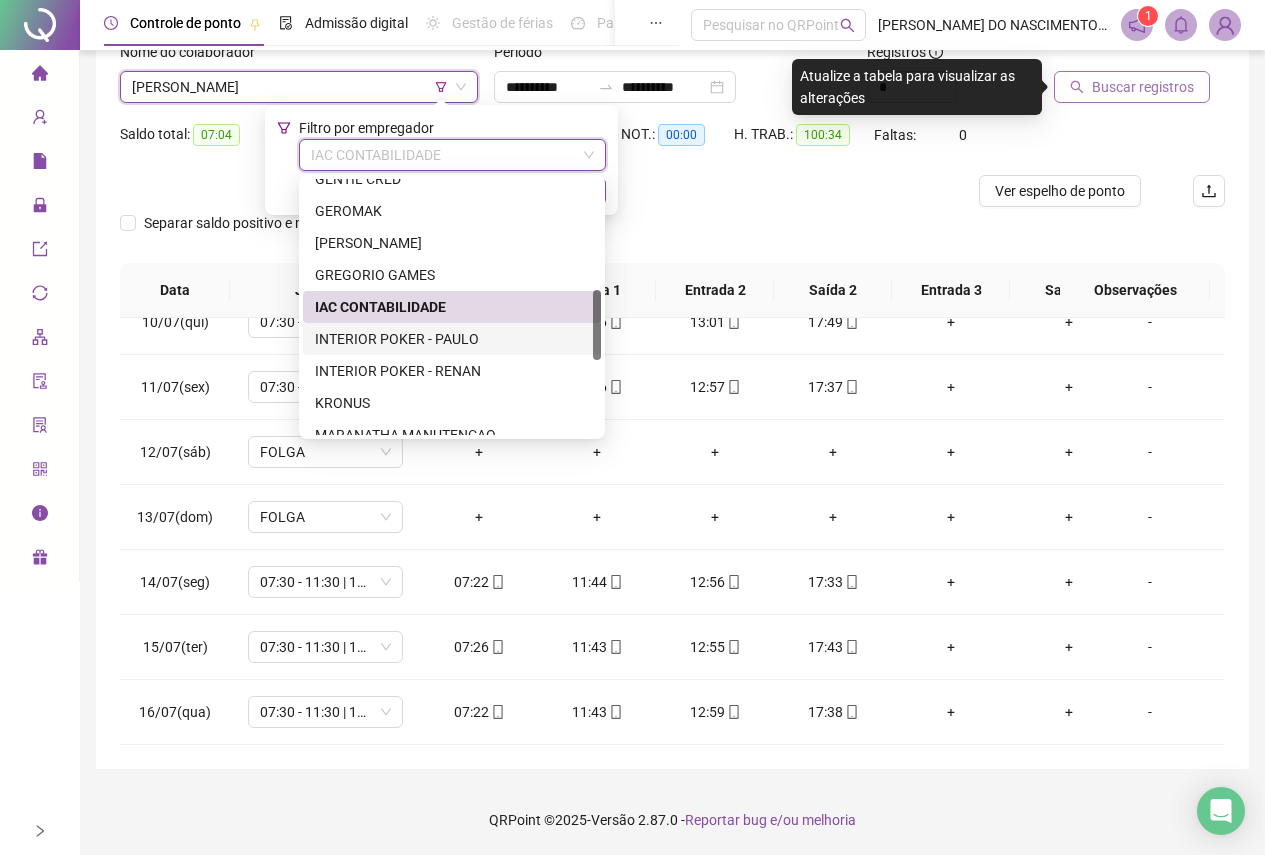 click on "INTERIOR POKER - PAULO" at bounding box center (452, 339) 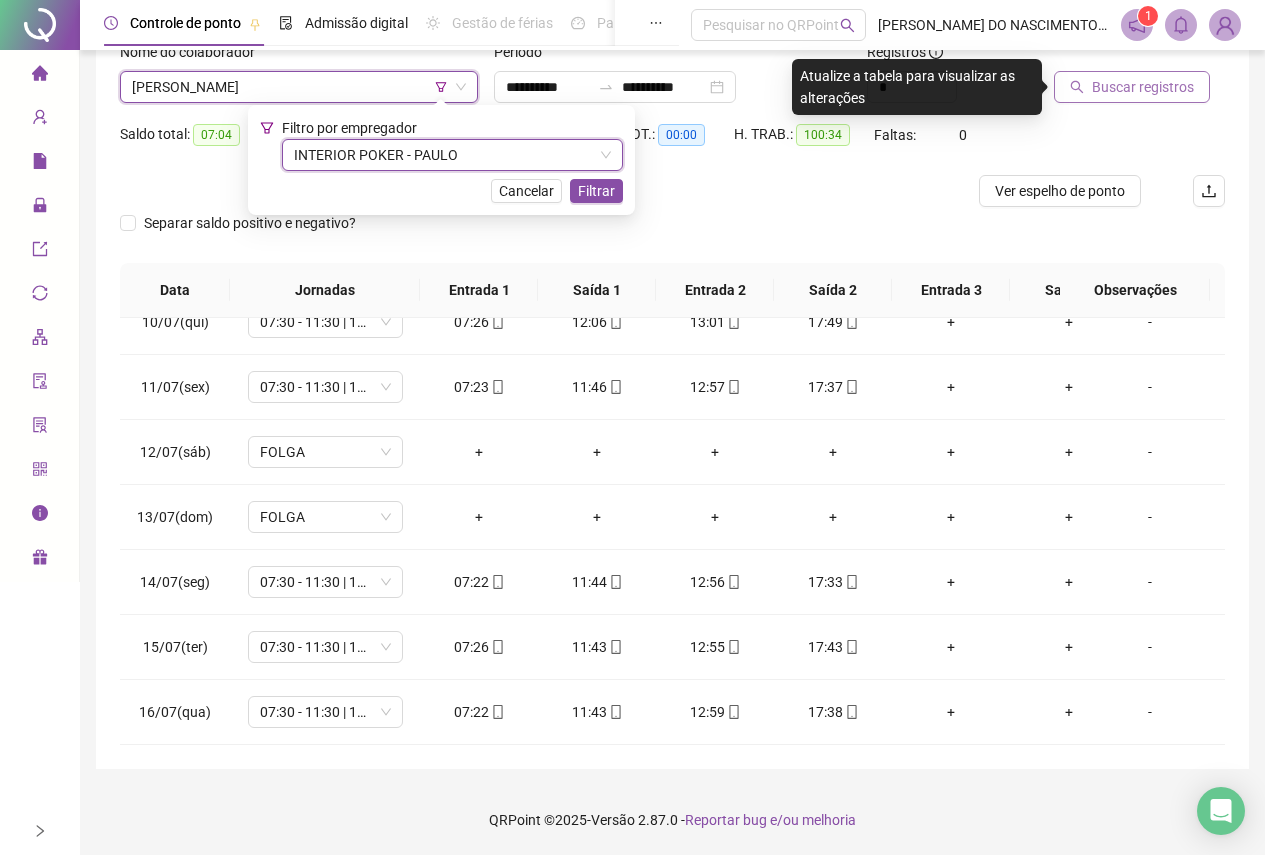 click on "[PERSON_NAME]" at bounding box center [299, 87] 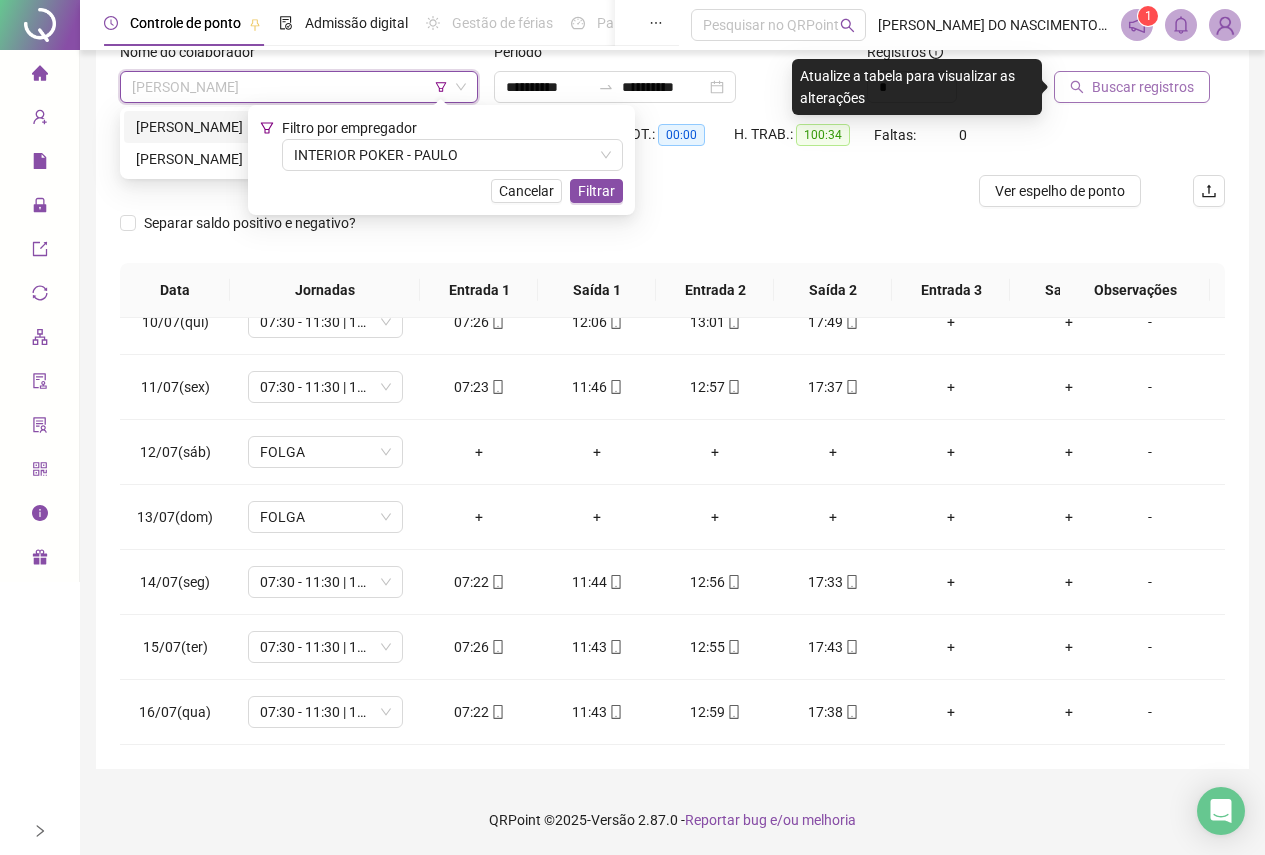 click on "[PERSON_NAME]" at bounding box center [299, 127] 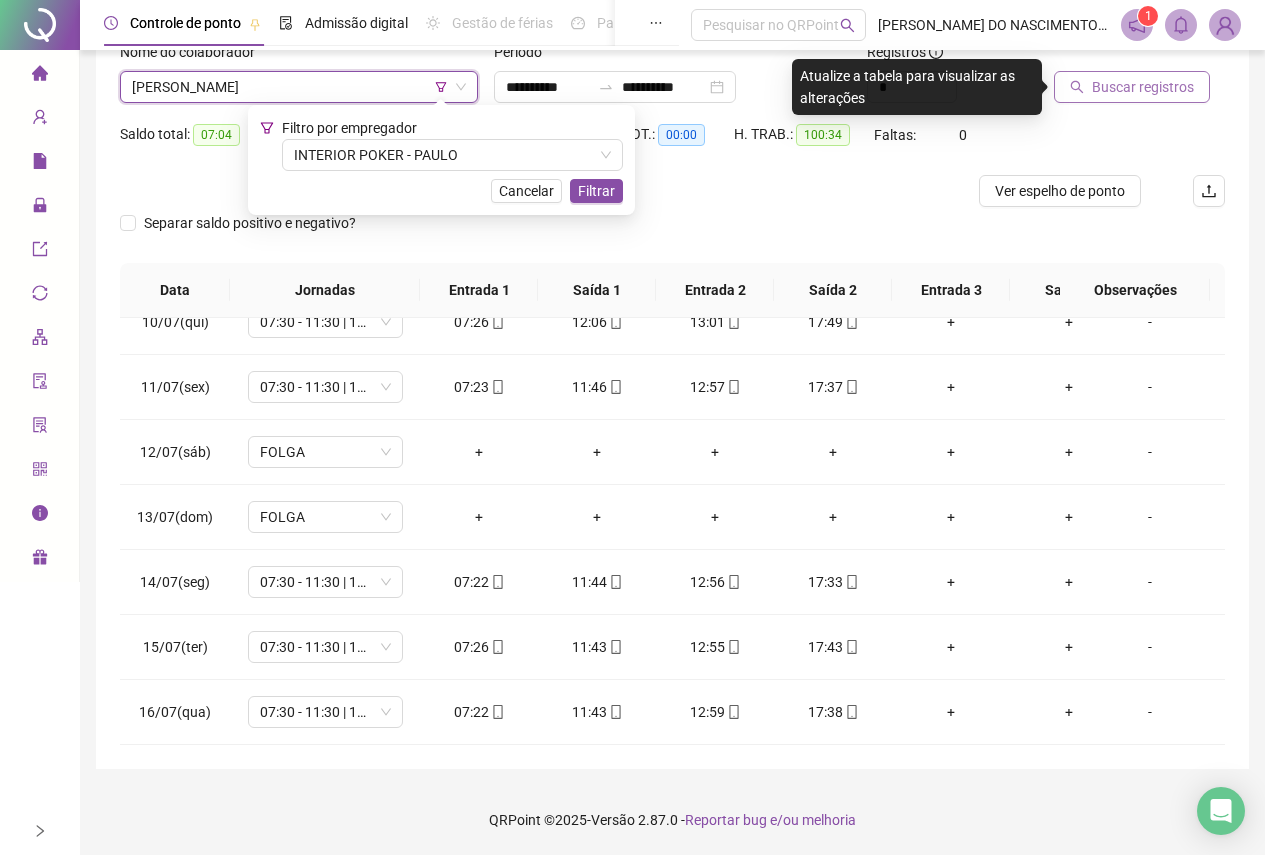 click on "Buscar registros" at bounding box center [1143, 87] 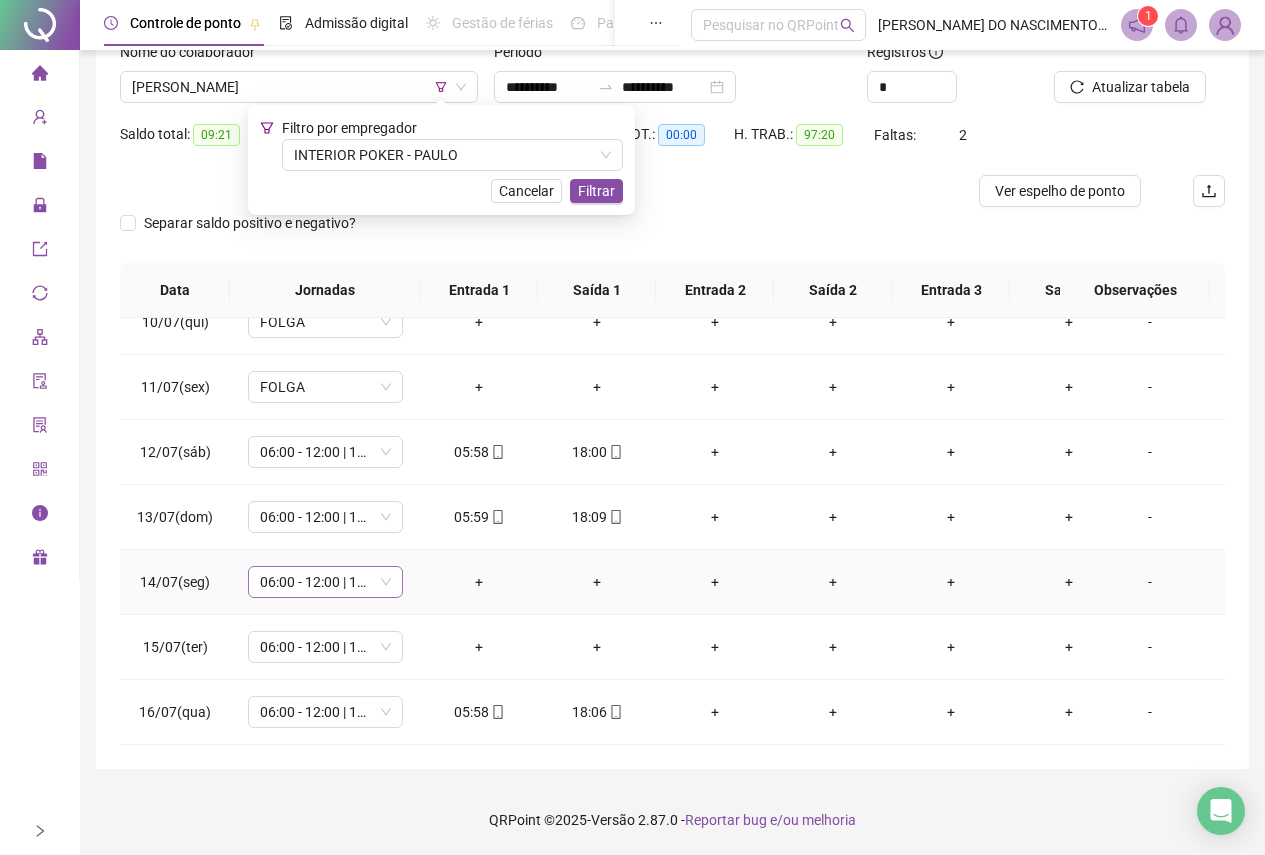 click on "06:00 - 12:00 | 13:00 - 18:00" at bounding box center [325, 582] 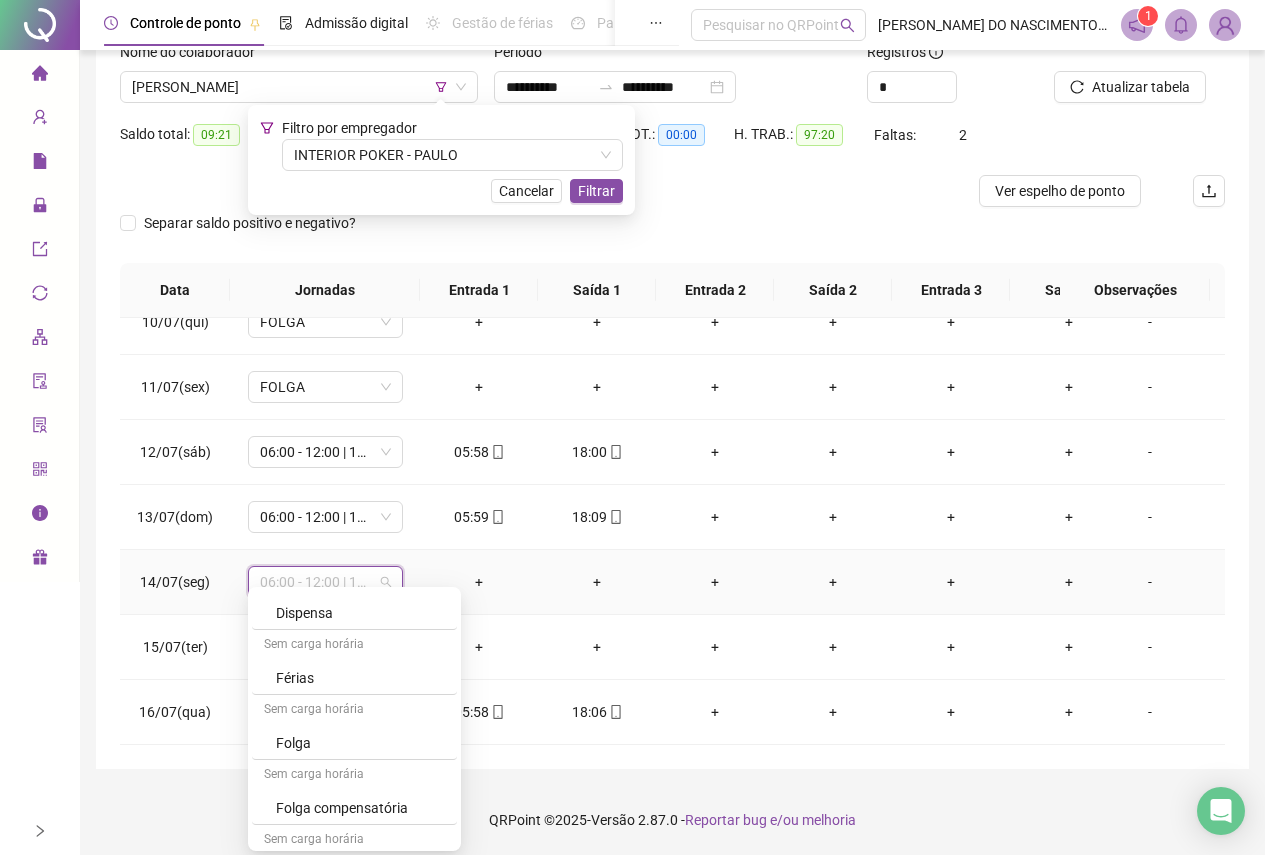 scroll, scrollTop: 3839, scrollLeft: 0, axis: vertical 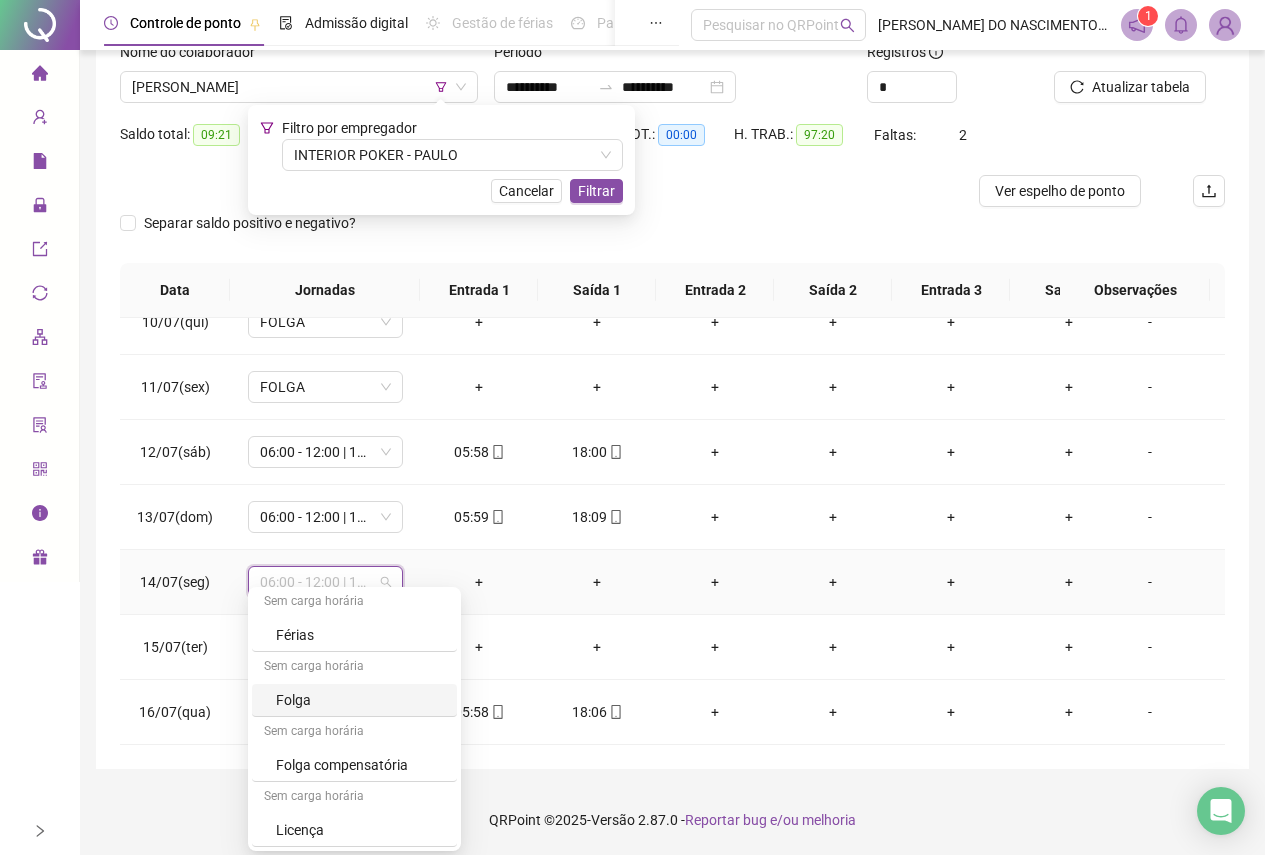 click on "Folga" at bounding box center [360, 700] 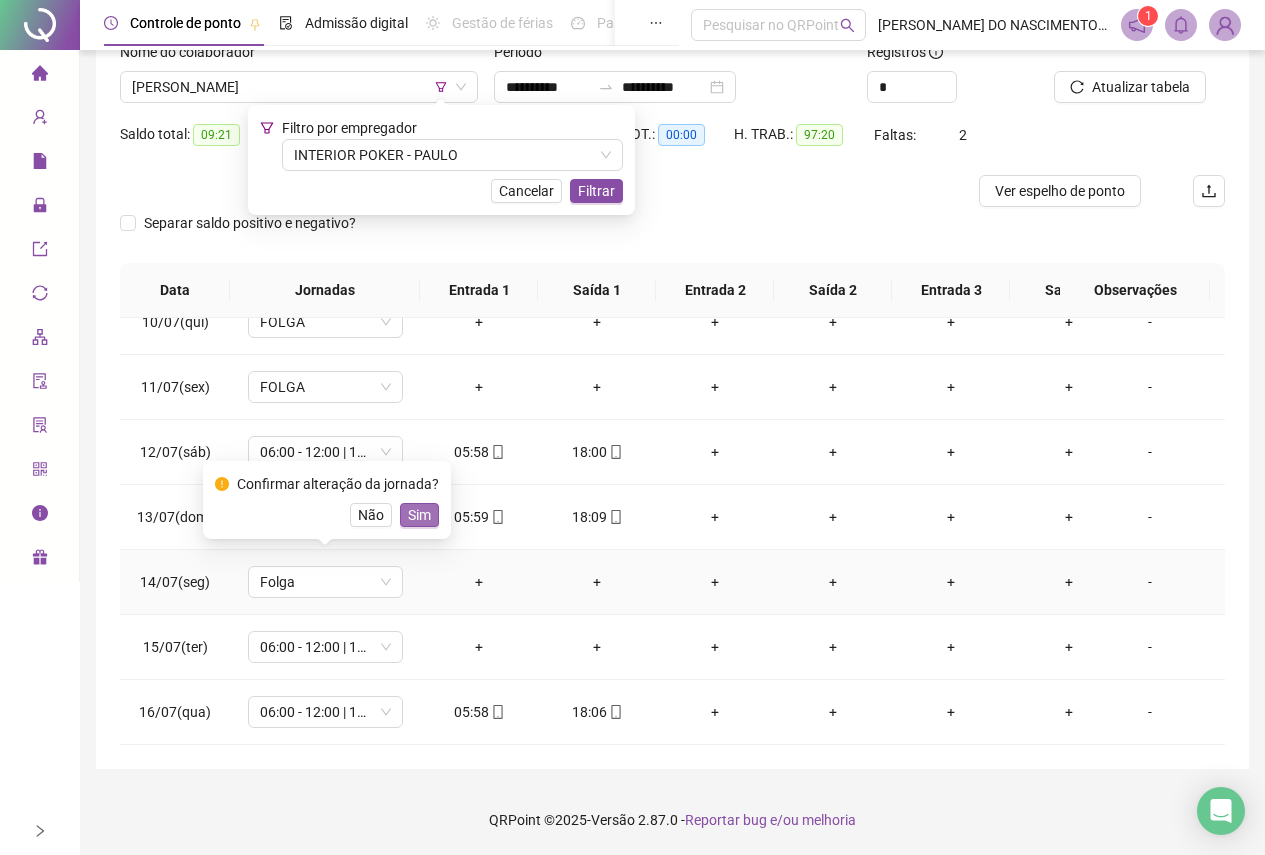 click on "Sim" at bounding box center (419, 515) 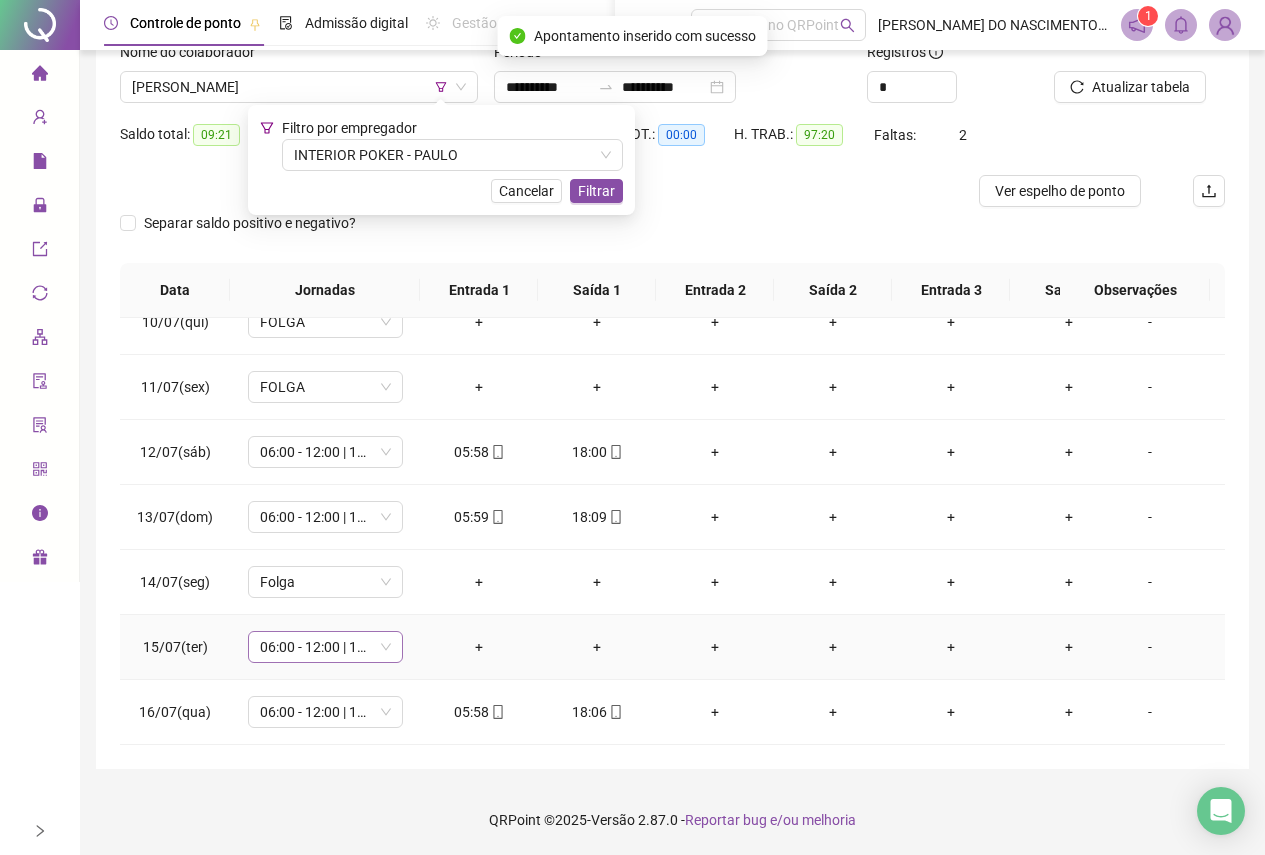 click on "06:00 - 12:00 | 13:00 - 18:00" at bounding box center (325, 647) 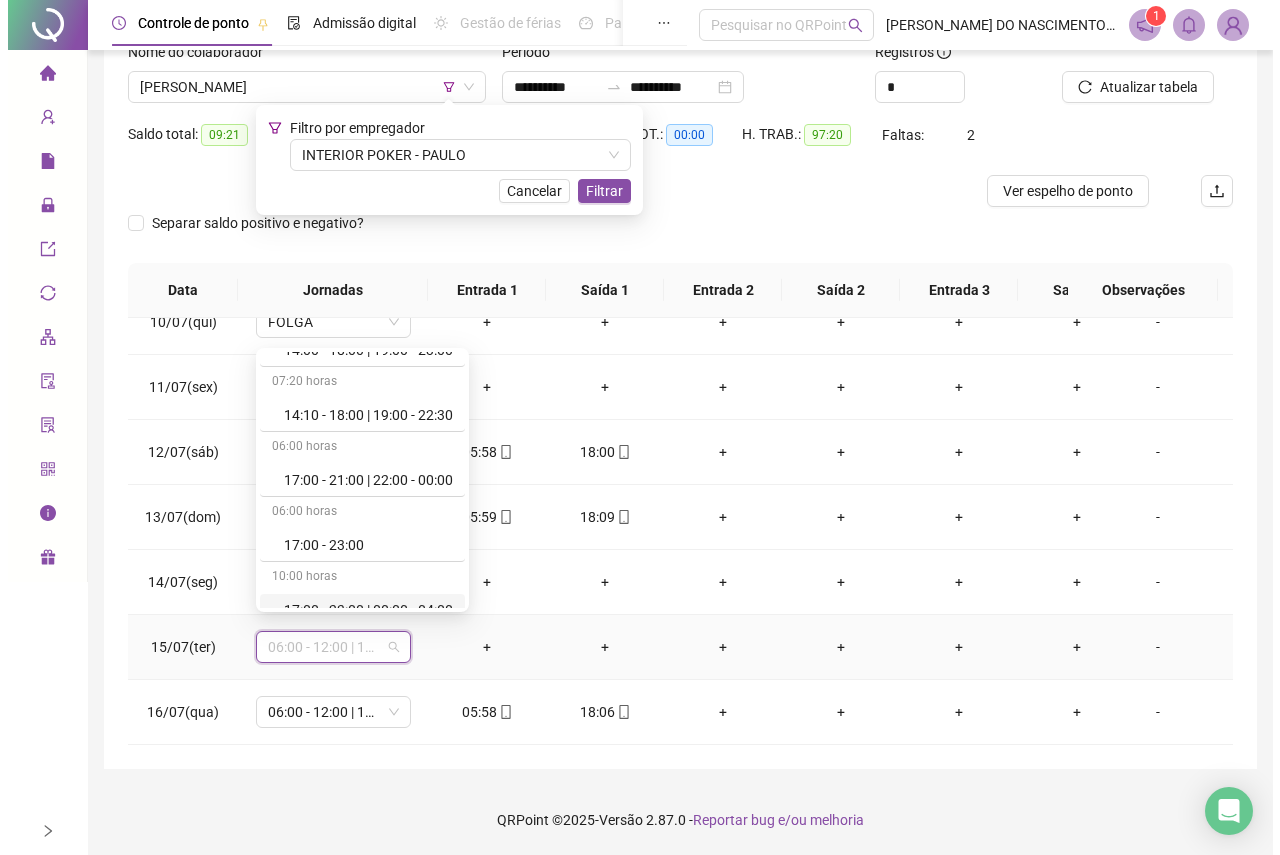 scroll, scrollTop: 3839, scrollLeft: 0, axis: vertical 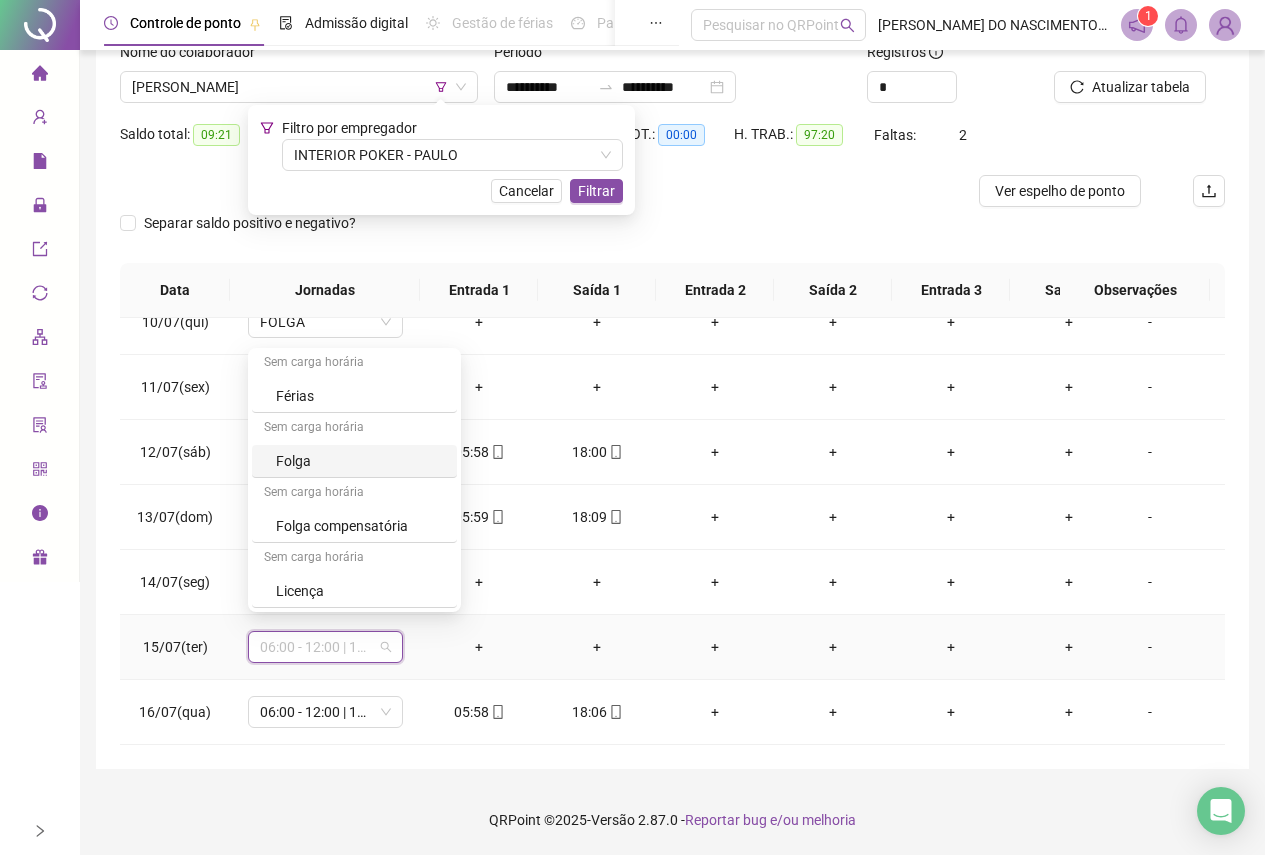 click on "Folga" at bounding box center [360, 461] 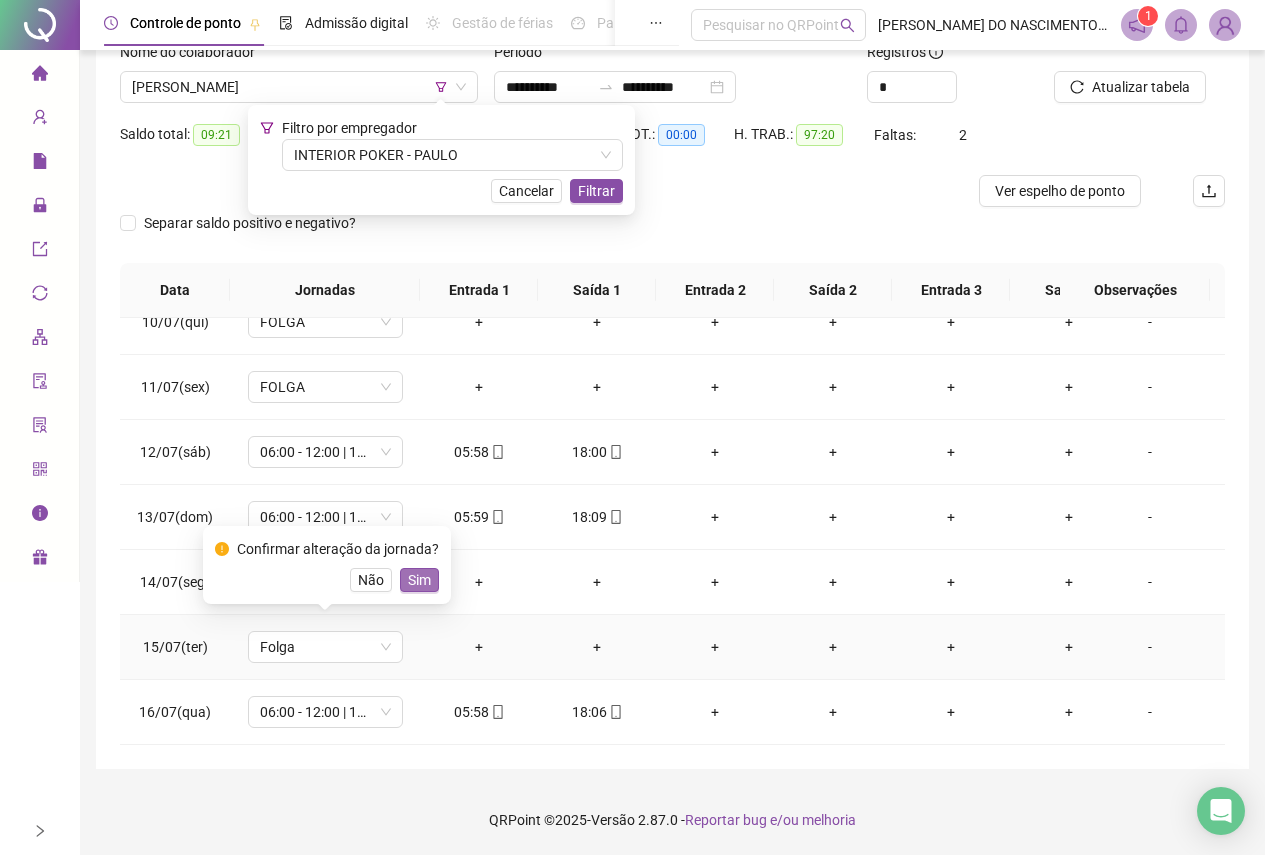 click on "Sim" at bounding box center (419, 580) 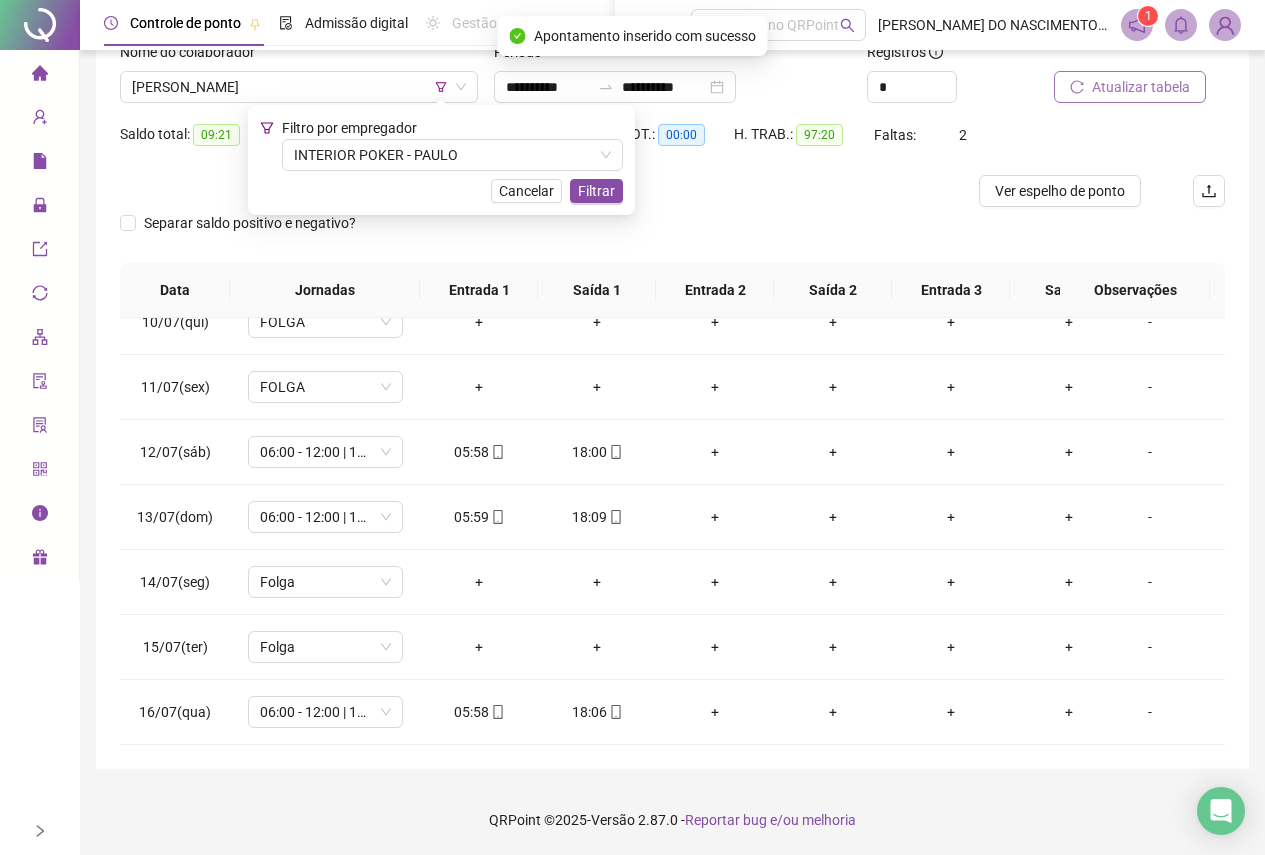 click on "Atualizar tabela" at bounding box center (1141, 87) 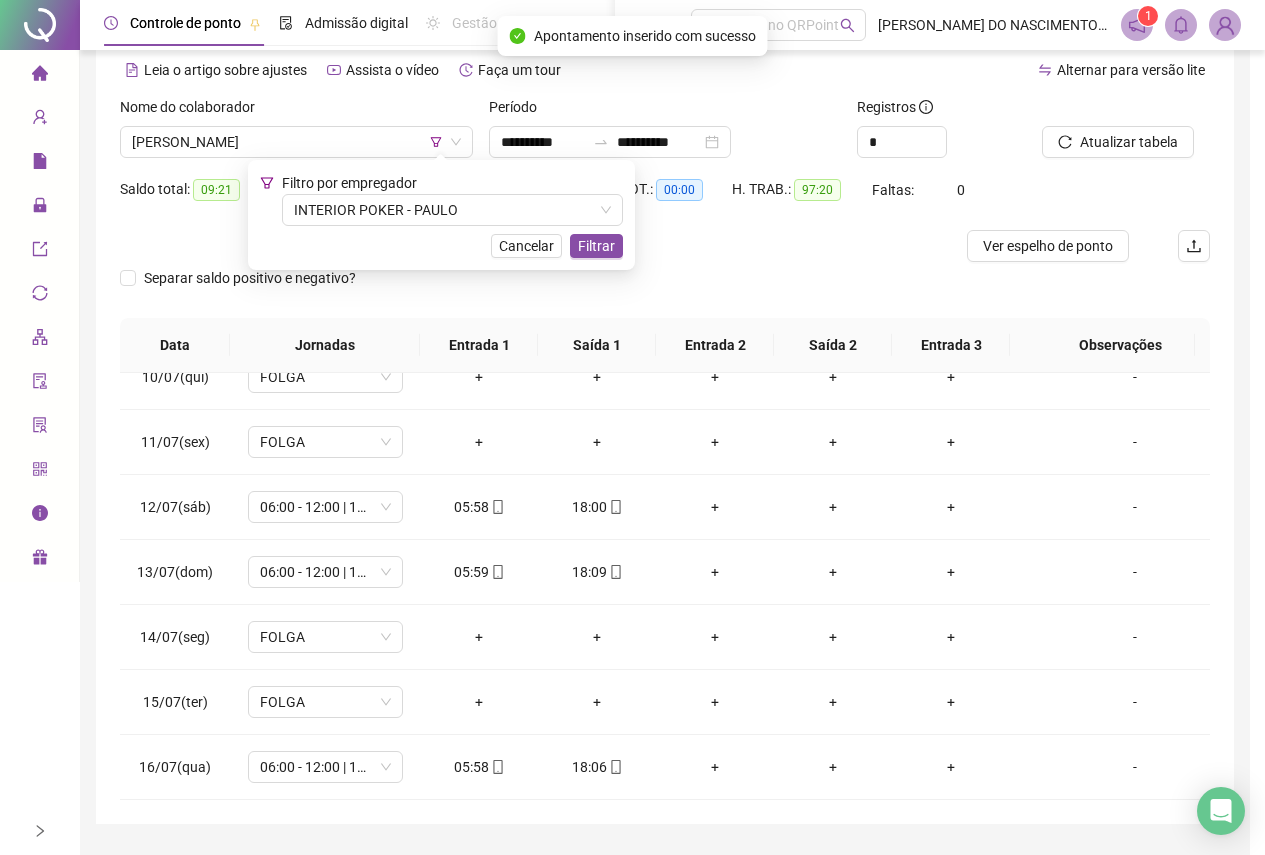 scroll, scrollTop: 0, scrollLeft: 0, axis: both 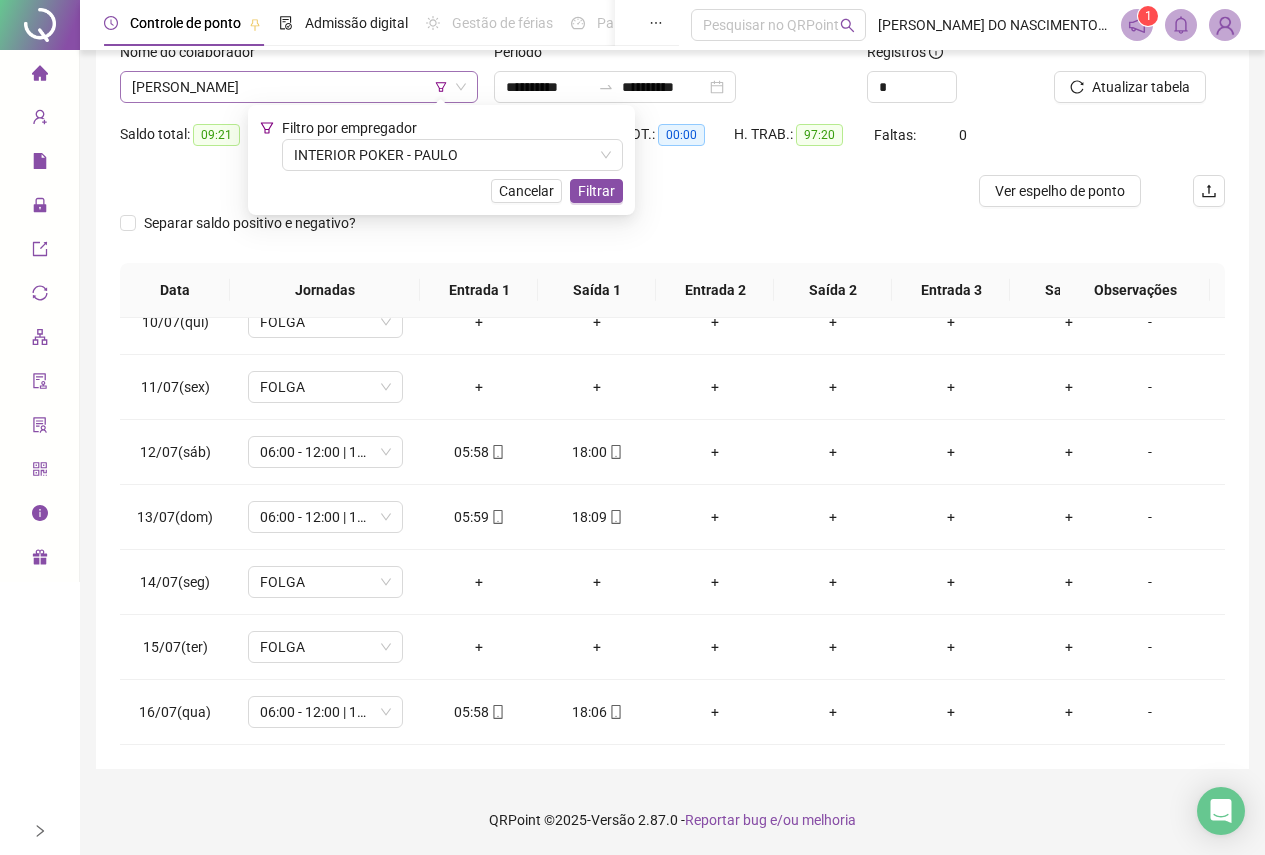 click on "[PERSON_NAME]" at bounding box center [299, 87] 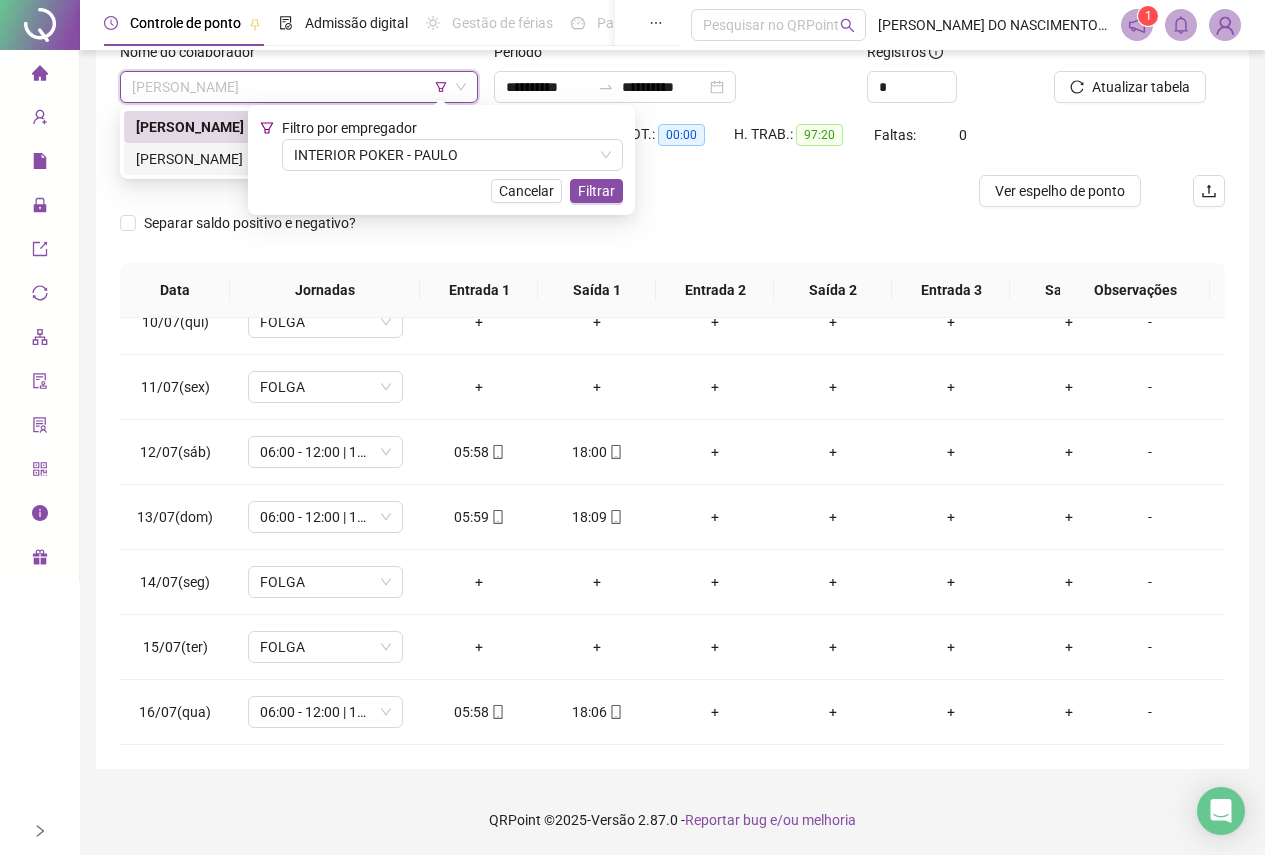 click on "[PERSON_NAME]" at bounding box center [299, 159] 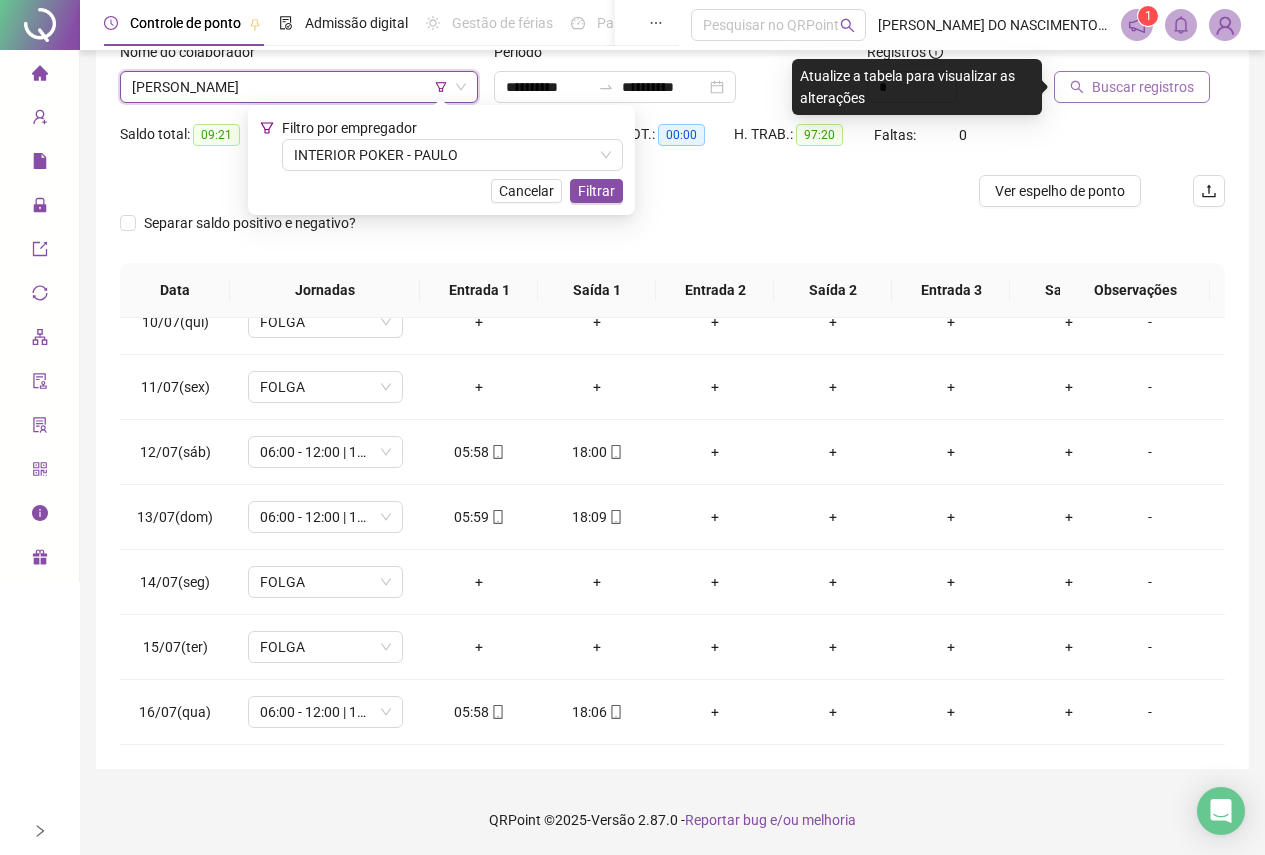 click on "Buscar registros" at bounding box center (1143, 87) 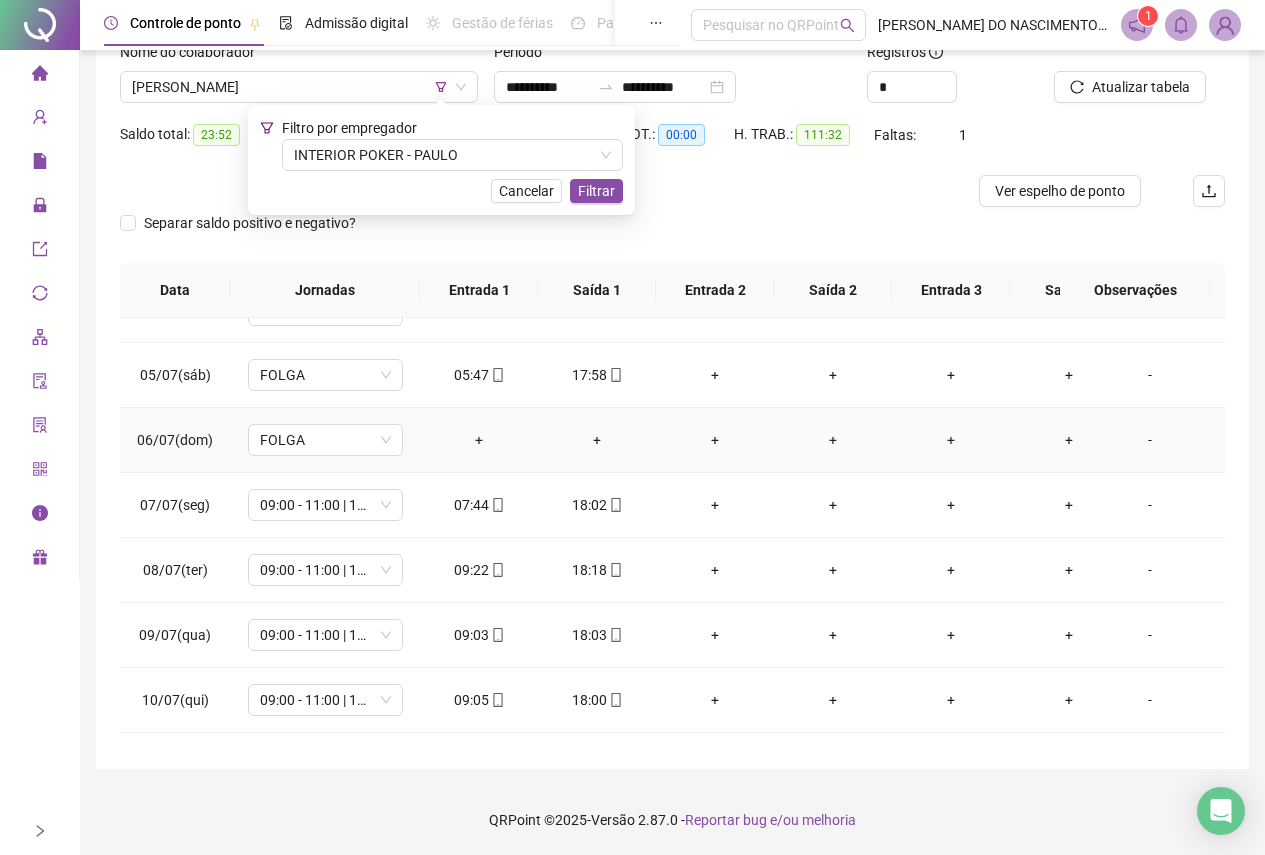 scroll, scrollTop: 428, scrollLeft: 0, axis: vertical 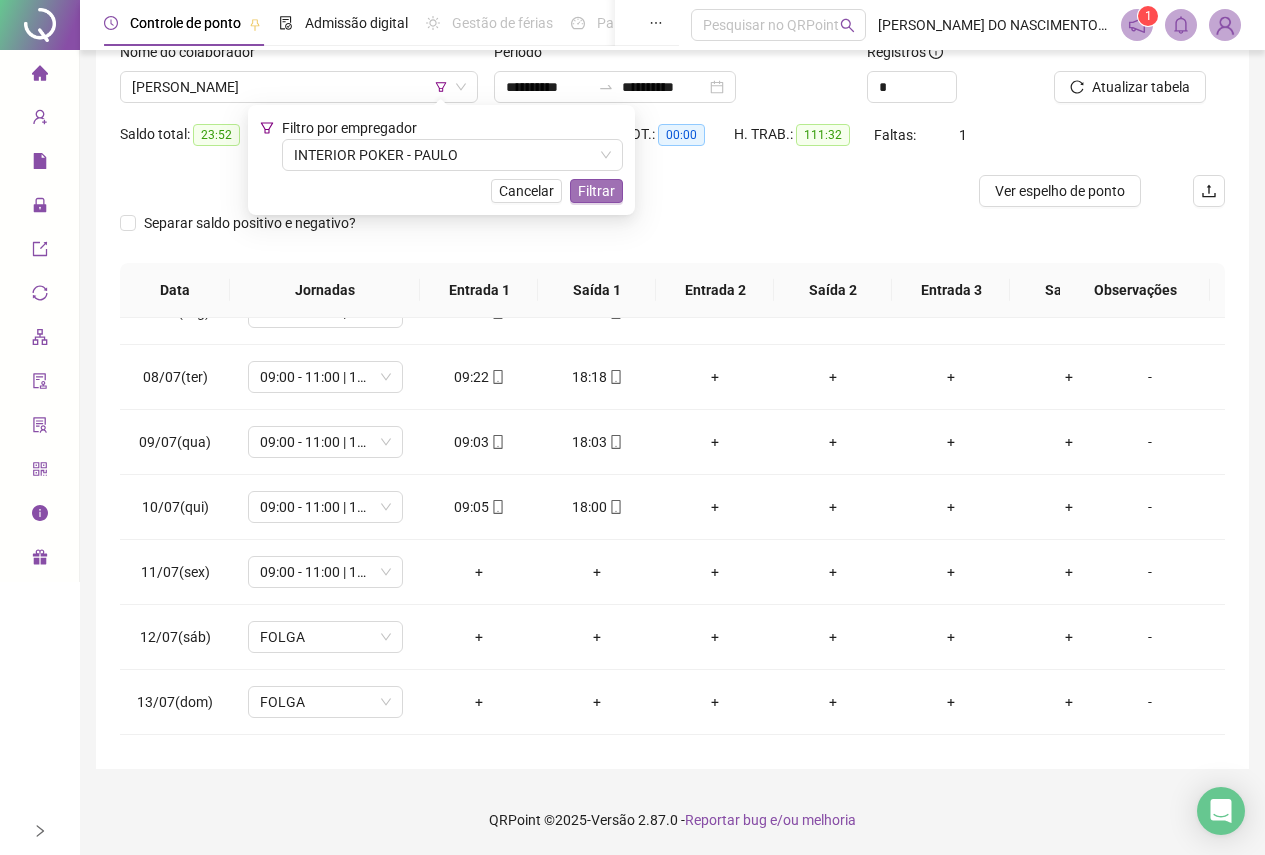 click on "Filtrar" at bounding box center (596, 191) 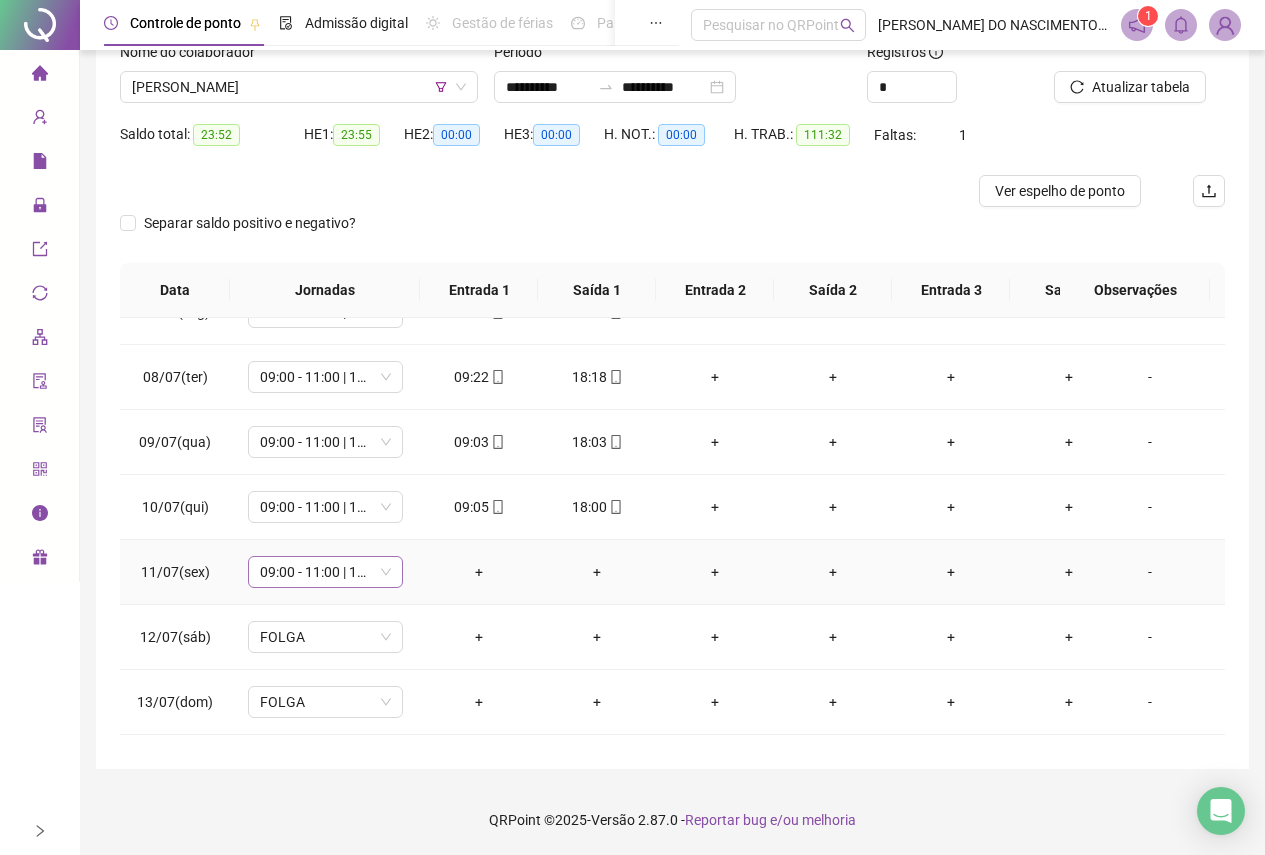click on "09:00 - 11:00 | 12:00 - 18:00" at bounding box center (325, 572) 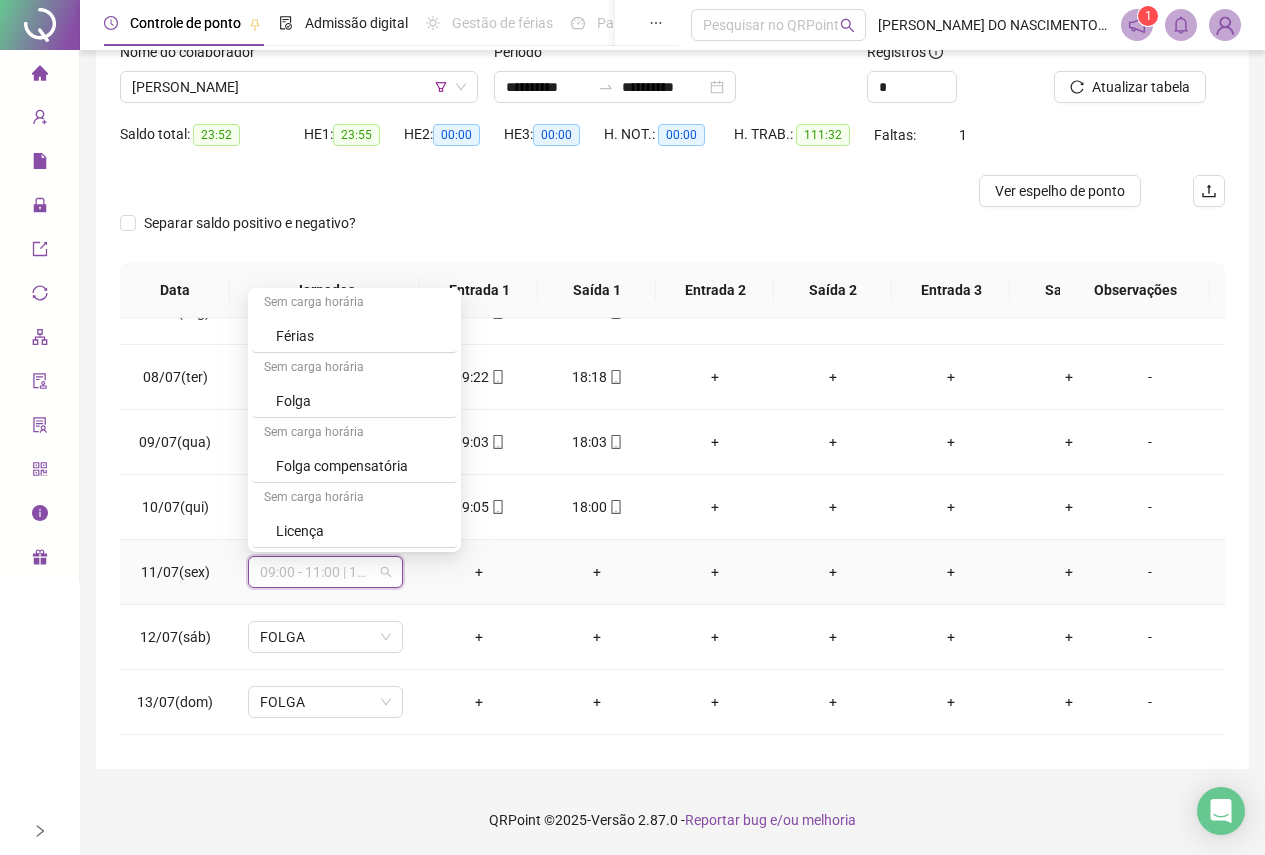 scroll, scrollTop: 3739, scrollLeft: 0, axis: vertical 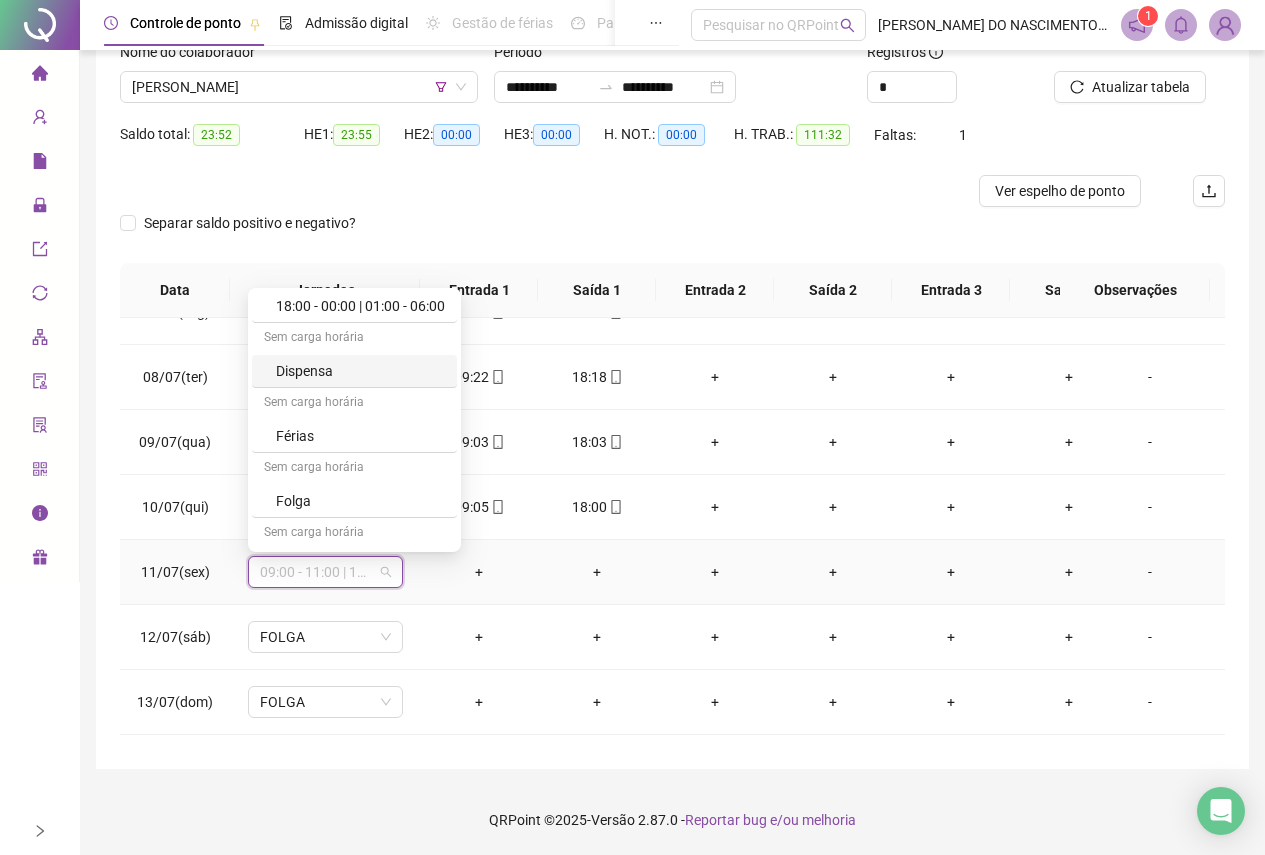 click on "Dispensa" at bounding box center [360, 371] 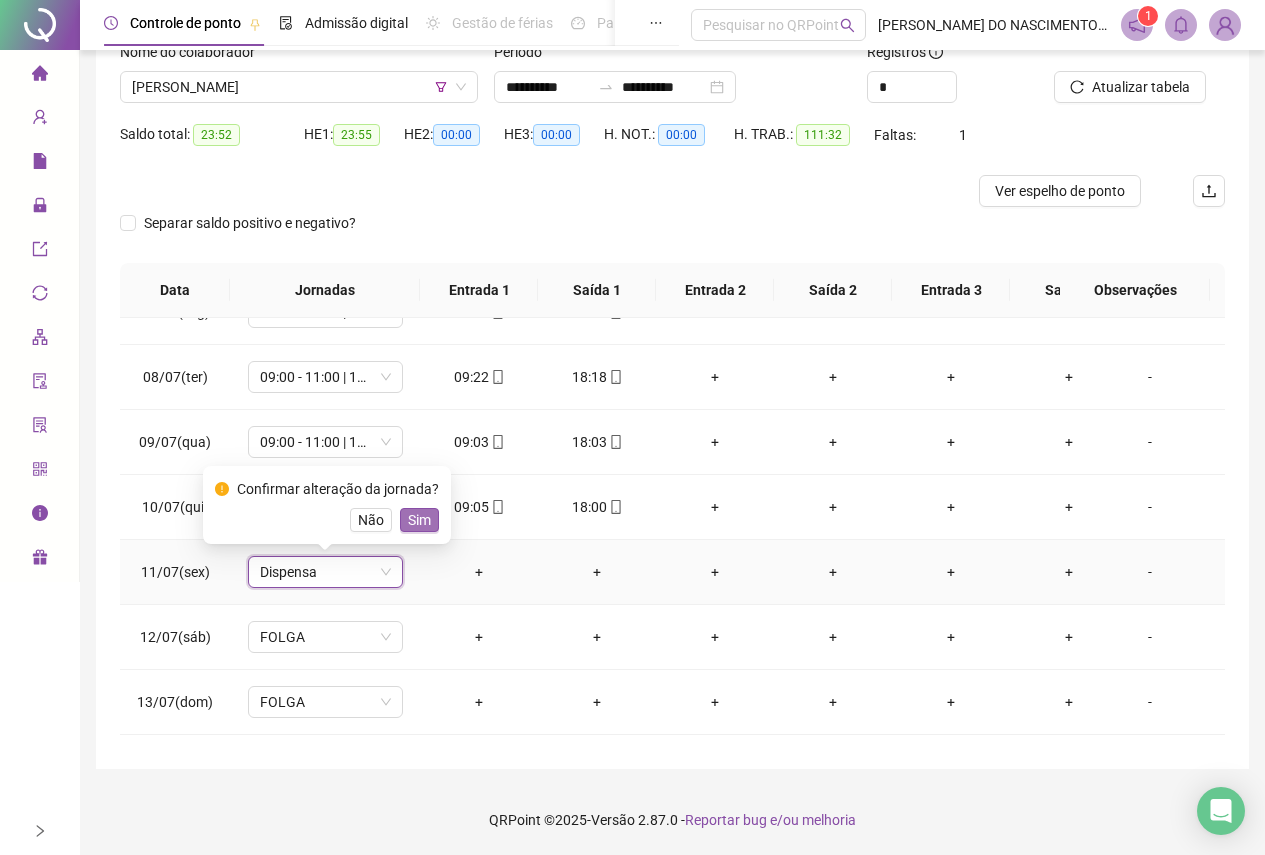 click on "Sim" at bounding box center (419, 520) 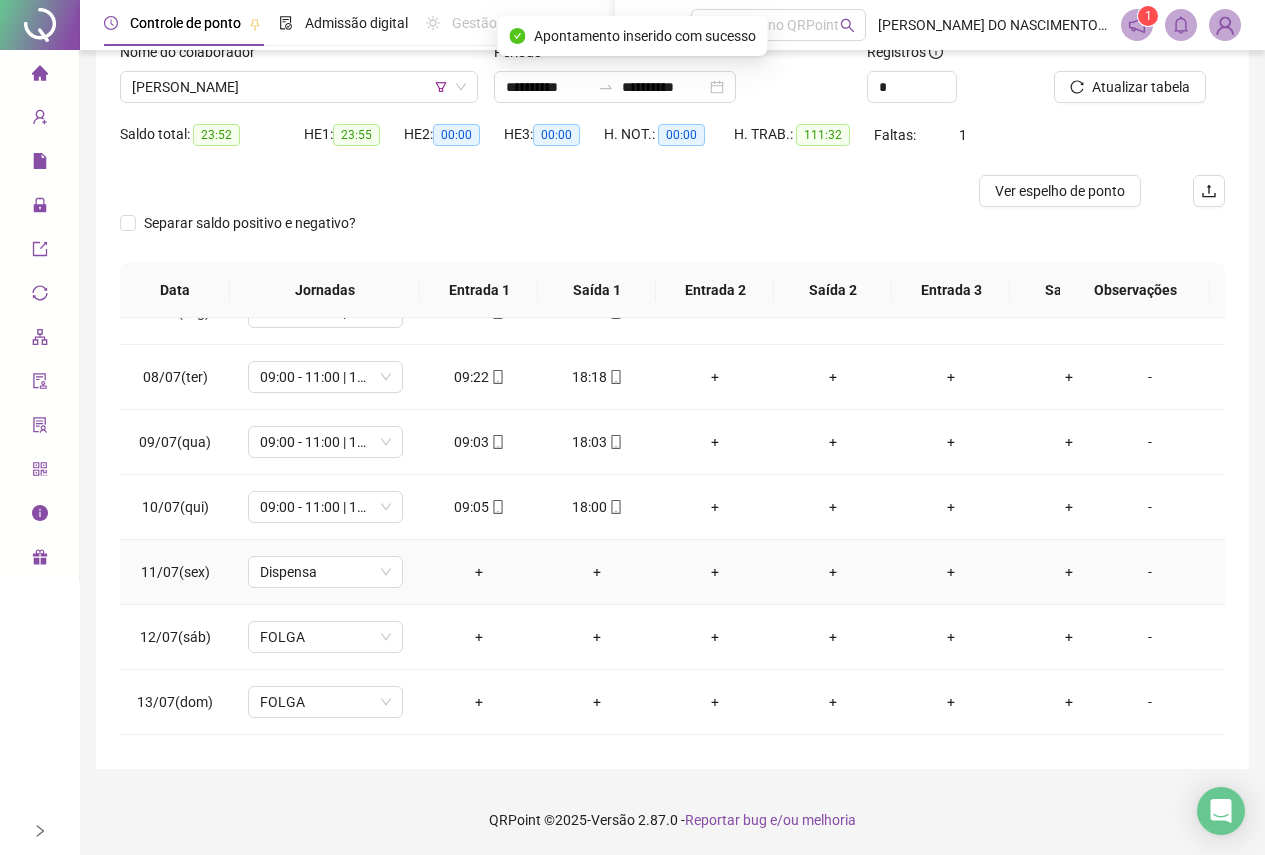 click on "-" at bounding box center (1150, 572) 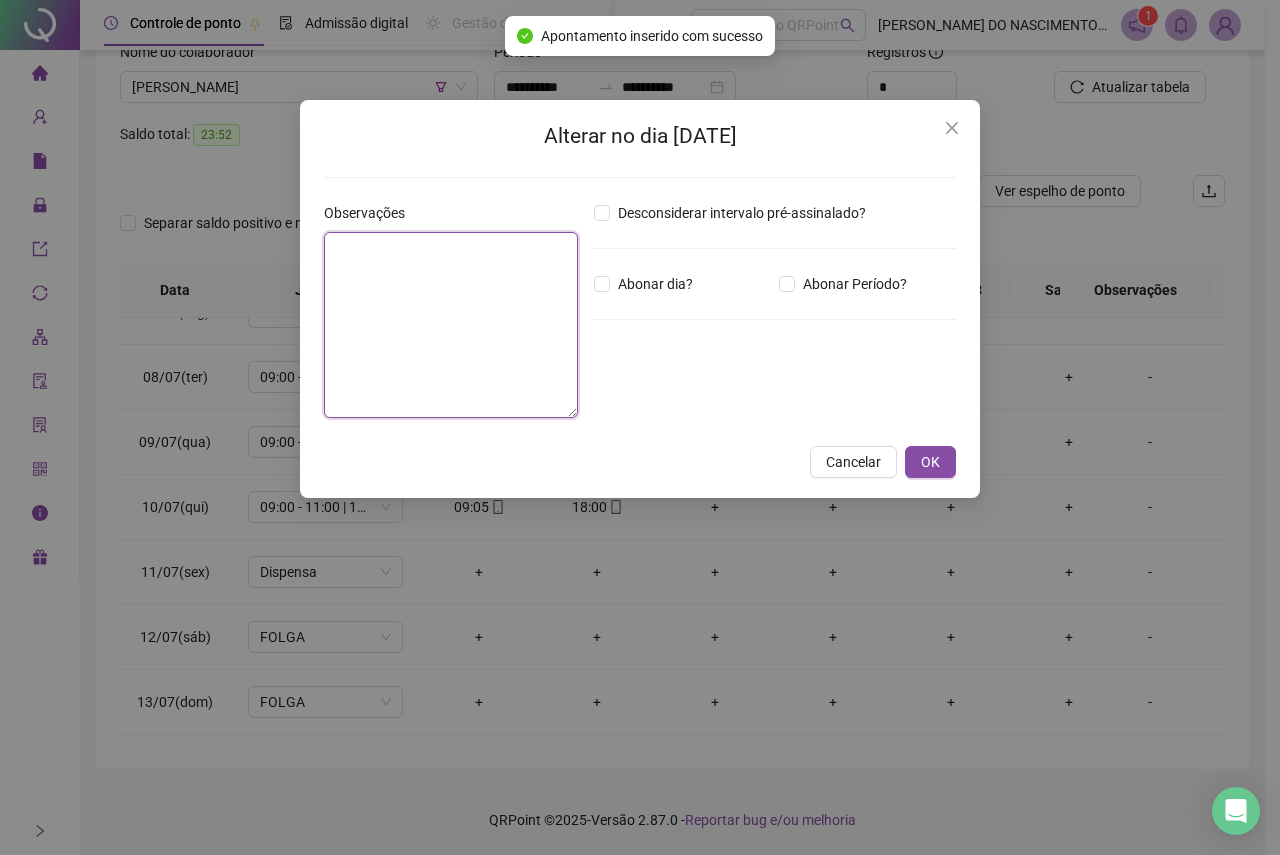 click at bounding box center (451, 325) 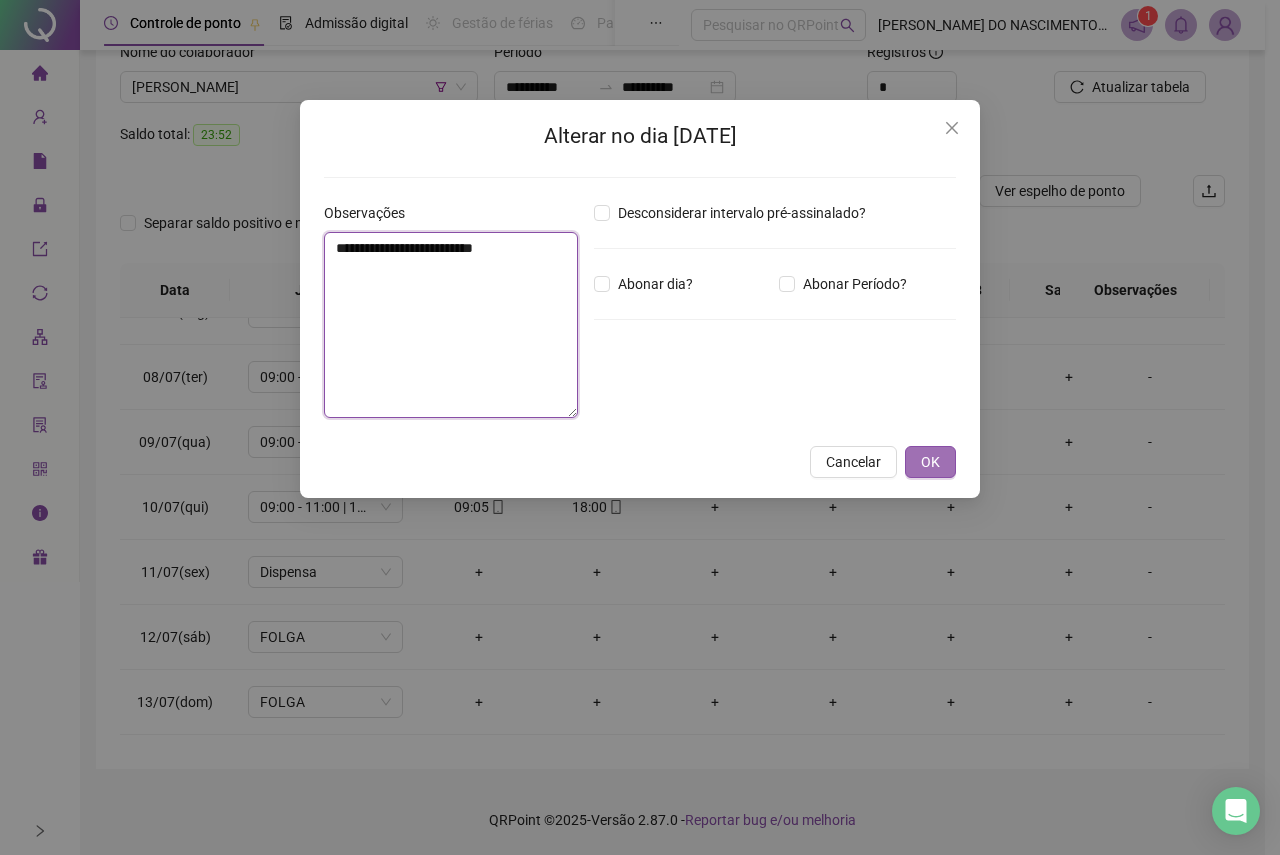 type on "**********" 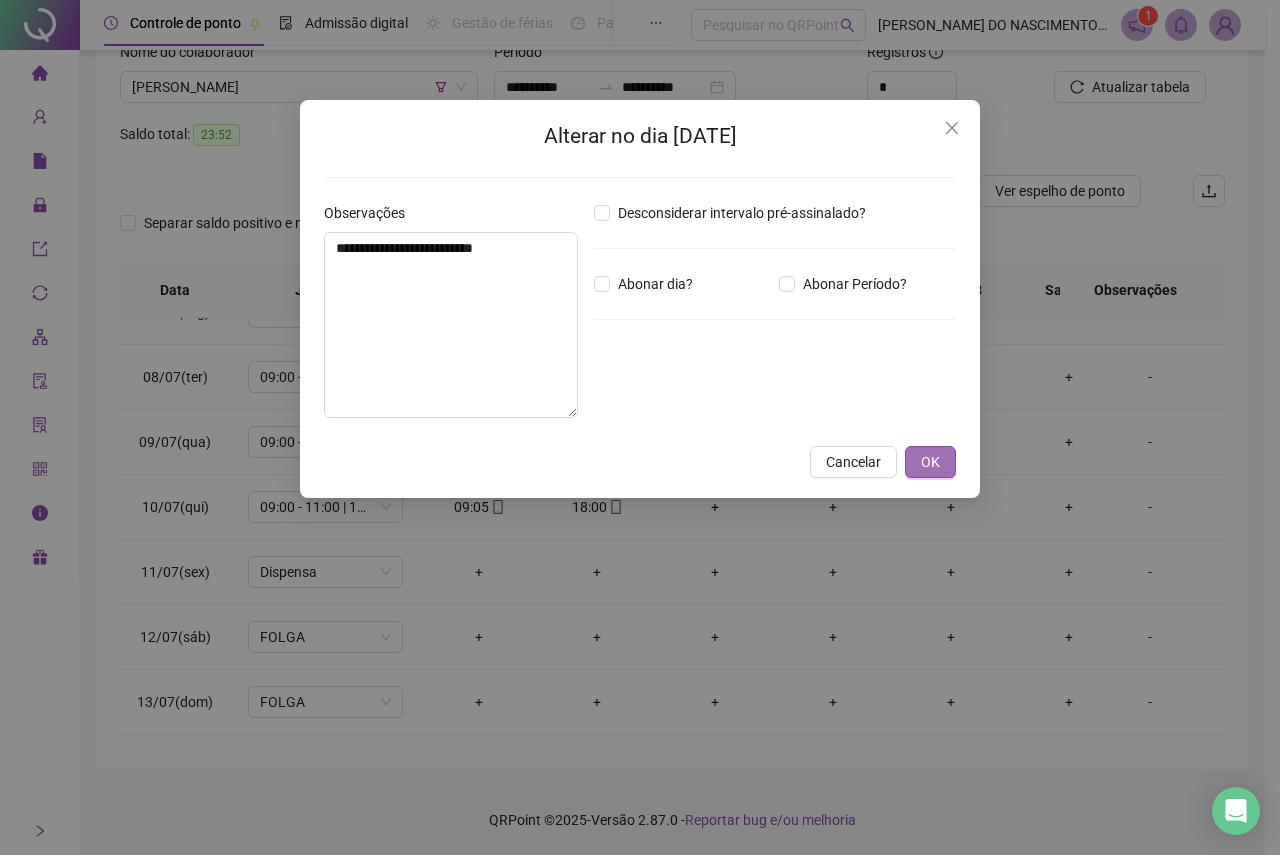 click on "OK" at bounding box center [930, 462] 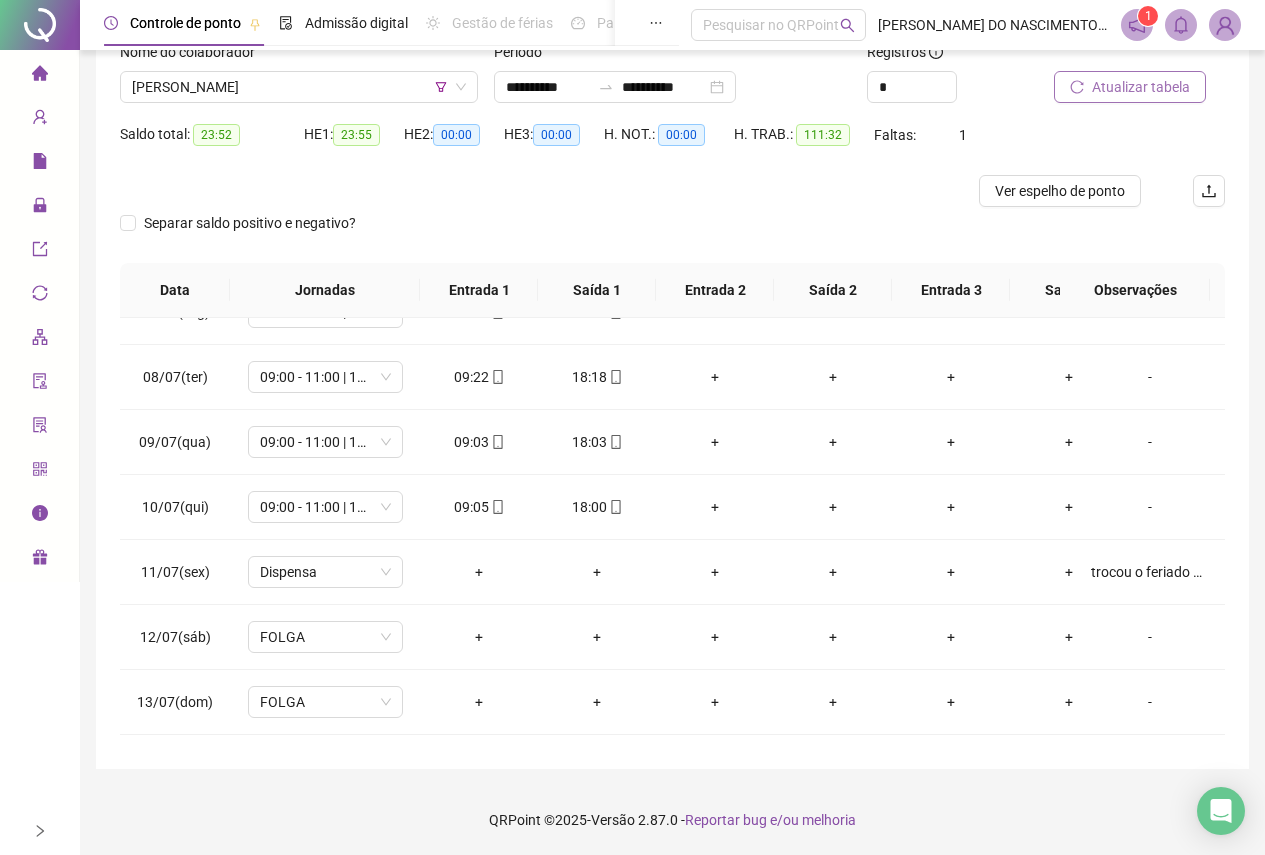 click on "Atualizar tabela" at bounding box center (1141, 87) 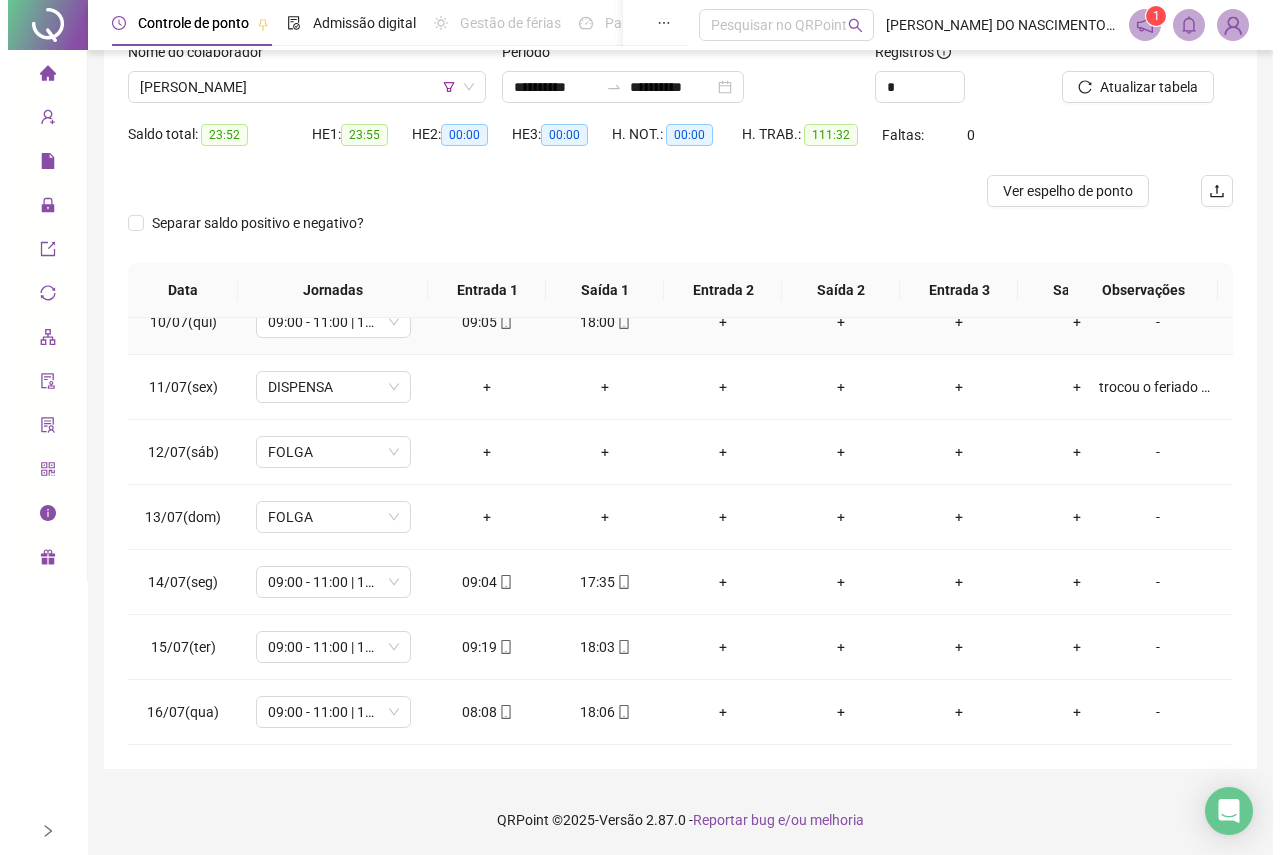 scroll, scrollTop: 628, scrollLeft: 0, axis: vertical 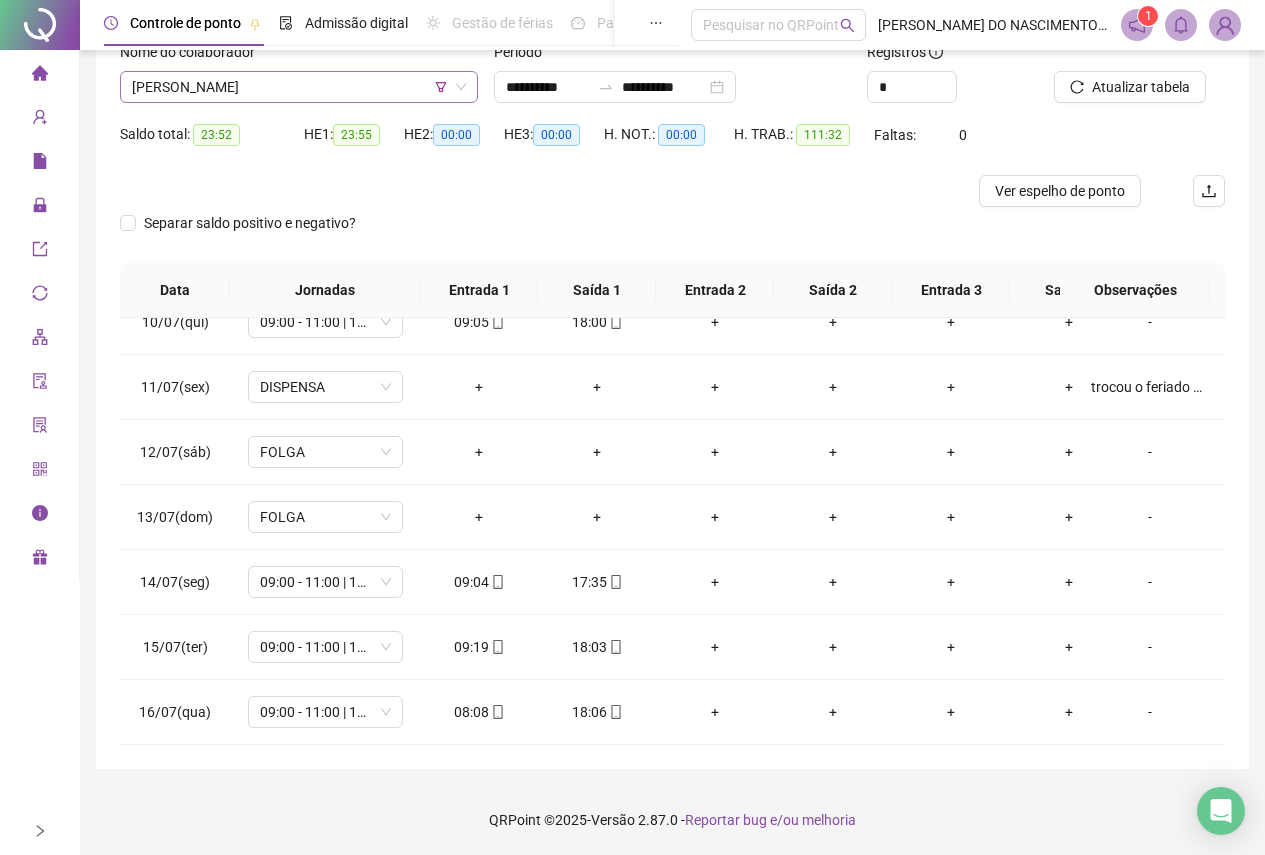 click on "[PERSON_NAME]" at bounding box center (299, 87) 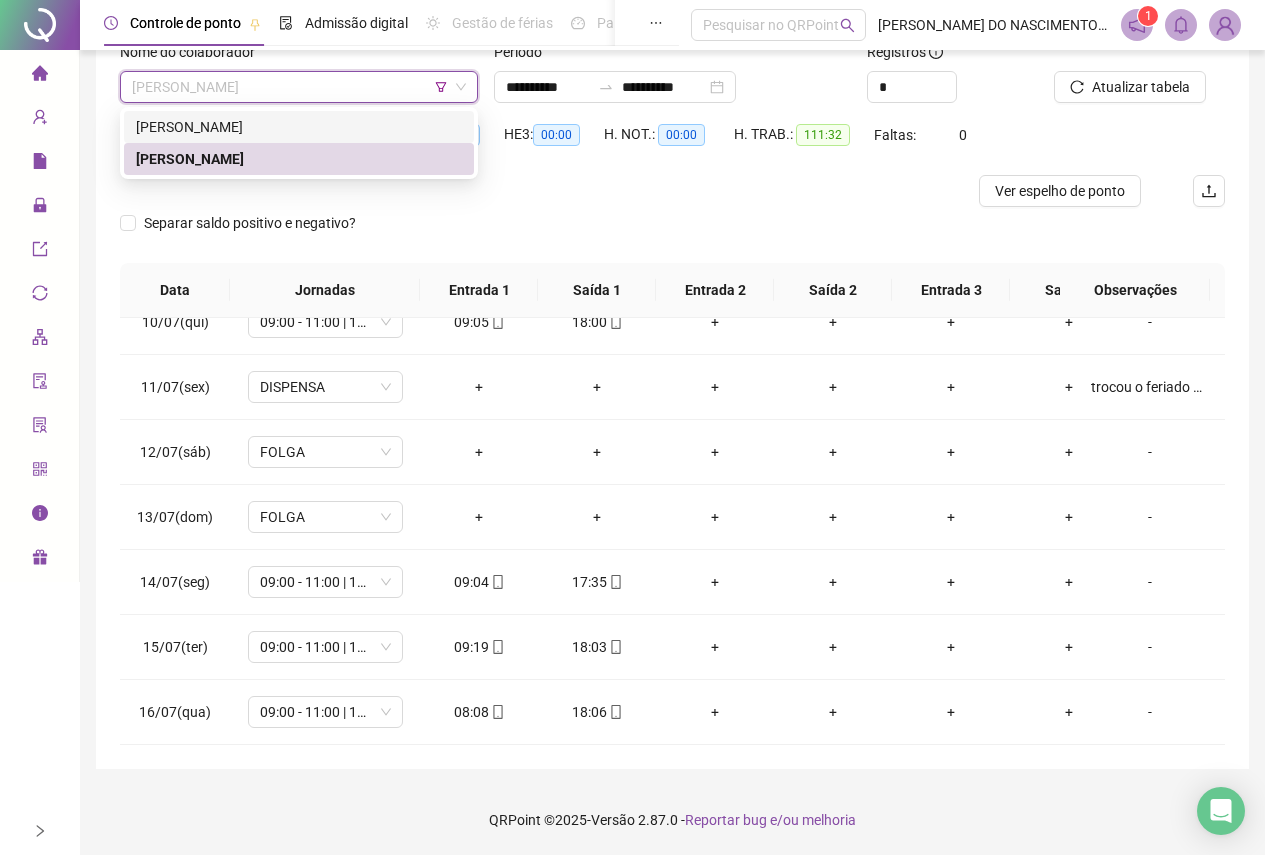 click at bounding box center [534, 191] 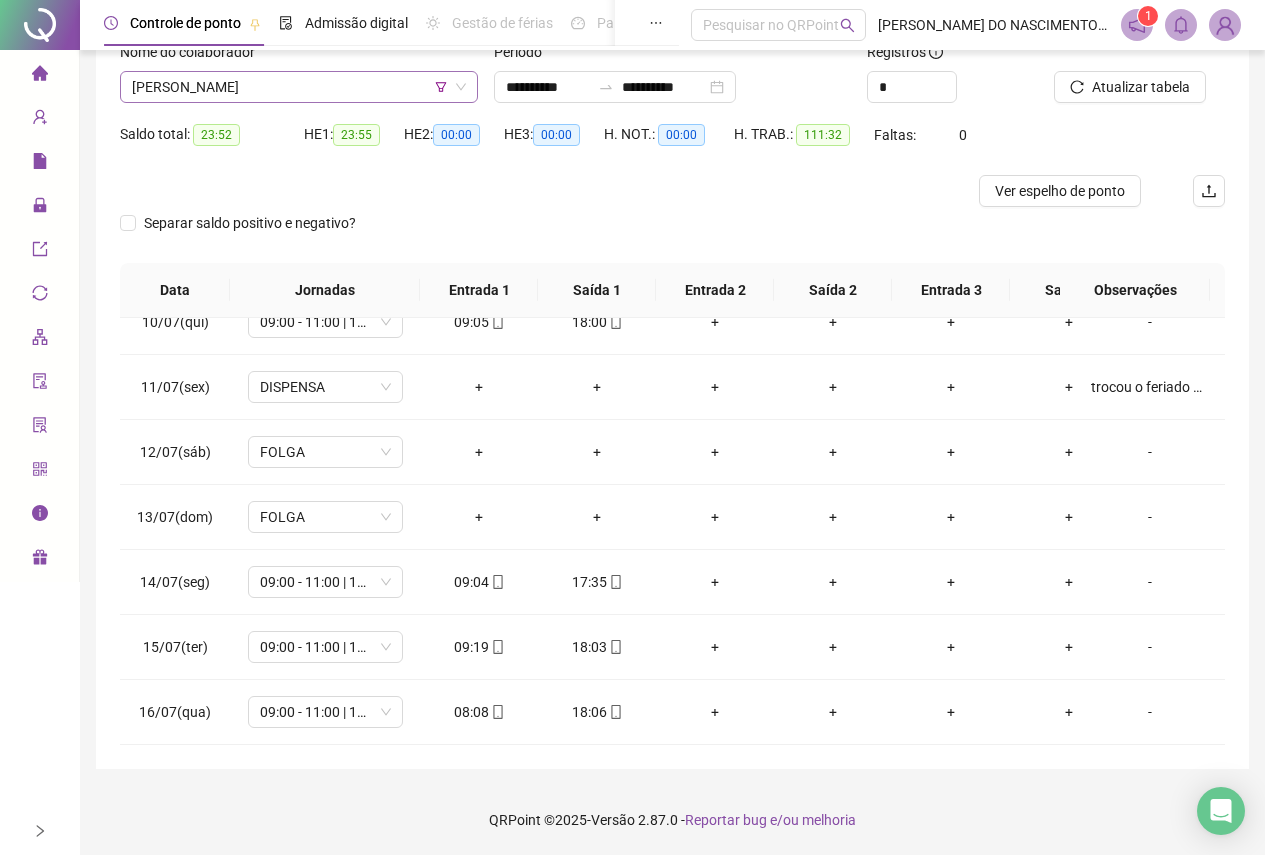 click 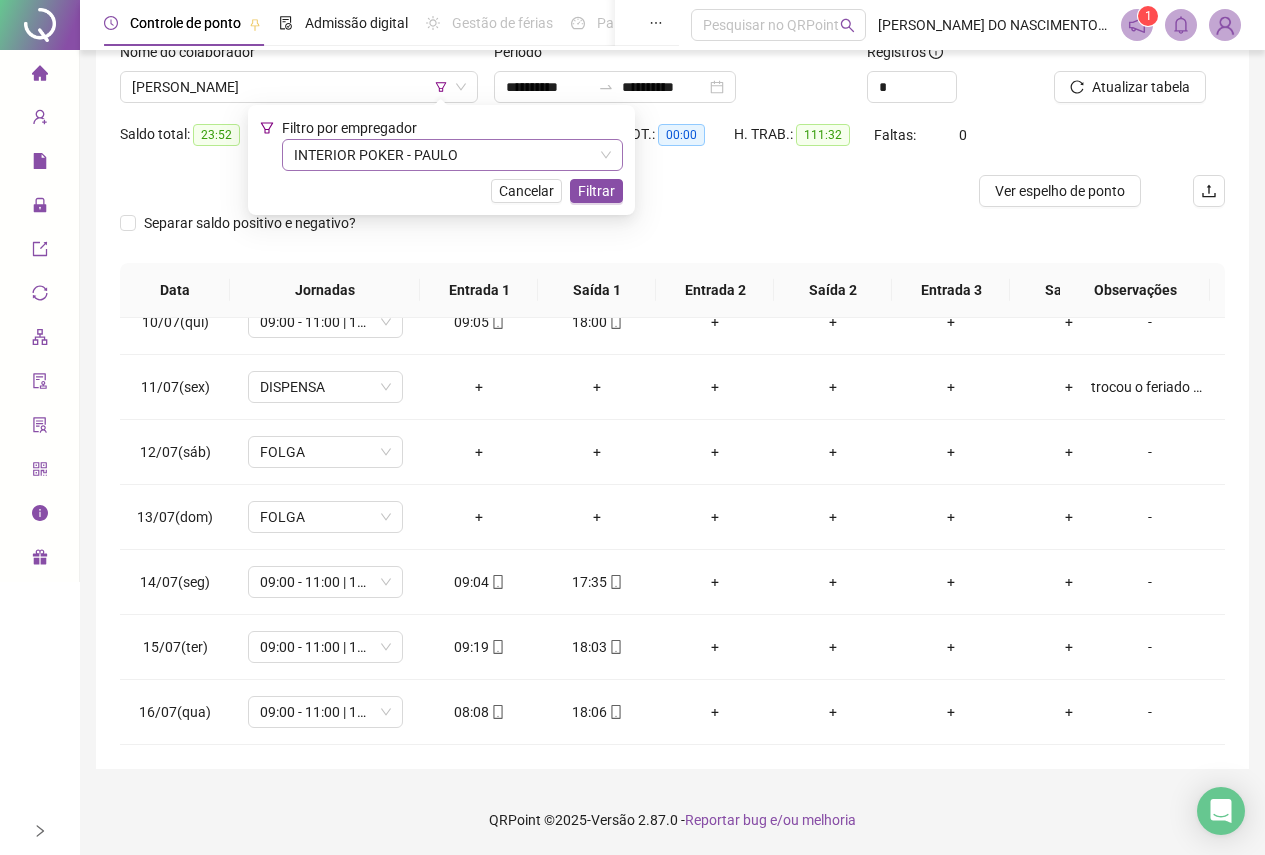 click on "INTERIOR POKER - PAULO" at bounding box center (452, 155) 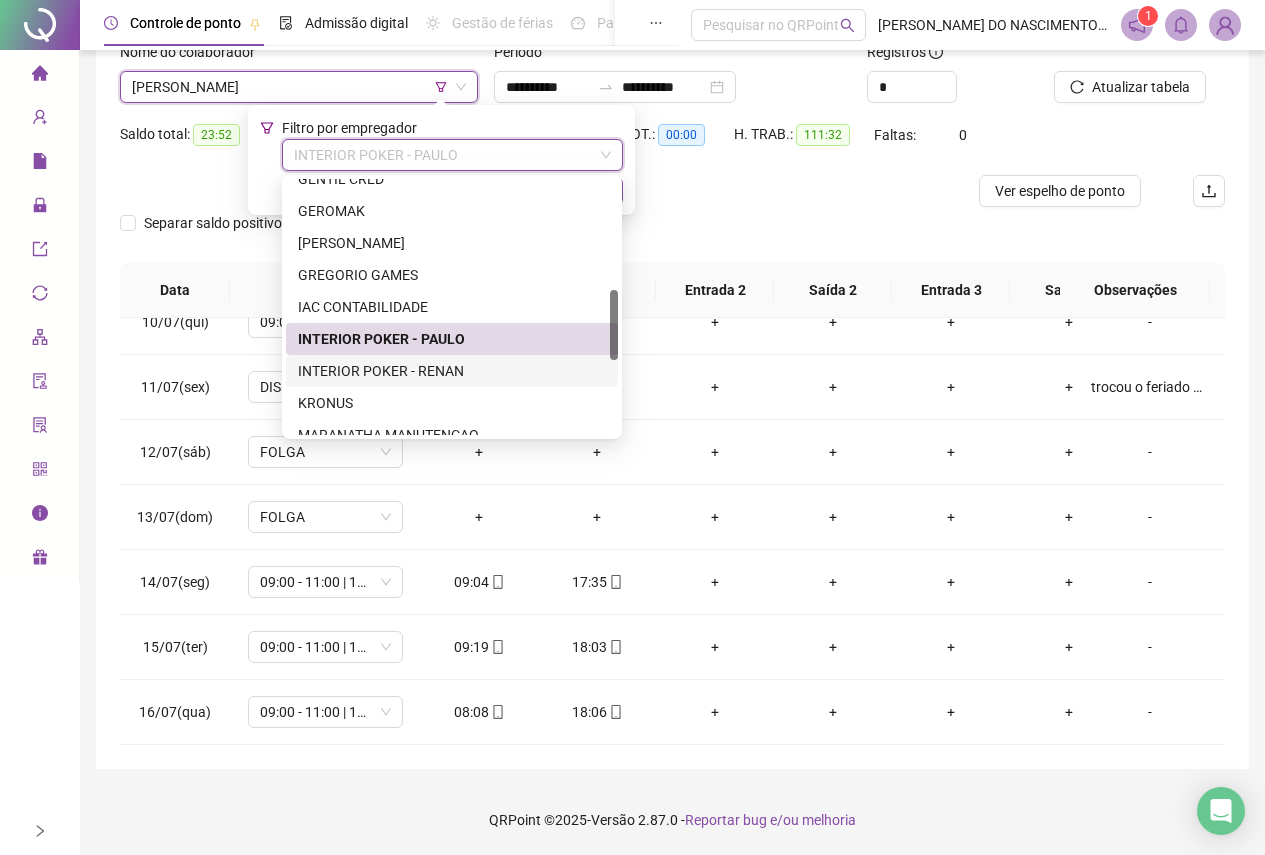 click on "INTERIOR POKER  - RENAN" at bounding box center (452, 371) 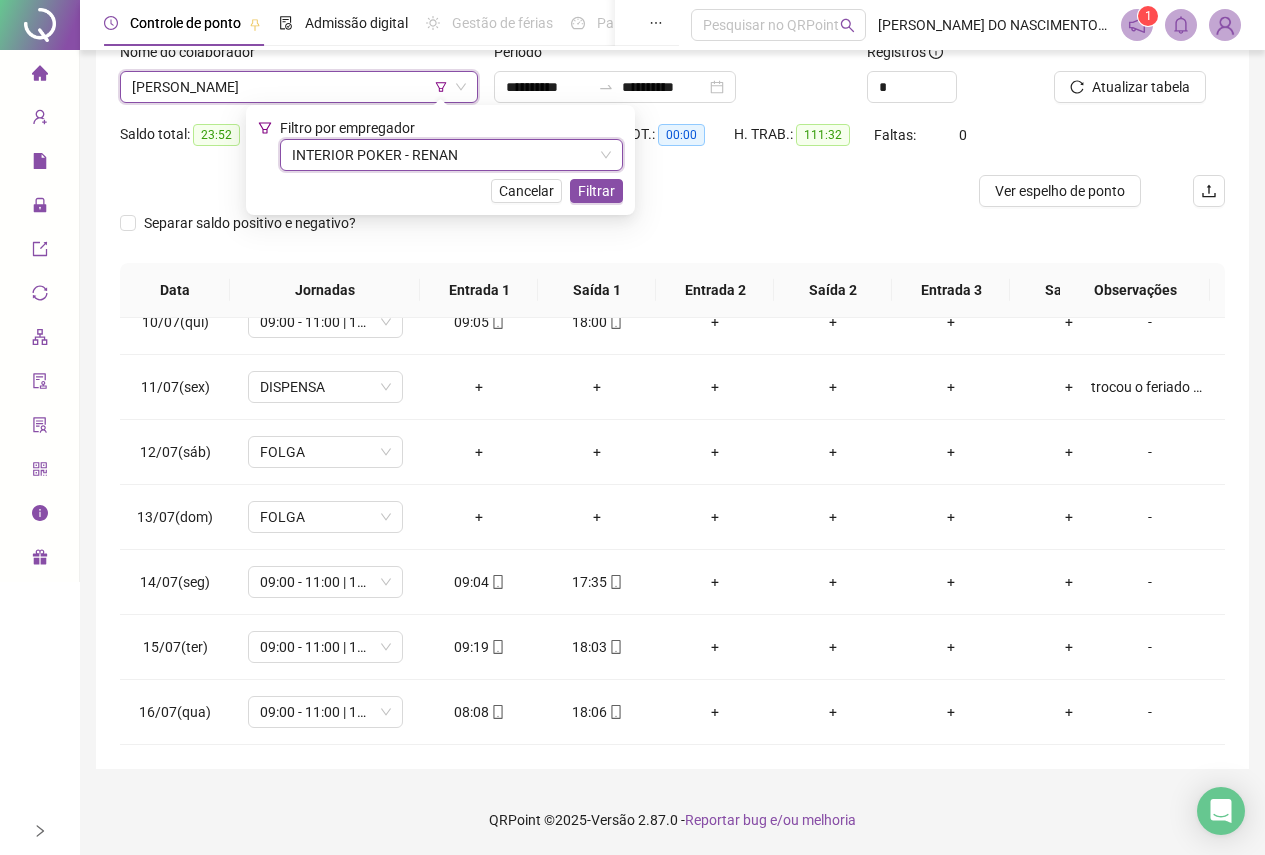 click on "[PERSON_NAME]" at bounding box center [299, 87] 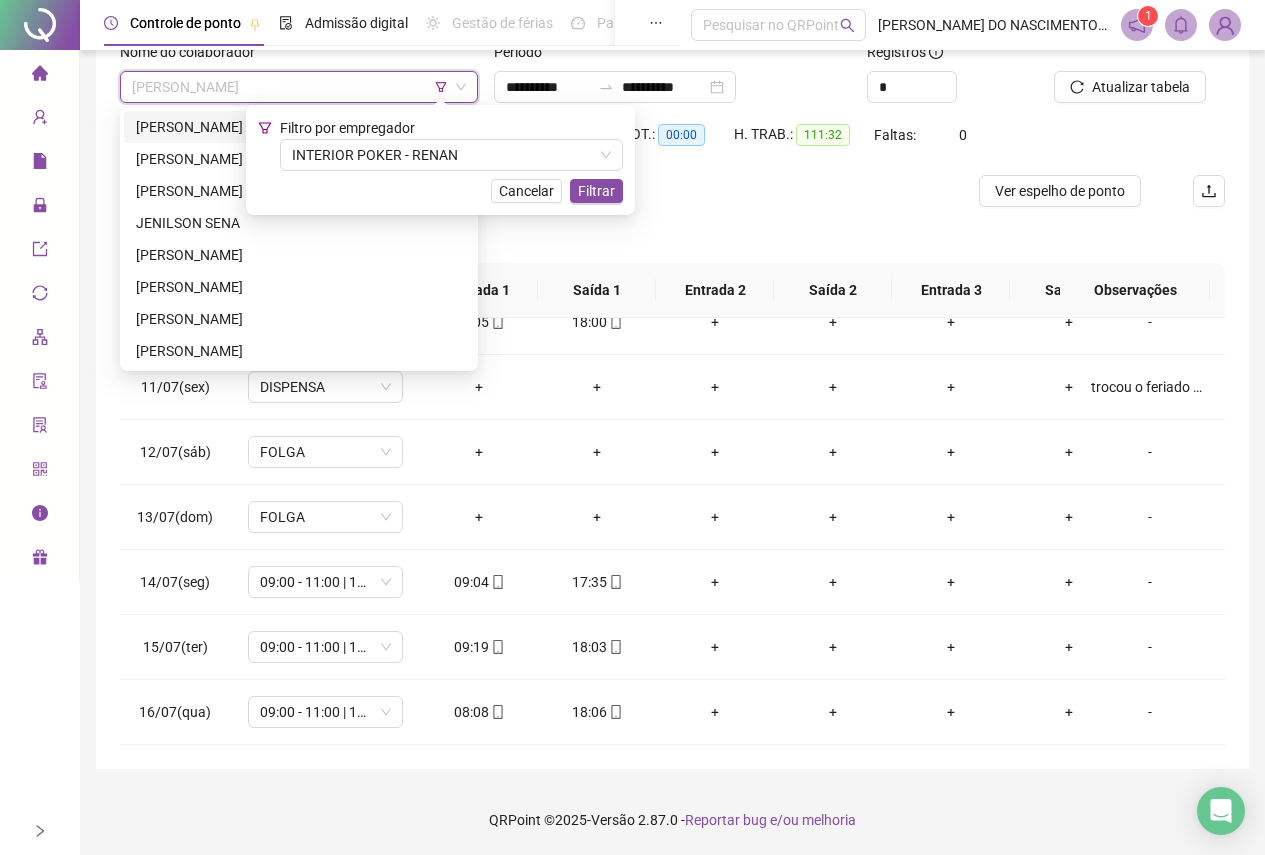 click on "[PERSON_NAME]" at bounding box center (299, 127) 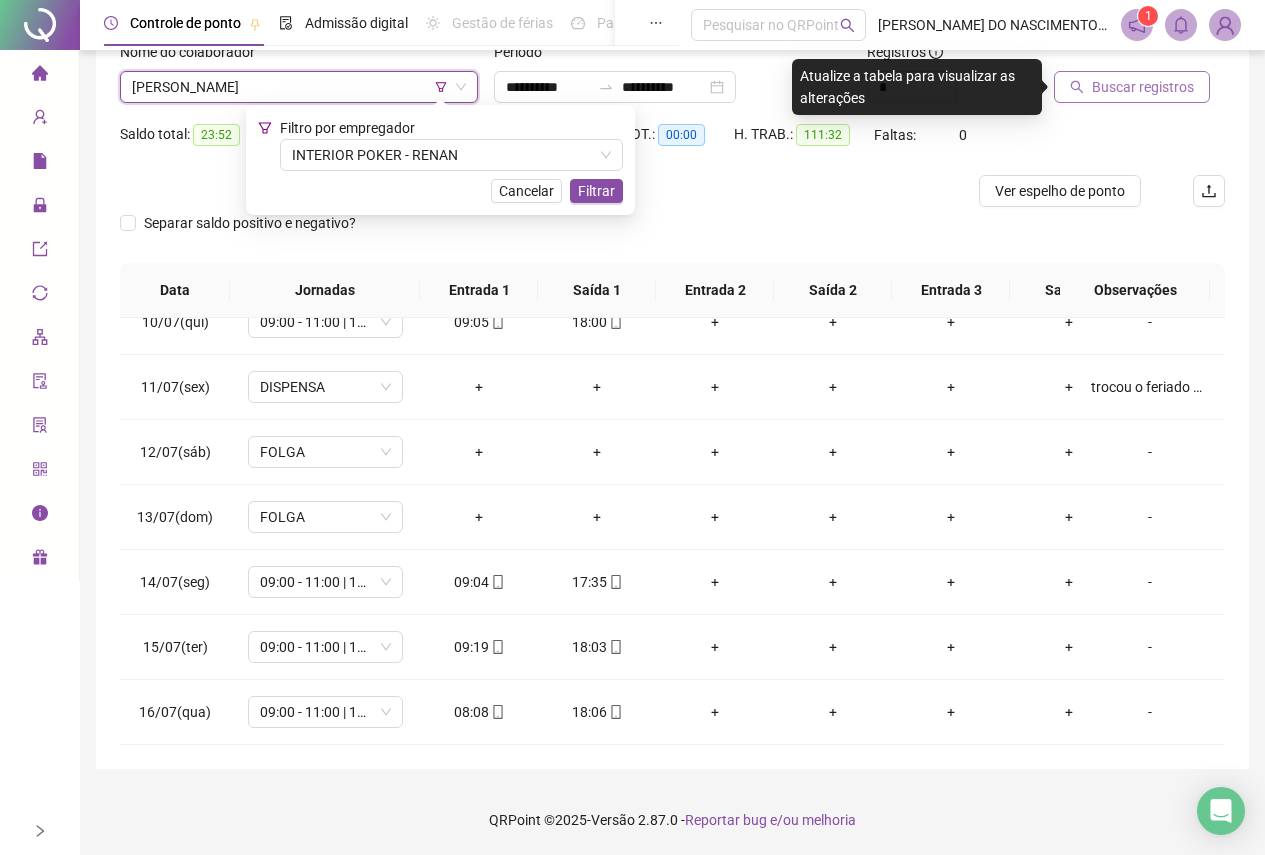 click on "Buscar registros" at bounding box center (1132, 87) 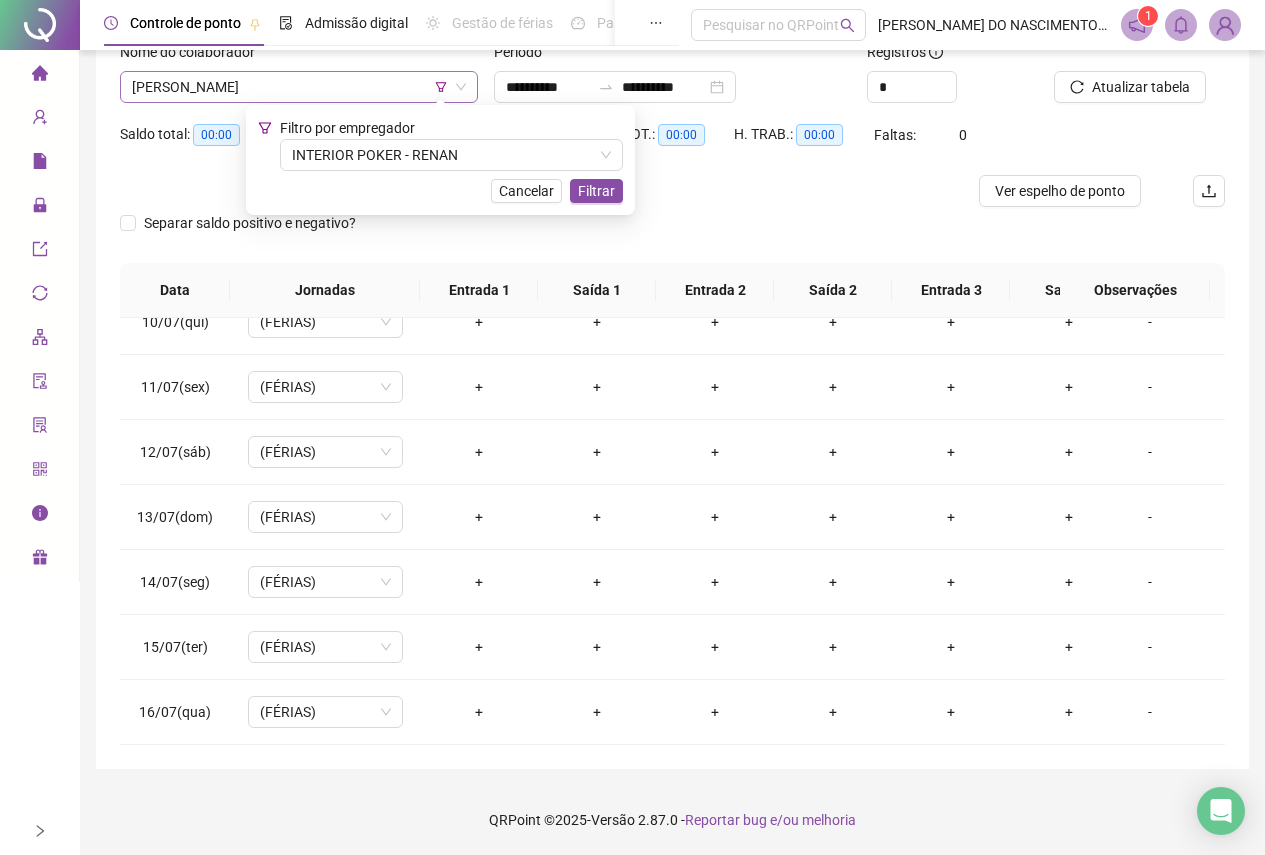 click on "[PERSON_NAME]" at bounding box center (299, 87) 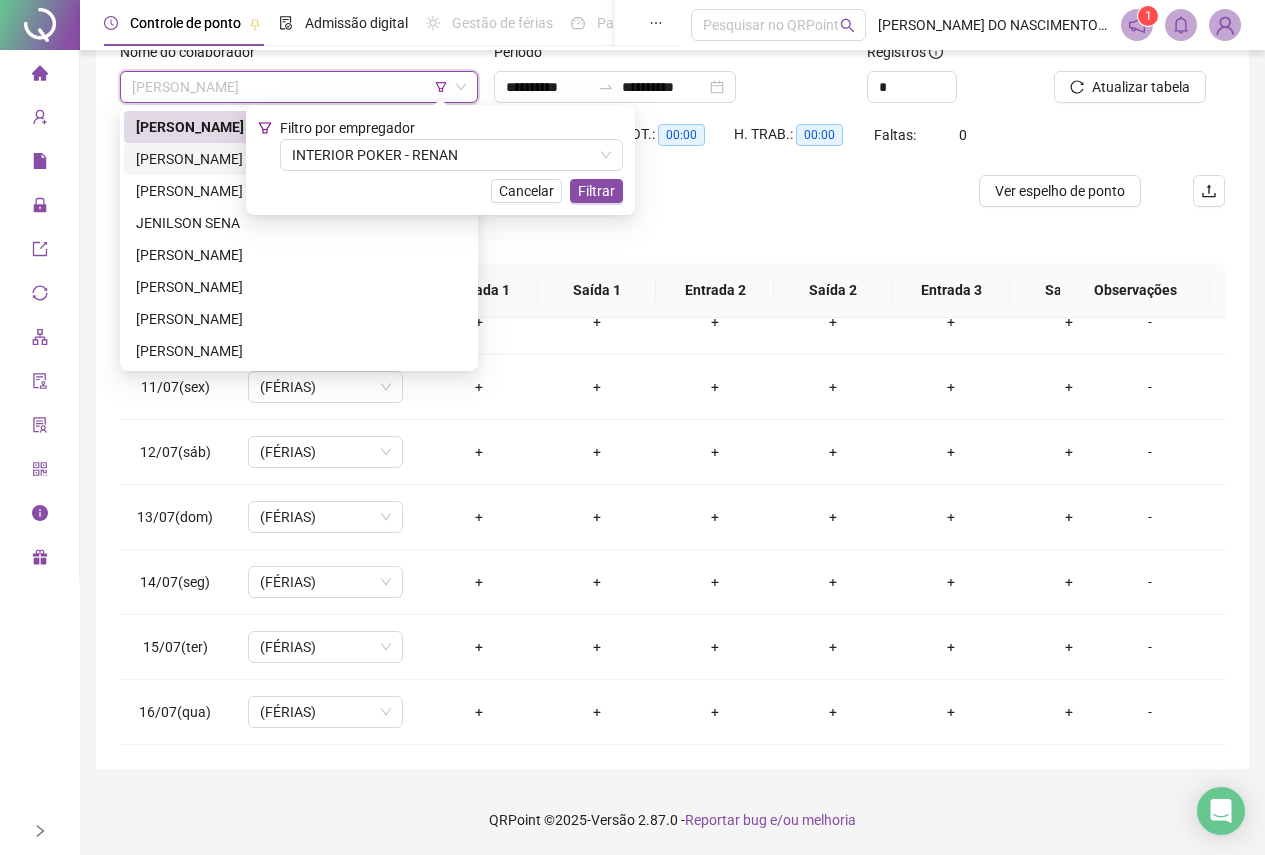 click on "[PERSON_NAME]" at bounding box center (299, 159) 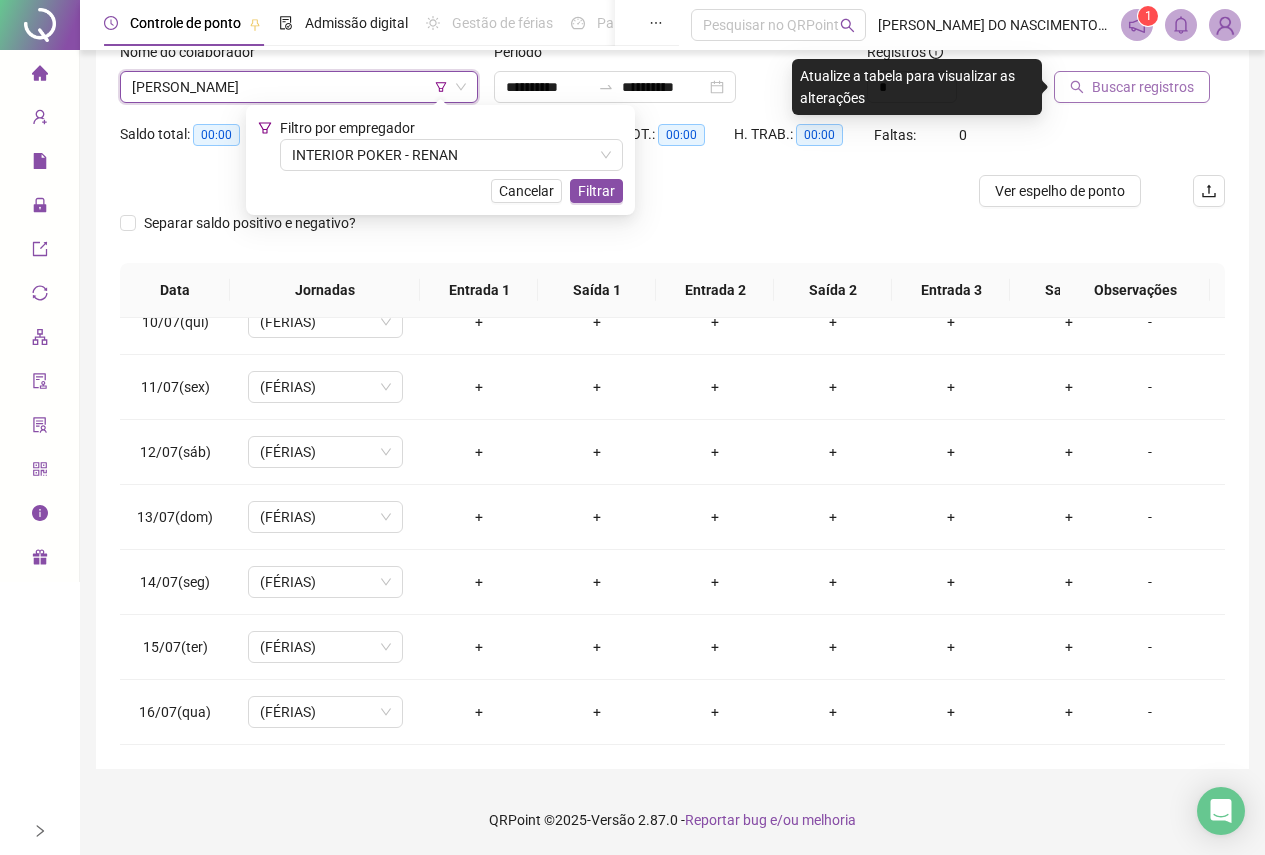 click on "Buscar registros" at bounding box center [1143, 87] 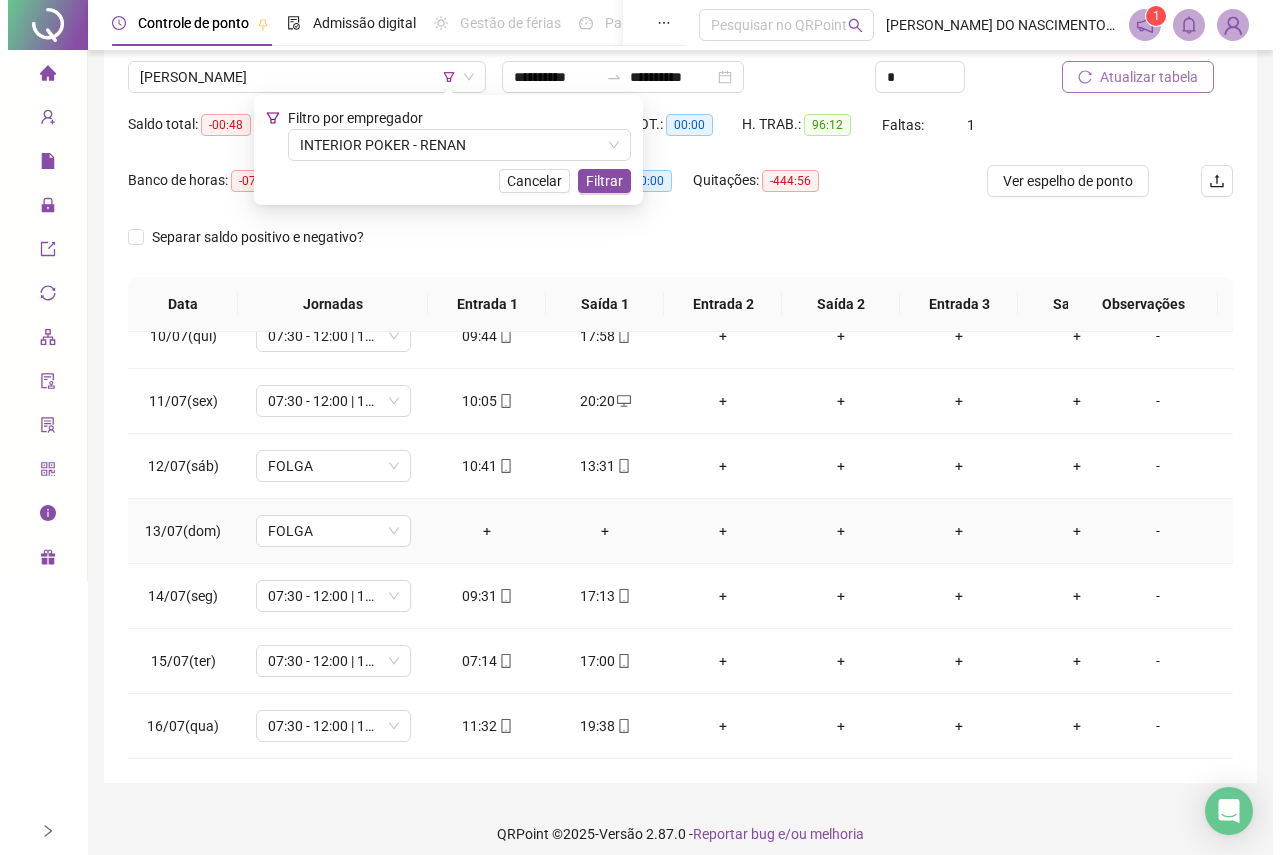 scroll, scrollTop: 167, scrollLeft: 0, axis: vertical 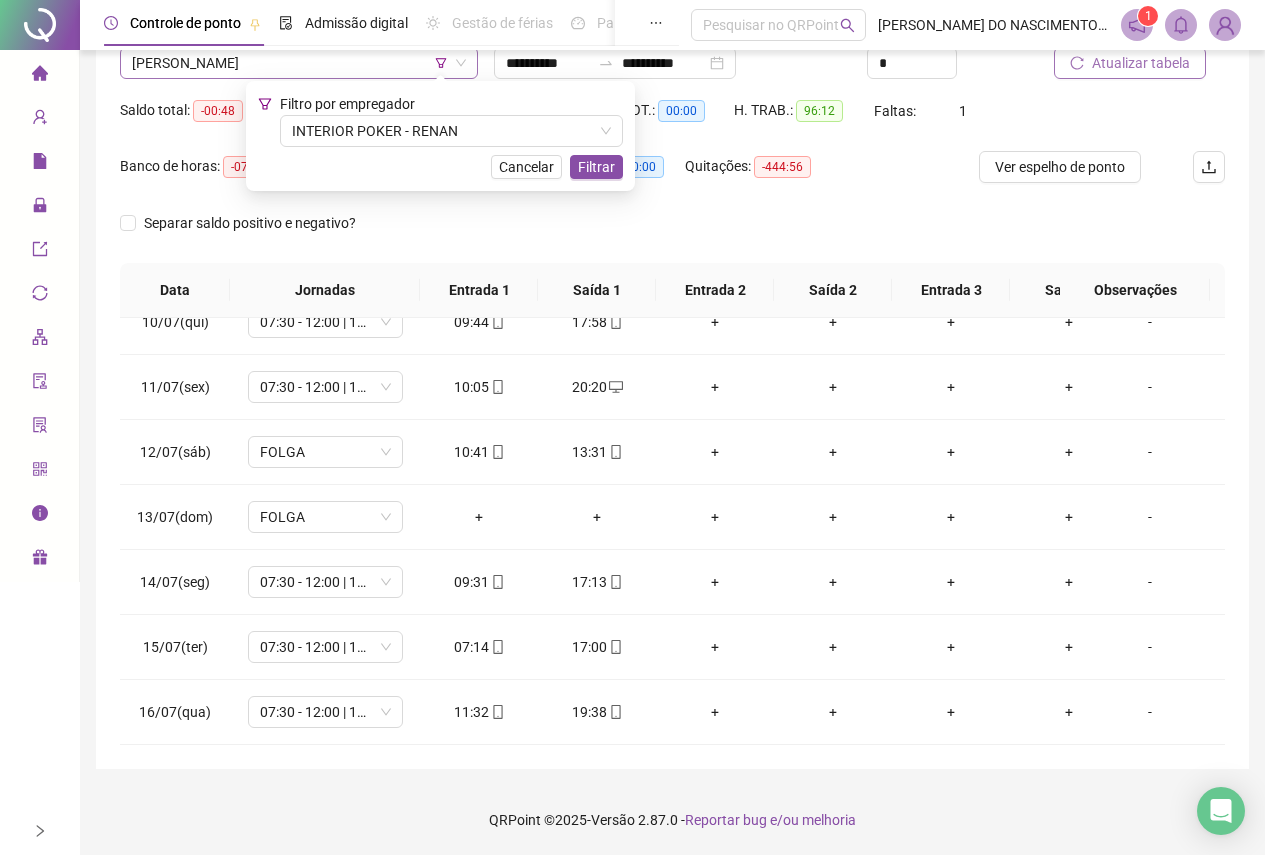 click on "[PERSON_NAME]" at bounding box center [299, 63] 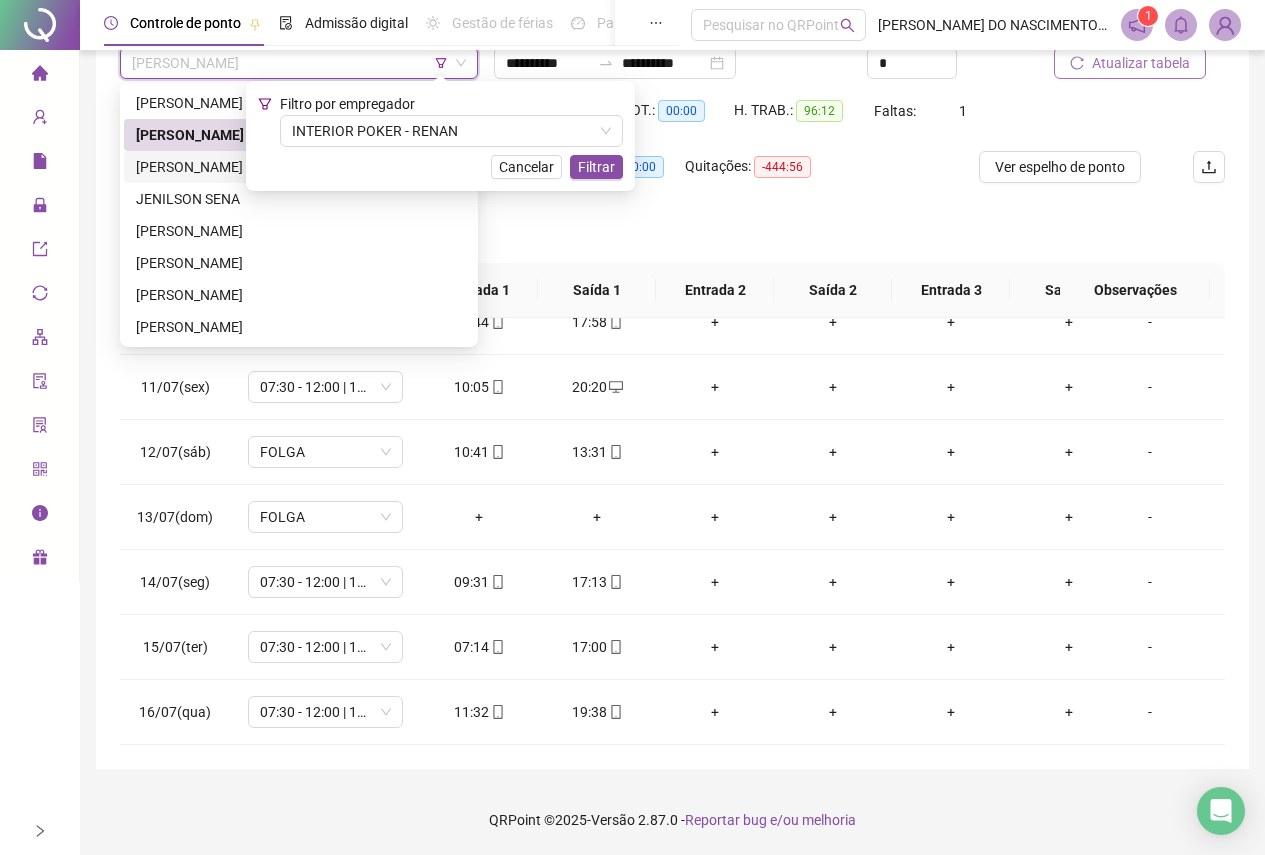 click on "[PERSON_NAME]" at bounding box center [299, 167] 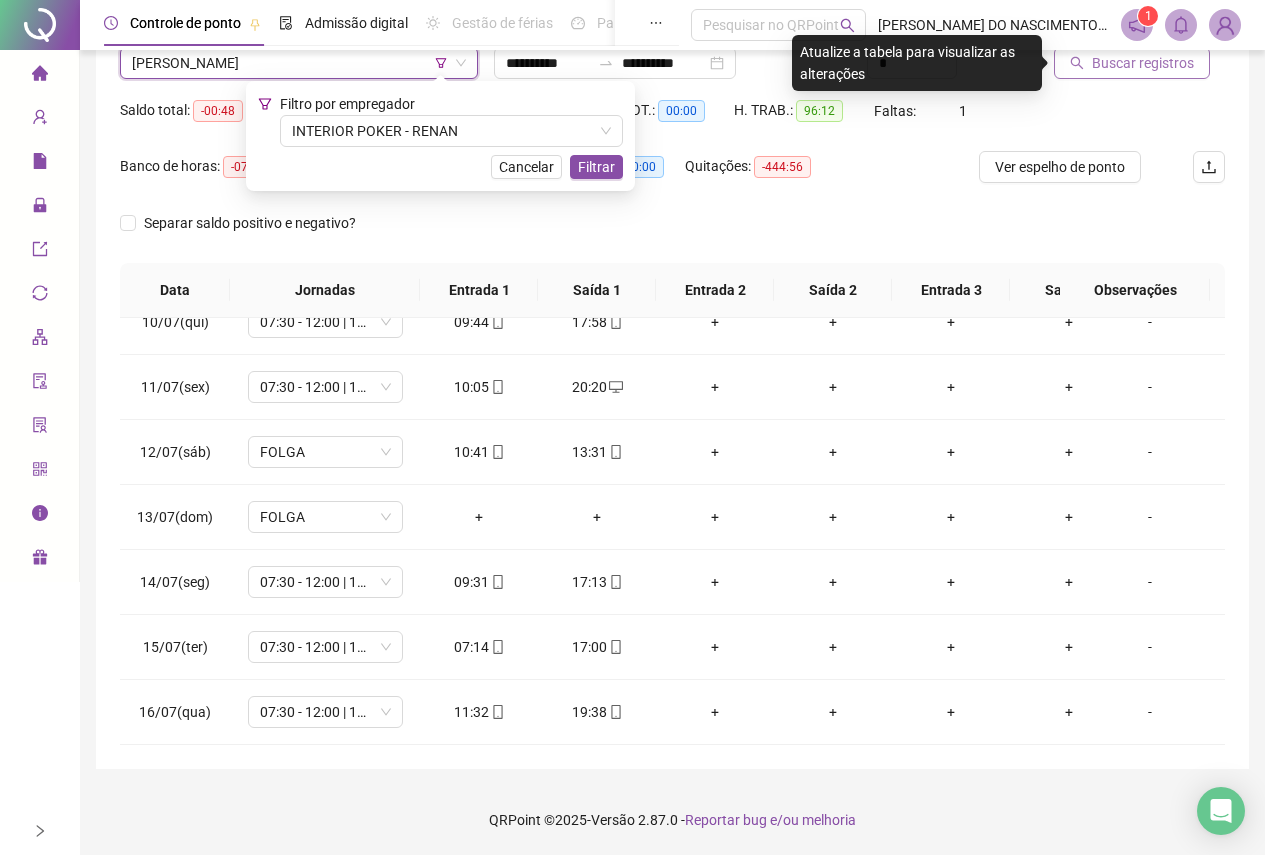 click on "Buscar registros" at bounding box center [1143, 63] 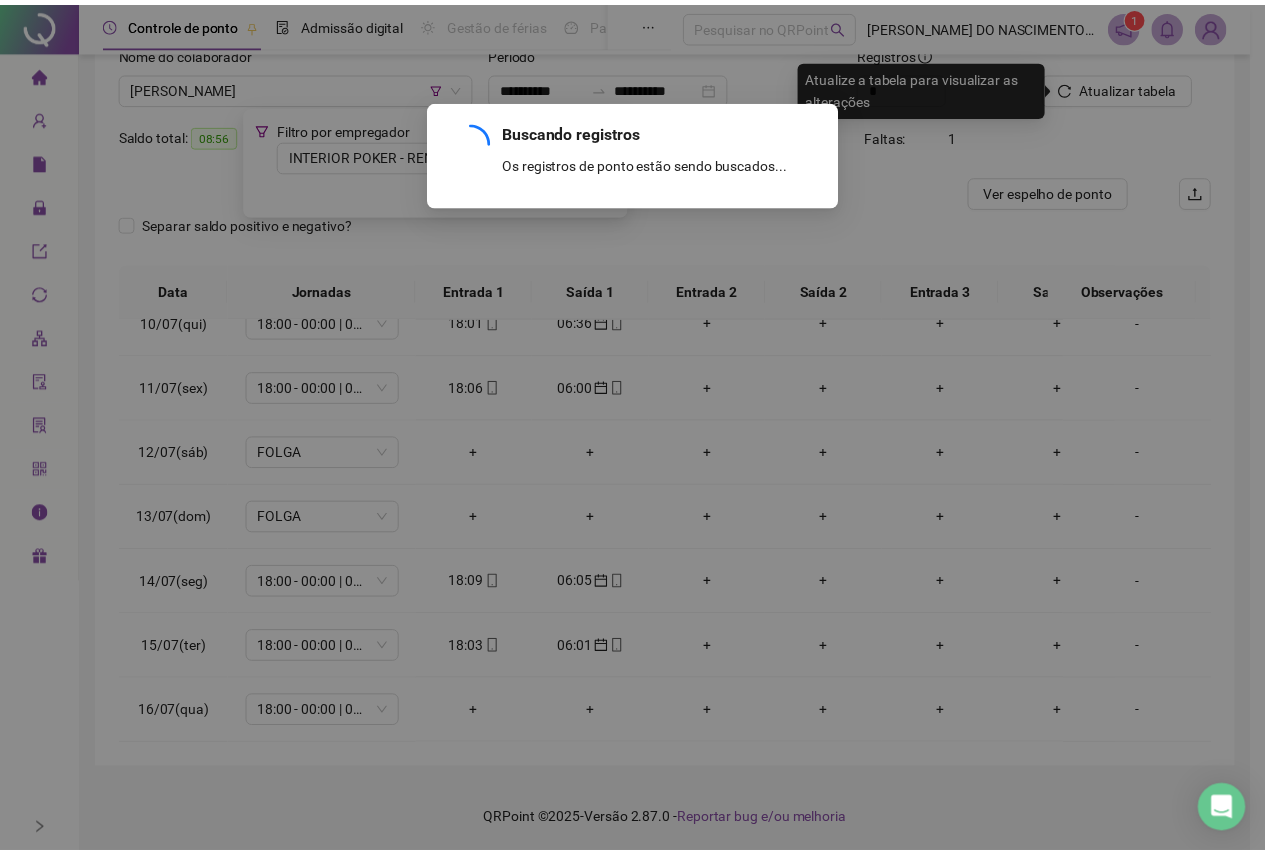 scroll, scrollTop: 143, scrollLeft: 0, axis: vertical 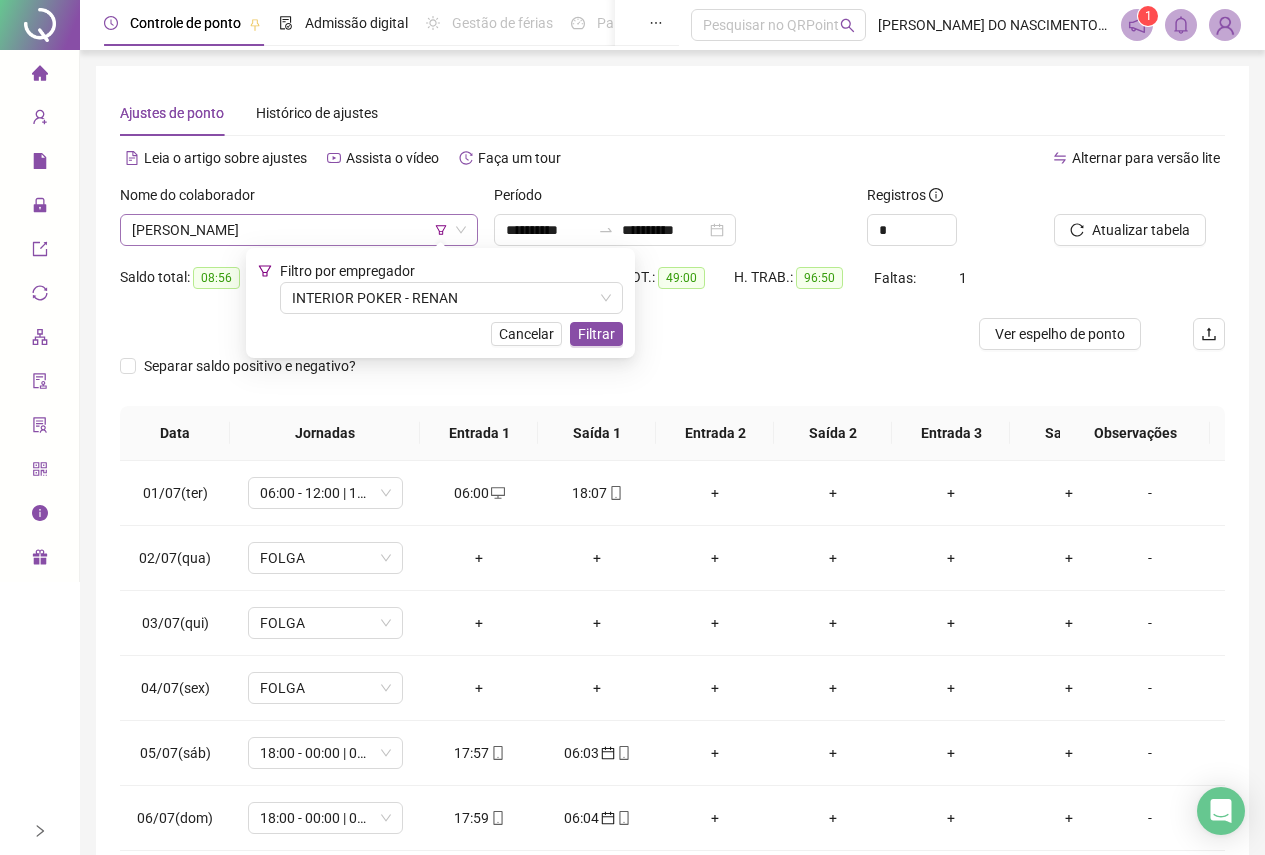 click on "[PERSON_NAME]" at bounding box center [299, 230] 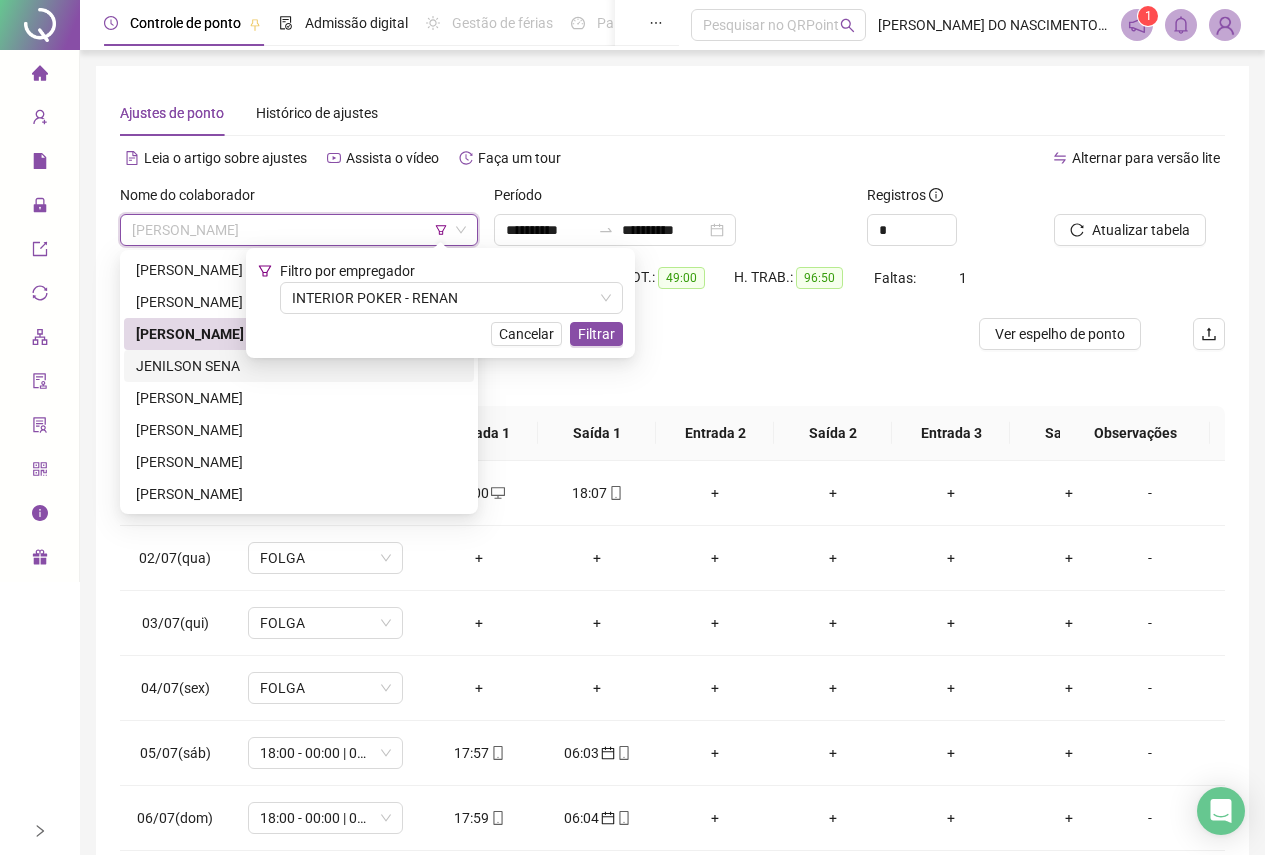 click on "JENILSON SENA" at bounding box center (299, 366) 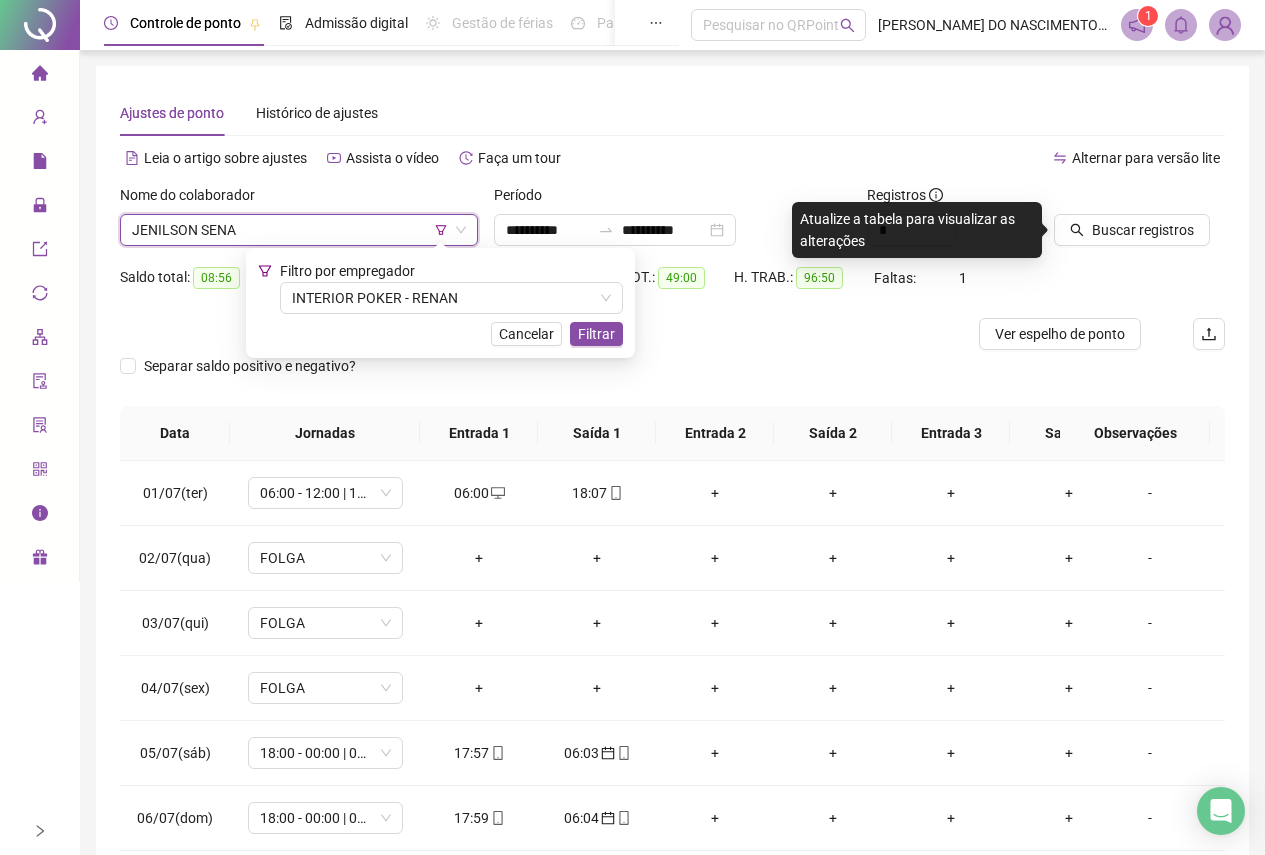 click on "JENILSON SENA" at bounding box center (299, 230) 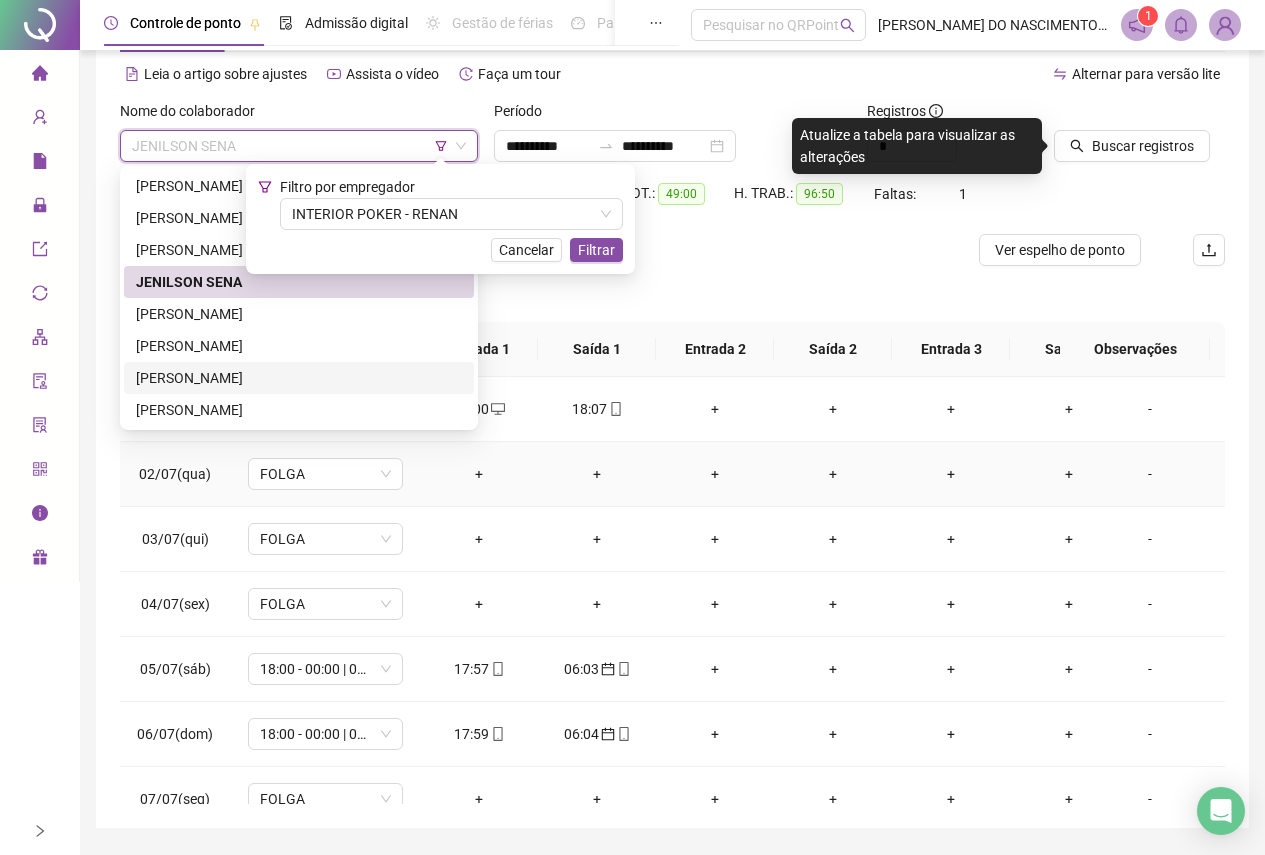 scroll, scrollTop: 100, scrollLeft: 0, axis: vertical 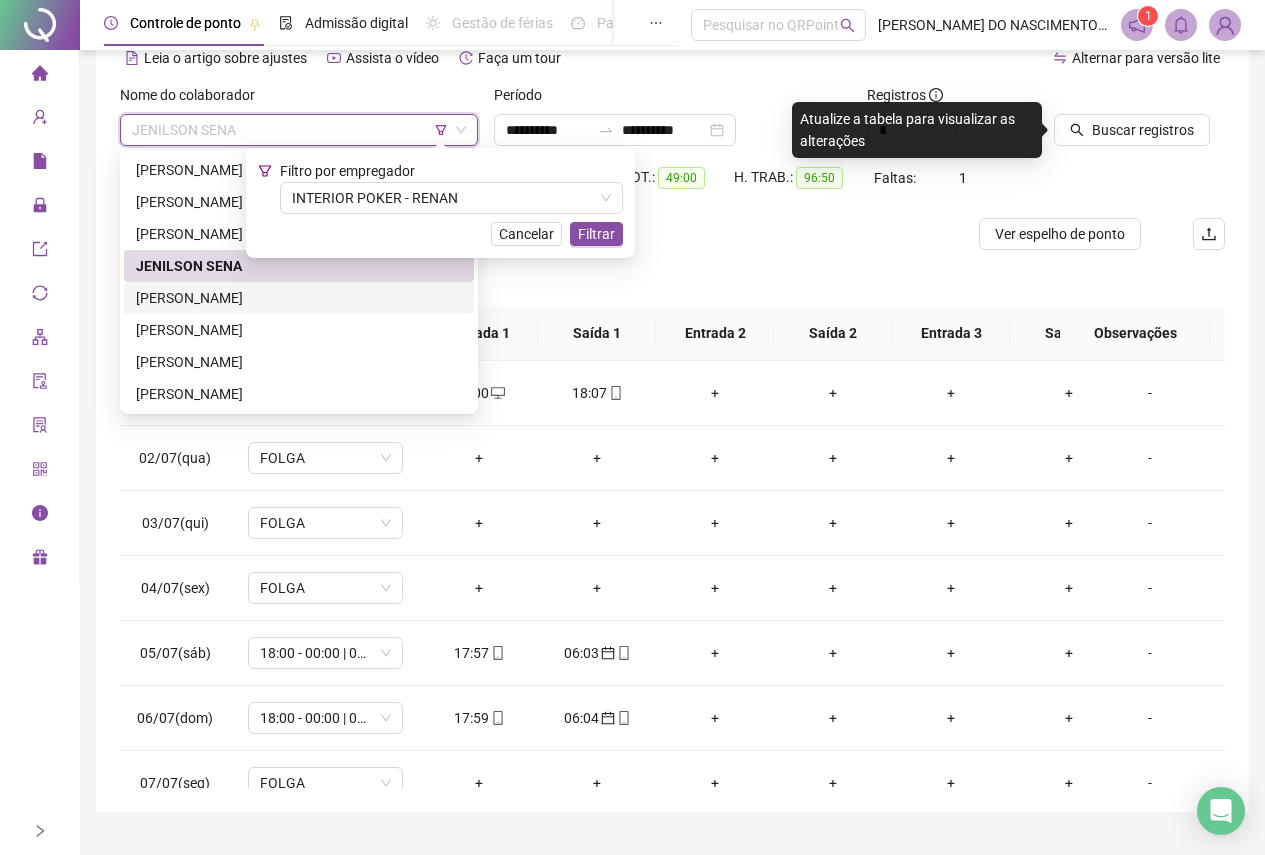 click on "[PERSON_NAME]" at bounding box center (299, 298) 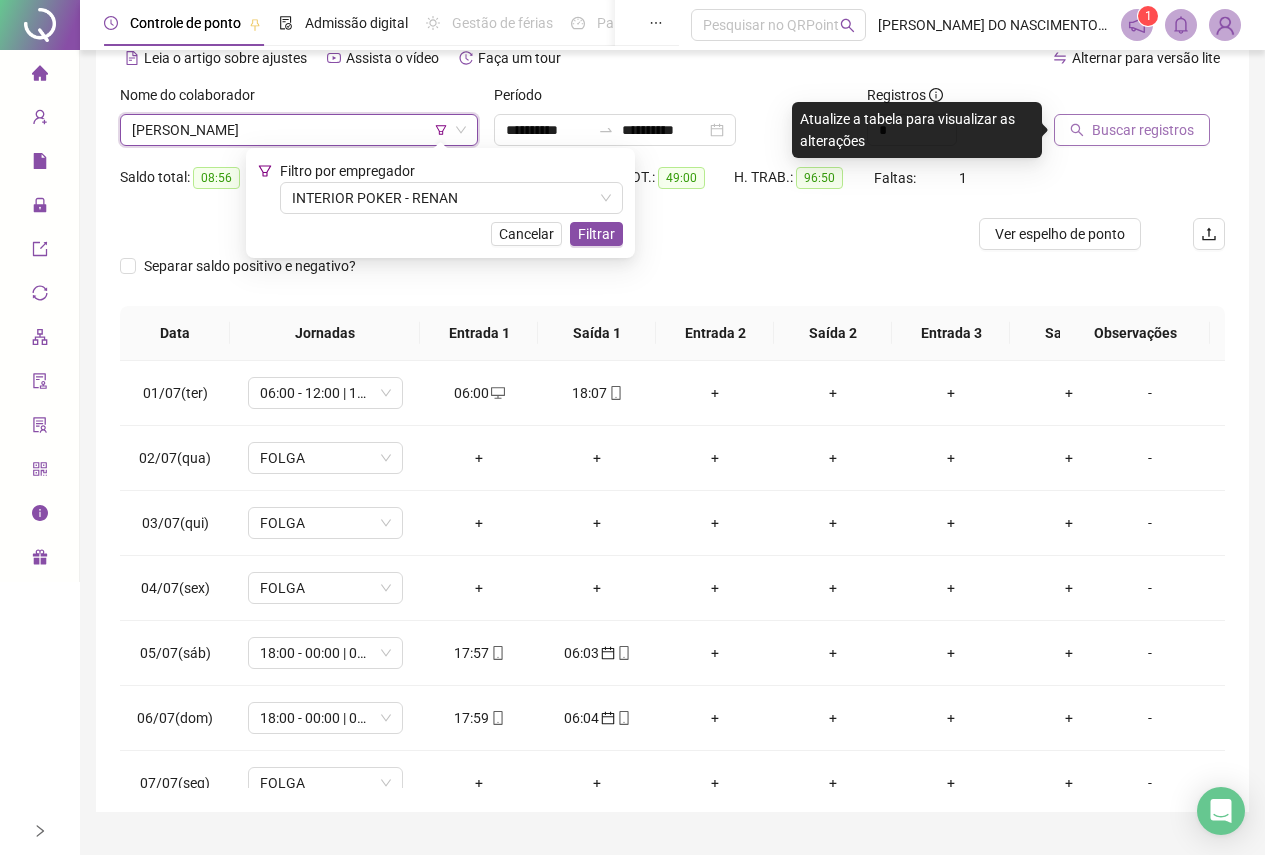click on "Buscar registros" at bounding box center [1143, 130] 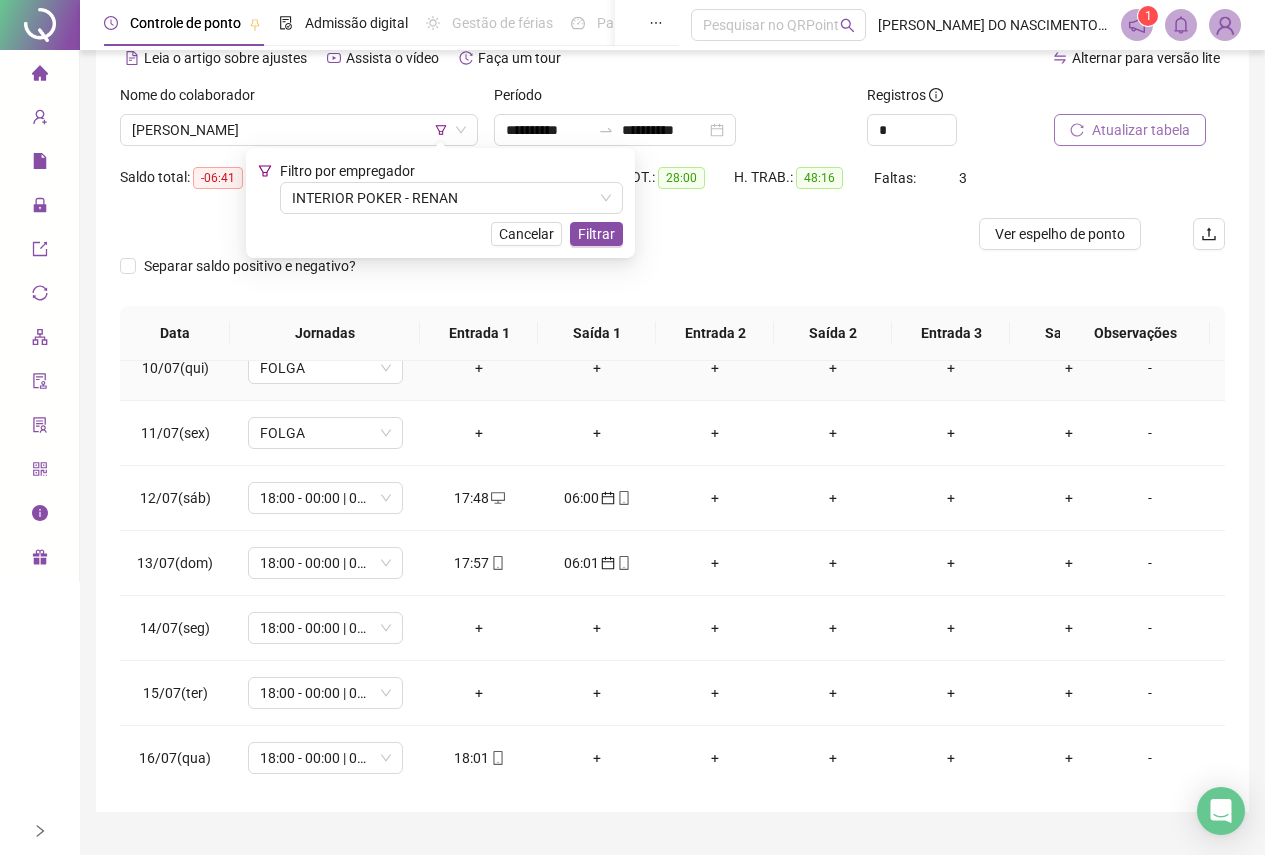 scroll, scrollTop: 238, scrollLeft: 0, axis: vertical 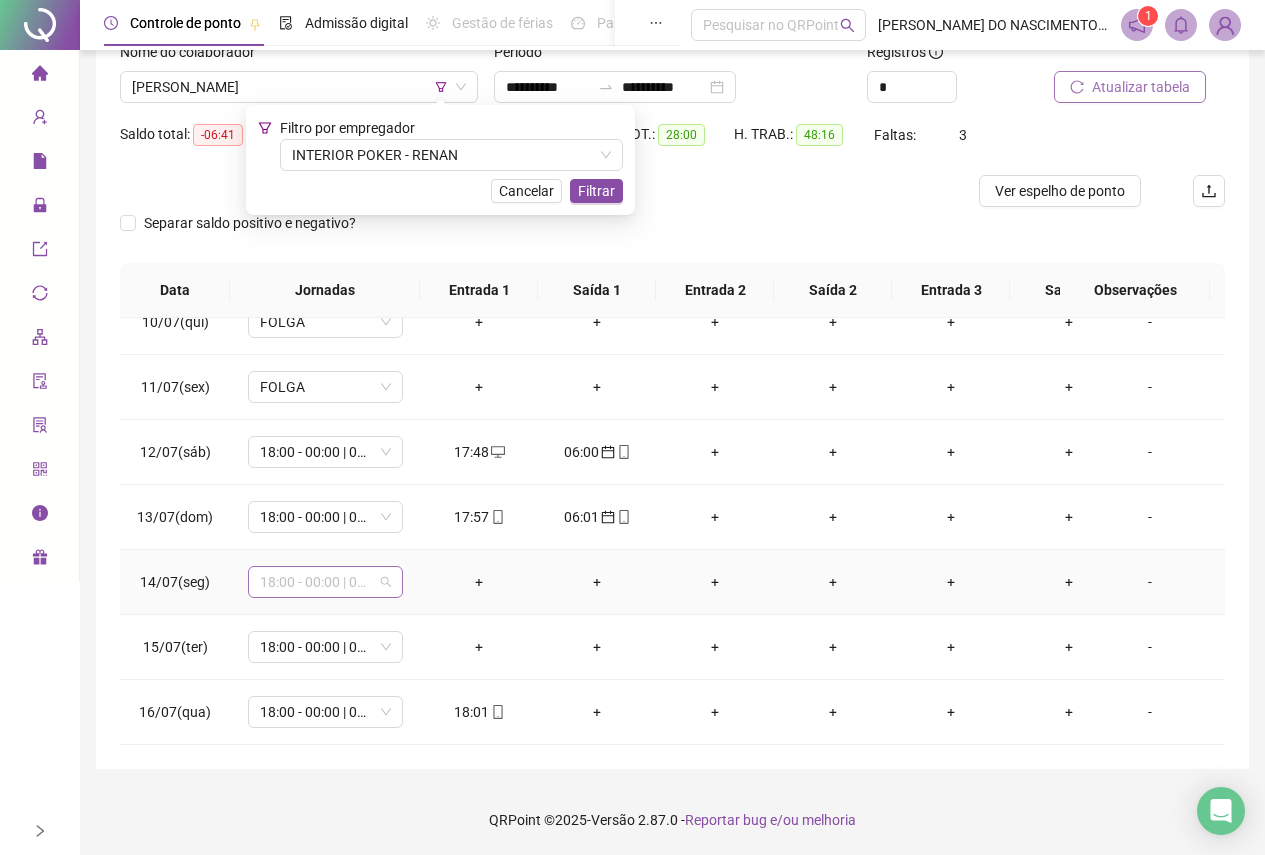 click on "18:00 - 00:00 | 01:00 - 06:00" at bounding box center (325, 582) 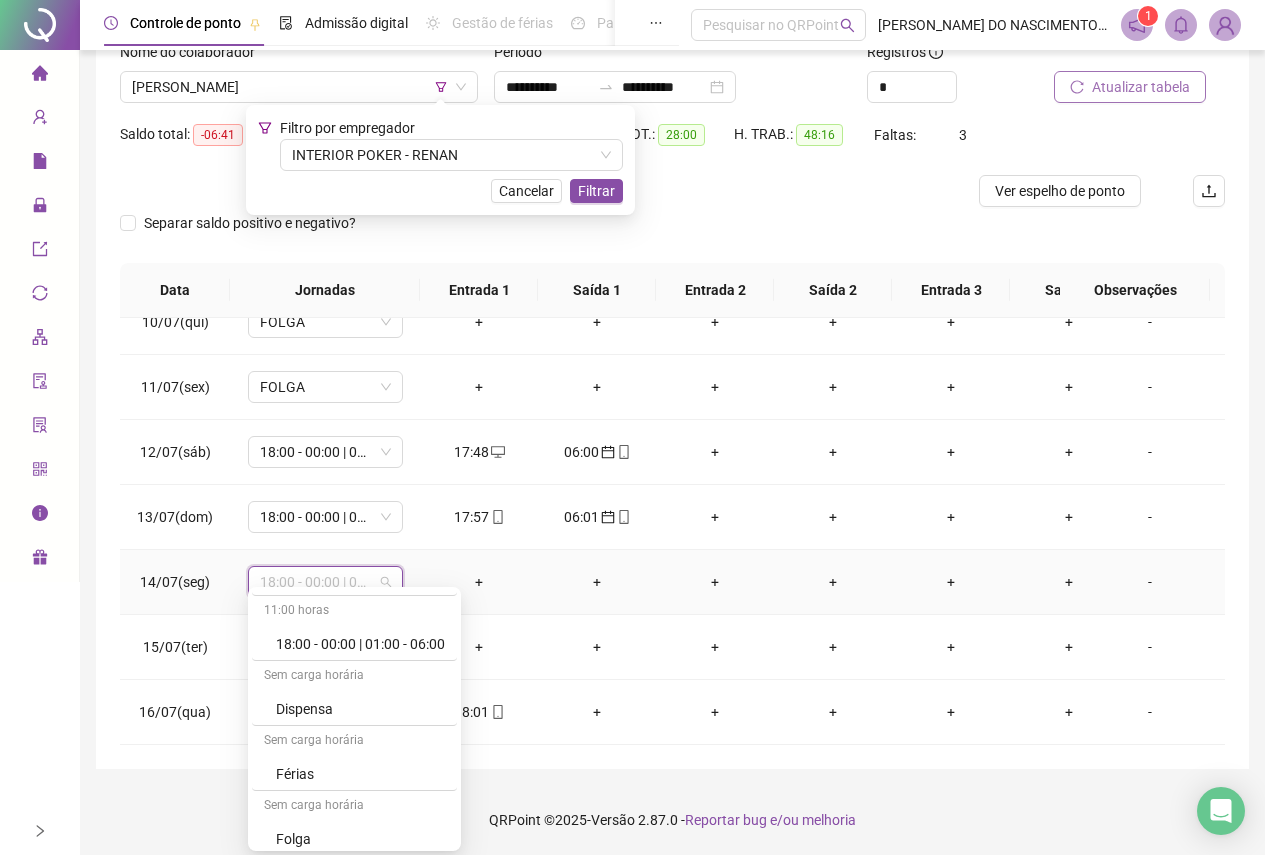 scroll, scrollTop: 3800, scrollLeft: 0, axis: vertical 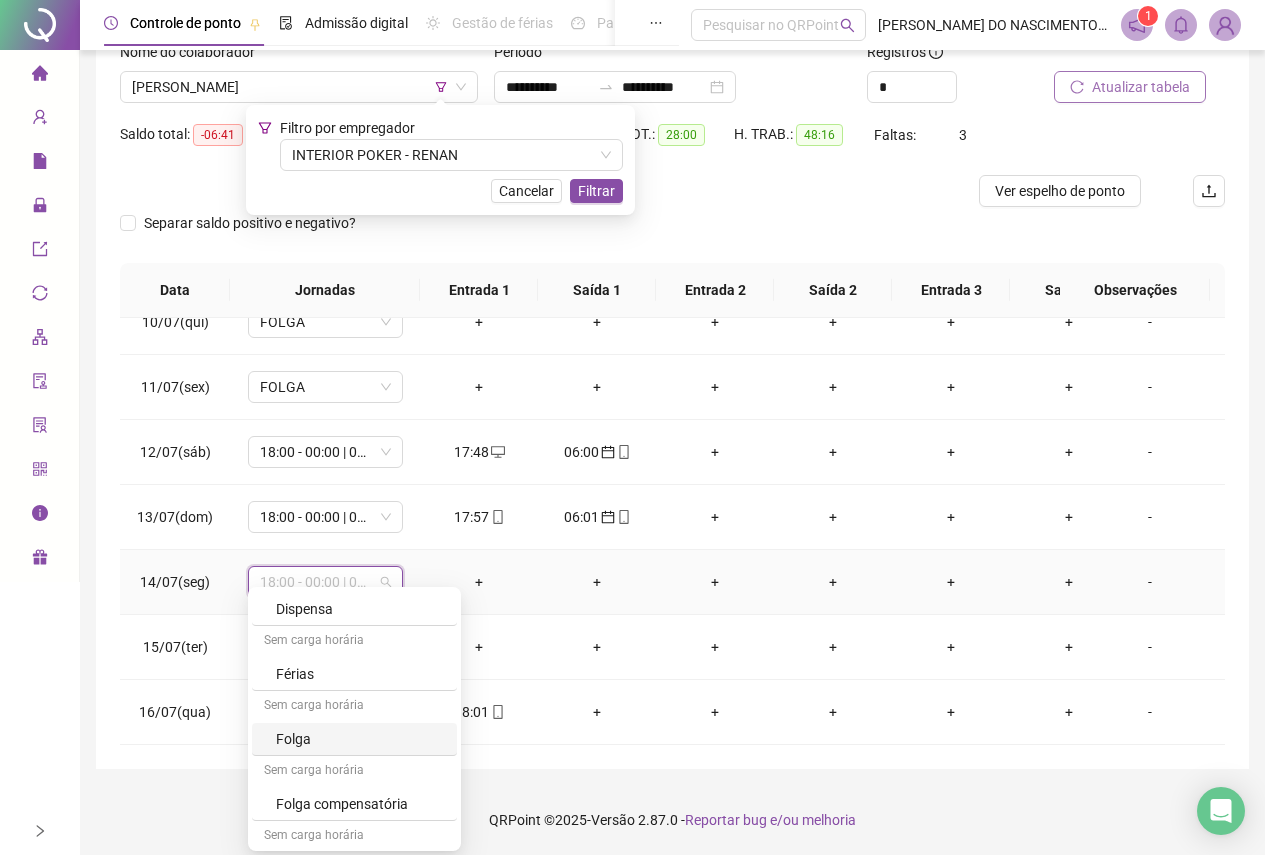 click on "Folga" at bounding box center [360, 739] 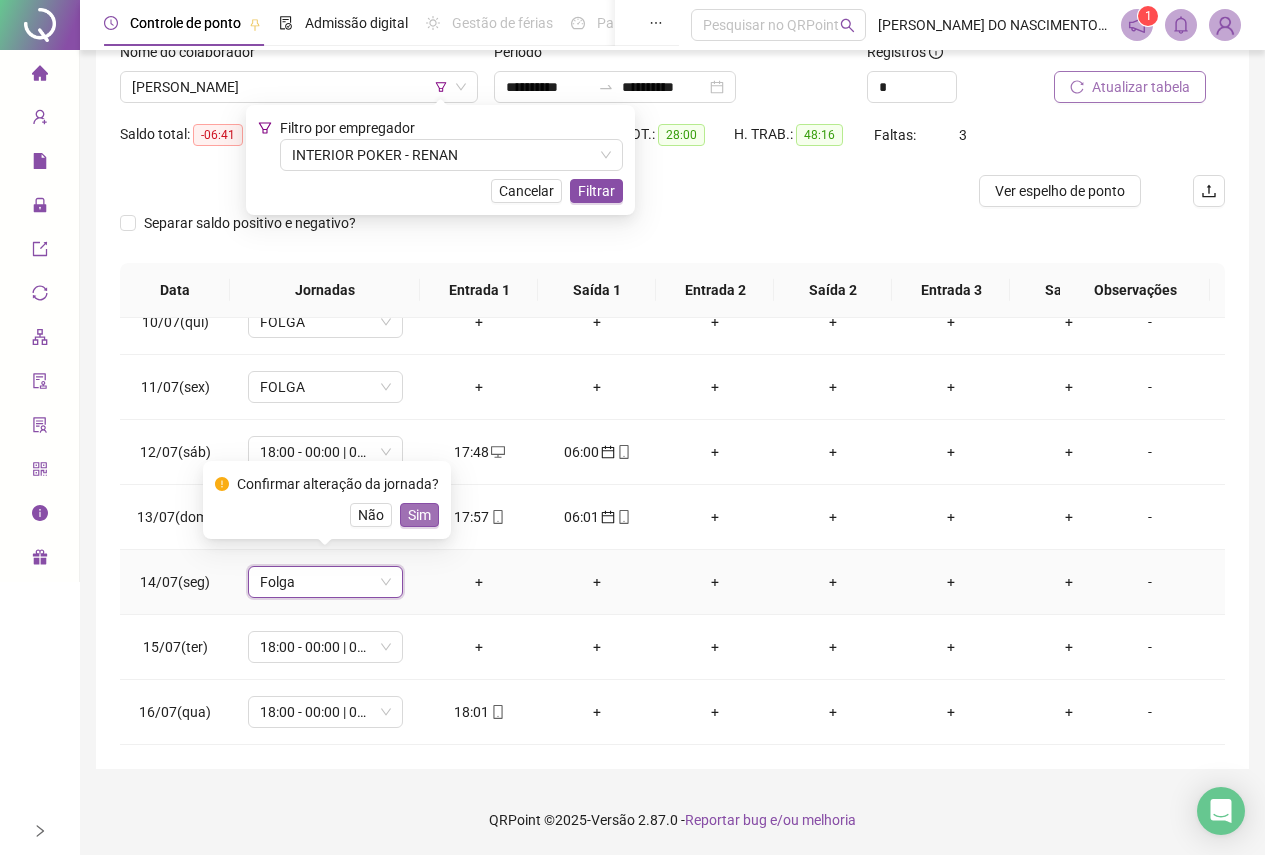 click on "Sim" at bounding box center [419, 515] 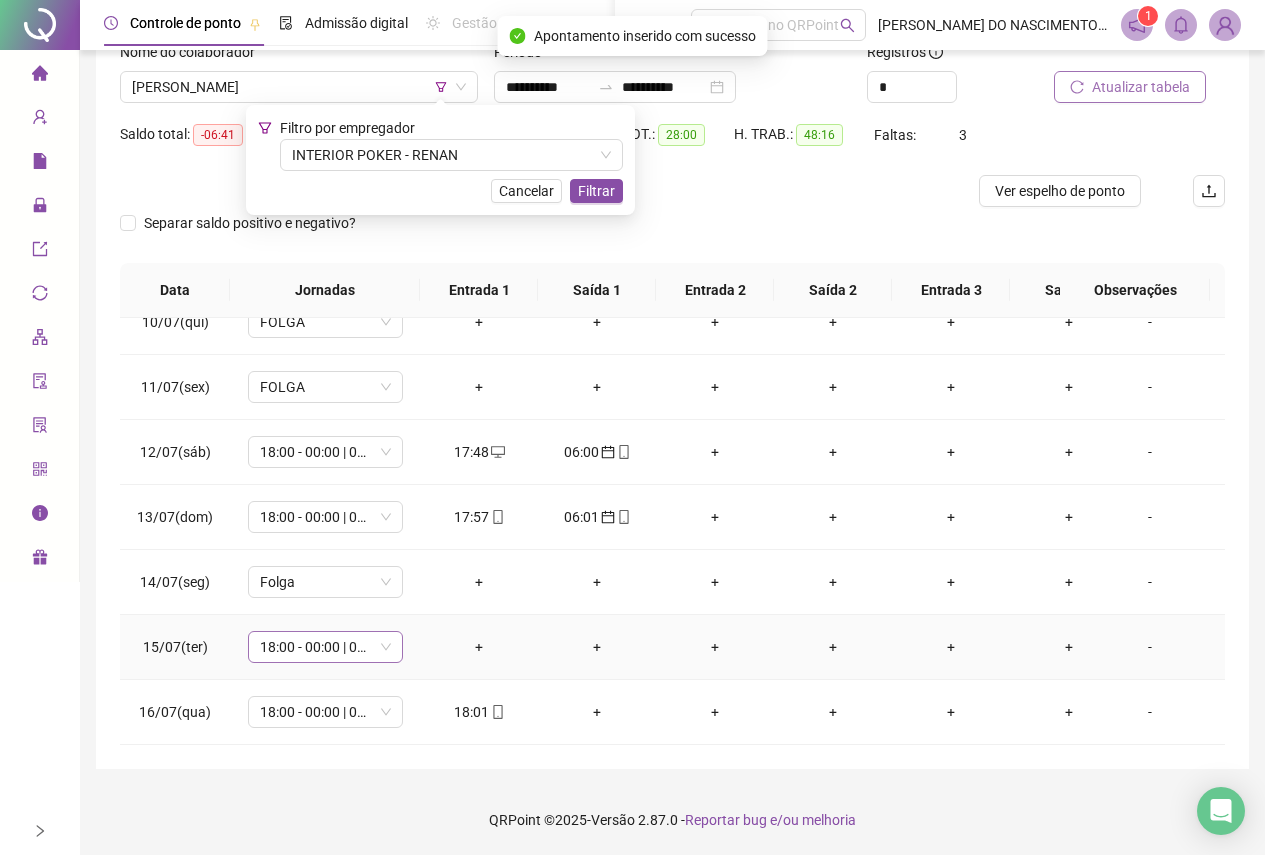 click on "18:00 - 00:00 | 01:00 - 06:00" at bounding box center [325, 647] 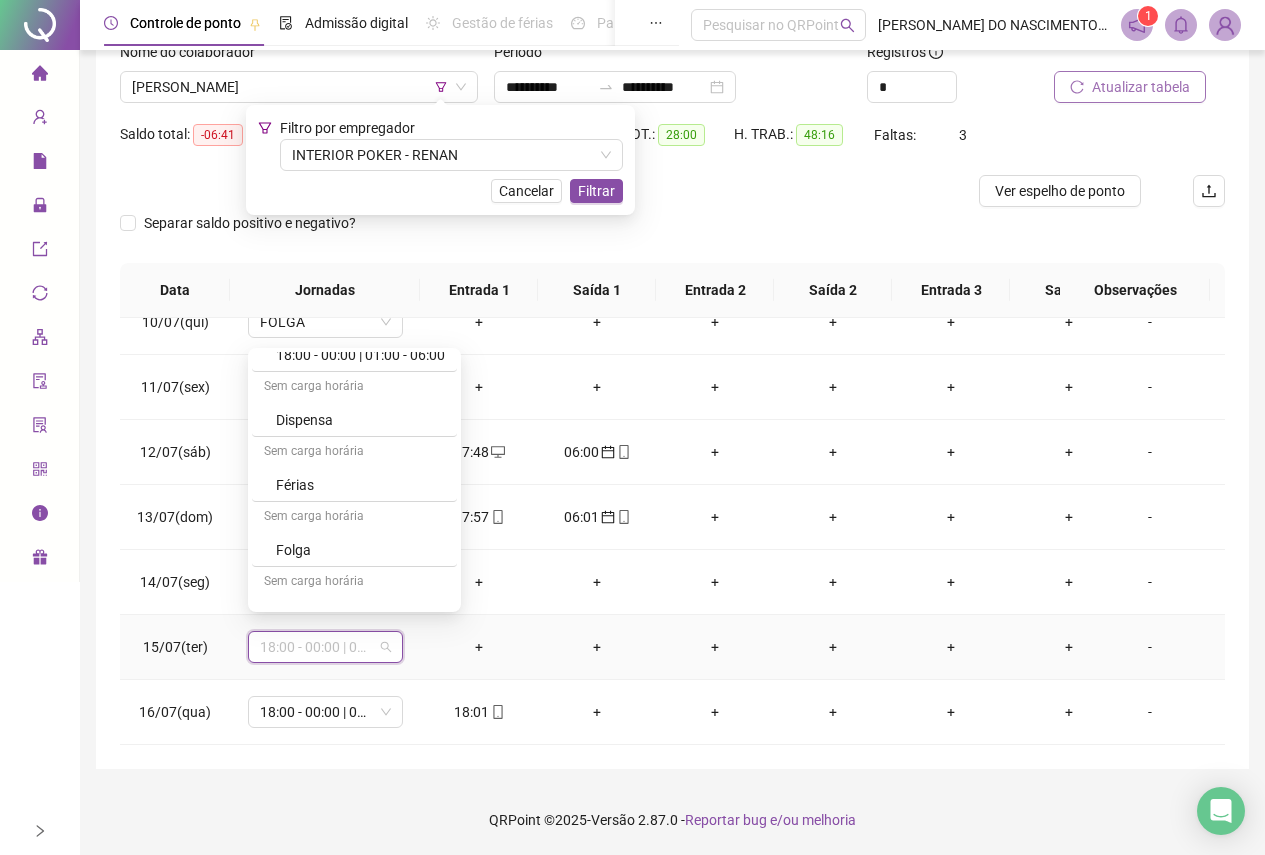 scroll, scrollTop: 3839, scrollLeft: 0, axis: vertical 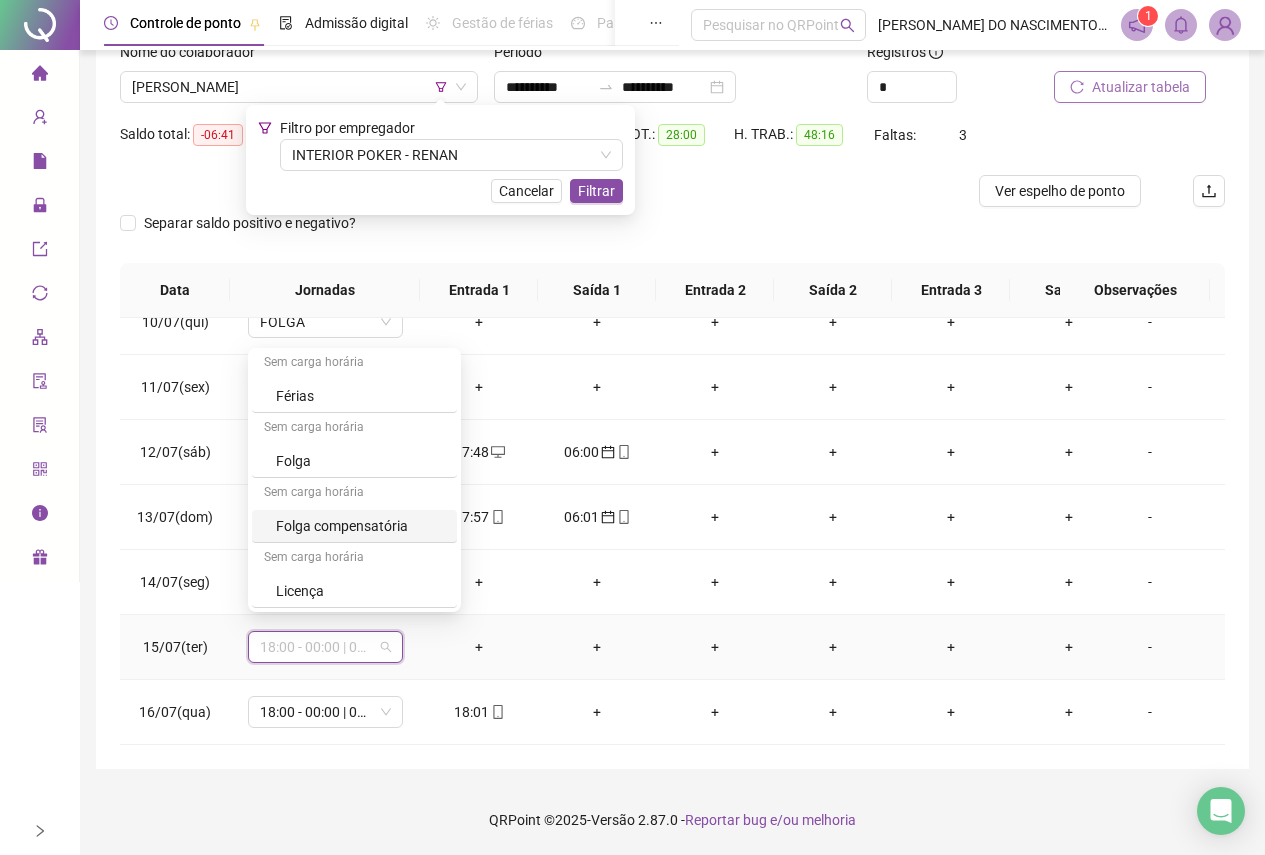 click on "Folga" at bounding box center [360, 461] 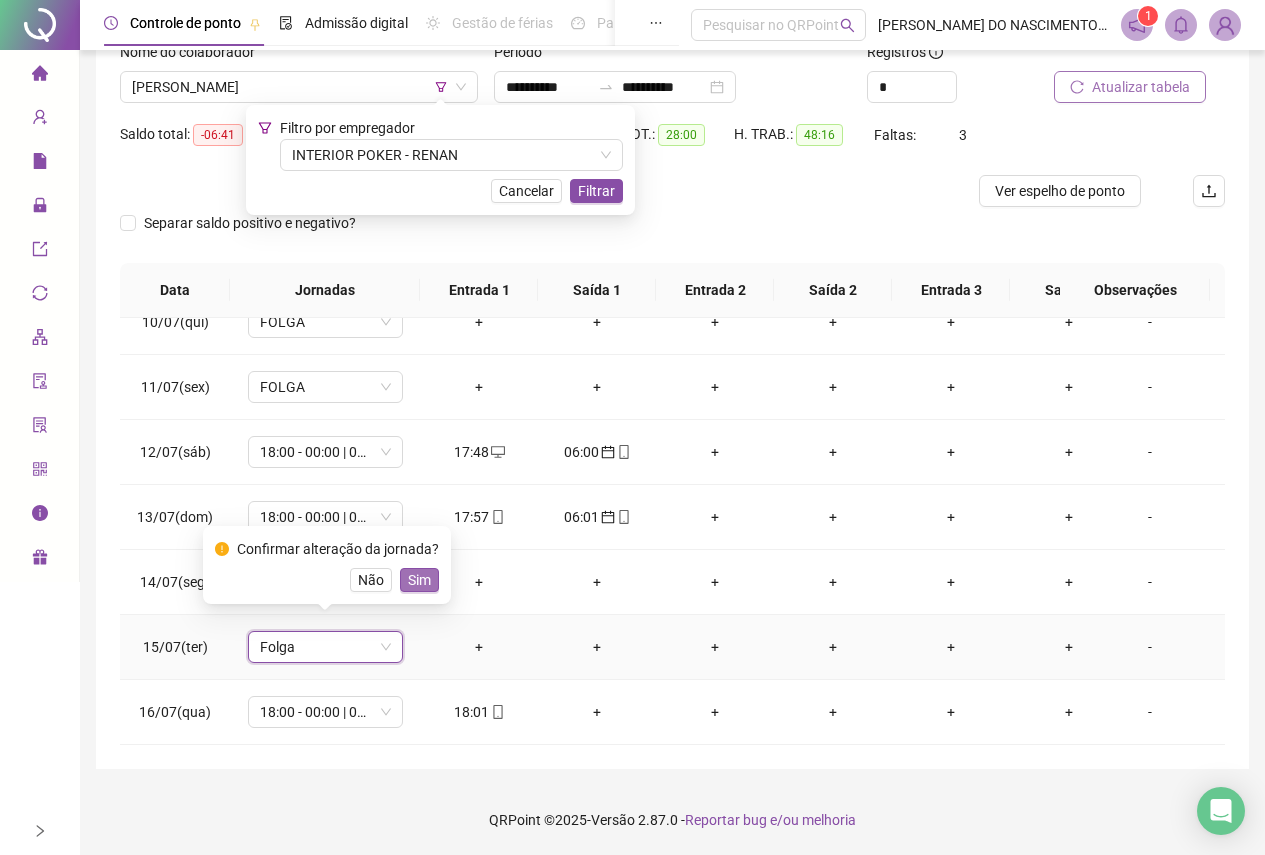 click on "Sim" at bounding box center (419, 580) 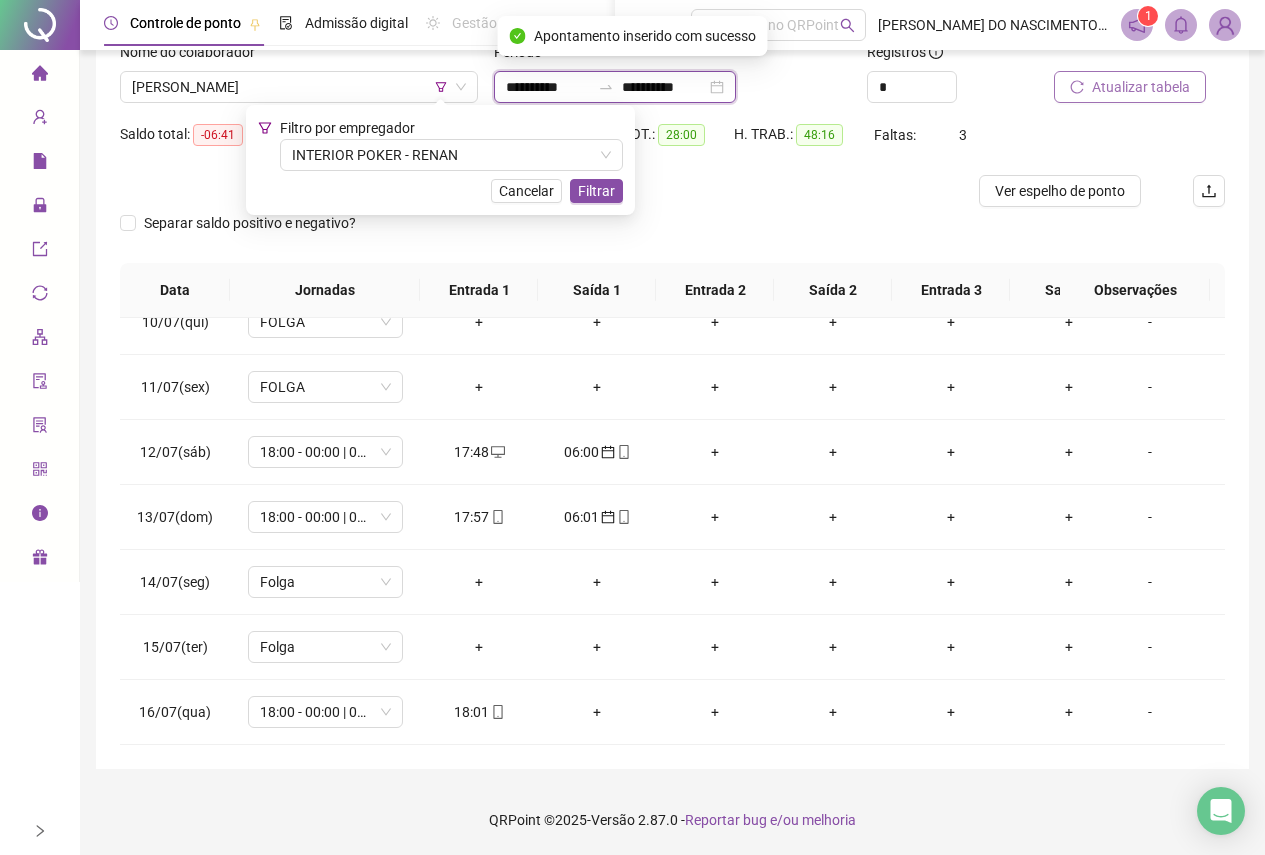 click on "**********" at bounding box center [548, 87] 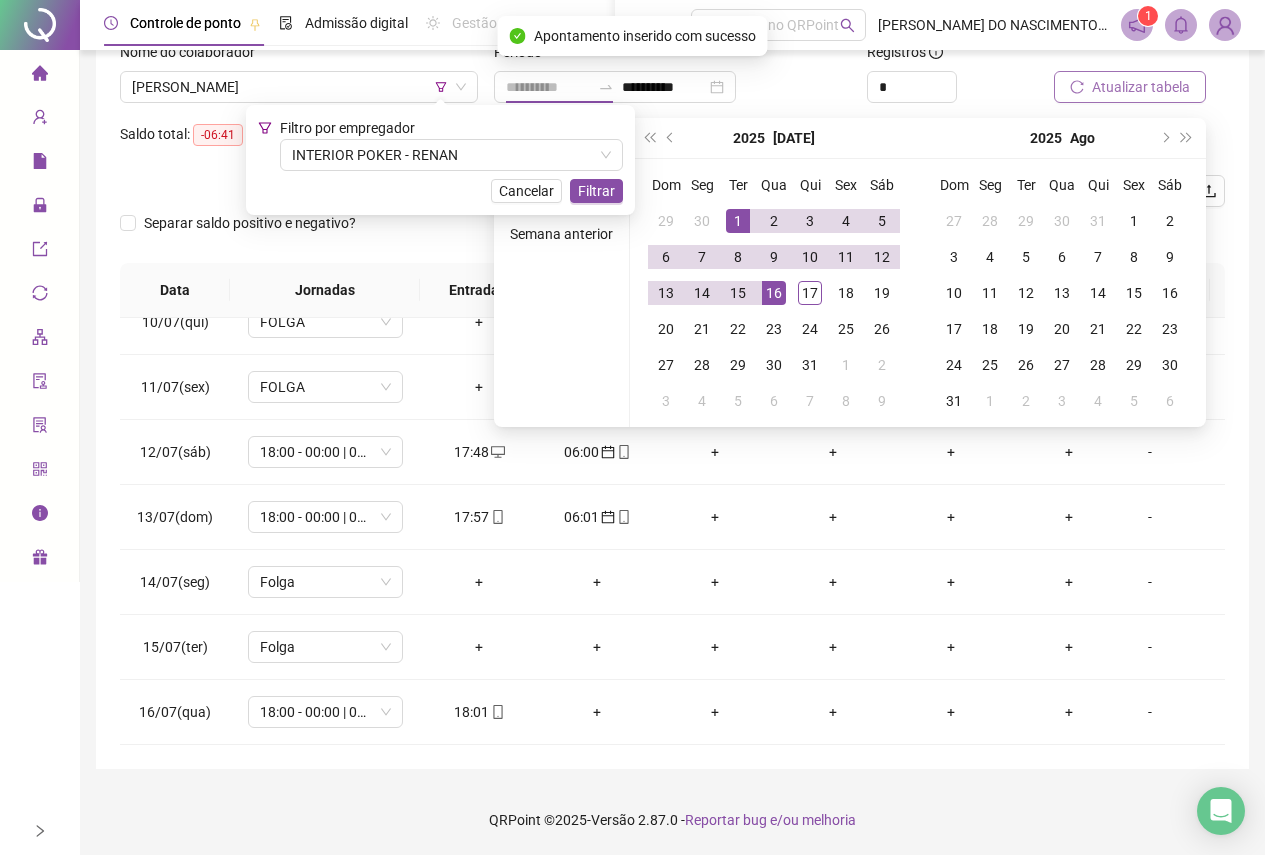 click on "1" at bounding box center (738, 221) 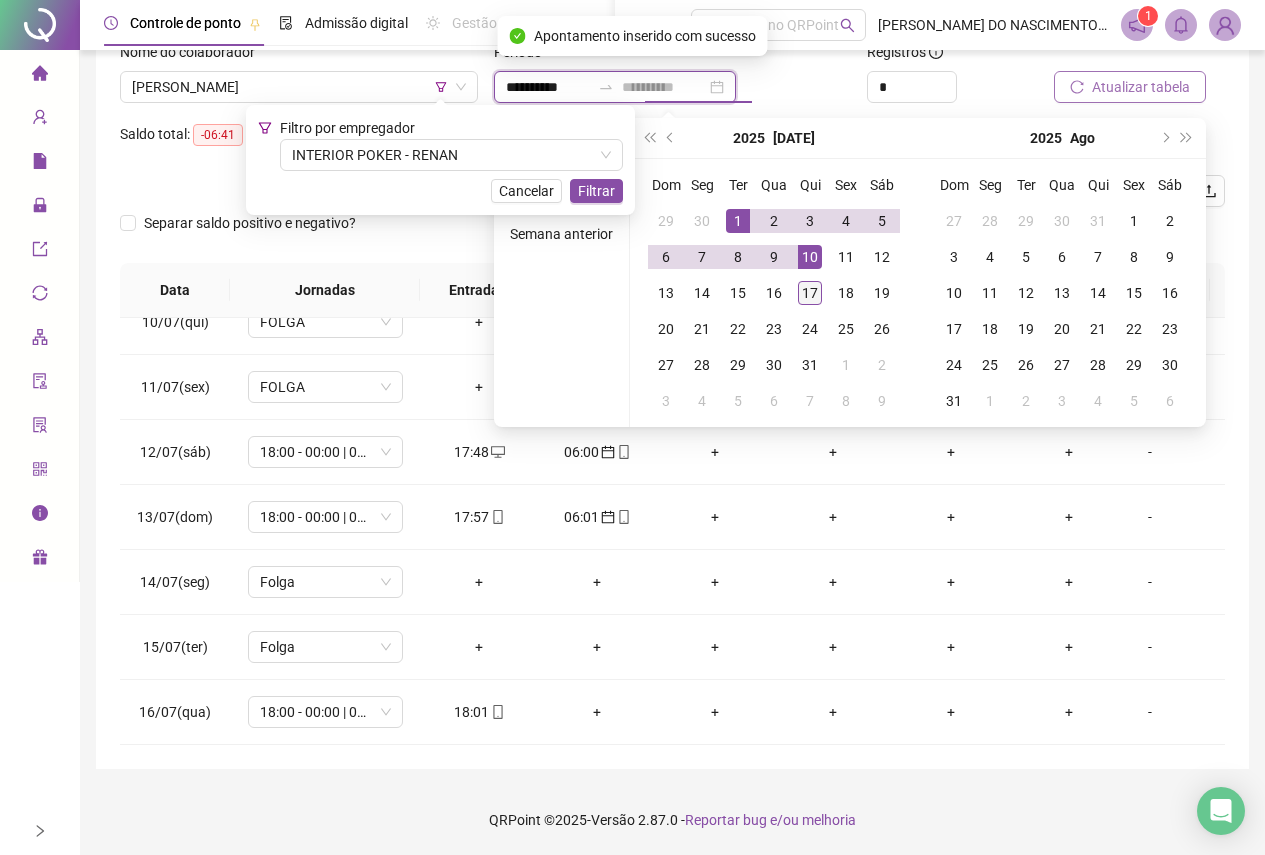 type on "**********" 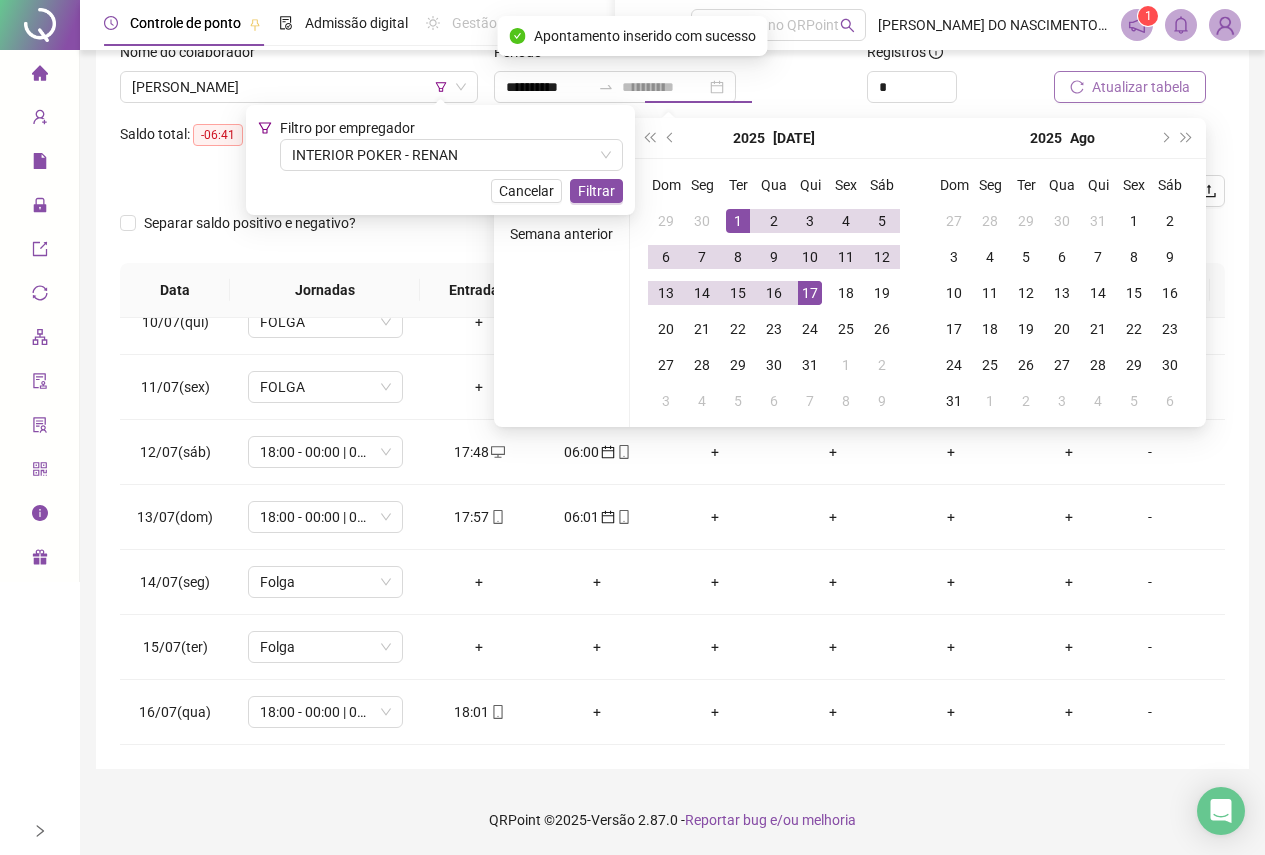 click on "17" at bounding box center [810, 293] 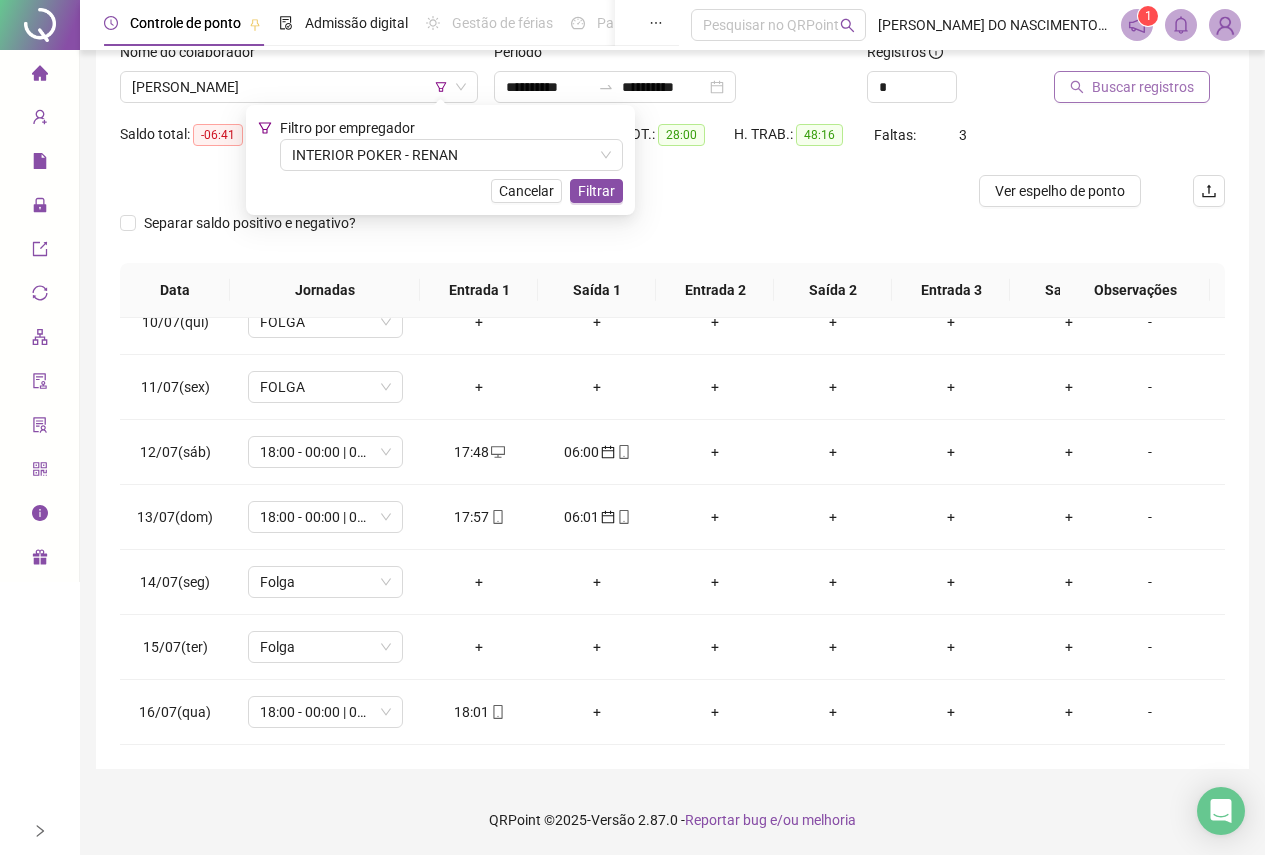 click on "Buscar registros" at bounding box center [1143, 87] 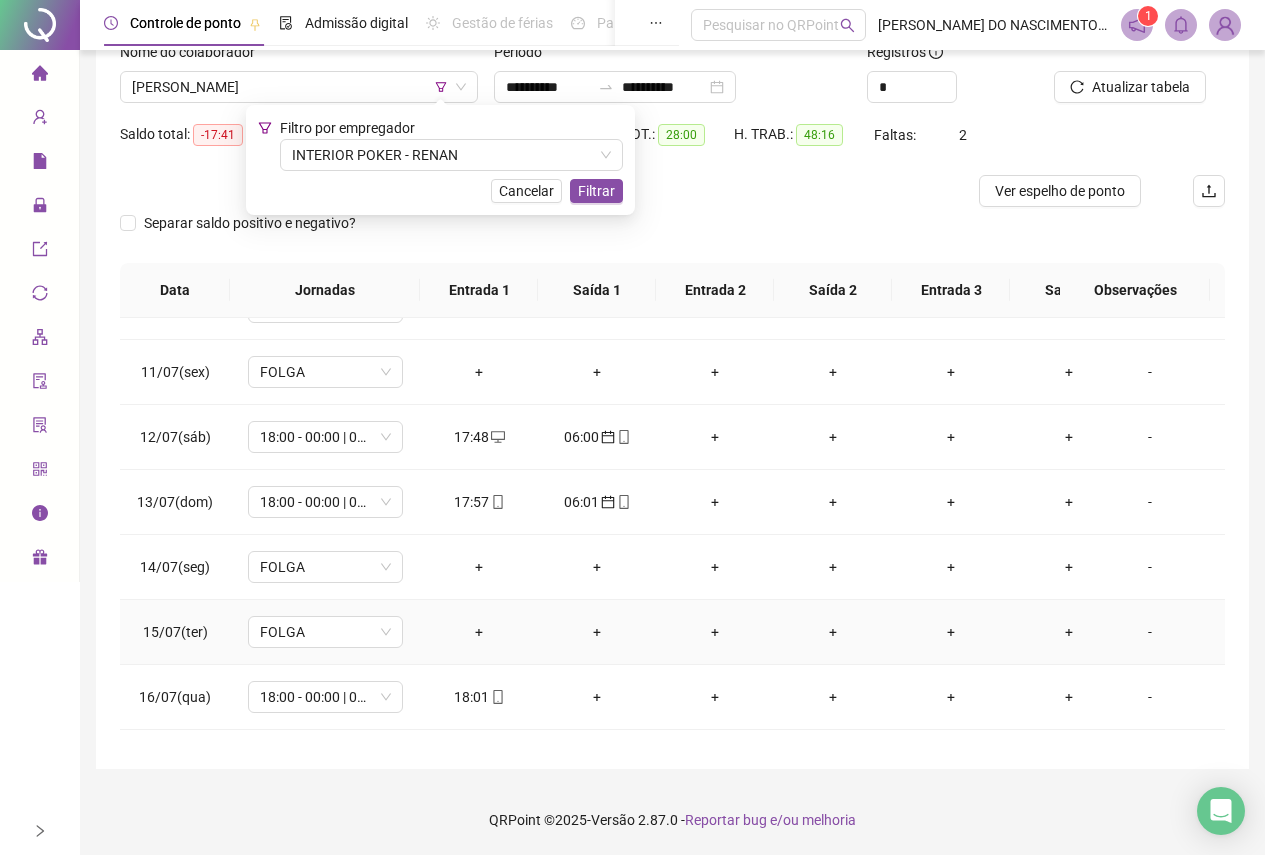 scroll, scrollTop: 303, scrollLeft: 0, axis: vertical 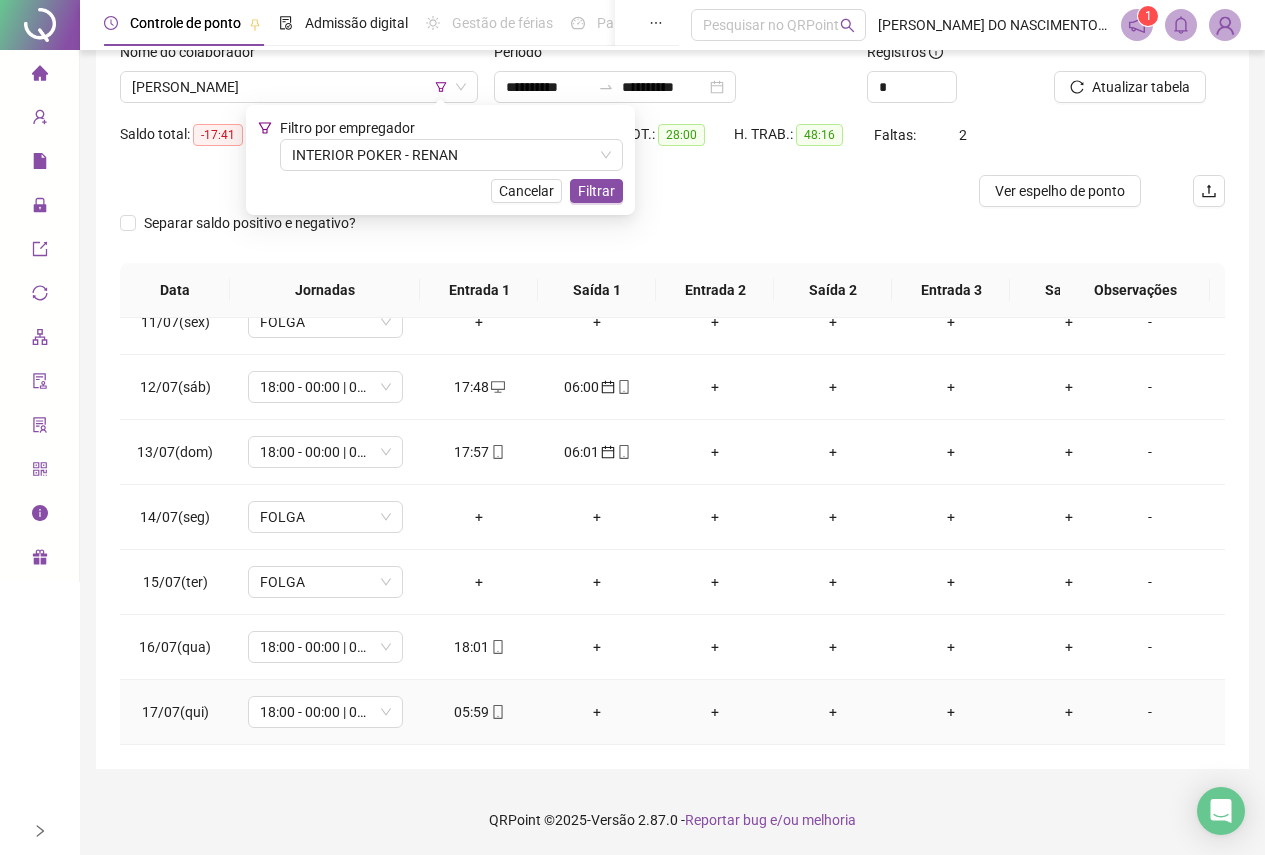 click on "05:59" at bounding box center [479, 712] 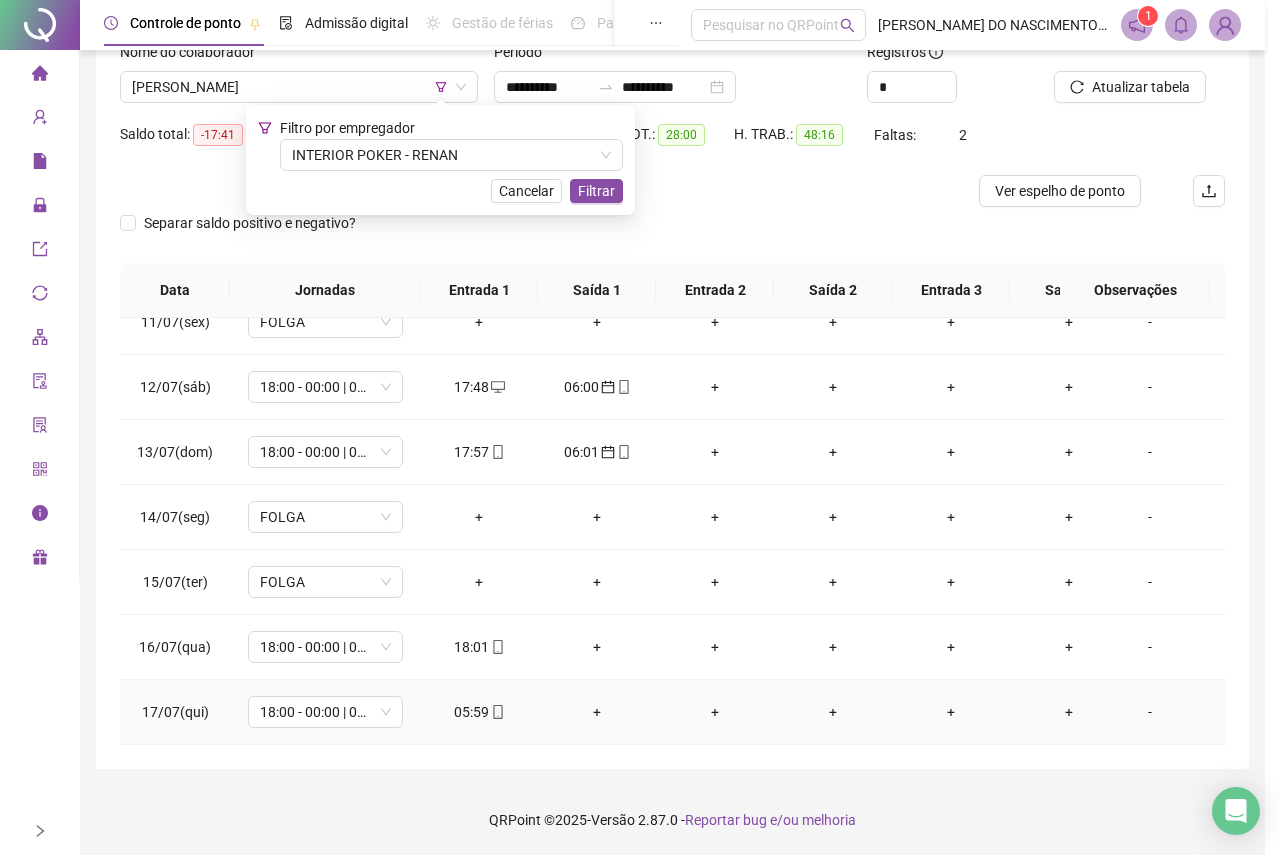 type on "**********" 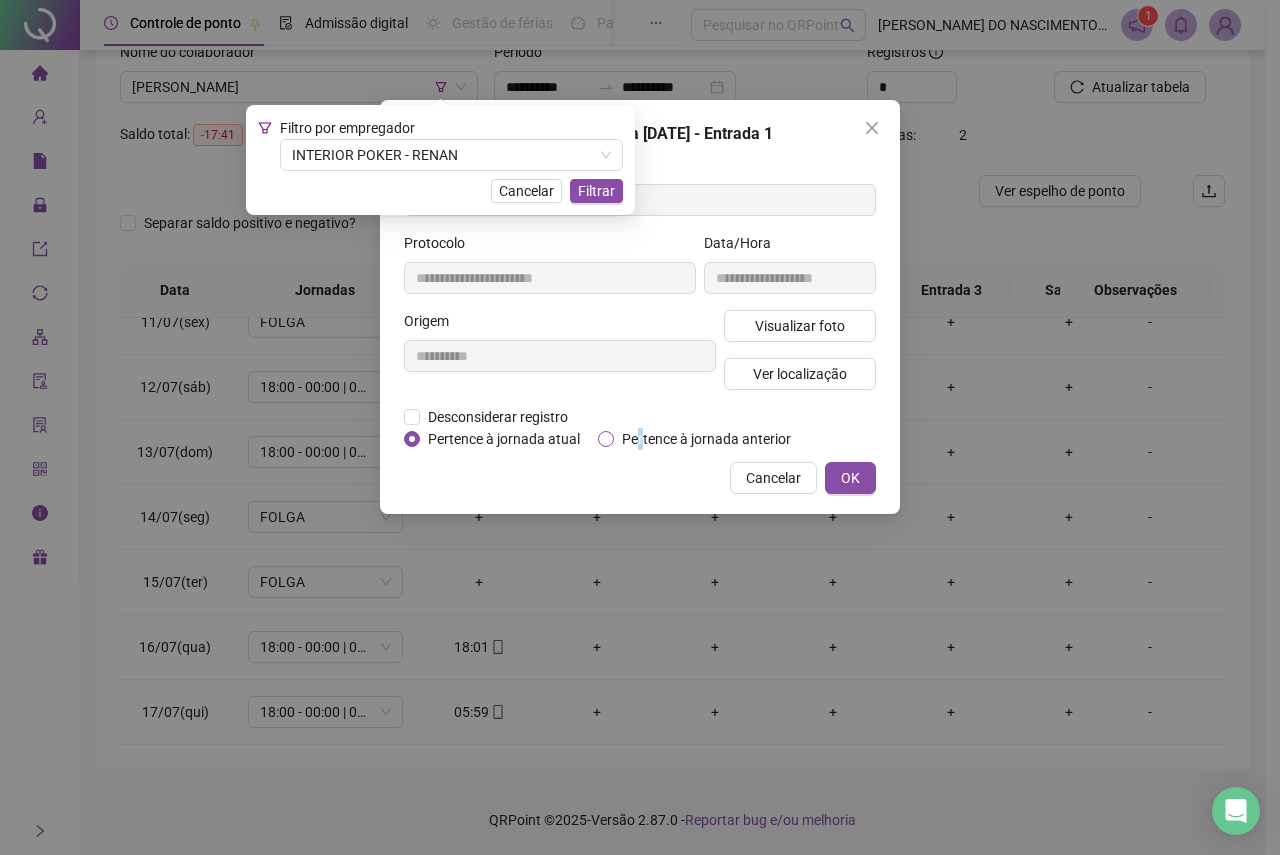 drag, startPoint x: 639, startPoint y: 430, endPoint x: 649, endPoint y: 441, distance: 14.866069 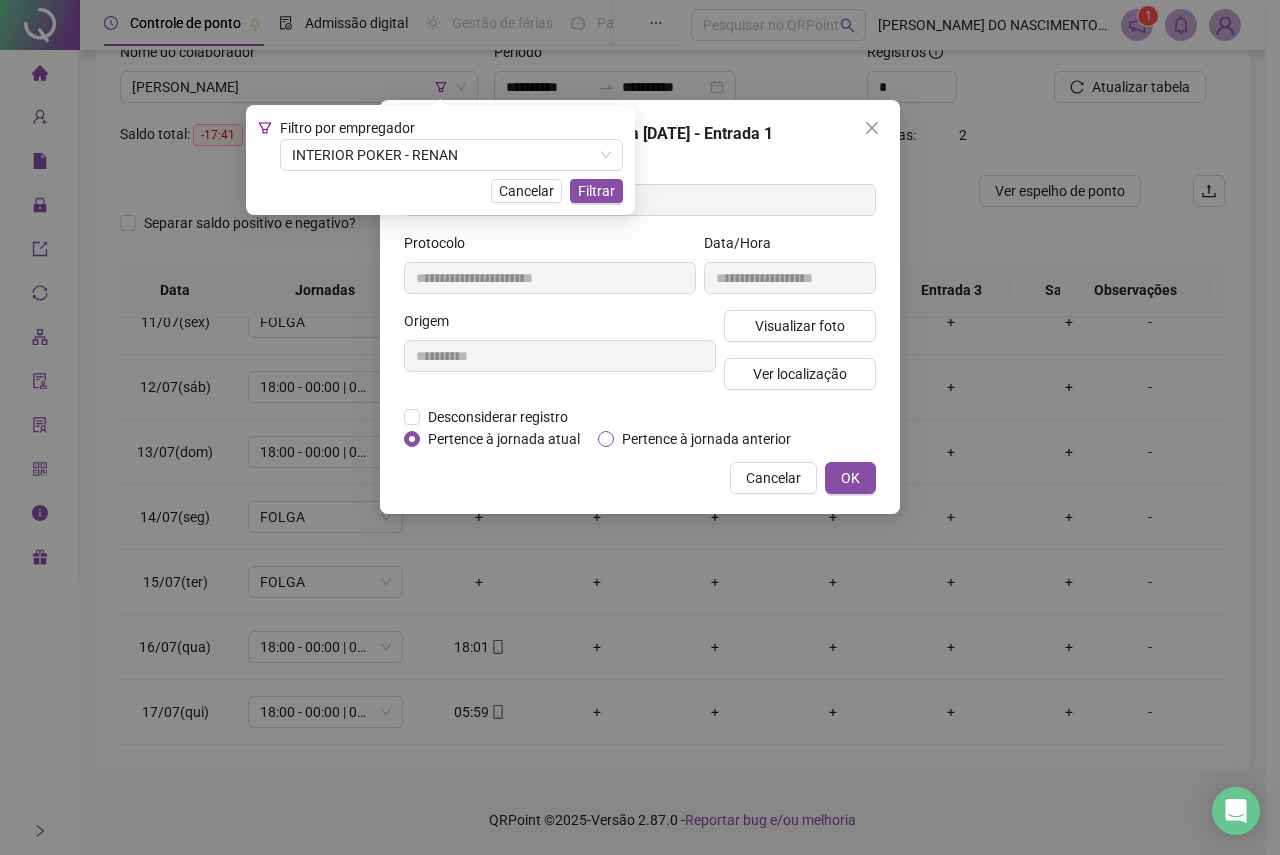 click on "Pertence à jornada anterior" at bounding box center [706, 439] 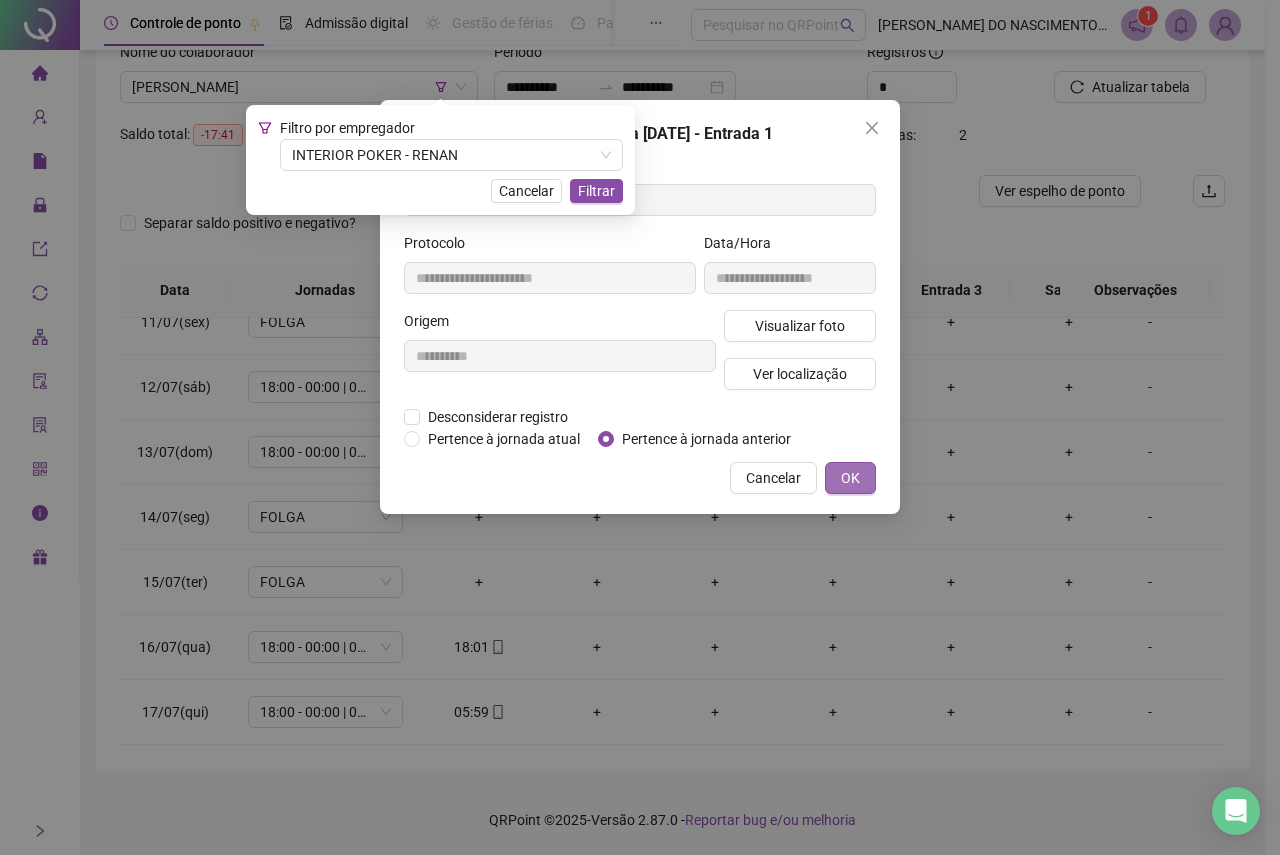 click on "OK" at bounding box center [850, 478] 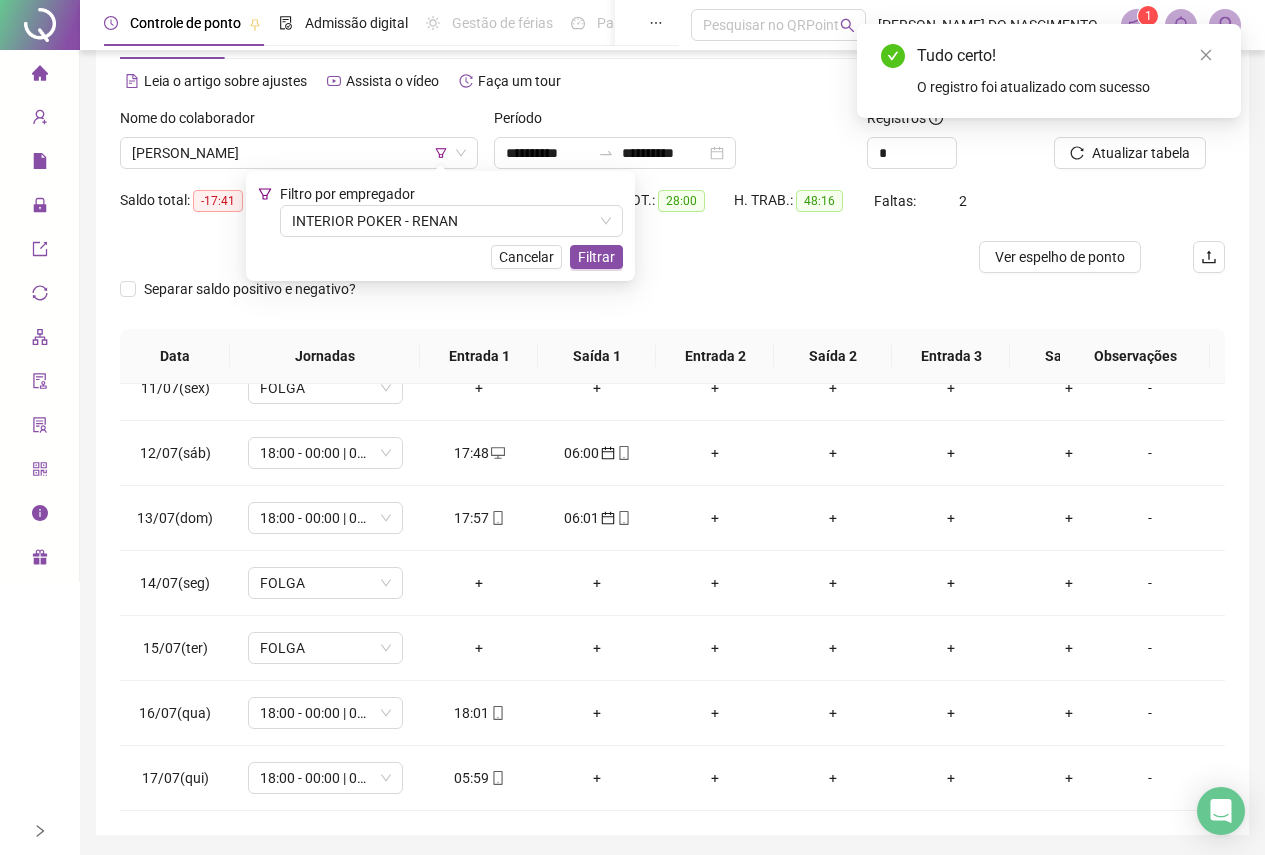 scroll, scrollTop: 0, scrollLeft: 0, axis: both 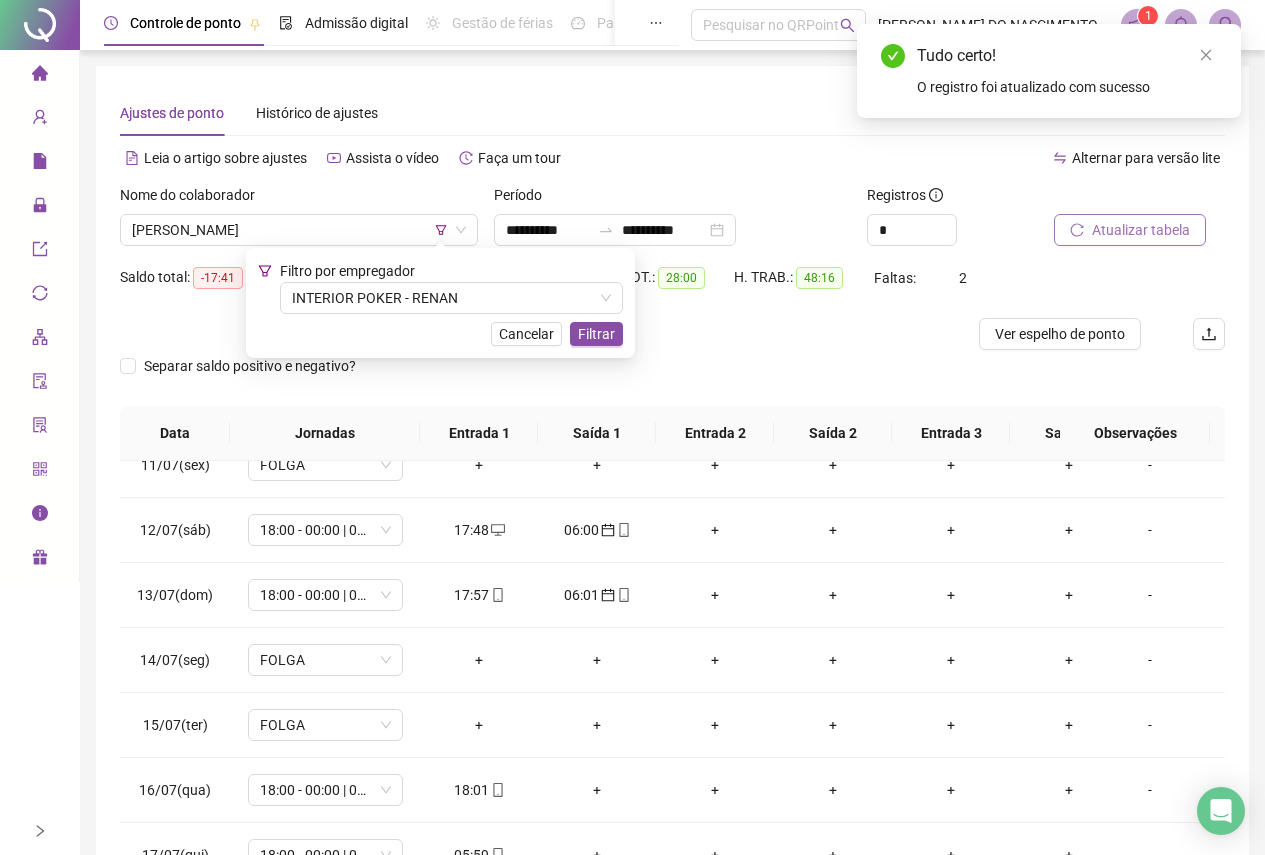 click on "Atualizar tabela" at bounding box center [1141, 230] 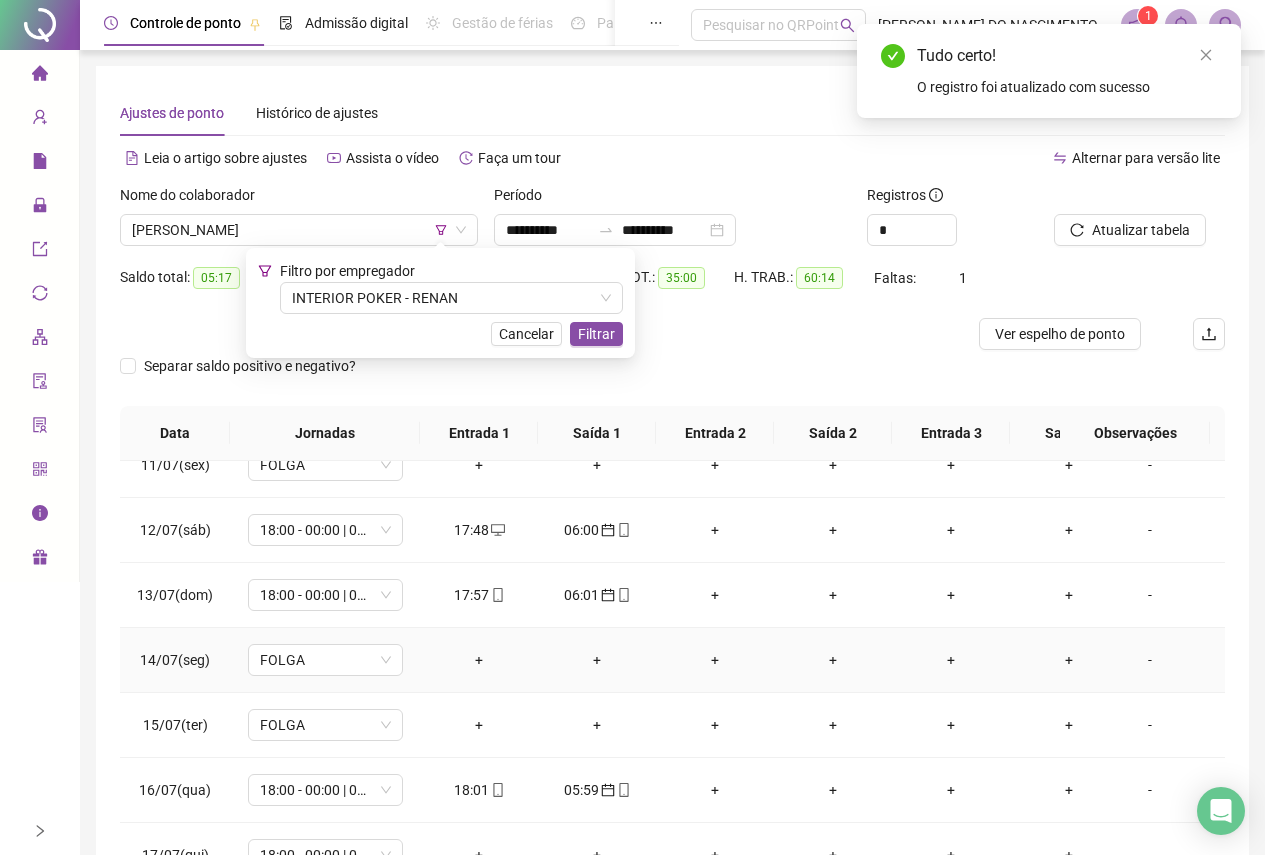 scroll, scrollTop: 143, scrollLeft: 0, axis: vertical 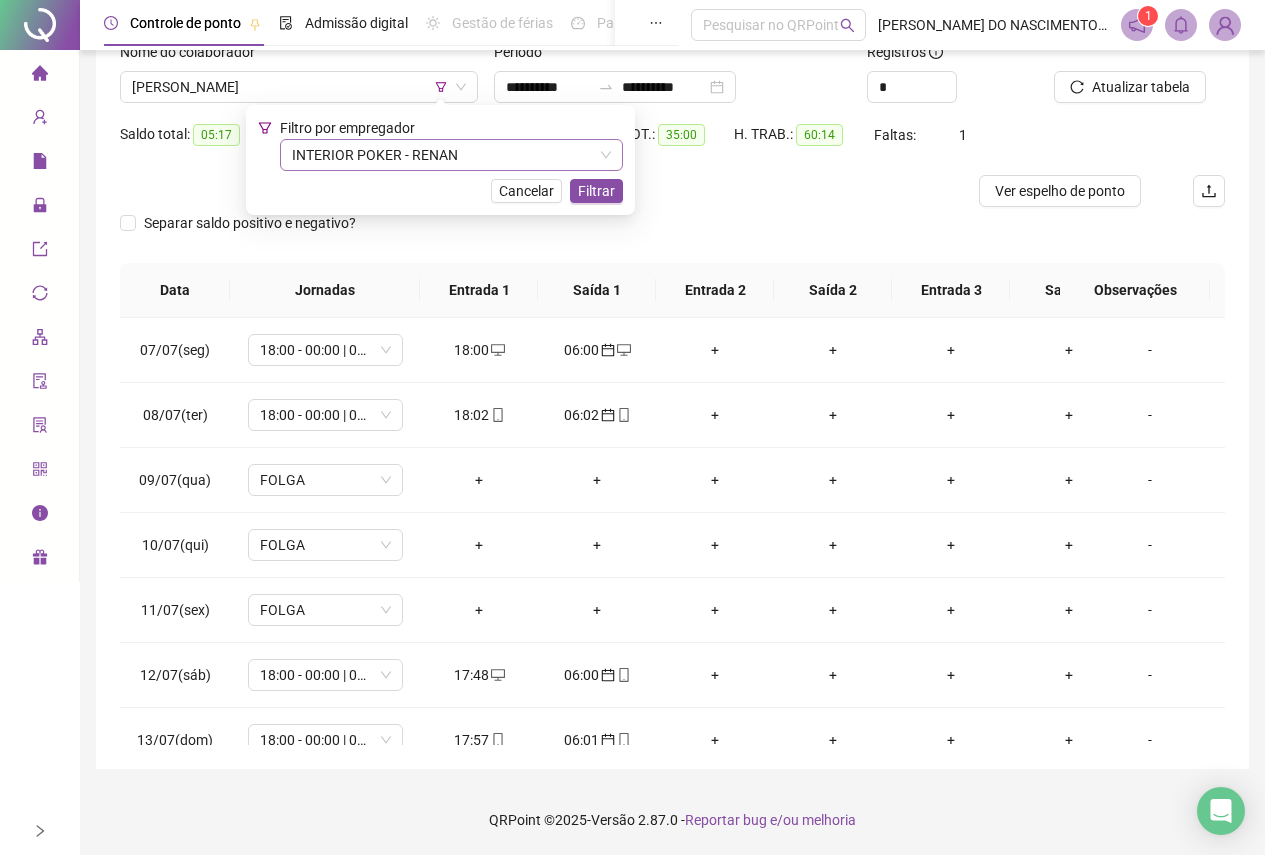 click on "INTERIOR POKER  - RENAN" at bounding box center [451, 155] 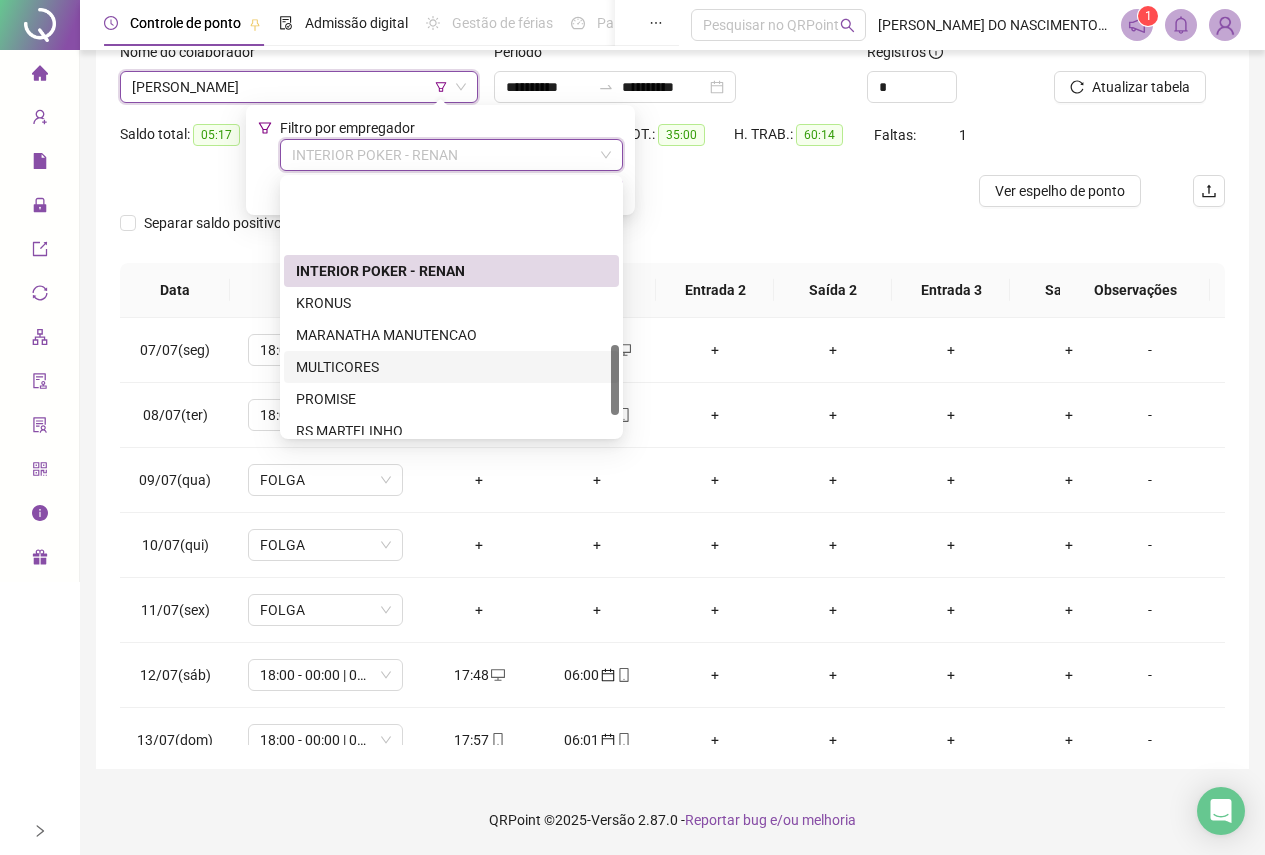 scroll, scrollTop: 600, scrollLeft: 0, axis: vertical 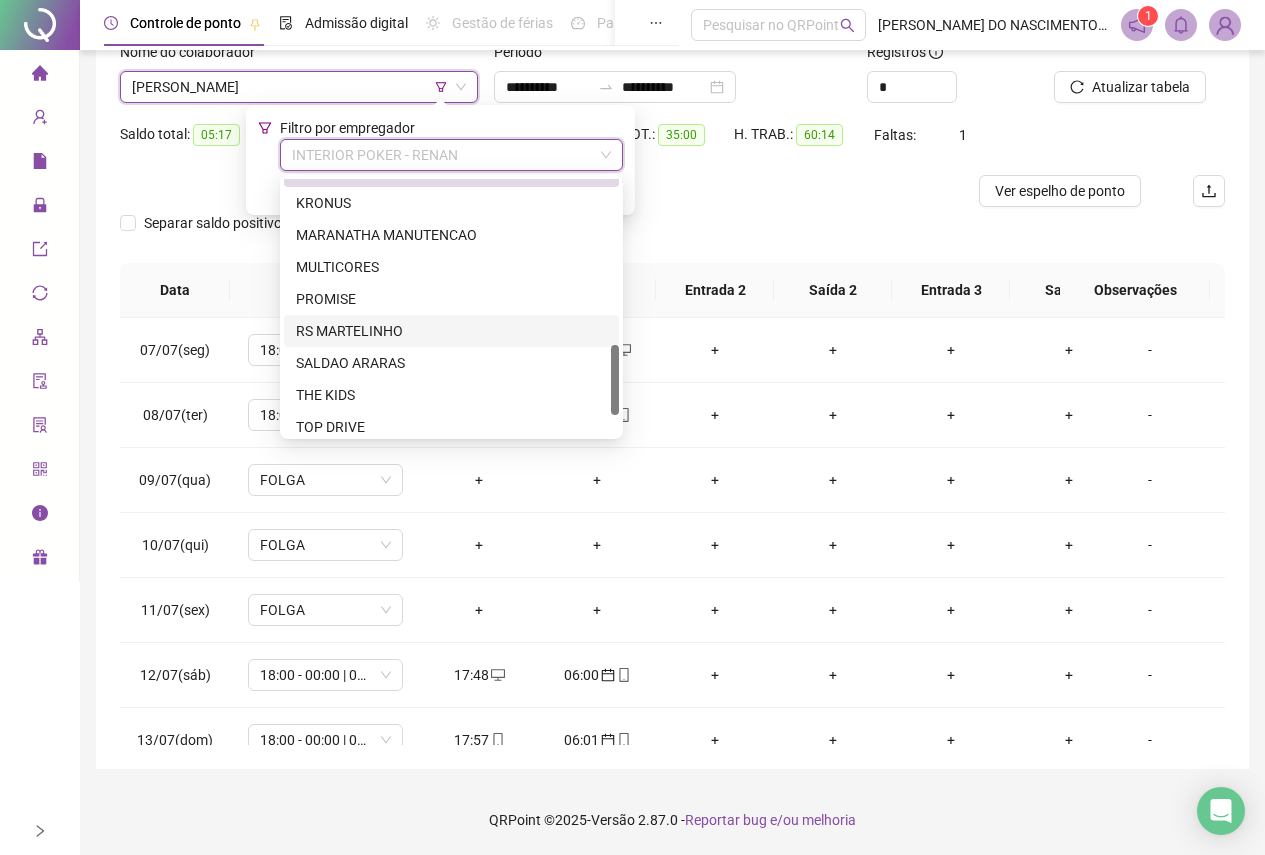 click on "RS MARTELINHO" at bounding box center [451, 331] 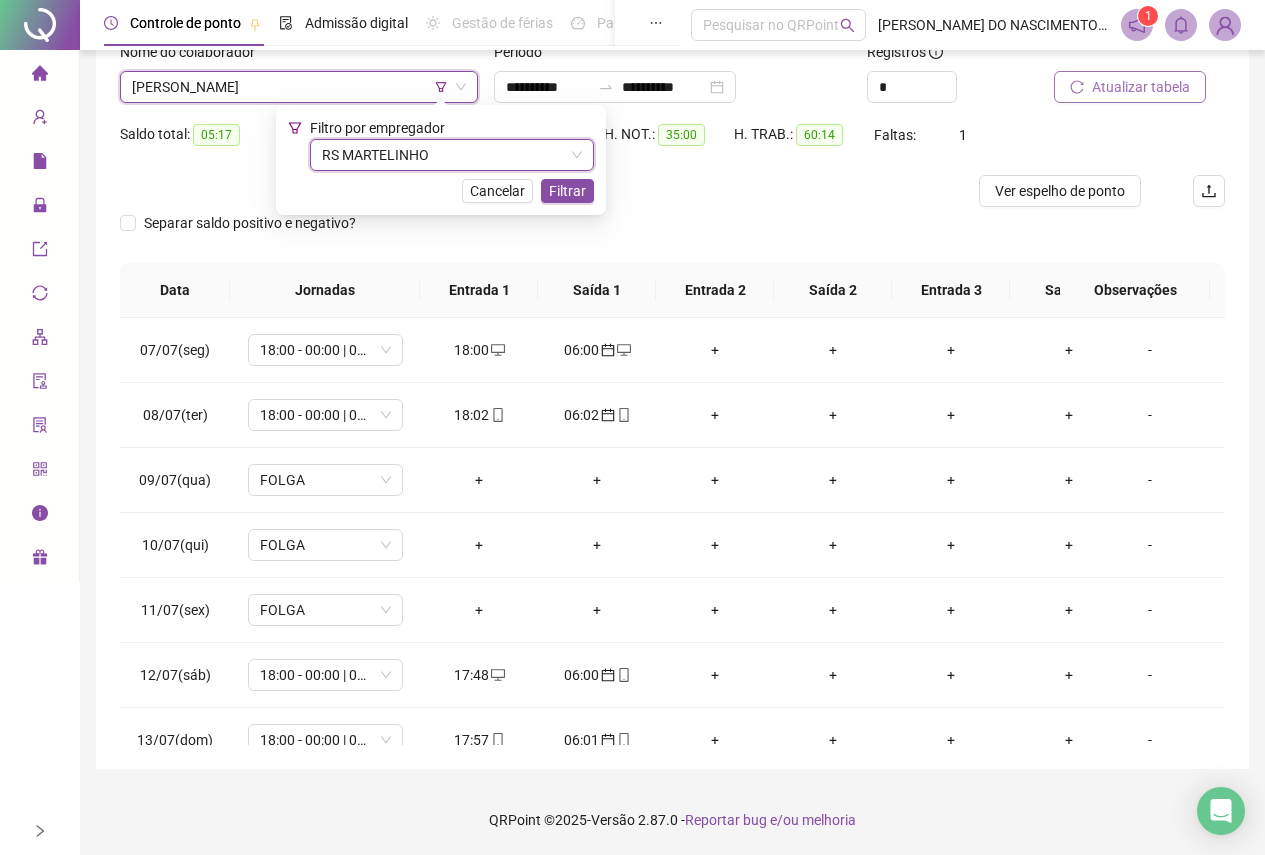 click on "Atualizar tabela" at bounding box center (1141, 87) 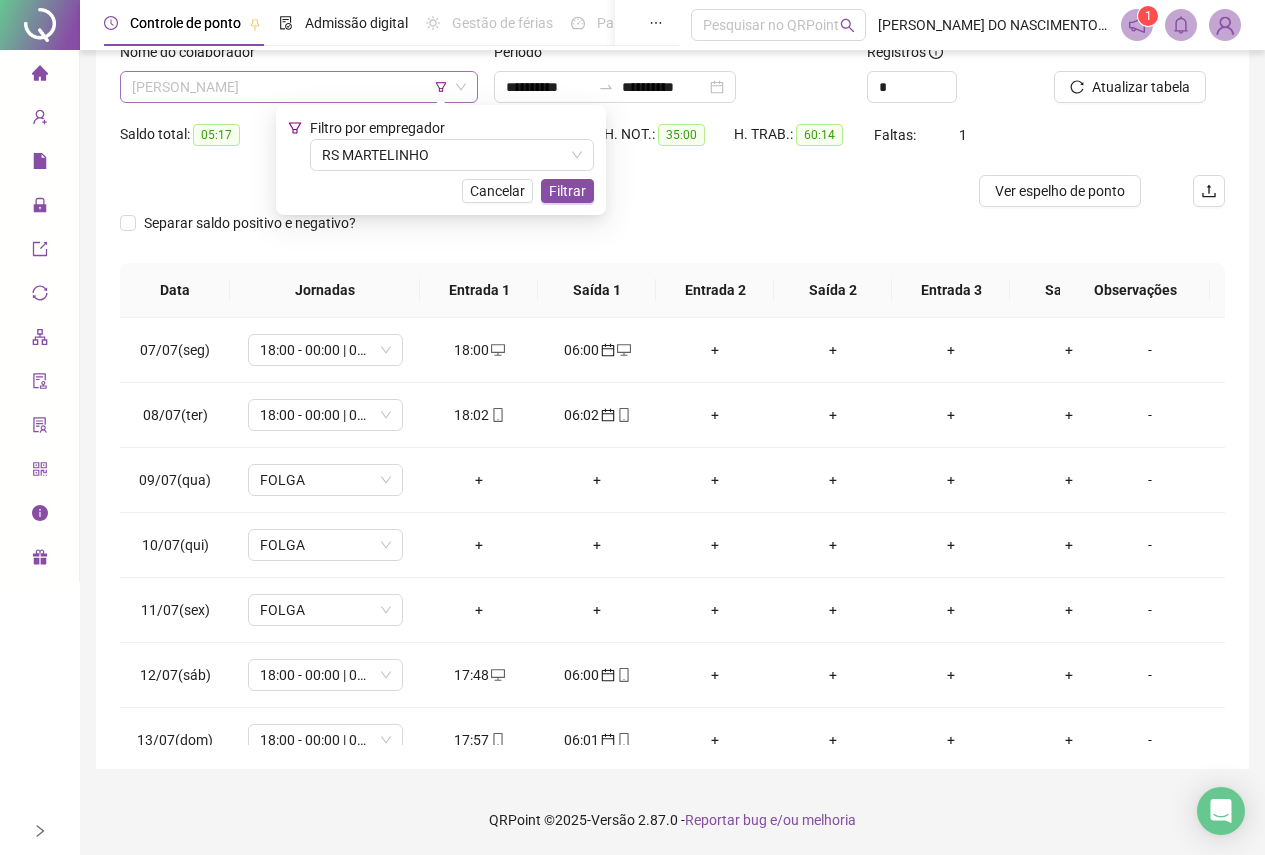 click on "[PERSON_NAME]" at bounding box center [299, 87] 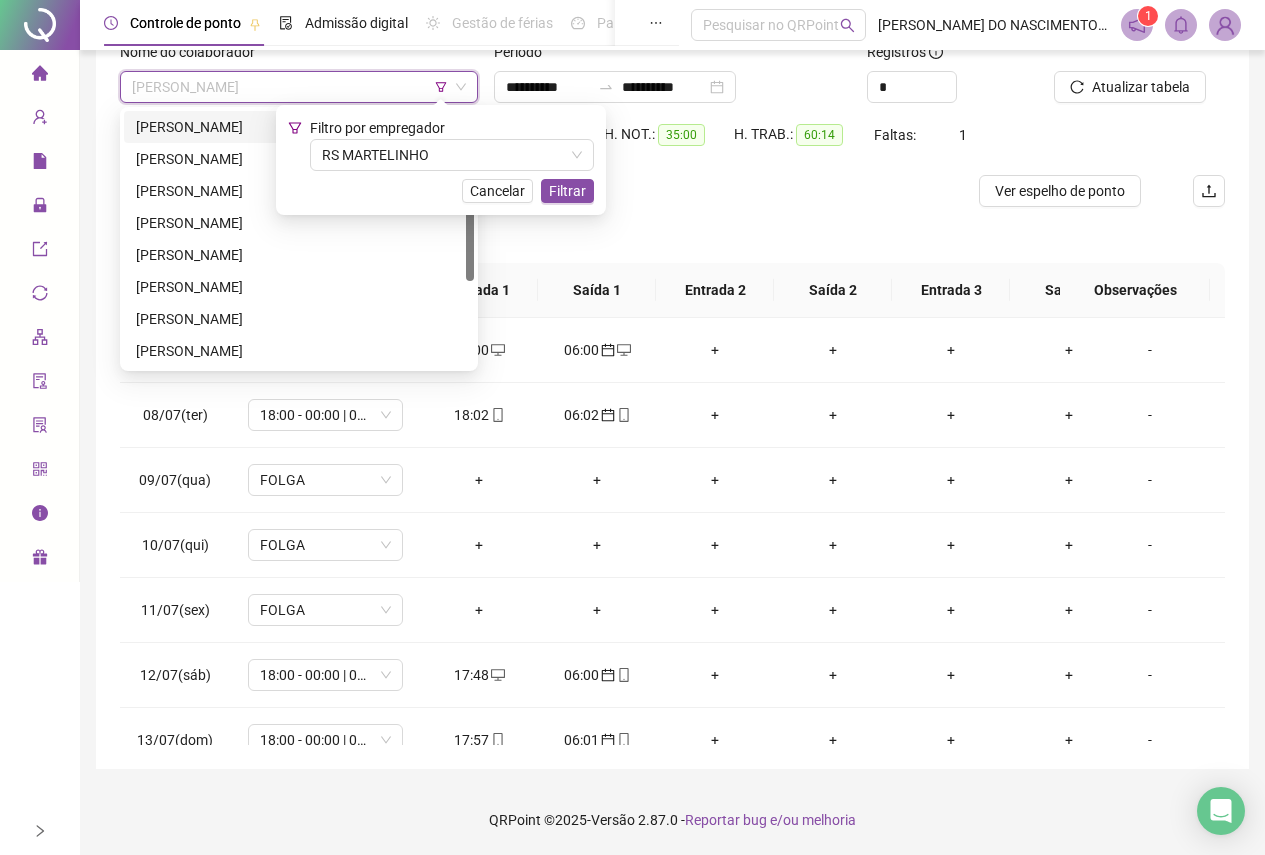 click on "[PERSON_NAME]" at bounding box center [299, 127] 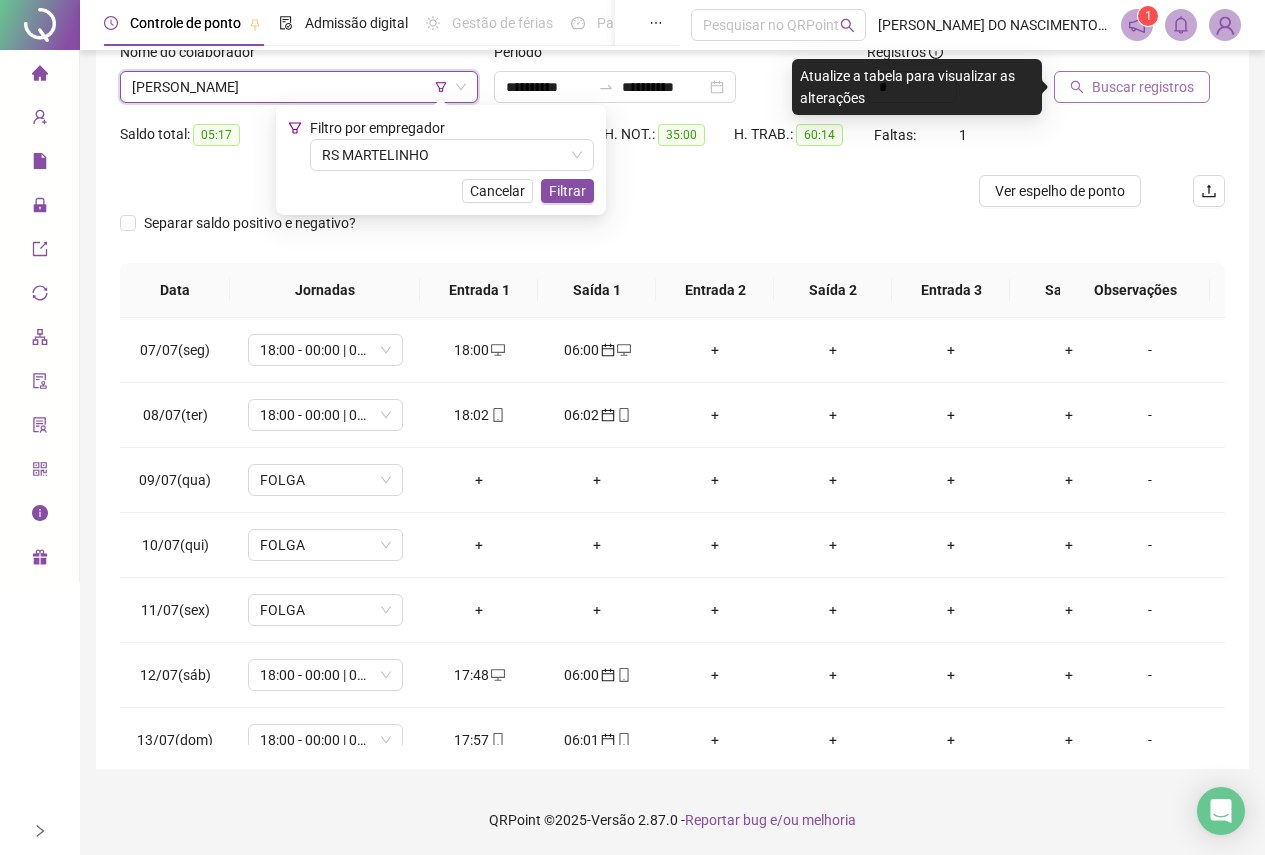click on "Buscar registros" at bounding box center (1143, 87) 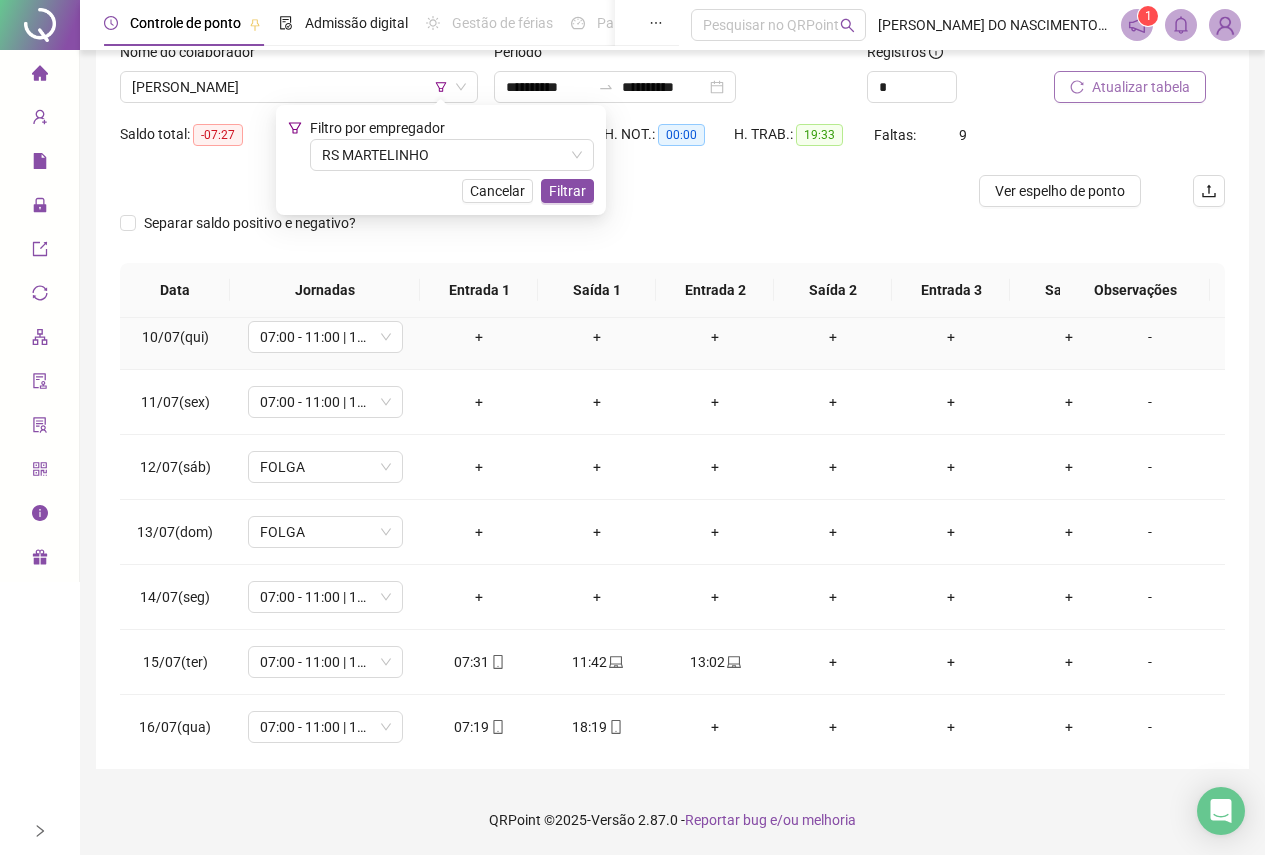 scroll, scrollTop: 693, scrollLeft: 0, axis: vertical 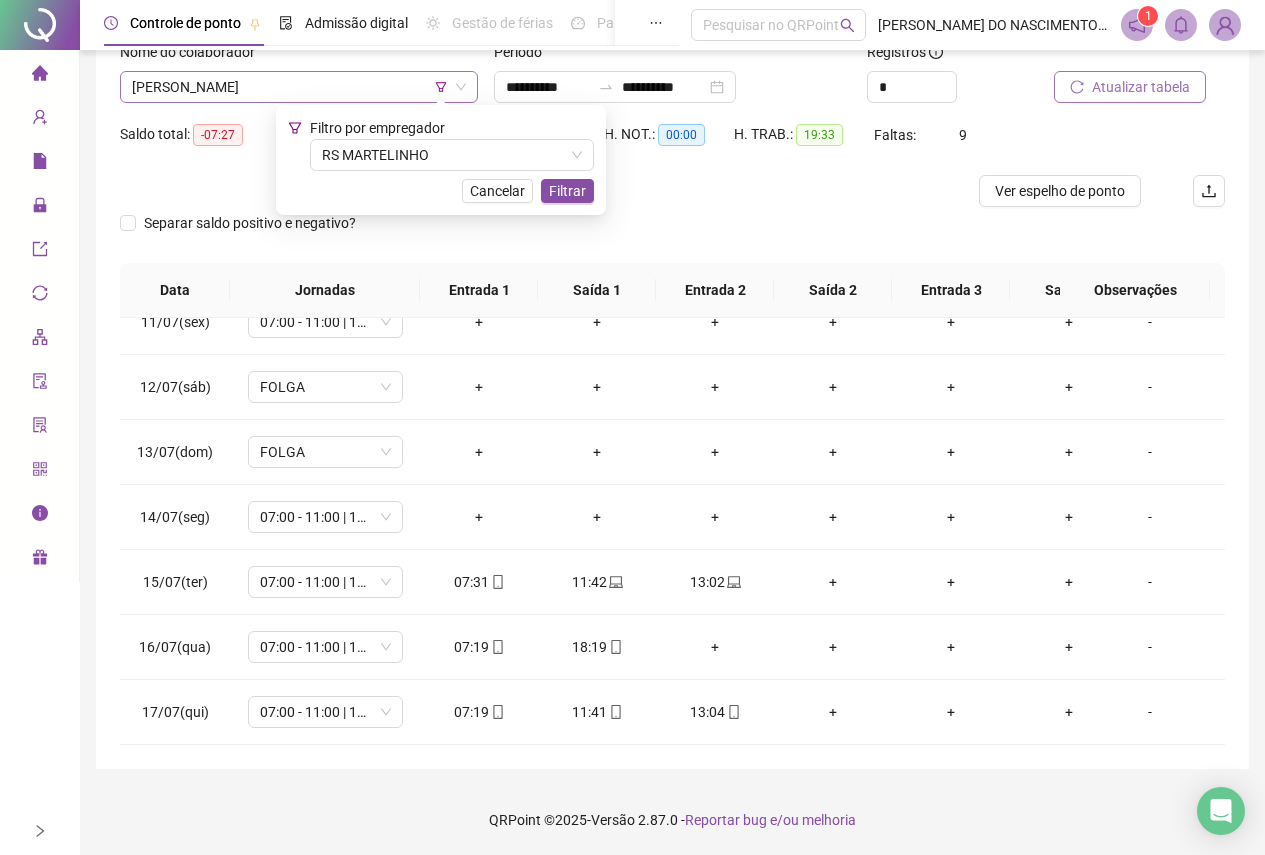 click on "[PERSON_NAME]" at bounding box center [299, 87] 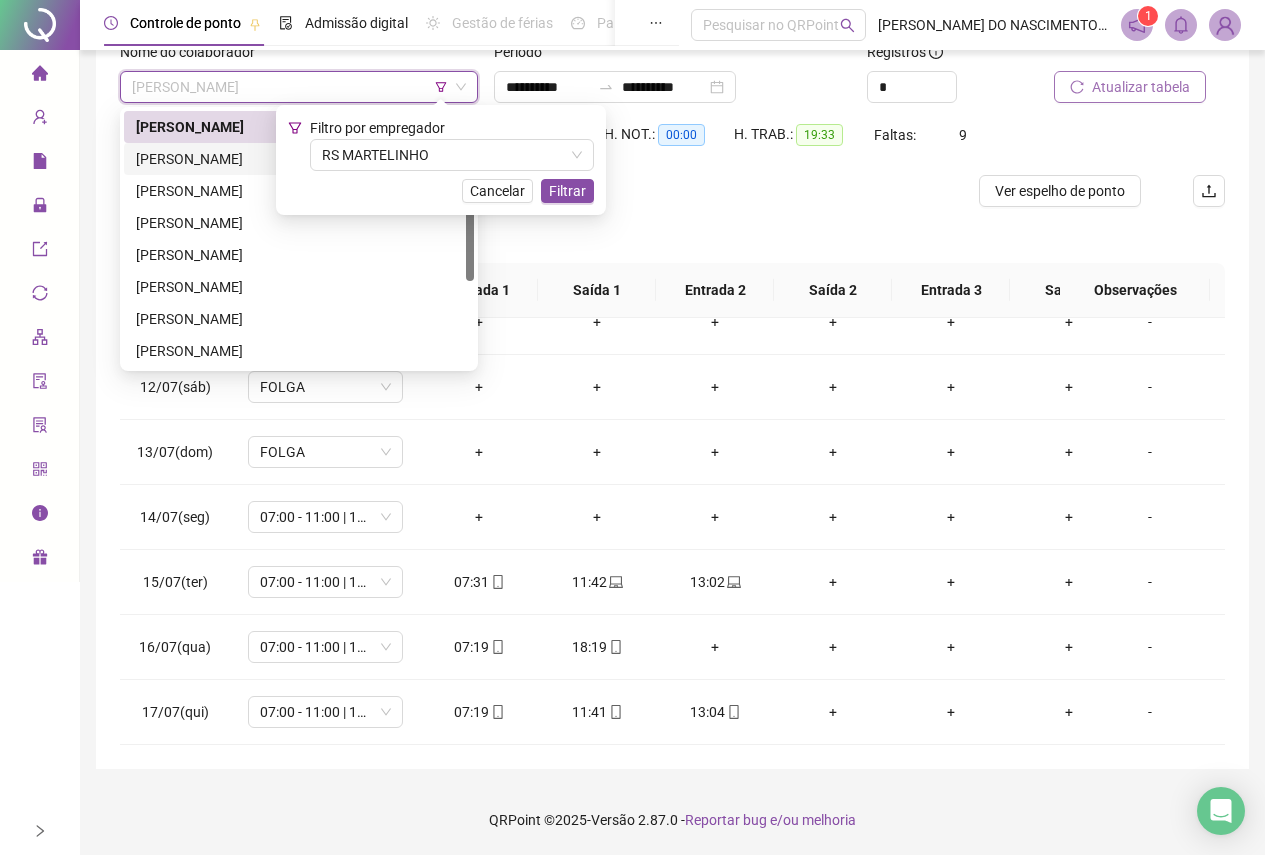 click on "[PERSON_NAME]" at bounding box center [299, 159] 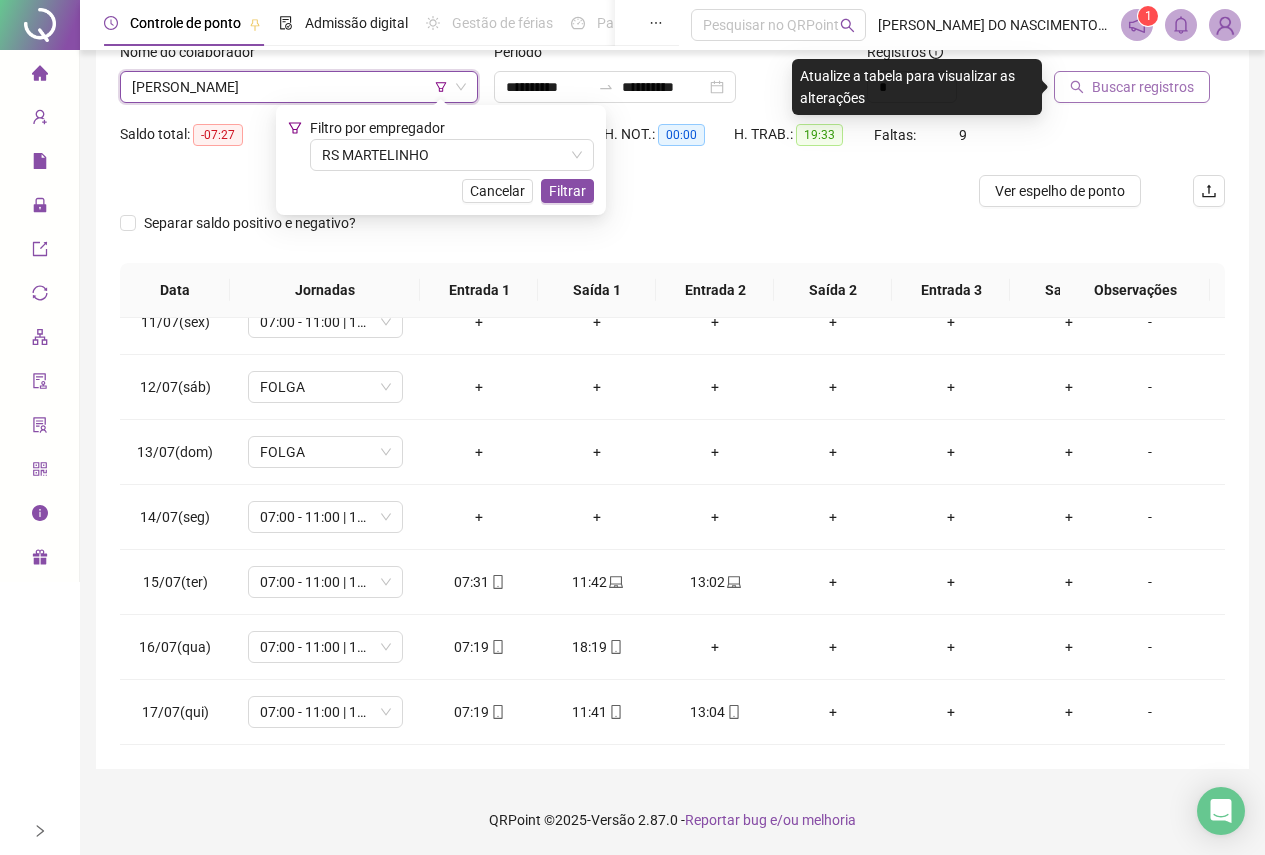 click on "Buscar registros" at bounding box center [1143, 87] 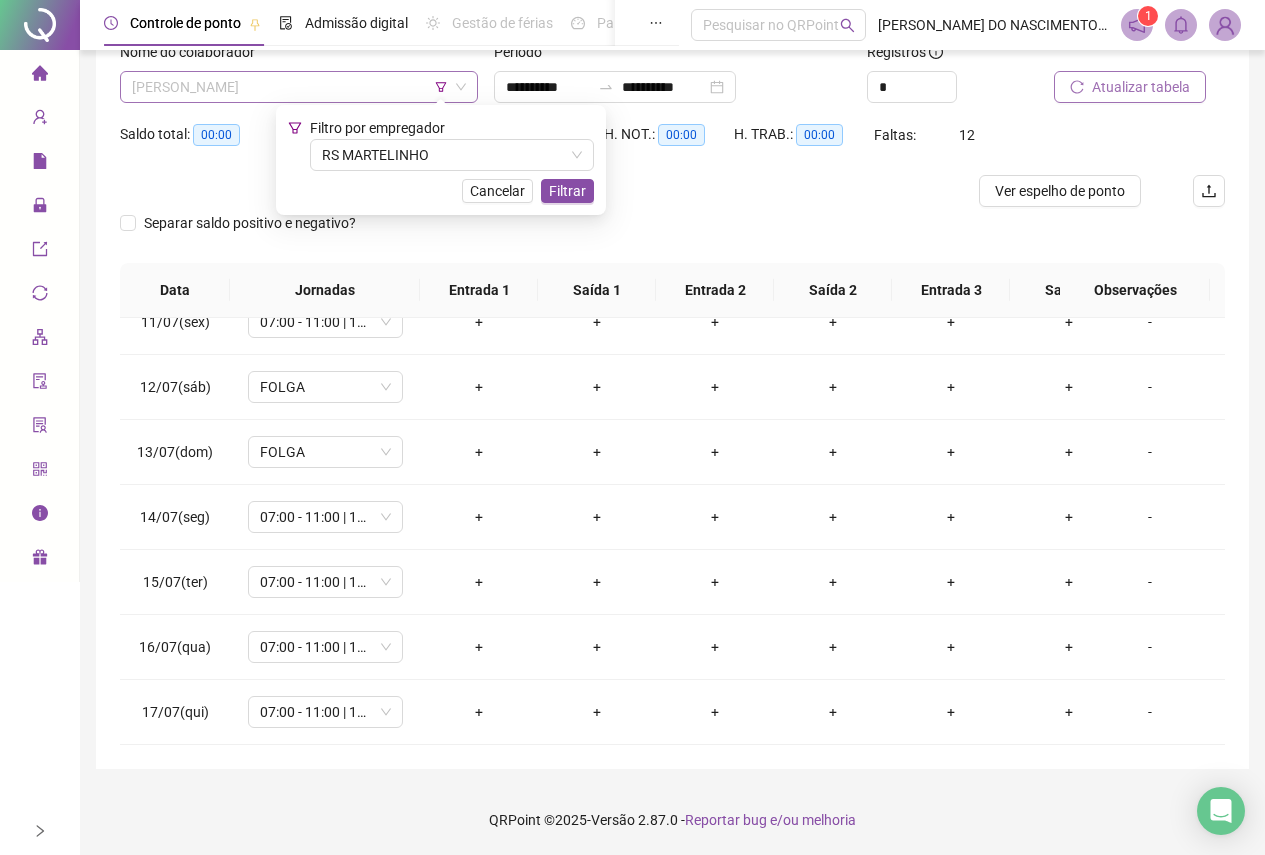 click on "[PERSON_NAME]" at bounding box center [299, 87] 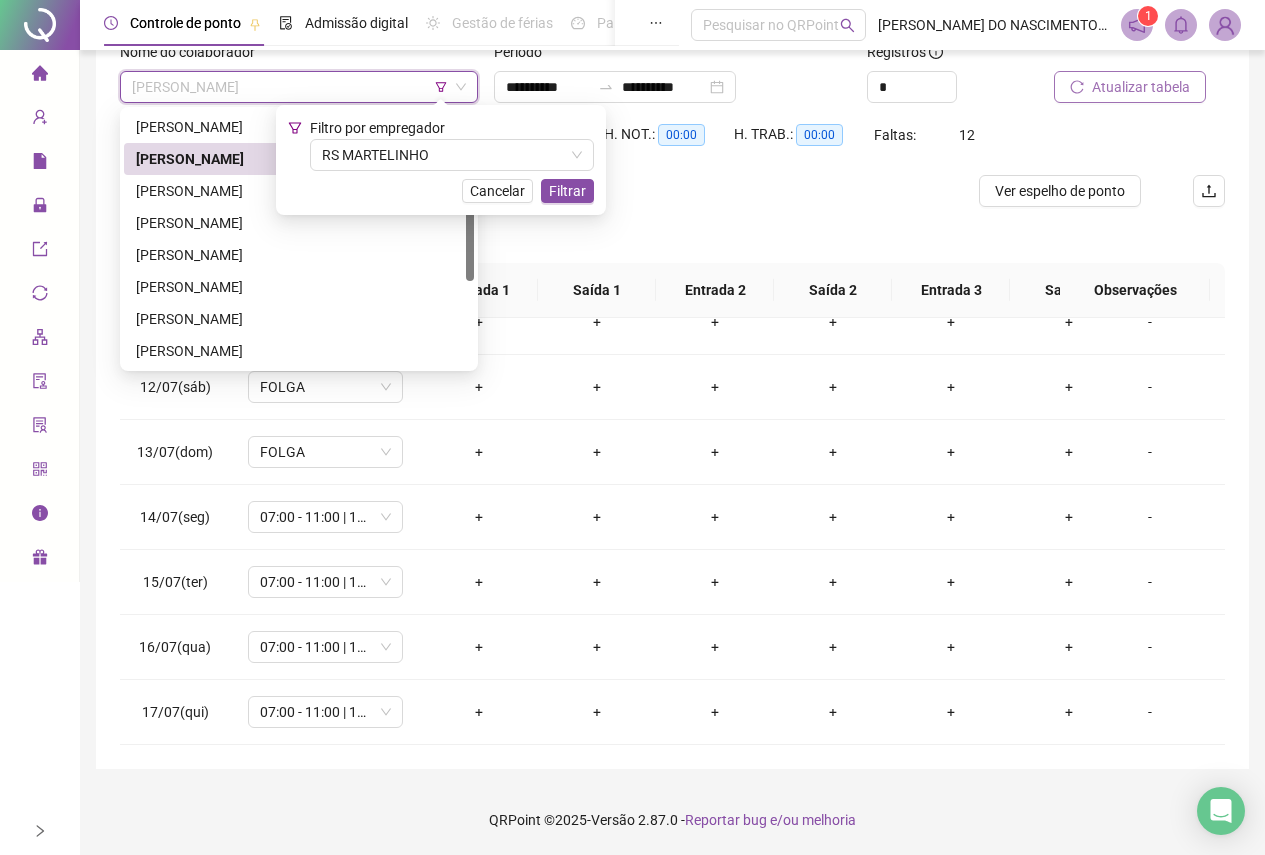 click on "[PERSON_NAME]" at bounding box center [299, 191] 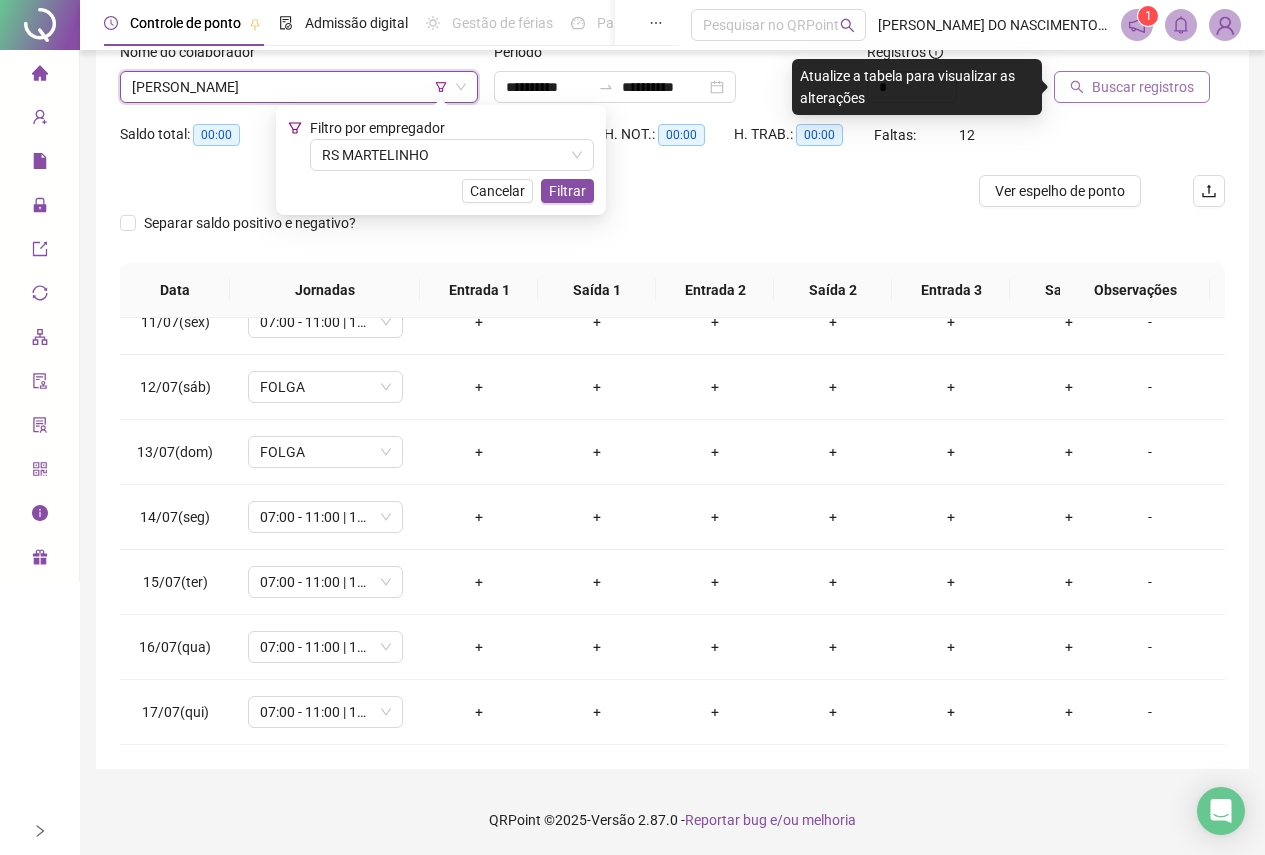 click on "Buscar registros" at bounding box center (1143, 87) 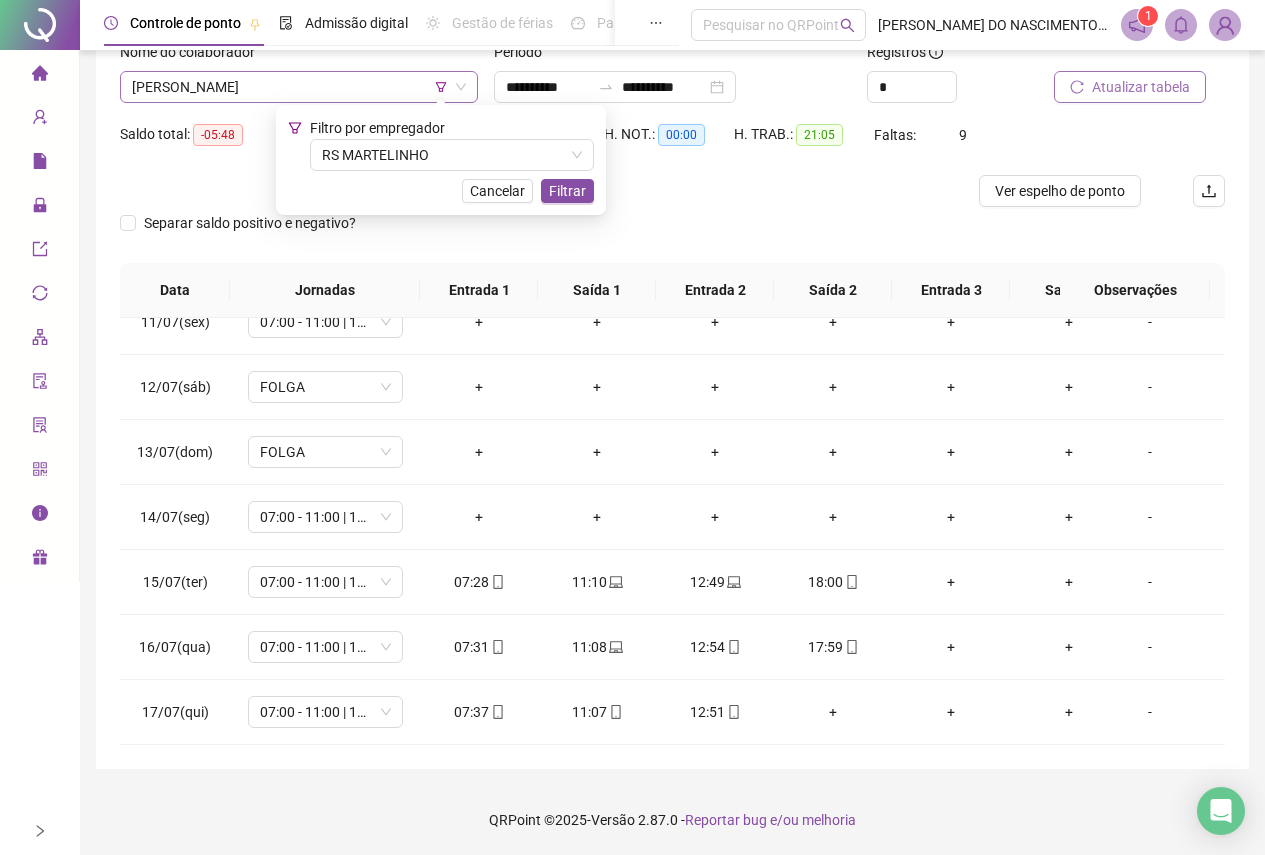 click on "[PERSON_NAME]" at bounding box center [299, 87] 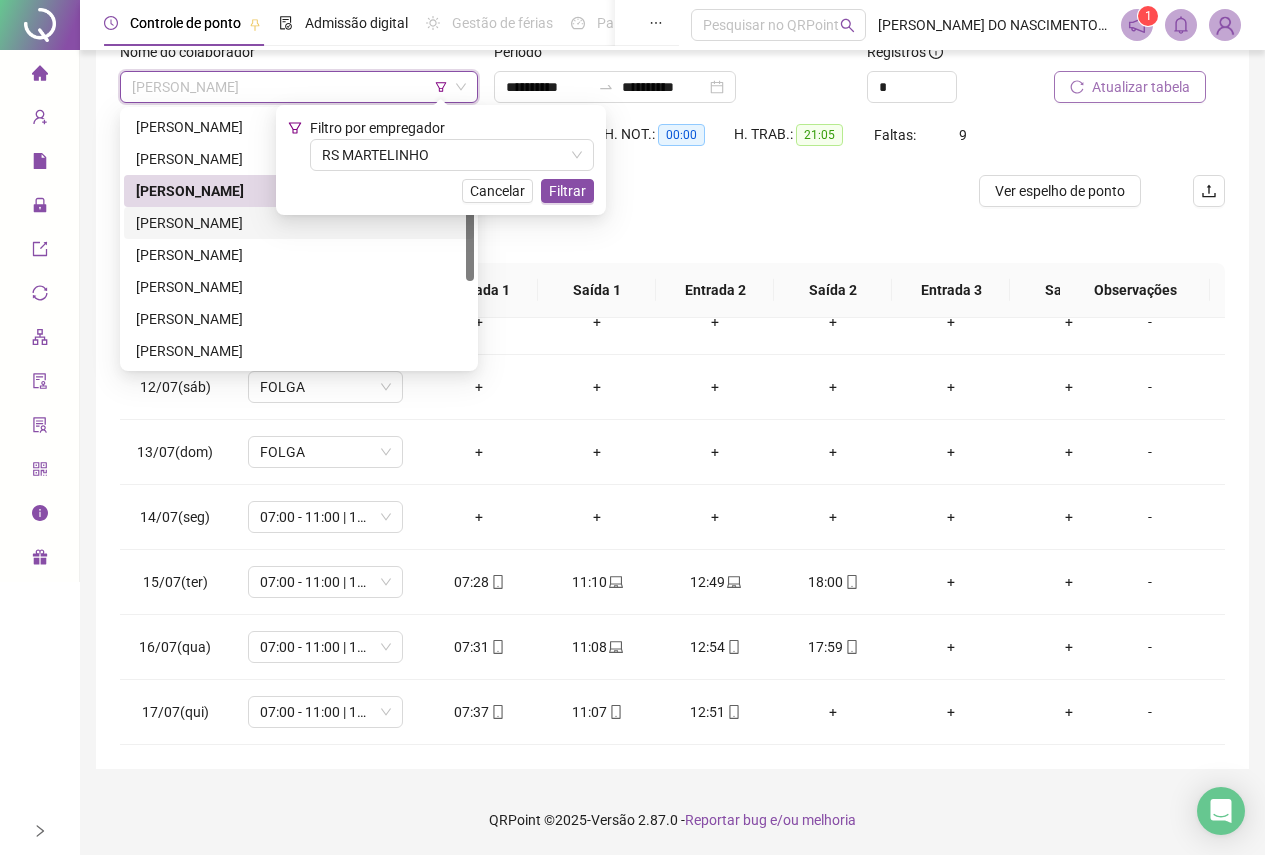 click on "[PERSON_NAME]" at bounding box center (299, 223) 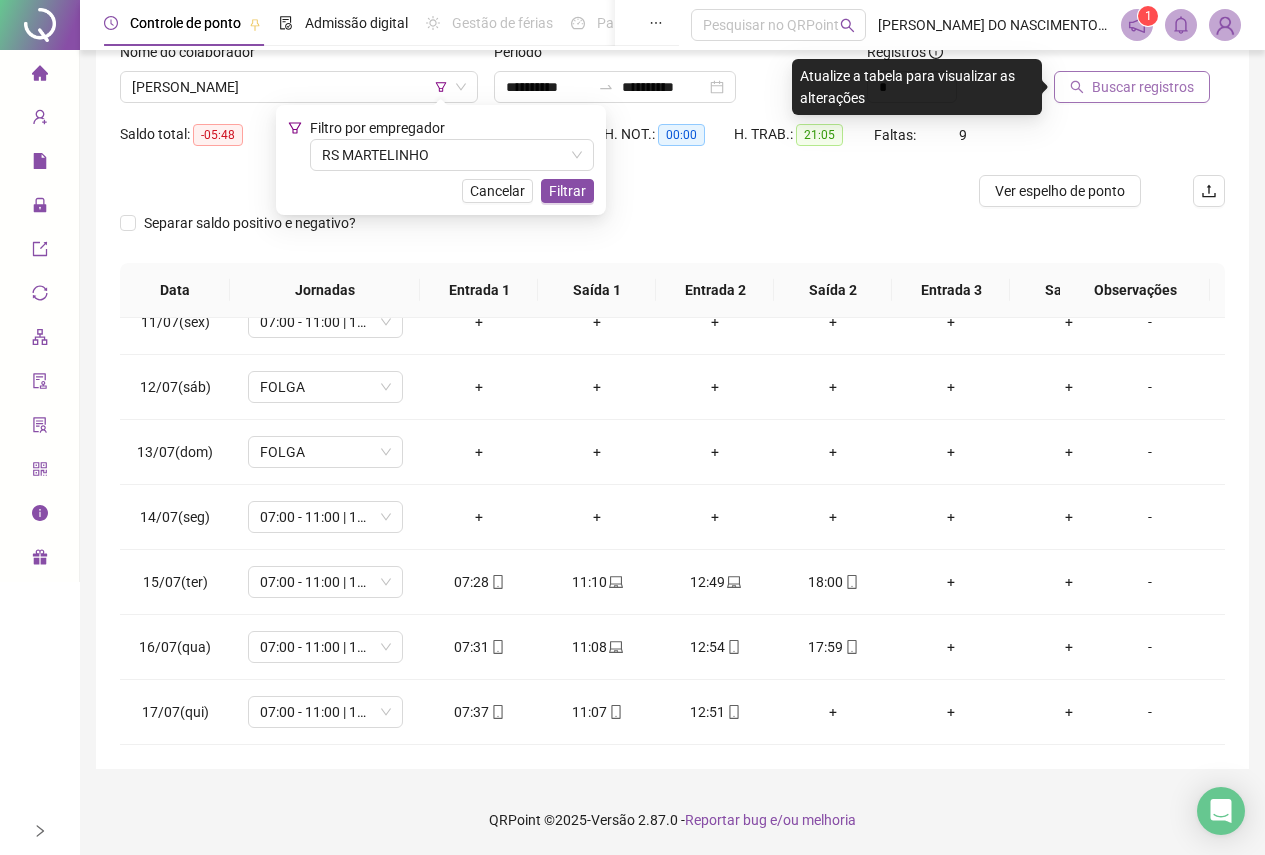 click on "Buscar registros" at bounding box center (1143, 87) 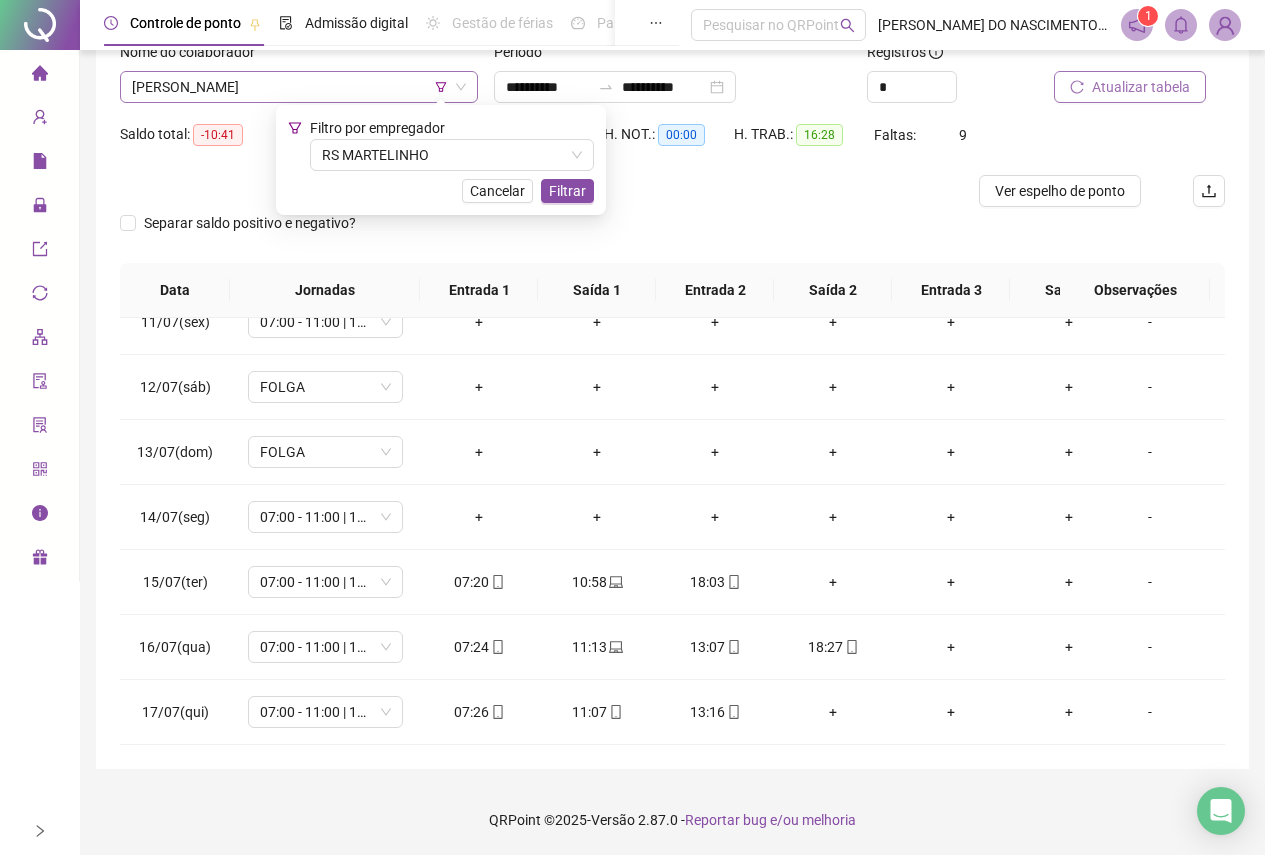 click on "[PERSON_NAME]" at bounding box center (299, 87) 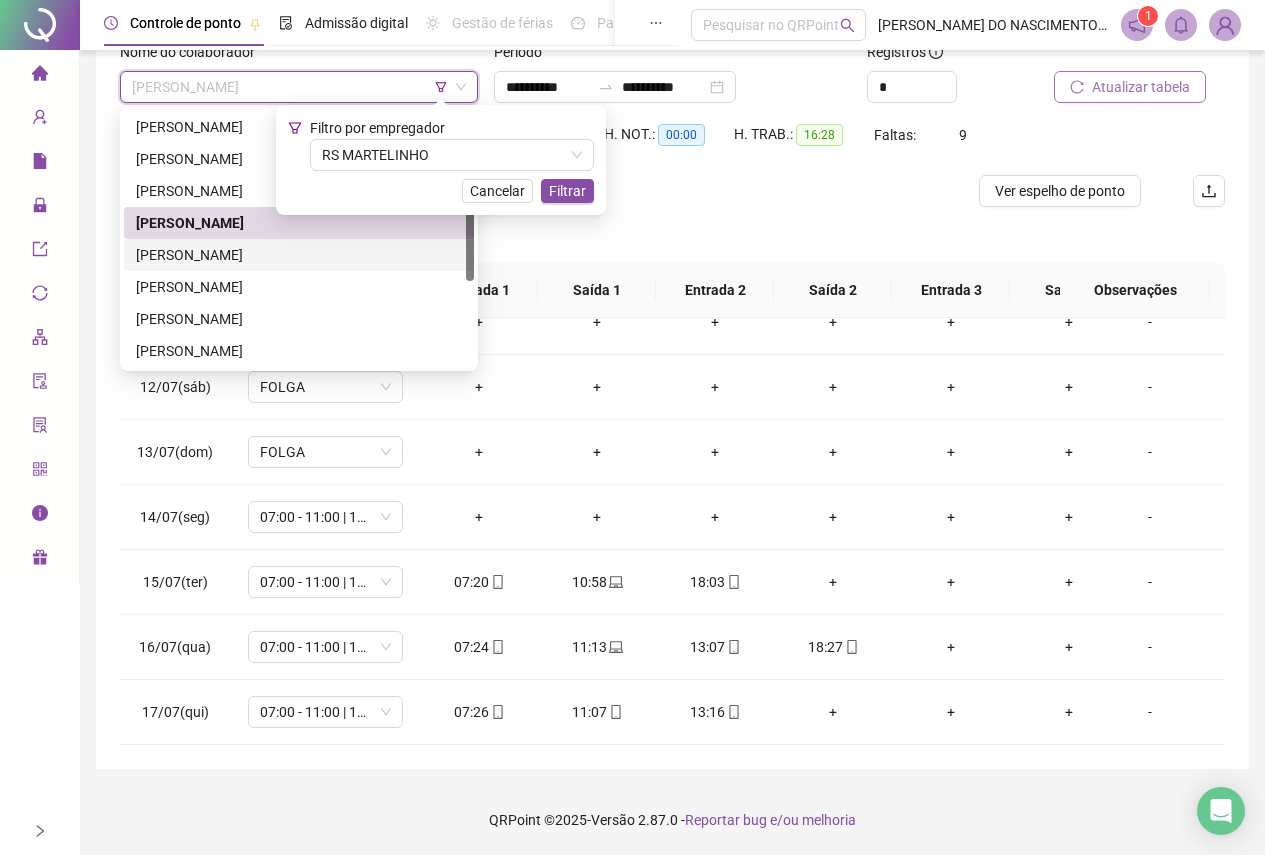 click on "[PERSON_NAME]" at bounding box center [299, 255] 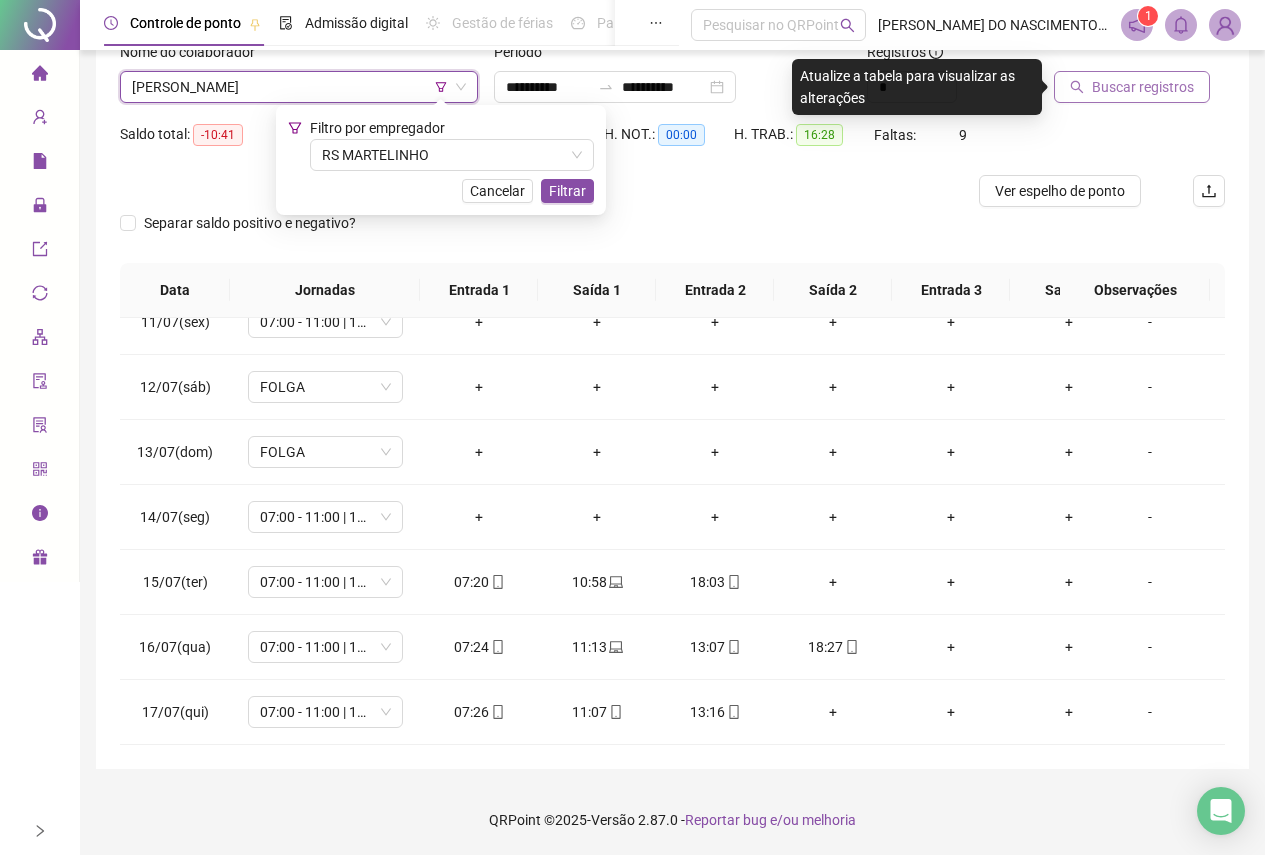 click on "Buscar registros" at bounding box center [1143, 87] 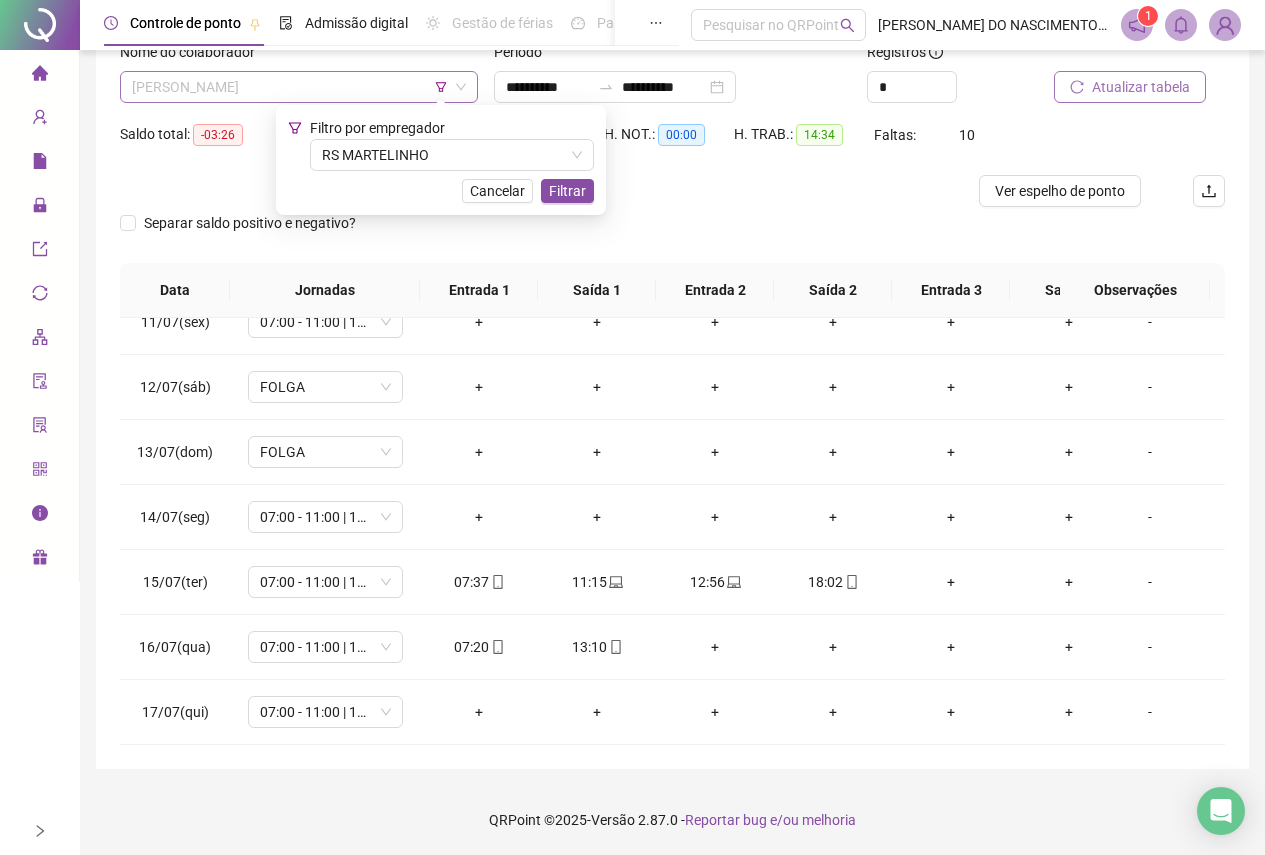 click on "[PERSON_NAME]" at bounding box center (299, 87) 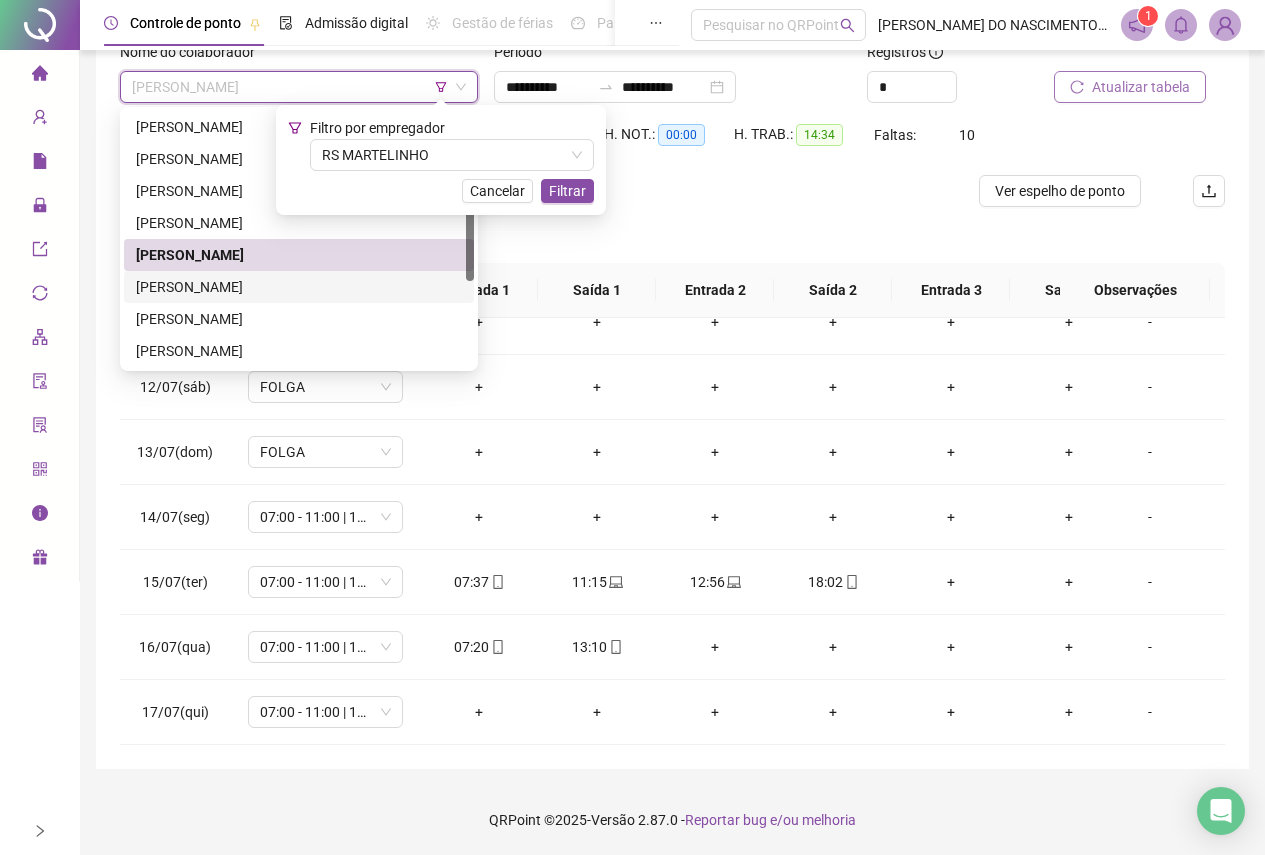 click on "[PERSON_NAME]" at bounding box center (299, 287) 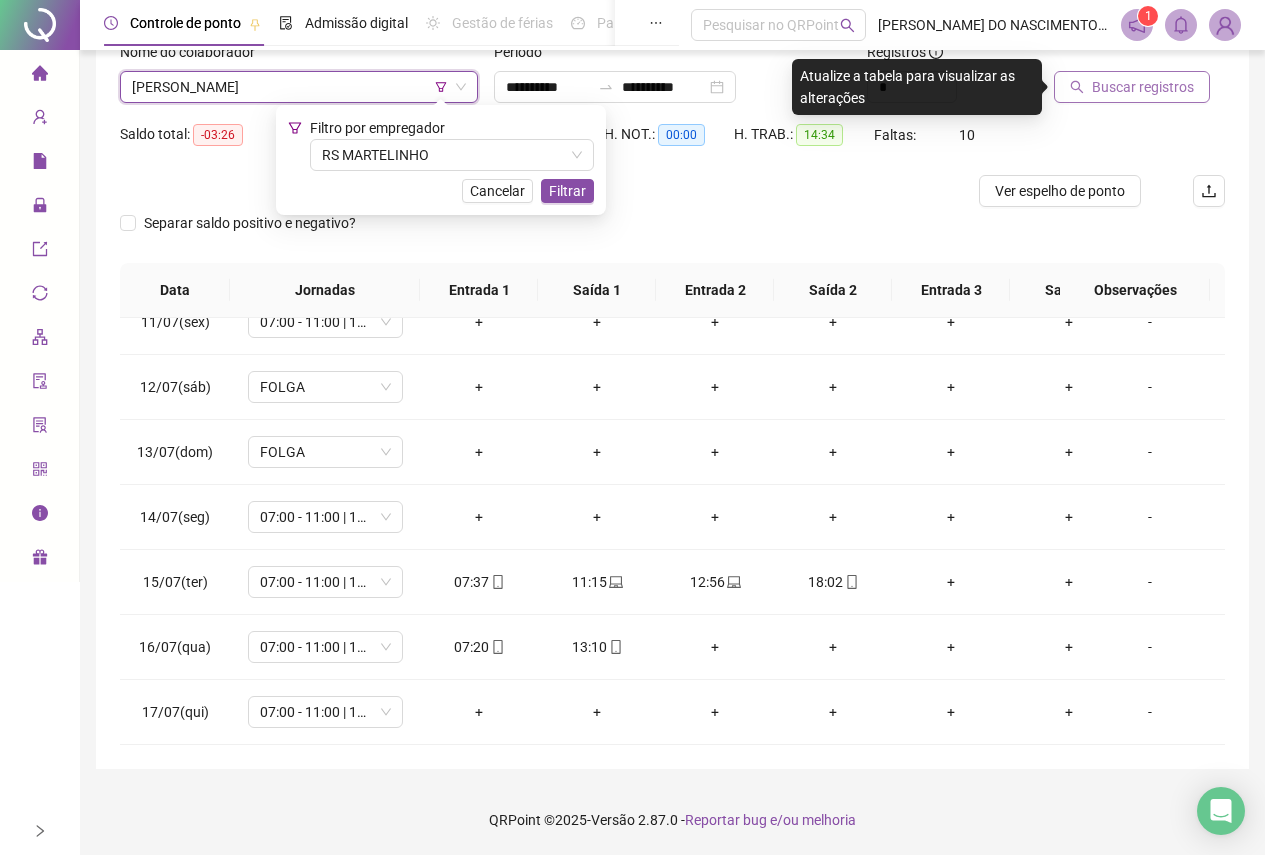 click on "Buscar registros" at bounding box center (1143, 87) 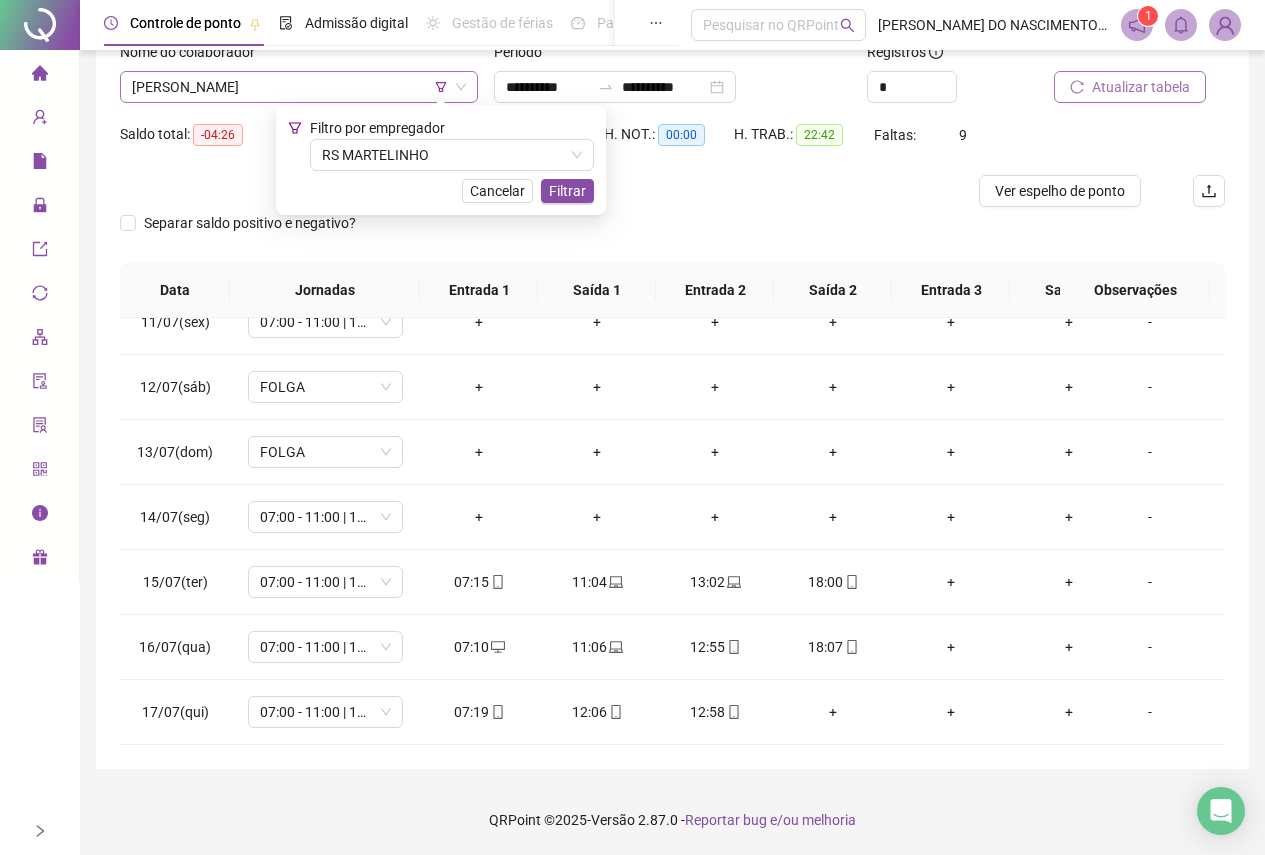 click on "[PERSON_NAME]" at bounding box center [299, 87] 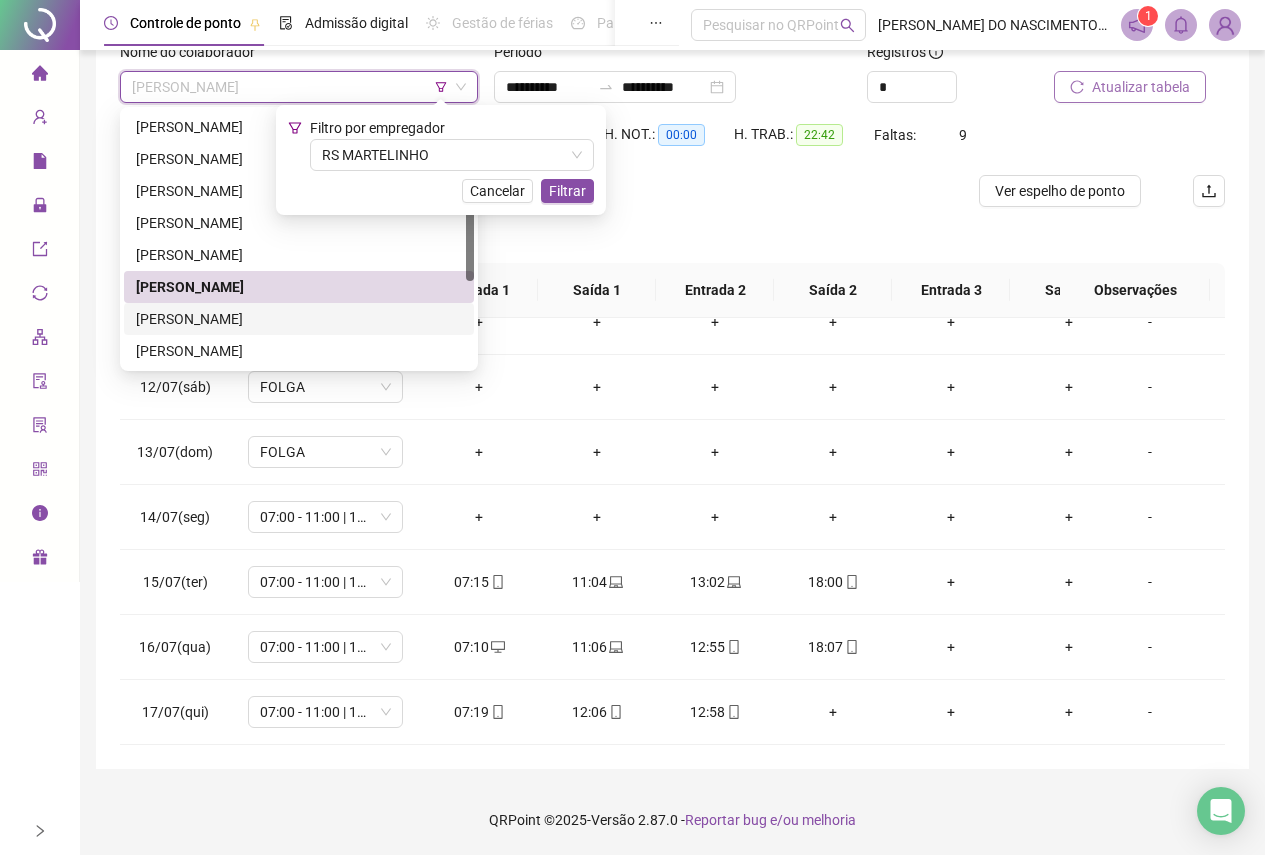 click on "[PERSON_NAME]" at bounding box center [299, 319] 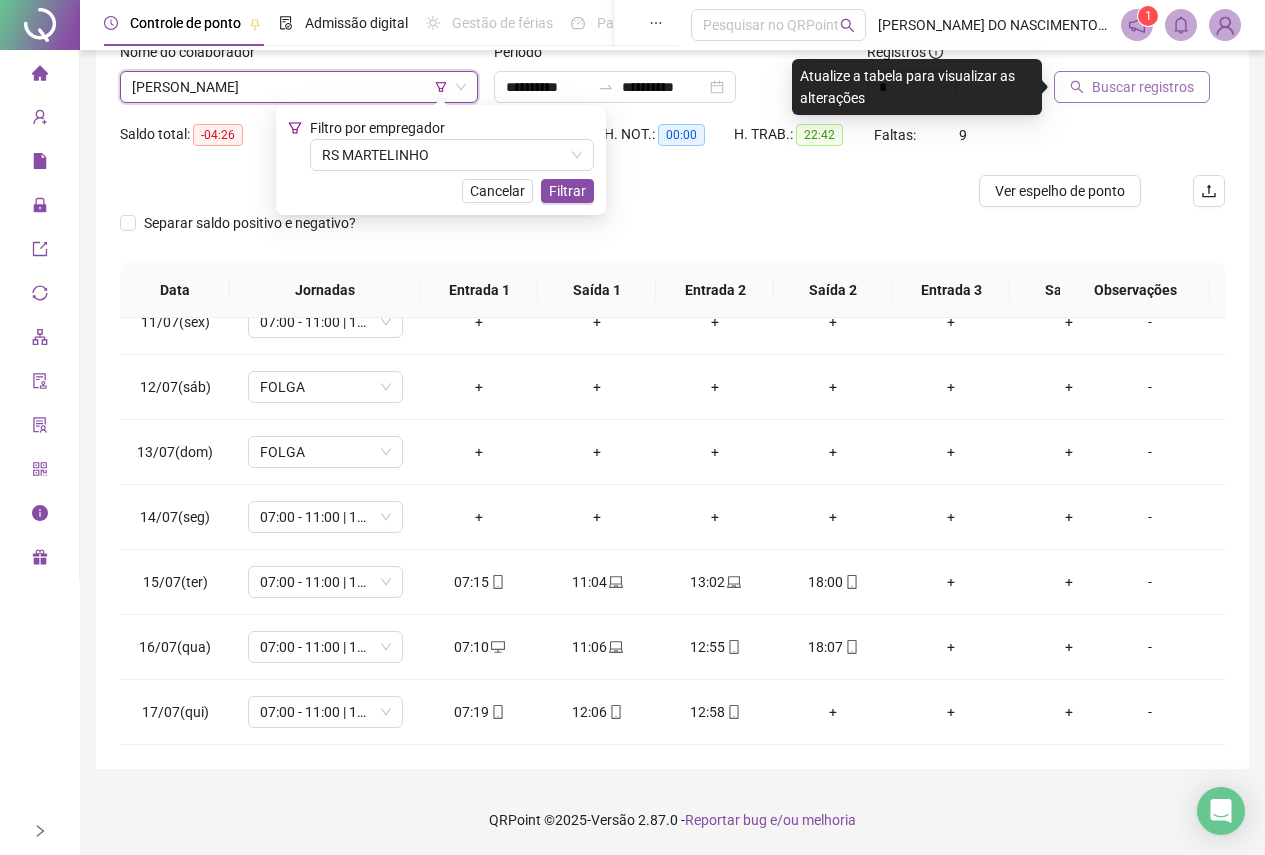 click on "Buscar registros" at bounding box center [1143, 87] 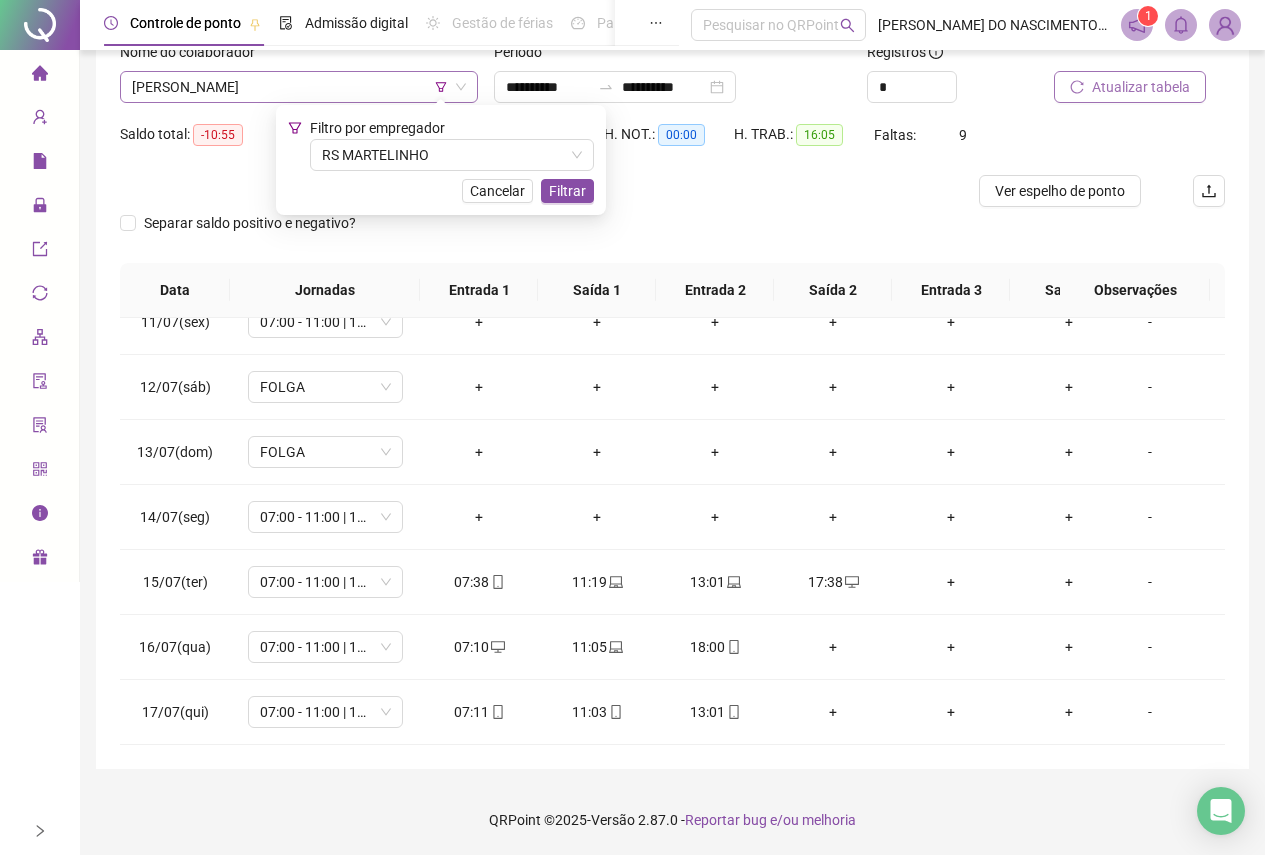 click on "[PERSON_NAME]" at bounding box center [299, 87] 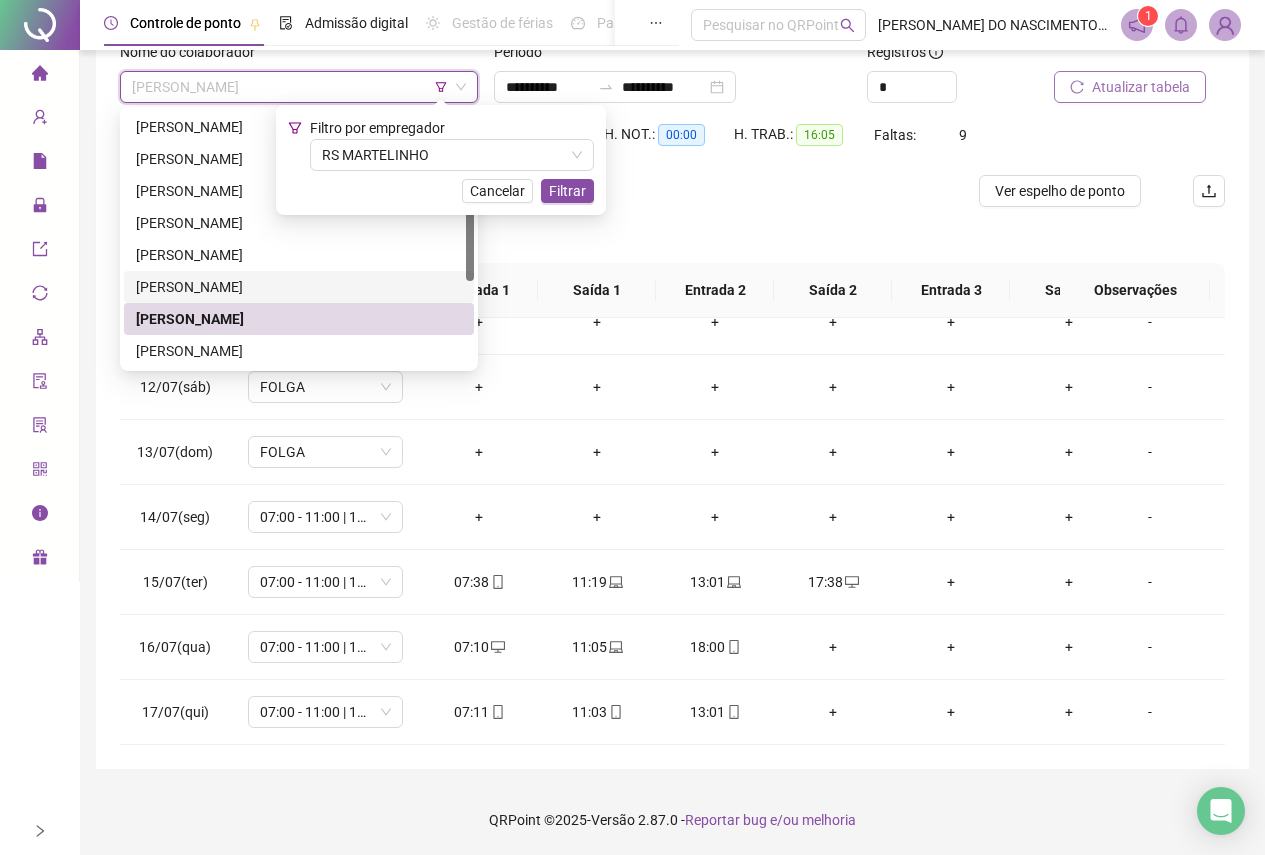 scroll, scrollTop: 100, scrollLeft: 0, axis: vertical 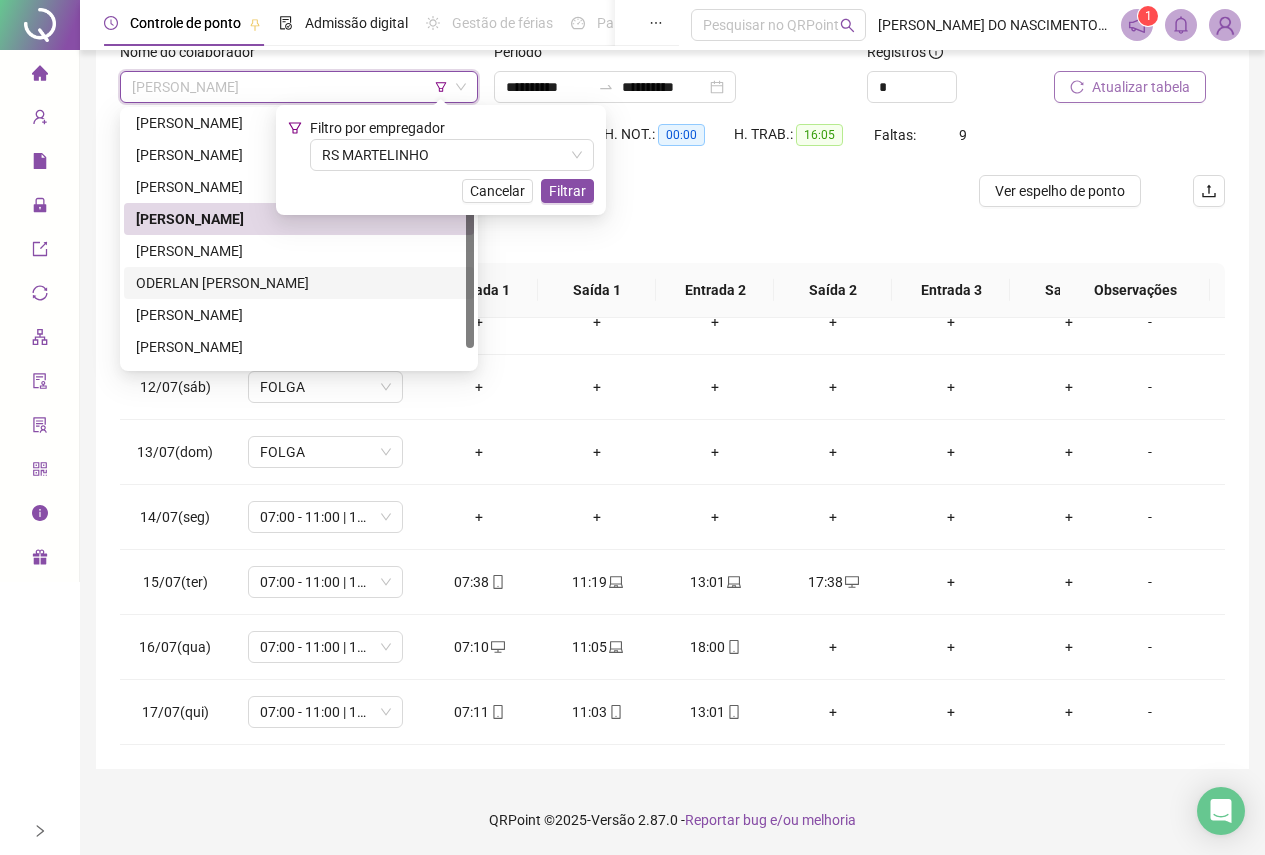 click on "[PERSON_NAME]" at bounding box center (299, 251) 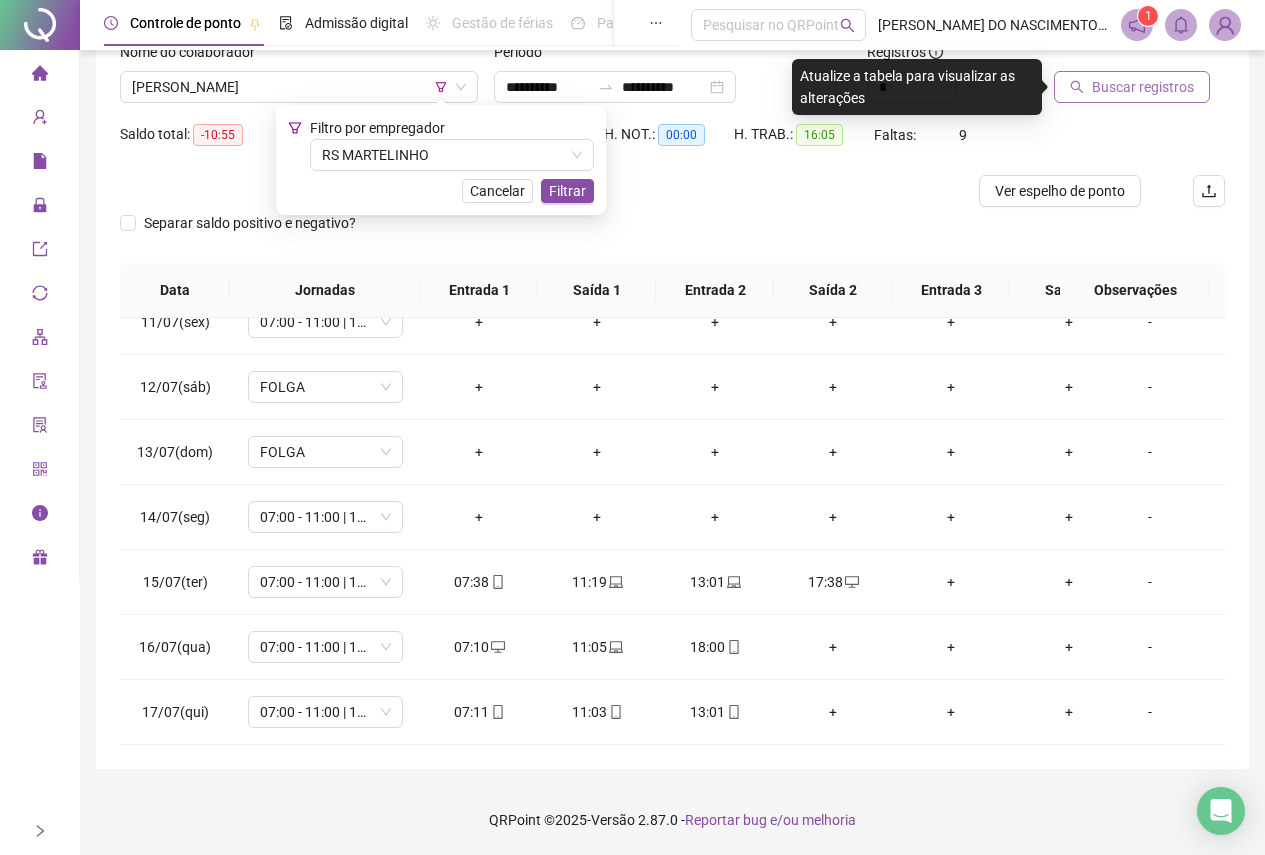 click on "Buscar registros" at bounding box center (1143, 87) 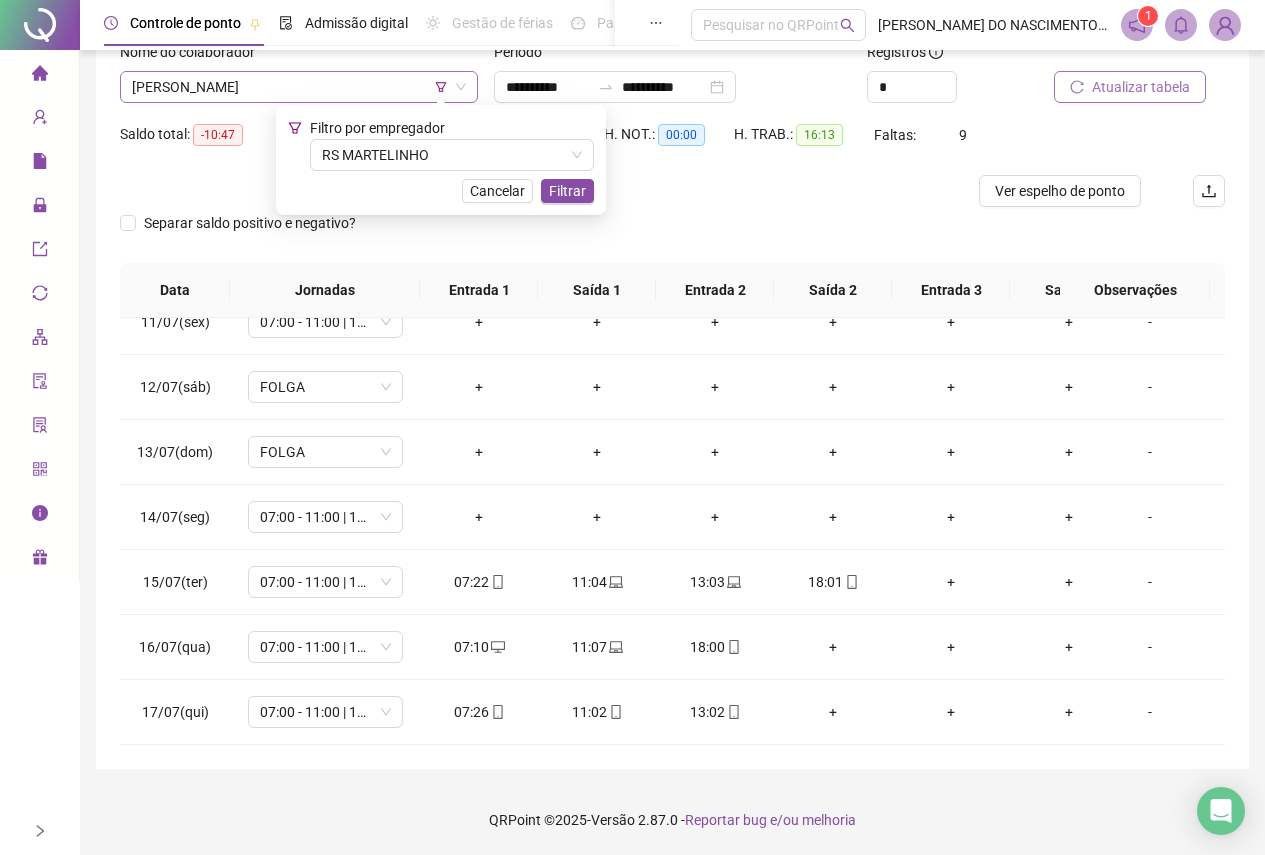click on "[PERSON_NAME]" at bounding box center (299, 87) 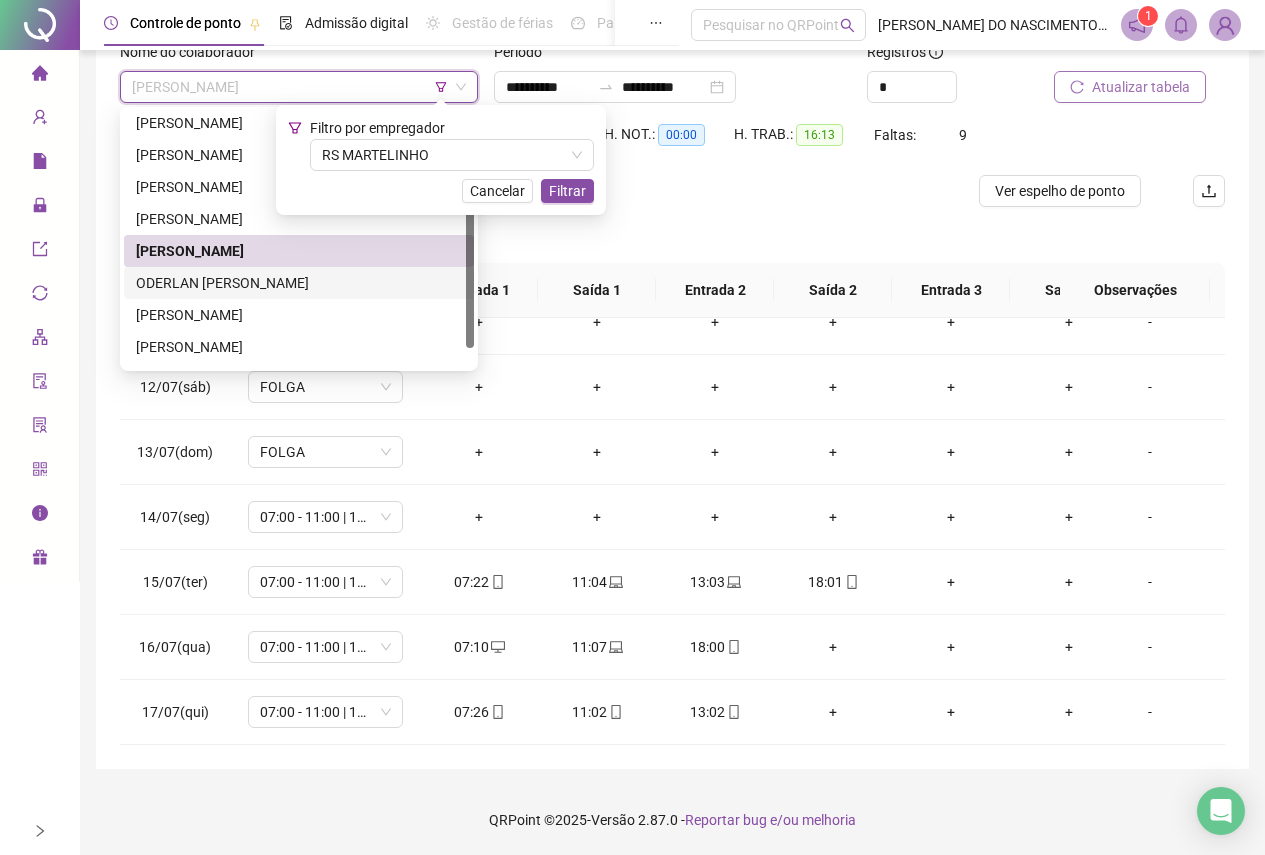 click on "ODERLAN [PERSON_NAME]" at bounding box center (299, 283) 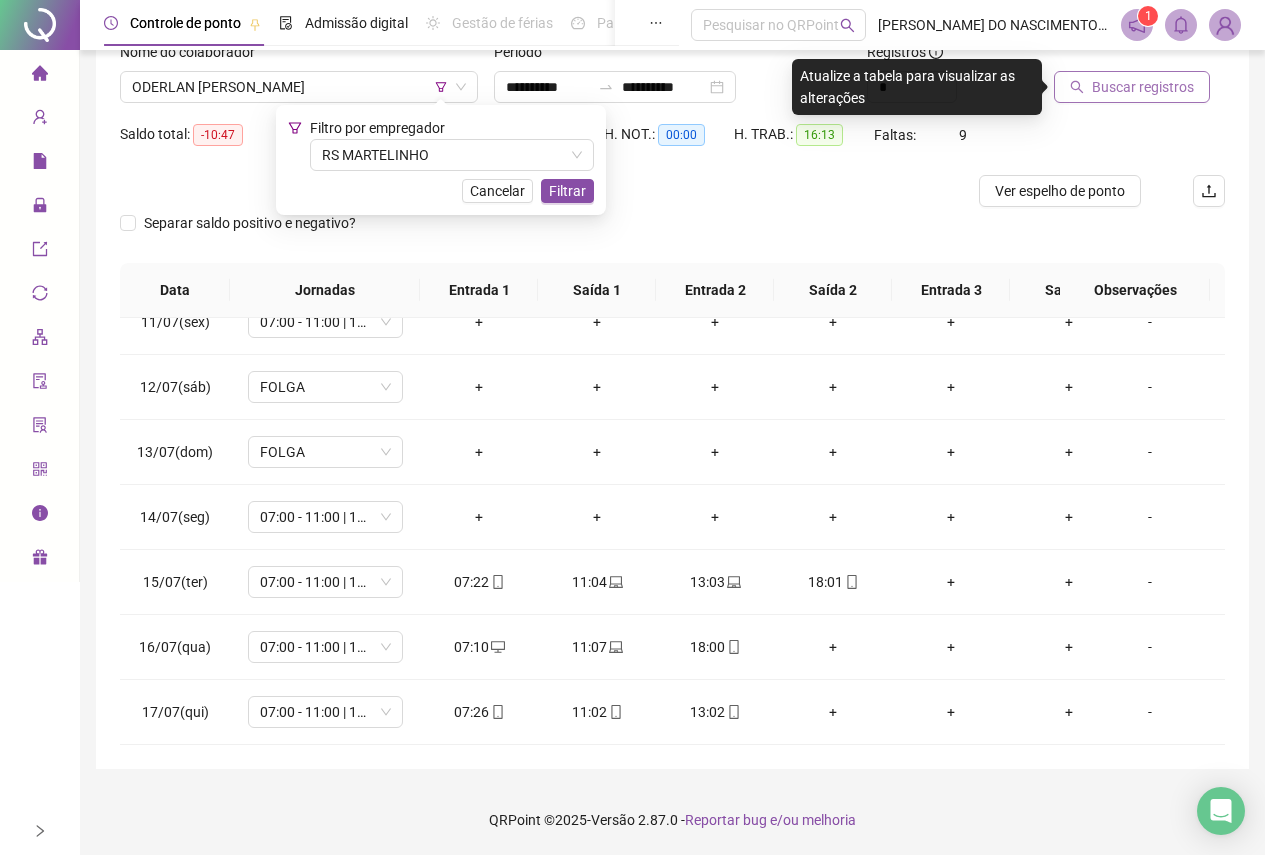 click on "Buscar registros" at bounding box center [1143, 87] 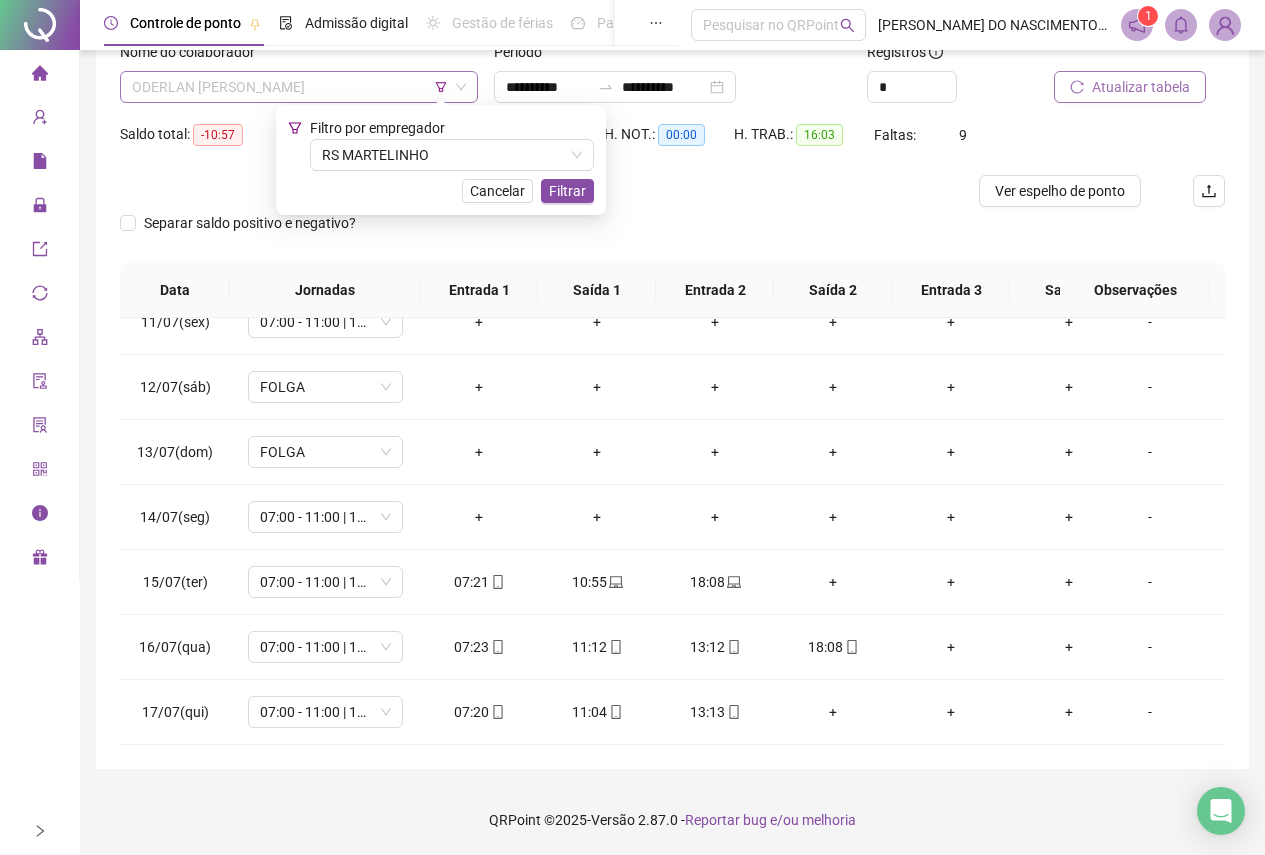 click on "ODERLAN [PERSON_NAME]" at bounding box center (299, 87) 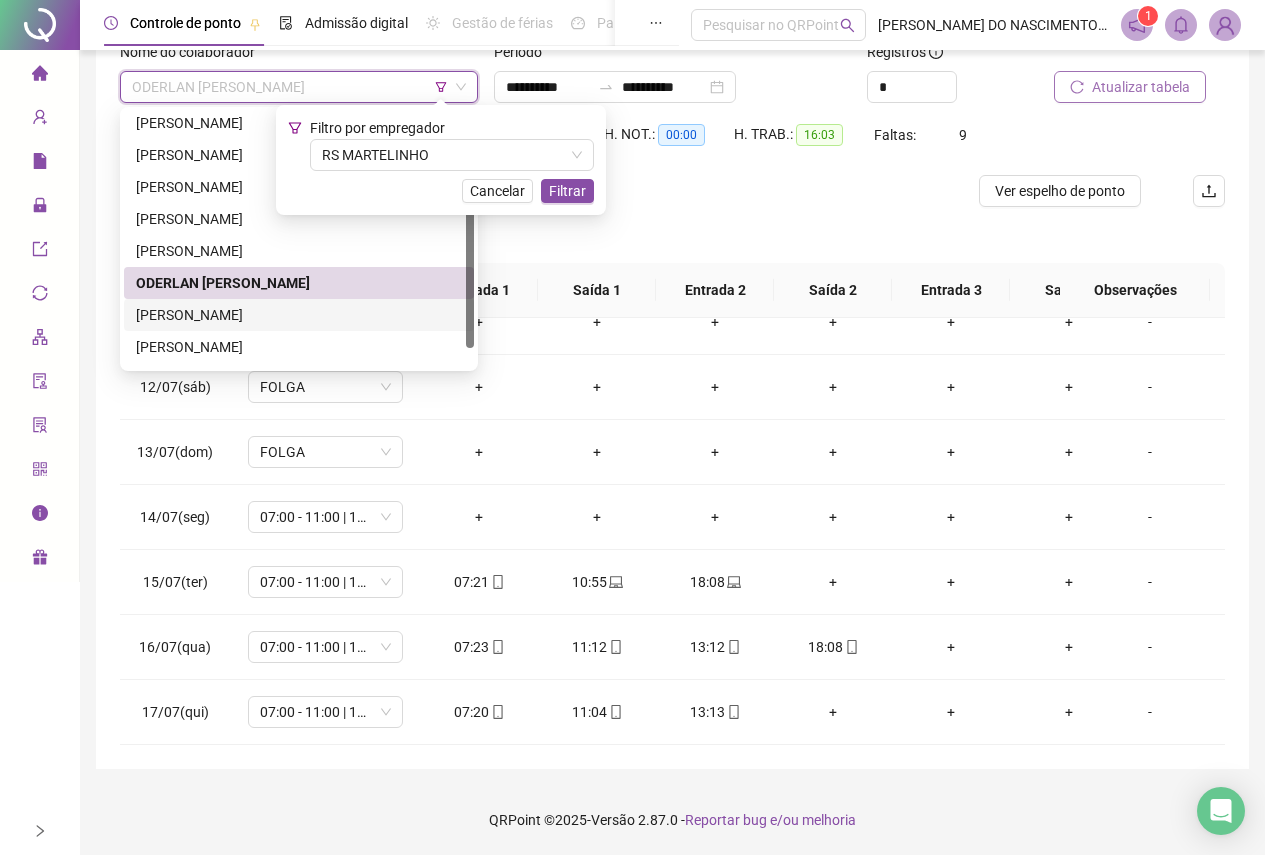 click on "[PERSON_NAME]" at bounding box center [299, 315] 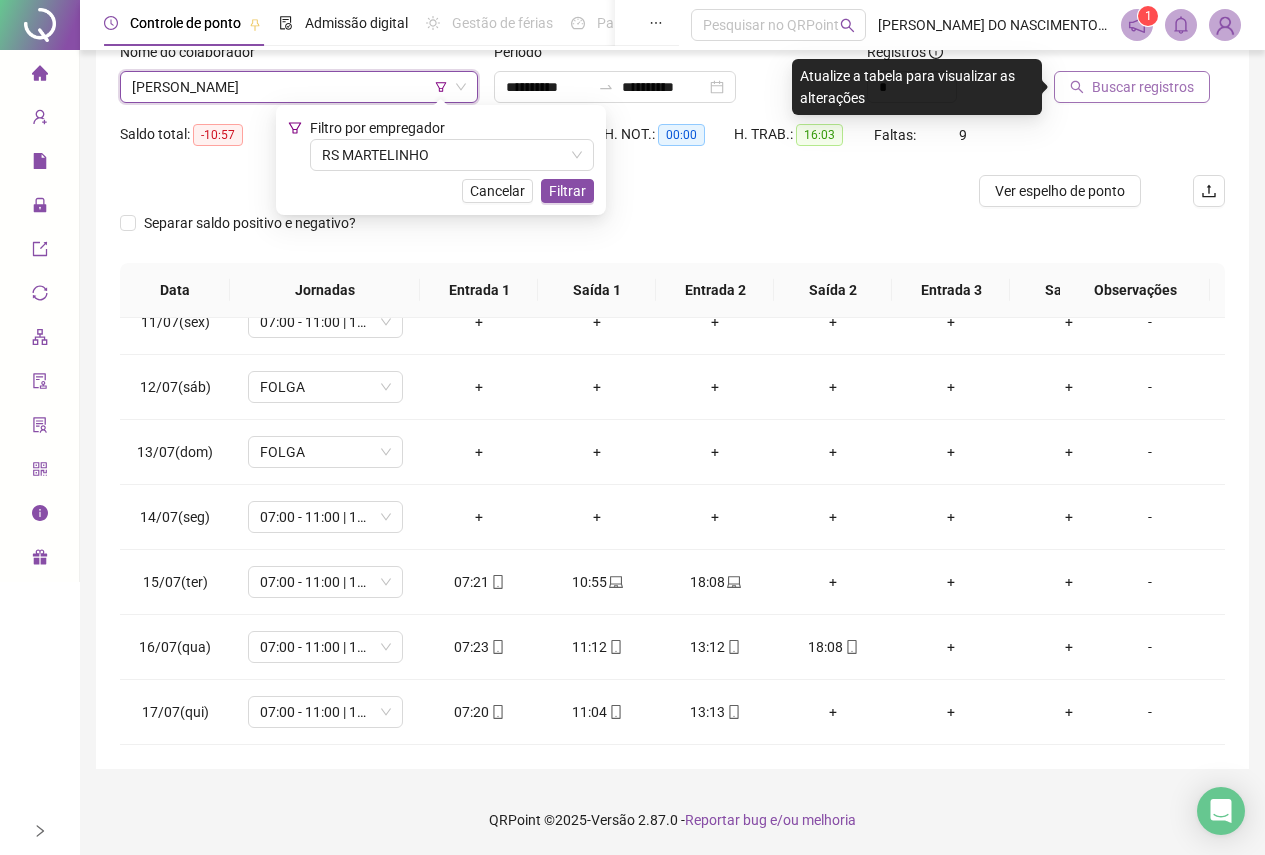 click on "Buscar registros" at bounding box center (1143, 87) 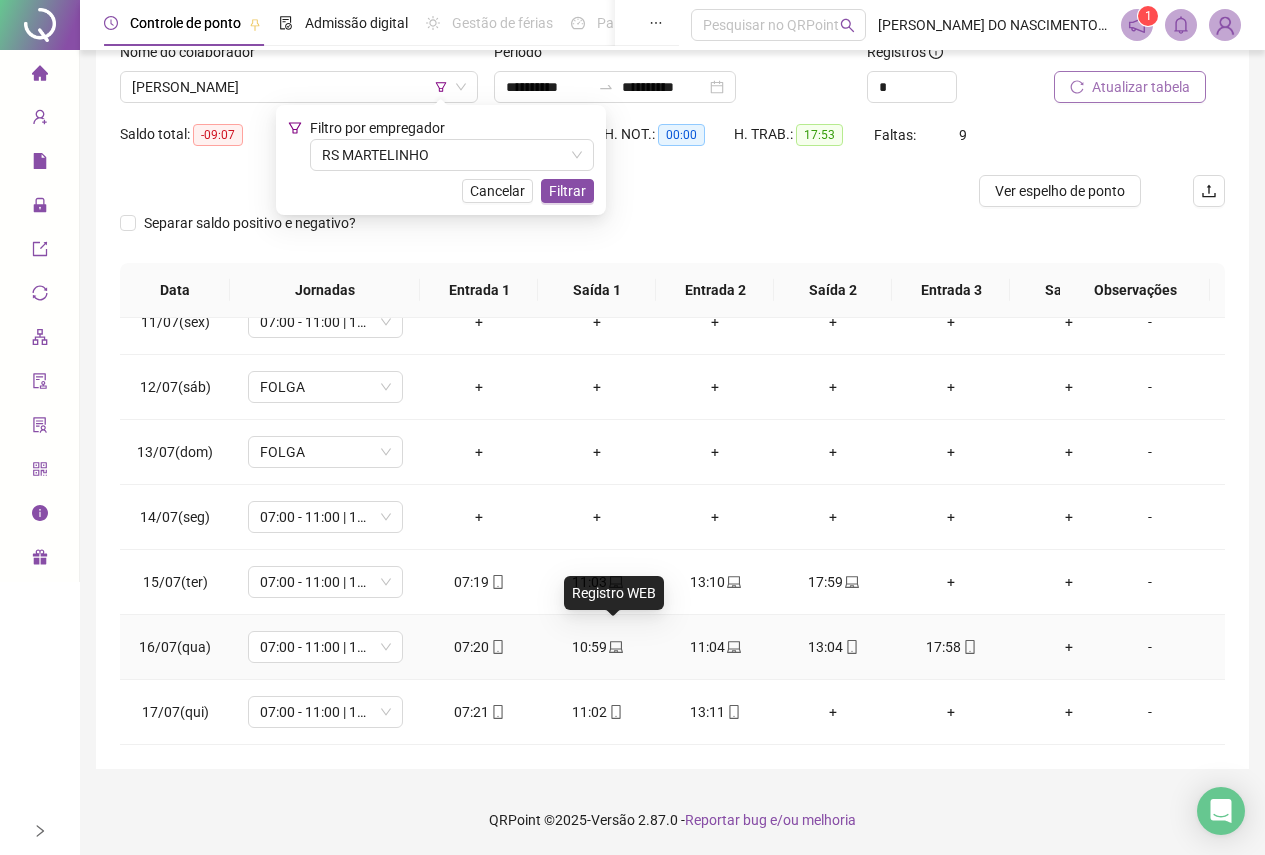 click at bounding box center (615, 647) 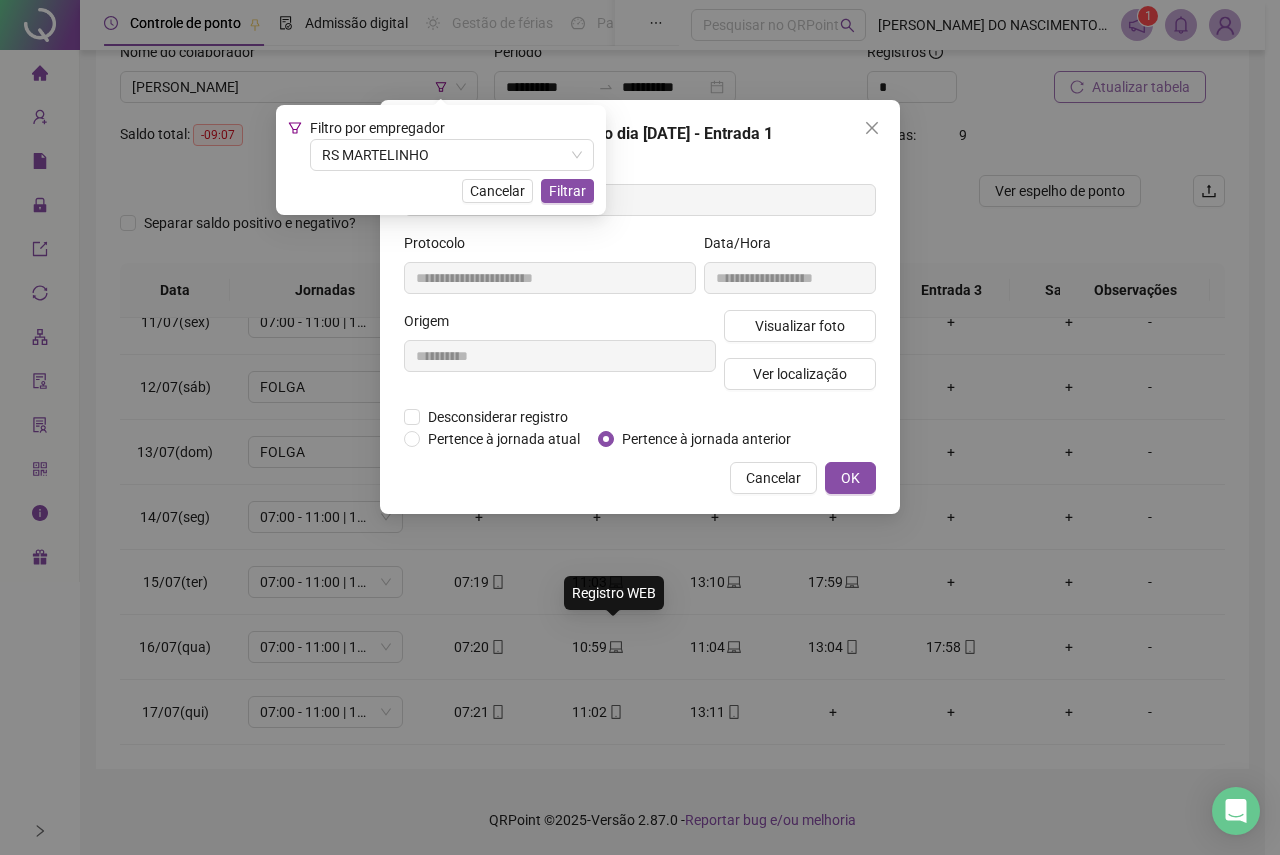 type on "**********" 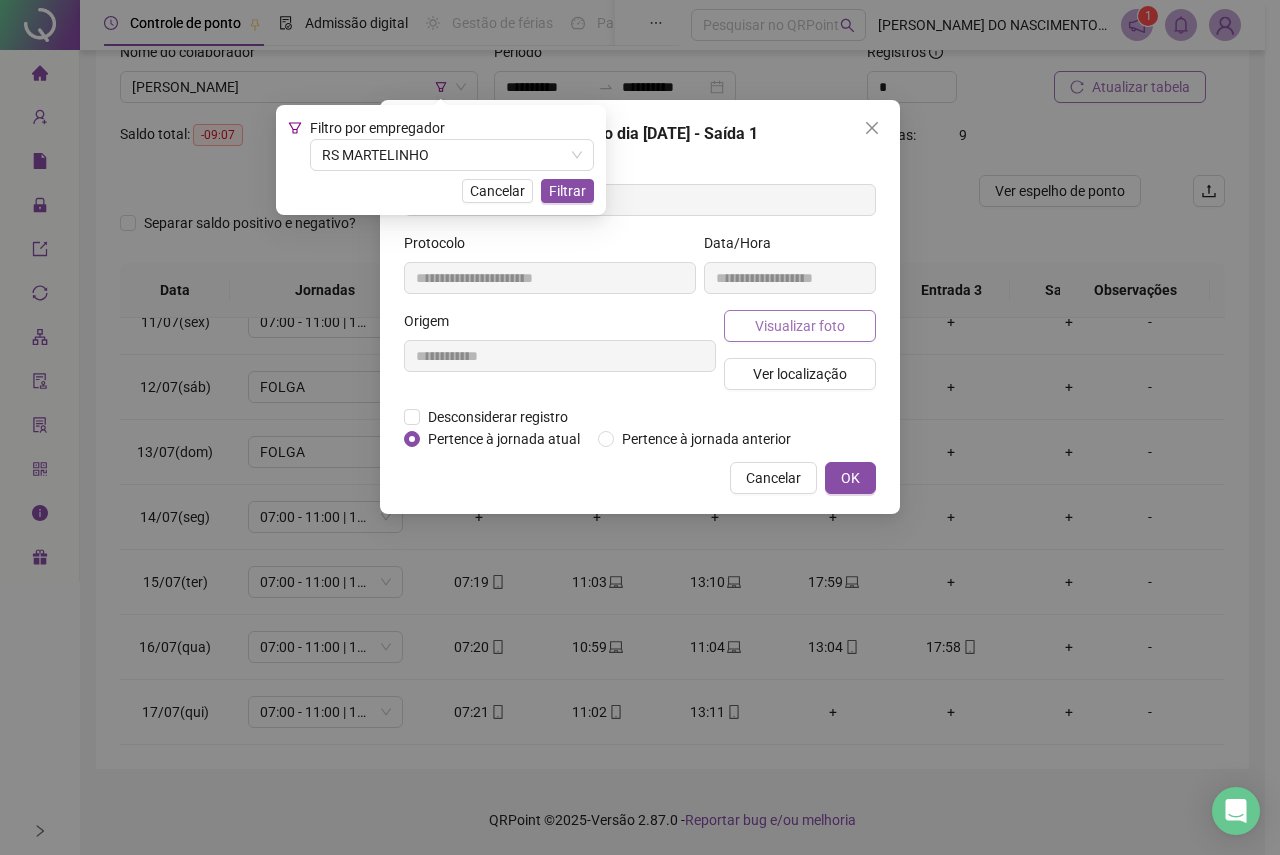 click on "Visualizar foto" at bounding box center (800, 326) 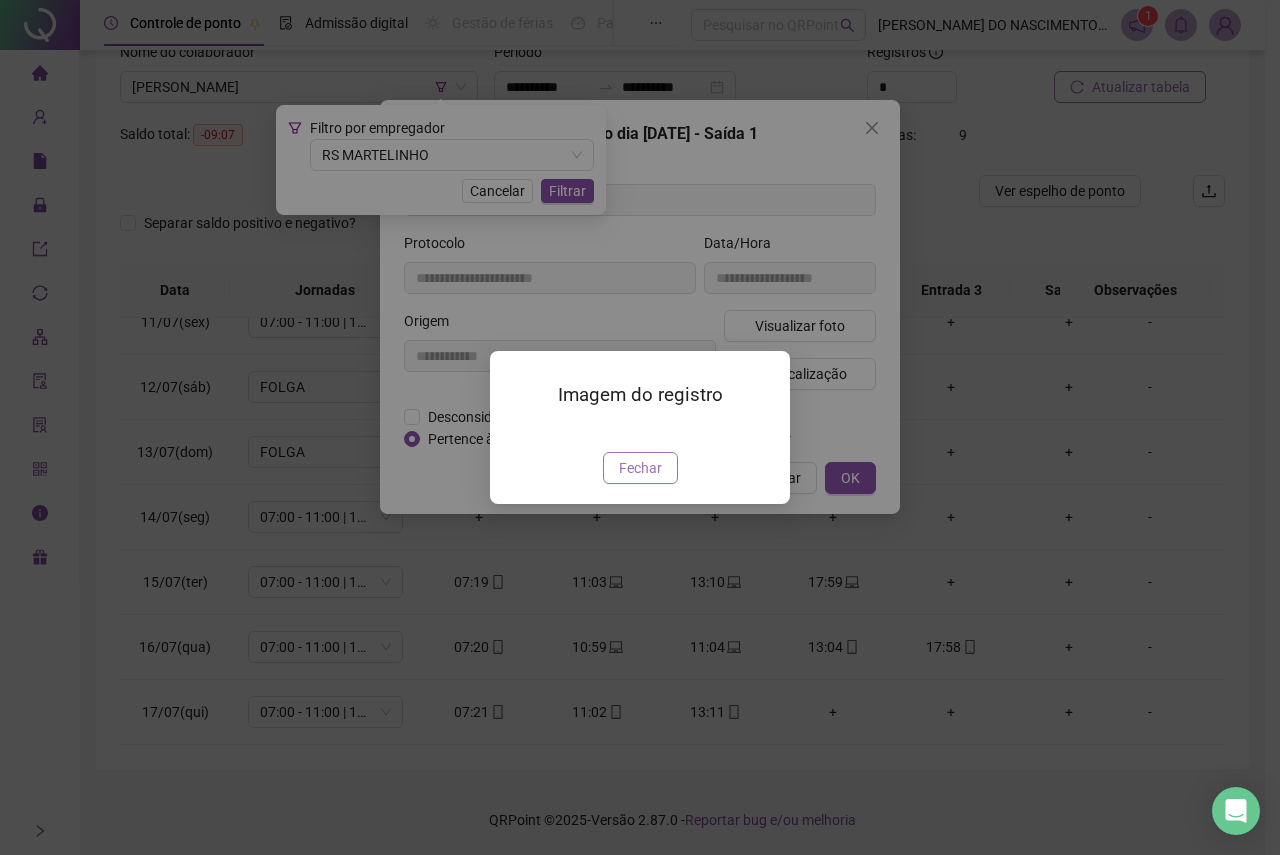 click on "Fechar" at bounding box center [640, 468] 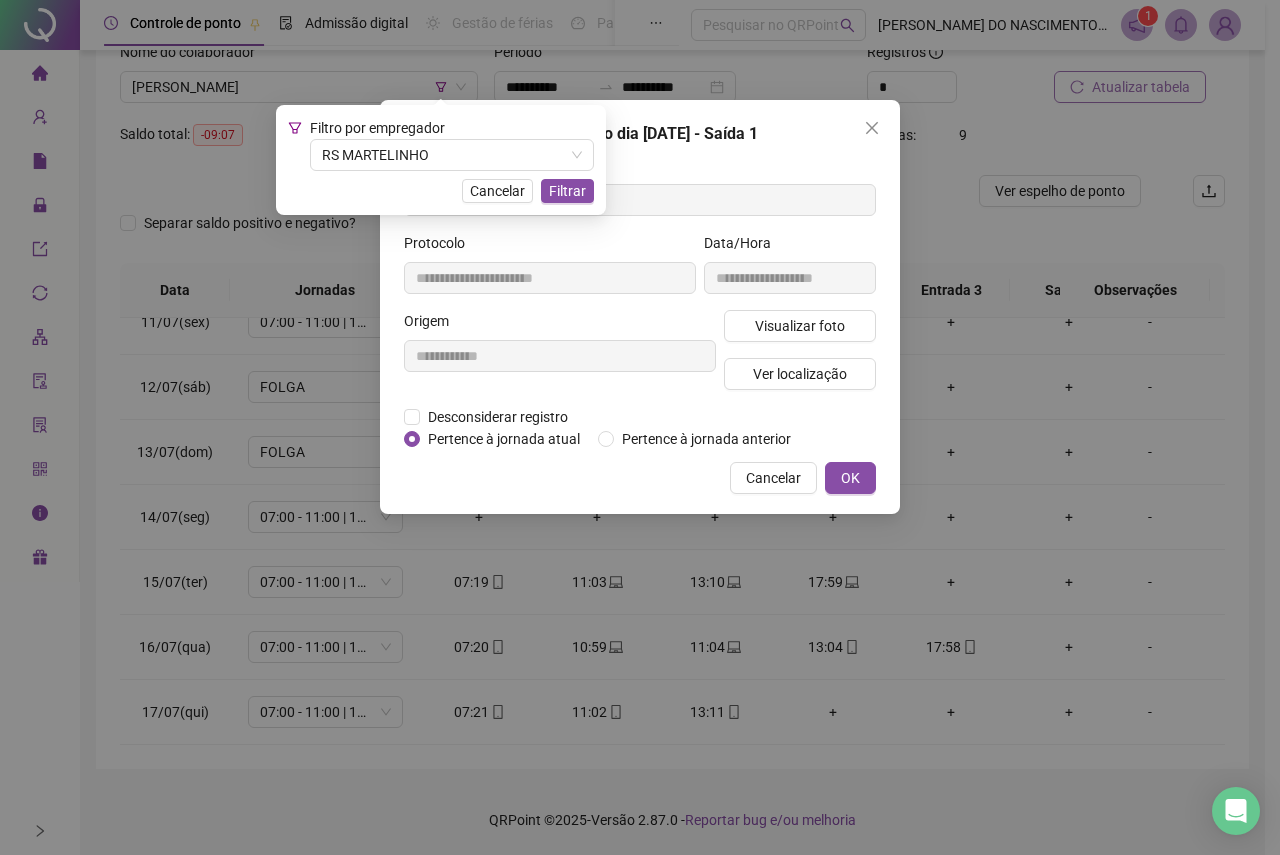 click 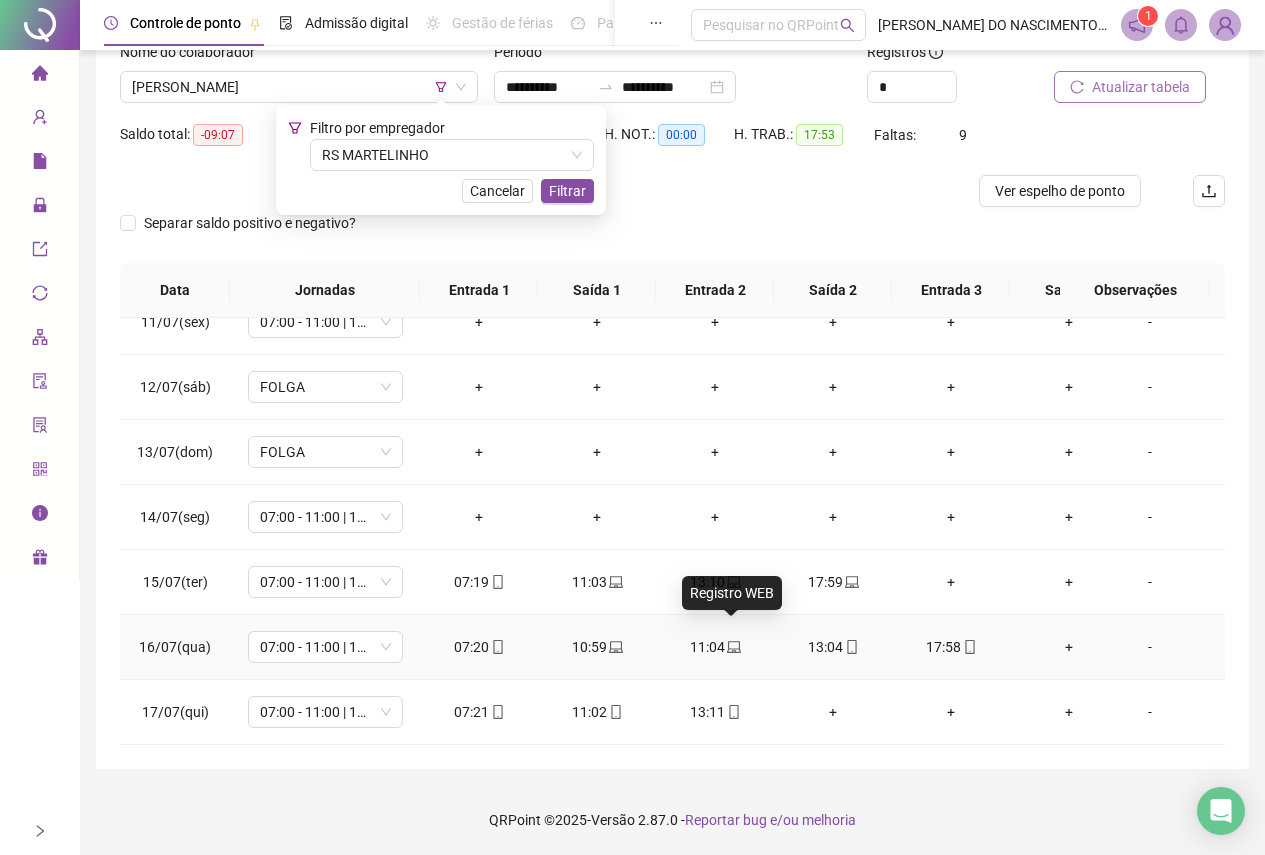click on "11:04" at bounding box center [715, 647] 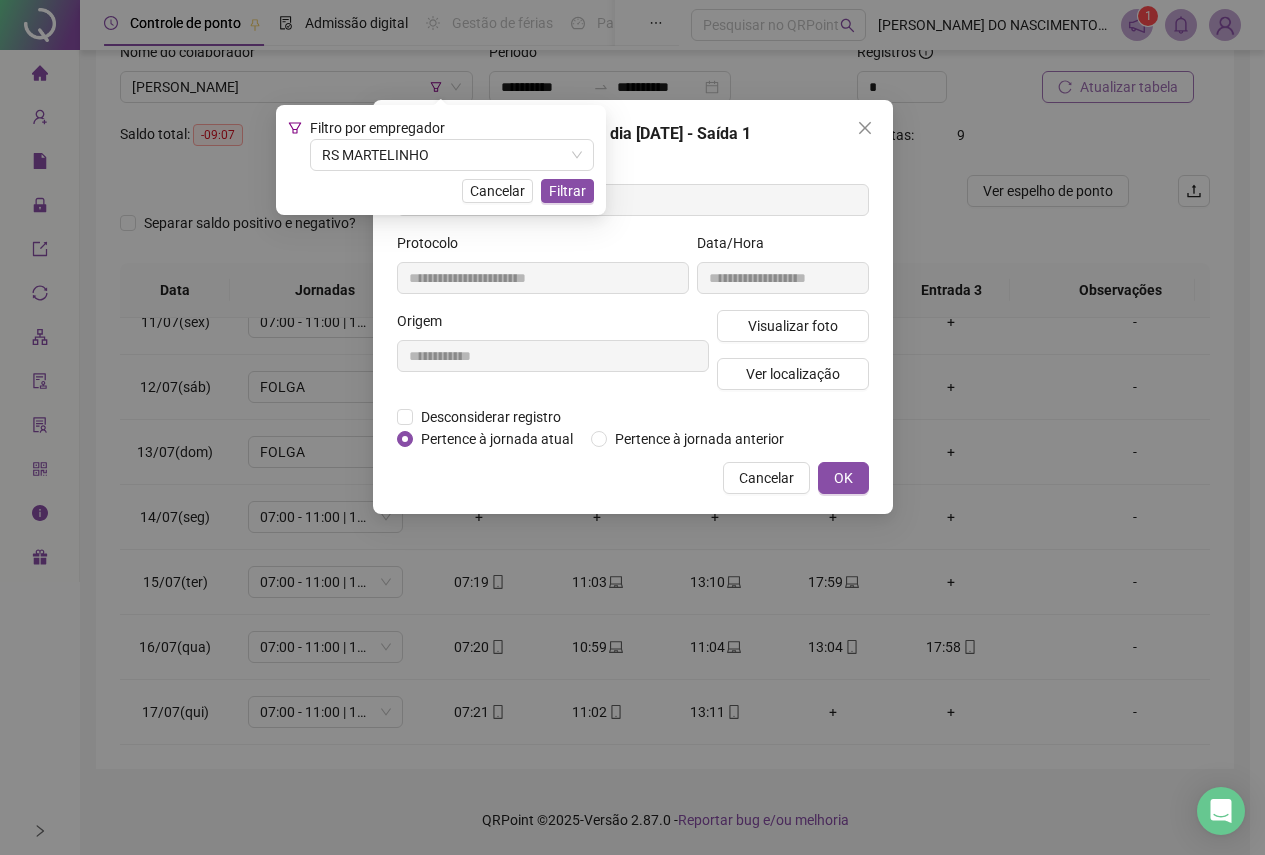 type on "**********" 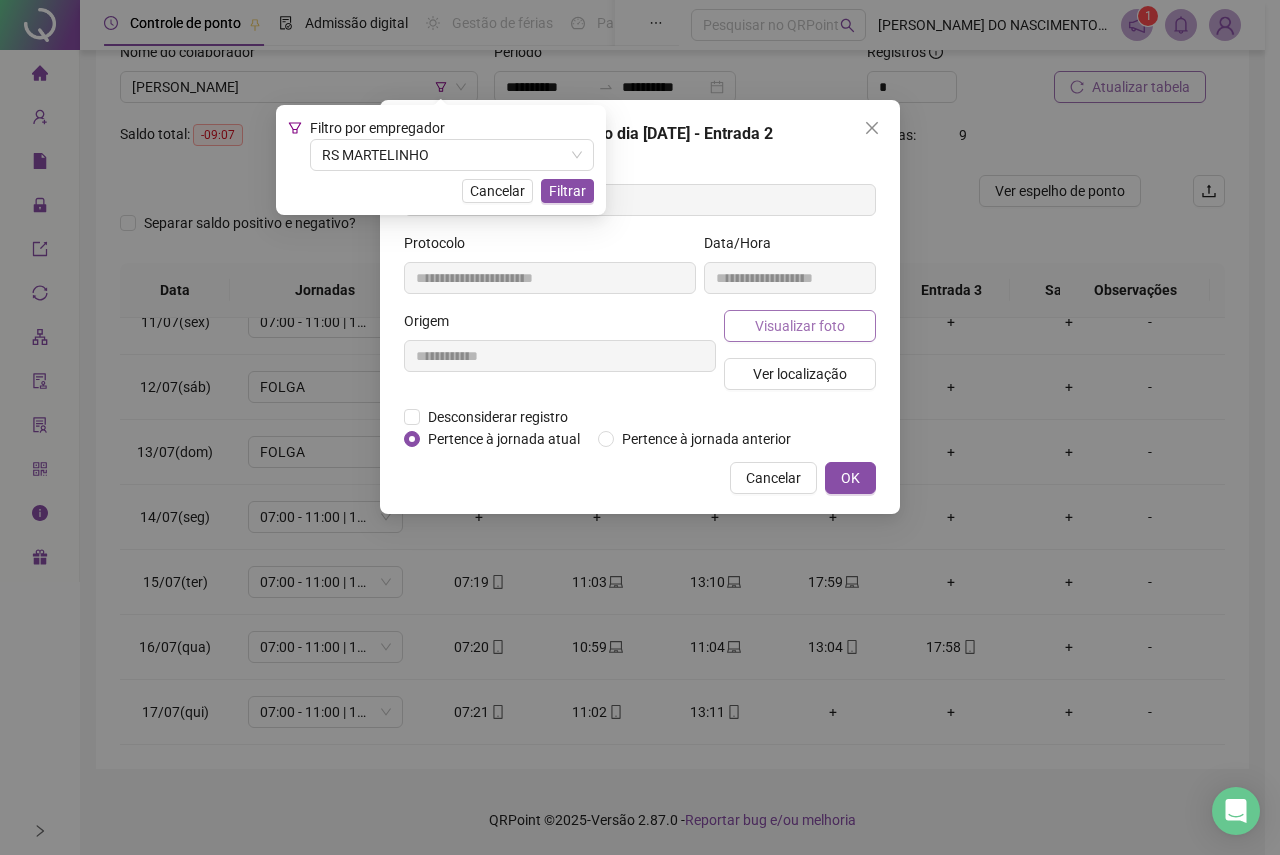 click on "Visualizar foto" at bounding box center [800, 326] 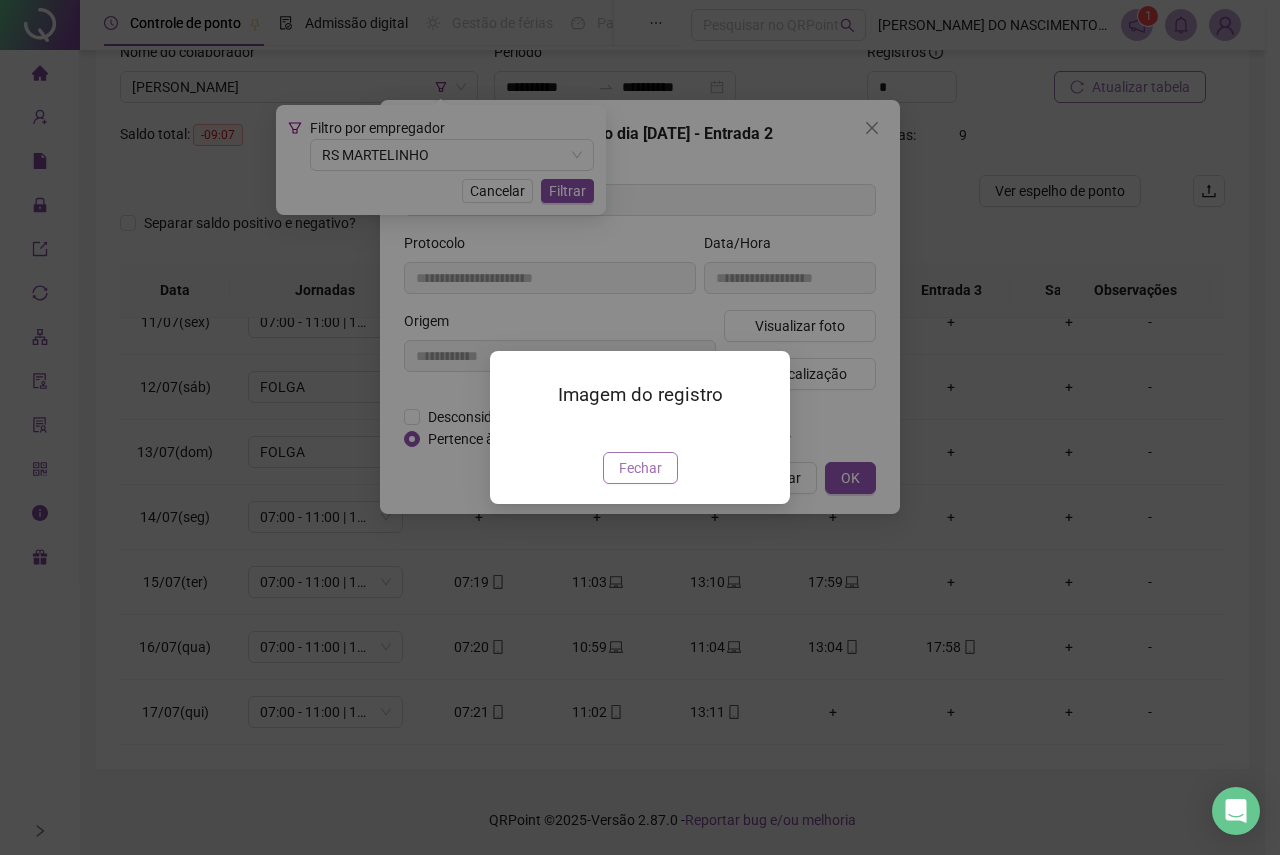 click on "Fechar" at bounding box center [640, 468] 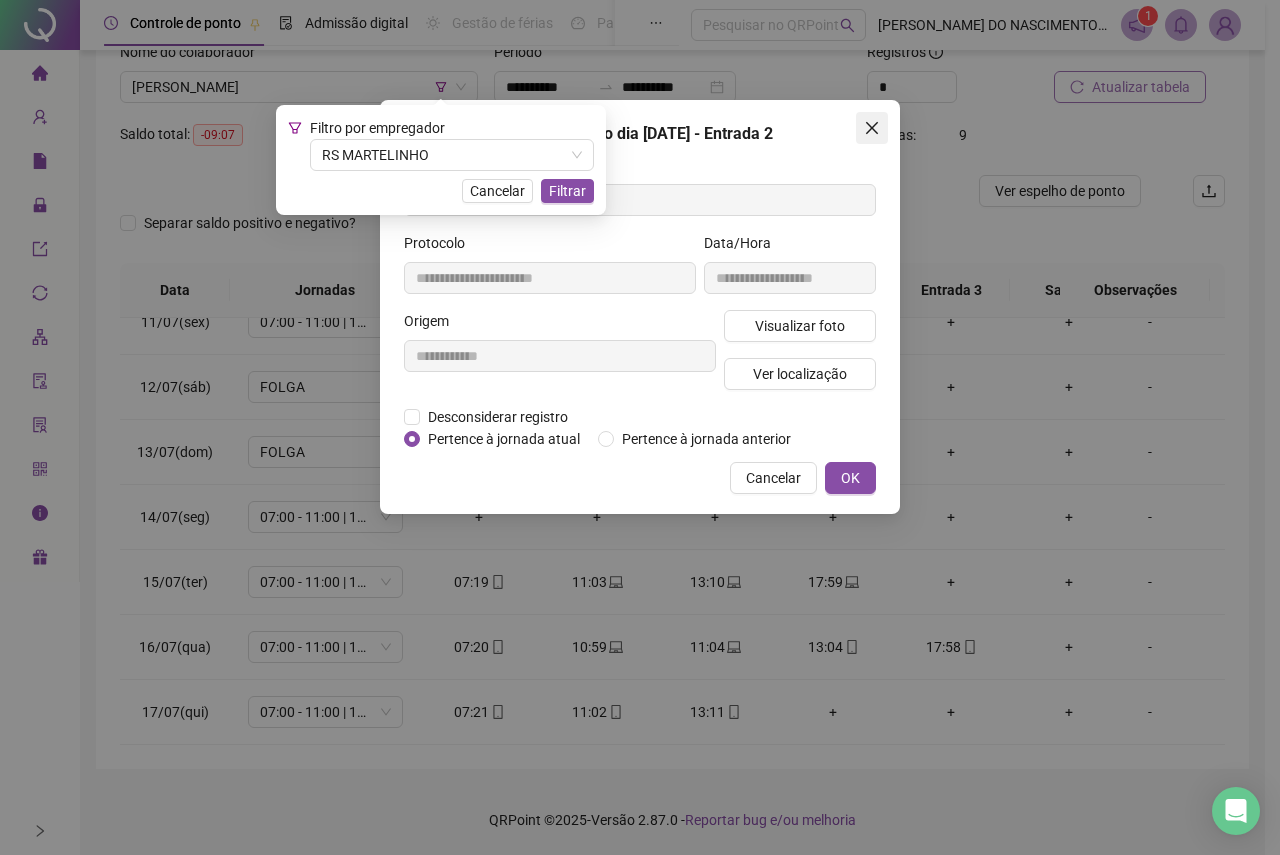 click 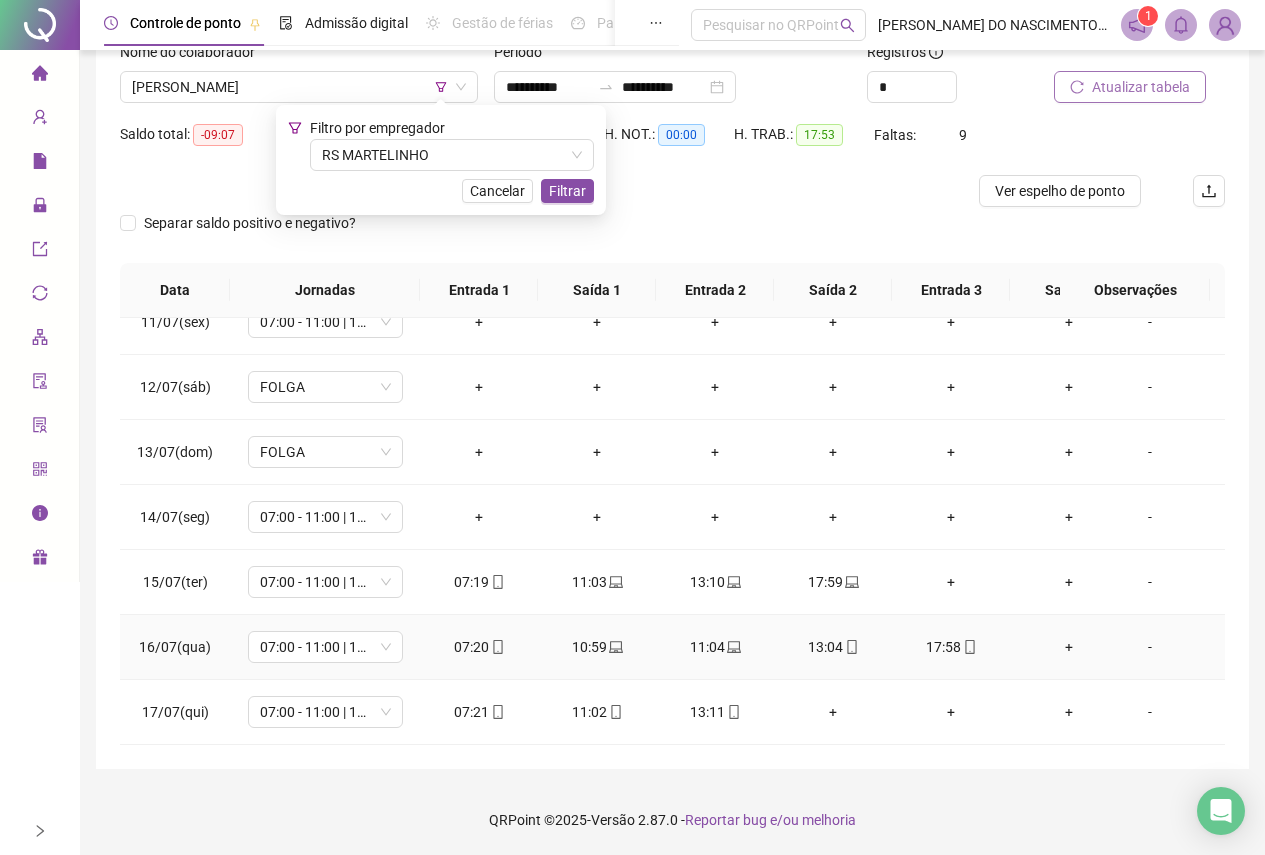 click on "11:04" at bounding box center (715, 647) 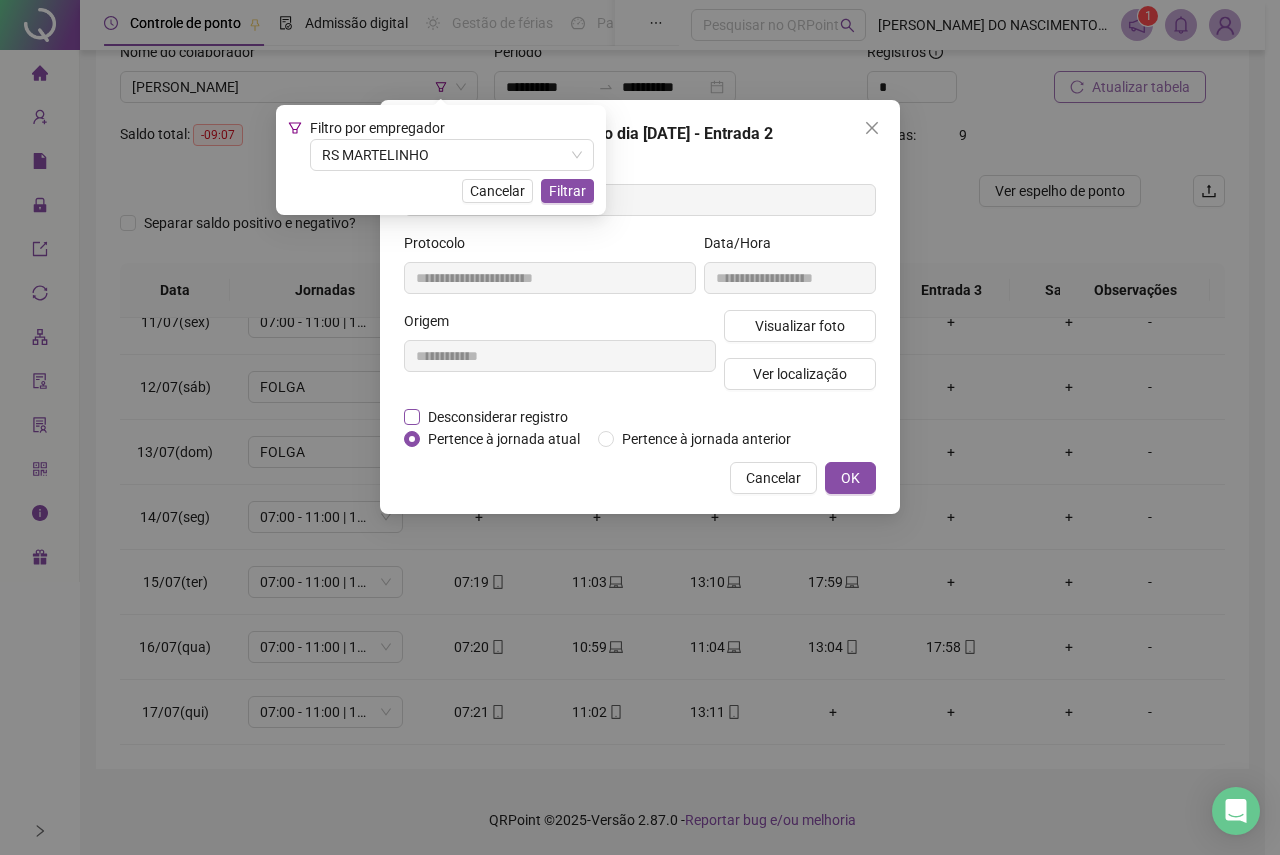 click on "Desconsiderar registro" at bounding box center (498, 417) 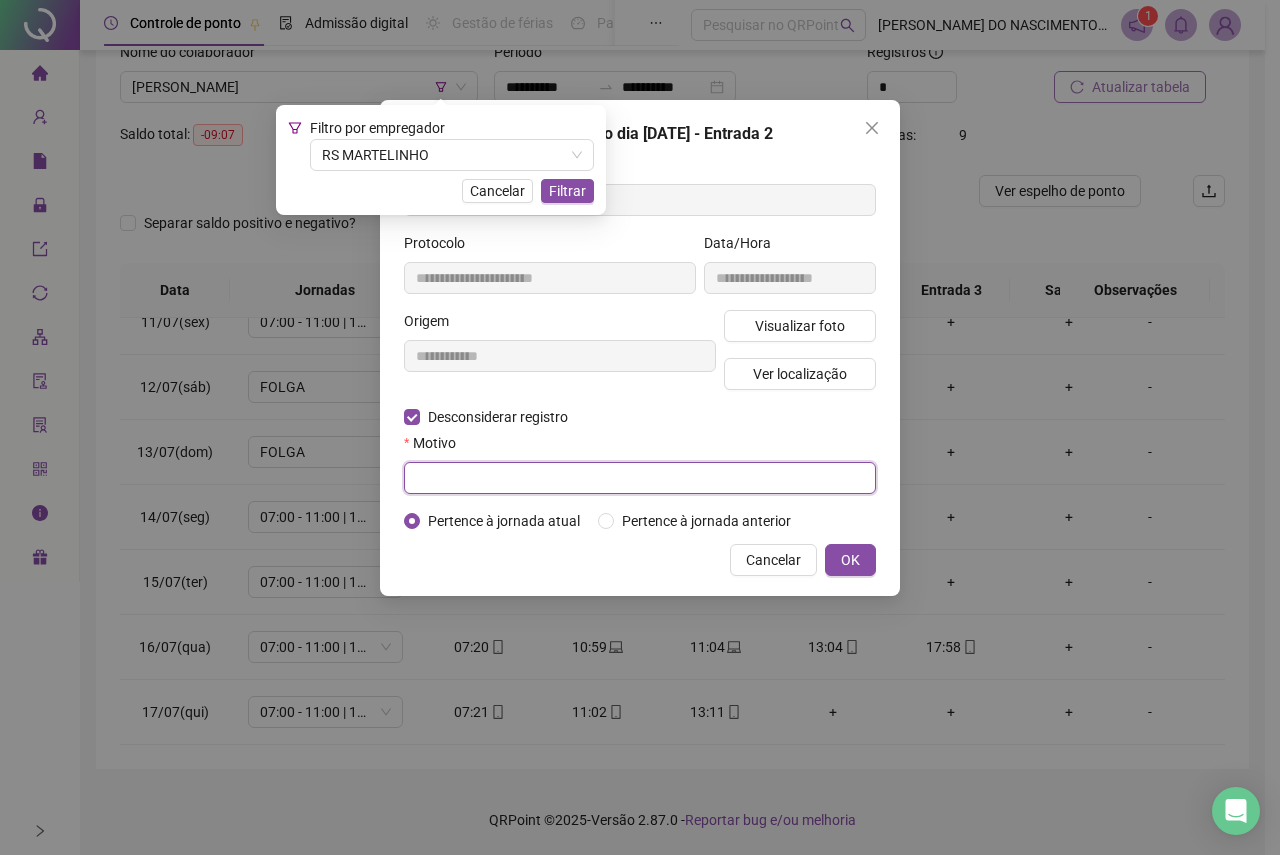 click at bounding box center [640, 478] 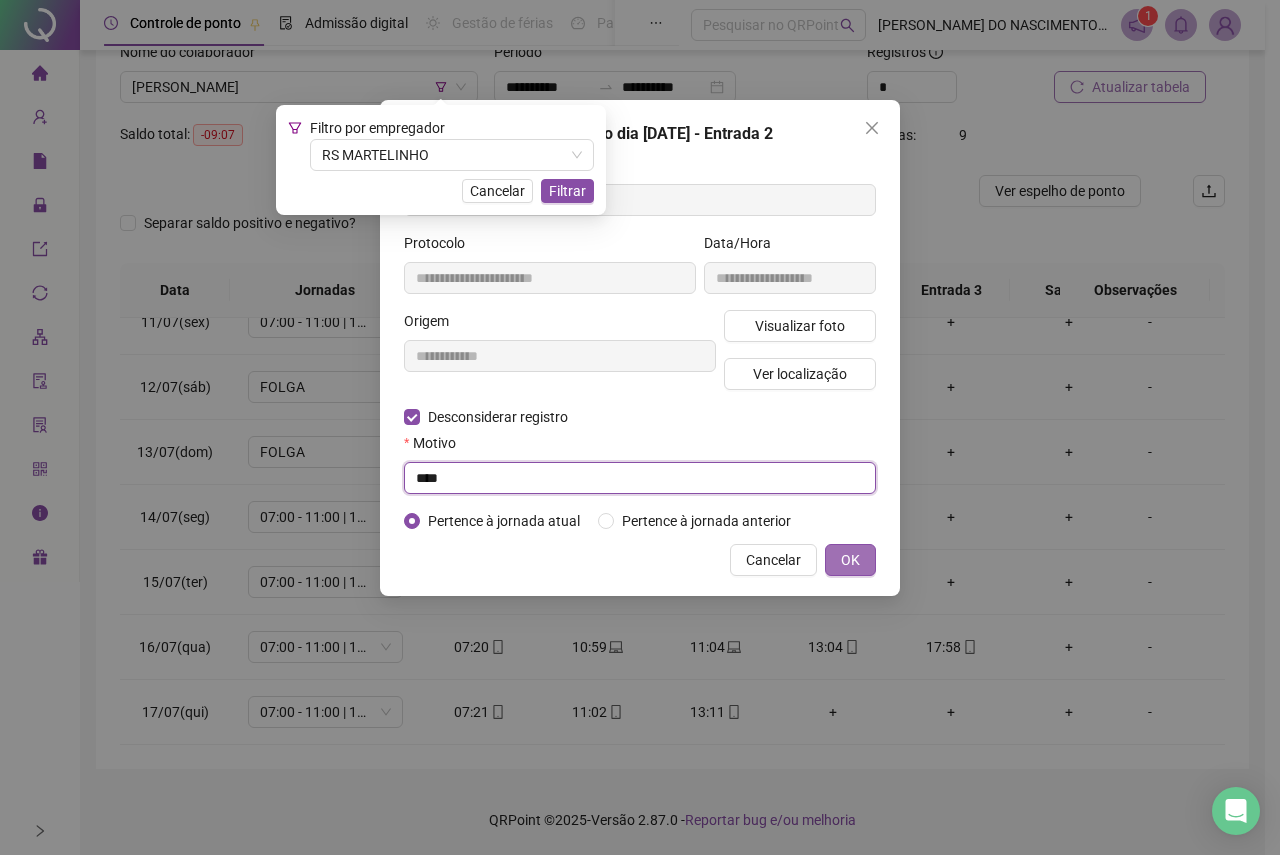 type on "****" 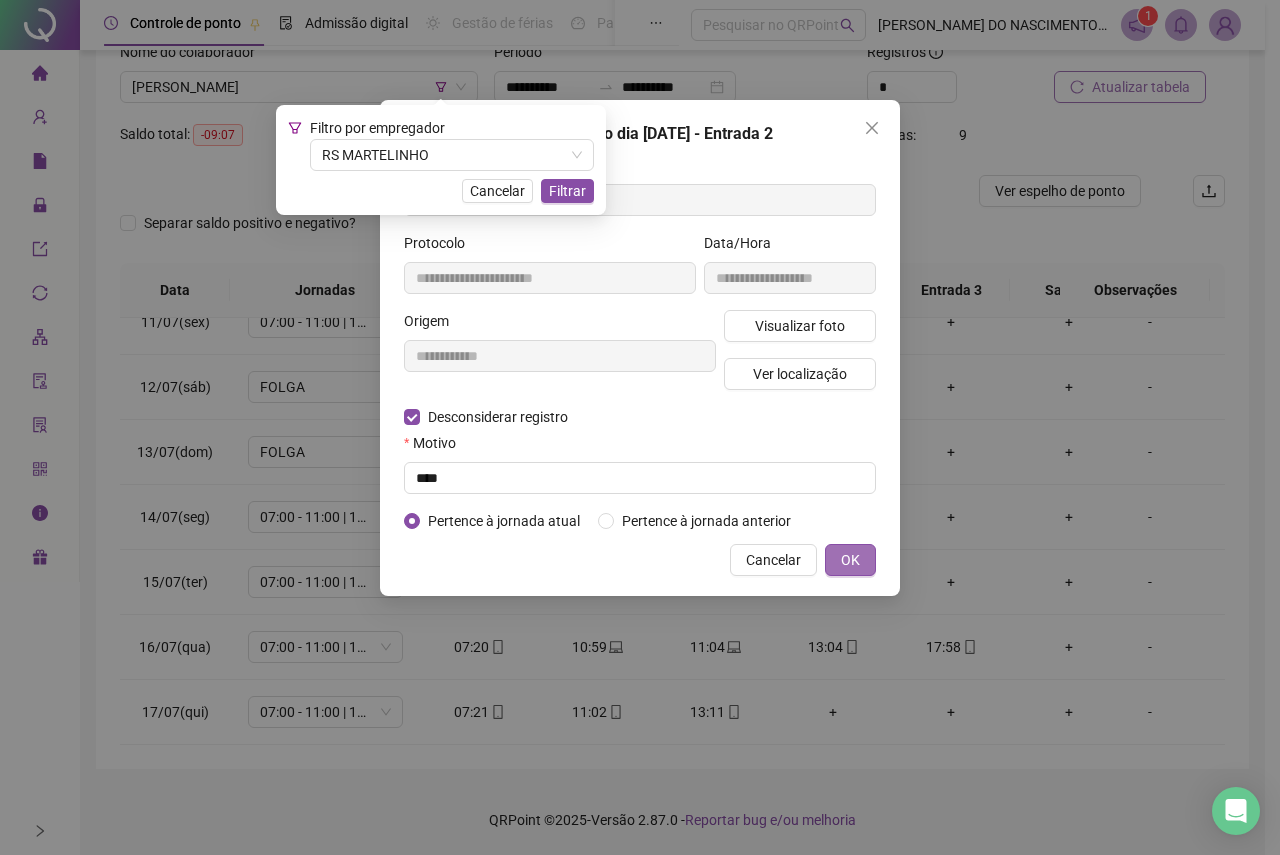 click on "OK" at bounding box center (850, 560) 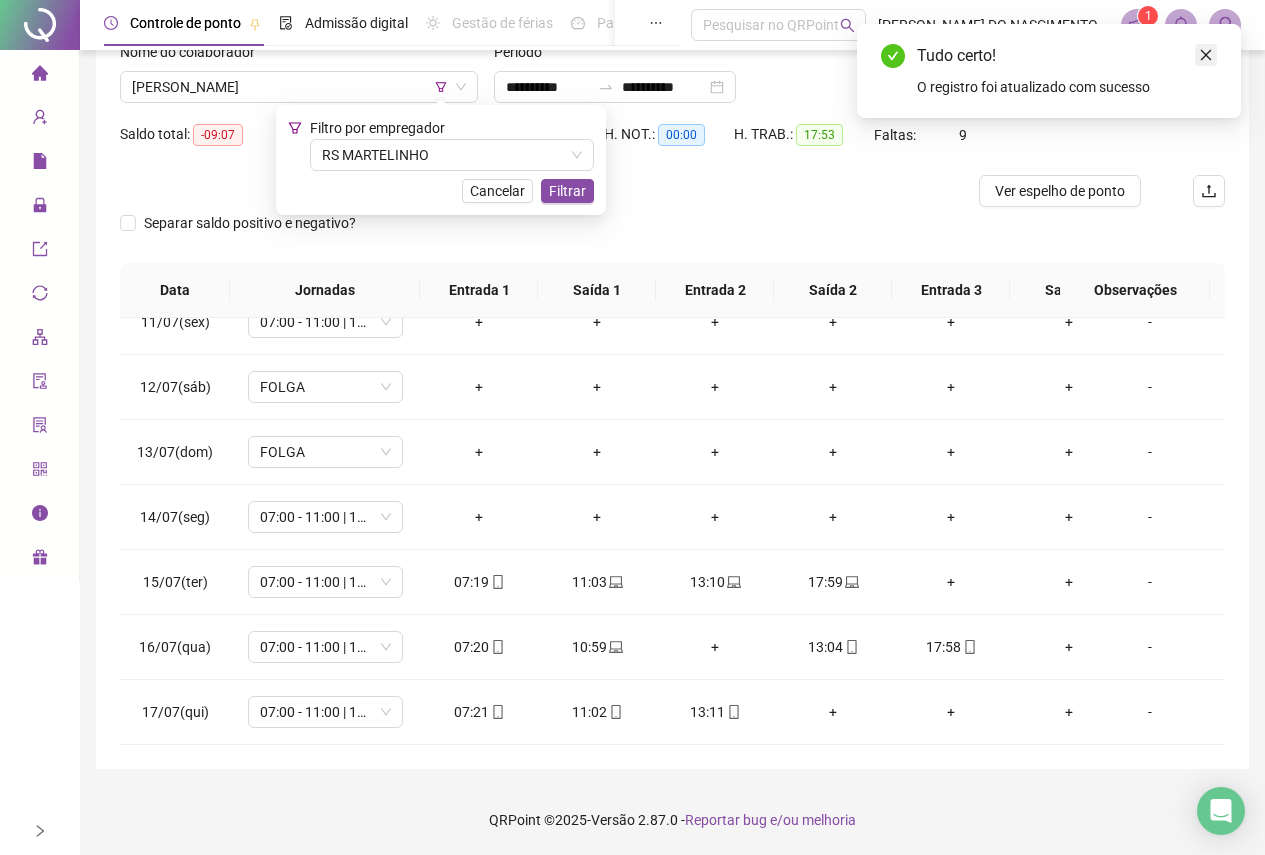 click 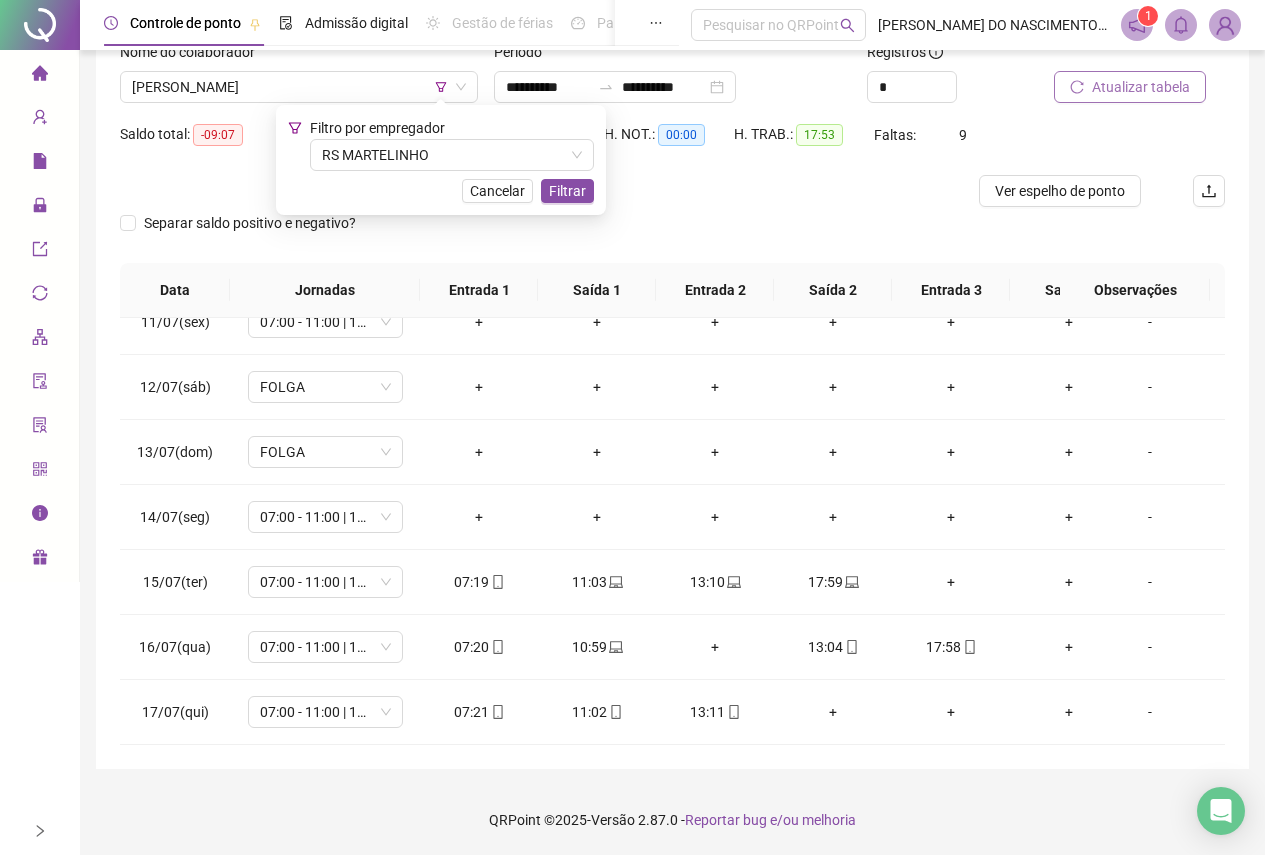 click on "Atualizar tabela" at bounding box center (1141, 87) 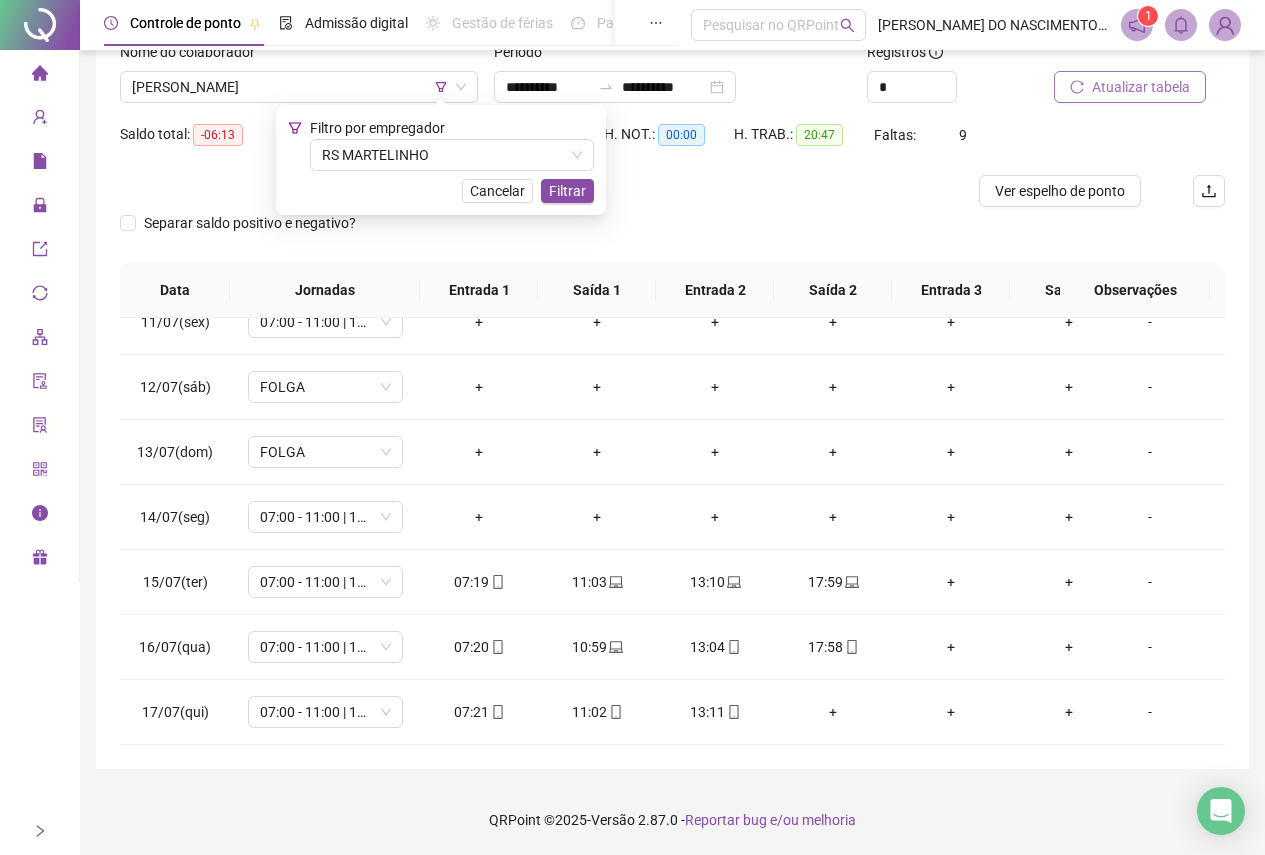 click on "Atualizar tabela" at bounding box center (1141, 87) 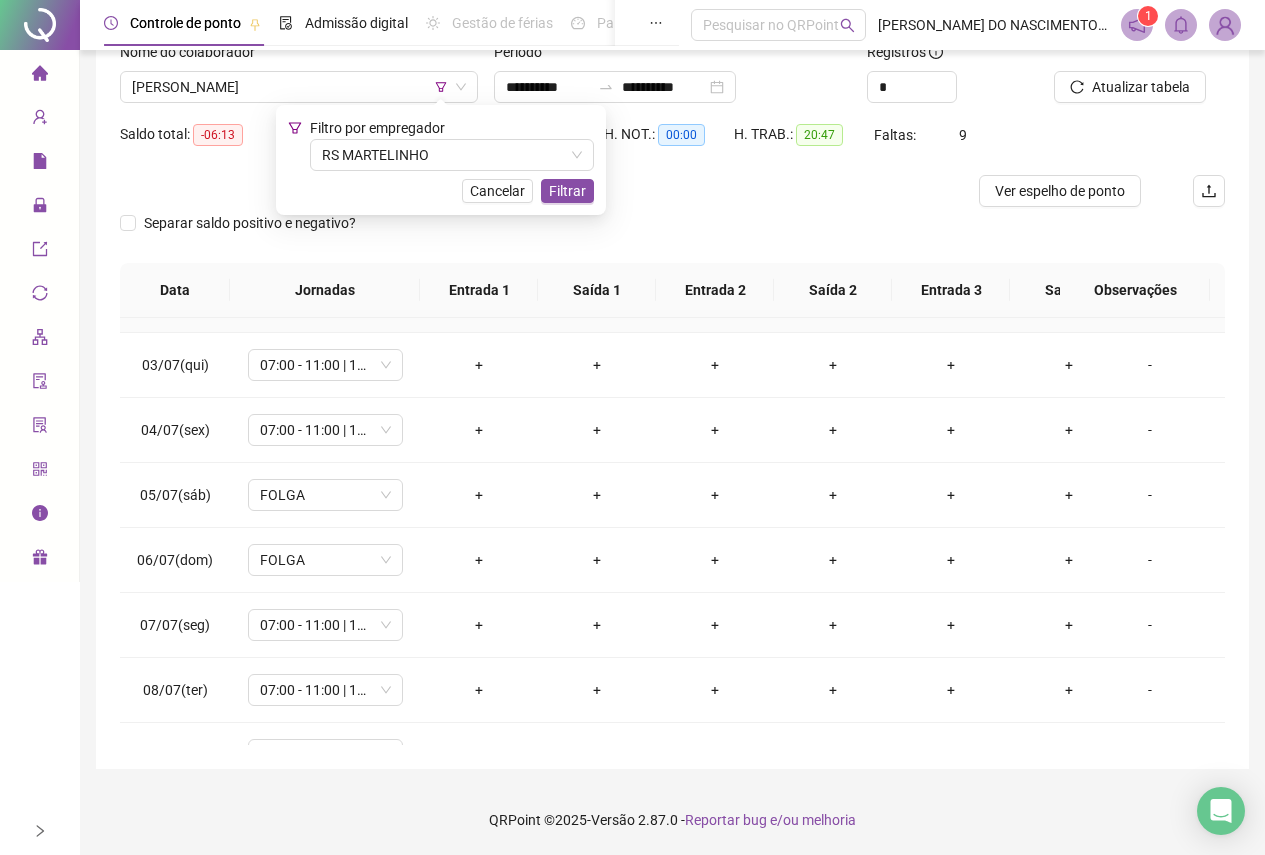 scroll, scrollTop: 0, scrollLeft: 0, axis: both 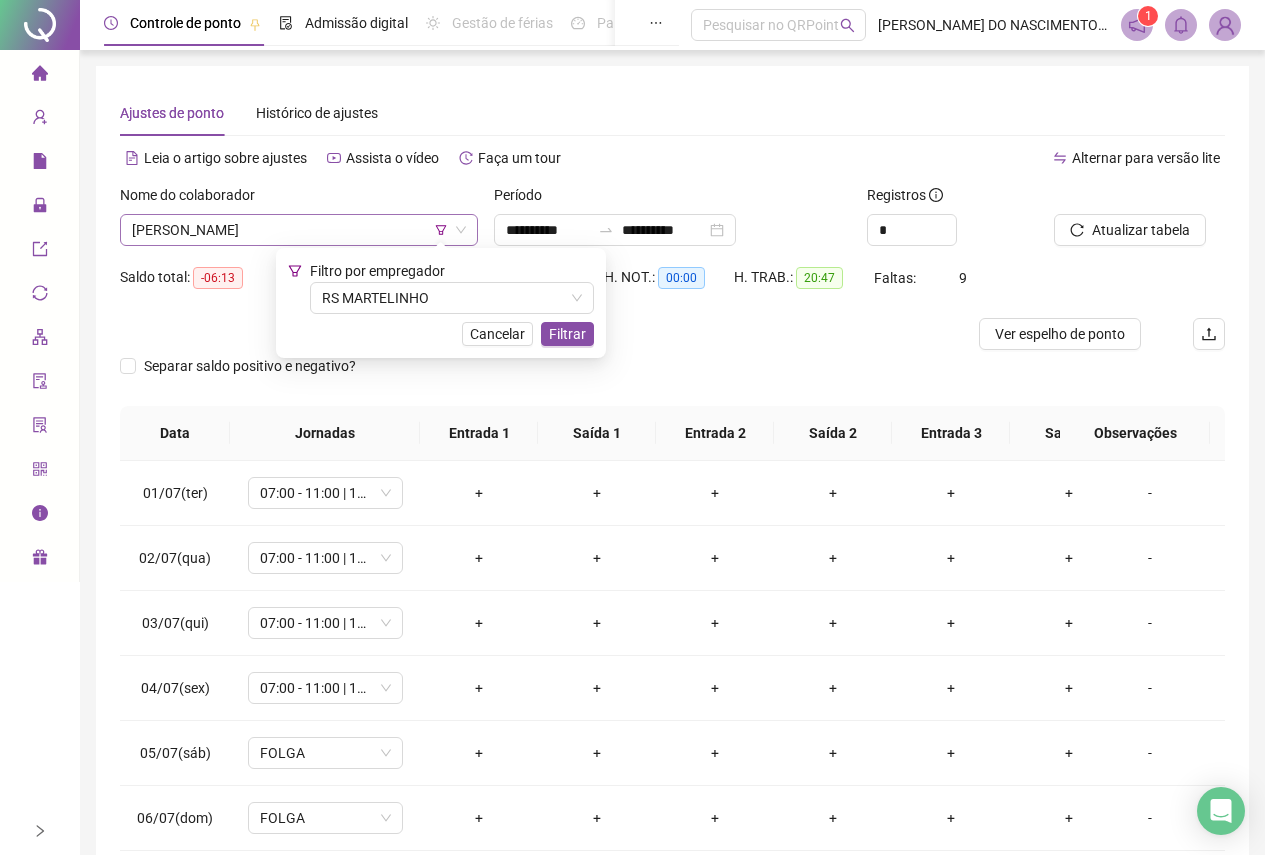 click on "[PERSON_NAME]" at bounding box center [299, 230] 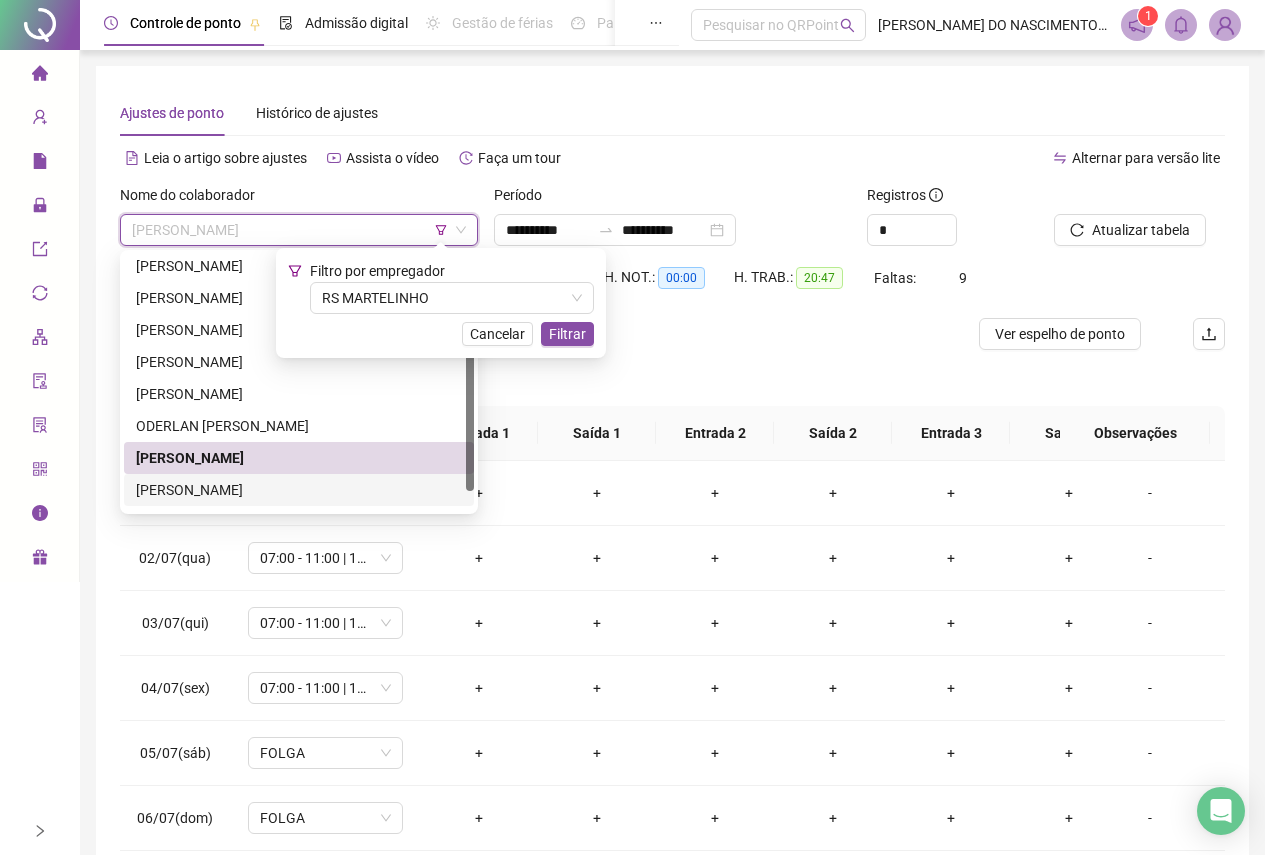 click on "[PERSON_NAME]" at bounding box center [299, 490] 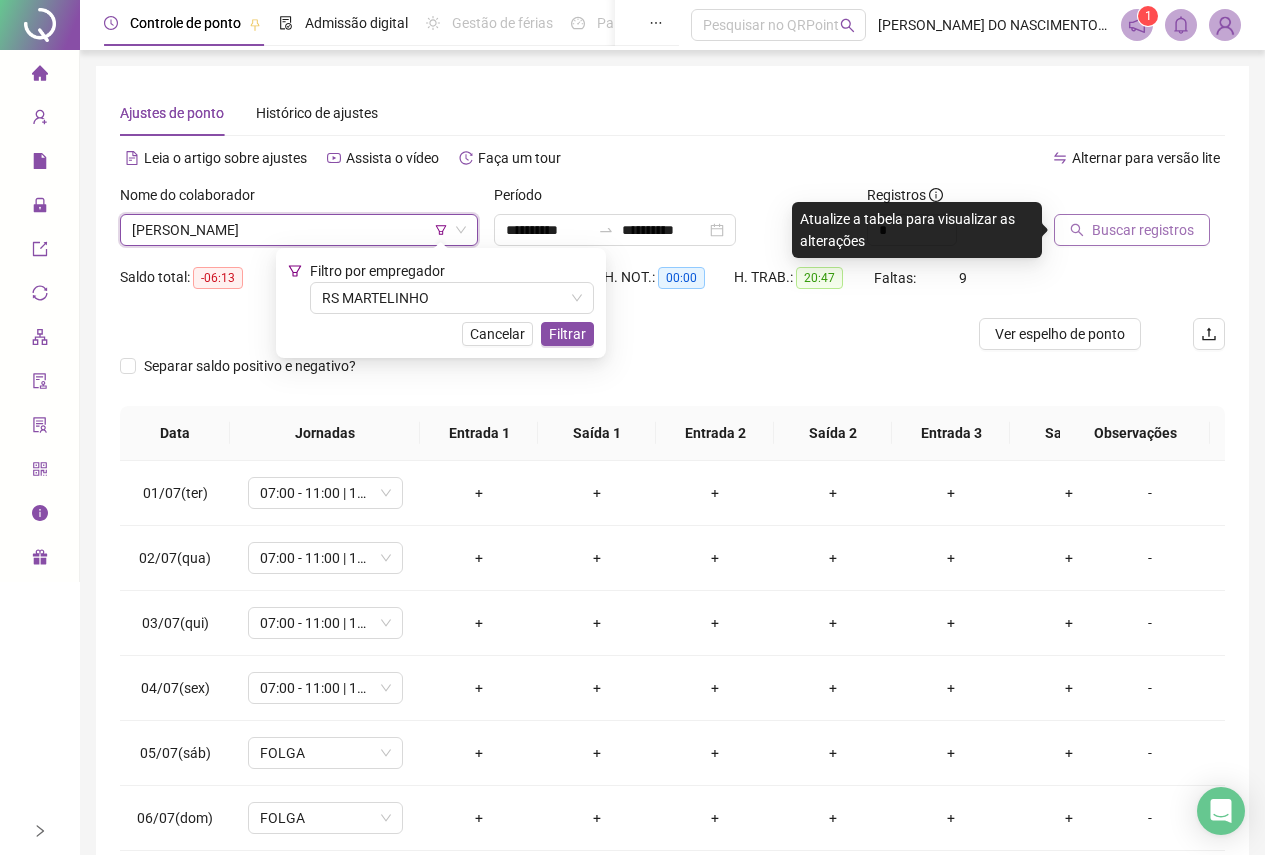 click on "Buscar registros" at bounding box center (1132, 230) 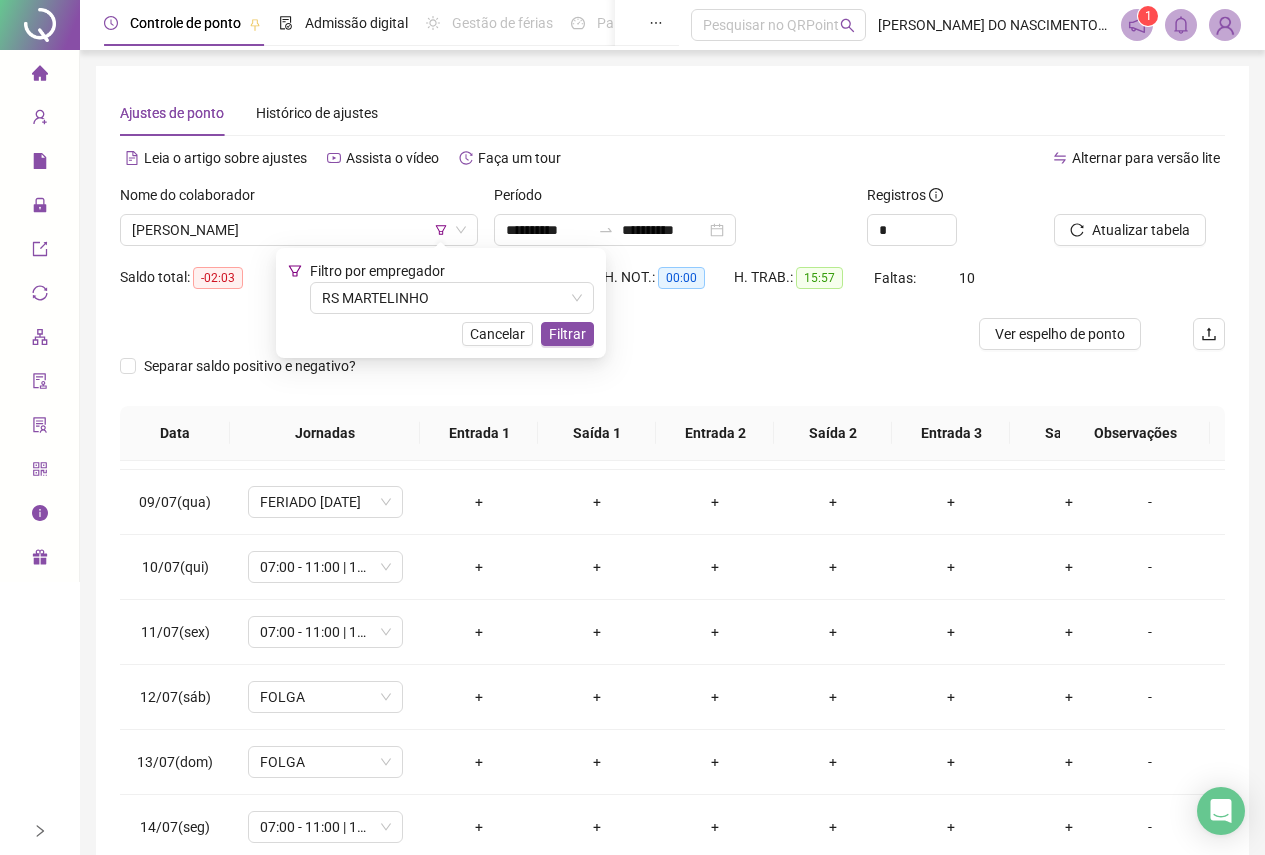 scroll, scrollTop: 693, scrollLeft: 0, axis: vertical 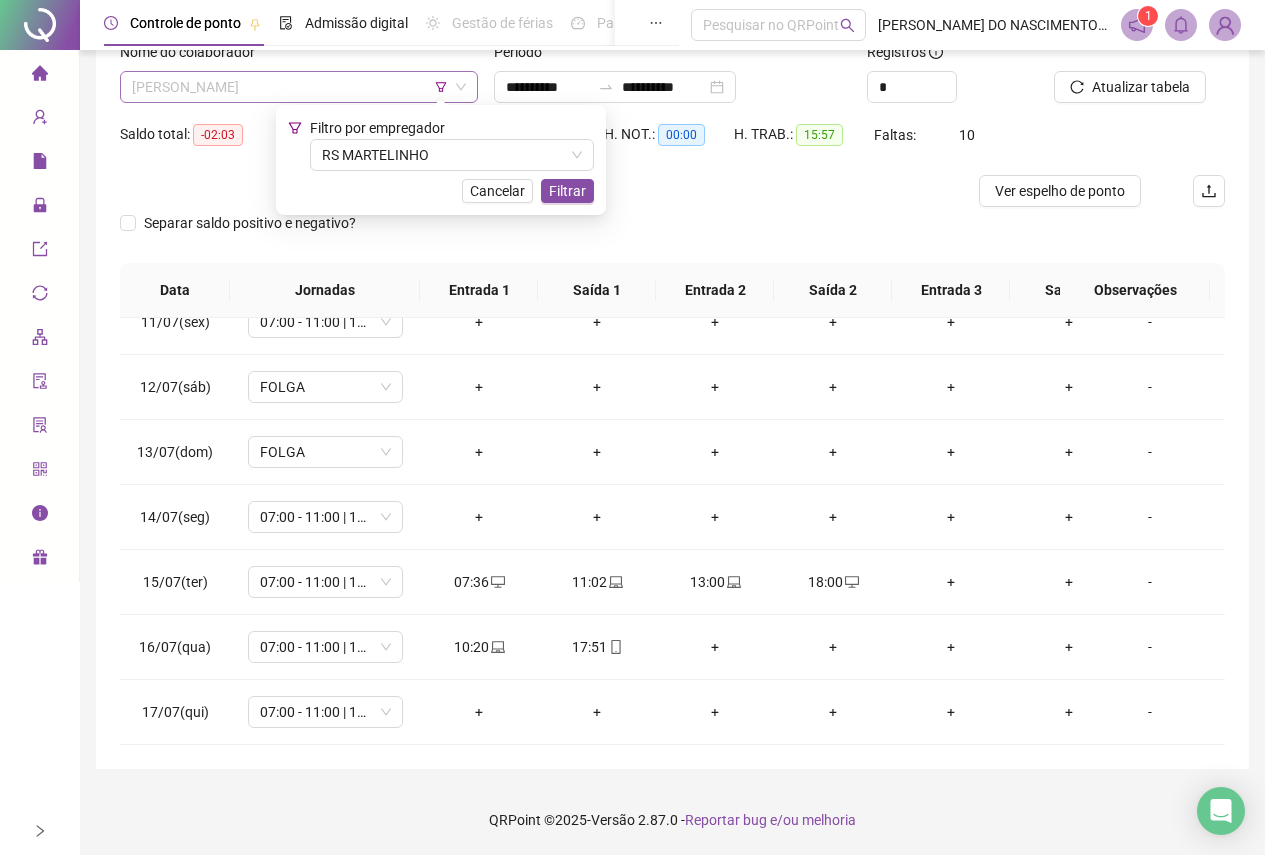 click on "[PERSON_NAME]" at bounding box center [299, 87] 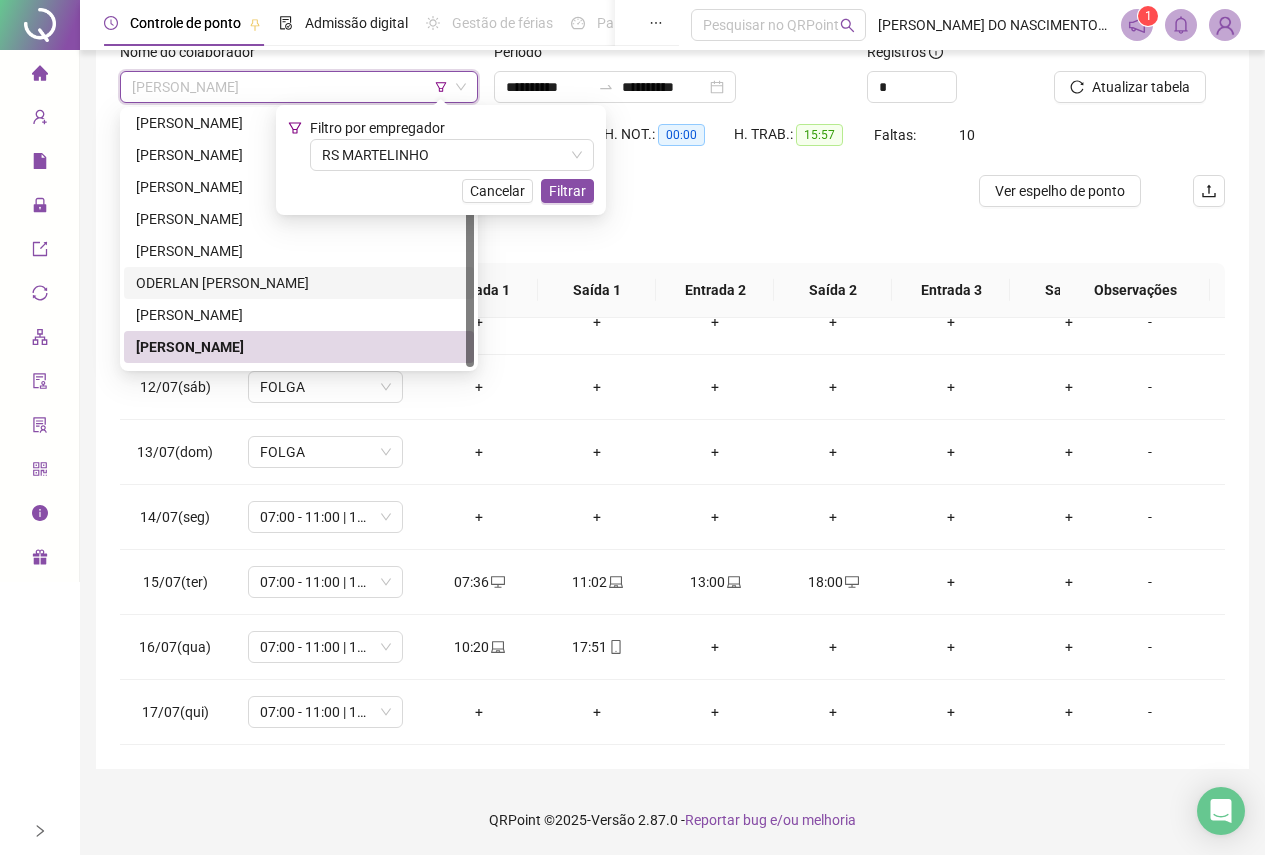 scroll, scrollTop: 128, scrollLeft: 0, axis: vertical 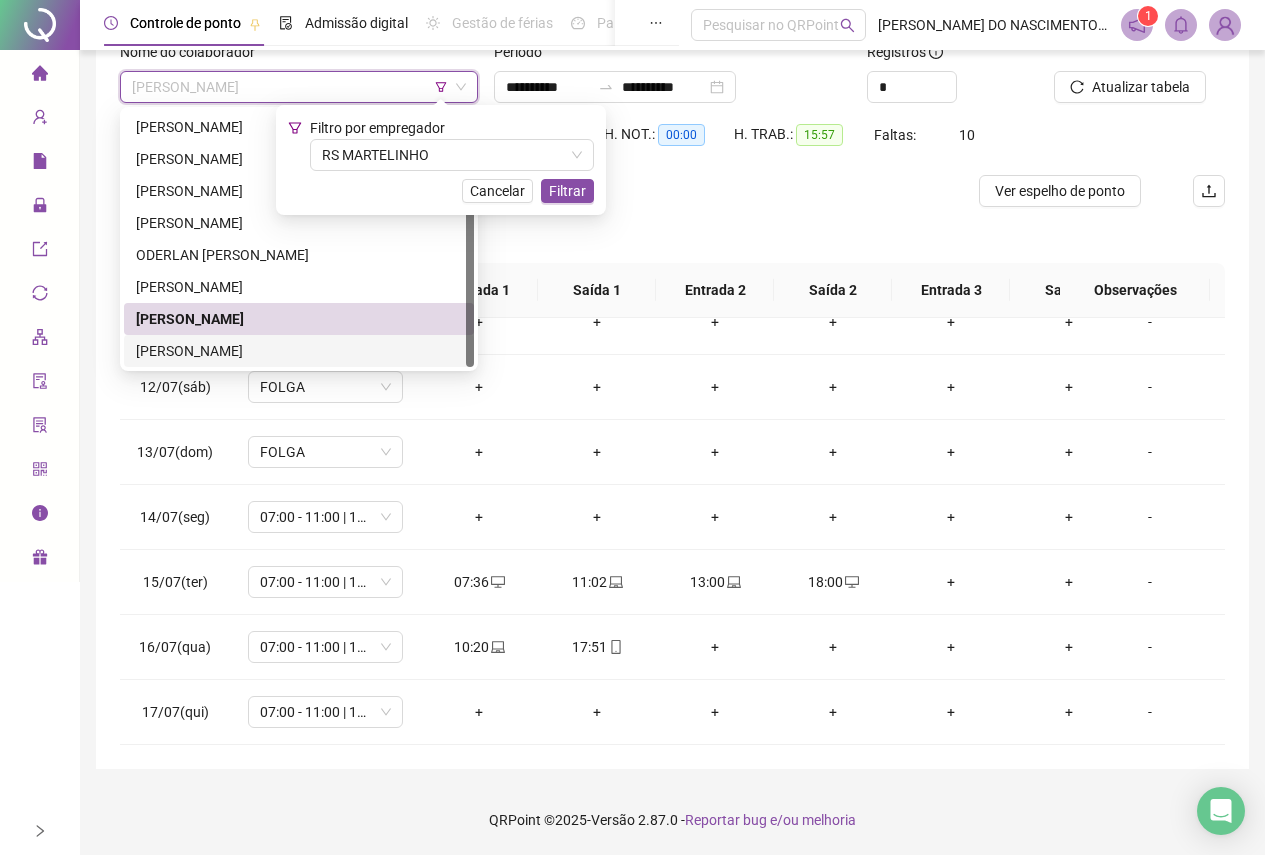 click on "[PERSON_NAME]" at bounding box center (299, 351) 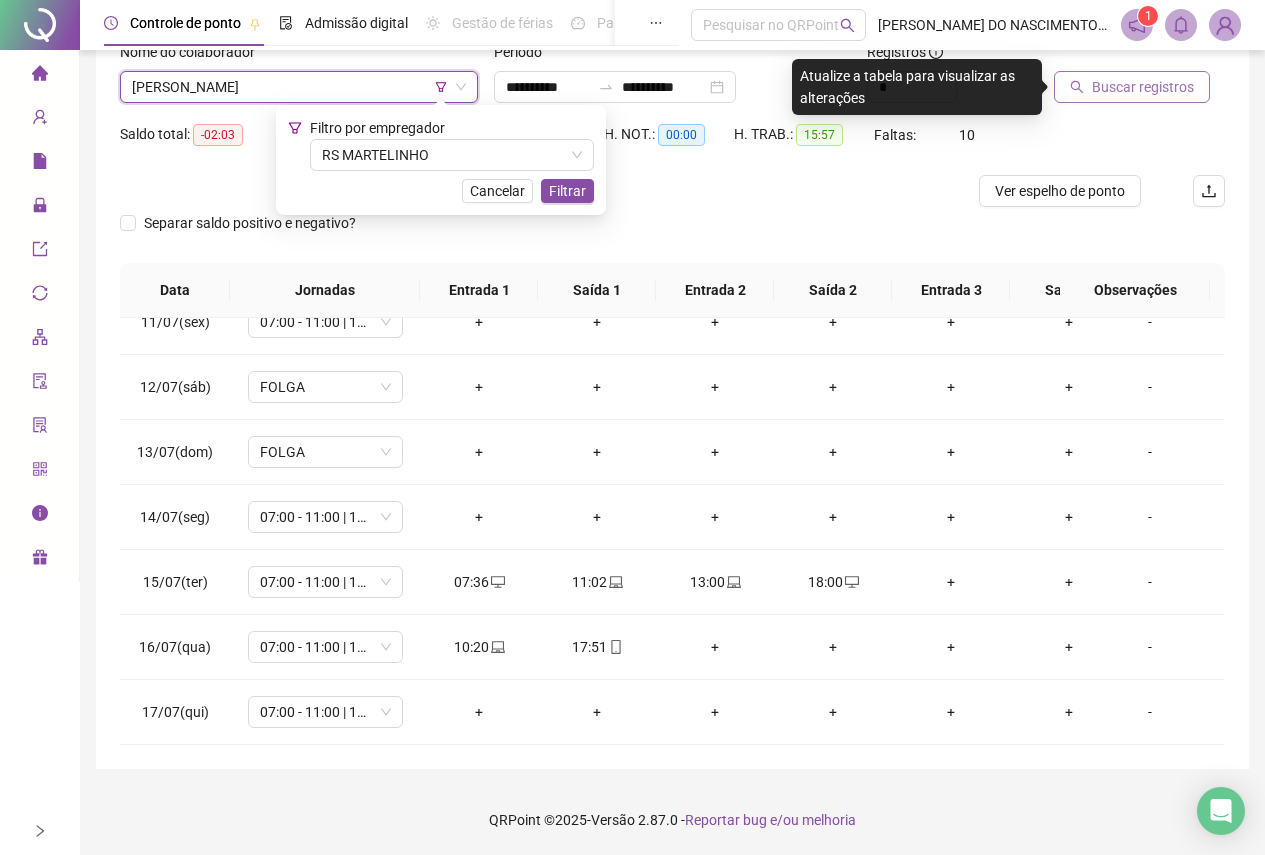 click on "Buscar registros" at bounding box center (1143, 87) 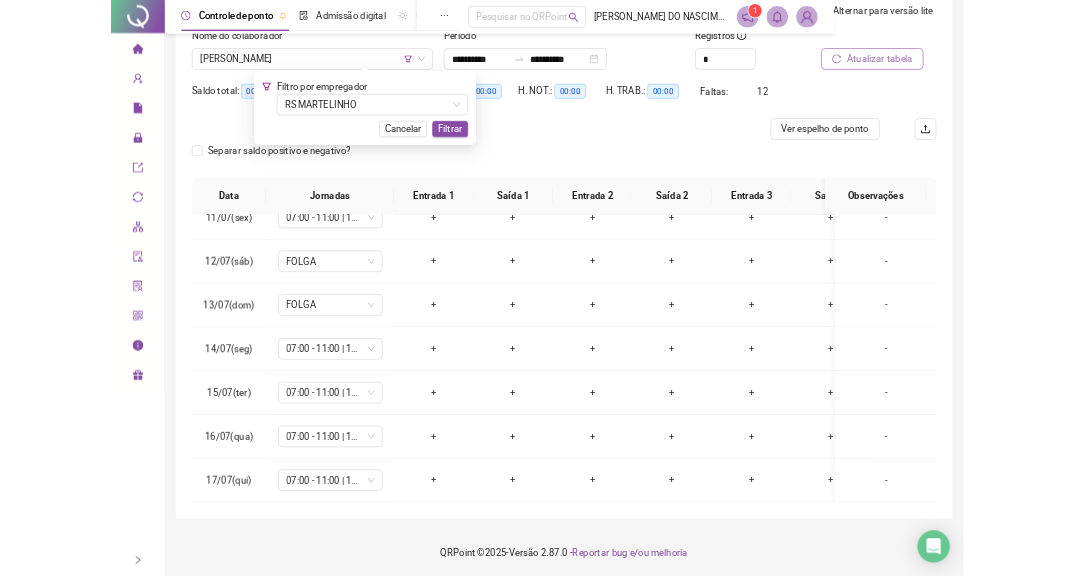 scroll, scrollTop: 143, scrollLeft: 0, axis: vertical 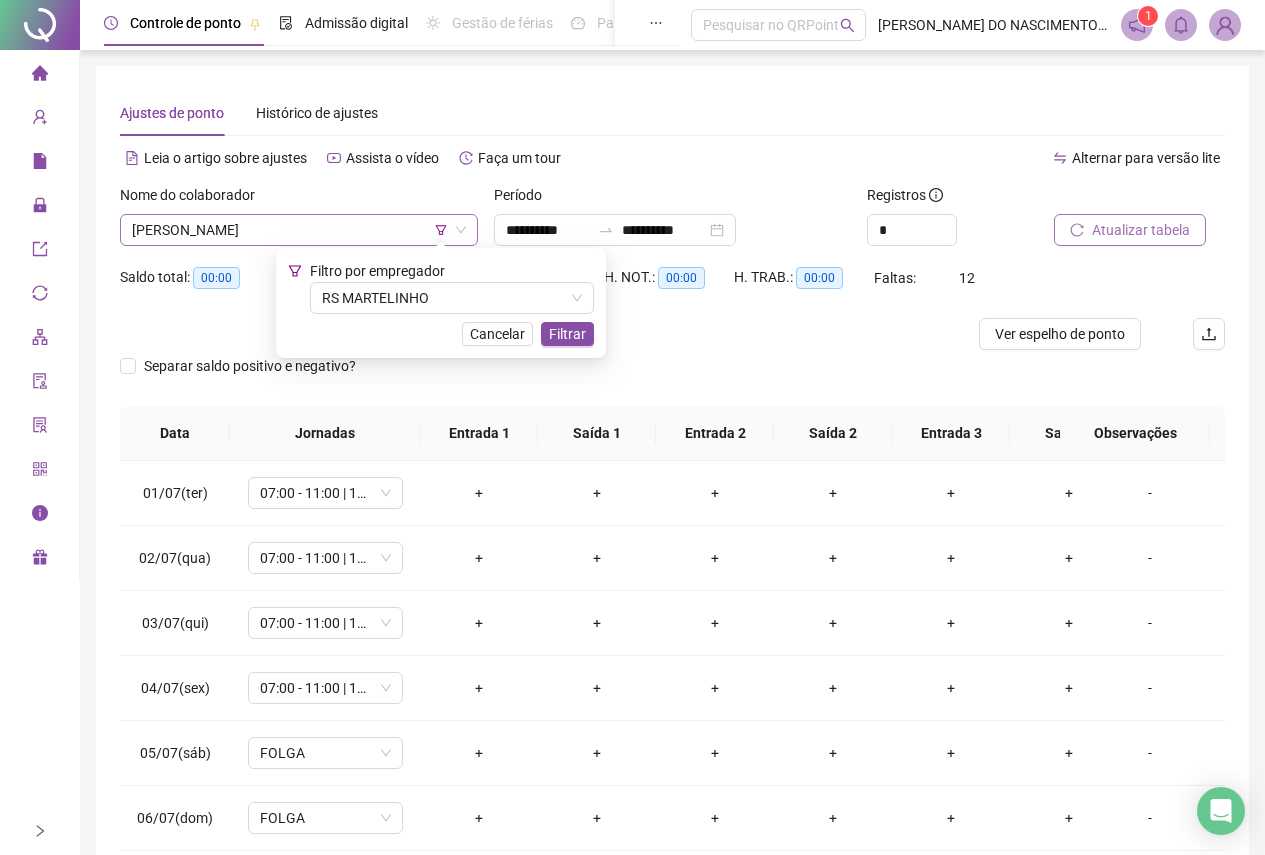 click on "[PERSON_NAME]" at bounding box center [299, 230] 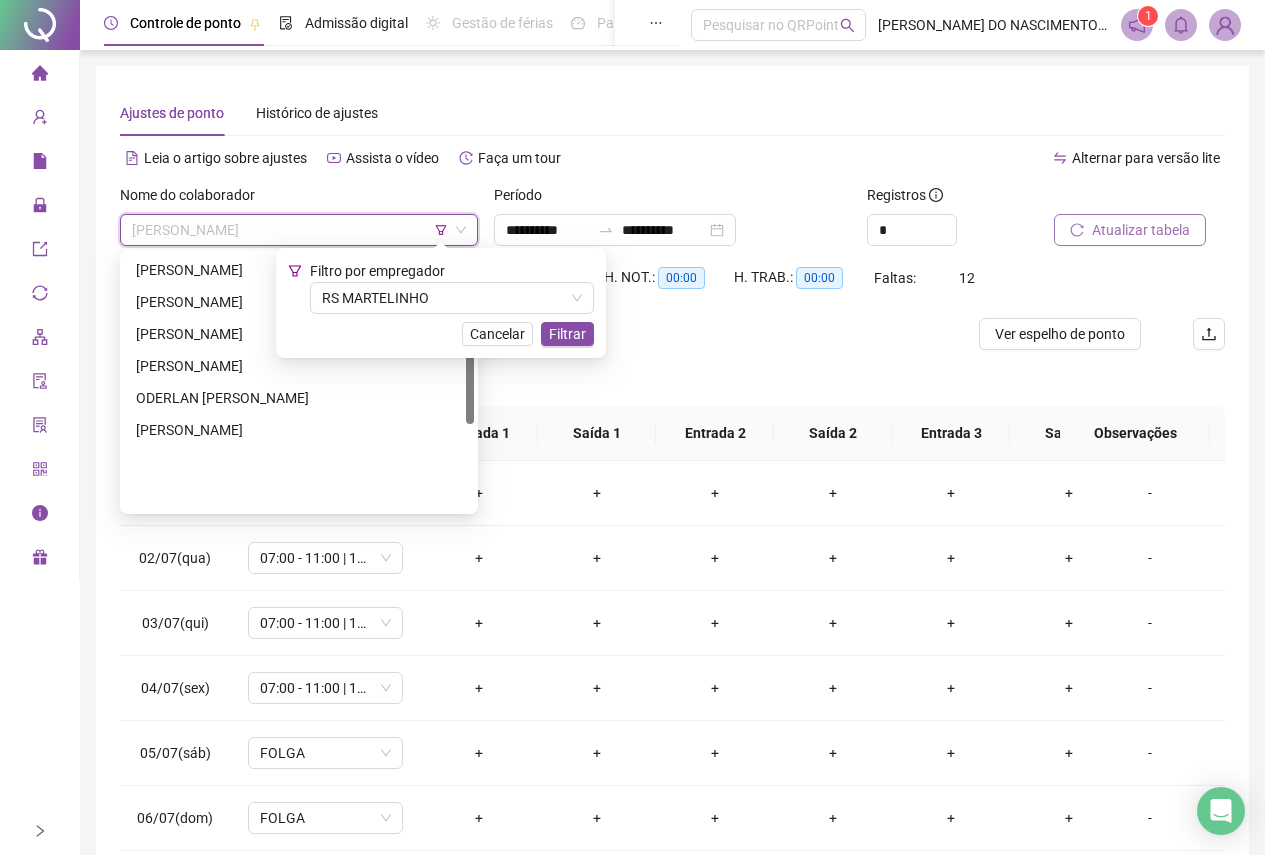 scroll, scrollTop: 0, scrollLeft: 0, axis: both 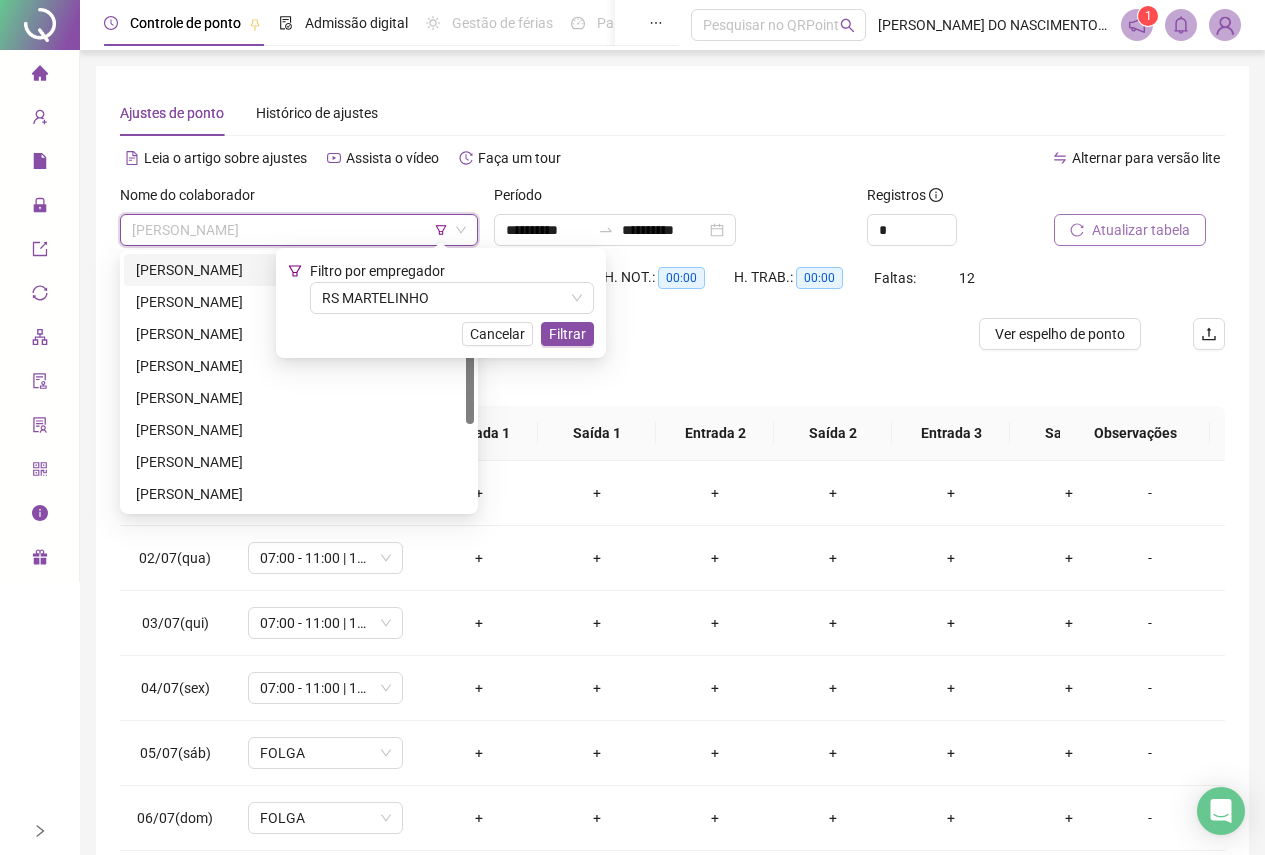 click on "[PERSON_NAME]" at bounding box center (299, 270) 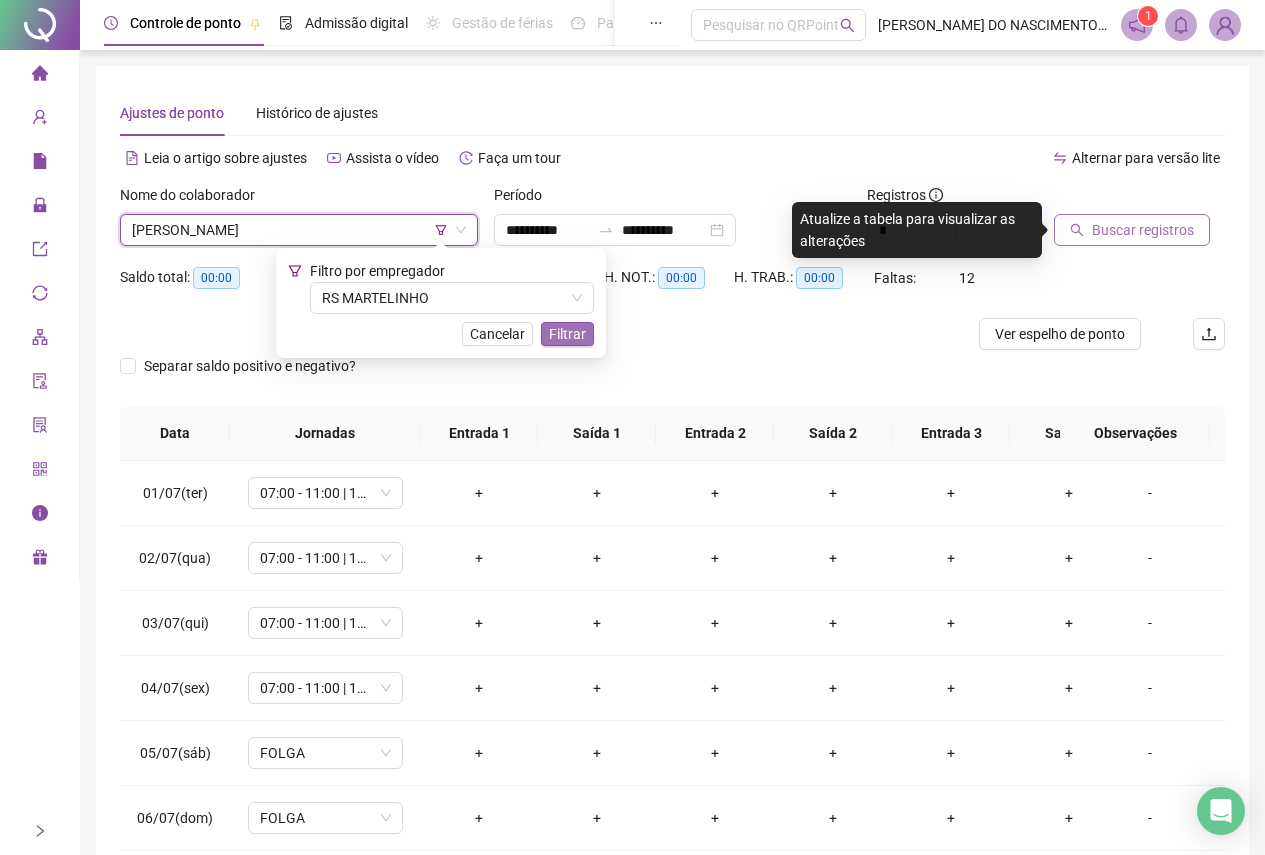 click on "Filtrar" at bounding box center (567, 334) 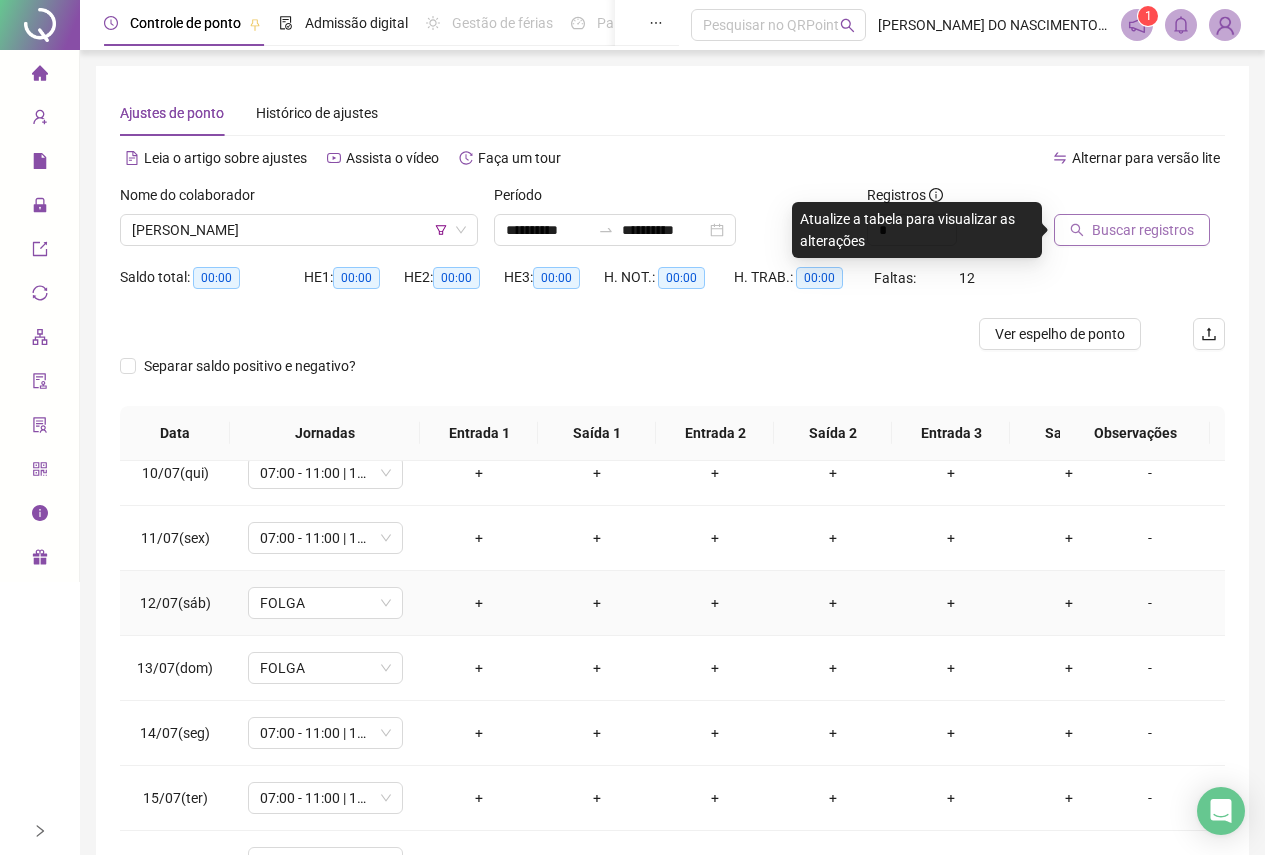 scroll, scrollTop: 693, scrollLeft: 0, axis: vertical 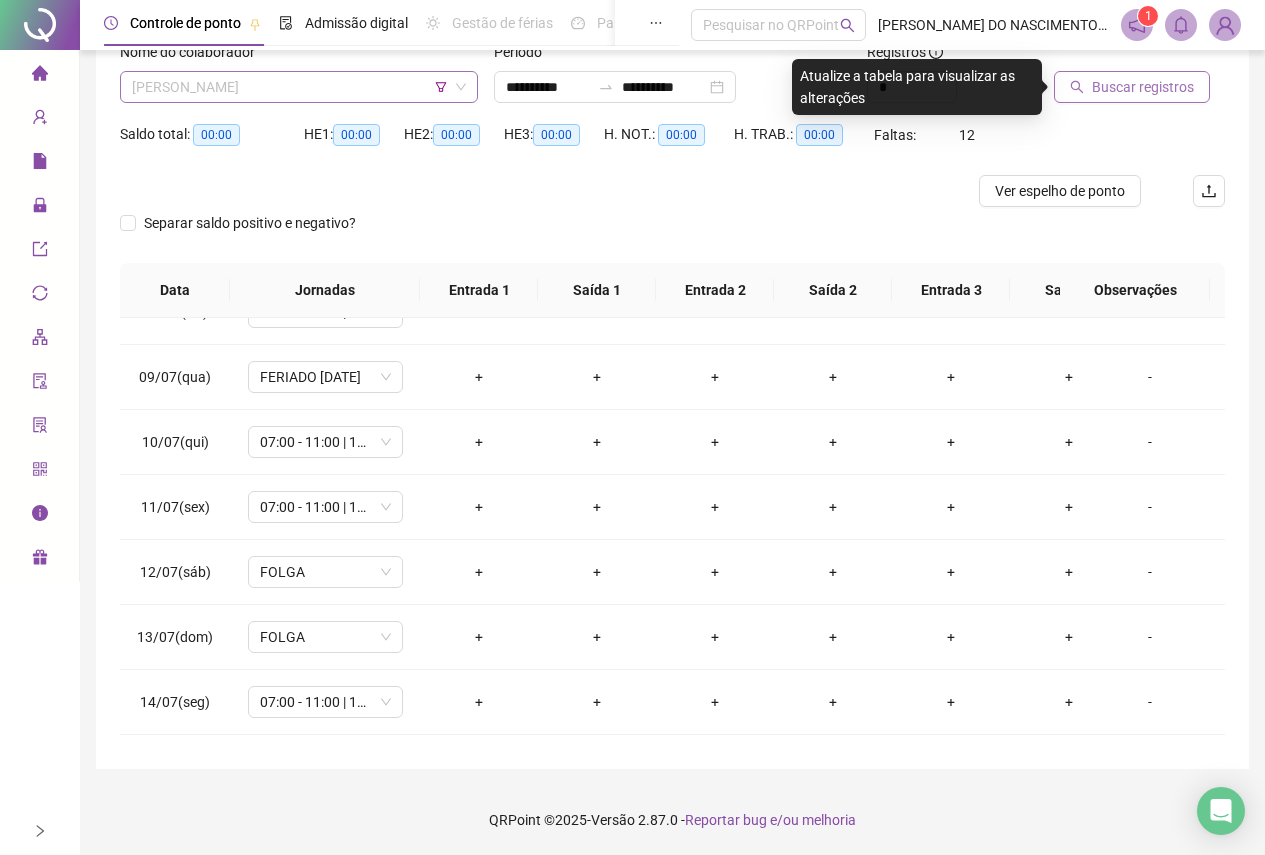 click on "[PERSON_NAME]" at bounding box center [299, 87] 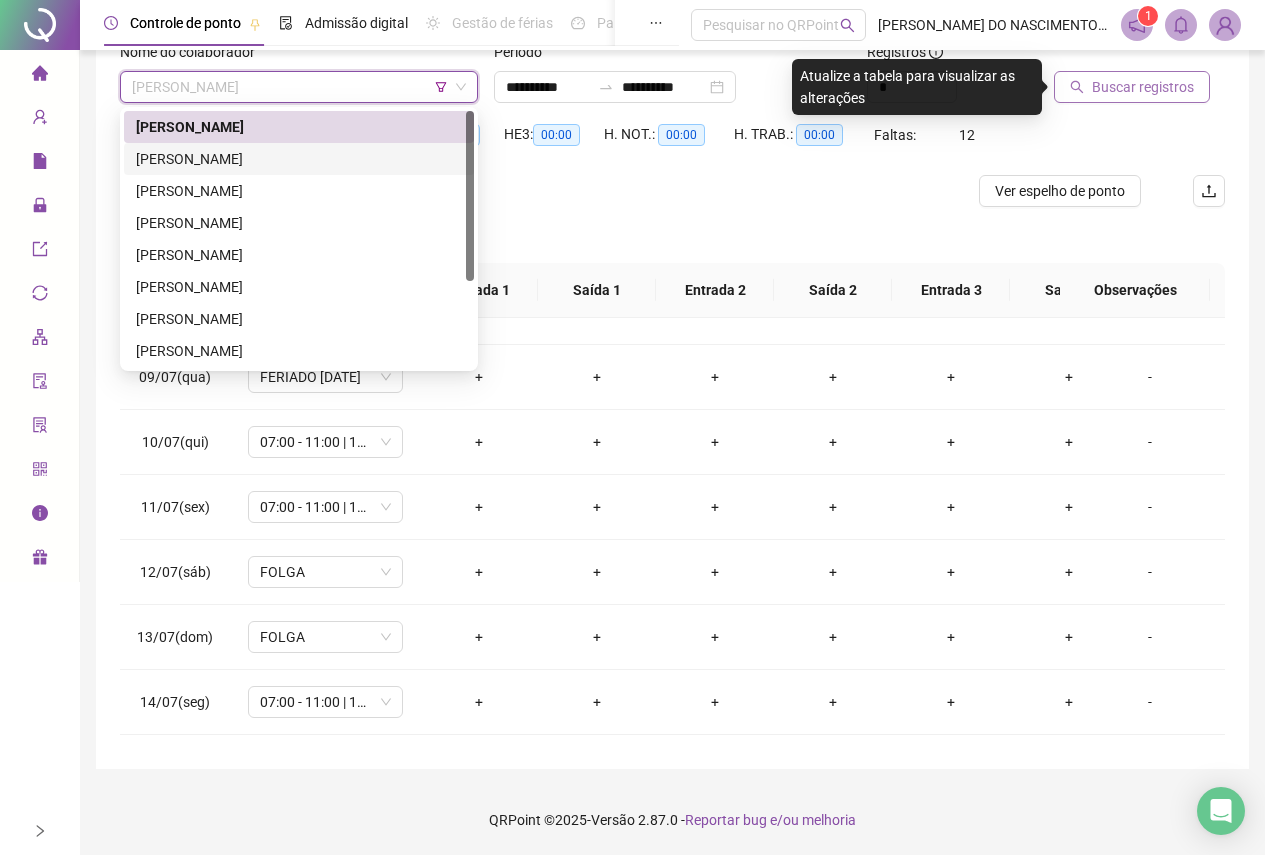 click on "Buscar registros" at bounding box center (1143, 87) 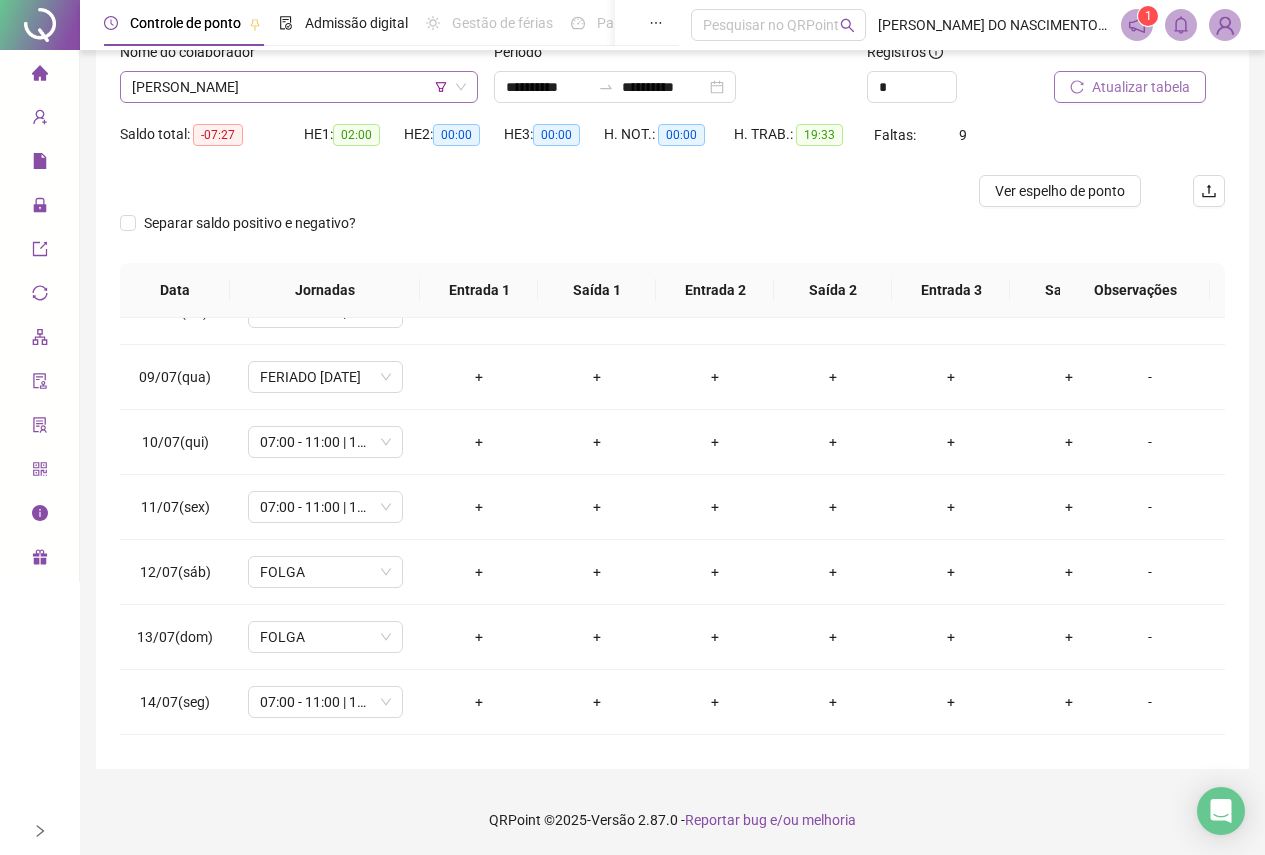click on "[PERSON_NAME]" at bounding box center [299, 87] 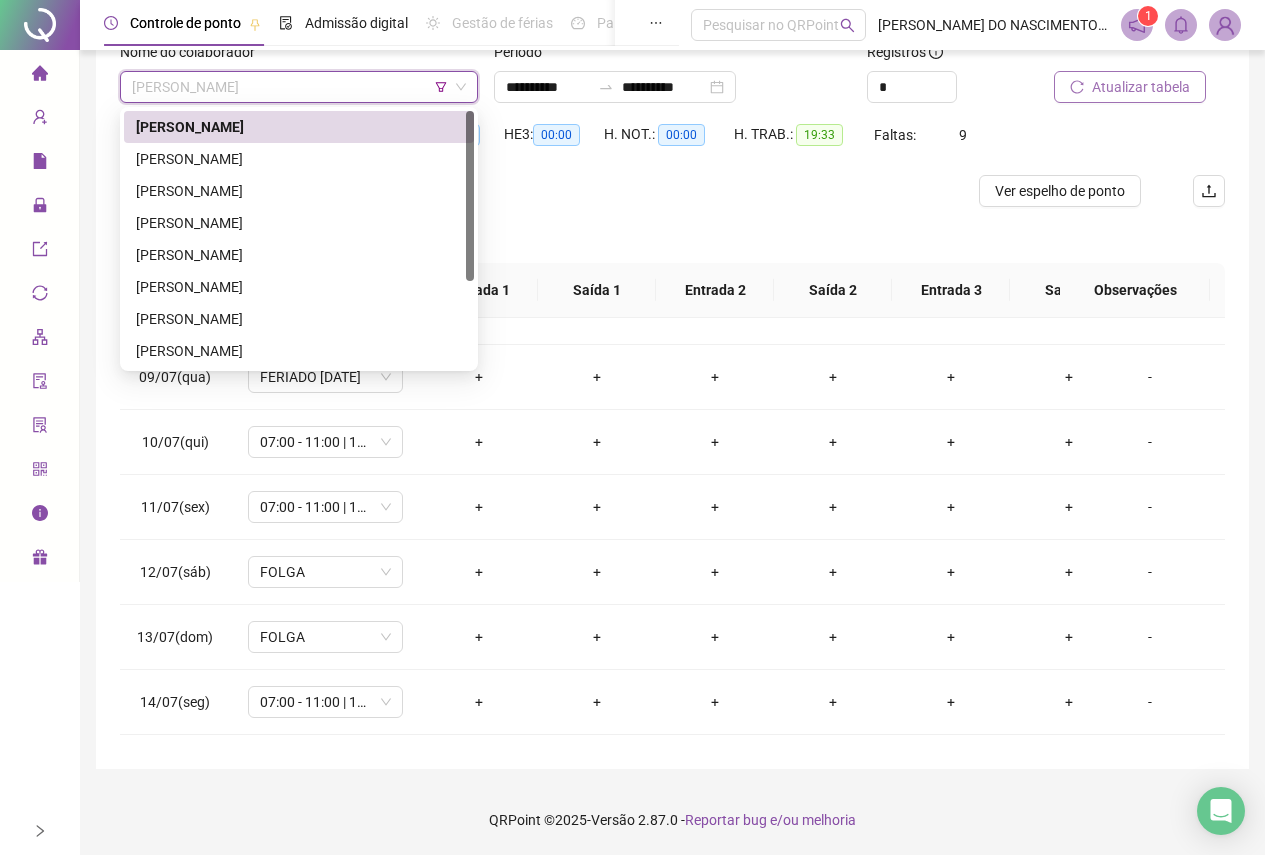 click 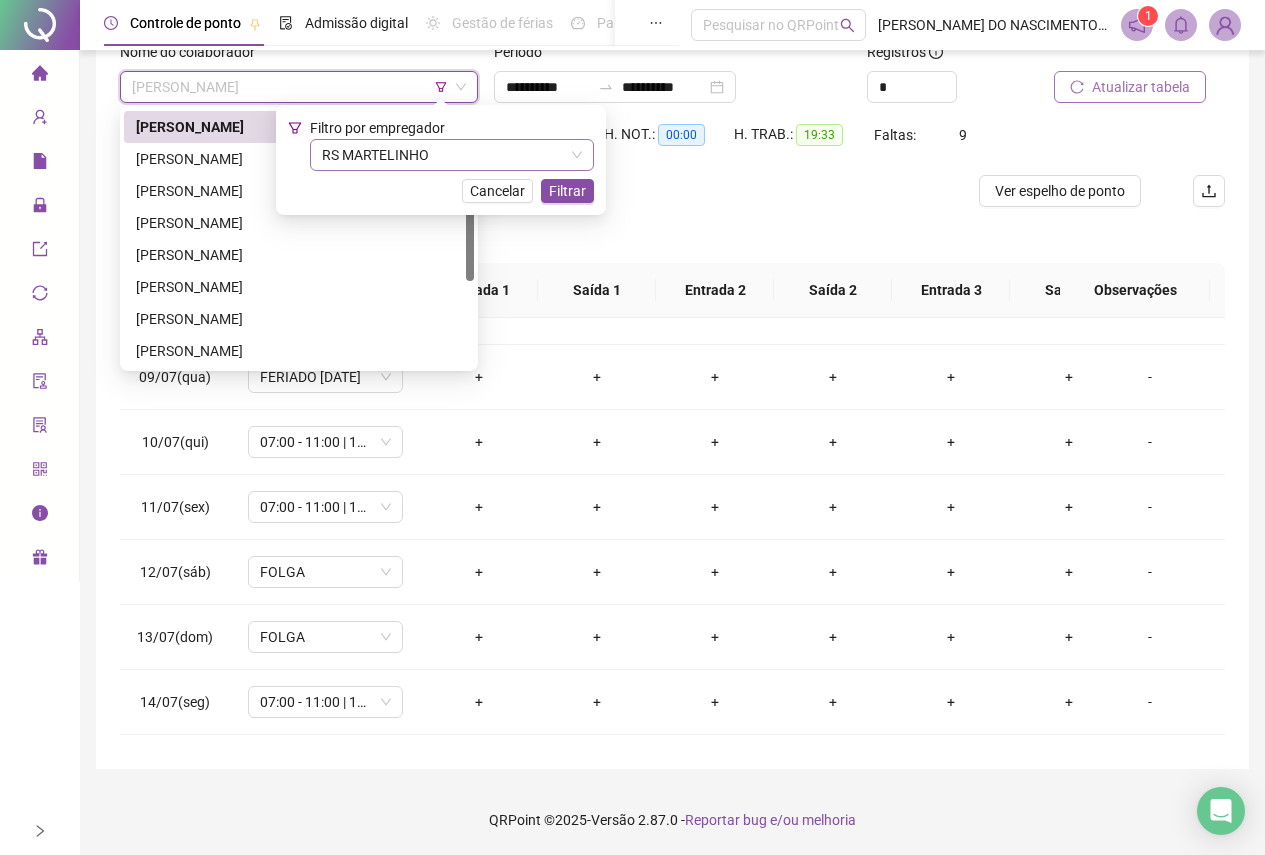 click on "RS MARTELINHO" at bounding box center (452, 155) 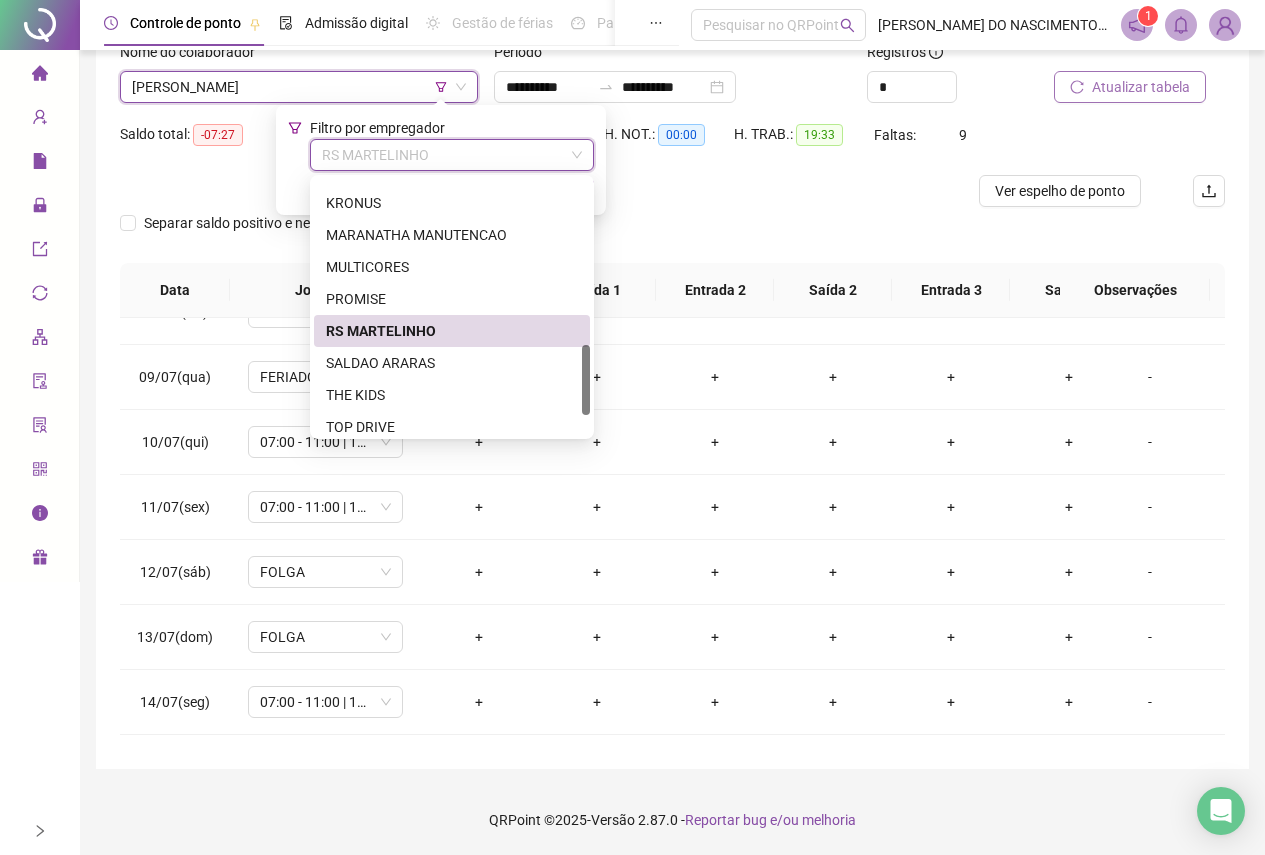 click on "RS MARTELINHO" at bounding box center [452, 331] 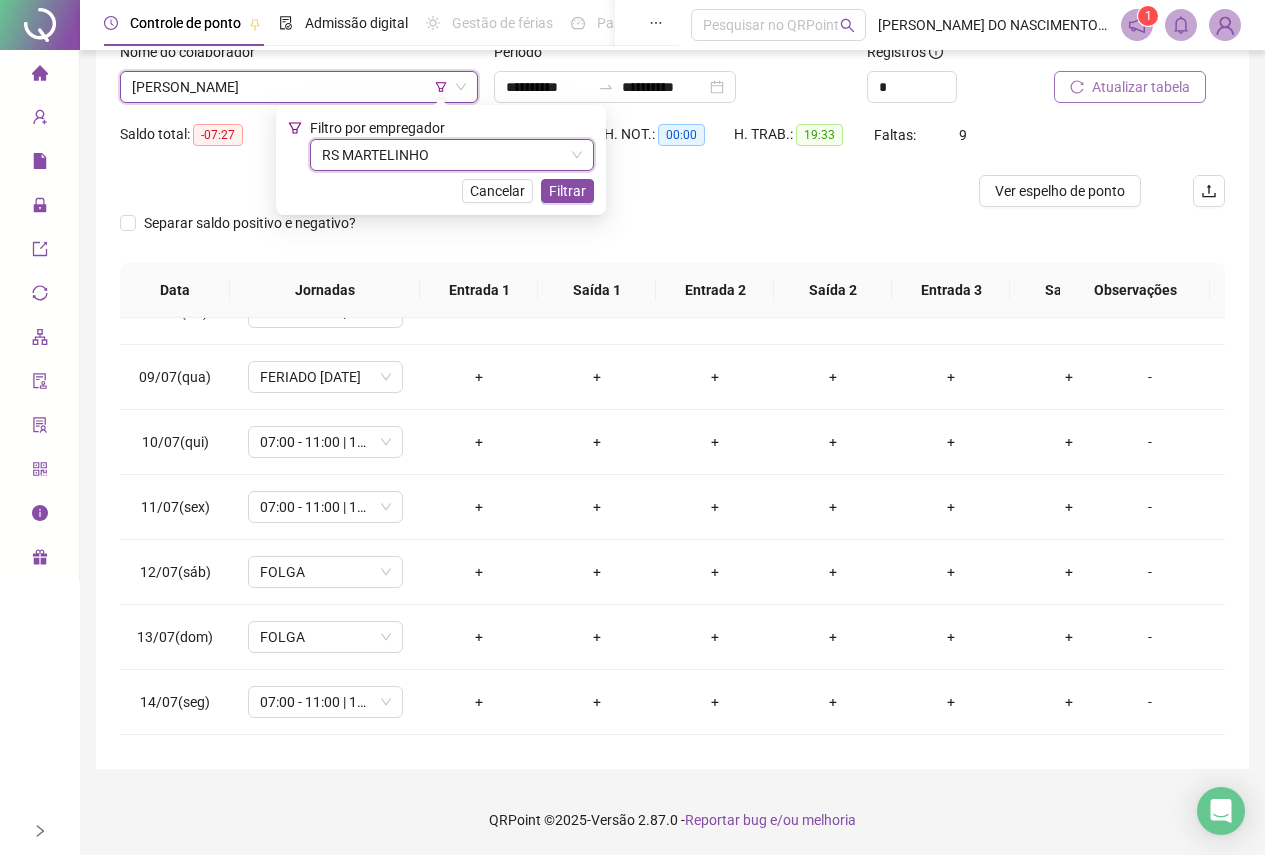 click on "[PERSON_NAME]" at bounding box center (299, 87) 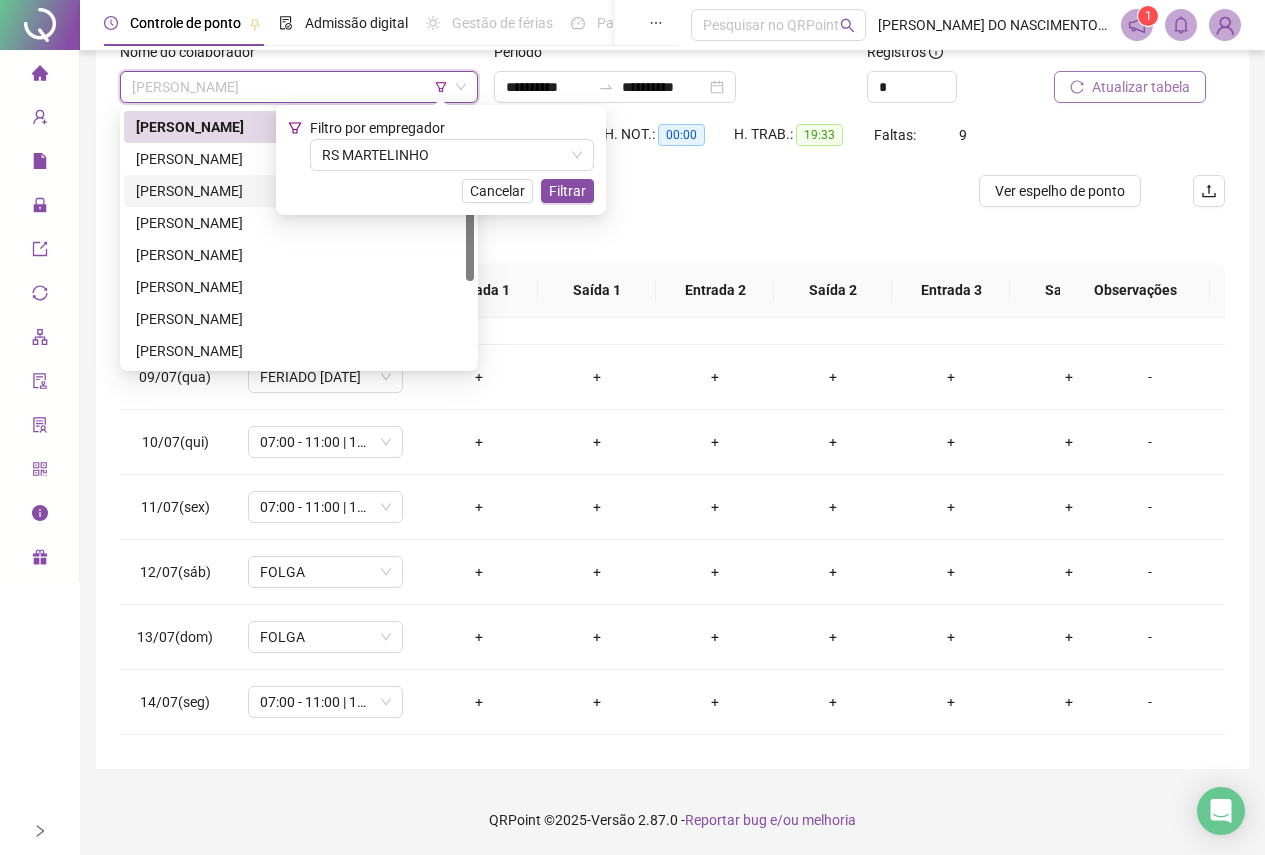 click on "[PERSON_NAME]" at bounding box center (299, 191) 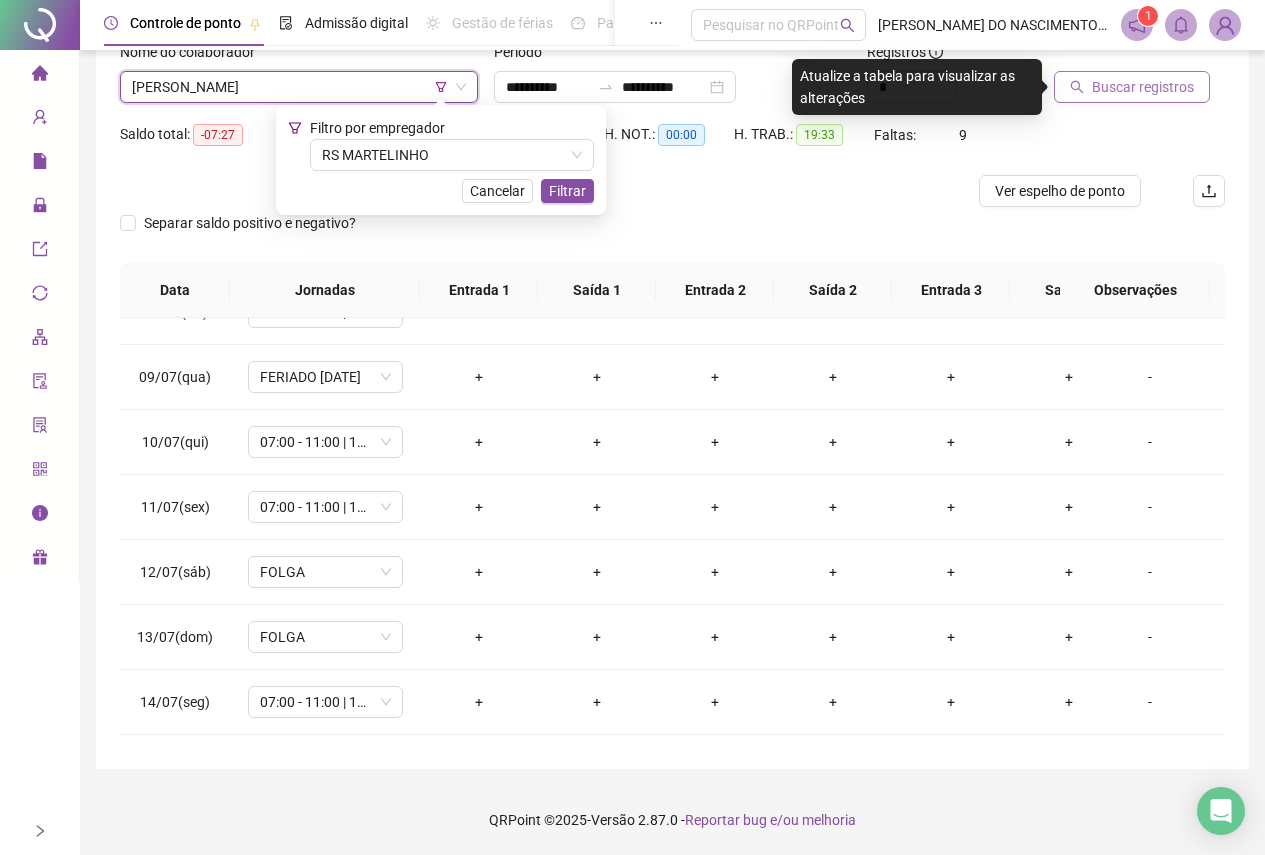 click on "Buscar registros" at bounding box center [1143, 87] 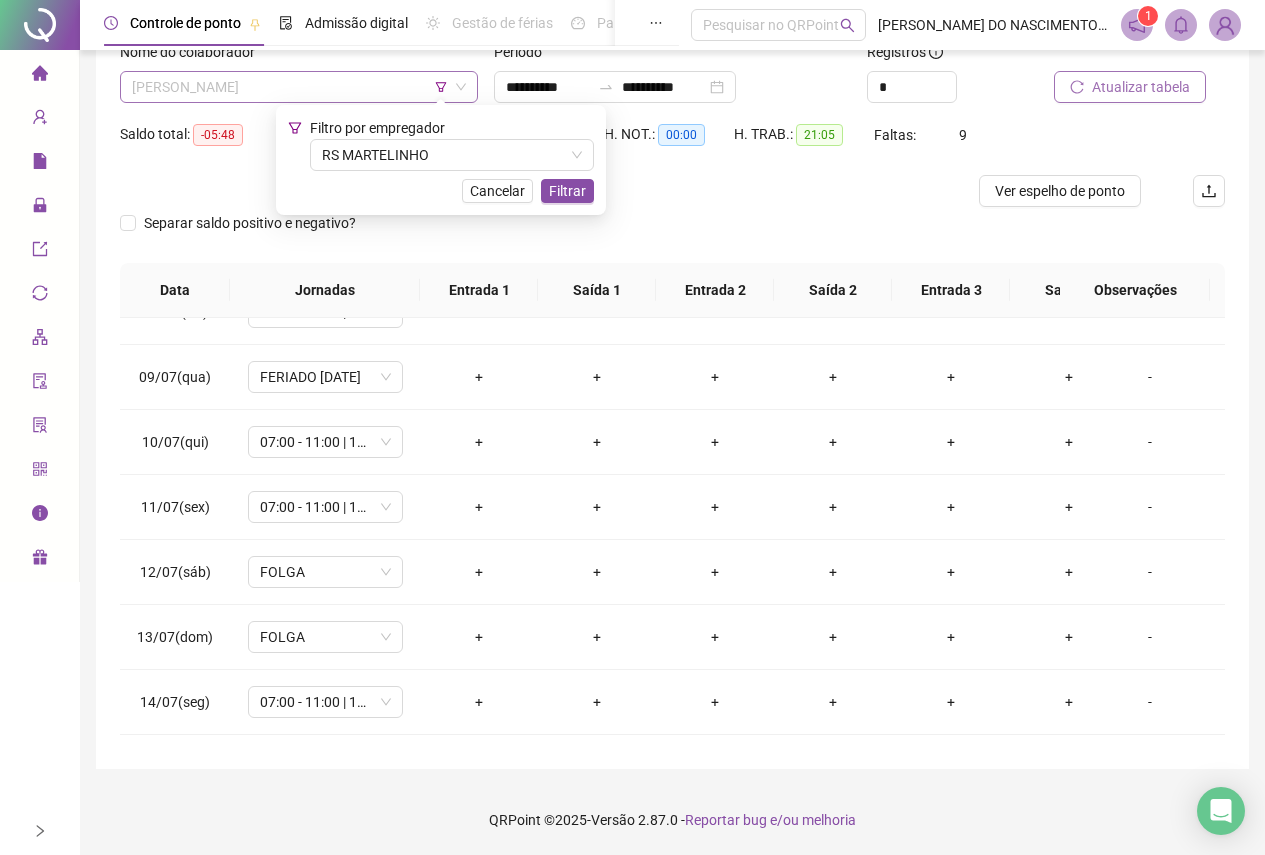 click on "[PERSON_NAME]" at bounding box center [299, 87] 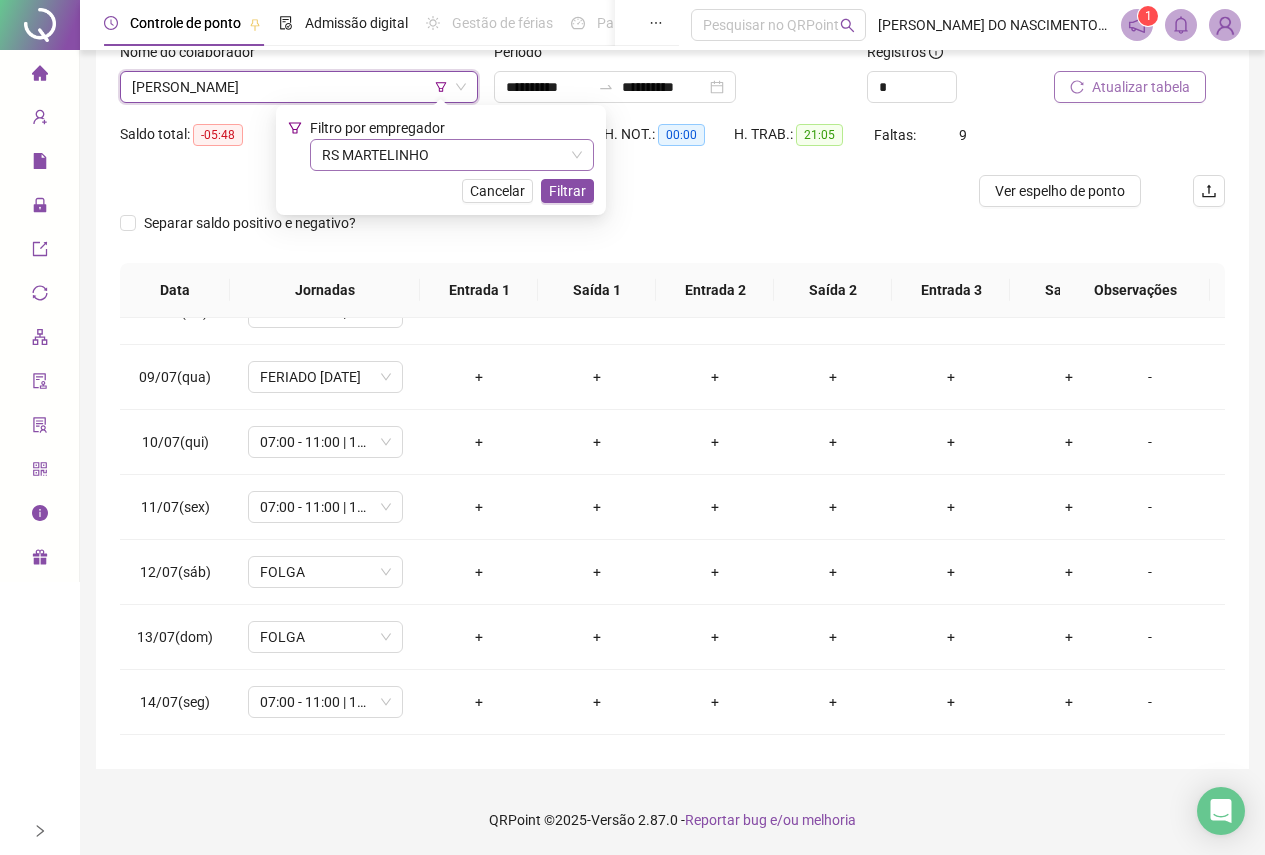 click on "RS MARTELINHO" at bounding box center (452, 155) 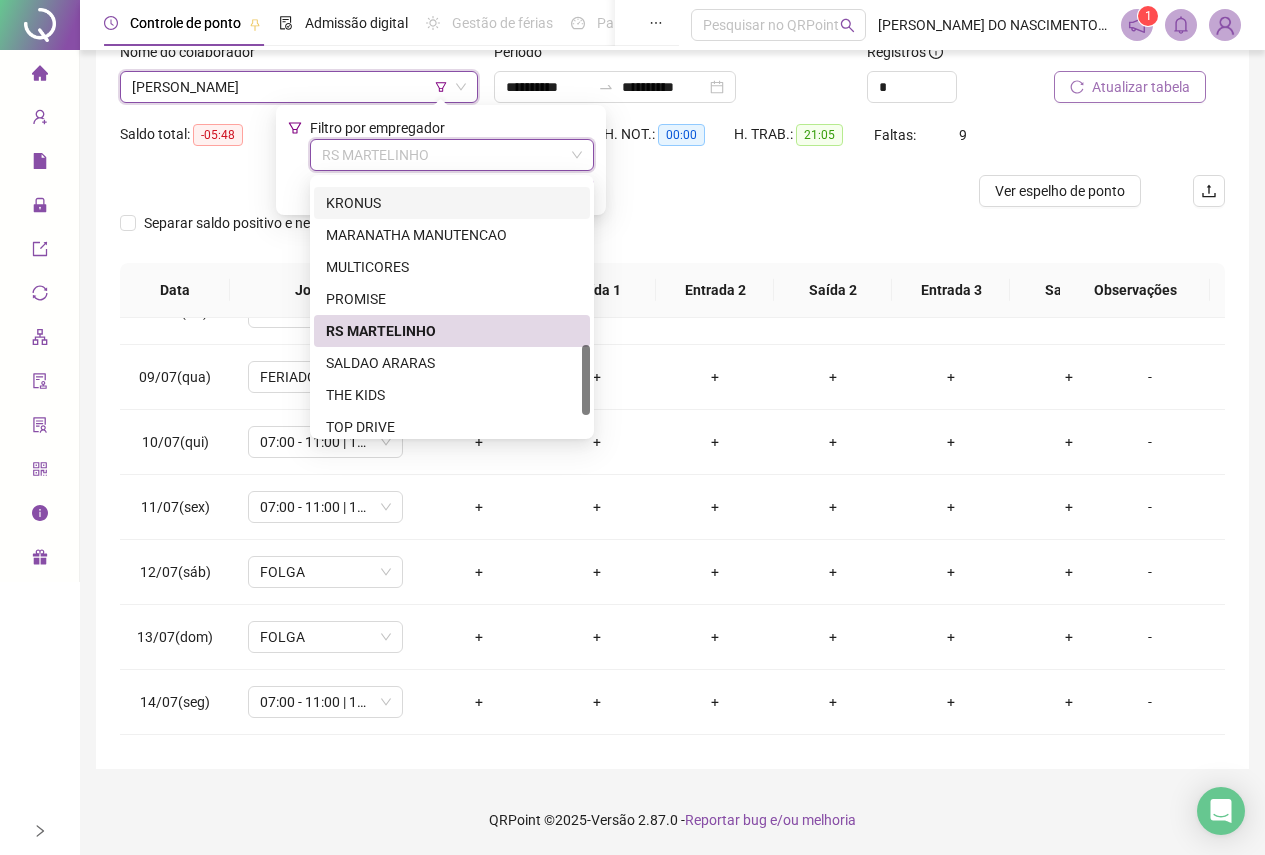 click on "KRONUS" at bounding box center (452, 203) 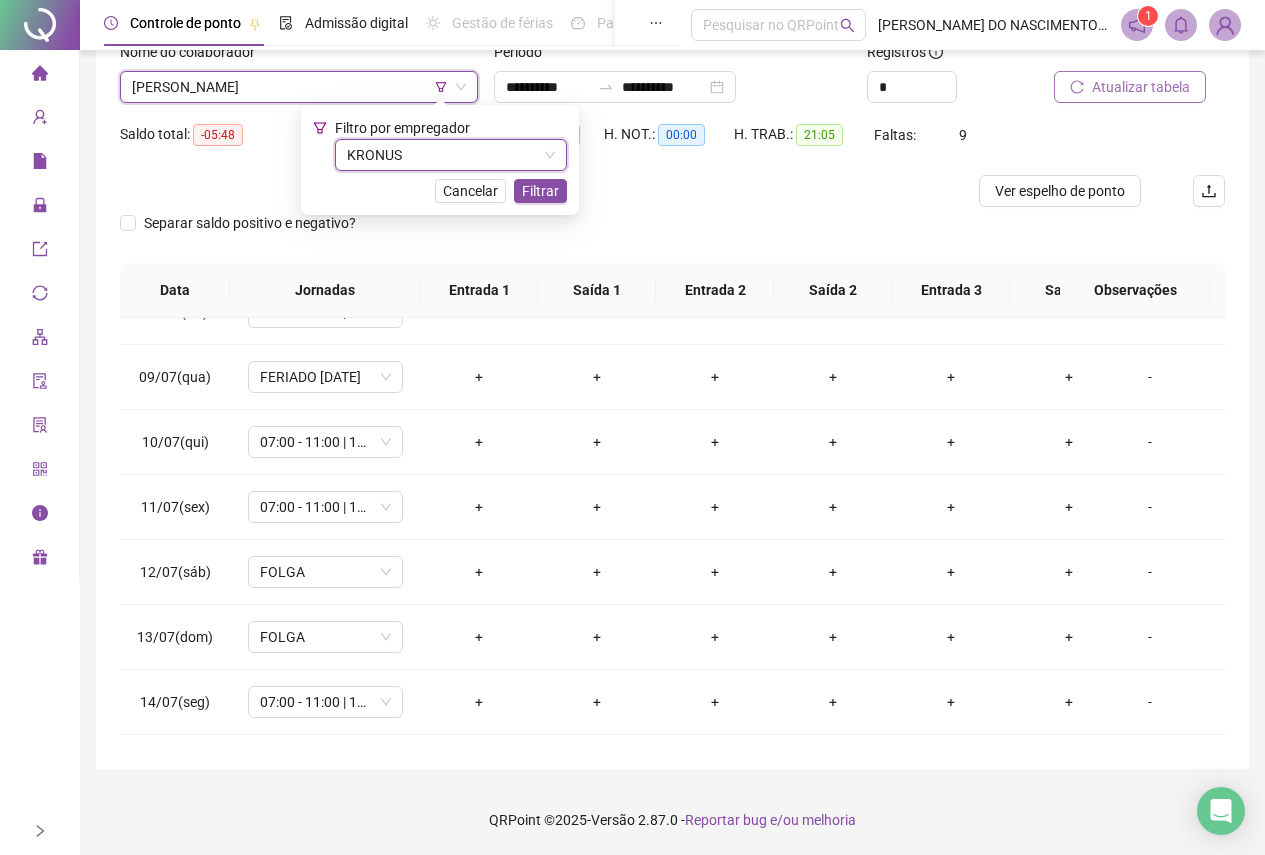click on "Atualizar tabela" at bounding box center [1141, 87] 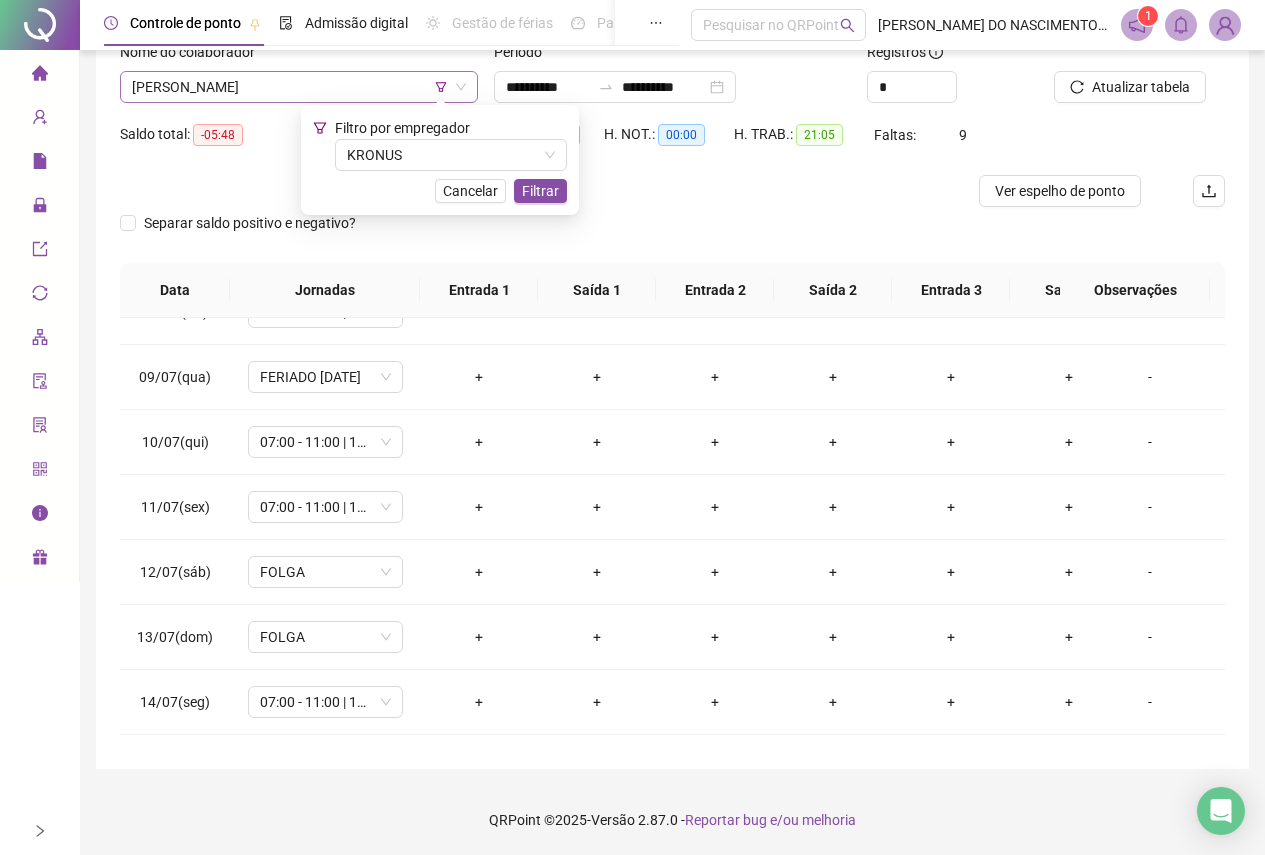 click on "[PERSON_NAME]" at bounding box center [299, 87] 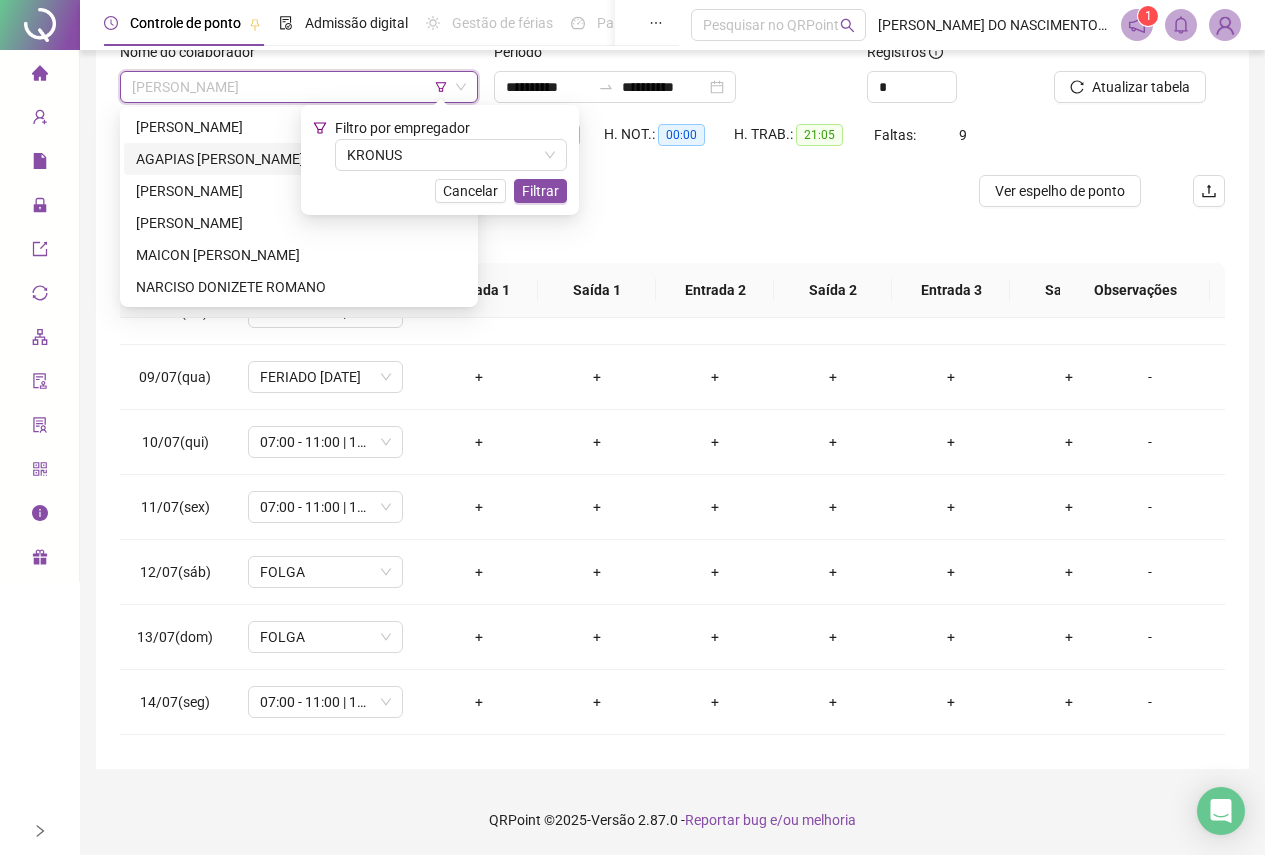 click on "AGAPIAS [PERSON_NAME]" at bounding box center (299, 159) 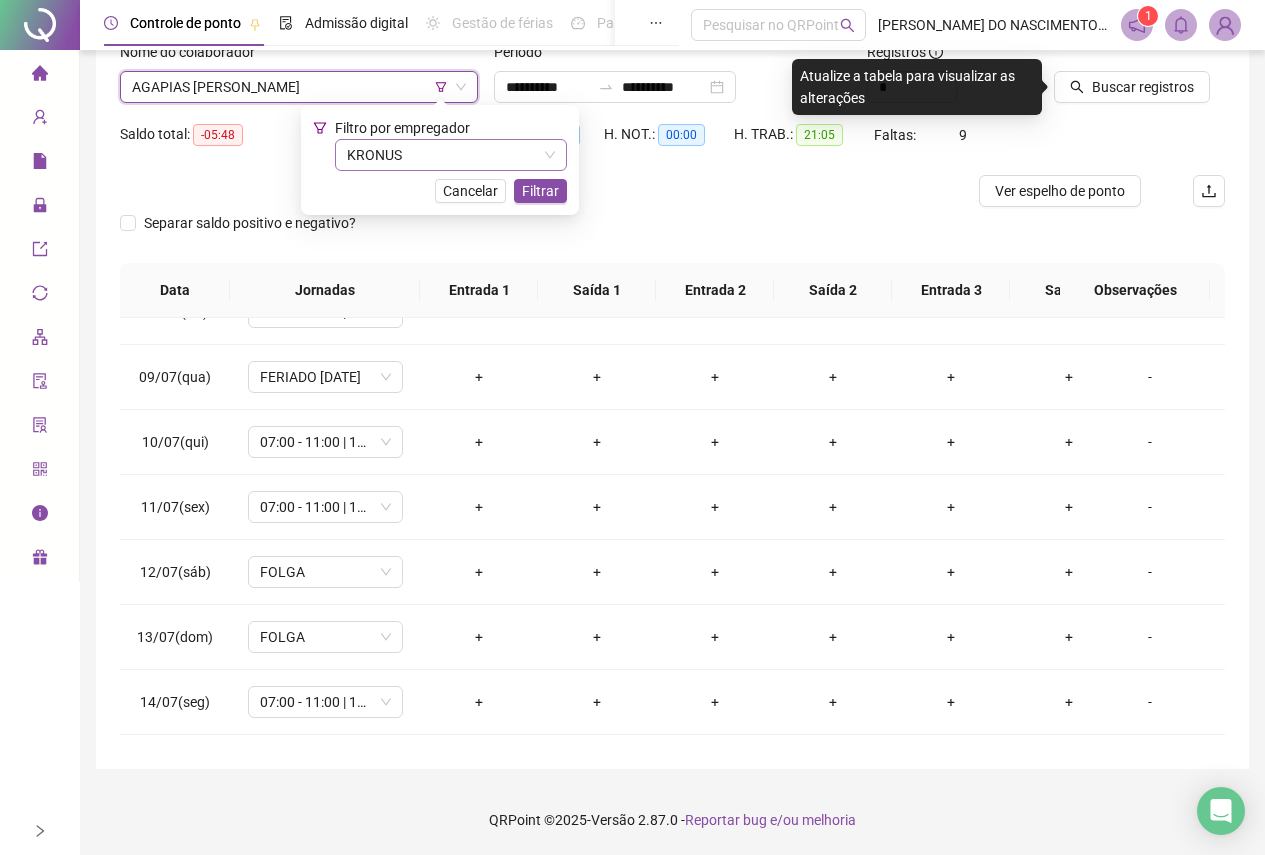 click on "KRONUS" at bounding box center [451, 155] 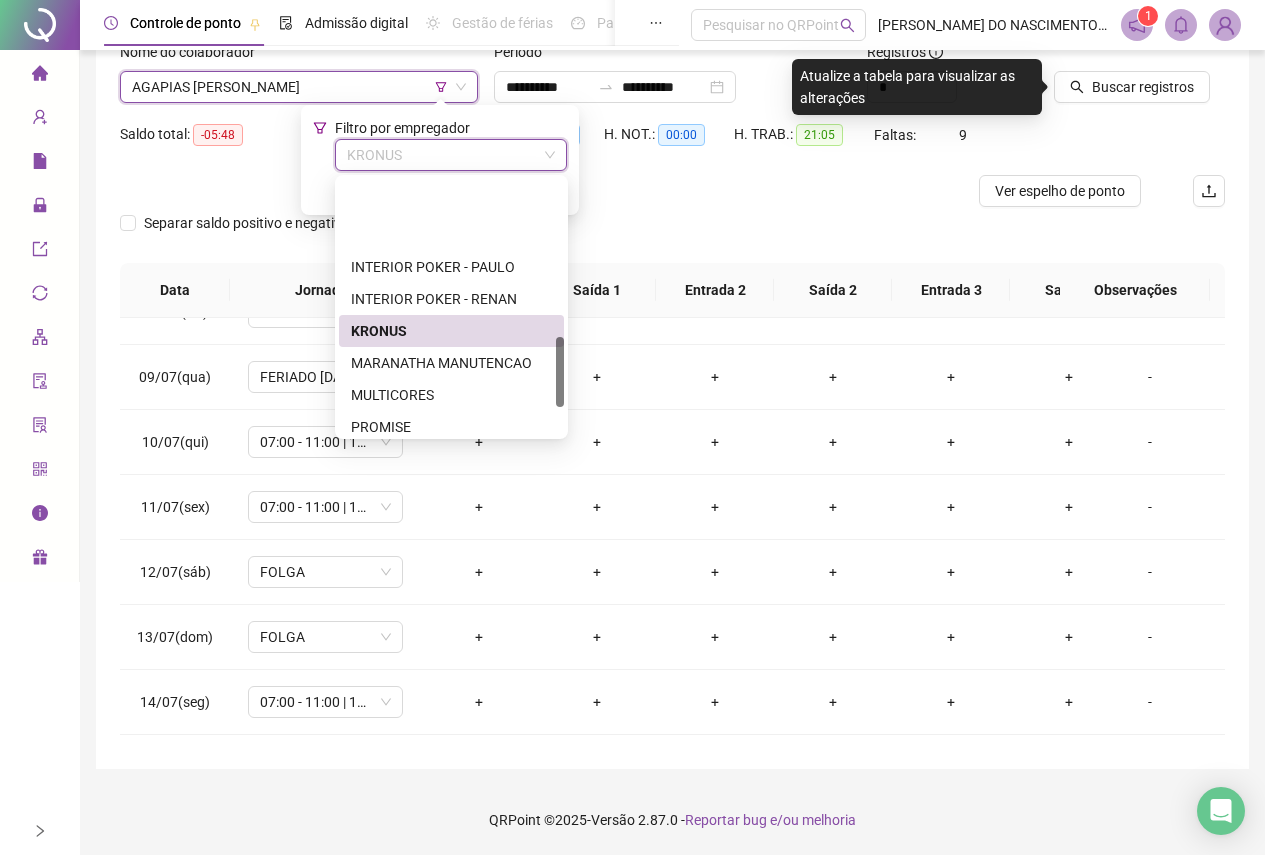 scroll, scrollTop: 572, scrollLeft: 0, axis: vertical 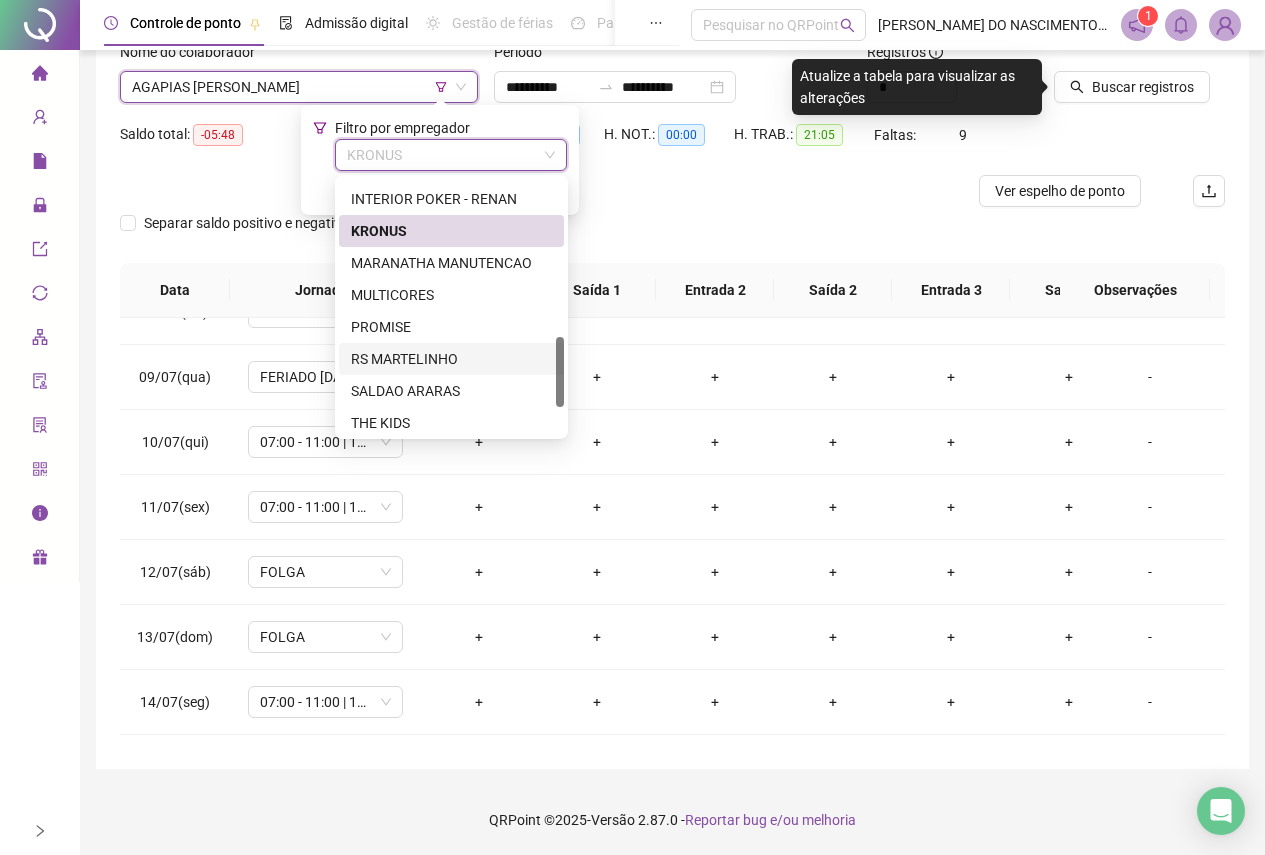 click on "RS MARTELINHO" at bounding box center (451, 359) 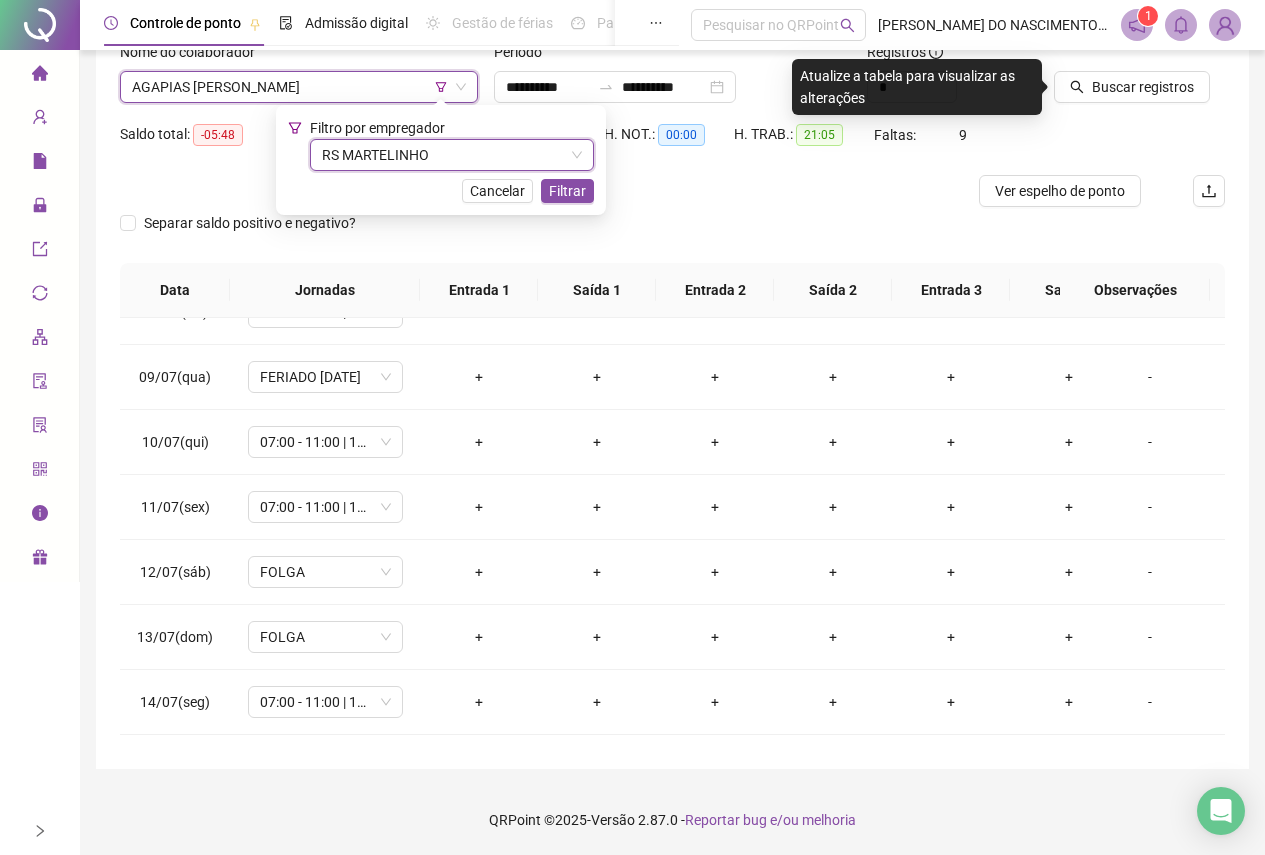 click on "Controle de ponto Admissão digital Gestão de férias Painel do DP Folha de pagamento" at bounding box center [391, 25] 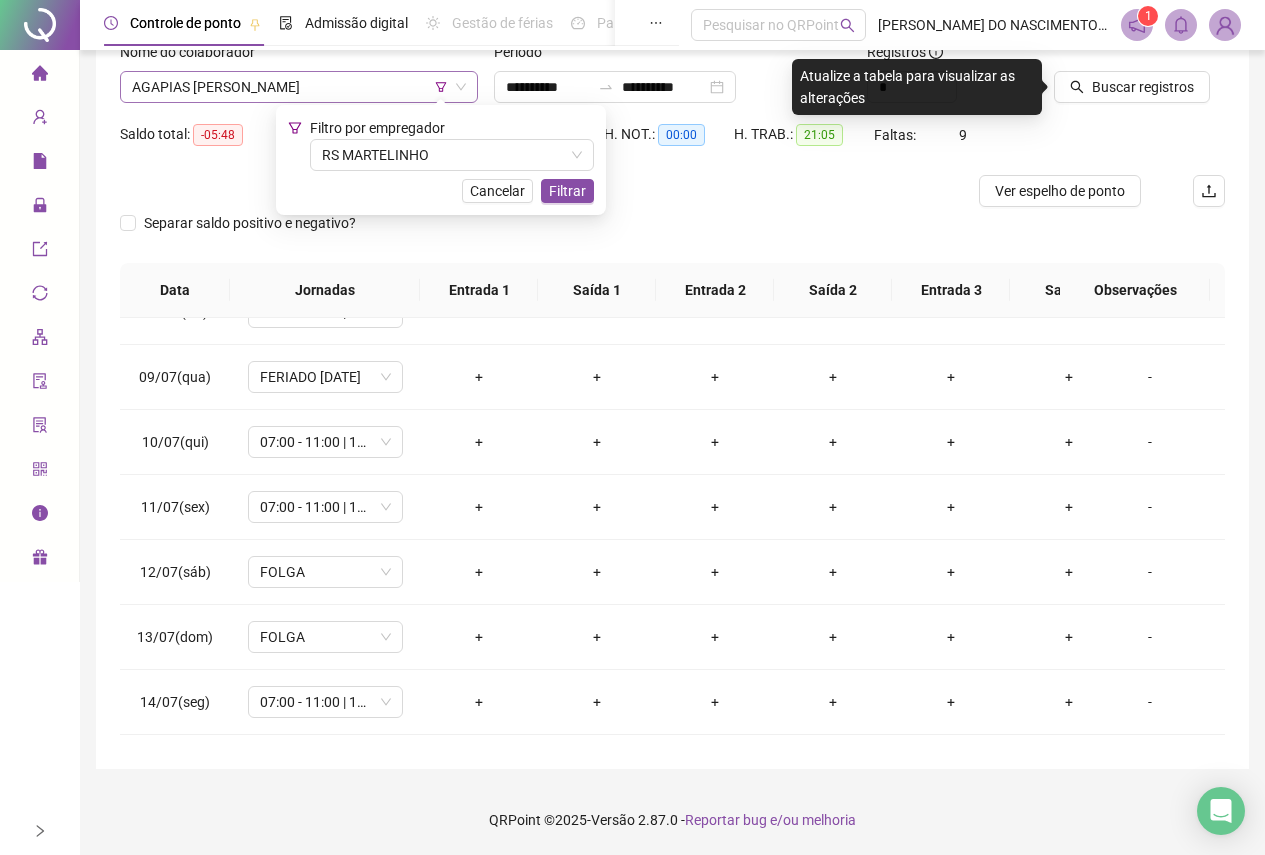 click on "AGAPIAS [PERSON_NAME]" at bounding box center (299, 87) 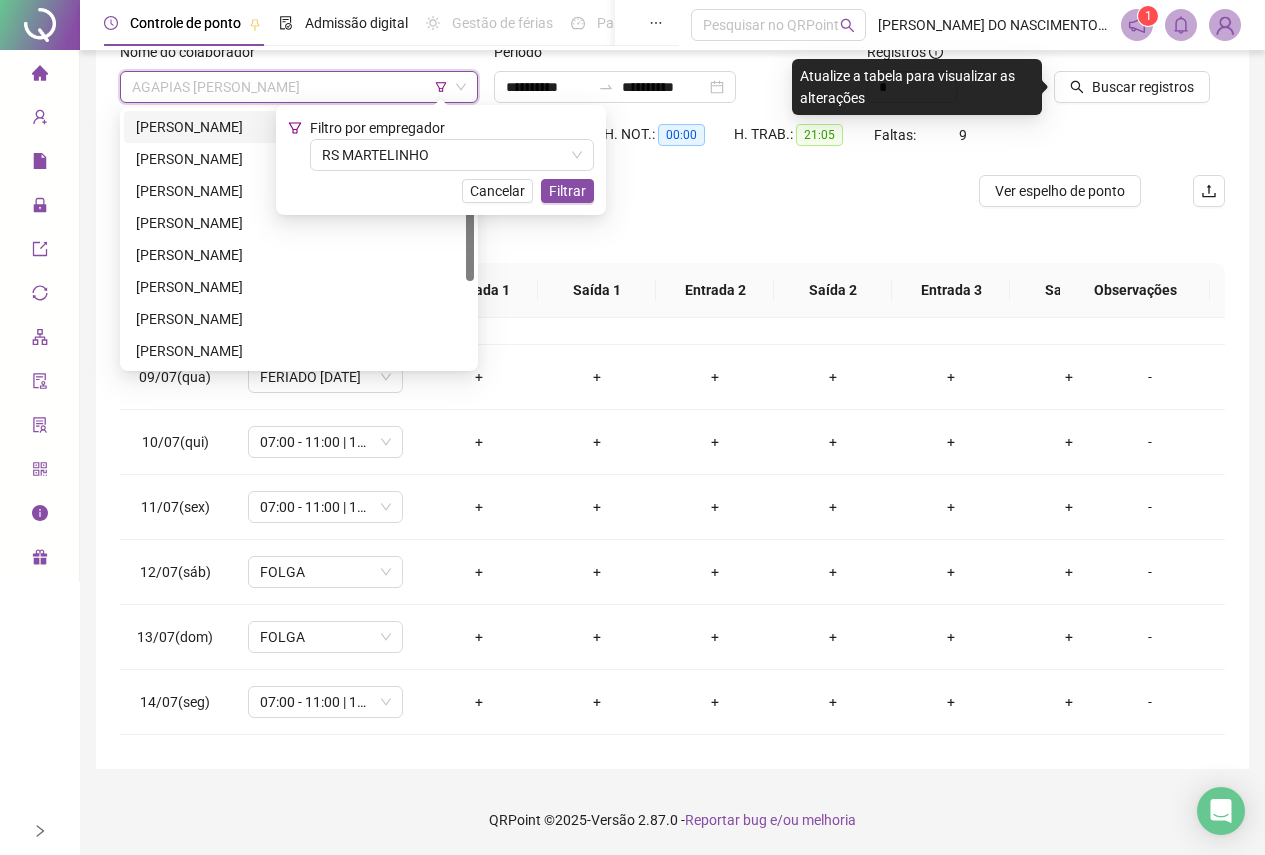 click on "[PERSON_NAME]" at bounding box center (299, 127) 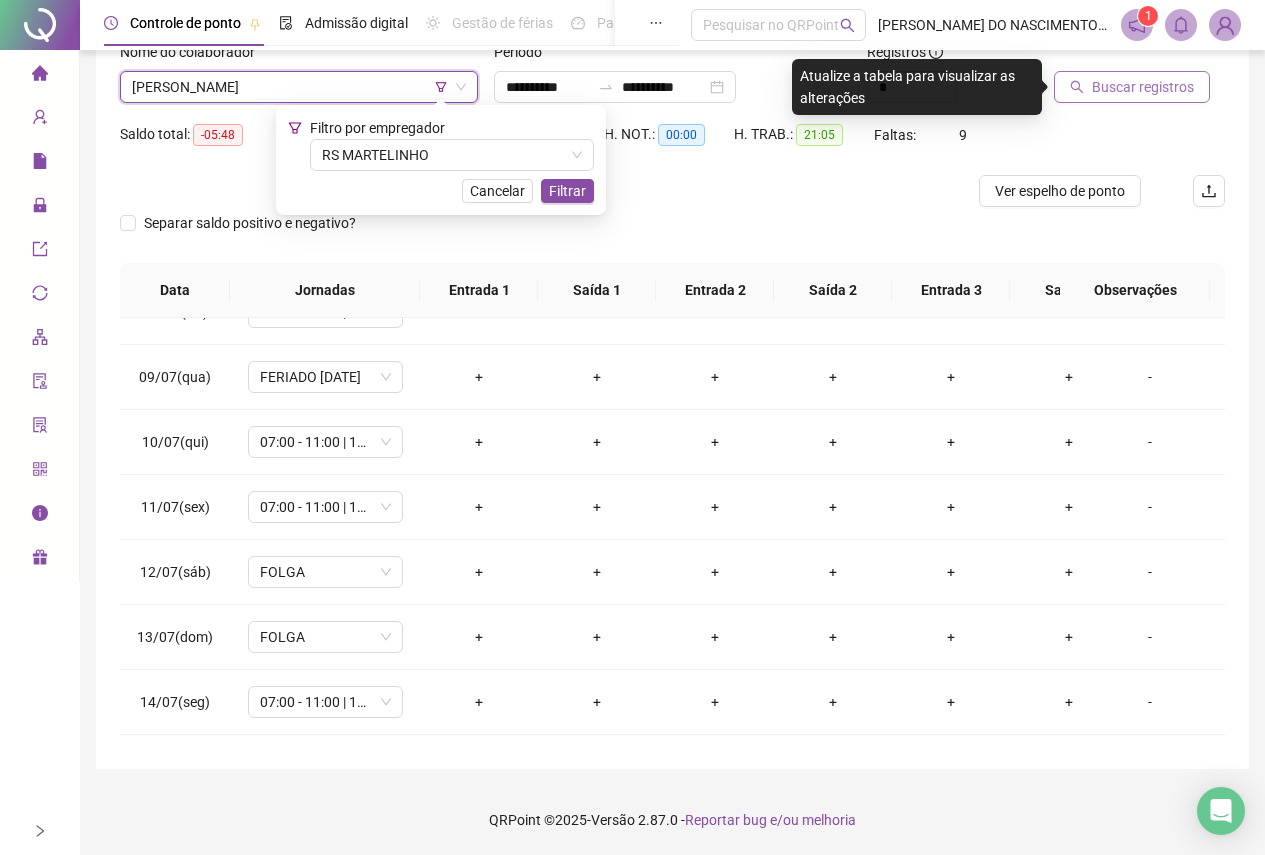 click on "Buscar registros" at bounding box center (1143, 87) 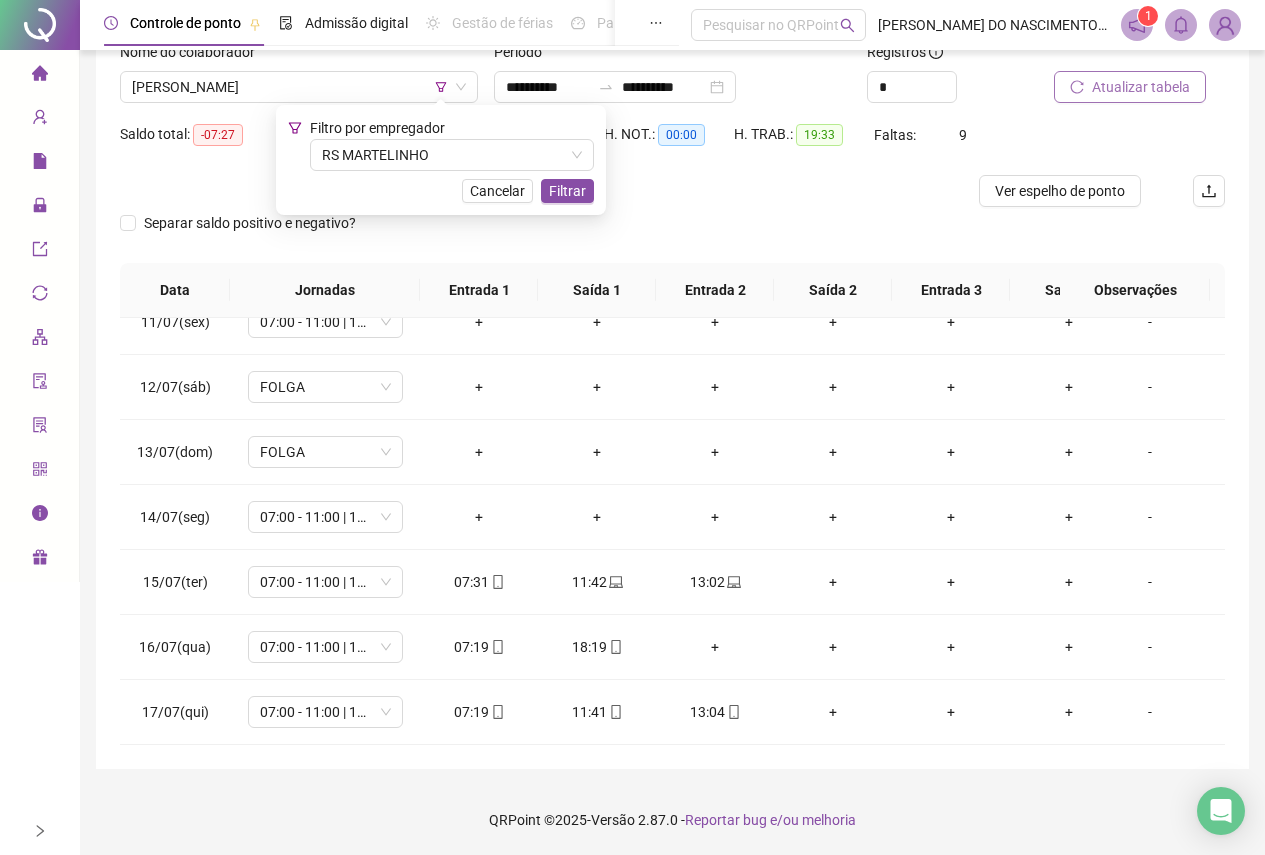 scroll, scrollTop: 693, scrollLeft: 0, axis: vertical 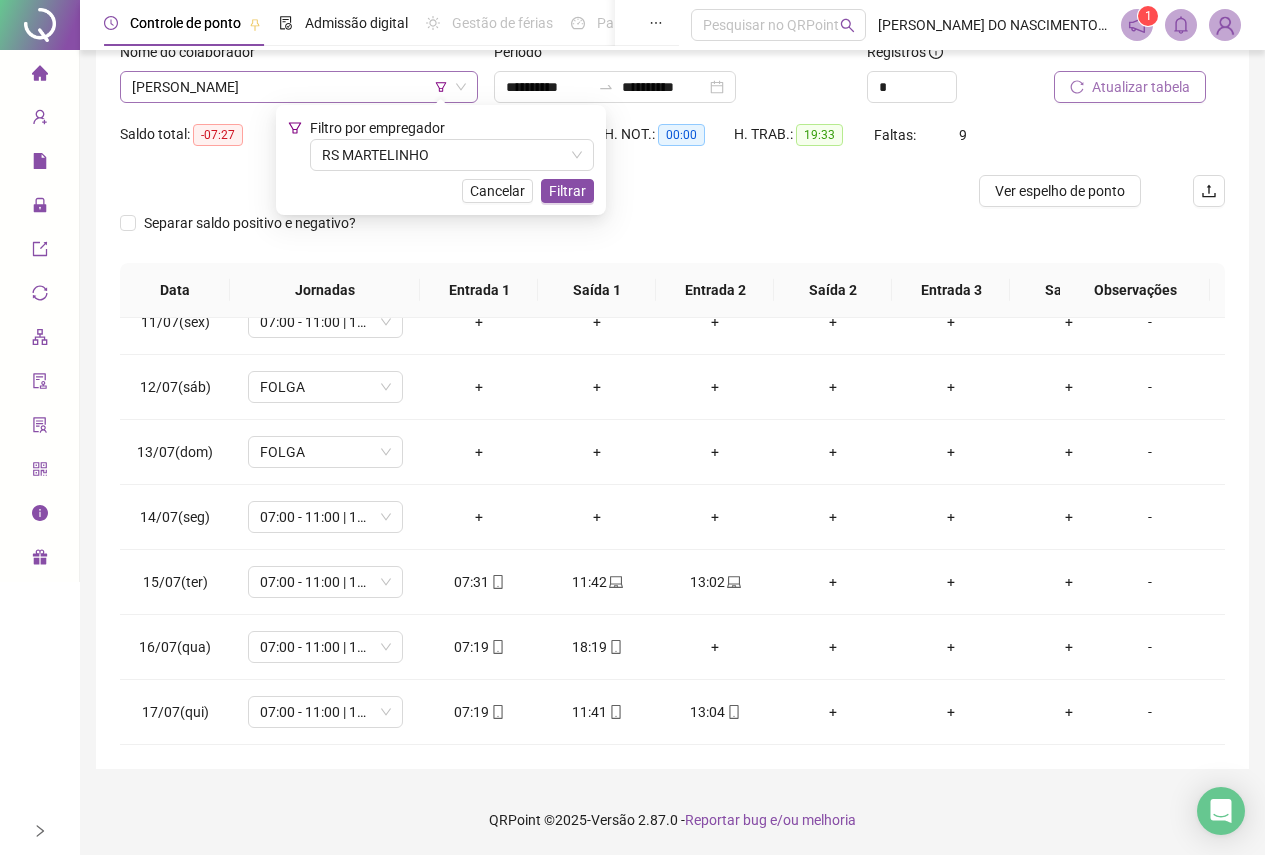 click on "[PERSON_NAME]" at bounding box center [299, 87] 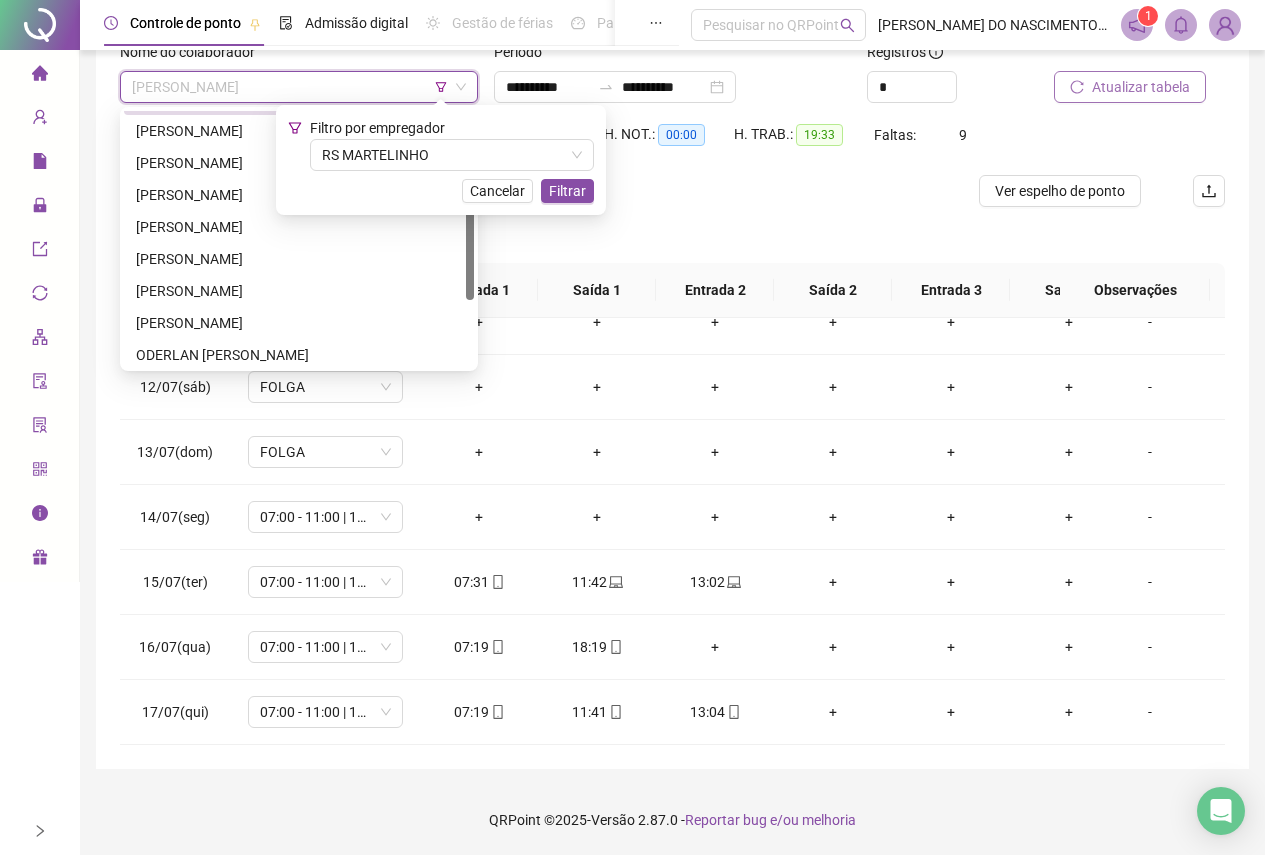 scroll, scrollTop: 0, scrollLeft: 0, axis: both 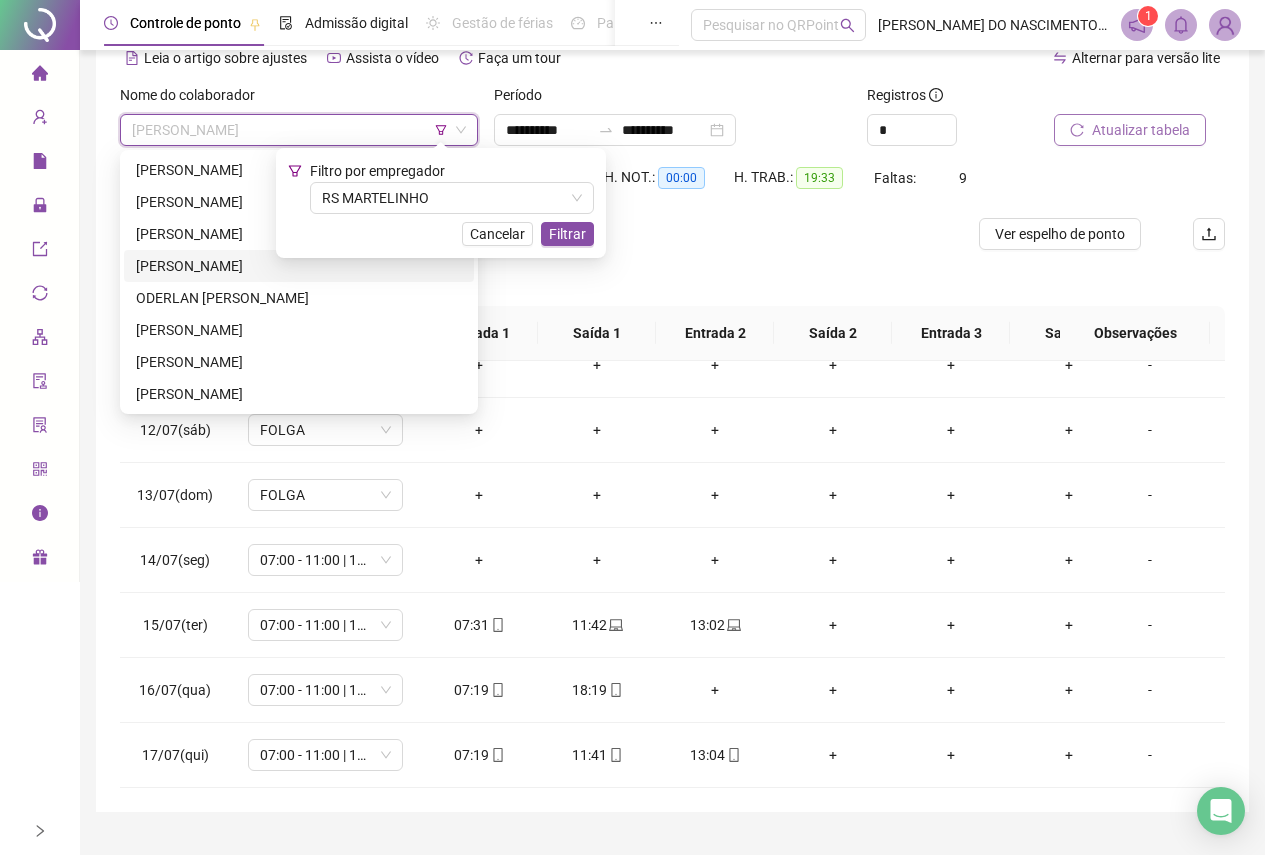 click on "[PERSON_NAME]" at bounding box center (299, 266) 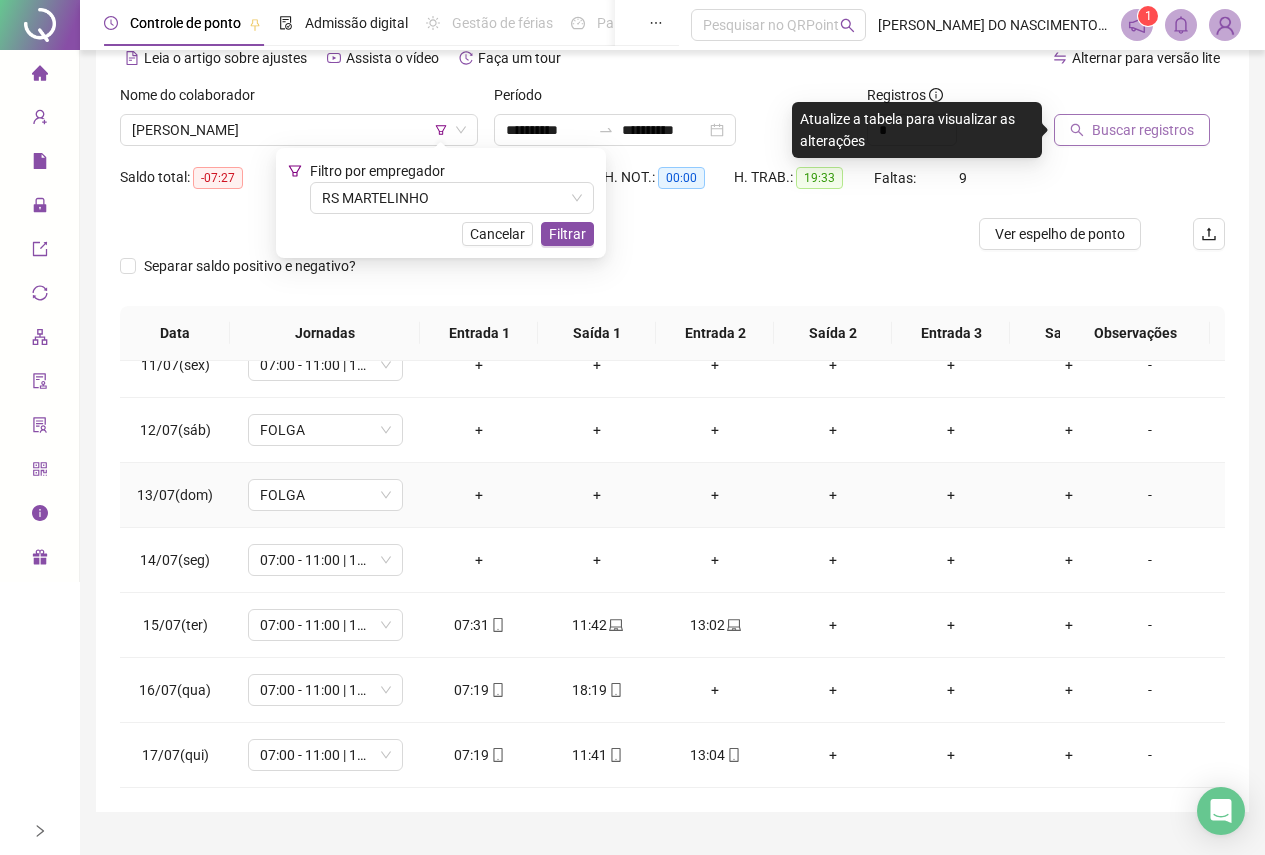scroll, scrollTop: 0, scrollLeft: 0, axis: both 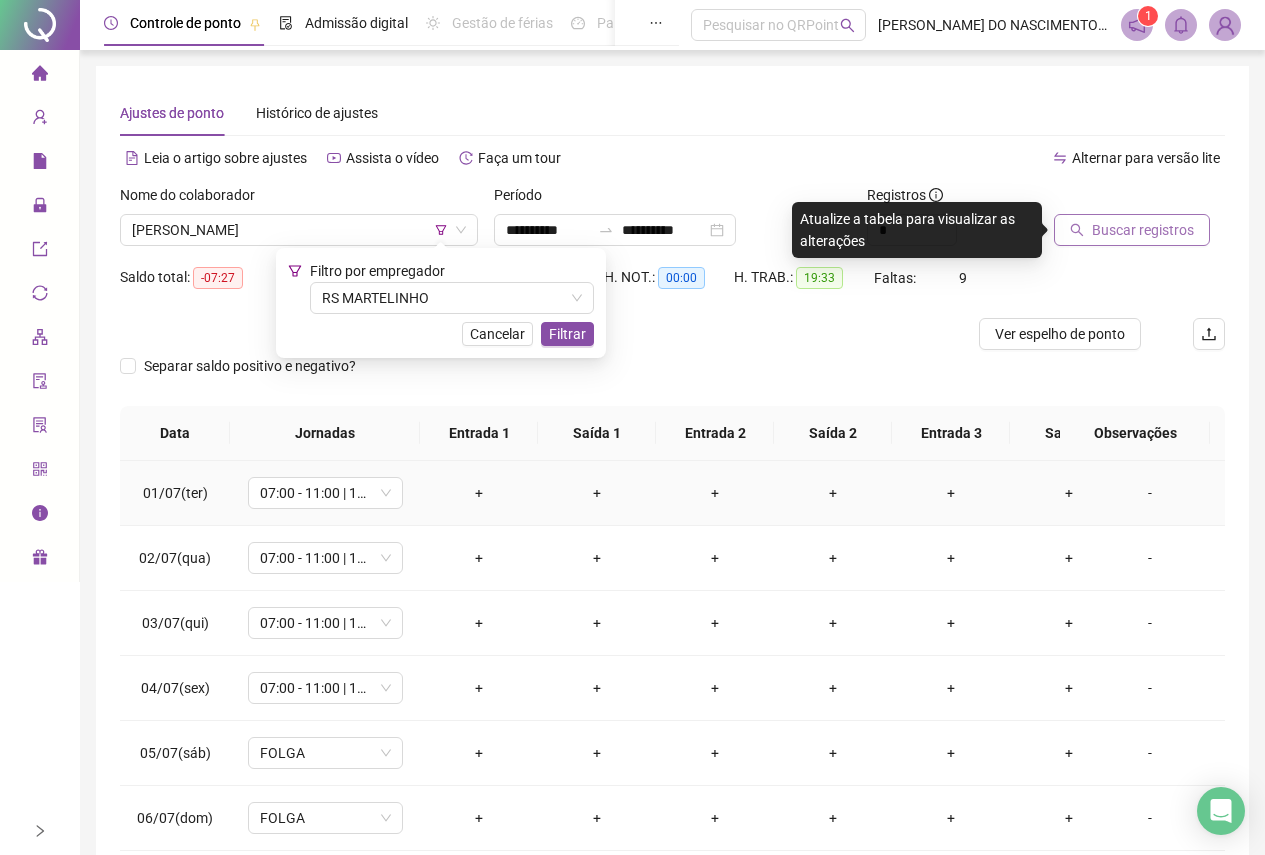 click on "+" at bounding box center (479, 493) 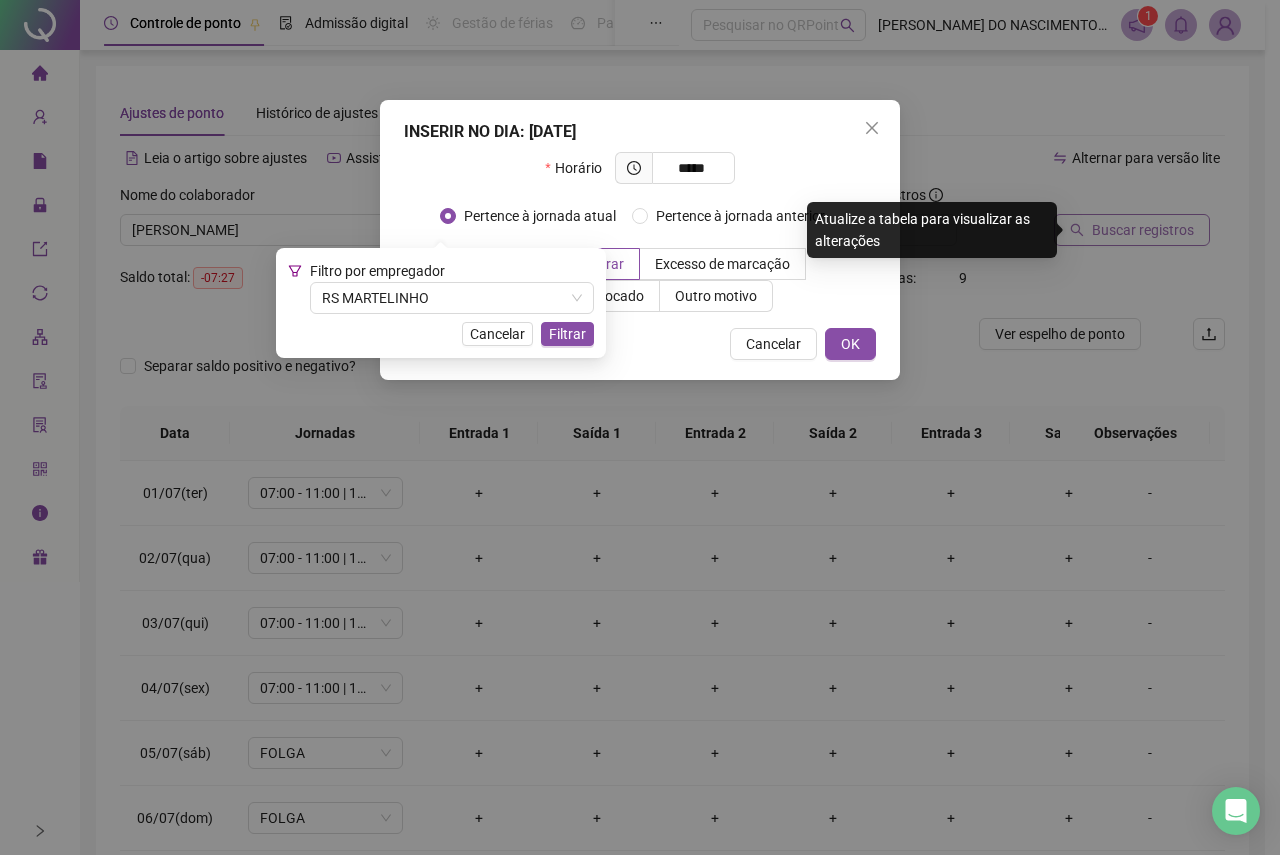 type on "*****" 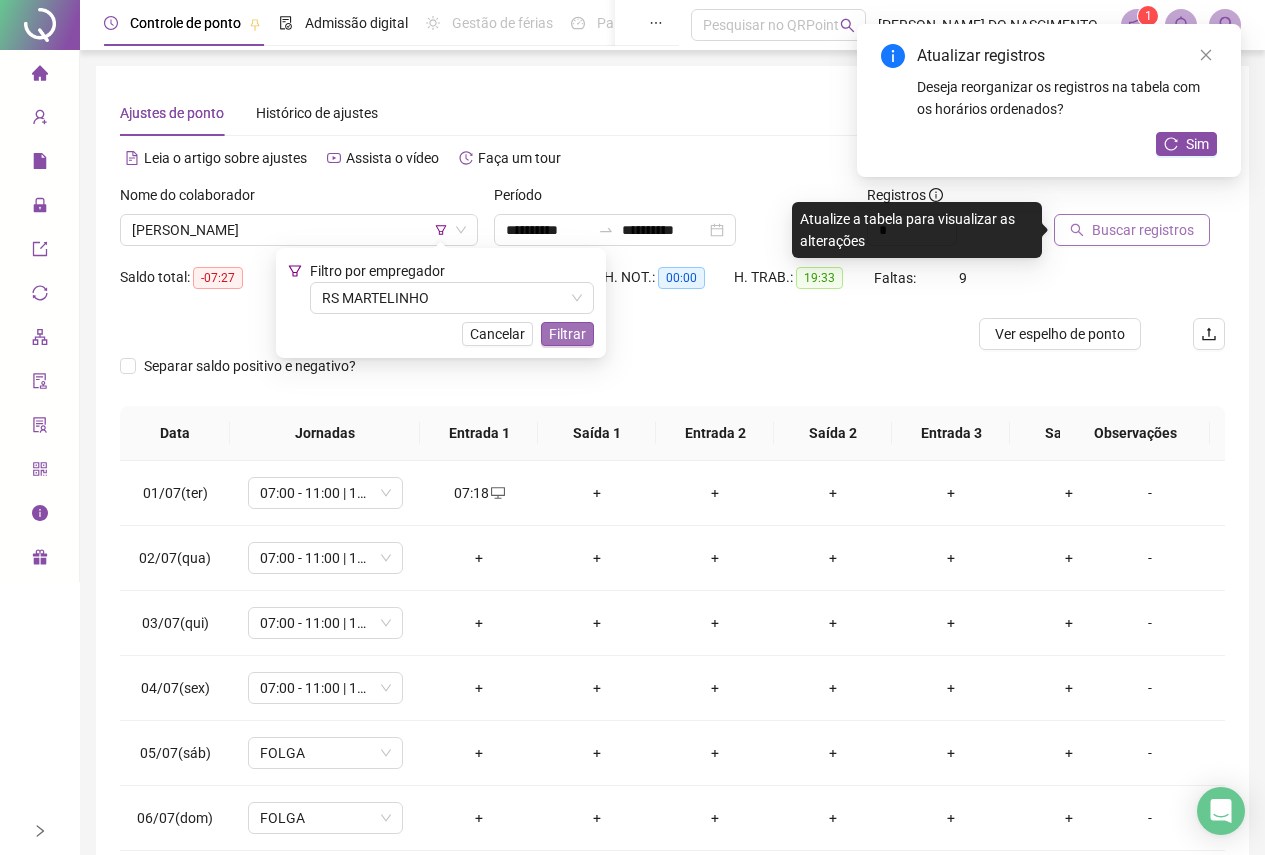 click on "Filtrar" at bounding box center (567, 334) 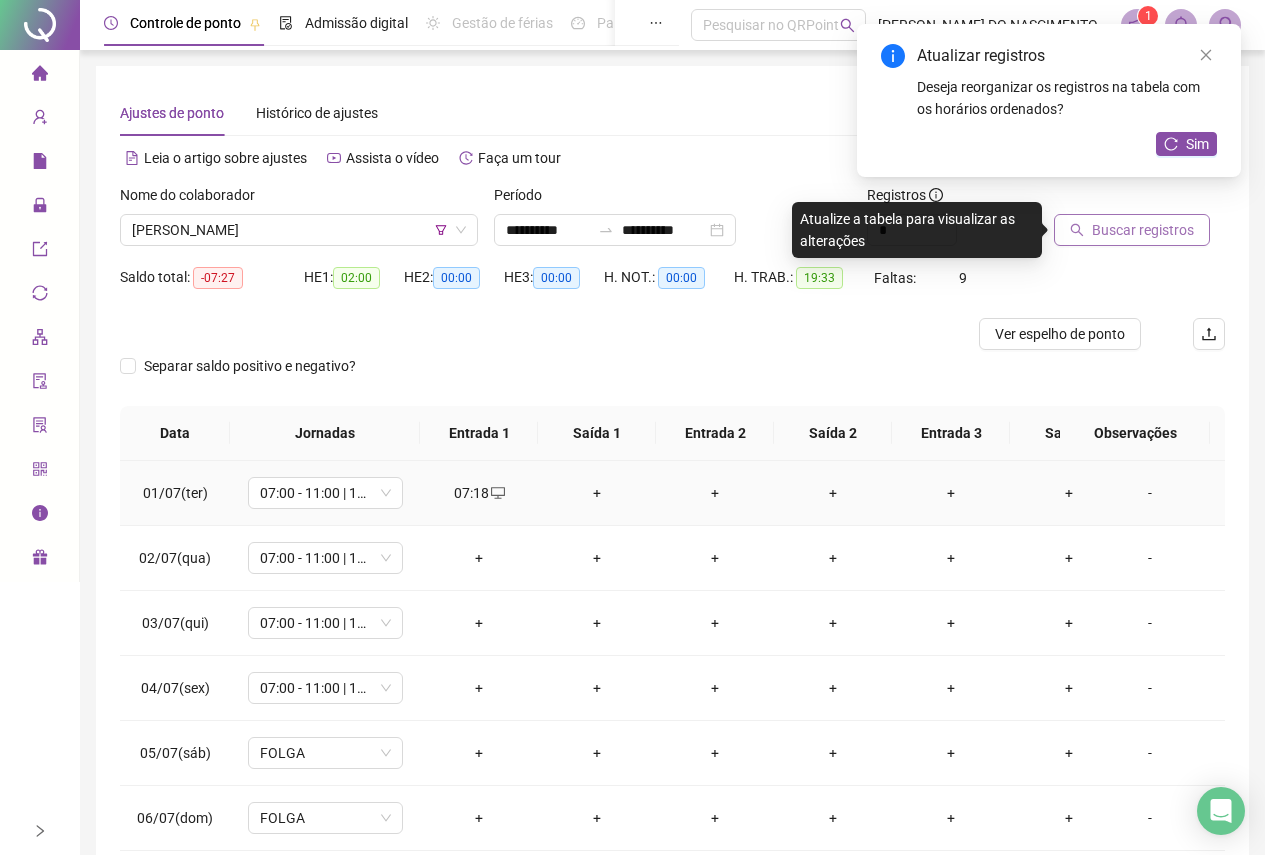click on "+" at bounding box center [597, 493] 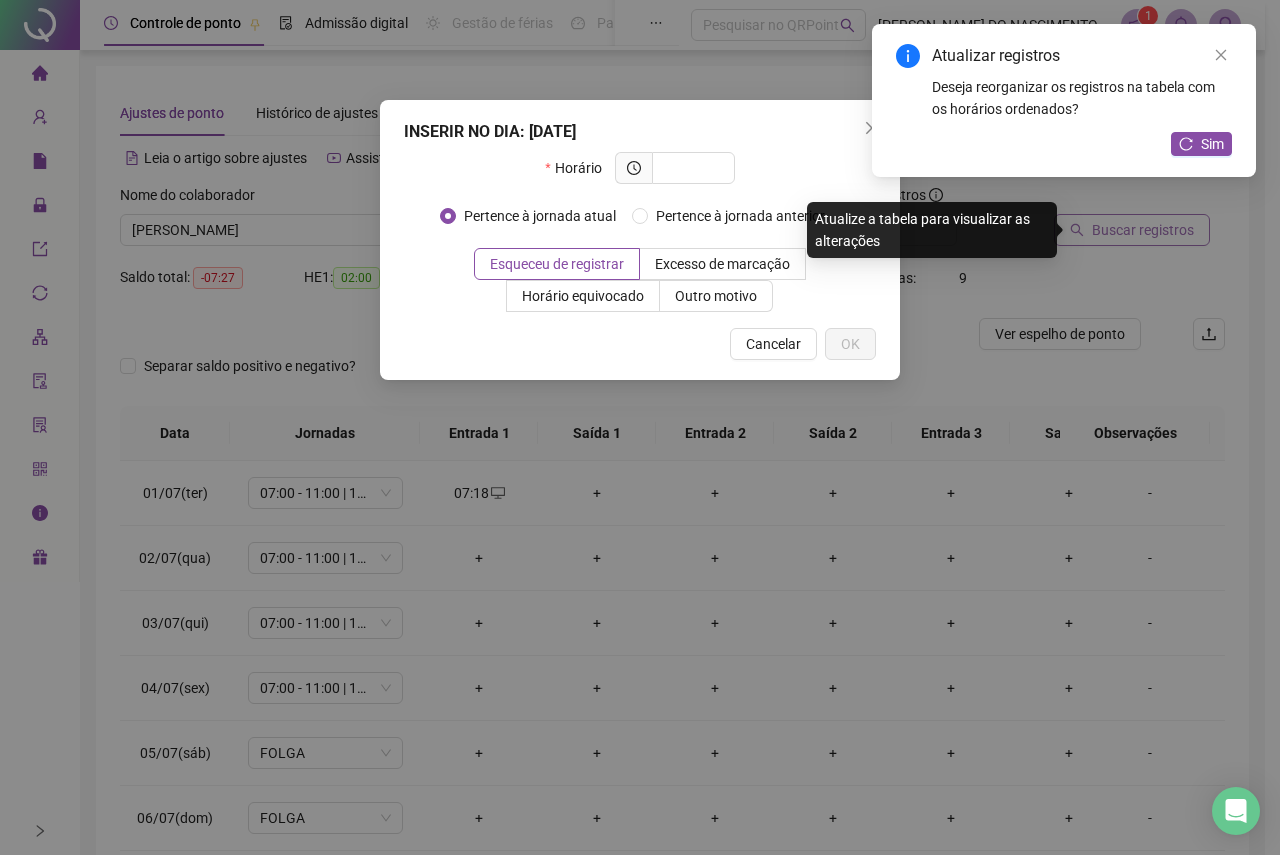 type on "*" 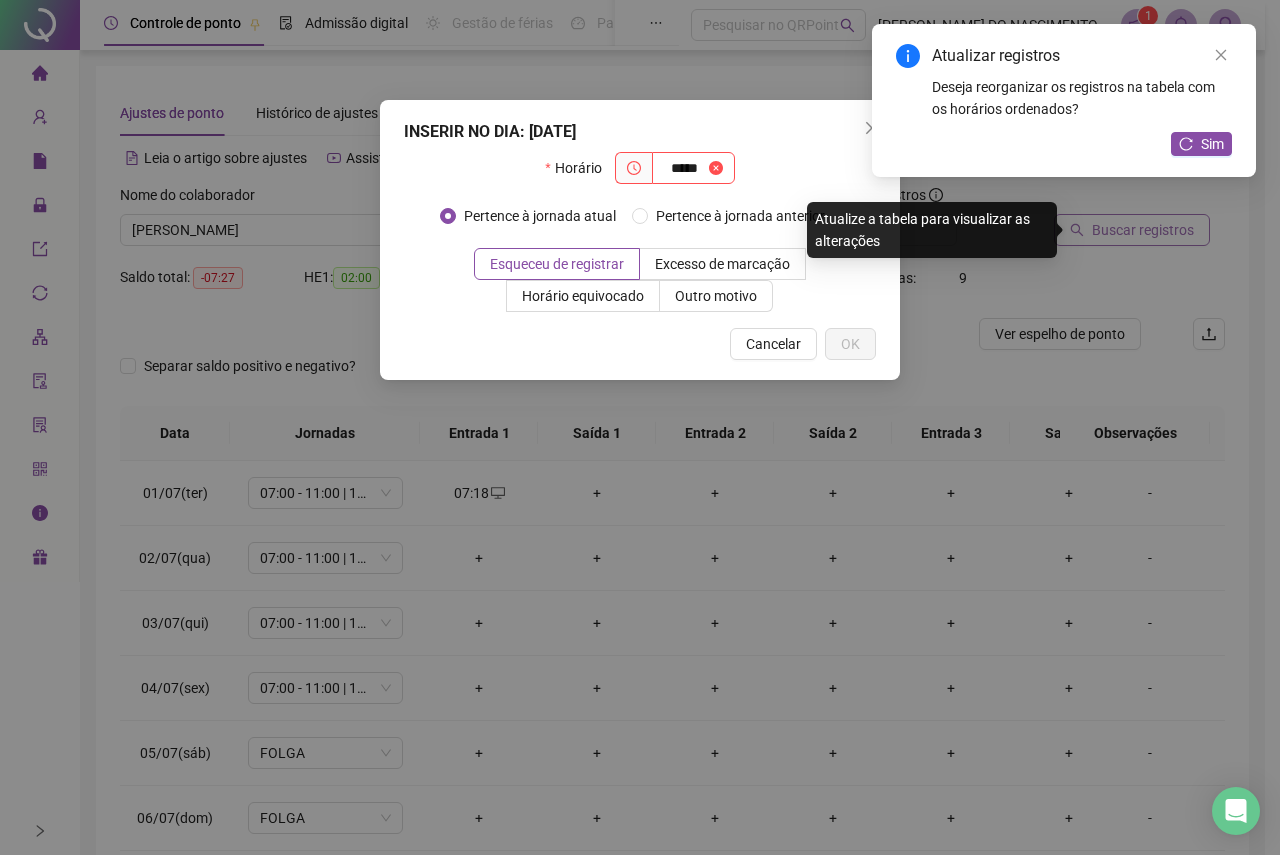 type on "*****" 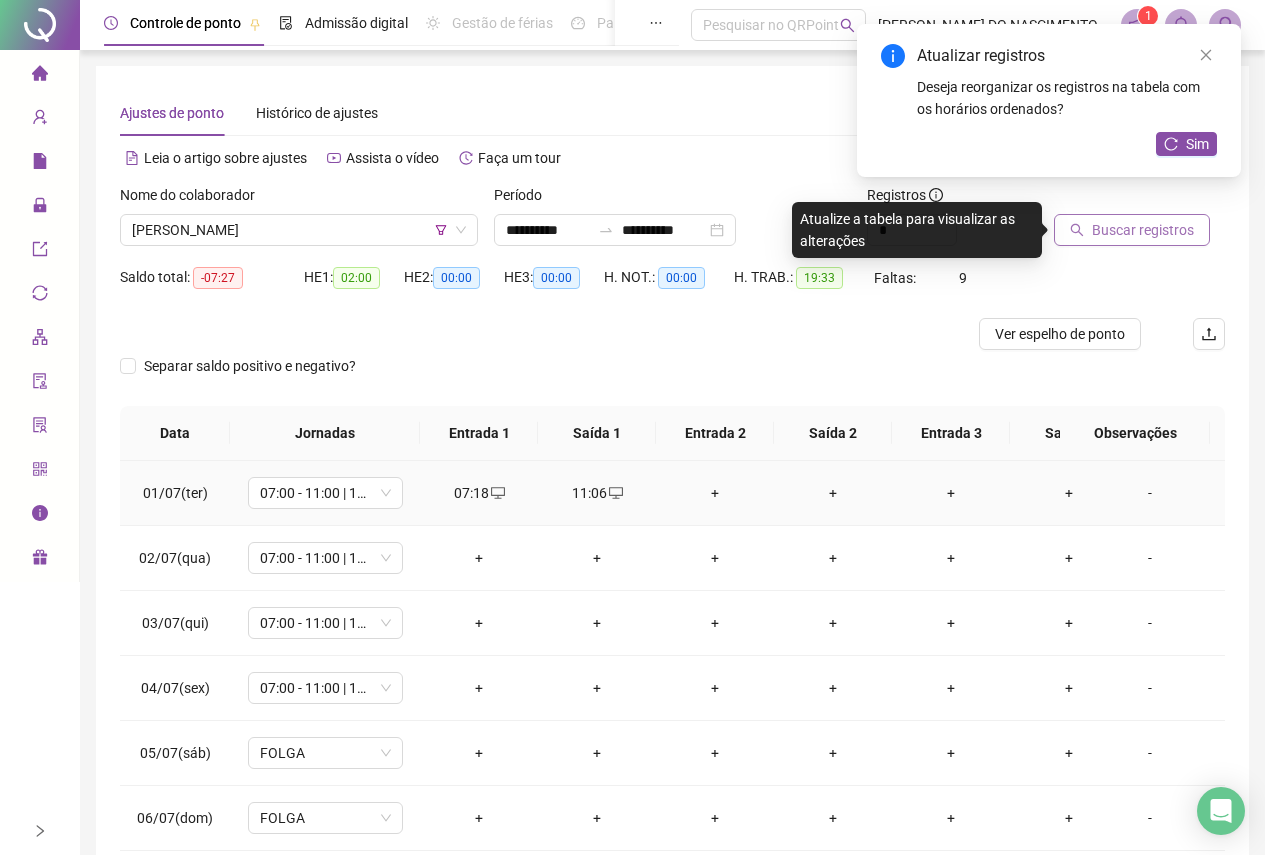 click on "+" at bounding box center (715, 493) 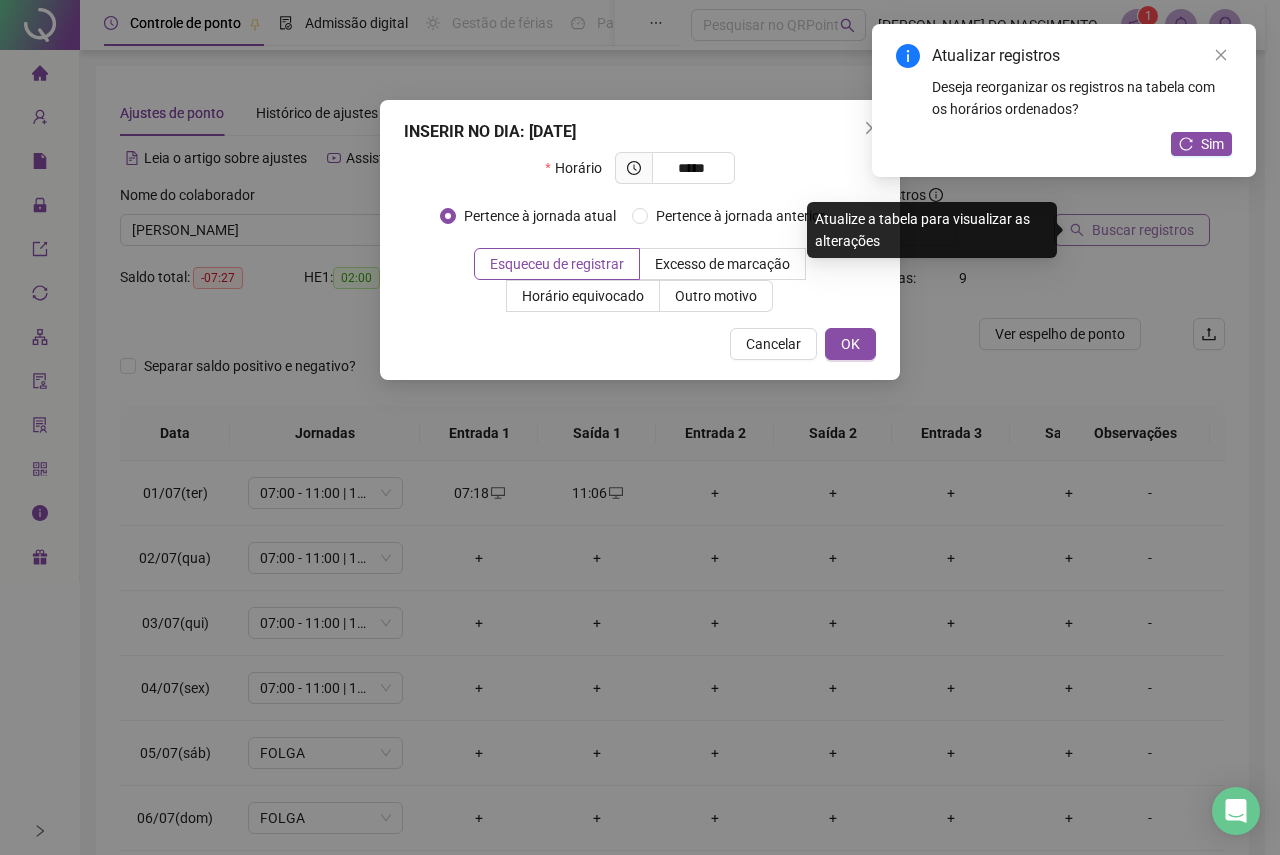 type on "*****" 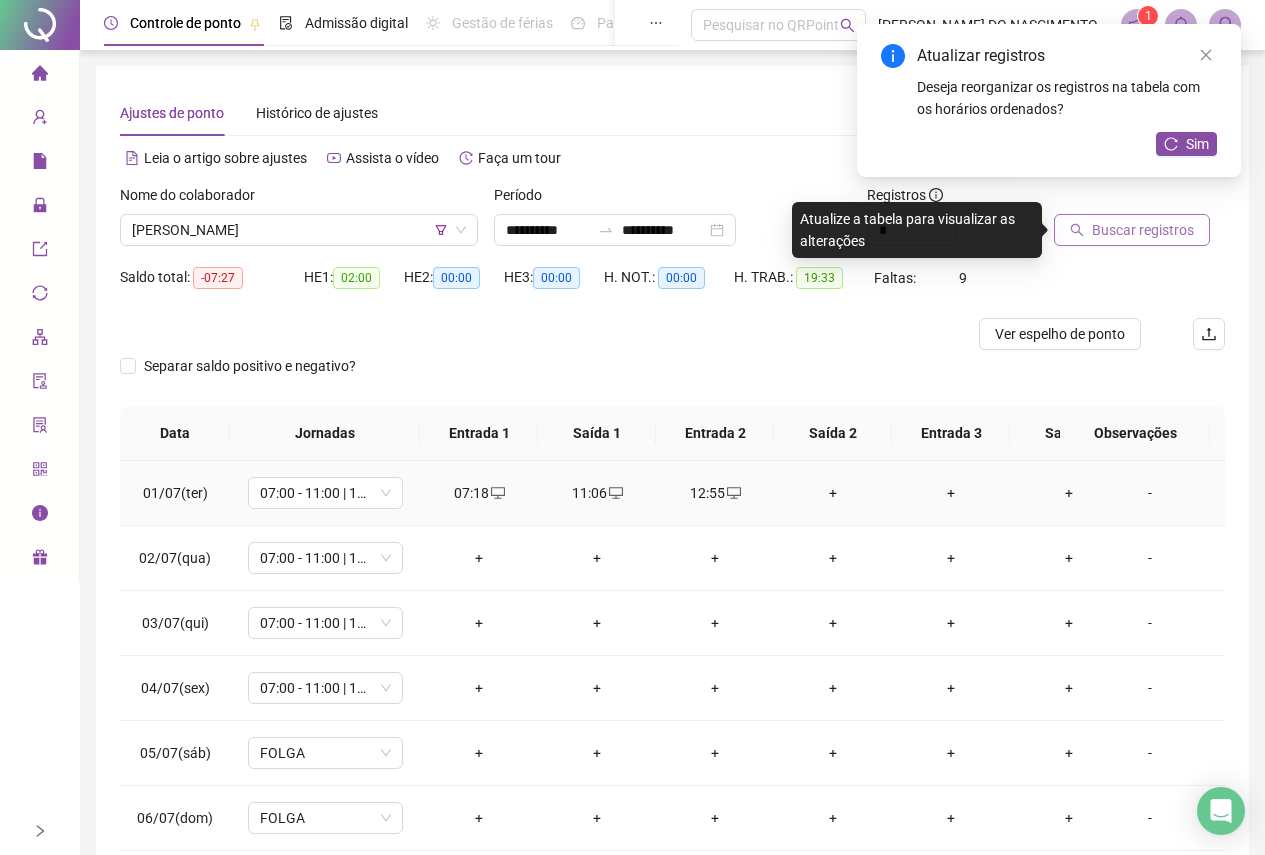 click on "+" at bounding box center (833, 493) 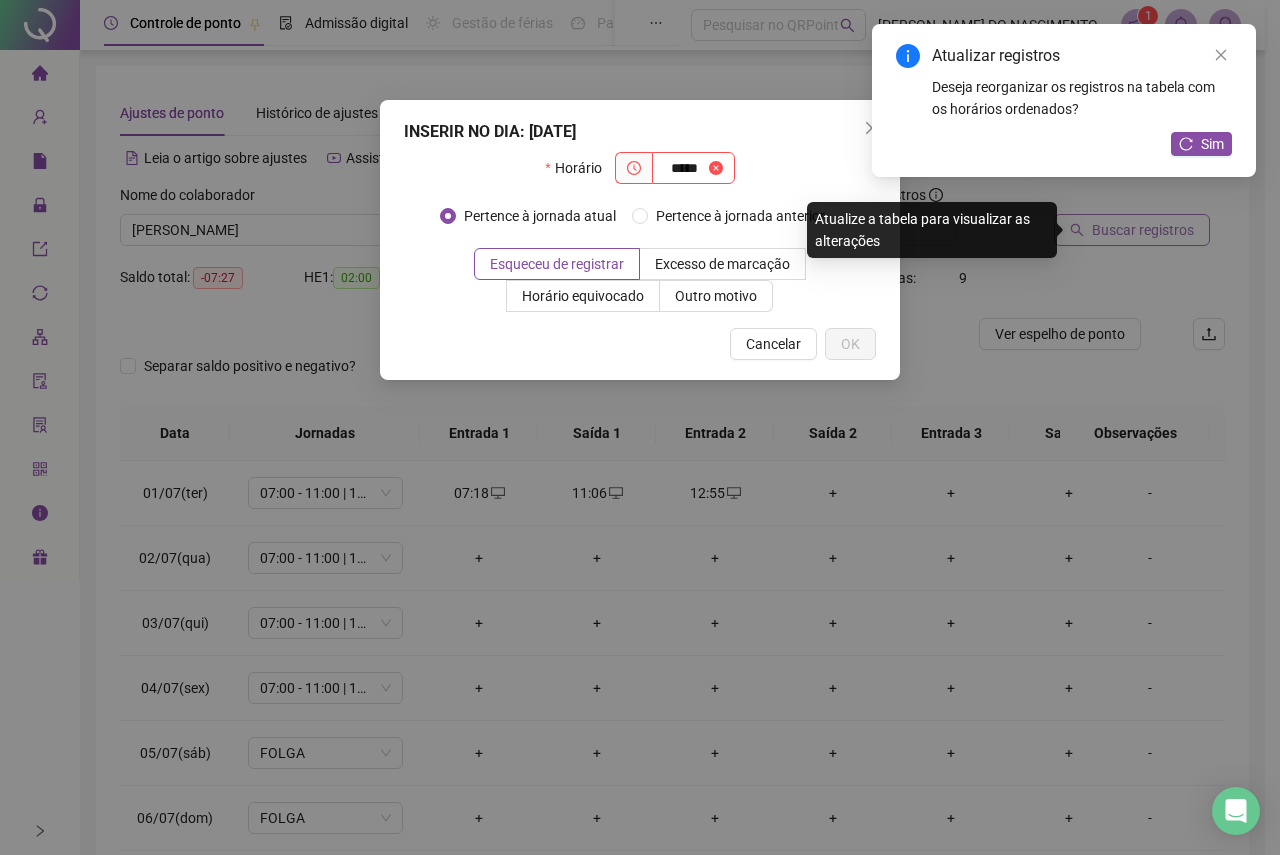 type on "*****" 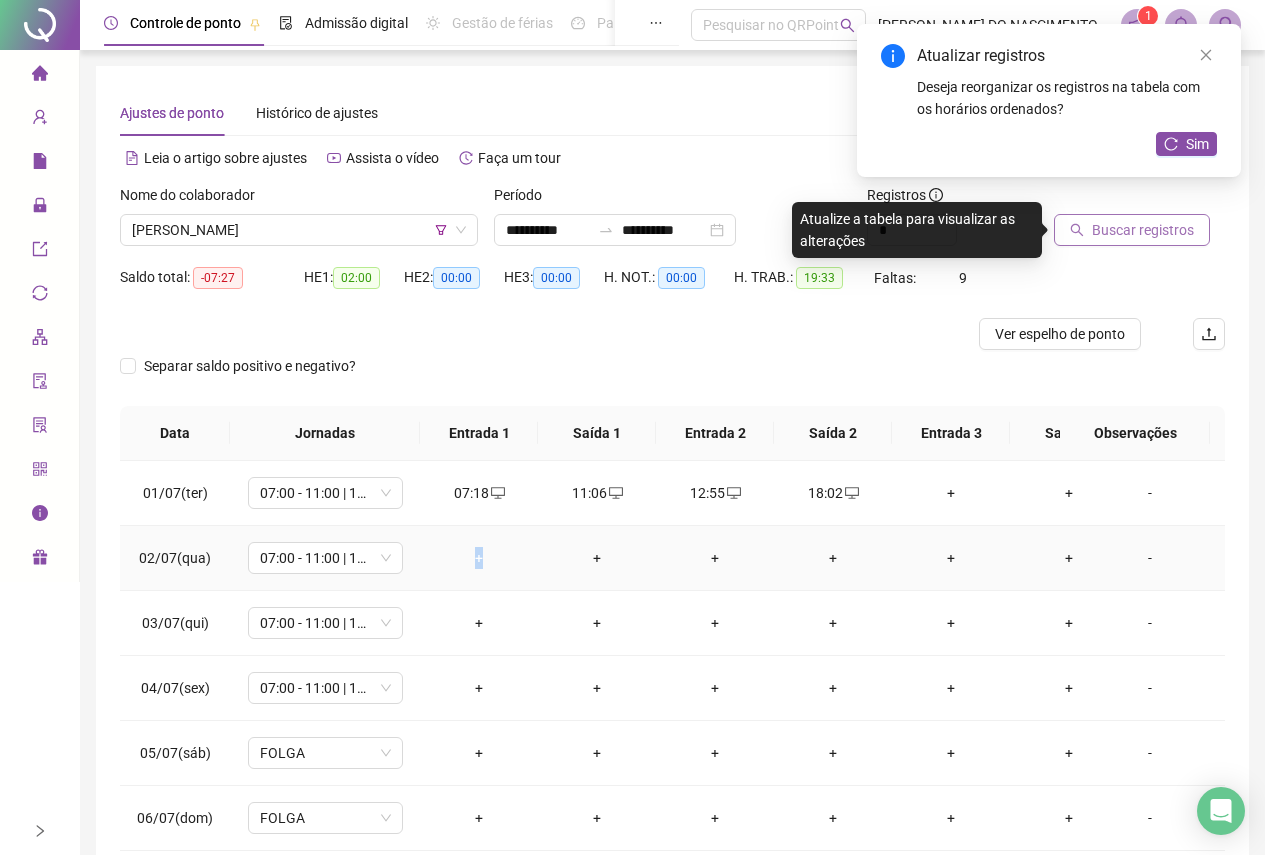 click on "+" at bounding box center (479, 558) 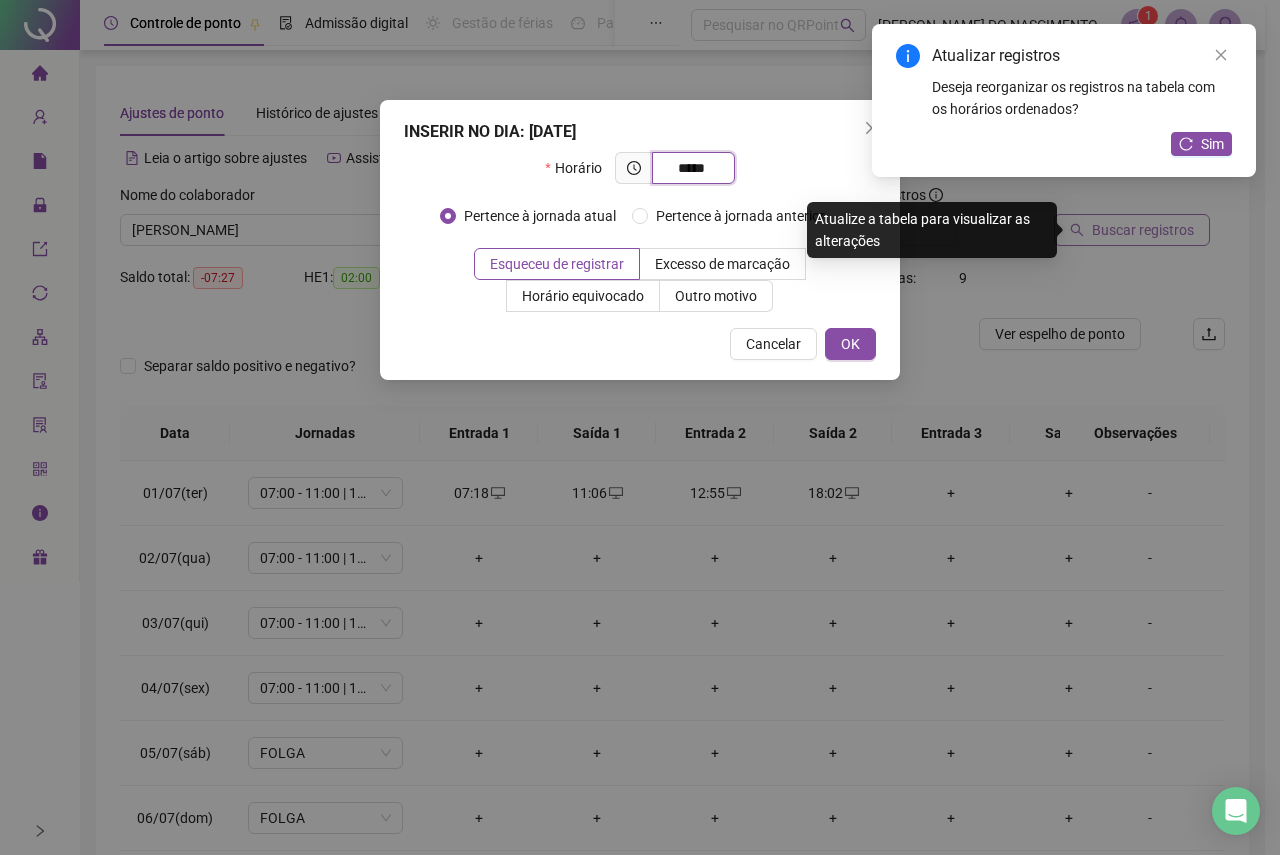 type on "*****" 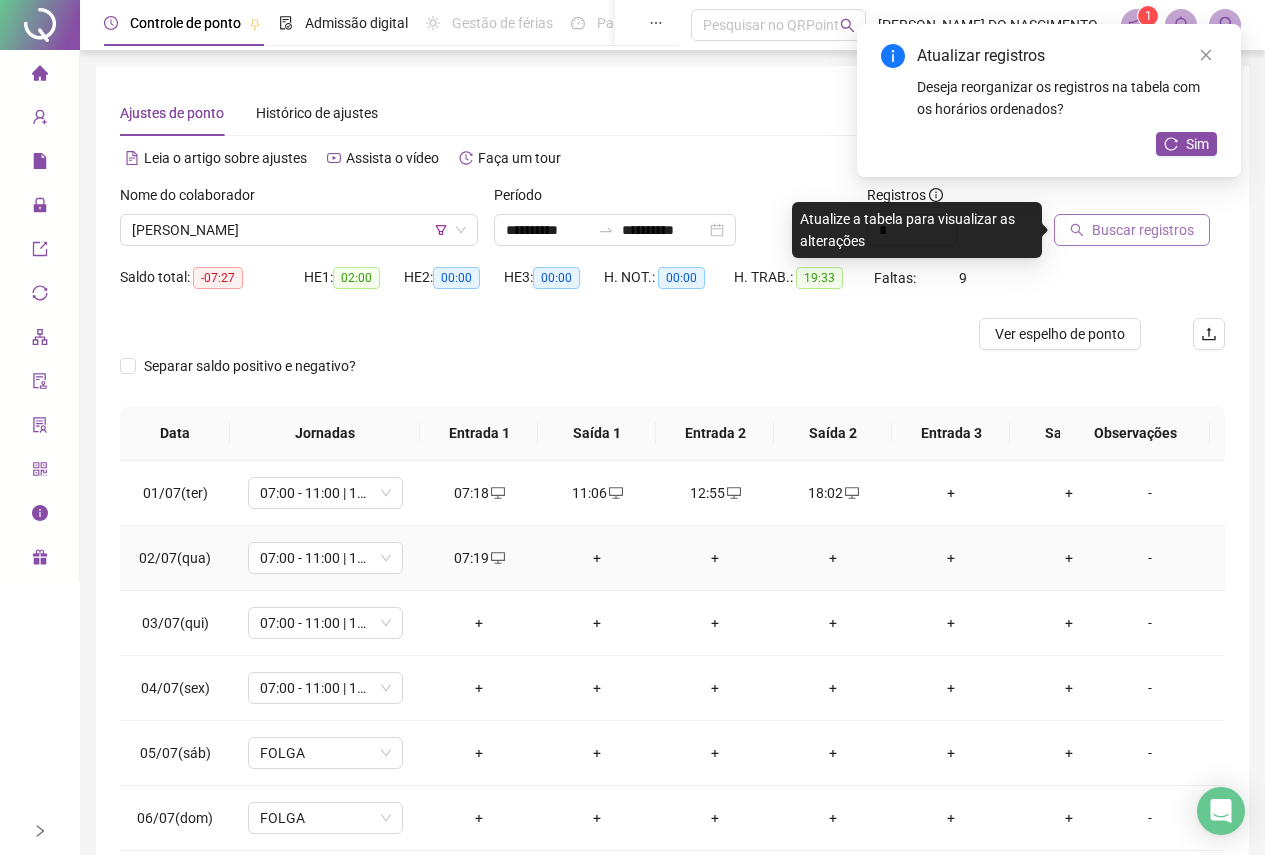 click on "+" at bounding box center (597, 558) 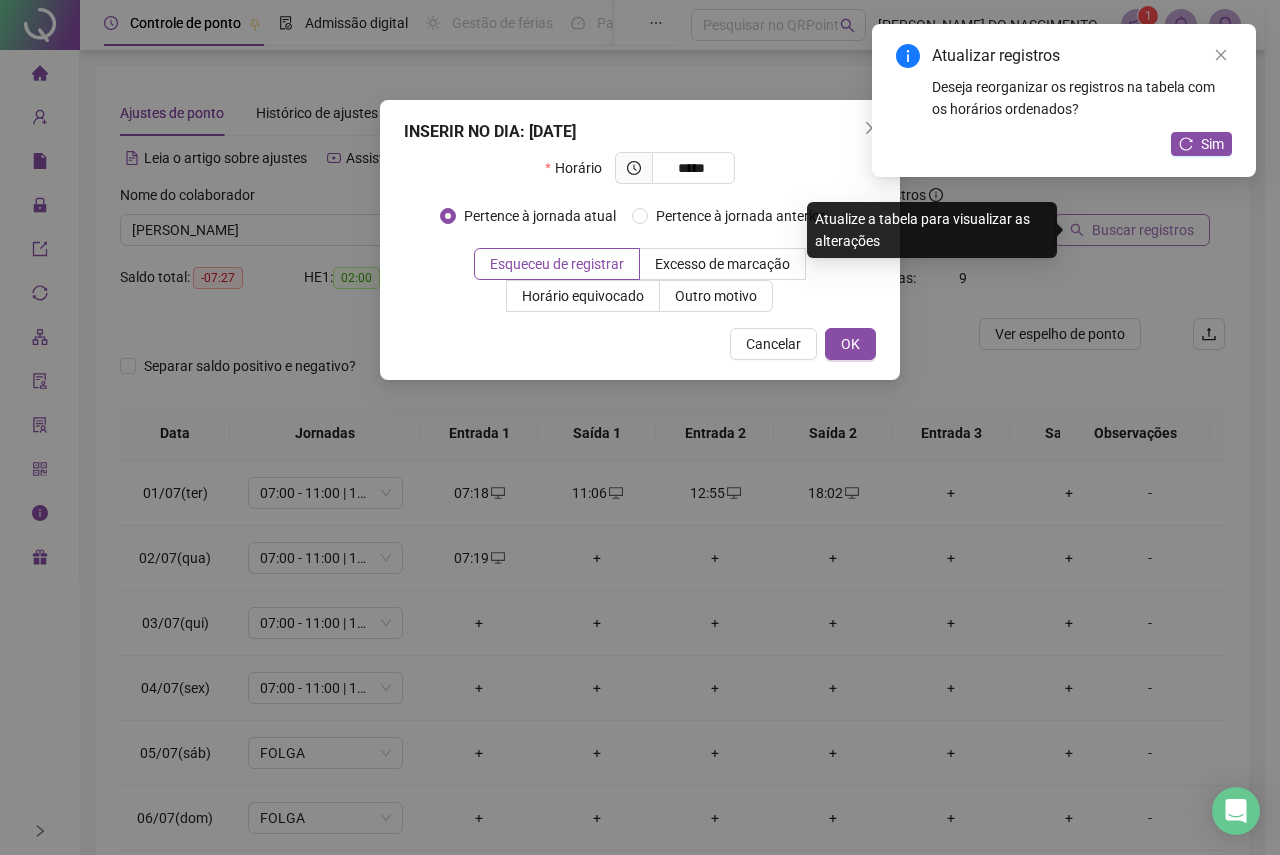 type on "*****" 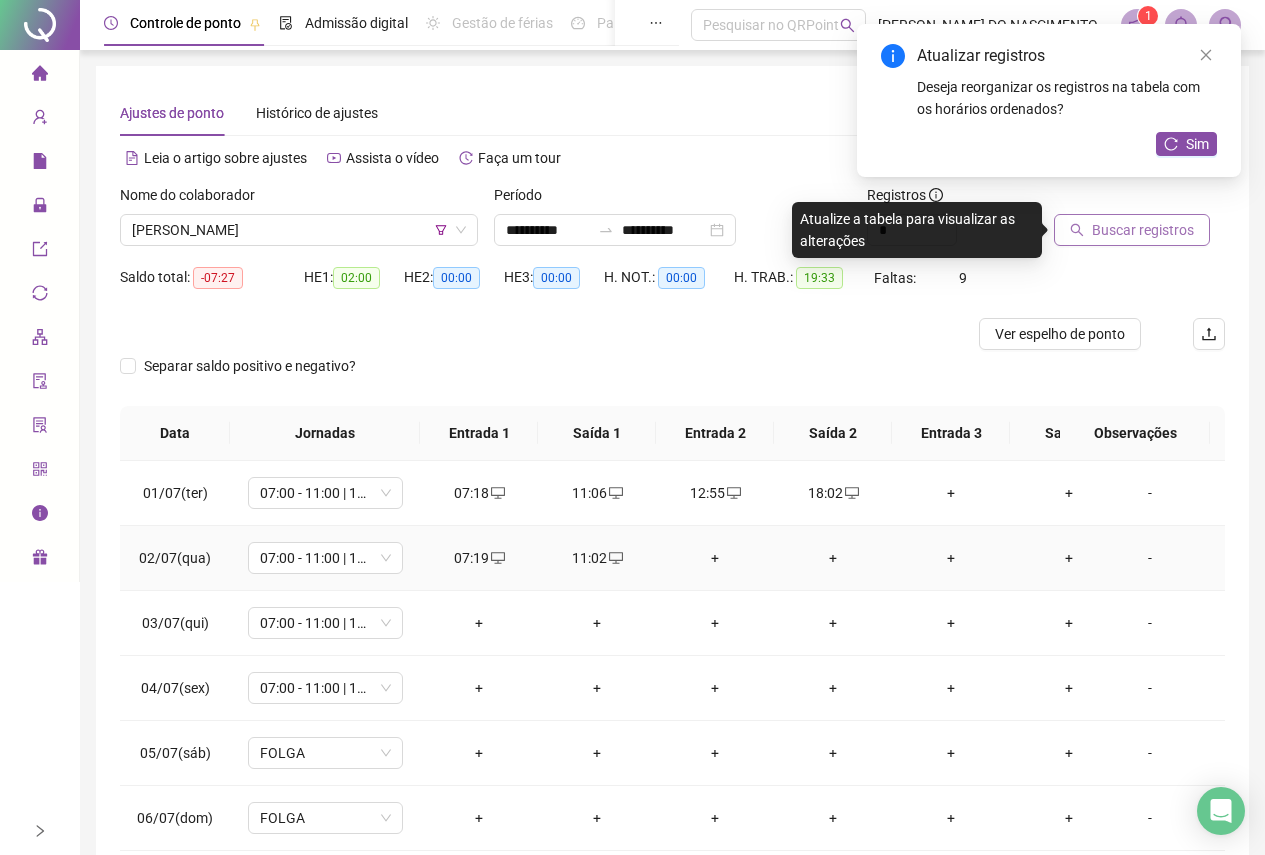 click on "+" at bounding box center (715, 558) 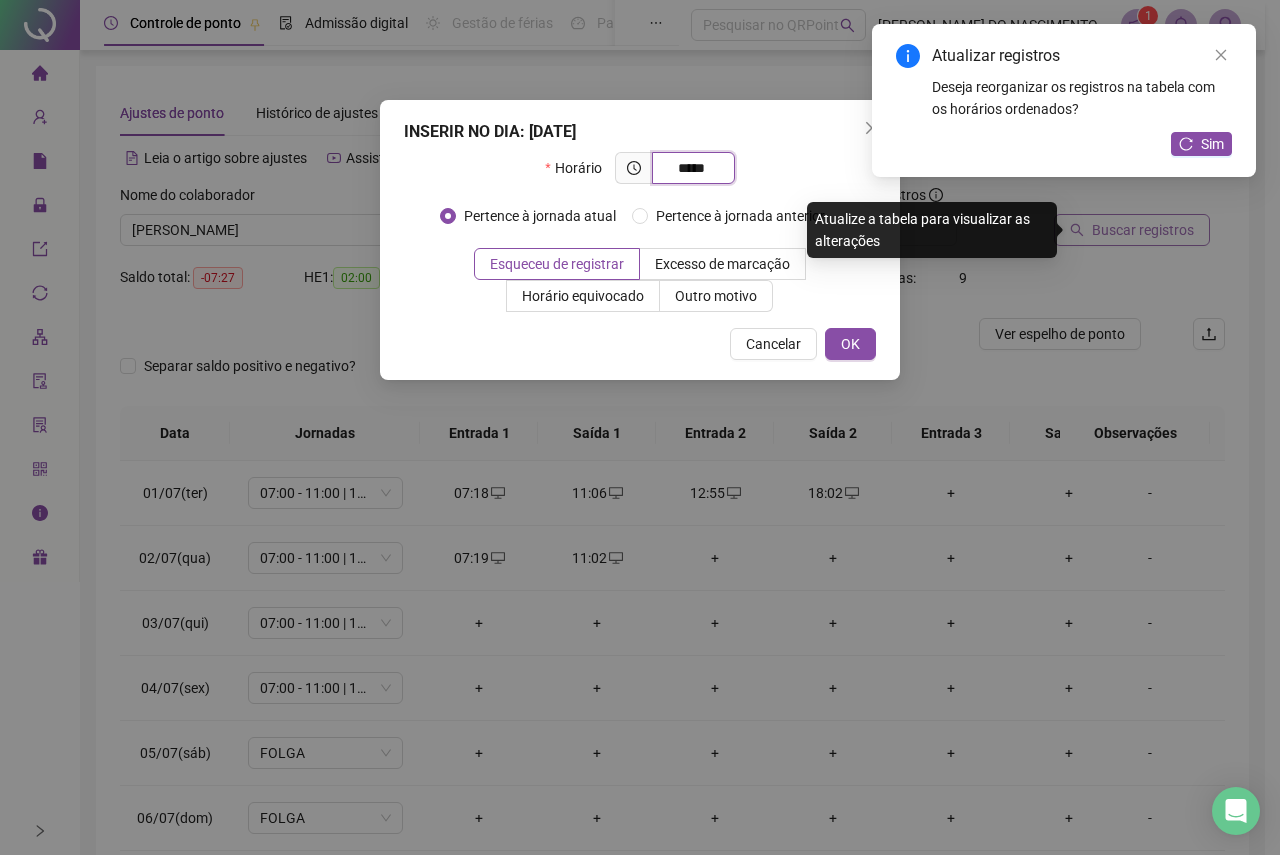 type on "*****" 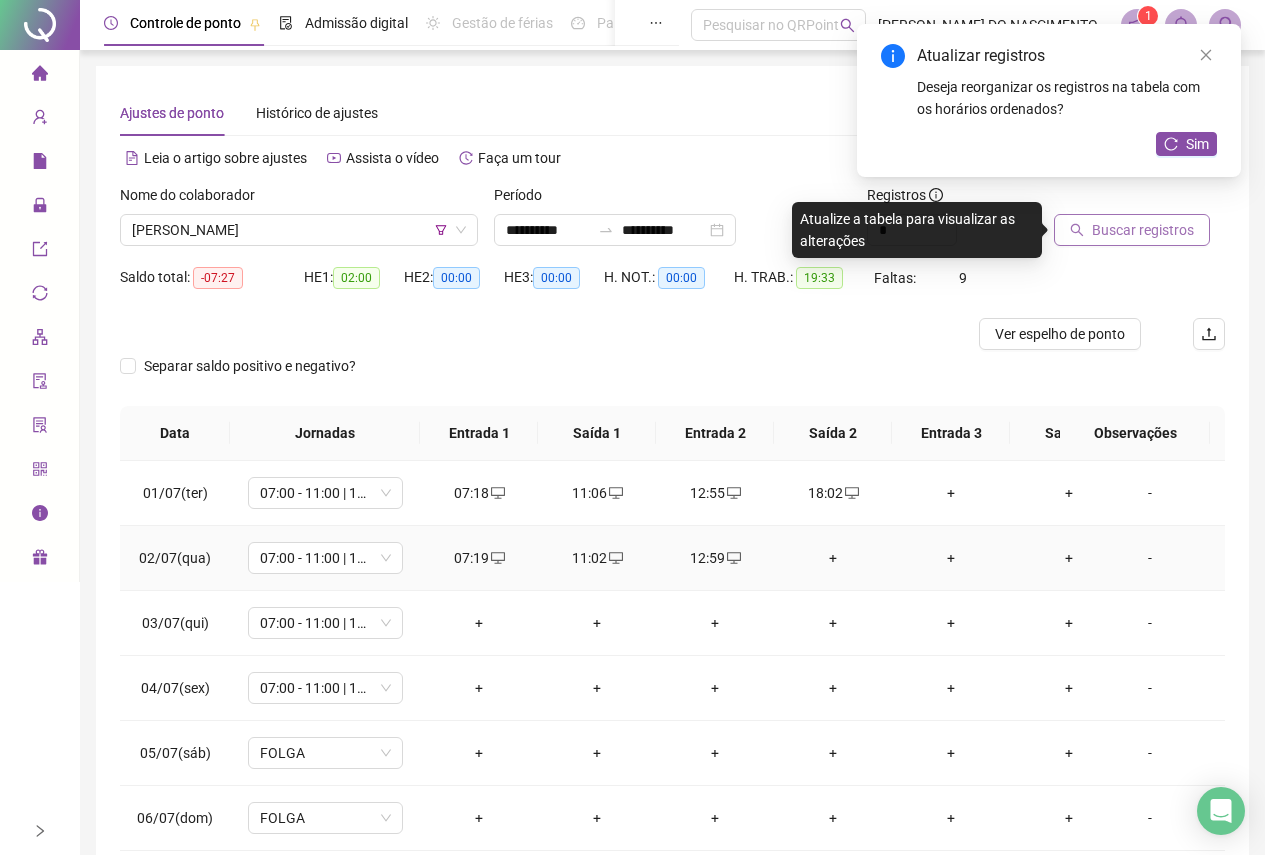 click on "+" at bounding box center (833, 558) 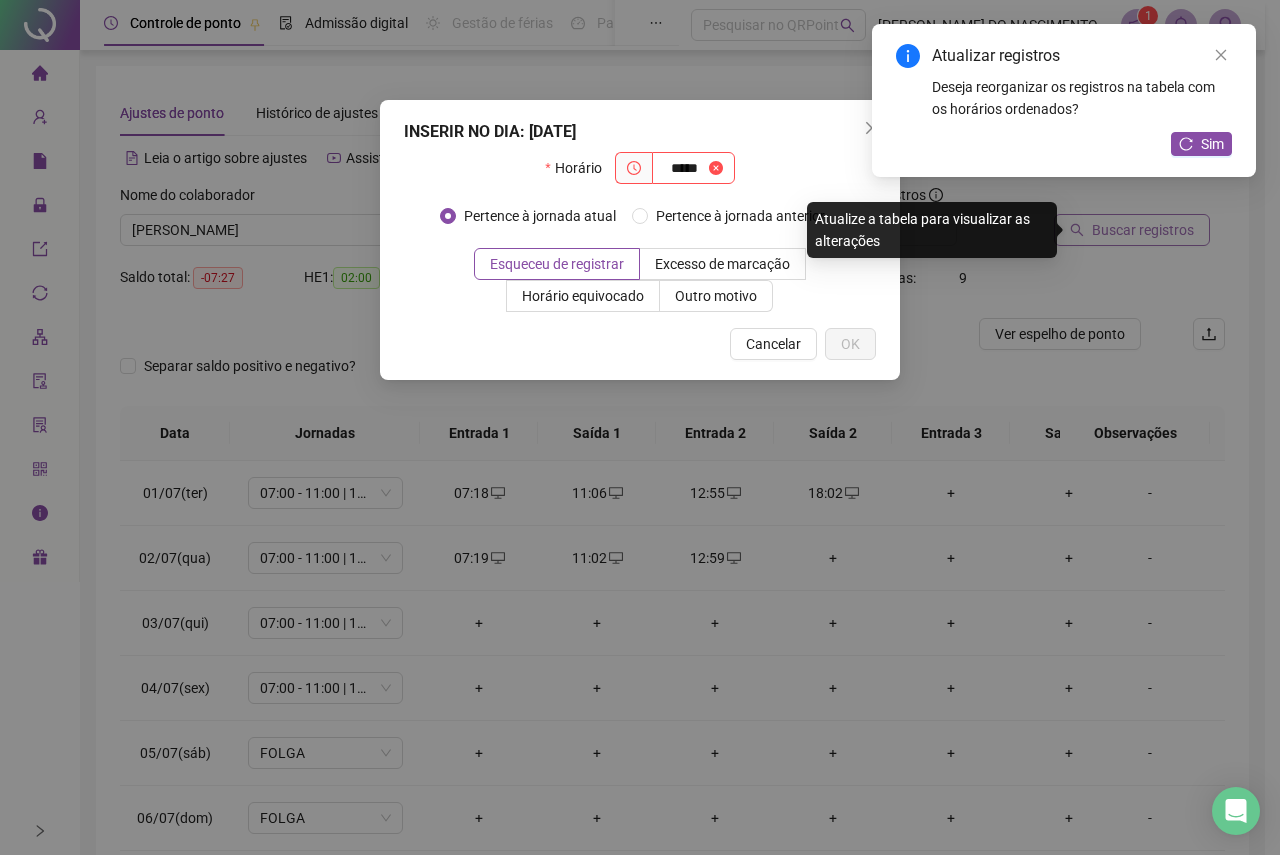 type on "*****" 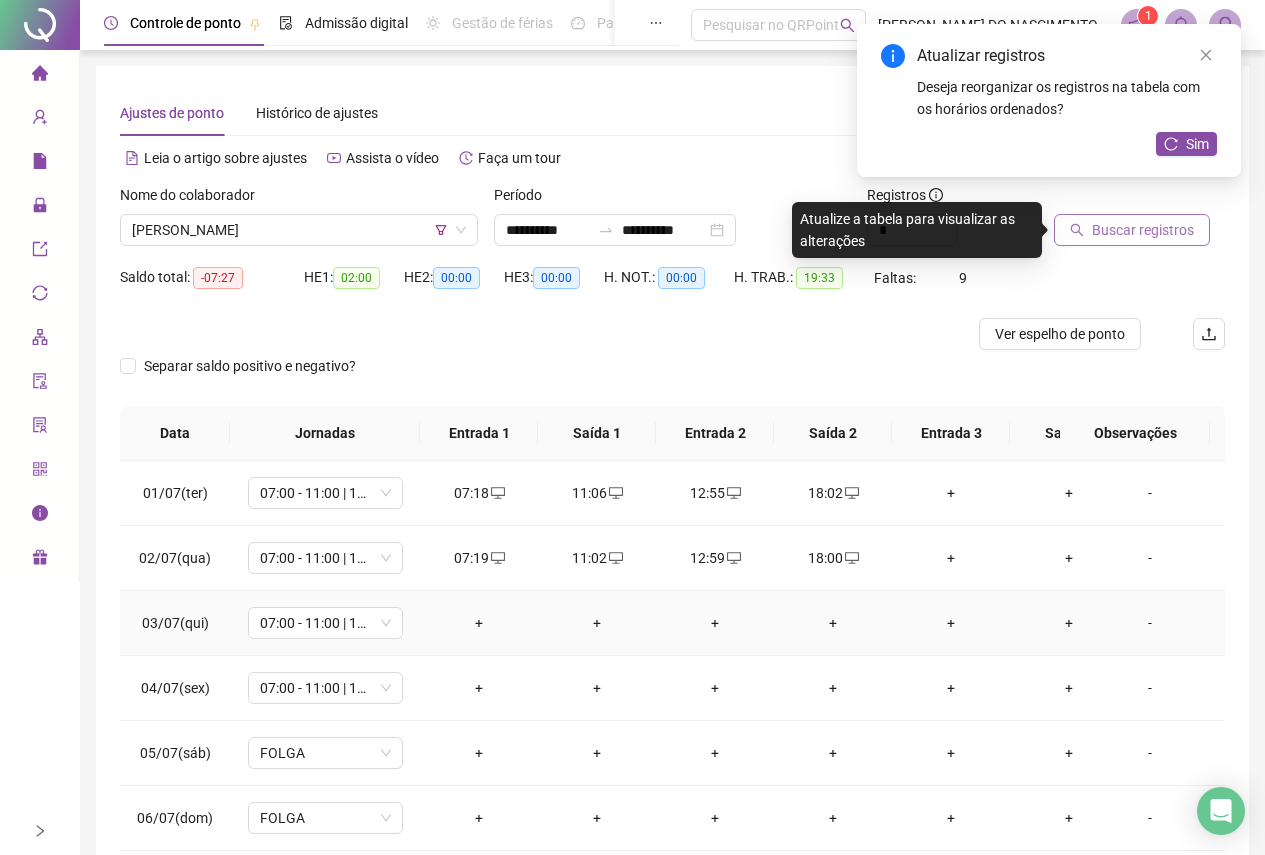 click on "+" at bounding box center (479, 623) 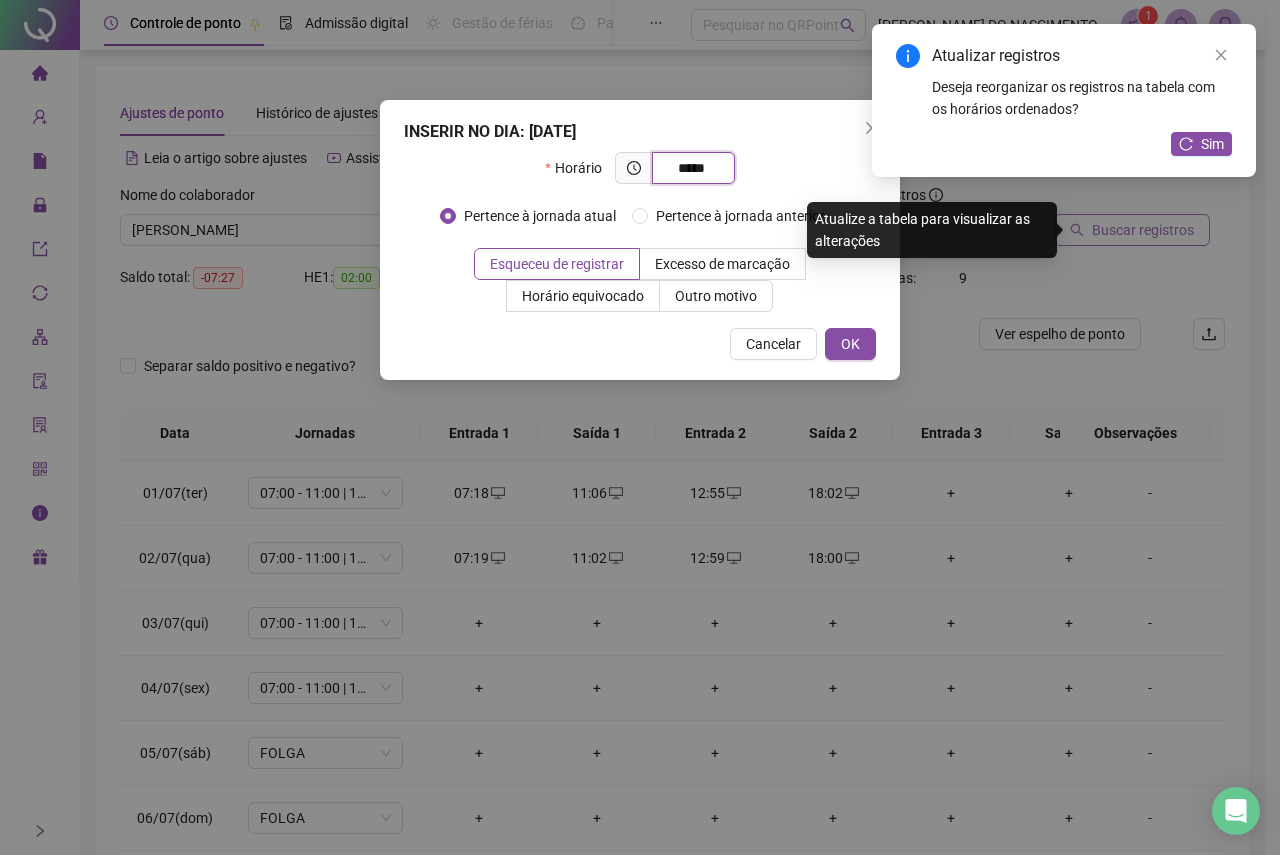 type on "*****" 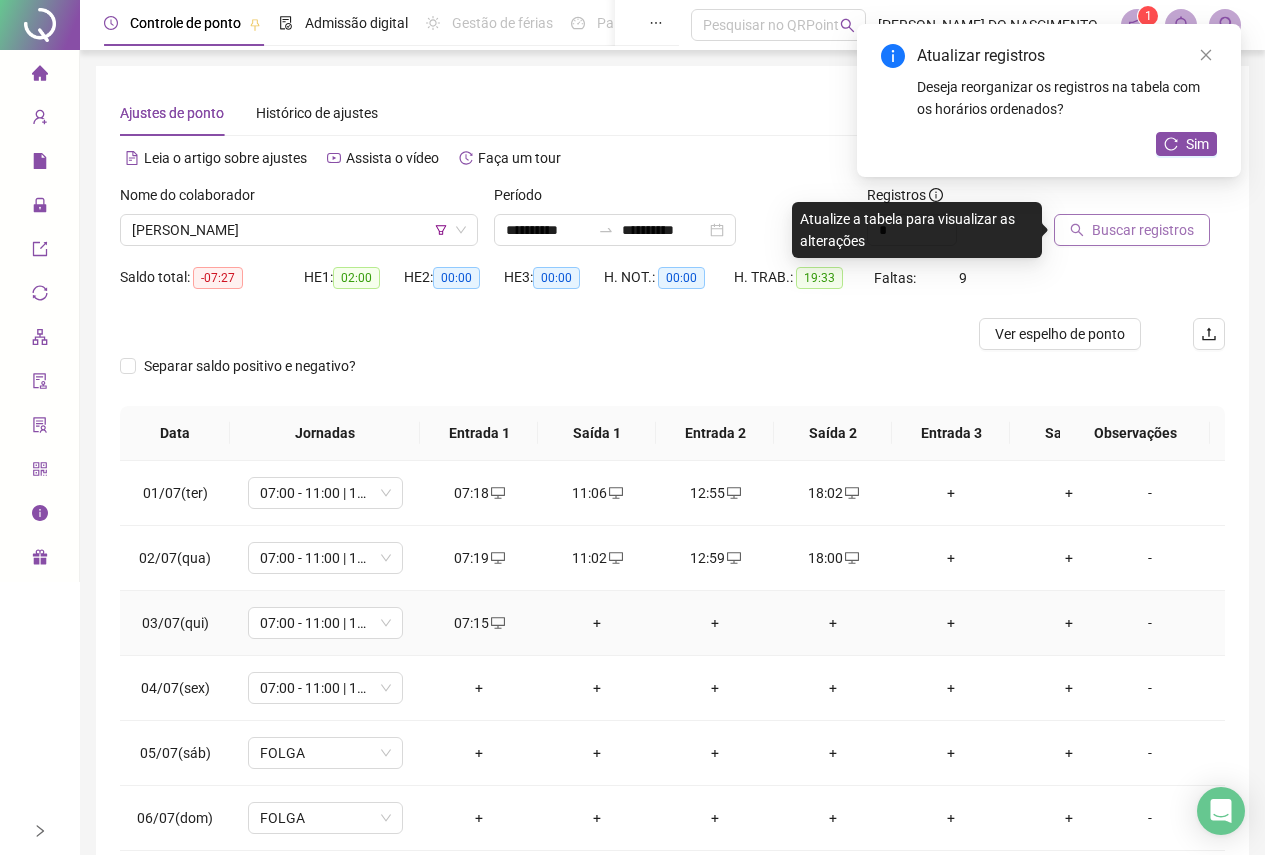 click on "+" at bounding box center [597, 623] 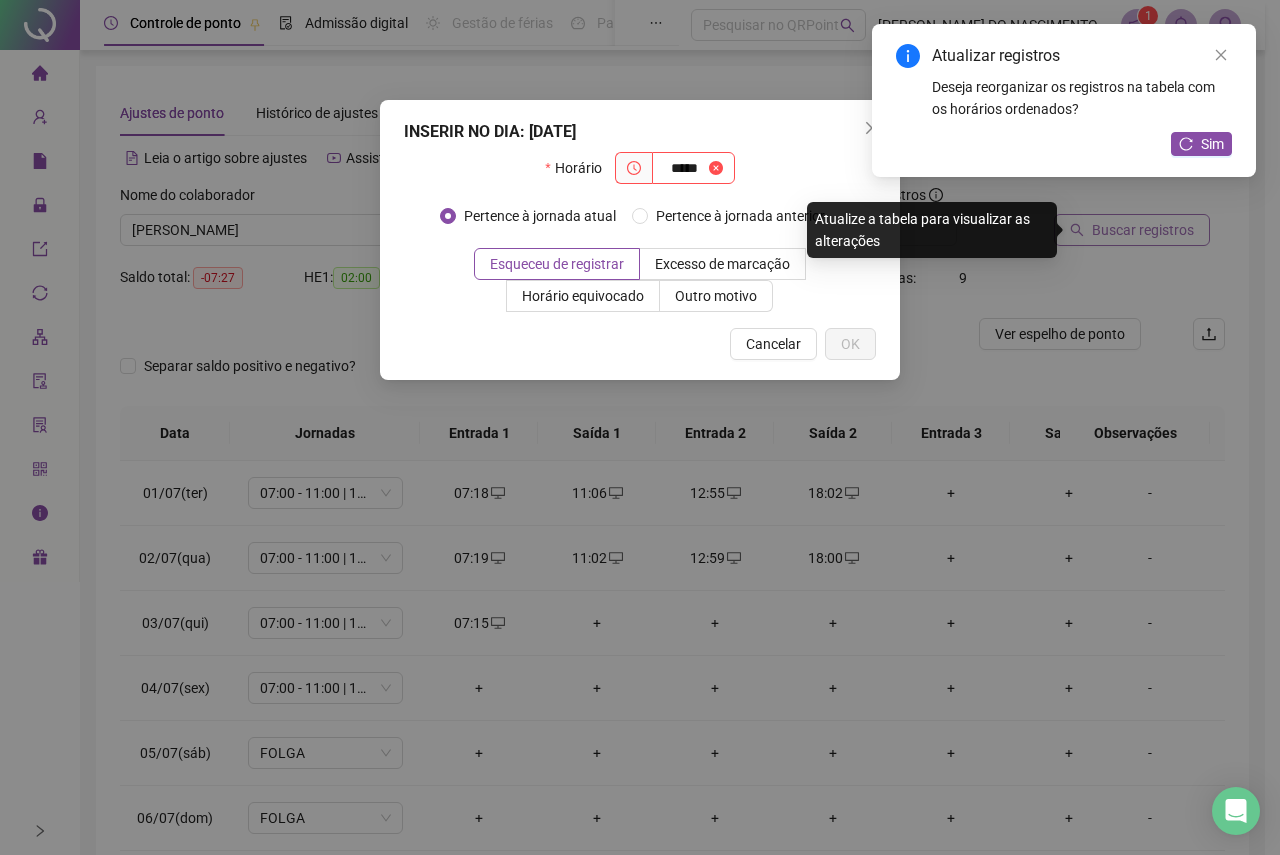 type on "*****" 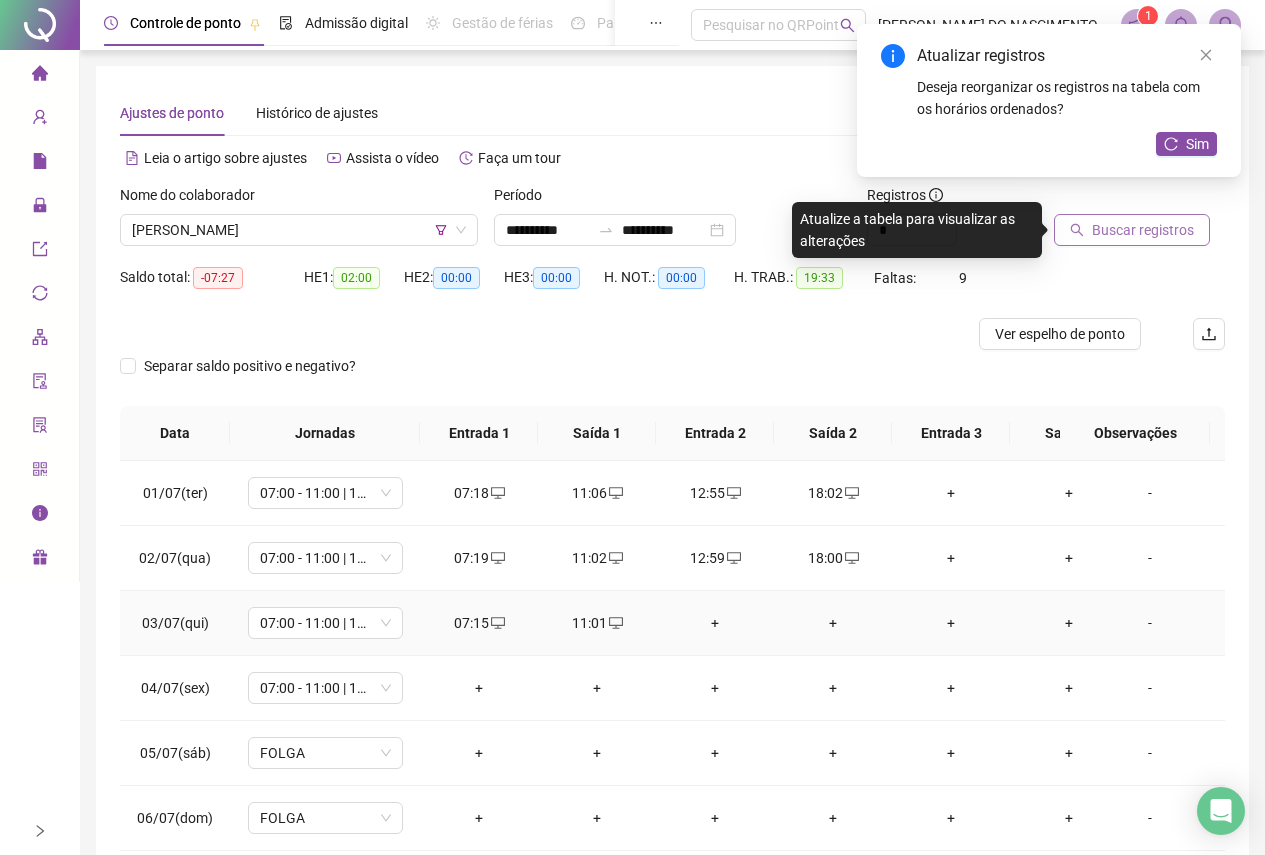 click on "+" at bounding box center (715, 623) 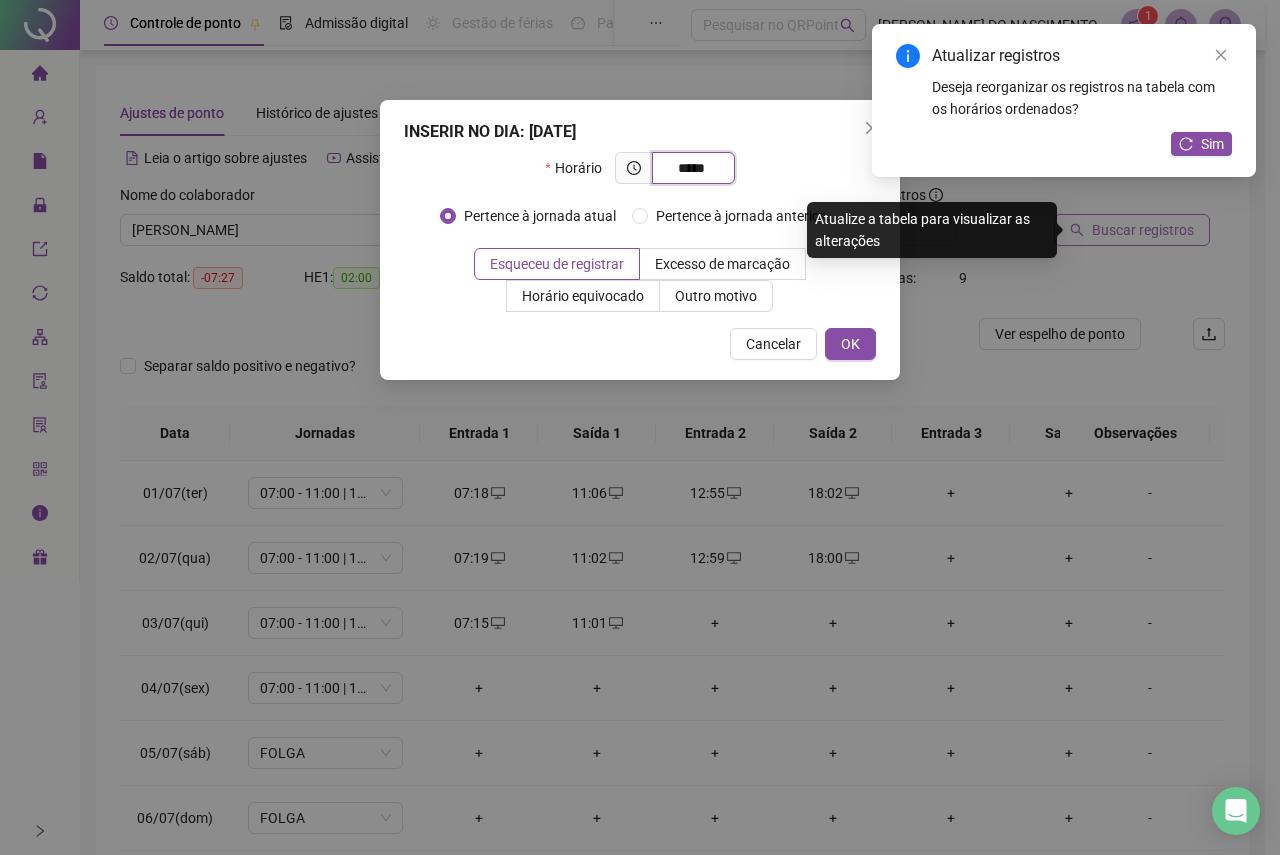 type on "*****" 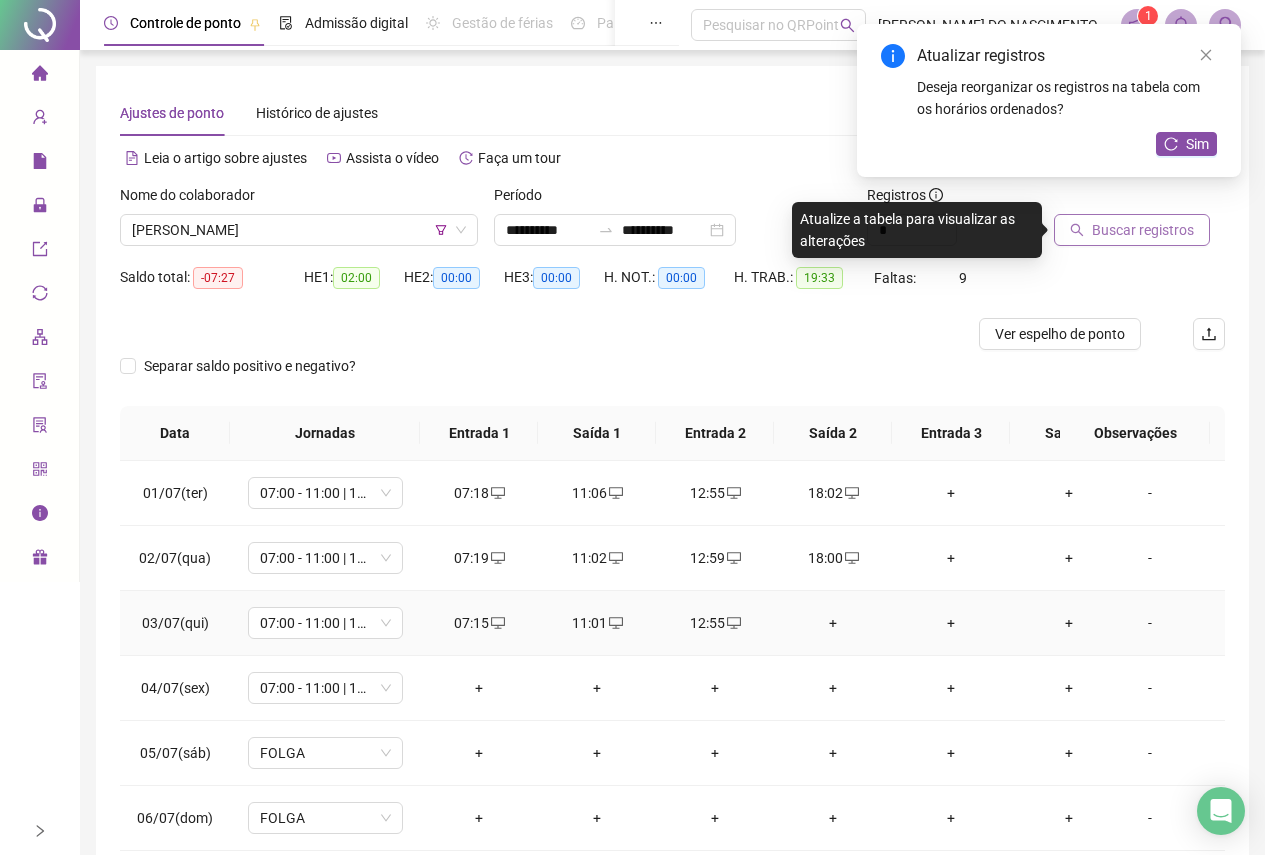 click on "+" at bounding box center [833, 623] 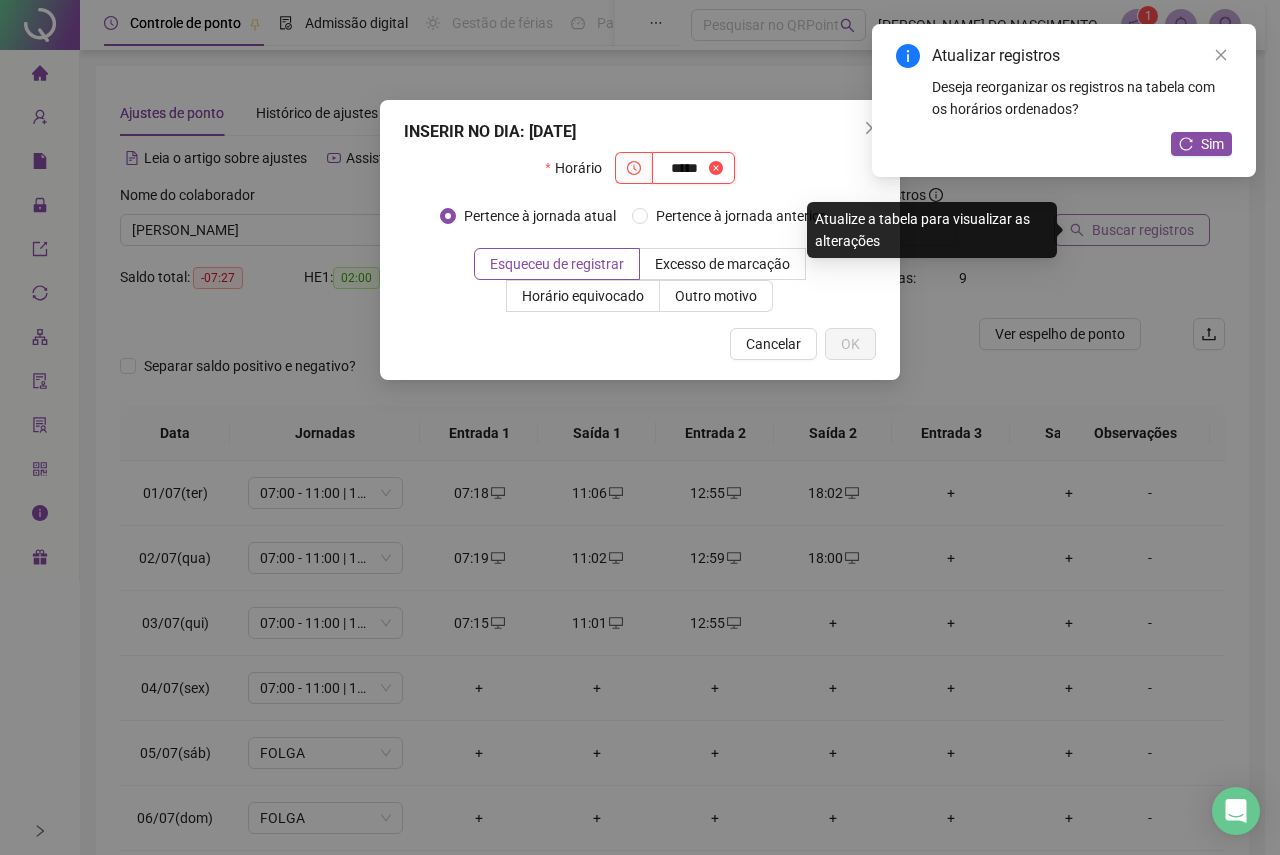 type on "*****" 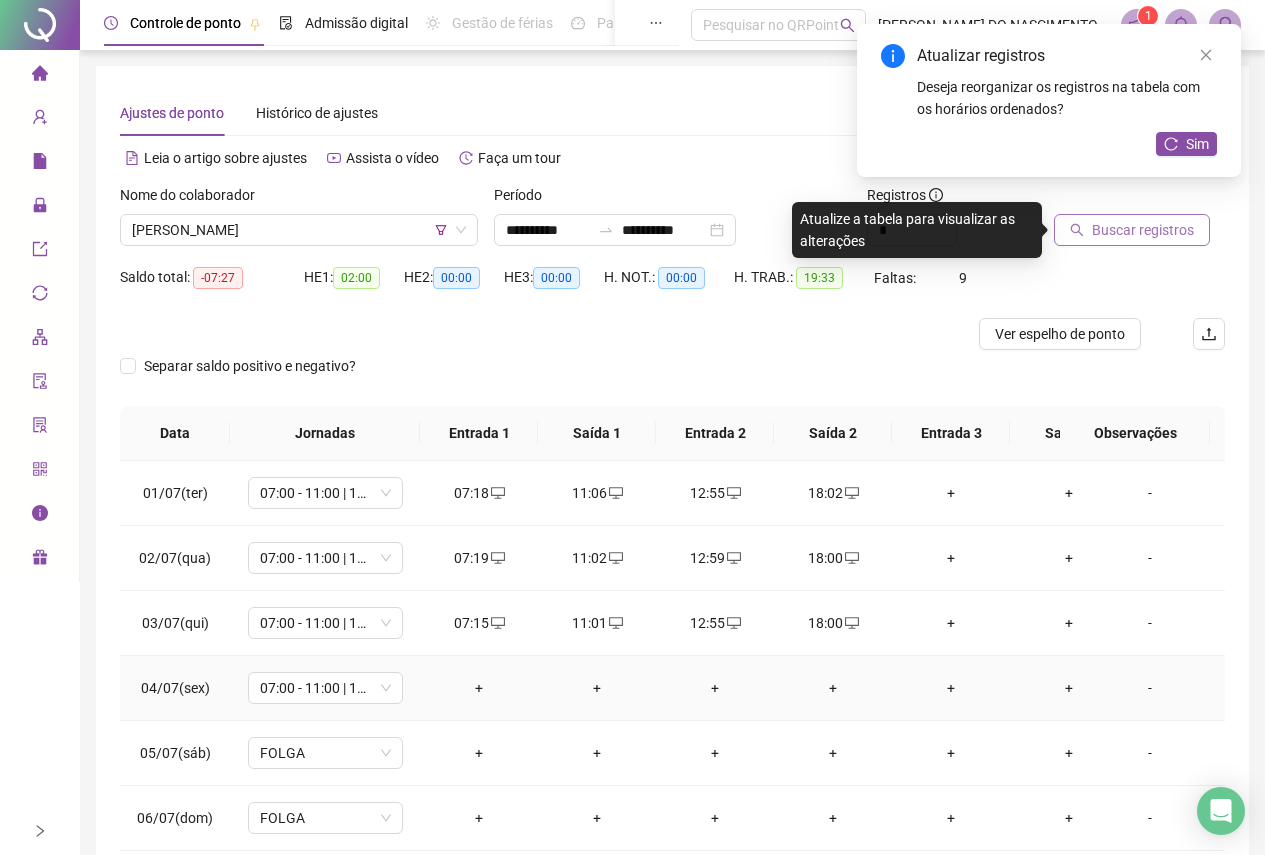 click on "+" at bounding box center [479, 688] 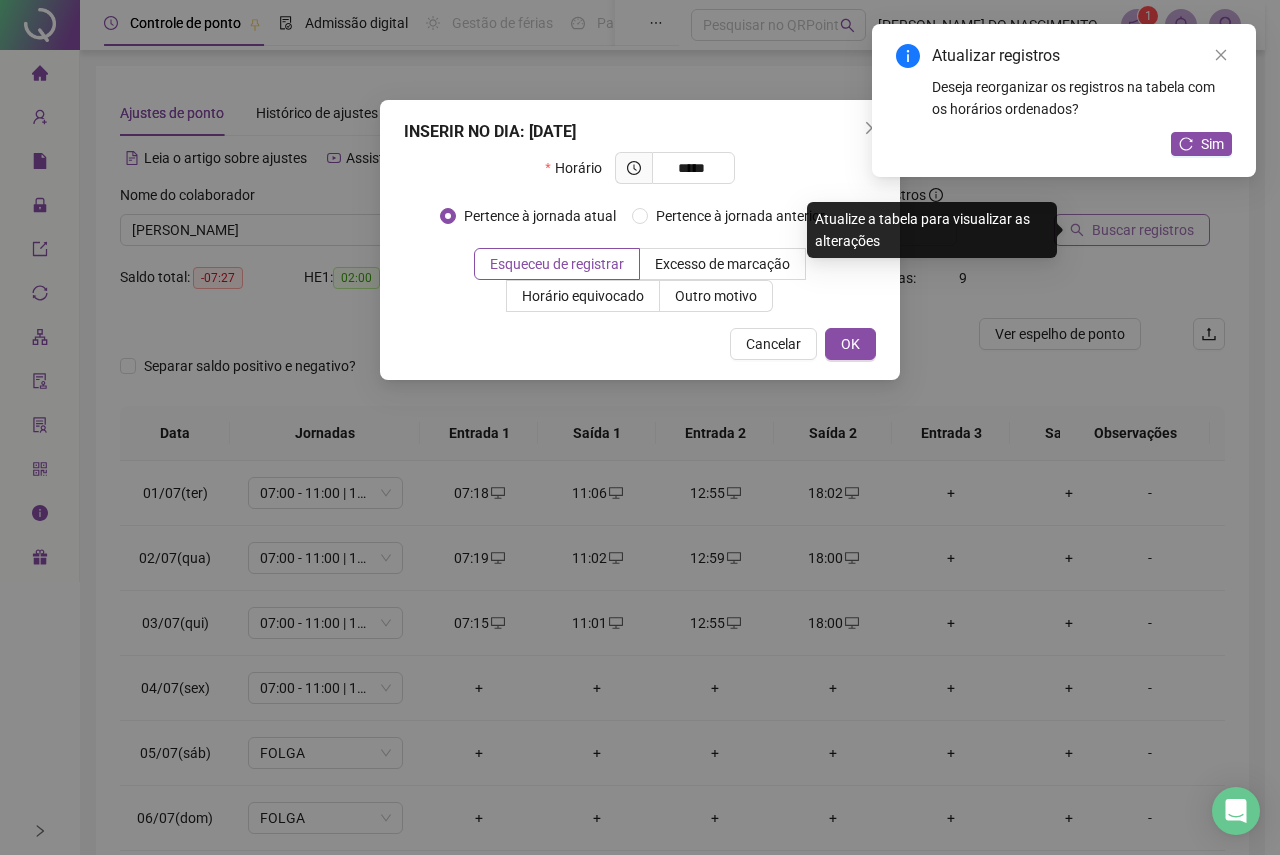 type on "*****" 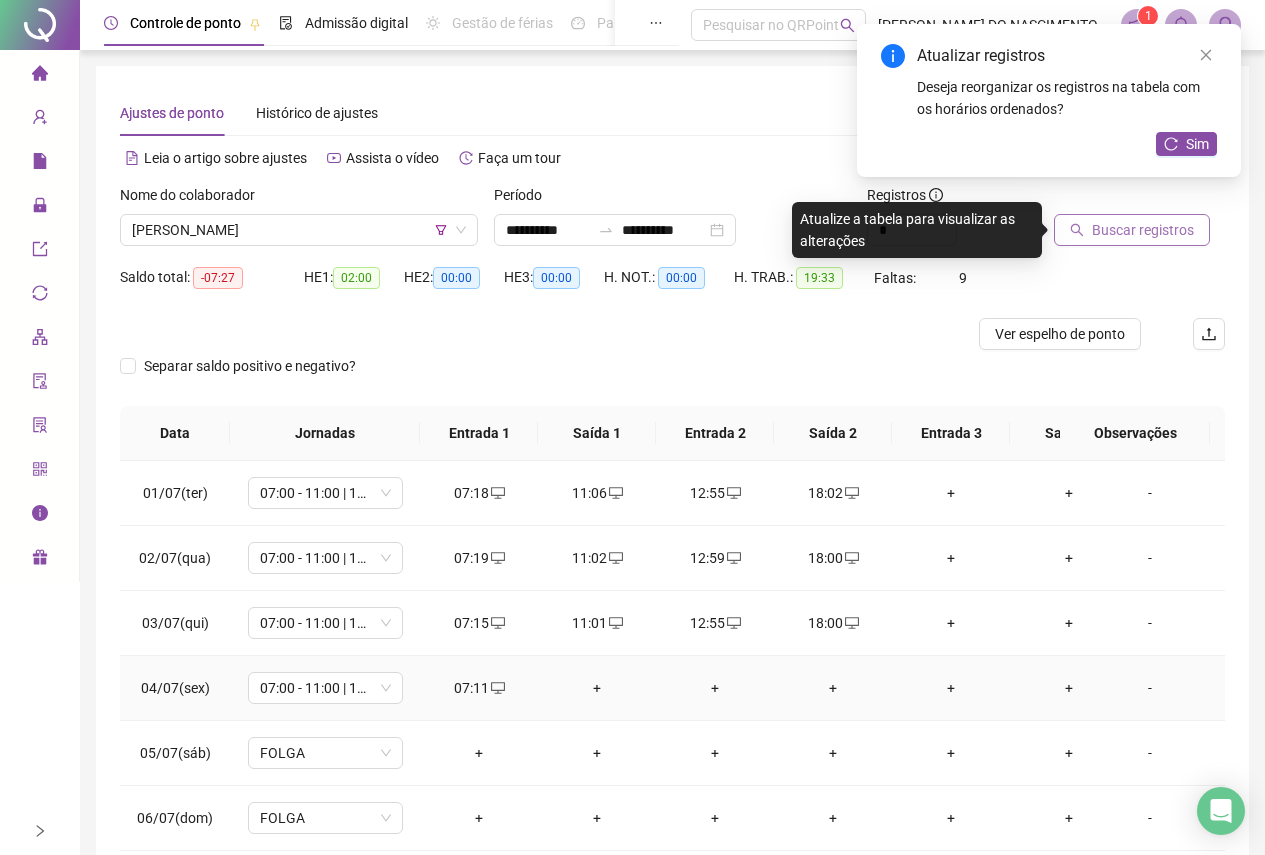 click on "+" at bounding box center [597, 688] 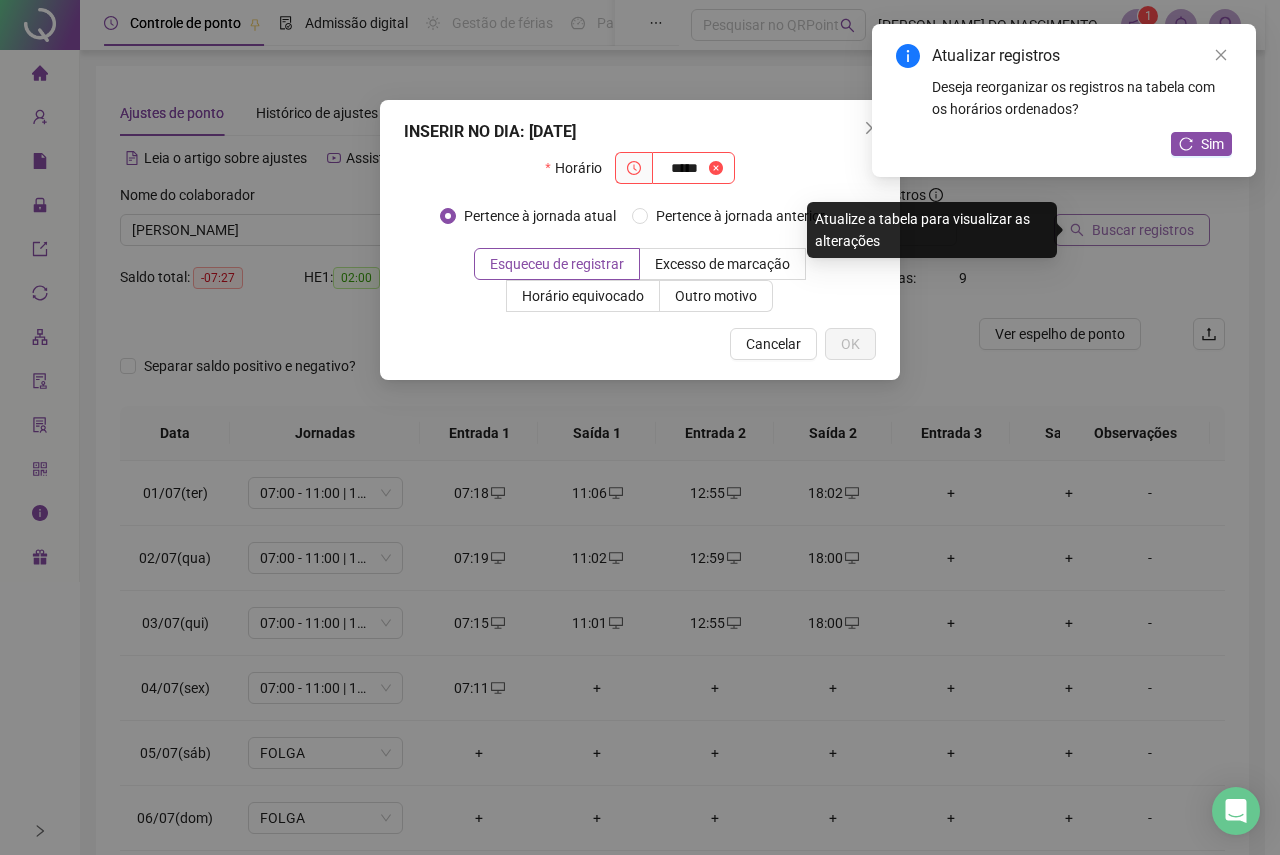 type on "*****" 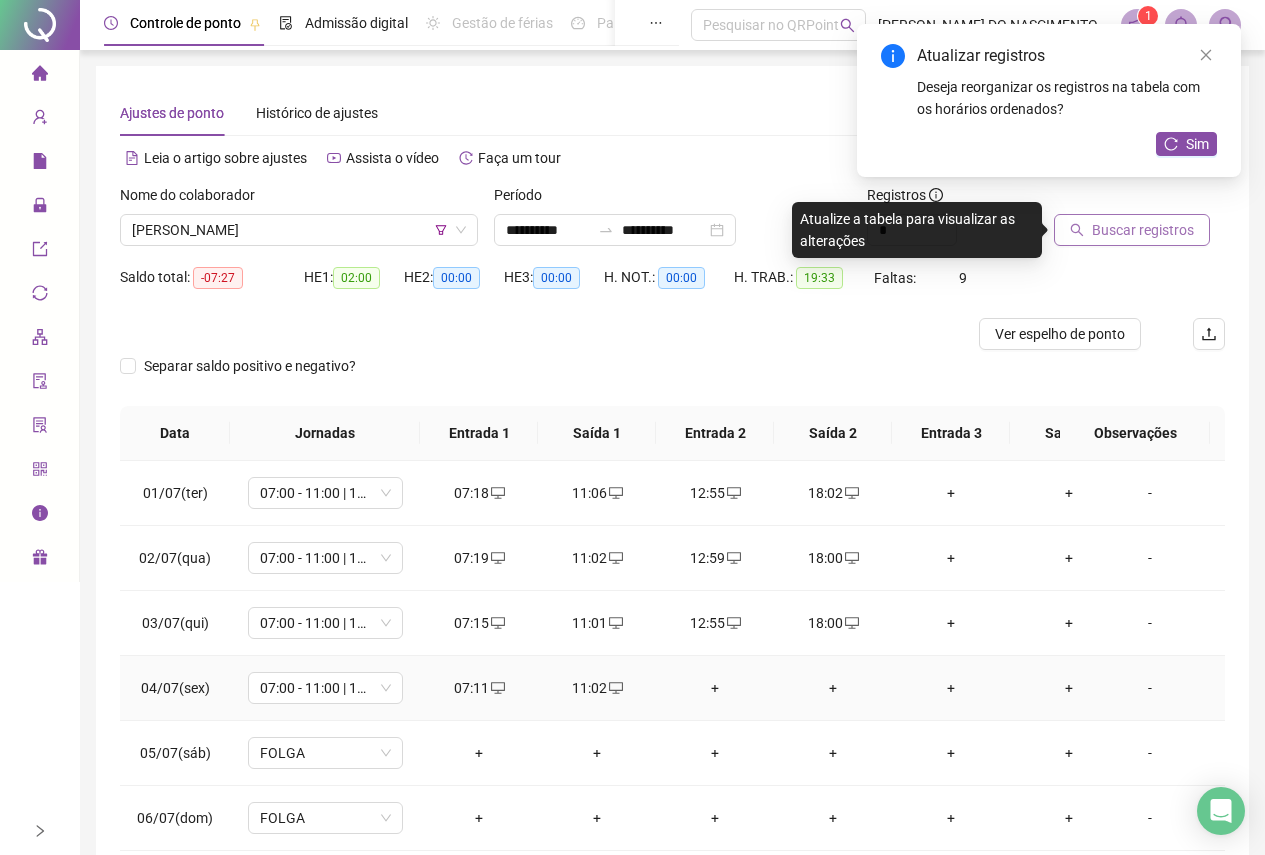 click on "+" at bounding box center (715, 688) 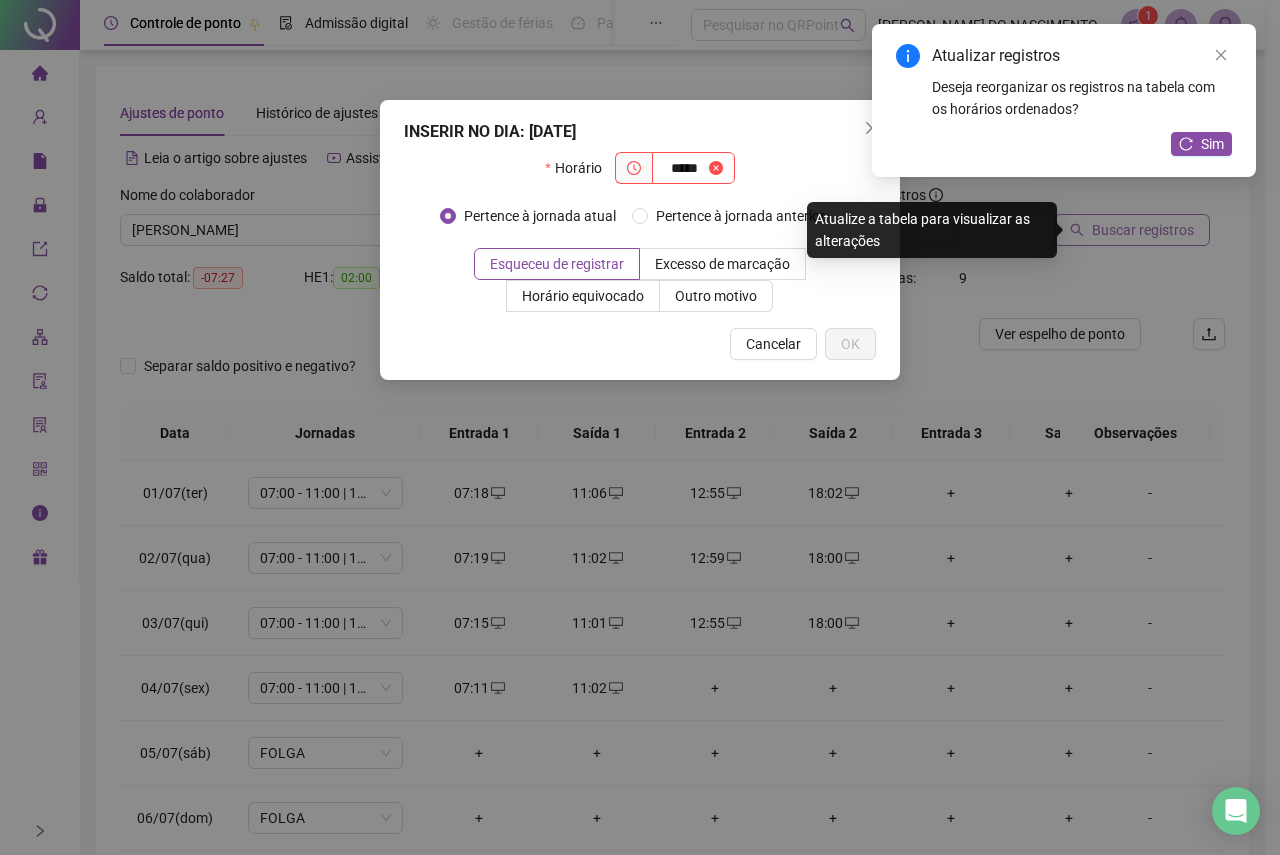 type on "*****" 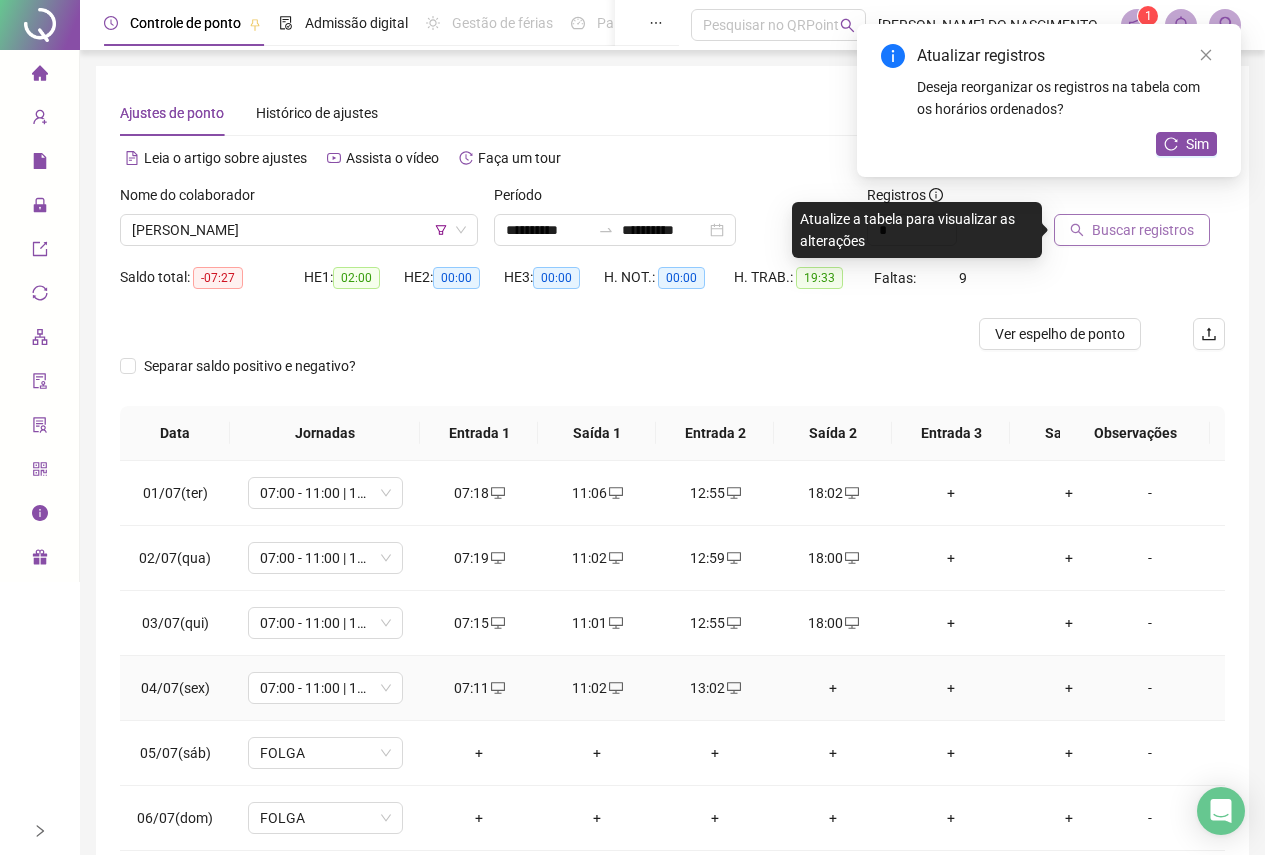 click on "+" at bounding box center (833, 688) 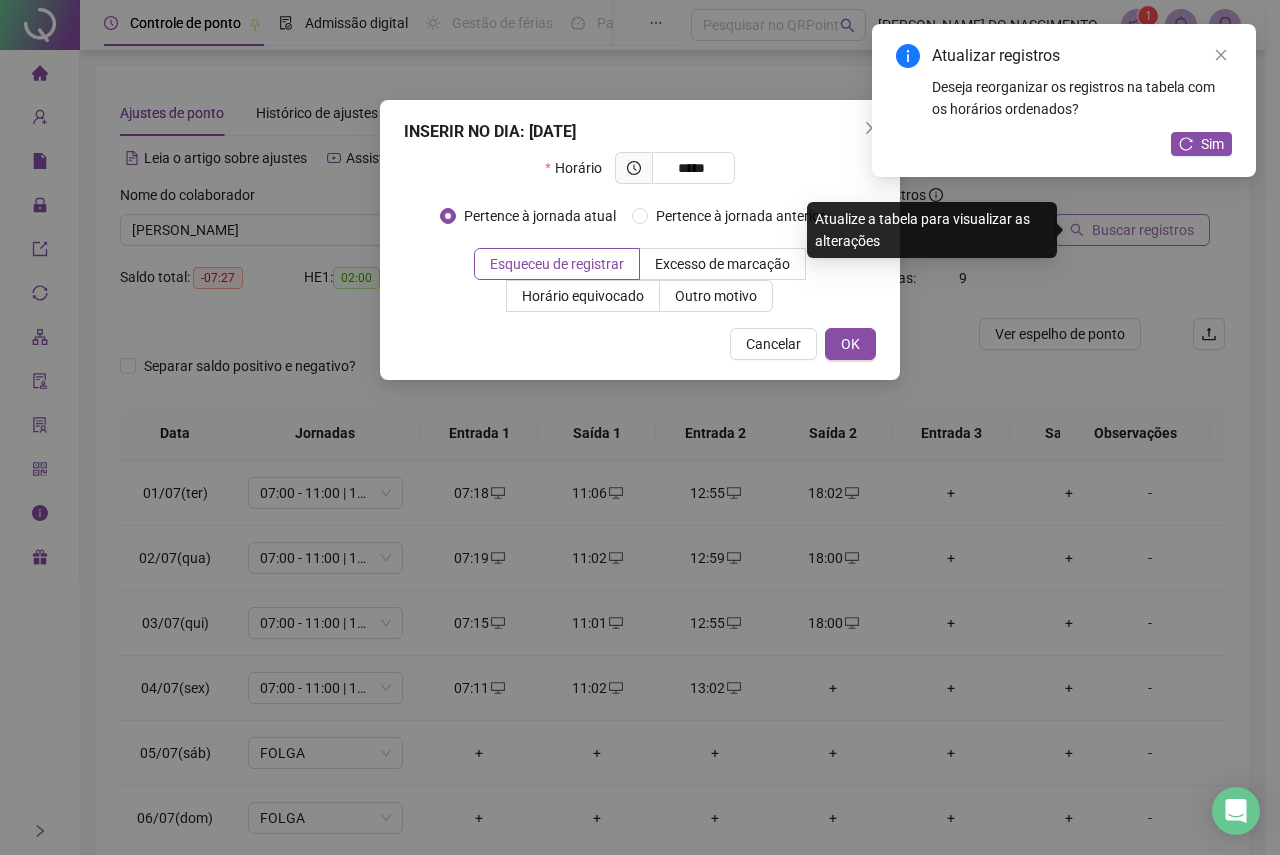 type on "*****" 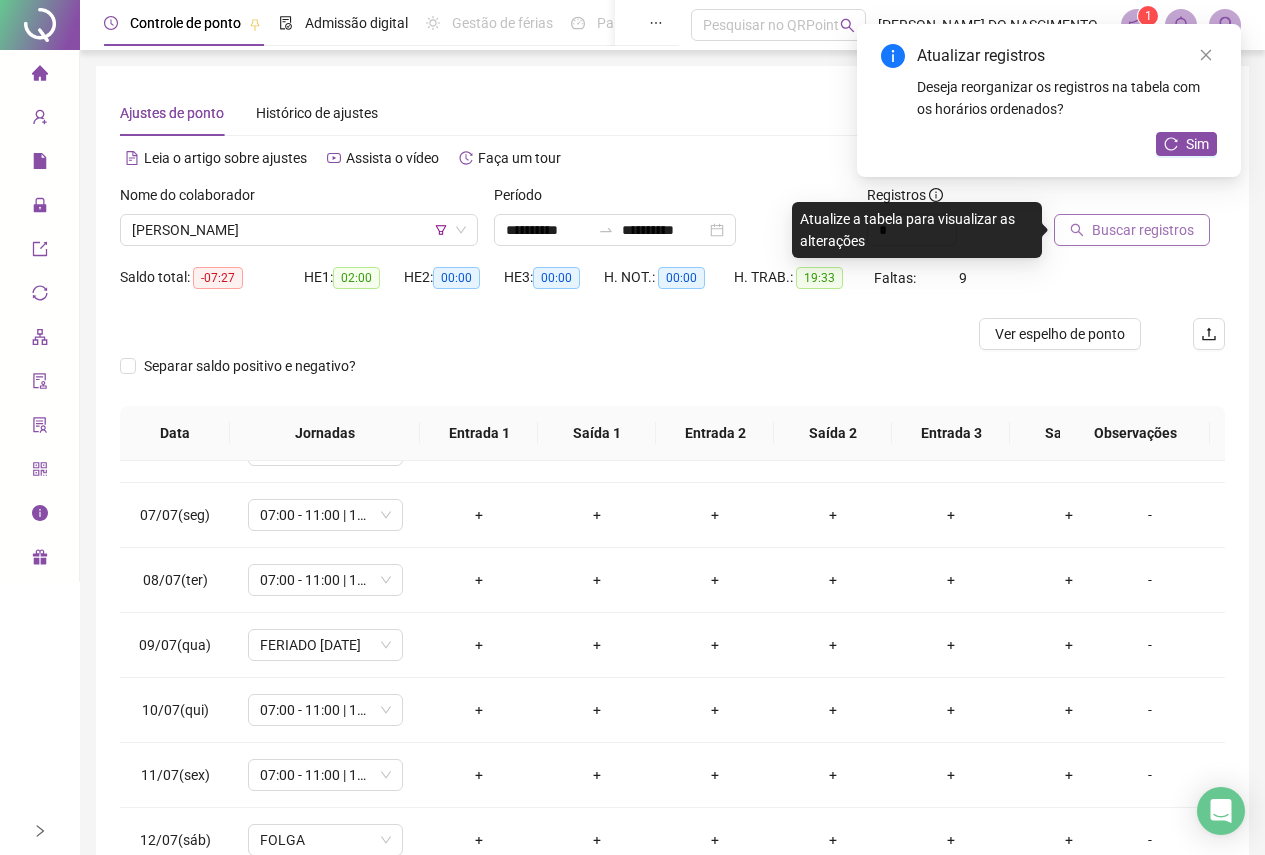 scroll, scrollTop: 400, scrollLeft: 0, axis: vertical 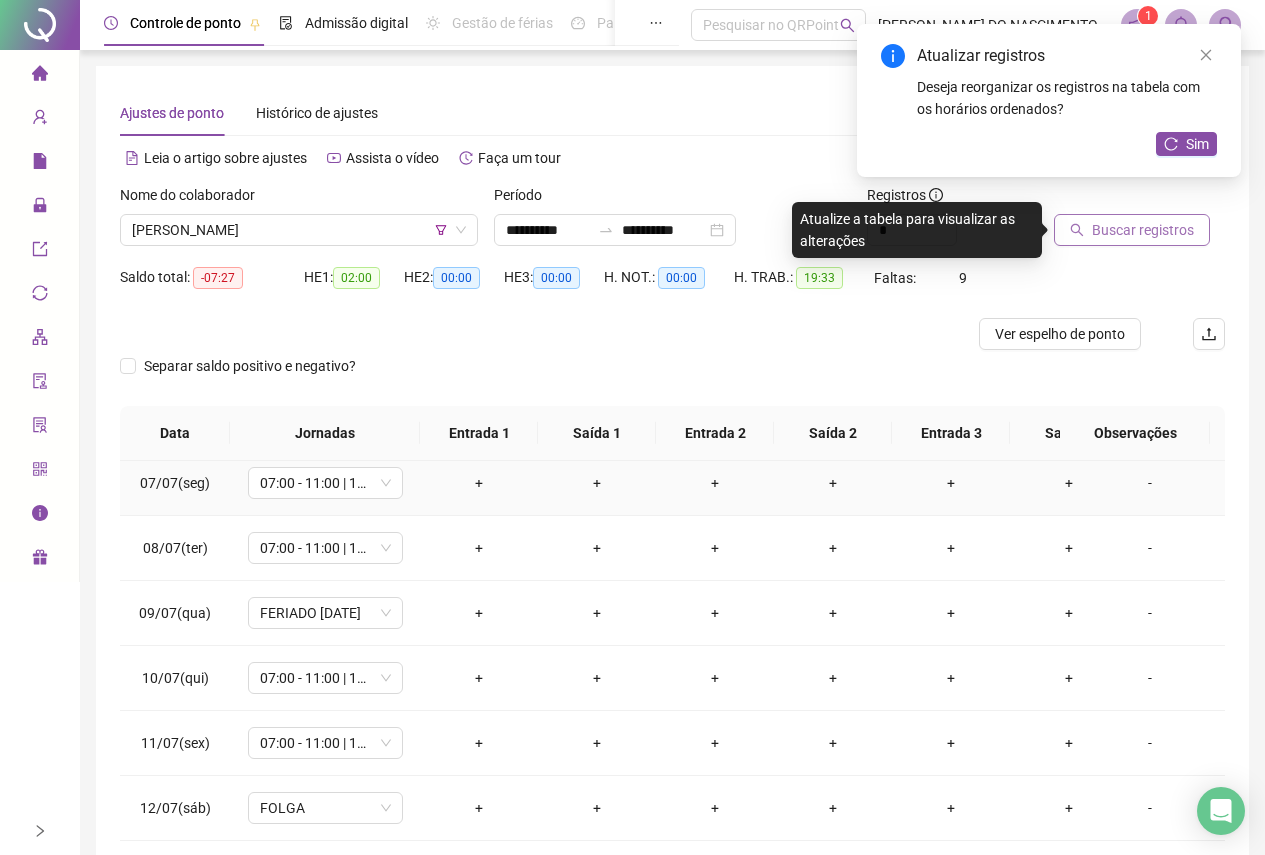 click on "+" at bounding box center (479, 483) 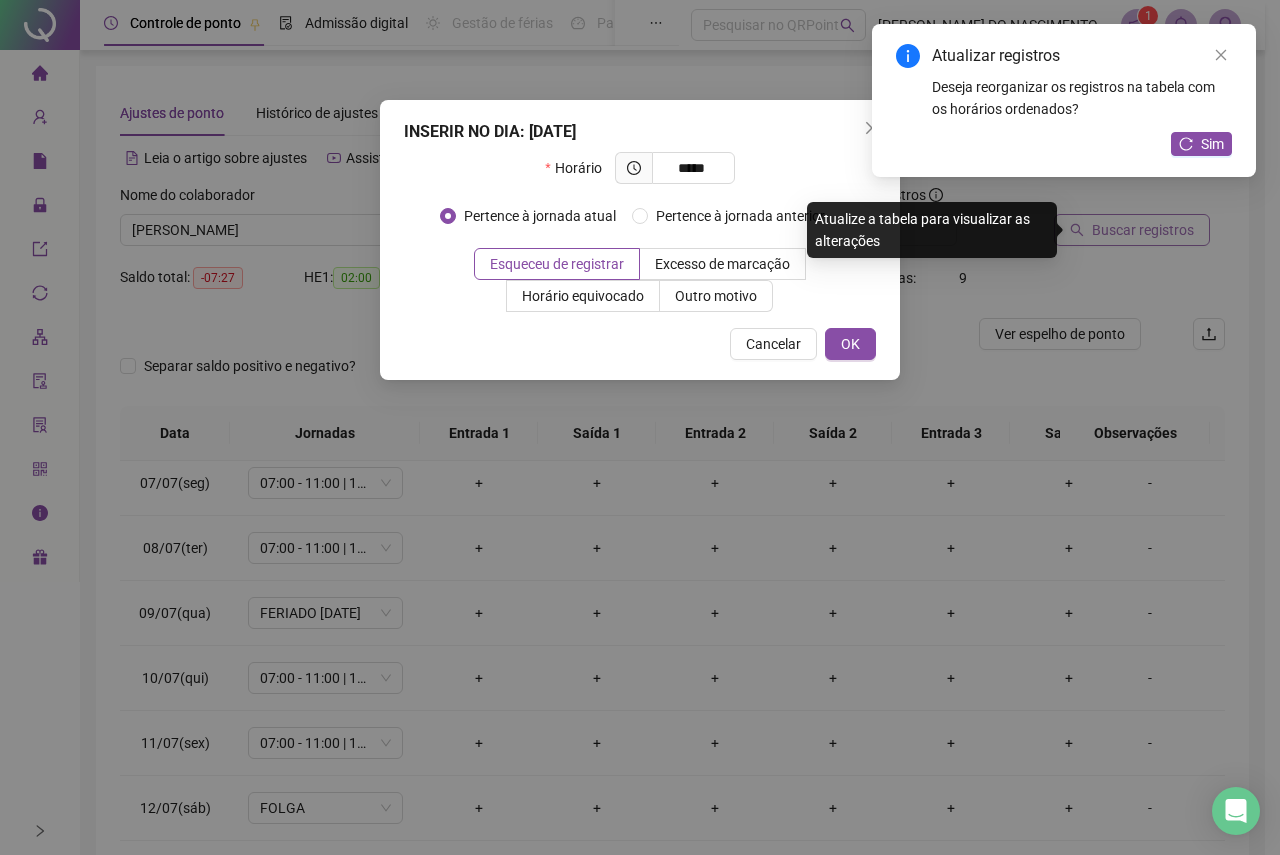 type on "*****" 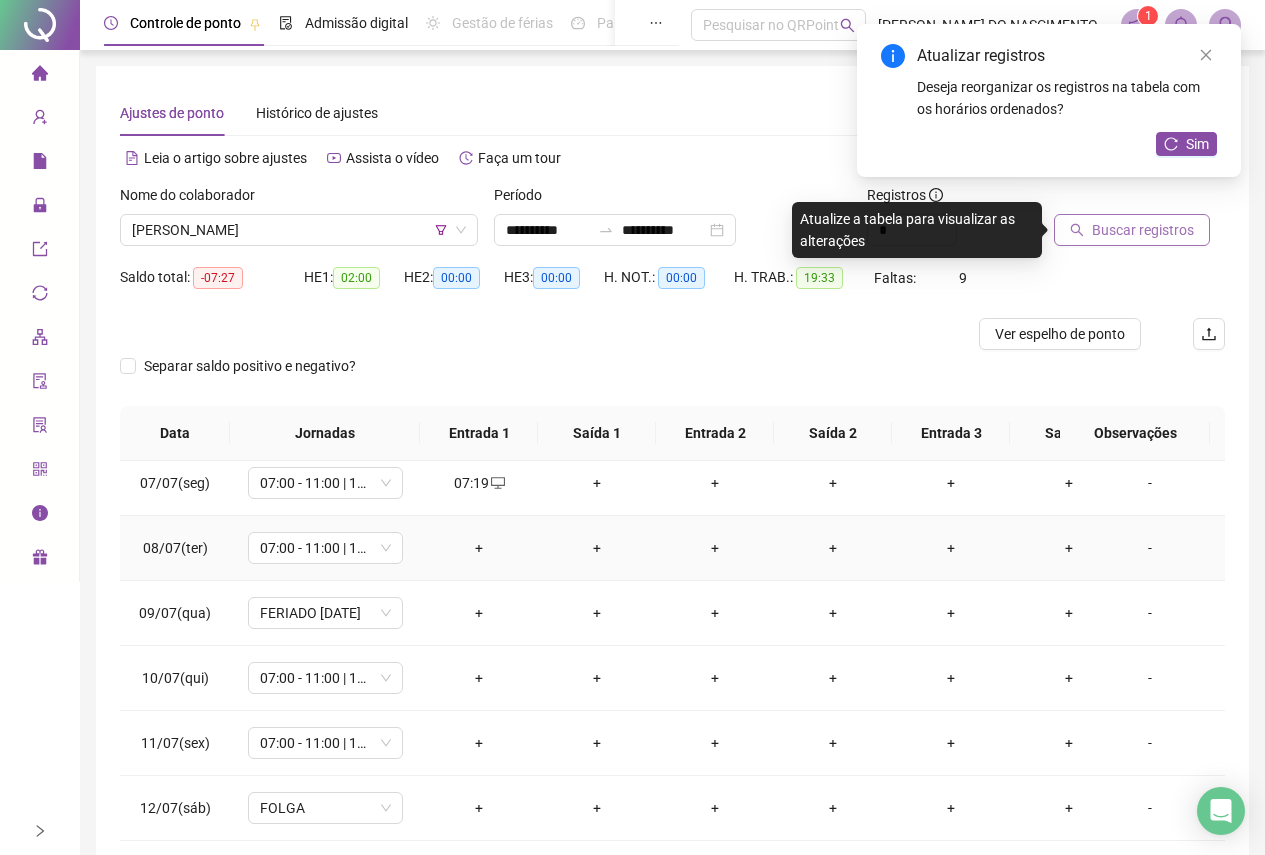 click on "+" at bounding box center [479, 548] 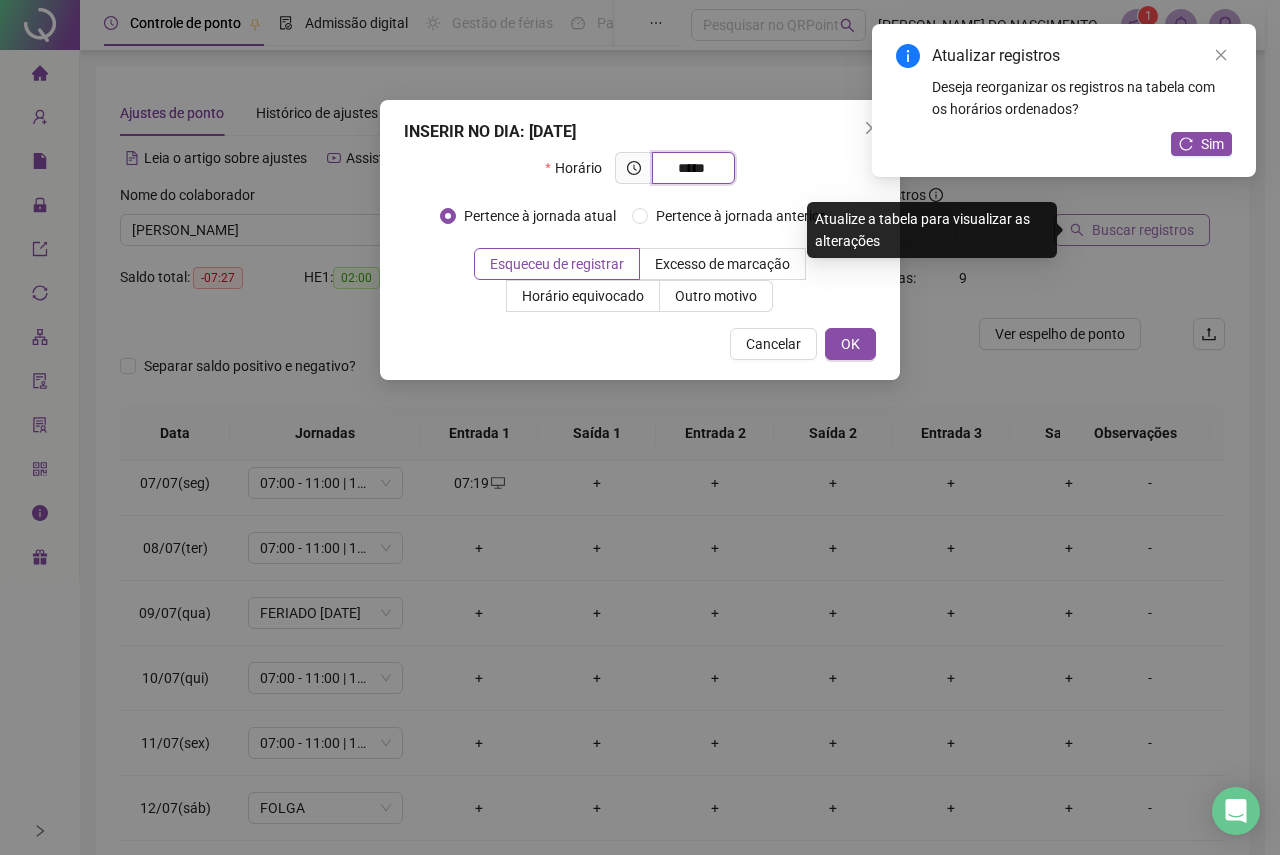 type on "*****" 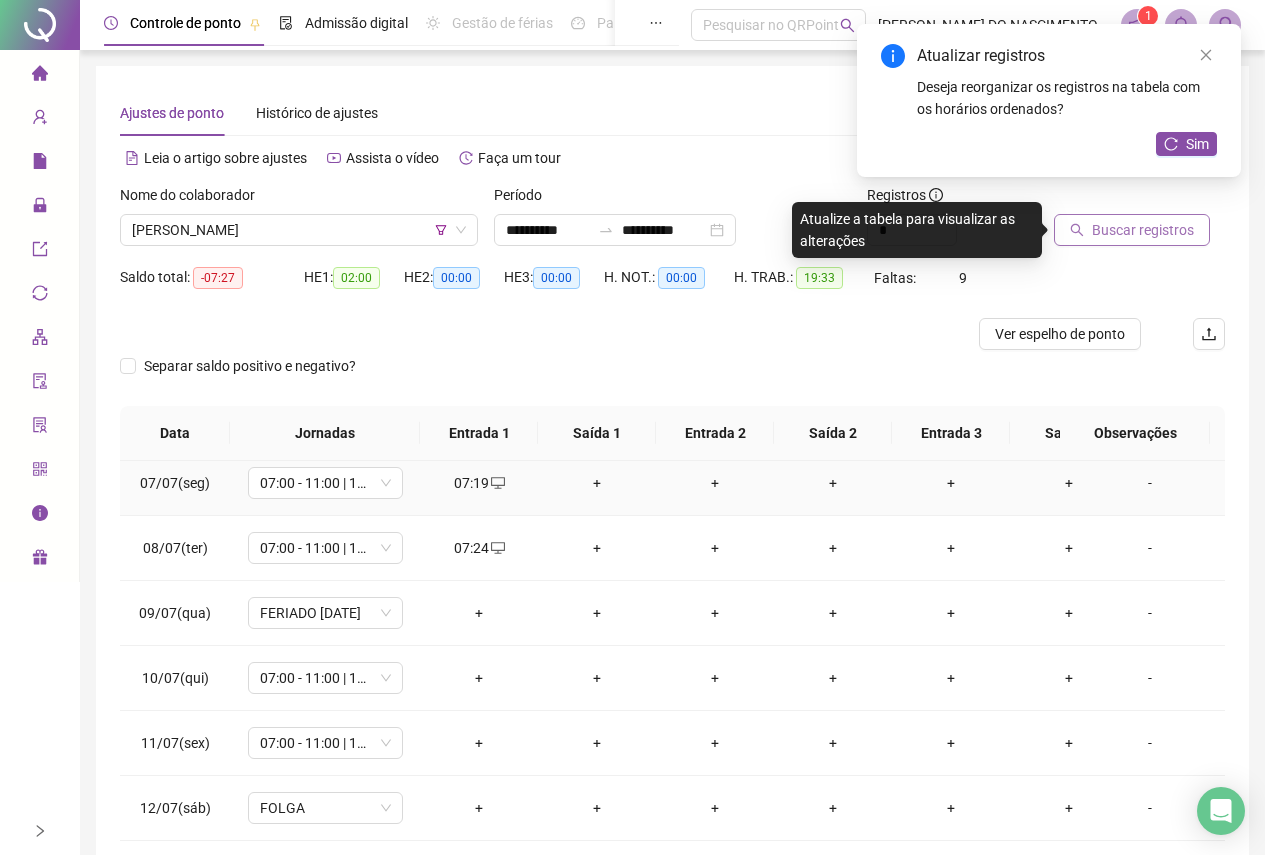 click on "+" at bounding box center [597, 483] 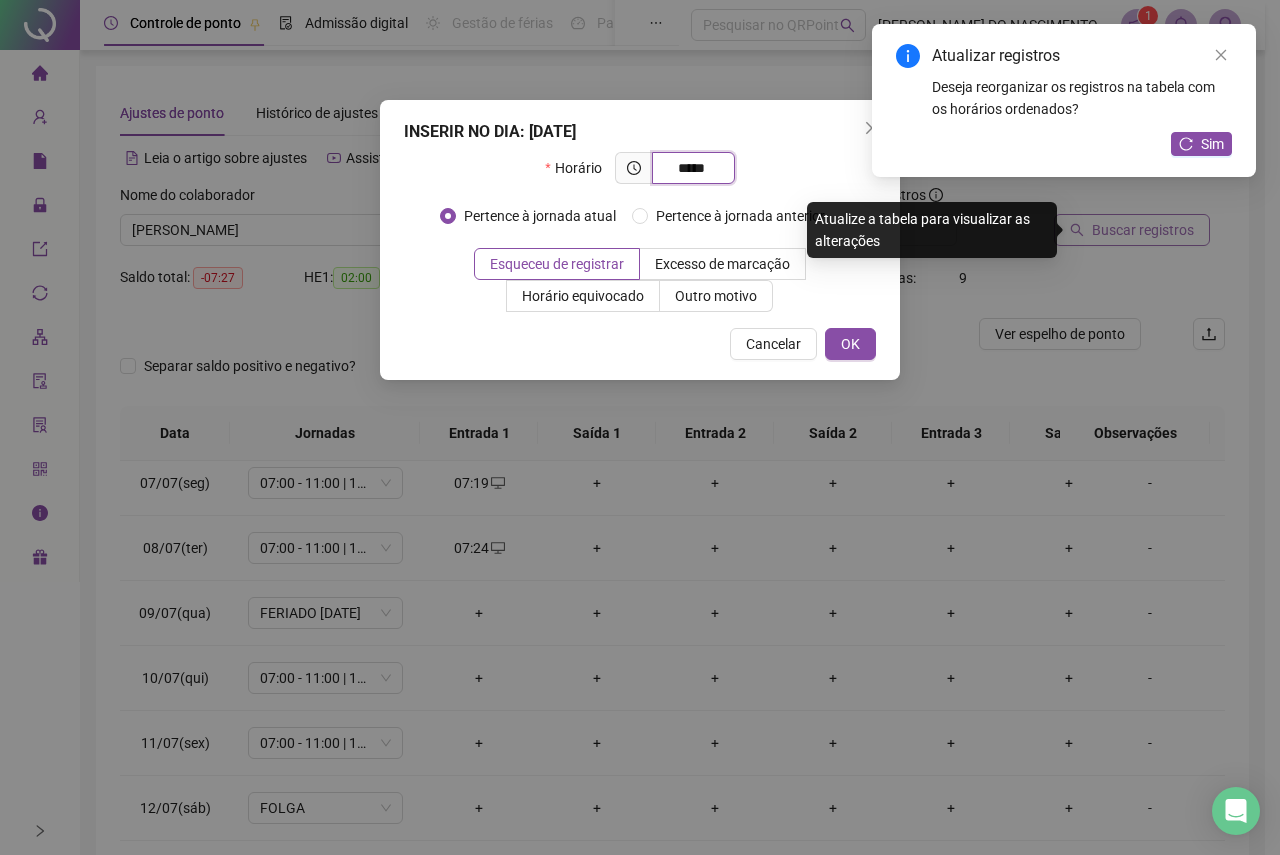 type on "*****" 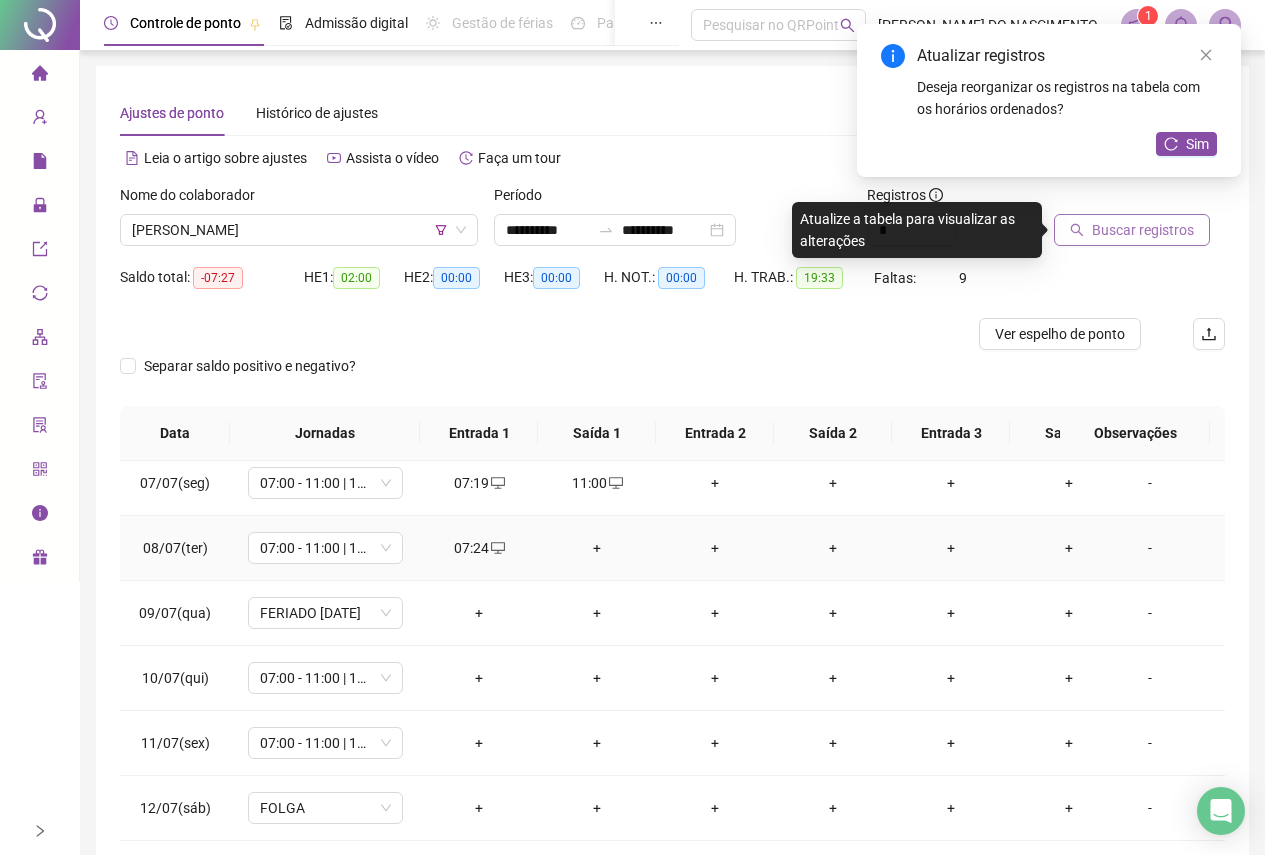 click on "+" at bounding box center (597, 548) 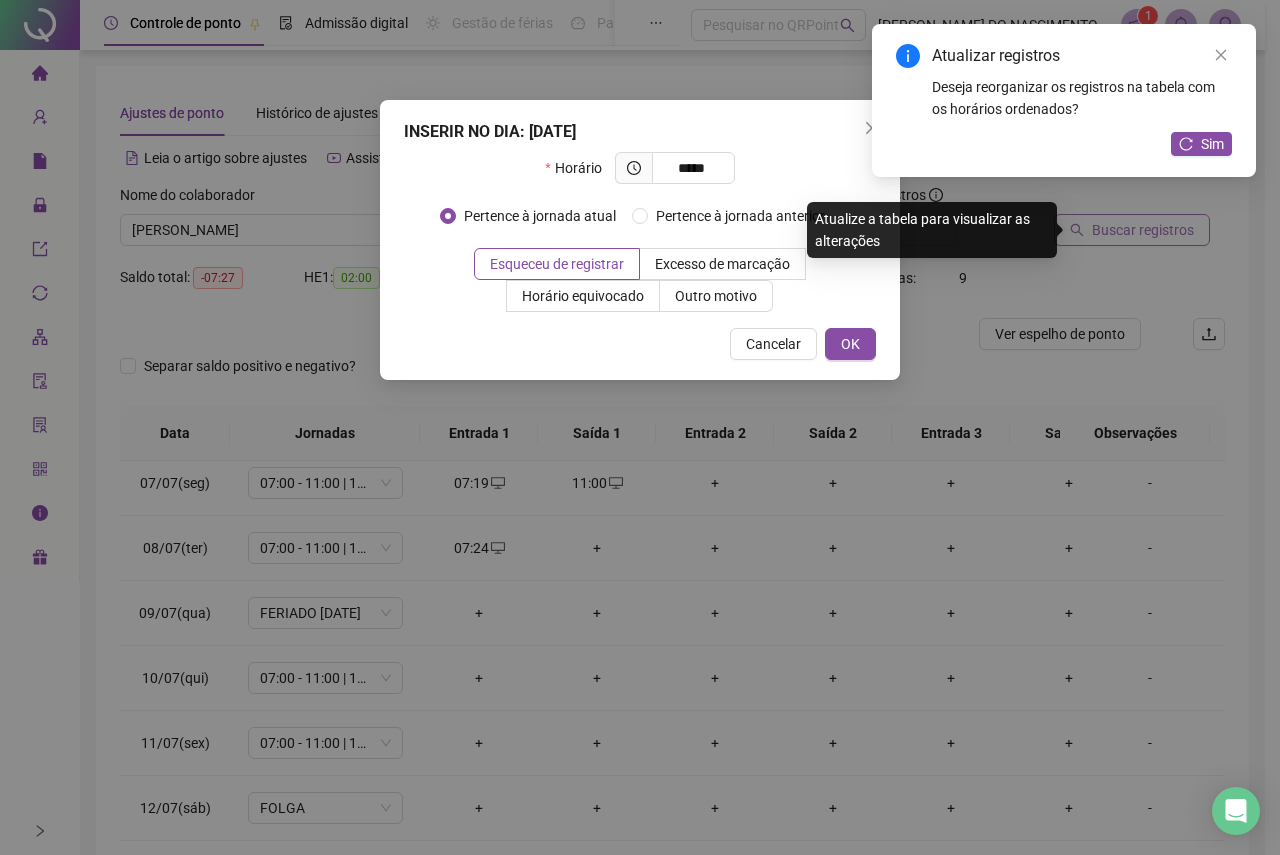 type on "*****" 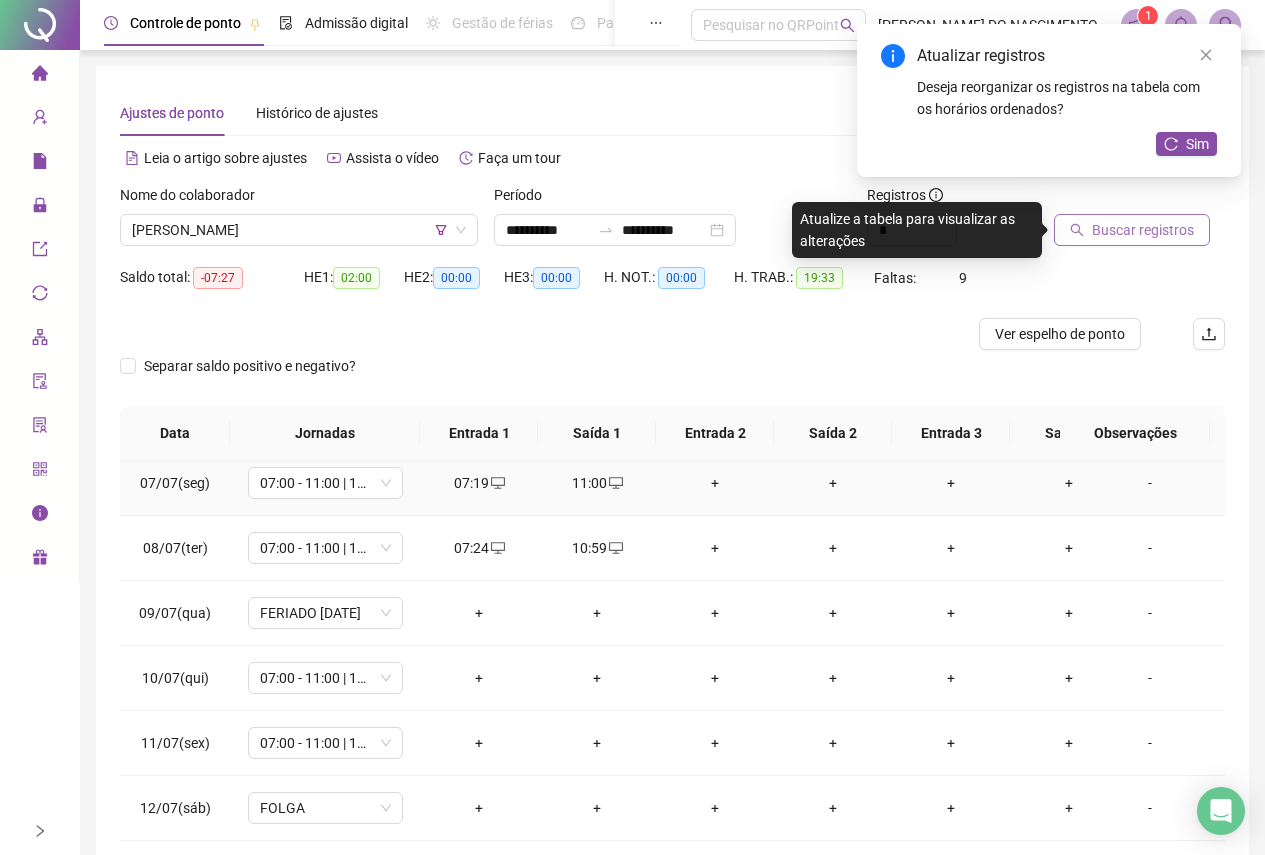 click on "+" at bounding box center (715, 483) 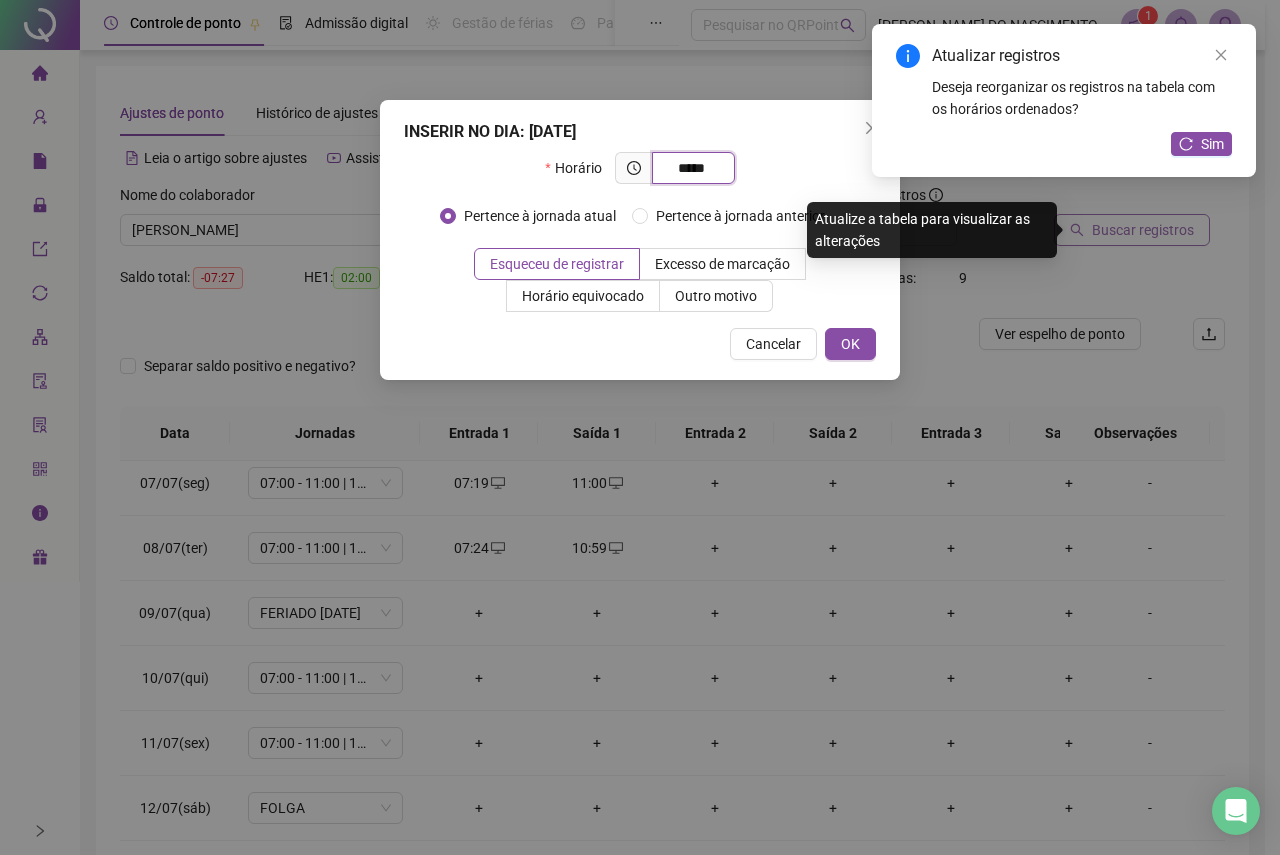 type on "*****" 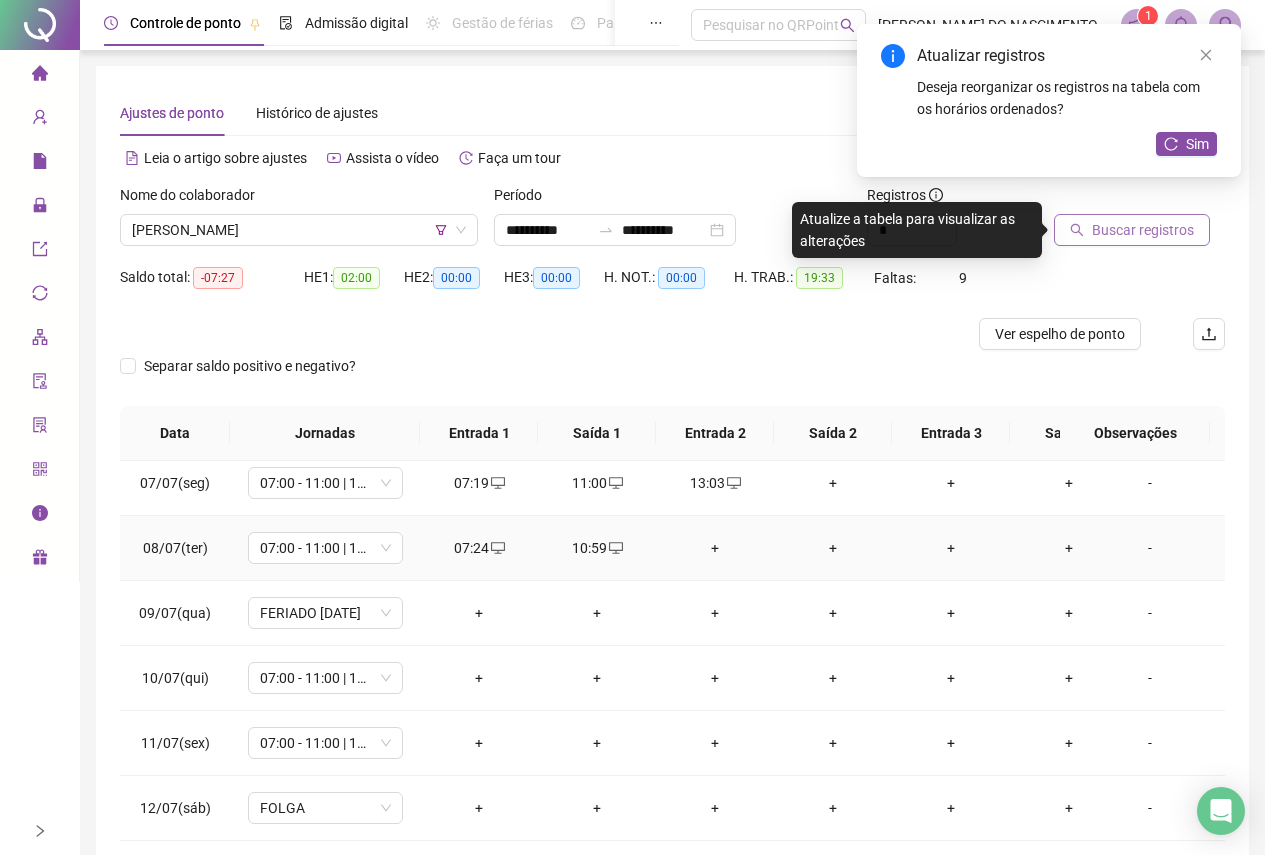 click on "+" at bounding box center [715, 548] 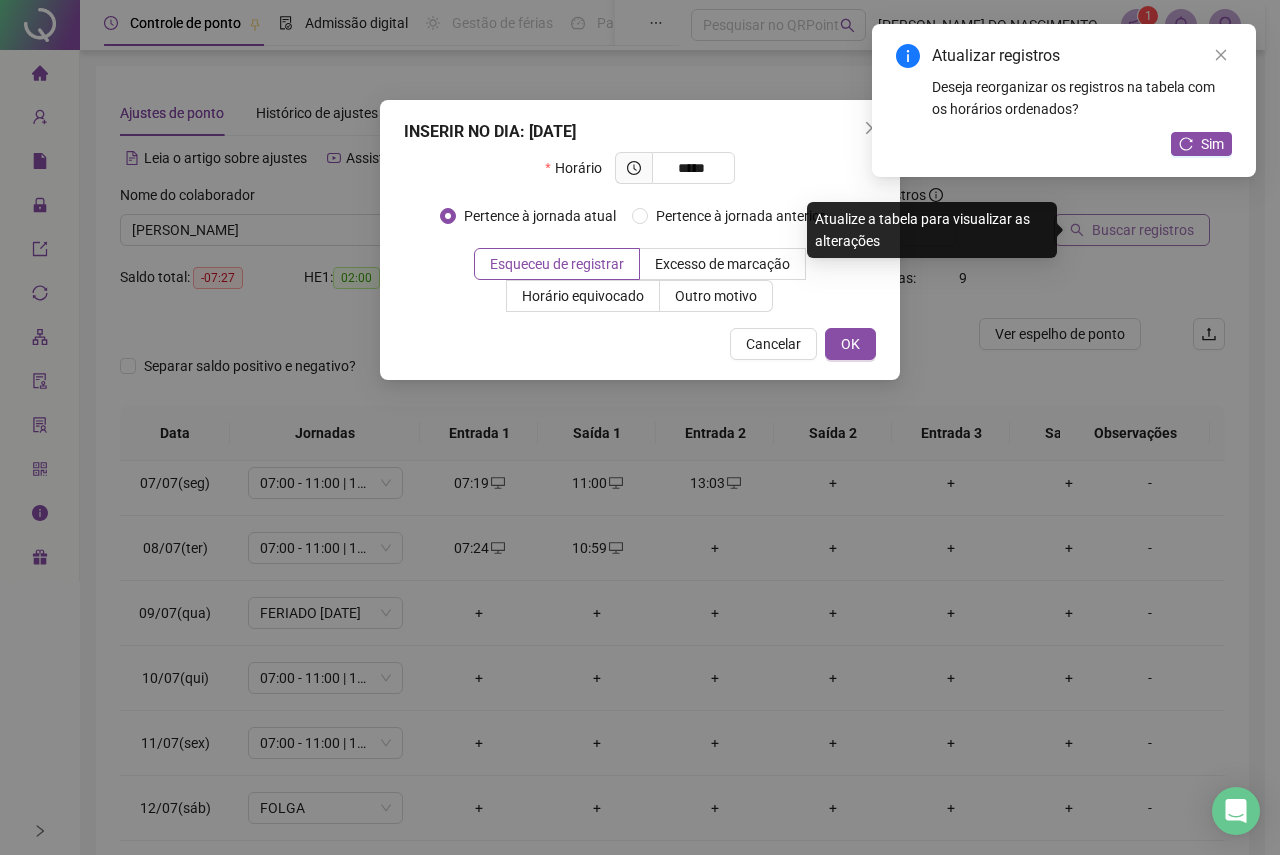 type on "*****" 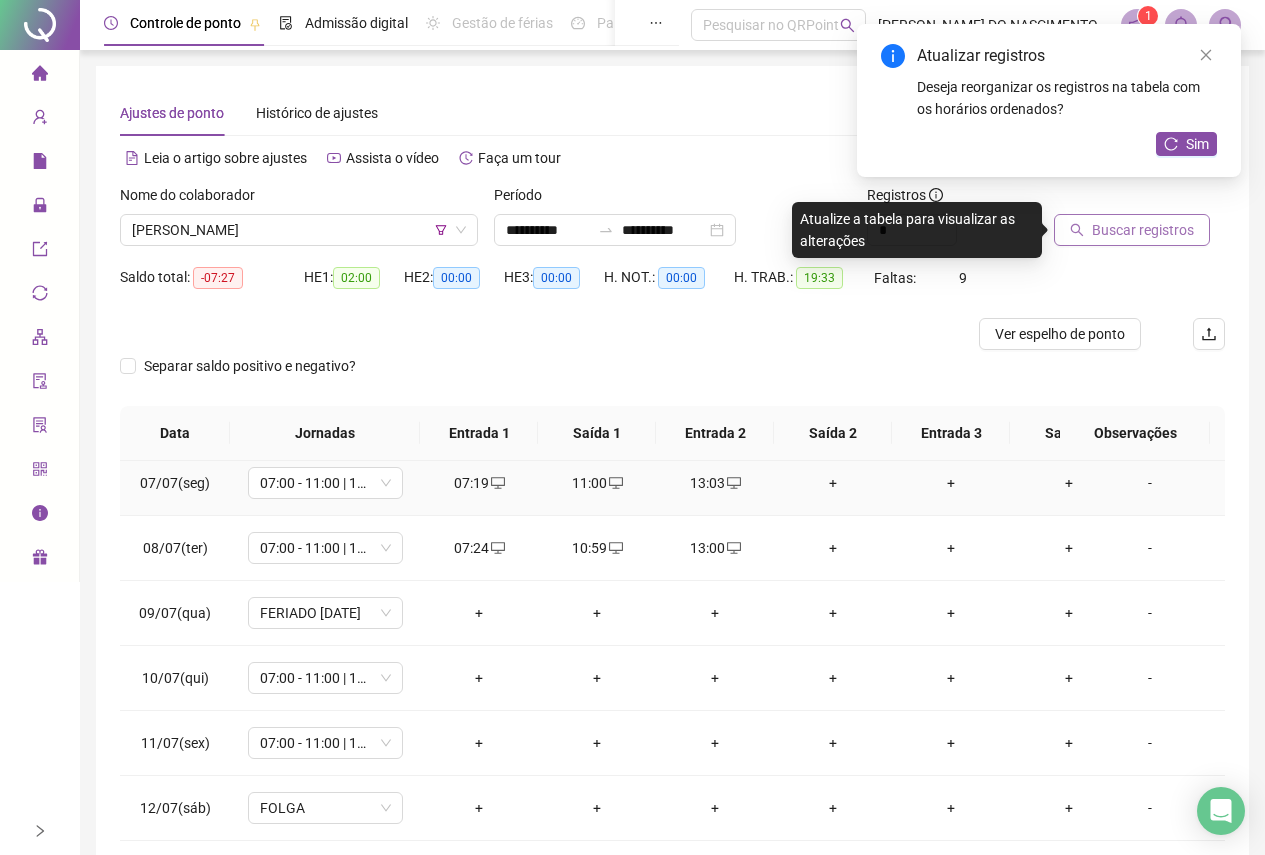 click on "+" at bounding box center (833, 483) 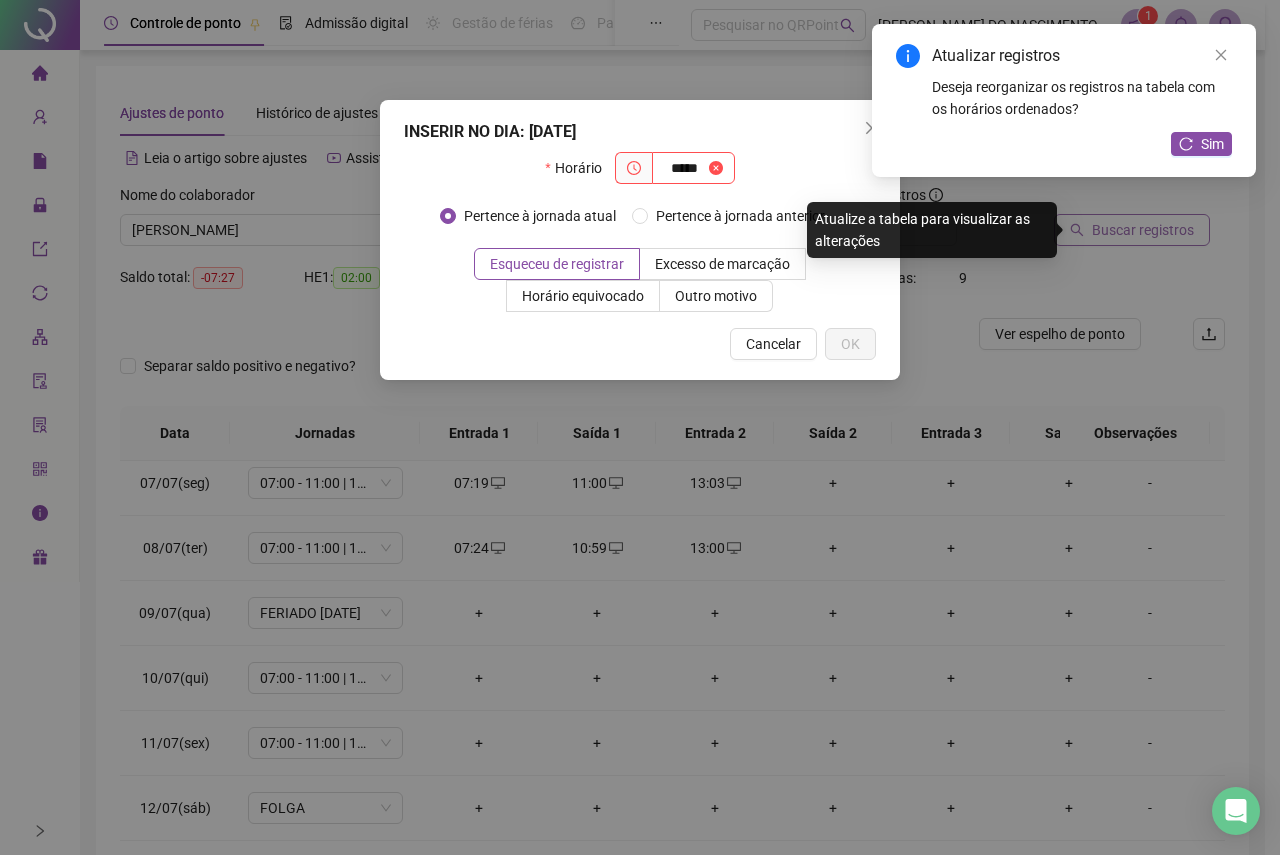 type on "*****" 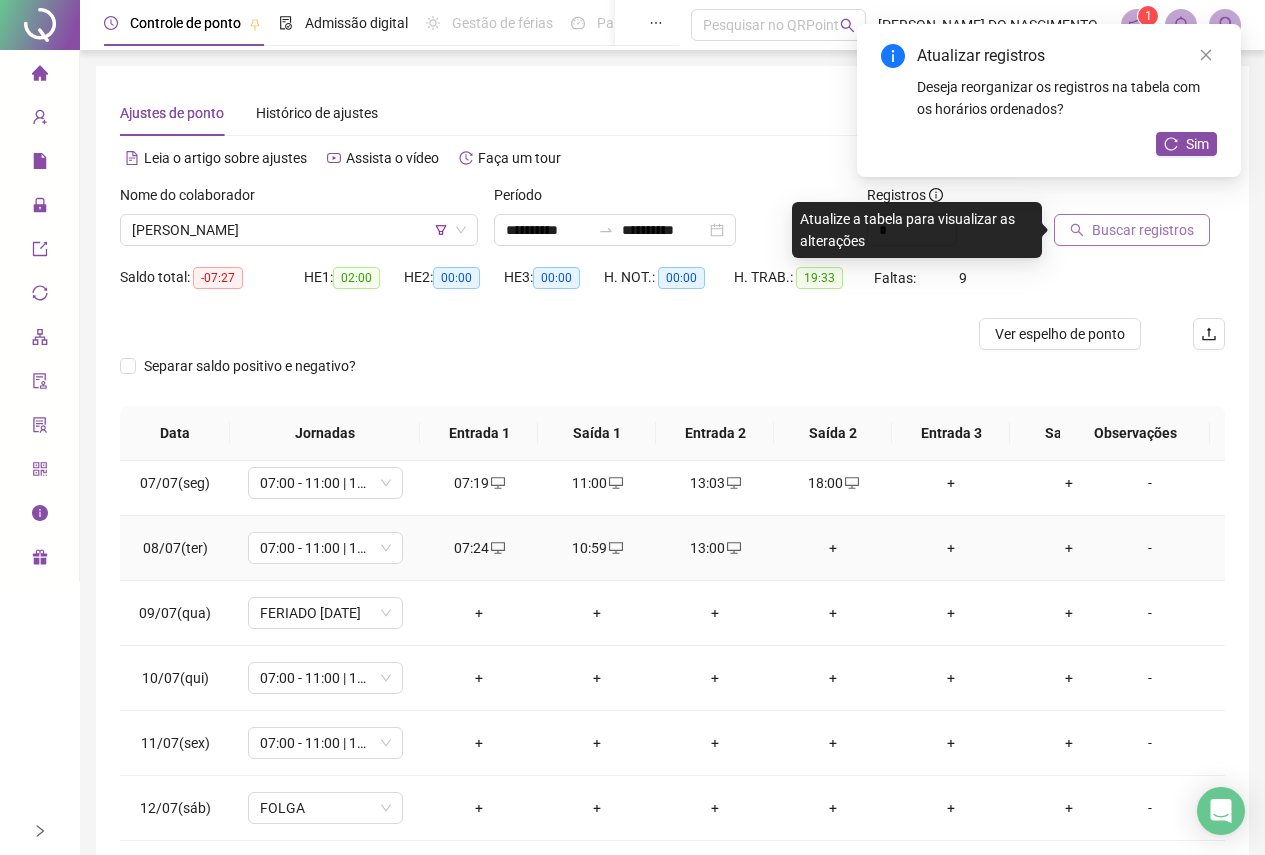 click on "+" at bounding box center (833, 548) 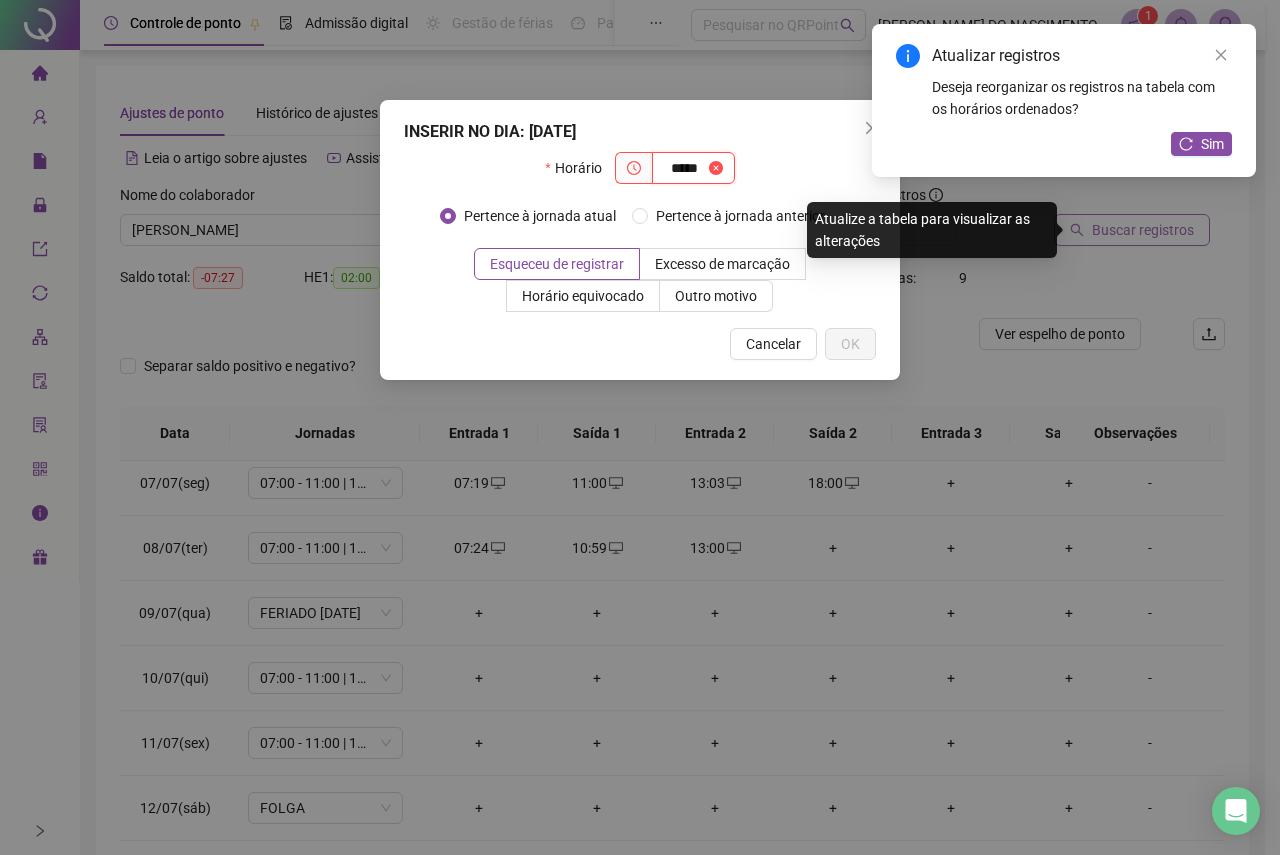 type on "*****" 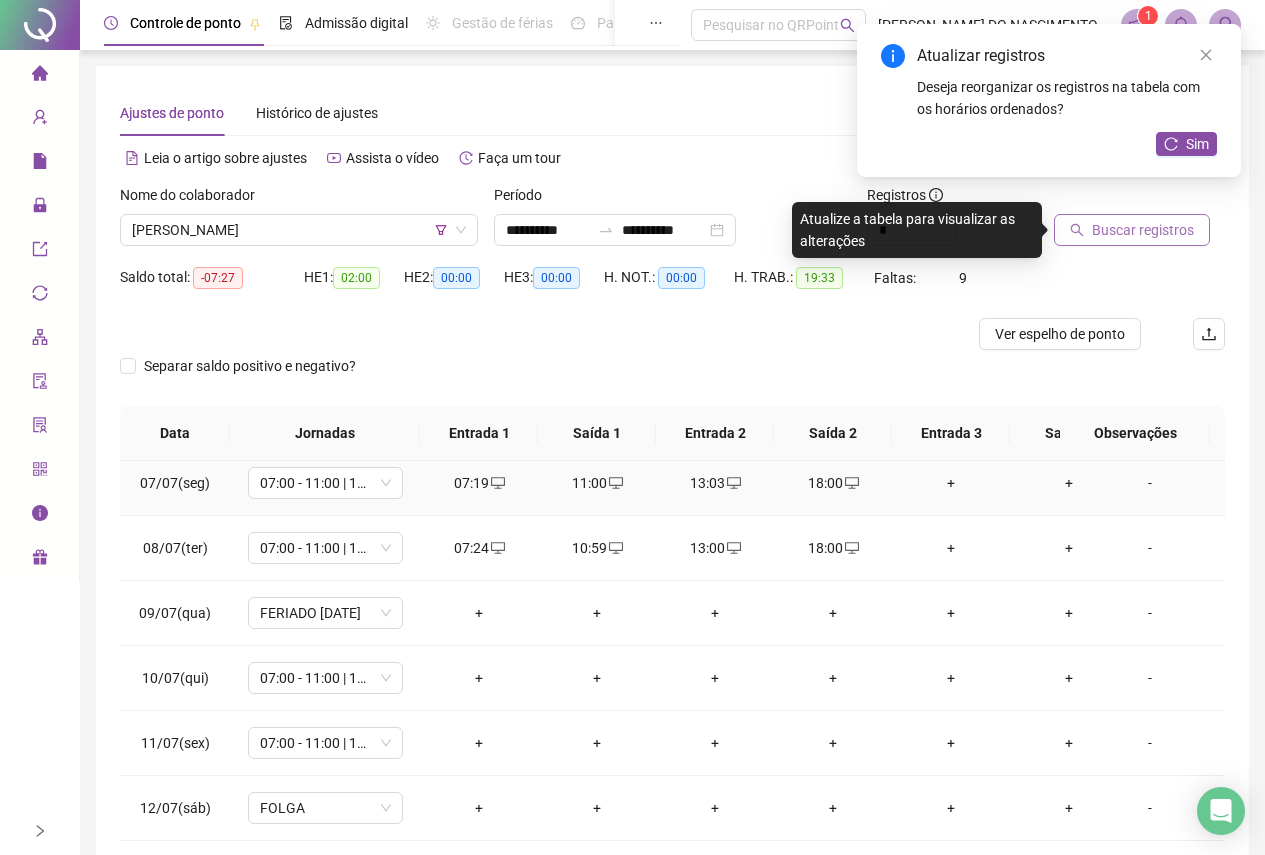 click on "18:00" at bounding box center [833, 483] 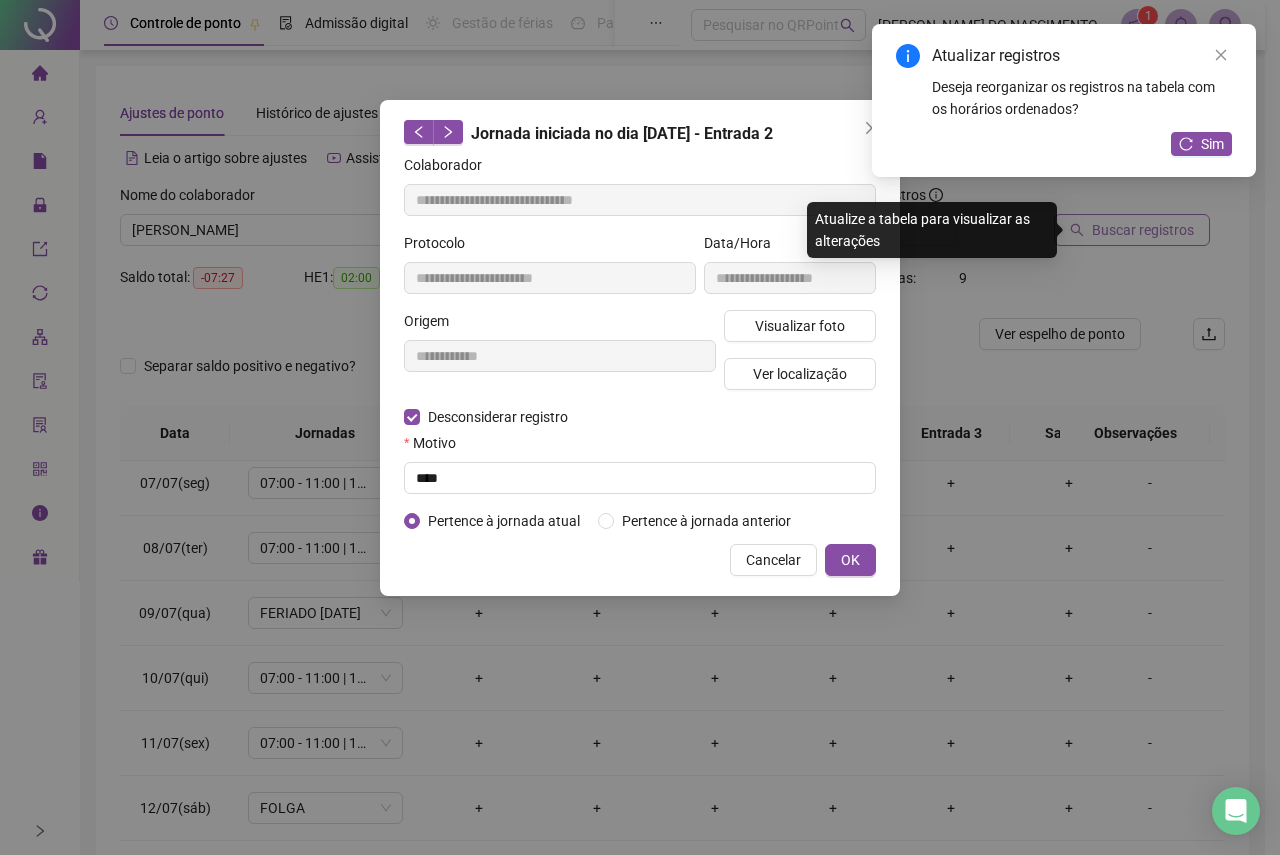 type on "**********" 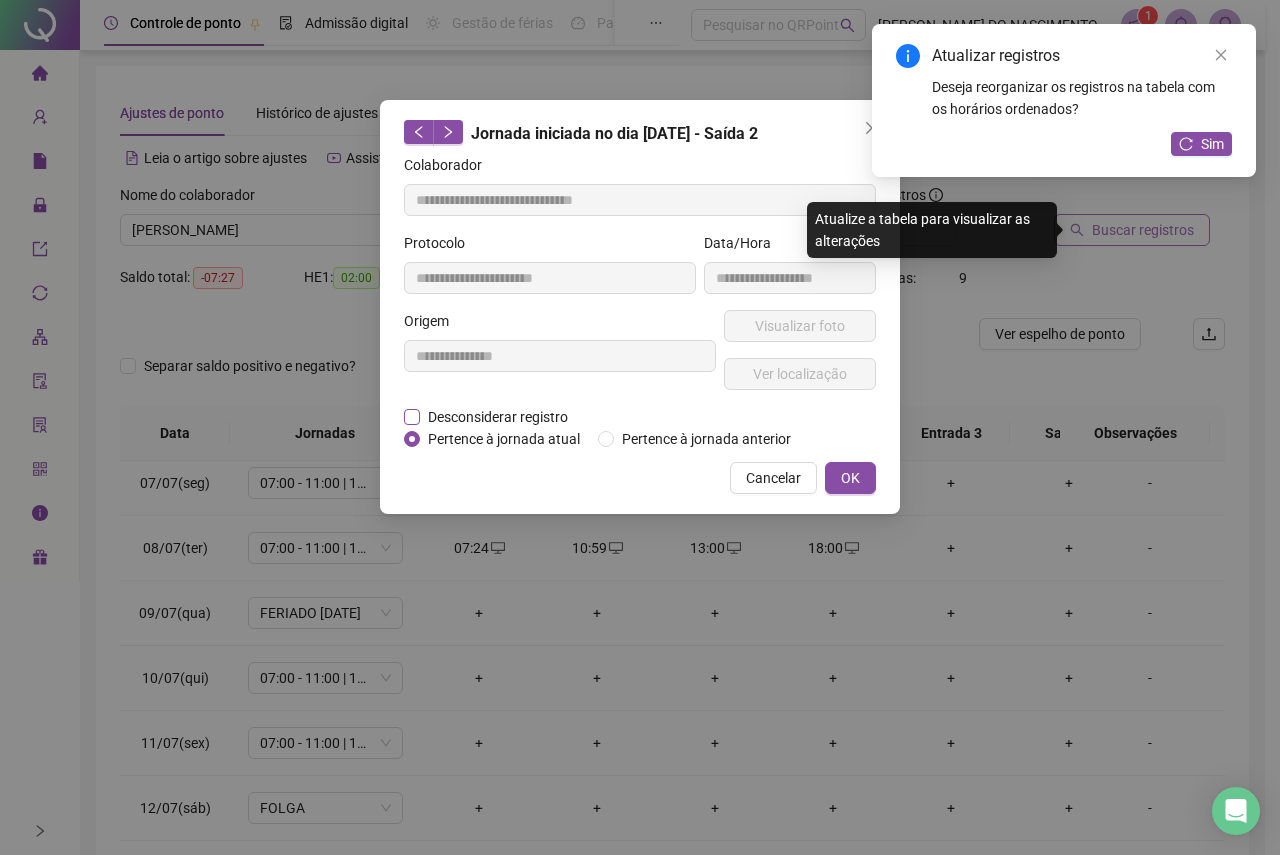 click on "Desconsiderar registro" at bounding box center (498, 417) 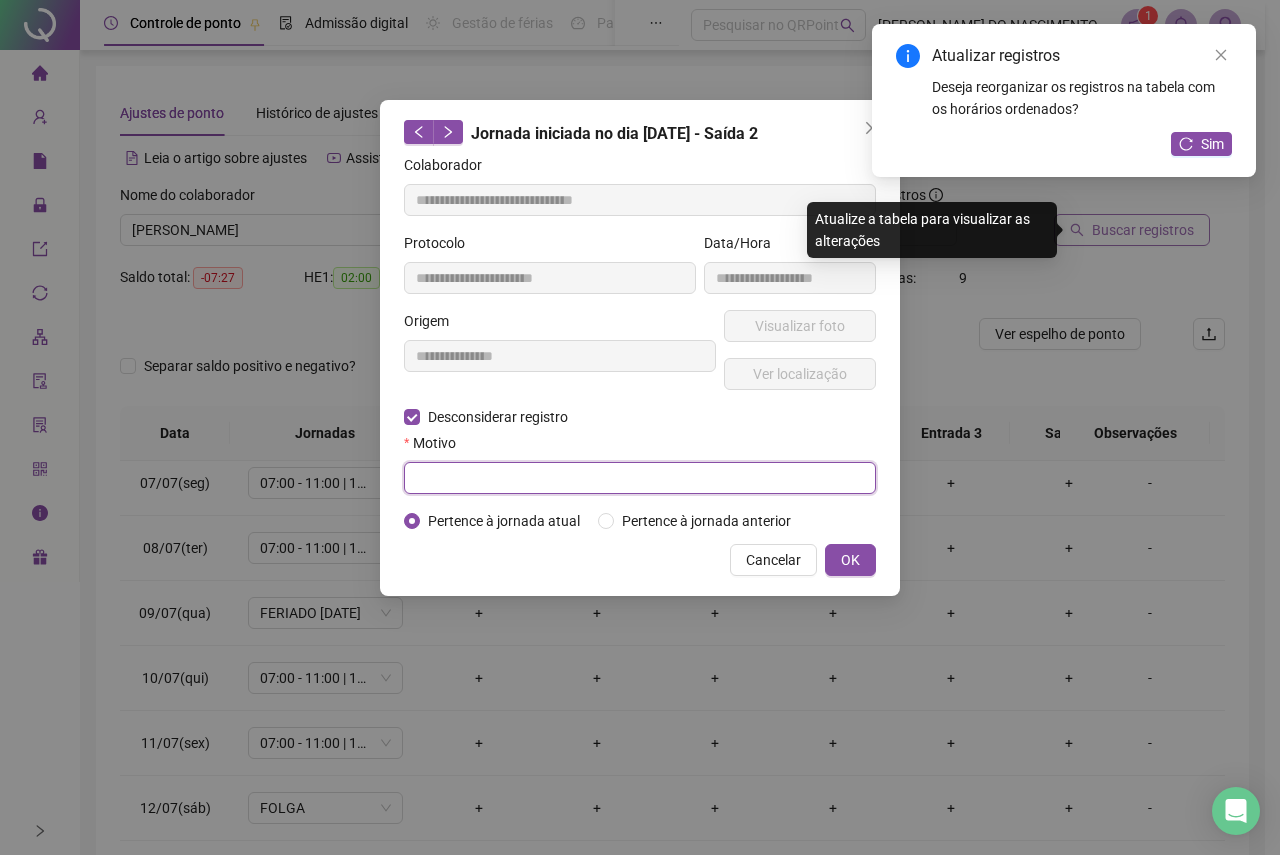 click at bounding box center [640, 478] 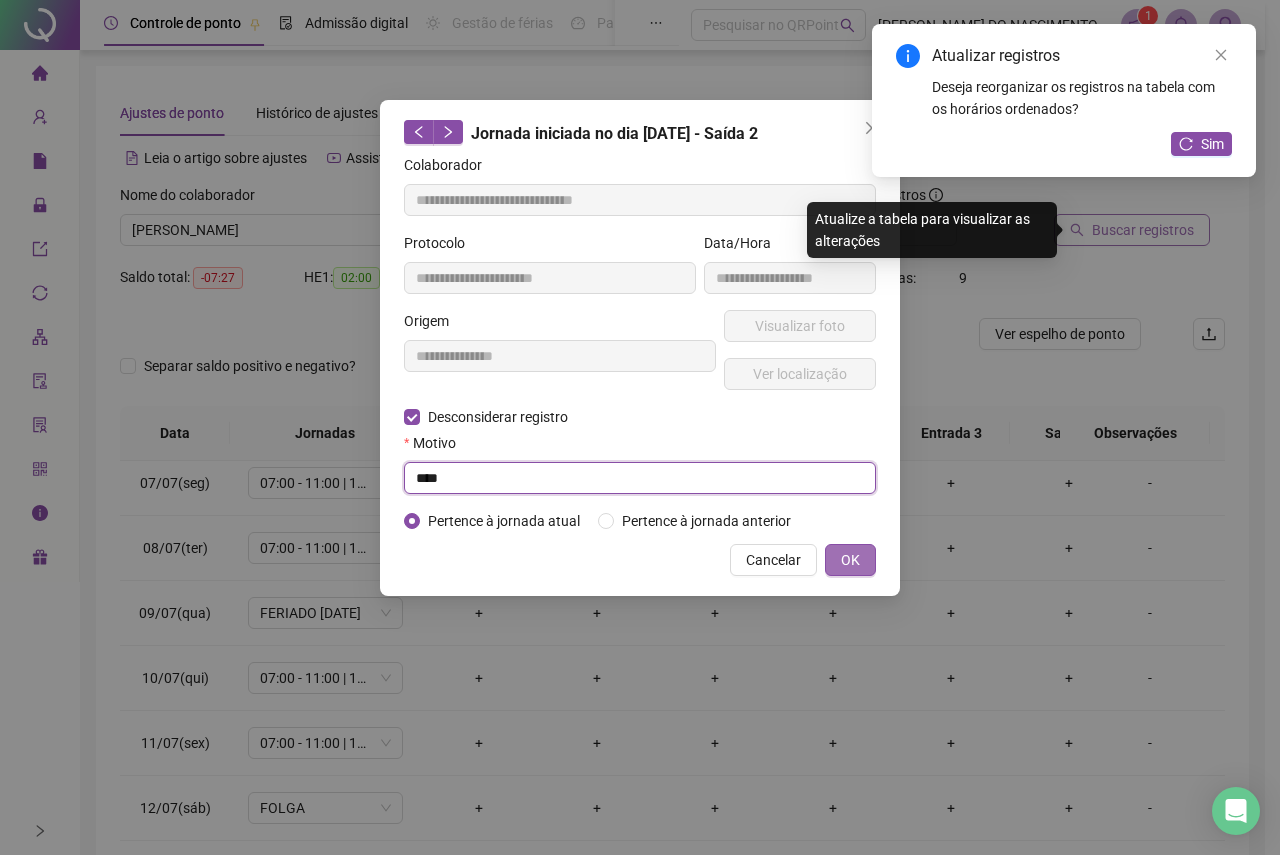 type on "****" 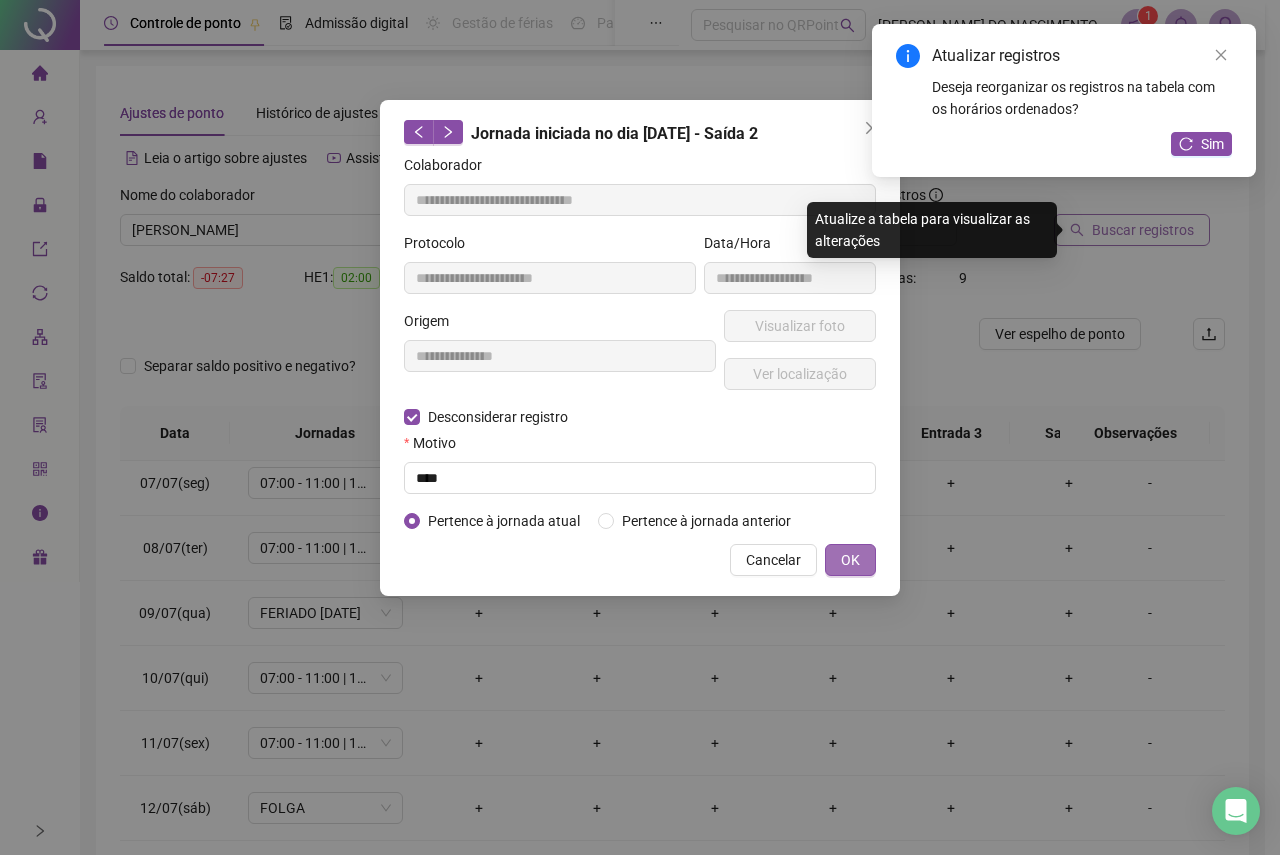 click on "OK" at bounding box center [850, 560] 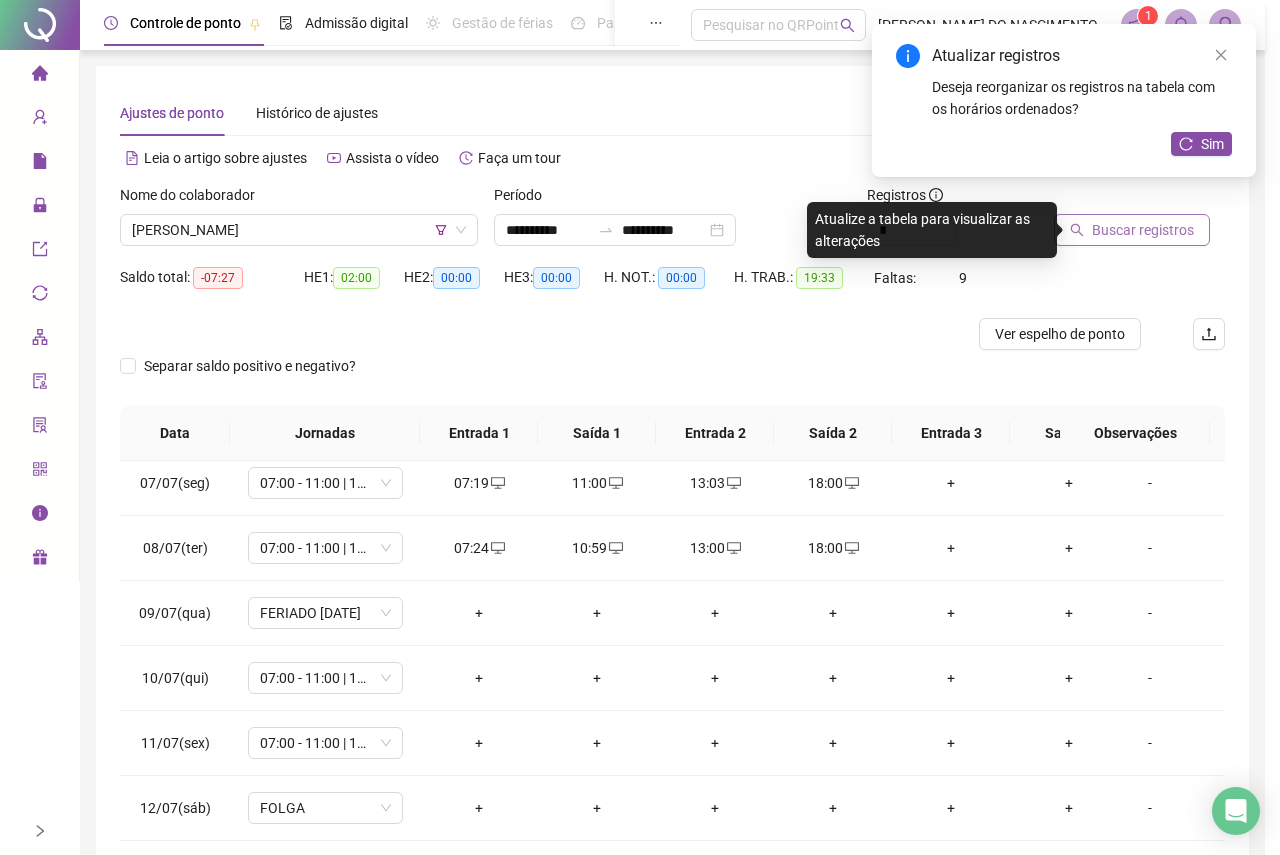 click on "**********" at bounding box center (640, 427) 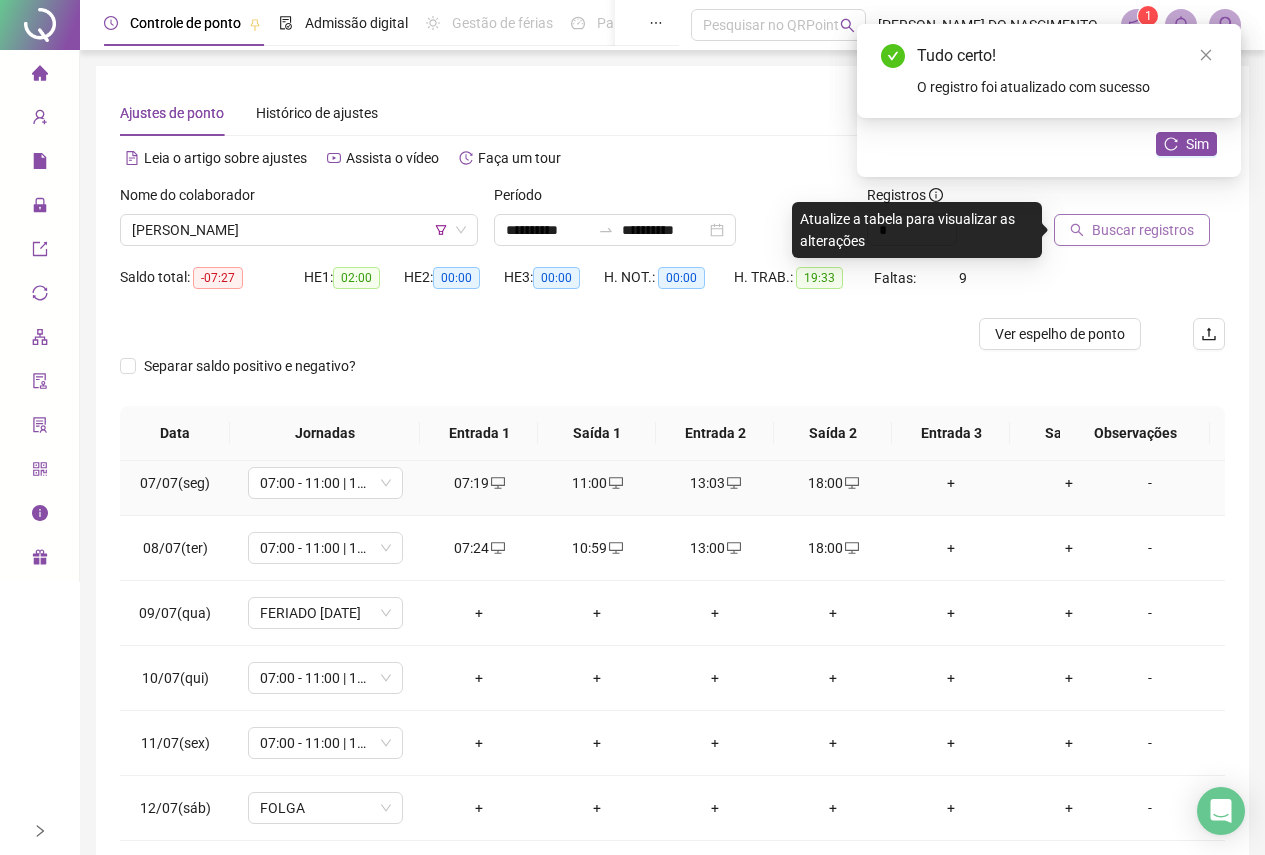 click on "+" at bounding box center [951, 483] 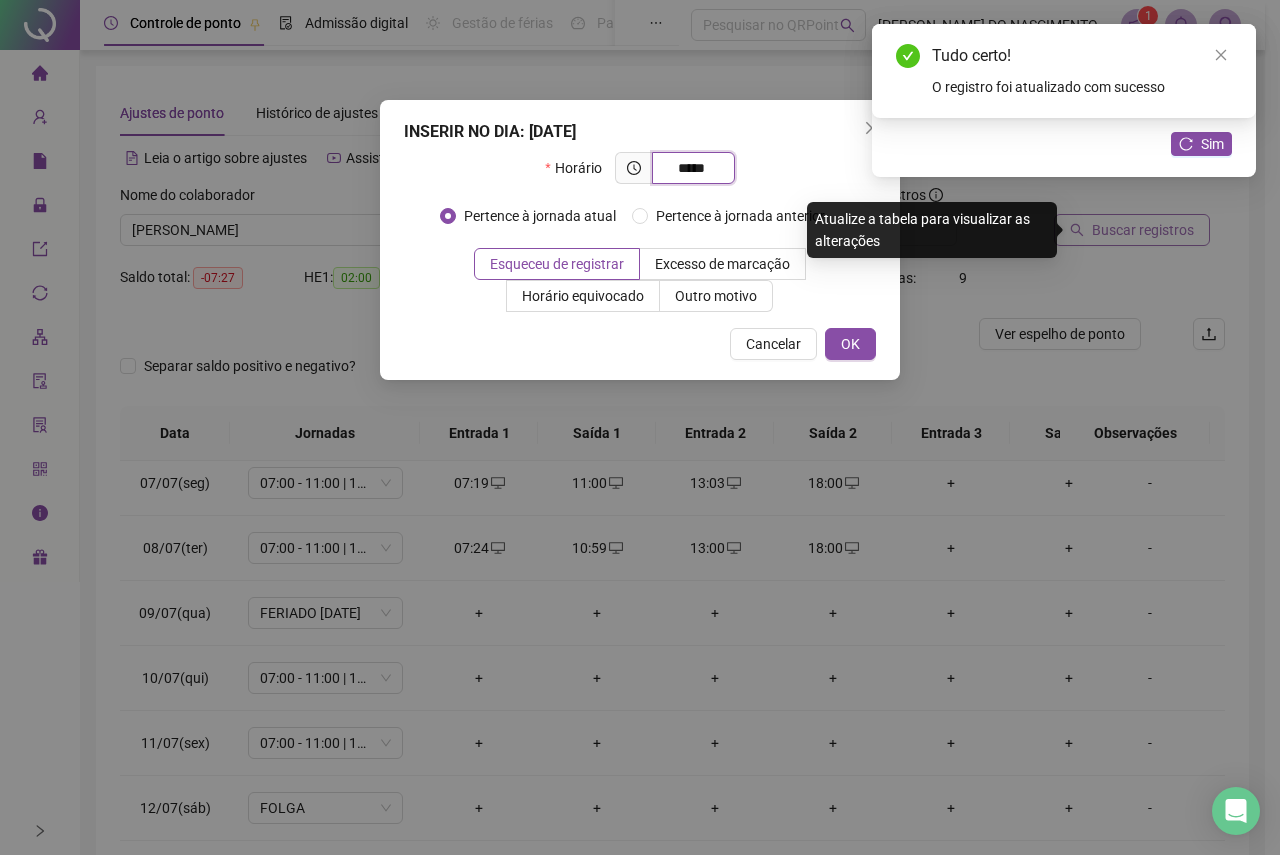 type on "*****" 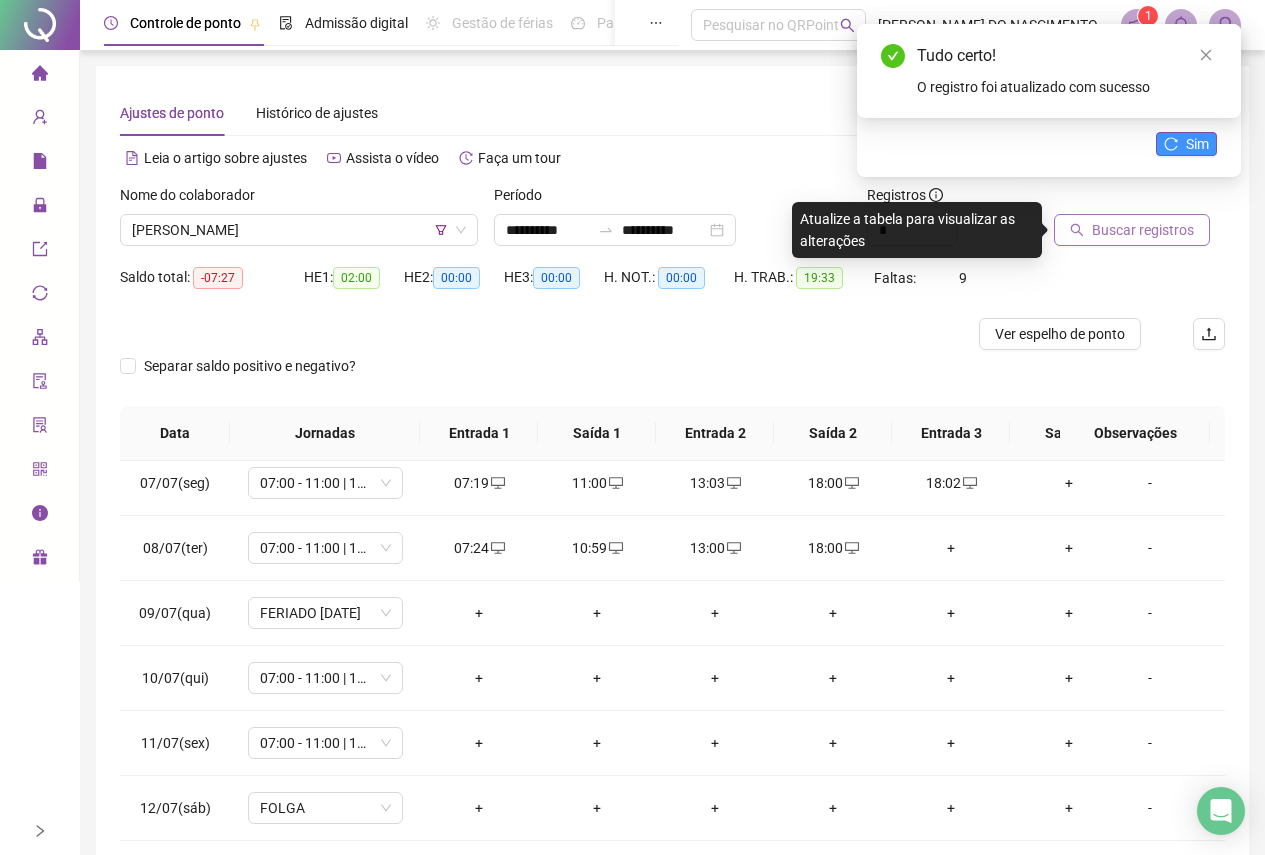 click on "Sim" at bounding box center [1186, 144] 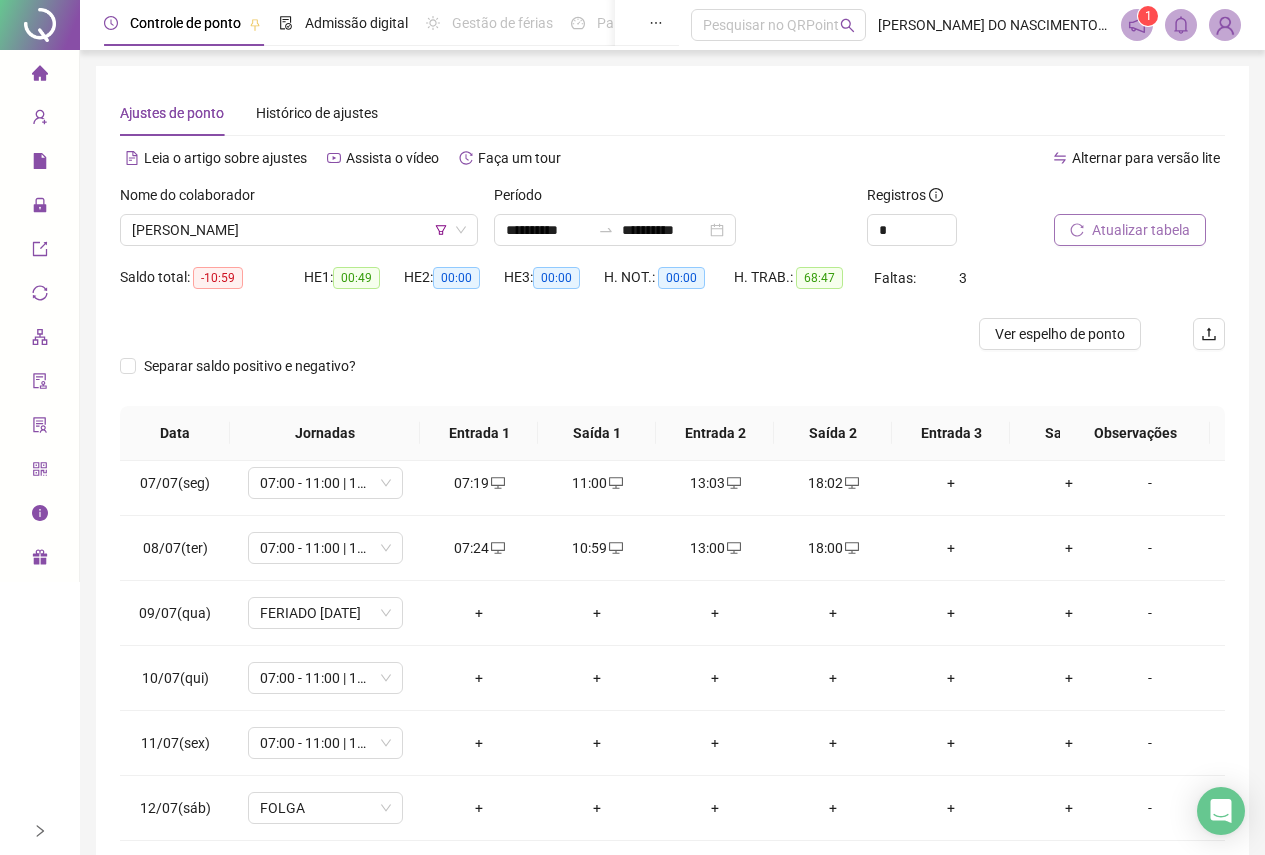 click on "Atualizar tabela" at bounding box center (1141, 230) 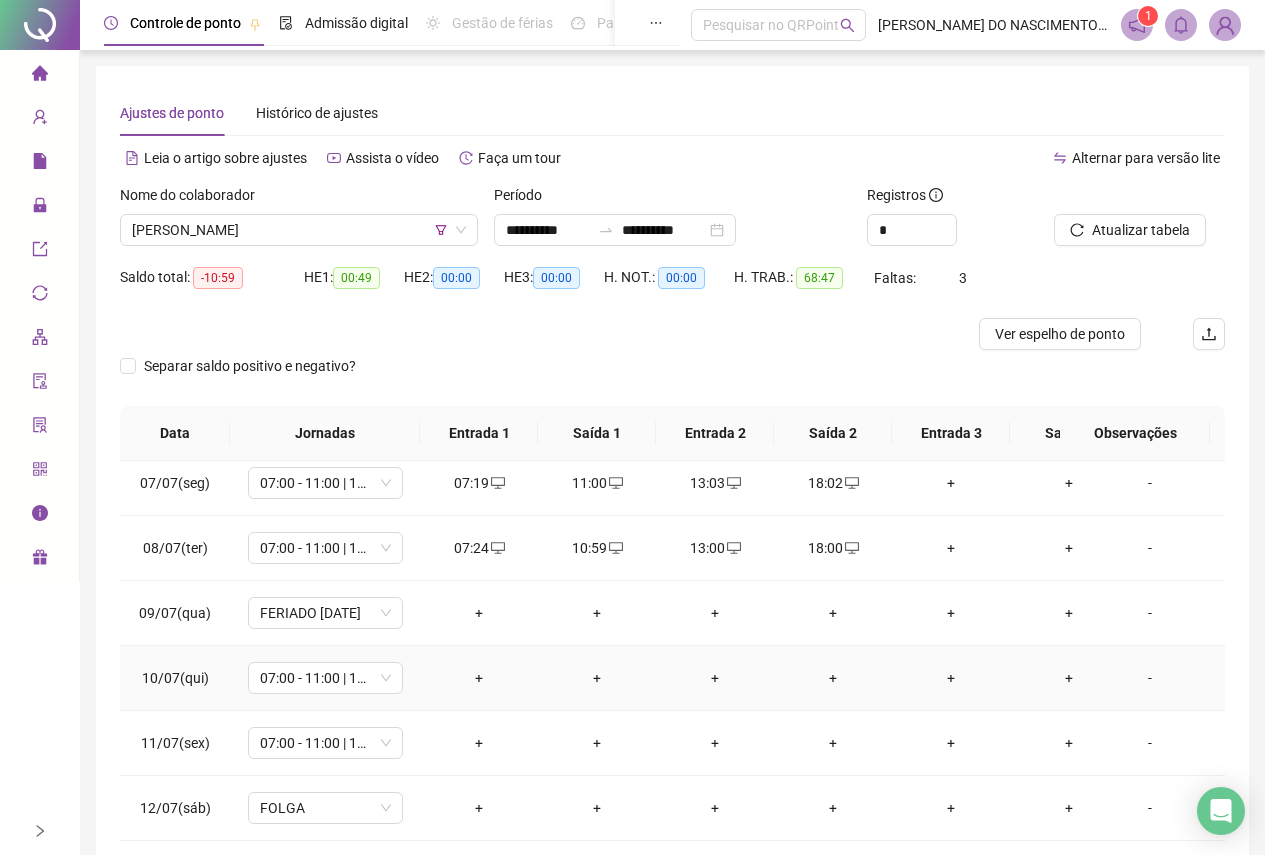 click on "+" at bounding box center (479, 678) 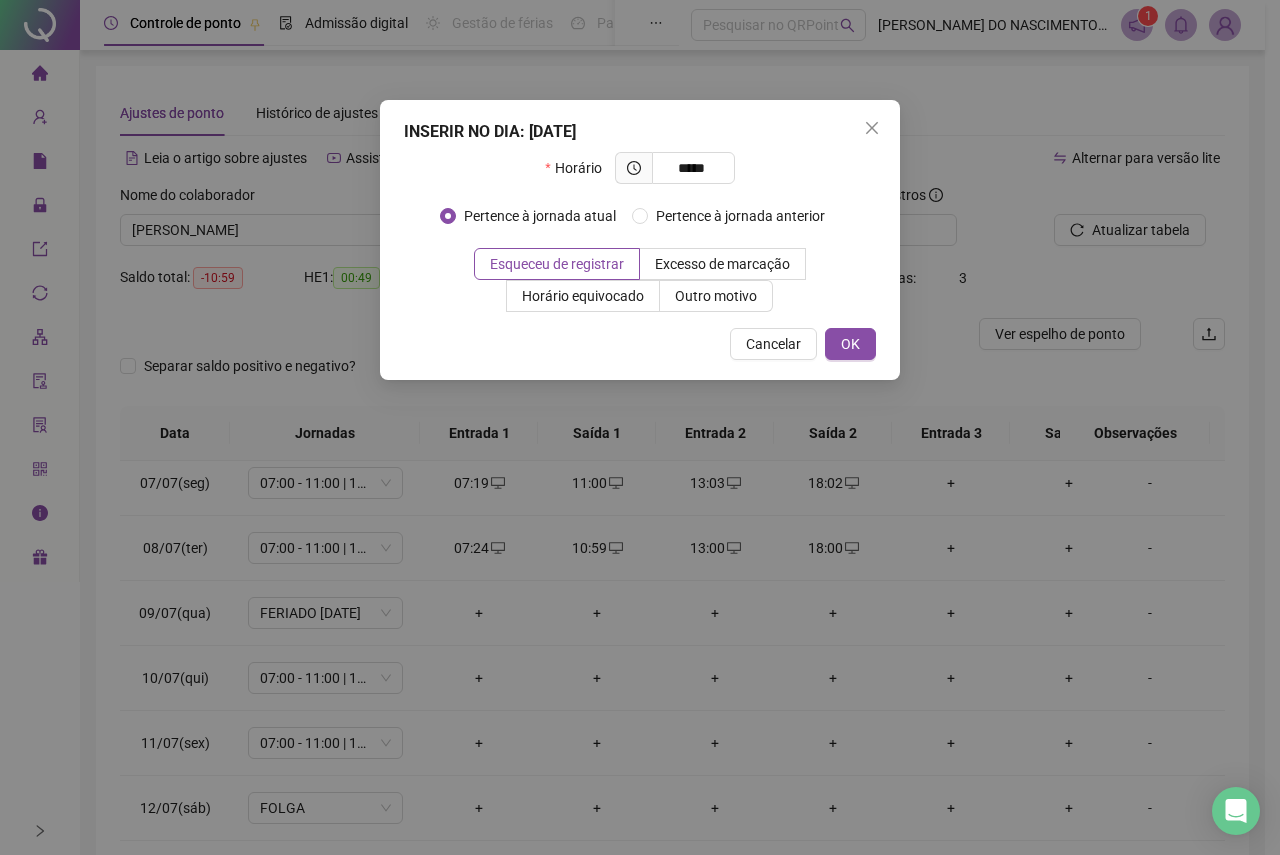 type on "*****" 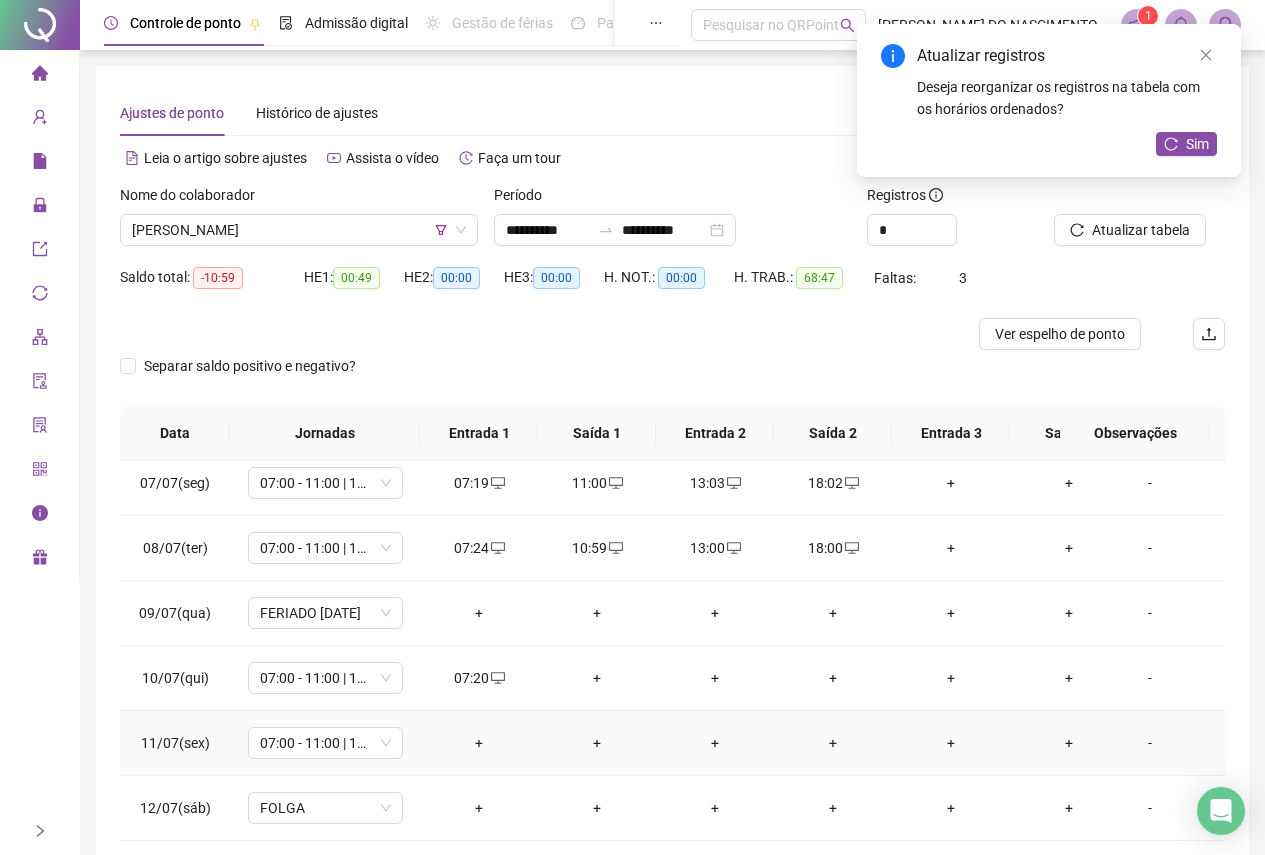 click on "+" at bounding box center (479, 743) 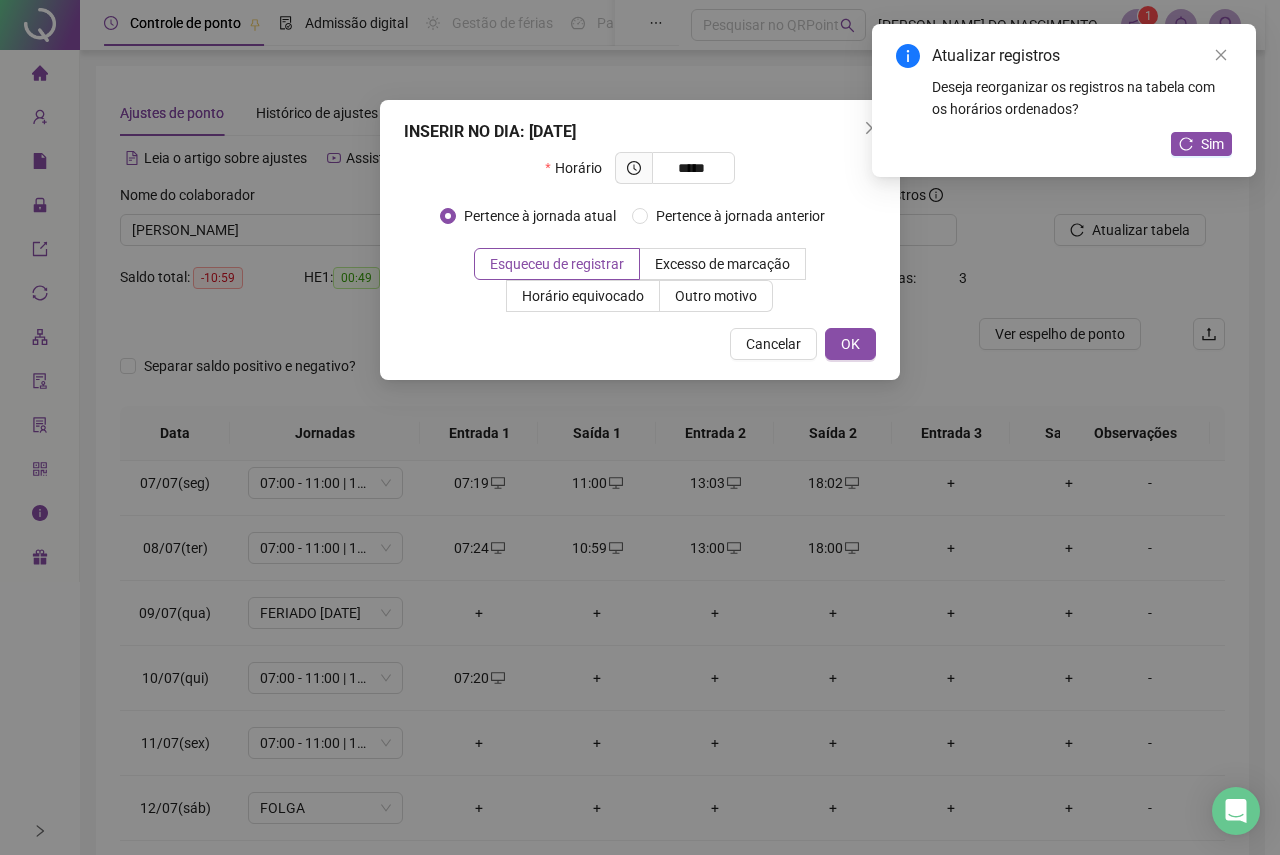 type on "*****" 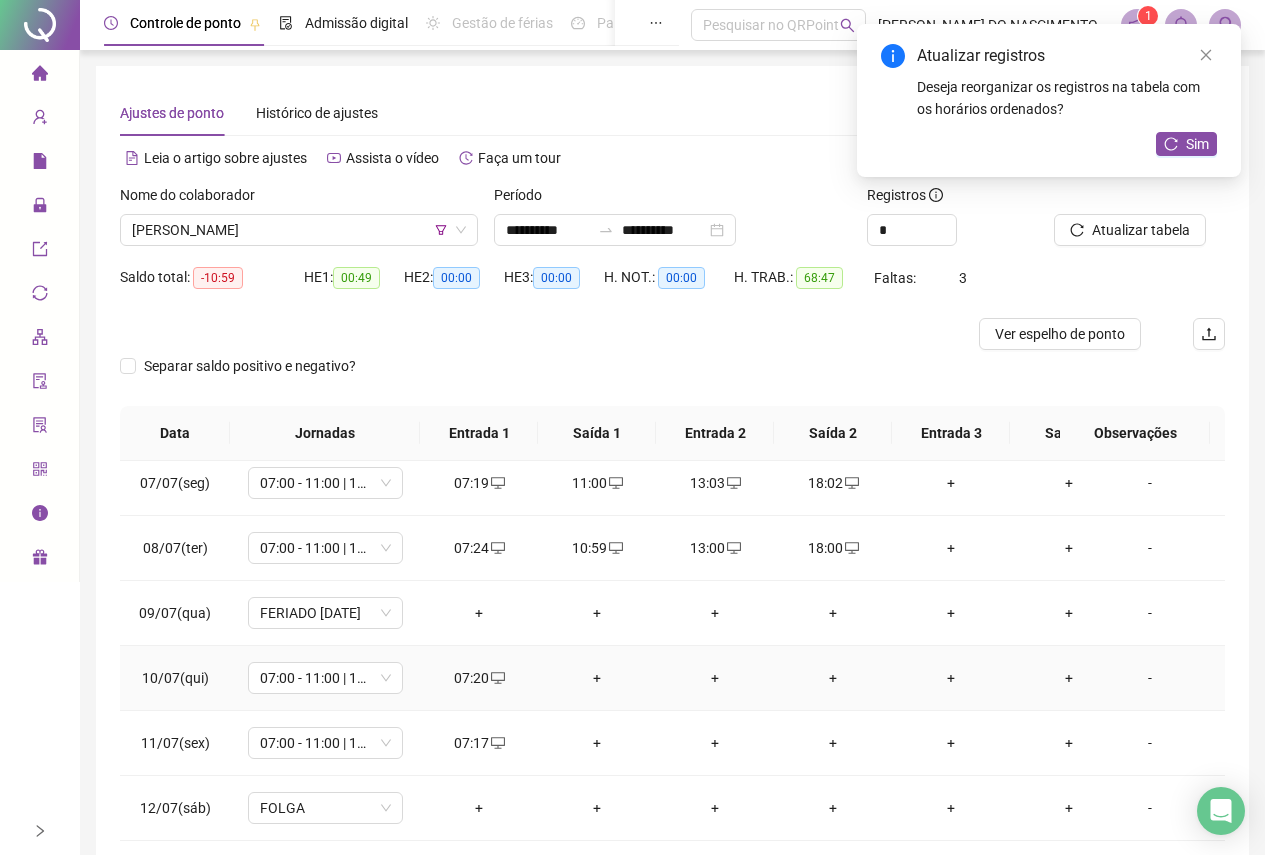 click on "+" at bounding box center (597, 678) 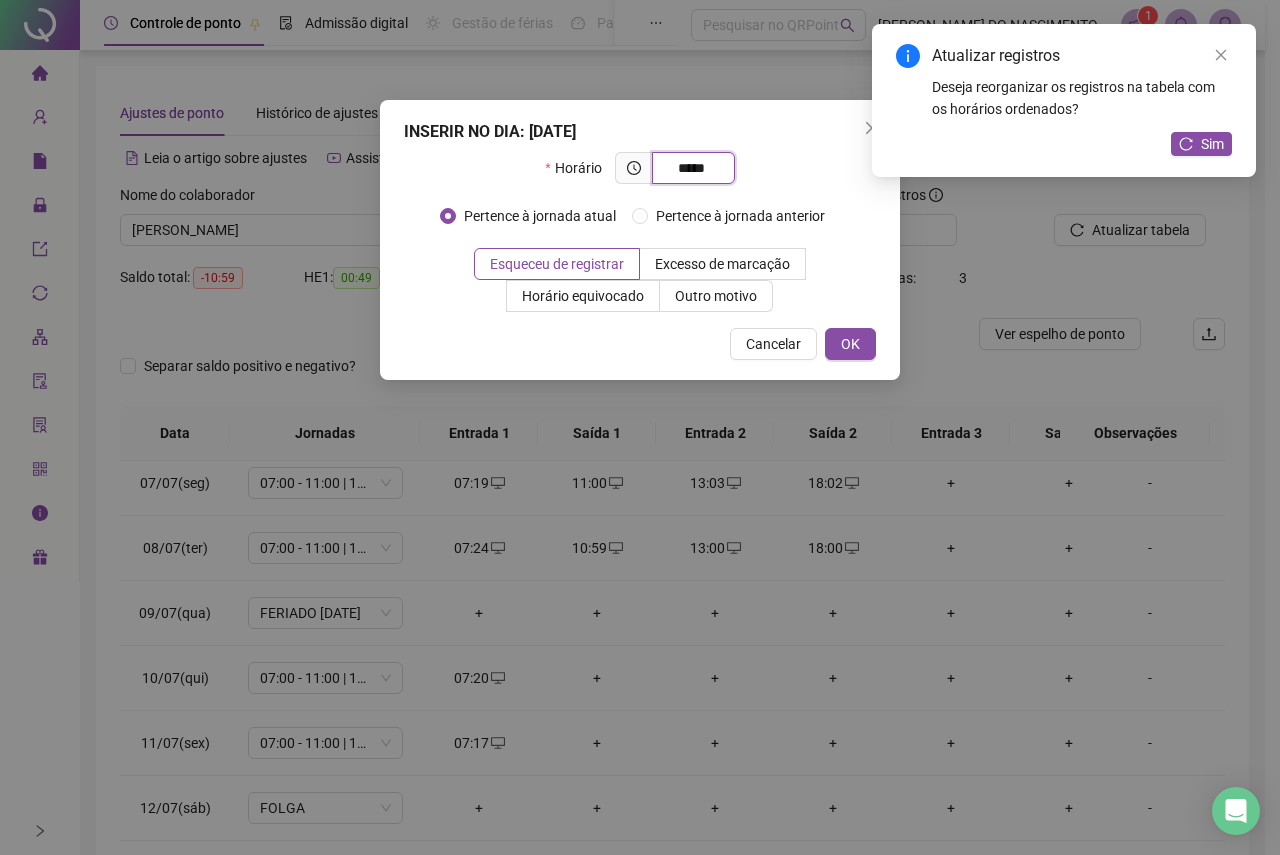 type on "*****" 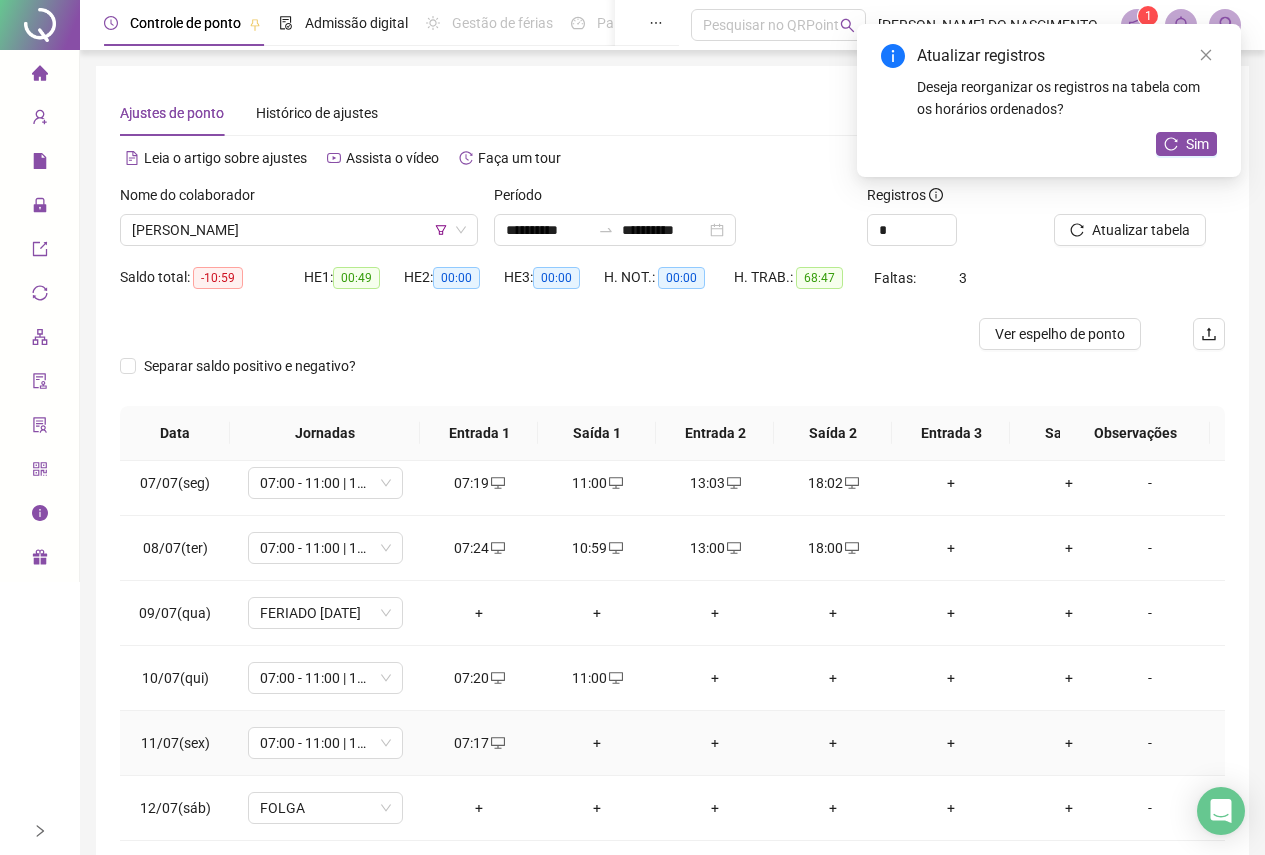 click on "+" at bounding box center [597, 743] 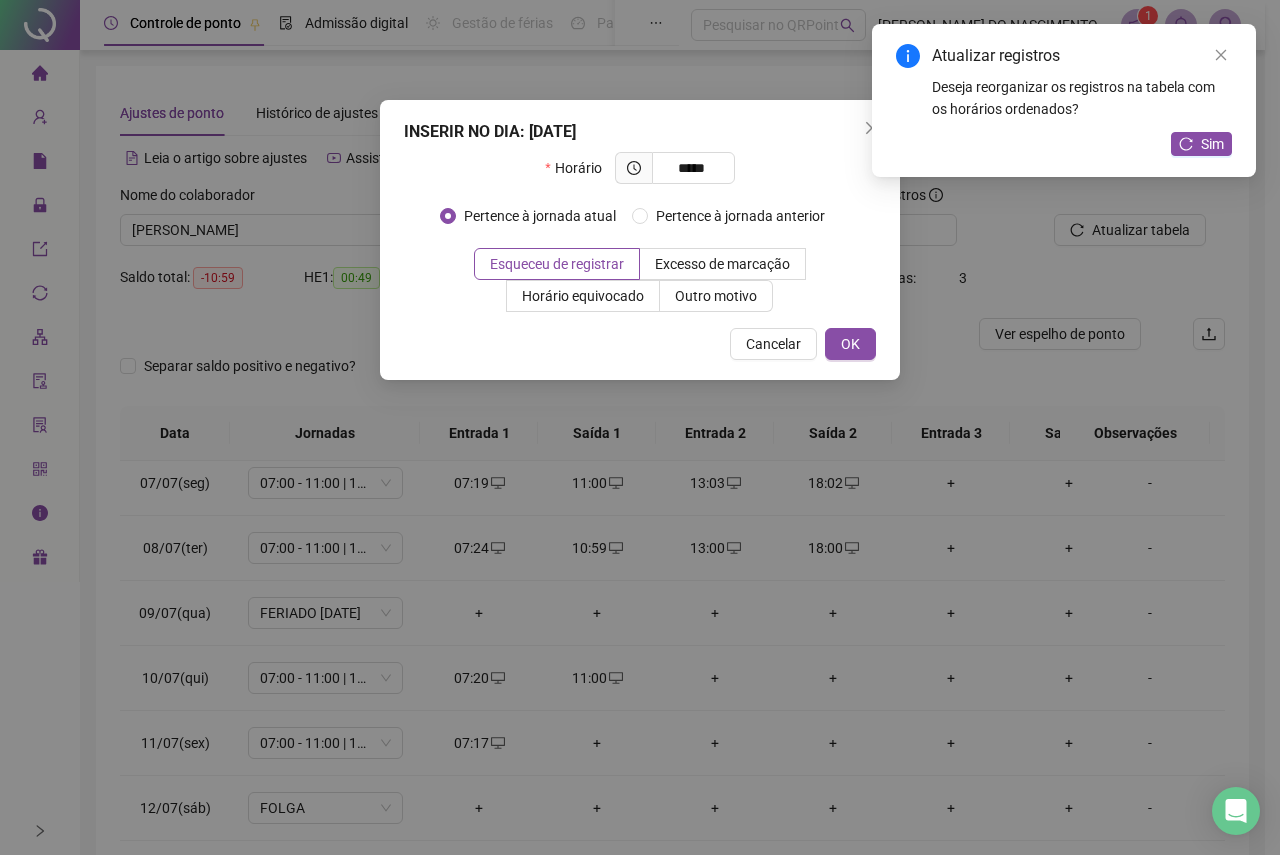 type on "*****" 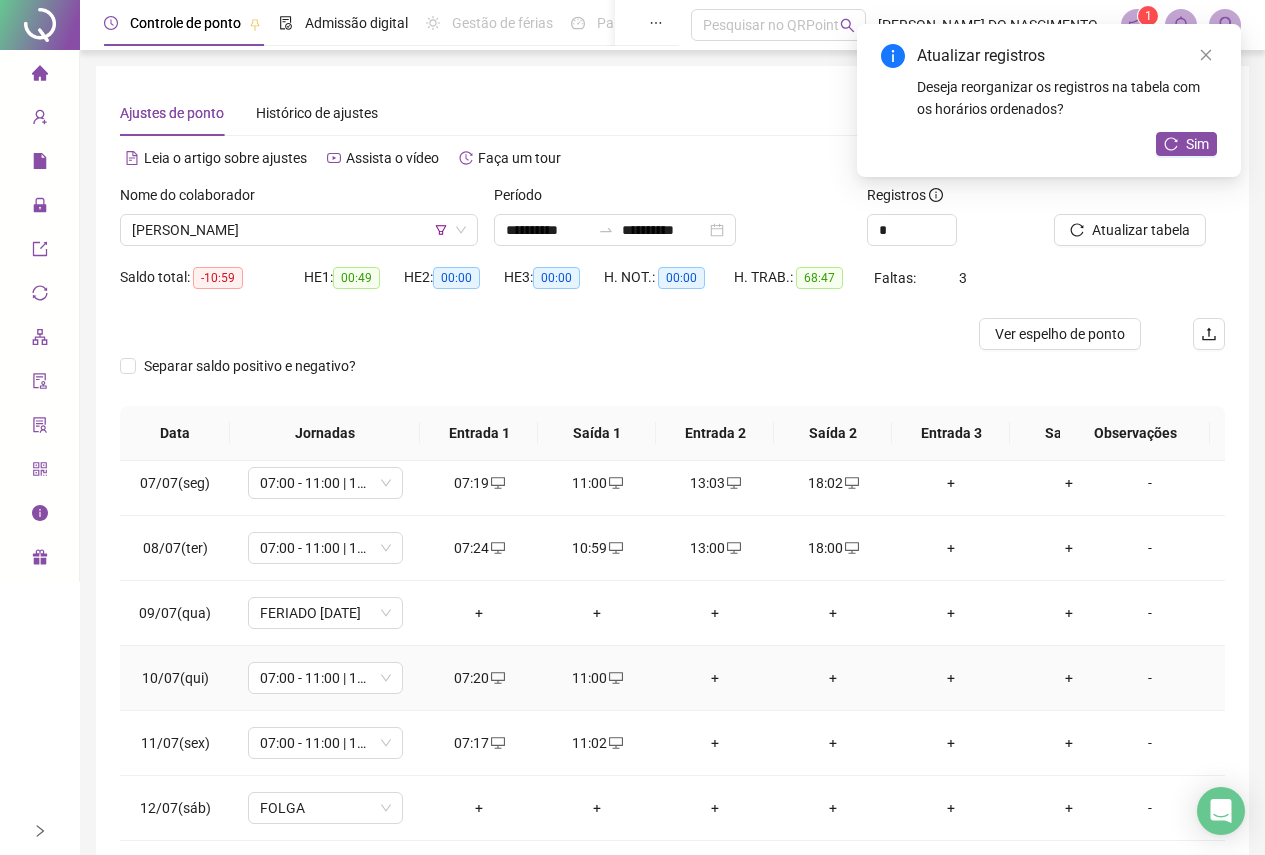 click on "+" at bounding box center [715, 678] 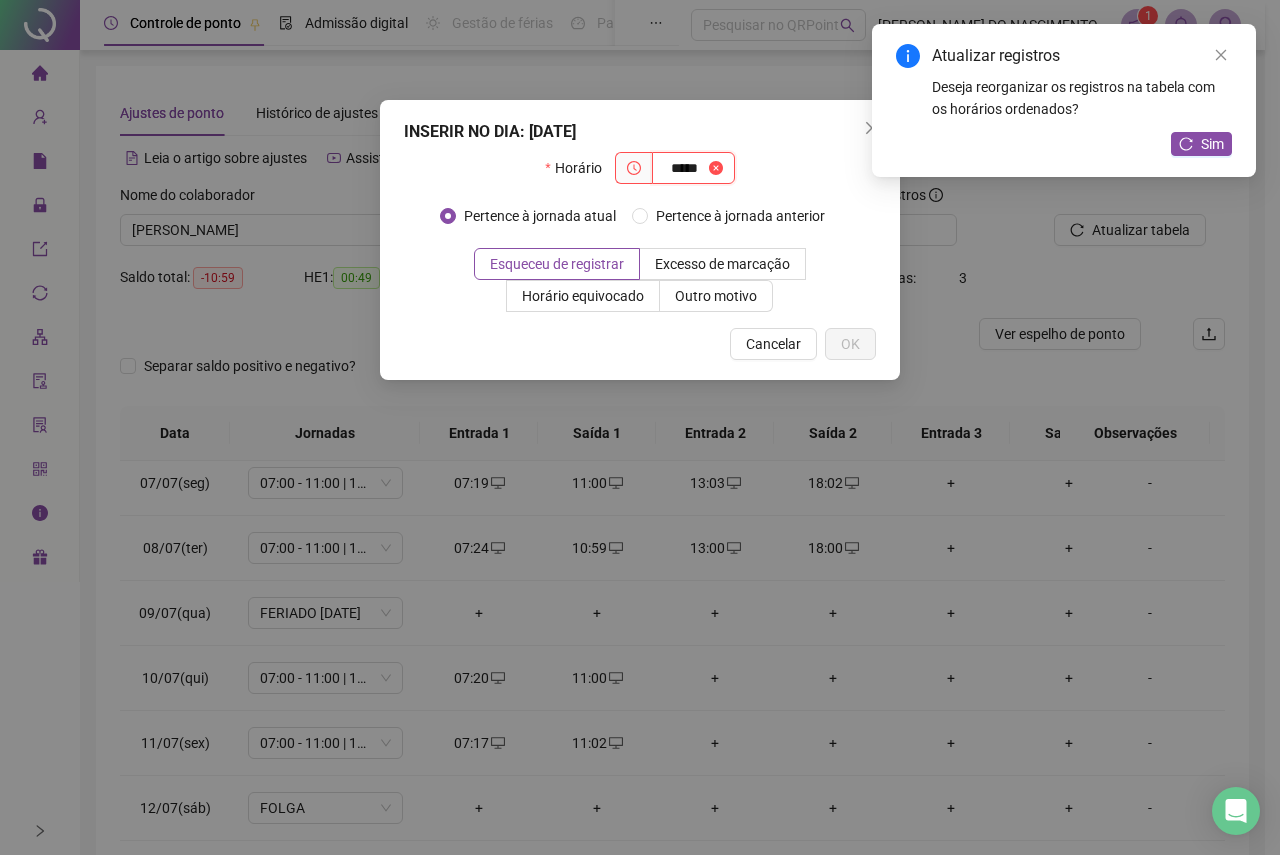 type on "*****" 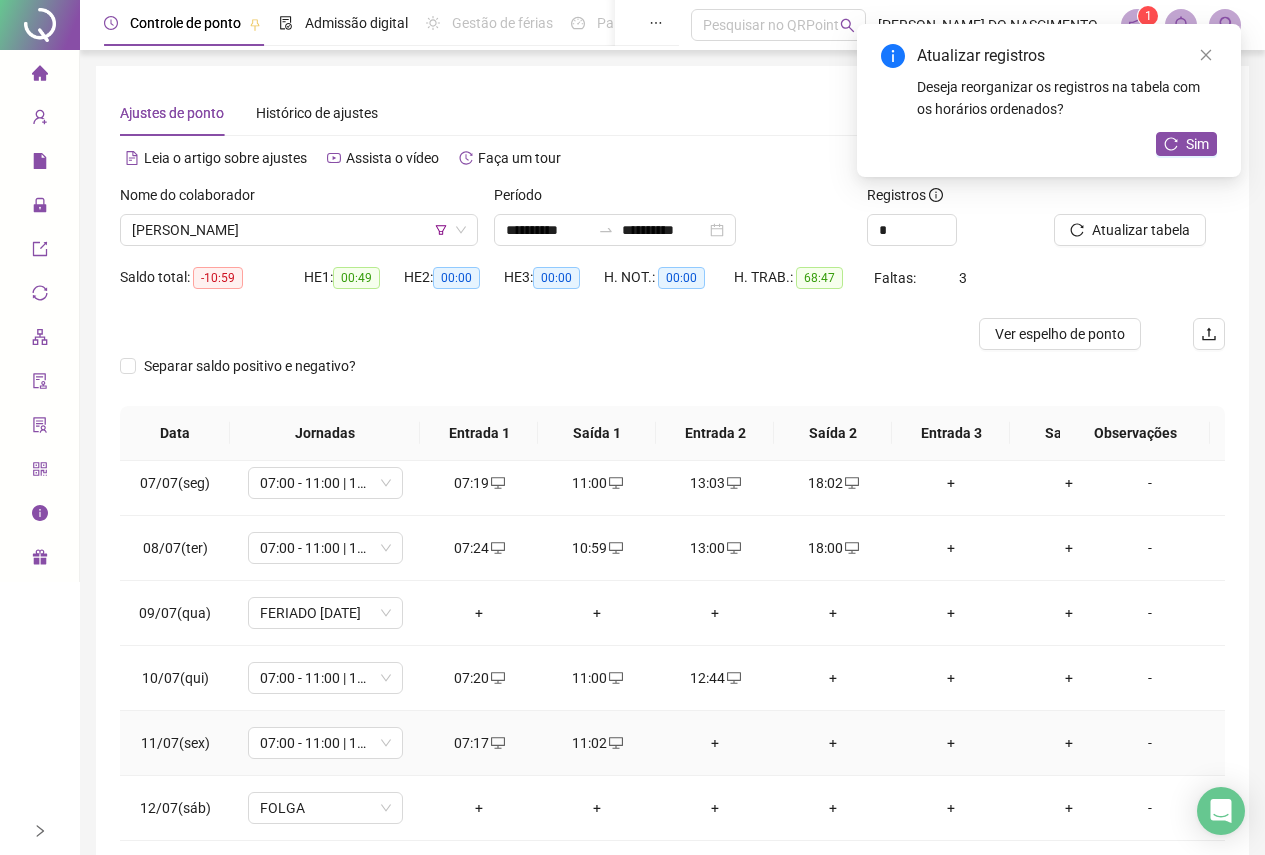 click on "+" at bounding box center (715, 743) 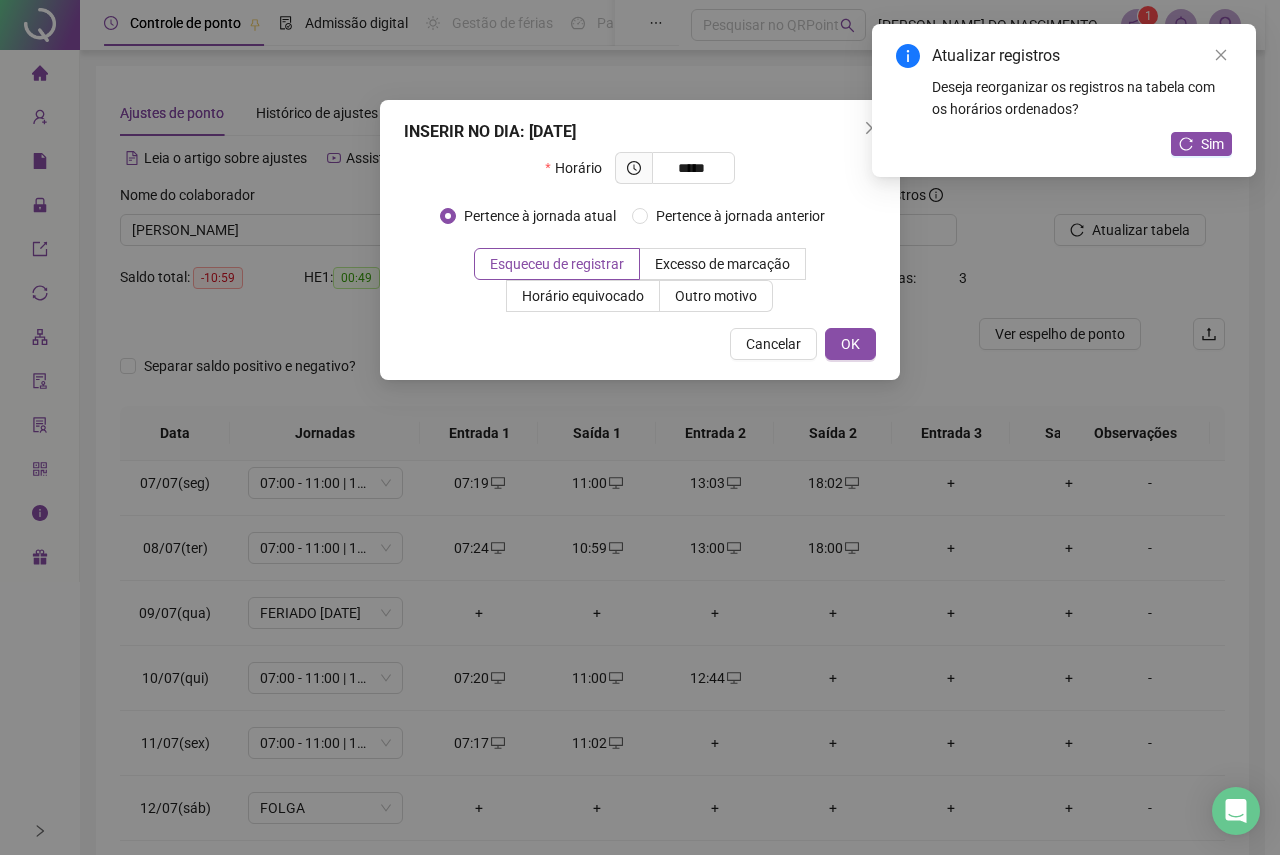 type on "*****" 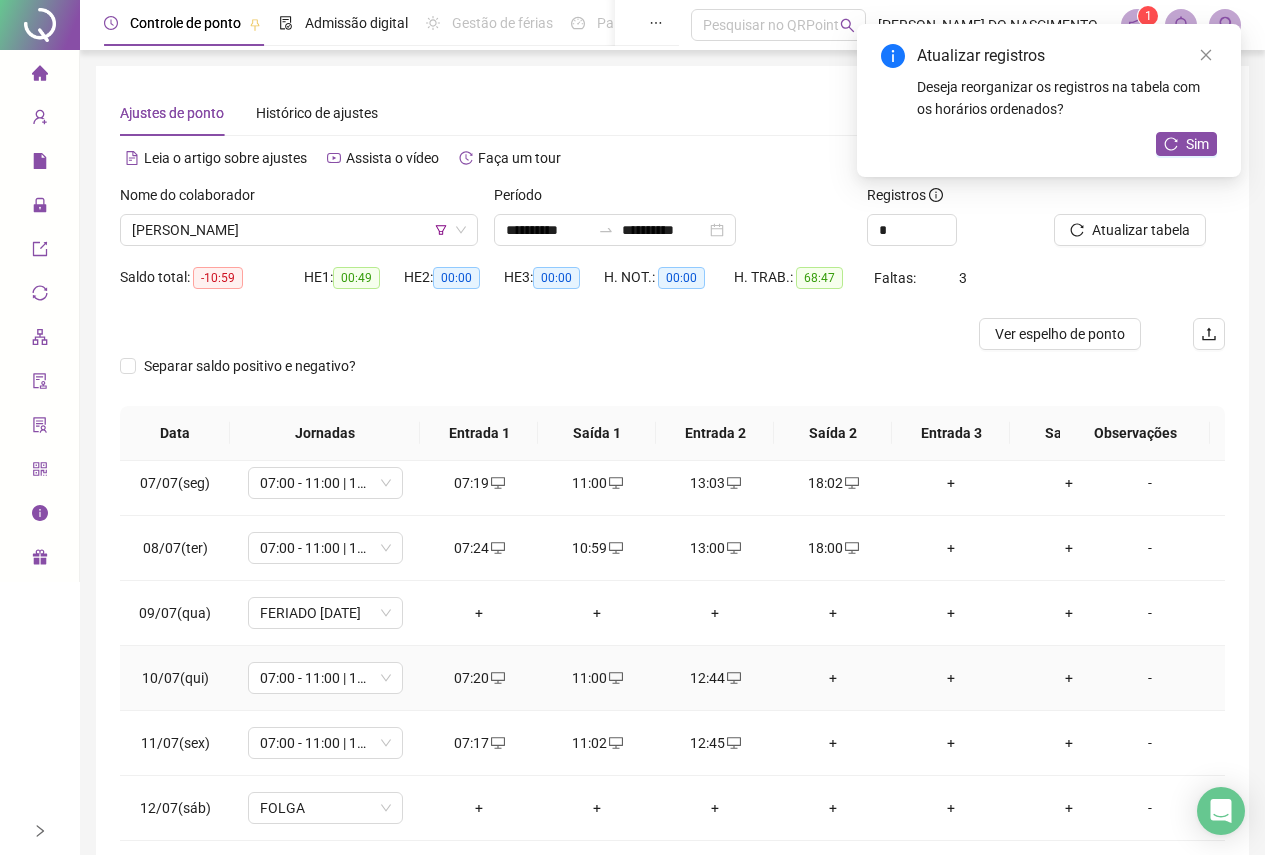 click on "+" at bounding box center [833, 678] 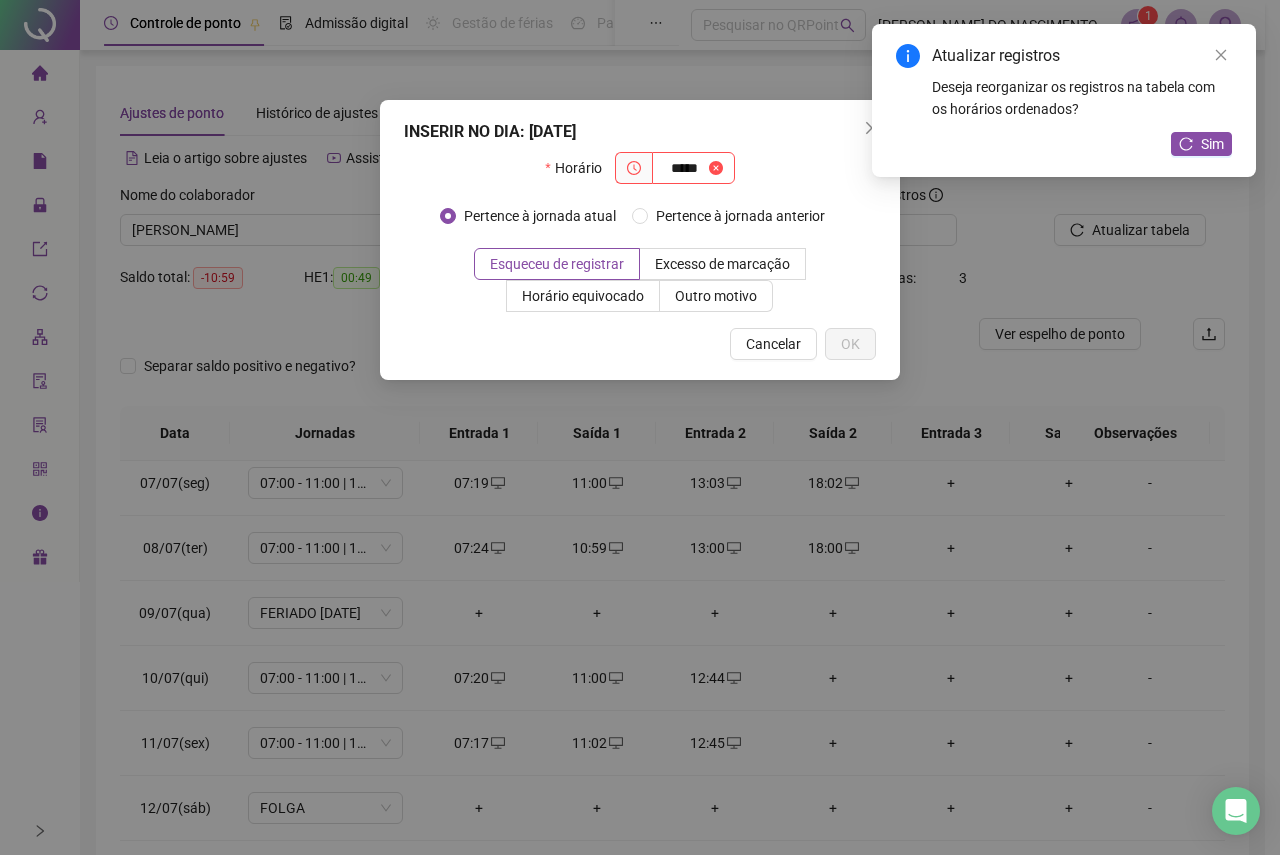 type on "*****" 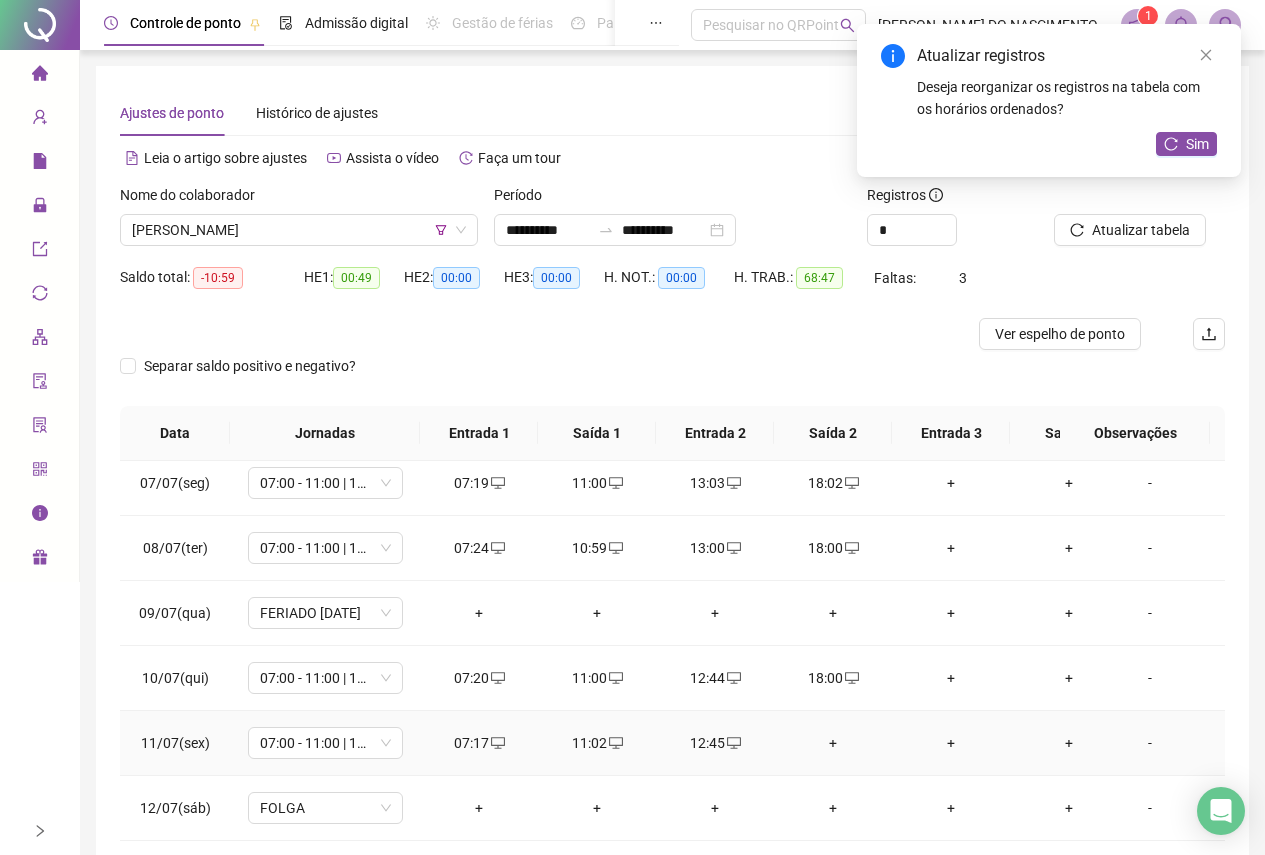click on "+" at bounding box center (833, 743) 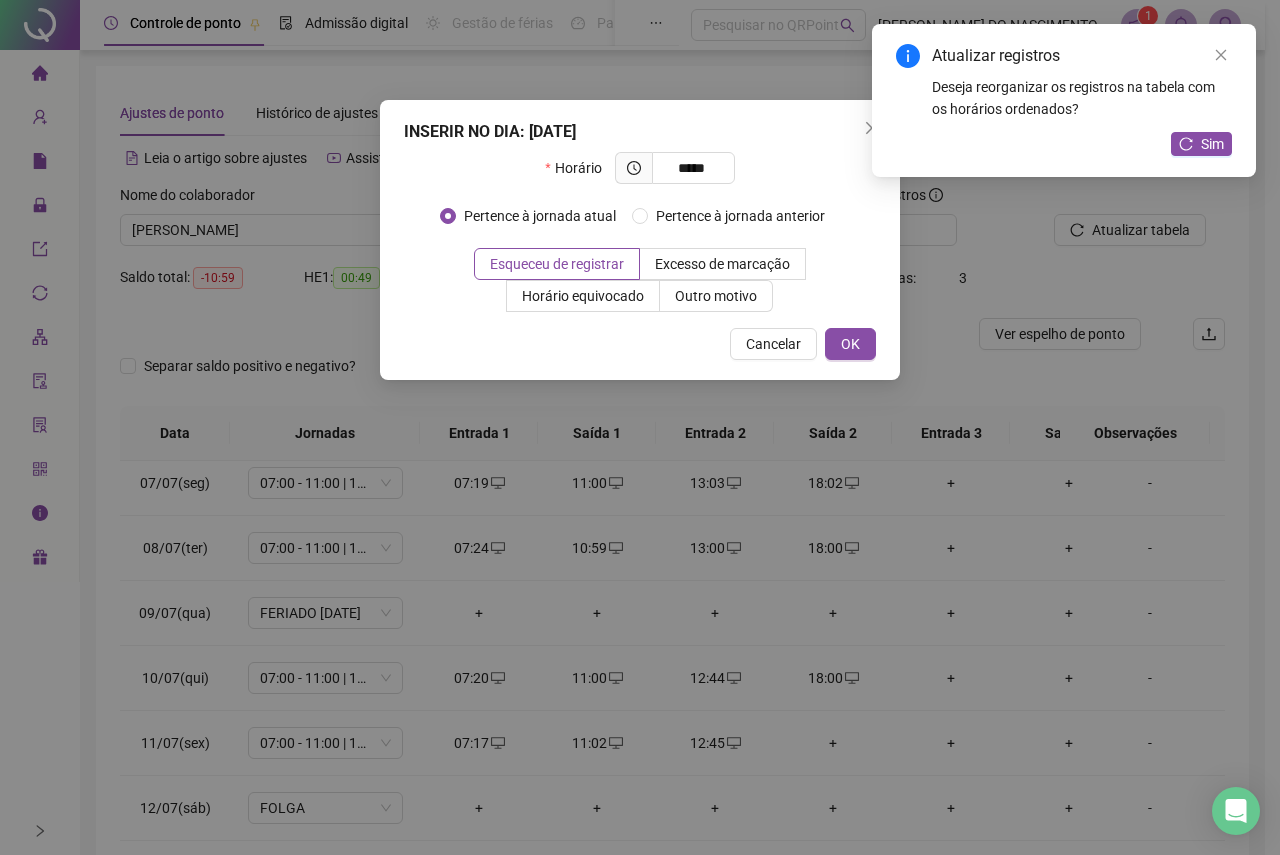 type on "*****" 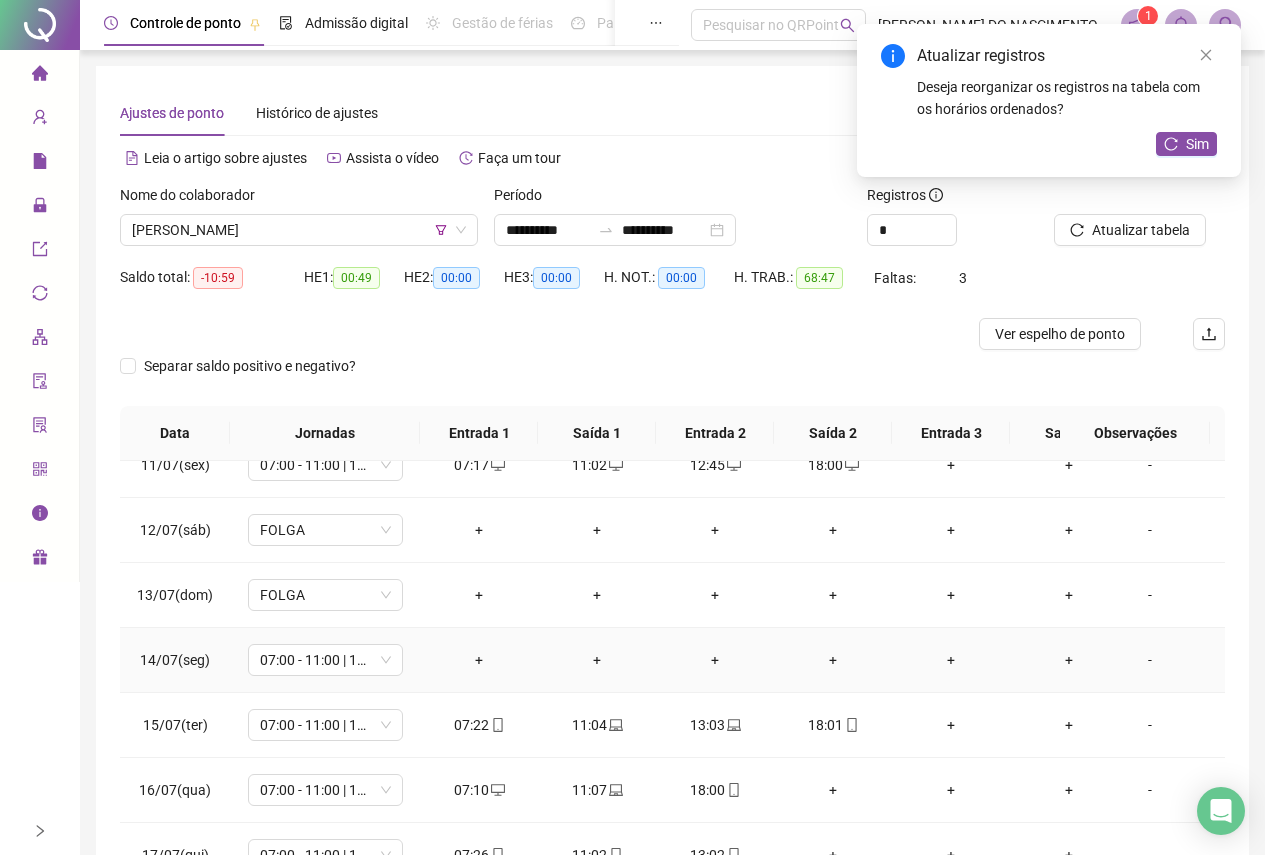 scroll, scrollTop: 593, scrollLeft: 0, axis: vertical 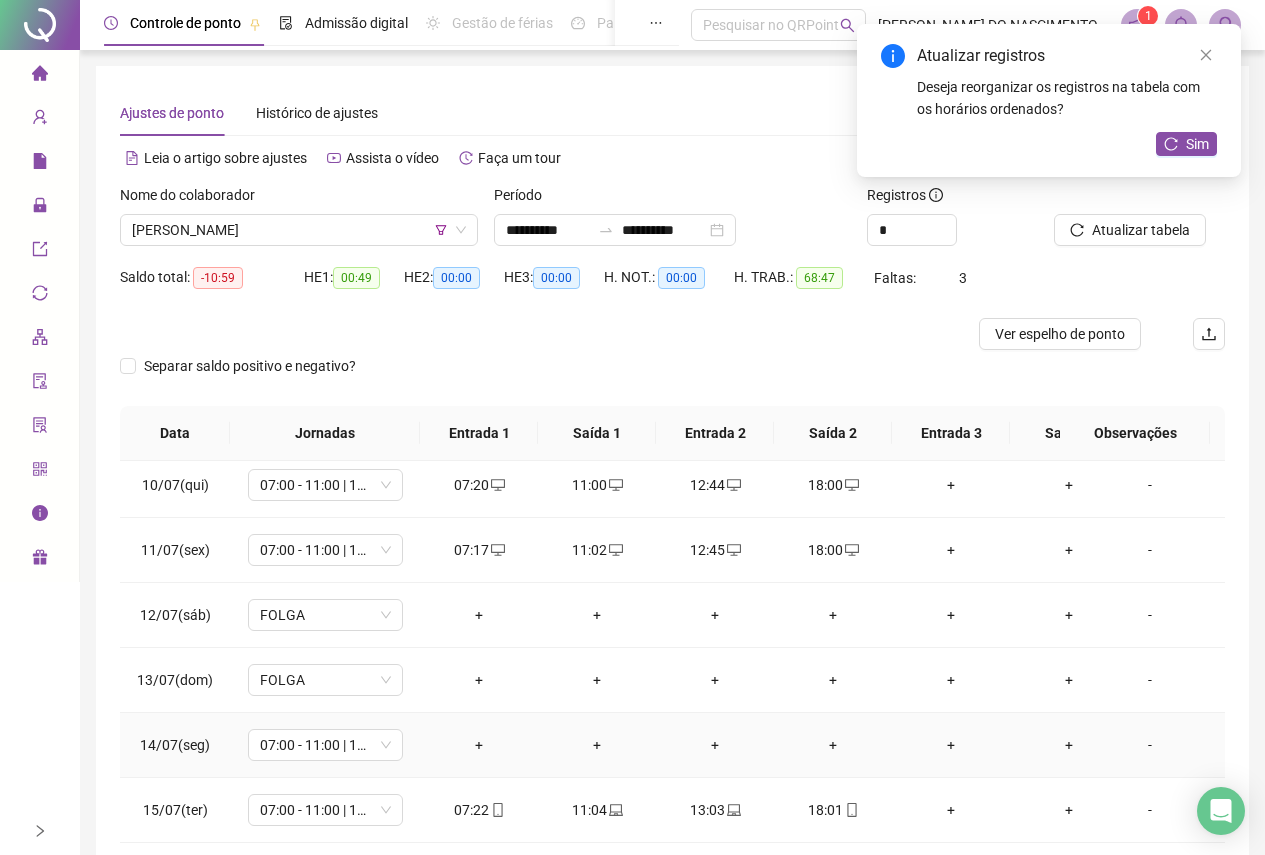 click on "+" at bounding box center (479, 745) 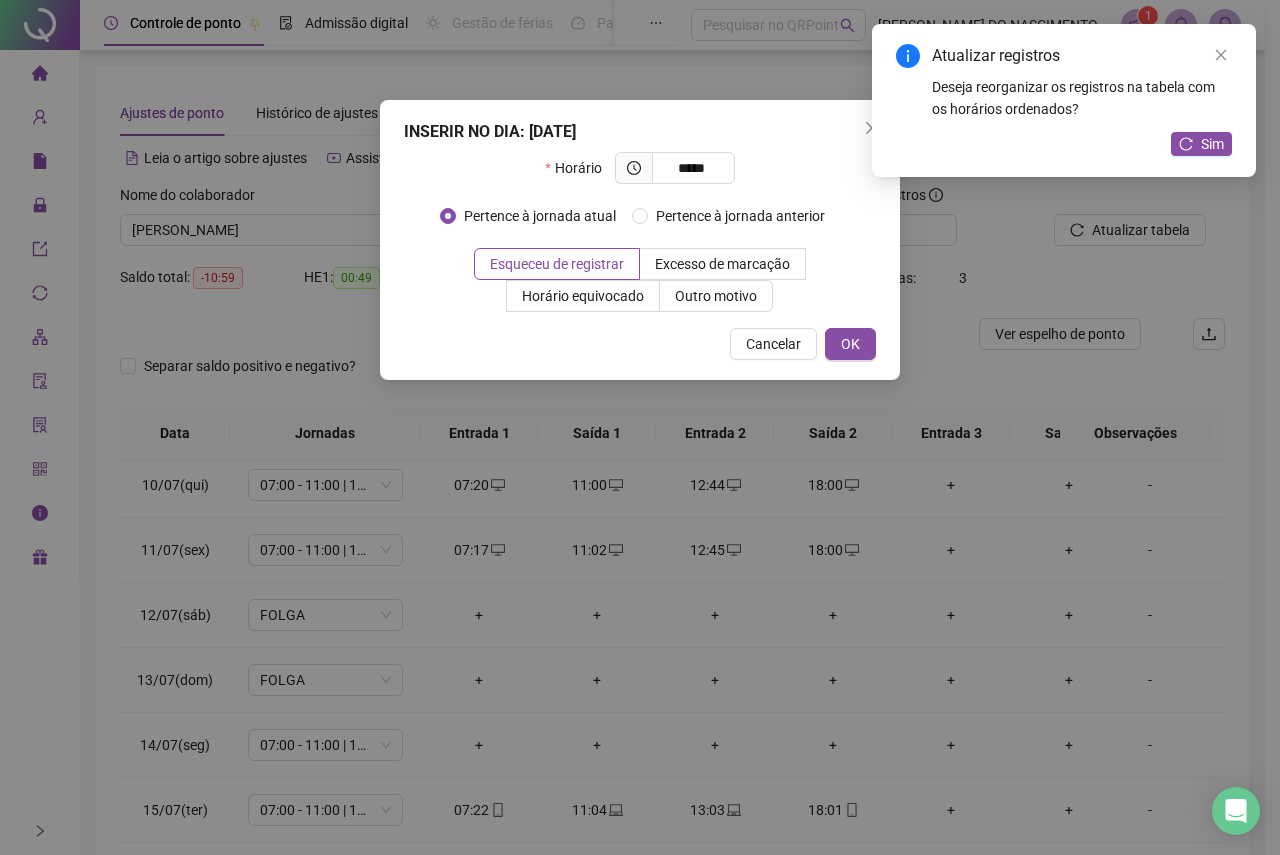 type on "*****" 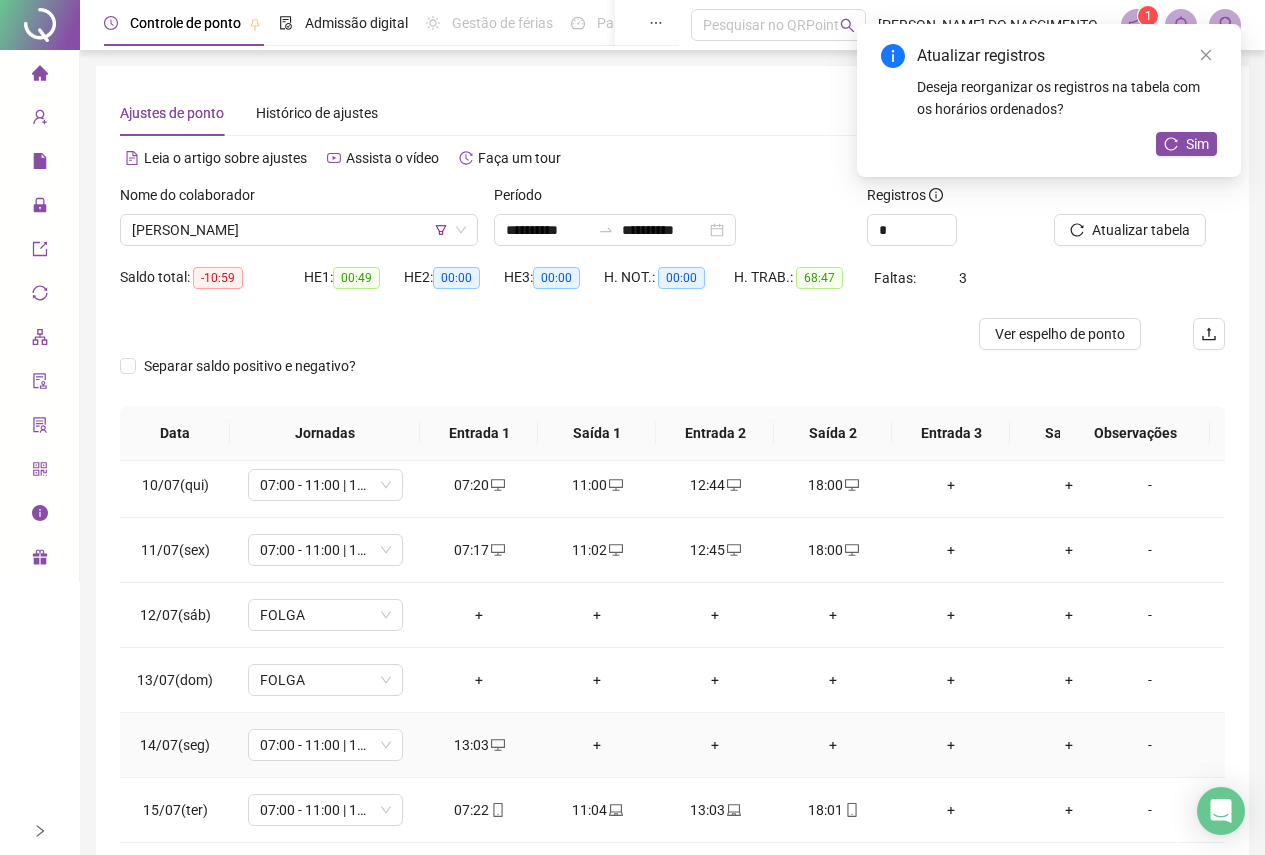 click on "13:03" at bounding box center [479, 745] 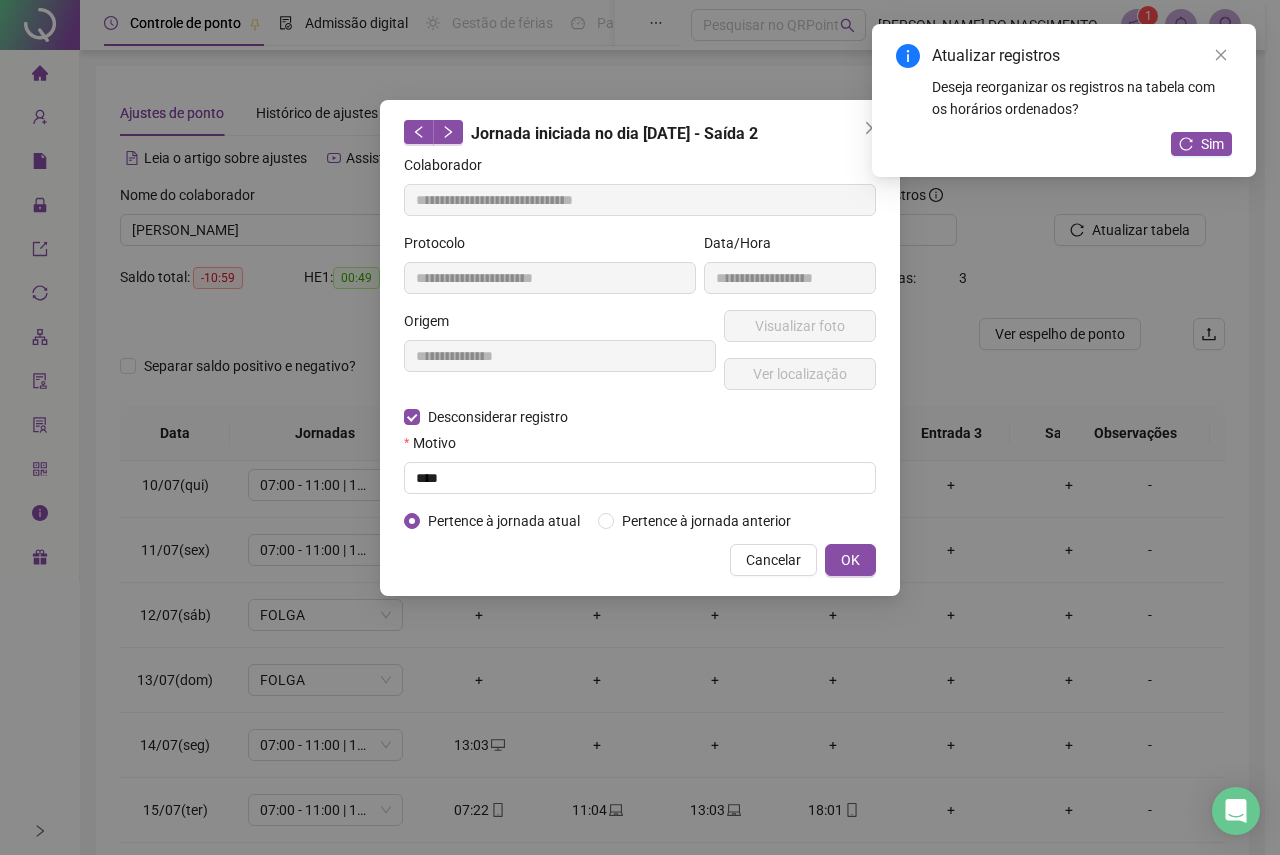 type on "**********" 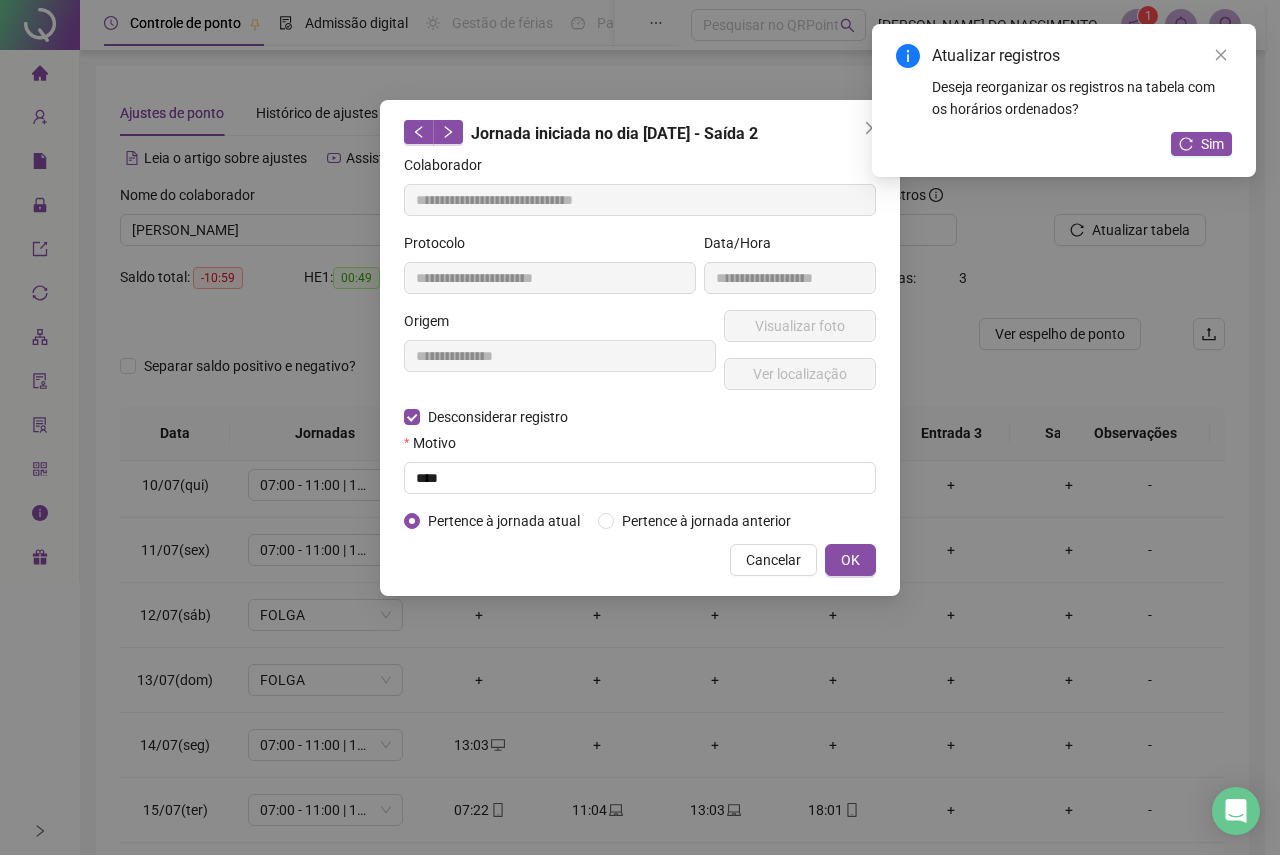 type on "**********" 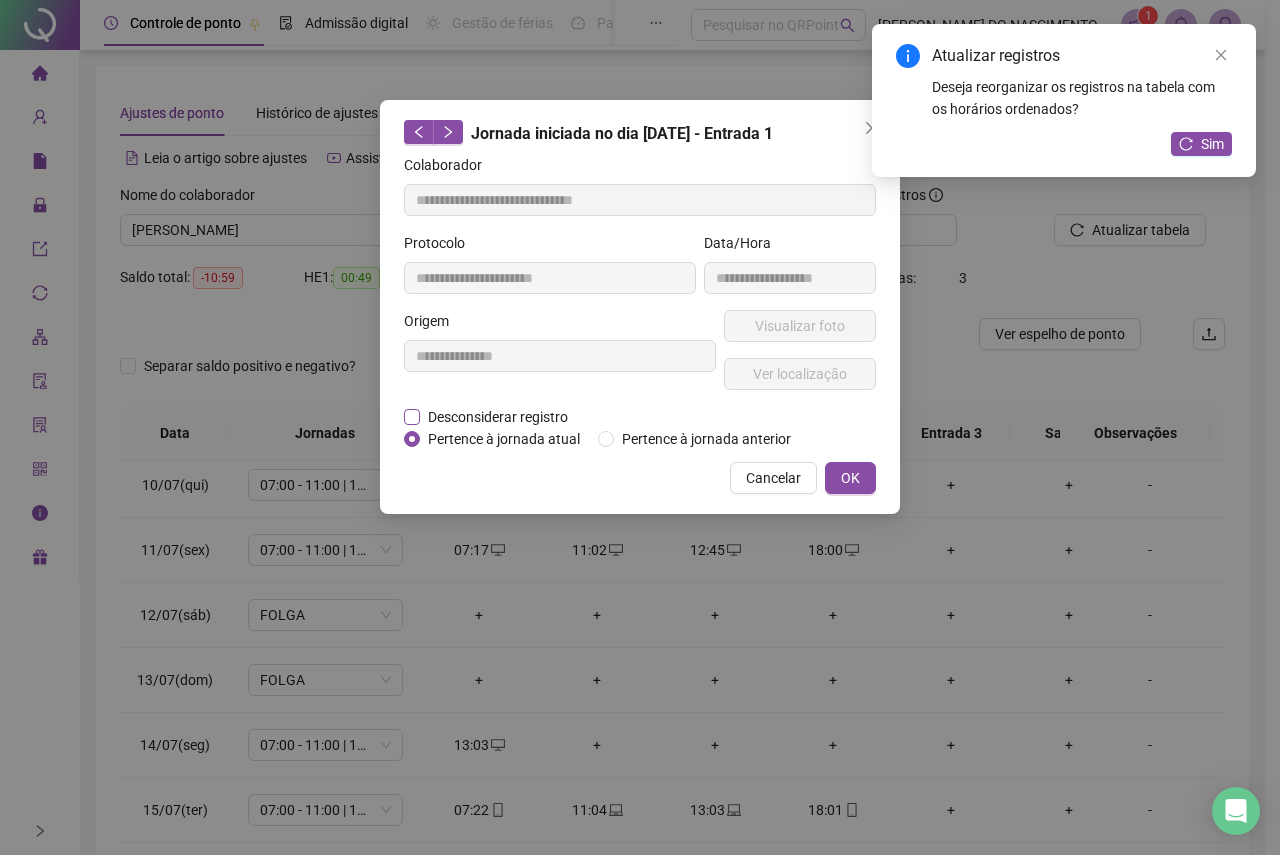 click on "Desconsiderar registro" at bounding box center [498, 417] 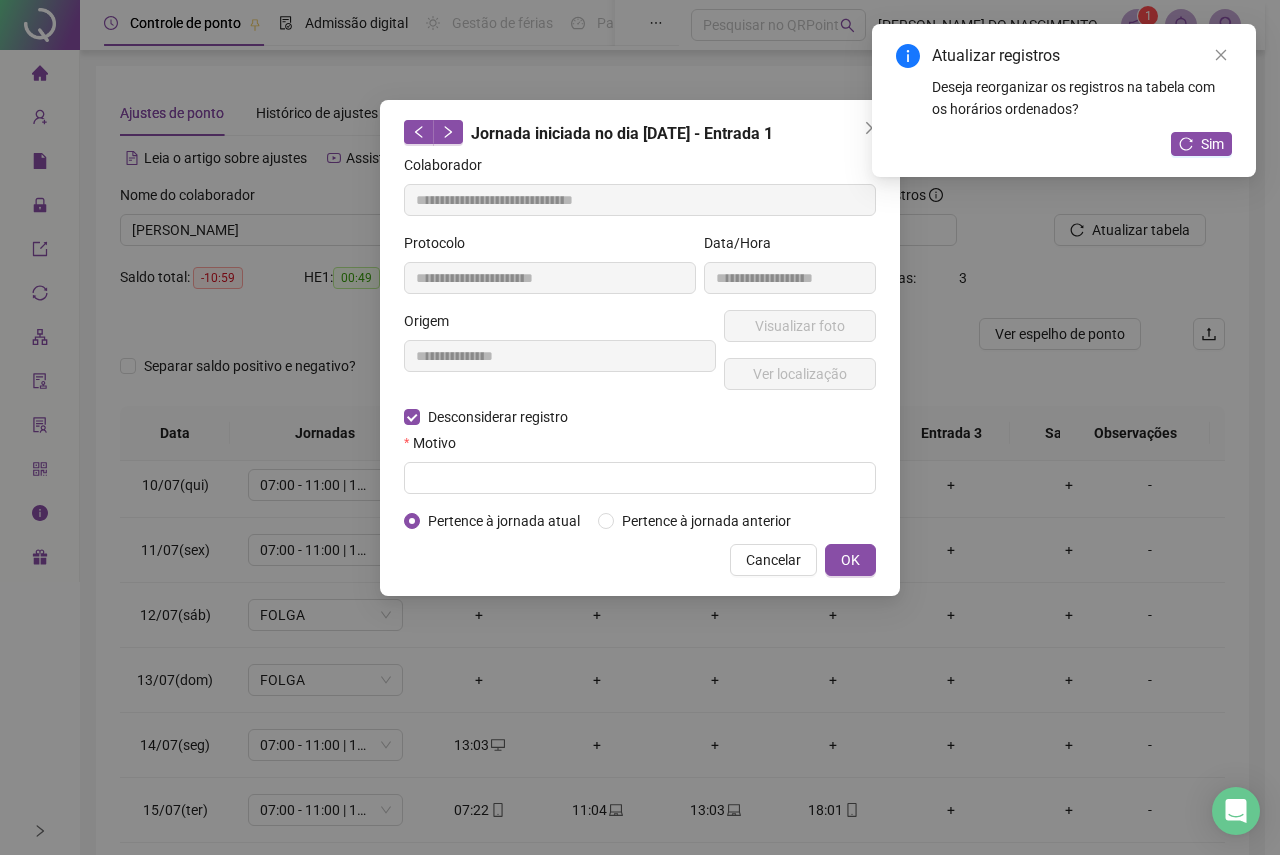 click on "**********" at bounding box center [640, 343] 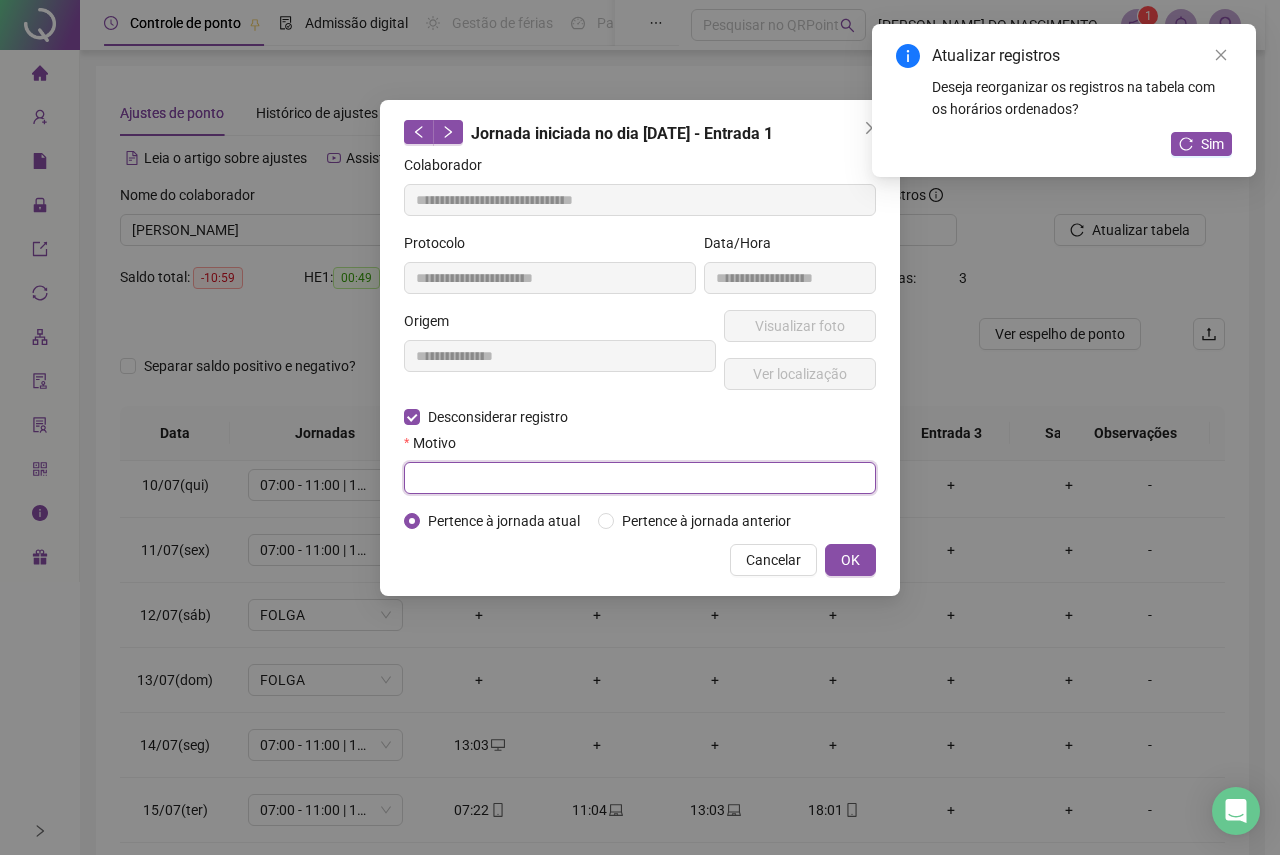 click at bounding box center (640, 478) 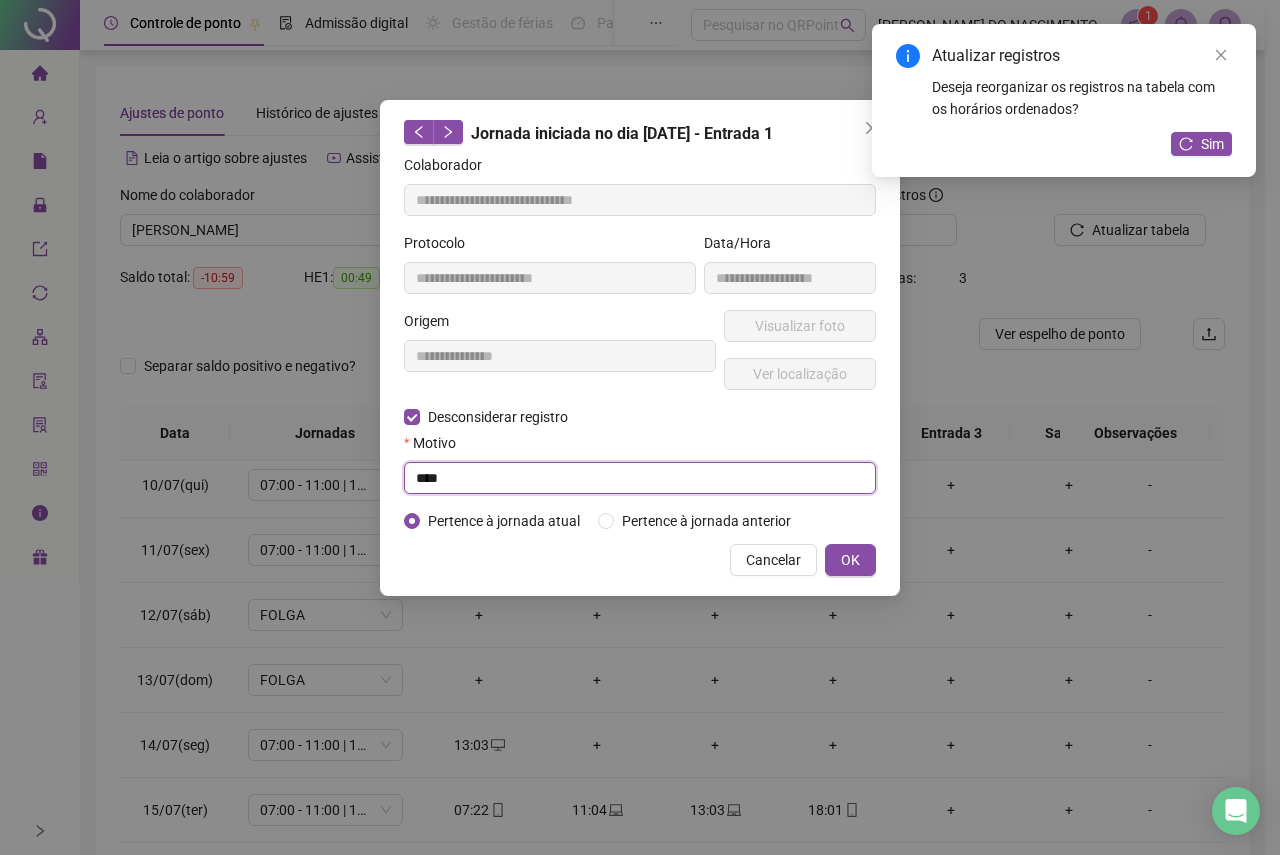 type on "****" 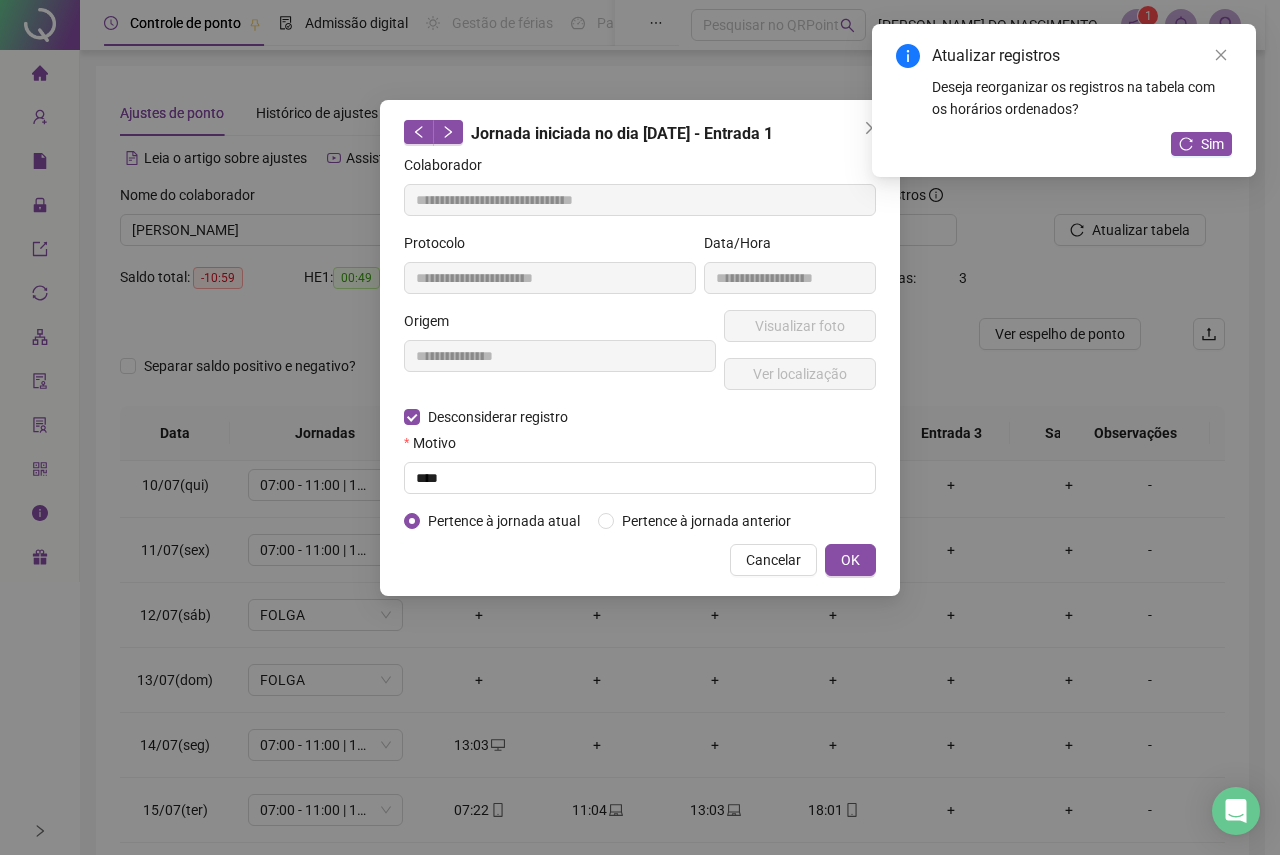 click on "**********" at bounding box center [640, 348] 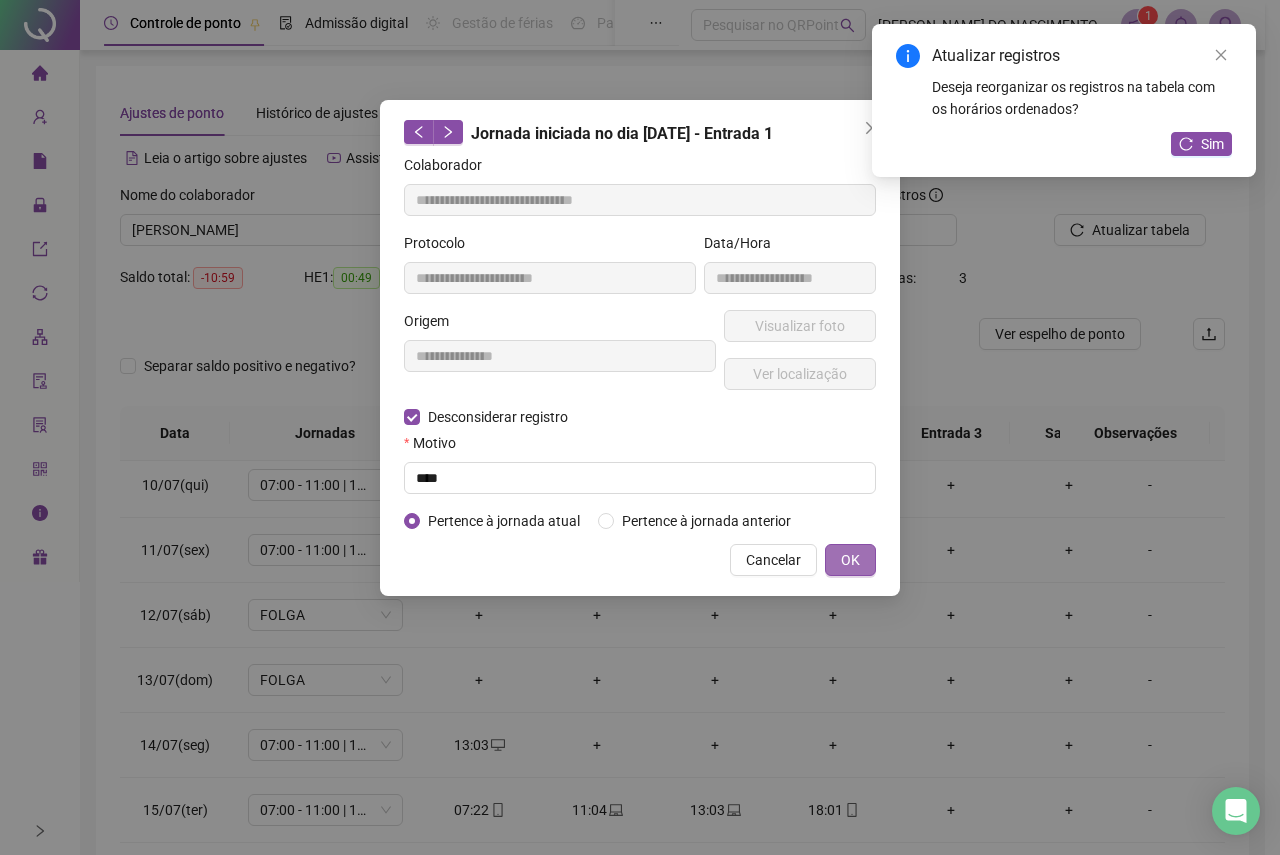 click on "OK" at bounding box center (850, 560) 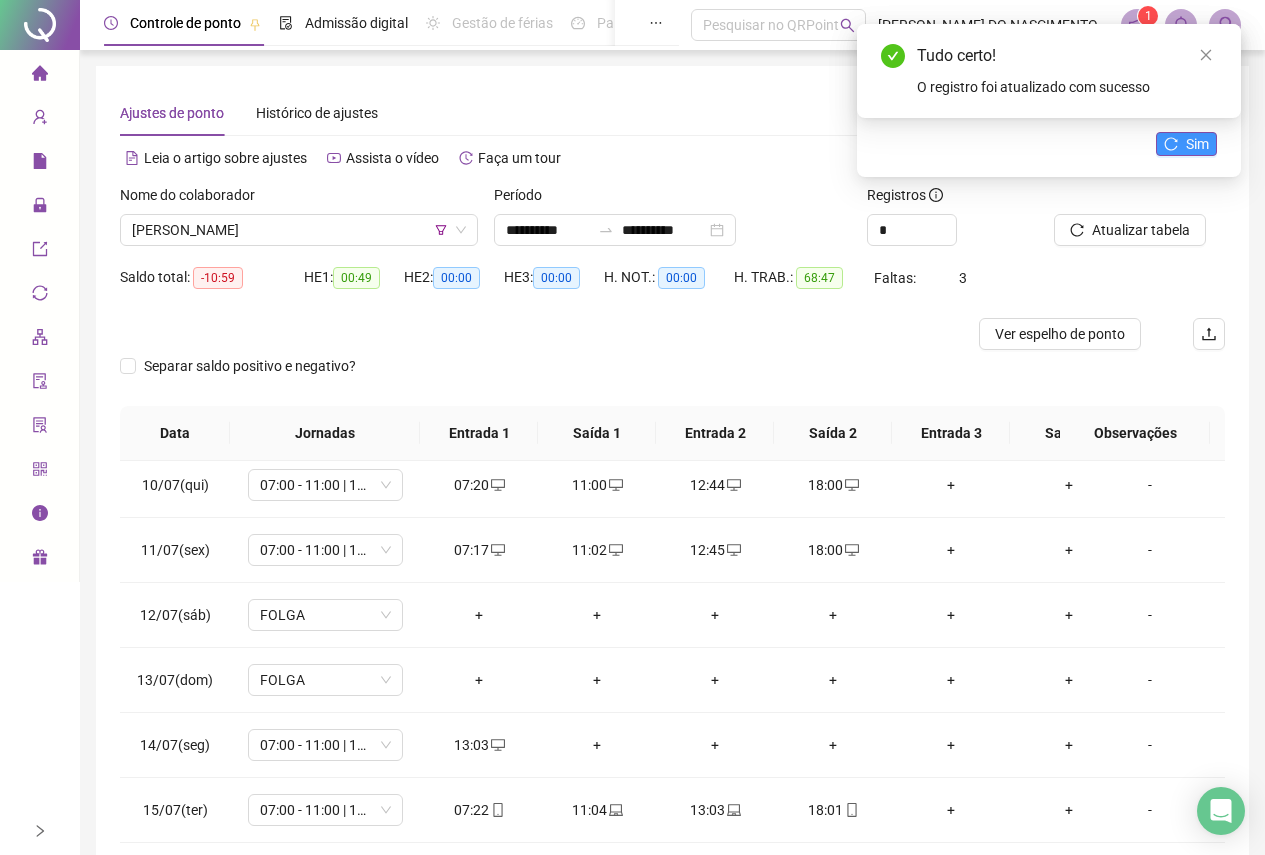 click 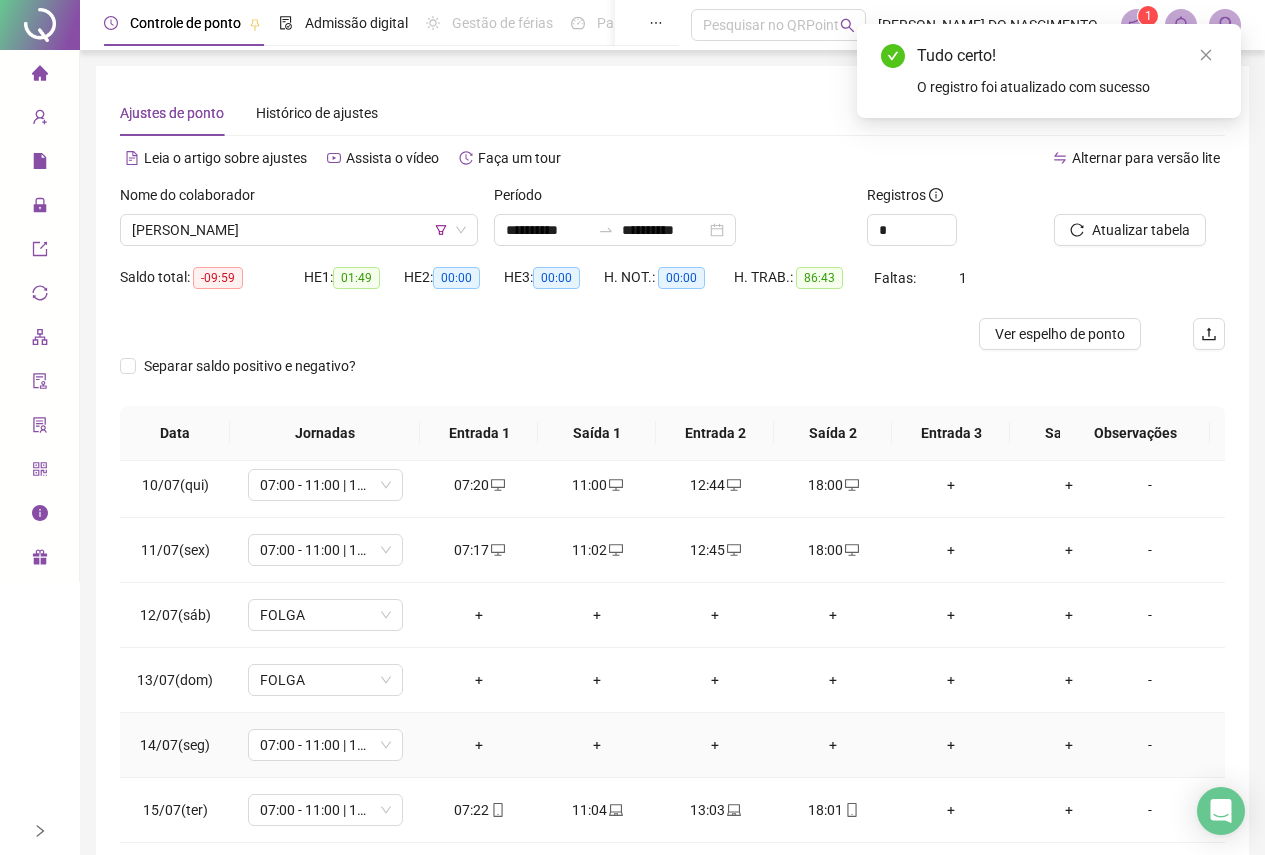 click on "+" at bounding box center [479, 745] 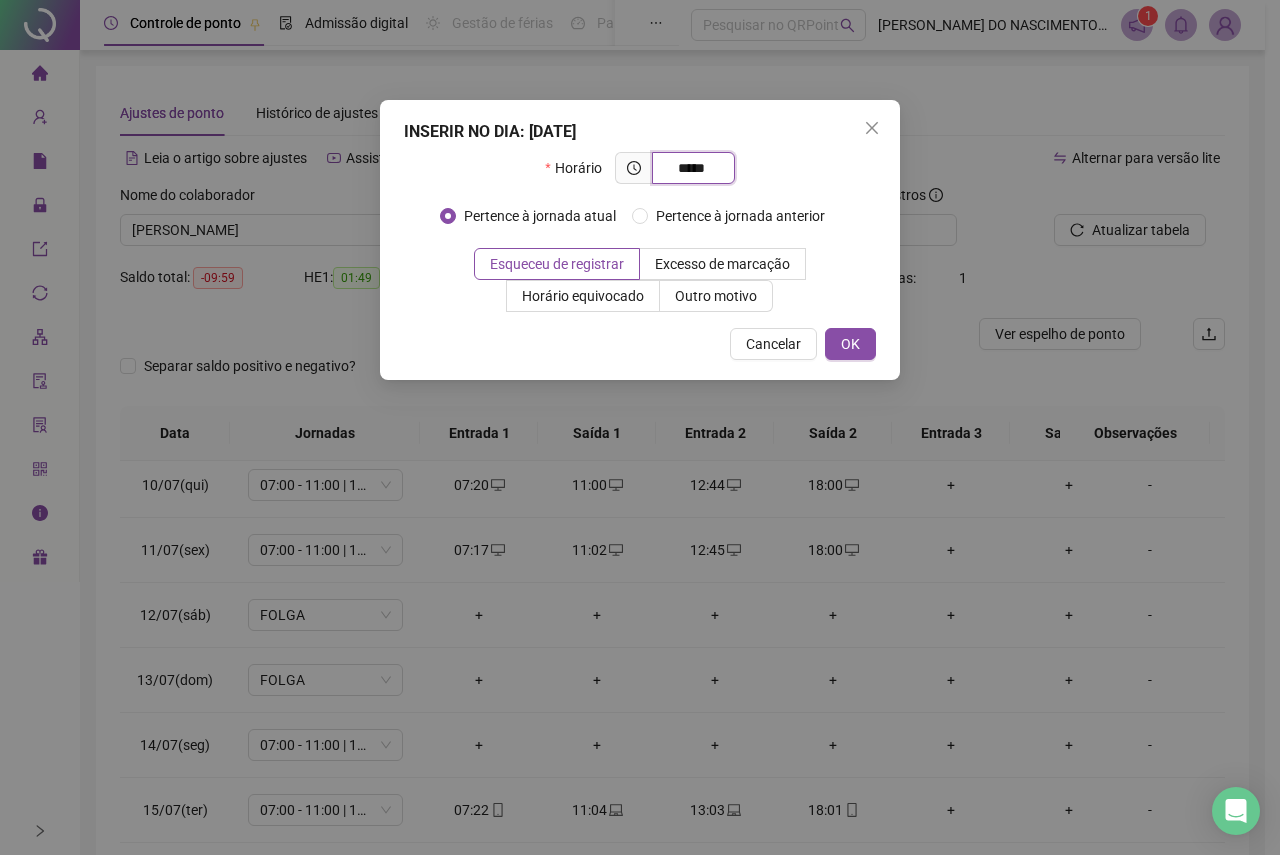 type on "*****" 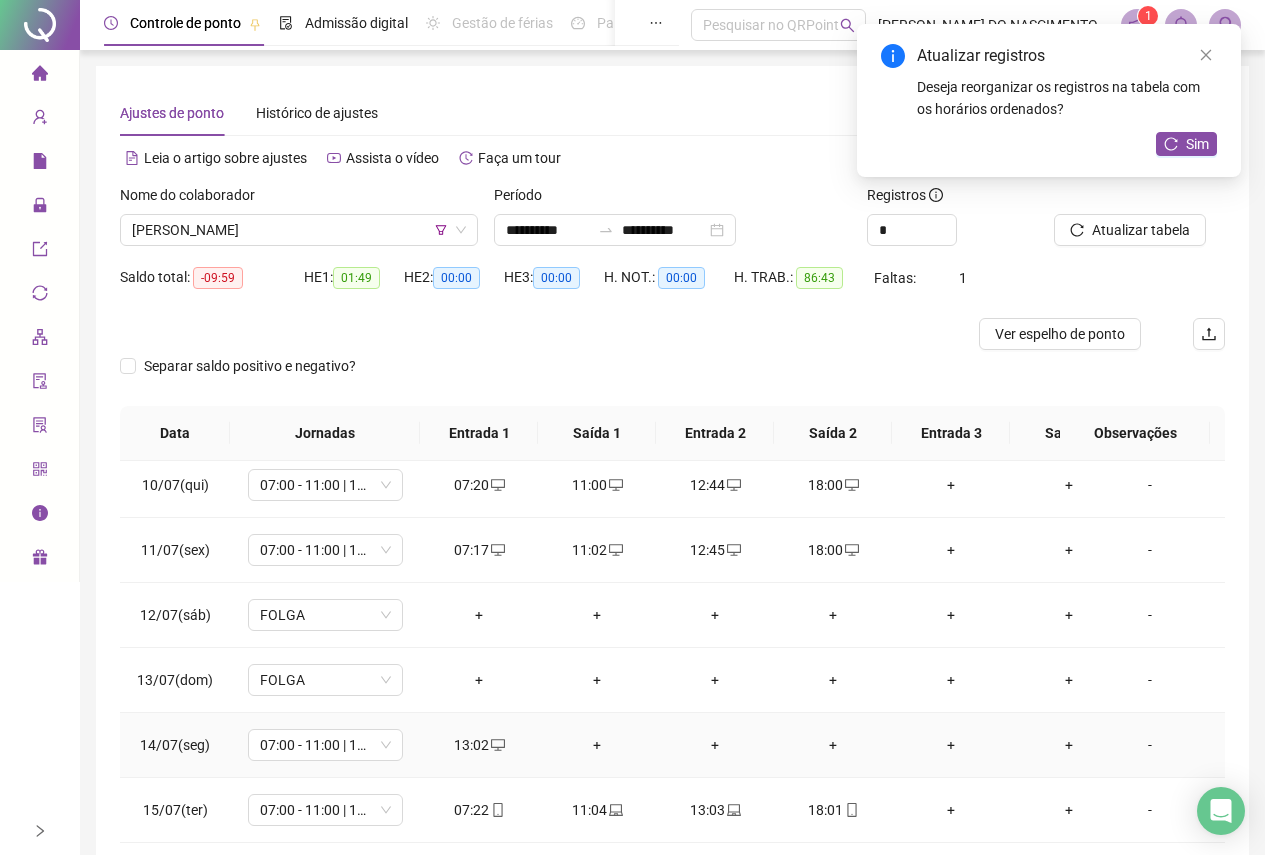 click on "+" at bounding box center [597, 745] 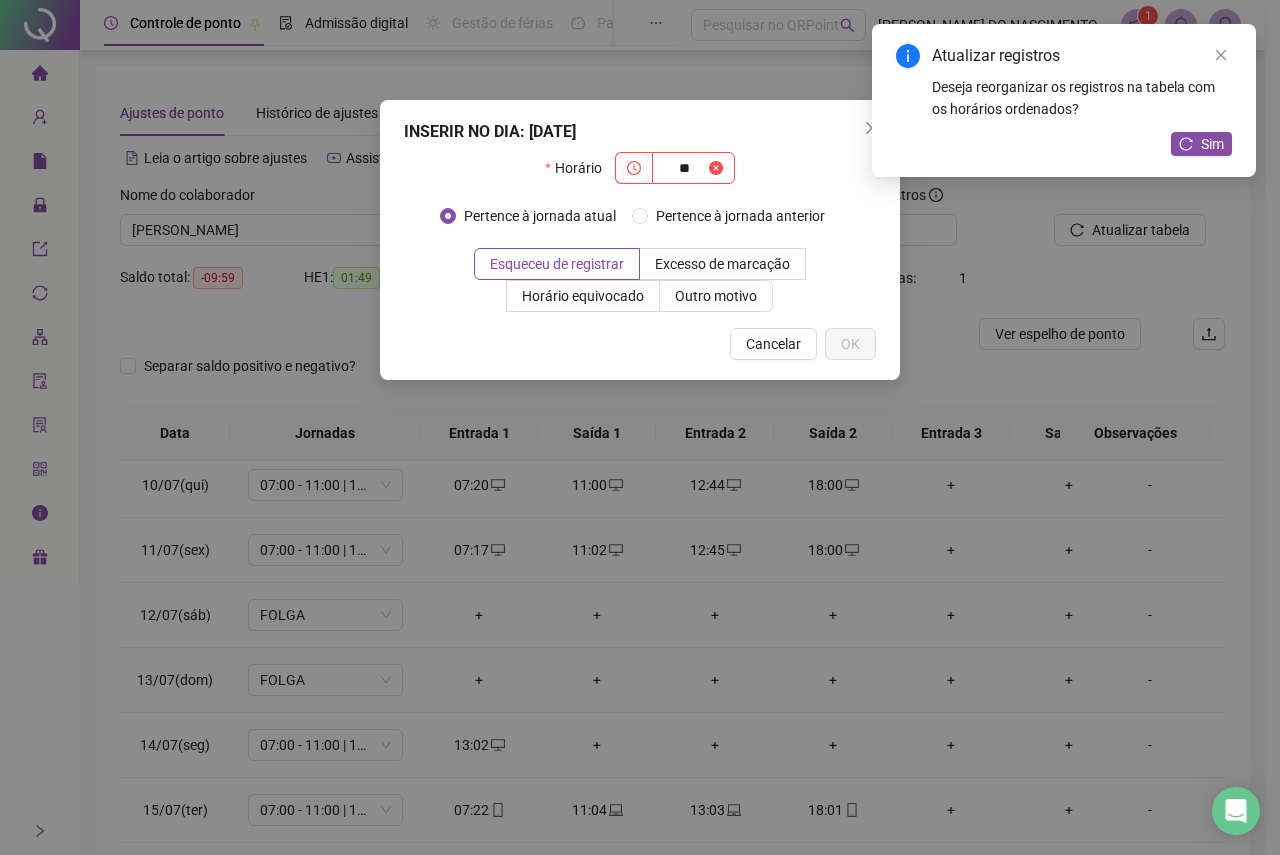 type on "*" 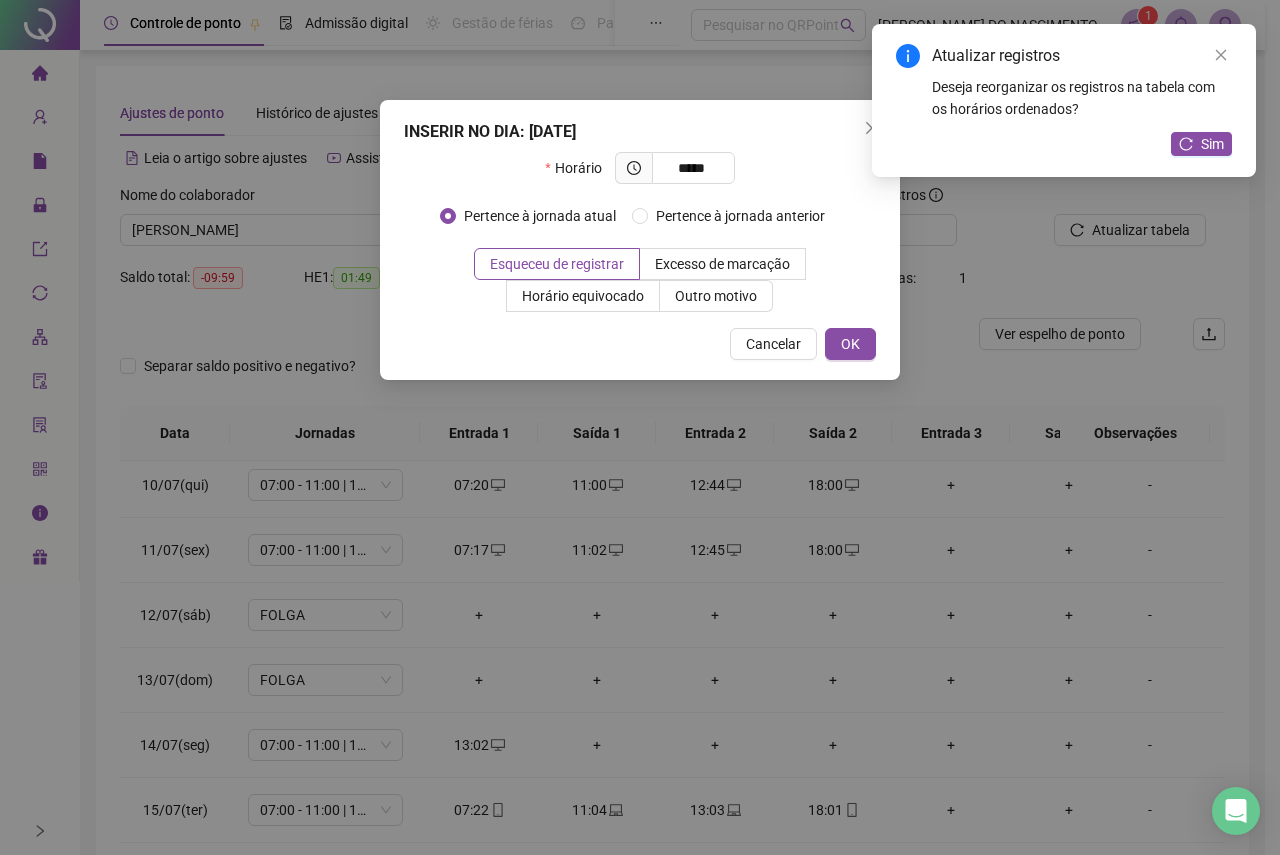 type on "*****" 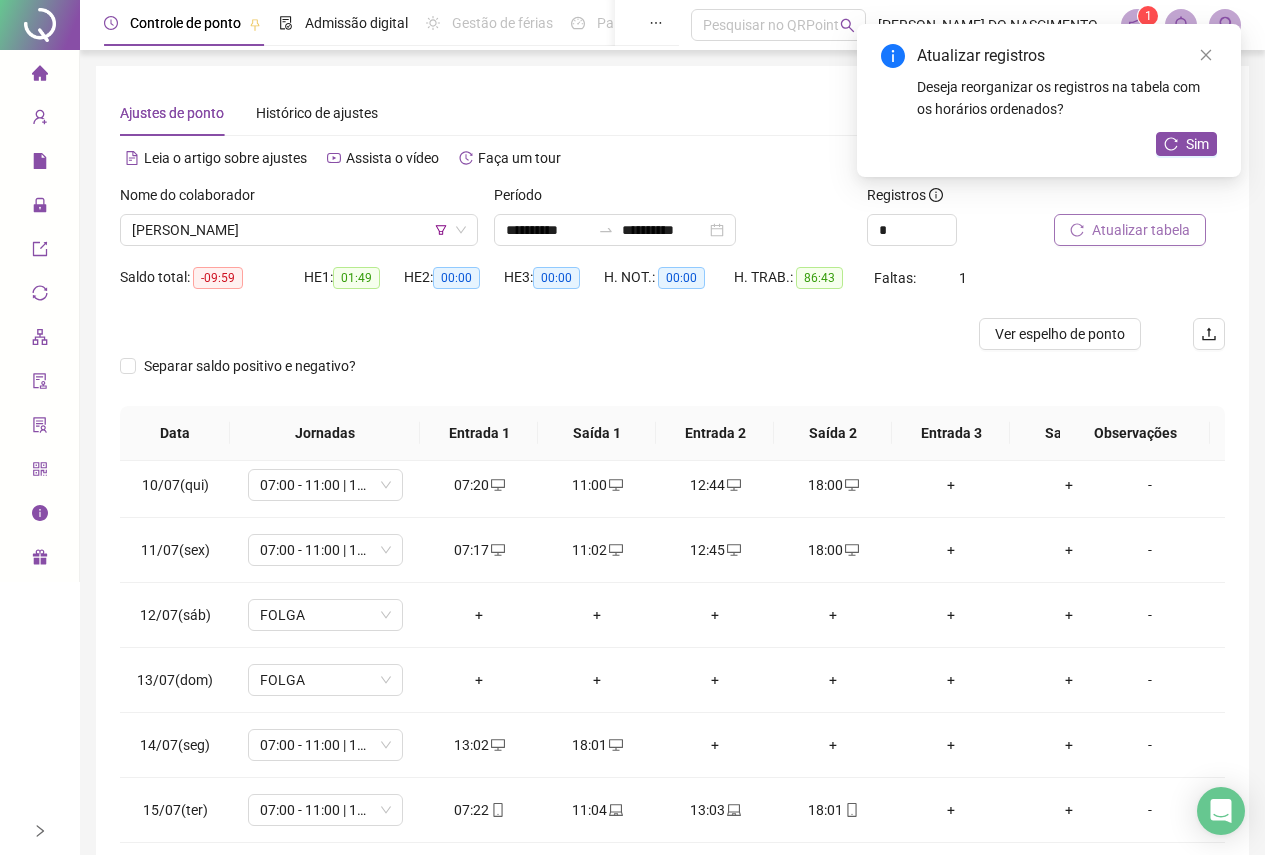 click on "Atualizar tabela" at bounding box center [1130, 230] 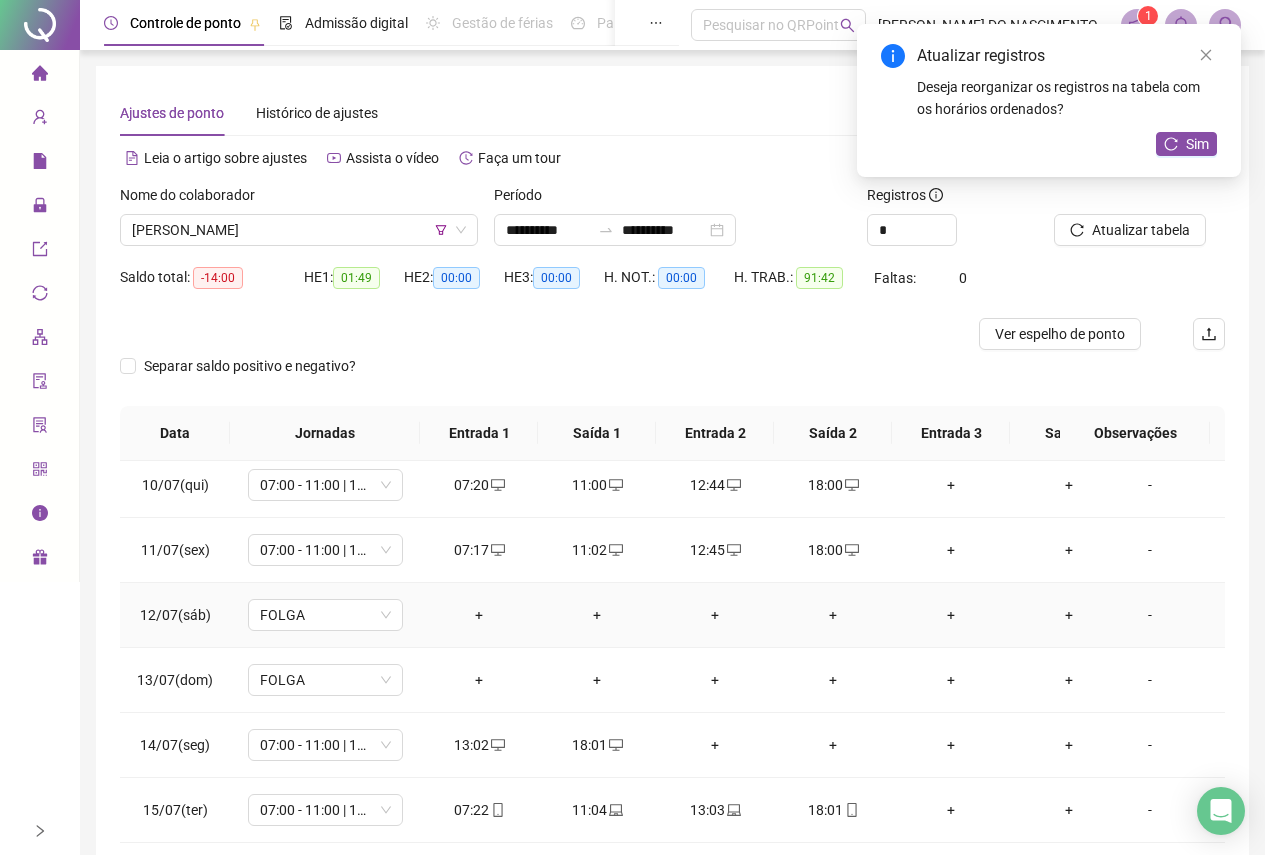 scroll, scrollTop: 693, scrollLeft: 0, axis: vertical 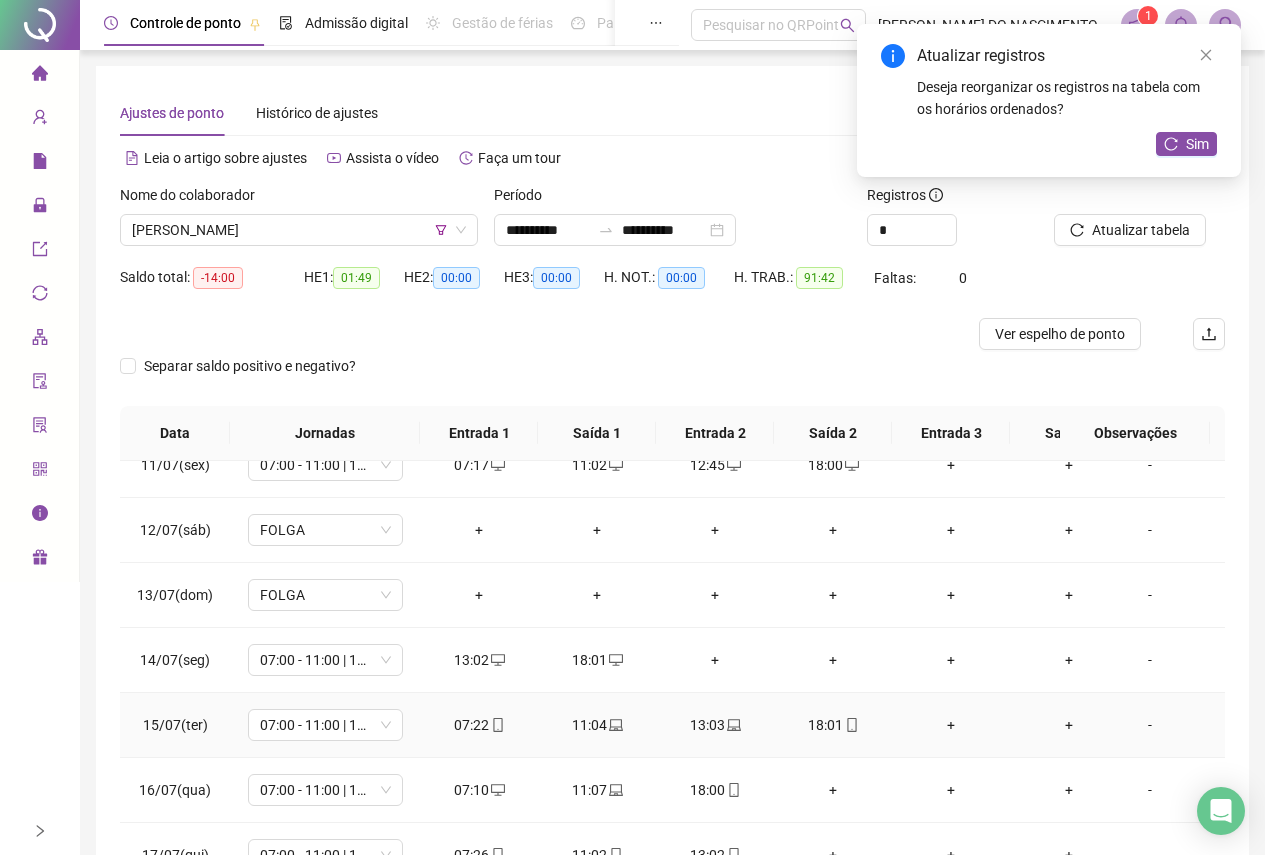 click on "07:22" at bounding box center (479, 725) 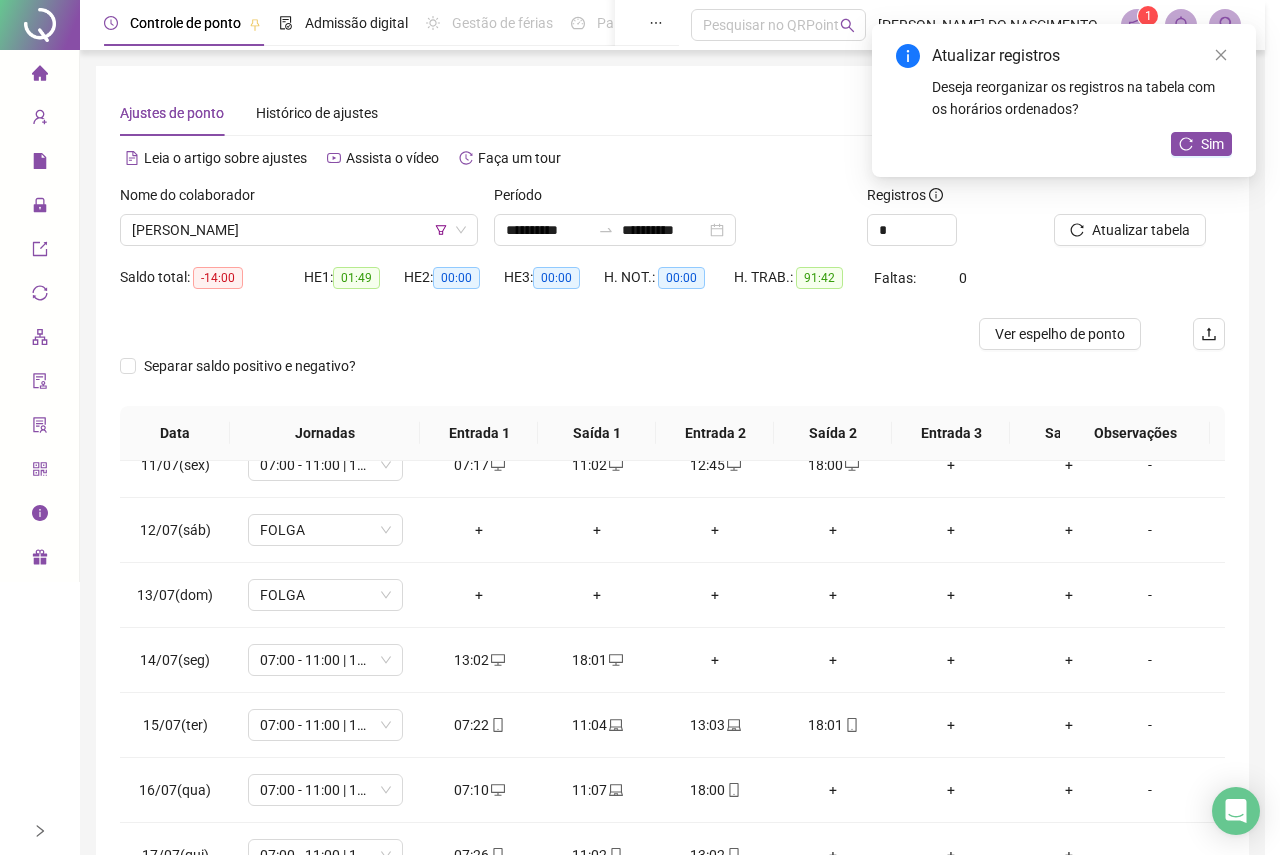 type on "**********" 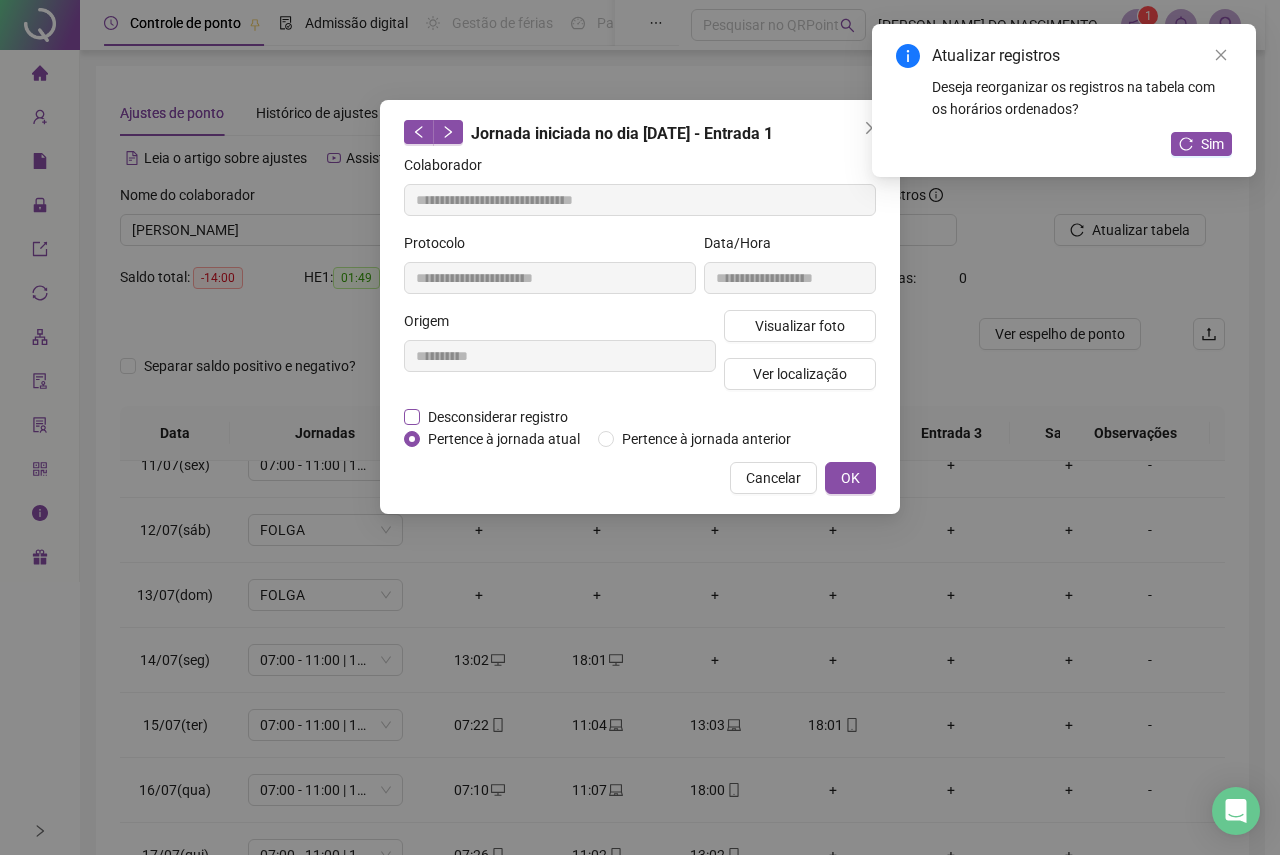 click on "Desconsiderar registro" at bounding box center (498, 417) 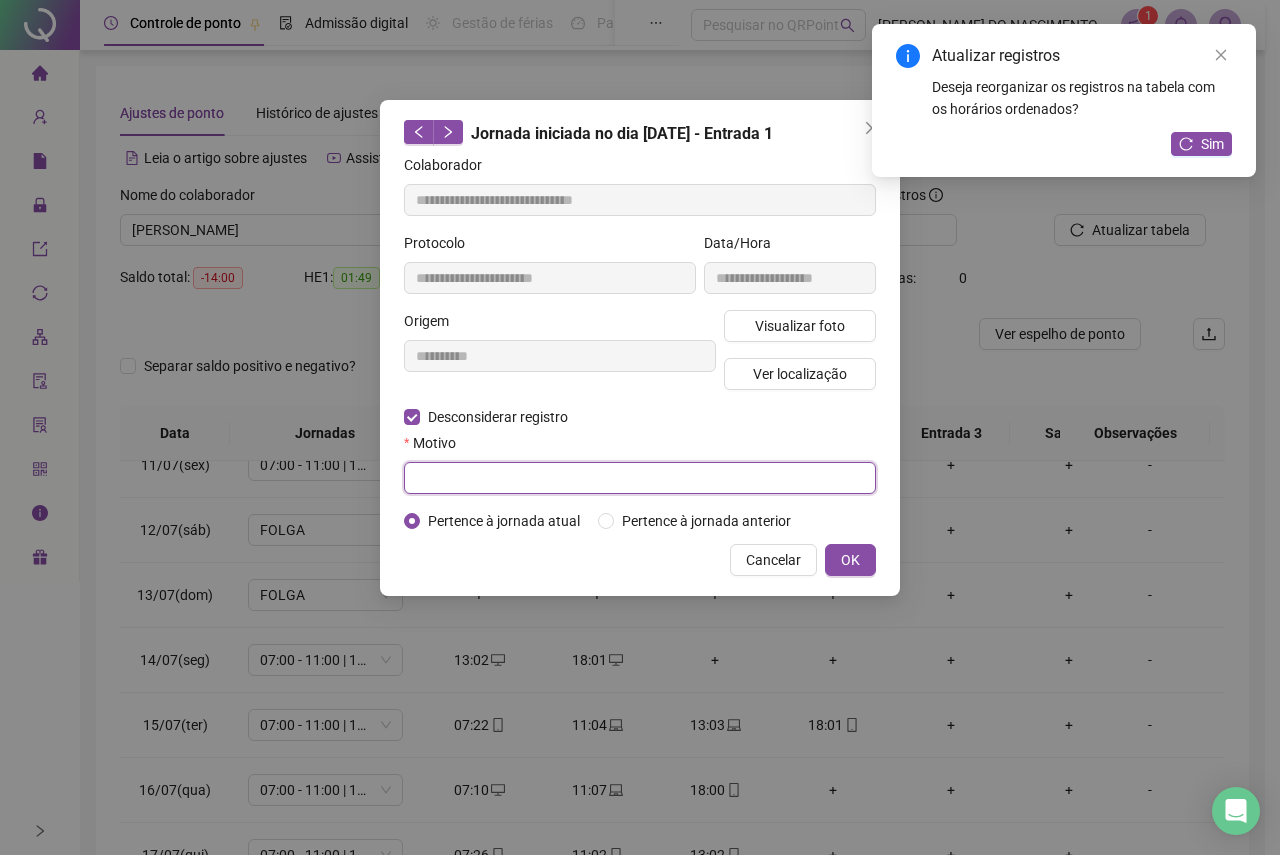 click at bounding box center (640, 478) 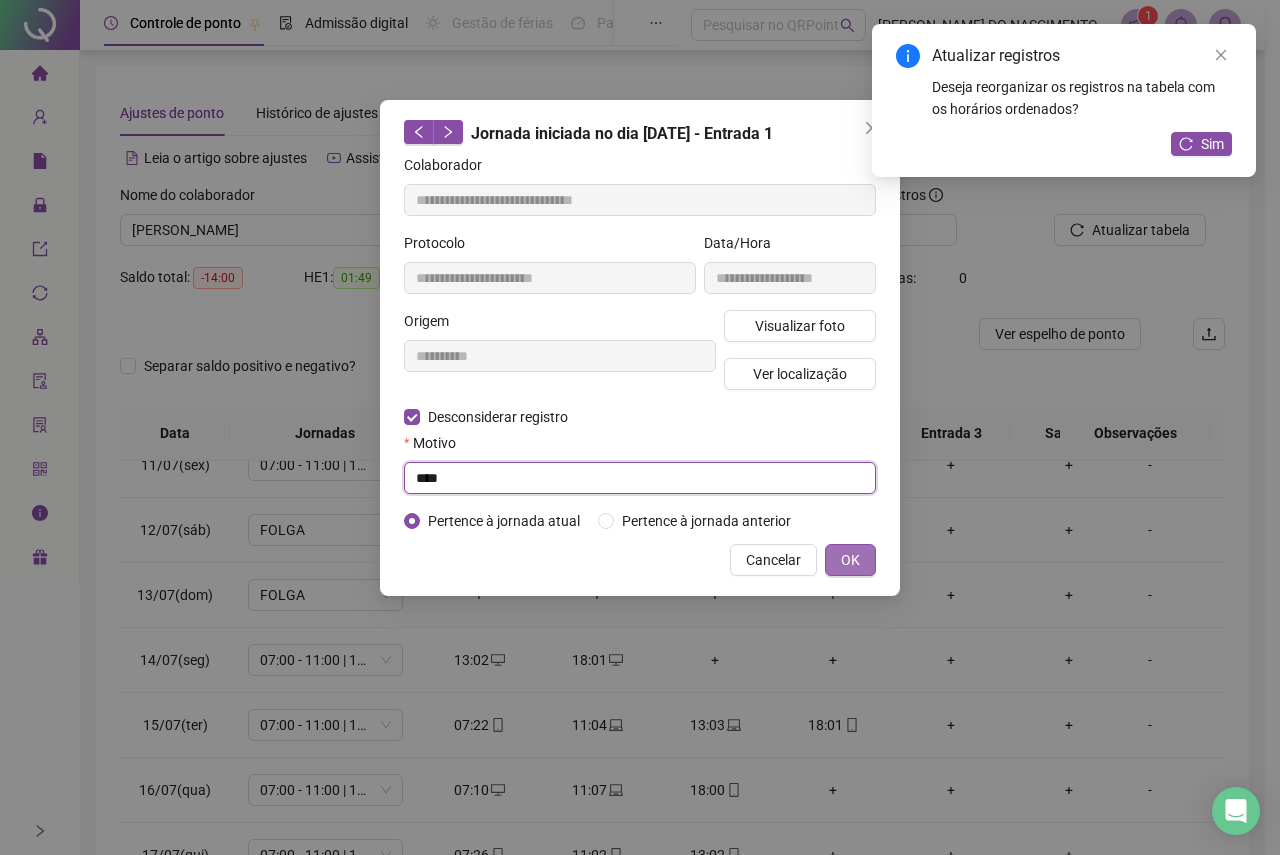 type on "****" 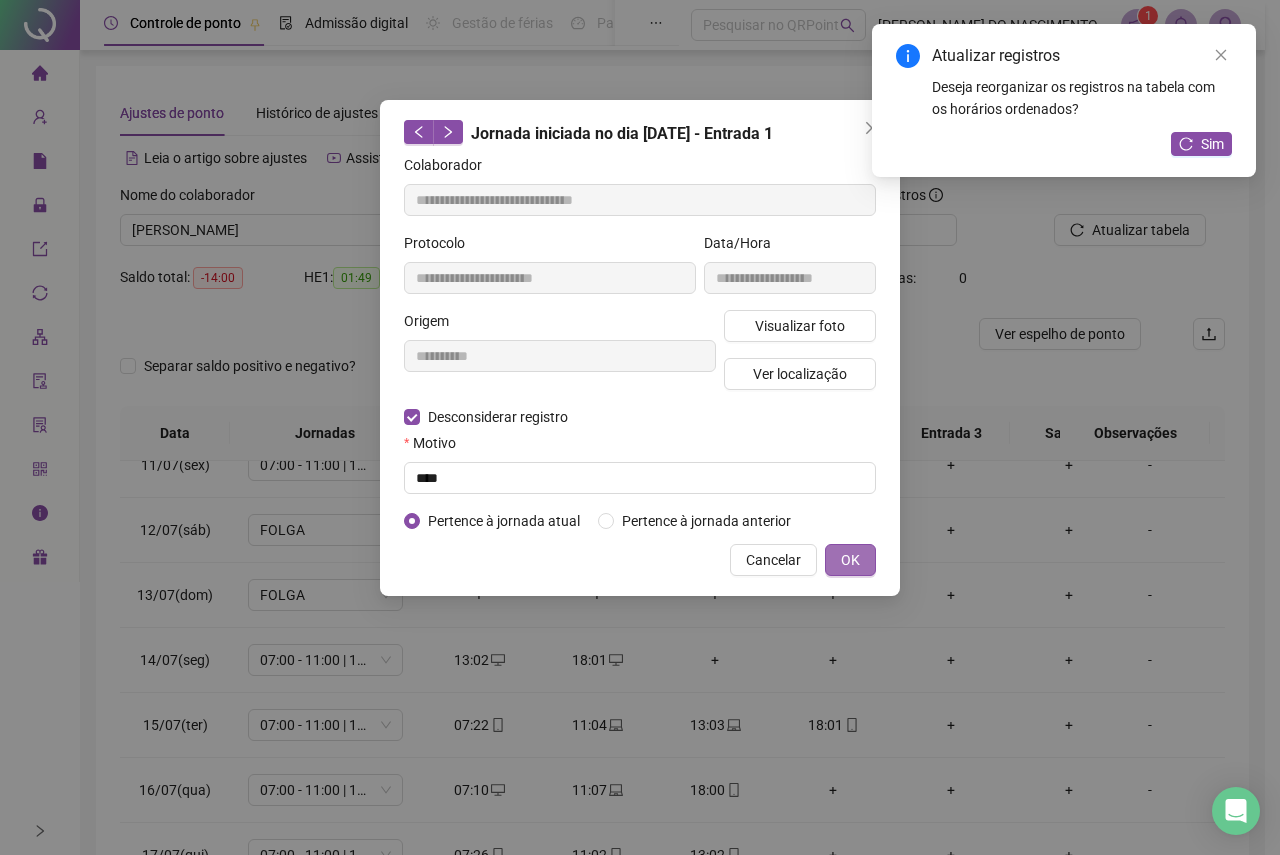 click on "OK" at bounding box center [850, 560] 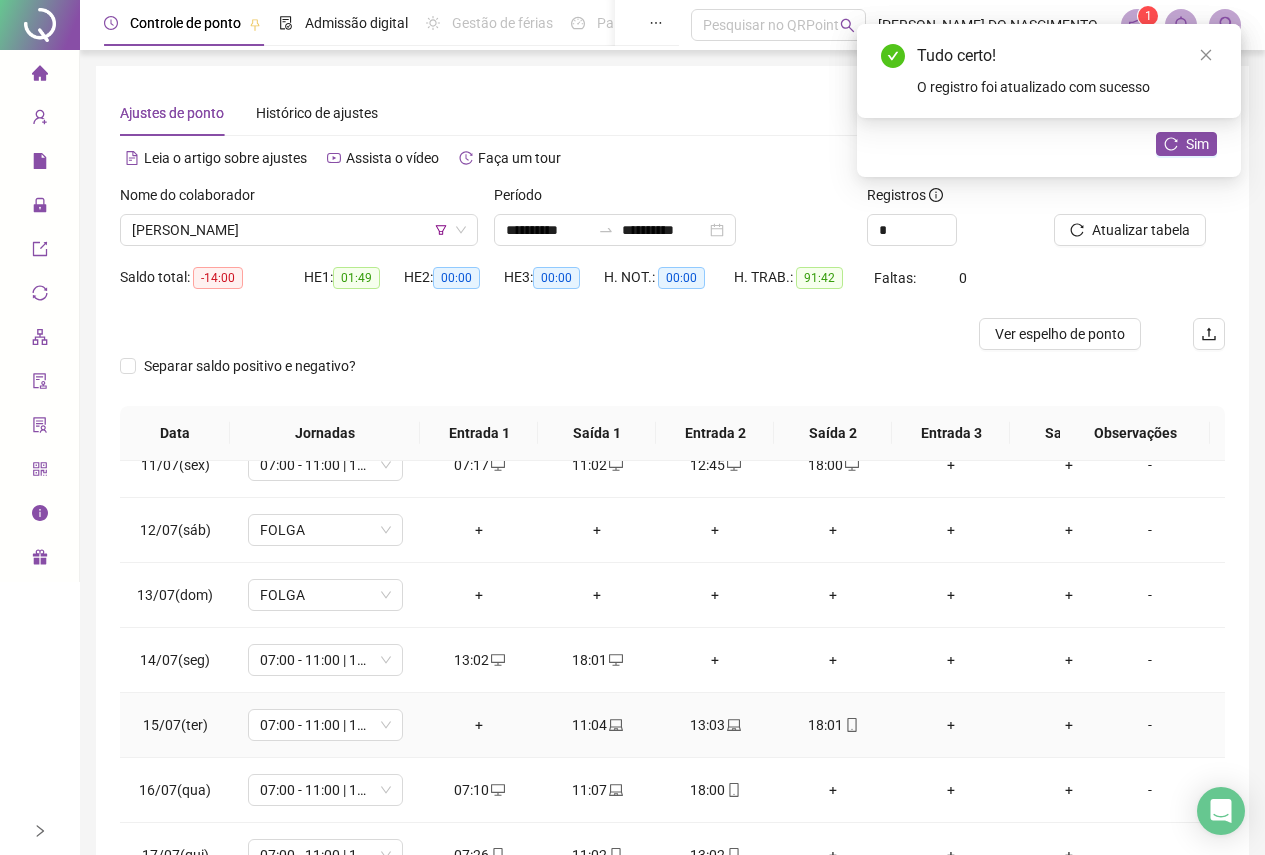 click on "+" at bounding box center [951, 725] 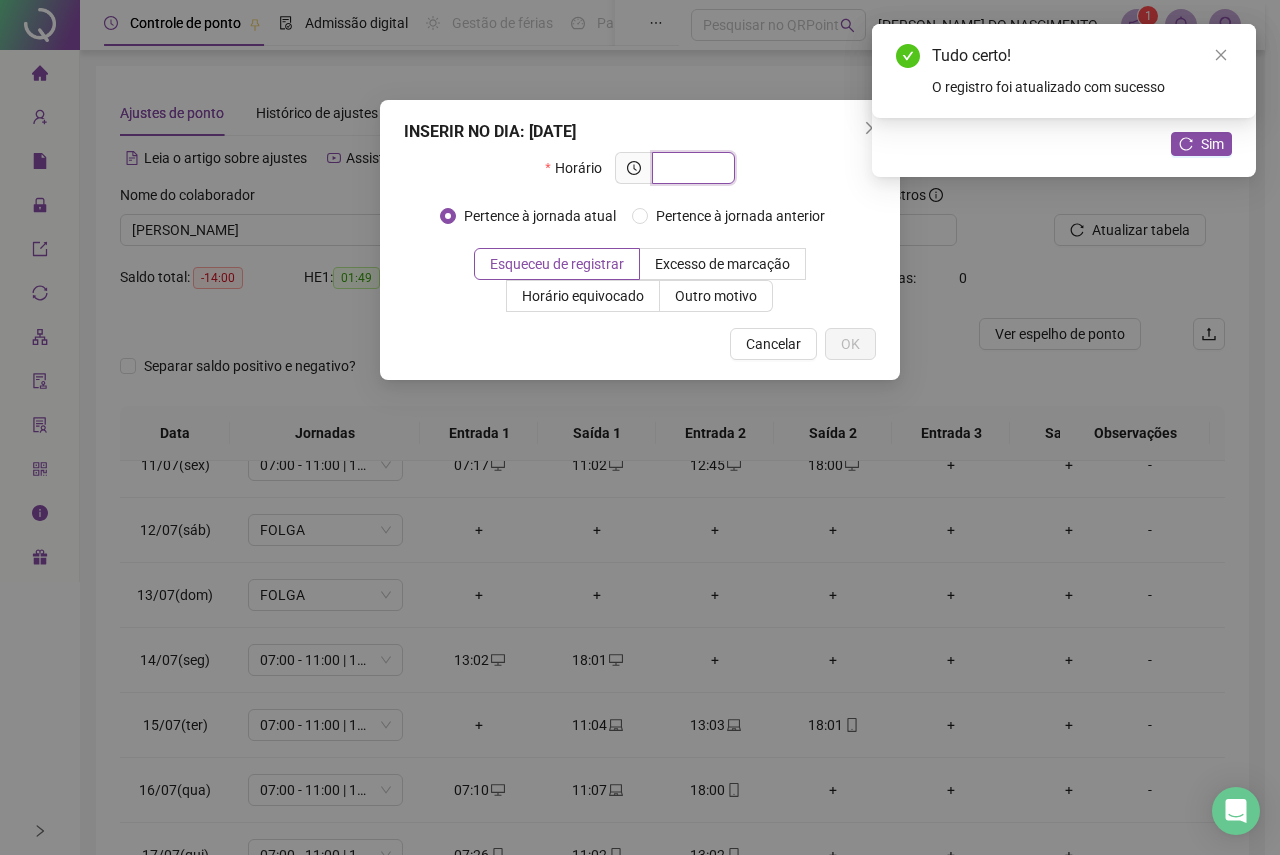 type on "*" 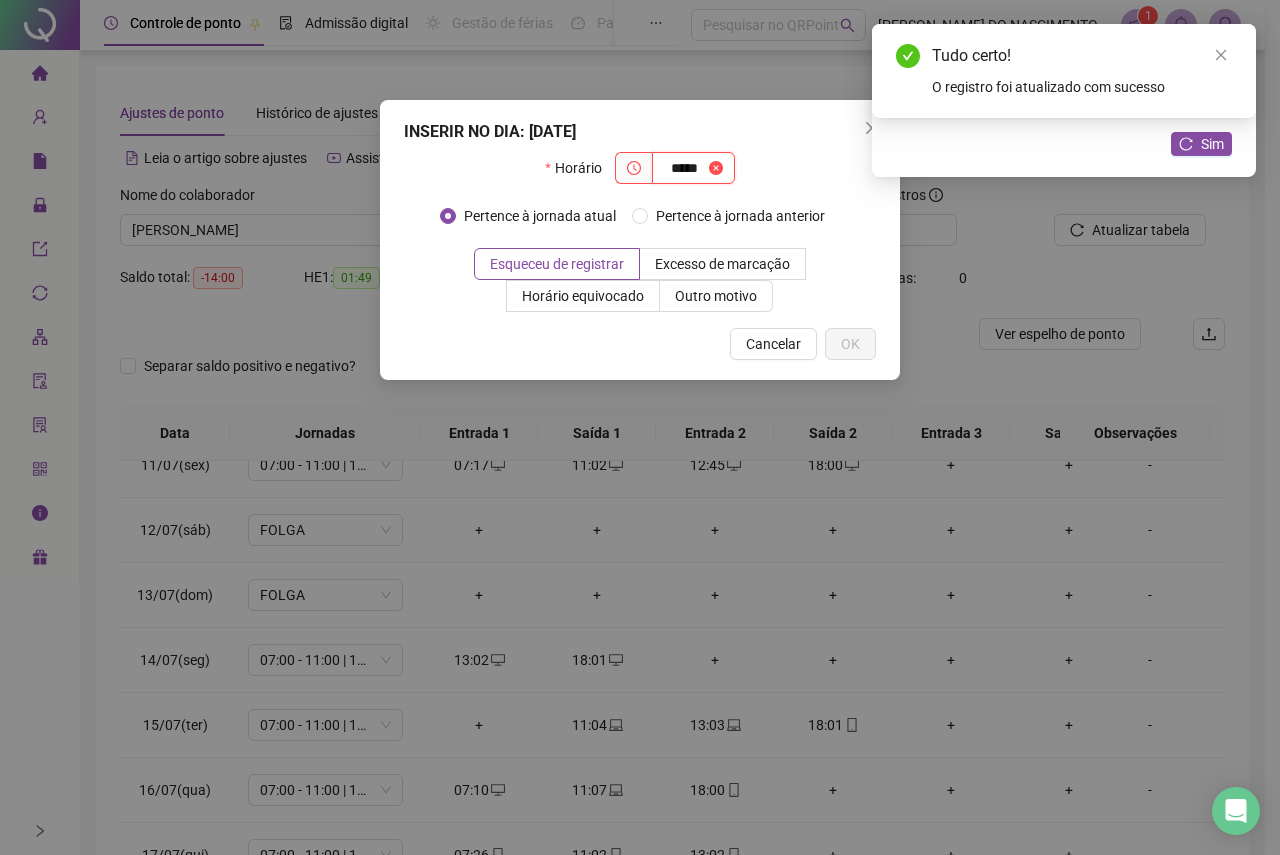 type on "*****" 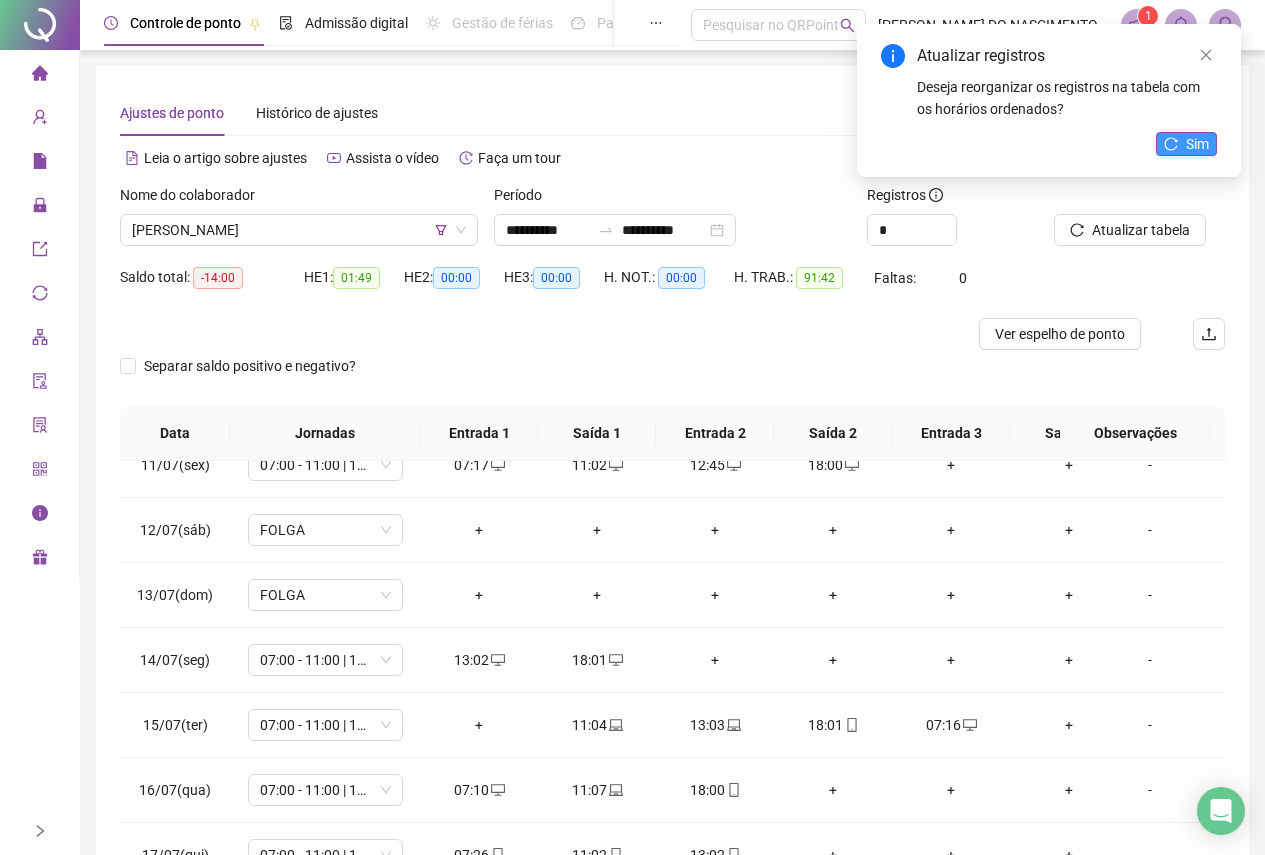 click on "Sim" at bounding box center [1186, 144] 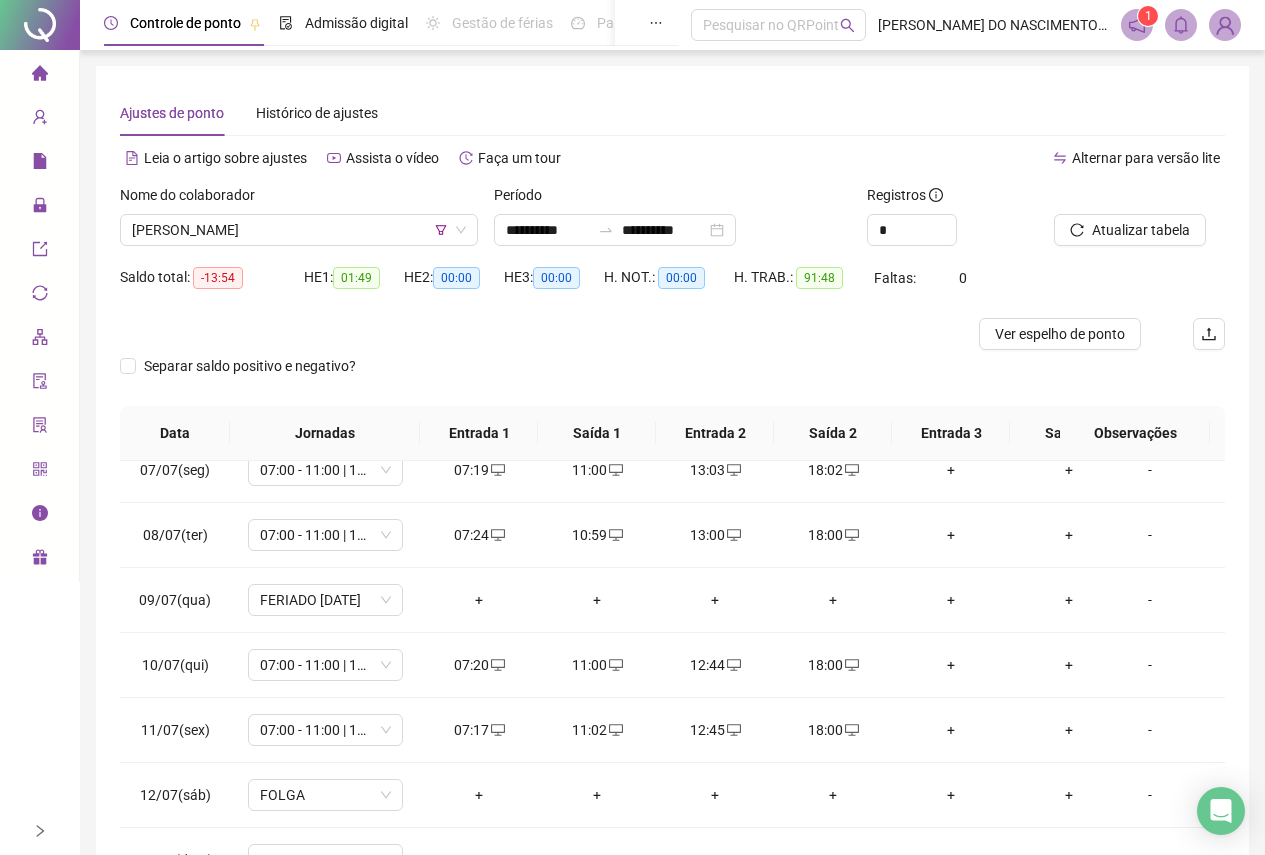 scroll, scrollTop: 393, scrollLeft: 0, axis: vertical 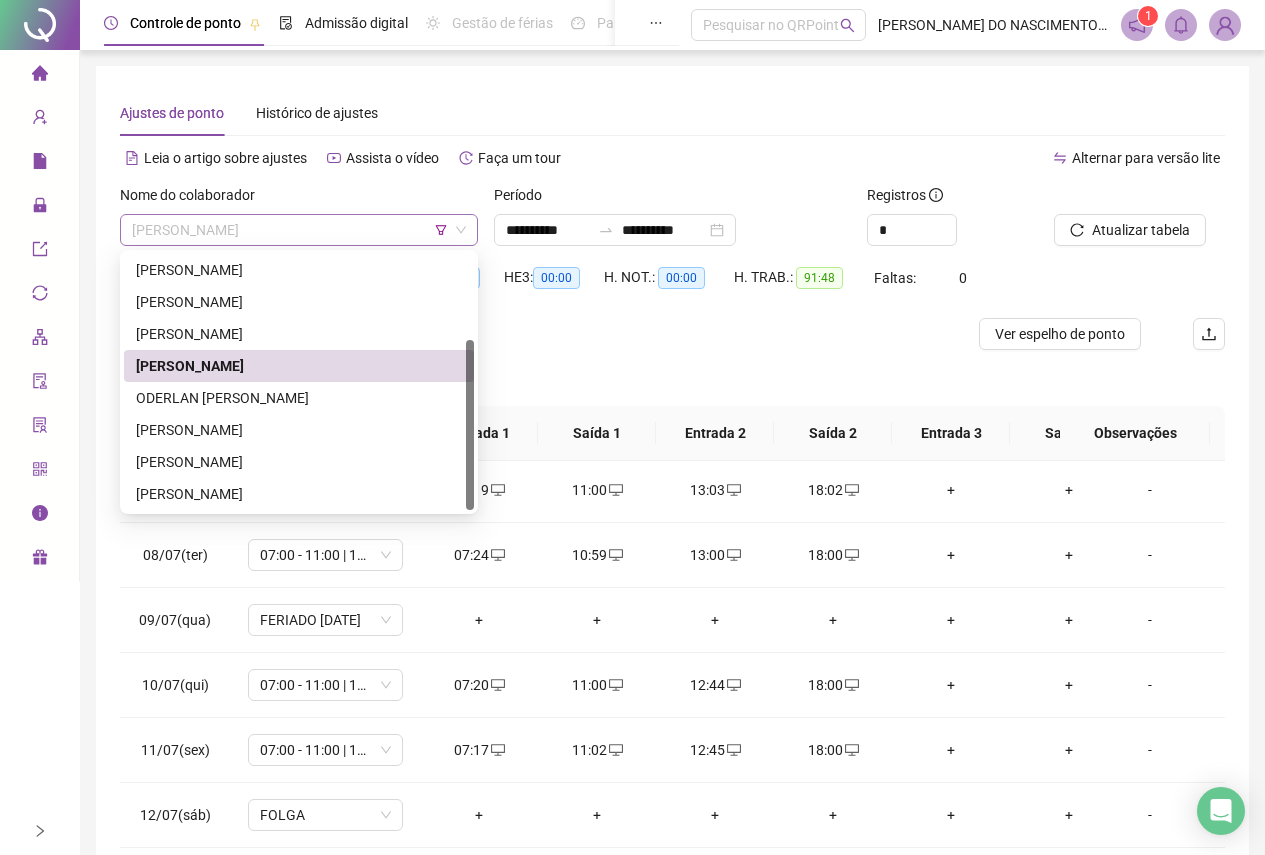 click on "[PERSON_NAME]" at bounding box center [299, 230] 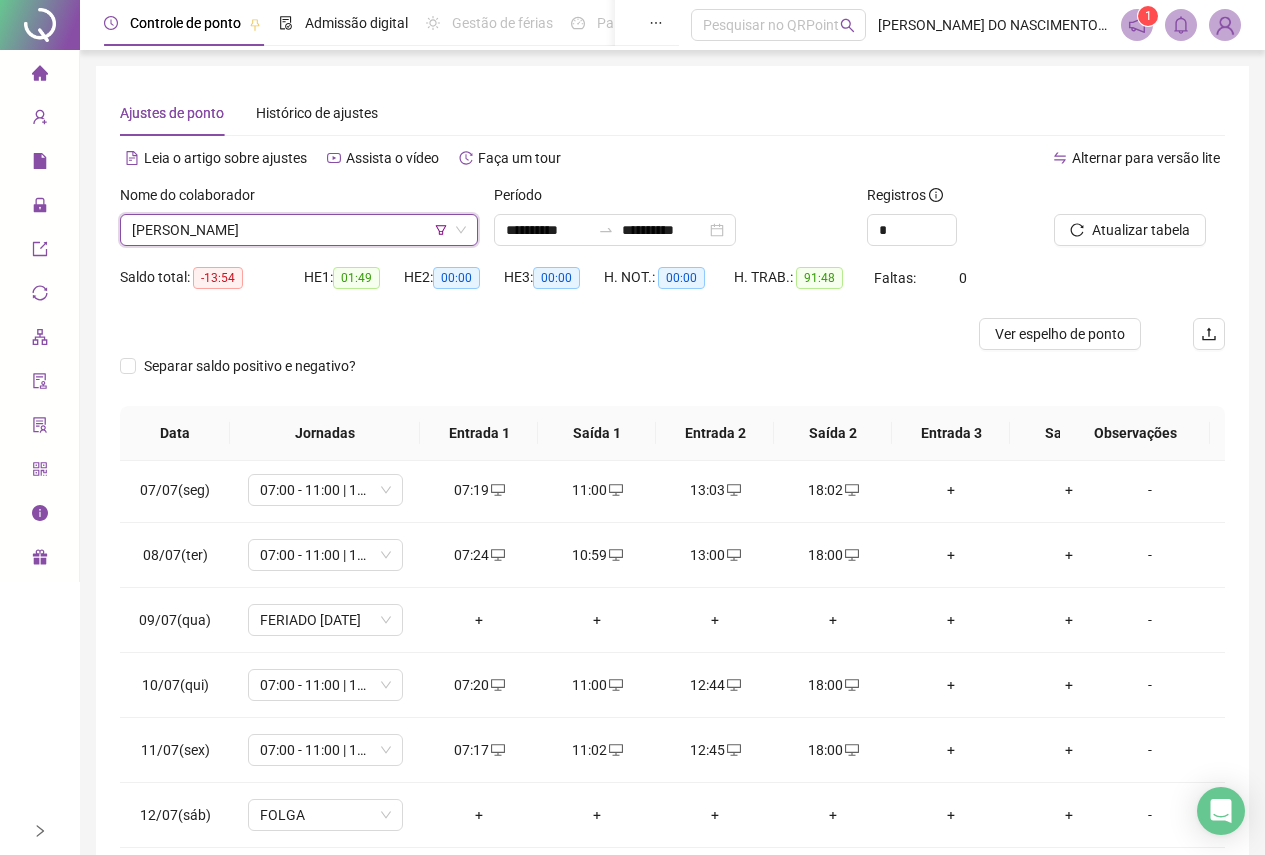 click on "[PERSON_NAME]" at bounding box center (299, 230) 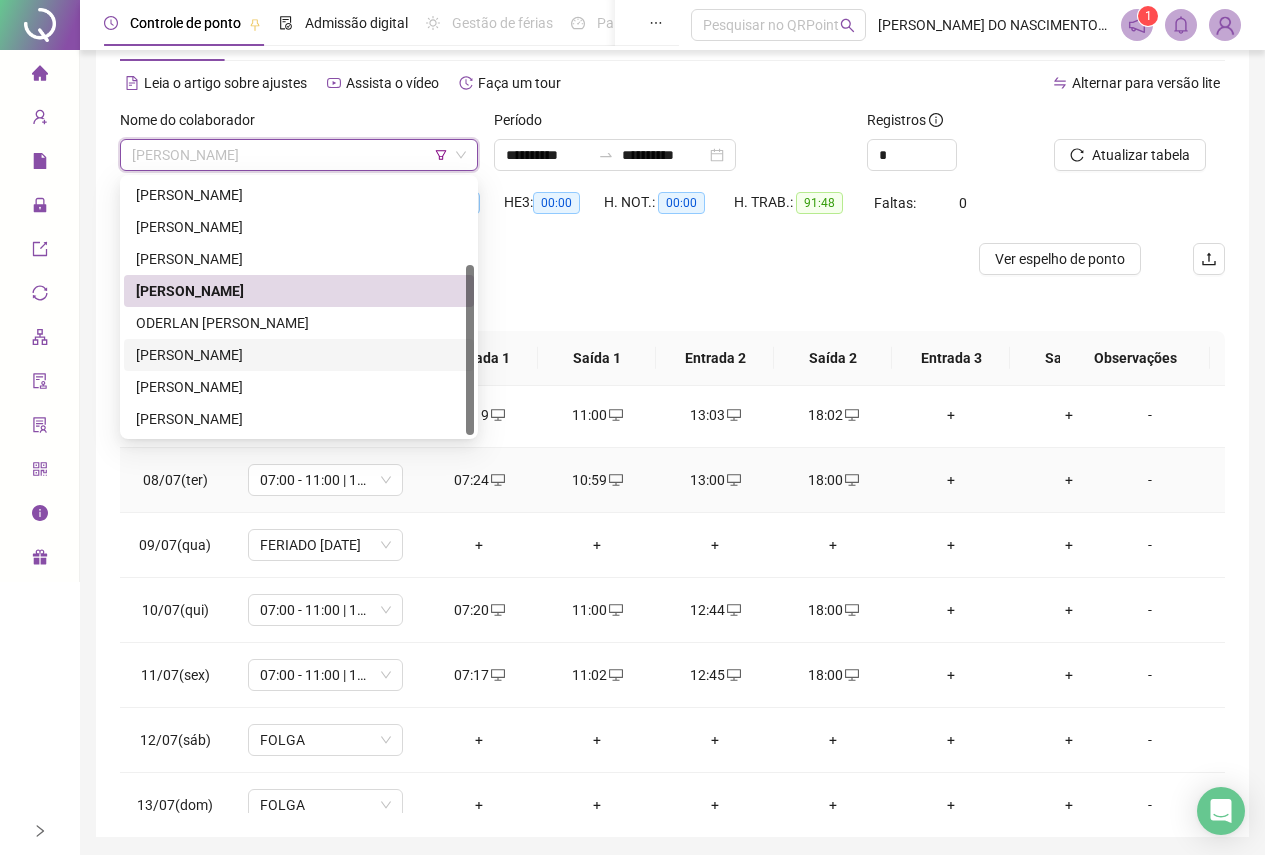 scroll, scrollTop: 100, scrollLeft: 0, axis: vertical 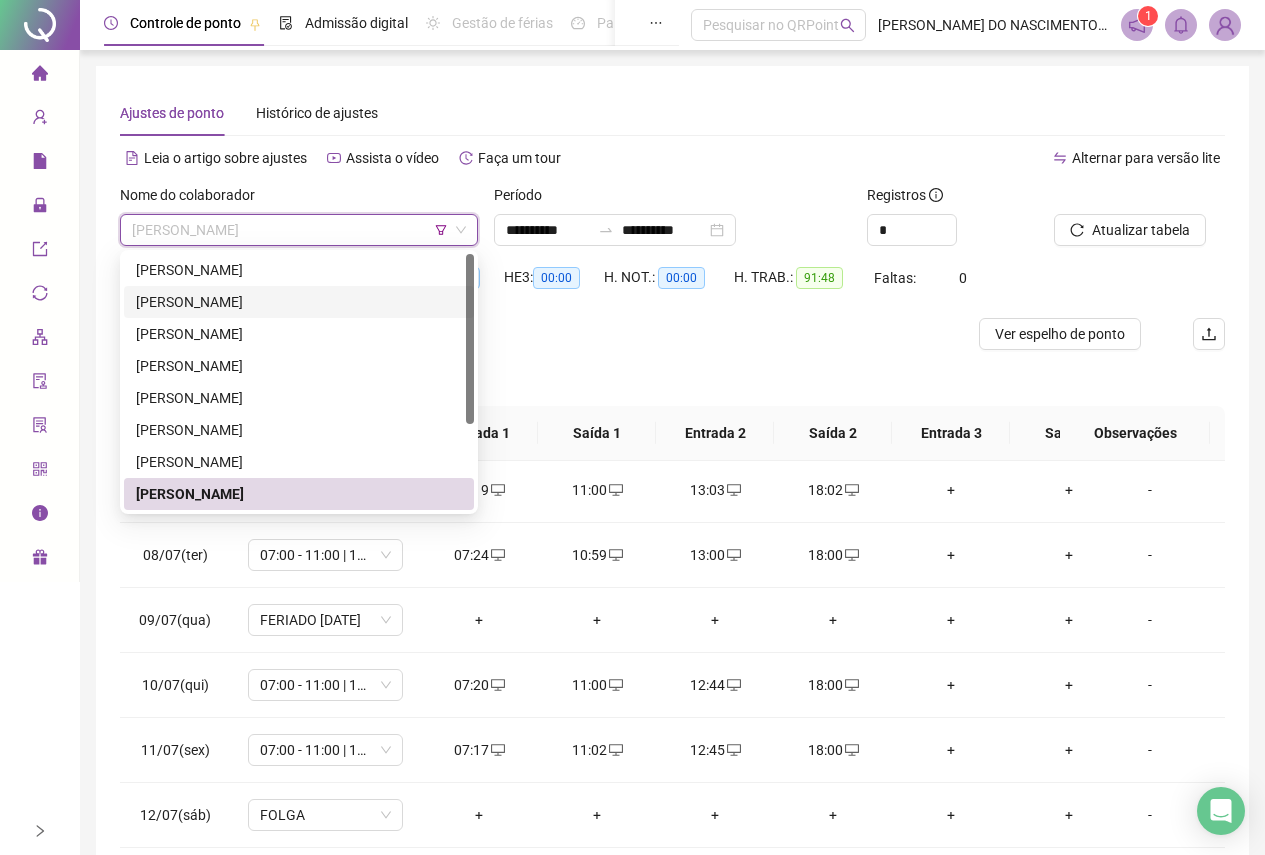 drag, startPoint x: 466, startPoint y: 295, endPoint x: 621, endPoint y: 261, distance: 158.68523 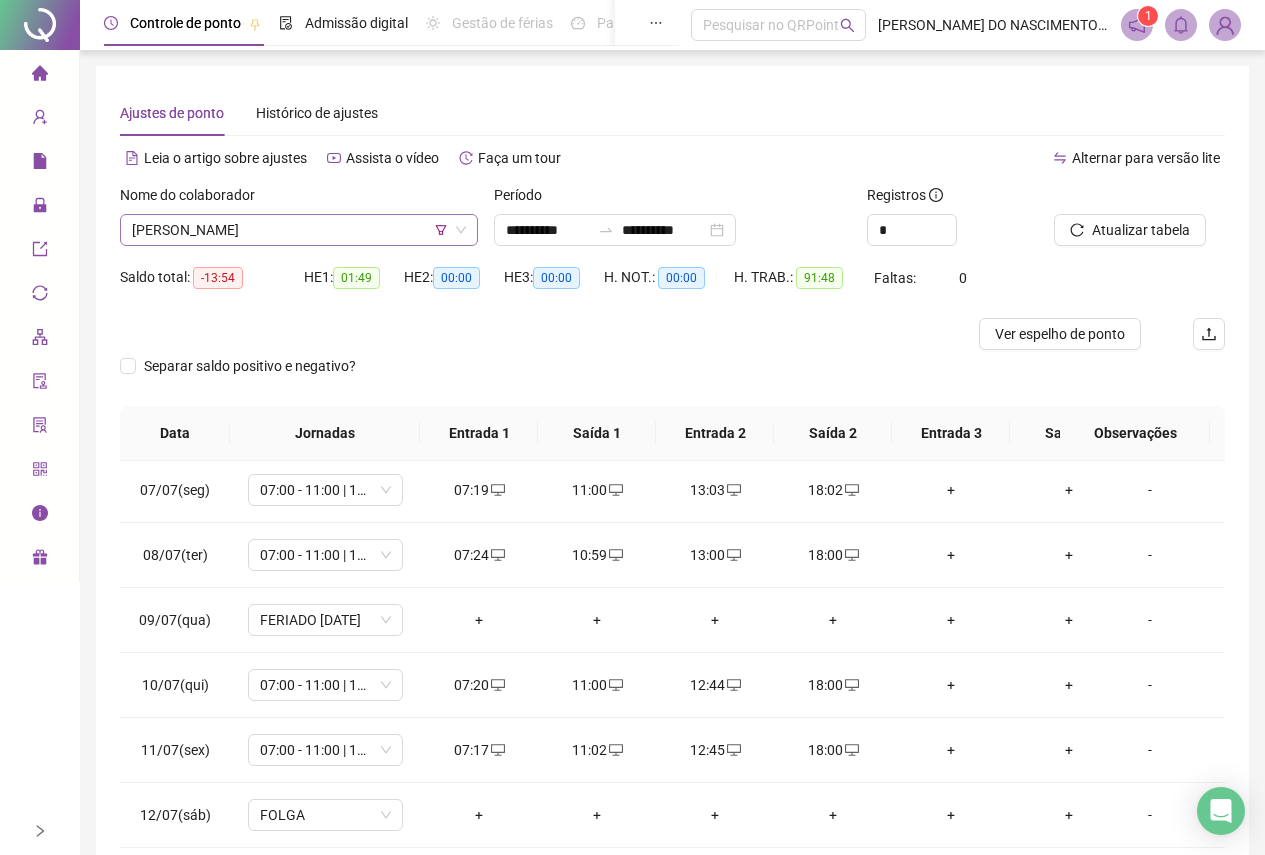 click on "[PERSON_NAME]" at bounding box center [299, 230] 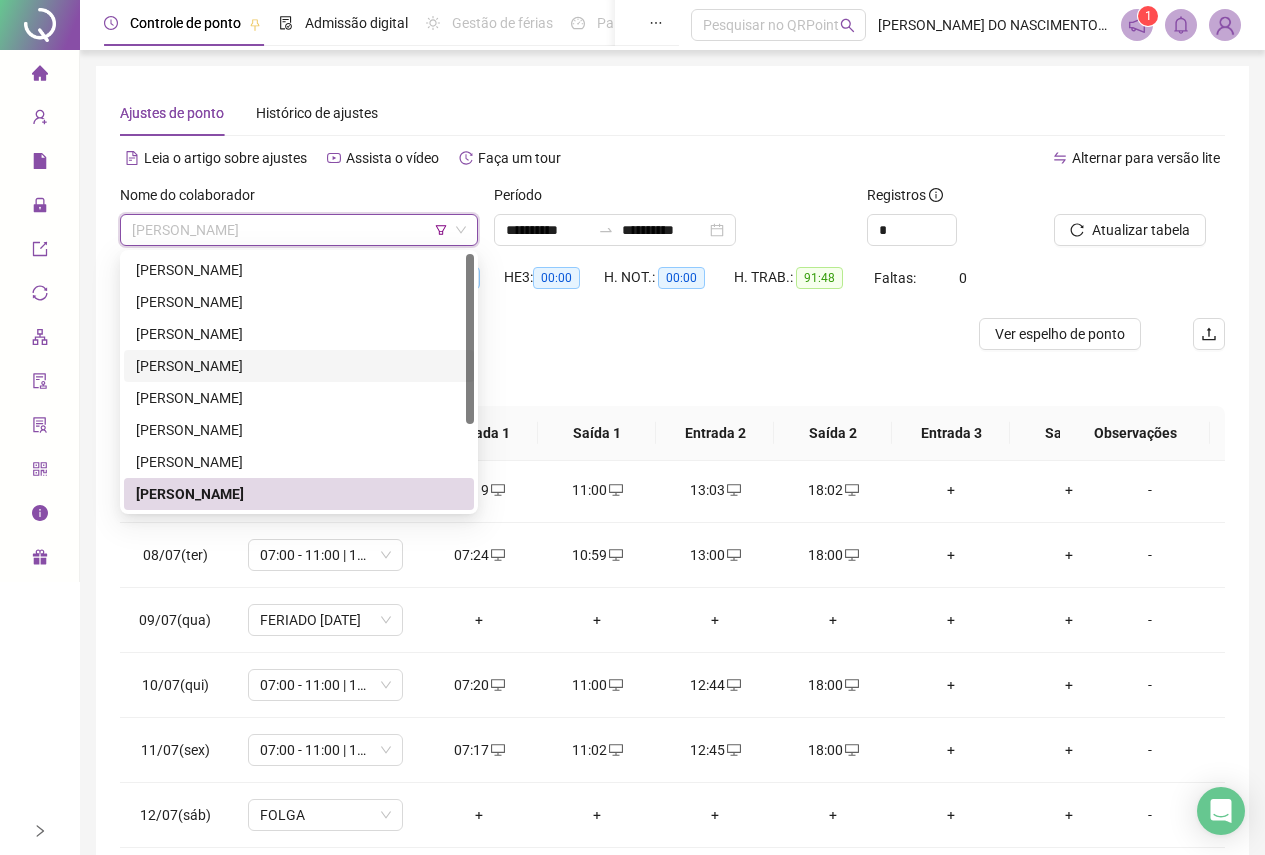 click on "[PERSON_NAME]" at bounding box center (299, 366) 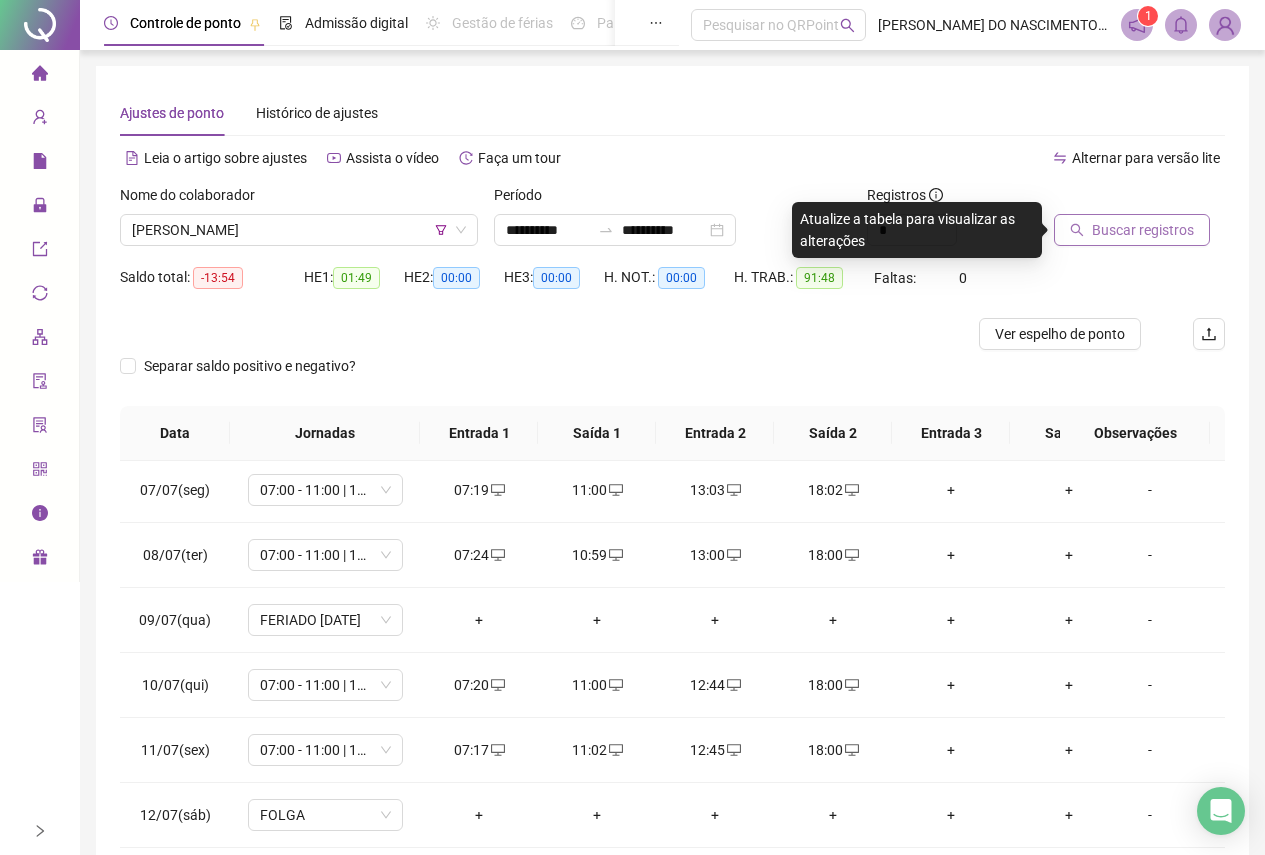 click on "Buscar registros" at bounding box center (1143, 230) 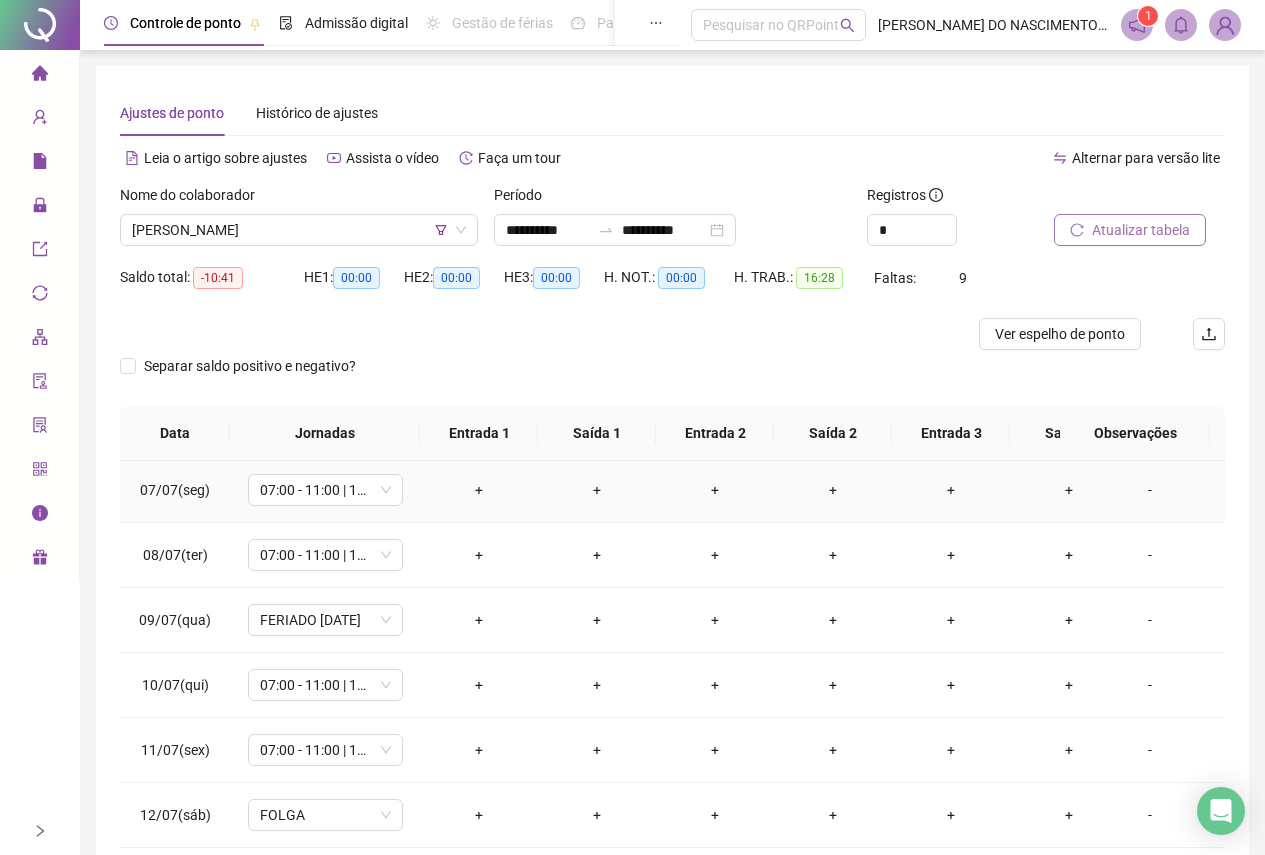 click on "+" at bounding box center [479, 490] 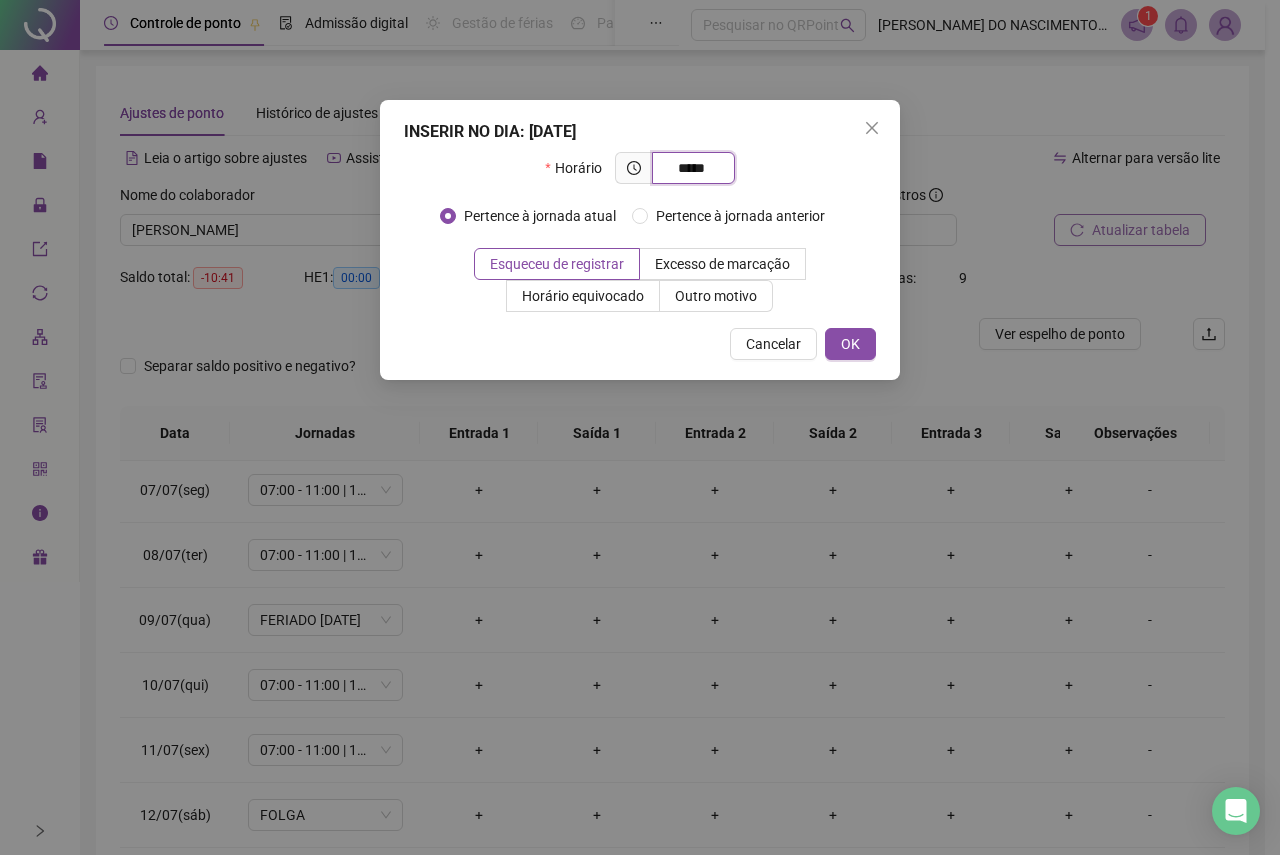 type on "*****" 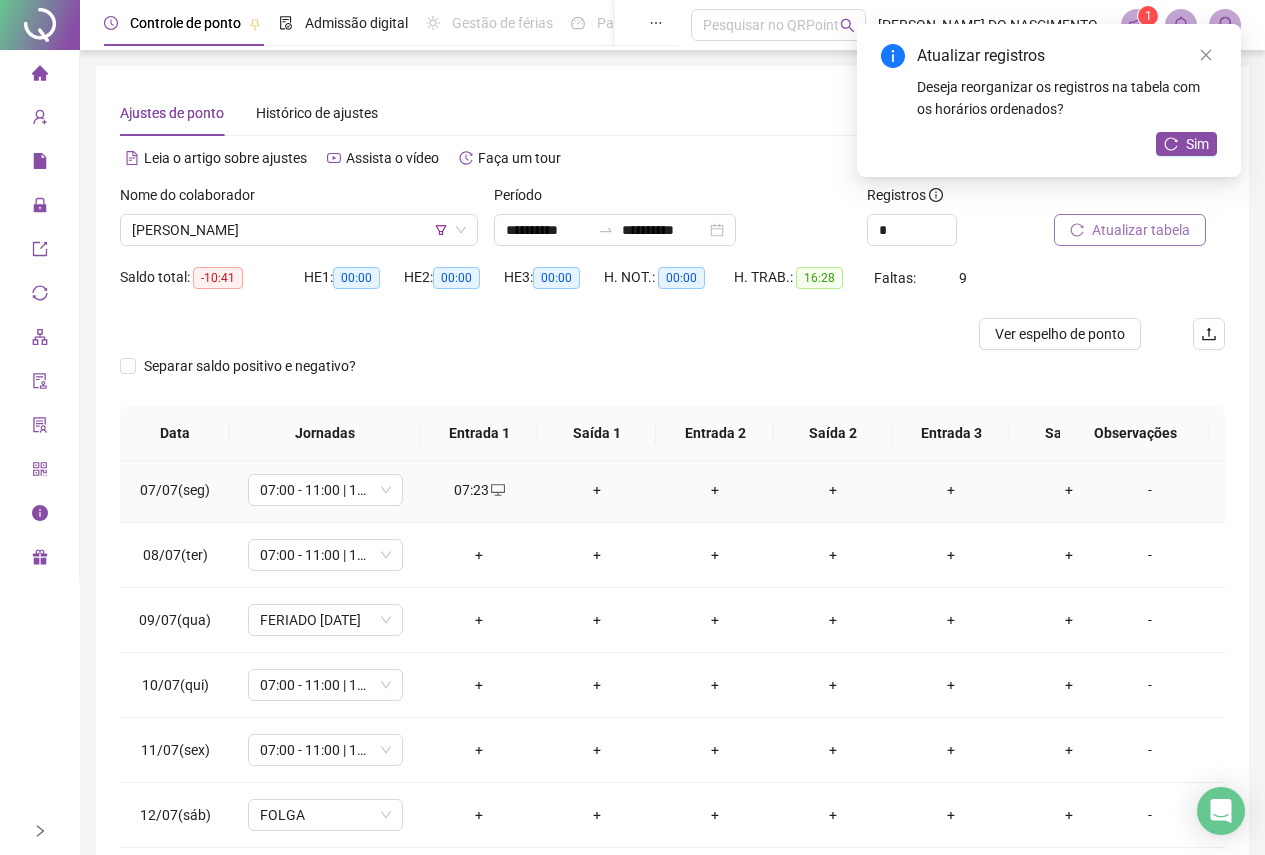 click on "+" at bounding box center [597, 490] 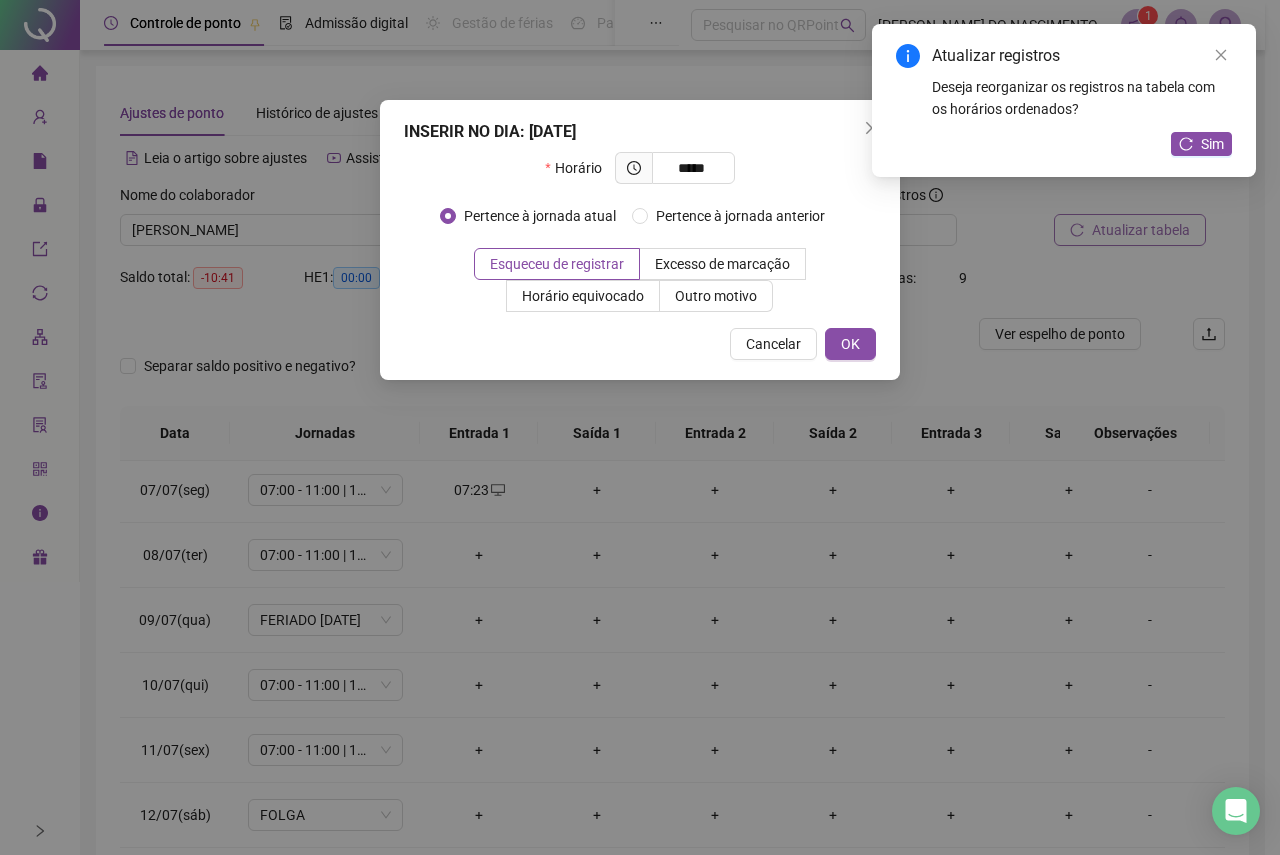 type on "*****" 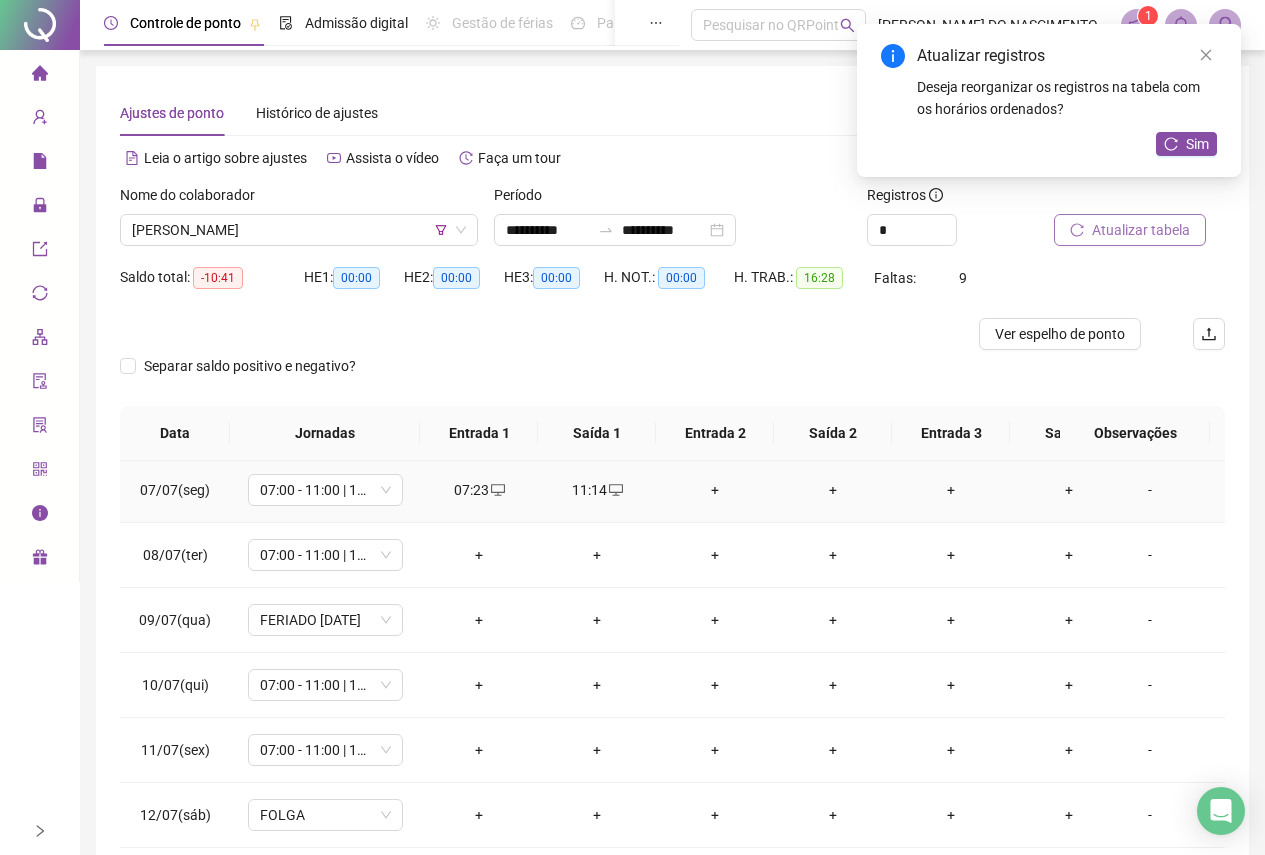 click on "+" at bounding box center [715, 490] 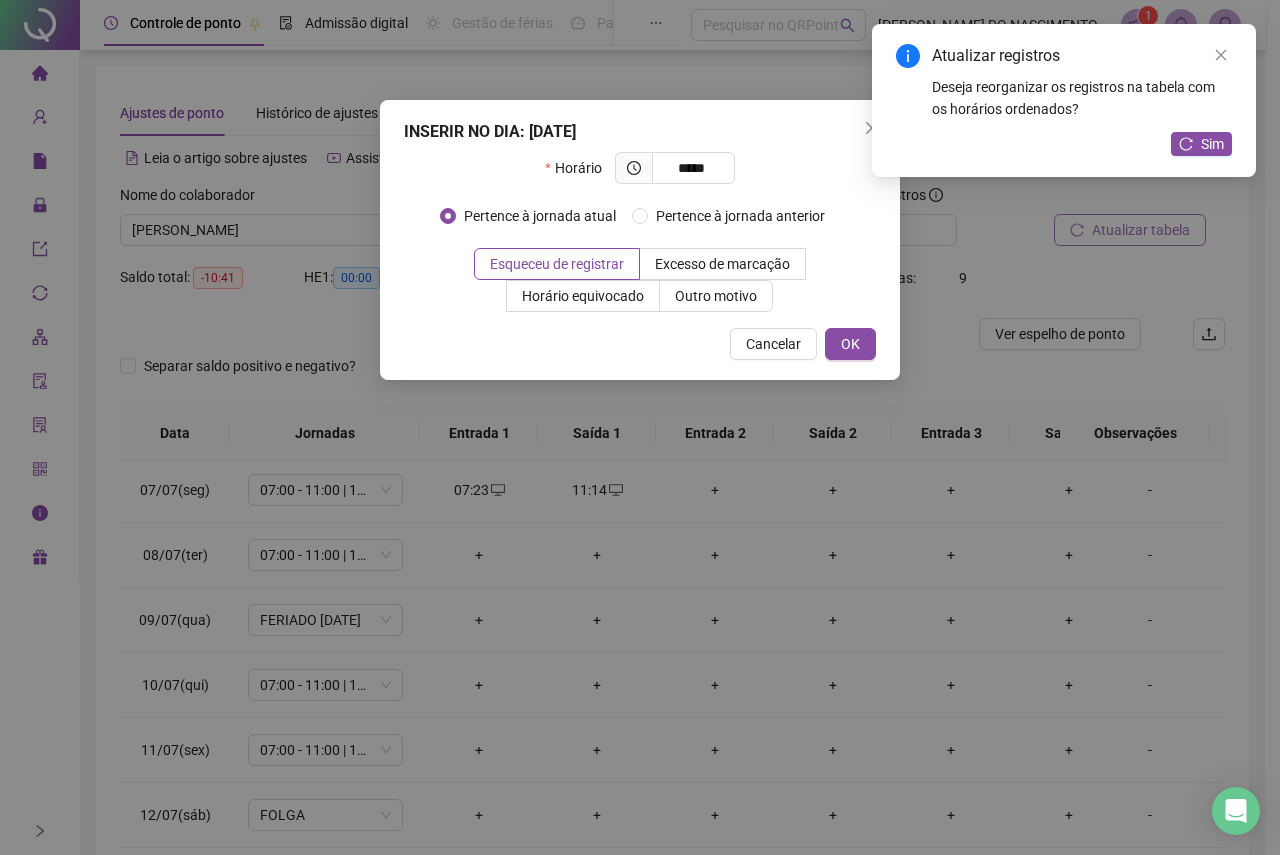 type on "*****" 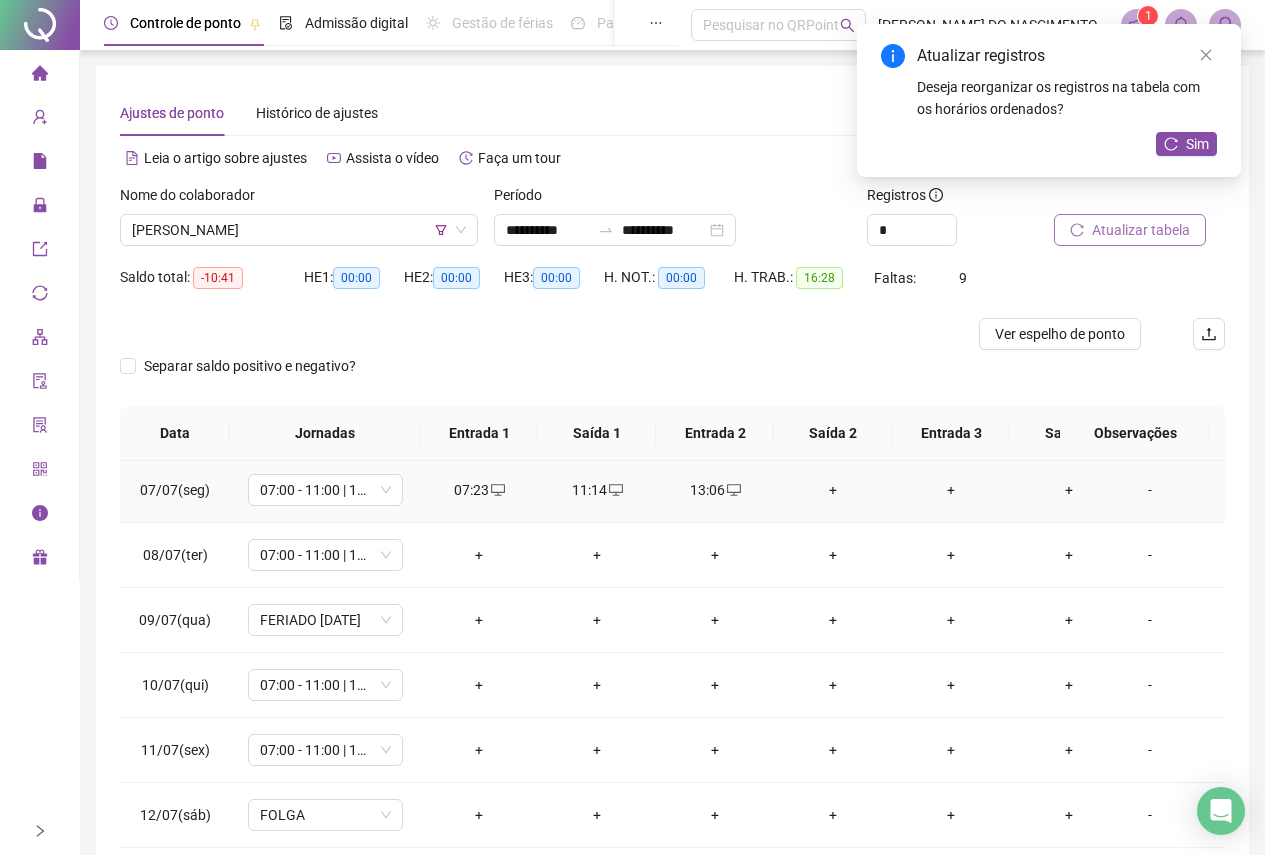 click on "+" at bounding box center [833, 490] 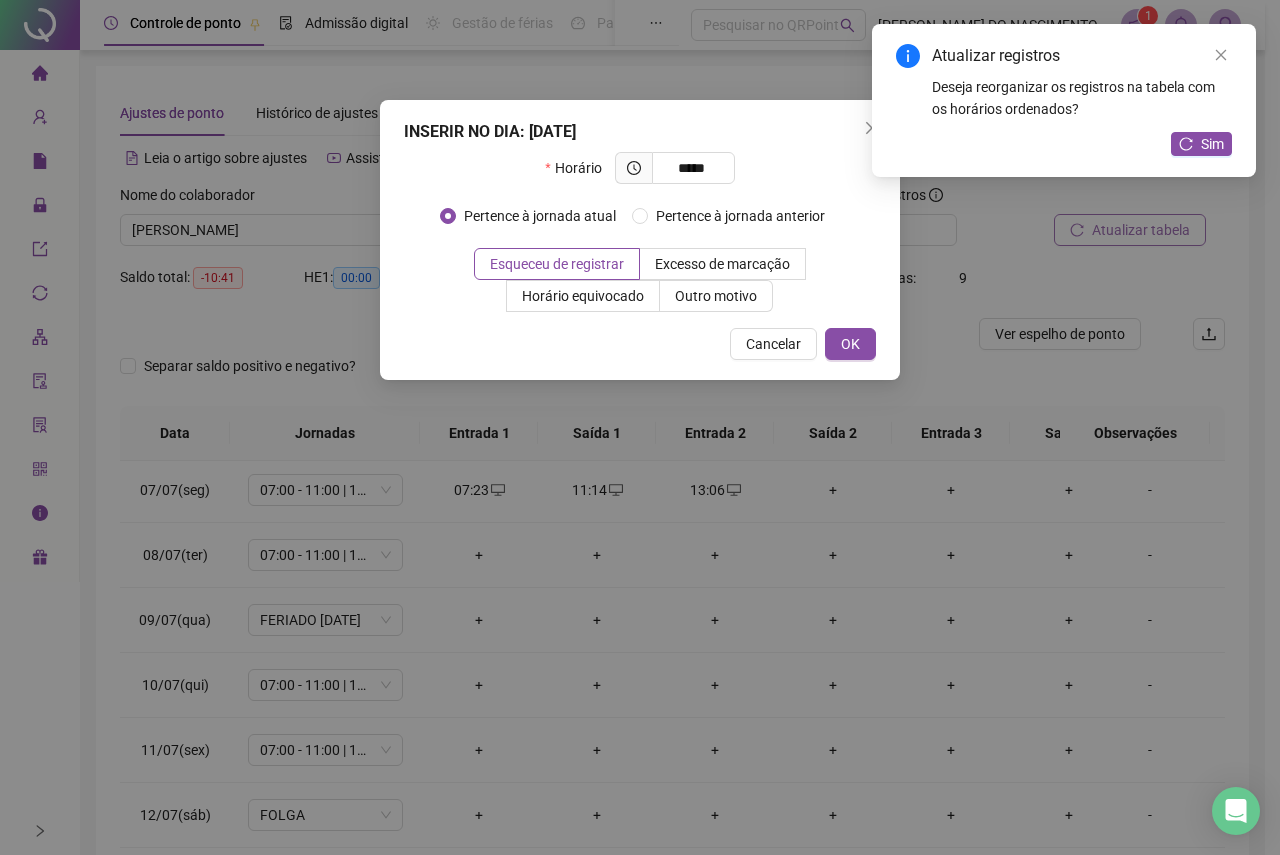 type on "*****" 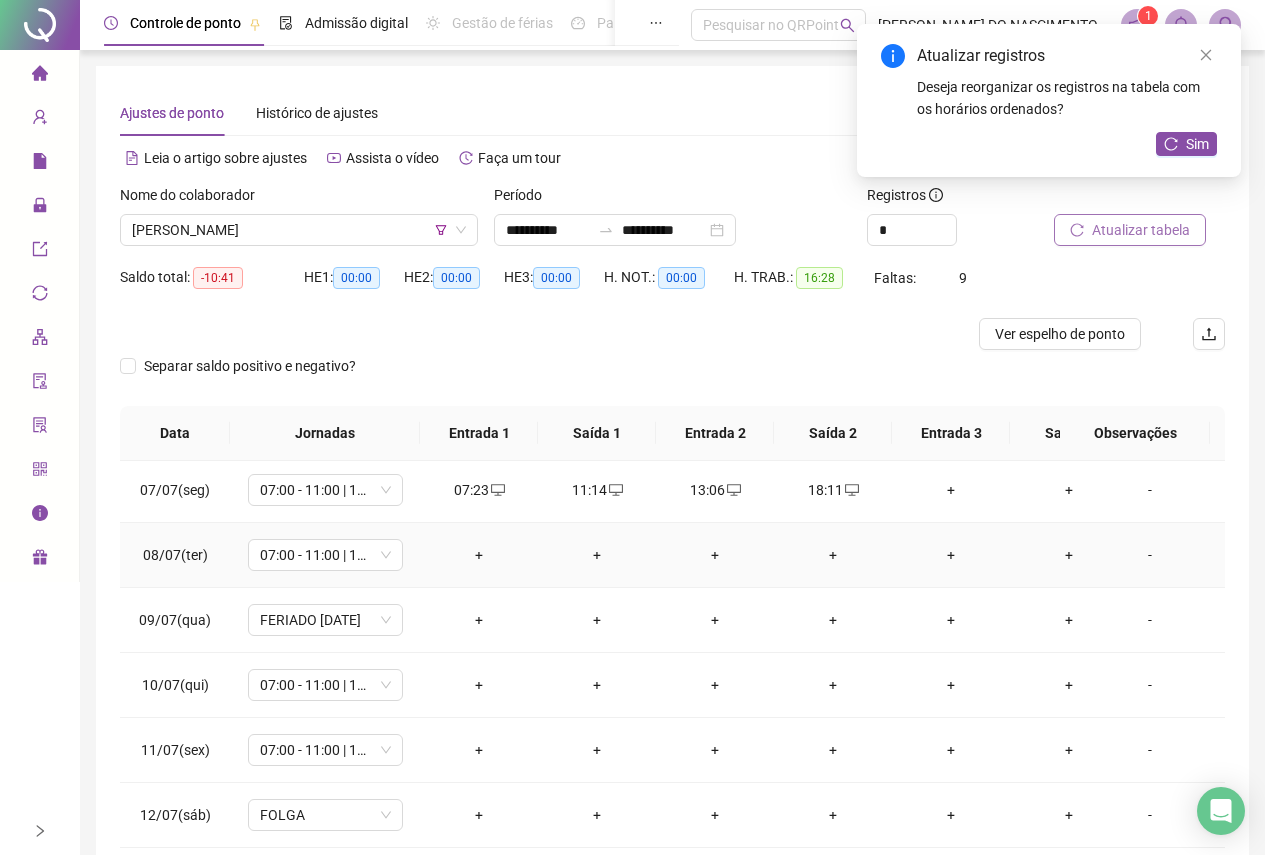 click on "+" at bounding box center (479, 555) 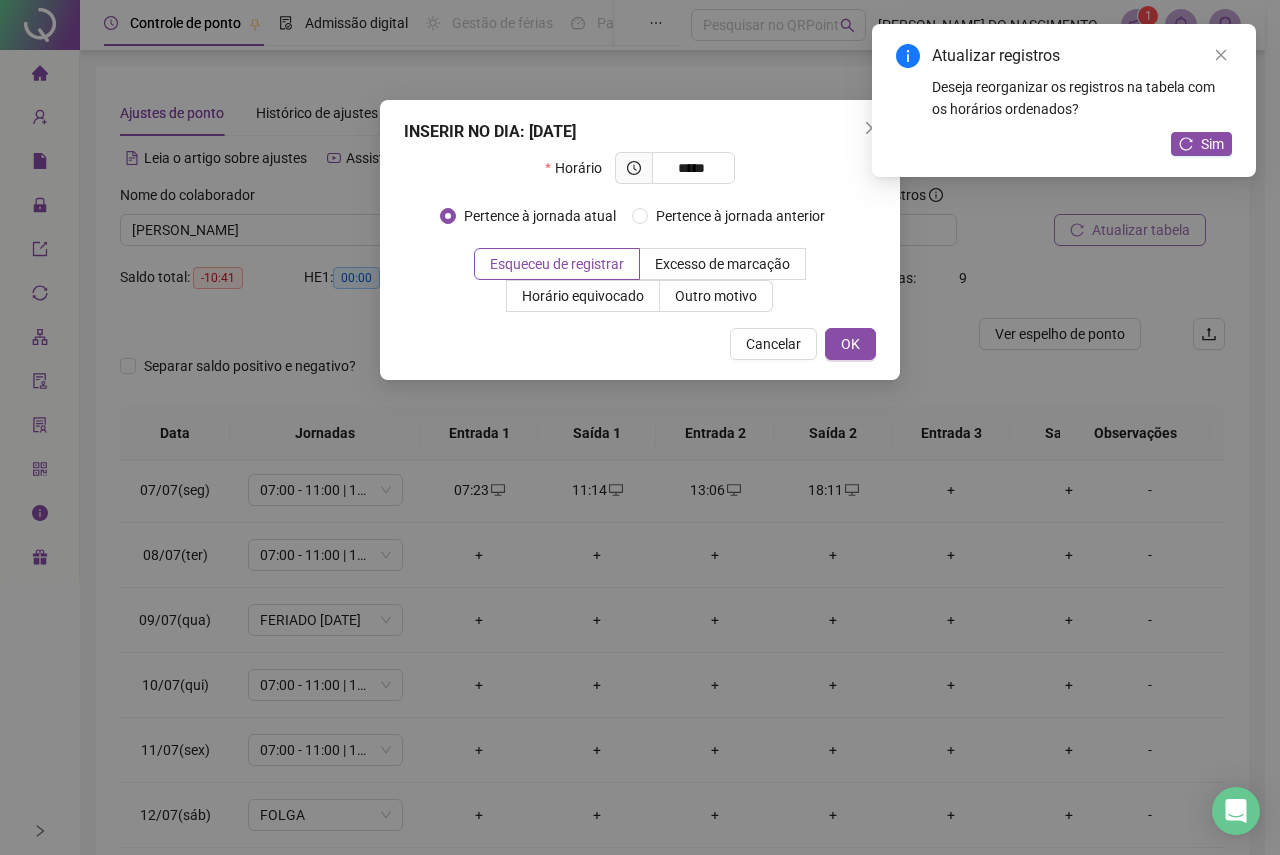 type on "*****" 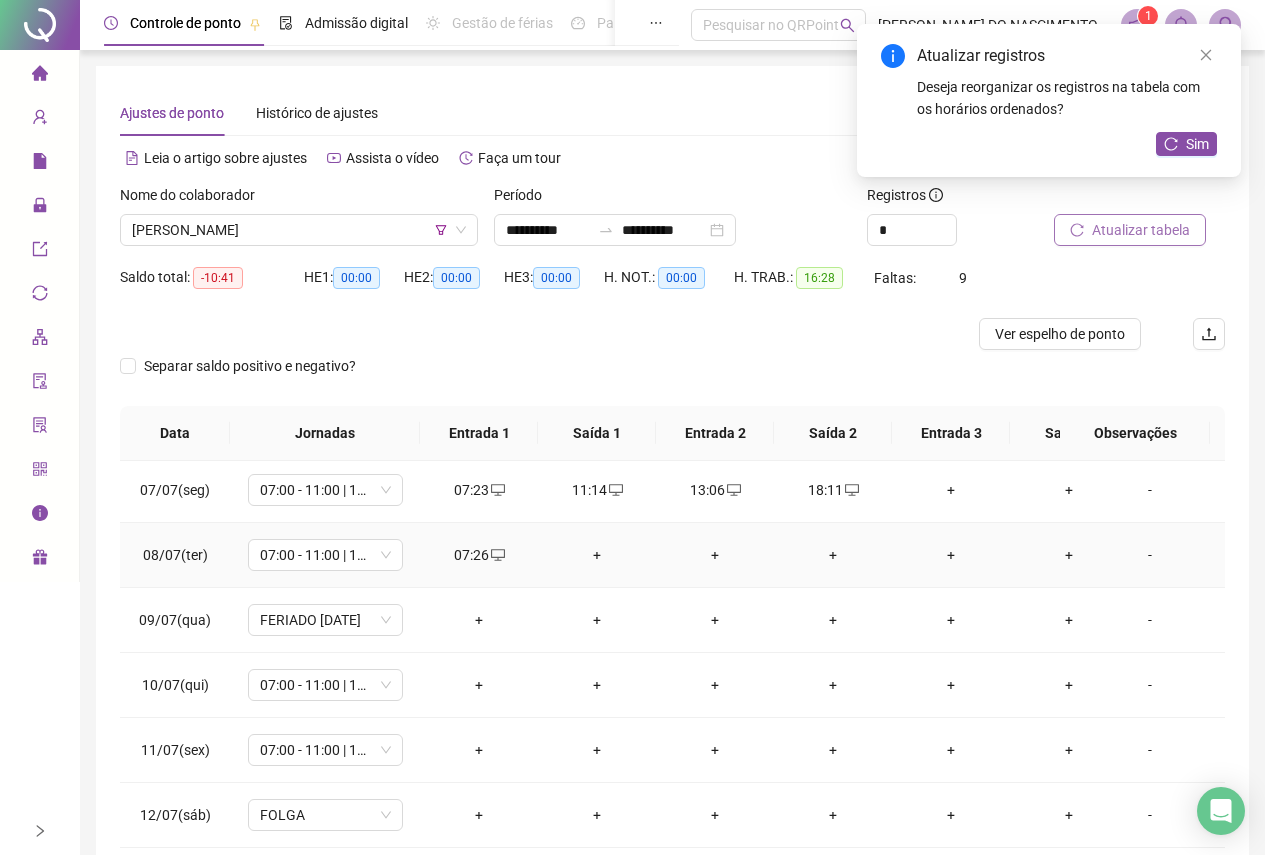 click on "+" at bounding box center [597, 555] 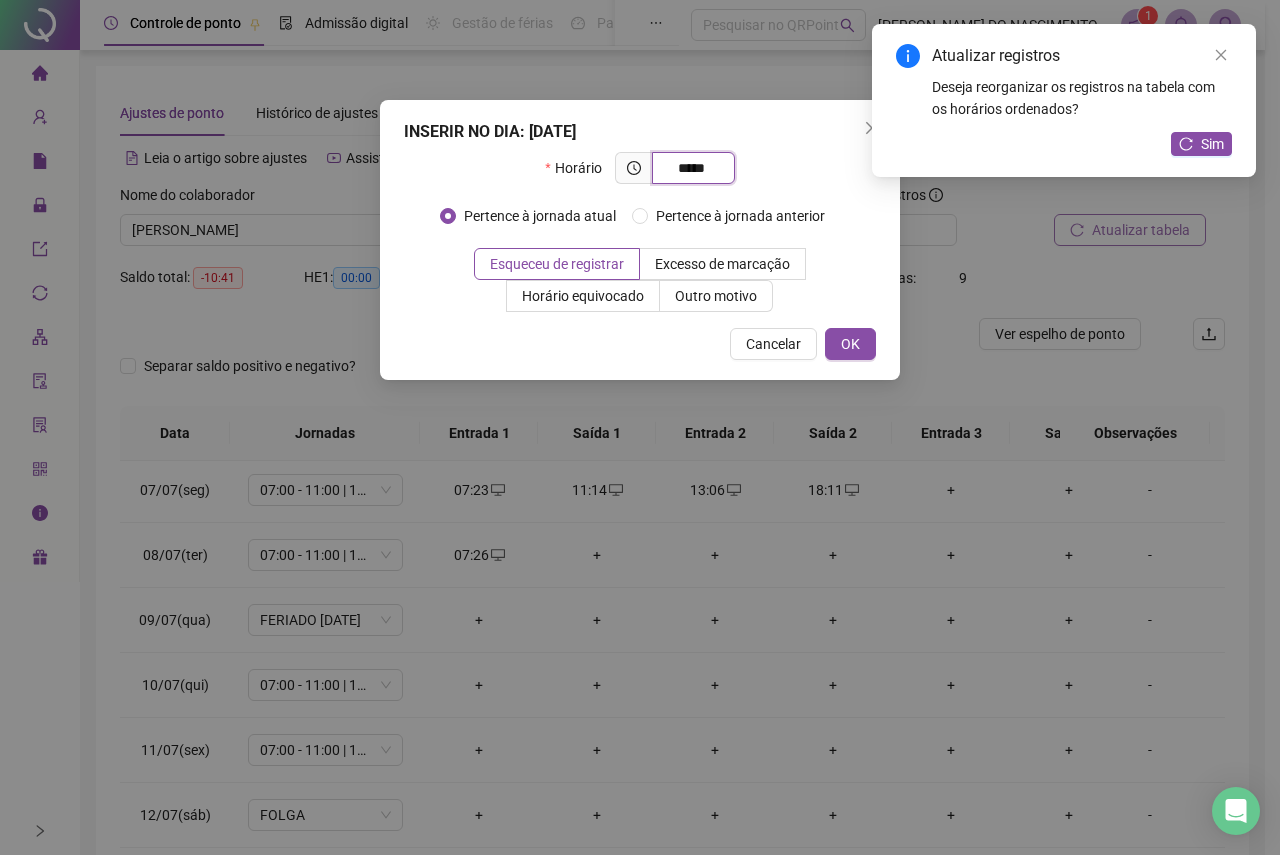 type on "*****" 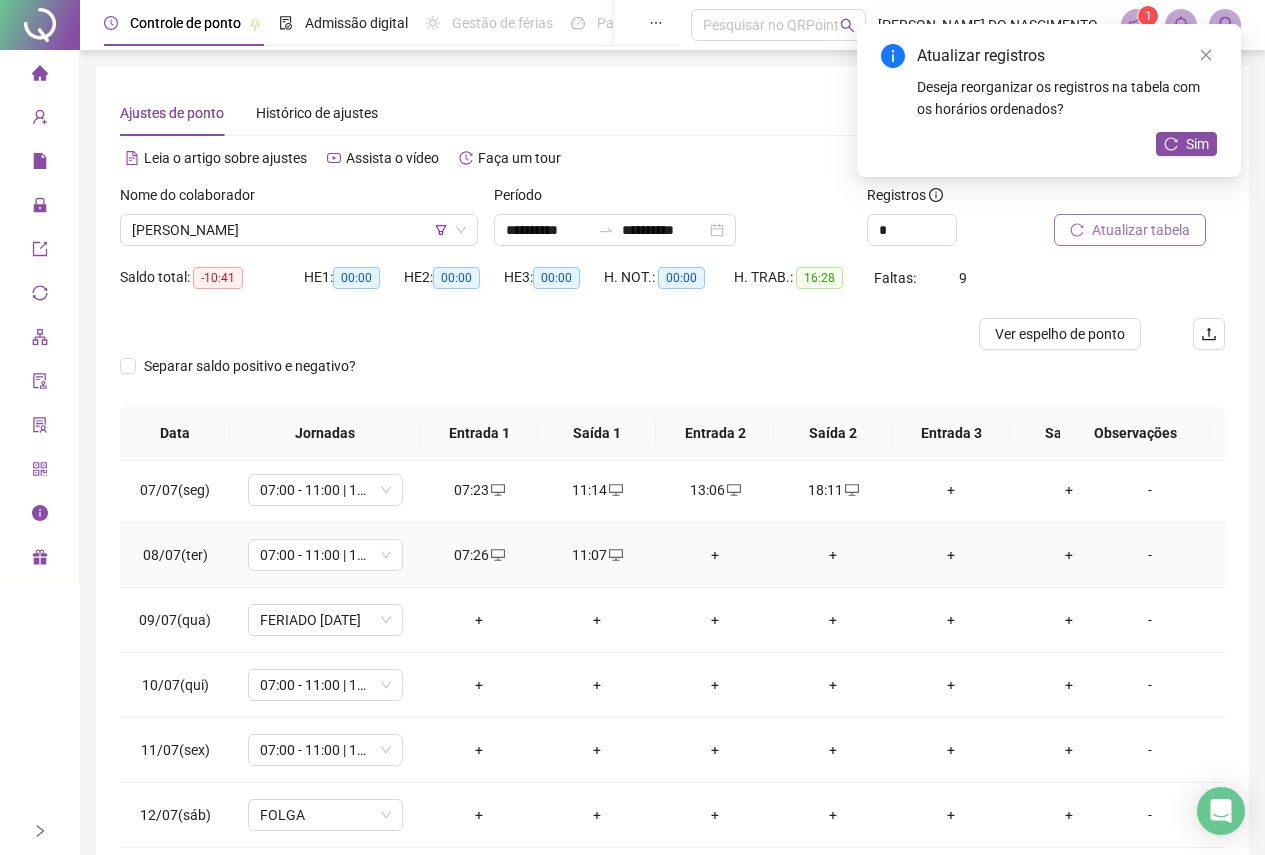 click on "+" at bounding box center (715, 555) 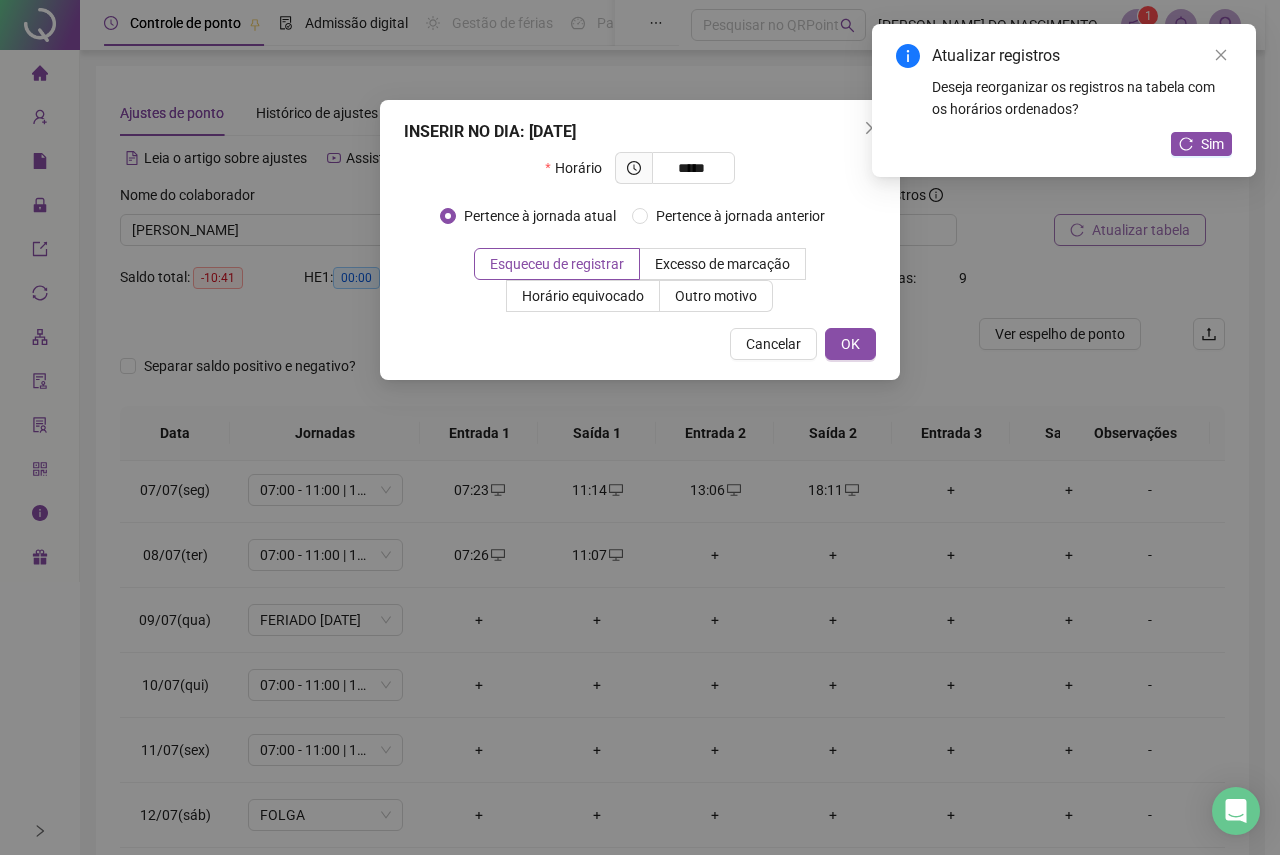 type on "*****" 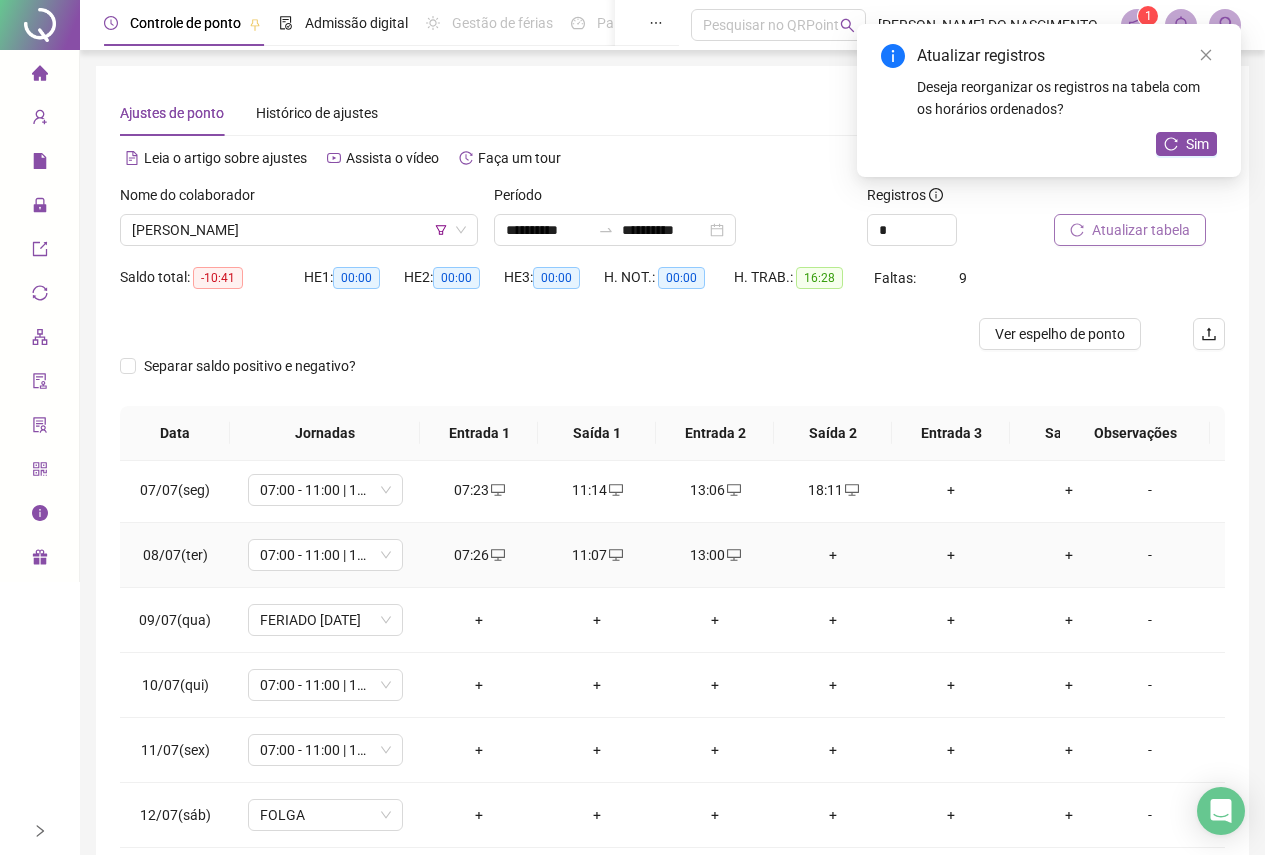 click on "+" at bounding box center [833, 555] 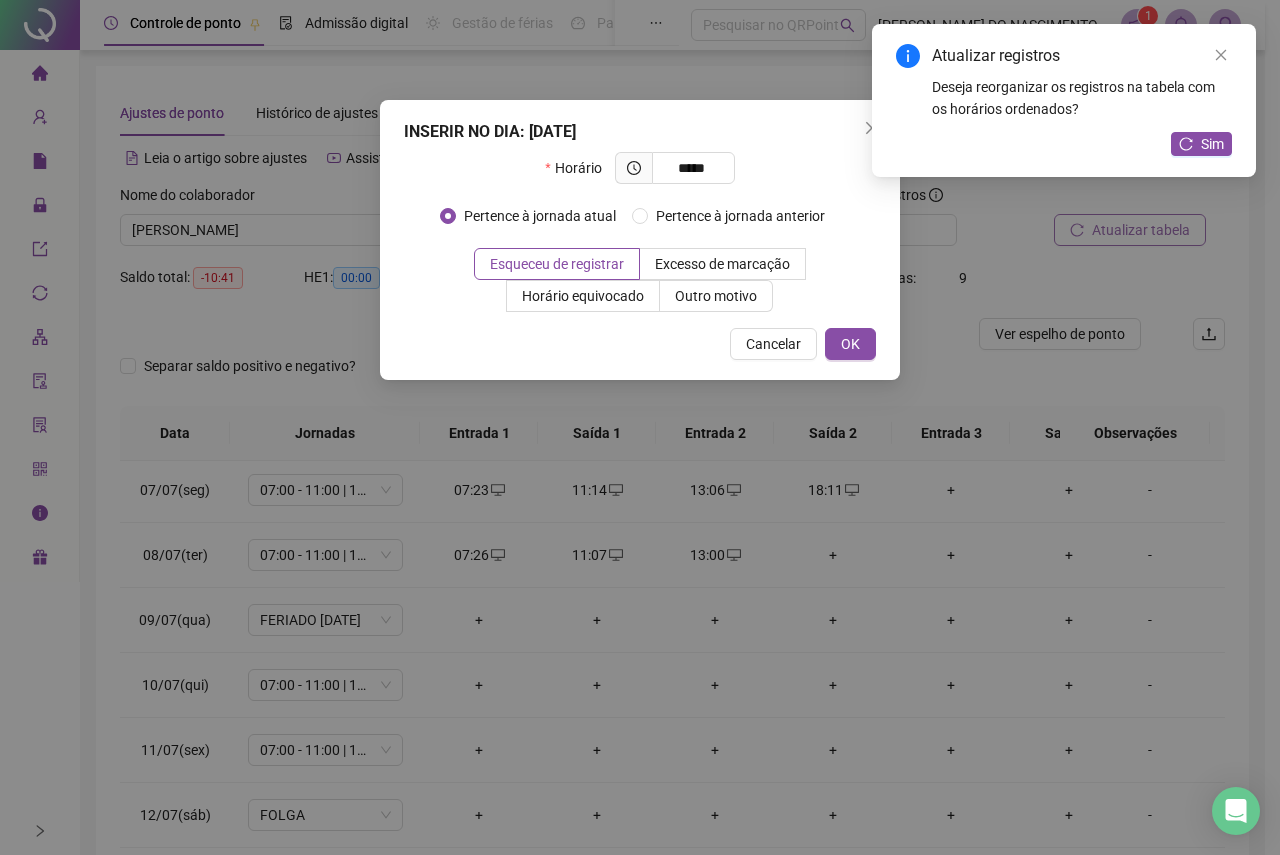 type on "*****" 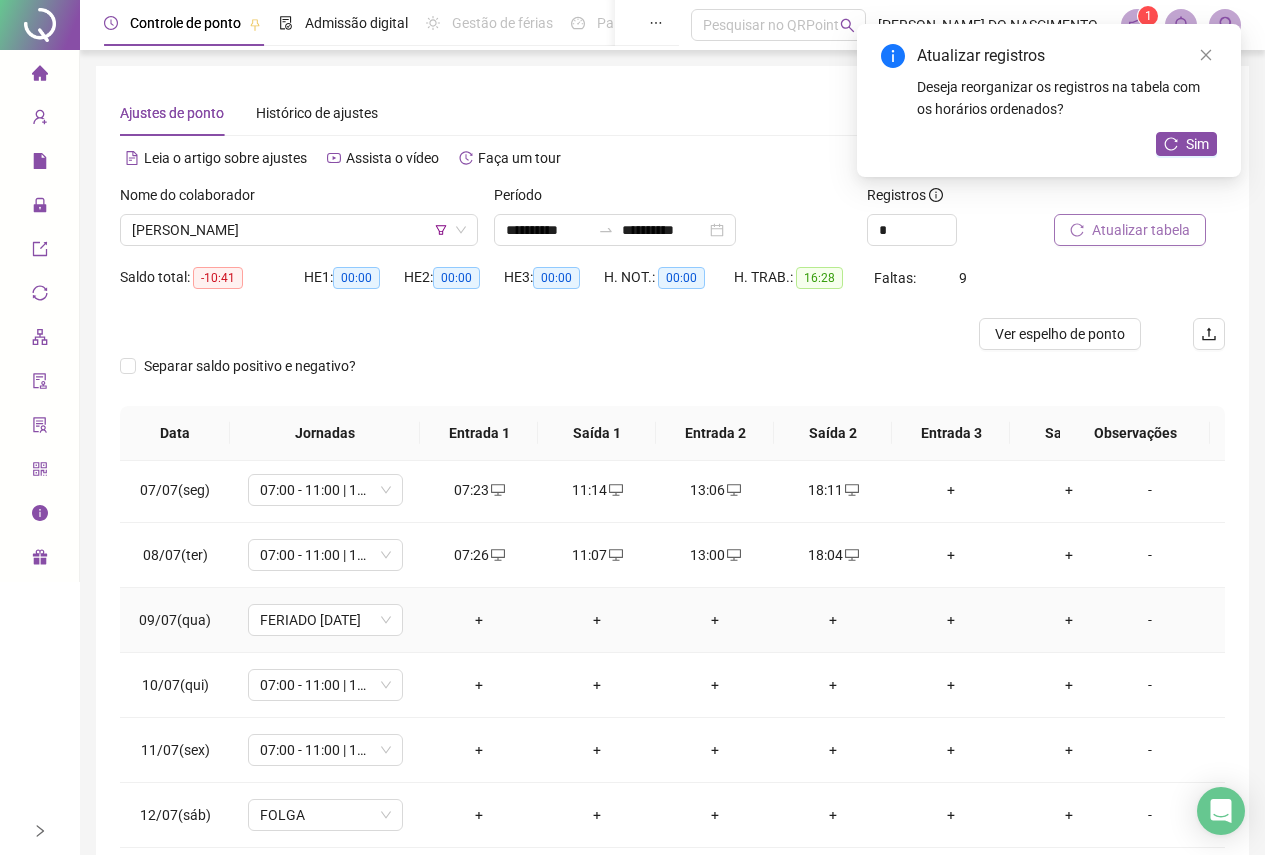 click on "+" at bounding box center [479, 620] 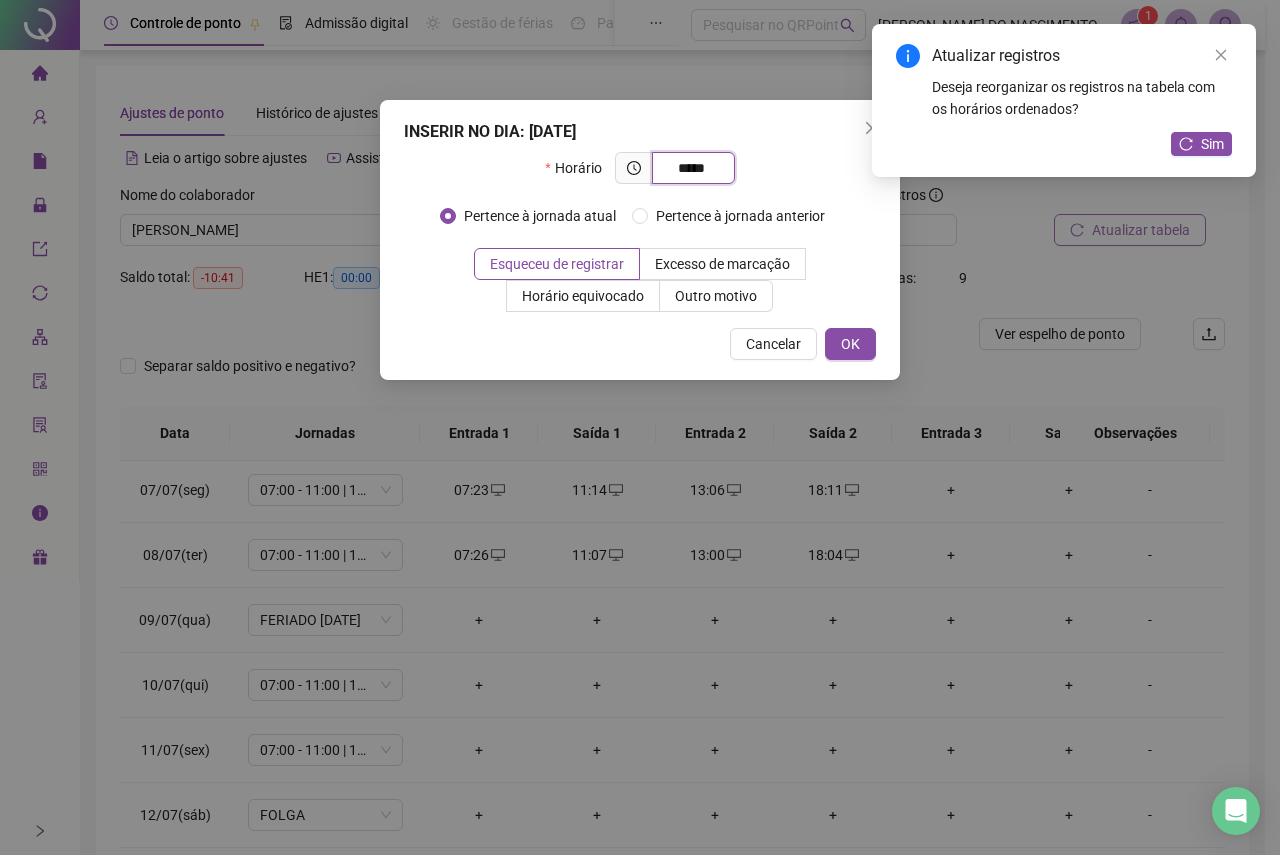 type on "*****" 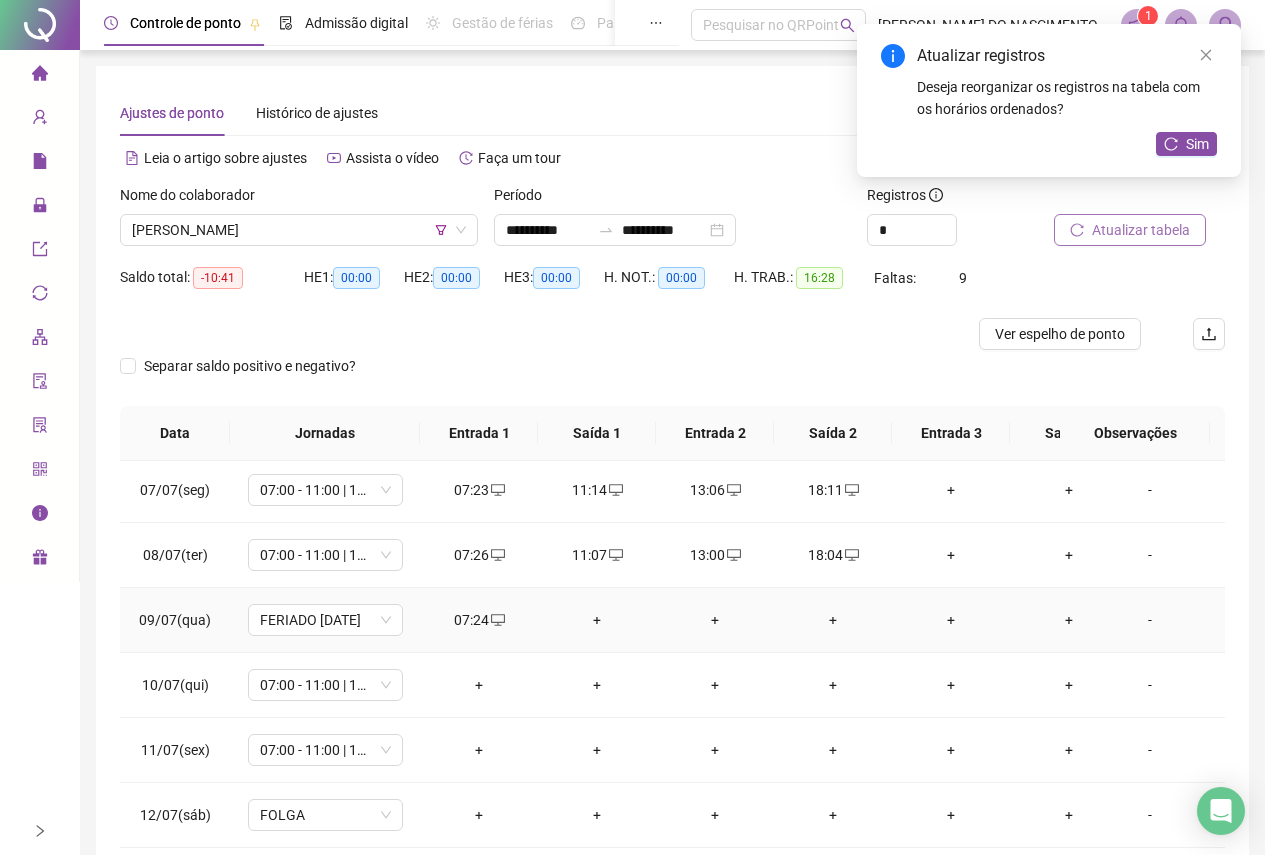 click on "07:24" at bounding box center [479, 620] 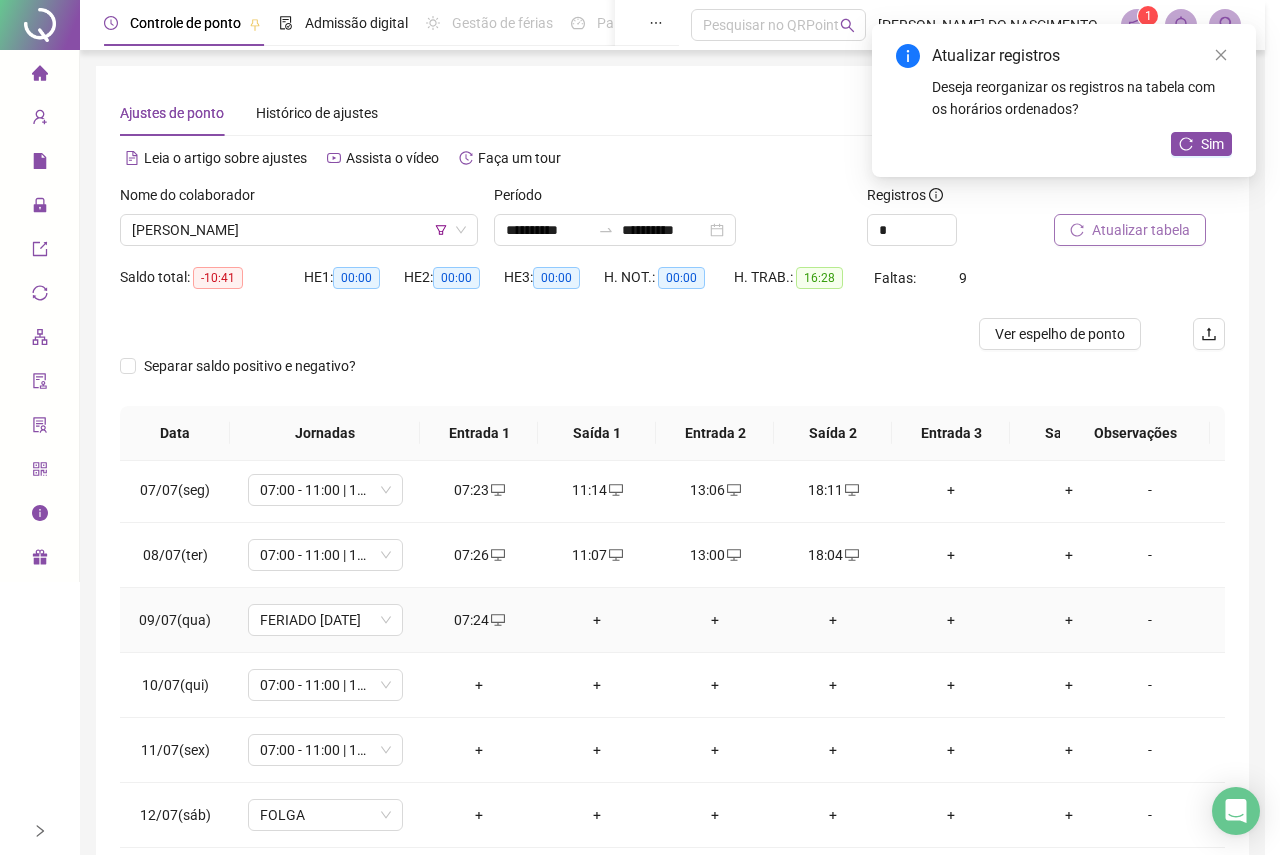 type on "**********" 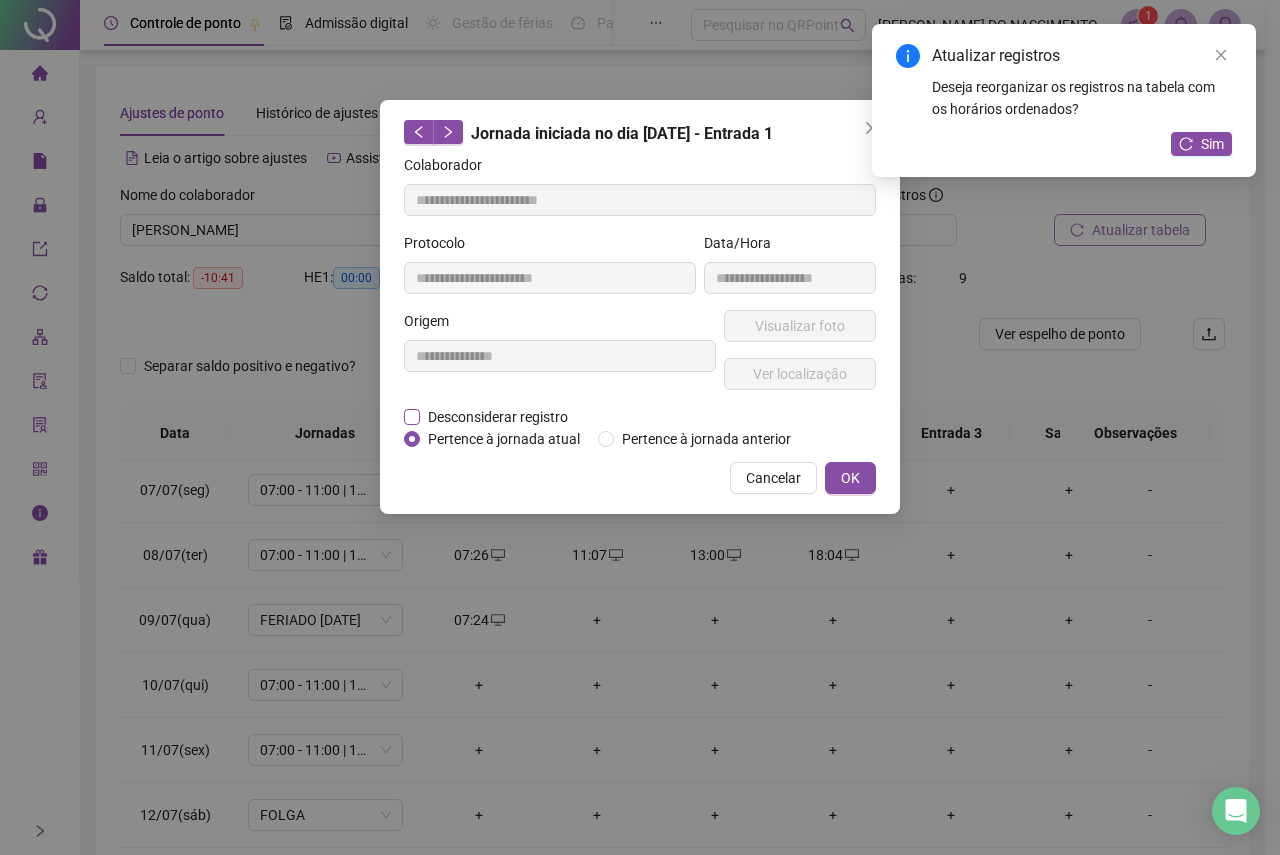 click on "Desconsiderar registro" at bounding box center (498, 417) 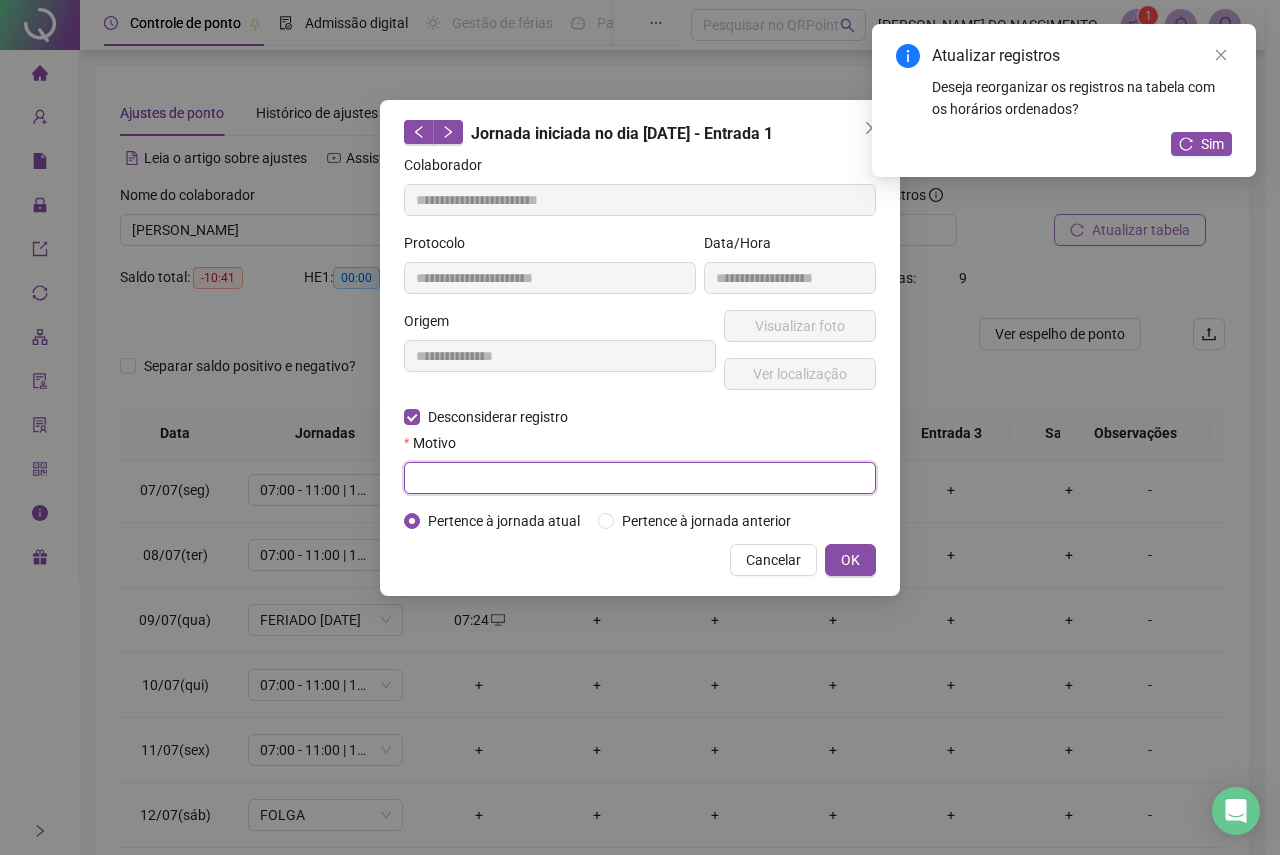 click at bounding box center (640, 478) 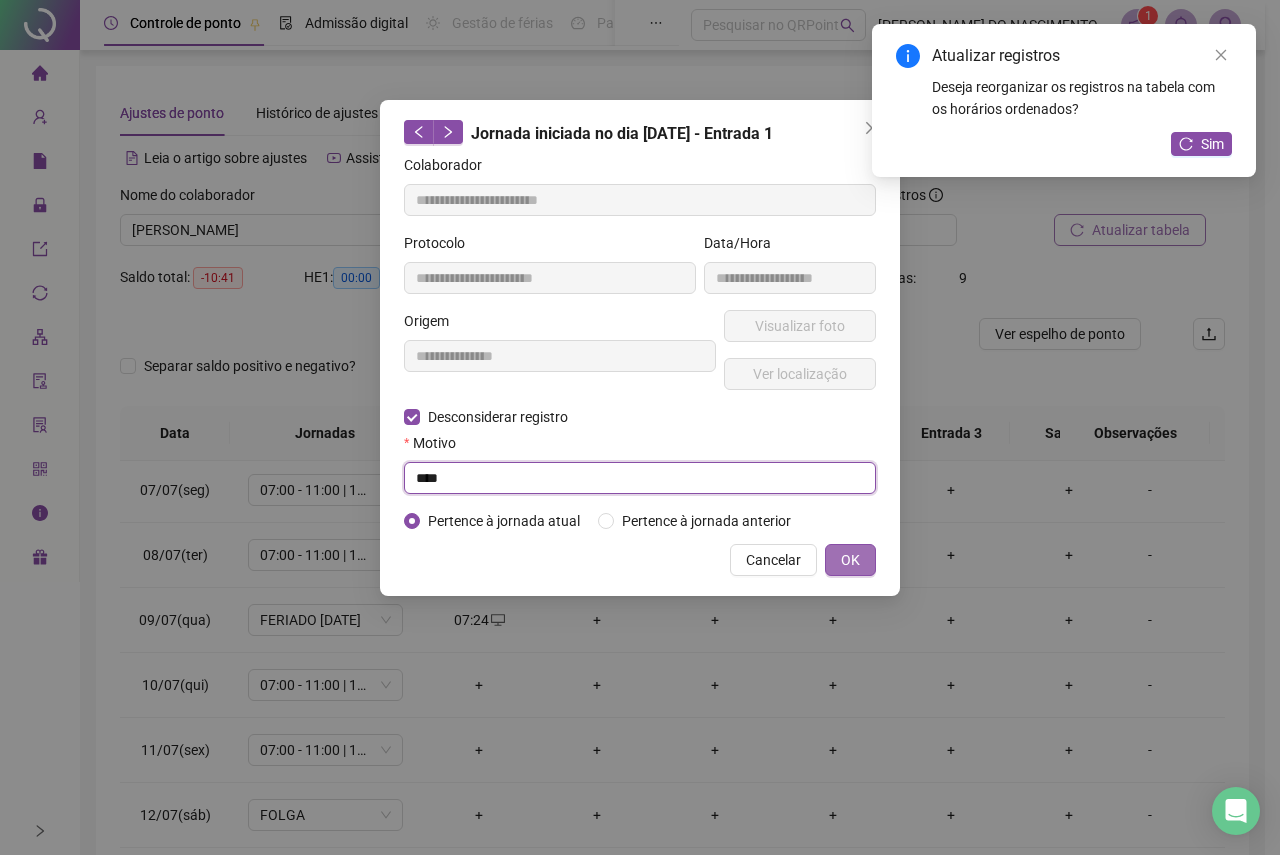 type on "****" 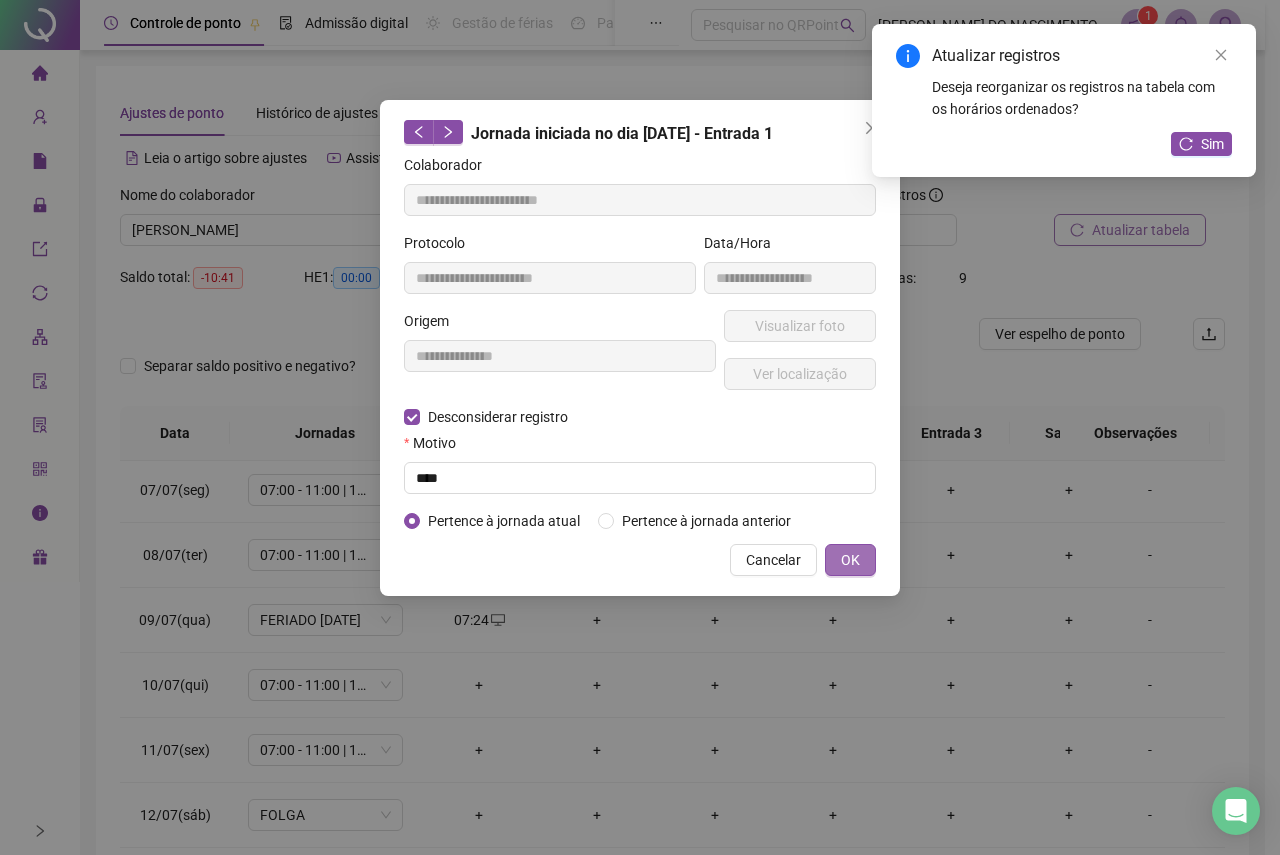 click on "OK" at bounding box center [850, 560] 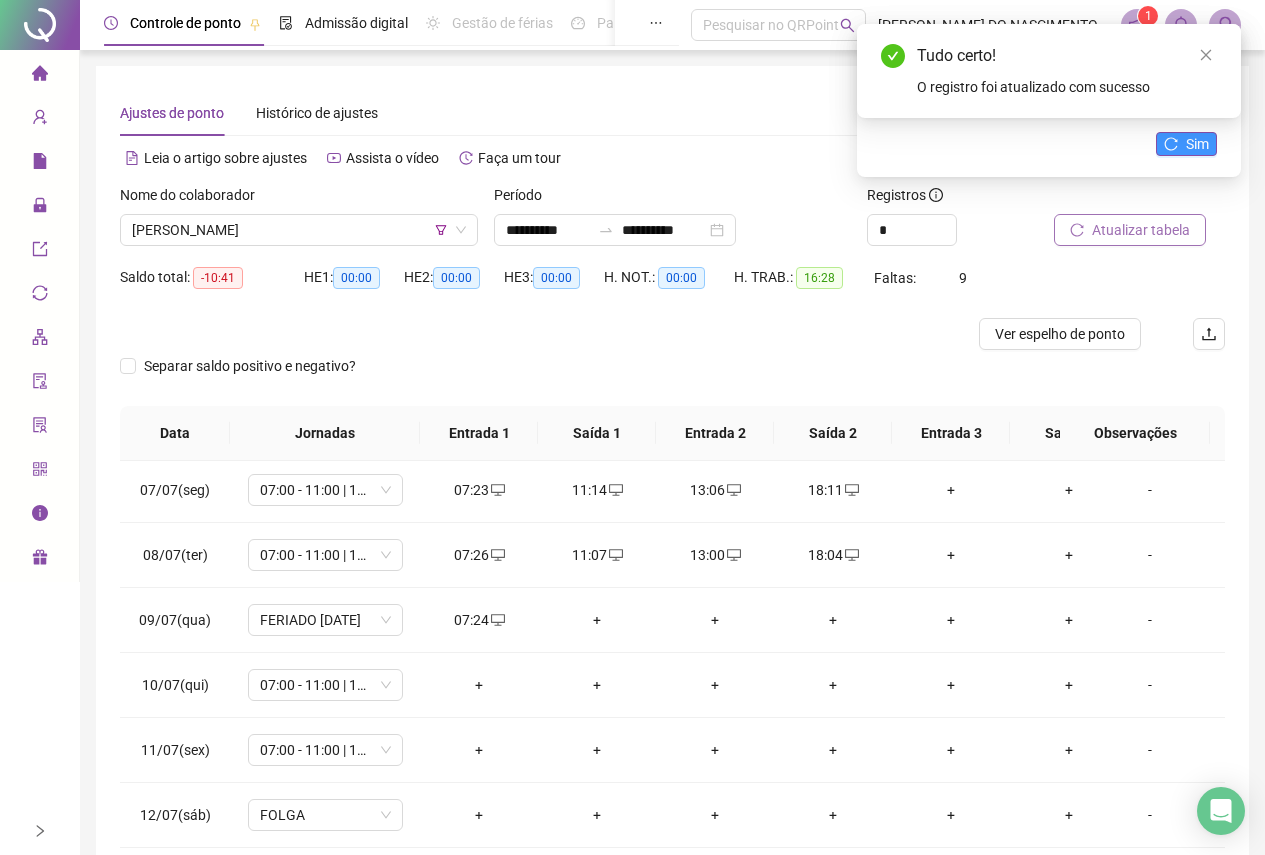 click on "Sim" at bounding box center [1186, 144] 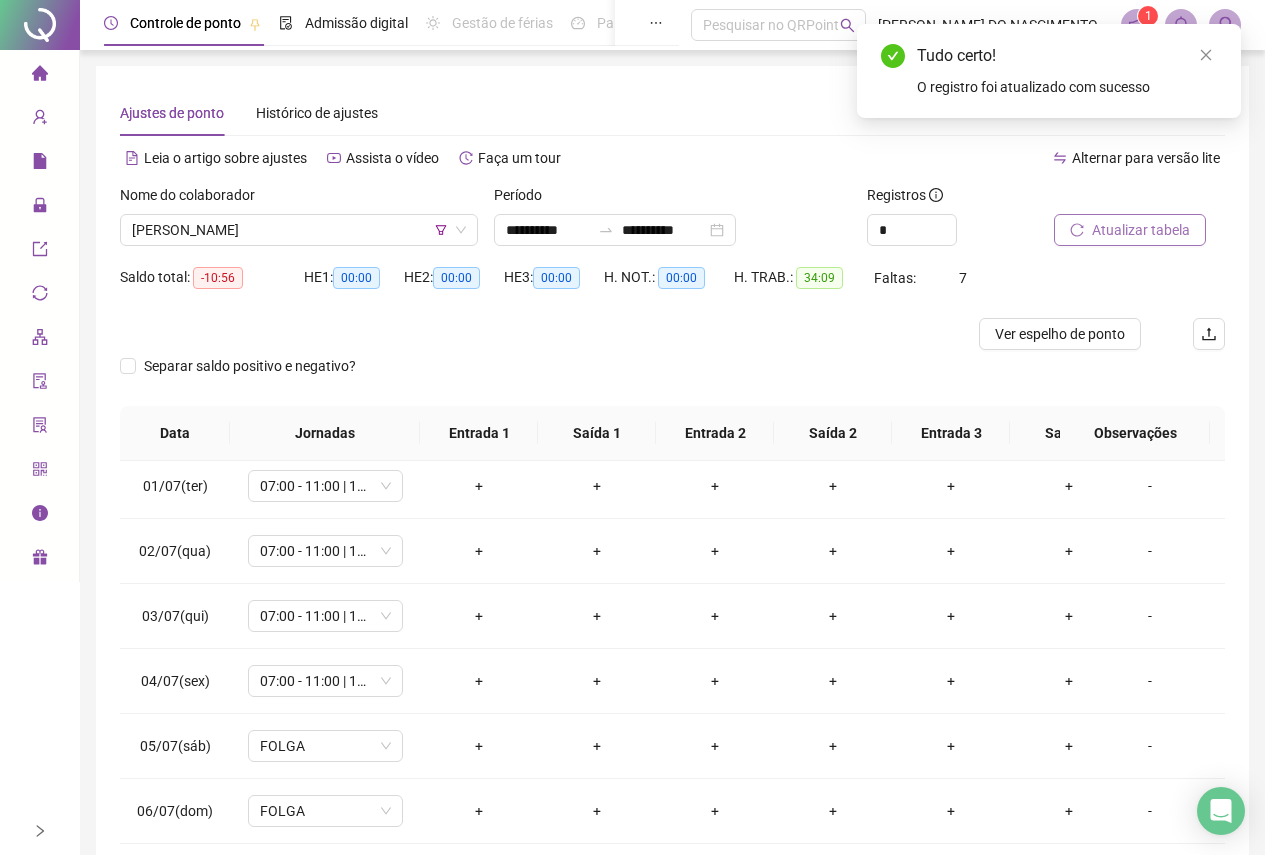 scroll, scrollTop: 0, scrollLeft: 0, axis: both 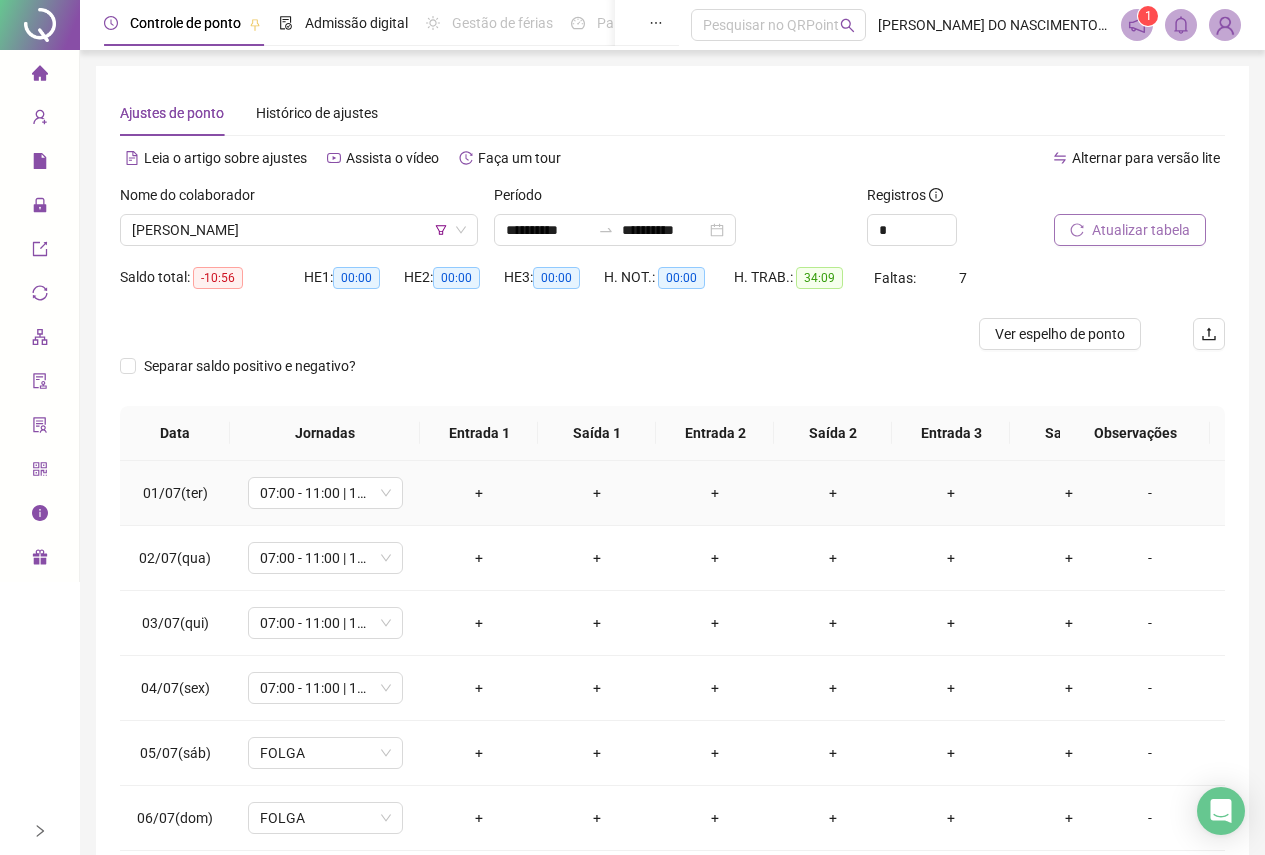 click on "+" at bounding box center [479, 493] 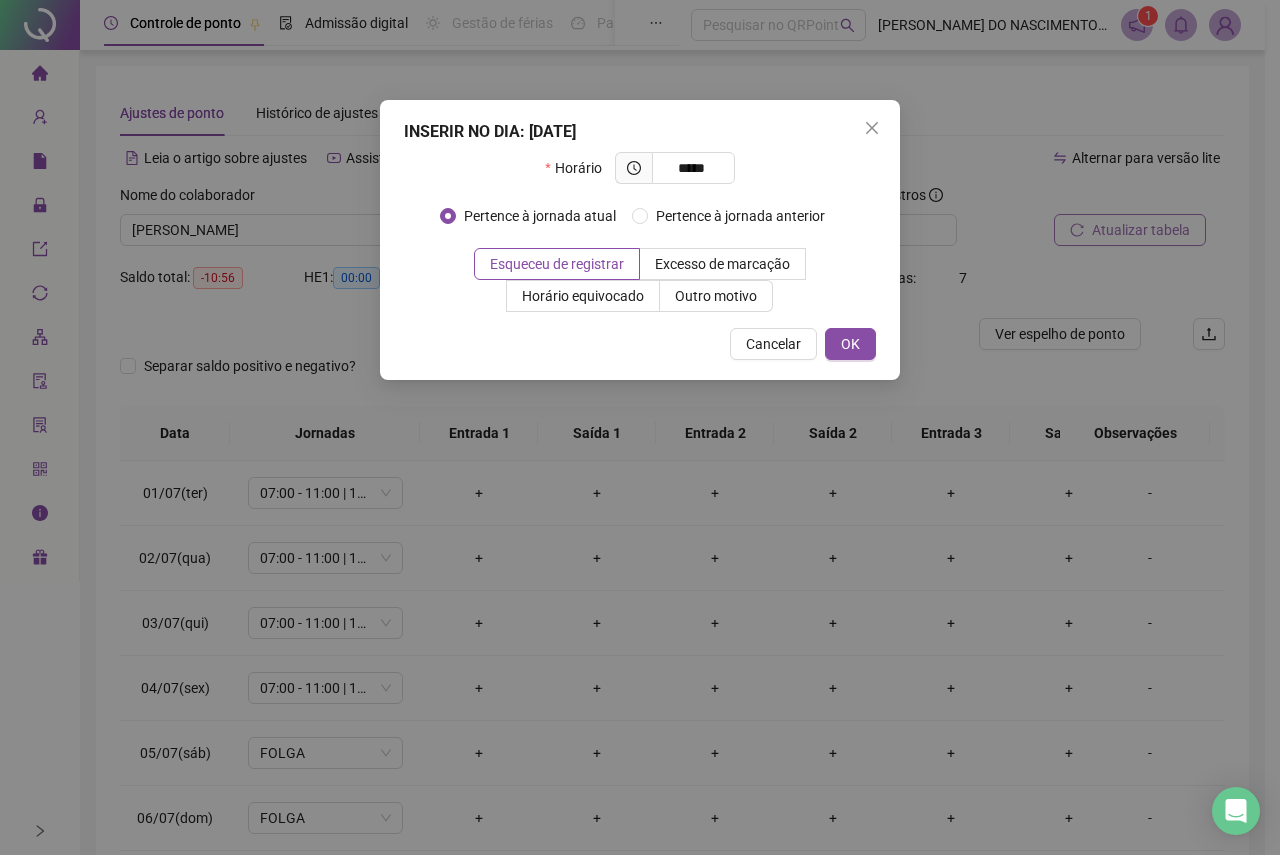 type on "*****" 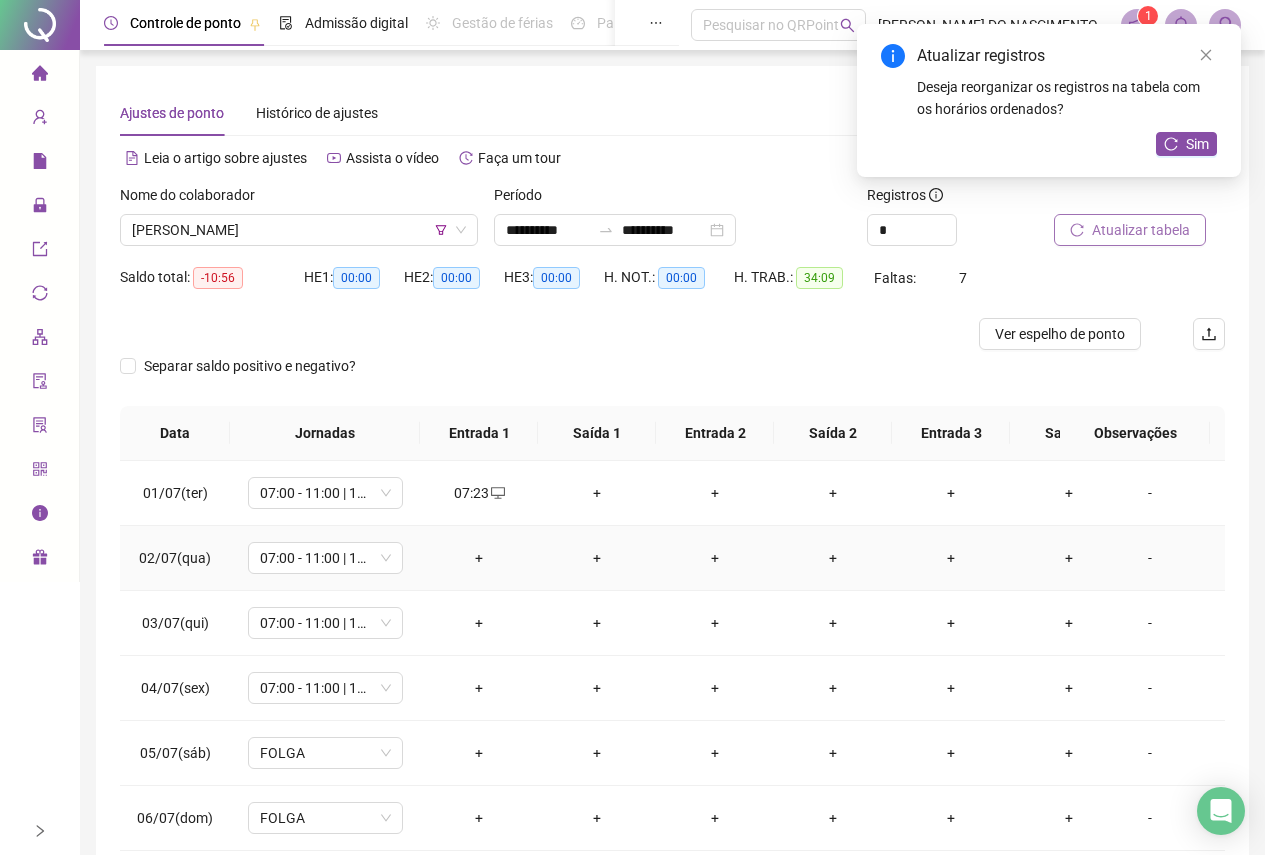 click on "+" at bounding box center (479, 558) 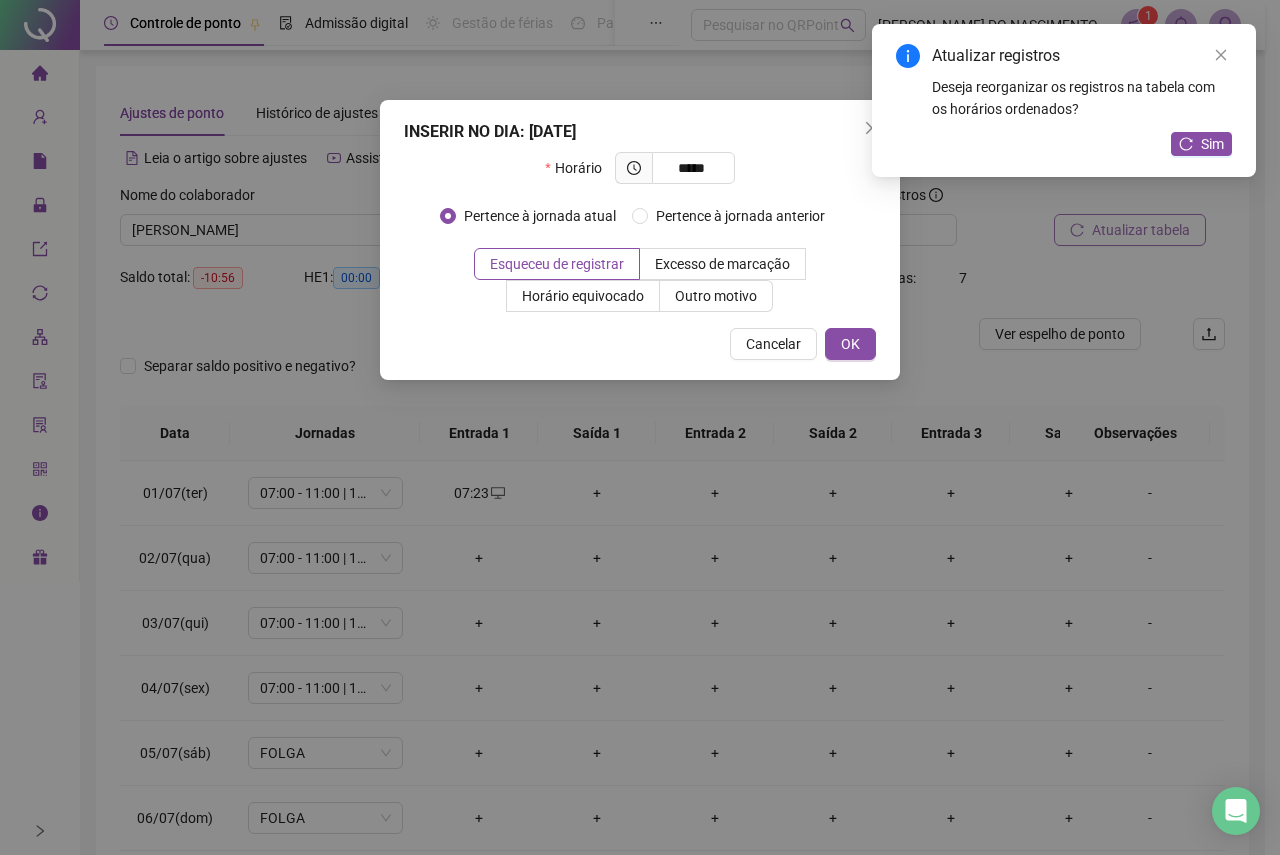 type on "*****" 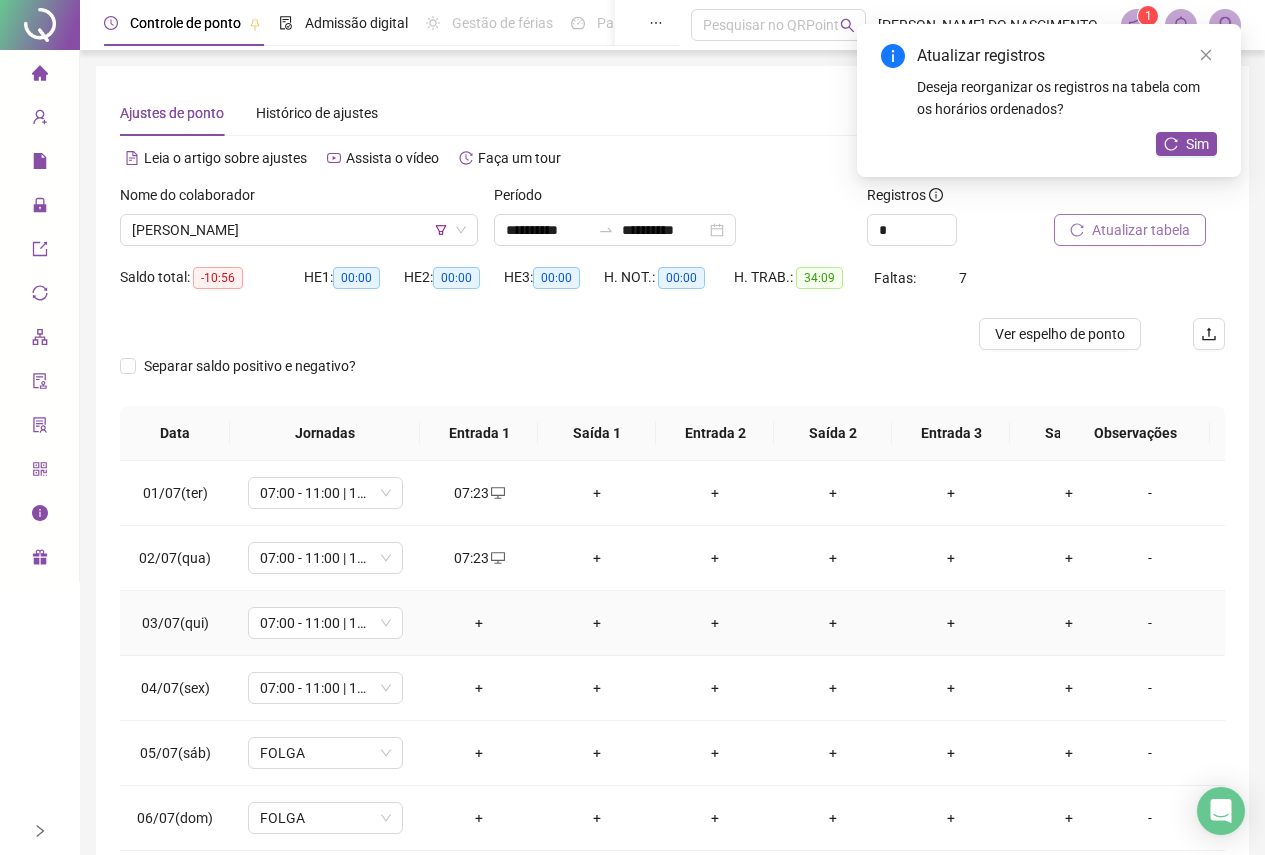 click on "+" at bounding box center (479, 623) 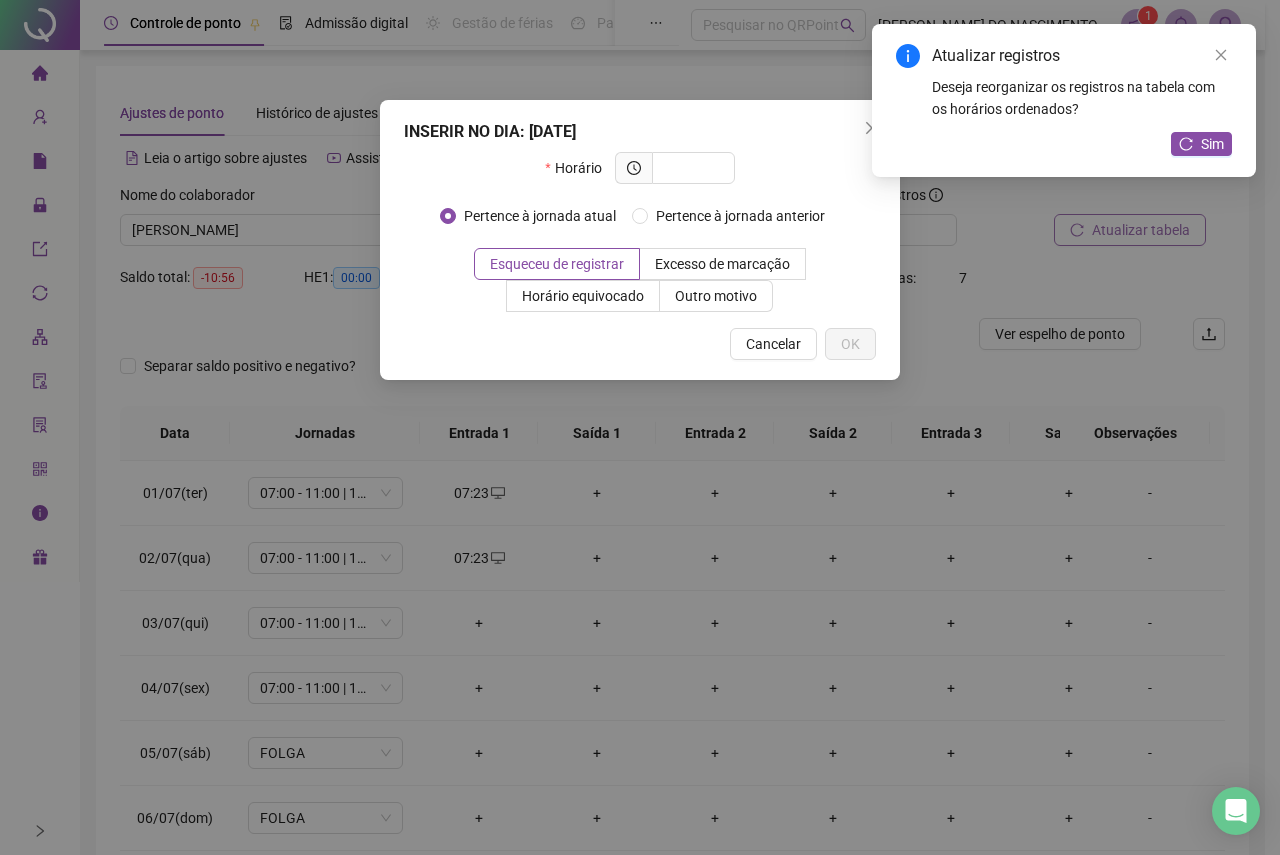 type on "*" 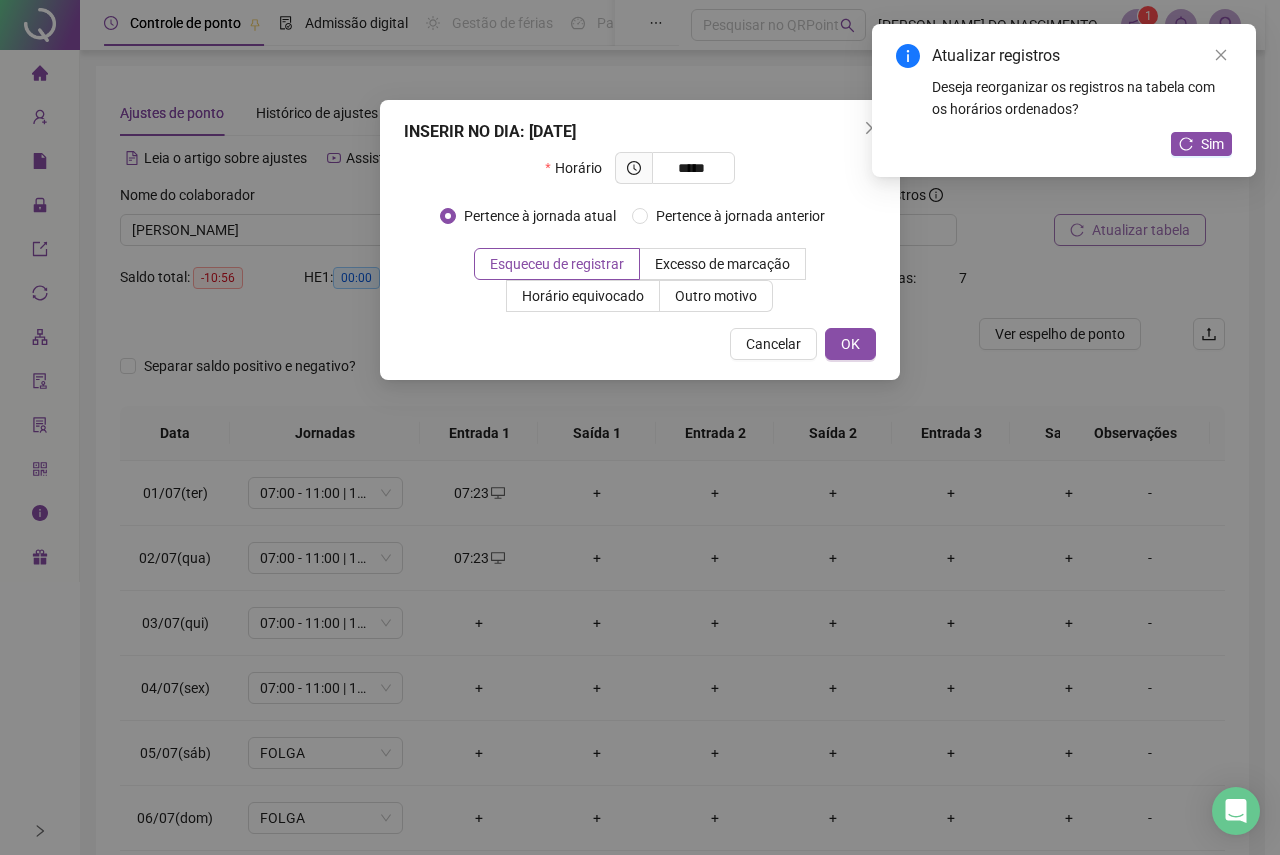 type on "*****" 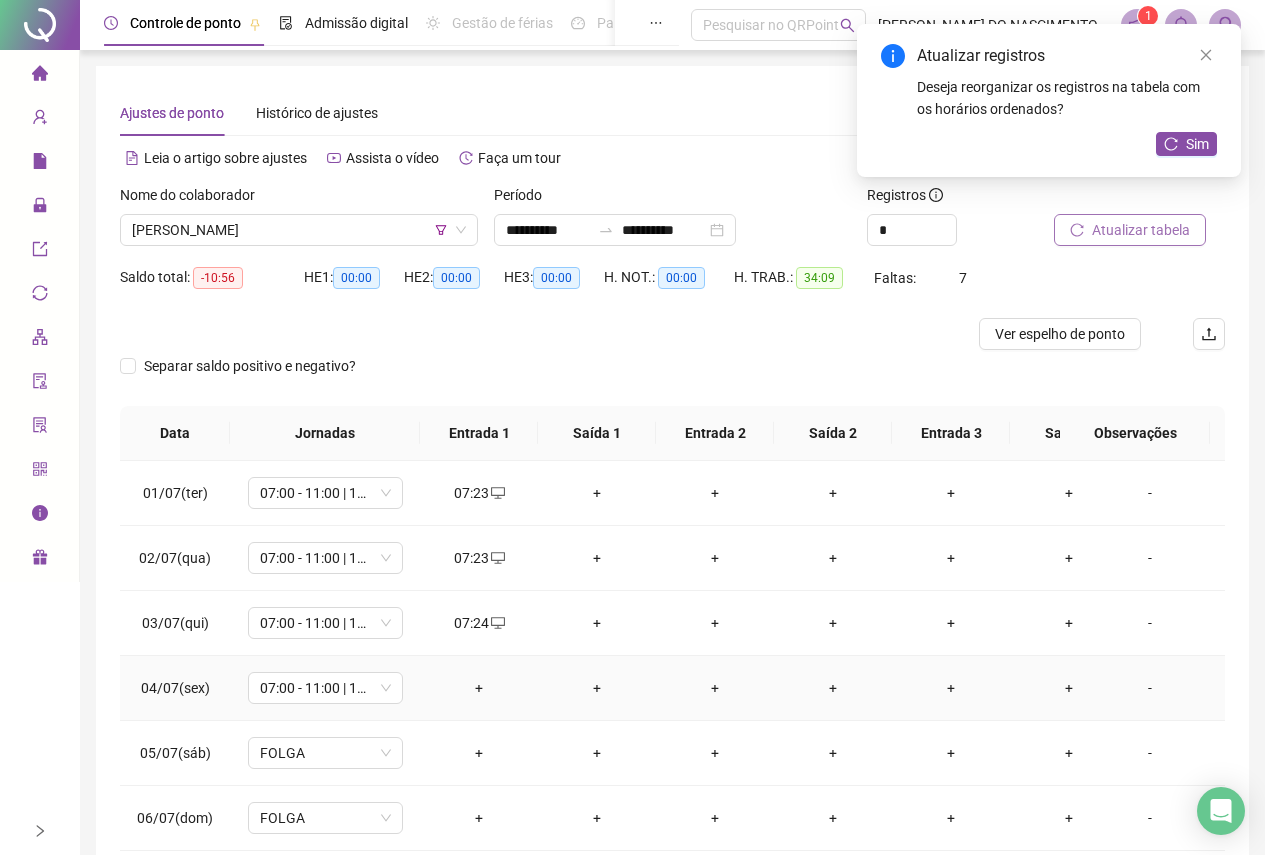 click on "+" at bounding box center [479, 688] 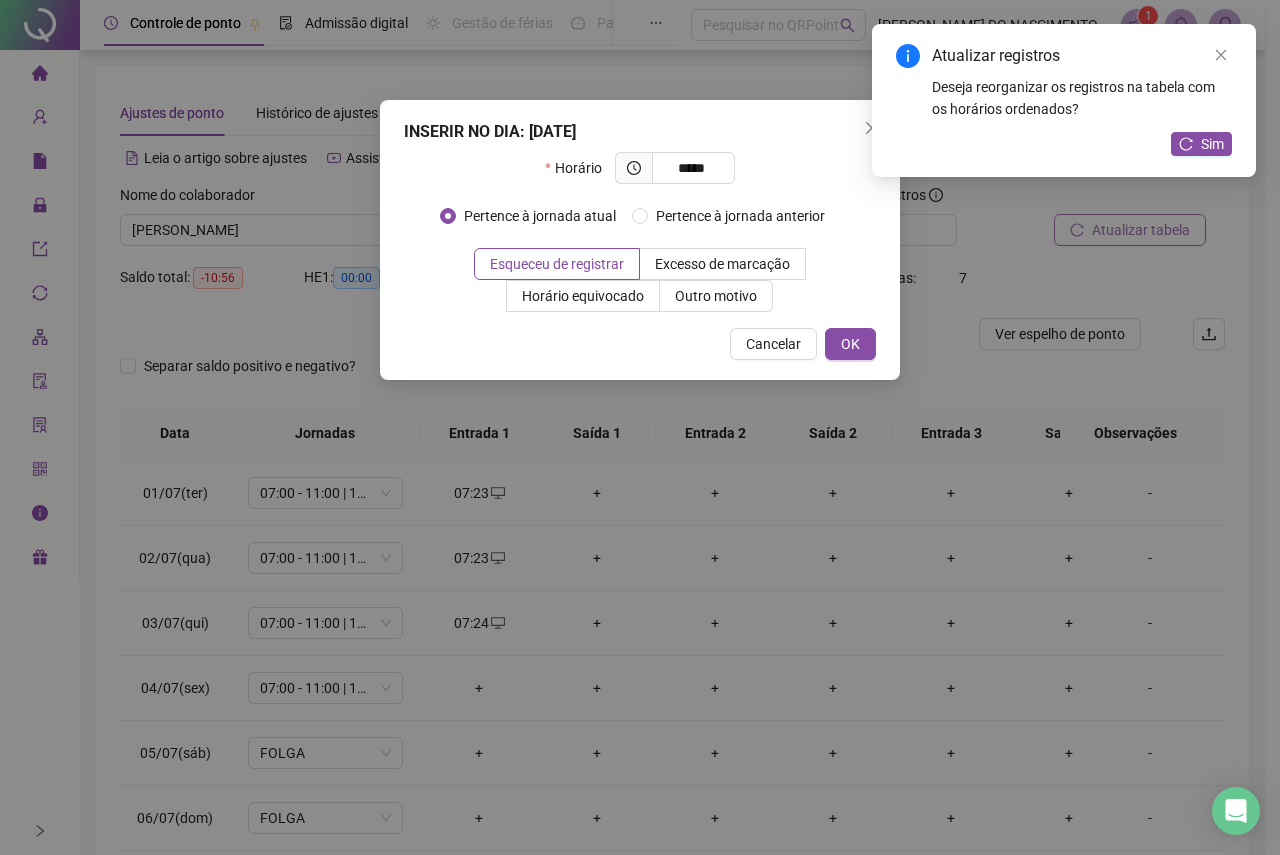 type on "*****" 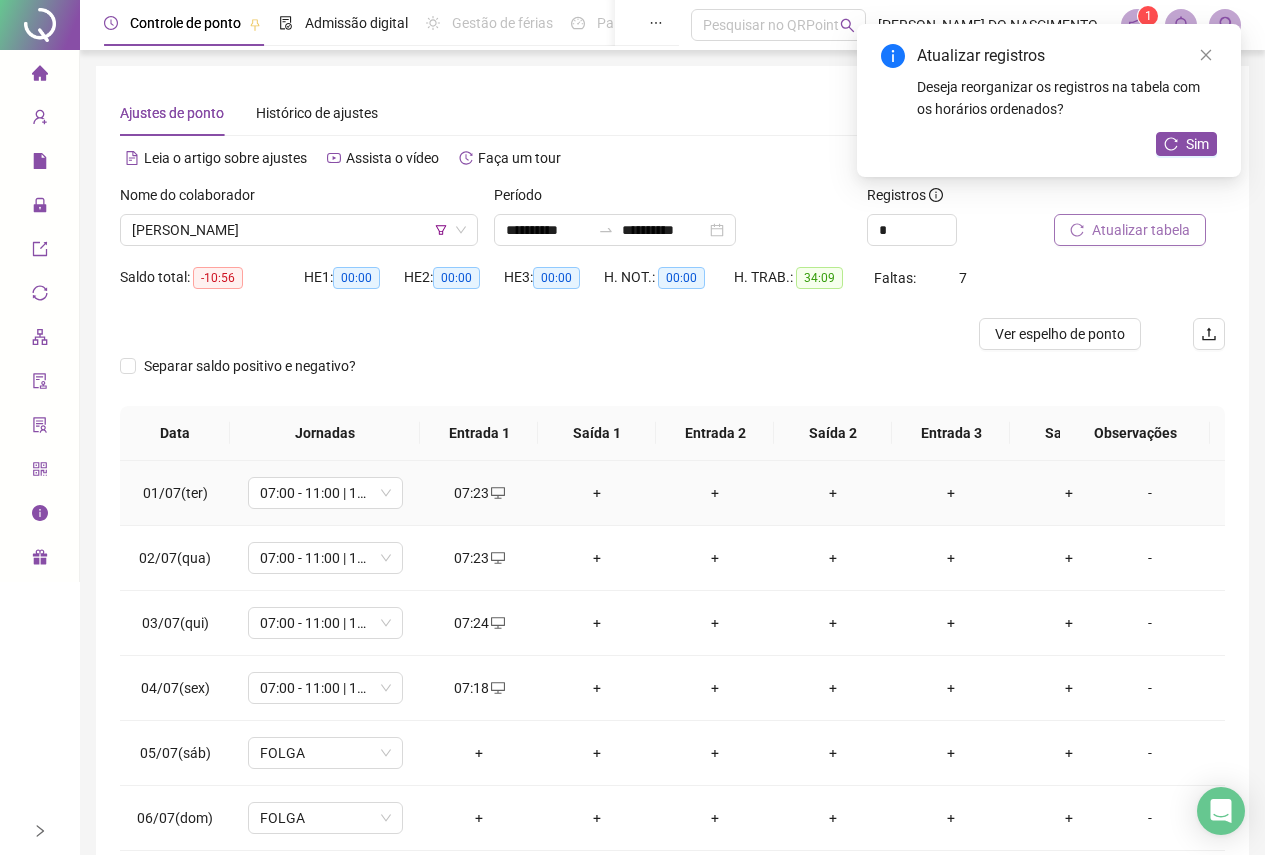 click on "+" at bounding box center [597, 493] 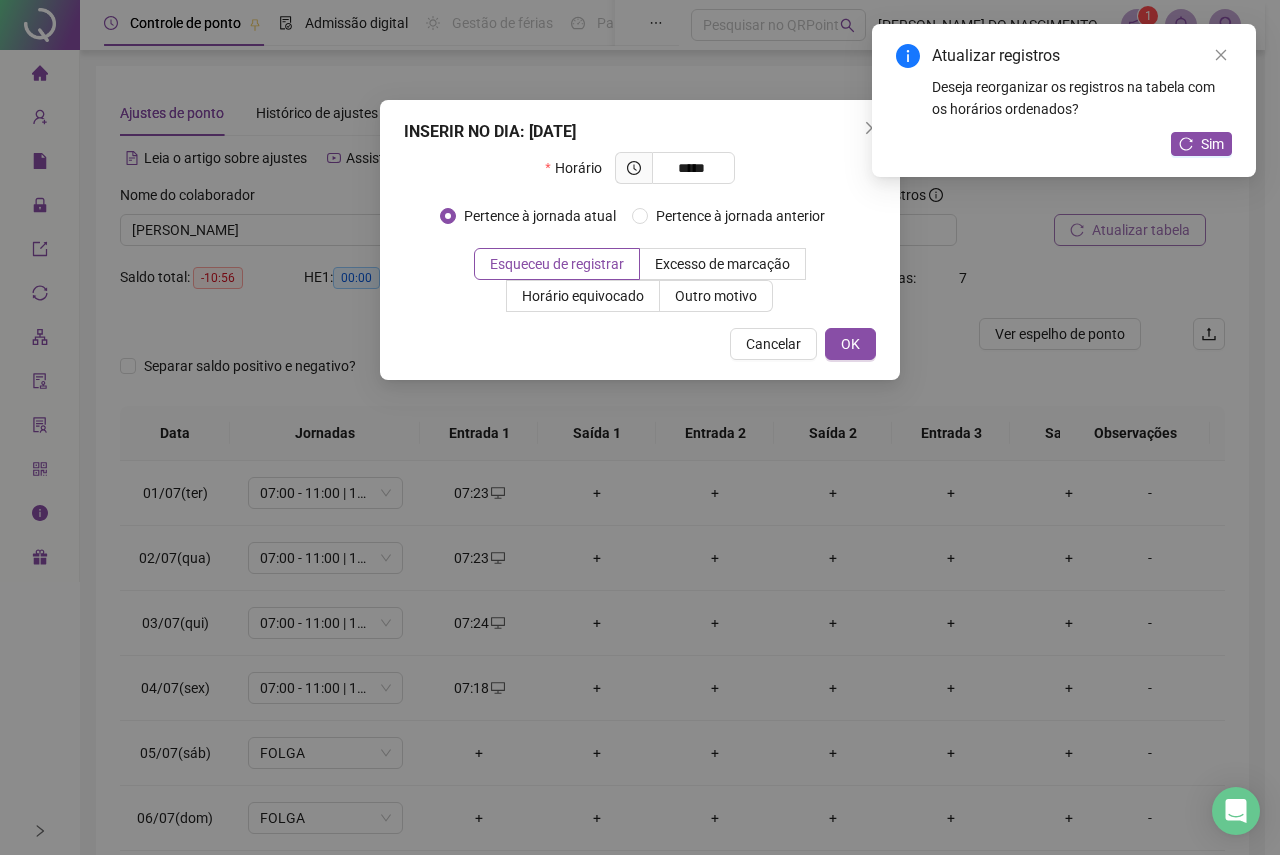 type on "*****" 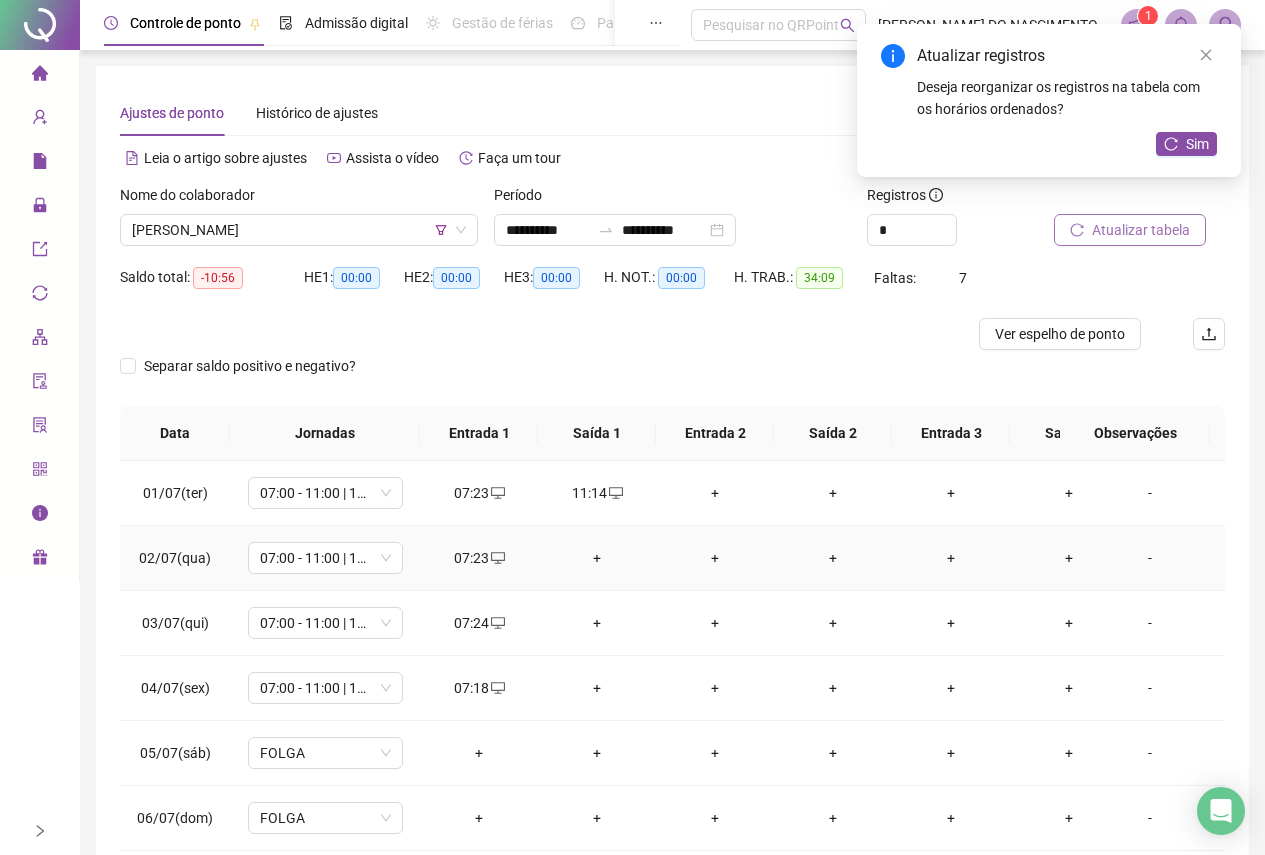 click on "+" at bounding box center [597, 558] 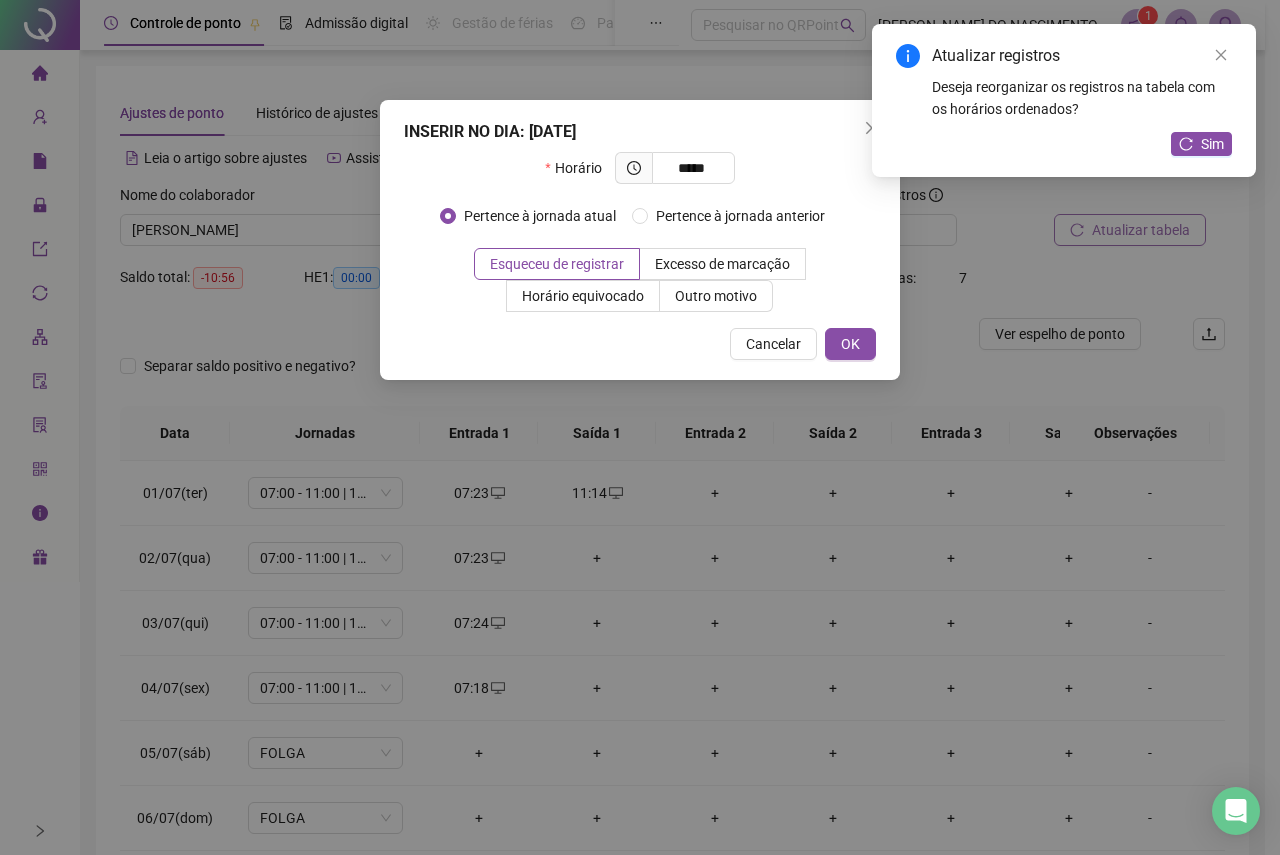 type on "*****" 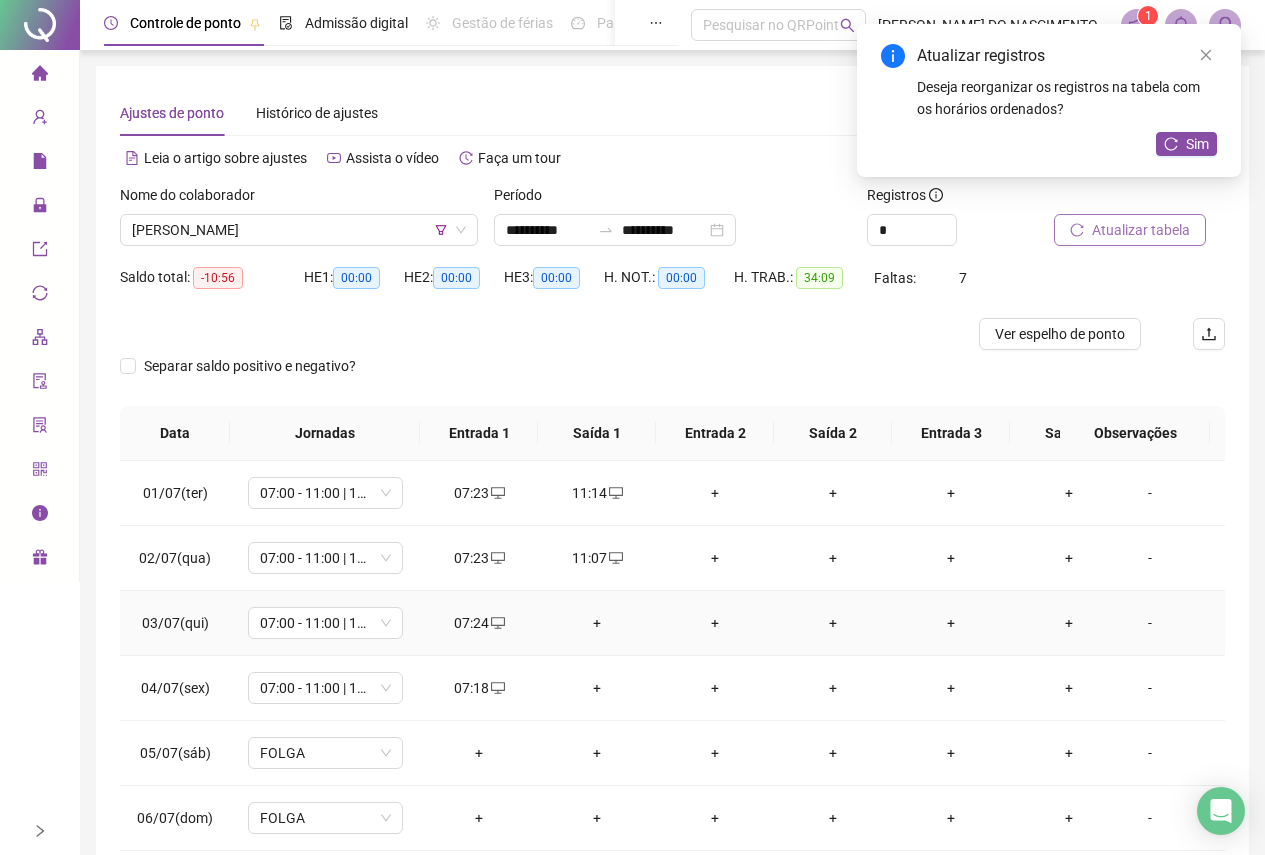 click on "+" at bounding box center (597, 623) 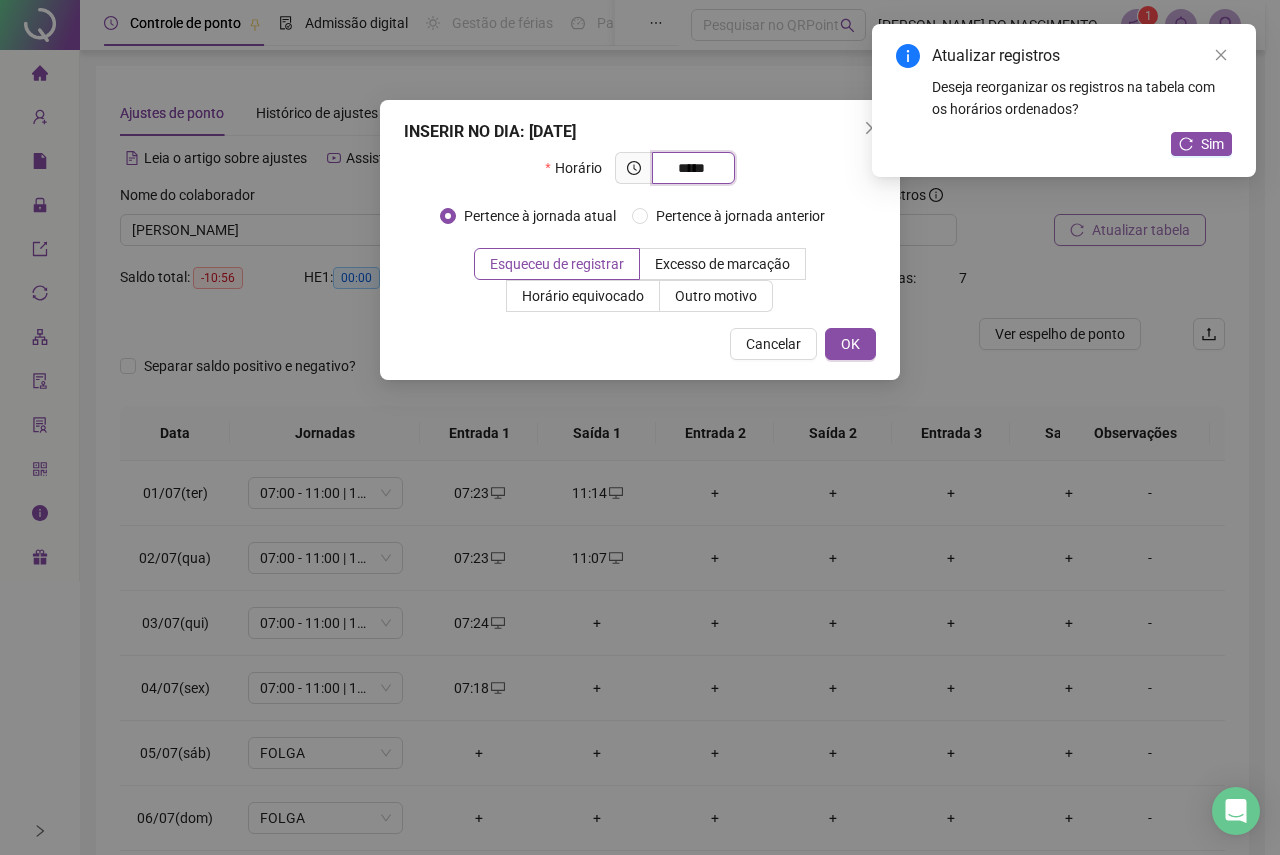 type on "*****" 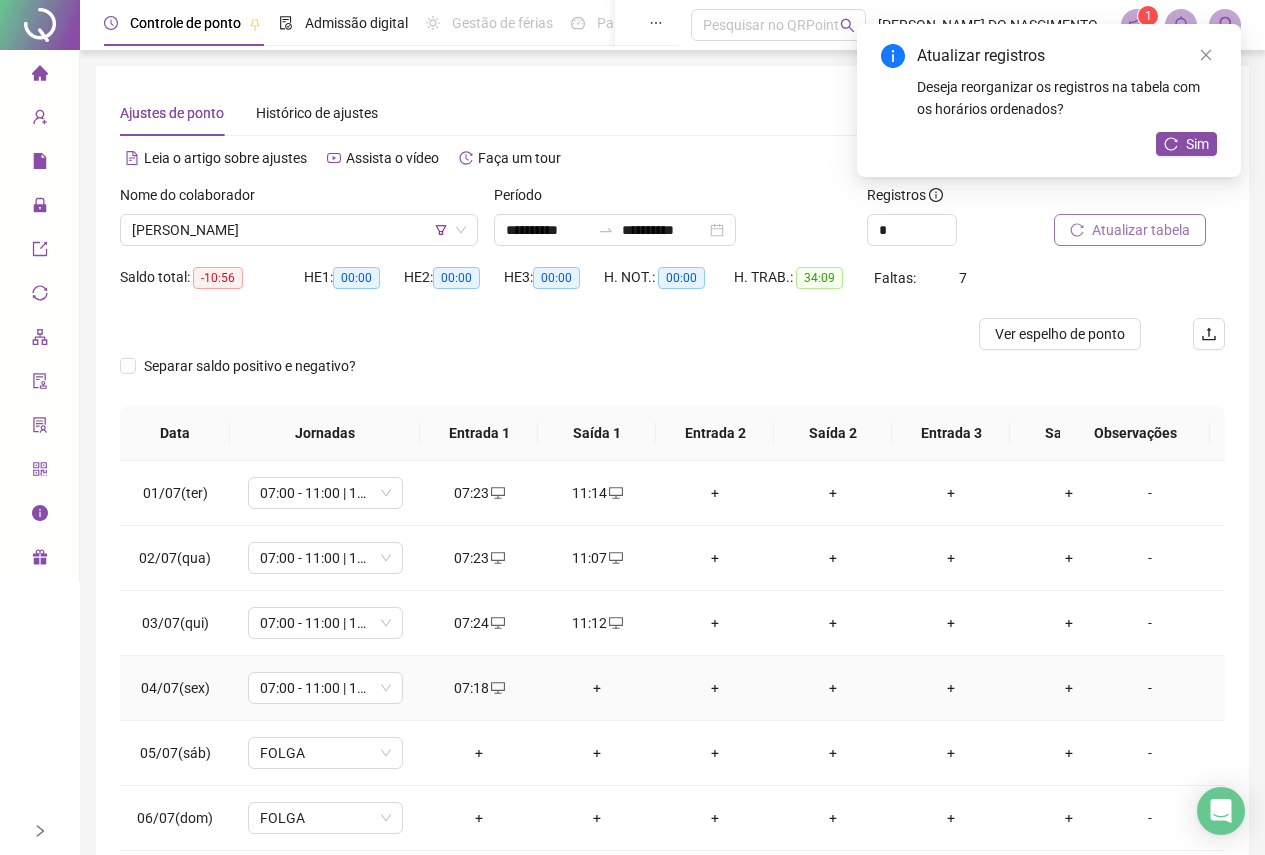 click on "+" at bounding box center [597, 688] 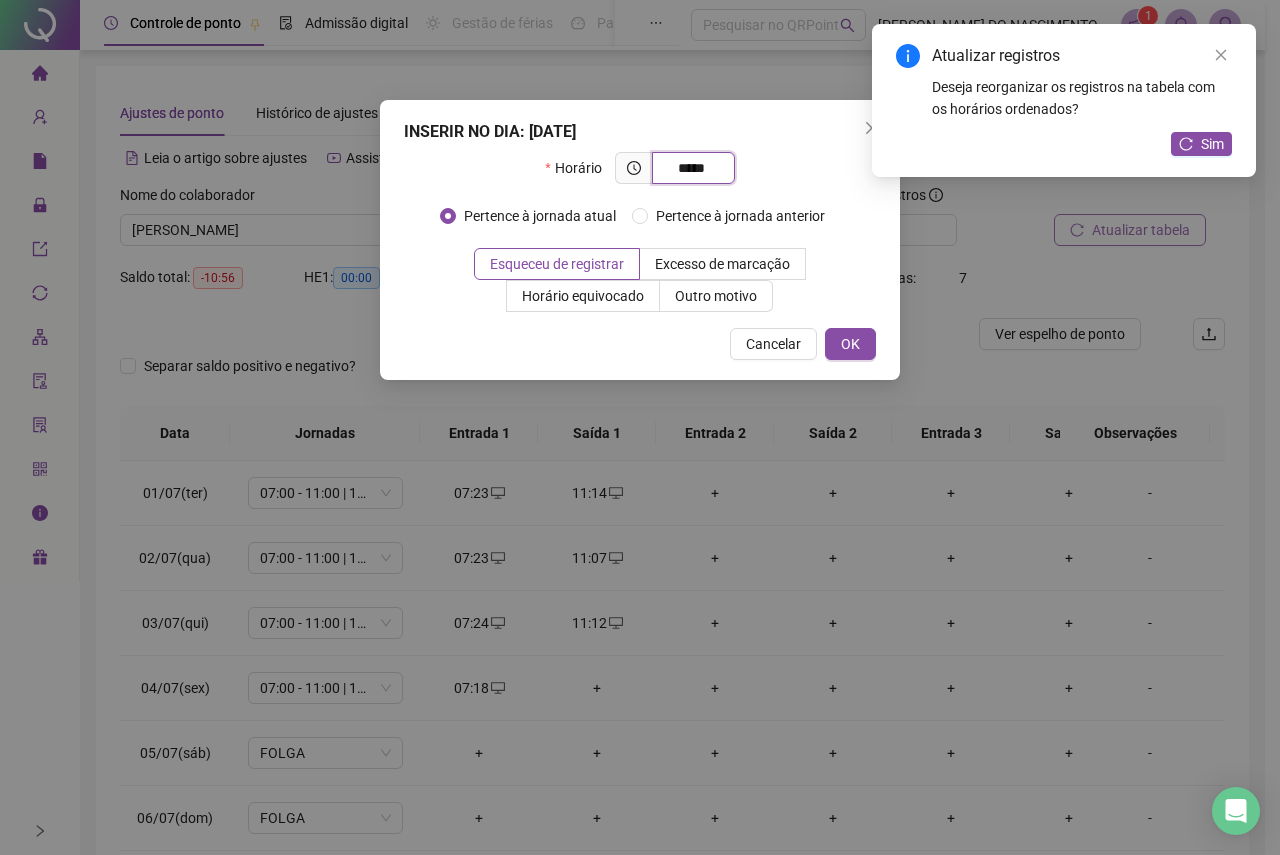type on "*****" 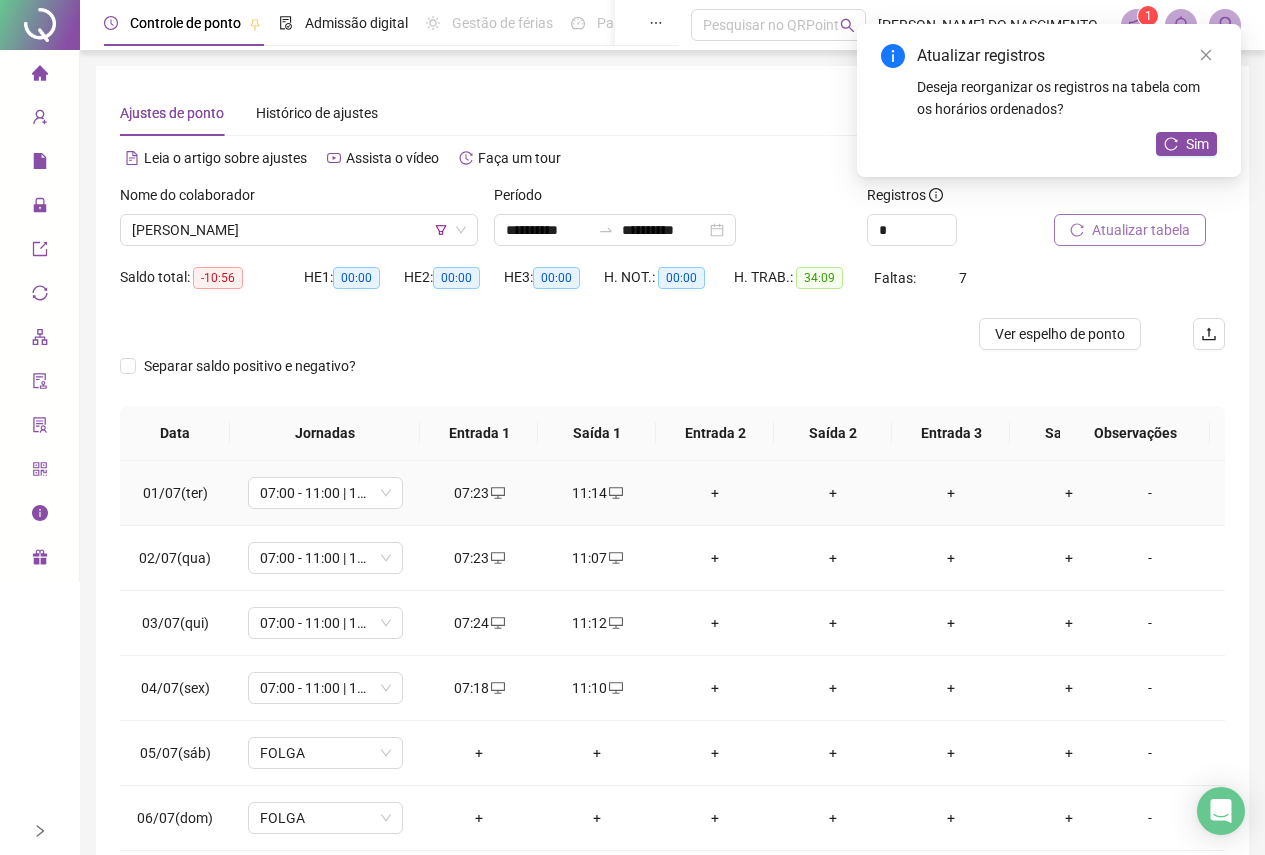 click on "+" at bounding box center [715, 493] 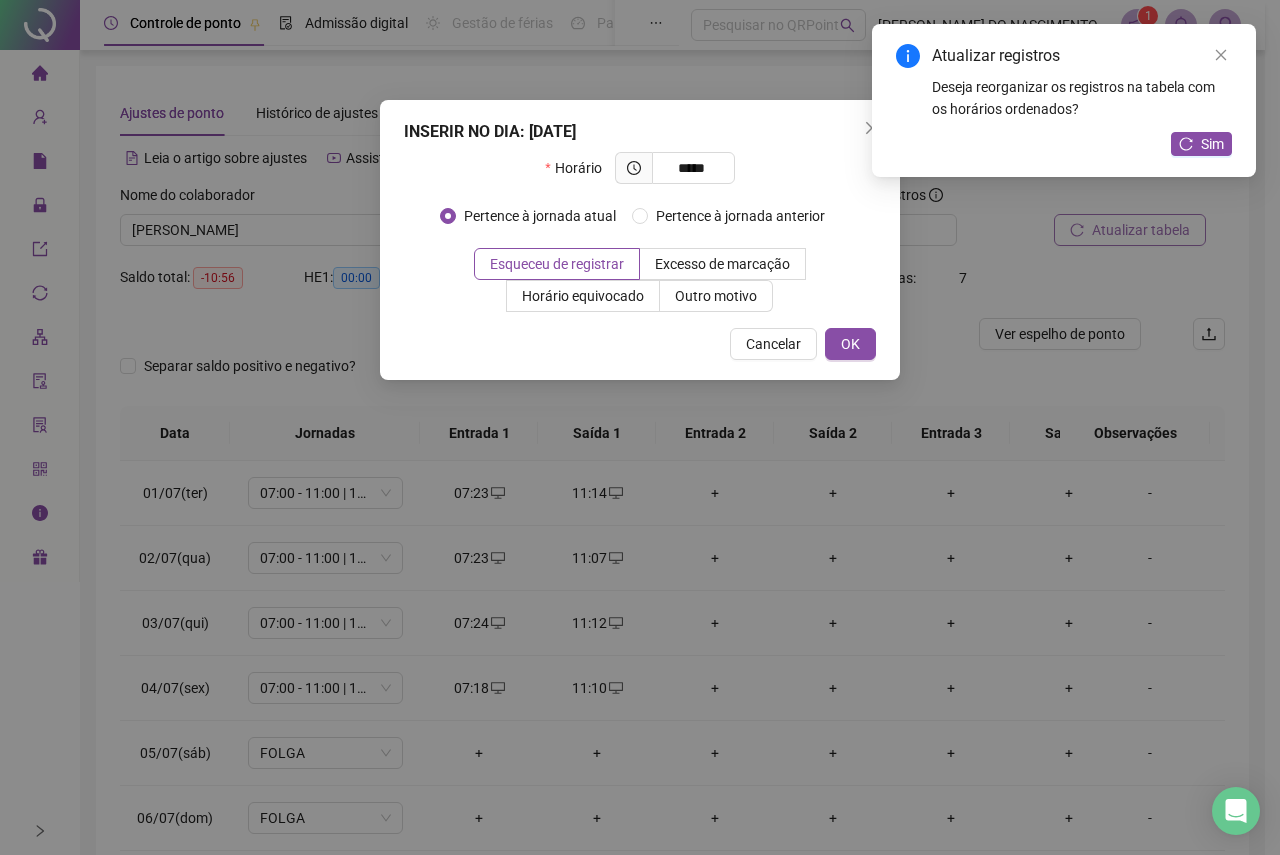 type on "*****" 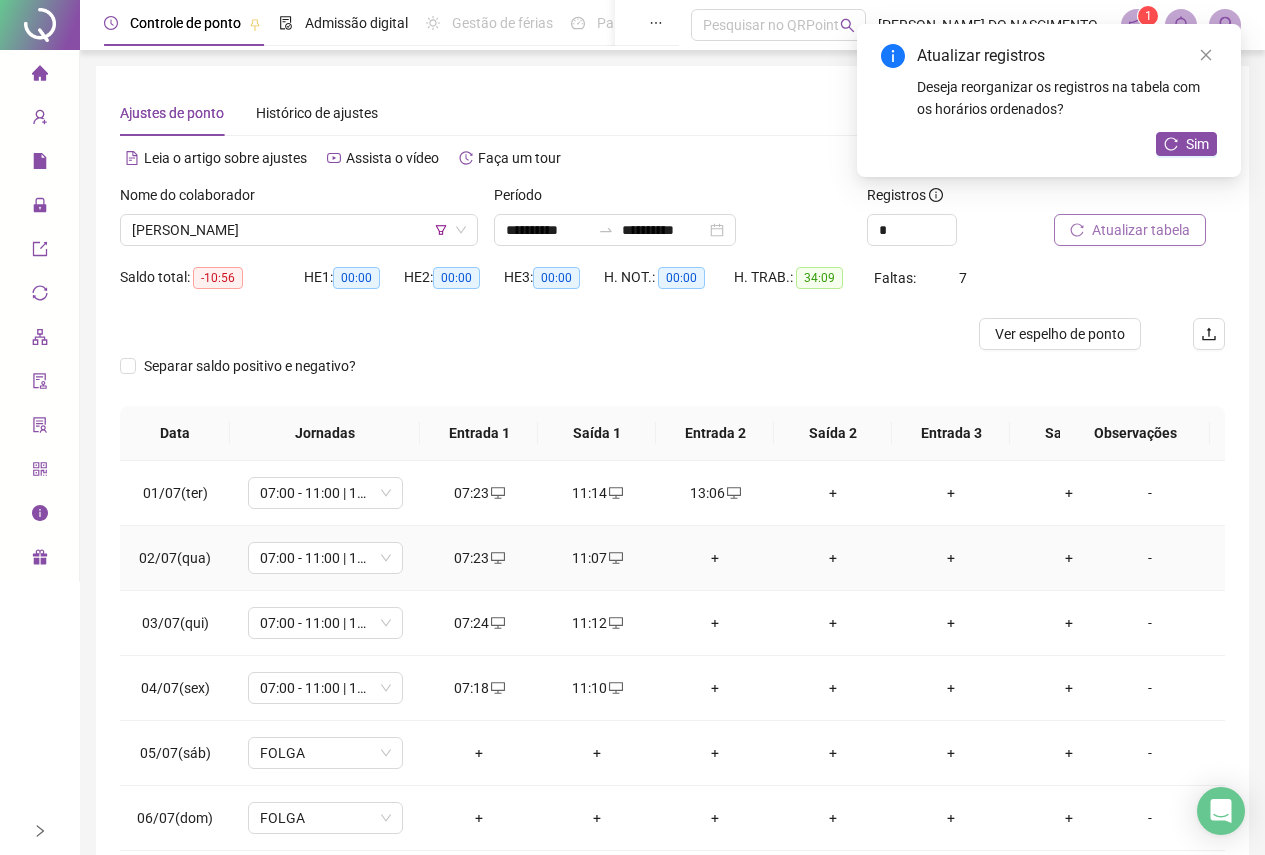click on "+" at bounding box center (715, 558) 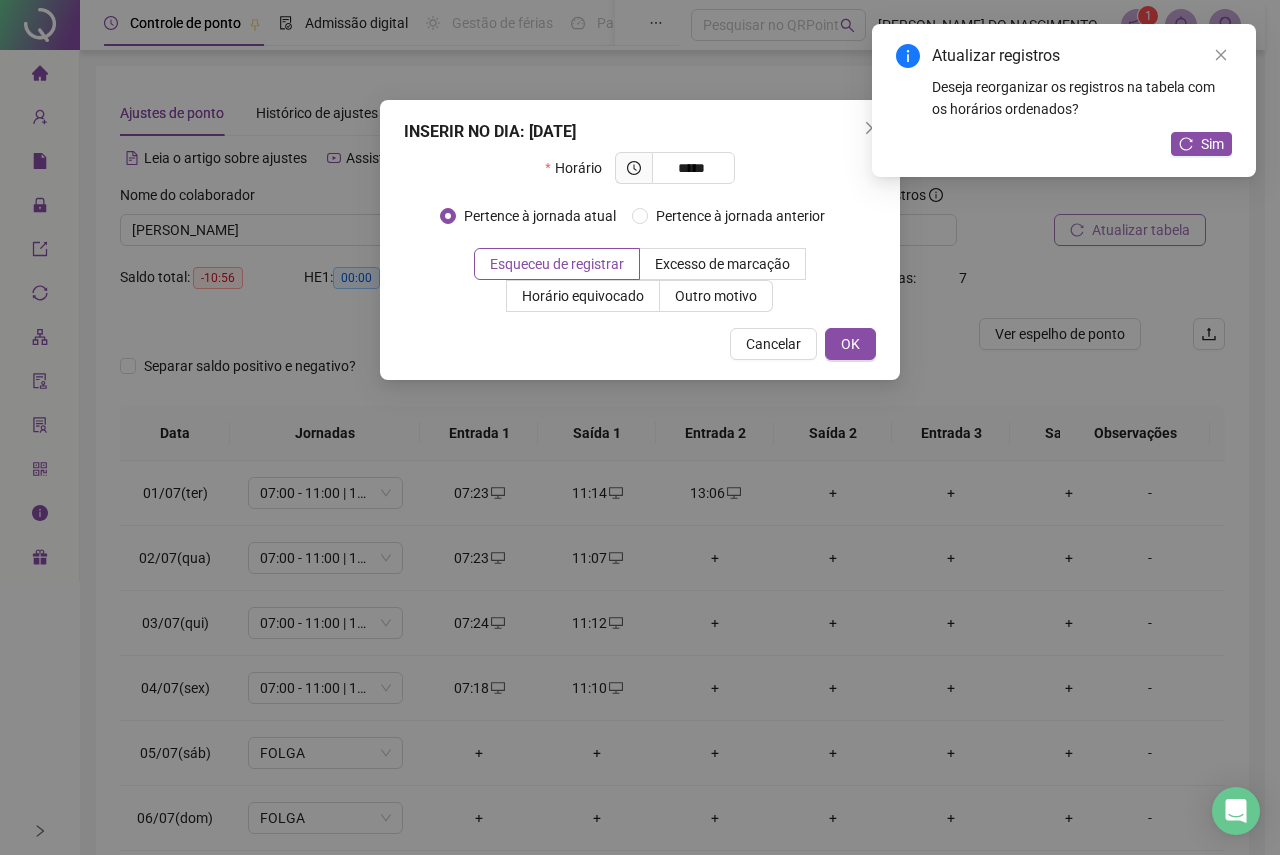 type on "*****" 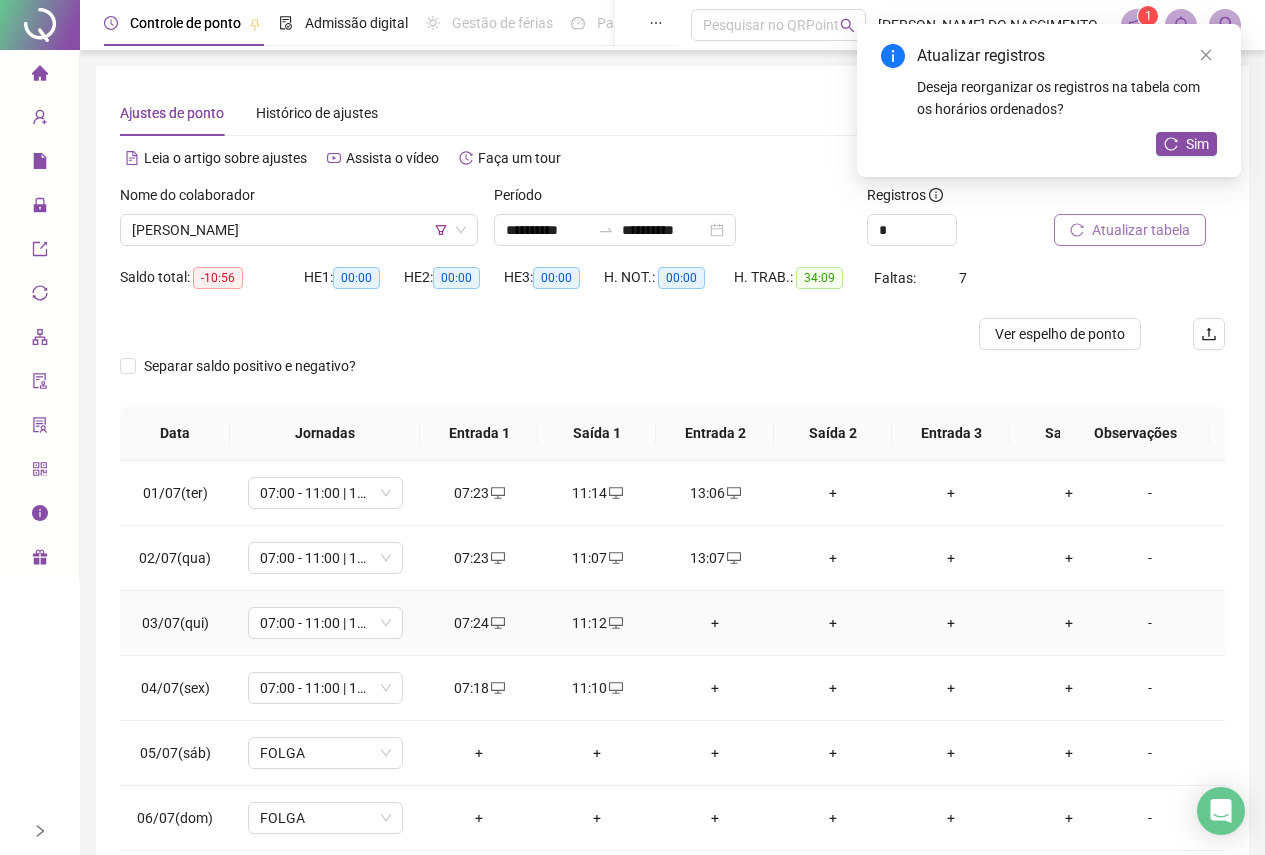 click on "+" at bounding box center (715, 623) 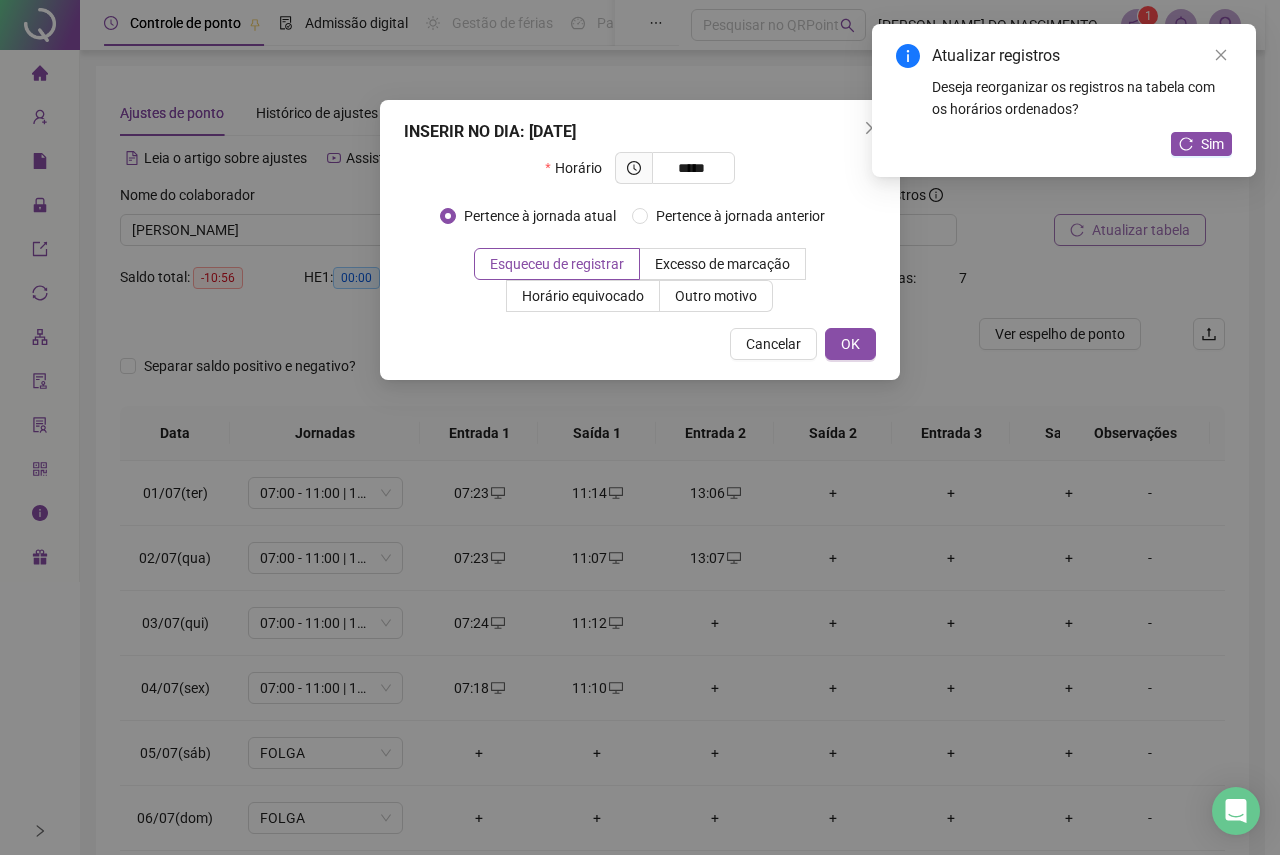 type on "*****" 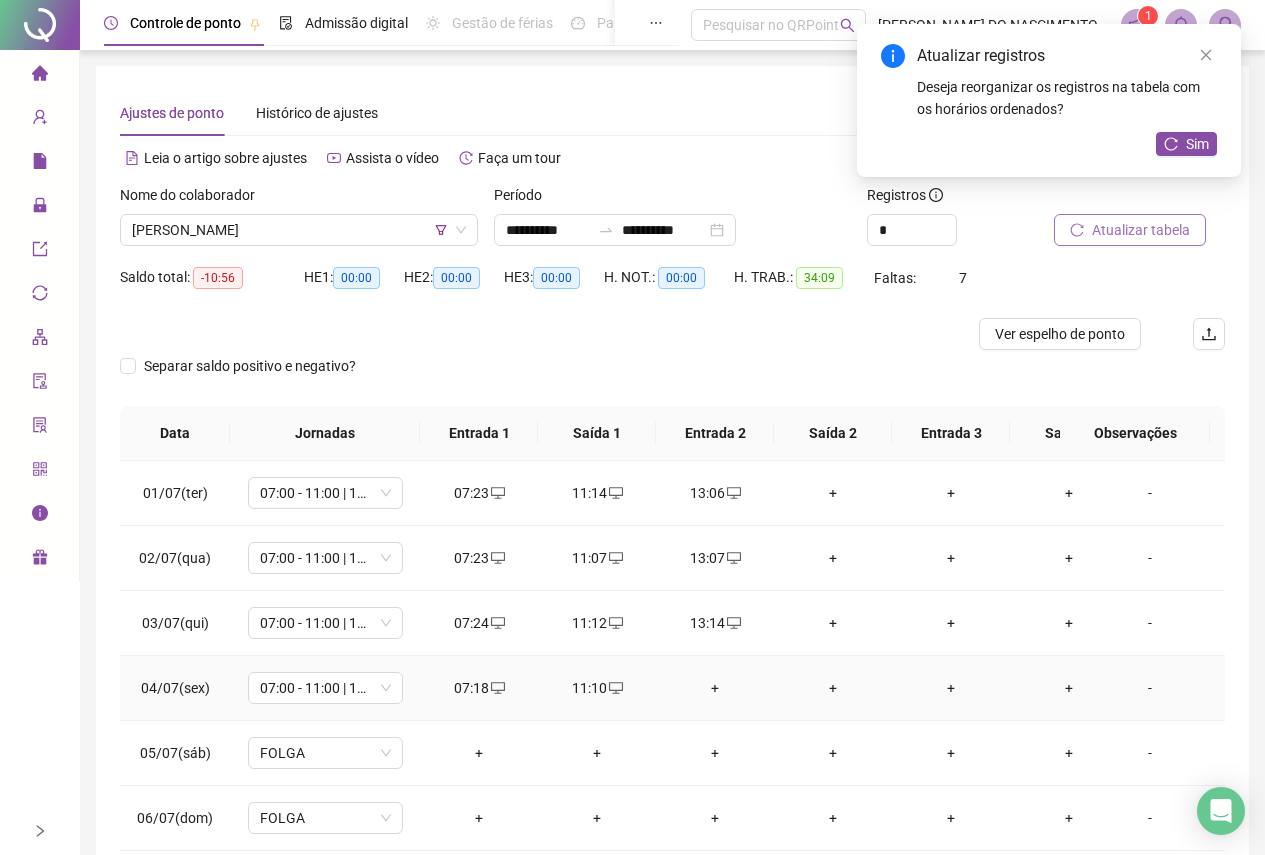 click on "+" at bounding box center [715, 688] 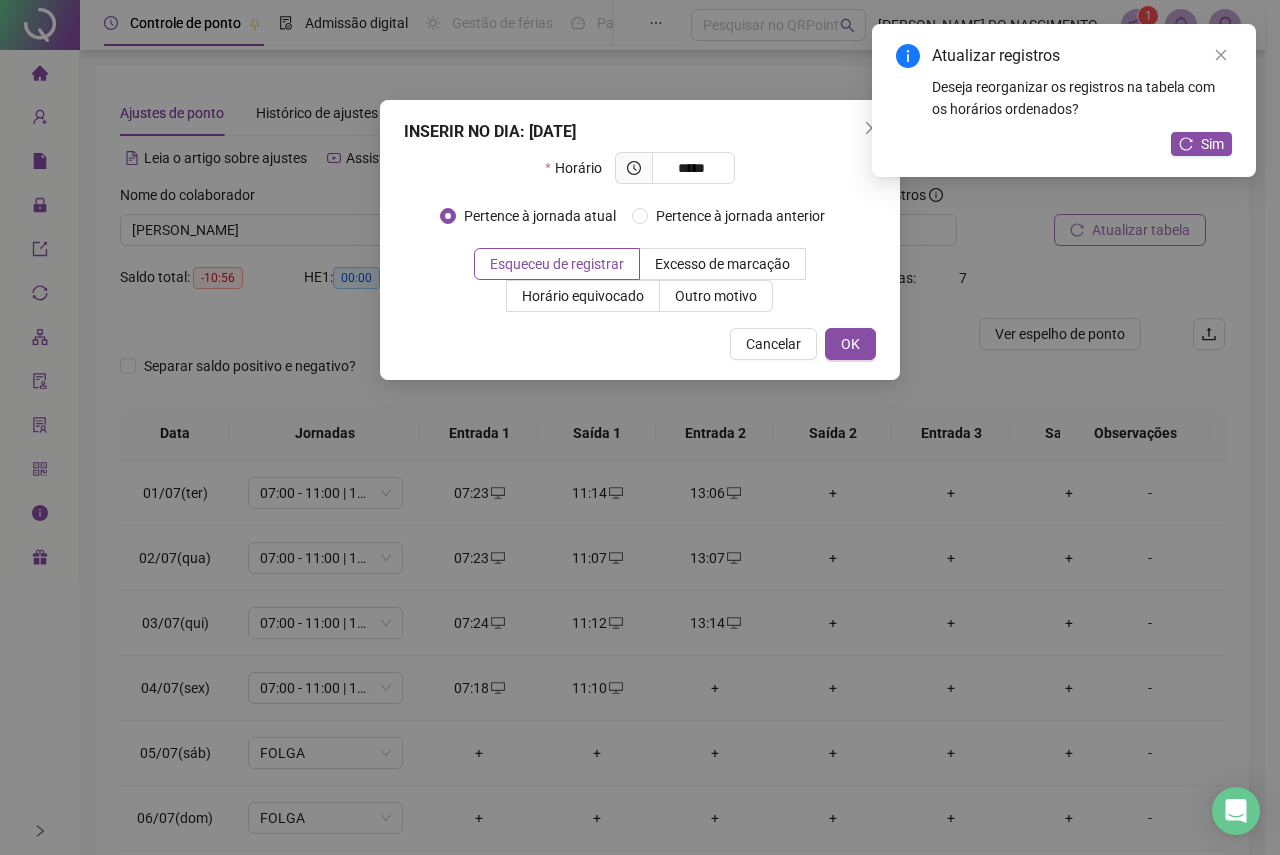 type on "*****" 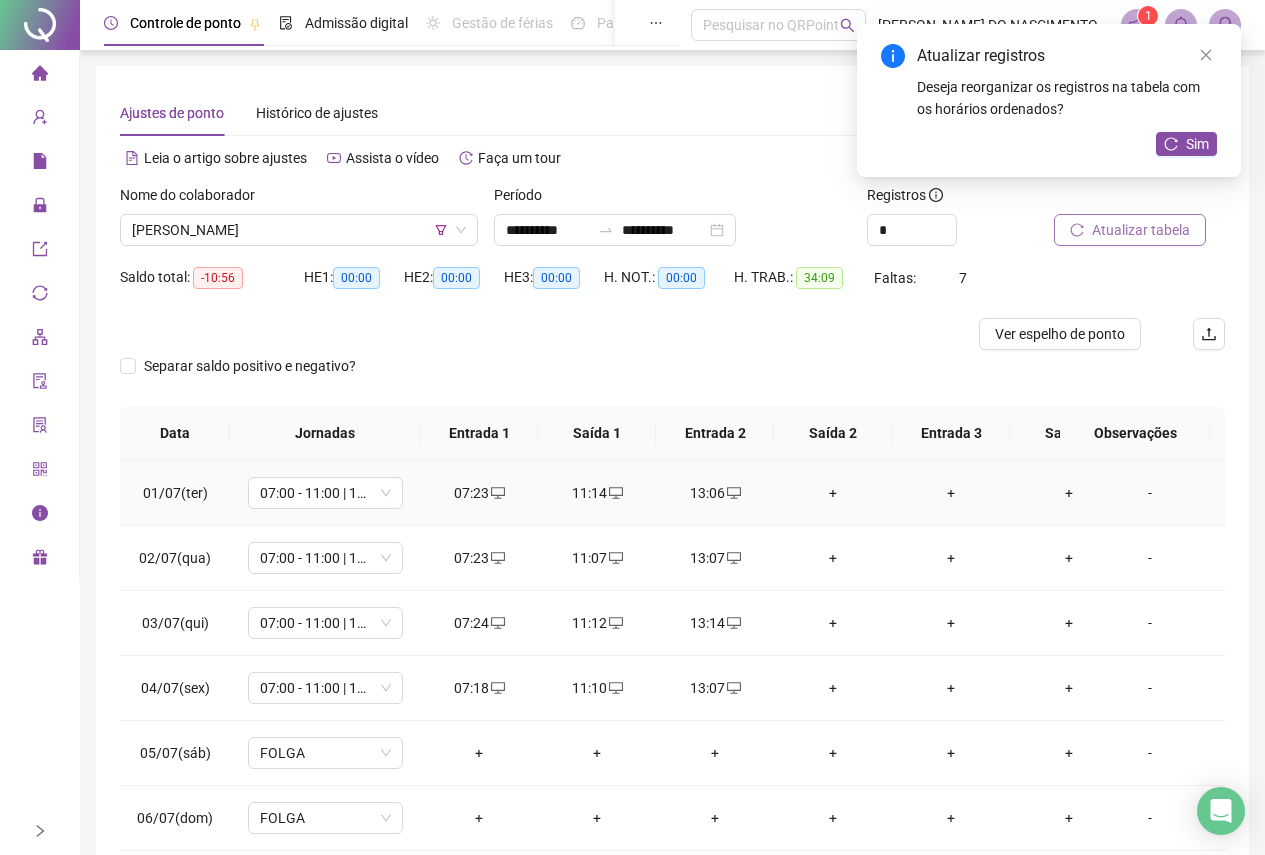 click on "+" at bounding box center (833, 493) 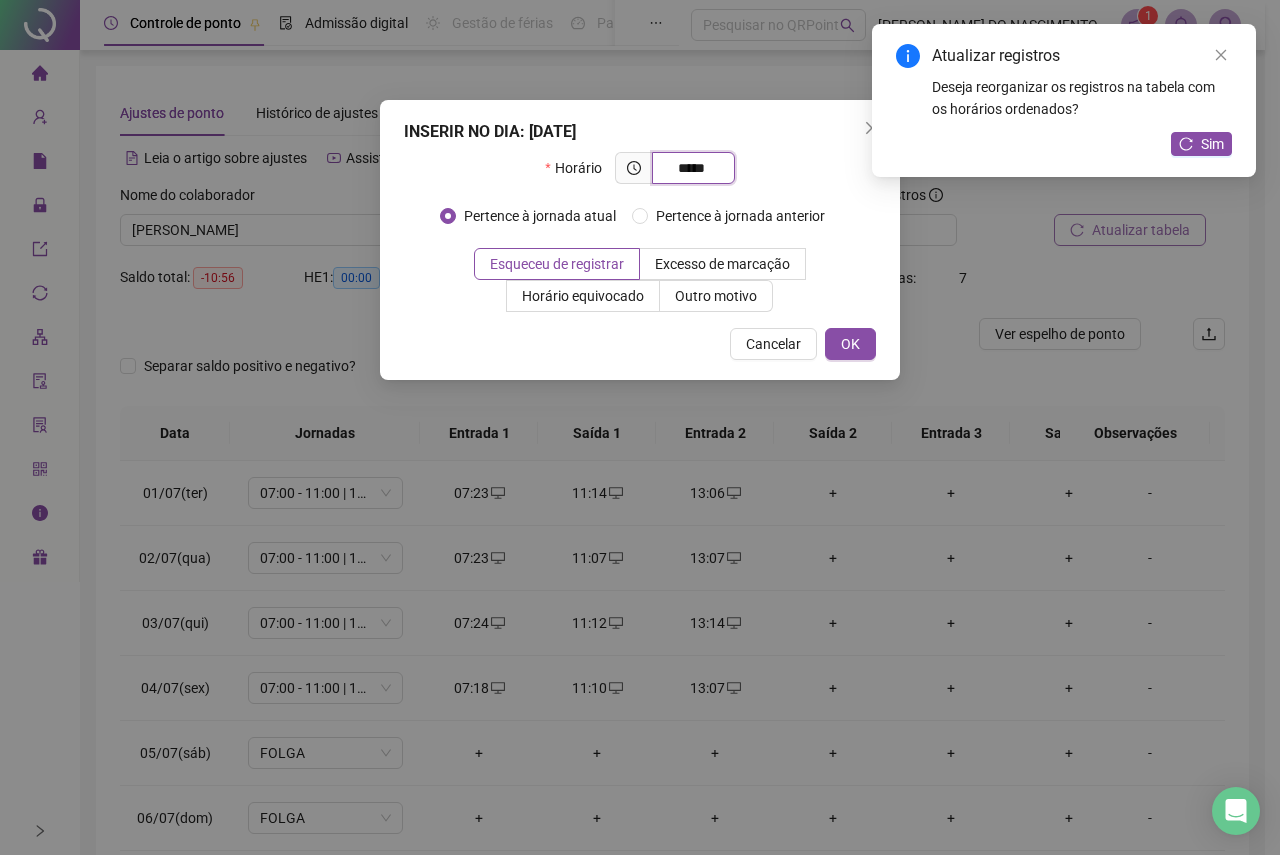 type on "*****" 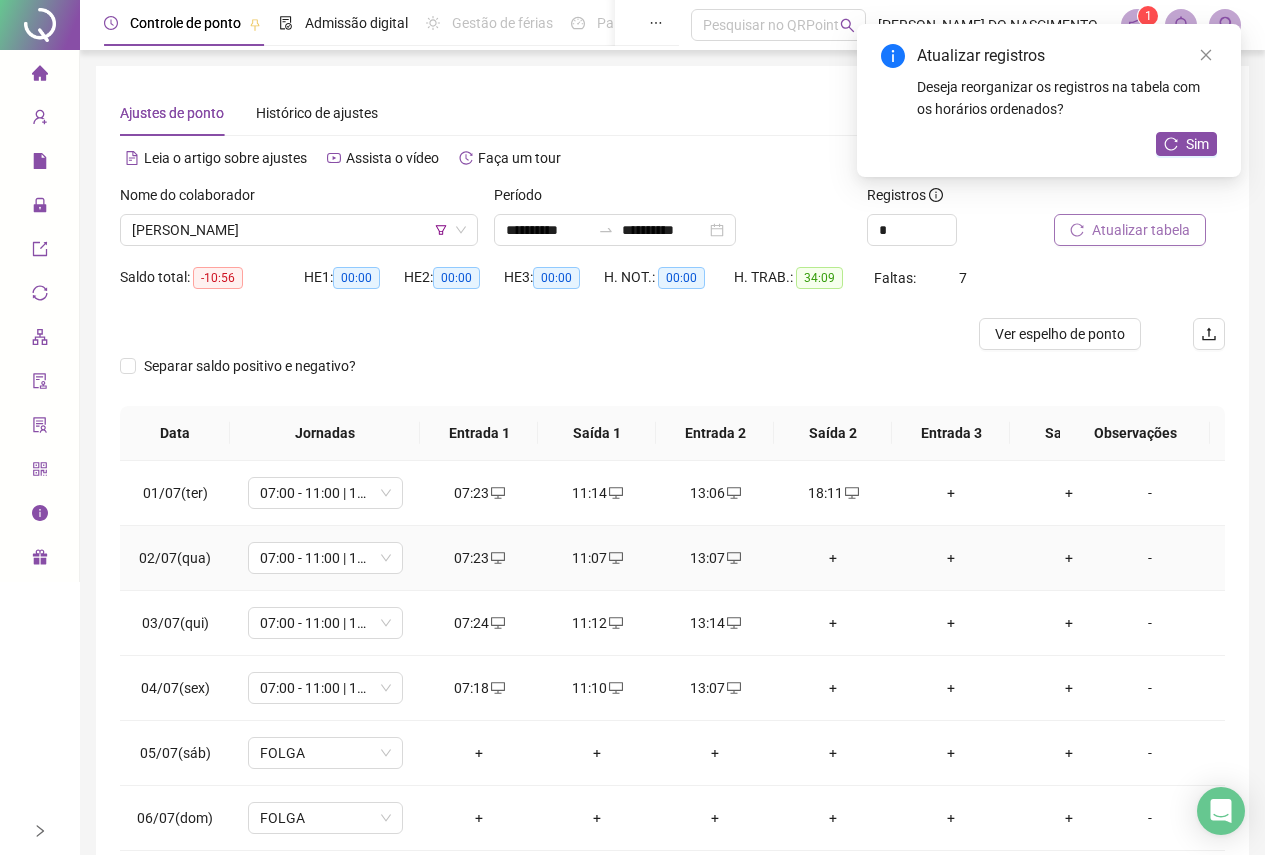 click on "+" at bounding box center (833, 558) 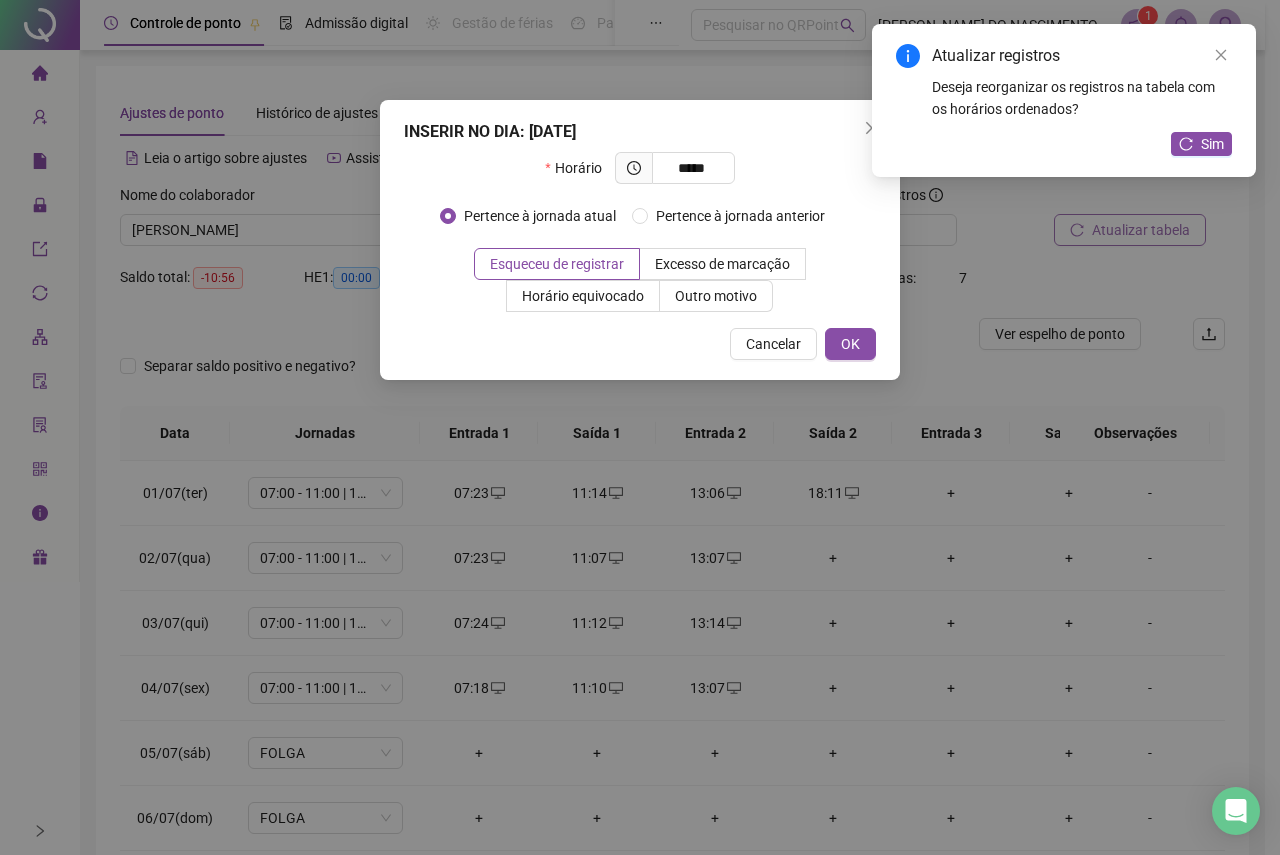 type on "*****" 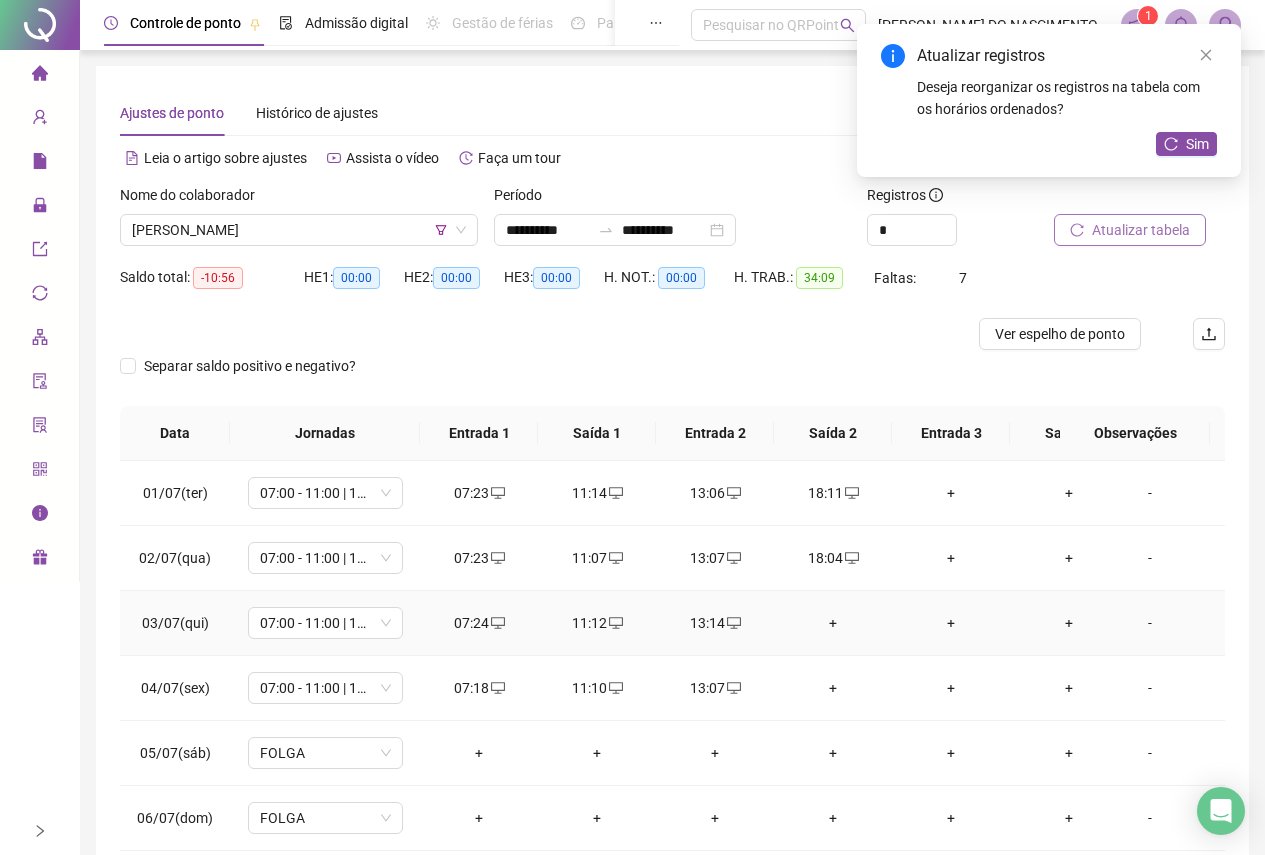 click on "+" at bounding box center [833, 623] 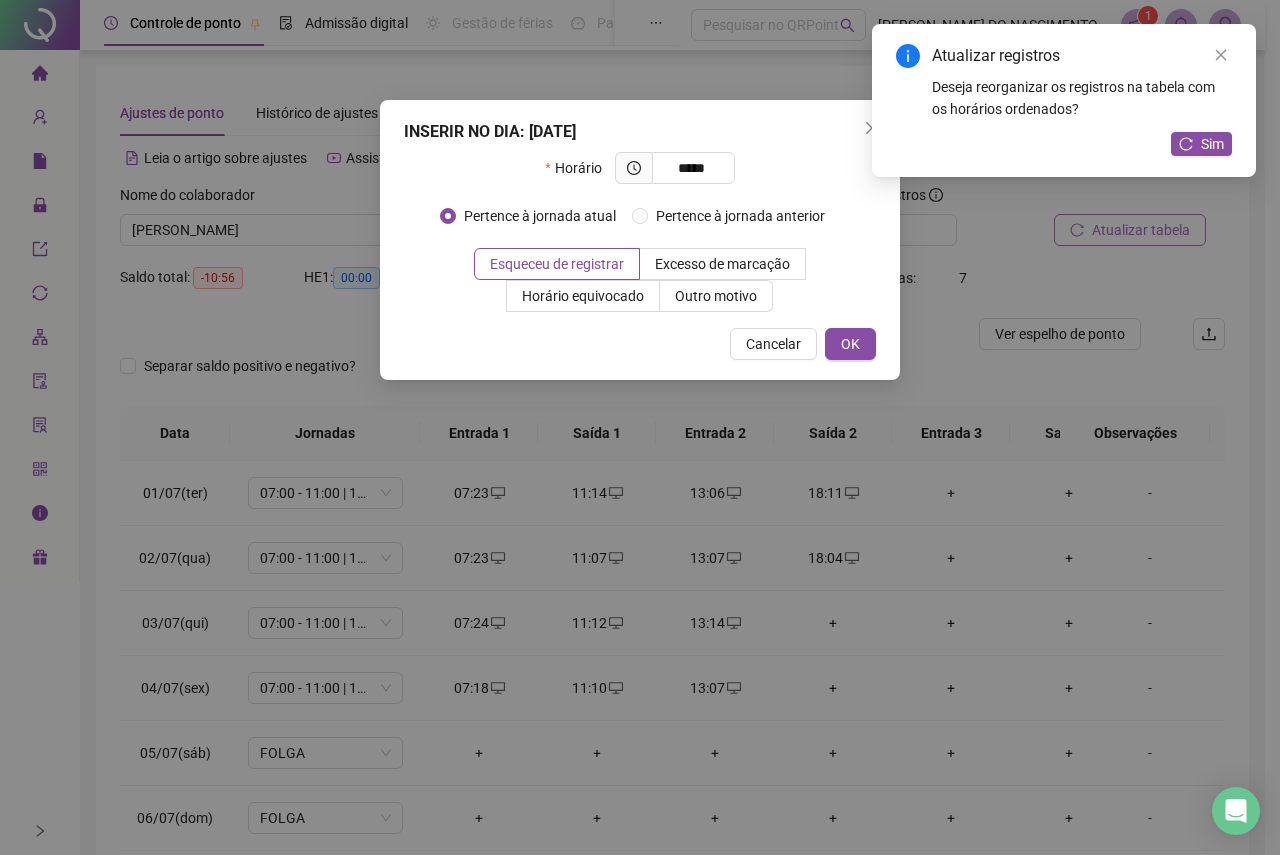 type on "*****" 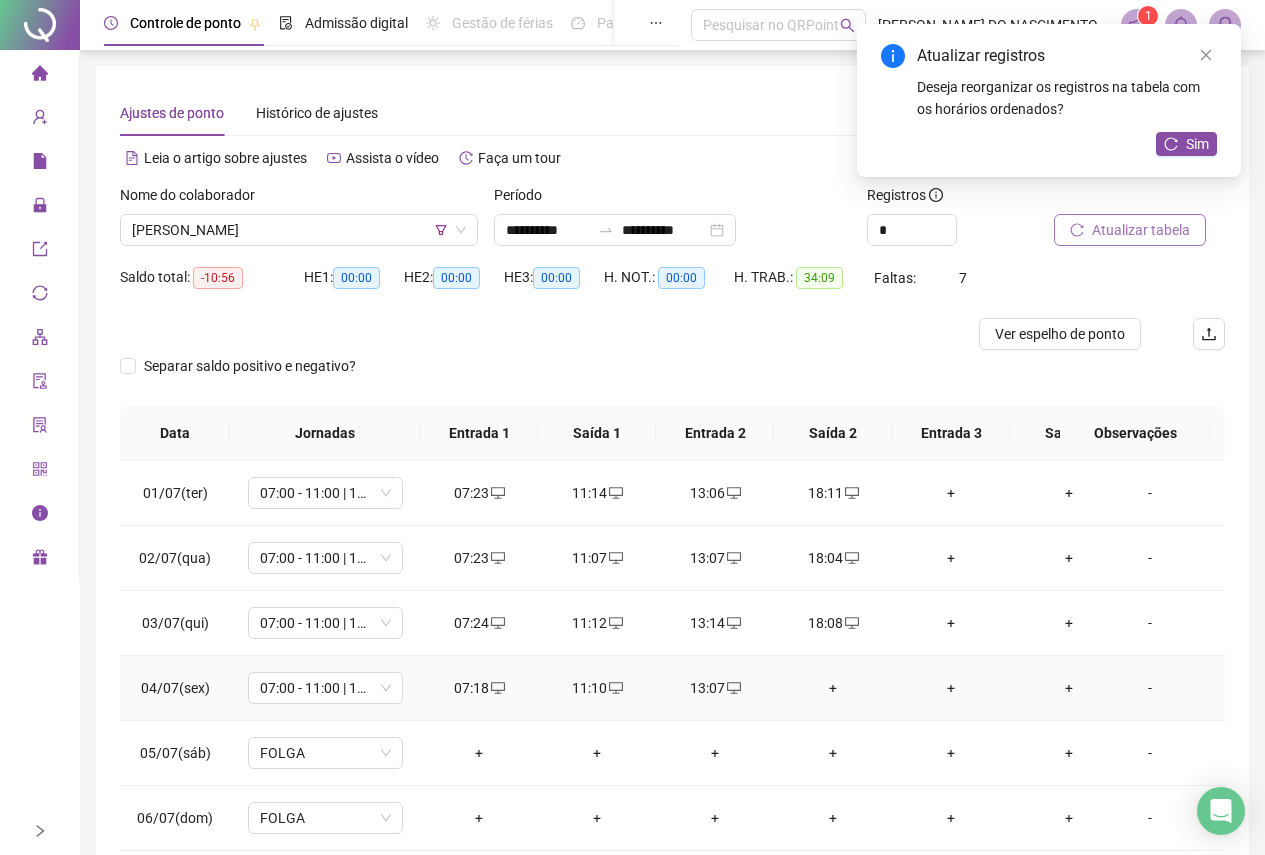 click on "+" at bounding box center [833, 688] 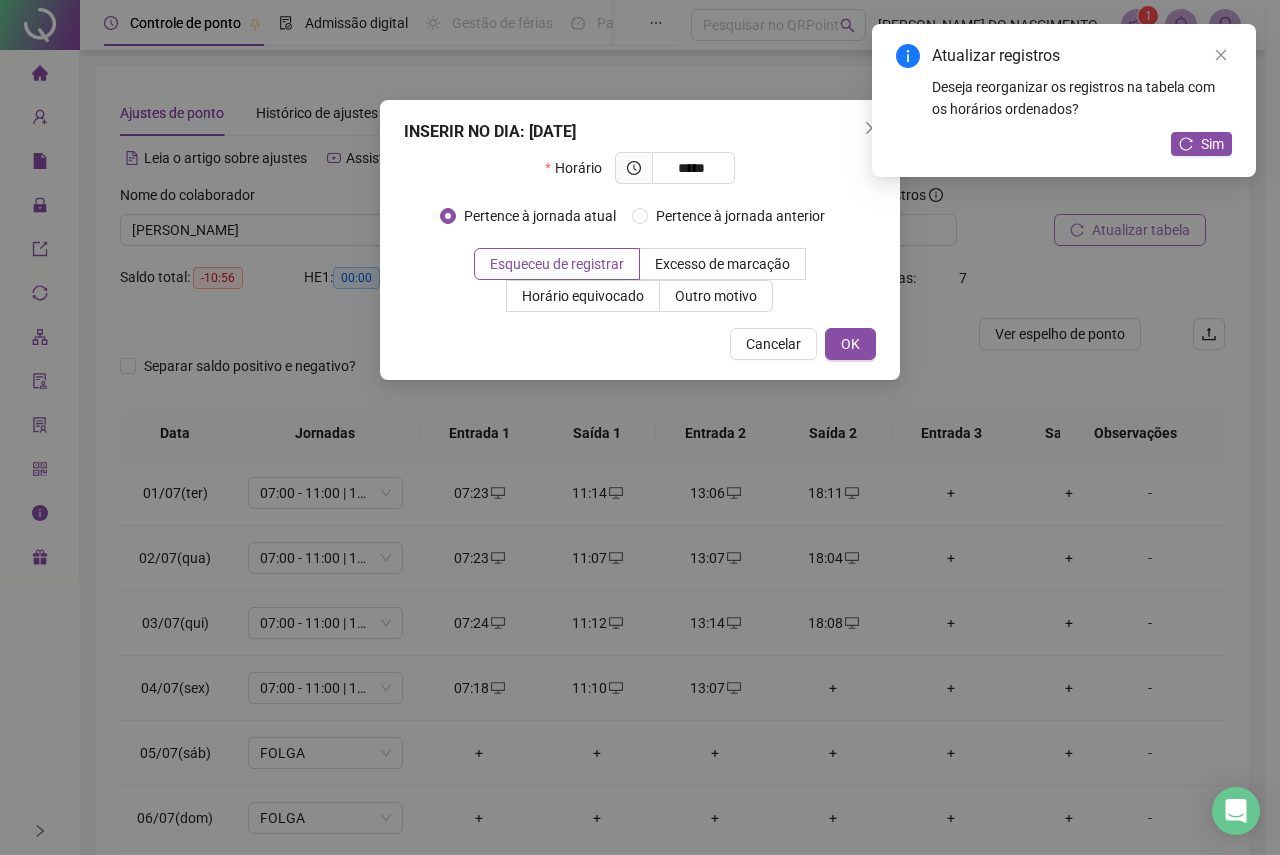 type on "*****" 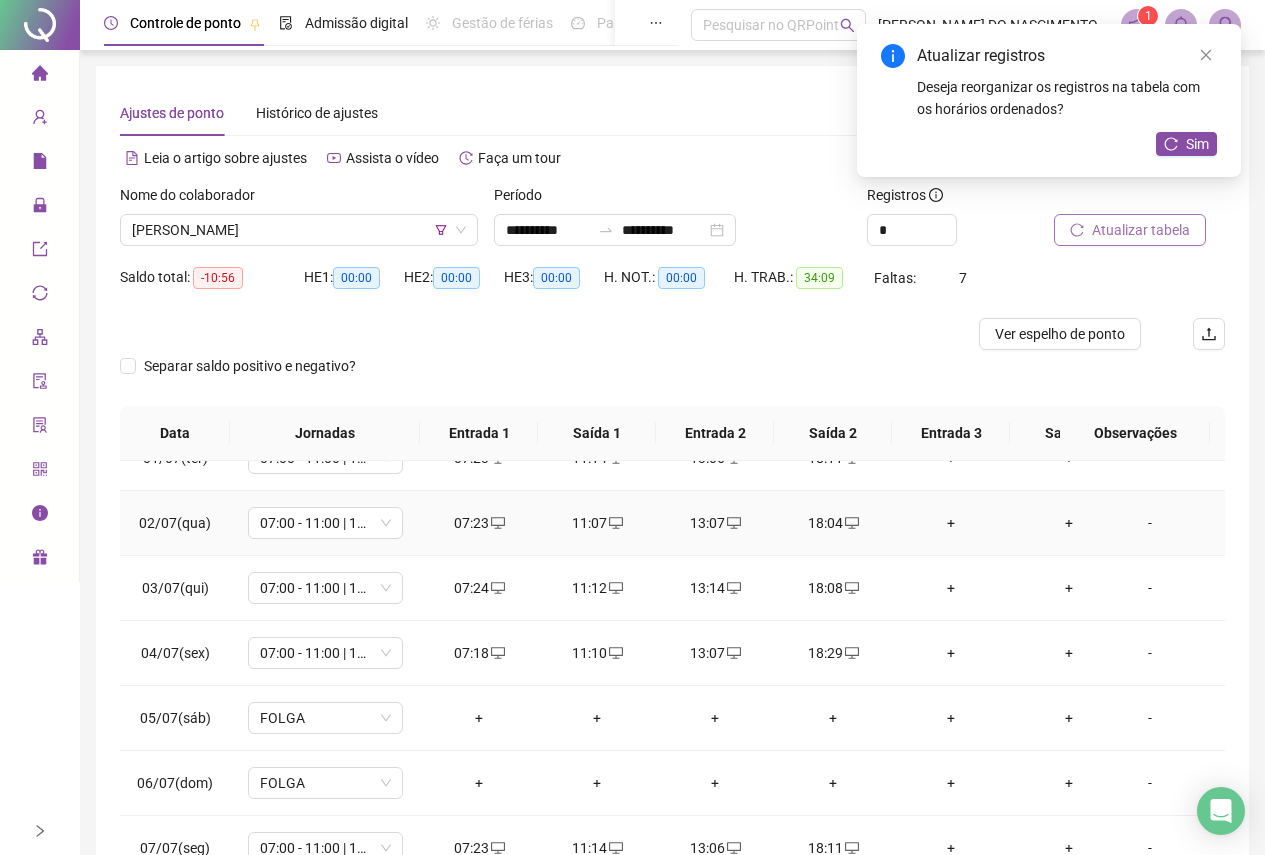 scroll, scrollTop: 0, scrollLeft: 0, axis: both 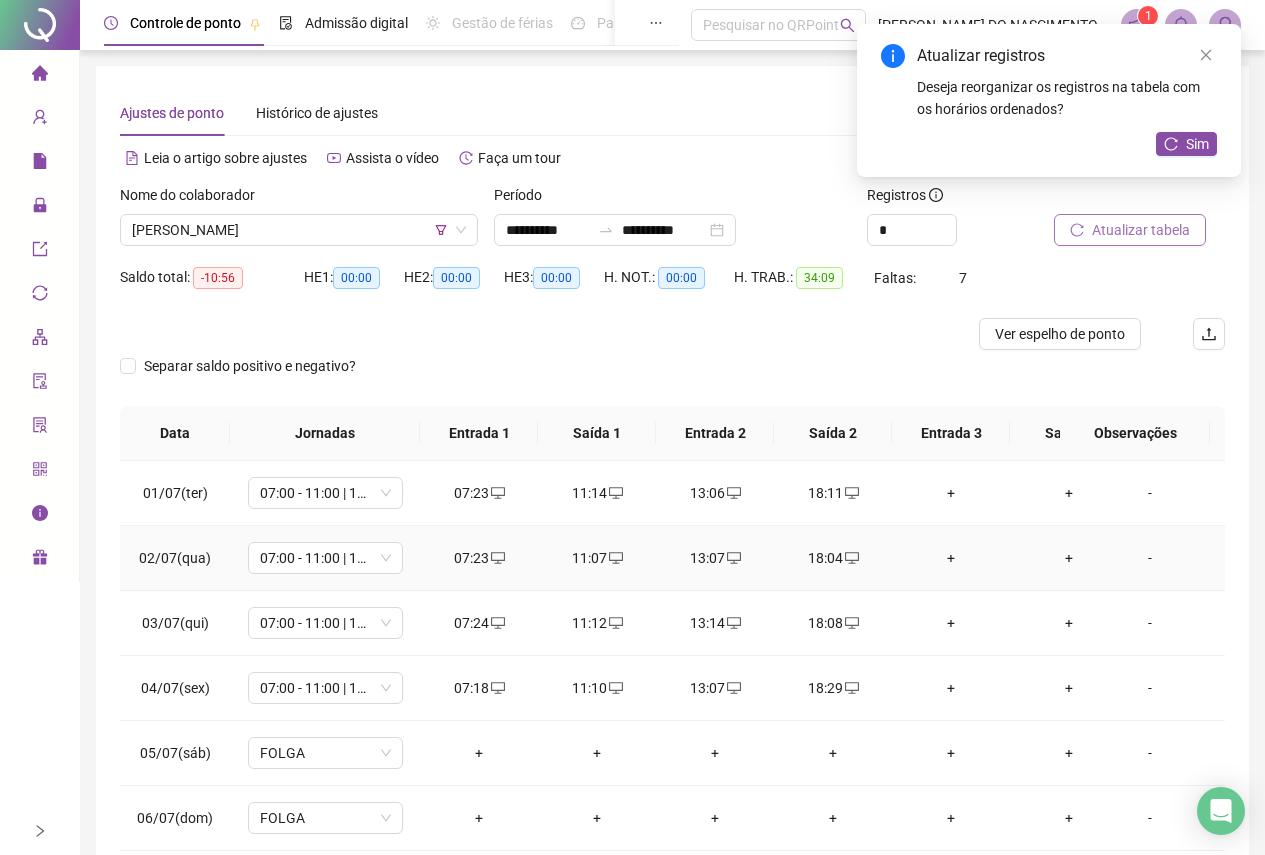 click on "07:23" at bounding box center [479, 558] 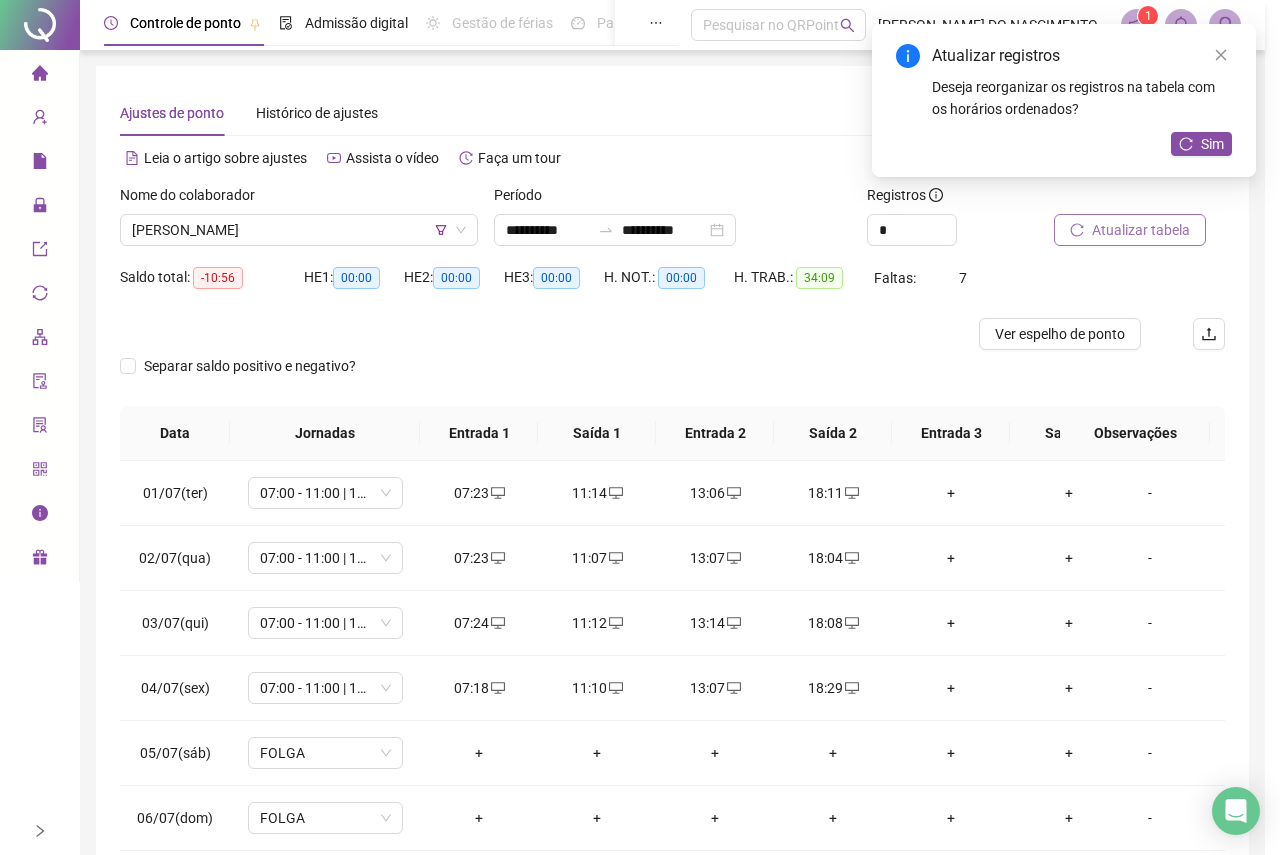 type on "**********" 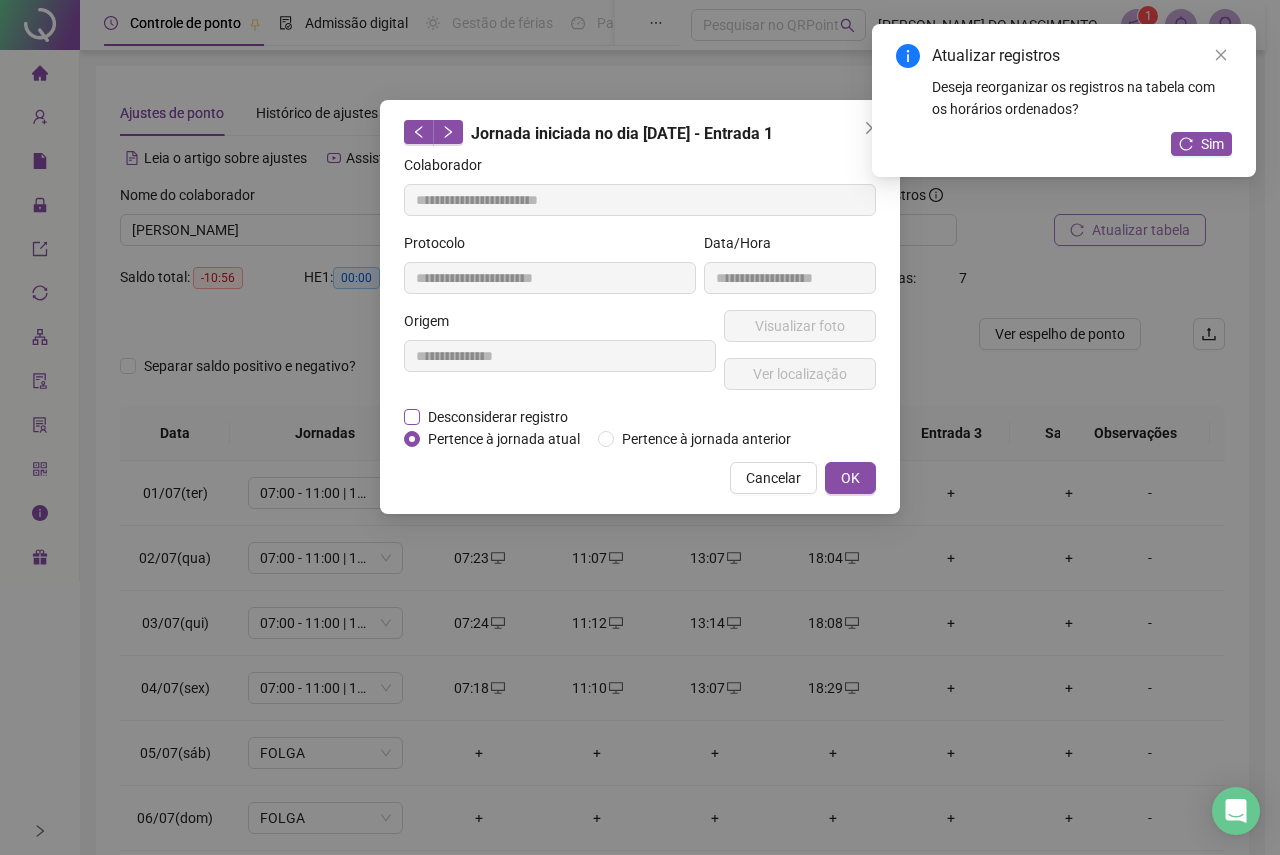 click on "Desconsiderar registro" at bounding box center [498, 417] 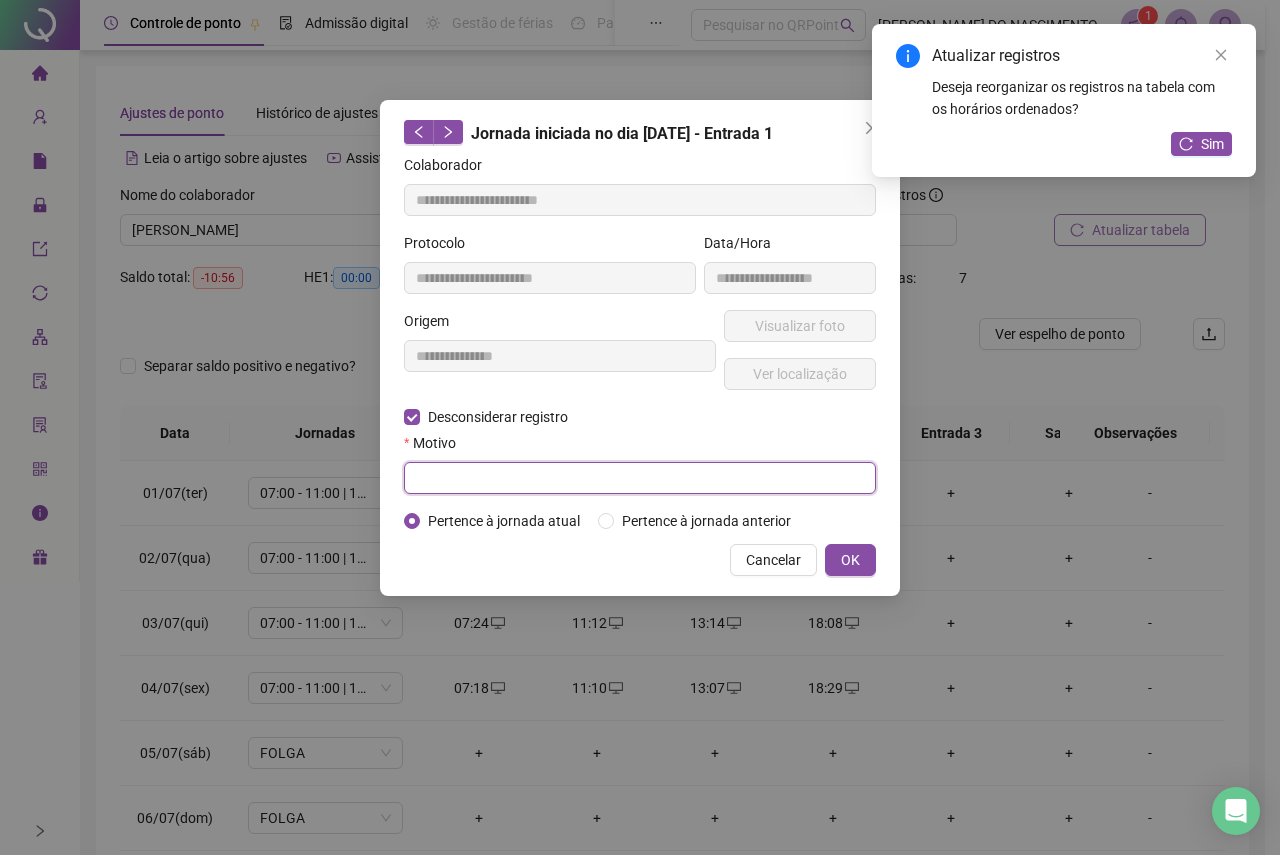 click at bounding box center [640, 478] 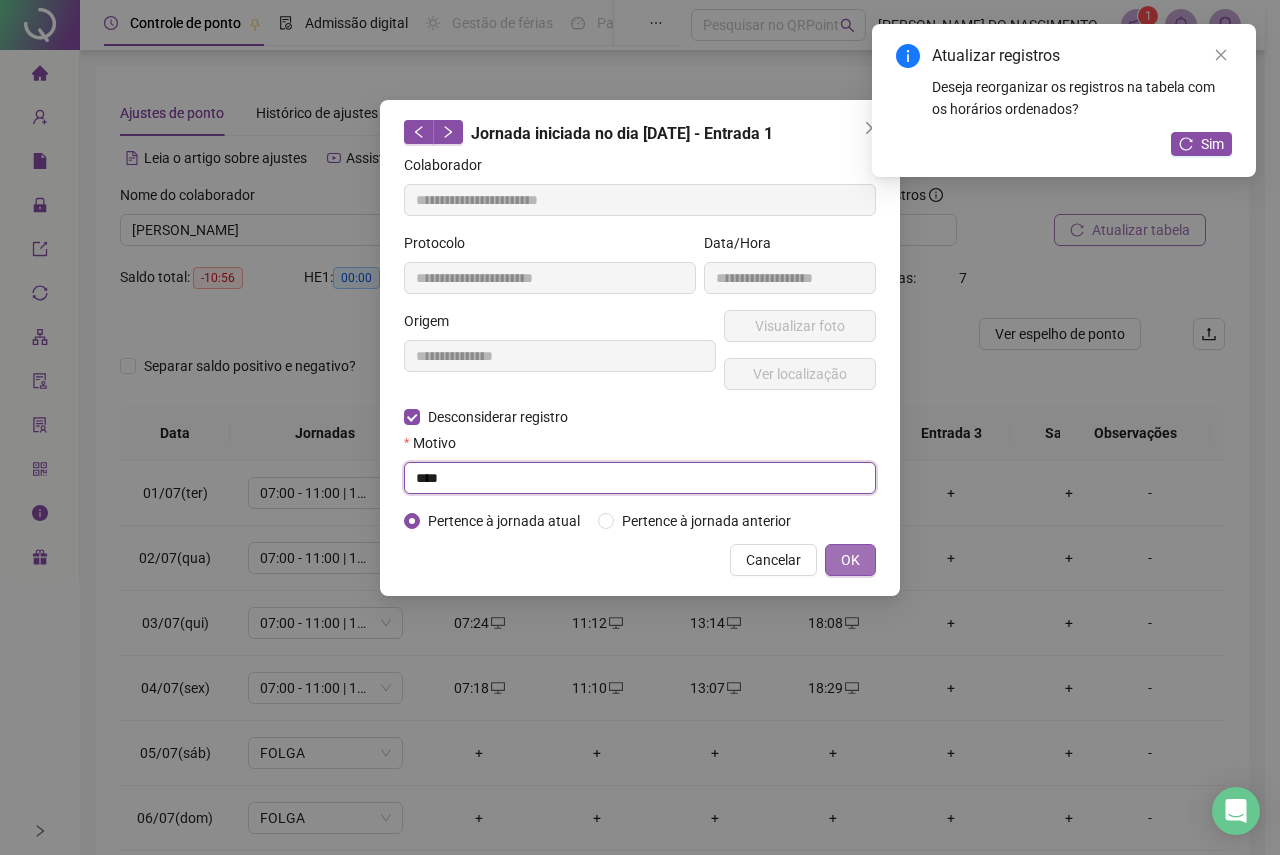 type on "****" 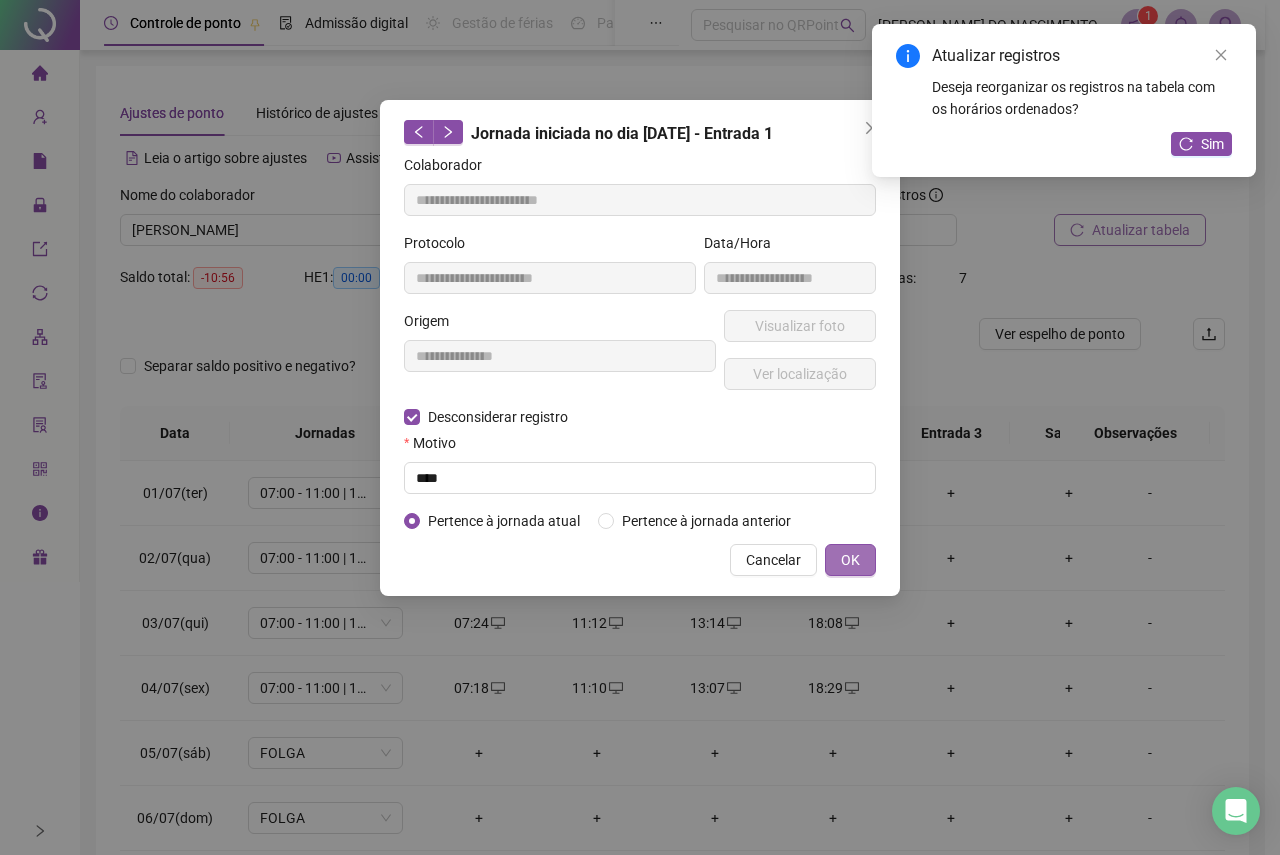 click on "OK" at bounding box center (850, 560) 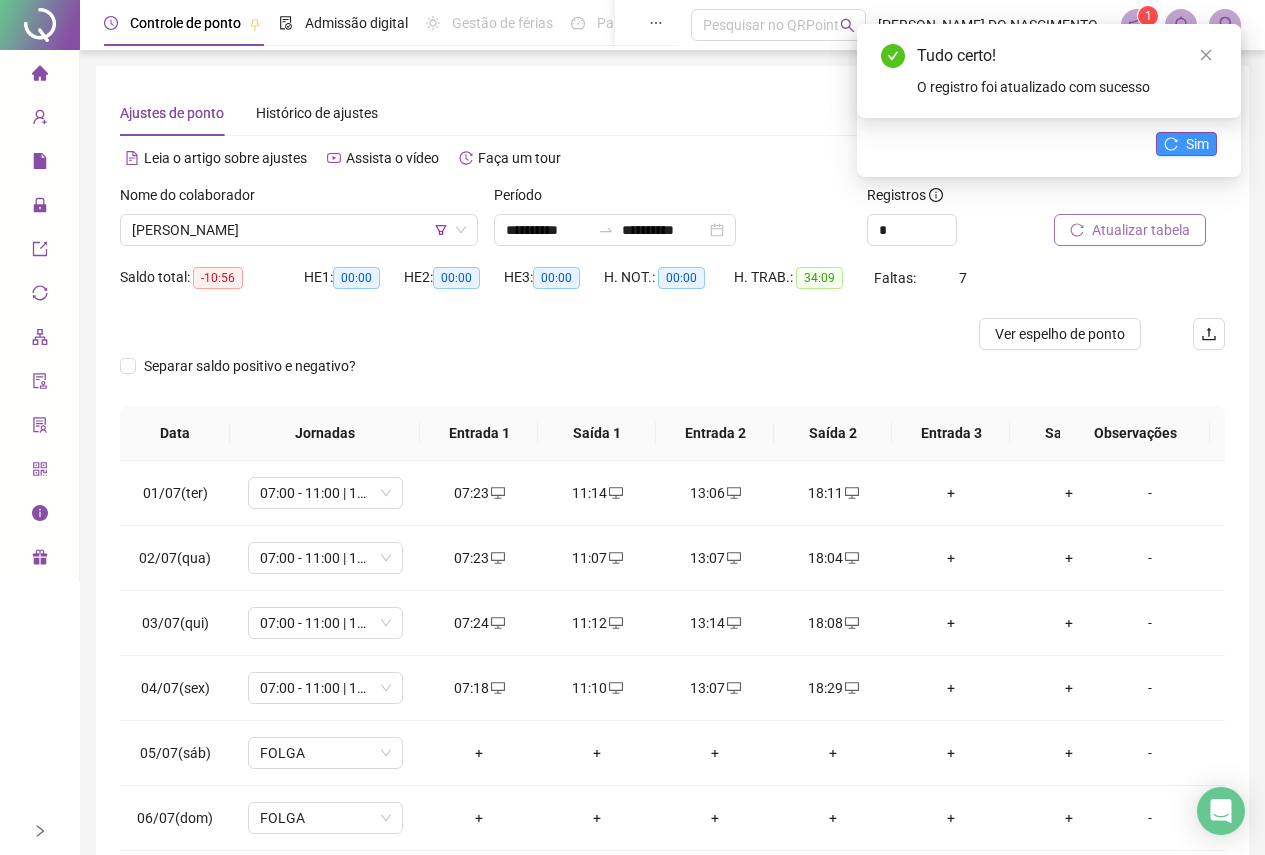 click 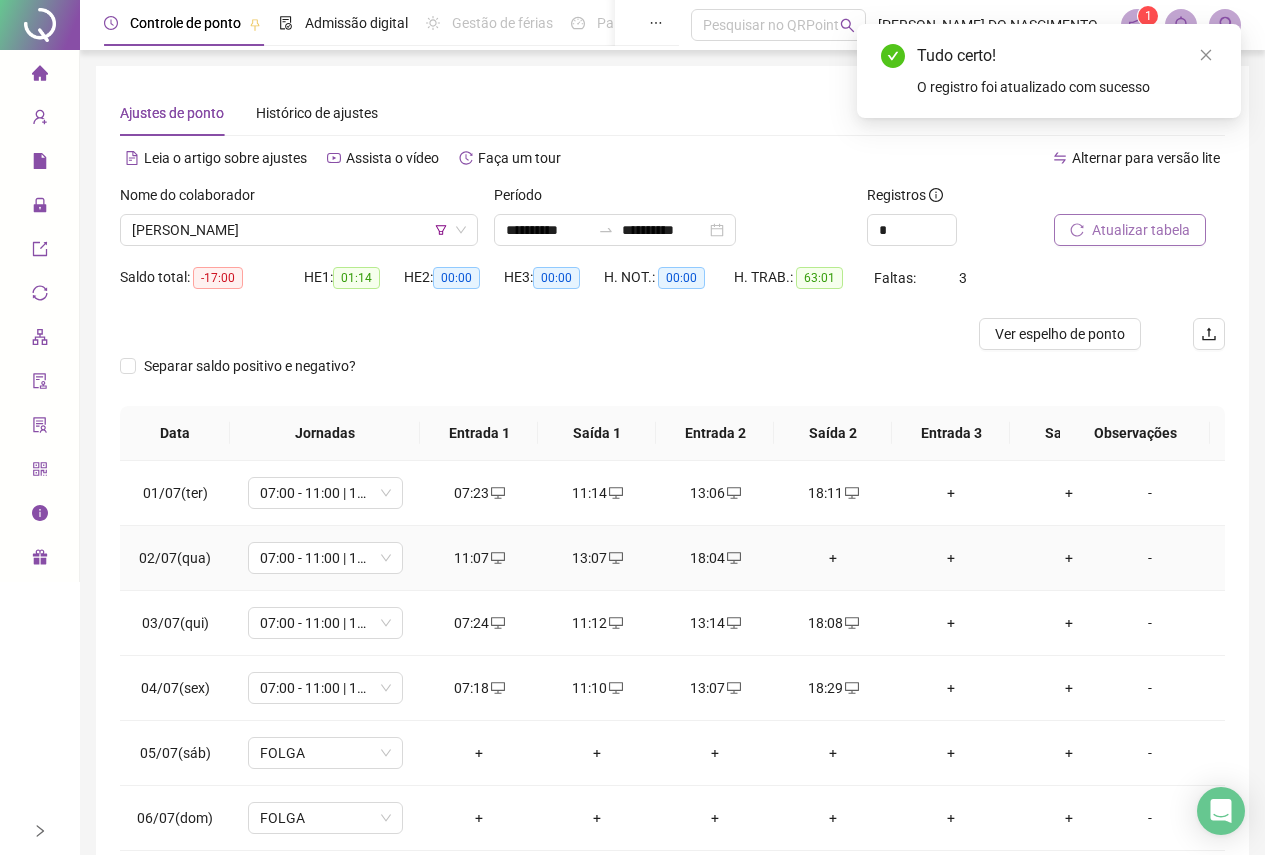 click on "+" at bounding box center [833, 558] 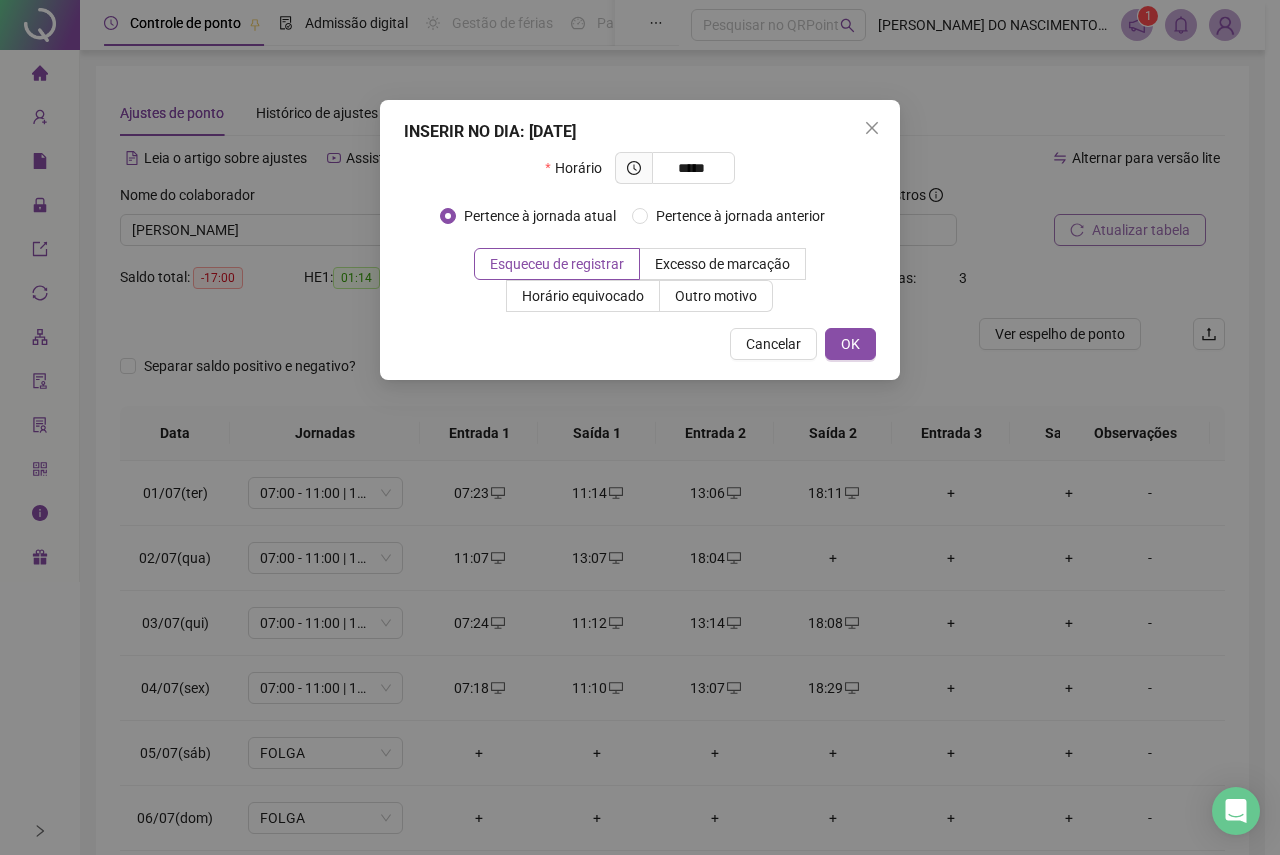 type on "*****" 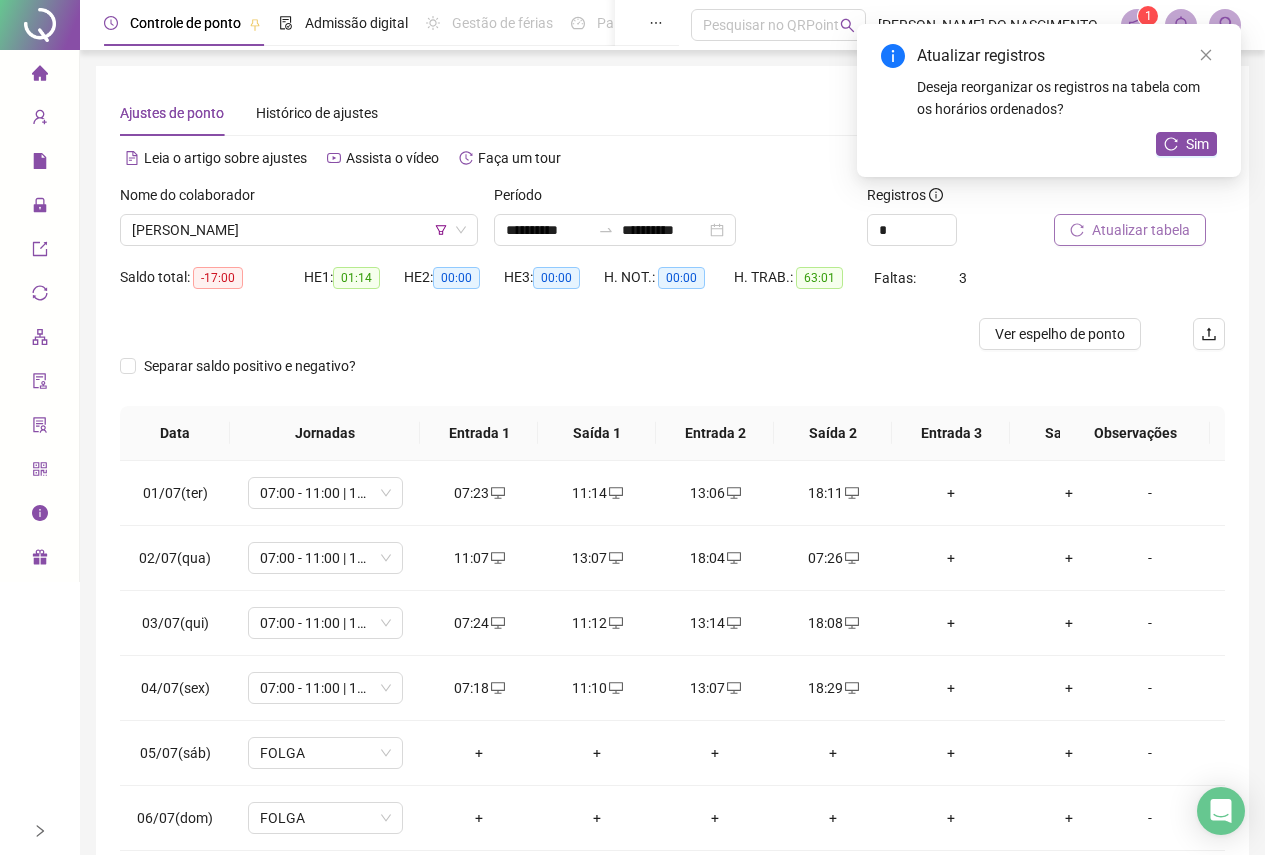 click on "Atualizar tabela" at bounding box center [1141, 230] 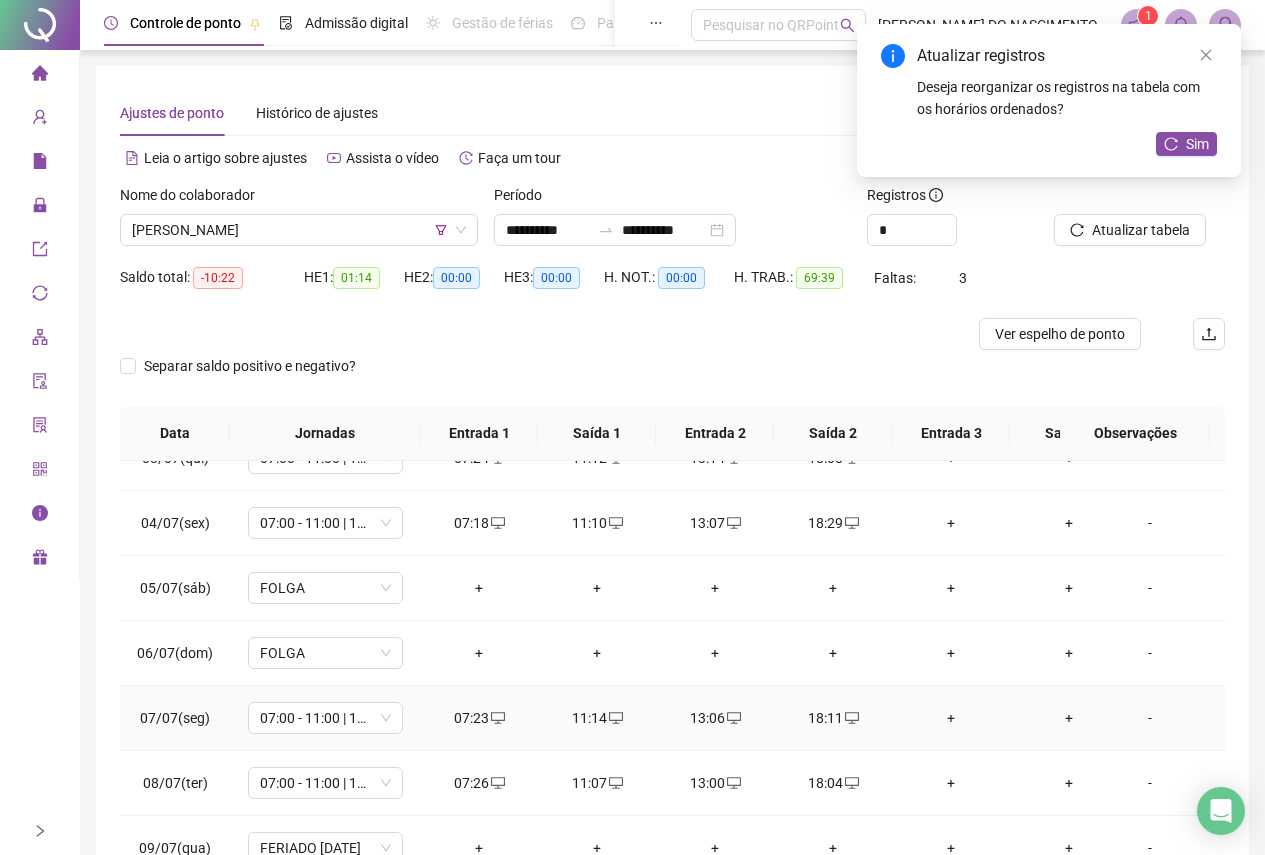 scroll, scrollTop: 200, scrollLeft: 0, axis: vertical 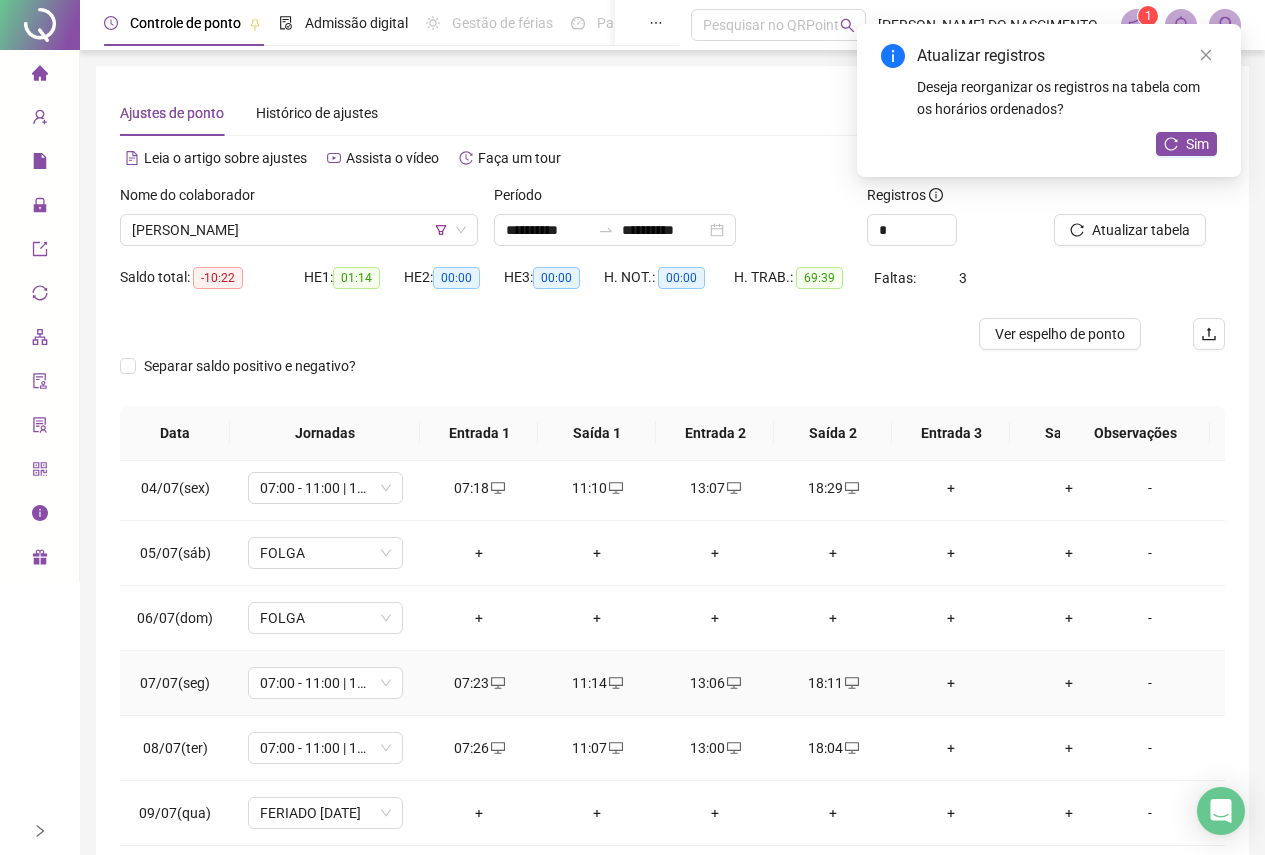 click on "07:23" at bounding box center [479, 683] 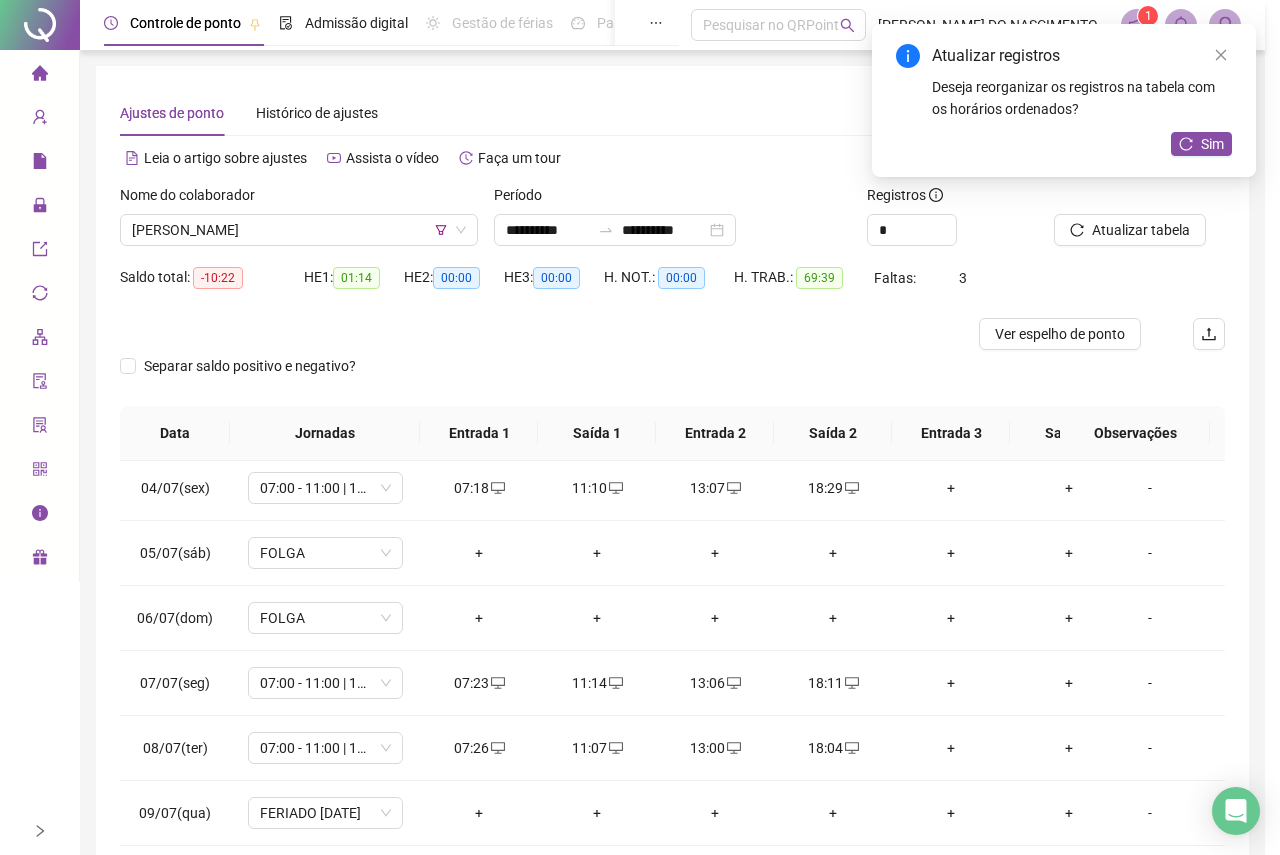 type on "**********" 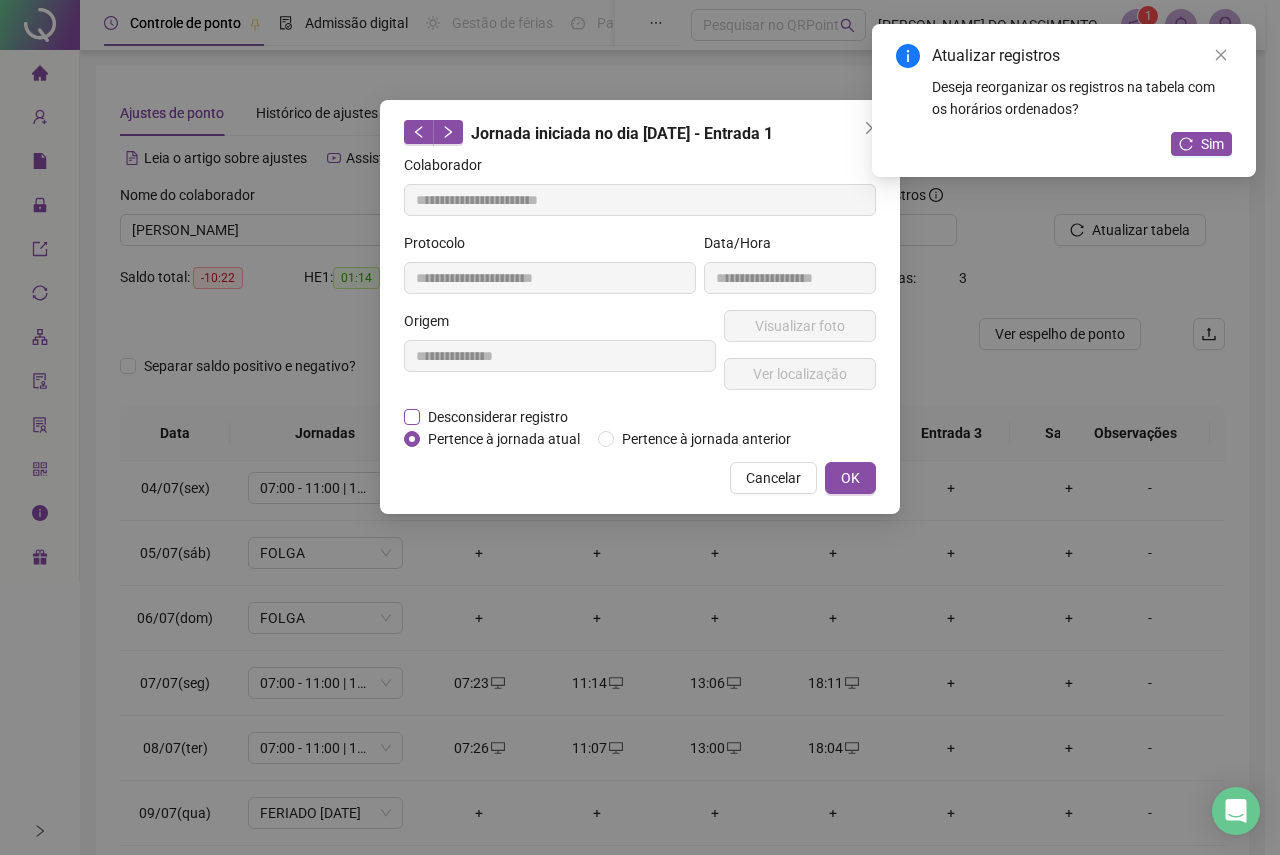click on "Desconsiderar registro" at bounding box center [498, 417] 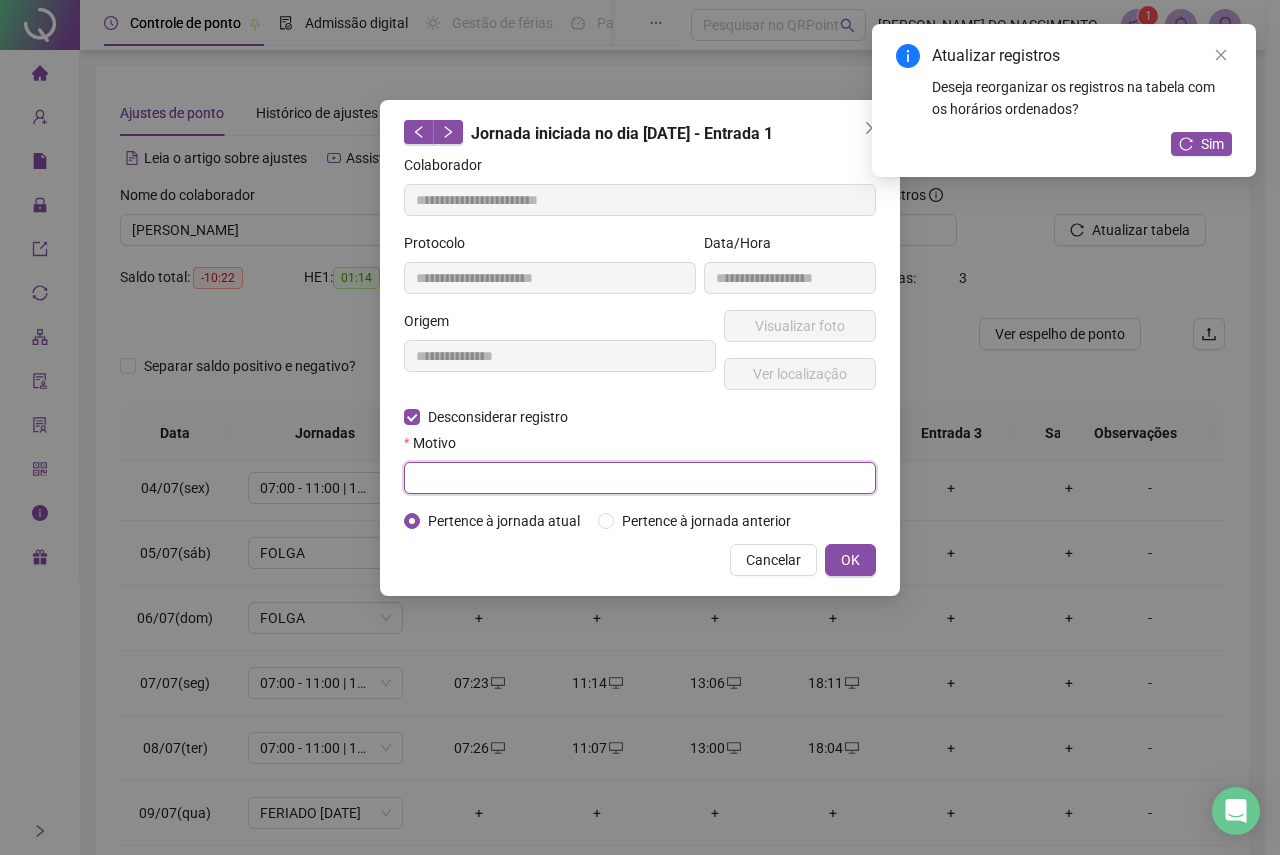 click at bounding box center (640, 478) 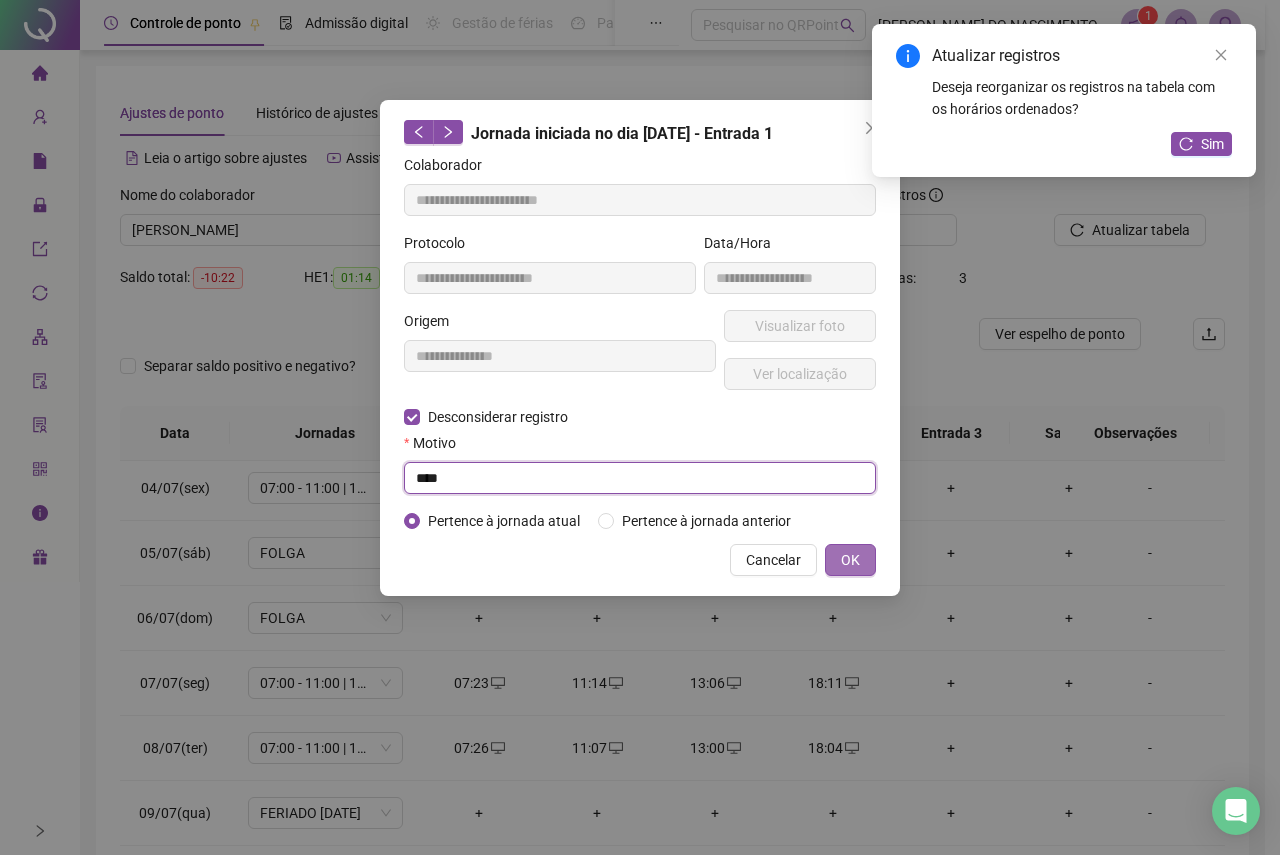 type on "****" 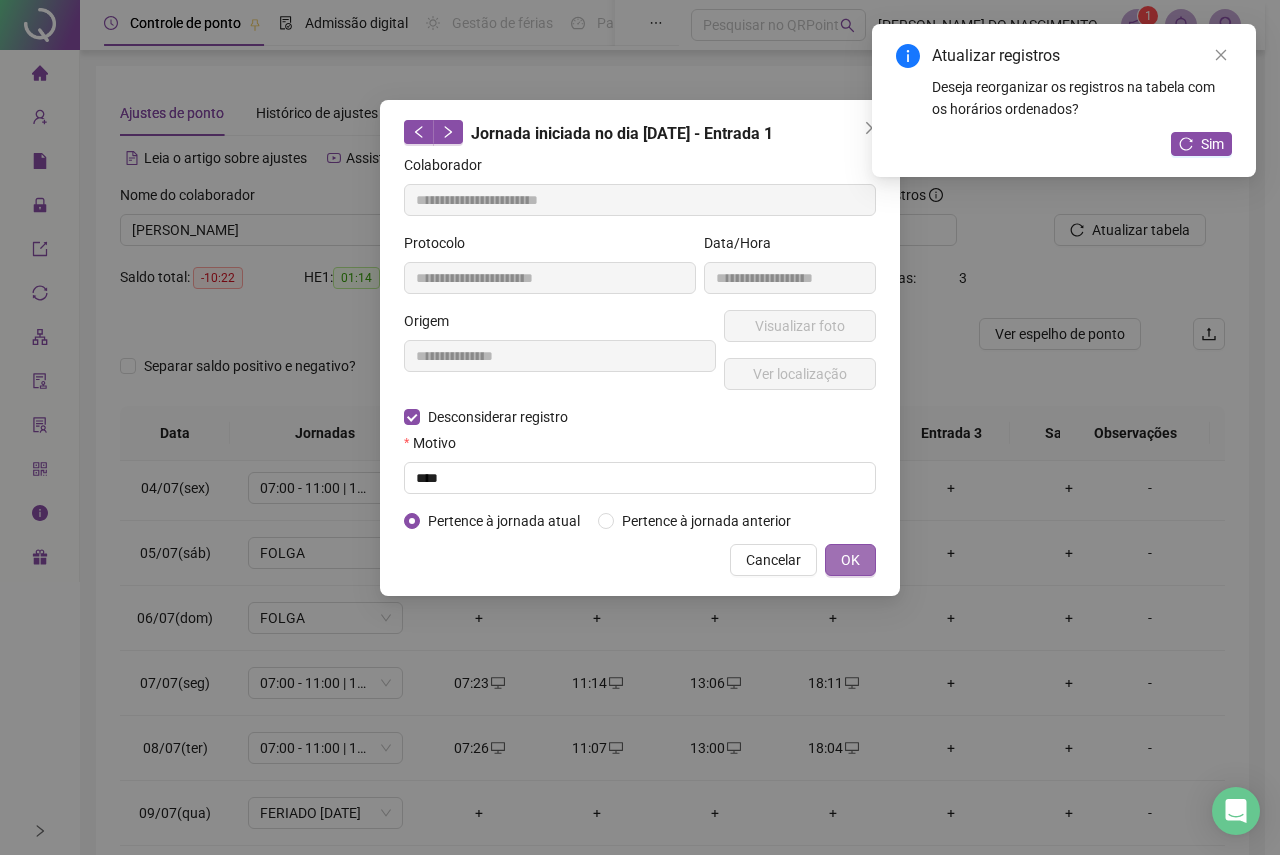 click on "OK" at bounding box center (850, 560) 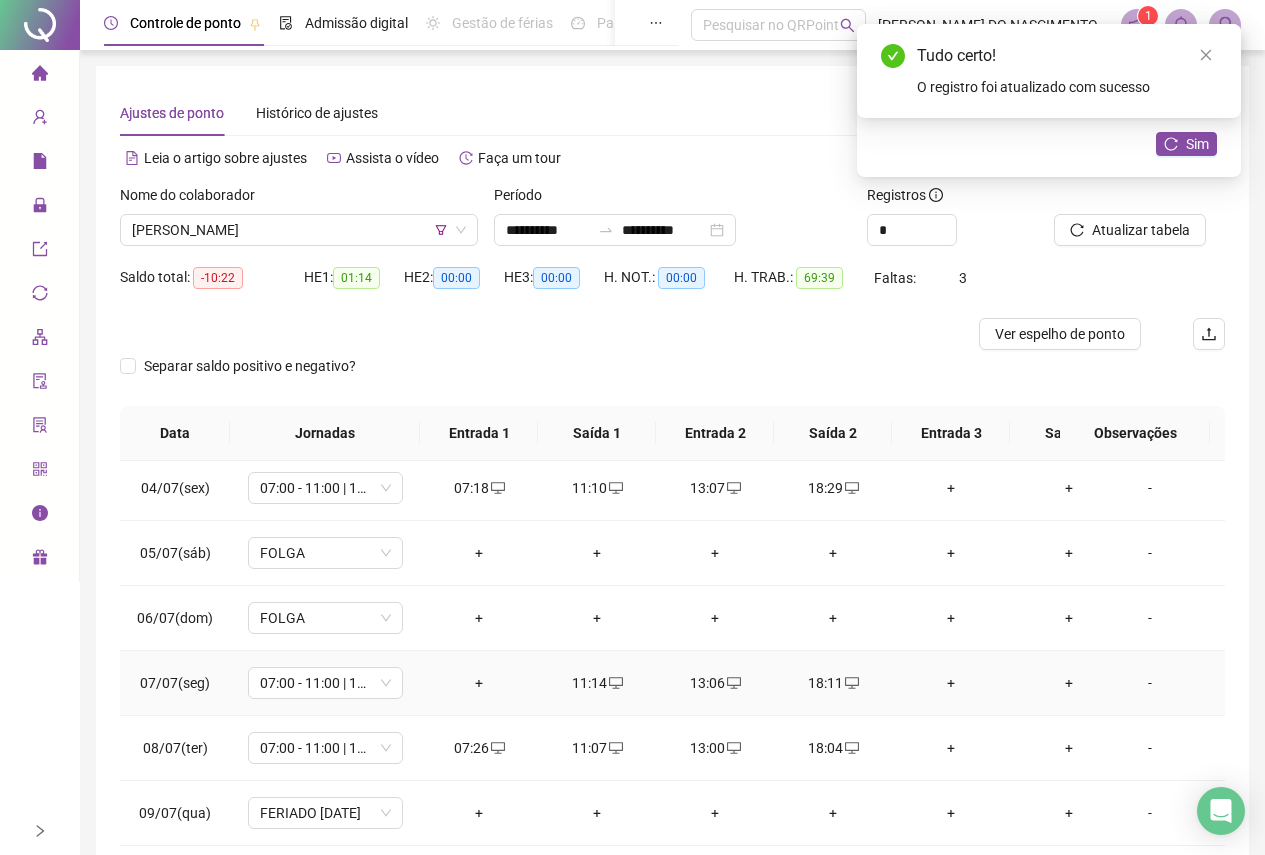 click at bounding box center [615, 683] 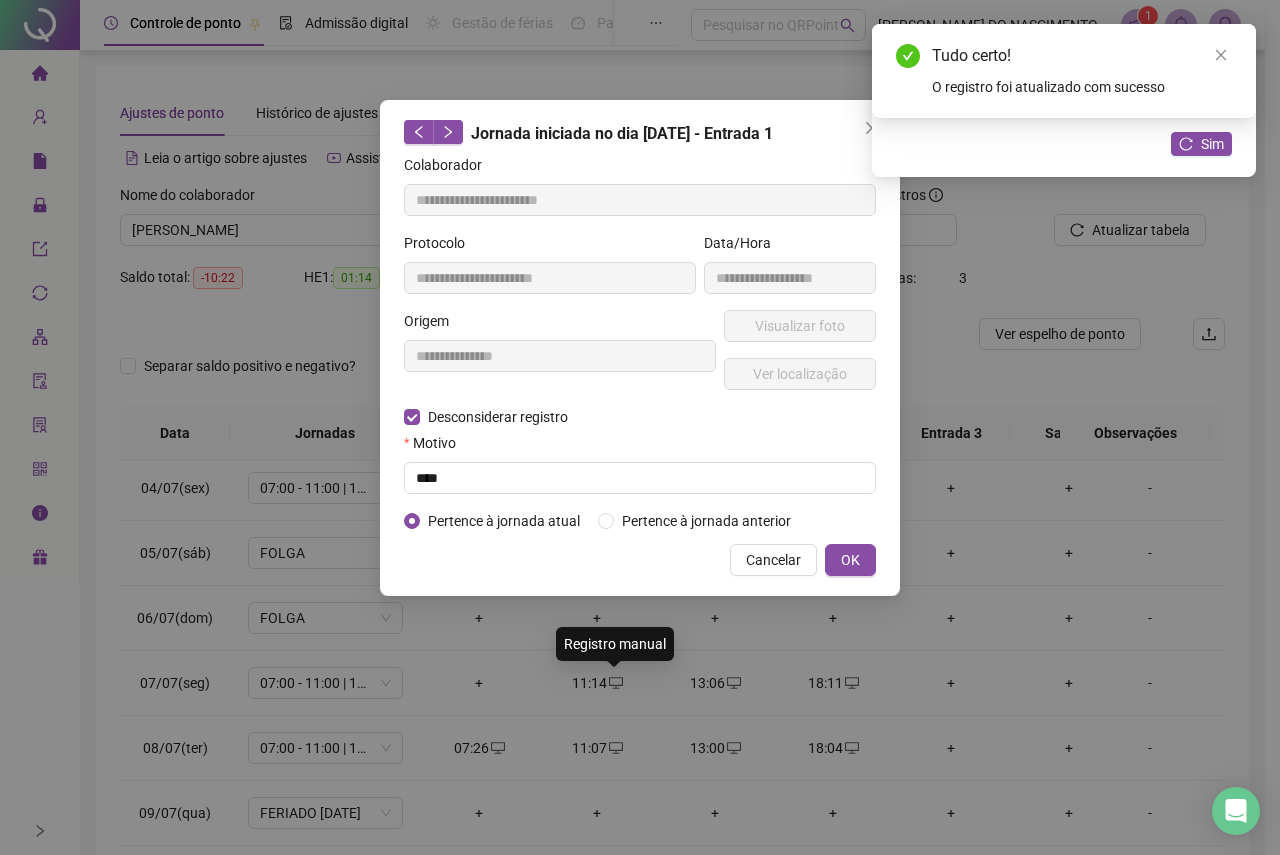 type on "**********" 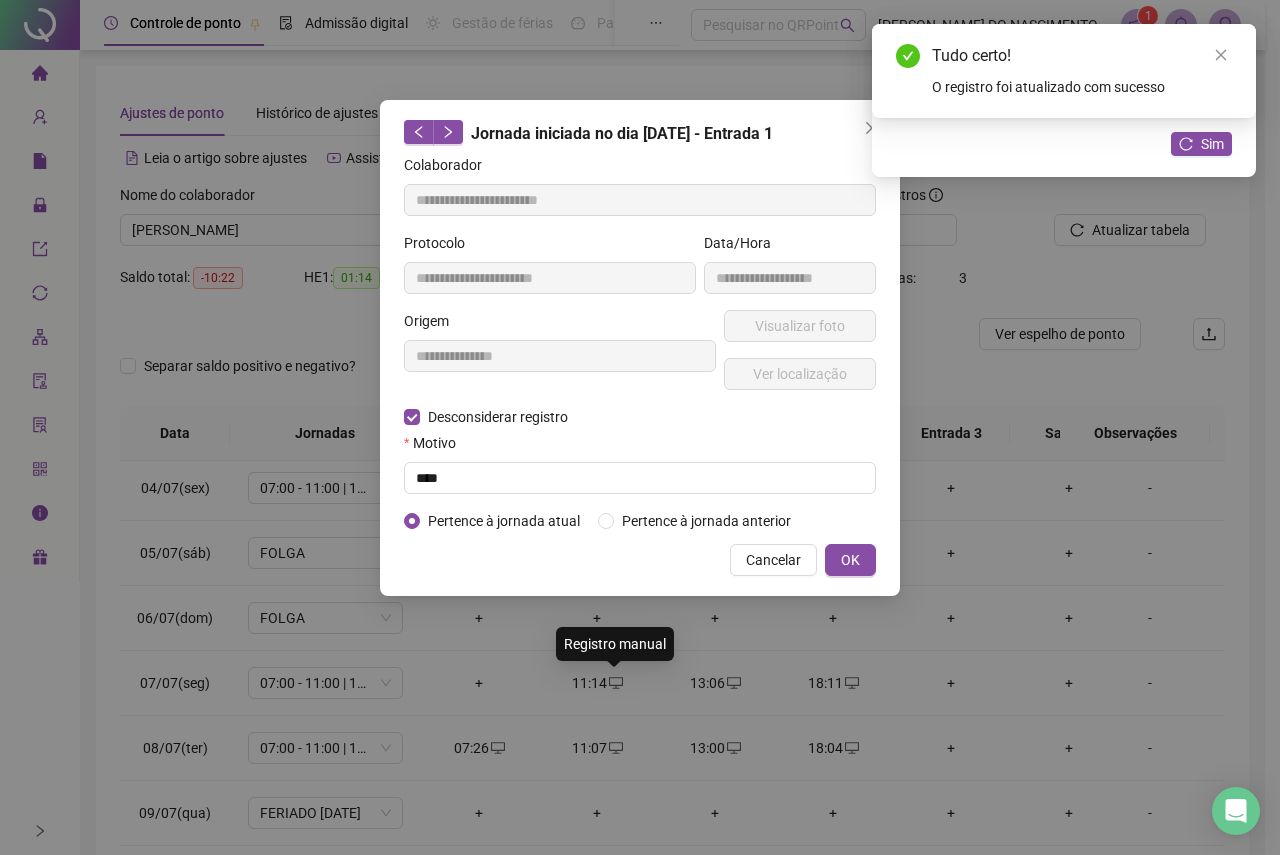 type on "**********" 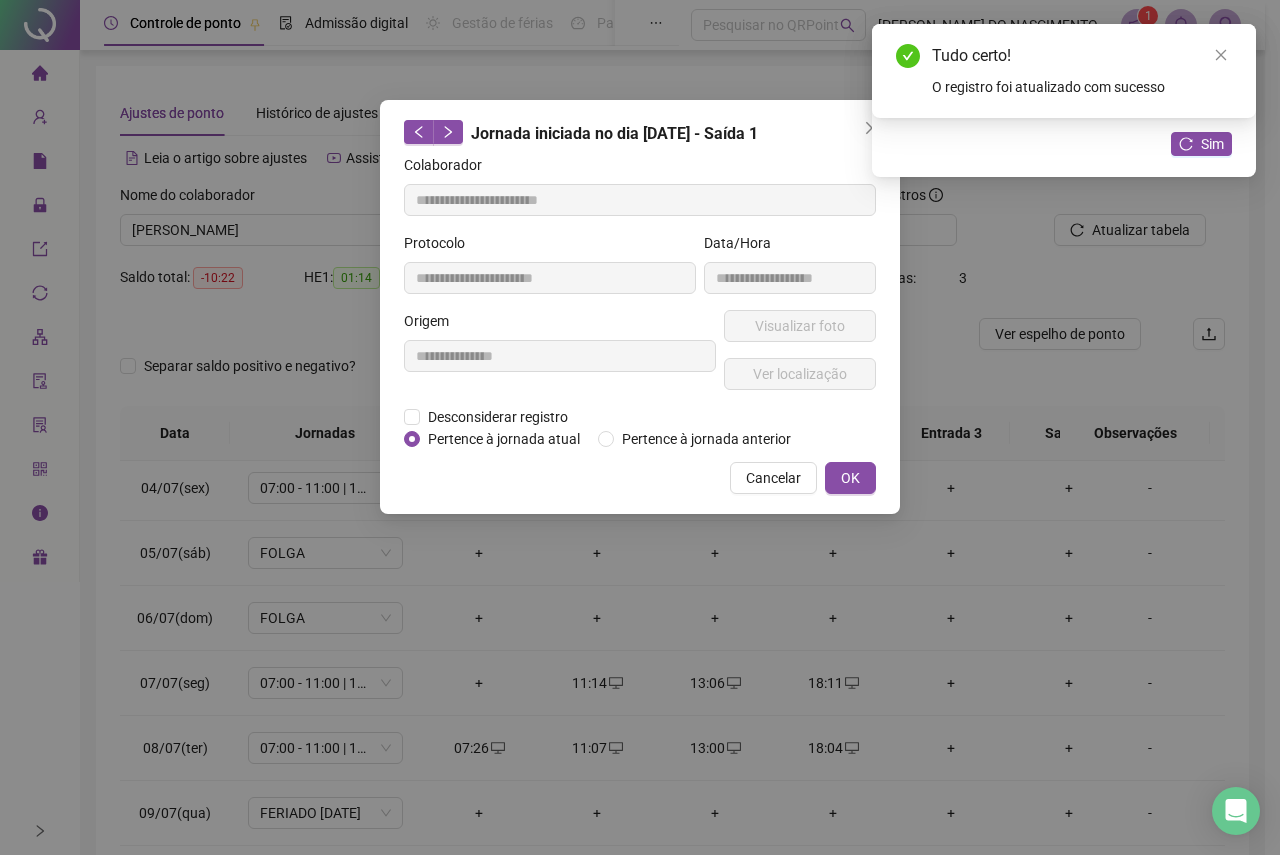click on "**********" at bounding box center (560, 358) 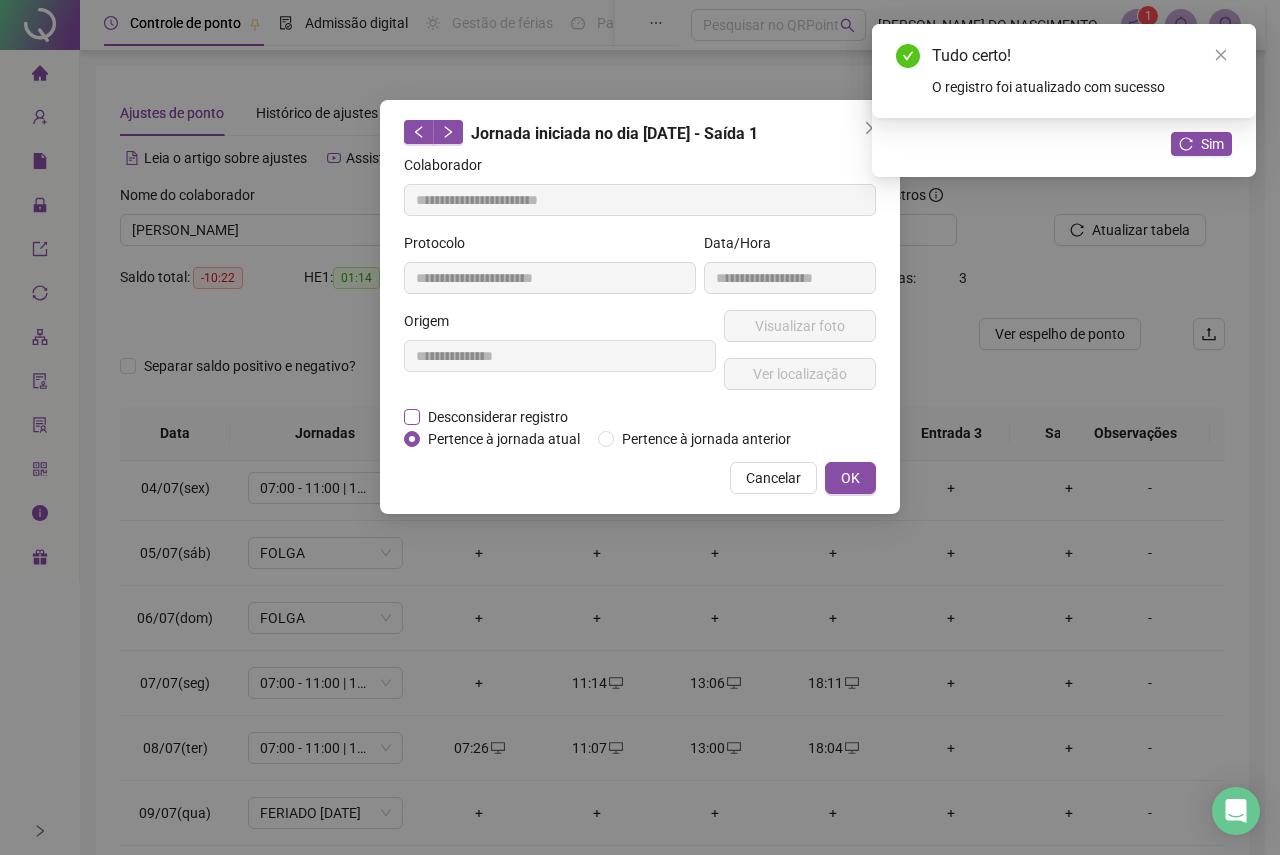 click on "Desconsiderar registro" at bounding box center (498, 417) 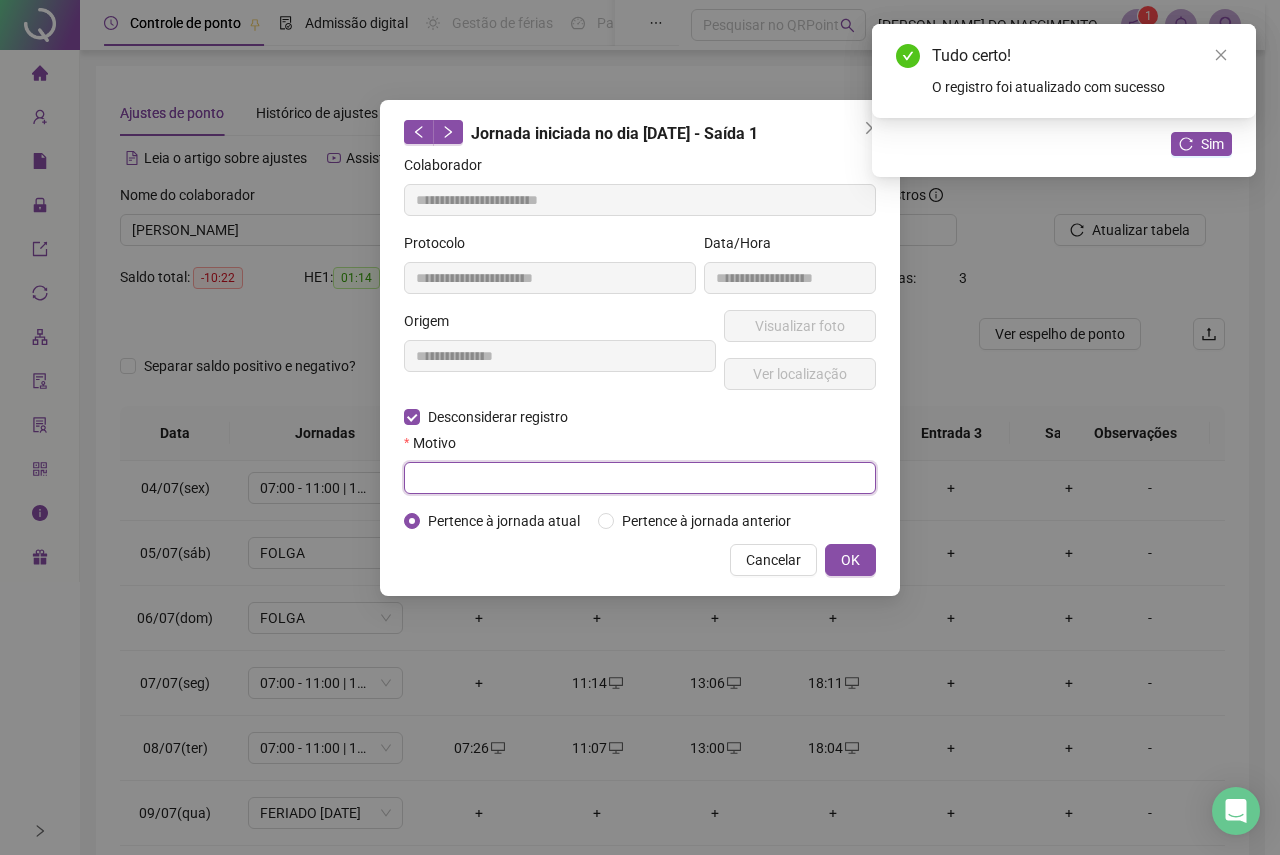 click at bounding box center [640, 478] 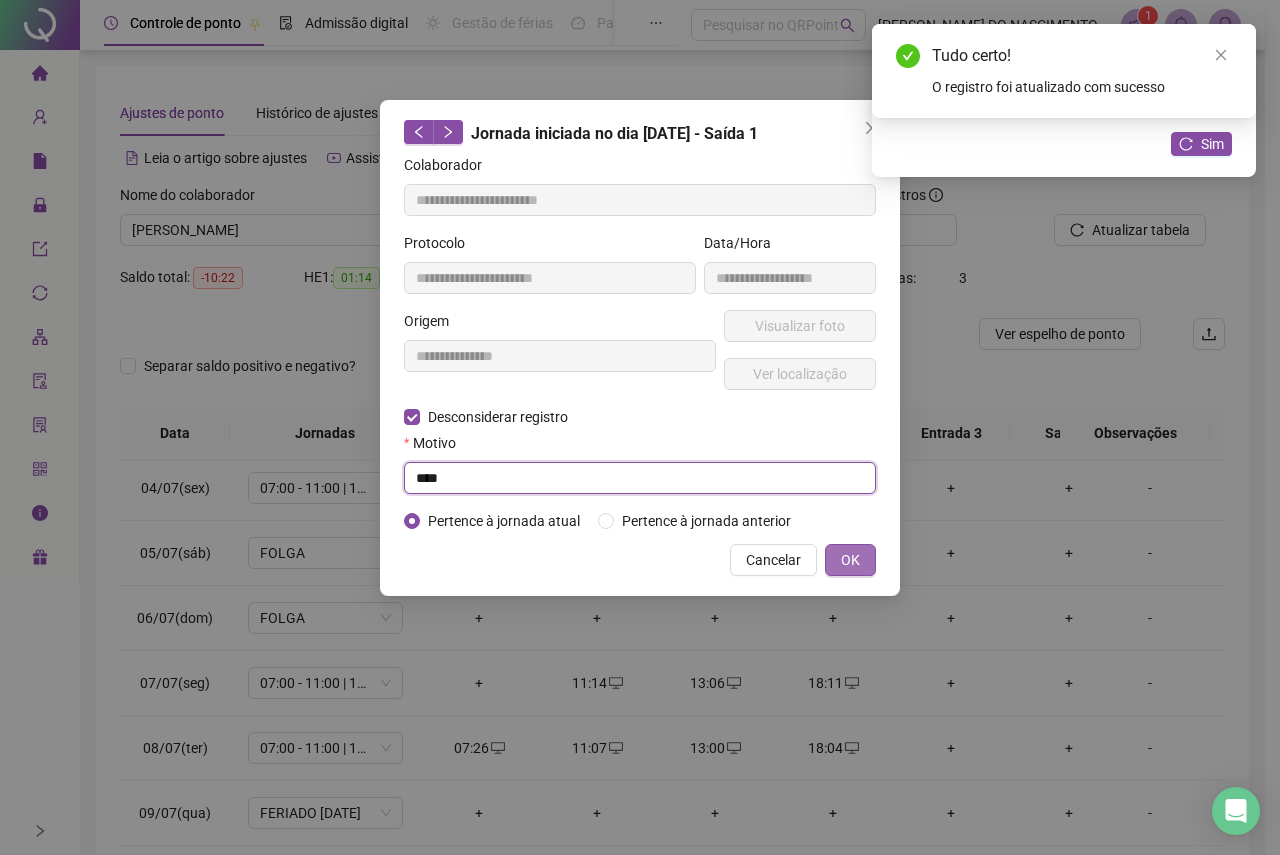 type on "****" 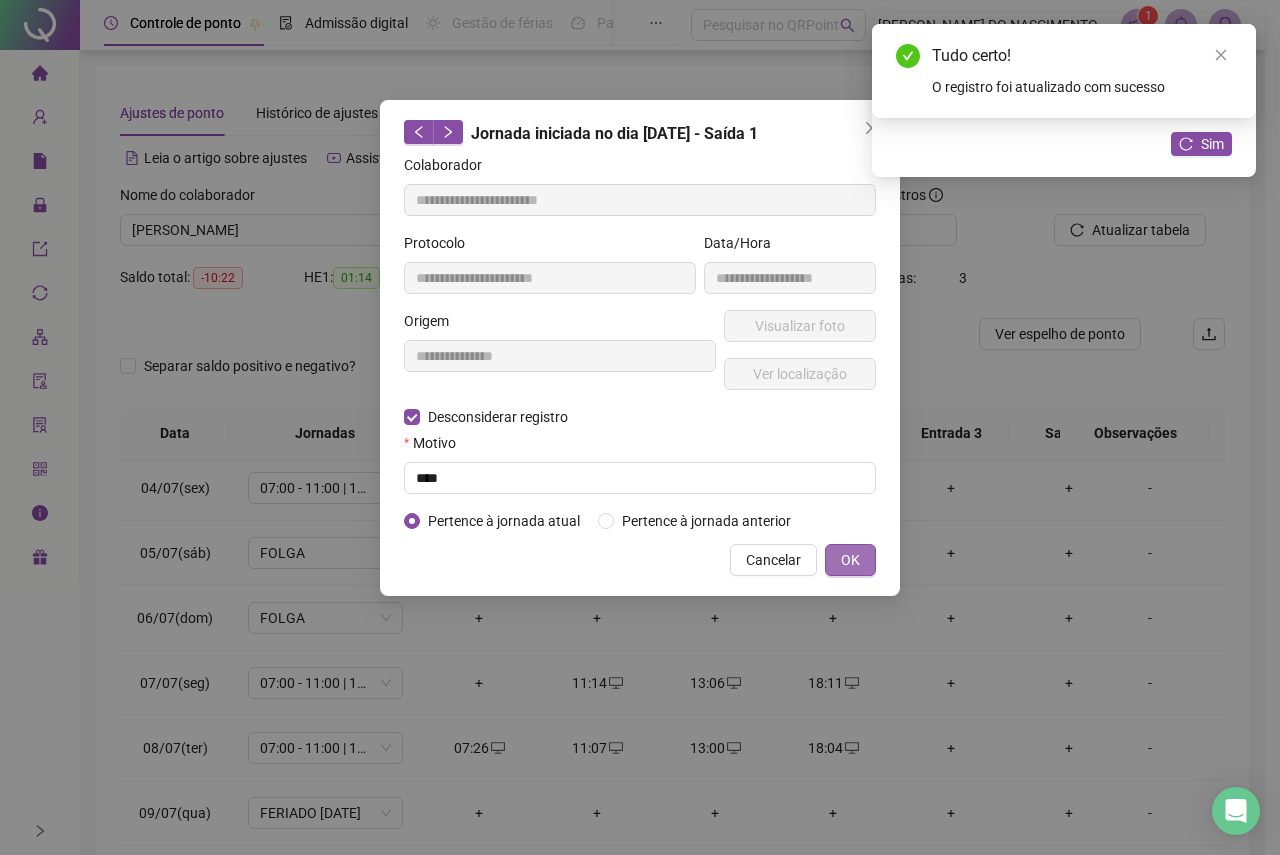 click on "OK" at bounding box center (850, 560) 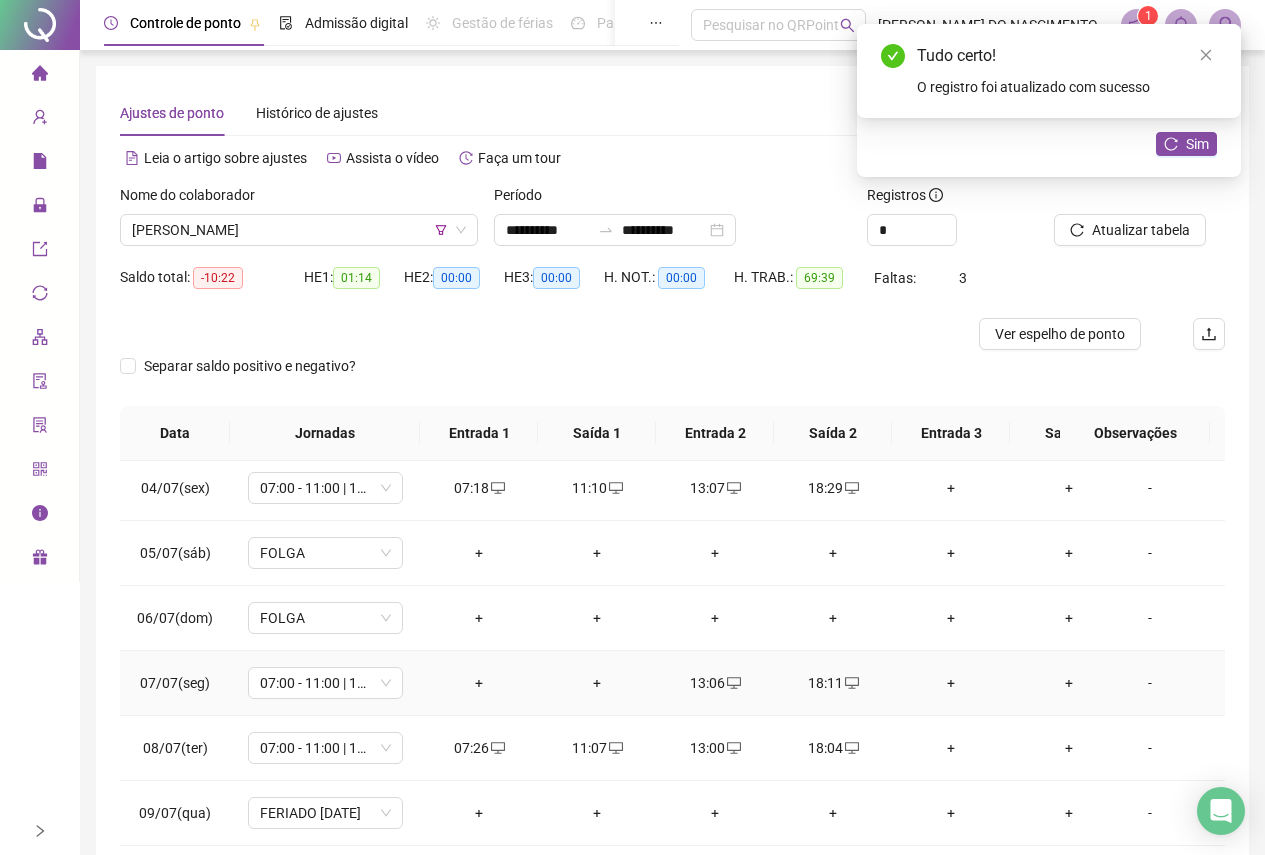 click on "13:06" at bounding box center (715, 683) 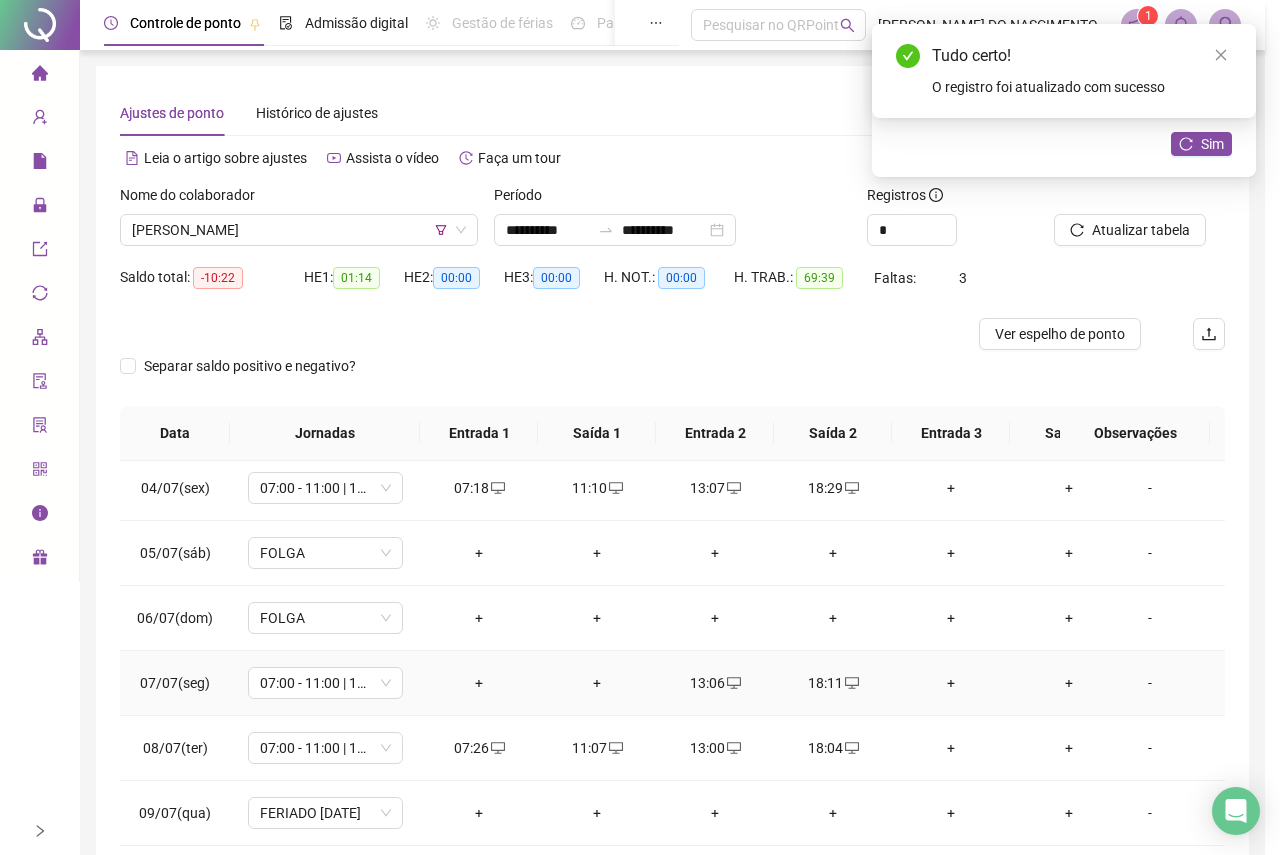 type on "**********" 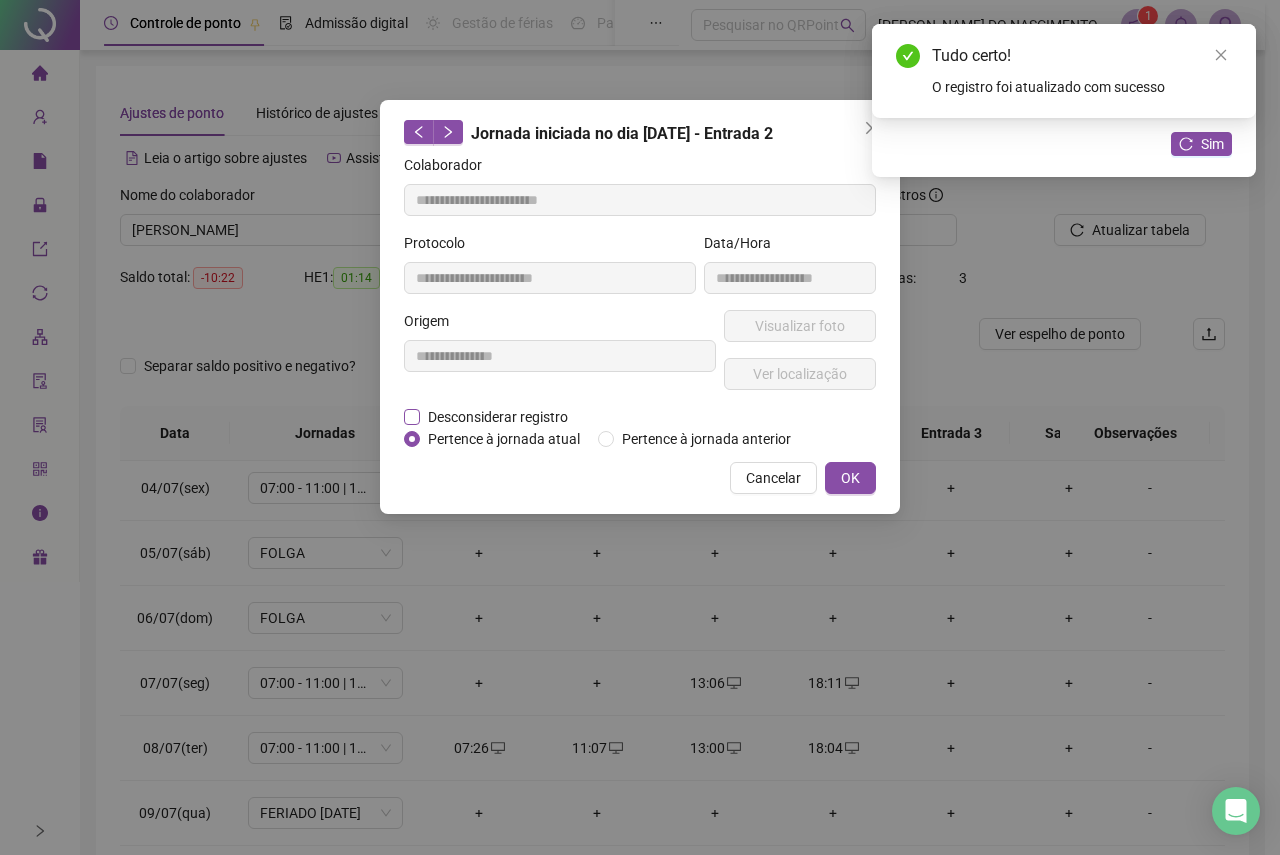 click on "Desconsiderar registro" at bounding box center [498, 417] 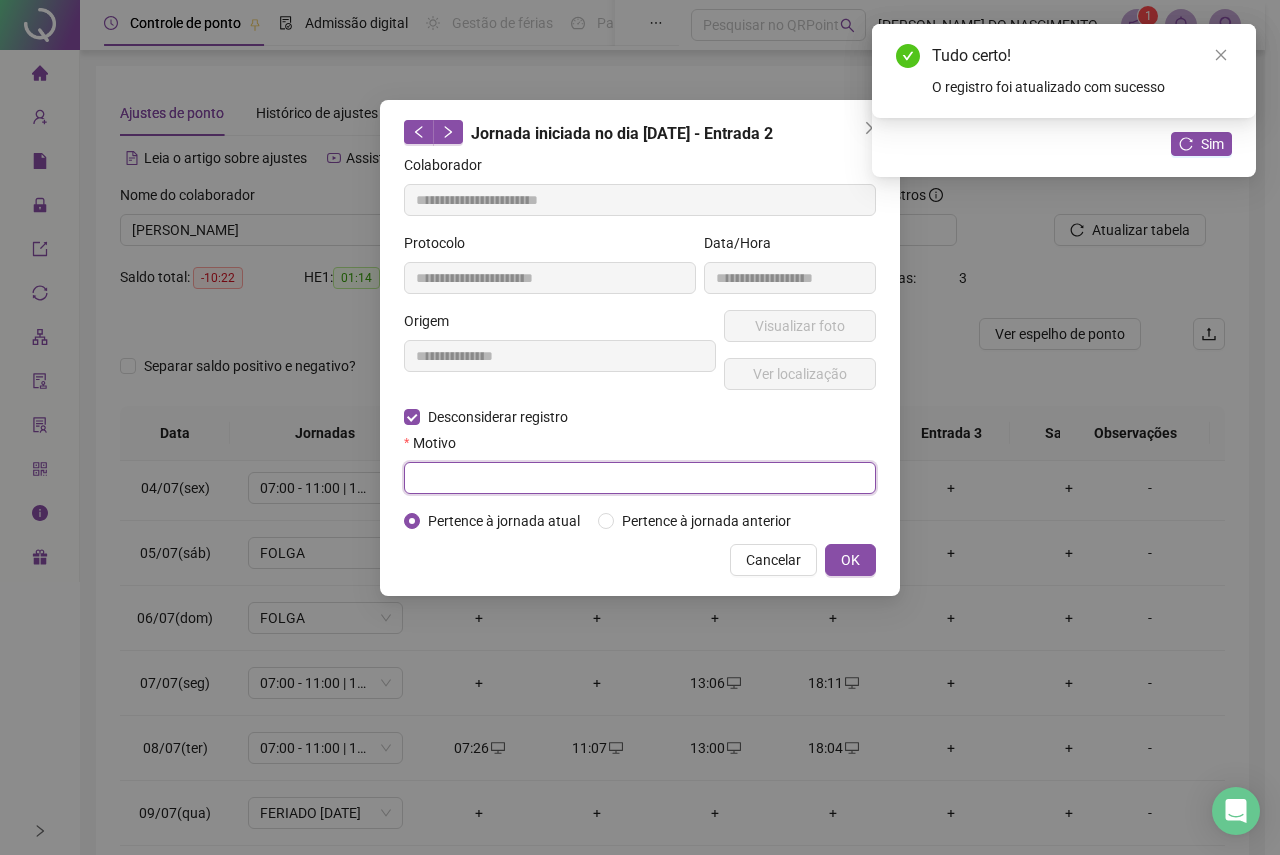 click at bounding box center [640, 478] 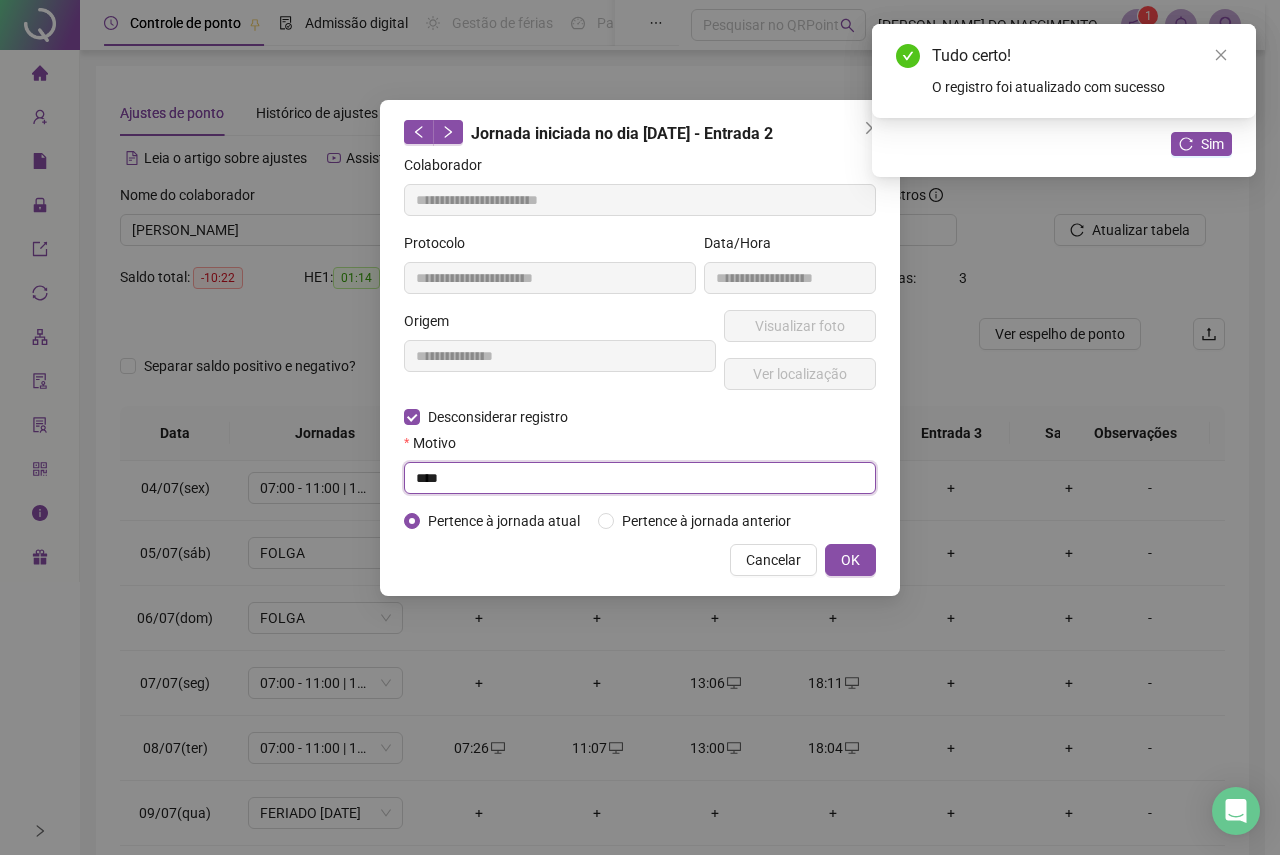 type on "****" 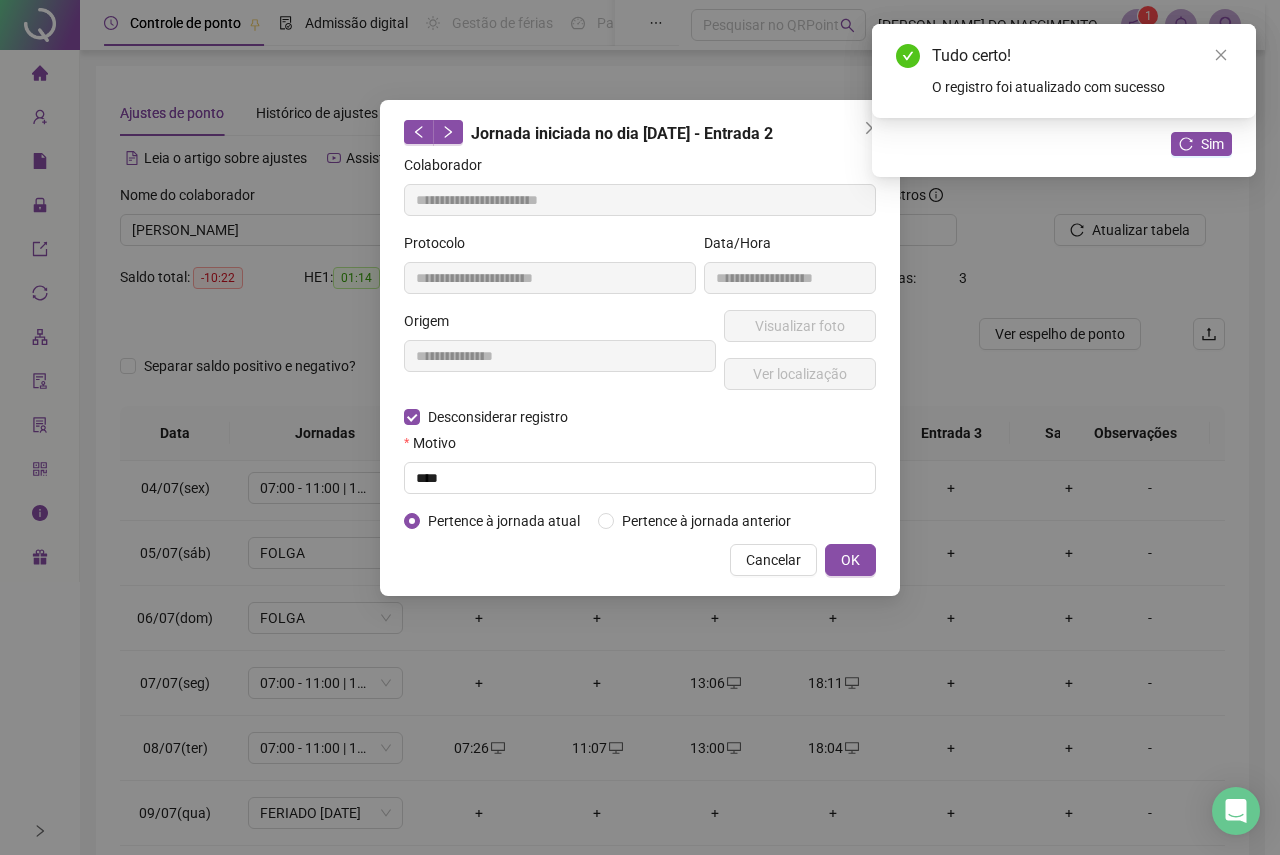 click on "**********" at bounding box center (640, 348) 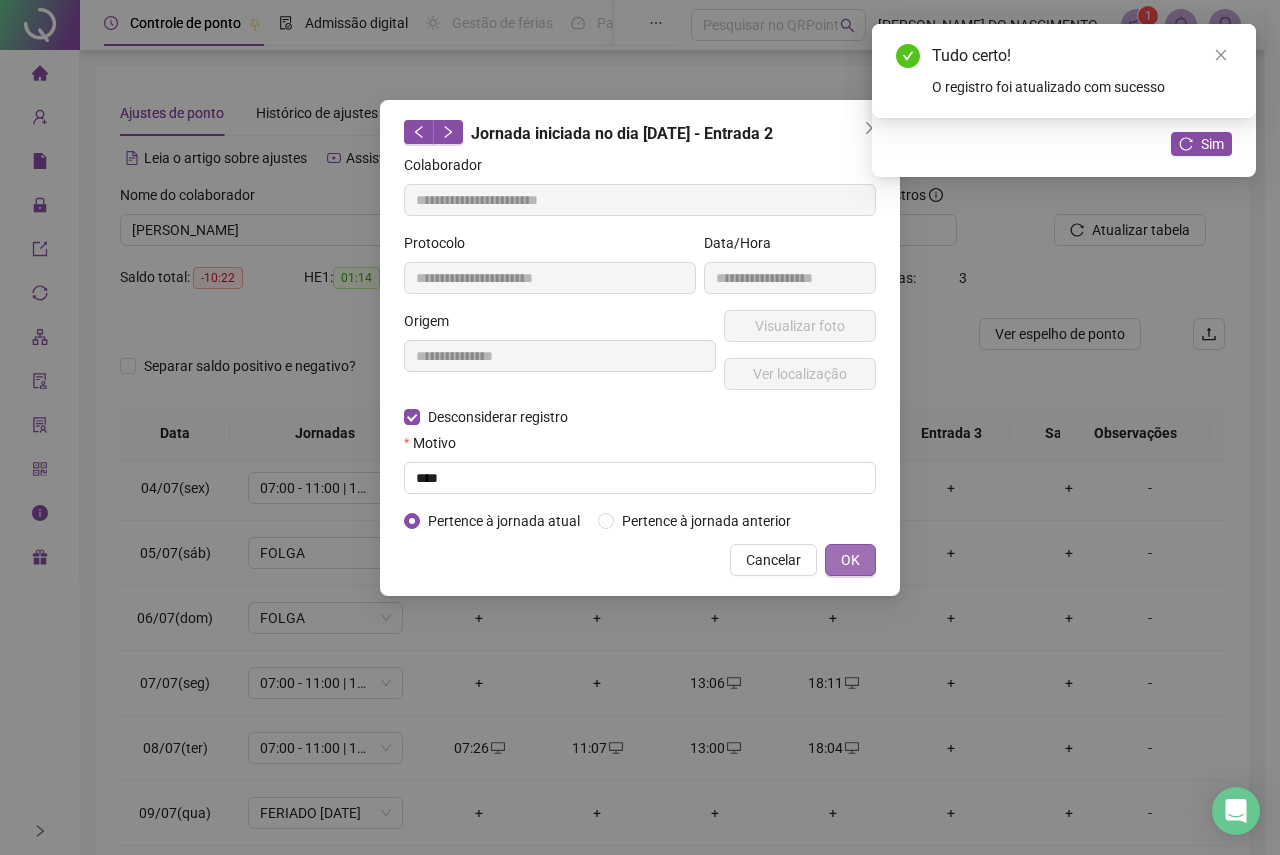 click on "OK" at bounding box center [850, 560] 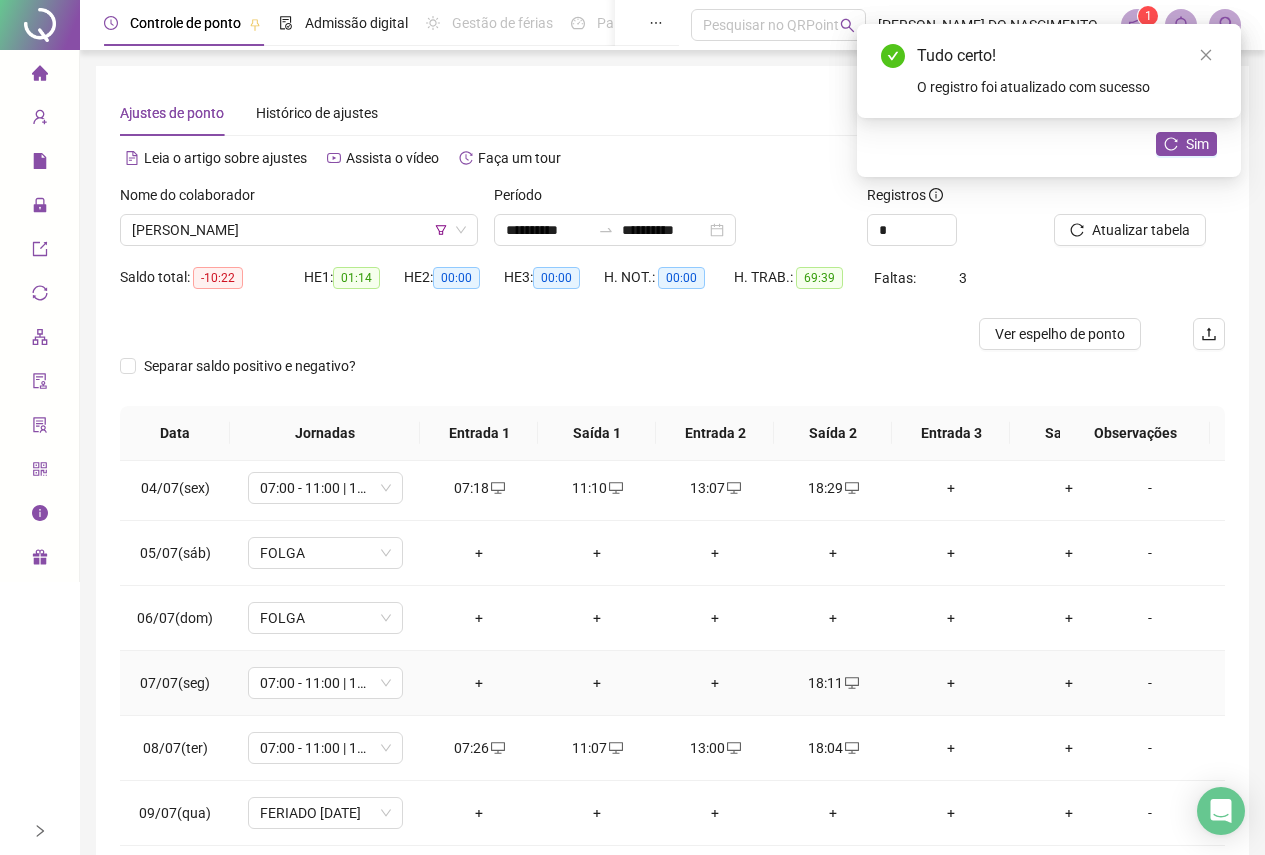 click on "18:11" at bounding box center [833, 683] 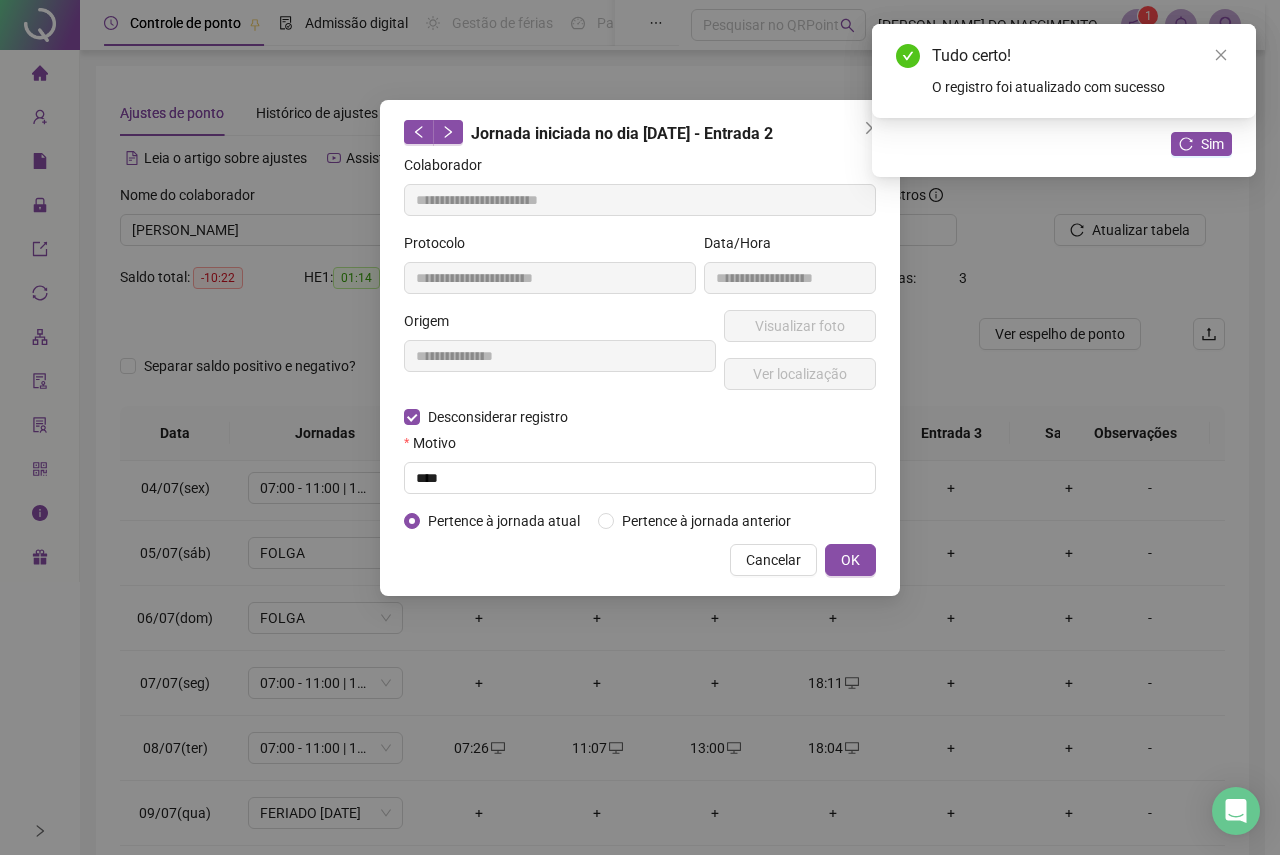 type on "**********" 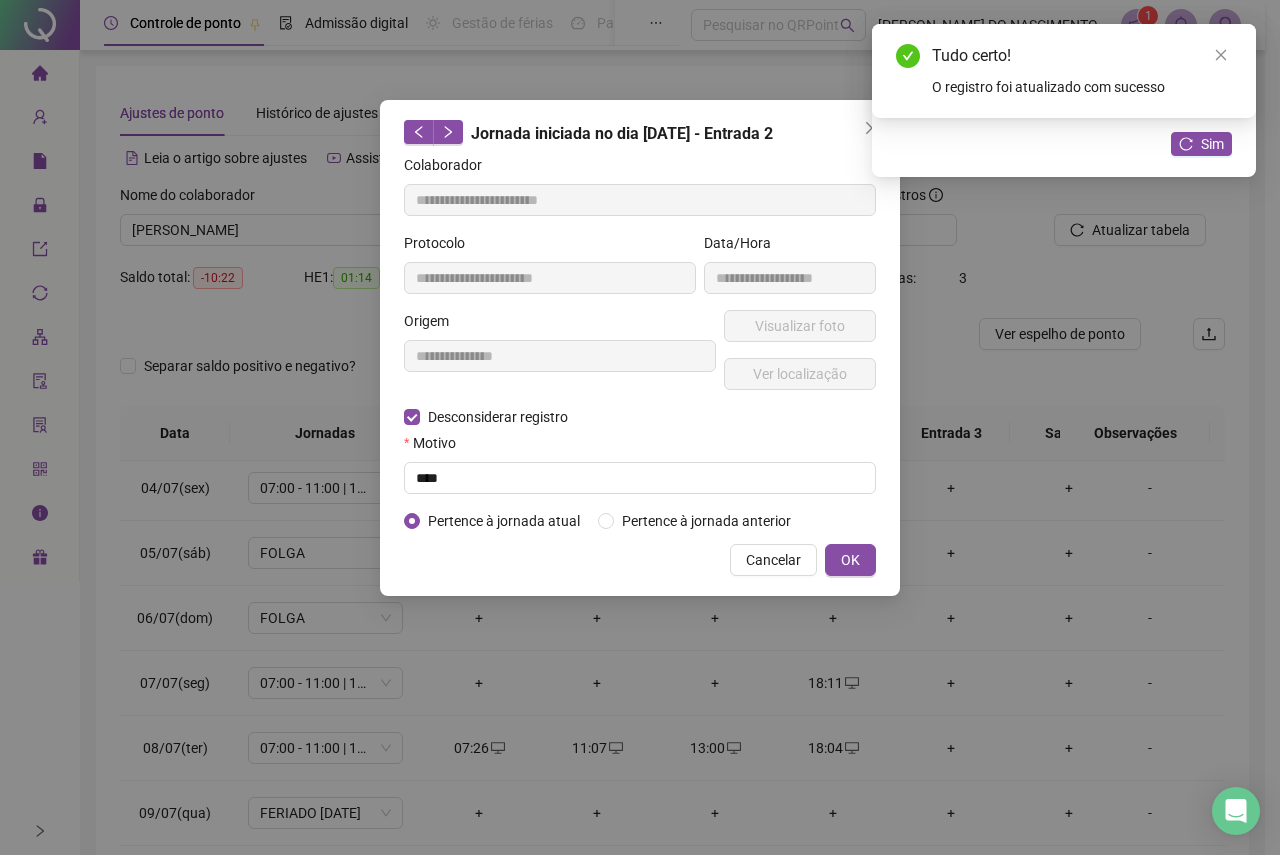 type on "**********" 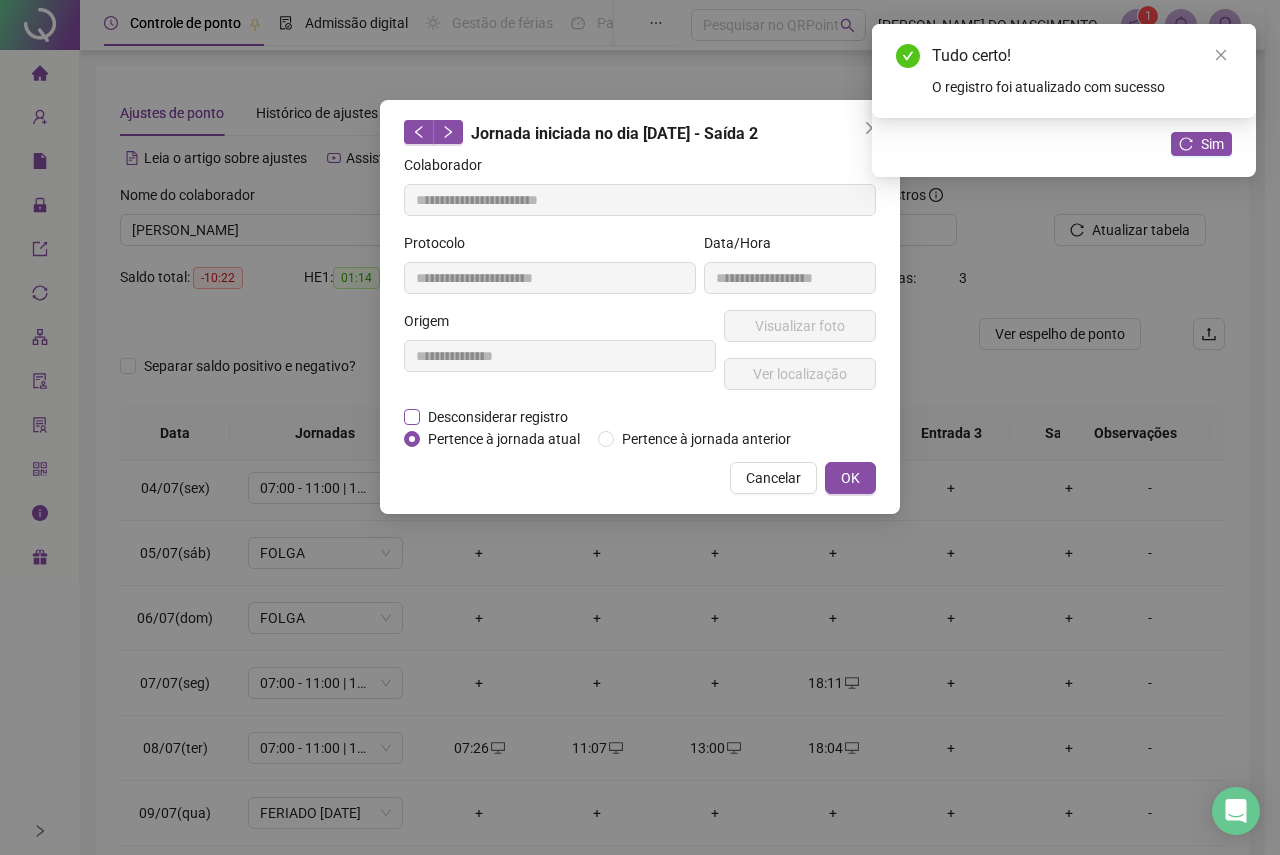 click on "Desconsiderar registro" at bounding box center [498, 417] 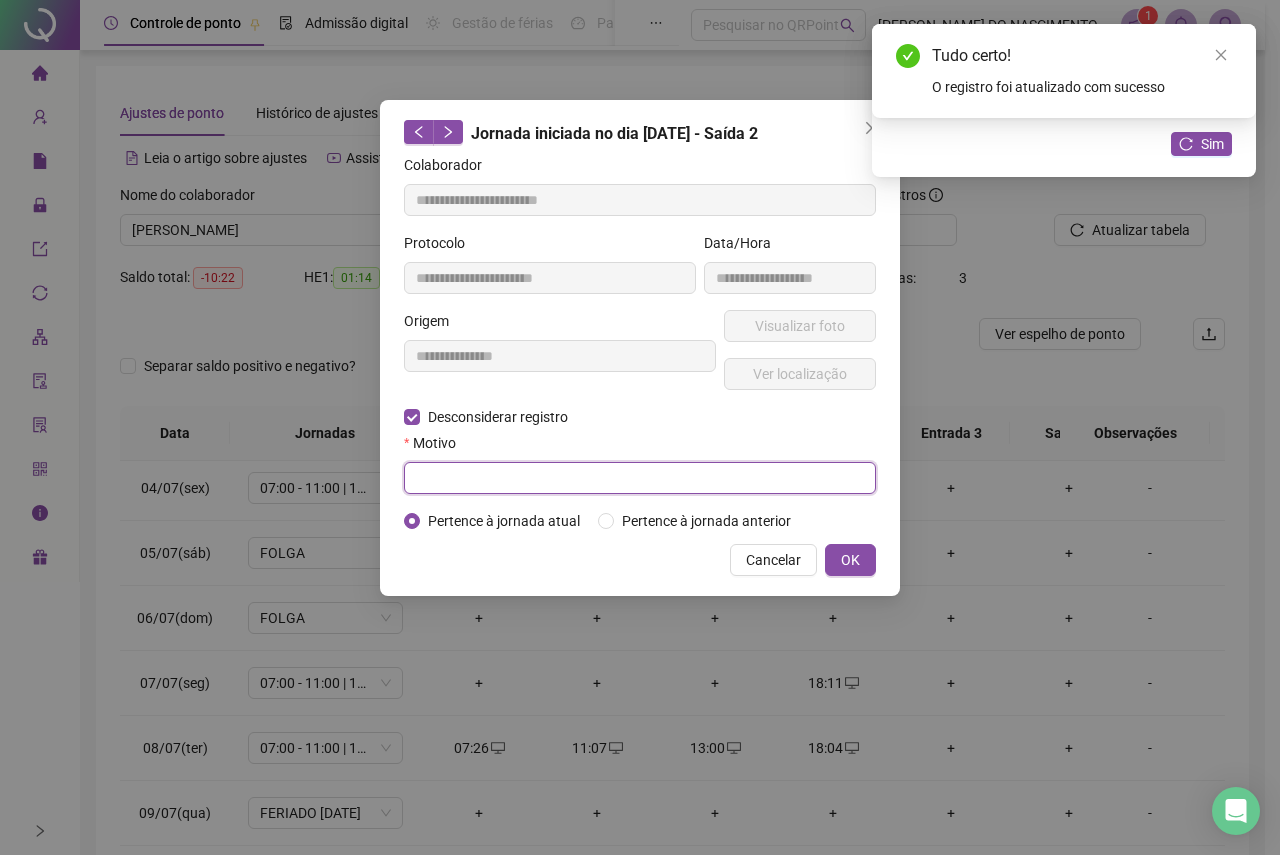 click at bounding box center (640, 478) 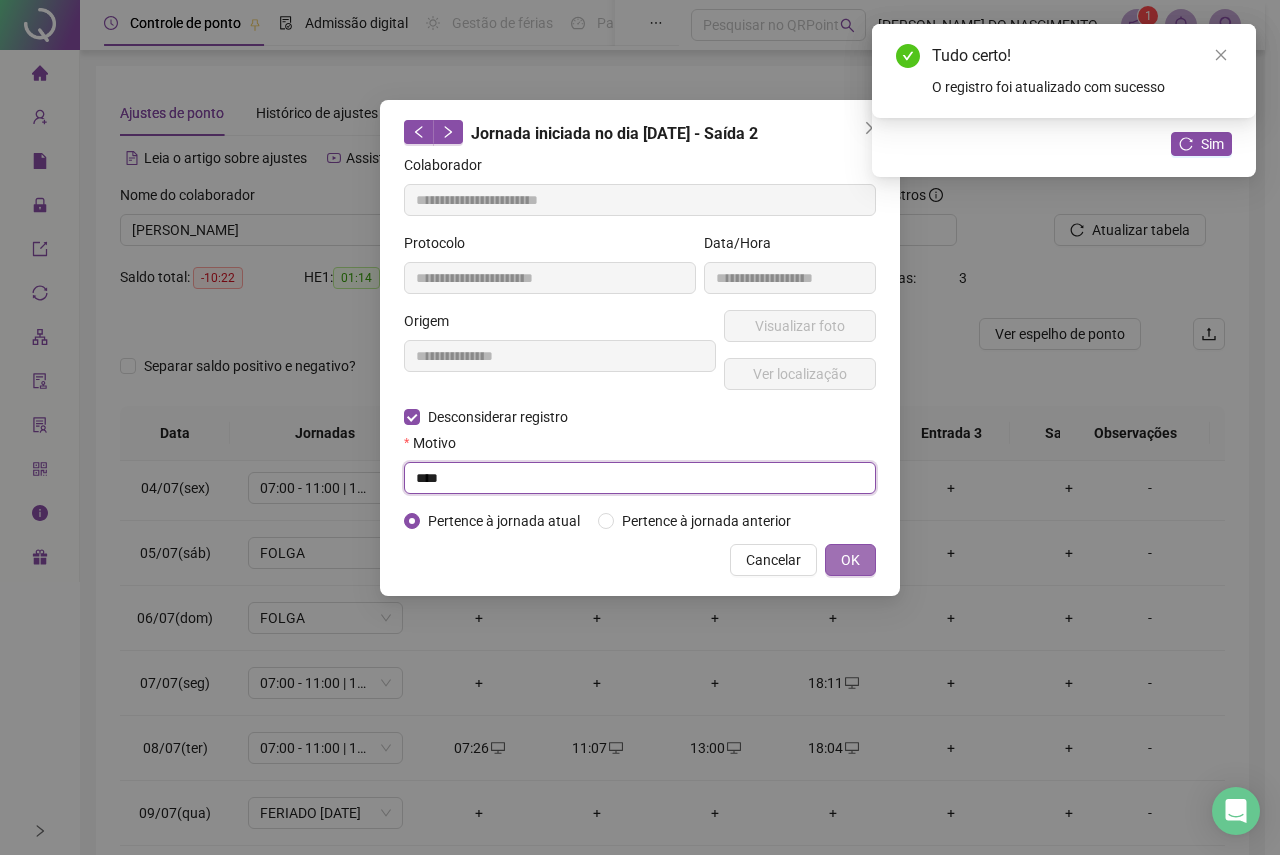 type on "****" 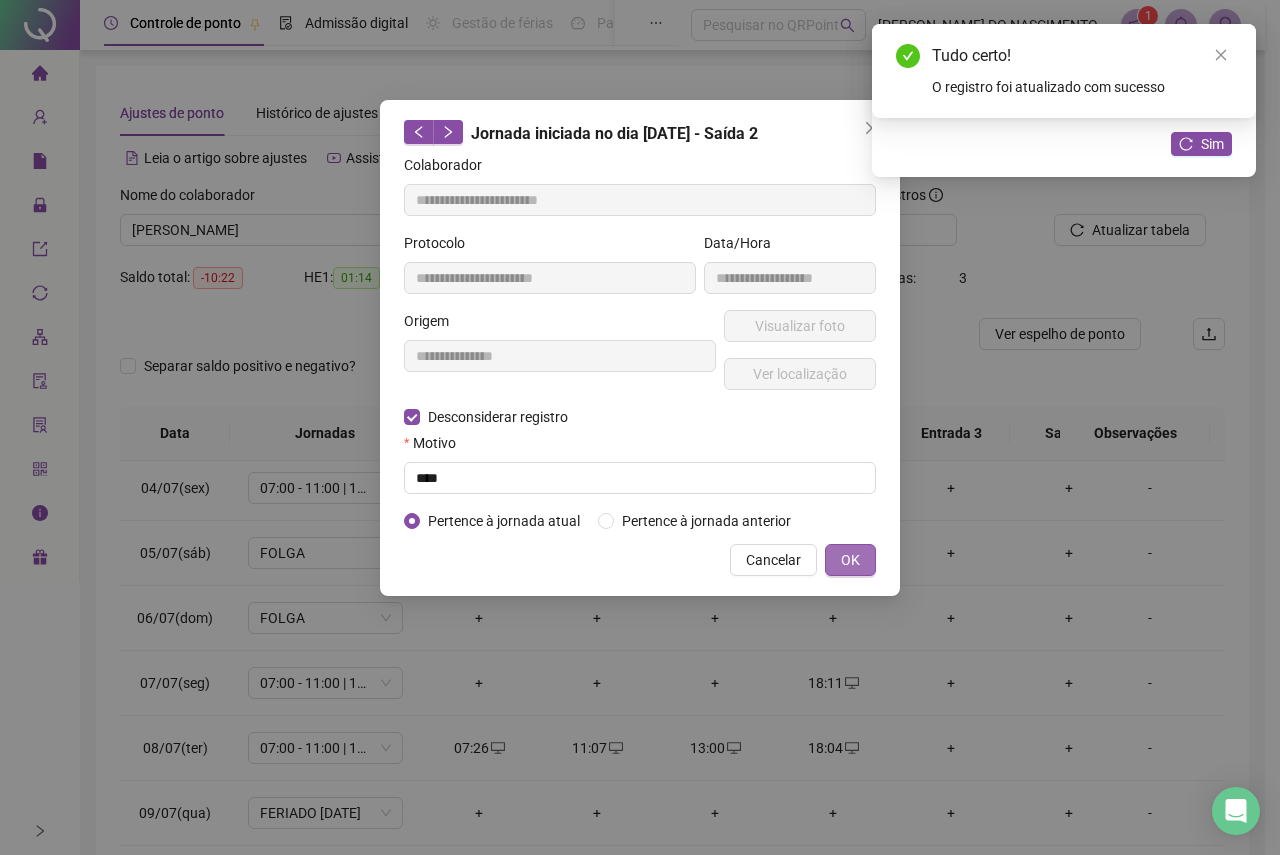 click on "OK" at bounding box center (850, 560) 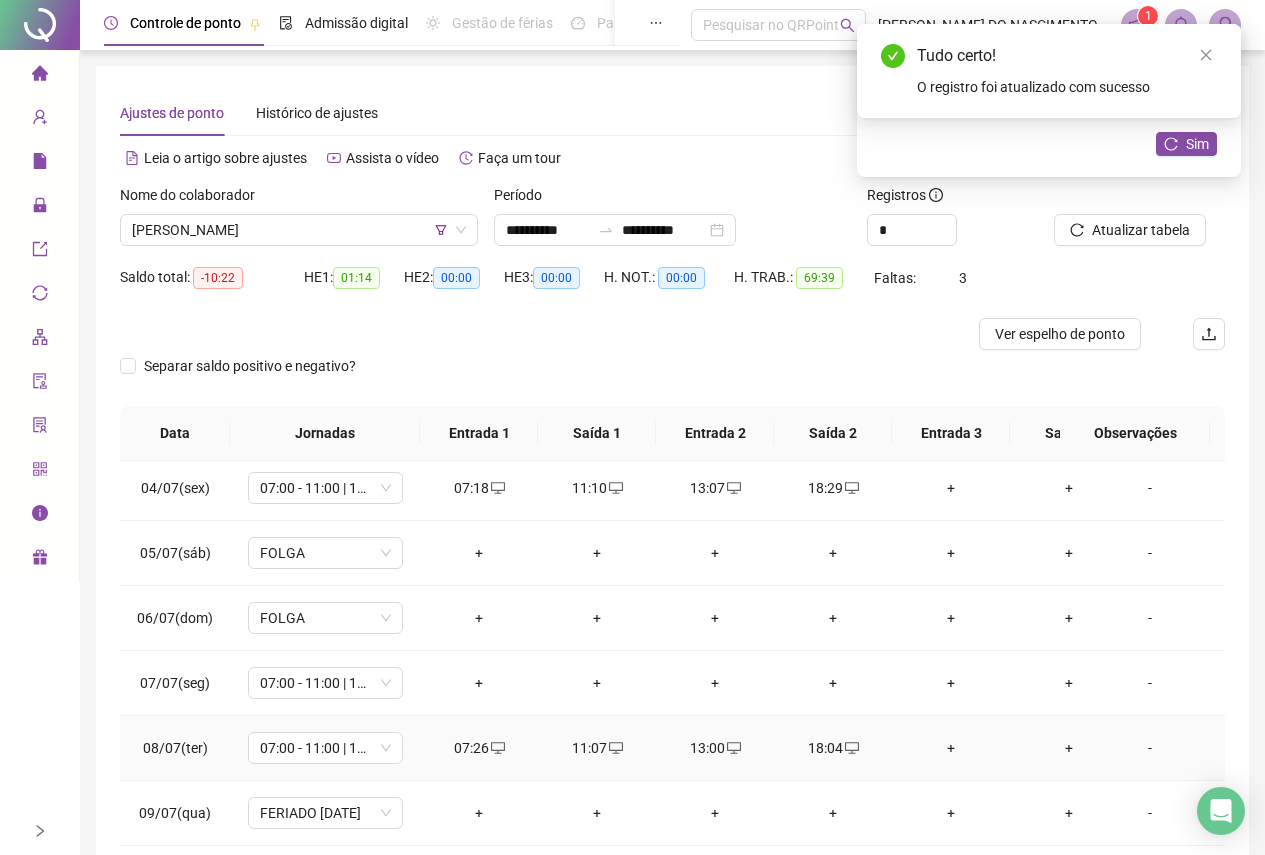 click on "07:26" at bounding box center (479, 748) 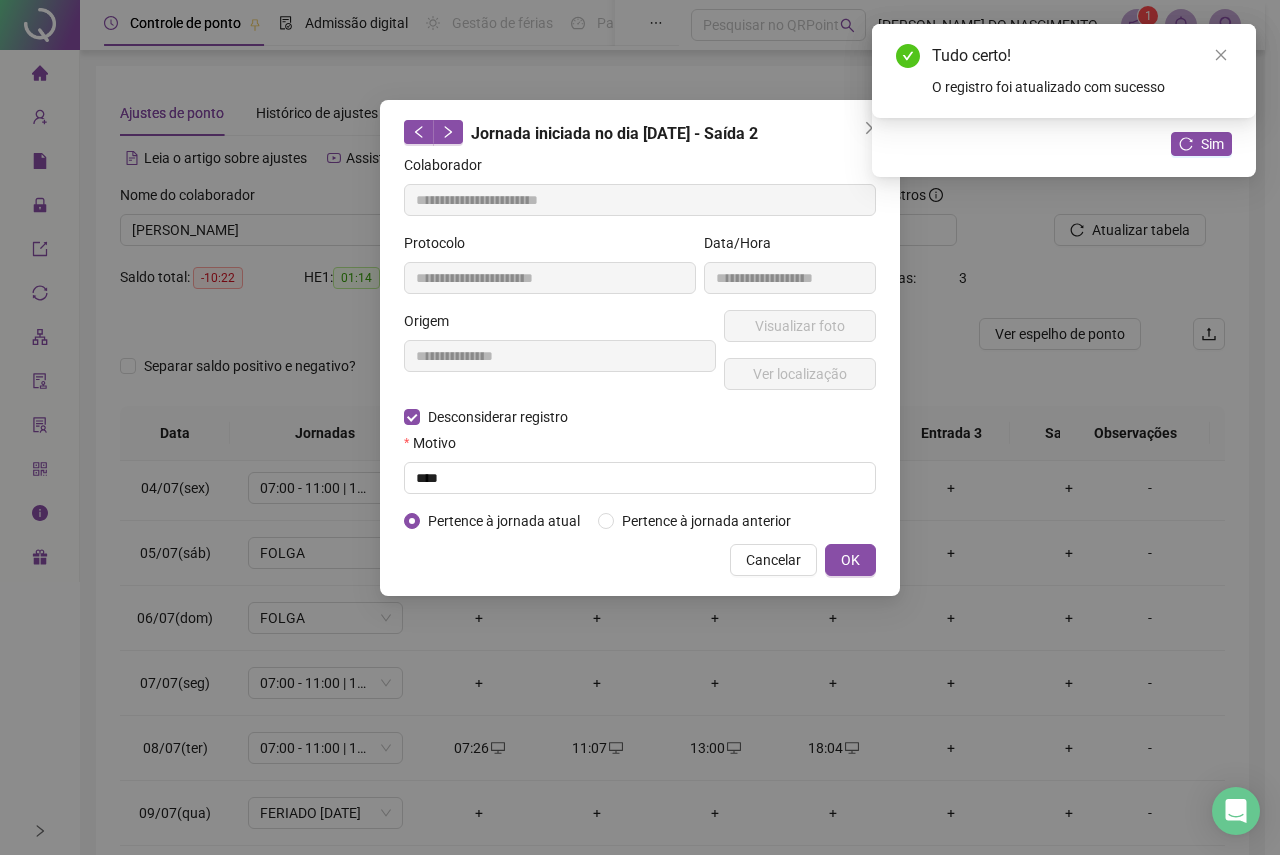 type on "**********" 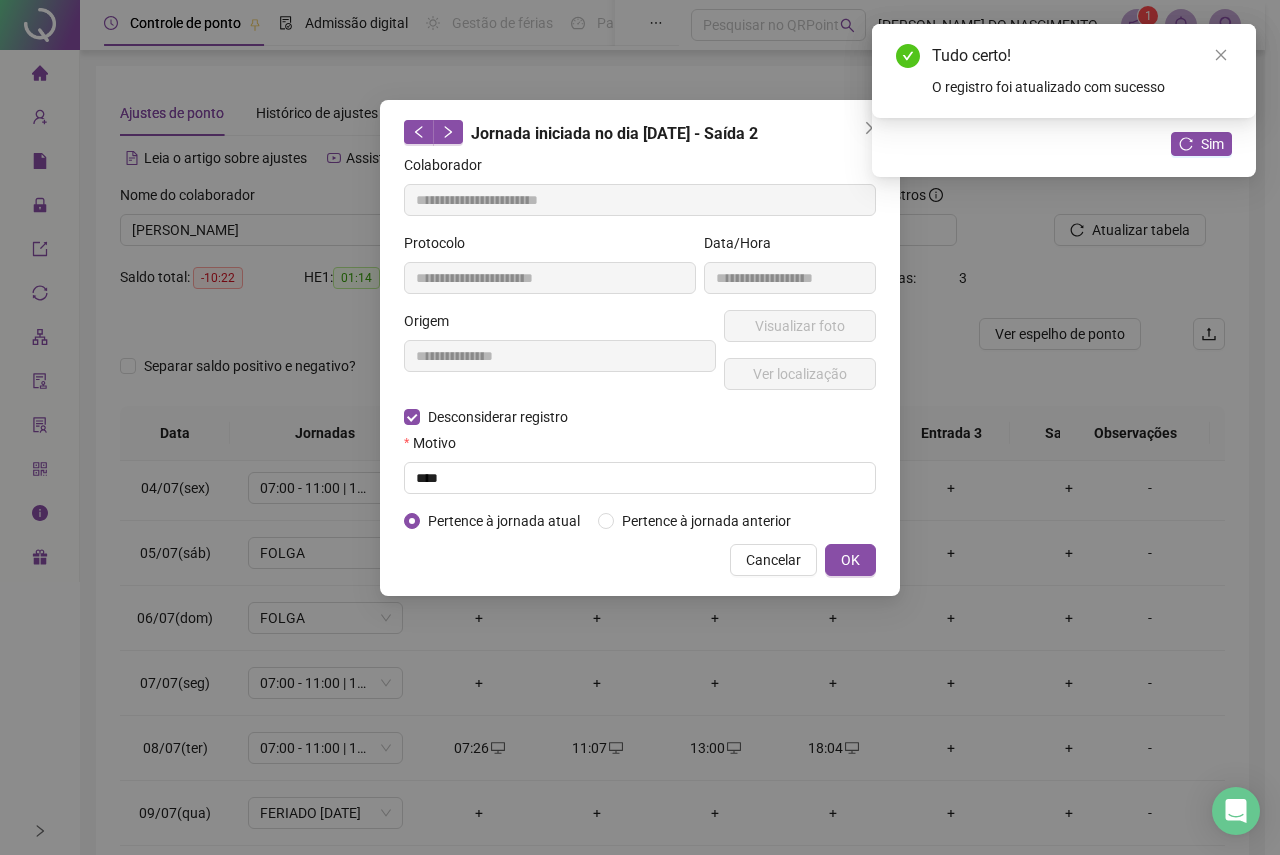 type on "**********" 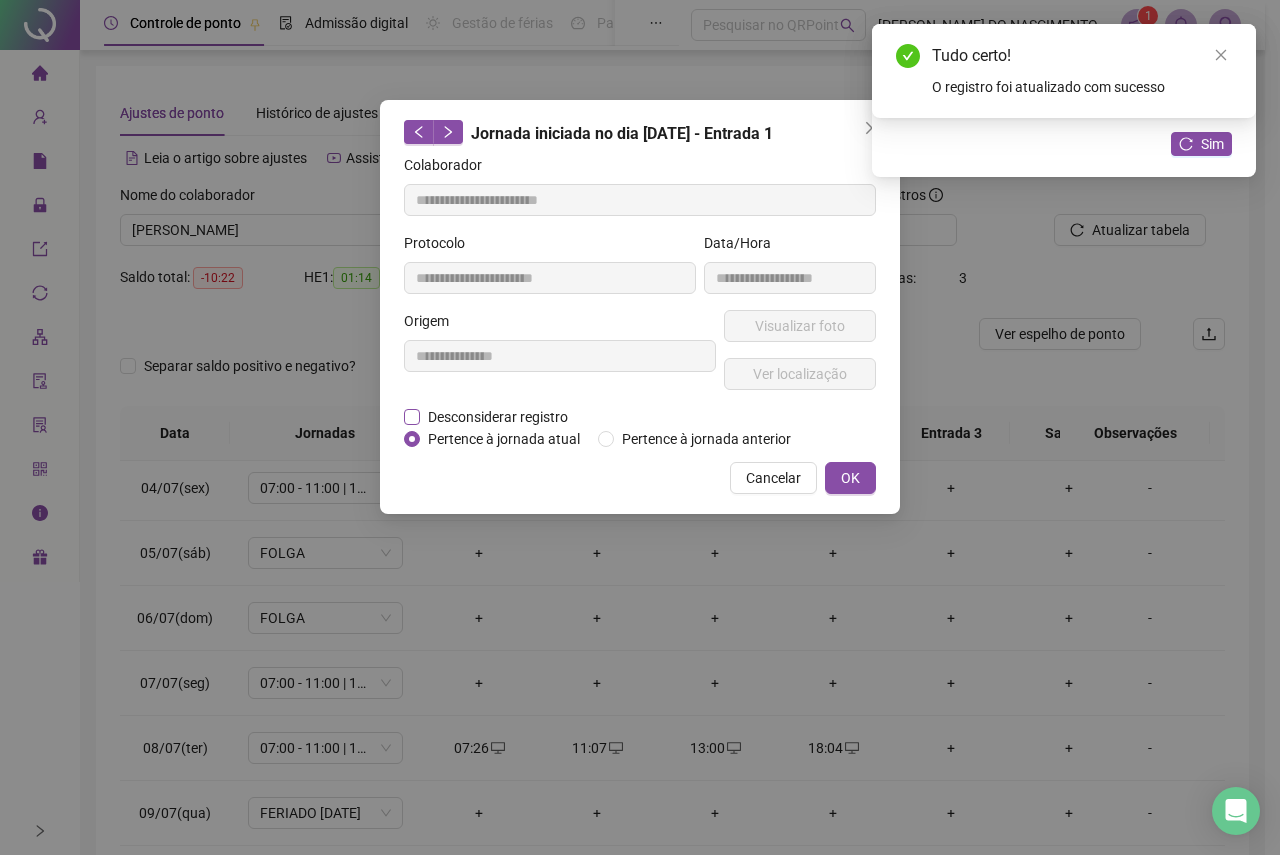 click on "Desconsiderar registro" at bounding box center (498, 417) 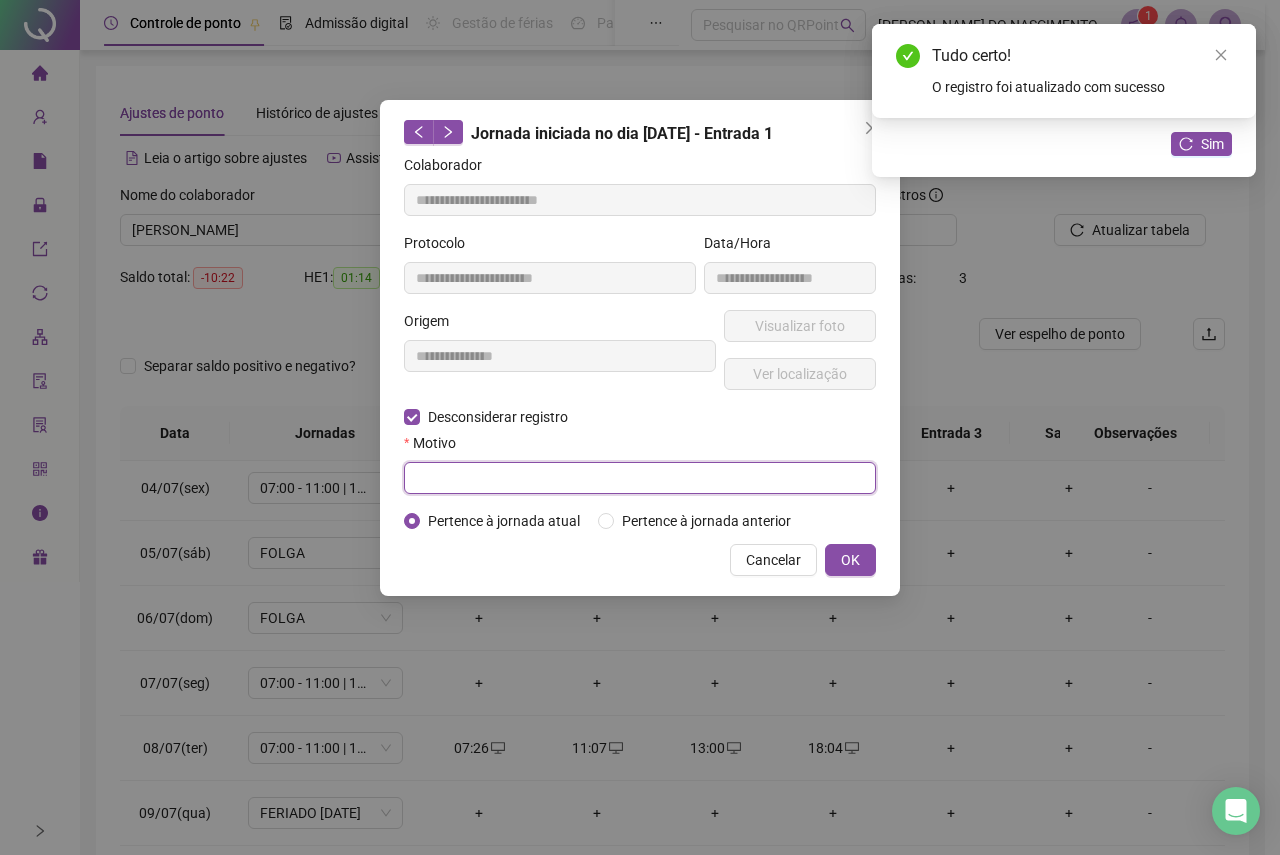 click at bounding box center (640, 478) 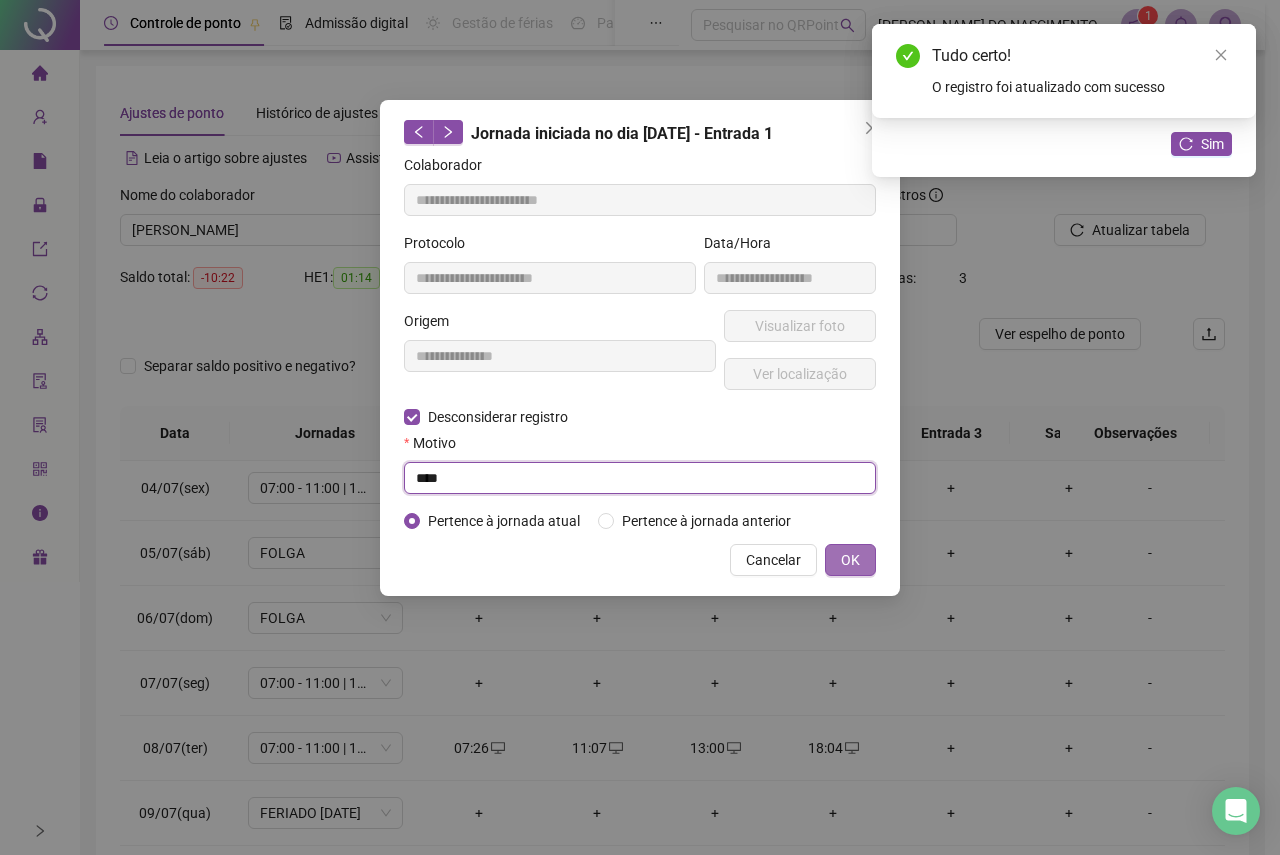 type on "****" 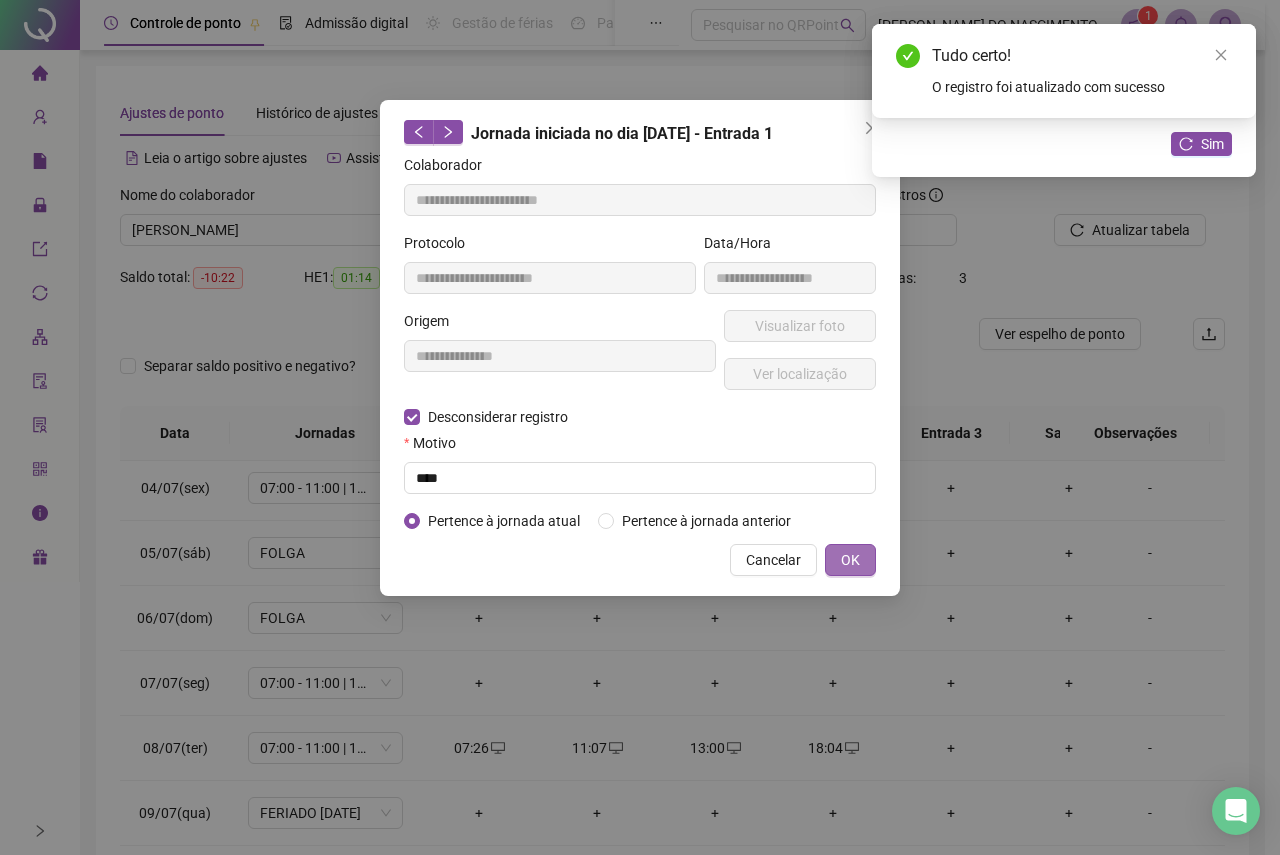 click on "OK" at bounding box center [850, 560] 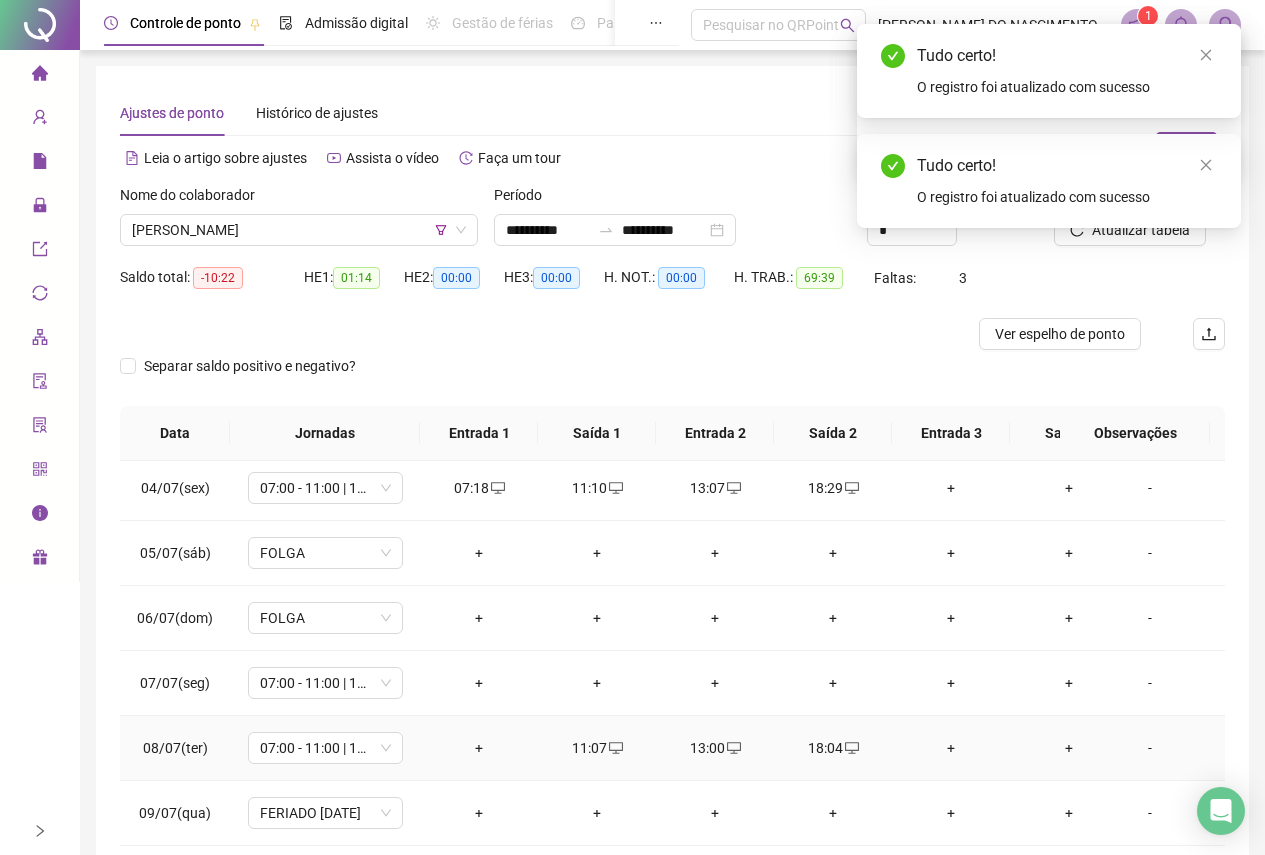 click on "11:07" at bounding box center (597, 748) 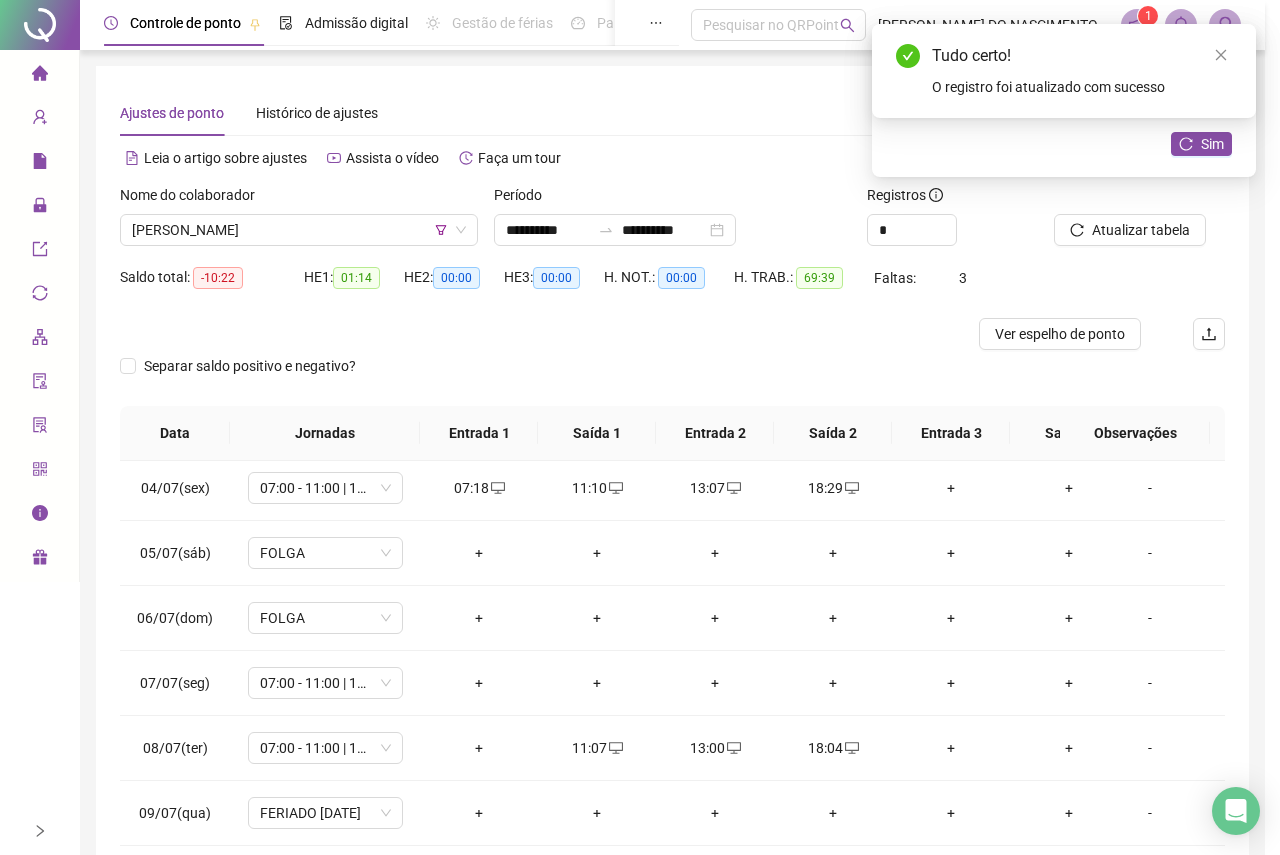 type on "**********" 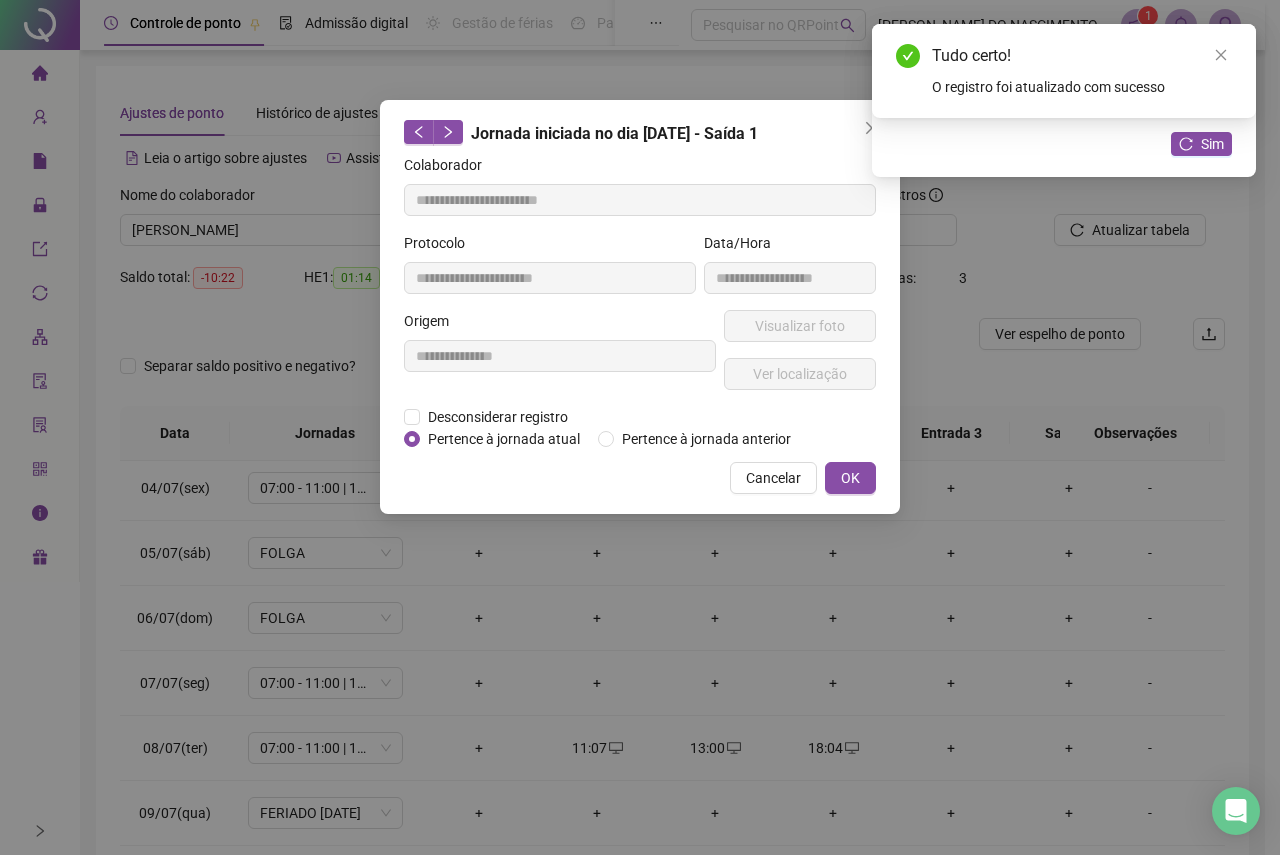 click on "Pertence à jornada atual" at bounding box center [504, 439] 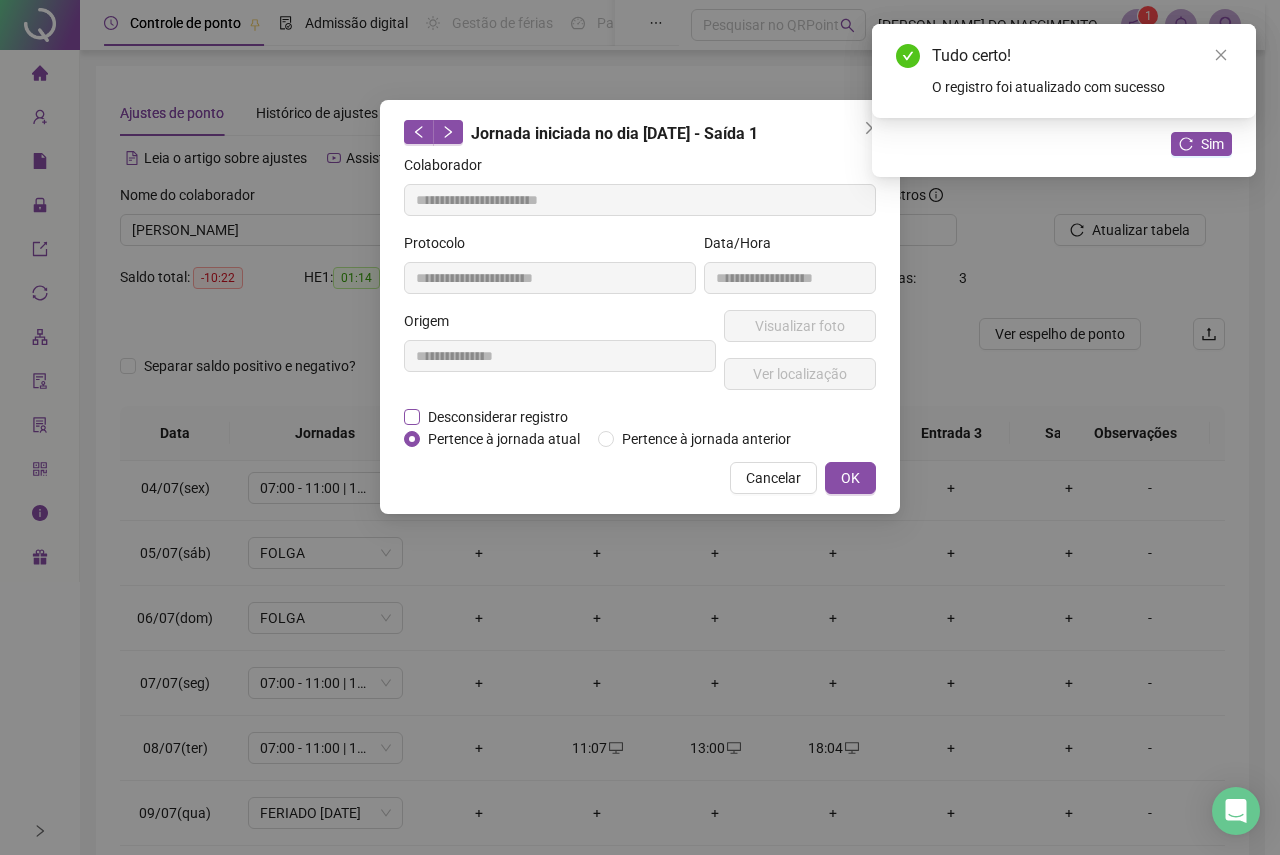 click on "Desconsiderar registro" at bounding box center [498, 417] 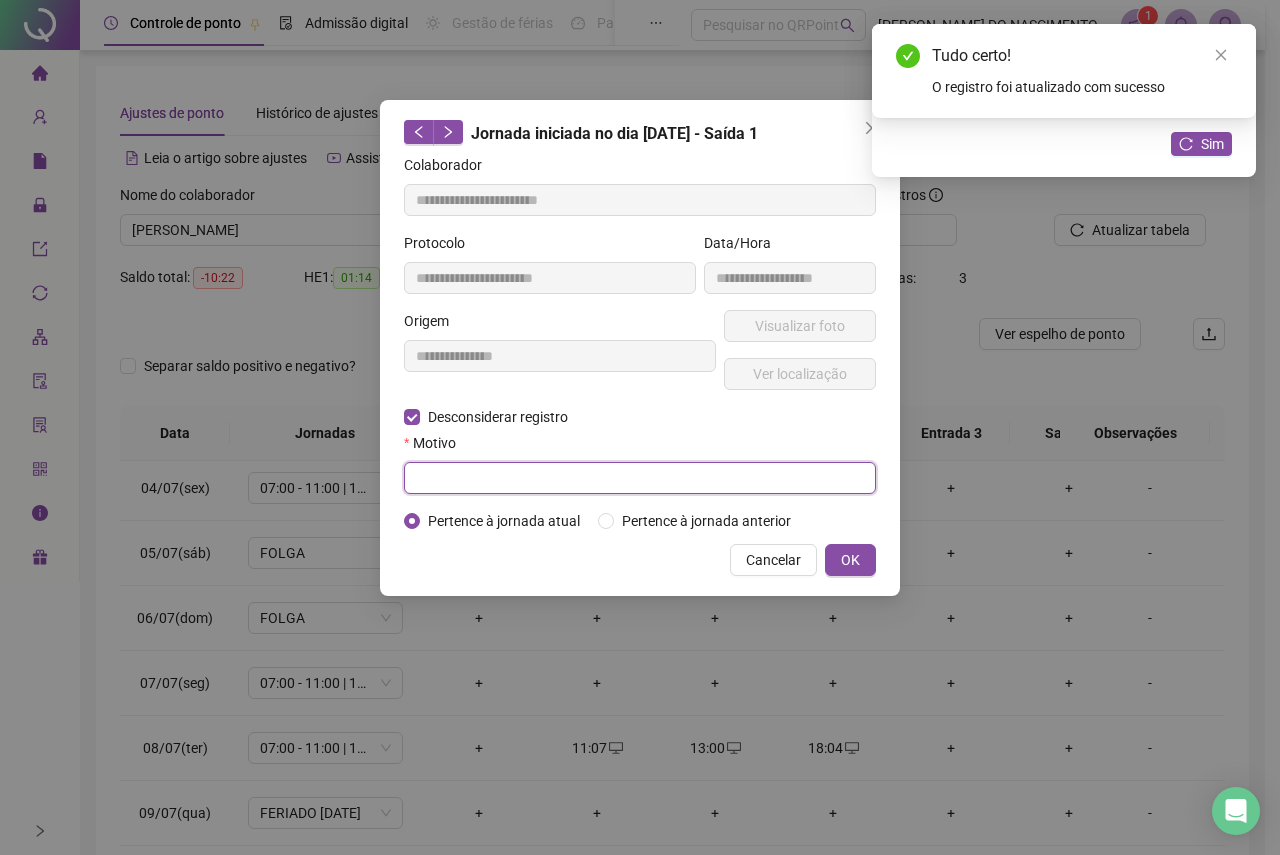 click at bounding box center [640, 478] 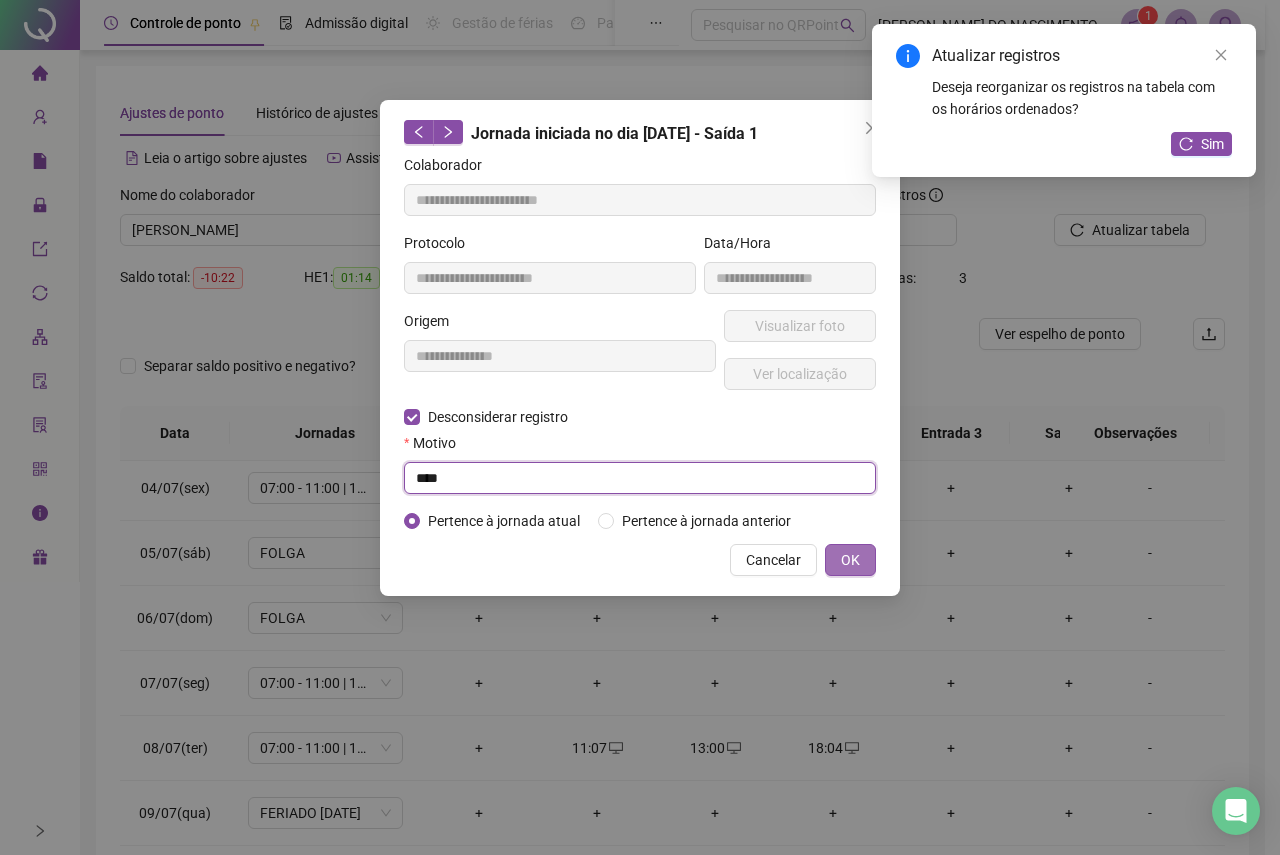 type on "****" 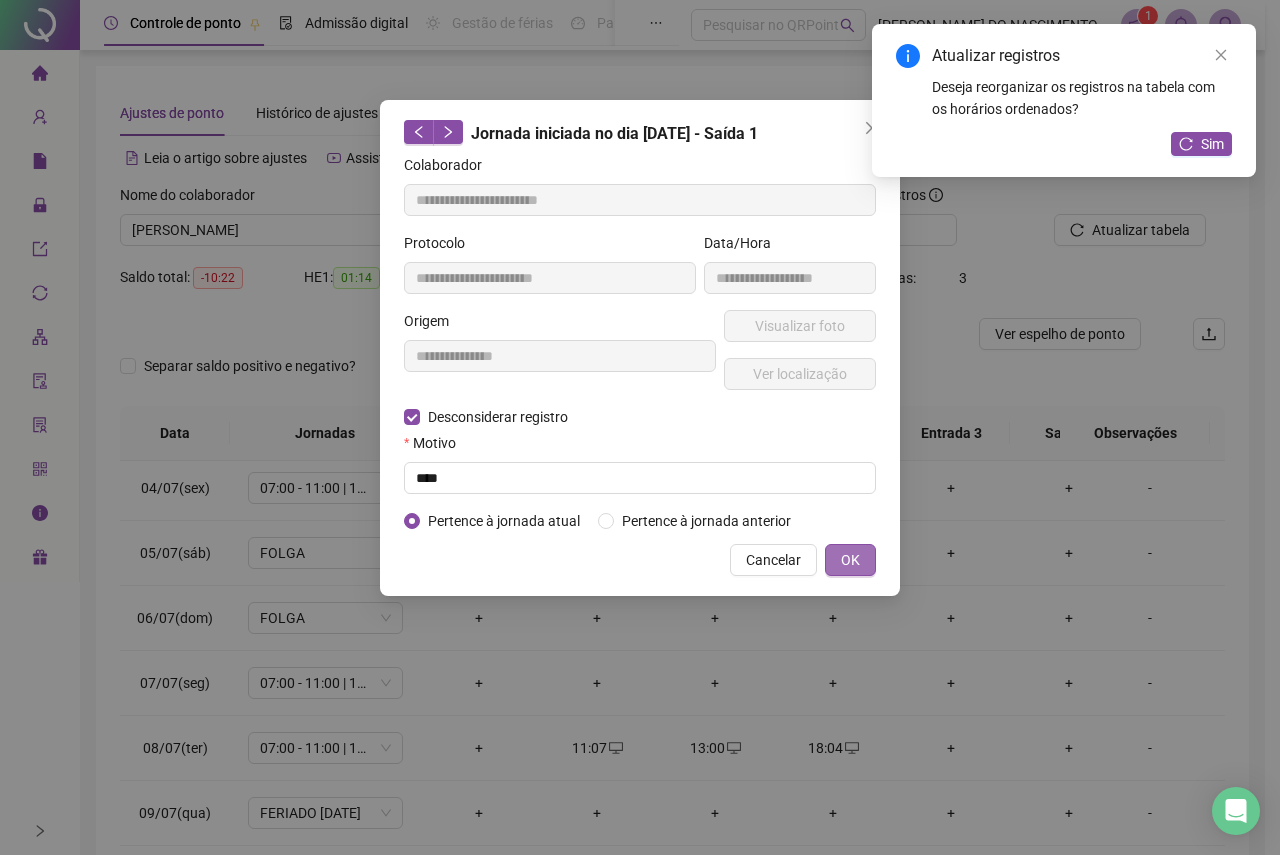 click on "OK" at bounding box center (850, 560) 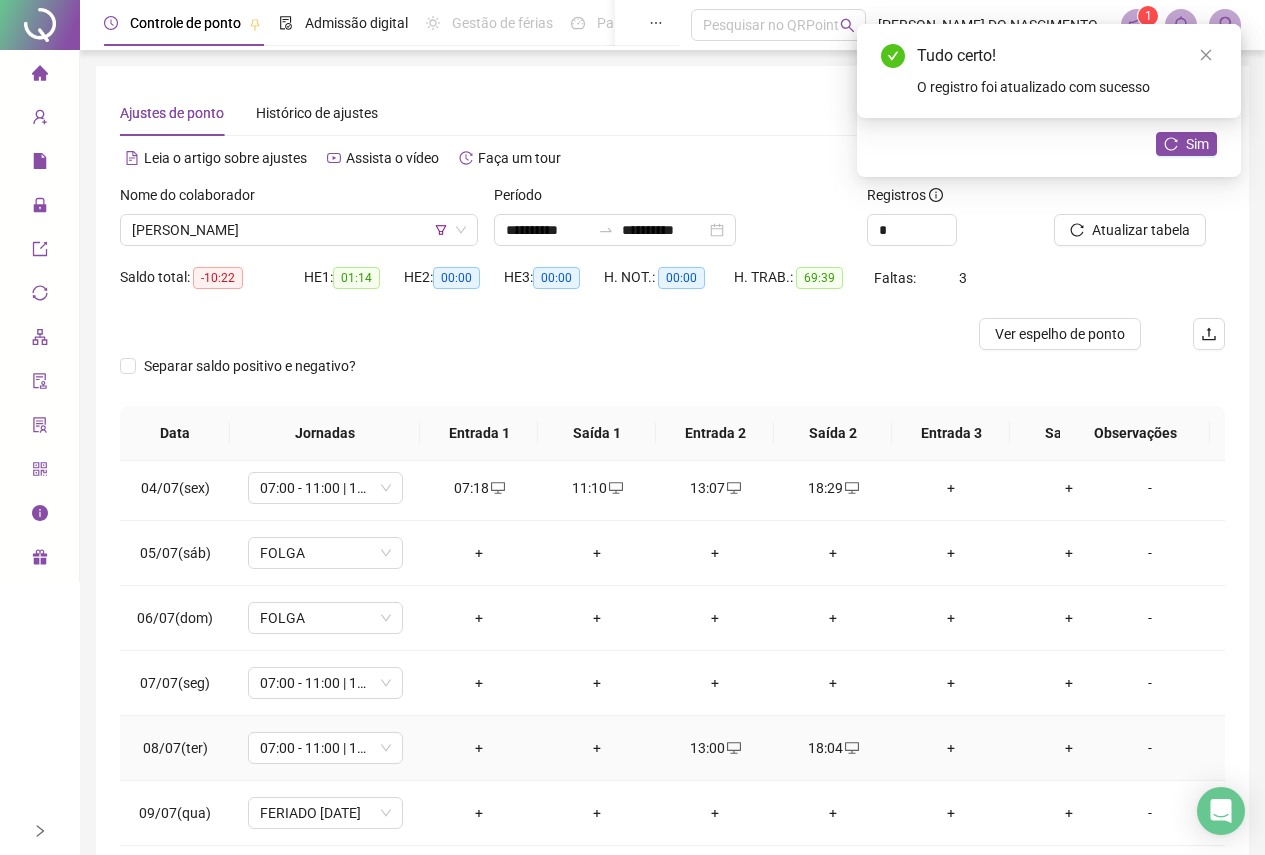click on "13:00" at bounding box center [715, 748] 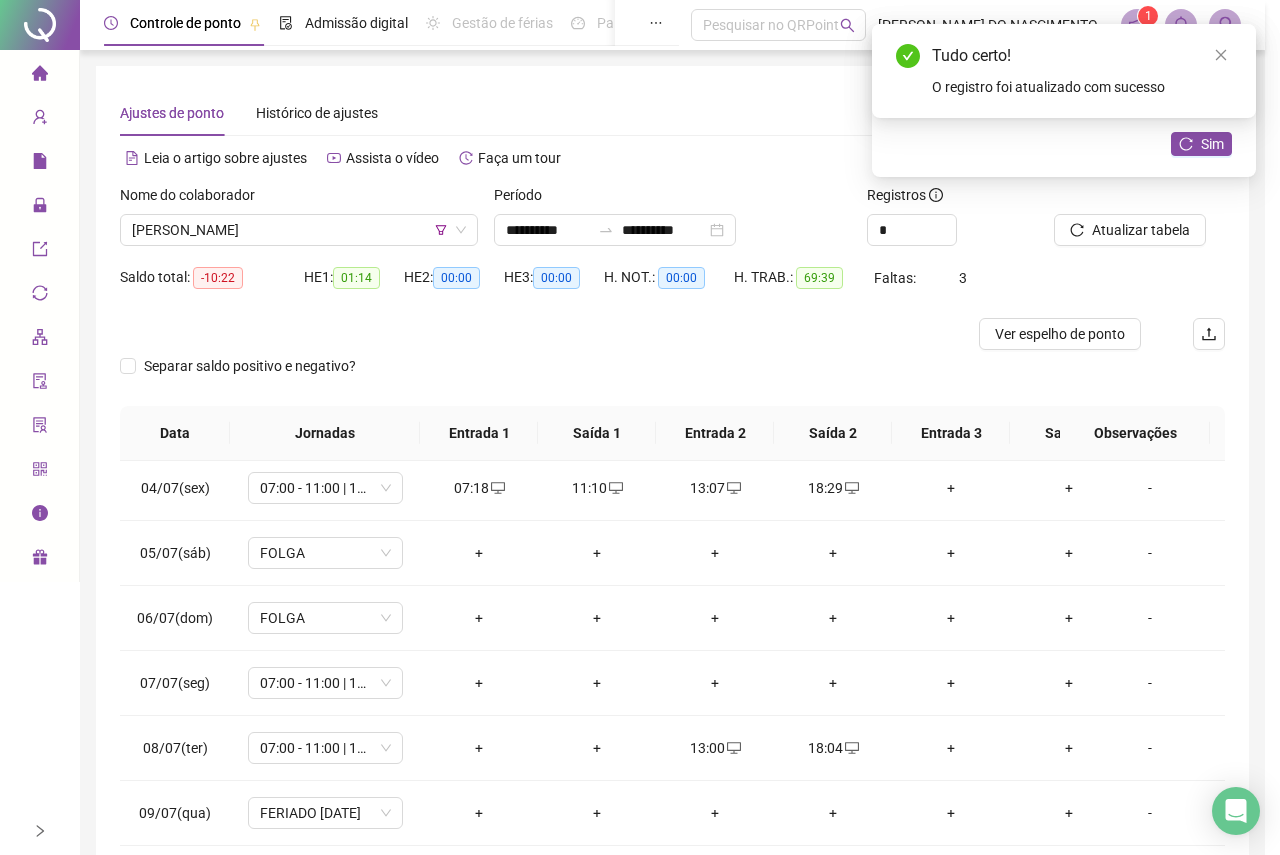 type on "**********" 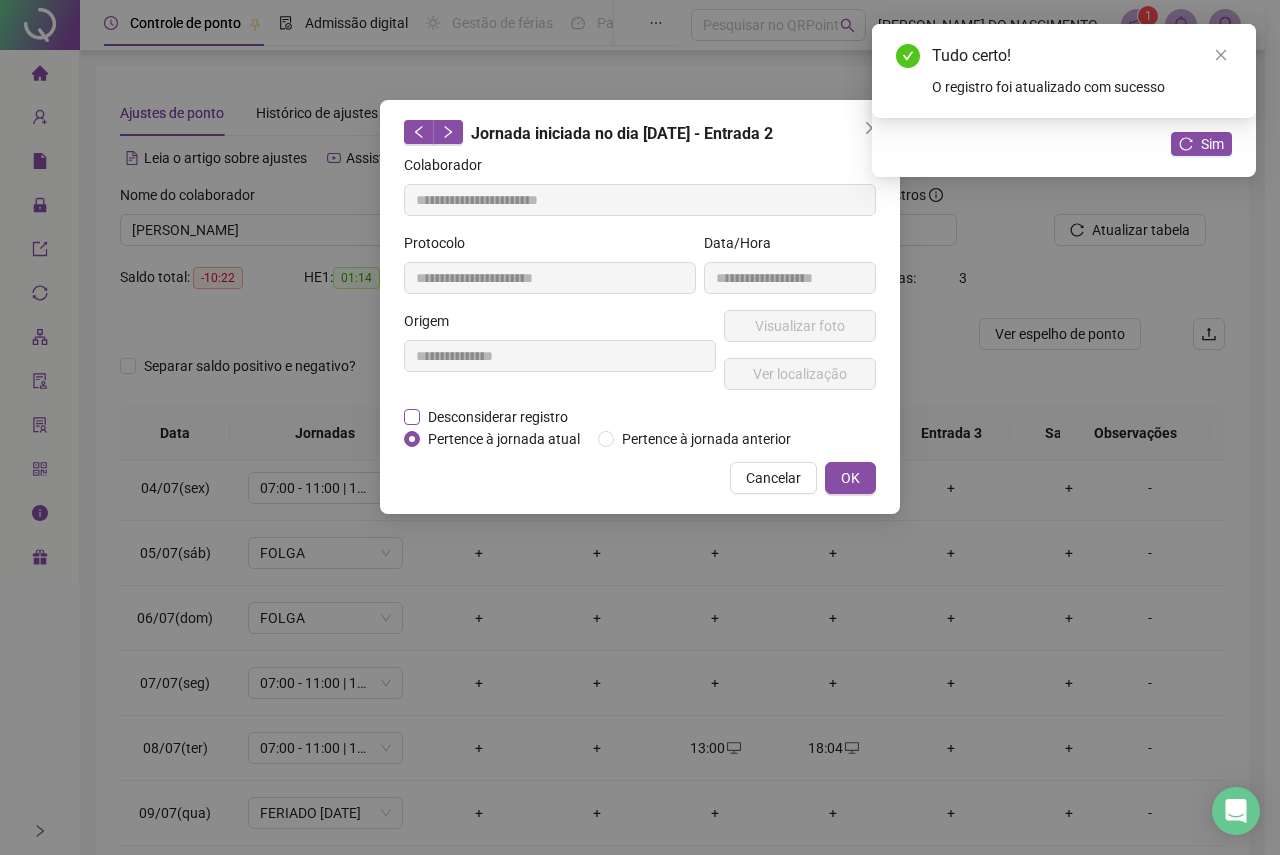 click on "Desconsiderar registro" at bounding box center [498, 417] 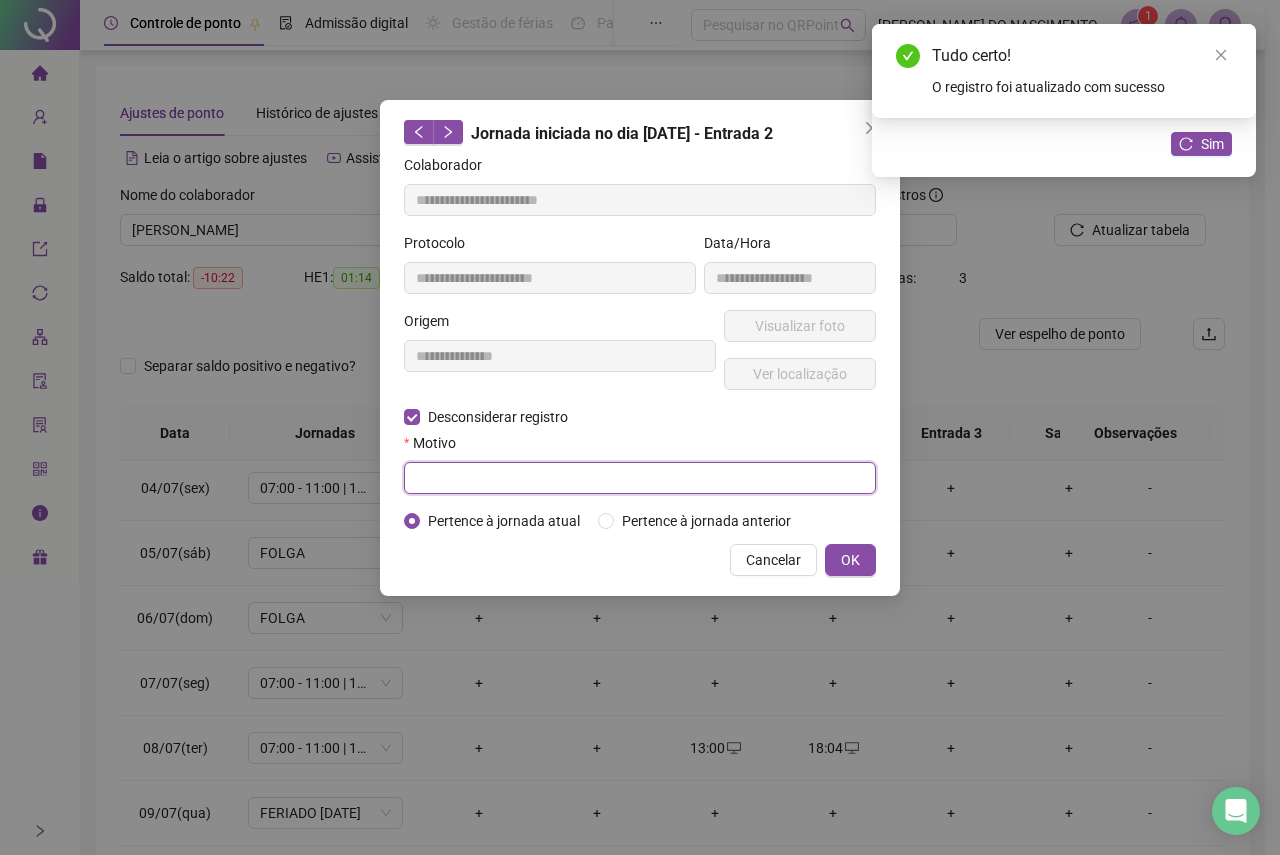 click at bounding box center [640, 478] 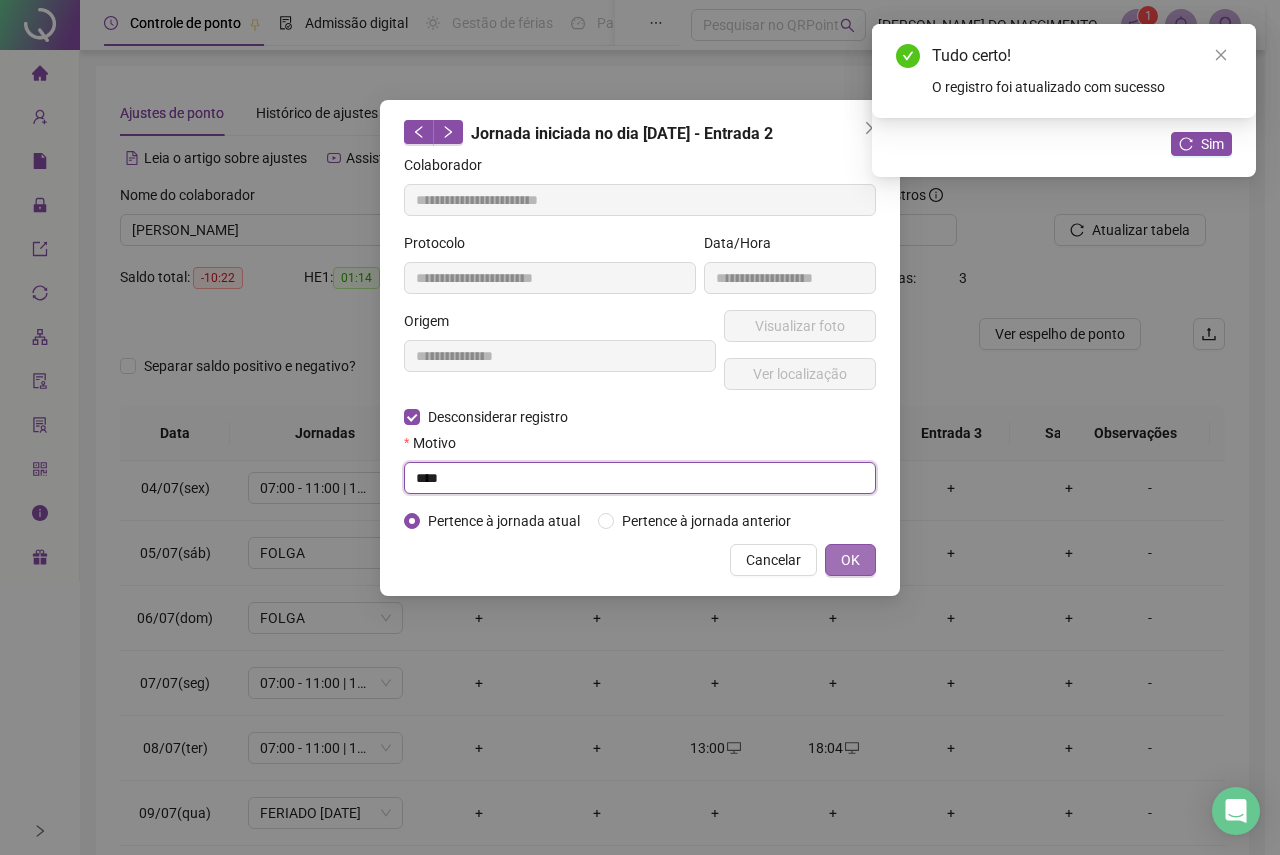 type on "****" 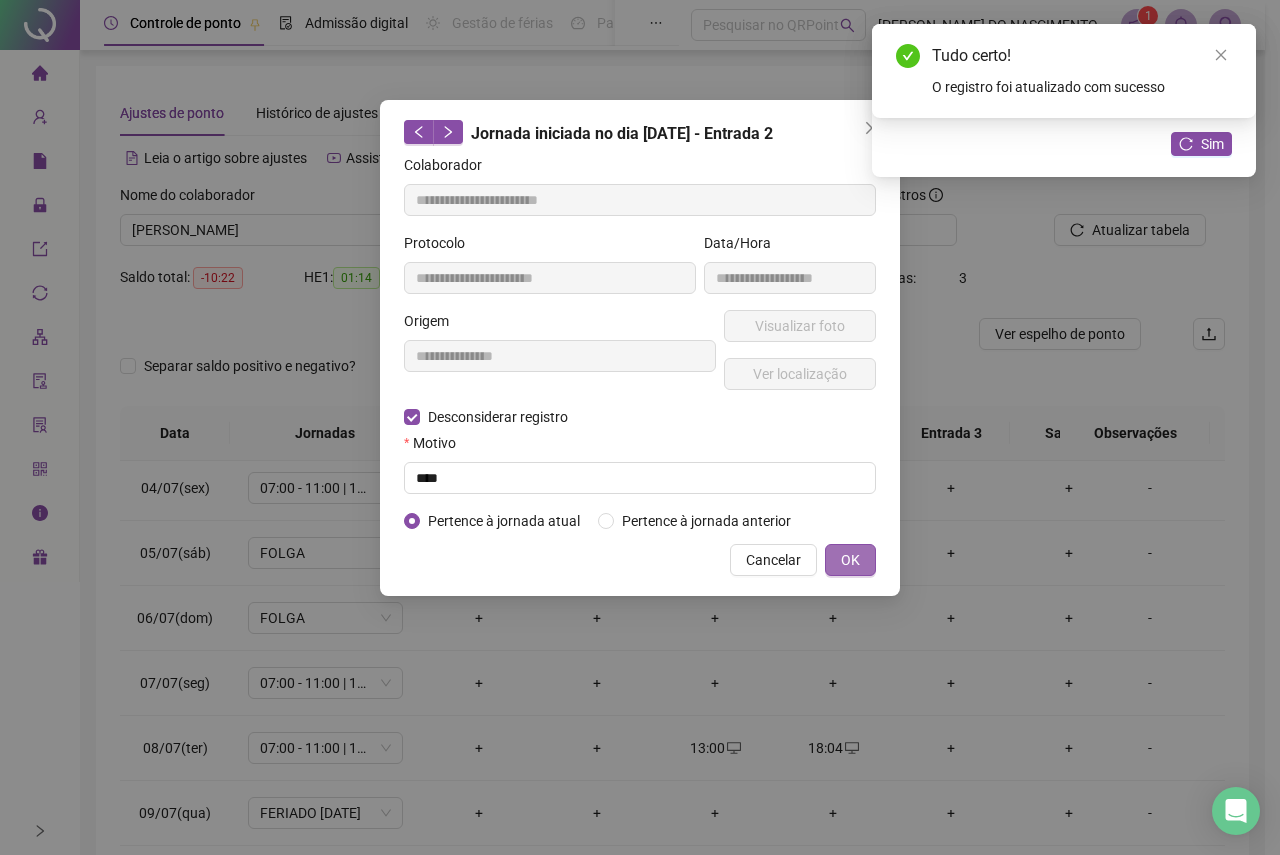 click on "OK" at bounding box center [850, 560] 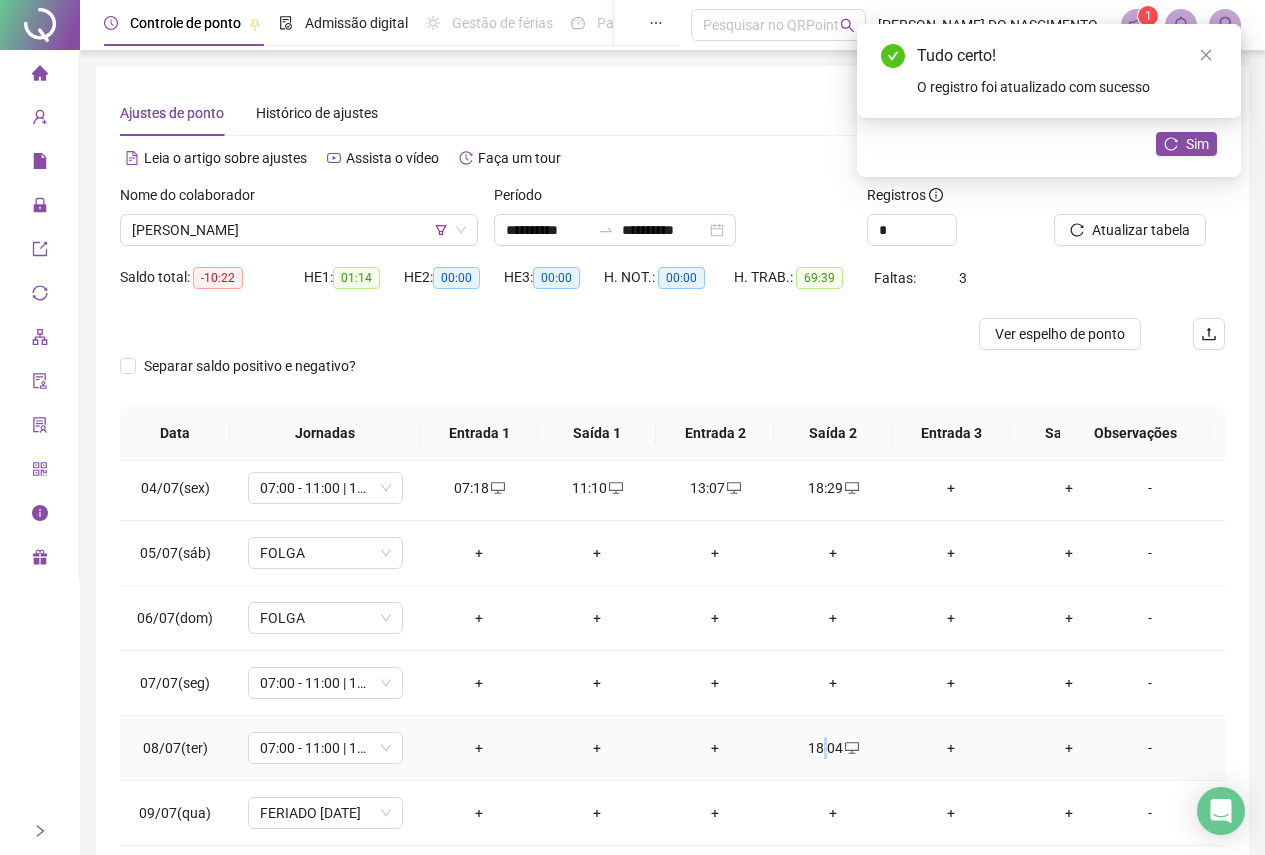 click on "18:04" at bounding box center (833, 748) 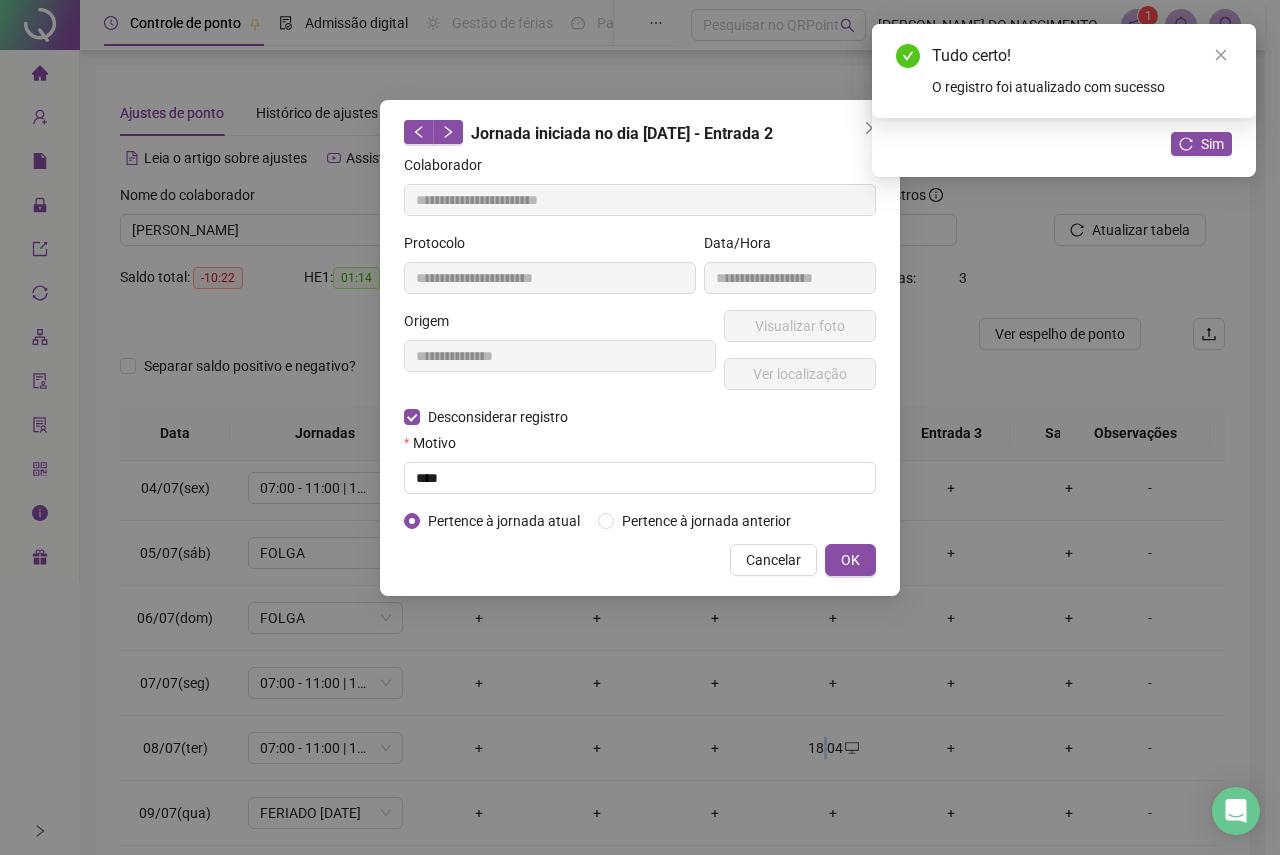 type on "**********" 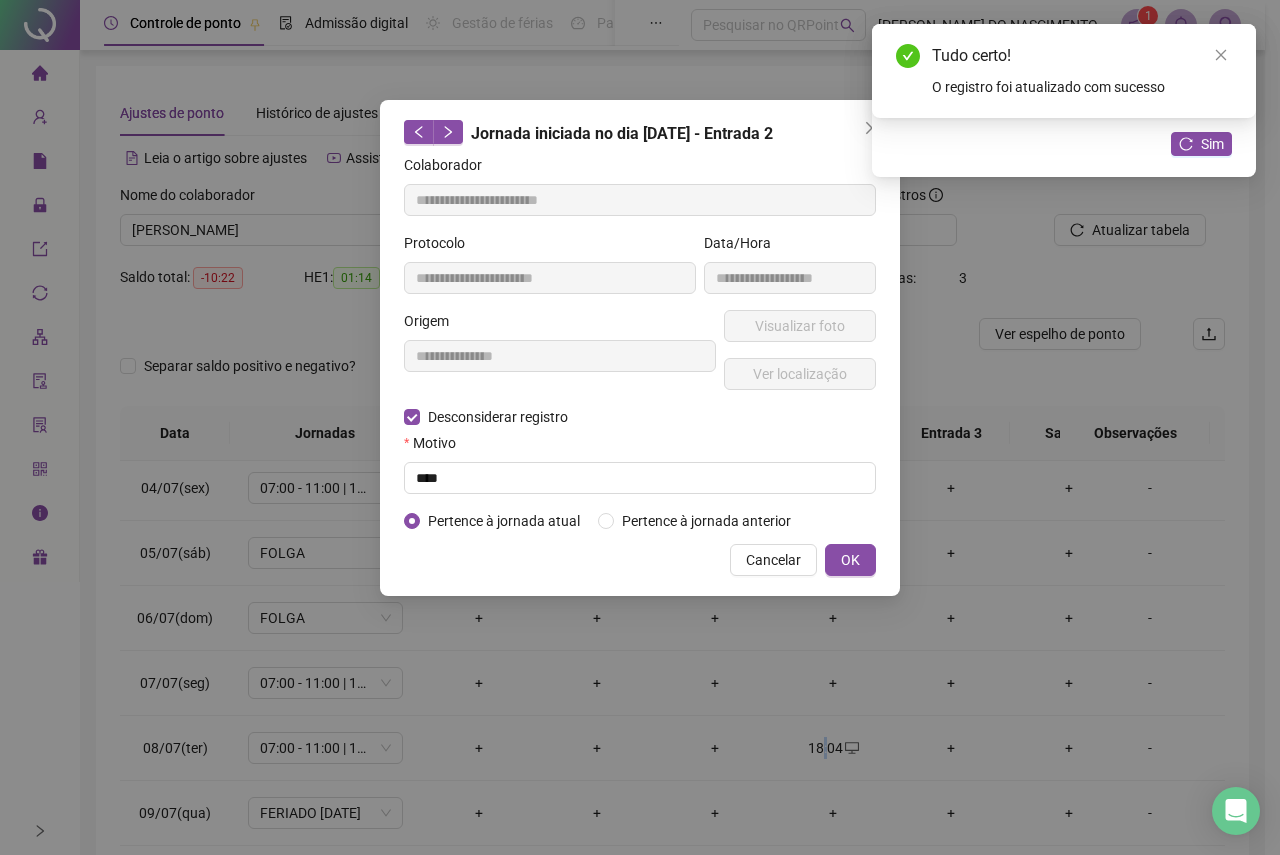 type on "**********" 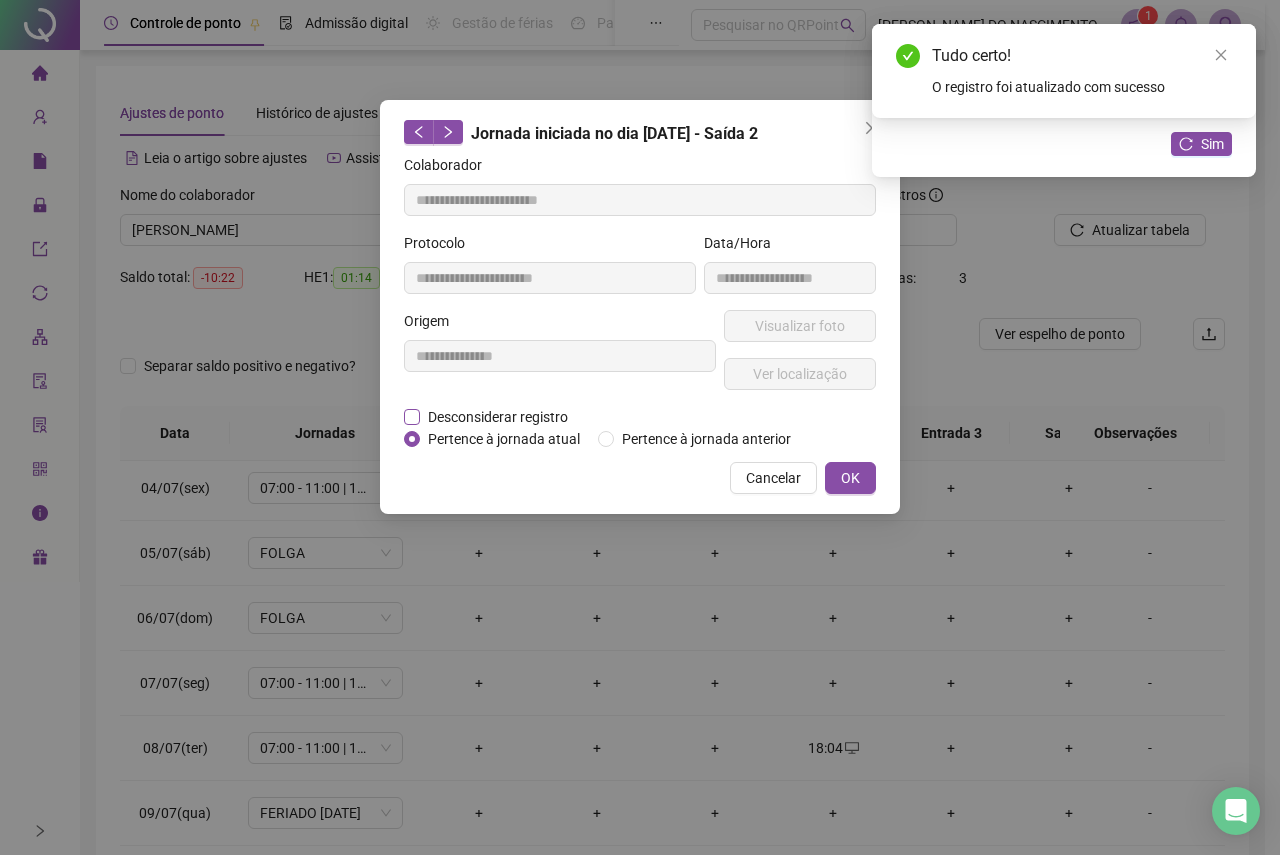 click on "Desconsiderar registro" at bounding box center [498, 417] 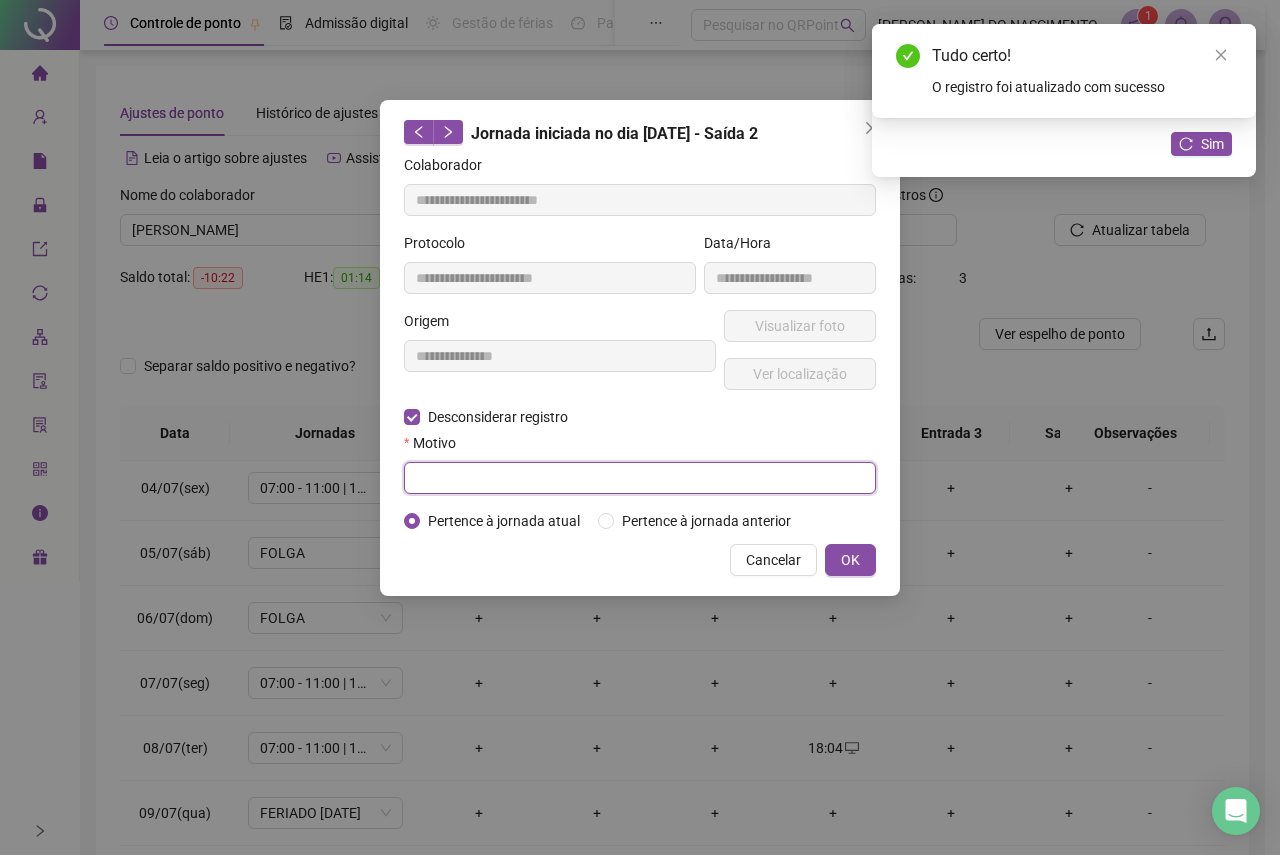 click at bounding box center (640, 478) 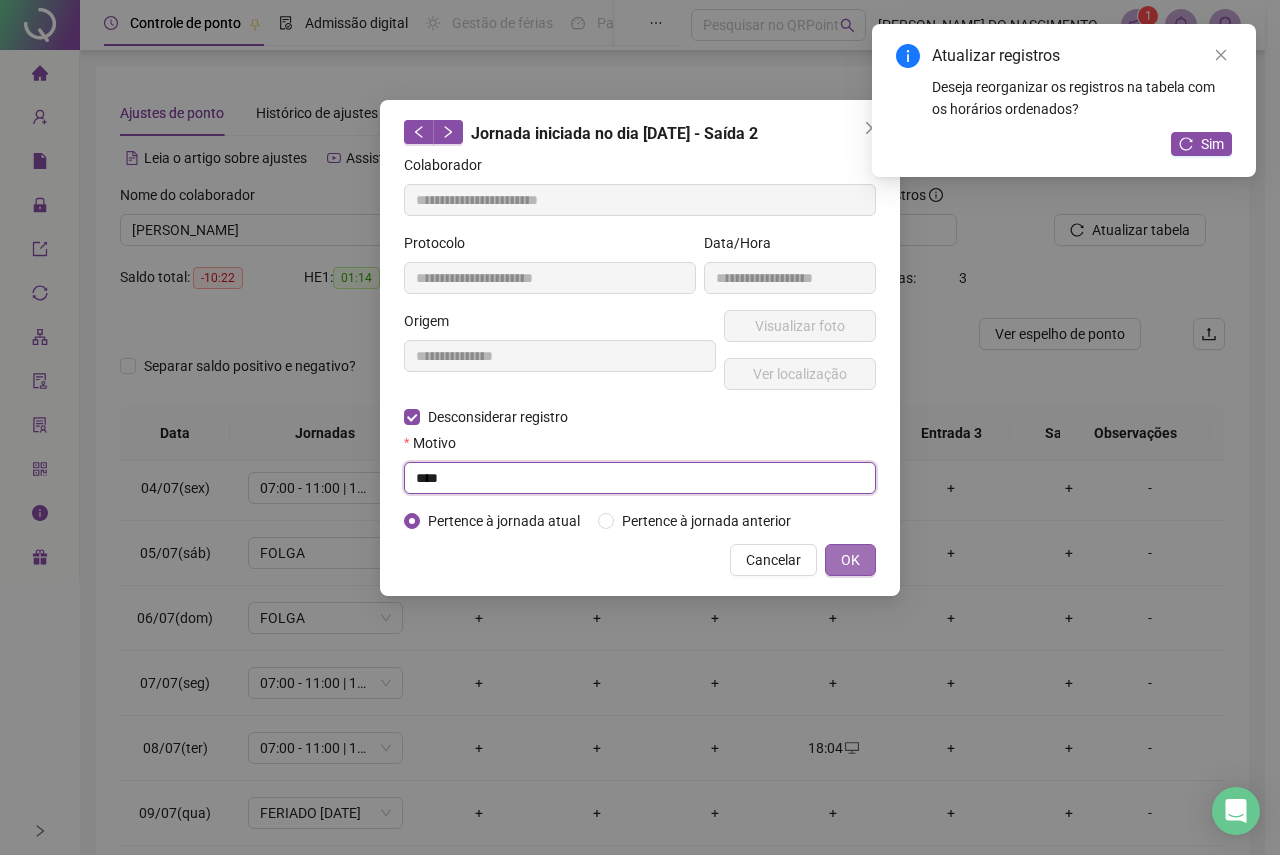 type on "****" 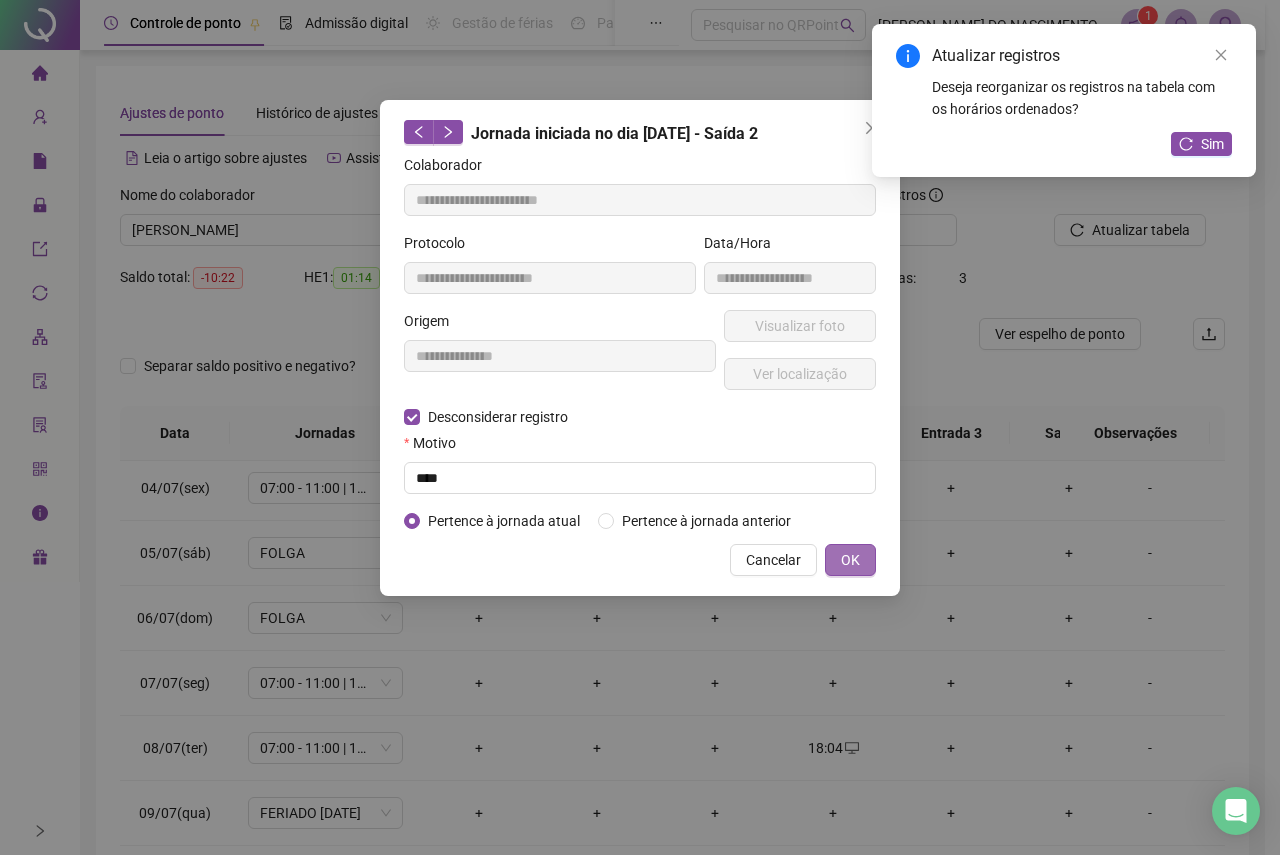 click on "OK" at bounding box center (850, 560) 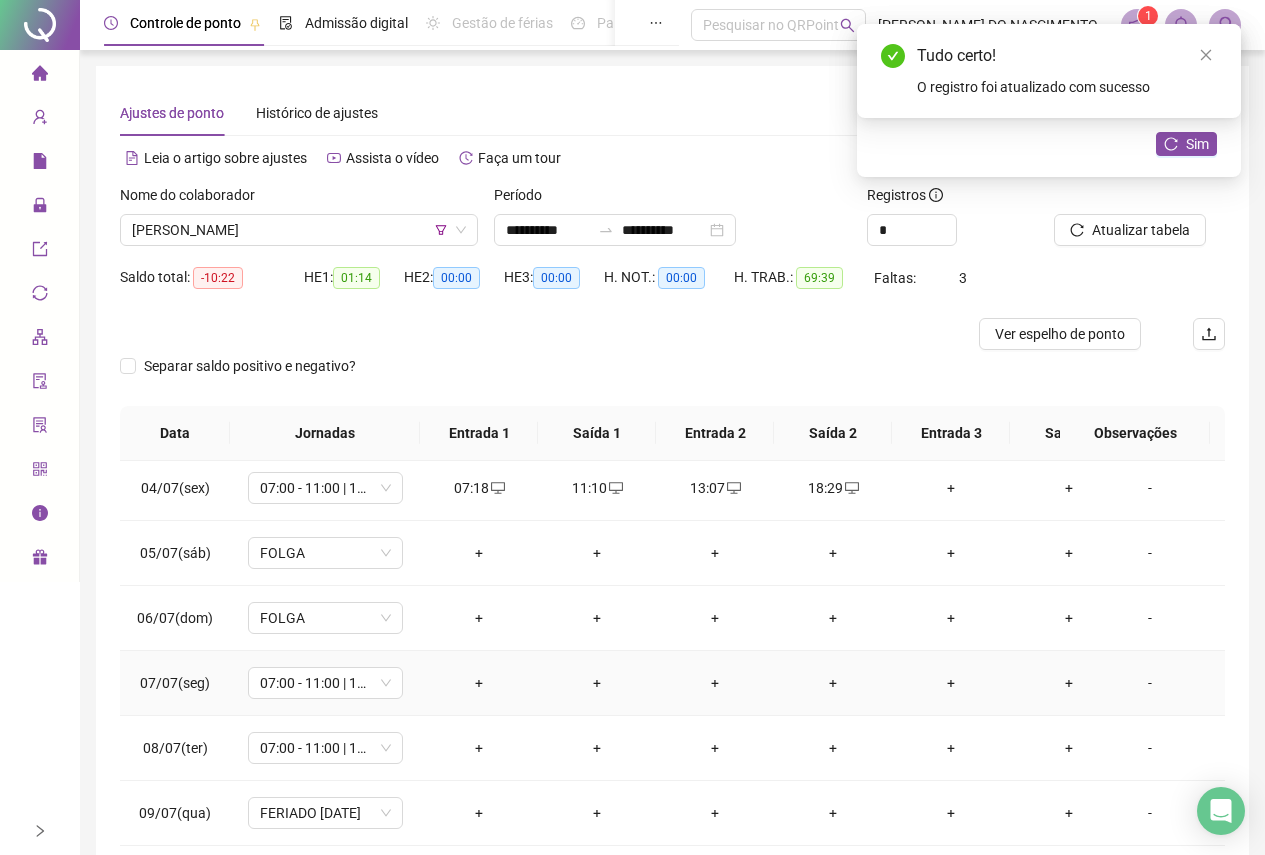 click on "+" at bounding box center [479, 683] 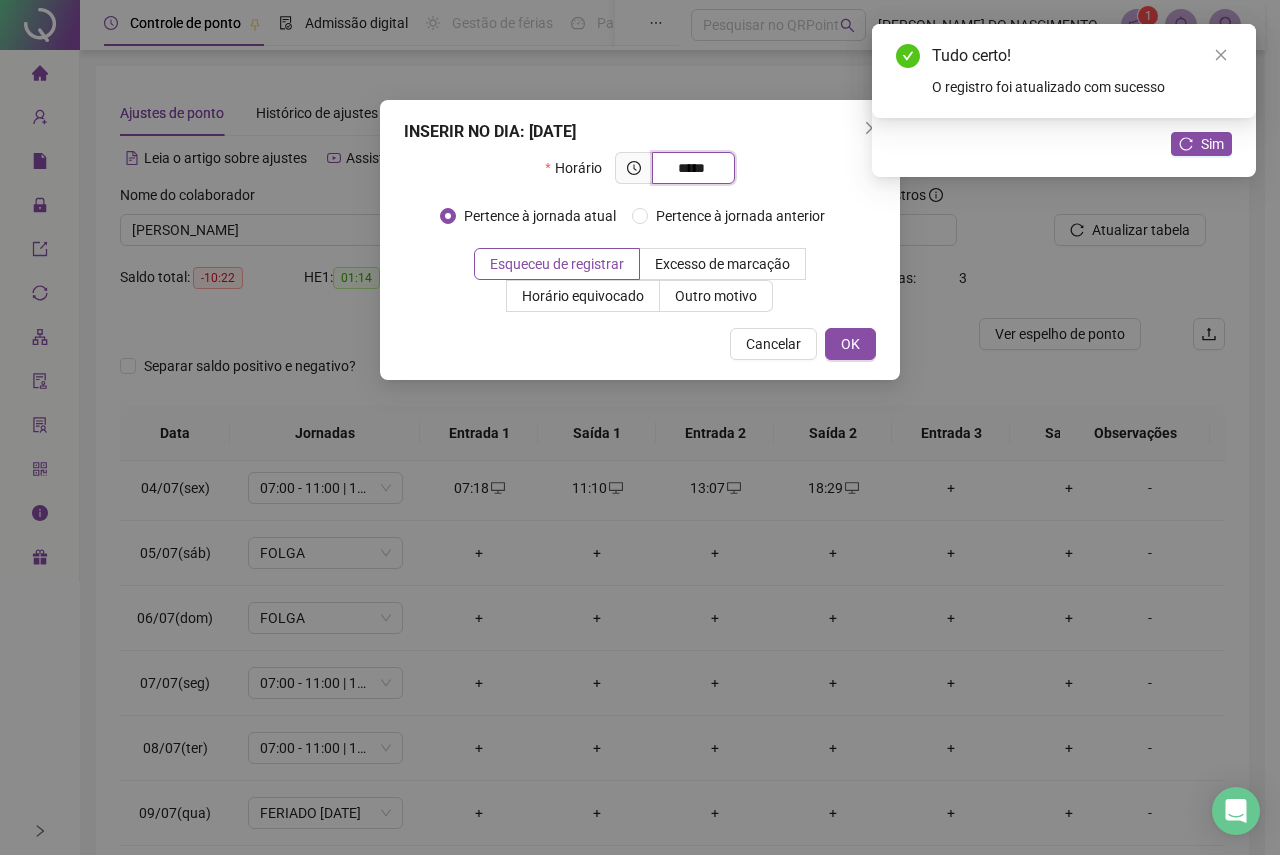 type on "*****" 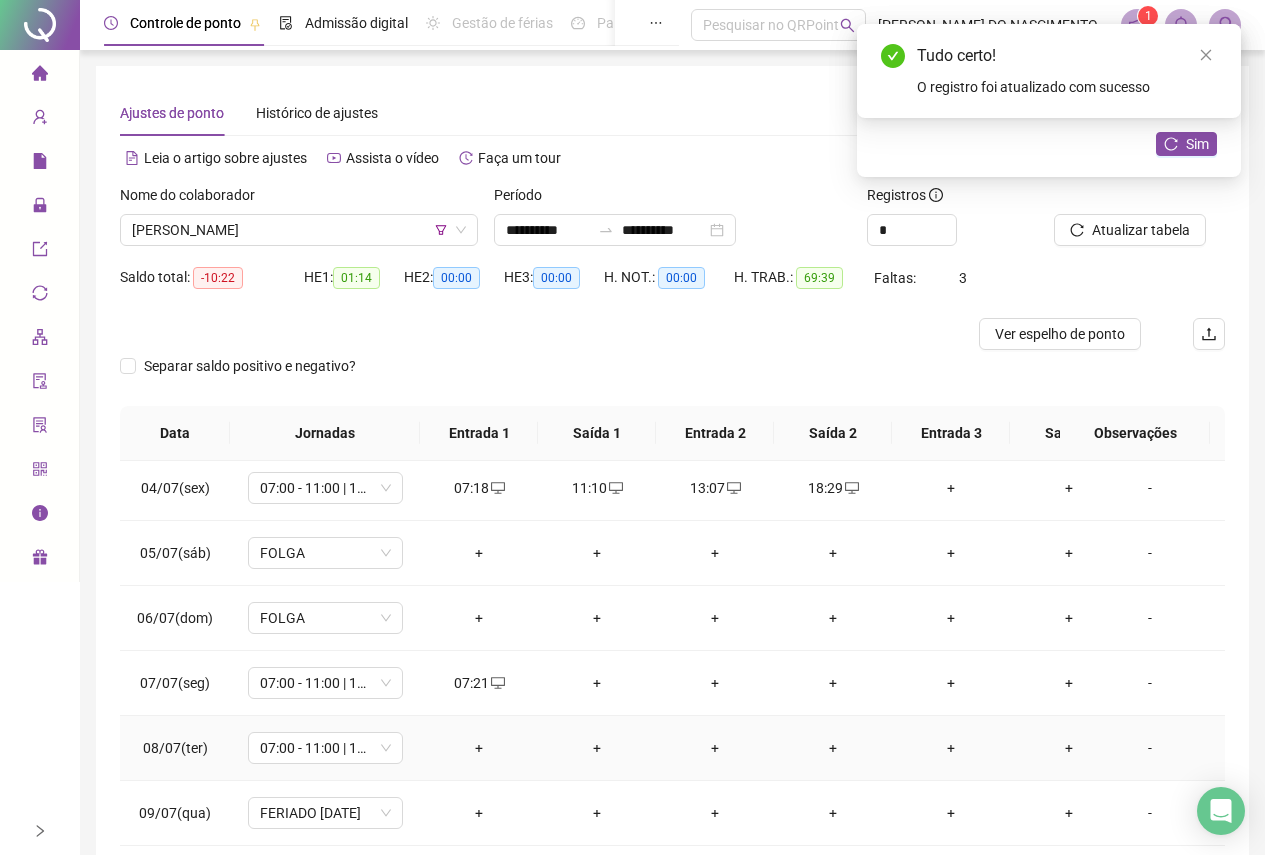 click on "+" at bounding box center [479, 748] 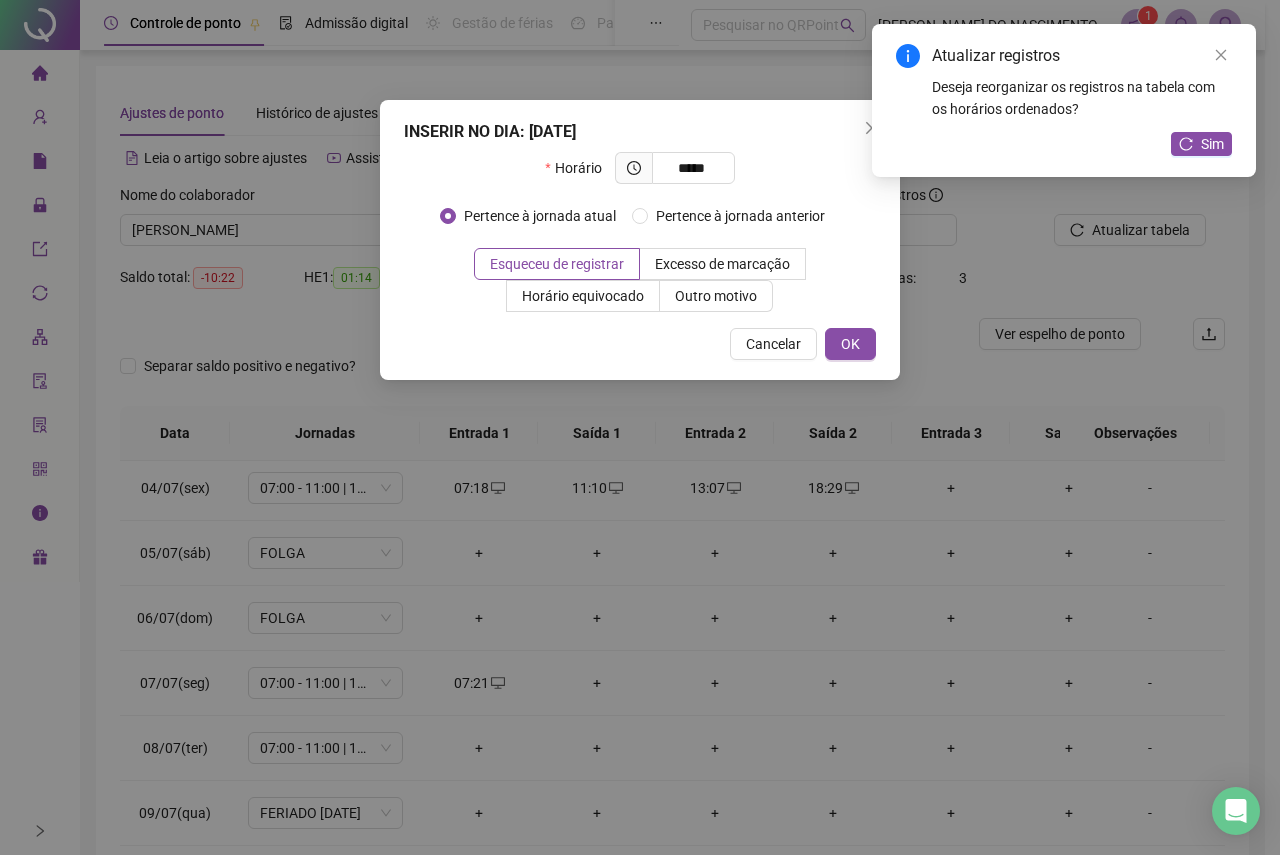 type on "*****" 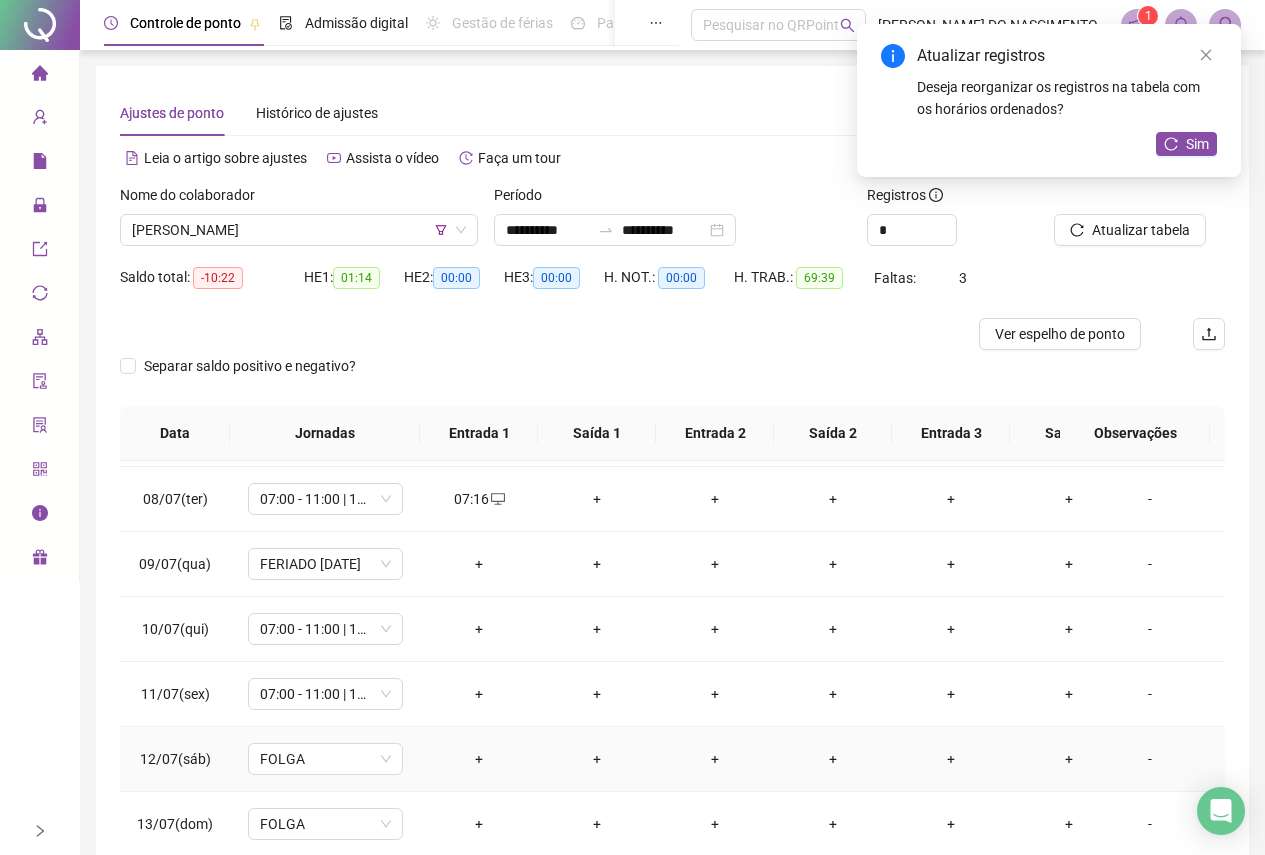 scroll, scrollTop: 400, scrollLeft: 0, axis: vertical 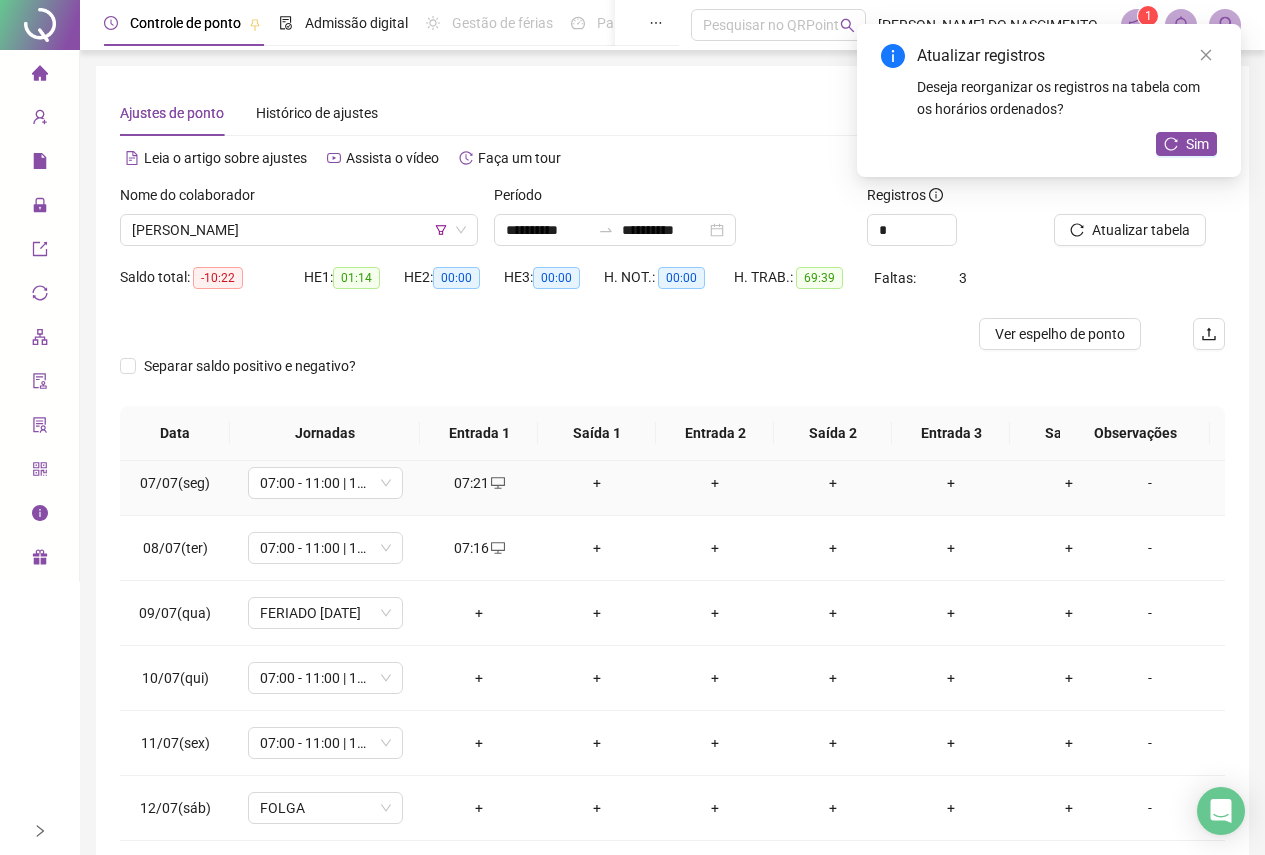 click on "+" at bounding box center (597, 483) 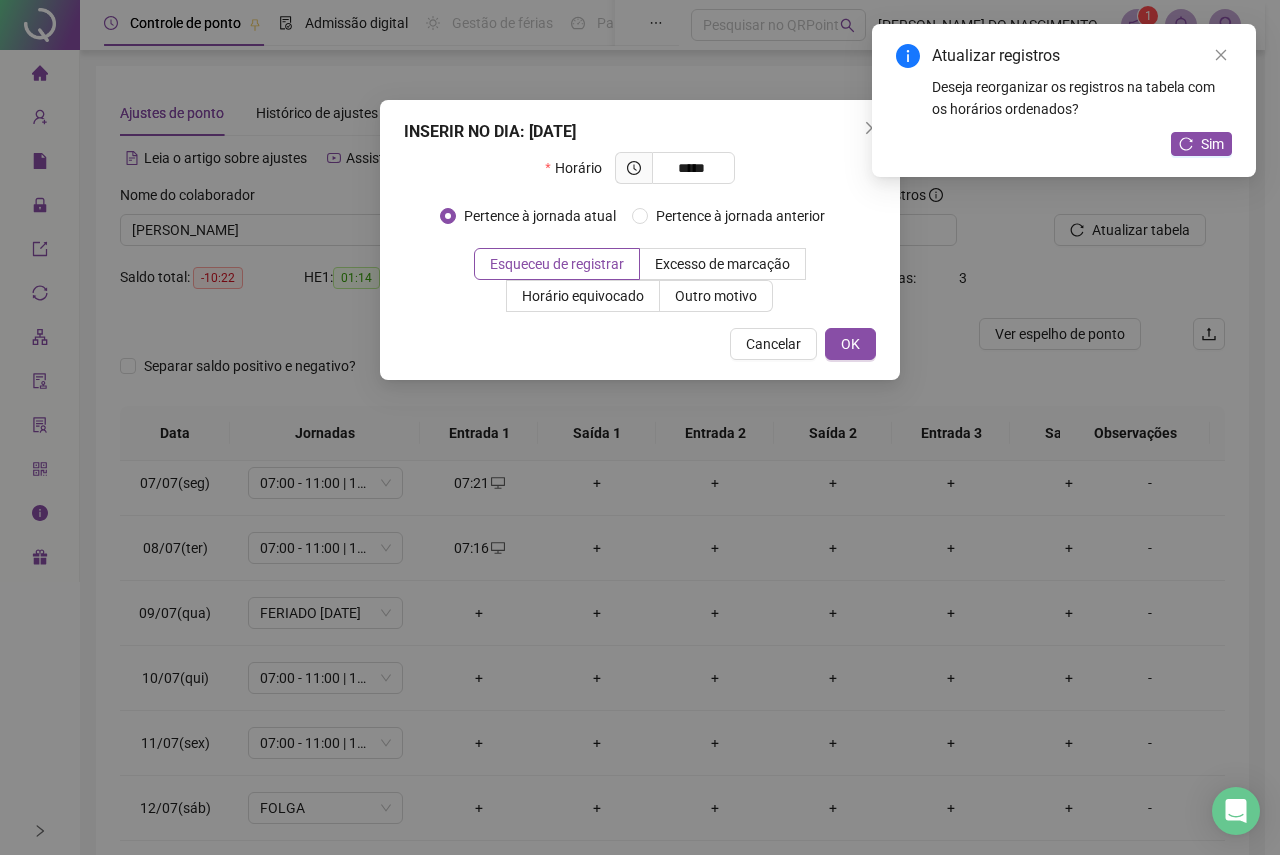 type on "*****" 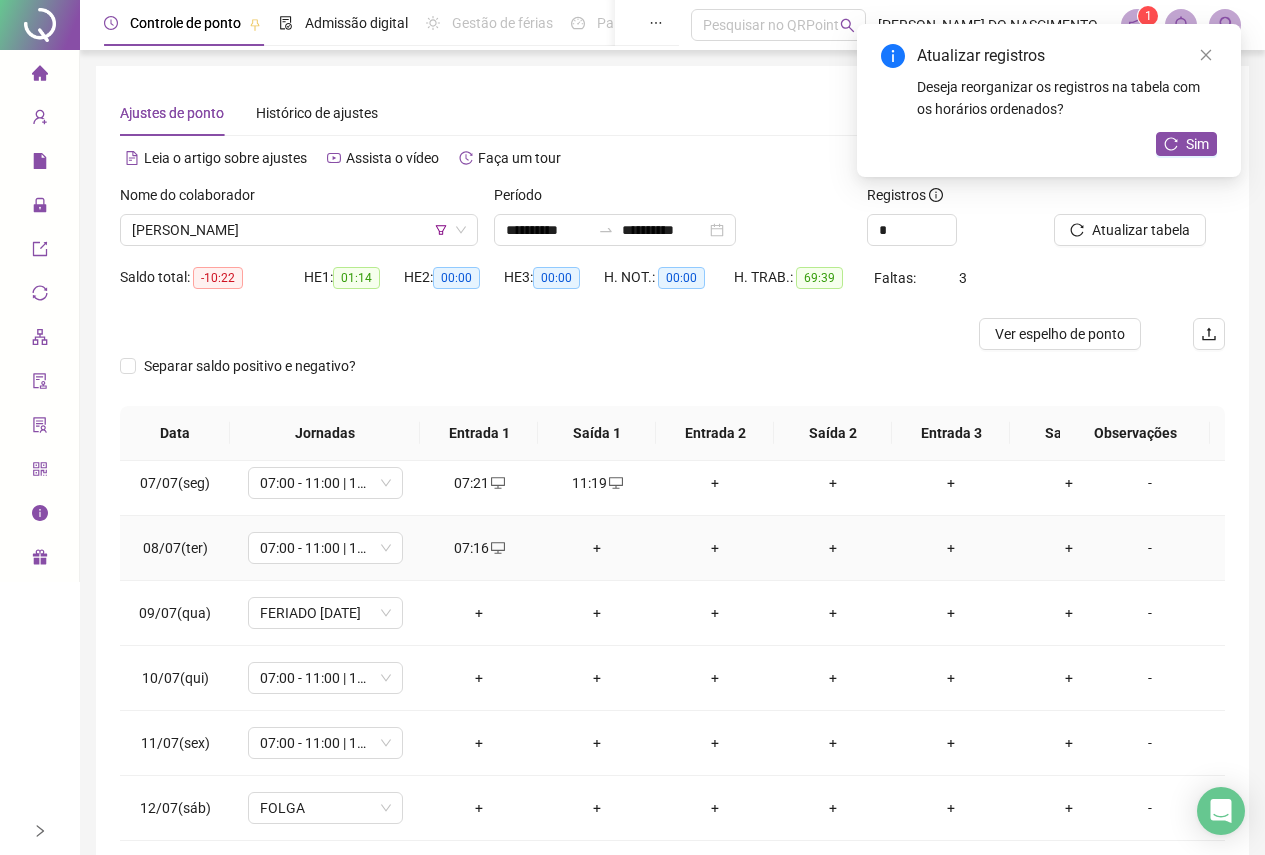 click on "+" at bounding box center (597, 548) 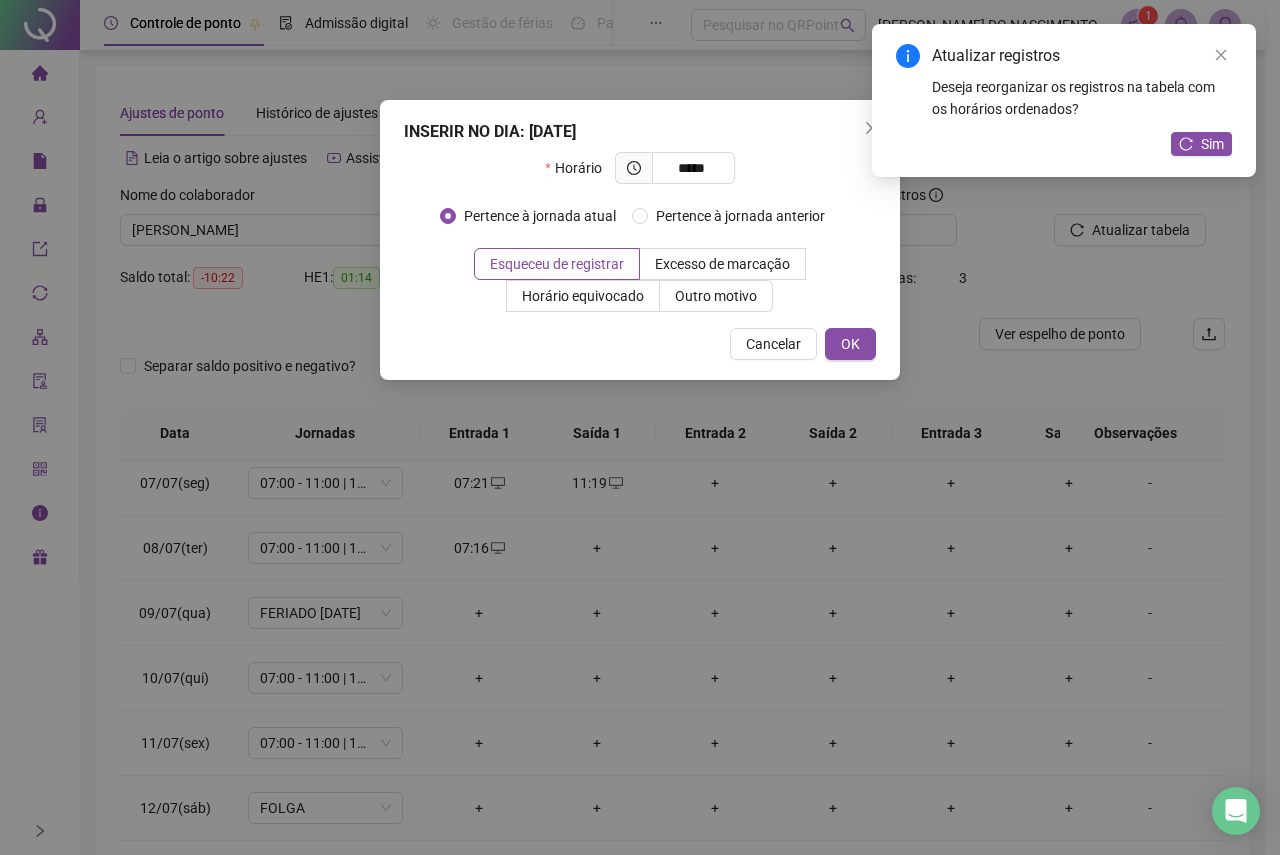 type on "*****" 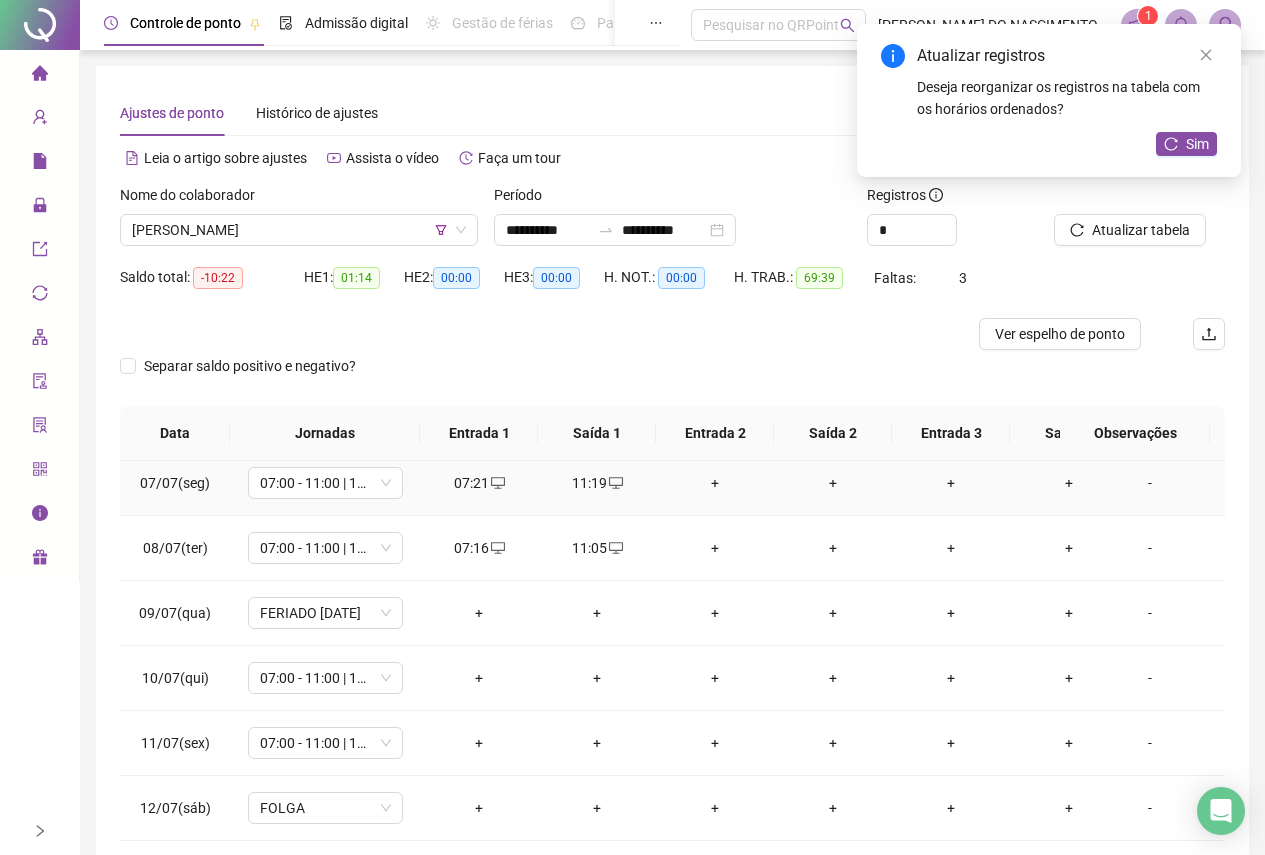 click on "+" at bounding box center (715, 483) 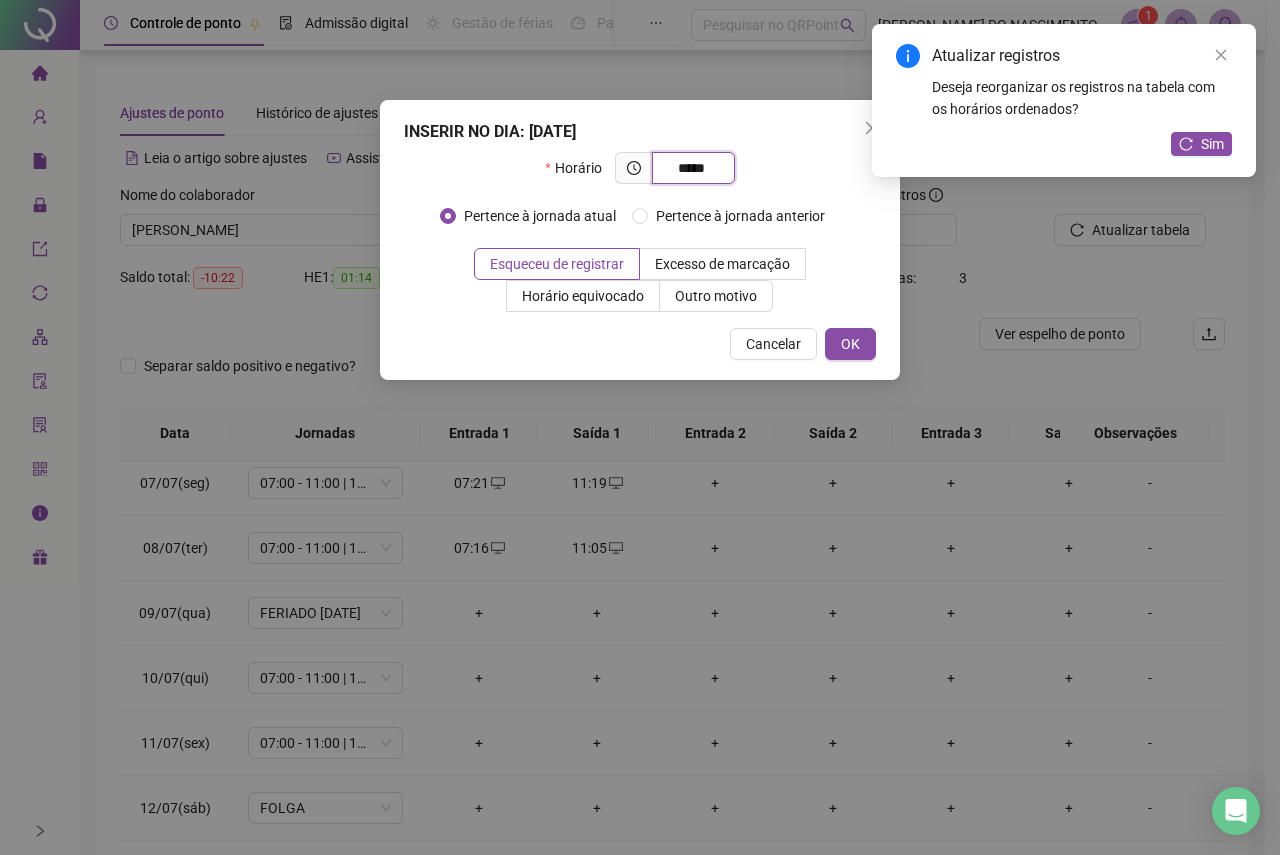 type on "*****" 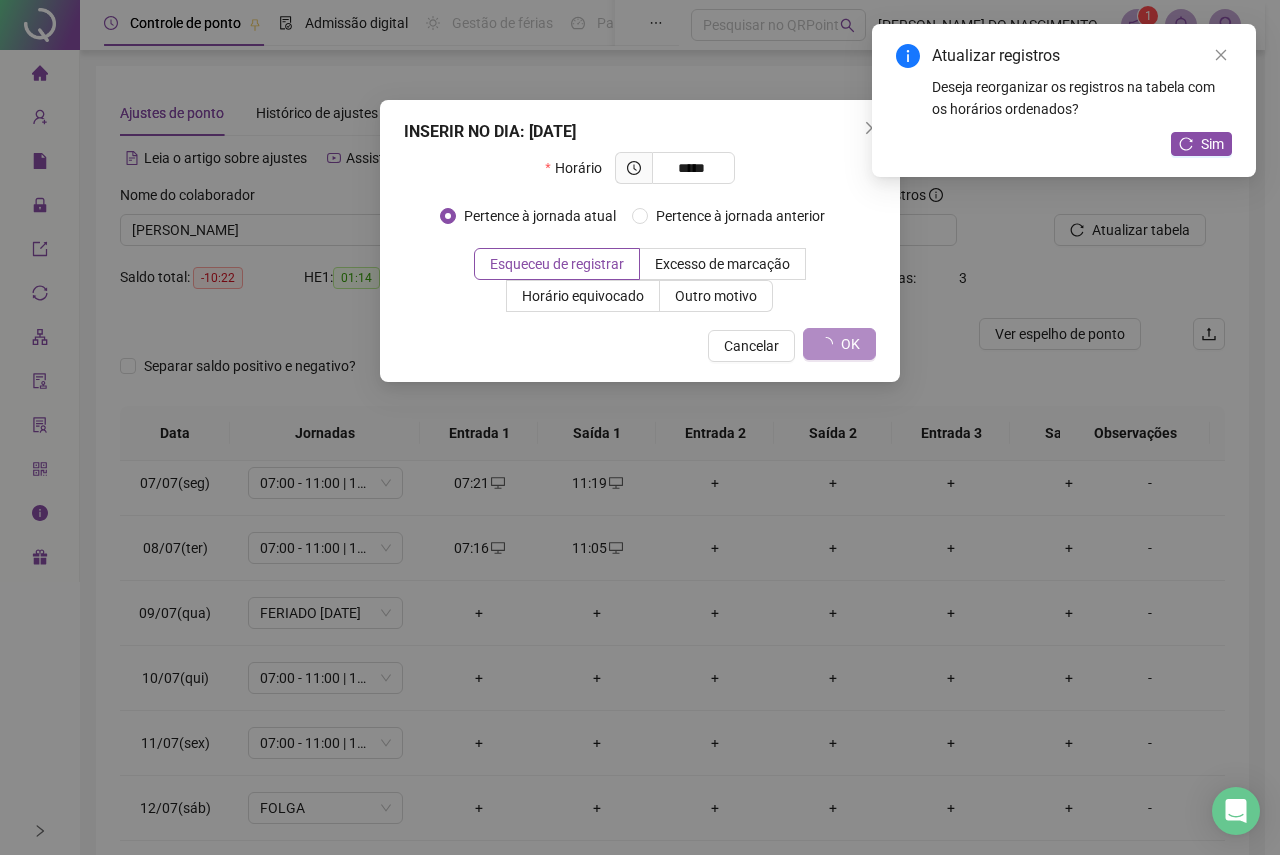 click on "INSERIR NO DIA :   [DATE] Horário ***** Pertence à jornada atual Pertence à jornada anterior Esqueceu de registrar Excesso de marcação Horário equivocado Outro motivo Motivo Cancelar OK" at bounding box center (640, 427) 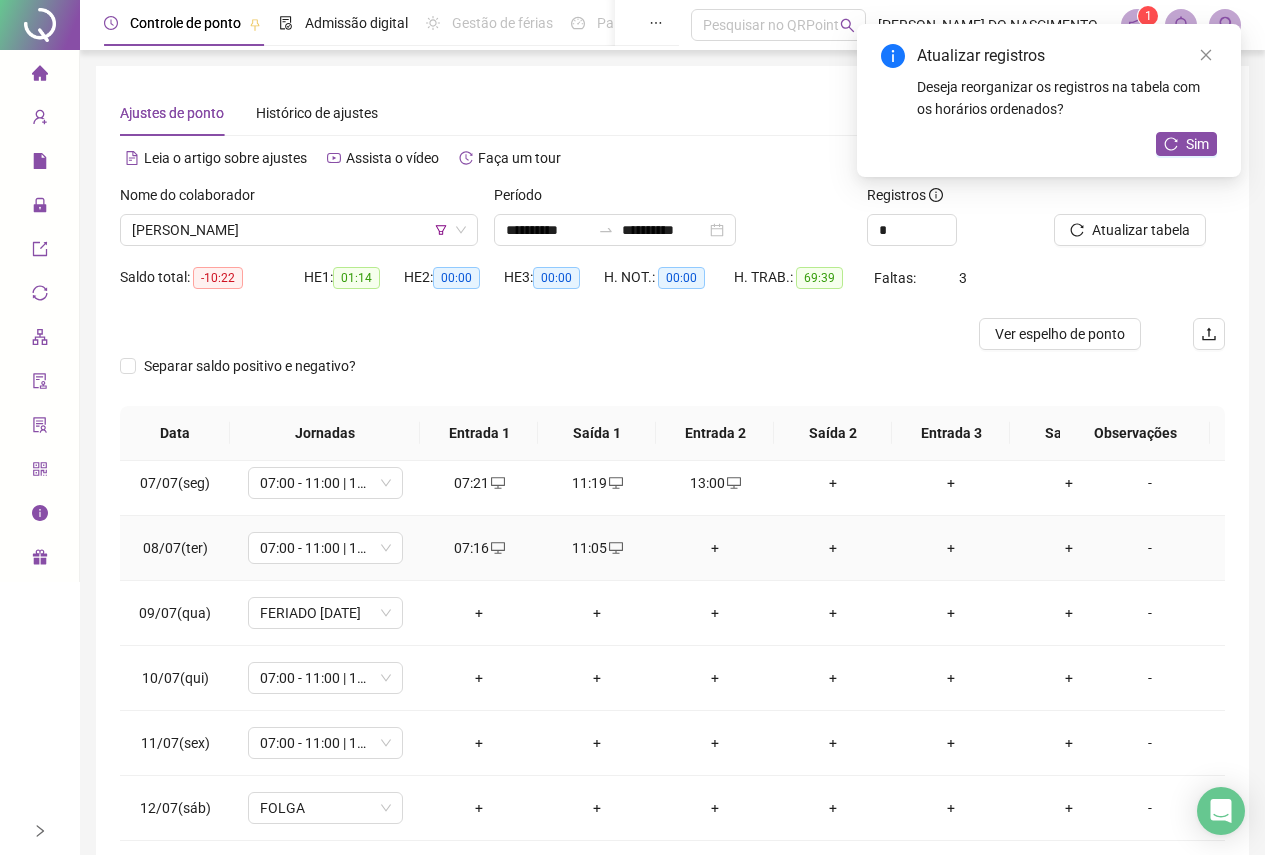 click on "+" at bounding box center [715, 548] 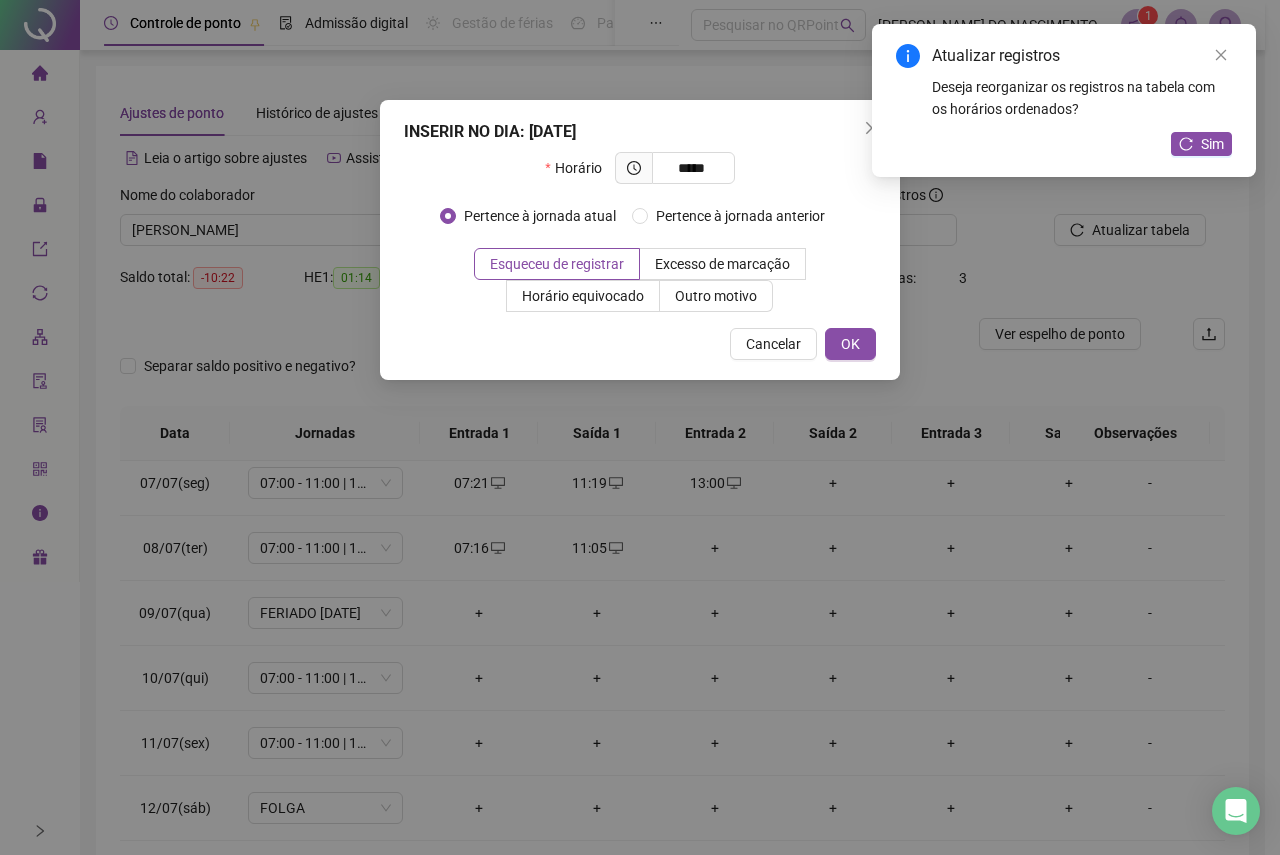 type on "*****" 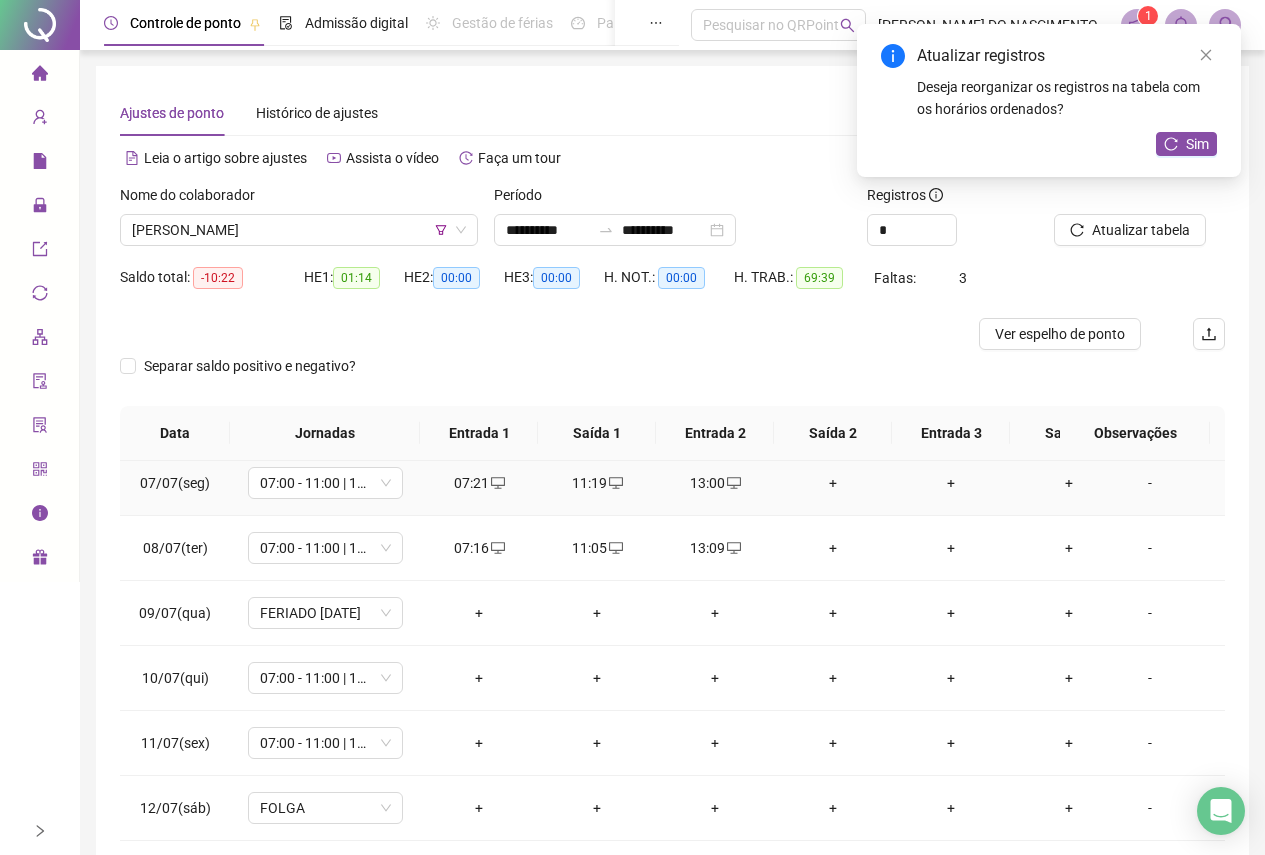 click on "+" at bounding box center [833, 483] 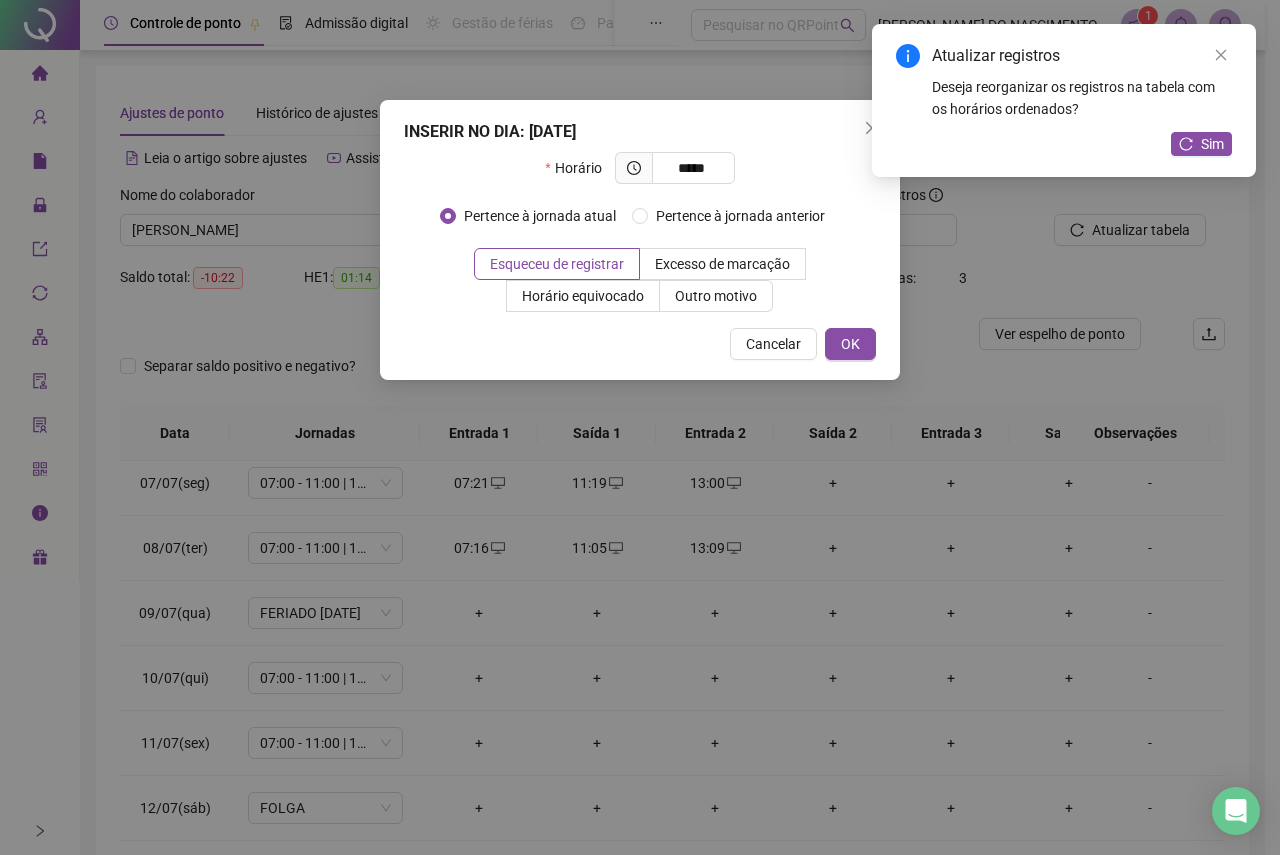 type on "*****" 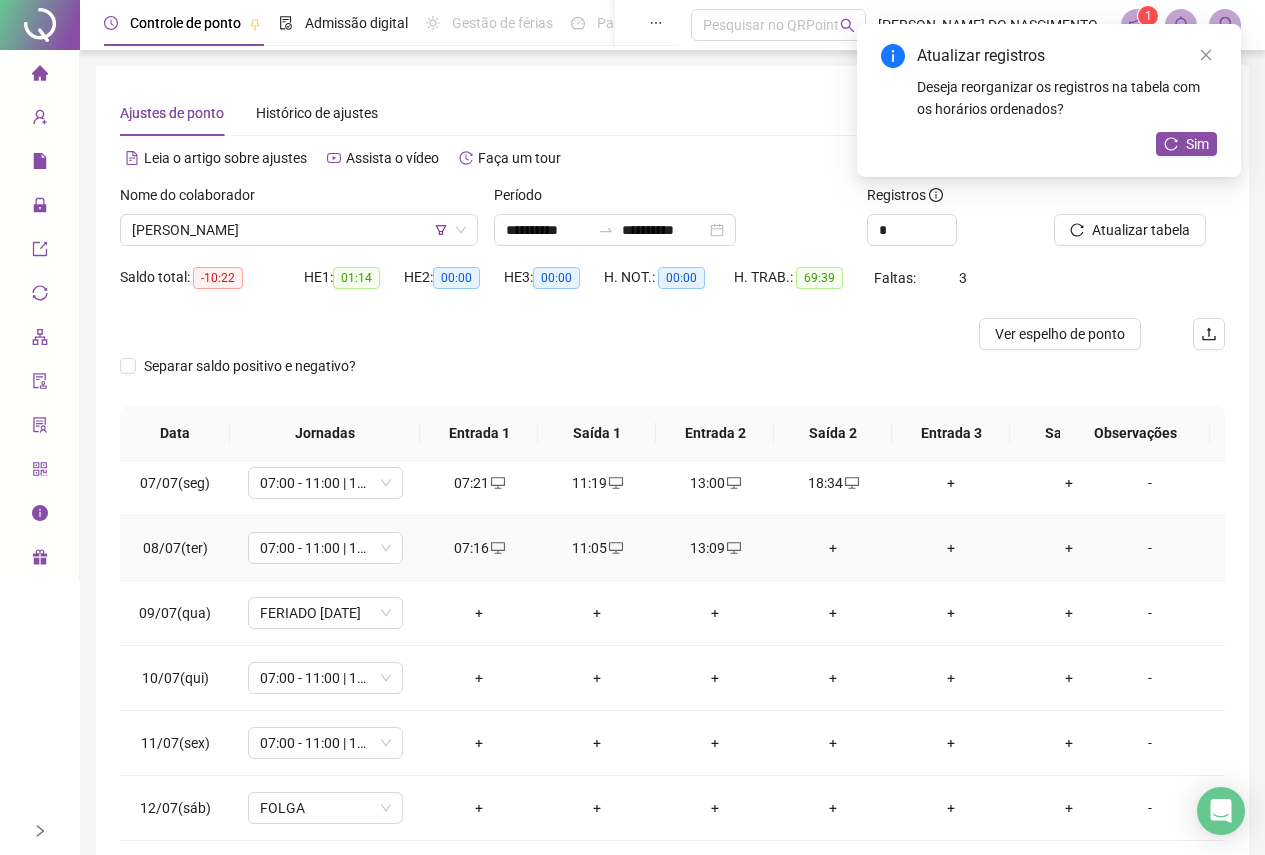 click on "+" at bounding box center (833, 548) 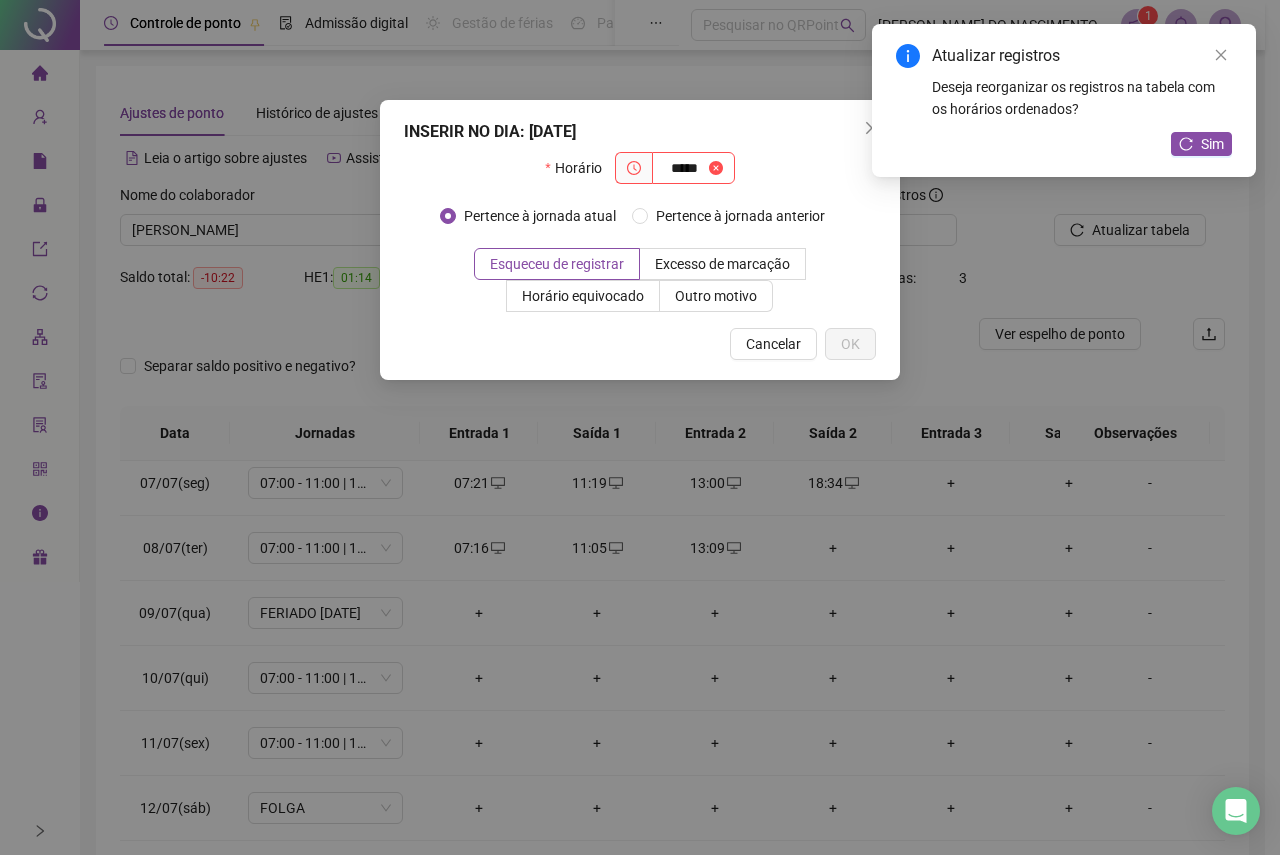 type on "*****" 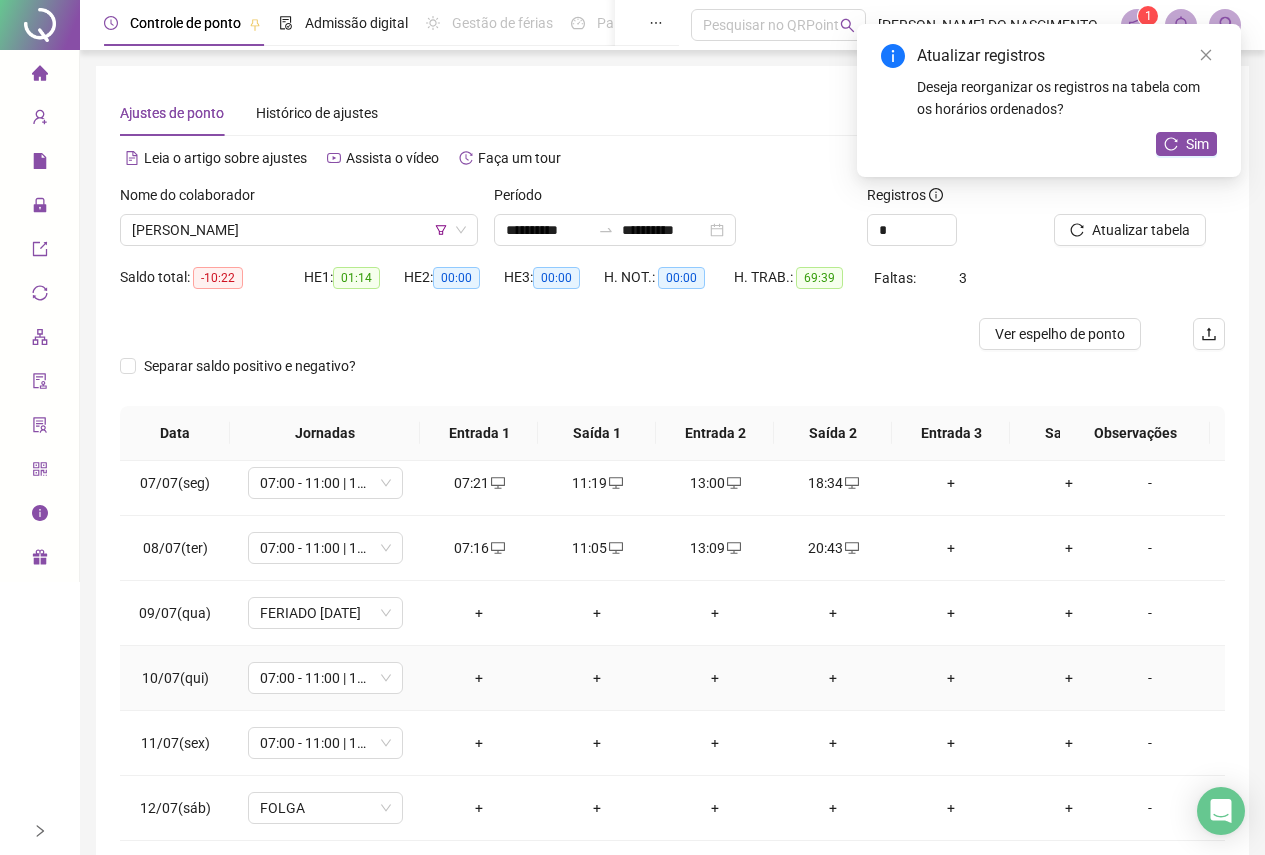 click on "+" at bounding box center (479, 678) 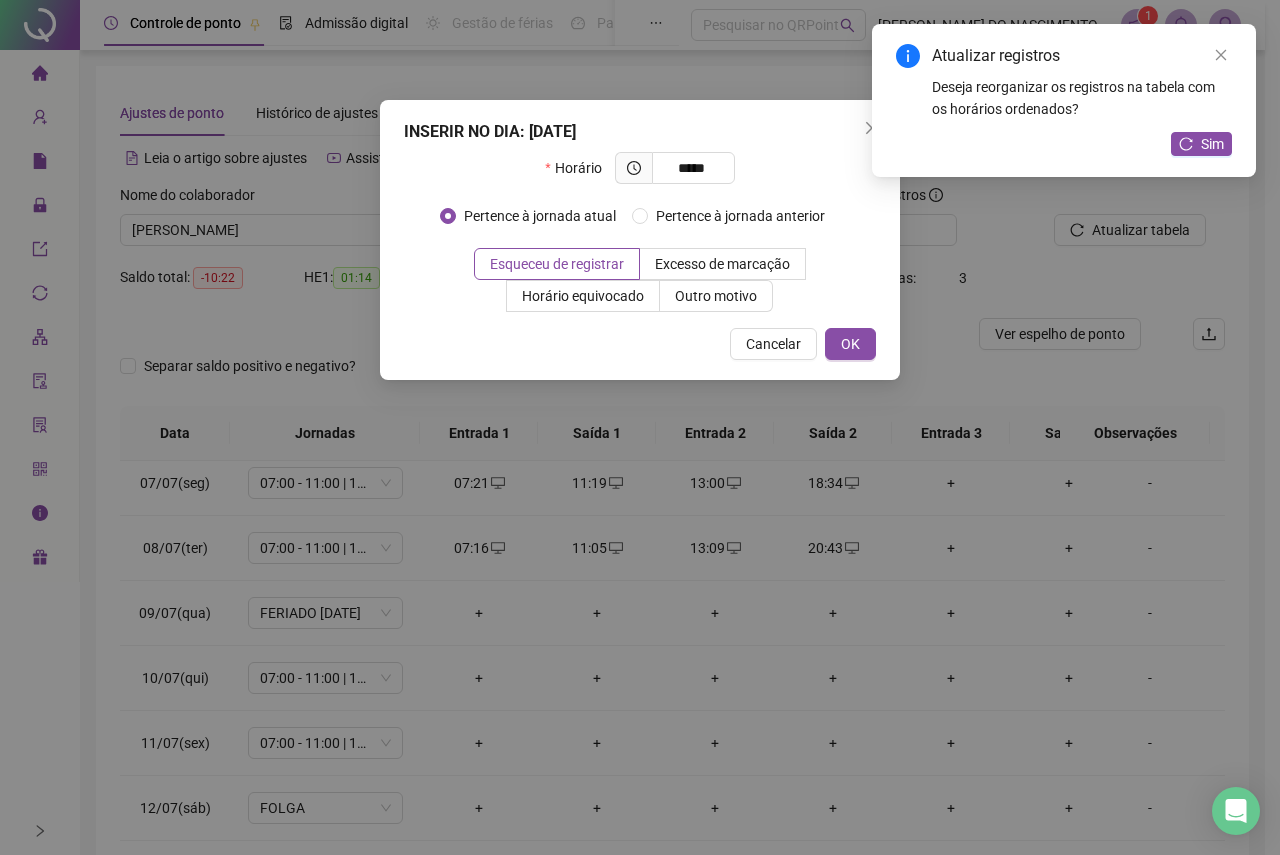 type on "*****" 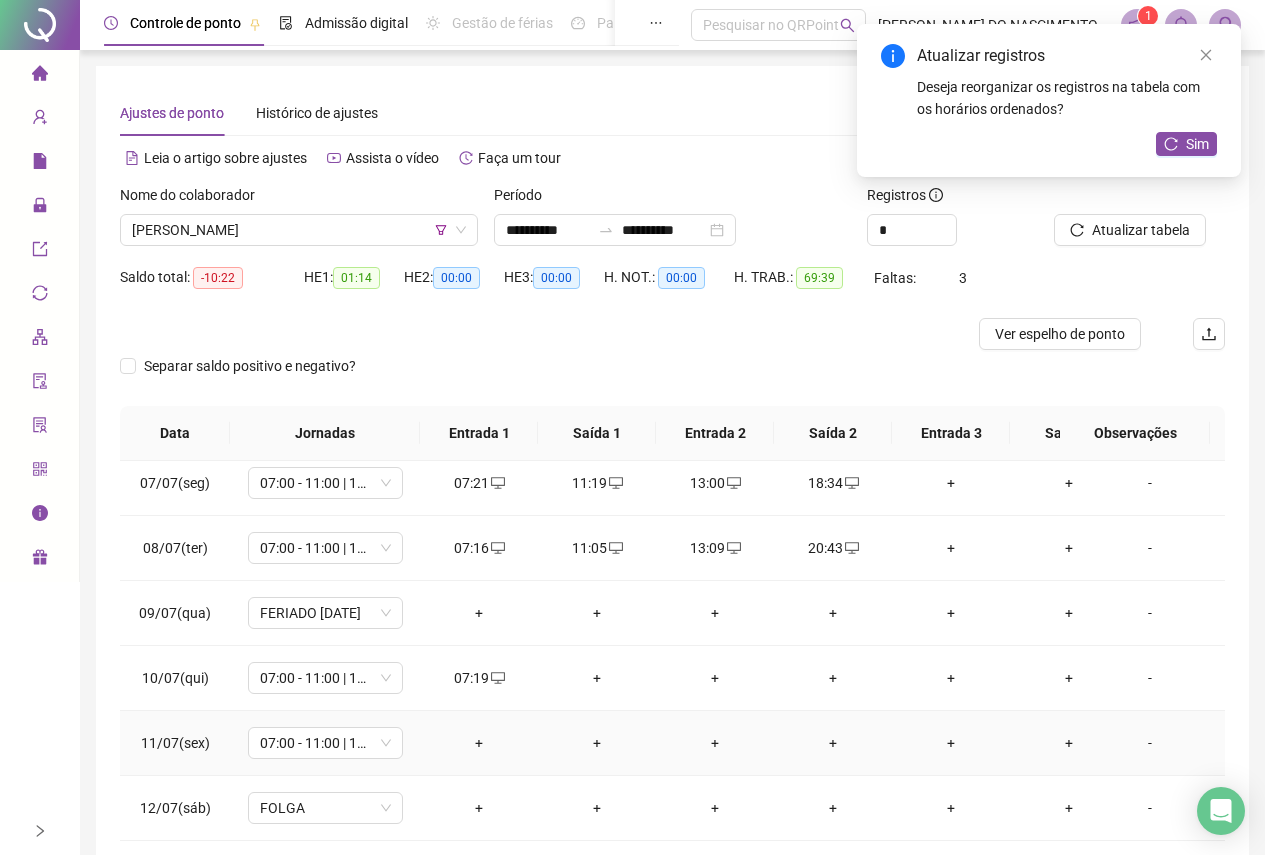 click on "+" at bounding box center [479, 743] 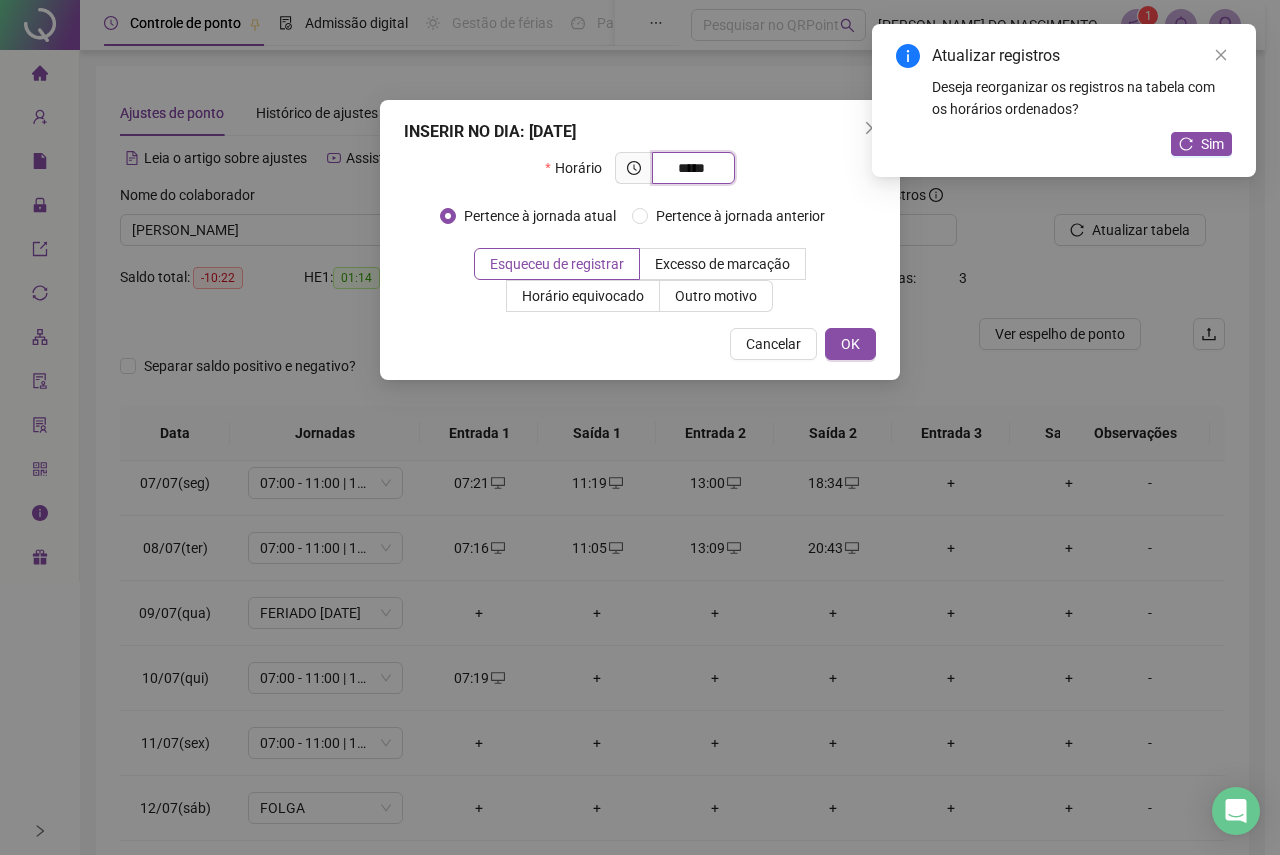type on "*****" 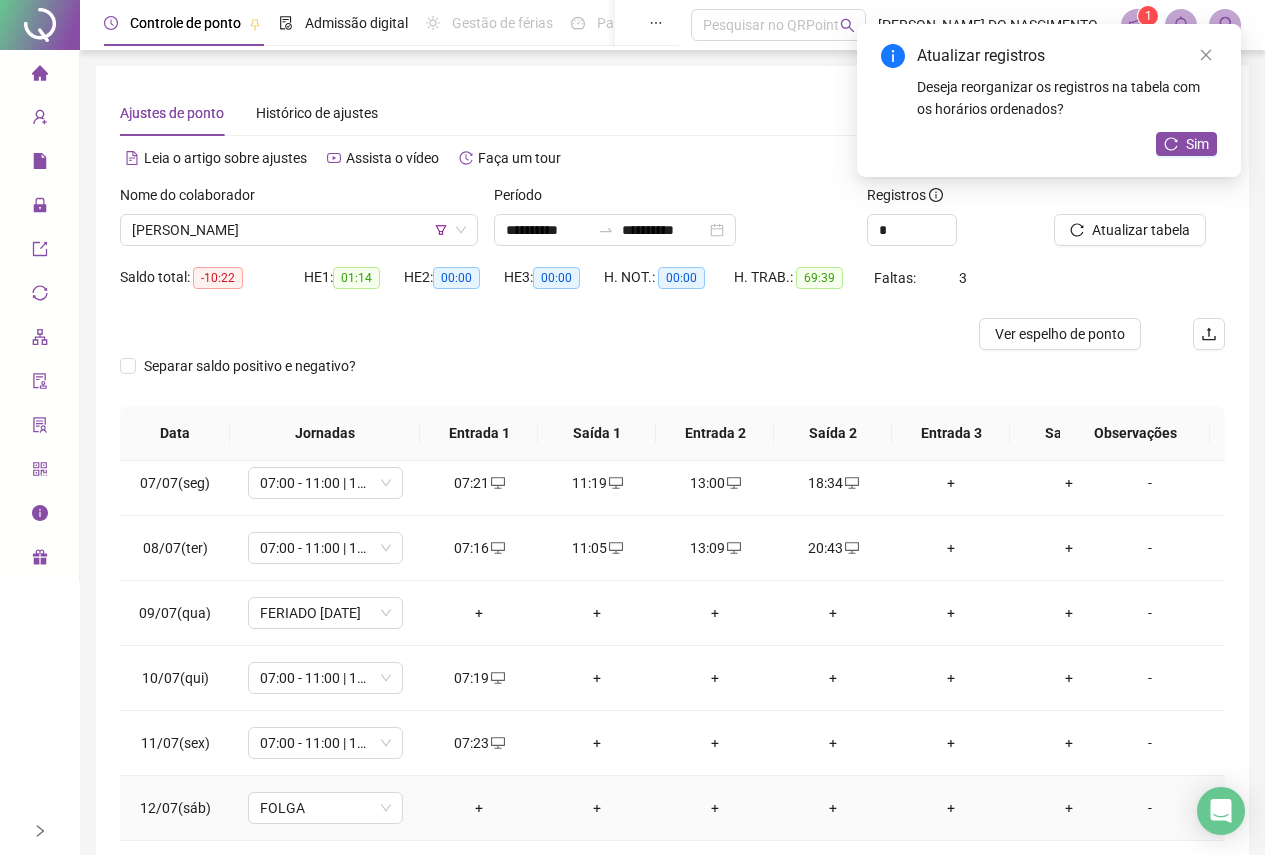 click on "+" at bounding box center [479, 808] 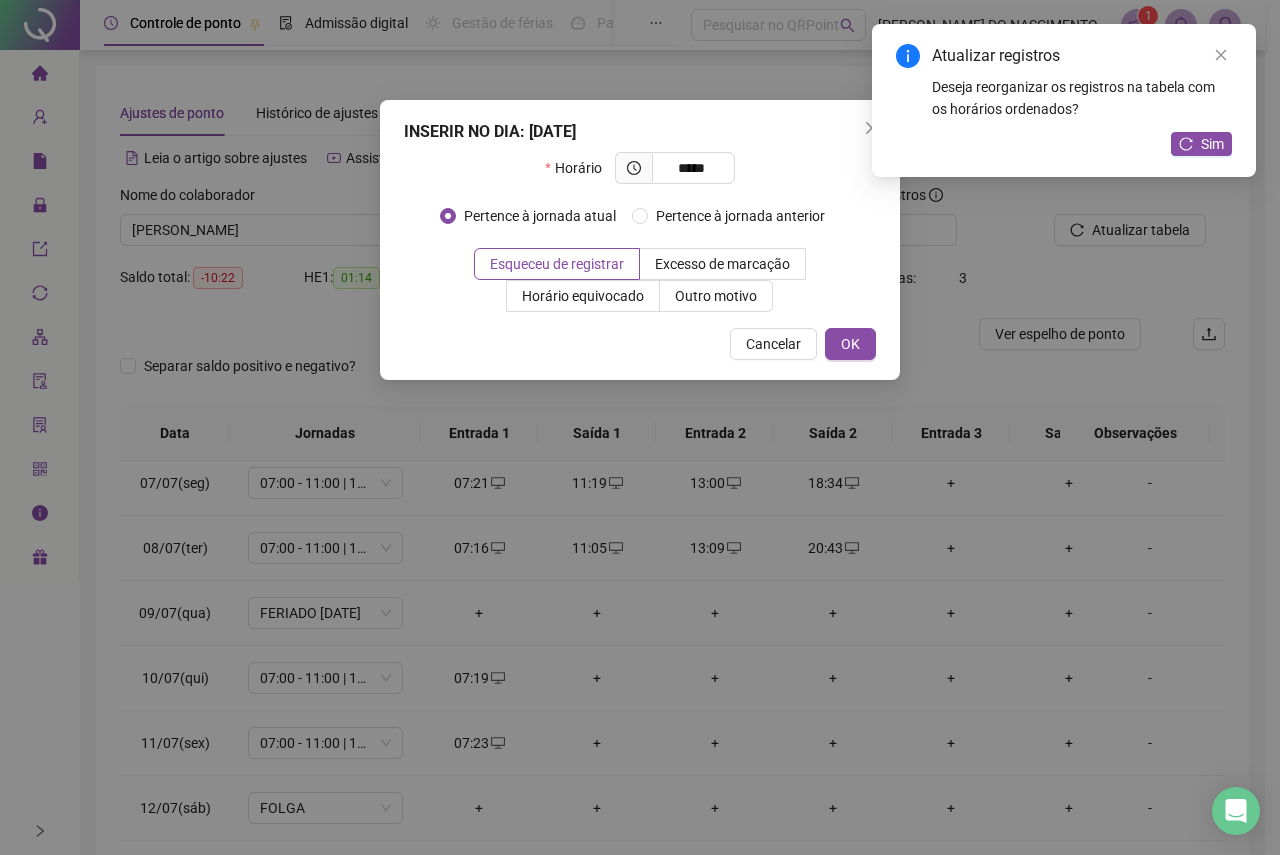 type on "*****" 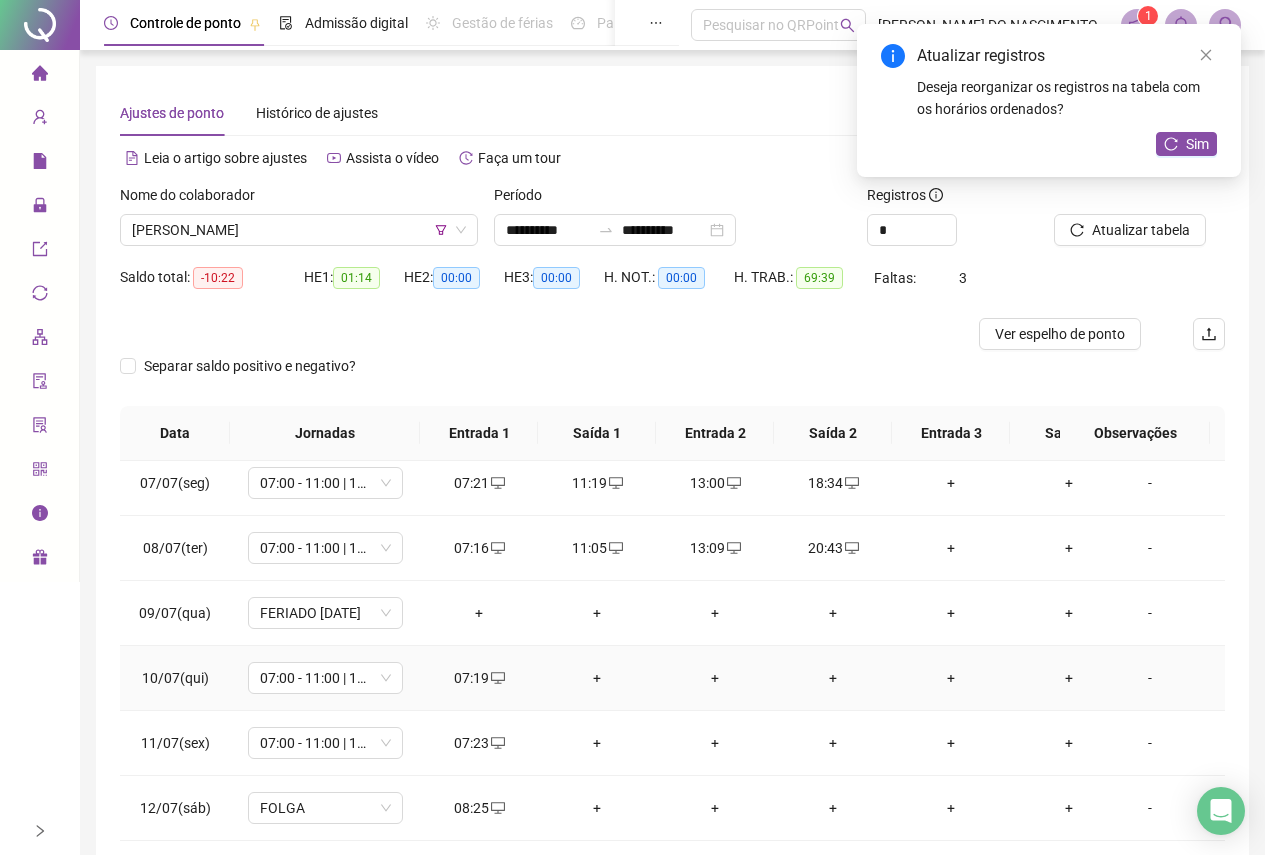 click on "+" at bounding box center [597, 678] 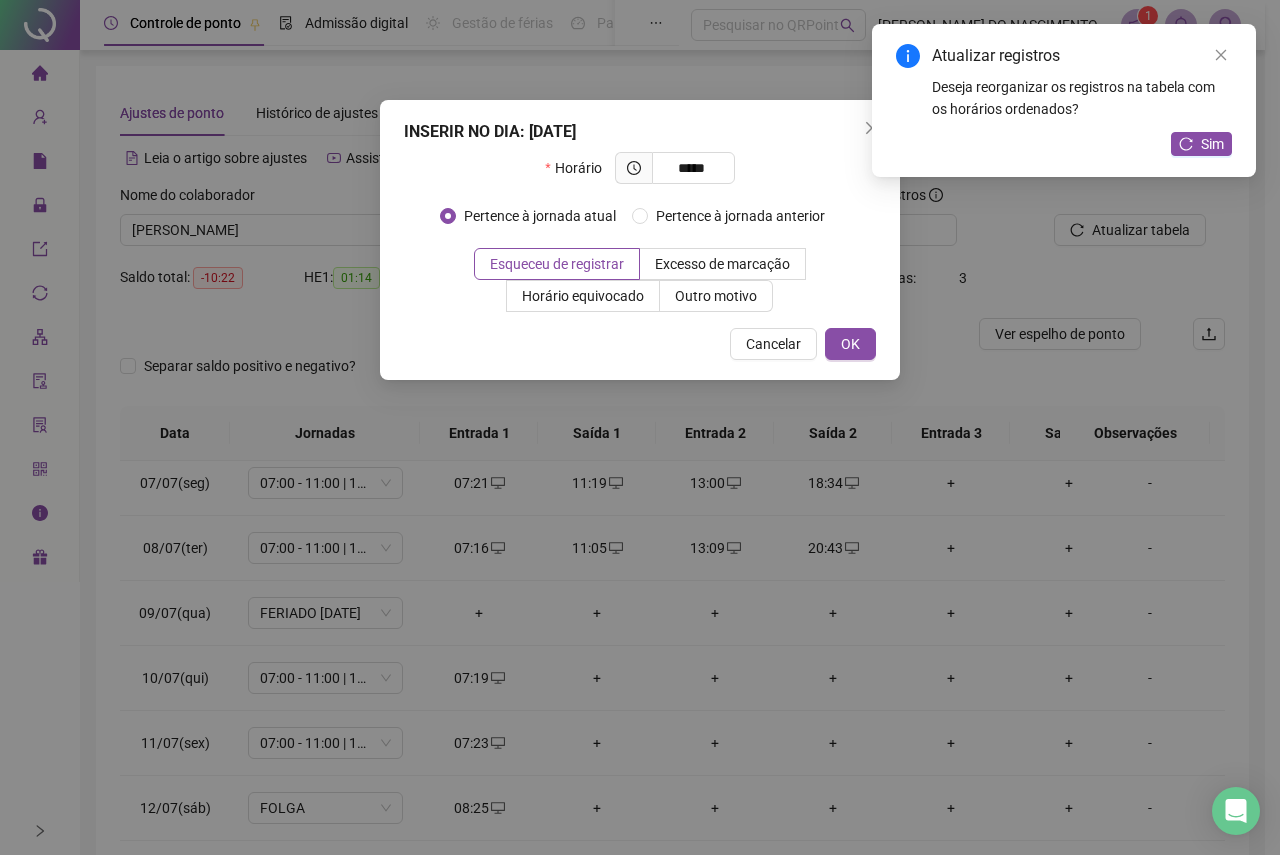 type on "*****" 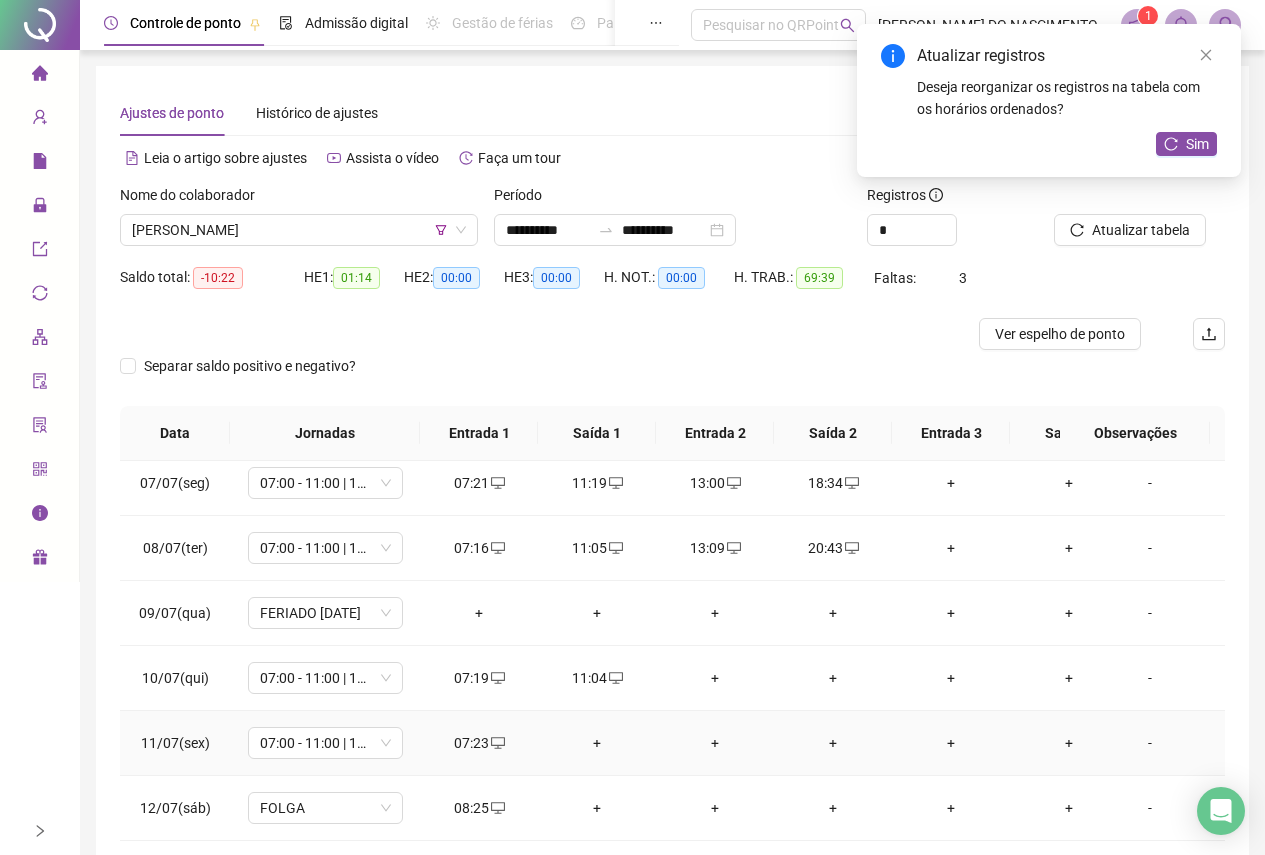 click on "+" at bounding box center [597, 743] 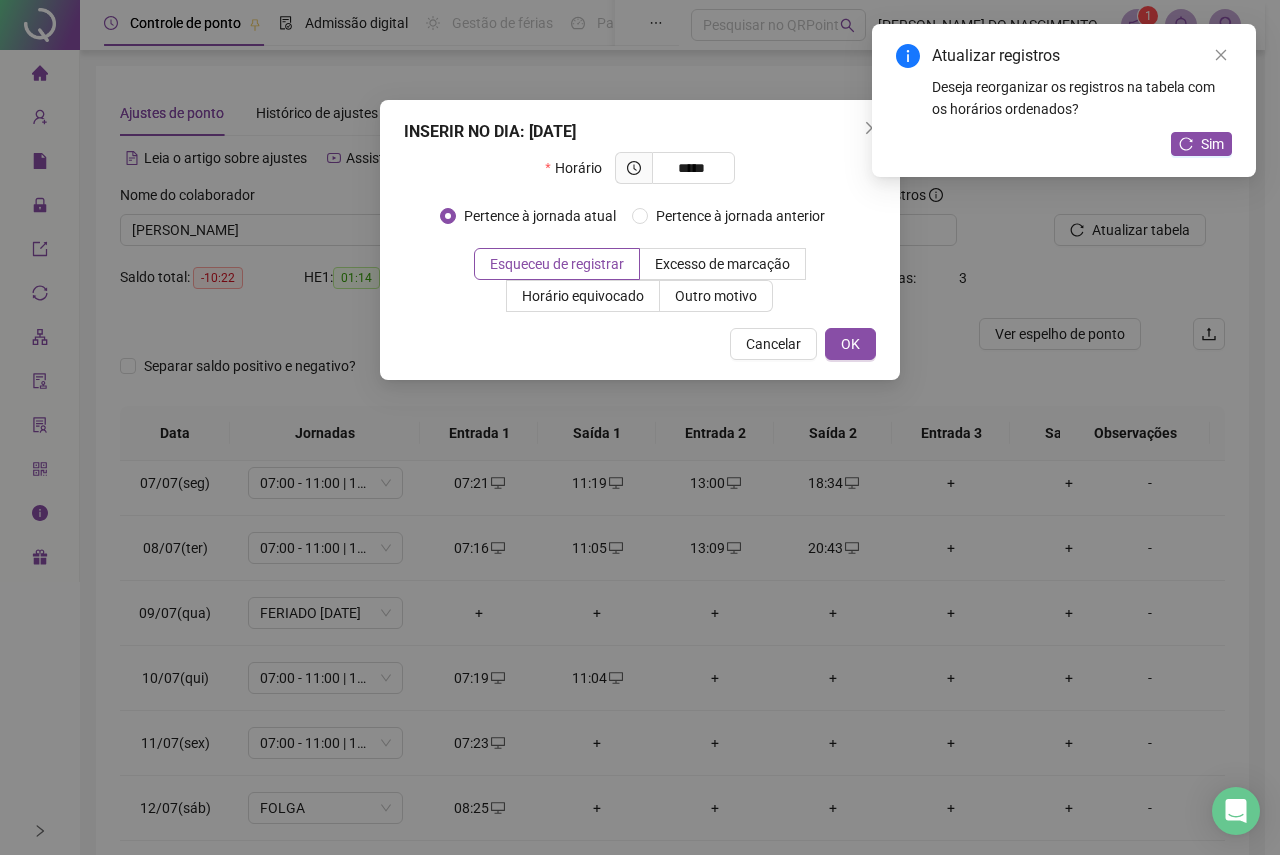 type on "*****" 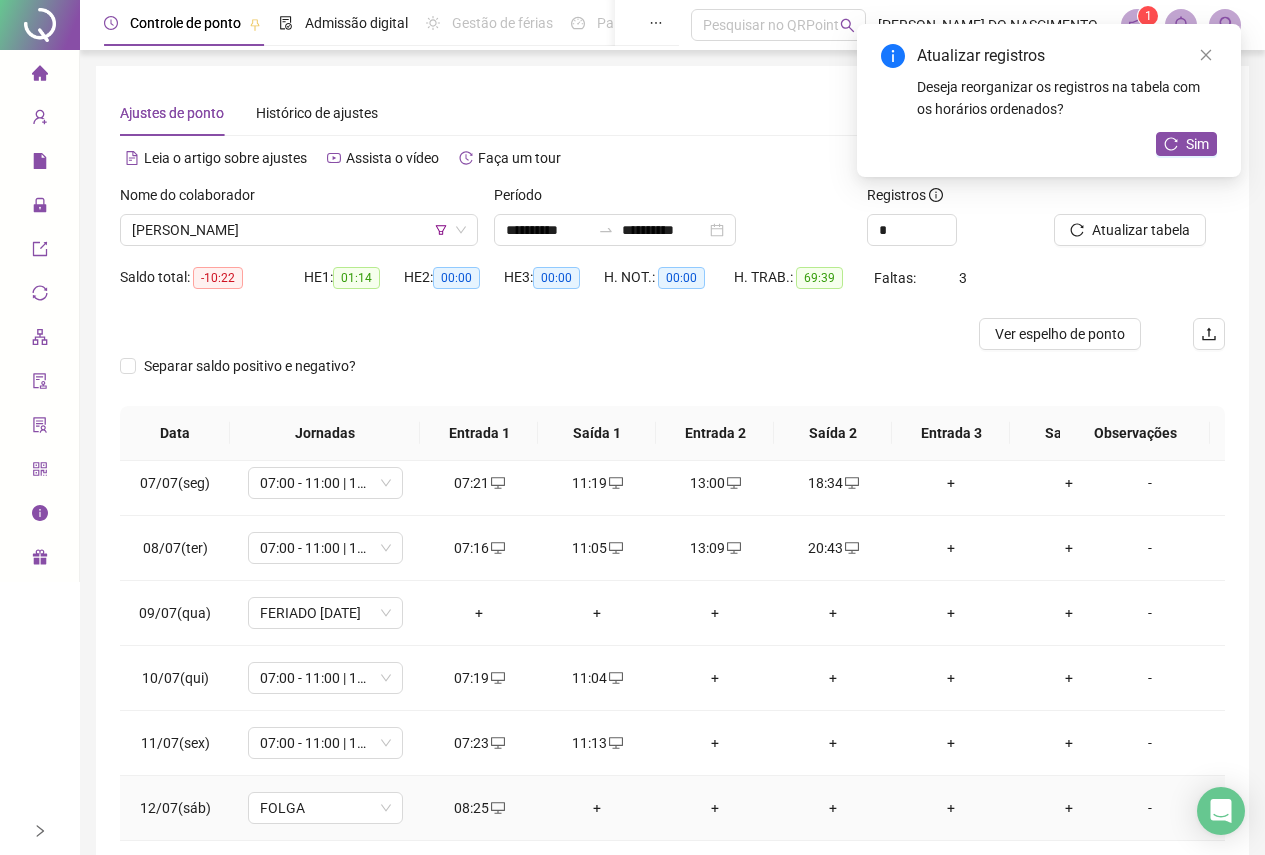 click on "+" at bounding box center [597, 808] 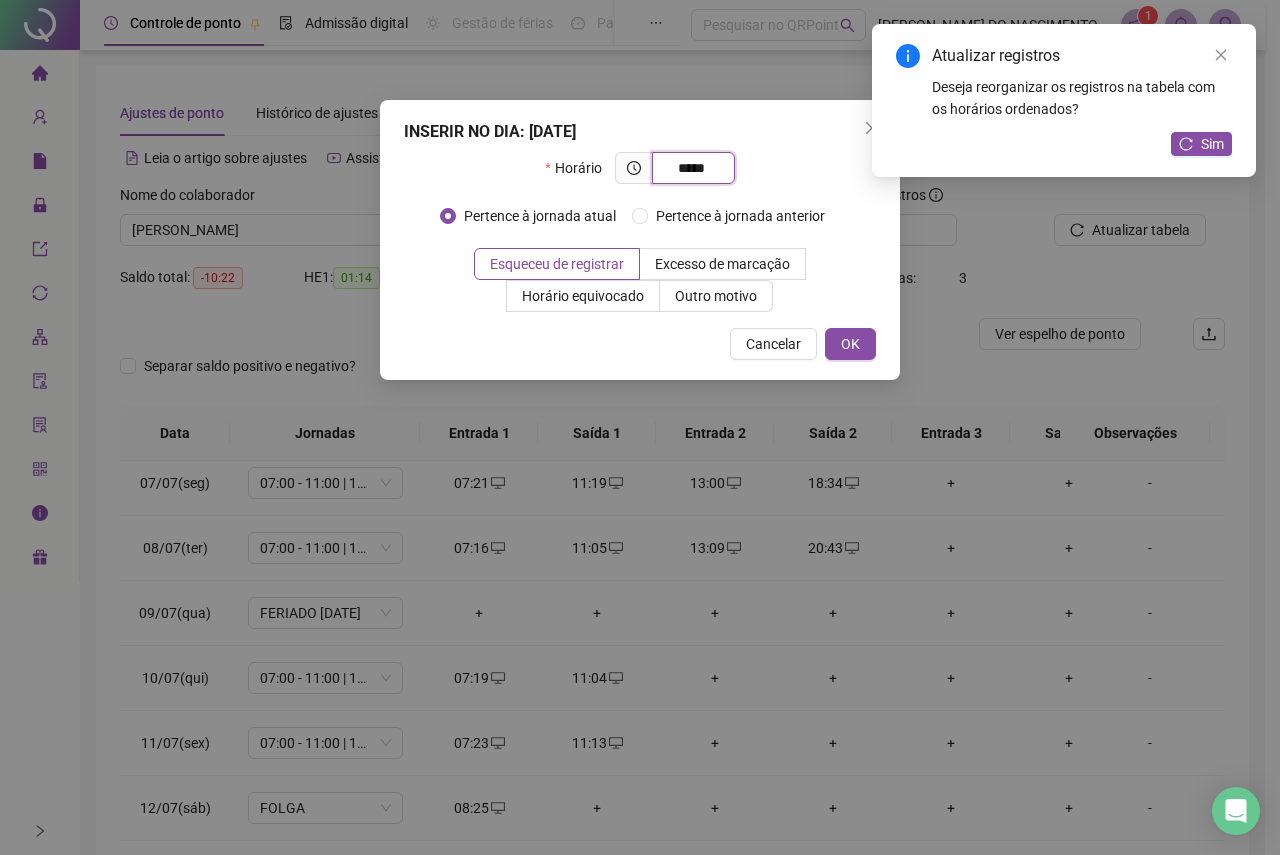 type on "*****" 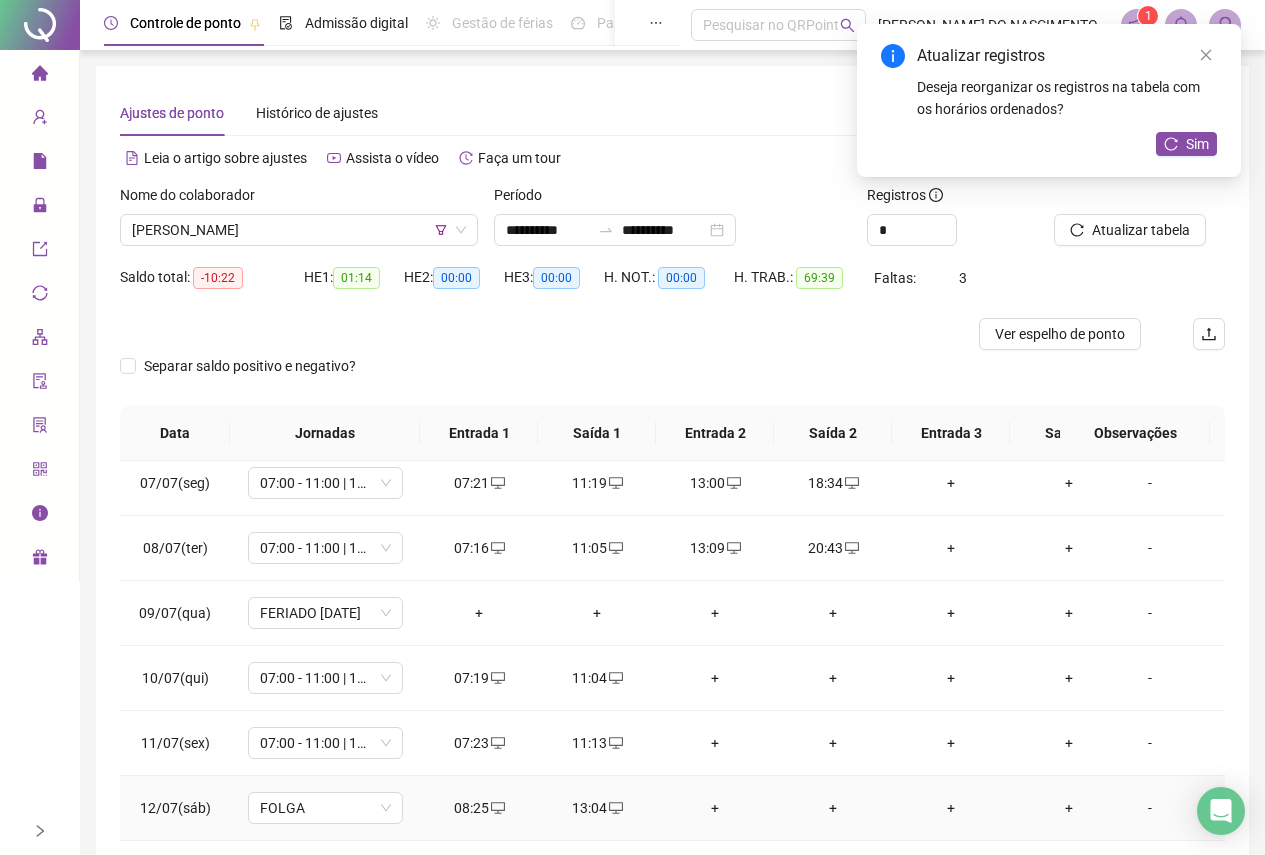 click on "13:04" at bounding box center [597, 808] 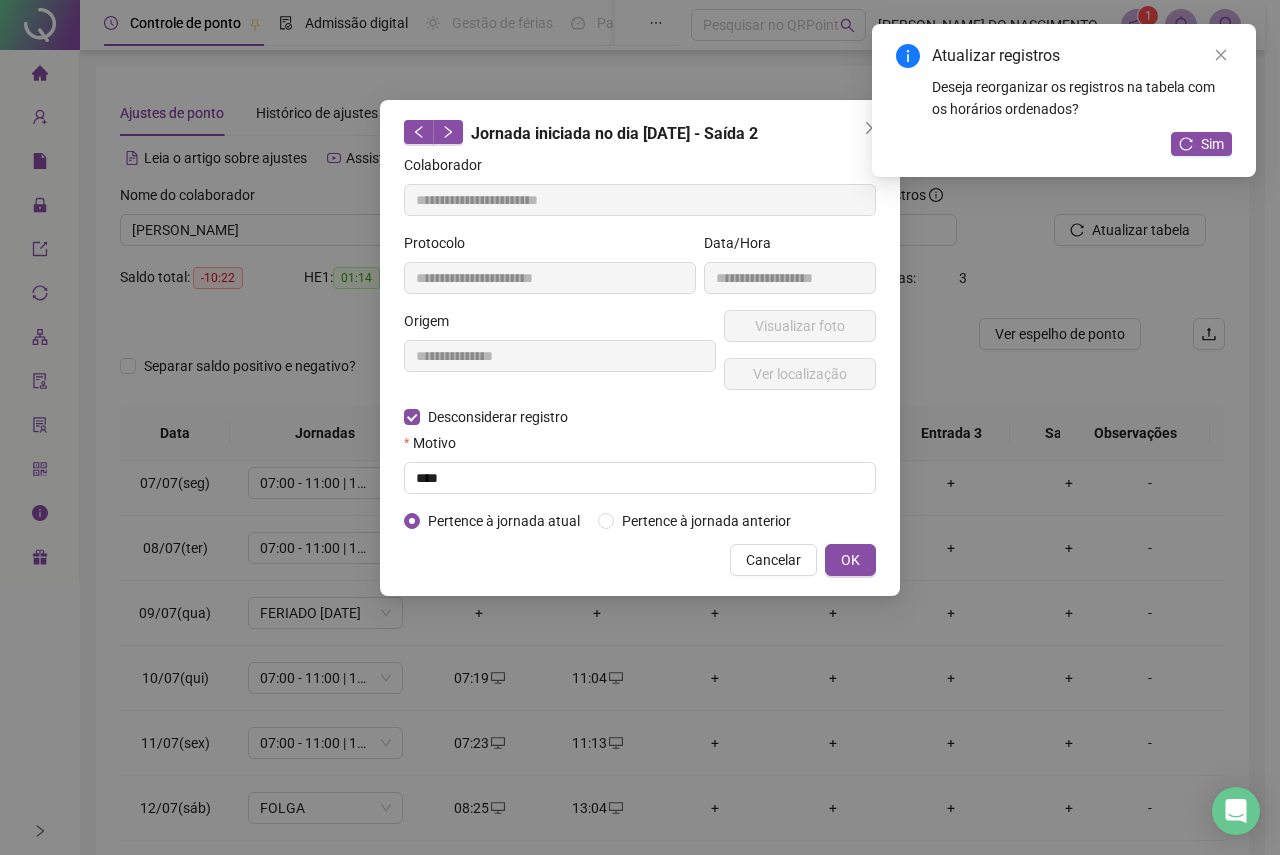 type on "**********" 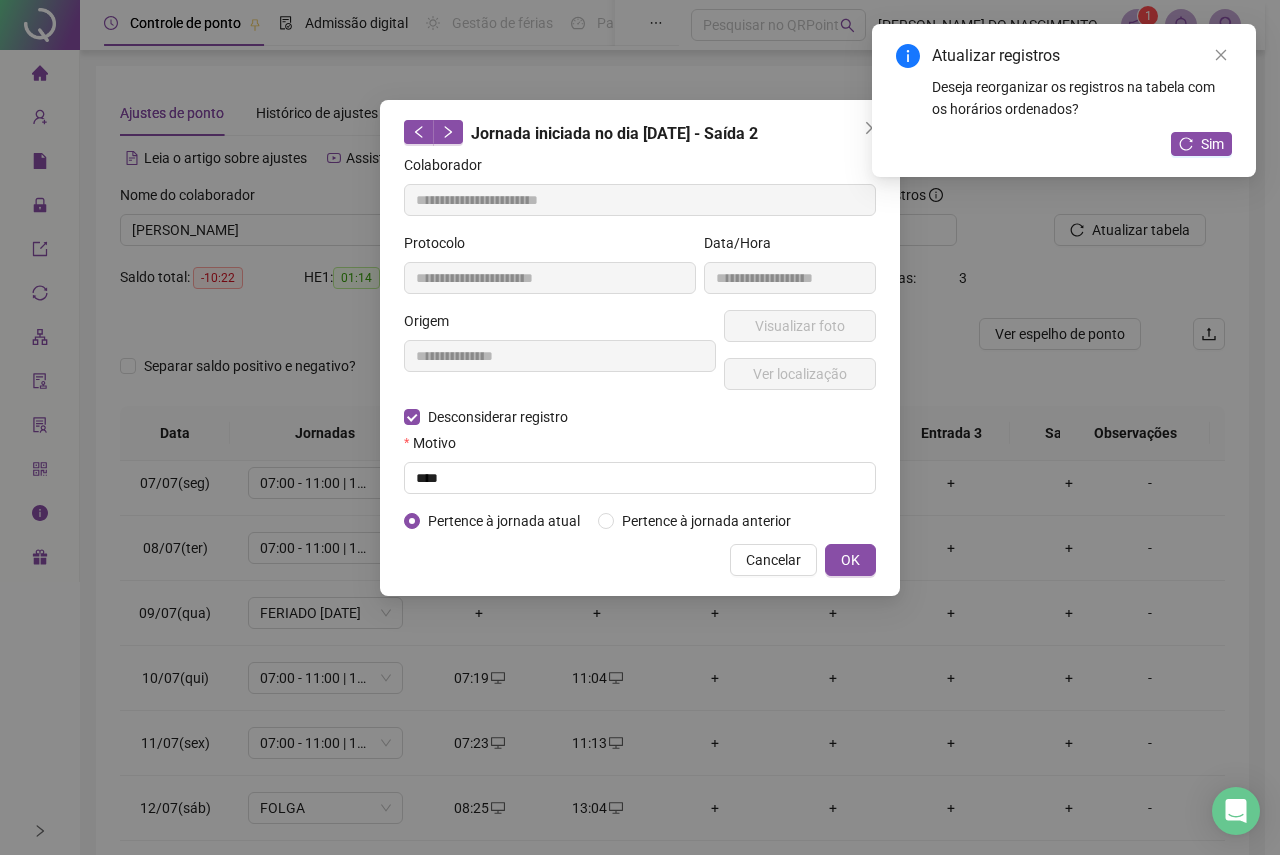 type on "**********" 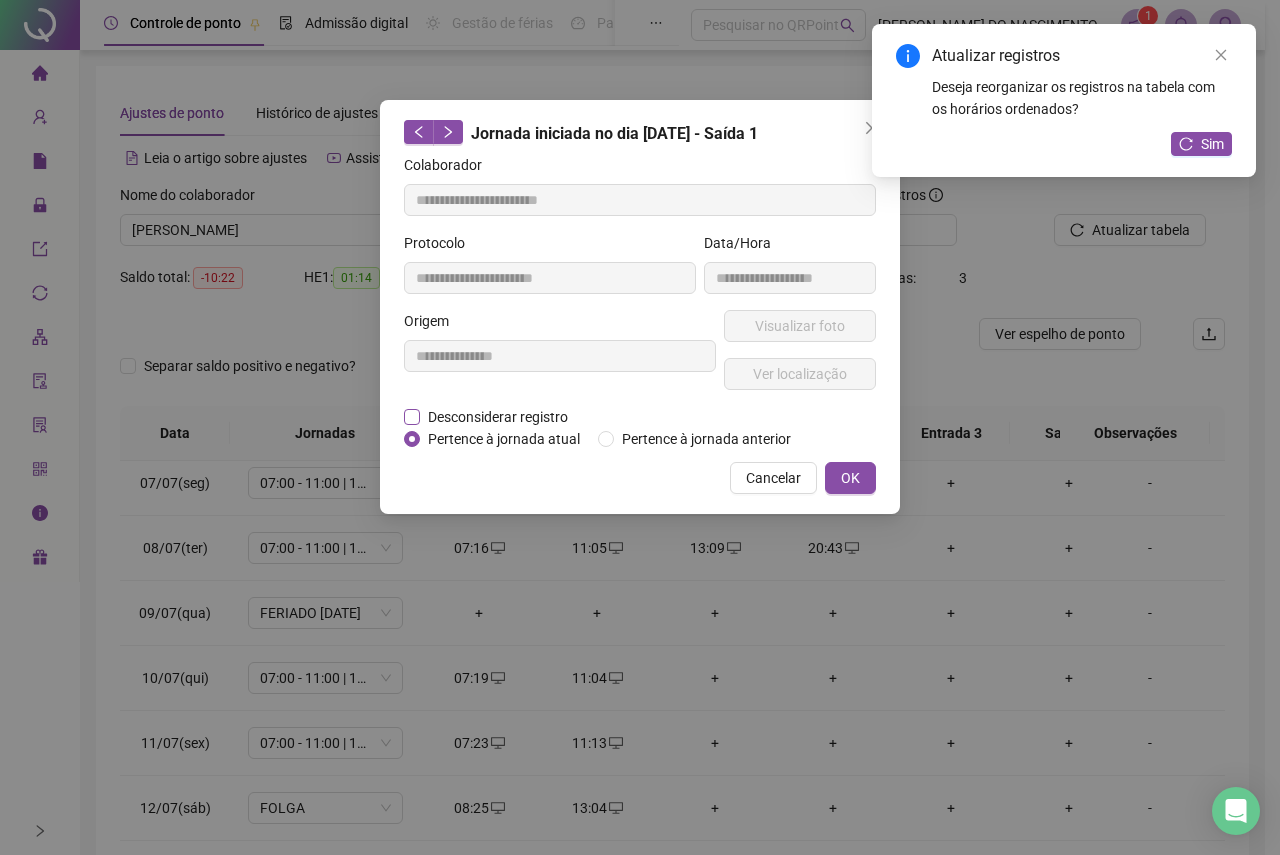 click on "Desconsiderar registro" at bounding box center (498, 417) 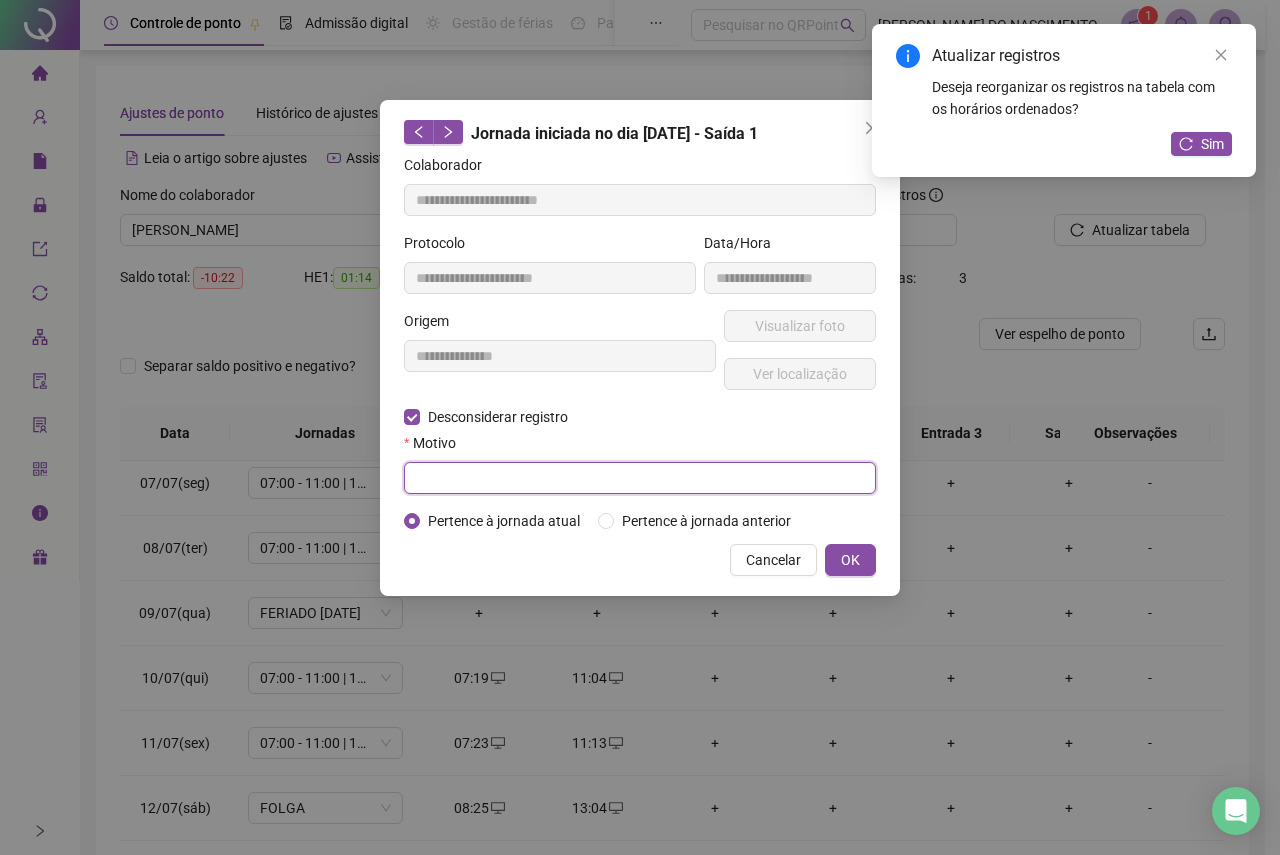 click at bounding box center (640, 478) 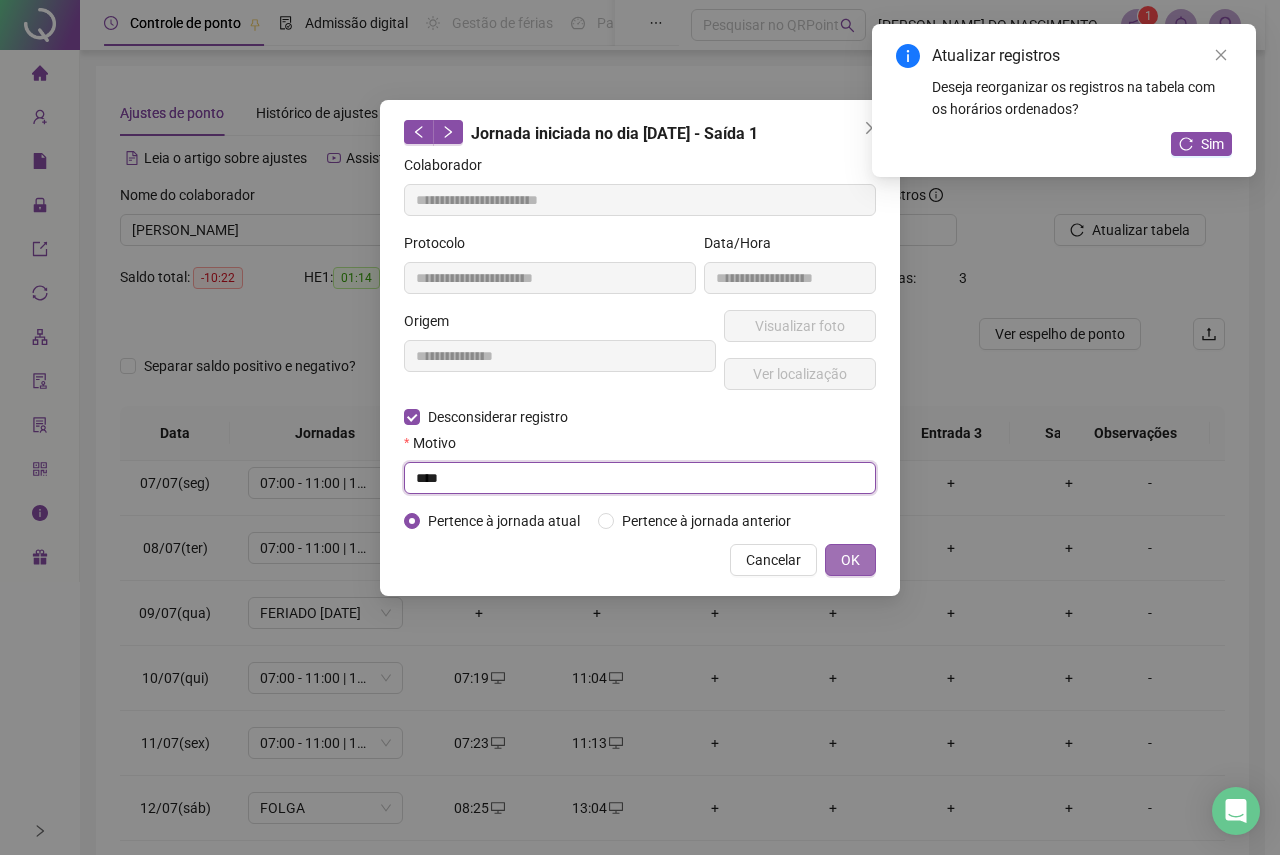 type on "****" 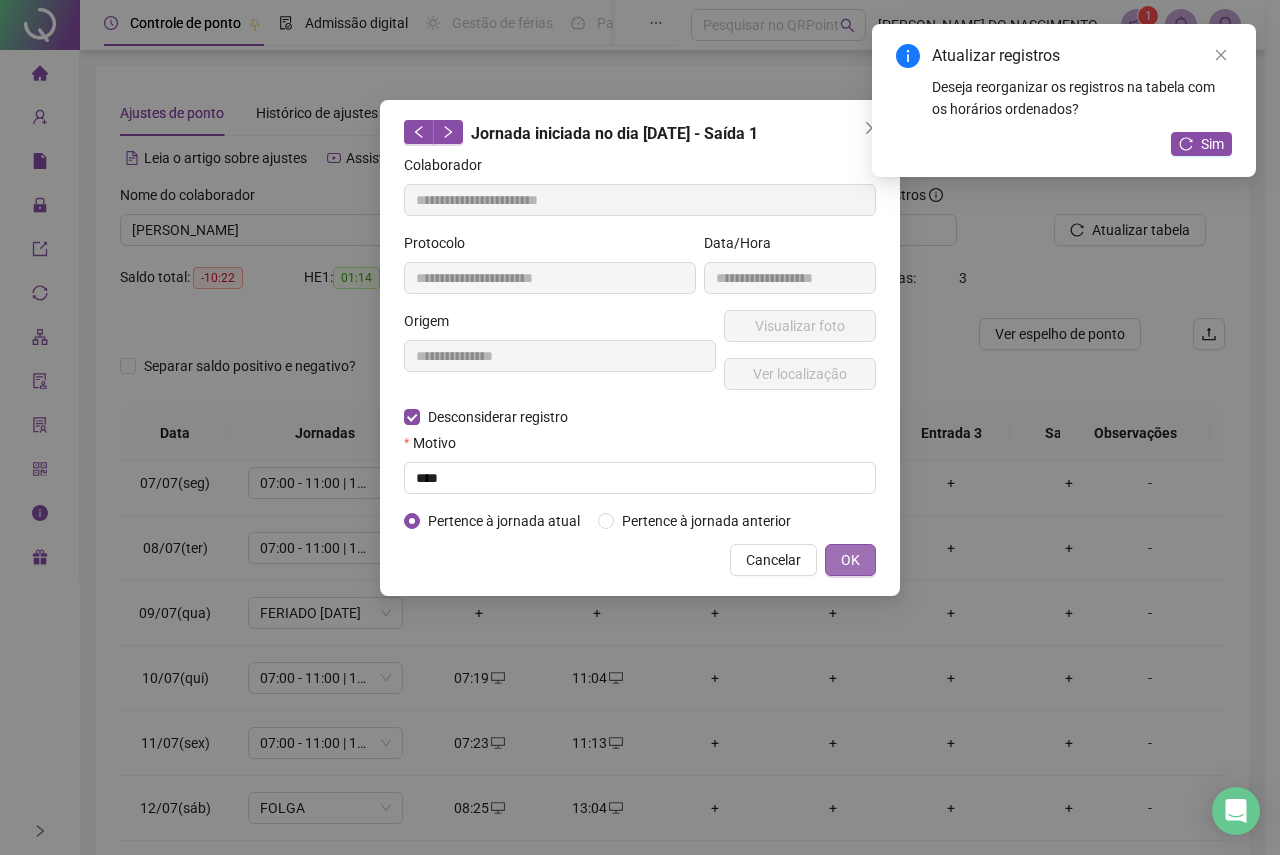 click on "OK" at bounding box center (850, 560) 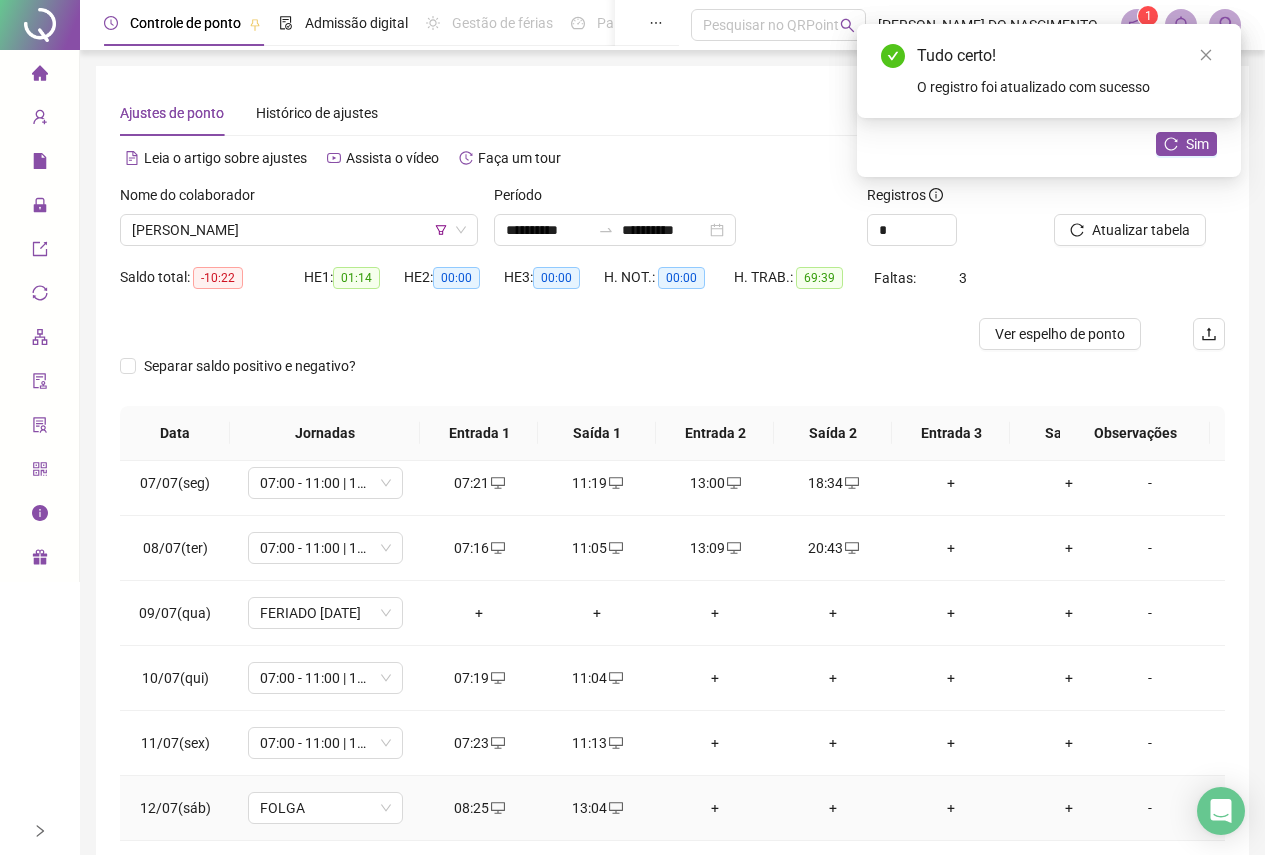 click on "+" at bounding box center [715, 808] 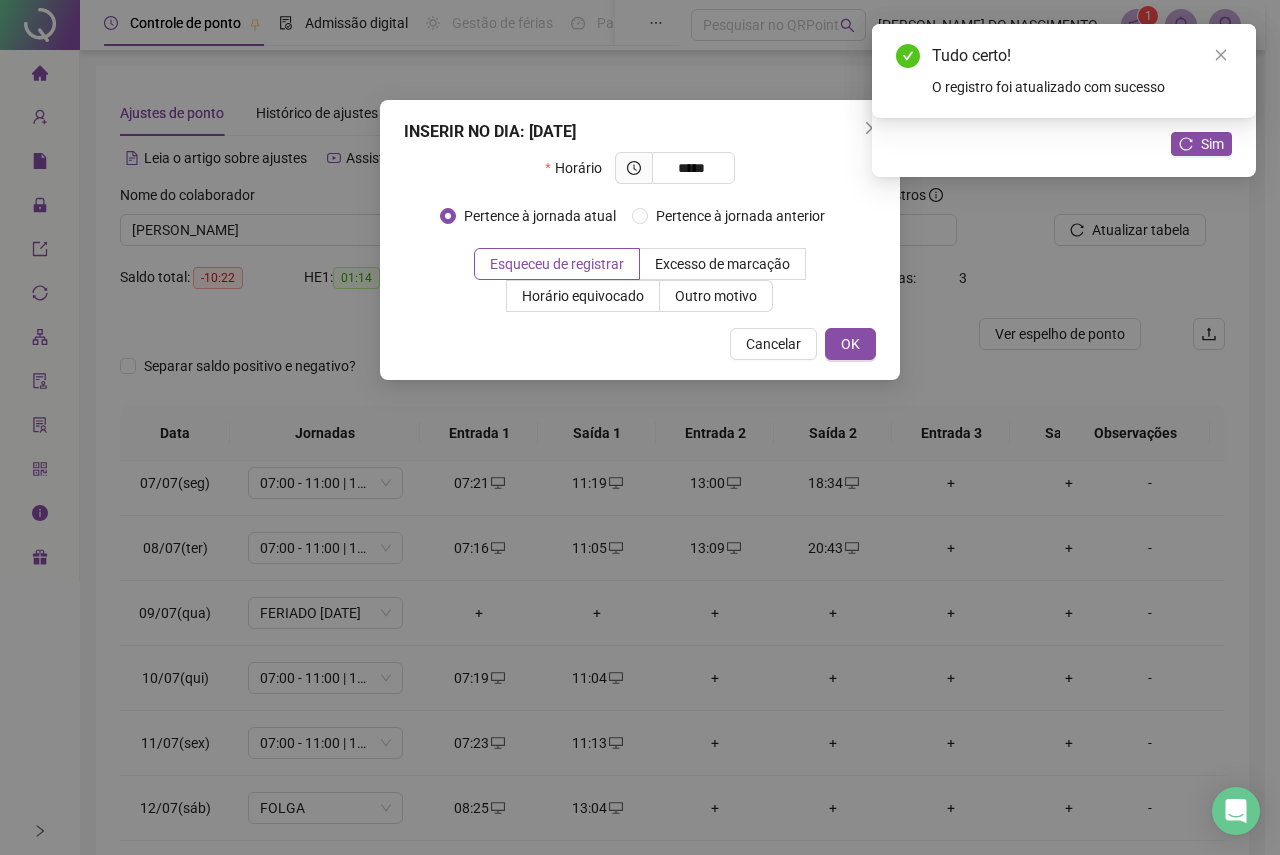 type on "*****" 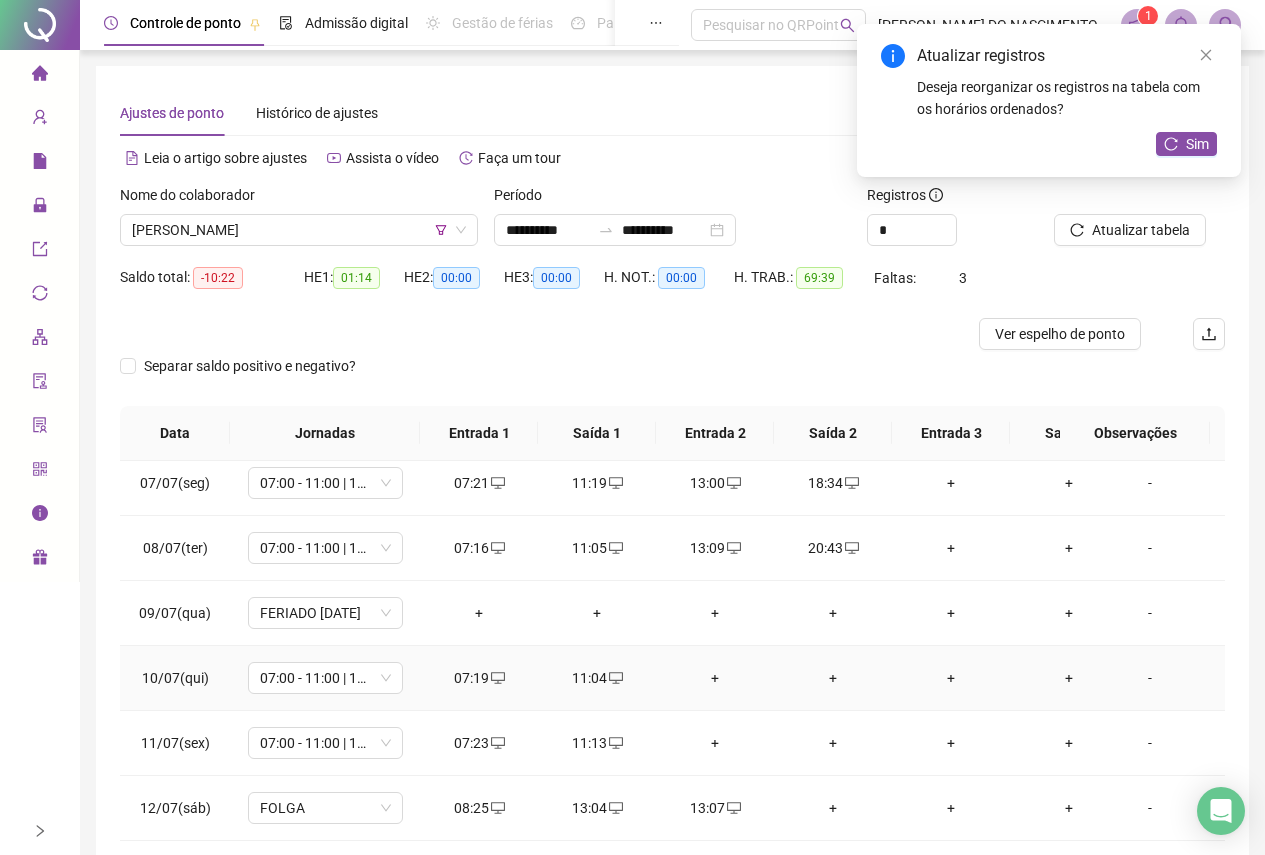 click on "+" at bounding box center (715, 678) 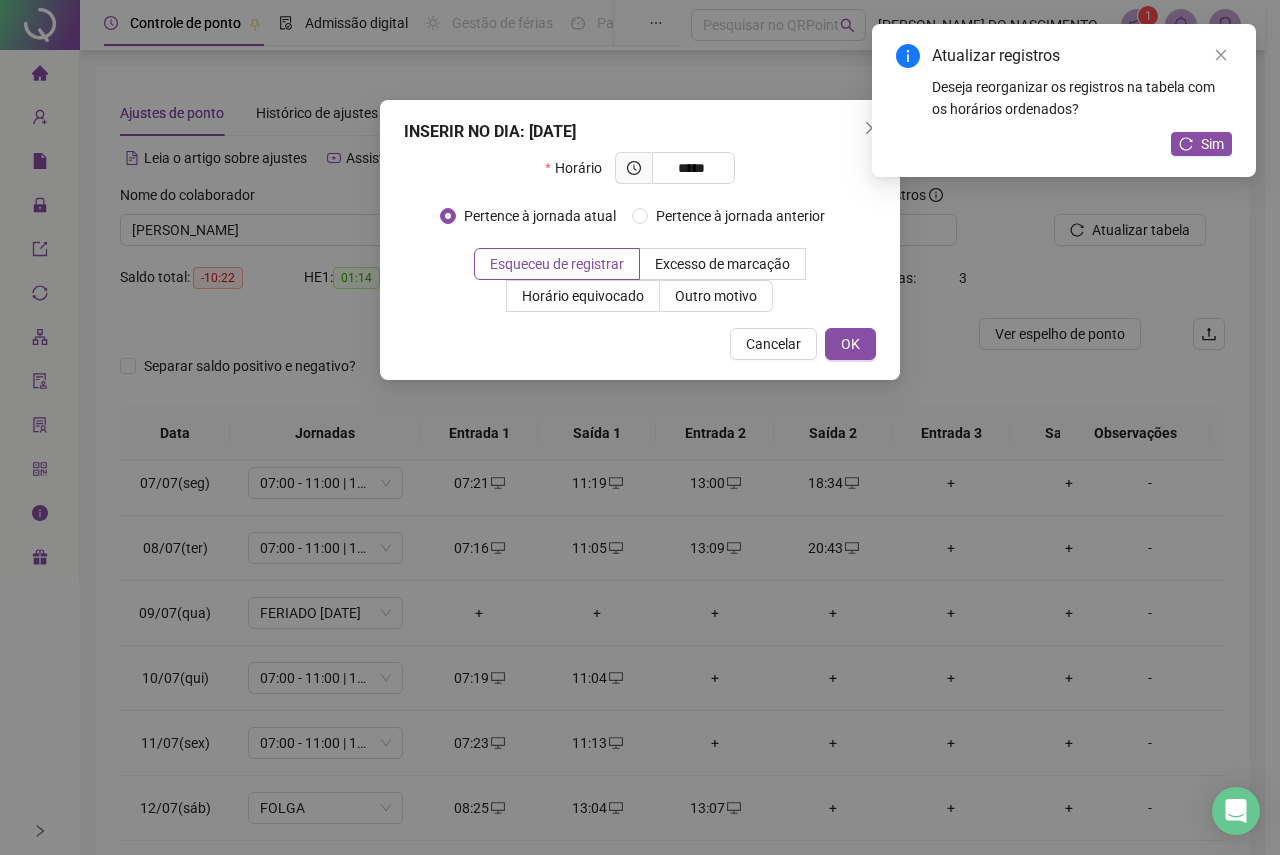 type on "*****" 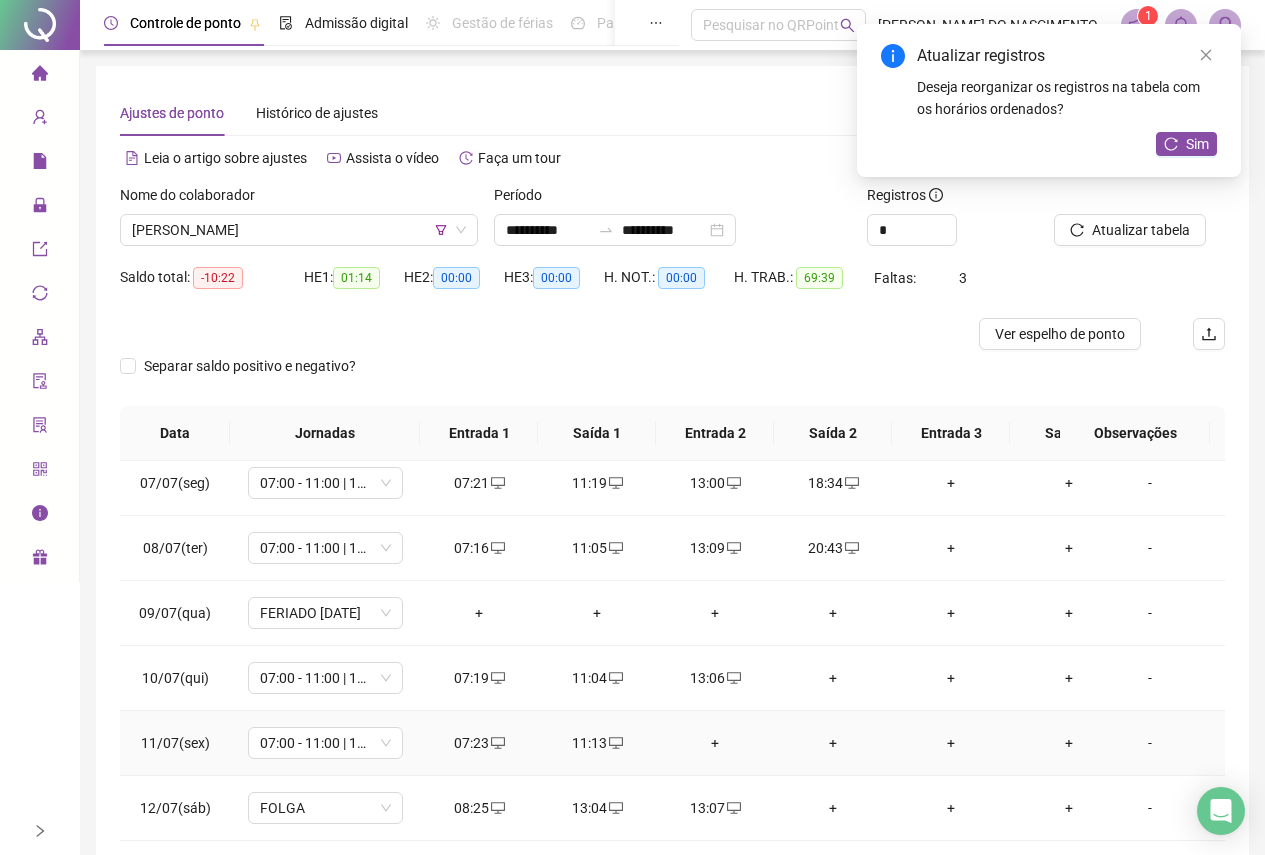 click on "+" at bounding box center (715, 743) 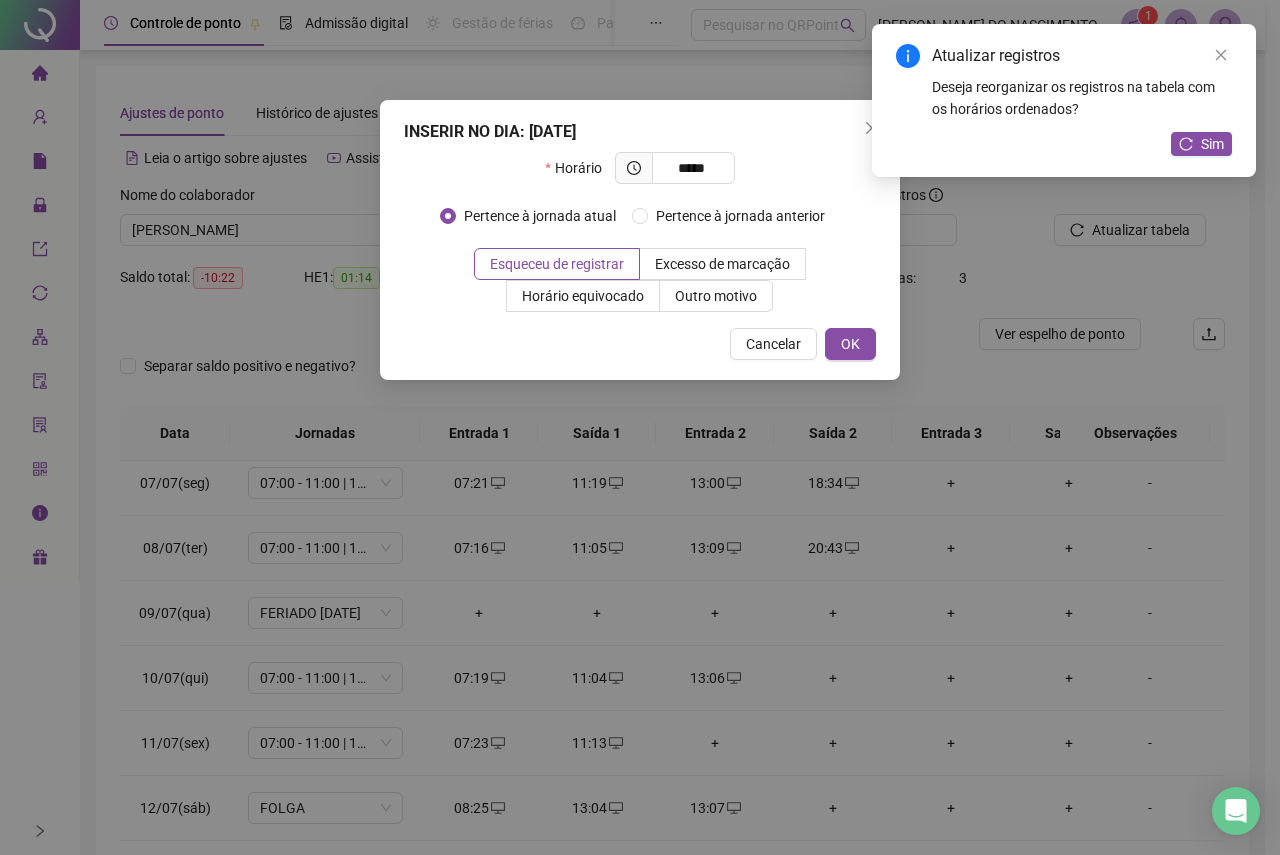 type on "*****" 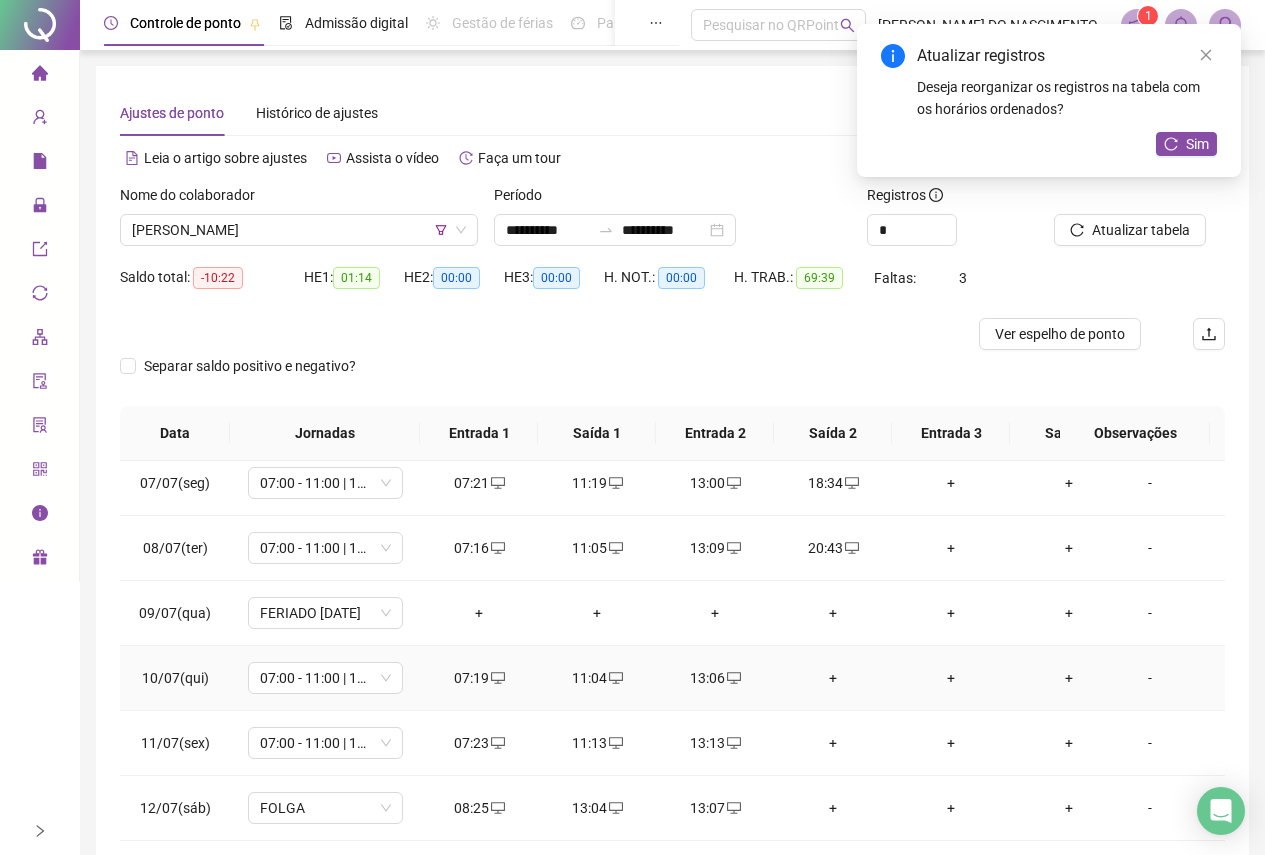 click on "+" at bounding box center [833, 678] 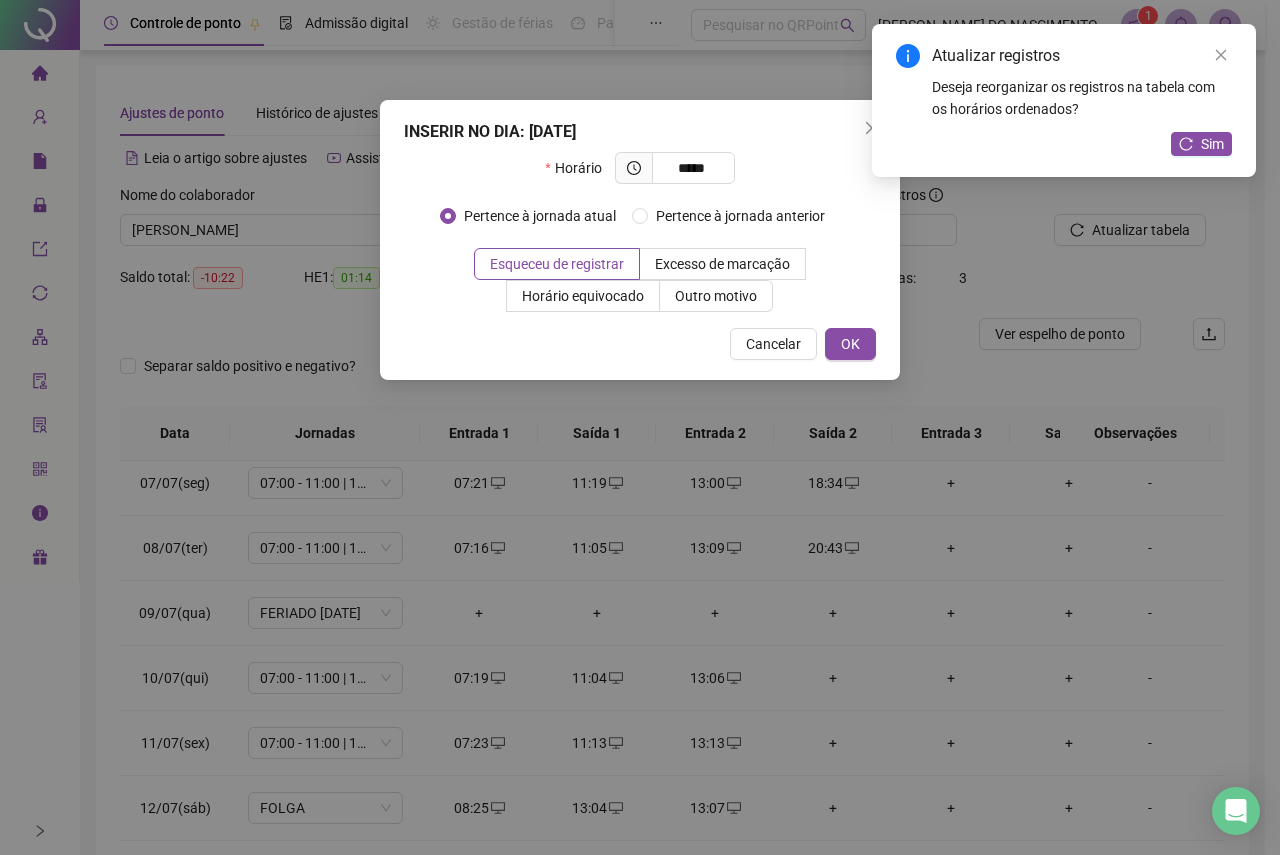 type on "*****" 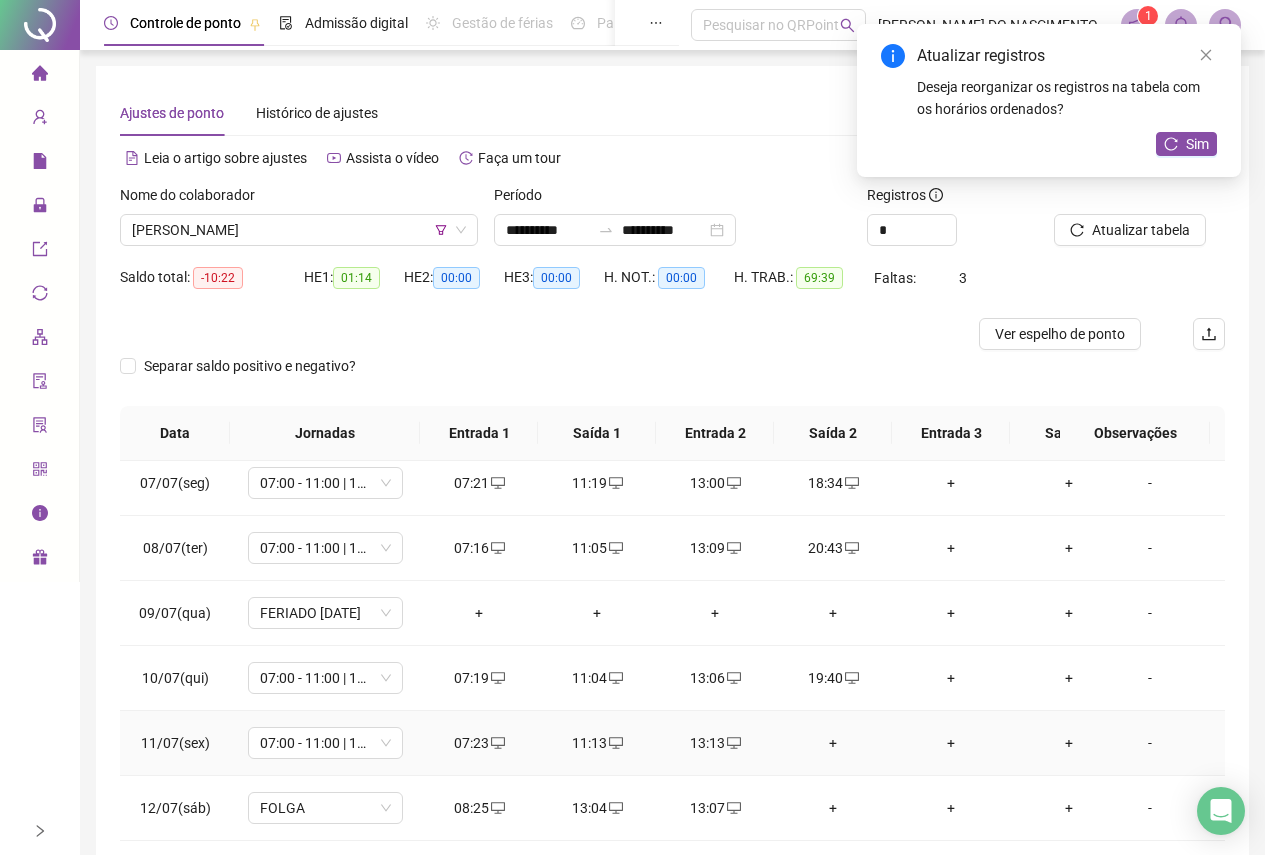 click on "+" at bounding box center [833, 743] 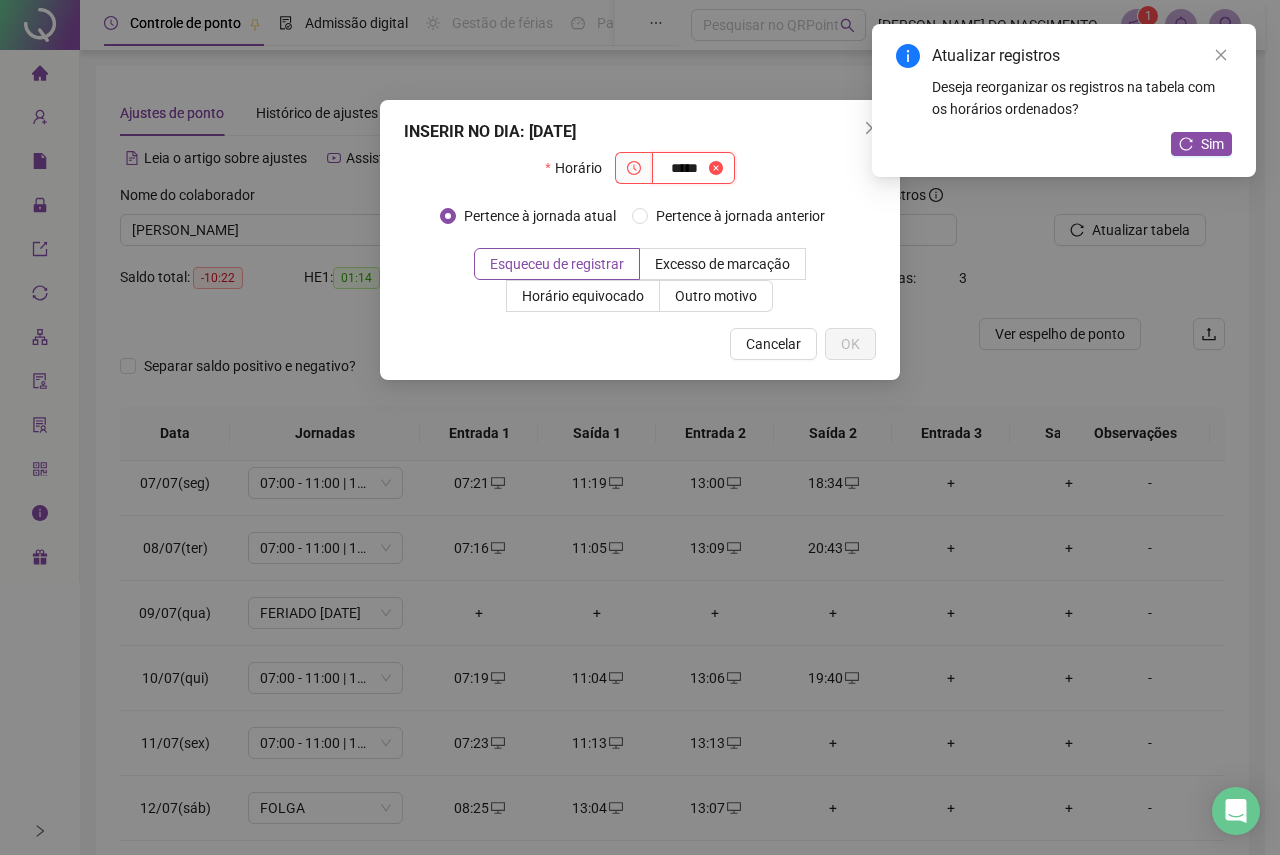 type on "*****" 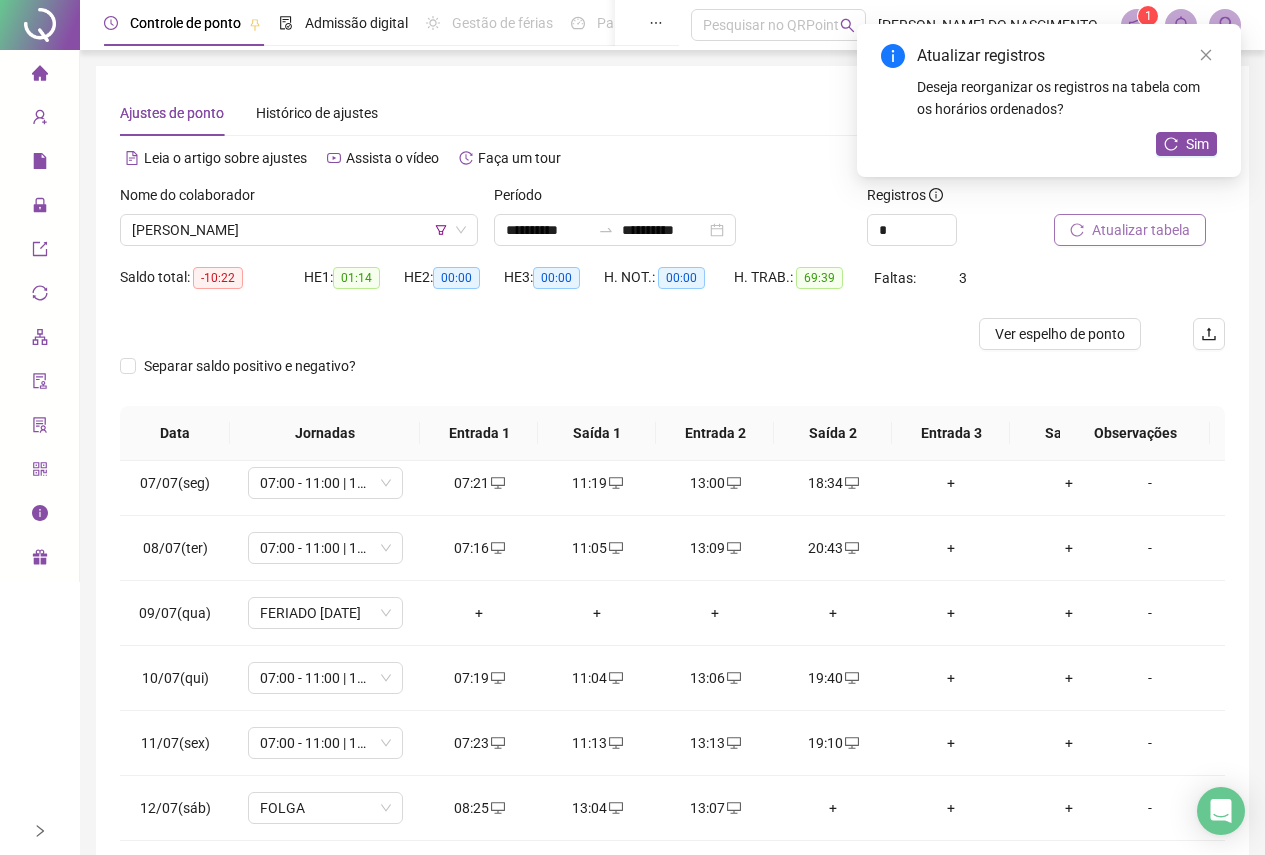 click on "Atualizar tabela" at bounding box center (1130, 230) 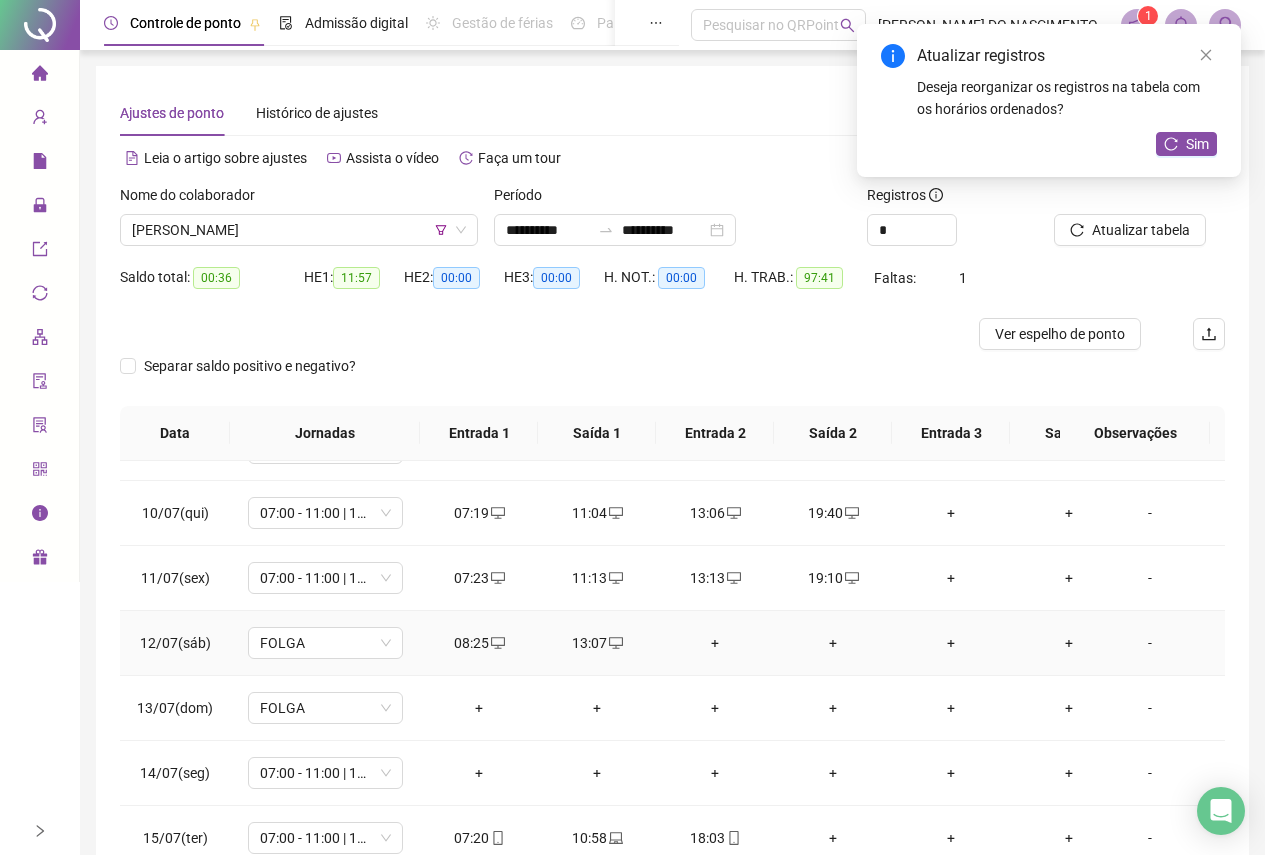 scroll, scrollTop: 600, scrollLeft: 0, axis: vertical 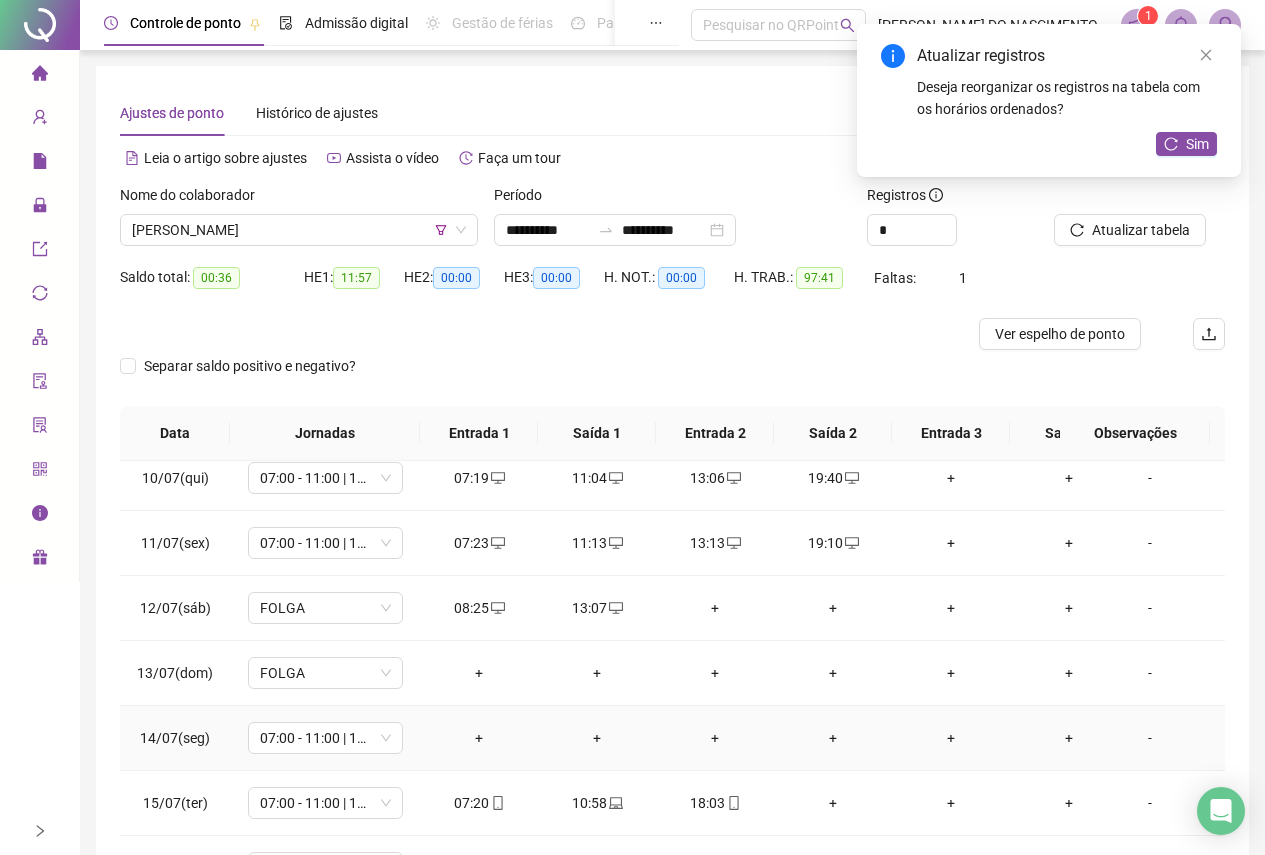 click on "+" at bounding box center (479, 738) 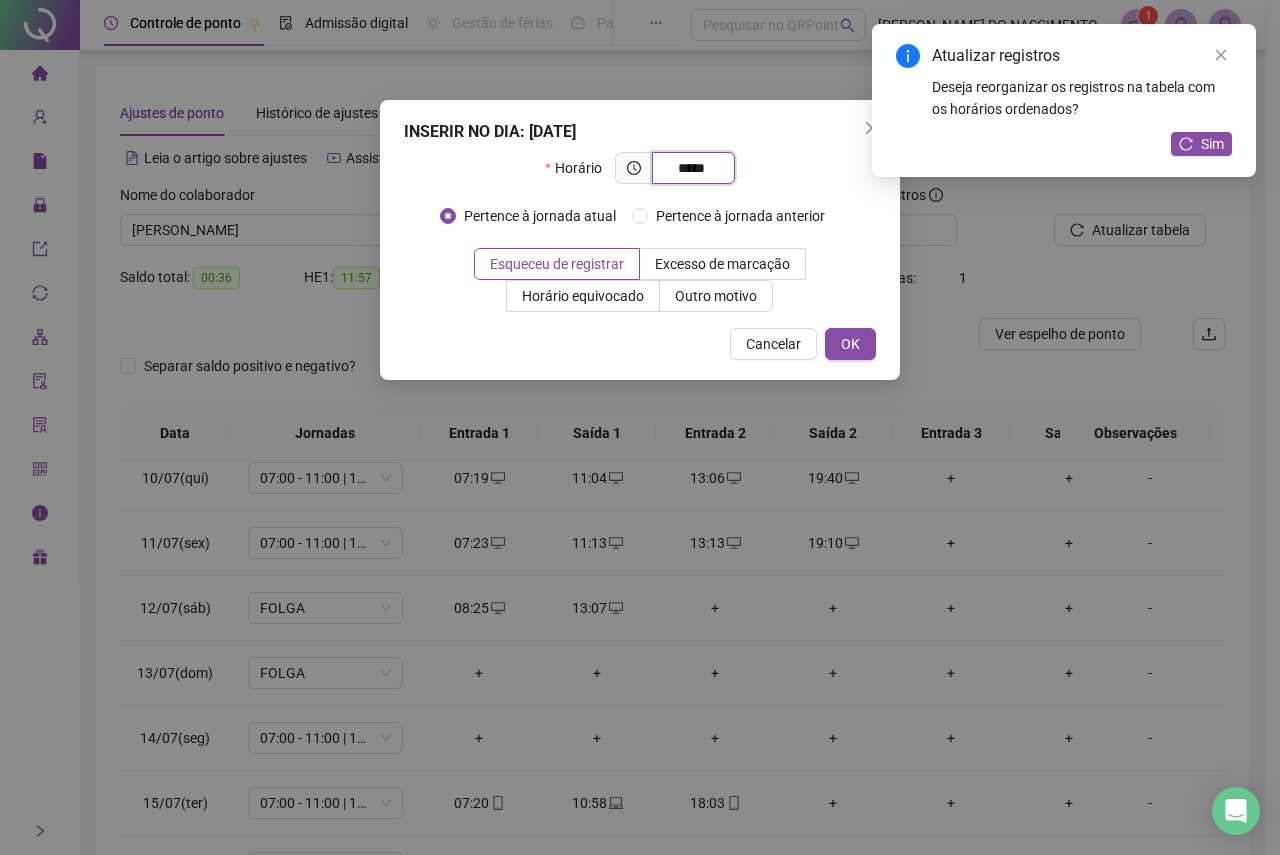 type on "*****" 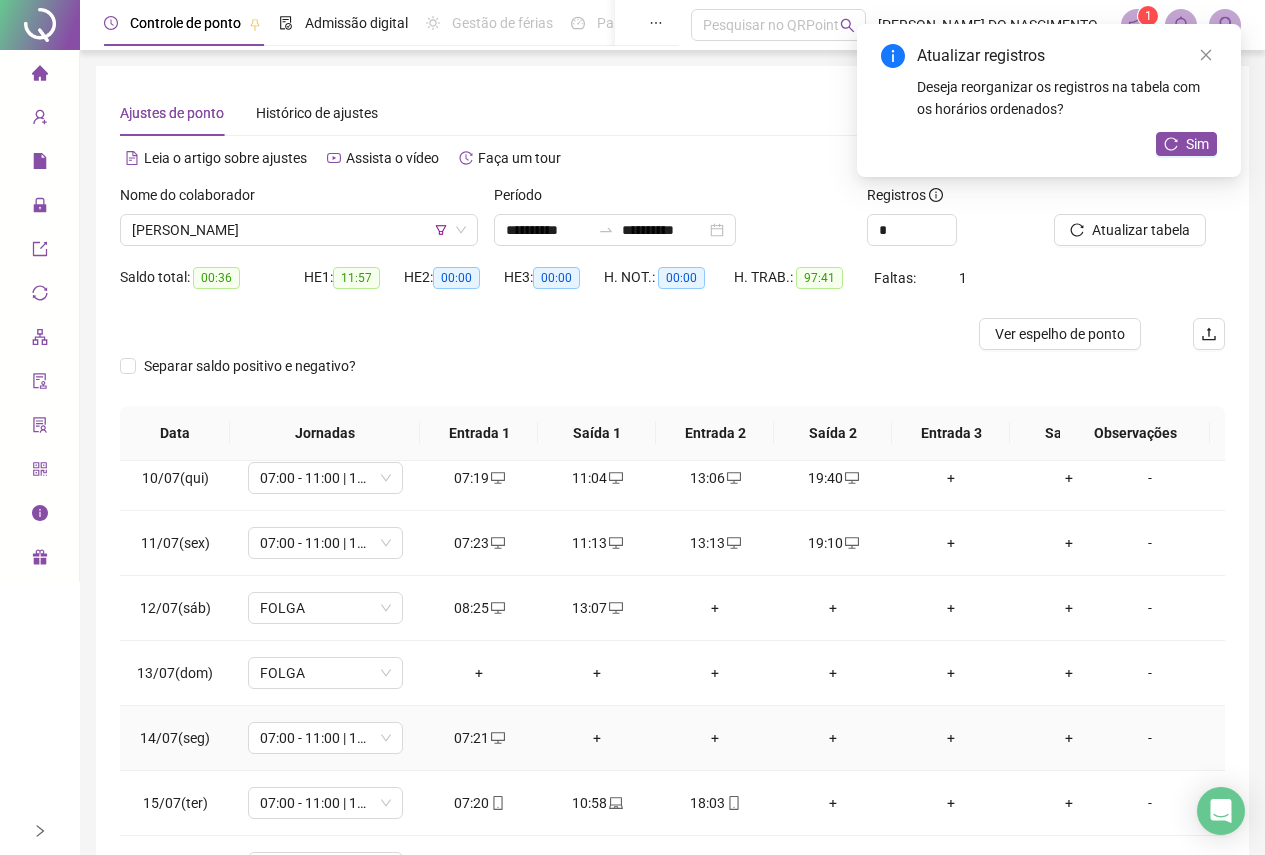 click on "+" at bounding box center [597, 738] 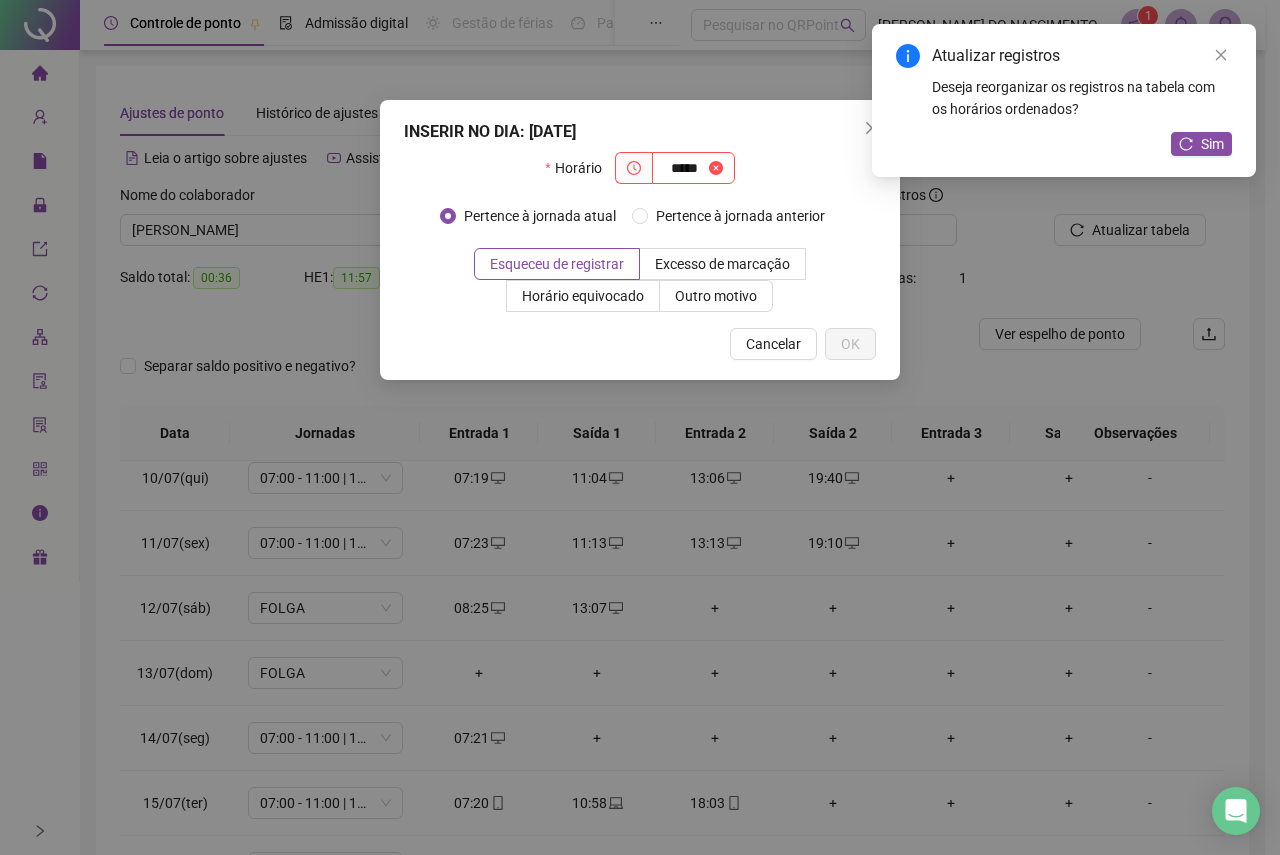 type on "*****" 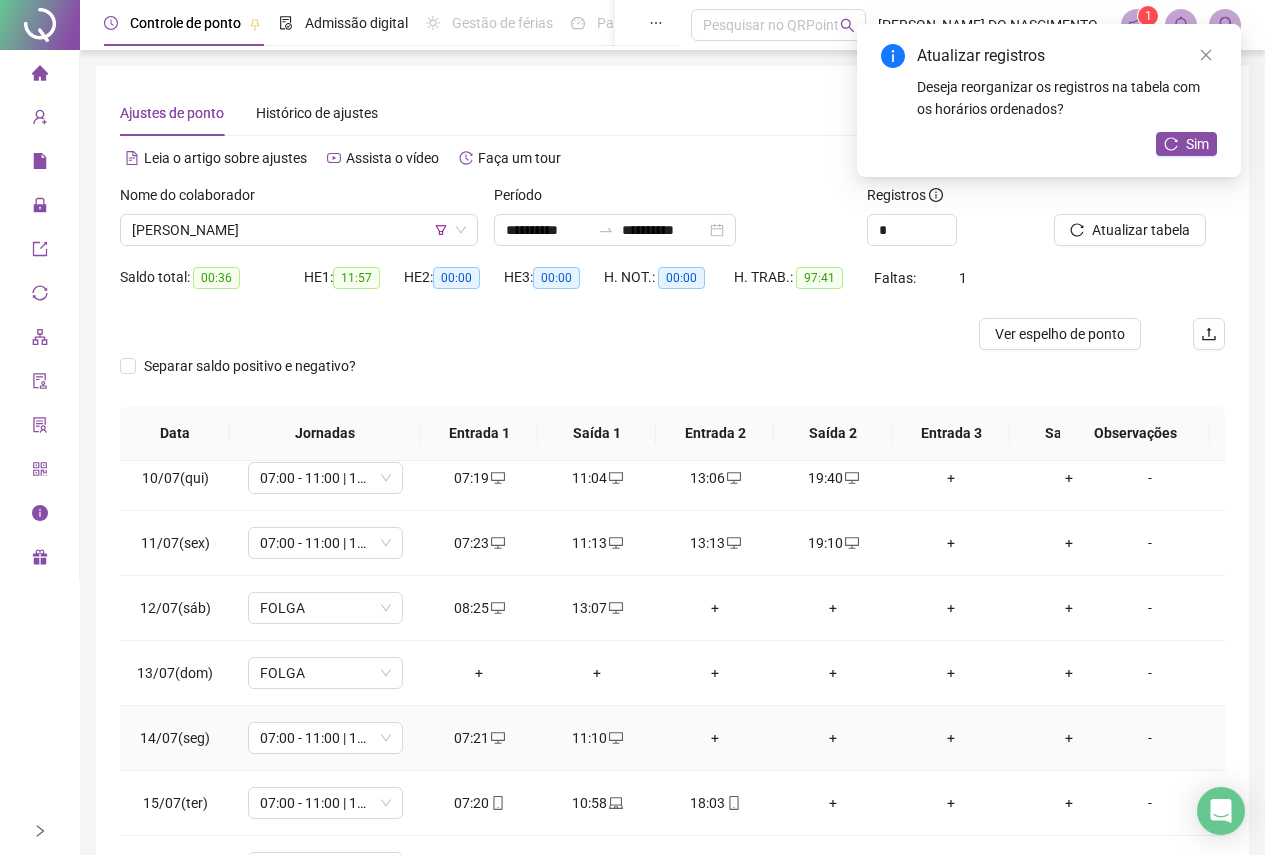 click on "+" at bounding box center (715, 738) 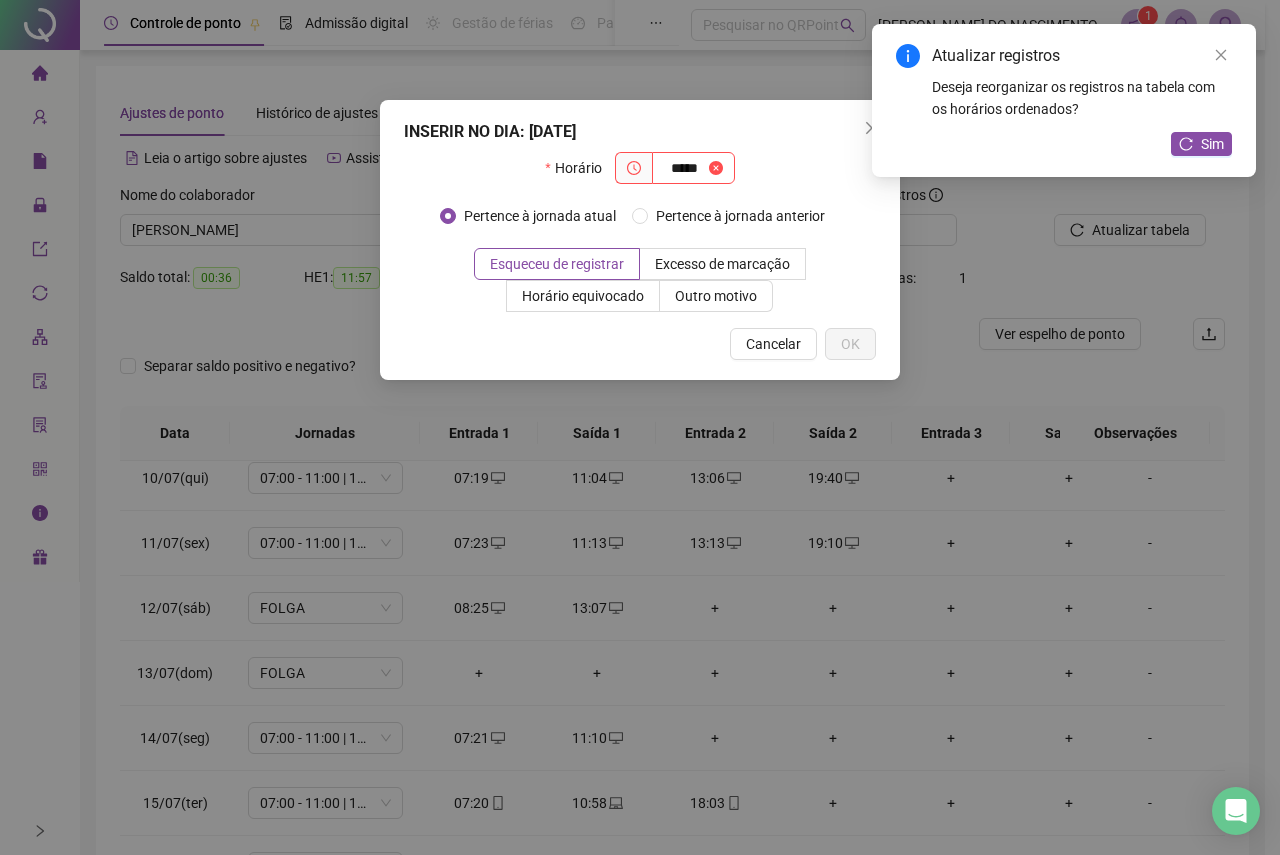 type on "*****" 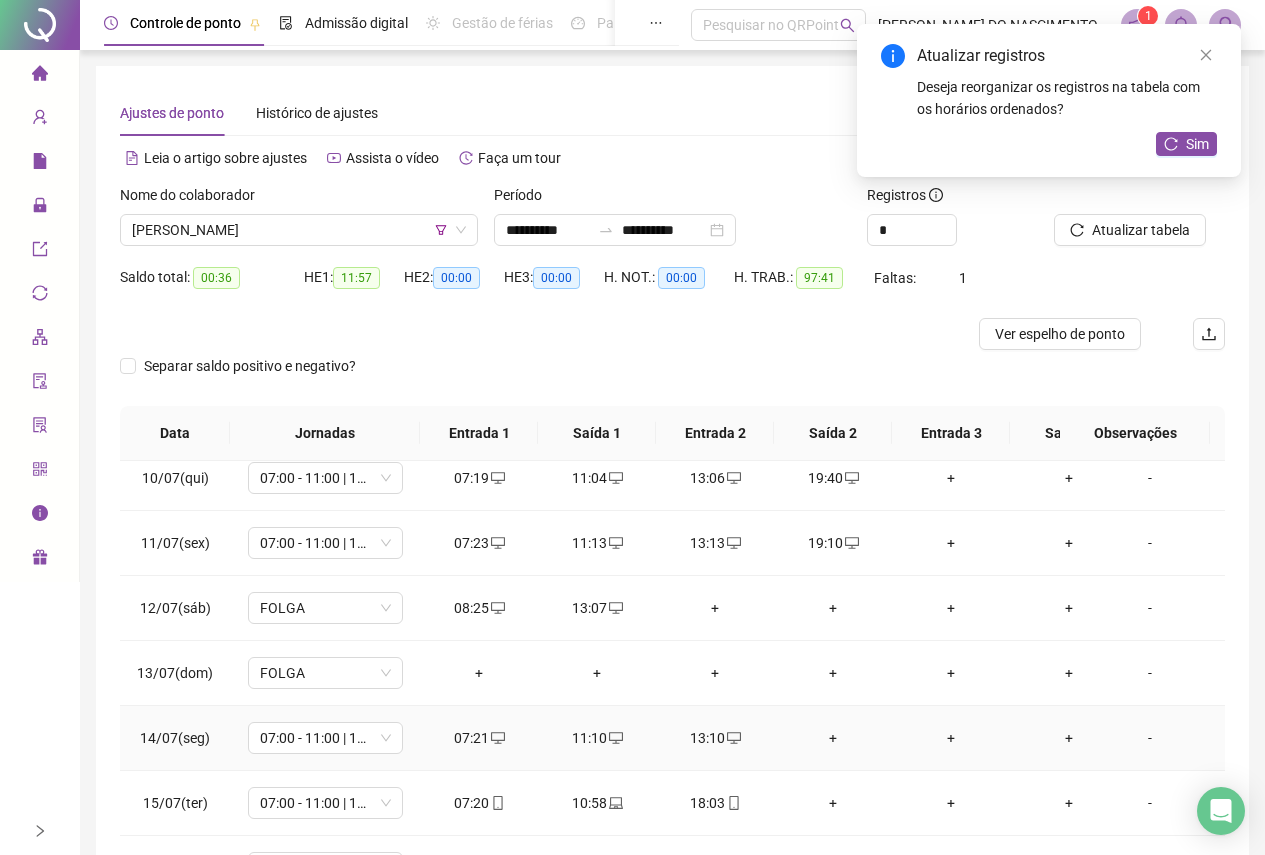 click on "+" at bounding box center [833, 738] 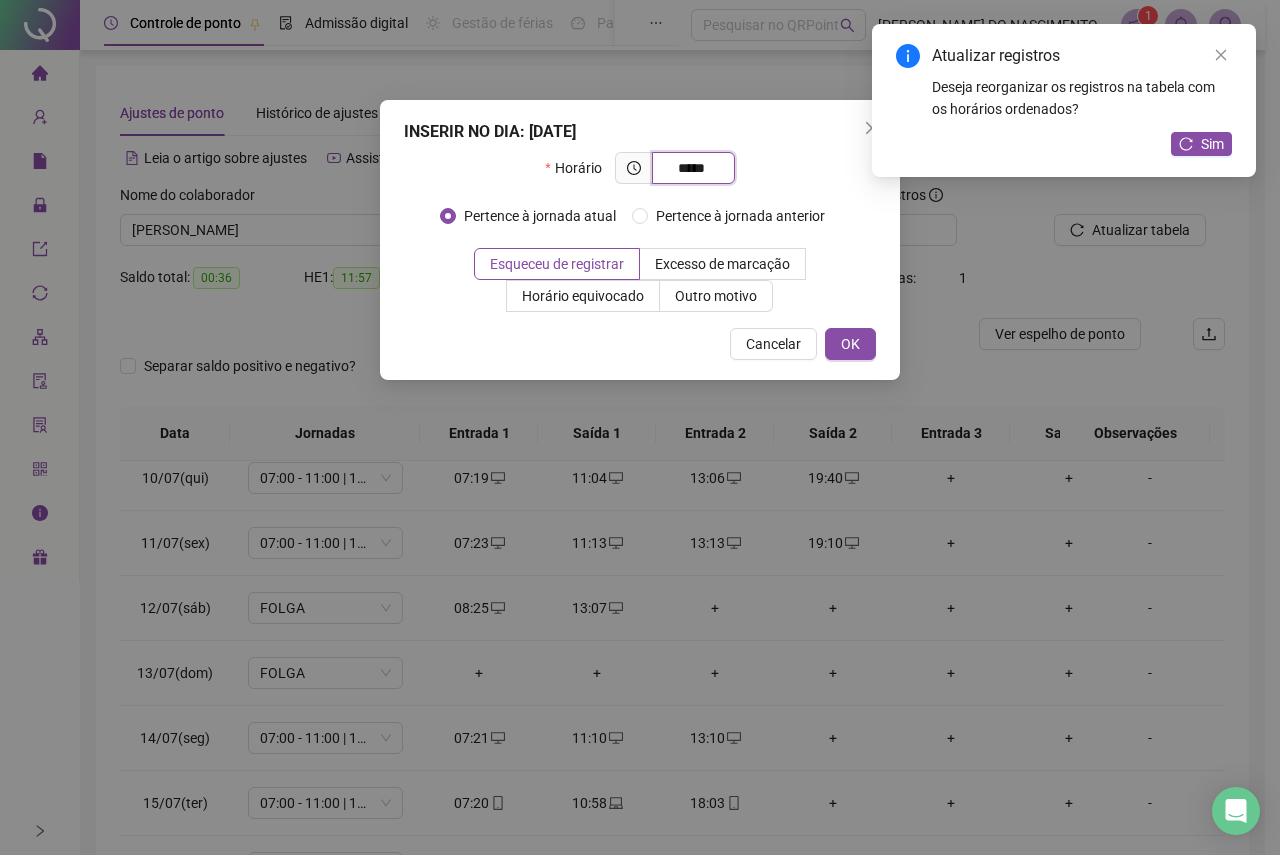 type on "*****" 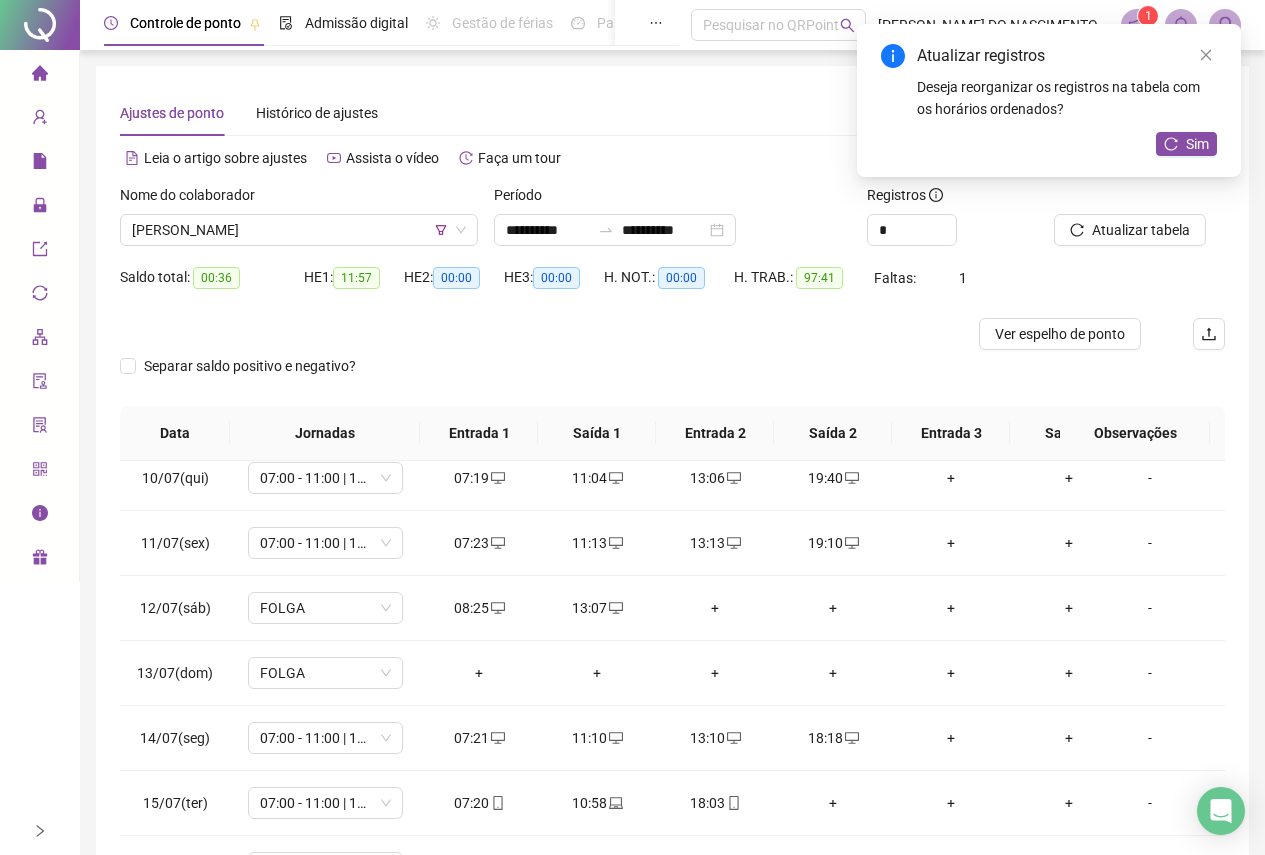 click on "Sim" at bounding box center (1186, 144) 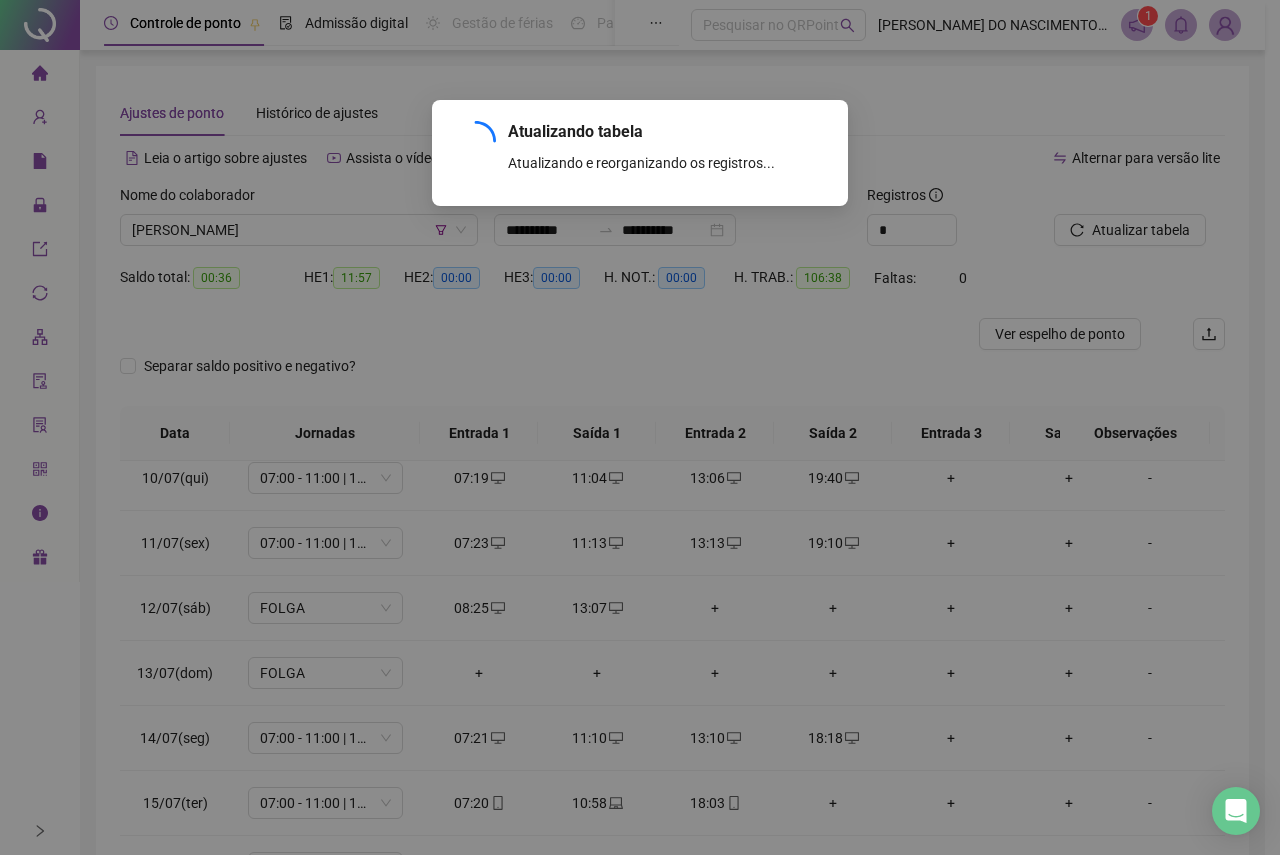 click on "Atualizando tabela Atualizando e reorganizando os registros... OK" at bounding box center (640, 427) 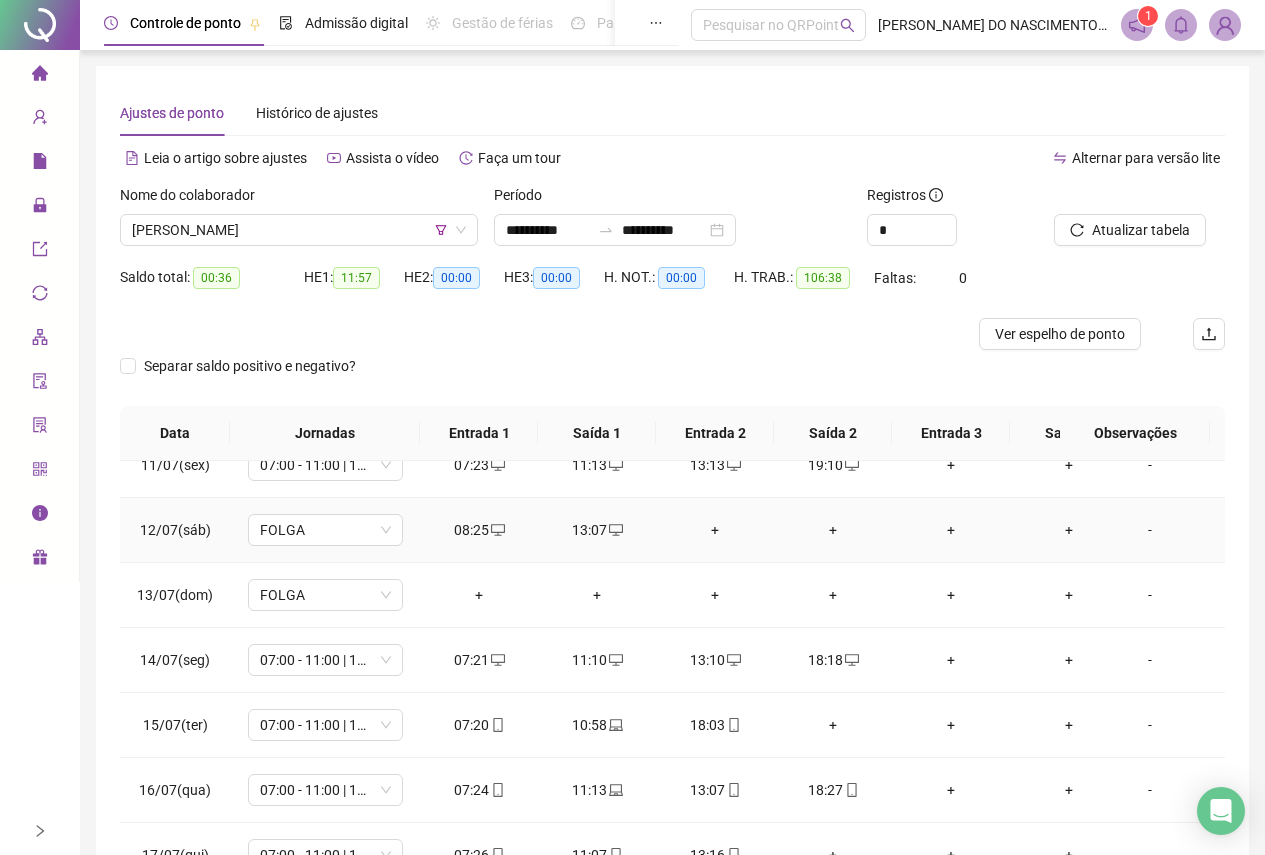scroll, scrollTop: 693, scrollLeft: 0, axis: vertical 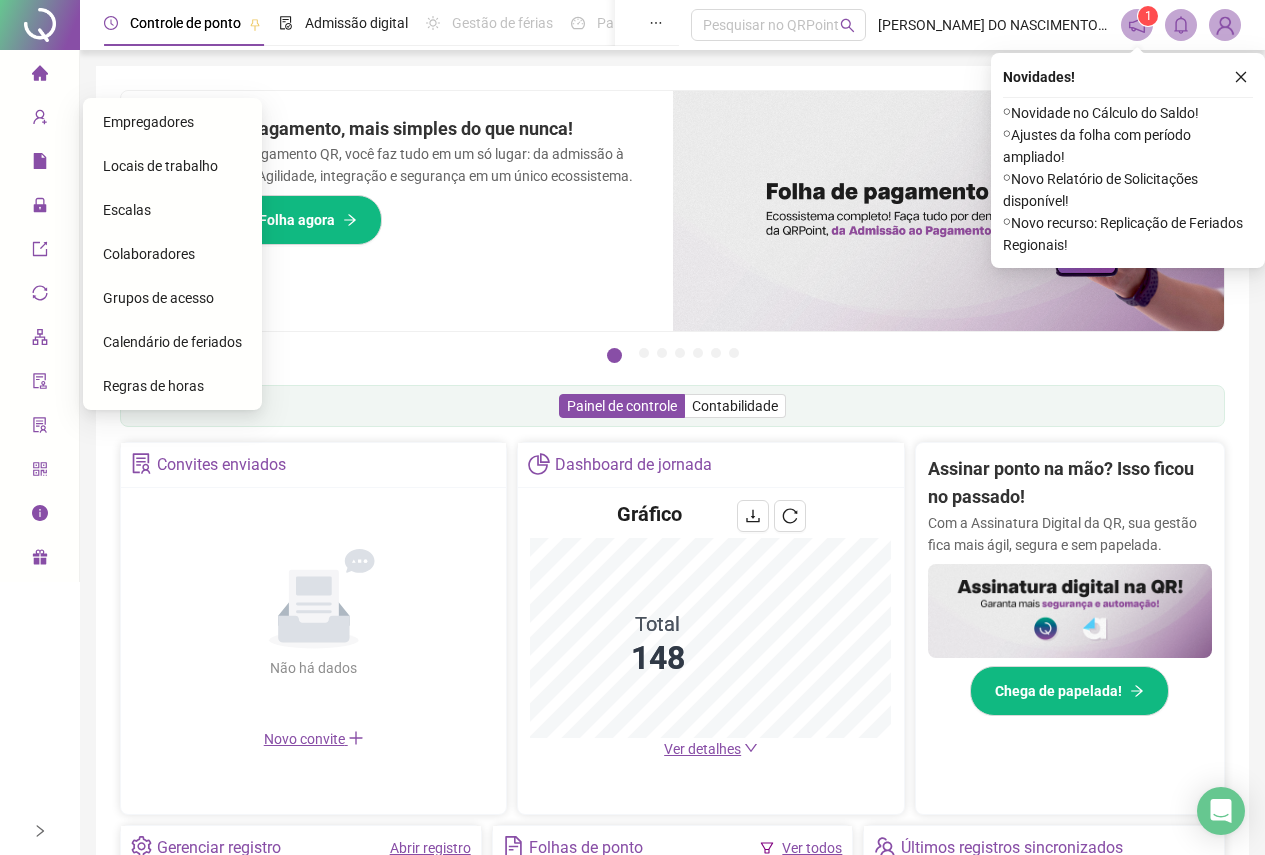 click 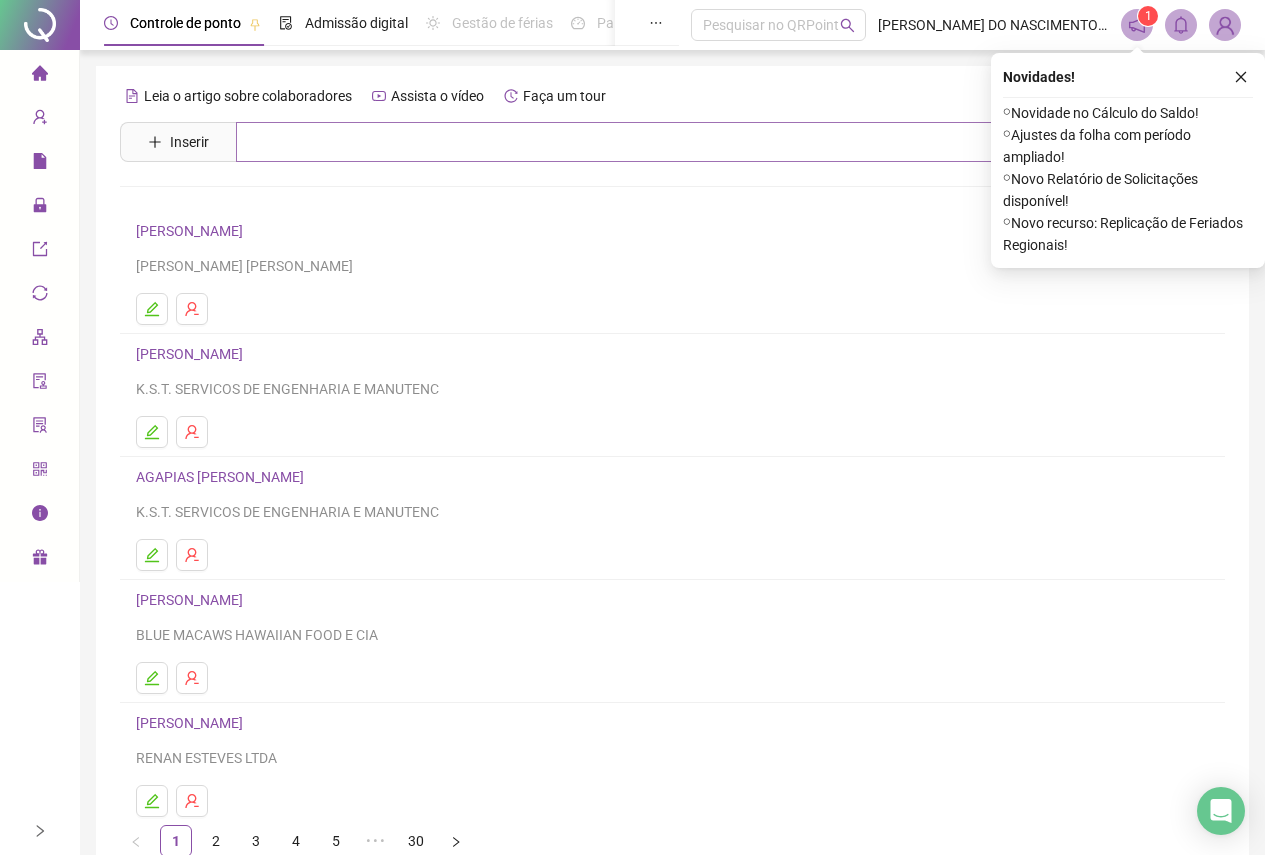 drag, startPoint x: 276, startPoint y: 162, endPoint x: 282, endPoint y: 150, distance: 13.416408 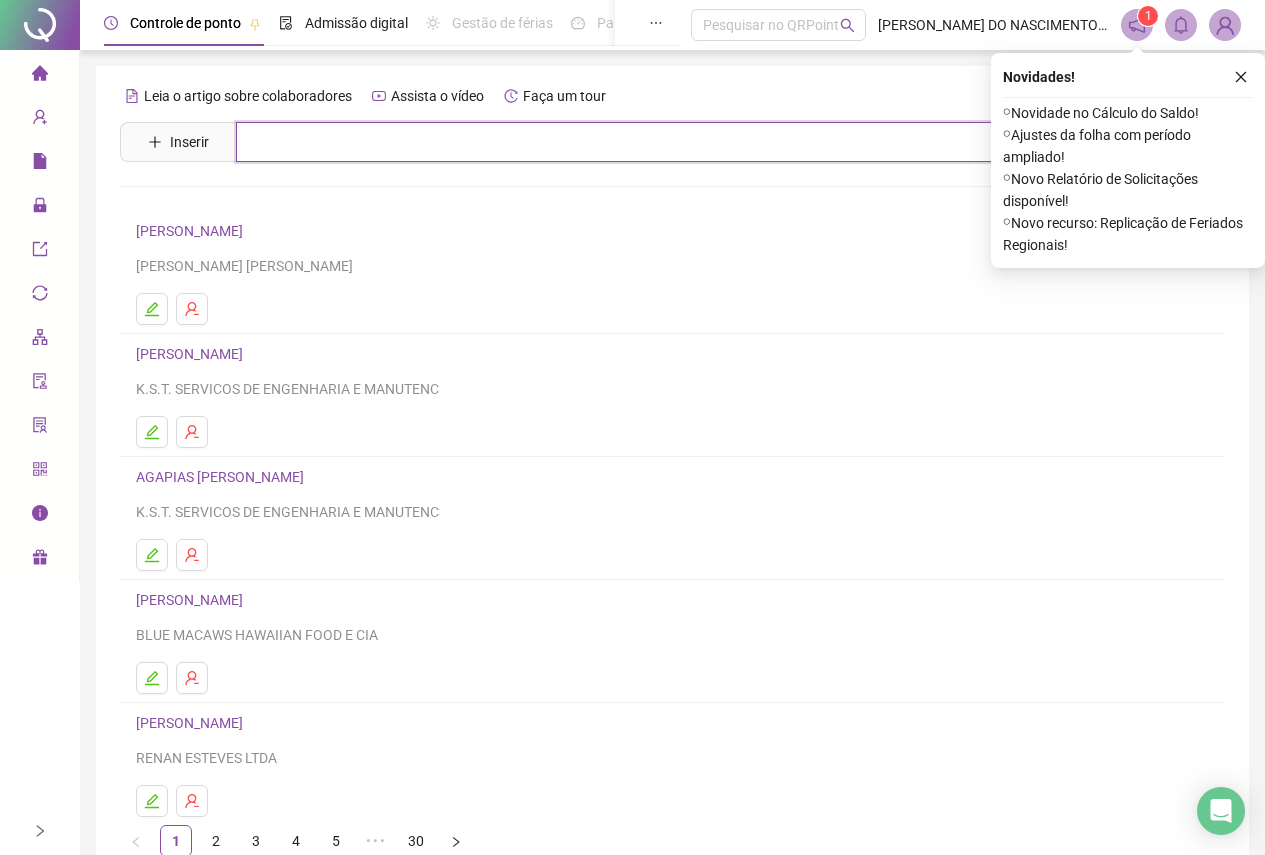 click at bounding box center (687, 142) 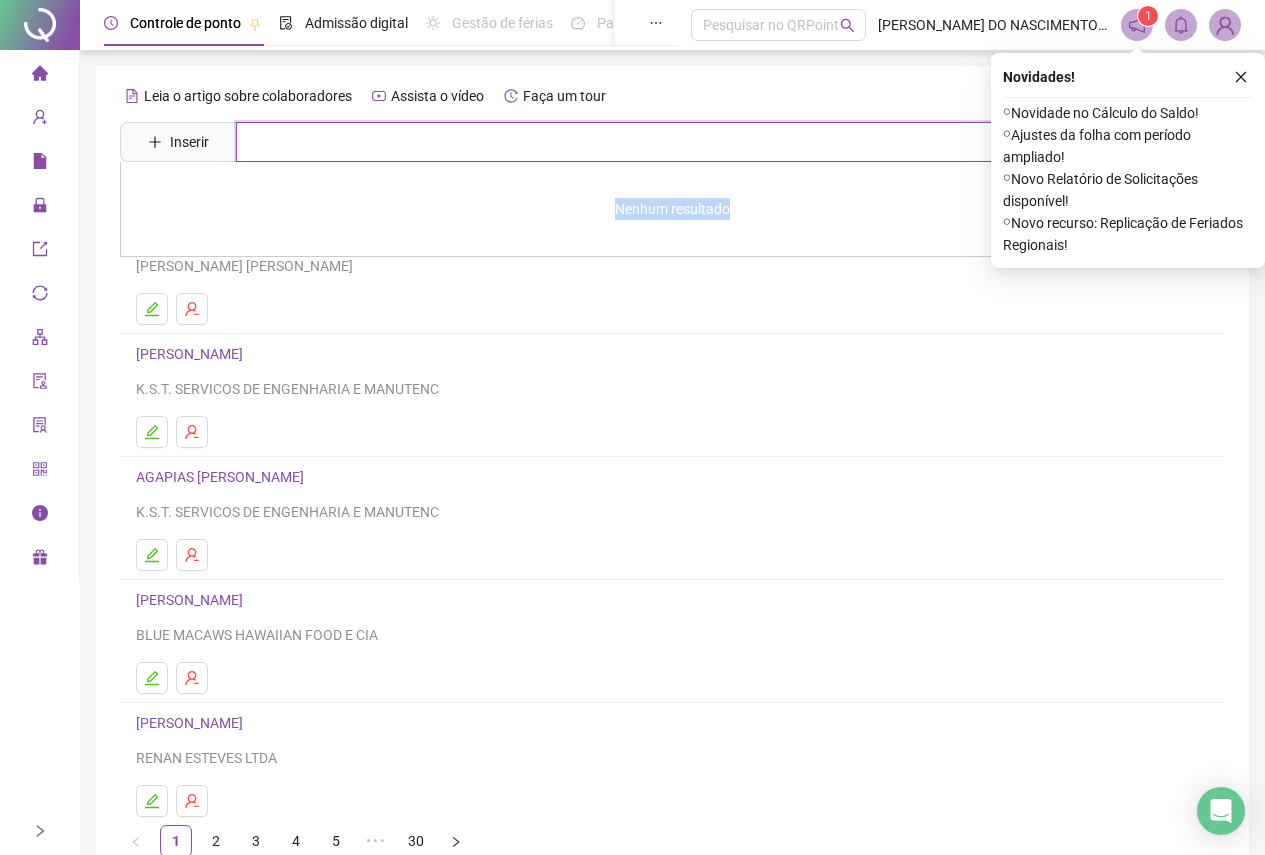click at bounding box center [687, 142] 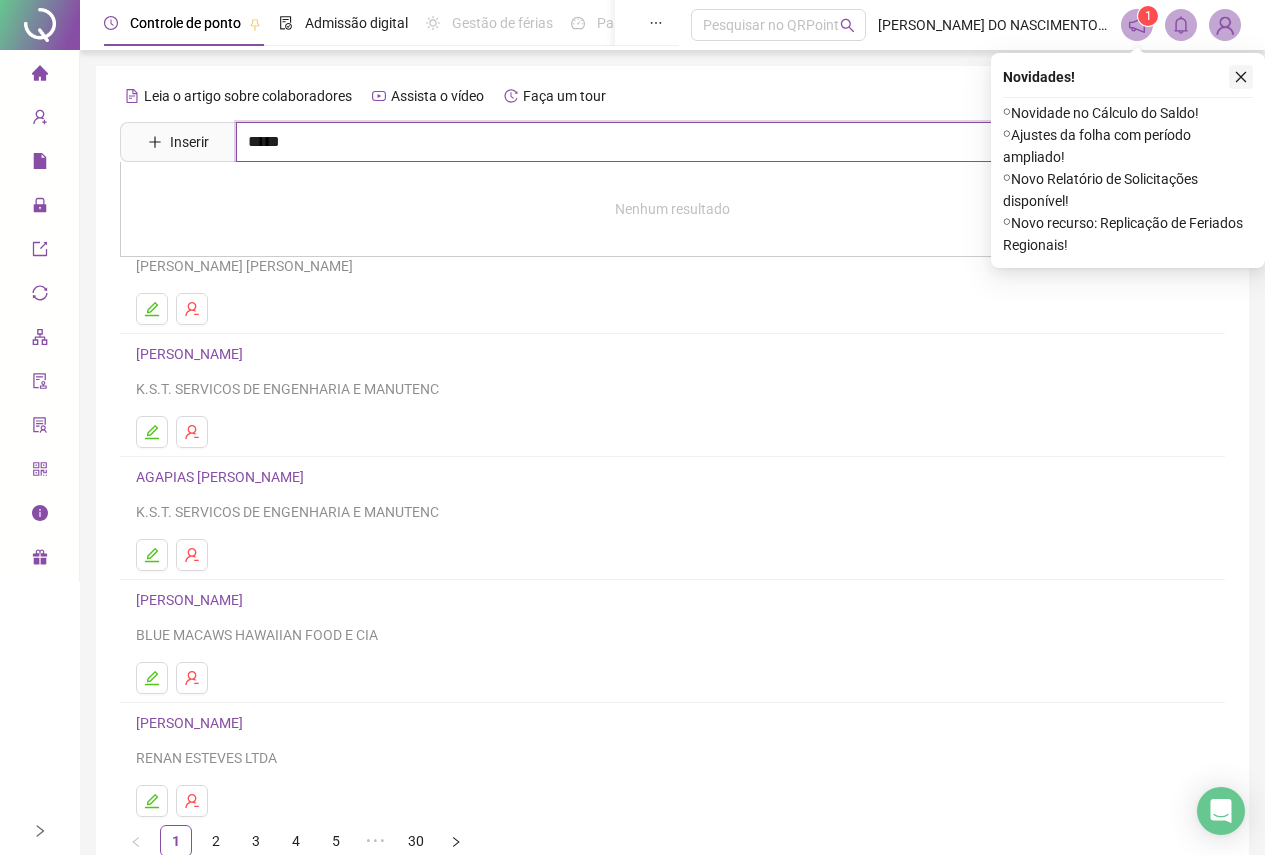 type on "*****" 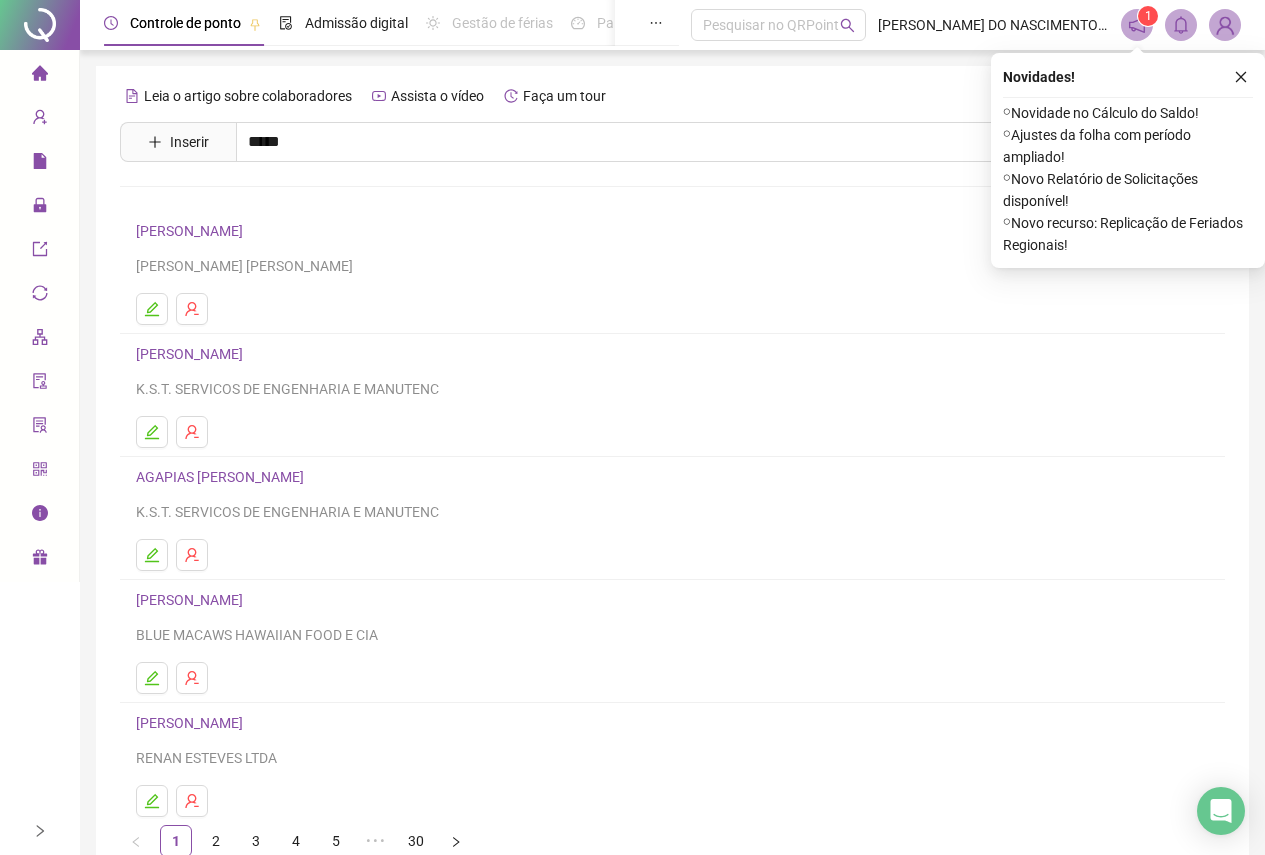 click at bounding box center [1241, 77] 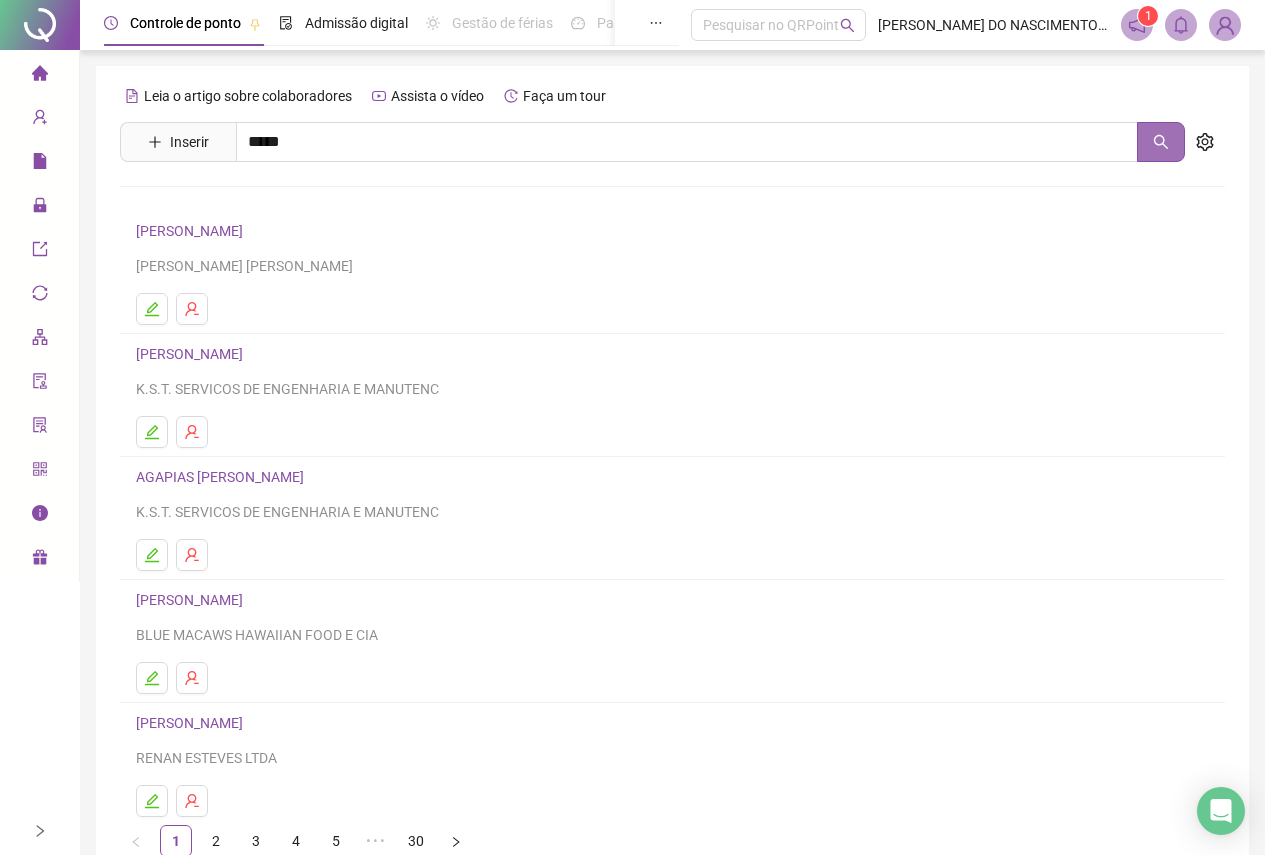 click at bounding box center (1161, 142) 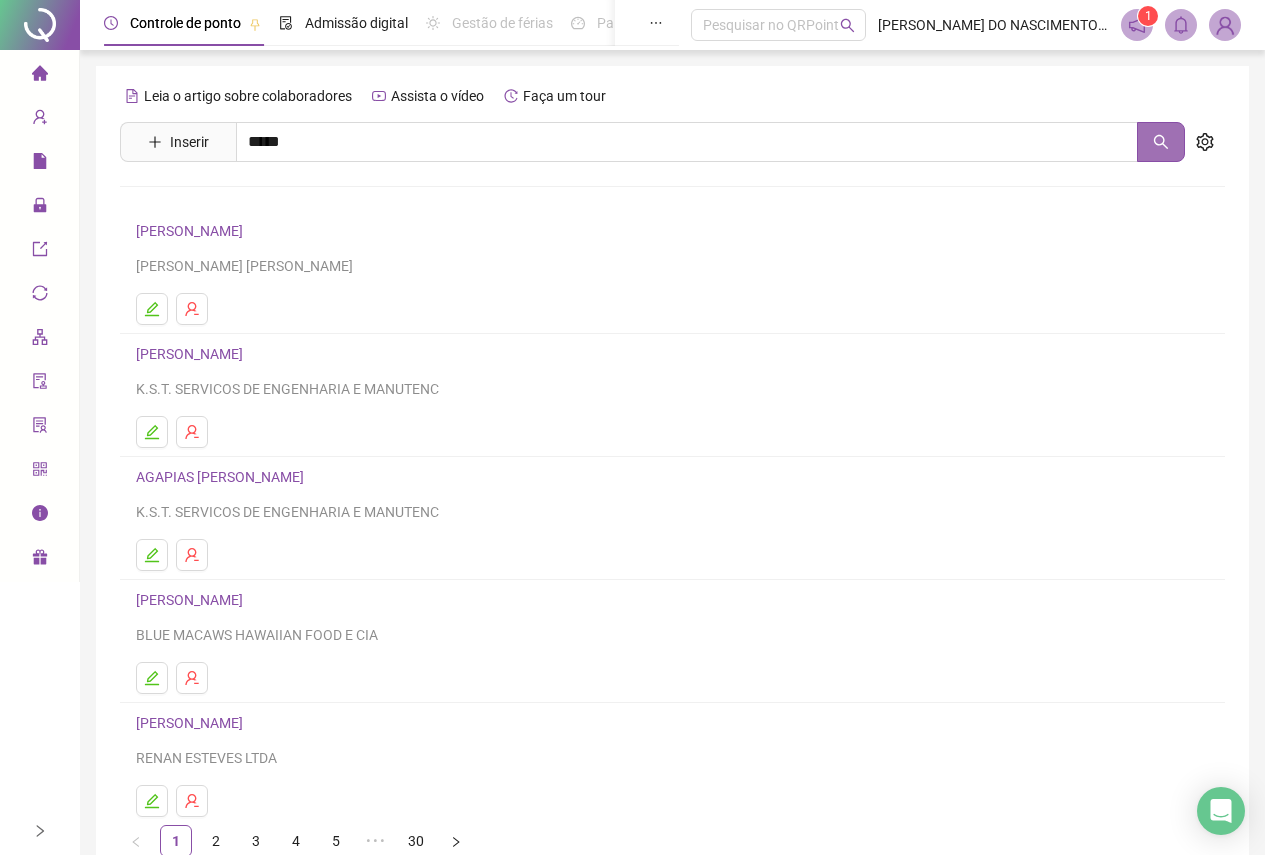 click at bounding box center [1161, 142] 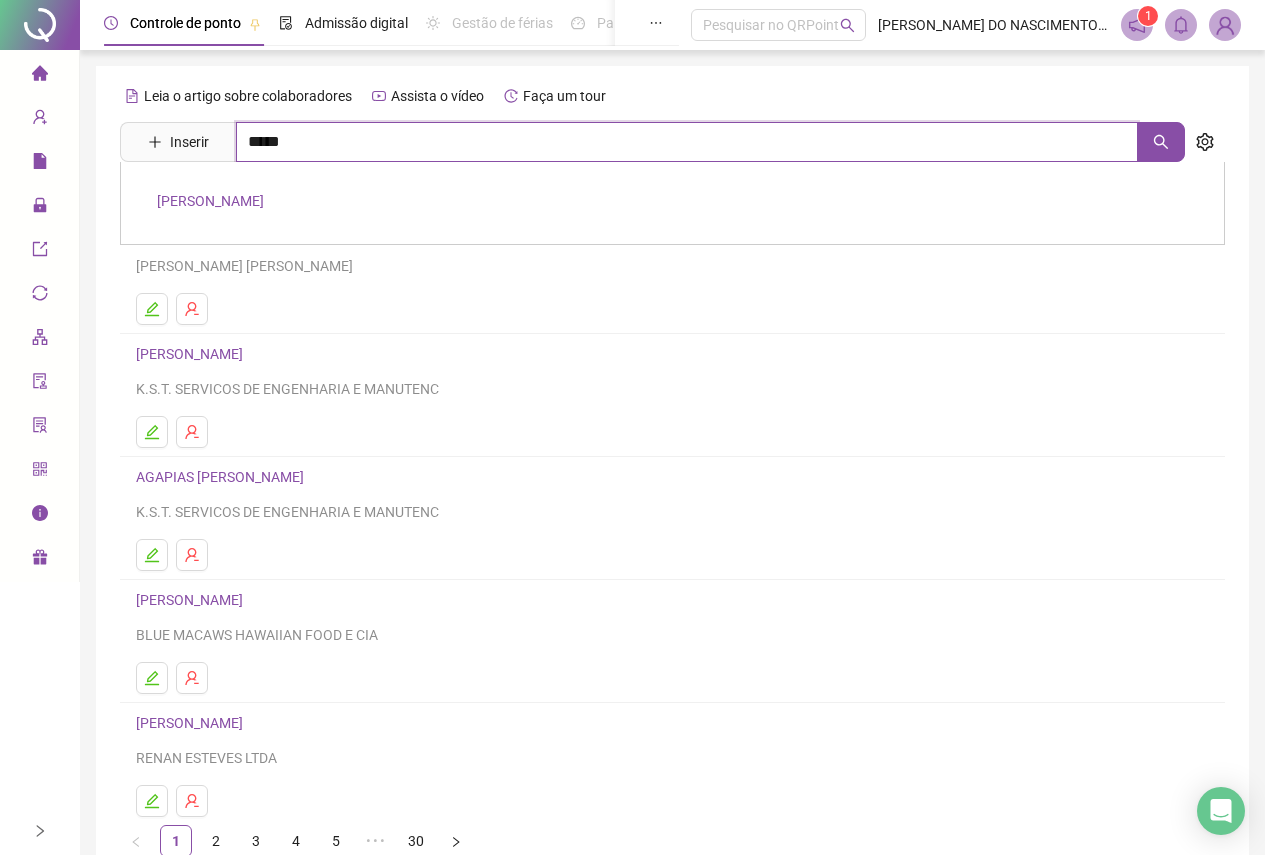 click on "*****" at bounding box center [687, 142] 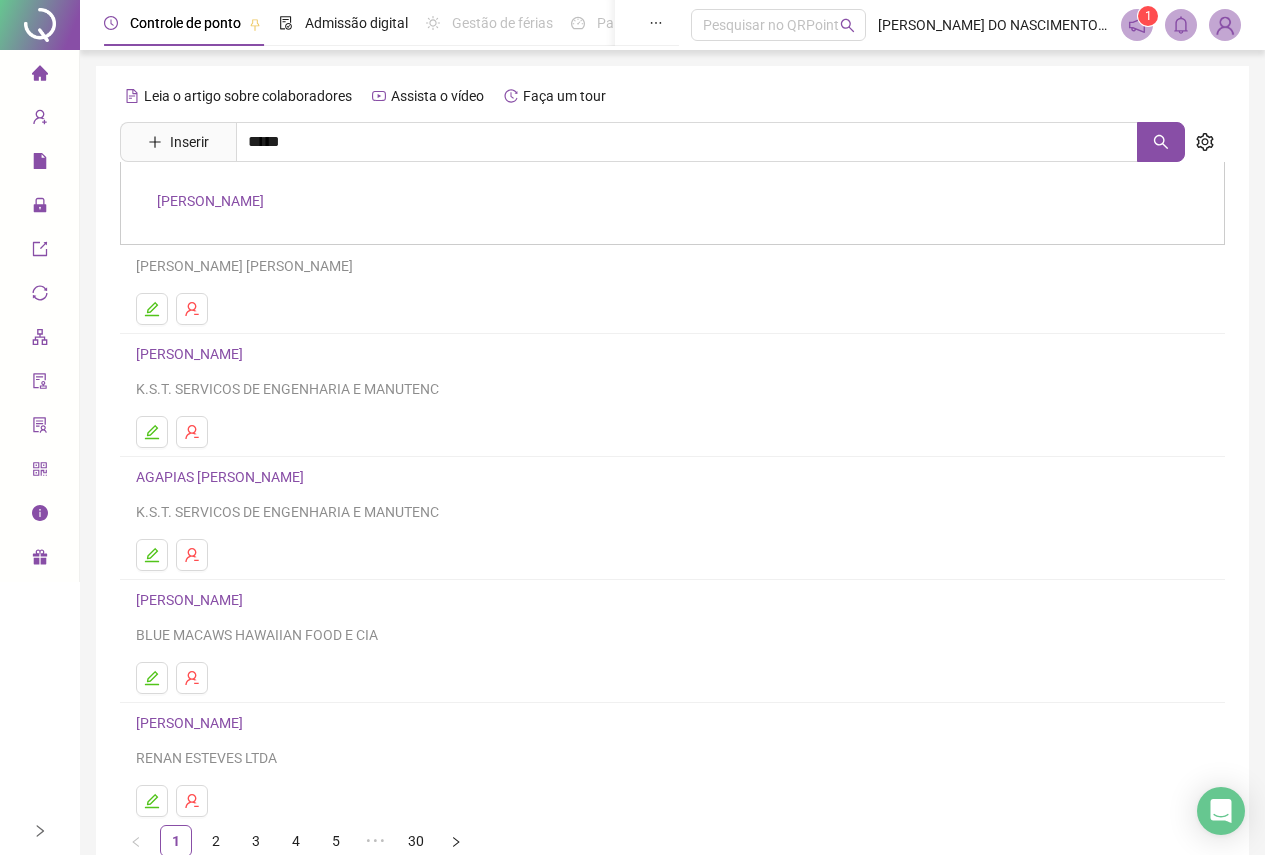 click on "[PERSON_NAME]" at bounding box center (210, 201) 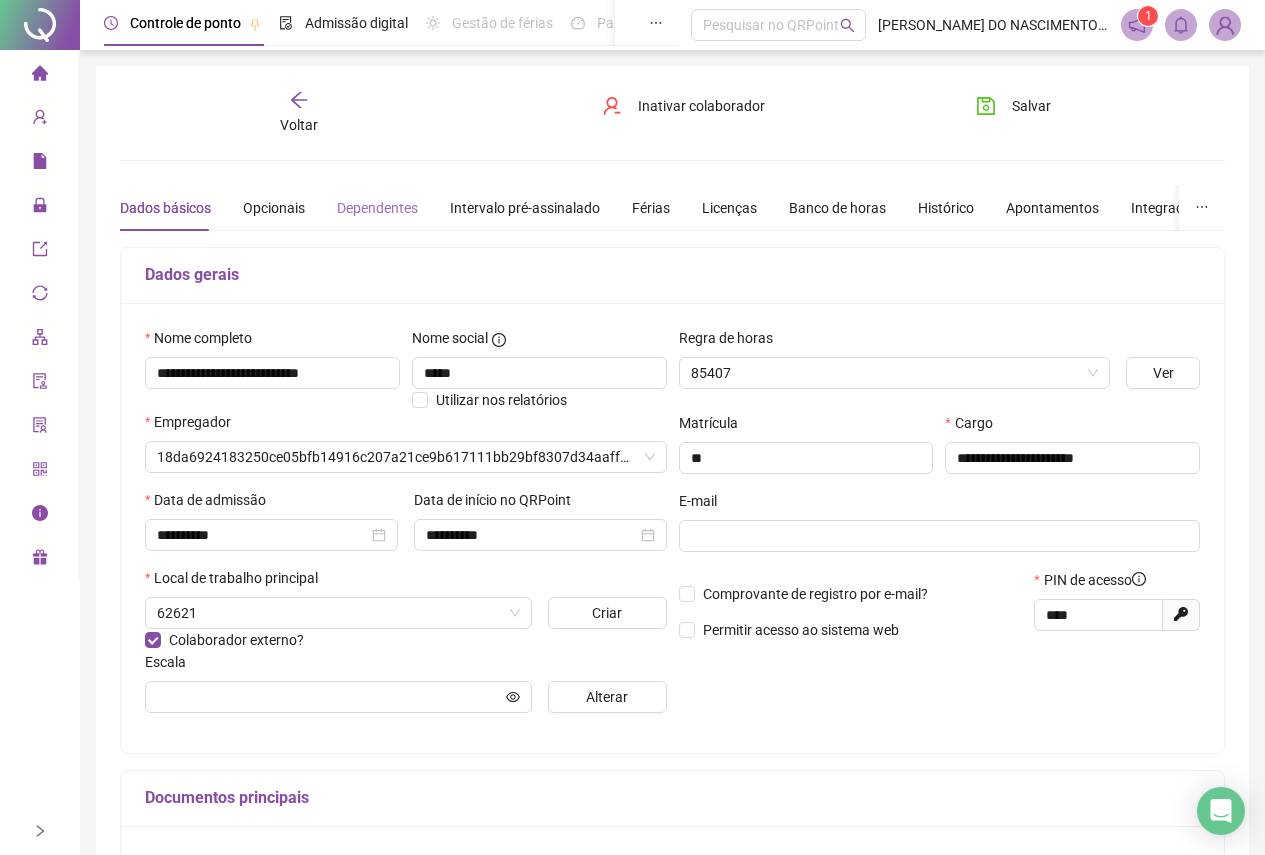 type on "**********" 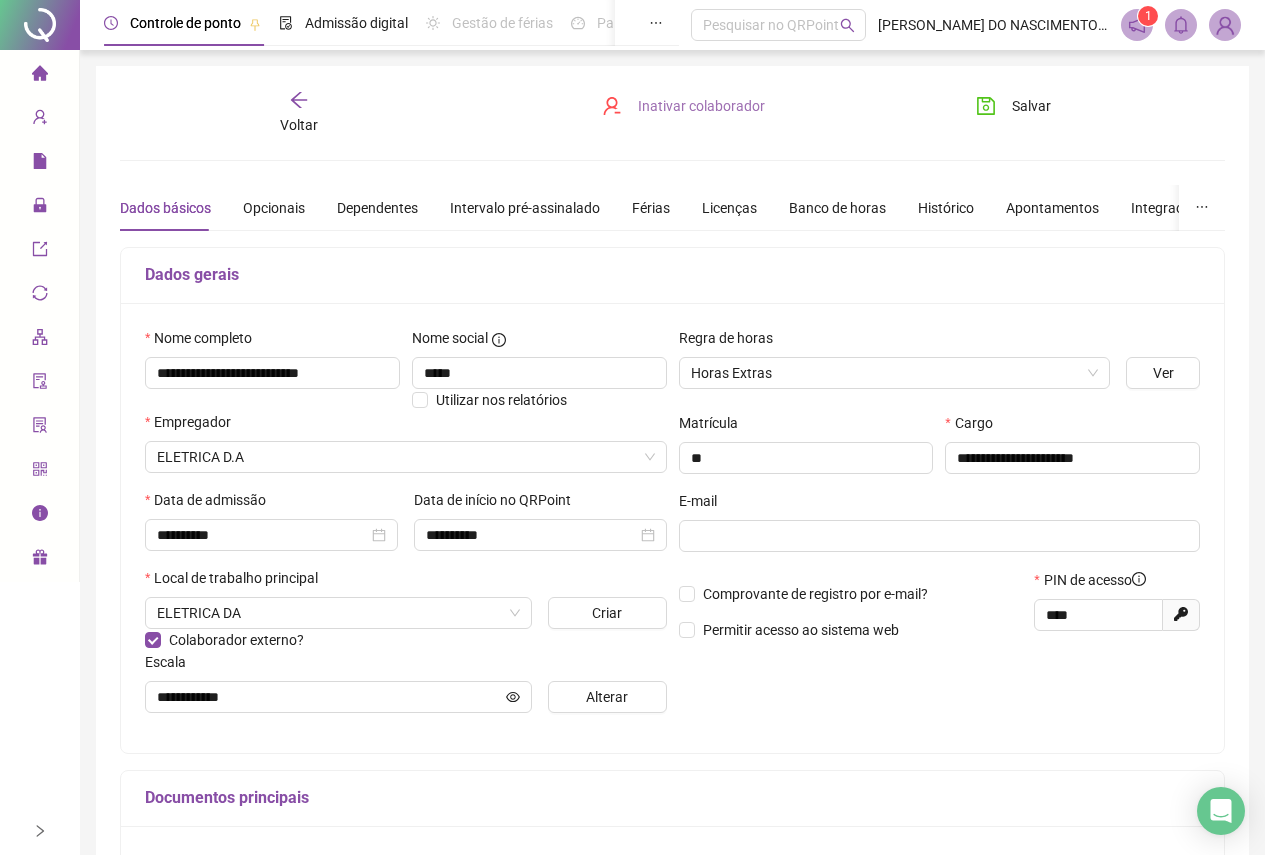 click on "Inativar colaborador" at bounding box center [701, 106] 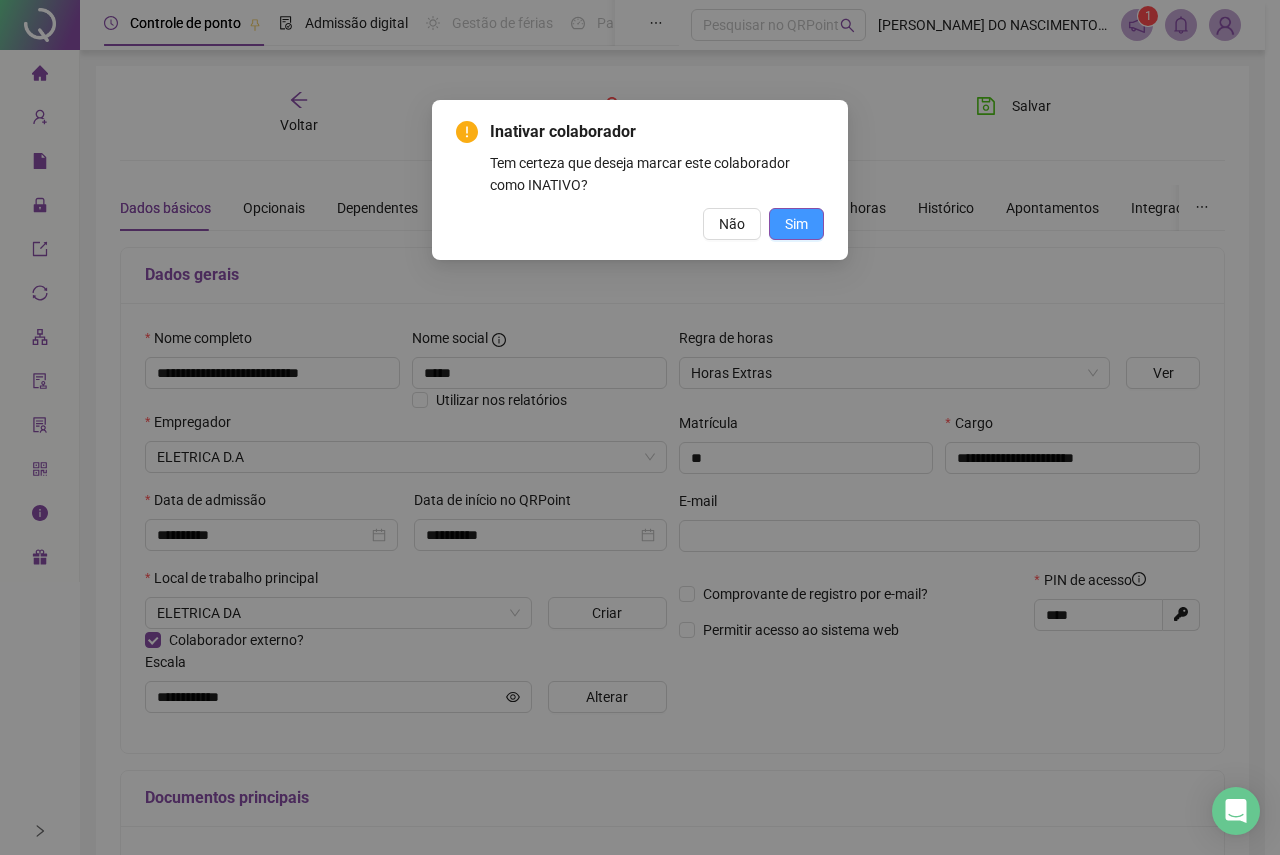click on "Sim" at bounding box center [796, 224] 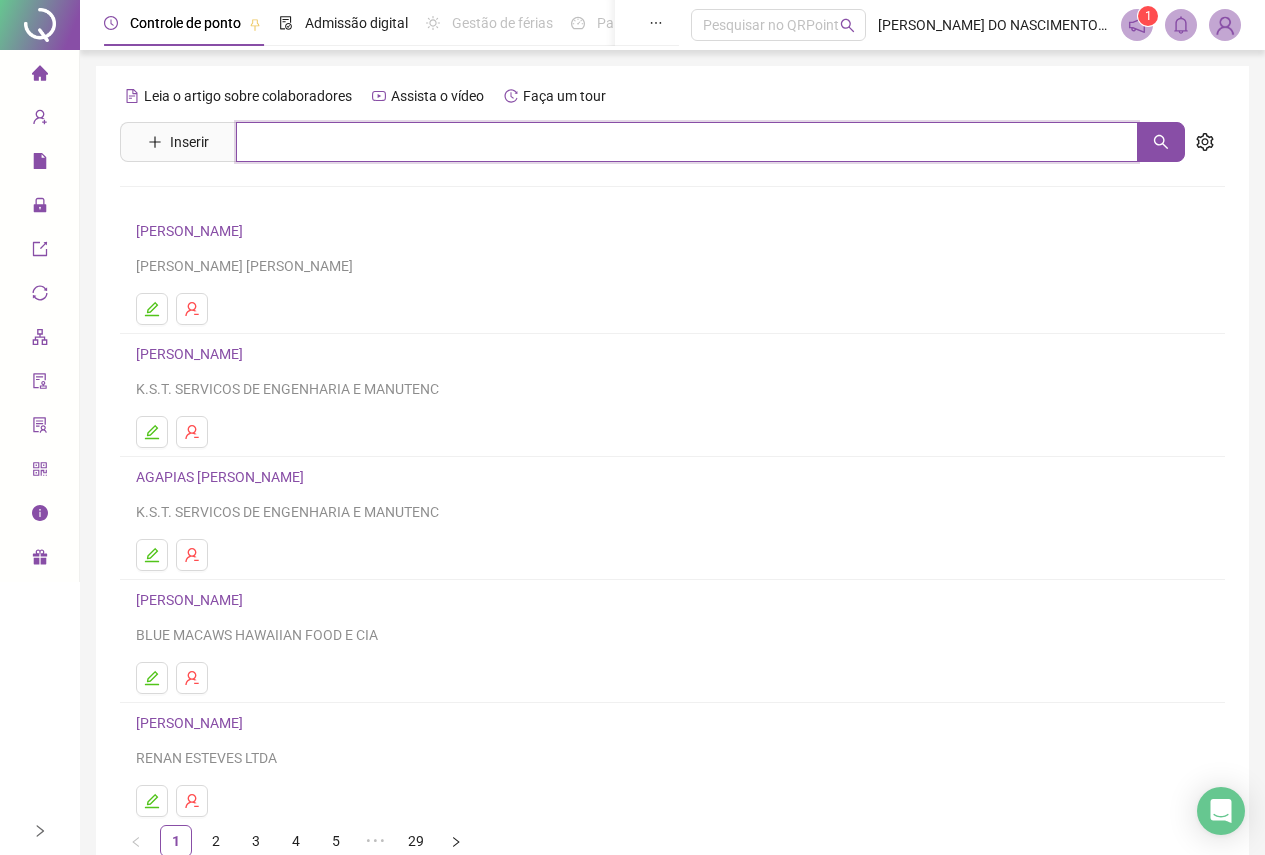 click at bounding box center (687, 142) 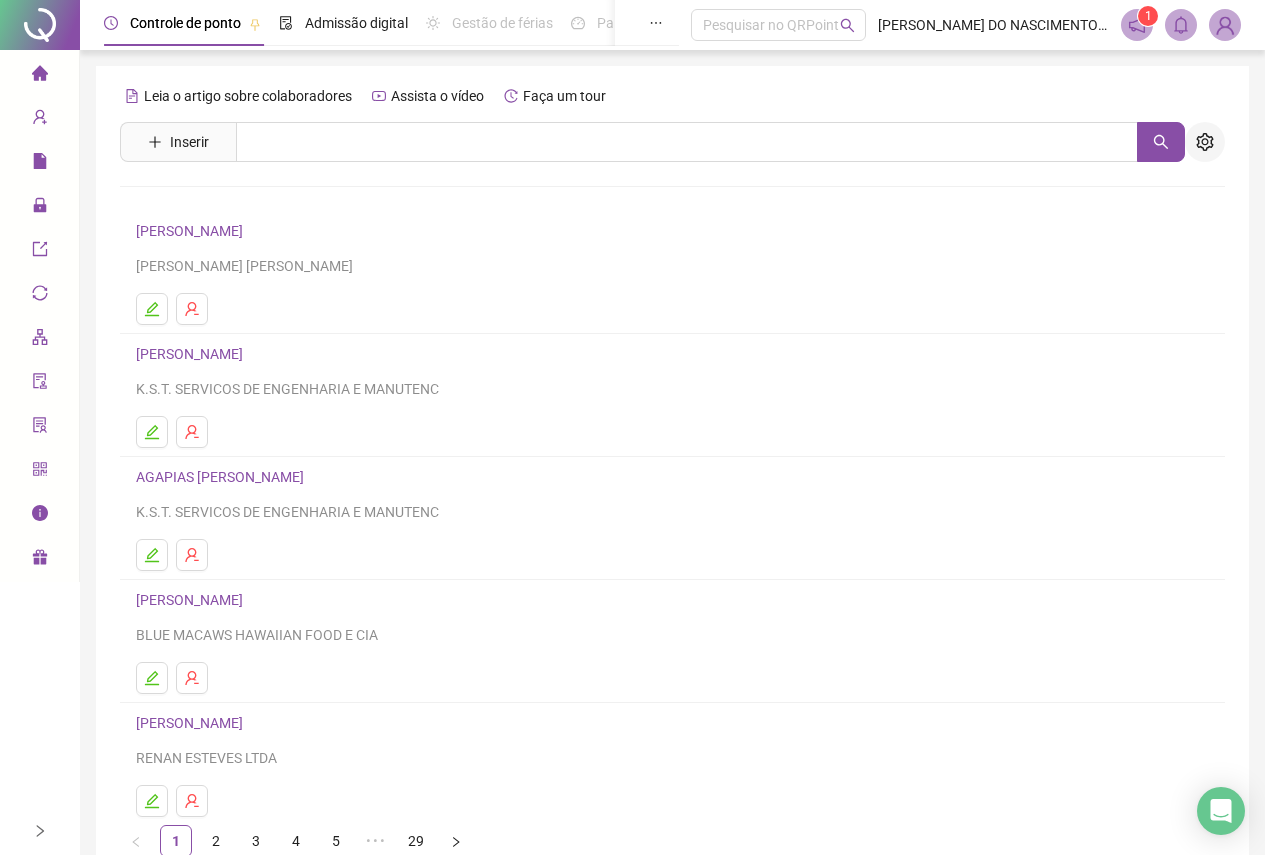 click 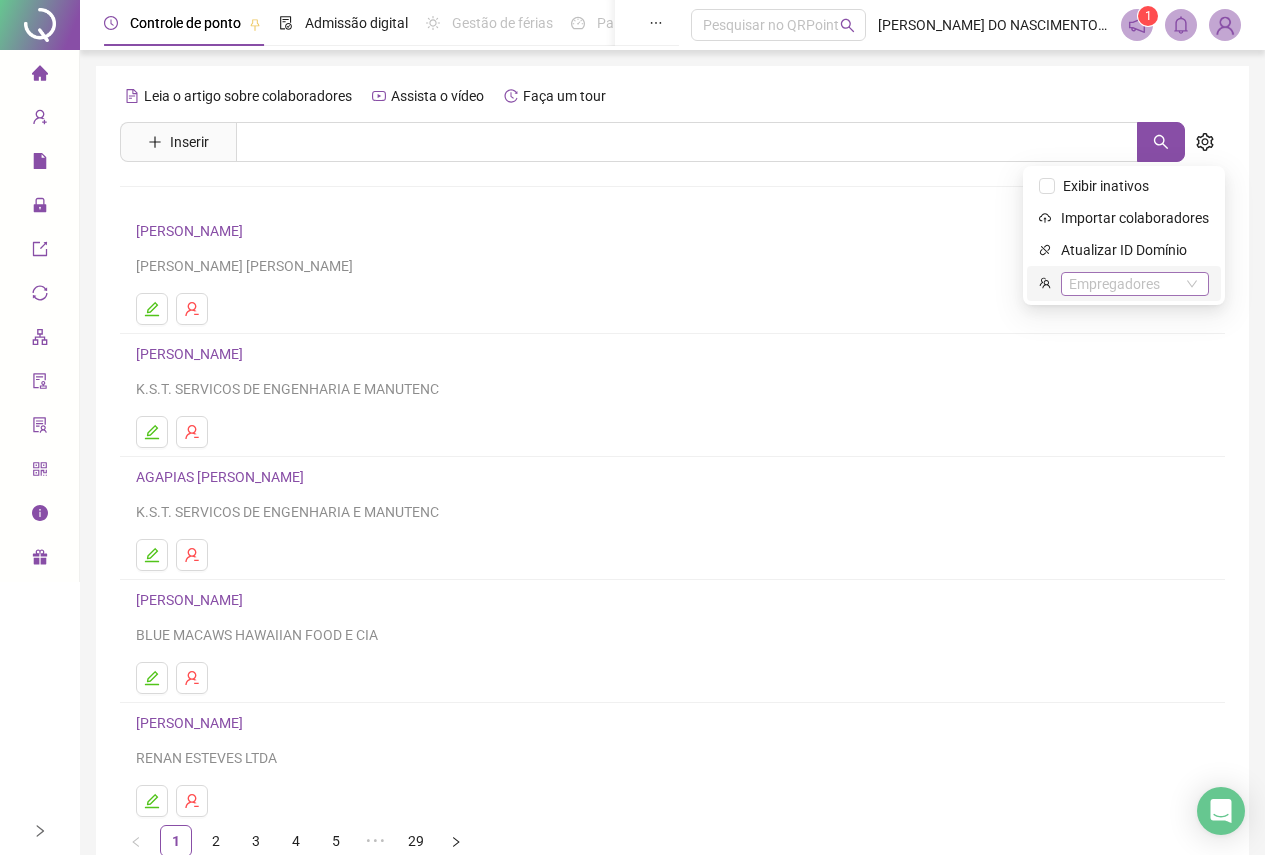 click at bounding box center [1124, 283] 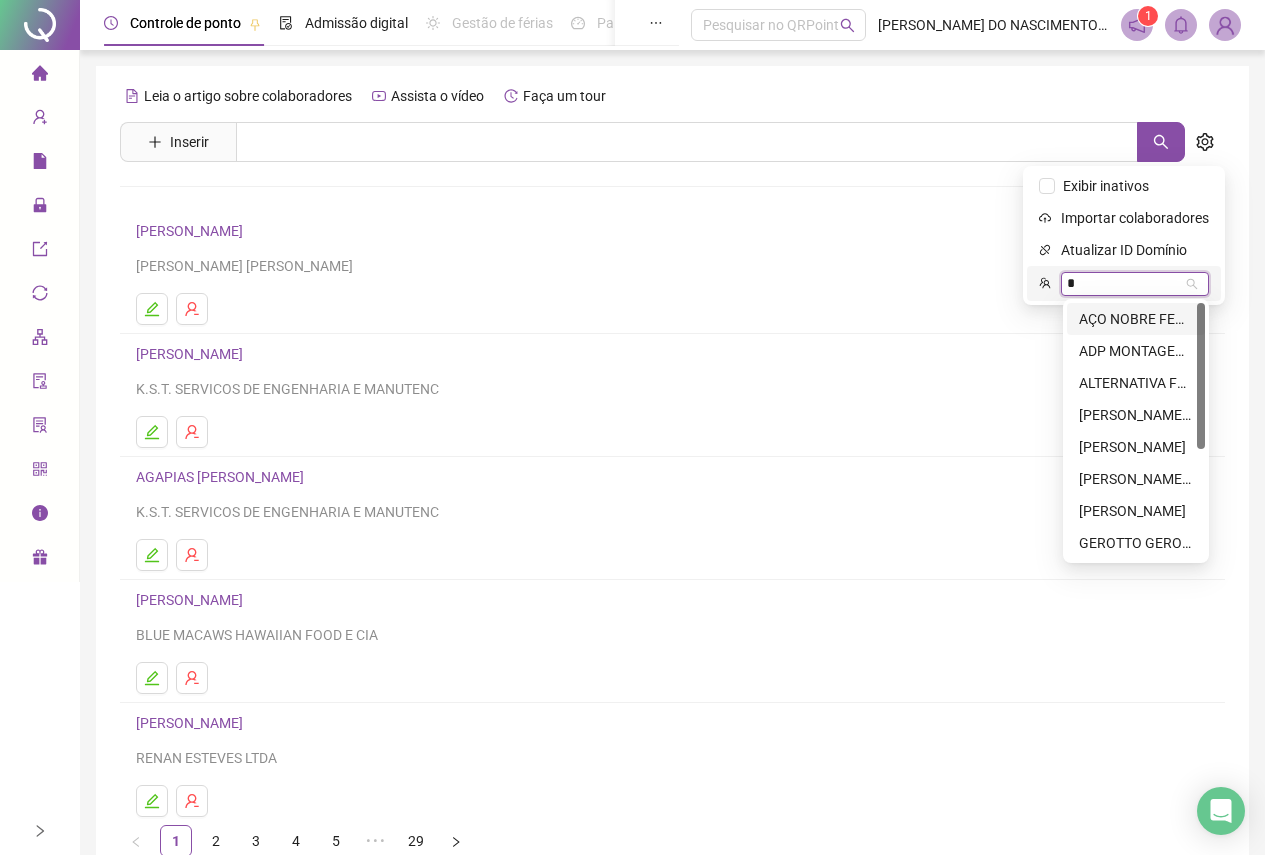 type on "**" 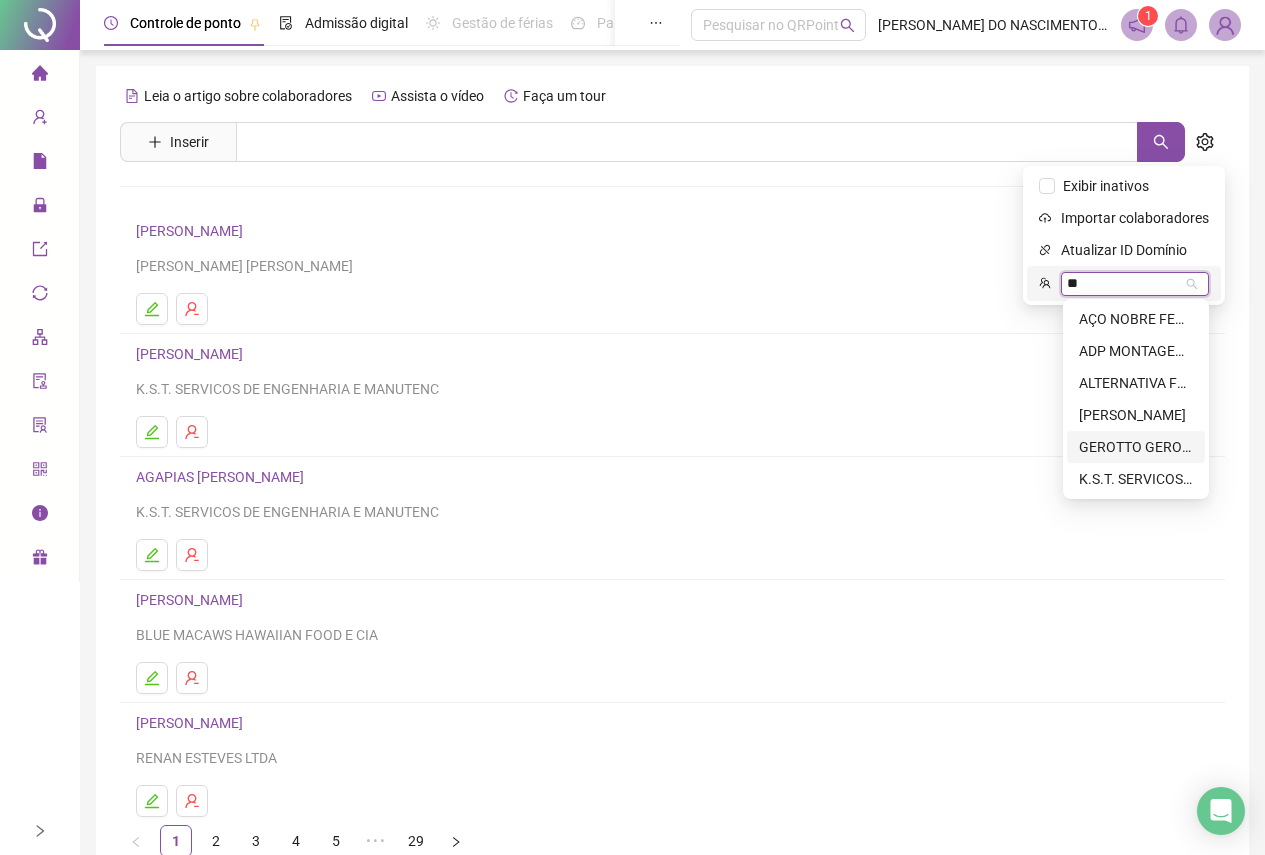 click on "GEROTTO GEROTTO COMERIO DE PECAS LTDA" at bounding box center (1136, 447) 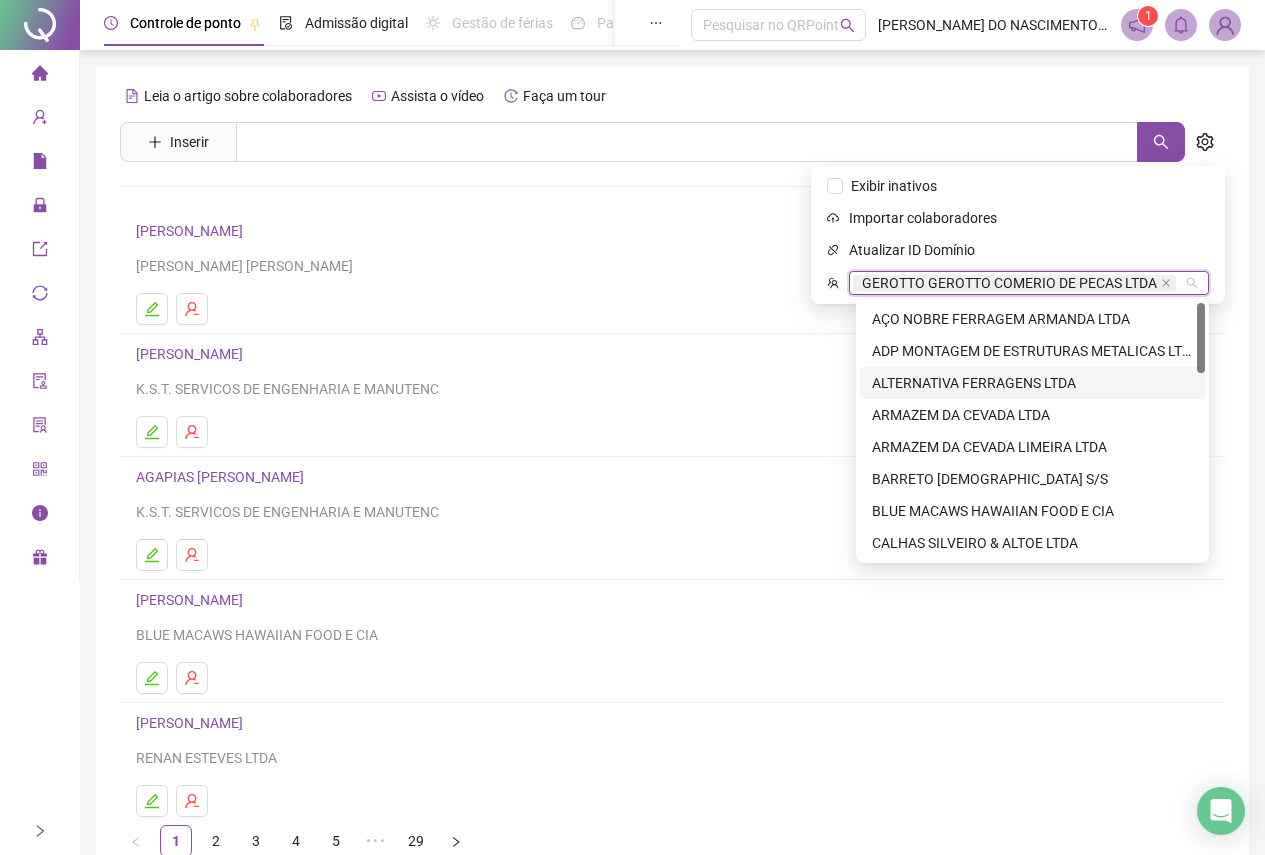 click on "Leia o artigo sobre colaboradores Assista o vídeo Faça um tour Inserir Nenhum resultado ADILSO APARECIDO DA SILVA    TERESA DONIZETE PINHEIRO GALASSI ADRIANO RIBEIRO ARAÚJO    K.S.T. SERVICOS DE ENGENHARIA E MANUTENC AGAPIAS NUNES DE OLIVEIRA    K.S.T. SERVICOS DE ENGENHARIA E MANUTENC AGATHA FERNANDA DA SILVA PEREIRA    BLUE MACAWS HAWAIIAN FOOD E CIA ALCIDES SILVA JUNIOR    RENAN ESTEVES LTDA 1 2 3 4 5 ••• 29" at bounding box center [672, 473] 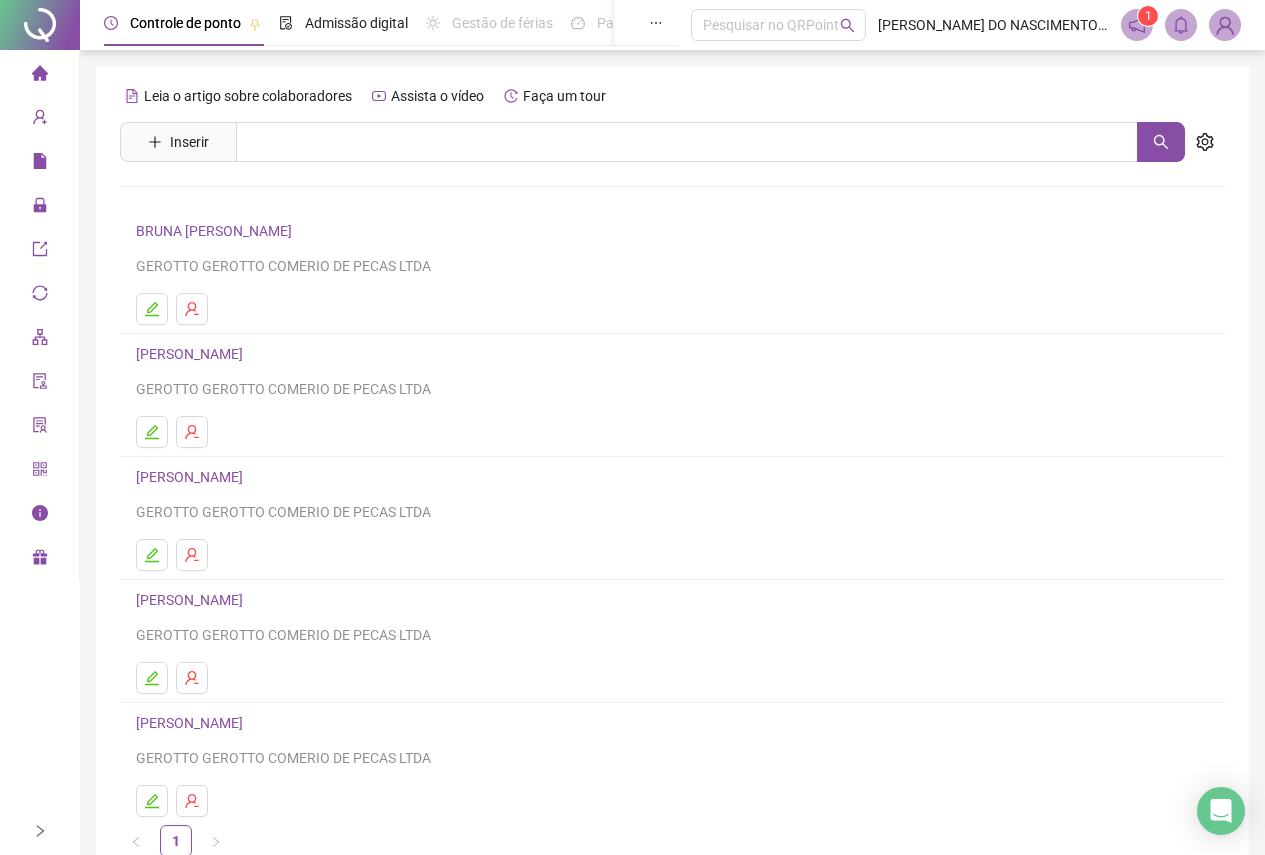 click on "[PERSON_NAME]" at bounding box center [192, 477] 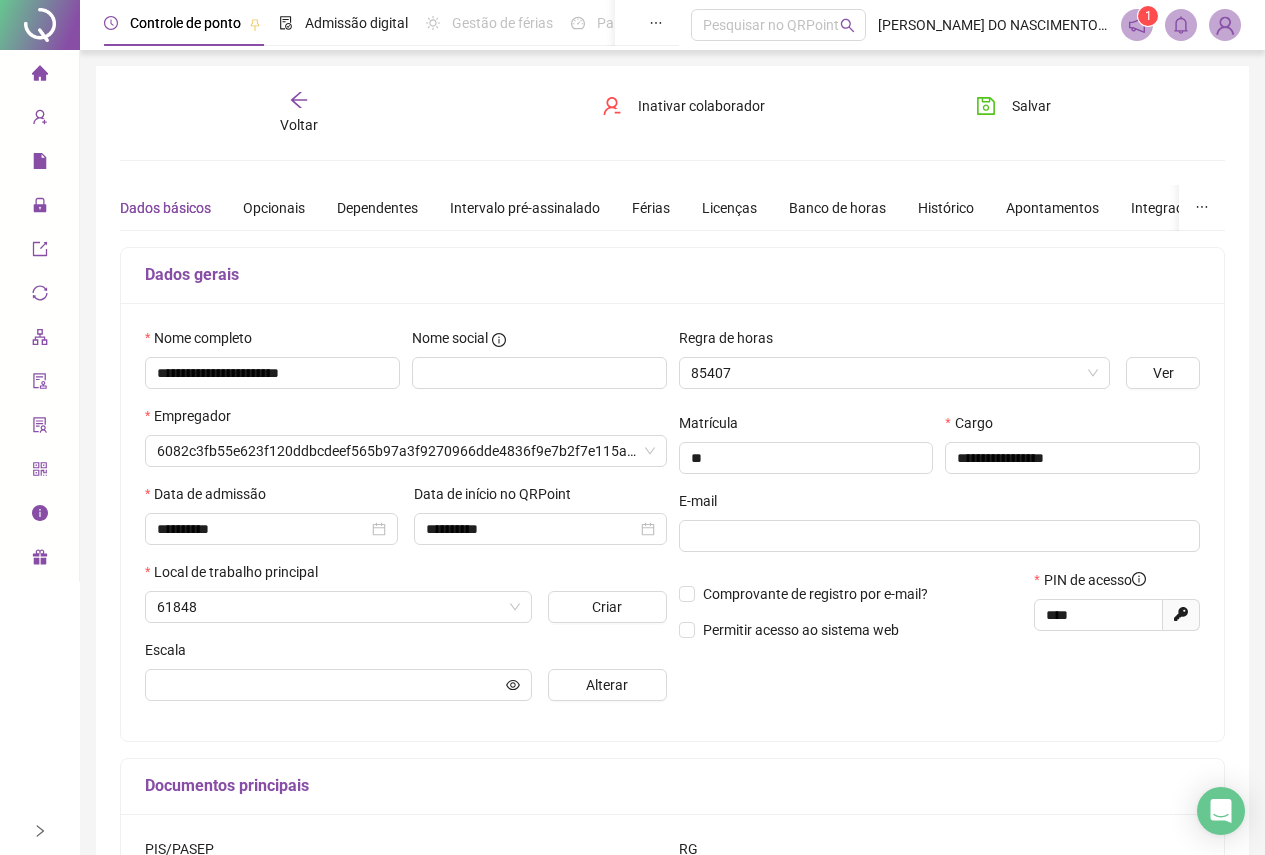 type on "********" 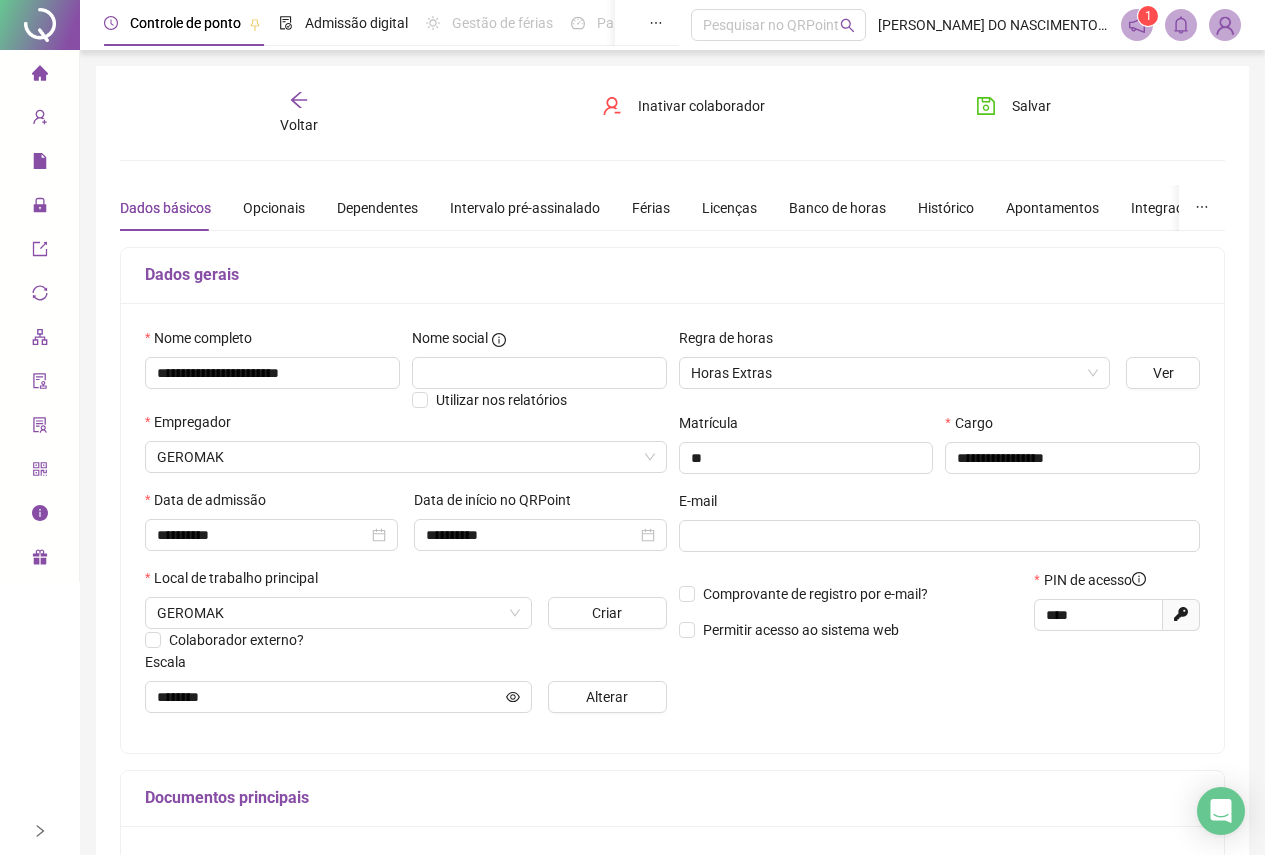 click 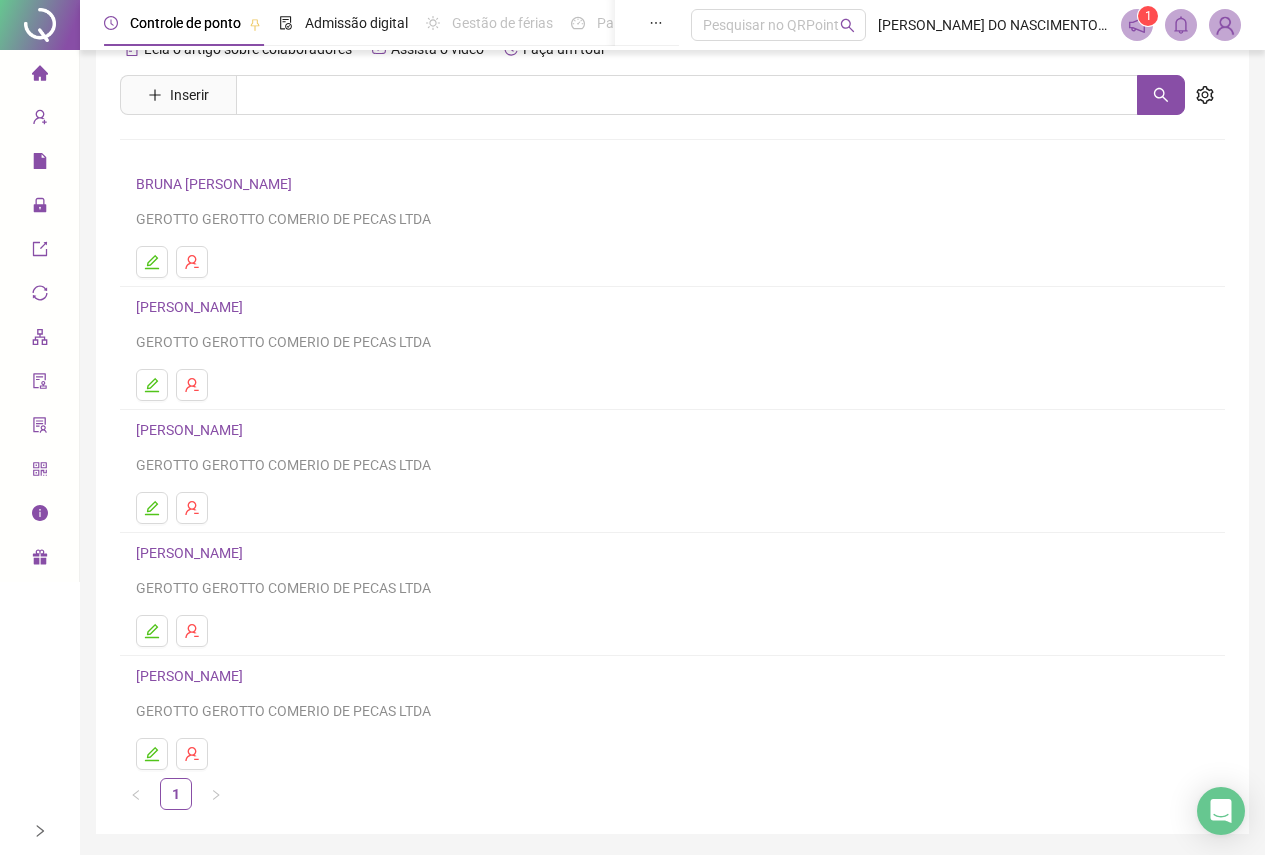 scroll, scrollTop: 0, scrollLeft: 0, axis: both 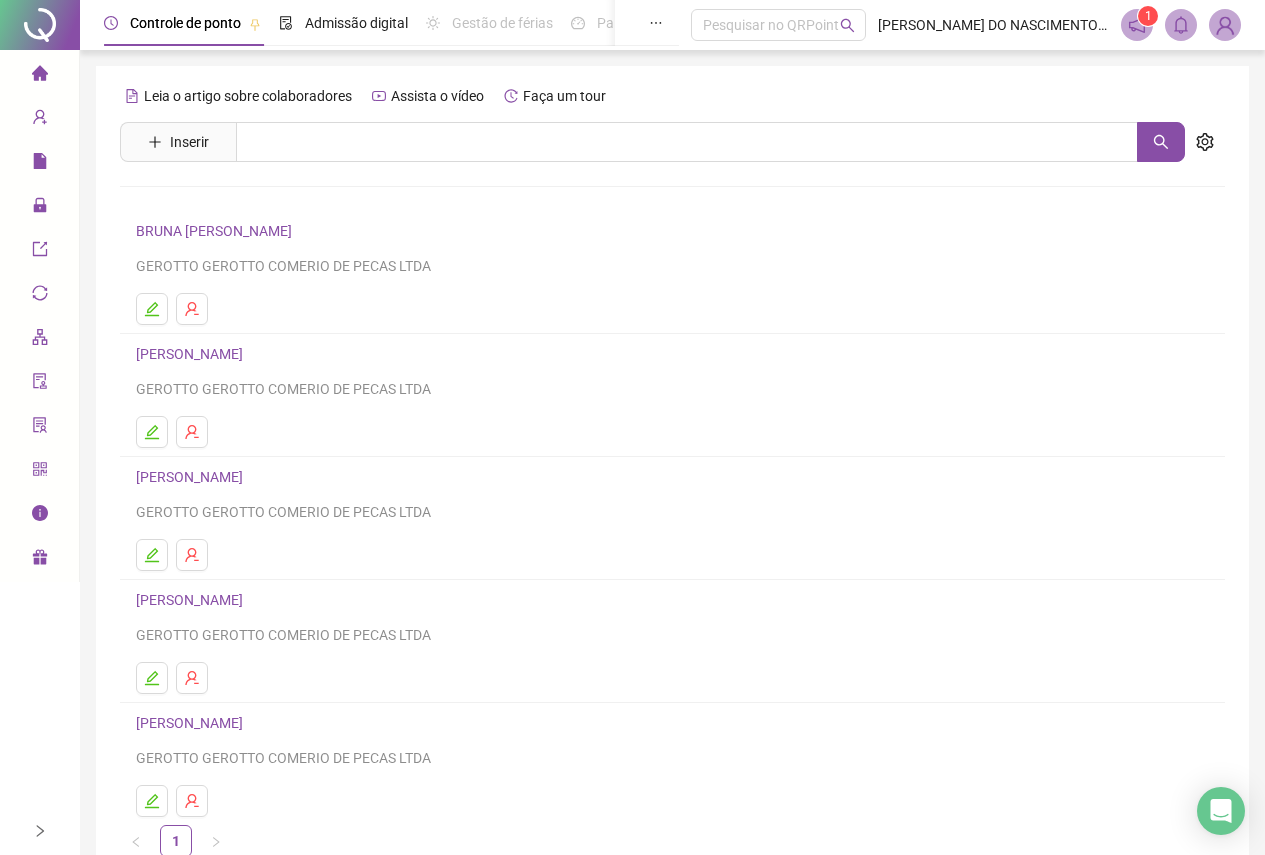 click on "[PERSON_NAME]" at bounding box center (192, 600) 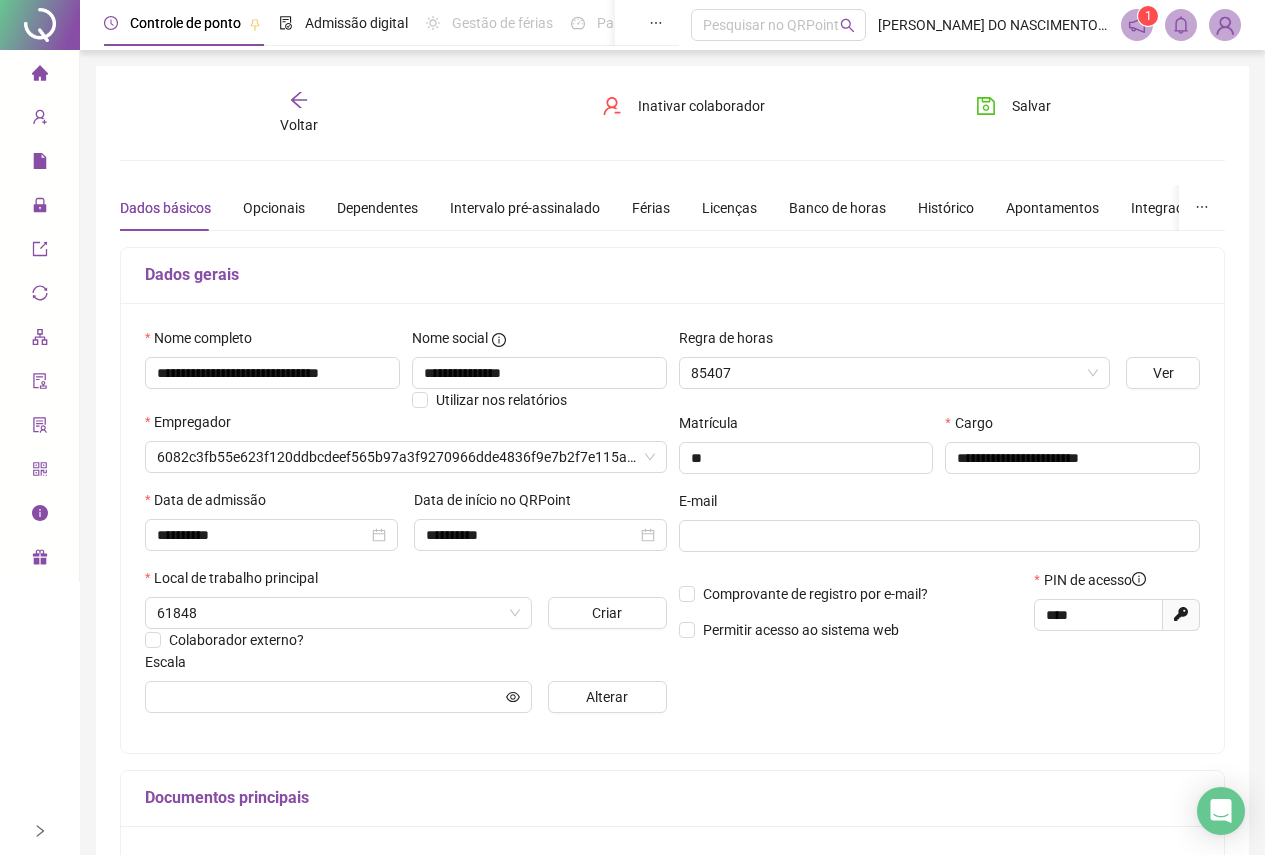 type on "********" 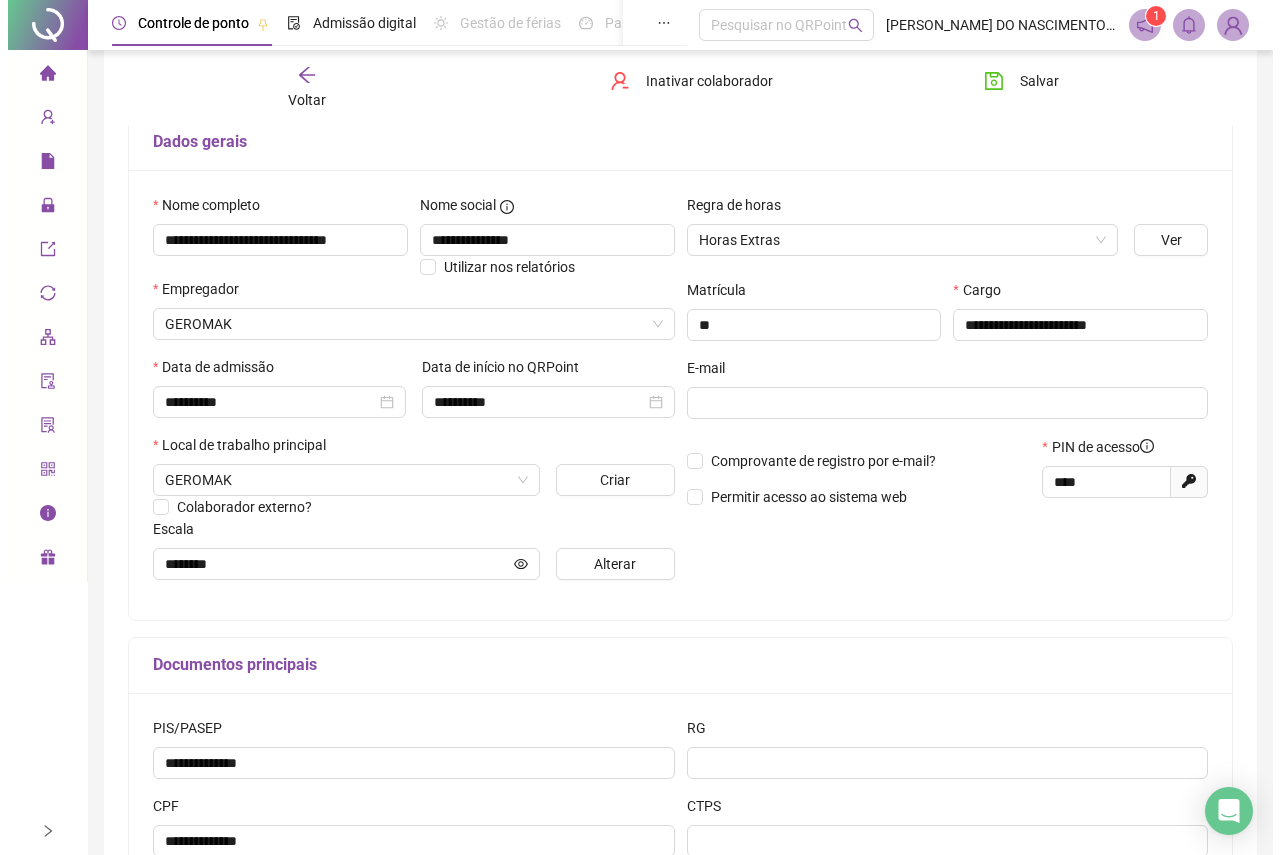 scroll, scrollTop: 200, scrollLeft: 0, axis: vertical 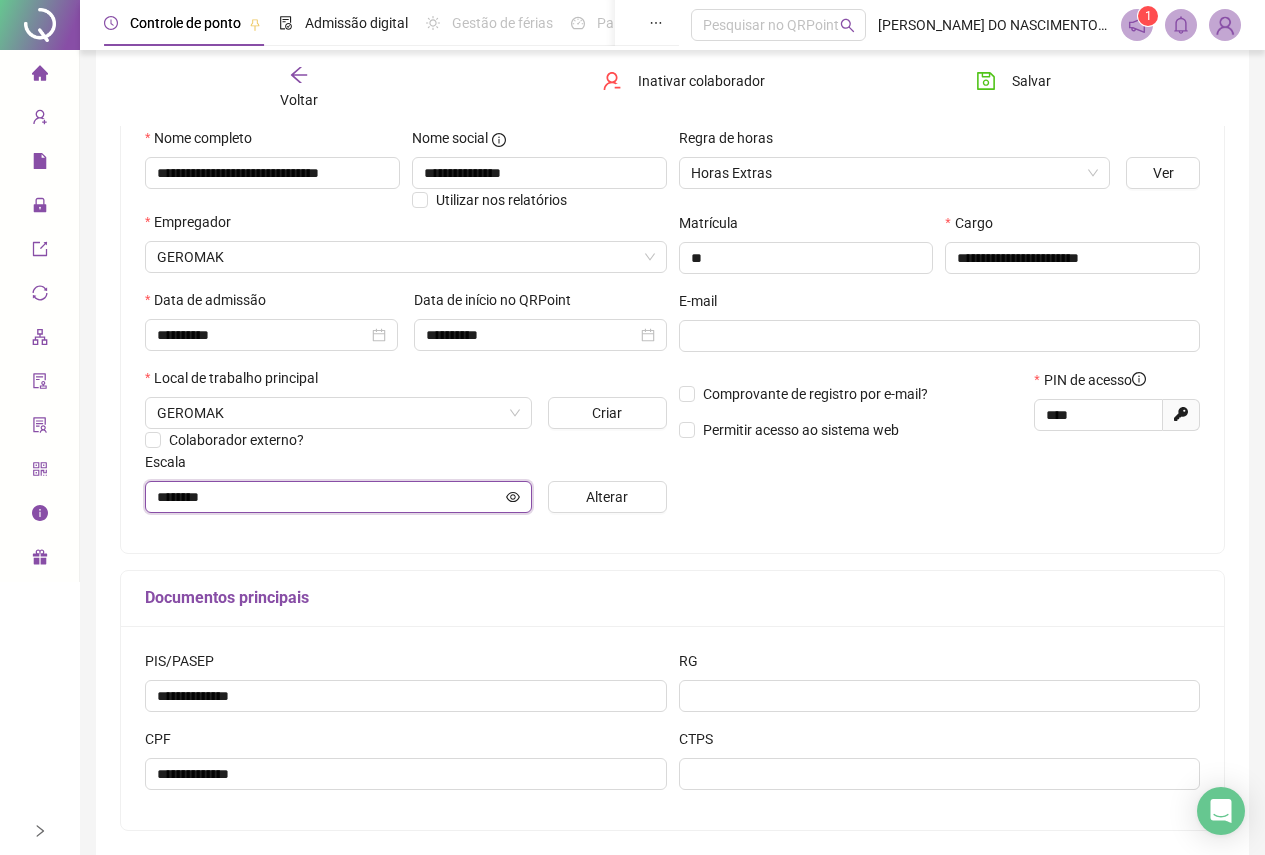 click on "********" at bounding box center (329, 497) 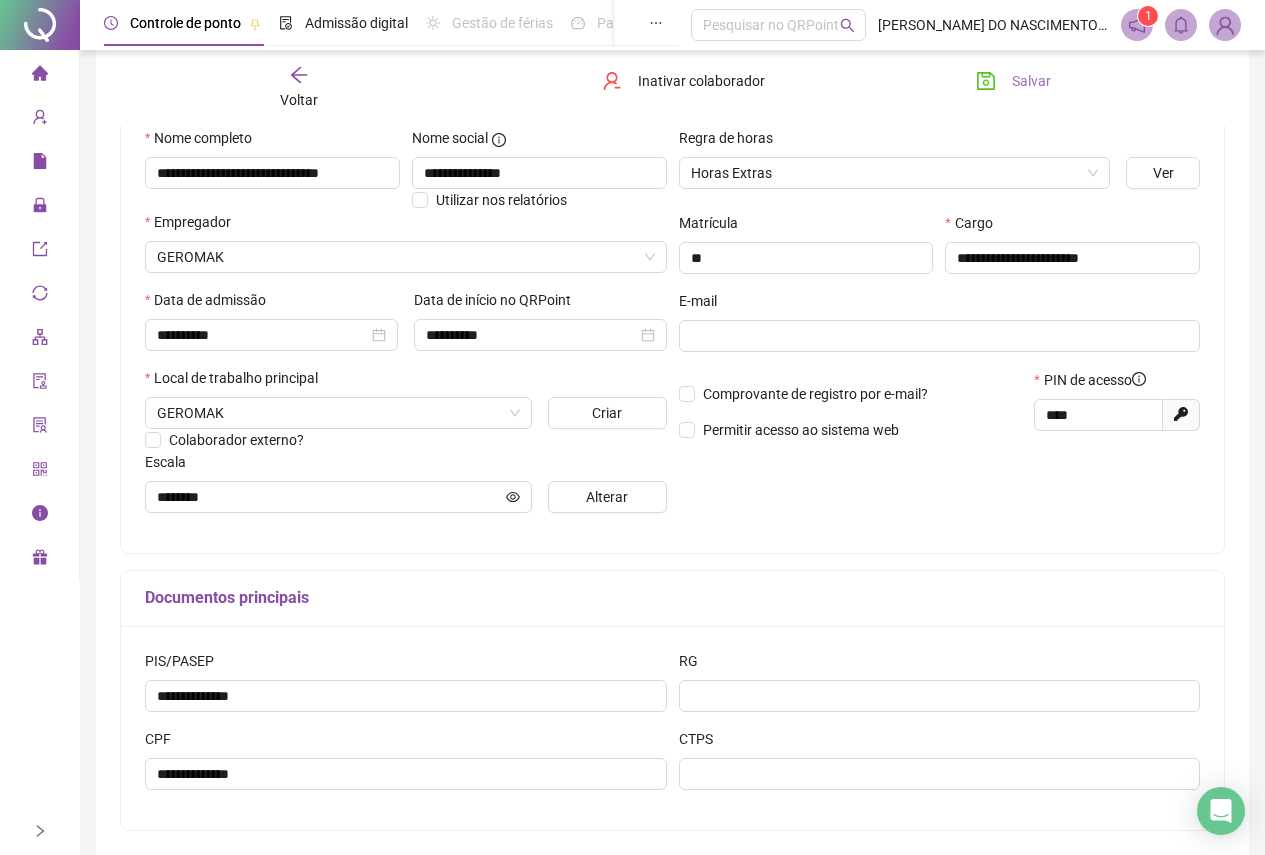 click on "Salvar" at bounding box center [1031, 81] 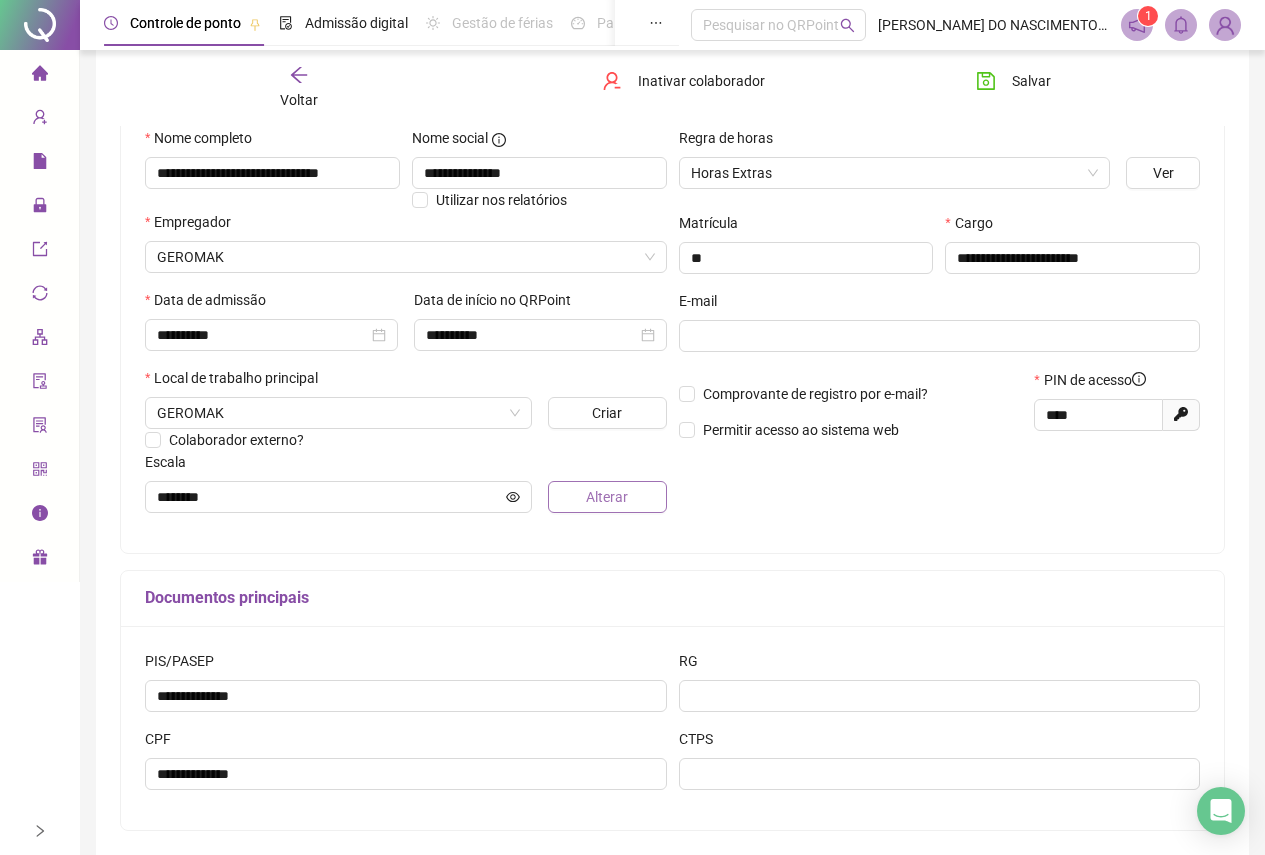 click on "Alterar" at bounding box center (607, 497) 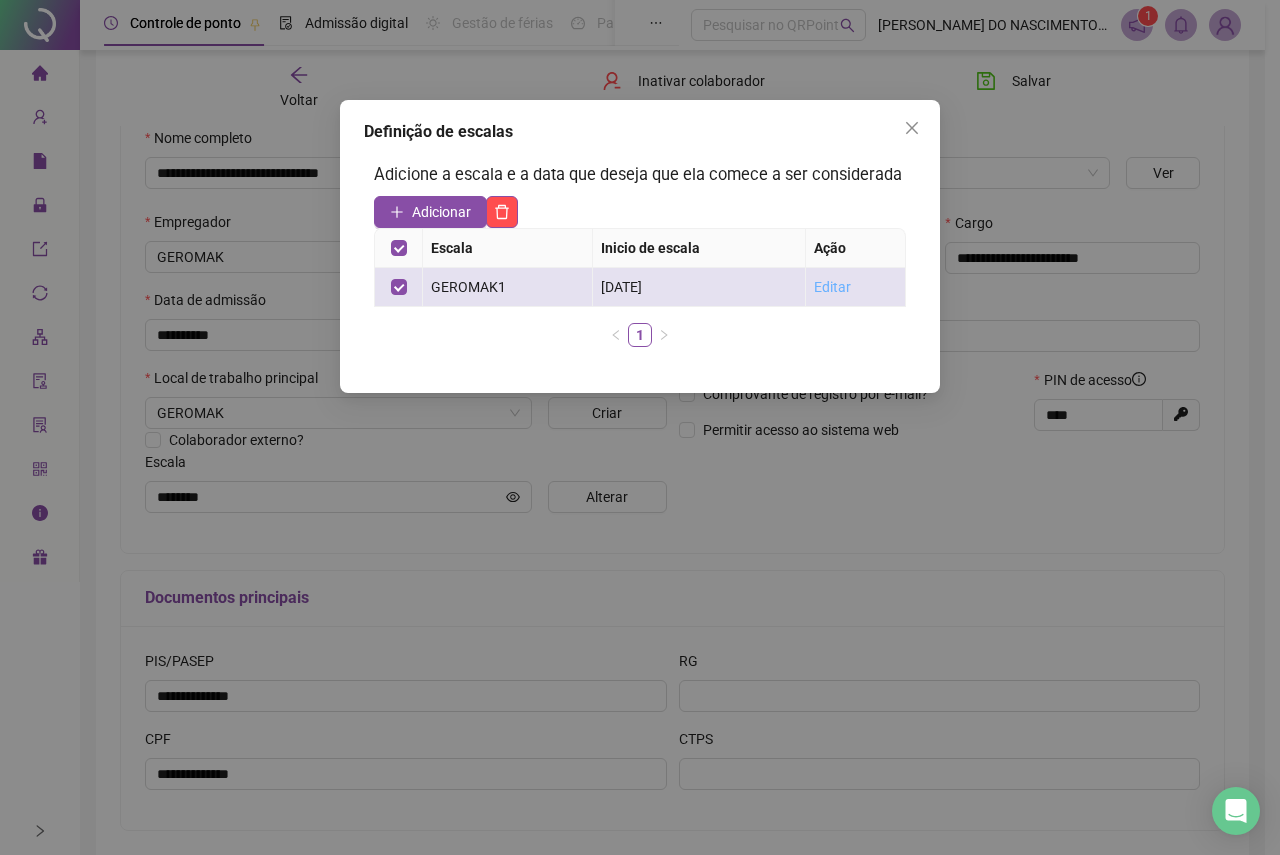 click on "Editar" at bounding box center (832, 287) 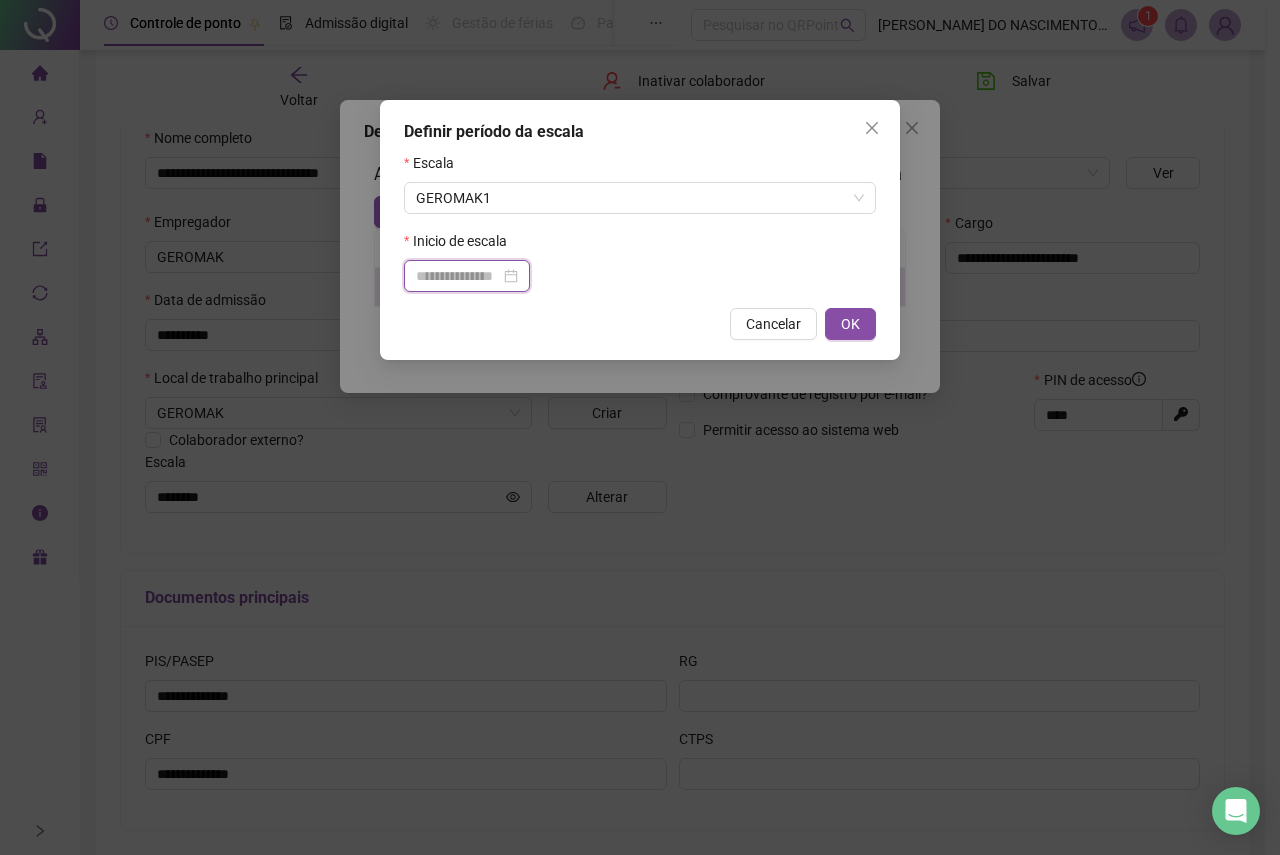 click at bounding box center (458, 276) 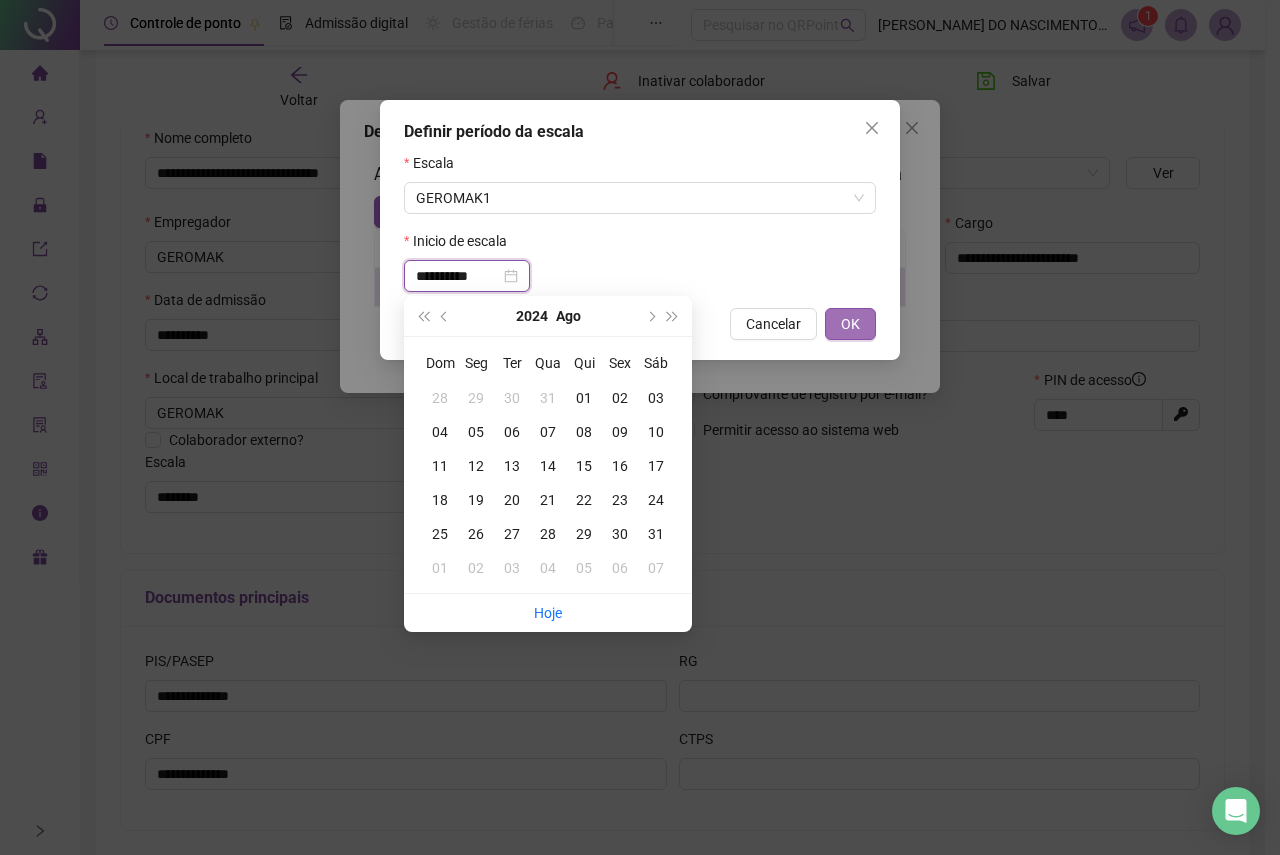type on "**********" 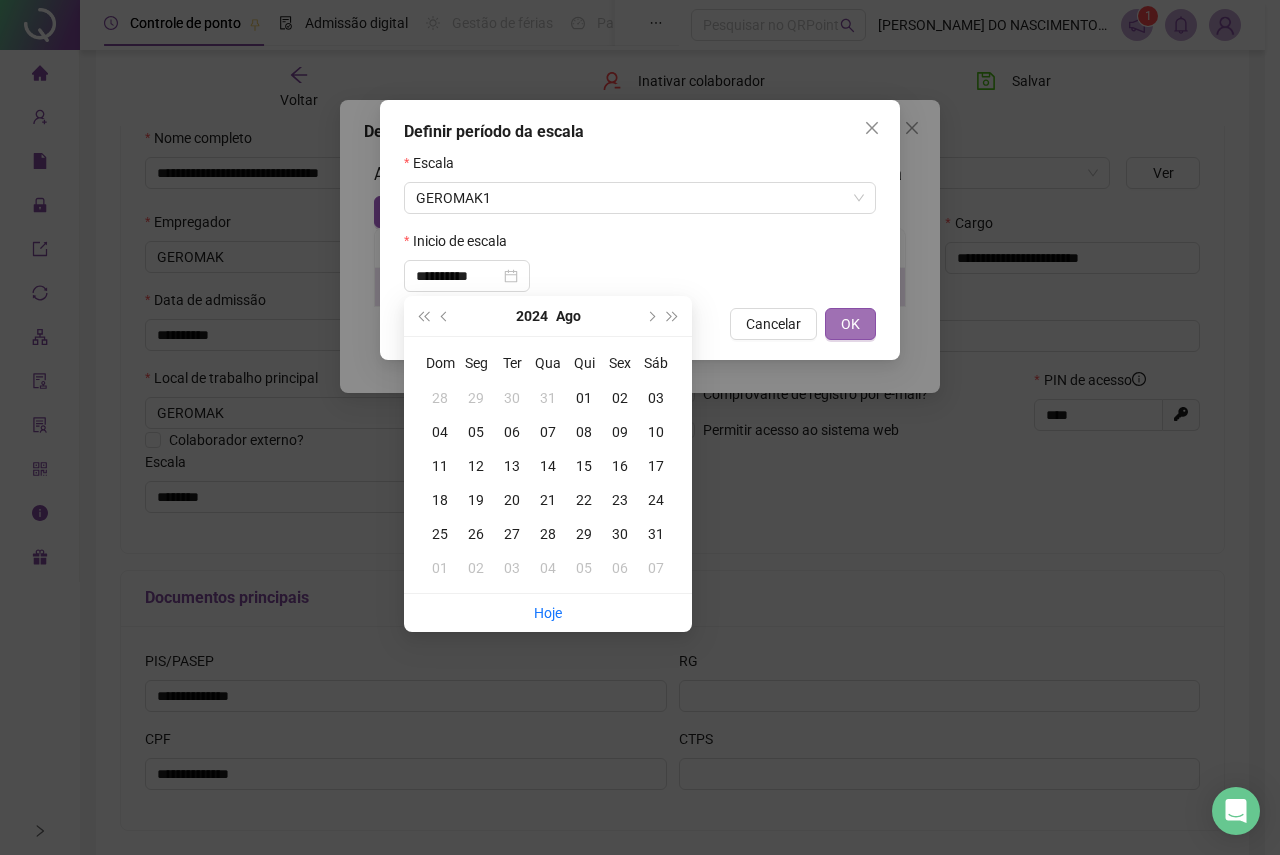 click on "OK" at bounding box center (850, 324) 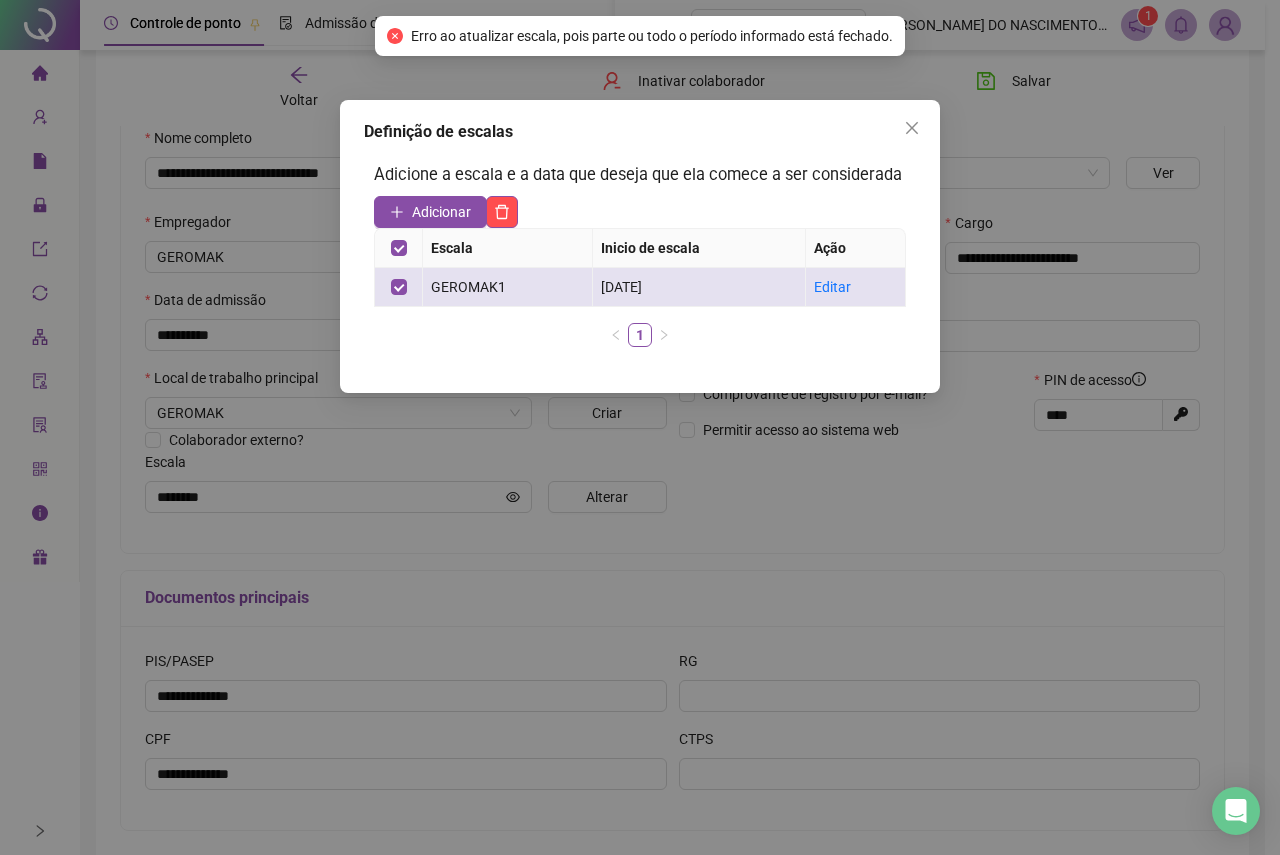 click on "Editar" at bounding box center [855, 287] 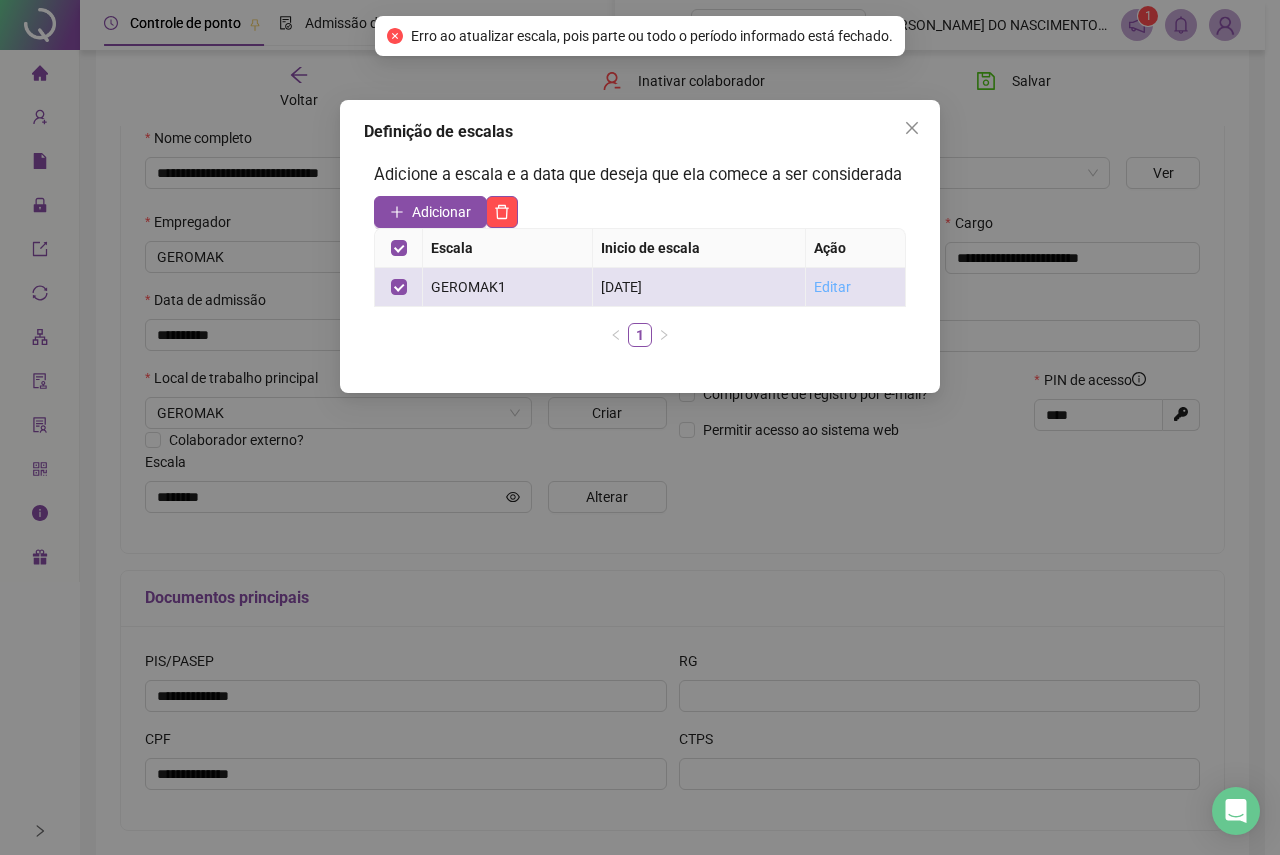 click on "Editar" at bounding box center [832, 287] 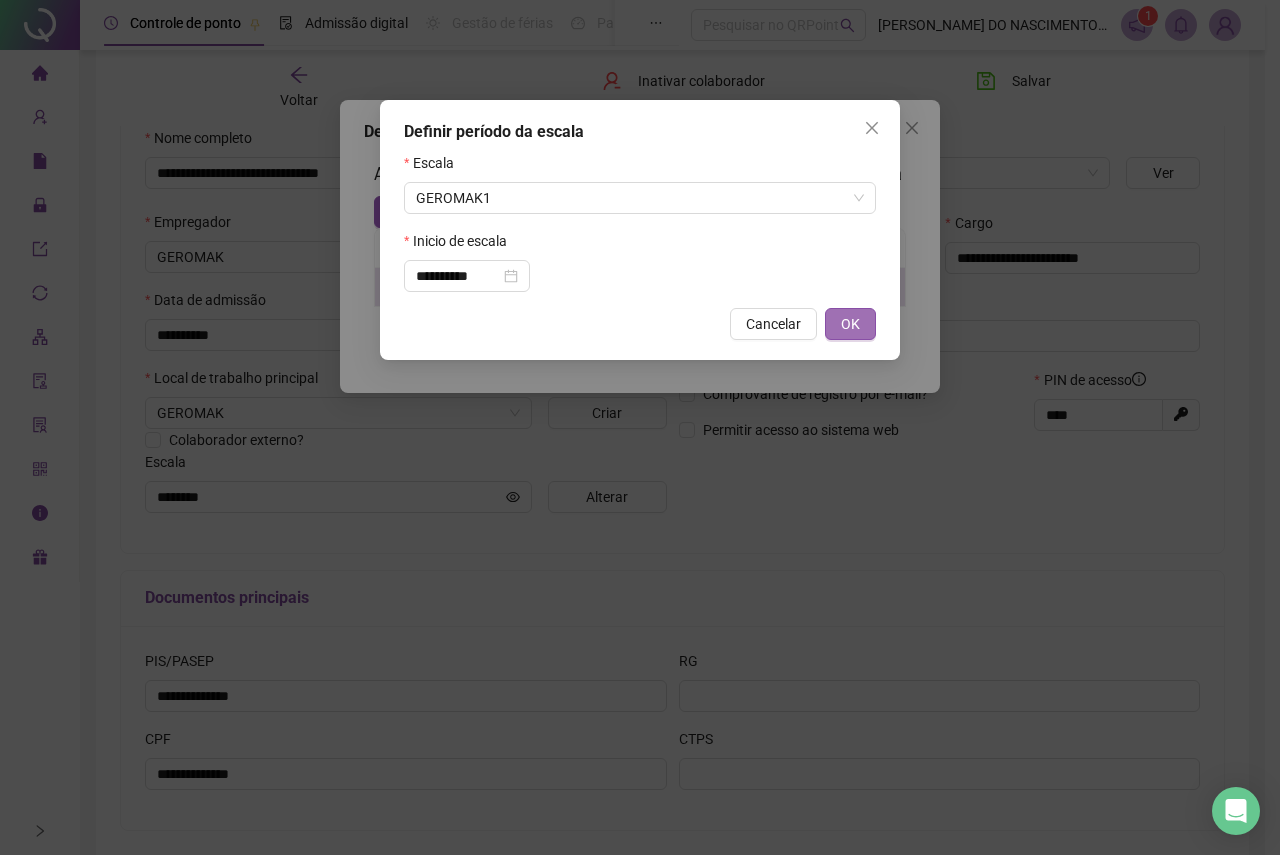 click on "OK" at bounding box center [850, 324] 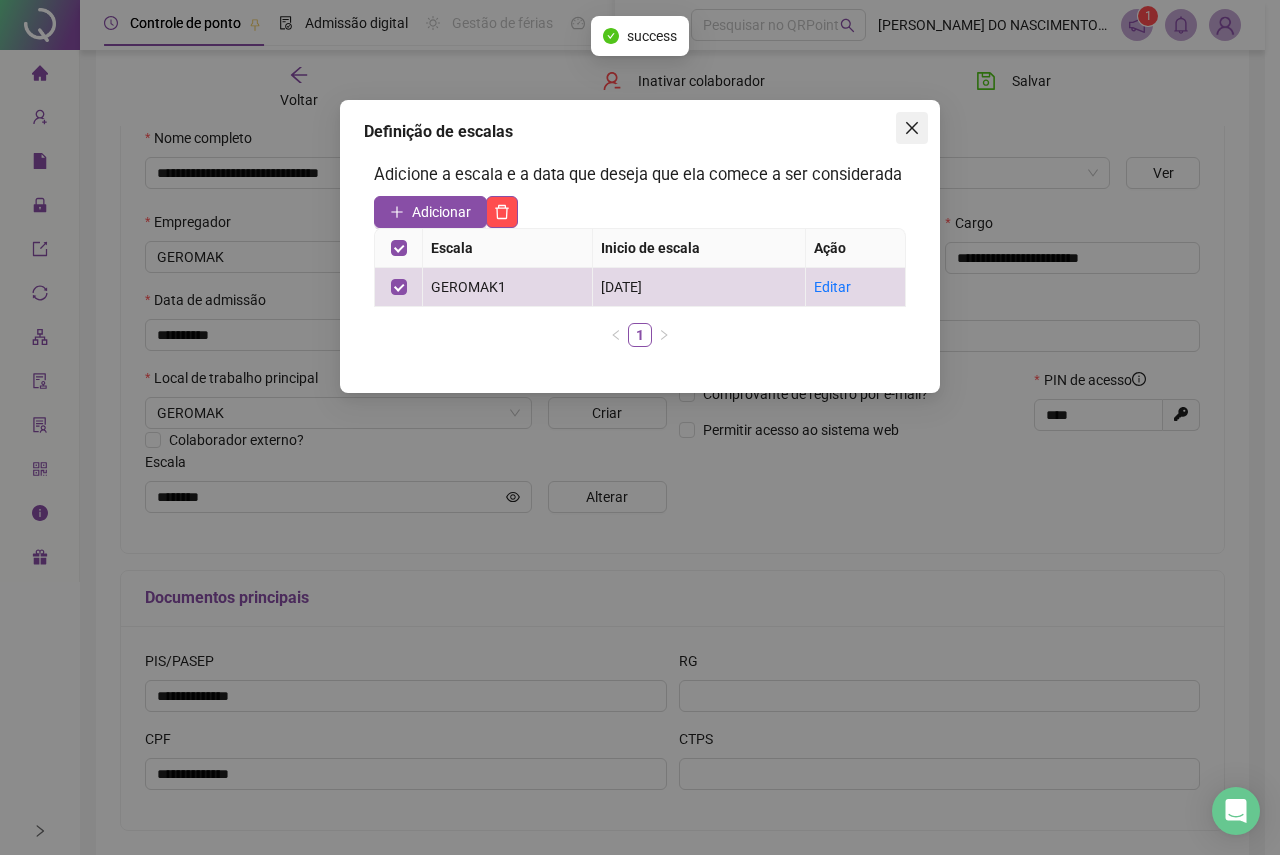 click 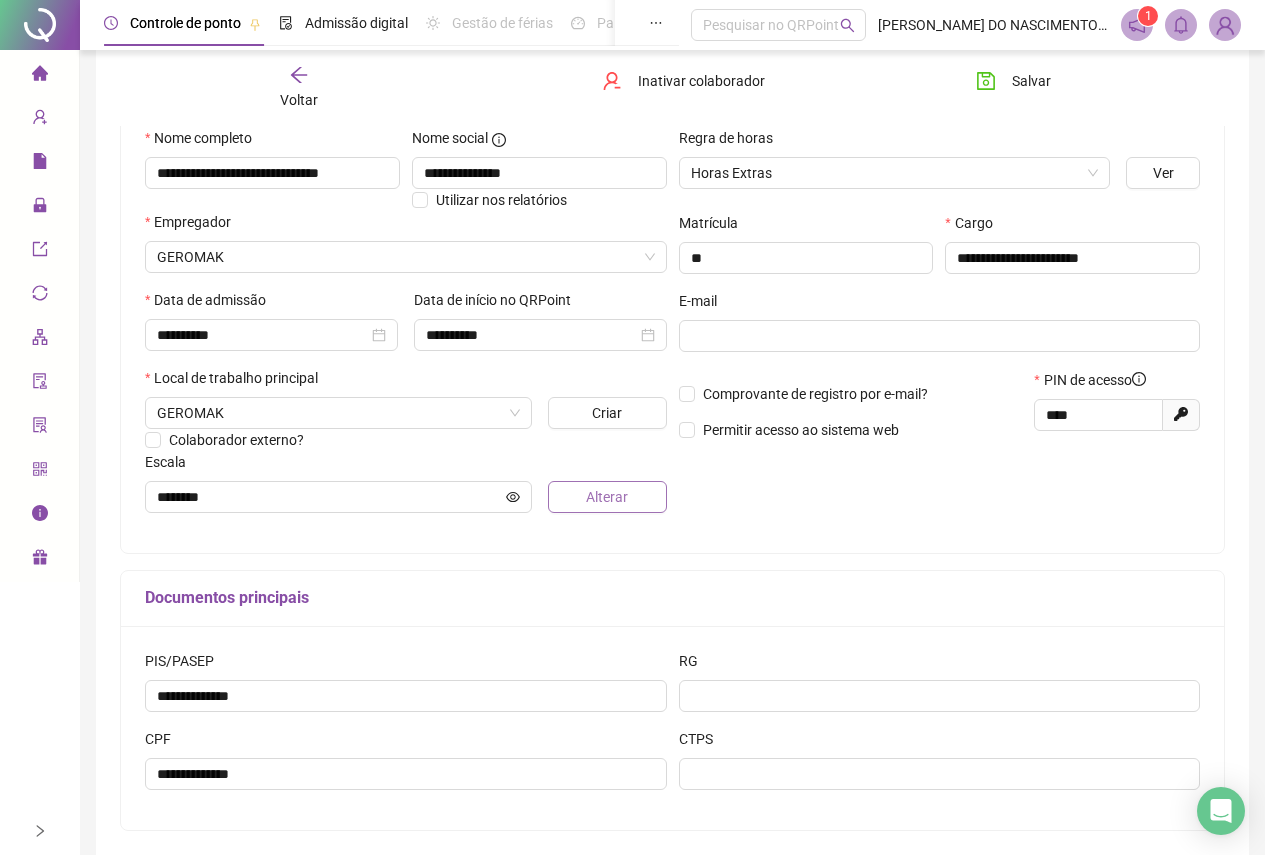 click on "Alterar" at bounding box center [607, 497] 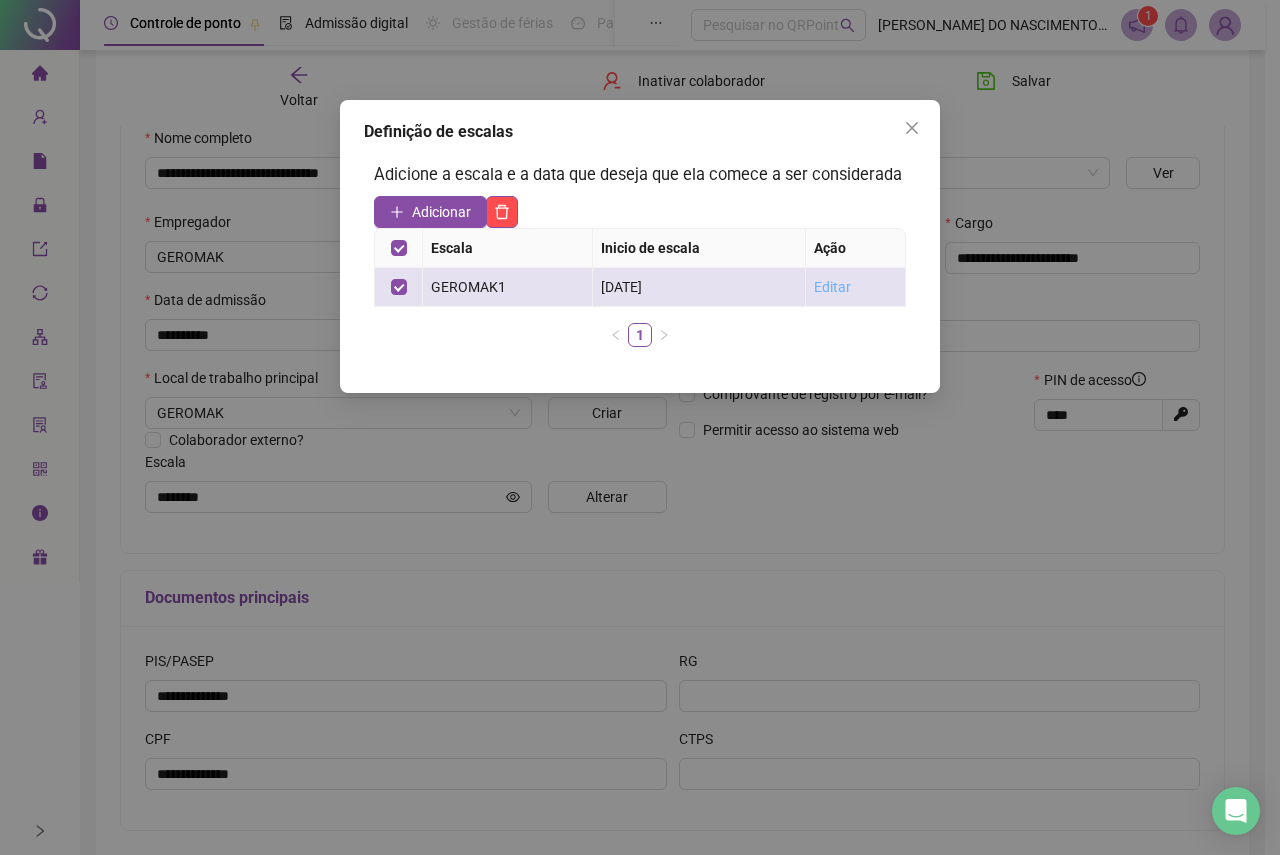 click on "Editar" at bounding box center [832, 287] 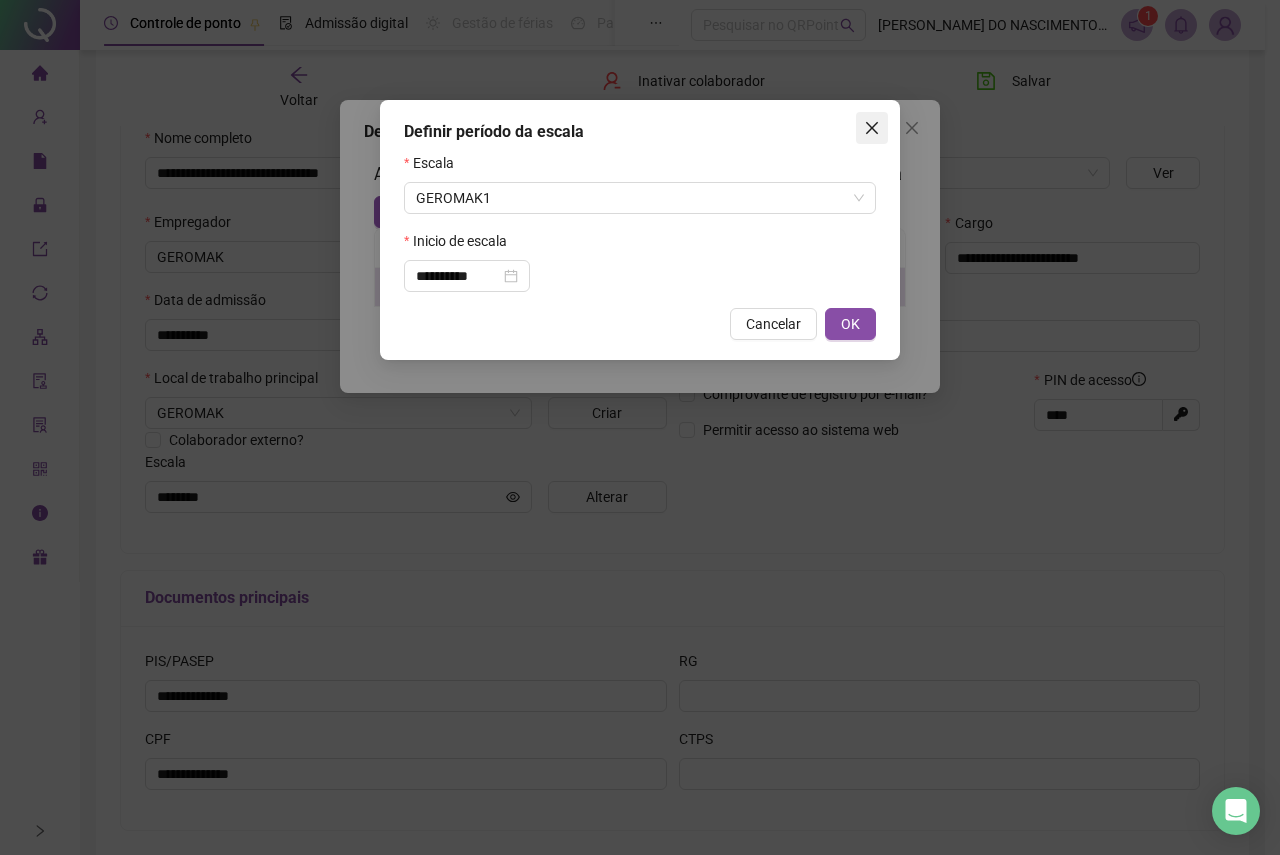 click at bounding box center [872, 128] 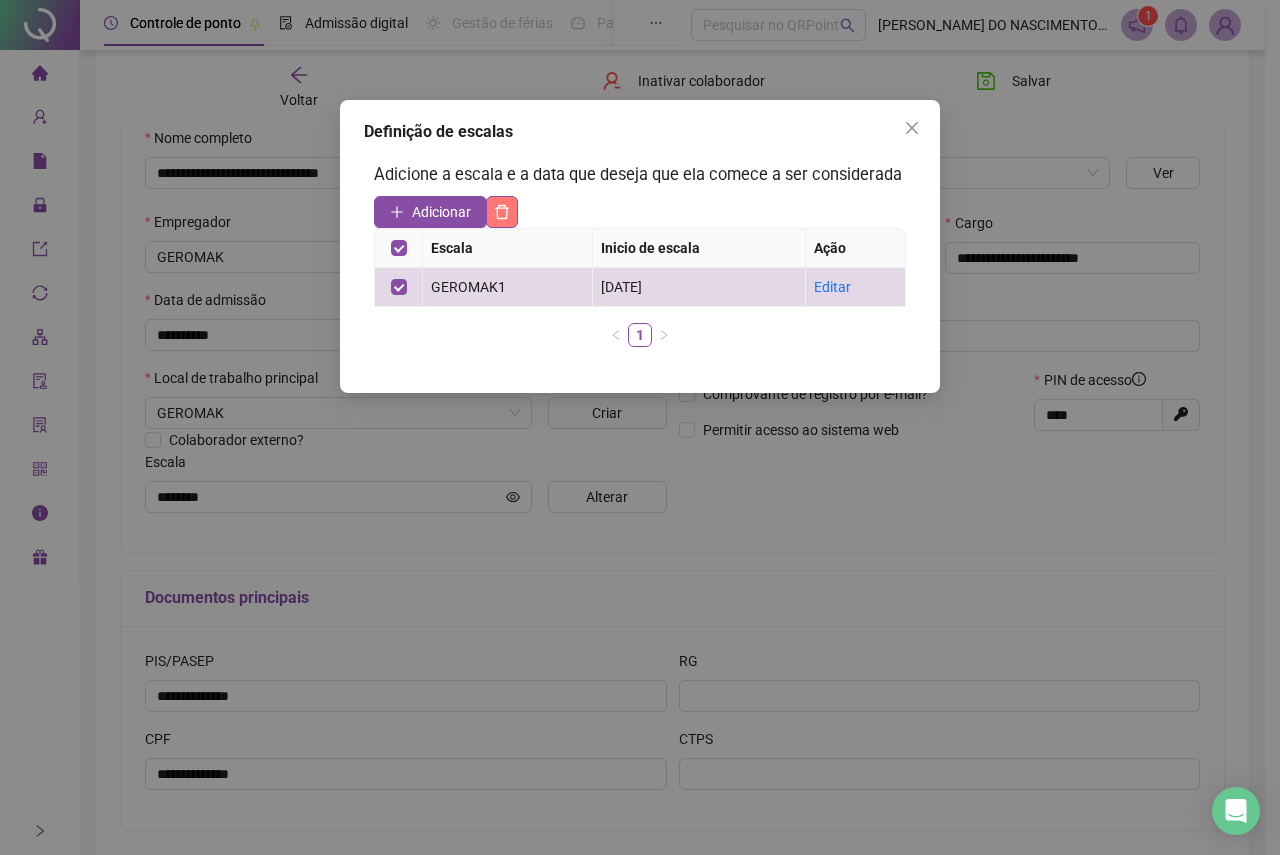 click 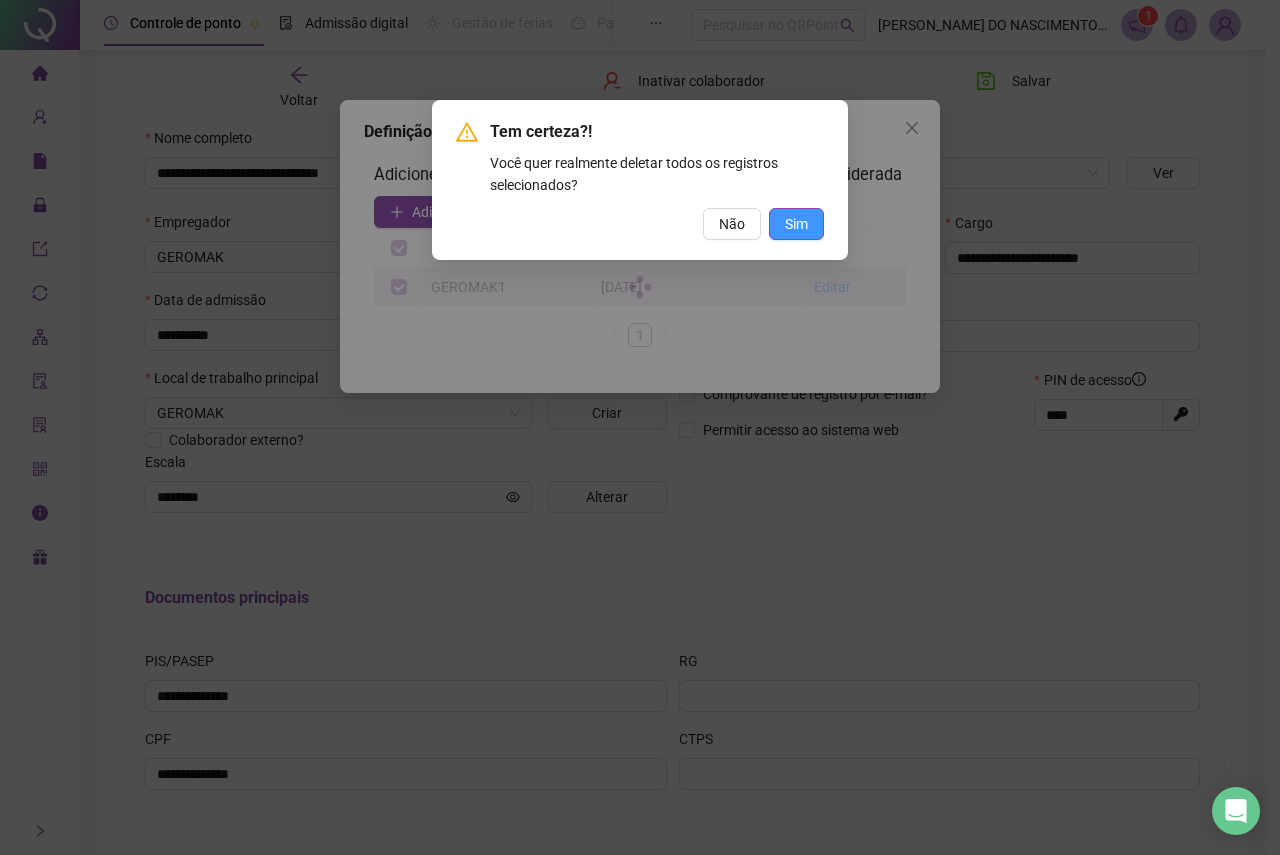 click on "Sim" at bounding box center (796, 224) 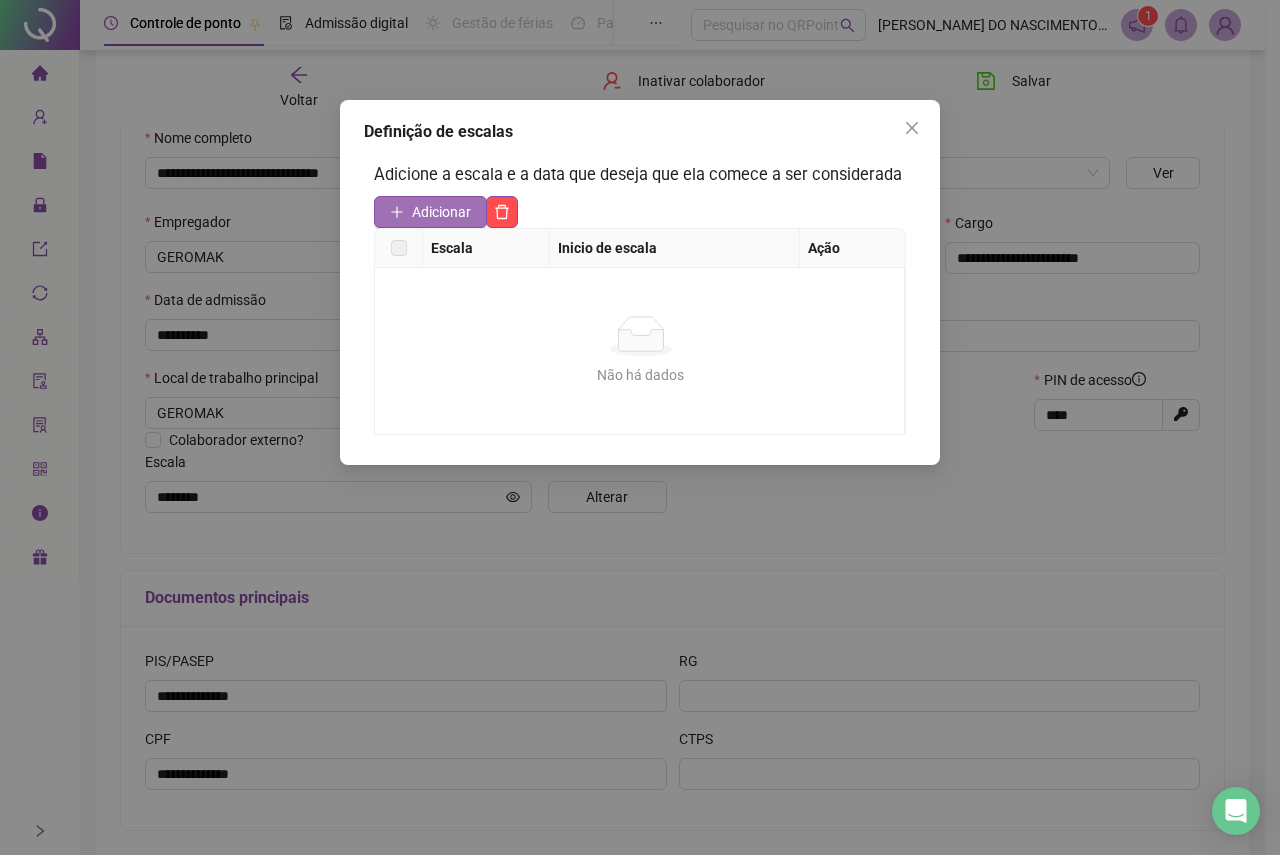 click on "Adicionar" at bounding box center [441, 212] 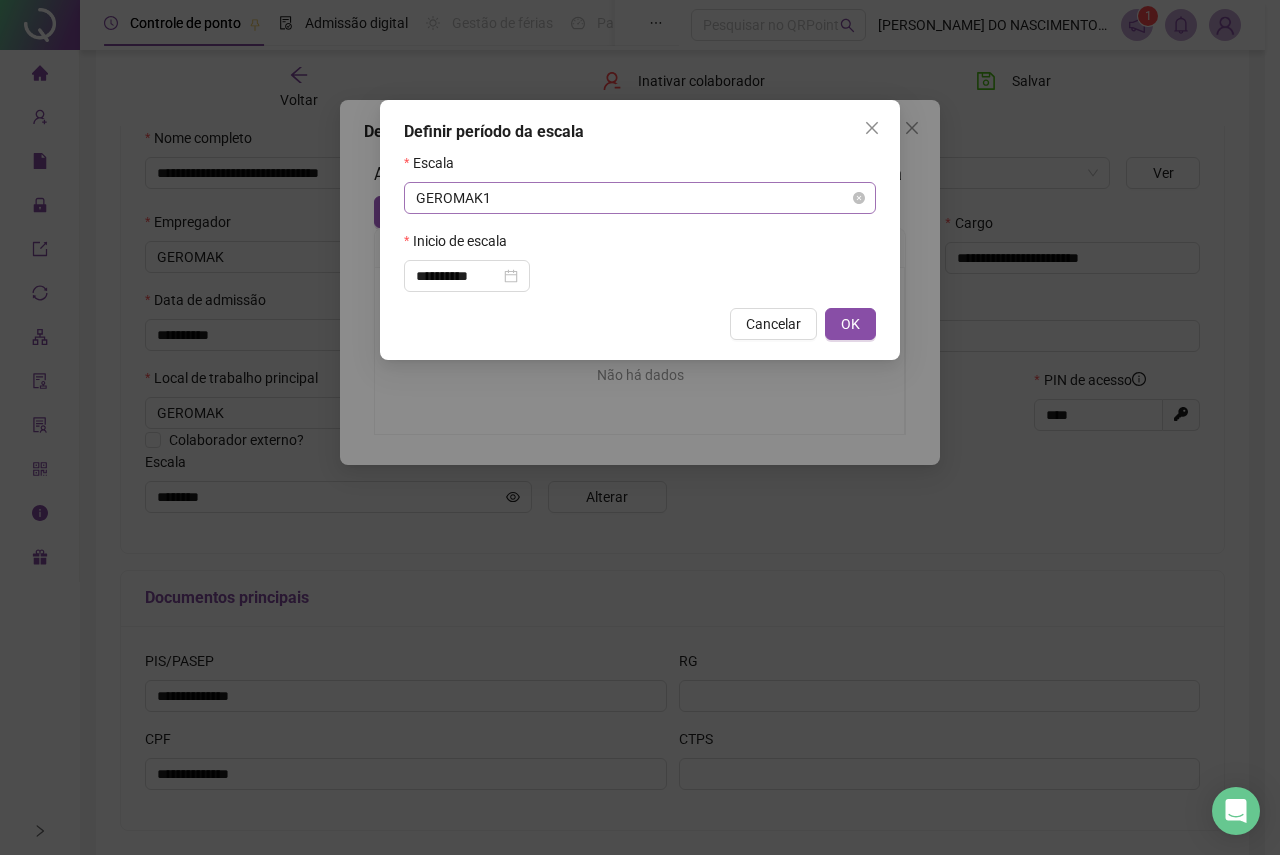 click on "GEROMAK1" at bounding box center (640, 198) 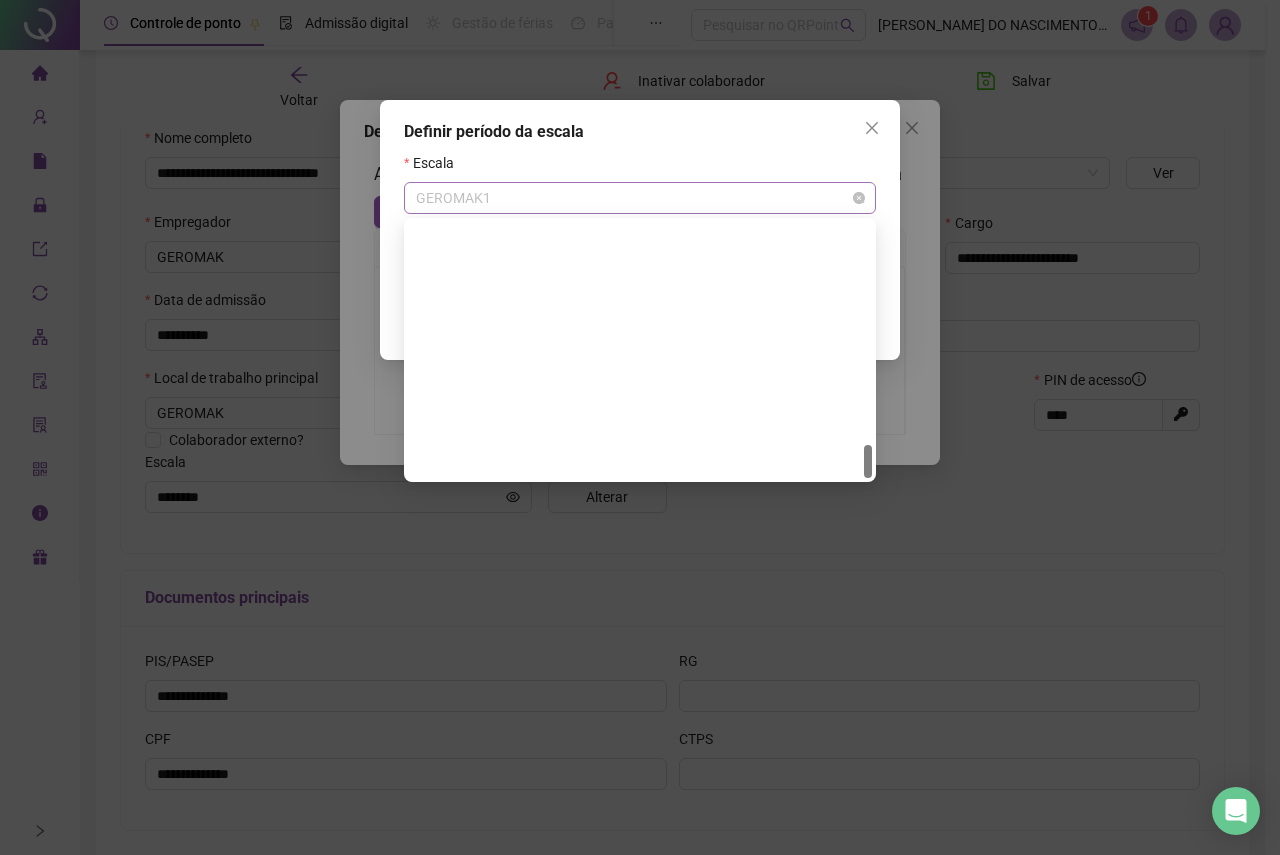 scroll, scrollTop: 1728, scrollLeft: 0, axis: vertical 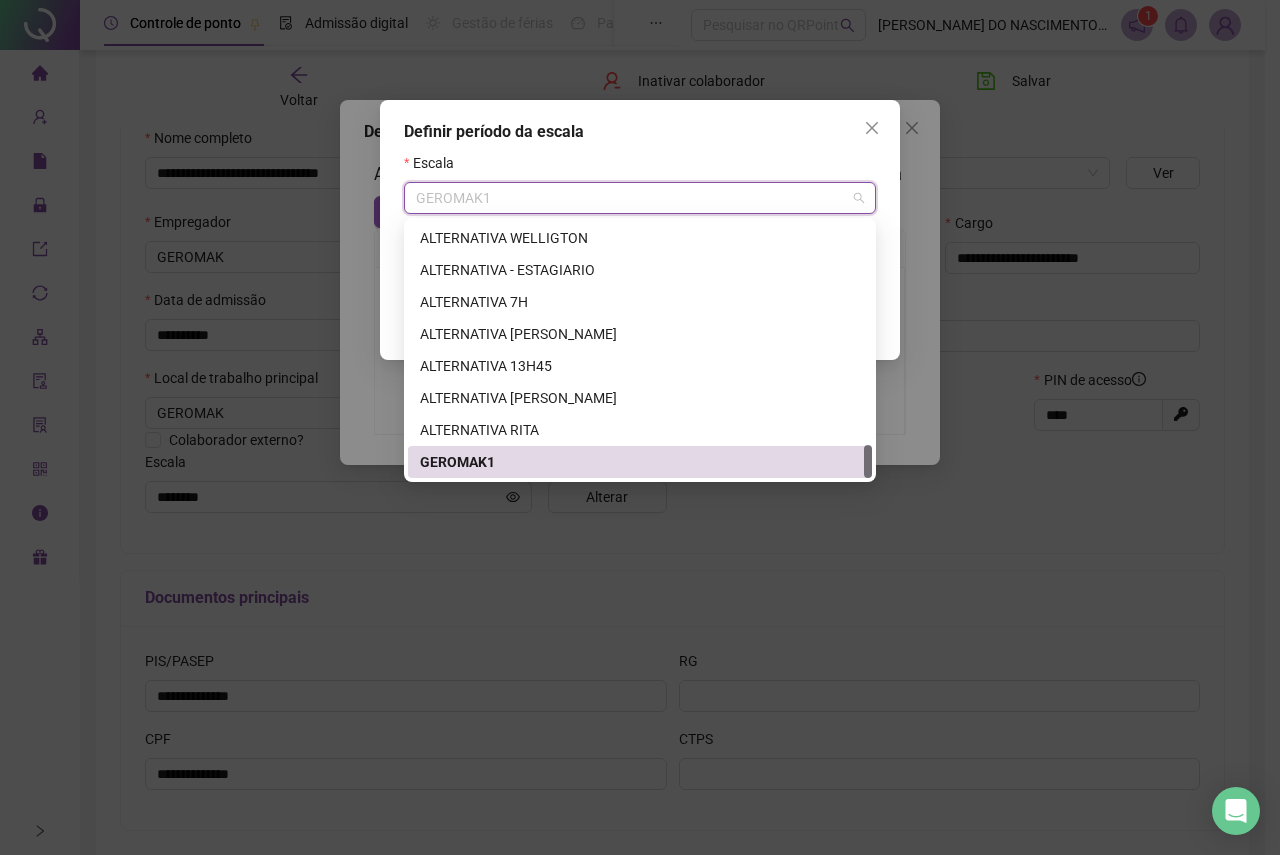 click on "GEROMAK1" at bounding box center (640, 462) 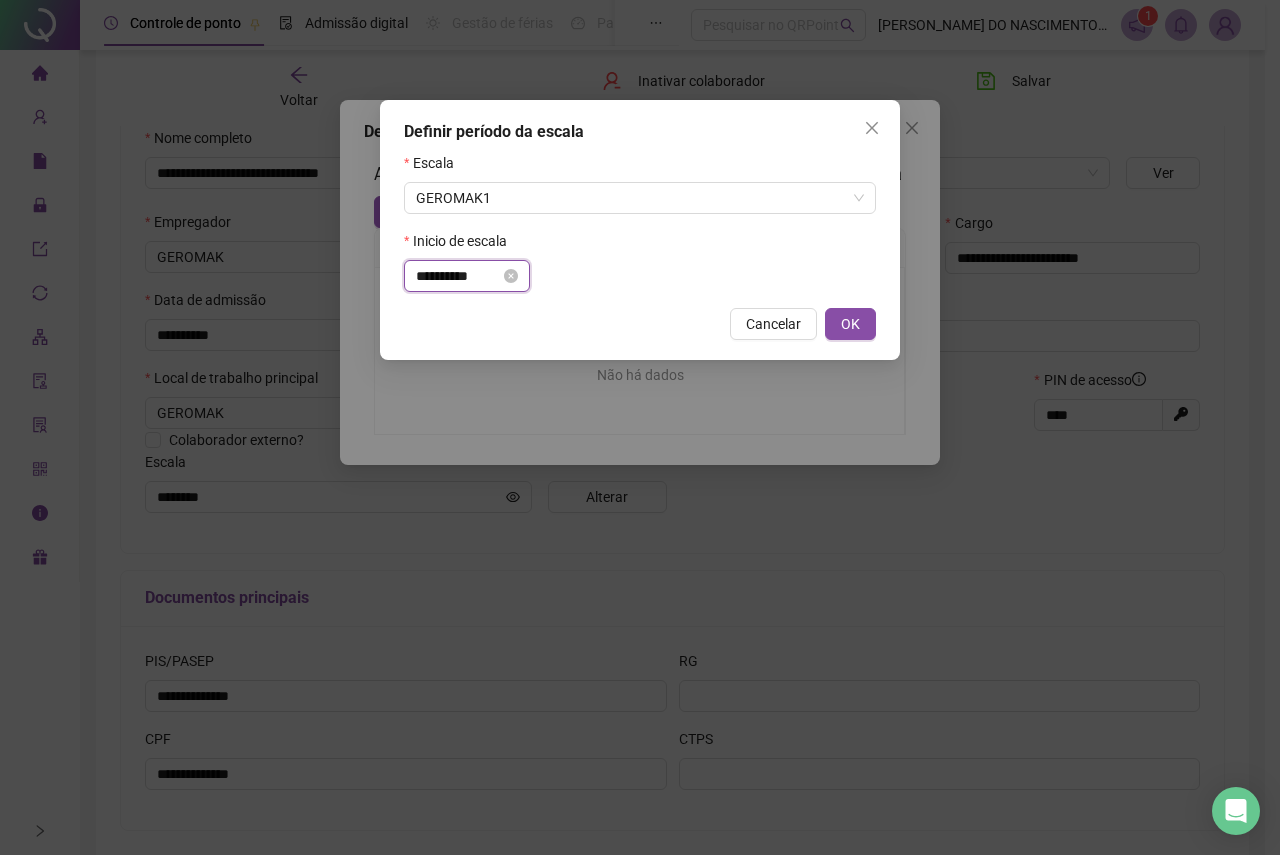 click on "**********" at bounding box center [458, 276] 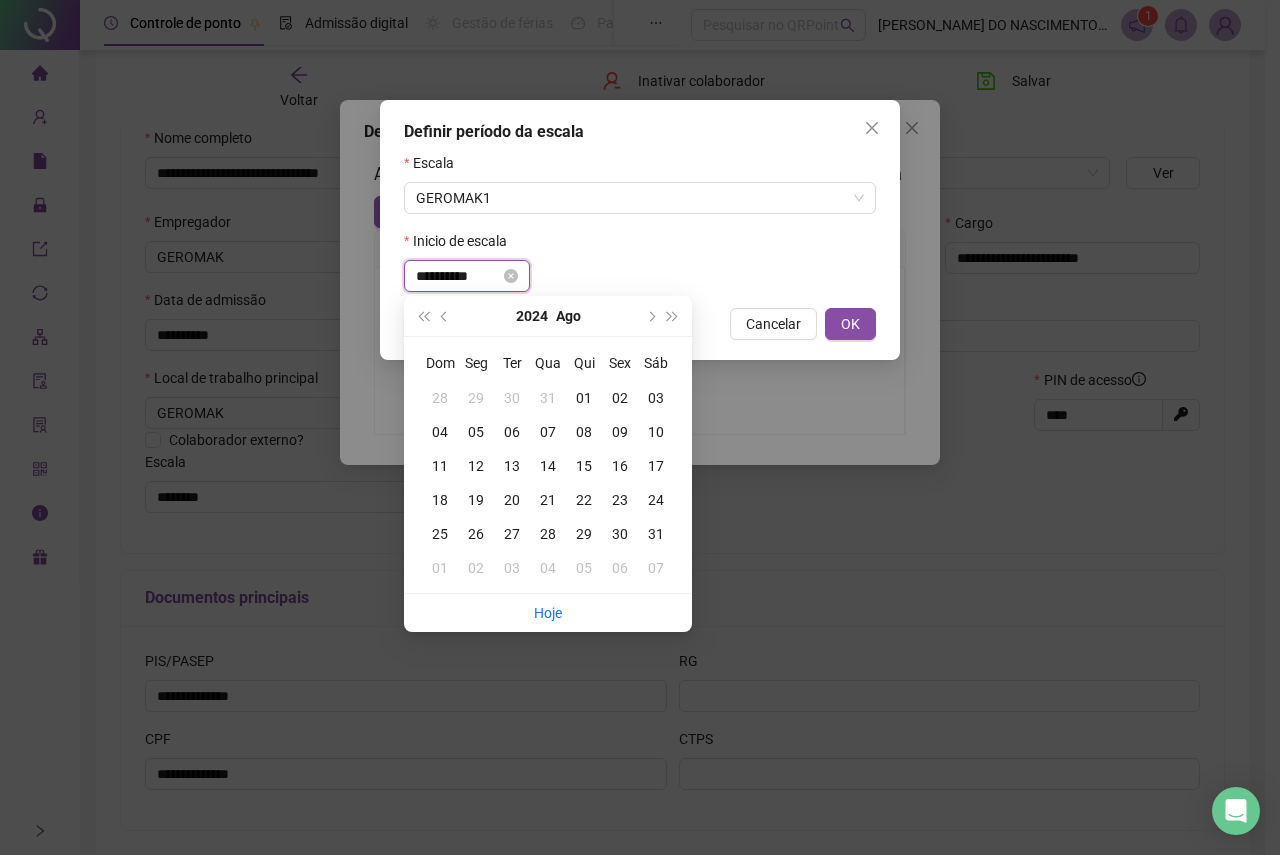click on "**********" at bounding box center [458, 276] 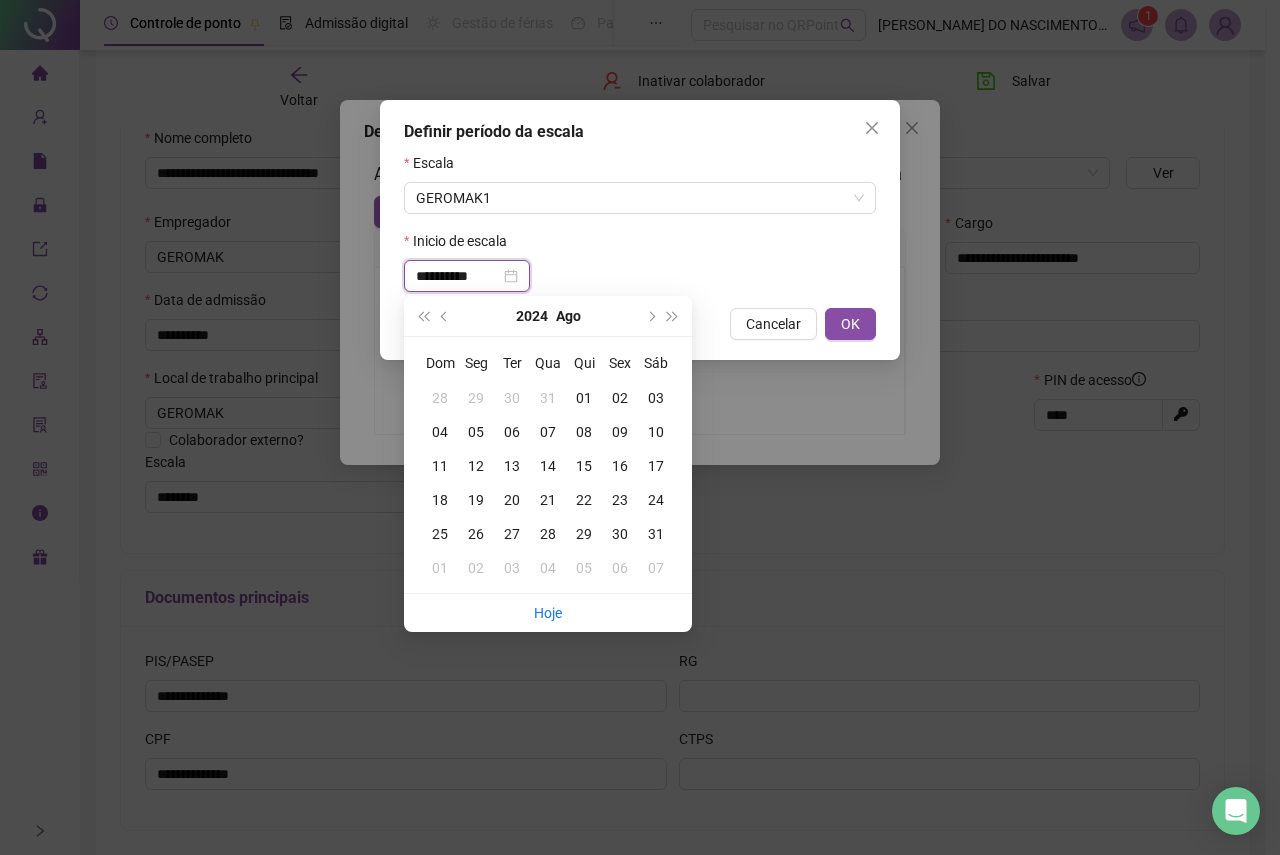 drag, startPoint x: 501, startPoint y: 278, endPoint x: 403, endPoint y: 266, distance: 98.731964 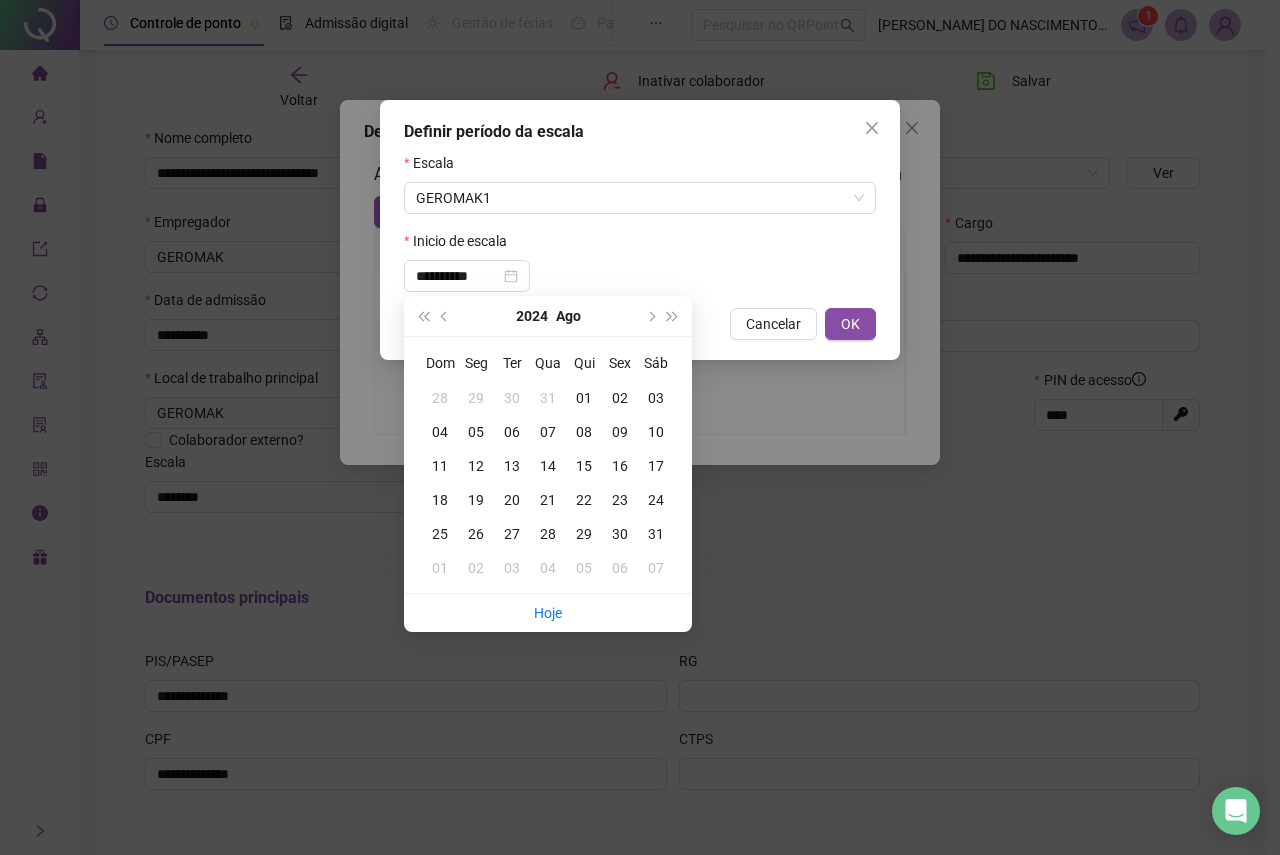 click on "Inicio de escala" at bounding box center [640, 245] 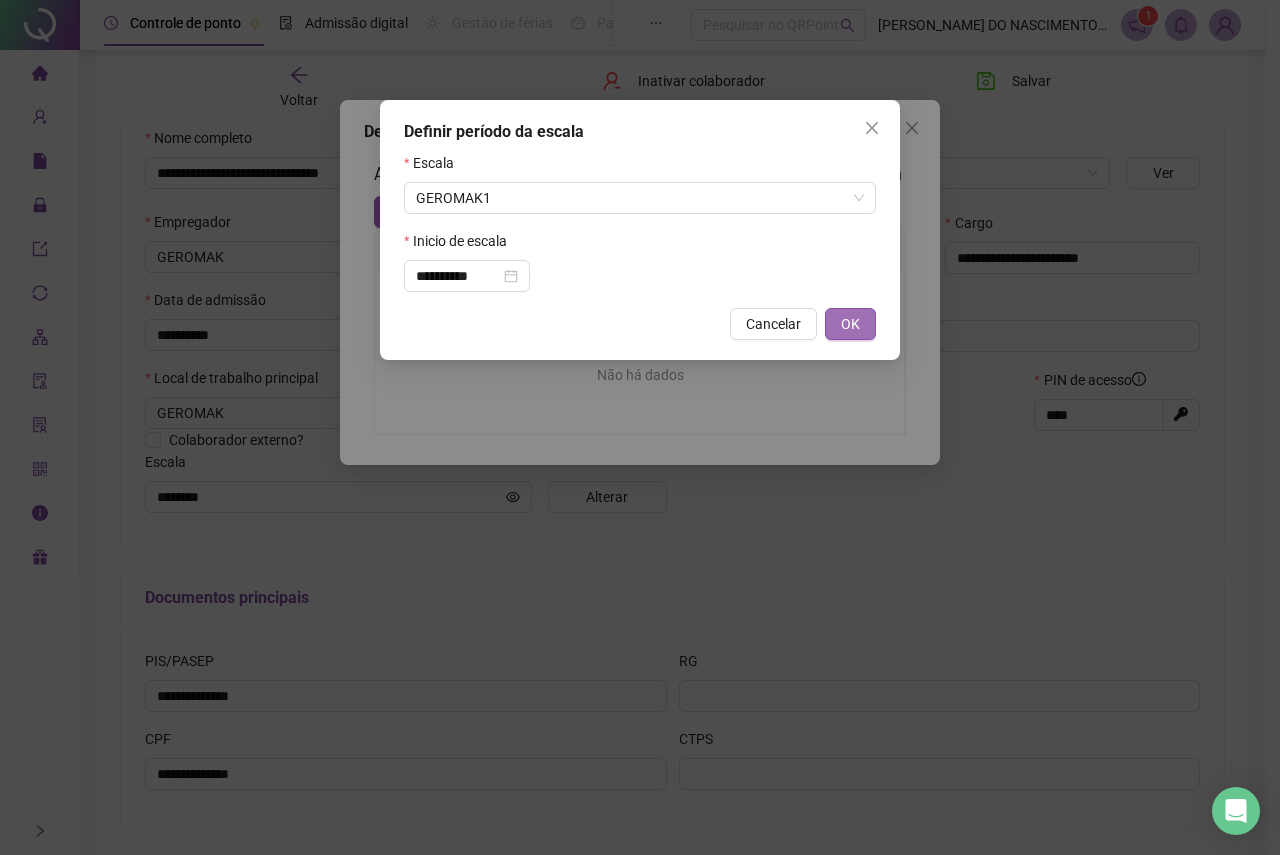 click on "OK" at bounding box center (850, 324) 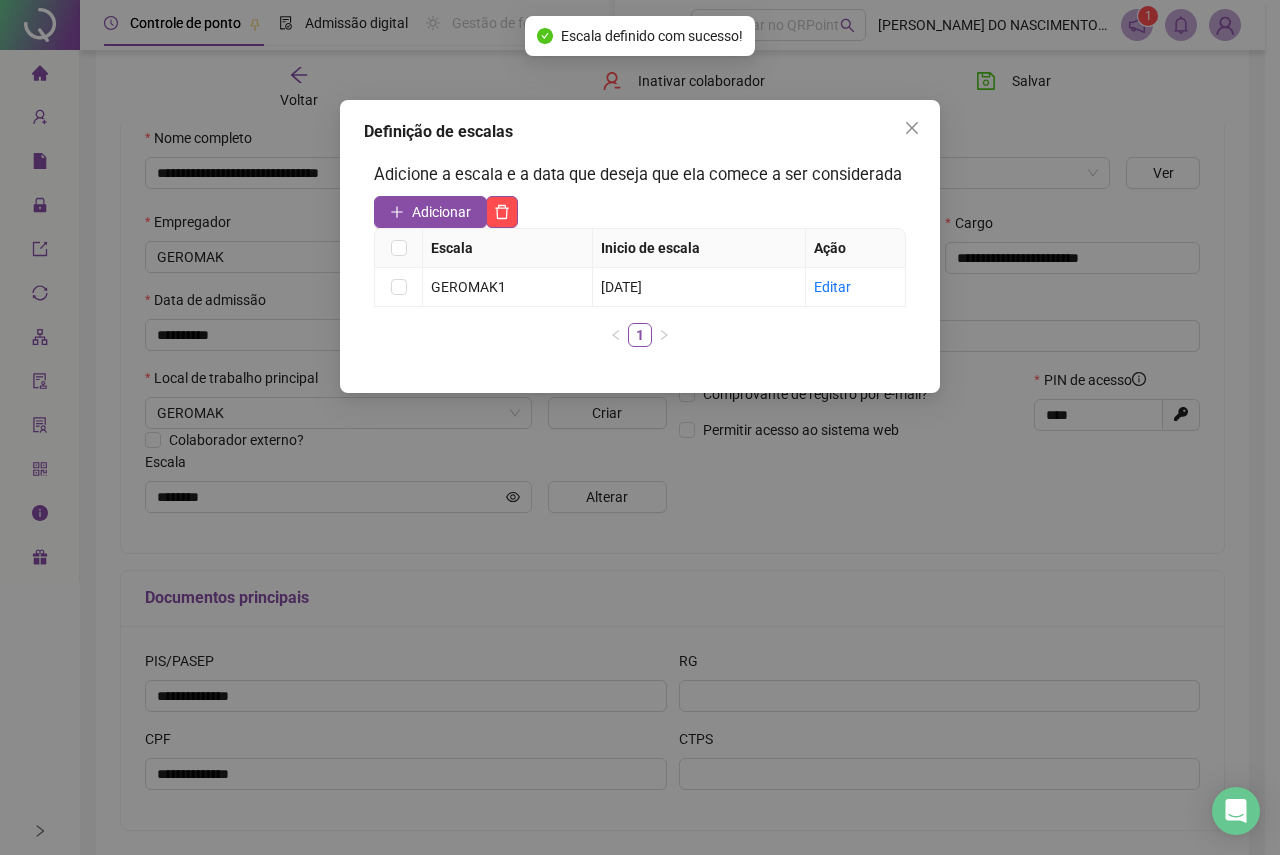 click 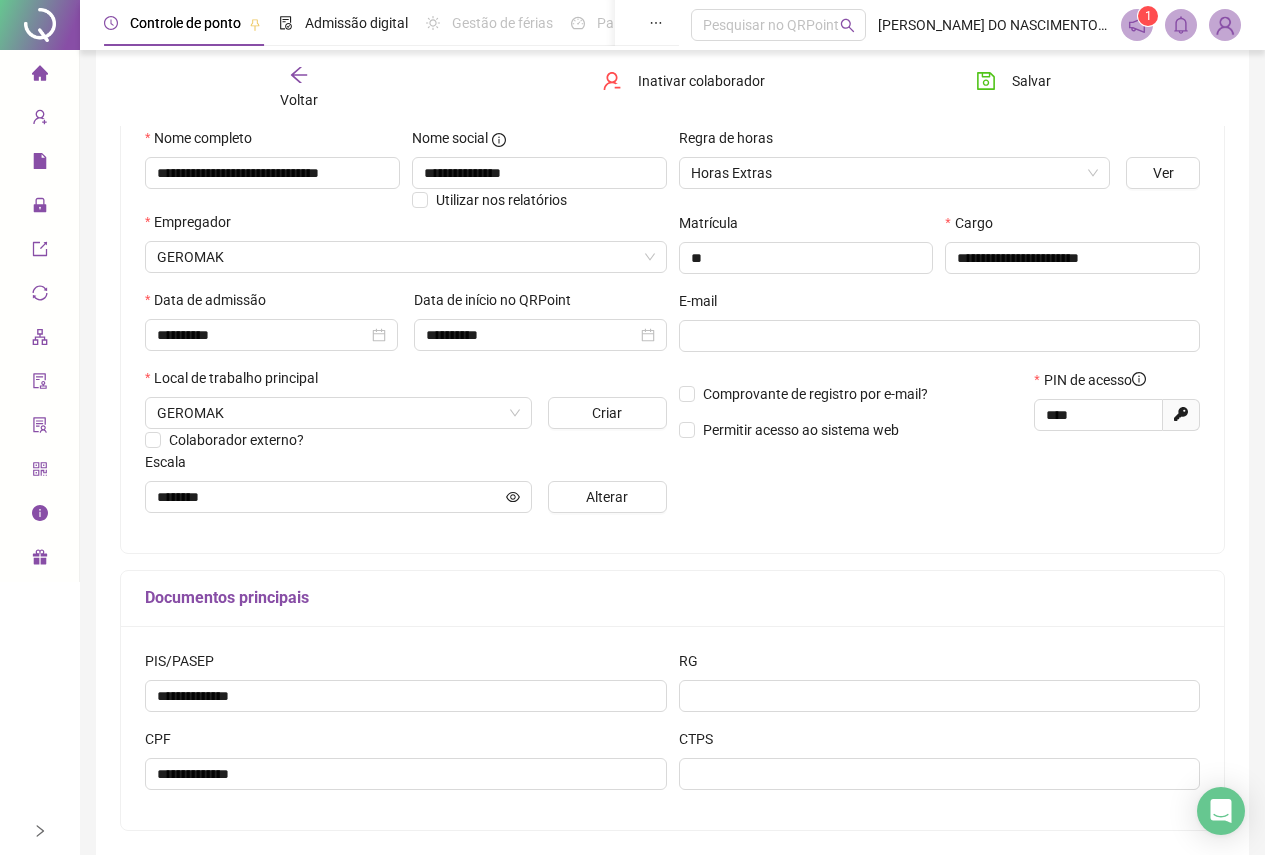 click on "**********" at bounding box center (406, 328) 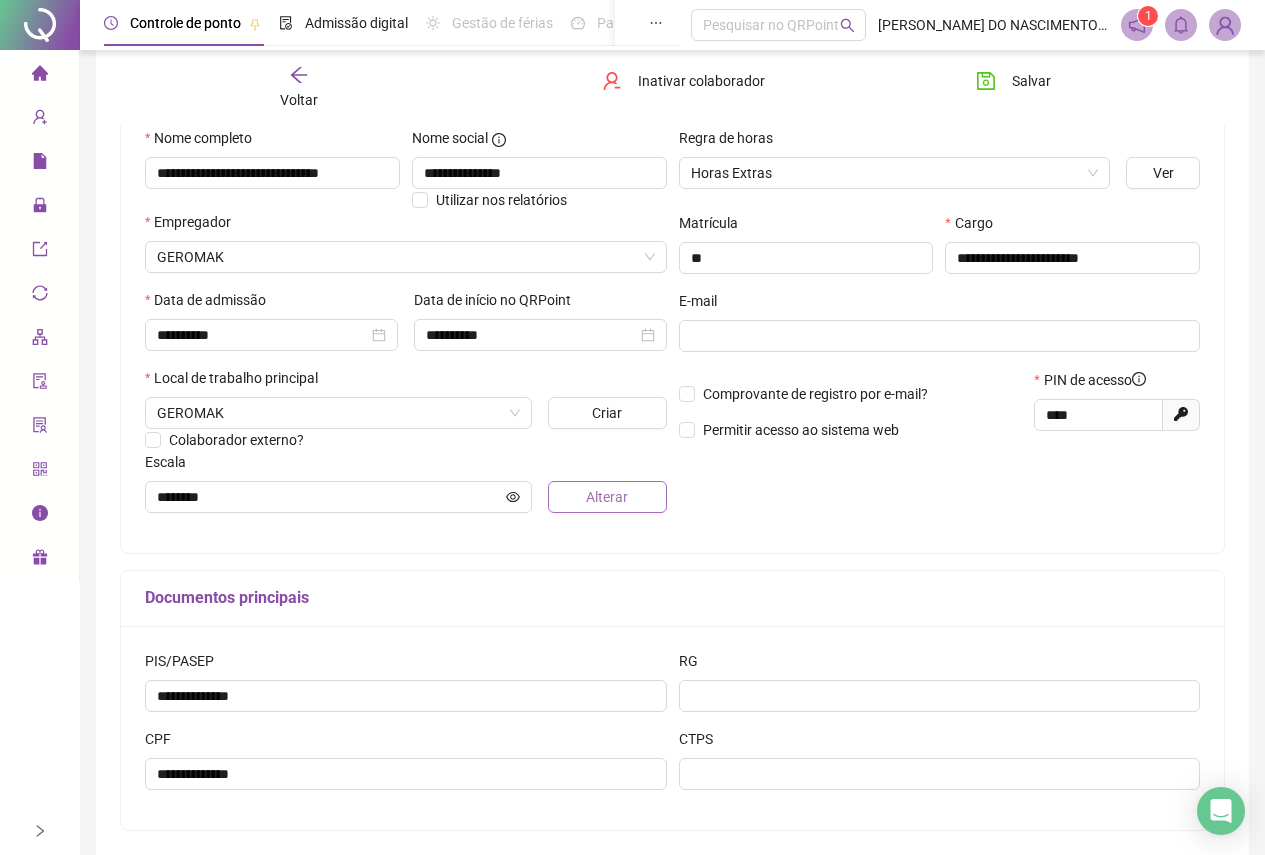 click on "Alterar" at bounding box center [607, 497] 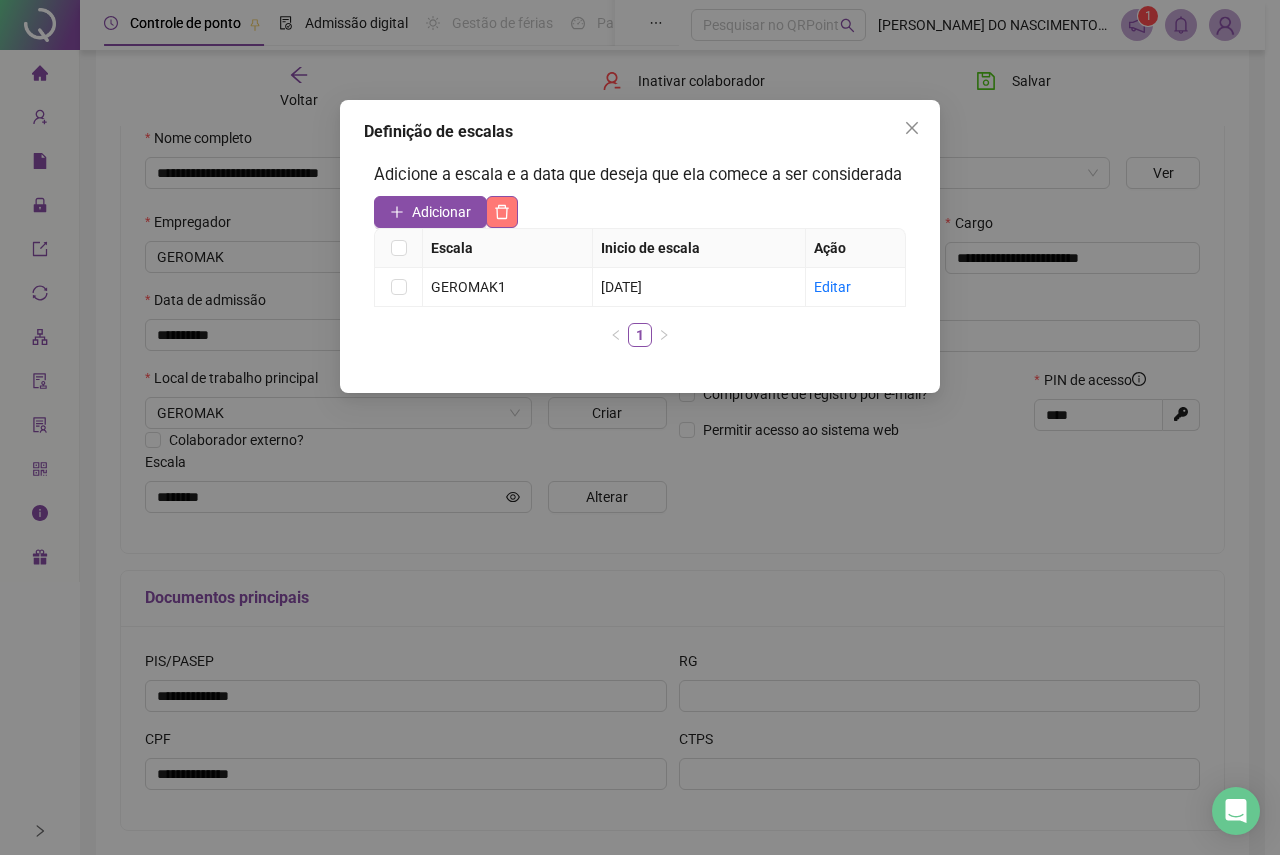 click 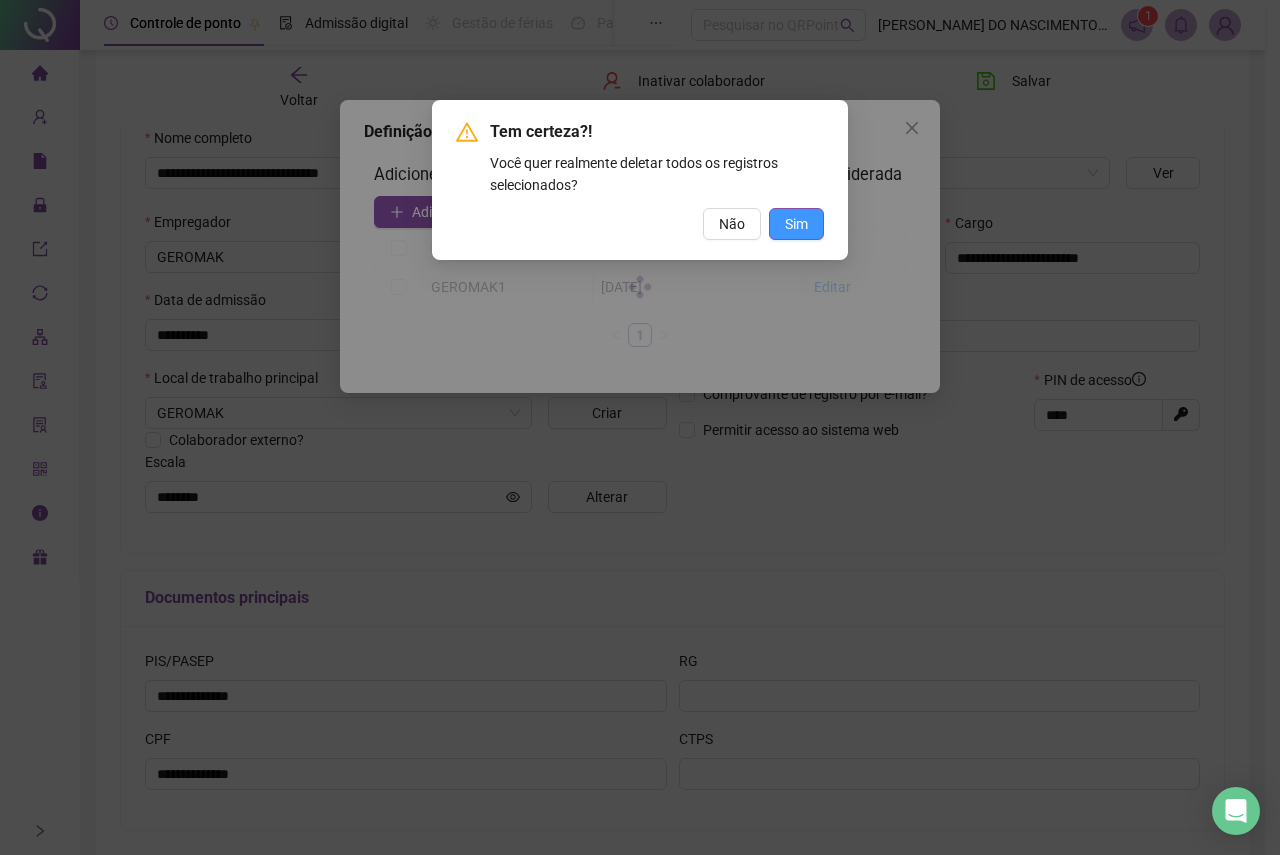 click on "Sim" at bounding box center [796, 224] 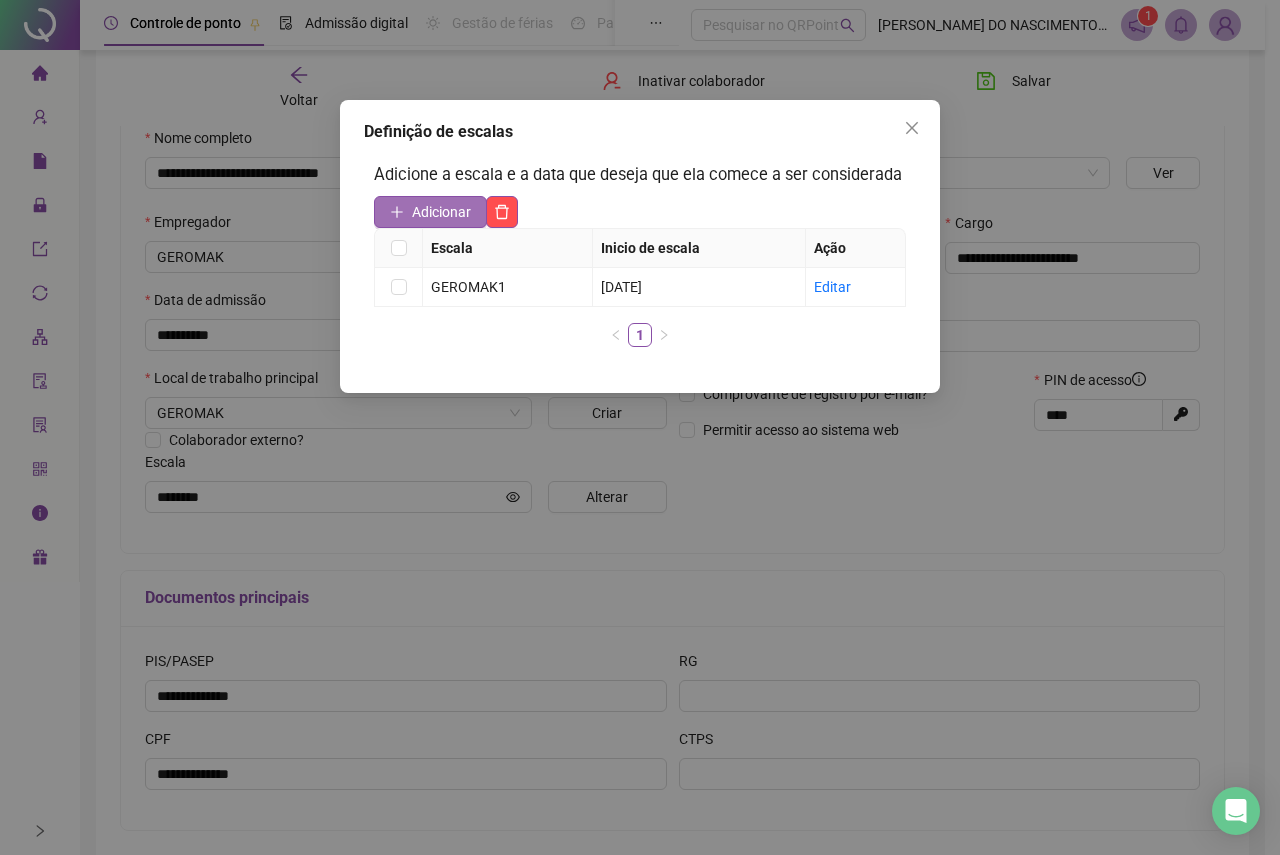 click on "Adicionar" at bounding box center (441, 212) 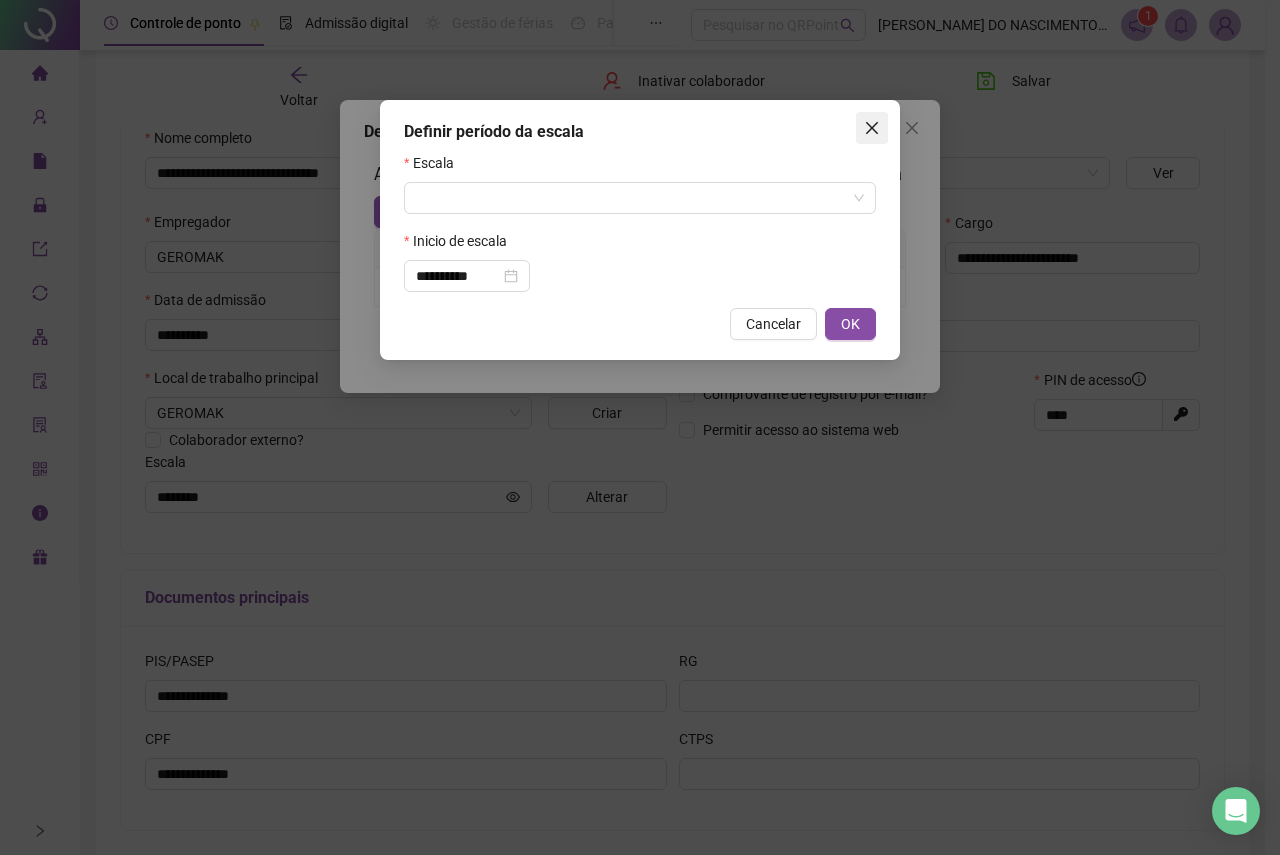 click 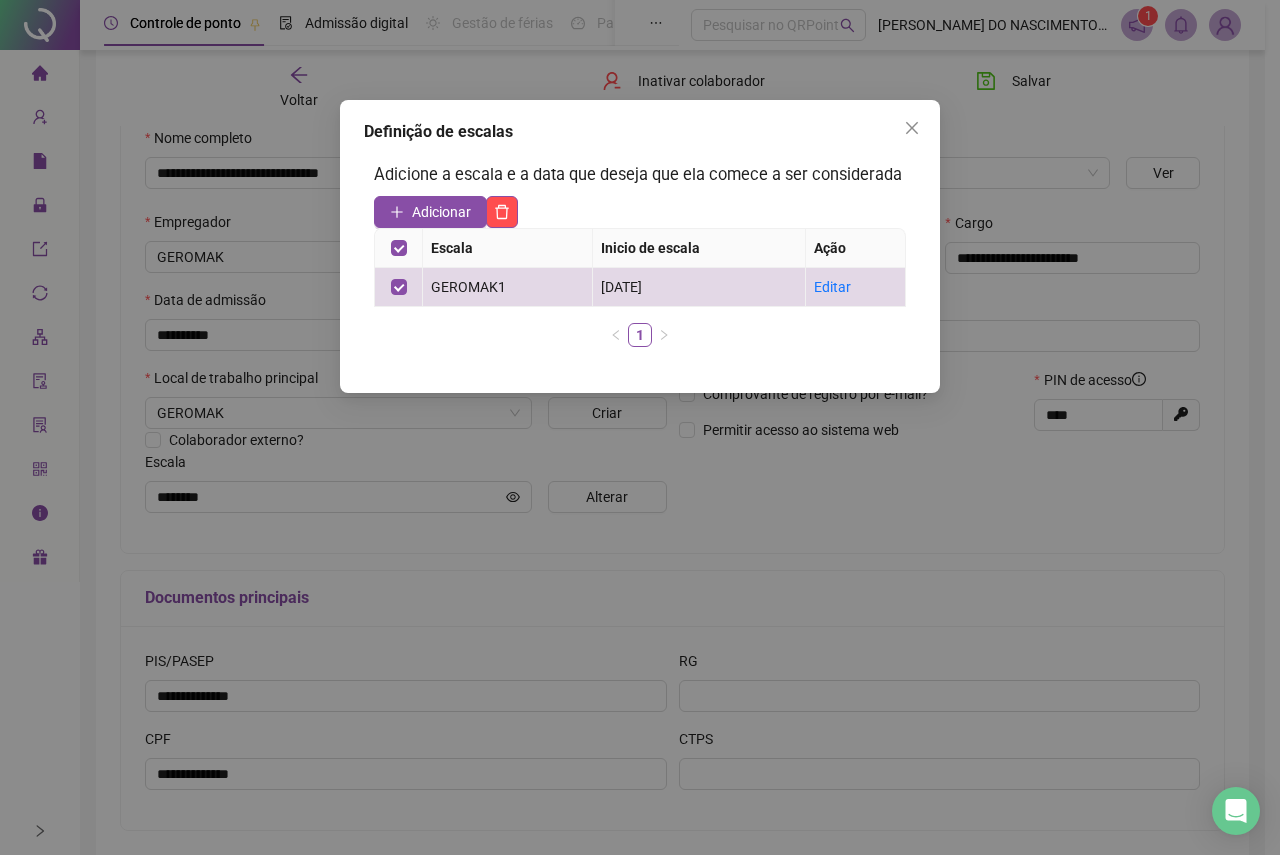 click at bounding box center [549, 212] 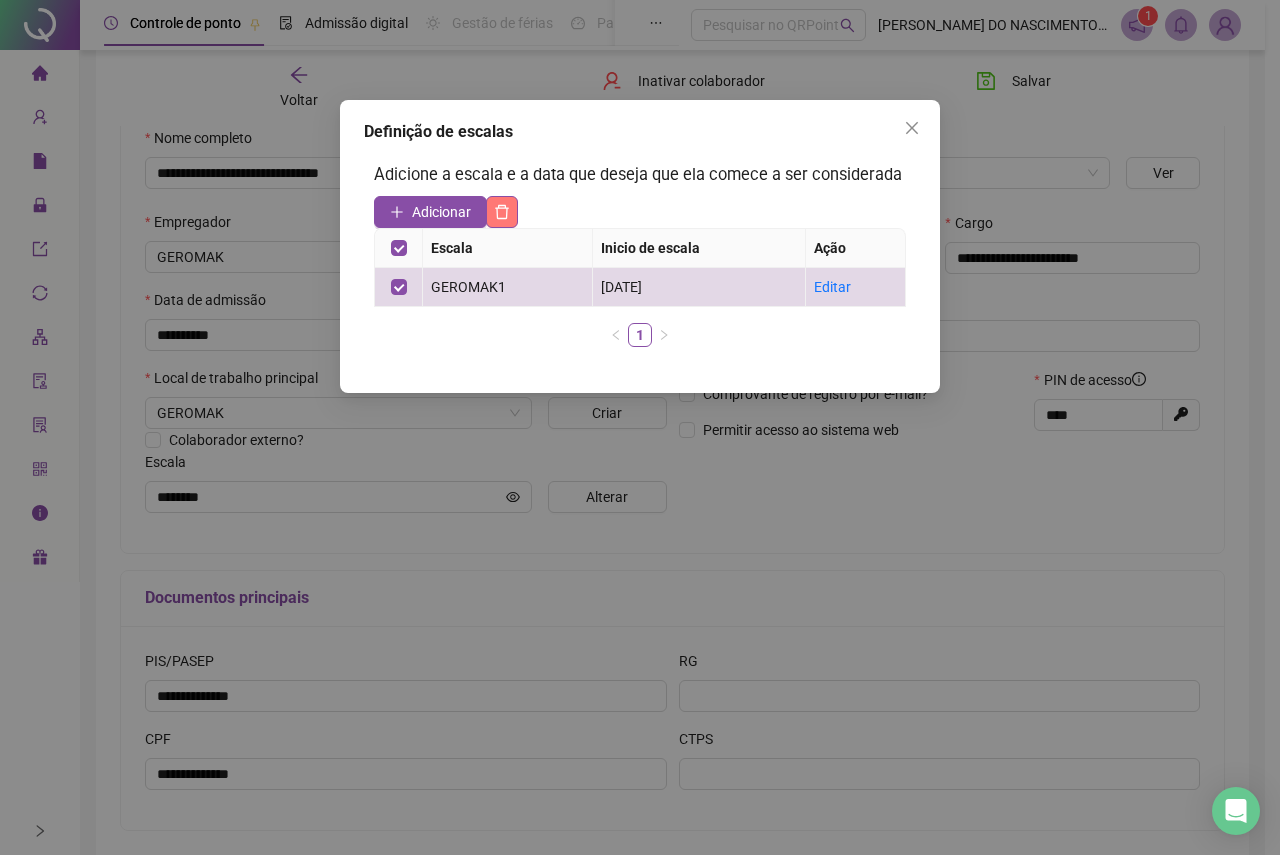 click 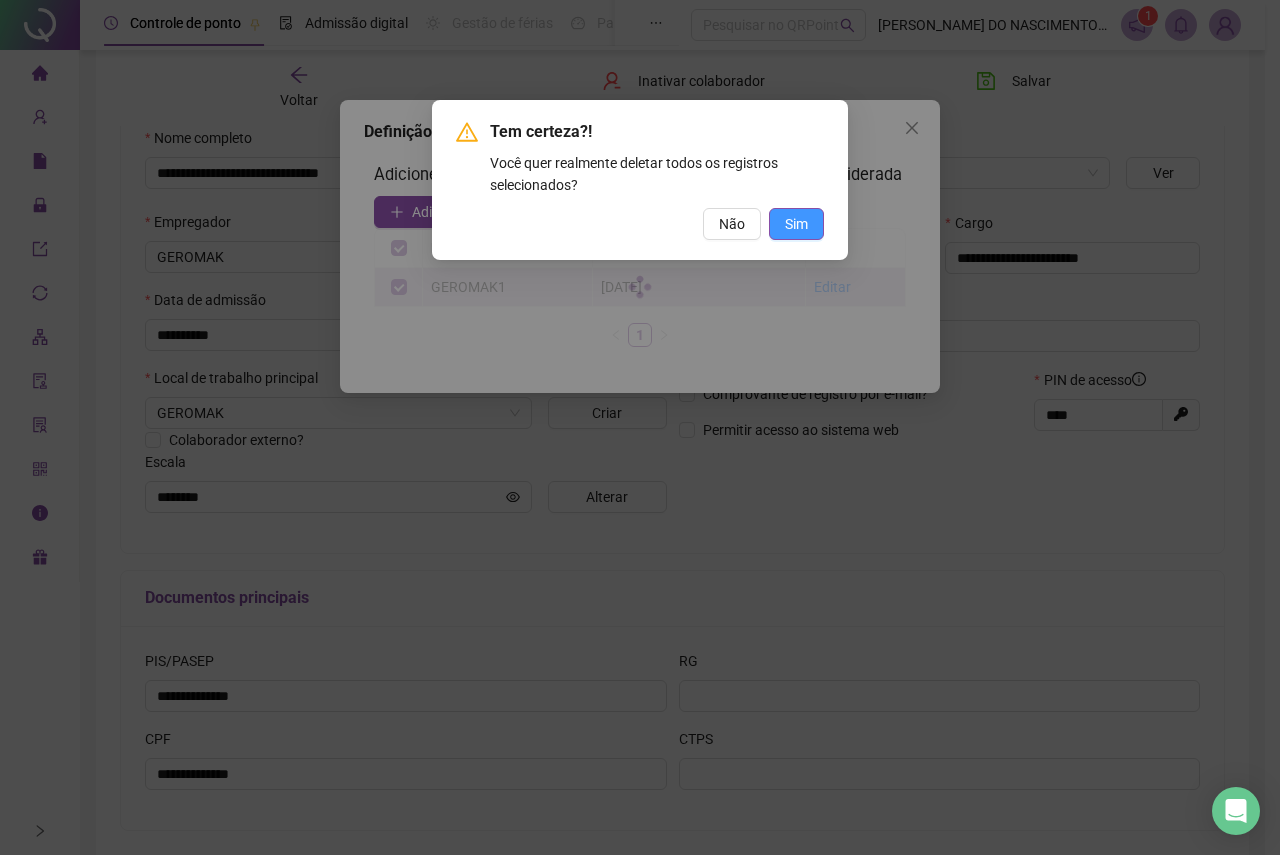click on "Sim" at bounding box center [796, 224] 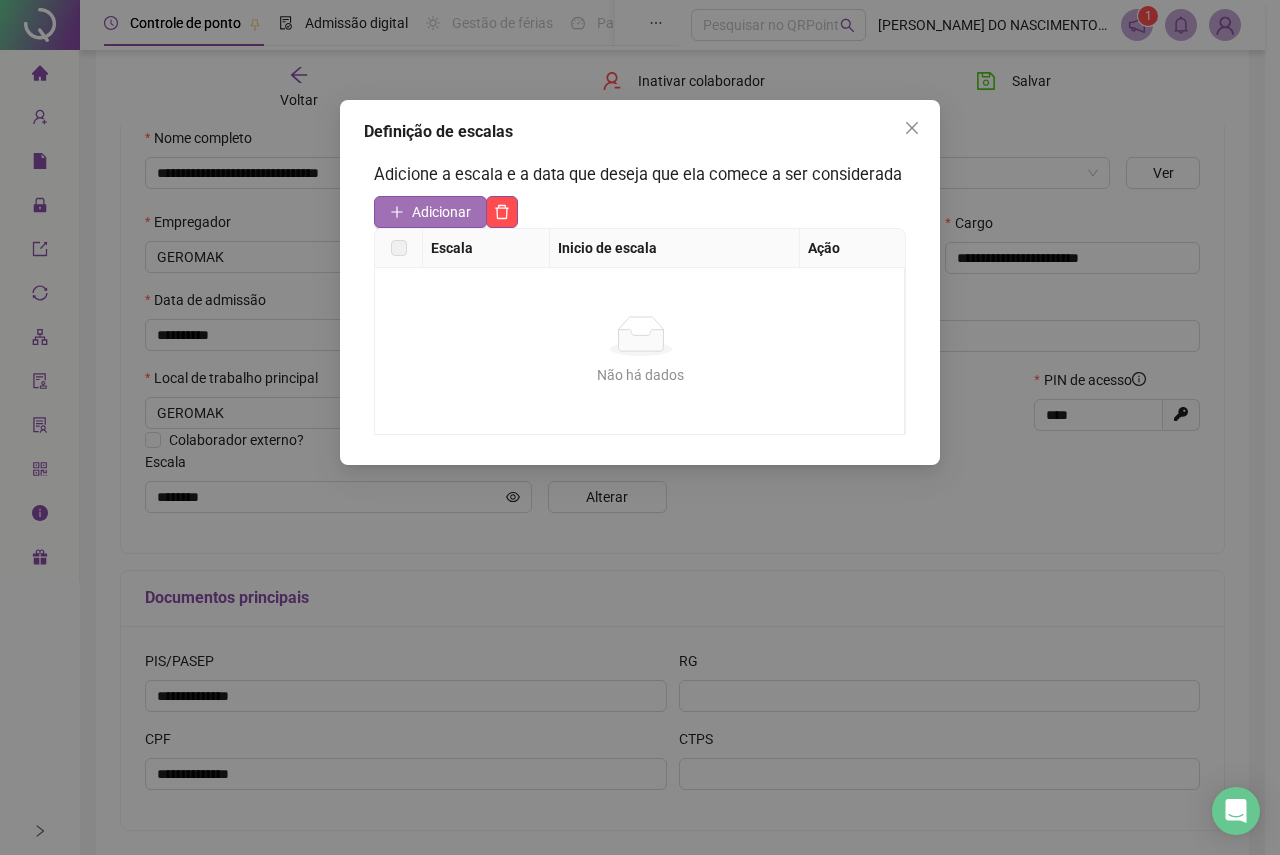 click on "Adicionar" at bounding box center (441, 212) 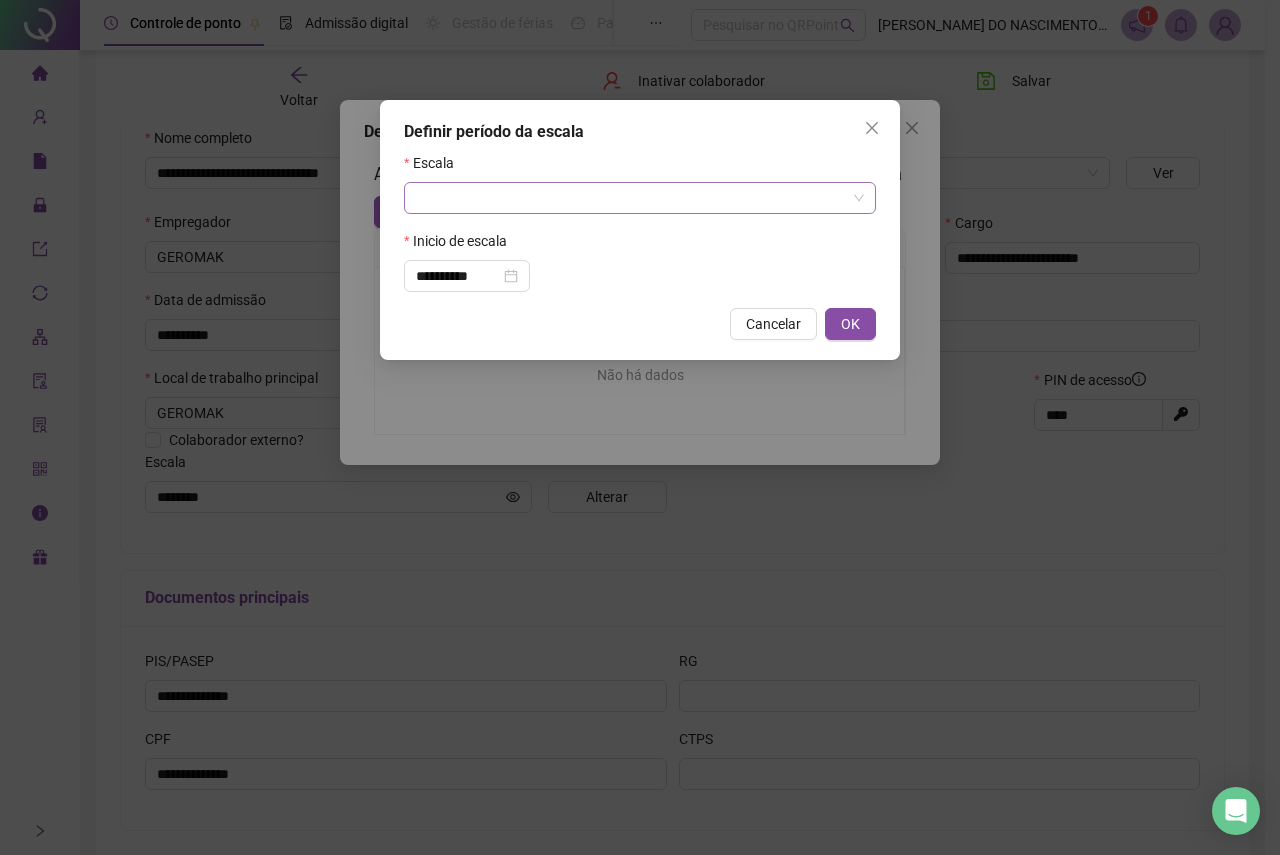 click at bounding box center [634, 198] 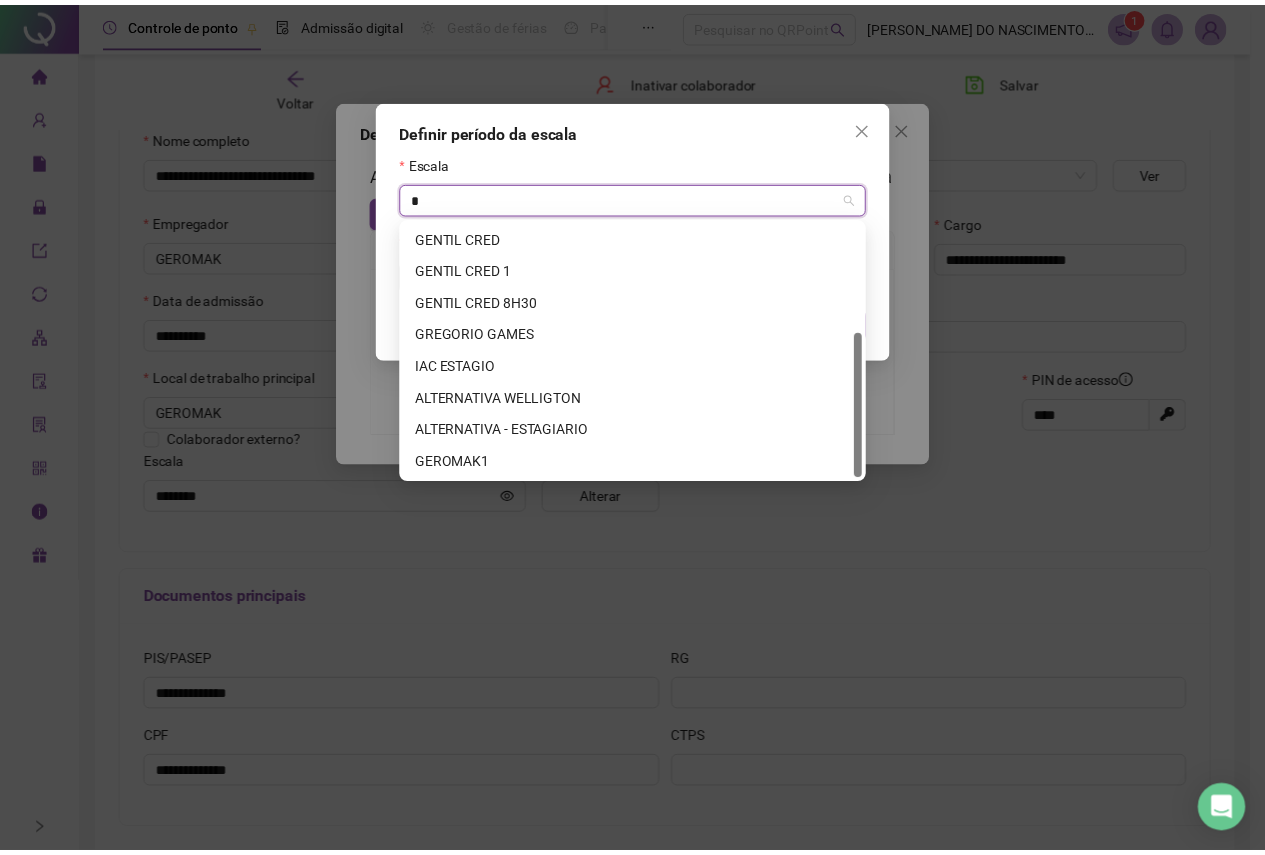 scroll, scrollTop: 0, scrollLeft: 0, axis: both 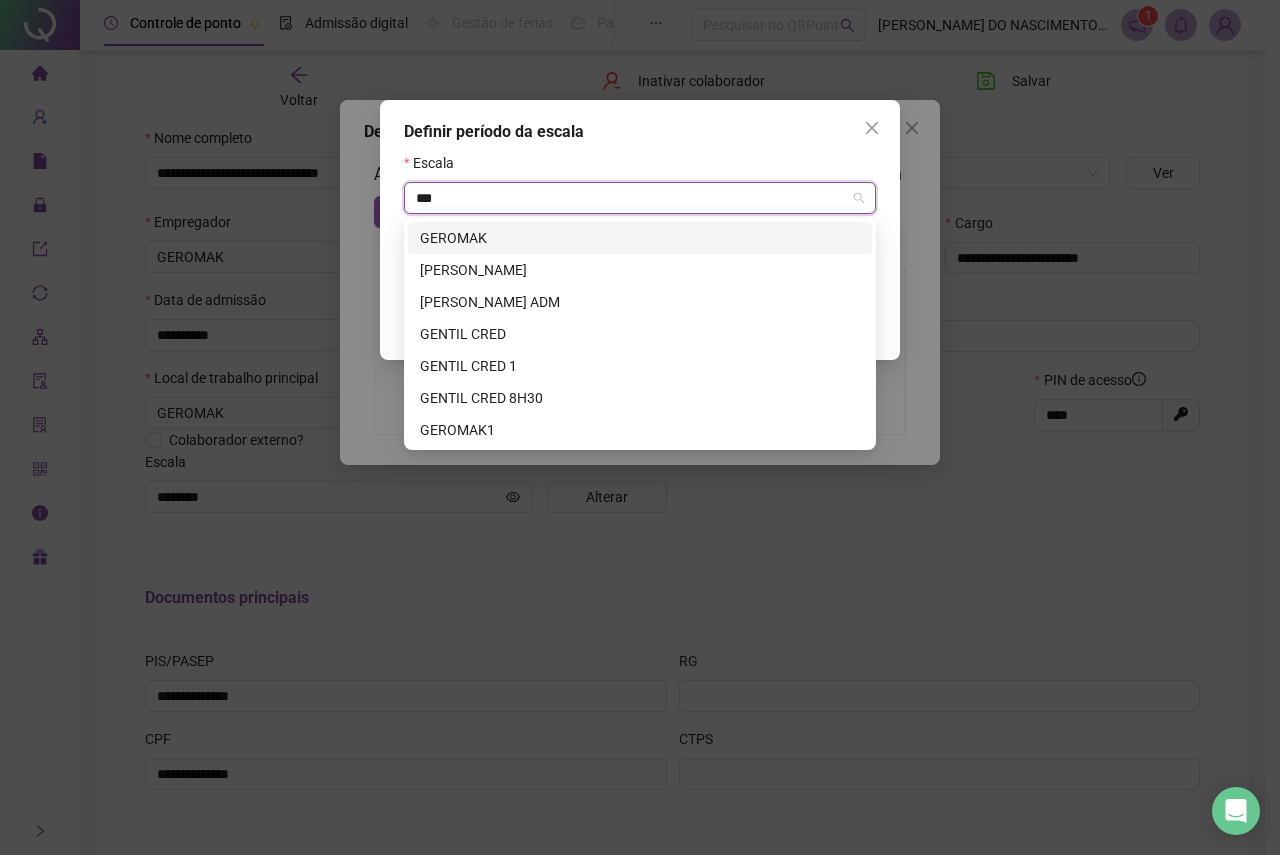 type on "****" 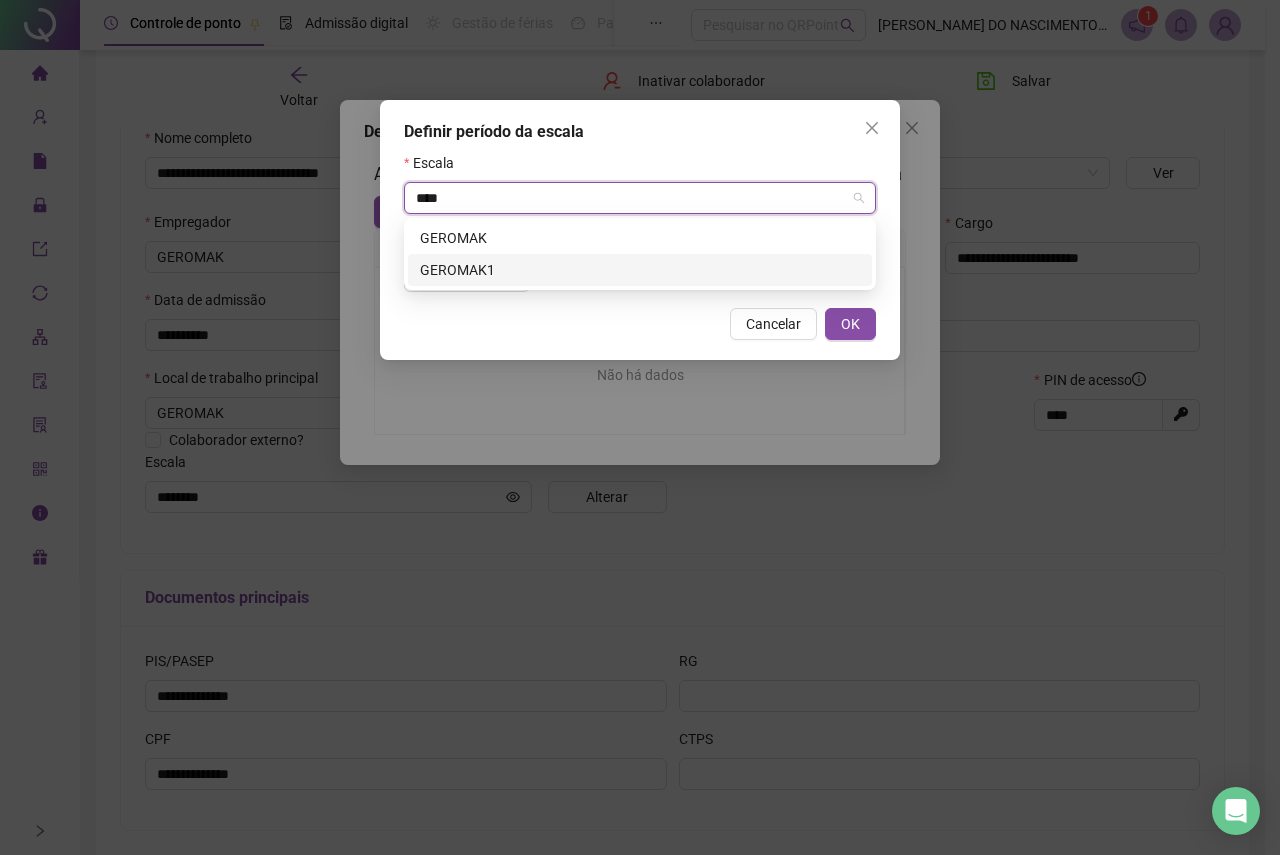 click on "GEROMAK1" at bounding box center (640, 270) 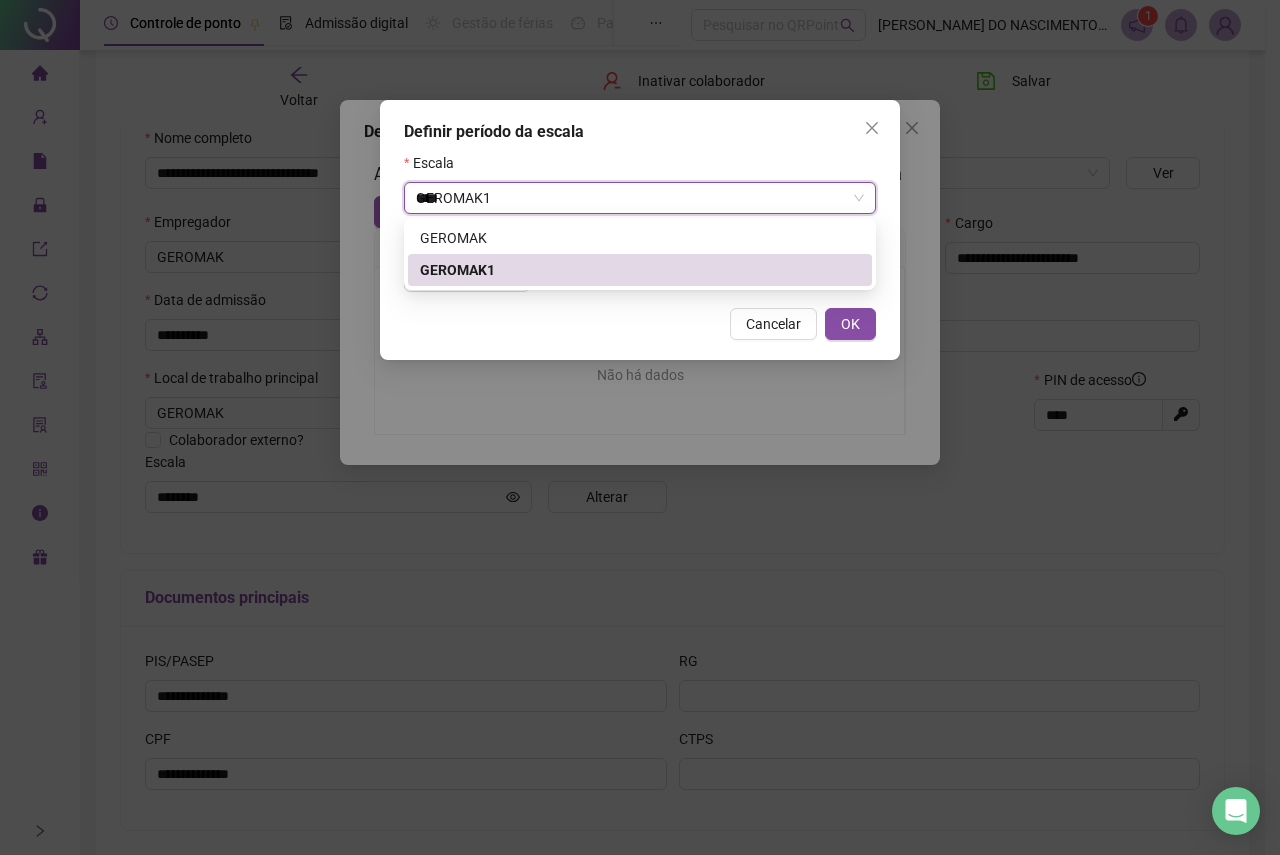 type 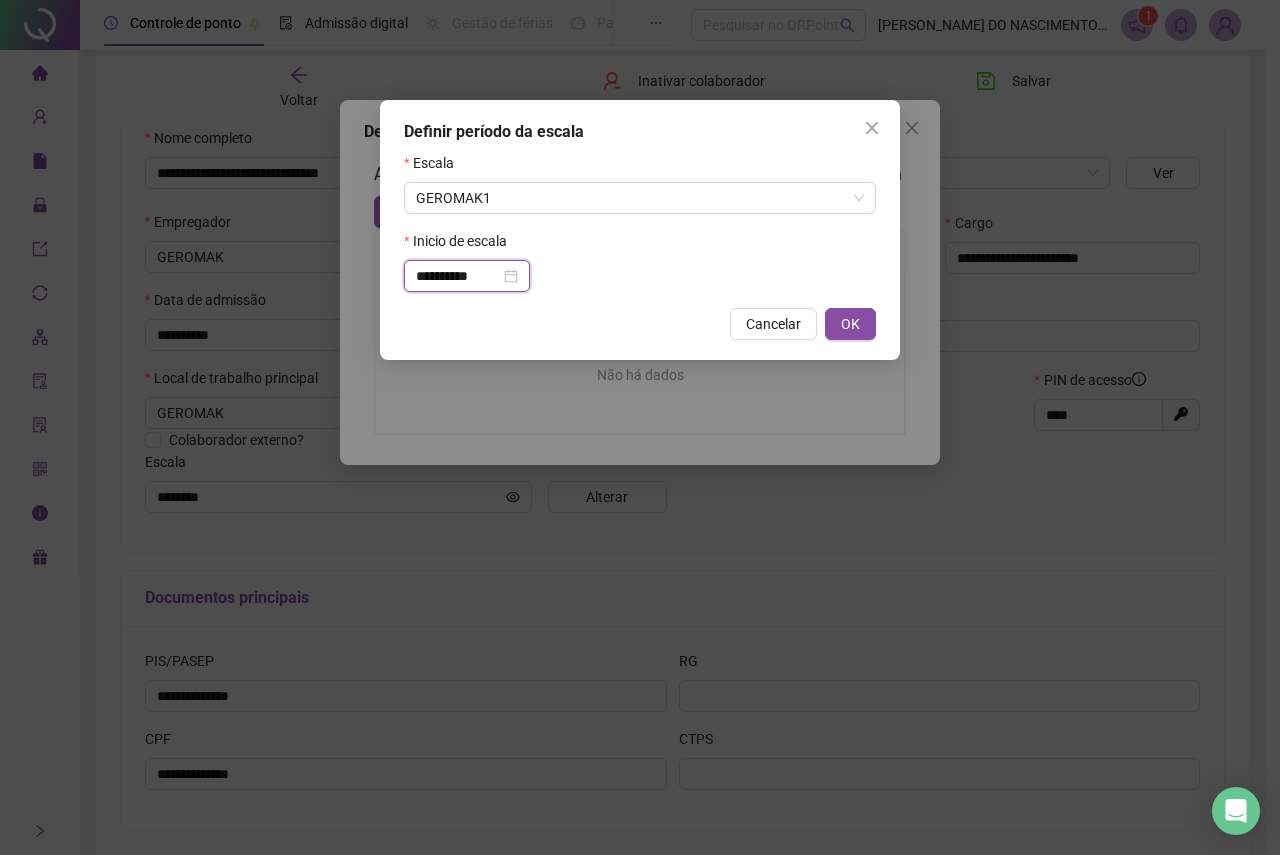 drag, startPoint x: 495, startPoint y: 274, endPoint x: 314, endPoint y: 276, distance: 181.01105 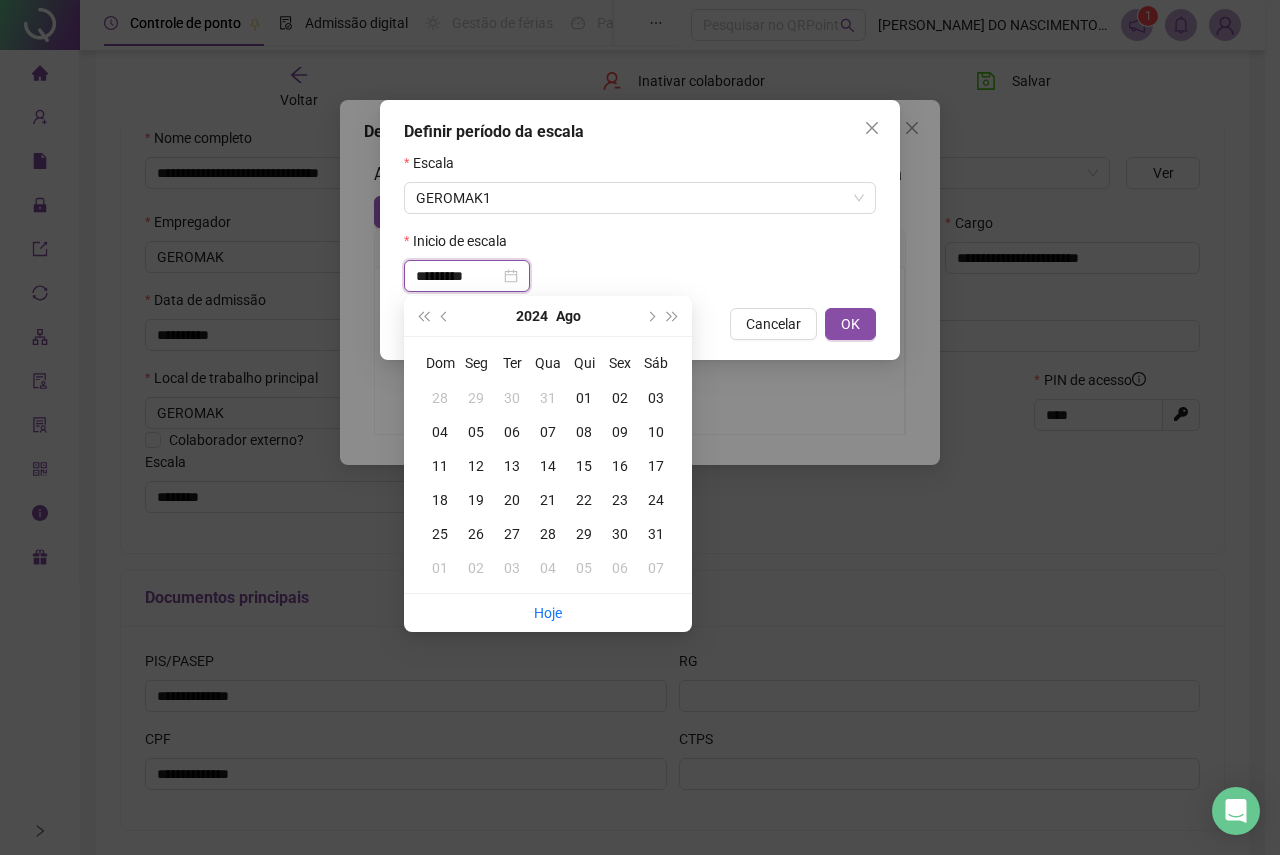 type on "**********" 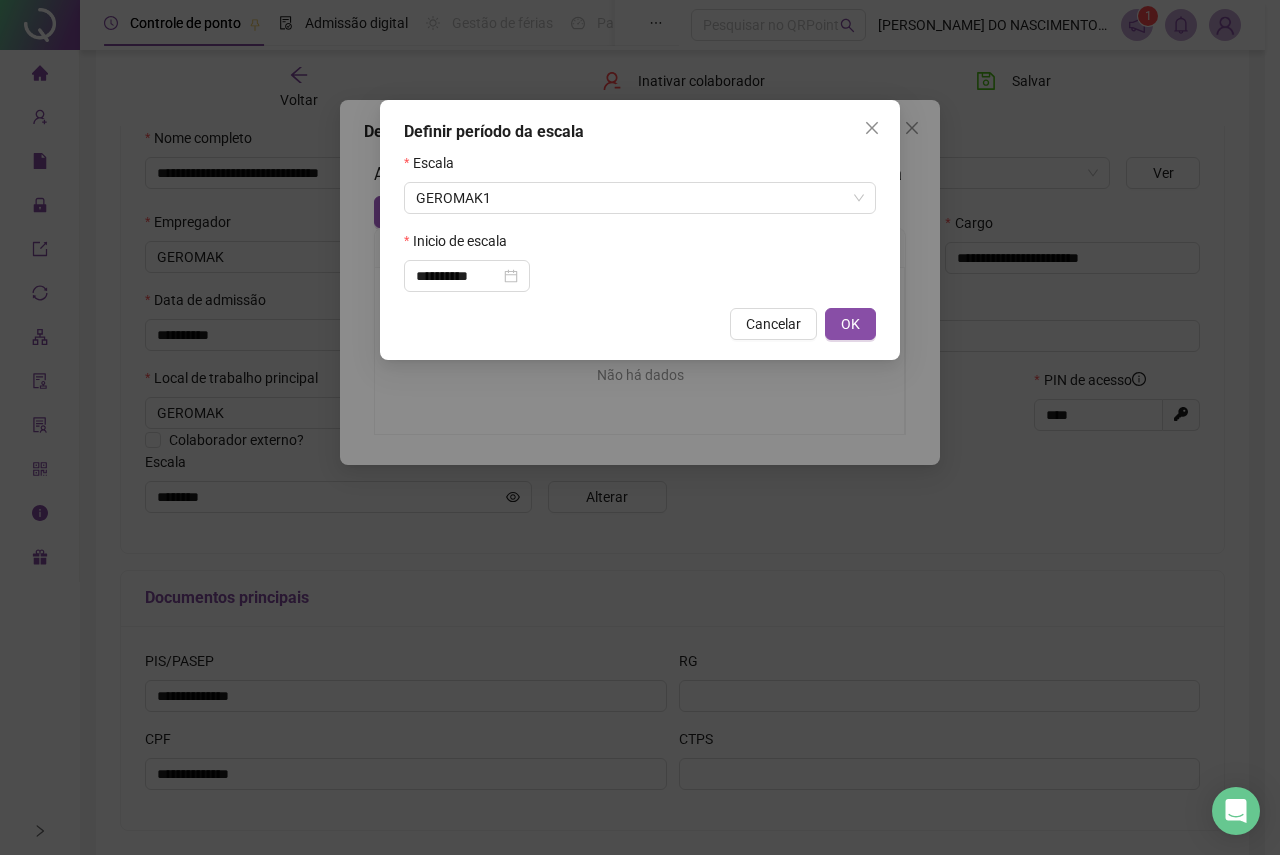 click on "**********" at bounding box center [640, 230] 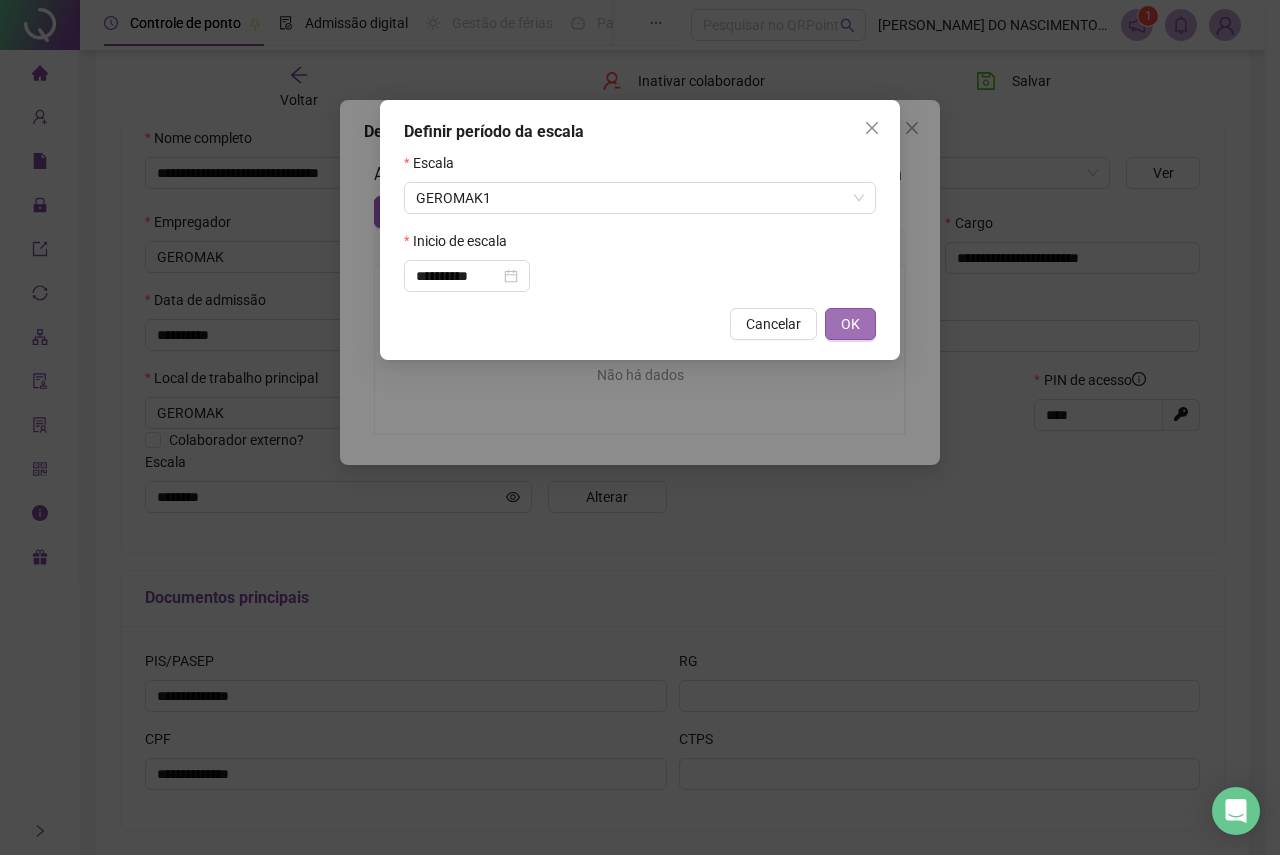 click on "OK" at bounding box center [850, 324] 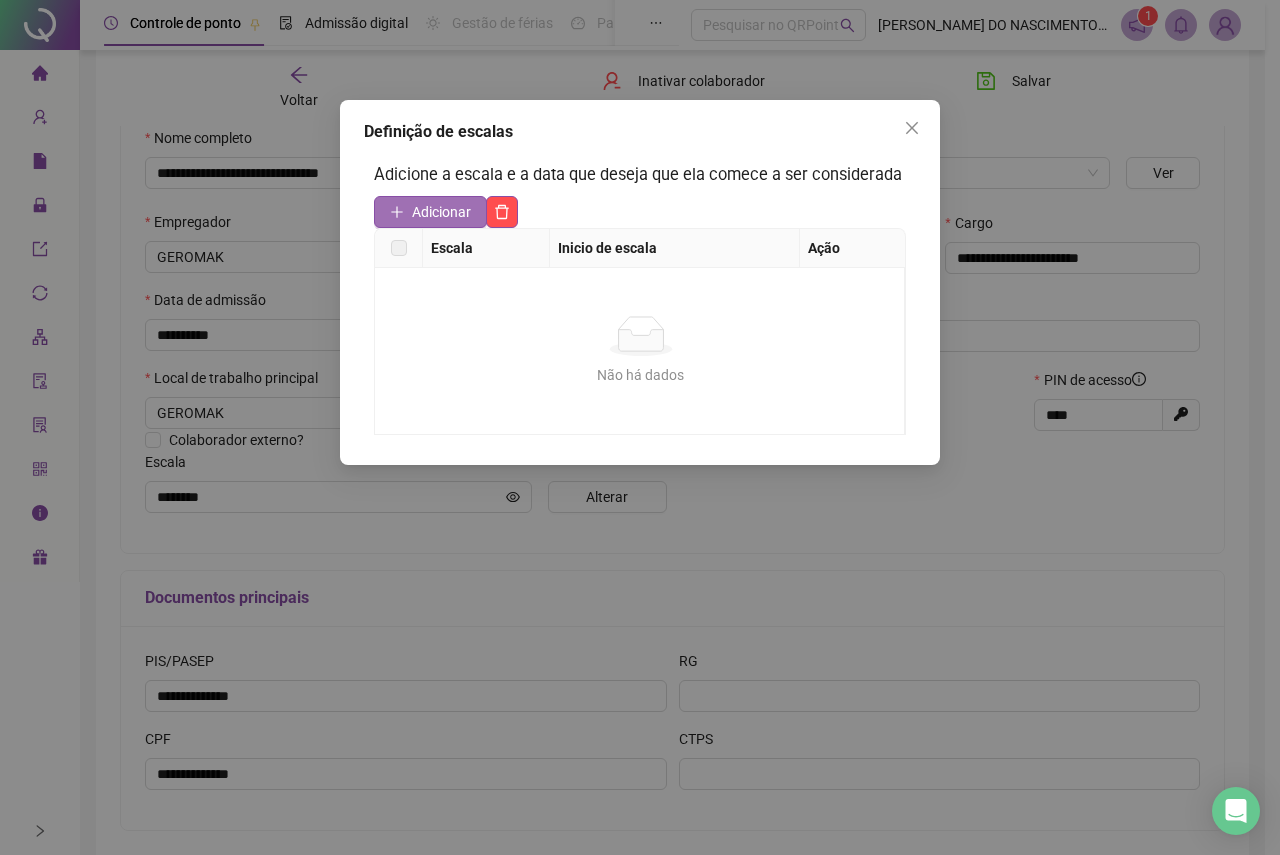 click on "Adicionar" at bounding box center [441, 212] 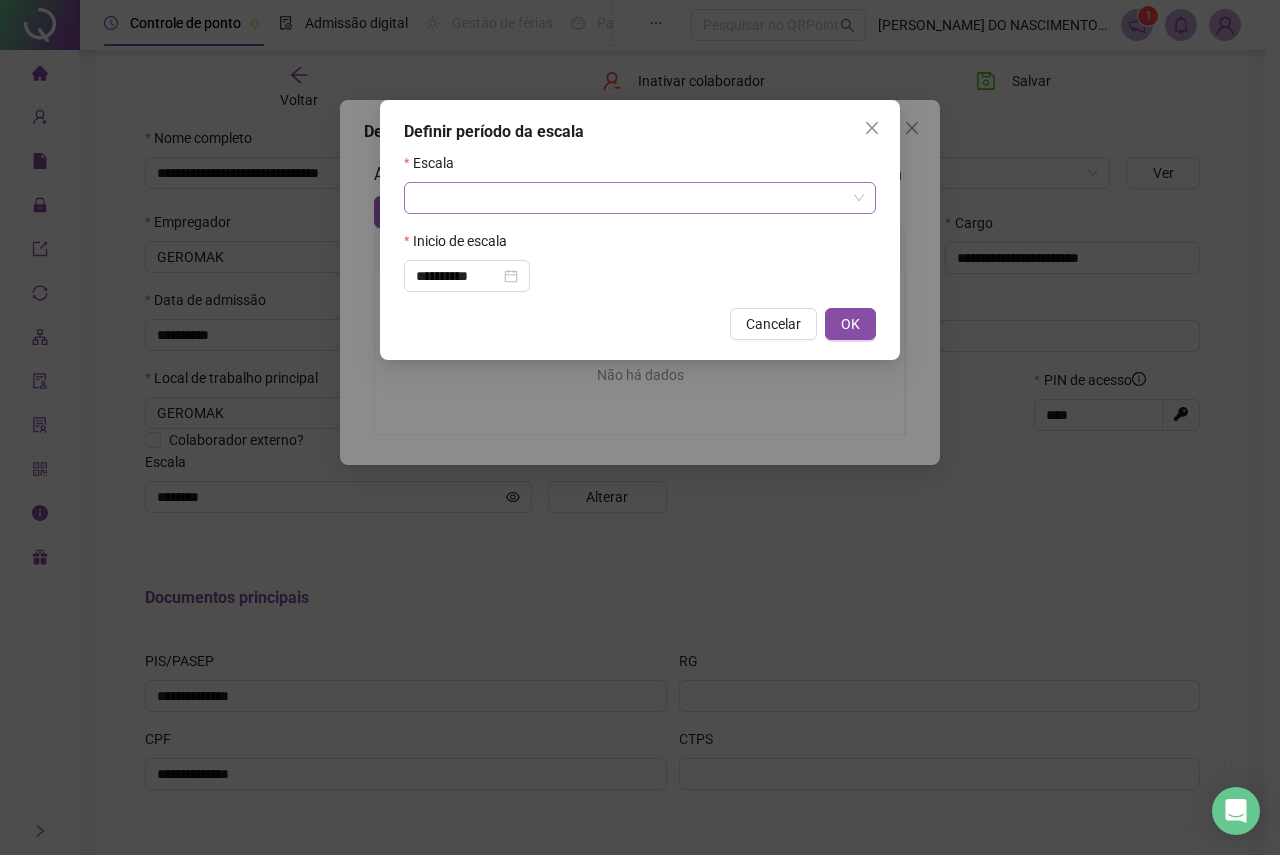click at bounding box center (634, 198) 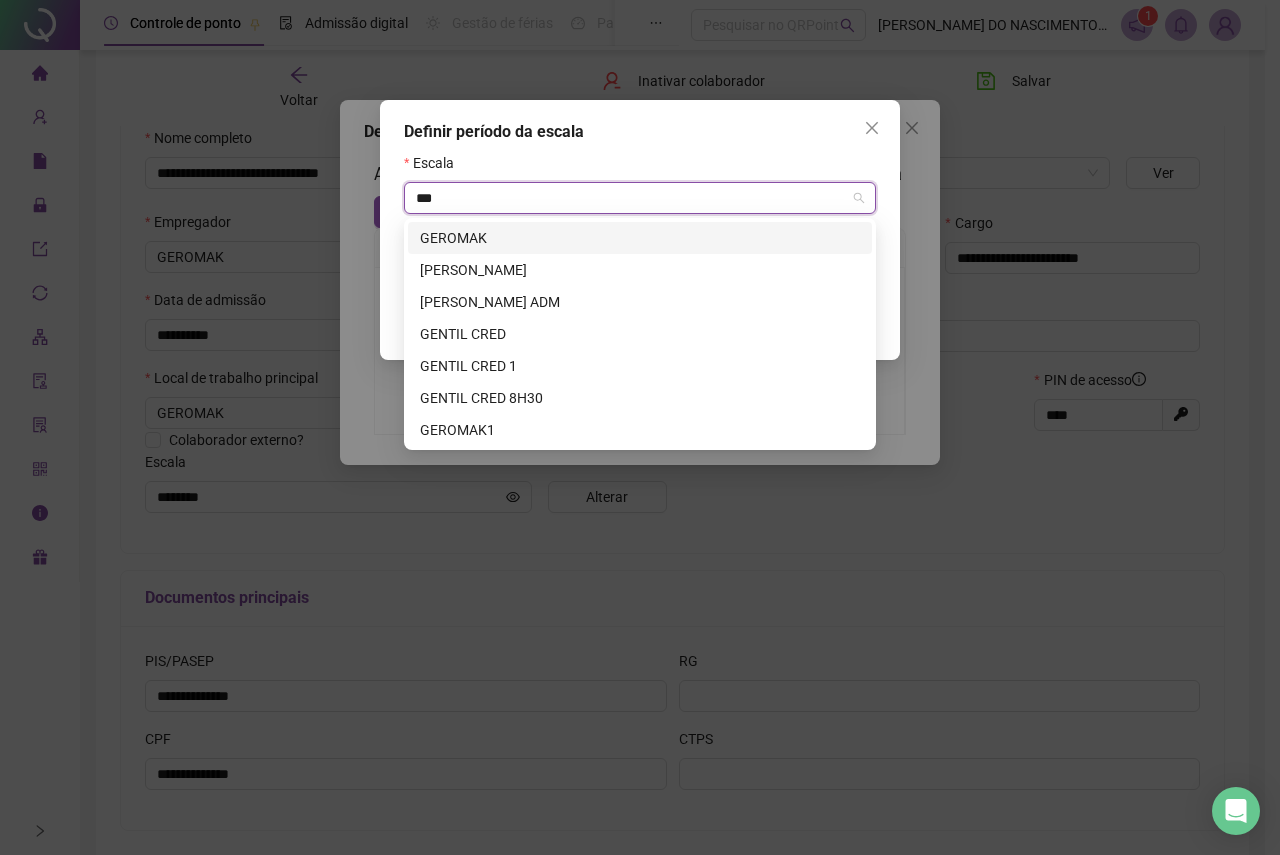 type on "****" 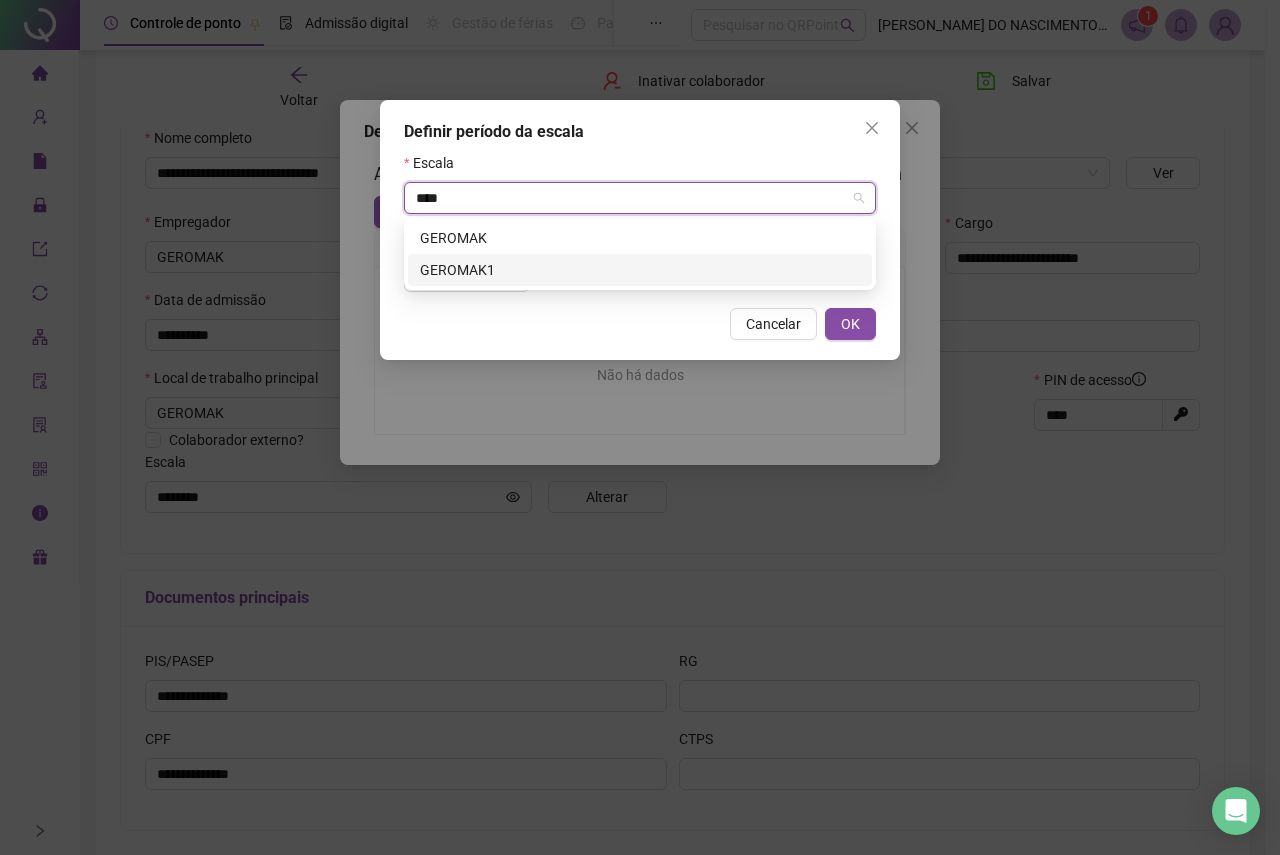 click on "GEROMAK1" at bounding box center [640, 270] 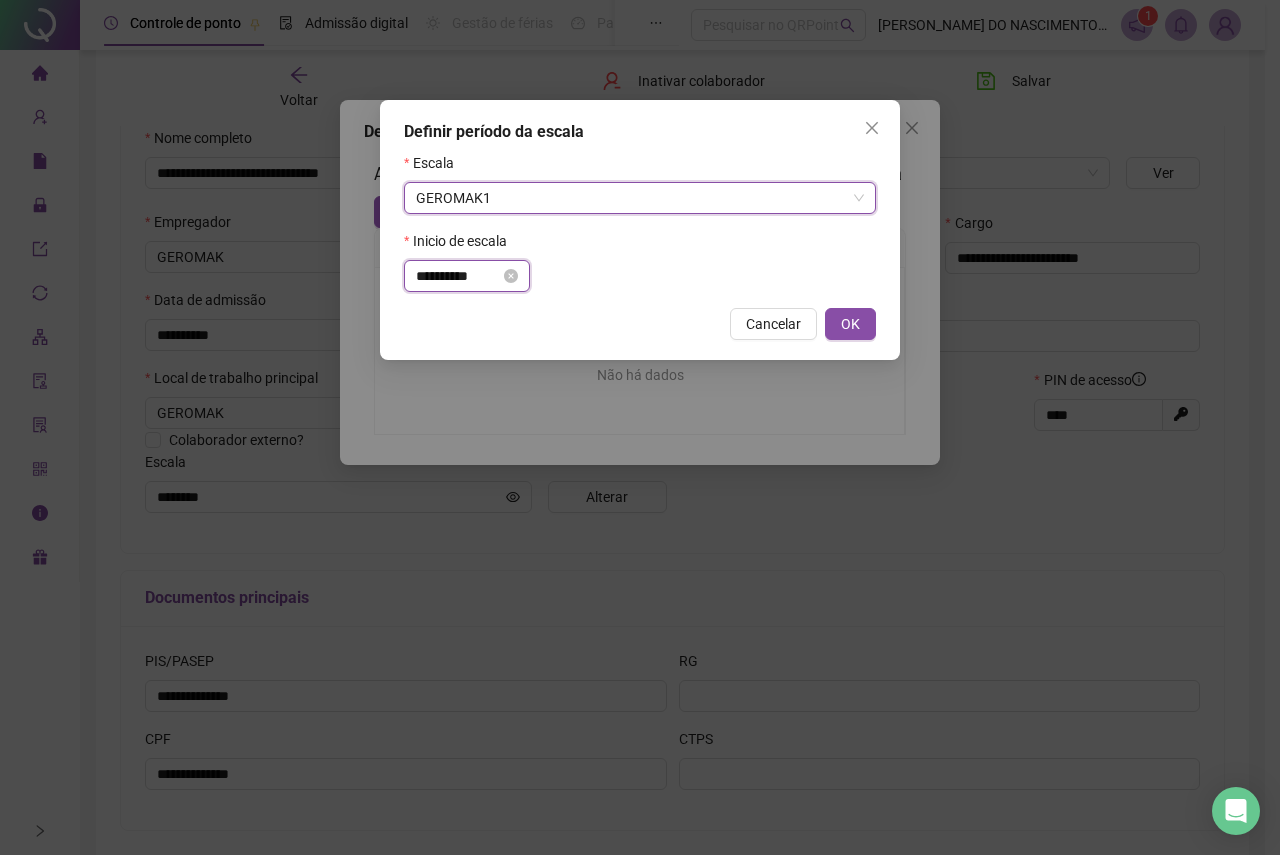 click on "**********" at bounding box center [458, 276] 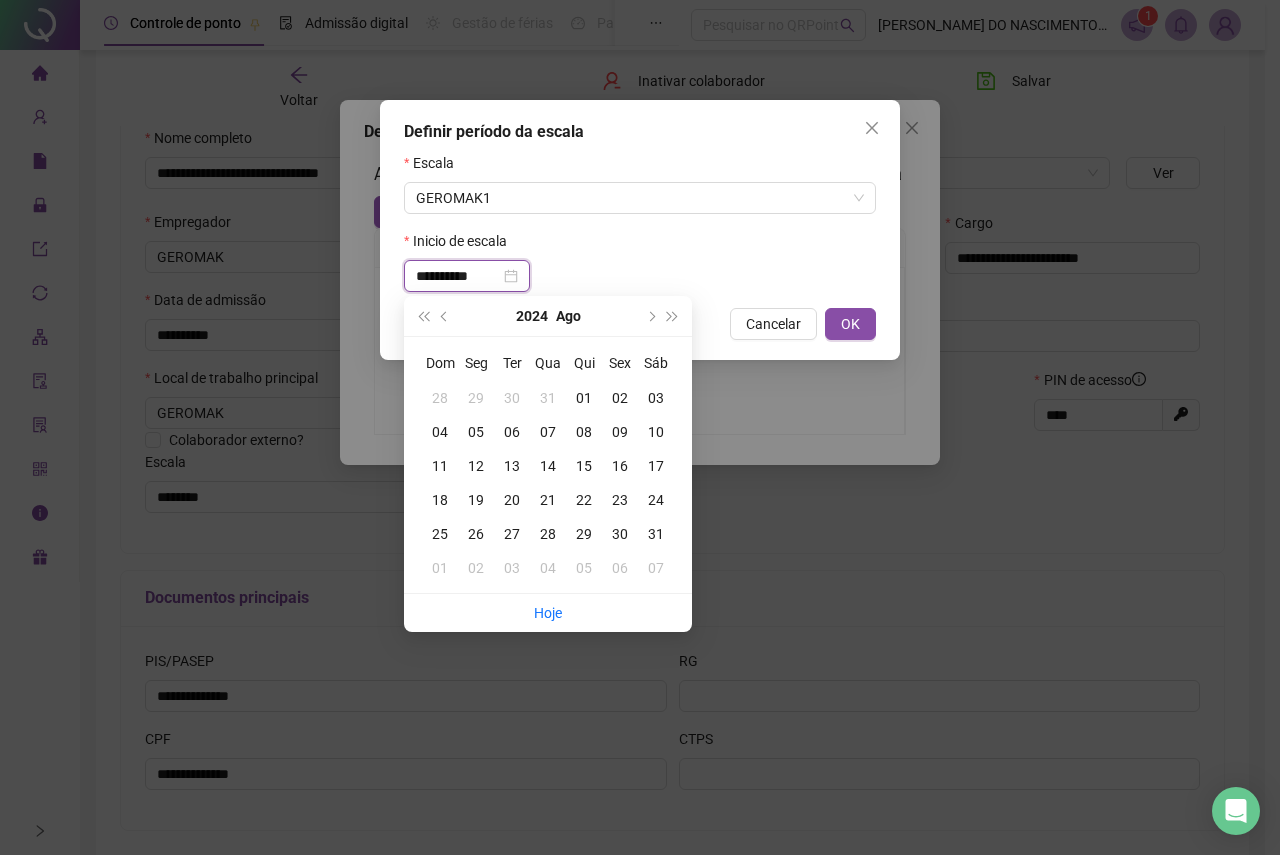 drag, startPoint x: 498, startPoint y: 279, endPoint x: 377, endPoint y: 267, distance: 121.59358 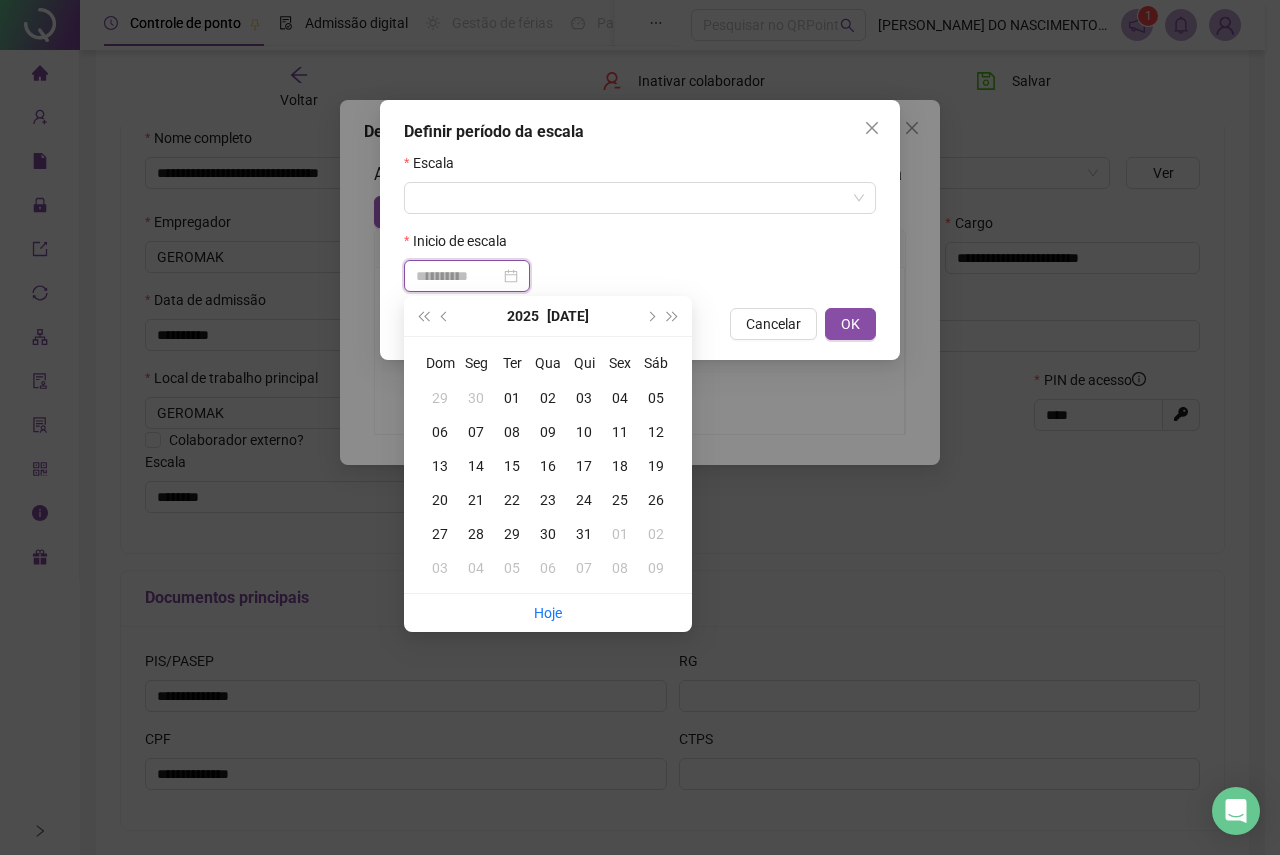 type on "**********" 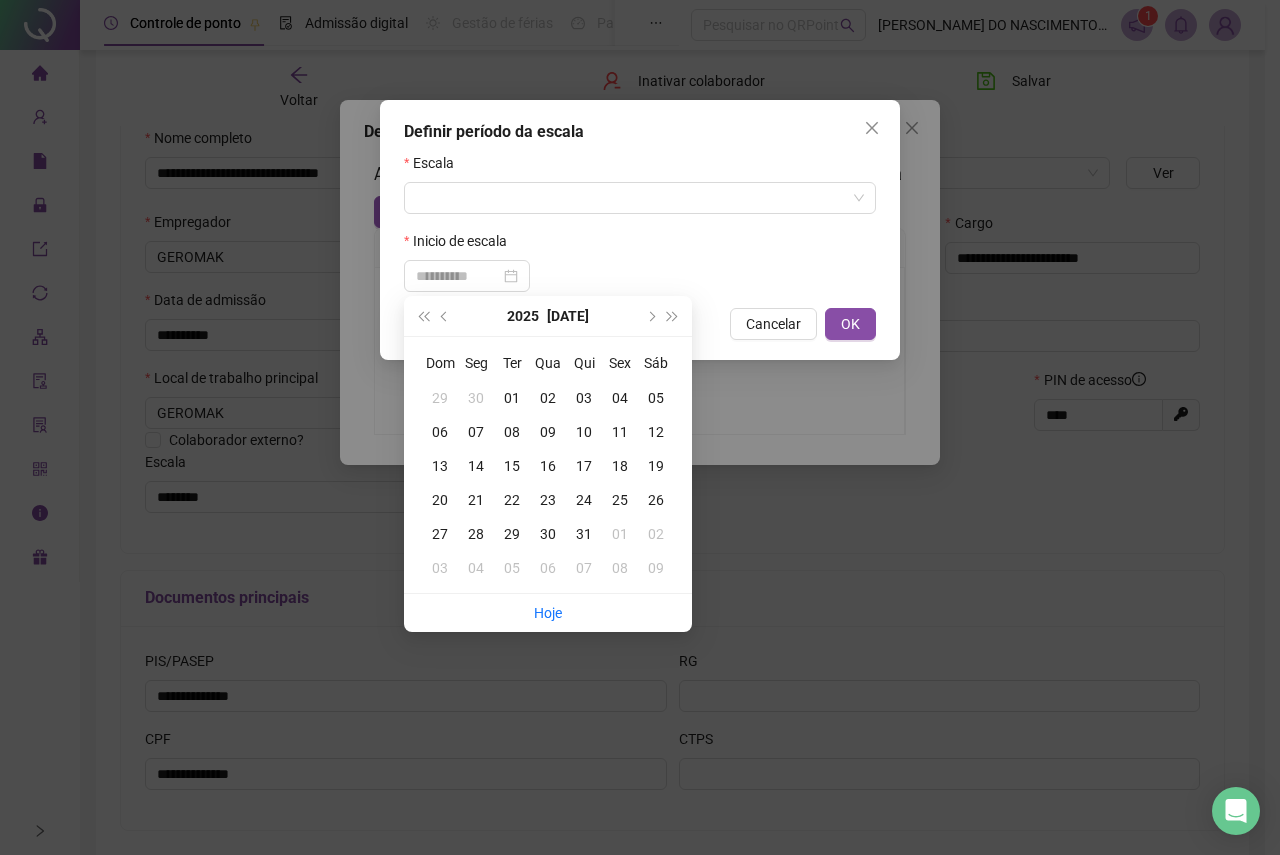 click on "01" at bounding box center [512, 398] 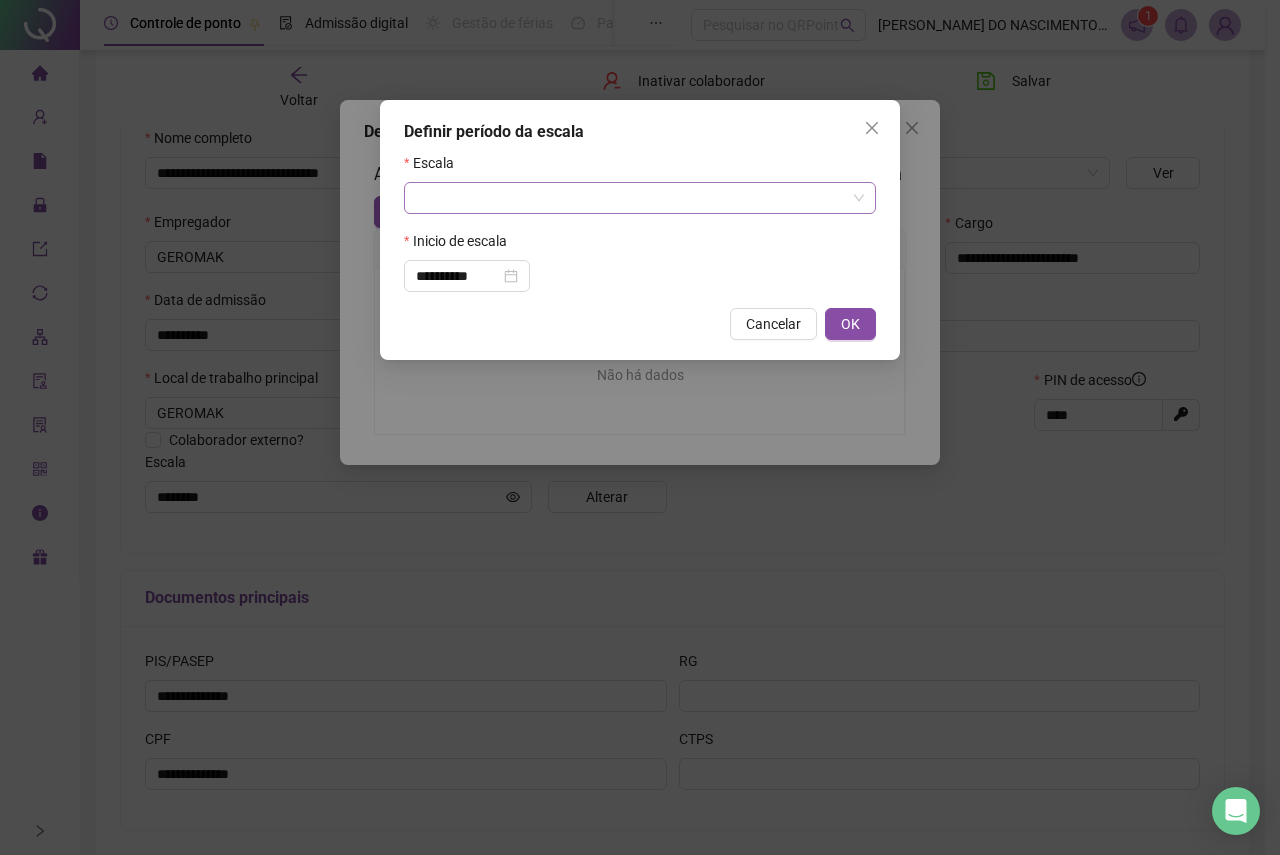 click at bounding box center (634, 198) 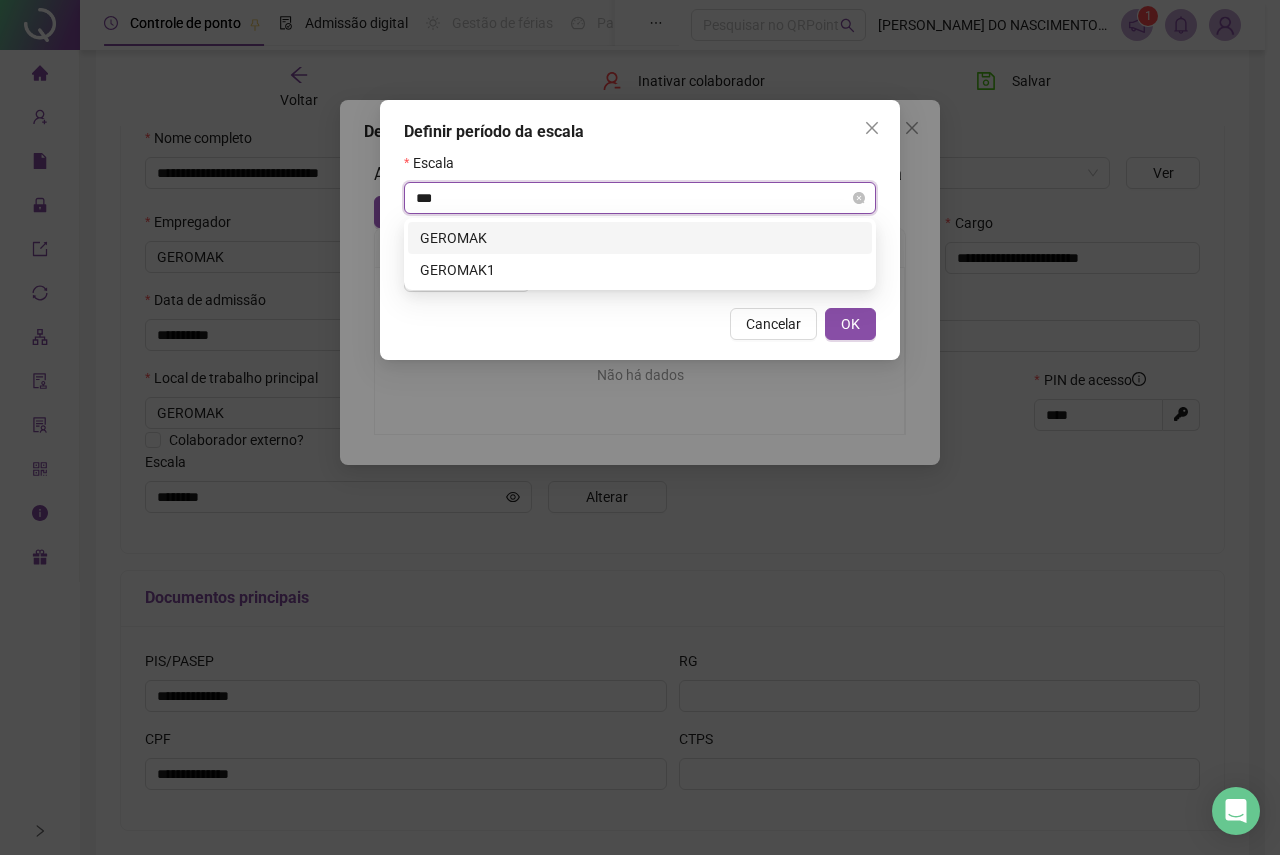 type on "****" 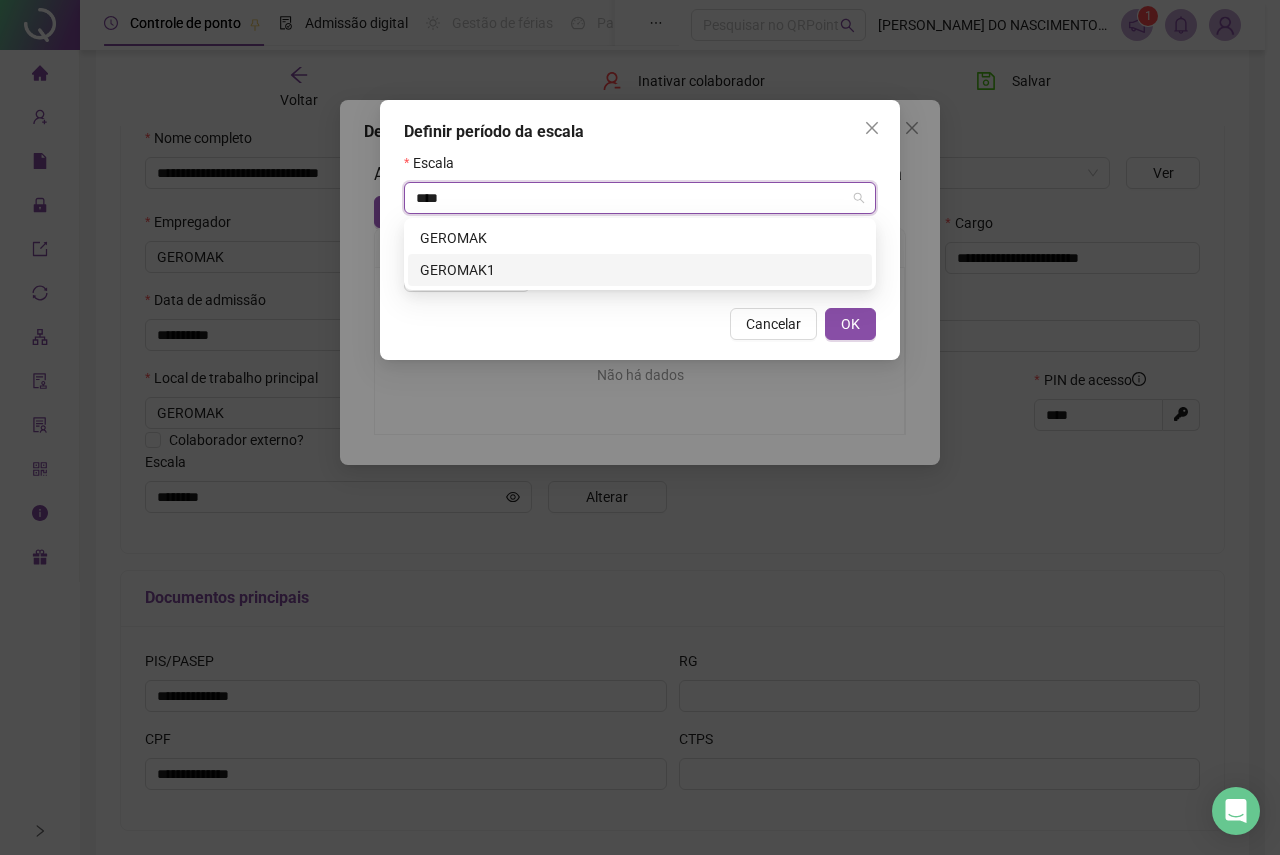click on "GEROMAK1" at bounding box center (640, 270) 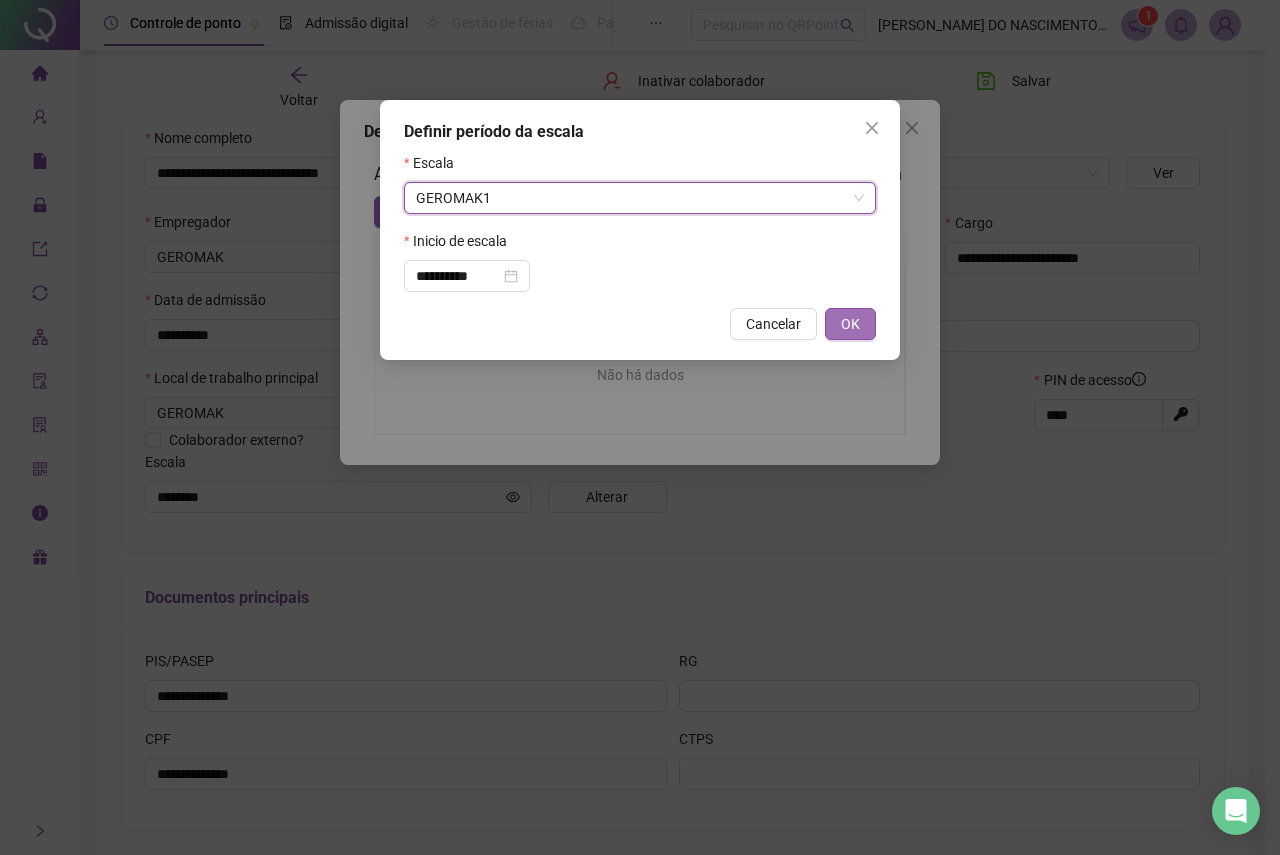 click on "OK" at bounding box center [850, 324] 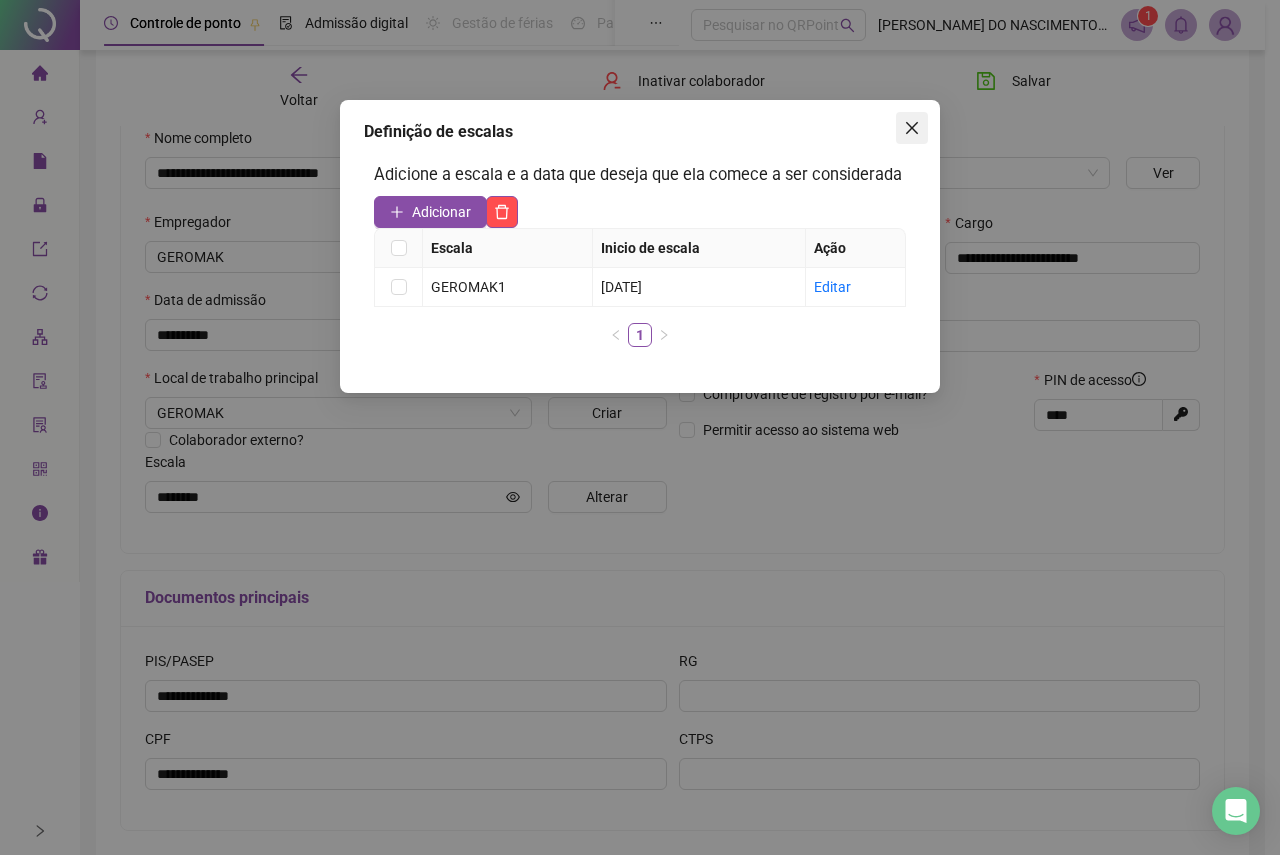 click at bounding box center [912, 128] 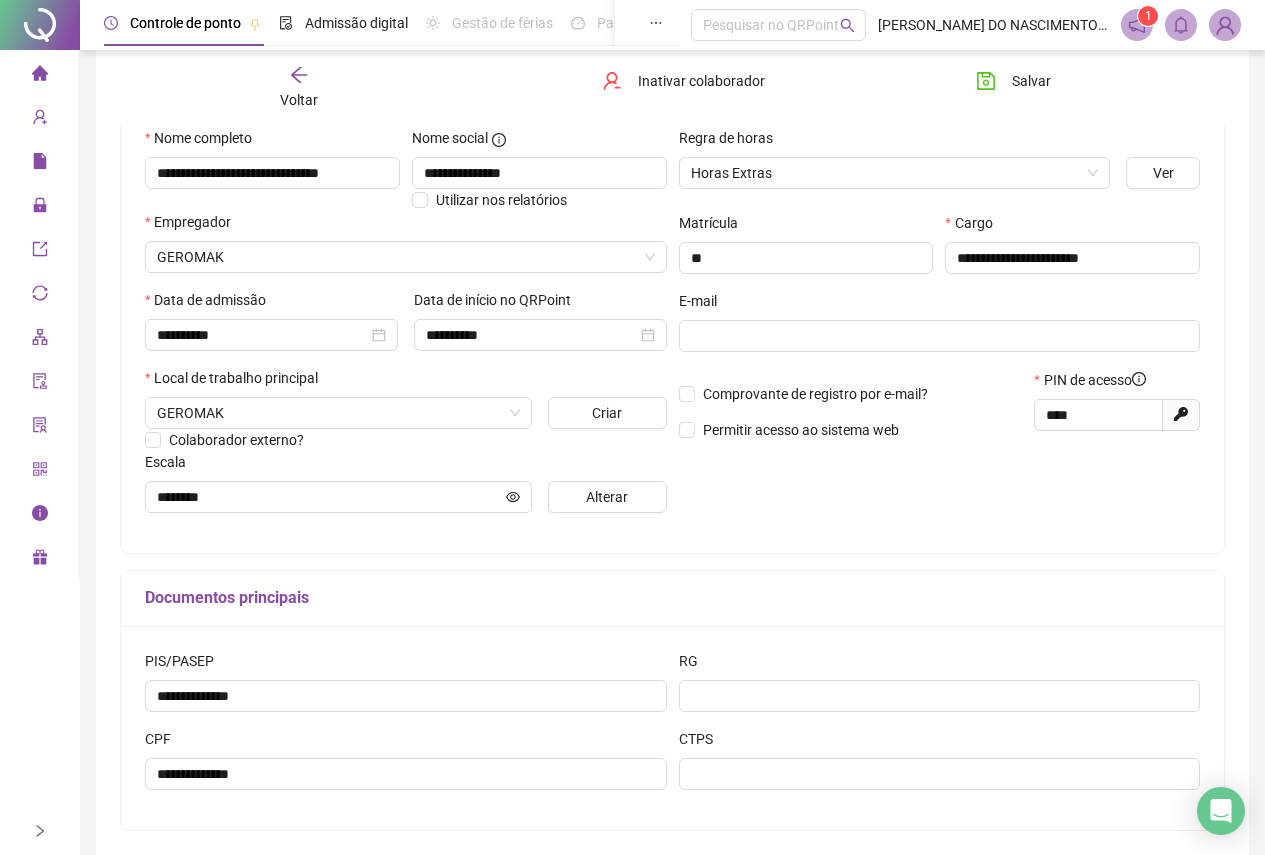 click 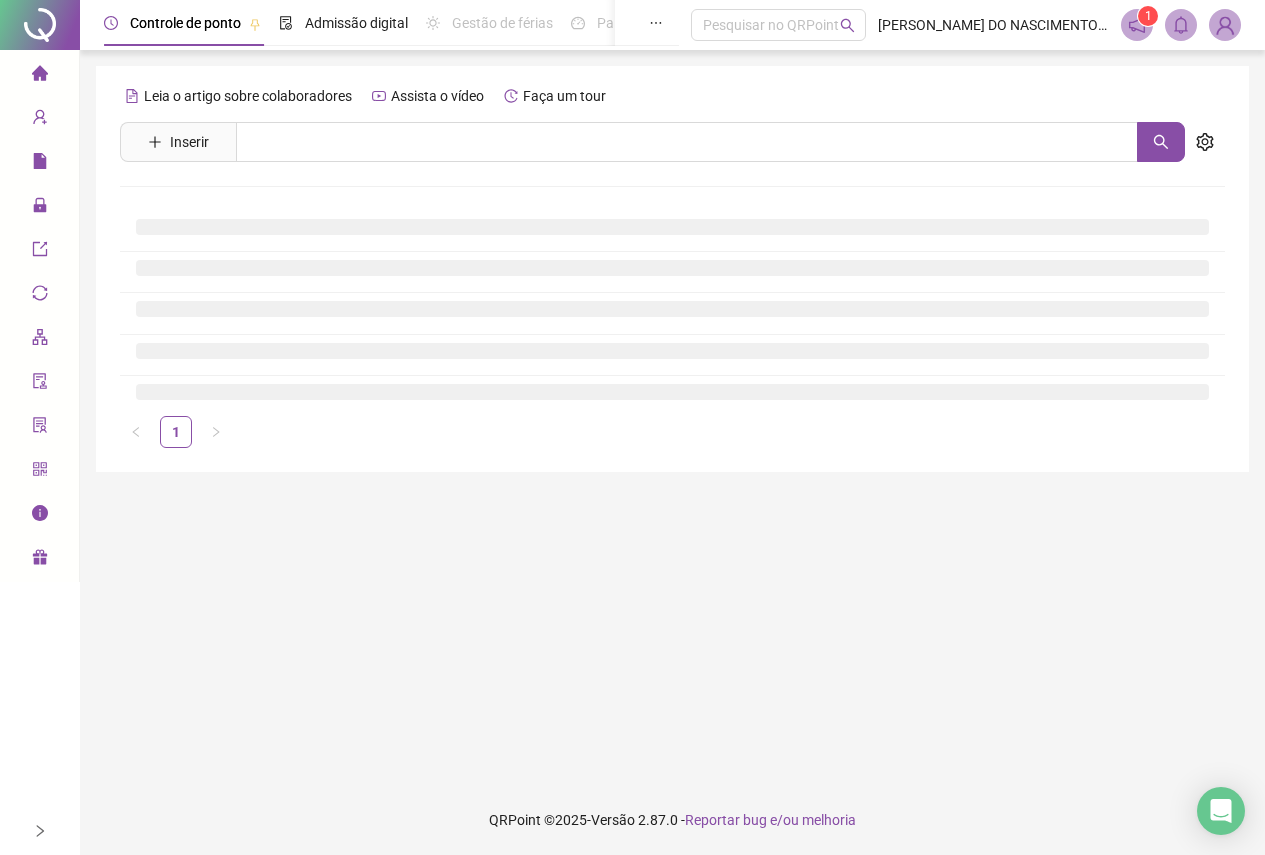 scroll, scrollTop: 0, scrollLeft: 0, axis: both 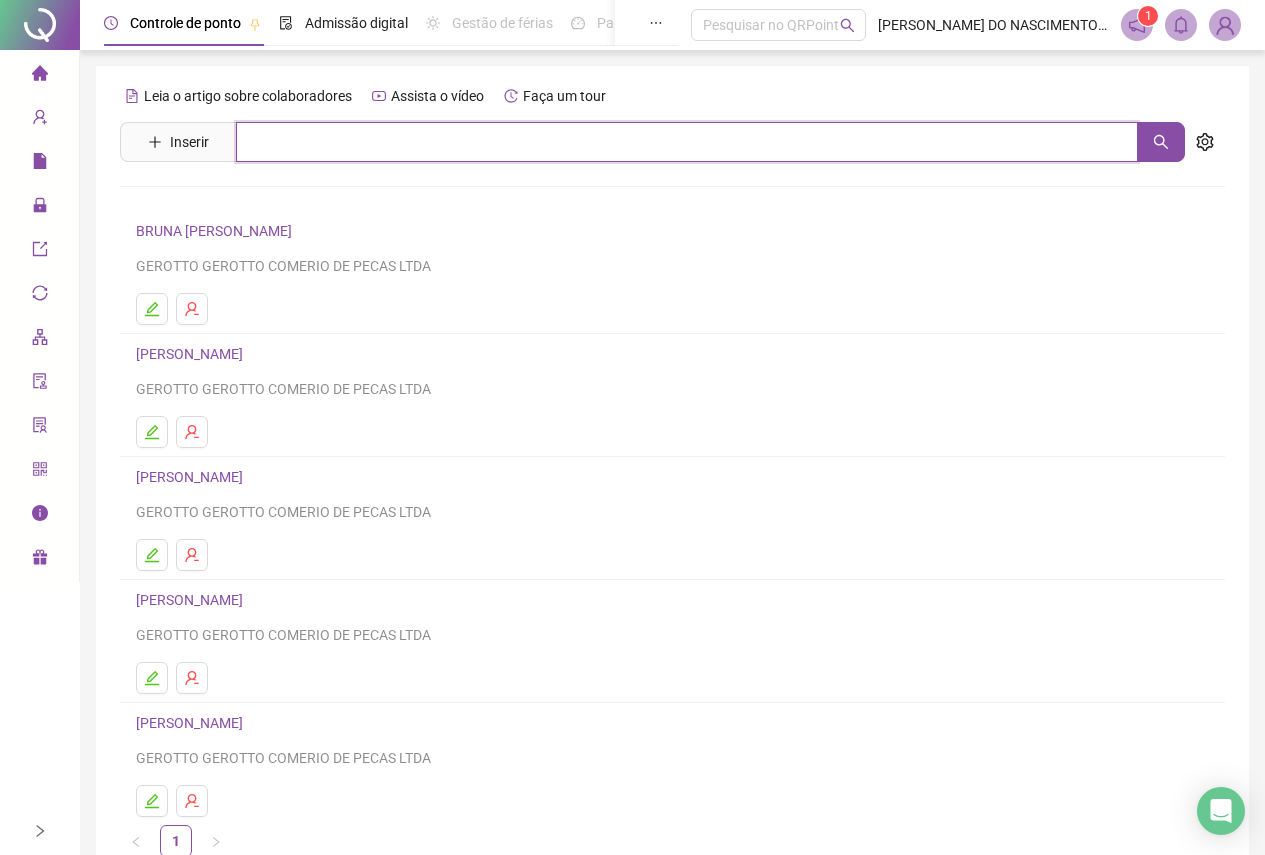click at bounding box center [687, 142] 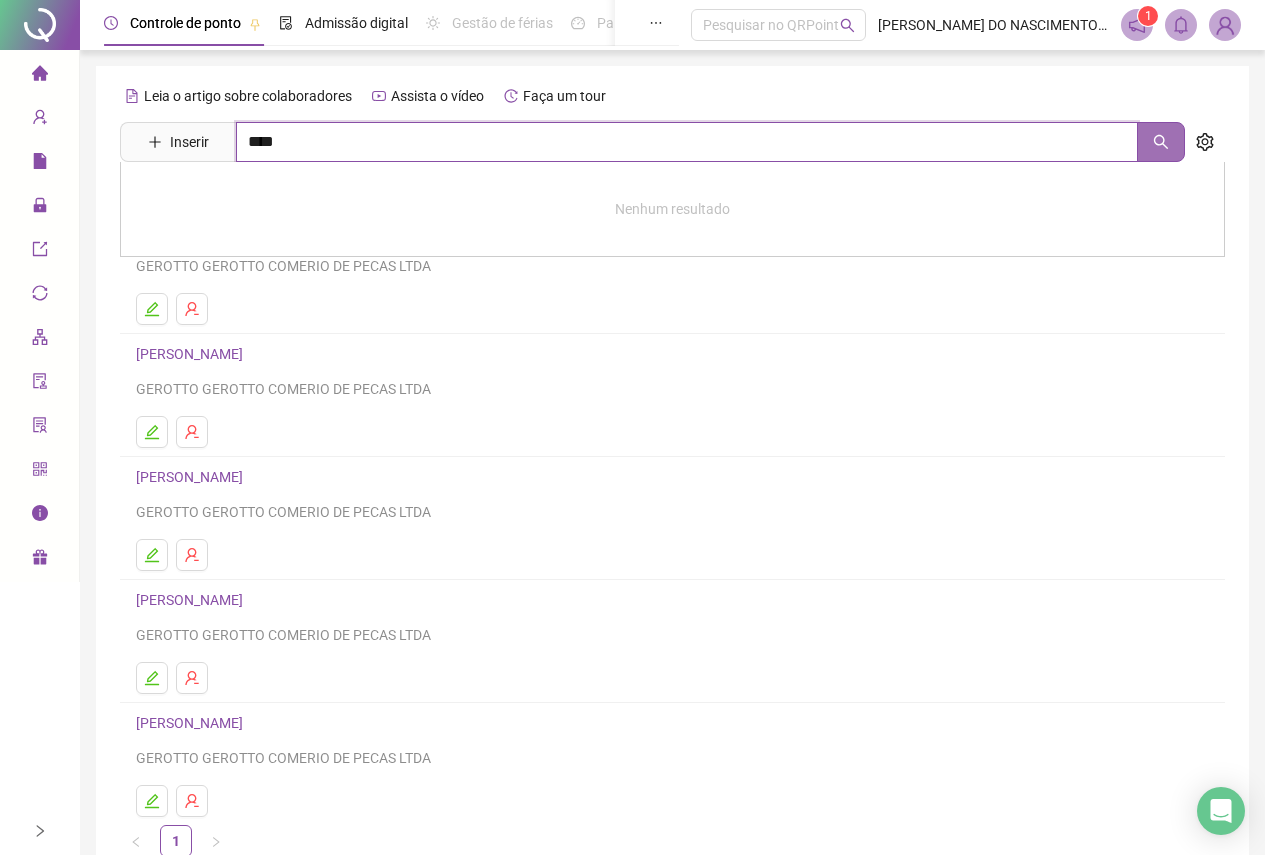 click 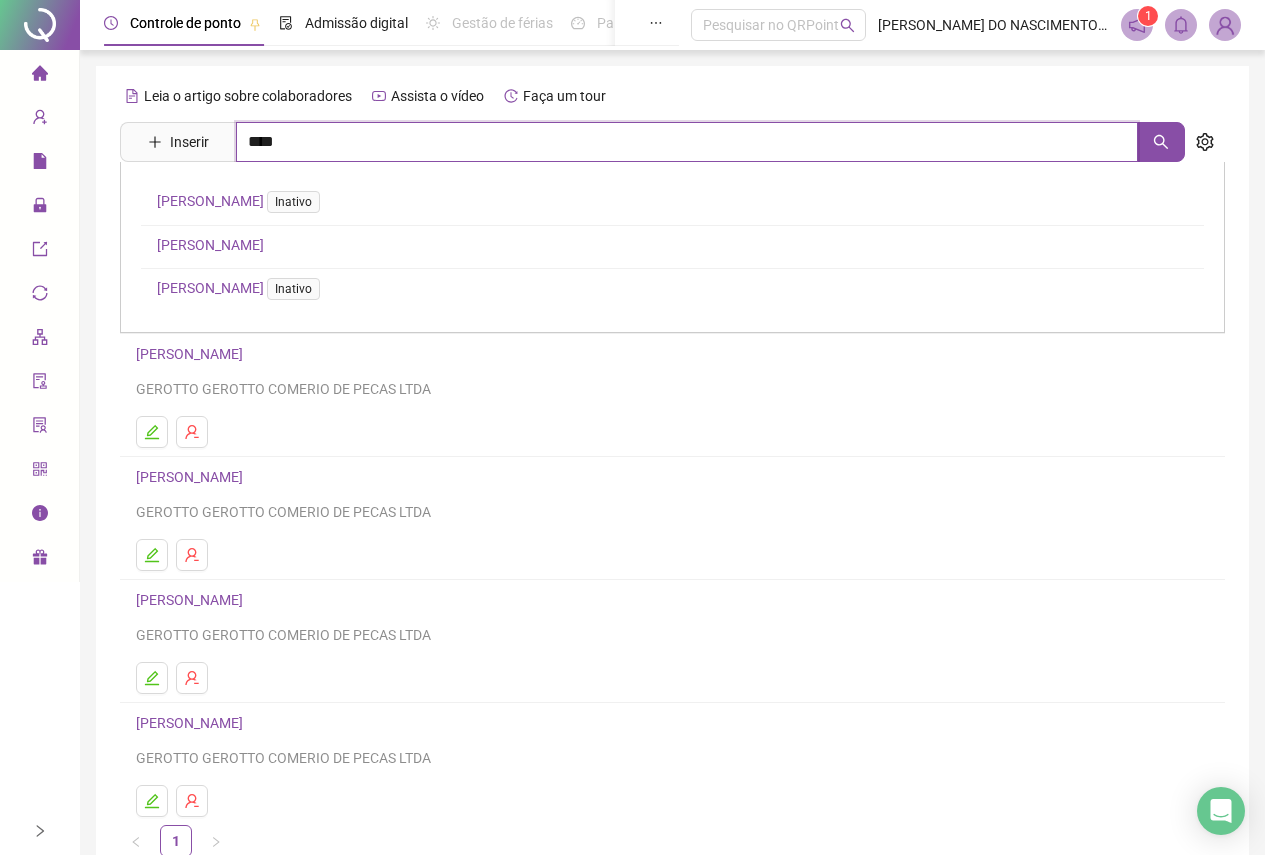 type on "****" 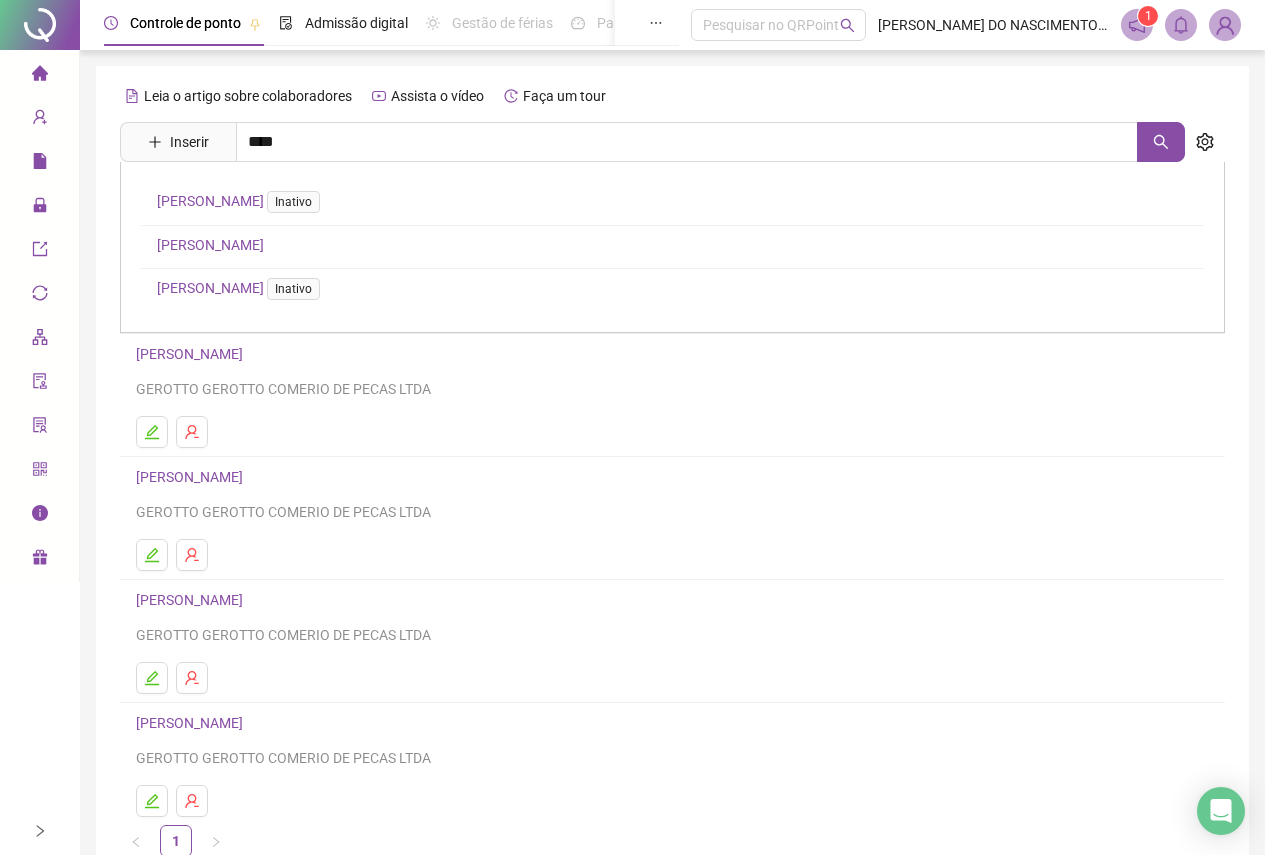 click on "[PERSON_NAME]" at bounding box center (210, 245) 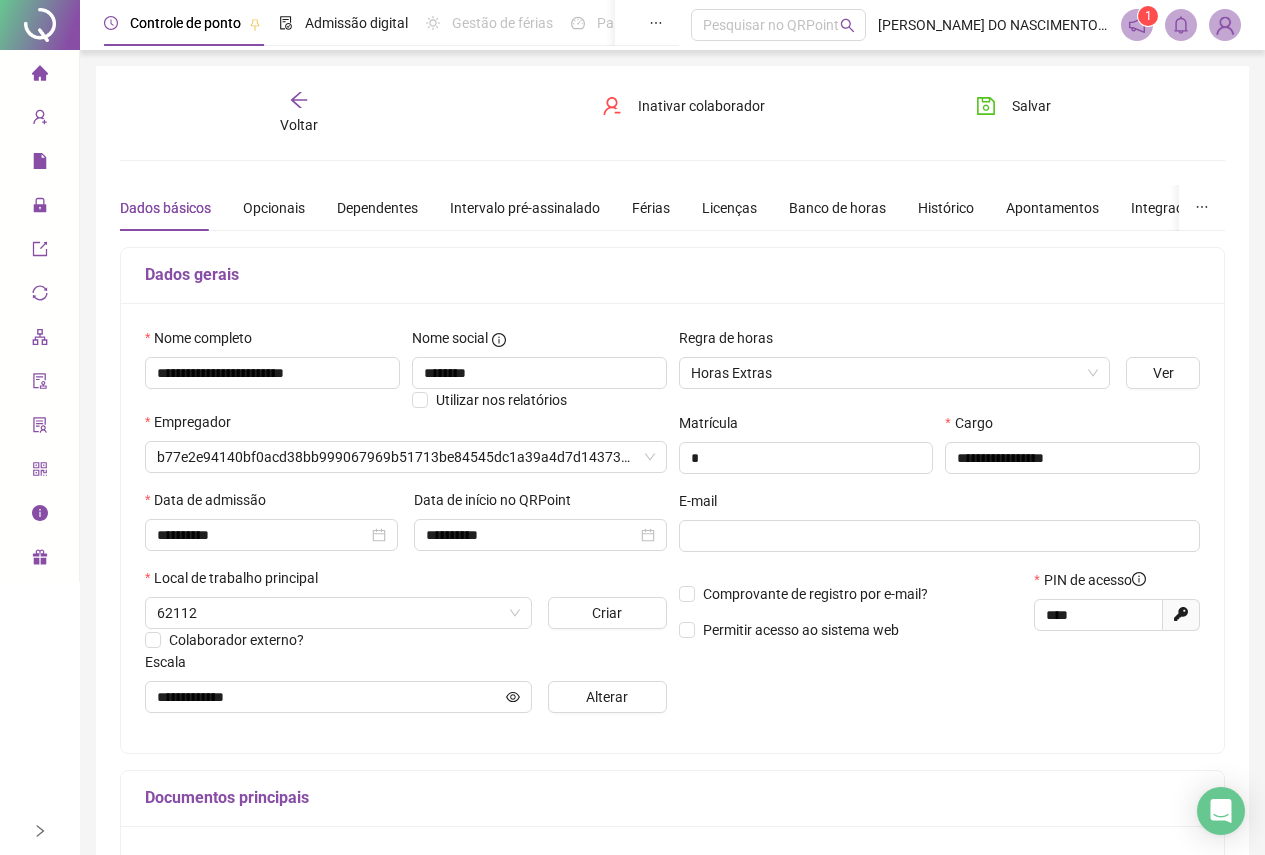 type on "**********" 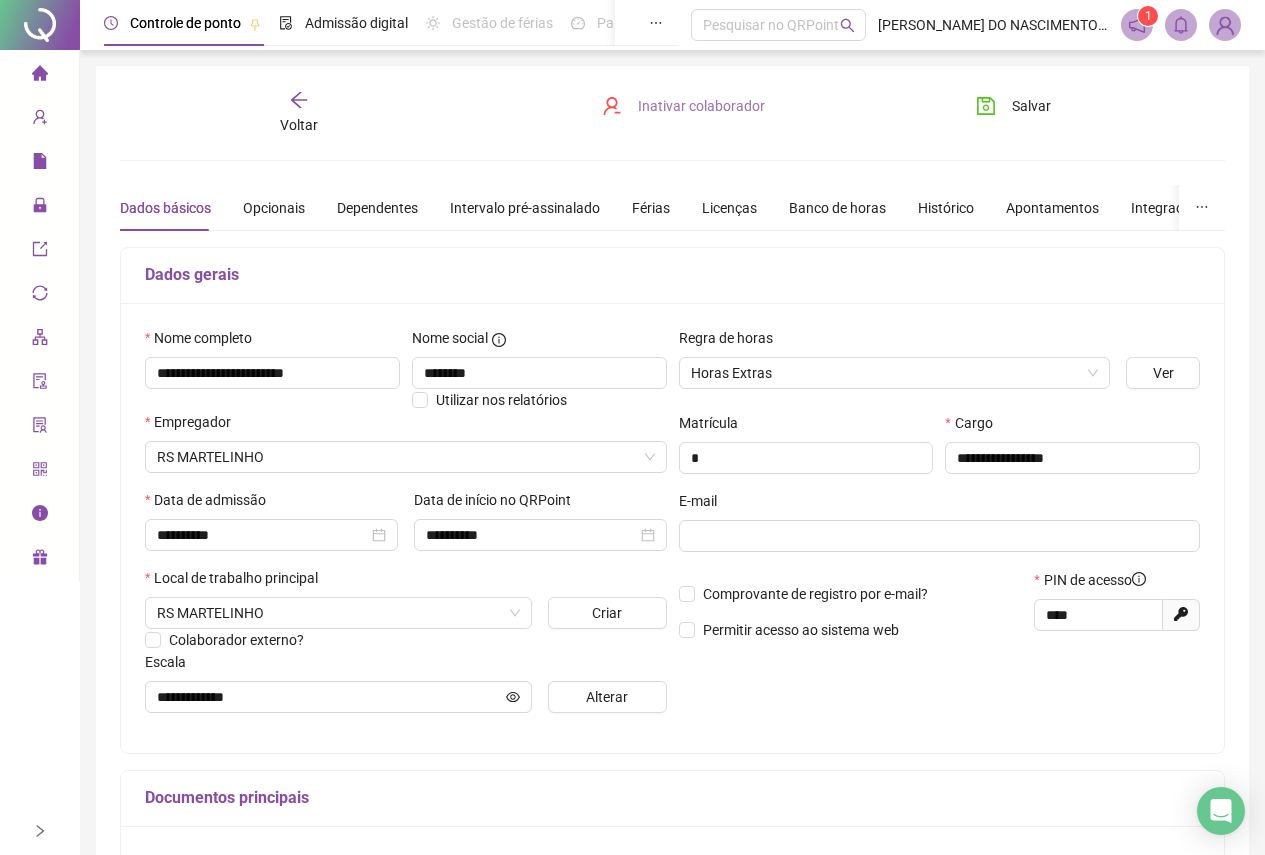 click on "Inativar colaborador" at bounding box center [701, 106] 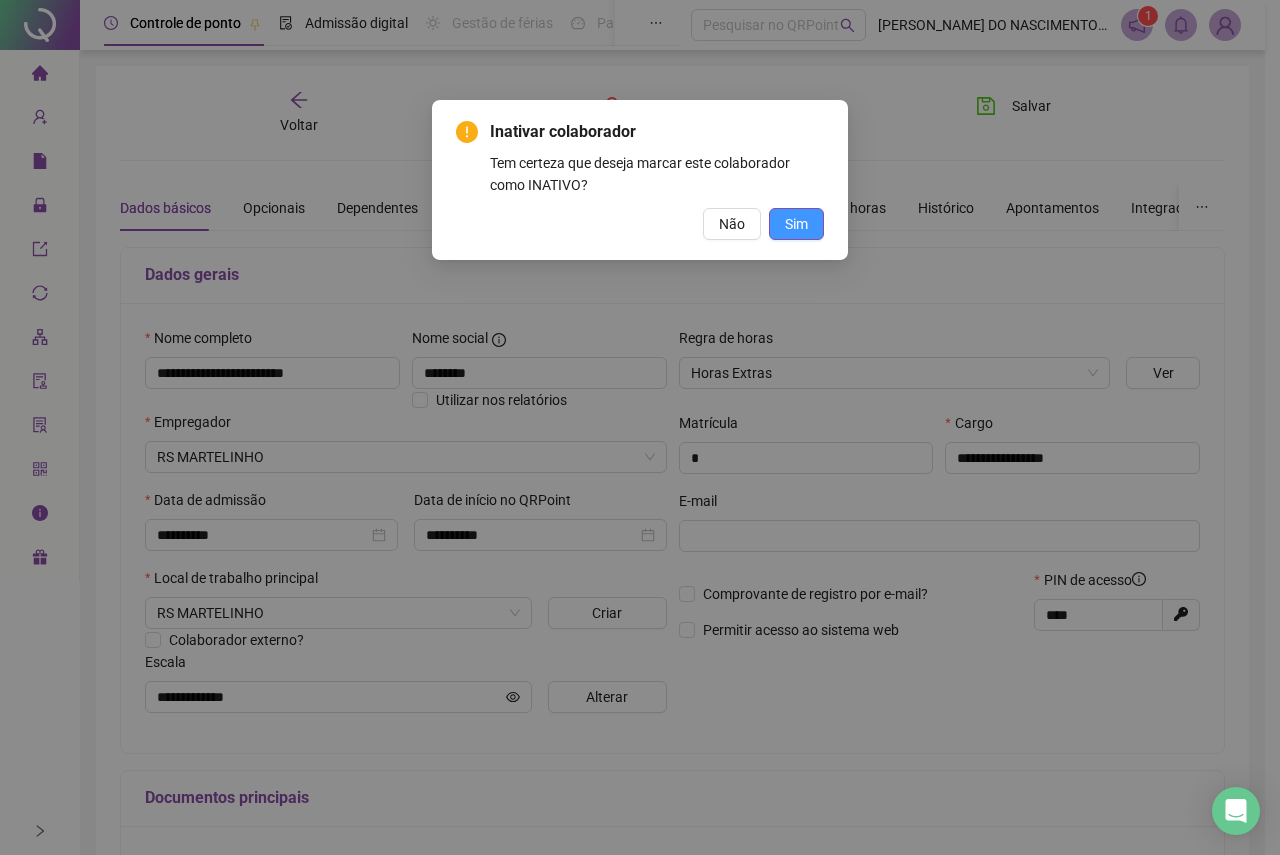 click on "Sim" at bounding box center [796, 224] 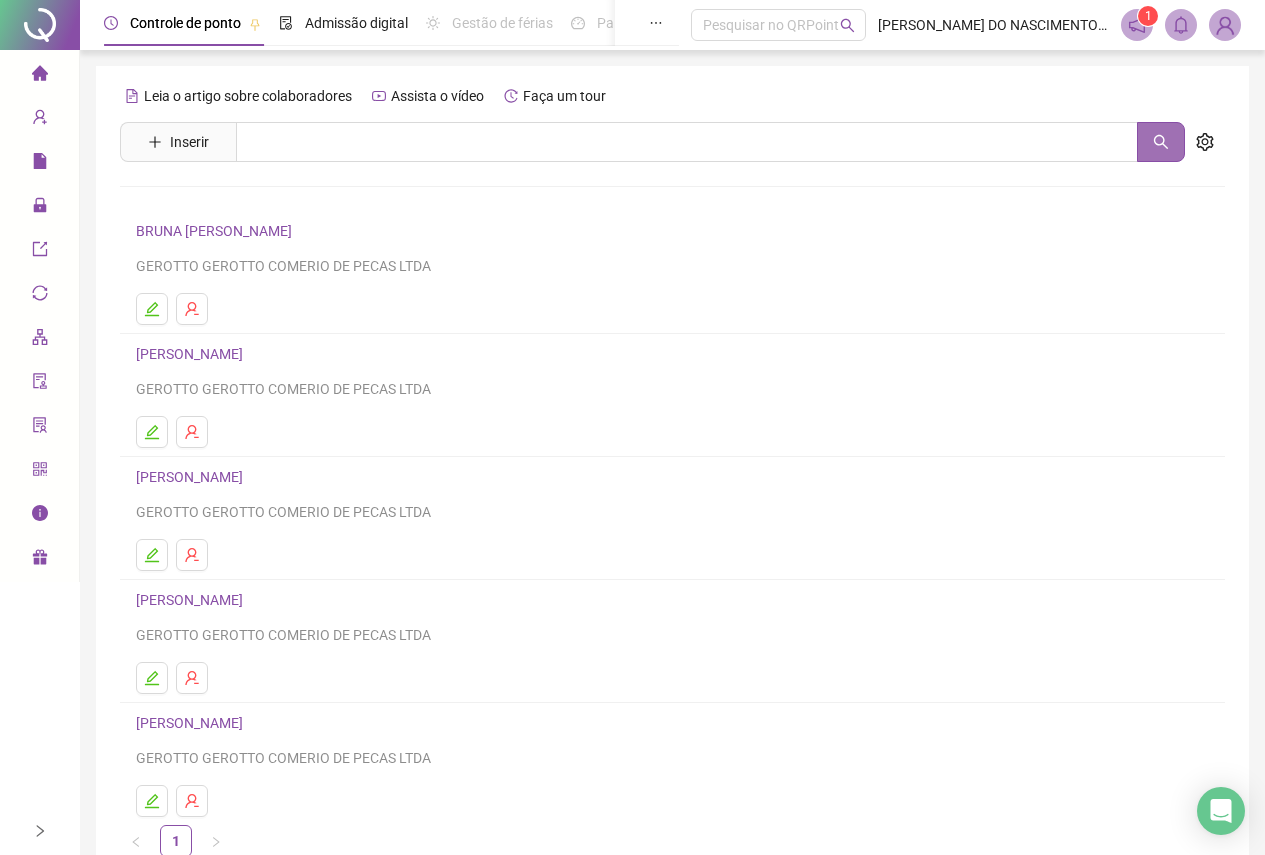 click 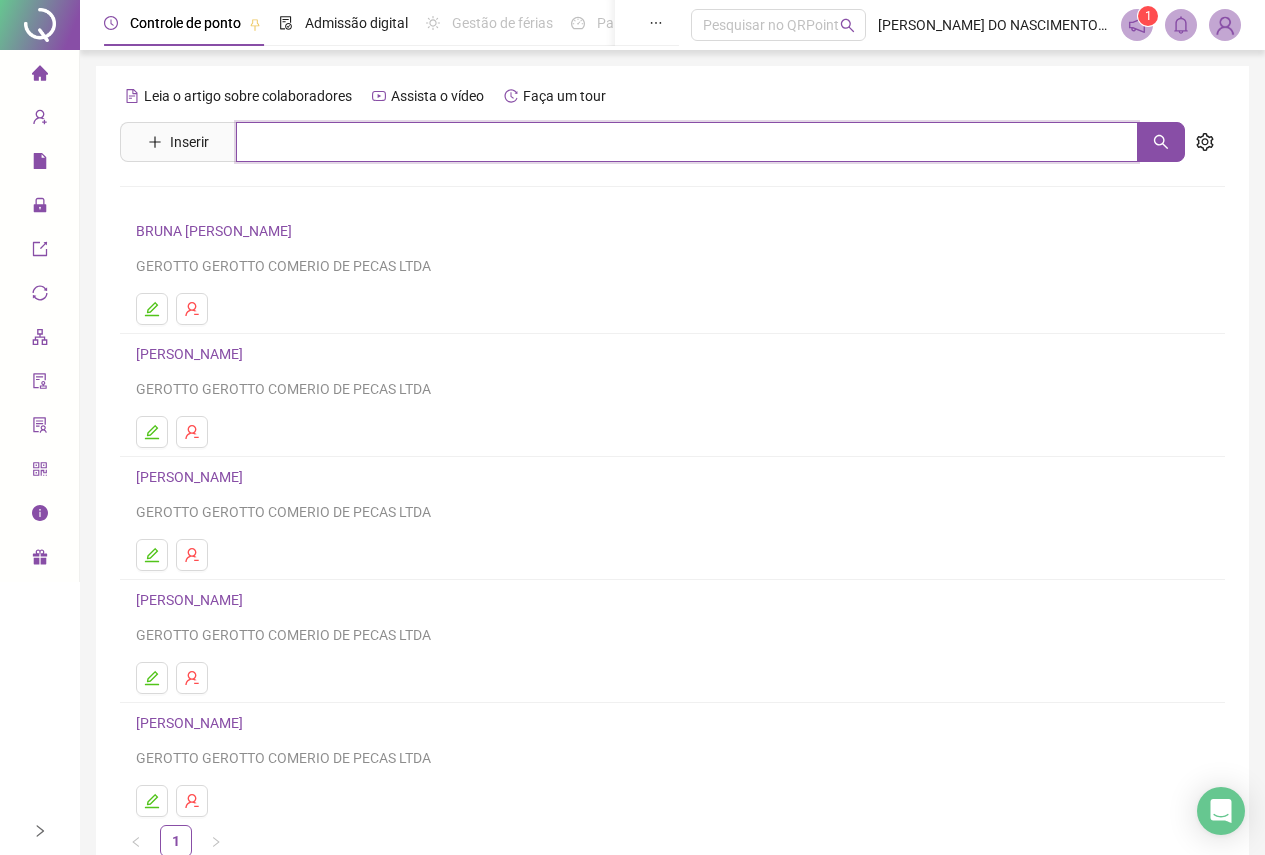 click at bounding box center (687, 142) 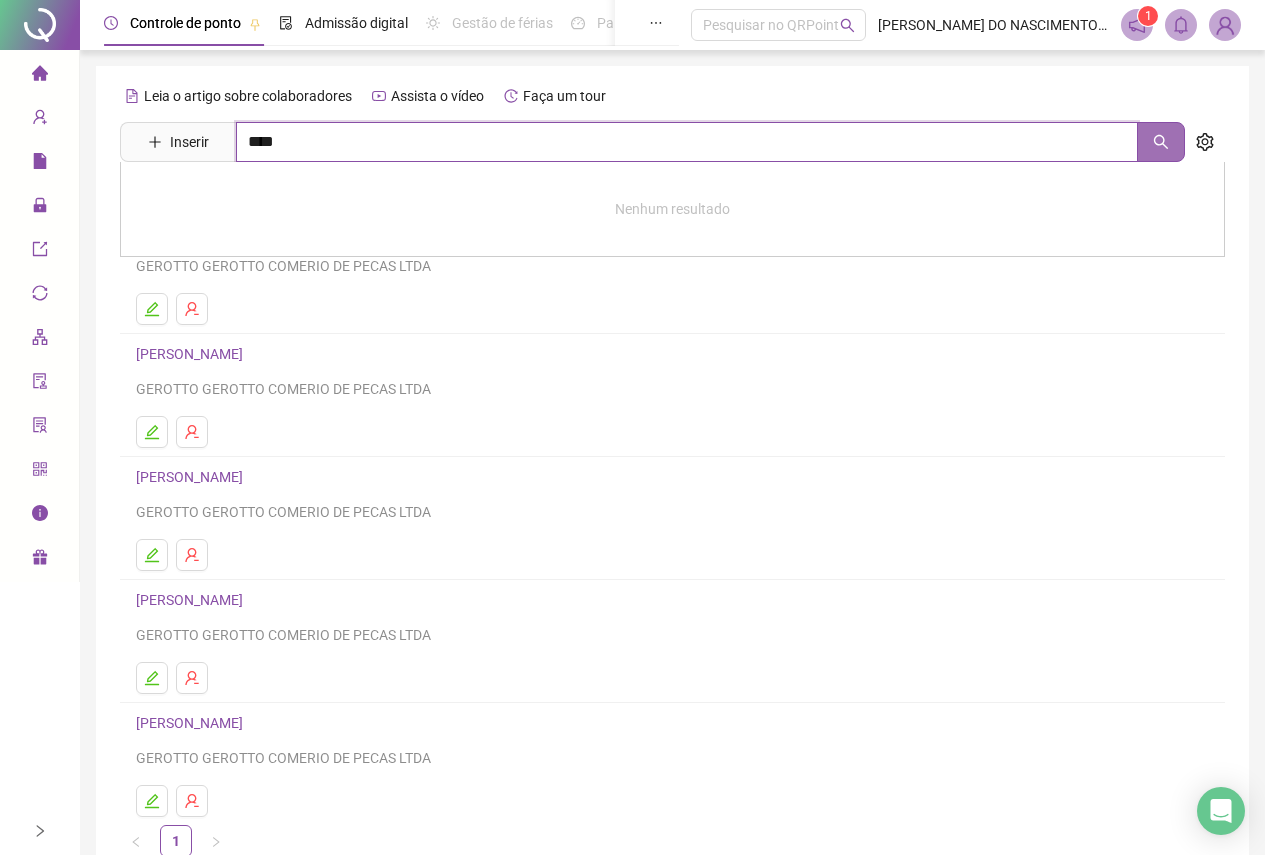click at bounding box center [1161, 142] 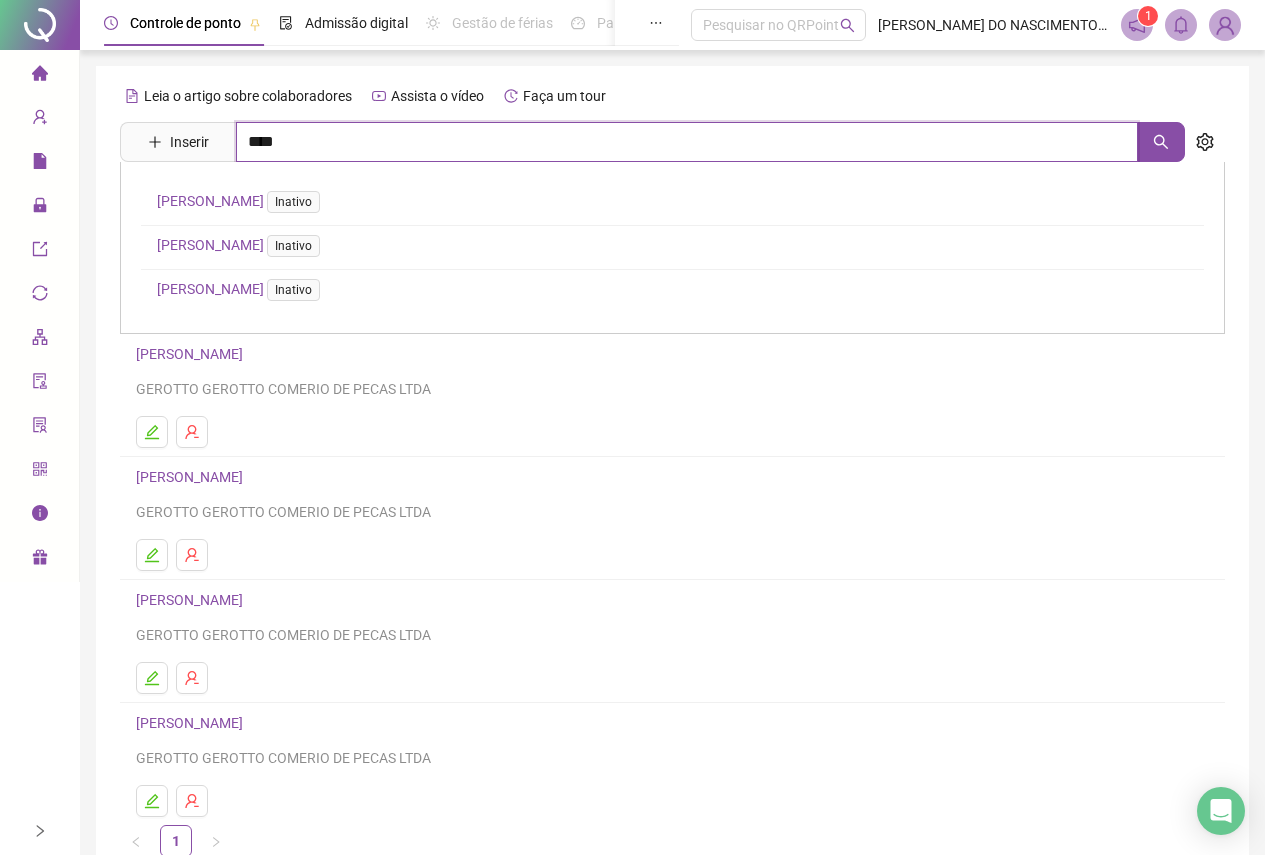 type on "****" 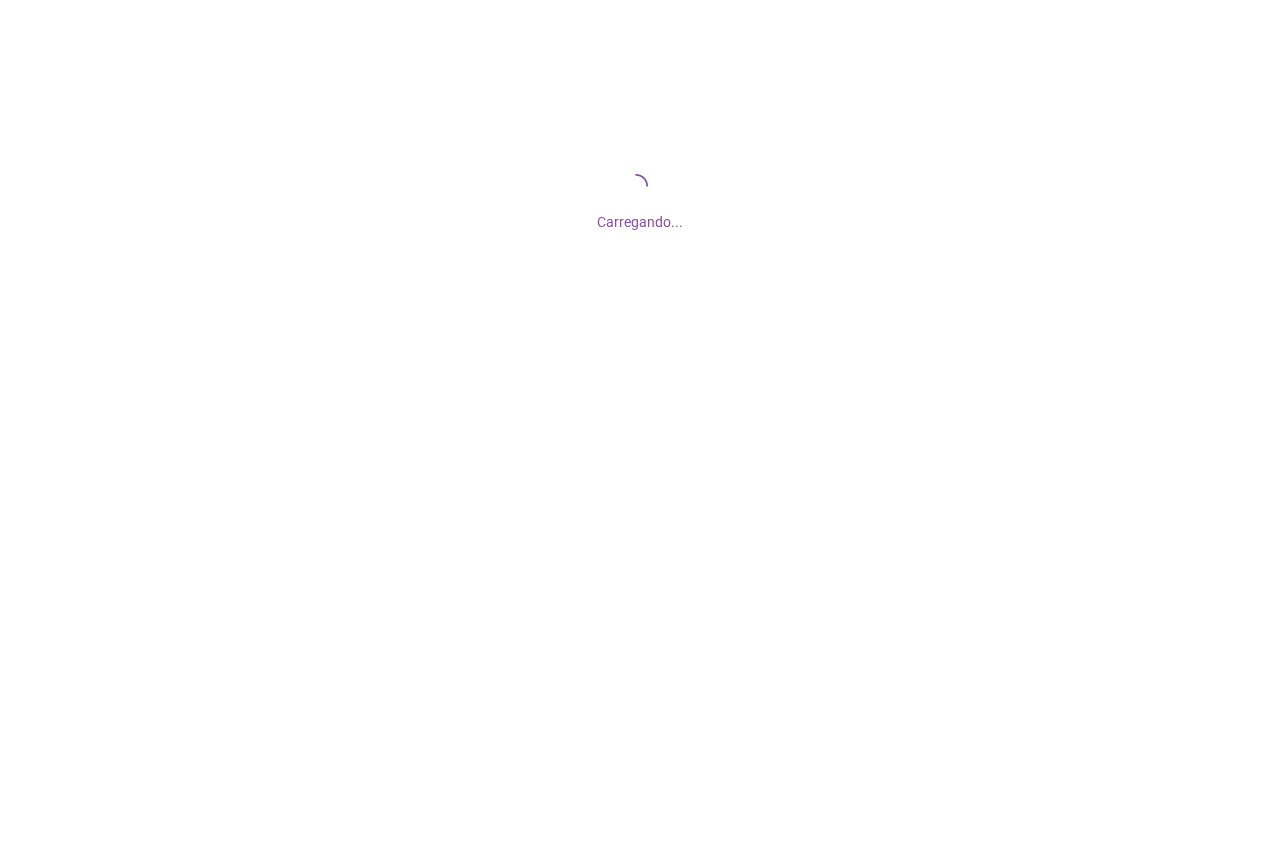 scroll, scrollTop: 0, scrollLeft: 0, axis: both 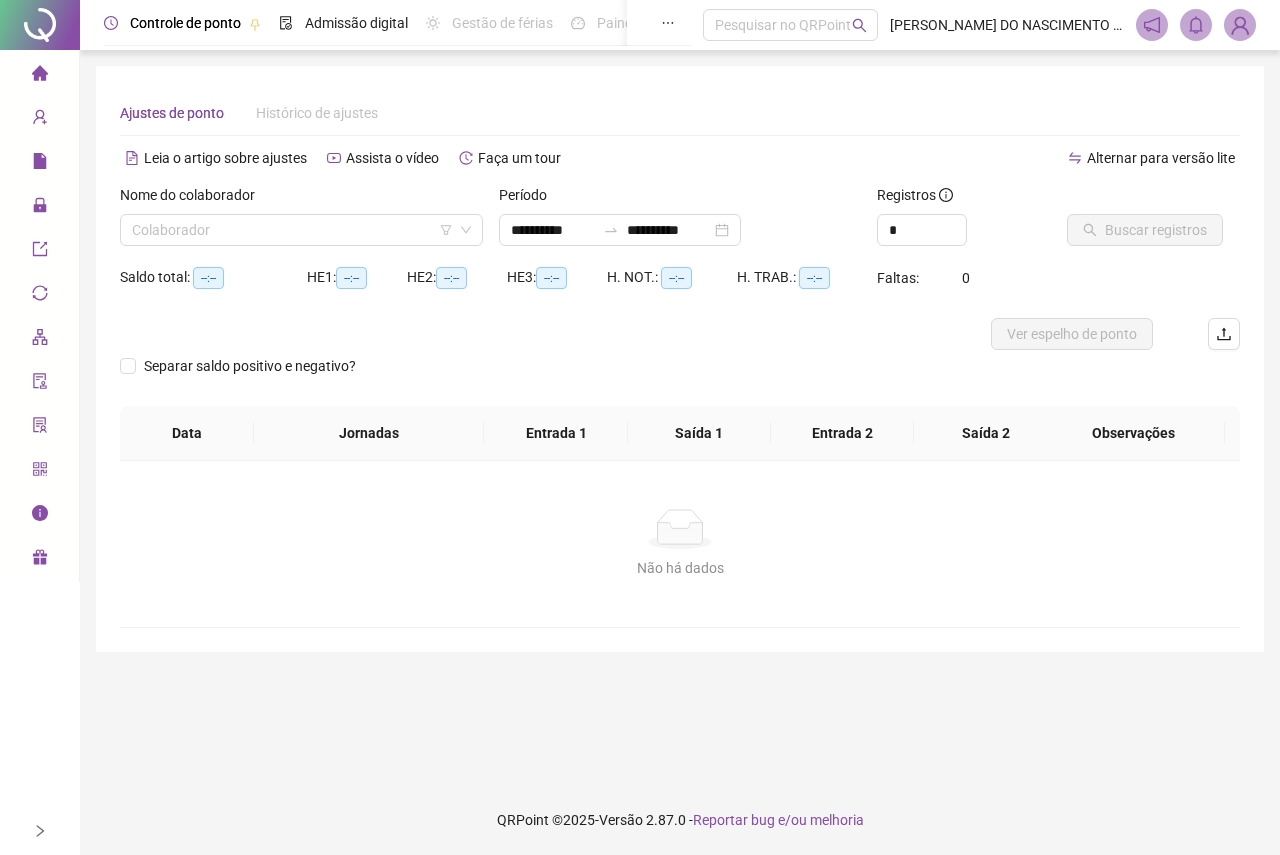 type on "**********" 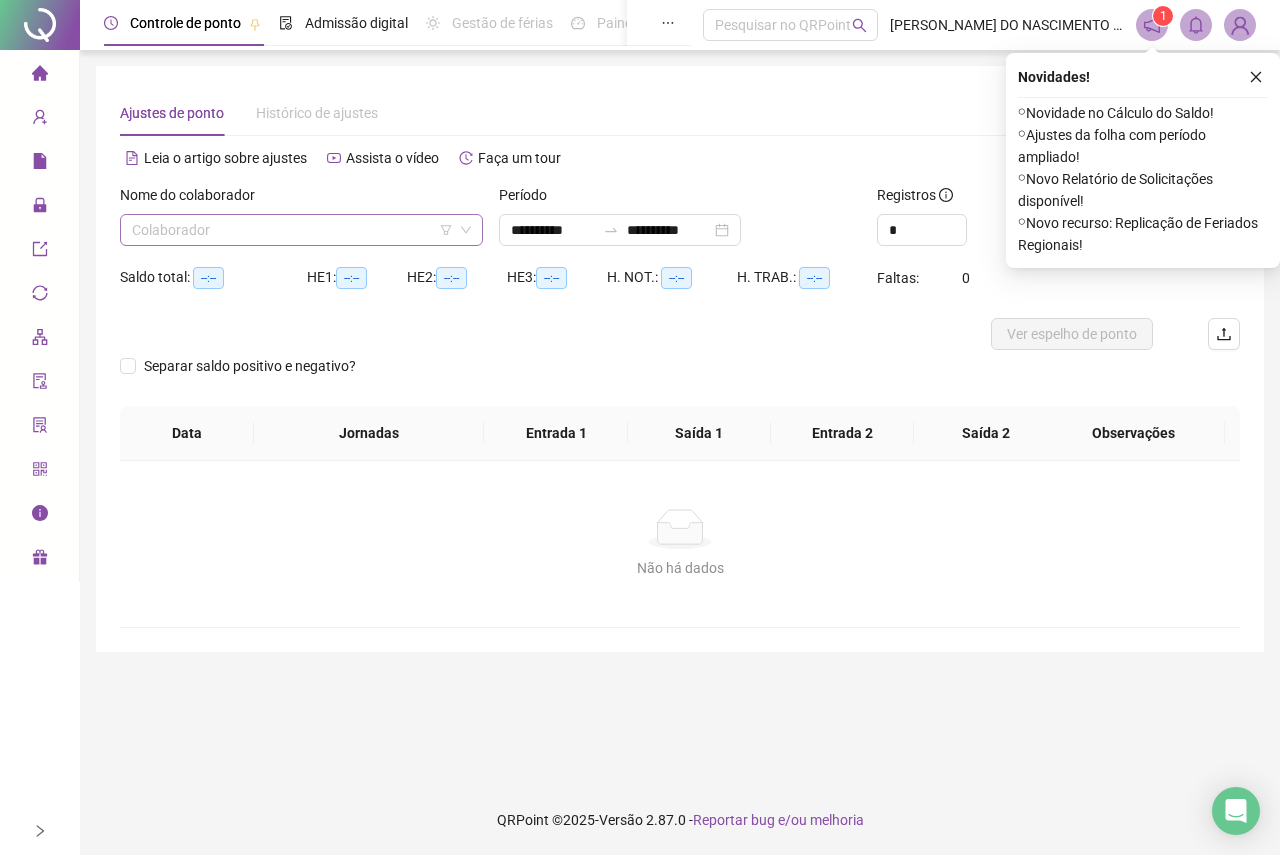 click at bounding box center (295, 230) 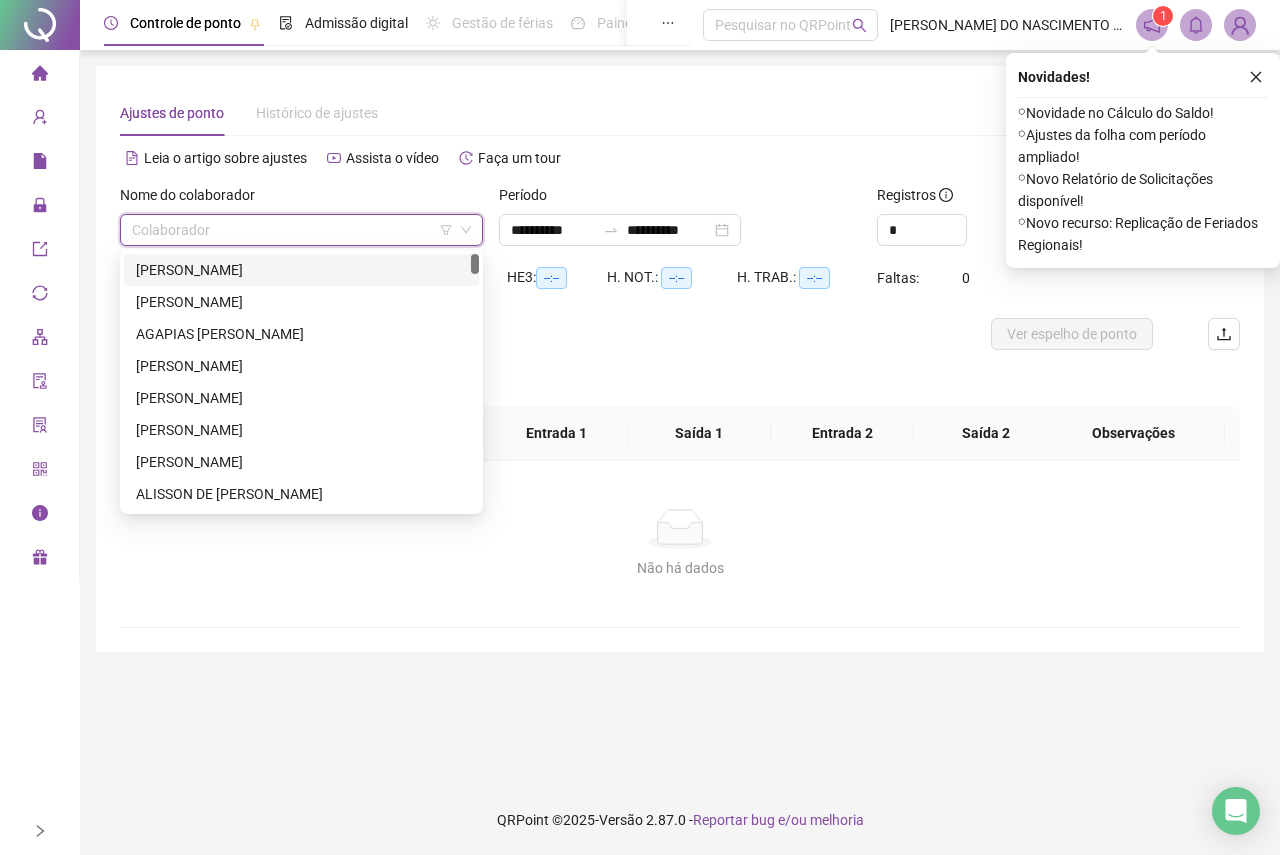 click 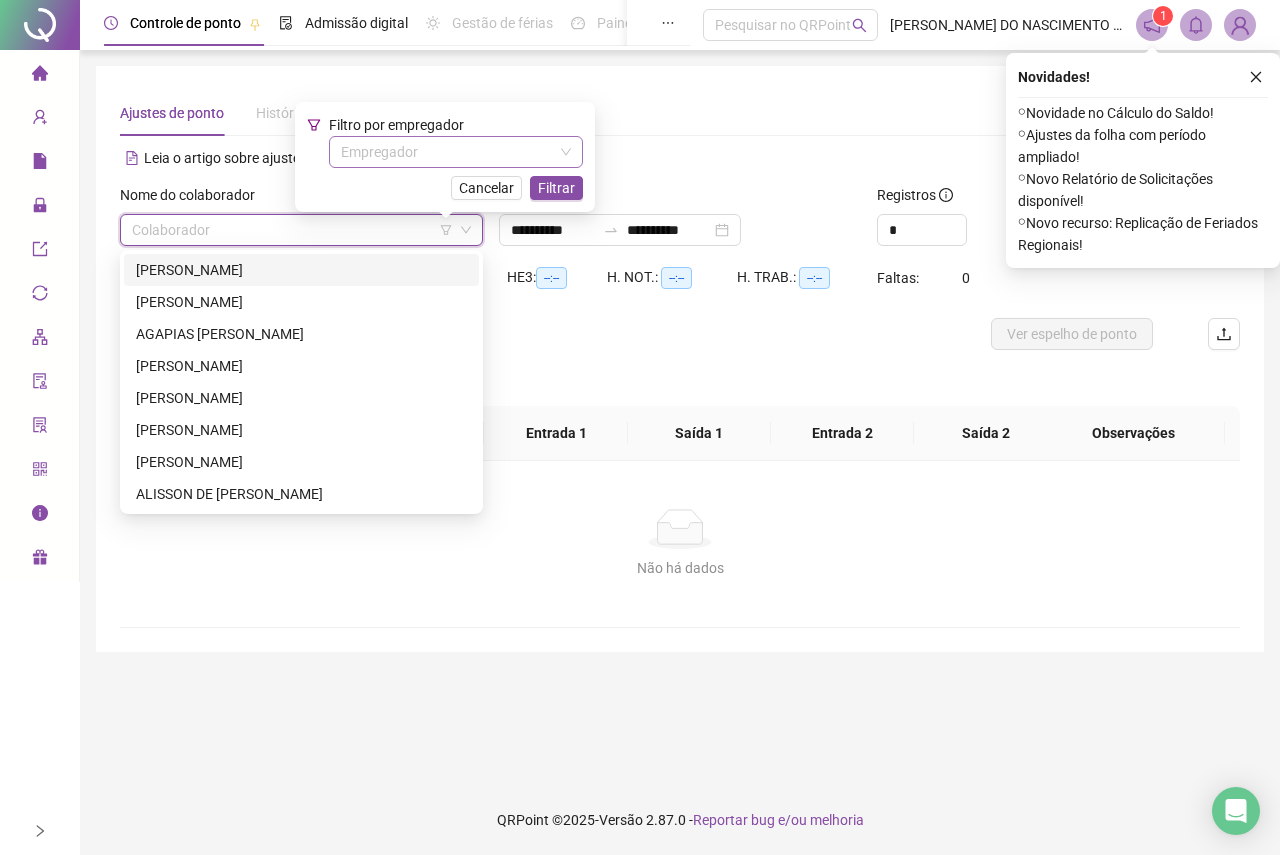 click at bounding box center [450, 152] 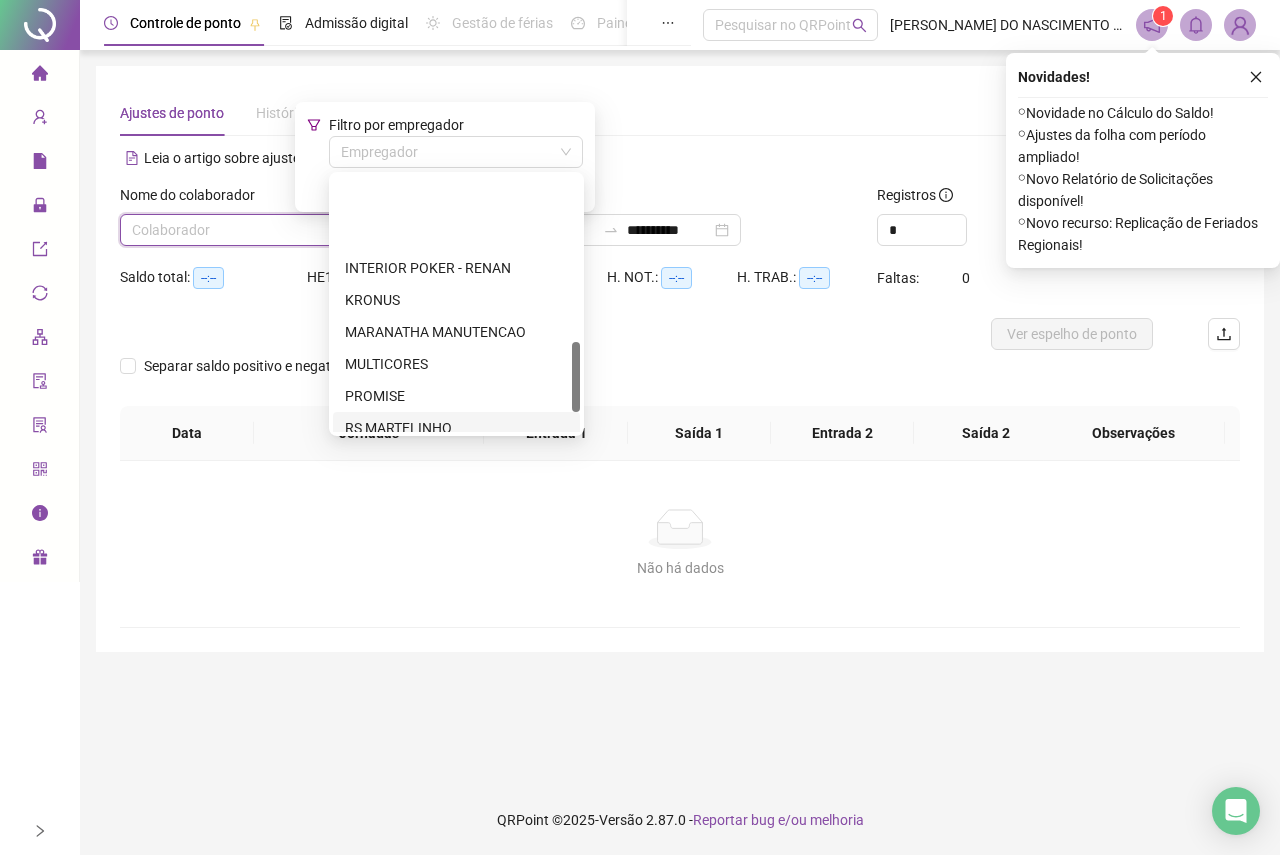 scroll, scrollTop: 672, scrollLeft: 0, axis: vertical 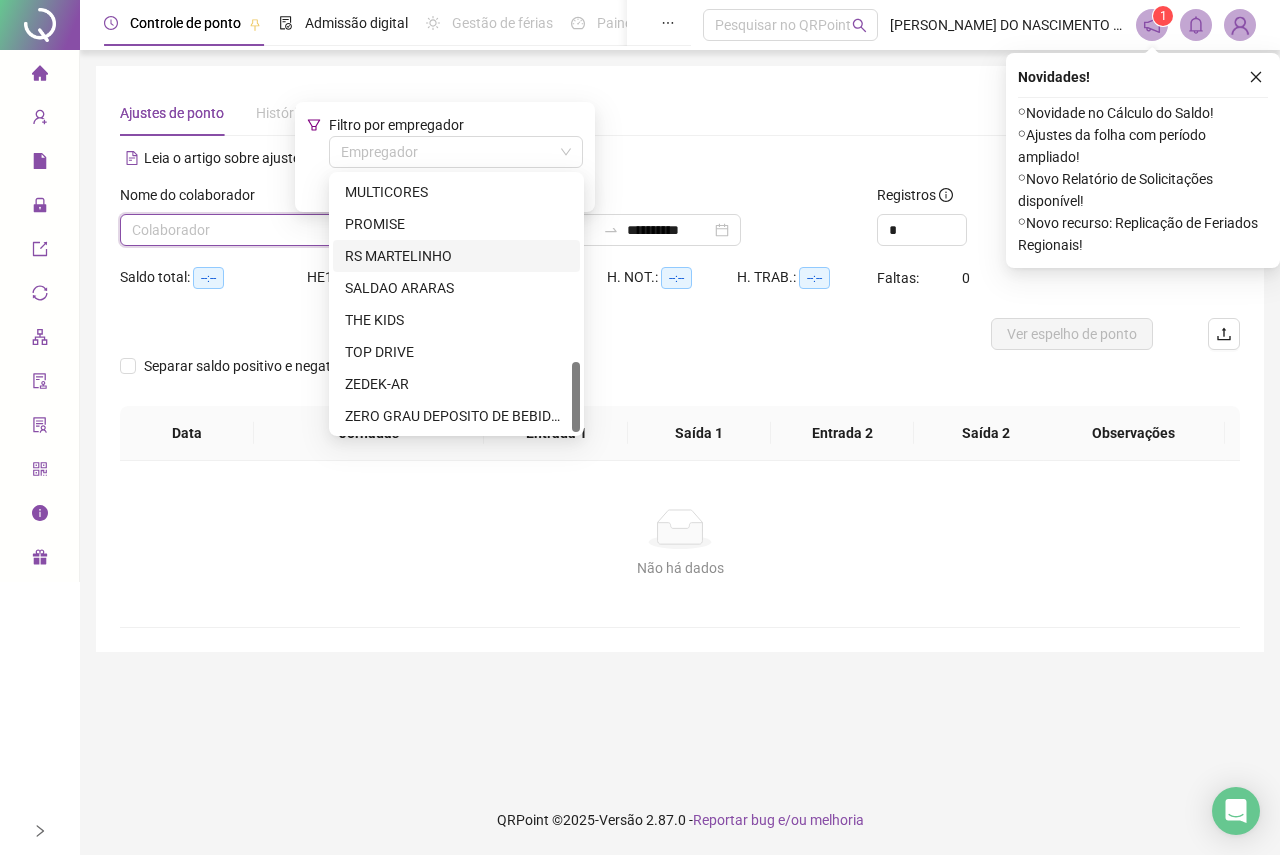 click on "RS MARTELINHO" at bounding box center (456, 256) 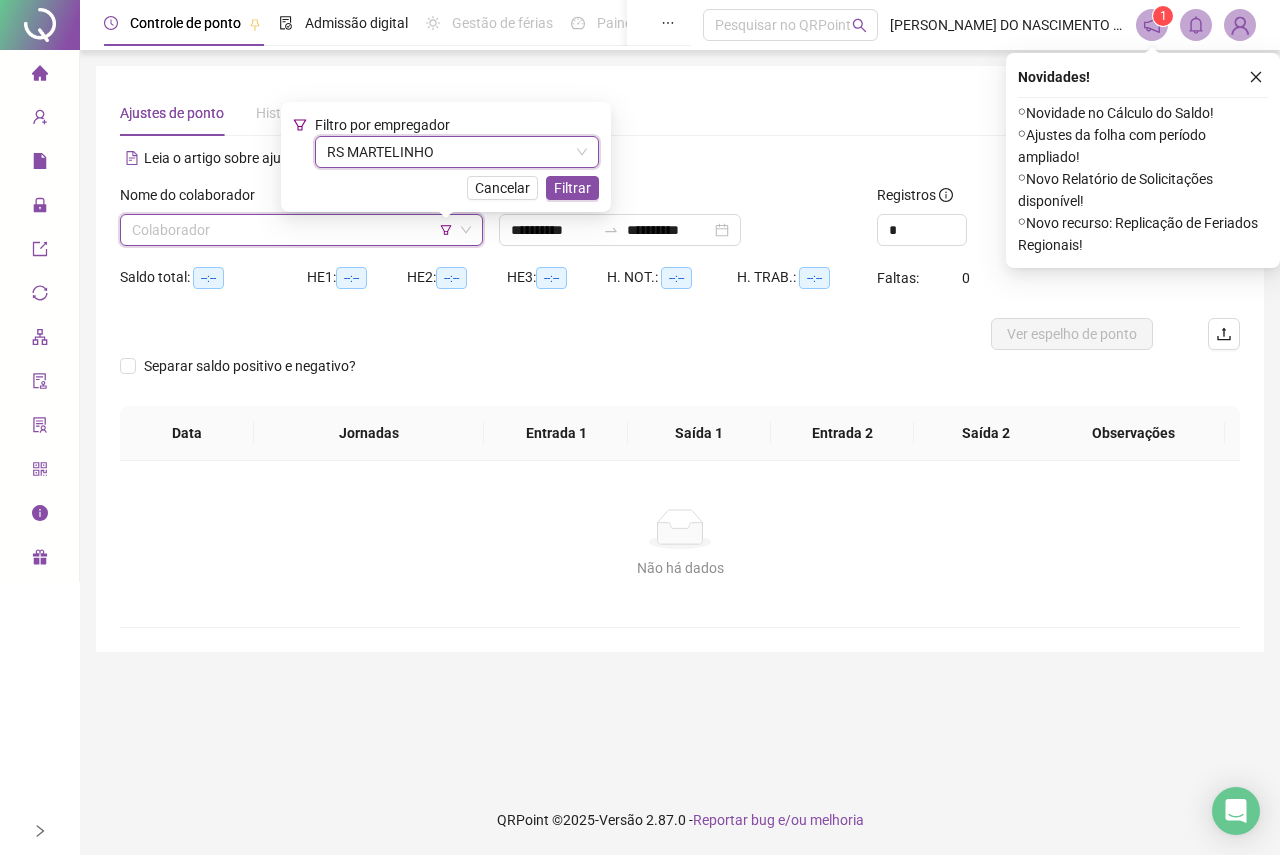 click at bounding box center [295, 230] 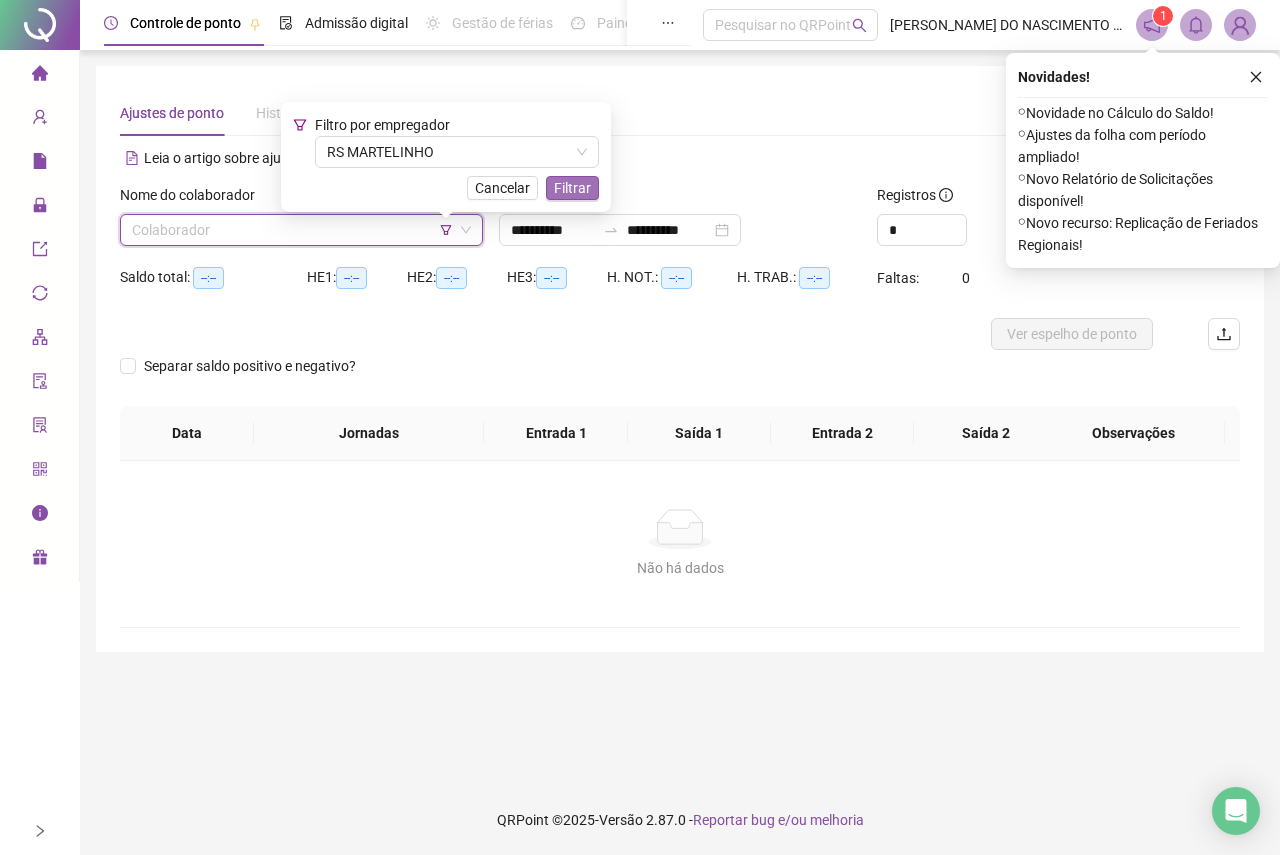 click on "Filtrar" at bounding box center [572, 188] 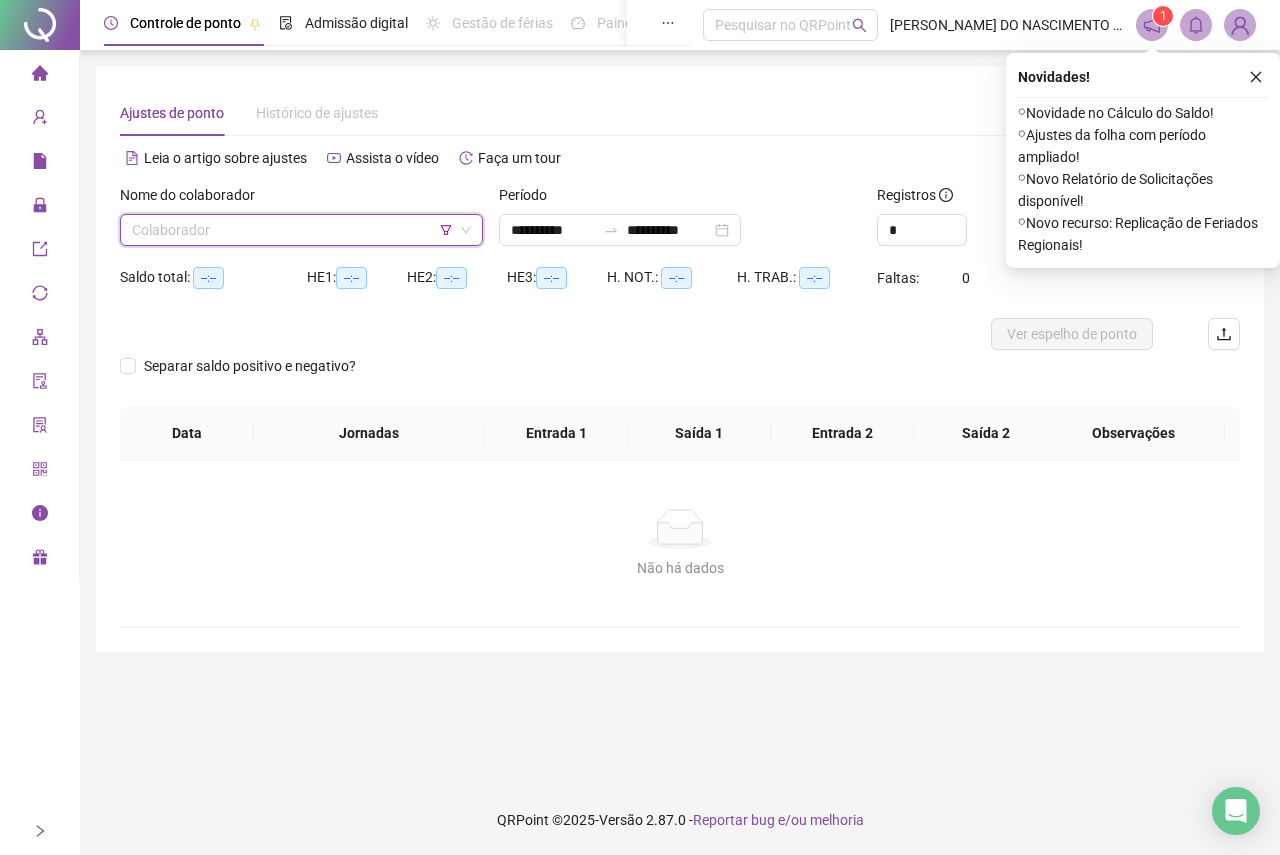 click at bounding box center (295, 230) 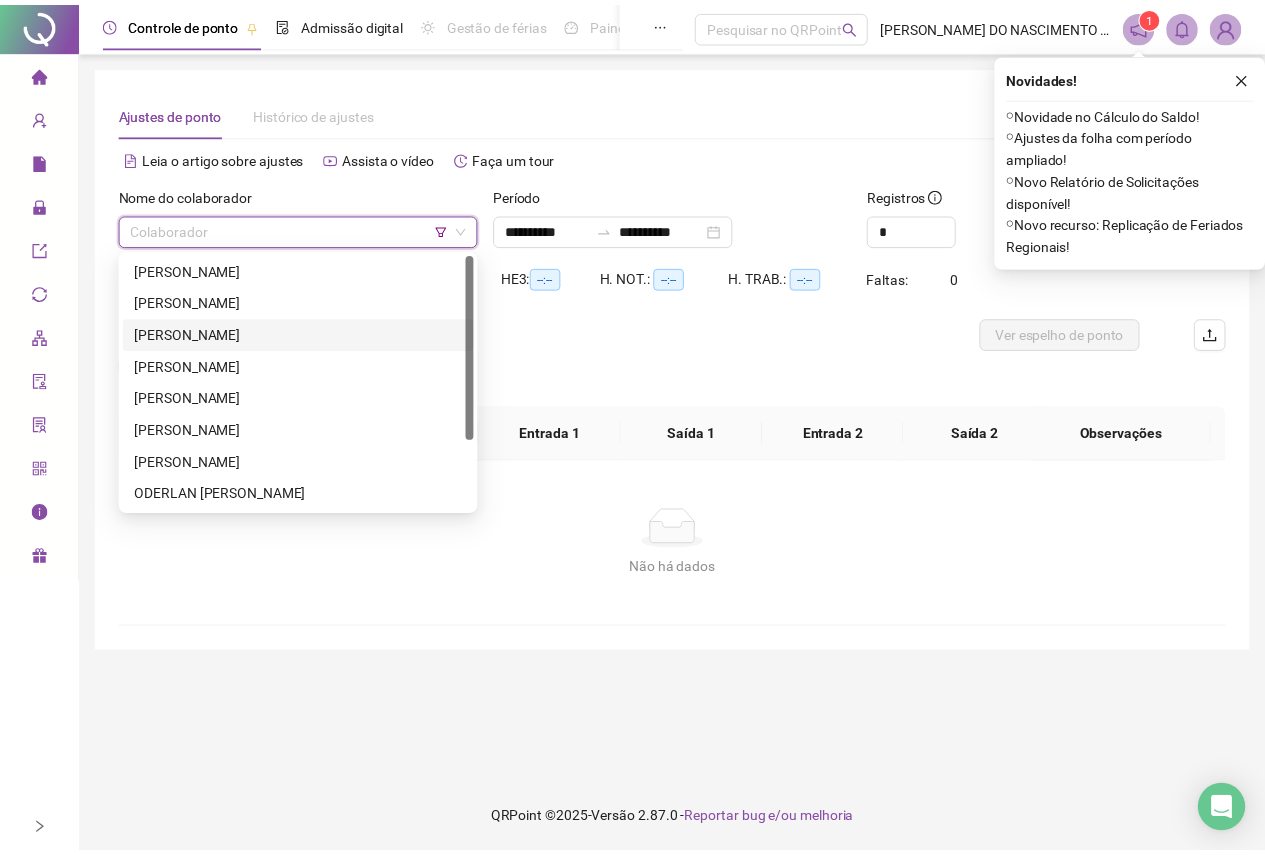 scroll, scrollTop: 96, scrollLeft: 0, axis: vertical 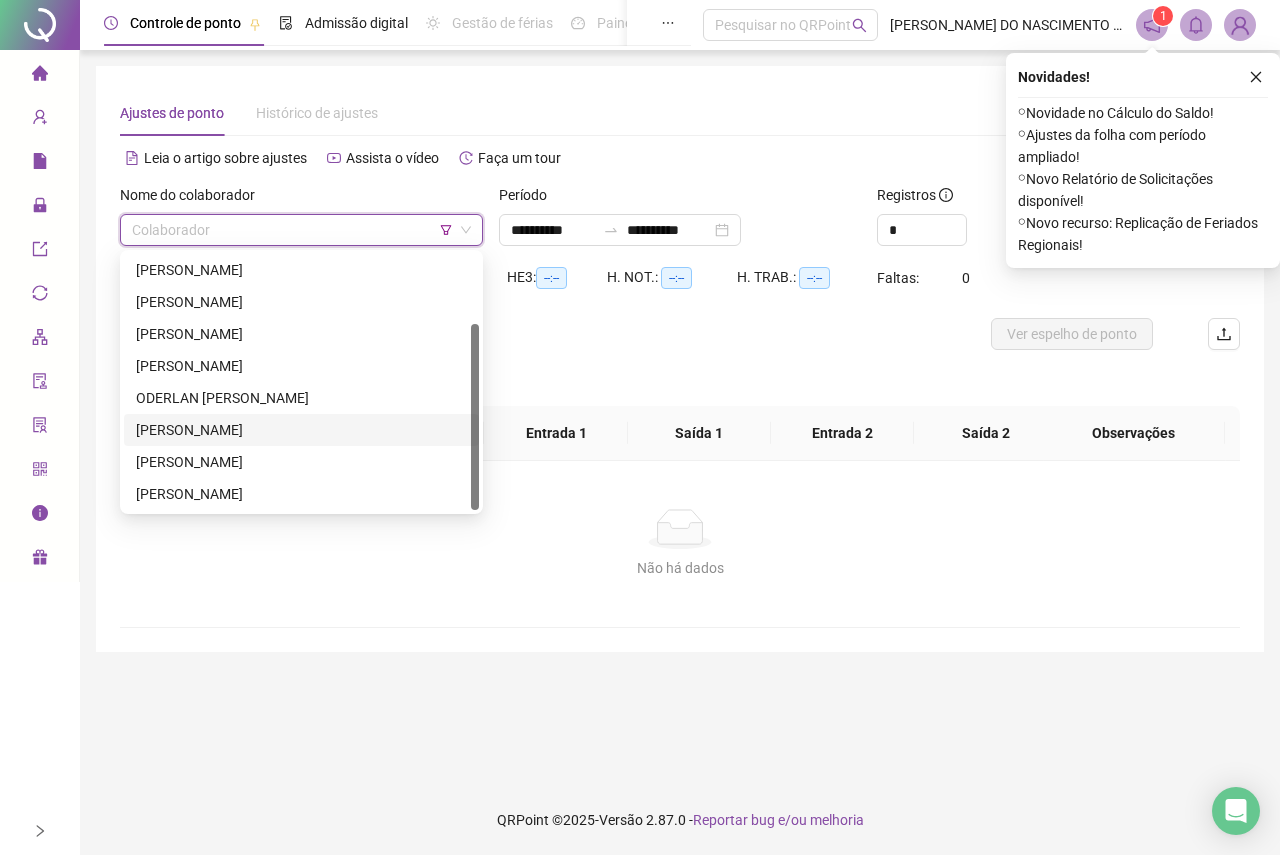 click on "[PERSON_NAME]" at bounding box center (301, 430) 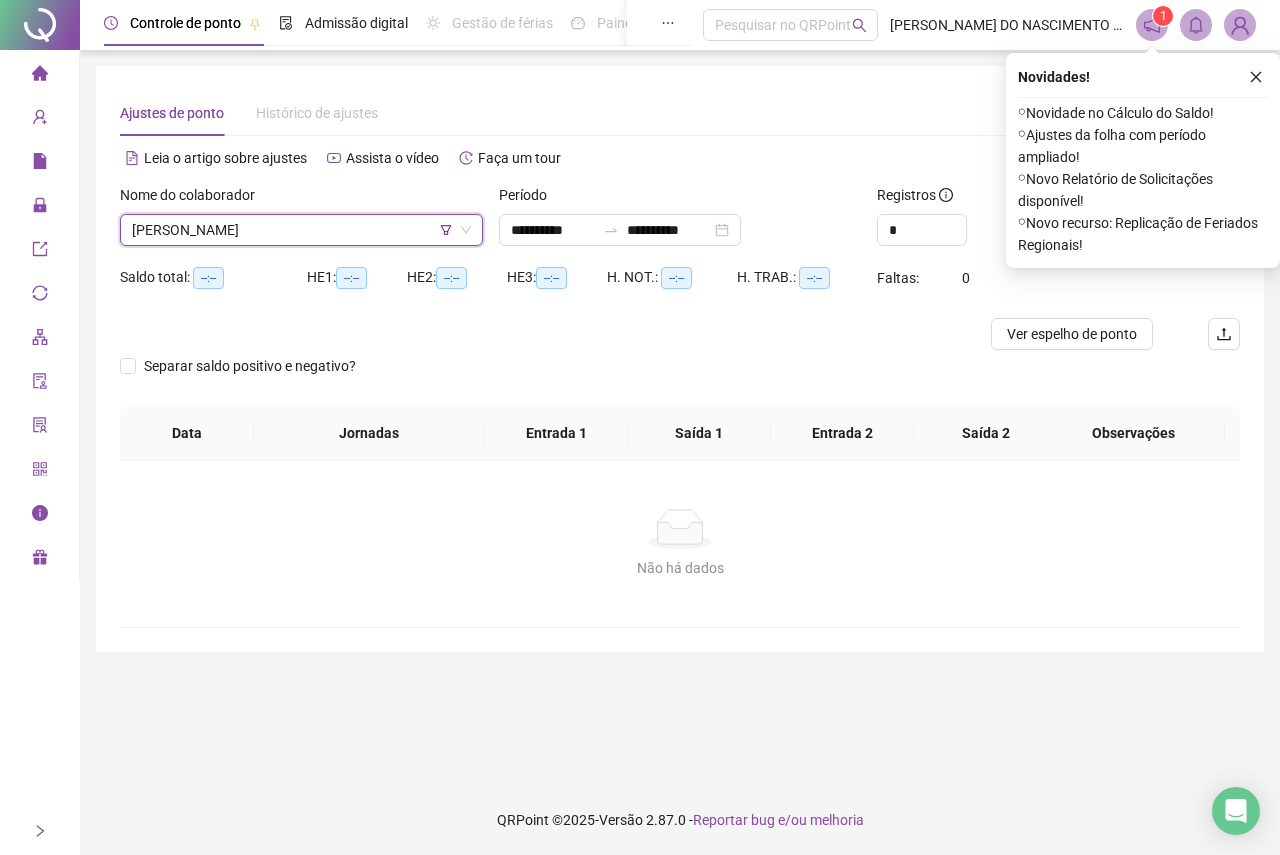 click at bounding box center [1256, 77] 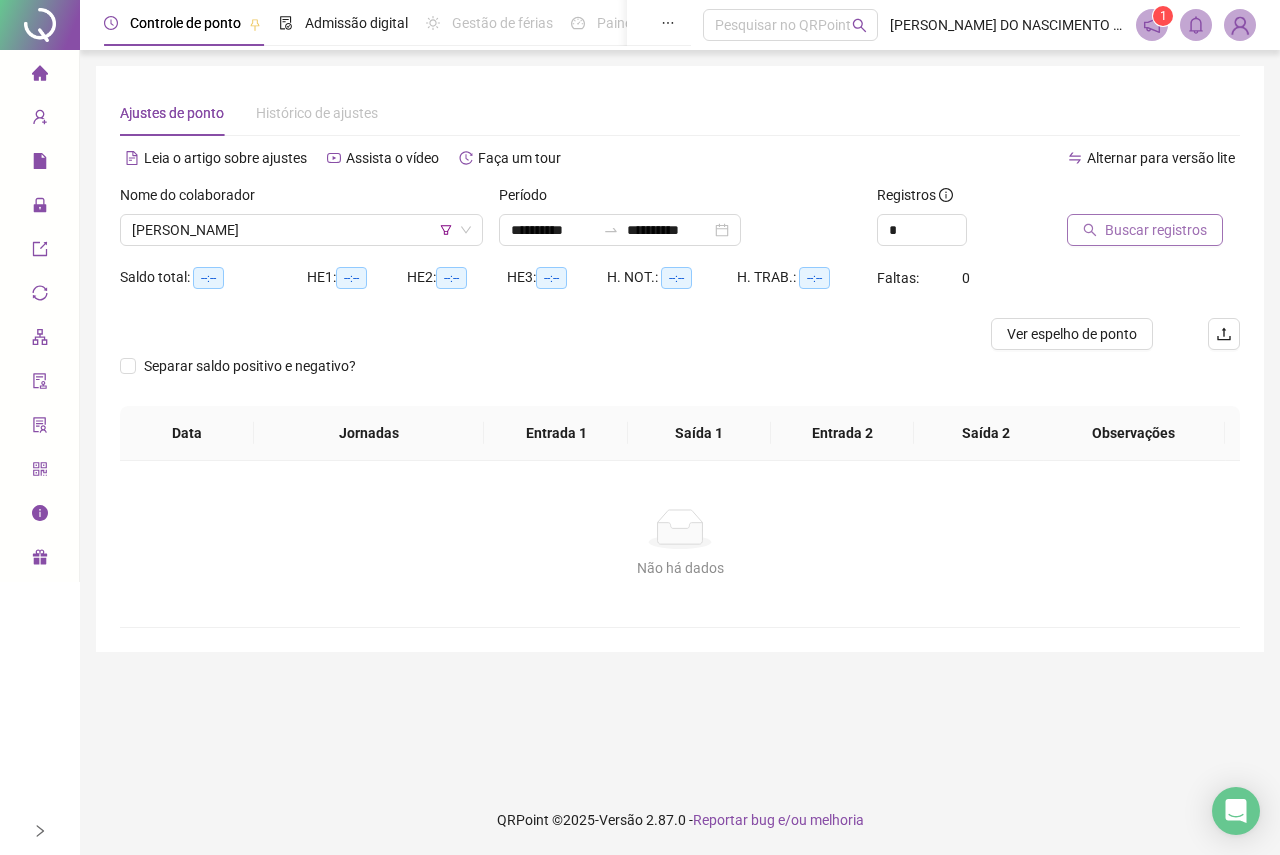 click on "Buscar registros" at bounding box center [1156, 230] 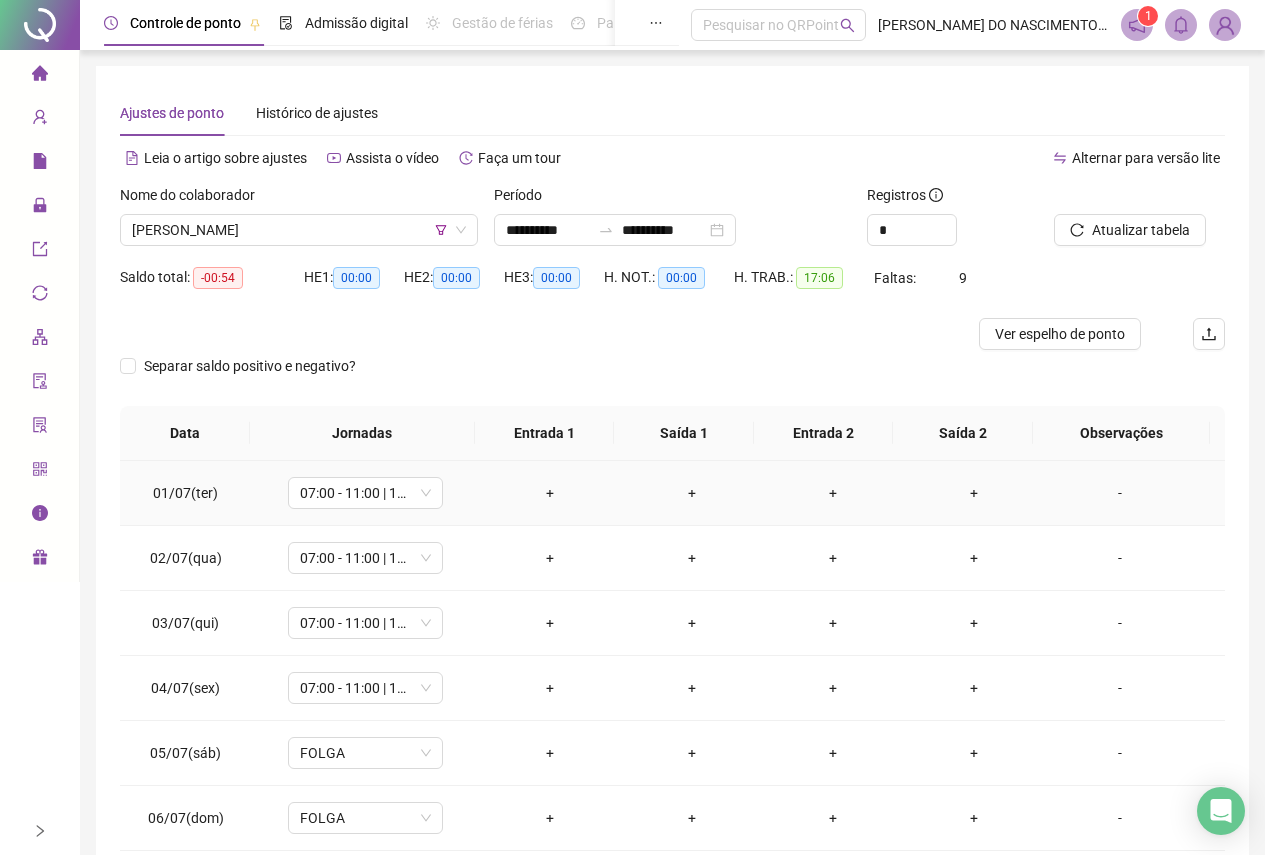 click on "+" at bounding box center [550, 493] 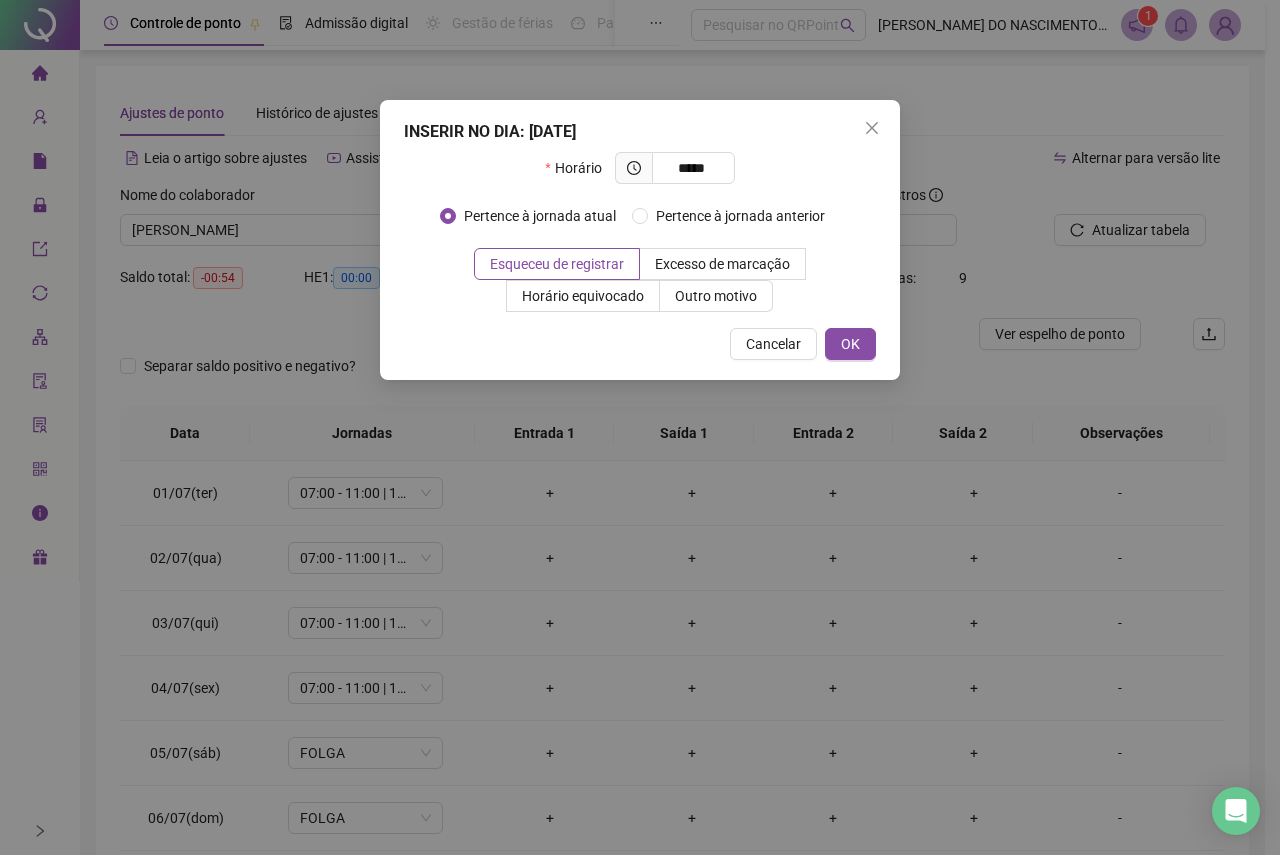 type on "*****" 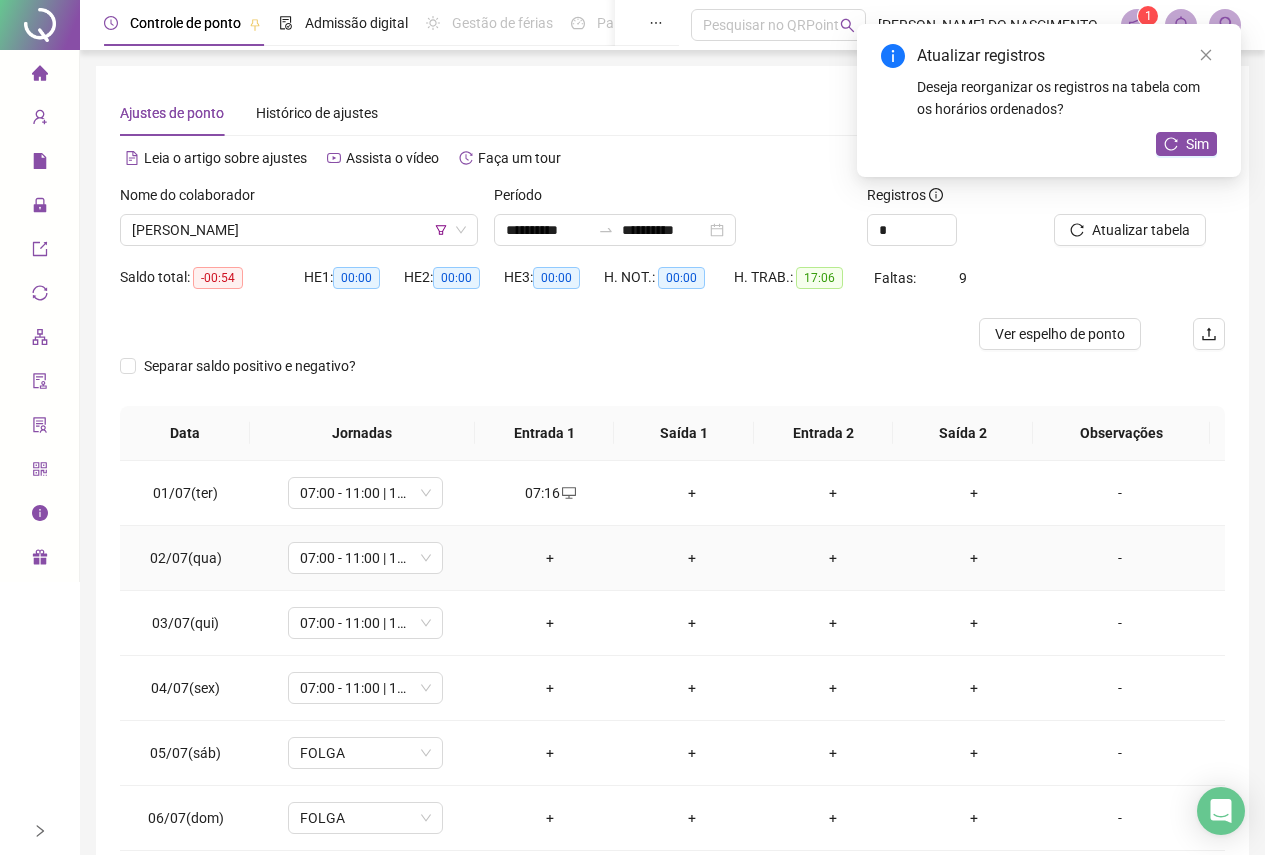 click on "+" at bounding box center (550, 558) 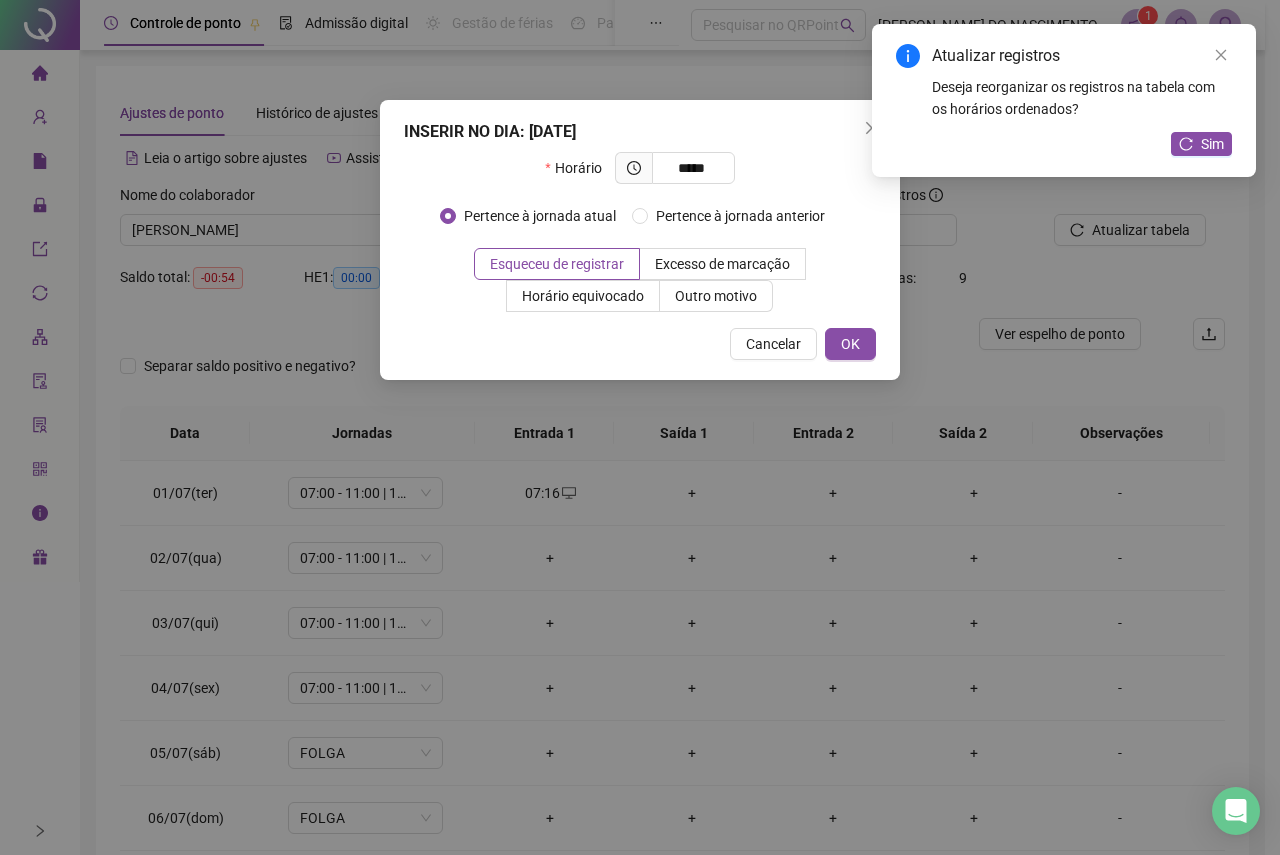 type on "*****" 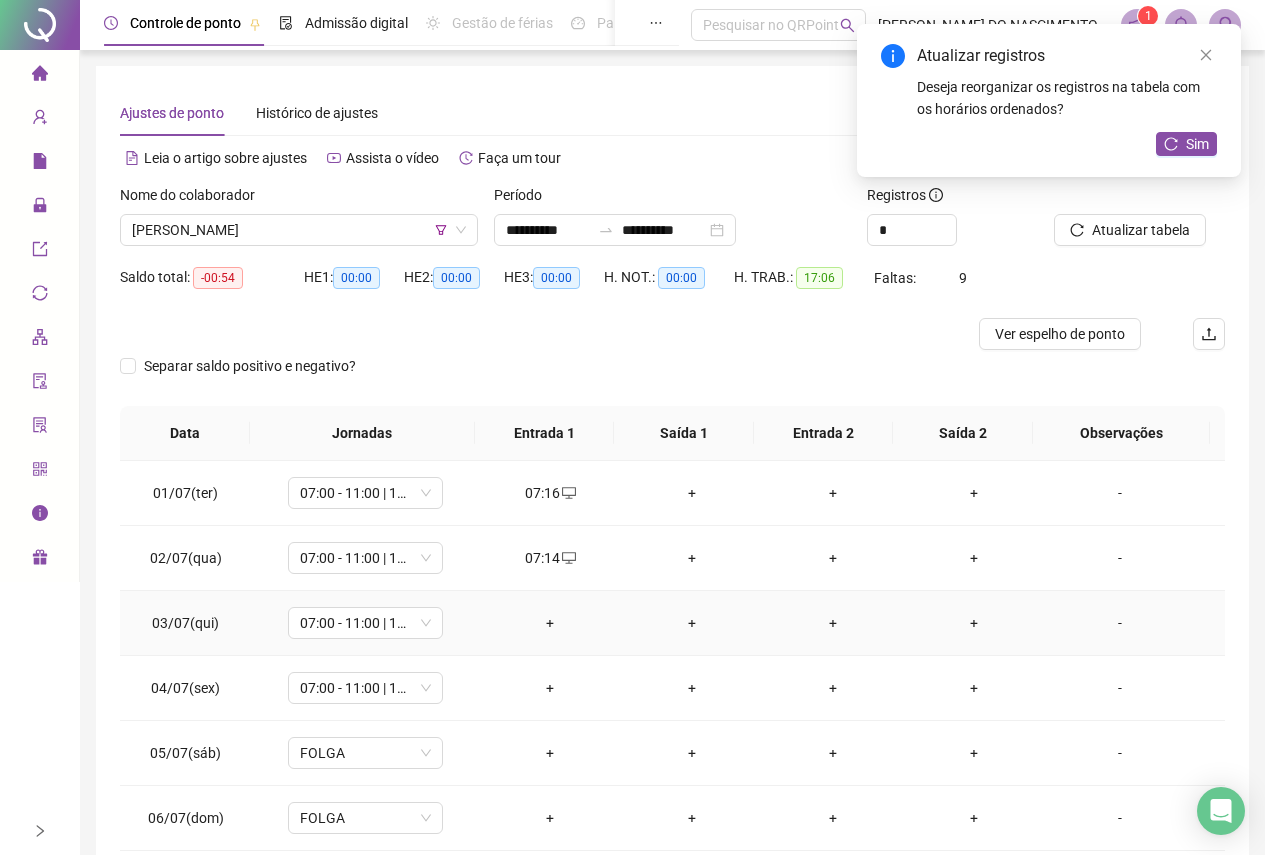 click on "+" at bounding box center [550, 623] 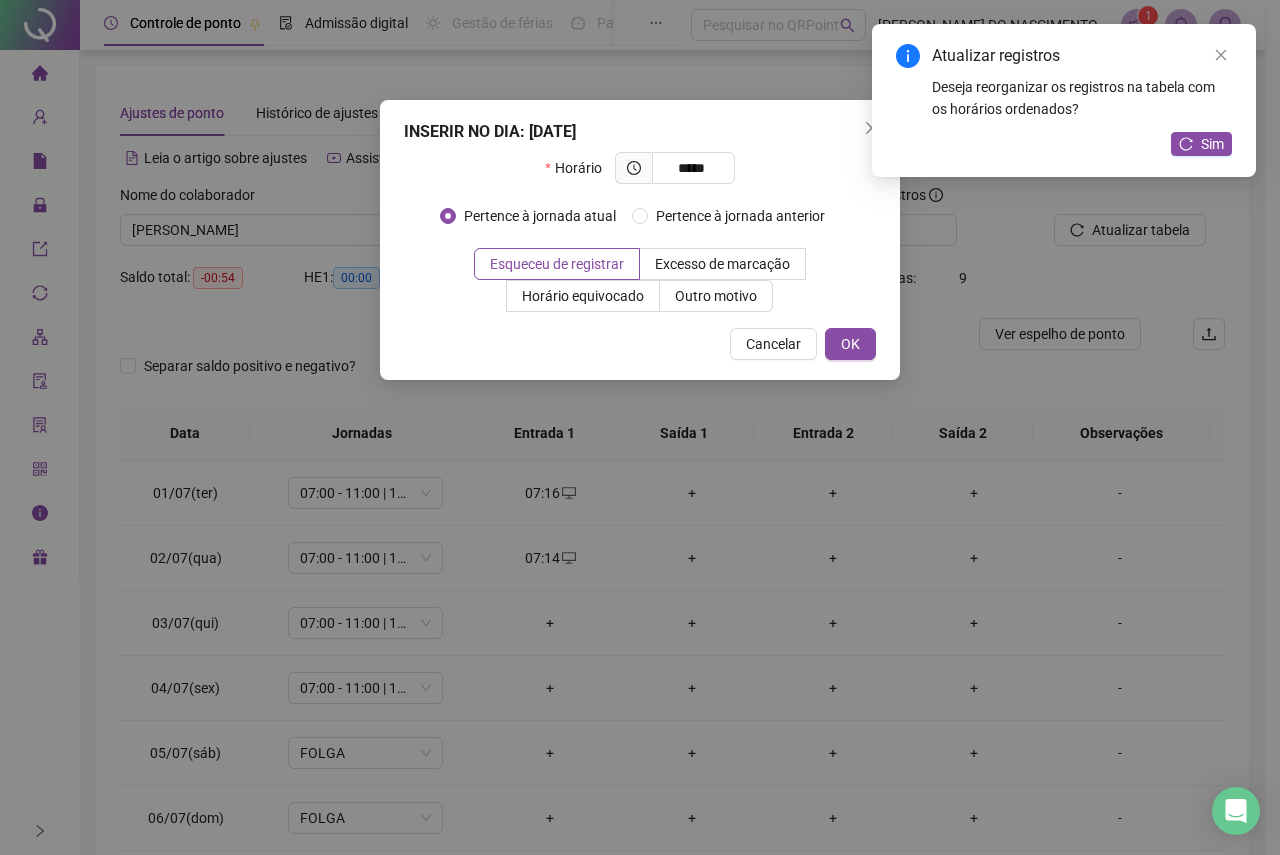 type on "*****" 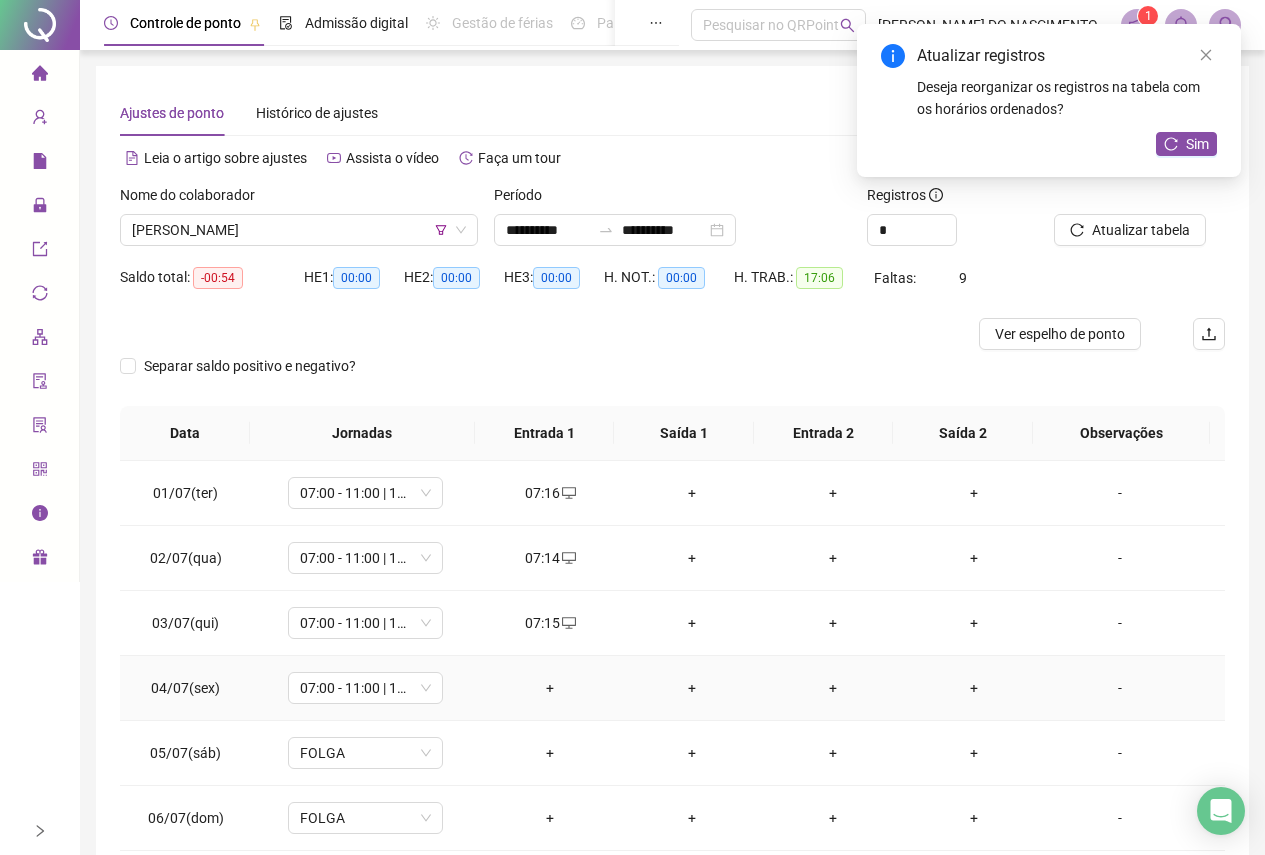 click on "+" at bounding box center (550, 688) 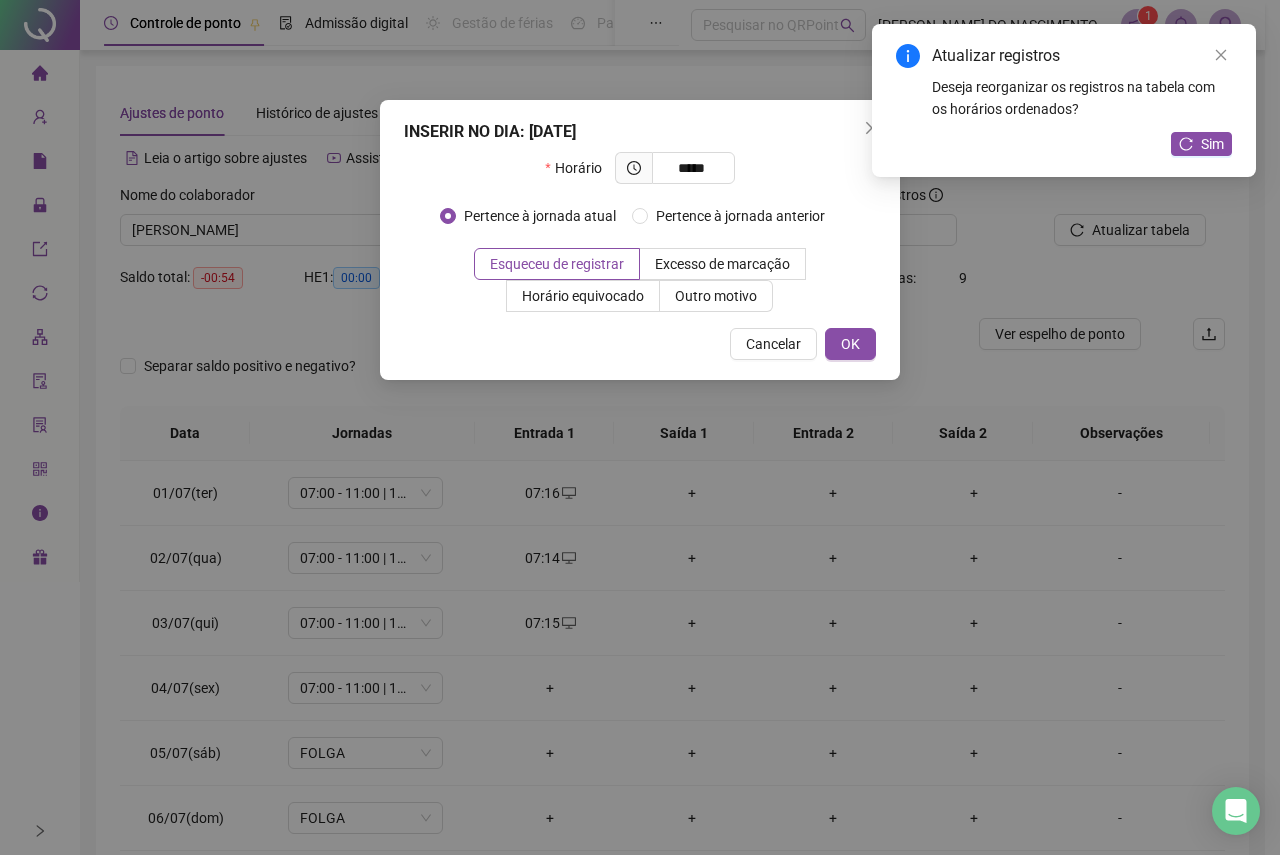 type on "*****" 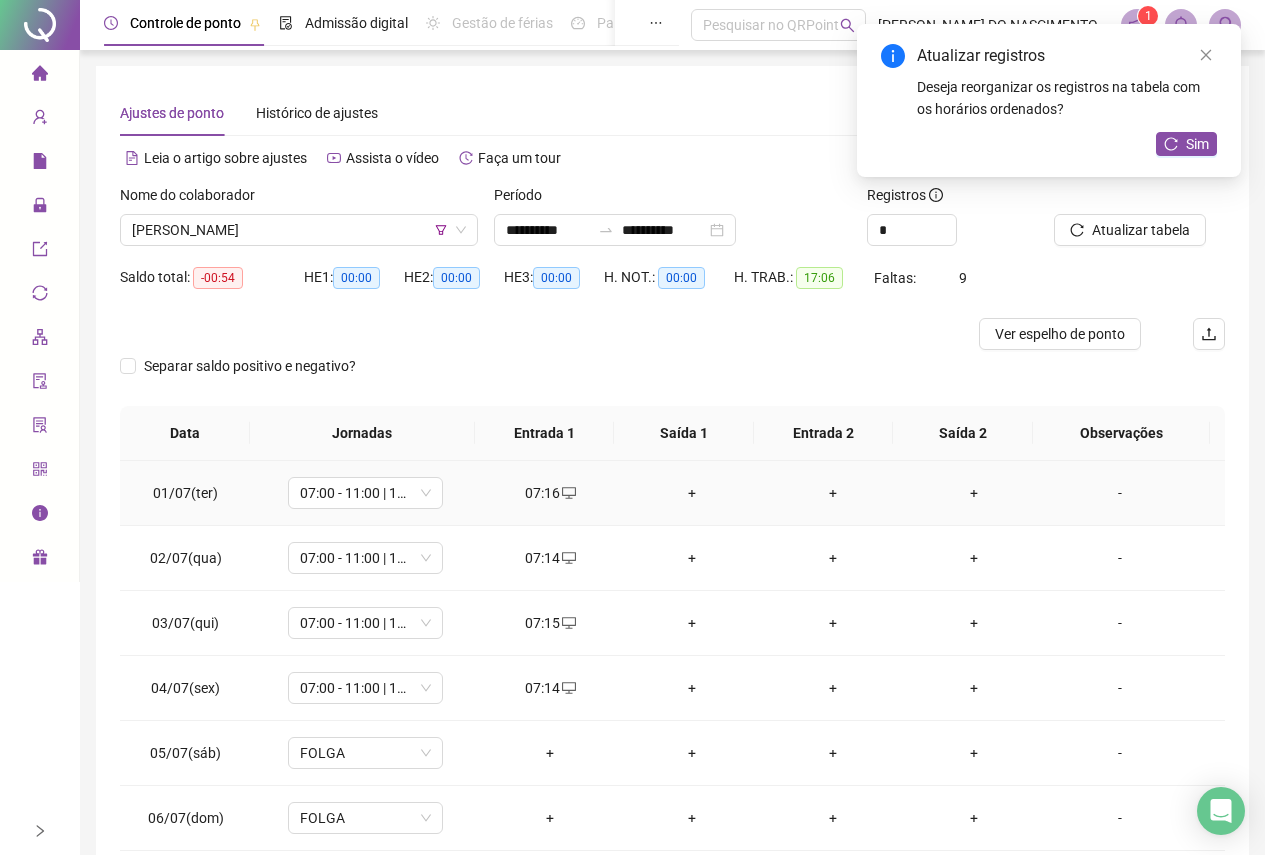 click on "+" at bounding box center (691, 493) 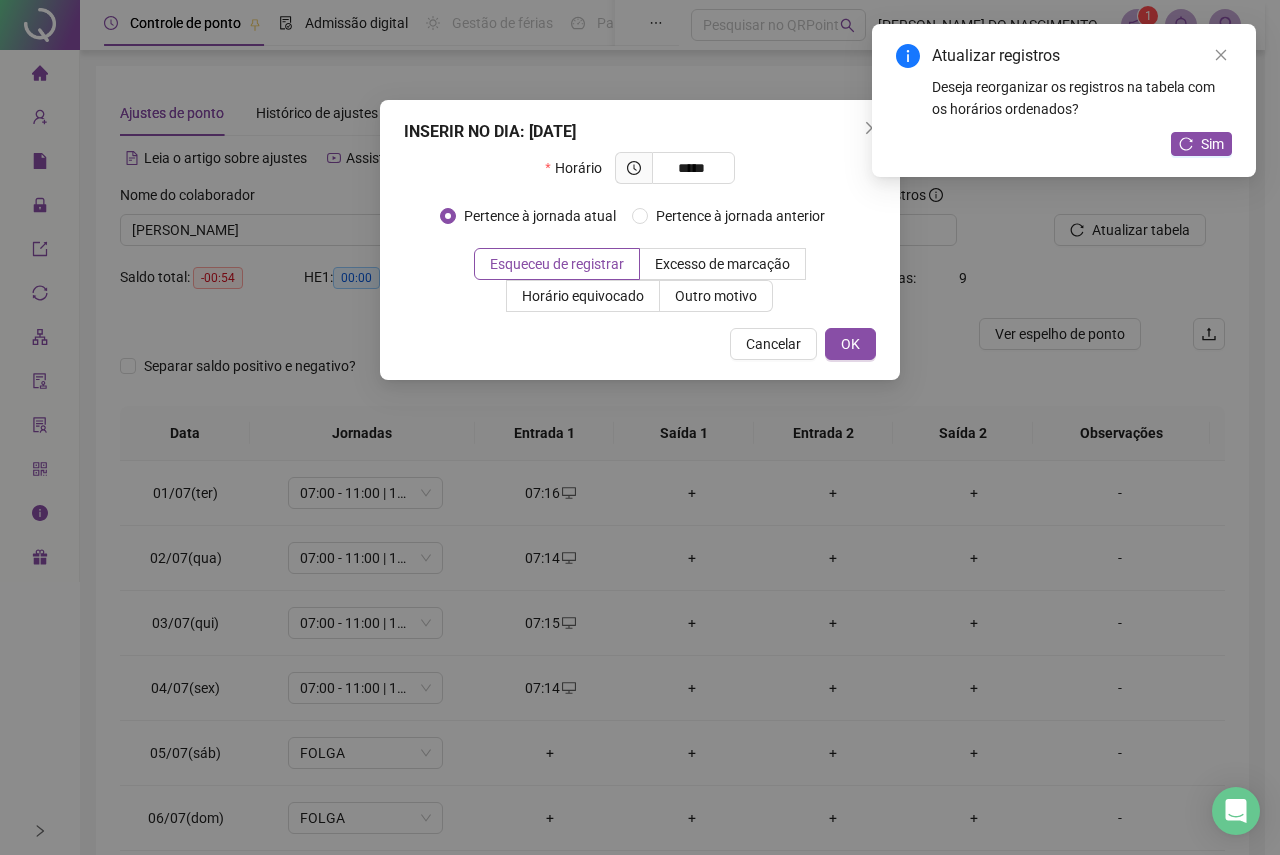 type on "*****" 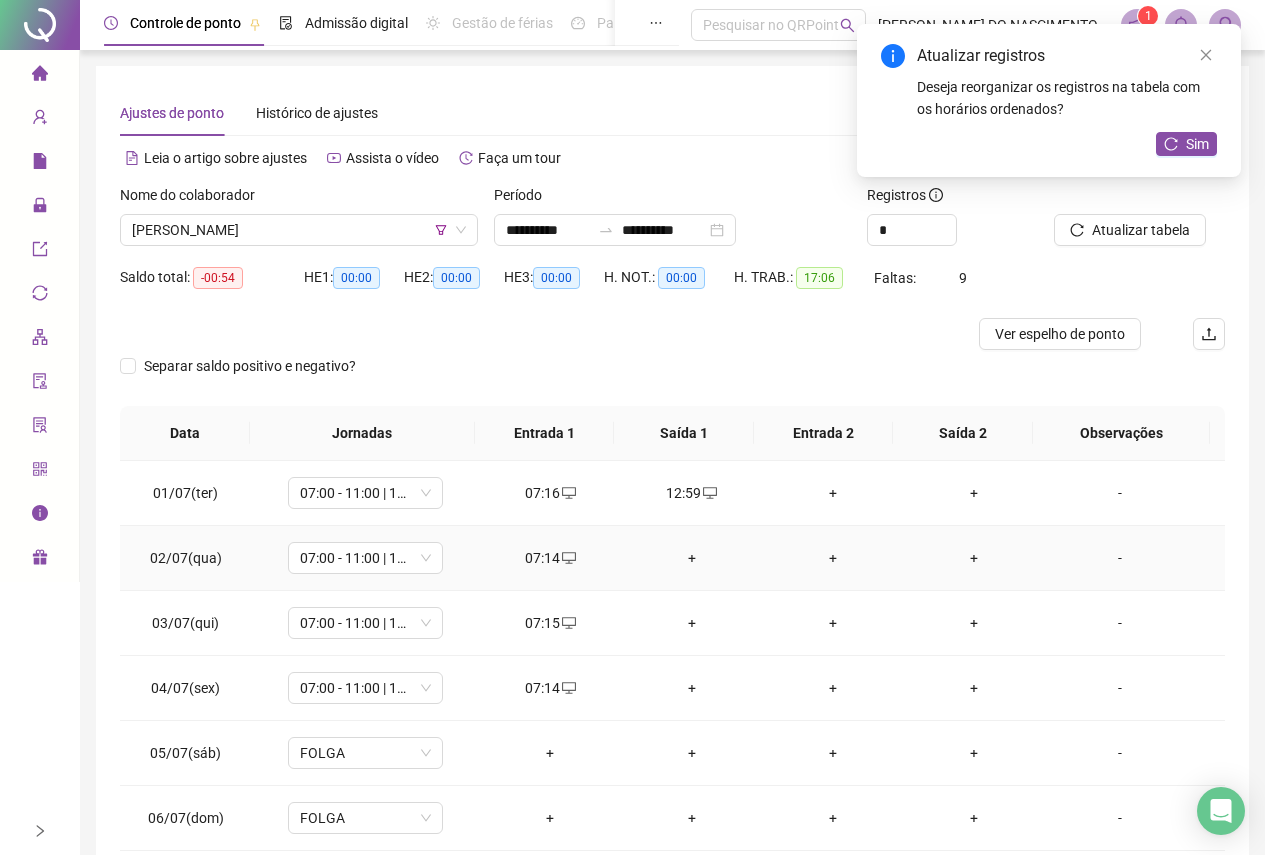 click on "+" at bounding box center [691, 558] 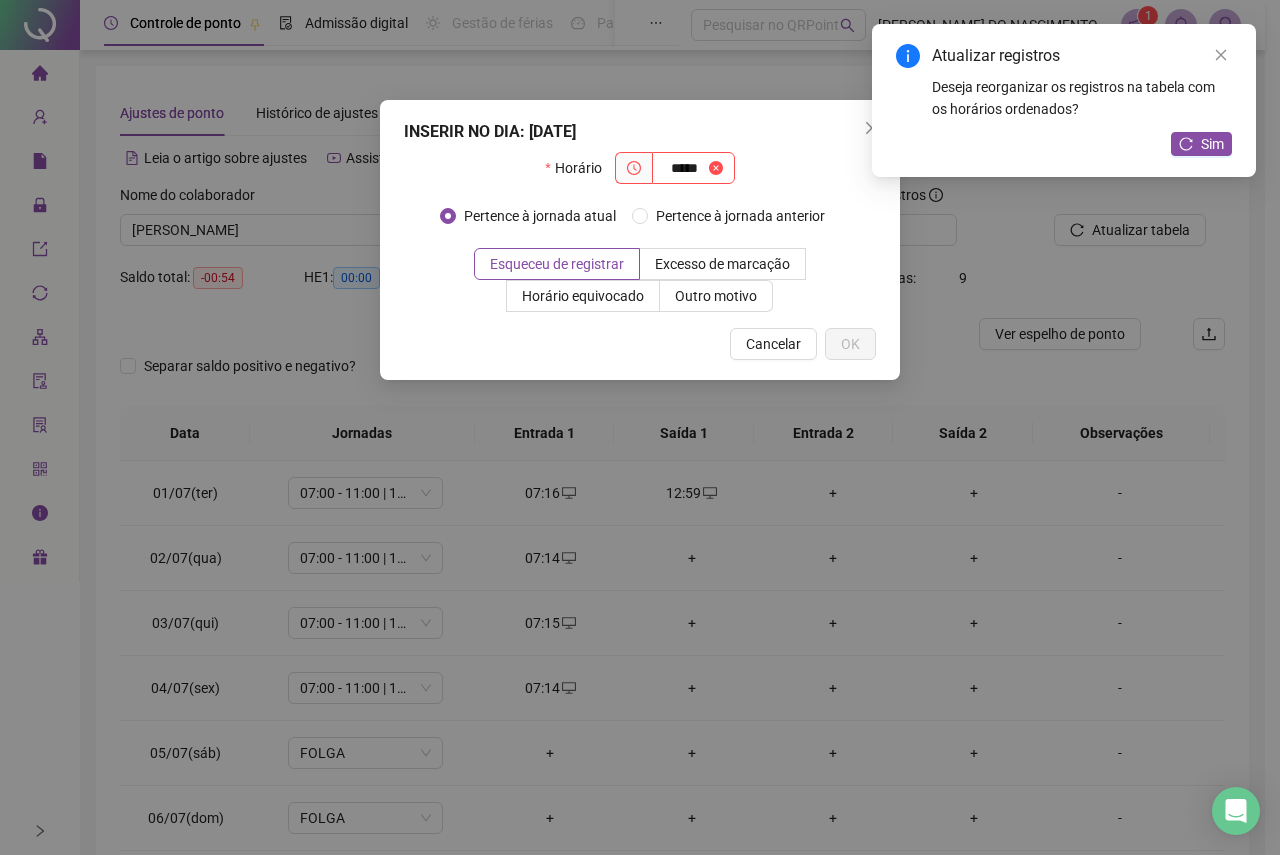 type on "*****" 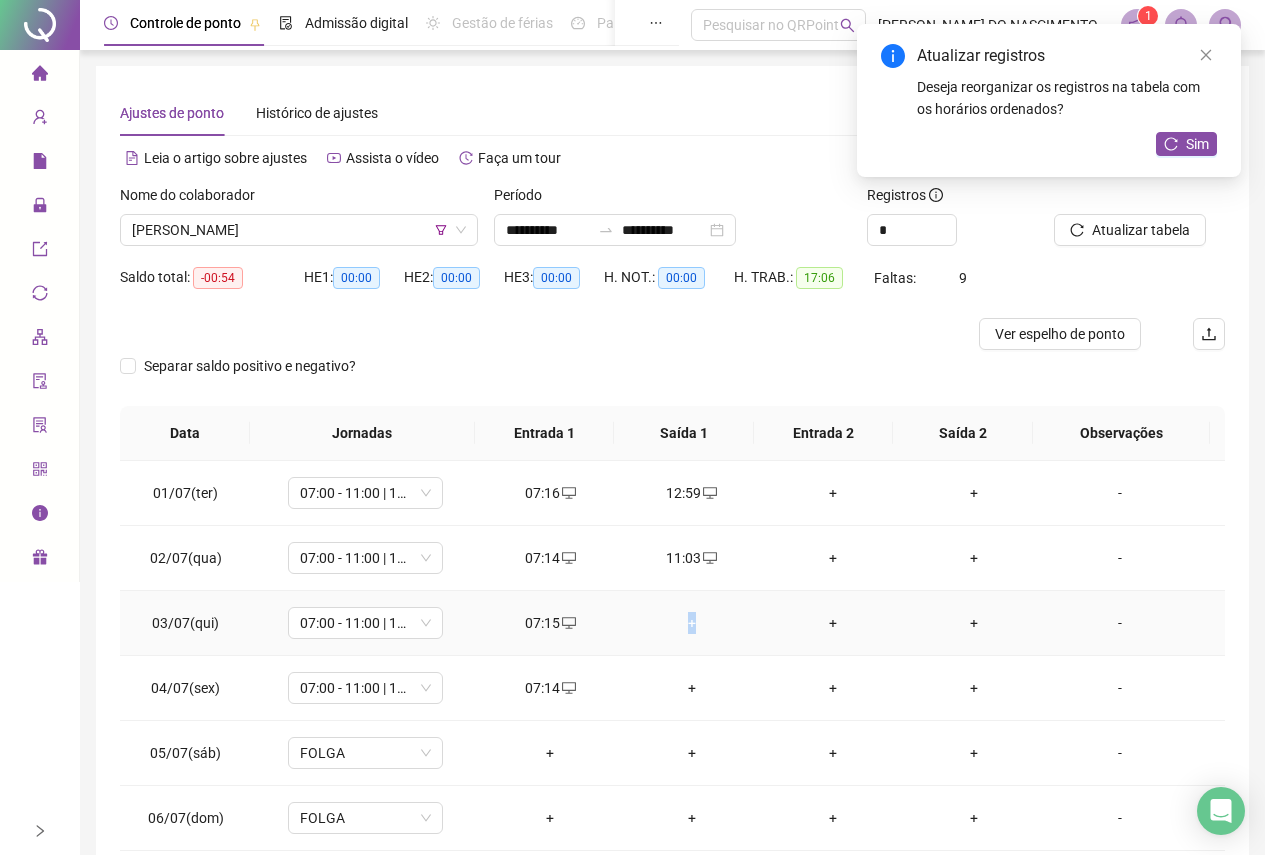 click on "+" at bounding box center (691, 623) 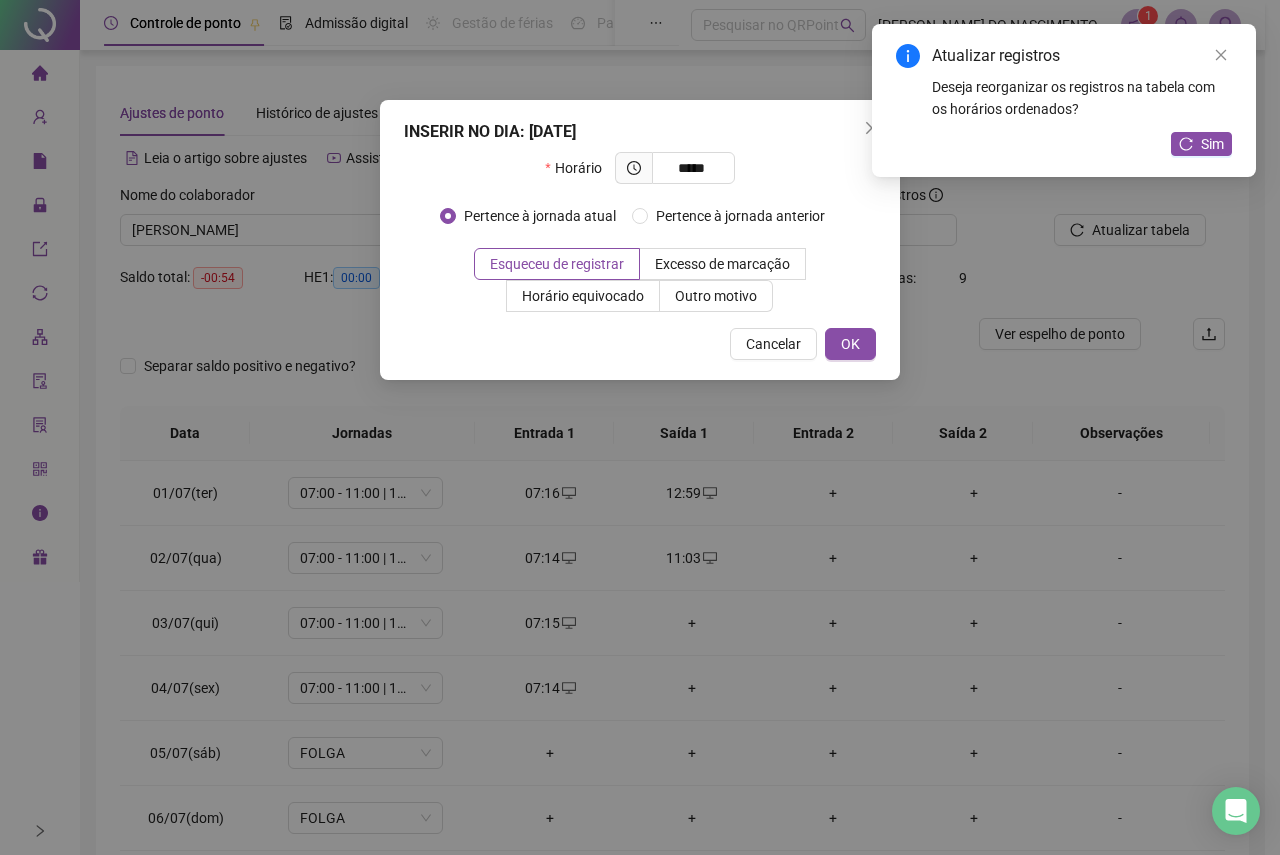 type on "*****" 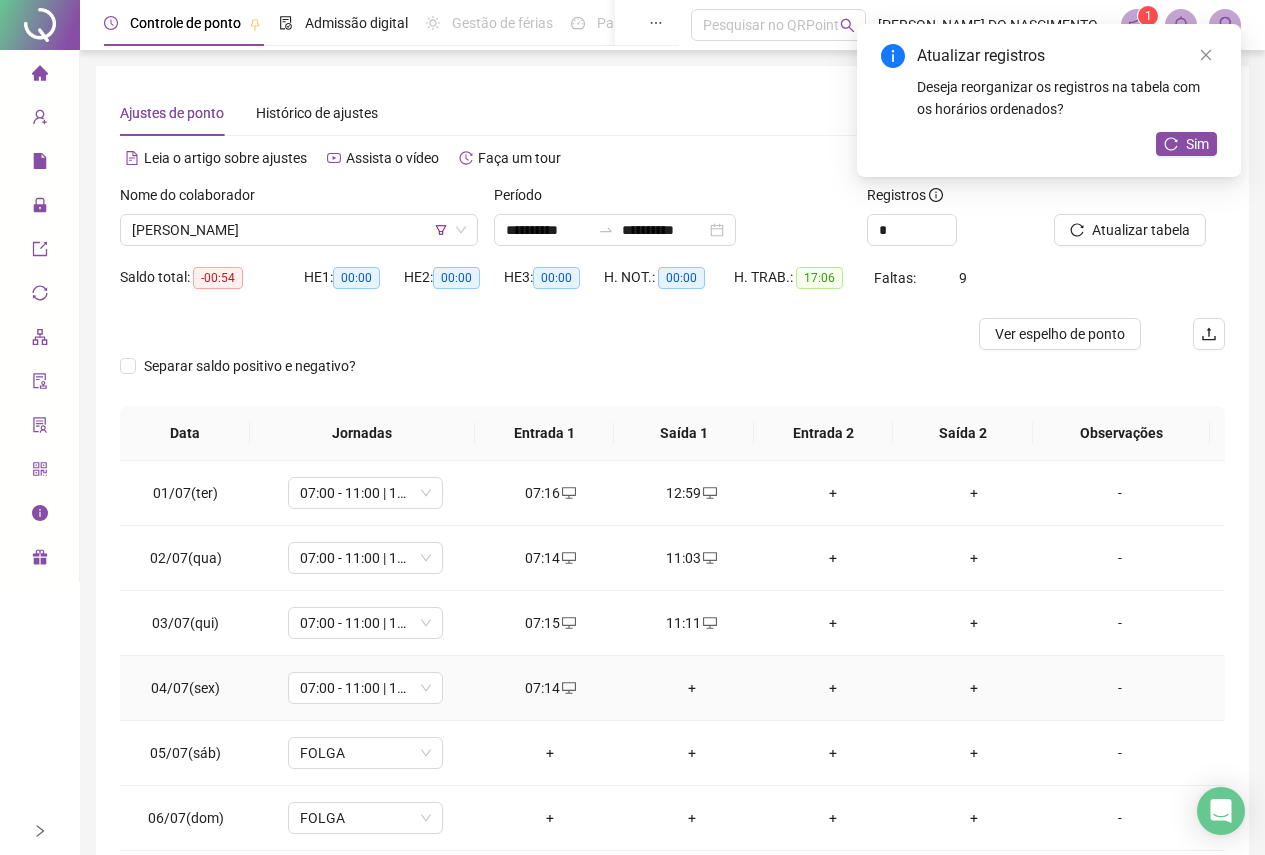 click on "+" at bounding box center (691, 688) 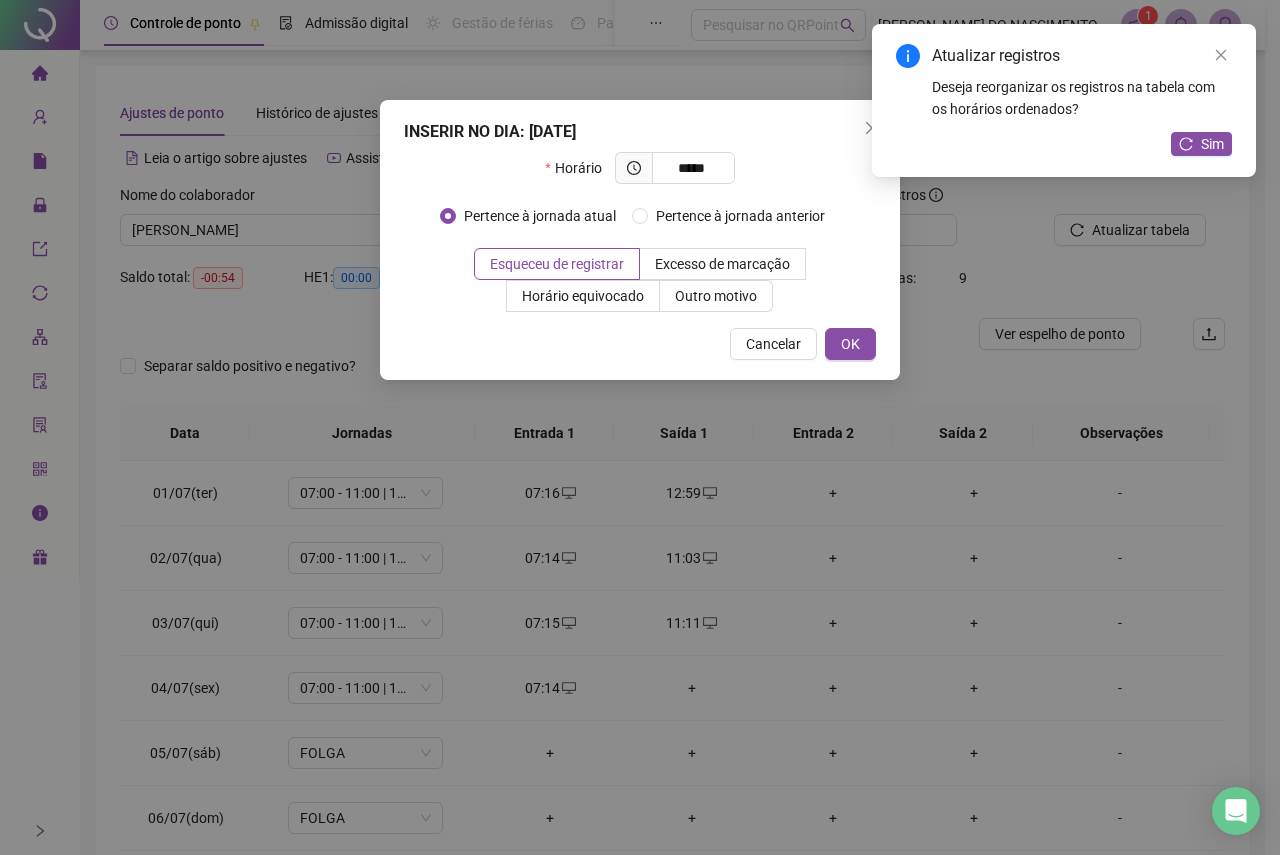 type on "*****" 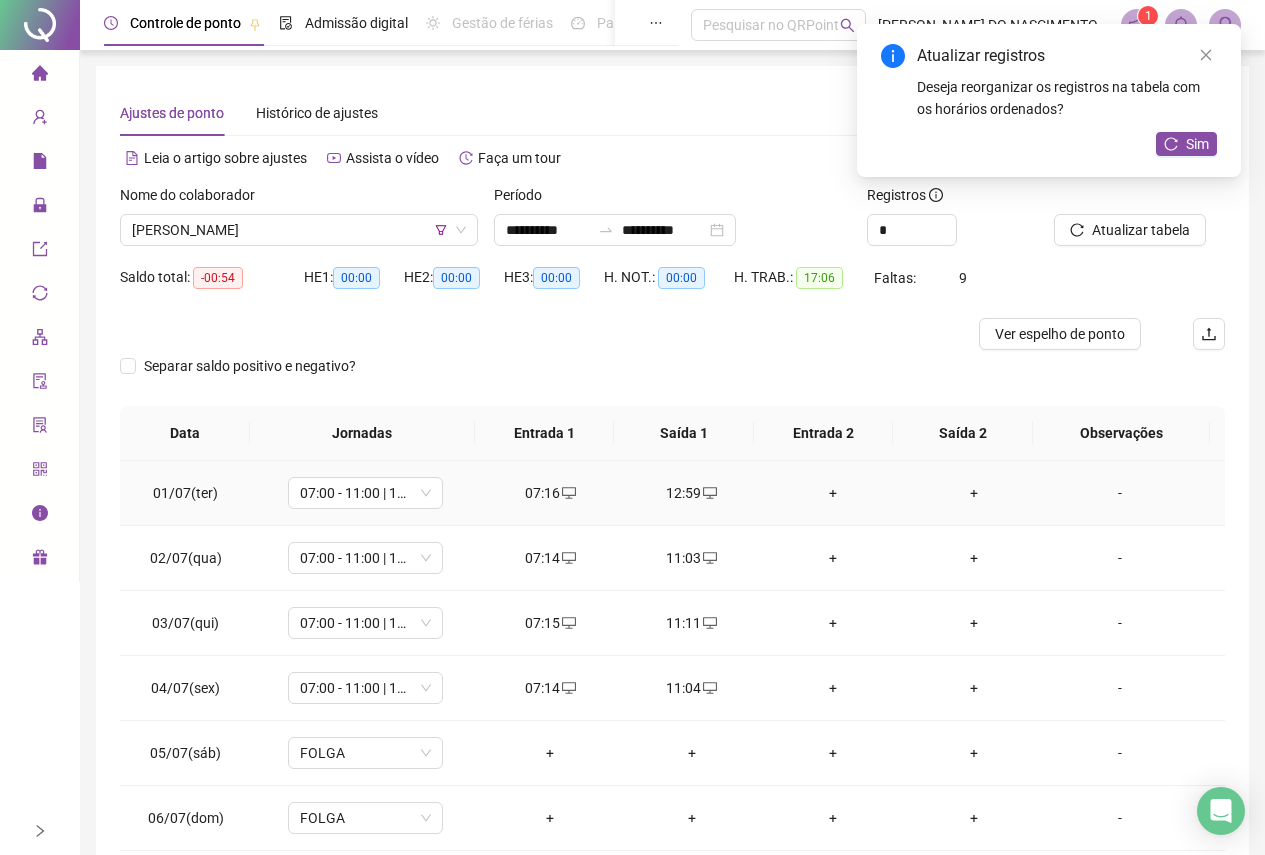 click on "+" at bounding box center (832, 493) 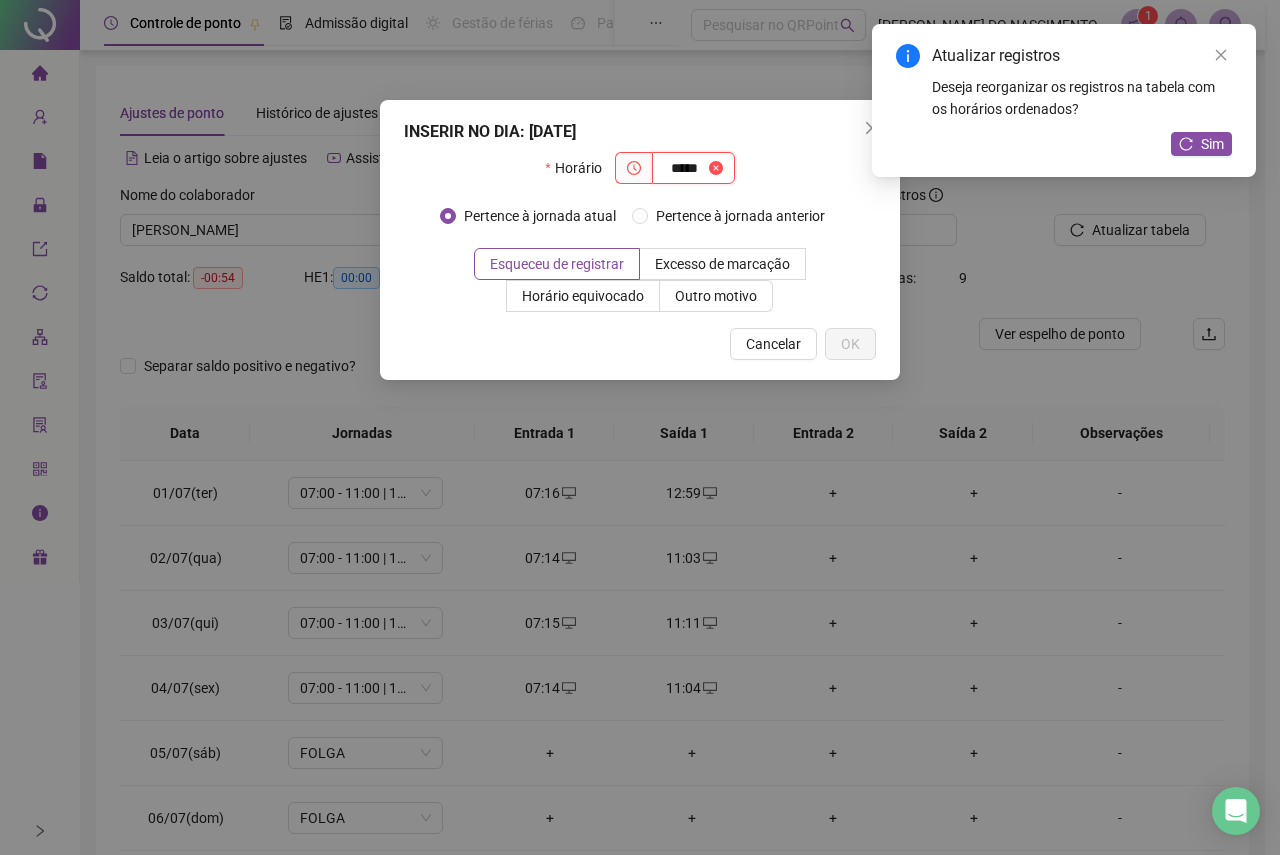 type on "*****" 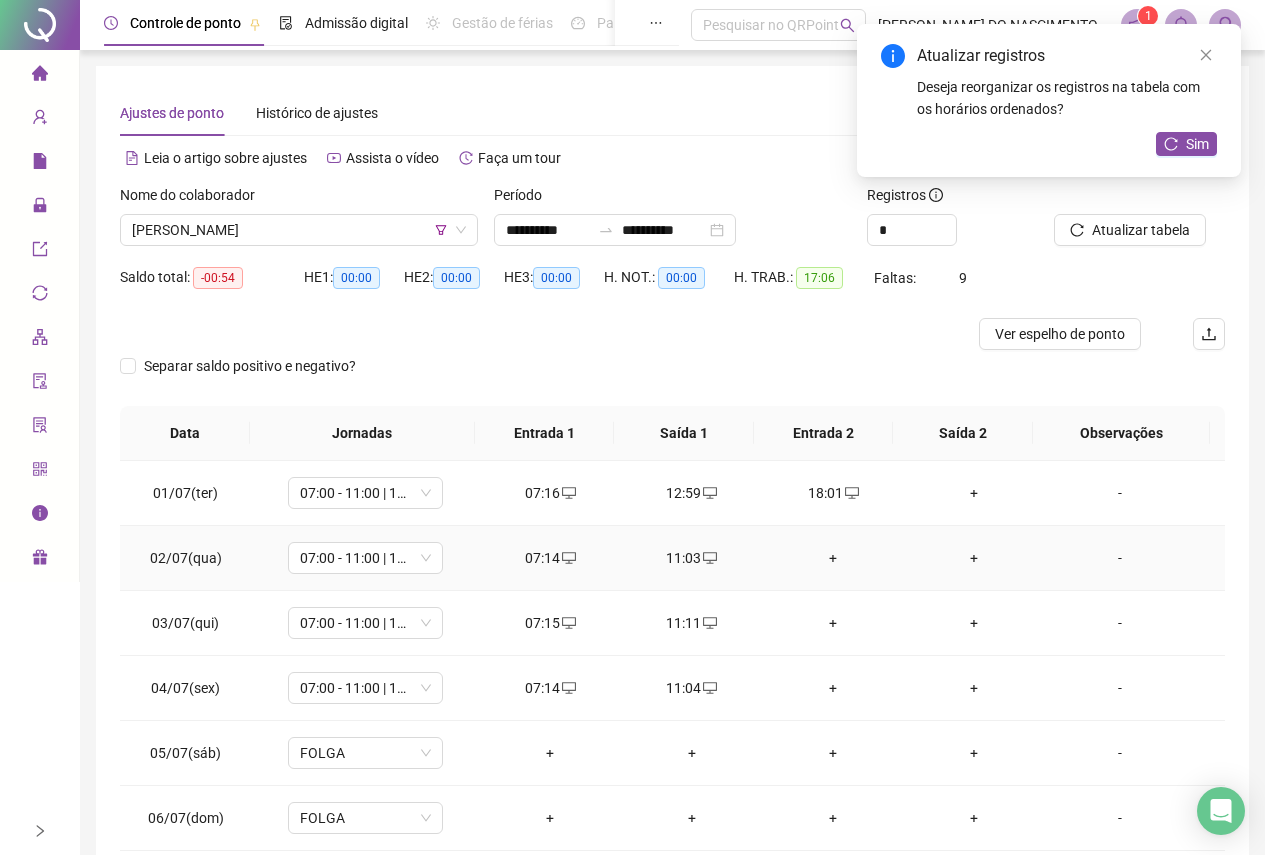 click on "+" at bounding box center [832, 558] 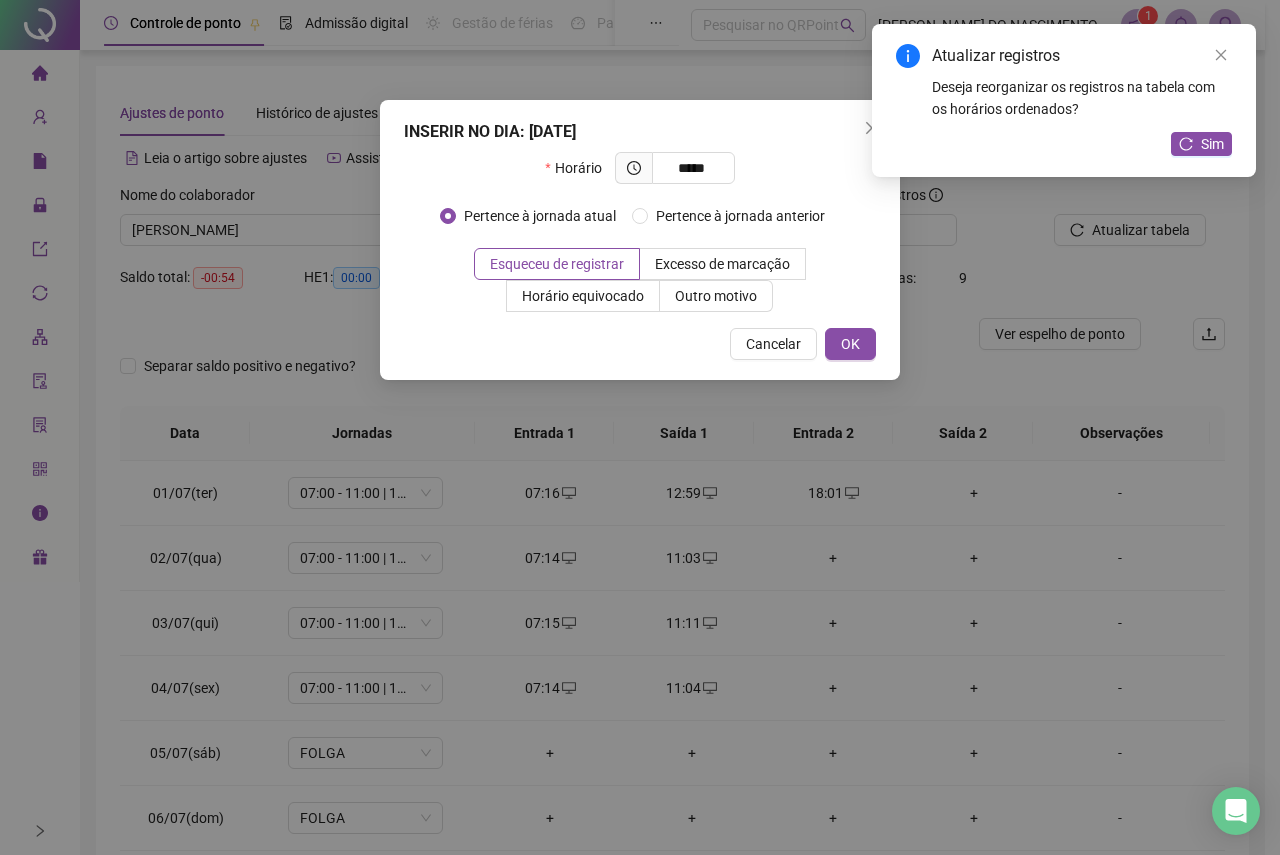 type on "*****" 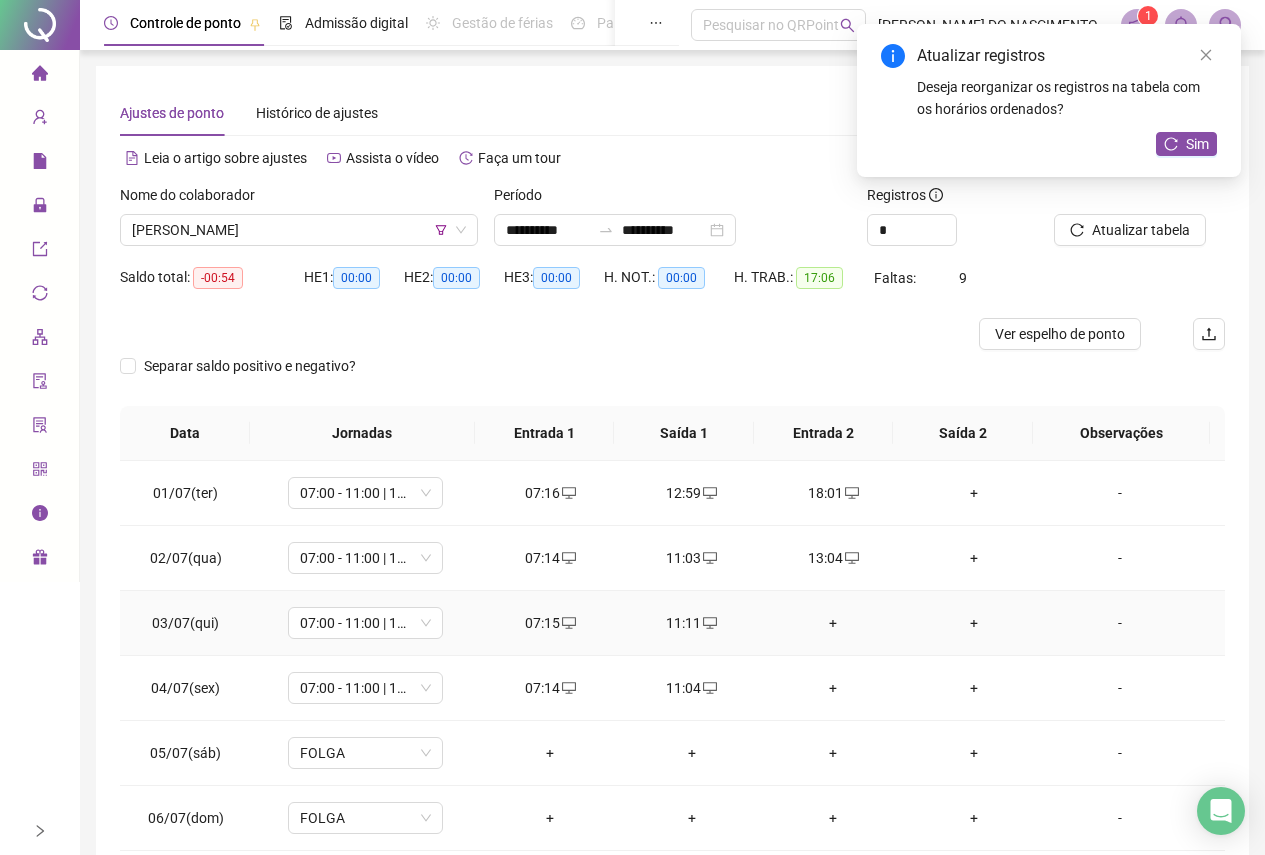 click on "+" at bounding box center [832, 623] 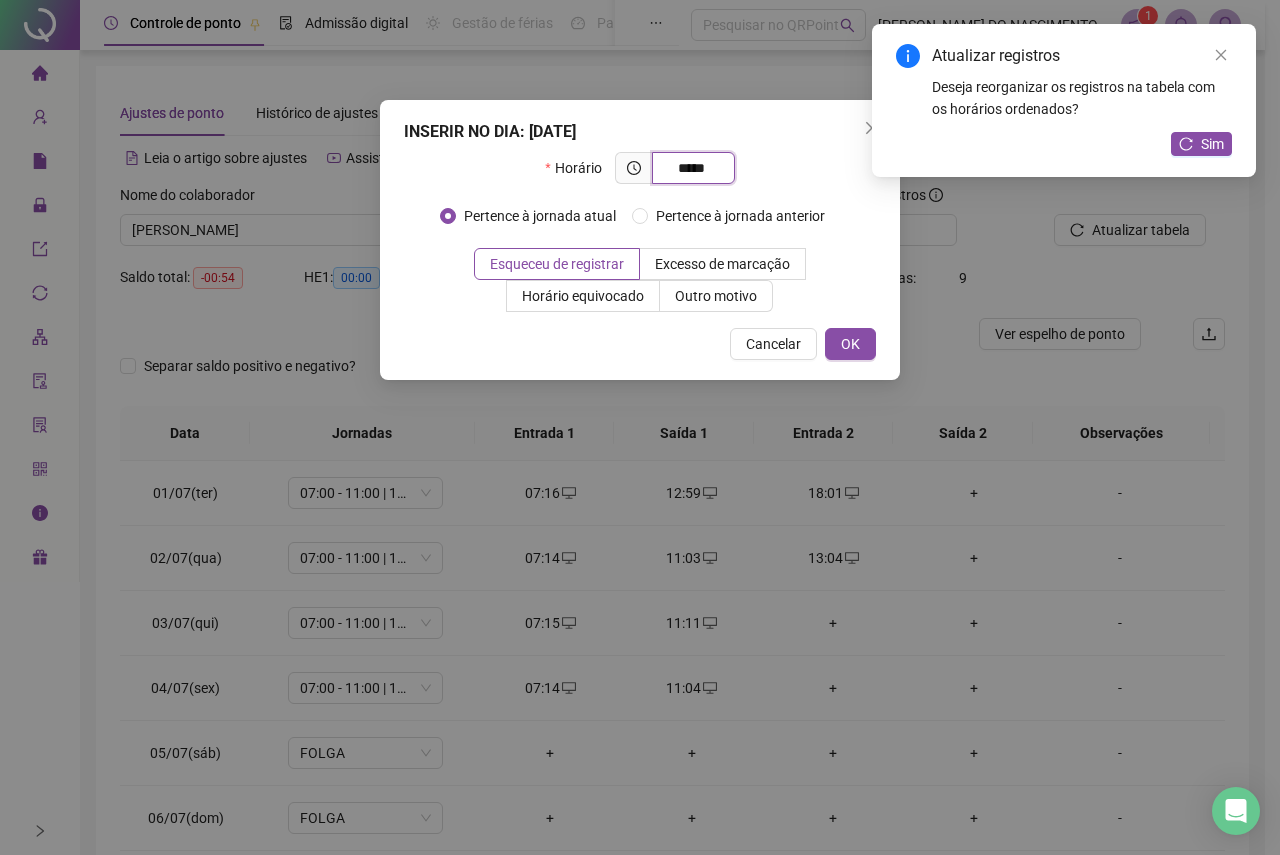 type on "*****" 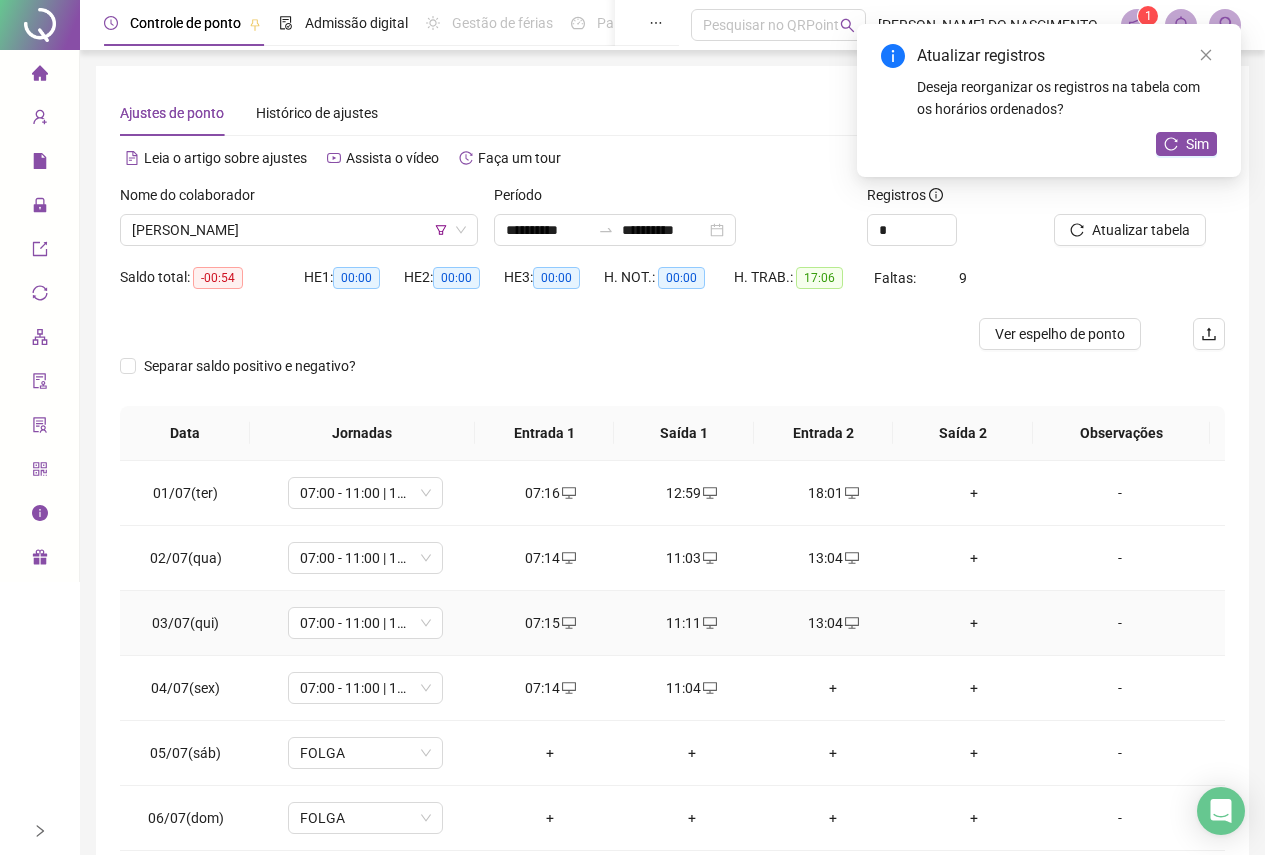 click on "13:04" at bounding box center (832, 623) 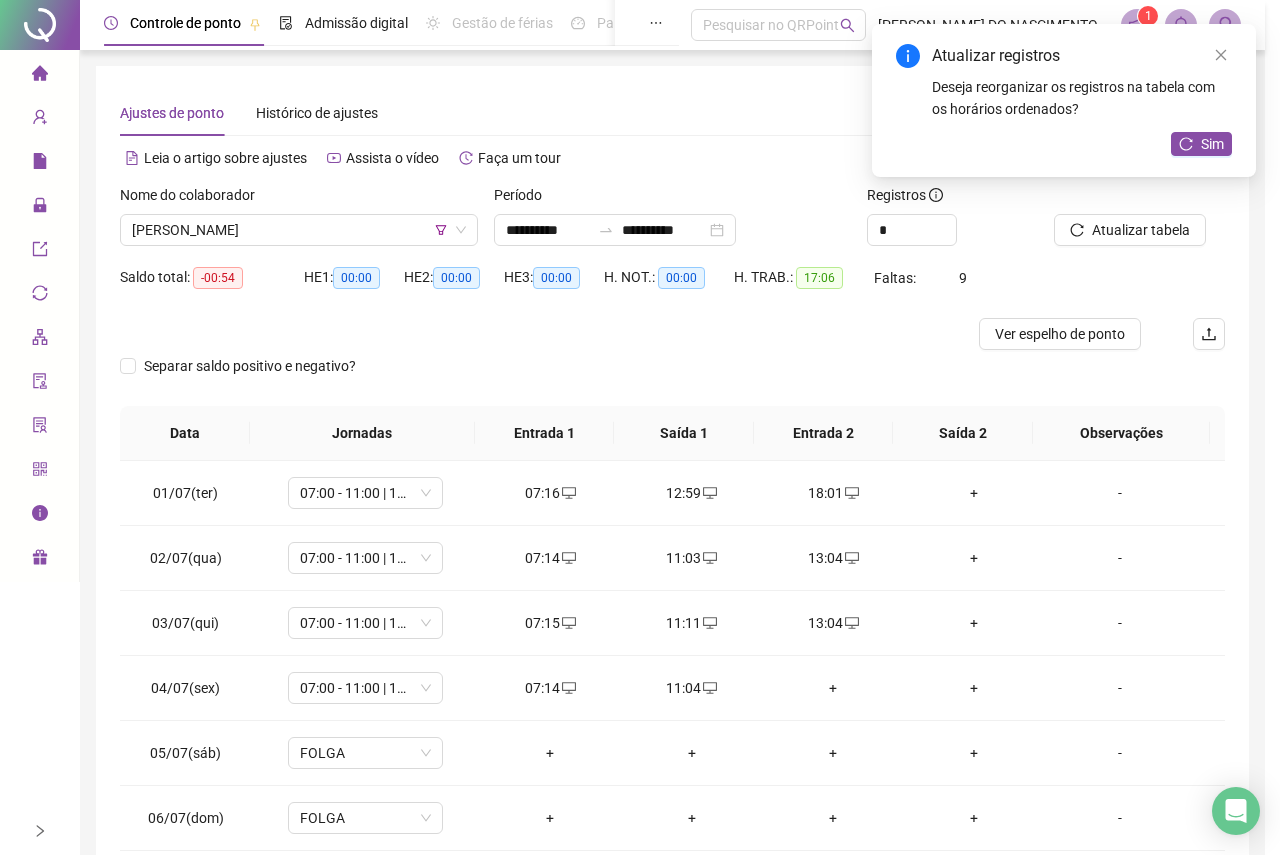 type on "**********" 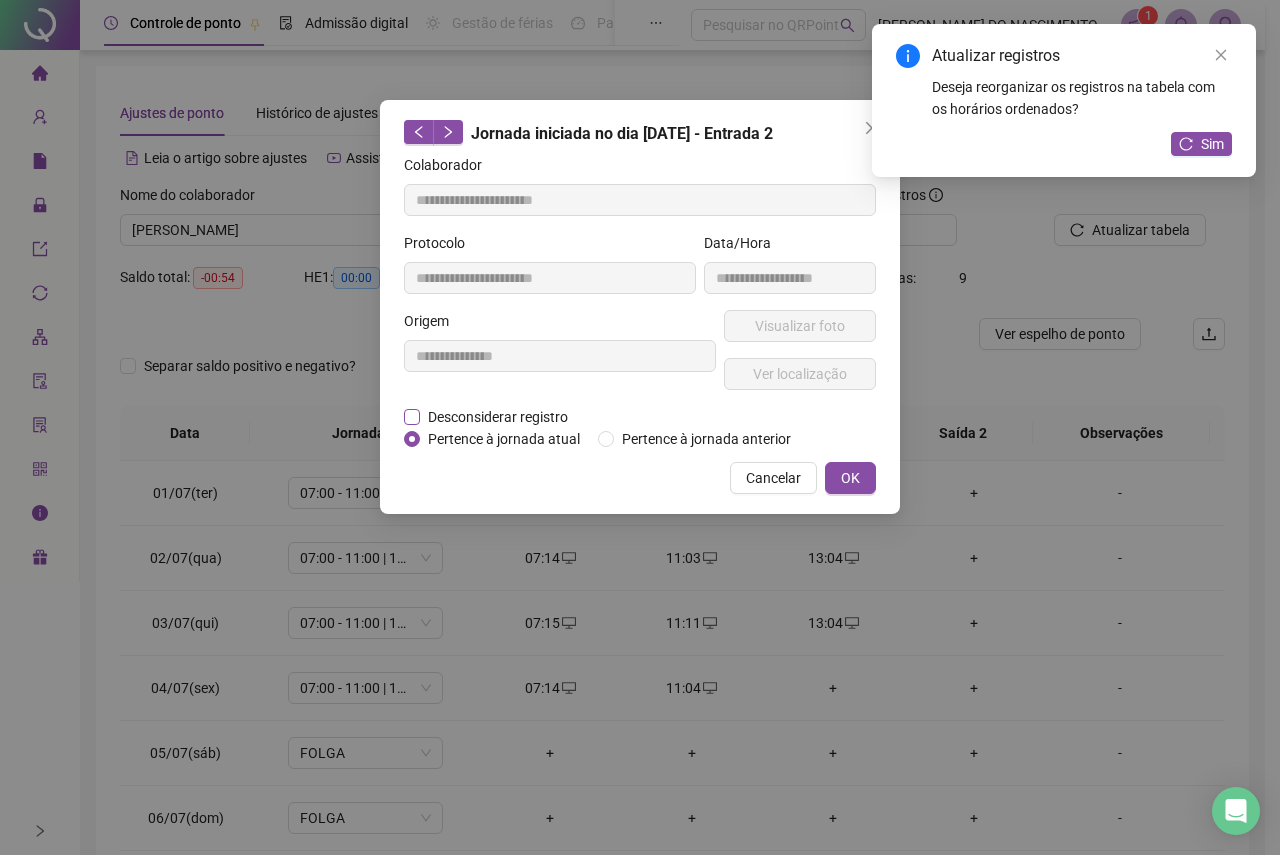 click on "Desconsiderar registro" at bounding box center [498, 417] 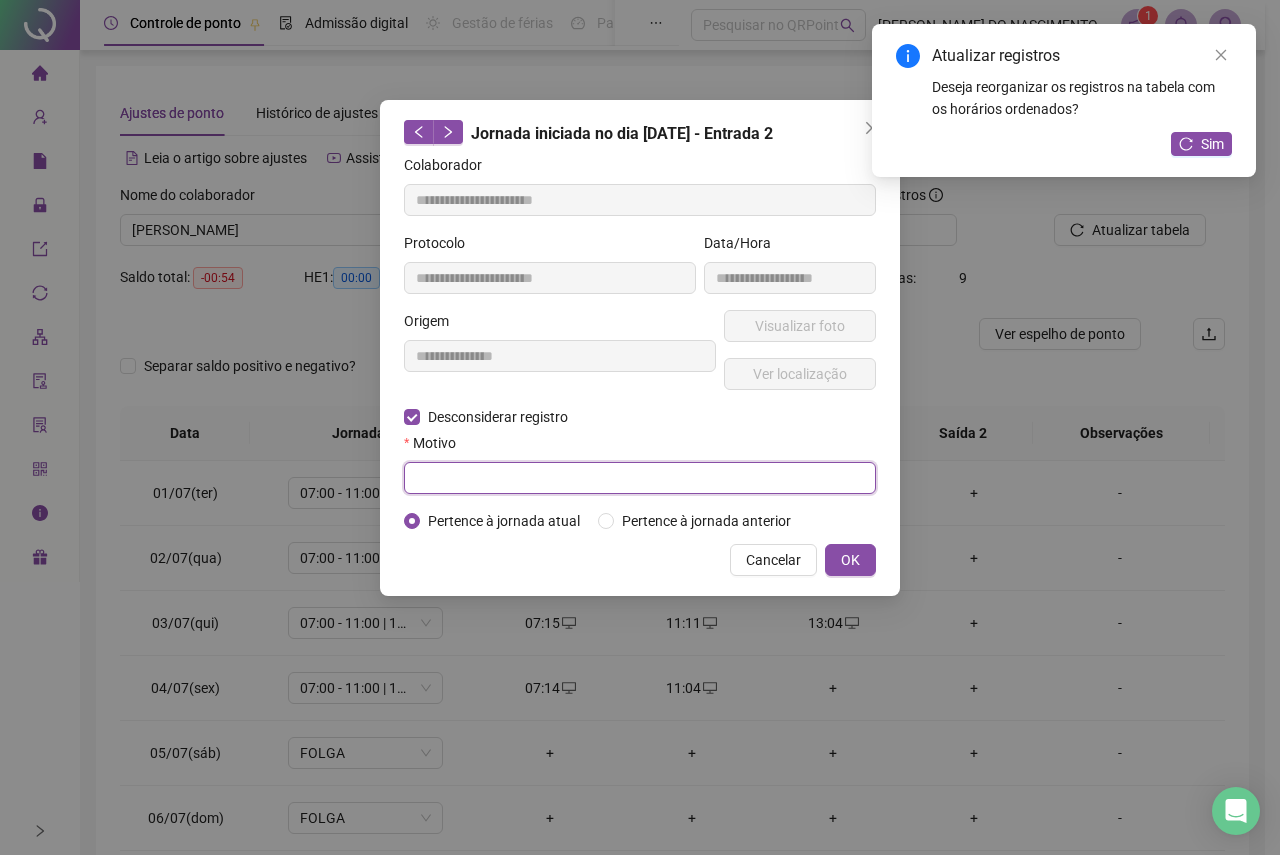 click at bounding box center (640, 478) 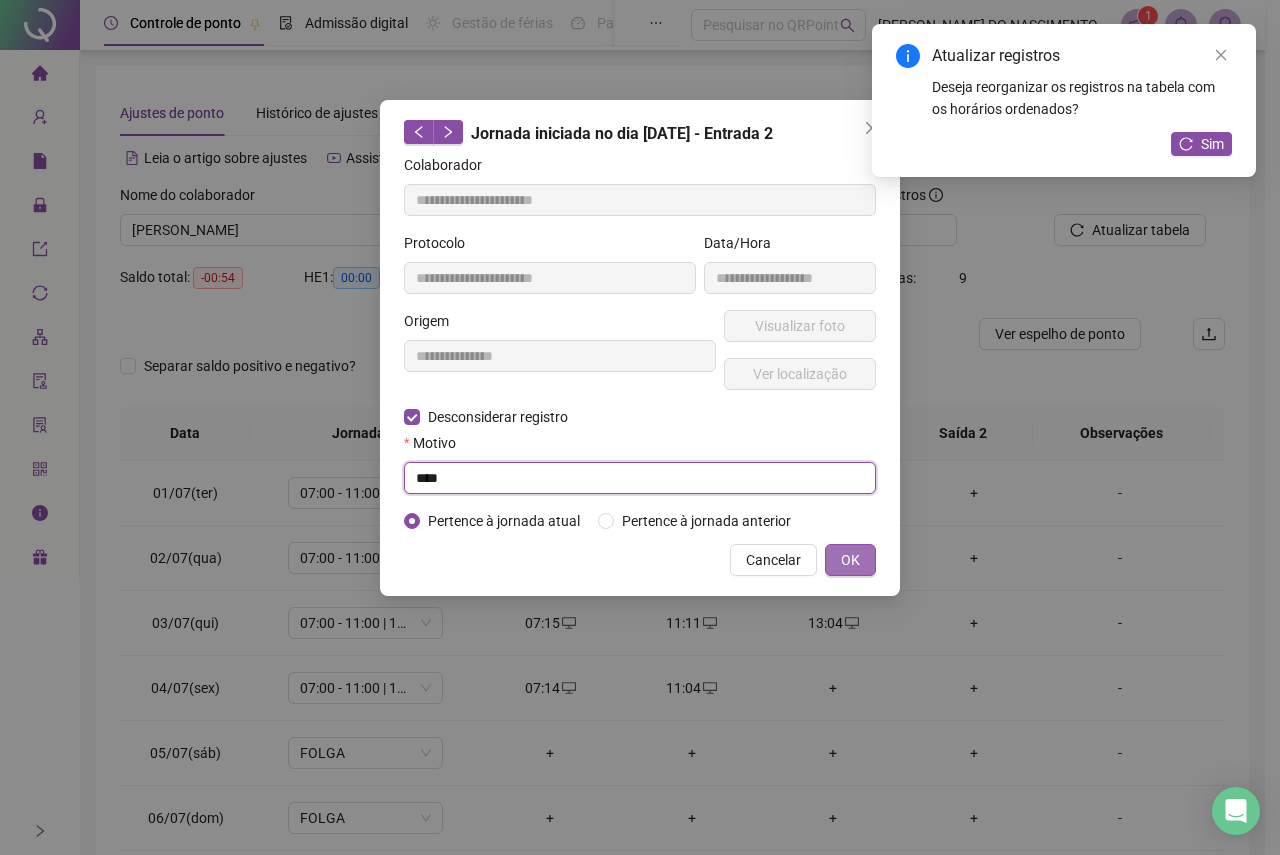 type on "****" 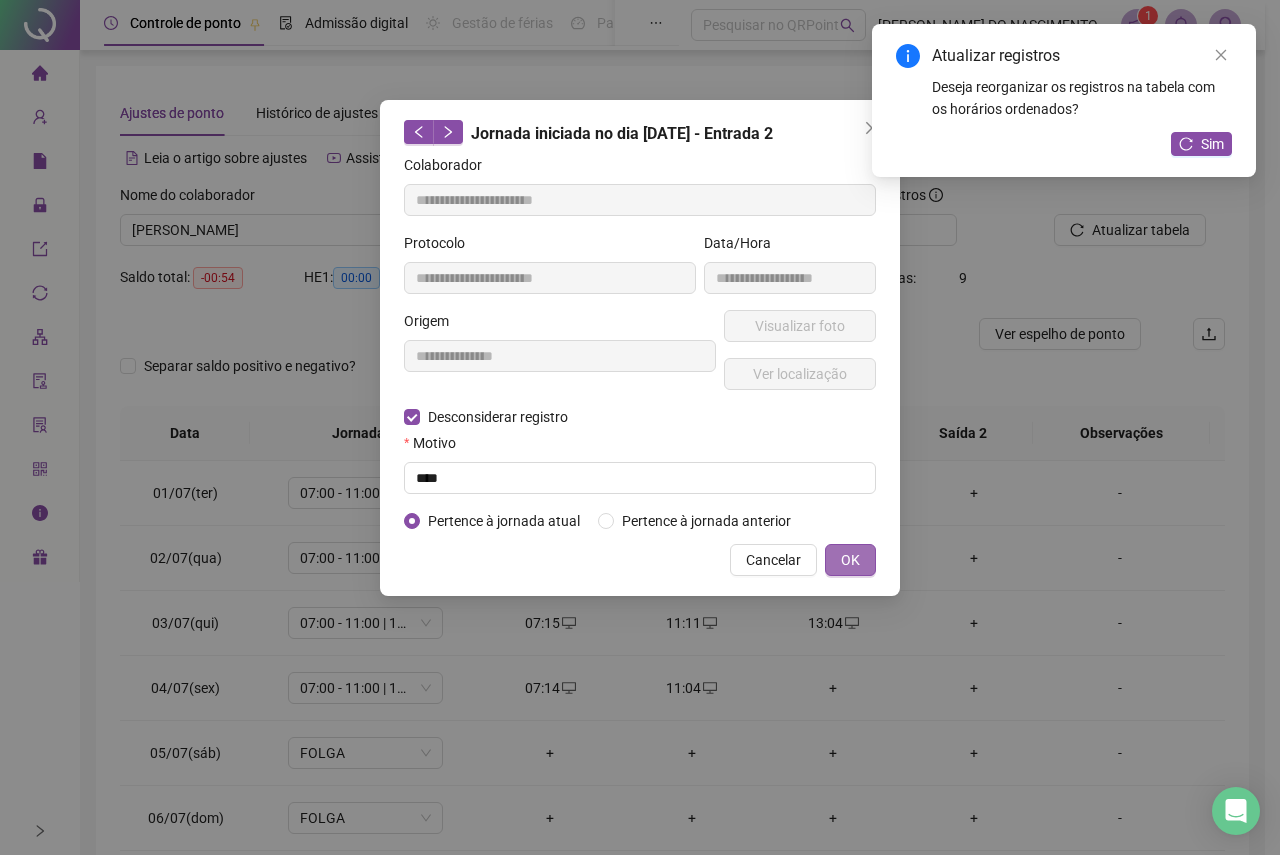 click on "OK" at bounding box center (850, 560) 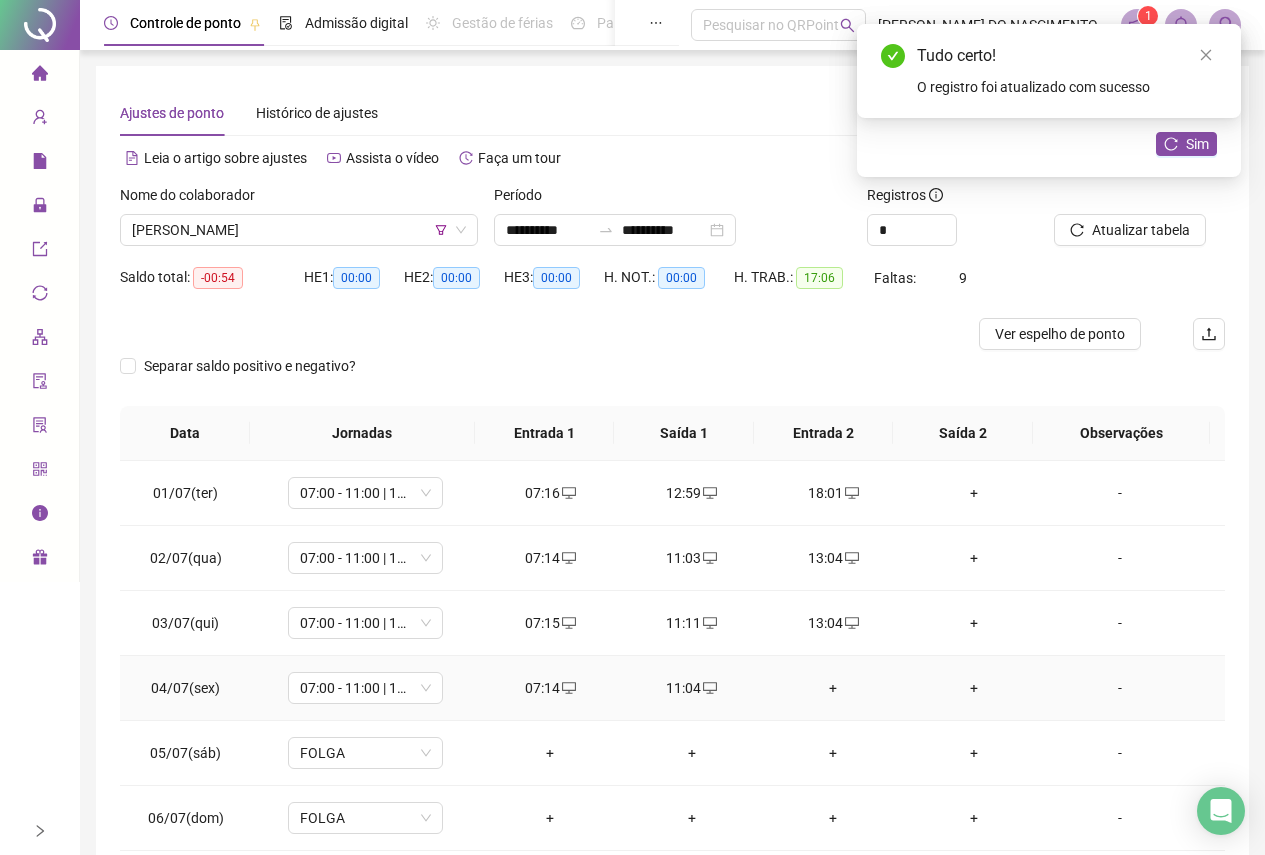 click on "+" at bounding box center (832, 688) 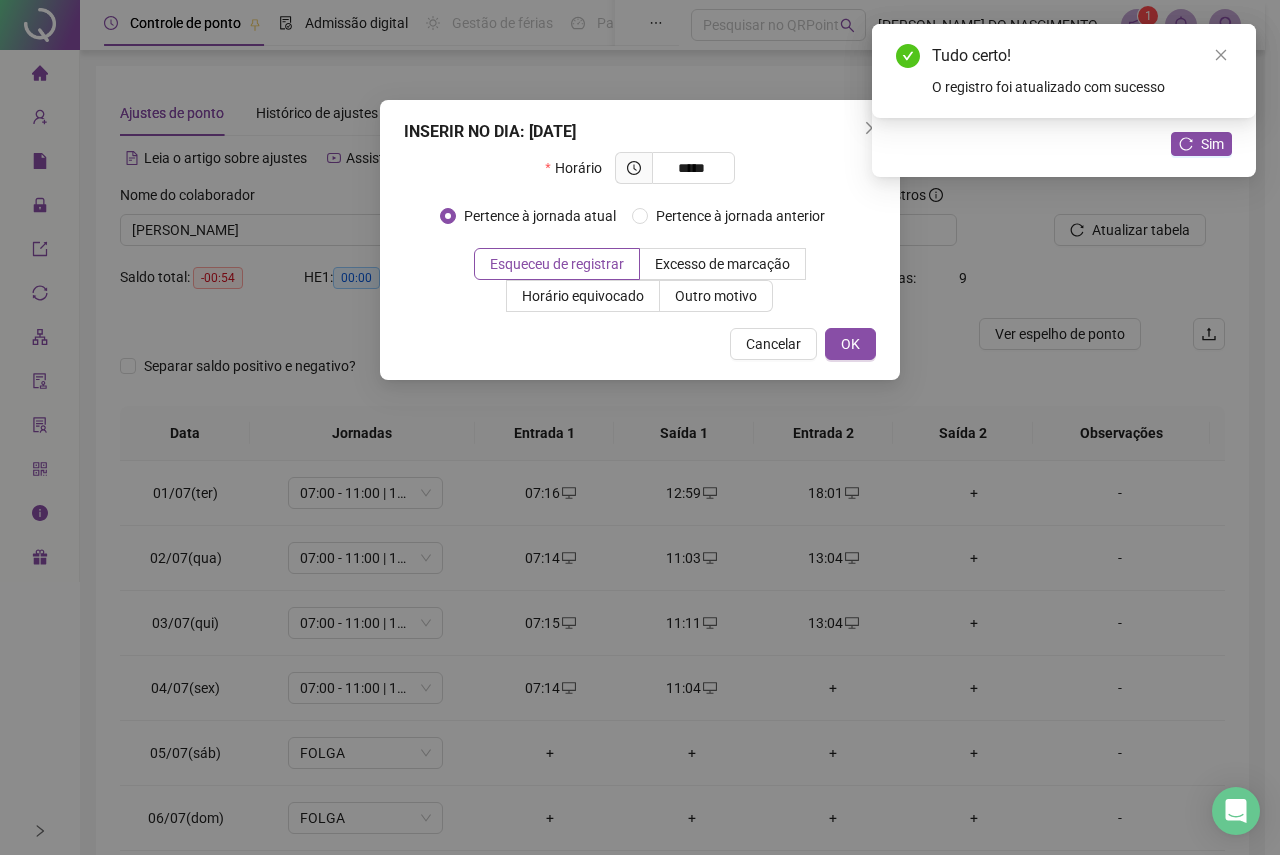 type on "*****" 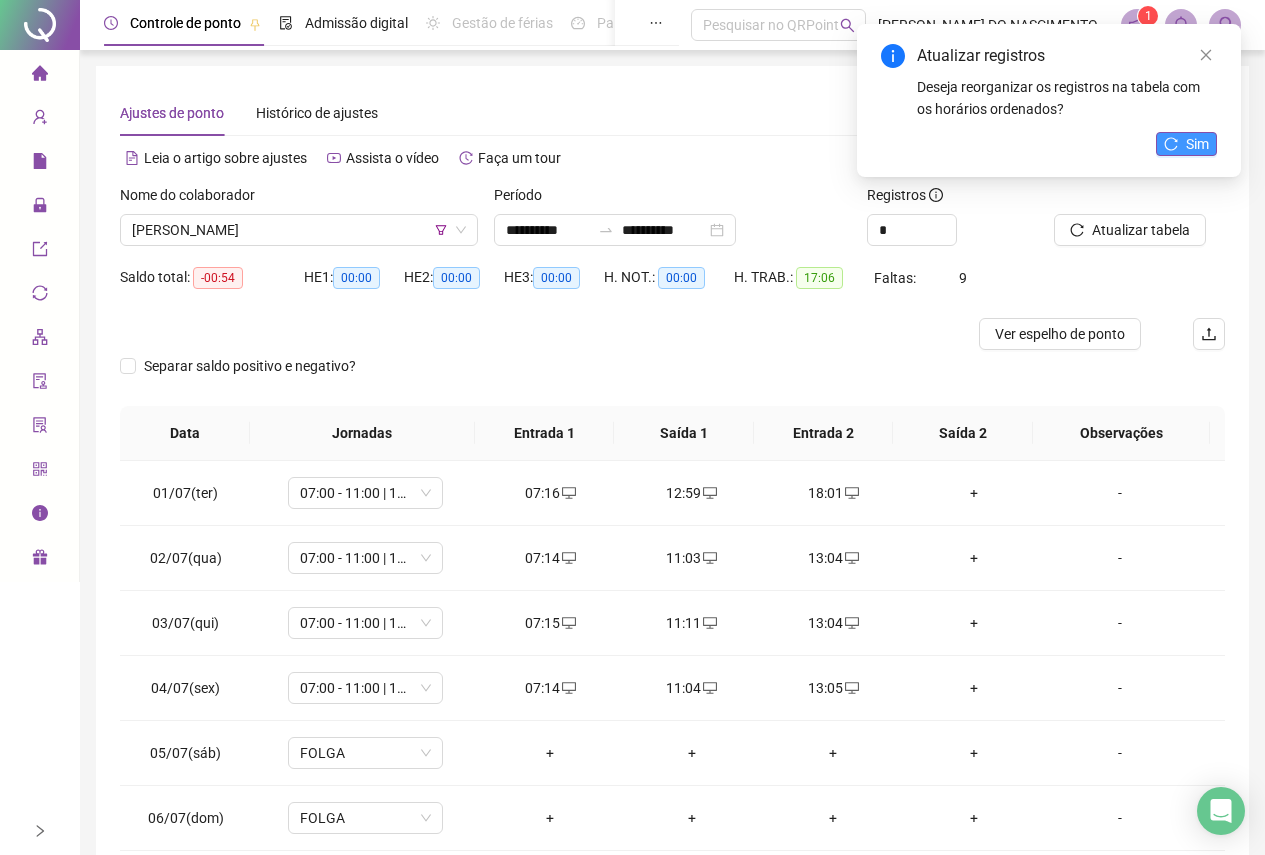 click on "Sim" at bounding box center (1197, 144) 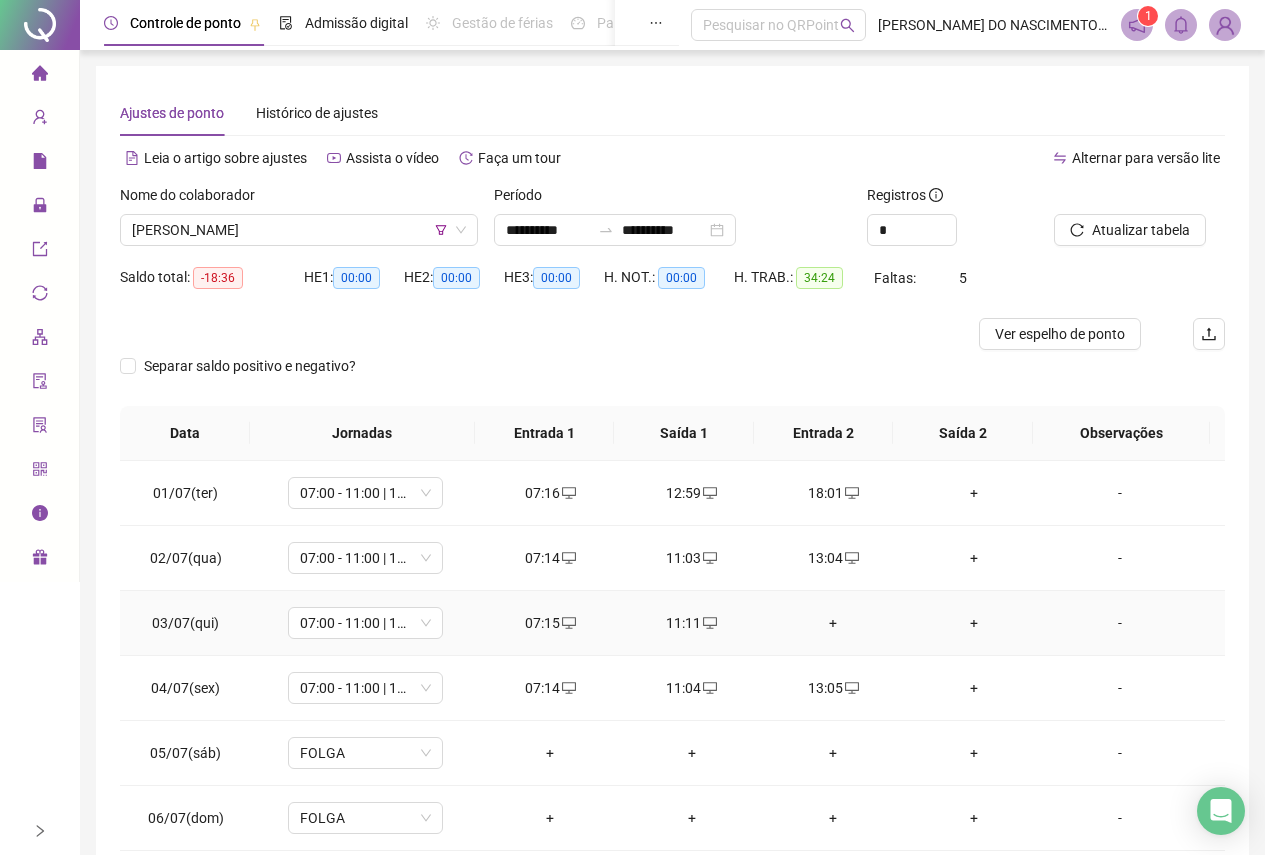 click on "+" at bounding box center (832, 623) 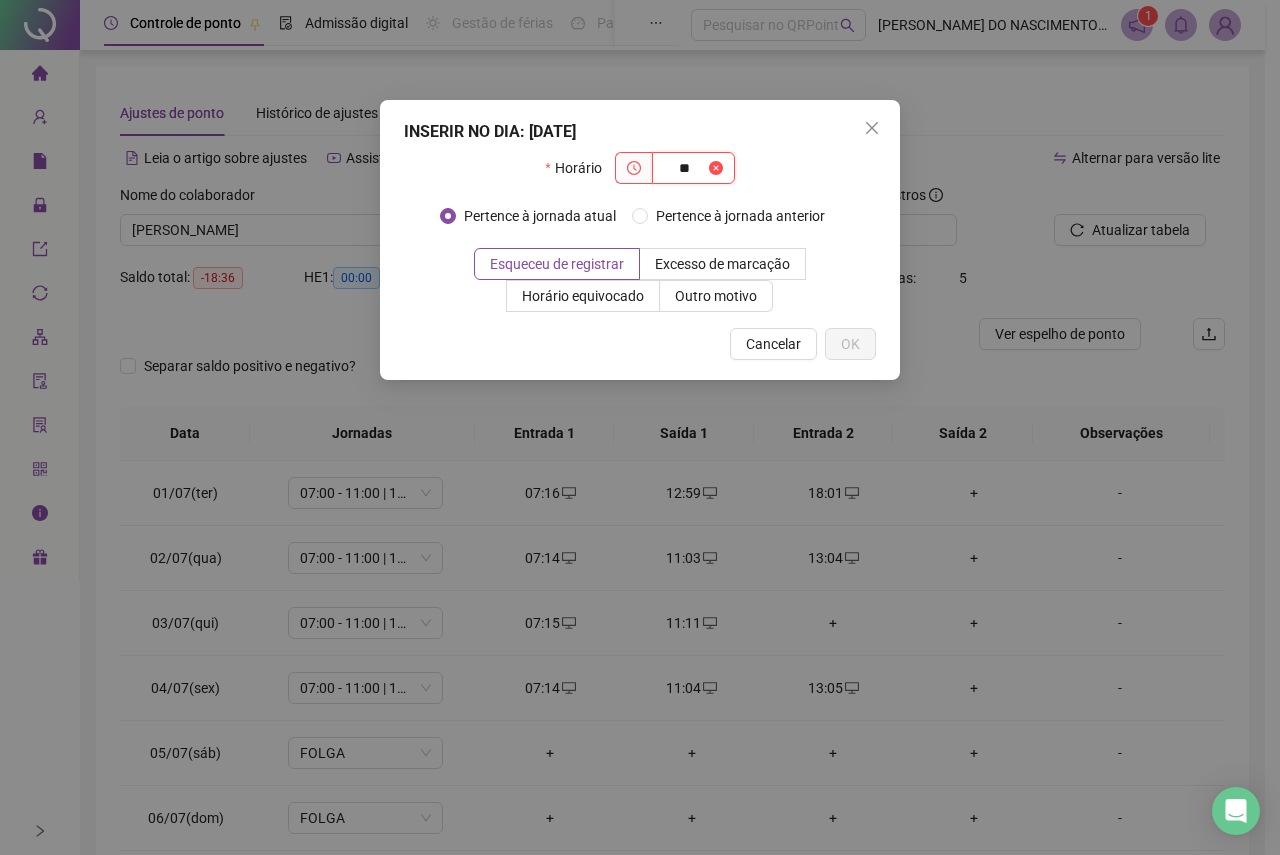 type on "*" 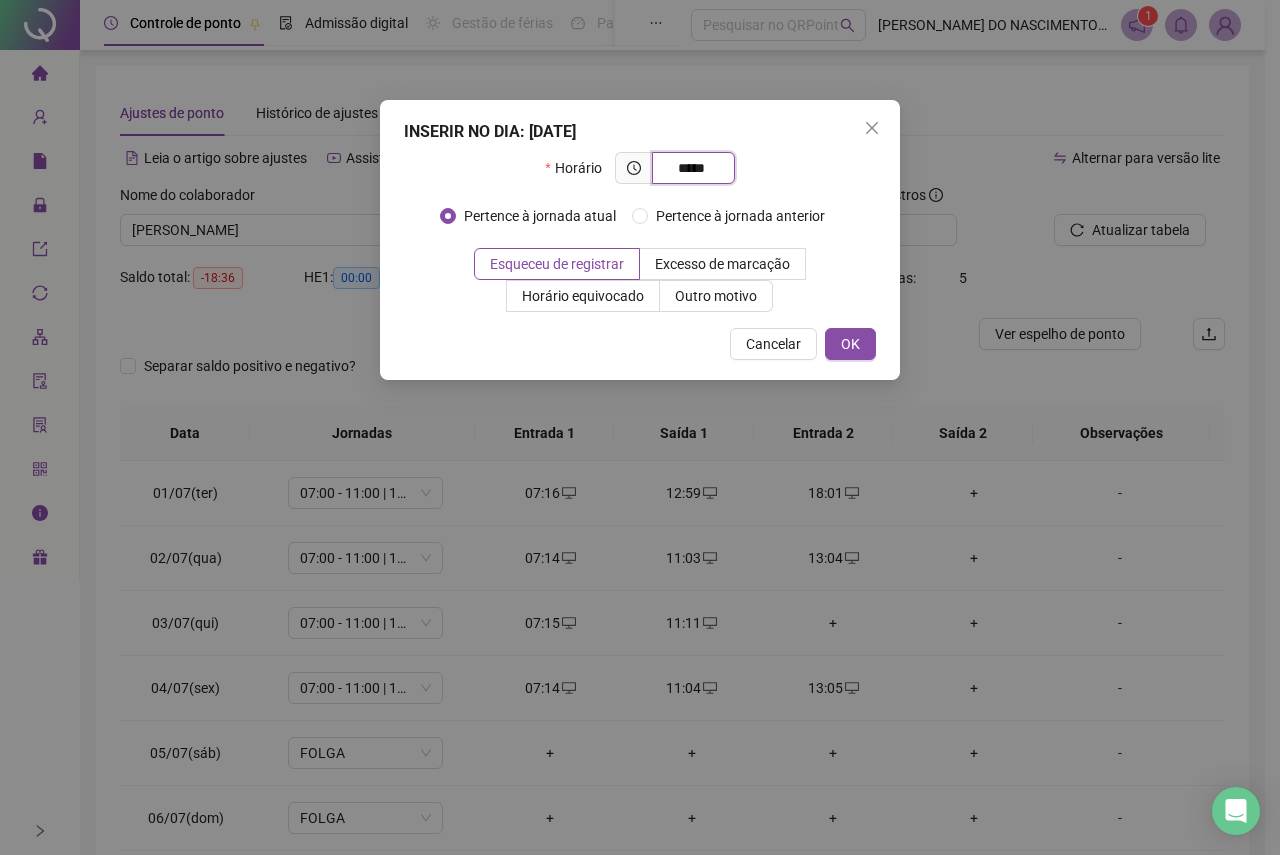 type on "*****" 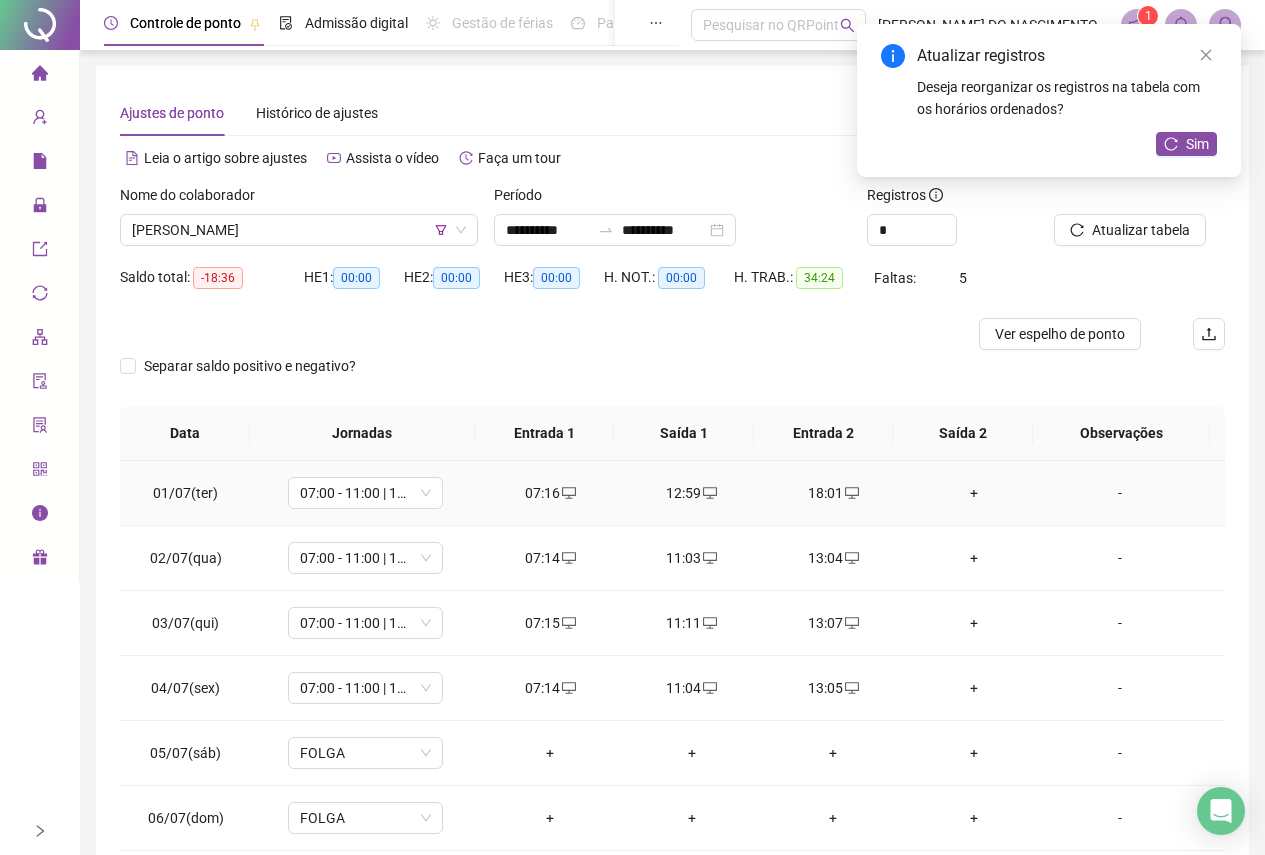 click on "+" at bounding box center (974, 493) 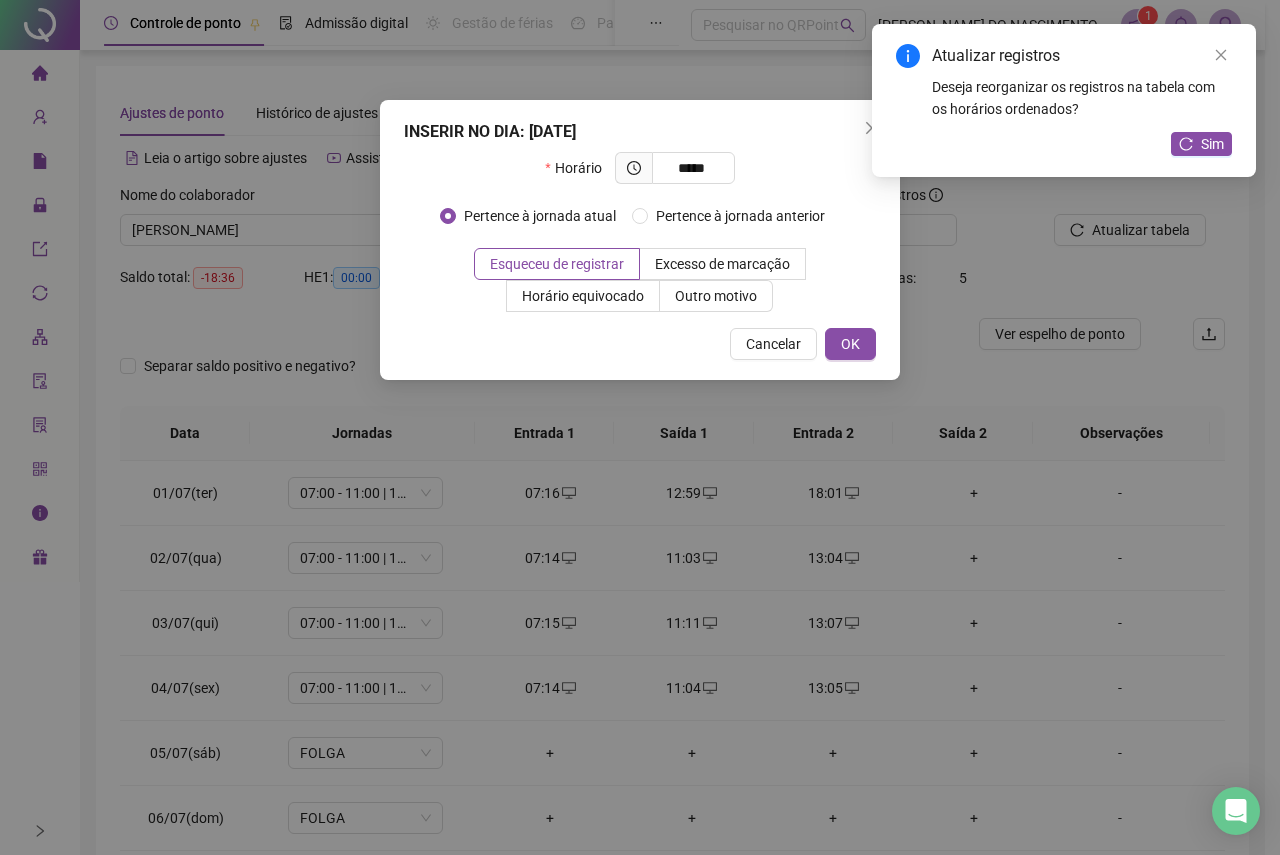 type on "*****" 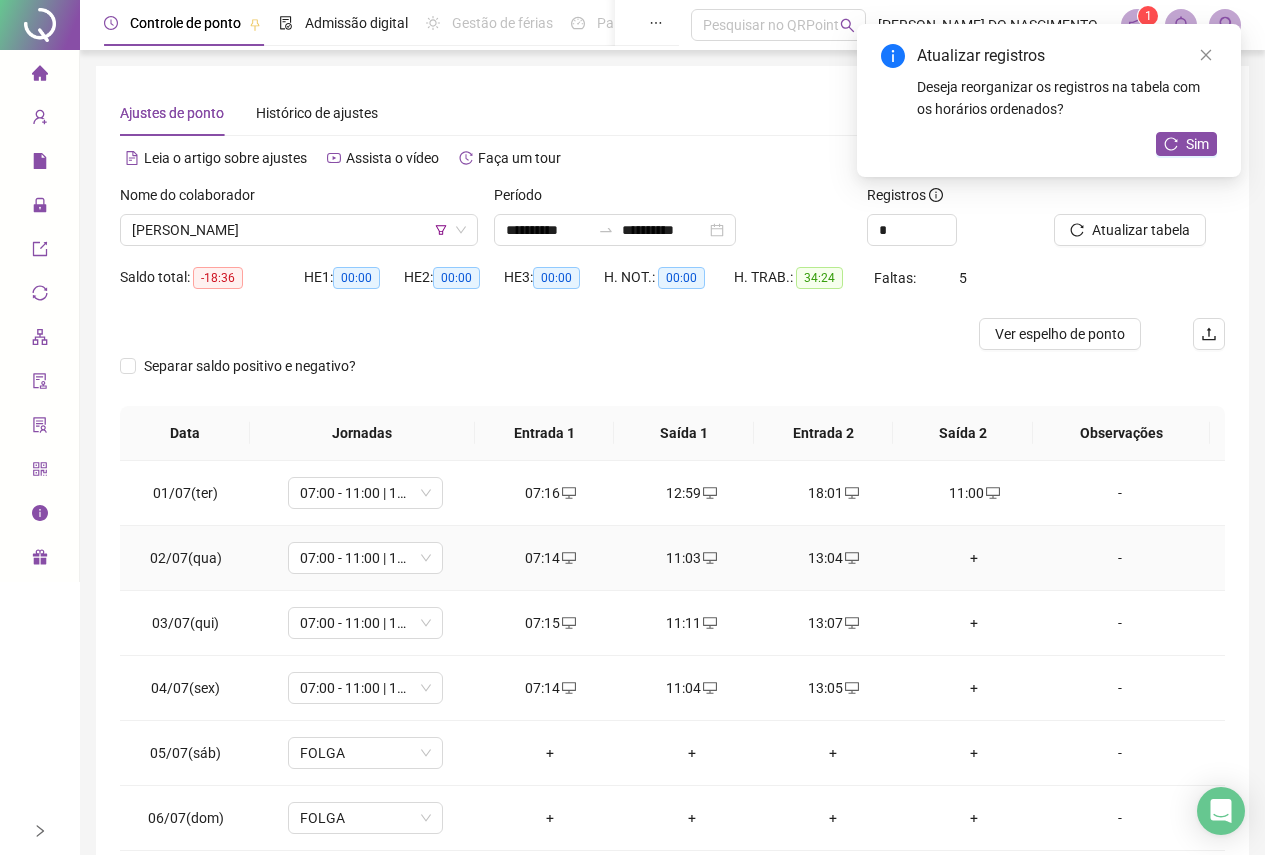 click on "+" at bounding box center (974, 558) 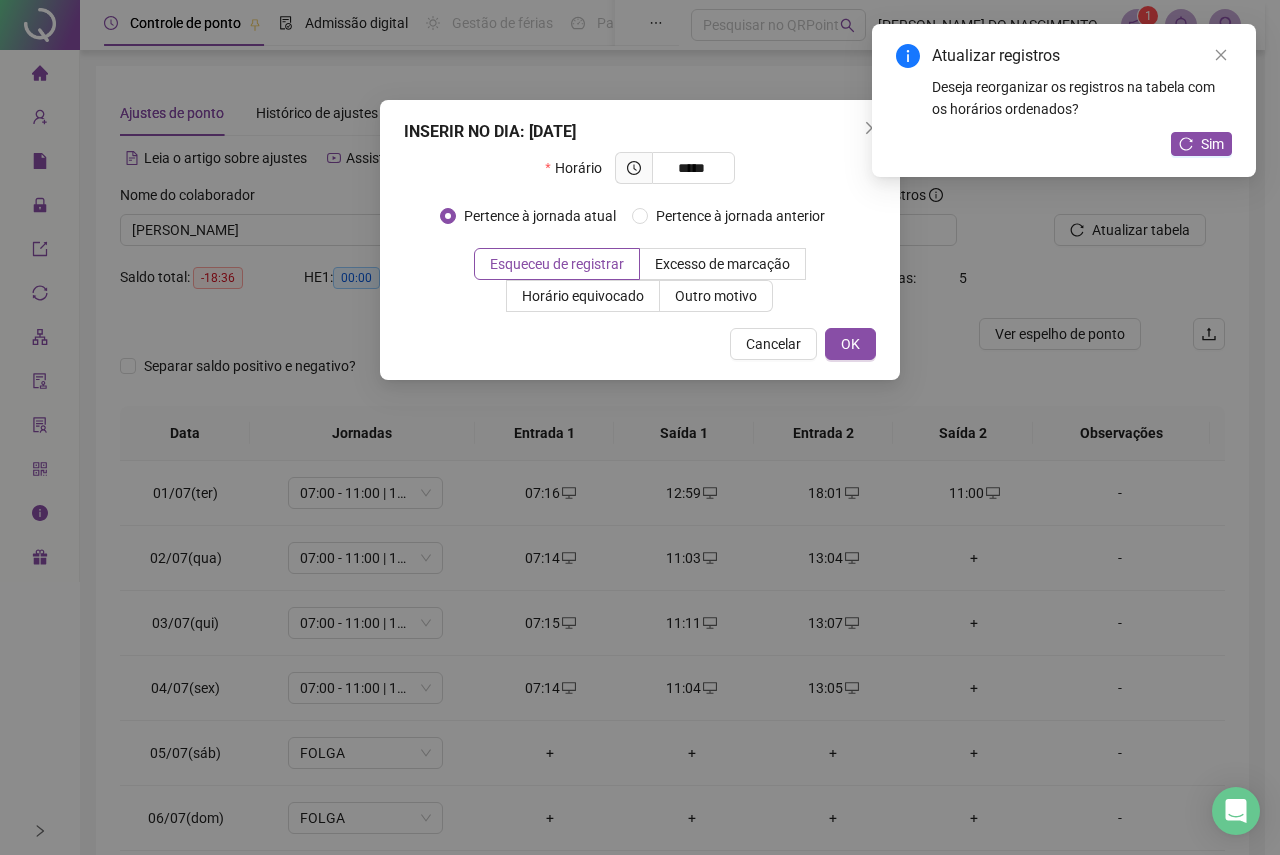 type on "*****" 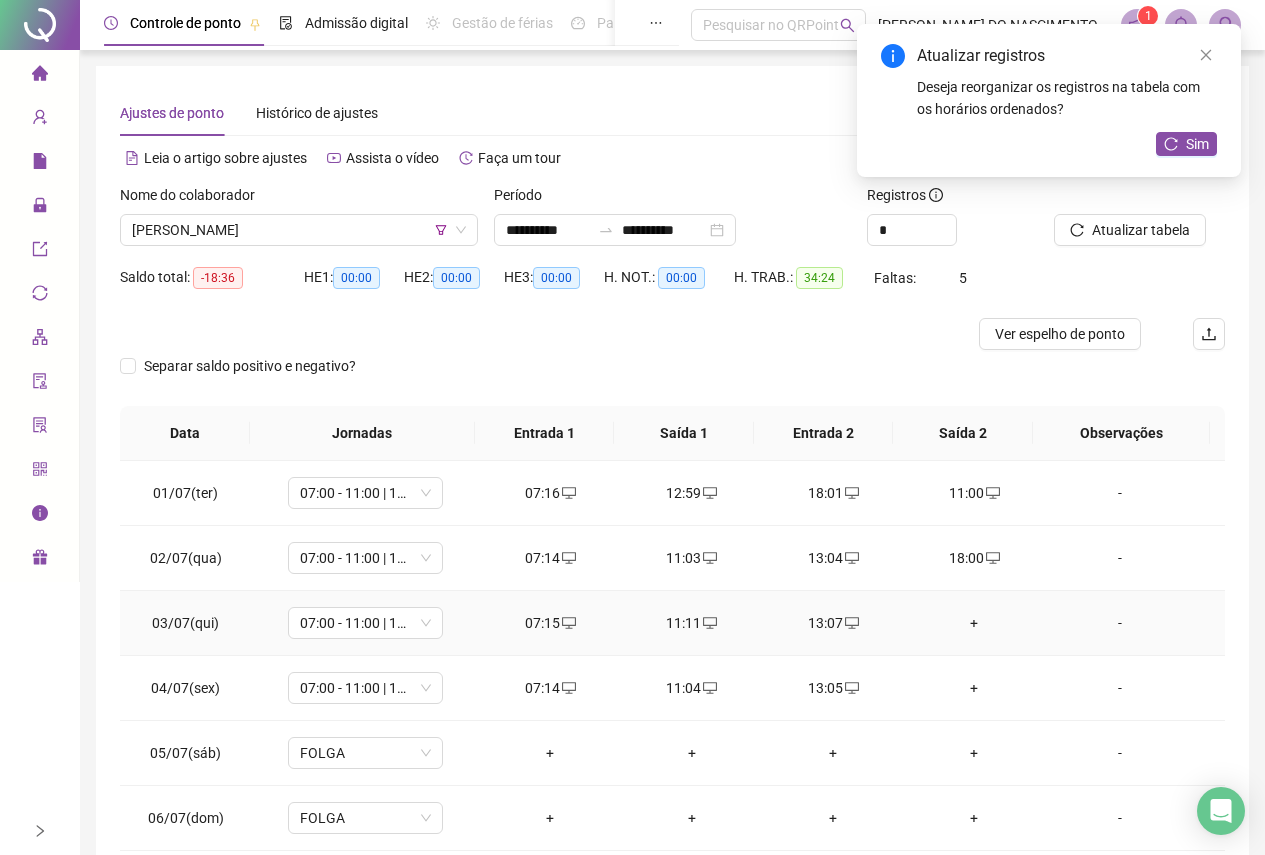 click on "+" at bounding box center [974, 623] 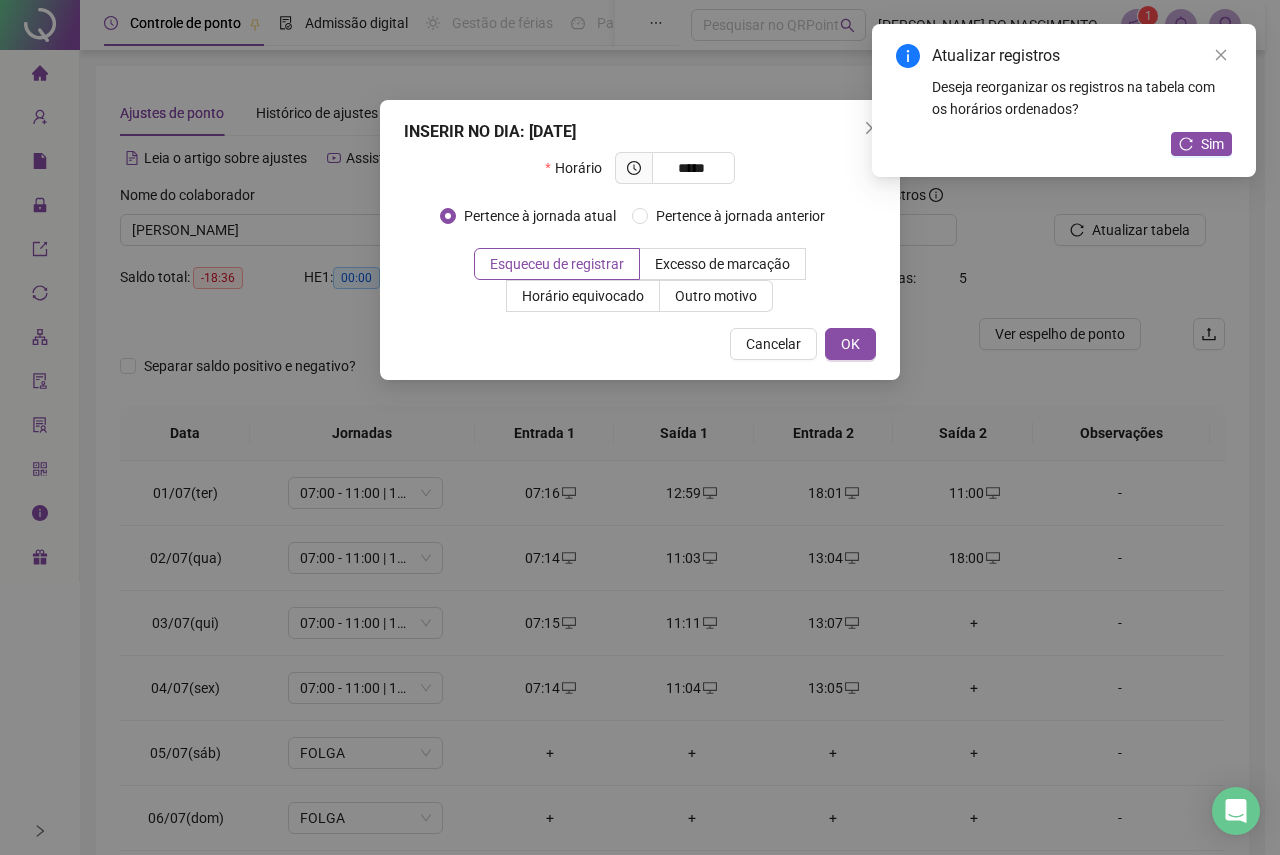 type on "*****" 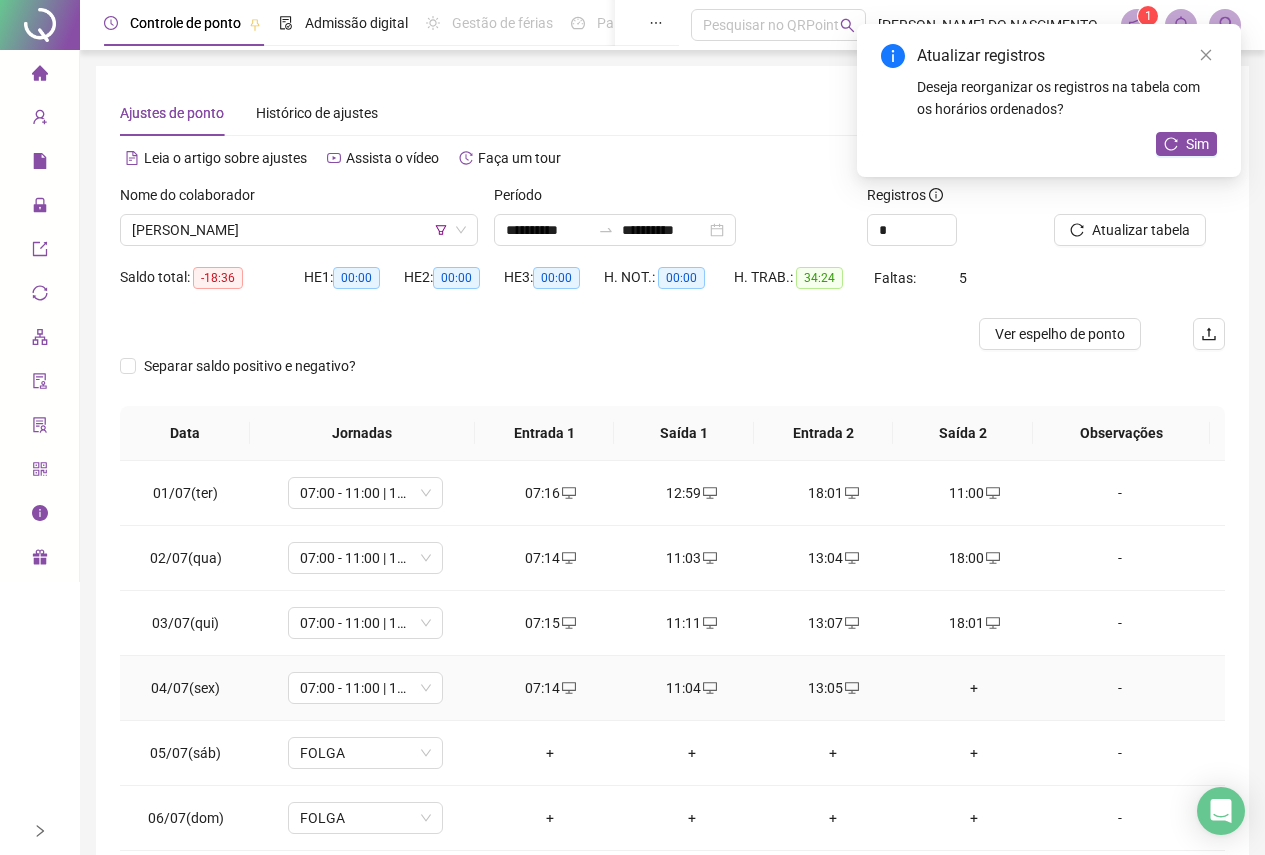 click on "+" at bounding box center [974, 688] 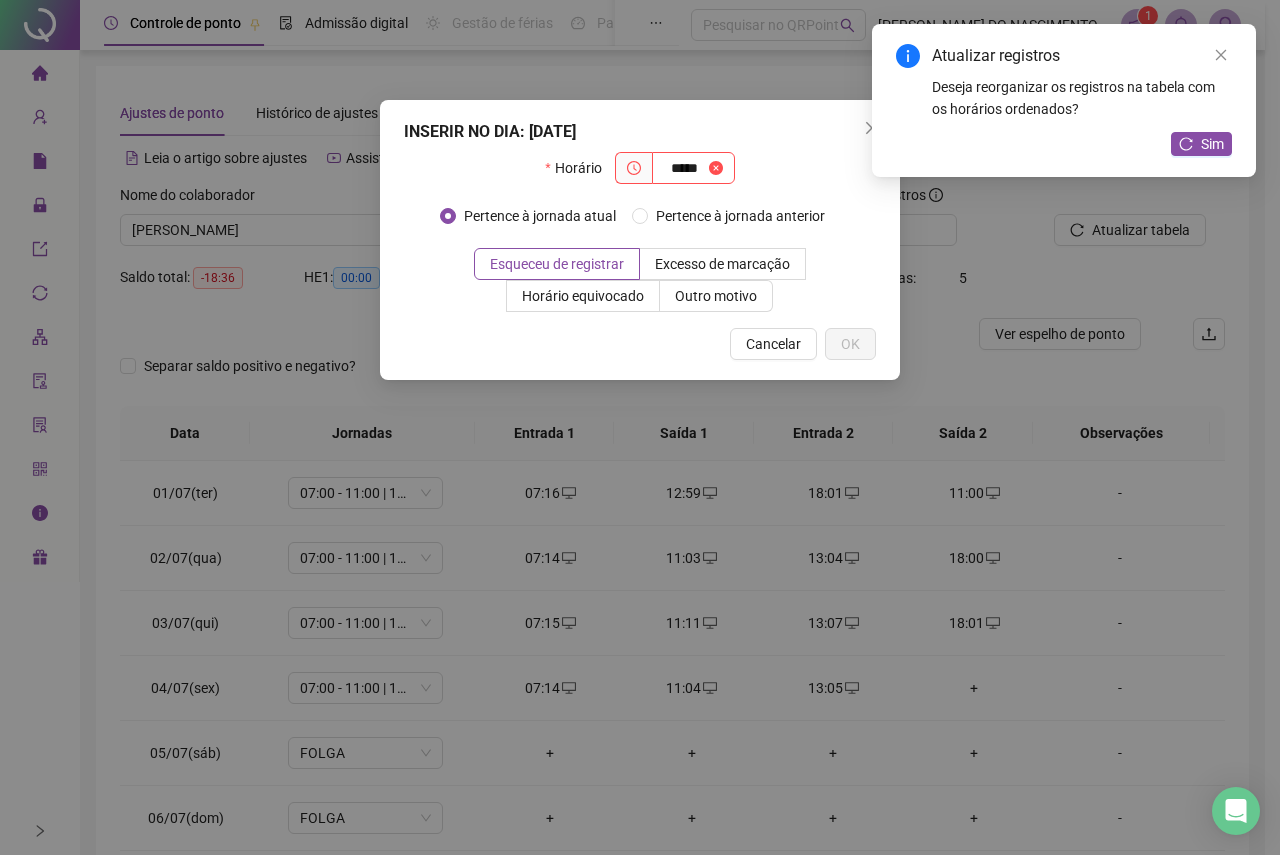 type on "*****" 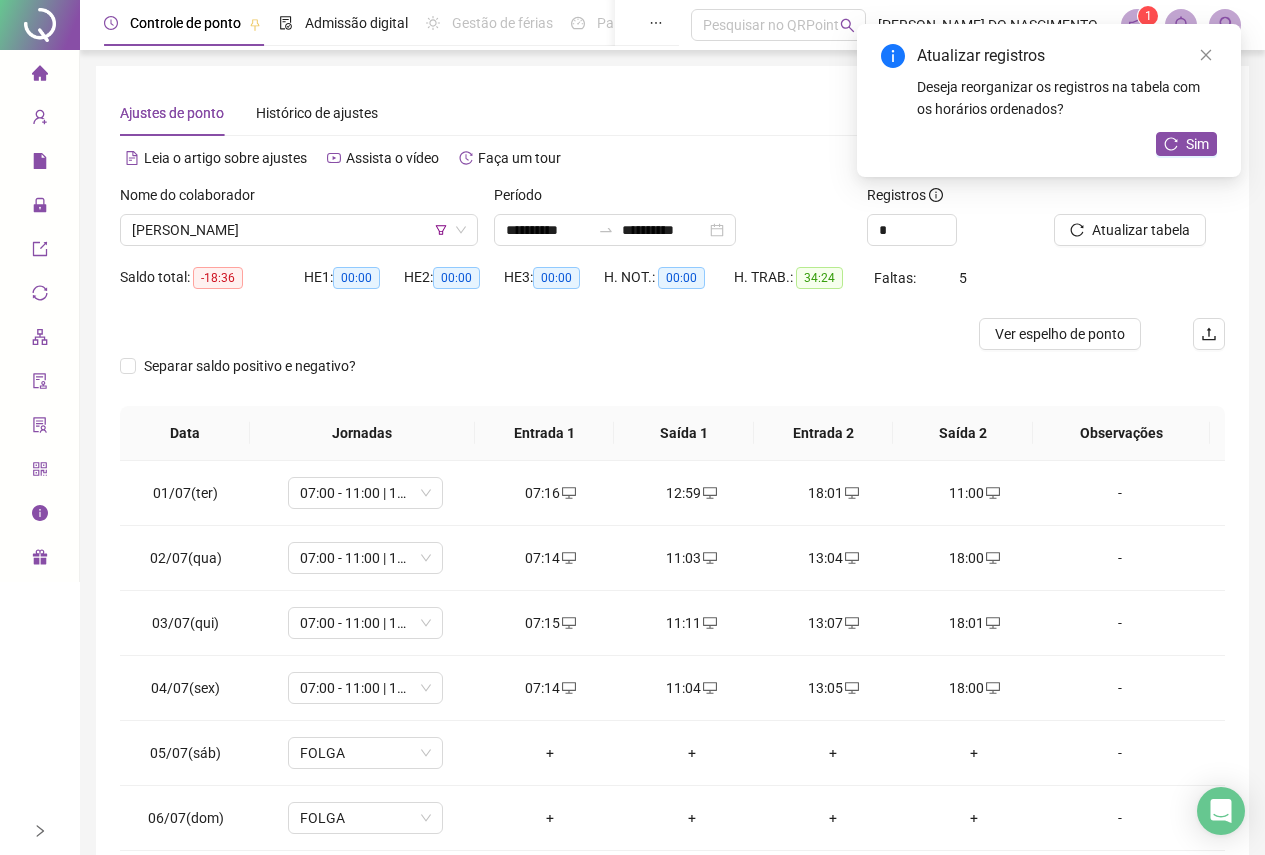 click 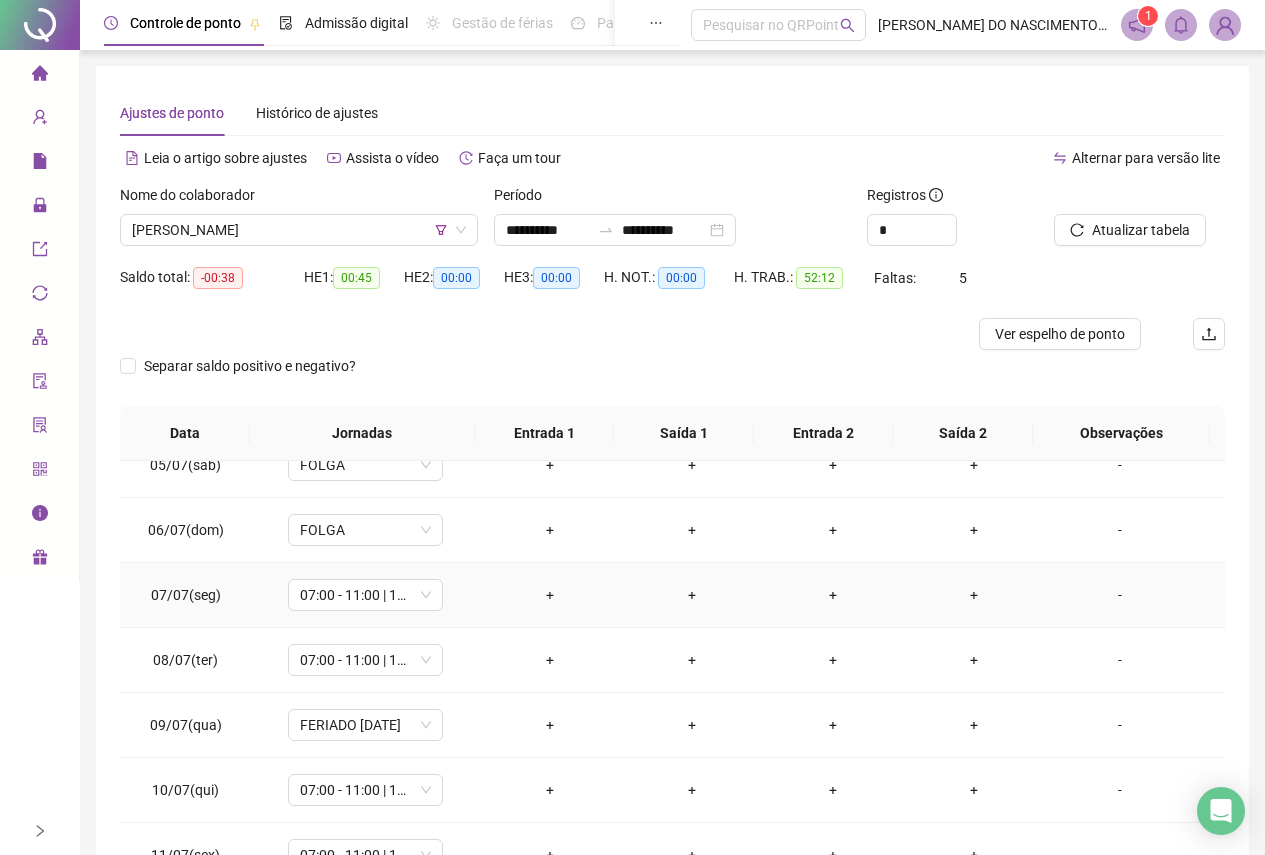 scroll, scrollTop: 300, scrollLeft: 0, axis: vertical 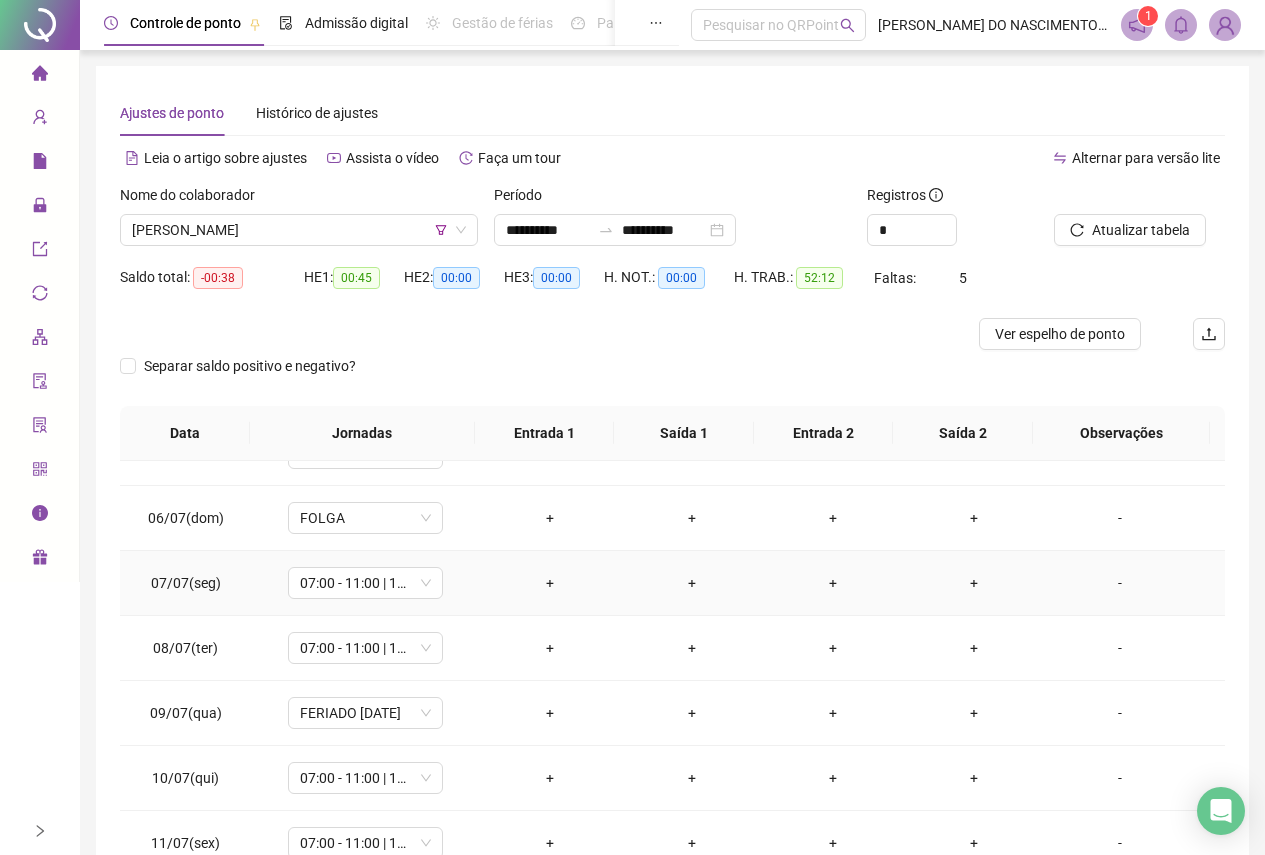 click on "+" at bounding box center [550, 583] 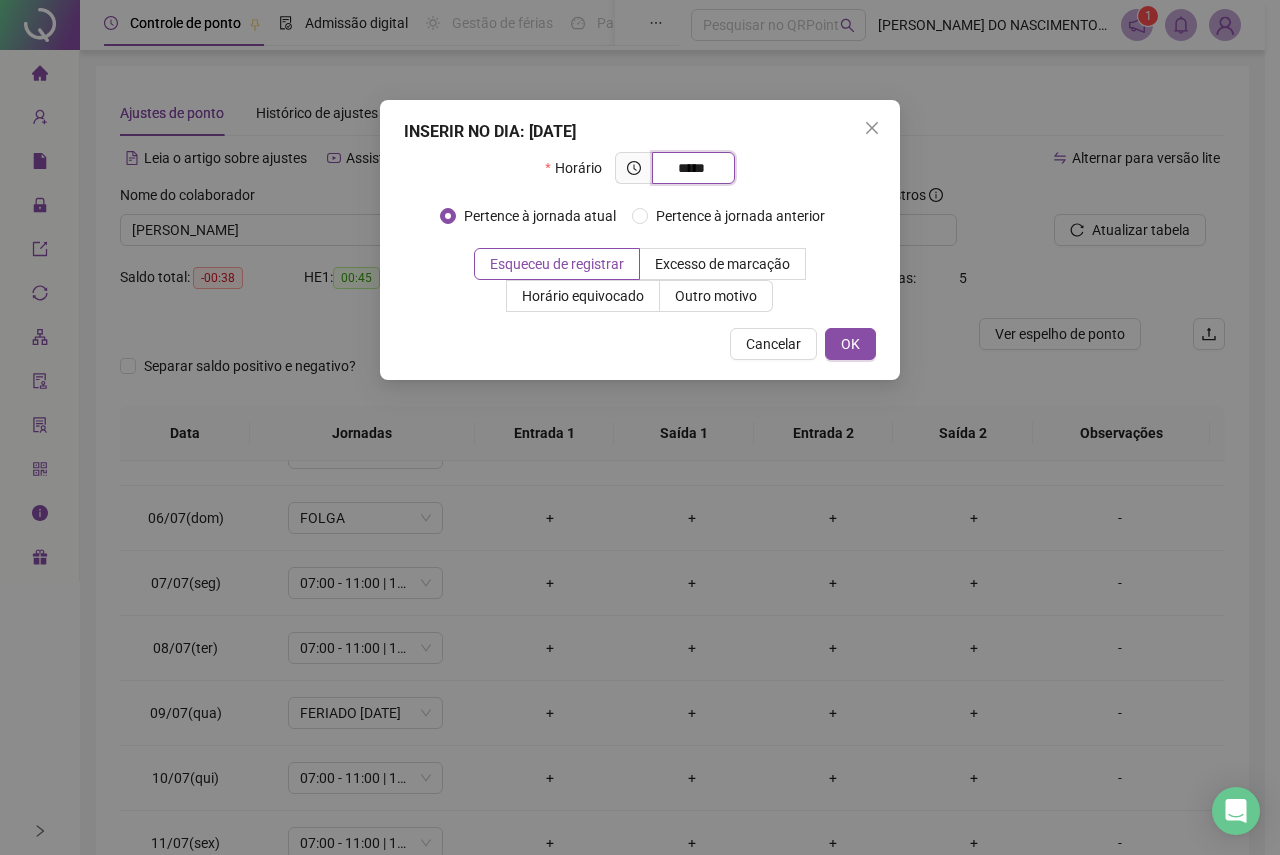 type on "*****" 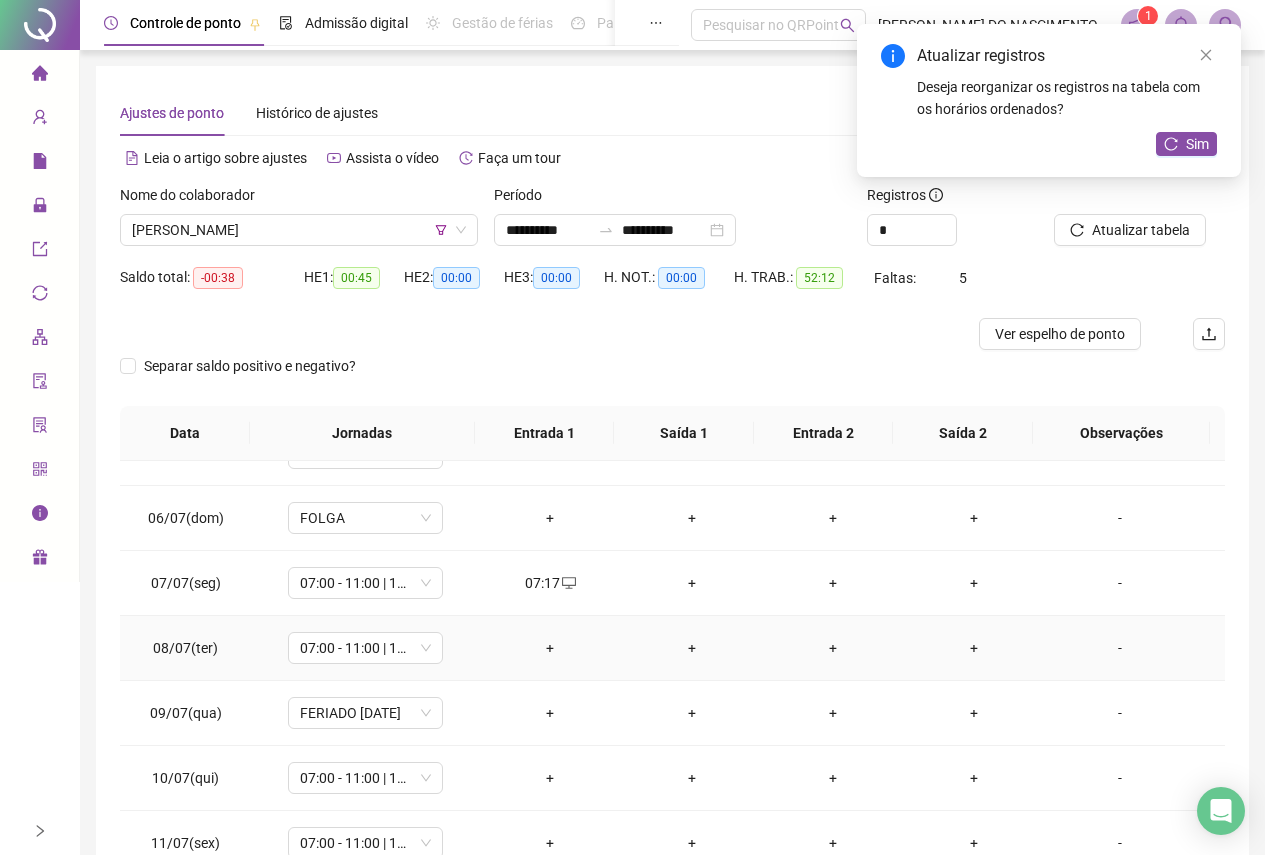 click on "+" at bounding box center [550, 648] 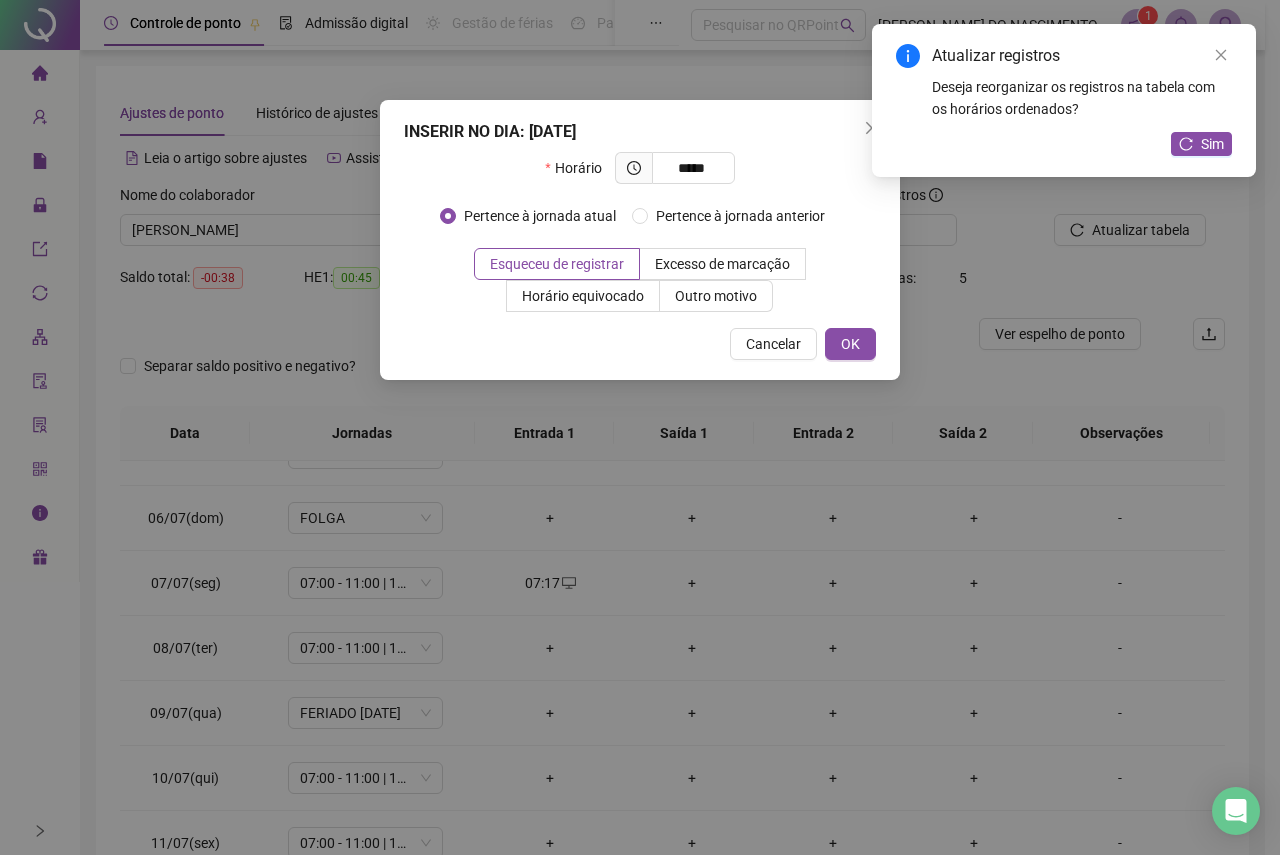 type on "*****" 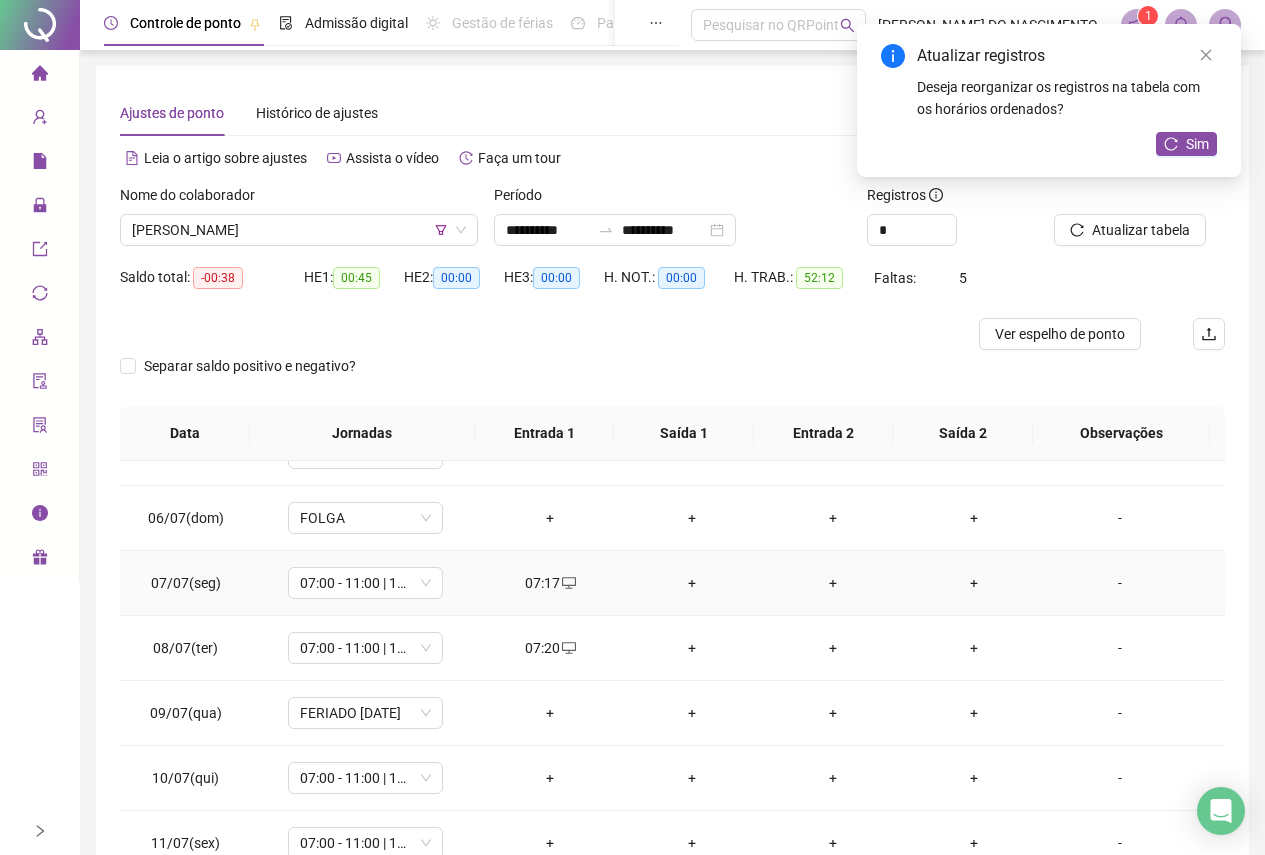 click on "+" at bounding box center (691, 583) 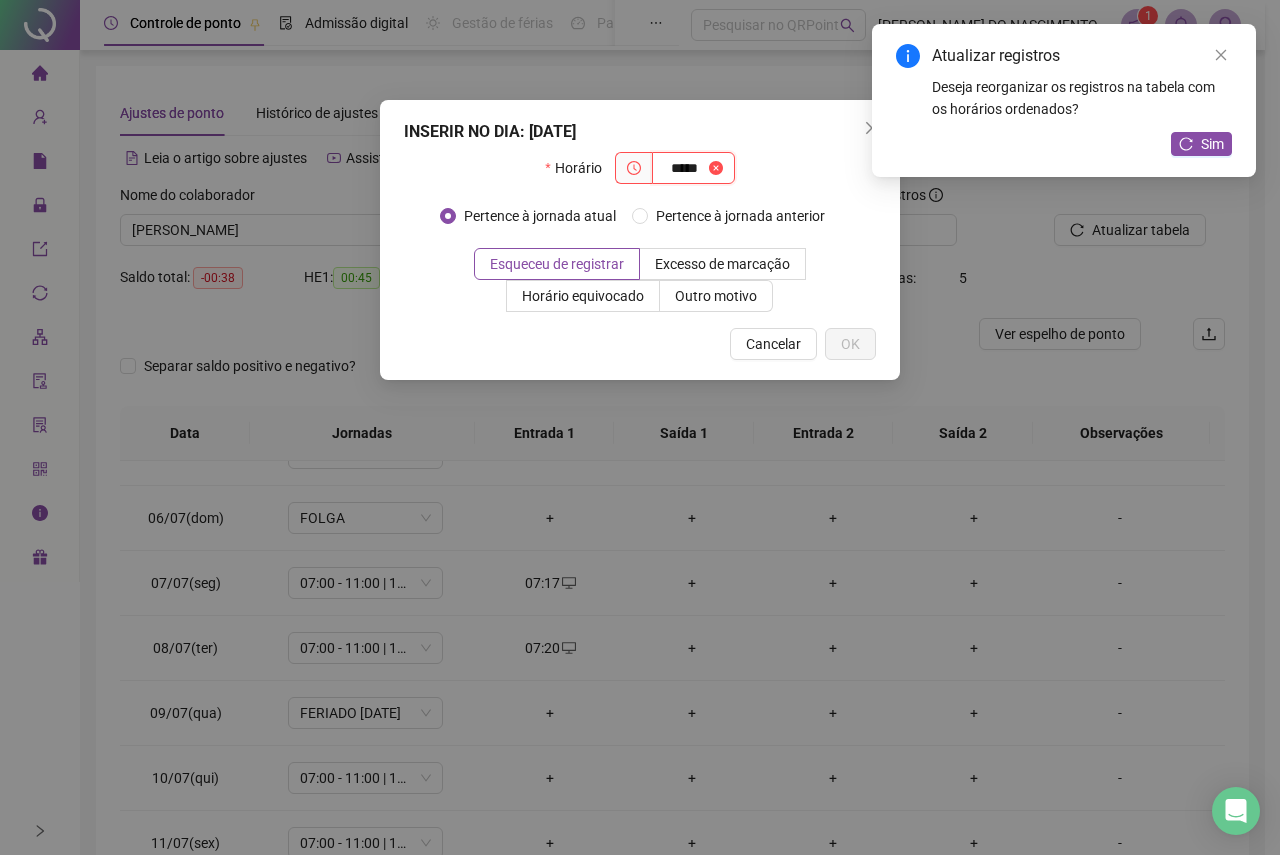 type on "*****" 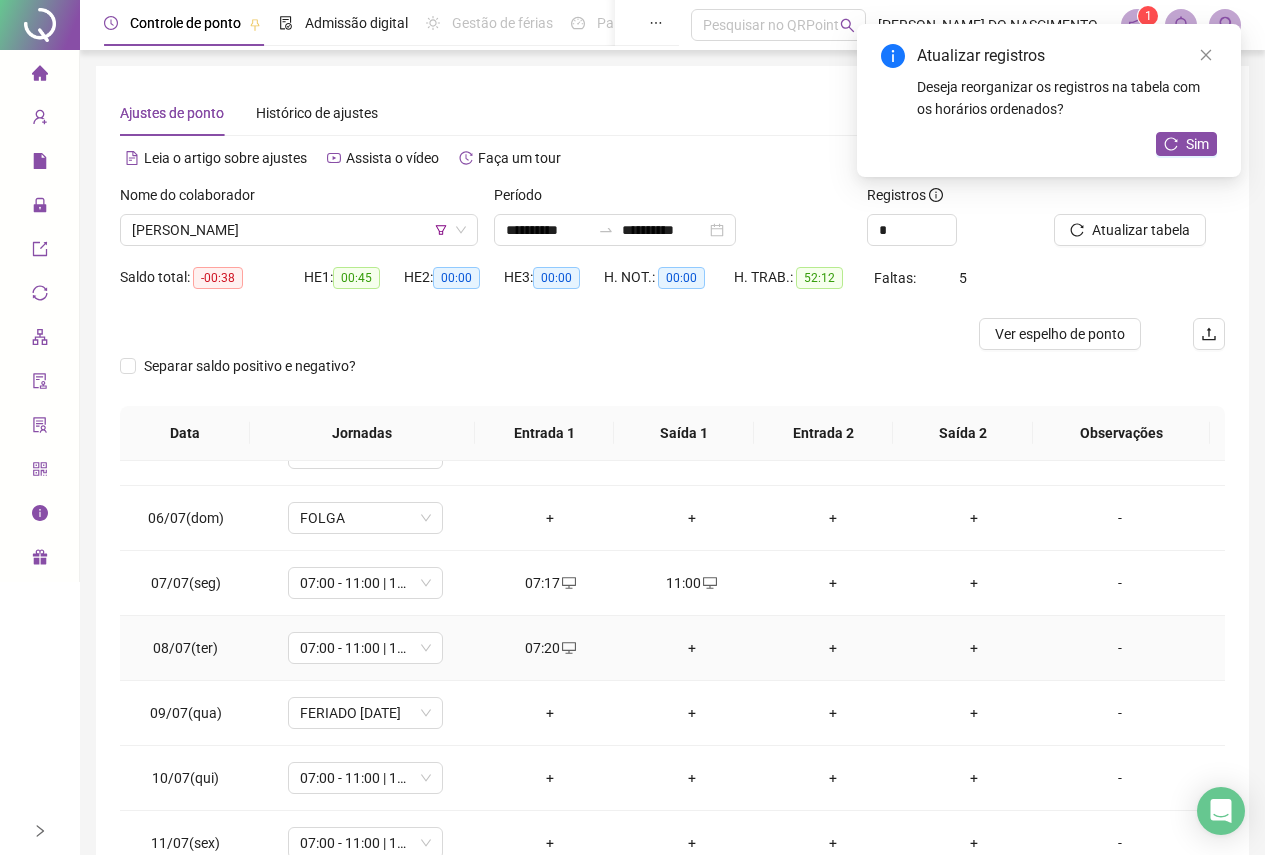 click on "+" at bounding box center (691, 648) 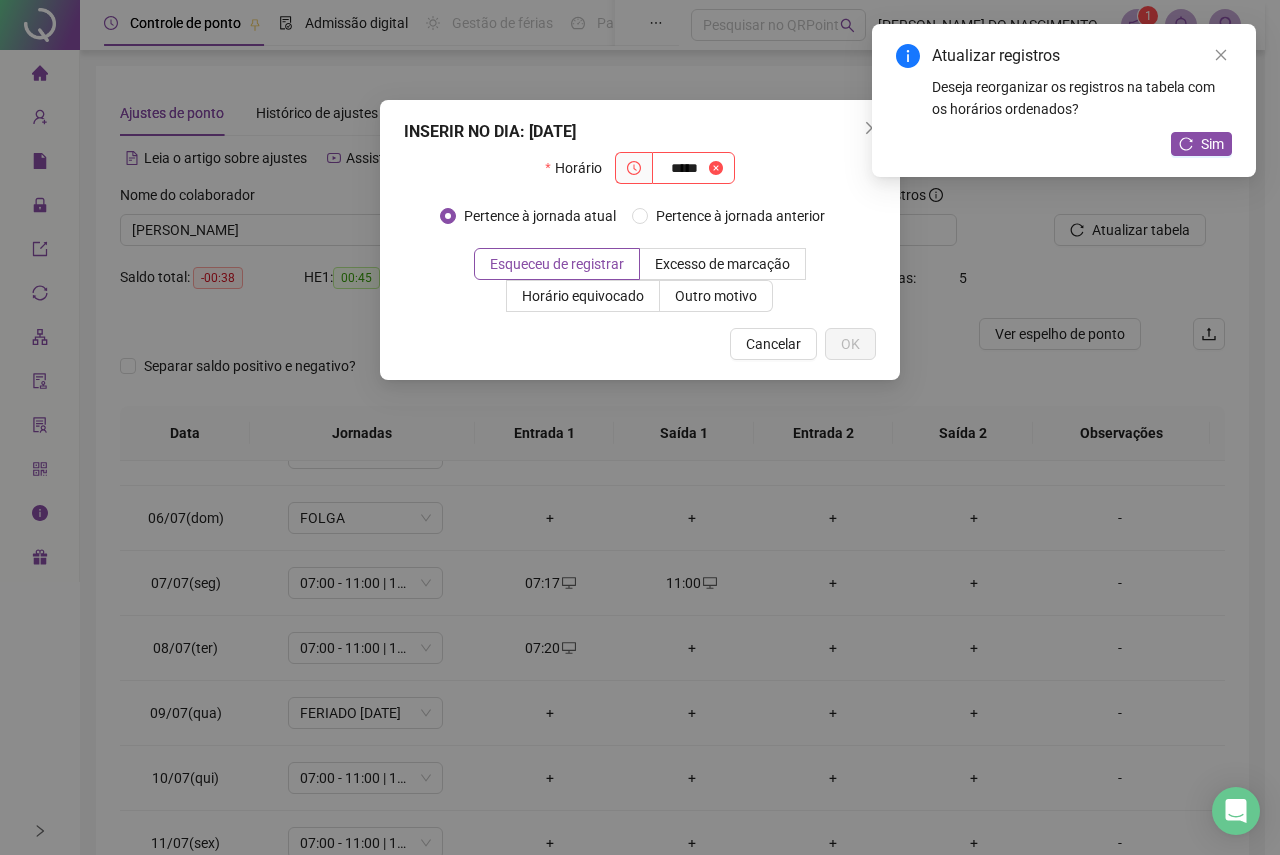 type on "*****" 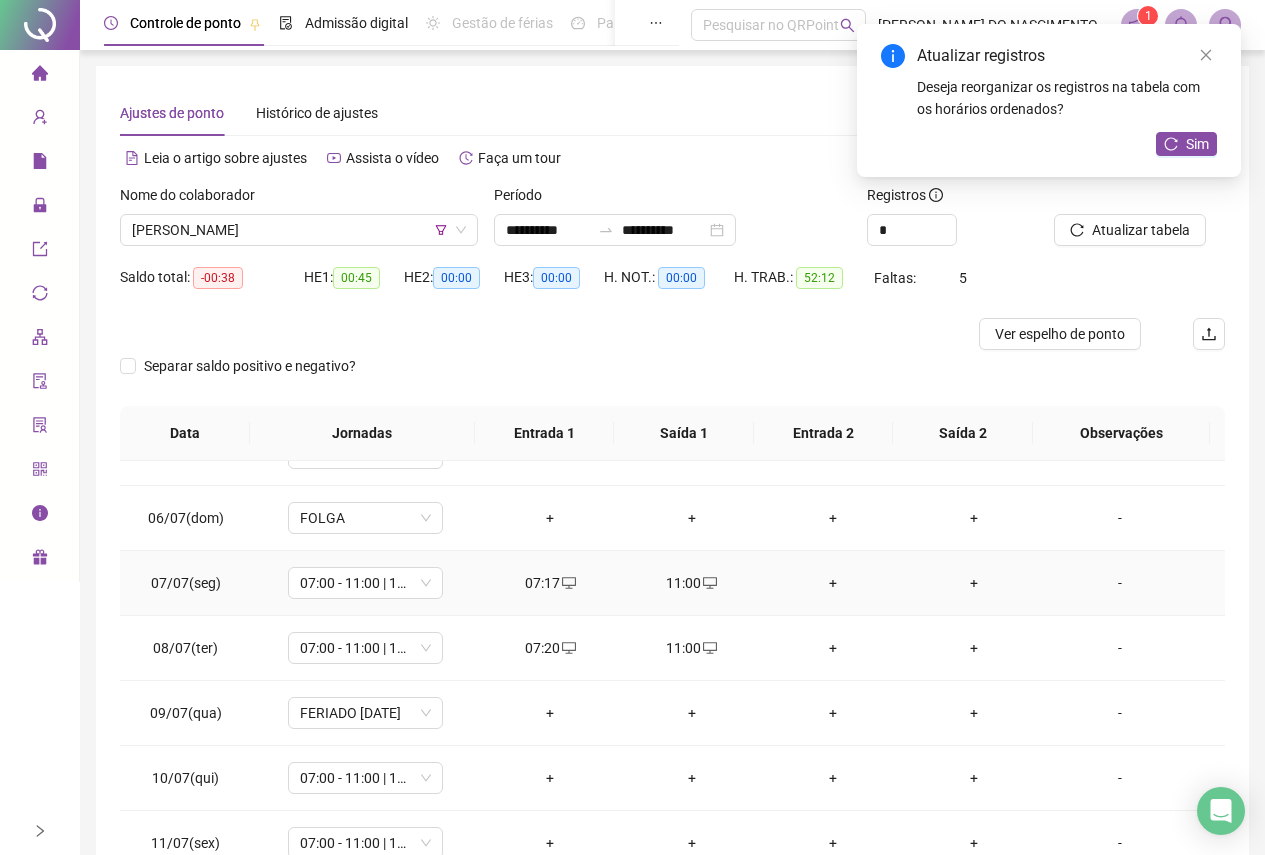 click on "+" at bounding box center (832, 583) 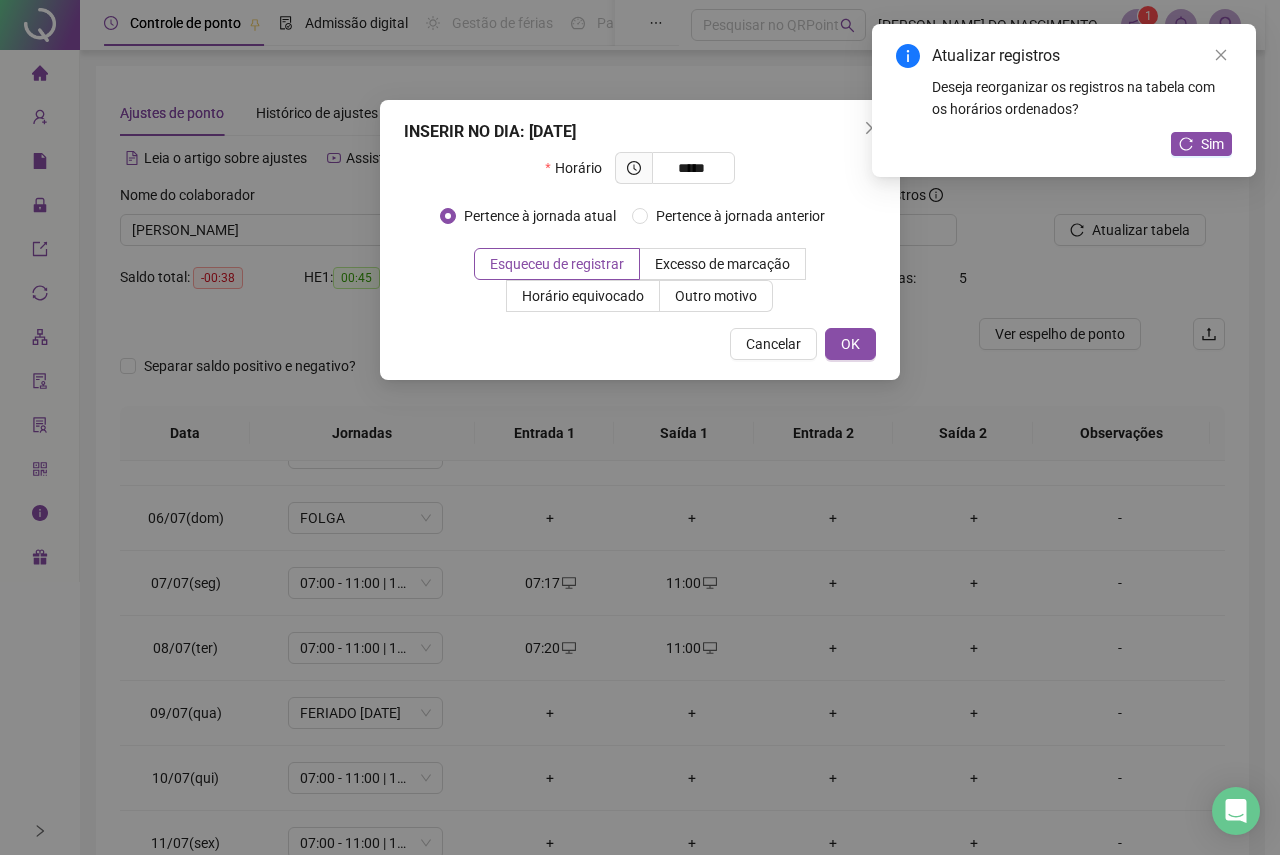 type on "*****" 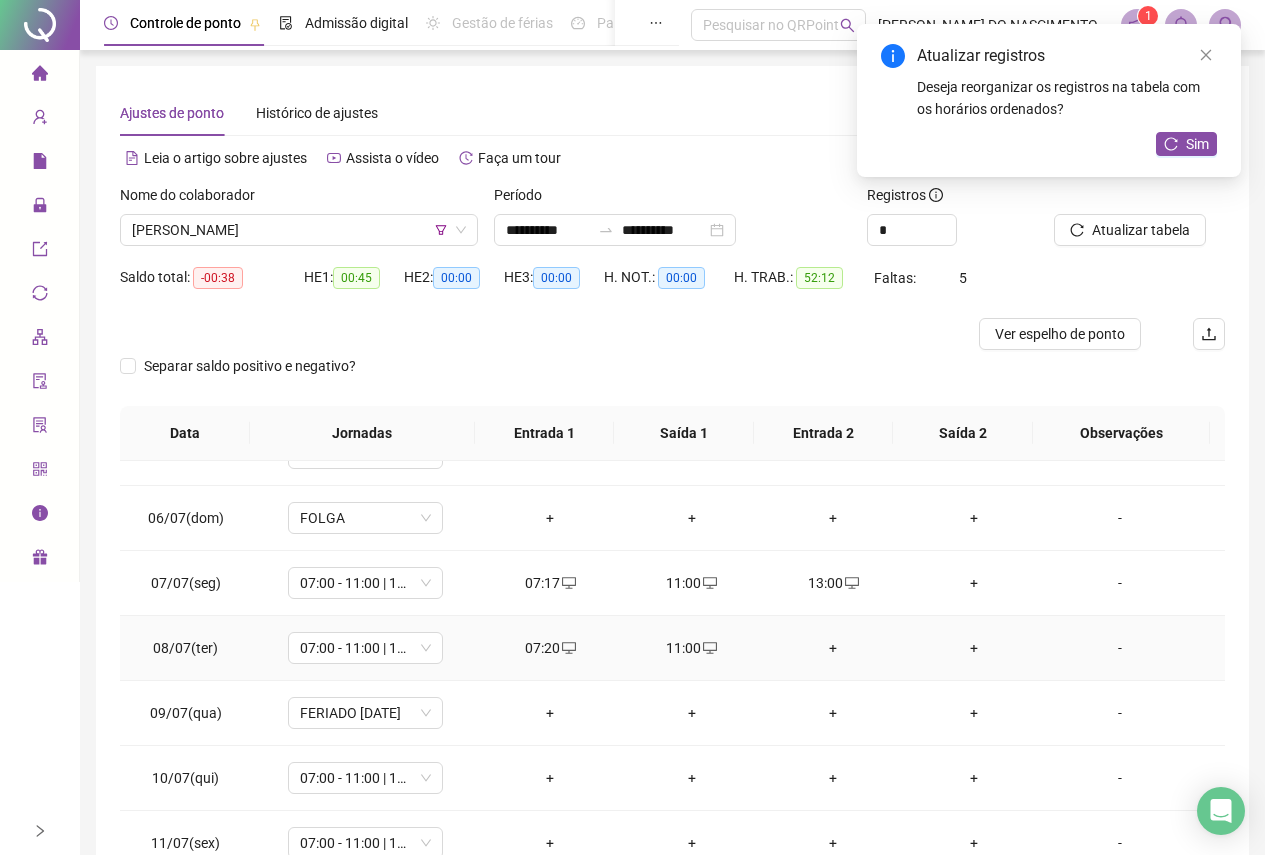 click on "11:00" at bounding box center (691, 648) 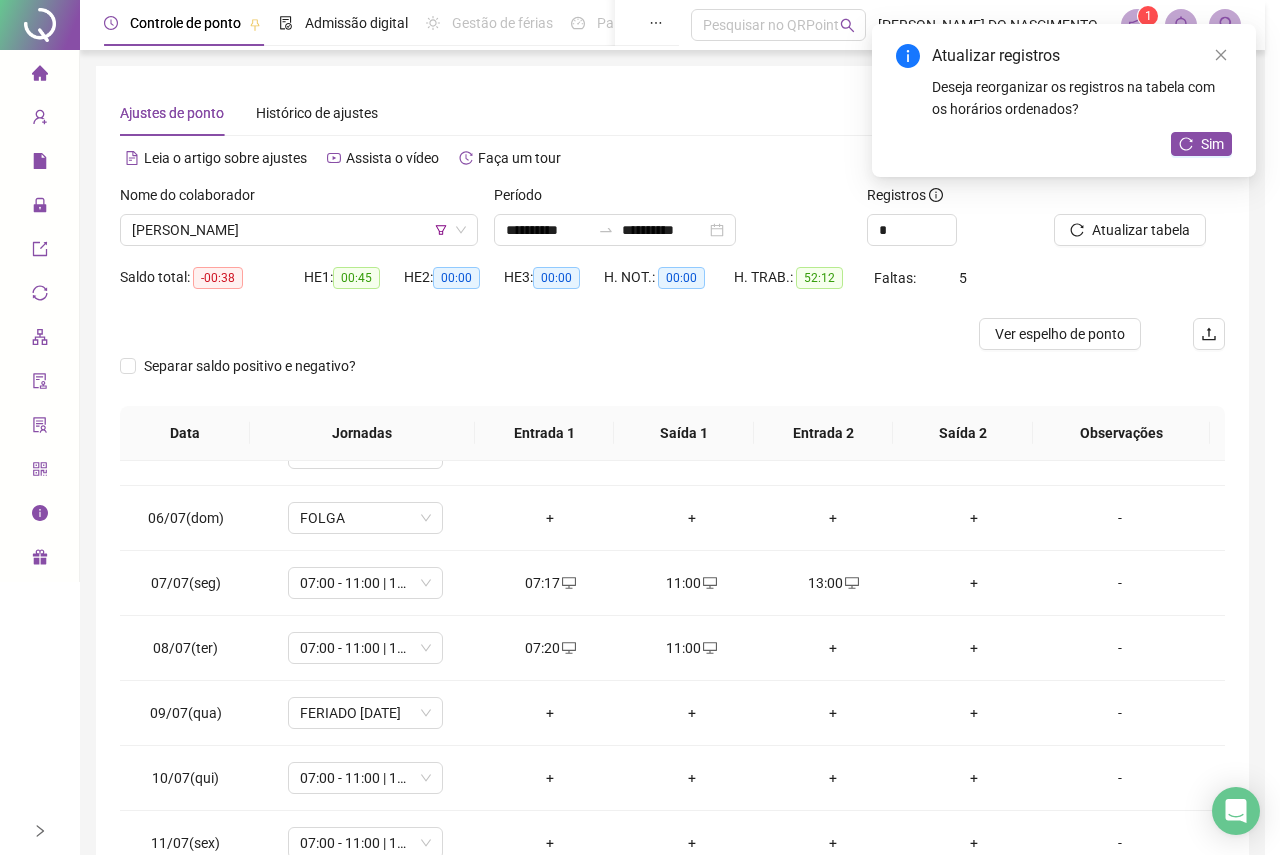 type on "**********" 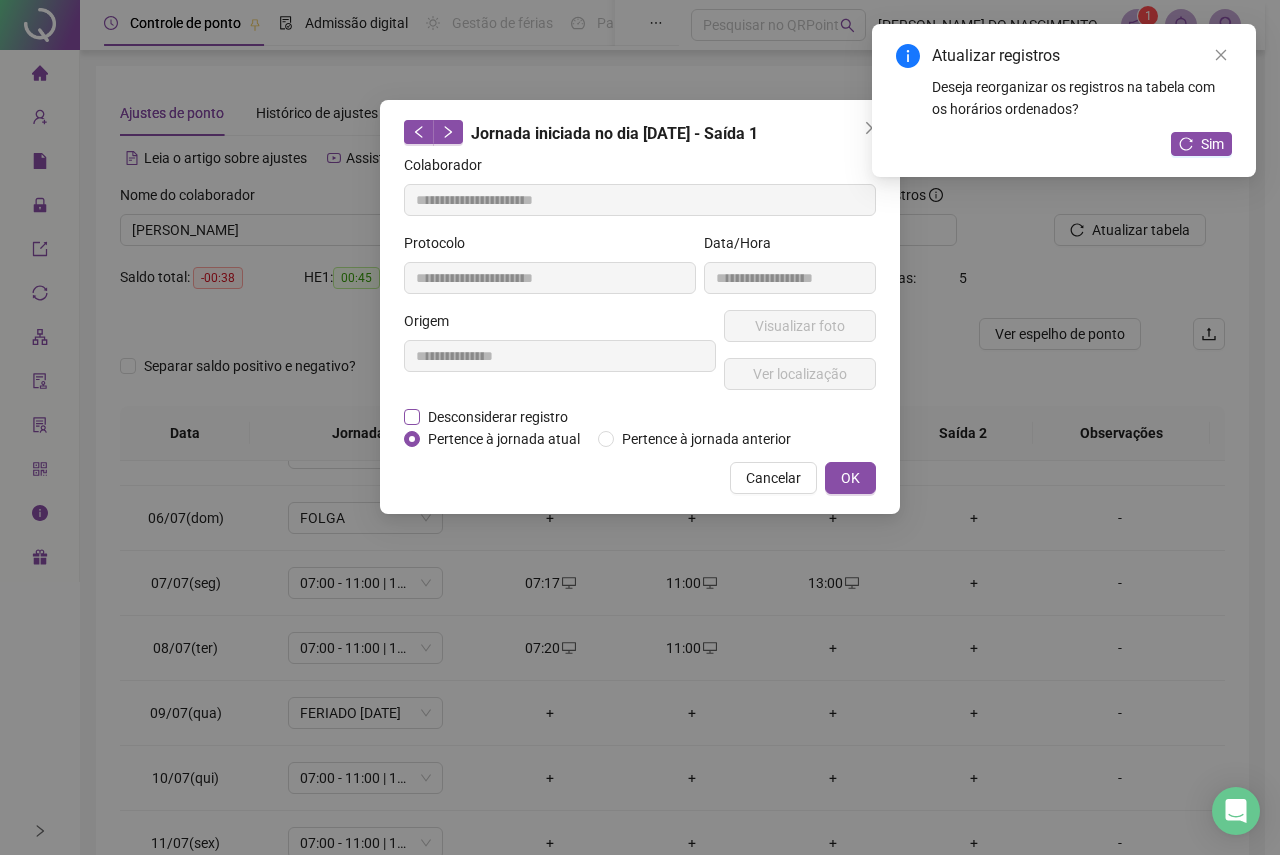 click on "Desconsiderar registro" at bounding box center [498, 417] 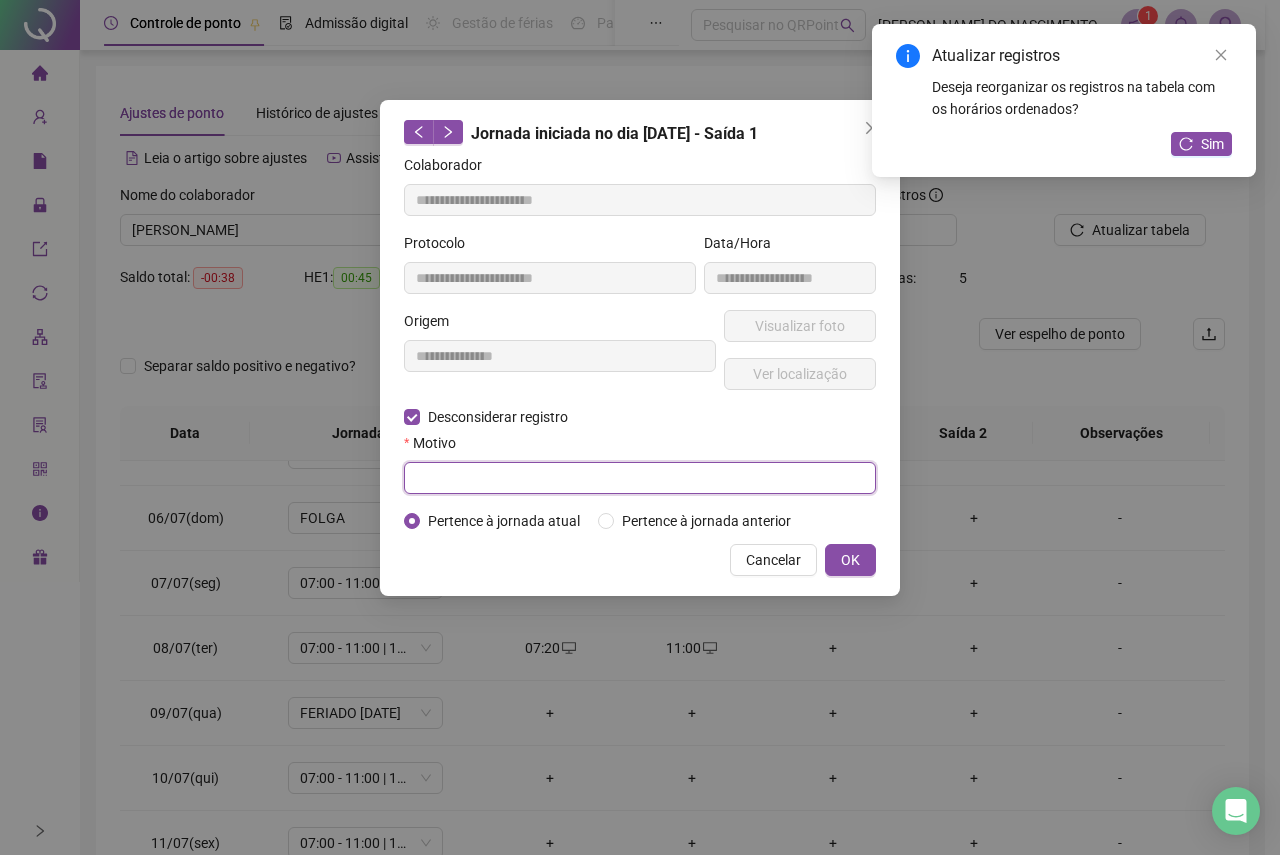 click at bounding box center (640, 478) 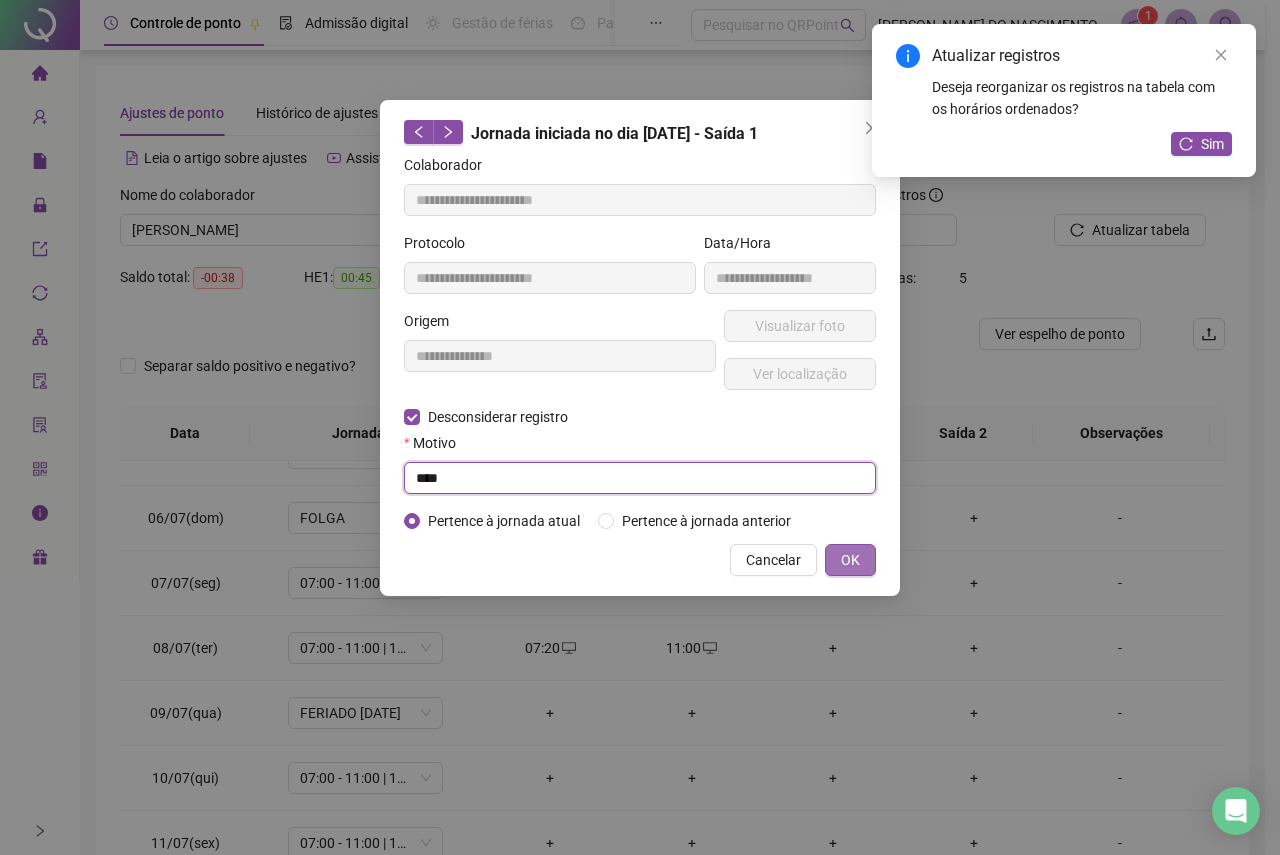 type on "****" 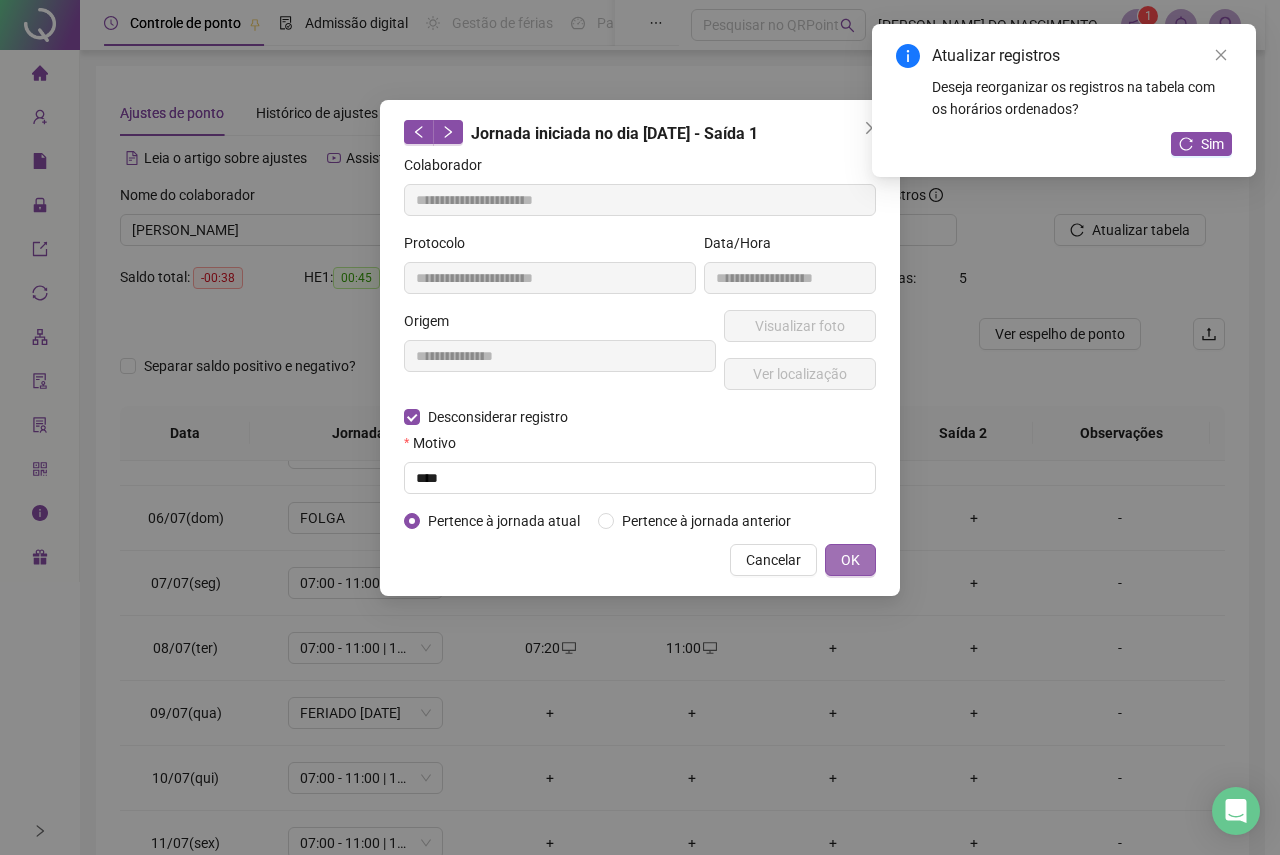 click on "OK" at bounding box center [850, 560] 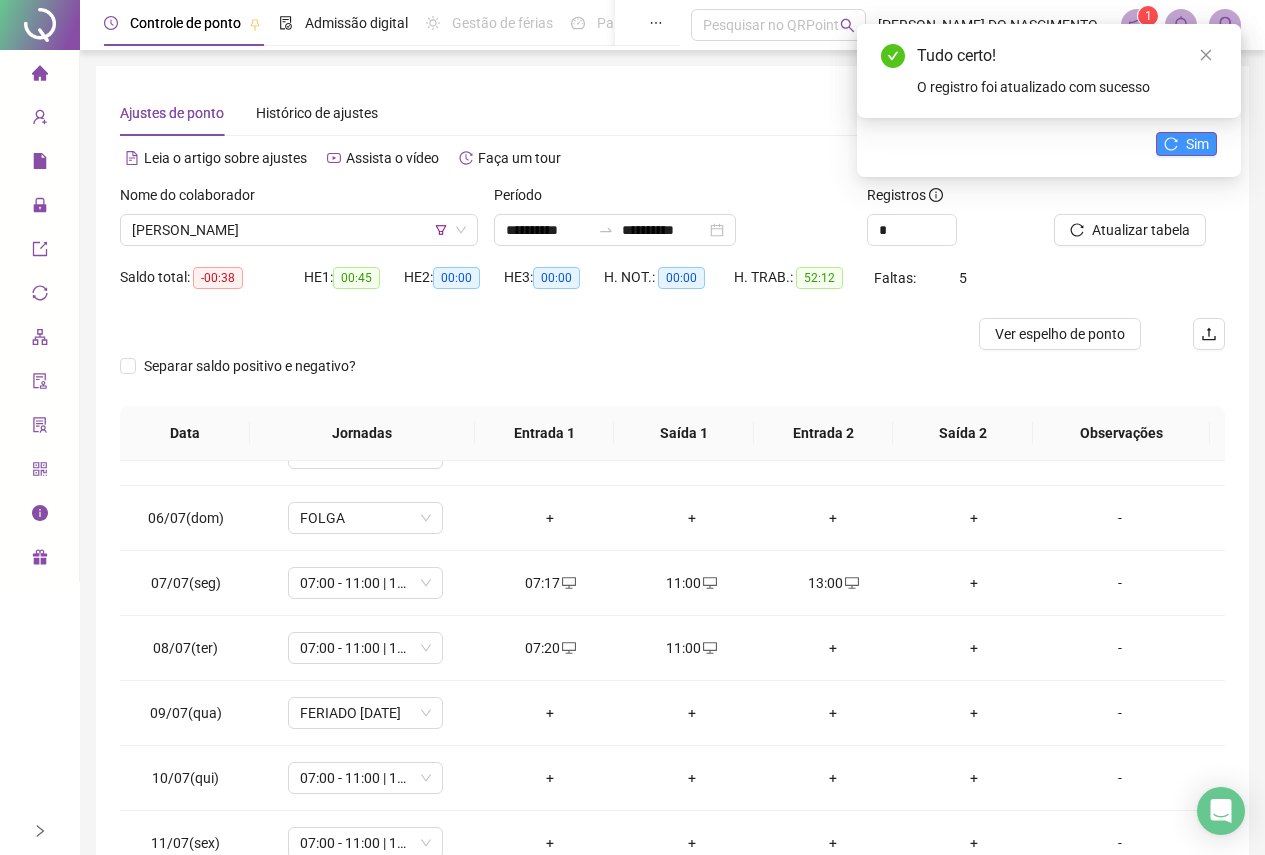 click on "Sim" at bounding box center [1197, 144] 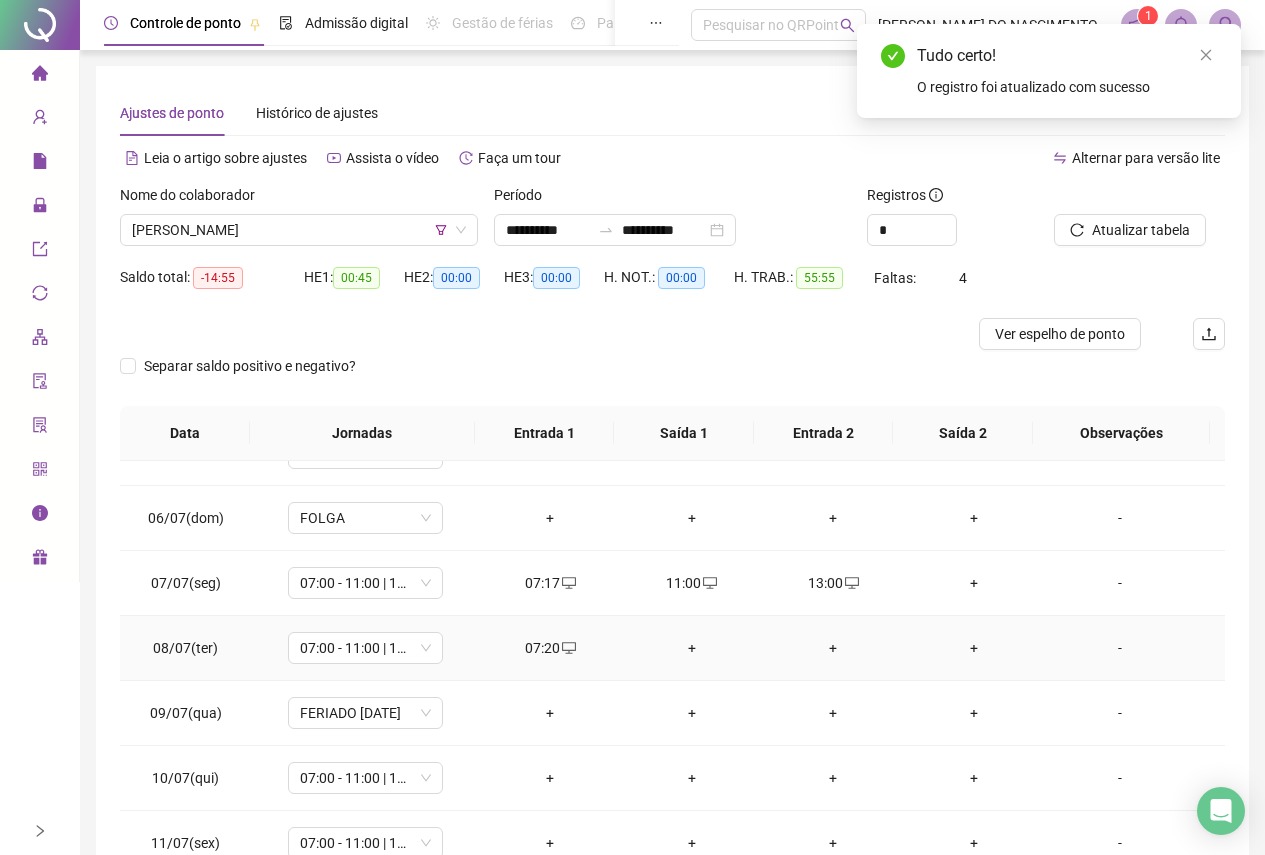 click on "+" at bounding box center (691, 648) 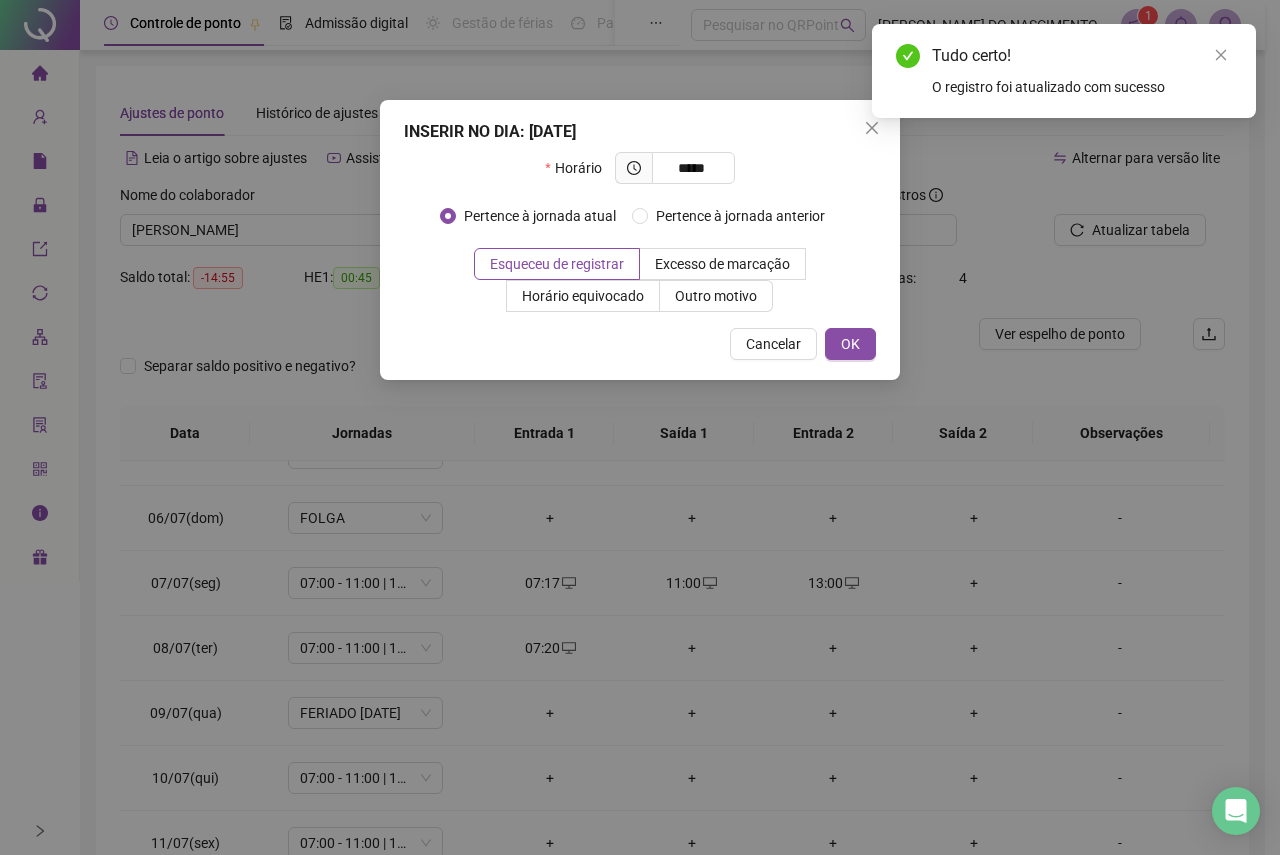 type on "*****" 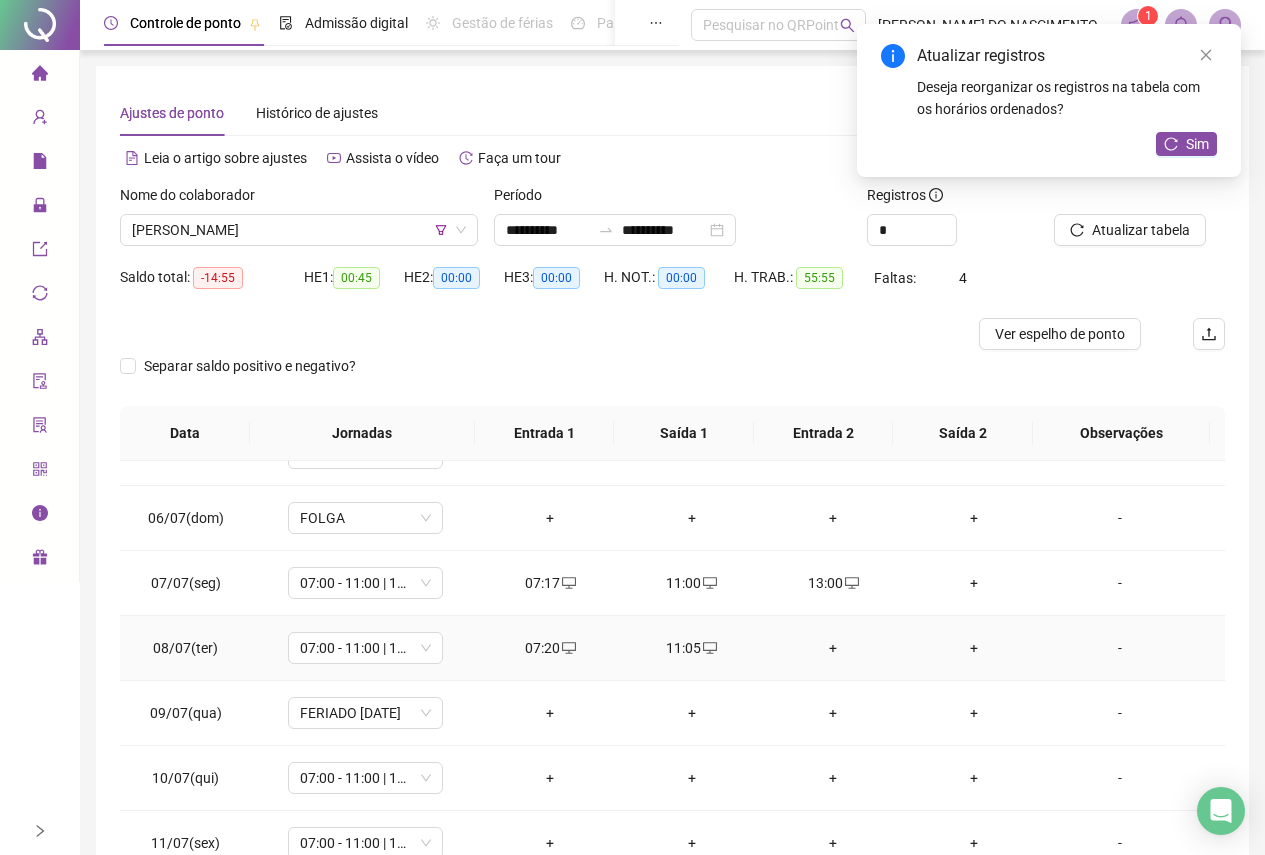 click on "+" at bounding box center [832, 648] 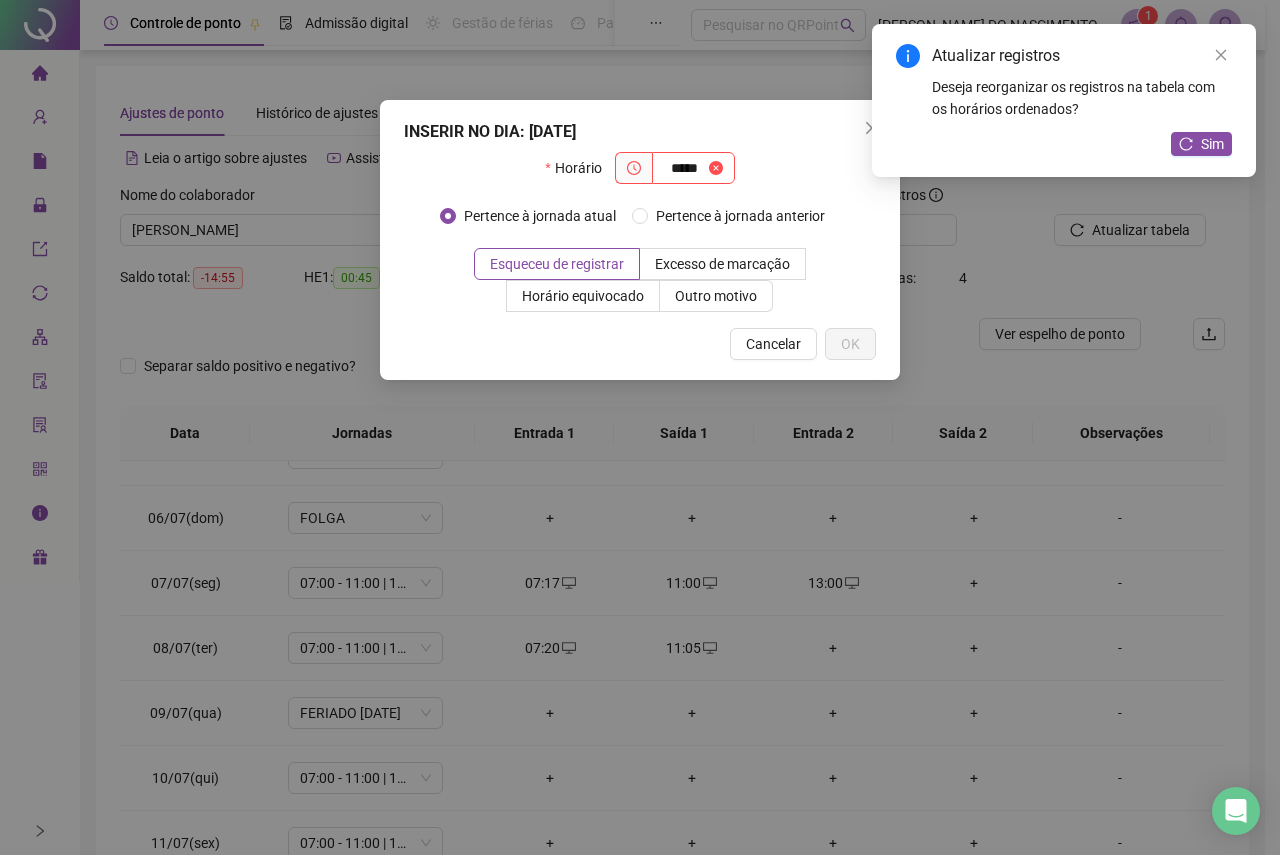 type on "*****" 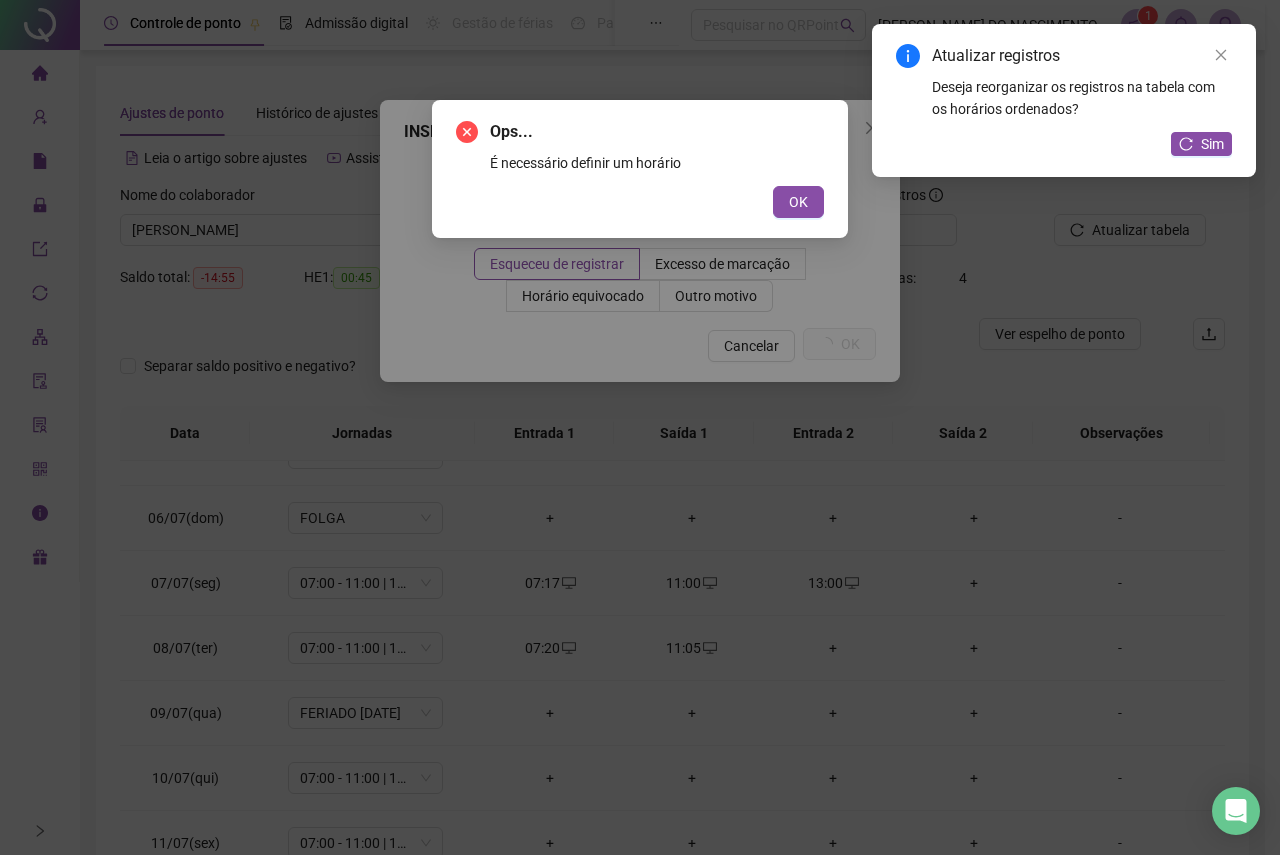 type 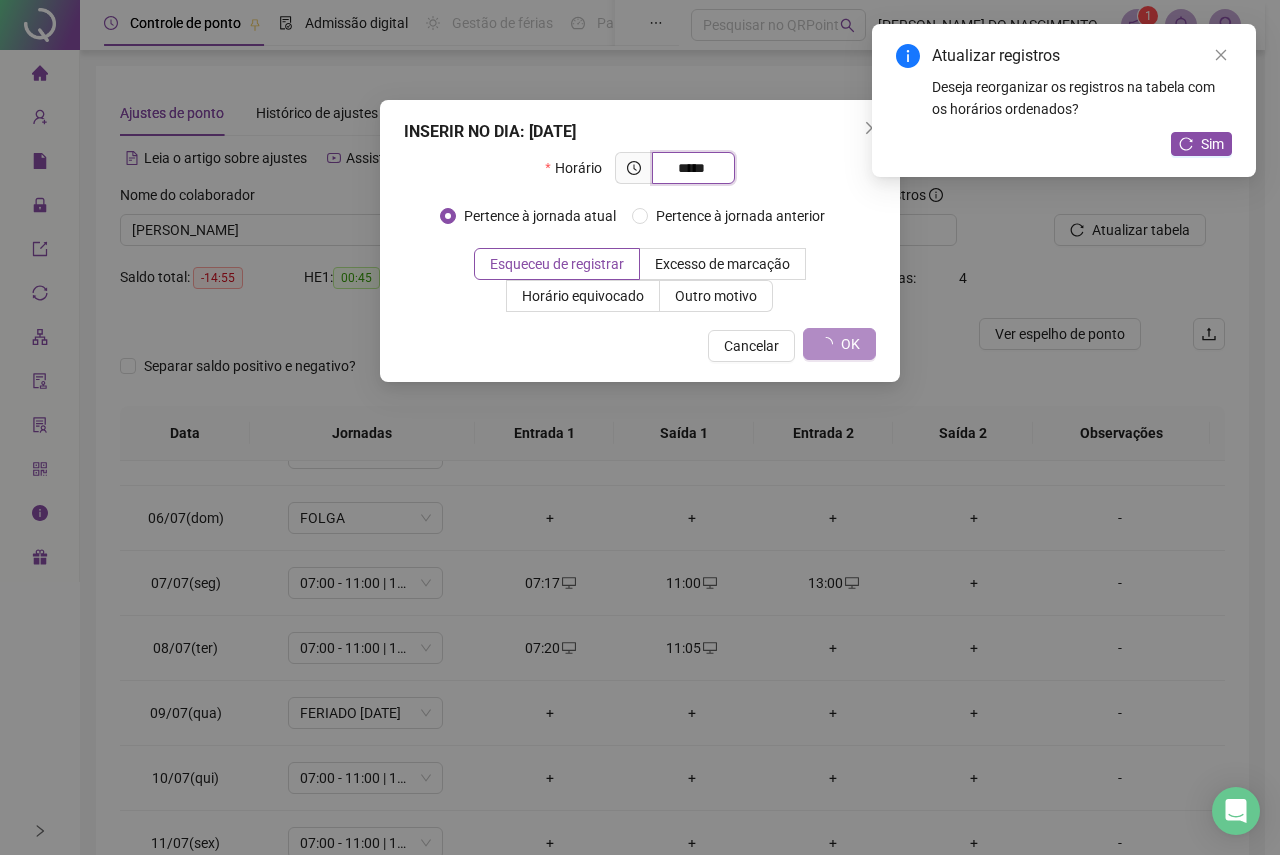 type on "*****" 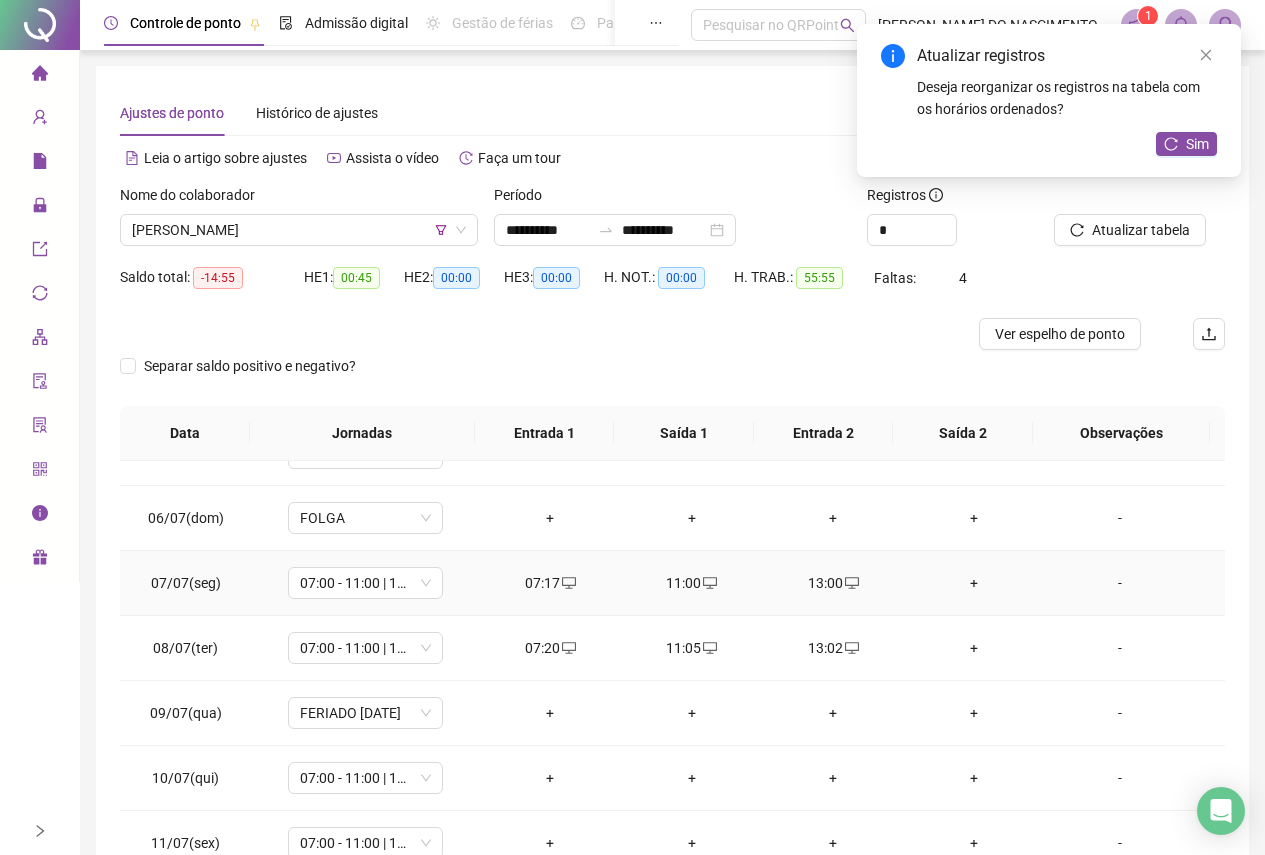 click on "+" at bounding box center (974, 583) 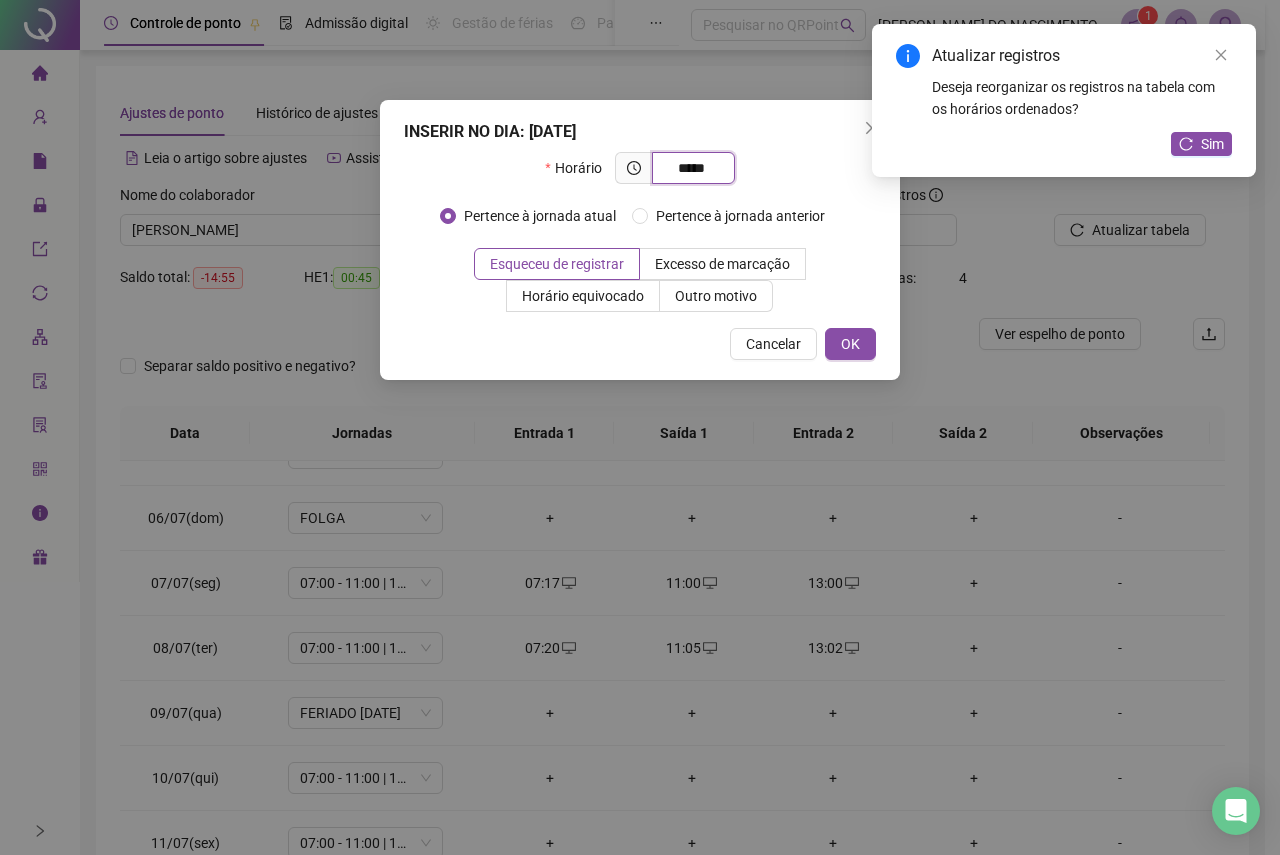 type on "*****" 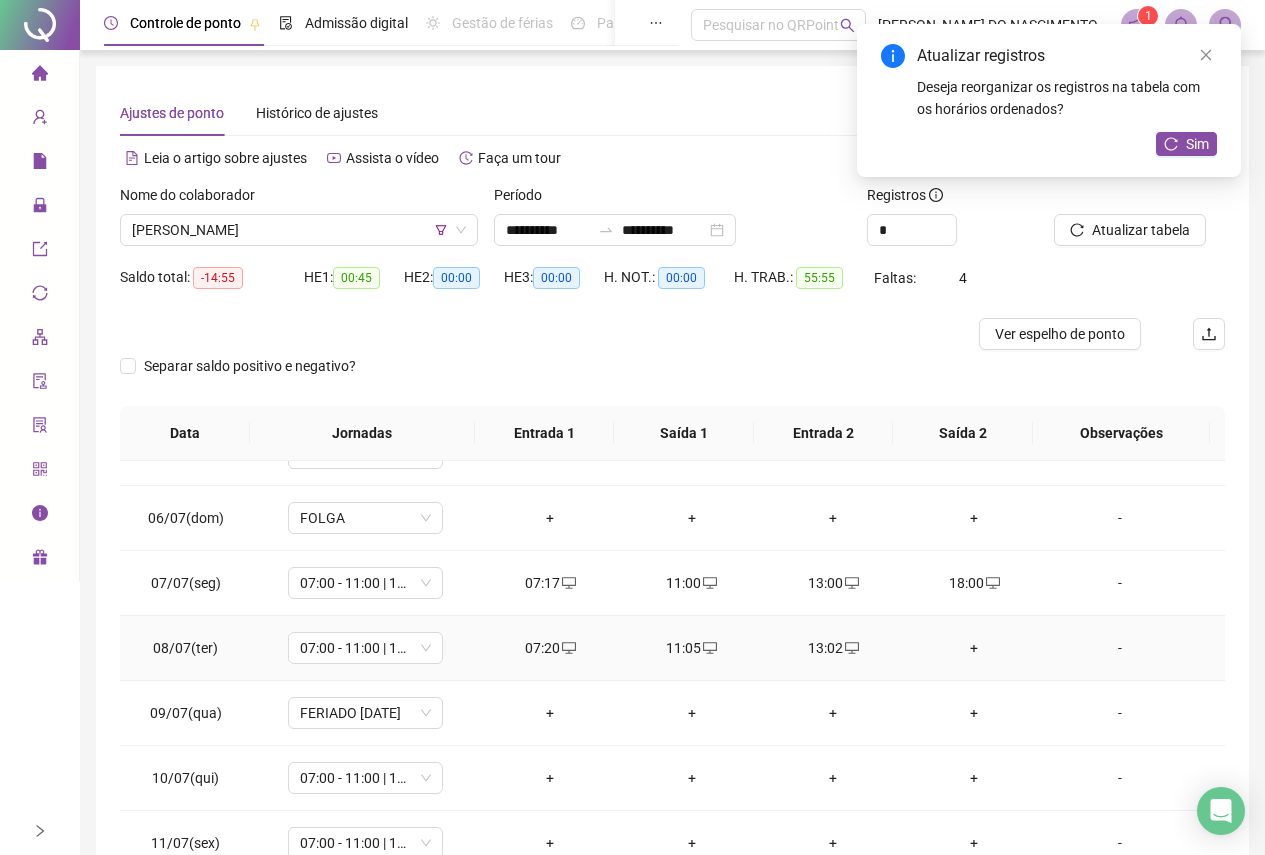 click on "+" at bounding box center (974, 648) 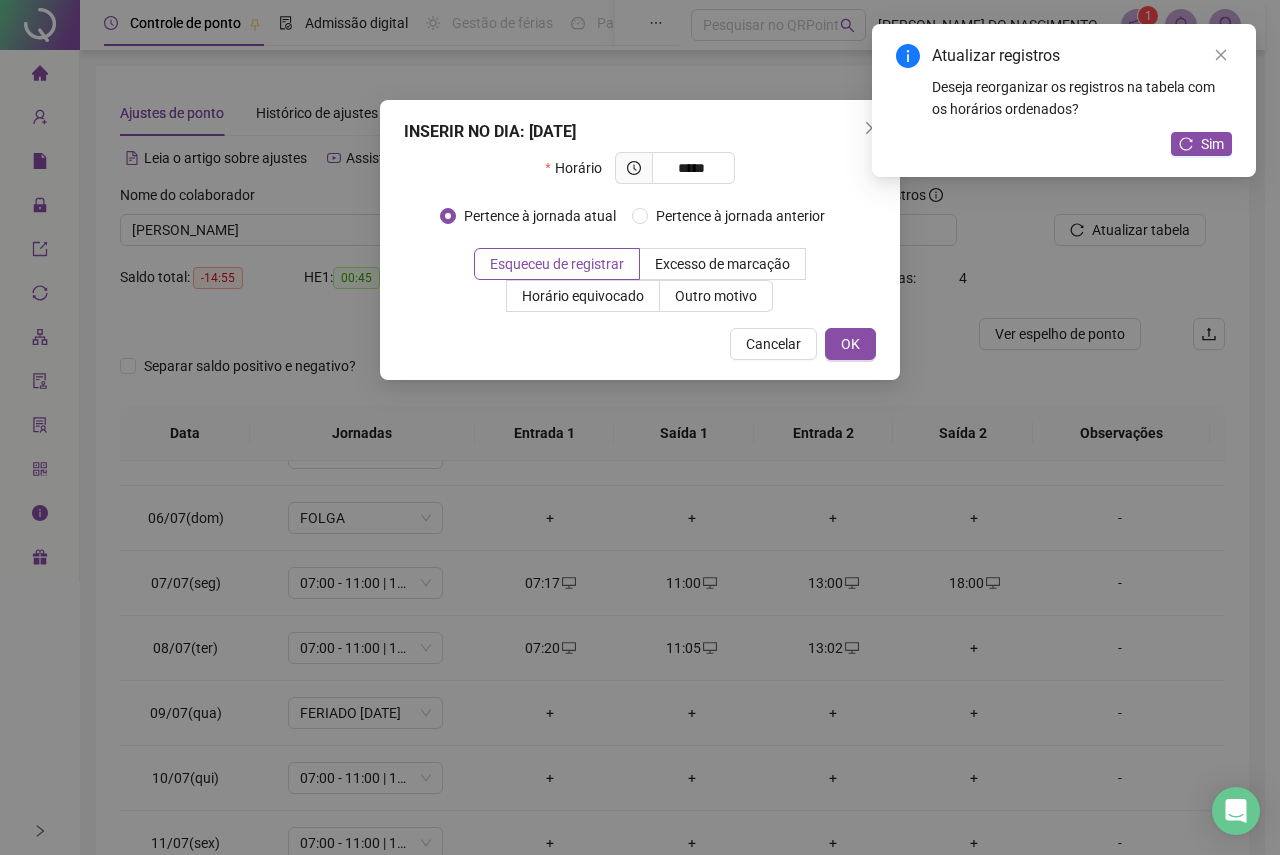 type on "*****" 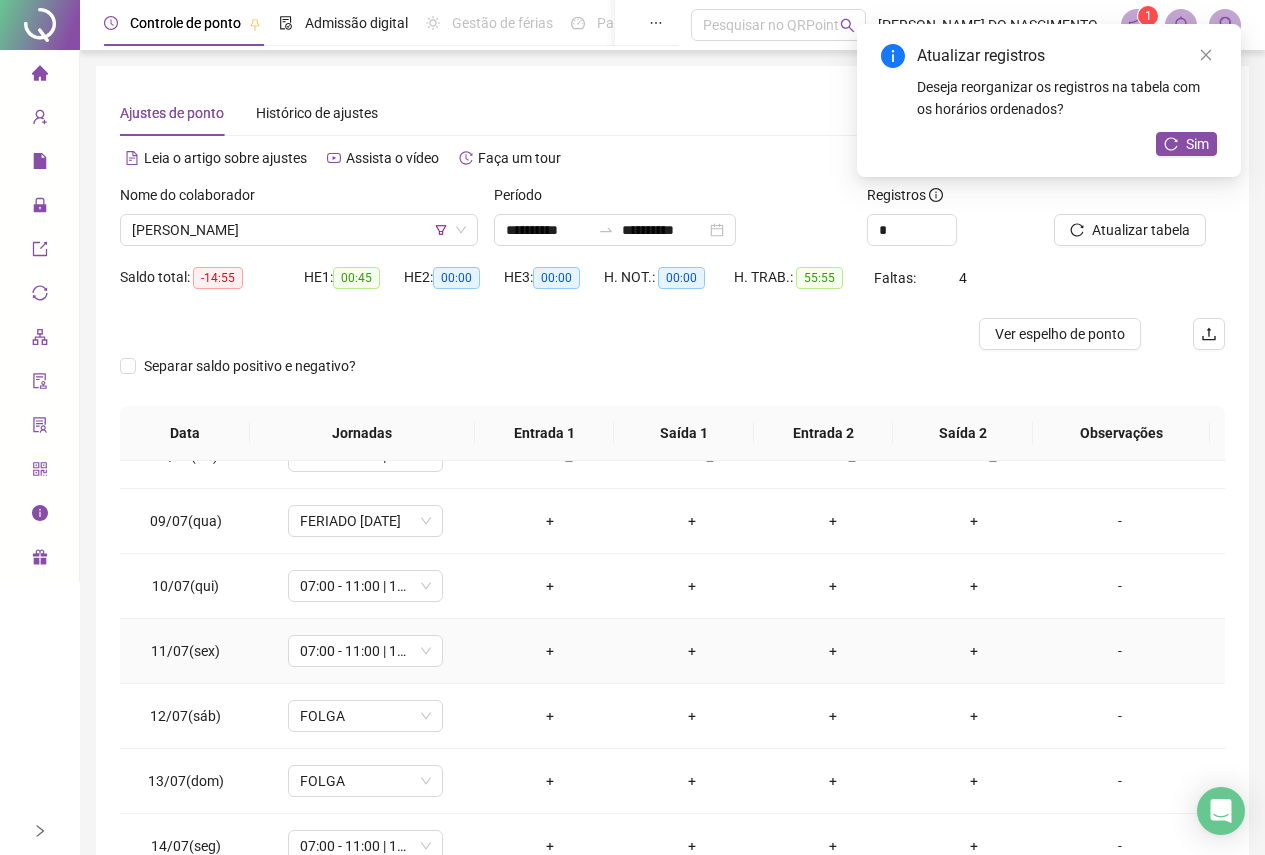 scroll, scrollTop: 500, scrollLeft: 0, axis: vertical 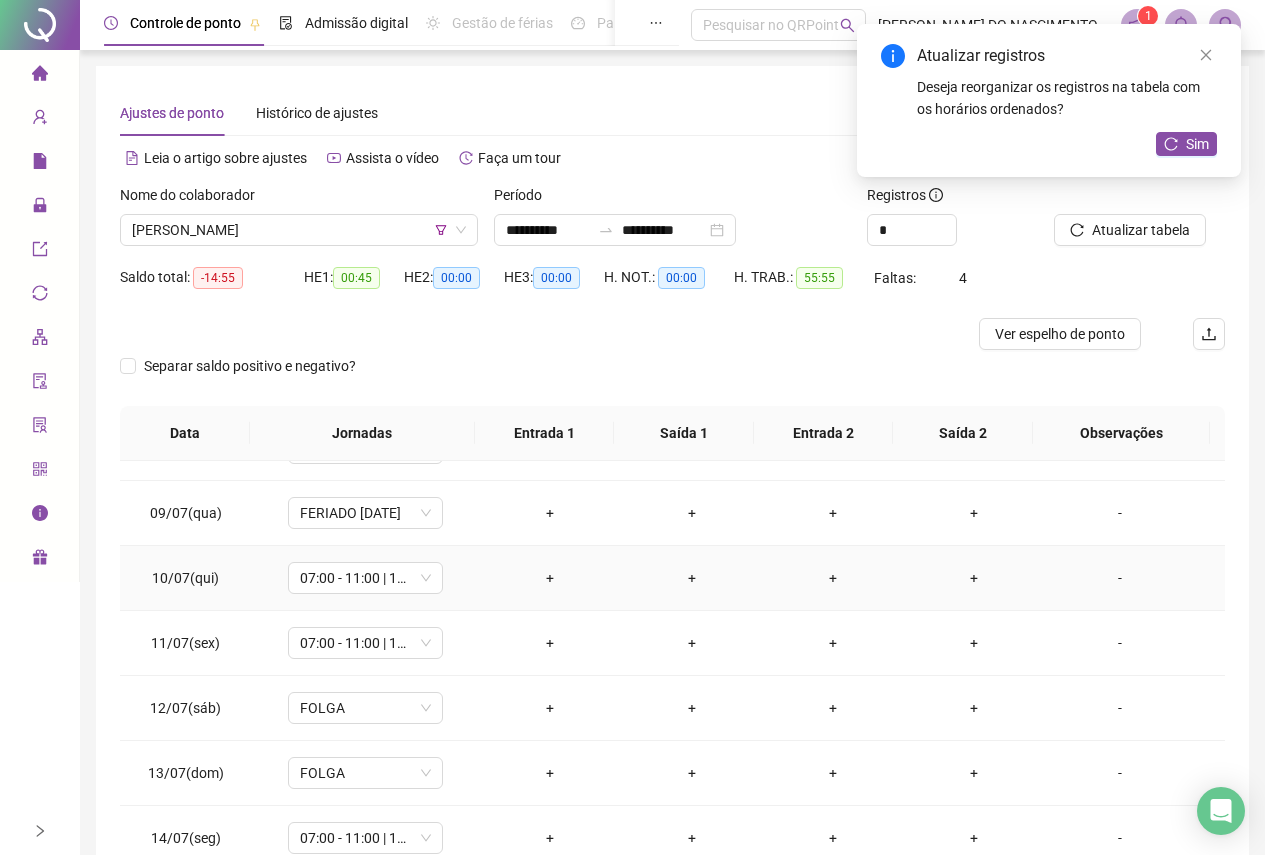 click on "+" at bounding box center [550, 578] 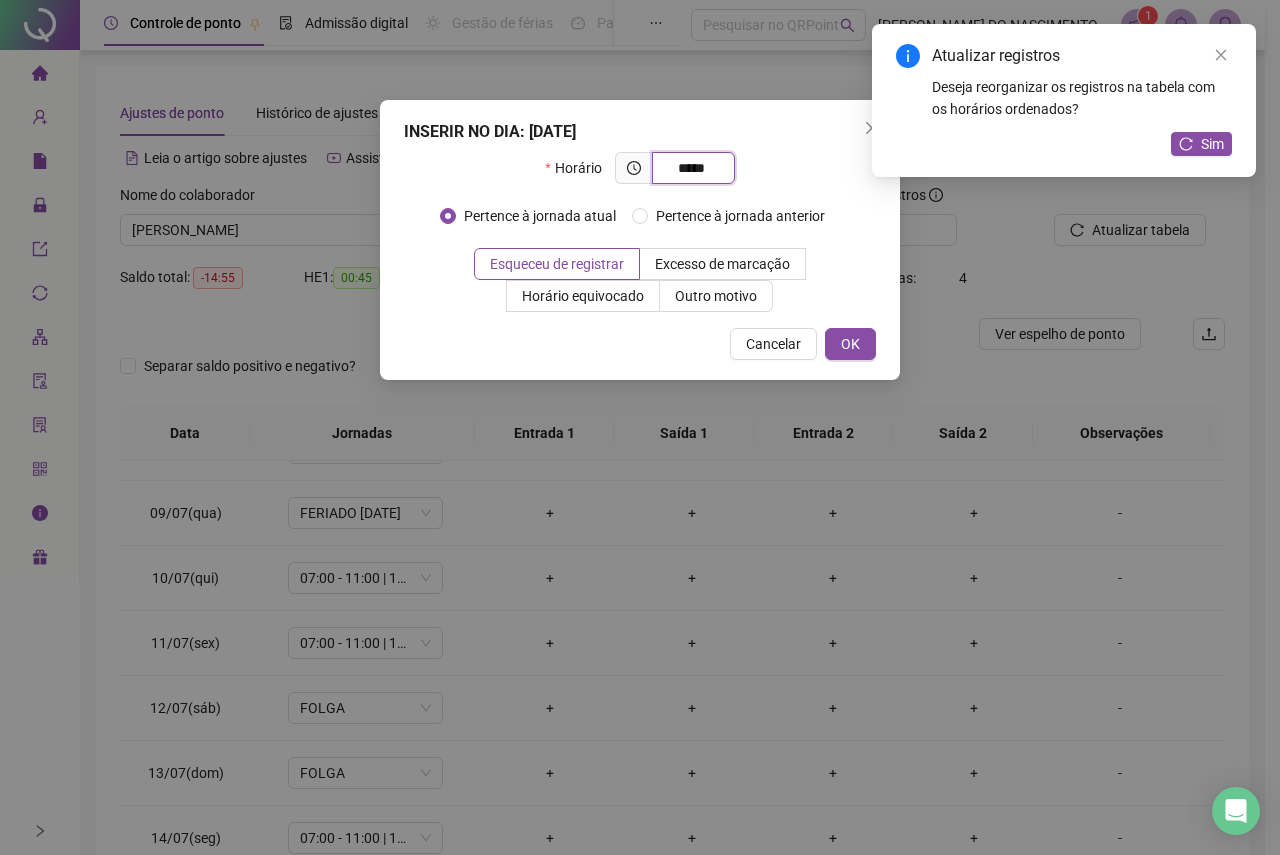 type on "*****" 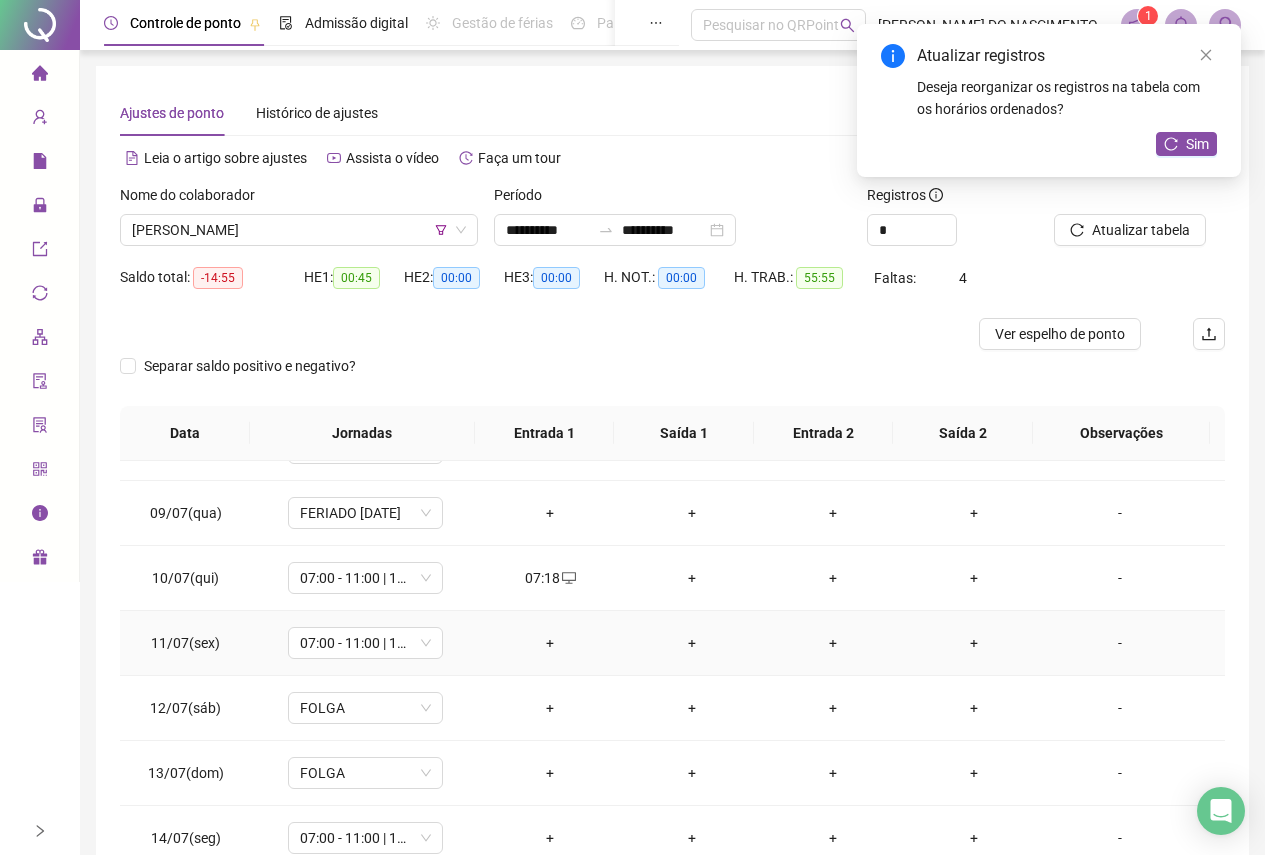 click on "+" at bounding box center [550, 643] 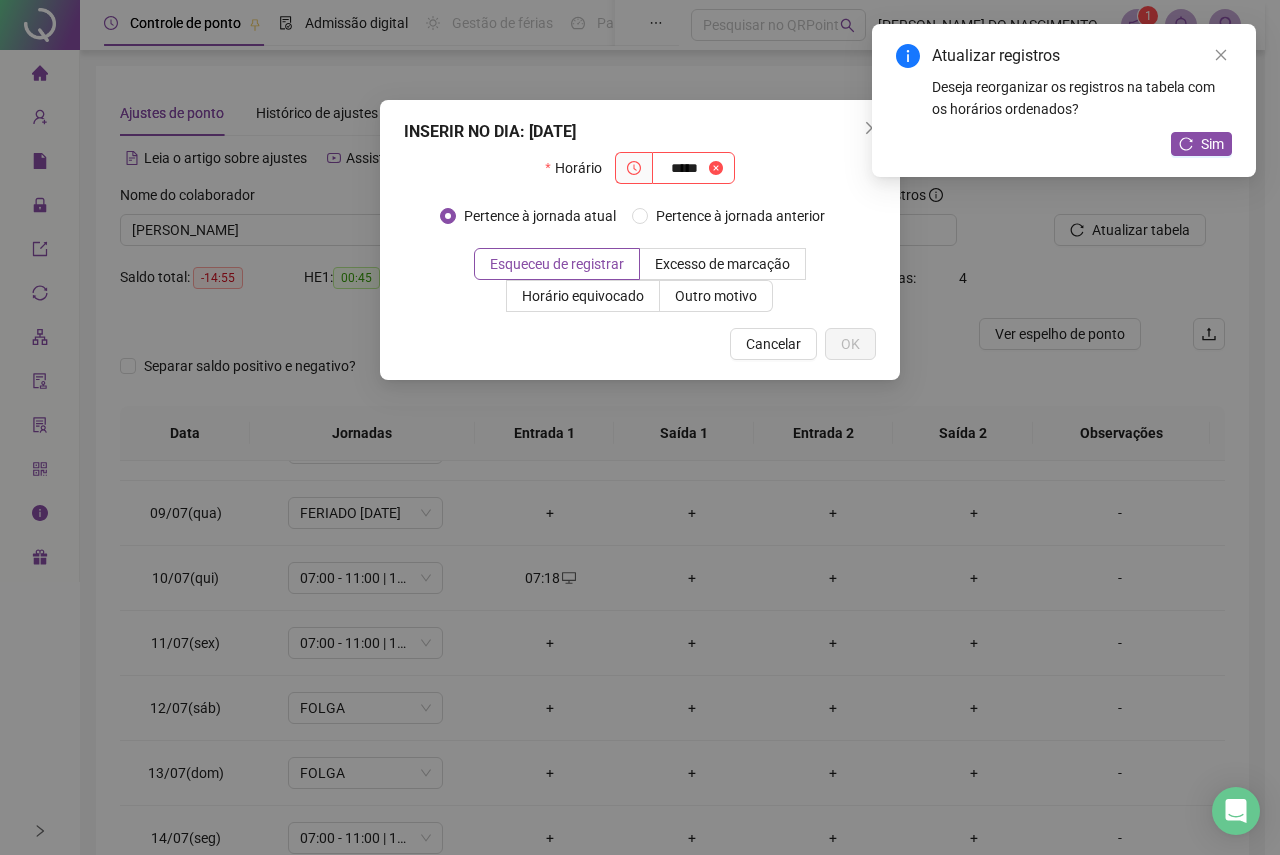 type on "*****" 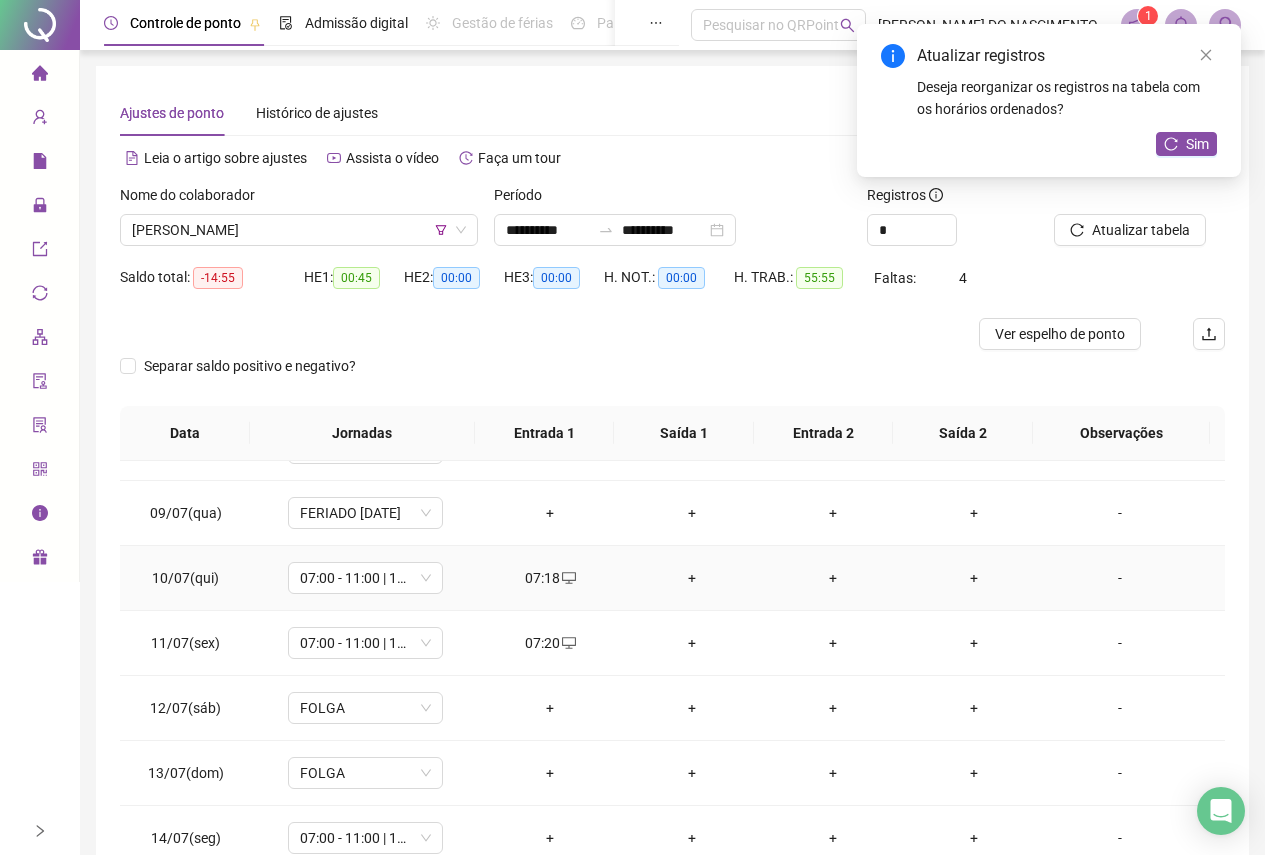 click on "+" at bounding box center [691, 578] 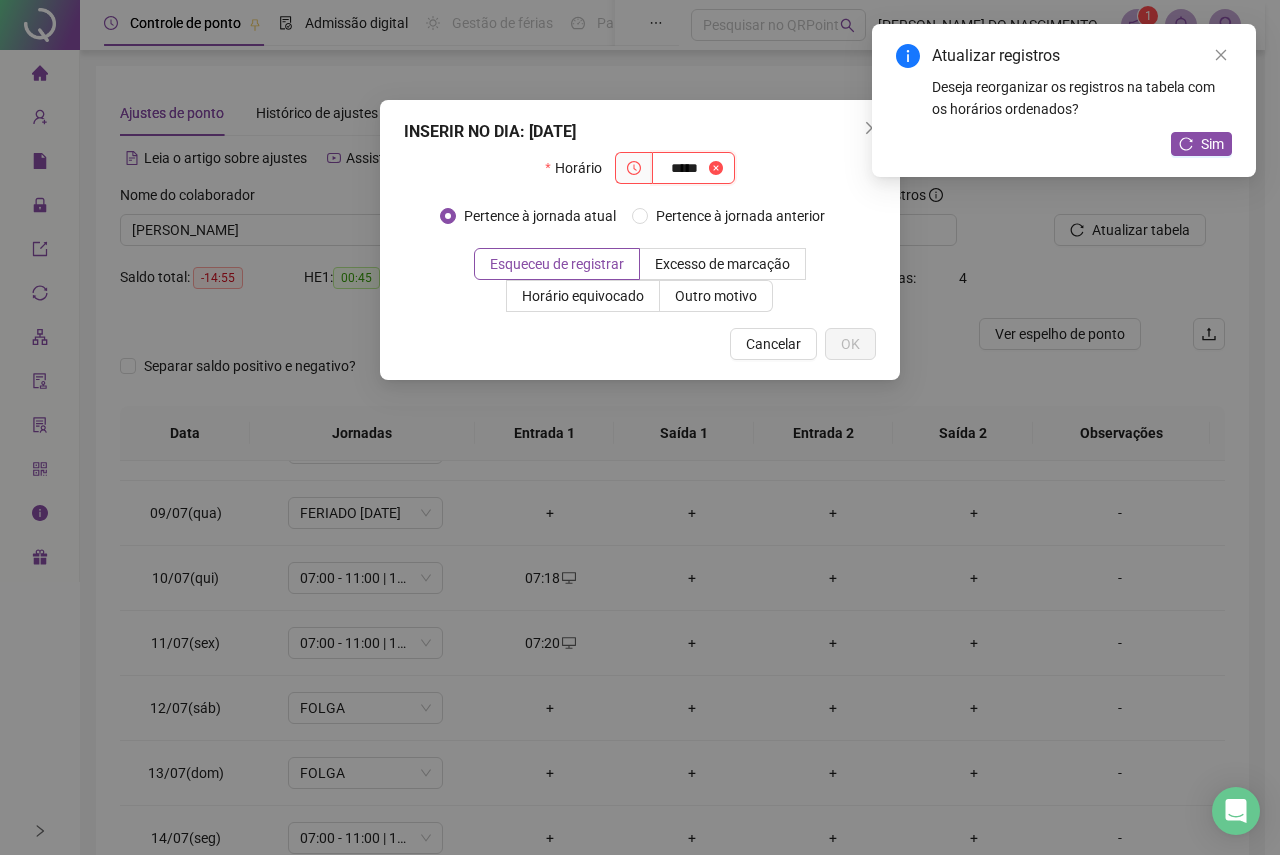 type on "*****" 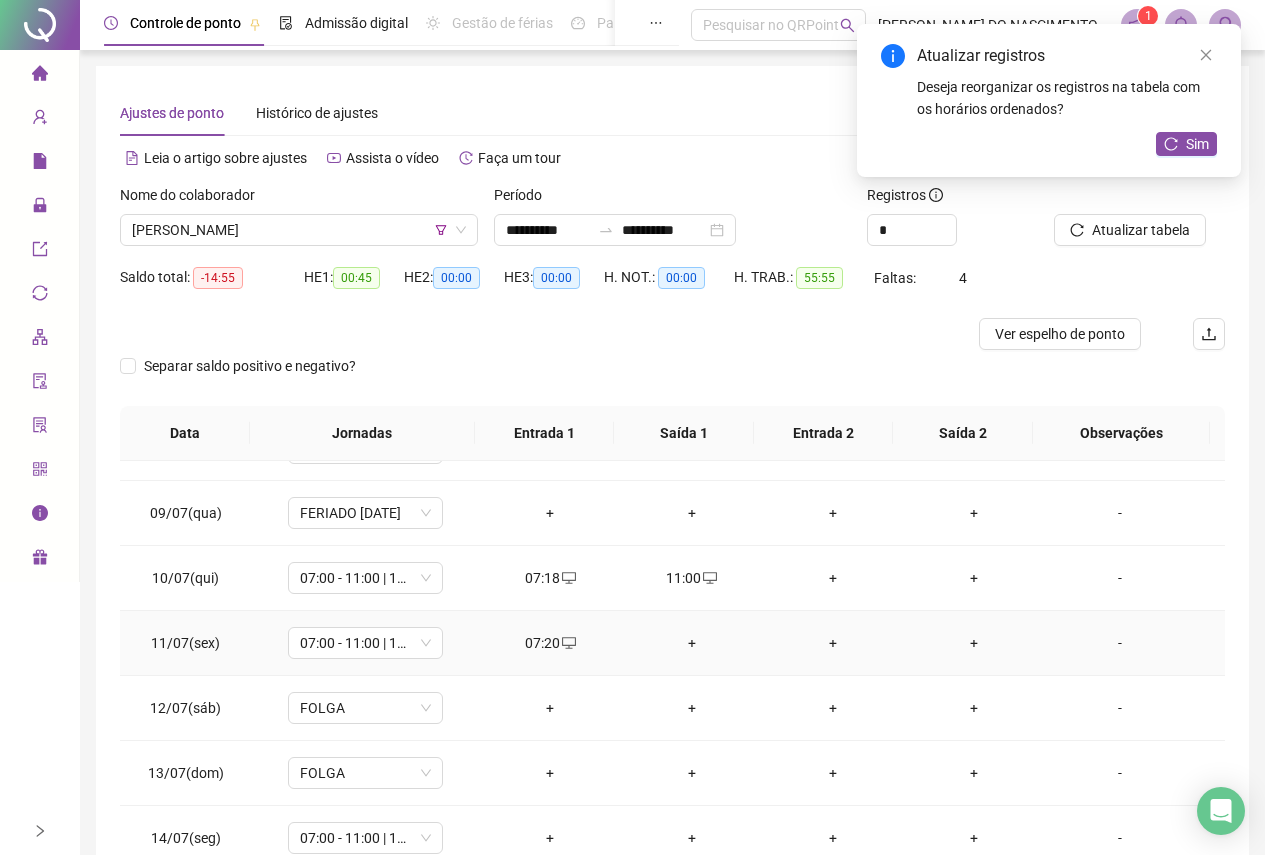 click on "+" at bounding box center [691, 643] 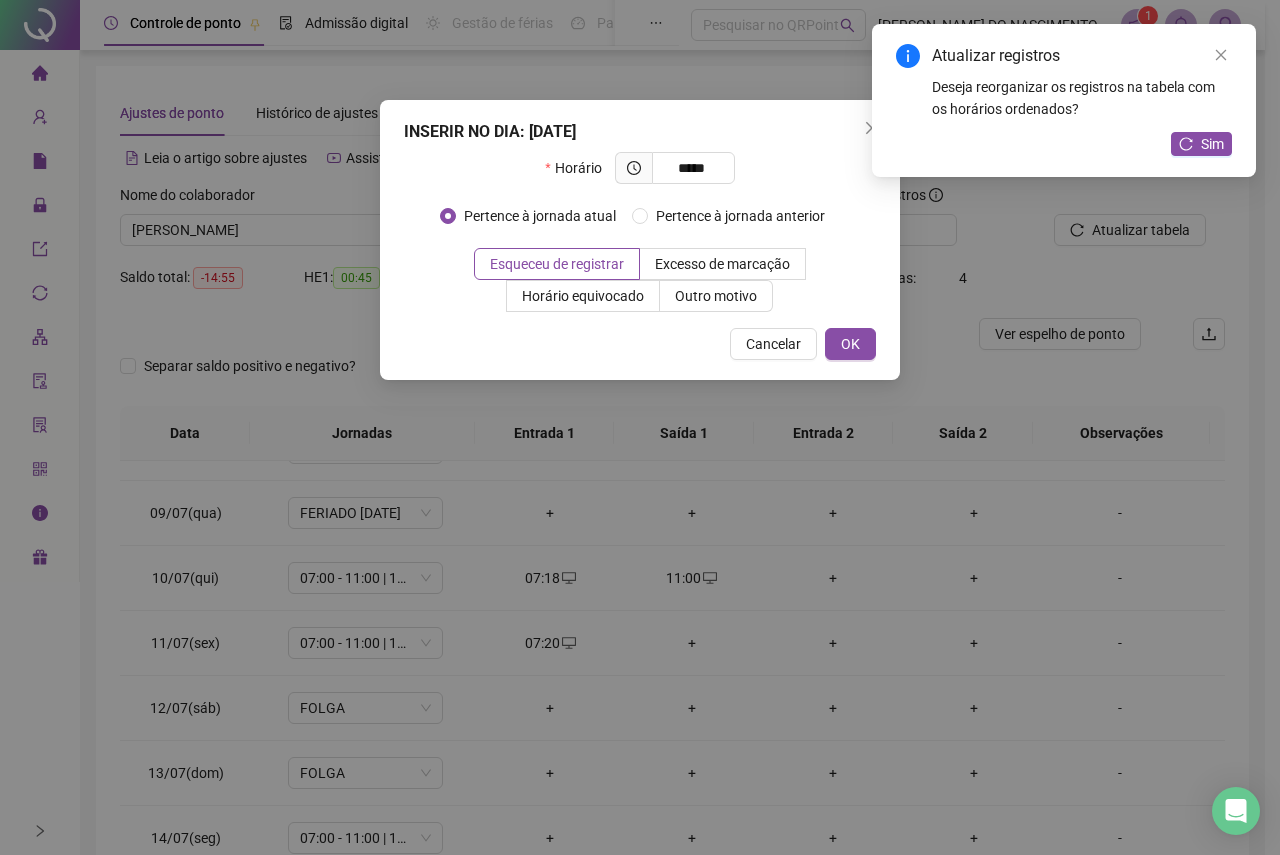 type on "*****" 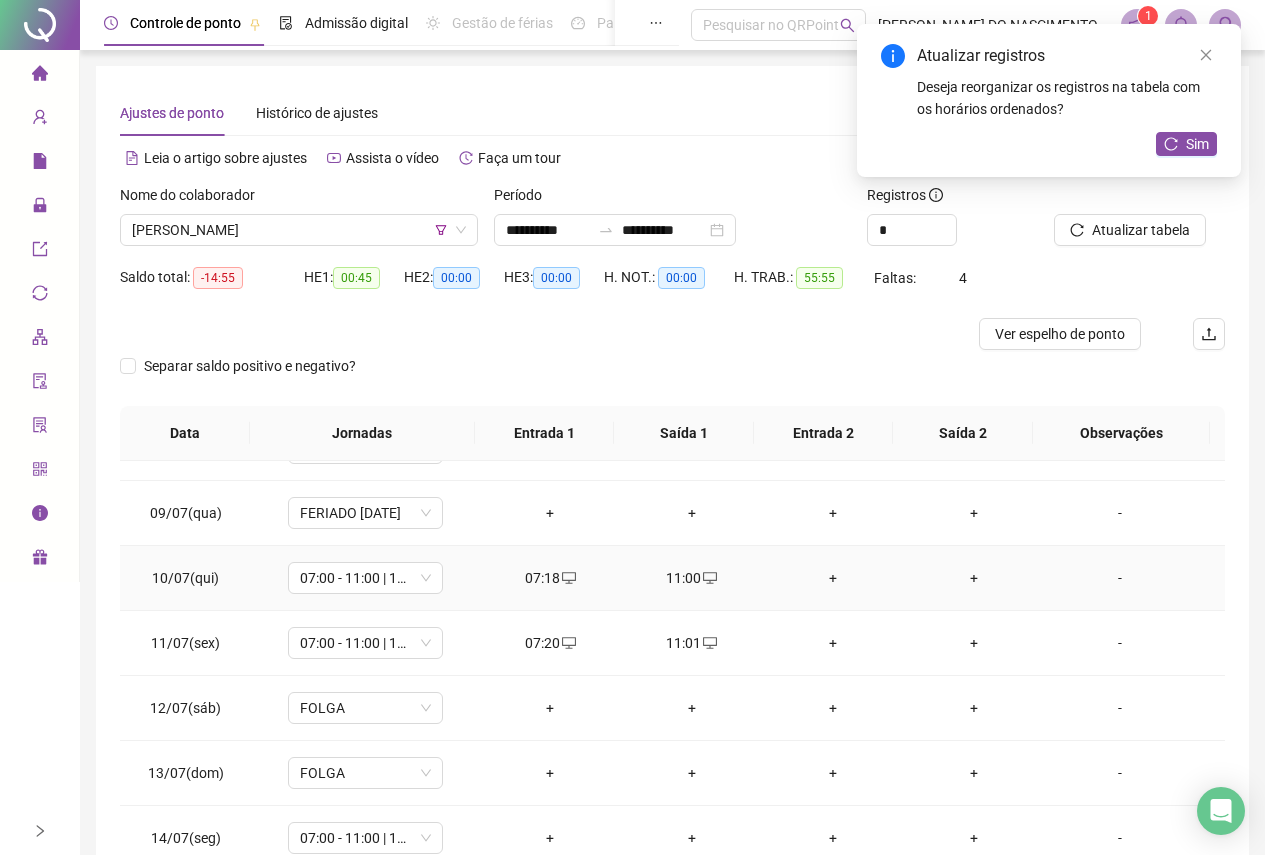 click on "+" at bounding box center (832, 578) 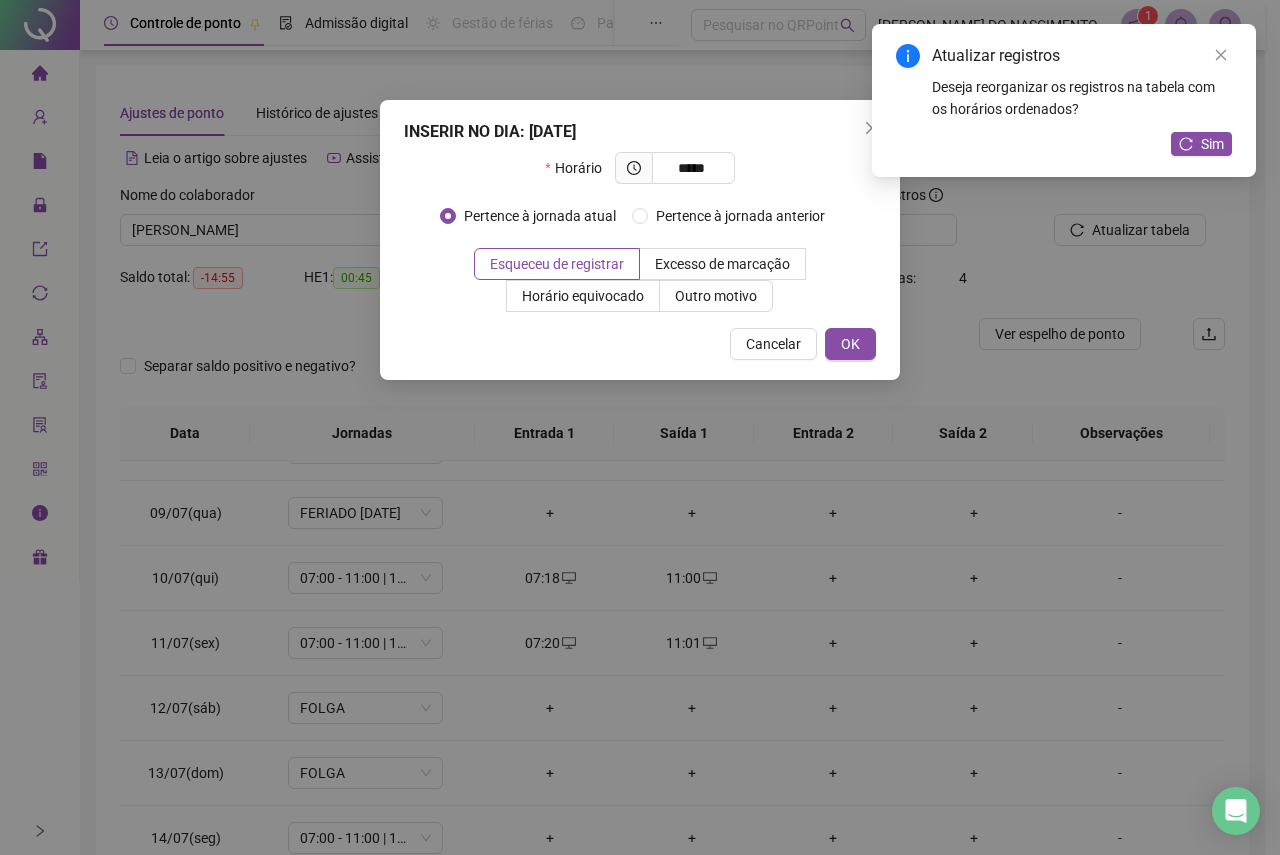 type on "*****" 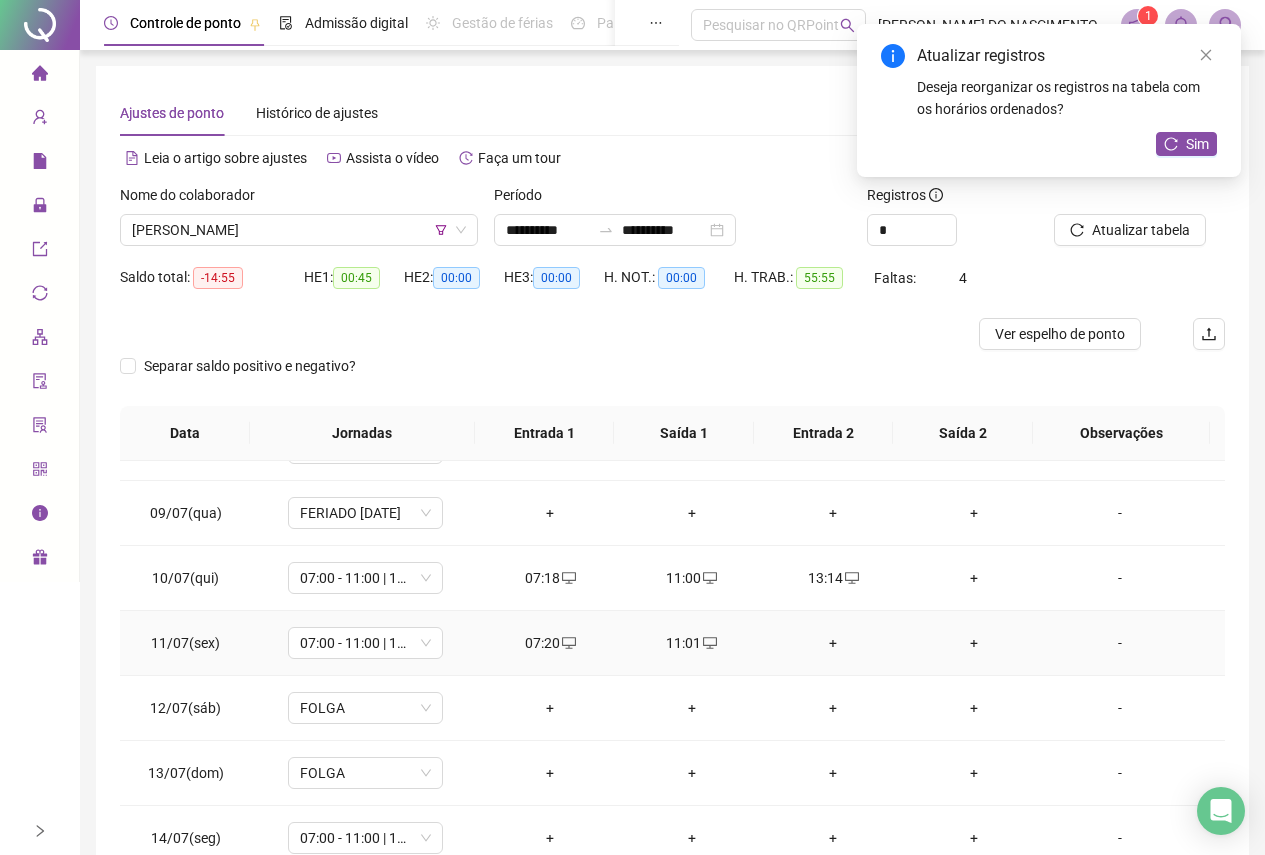 click on "+" at bounding box center (832, 643) 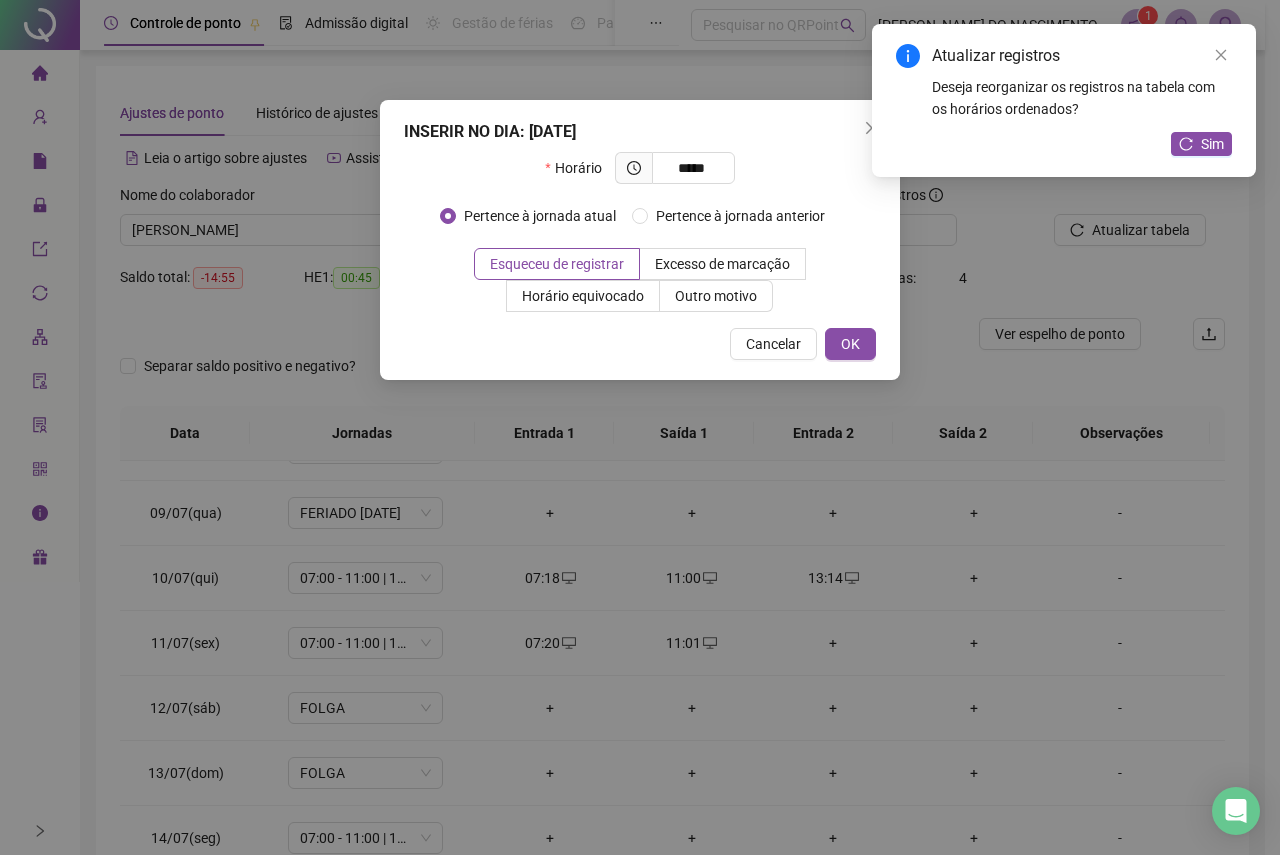 type on "*****" 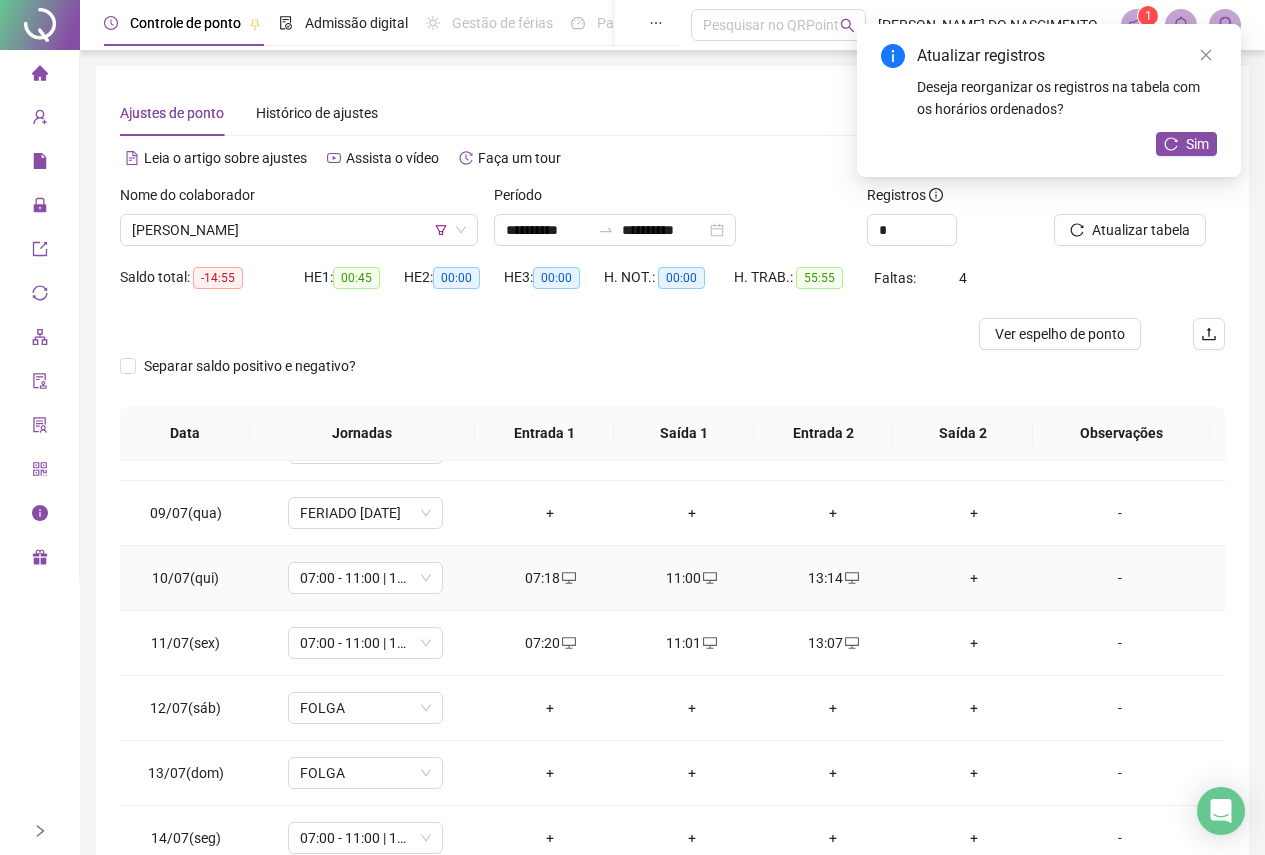 click on "+" at bounding box center (974, 578) 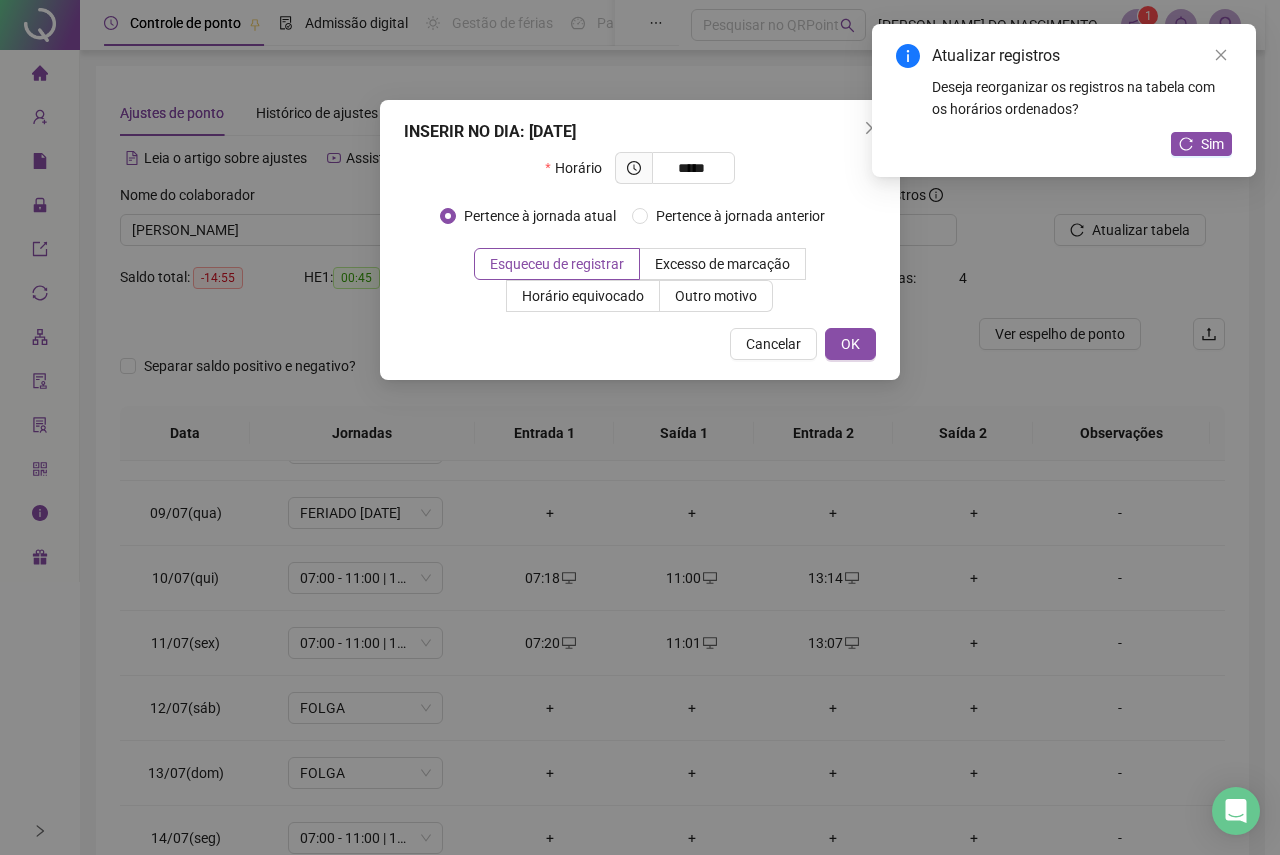 type on "*****" 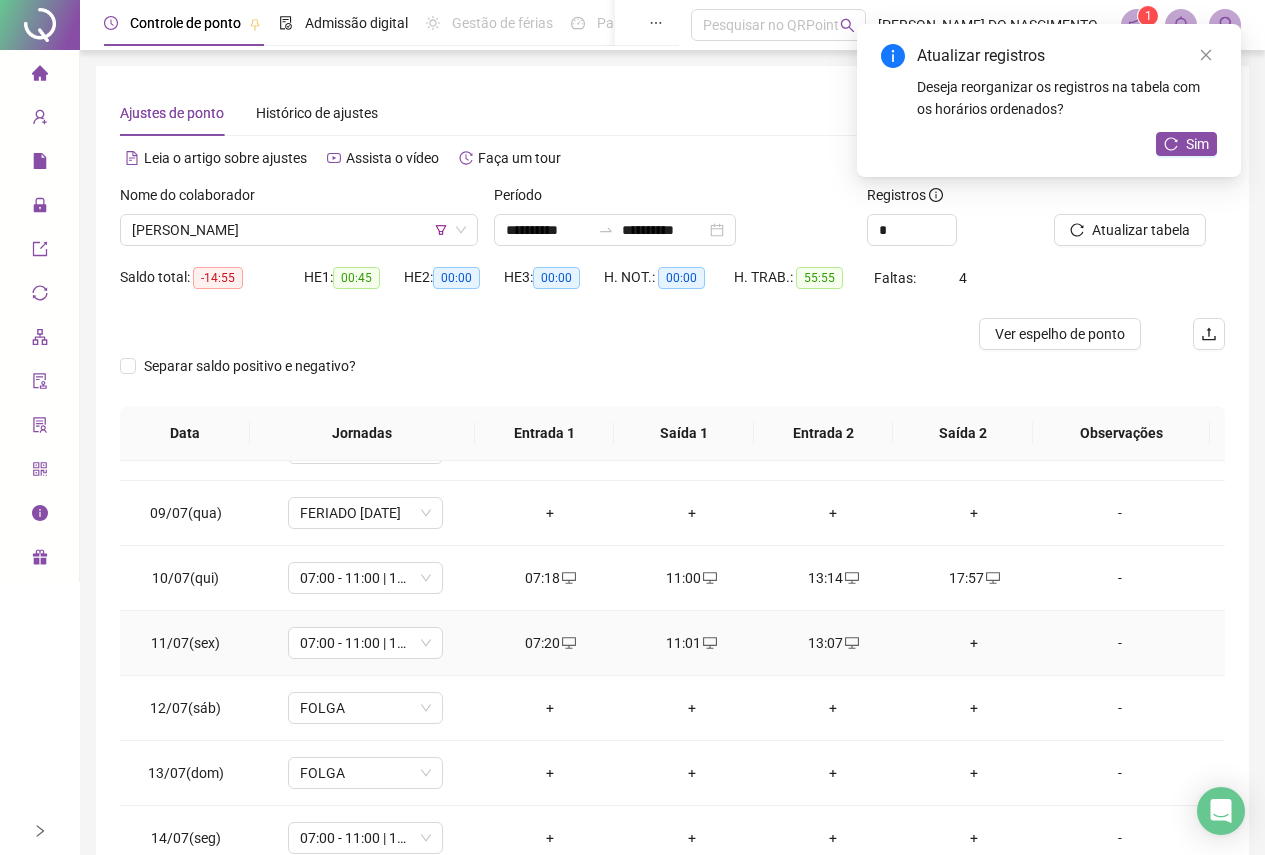 click on "+" at bounding box center [974, 643] 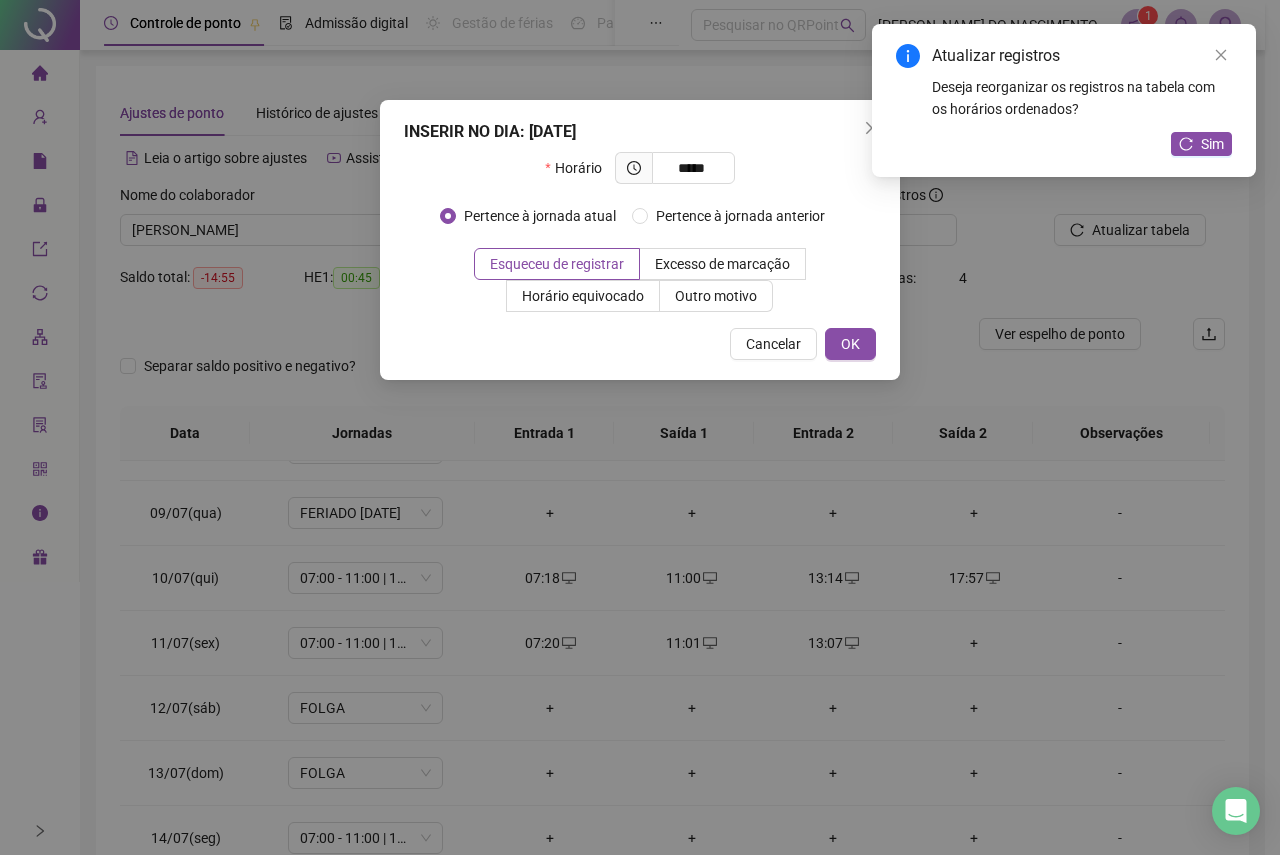 type on "*****" 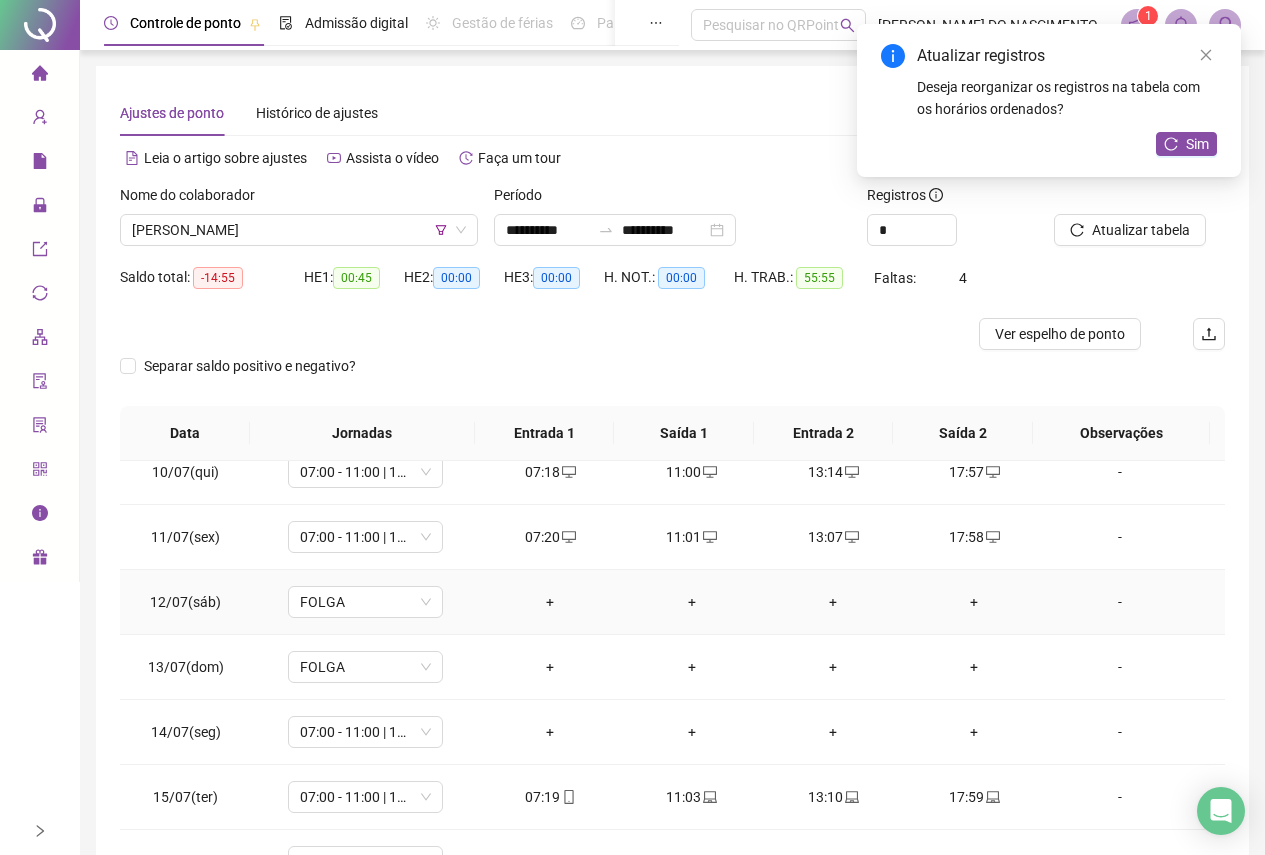 scroll, scrollTop: 613, scrollLeft: 0, axis: vertical 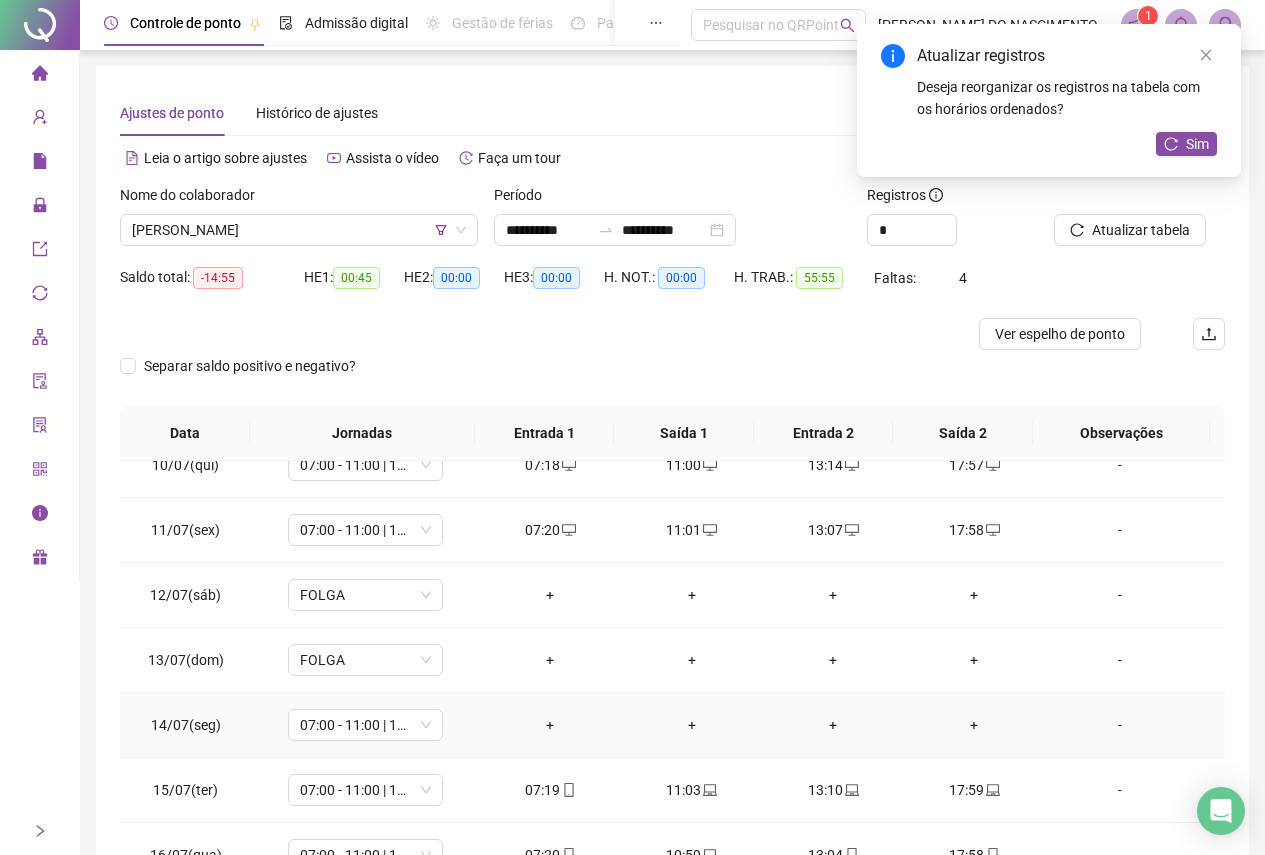 click on "+" at bounding box center [550, 725] 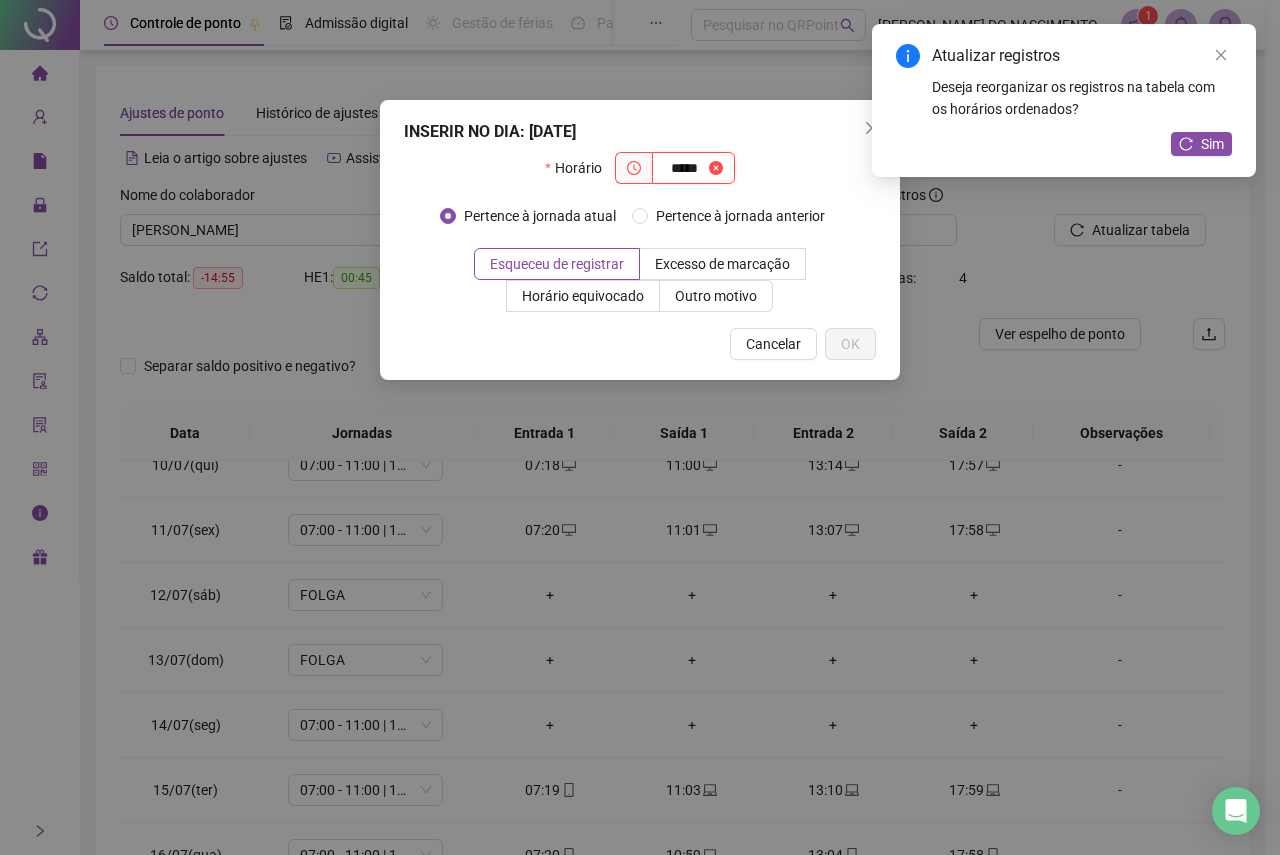 type on "*****" 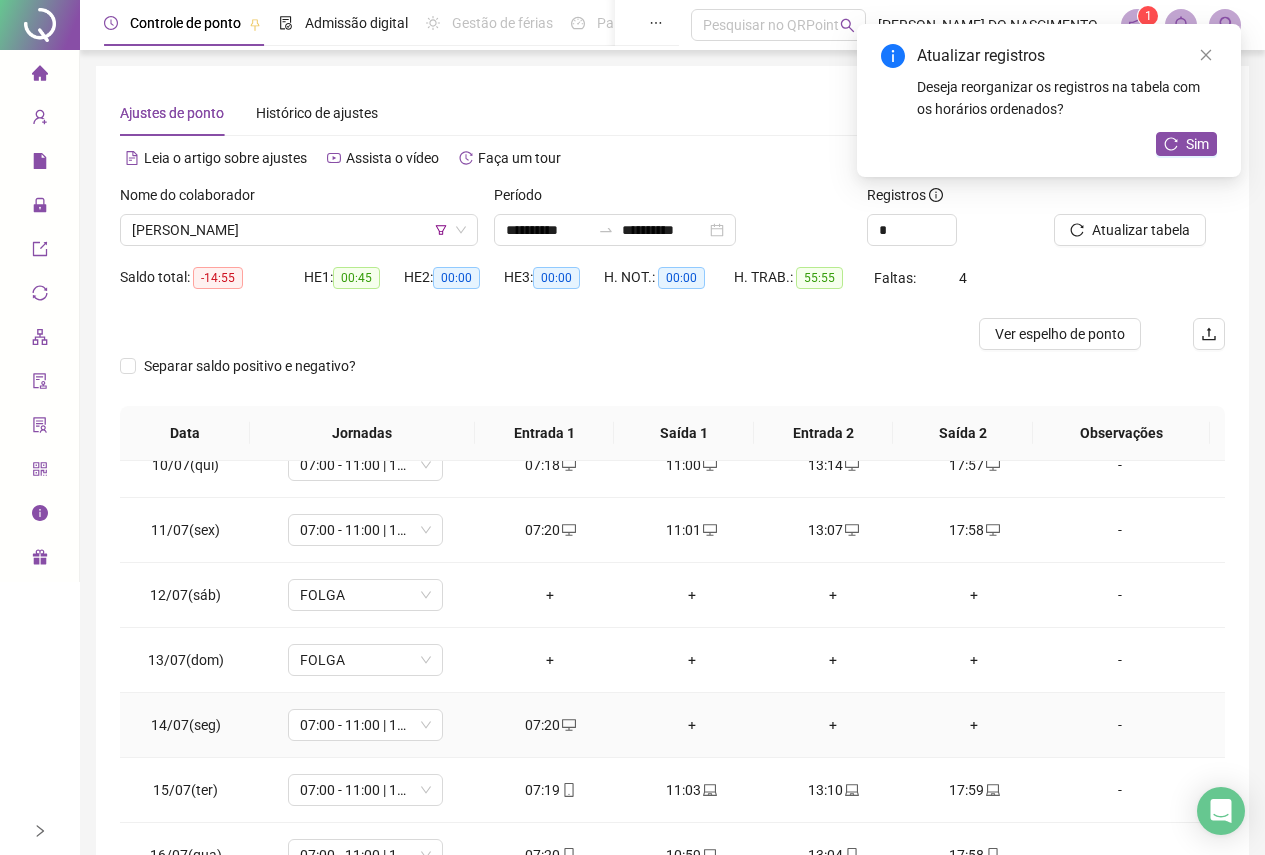 click on "+" at bounding box center (691, 725) 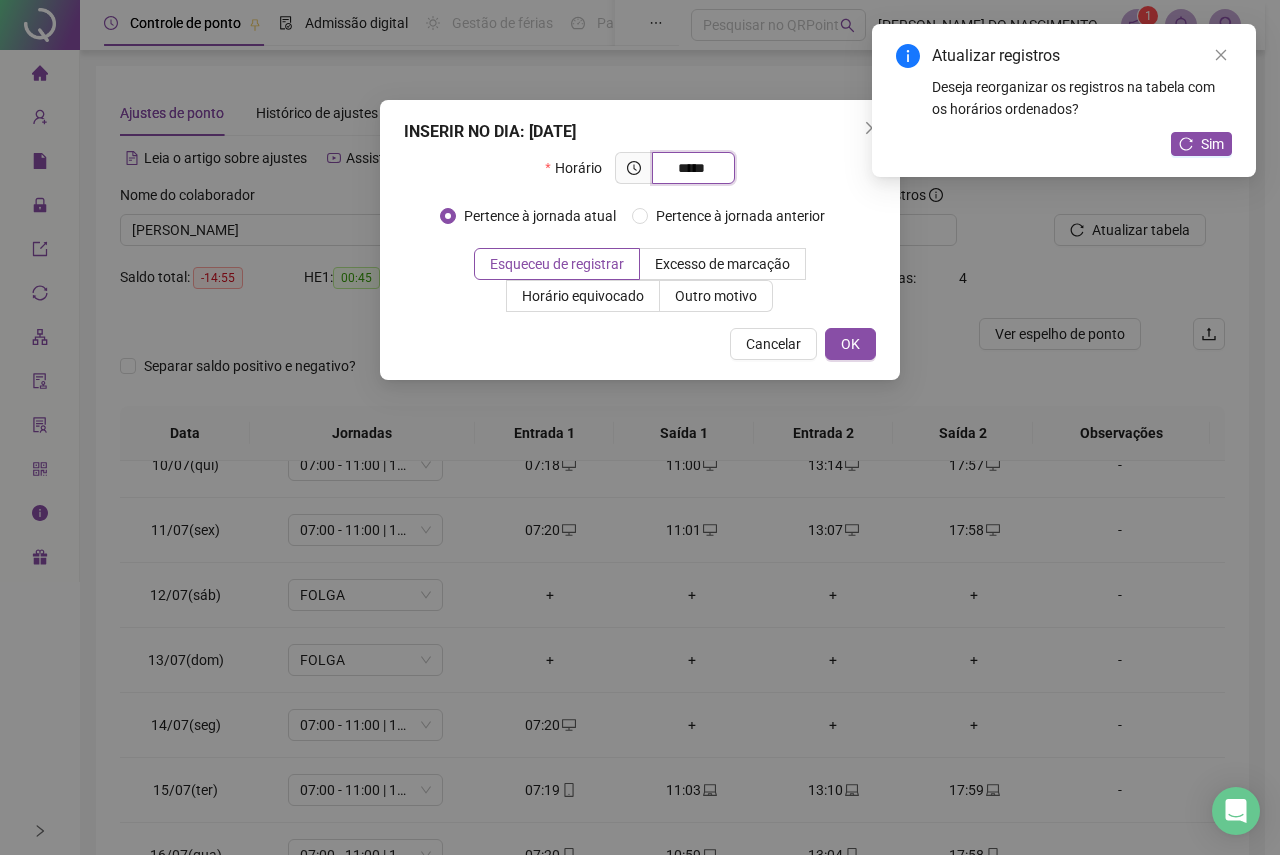 type on "*****" 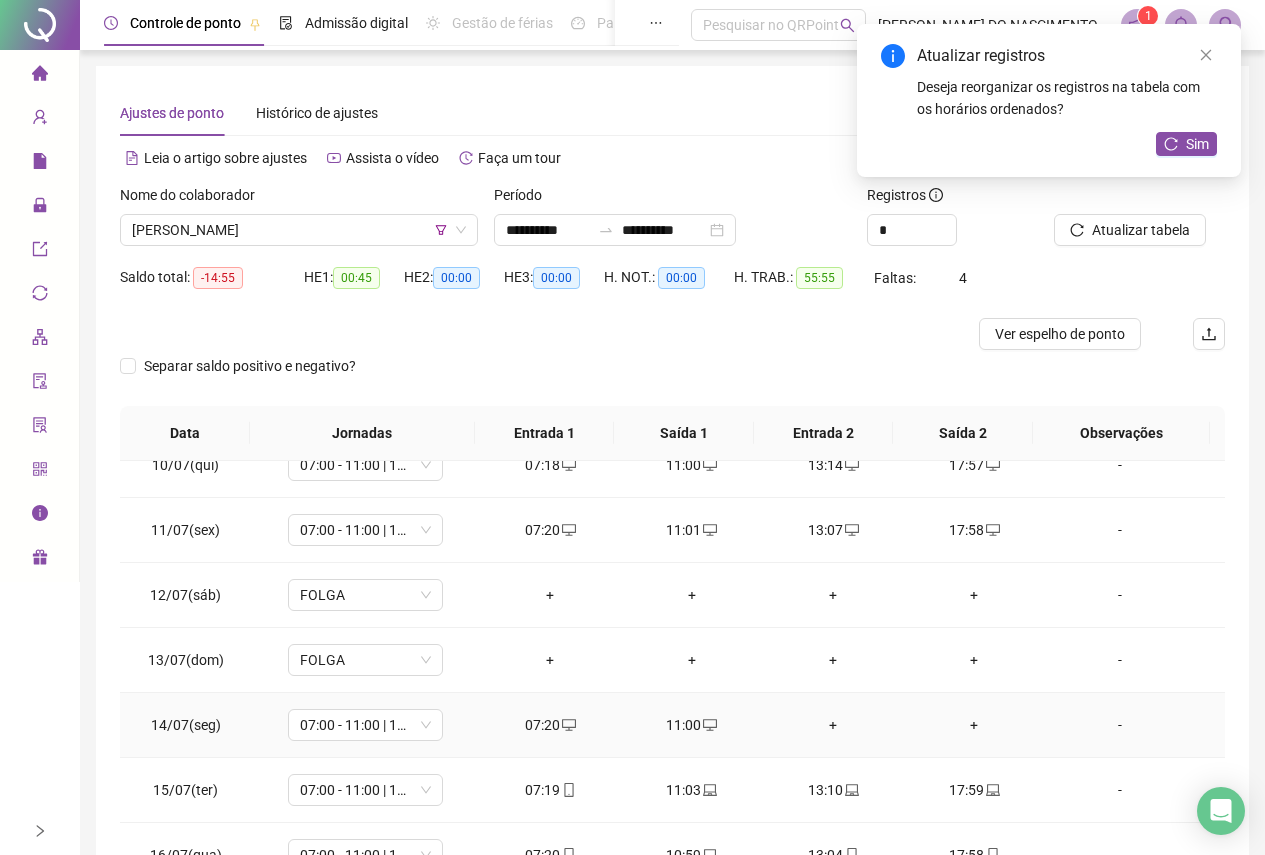 click on "+" at bounding box center (832, 725) 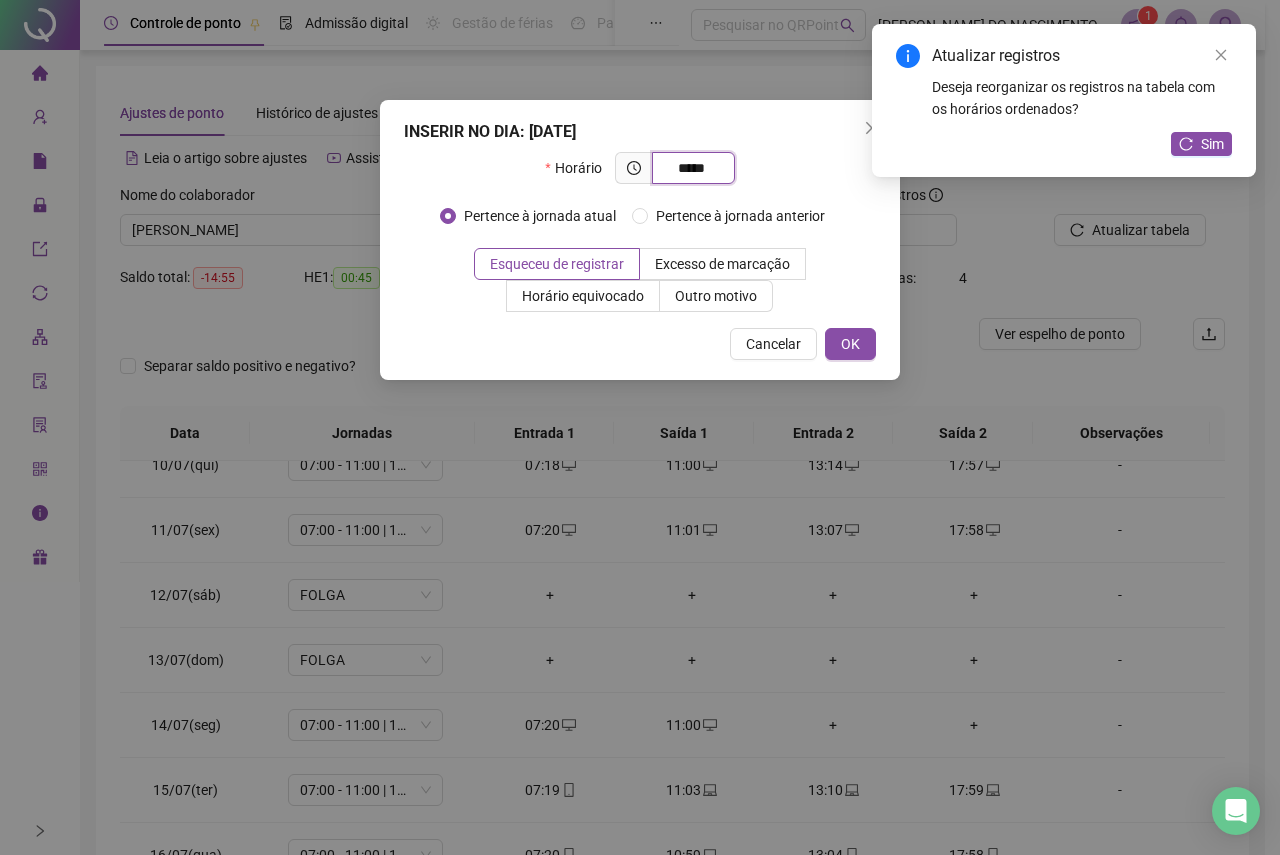 type on "*****" 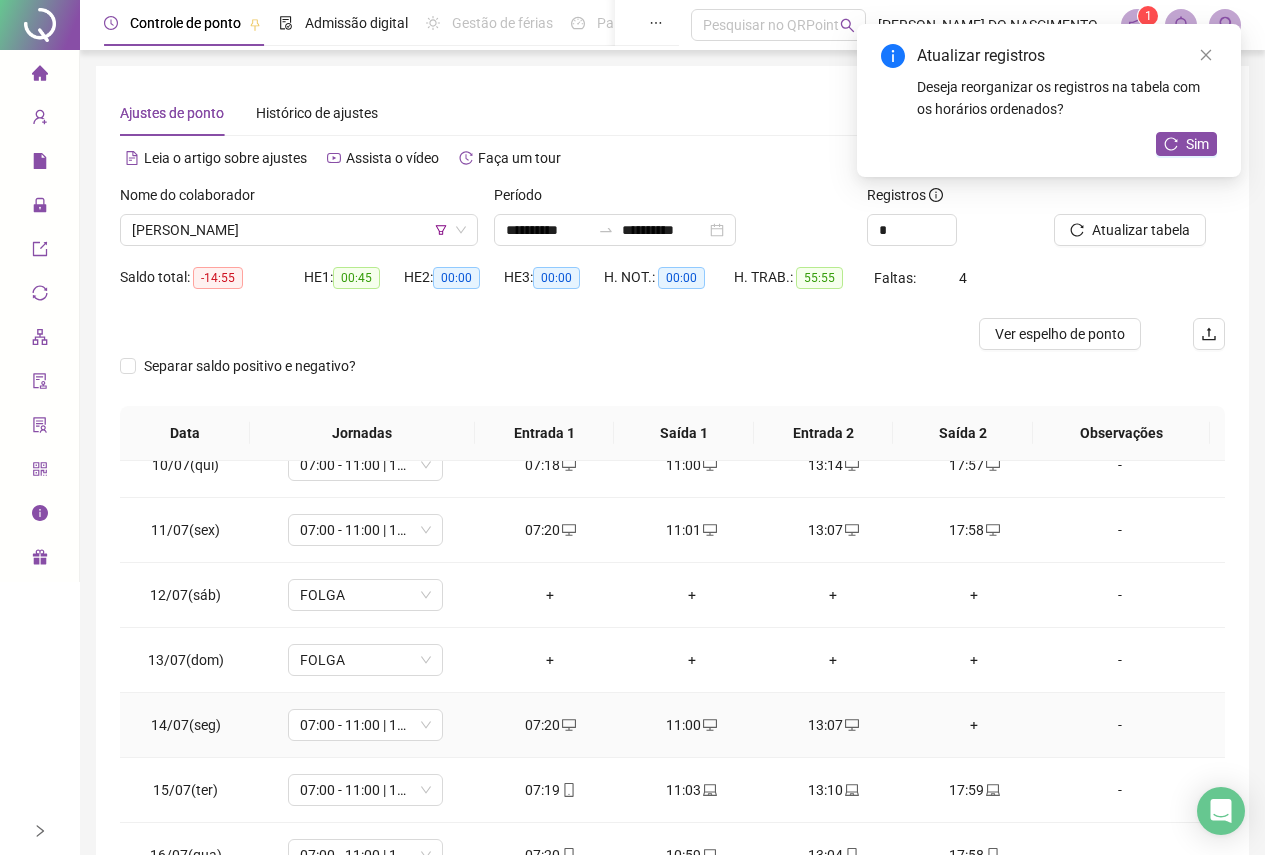 click on "+" at bounding box center (974, 725) 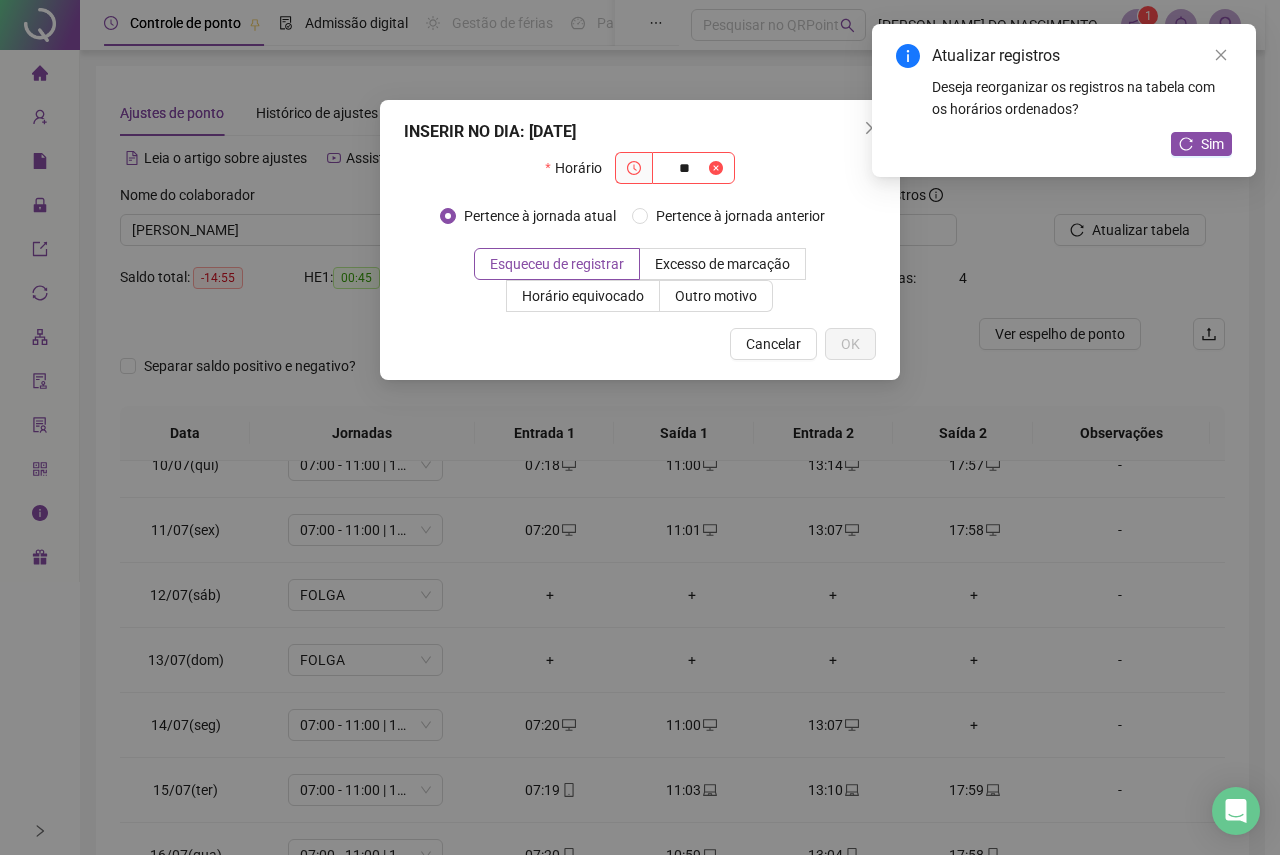 type on "*" 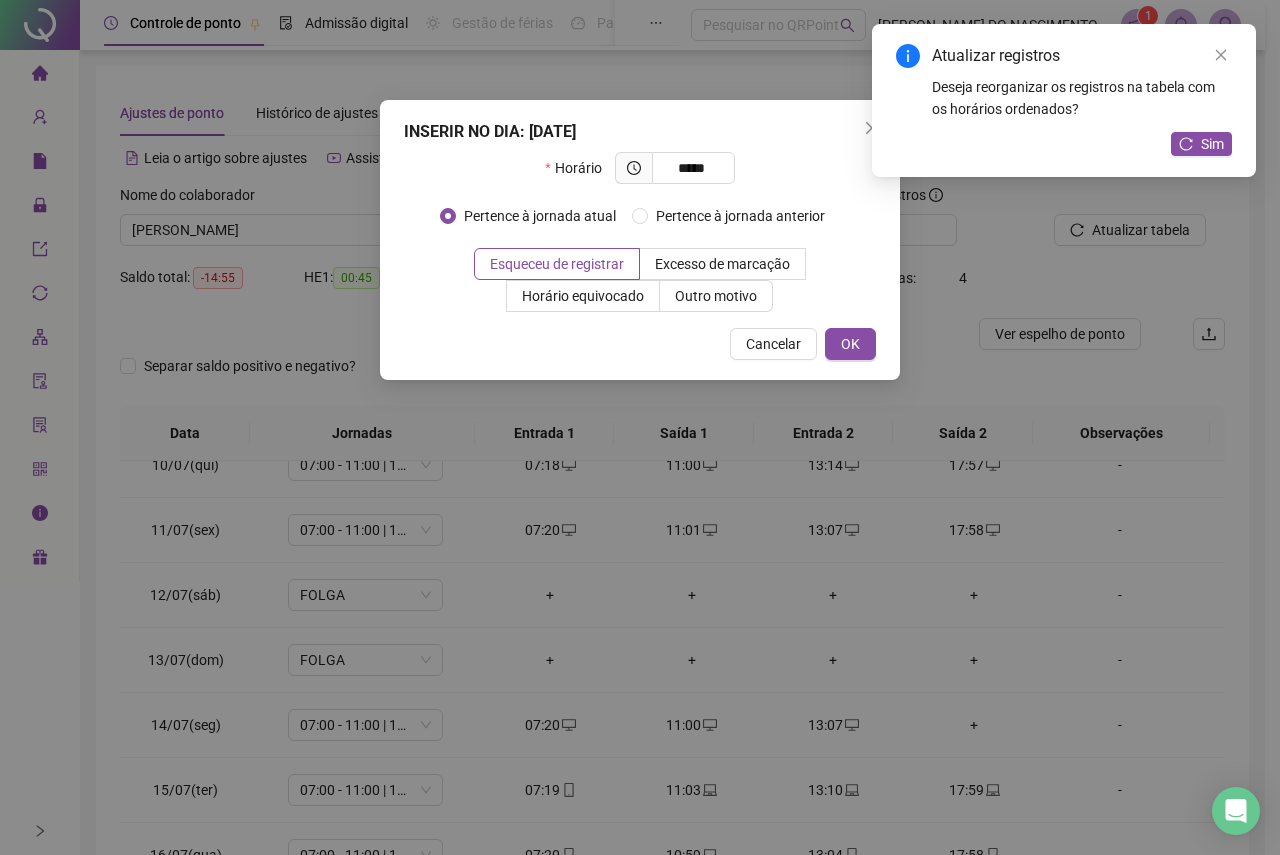 type on "*****" 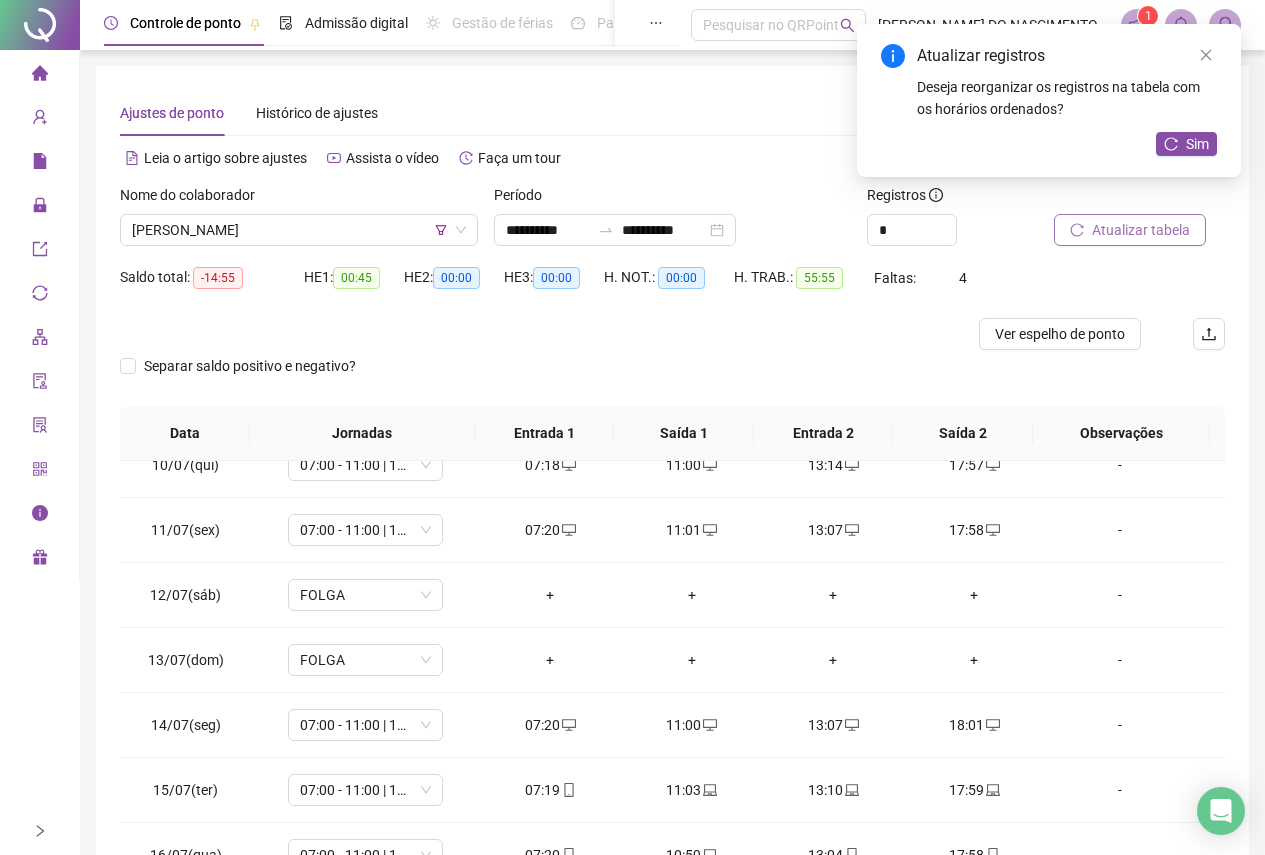 click on "Atualizar tabela" at bounding box center (1141, 230) 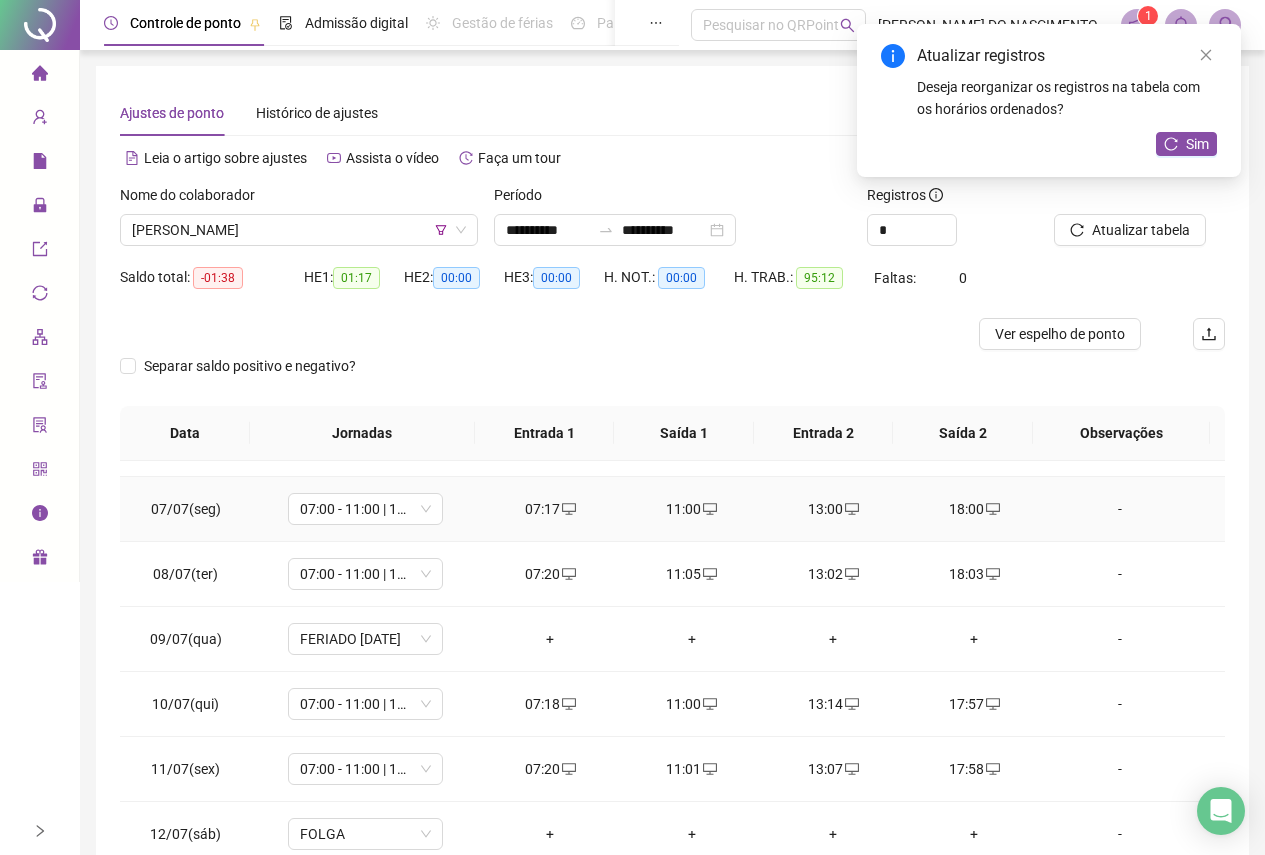 scroll, scrollTop: 400, scrollLeft: 0, axis: vertical 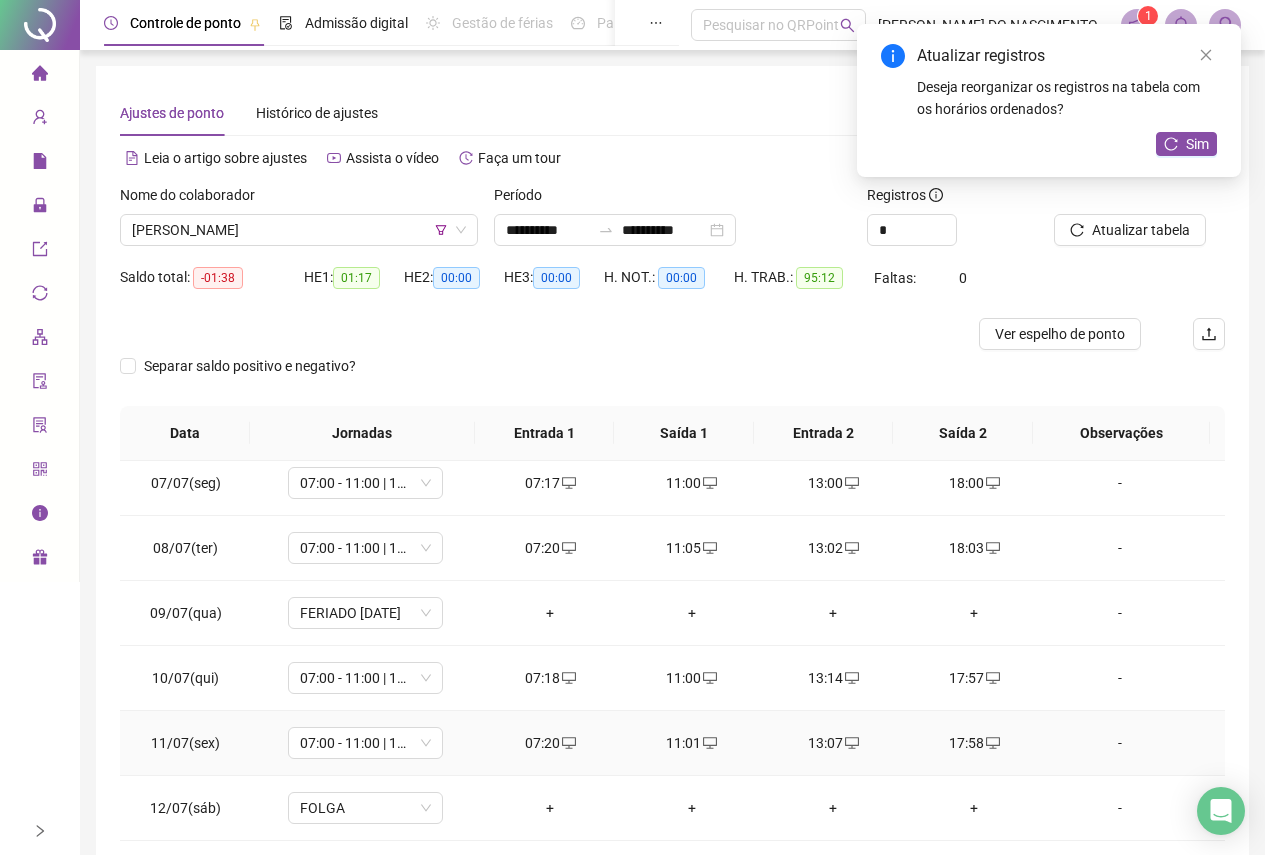 click on "07:20" at bounding box center (550, 743) 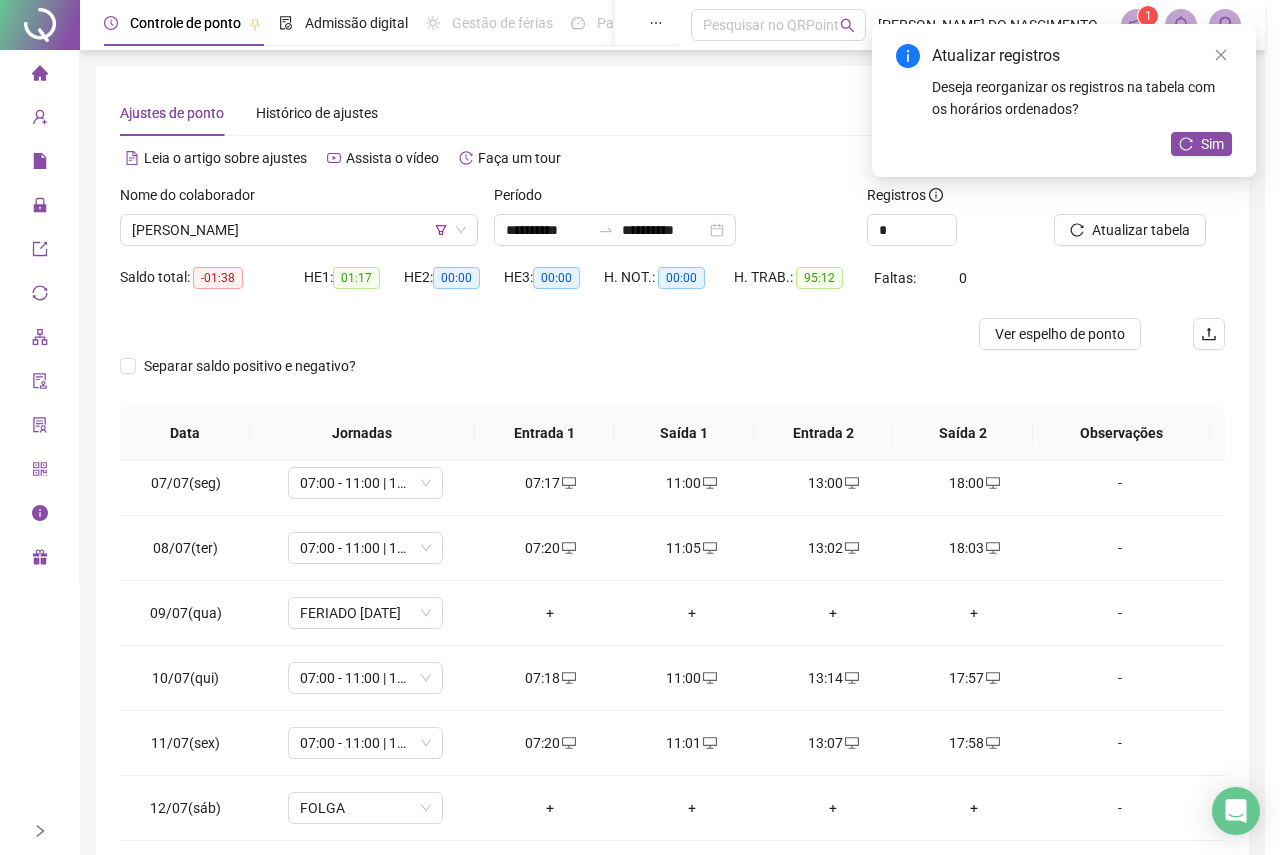 type on "**********" 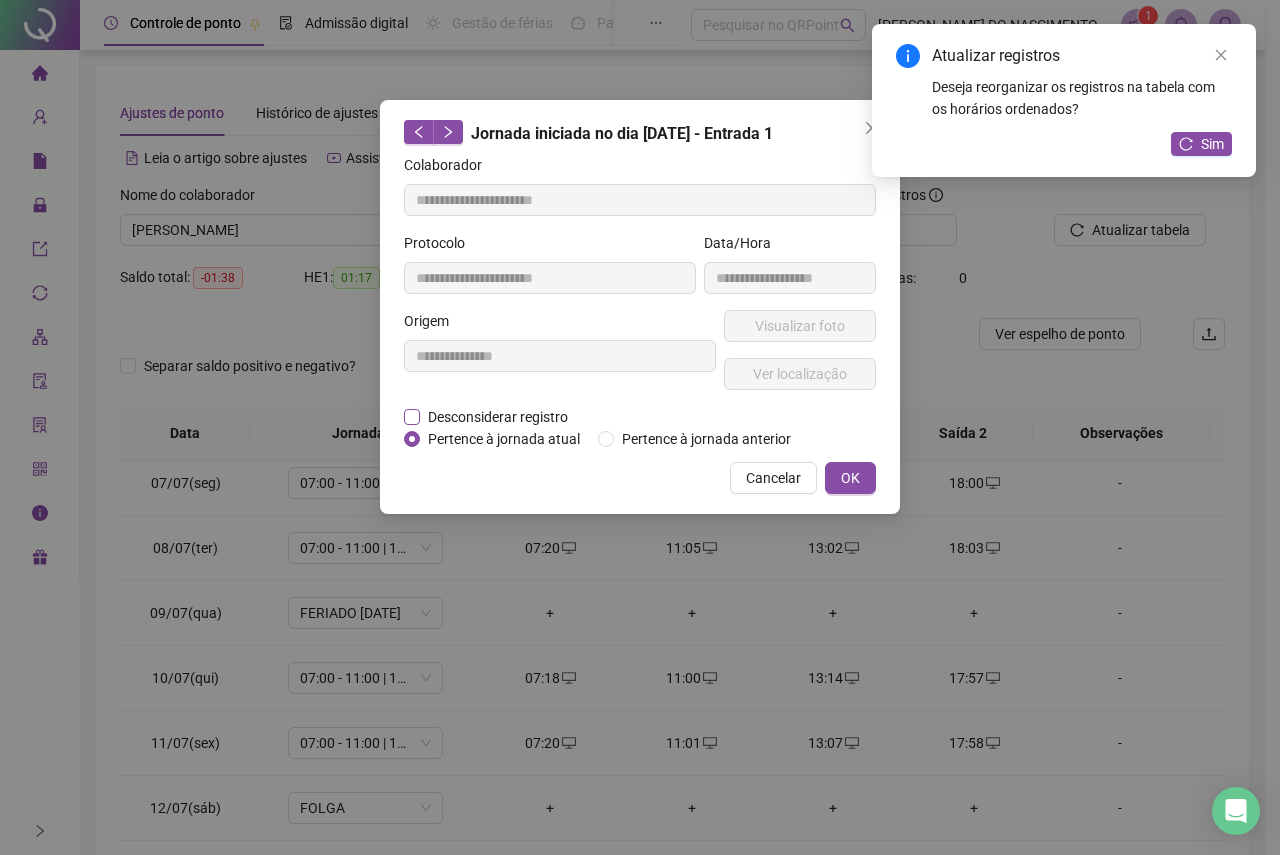 click on "Desconsiderar registro" at bounding box center (498, 417) 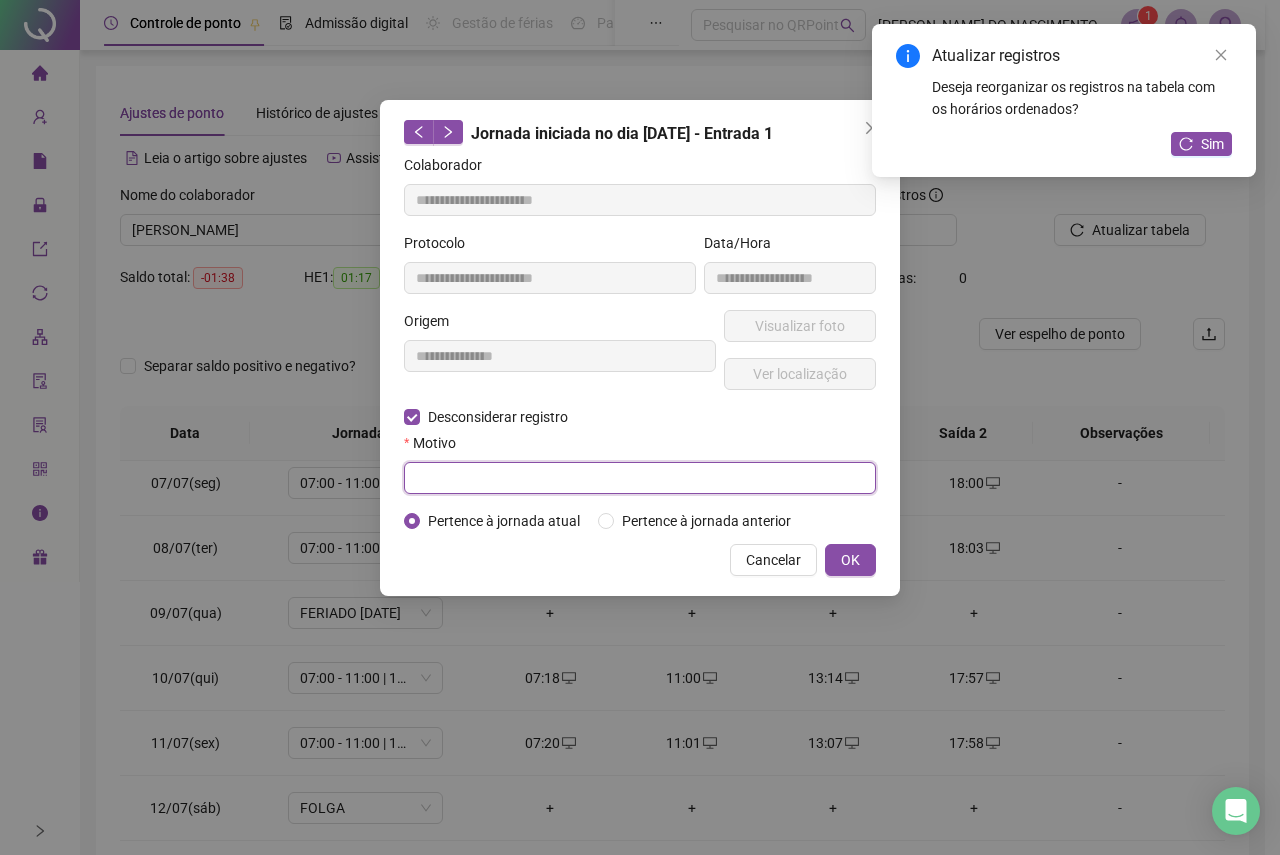 click at bounding box center [640, 478] 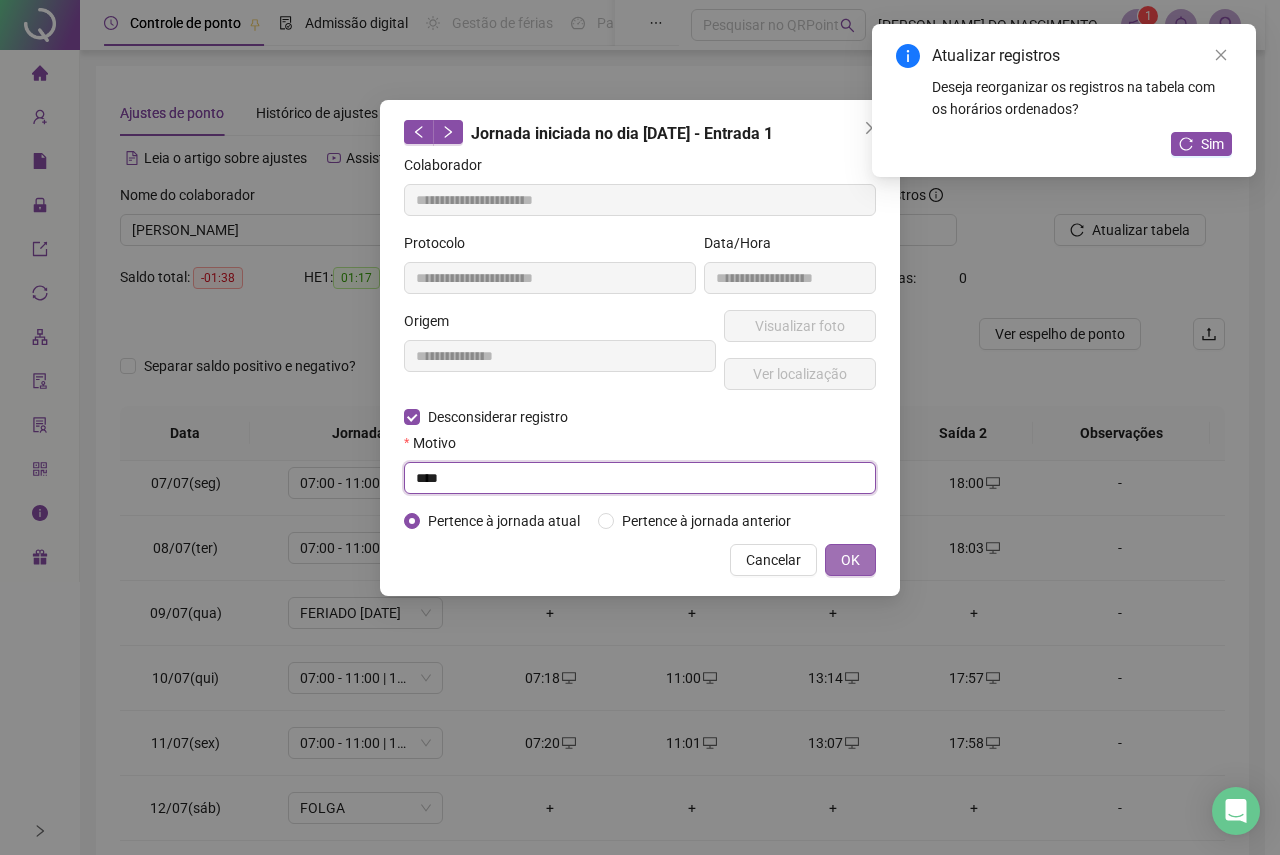 type on "****" 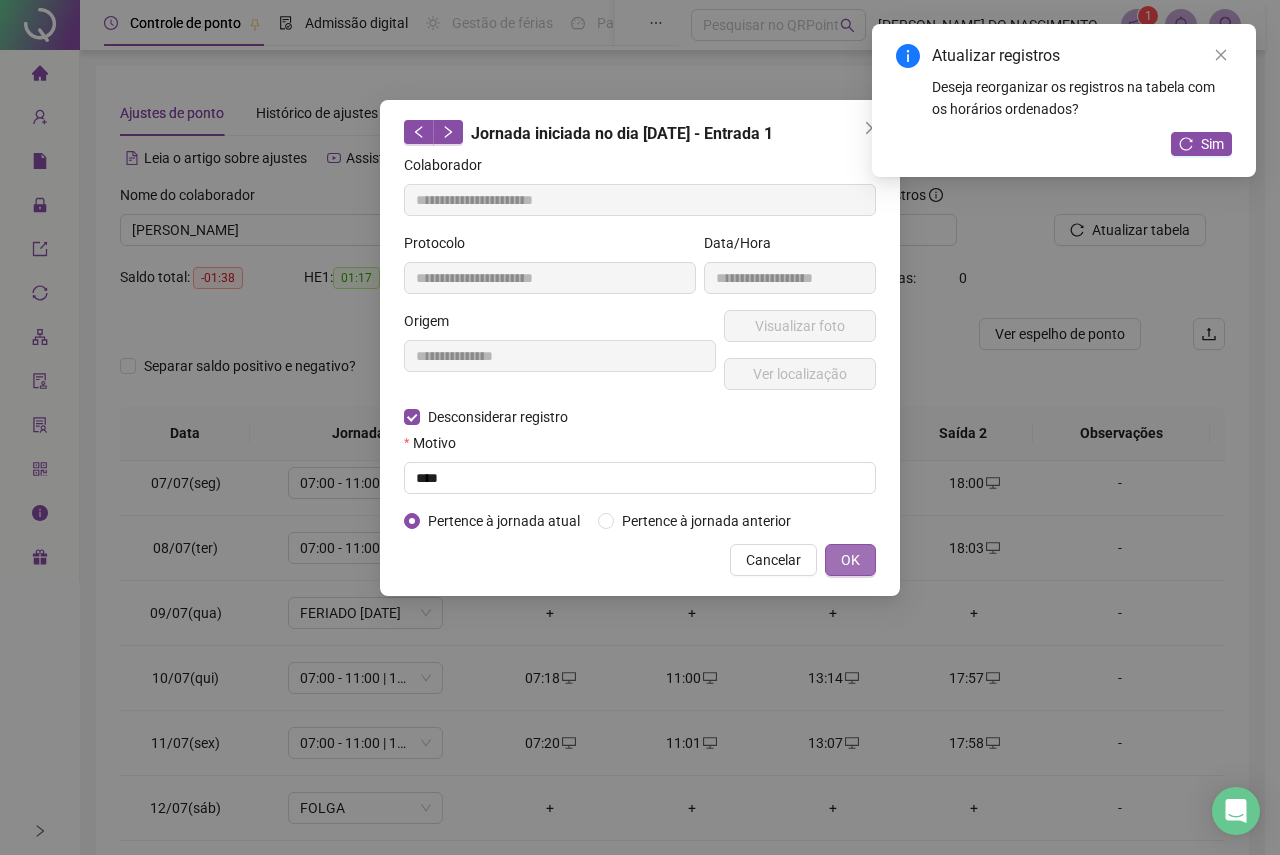 click on "OK" at bounding box center (850, 560) 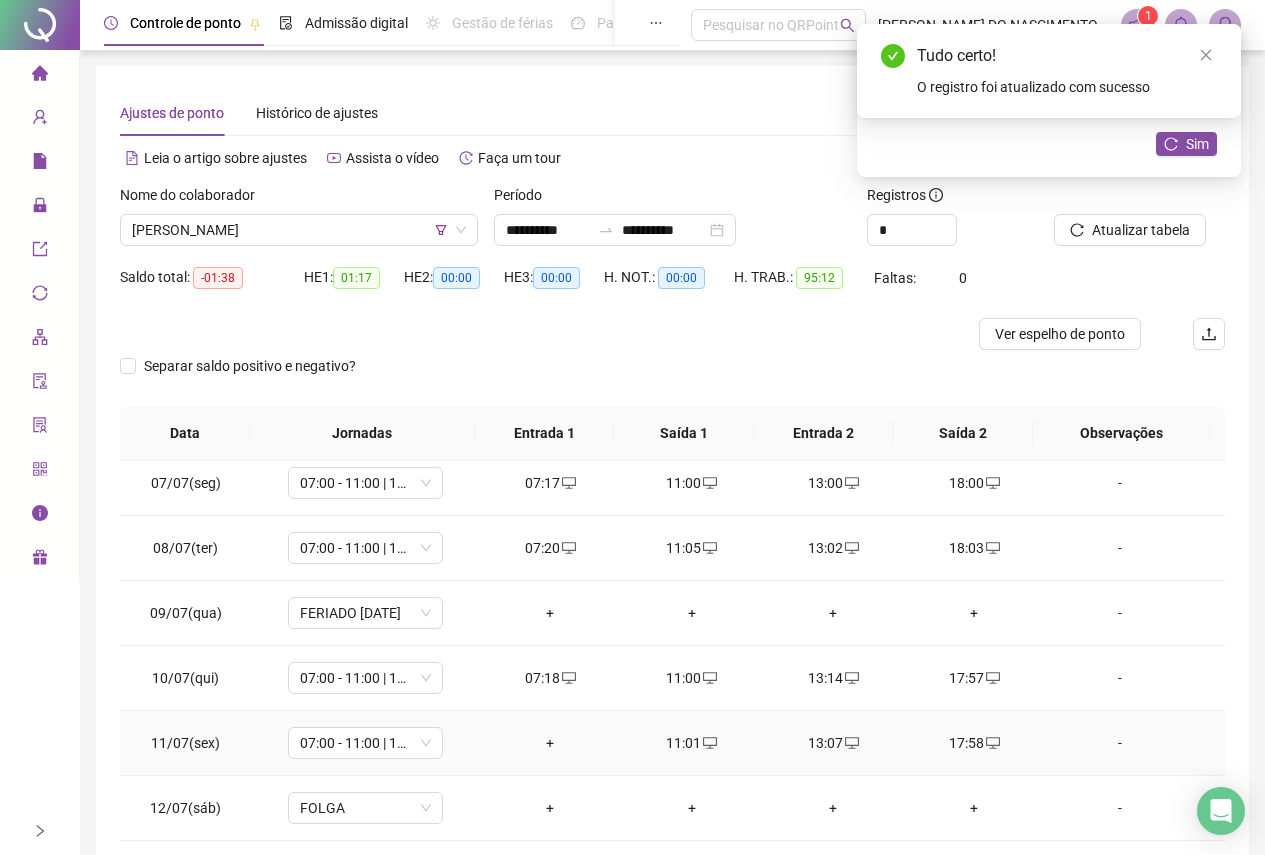 click on "+" at bounding box center [550, 743] 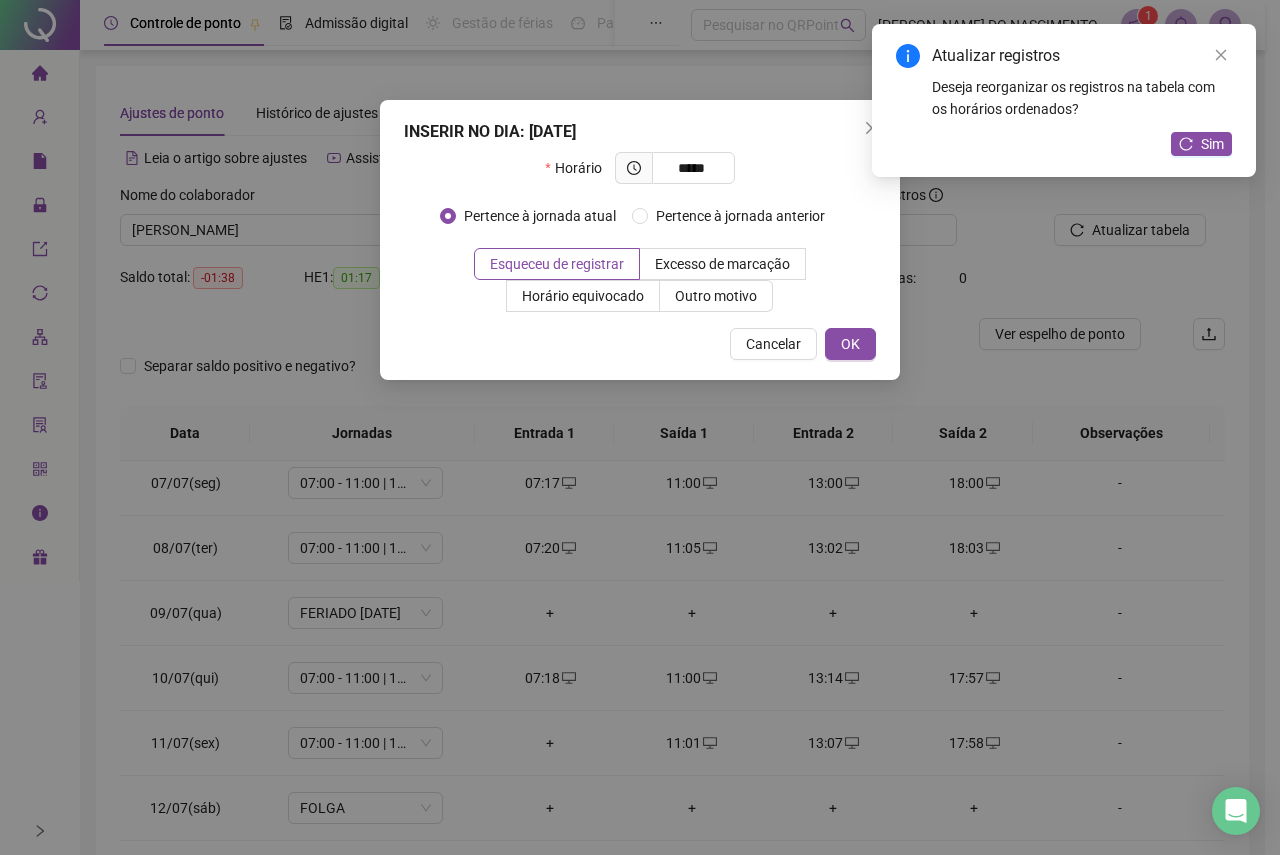 type on "*****" 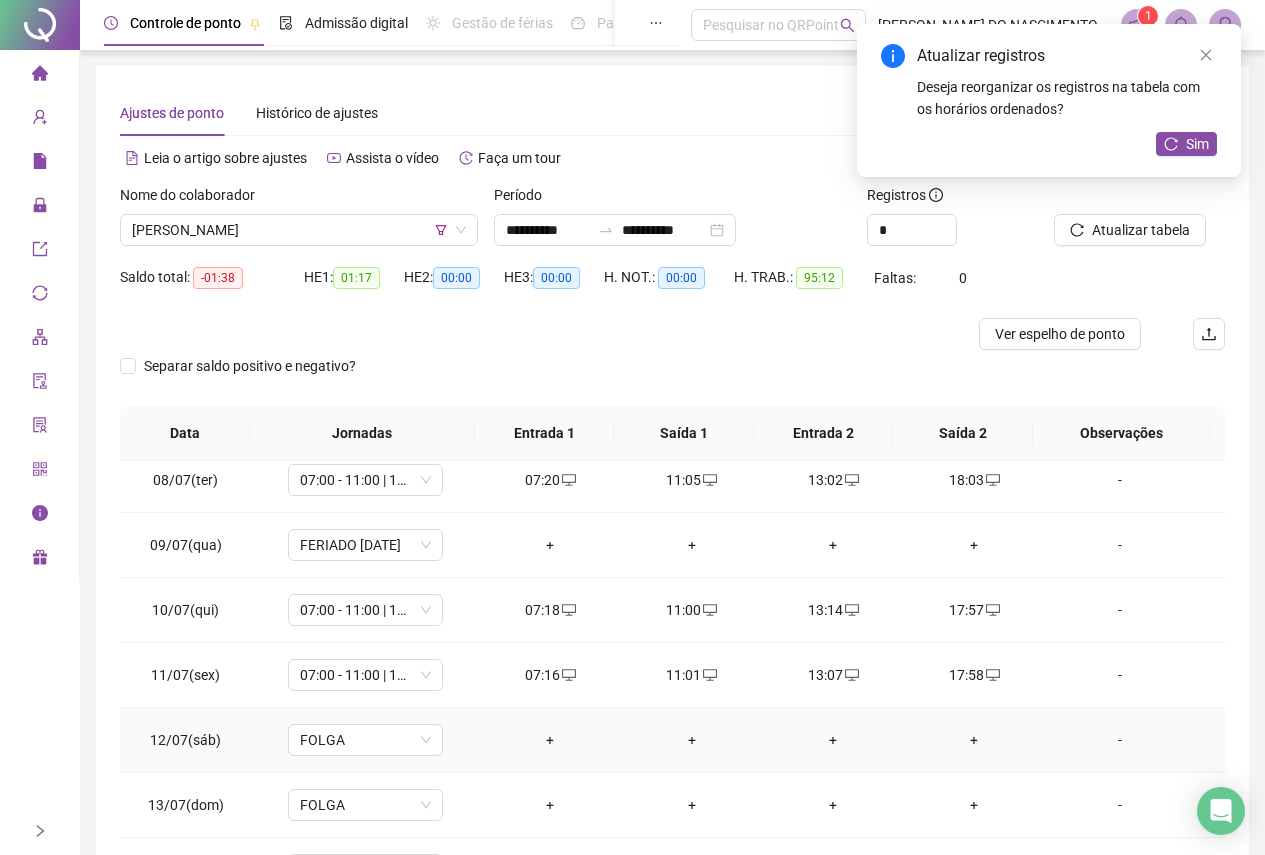 scroll, scrollTop: 200, scrollLeft: 0, axis: vertical 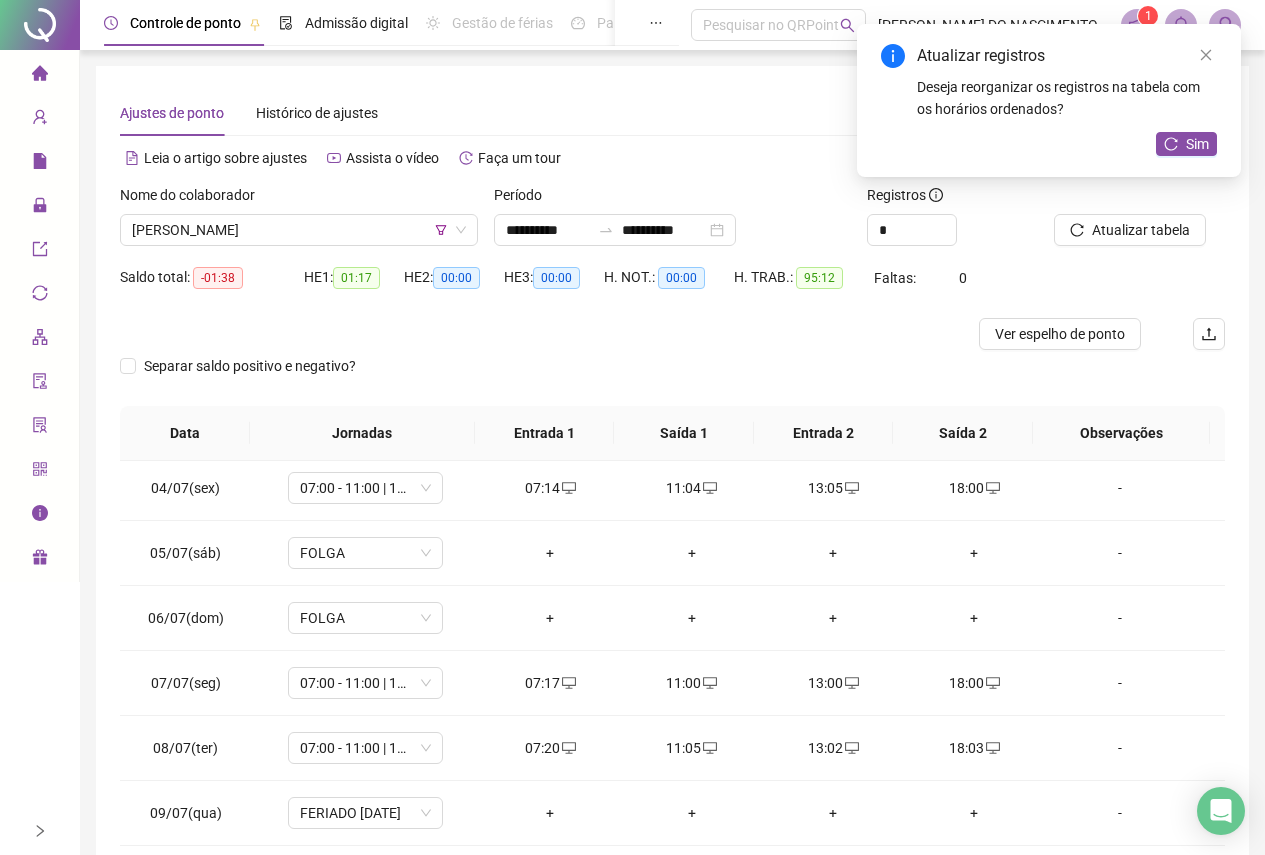 click at bounding box center (1114, 199) 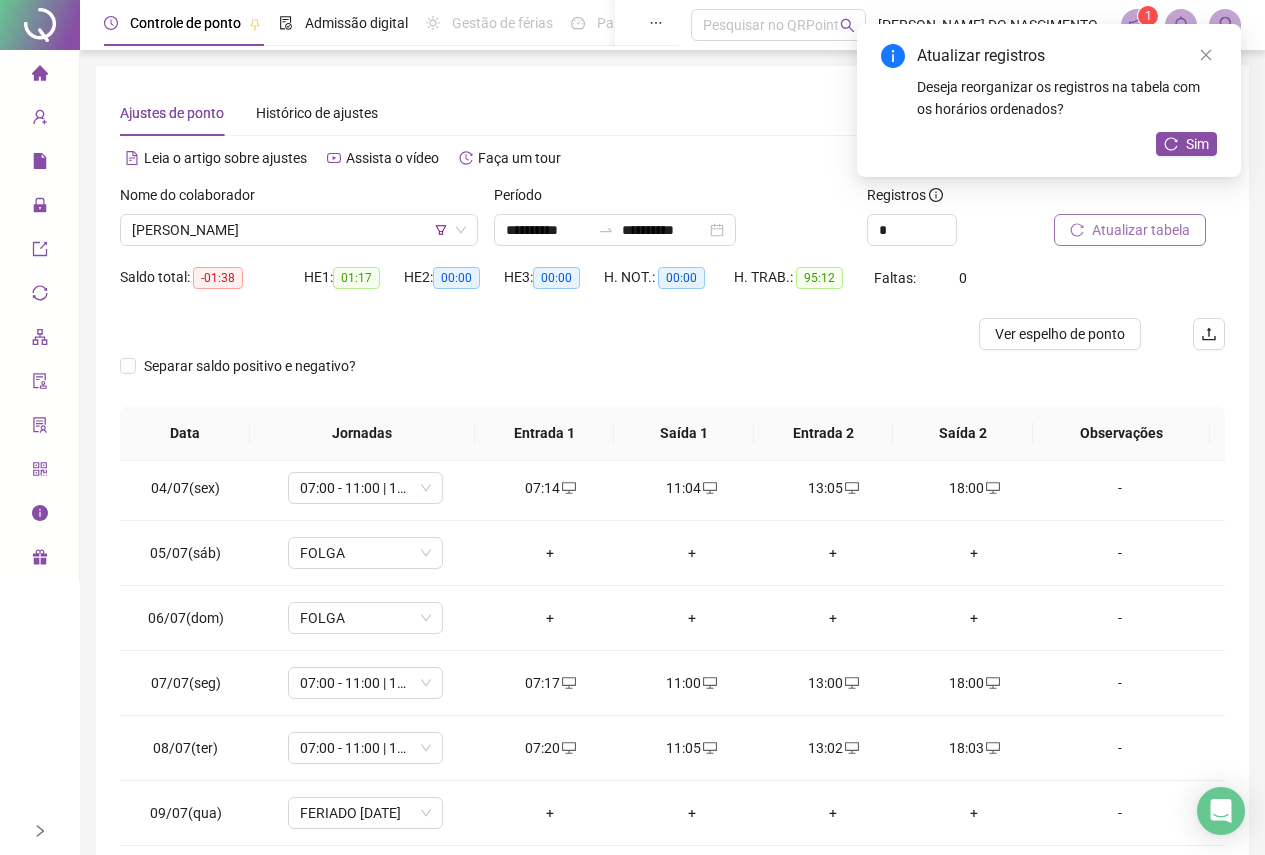 click on "Atualizar tabela" at bounding box center (1141, 230) 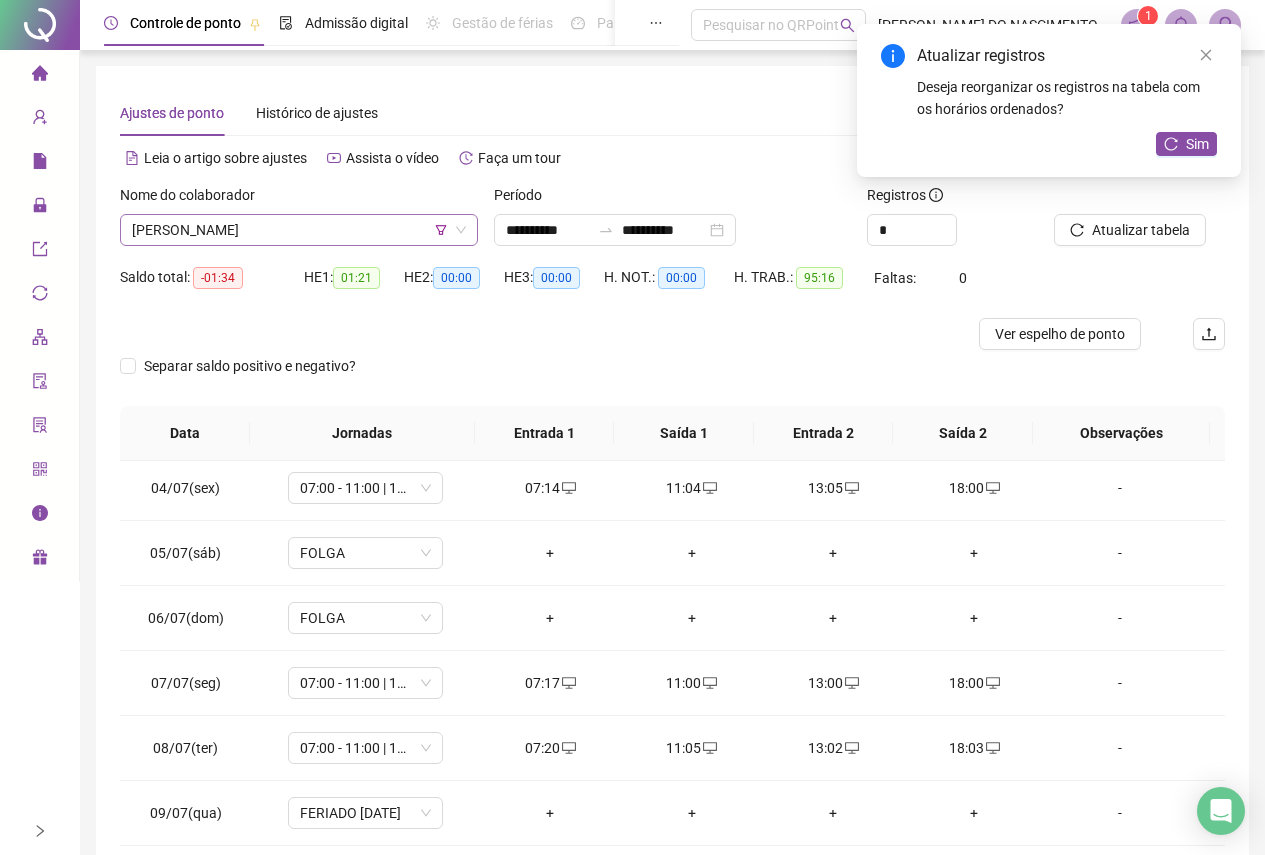 click on "[PERSON_NAME]" at bounding box center [299, 230] 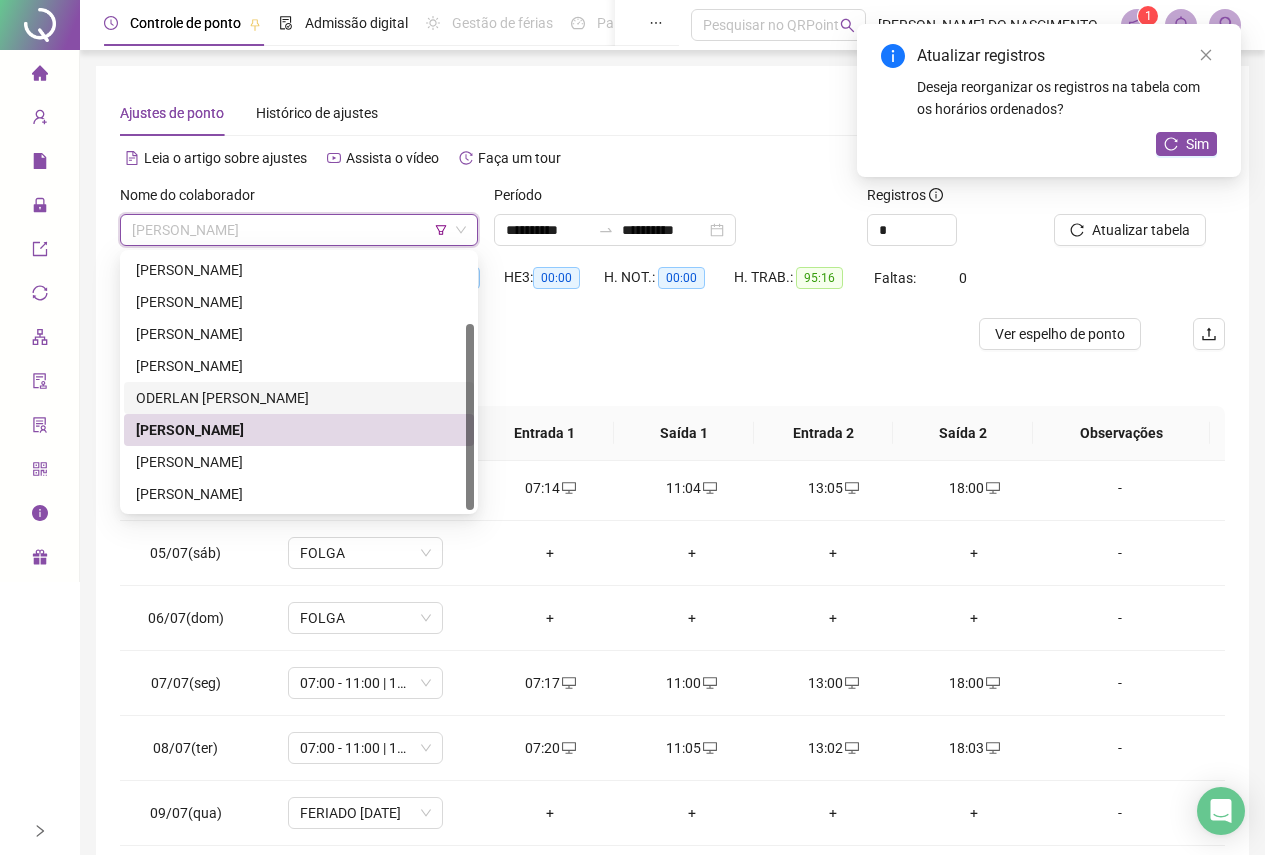 click on "ODERLAN [PERSON_NAME]" at bounding box center (299, 398) 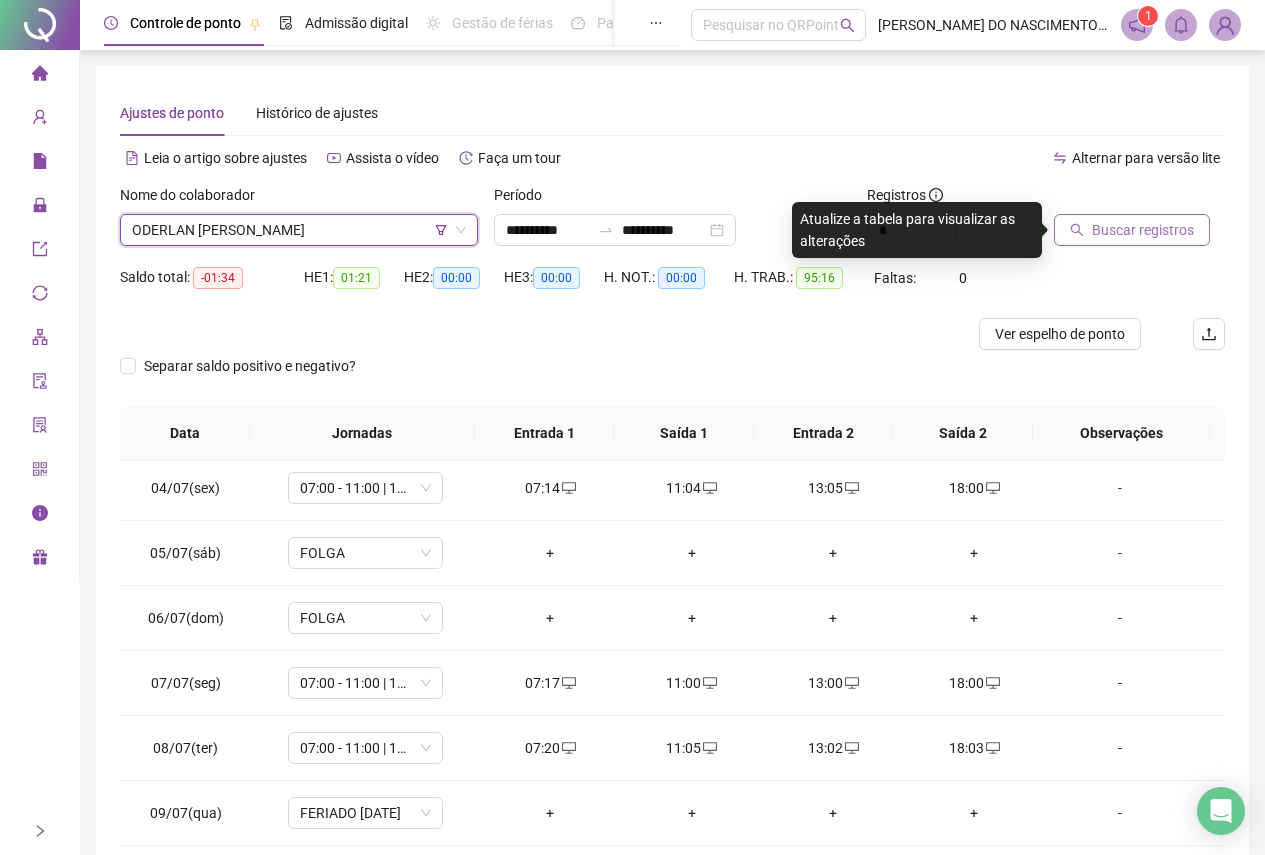 click on "Buscar registros" at bounding box center [1143, 230] 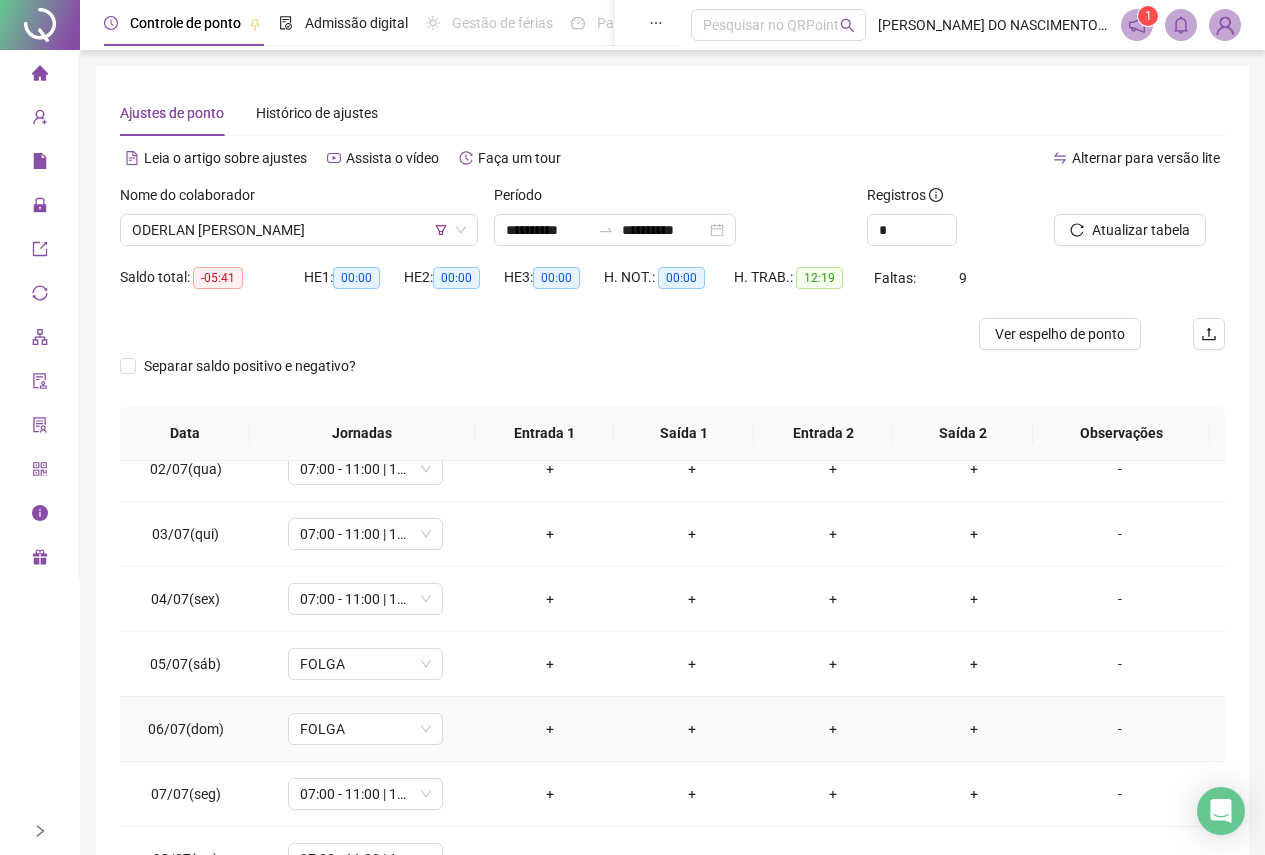 scroll, scrollTop: 0, scrollLeft: 0, axis: both 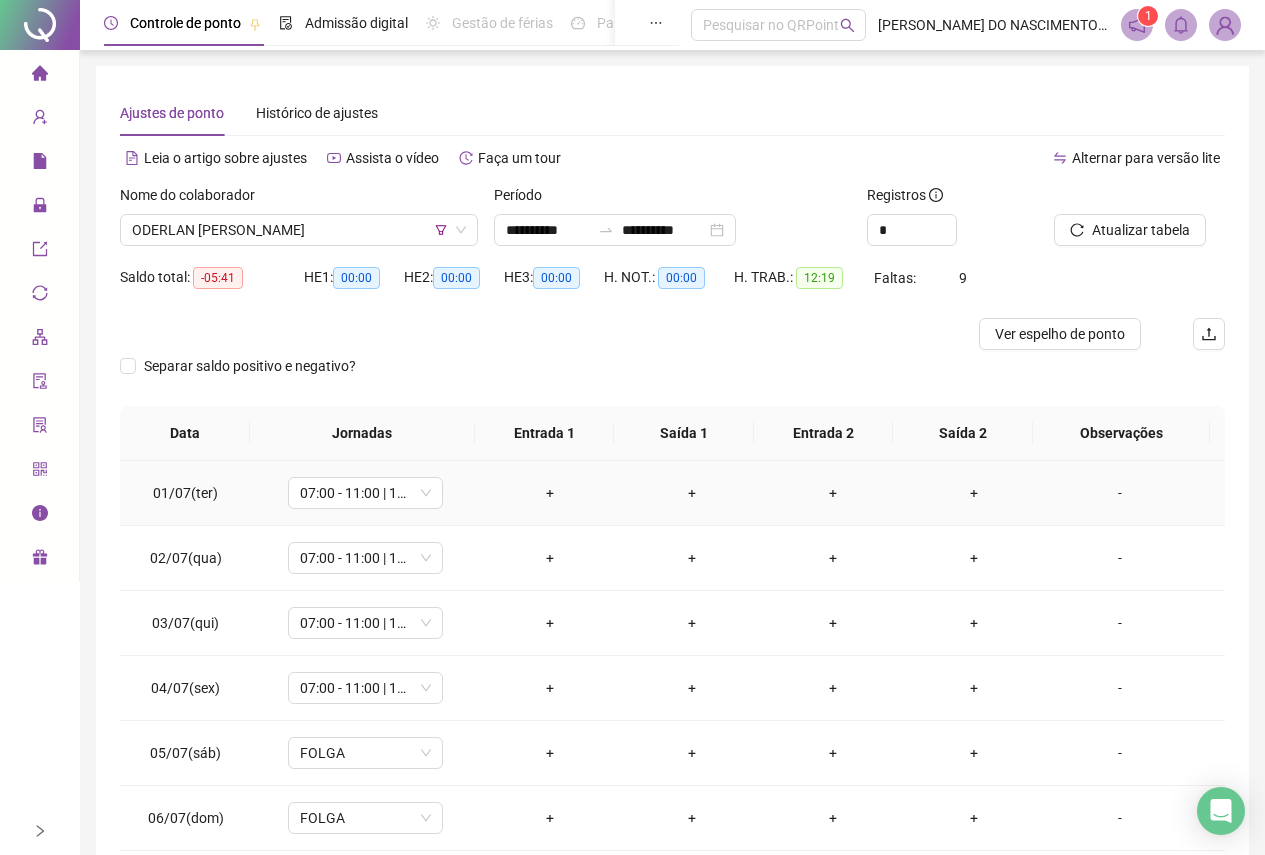 click on "+" at bounding box center (550, 493) 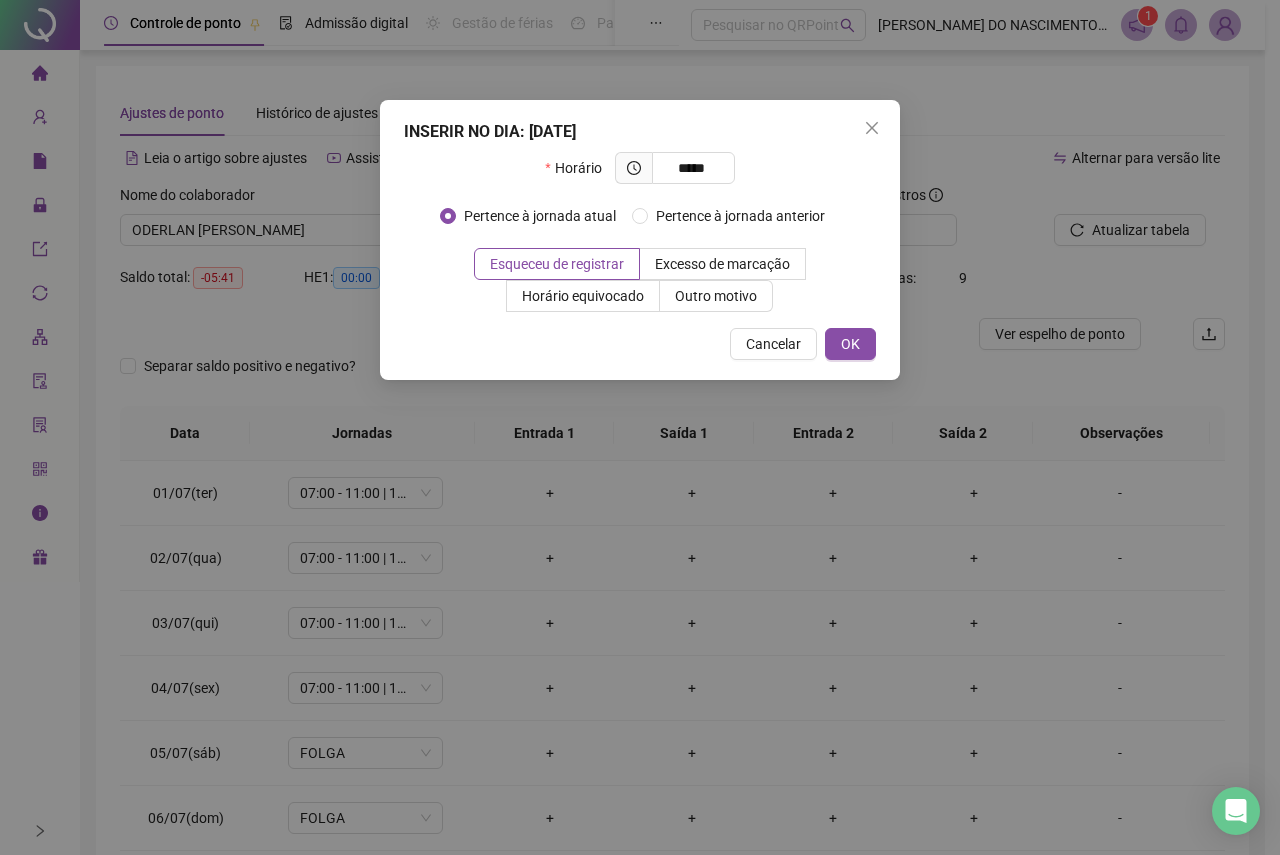 type on "*****" 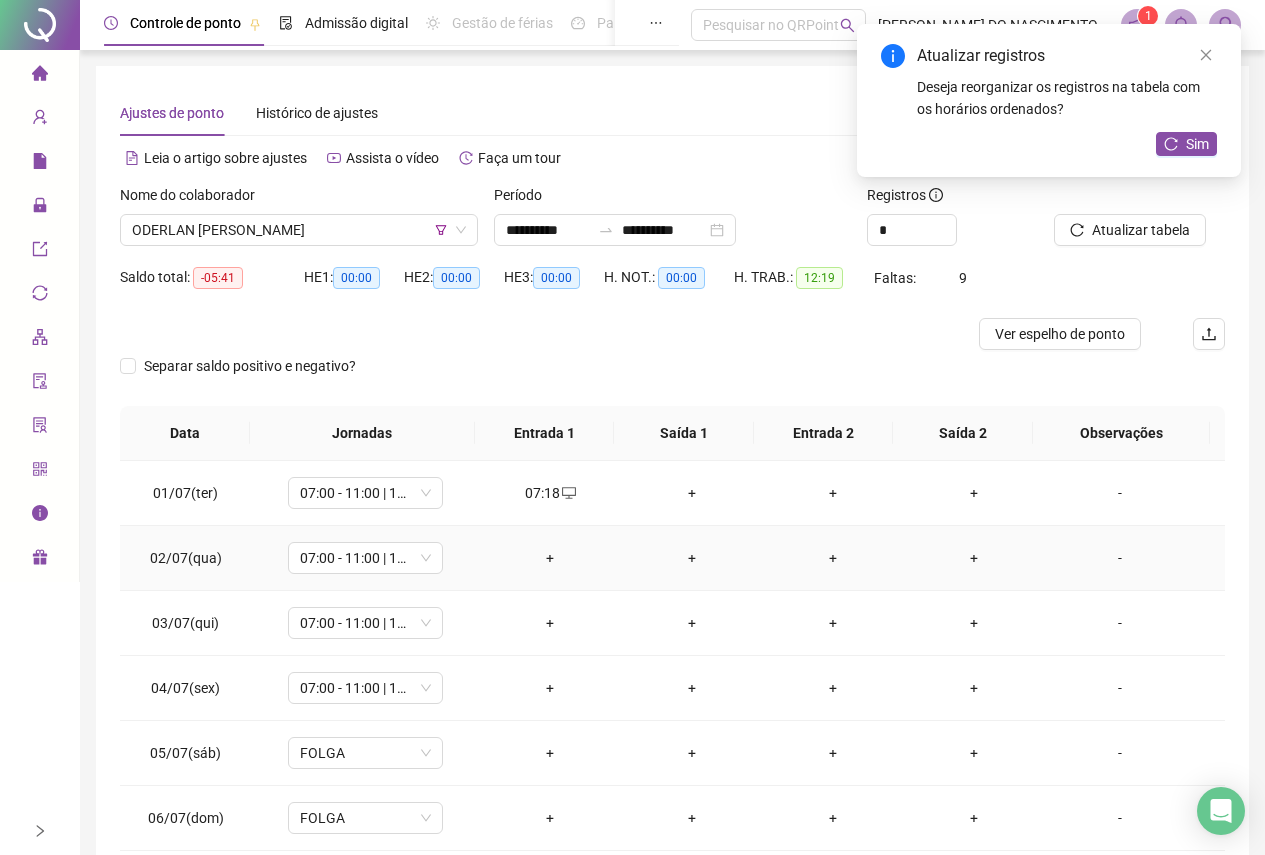click on "+" at bounding box center [550, 558] 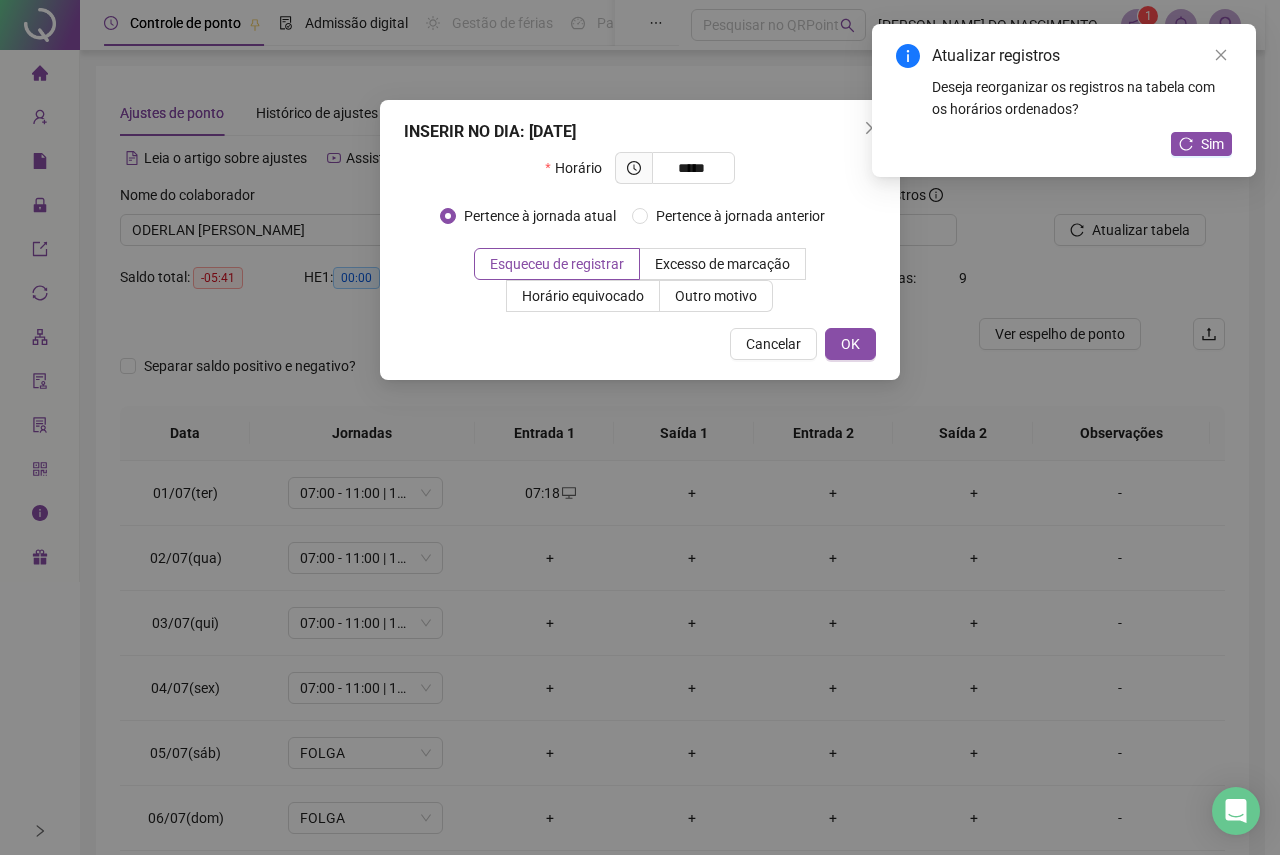 type on "*****" 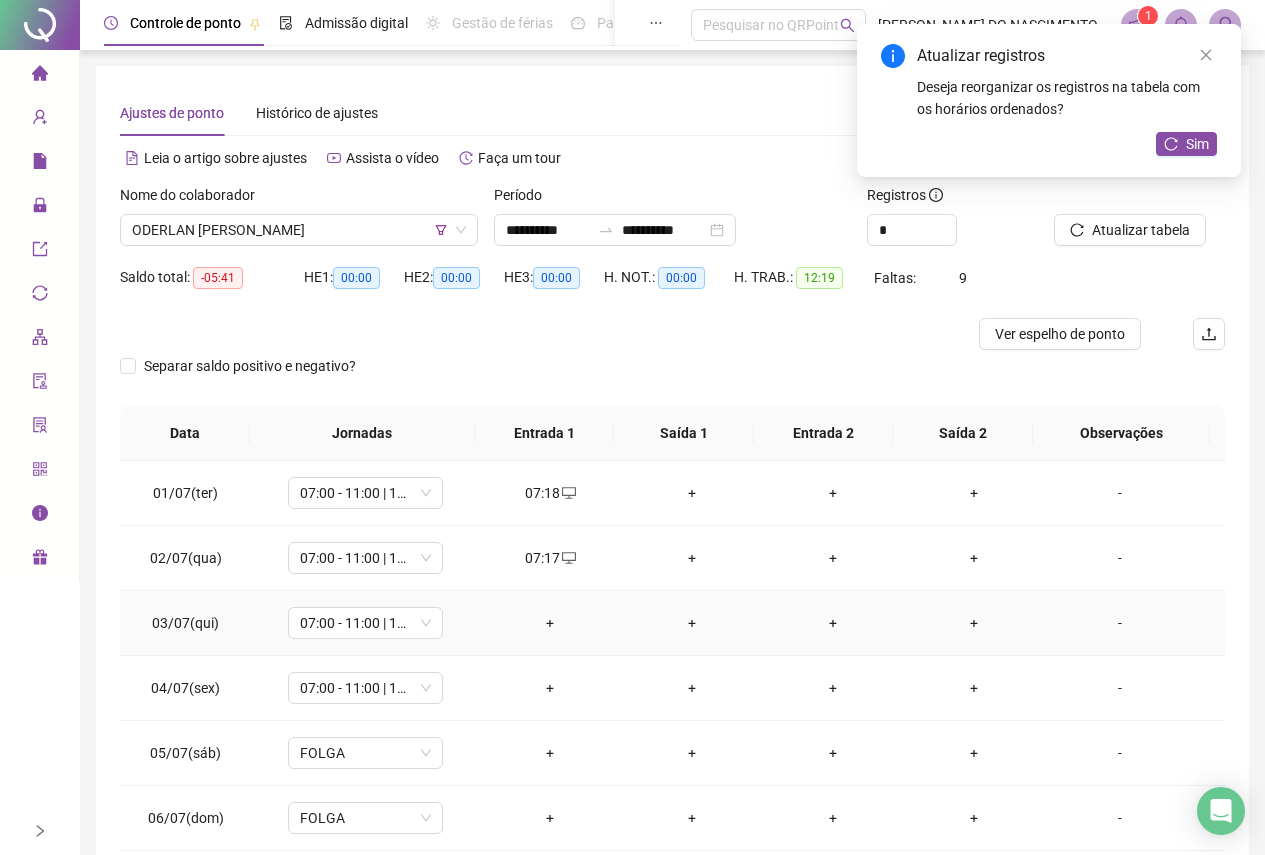 click on "+" at bounding box center [550, 623] 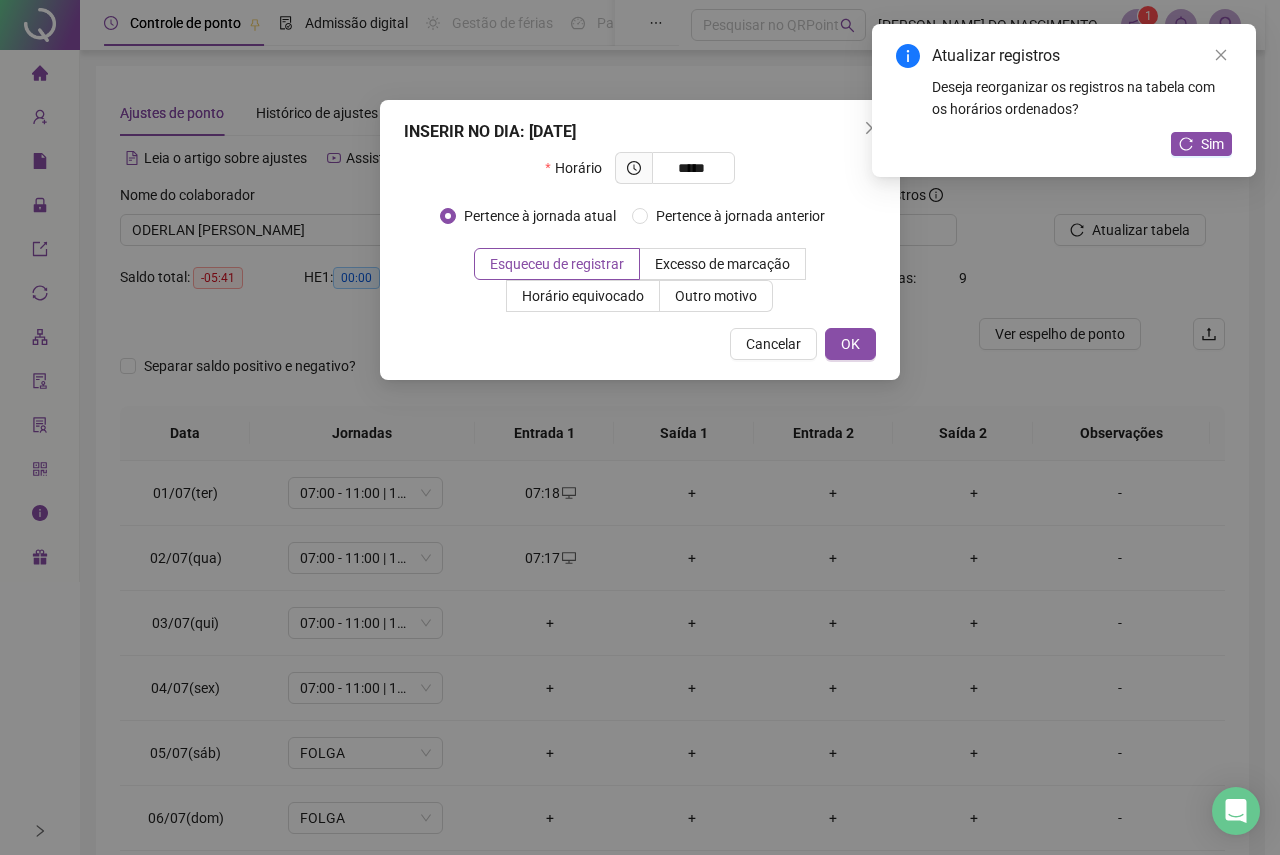 type on "*****" 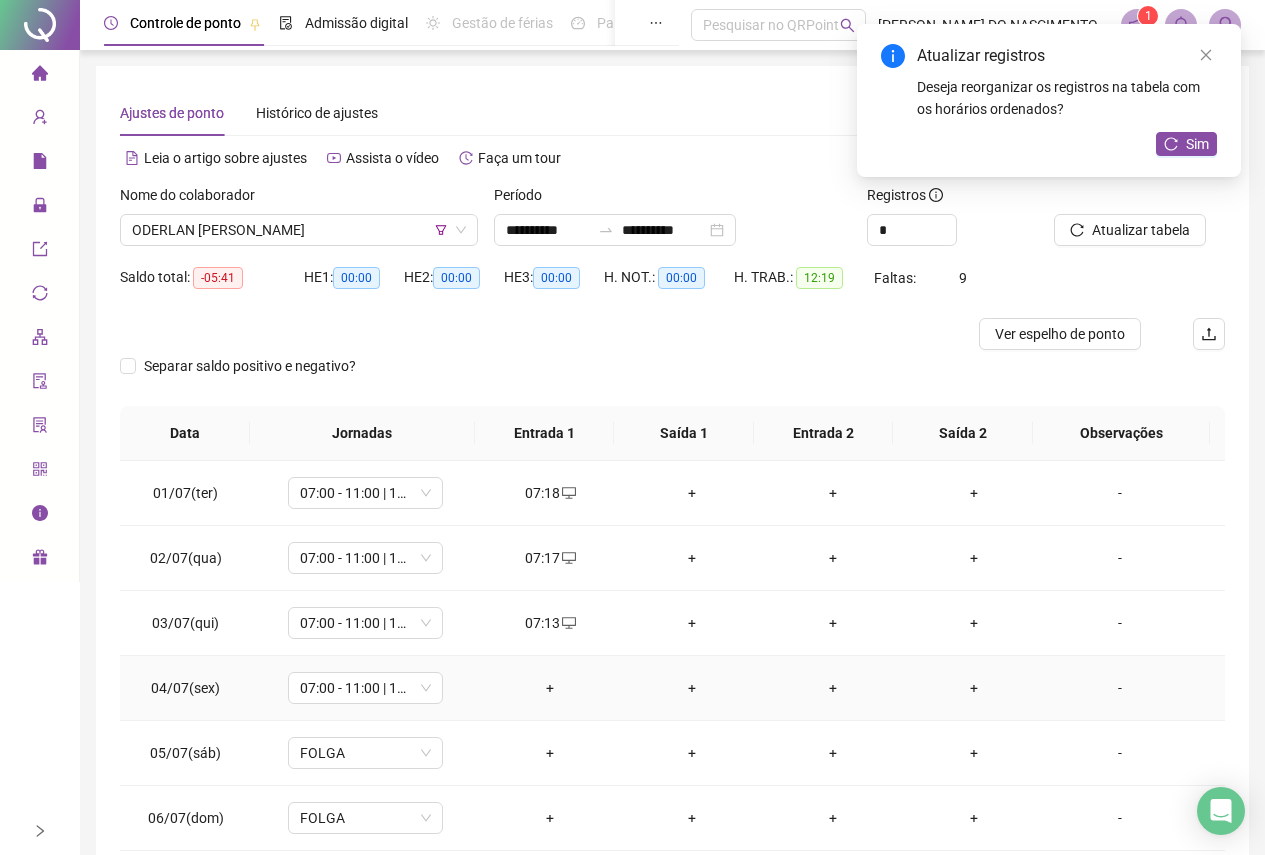 click on "+" at bounding box center [550, 688] 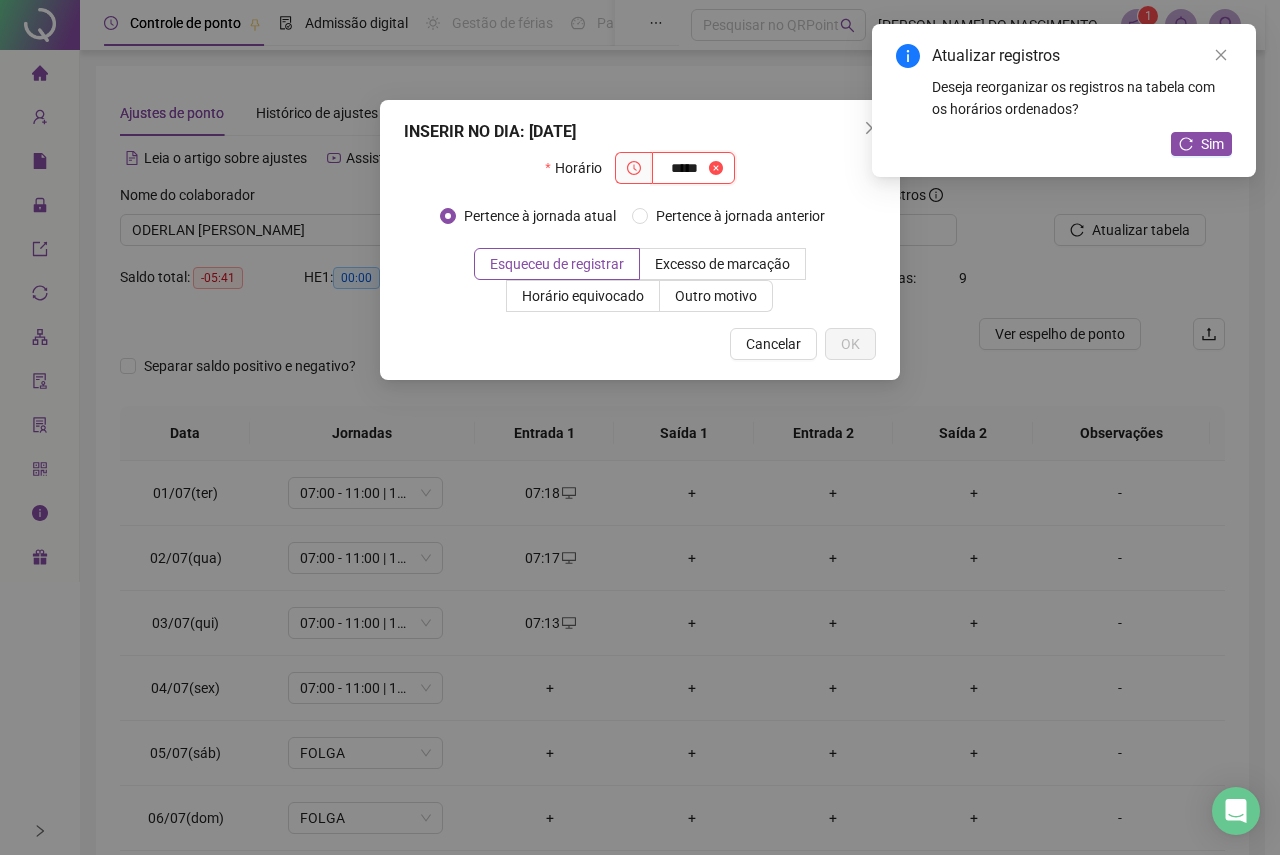 type on "*****" 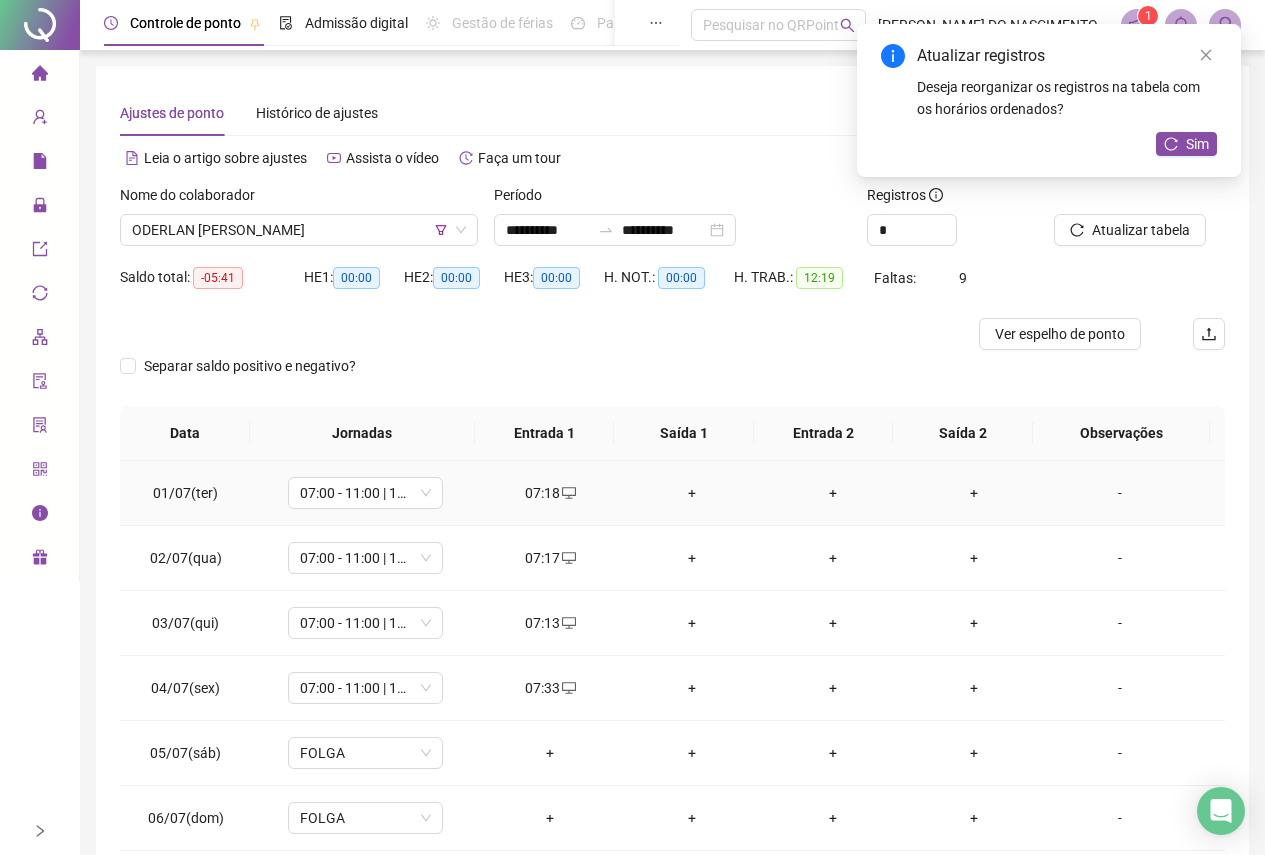 click on "+" at bounding box center [691, 493] 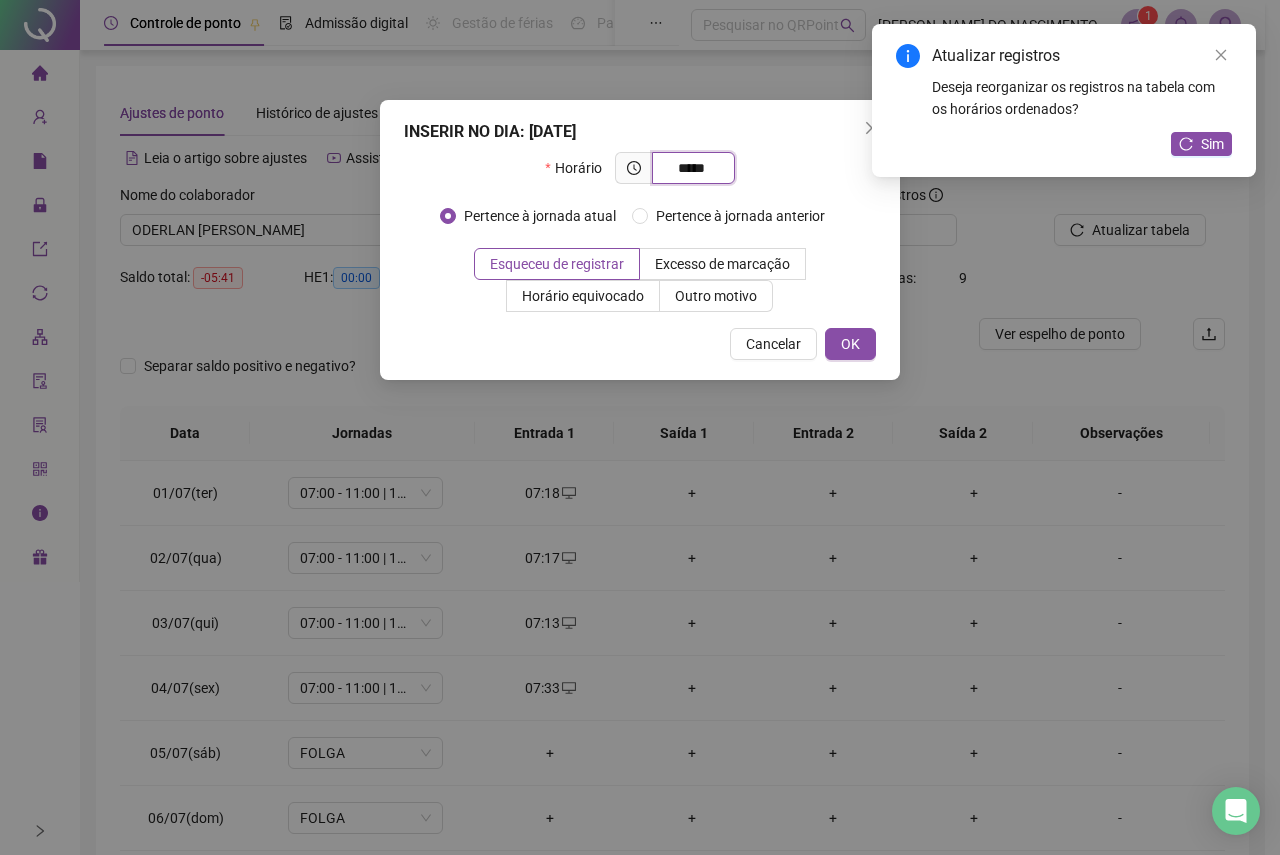 type on "*****" 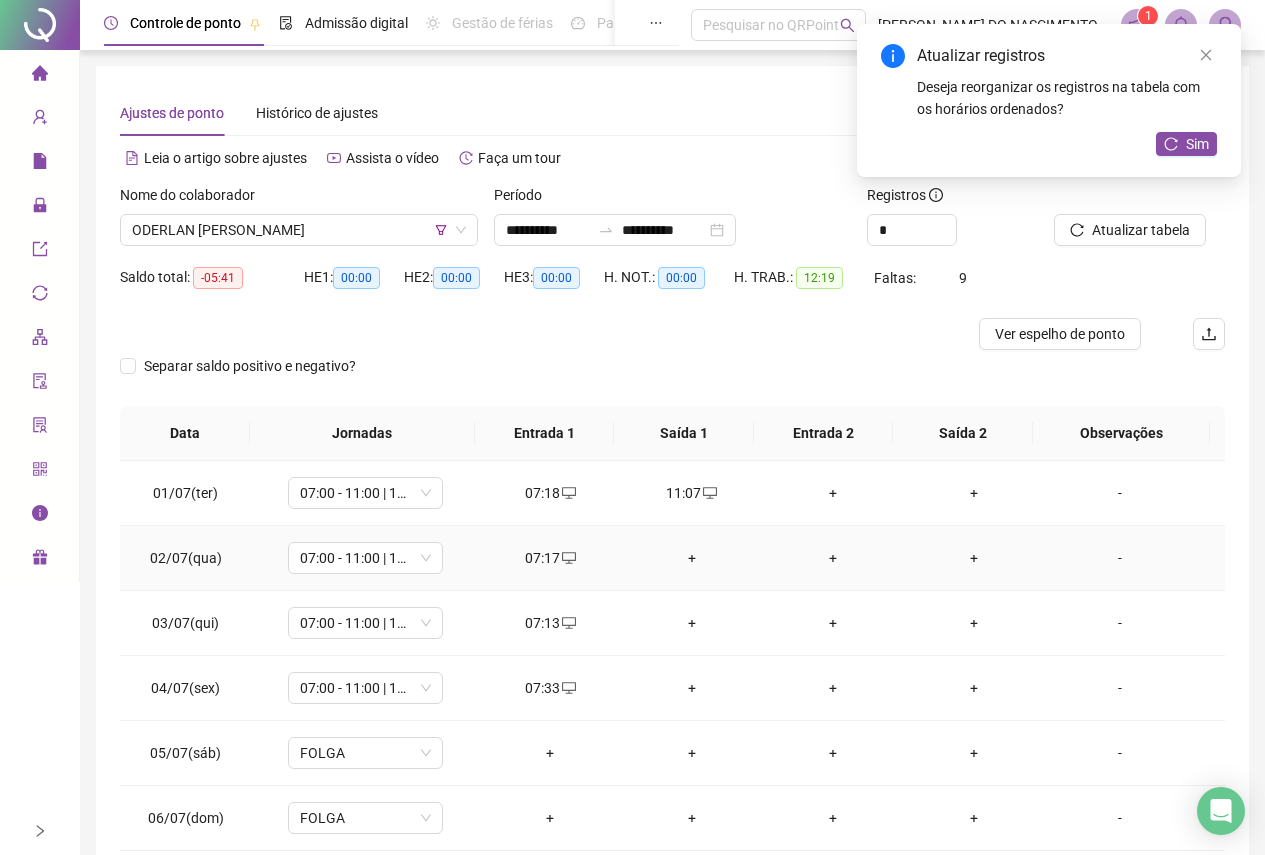 click on "+" at bounding box center (691, 558) 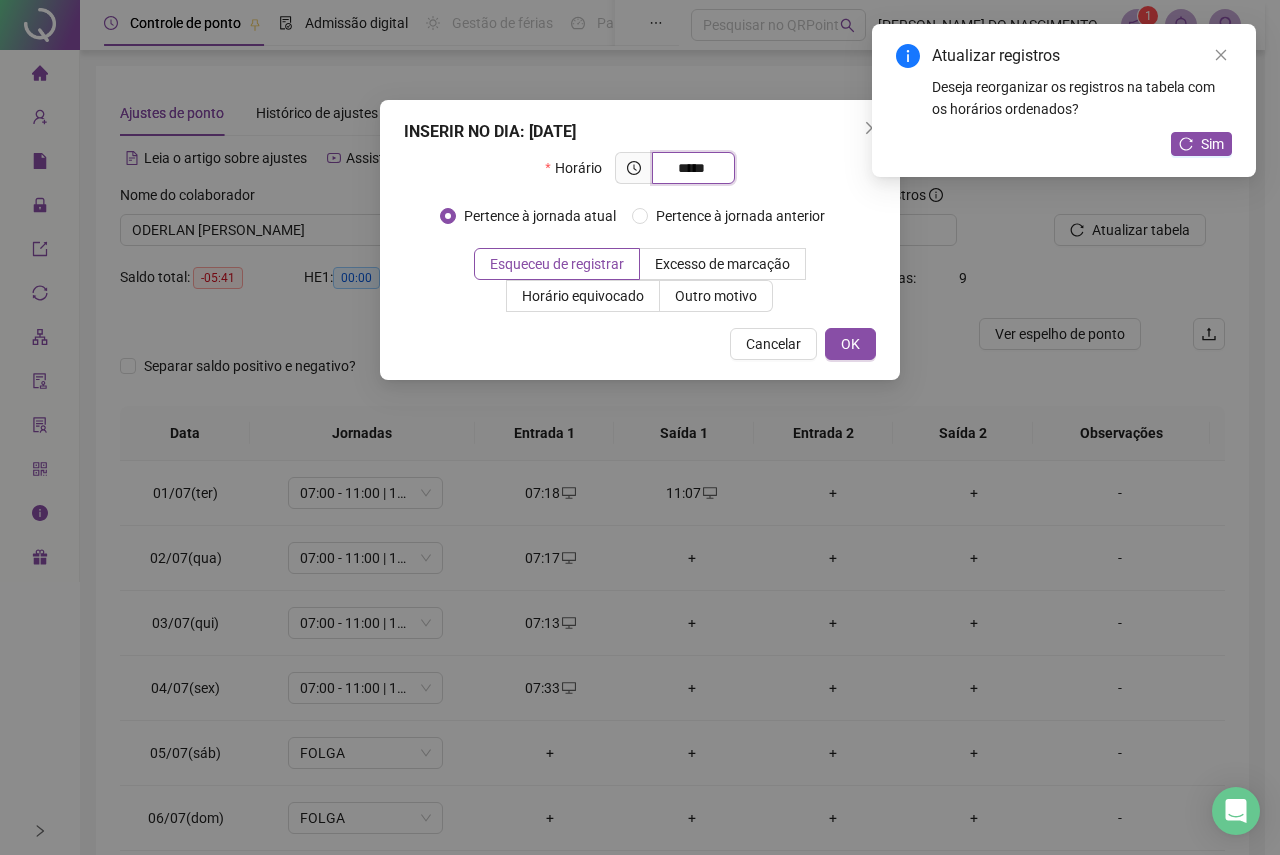 type on "*****" 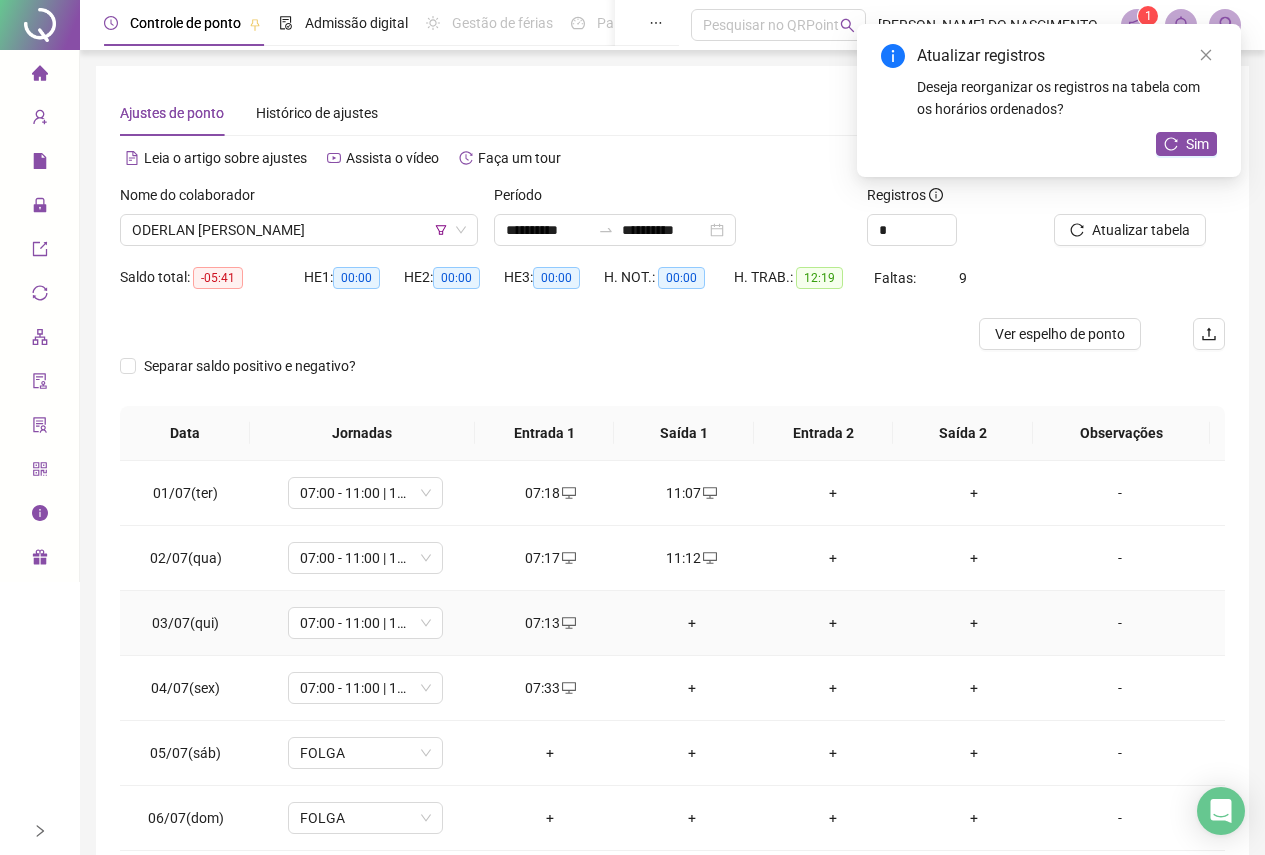 click on "+" at bounding box center (691, 623) 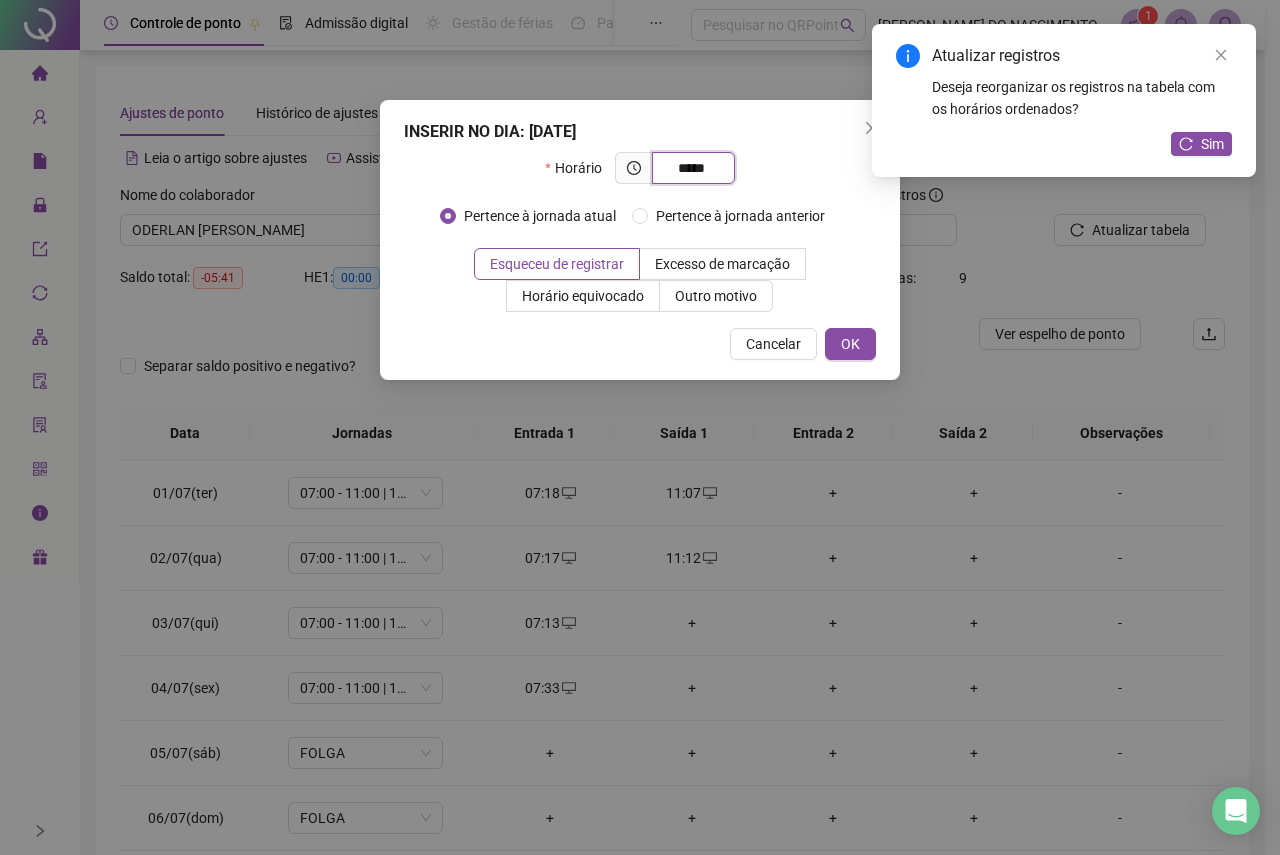 type on "*****" 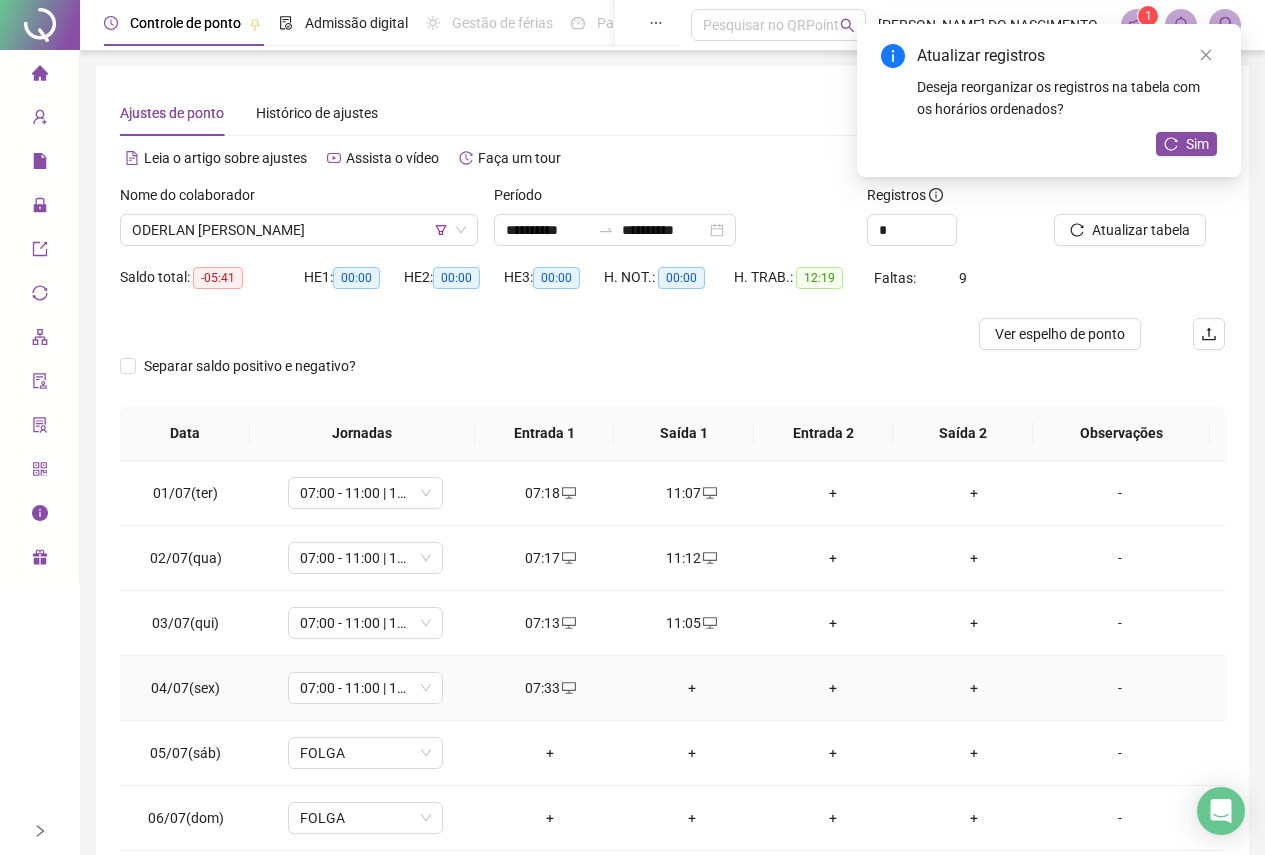 click on "+" at bounding box center (691, 688) 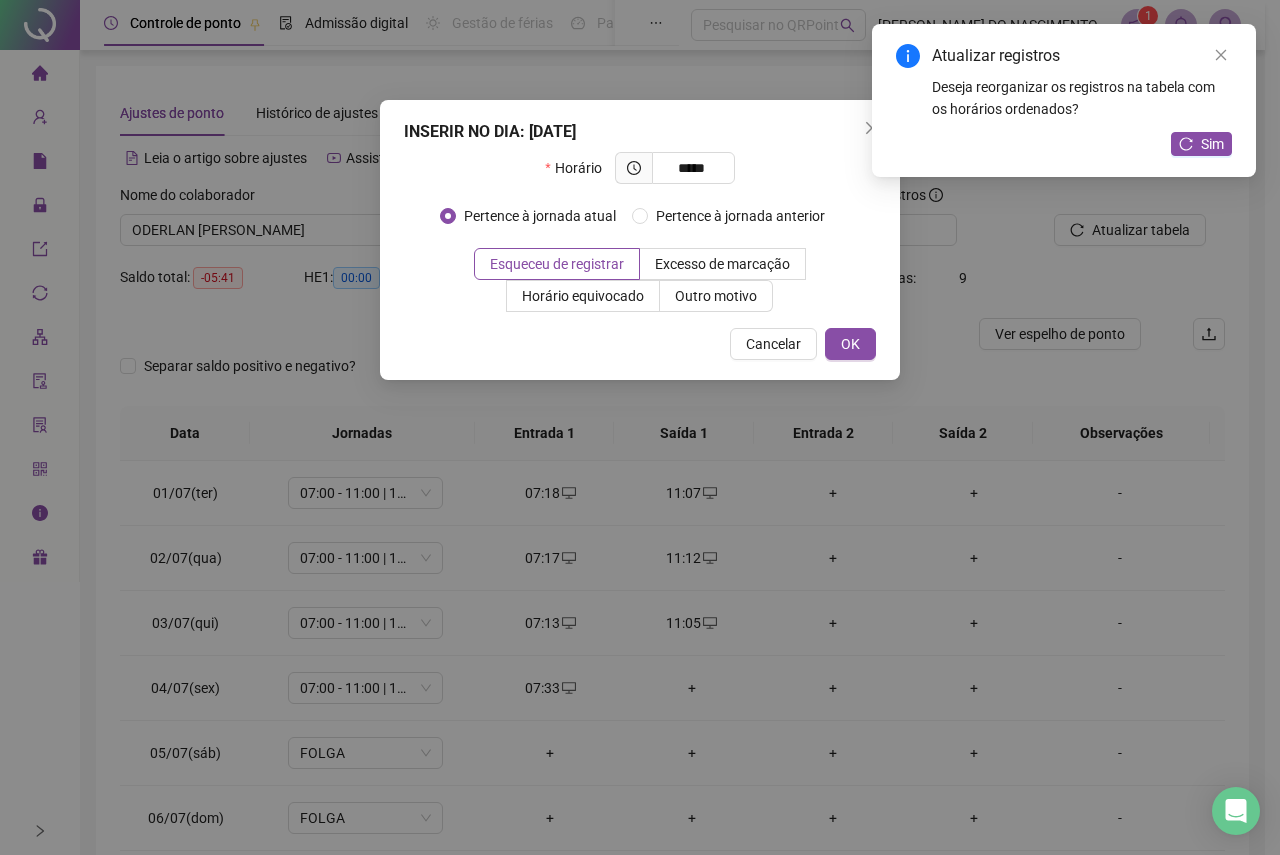 type on "*****" 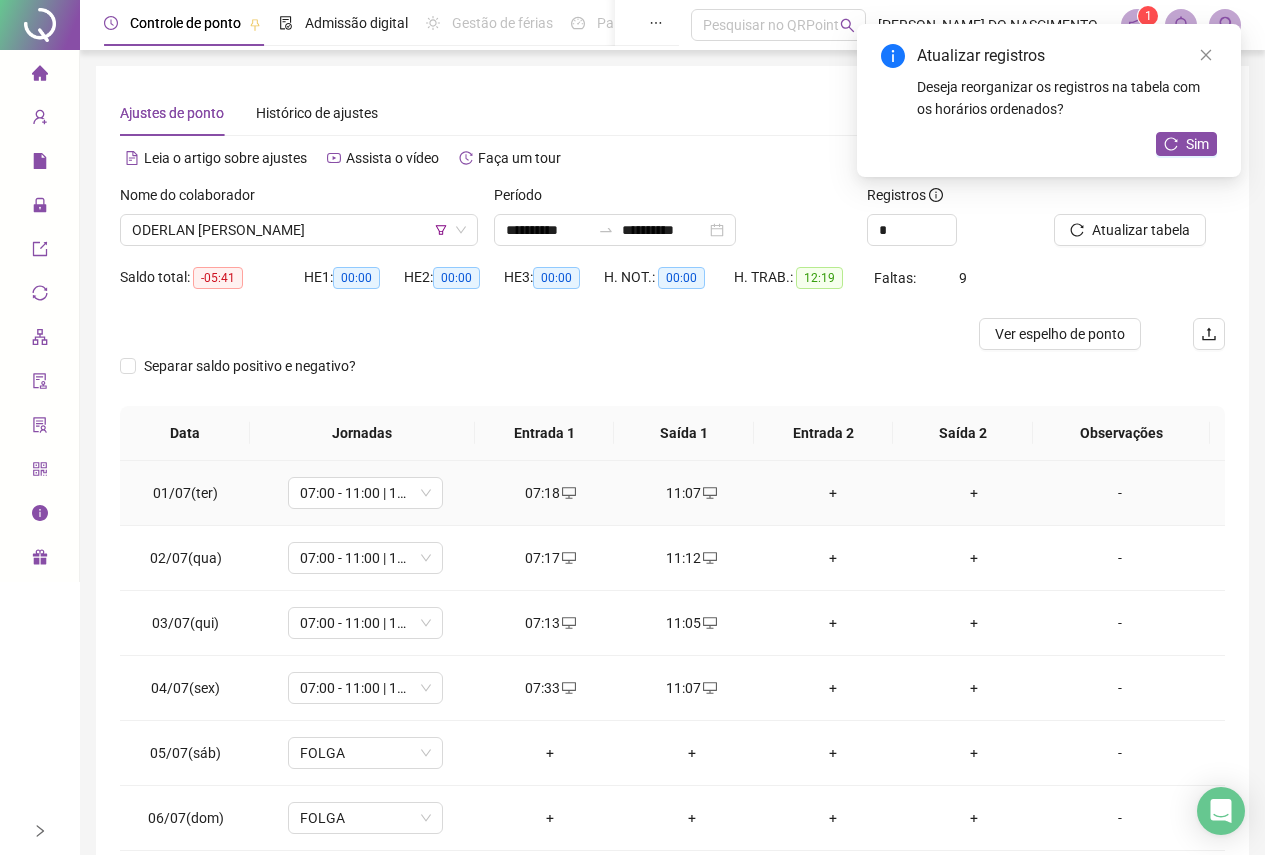 click on "+" at bounding box center [832, 493] 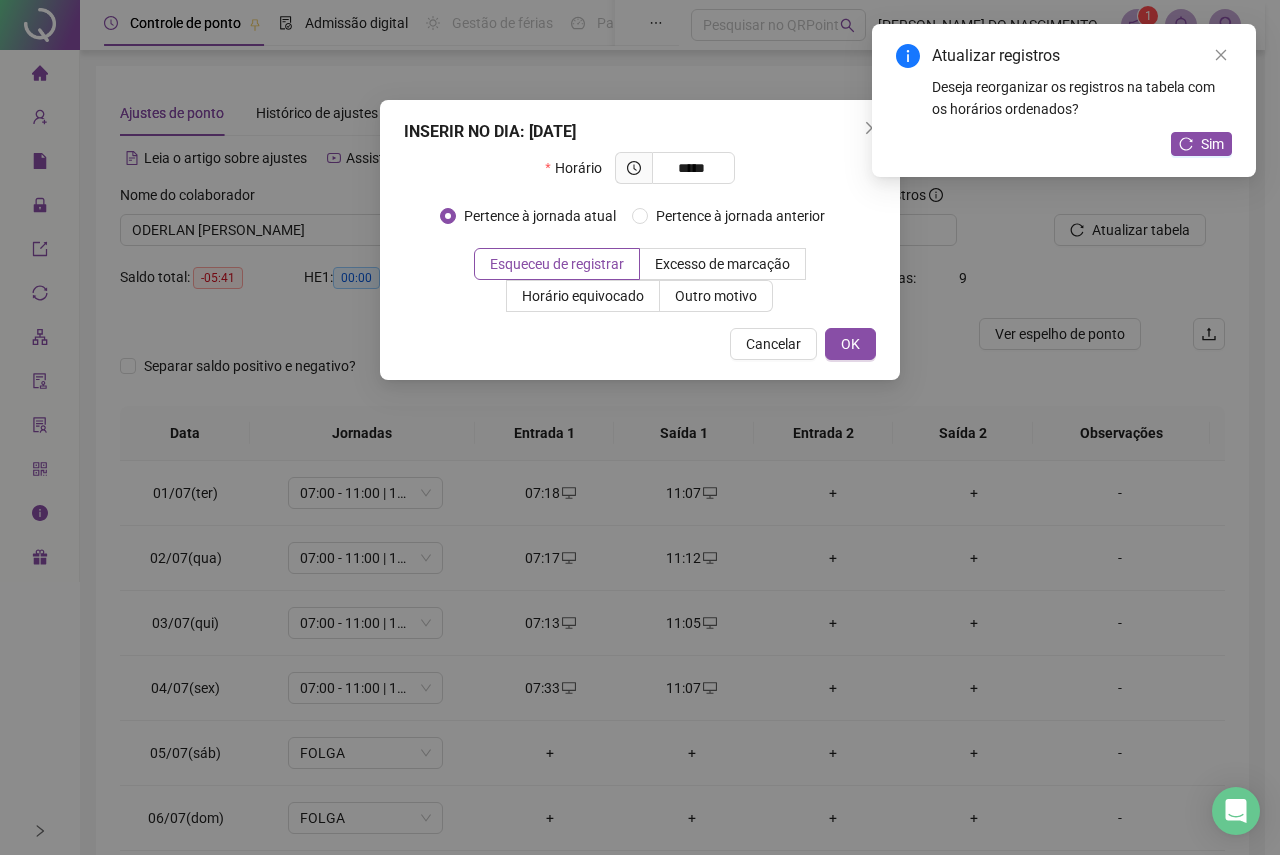 type on "*****" 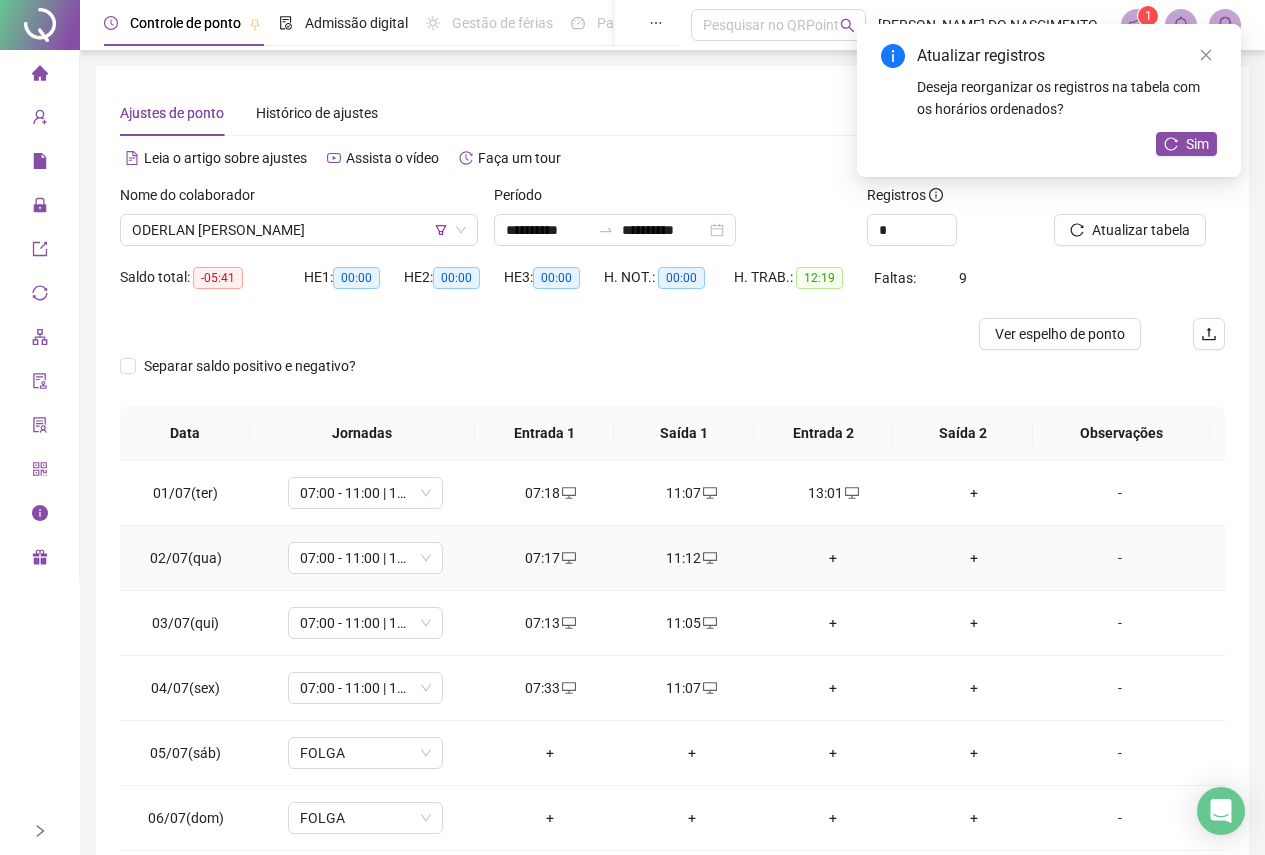 click on "+" at bounding box center [832, 558] 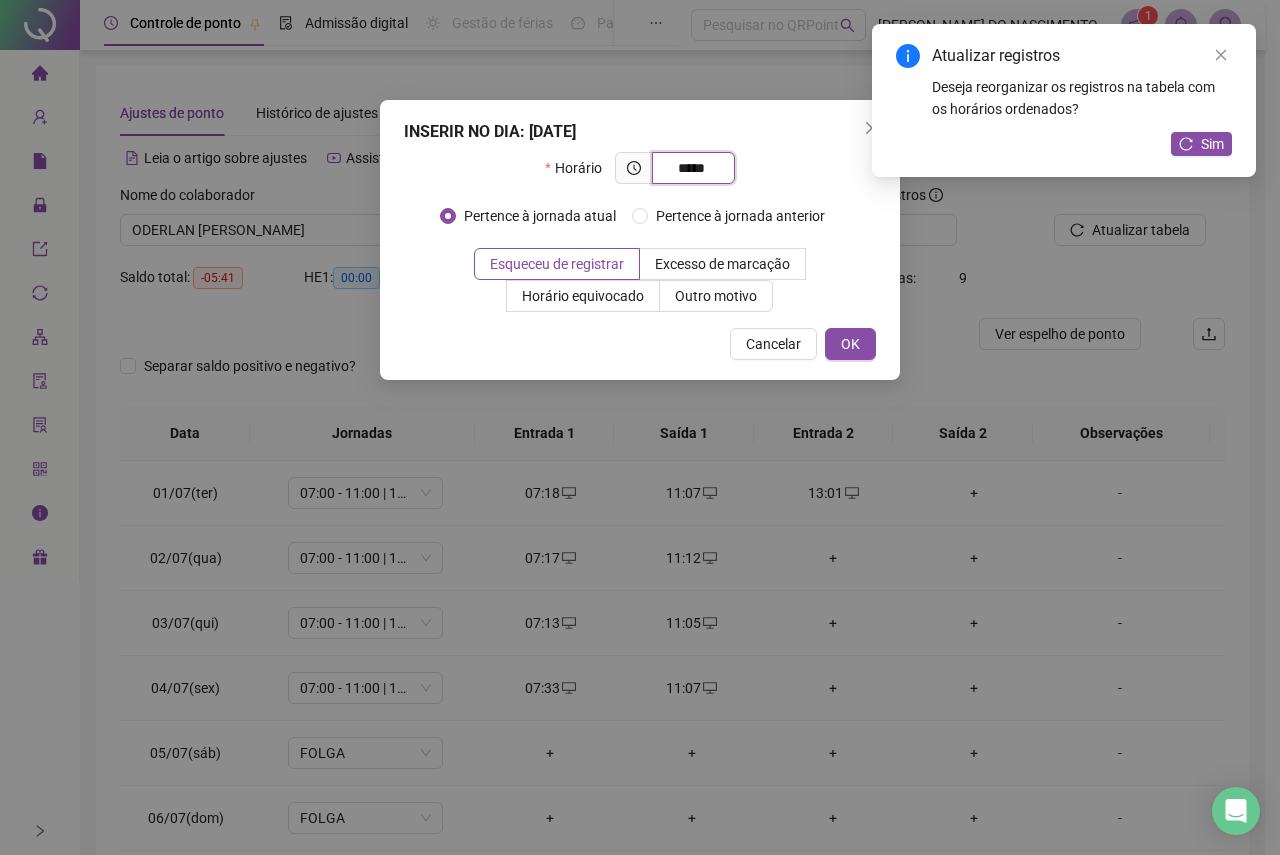 type on "*****" 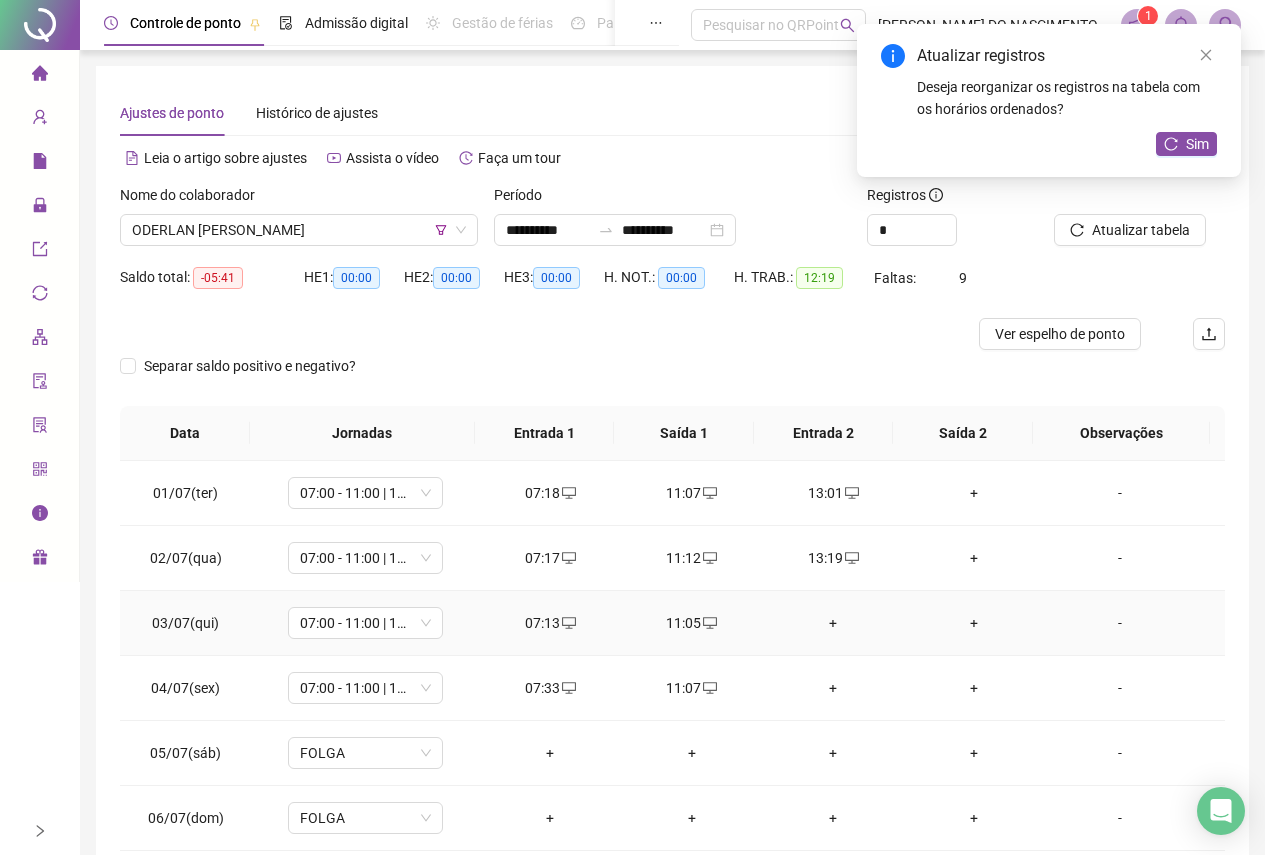 click on "+" at bounding box center [832, 623] 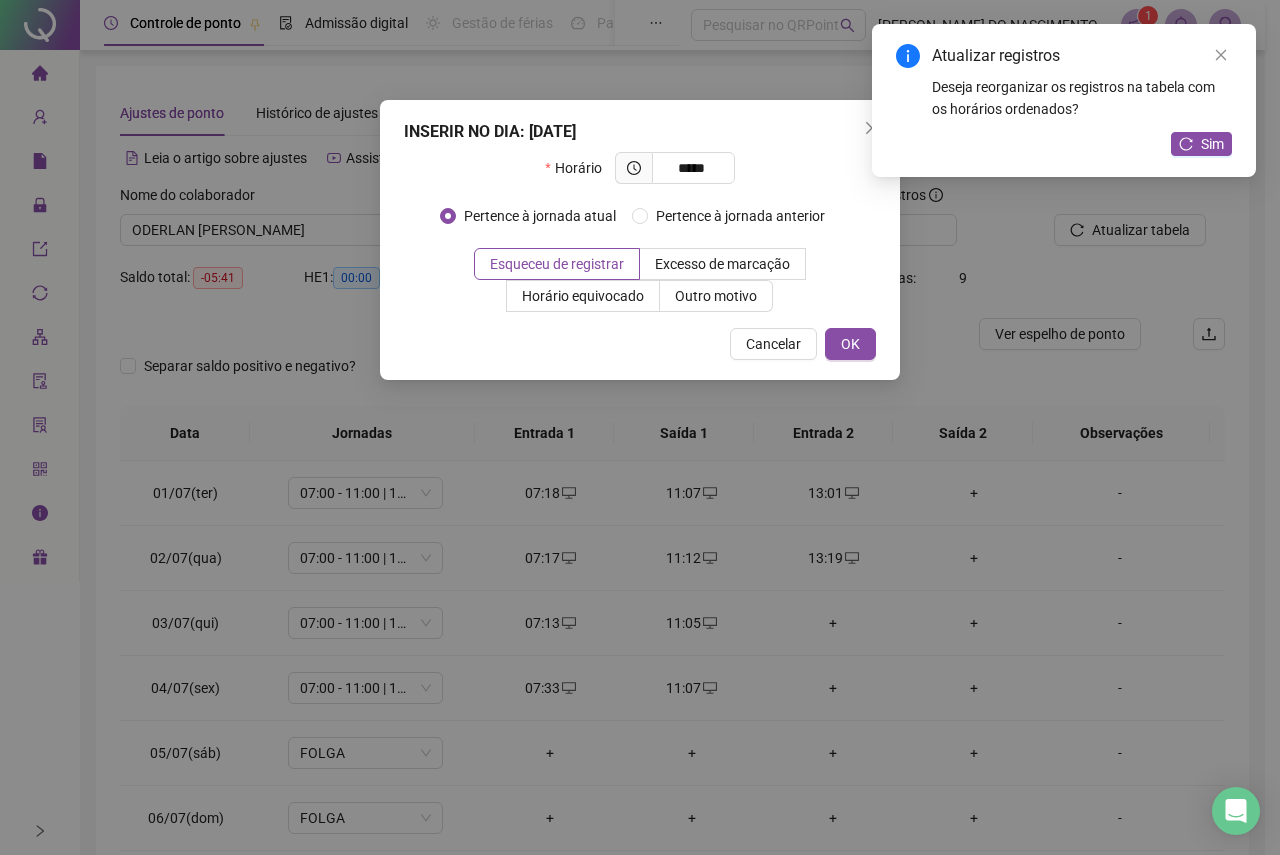 type on "*****" 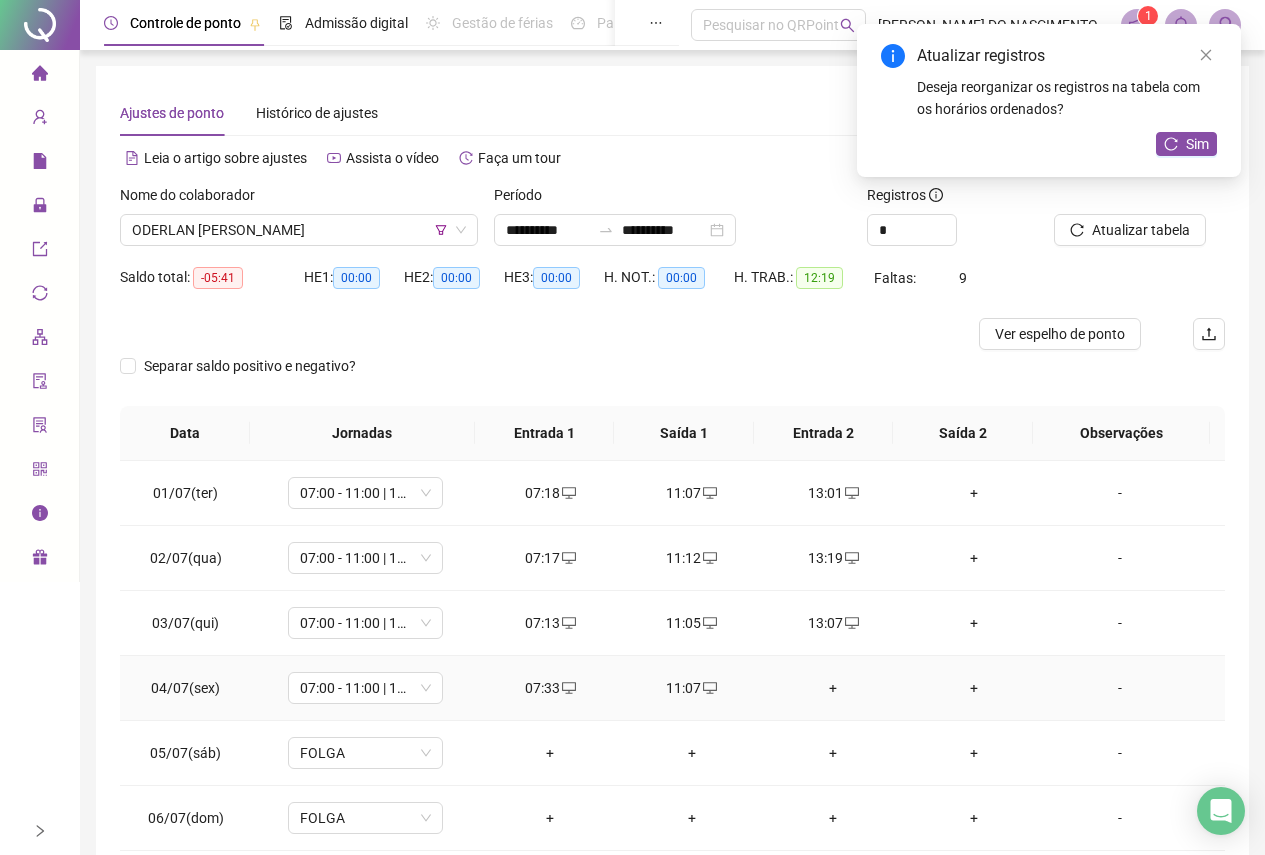 click on "+" at bounding box center [832, 688] 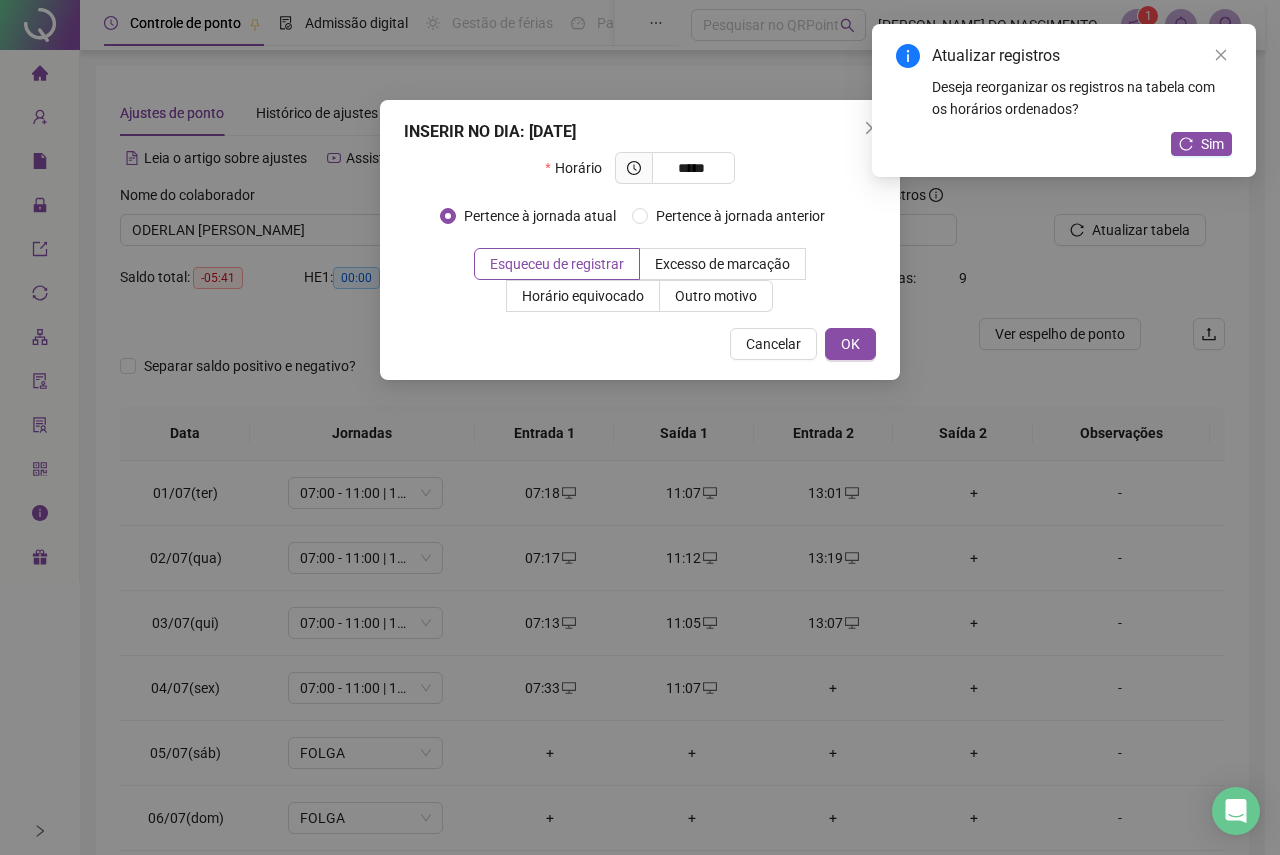 type on "*****" 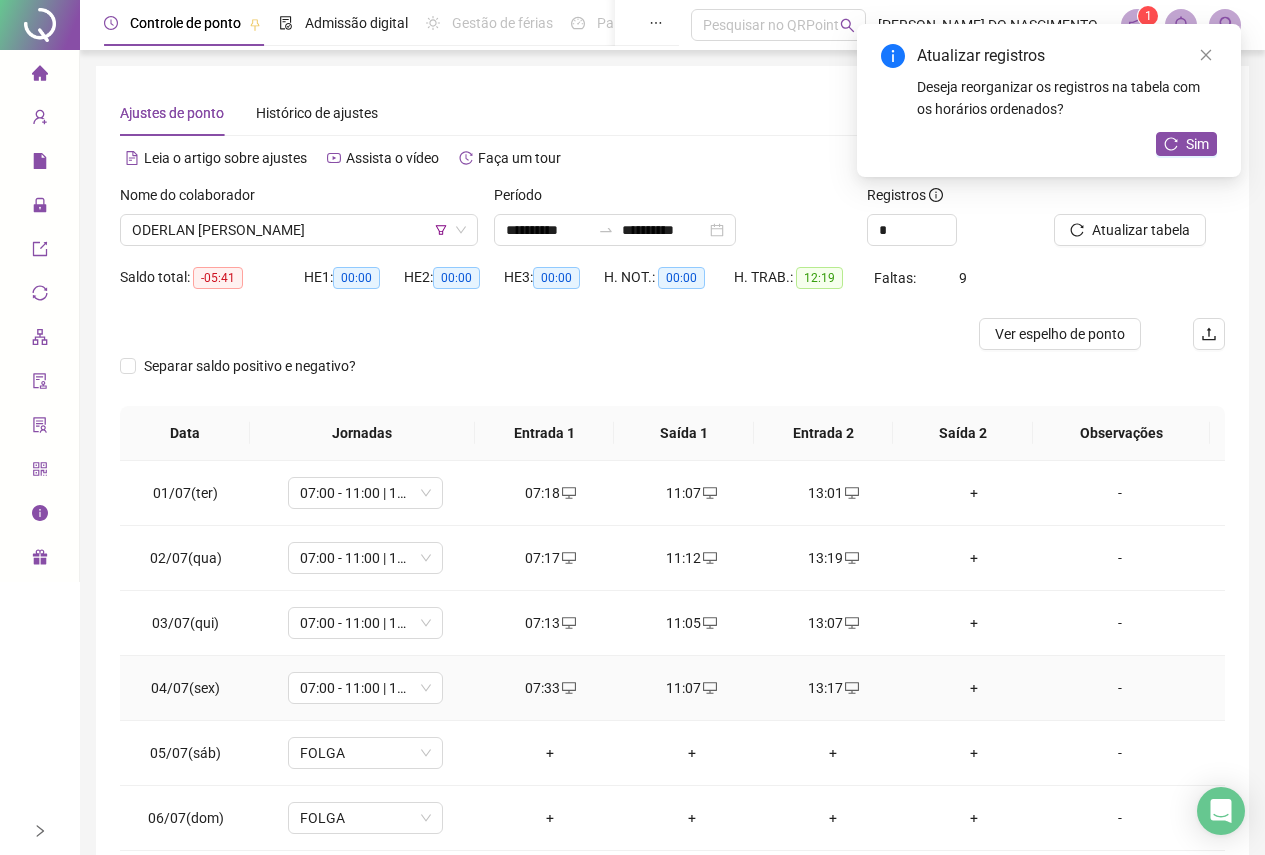 click on "13:17" at bounding box center (832, 688) 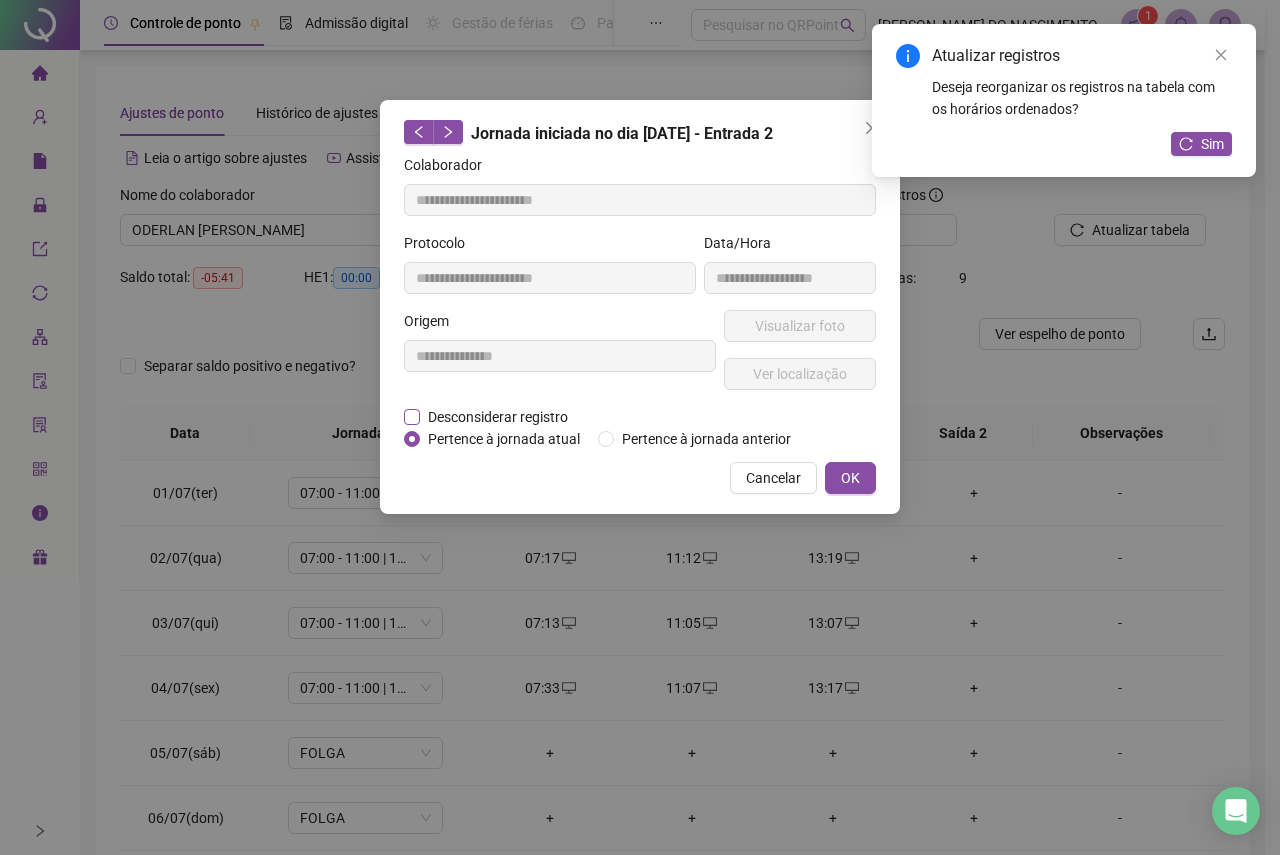 click on "Desconsiderar registro" at bounding box center (498, 417) 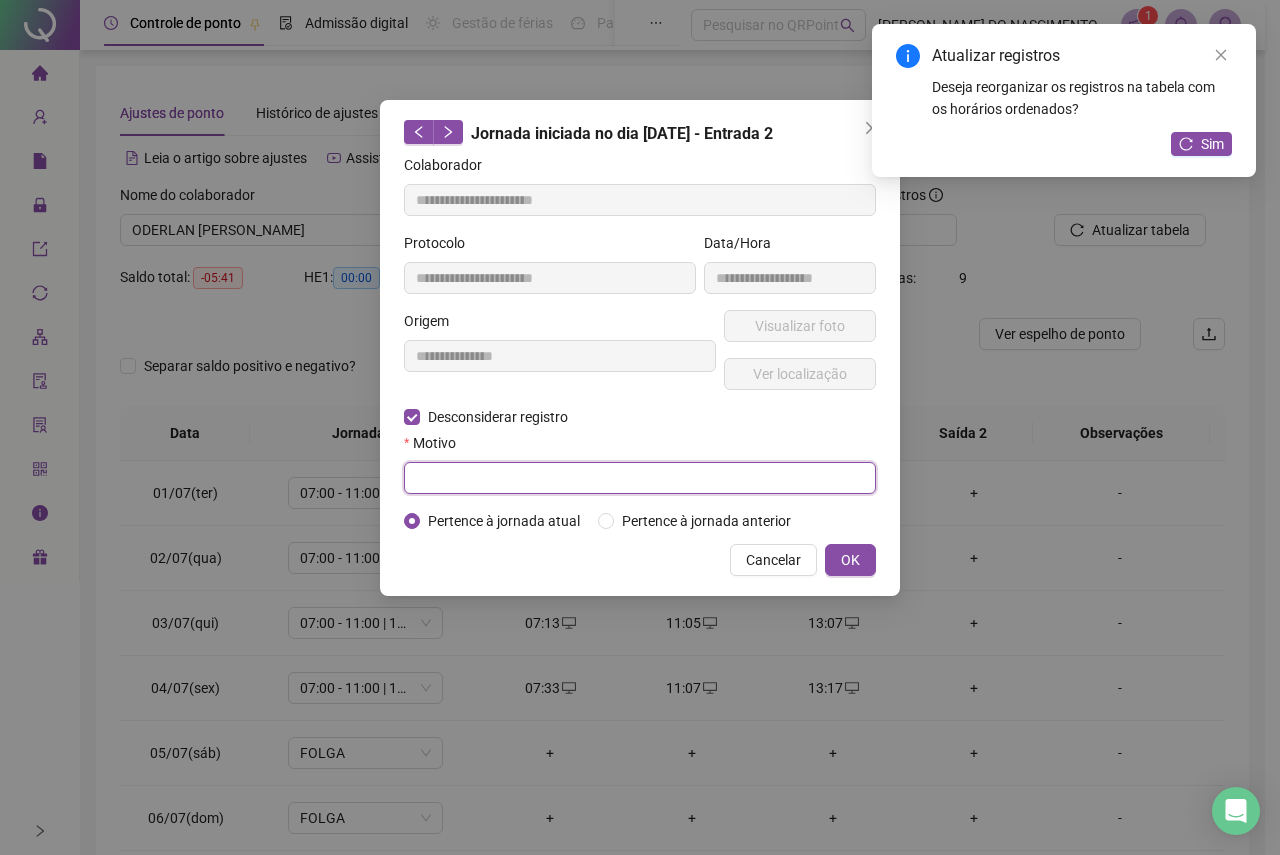 click at bounding box center [640, 478] 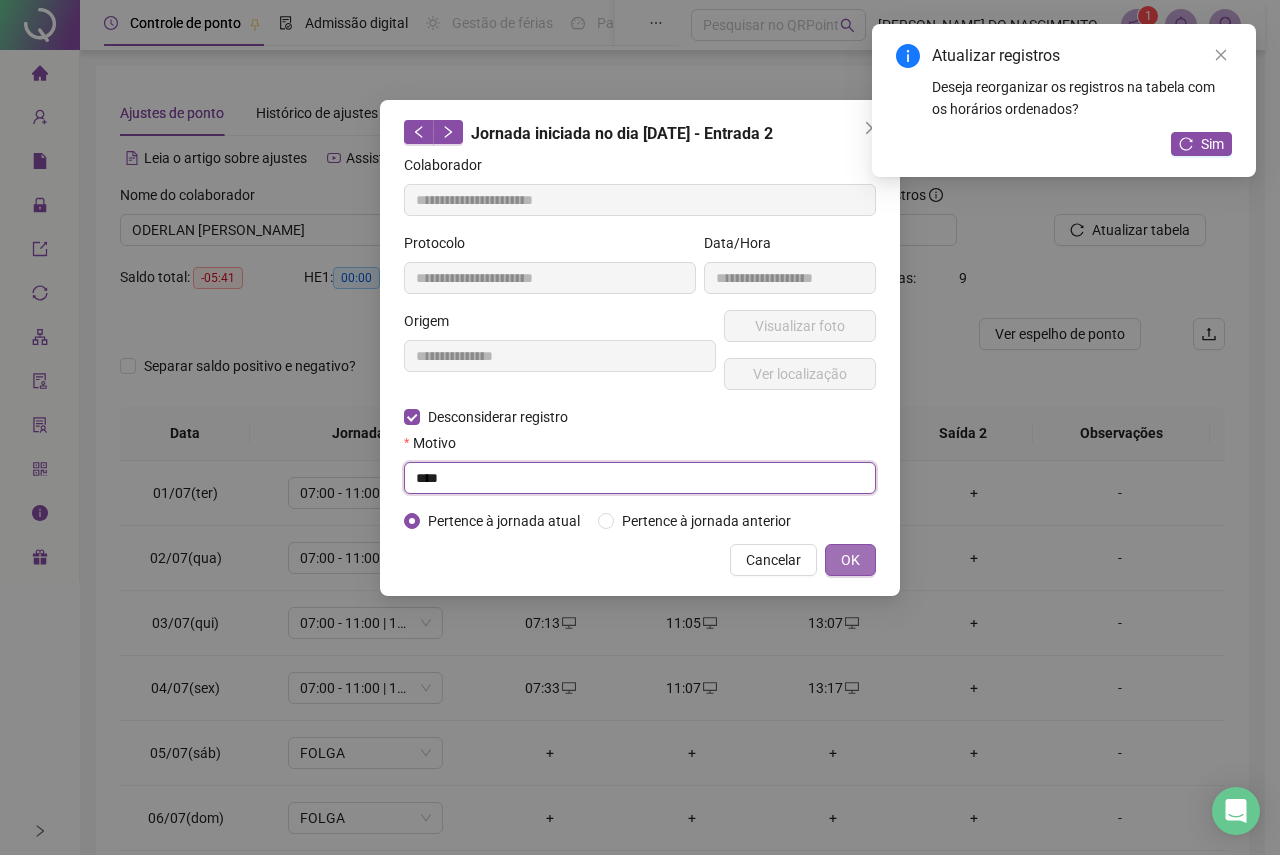 type on "****" 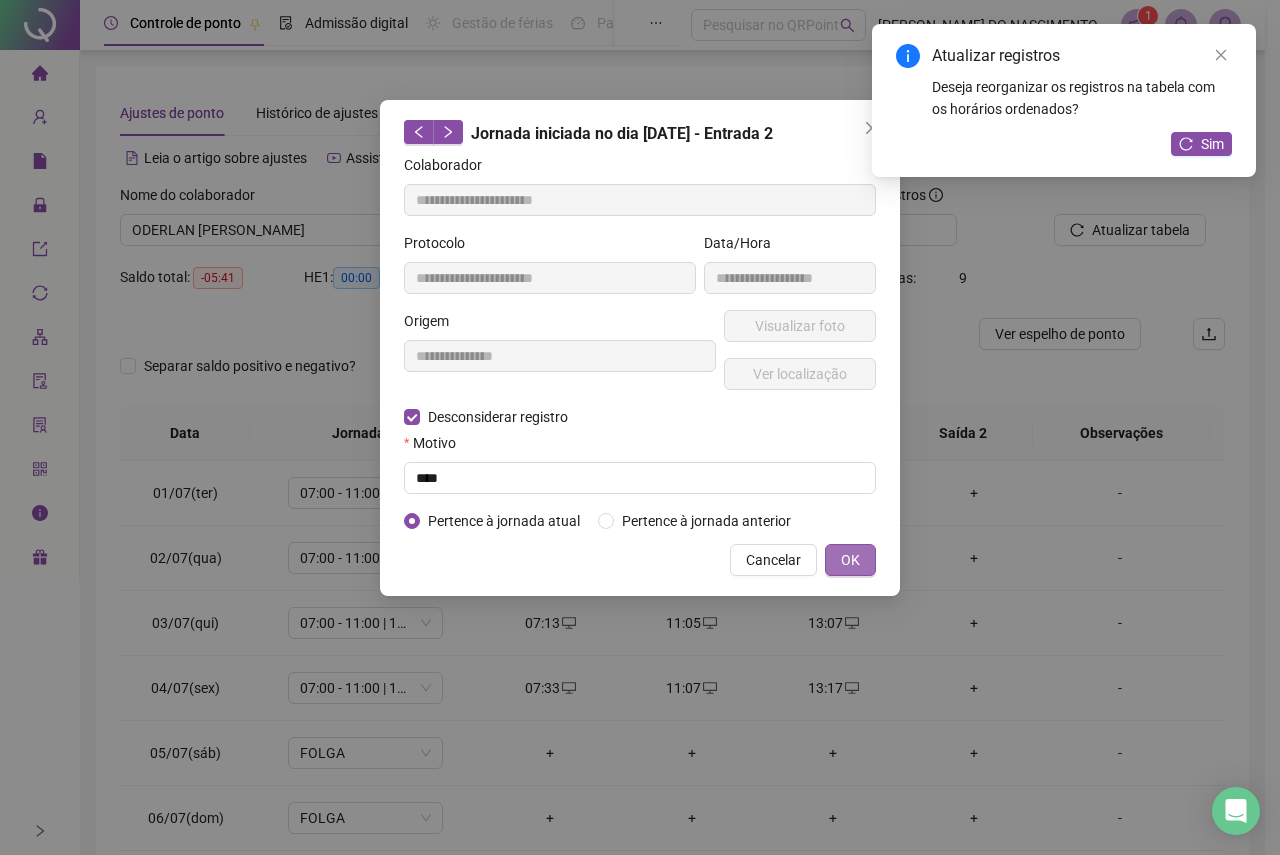 click on "OK" at bounding box center (850, 560) 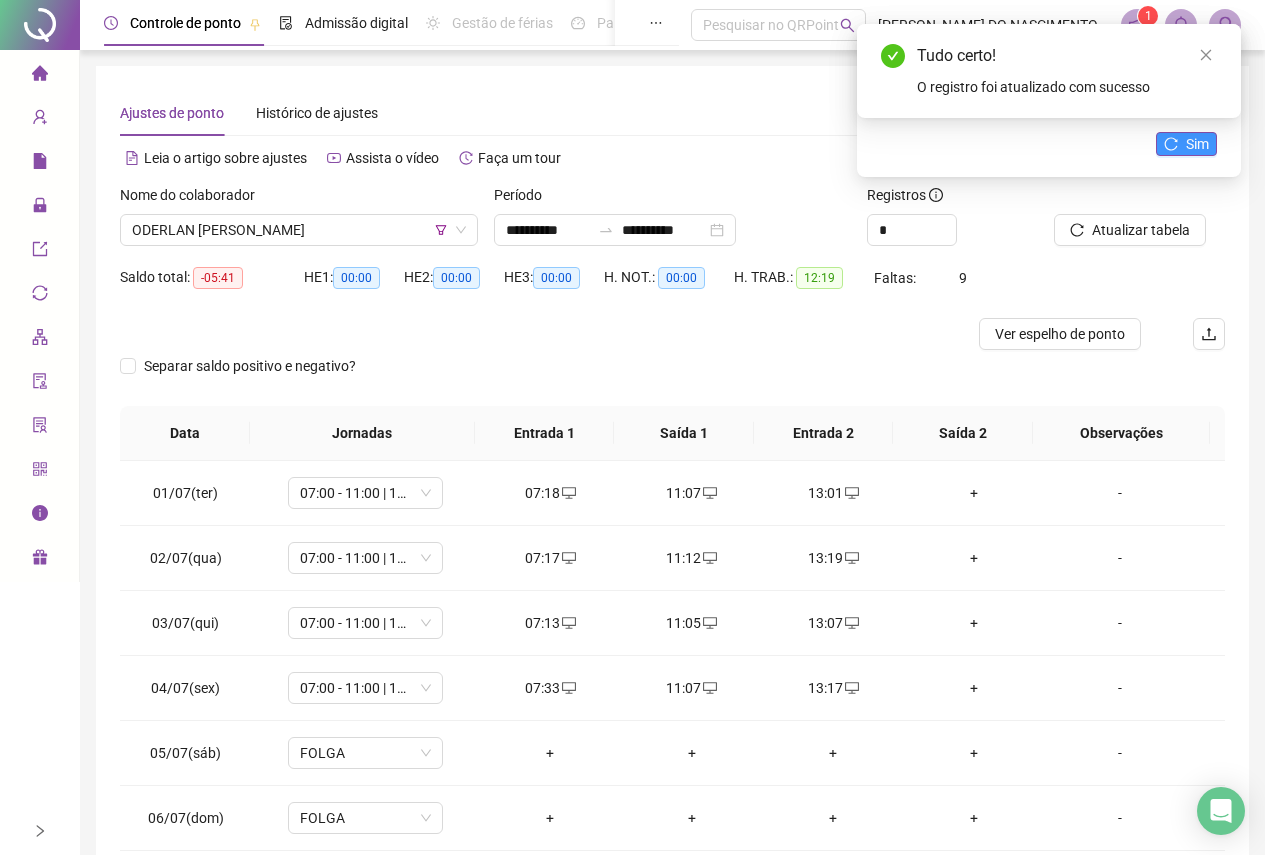 click on "Sim" at bounding box center (1197, 144) 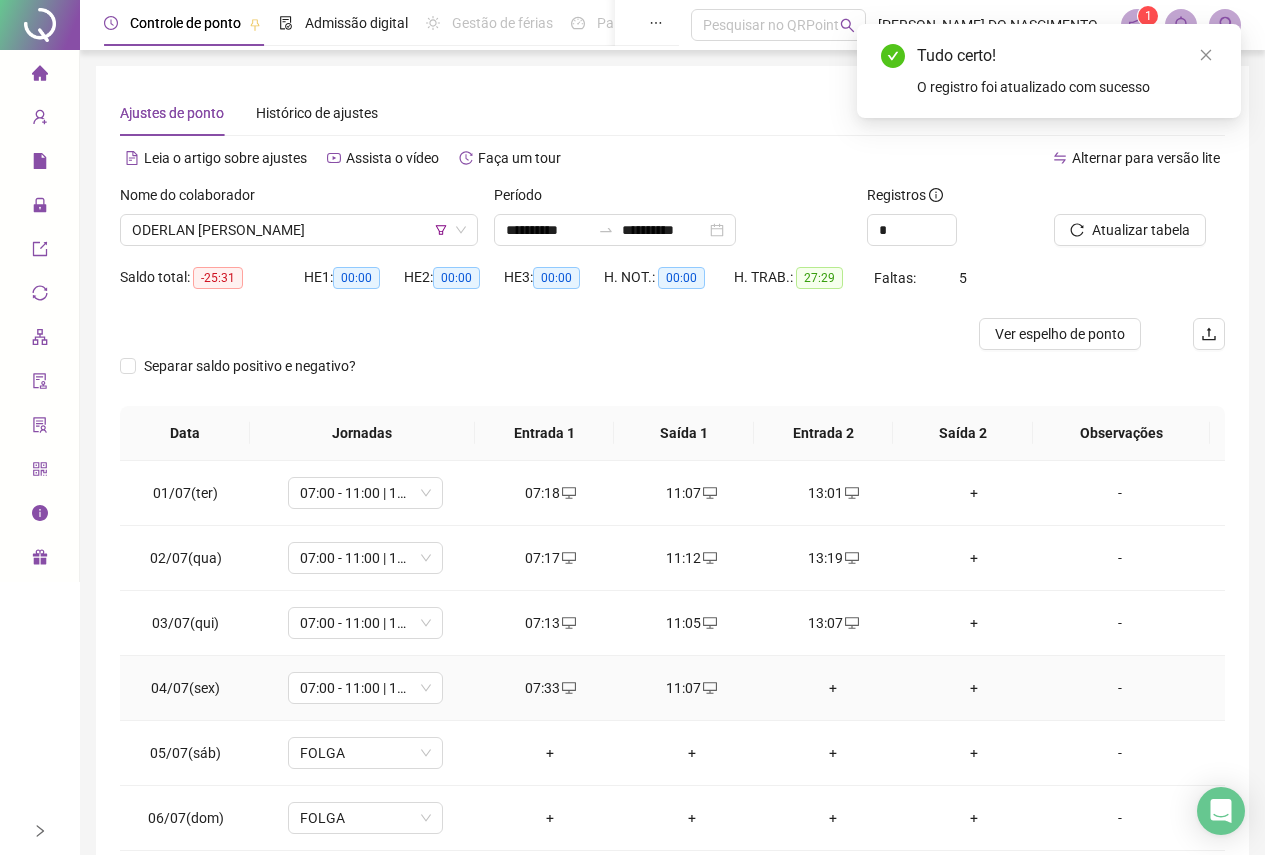 click on "+" at bounding box center [832, 688] 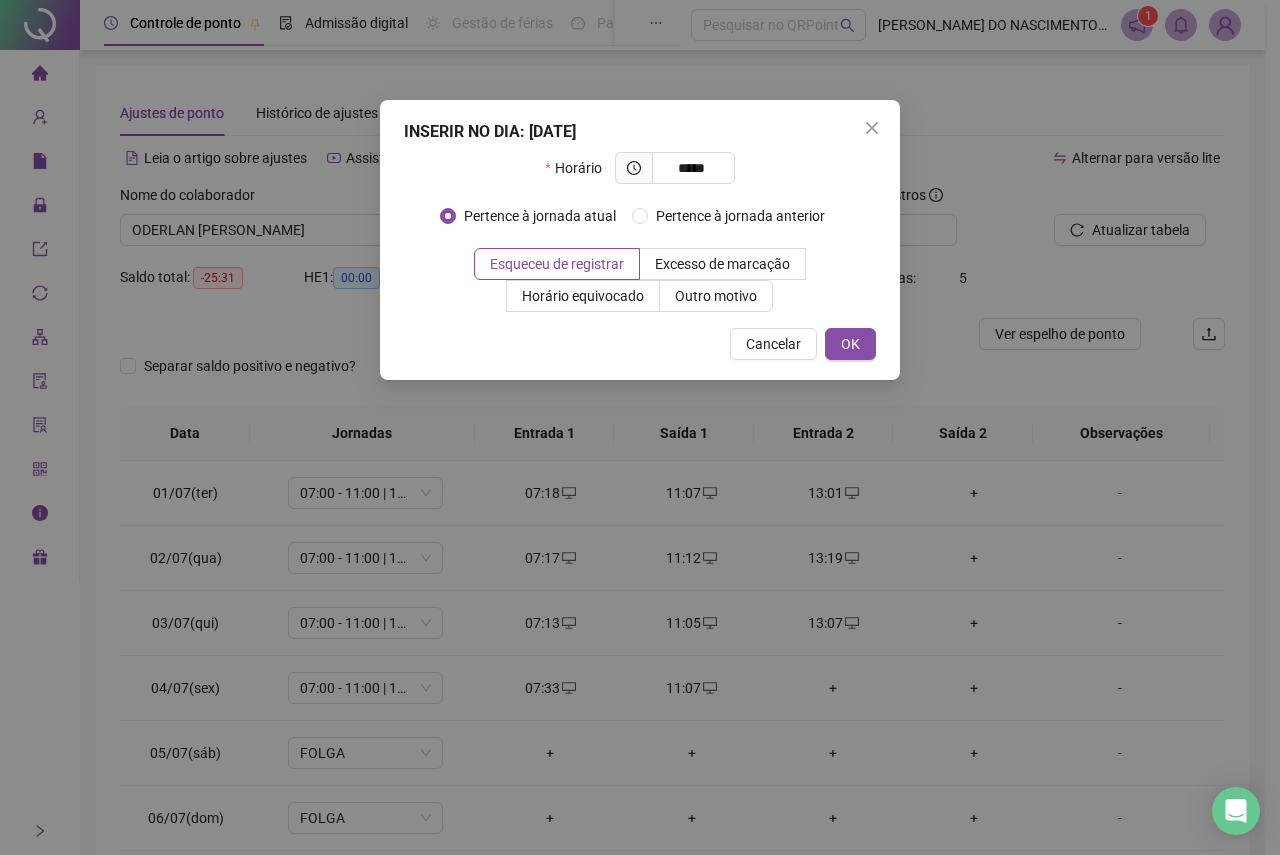 type on "*****" 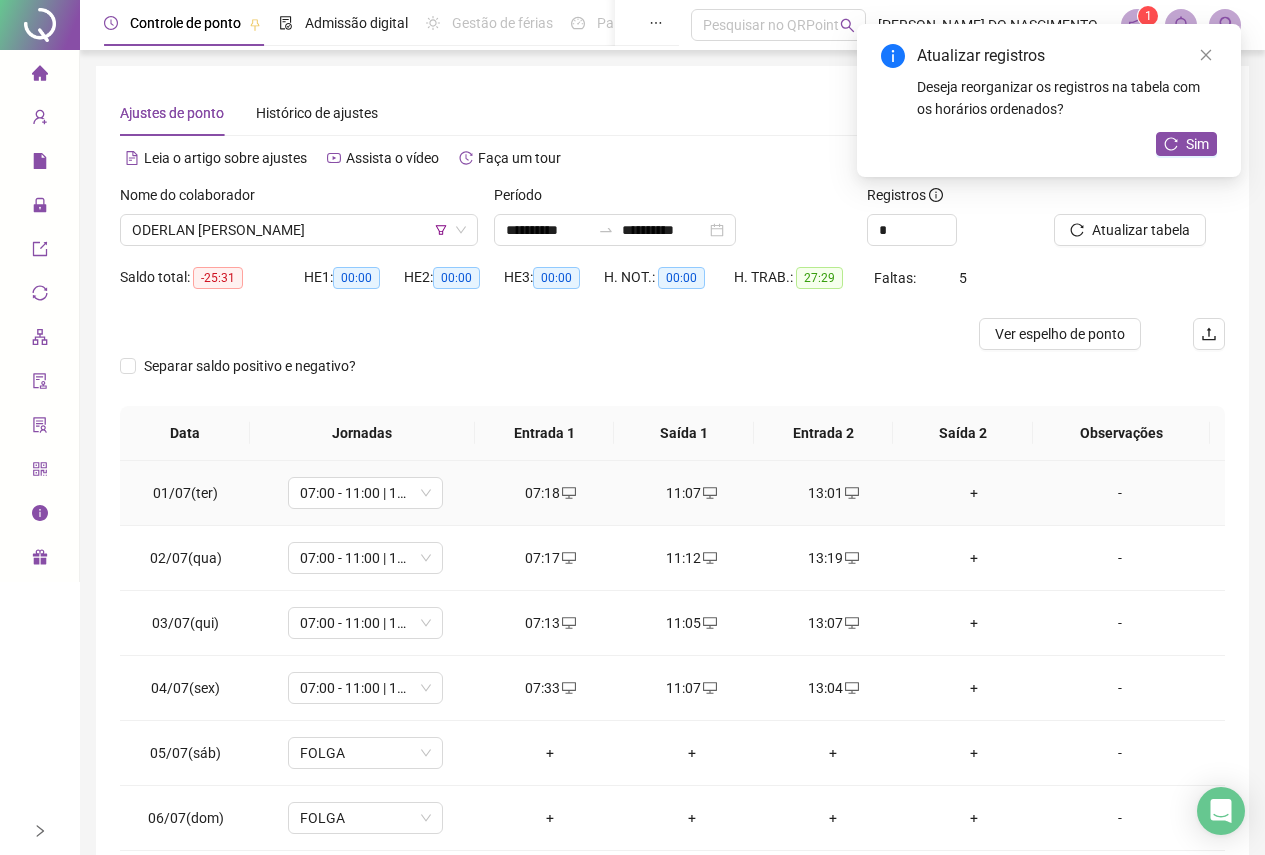 click on "+" at bounding box center (974, 493) 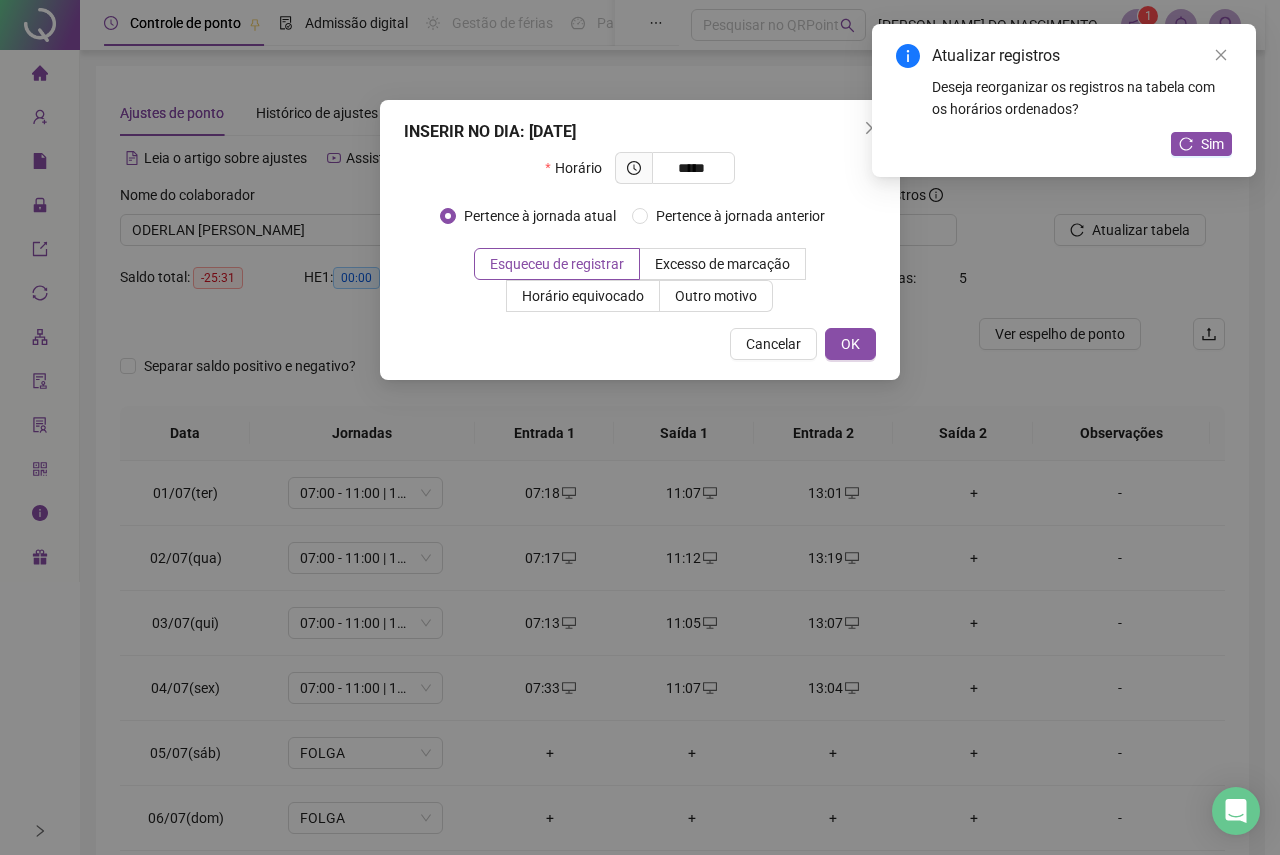 type on "*****" 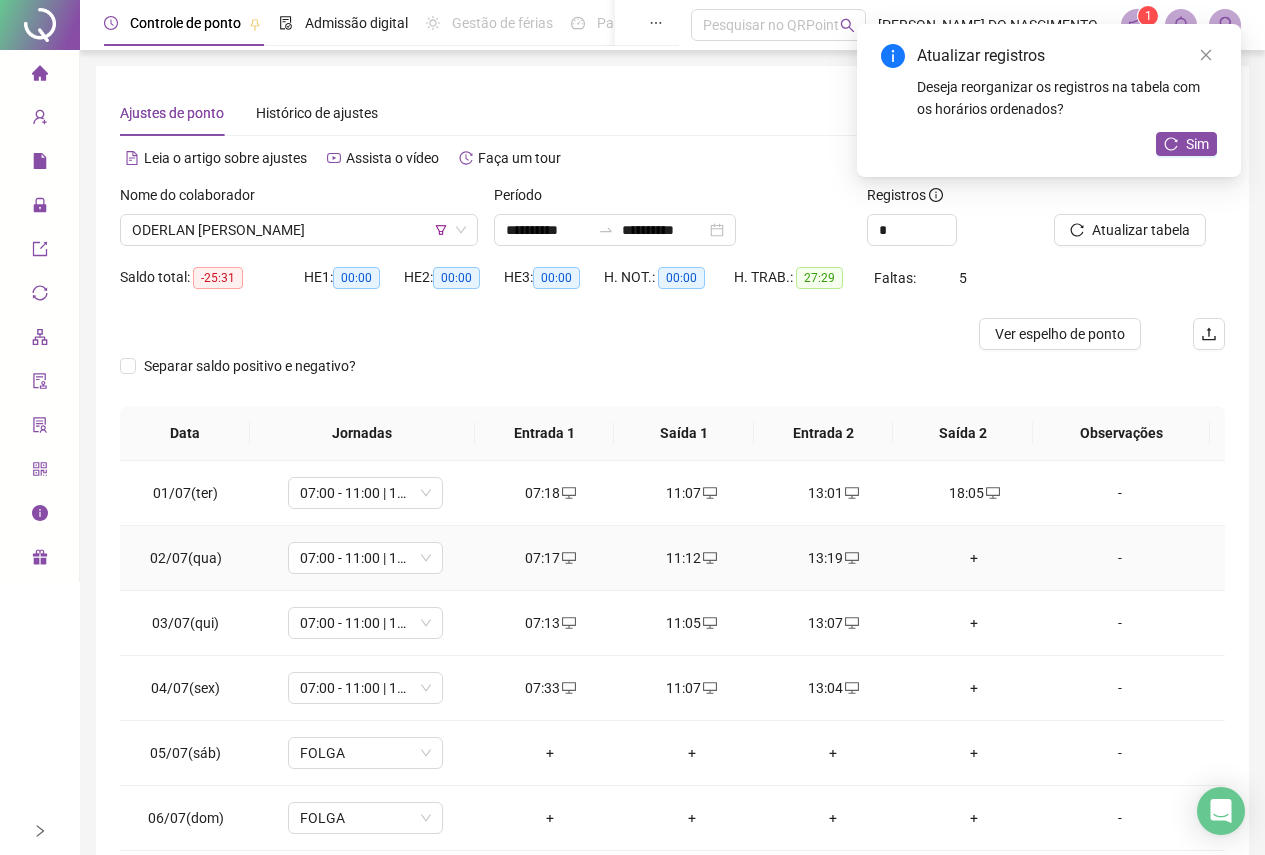 click on "+" at bounding box center [974, 558] 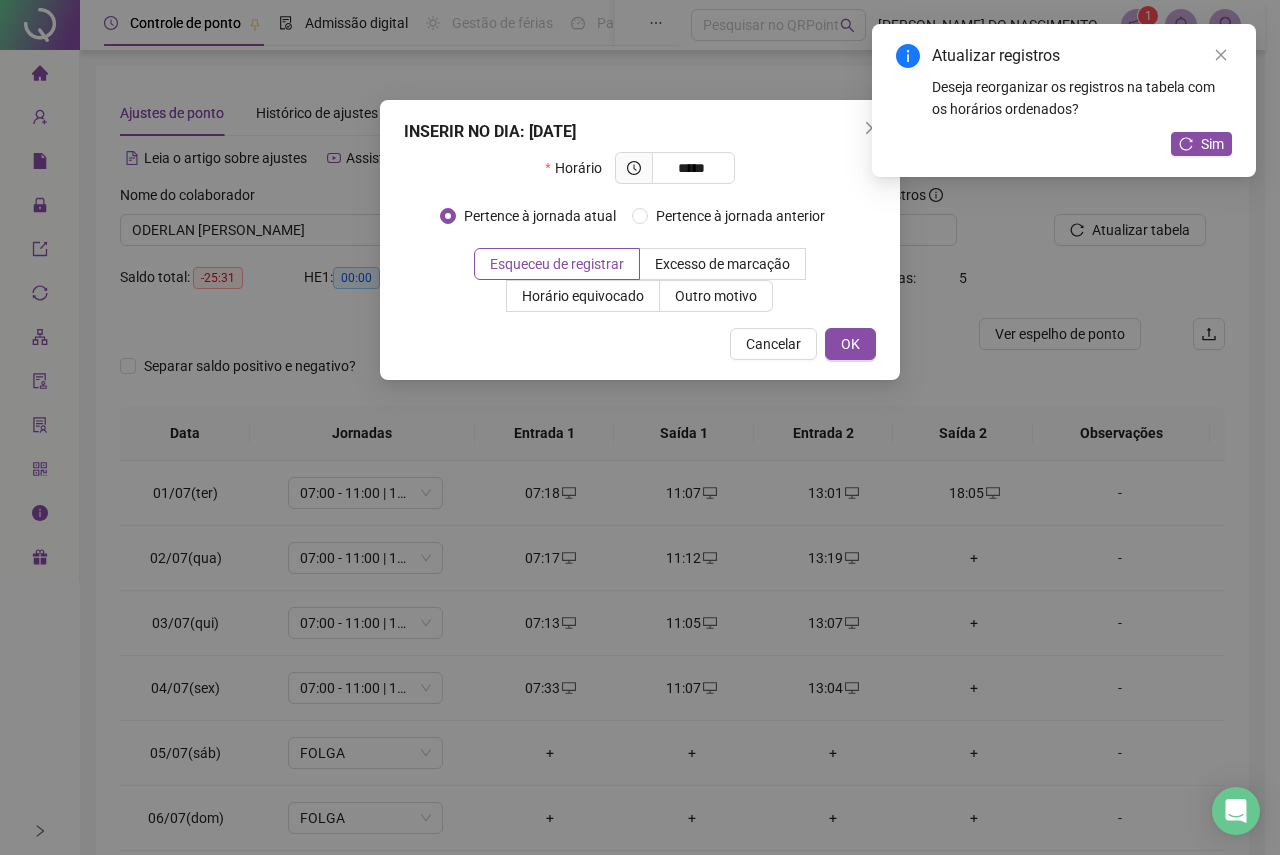 type on "*****" 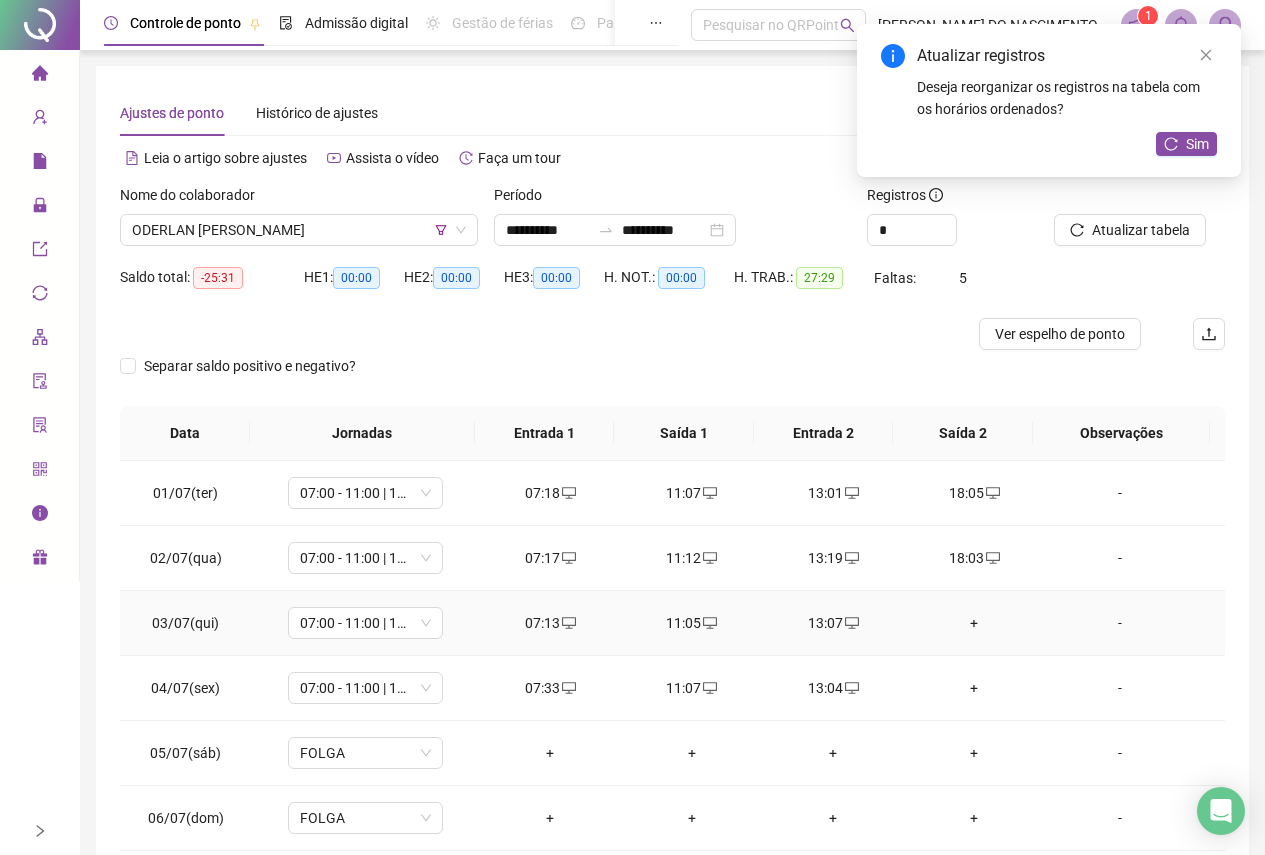 click on "+" at bounding box center [974, 623] 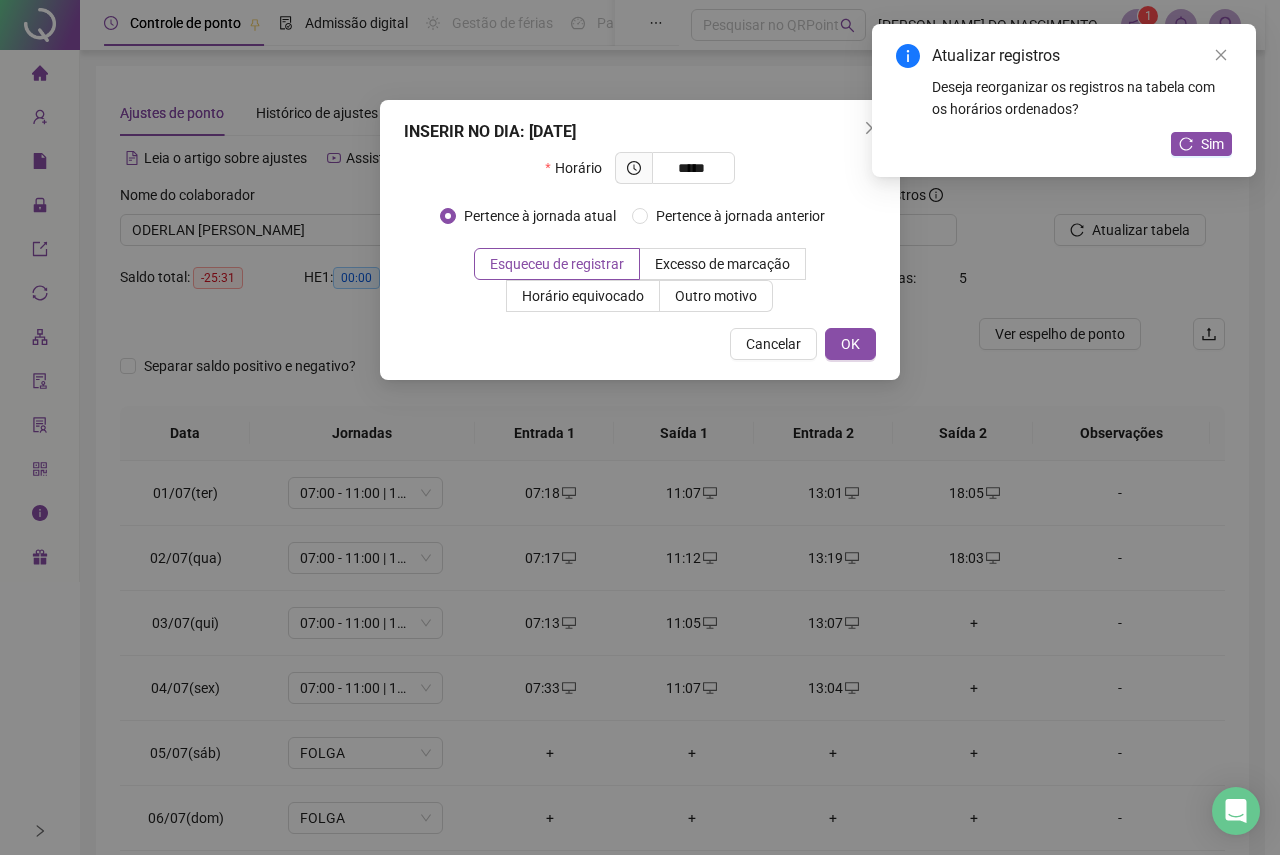 type on "*****" 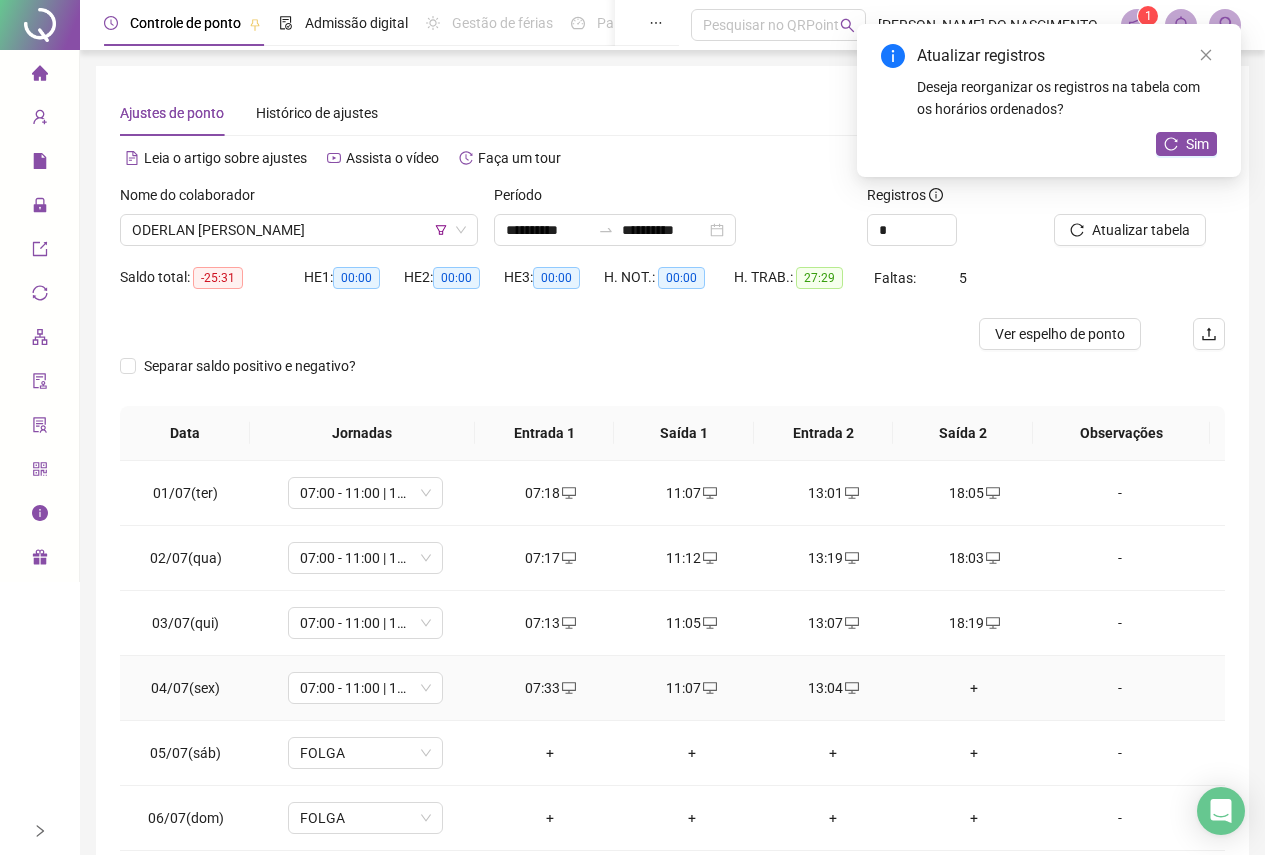 click on "+" at bounding box center [974, 688] 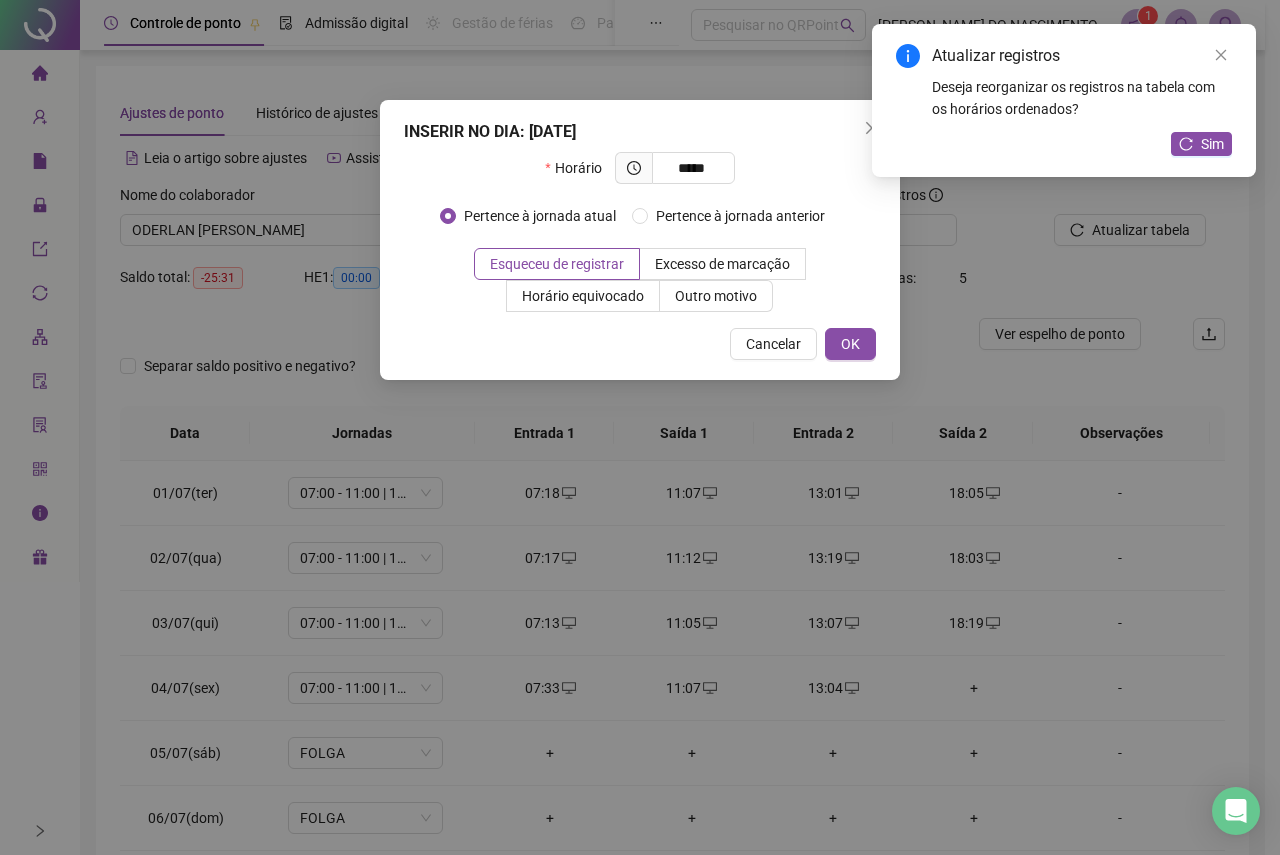 type on "*****" 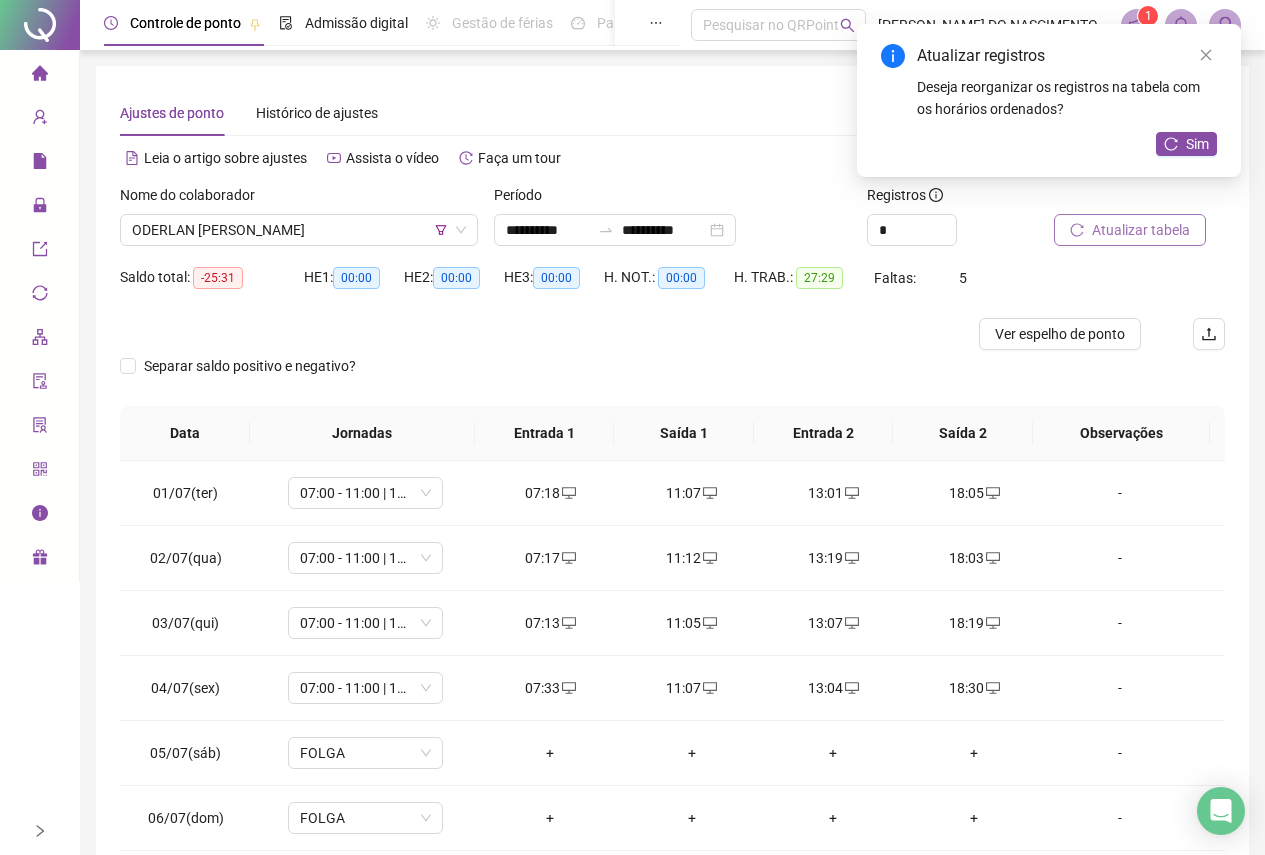 click on "Atualizar tabela" at bounding box center [1141, 230] 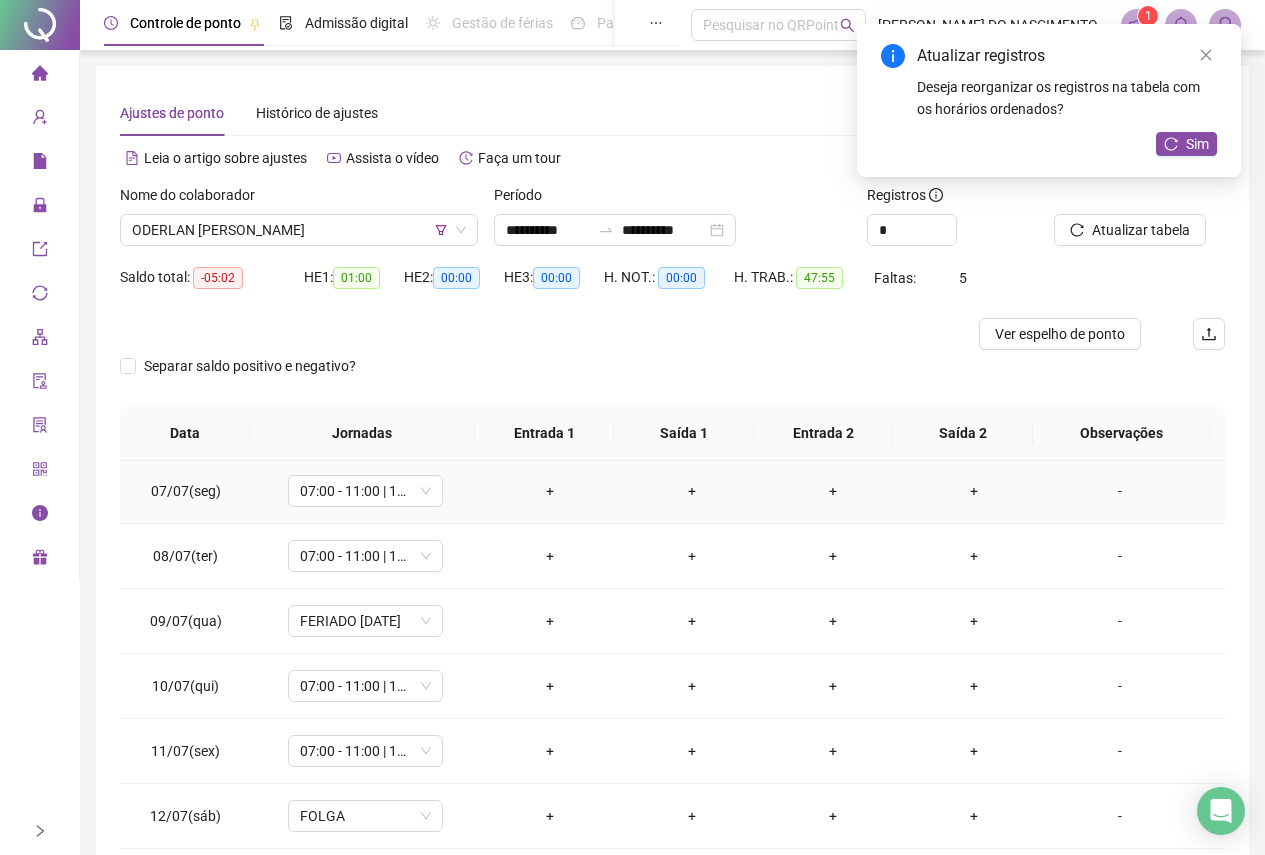 scroll, scrollTop: 400, scrollLeft: 0, axis: vertical 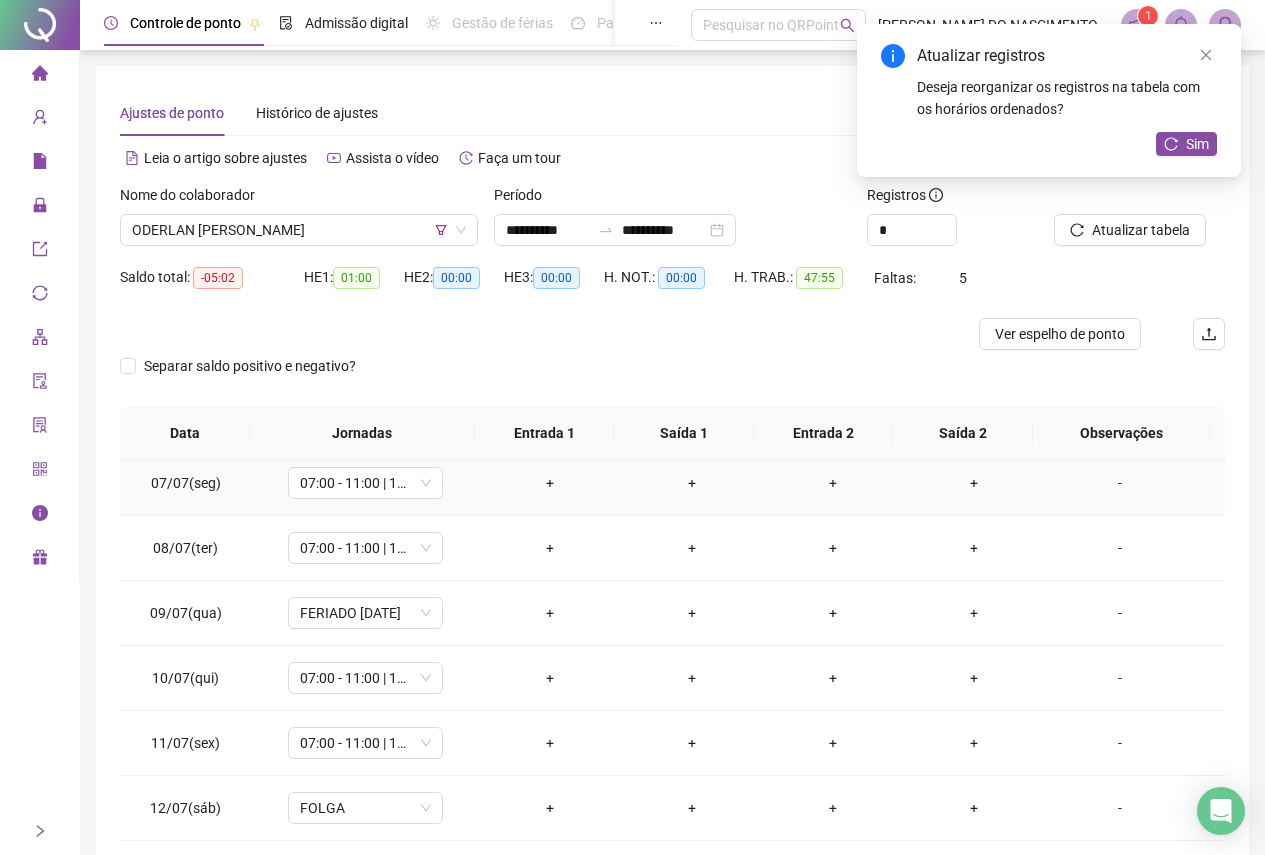 click on "+" at bounding box center [550, 483] 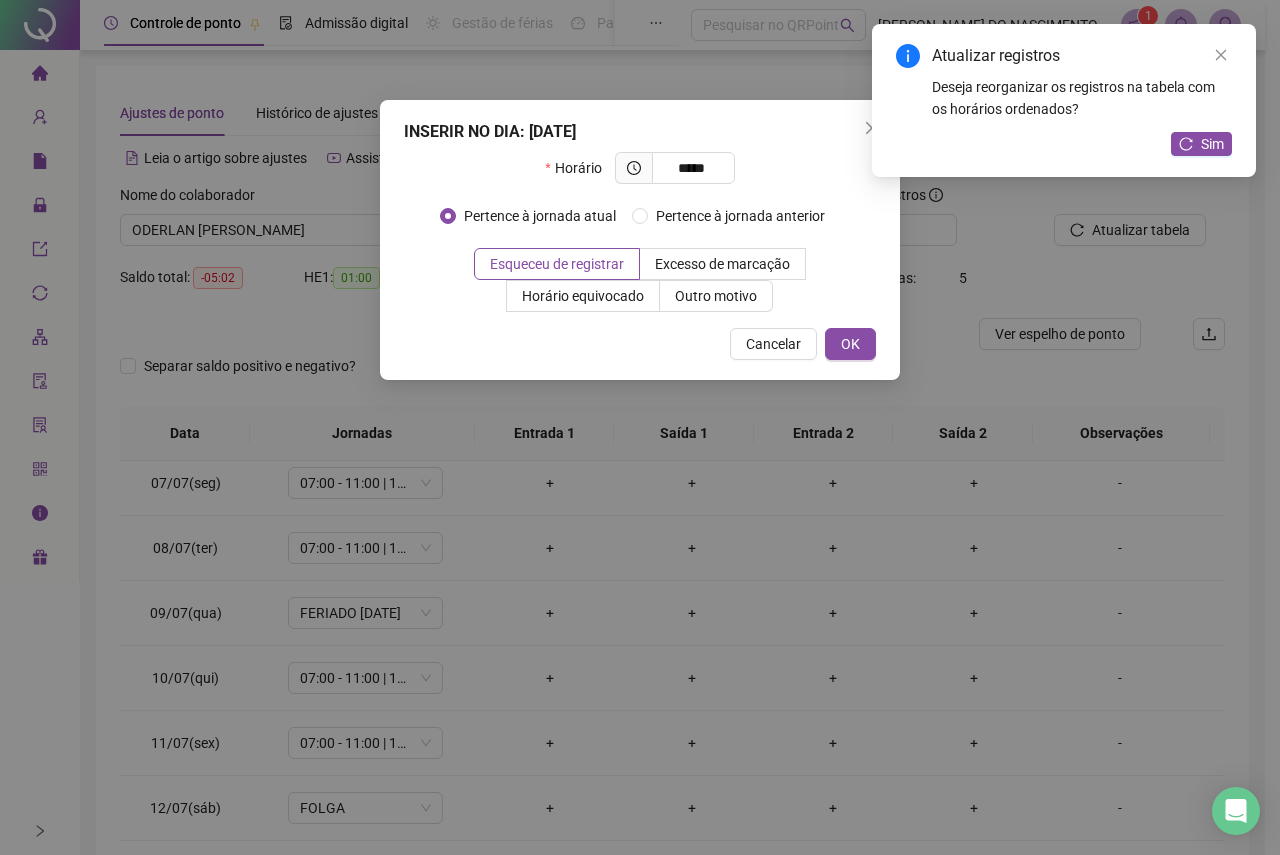 type on "*****" 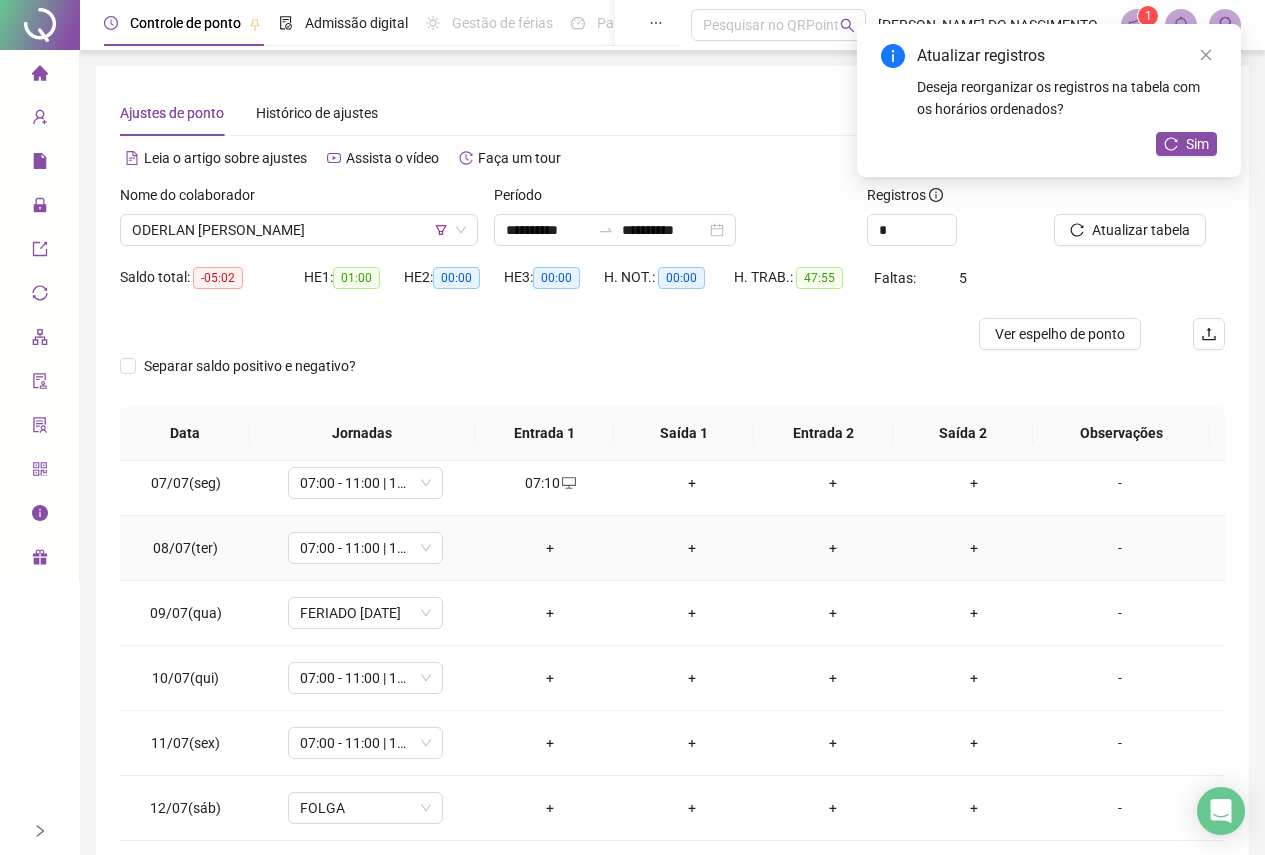 click on "+" at bounding box center (550, 548) 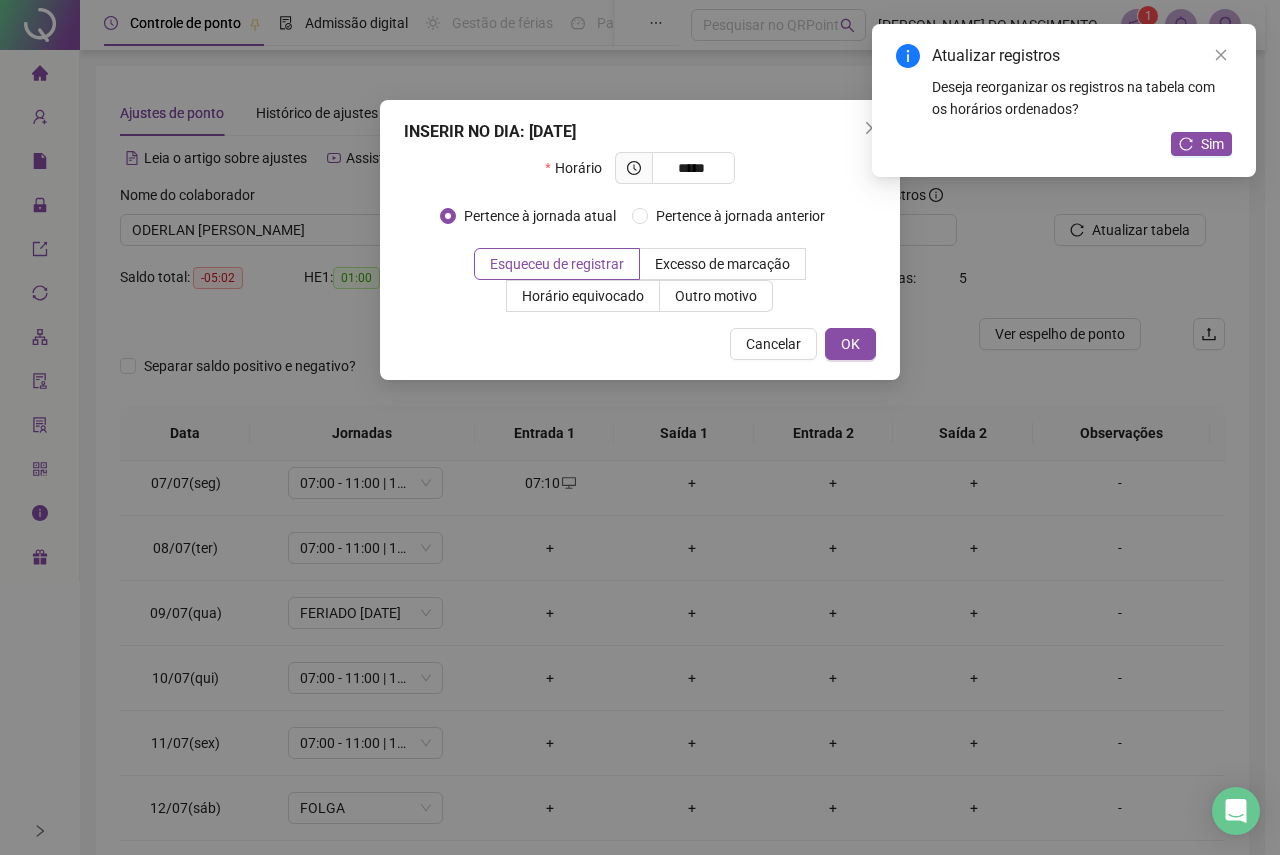 type on "*****" 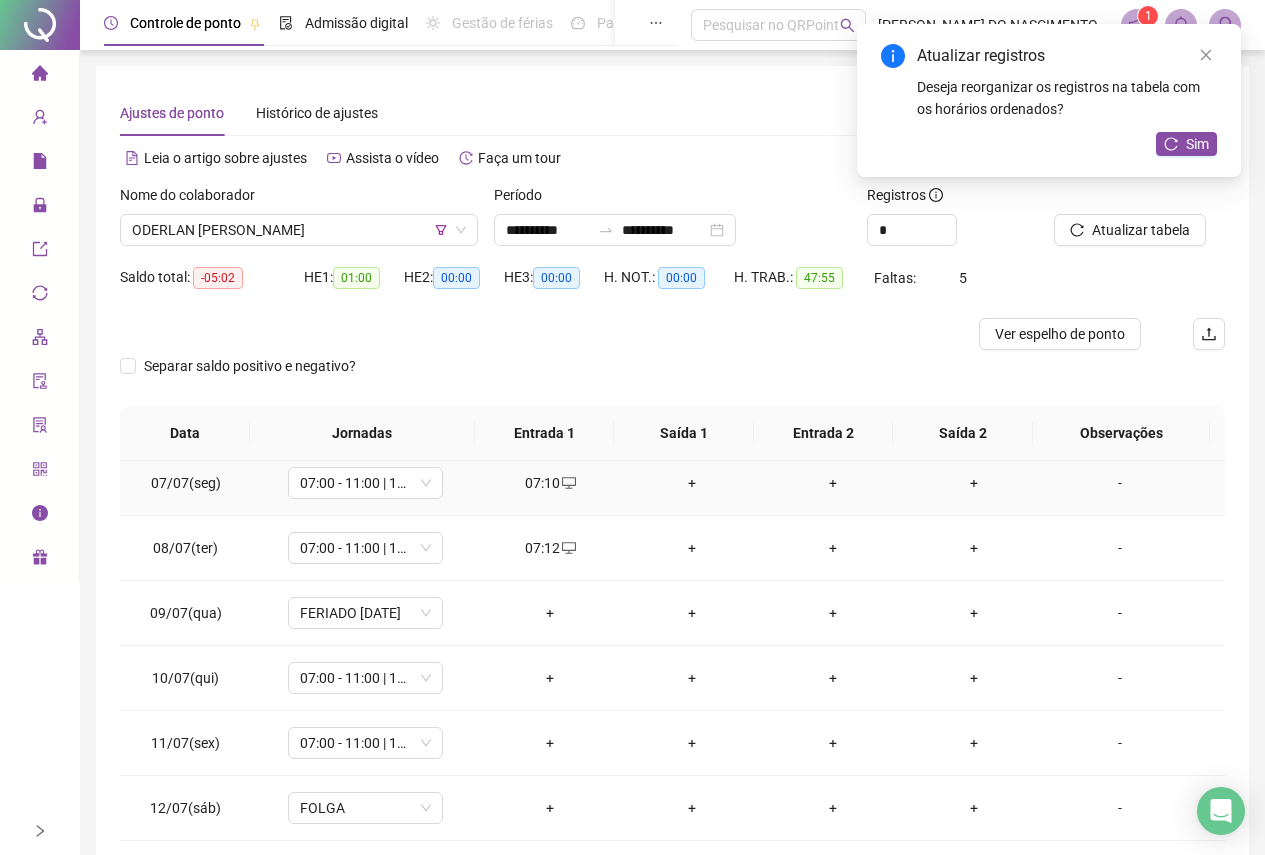 click on "+" at bounding box center (691, 483) 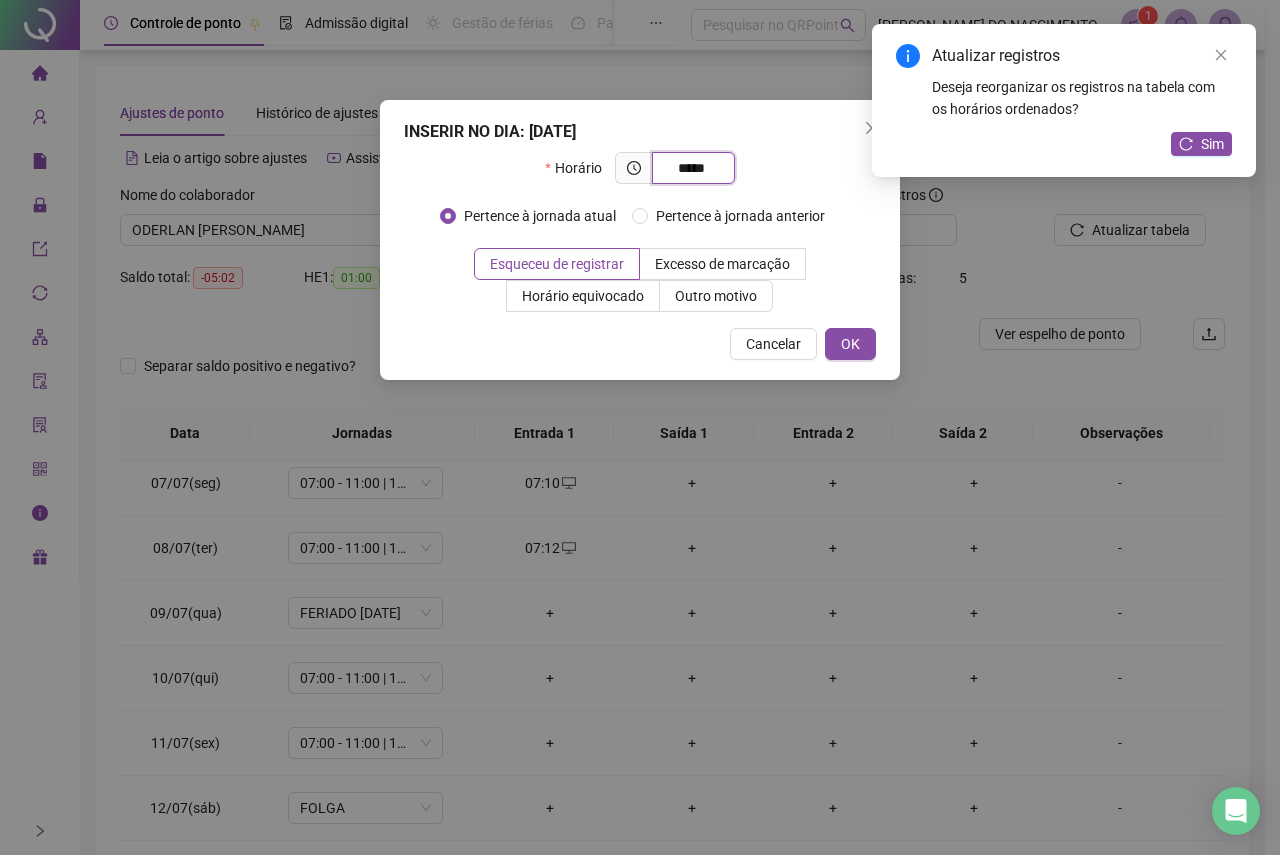 type on "*****" 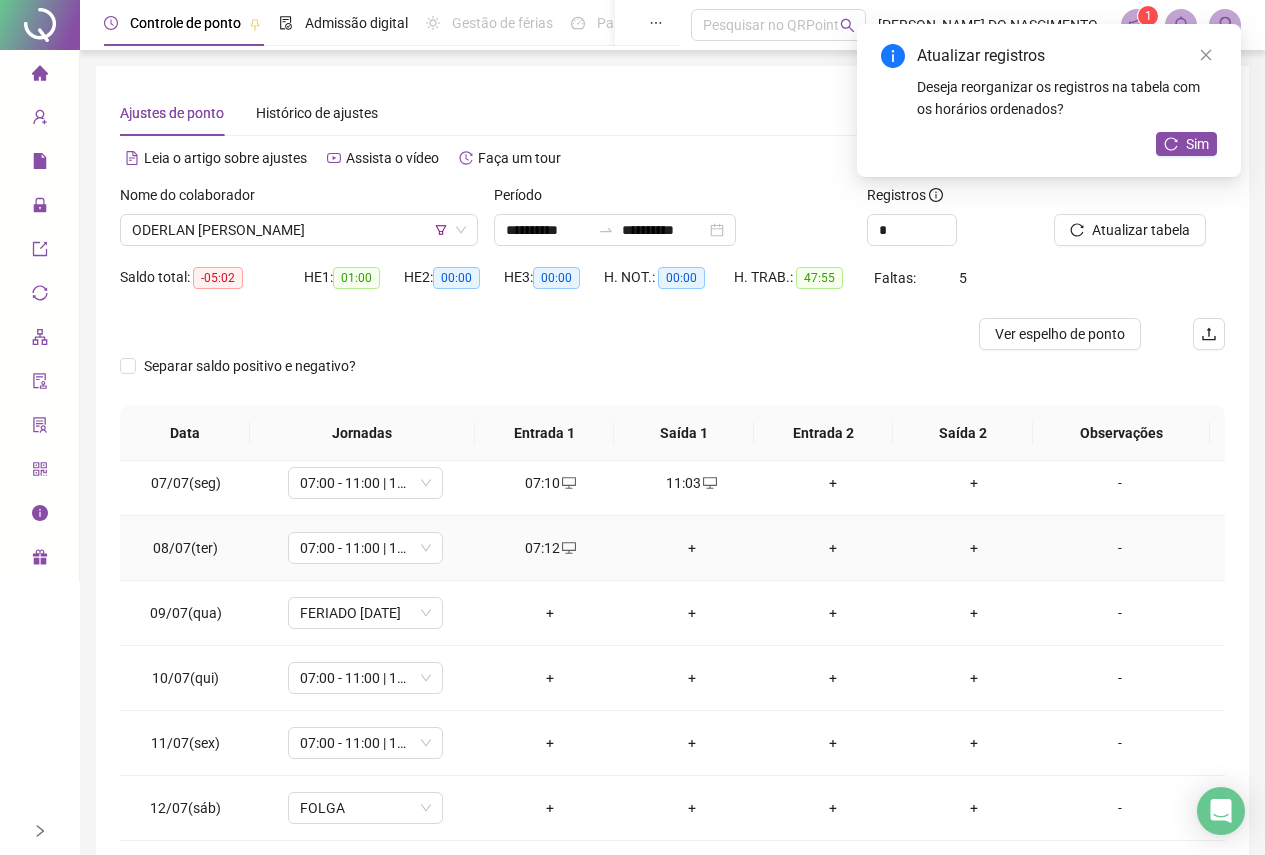 click on "+" at bounding box center [691, 548] 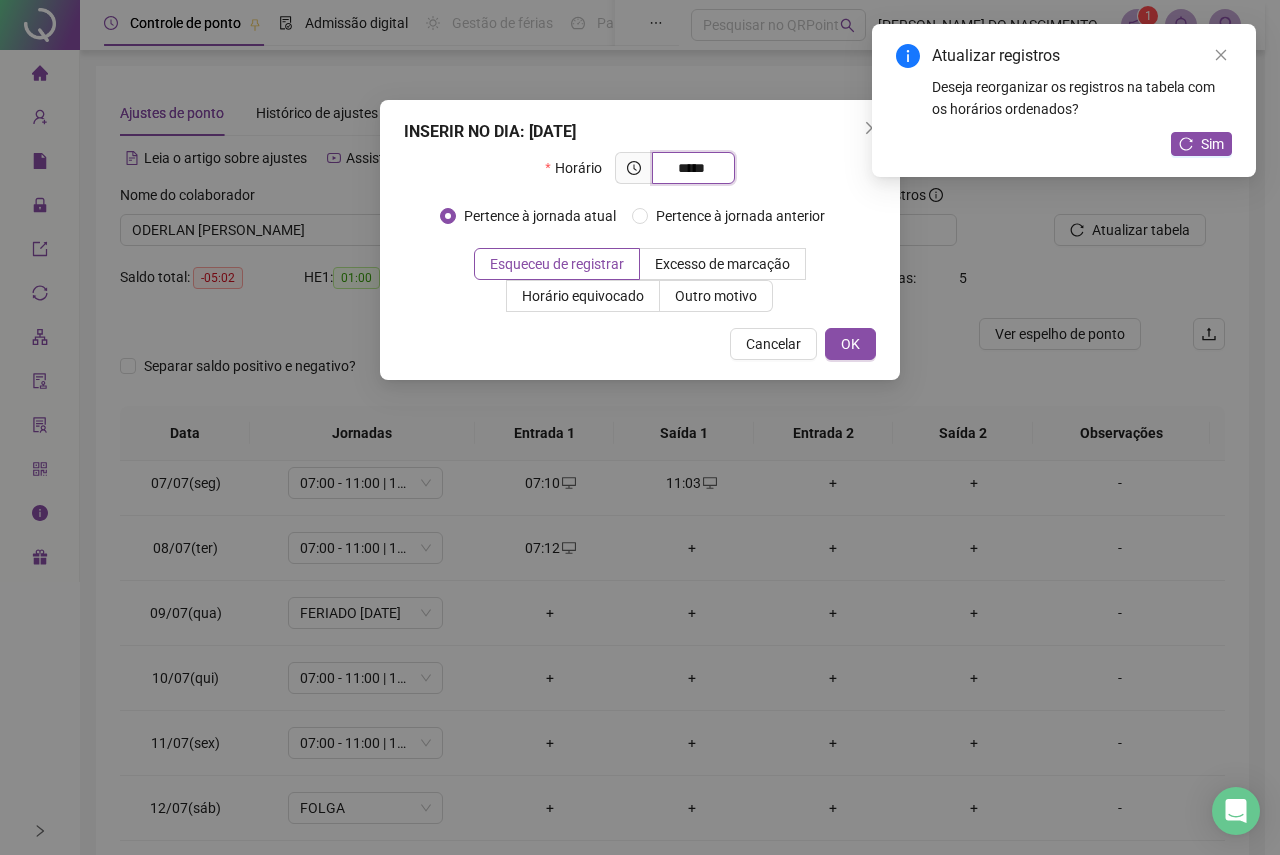 type on "*****" 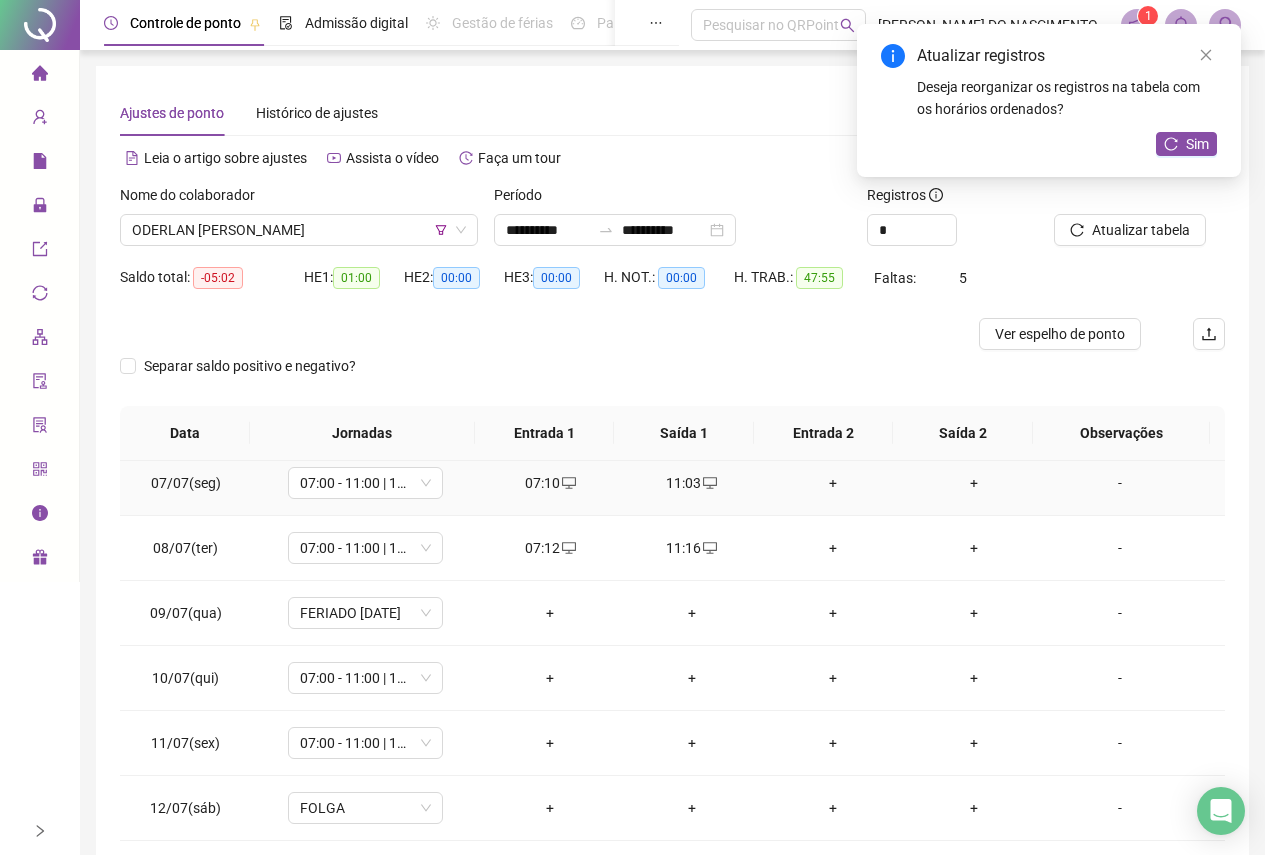 click on "+" at bounding box center (832, 483) 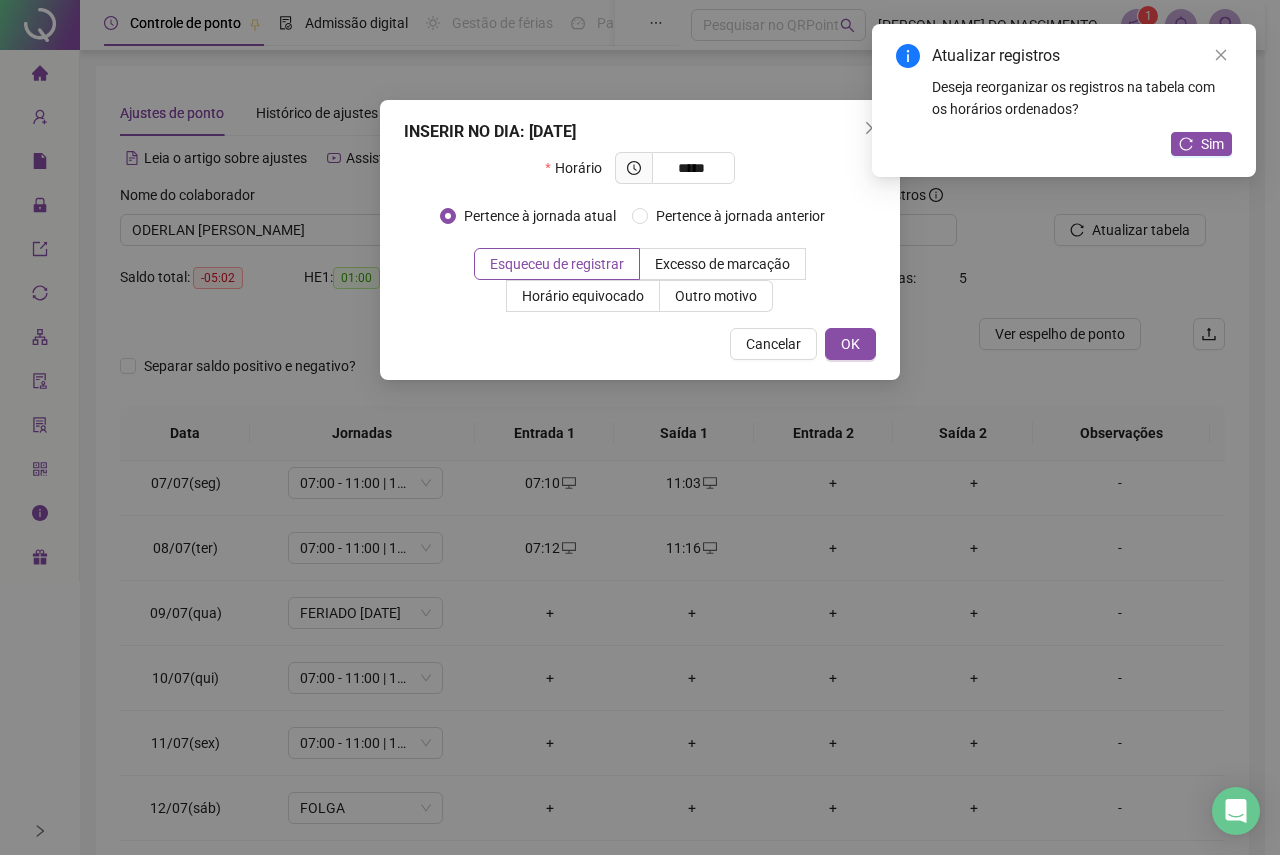 type on "*****" 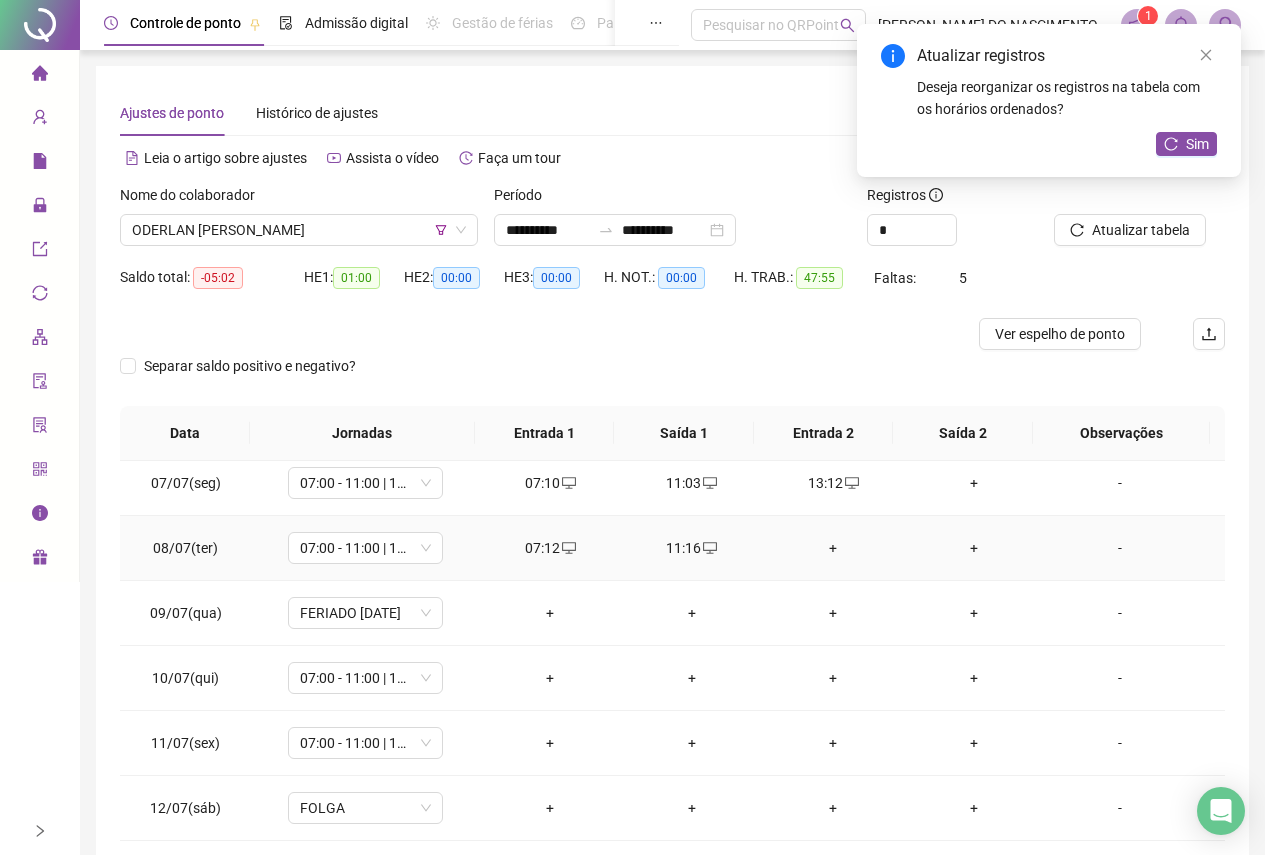 click on "+" at bounding box center (832, 548) 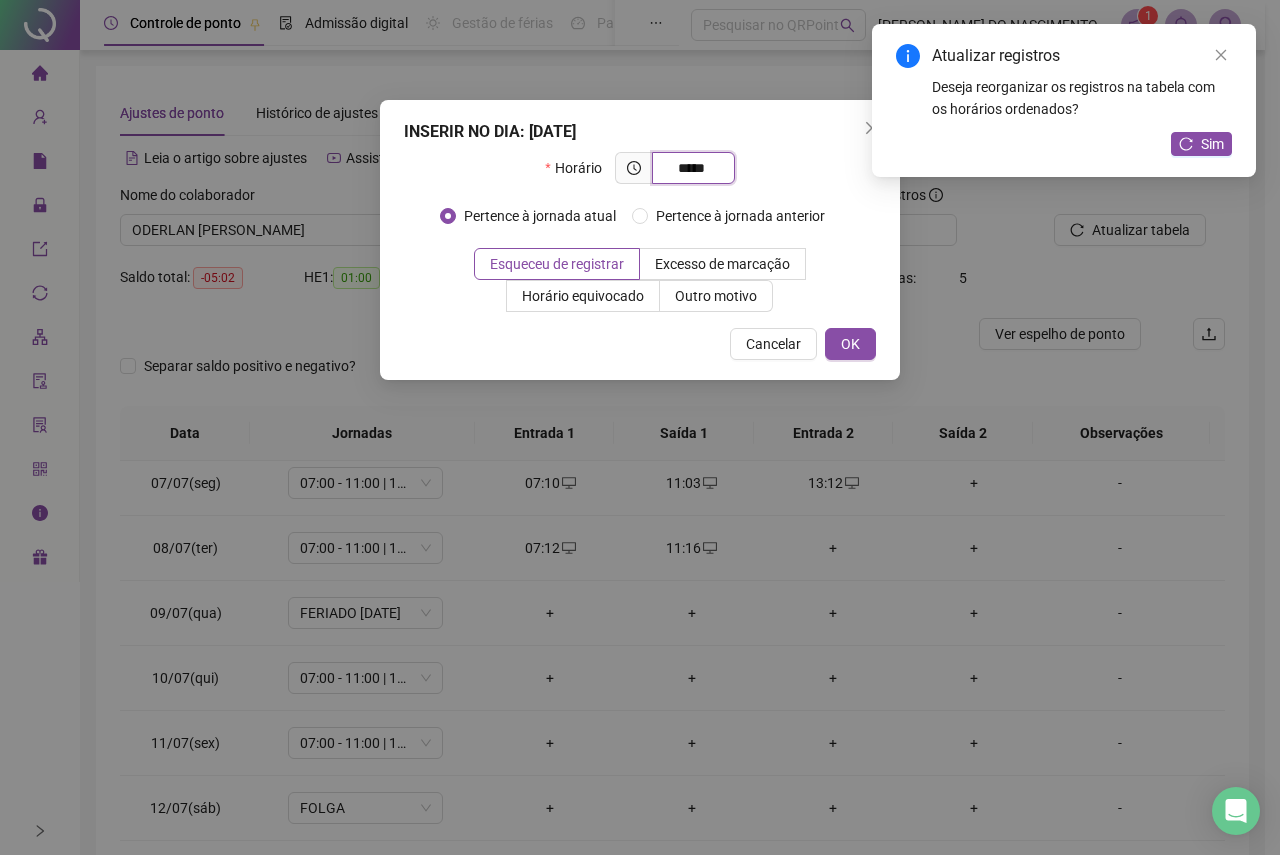 type on "*****" 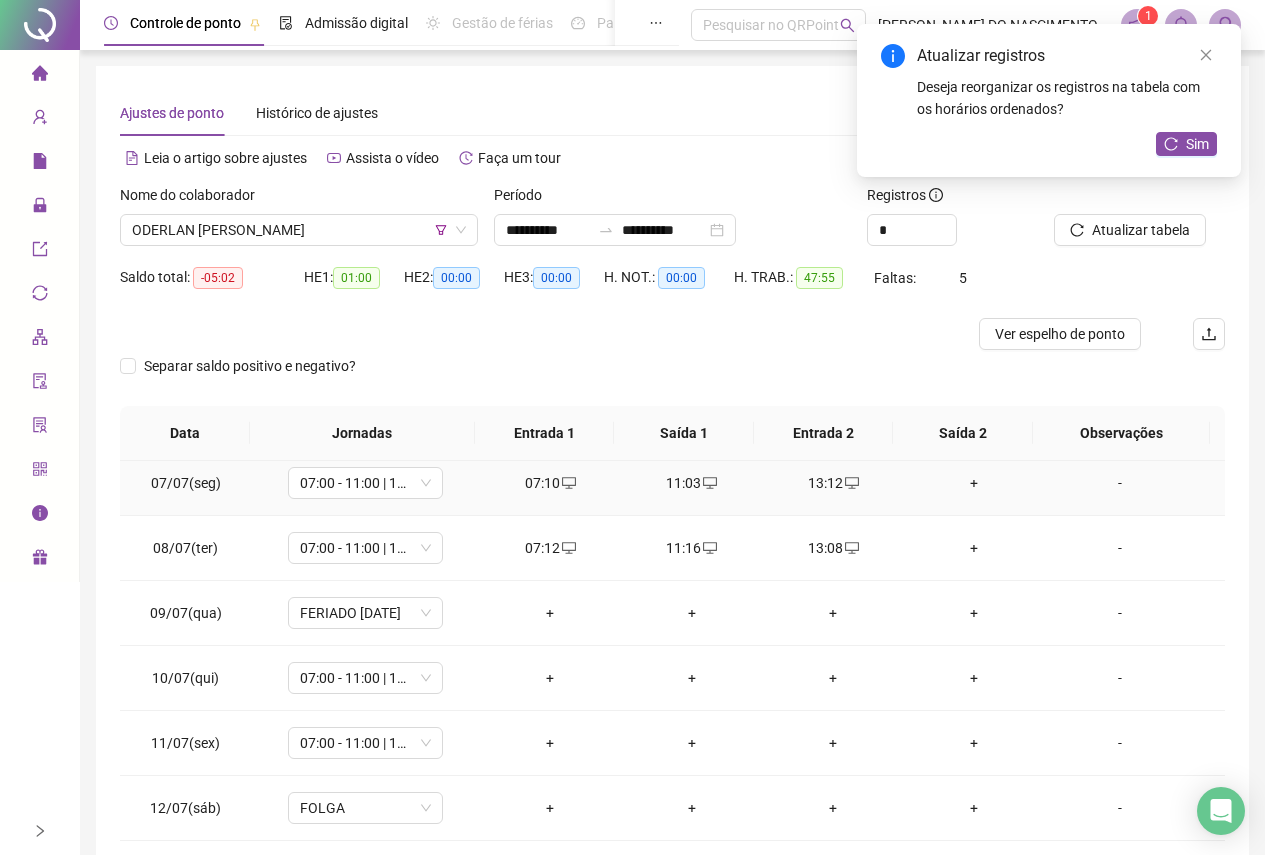 click on "+" at bounding box center [974, 483] 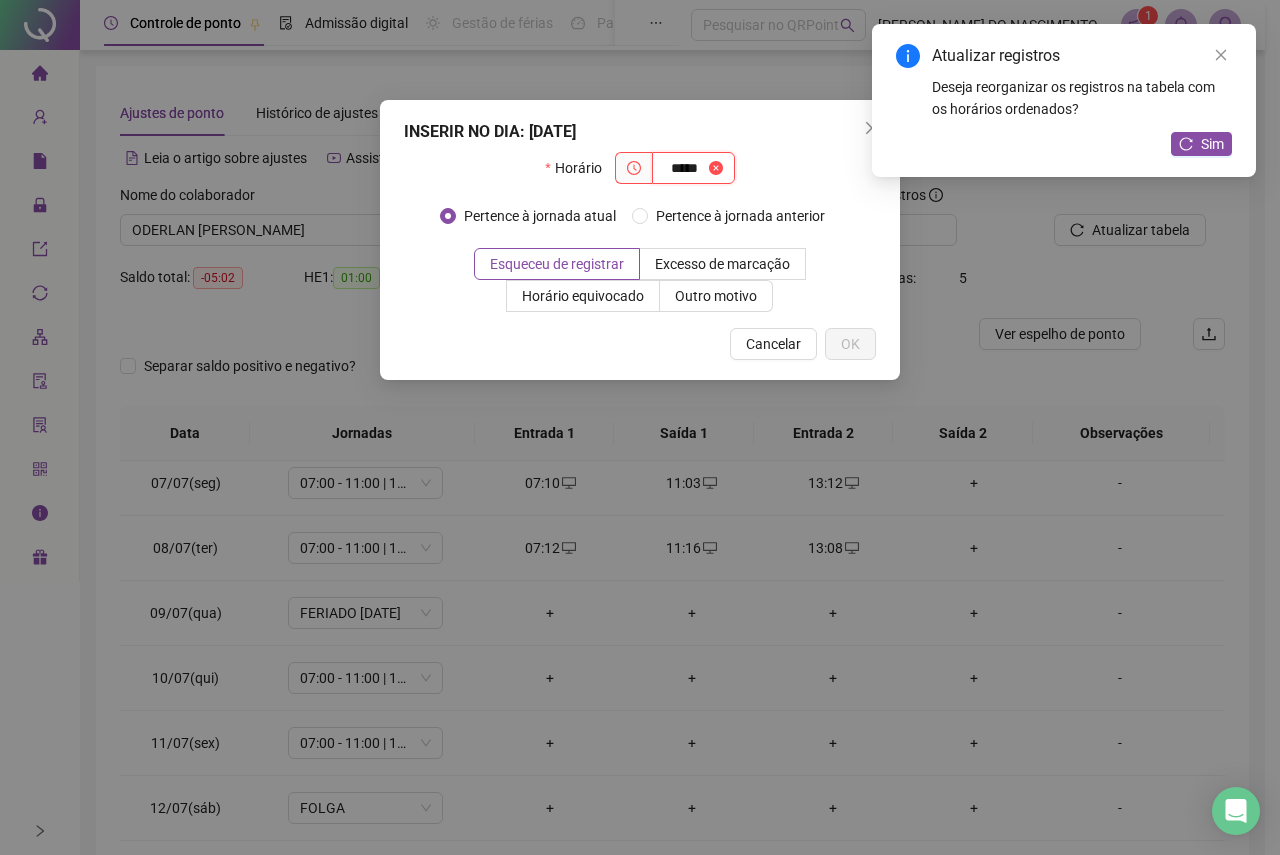 type on "*****" 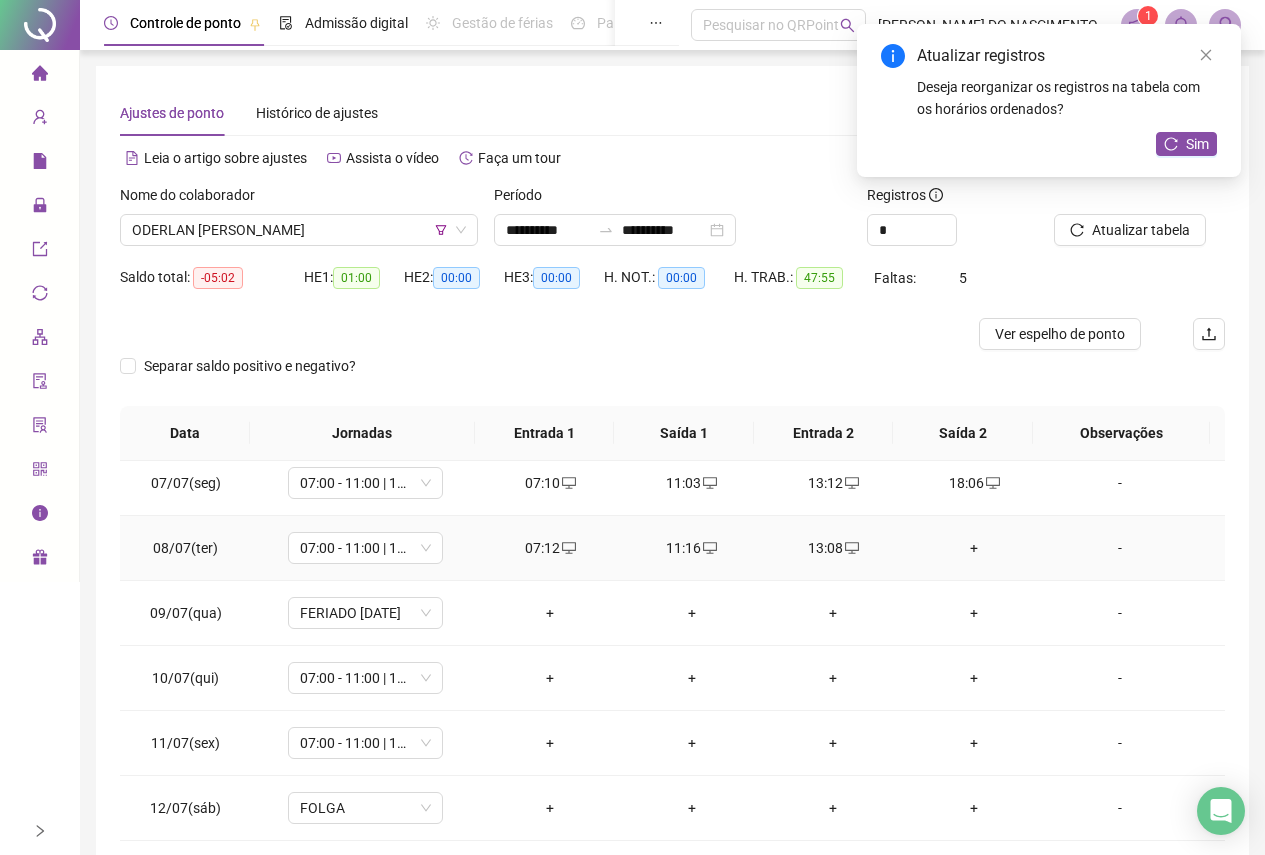 click on "+" at bounding box center [974, 548] 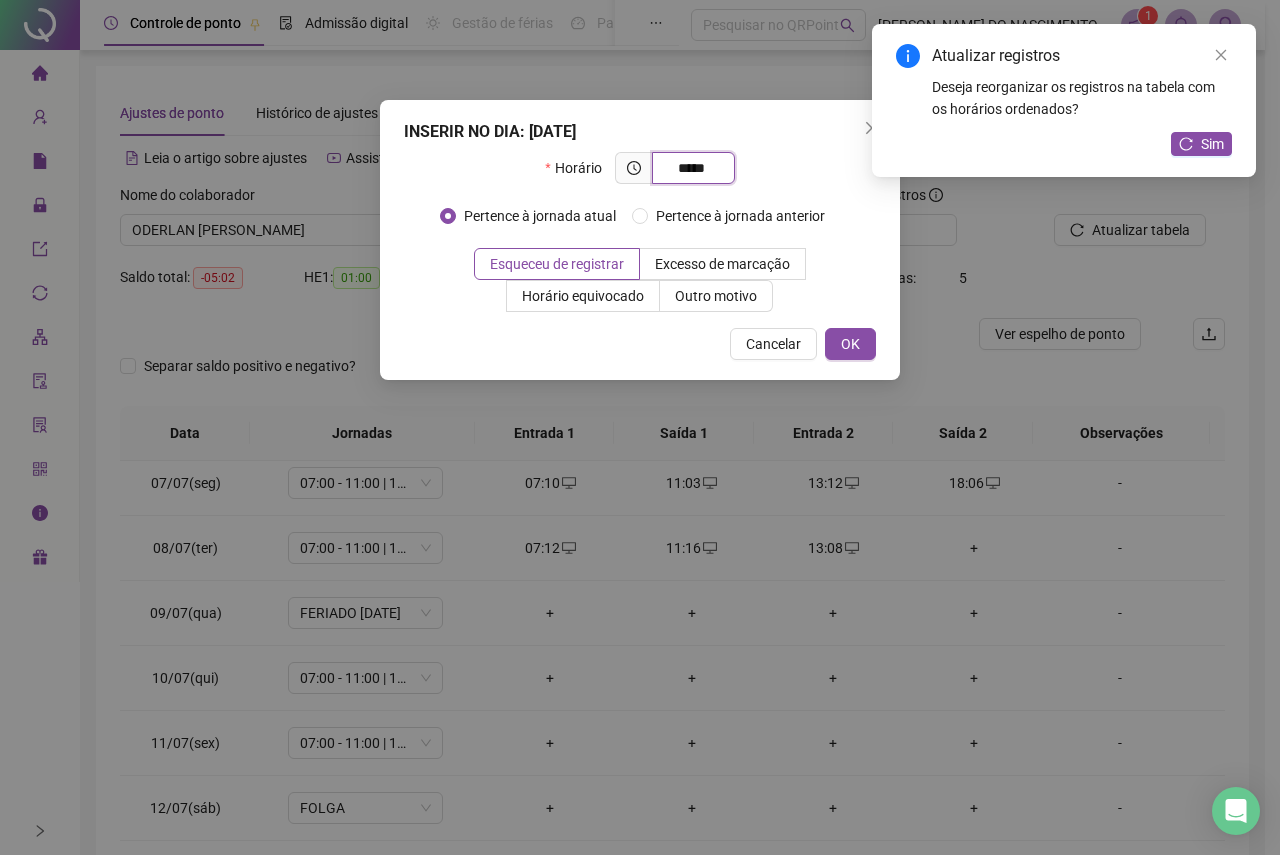 type on "*****" 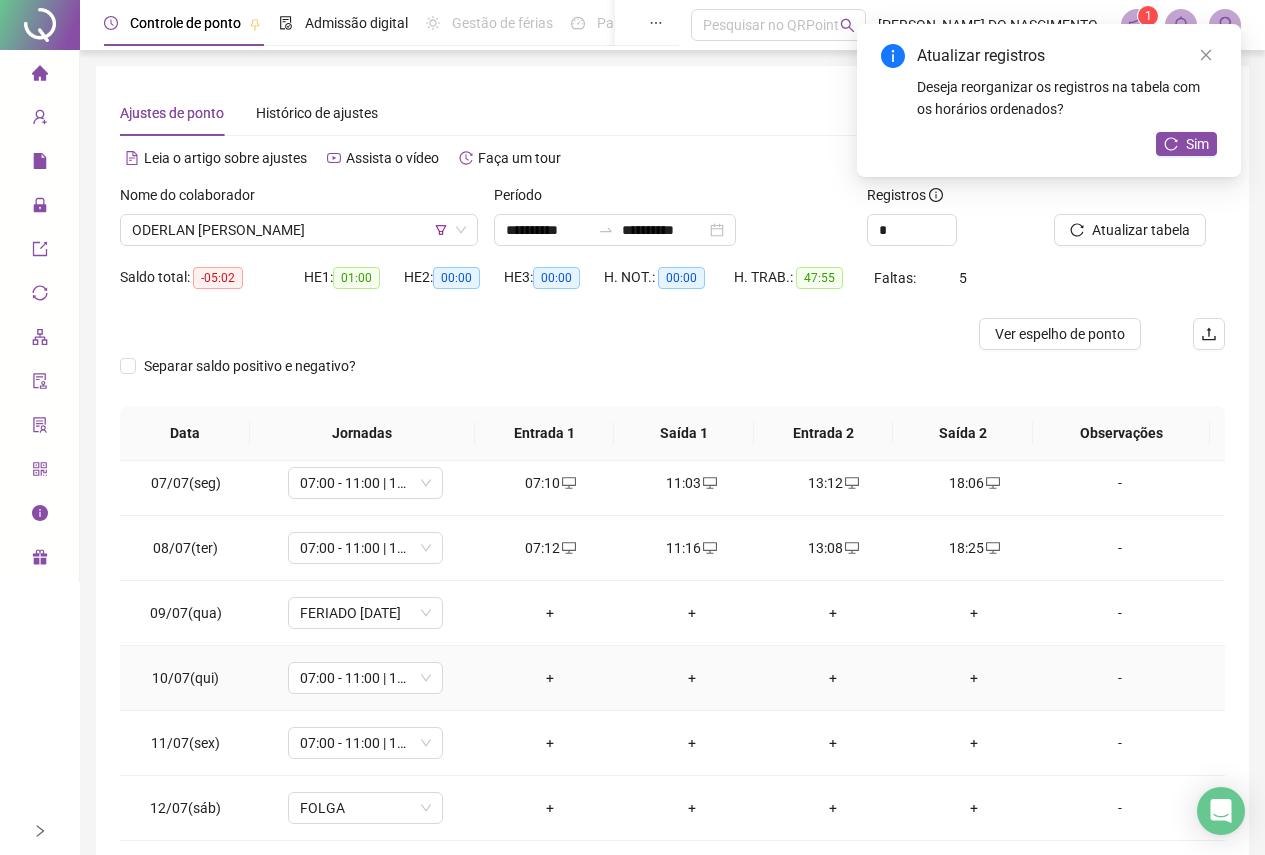 click on "+" at bounding box center (550, 678) 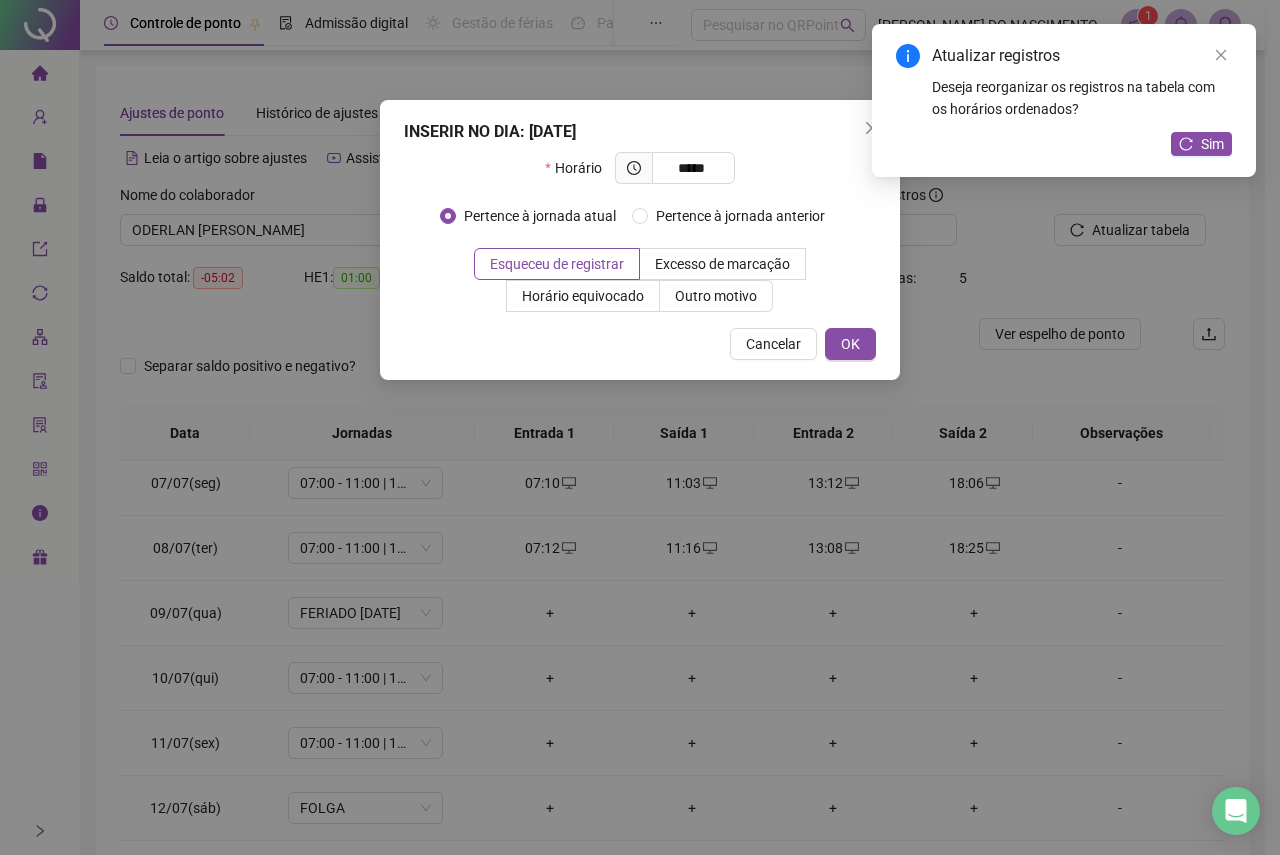 type on "*****" 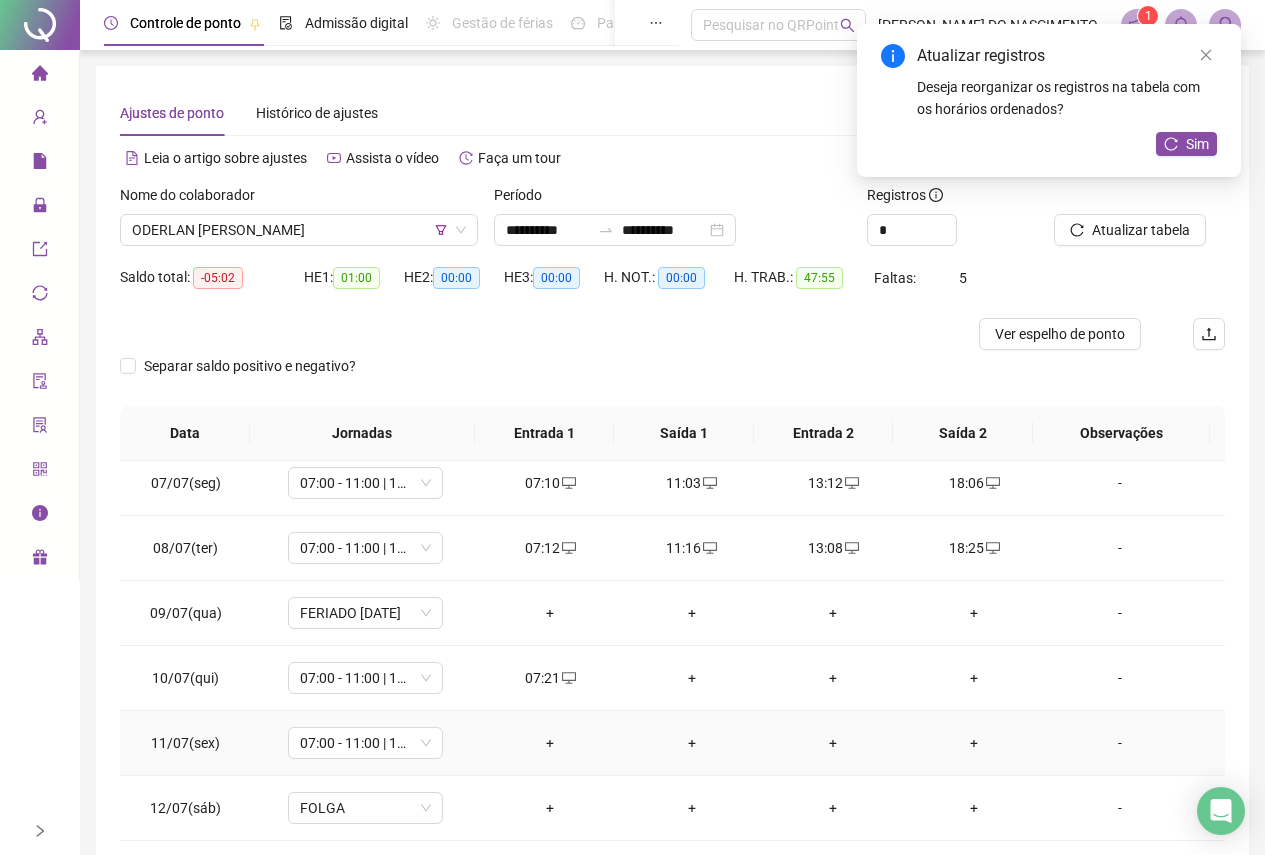 click on "+" at bounding box center (550, 743) 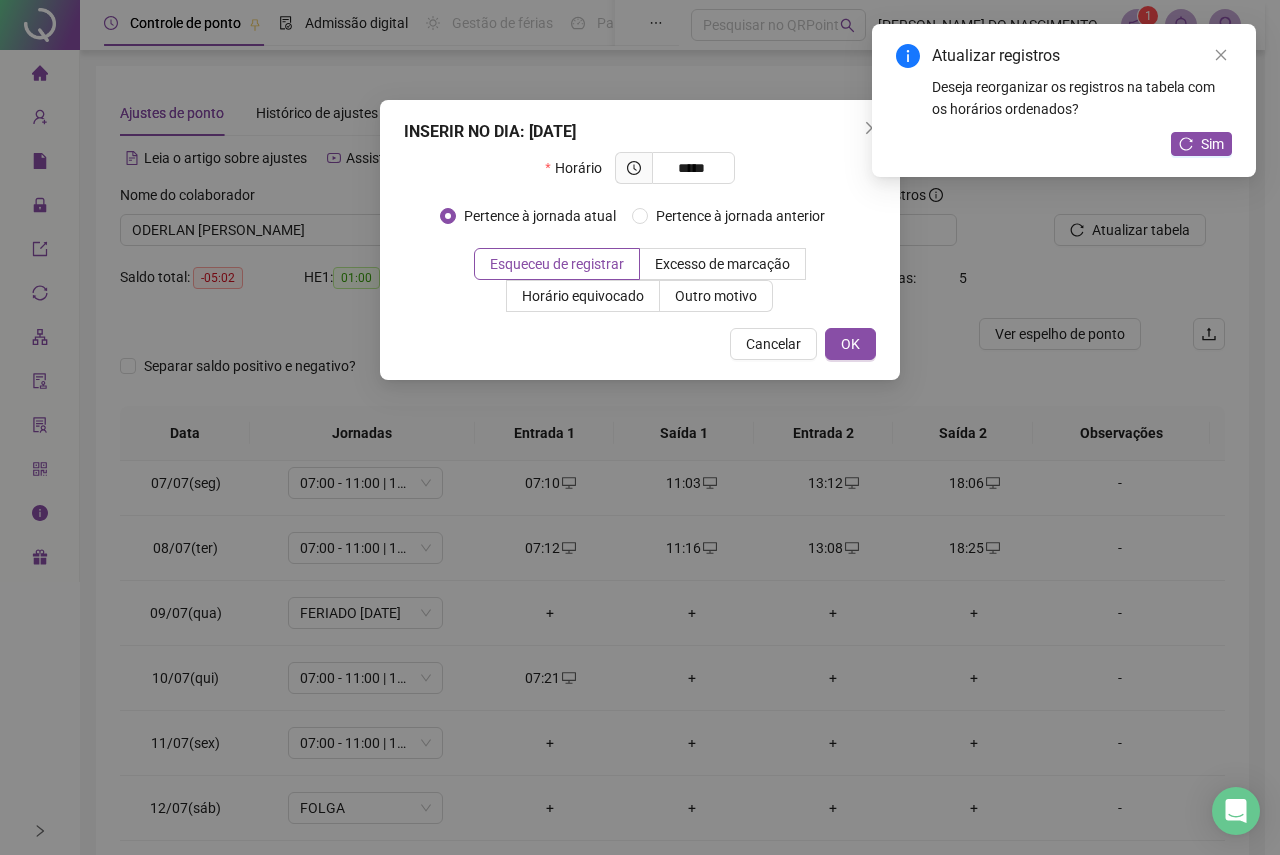 type on "*****" 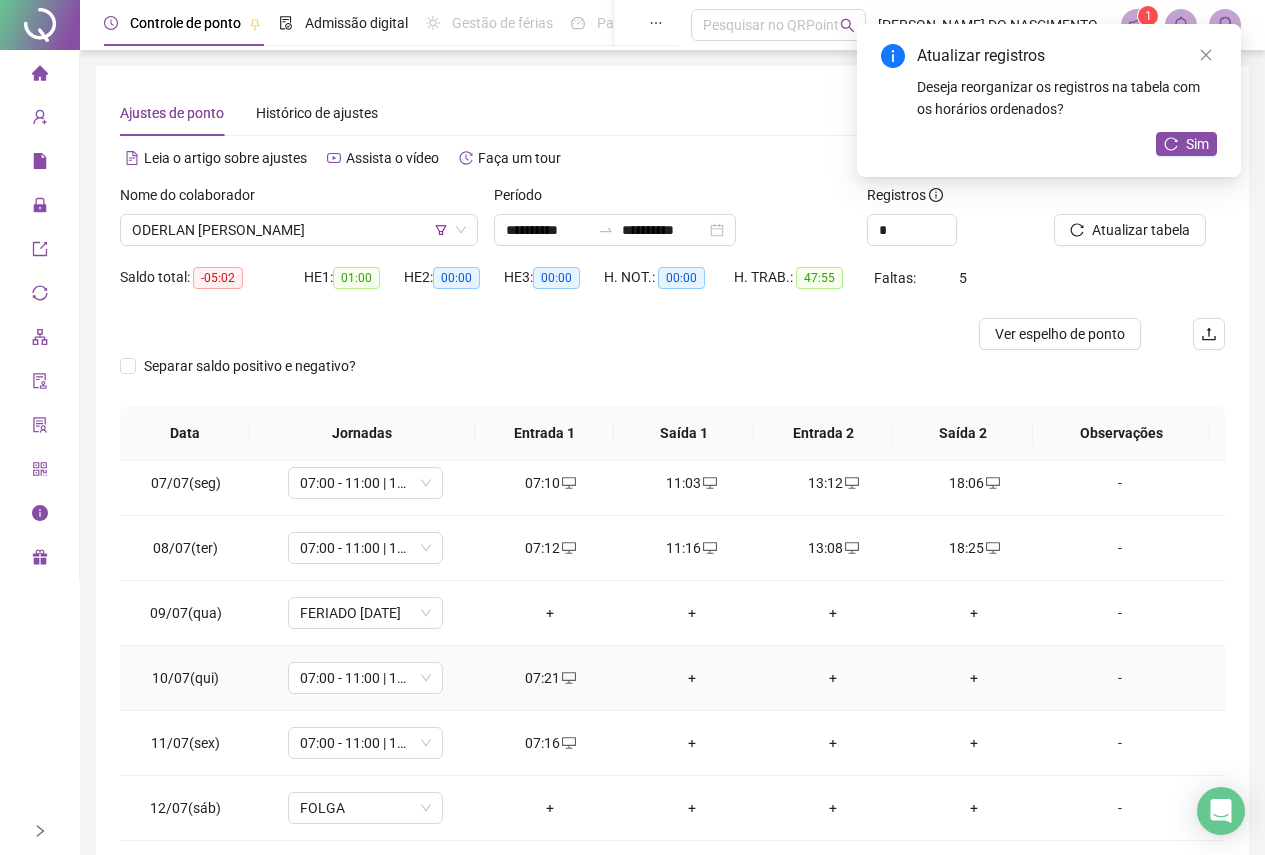 click on "+" at bounding box center (691, 678) 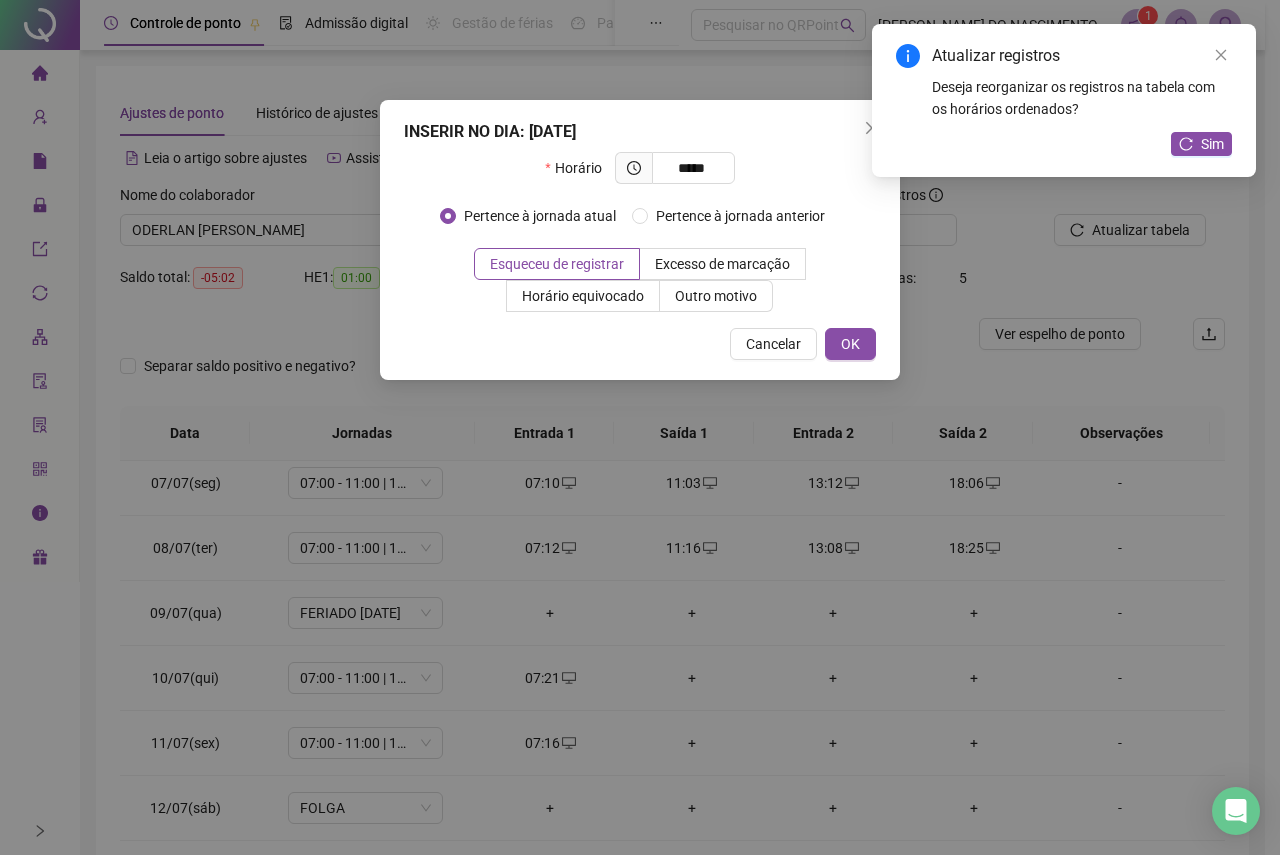 type on "*****" 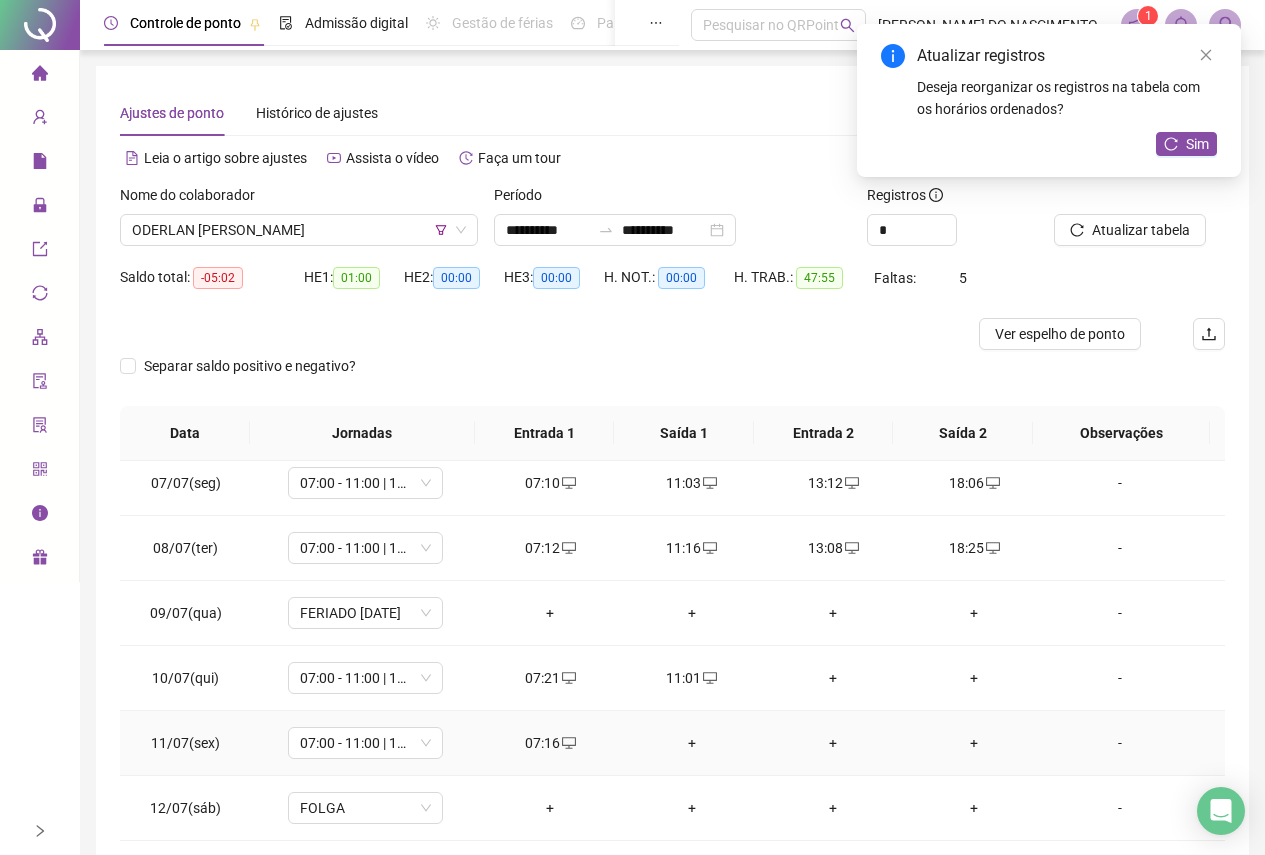 click on "+" at bounding box center [691, 743] 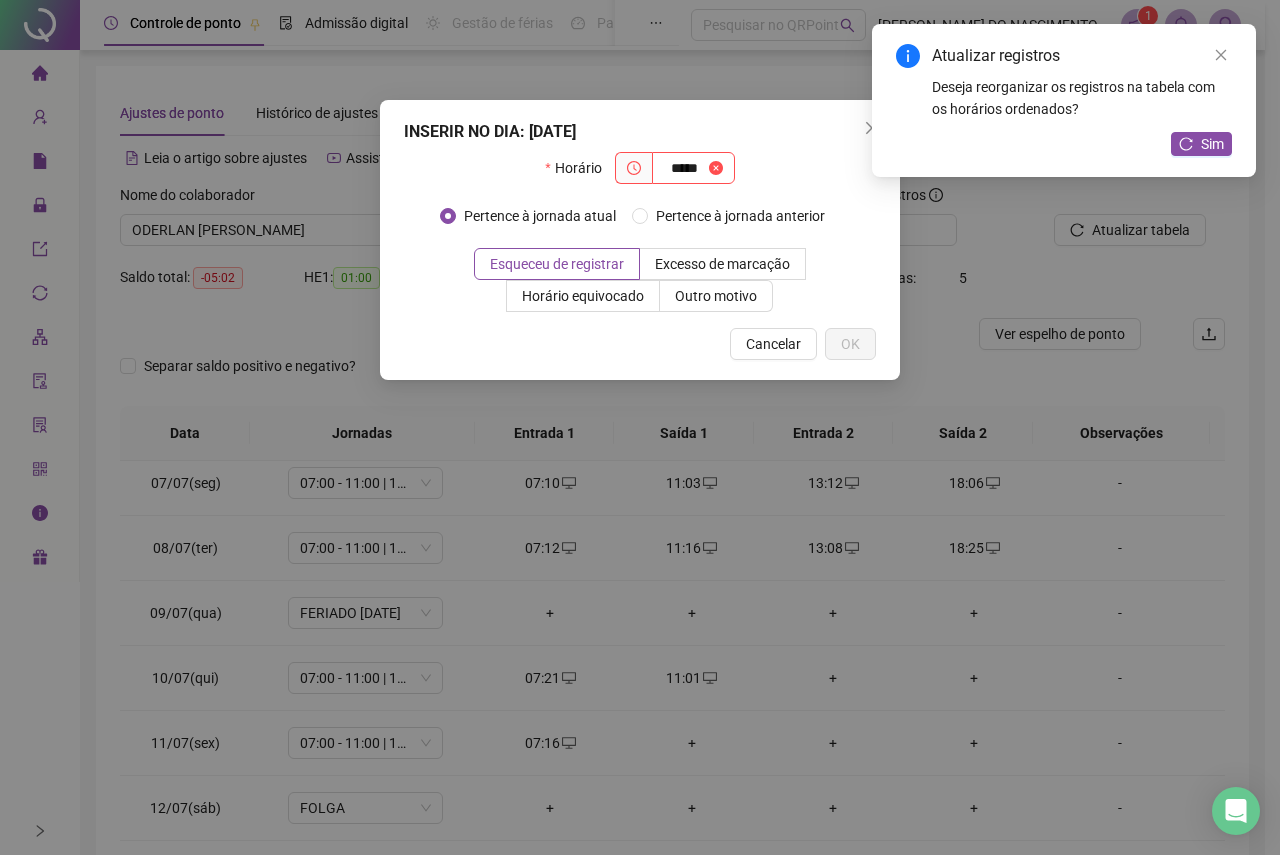 type on "*****" 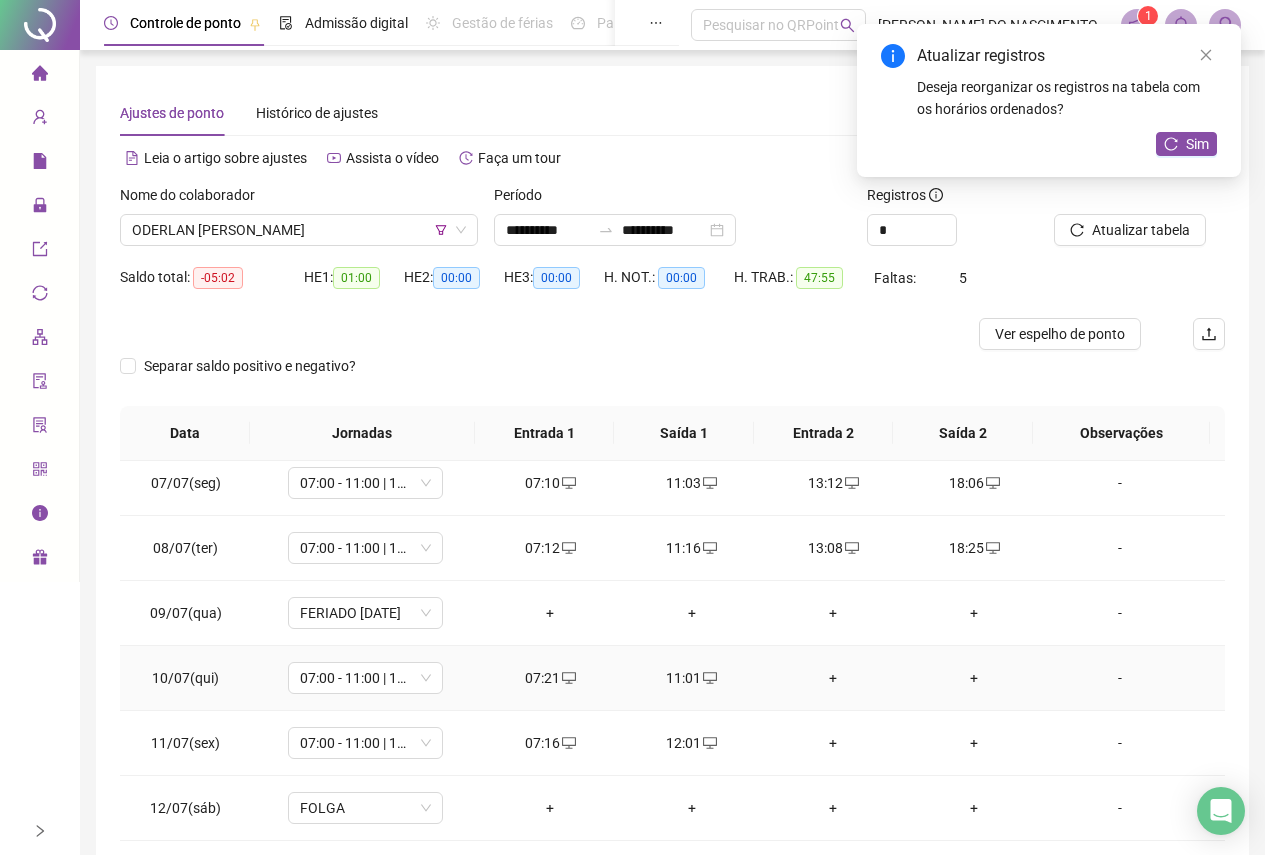 click on "+" at bounding box center (832, 678) 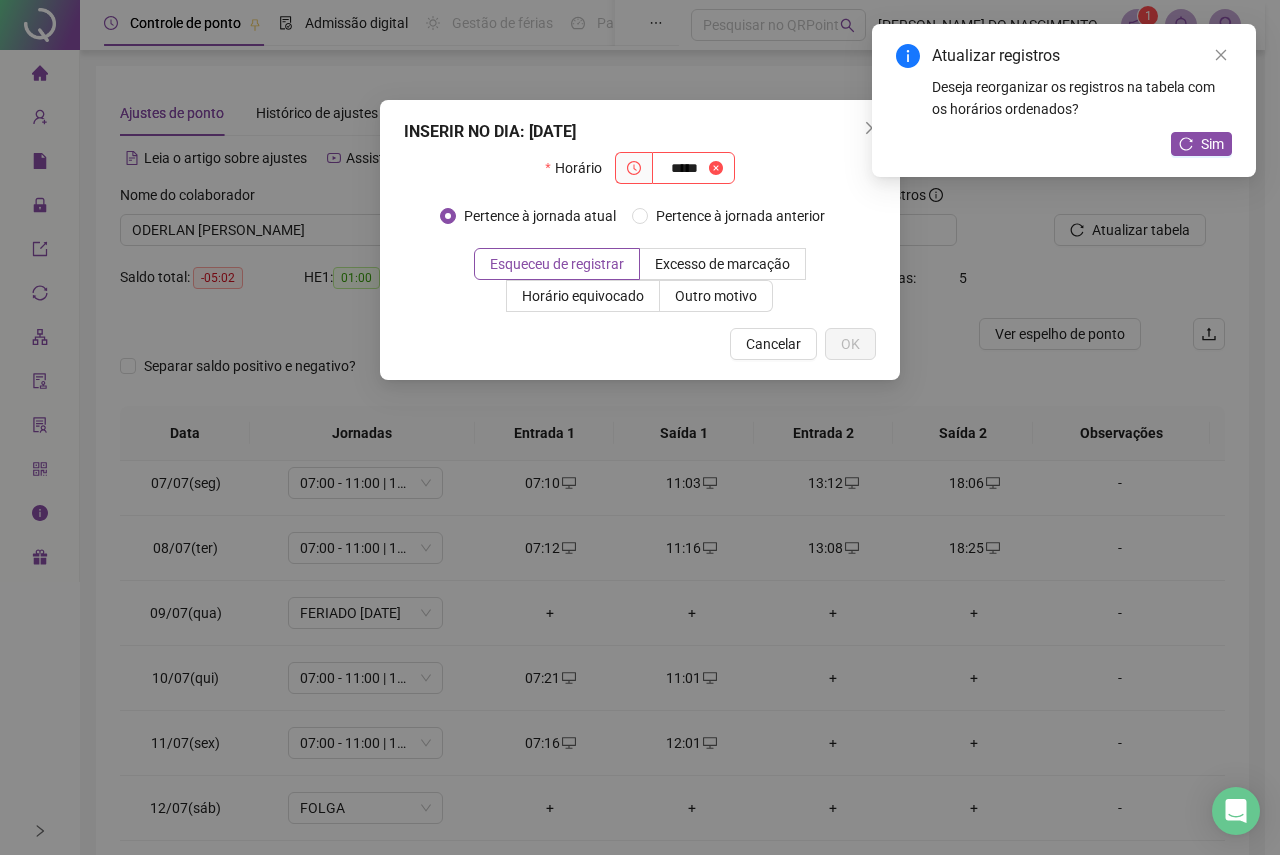 type on "*****" 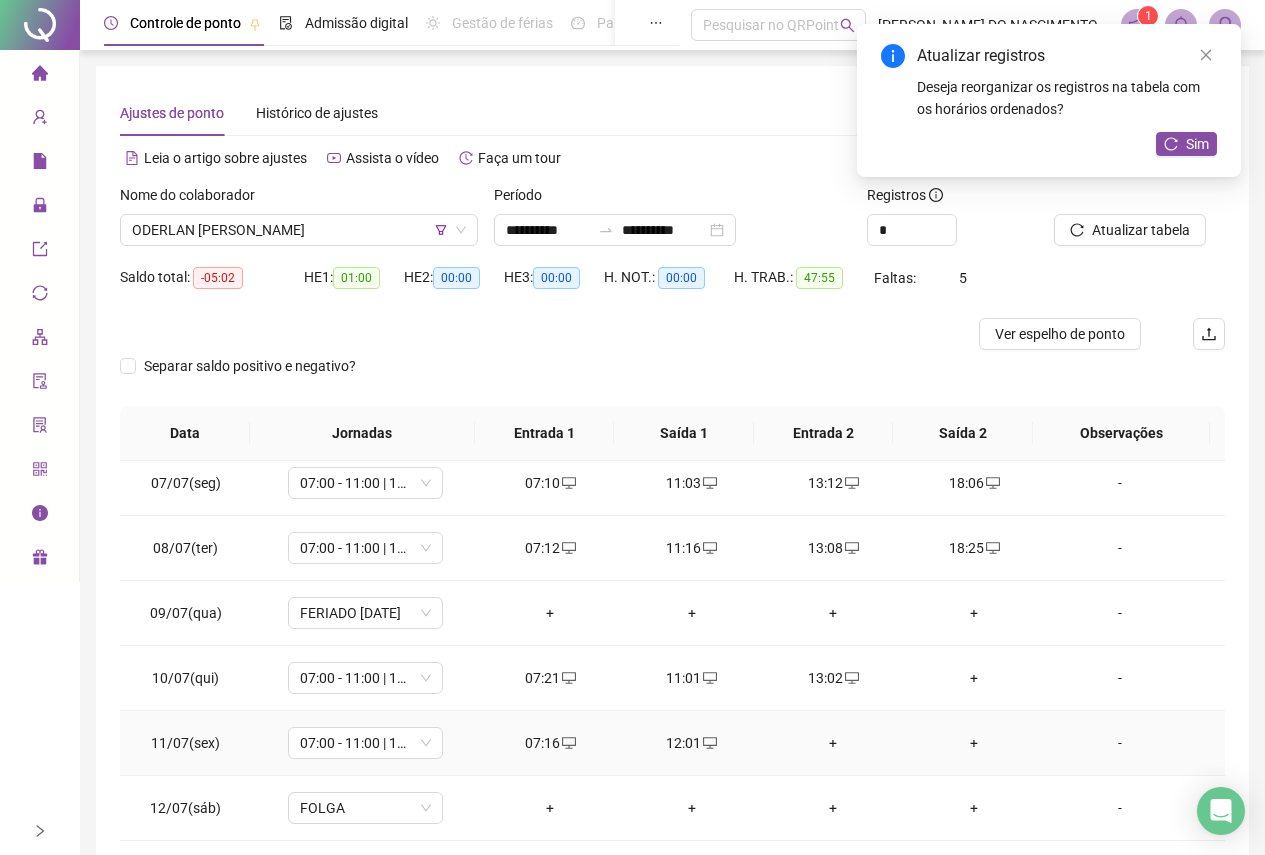 click on "+" at bounding box center [832, 743] 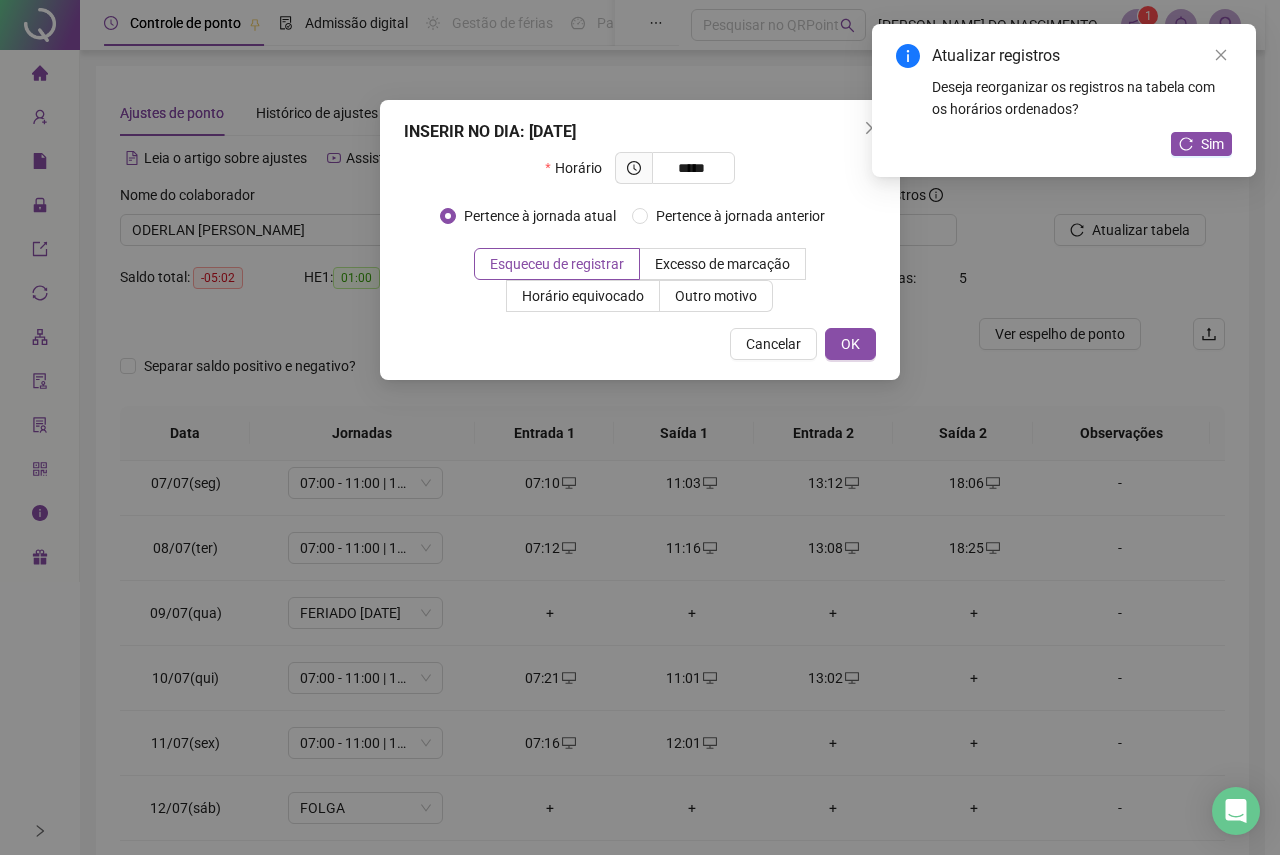 type on "*****" 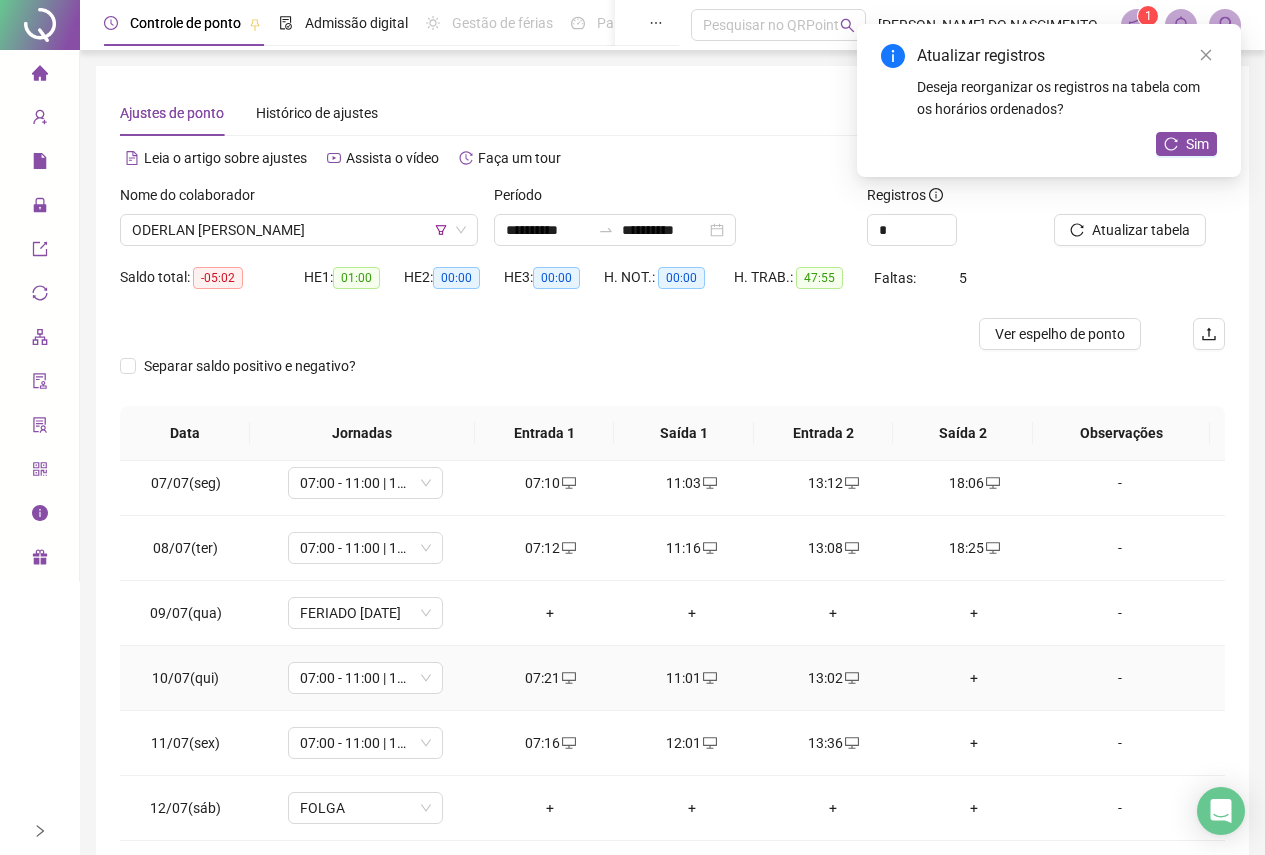 click on "+" at bounding box center [974, 678] 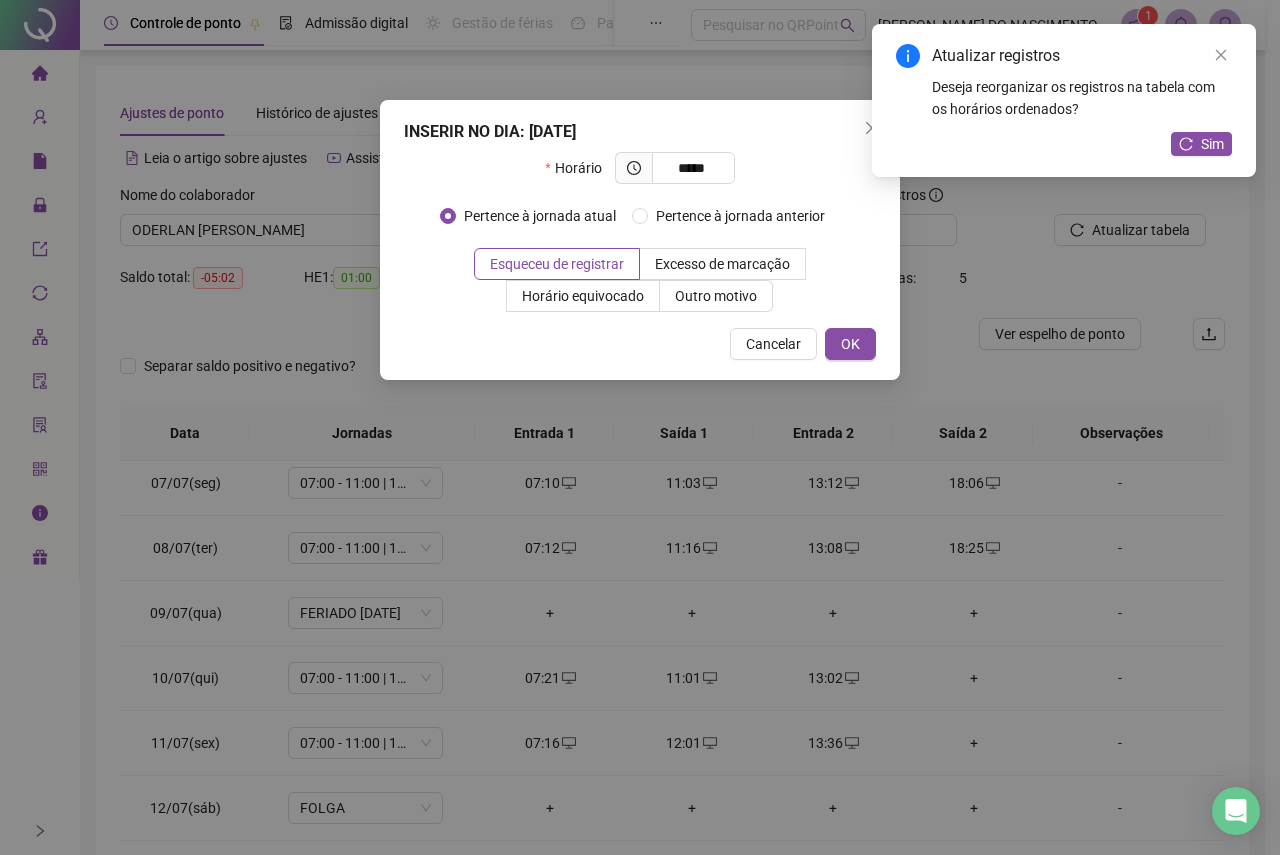 type on "*****" 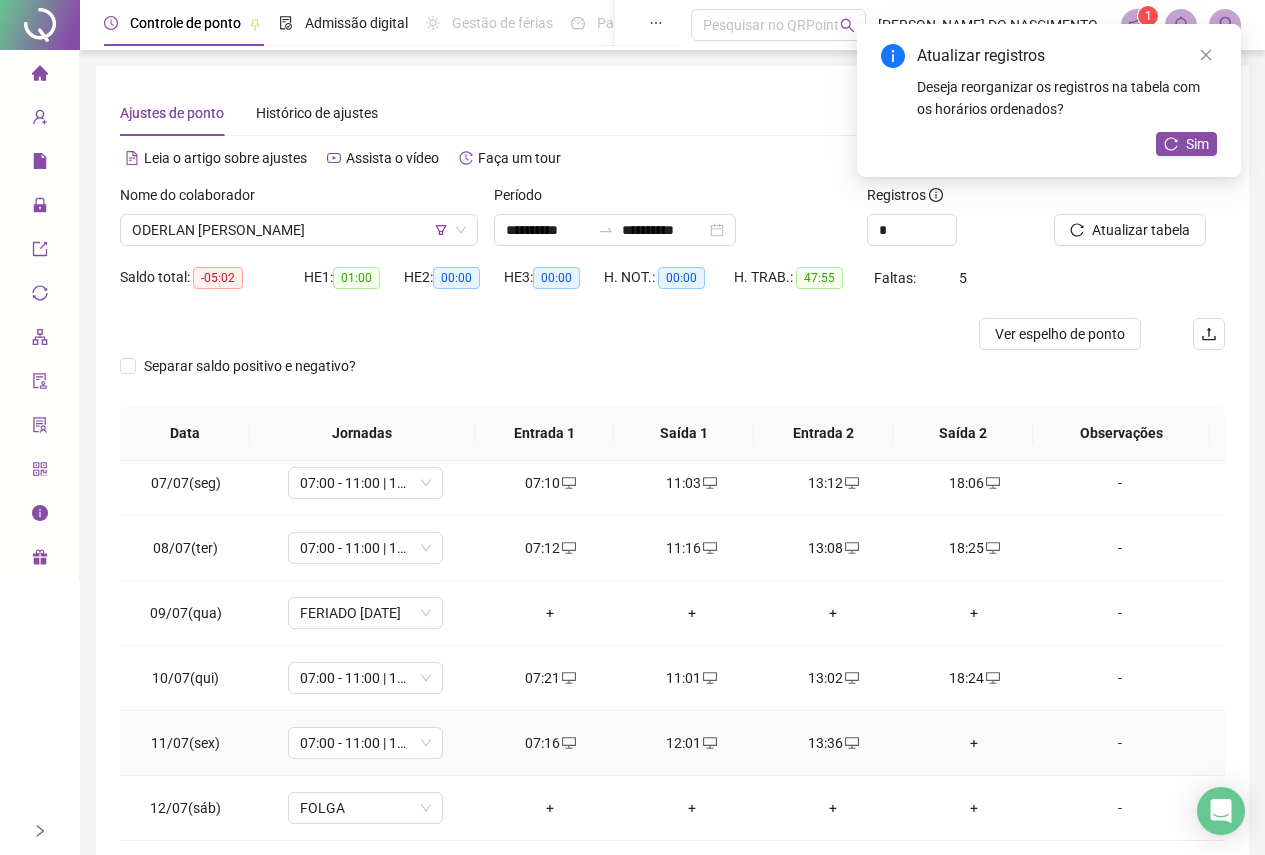 click on "+" at bounding box center [974, 743] 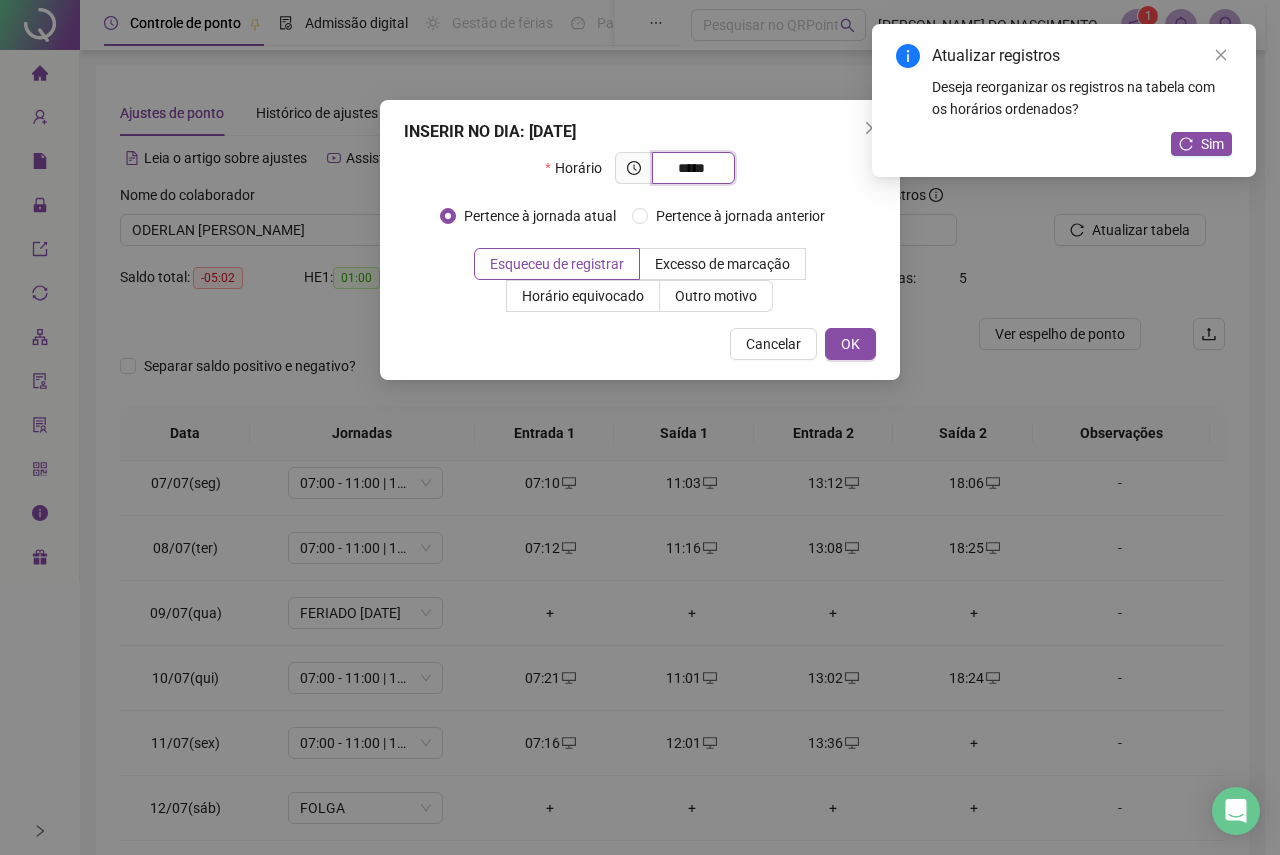 type on "*****" 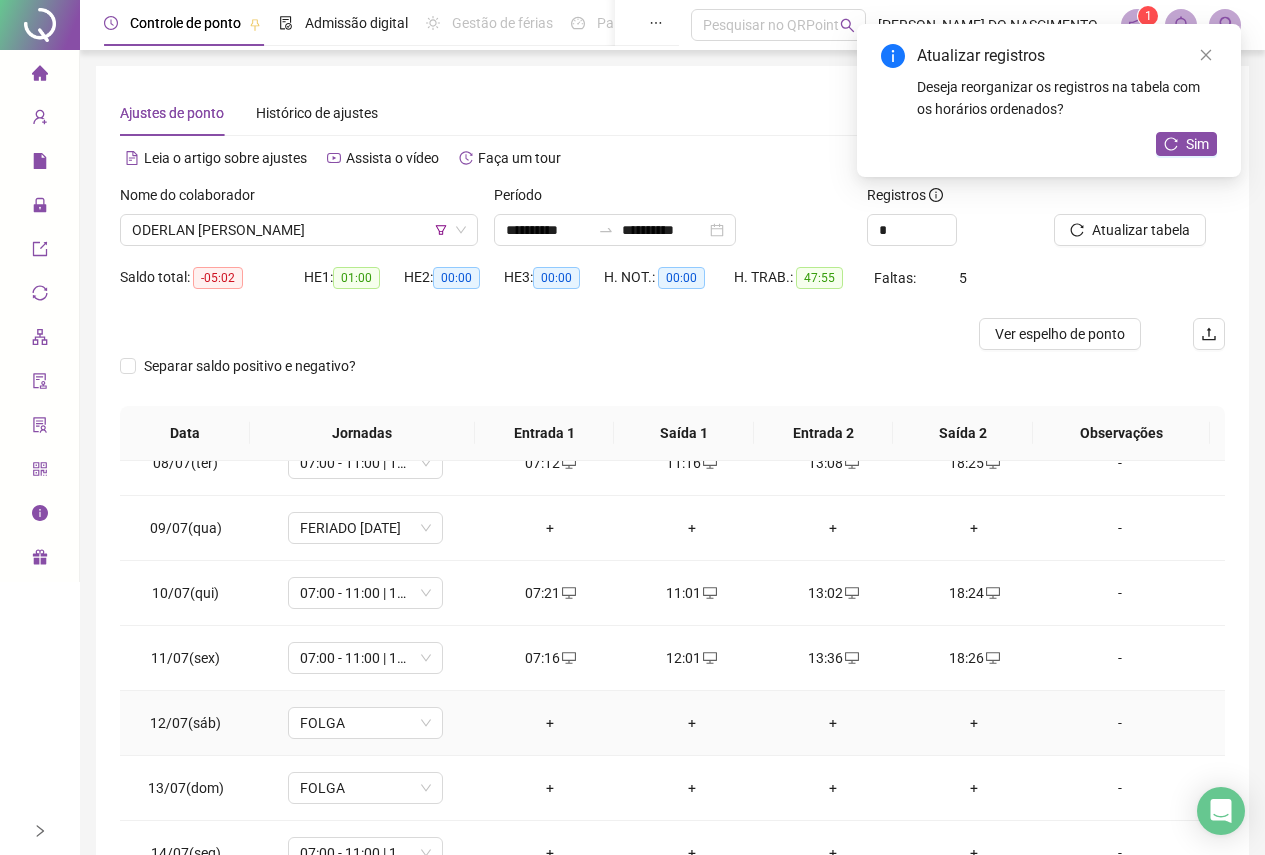 scroll, scrollTop: 600, scrollLeft: 0, axis: vertical 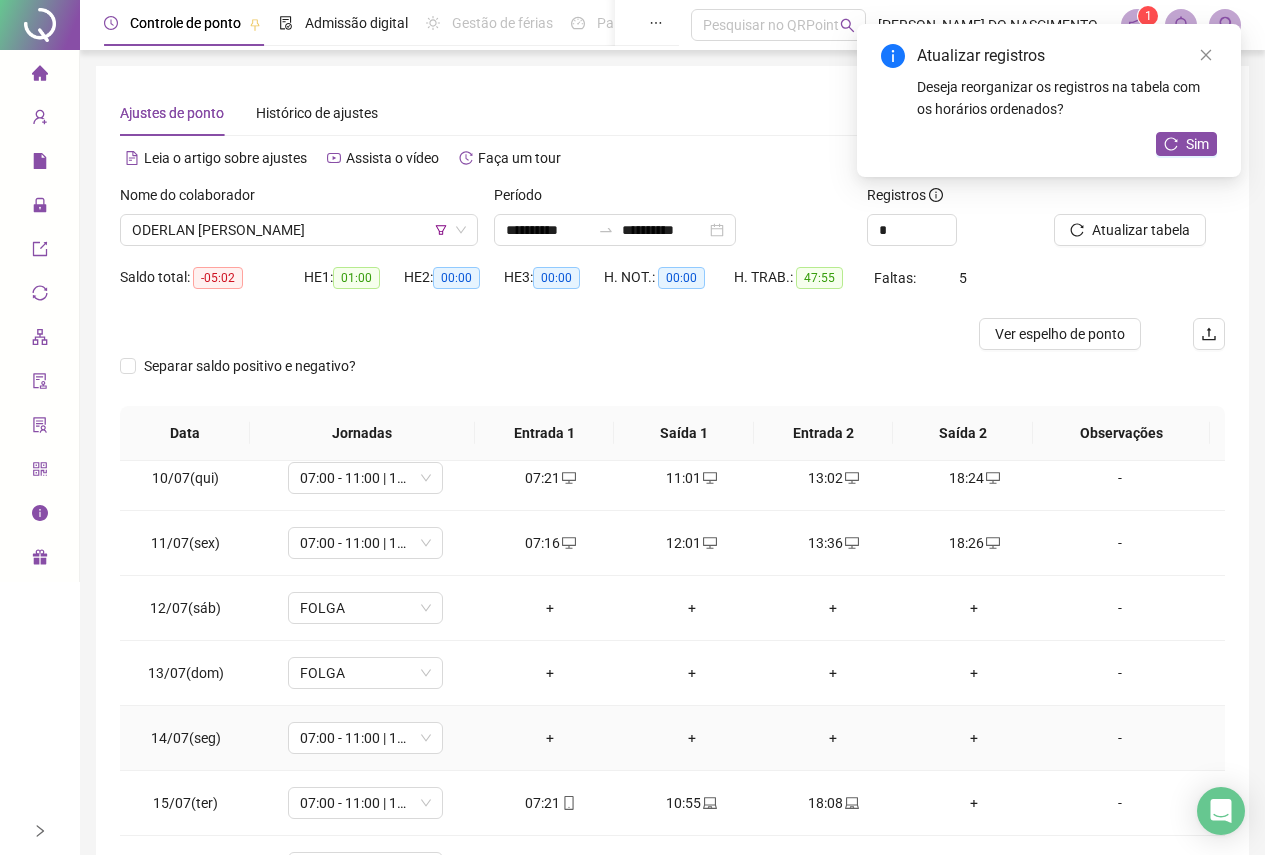 click on "+" at bounding box center [550, 738] 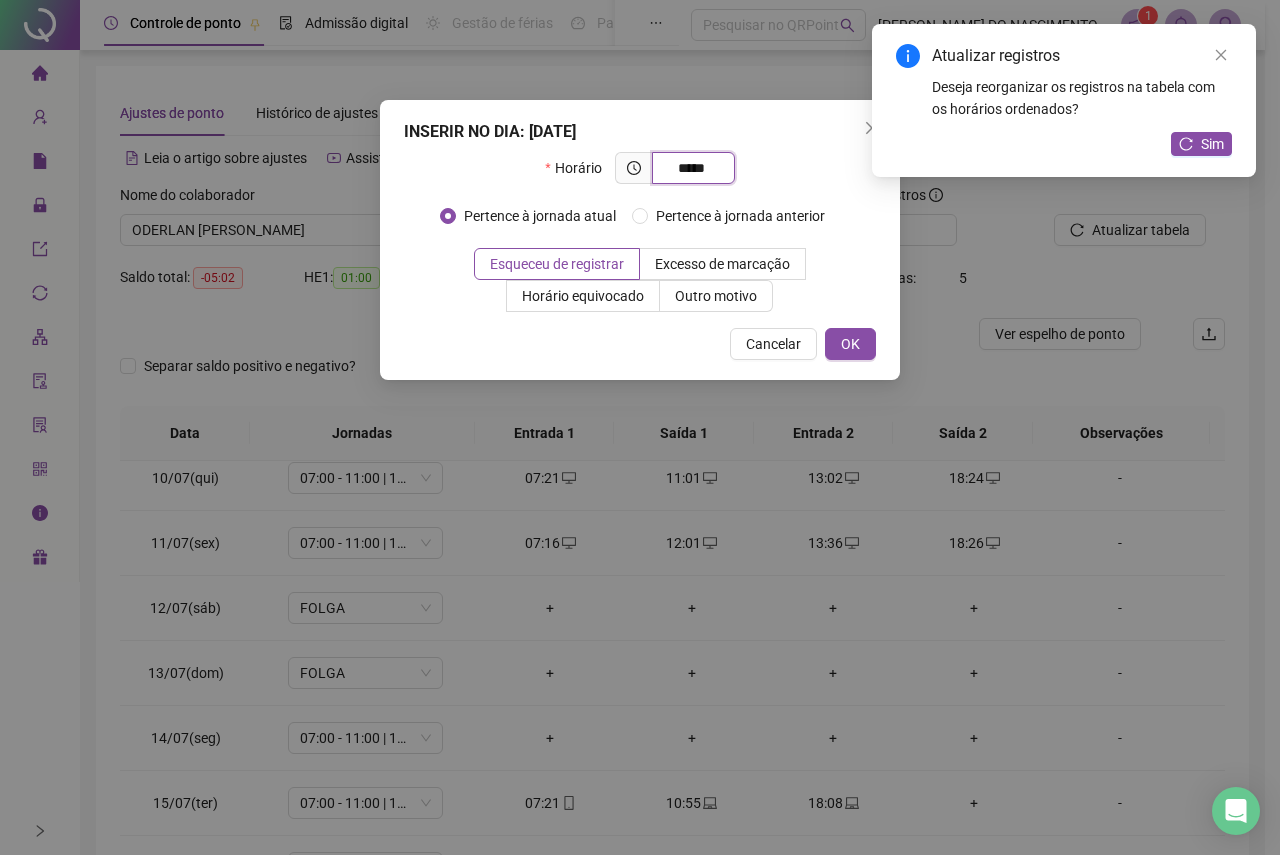 type on "*****" 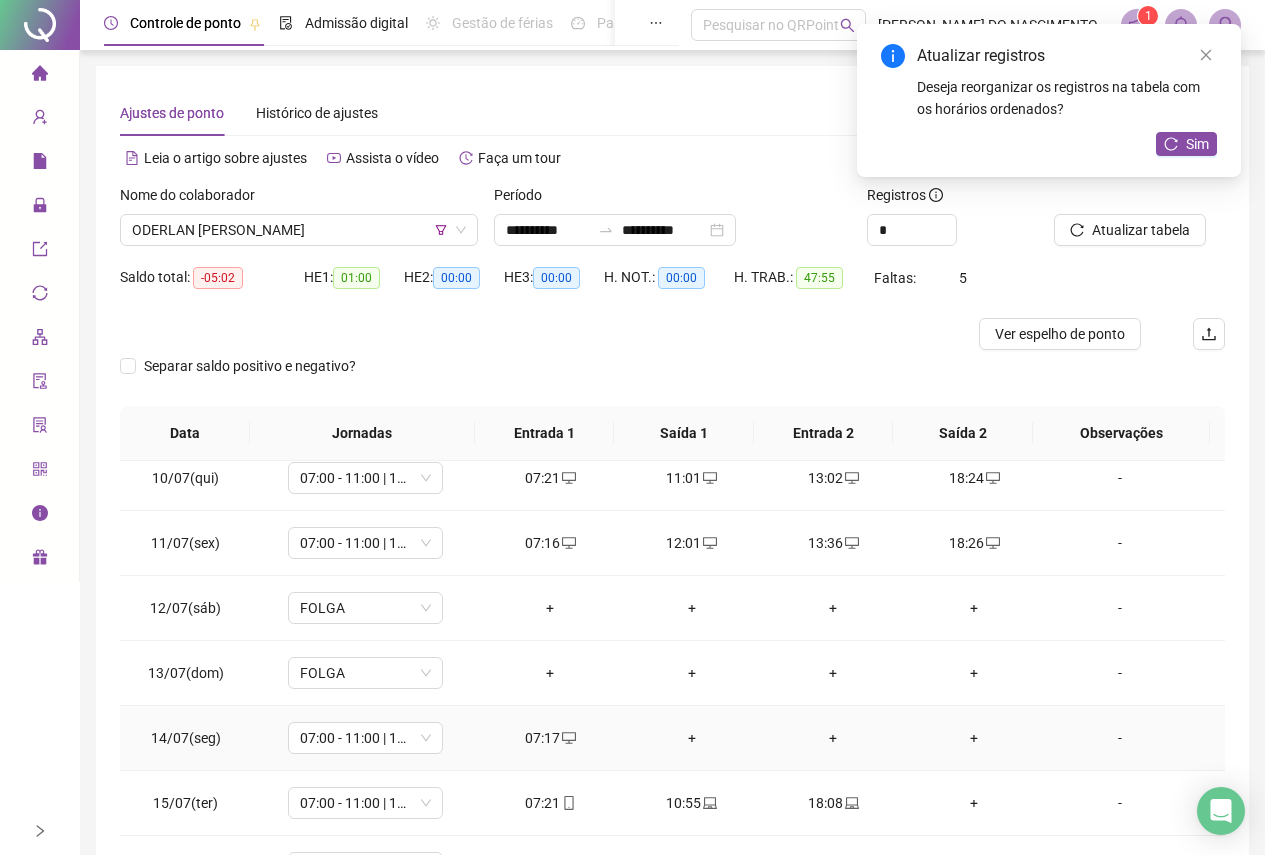 click on "+" at bounding box center (691, 738) 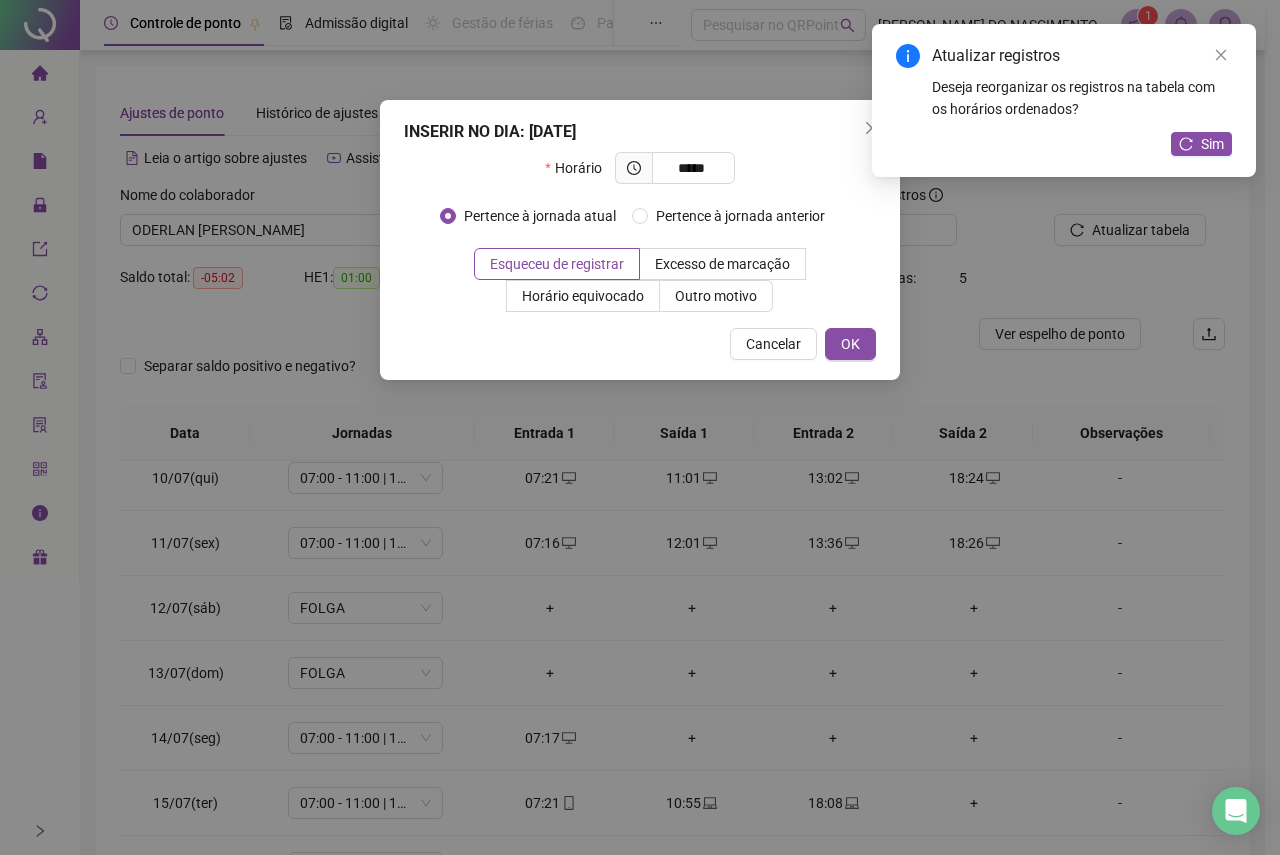 type on "*****" 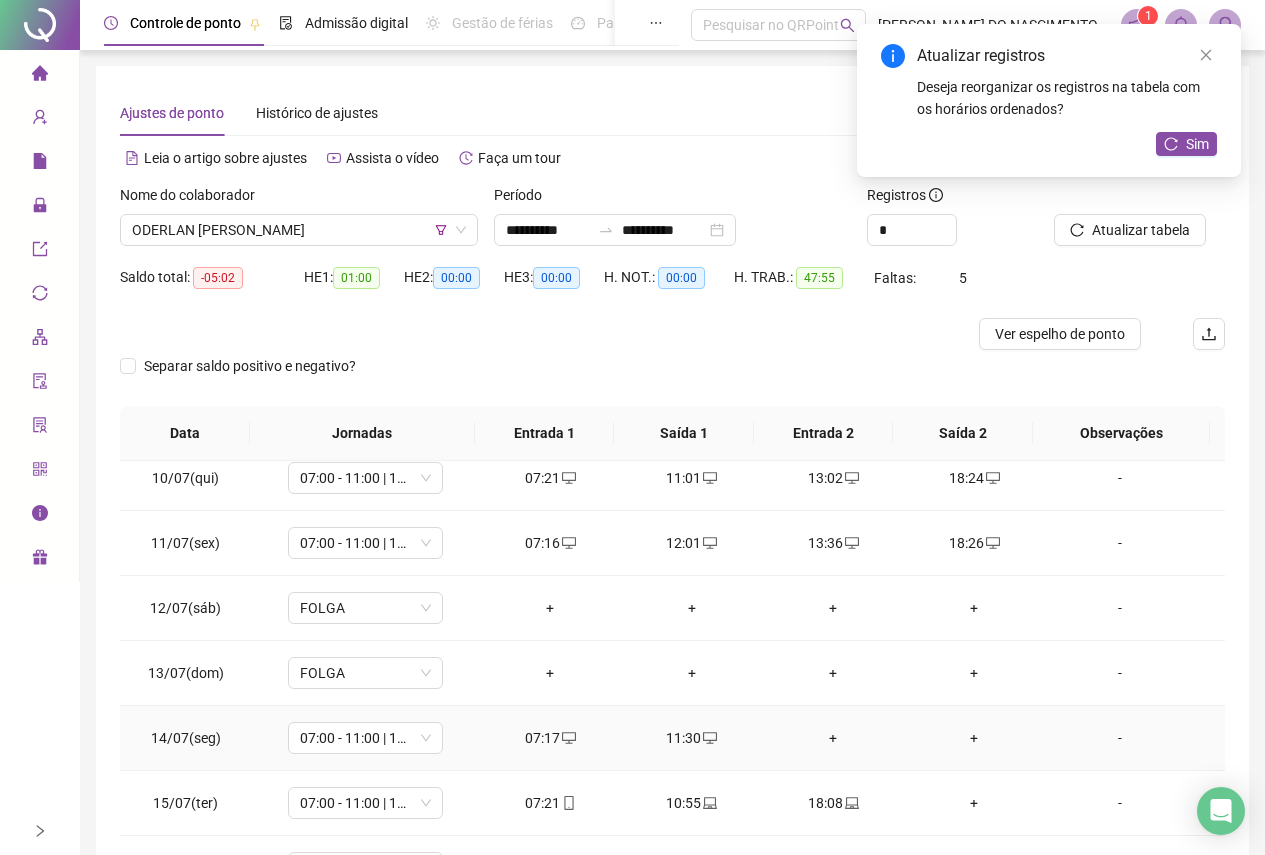 click on "+" at bounding box center (832, 738) 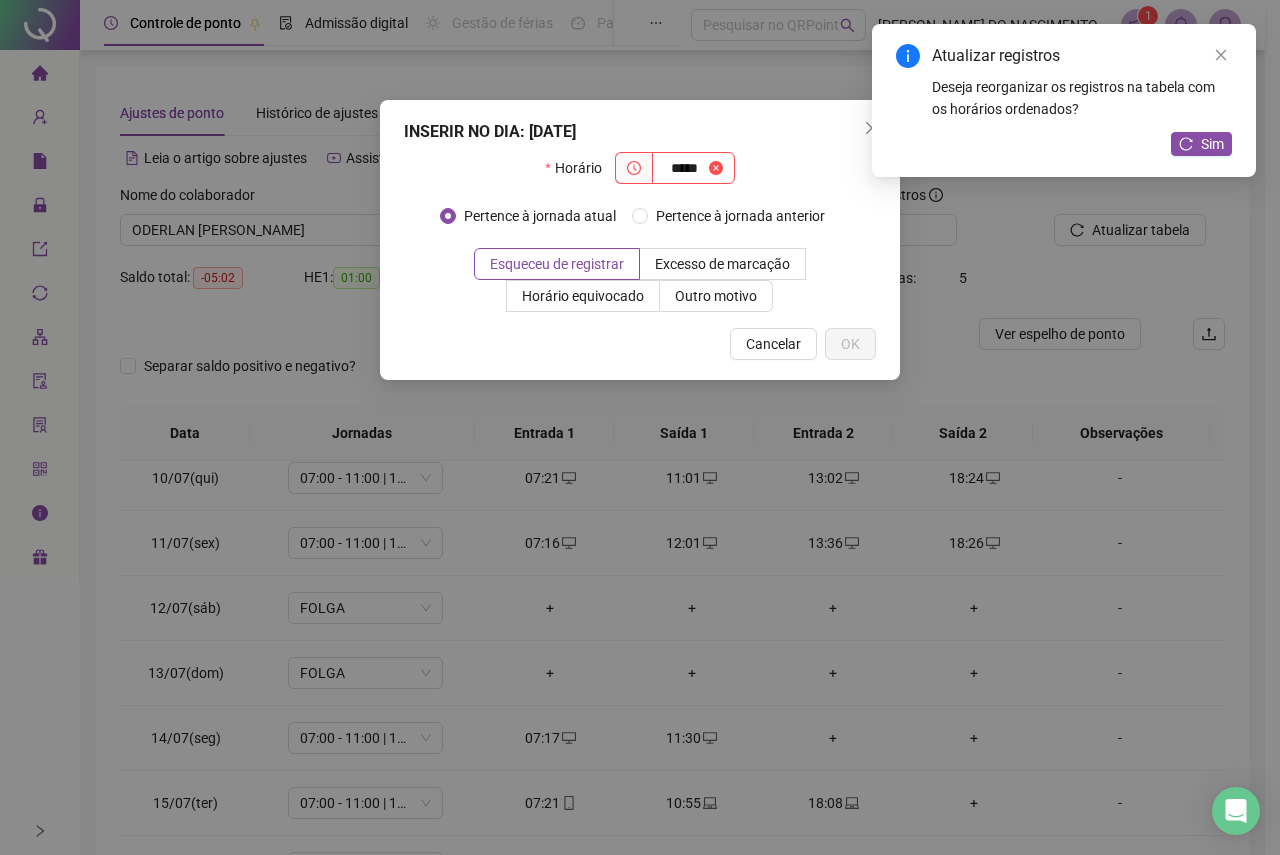 type on "*****" 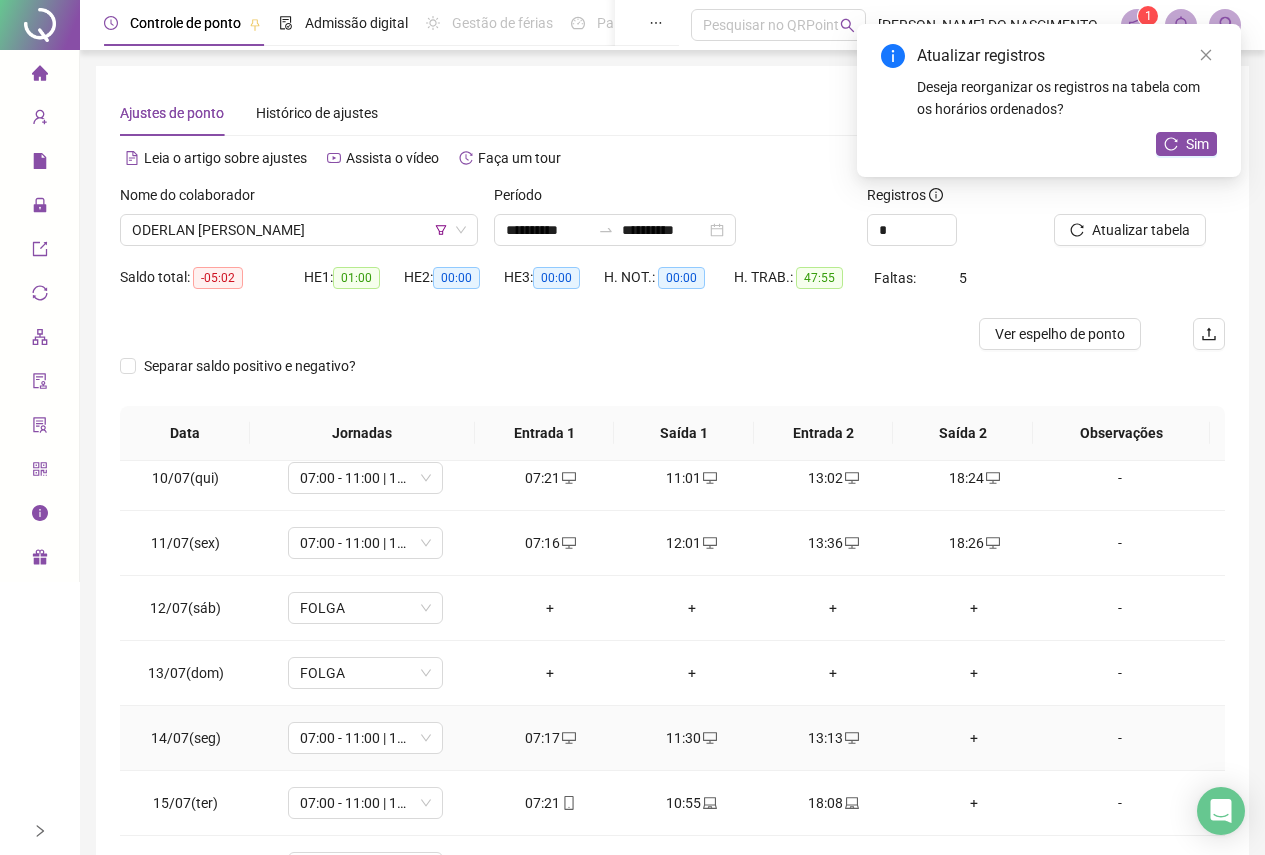 click on "+" at bounding box center [974, 738] 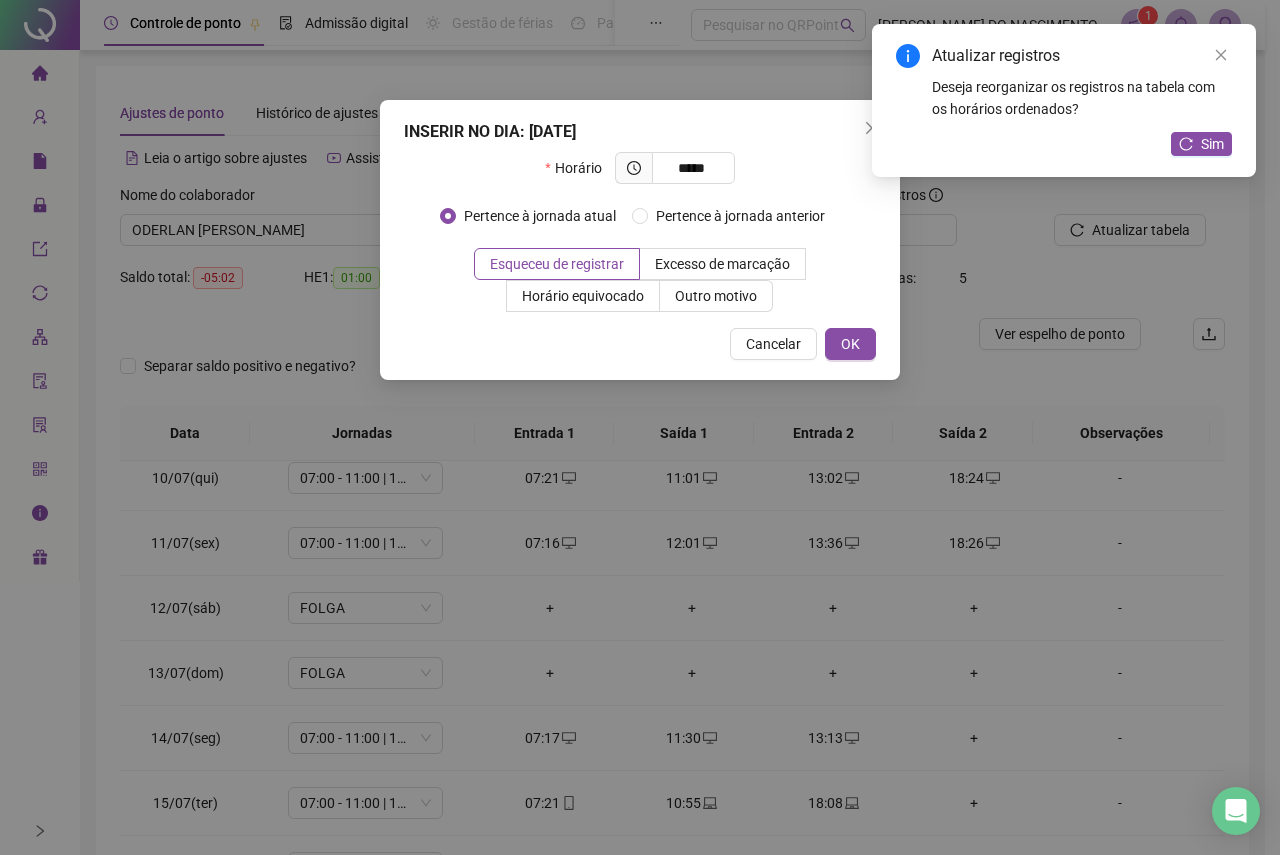 type on "*****" 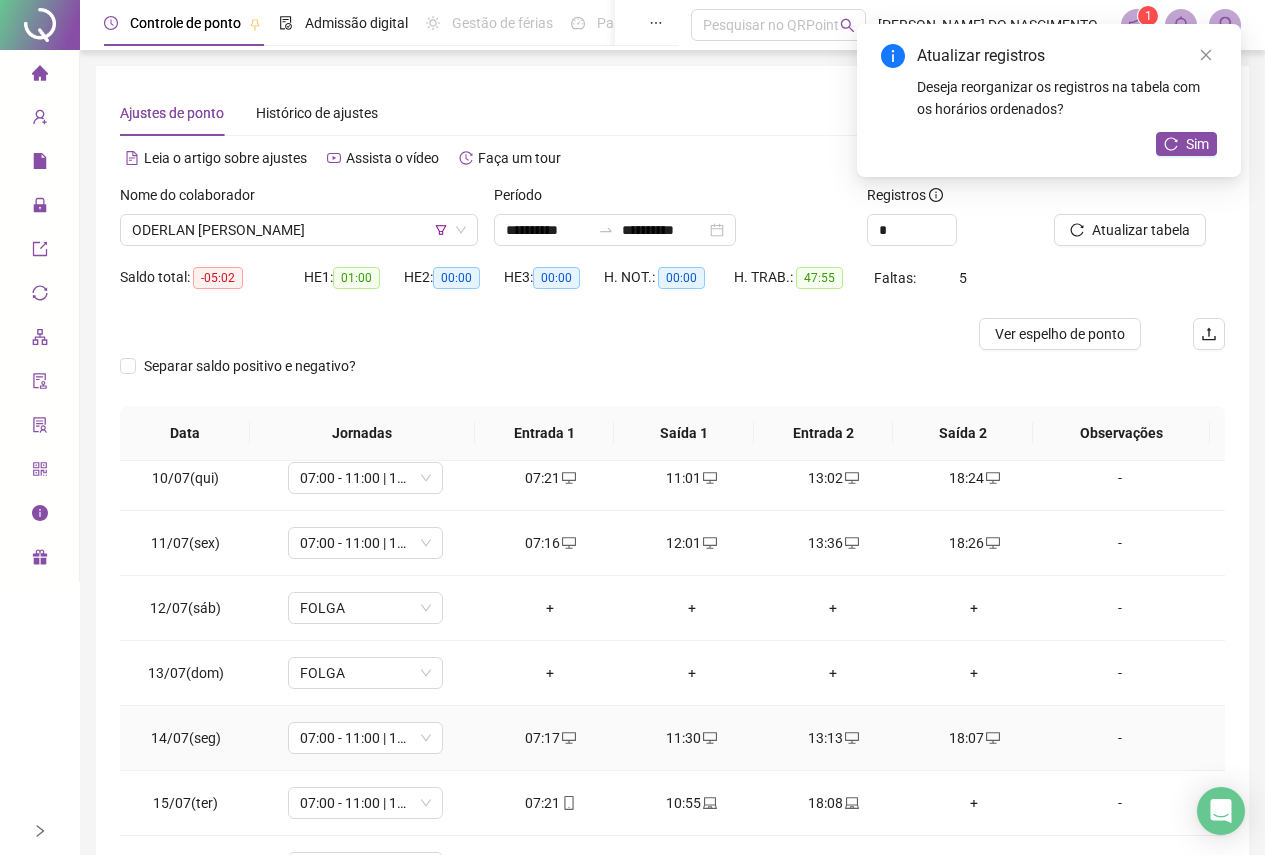 click on "18:07" at bounding box center (974, 738) 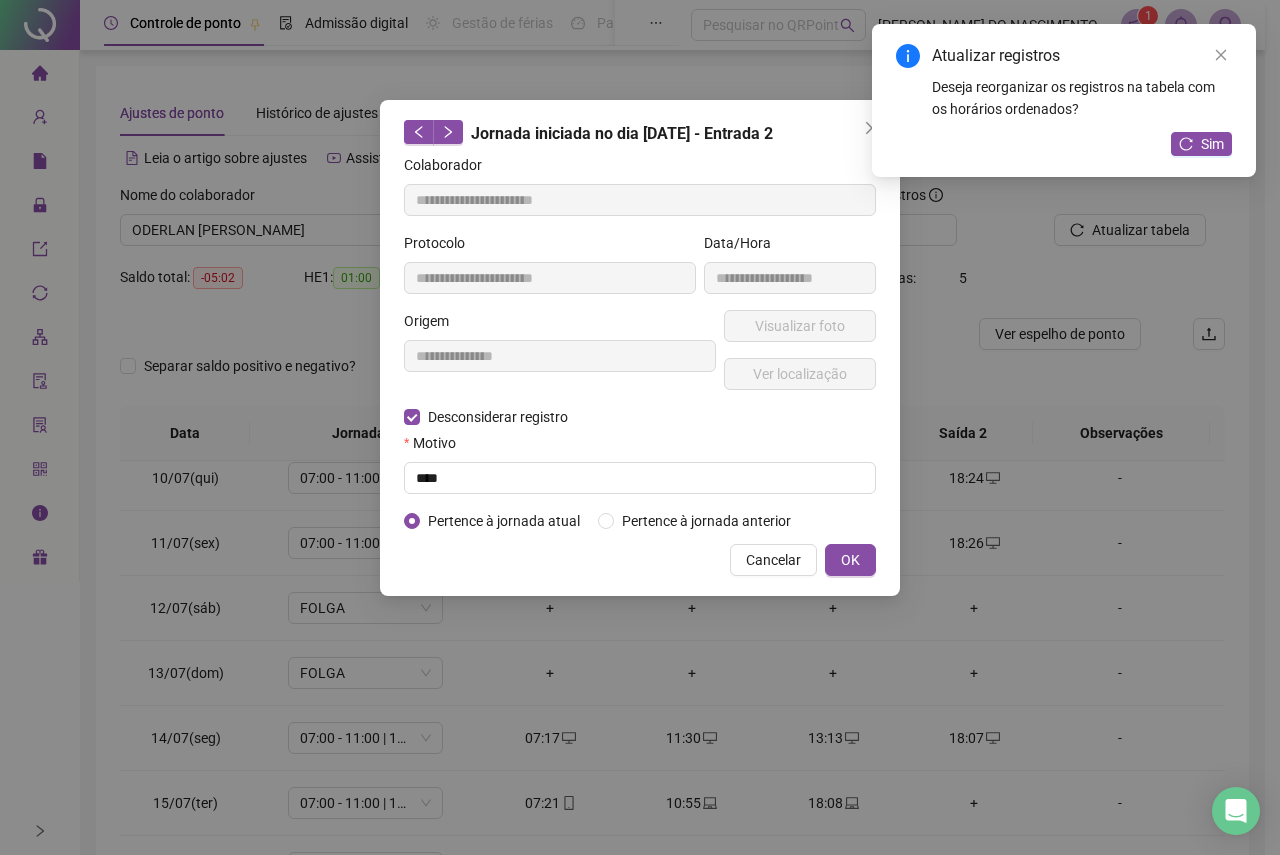 type on "**********" 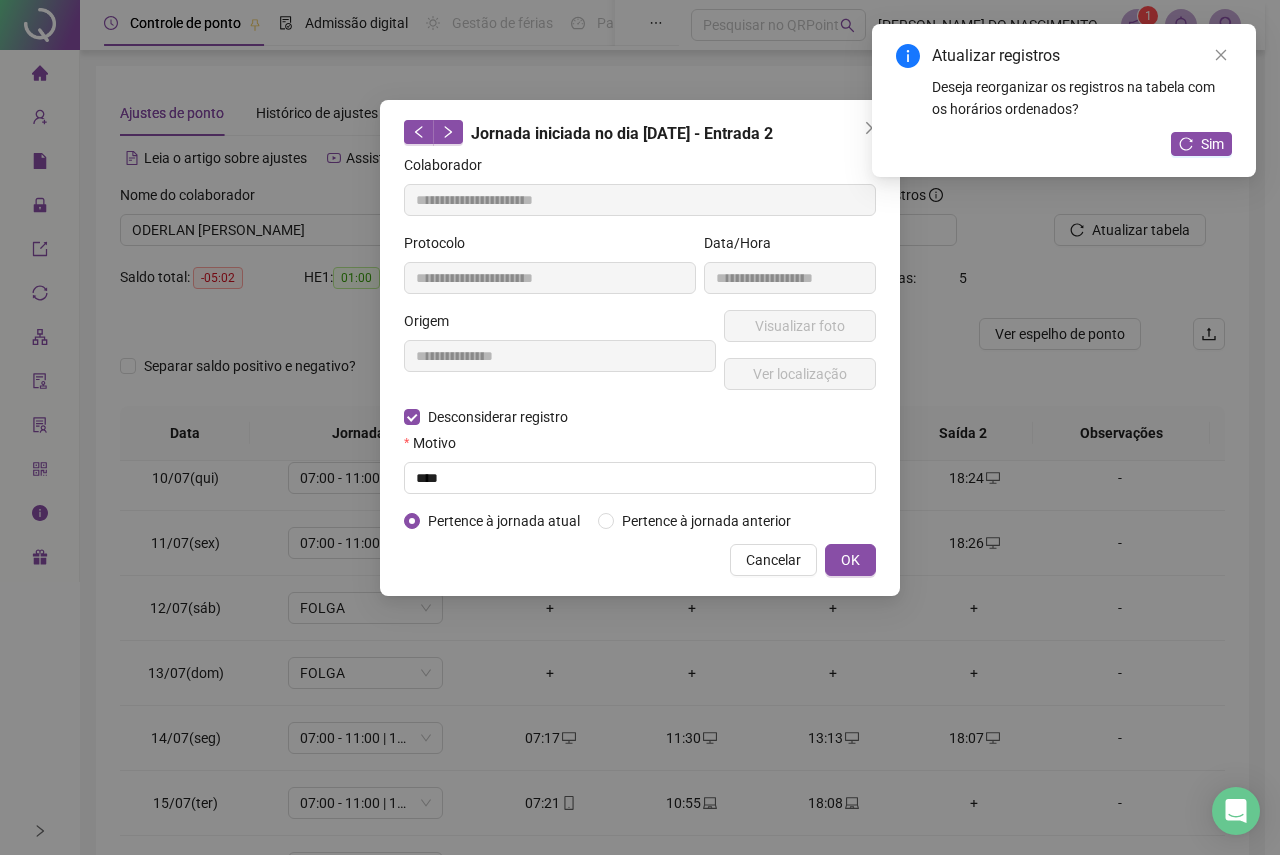 type on "**********" 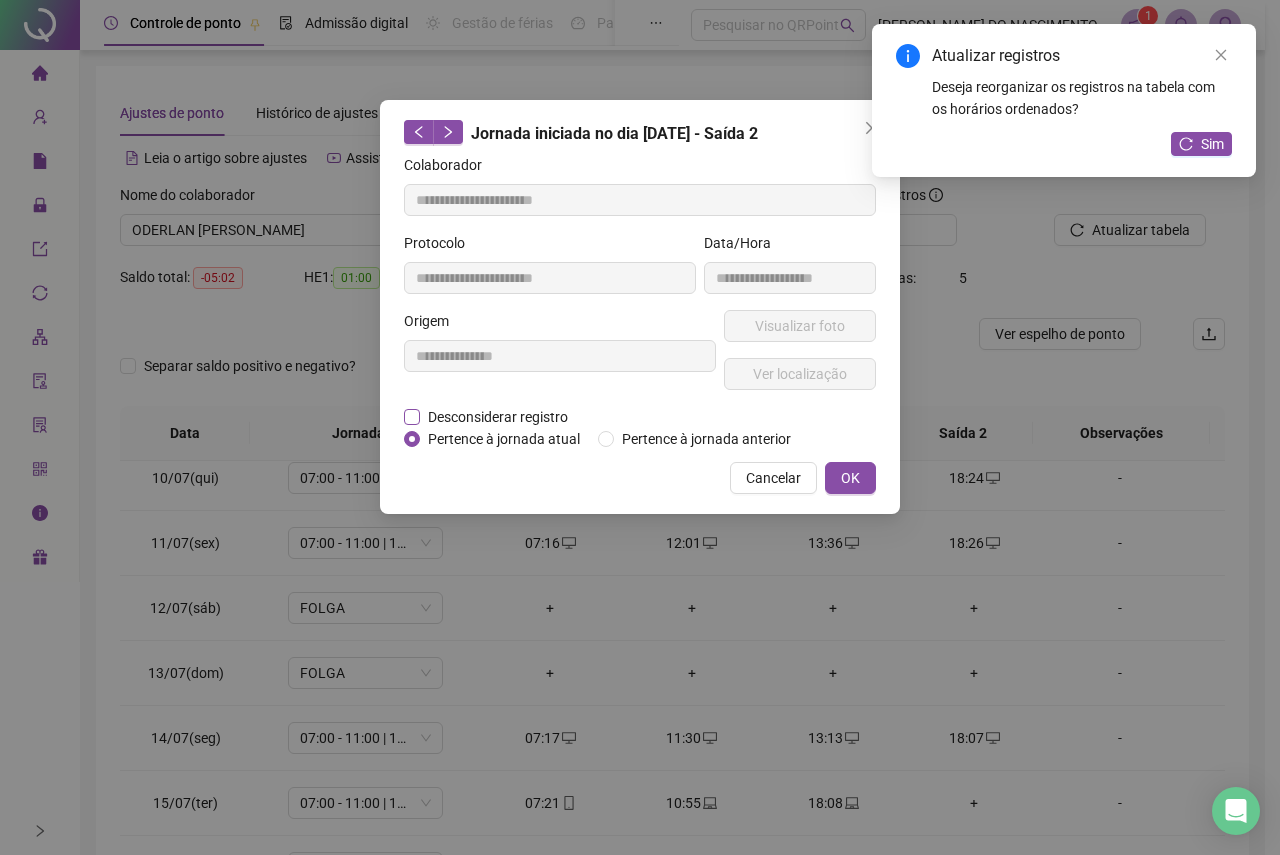 click on "Desconsiderar registro" at bounding box center [498, 417] 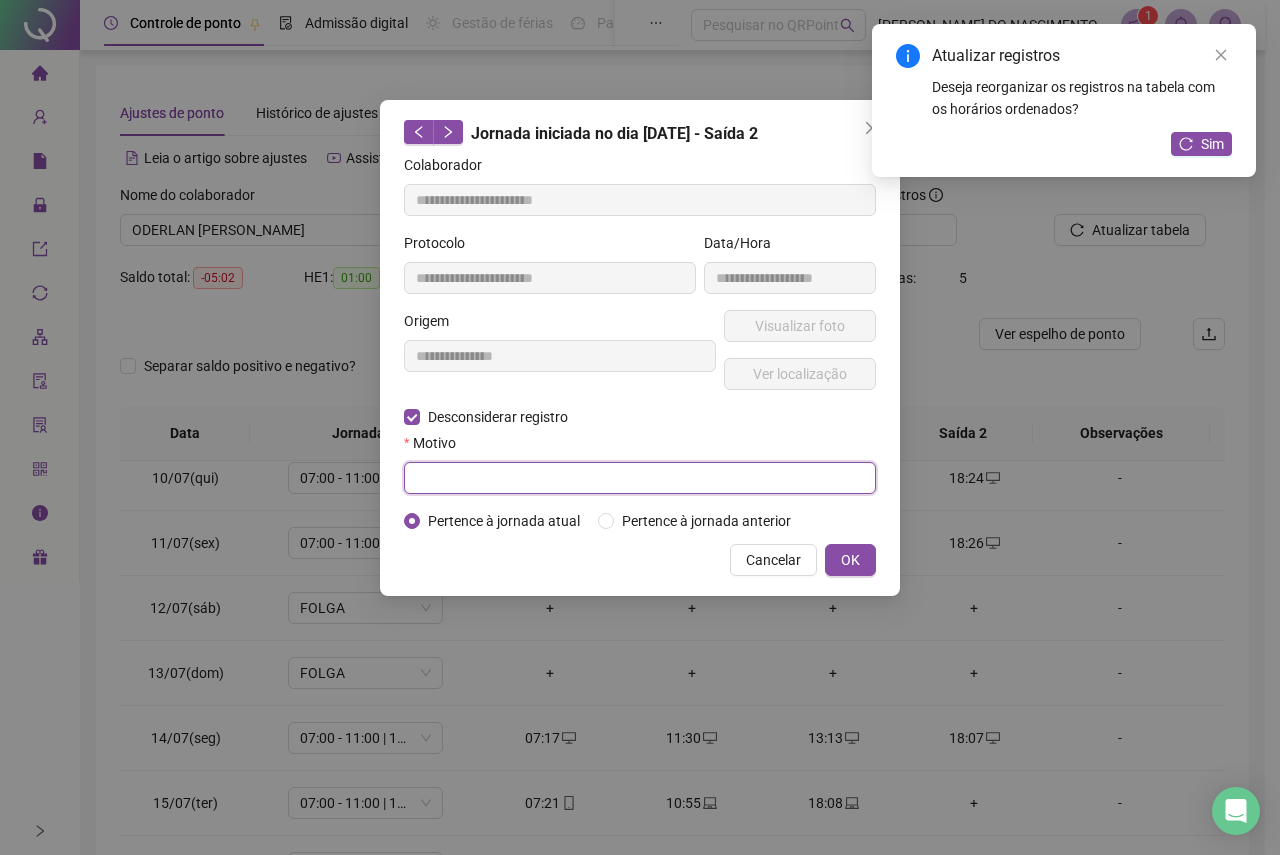 click at bounding box center [640, 478] 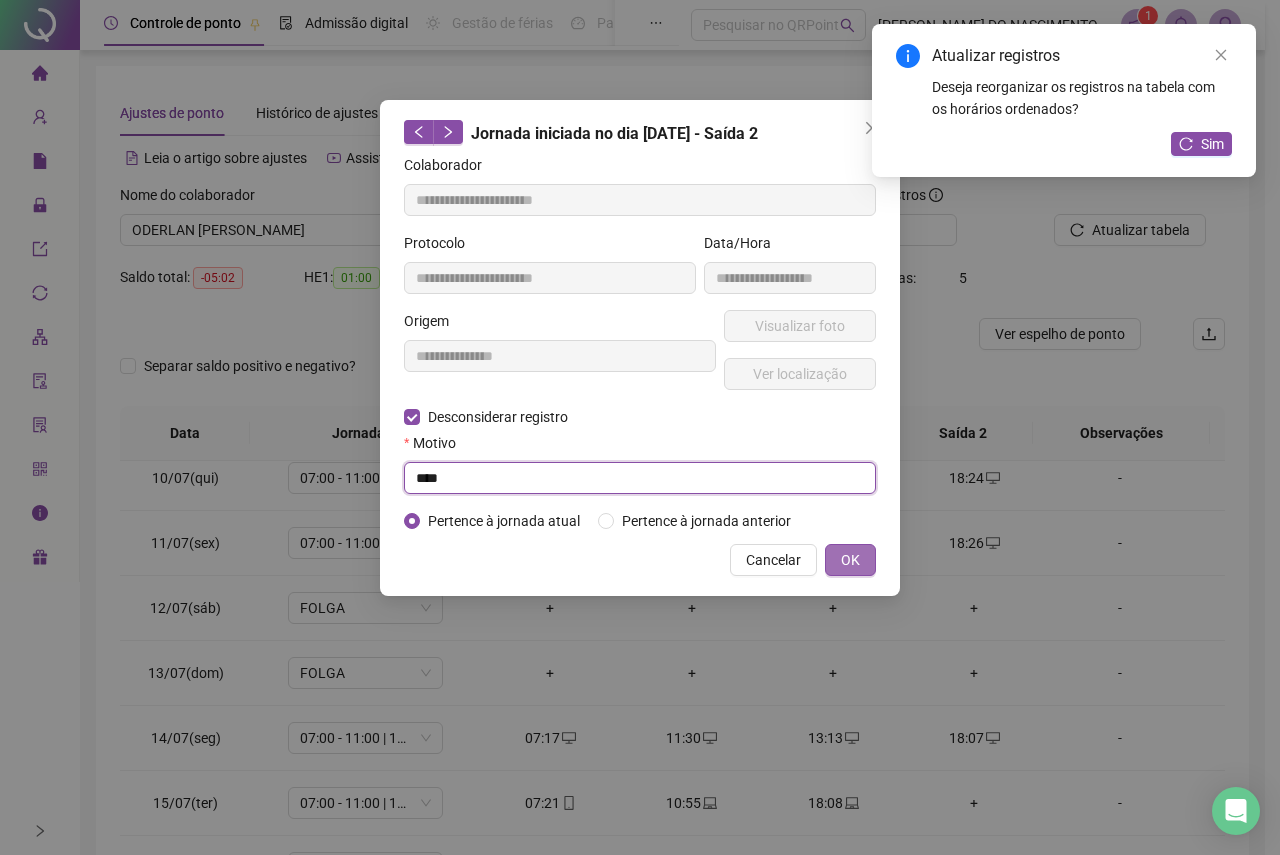 type on "****" 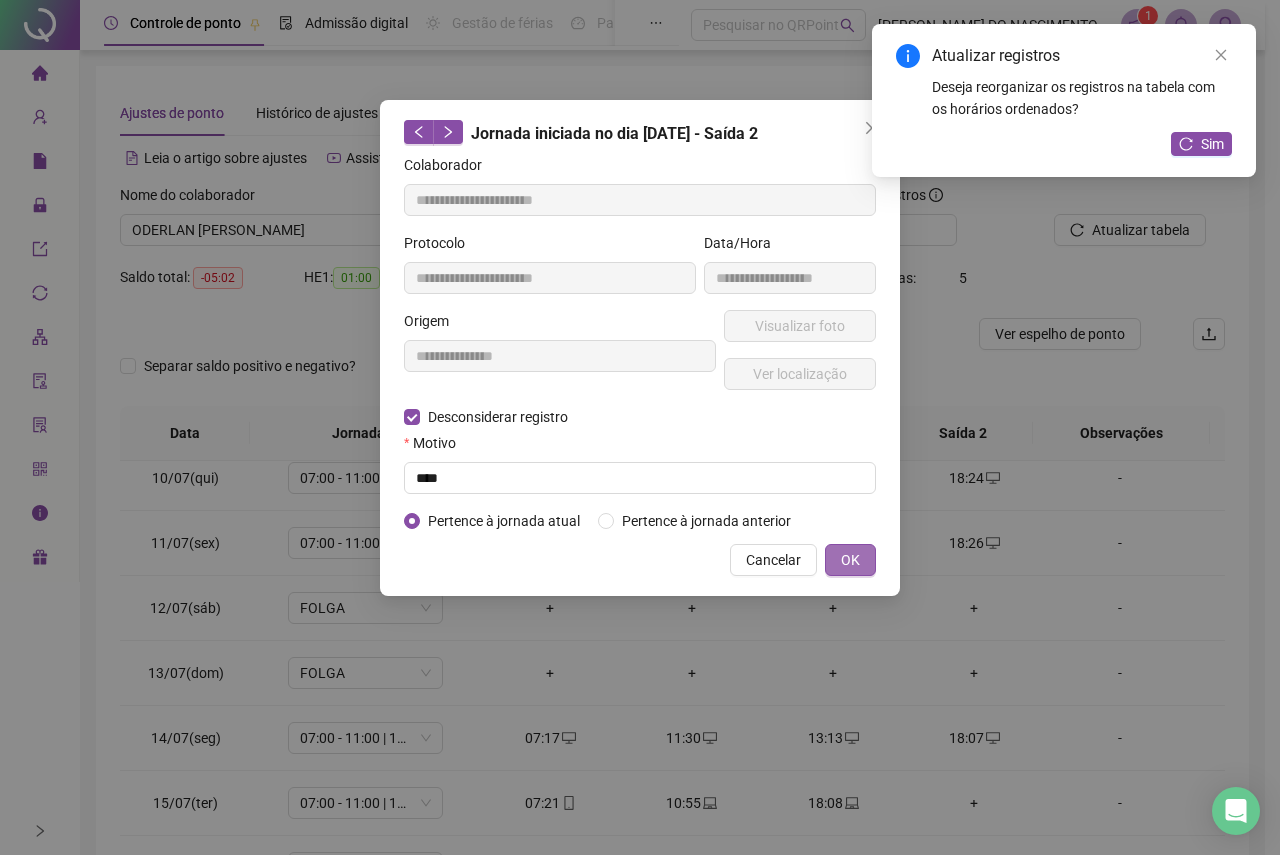 click on "OK" at bounding box center [850, 560] 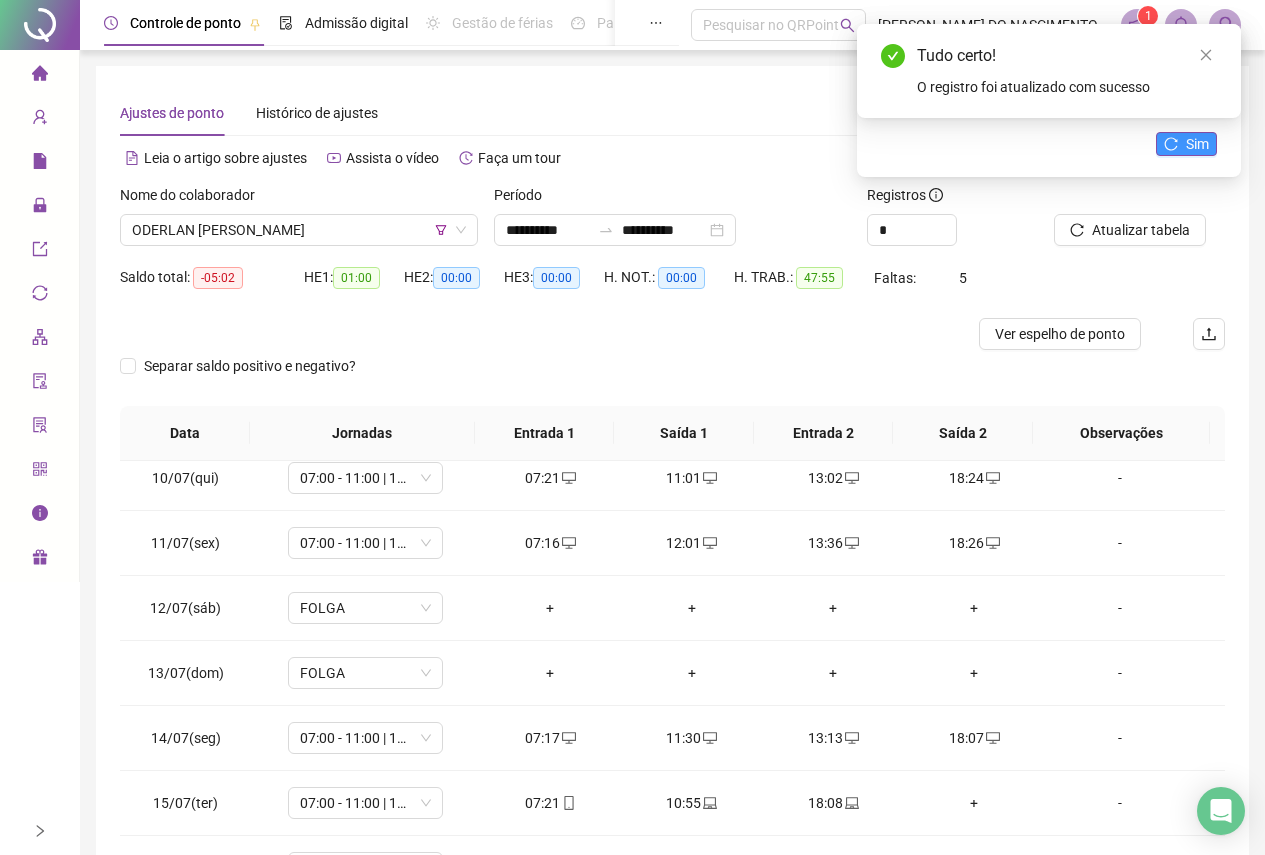 click on "Sim" at bounding box center [1197, 144] 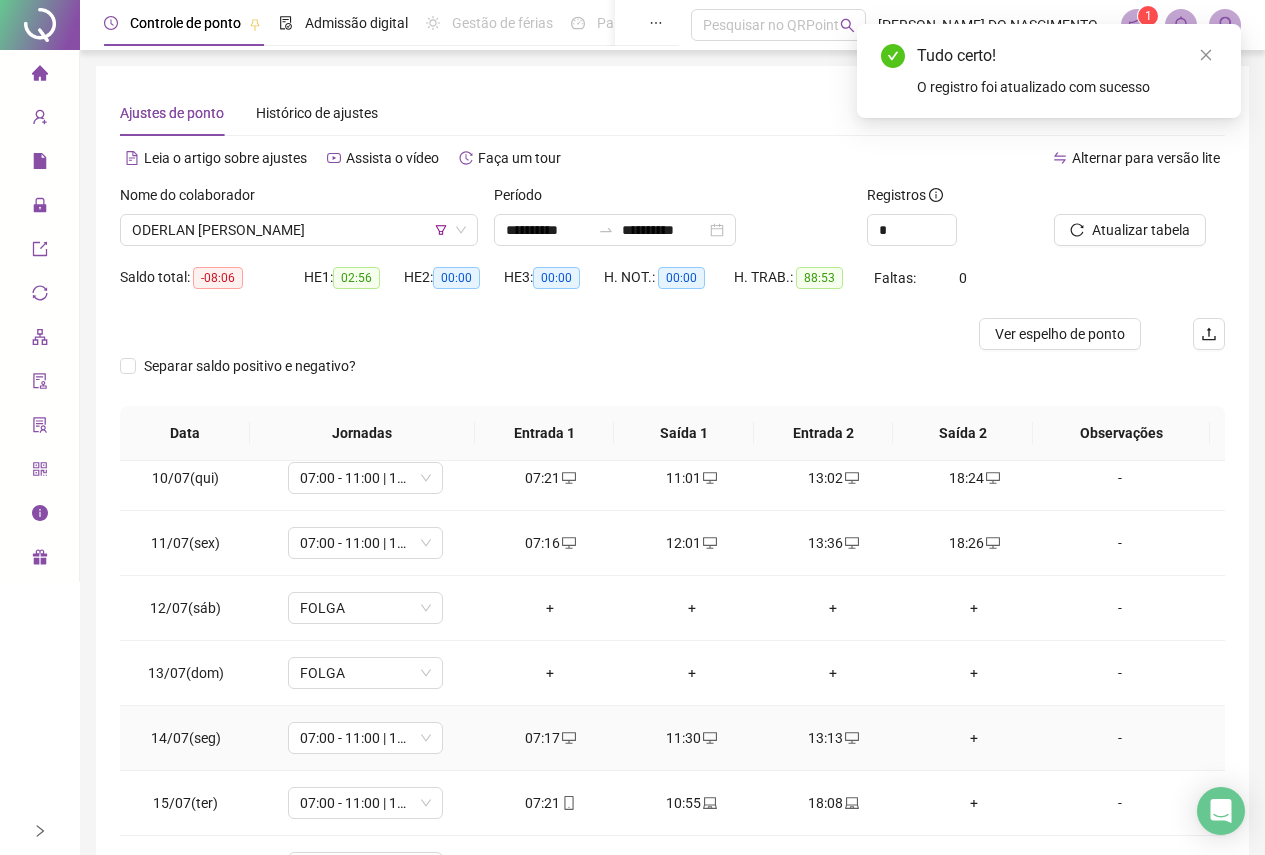 click on "+" at bounding box center [974, 738] 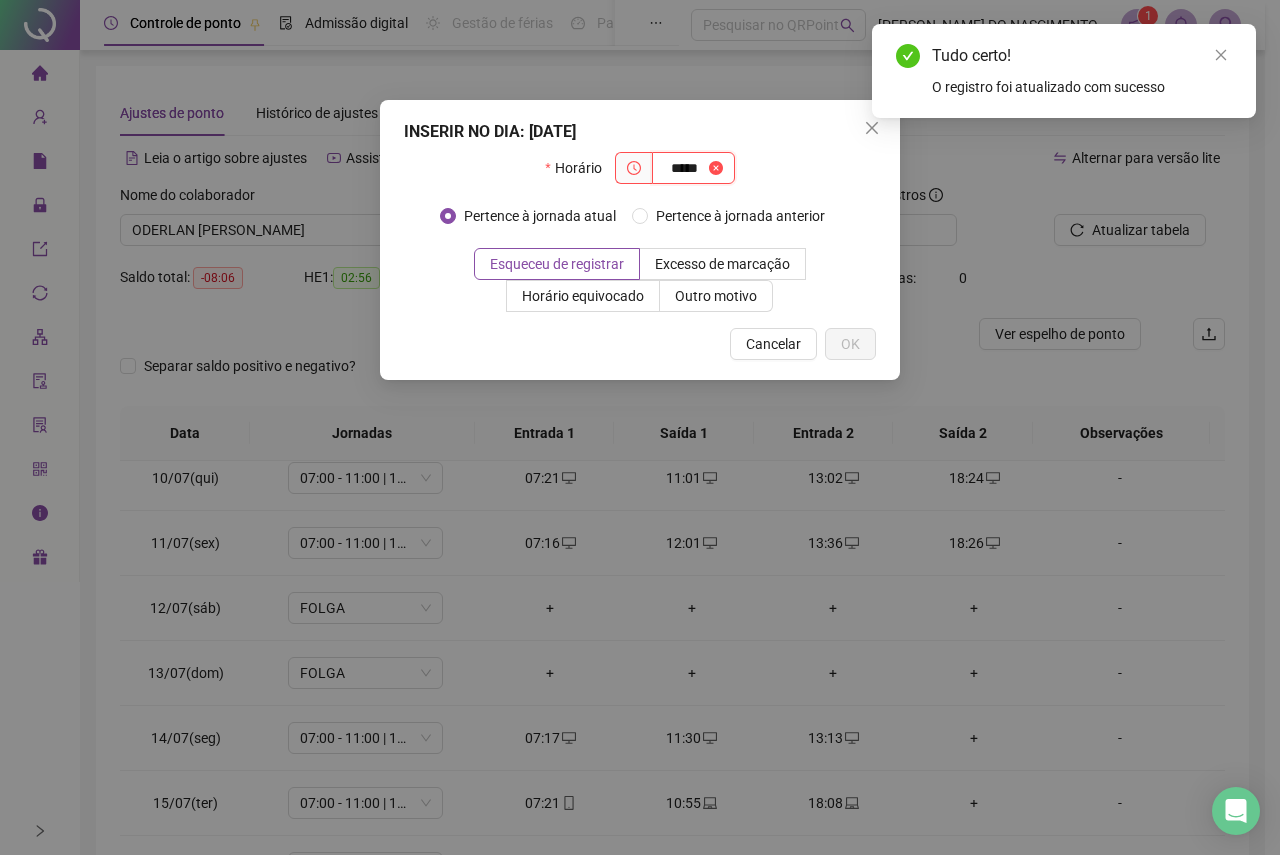 type on "*****" 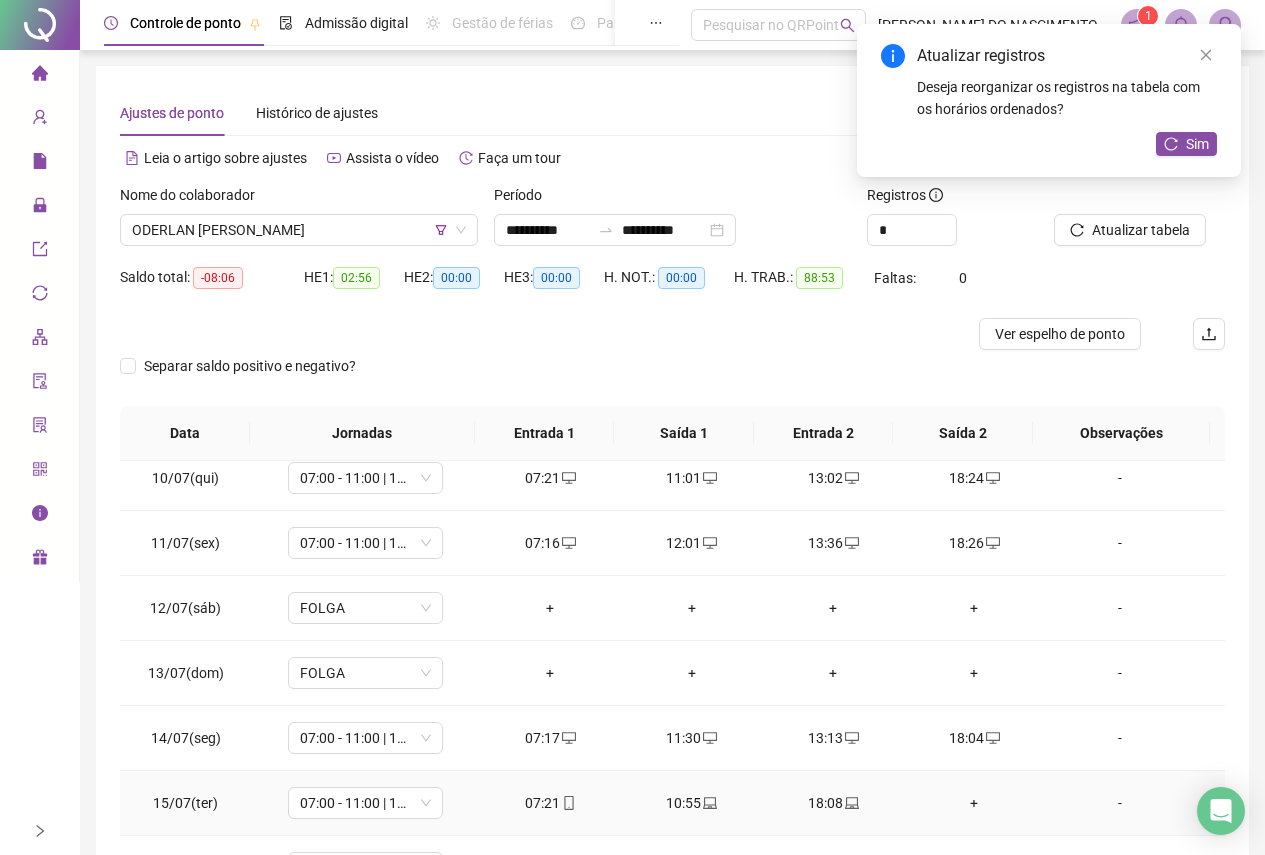click on "07:21" at bounding box center [550, 803] 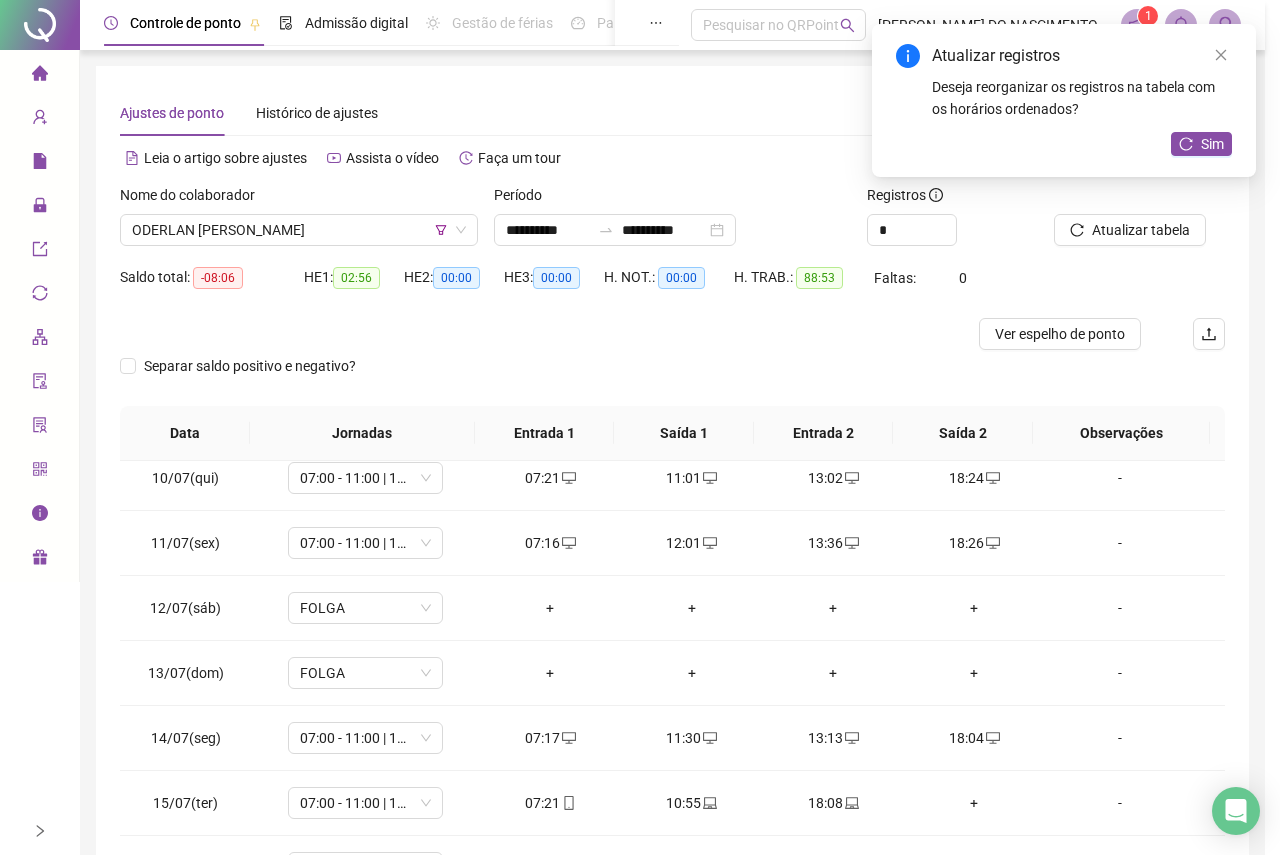 type on "**********" 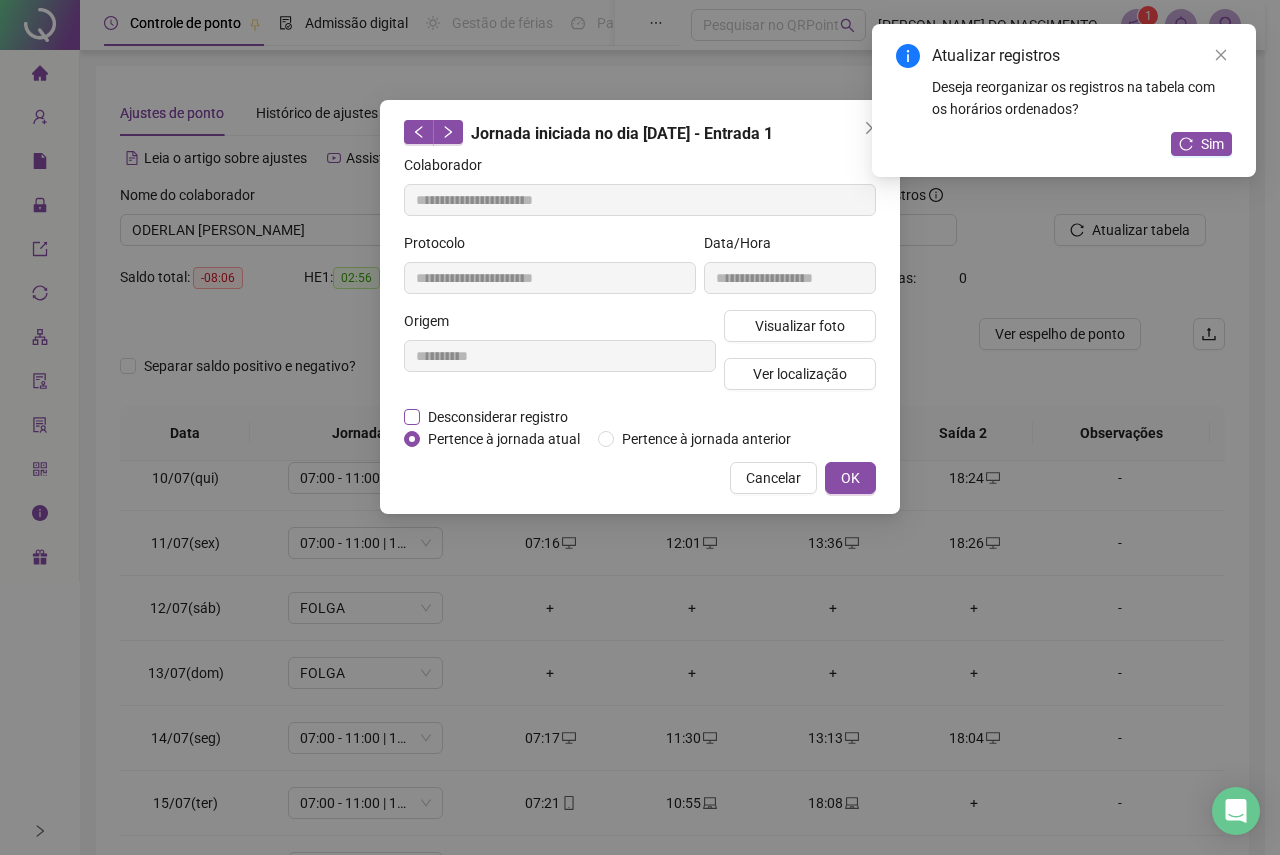click on "Desconsiderar registro" at bounding box center [498, 417] 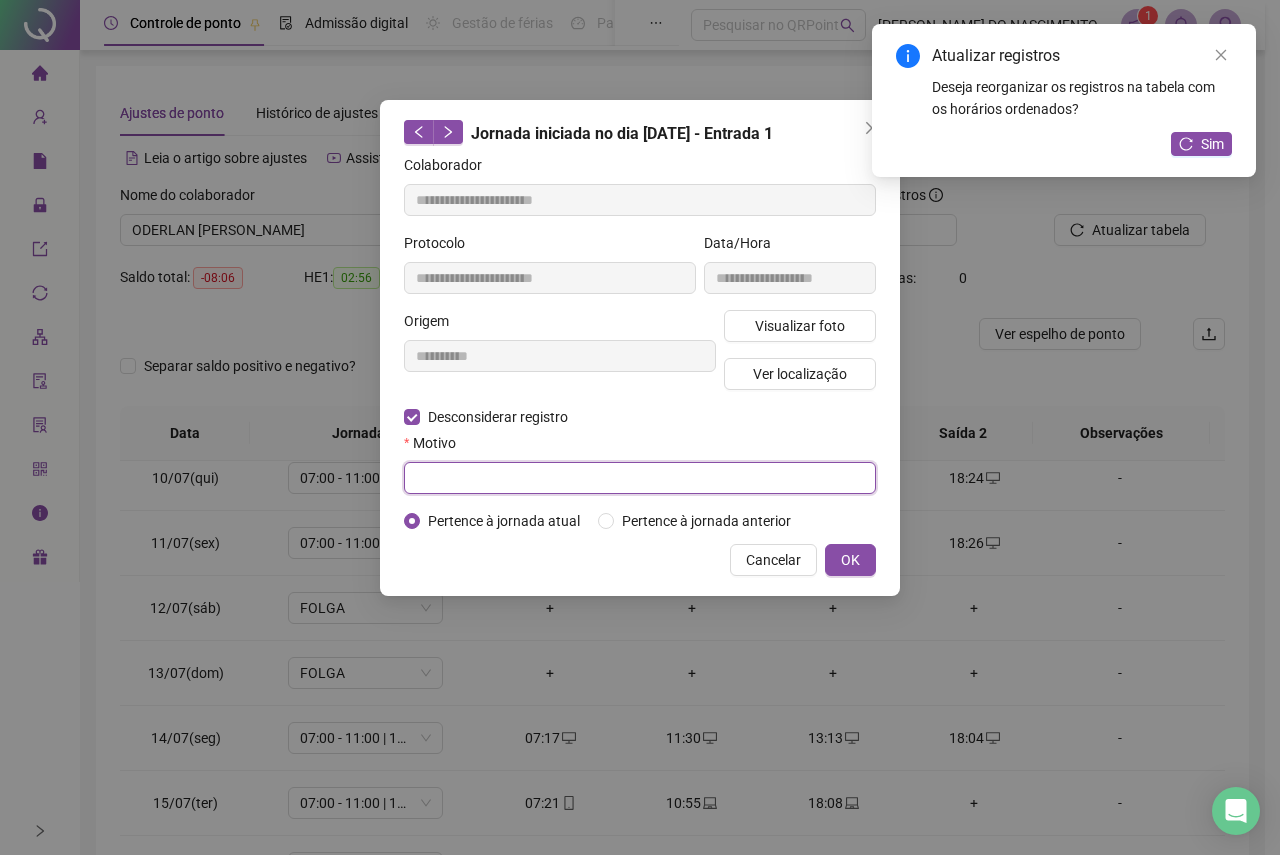click at bounding box center (640, 478) 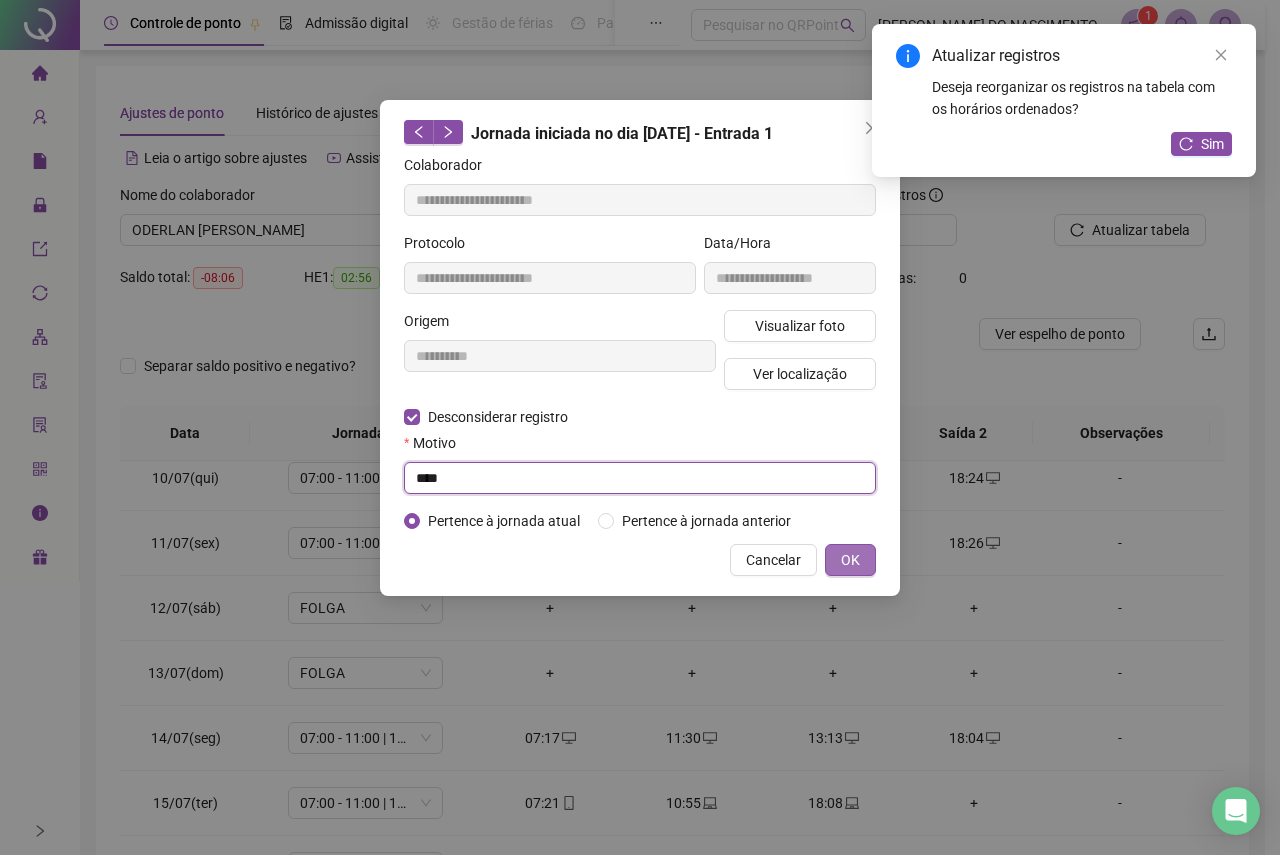 type on "****" 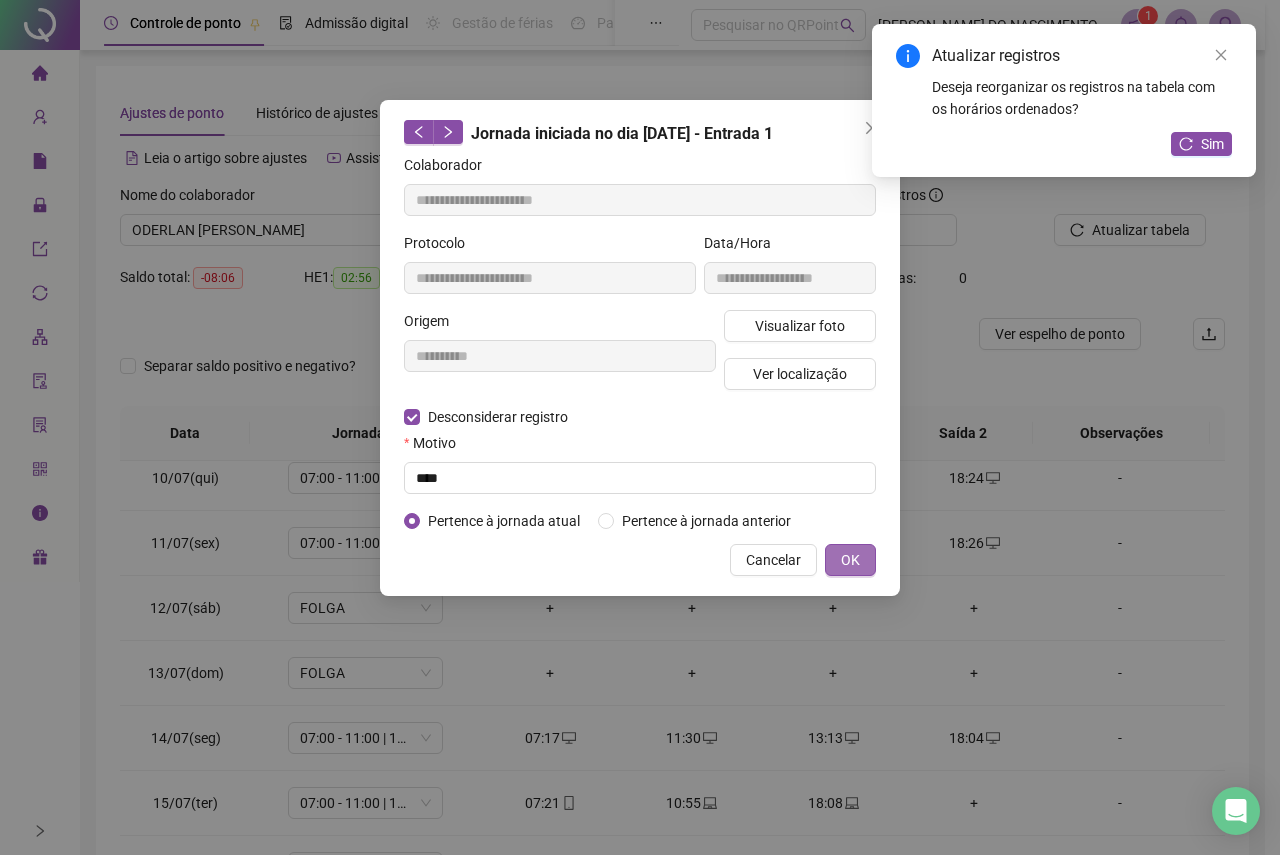 click on "OK" at bounding box center (850, 560) 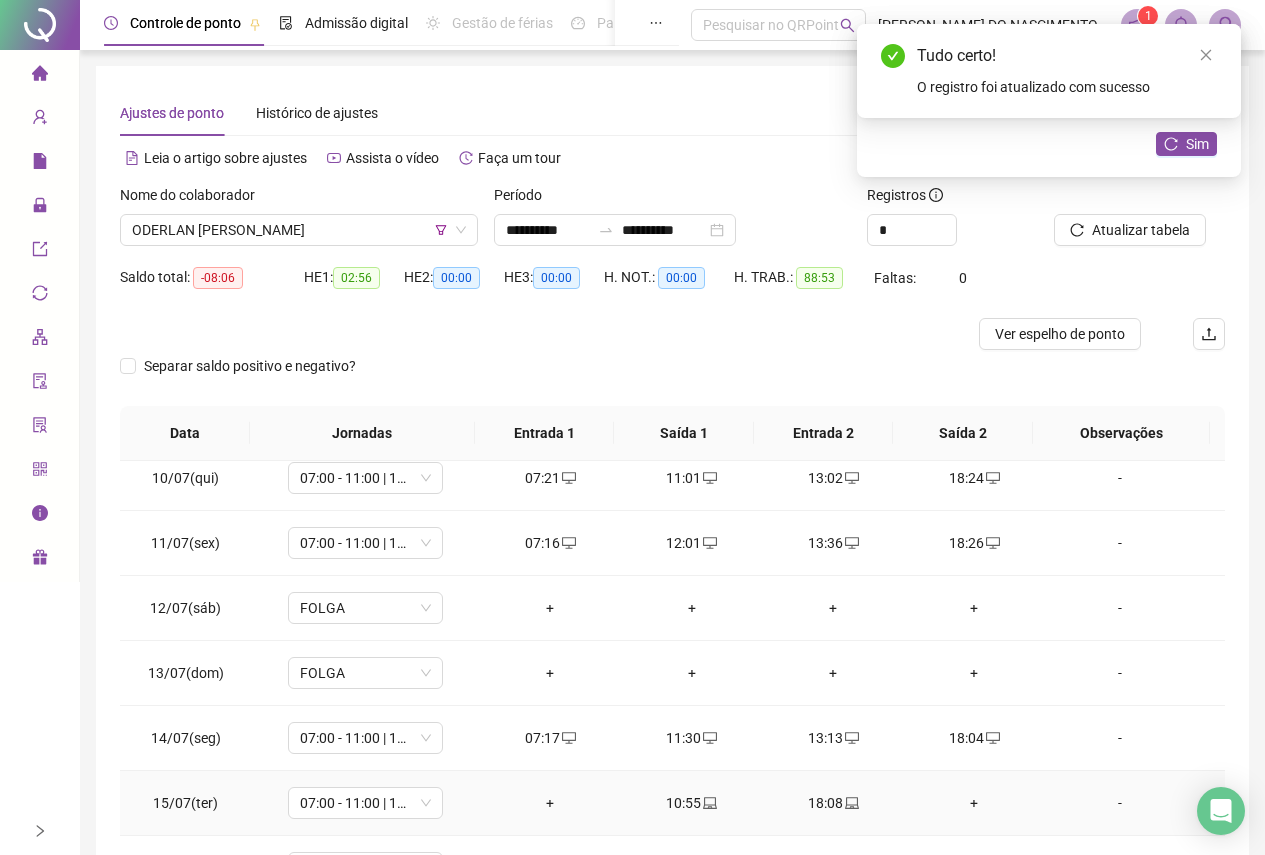 click on "+" at bounding box center [974, 803] 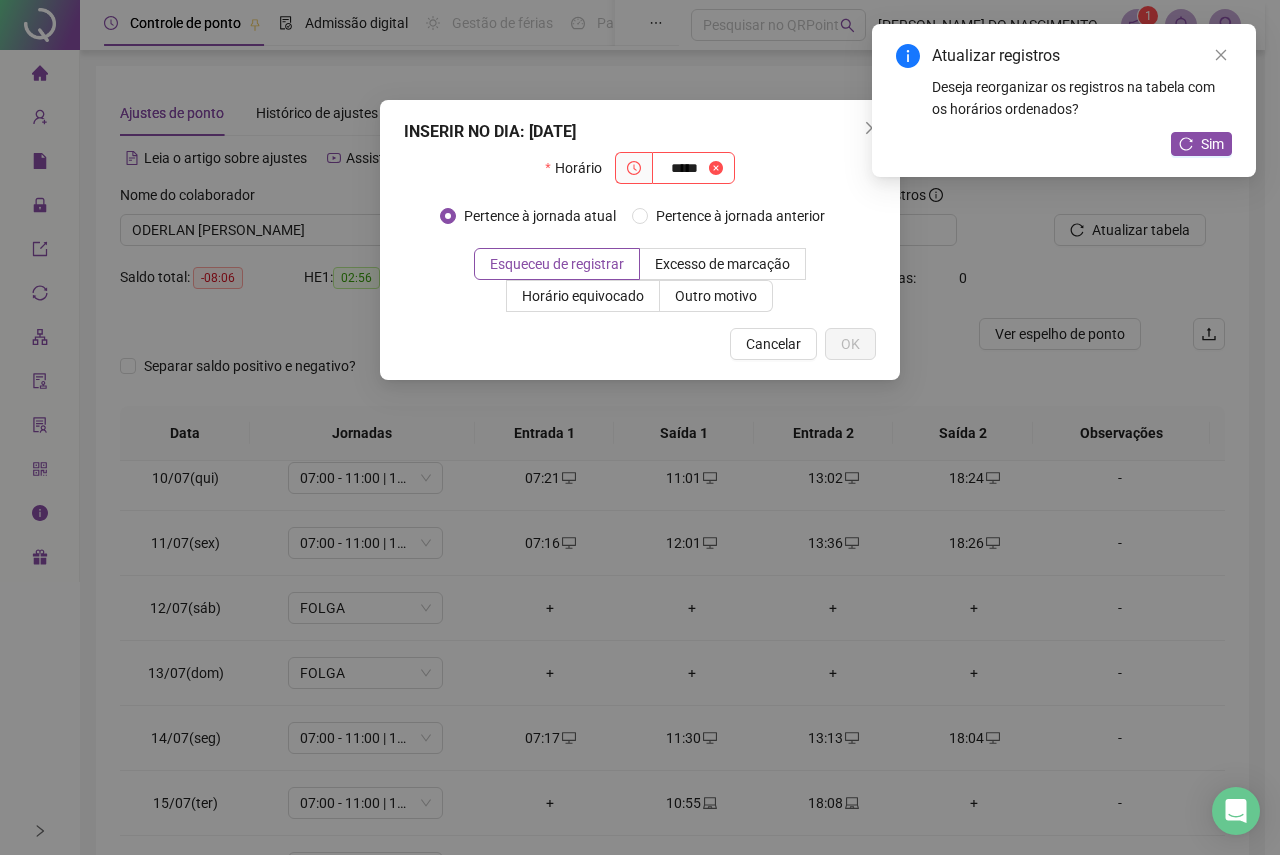 type on "*****" 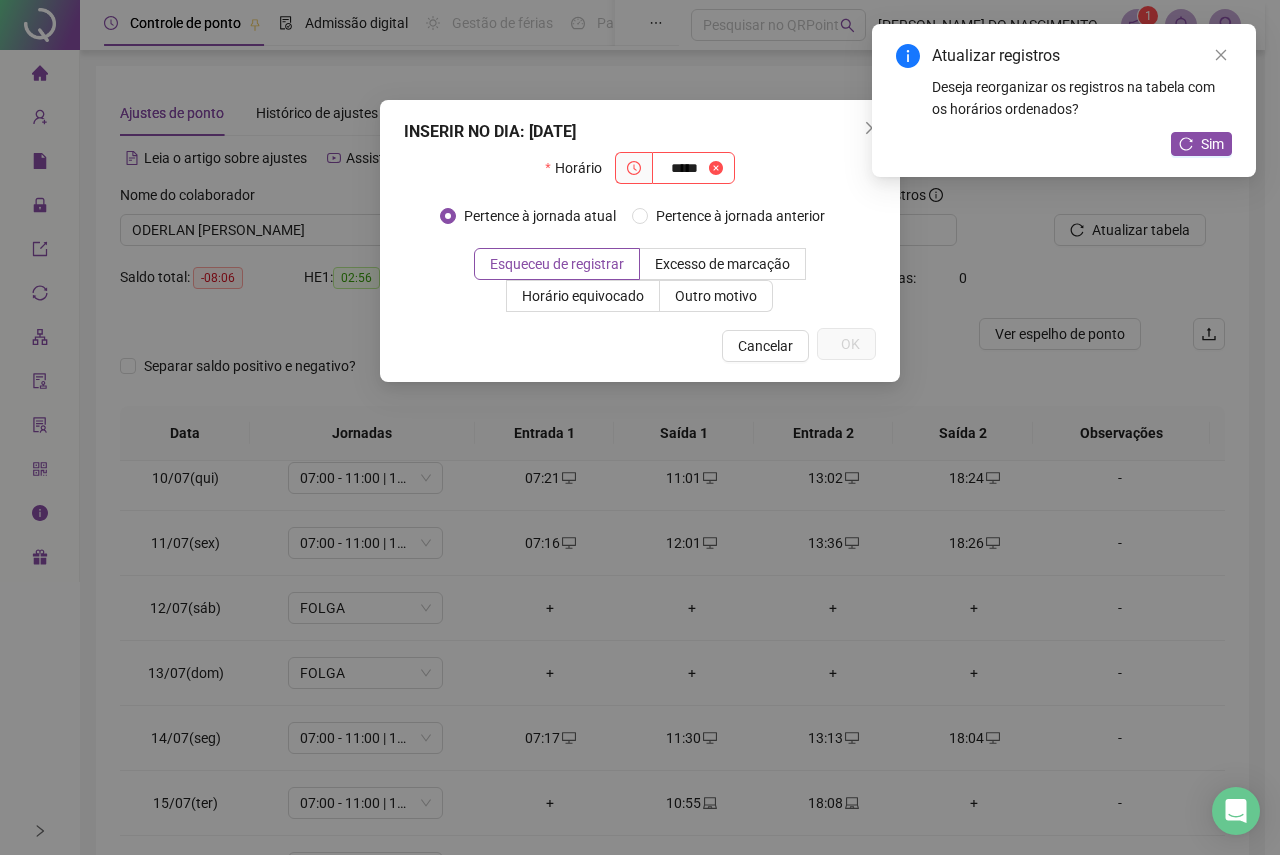 type 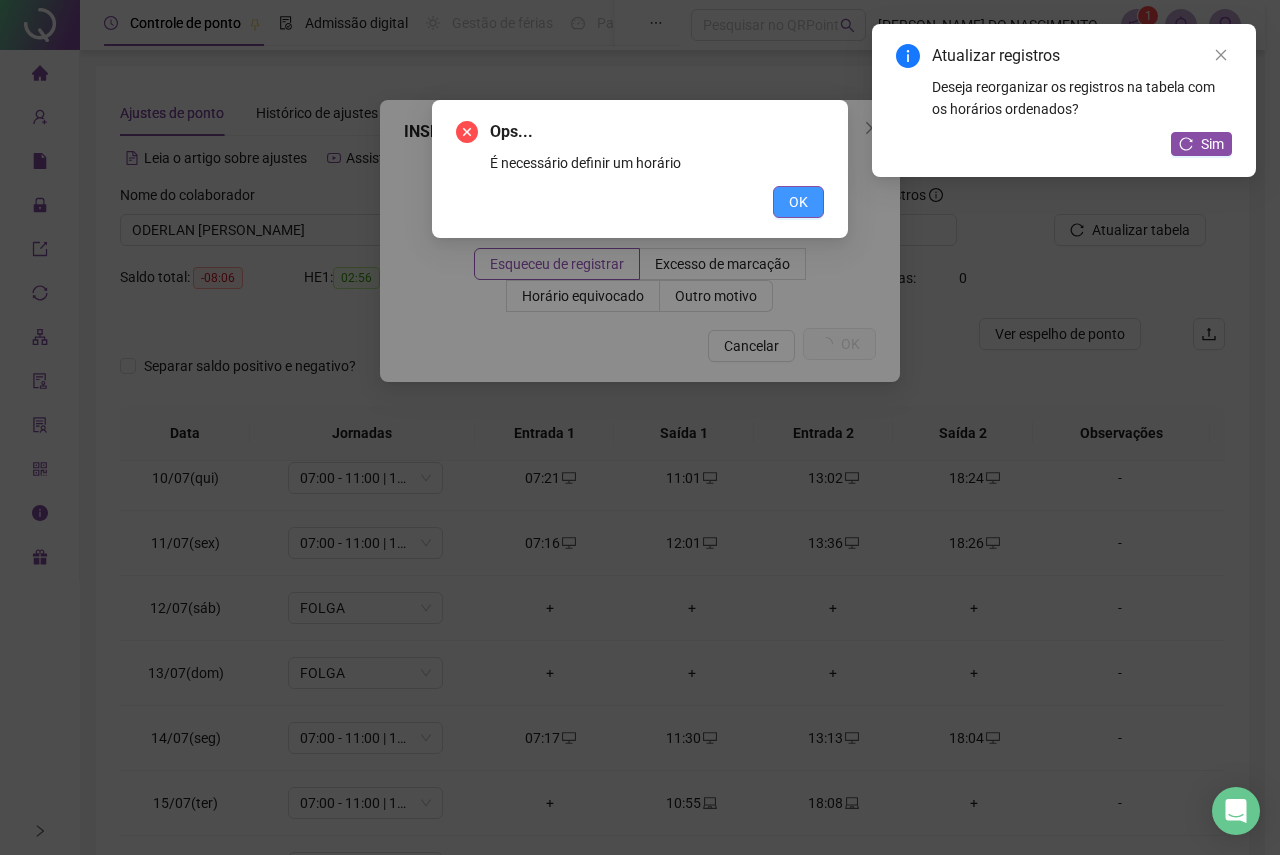 click on "OK" at bounding box center (798, 202) 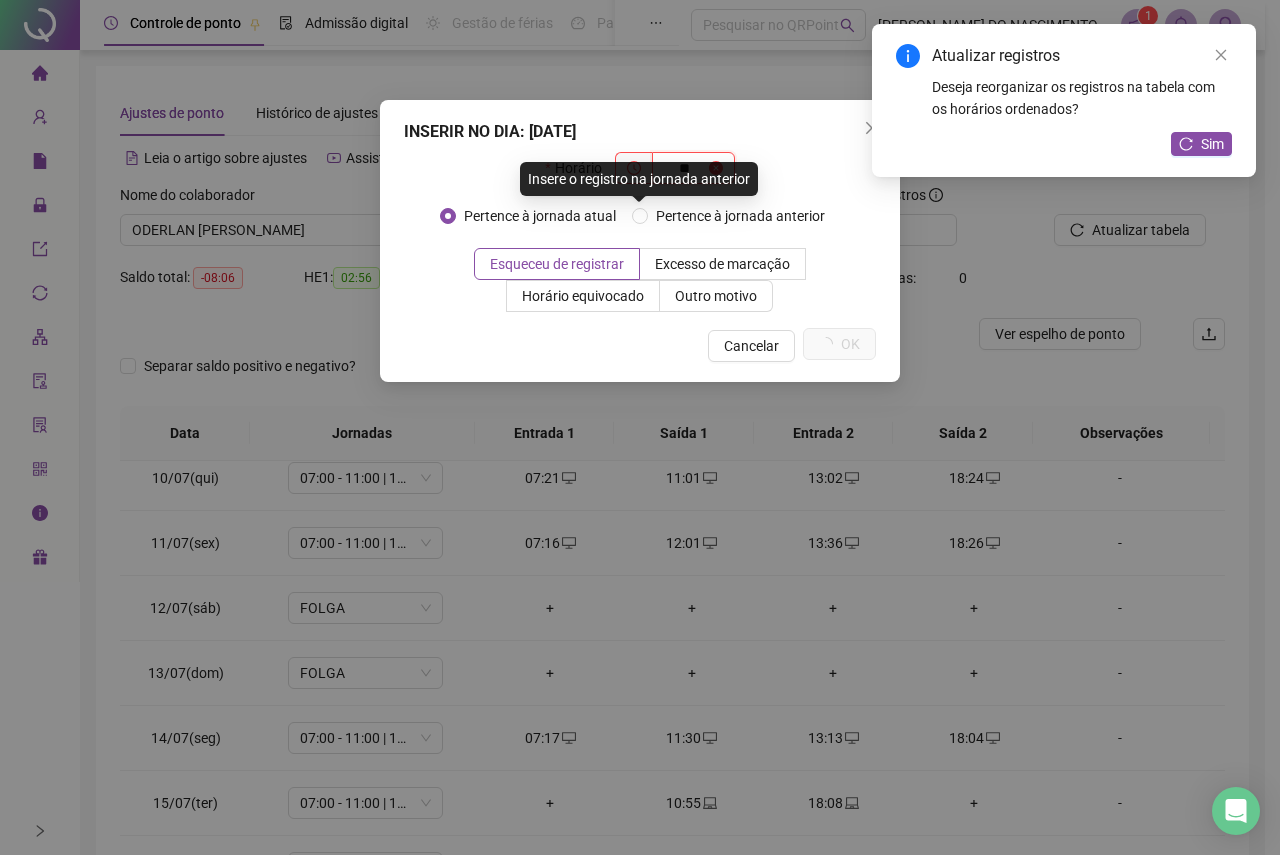 type on "*" 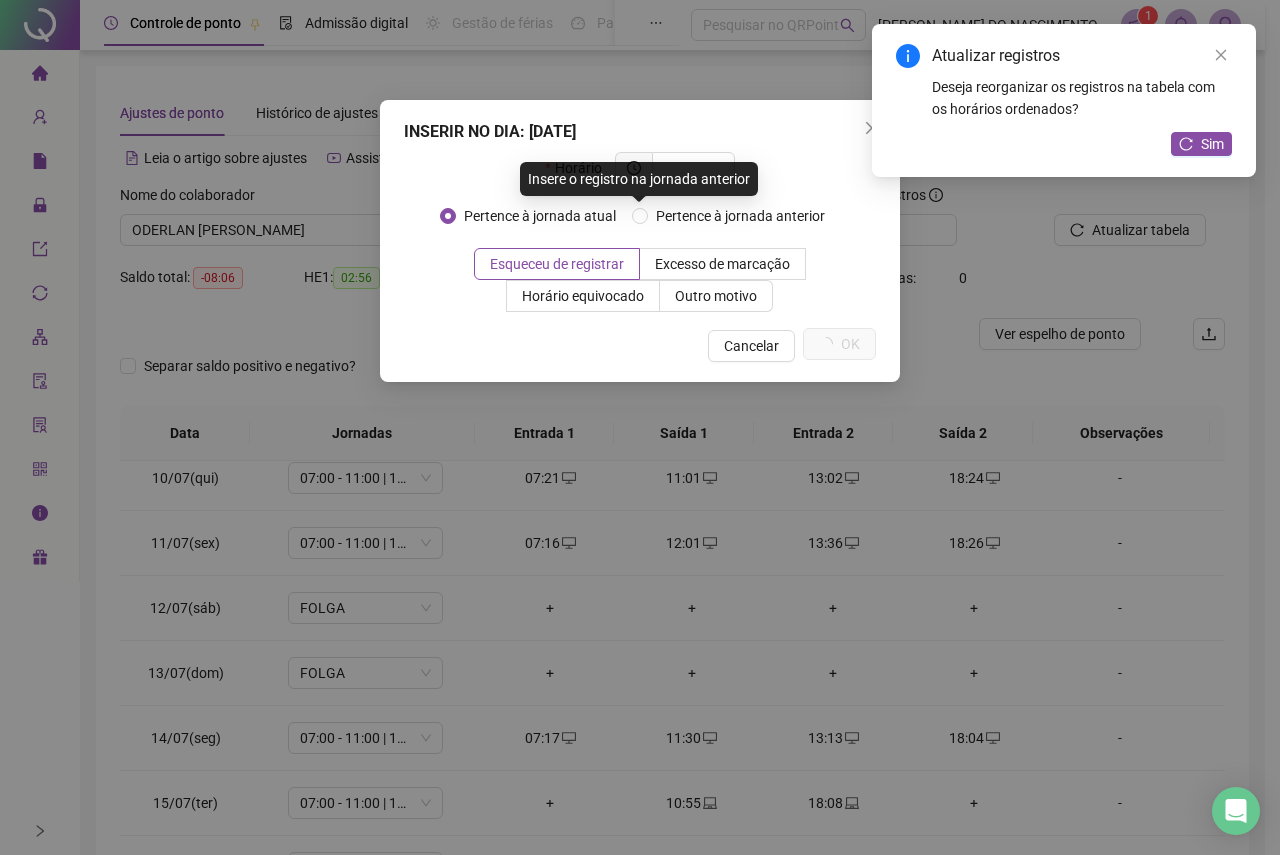 click on "Horário" at bounding box center [640, 176] 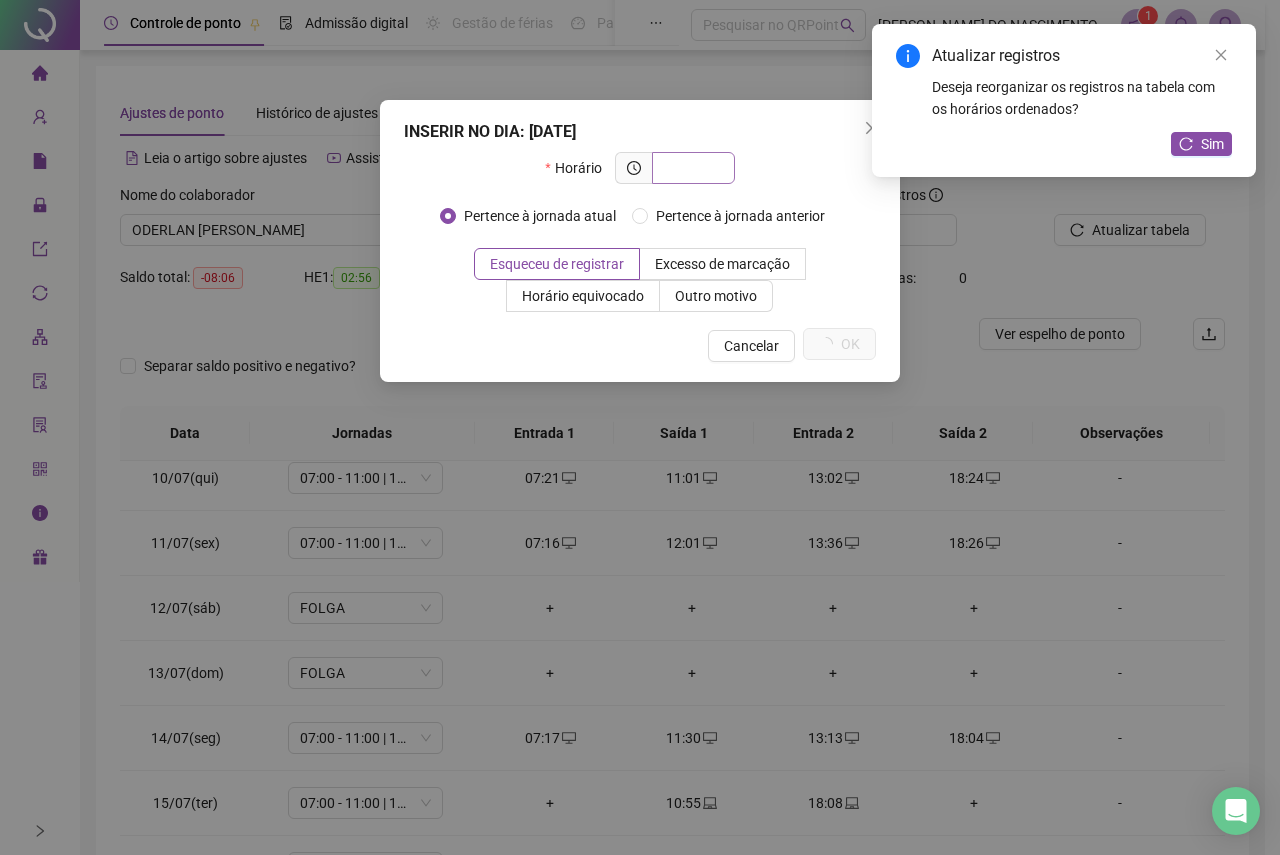 click at bounding box center (693, 168) 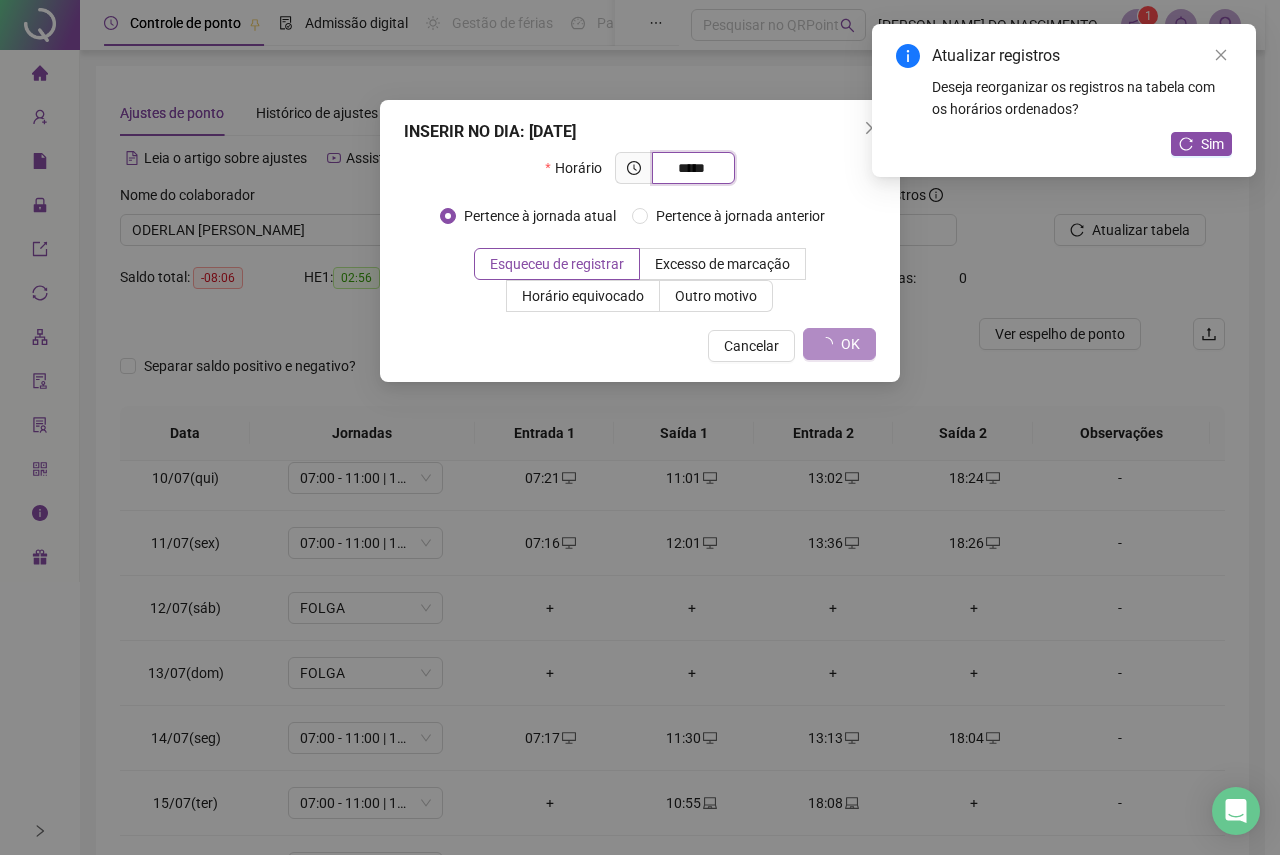 type on "*****" 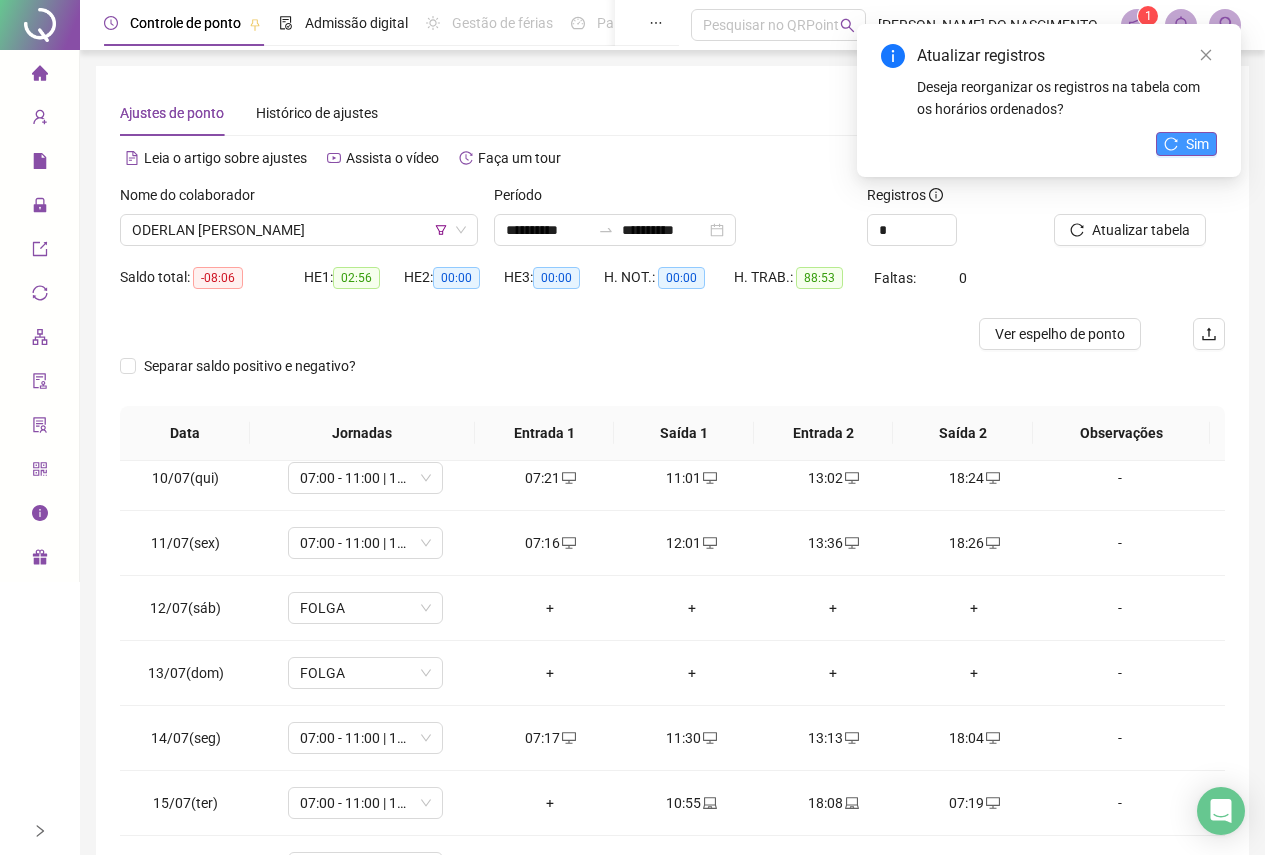 click on "Sim" at bounding box center [1197, 144] 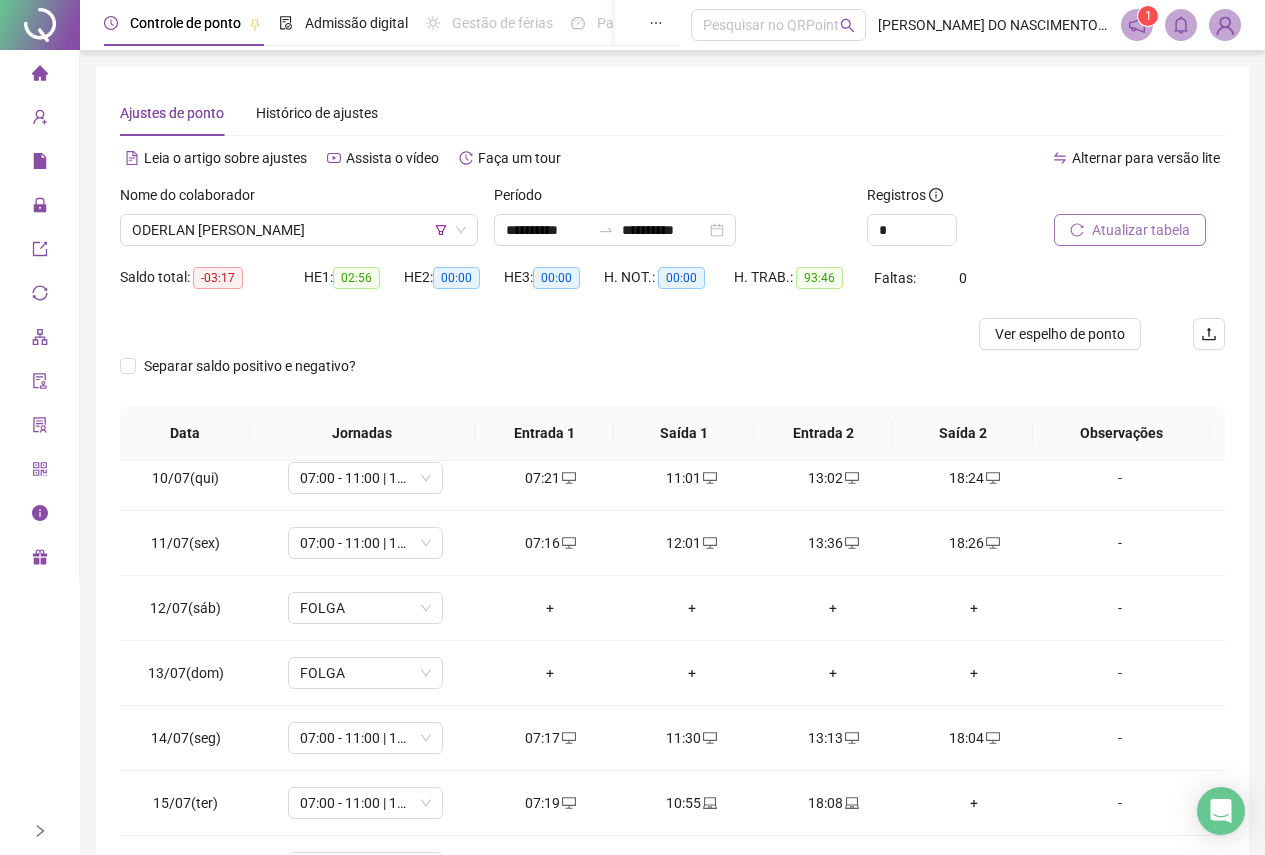 click on "Atualizar tabela" at bounding box center (1141, 230) 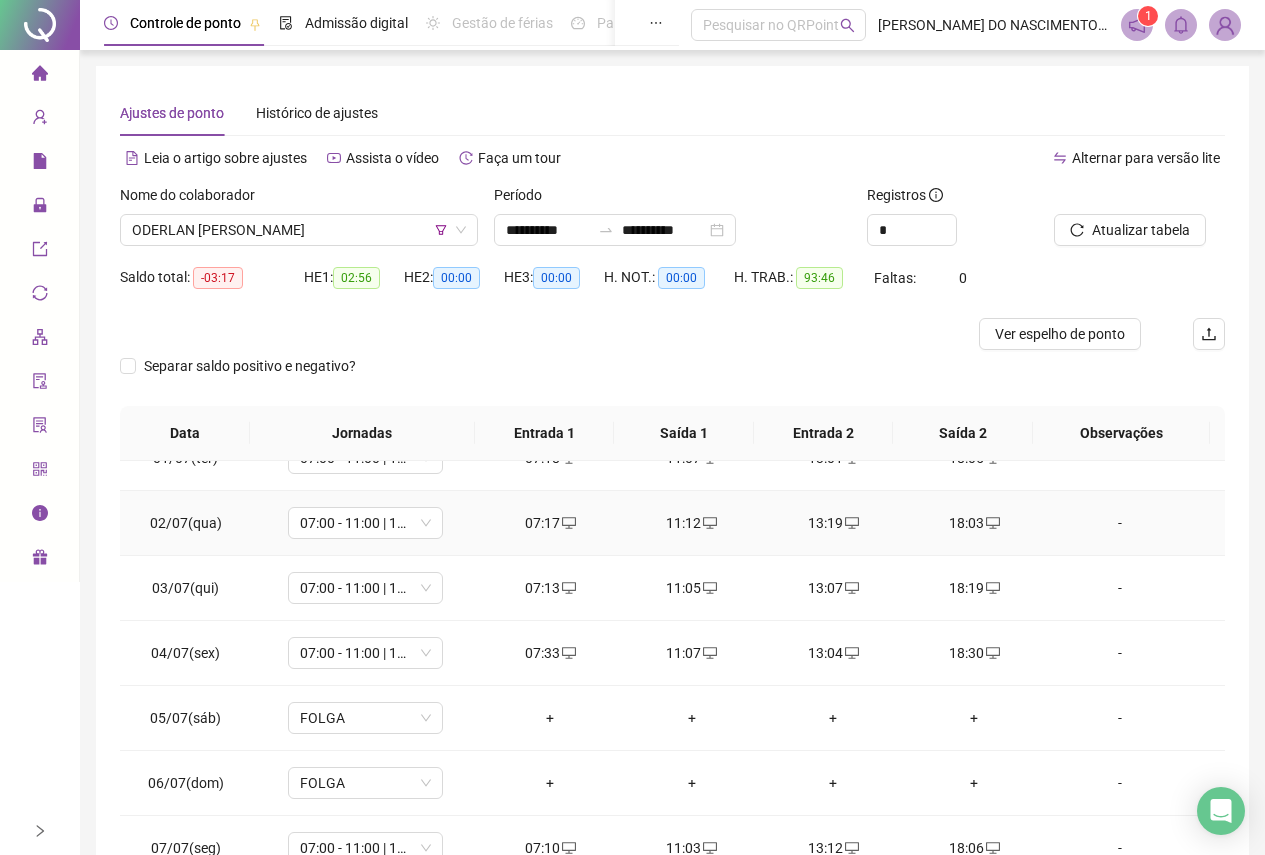 scroll, scrollTop: 0, scrollLeft: 0, axis: both 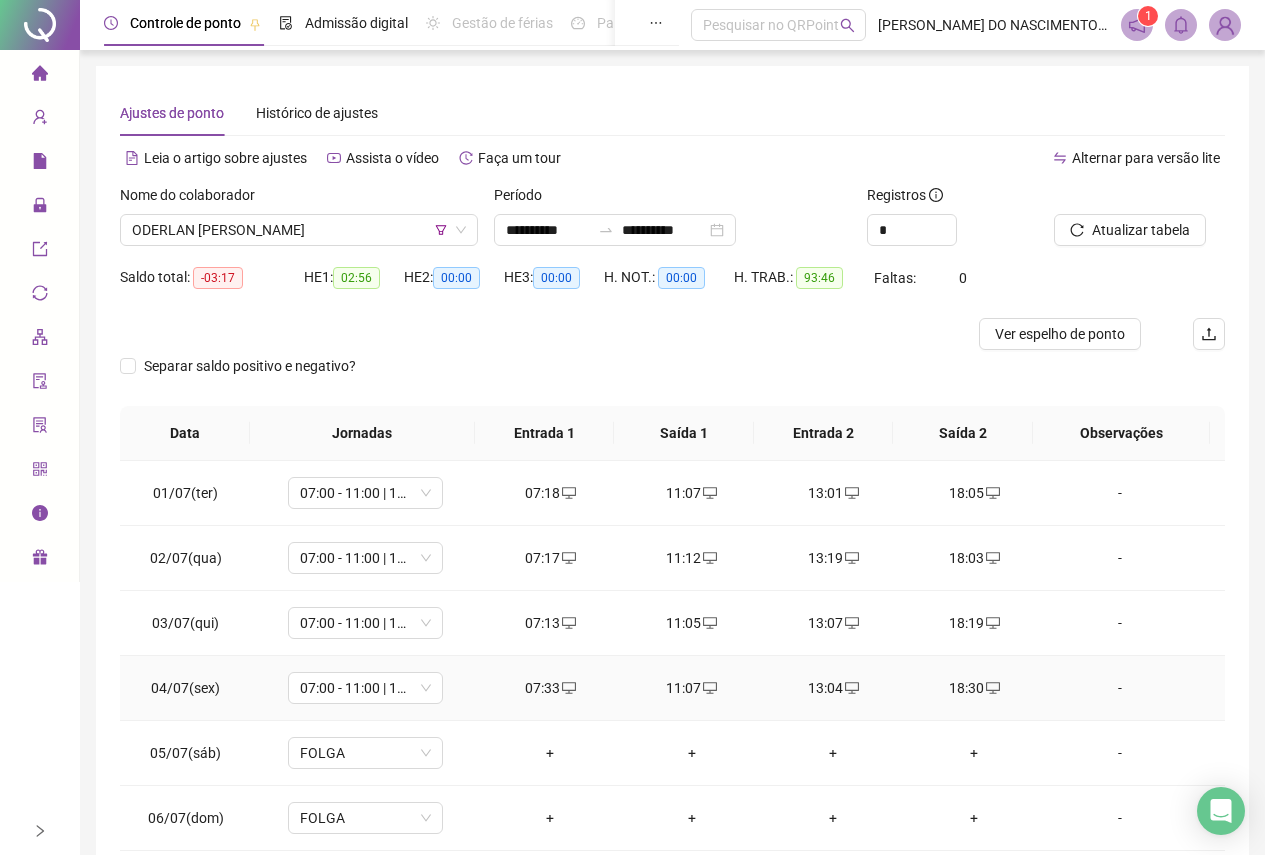 click on "13:04" at bounding box center (832, 688) 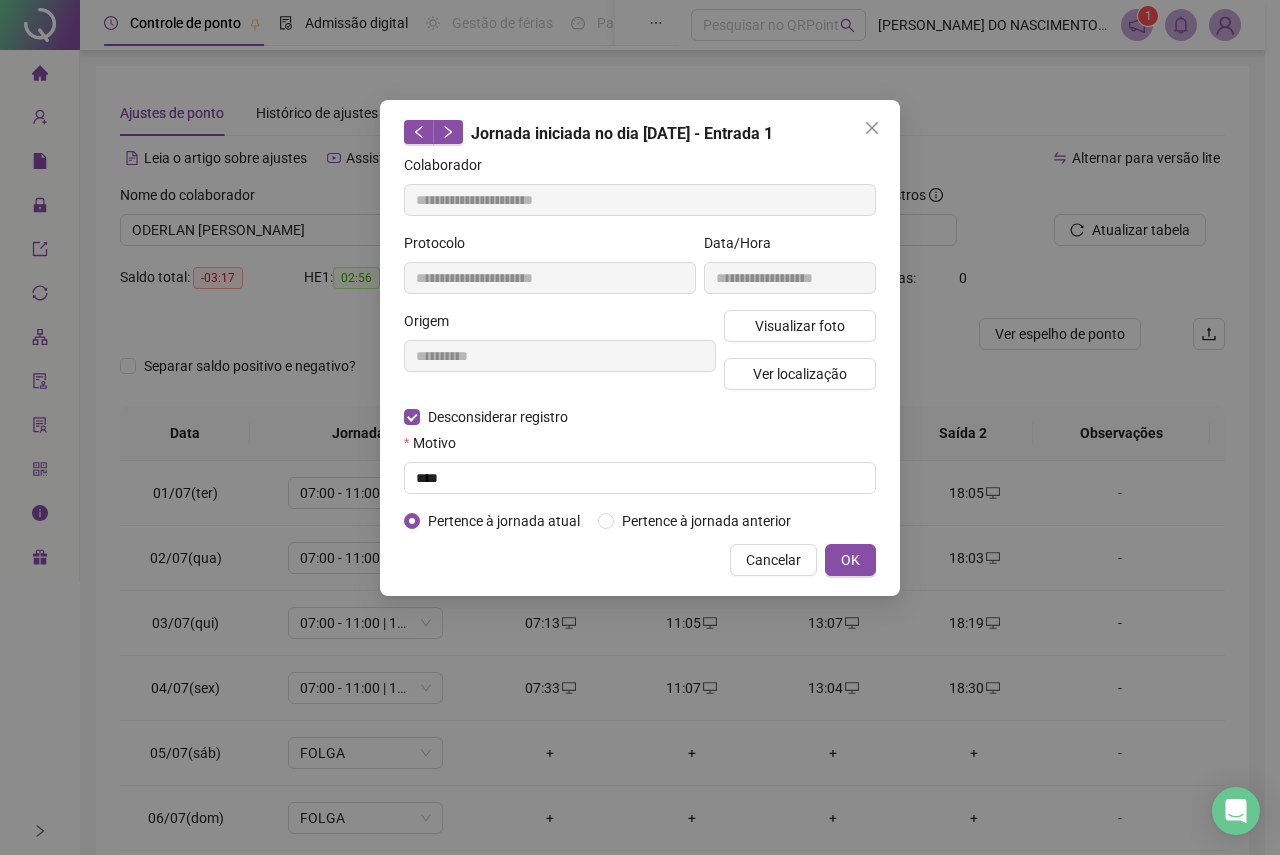 type on "**********" 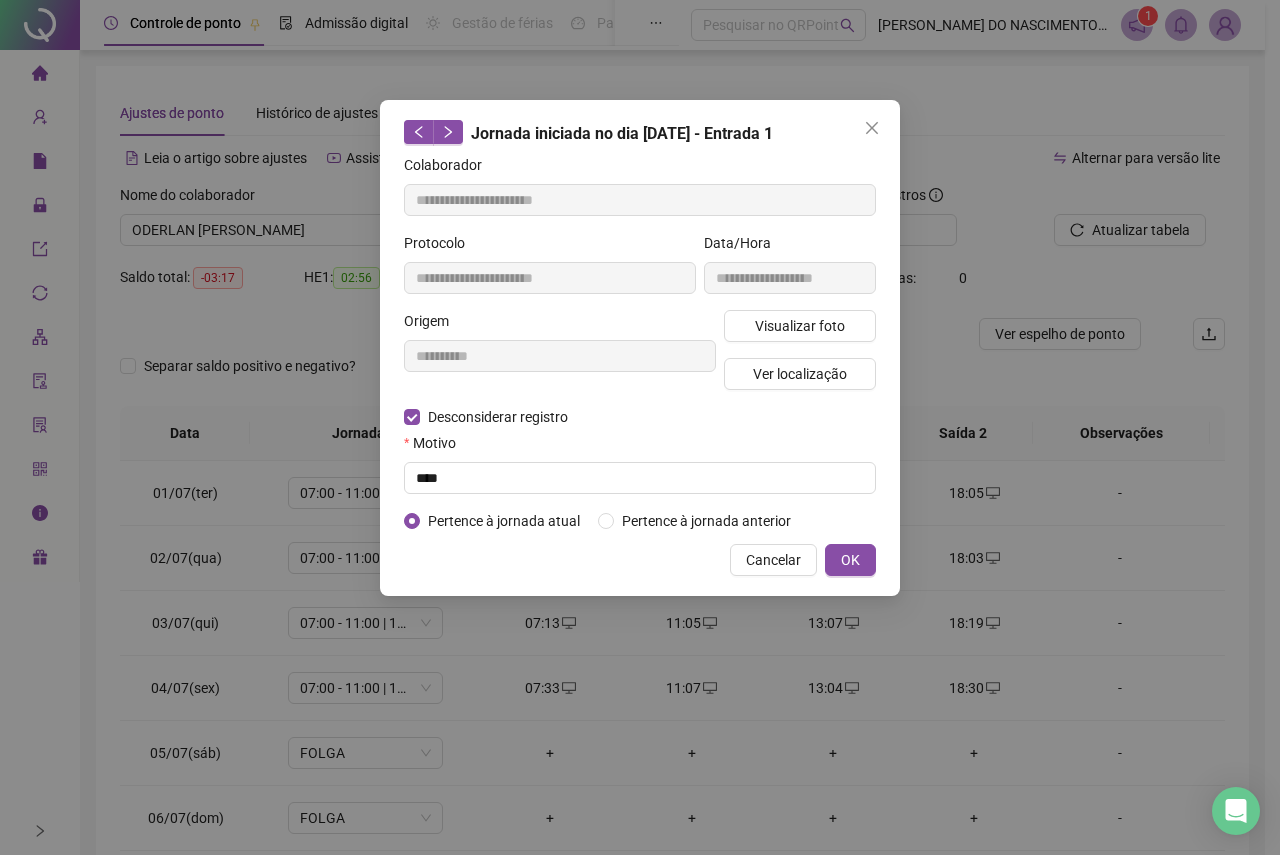 type on "**********" 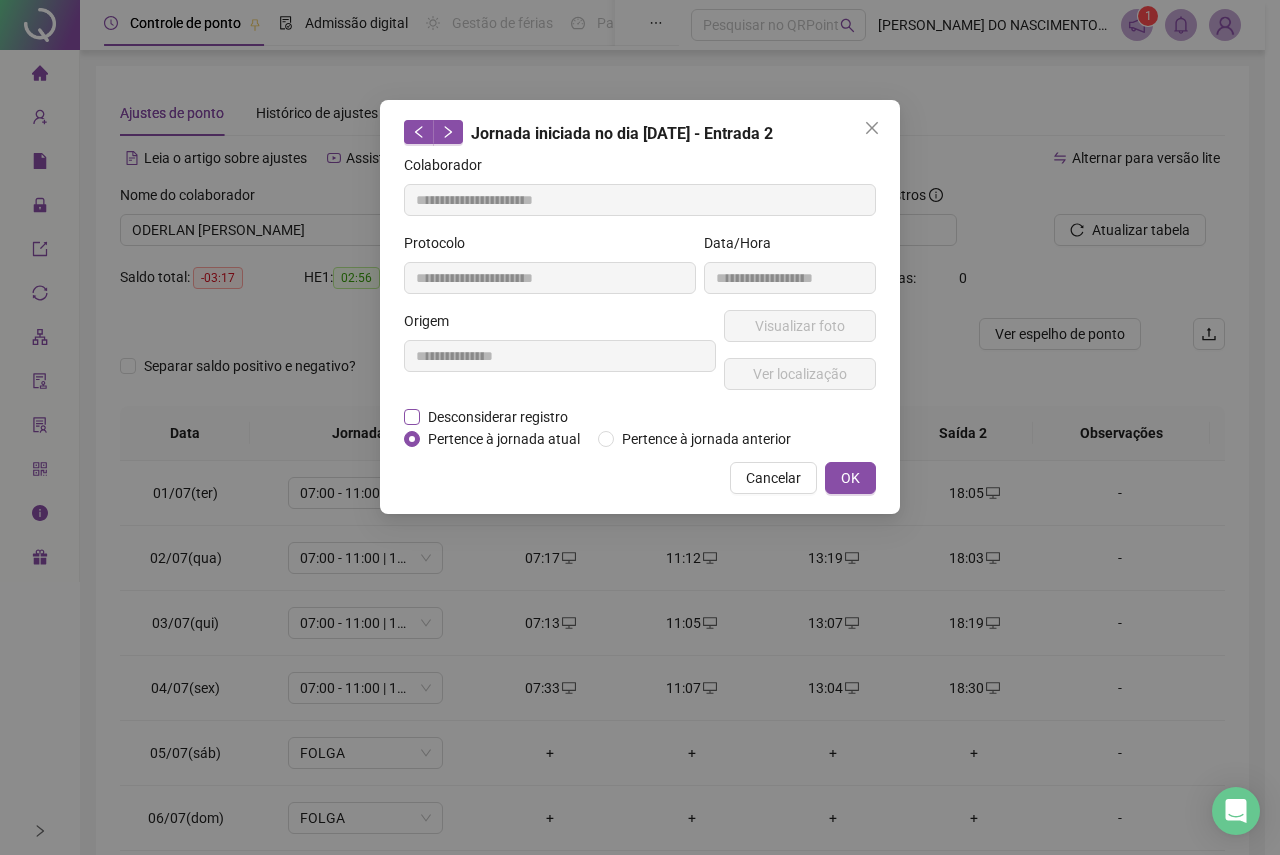 click on "Desconsiderar registro" at bounding box center (498, 417) 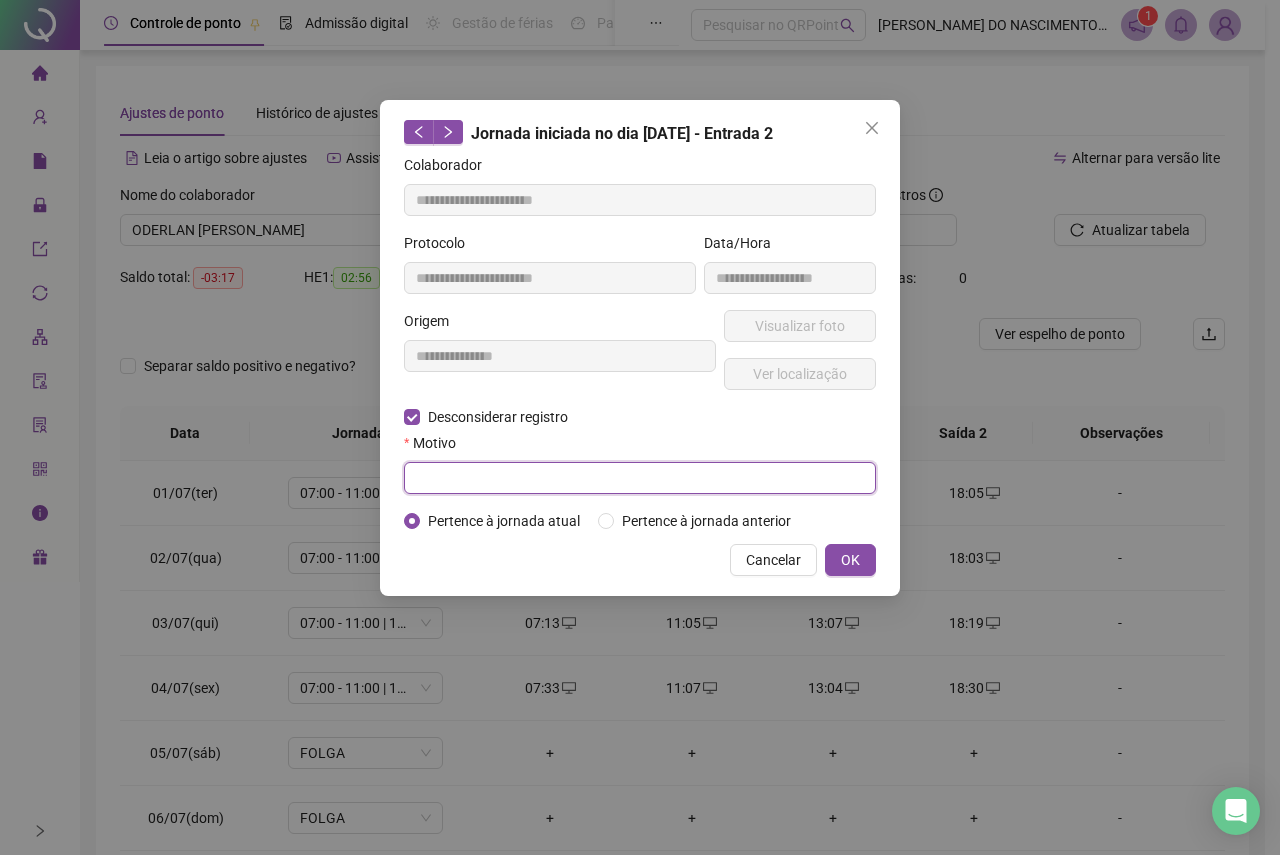 click at bounding box center [640, 478] 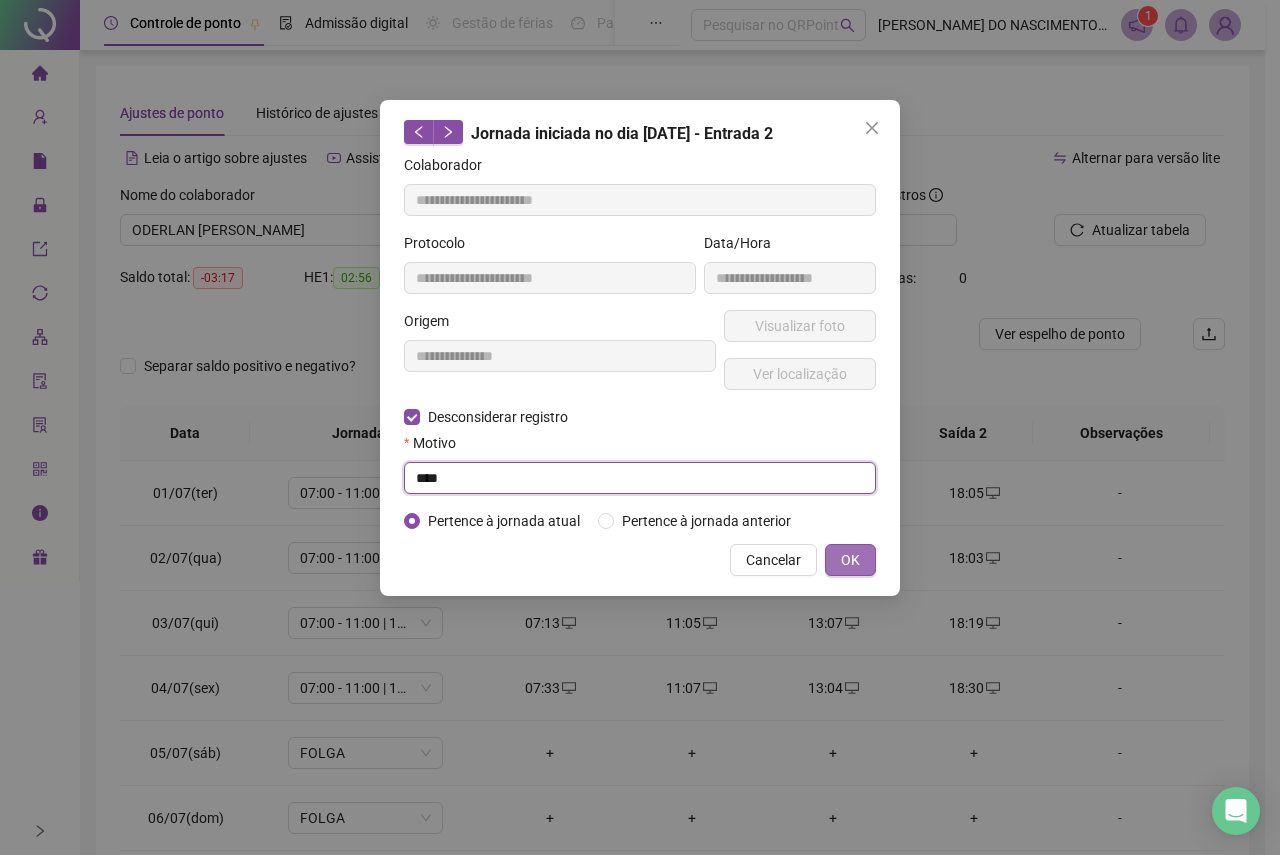 type on "****" 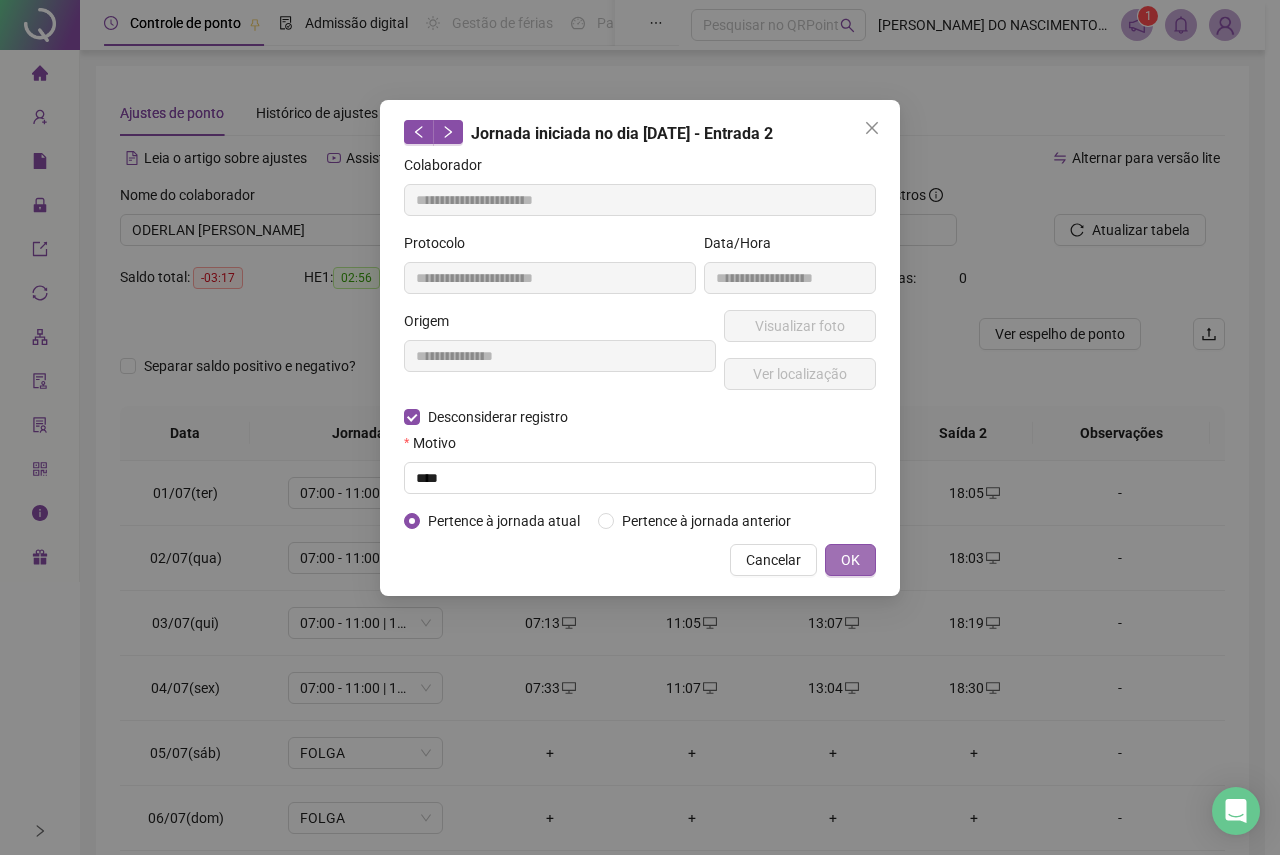 click on "OK" at bounding box center (850, 560) 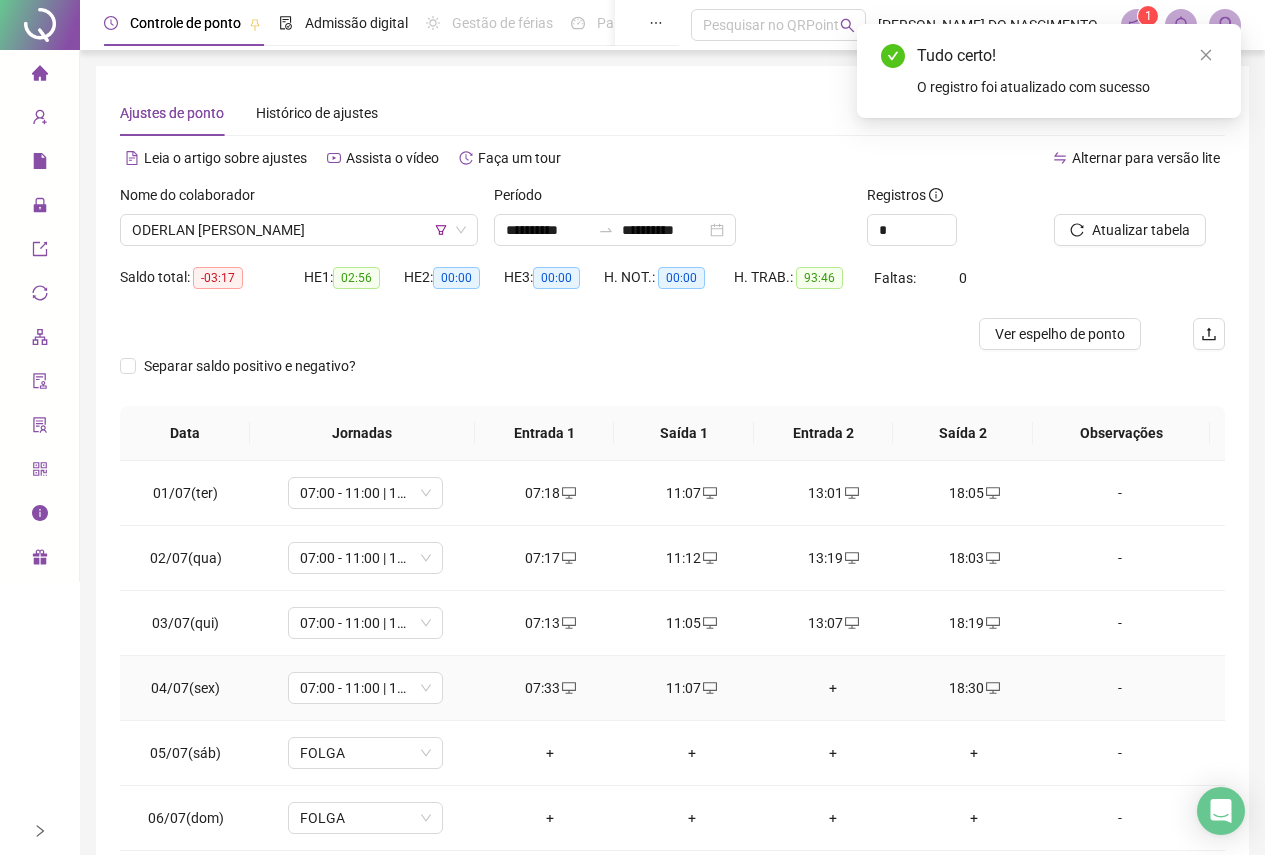 click on "+" at bounding box center (832, 688) 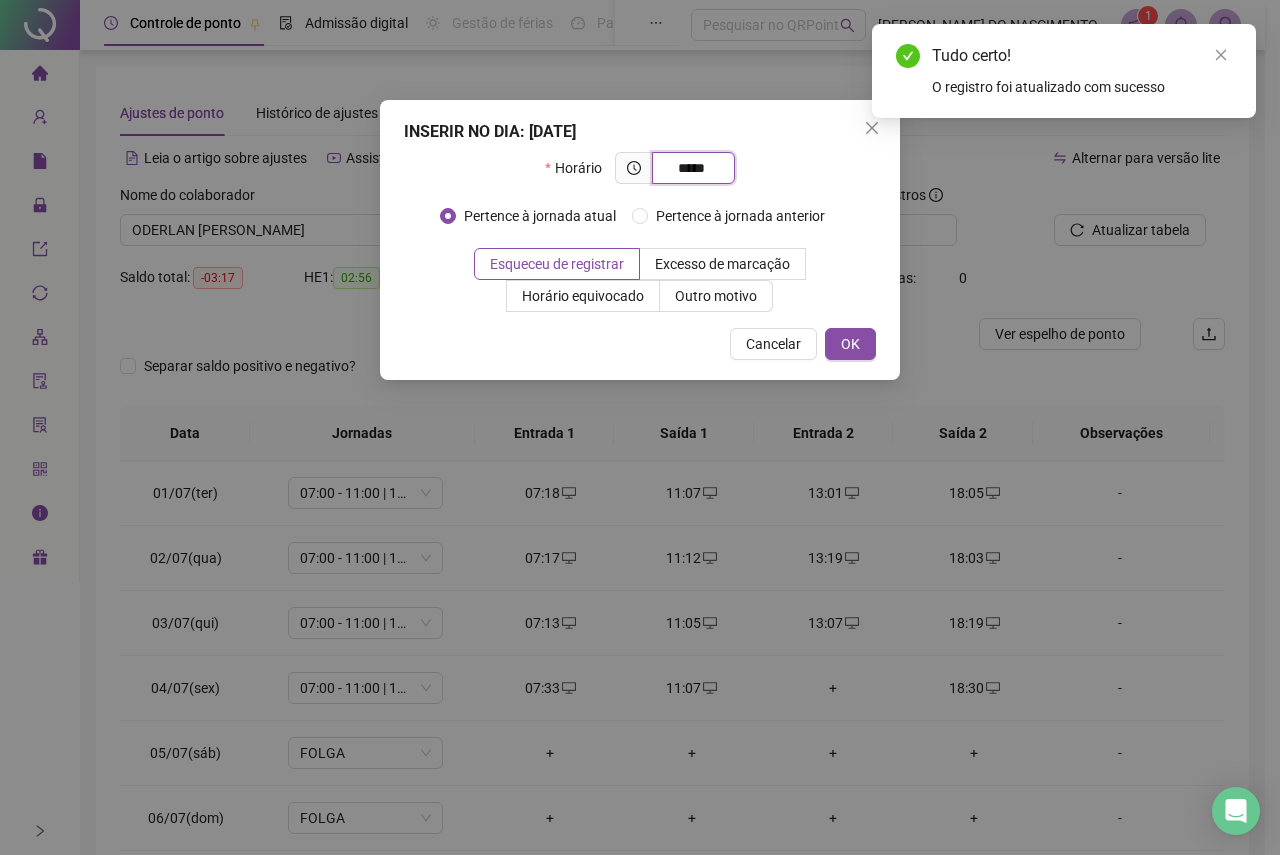 type on "*****" 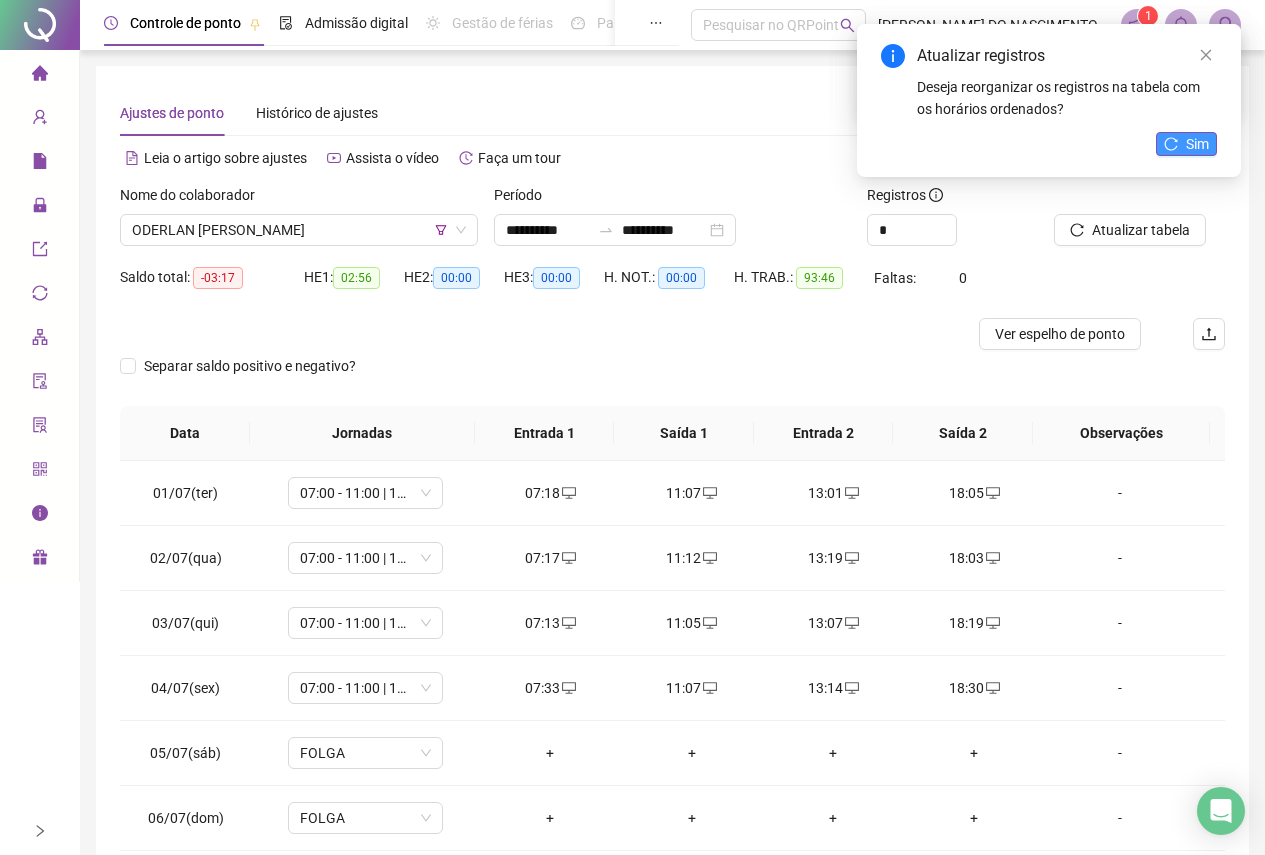 click on "Sim" at bounding box center [1197, 144] 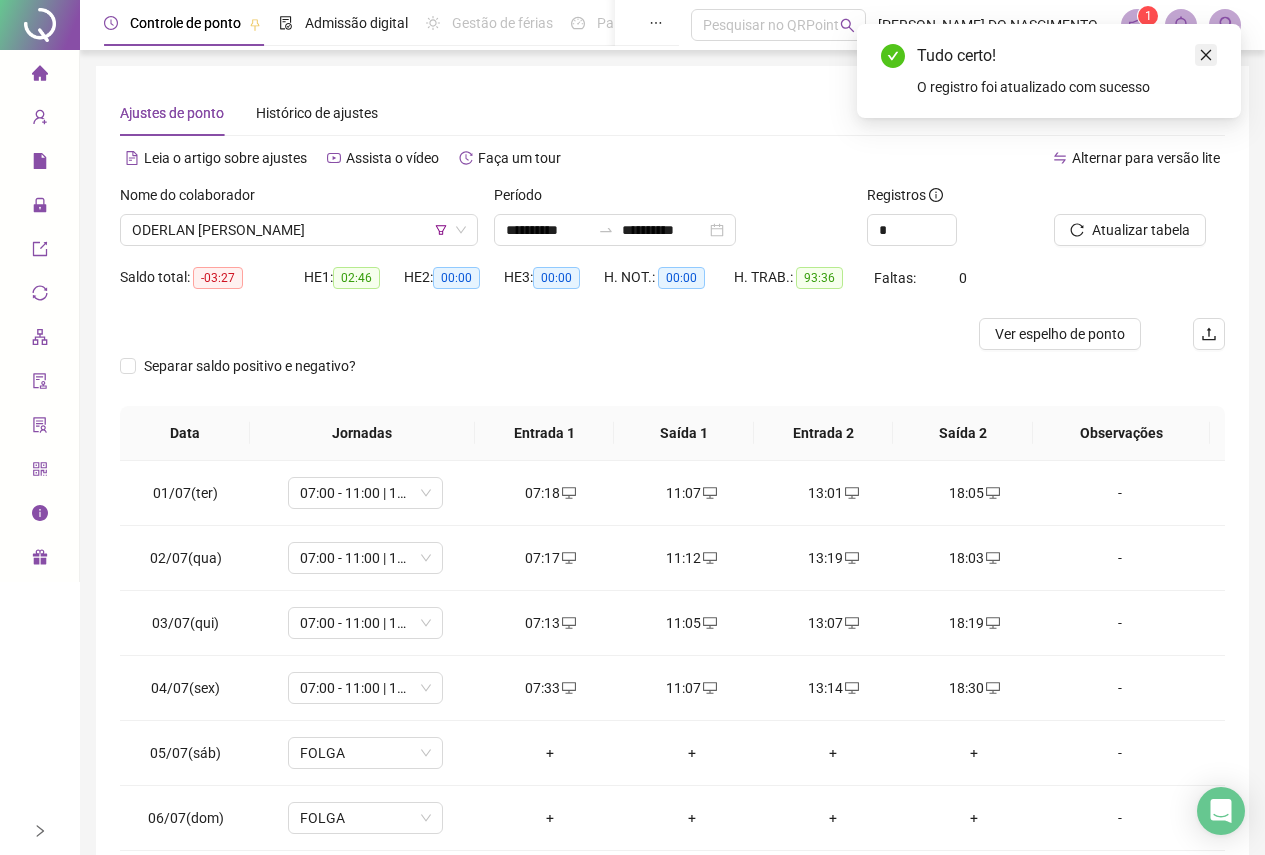 click at bounding box center (1206, 55) 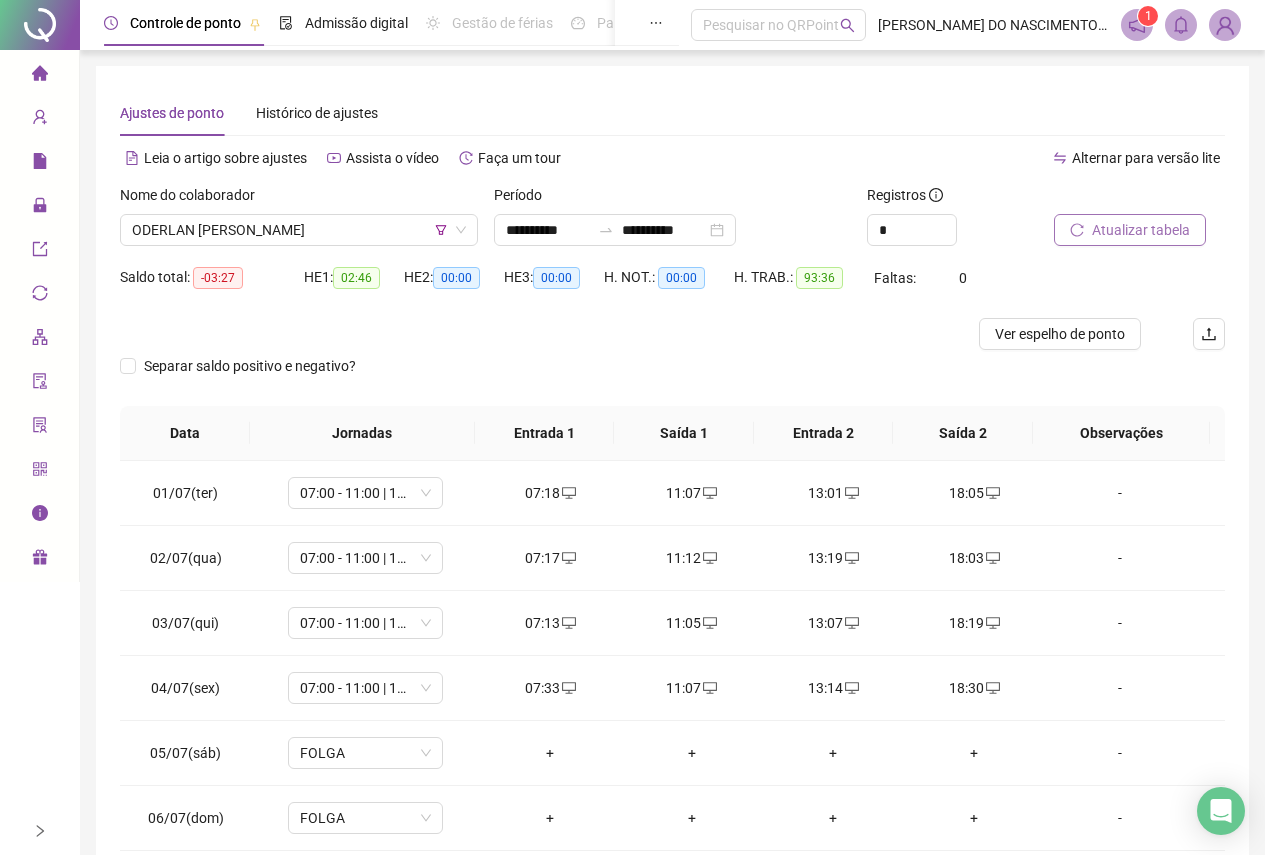 click on "Atualizar tabela" at bounding box center [1141, 230] 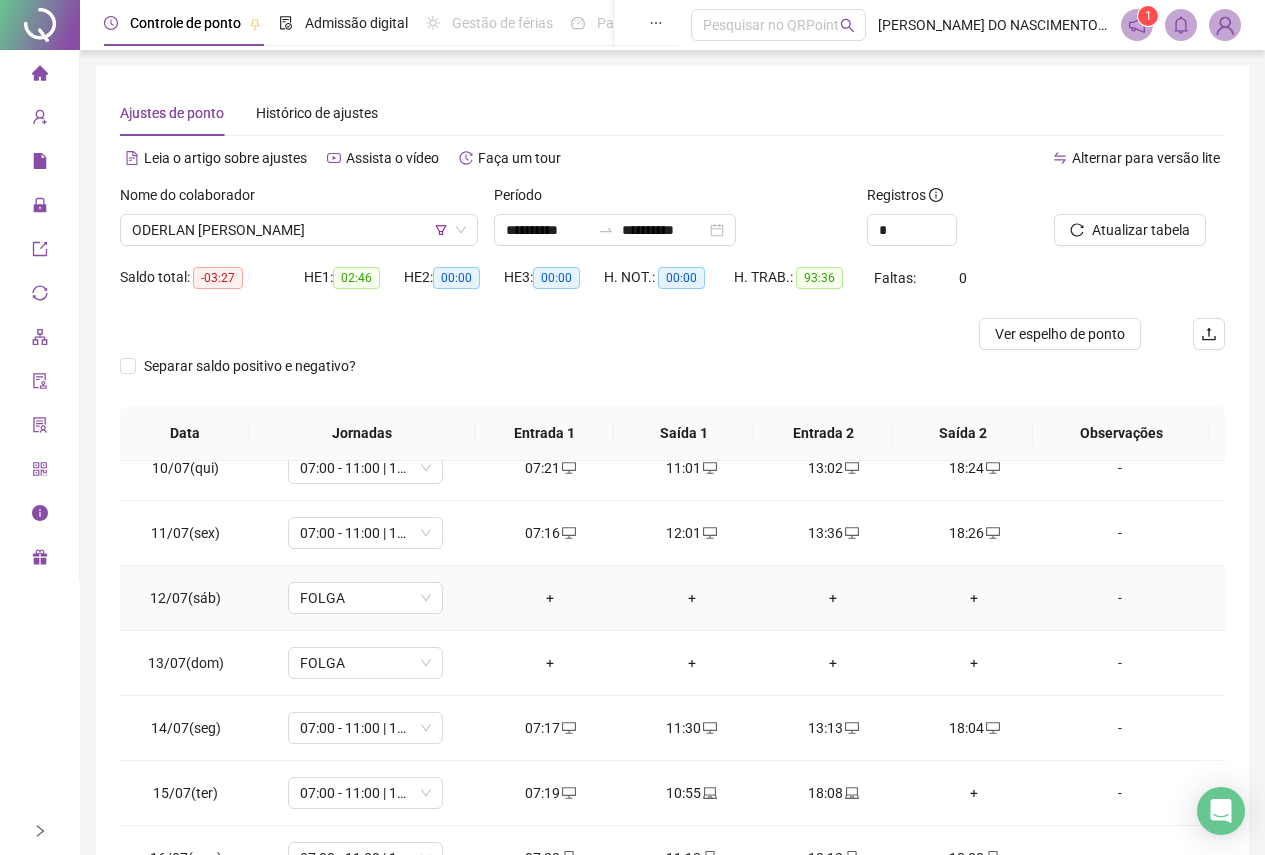 scroll, scrollTop: 613, scrollLeft: 0, axis: vertical 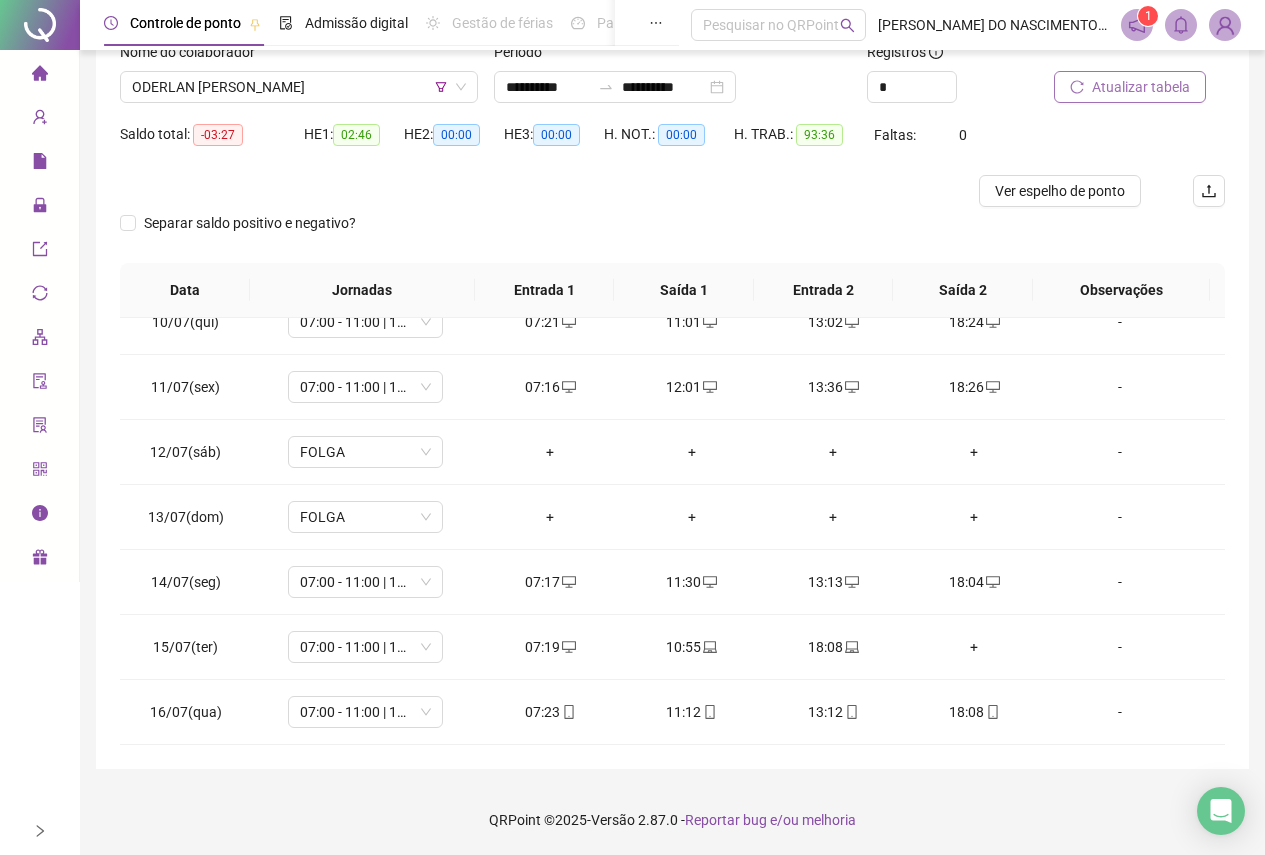 click on "Atualizar tabela" at bounding box center [1130, 87] 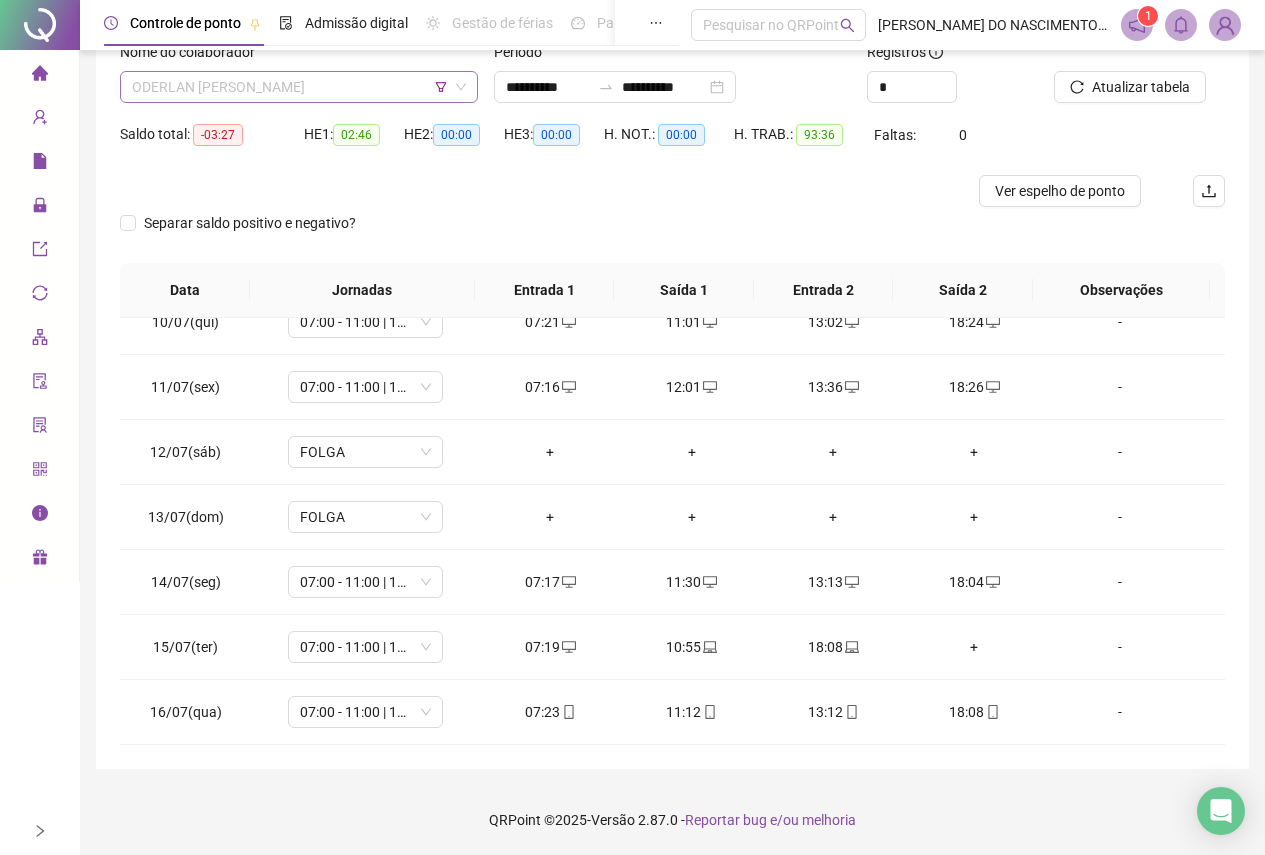 click on "ODERLAN [PERSON_NAME]" at bounding box center [299, 87] 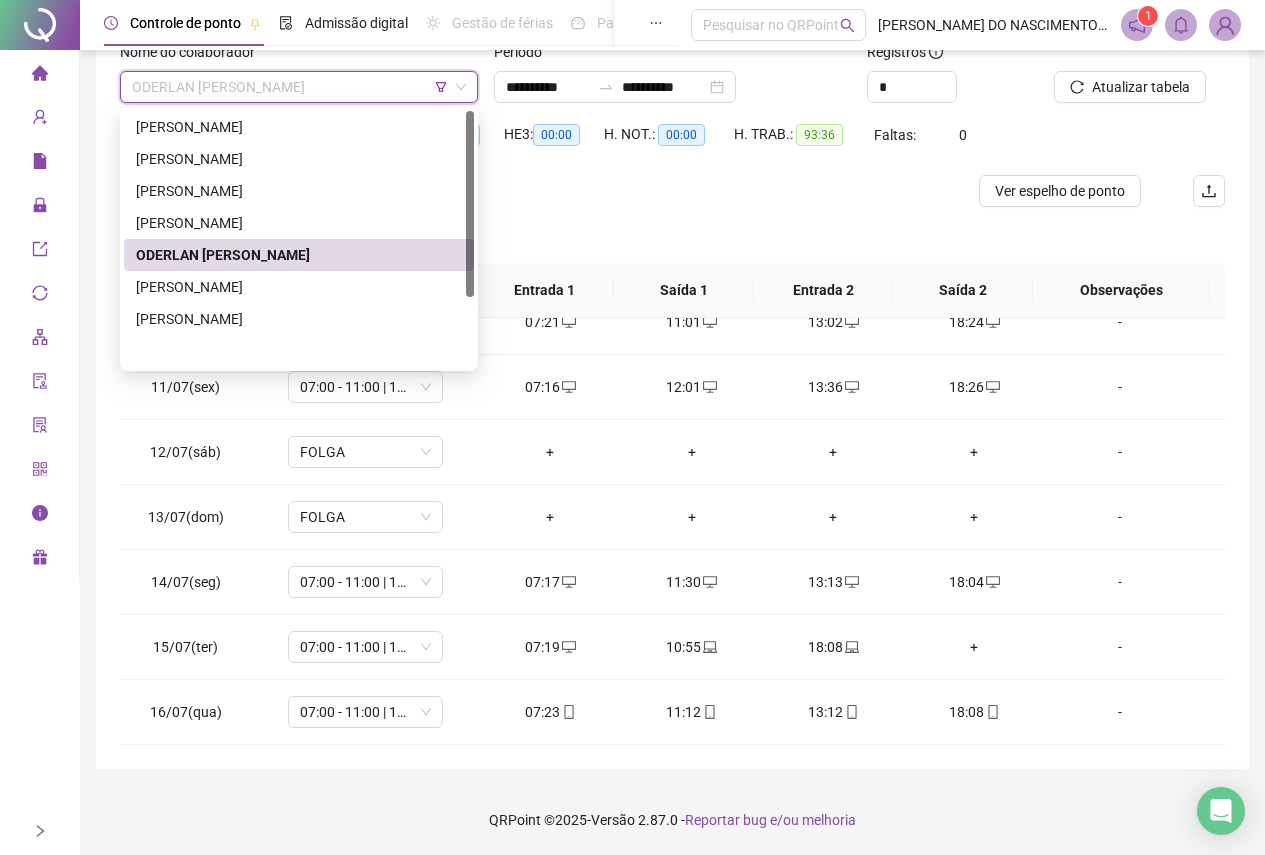 scroll, scrollTop: 61, scrollLeft: 0, axis: vertical 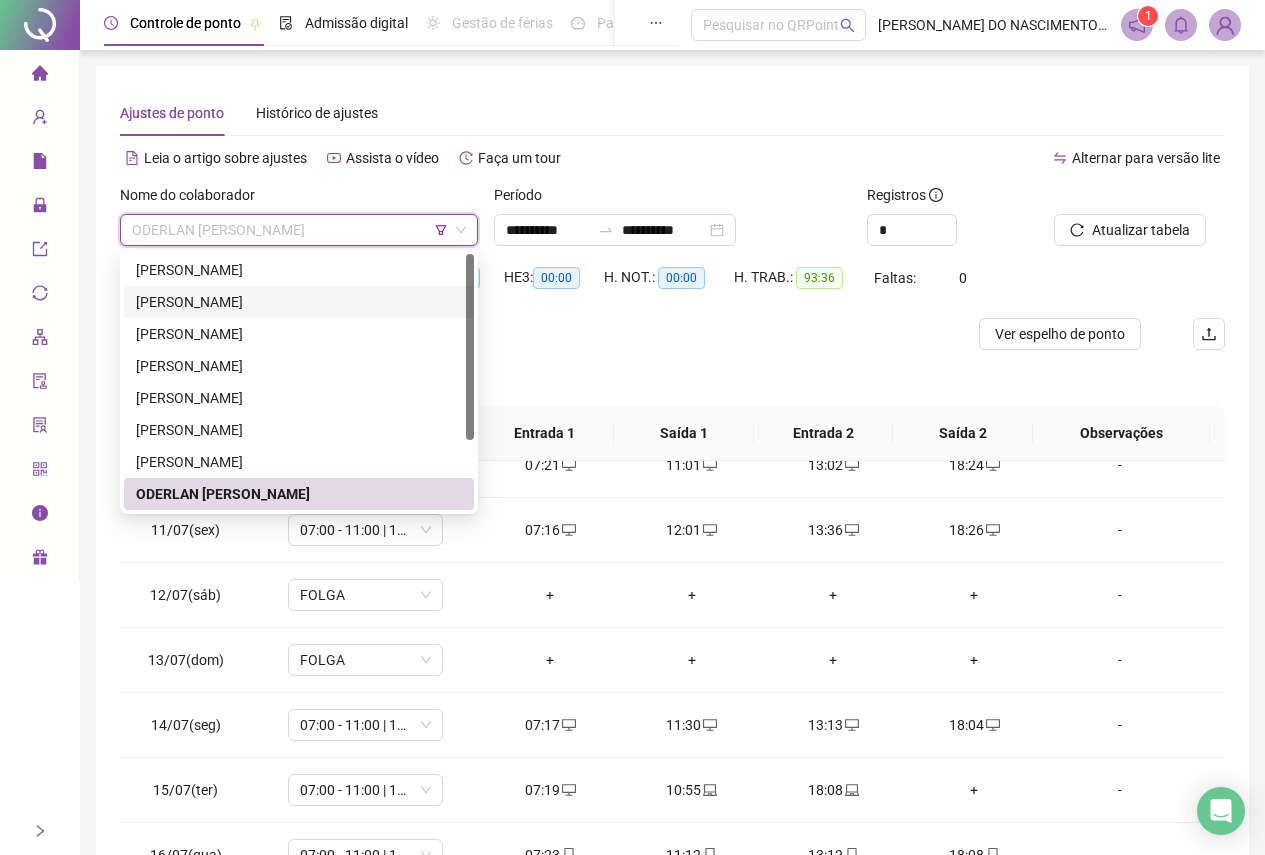 click on "[PERSON_NAME]" at bounding box center (299, 302) 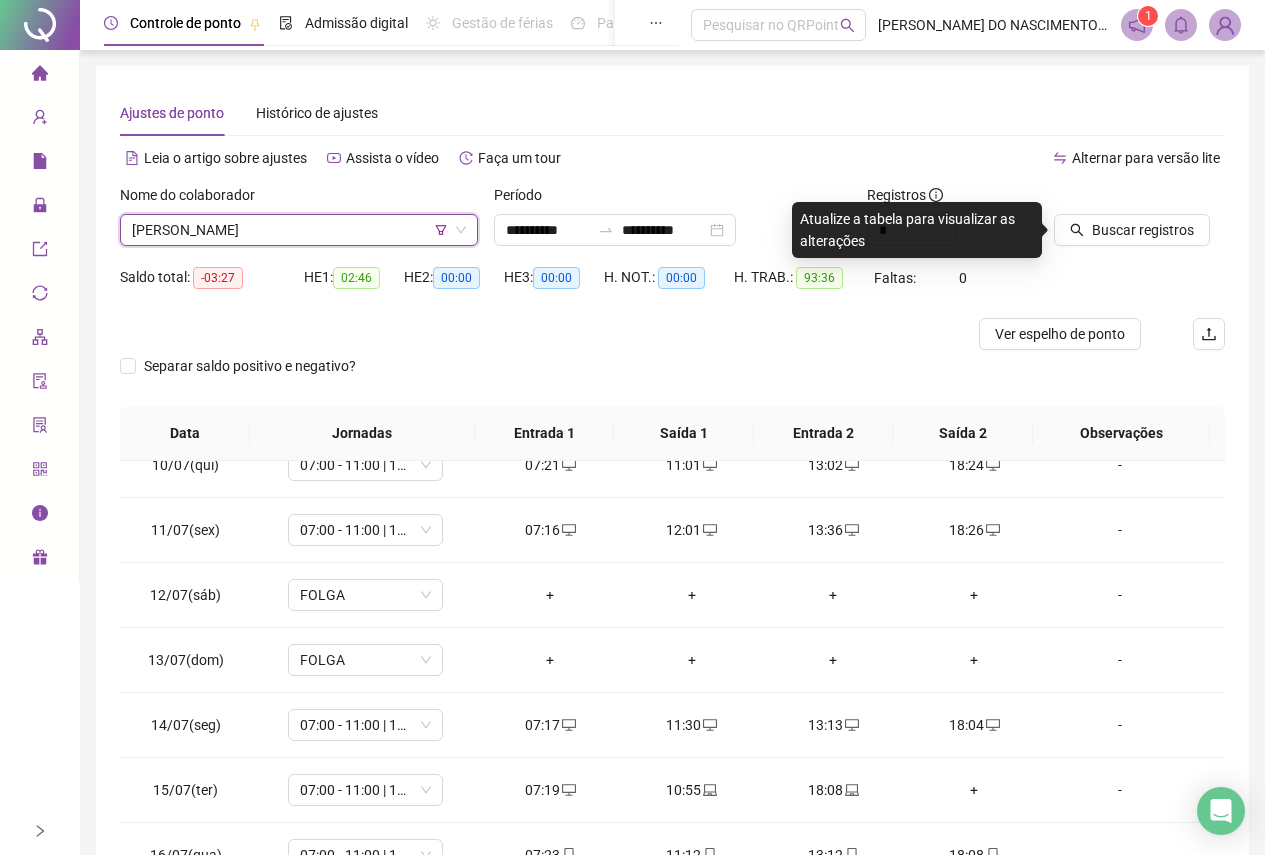 click on "Buscar registros" at bounding box center (1139, 223) 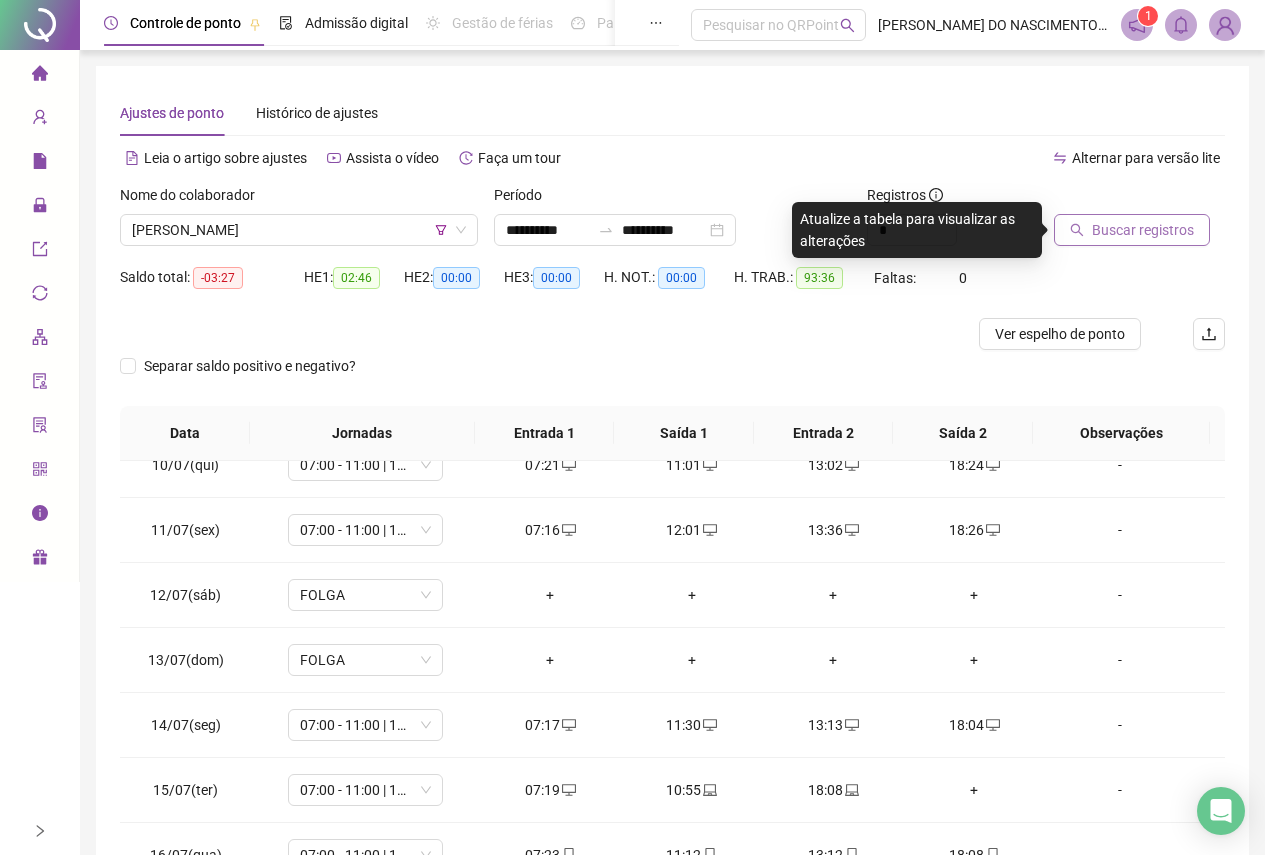 click on "Buscar registros" at bounding box center (1143, 230) 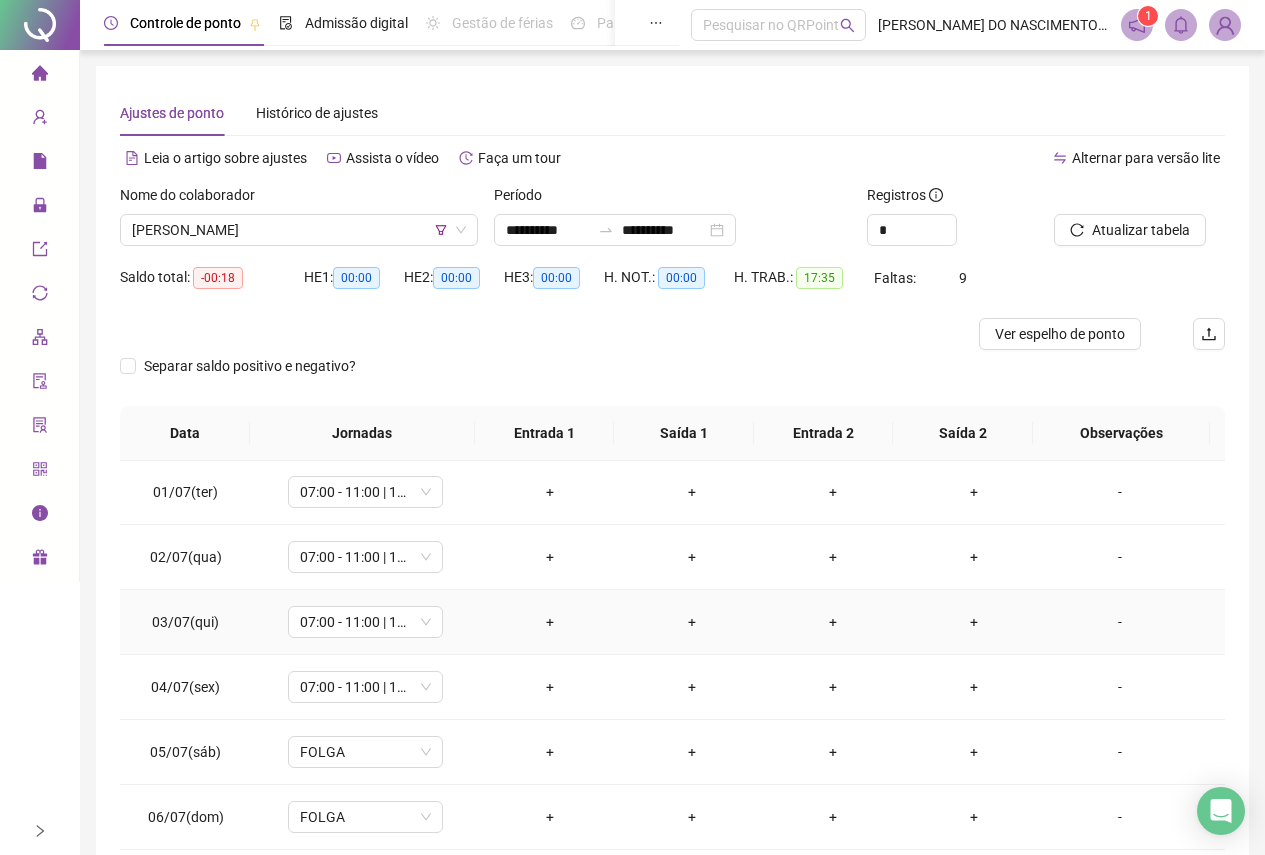 scroll, scrollTop: 0, scrollLeft: 0, axis: both 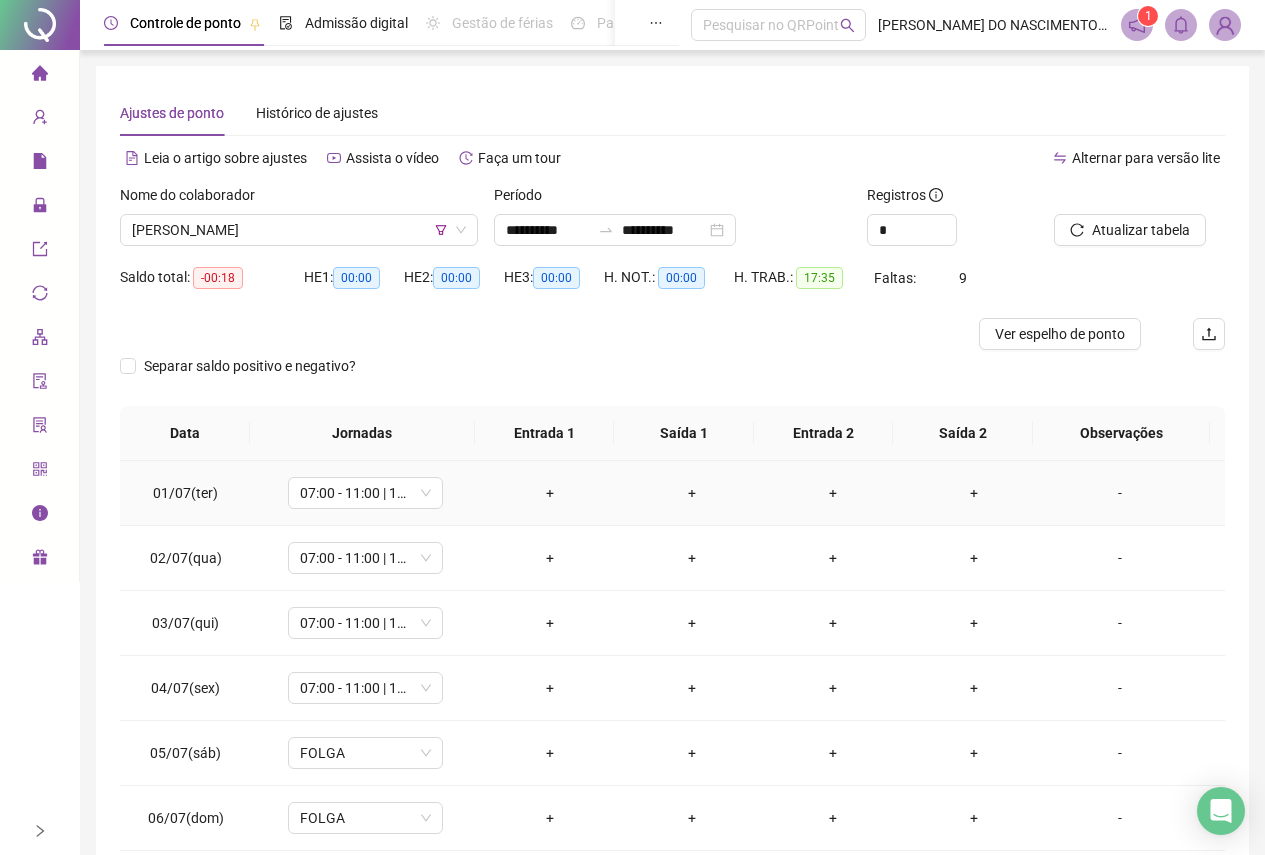 click on "+" at bounding box center (550, 493) 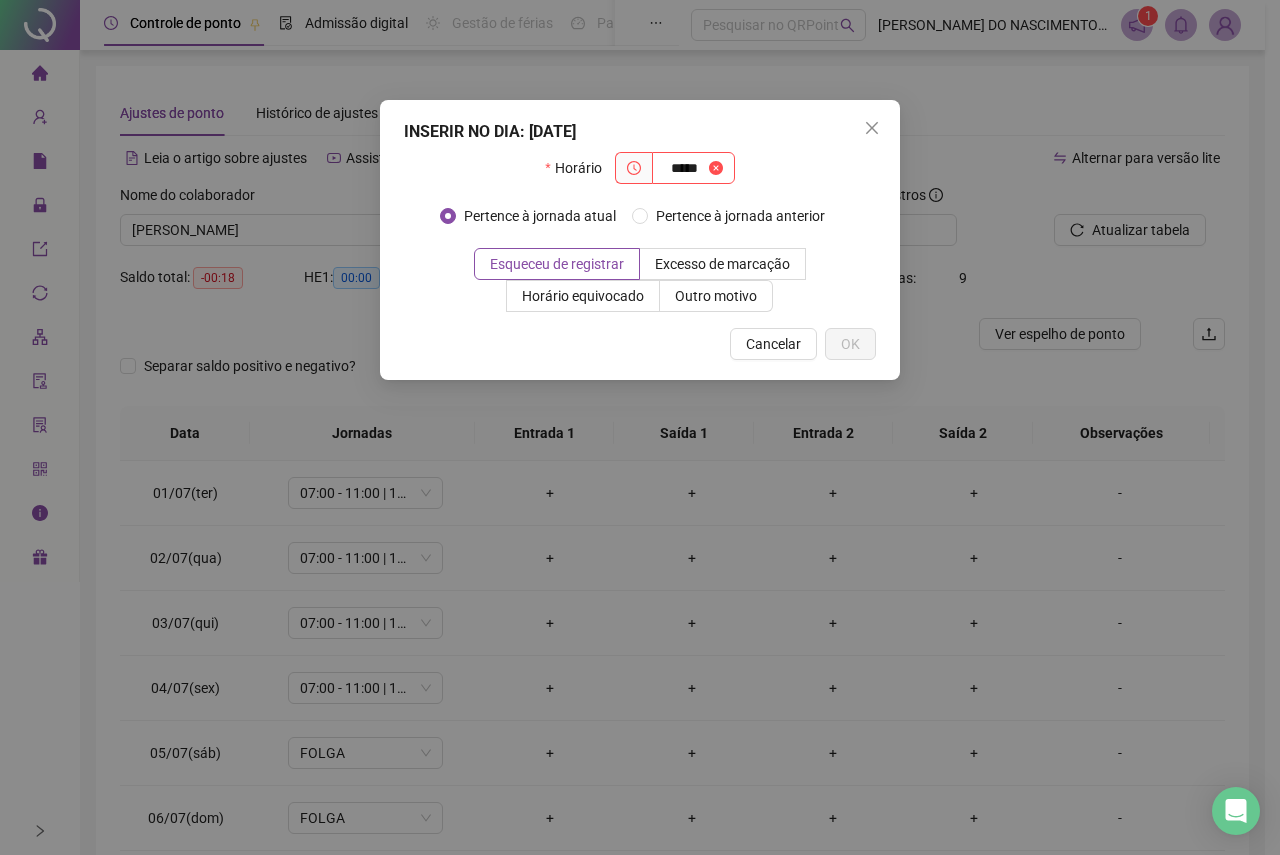 type on "*****" 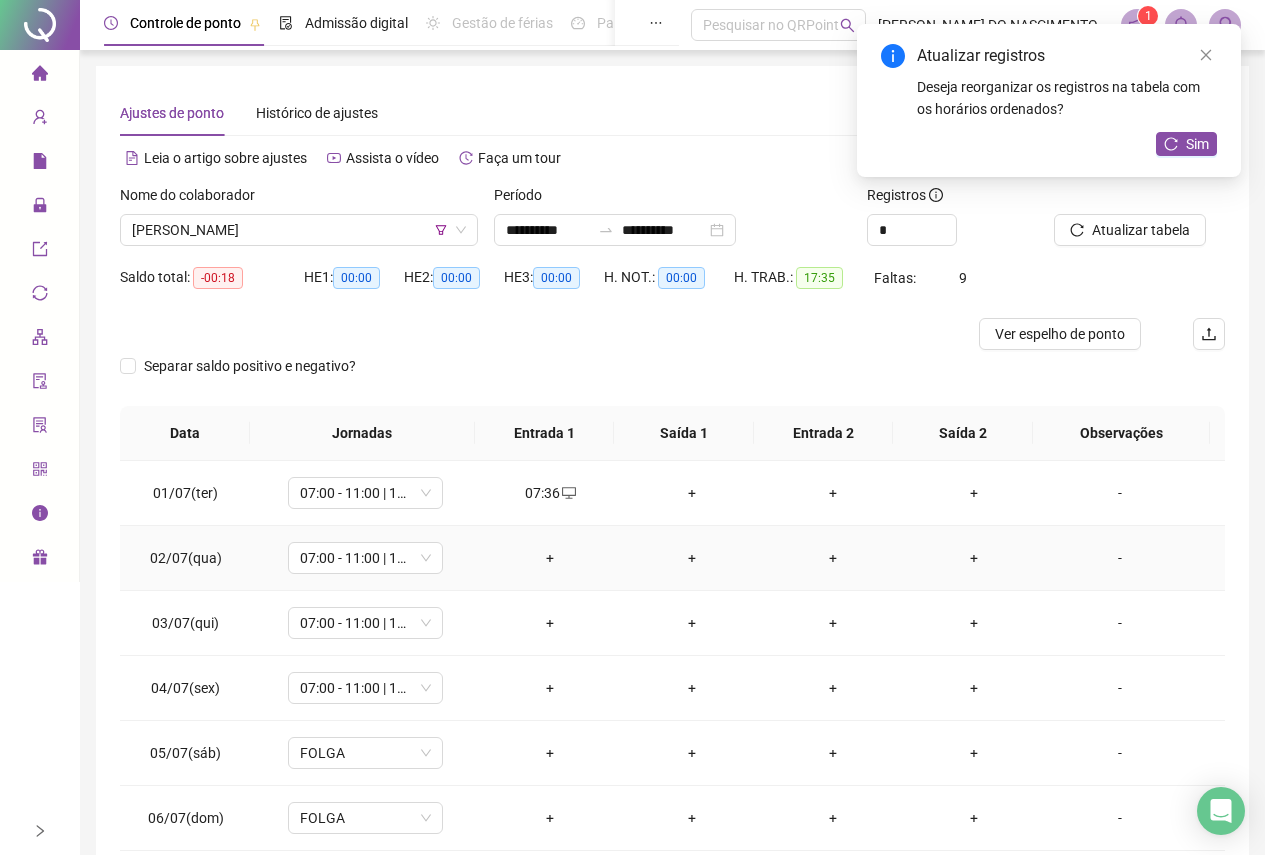 click on "+" at bounding box center (550, 558) 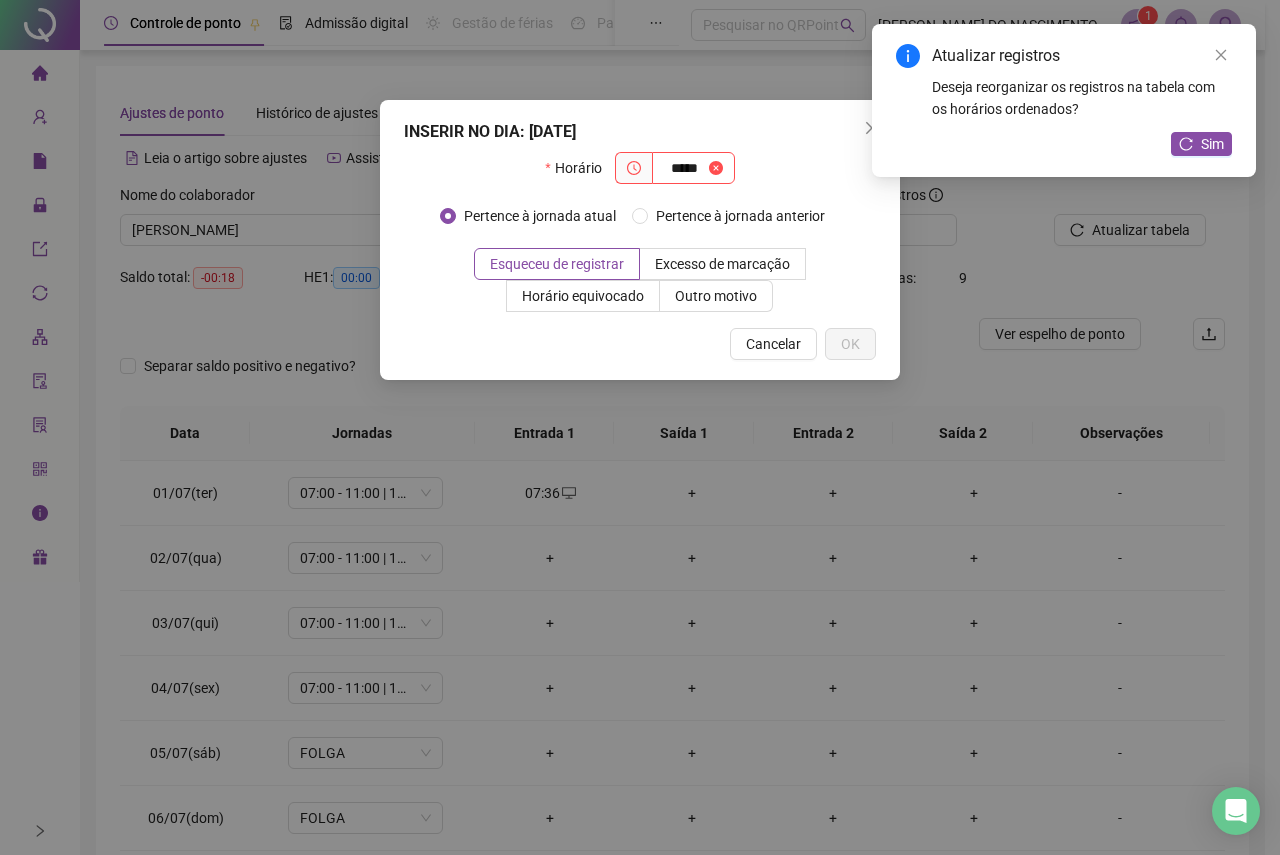 type on "*****" 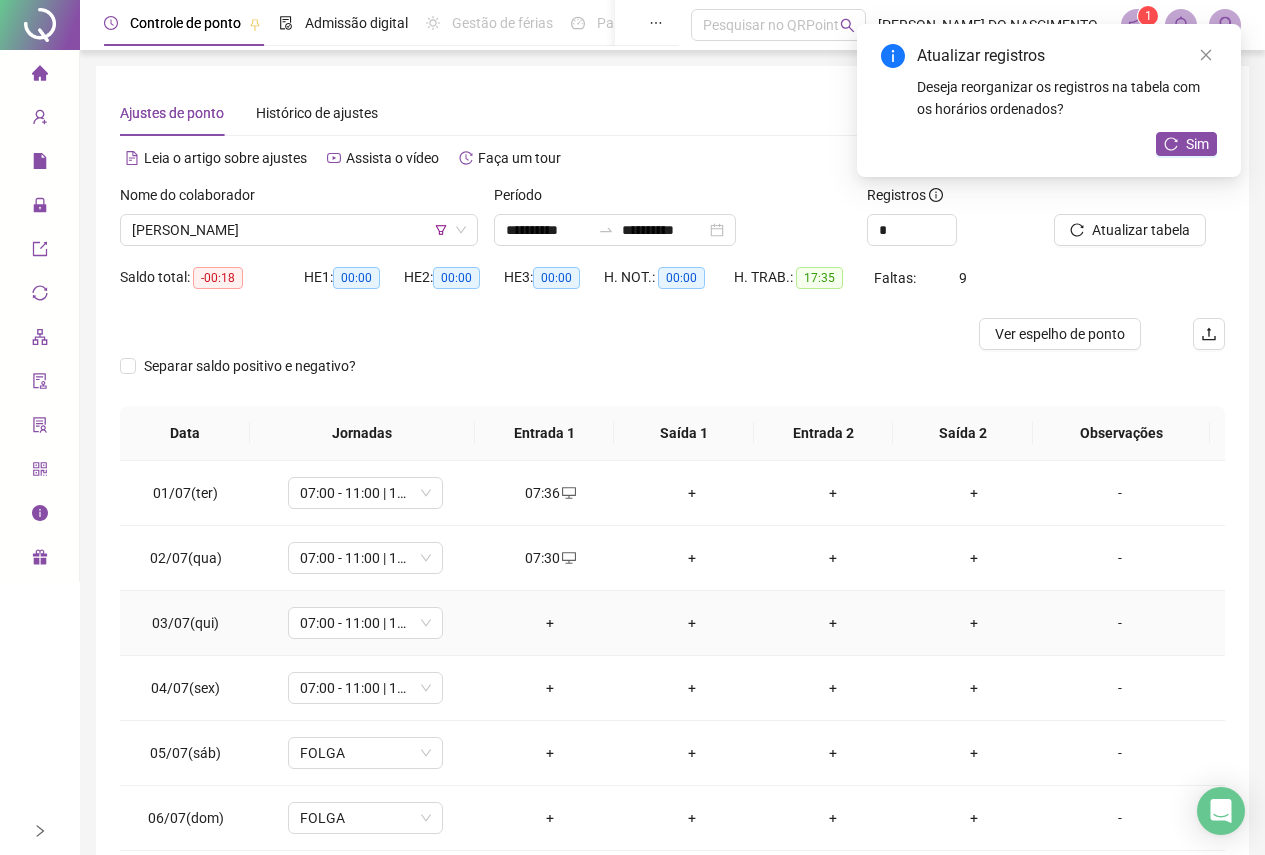 click on "+" at bounding box center (550, 623) 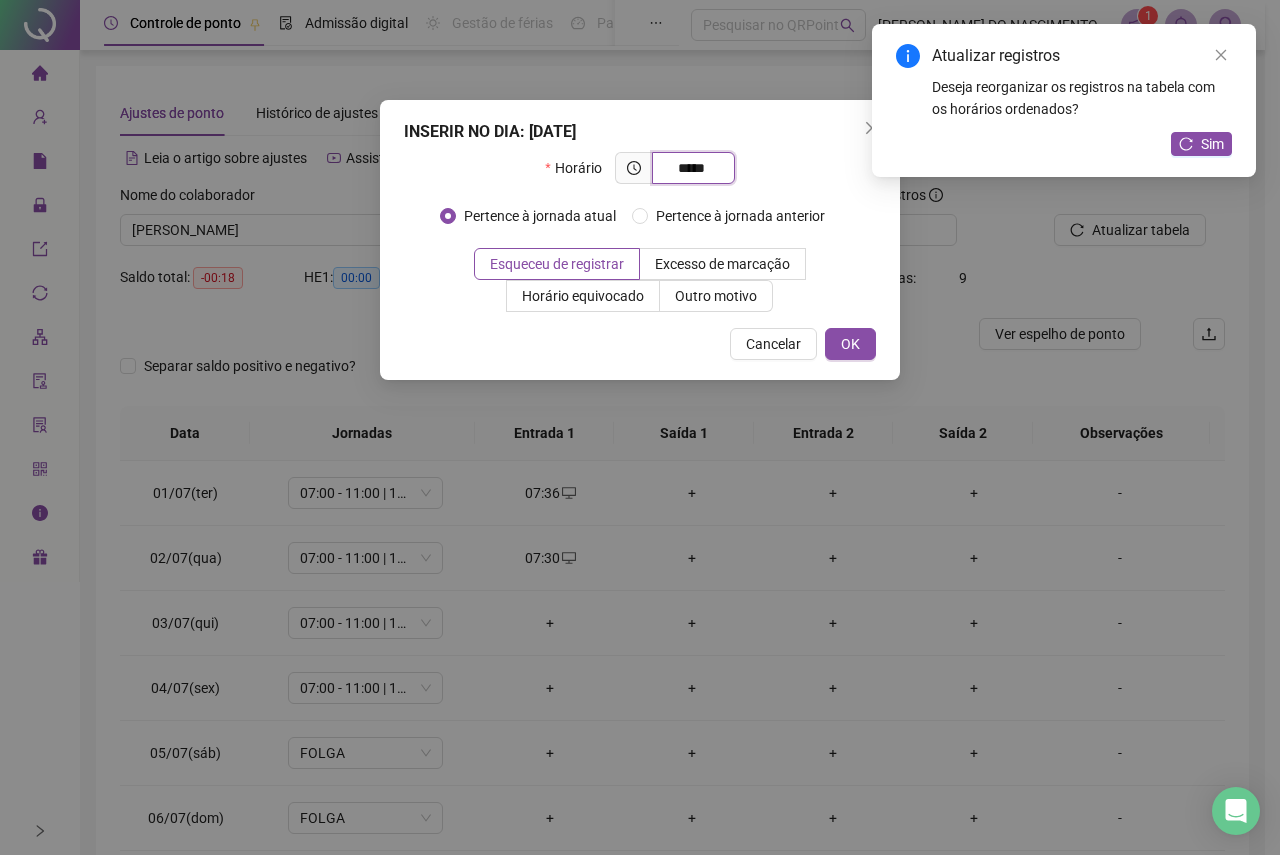 type on "*****" 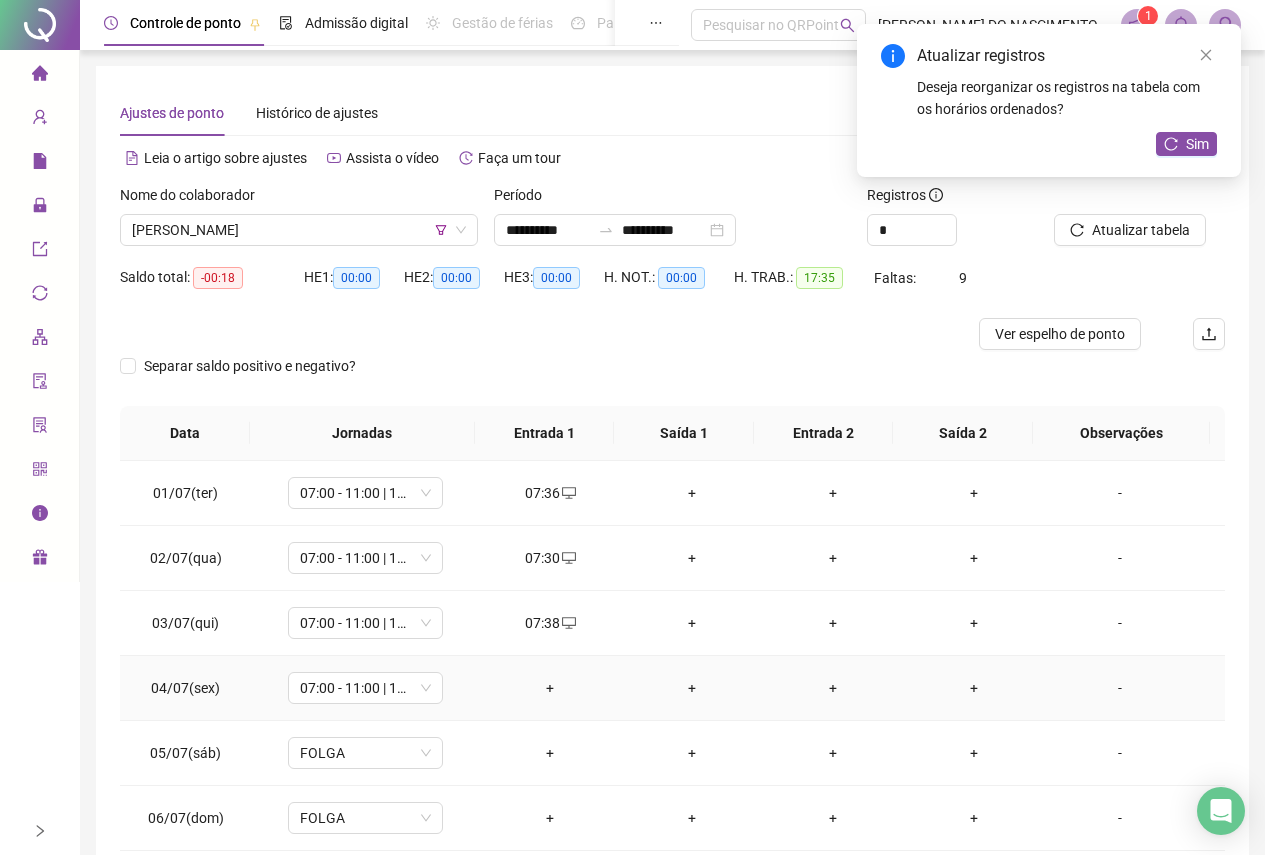 click on "+" at bounding box center (550, 688) 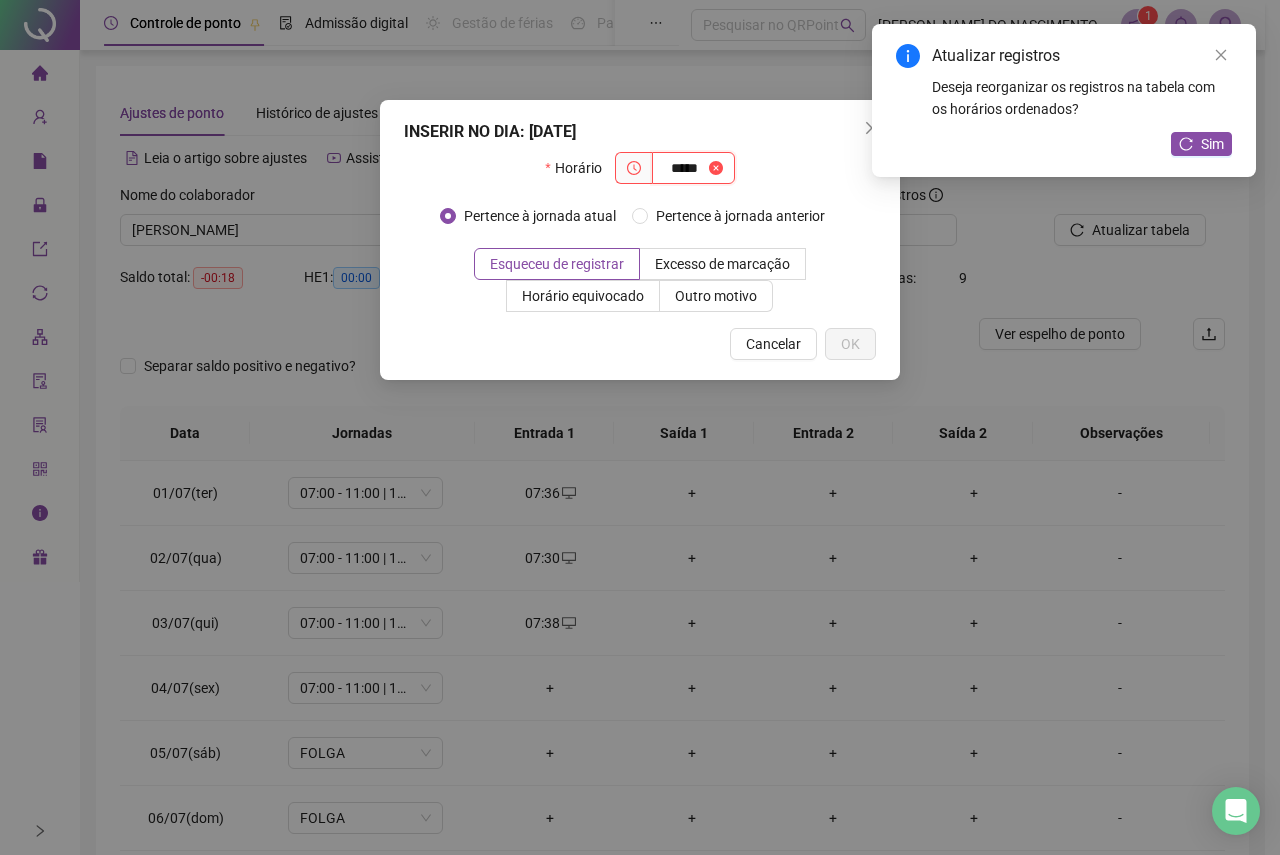 type on "*****" 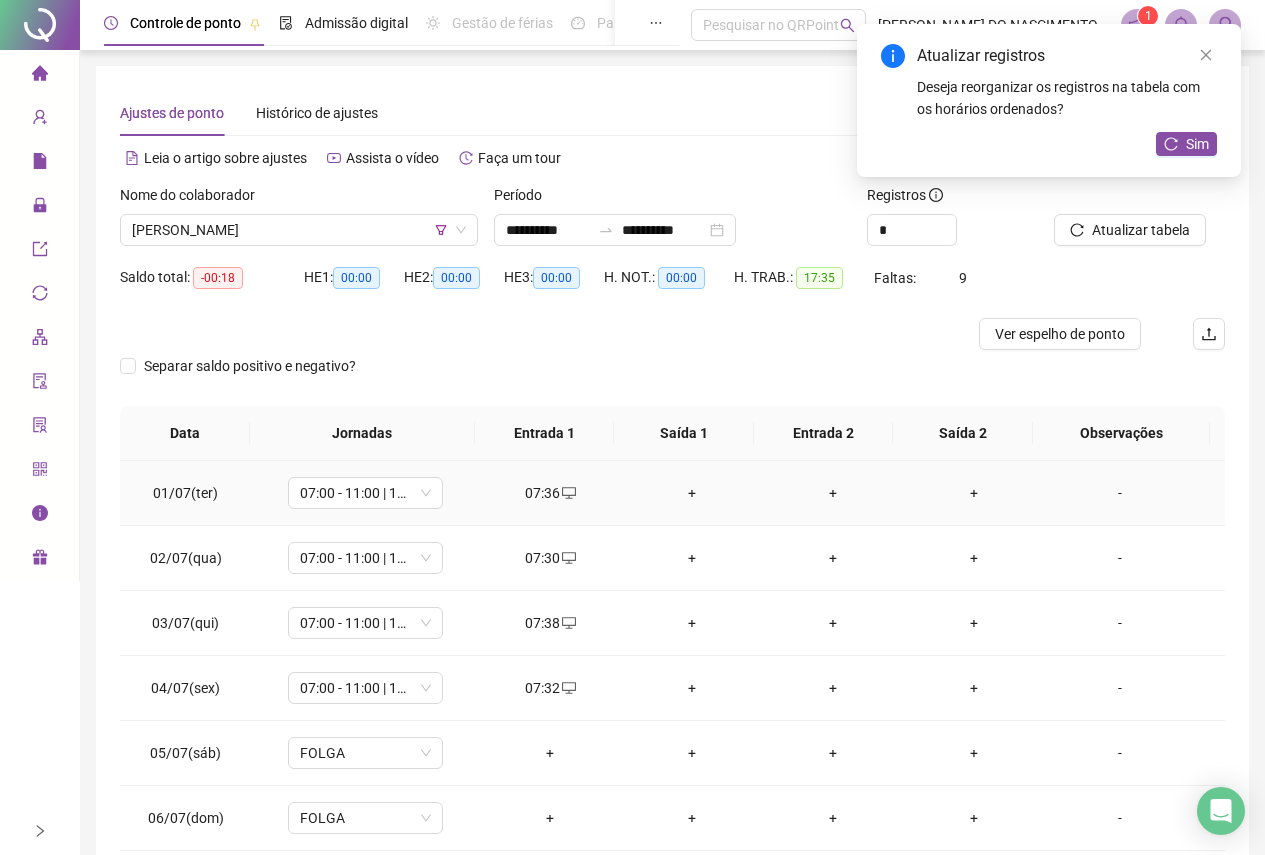 click on "+" at bounding box center [691, 493] 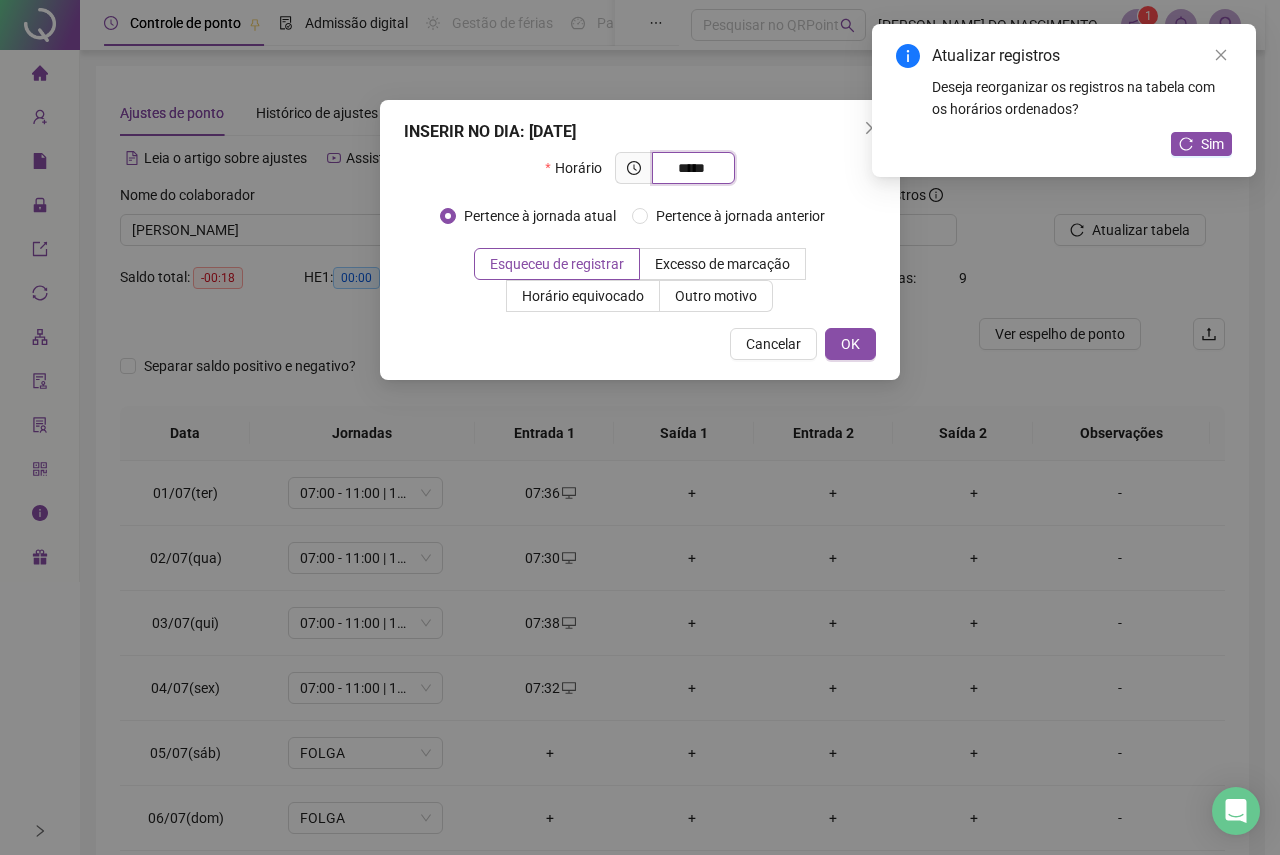type on "*****" 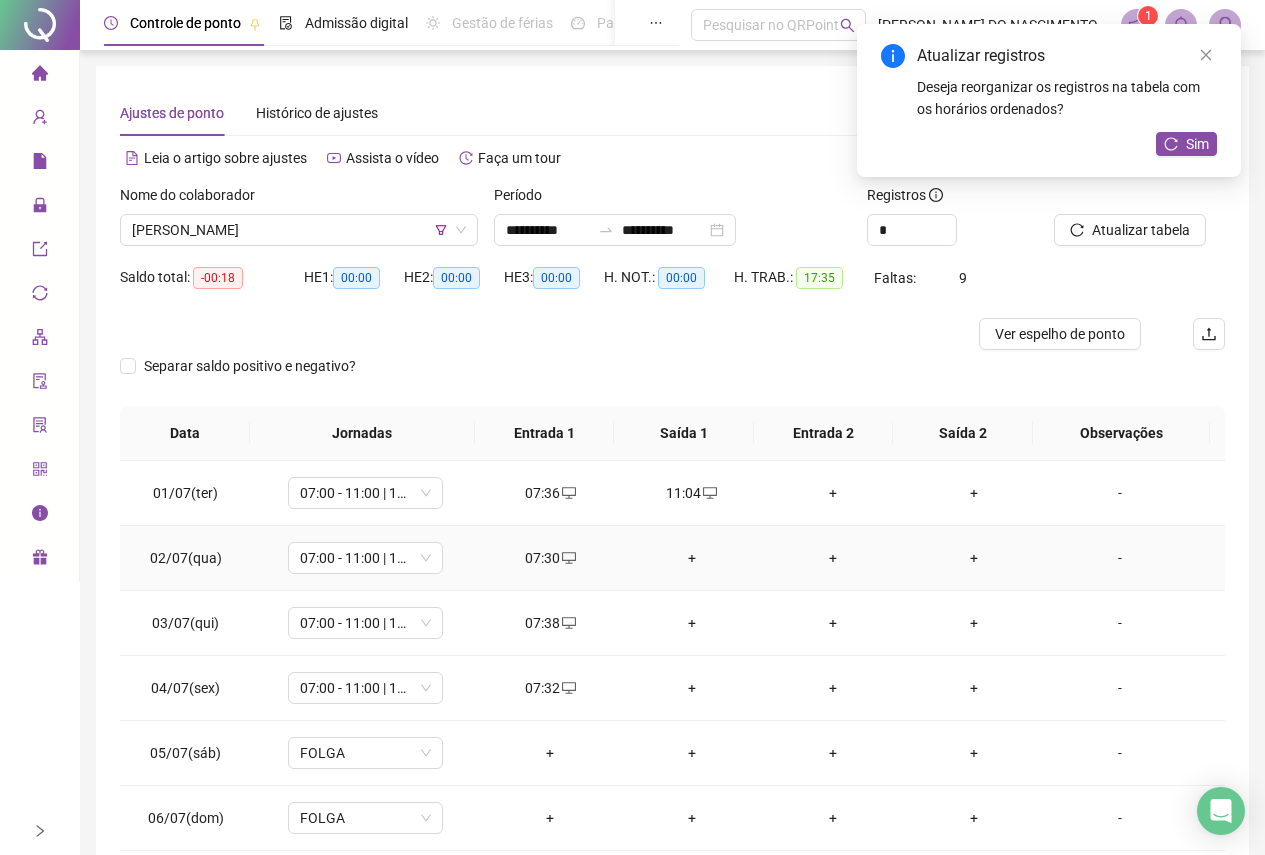 click on "+" at bounding box center [691, 558] 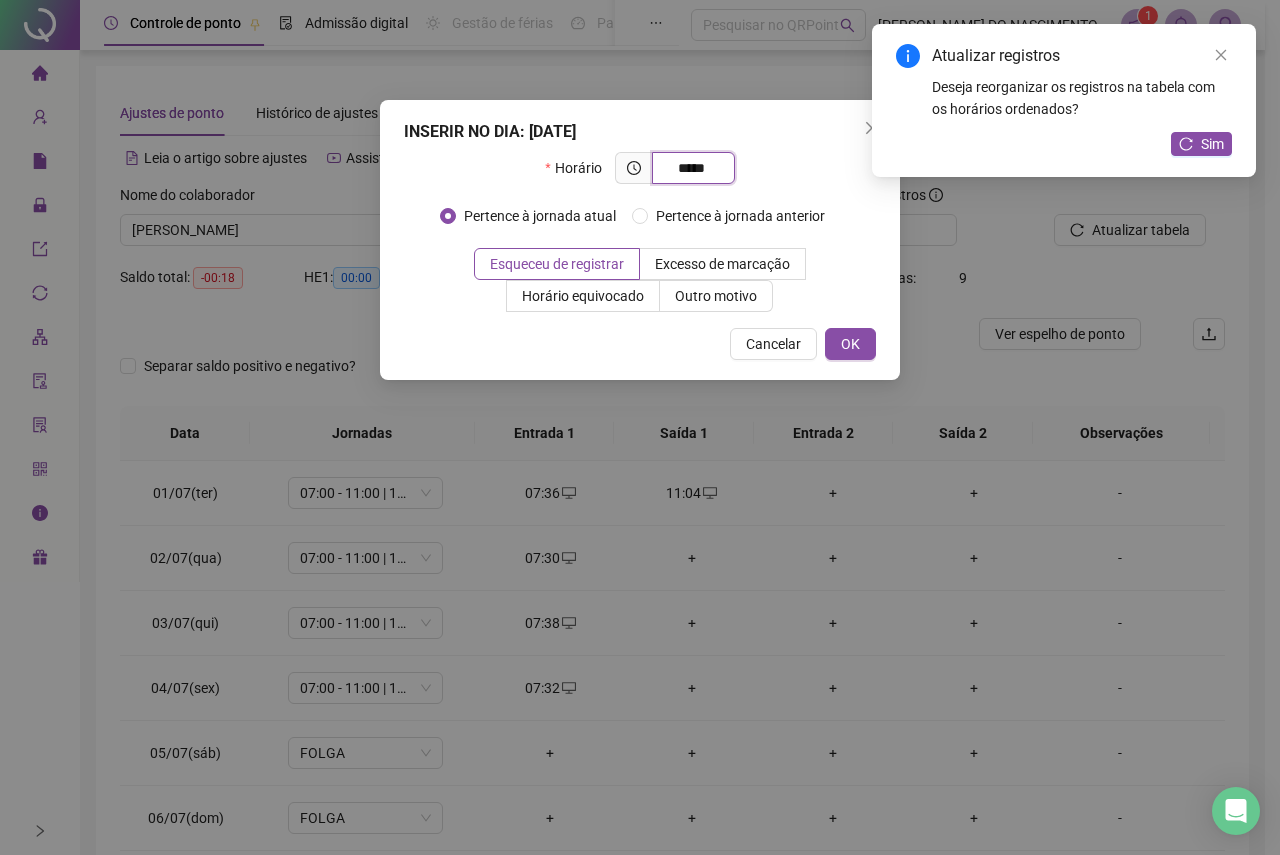 type on "*****" 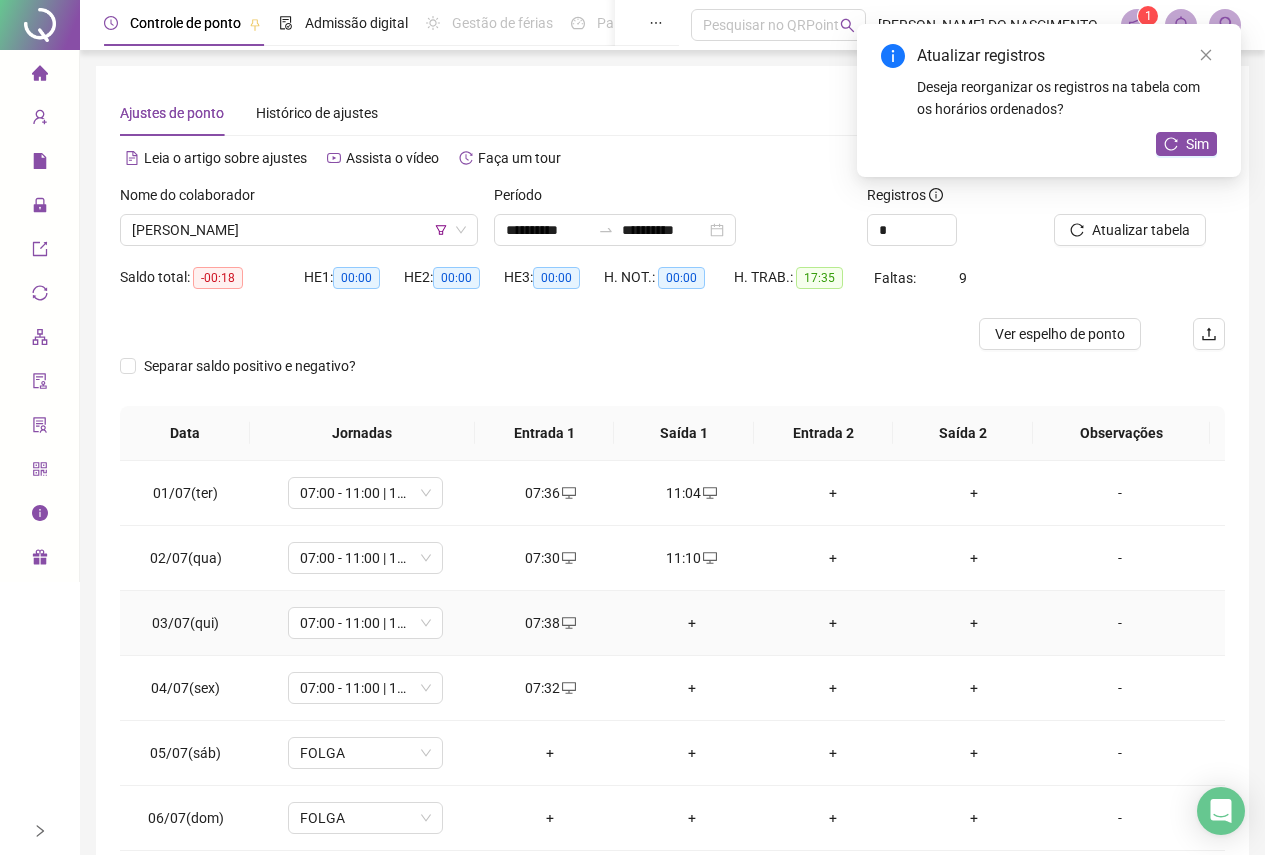 click on "+" at bounding box center [691, 623] 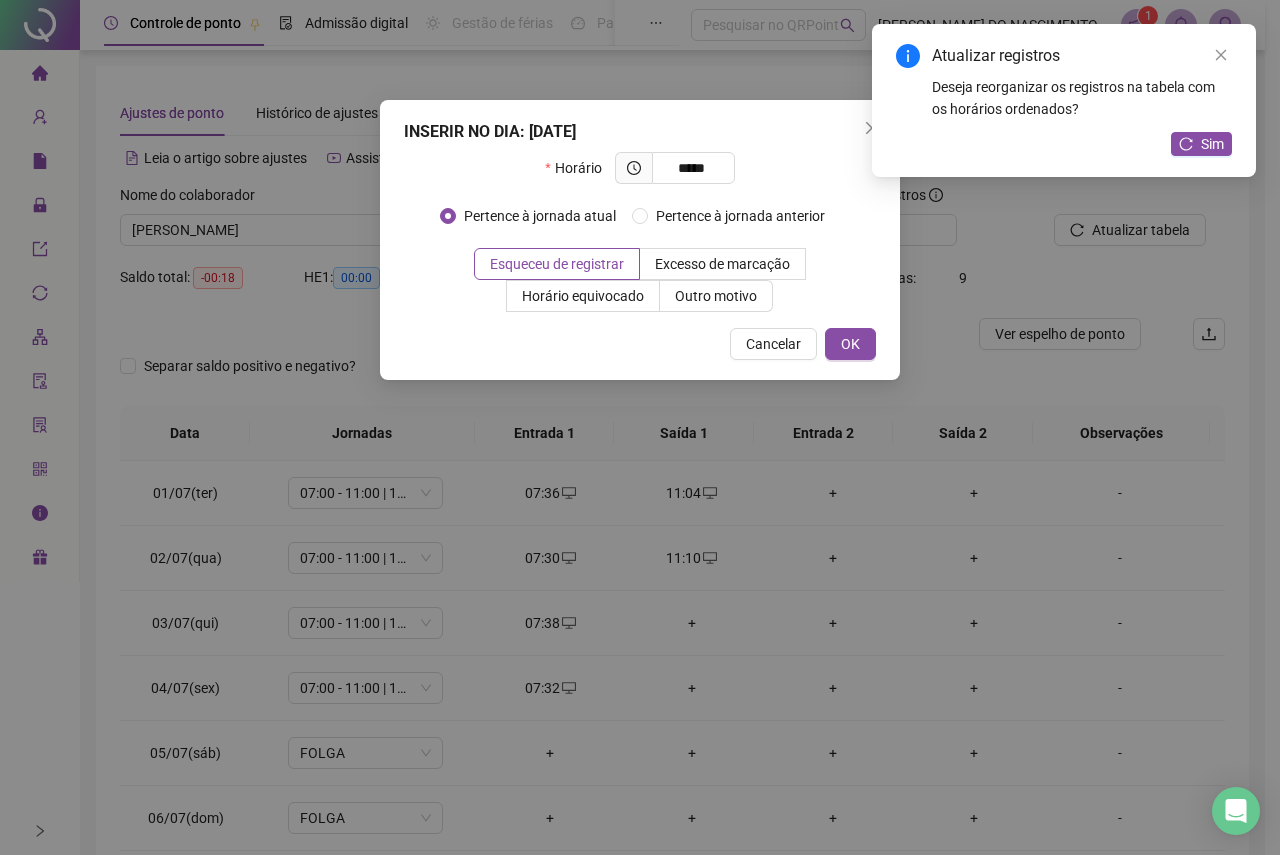 type on "*****" 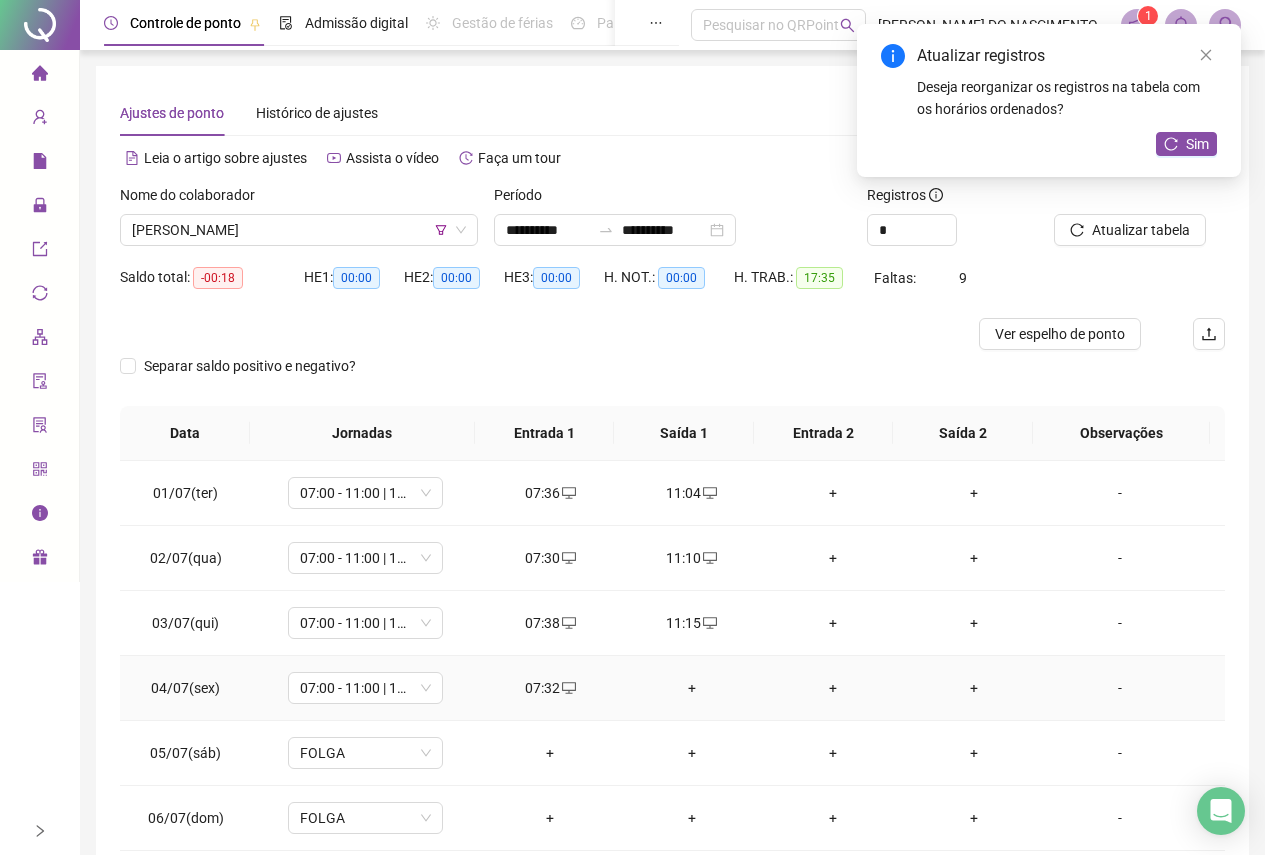click on "+" at bounding box center [691, 688] 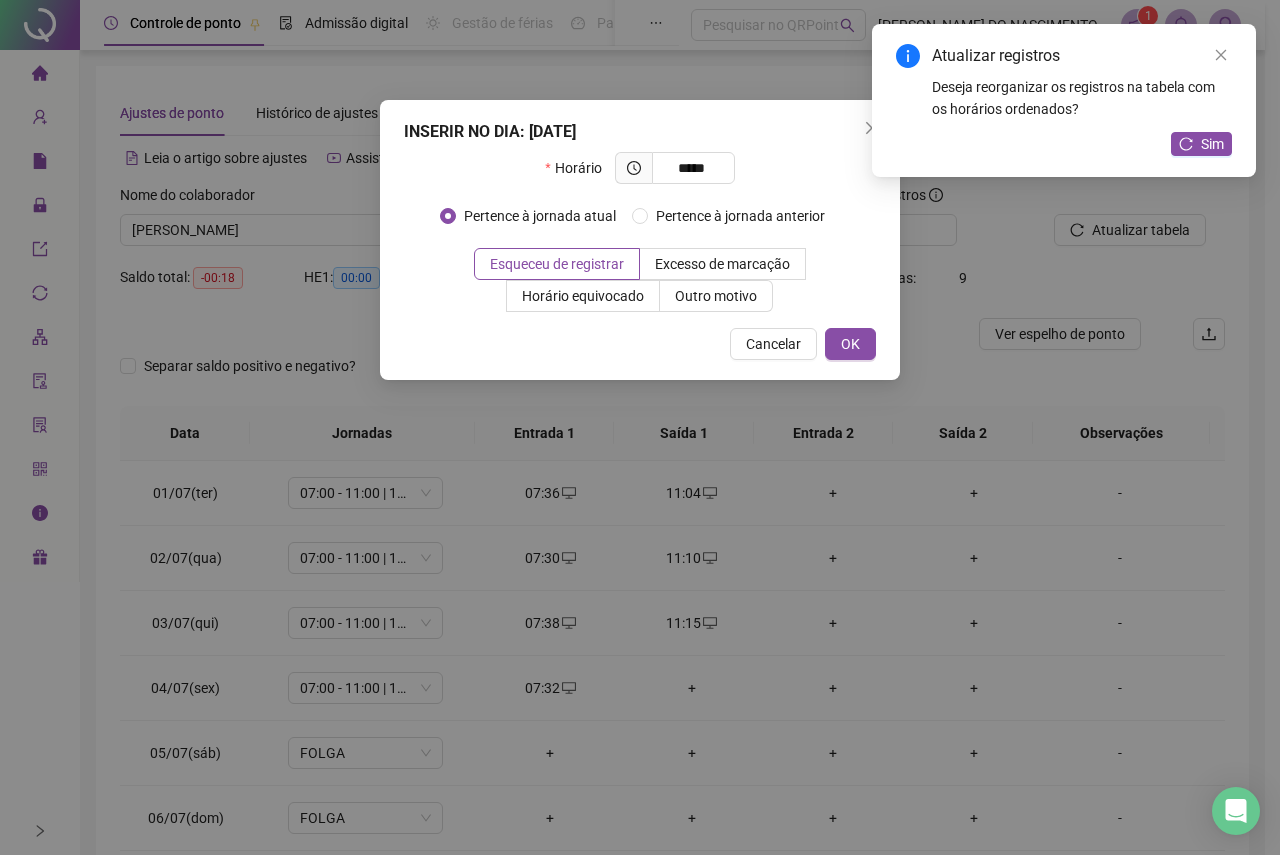 type on "*****" 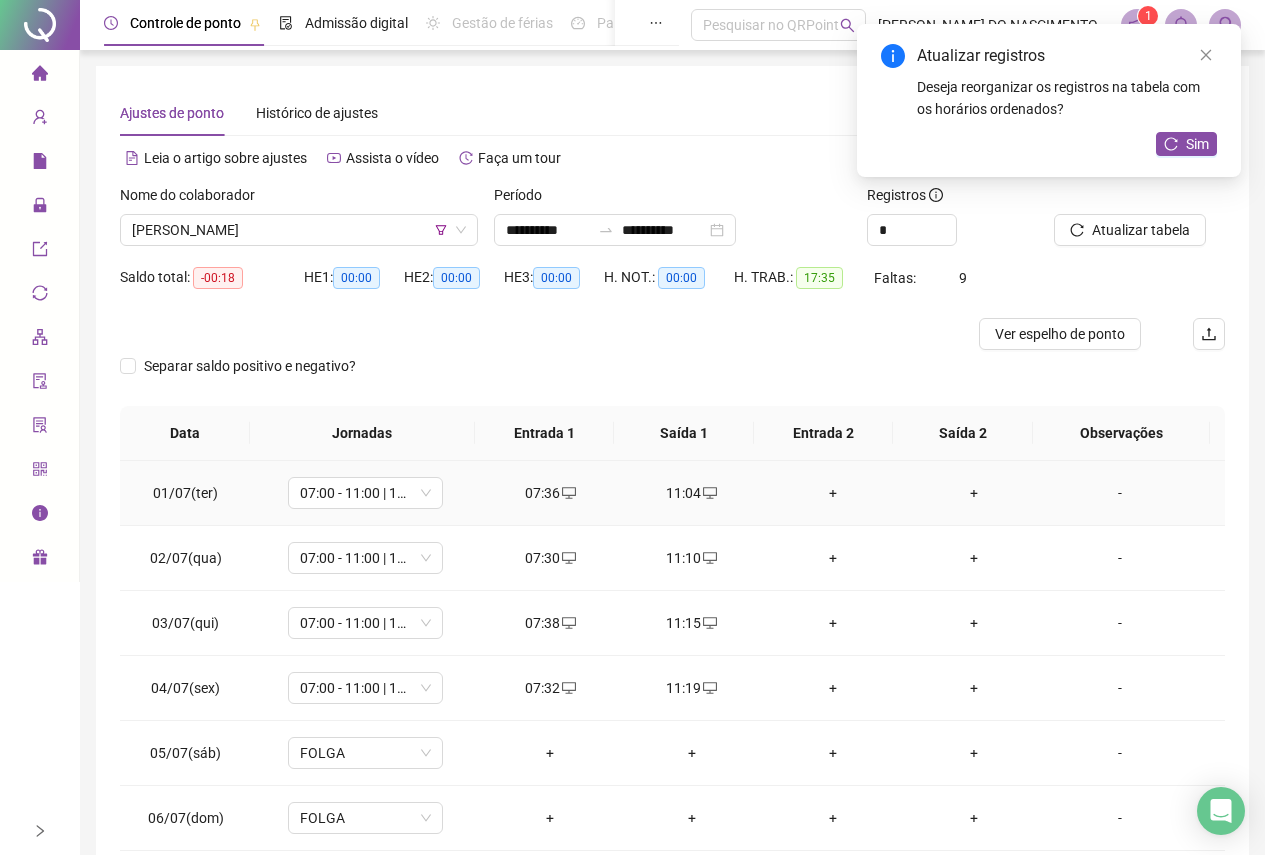 click on "+" at bounding box center (832, 493) 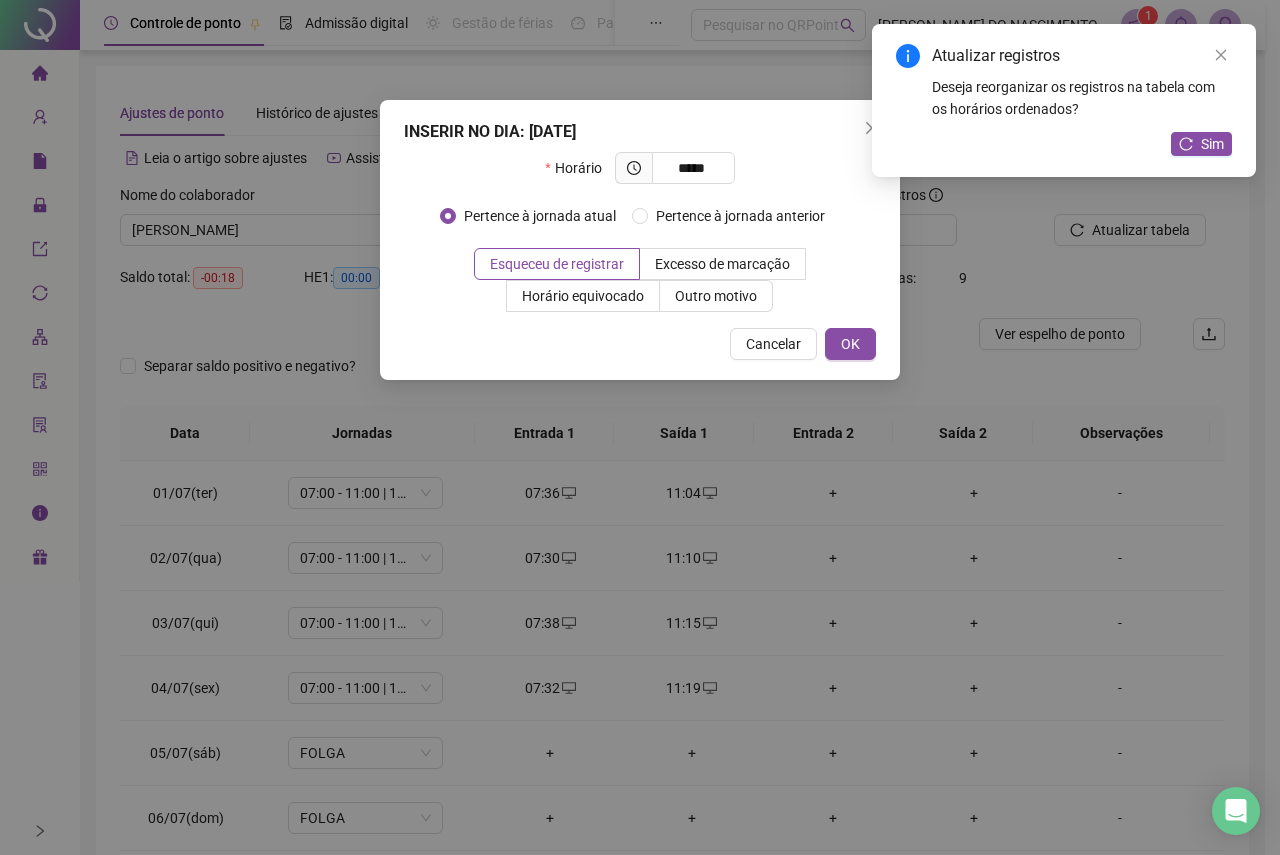 type on "*****" 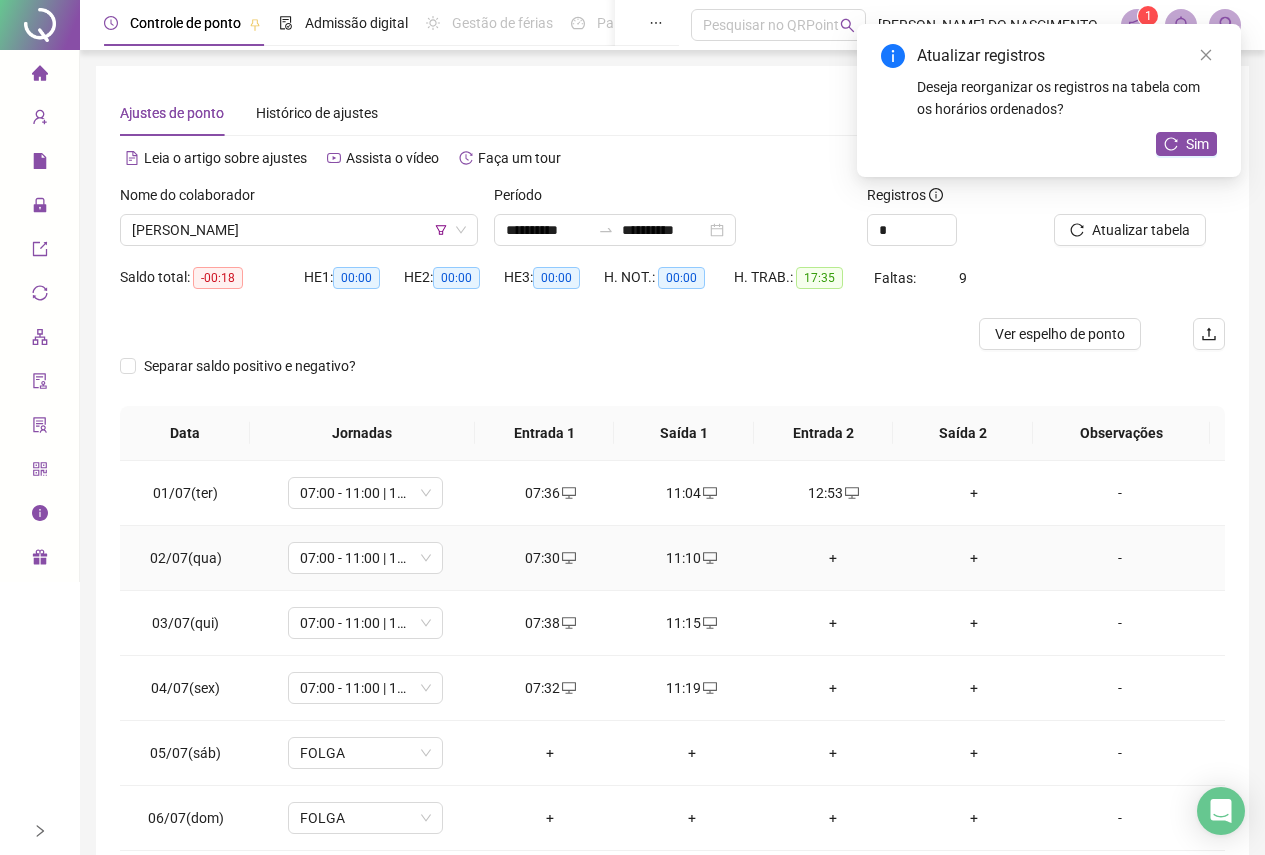 click on "+" at bounding box center (832, 558) 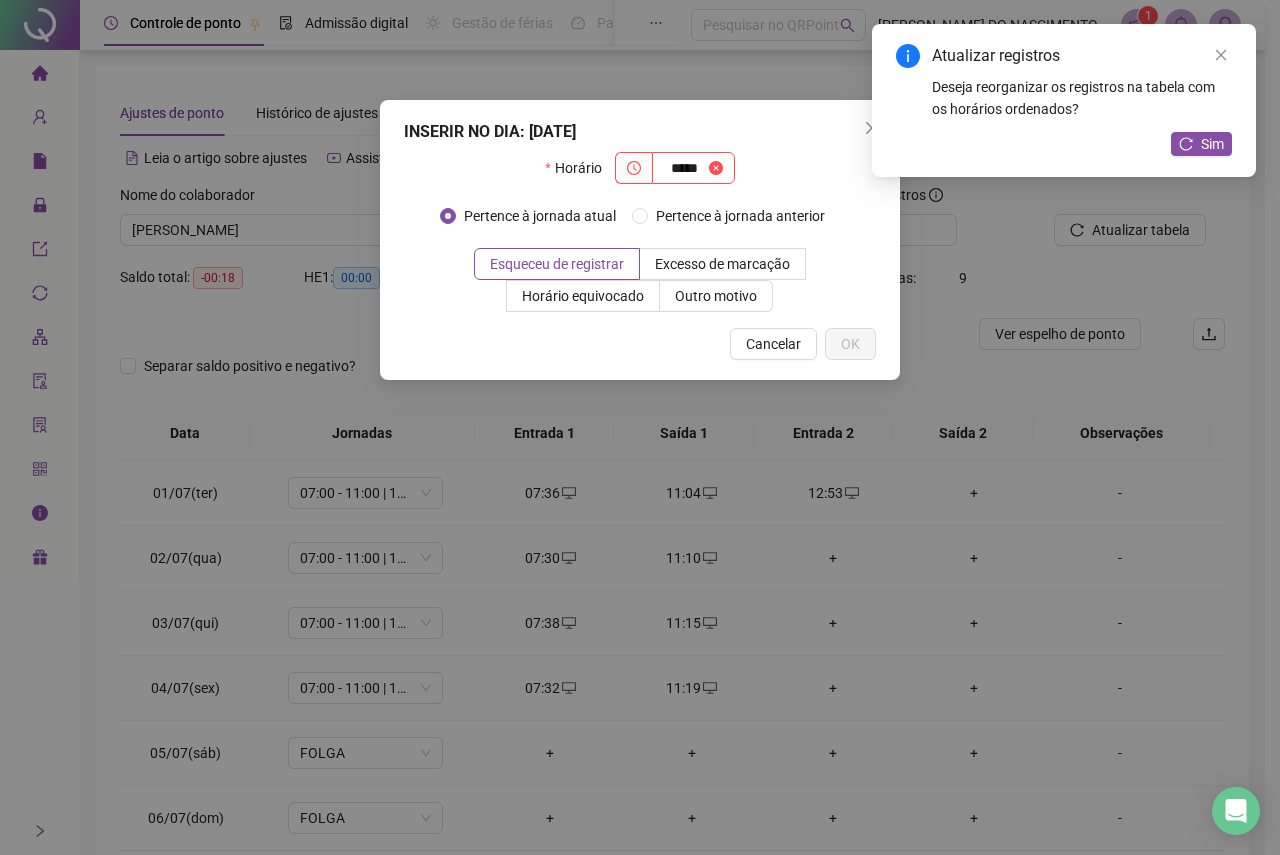 type on "*****" 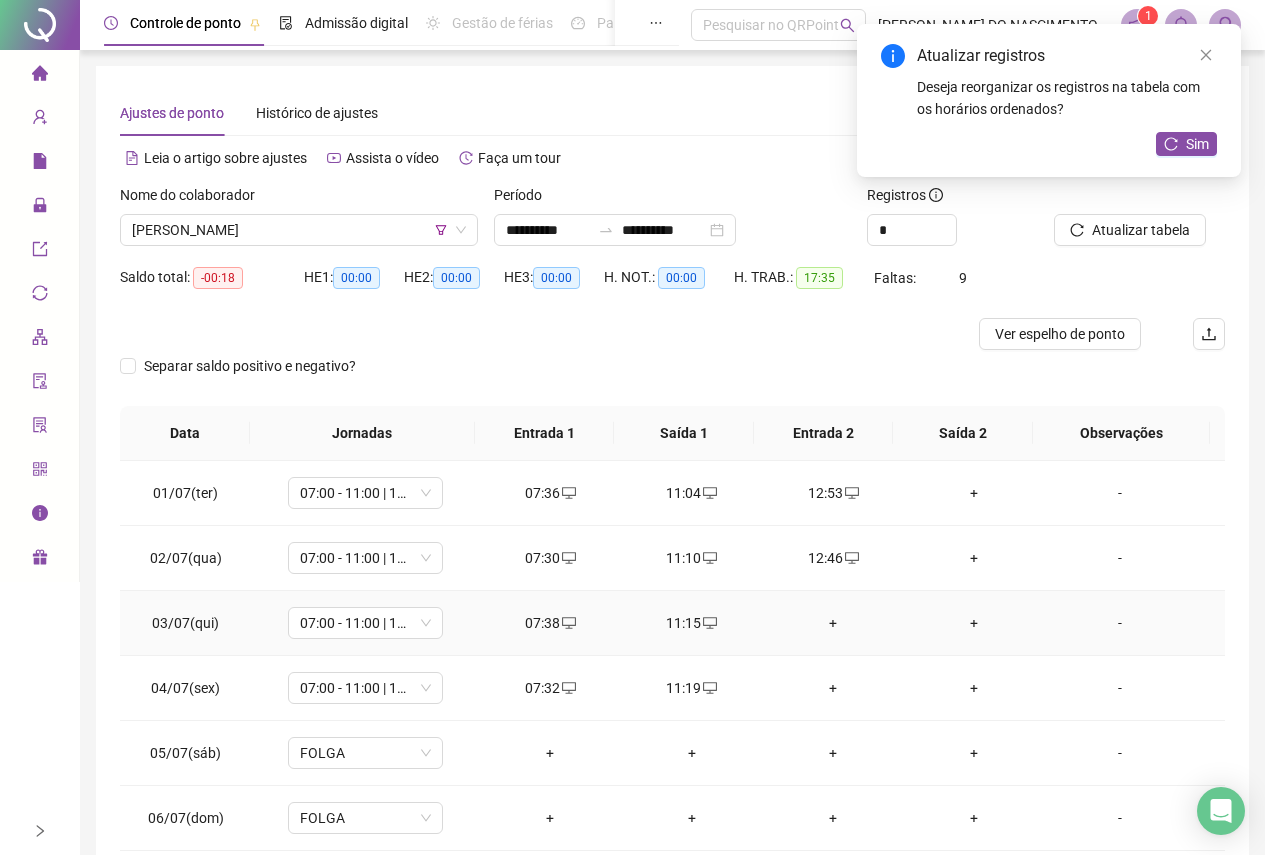 click on "+" at bounding box center [832, 623] 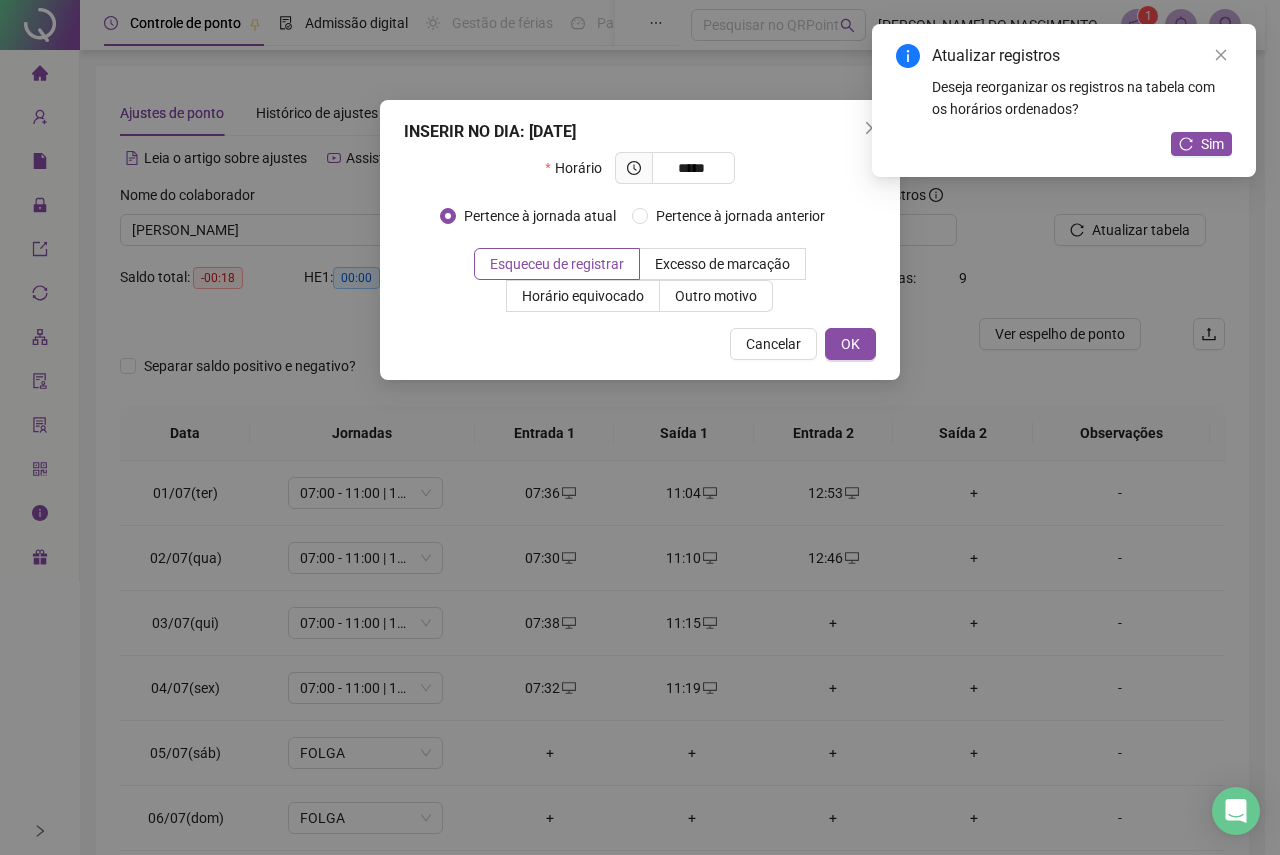 type on "*****" 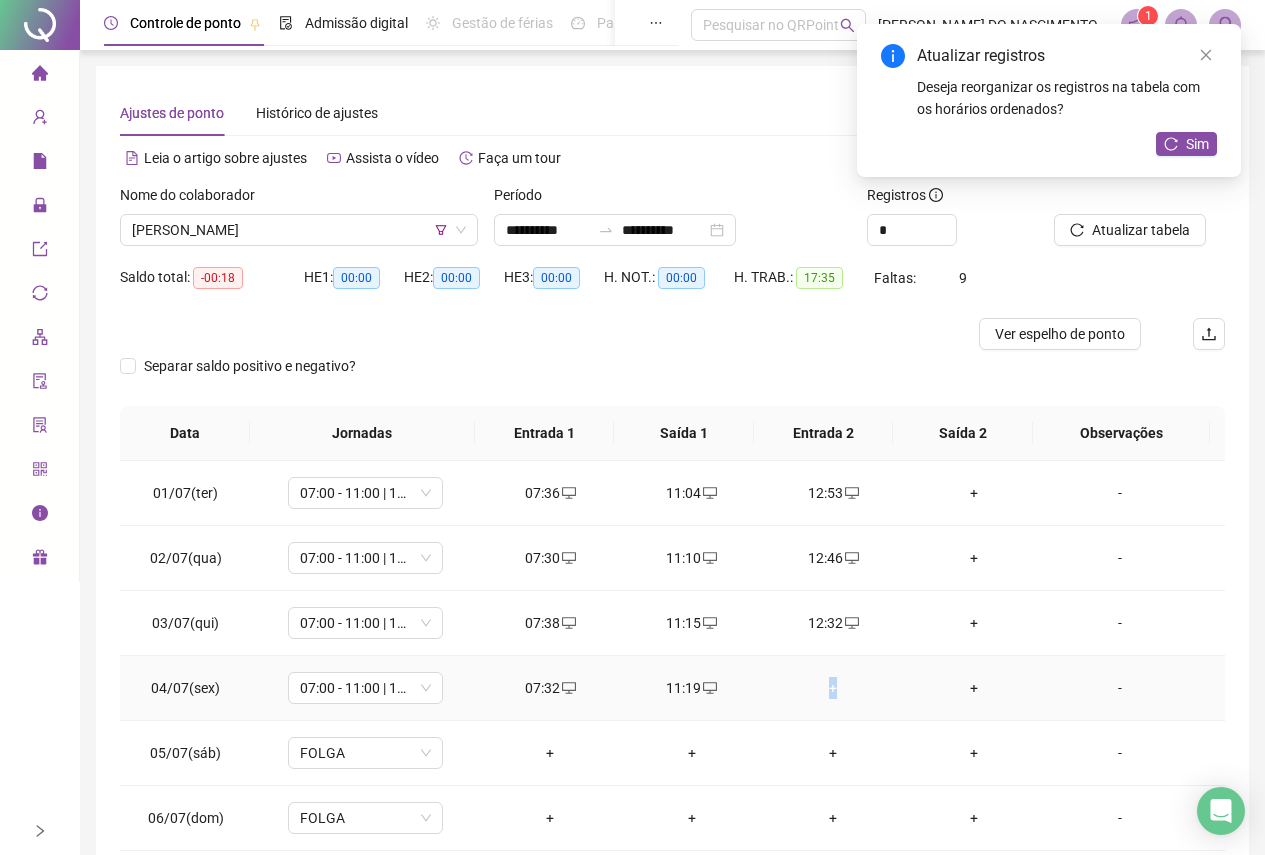 click on "+" at bounding box center [832, 688] 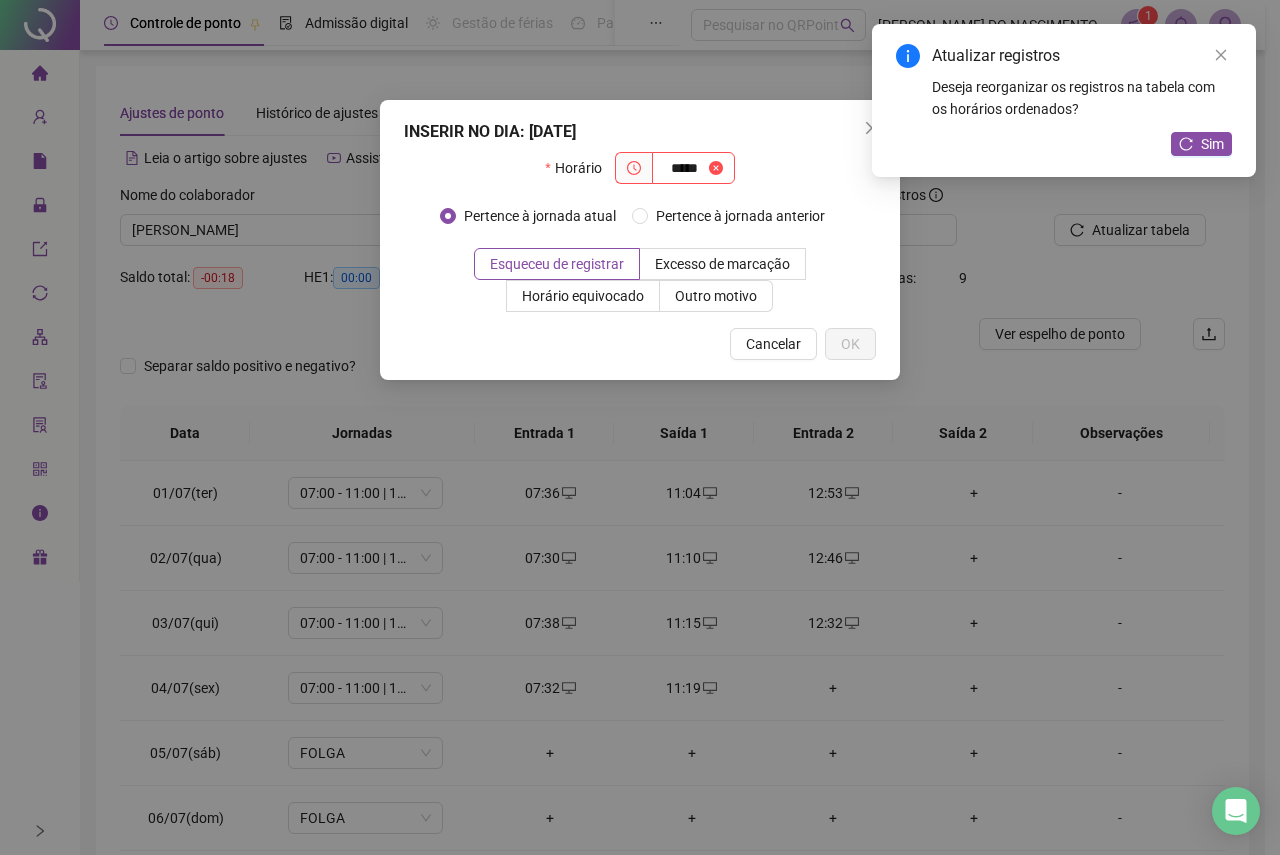 type on "*****" 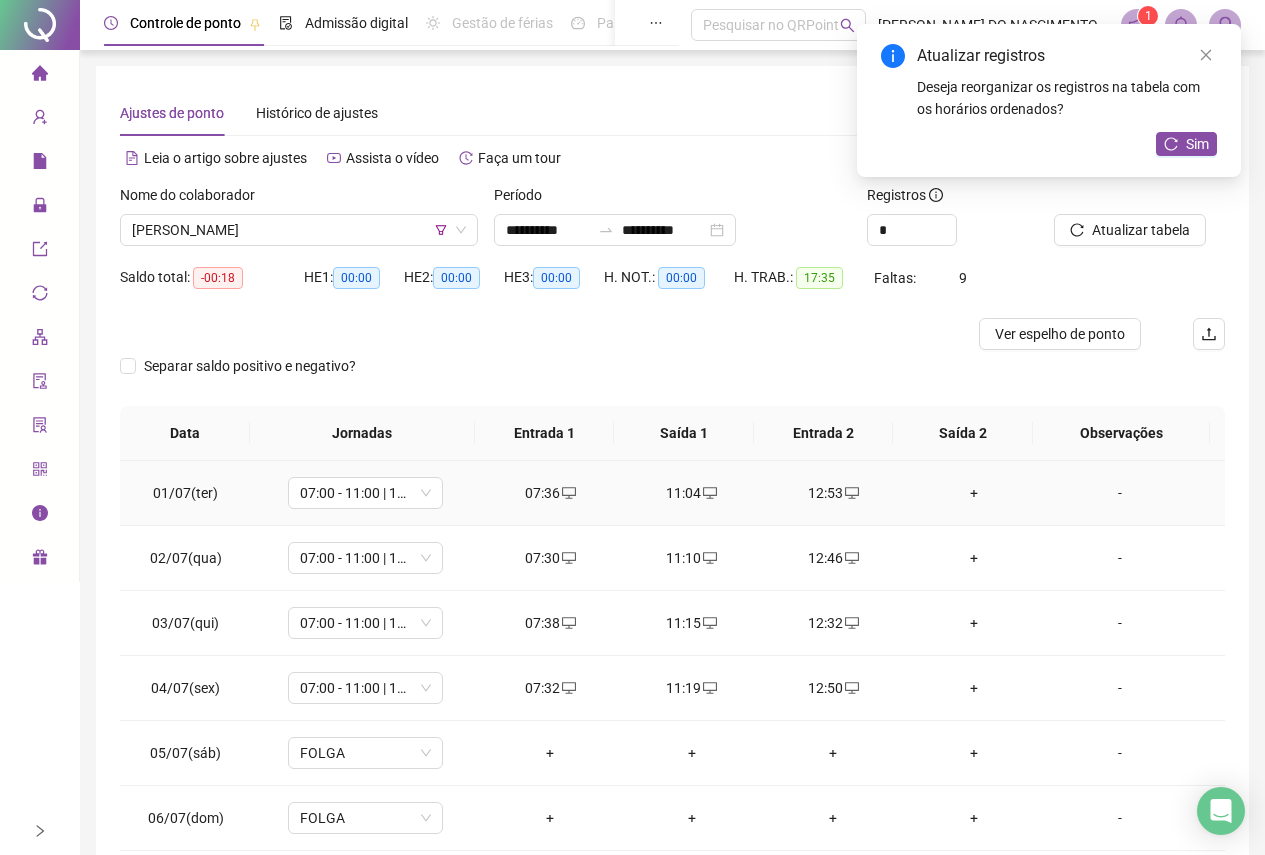 click on "+" at bounding box center [974, 493] 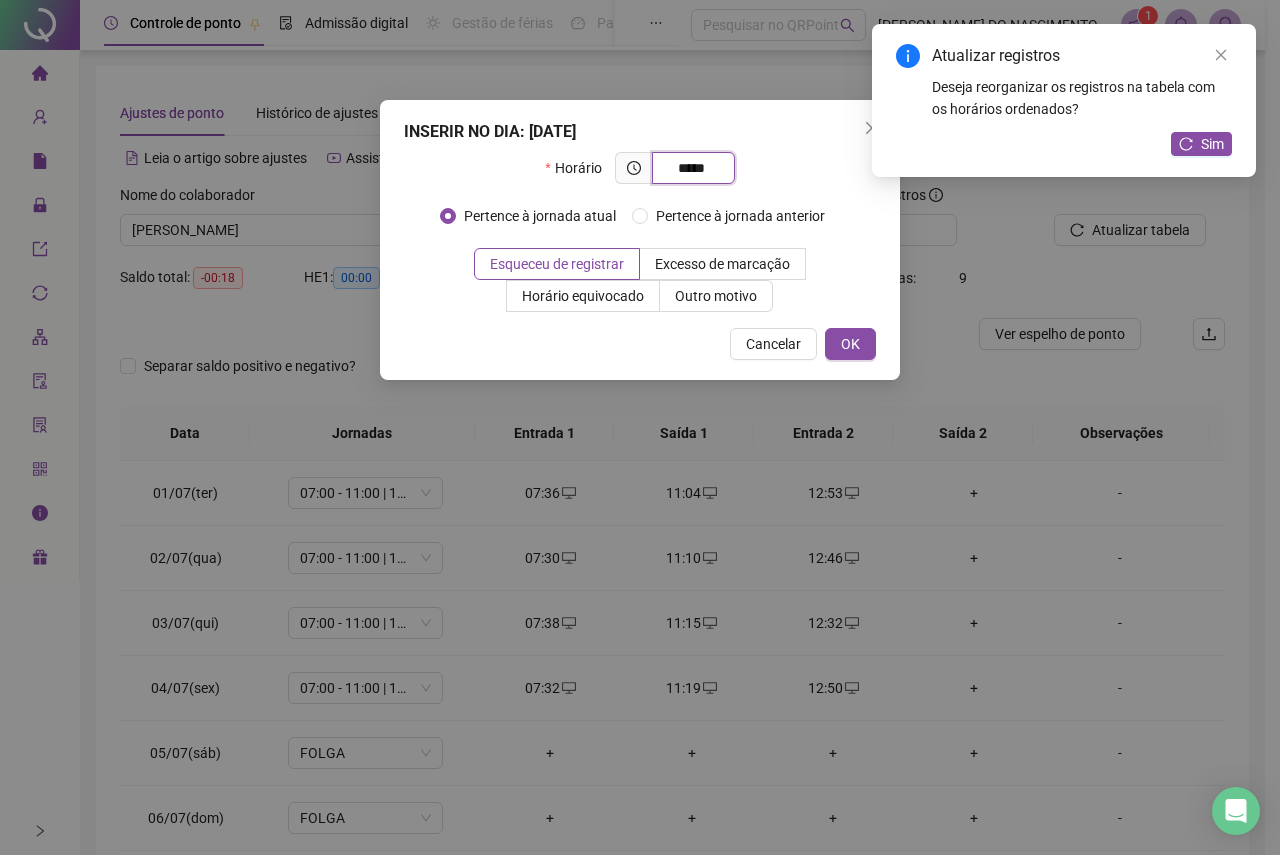 type on "*****" 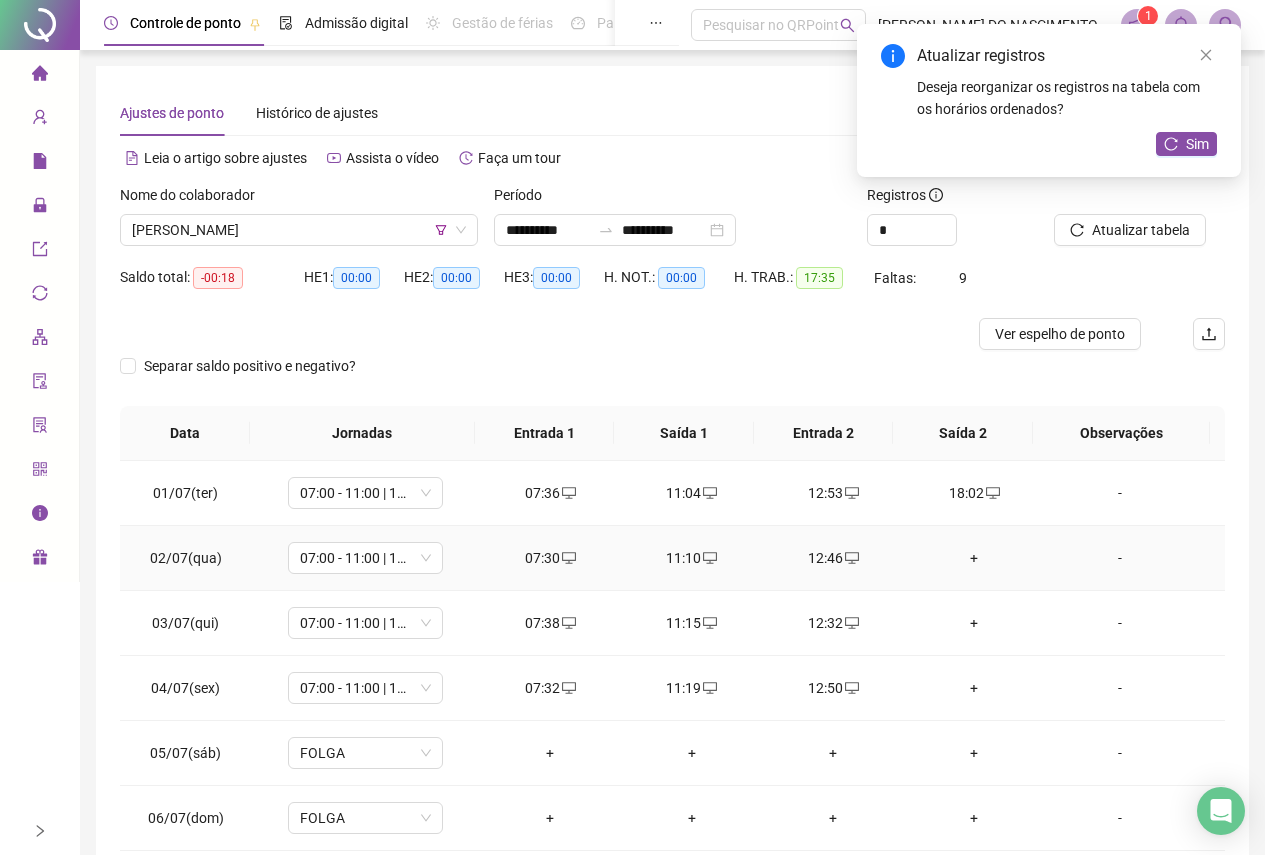 click on "+" at bounding box center (974, 558) 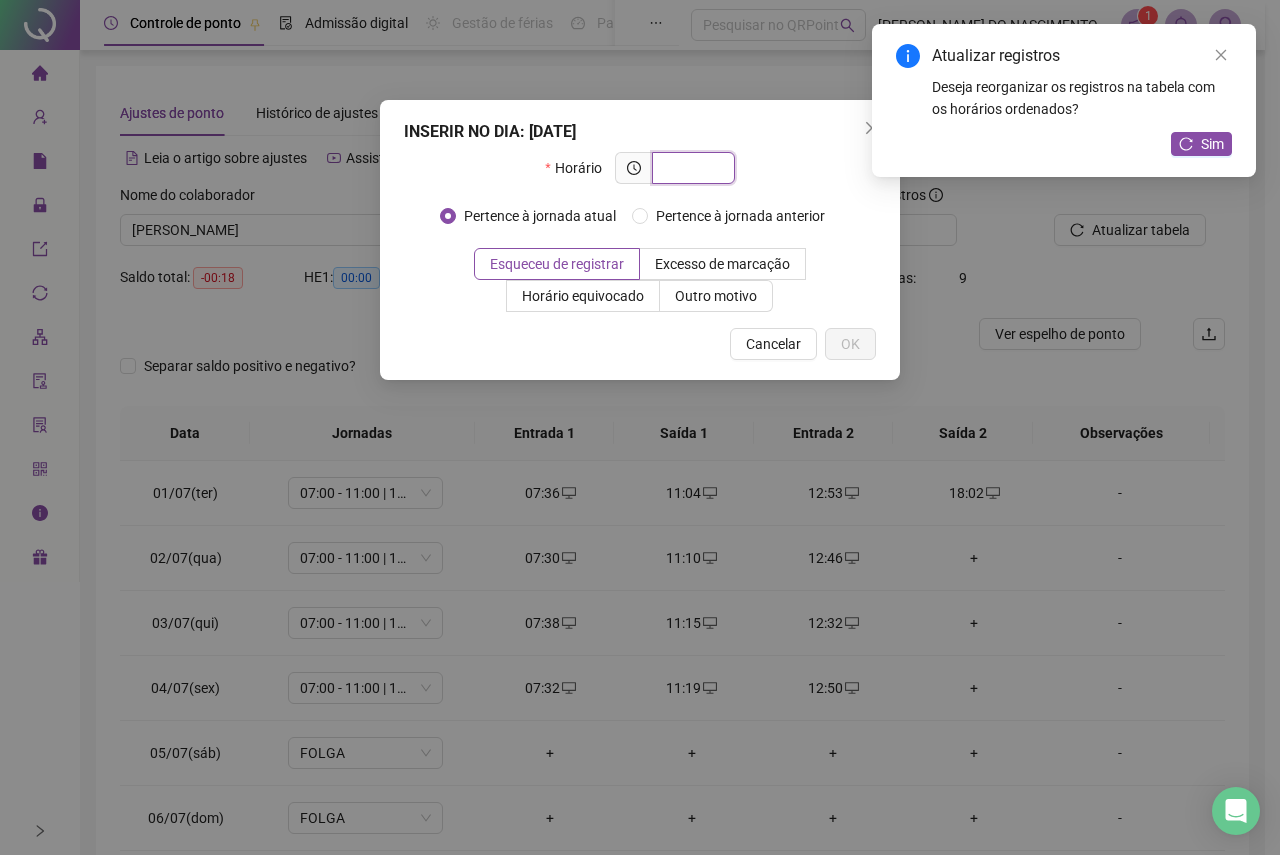 type on "*" 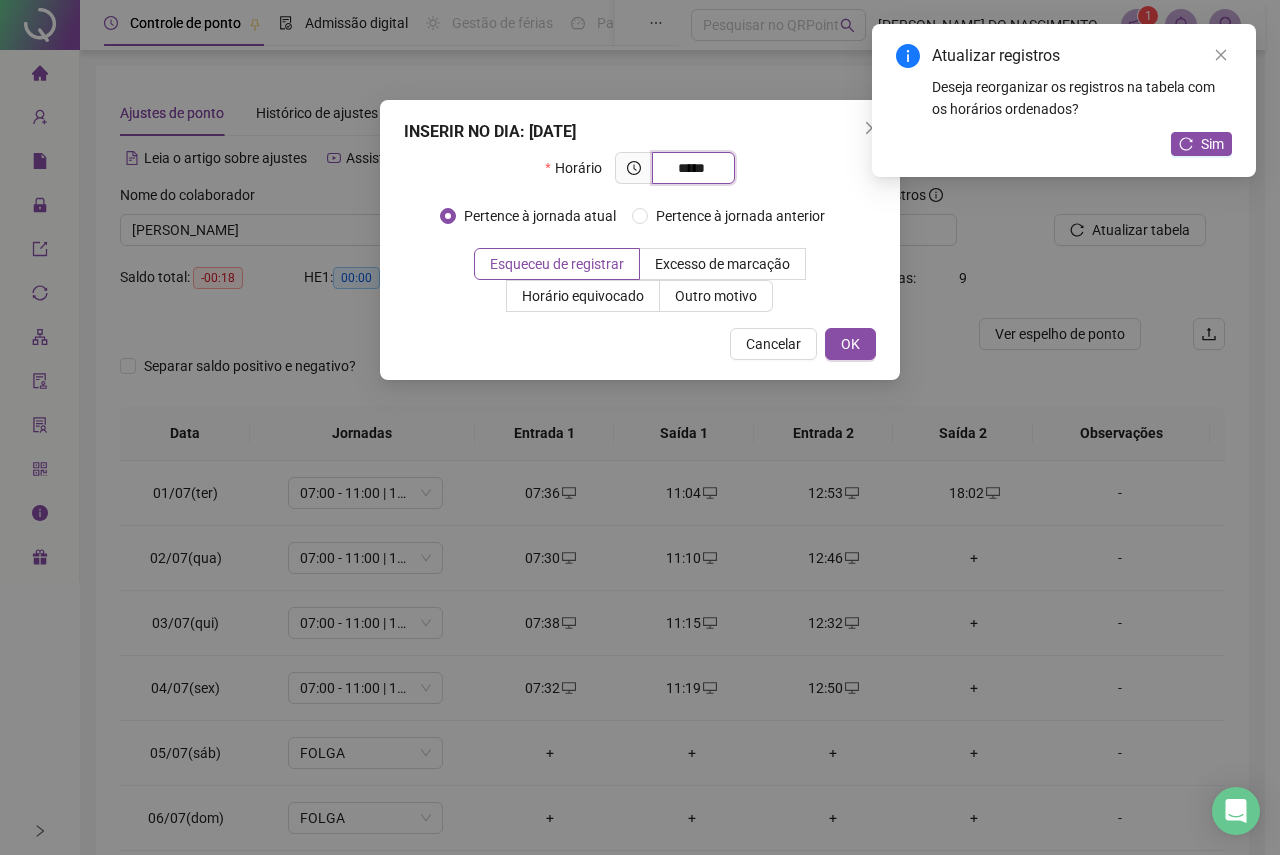 type on "*****" 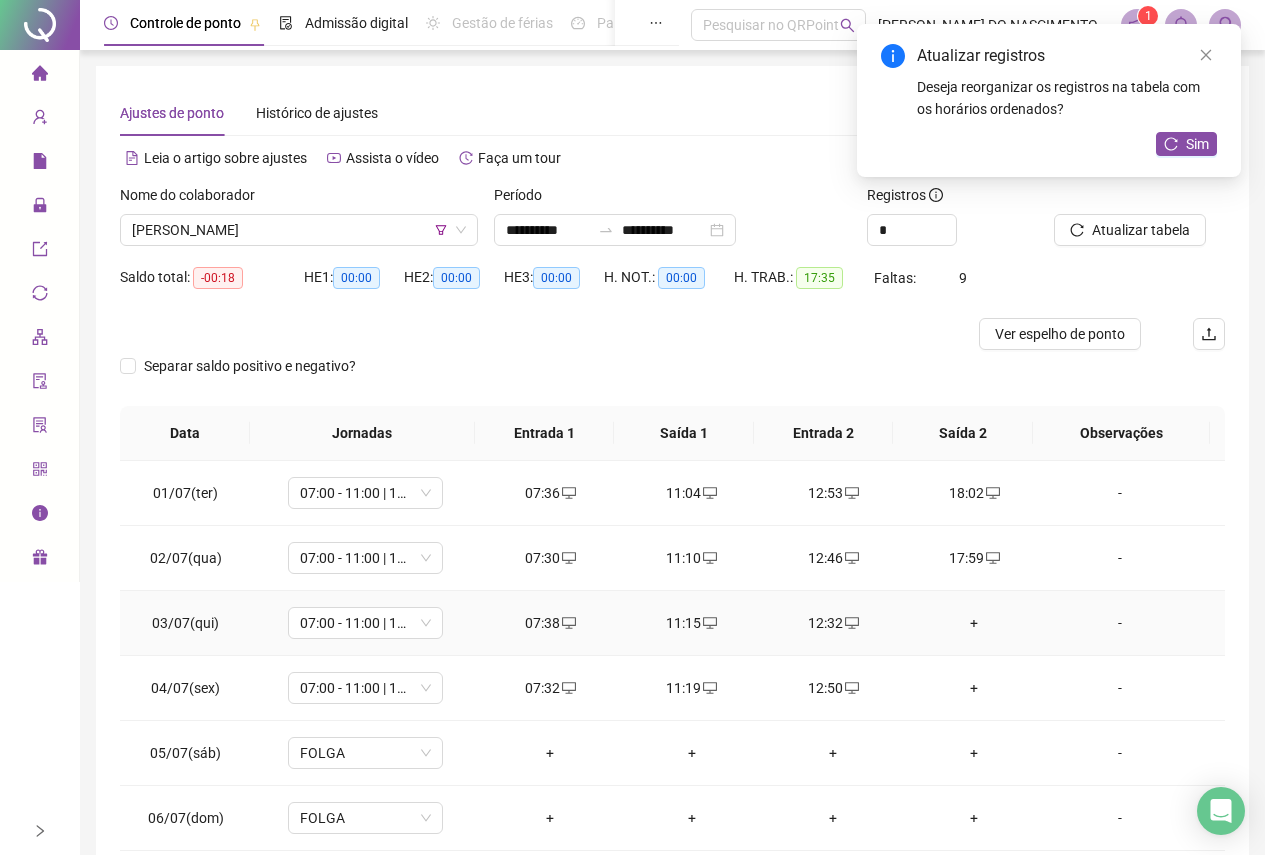 click on "+" at bounding box center [974, 623] 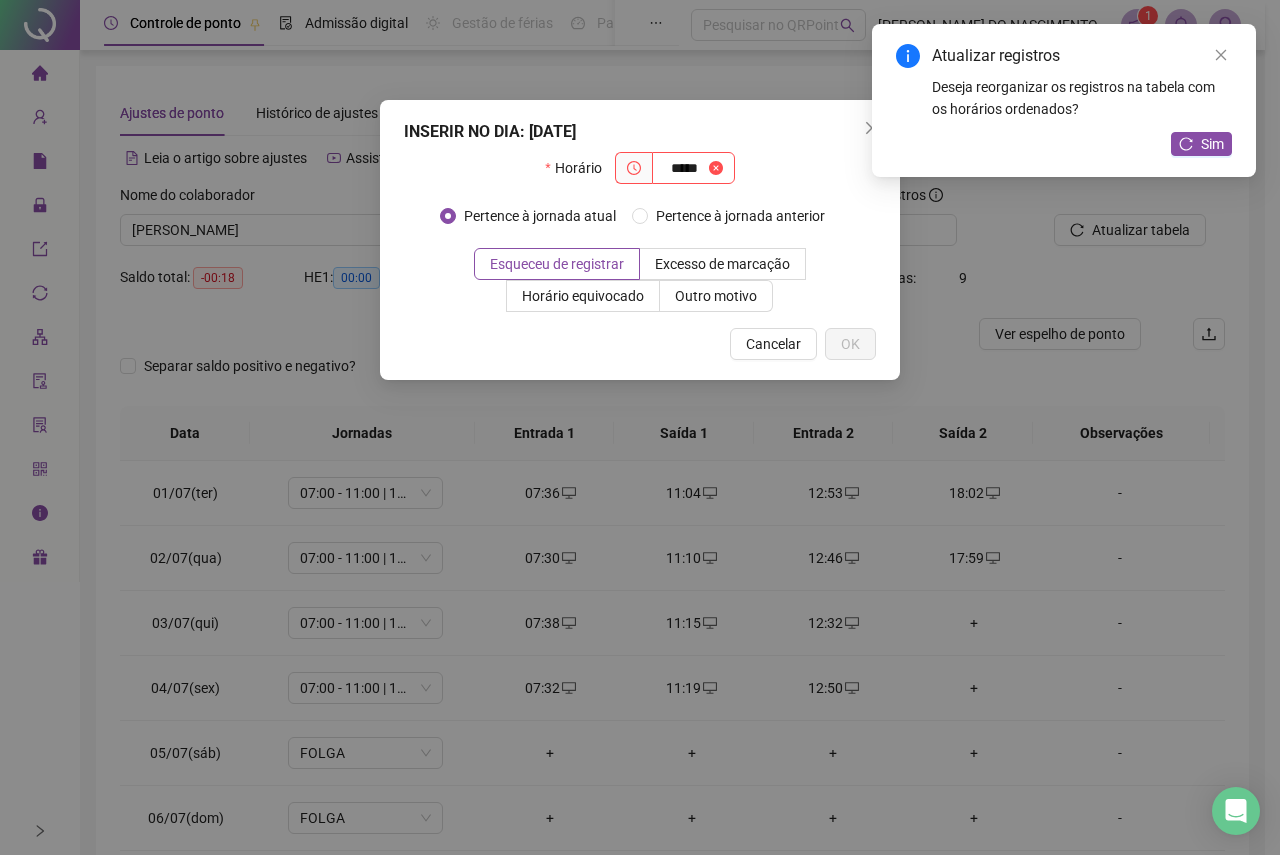 type on "*****" 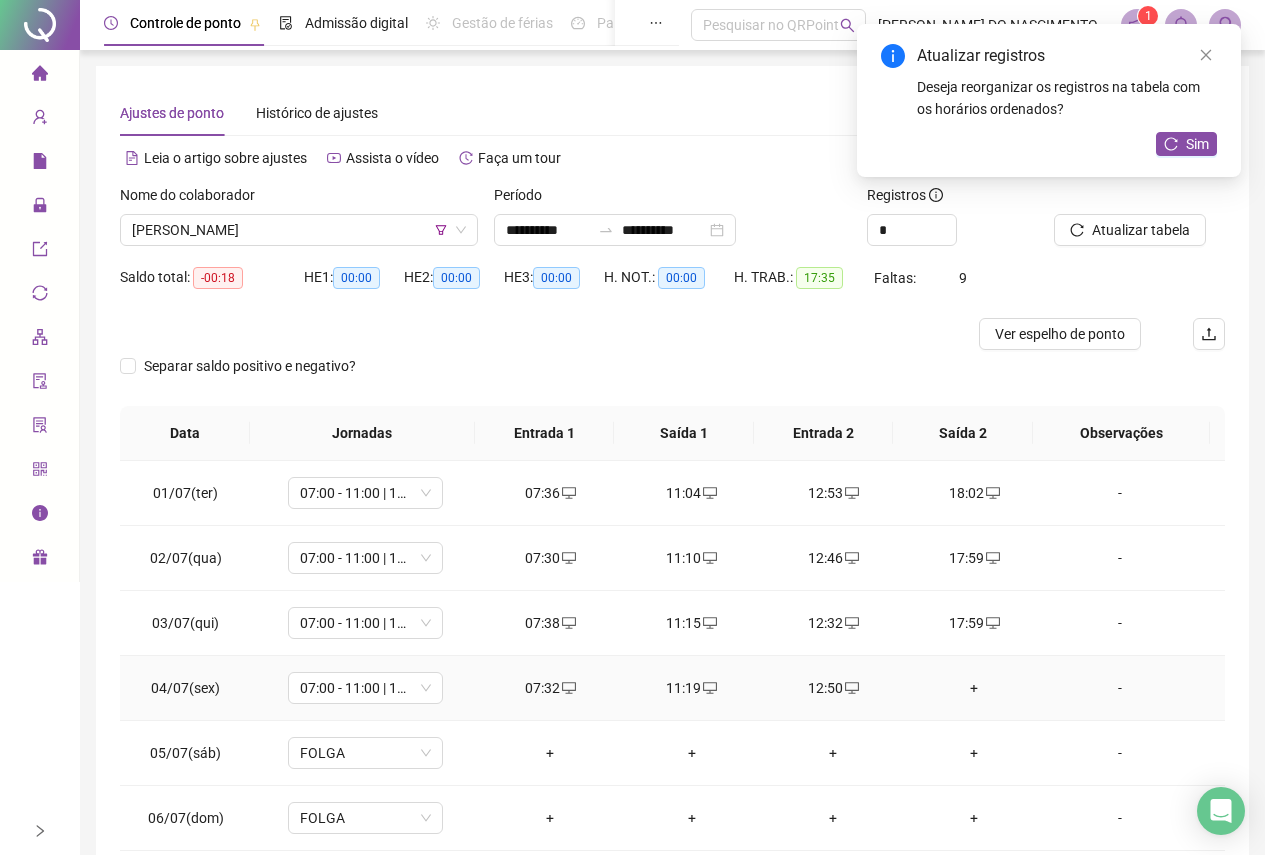 click on "+" at bounding box center [974, 688] 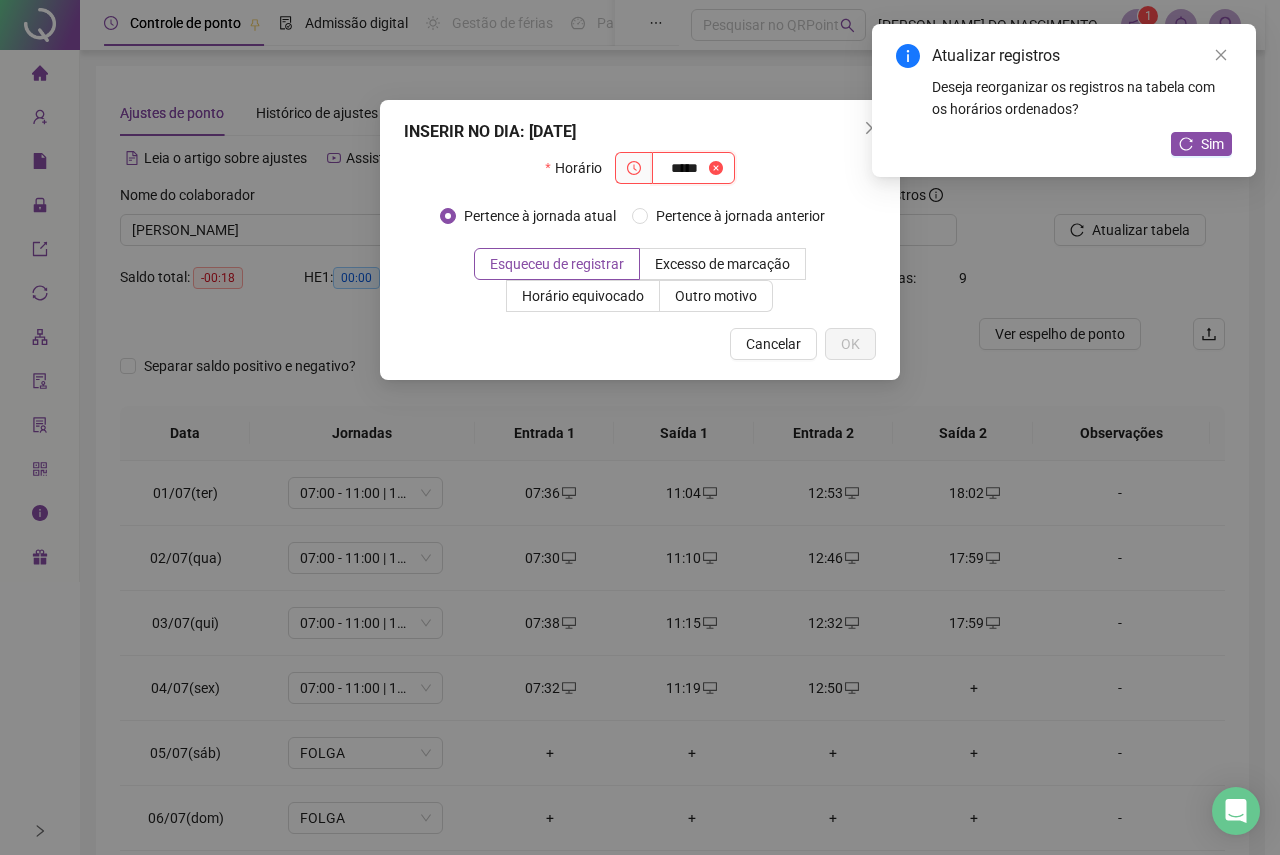 type on "*****" 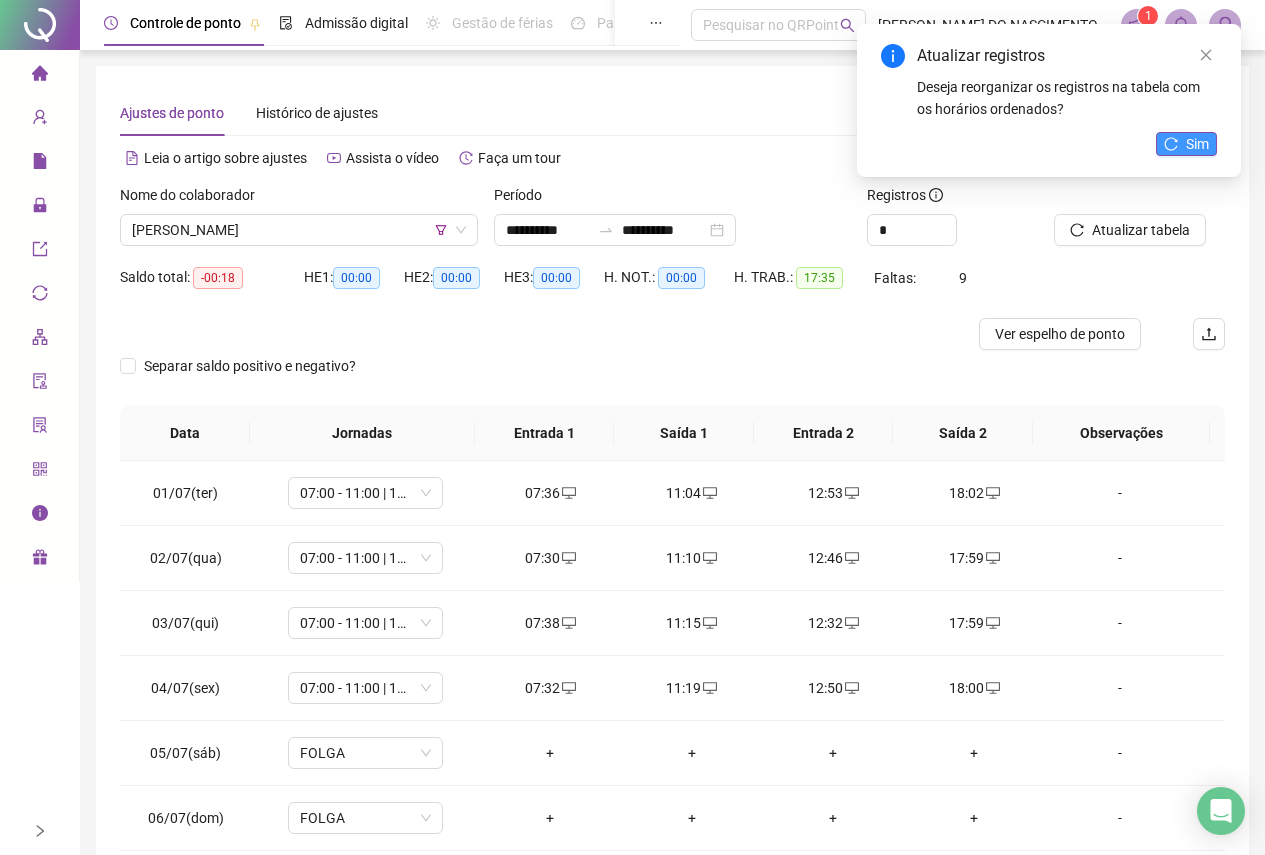 click on "Sim" at bounding box center [1197, 144] 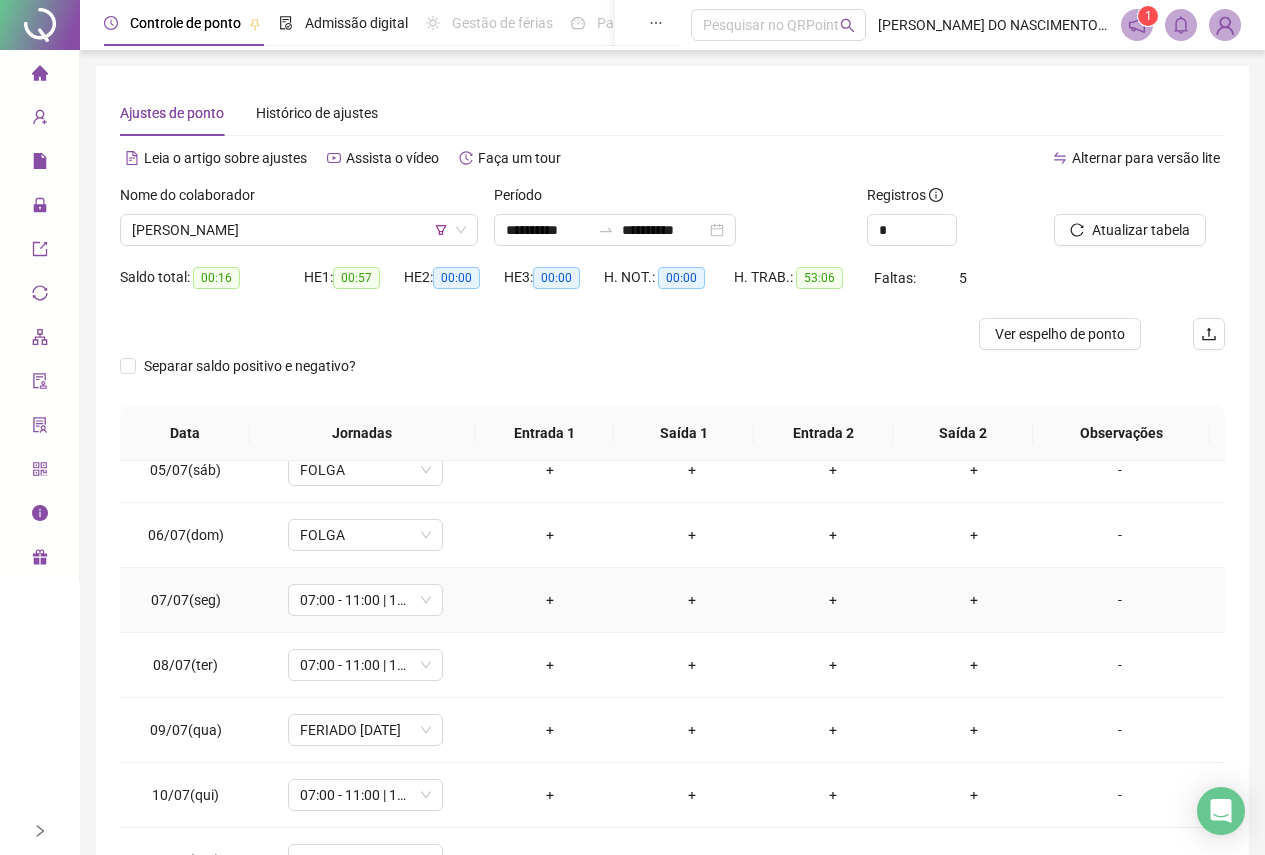 scroll, scrollTop: 300, scrollLeft: 0, axis: vertical 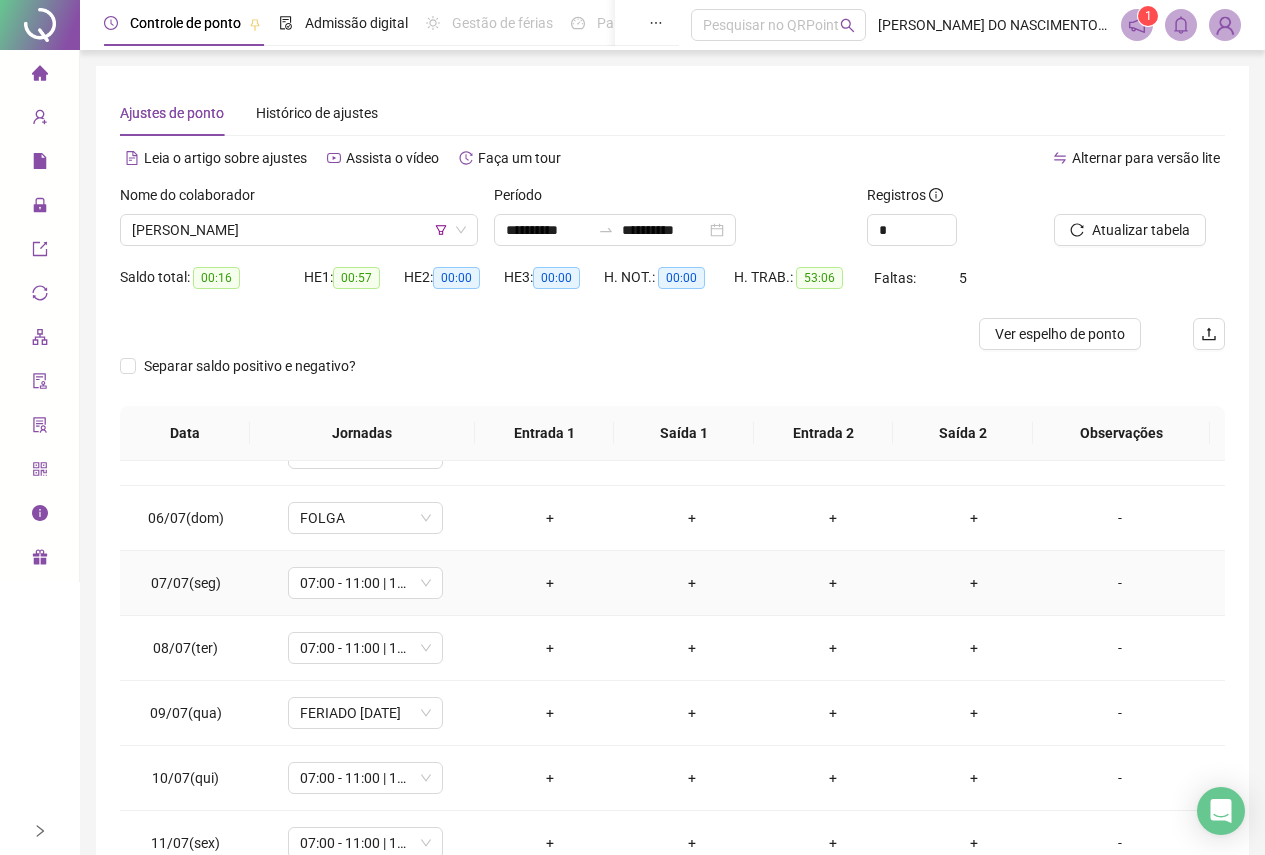 click on "+" at bounding box center [550, 583] 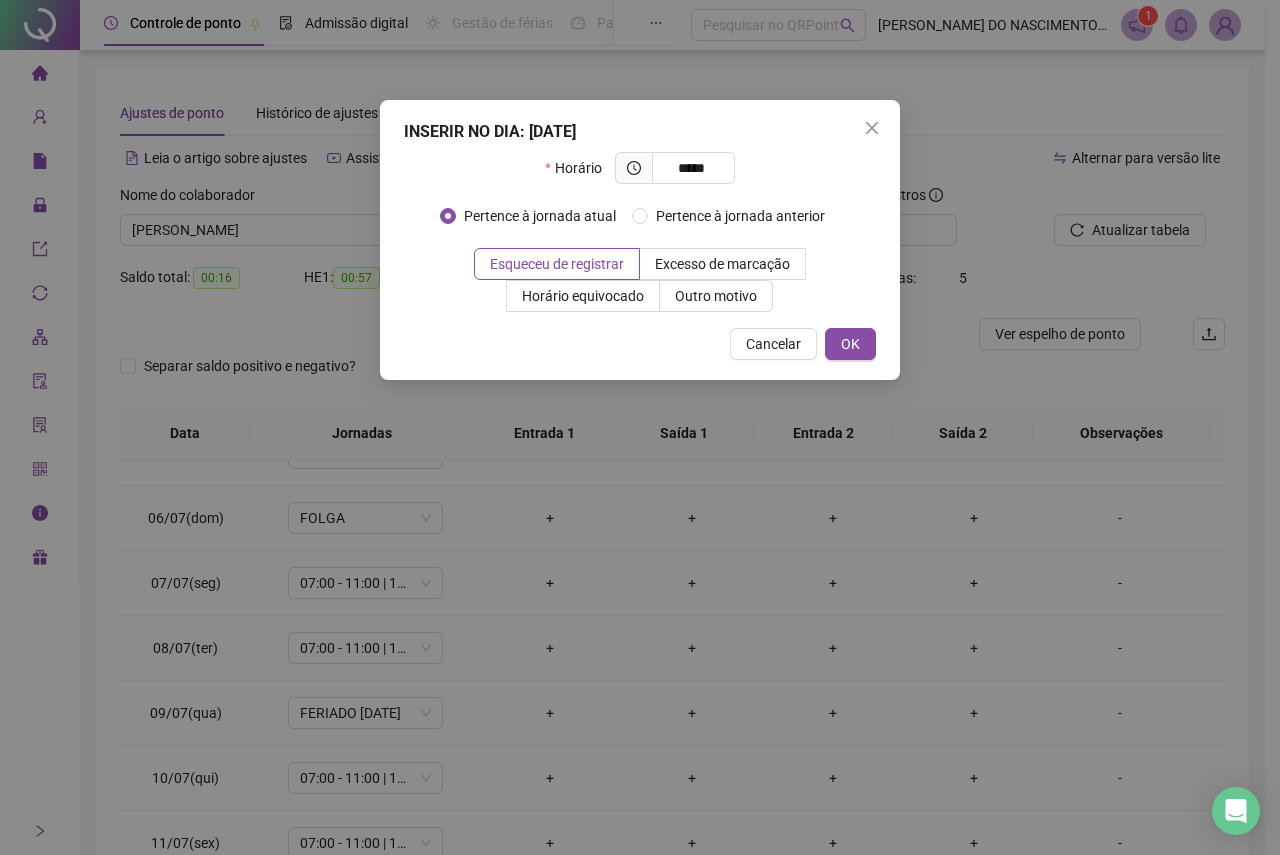 type on "*****" 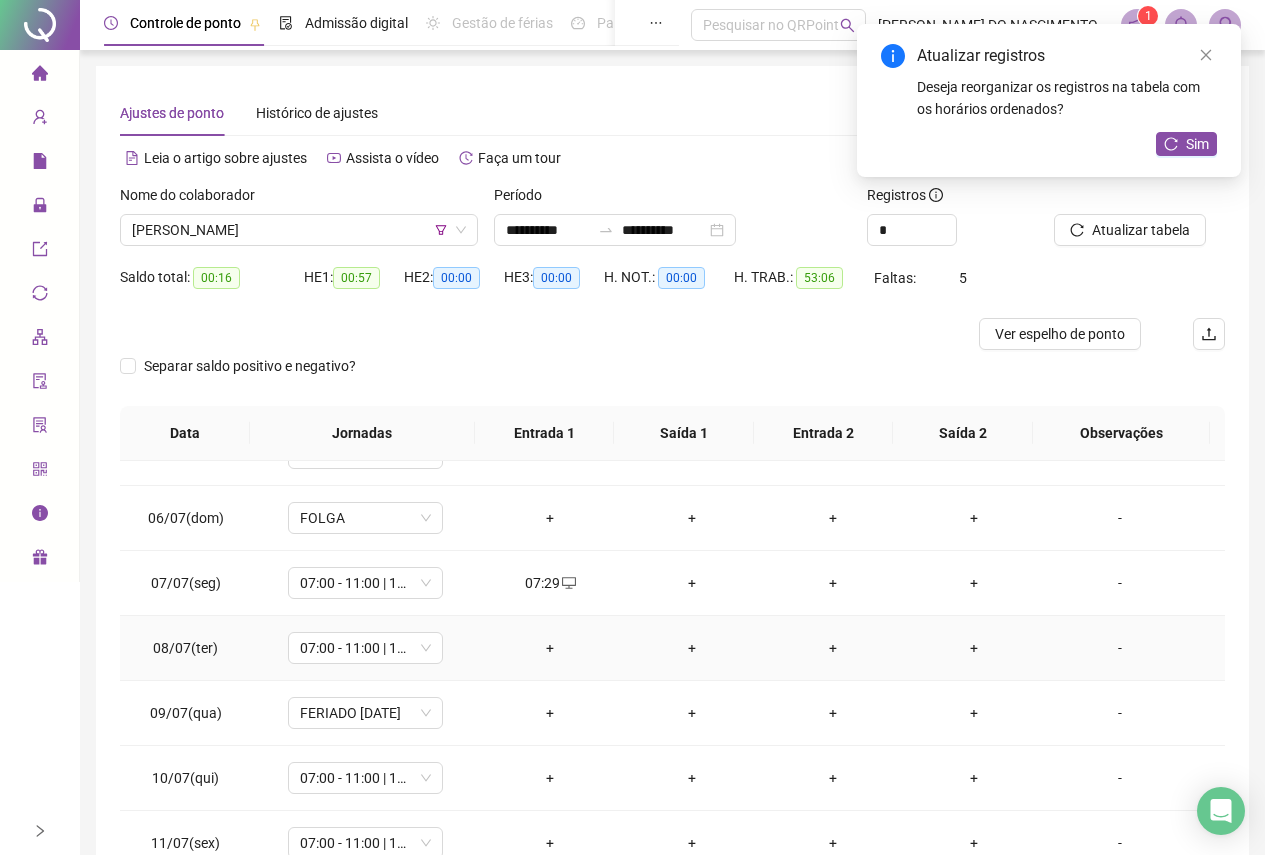 click on "+" at bounding box center [550, 648] 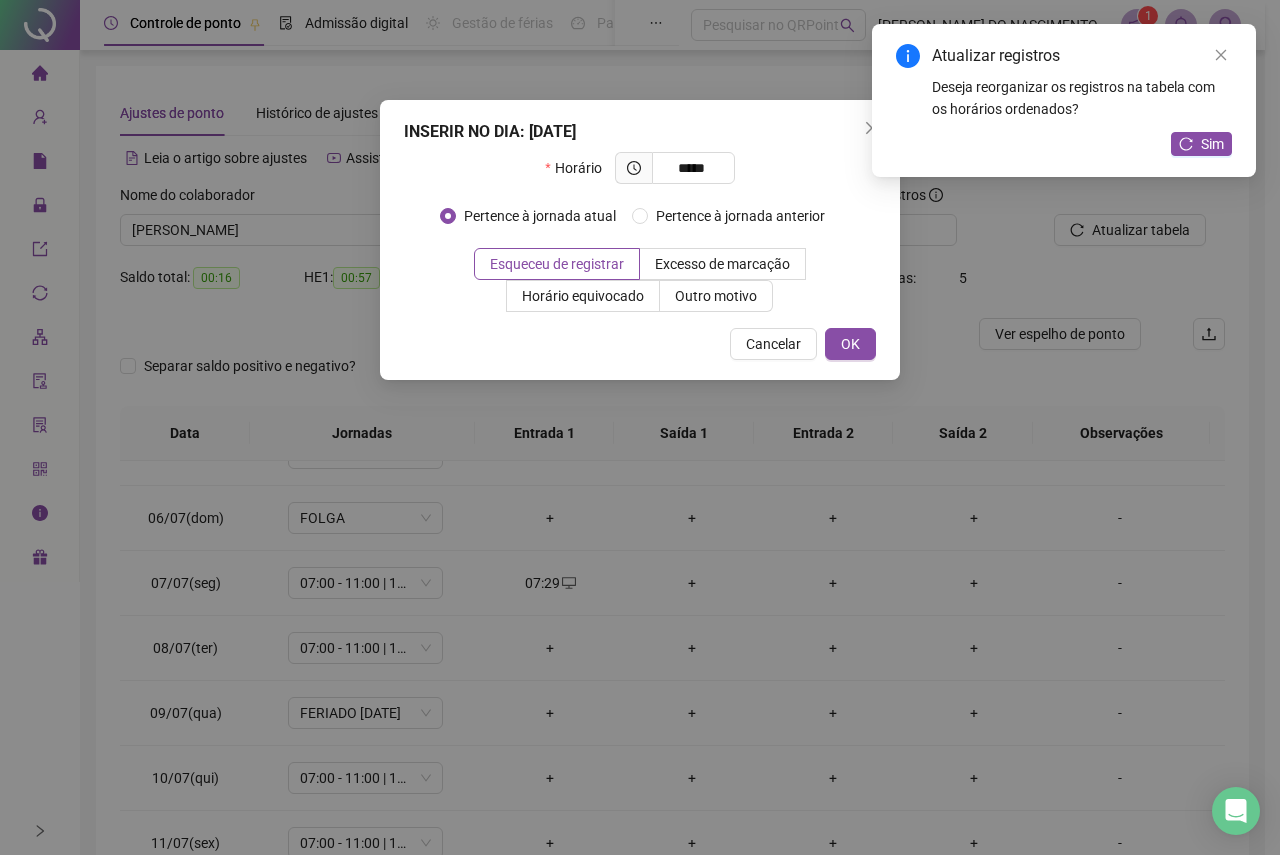 type on "*****" 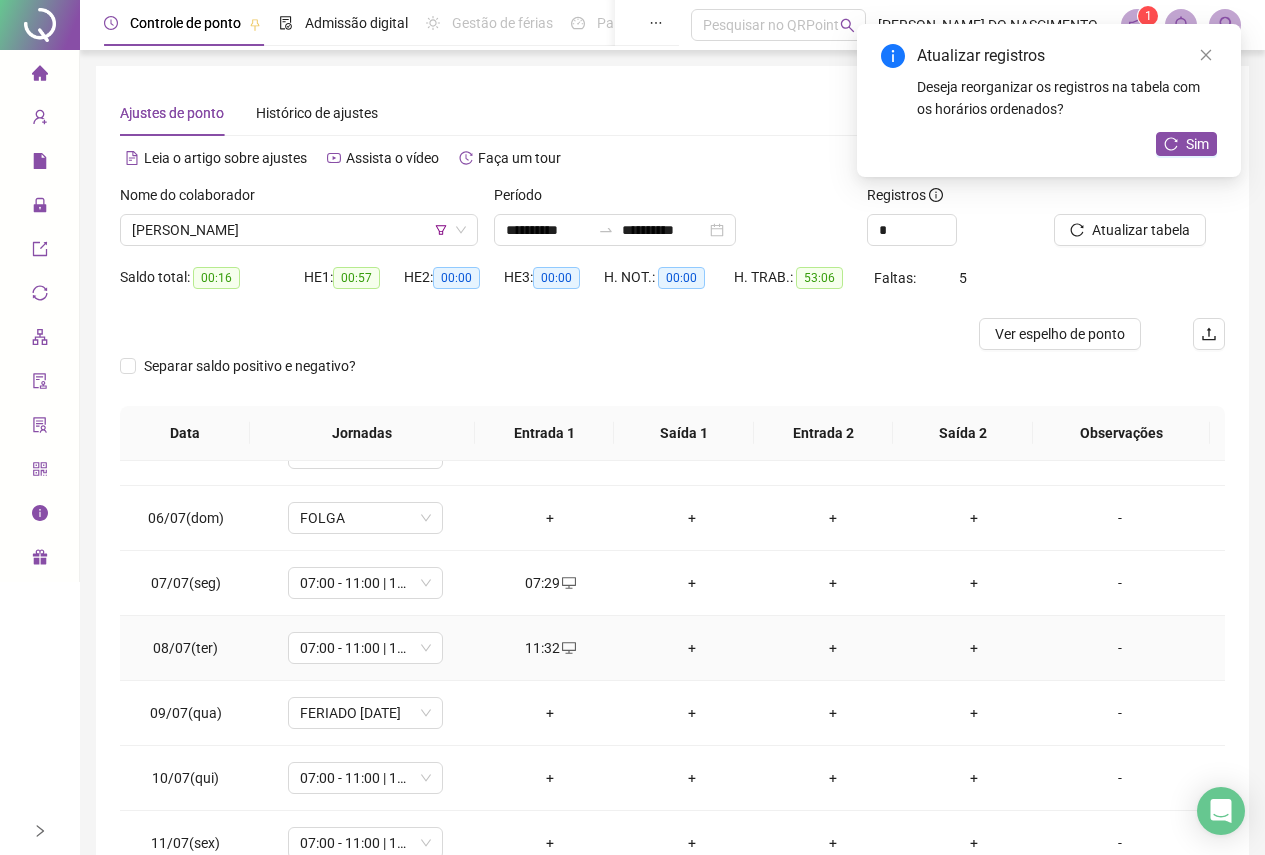 click on "11:32" at bounding box center (550, 648) 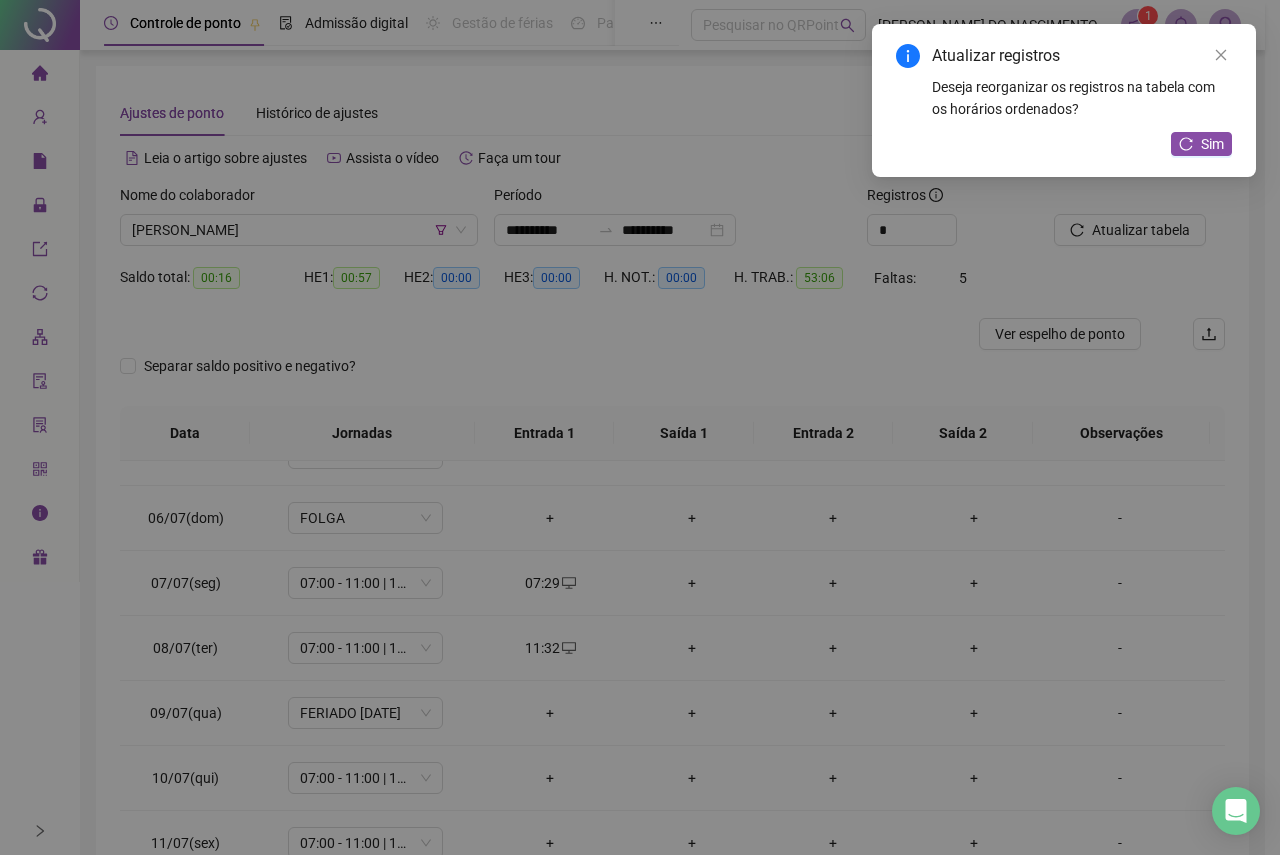 type on "**********" 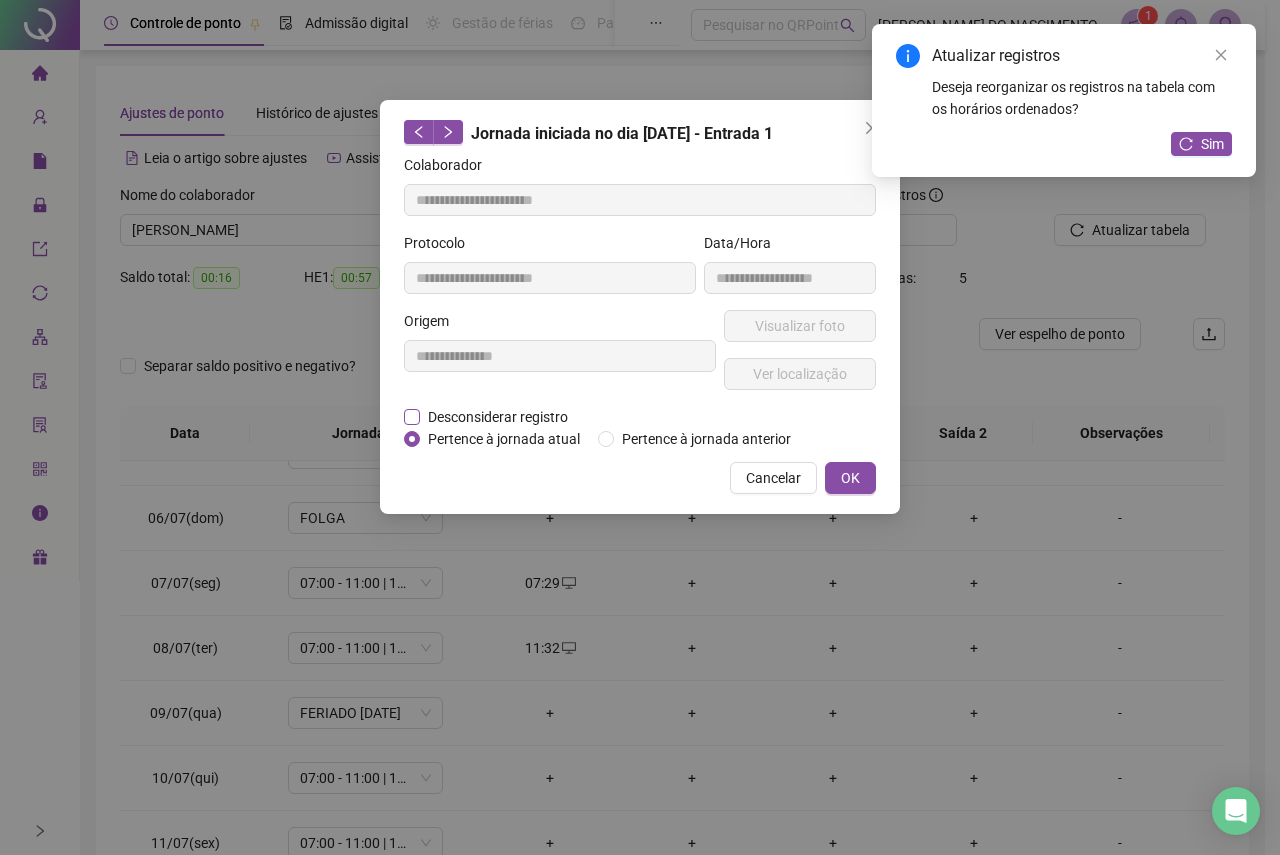 click on "Desconsiderar registro" at bounding box center [498, 417] 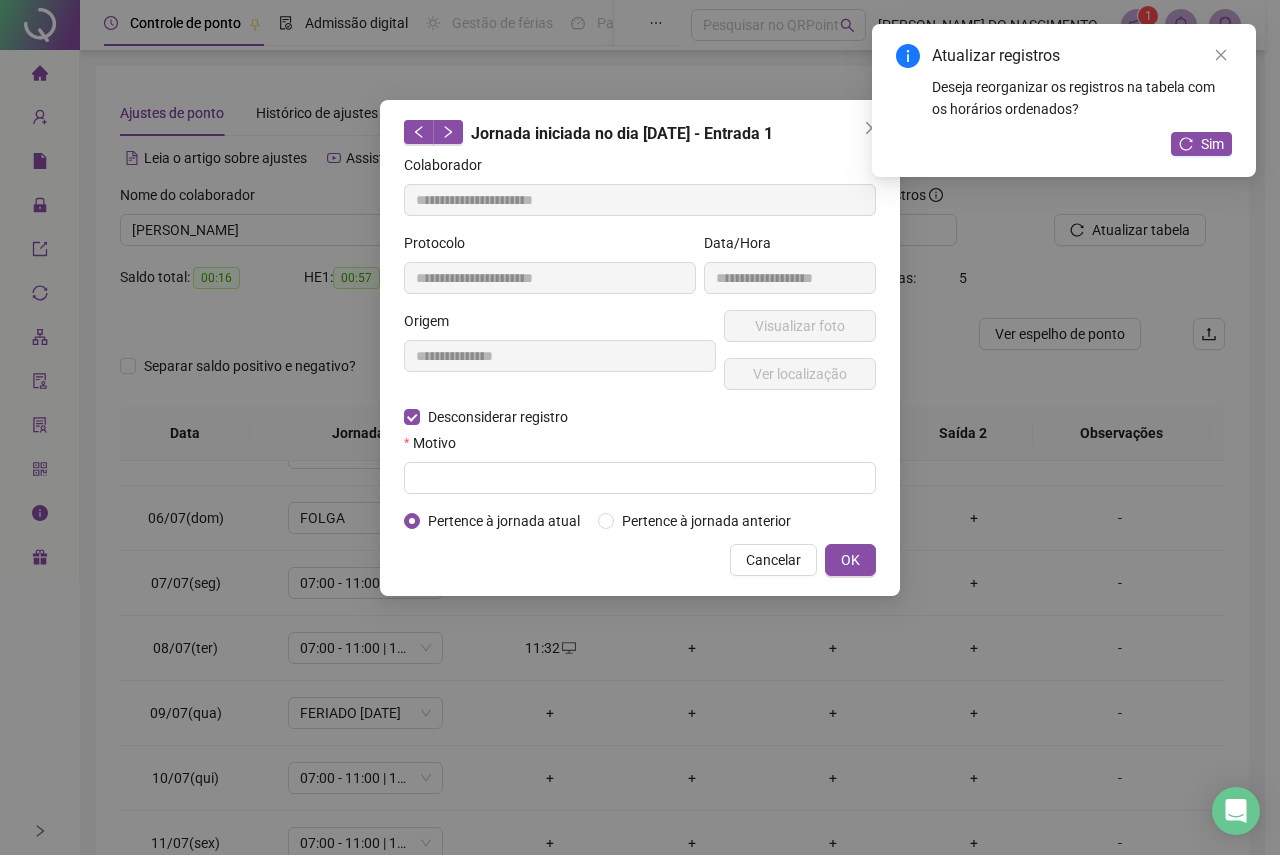 click on "**********" at bounding box center (640, 343) 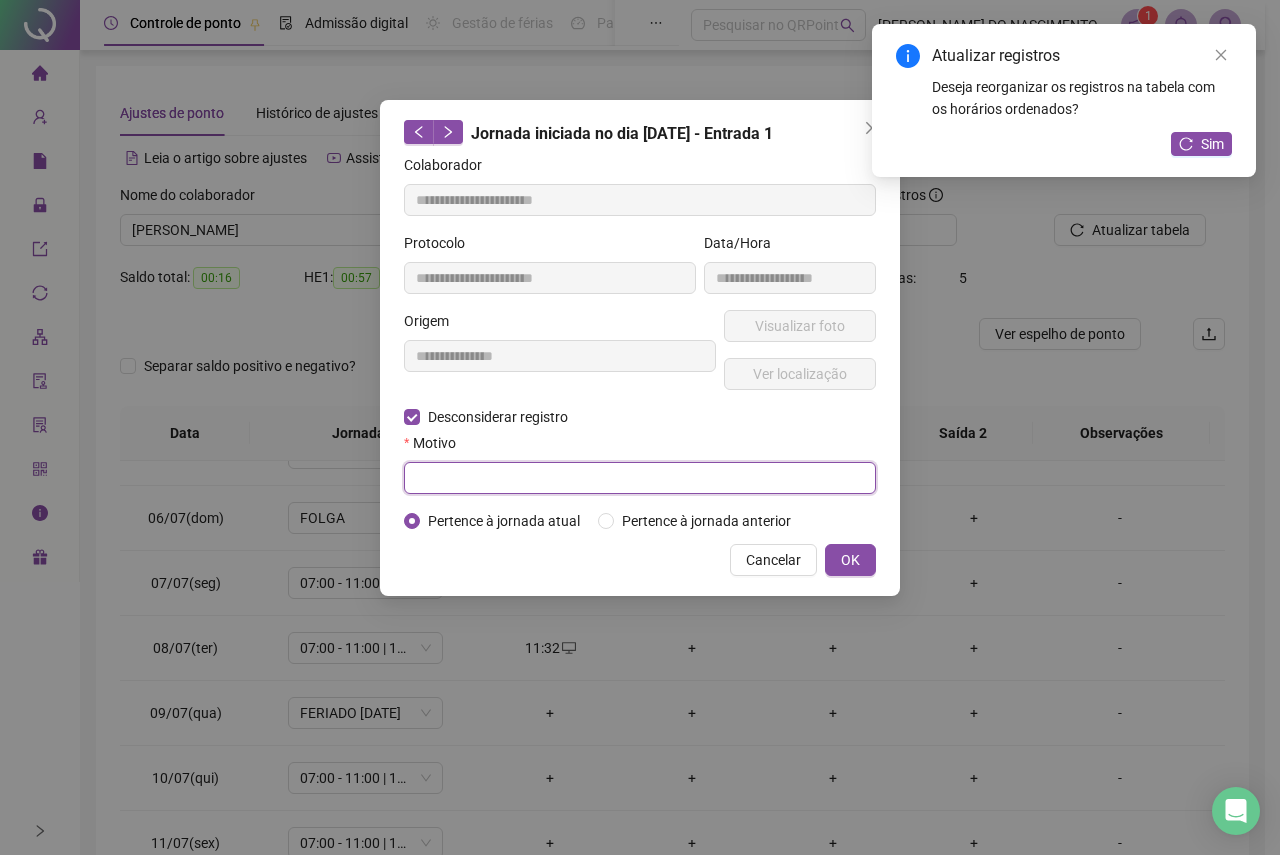 click at bounding box center (640, 478) 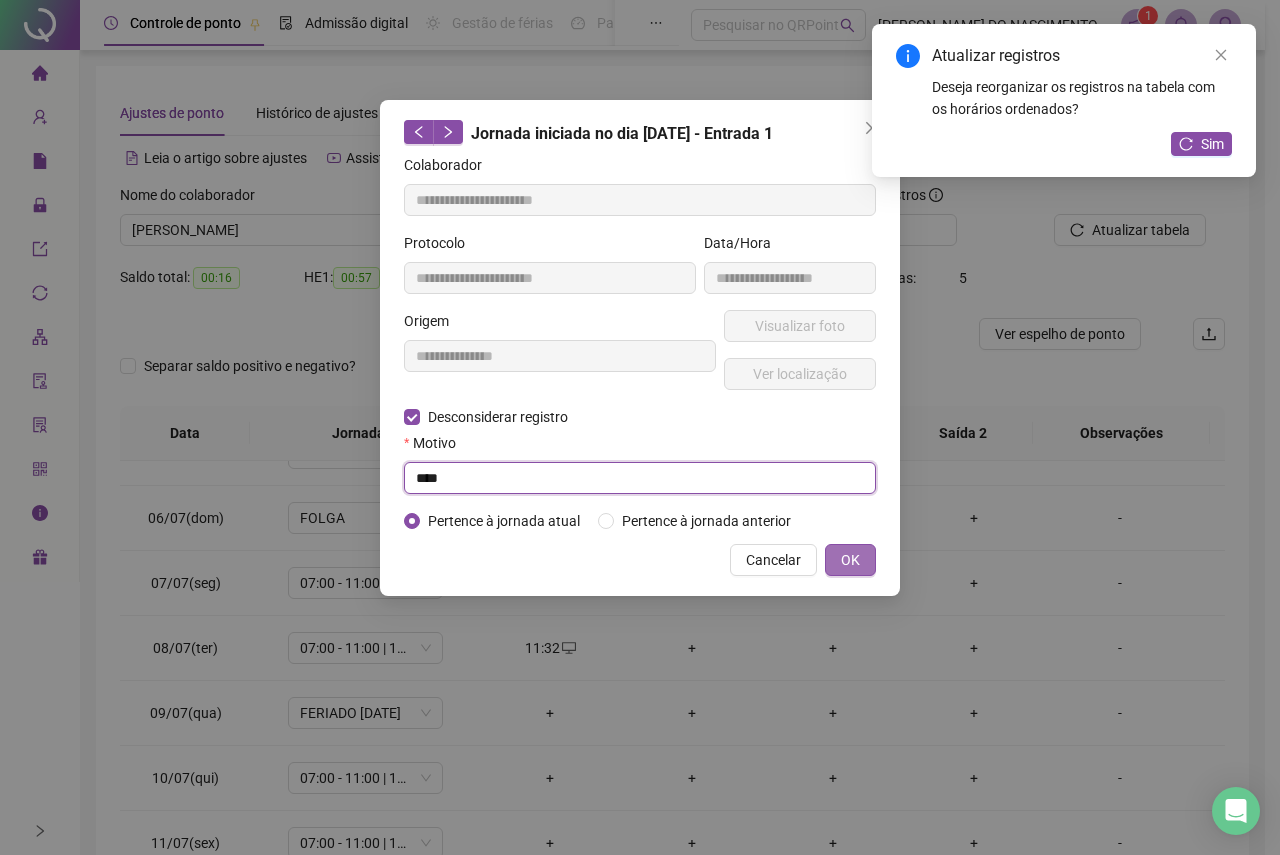 type on "****" 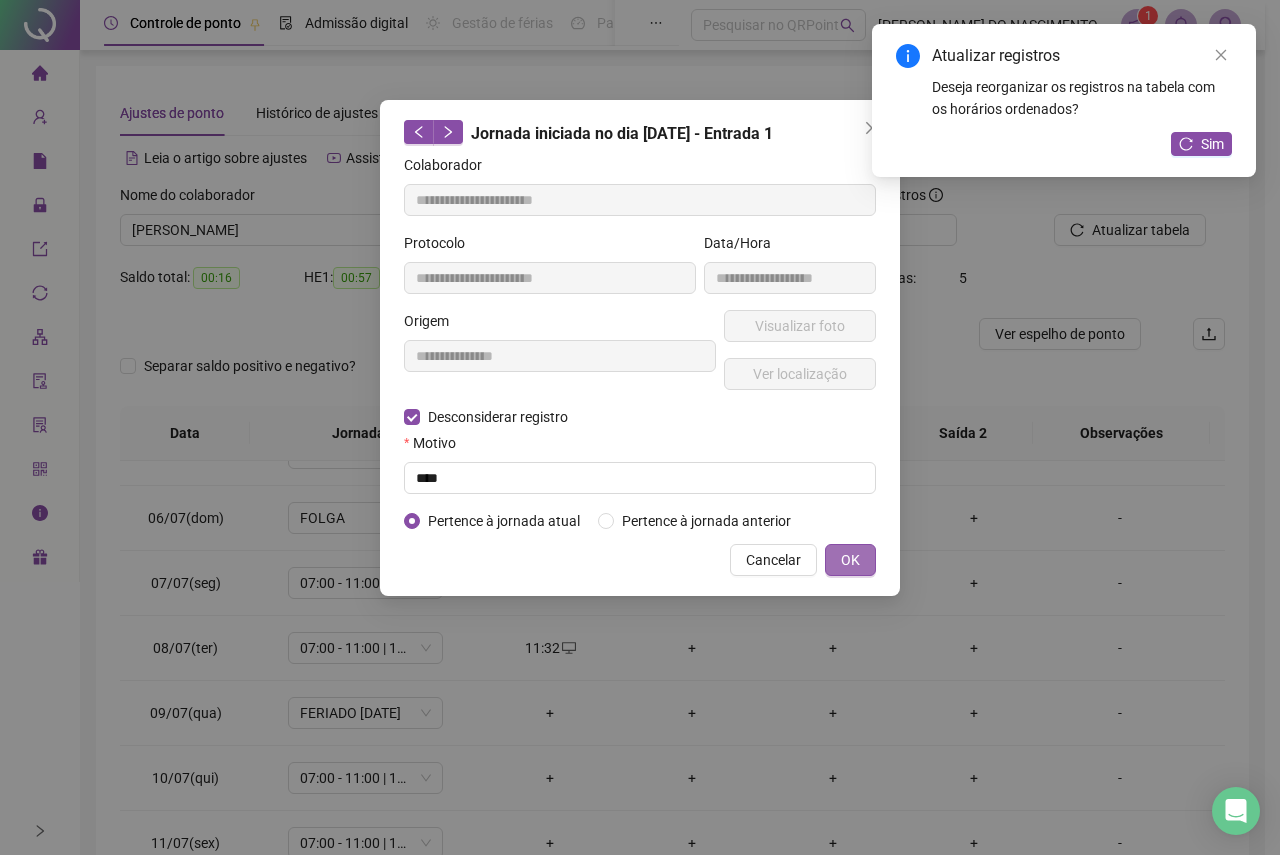 click on "OK" at bounding box center (850, 560) 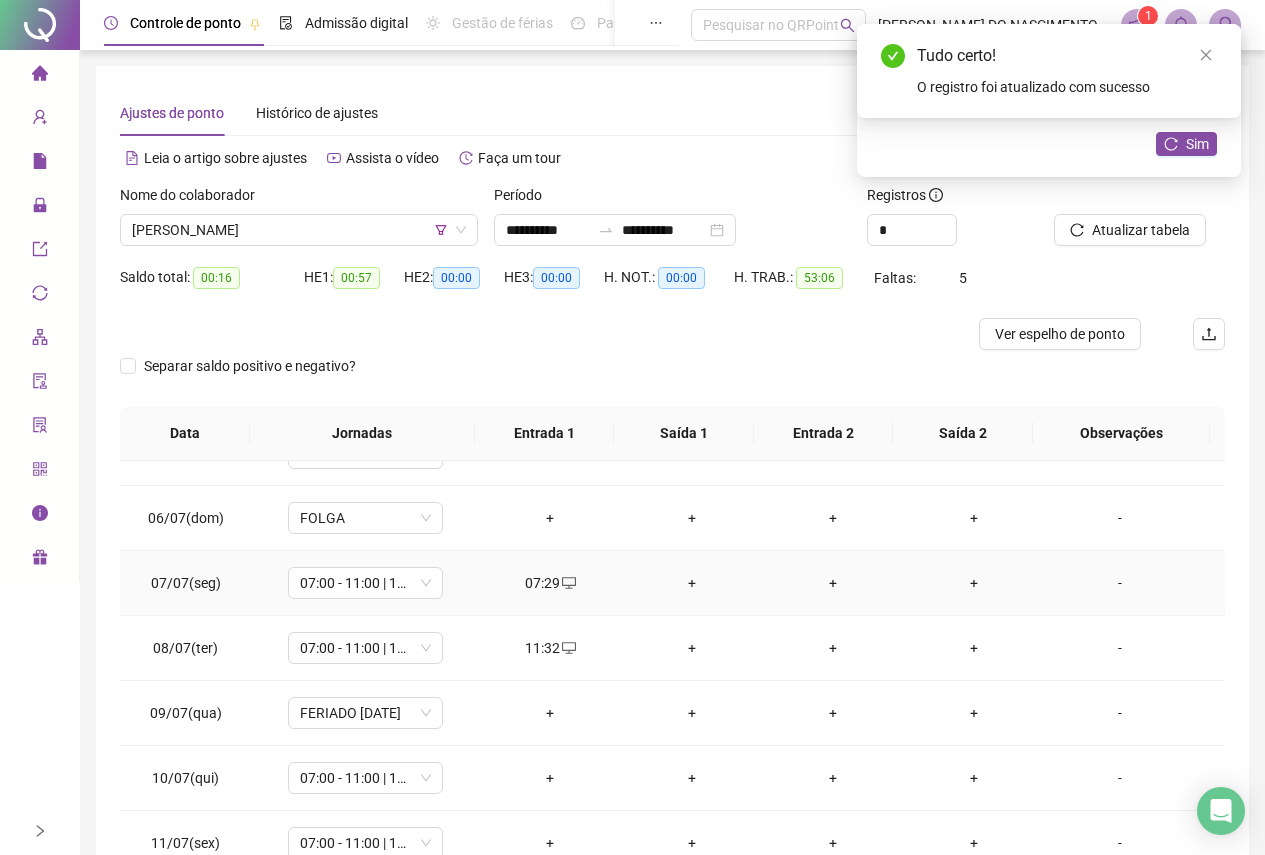 click on "+" at bounding box center [691, 583] 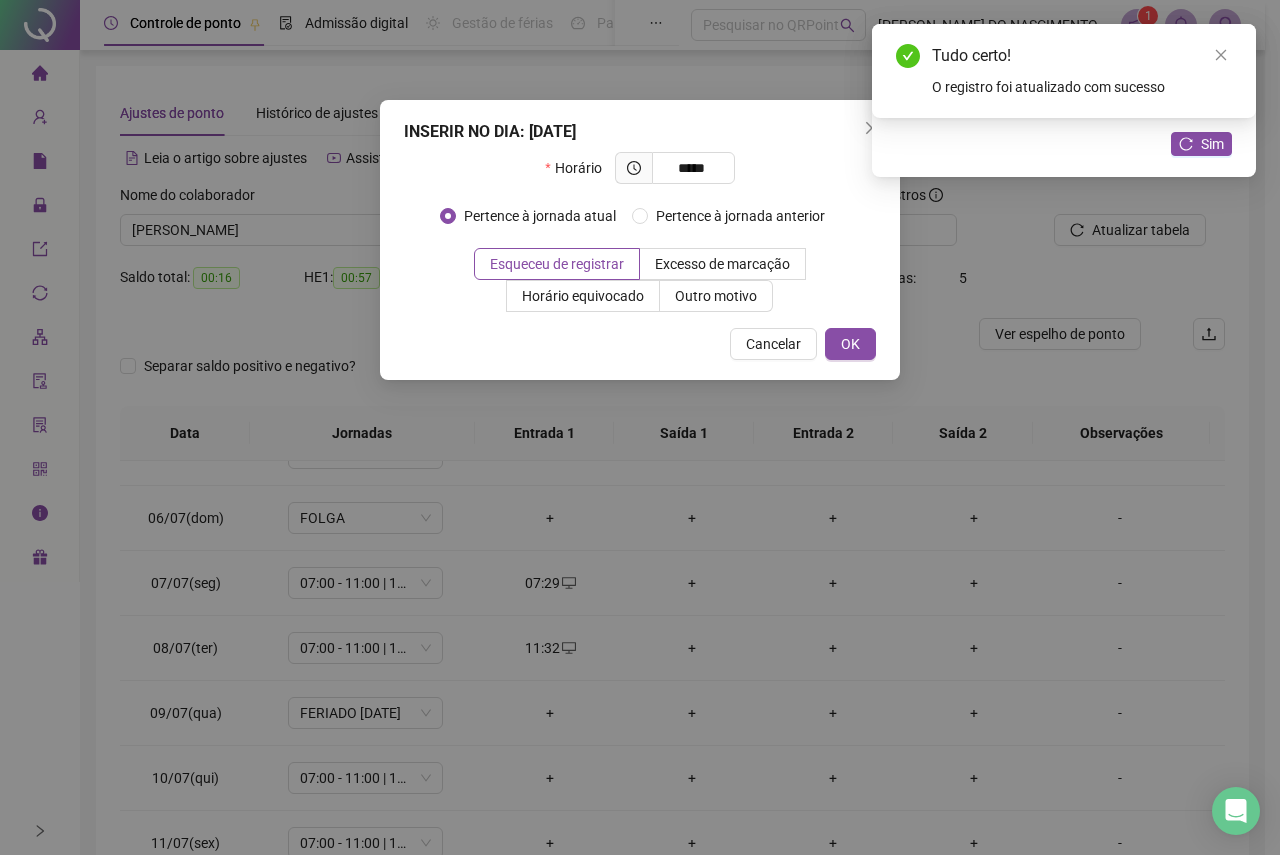 type on "*****" 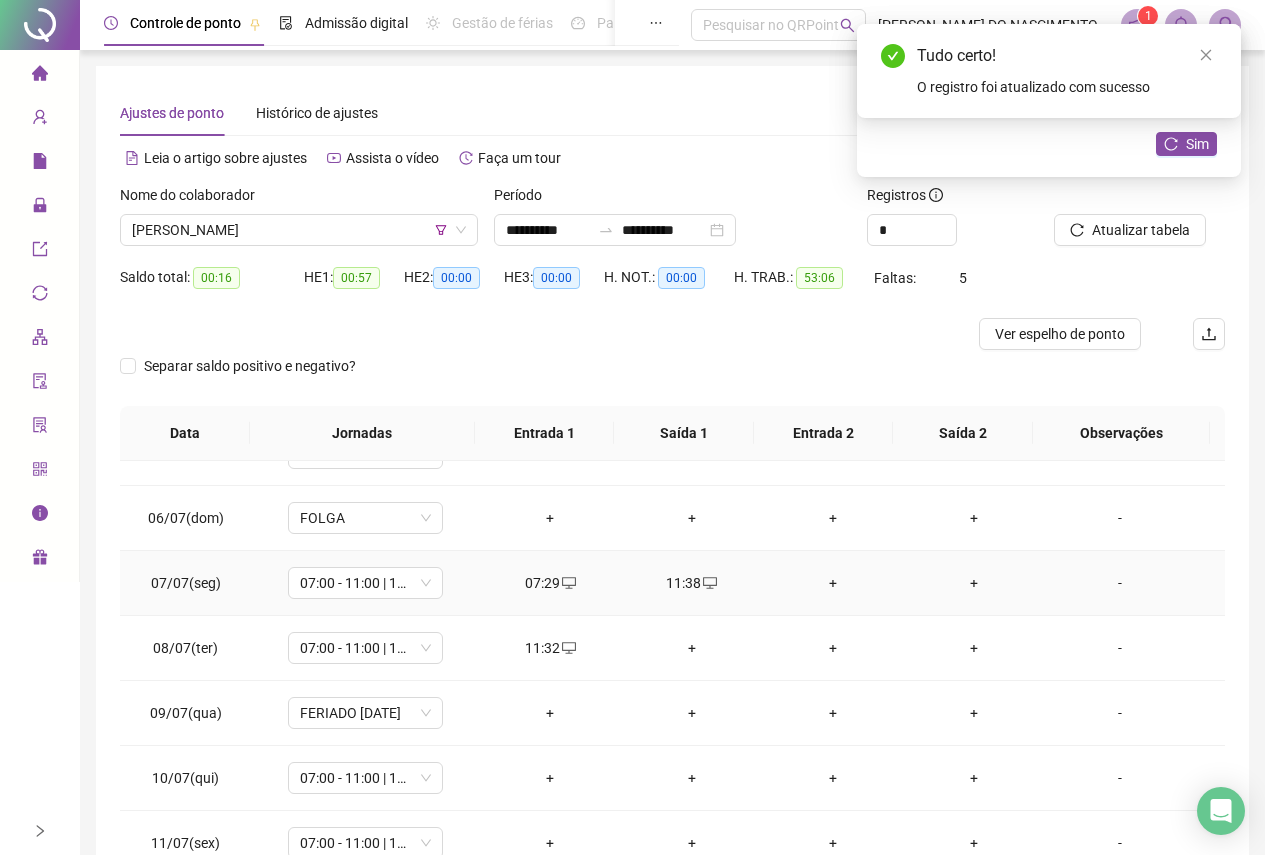 click on "+" at bounding box center (832, 583) 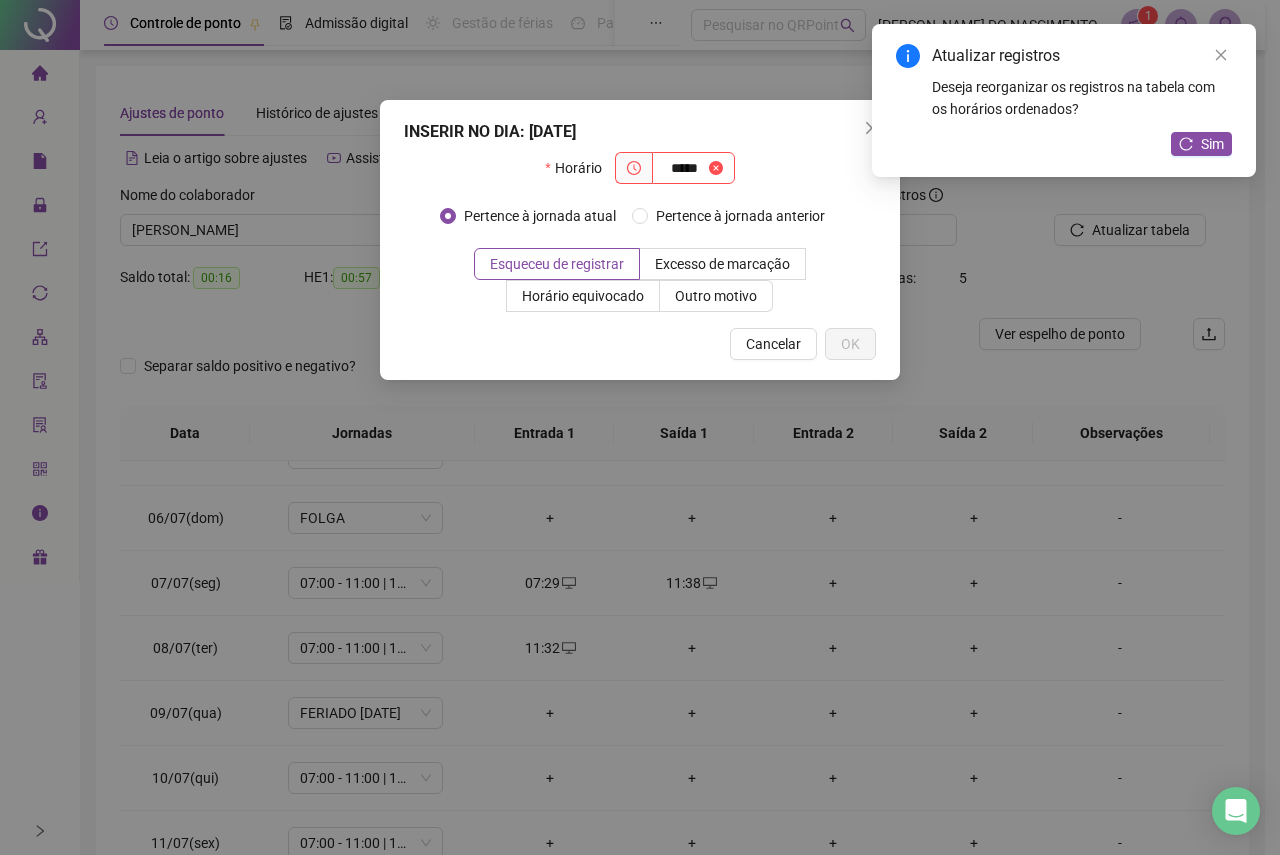 type on "*****" 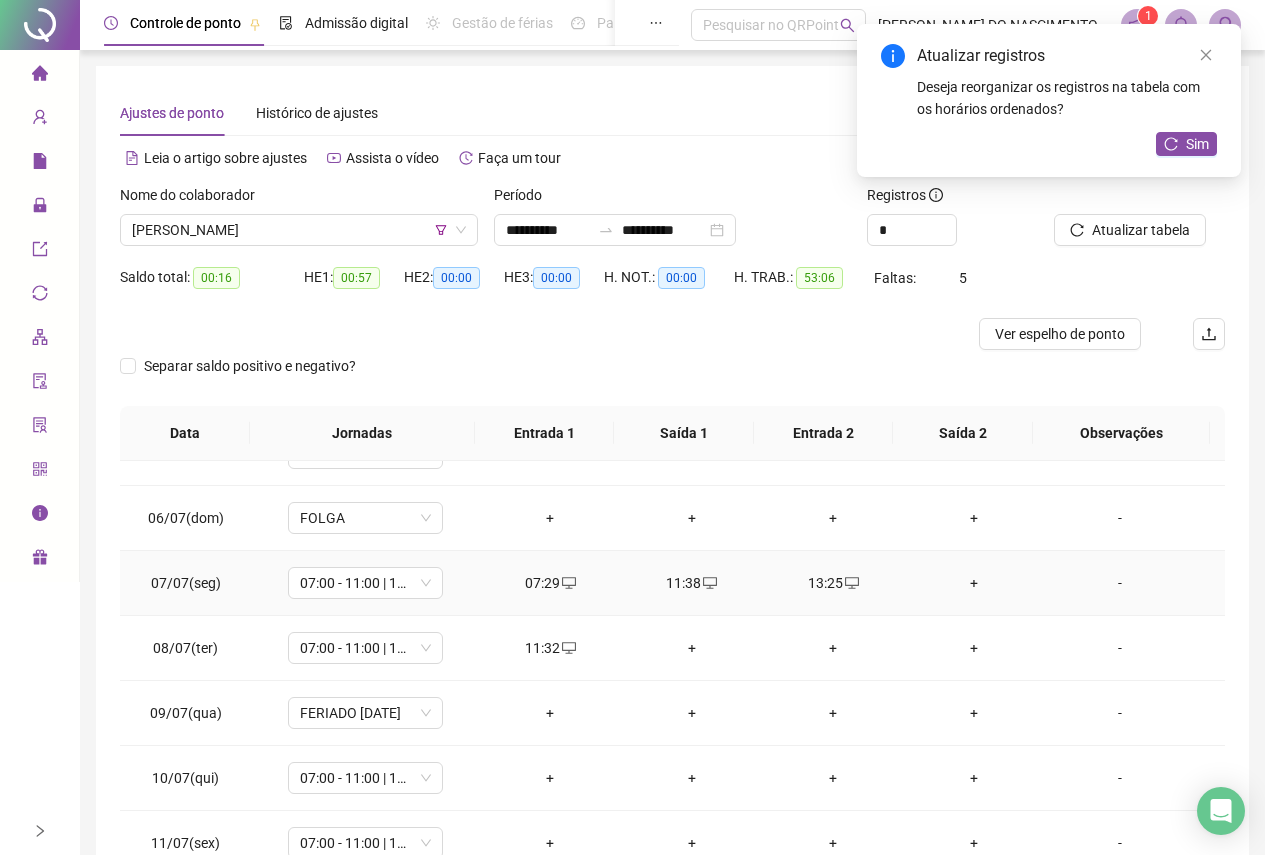 click on "+" at bounding box center [974, 583] 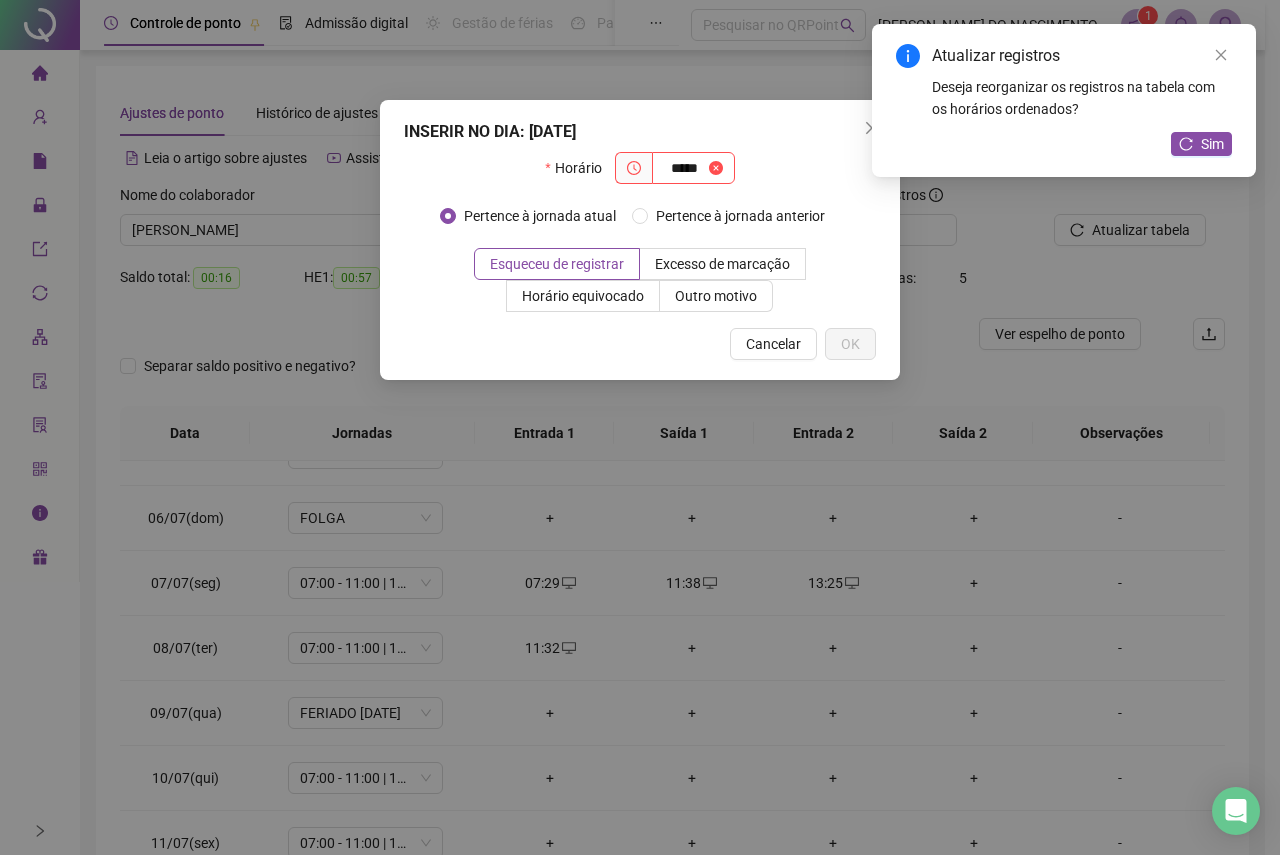 type on "*****" 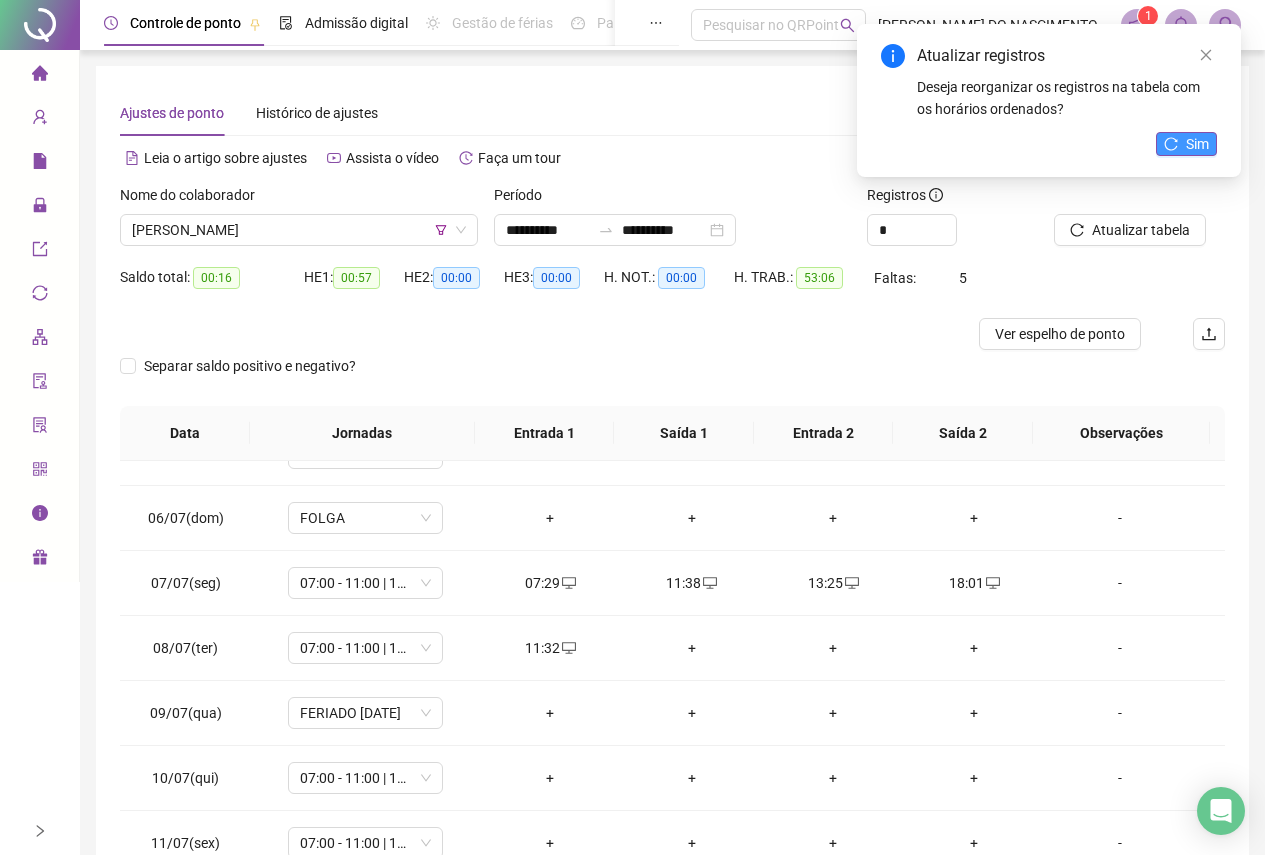 click on "Sim" at bounding box center [1197, 144] 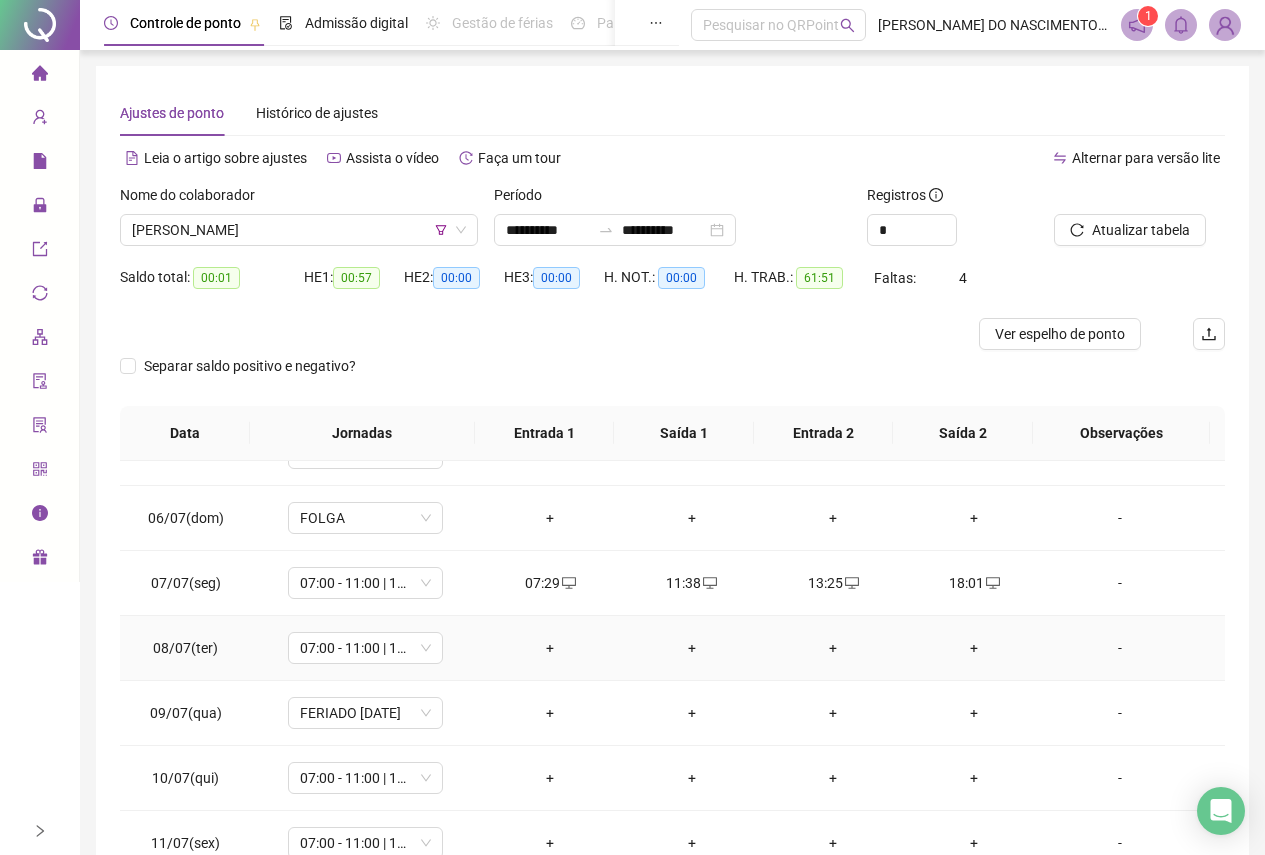 click on "+" at bounding box center [550, 648] 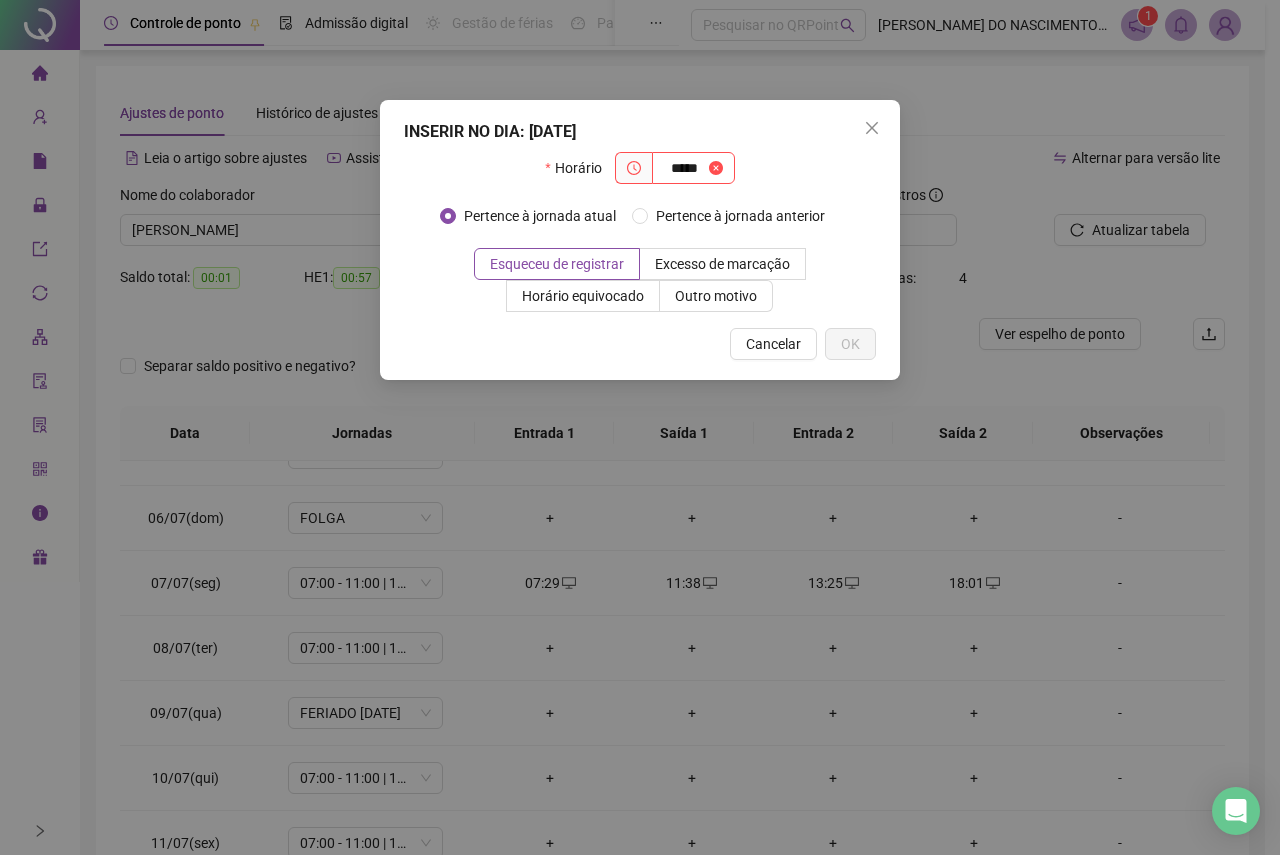 type on "*****" 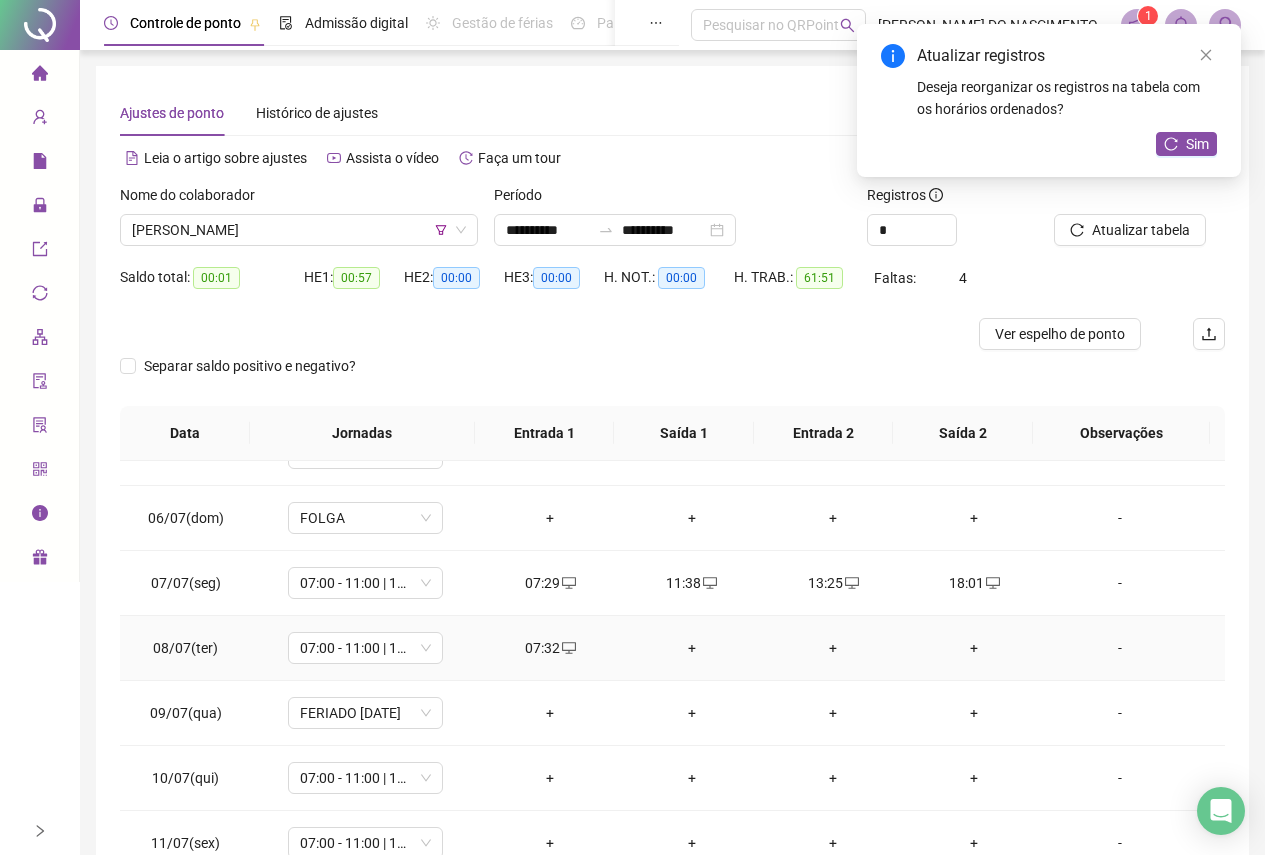 click on "+" at bounding box center [691, 648] 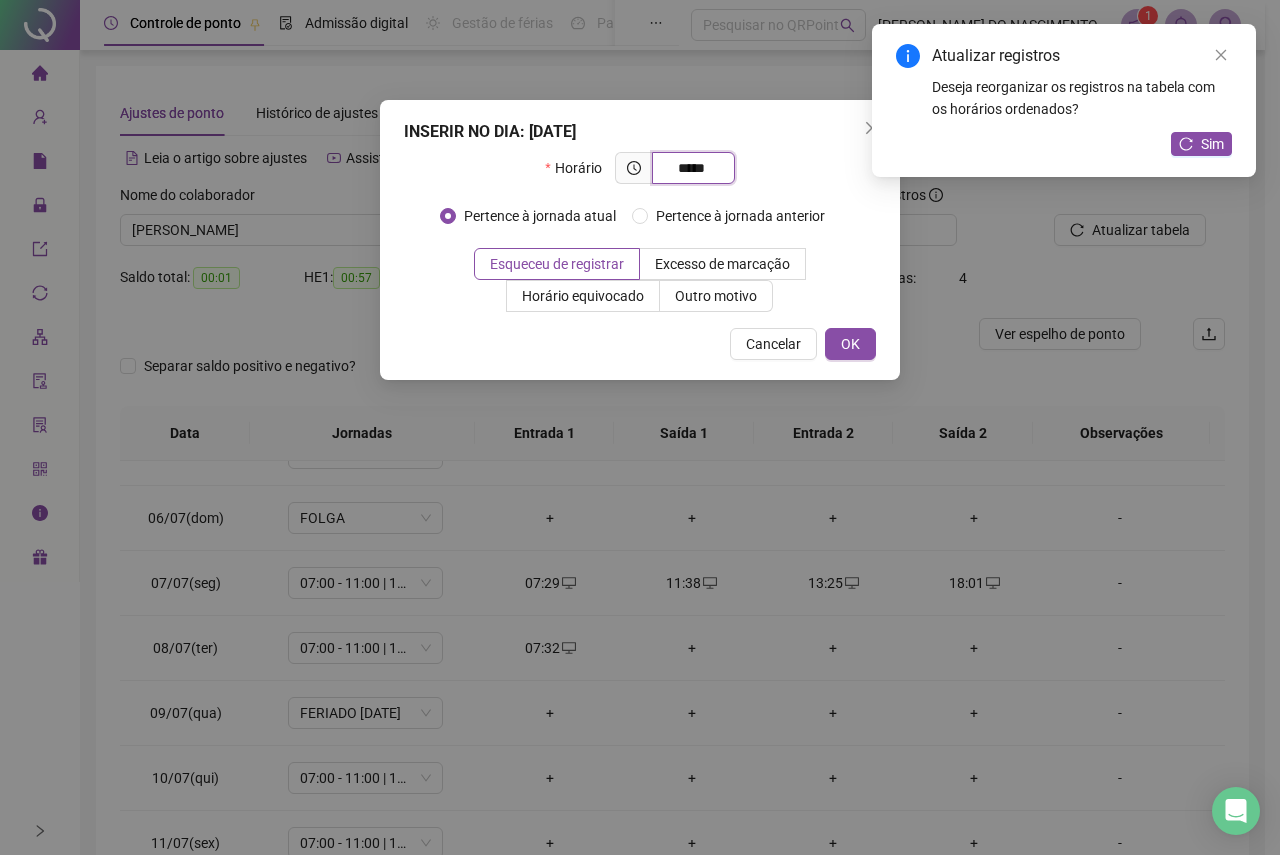 type on "*****" 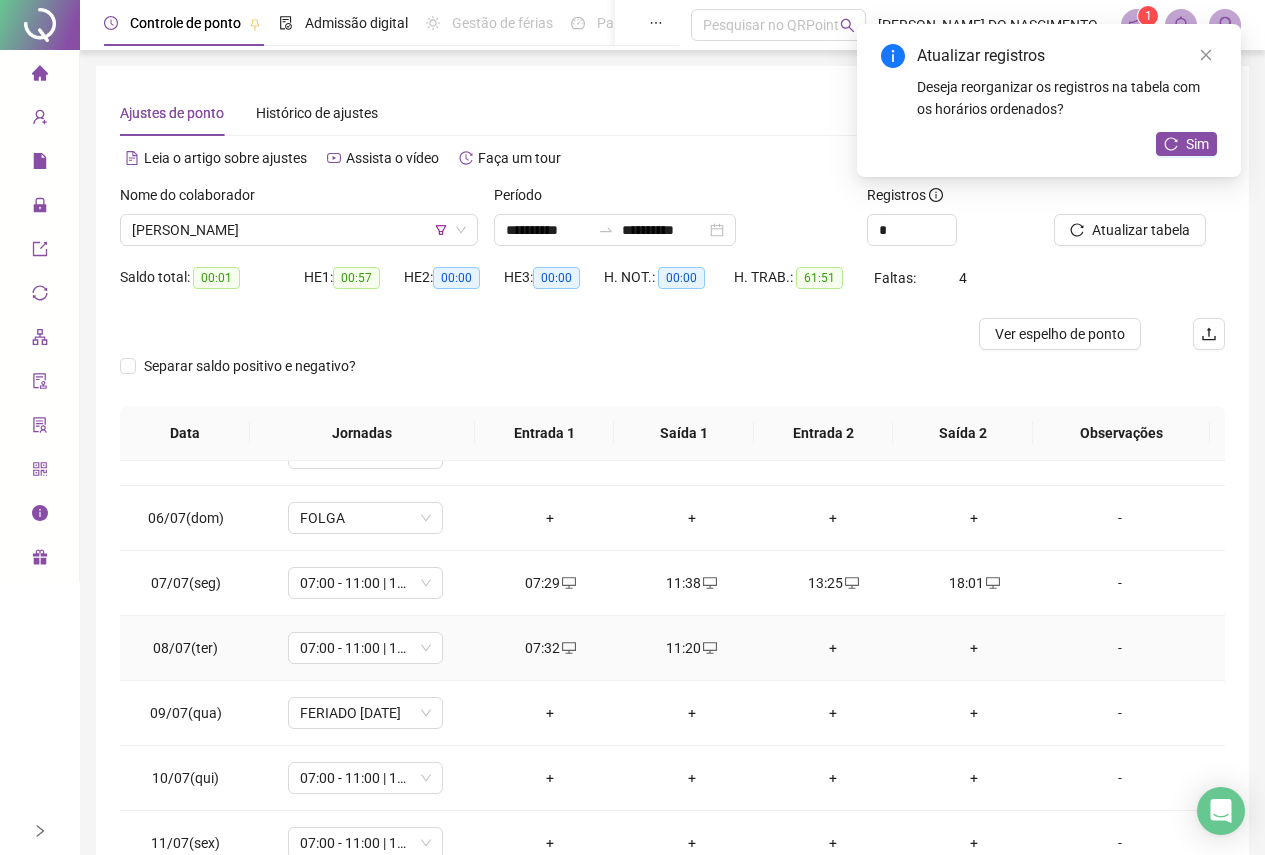 click on "+" at bounding box center [832, 648] 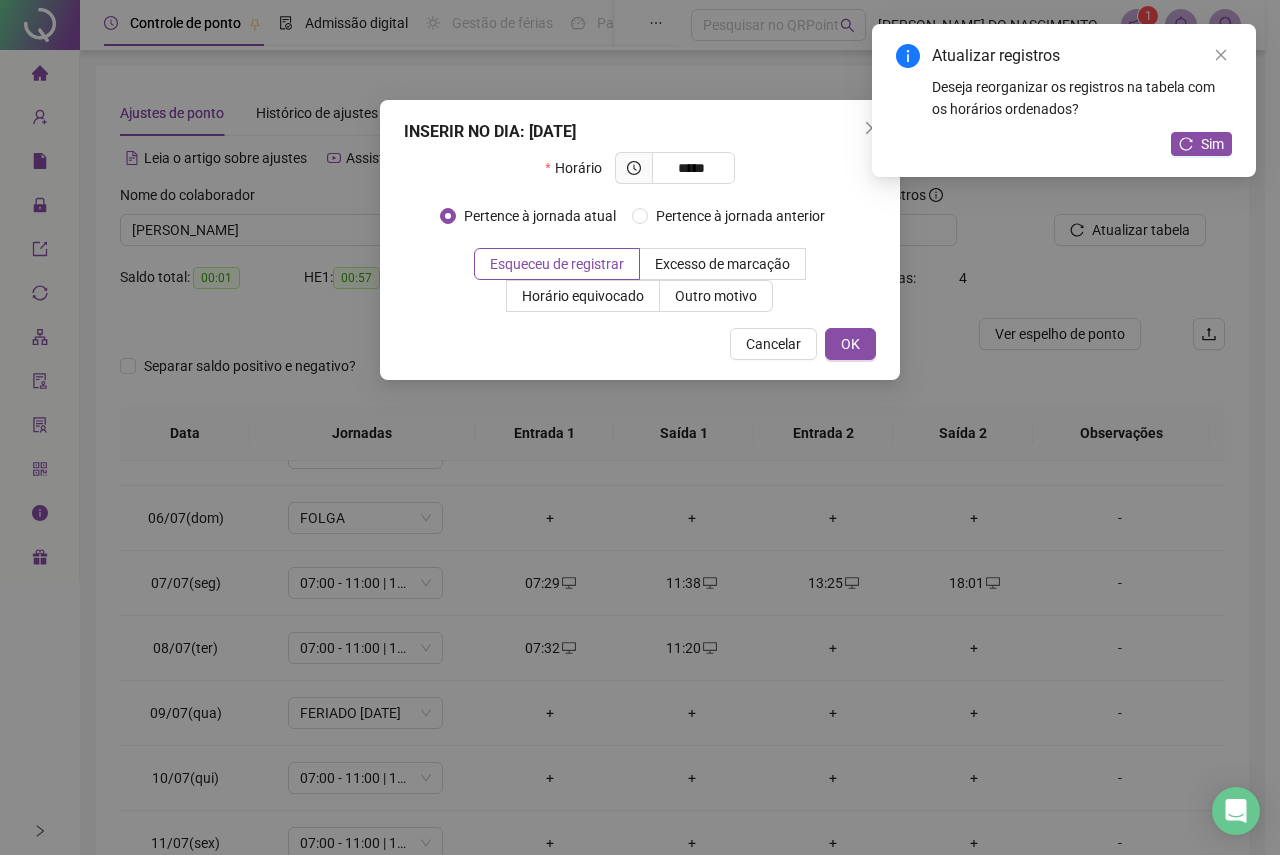 type on "*****" 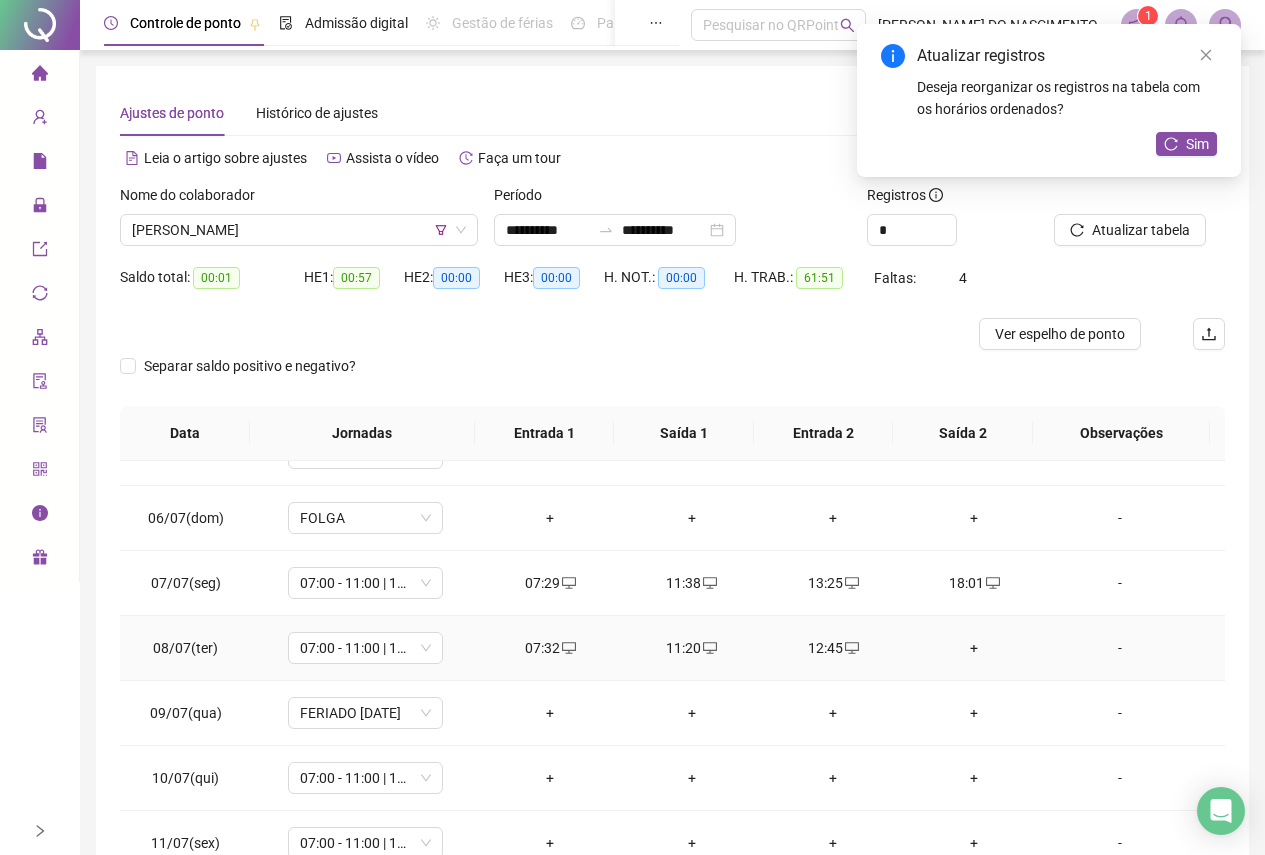 click on "+" at bounding box center [974, 648] 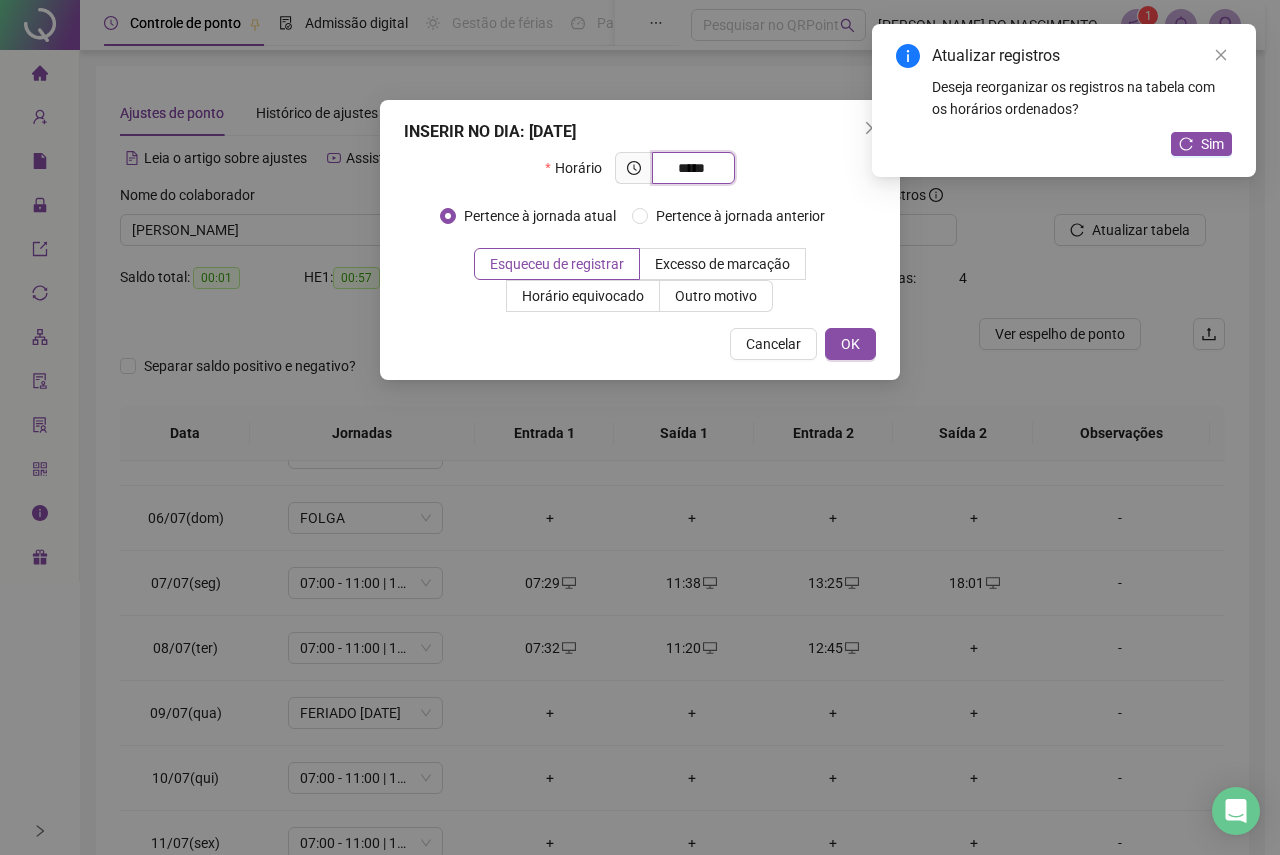 type on "*****" 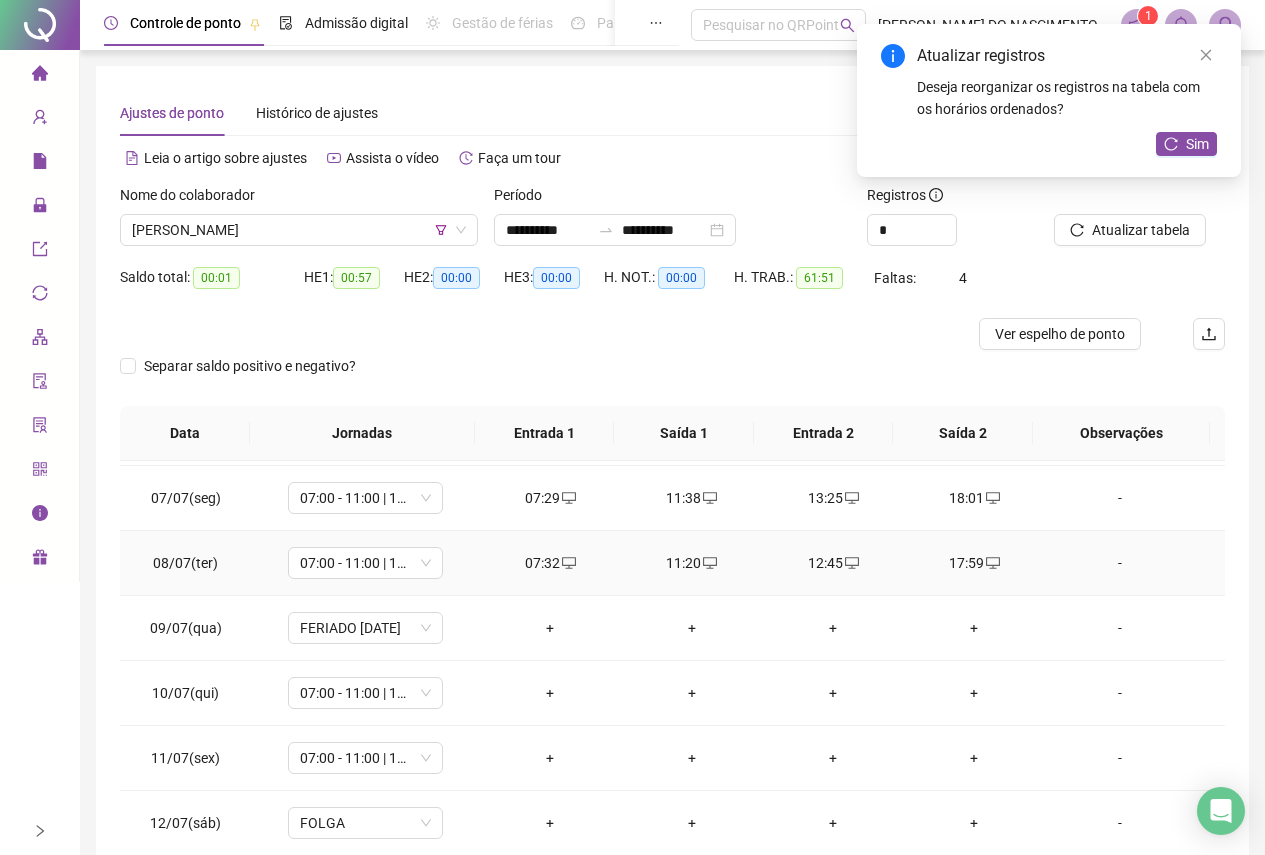 scroll, scrollTop: 500, scrollLeft: 0, axis: vertical 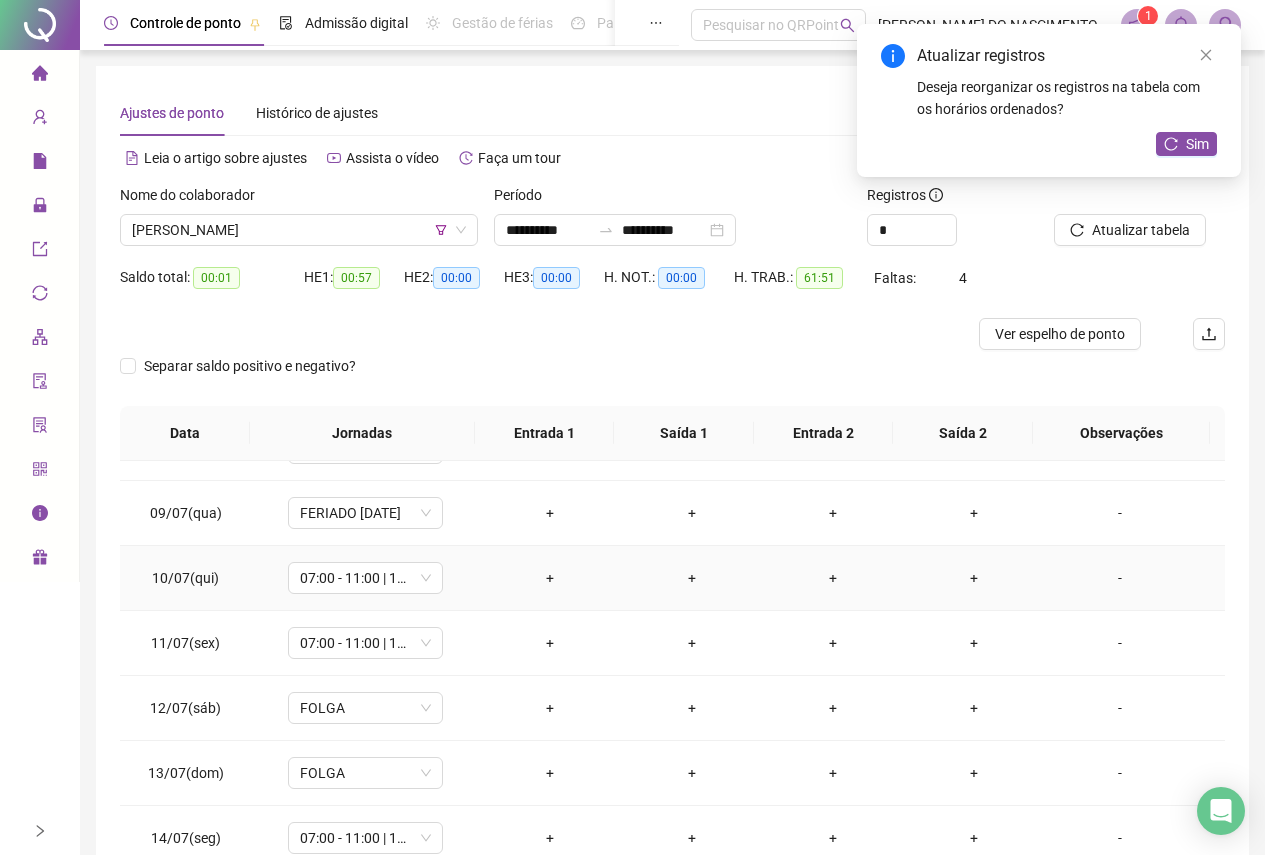 click on "+" at bounding box center [550, 578] 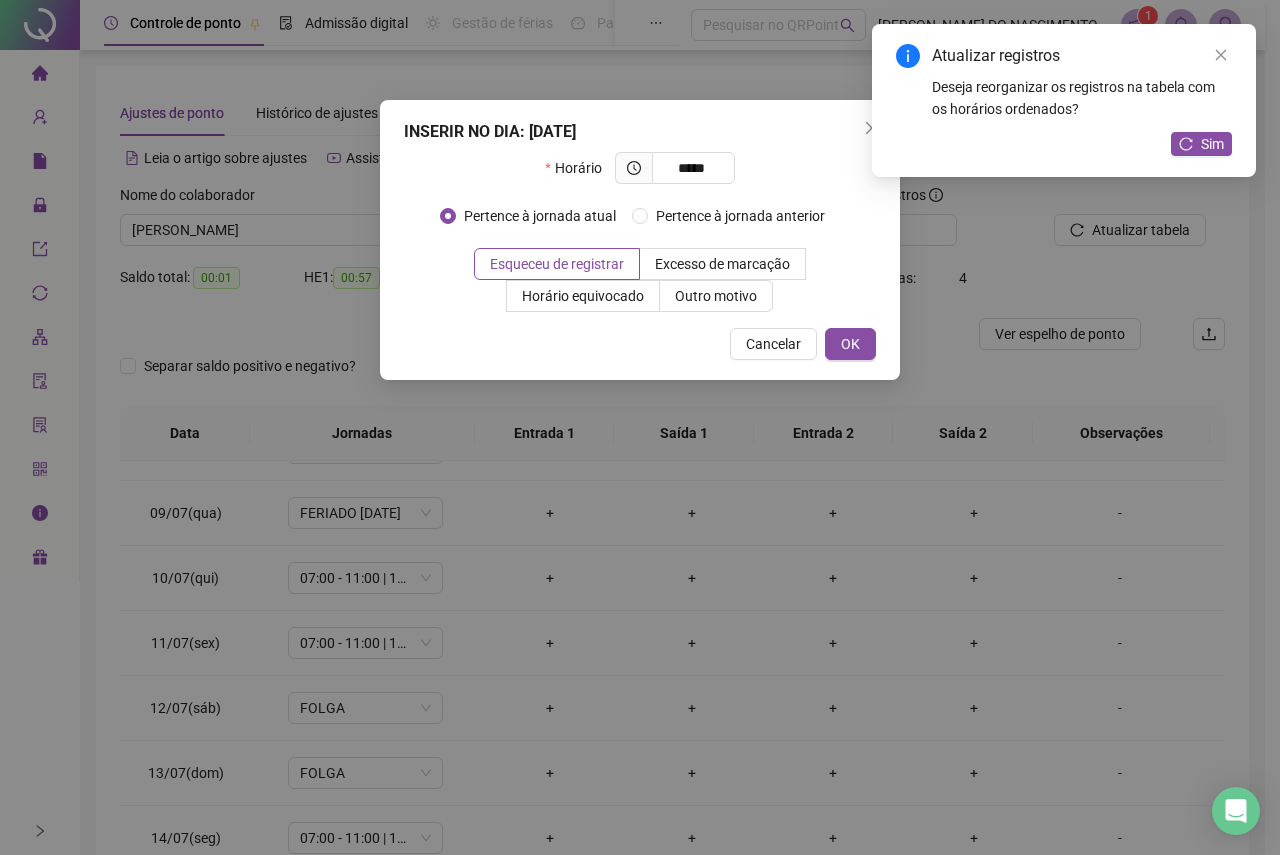 type on "*****" 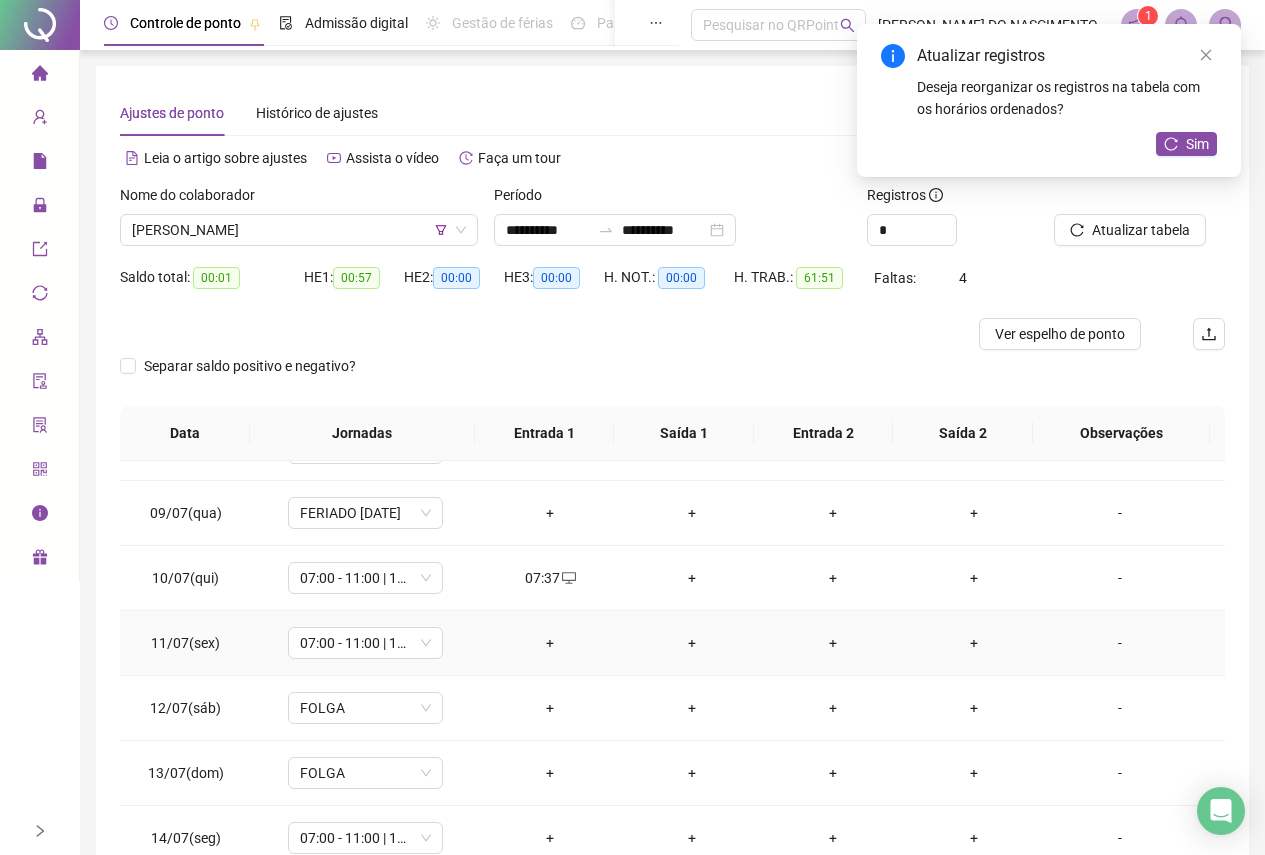 click on "+" at bounding box center [550, 643] 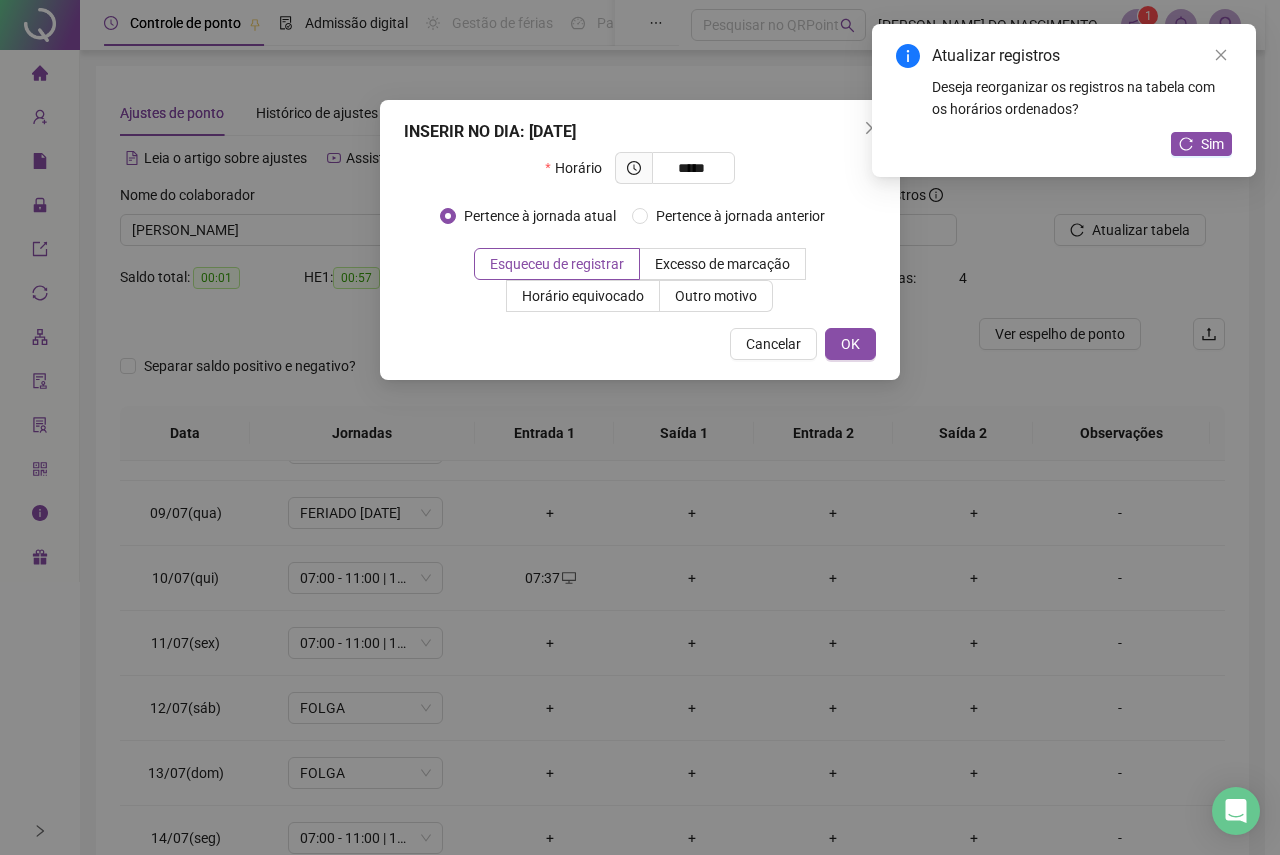 type on "*****" 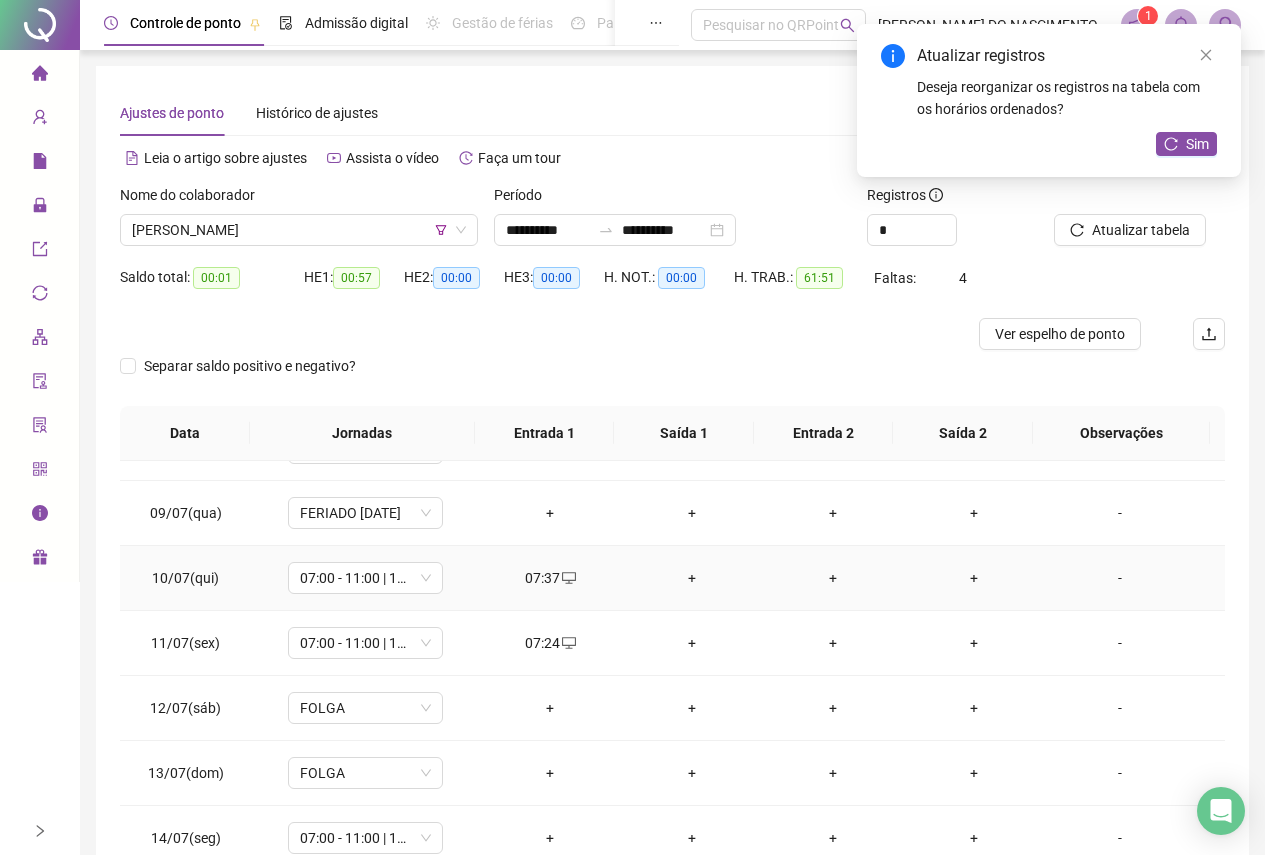 click on "+" at bounding box center (691, 578) 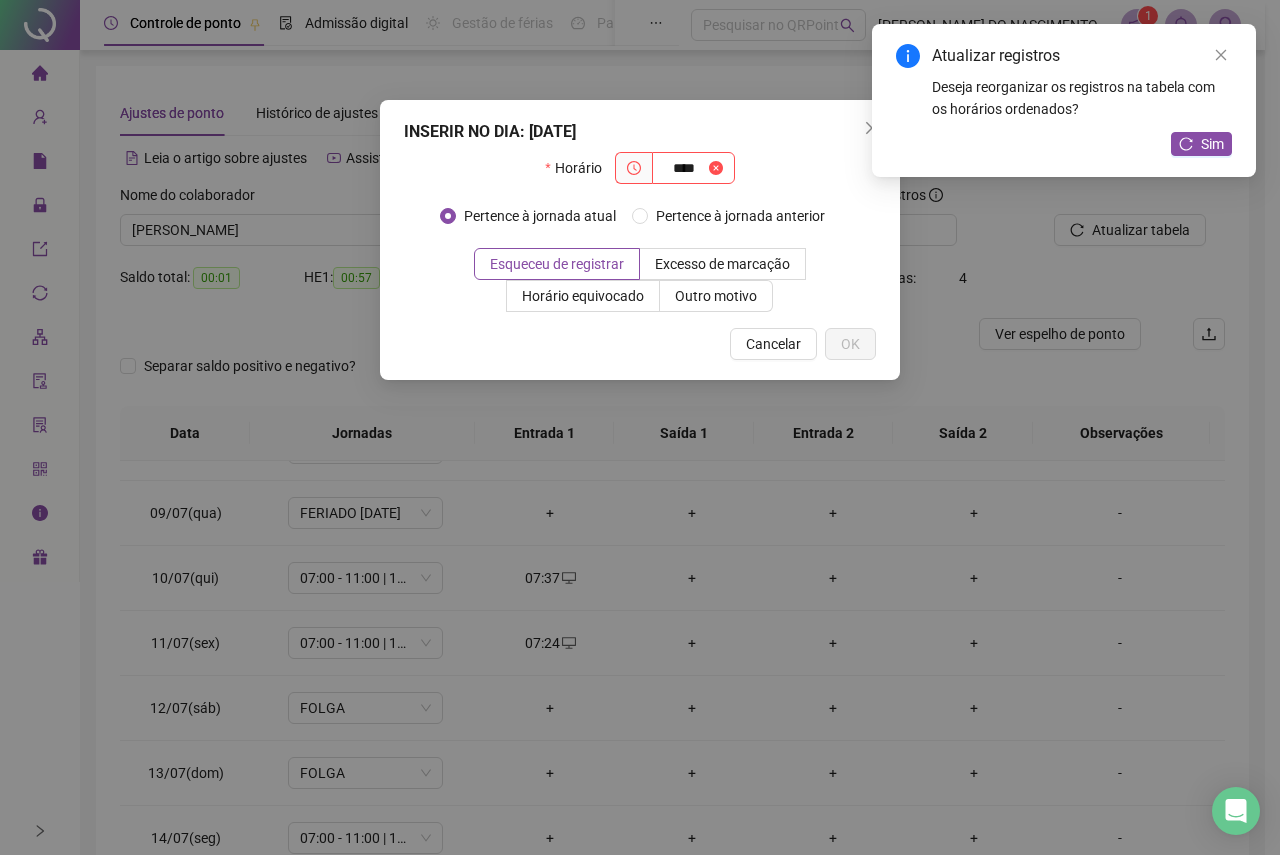 type on "****" 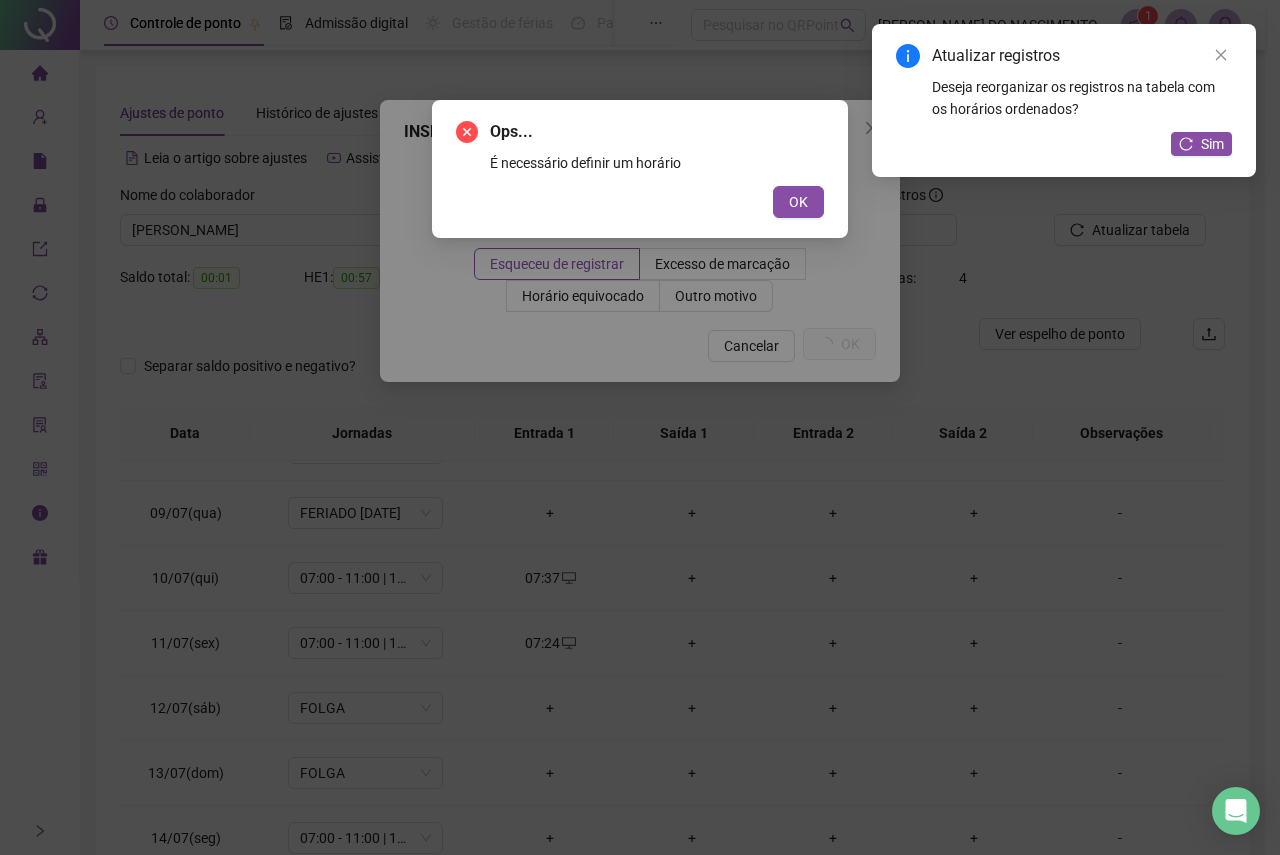 type 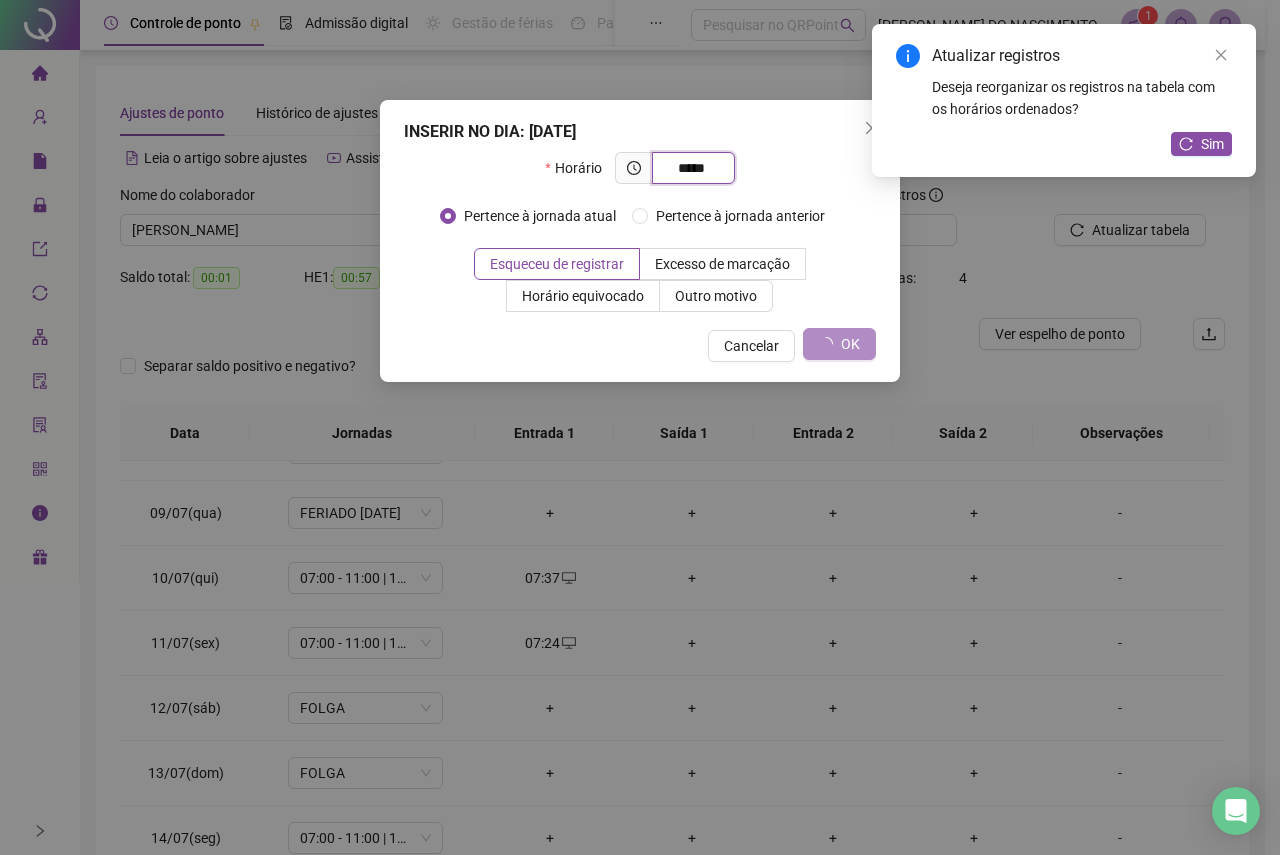 type on "*****" 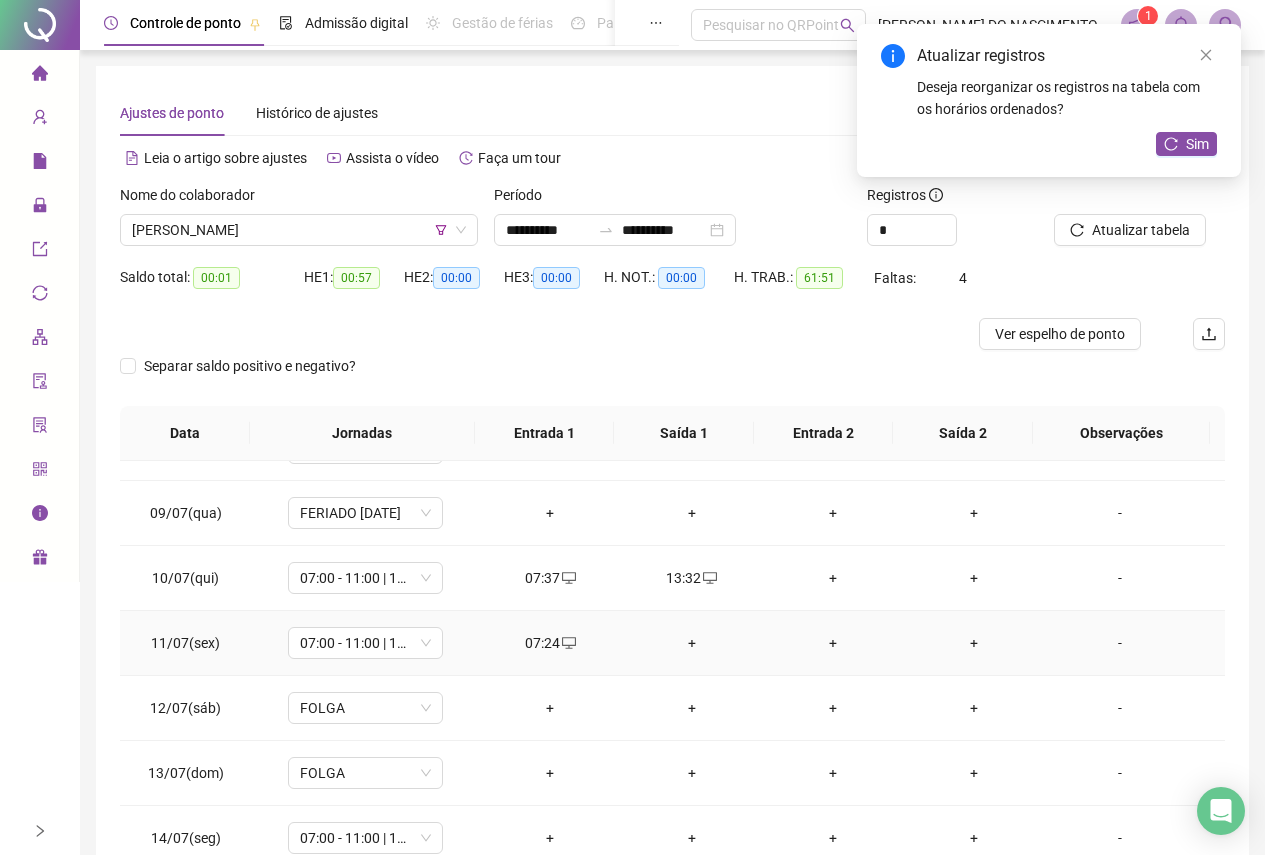 click on "+" at bounding box center [691, 643] 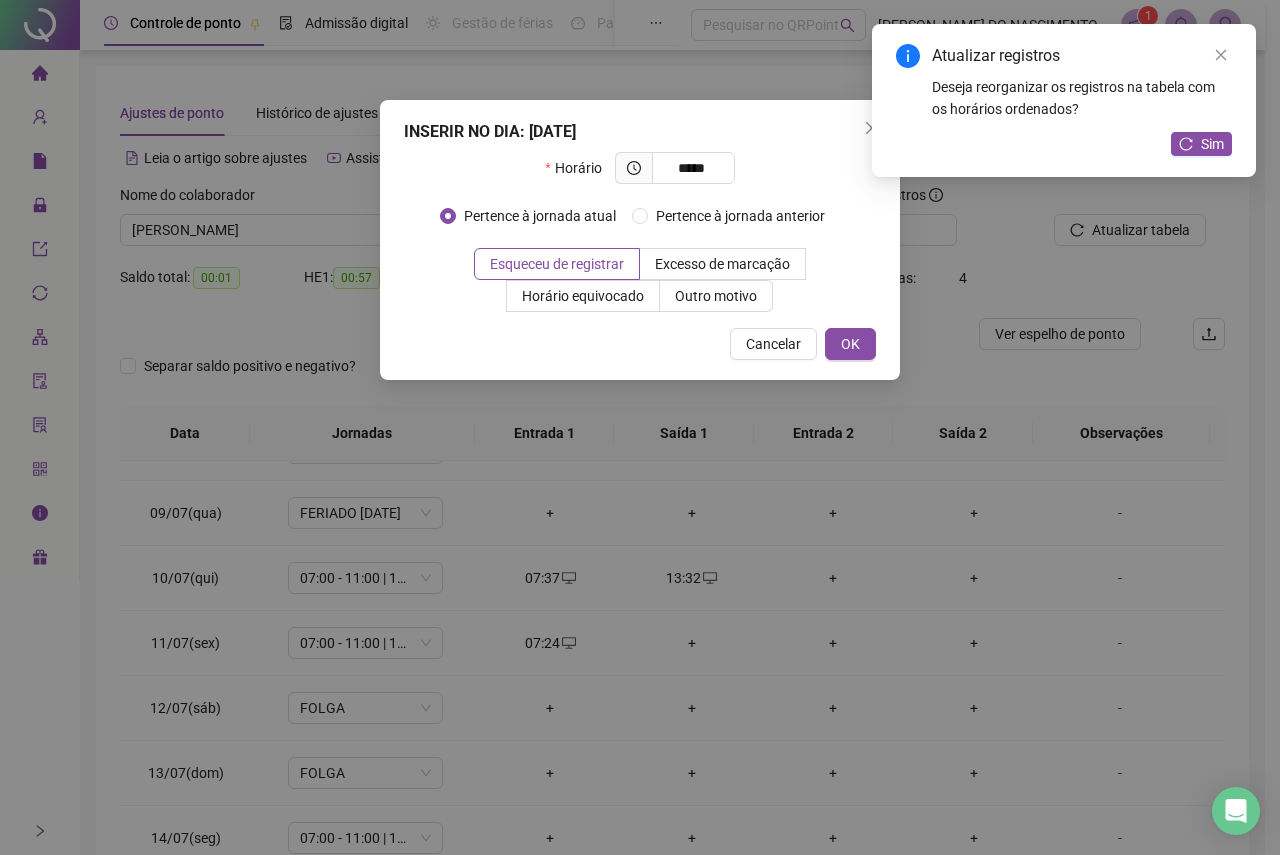 type on "*****" 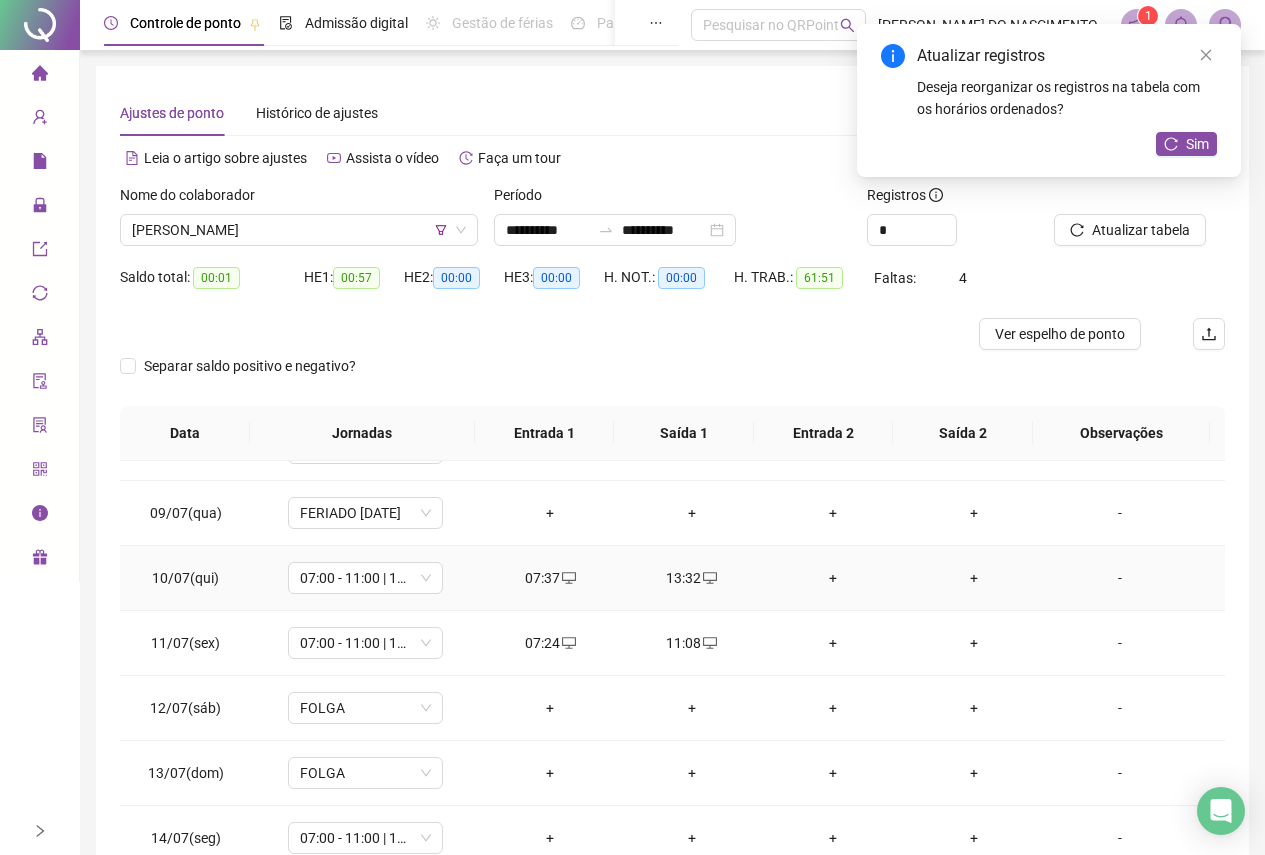 click on "13:32" at bounding box center (691, 578) 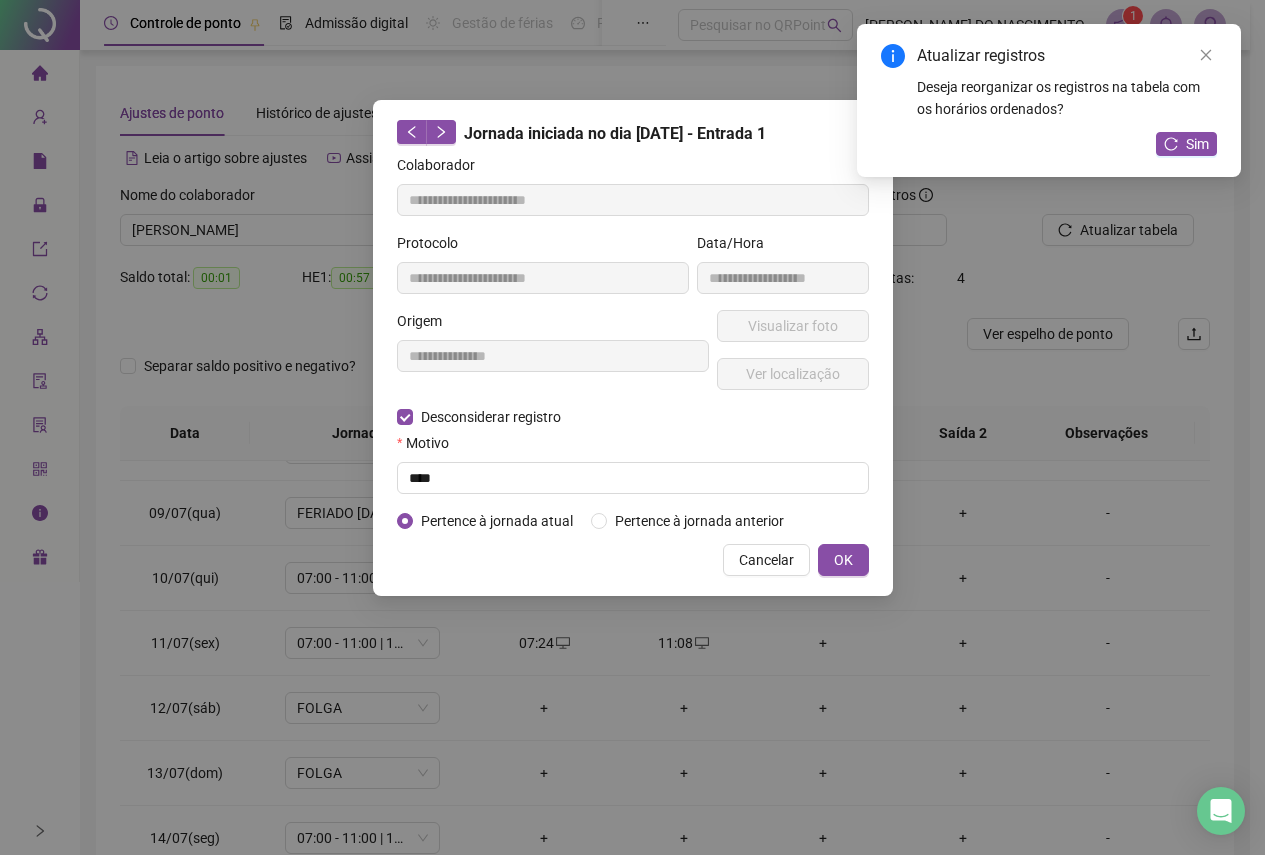 type on "**********" 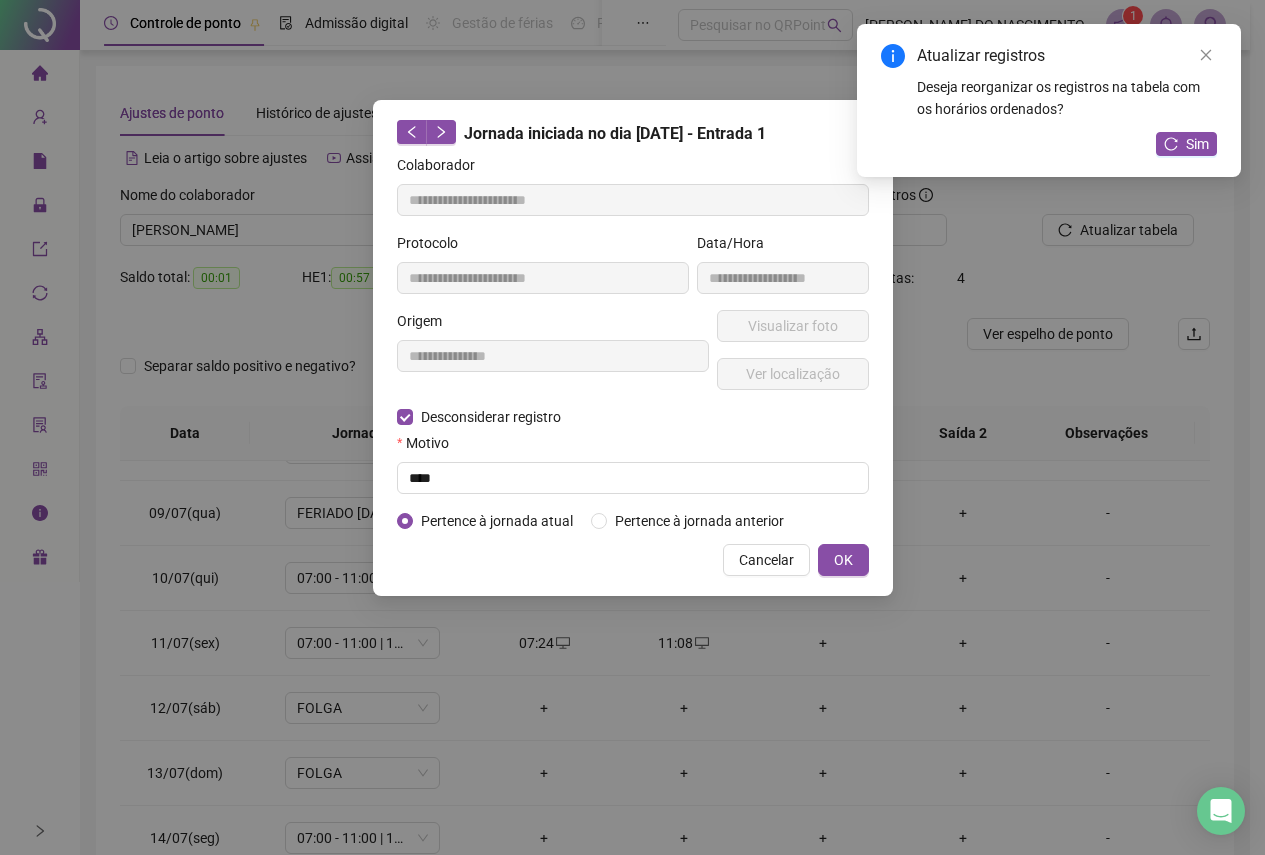 type on "**********" 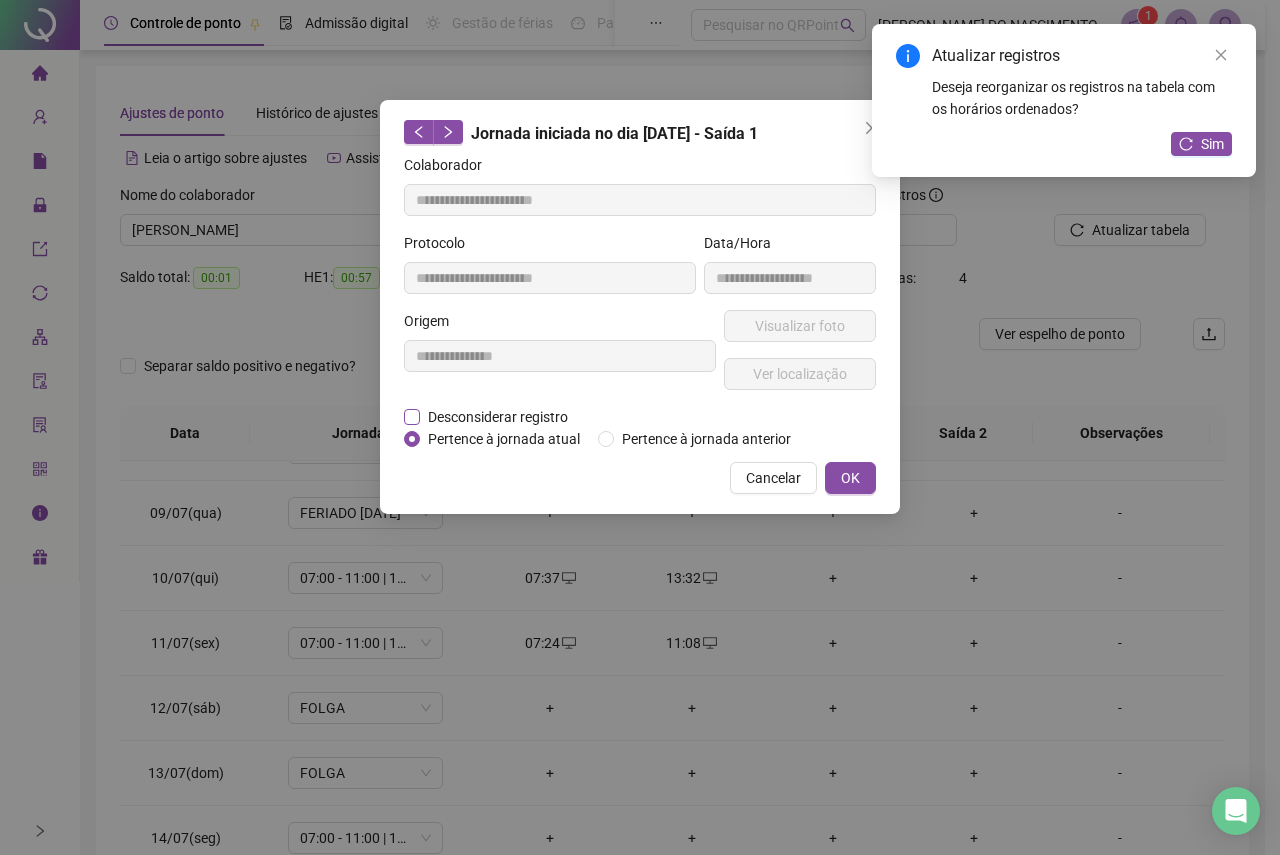 click on "Desconsiderar registro" at bounding box center [498, 417] 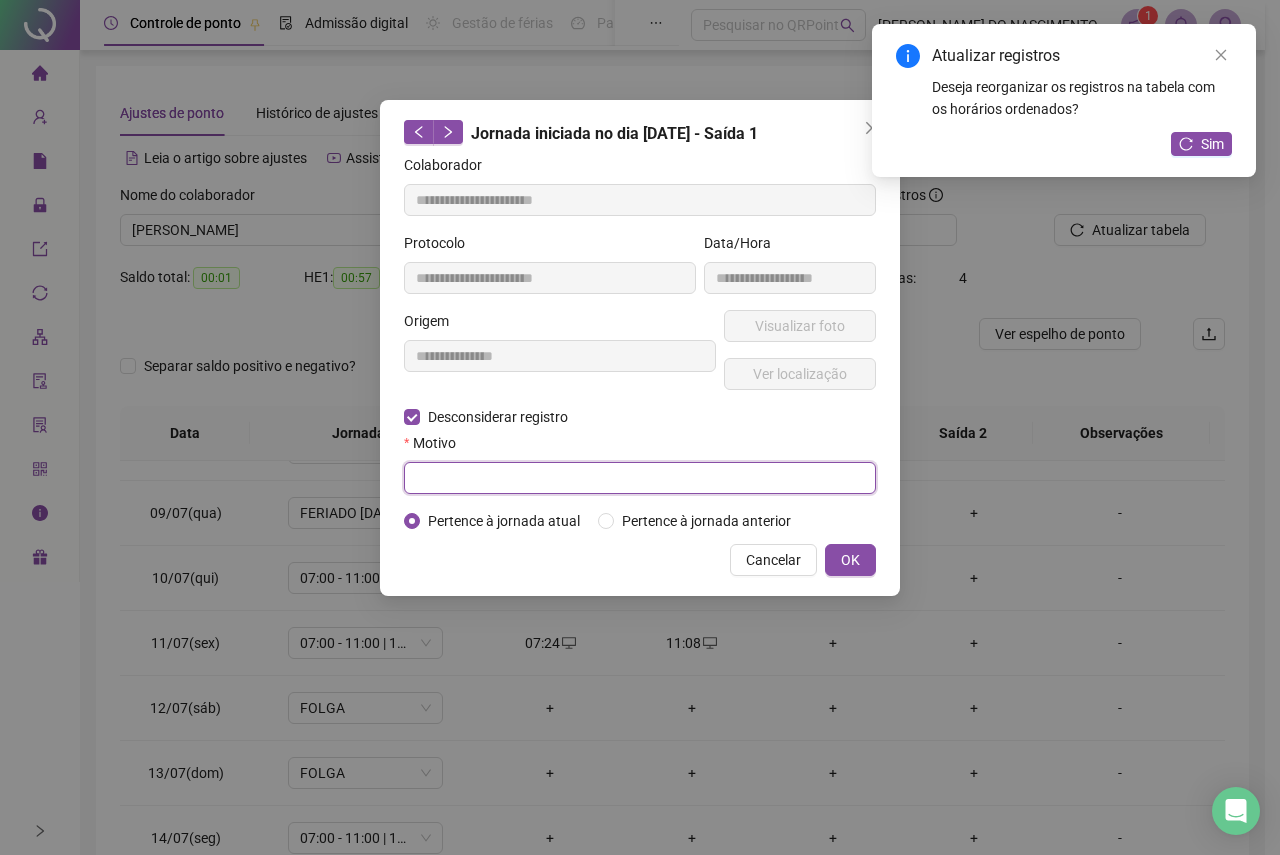 click at bounding box center [640, 478] 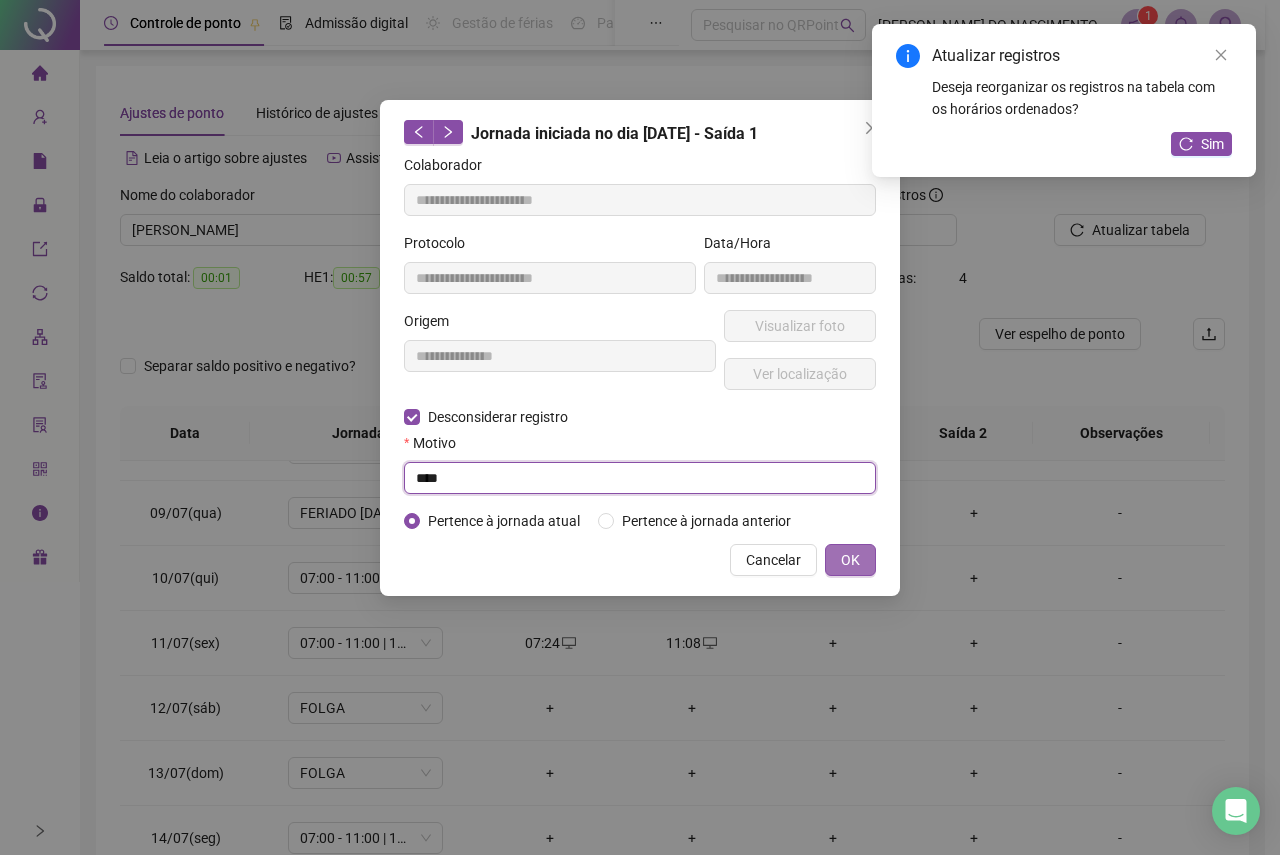 type on "****" 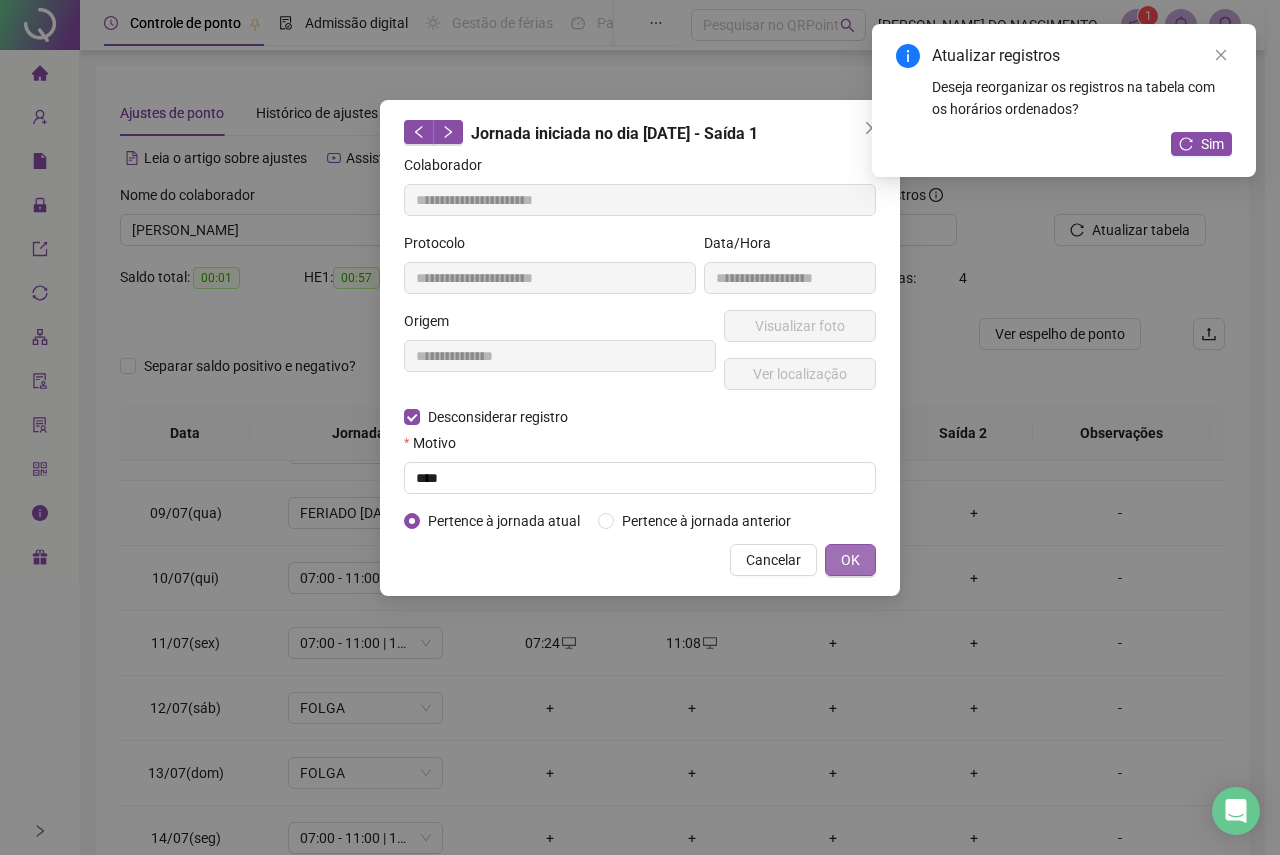 click on "OK" at bounding box center (850, 560) 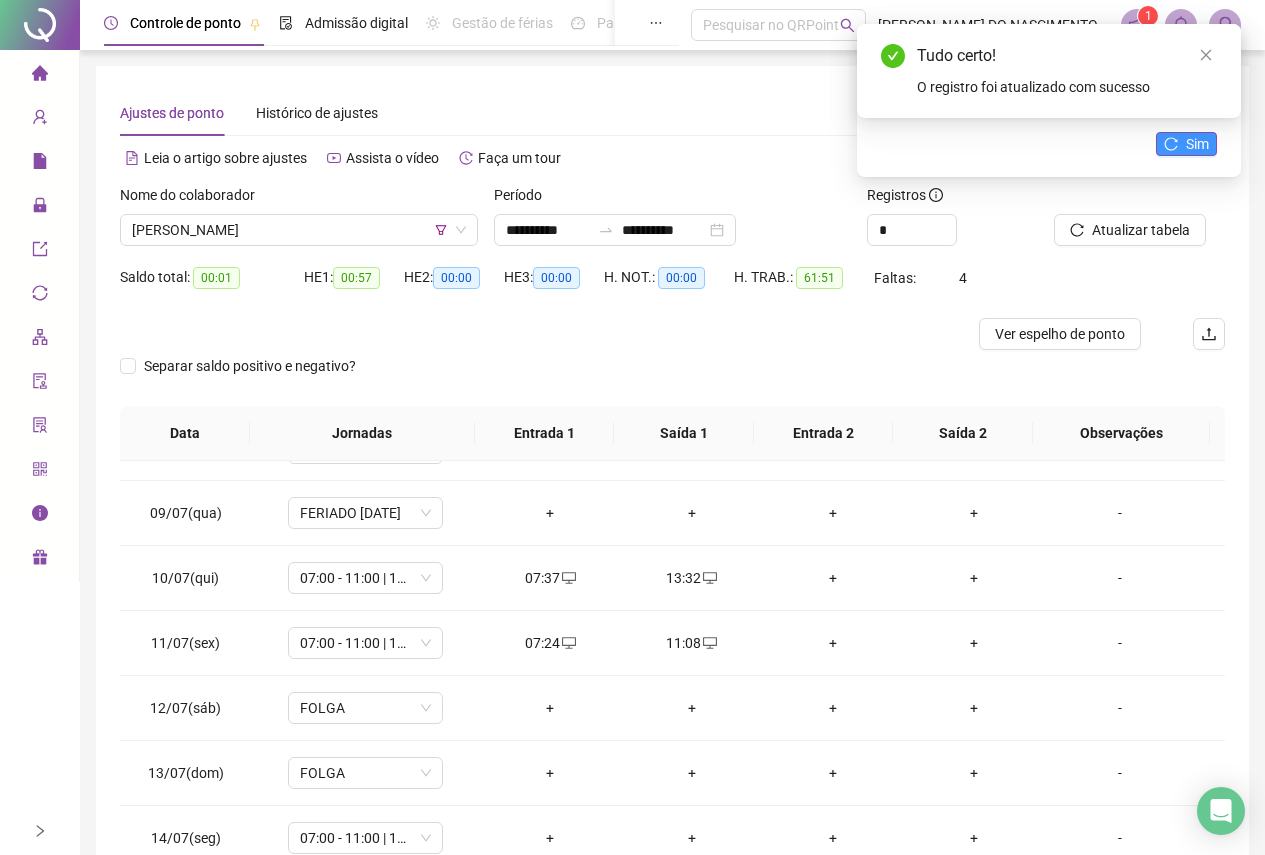 click 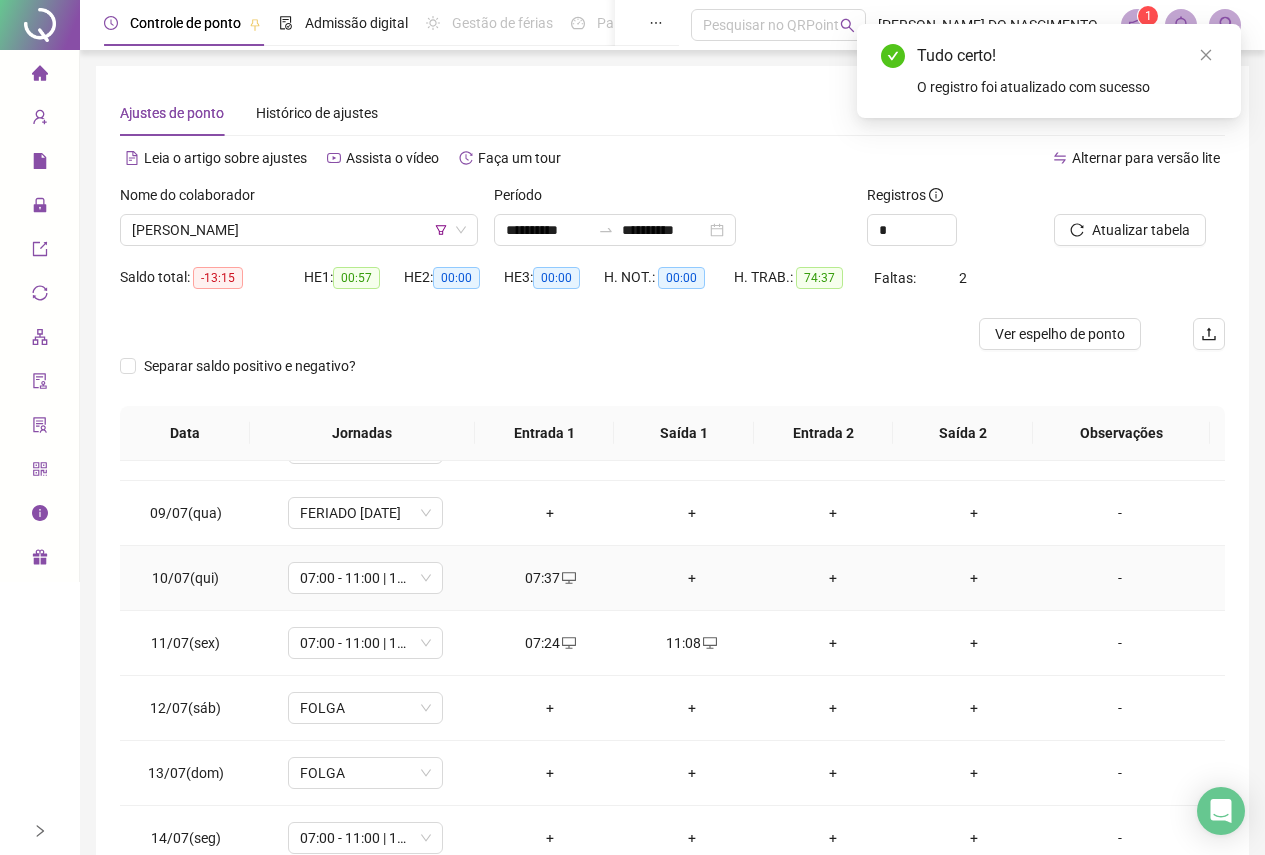 click on "+" at bounding box center (691, 578) 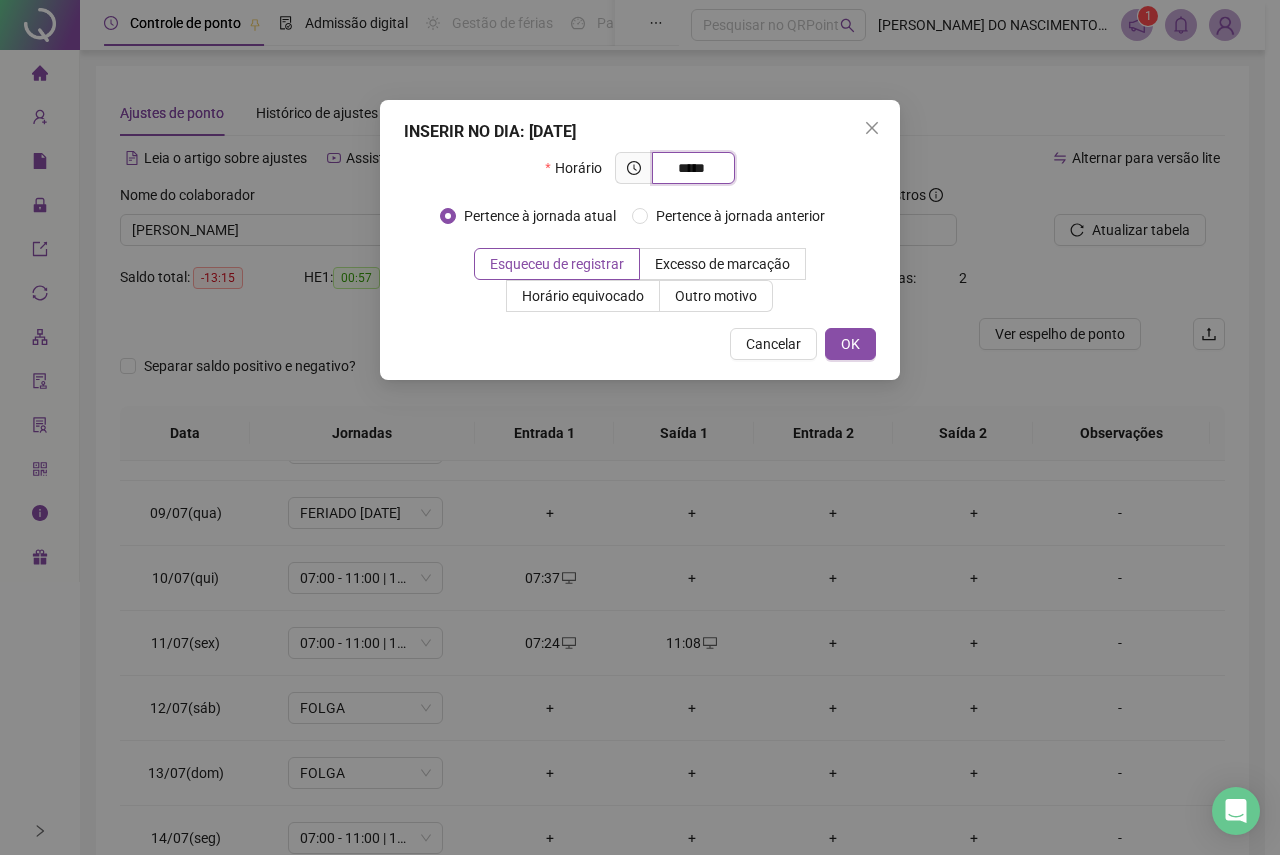 type on "*****" 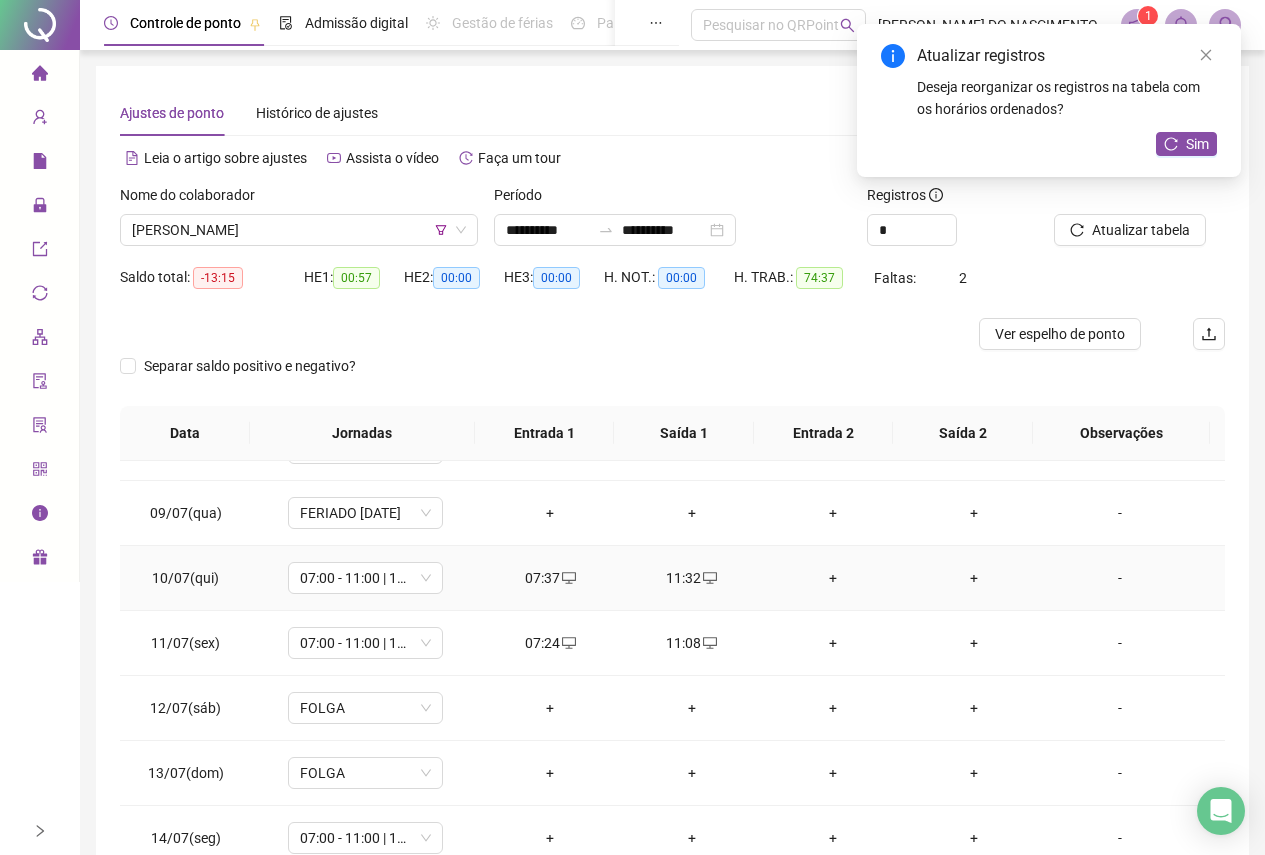 click on "+" at bounding box center (832, 578) 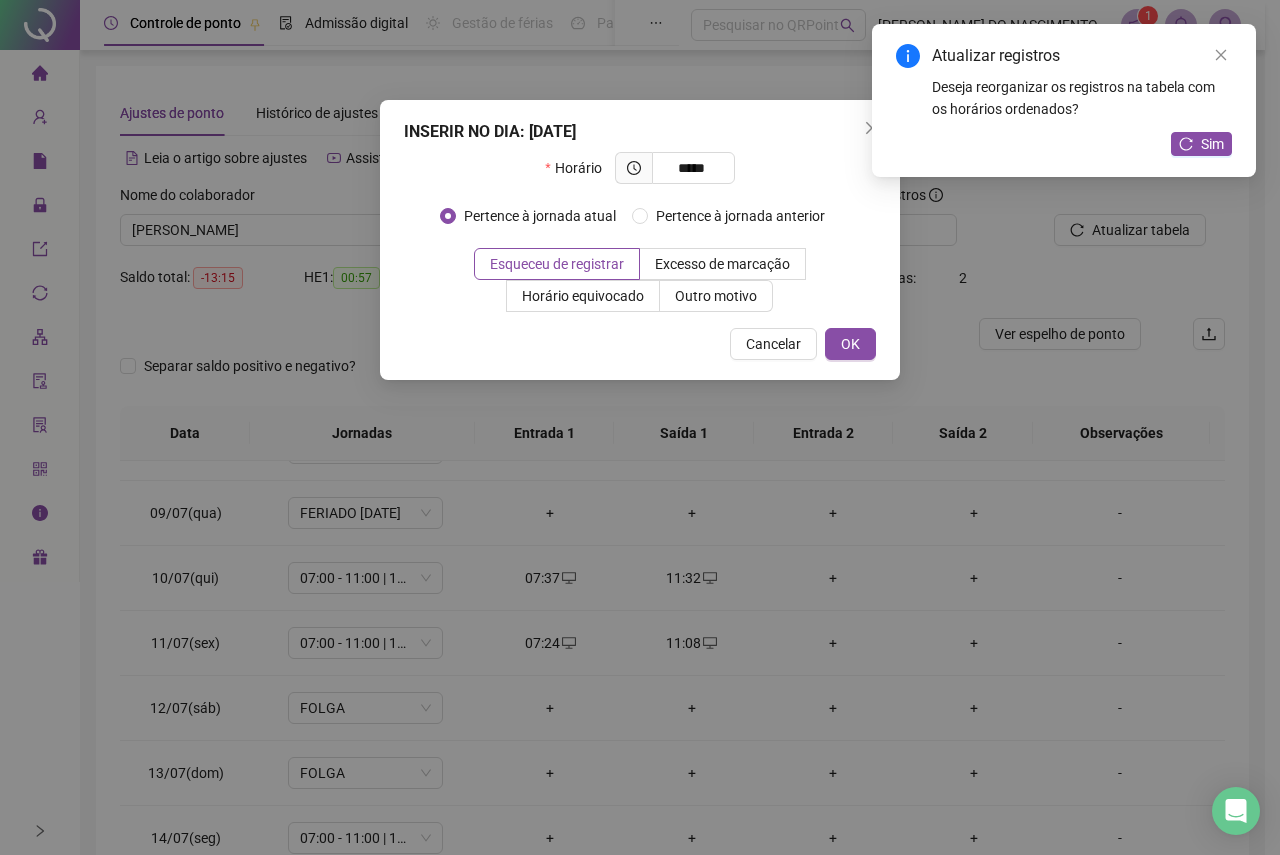 type on "*****" 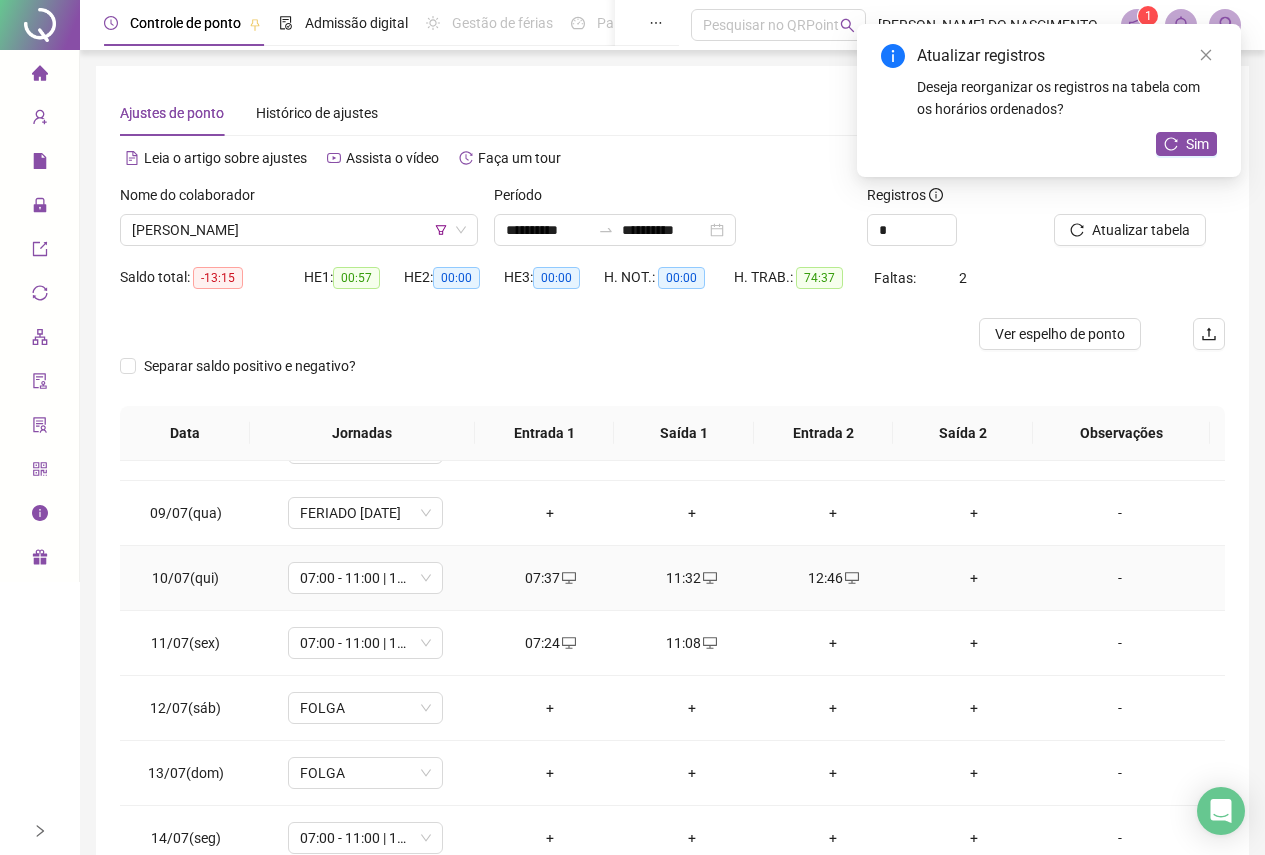 click on "+" at bounding box center [974, 578] 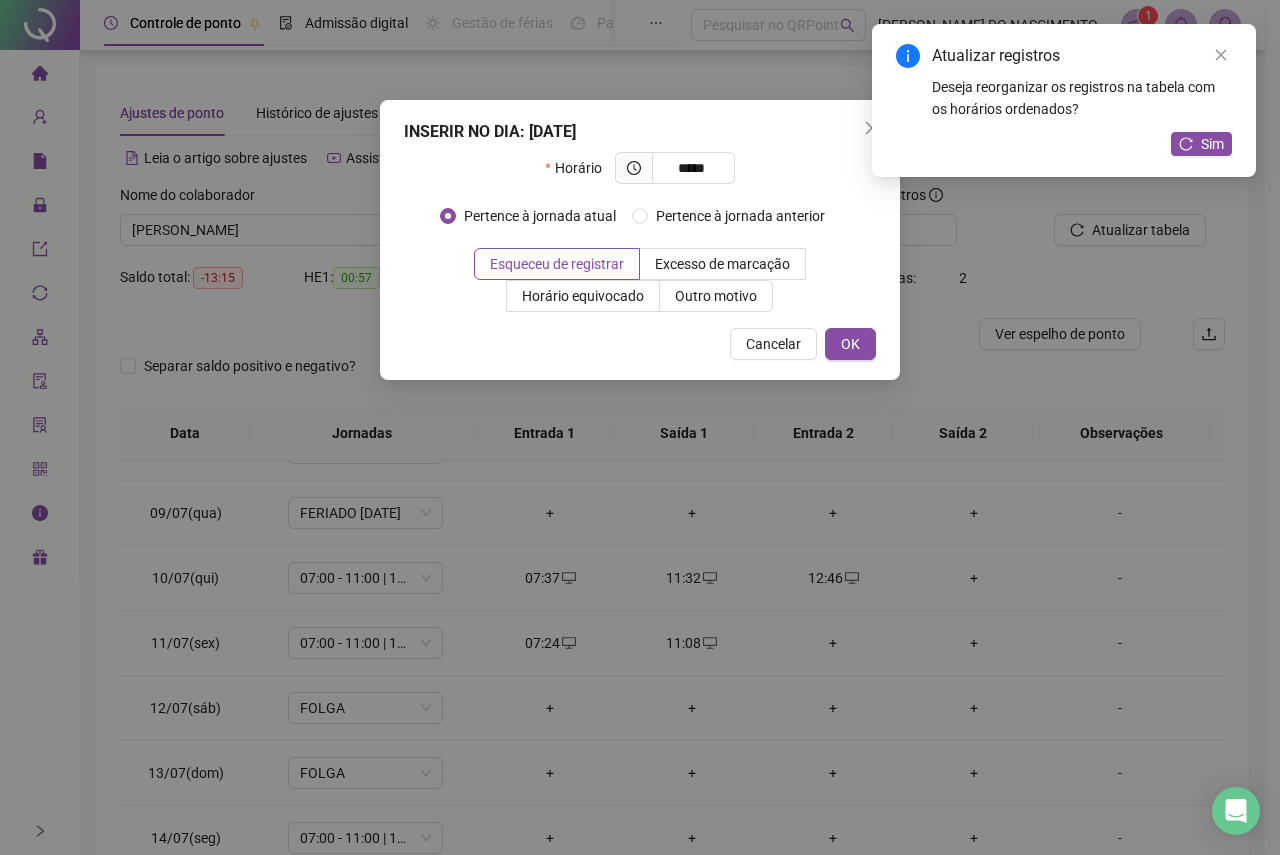 type on "*****" 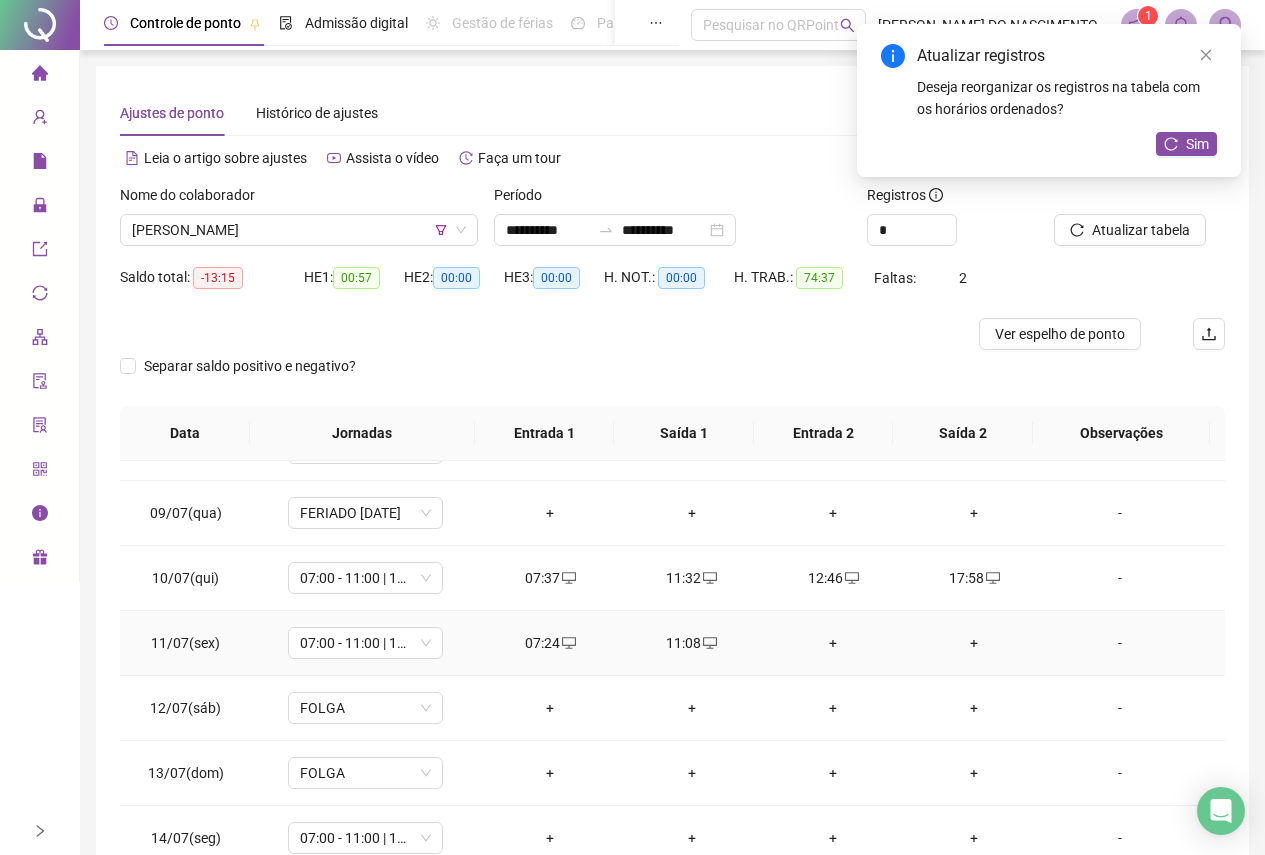 click on "+" at bounding box center [832, 643] 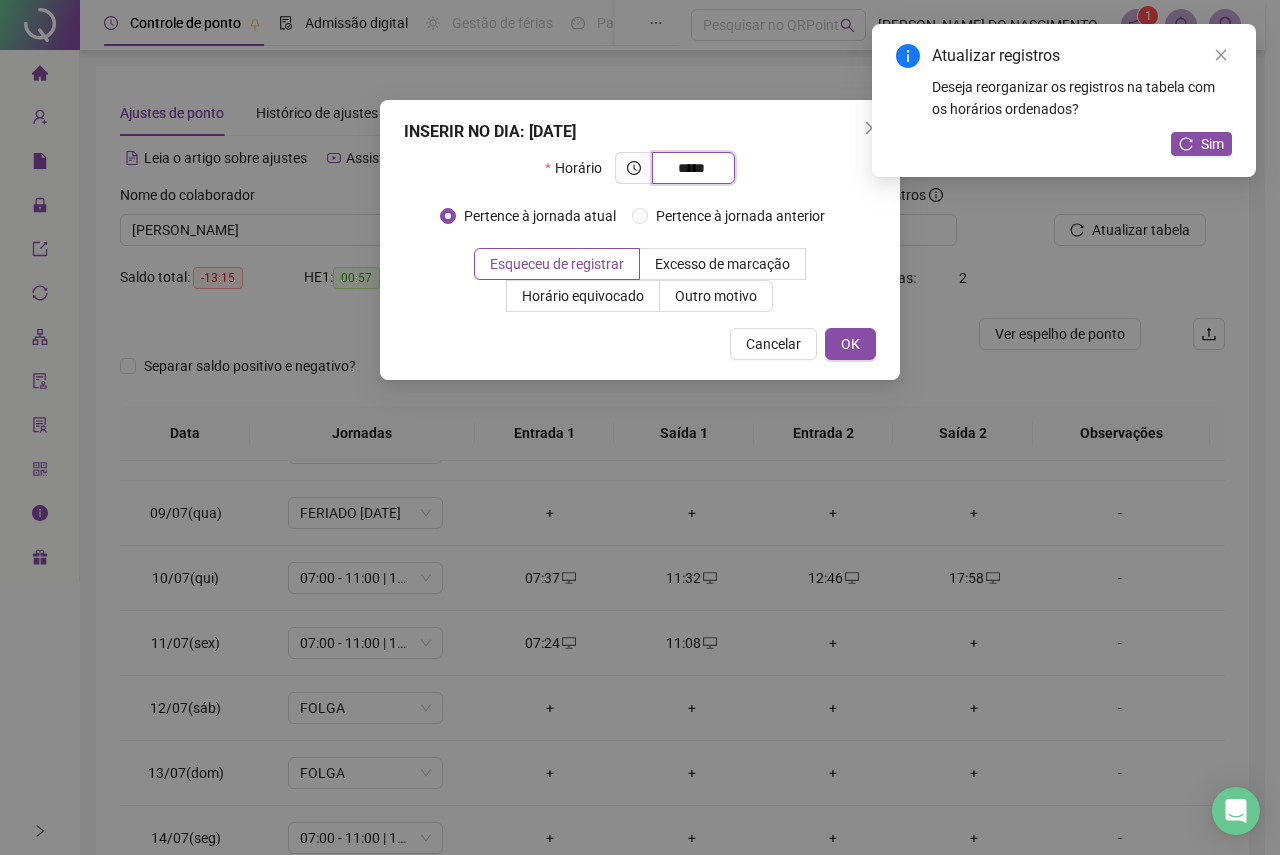 type on "*****" 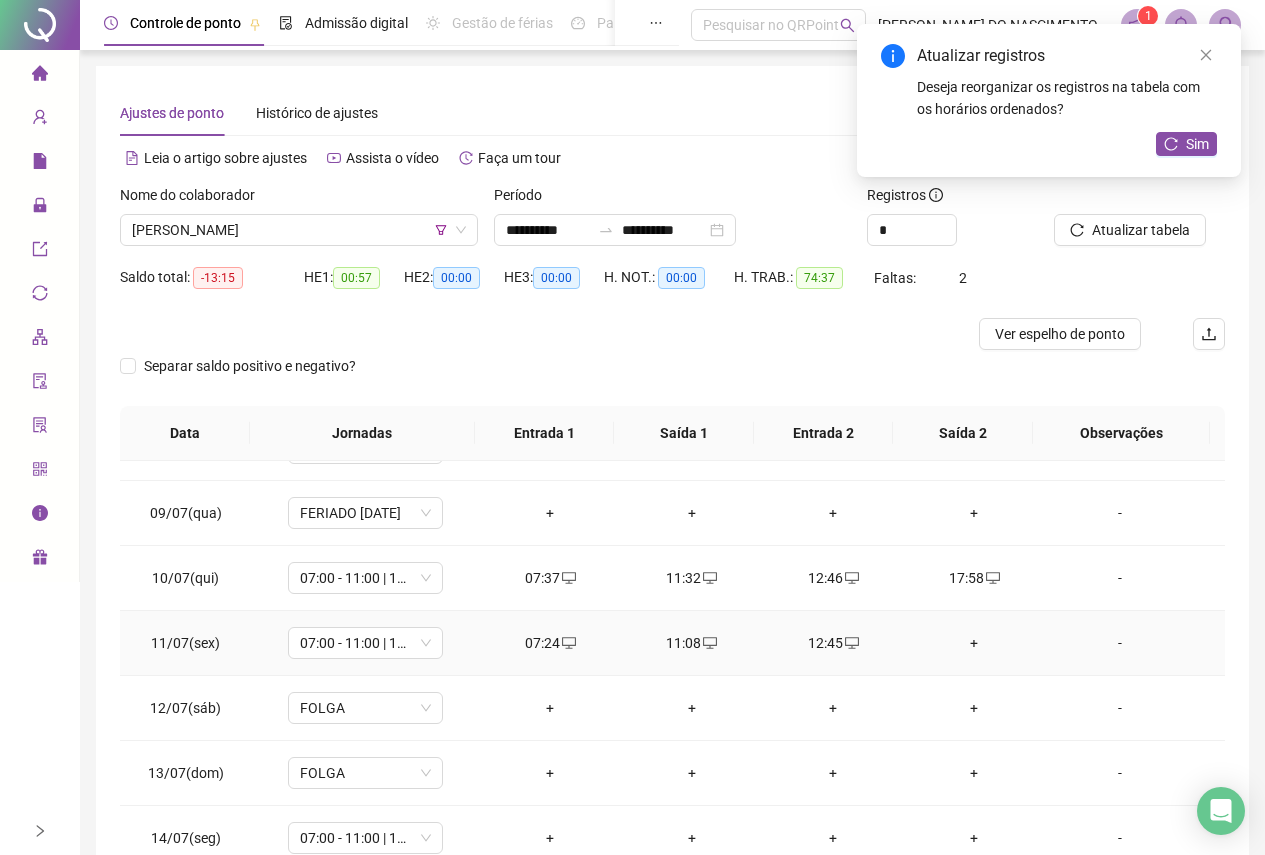 click on "+" at bounding box center (974, 643) 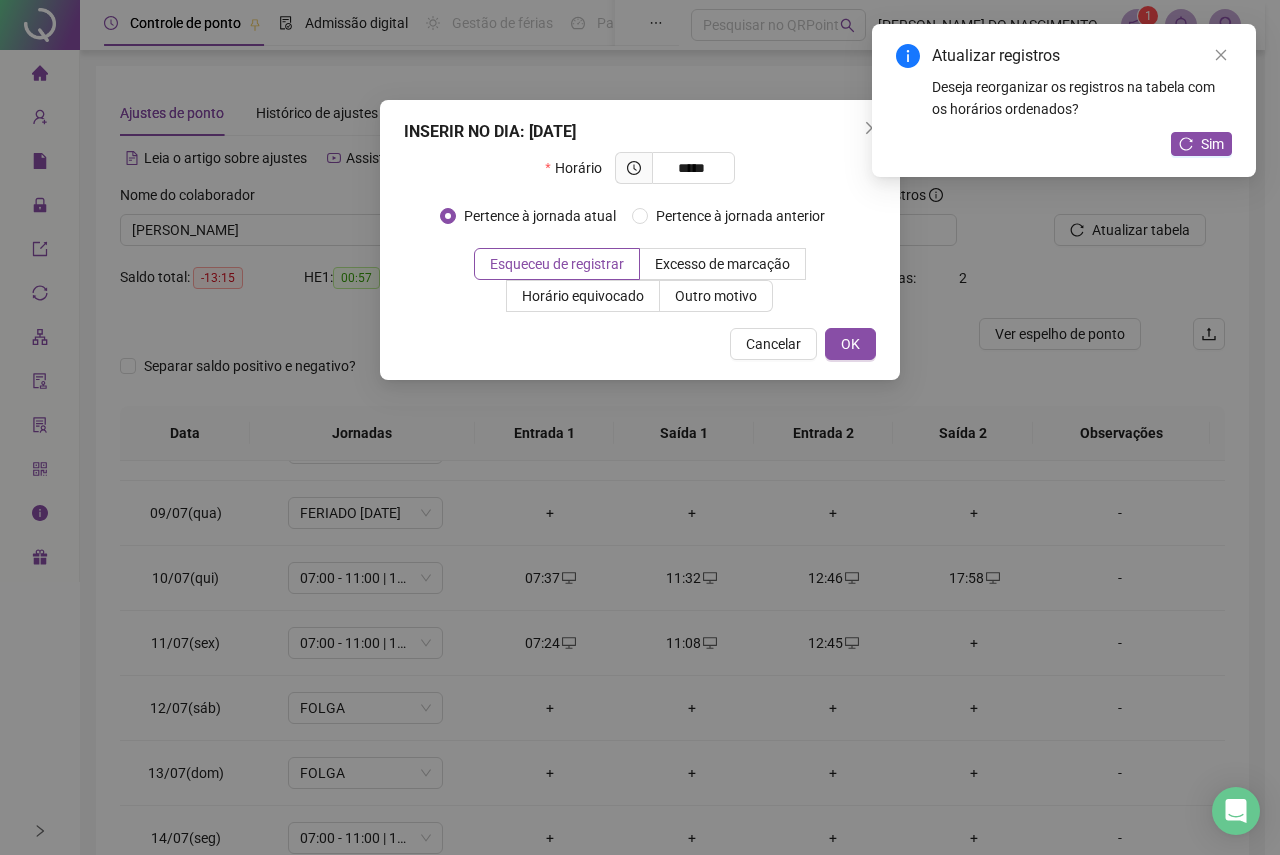 type on "*****" 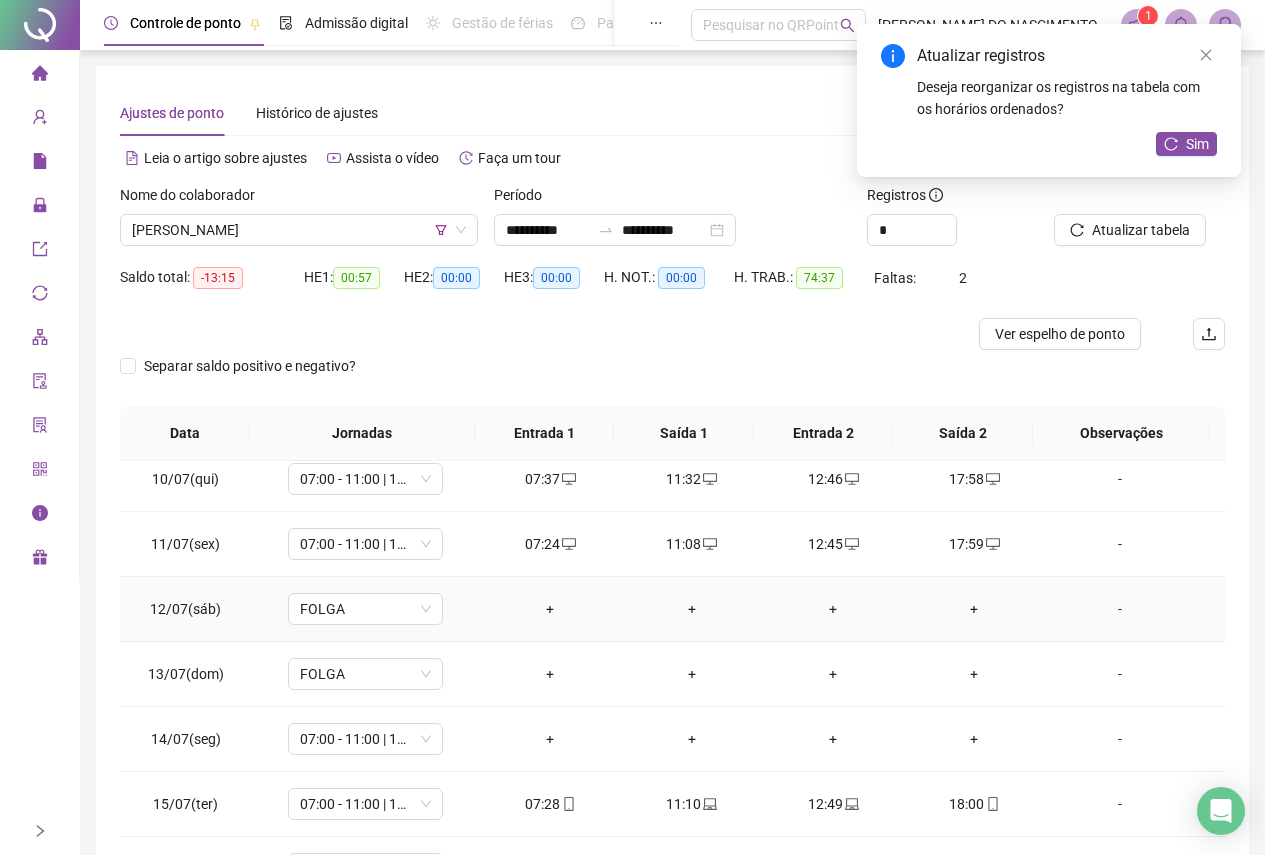scroll, scrollTop: 600, scrollLeft: 0, axis: vertical 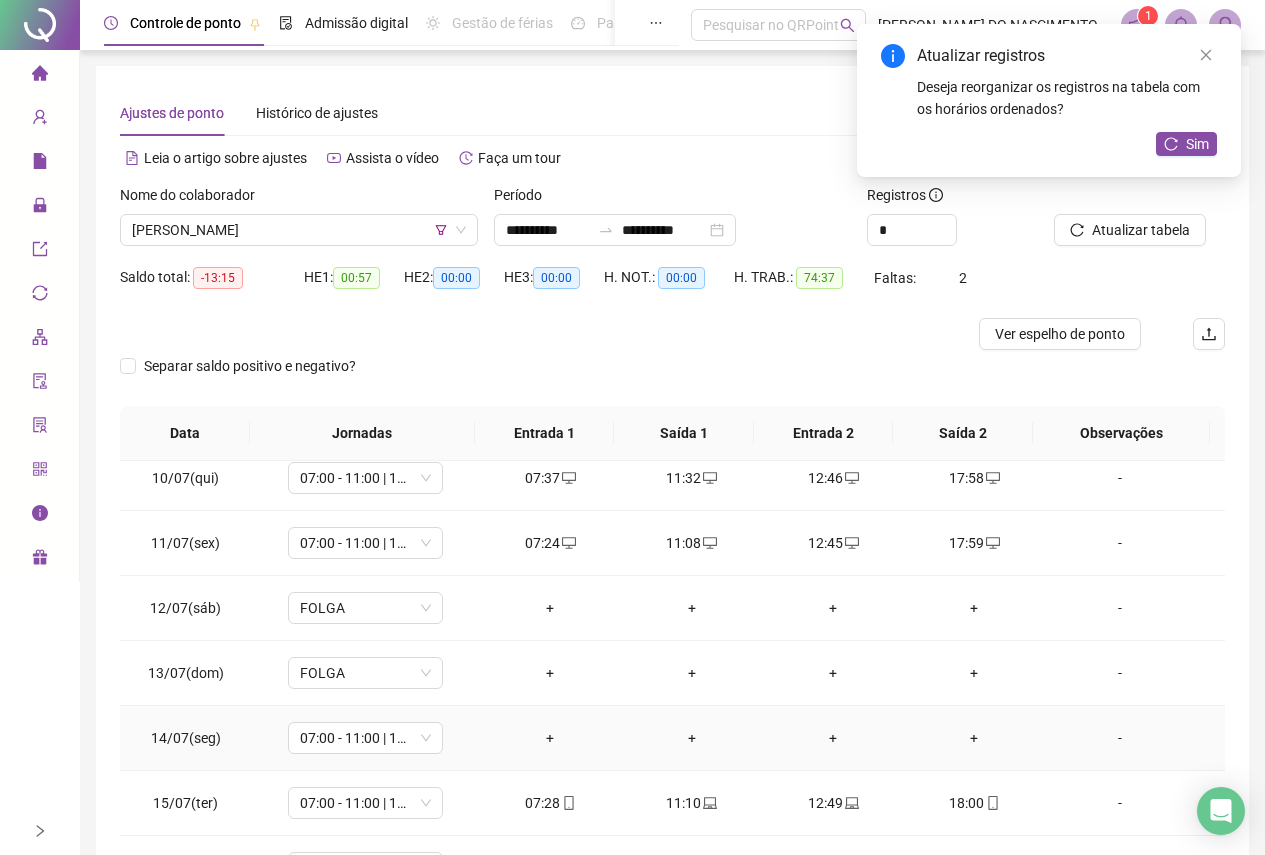 click on "+" at bounding box center (550, 738) 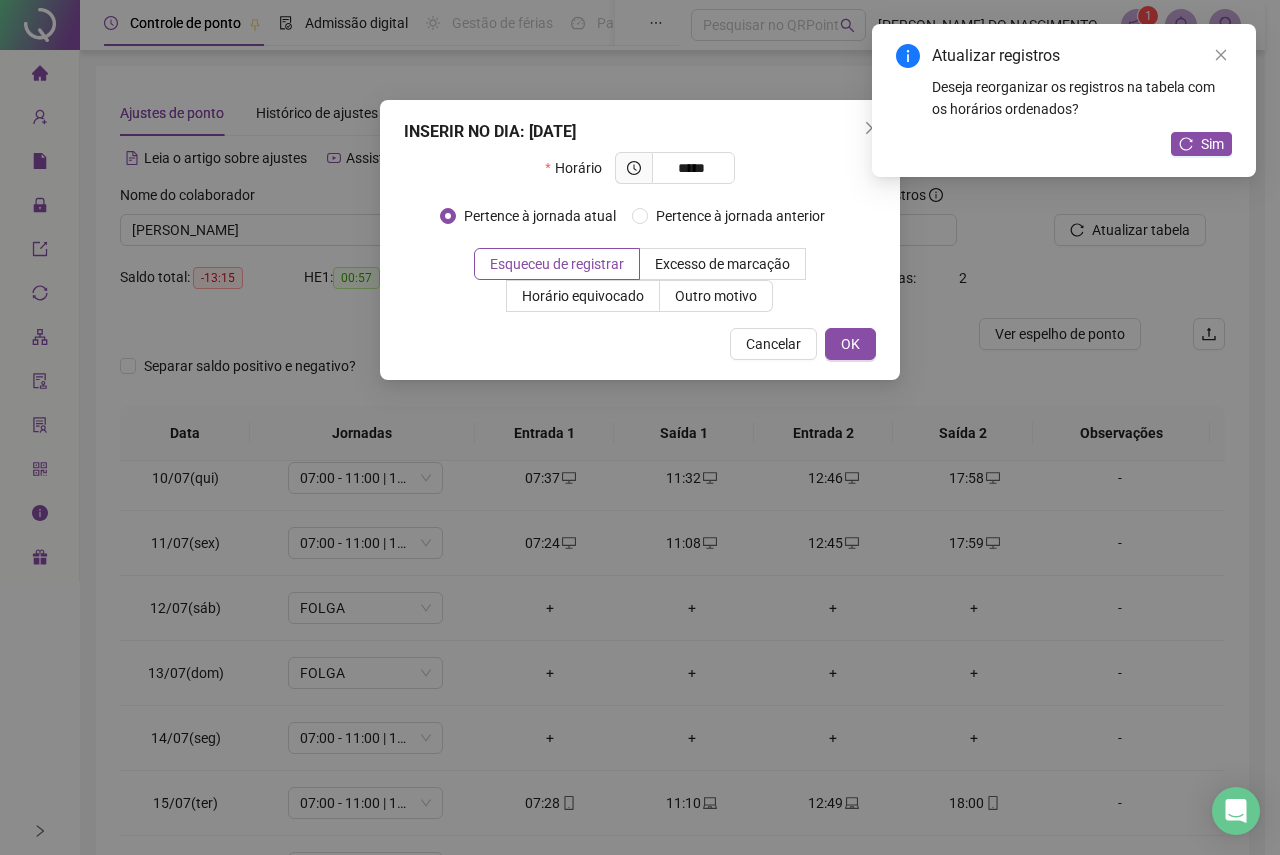 type on "*****" 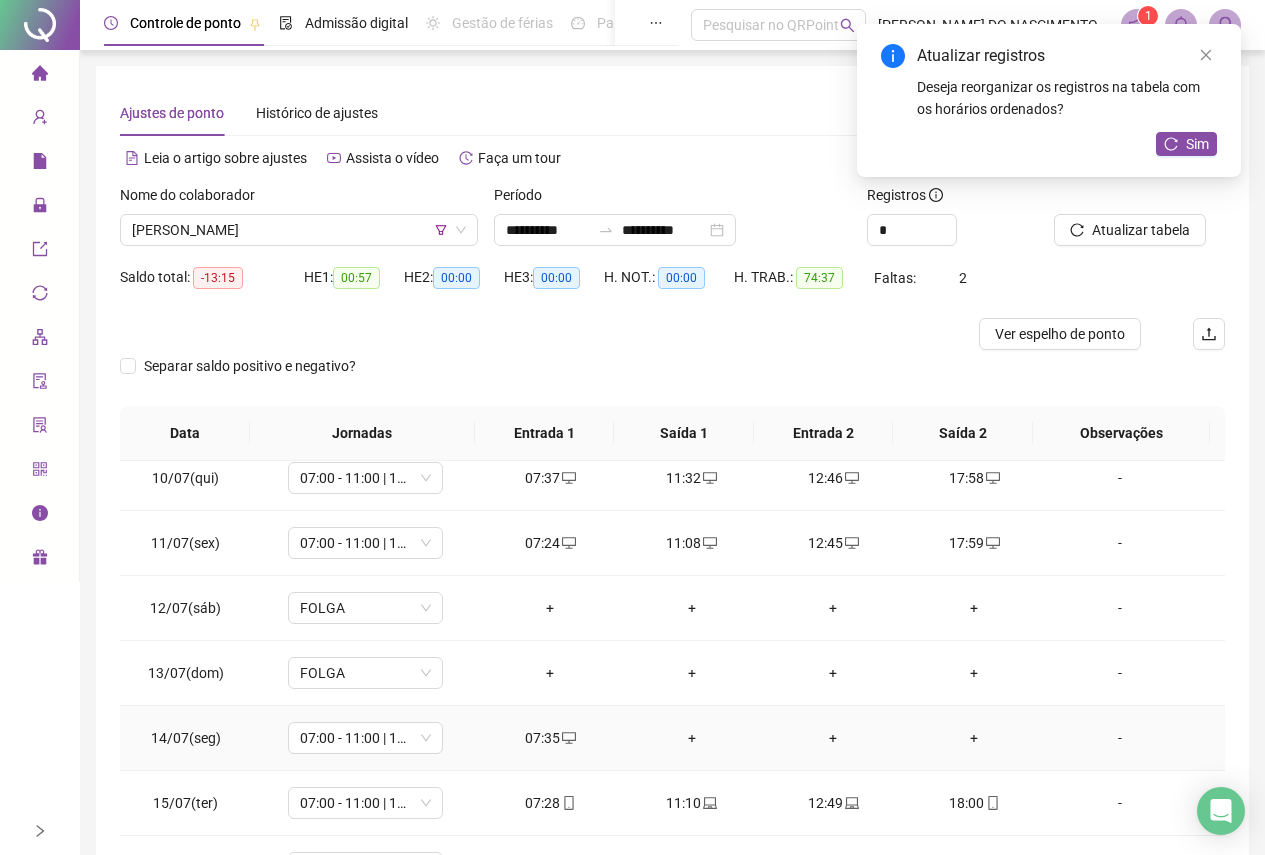 click on "+" at bounding box center [691, 738] 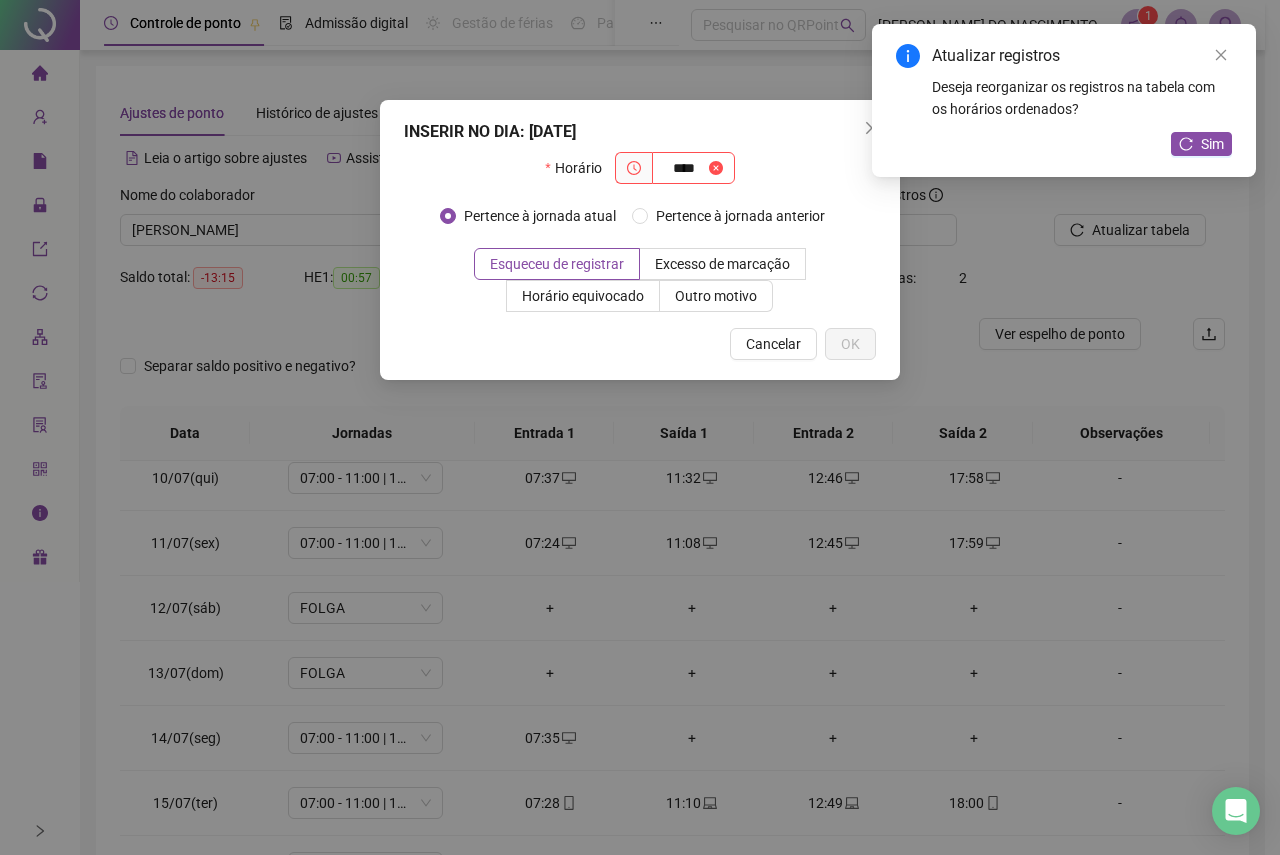 type on "****" 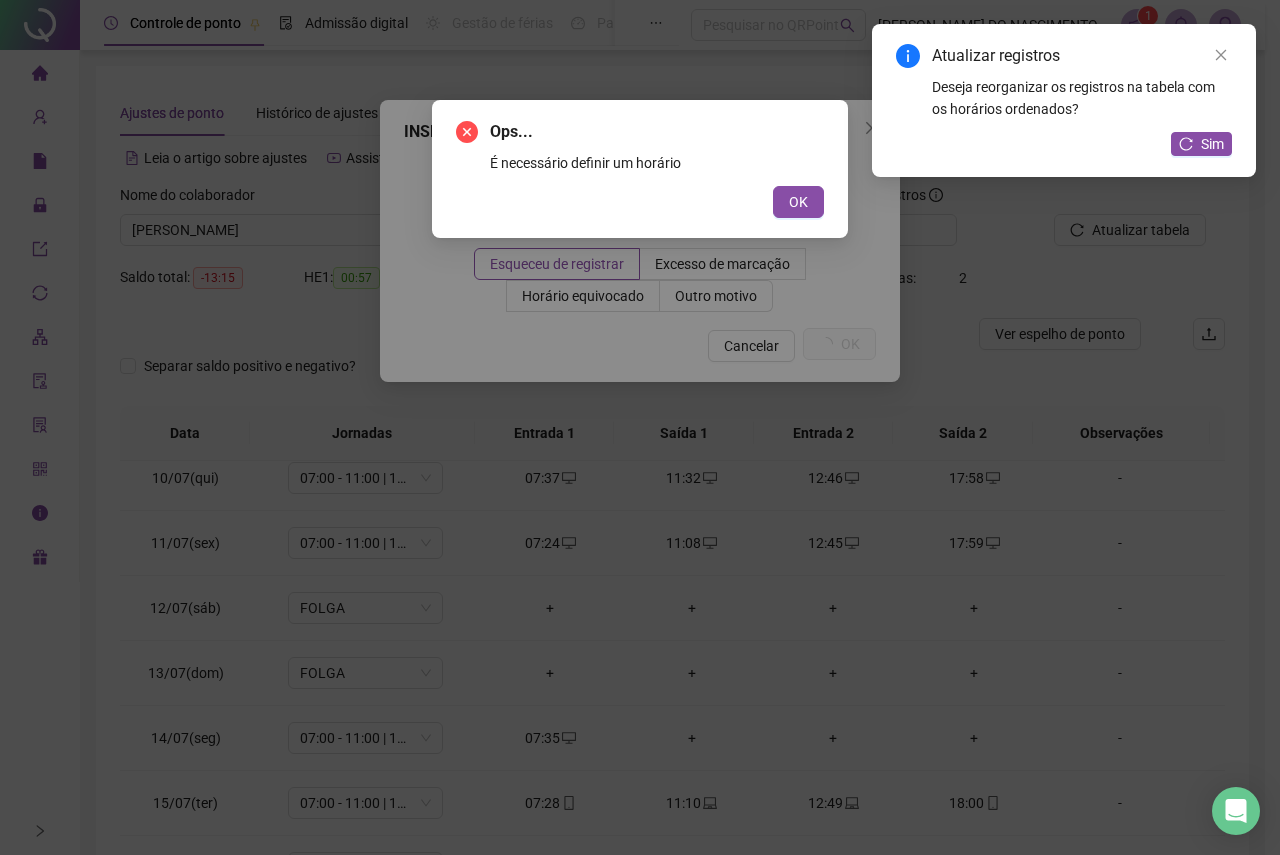 type 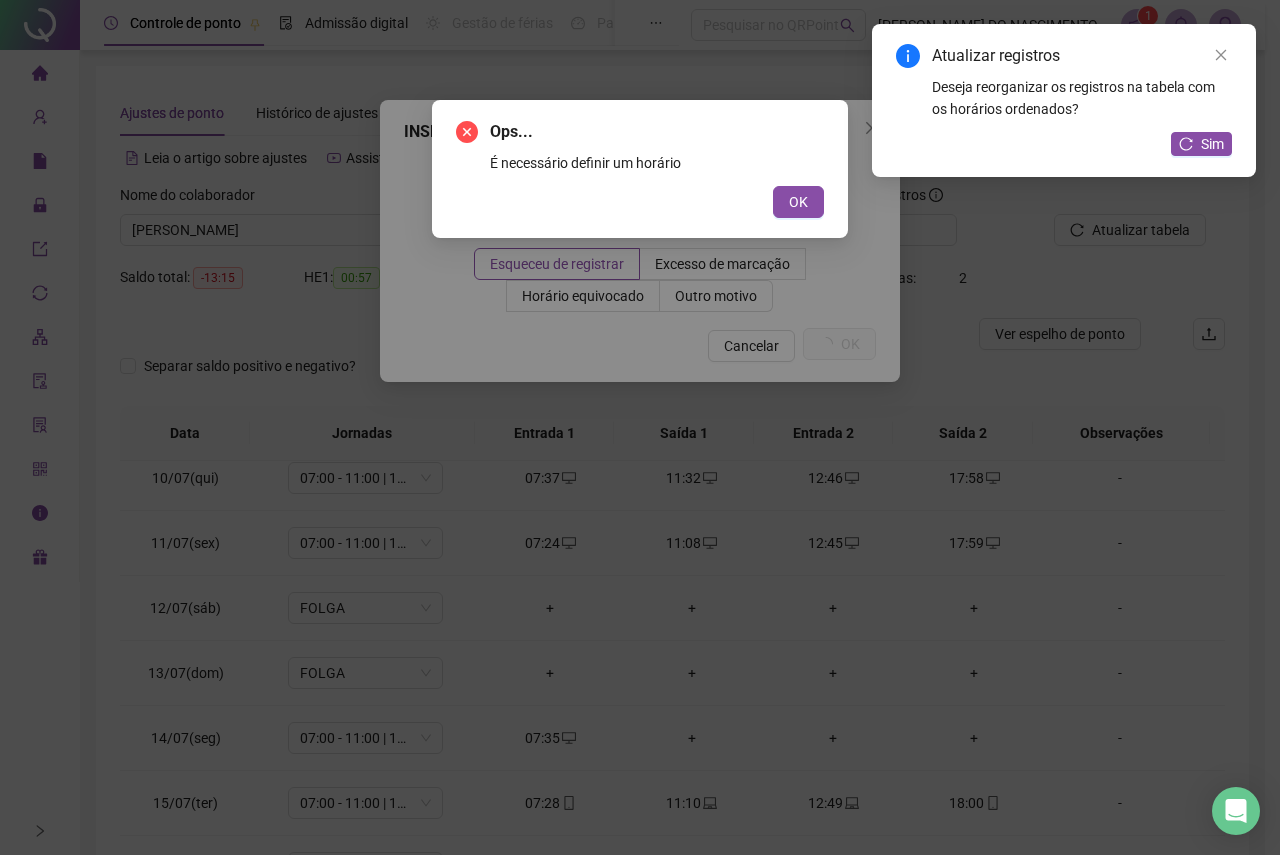 click on "OK" at bounding box center (798, 202) 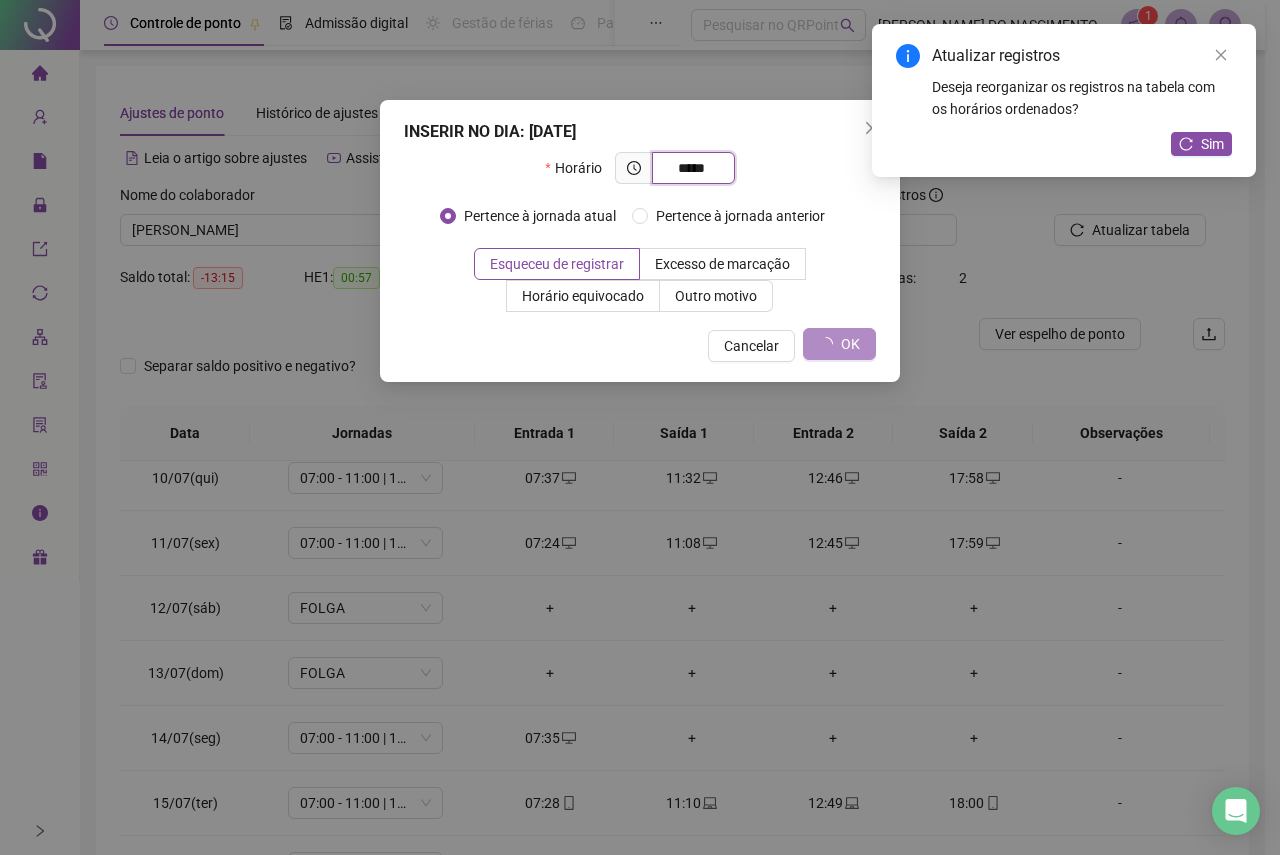 type on "*****" 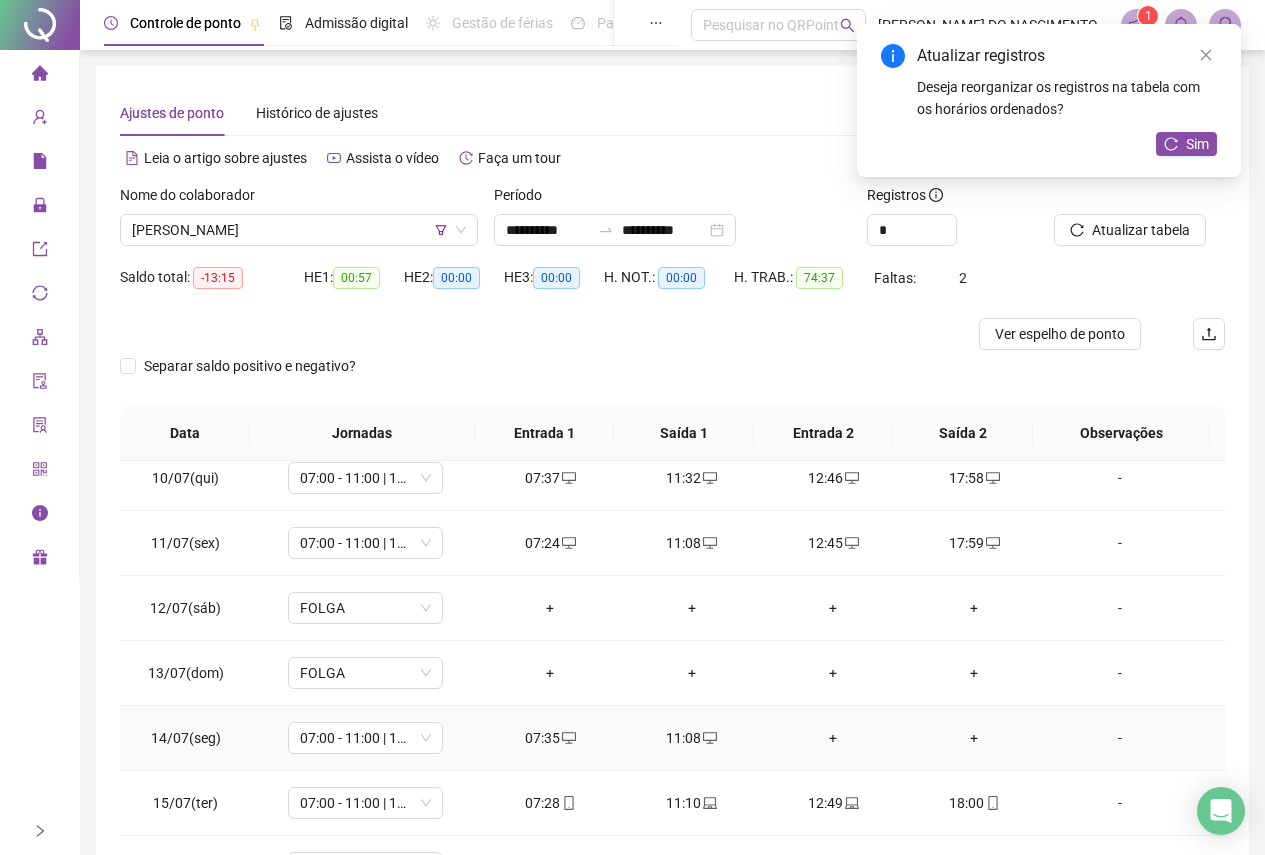 click on "+" at bounding box center (832, 738) 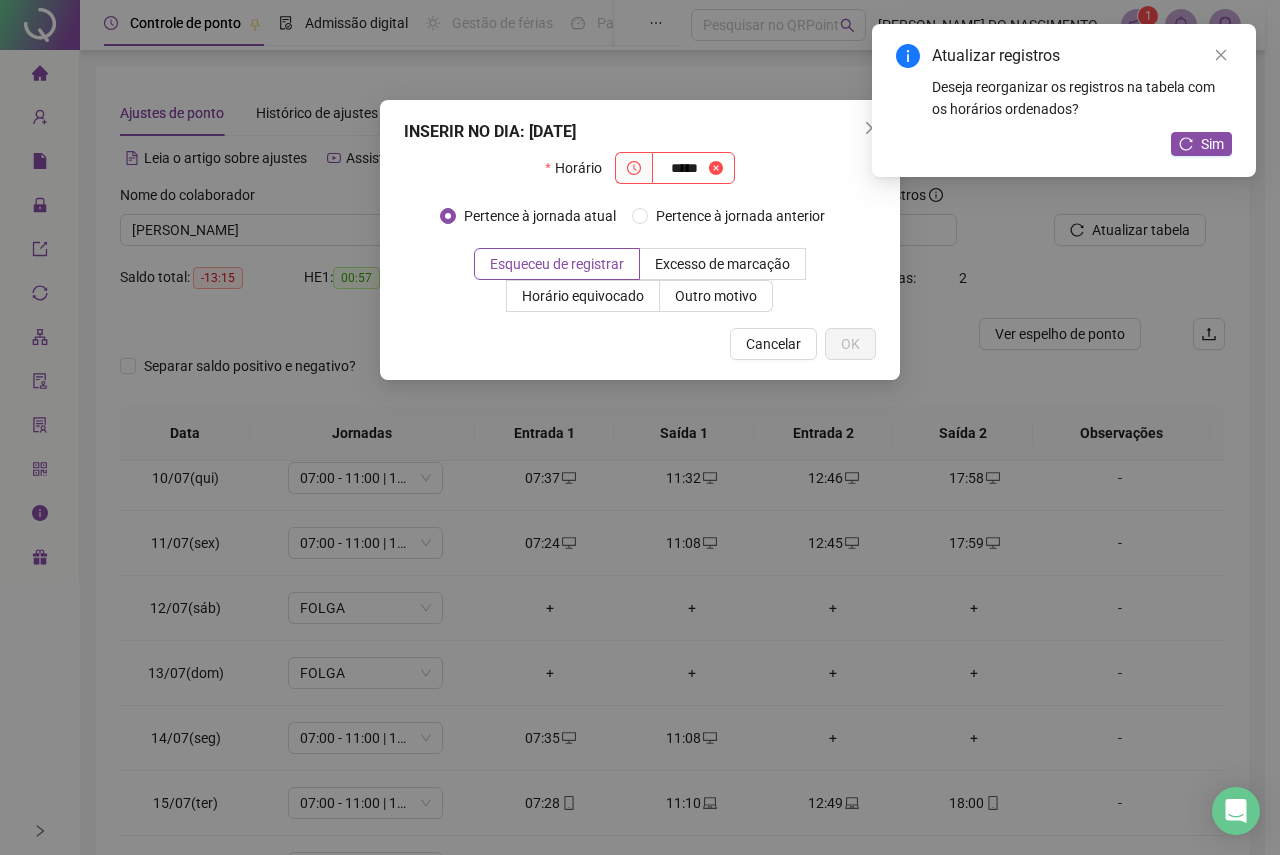 type on "*****" 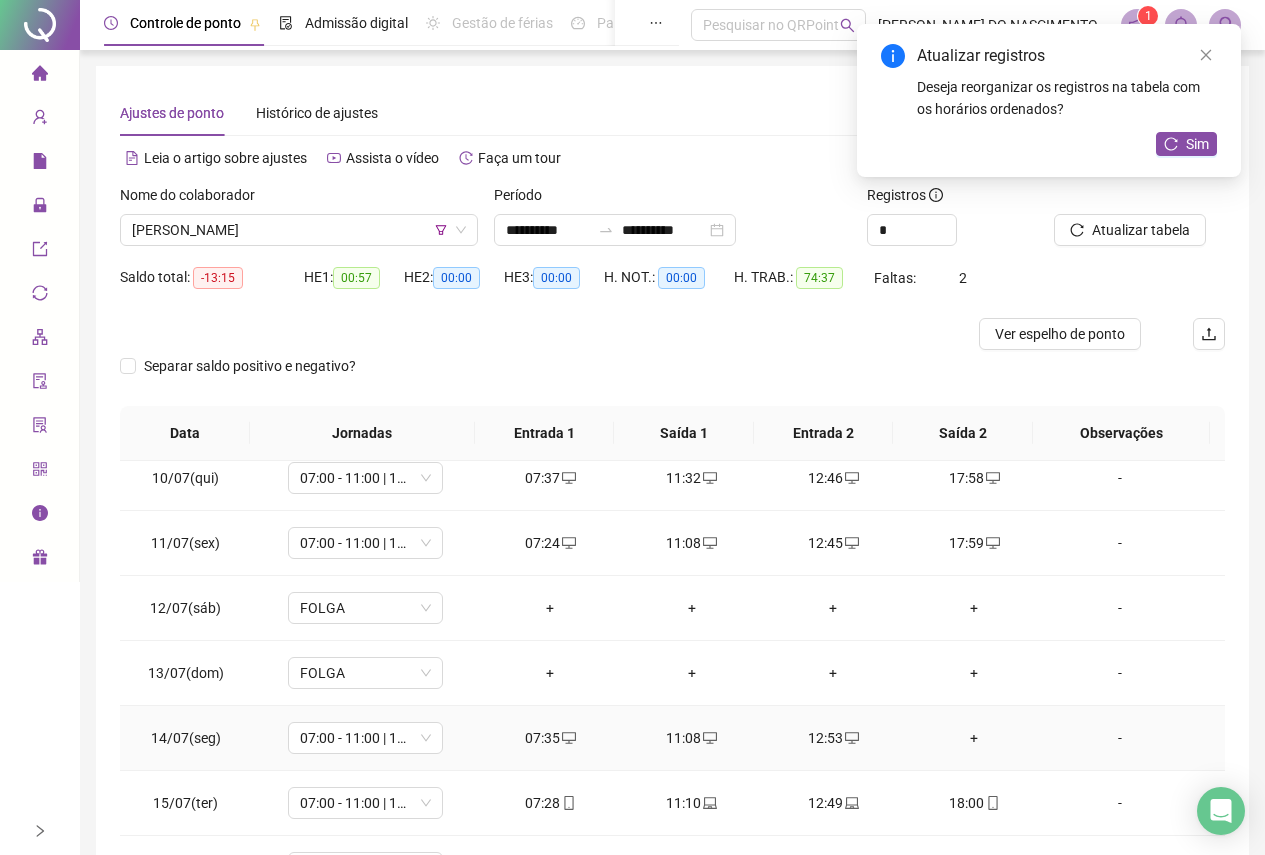 click on "+" at bounding box center (974, 738) 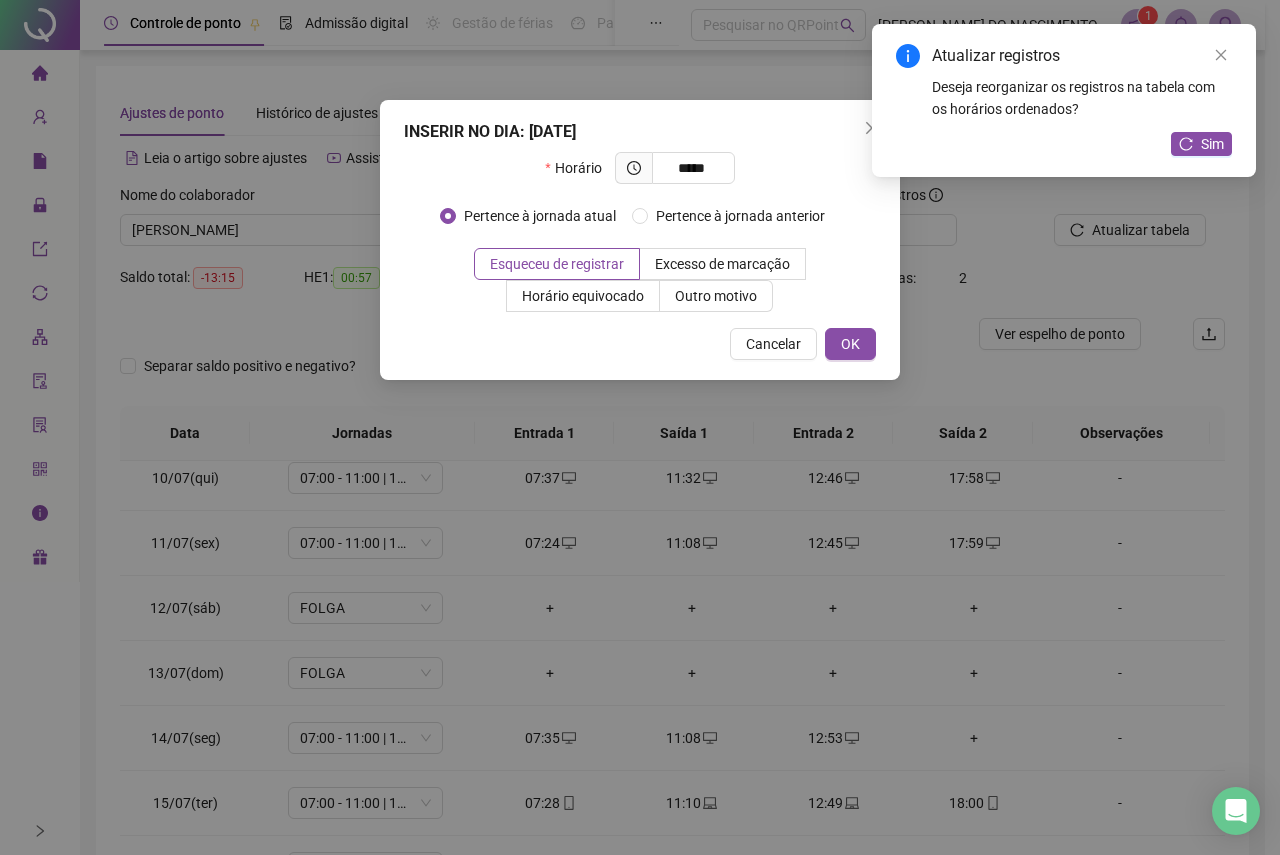 type on "*****" 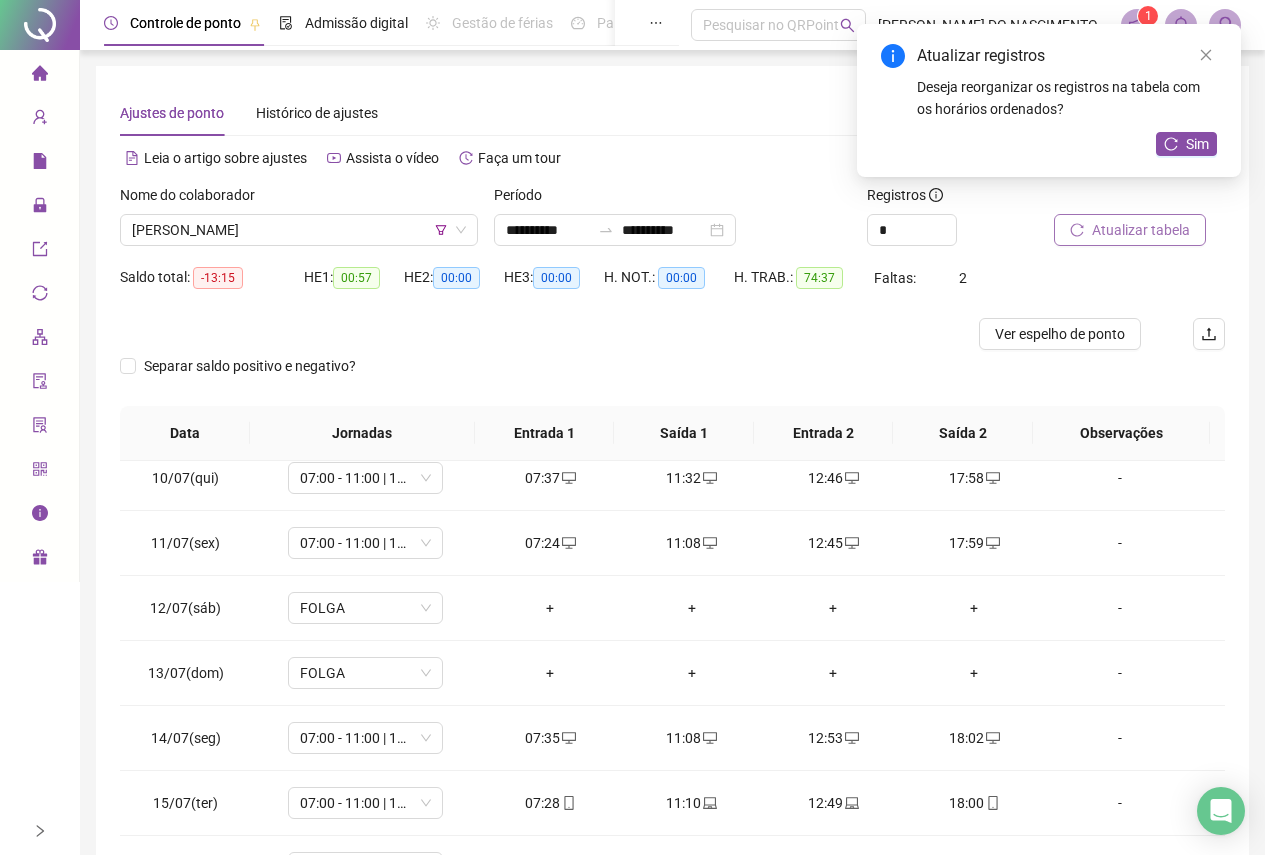 click on "Atualizar tabela" at bounding box center (1141, 230) 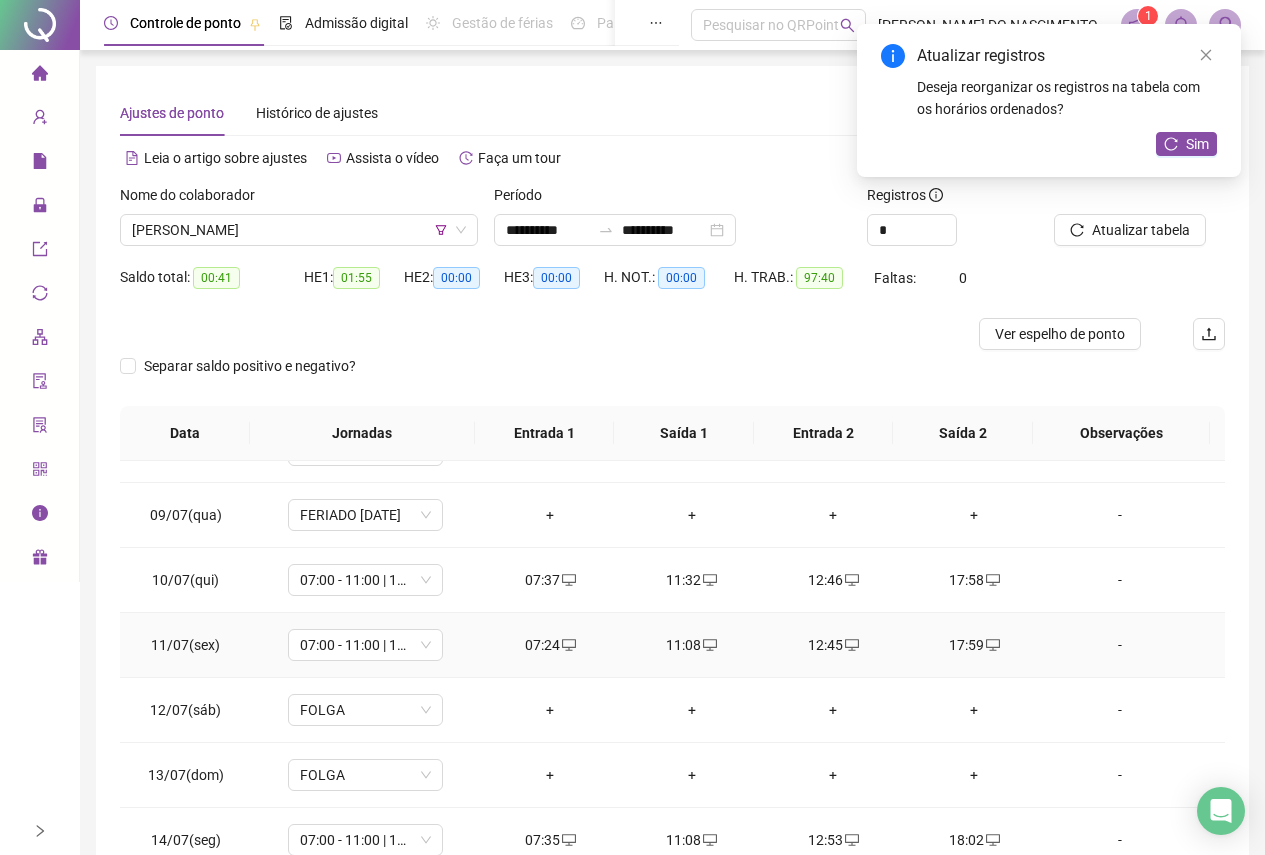scroll, scrollTop: 500, scrollLeft: 0, axis: vertical 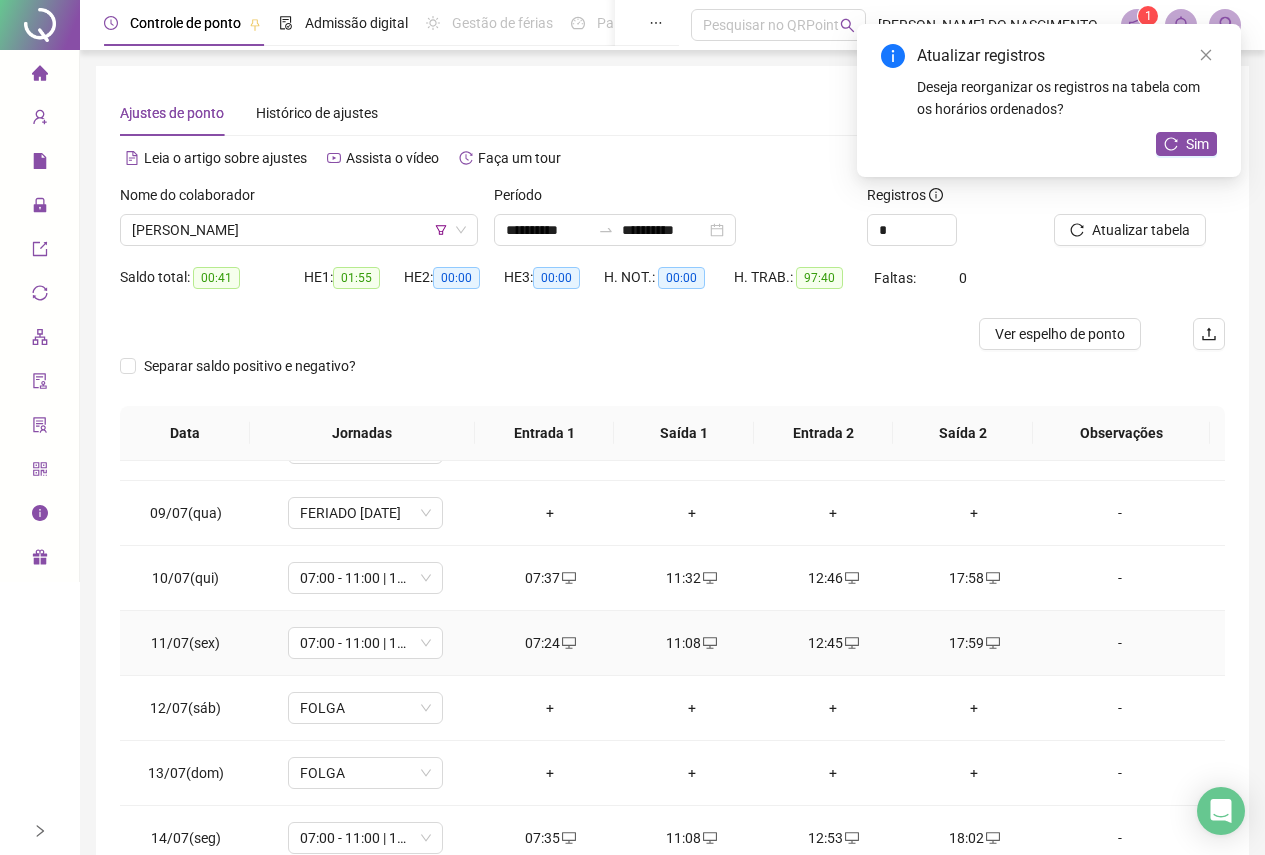 click on "12:45" at bounding box center [832, 643] 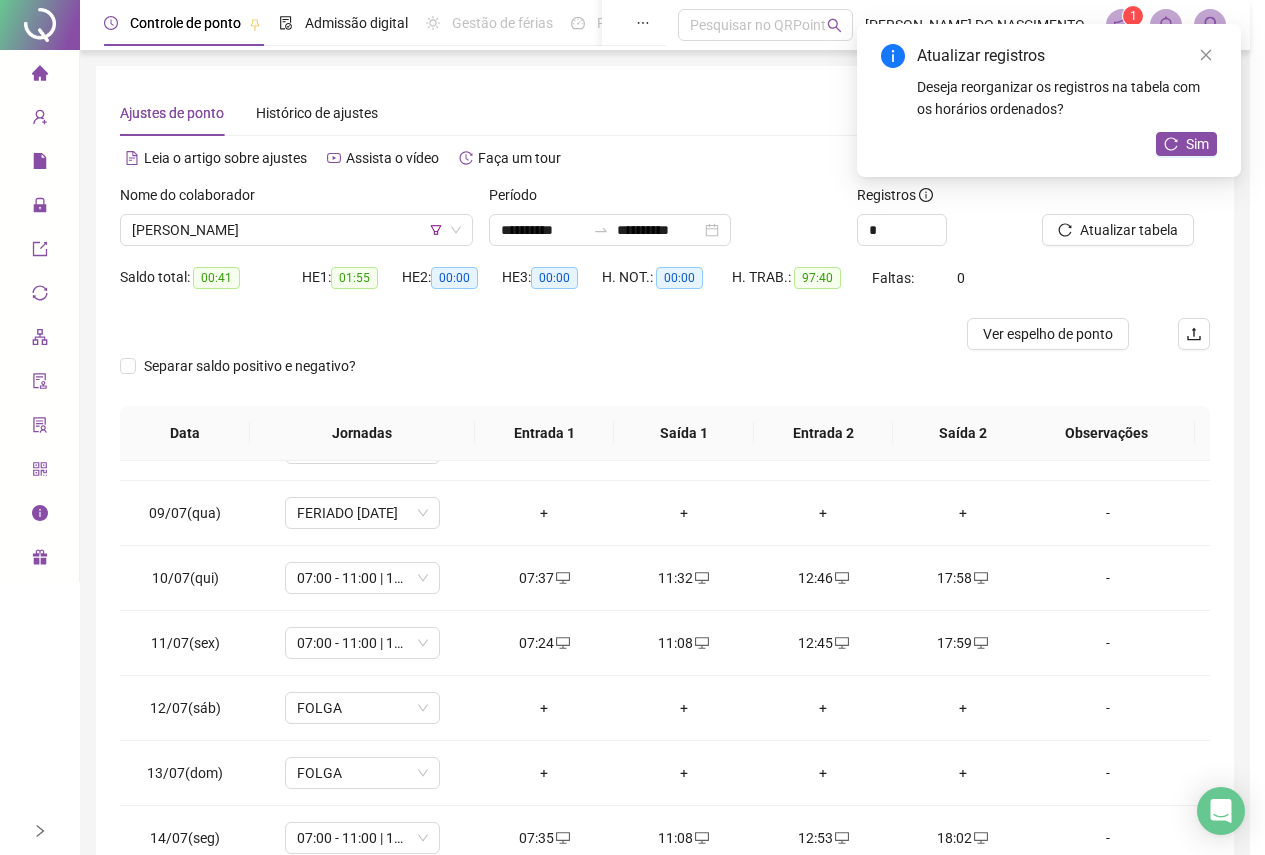 type on "**********" 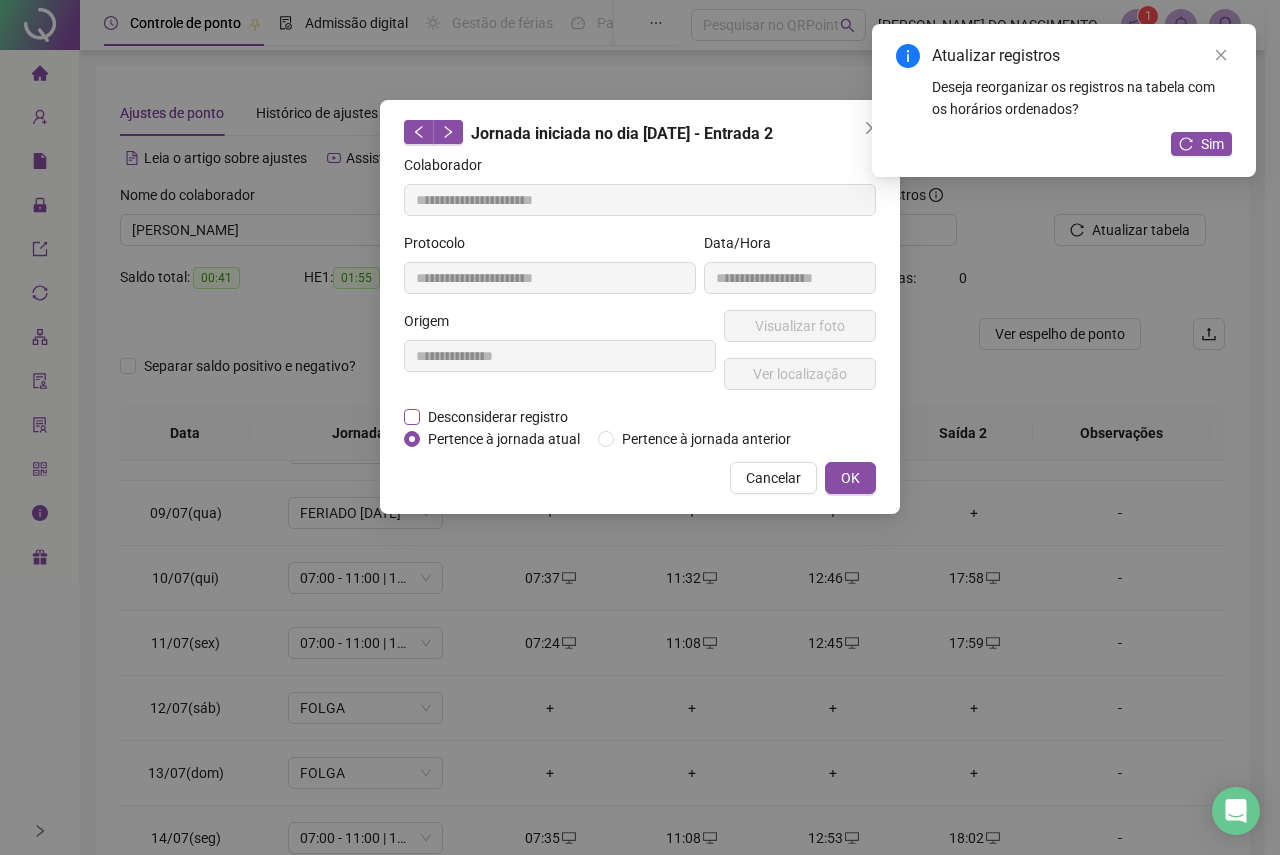 click on "Desconsiderar registro" at bounding box center (498, 417) 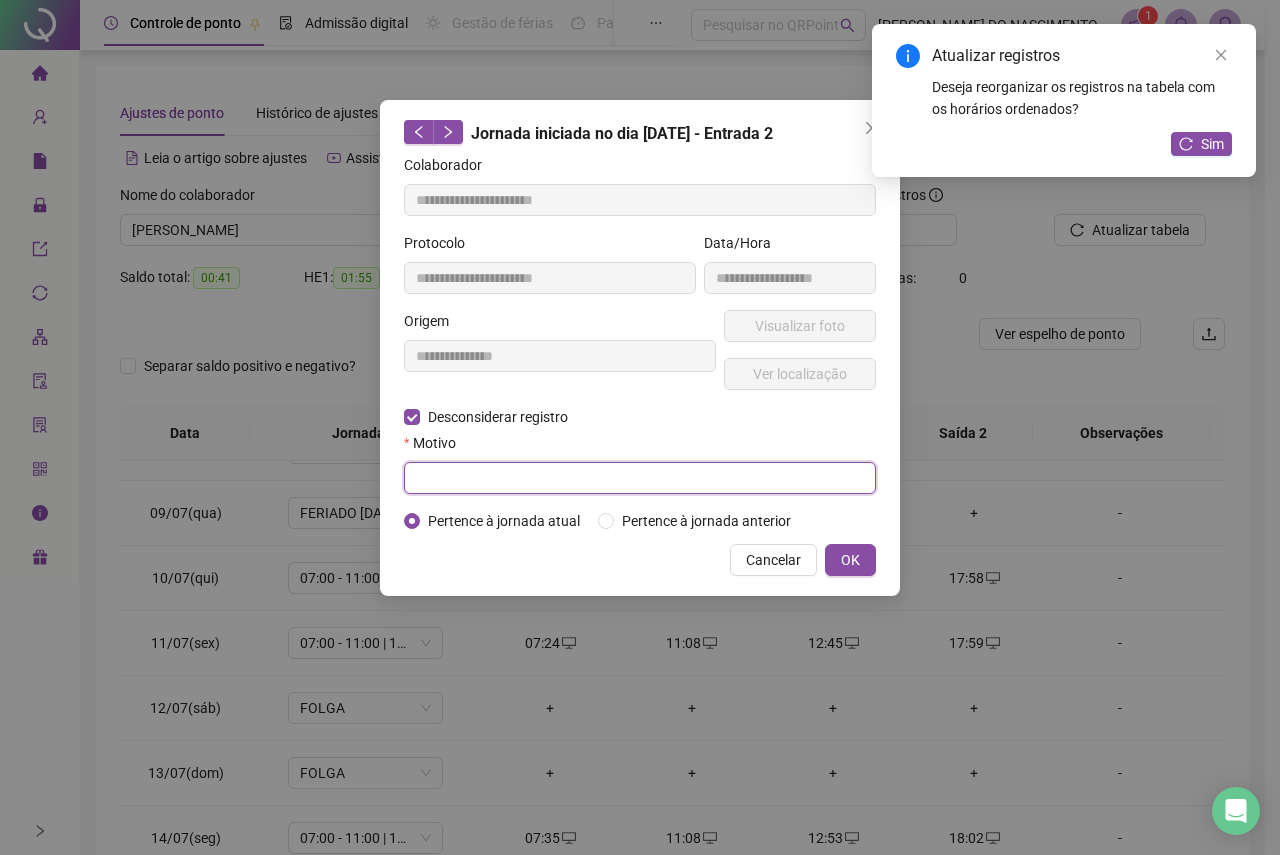 click at bounding box center (640, 478) 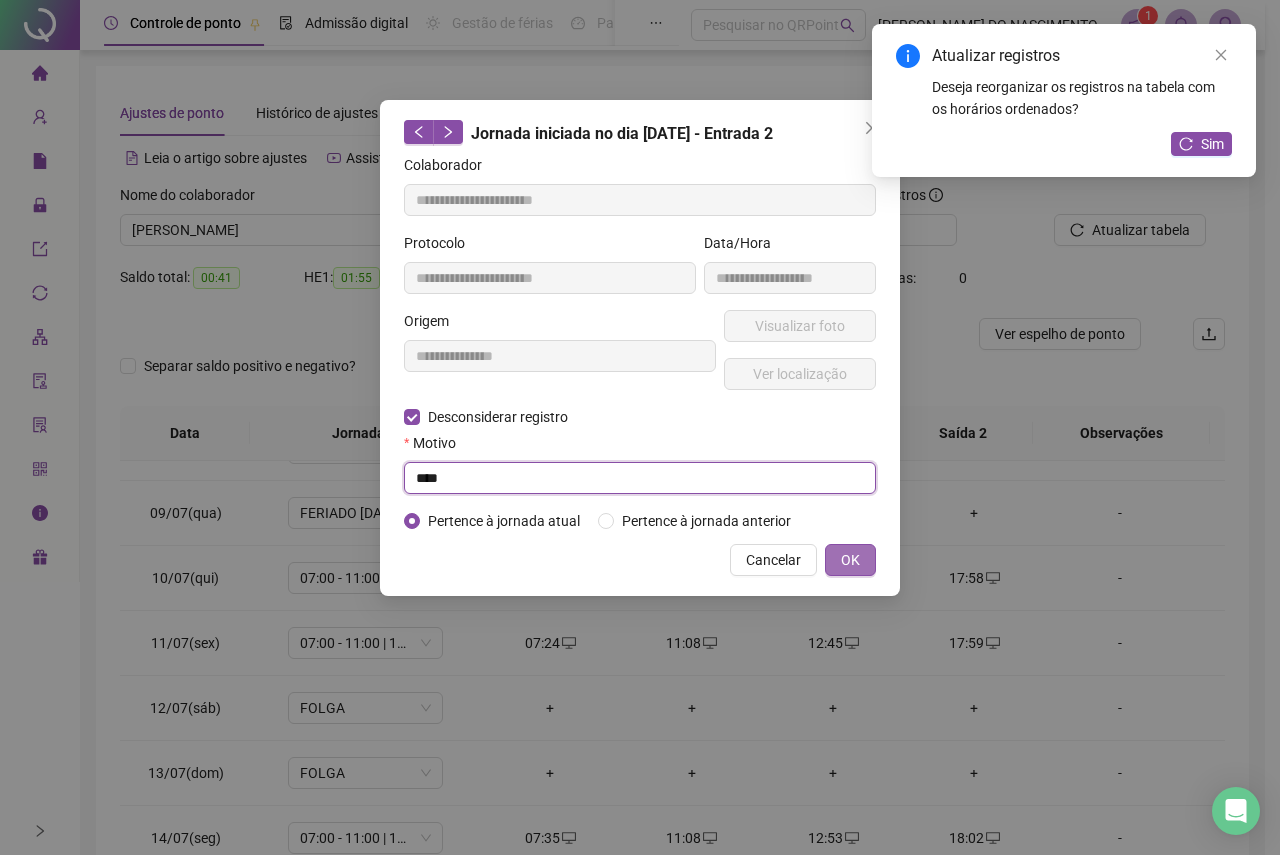 type on "****" 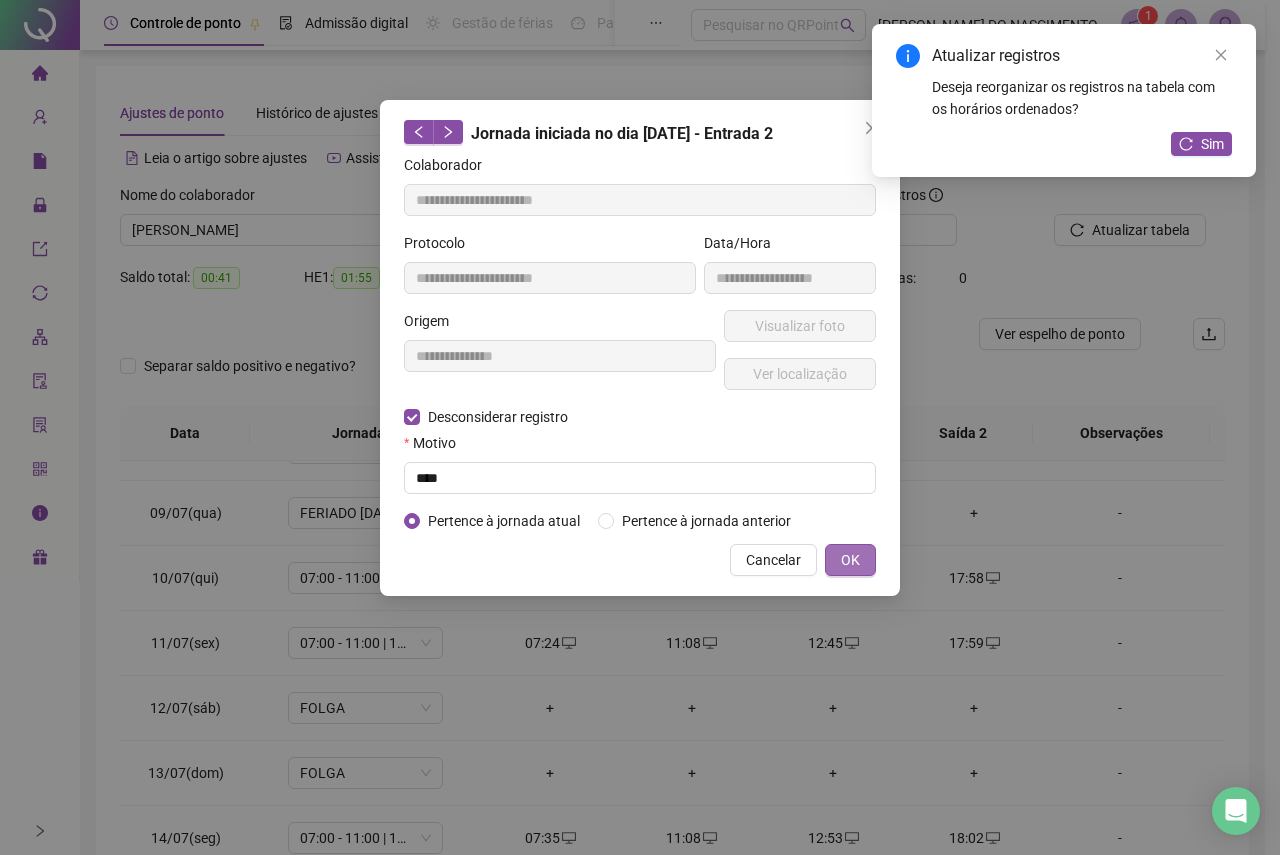 click on "OK" at bounding box center (850, 560) 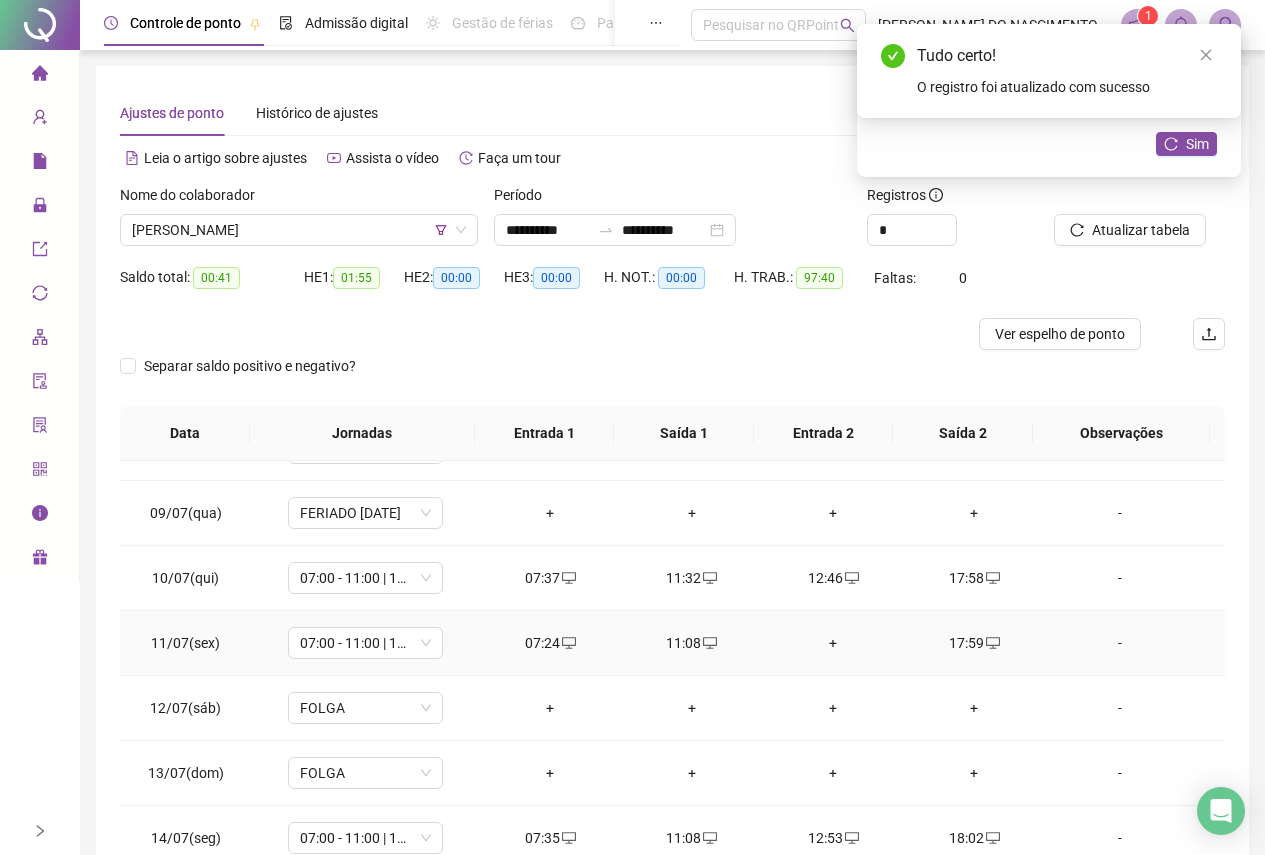 click on "+" at bounding box center [832, 643] 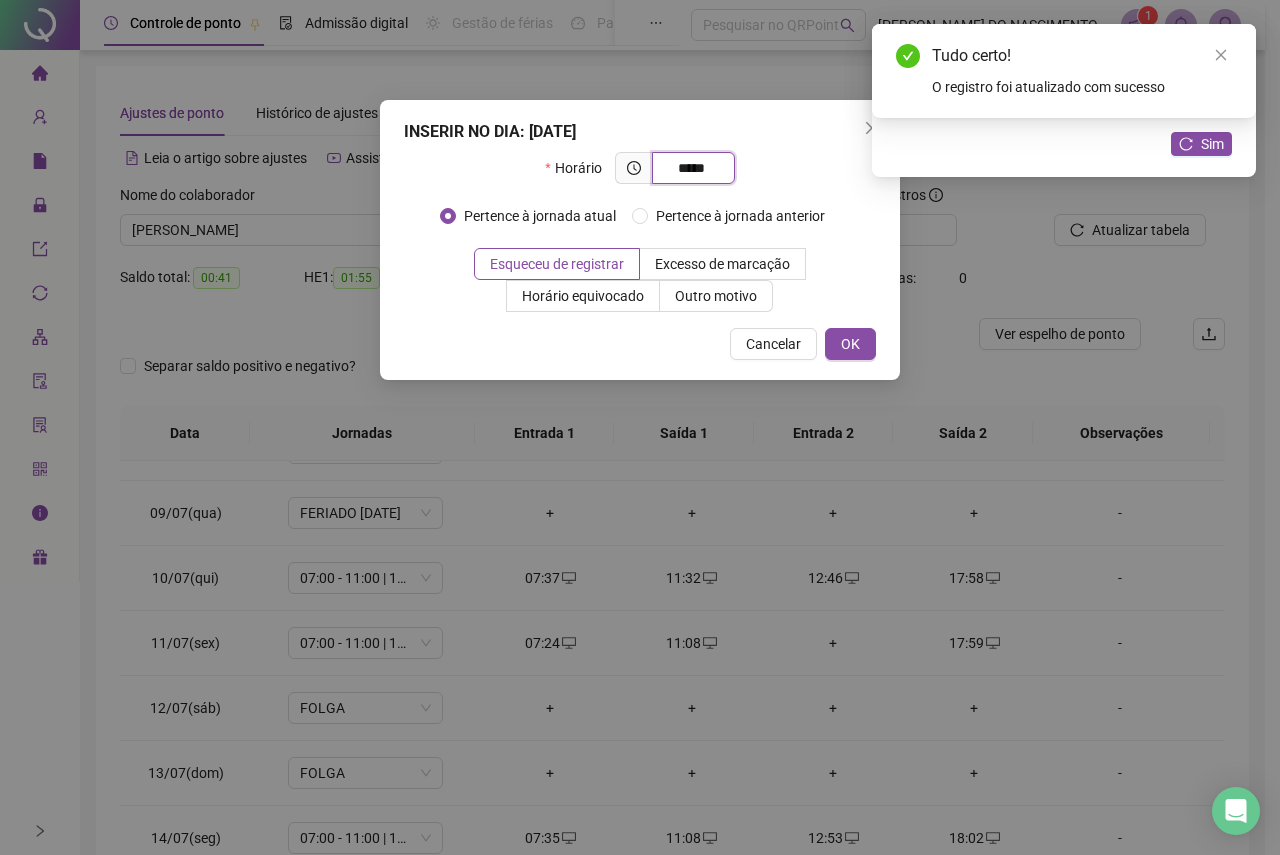 type on "*****" 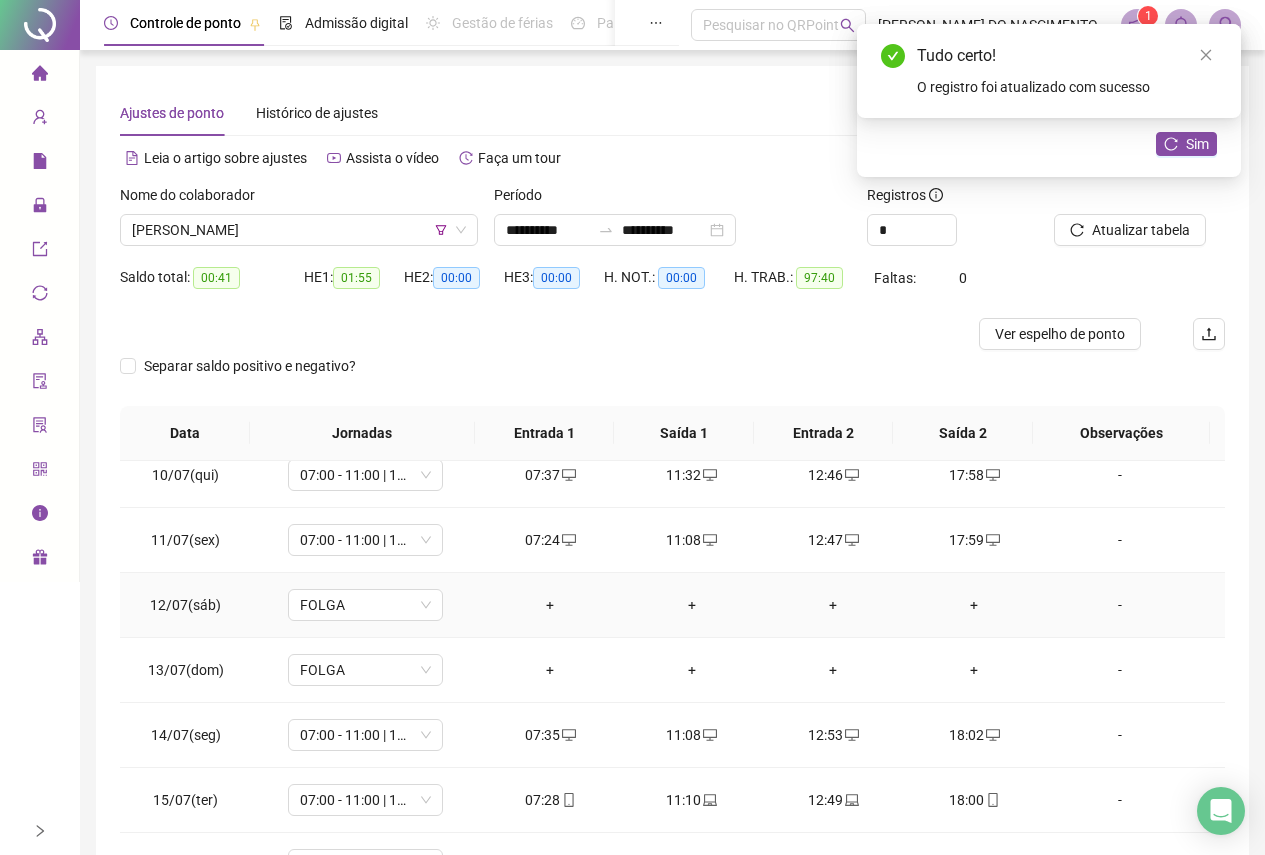 scroll, scrollTop: 613, scrollLeft: 0, axis: vertical 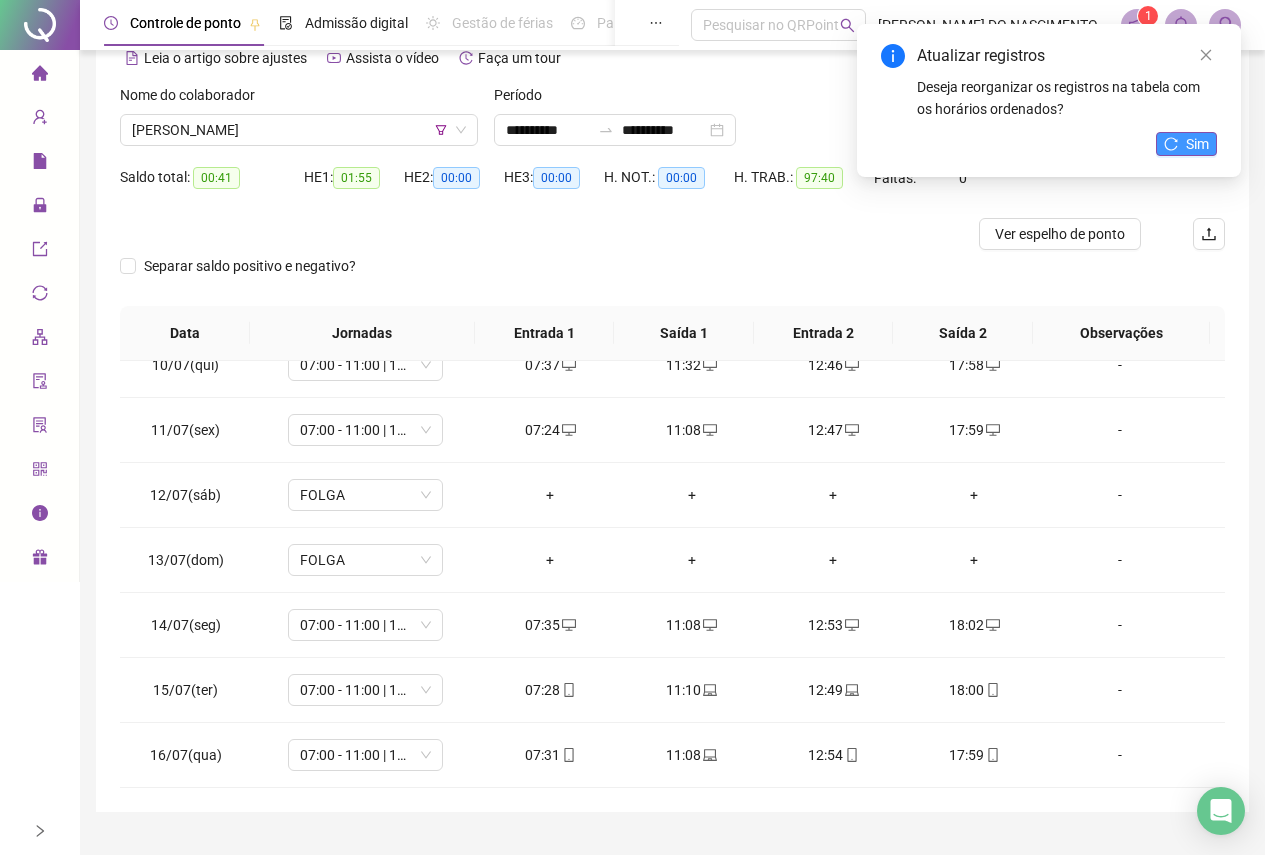 click on "Sim" at bounding box center [1186, 144] 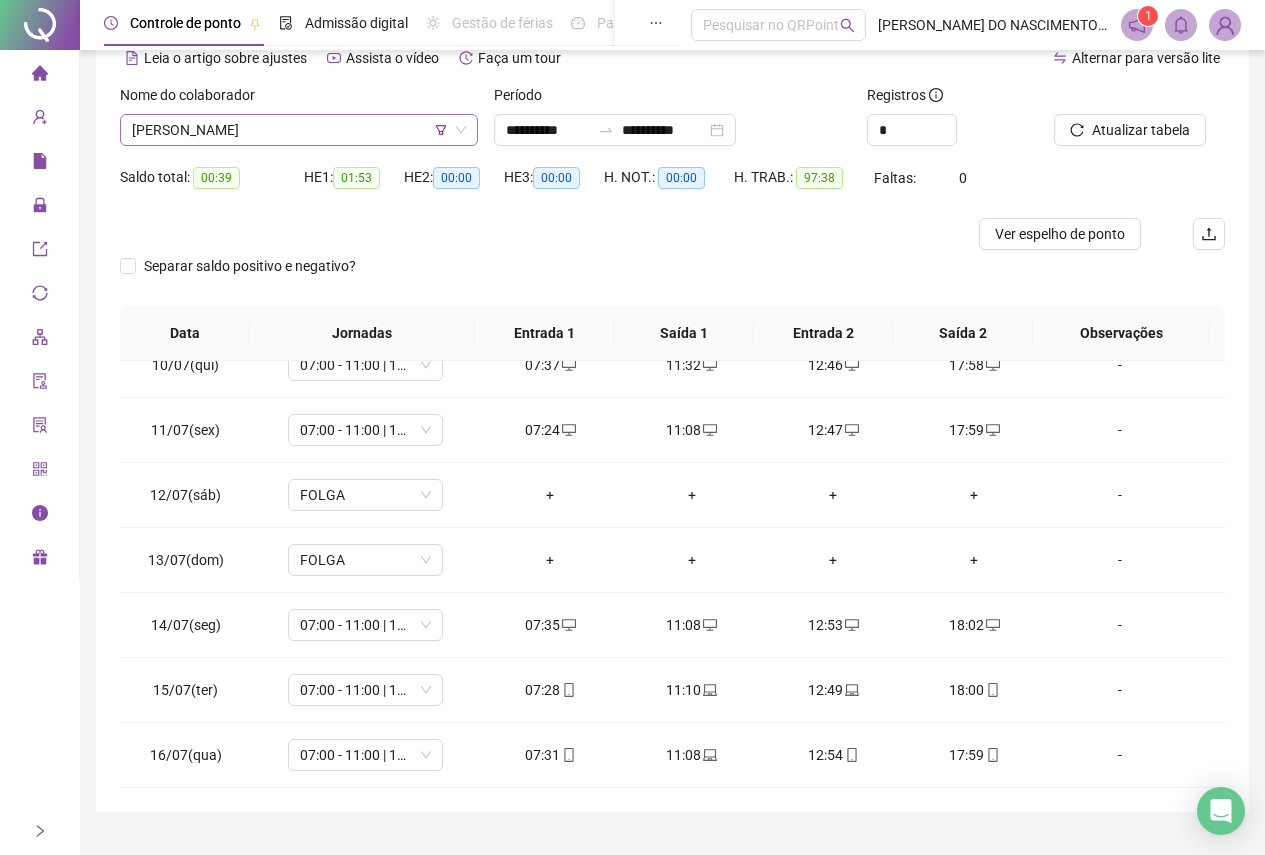 click on "[PERSON_NAME]" at bounding box center (299, 130) 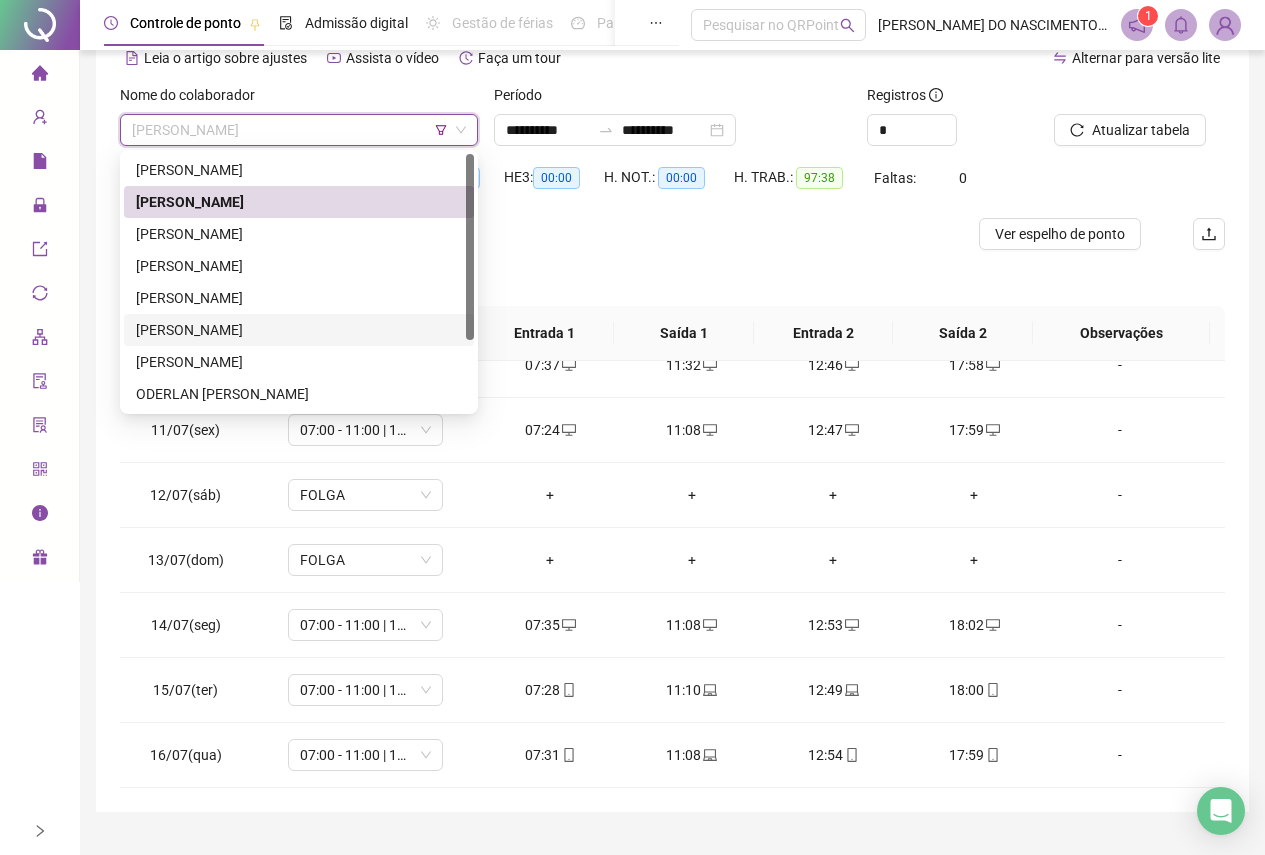 scroll, scrollTop: 96, scrollLeft: 0, axis: vertical 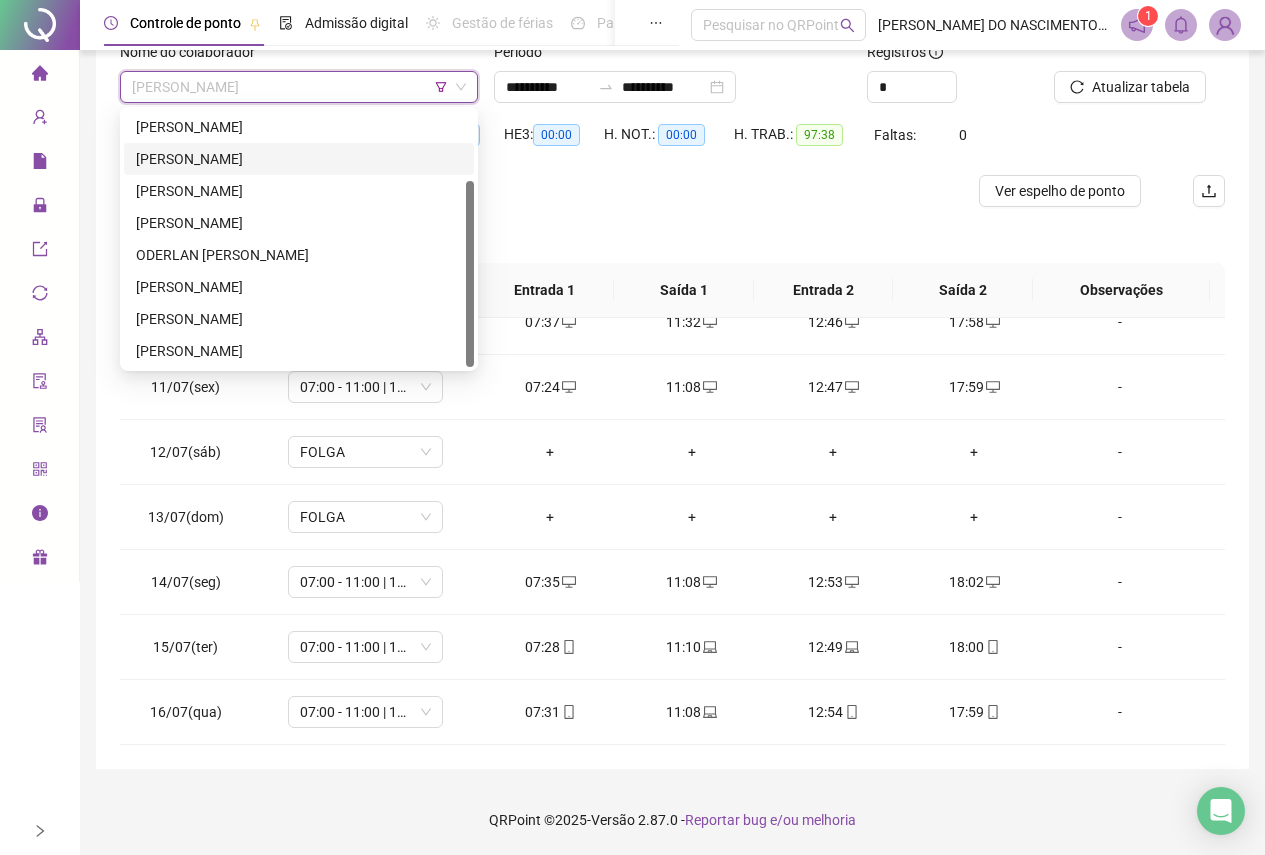 click on "[PERSON_NAME]" at bounding box center (299, 159) 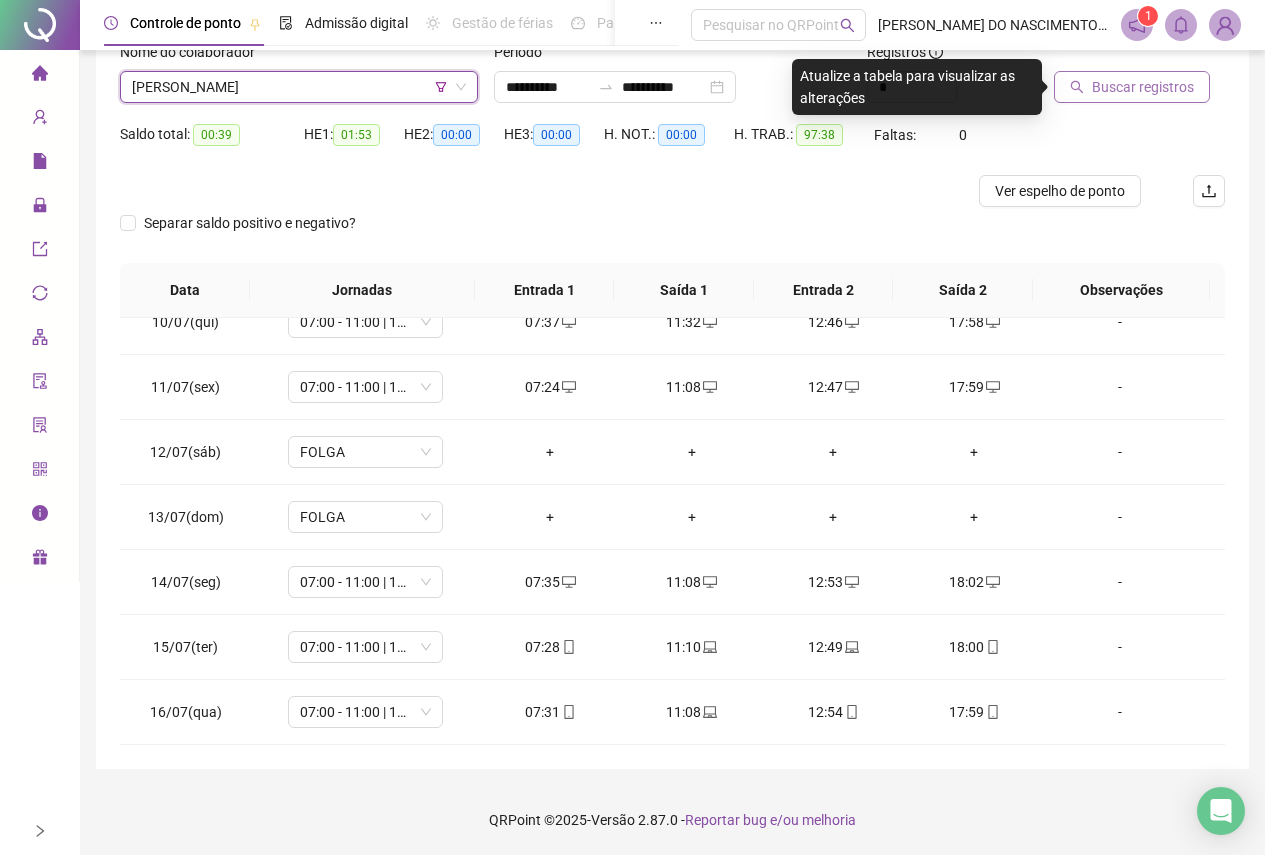 click on "Buscar registros" at bounding box center (1143, 87) 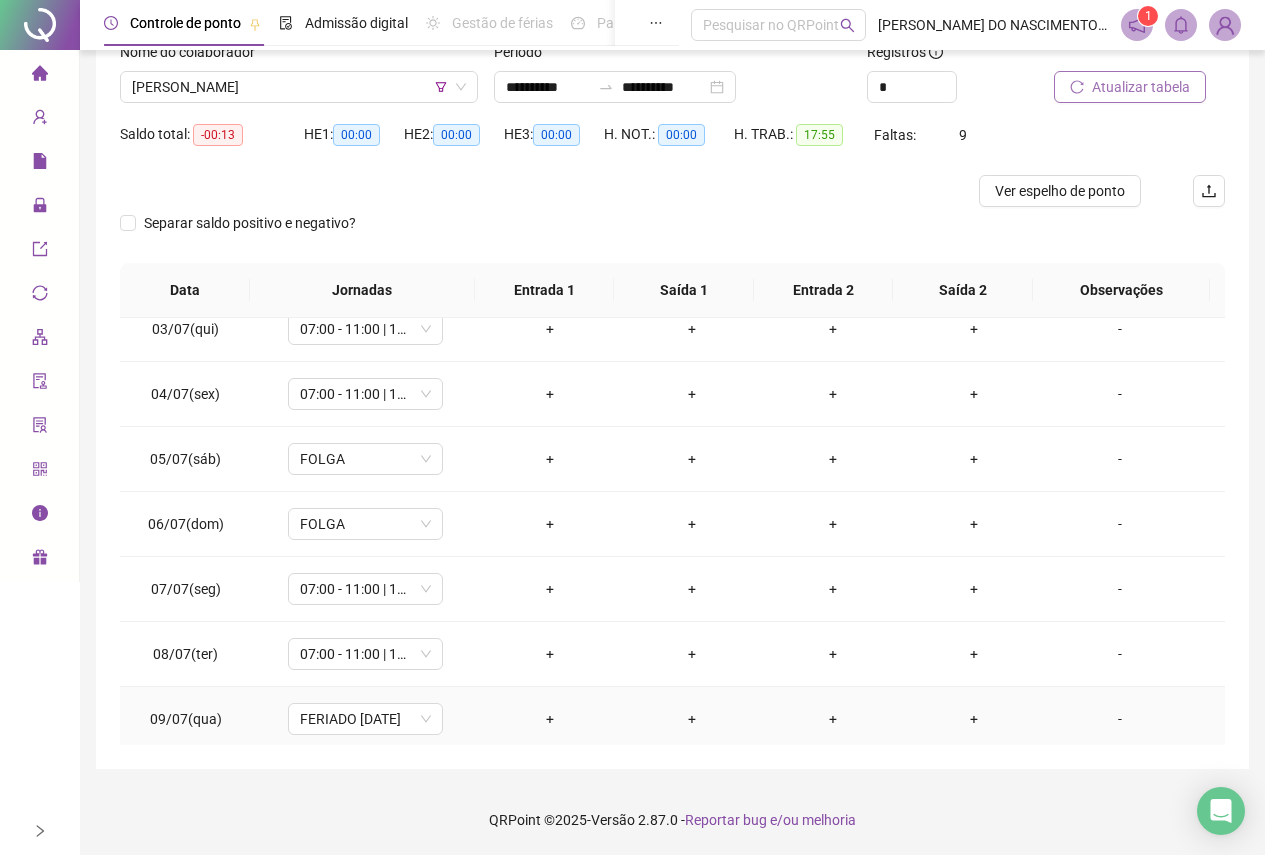 scroll, scrollTop: 0, scrollLeft: 0, axis: both 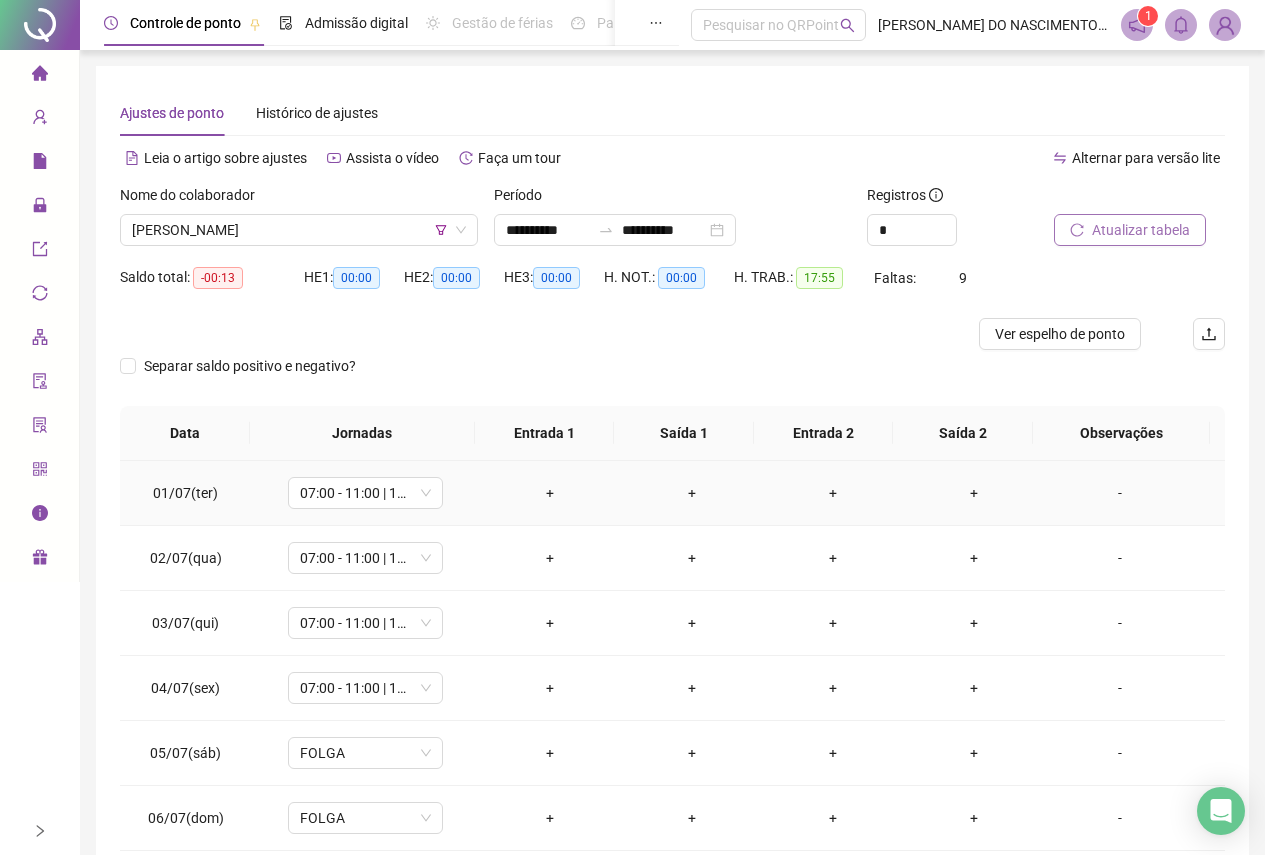 click on "+" at bounding box center (550, 493) 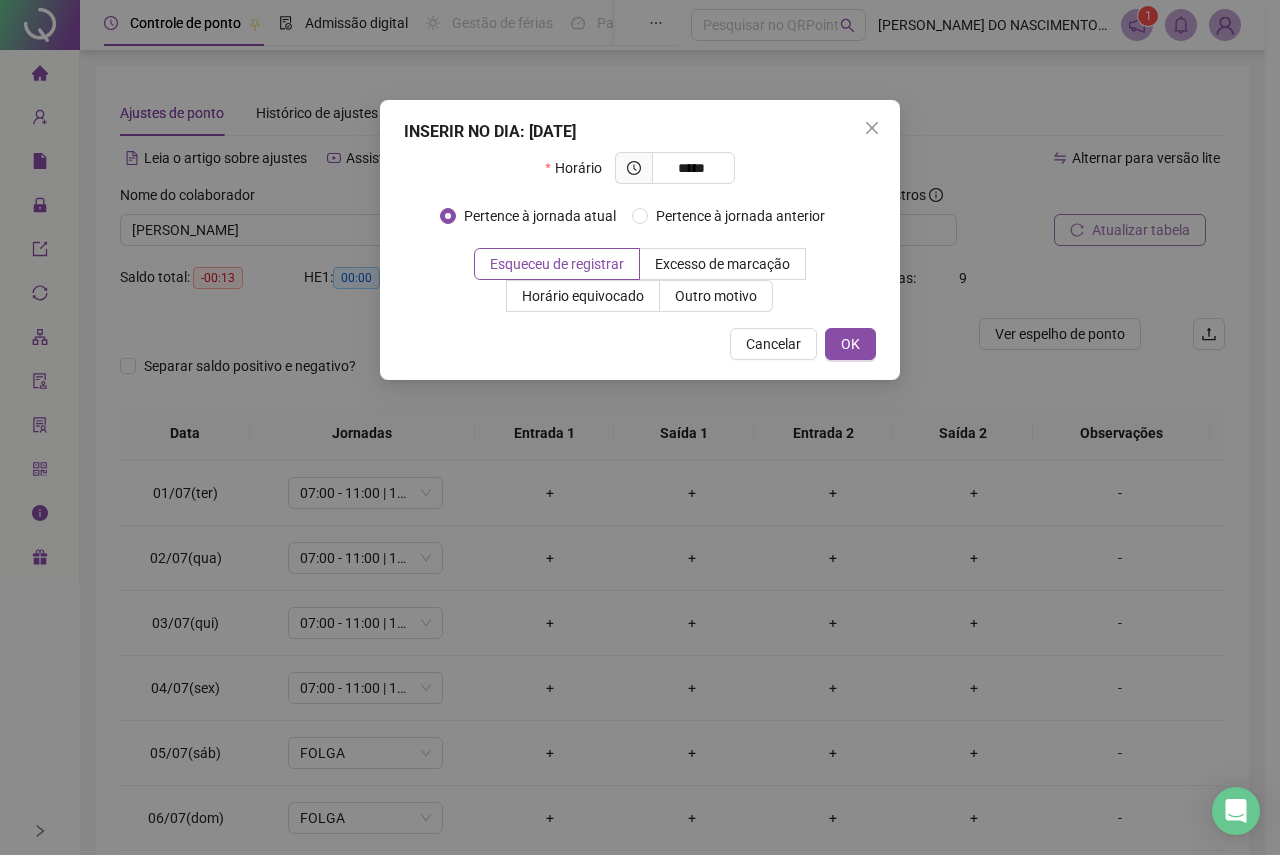 type on "*****" 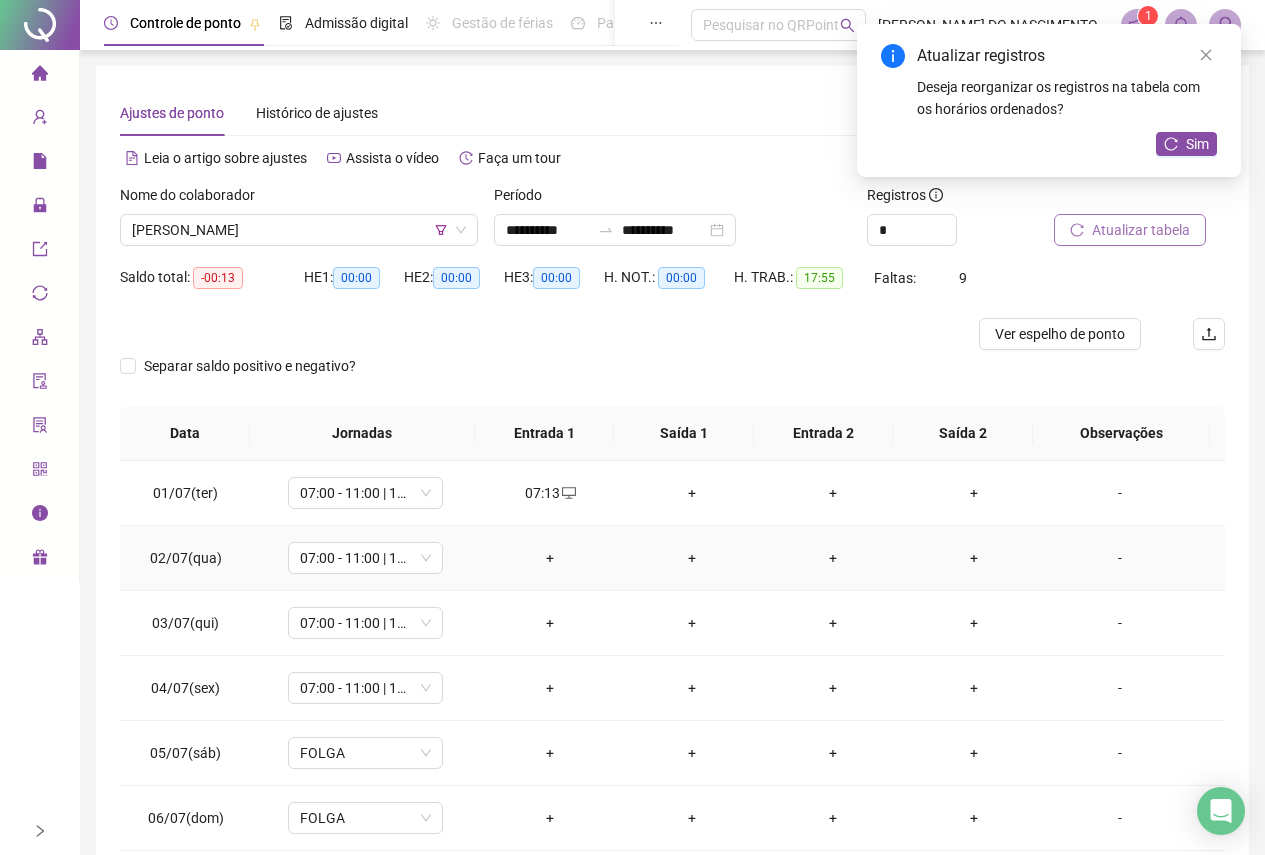 click on "+" at bounding box center (550, 558) 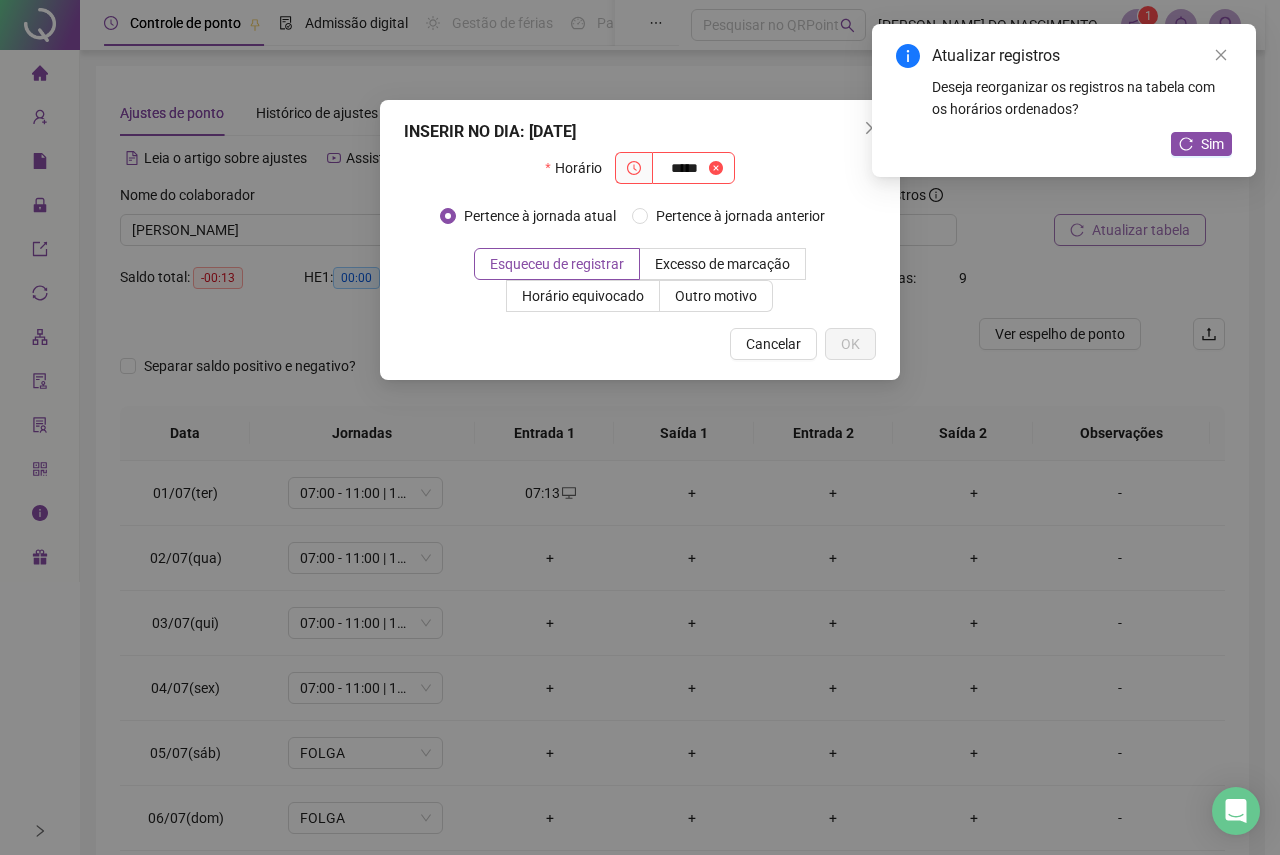 type on "*****" 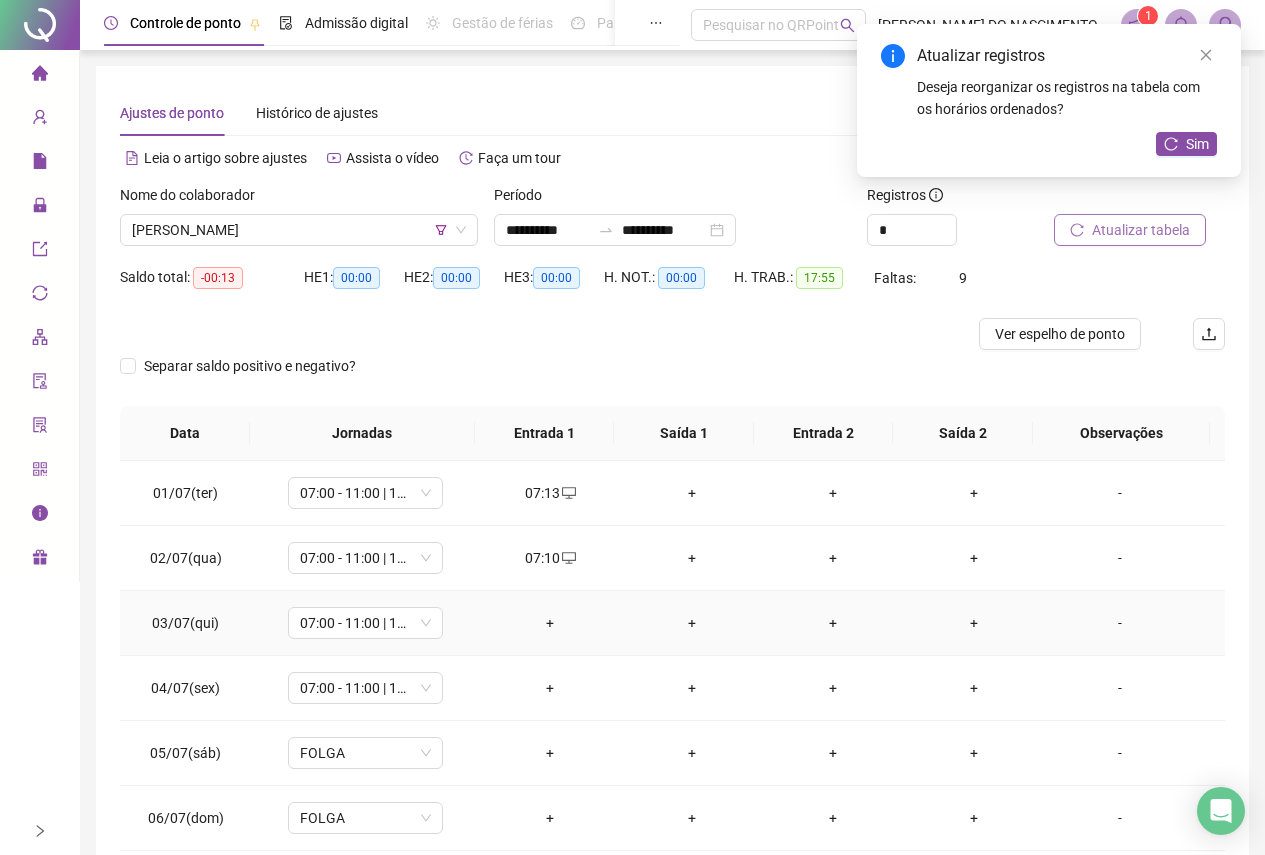 click on "+" at bounding box center [550, 623] 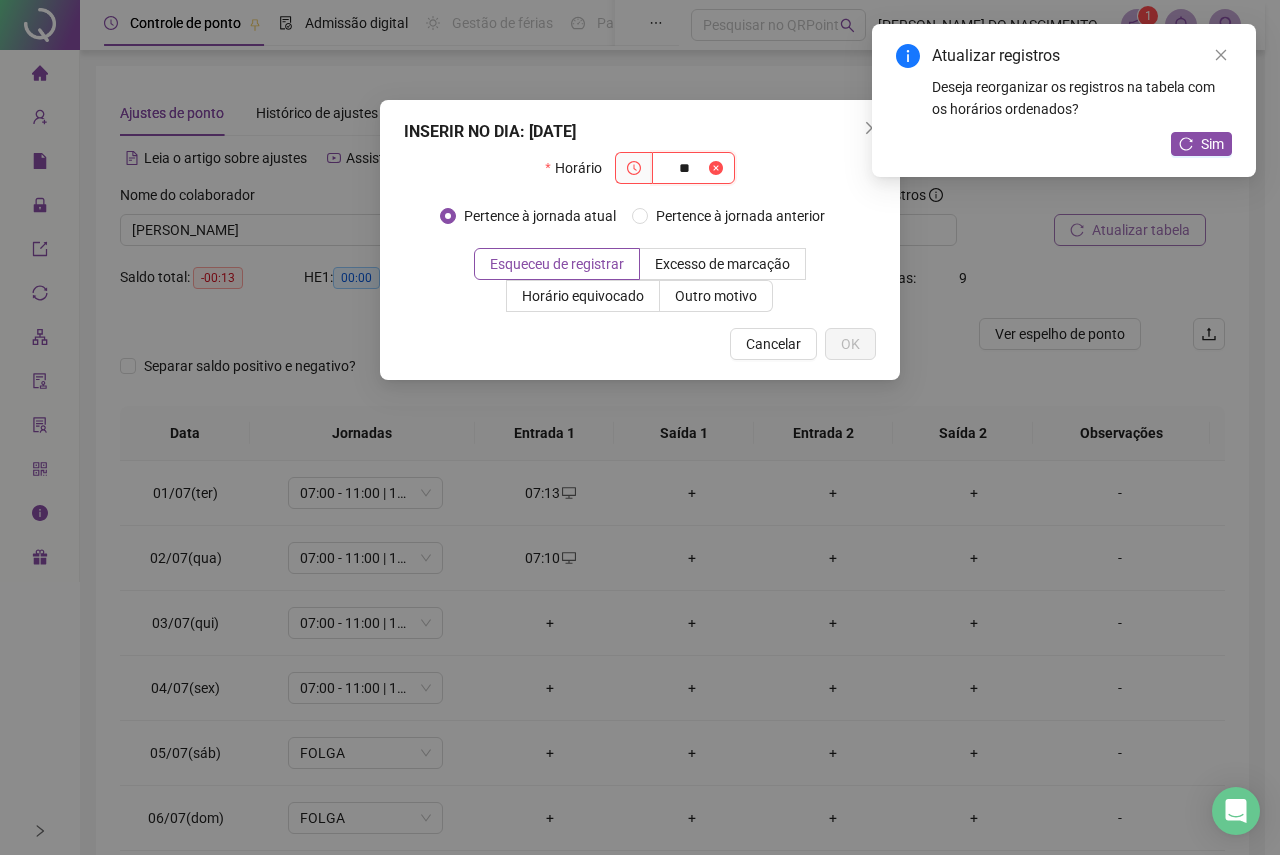 type on "*" 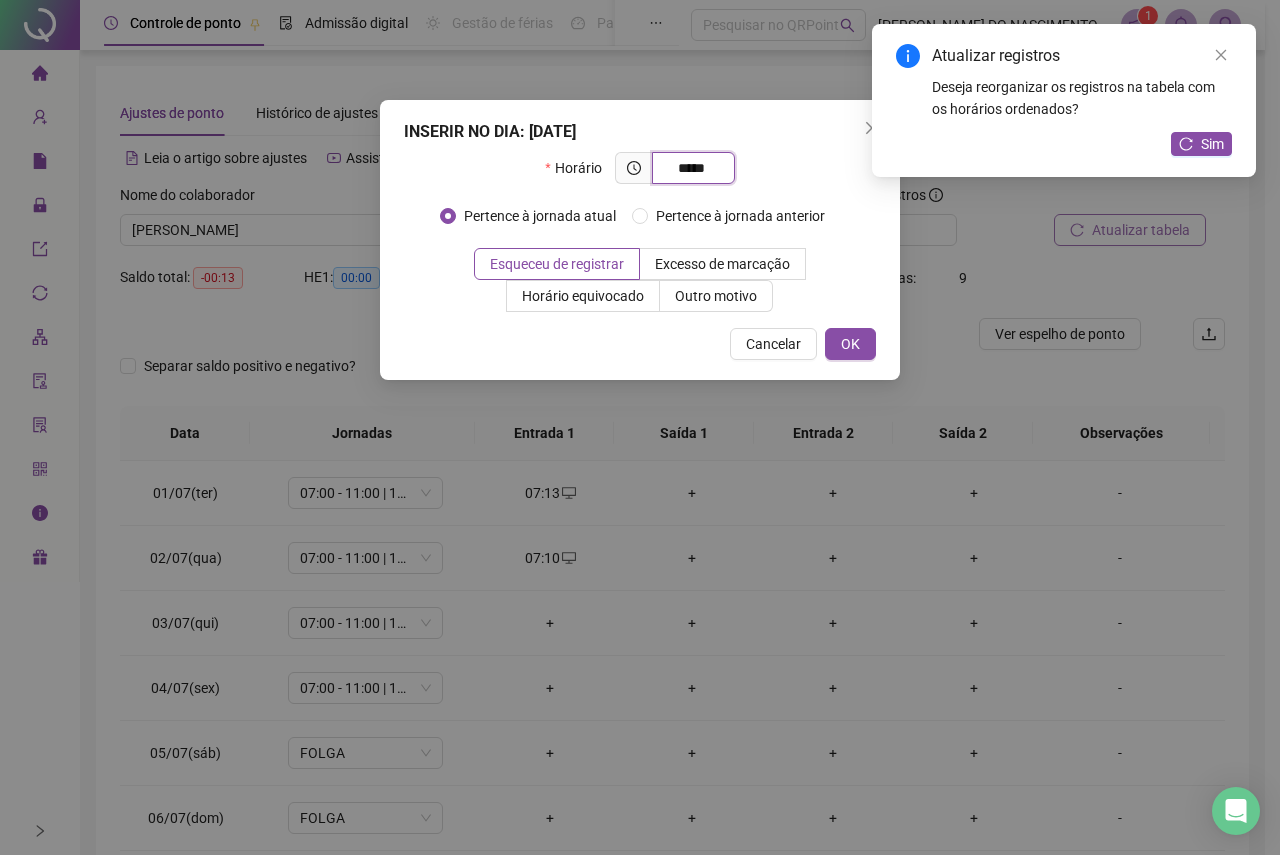 type on "*****" 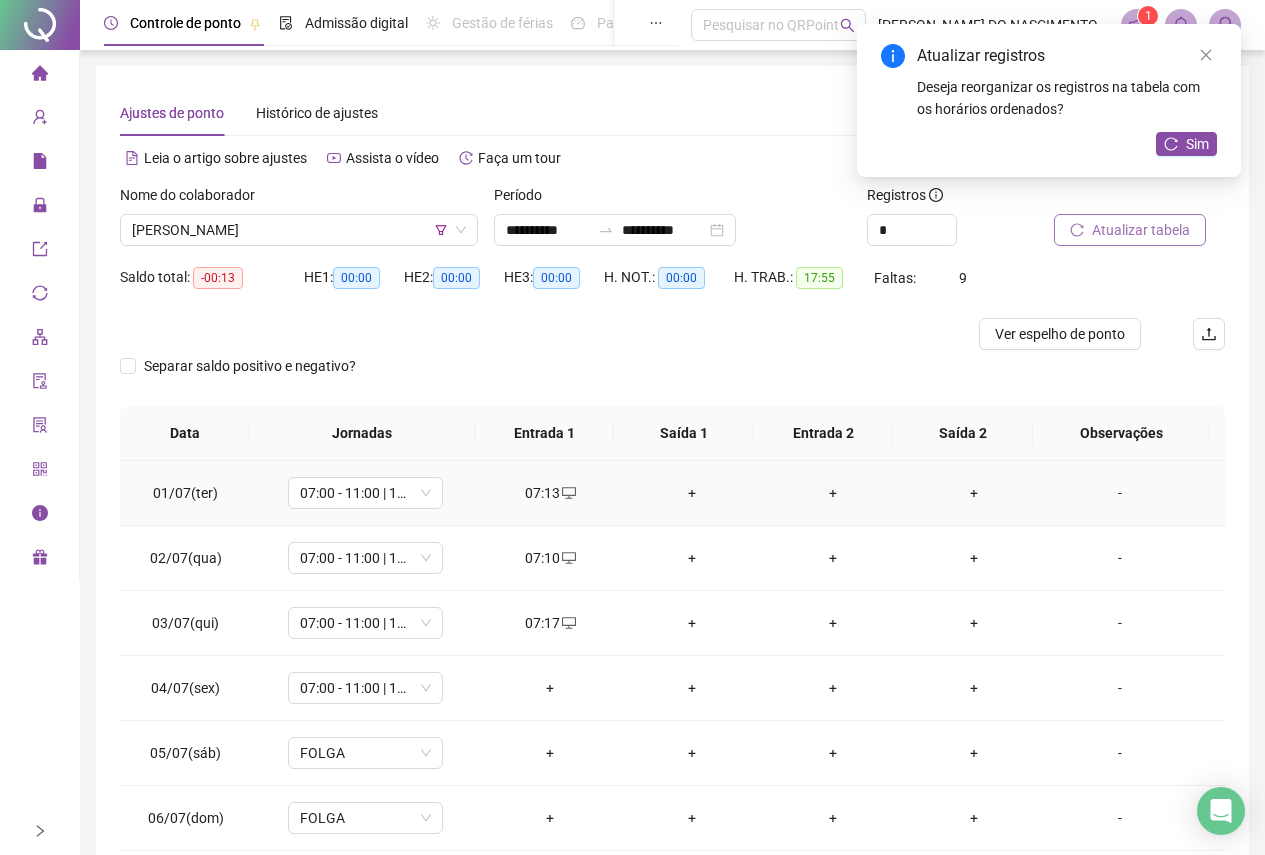 click on "+" at bounding box center [691, 493] 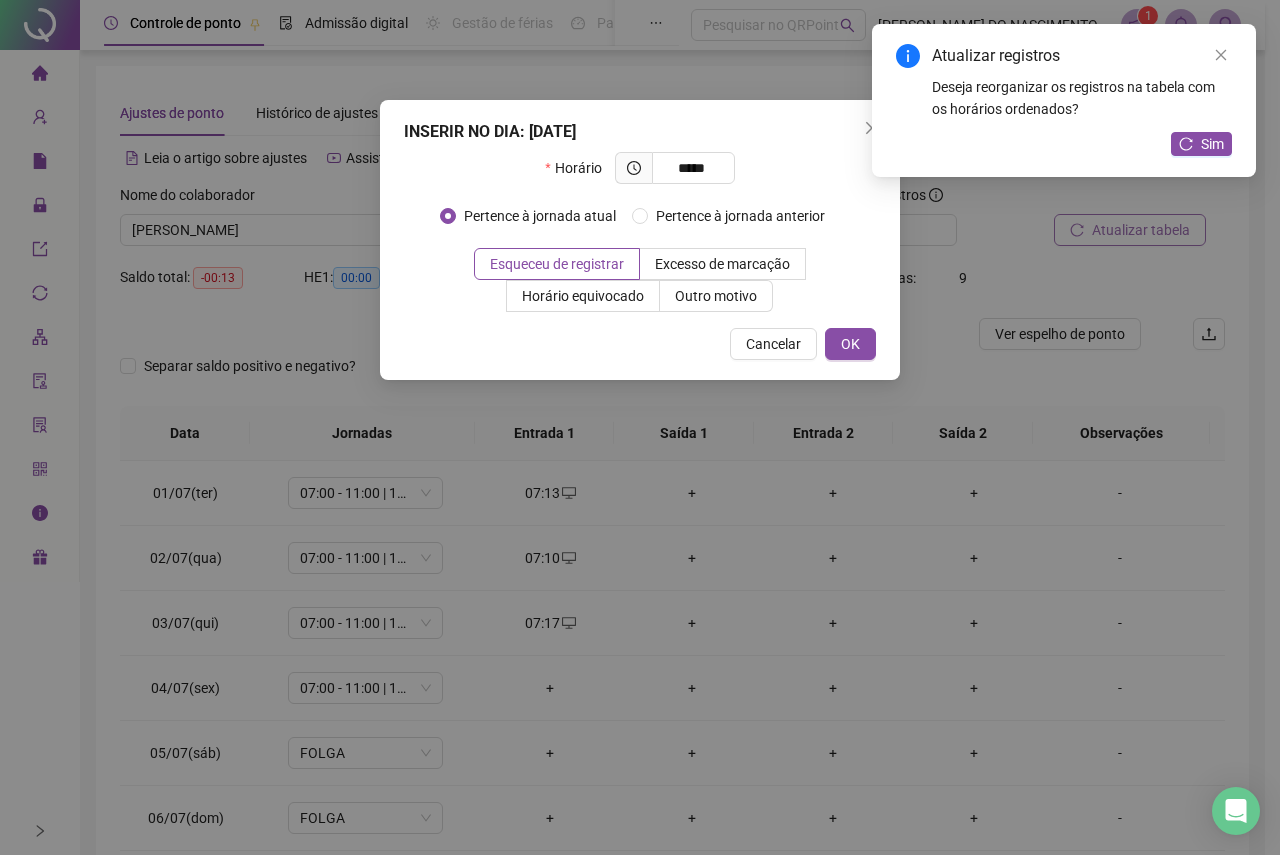 type on "*****" 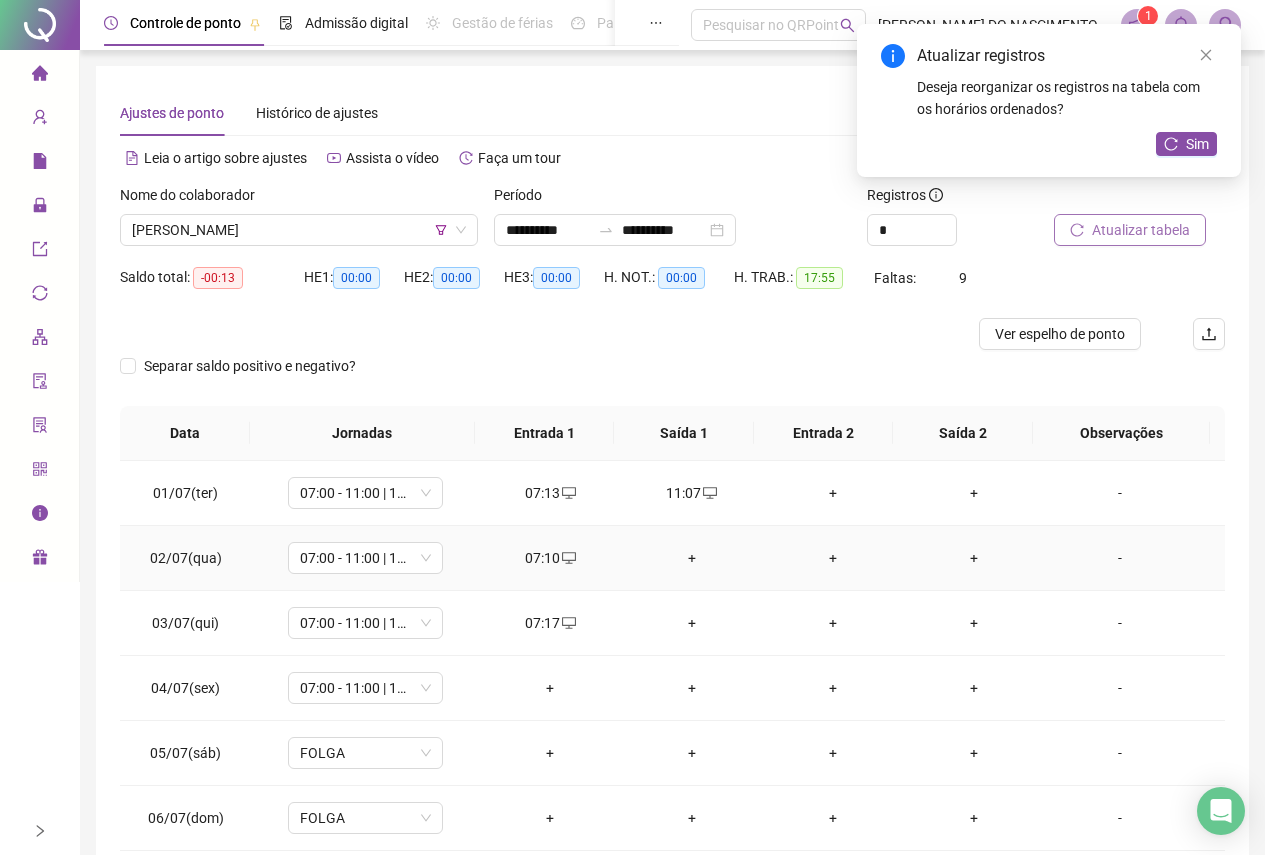 click on "+" at bounding box center (691, 558) 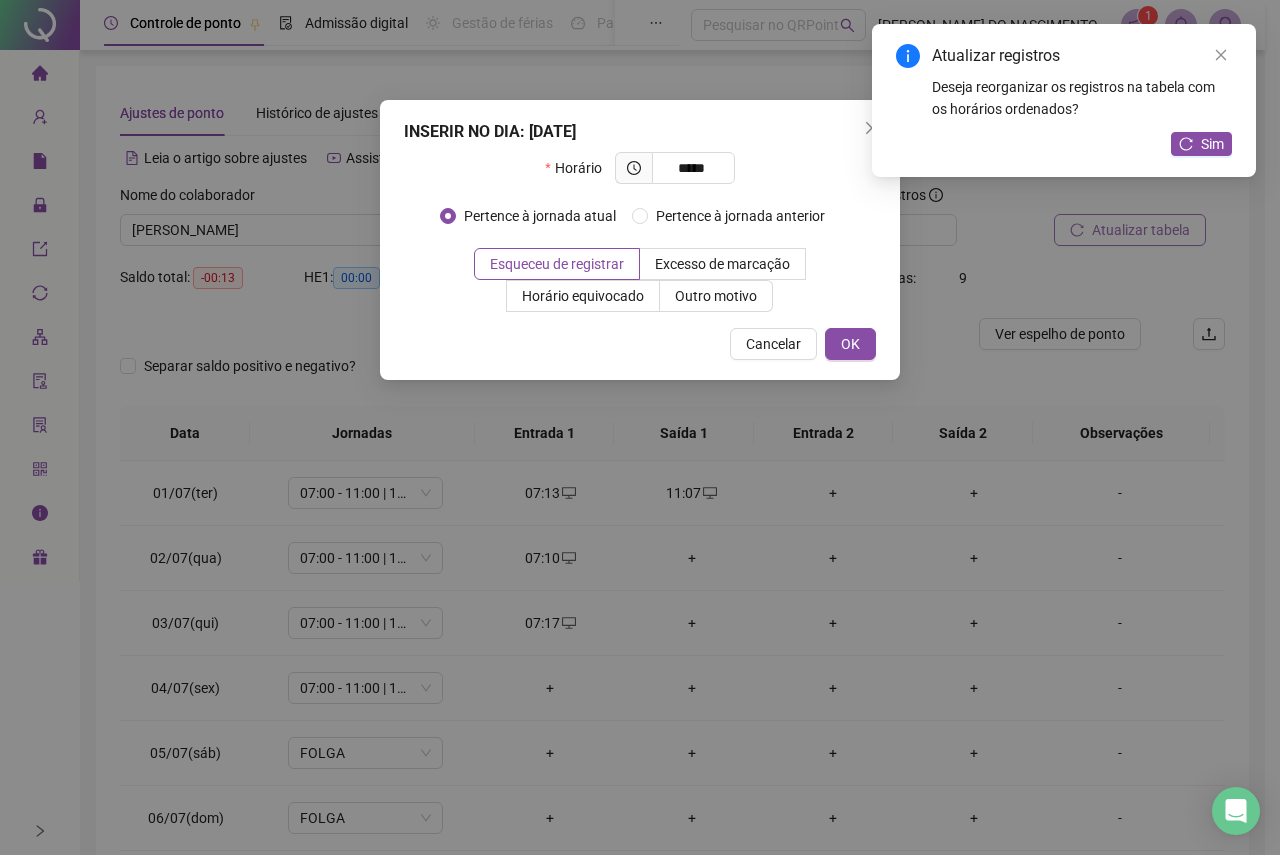 type on "*****" 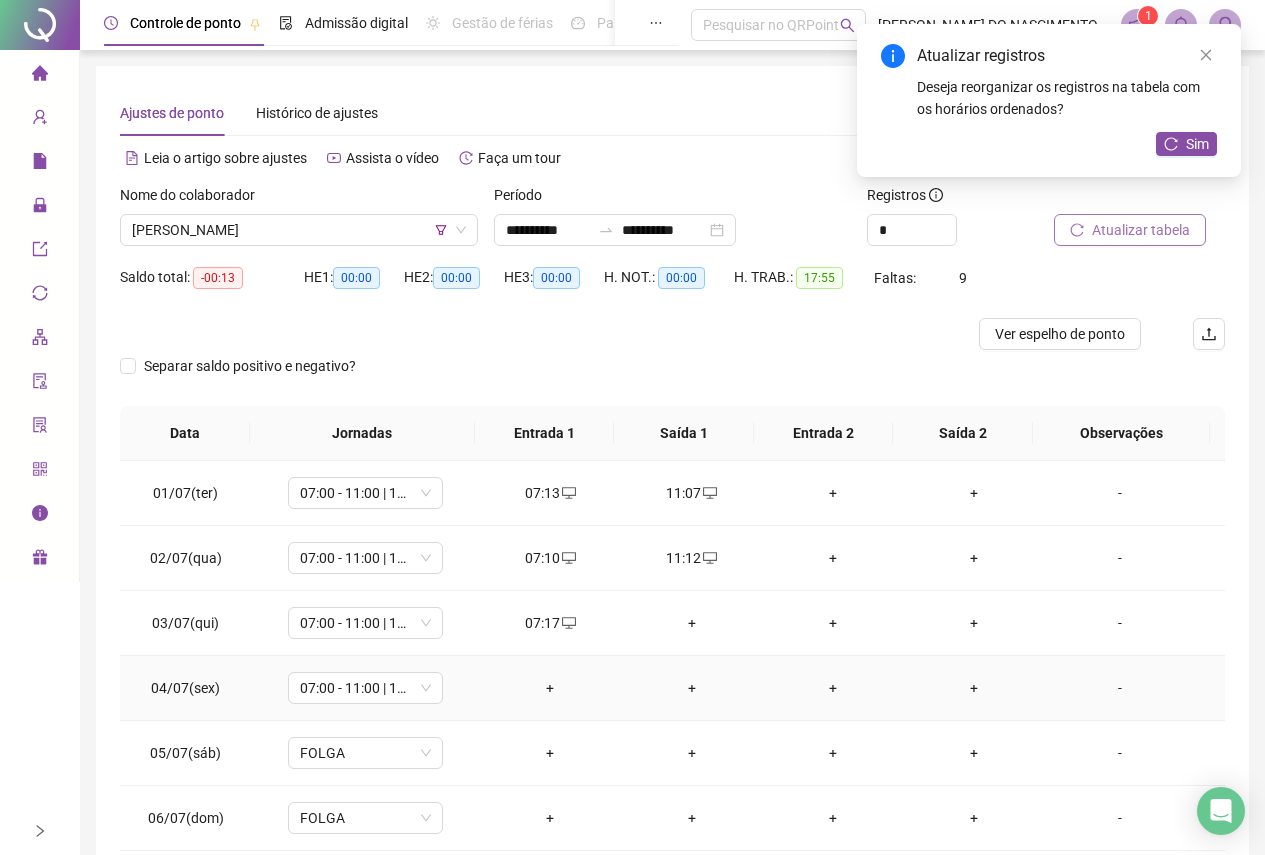 click on "+" at bounding box center (550, 688) 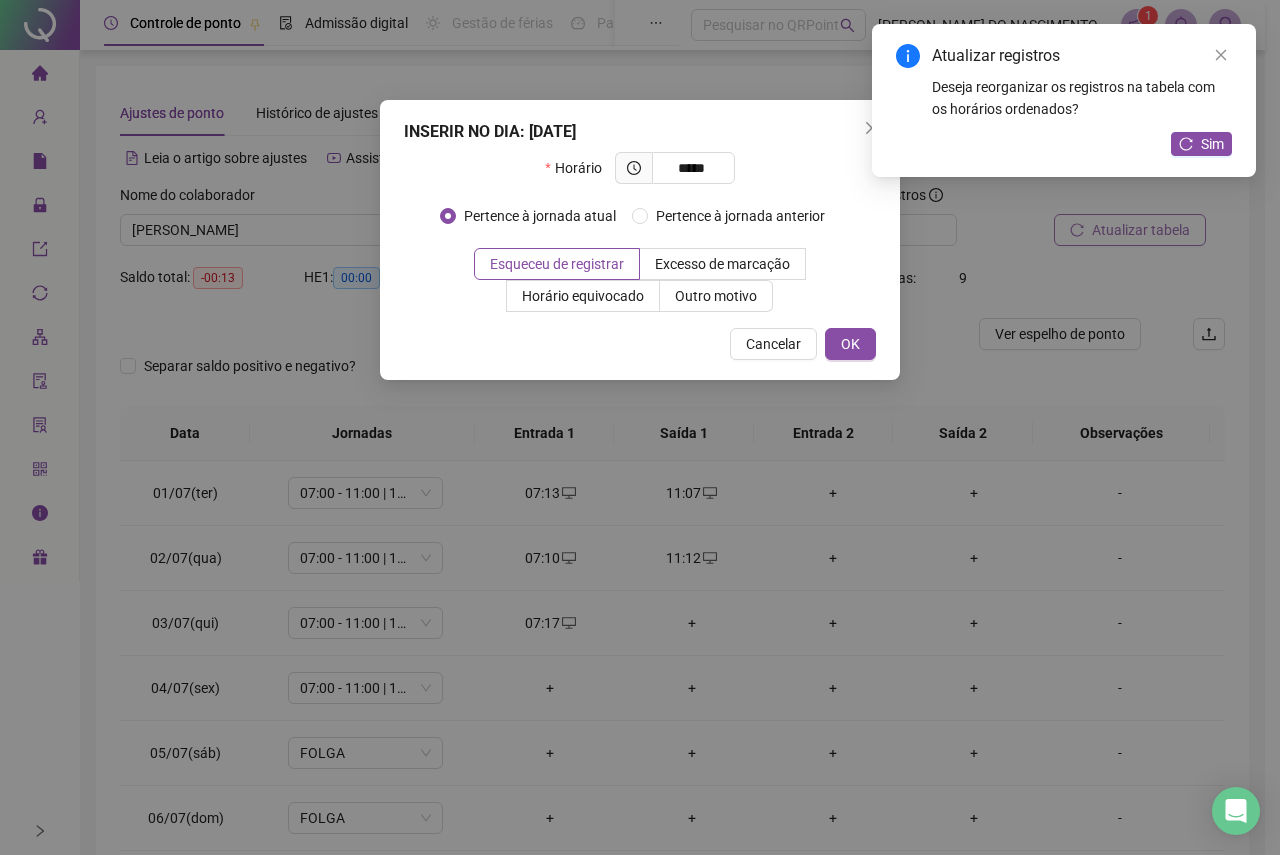 type on "*****" 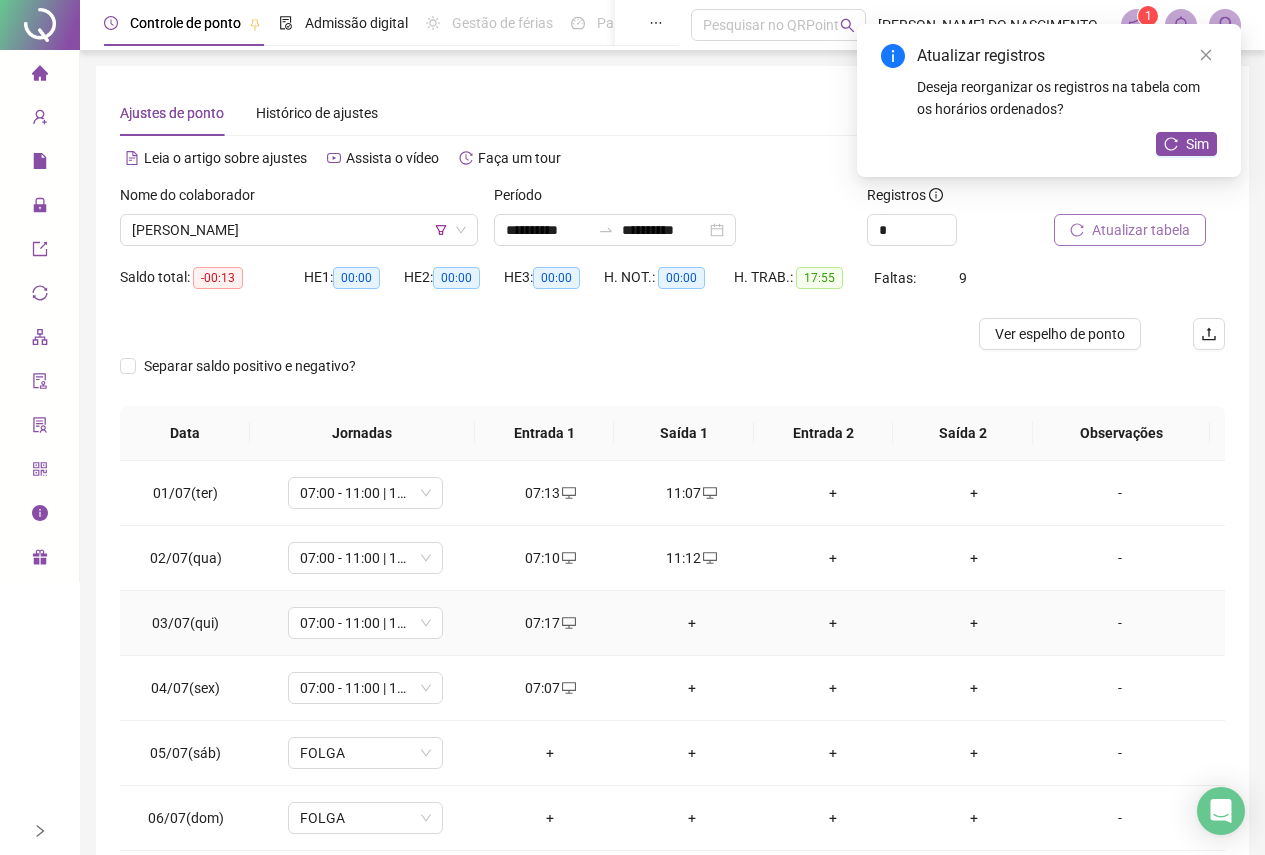click on "+" at bounding box center (691, 623) 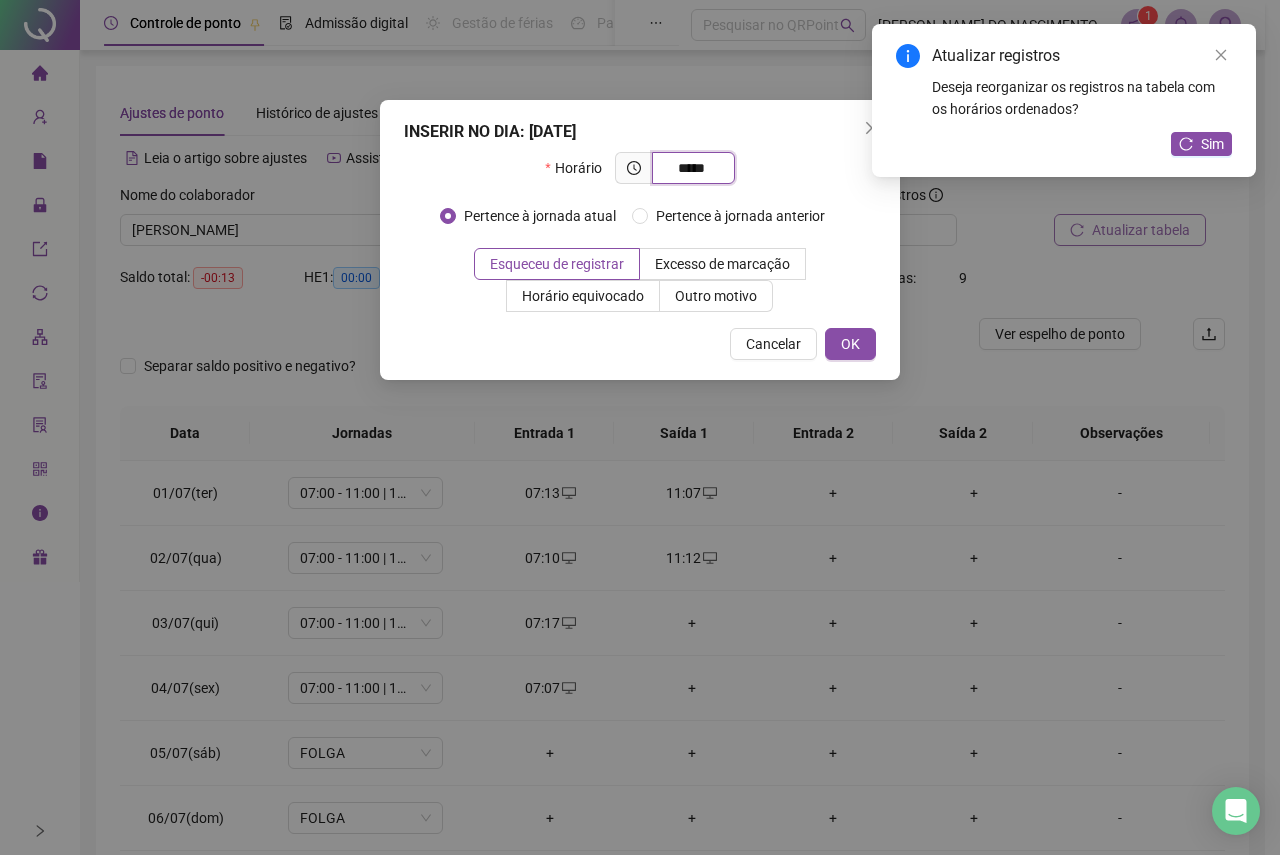 type on "*****" 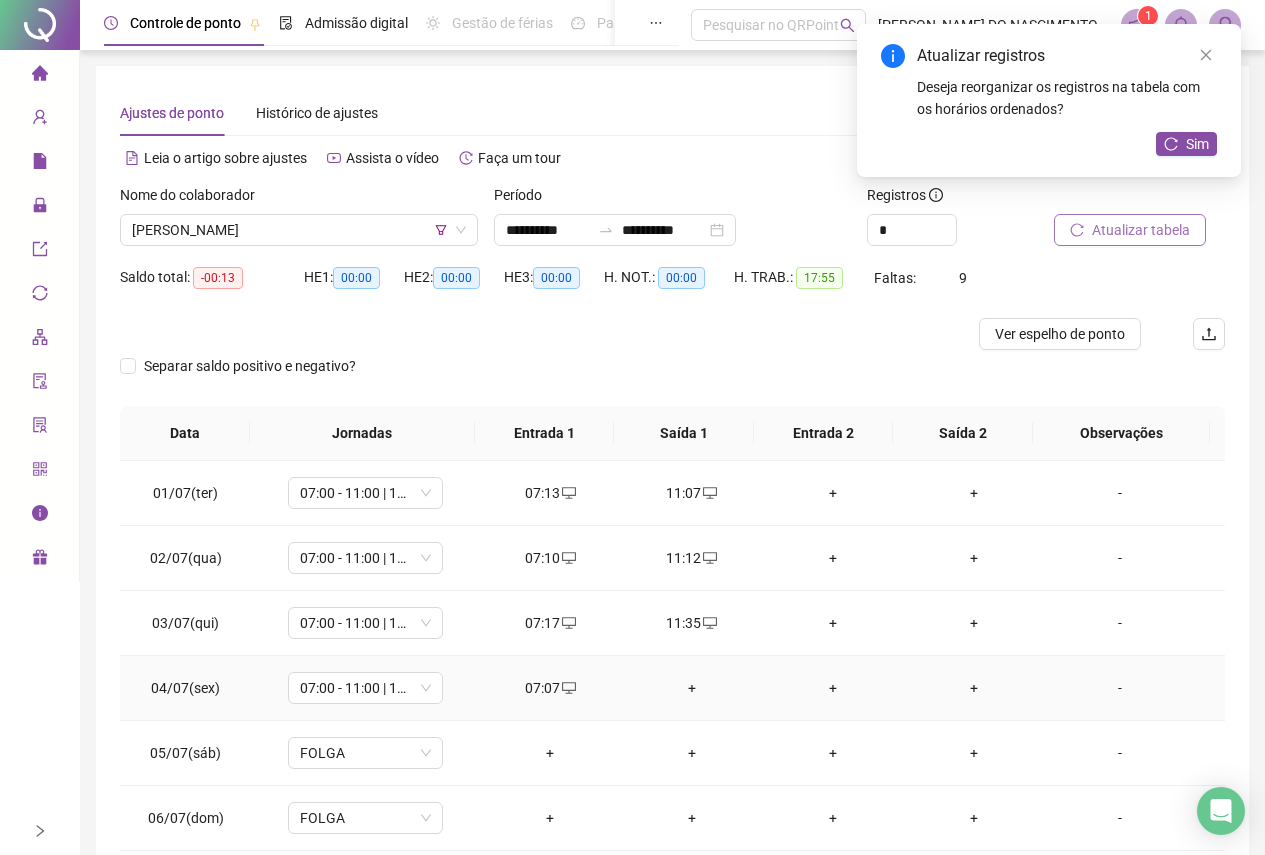 click on "+" at bounding box center [691, 688] 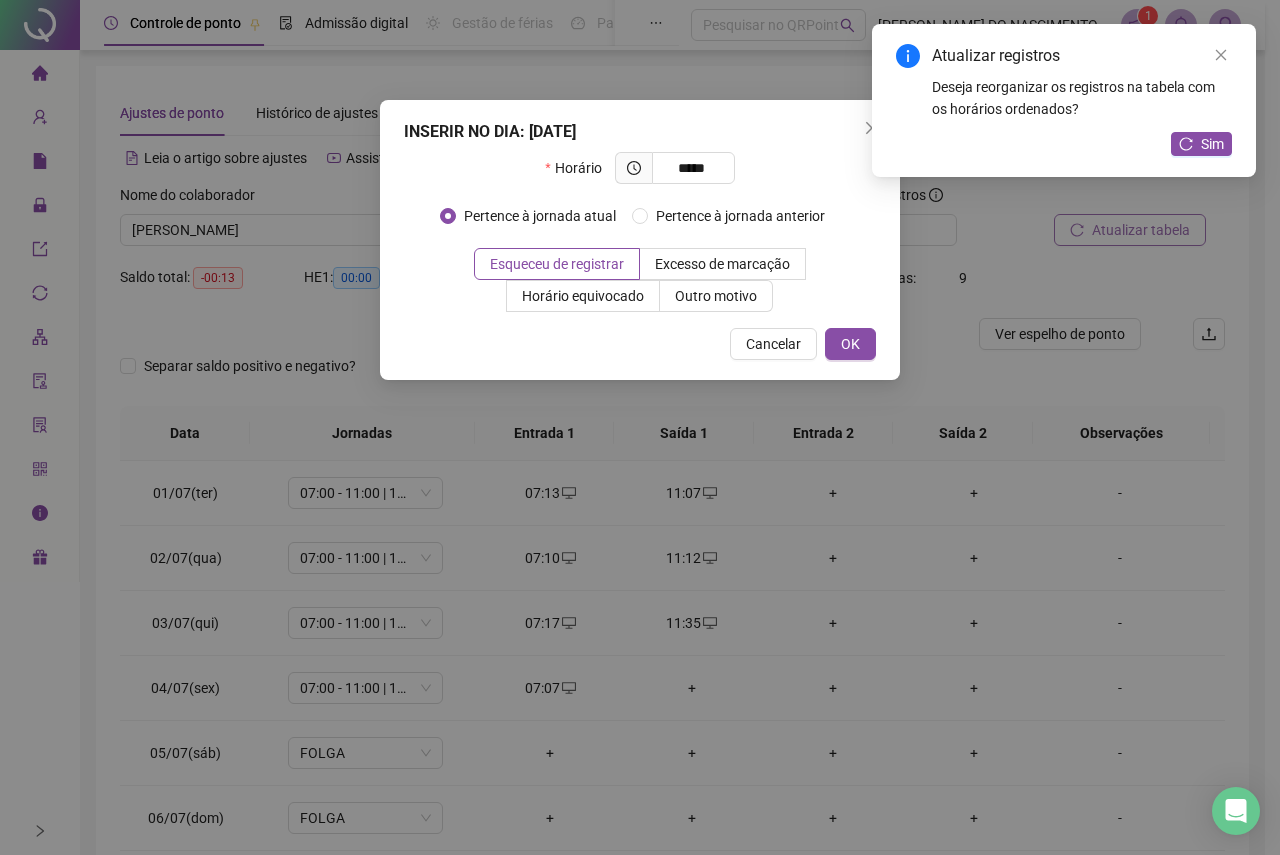 type on "*****" 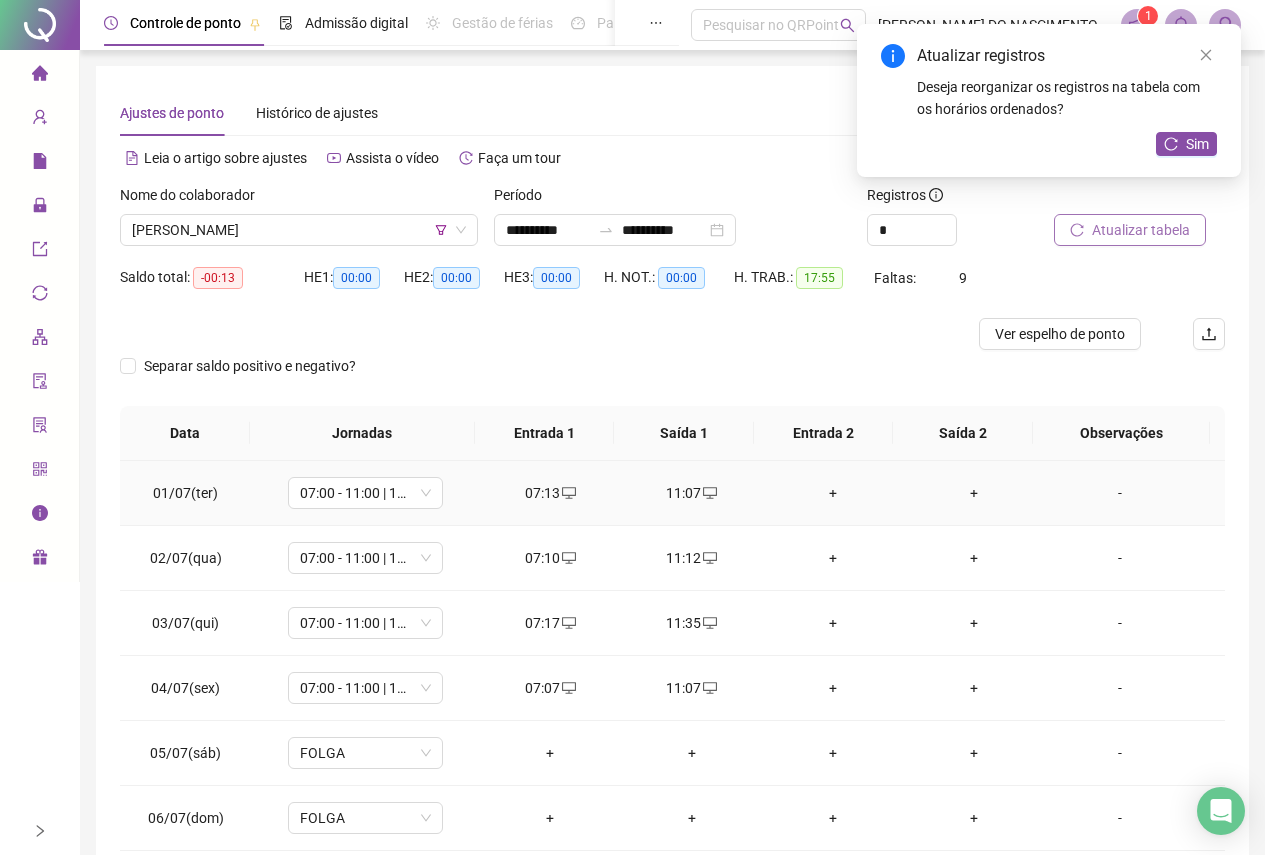 click on "+" at bounding box center [832, 493] 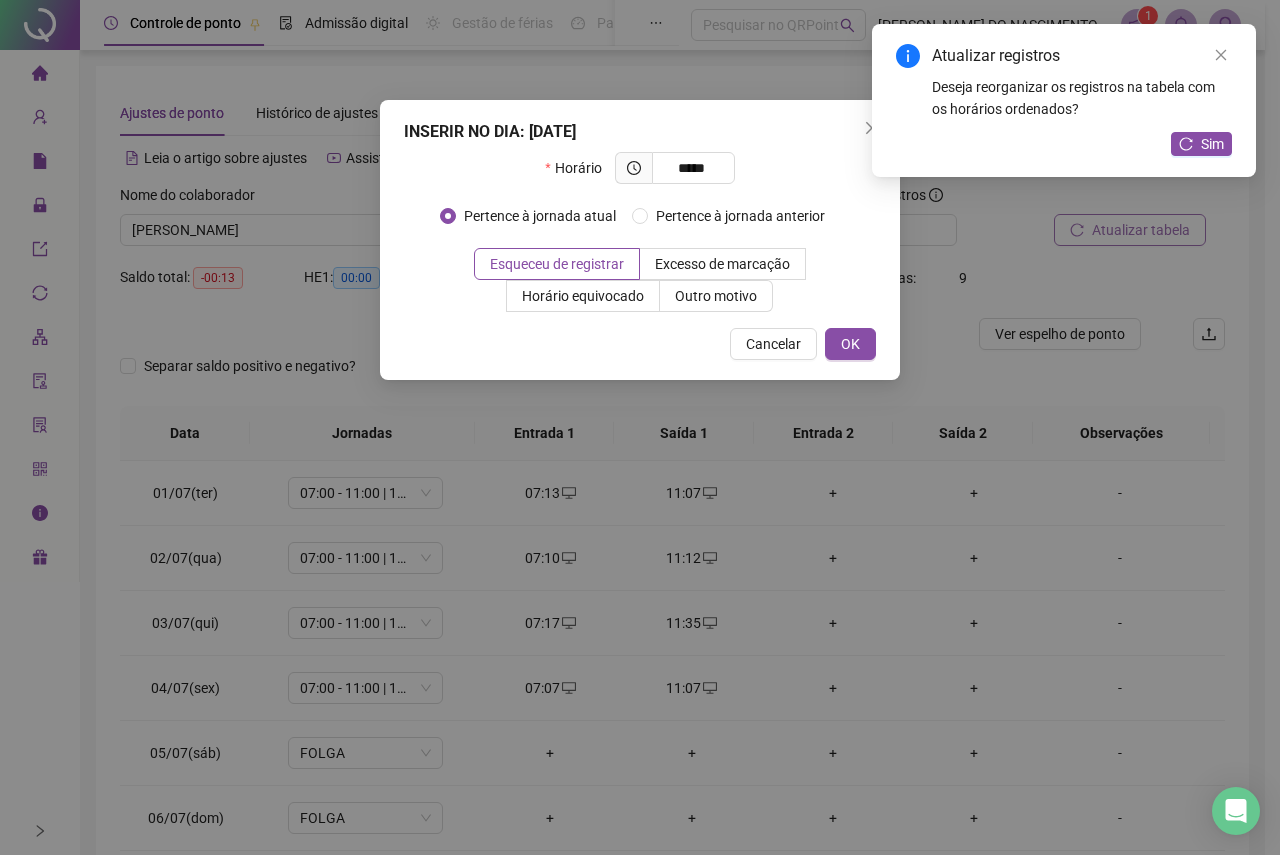 type on "*****" 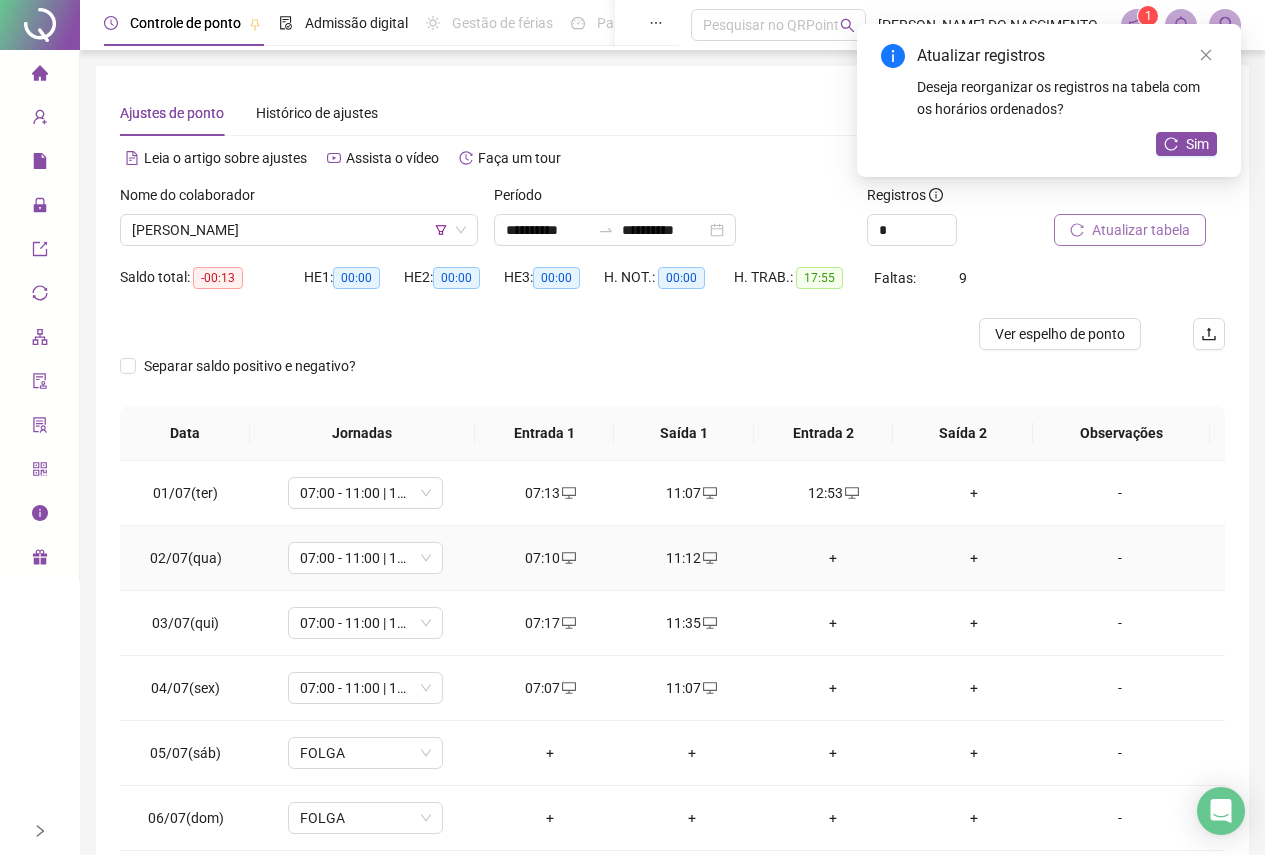 click on "+" at bounding box center (832, 558) 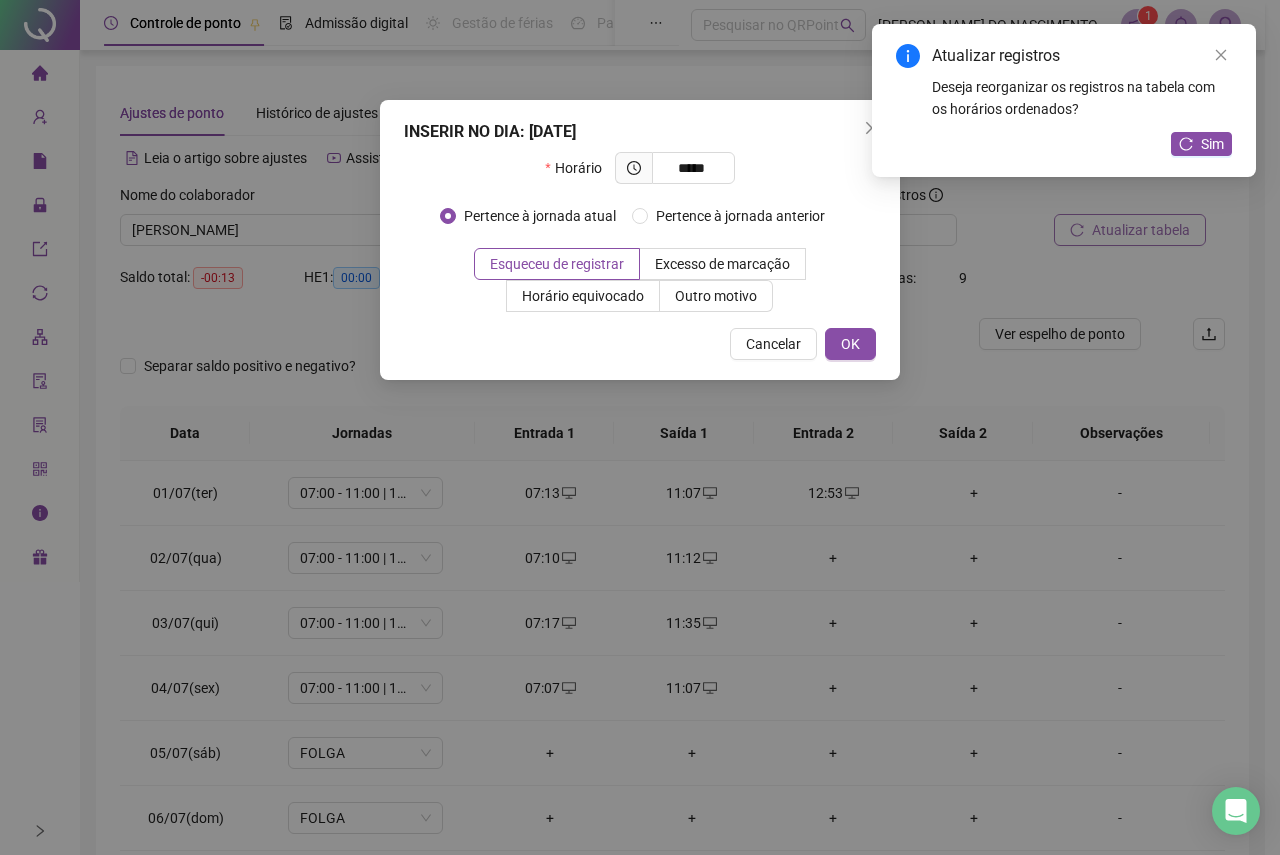 type on "*****" 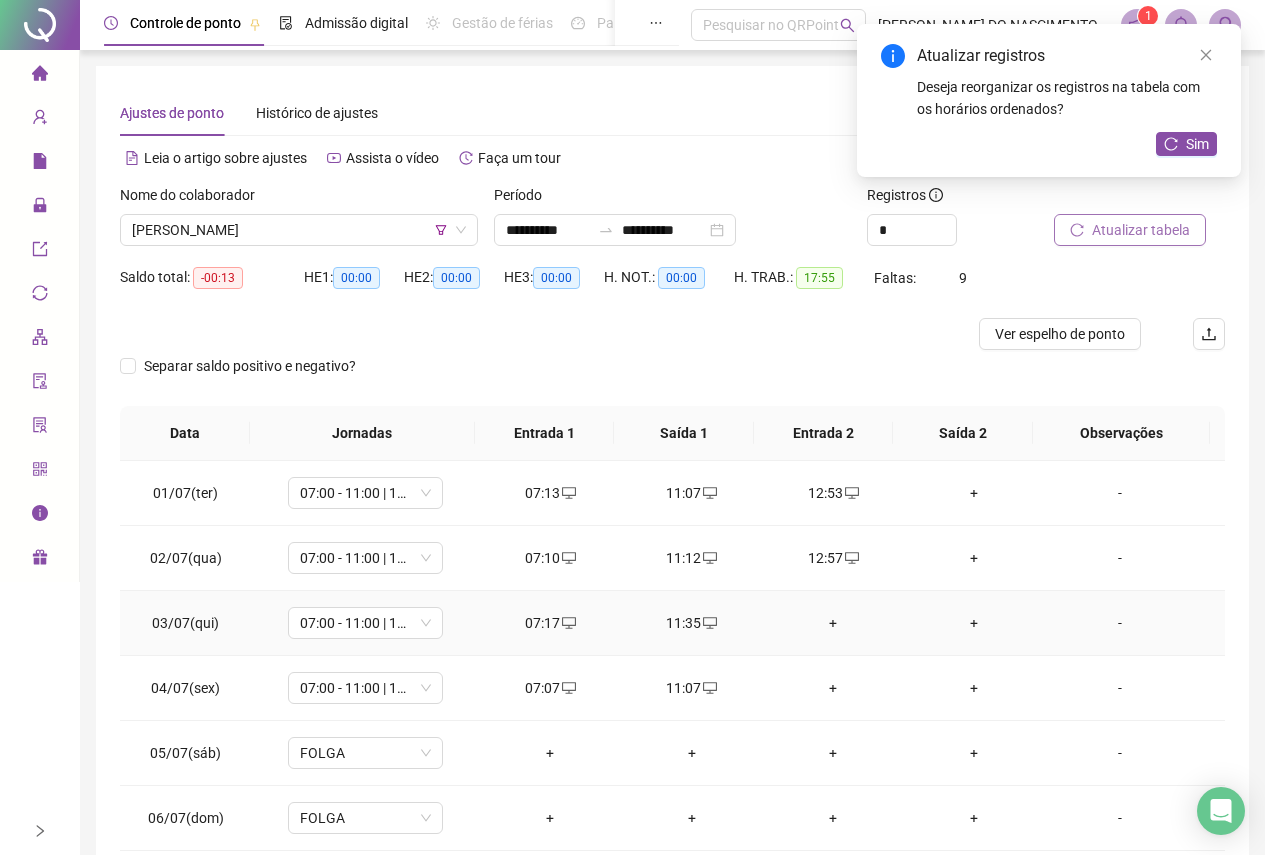 click on "+" at bounding box center [832, 623] 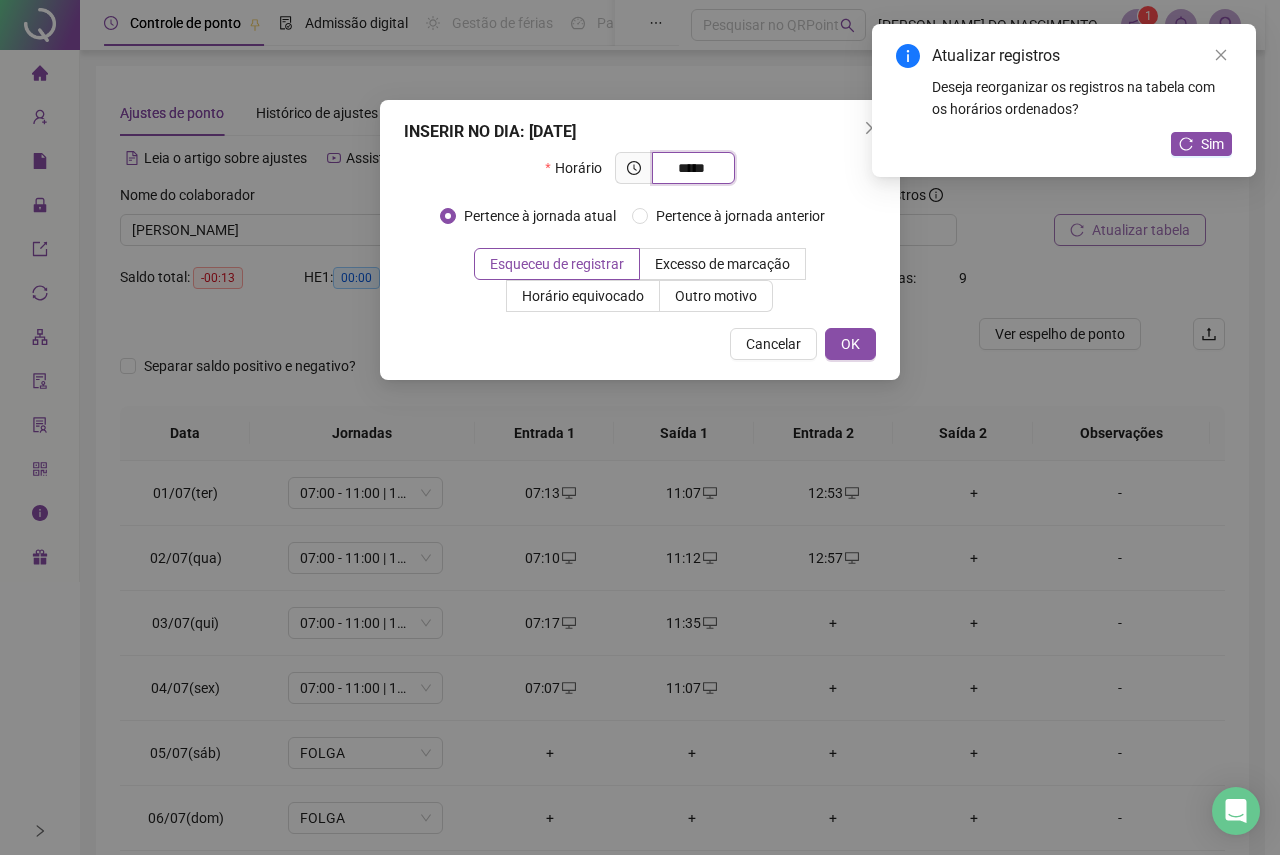 type on "*****" 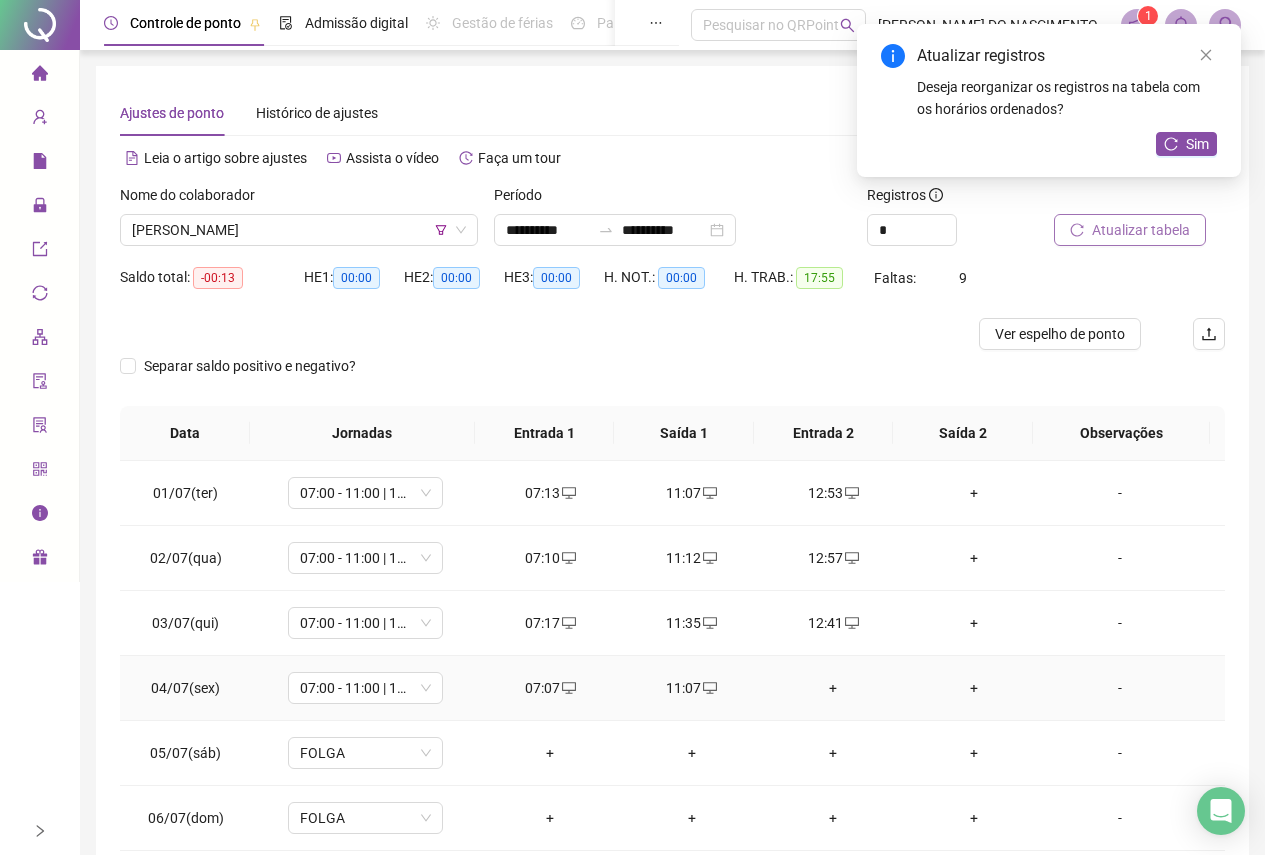 click on "+" at bounding box center (832, 688) 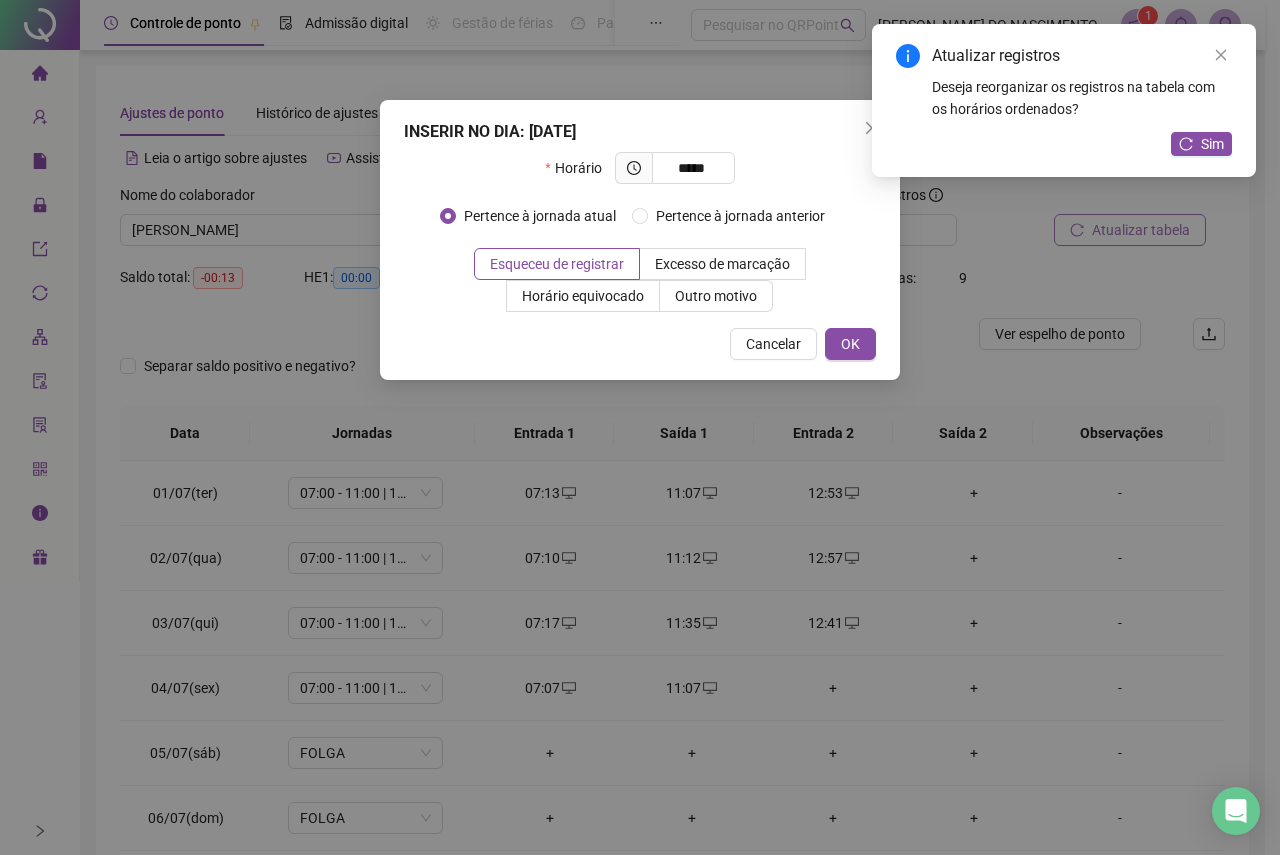 type on "*****" 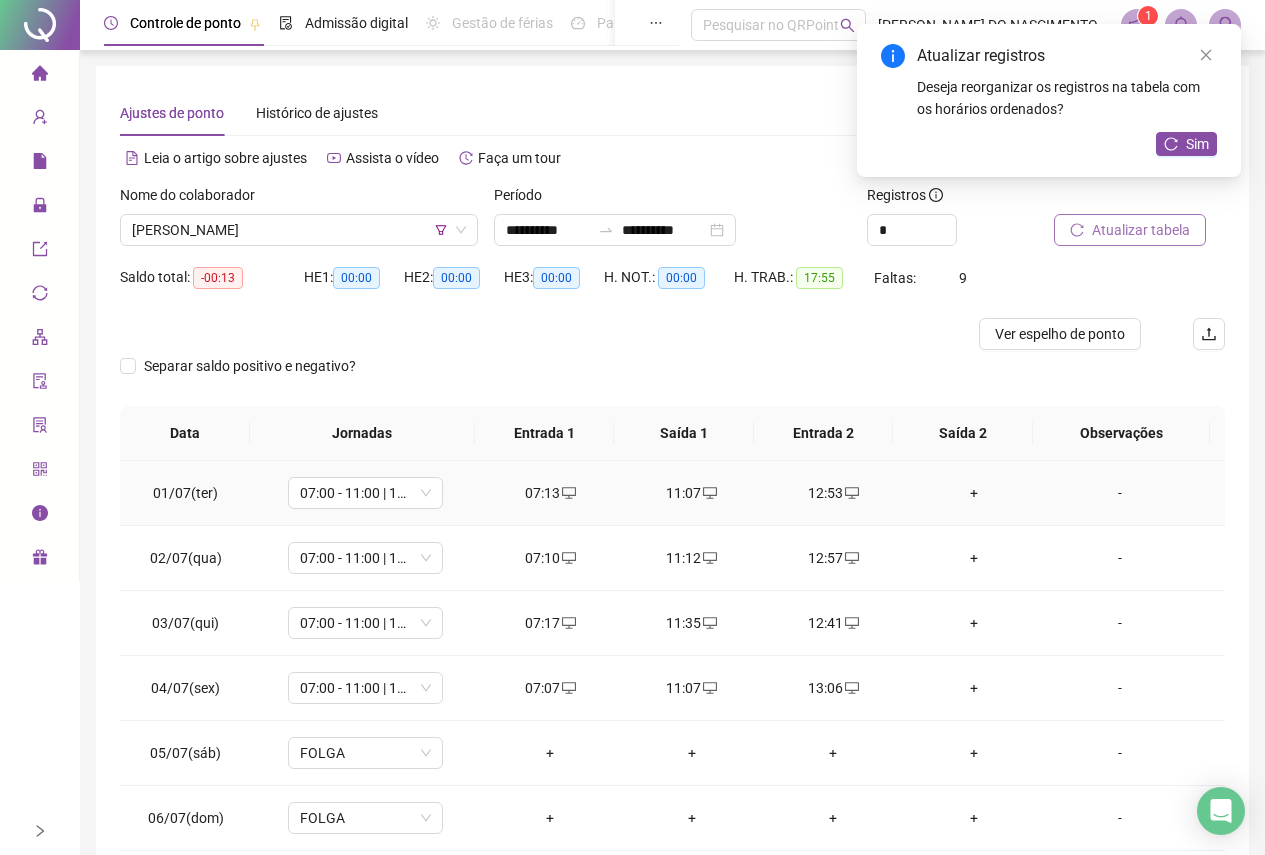 click on "+" at bounding box center [974, 493] 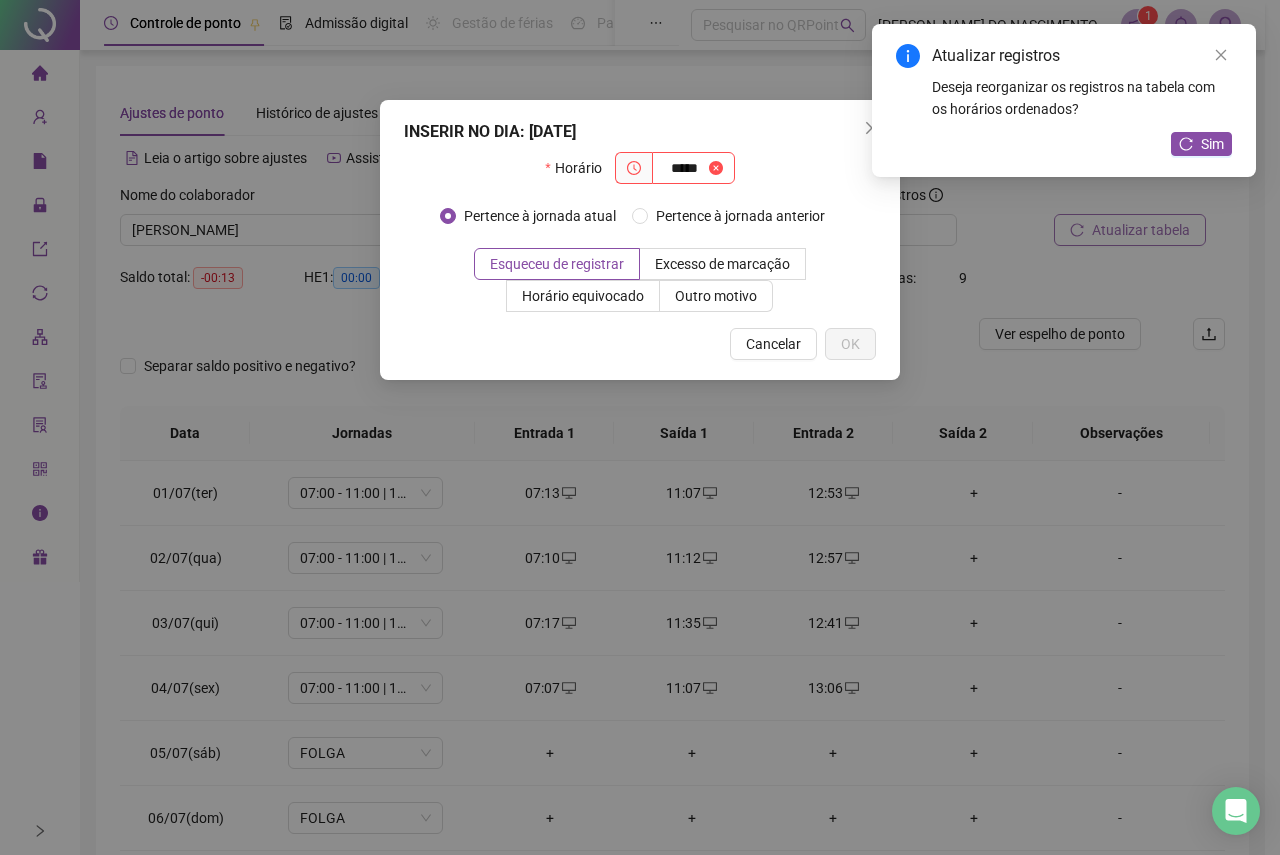 type on "*****" 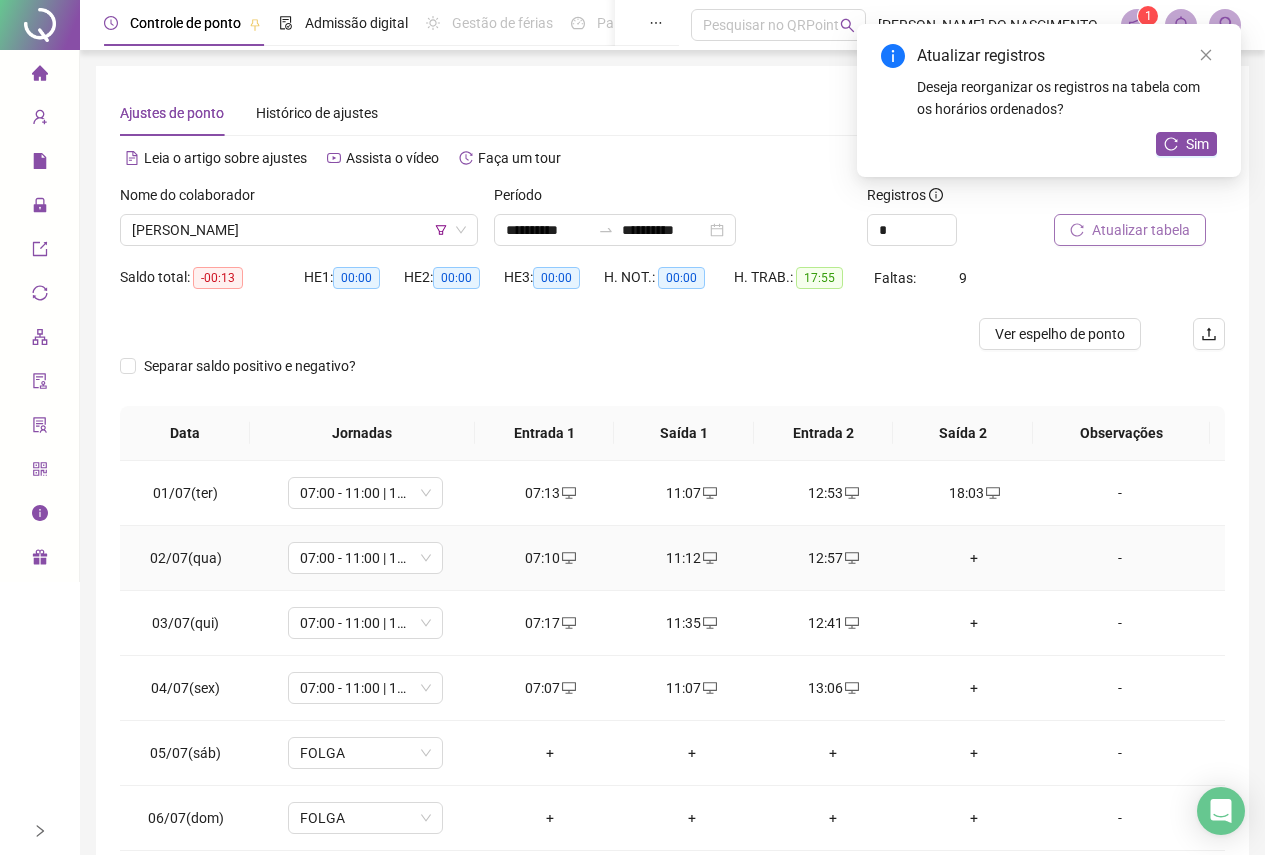 click on "+" at bounding box center [974, 558] 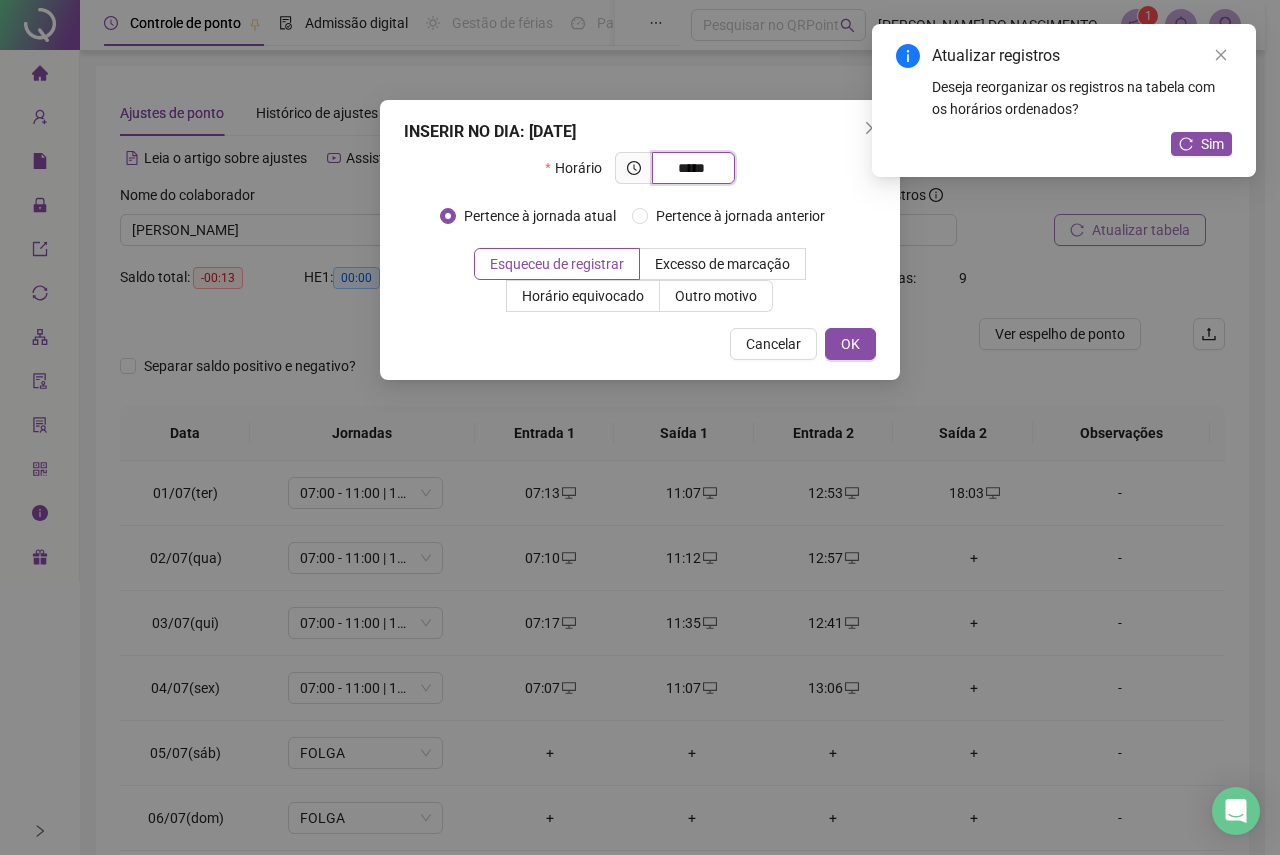 type on "*****" 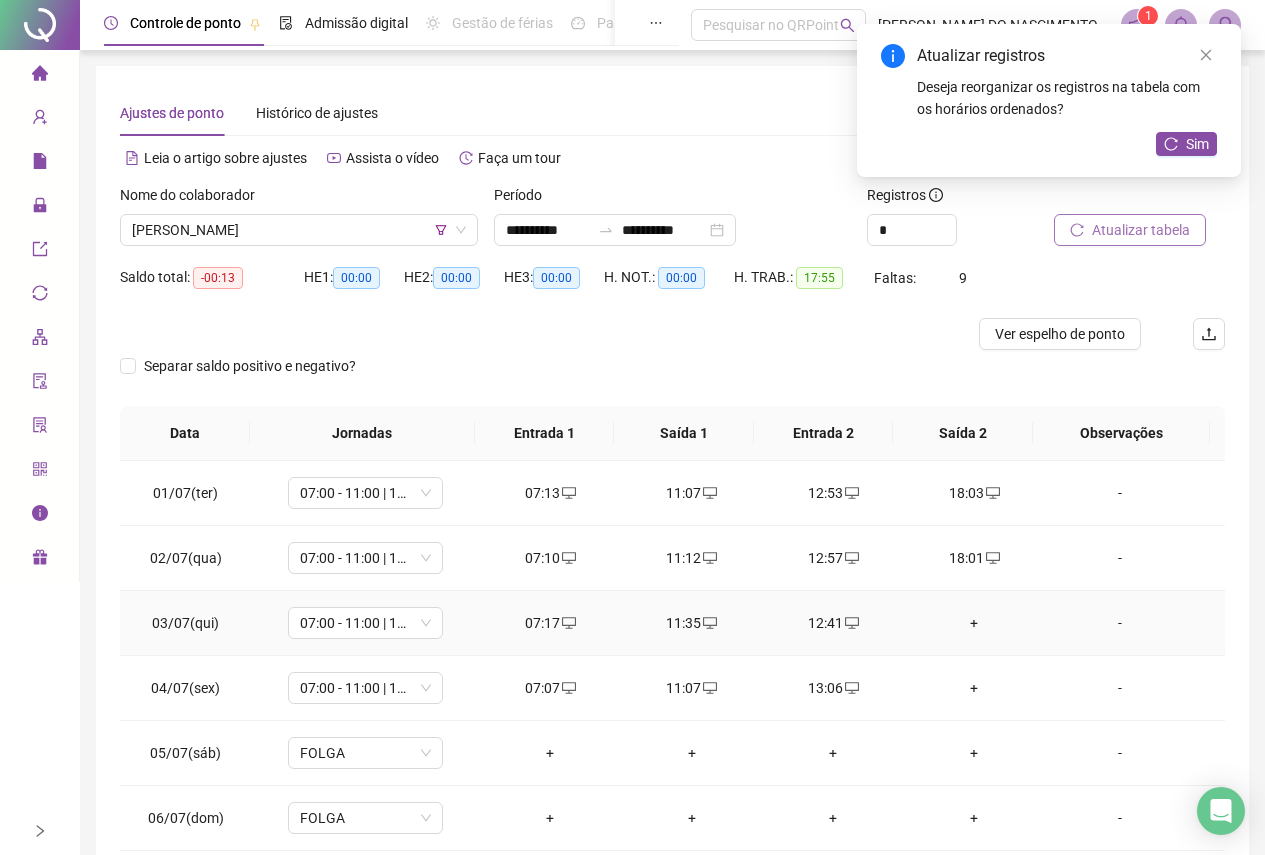 click on "+" at bounding box center (974, 623) 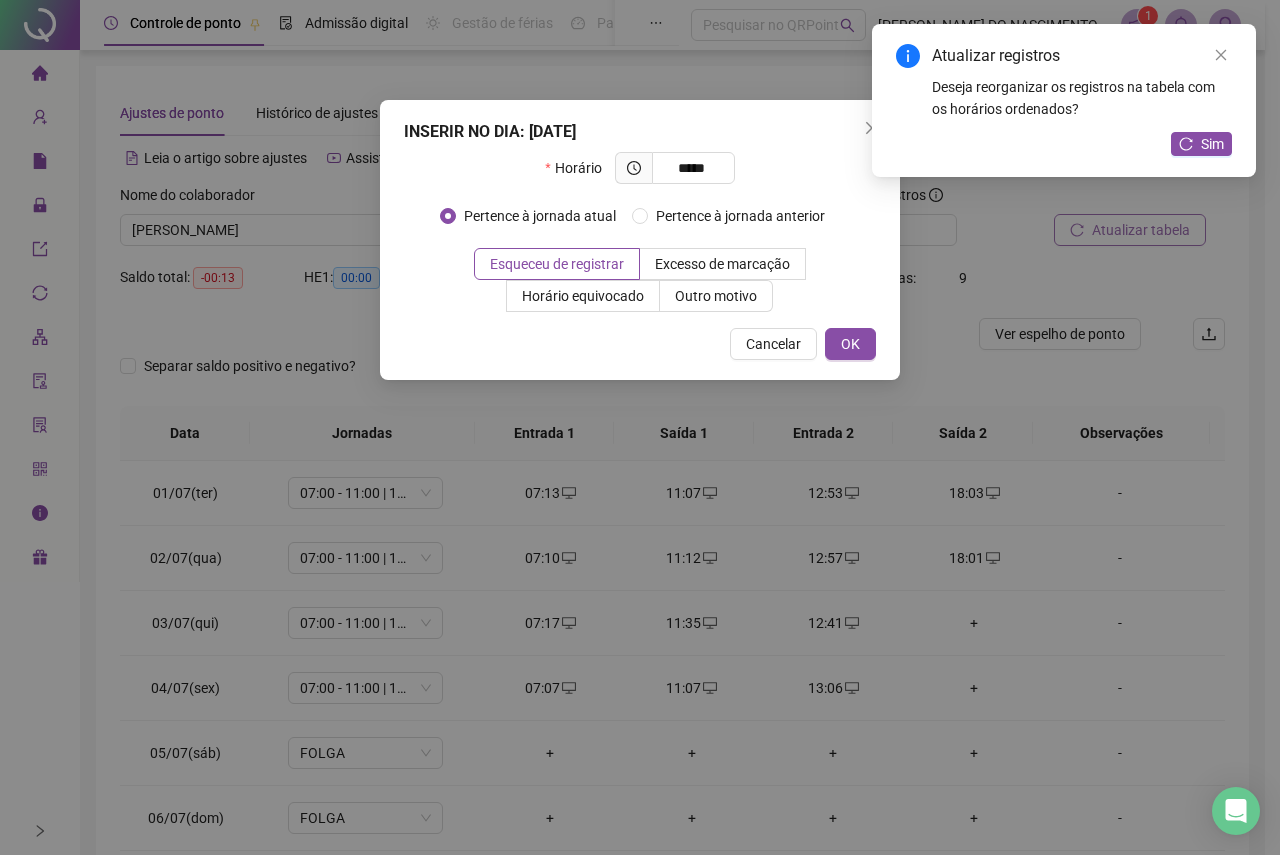type on "*****" 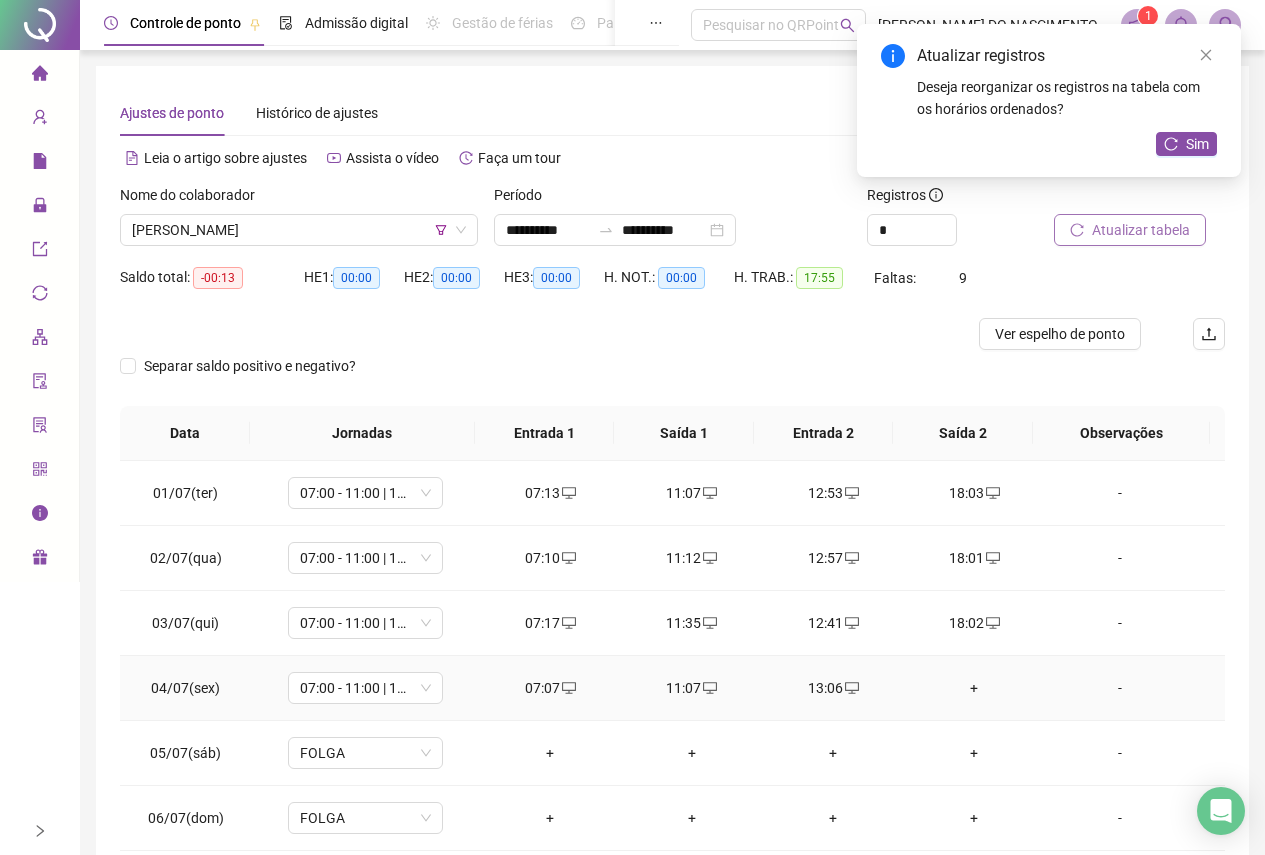 click on "+" at bounding box center (974, 688) 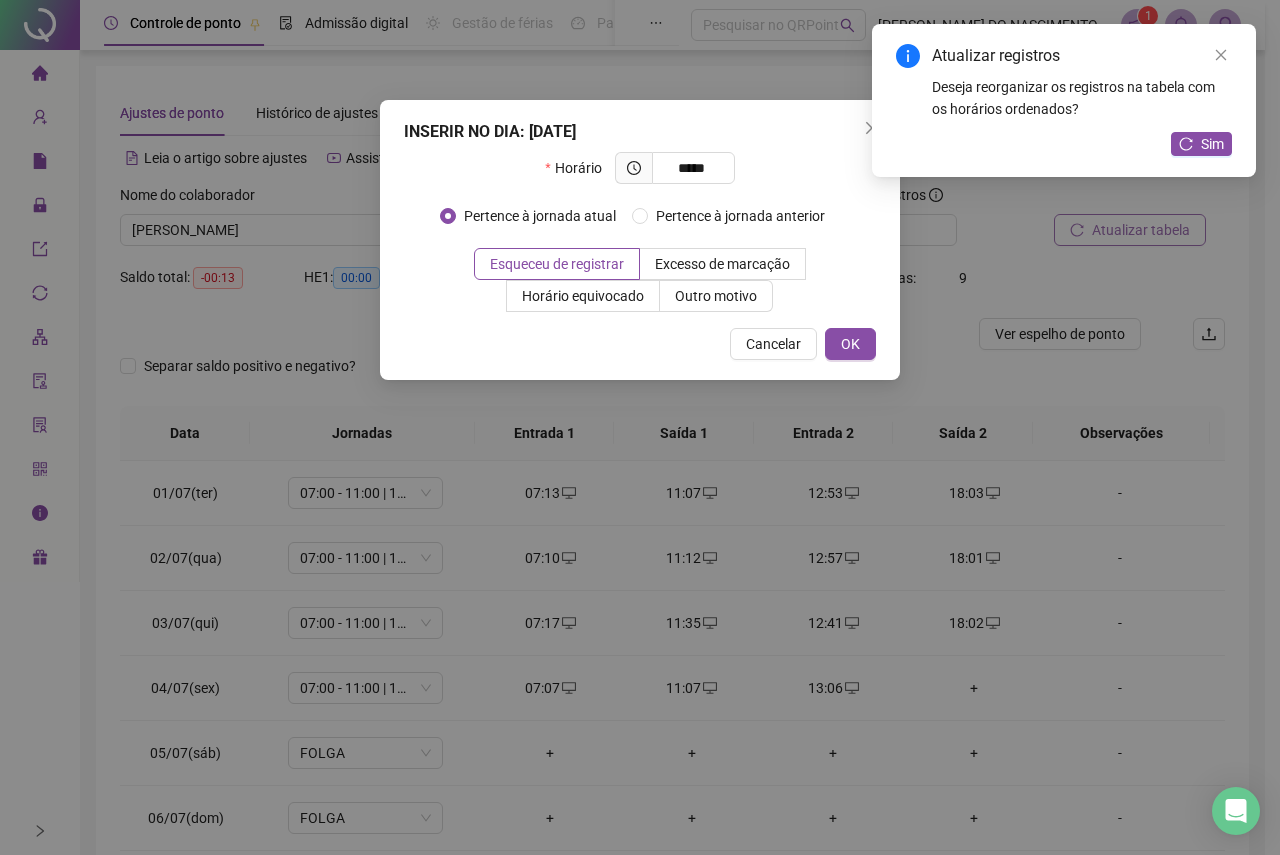 type on "*****" 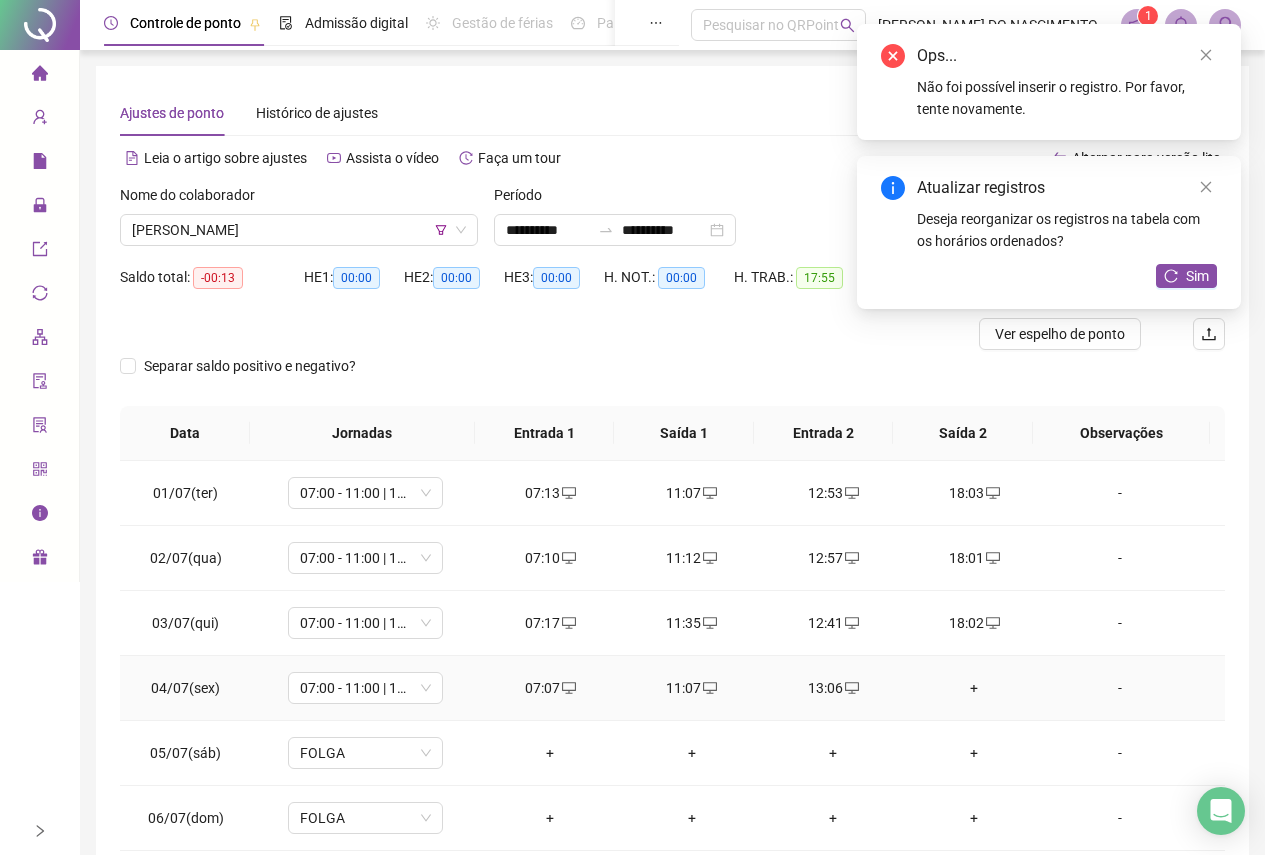 click on "+" at bounding box center (974, 688) 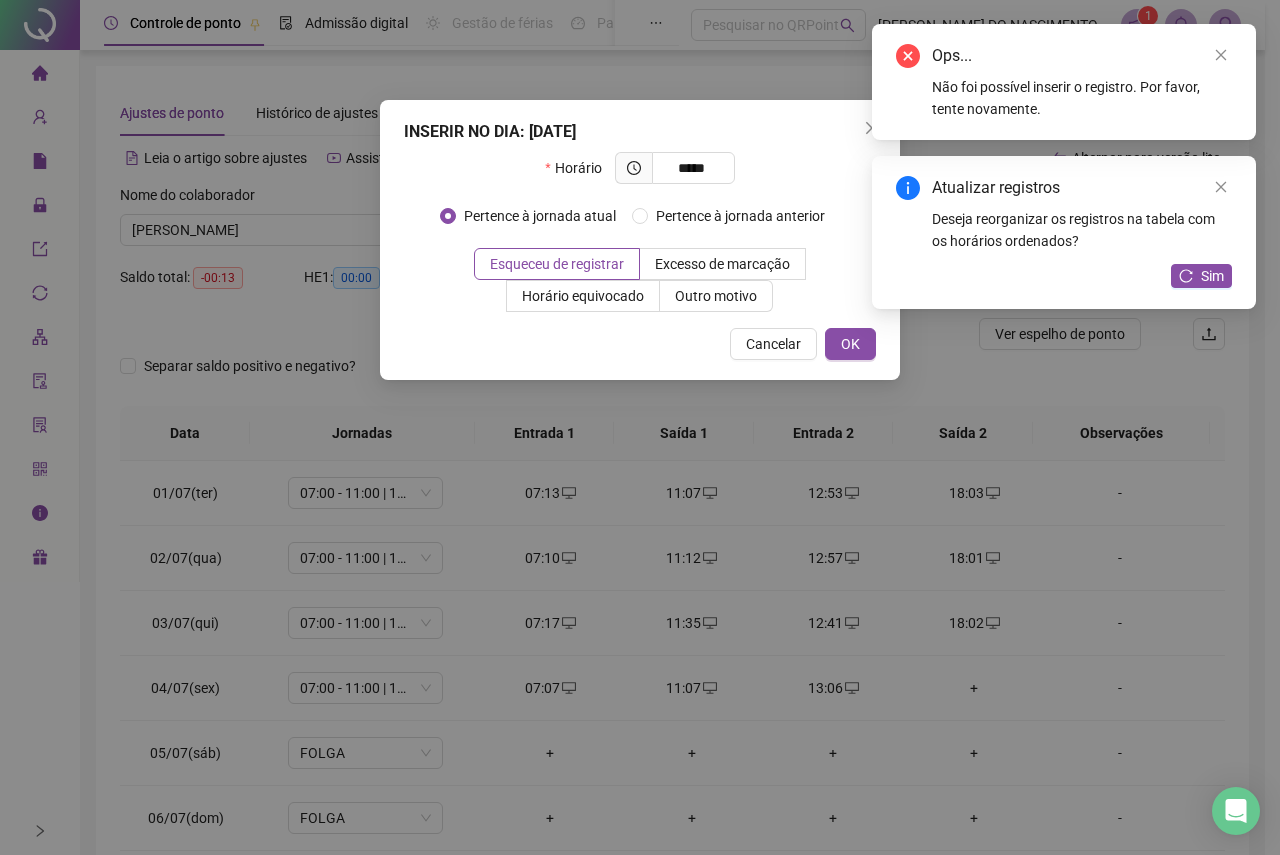 type on "*****" 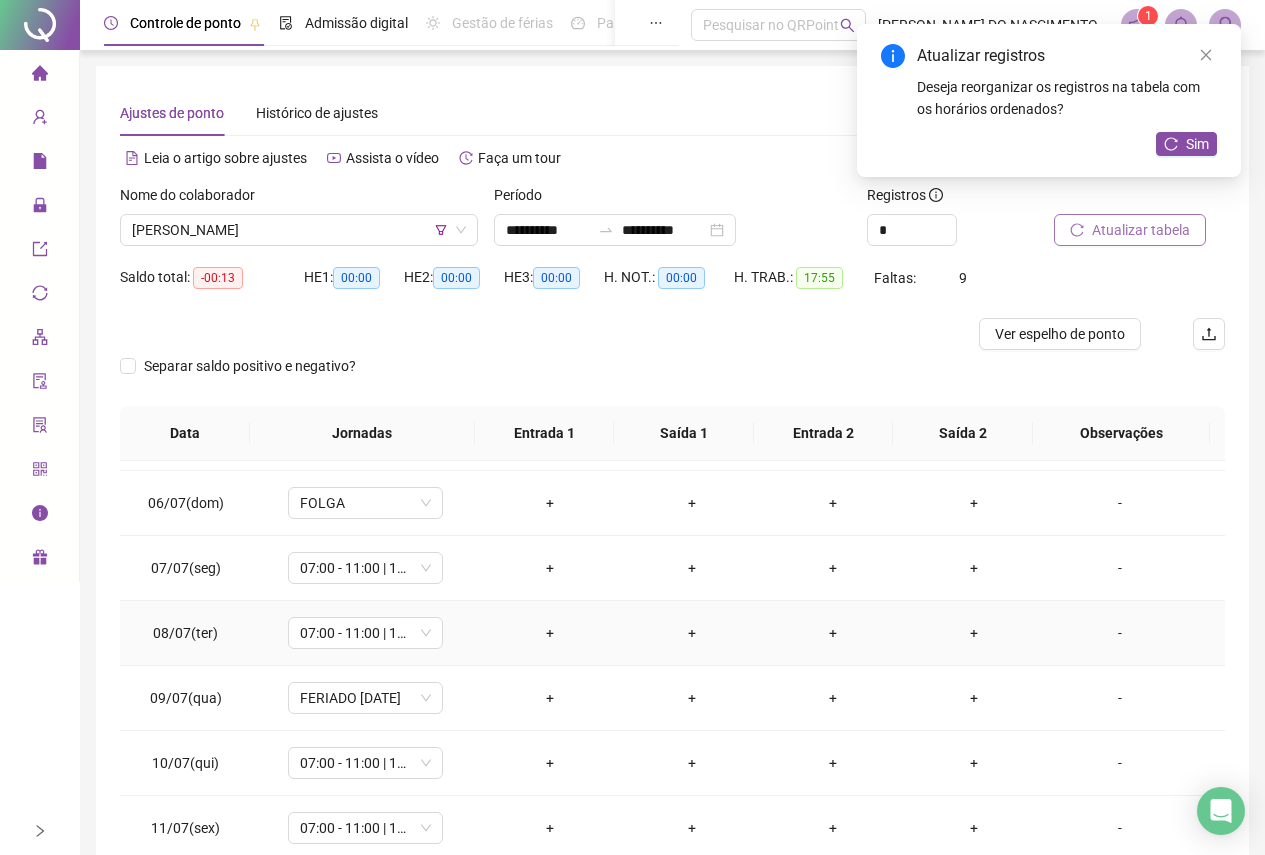 scroll, scrollTop: 400, scrollLeft: 0, axis: vertical 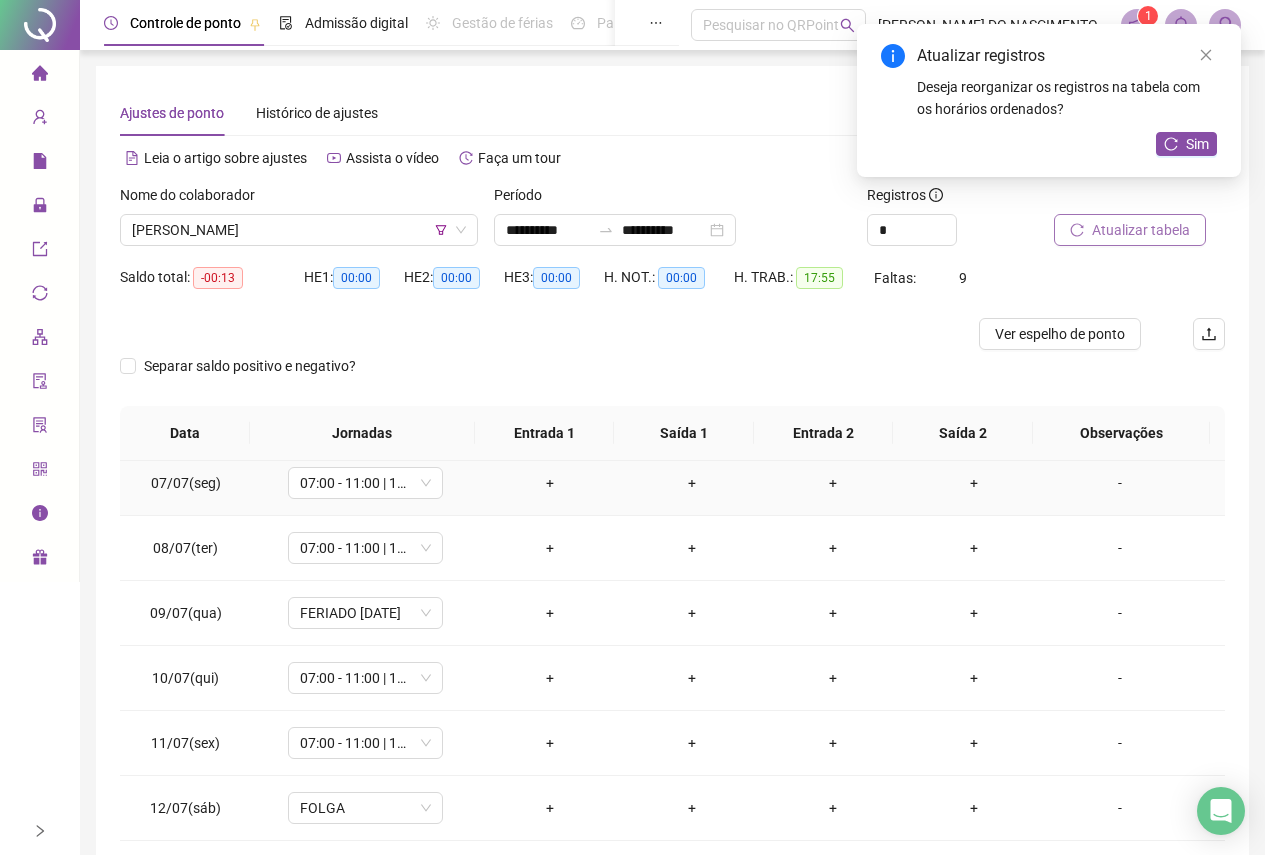click on "+" at bounding box center (550, 483) 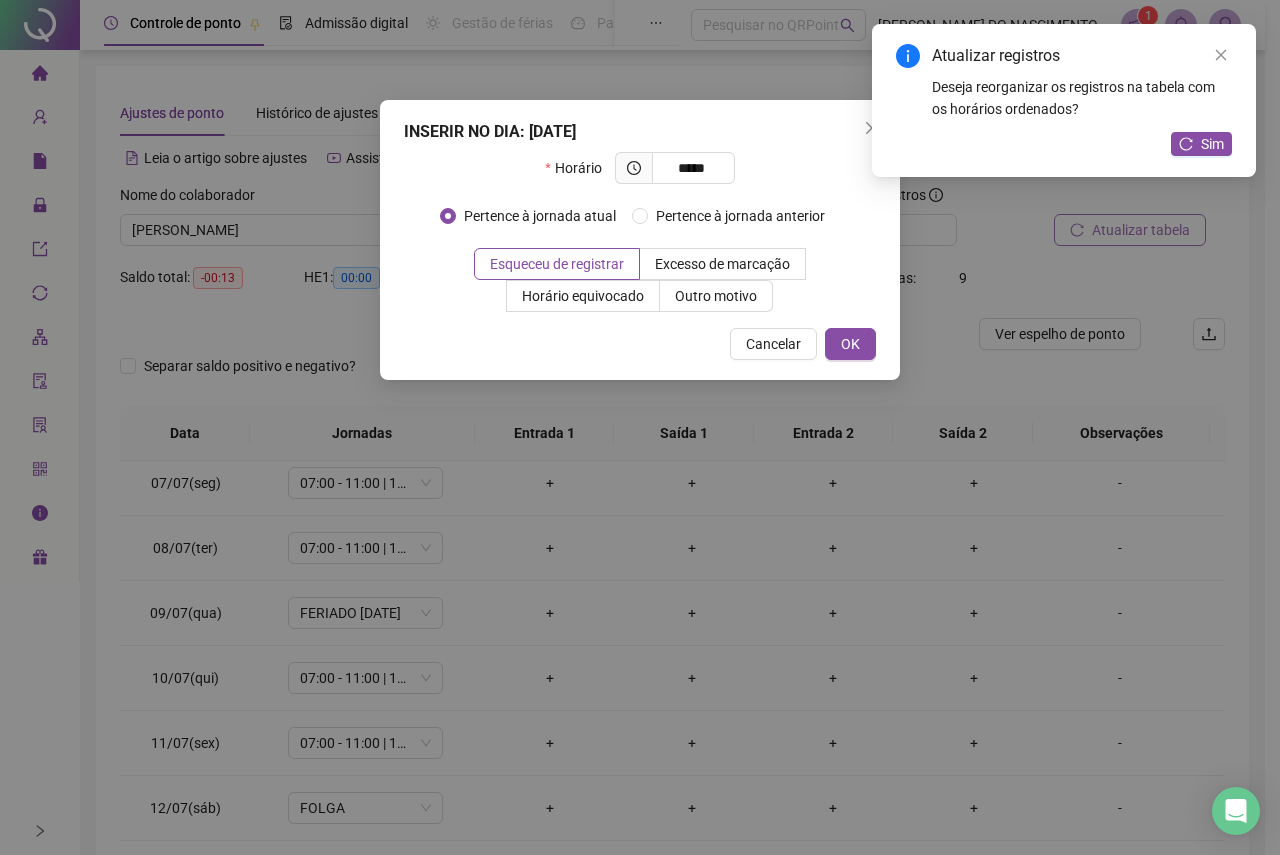type on "*****" 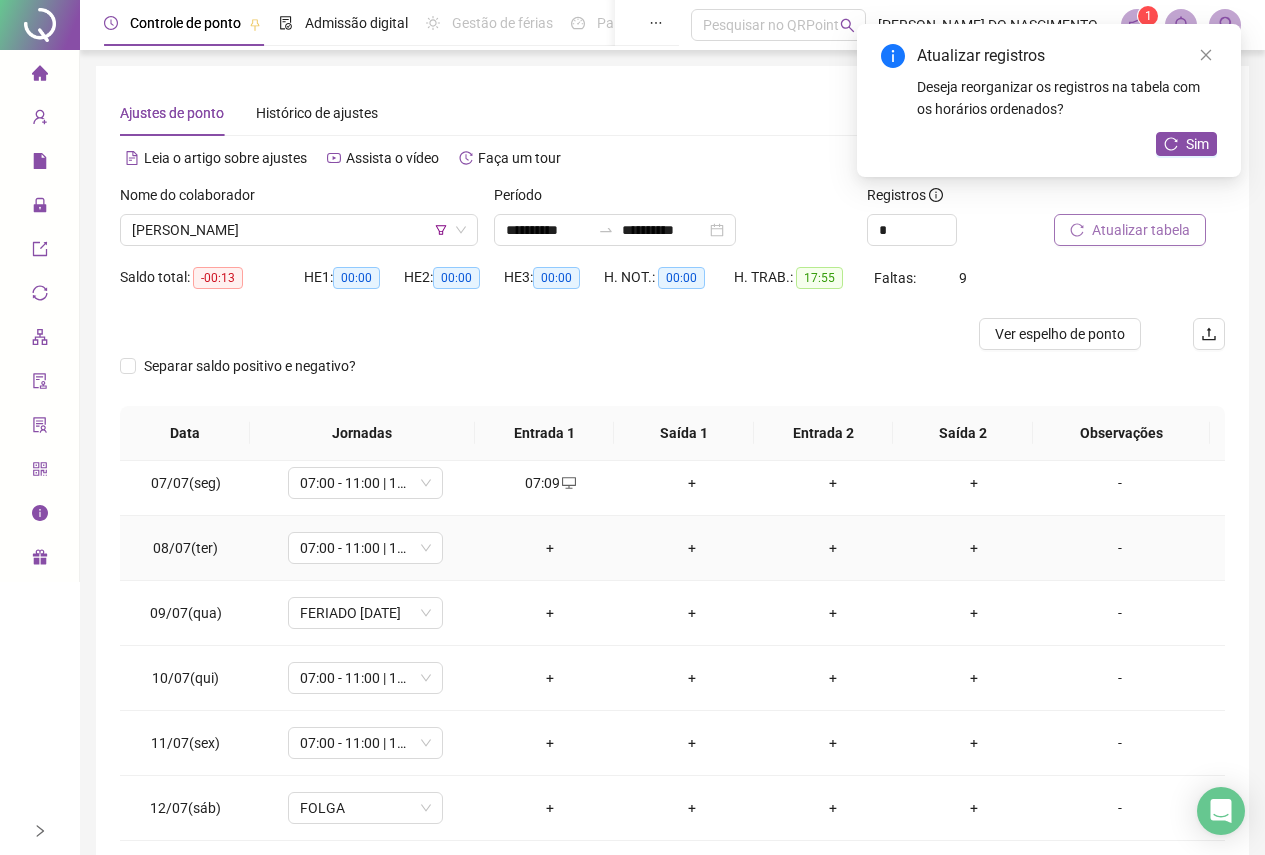 click on "+" at bounding box center [550, 548] 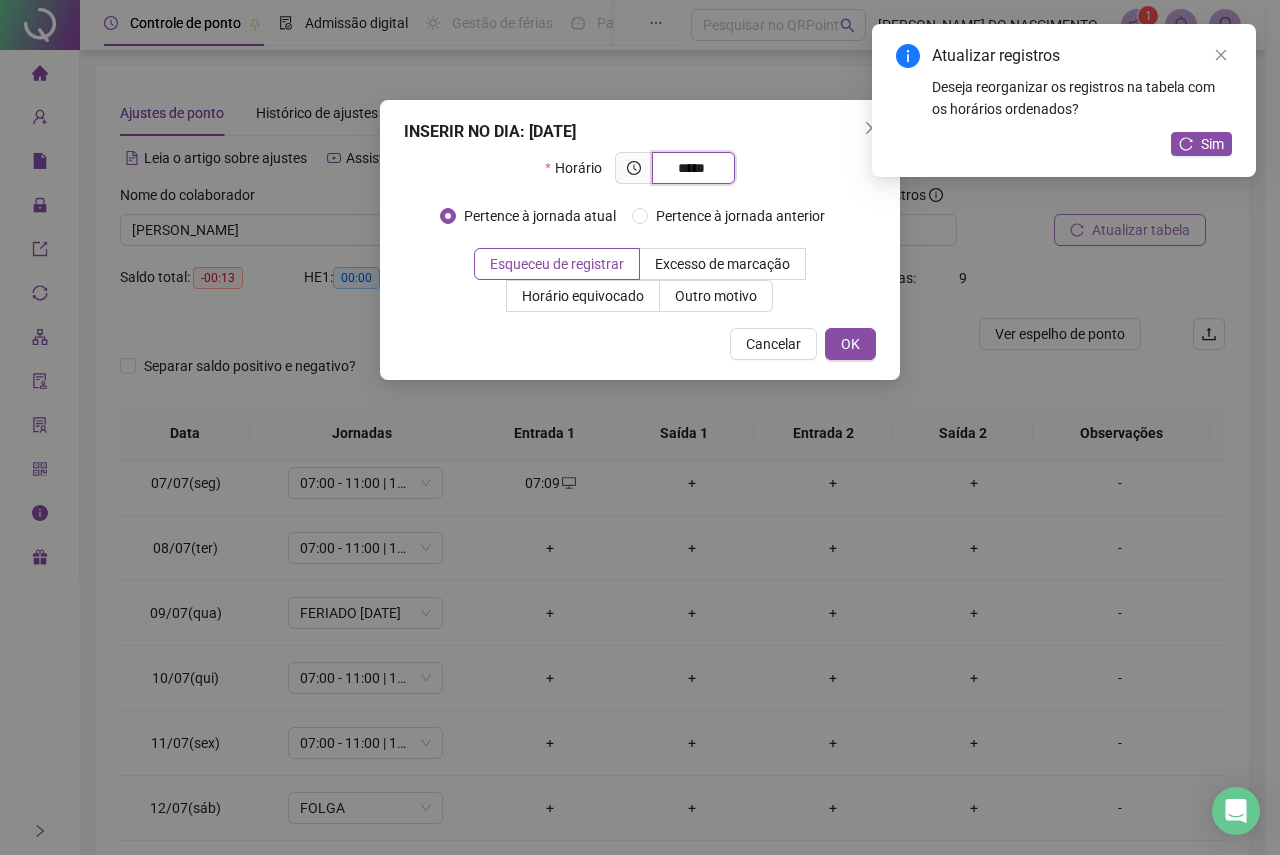 type on "*****" 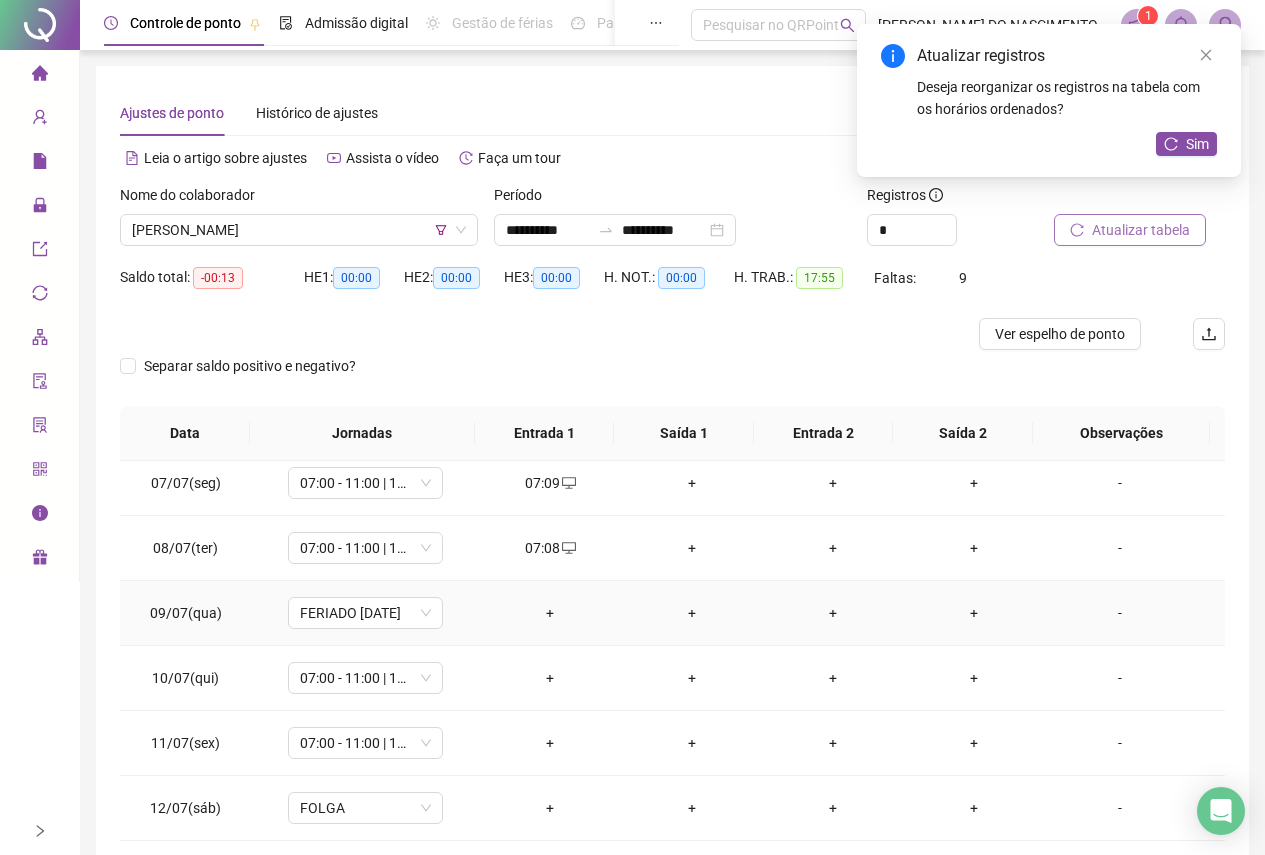 click on "+" at bounding box center [550, 613] 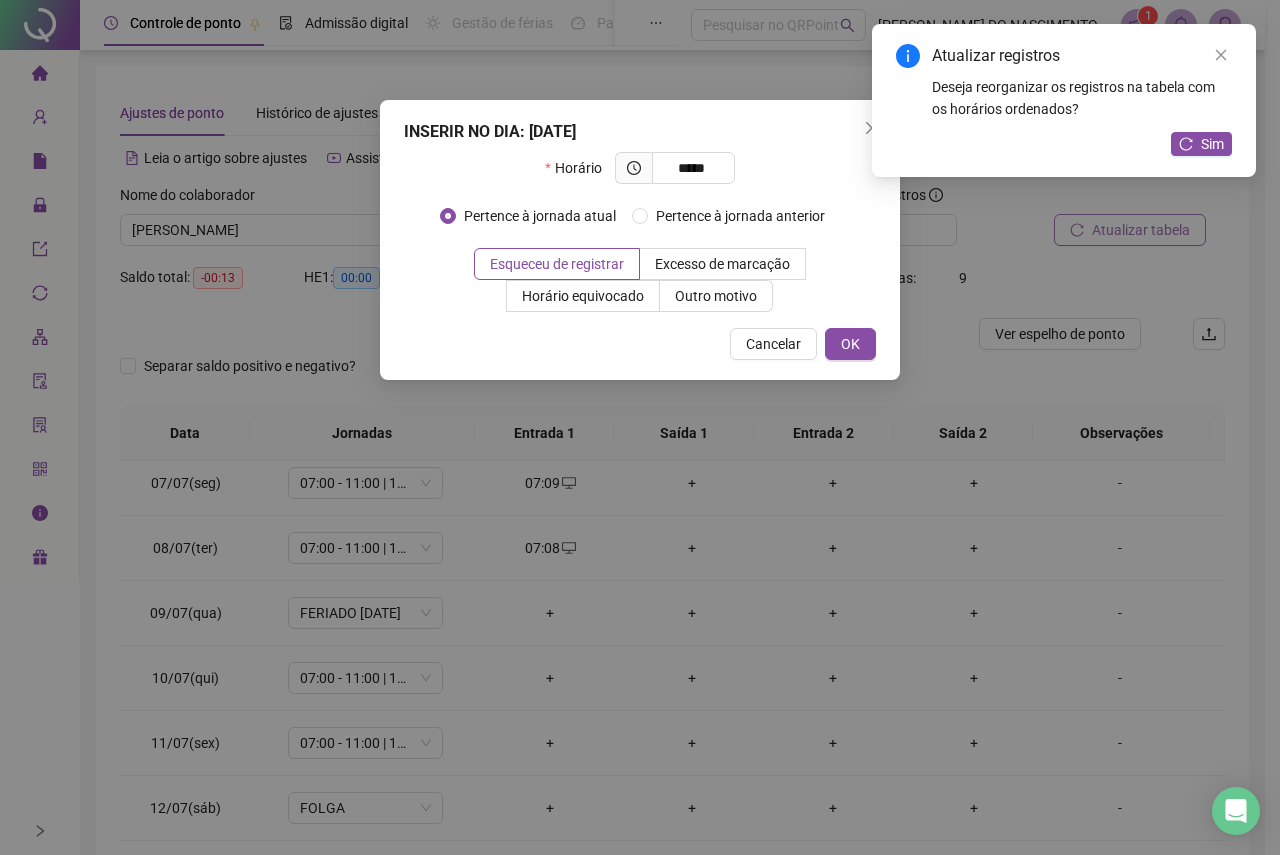 type on "*****" 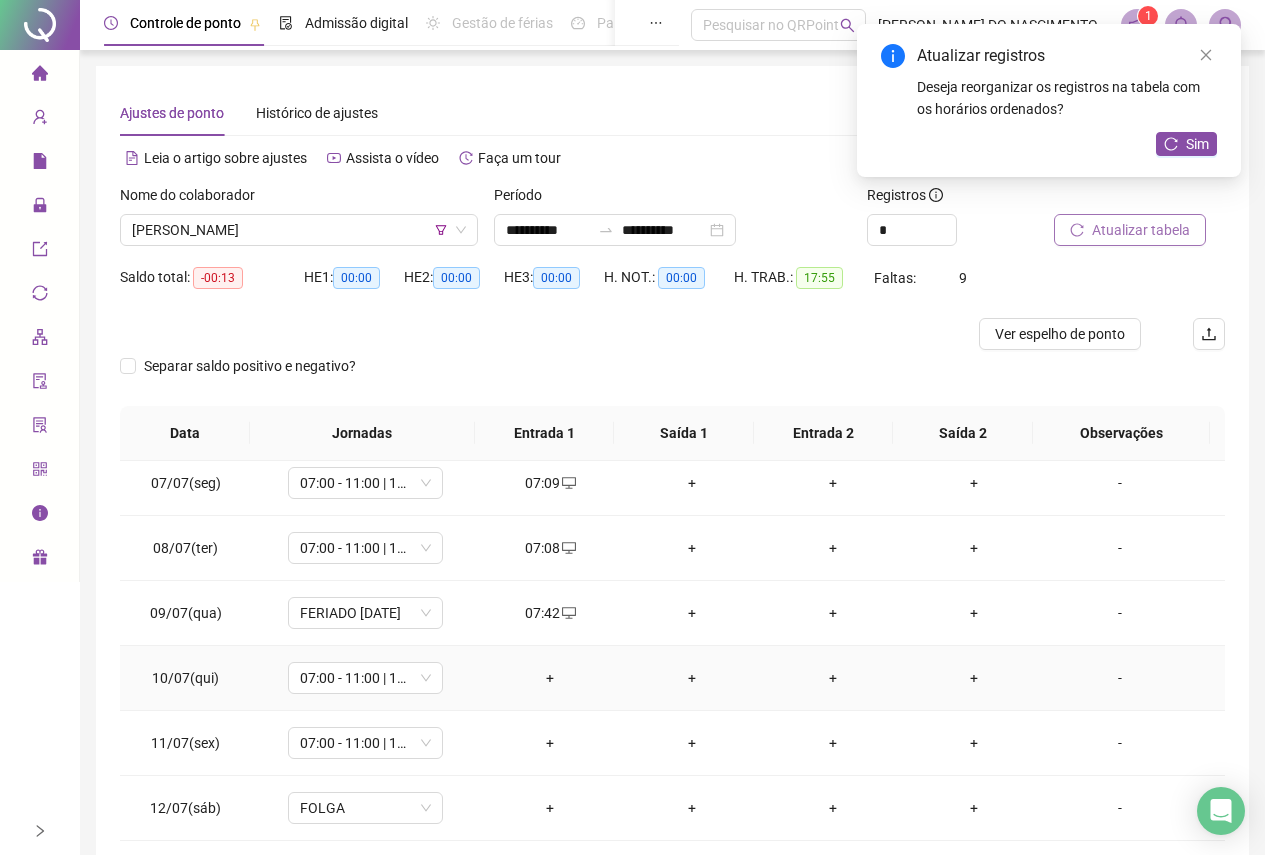 click on "+" at bounding box center (550, 678) 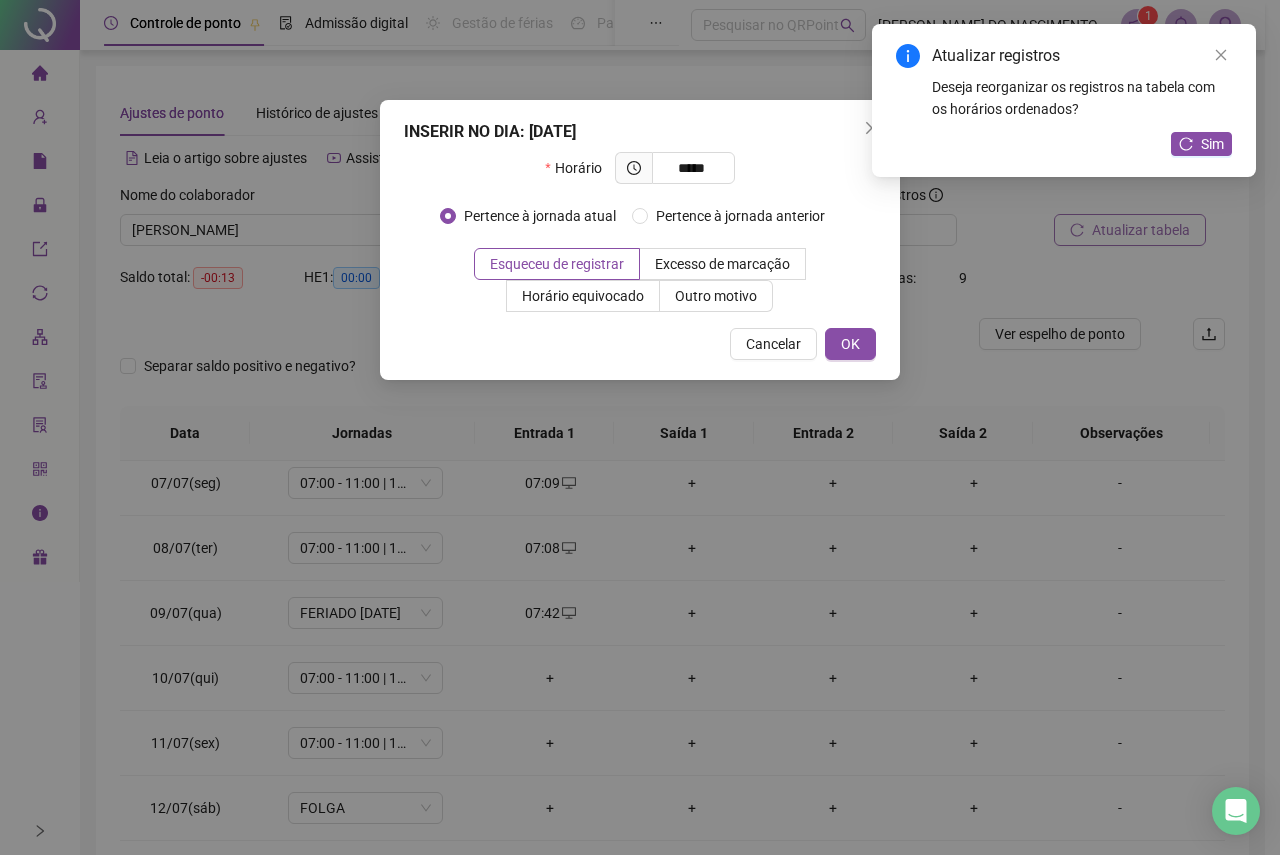 type on "*****" 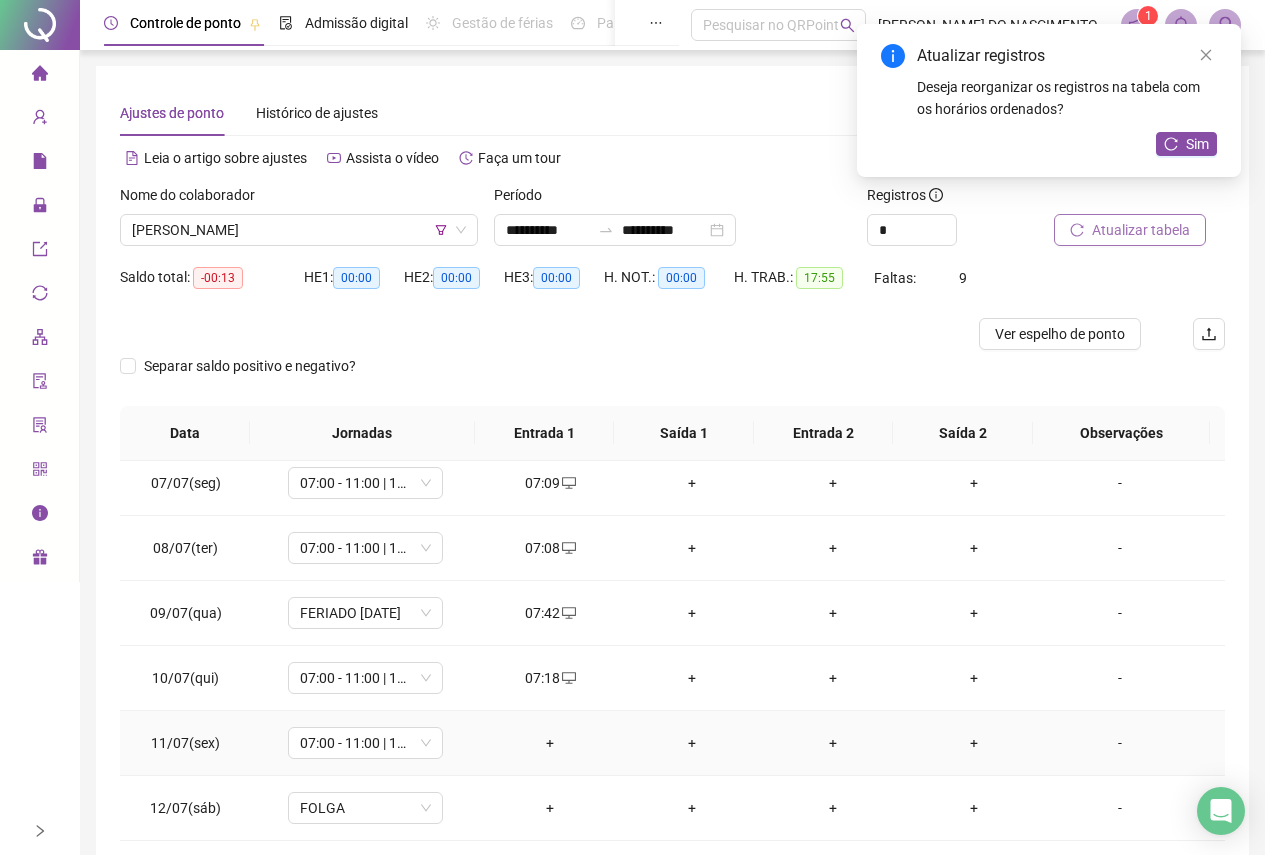 click on "+" at bounding box center (550, 743) 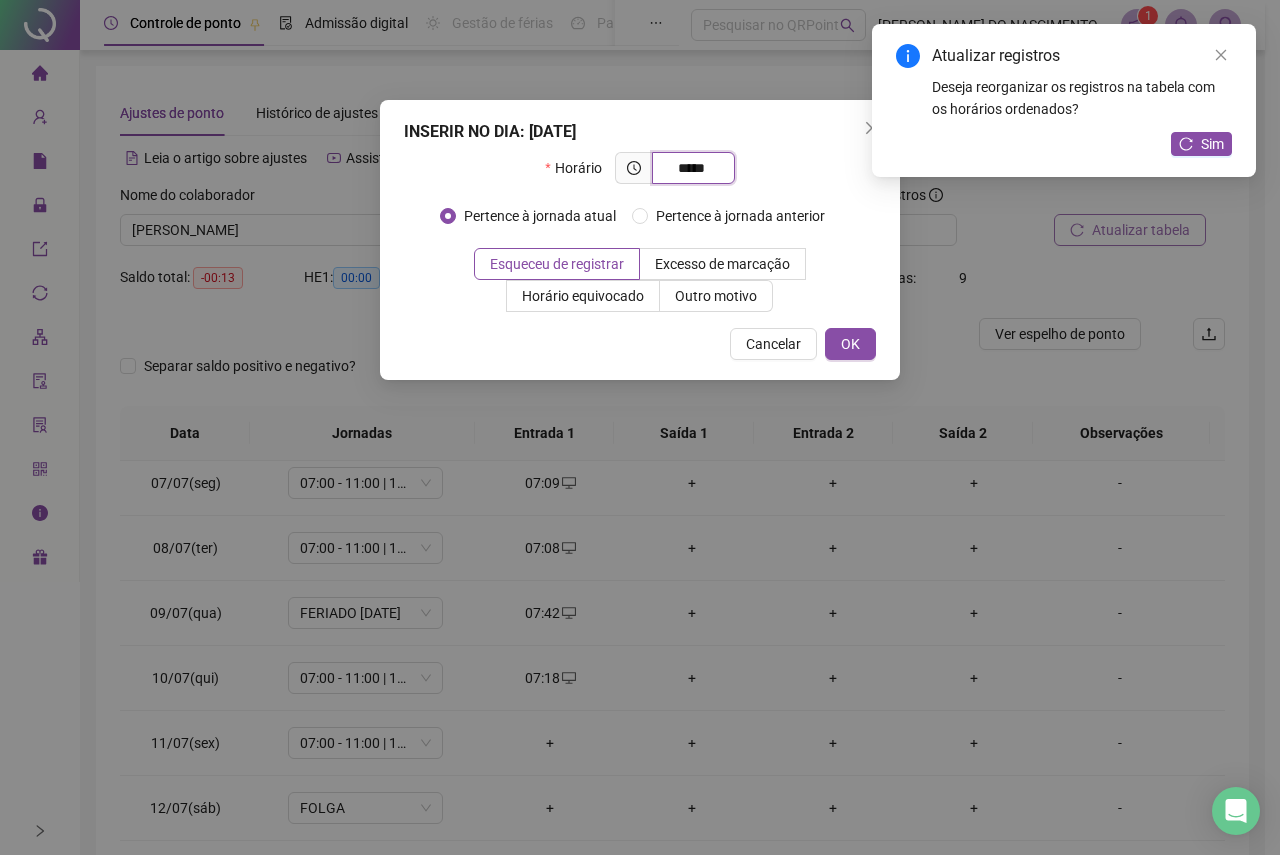 type on "*****" 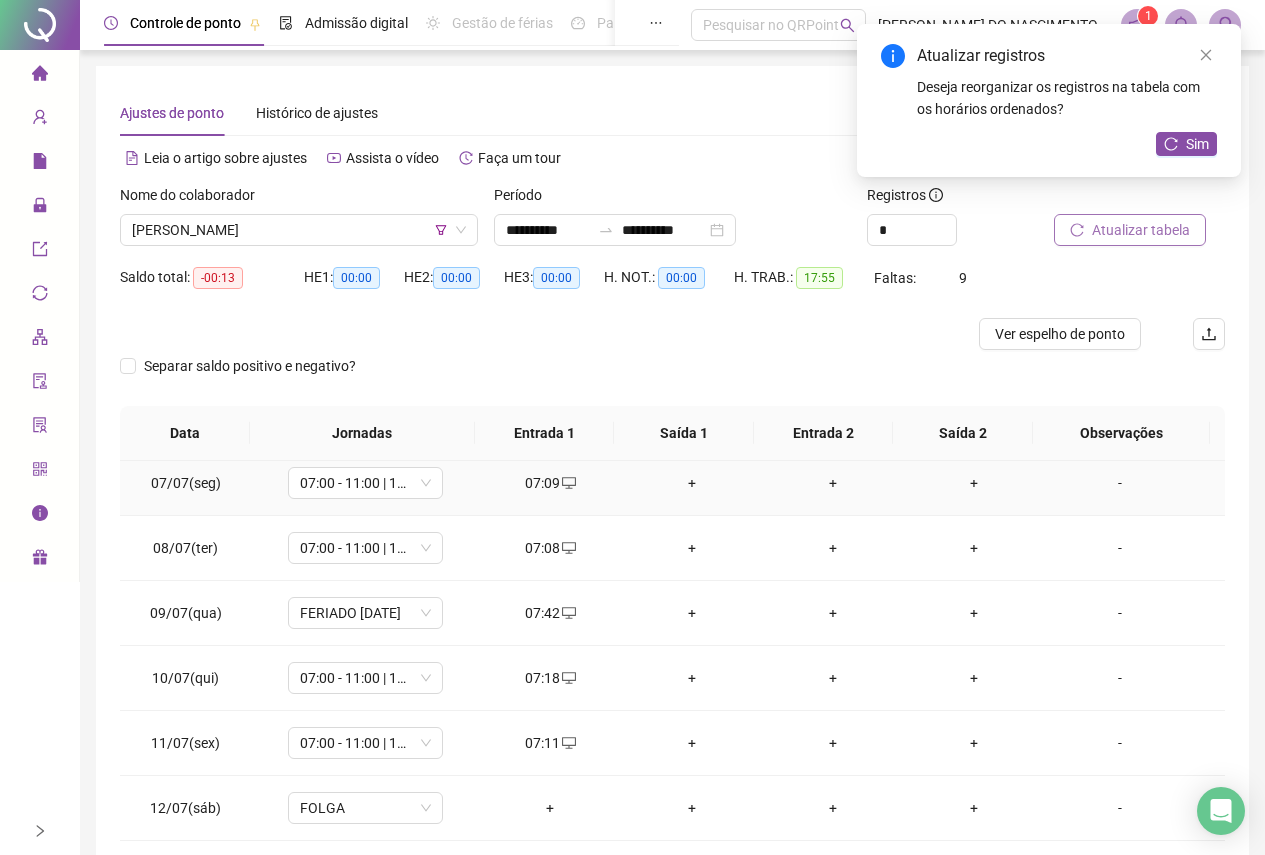 click on "+" at bounding box center (691, 483) 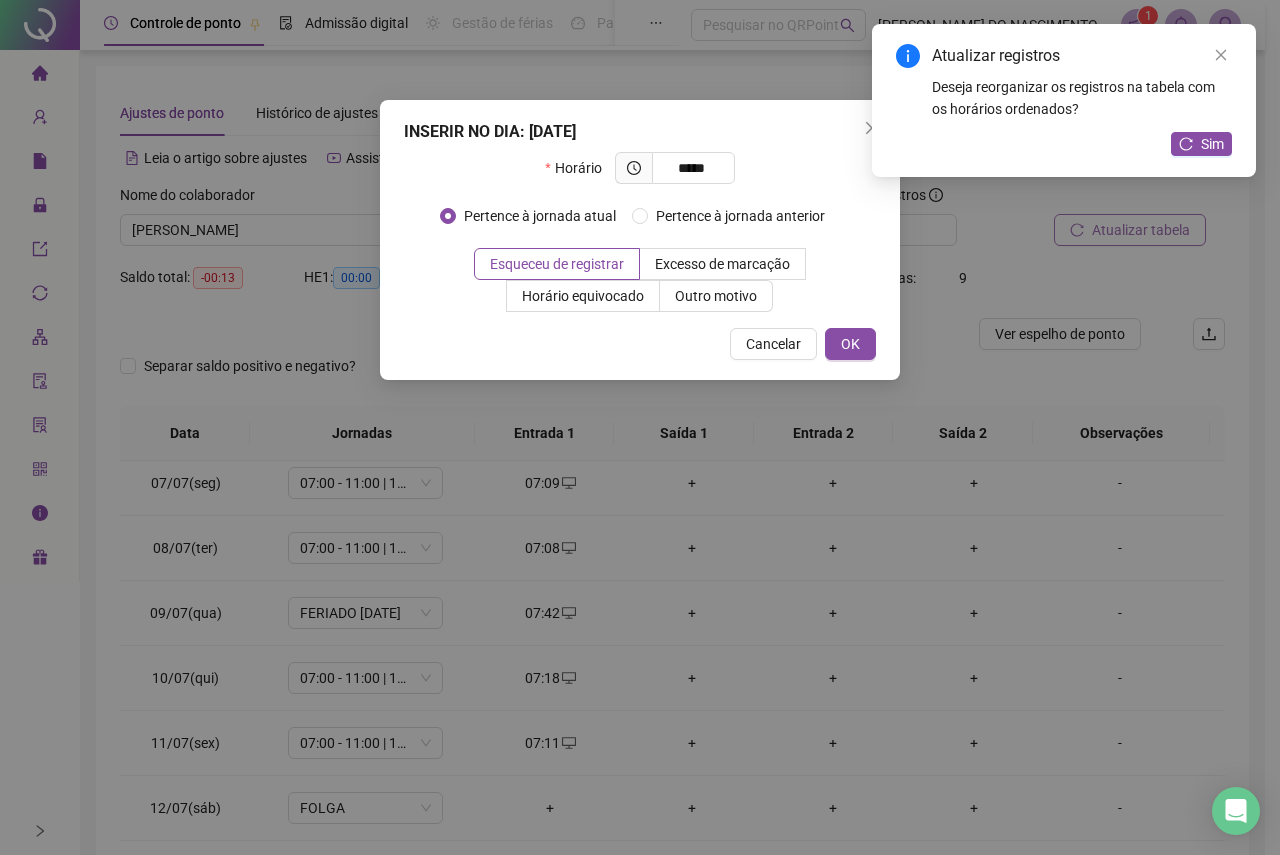 type on "*****" 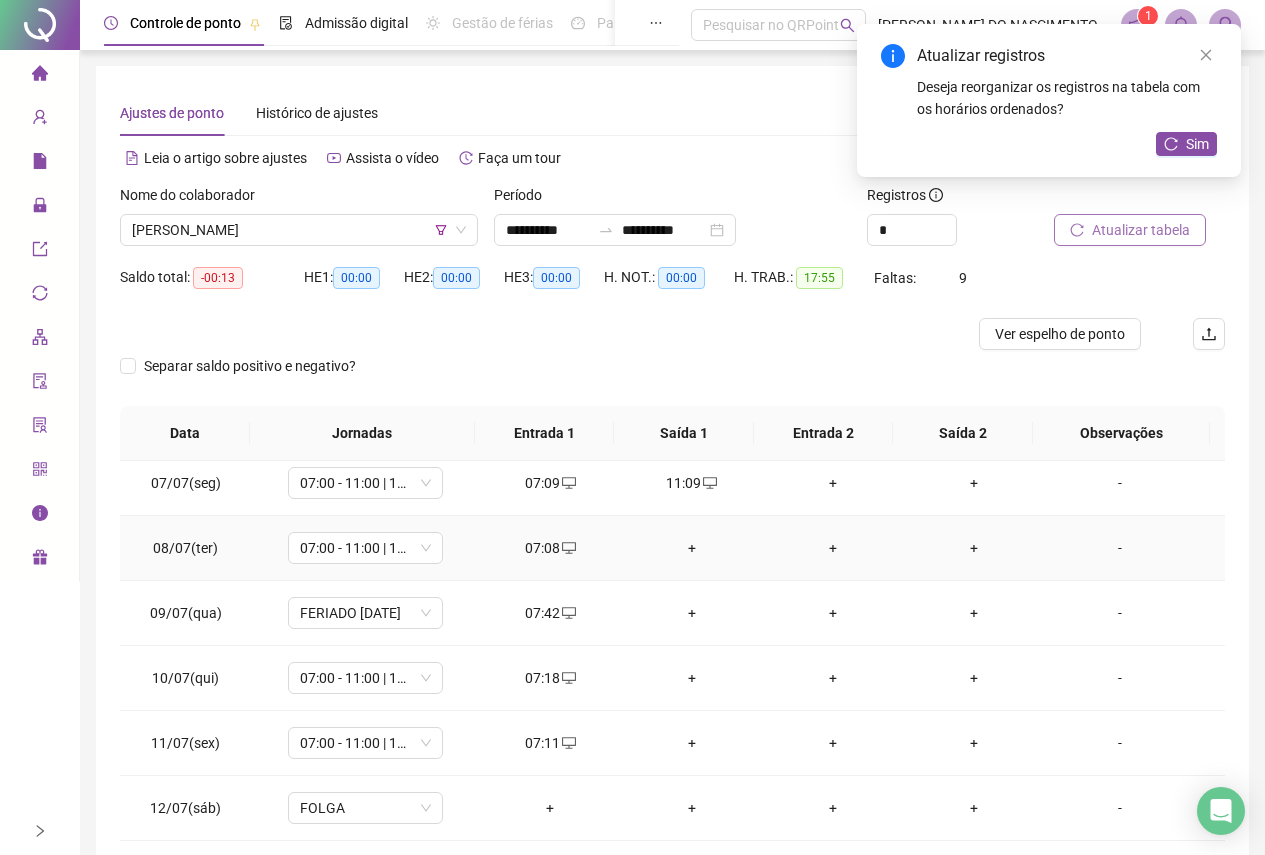 click on "+" at bounding box center [691, 548] 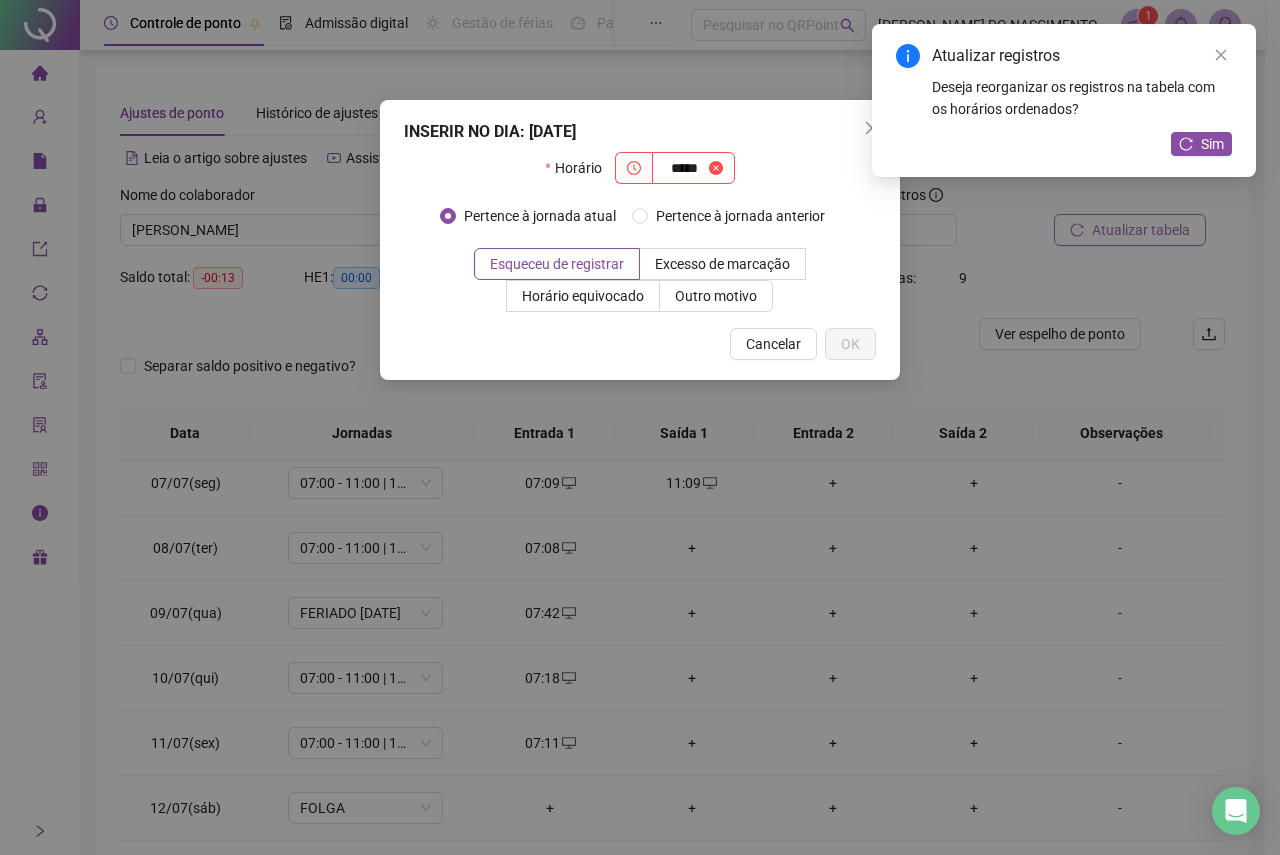type on "*****" 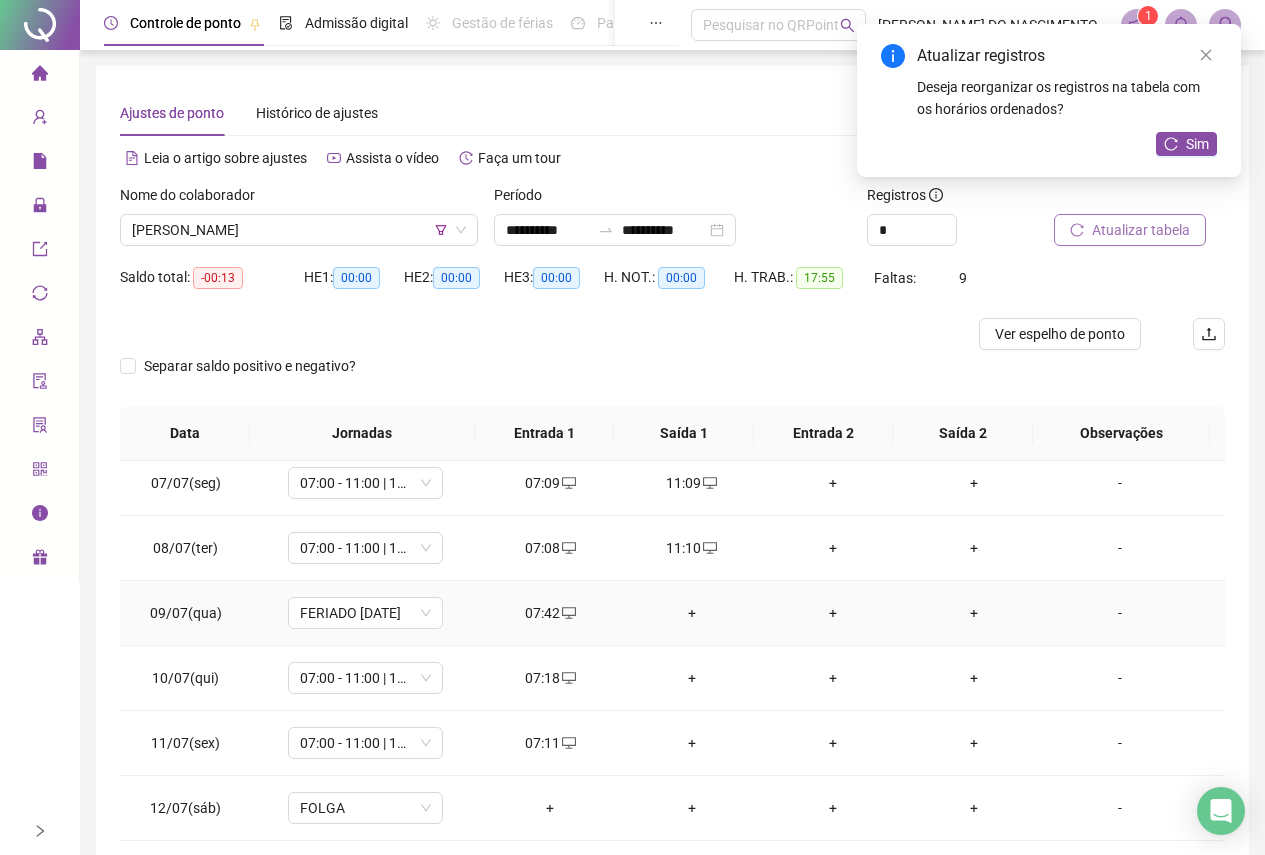 click on "+" at bounding box center (691, 613) 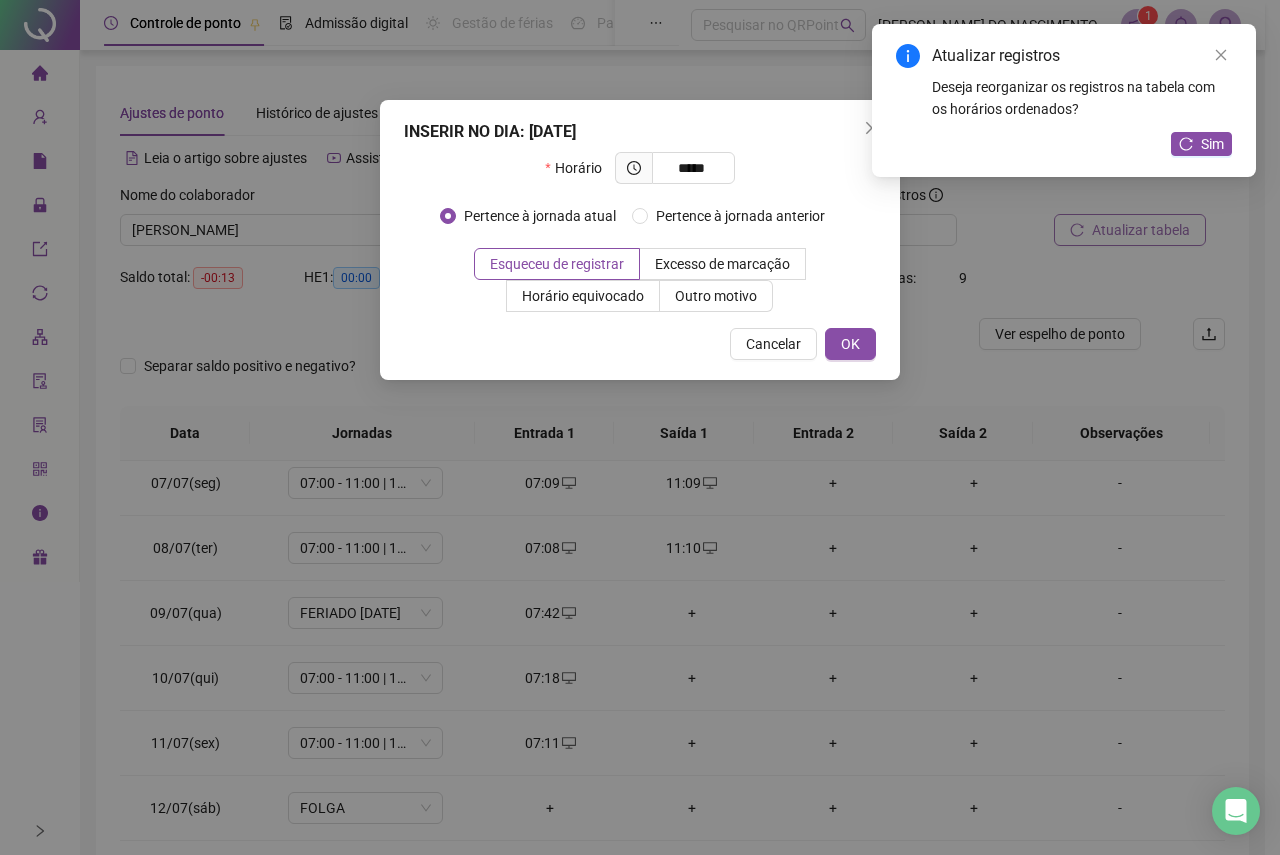 type on "*****" 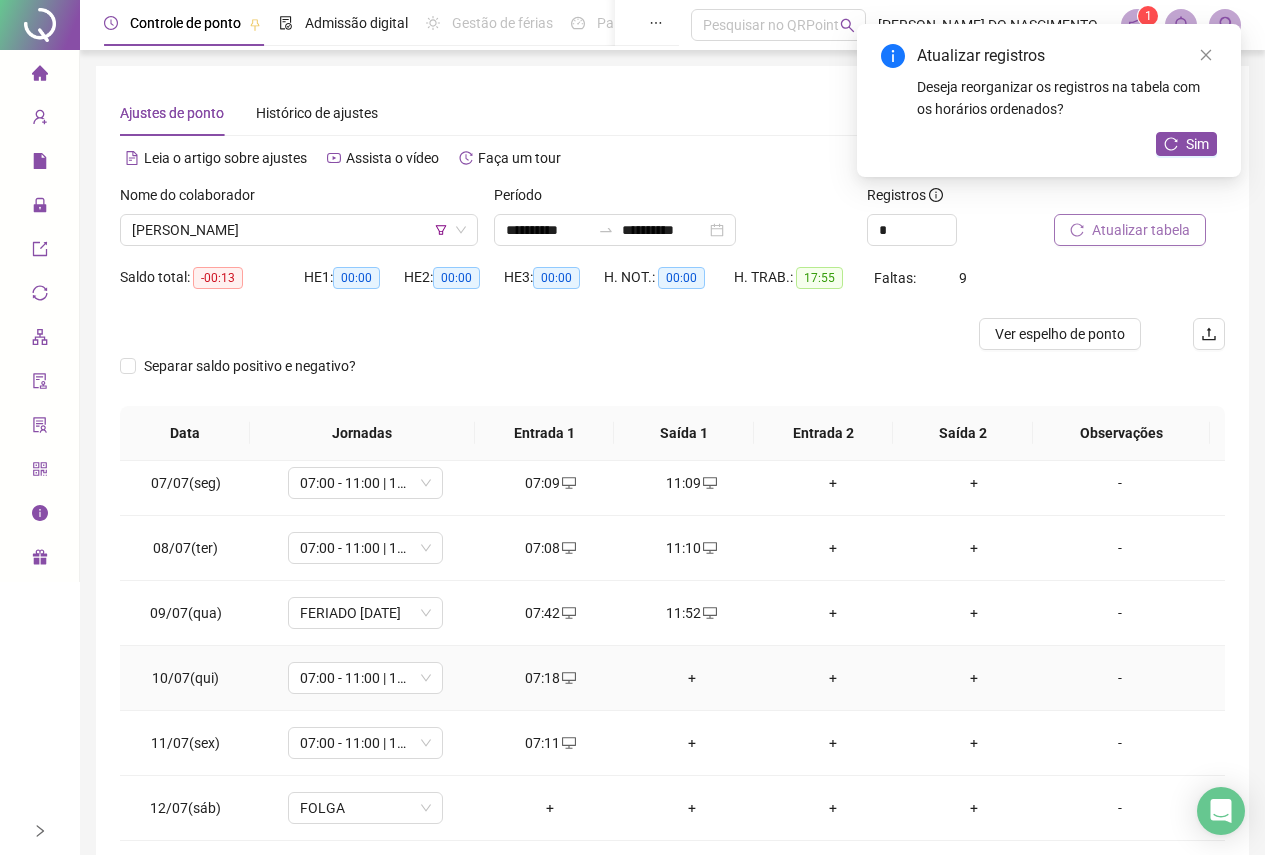 click on "+" at bounding box center (691, 678) 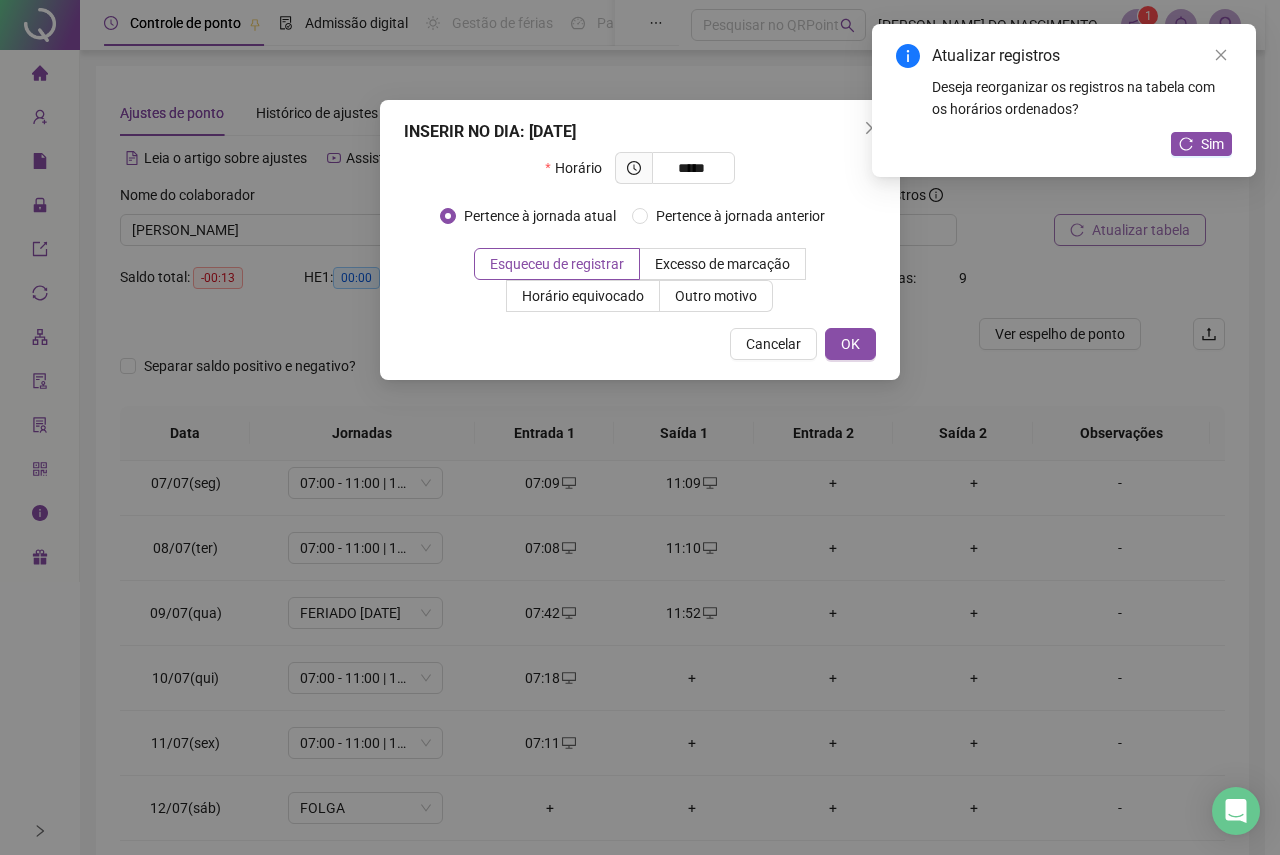 type on "*****" 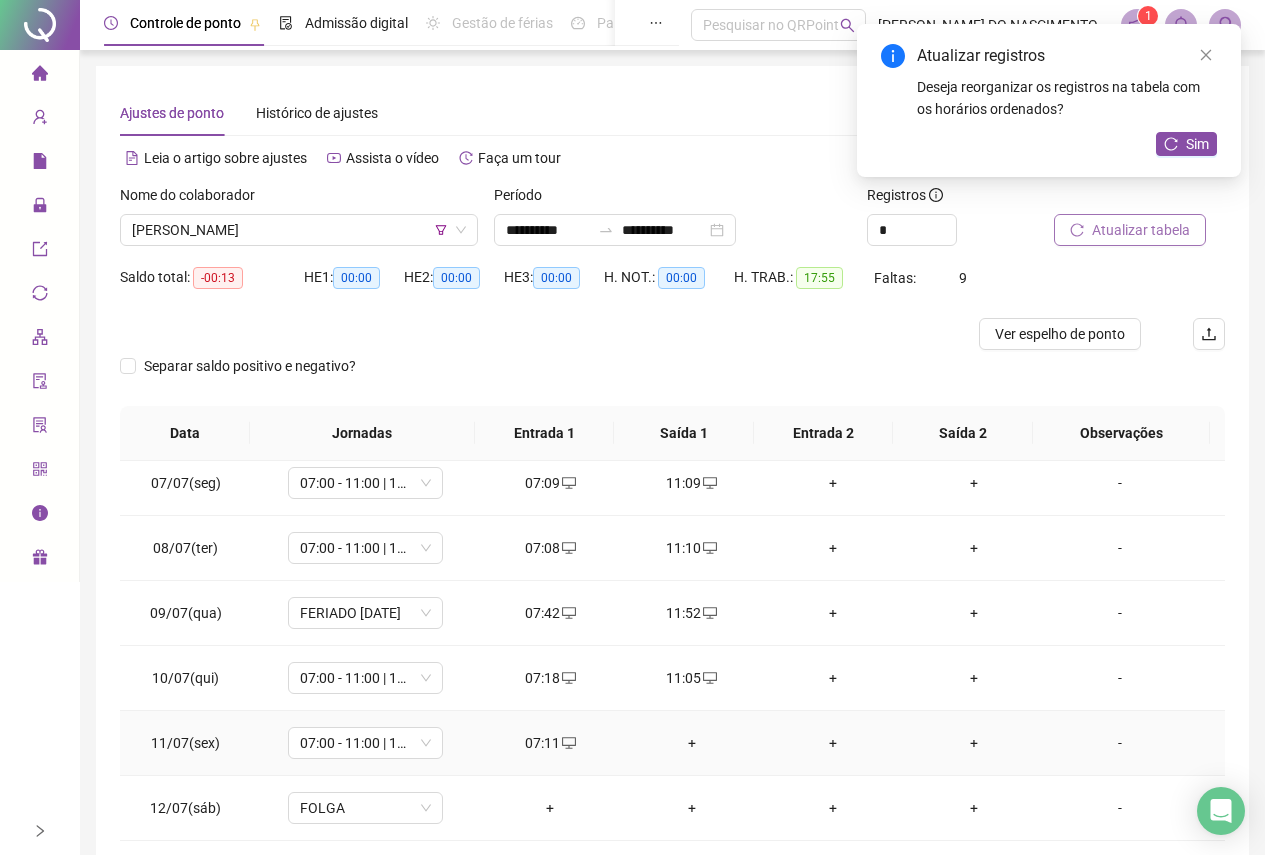 click on "+" at bounding box center [691, 743] 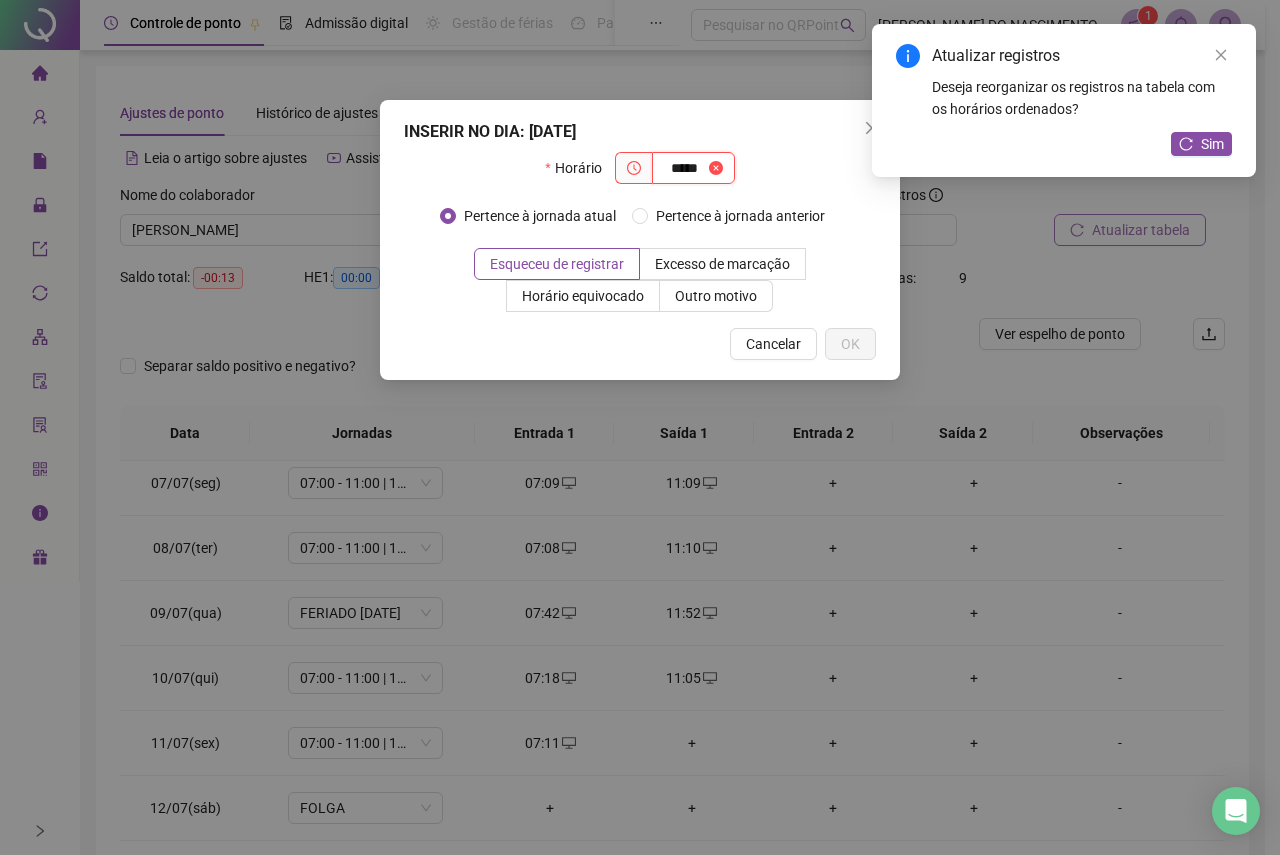 type on "*****" 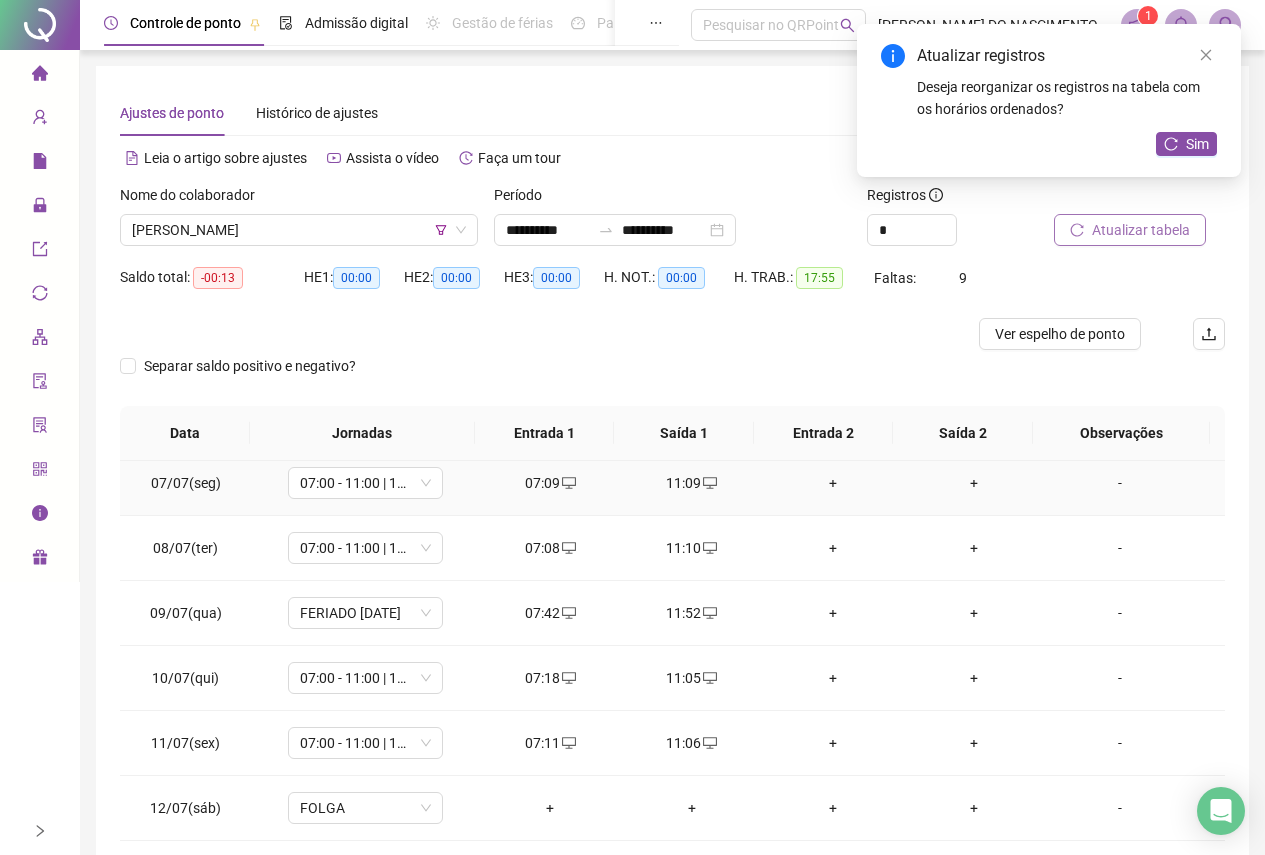 click on "+" at bounding box center (832, 483) 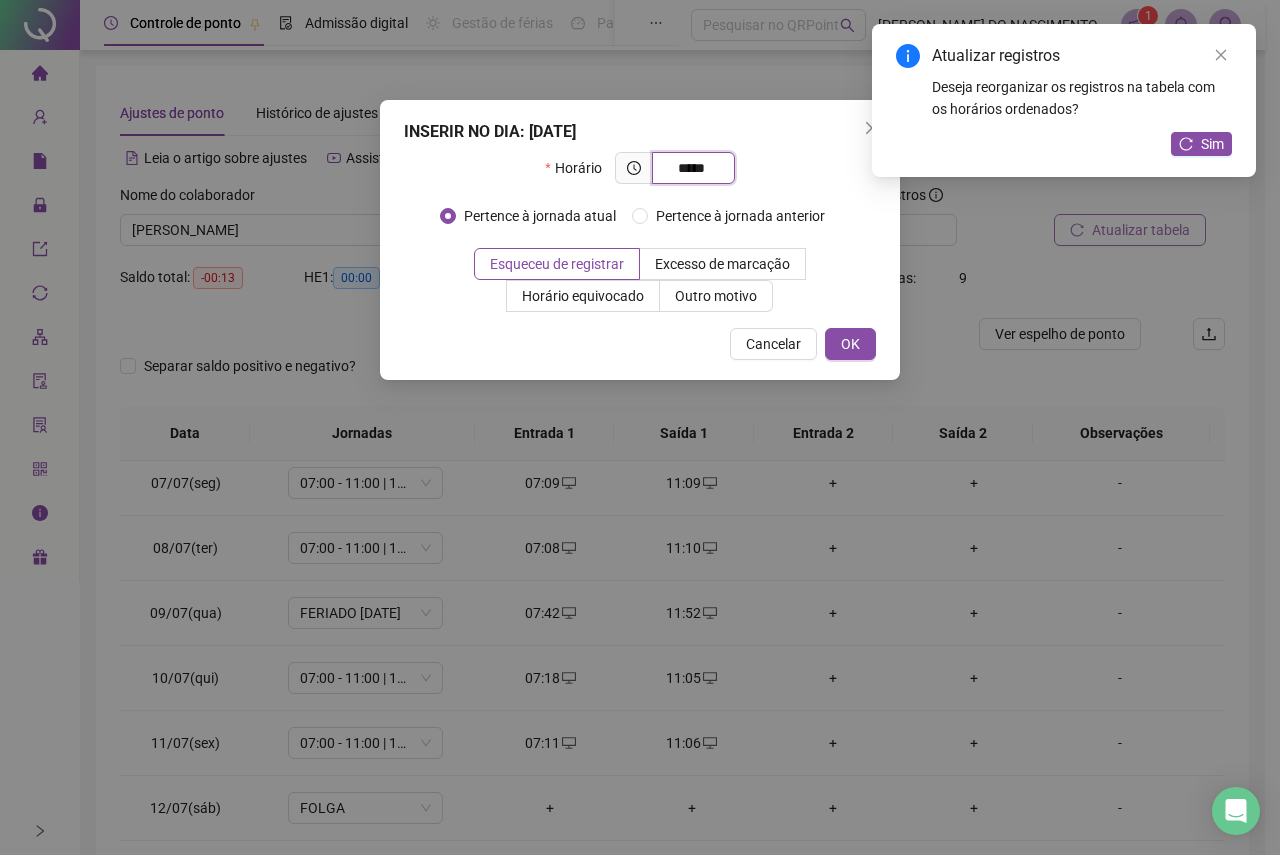 type on "*****" 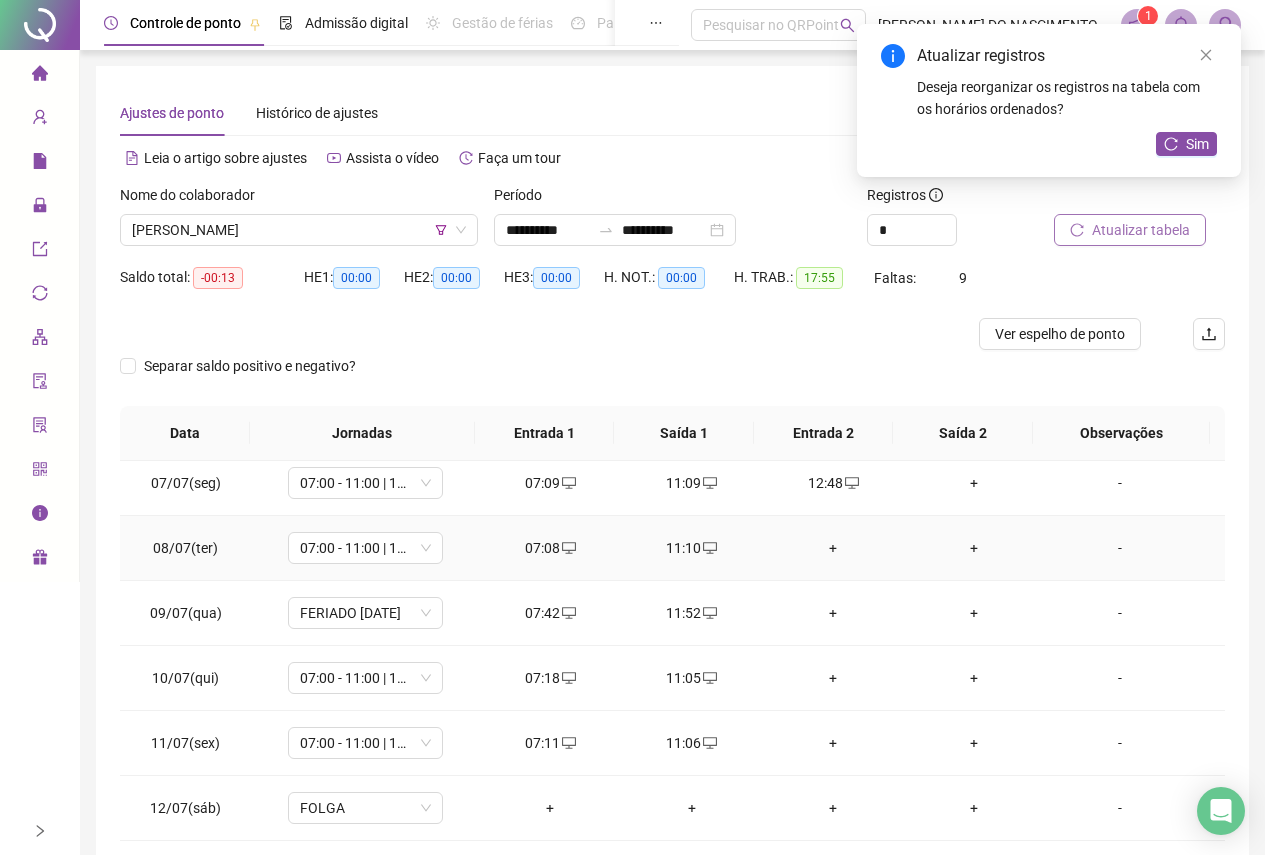 click on "+" at bounding box center (832, 548) 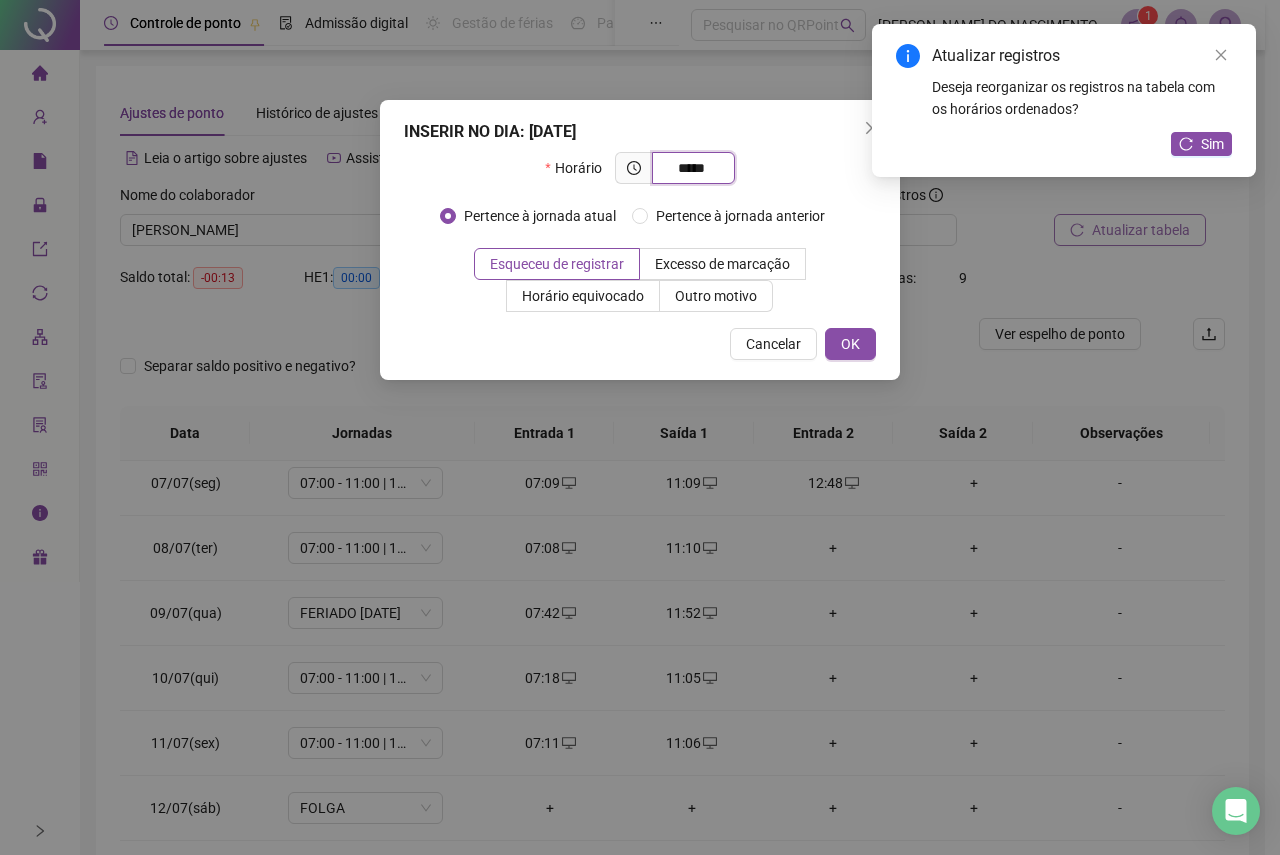 type on "*****" 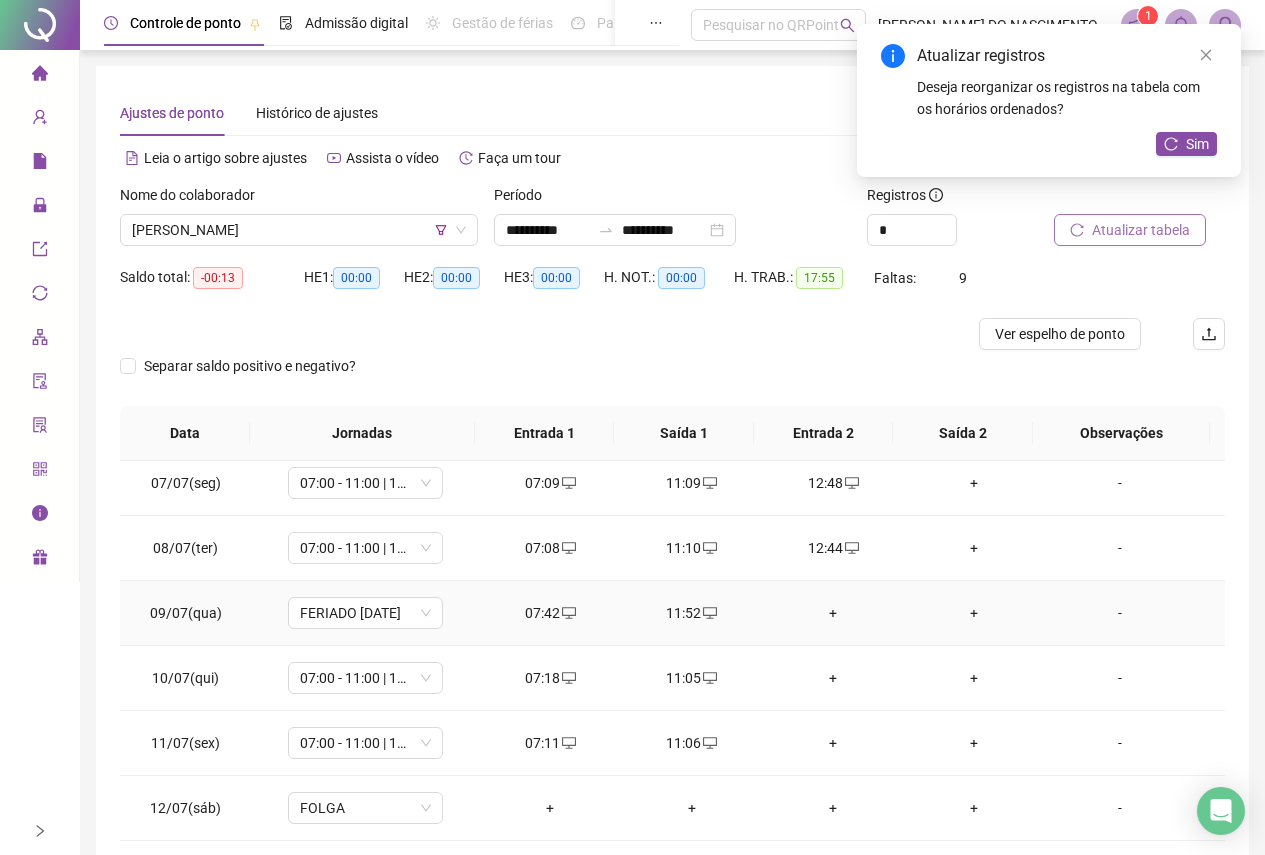 click on "+" at bounding box center (832, 613) 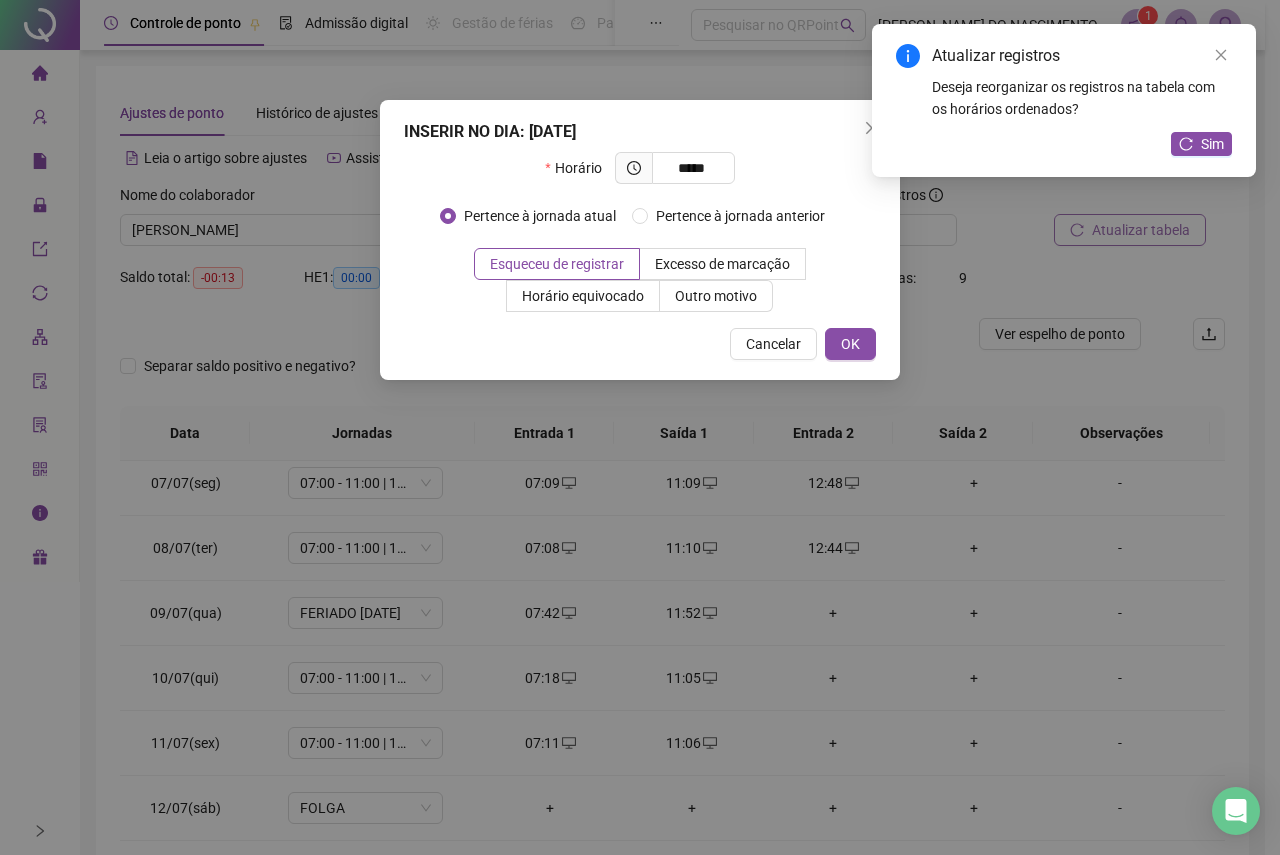 type on "*****" 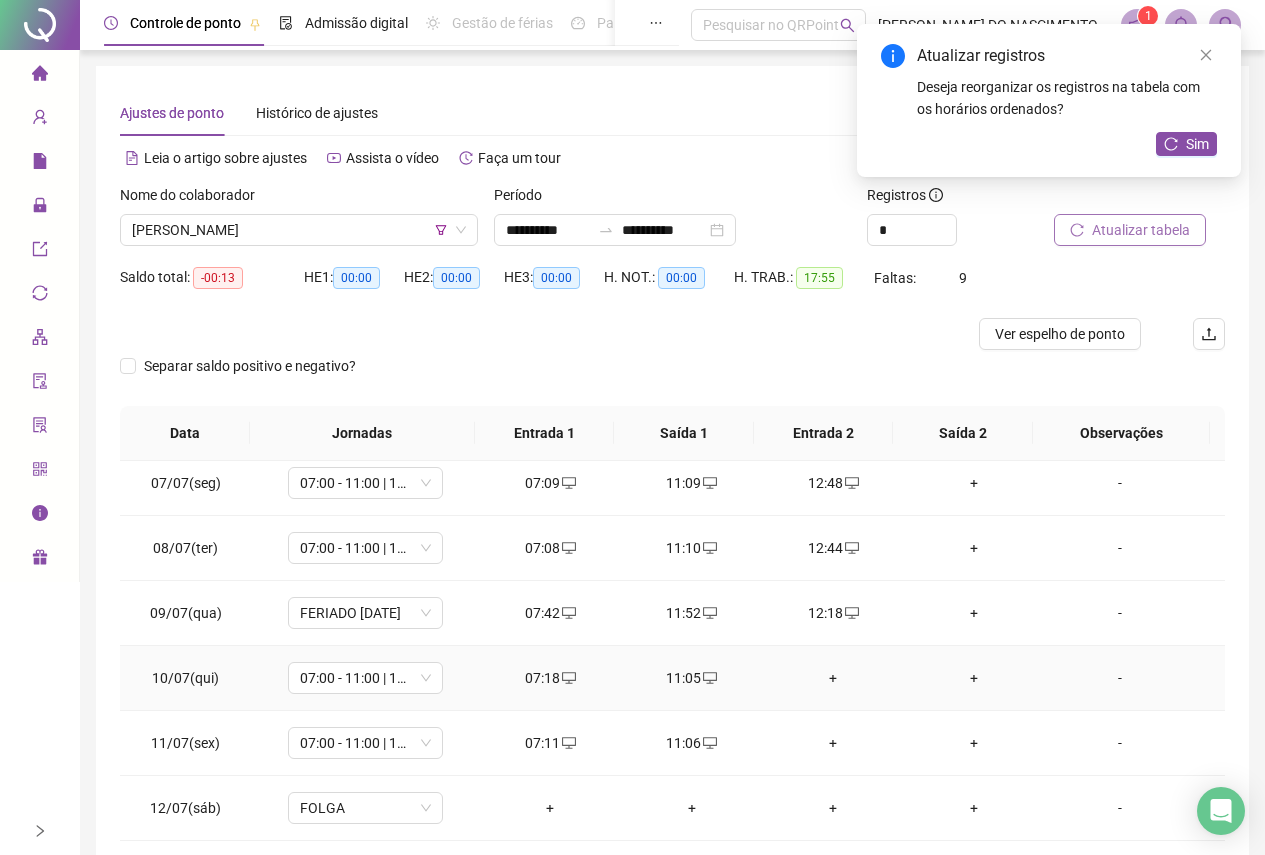 click on "+" at bounding box center (832, 678) 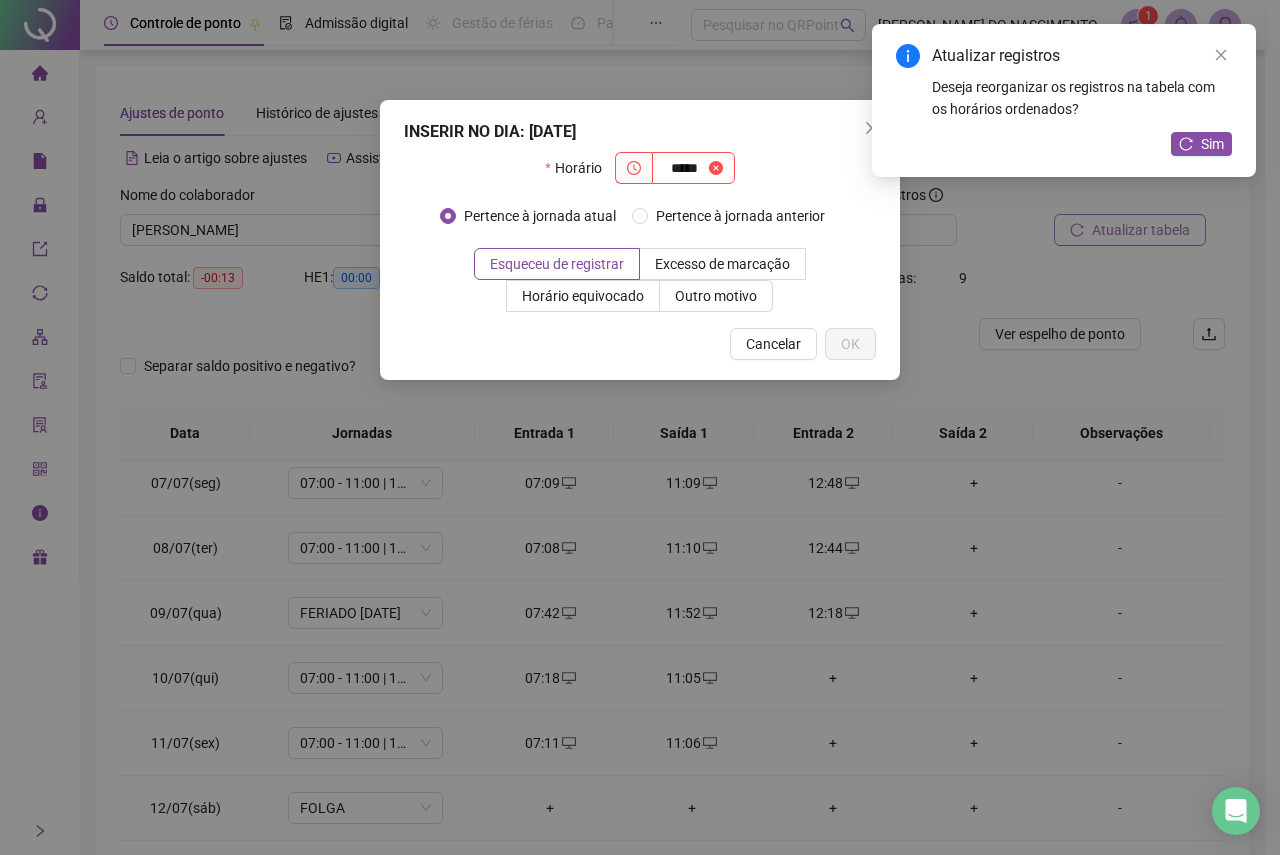 type on "*****" 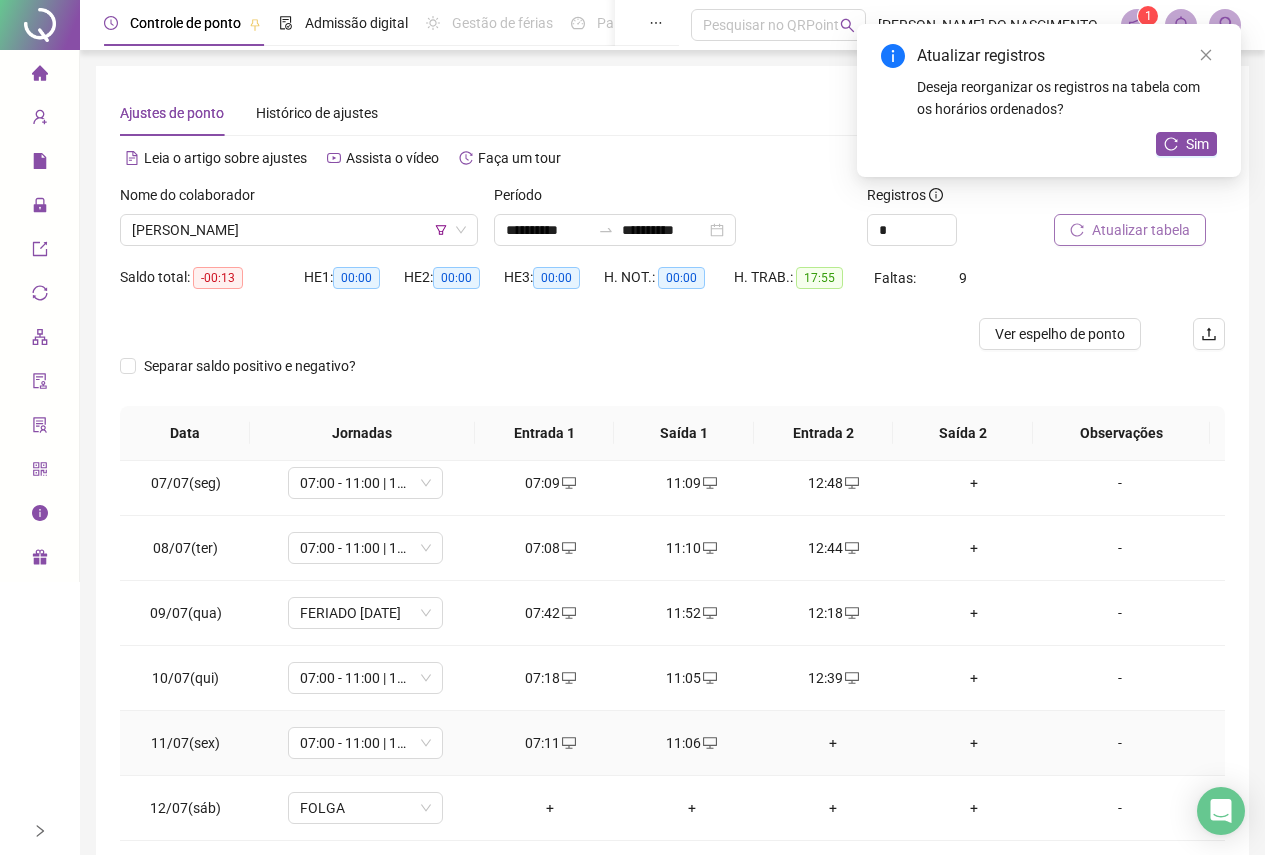click on "+" at bounding box center [832, 743] 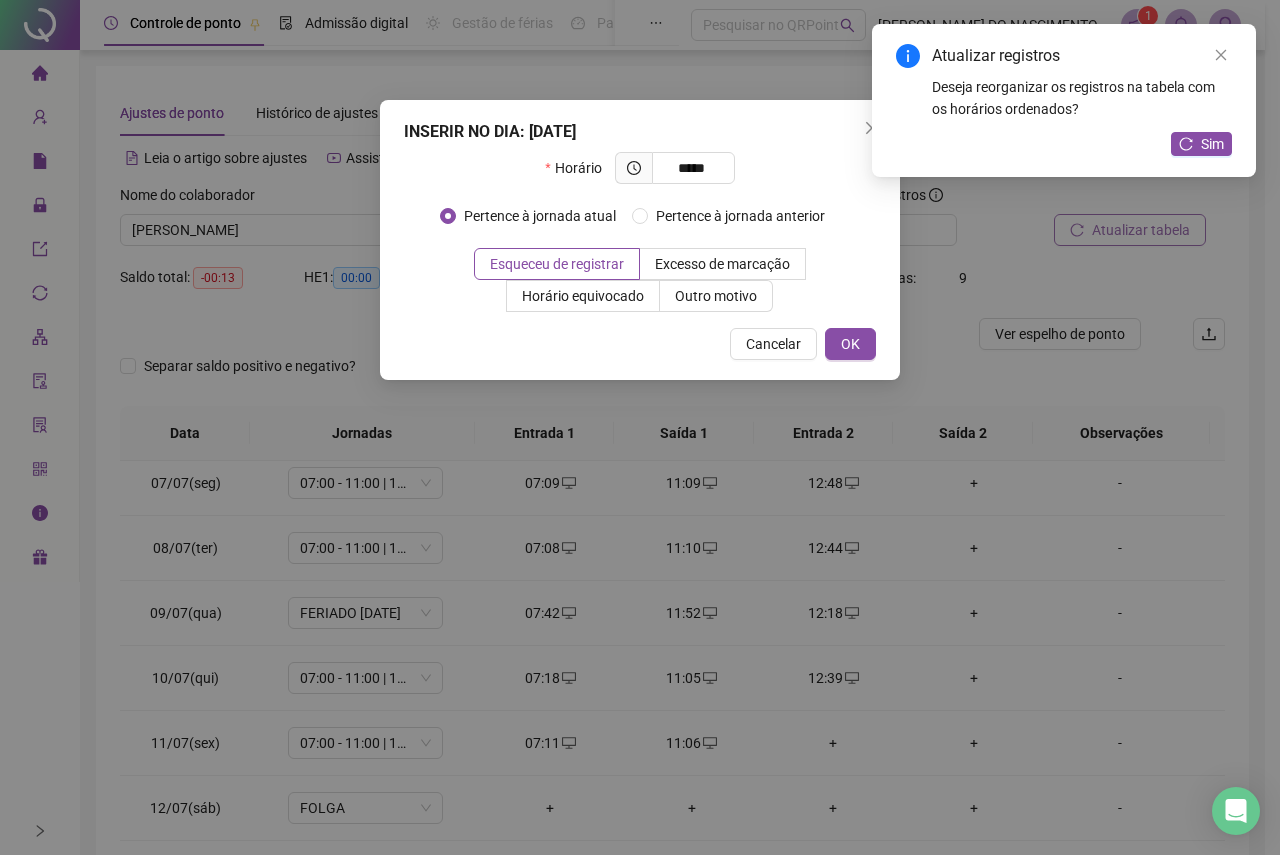 type on "*****" 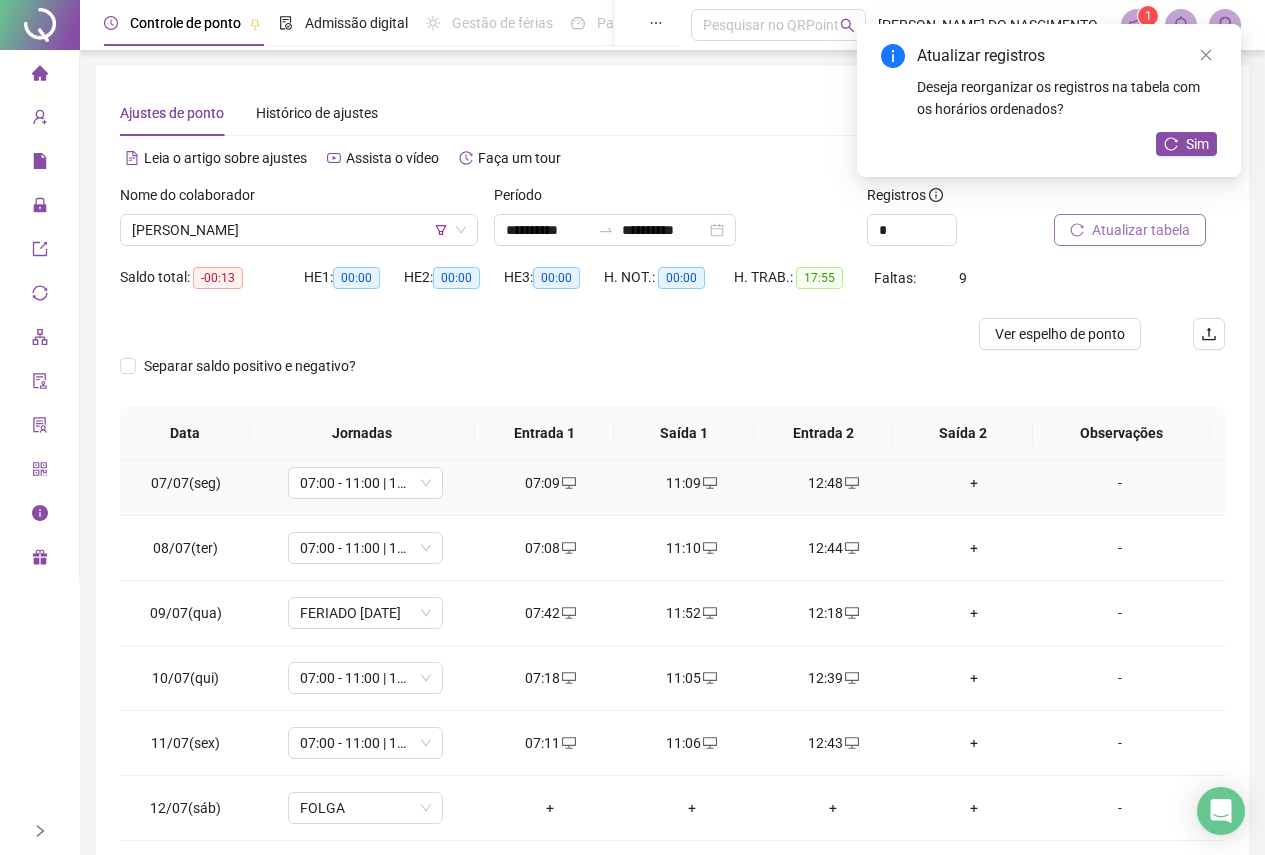 click on "+" at bounding box center (974, 483) 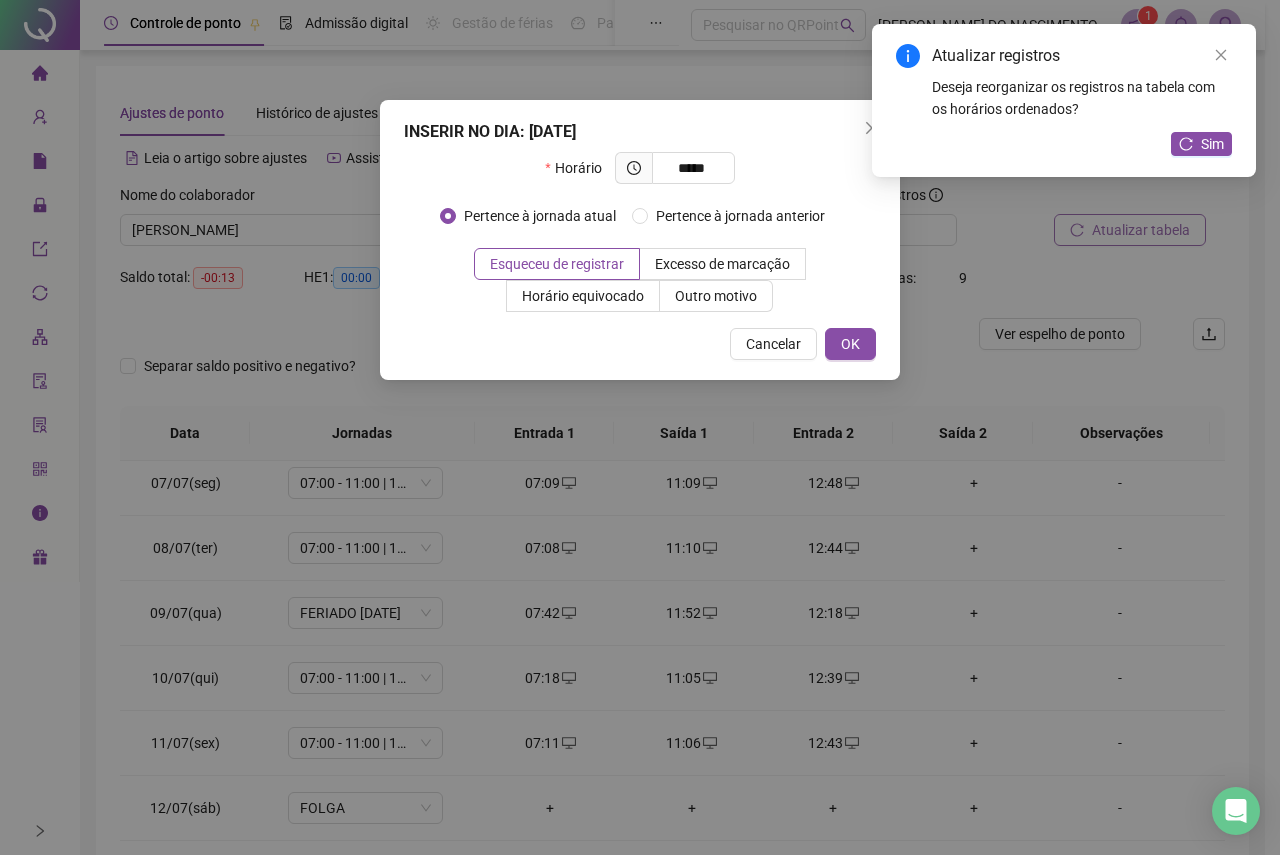 type on "*****" 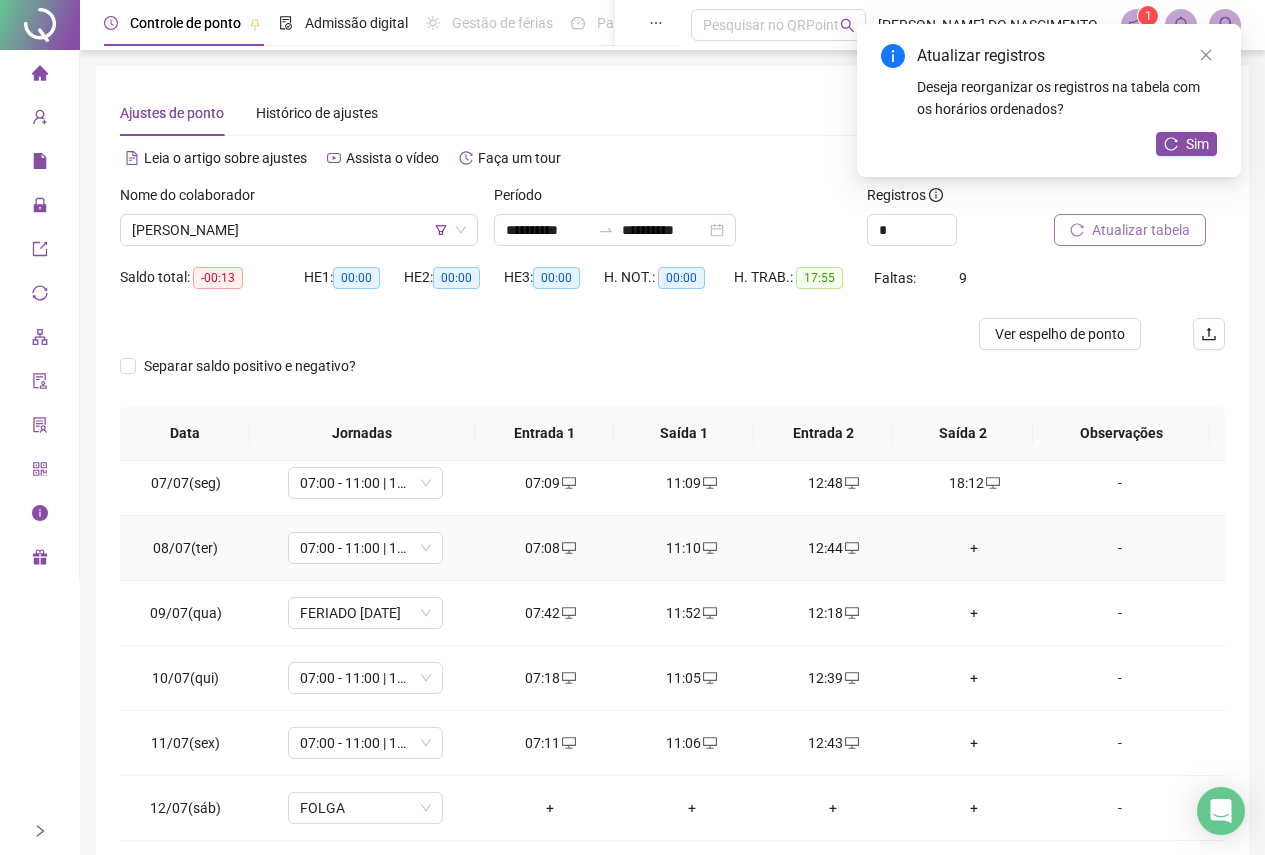 click on "+" at bounding box center [974, 548] 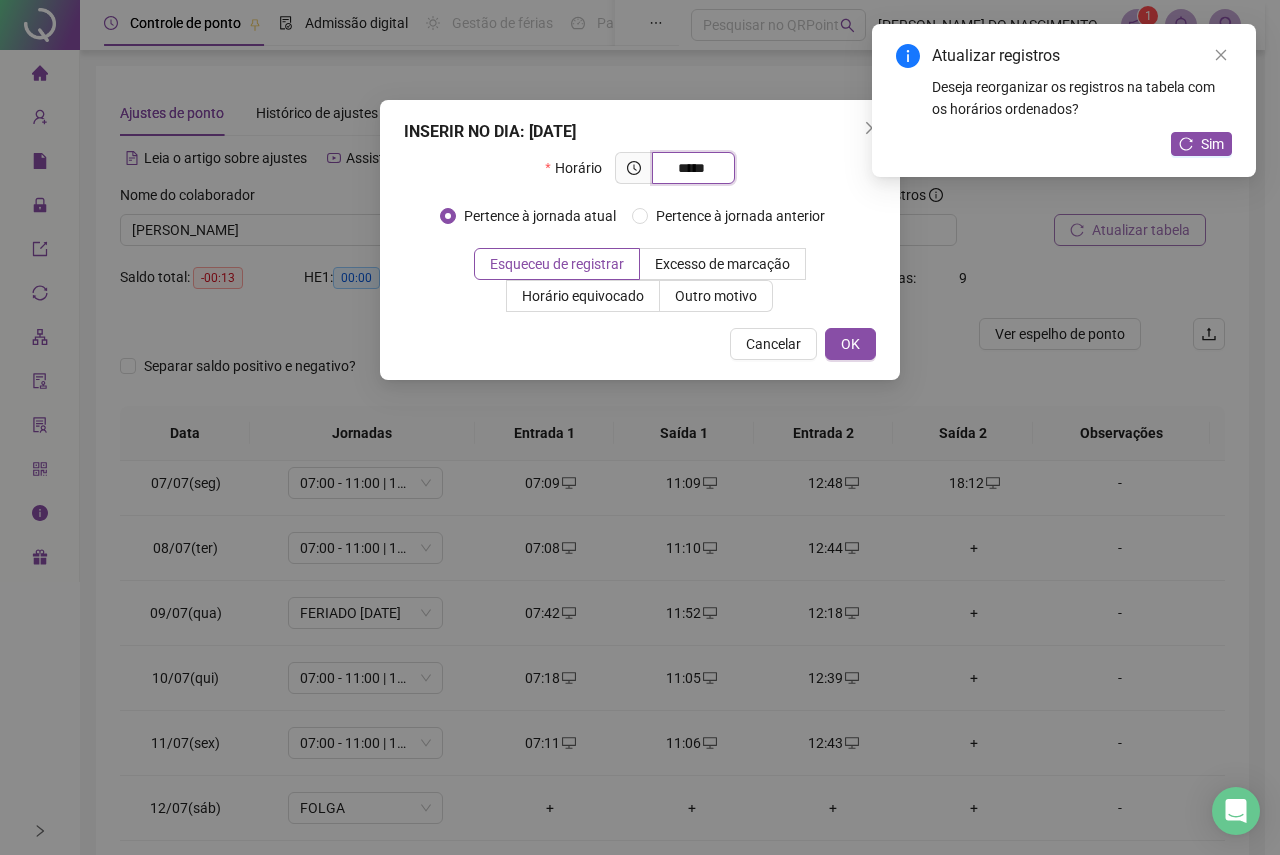 type on "*****" 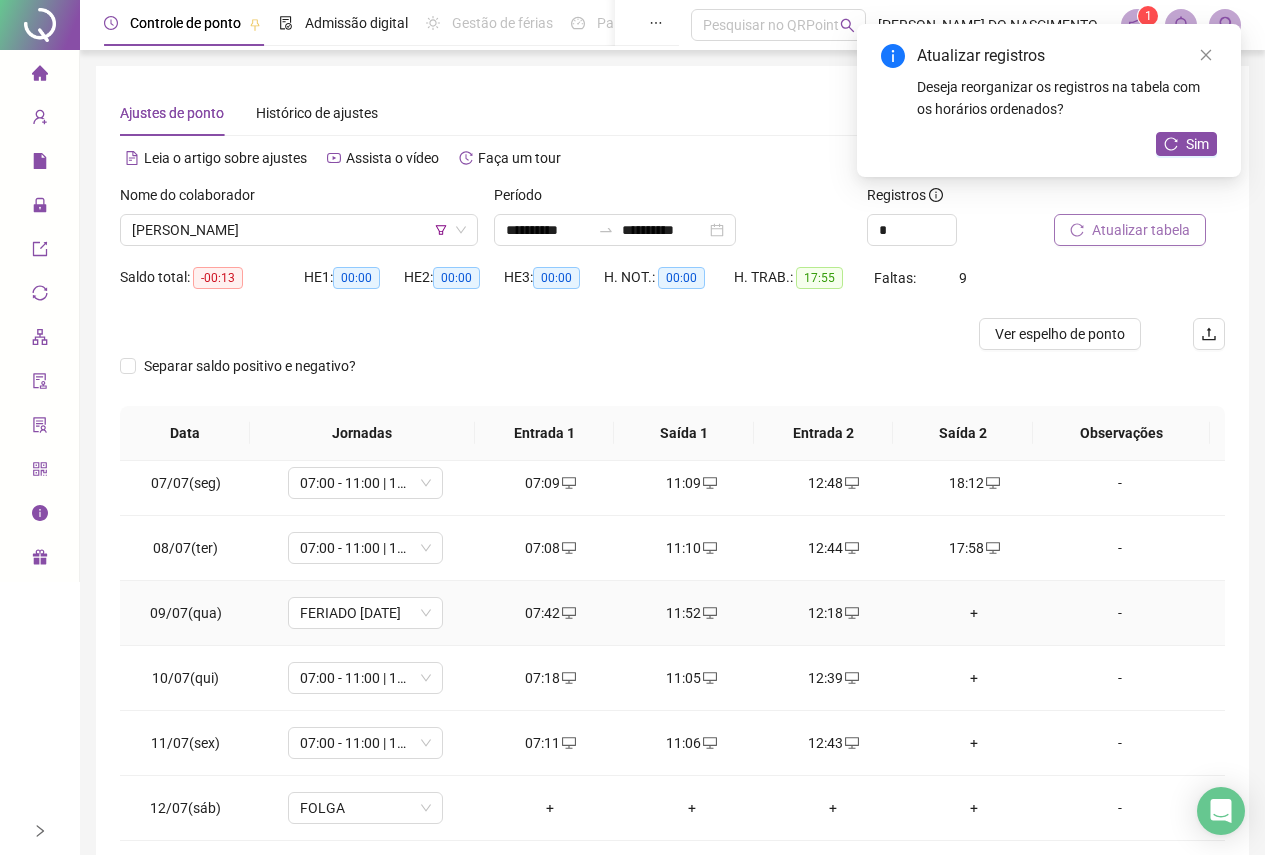 click on "+" at bounding box center [974, 613] 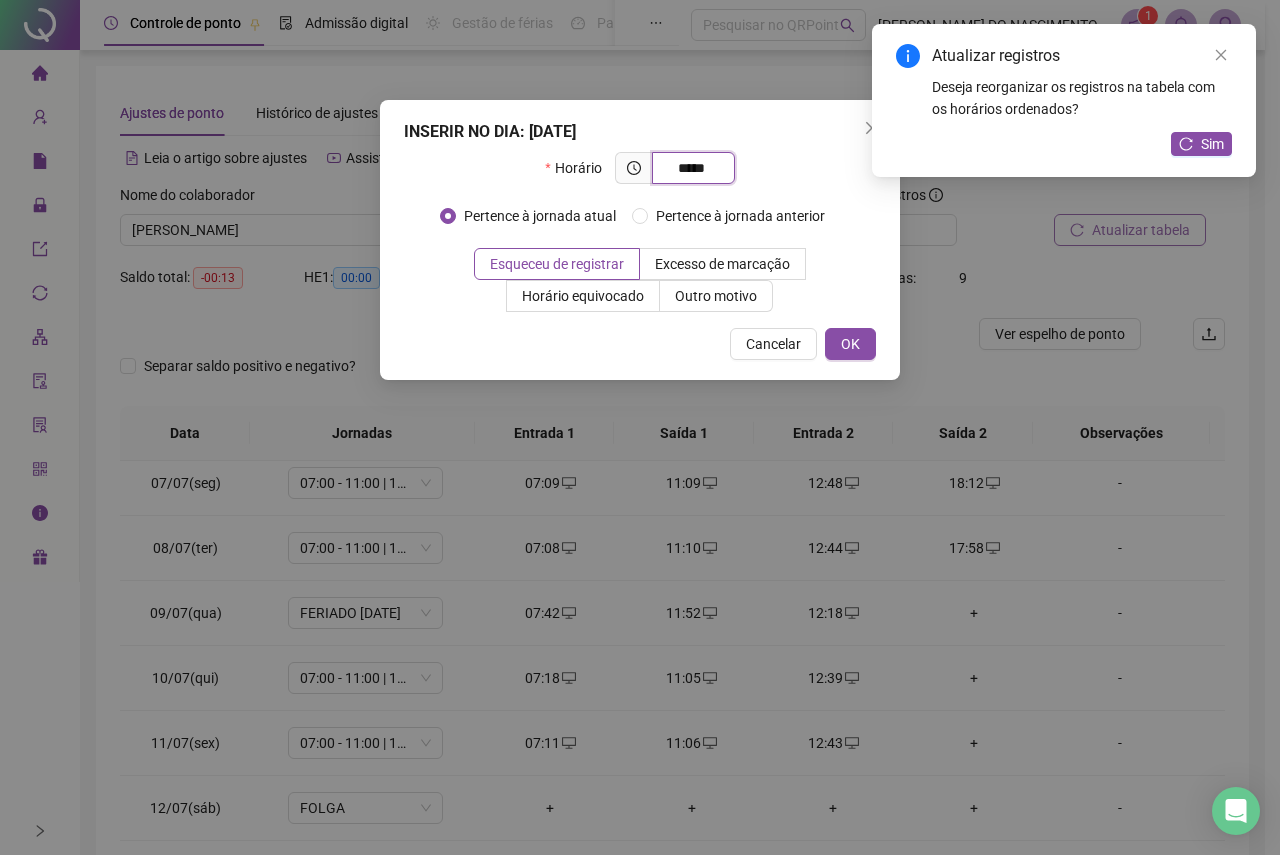 type on "*****" 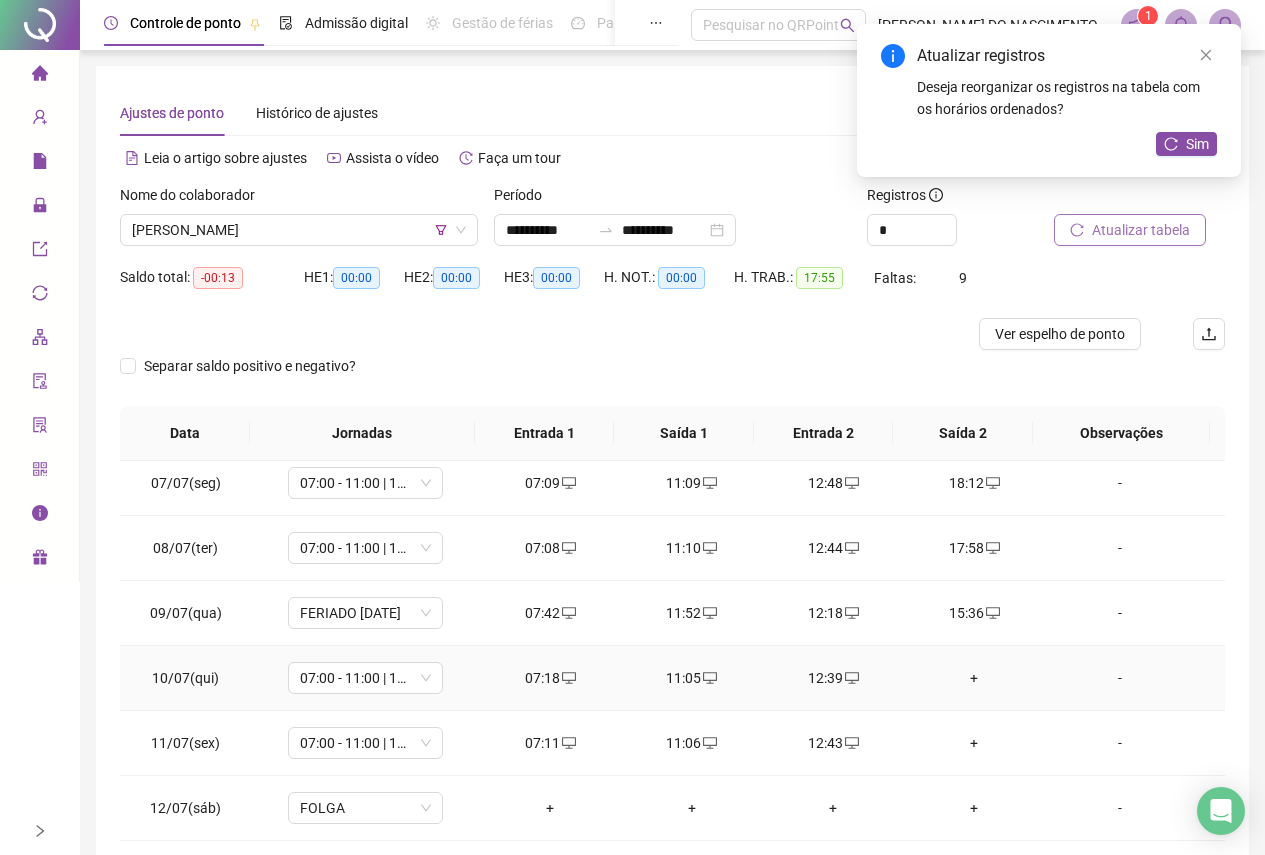 click on "+" at bounding box center (974, 678) 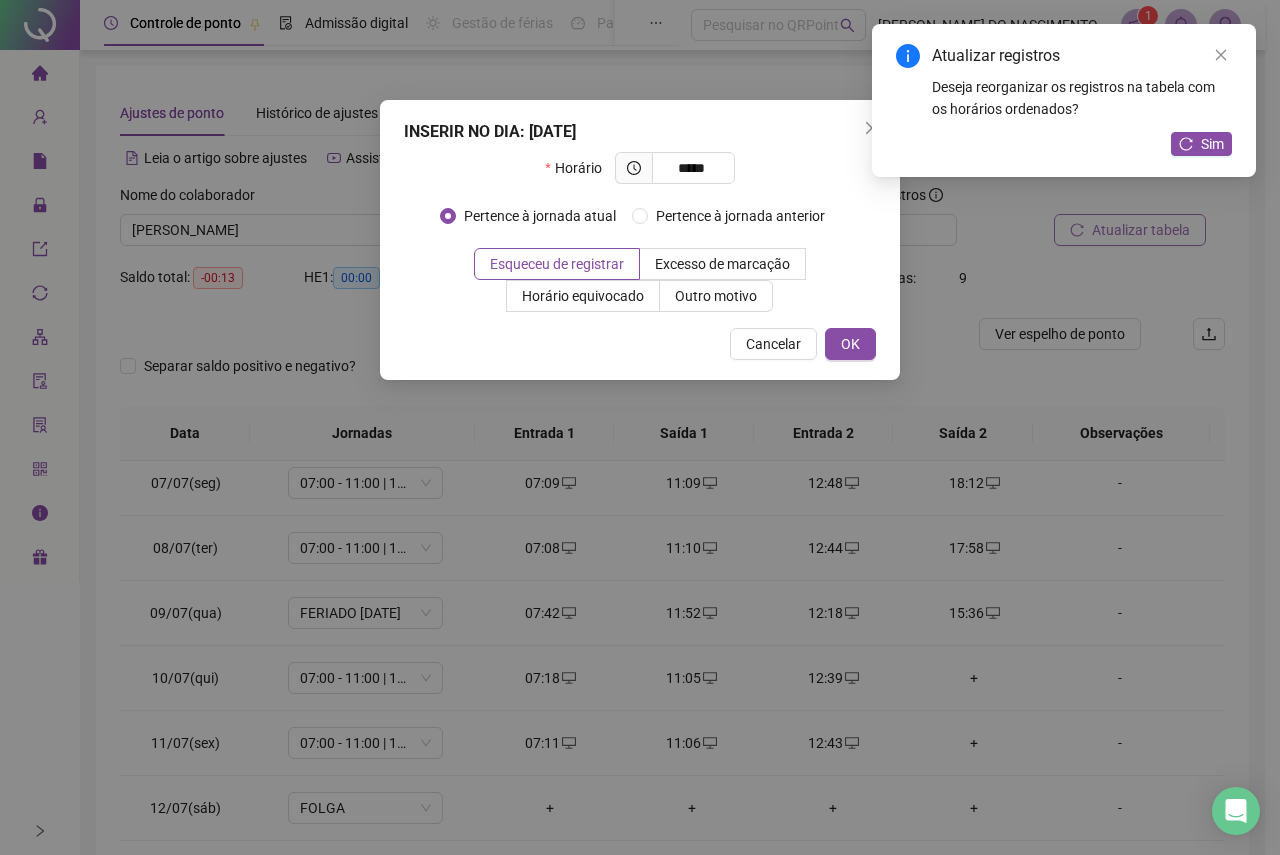 type on "*****" 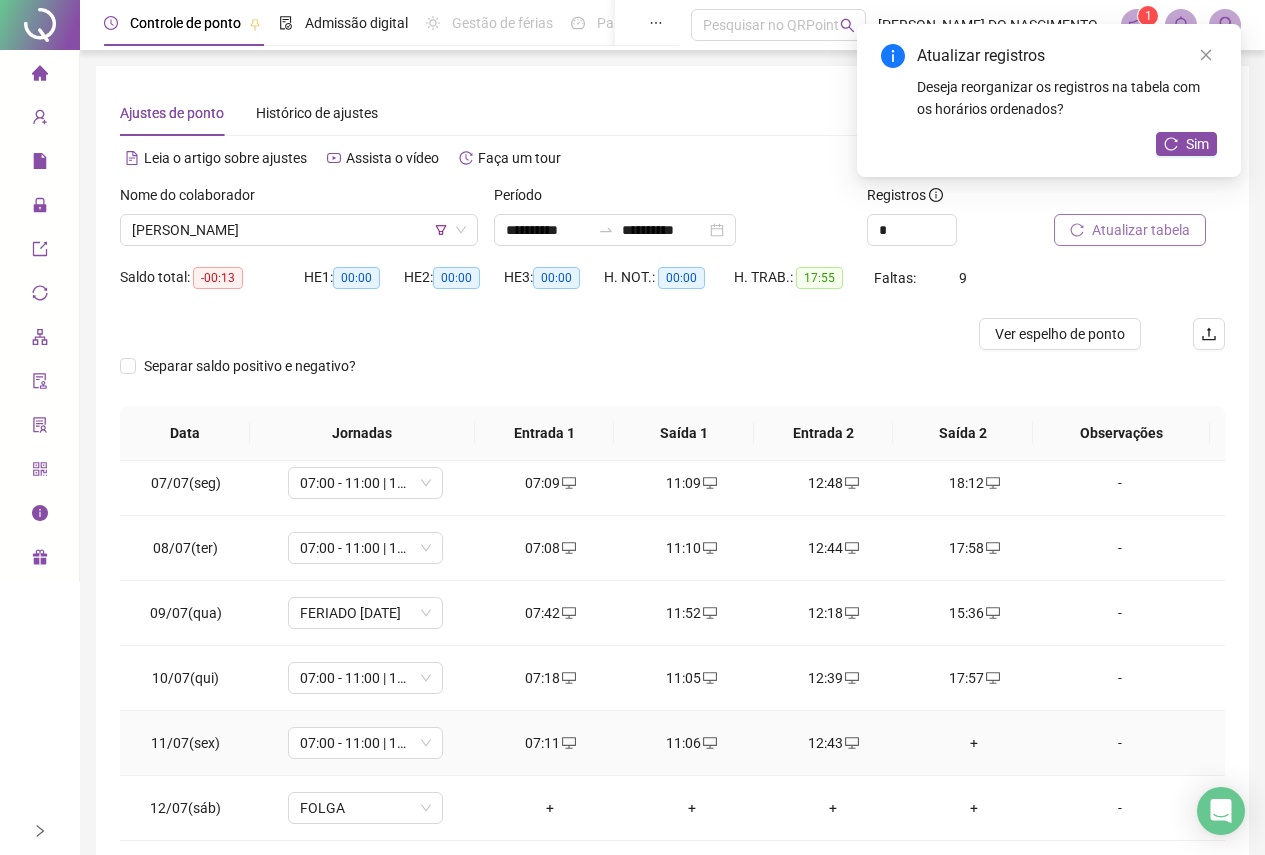 click on "+" at bounding box center [974, 743] 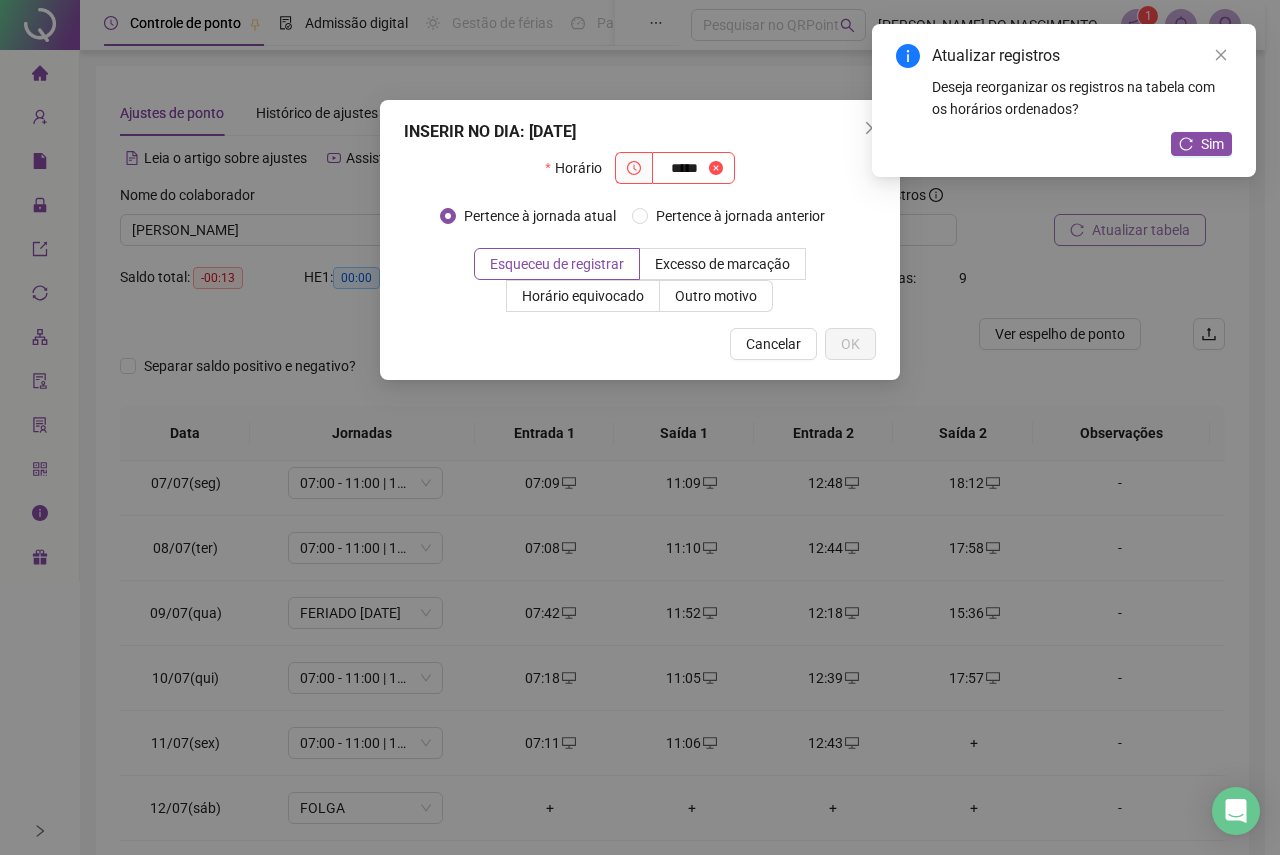 type on "*****" 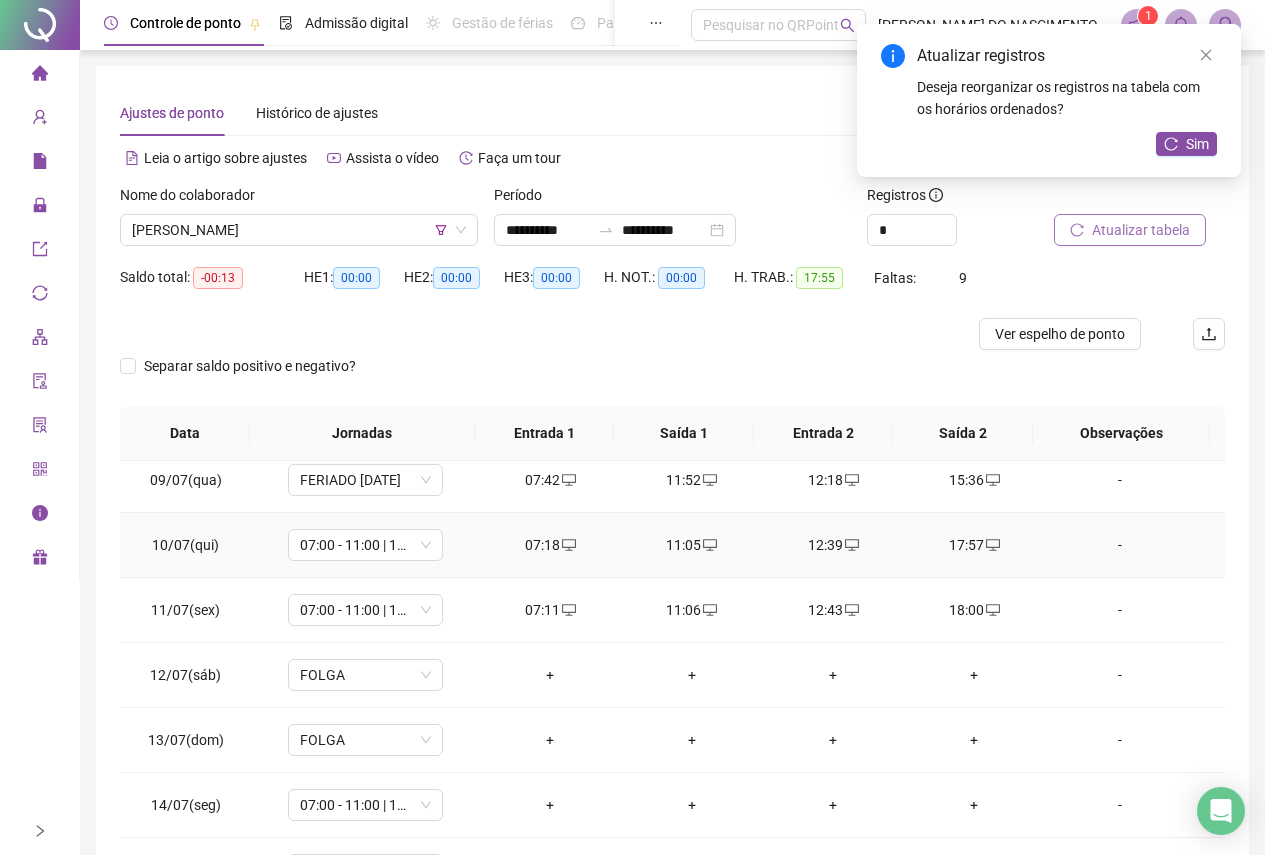 scroll, scrollTop: 613, scrollLeft: 0, axis: vertical 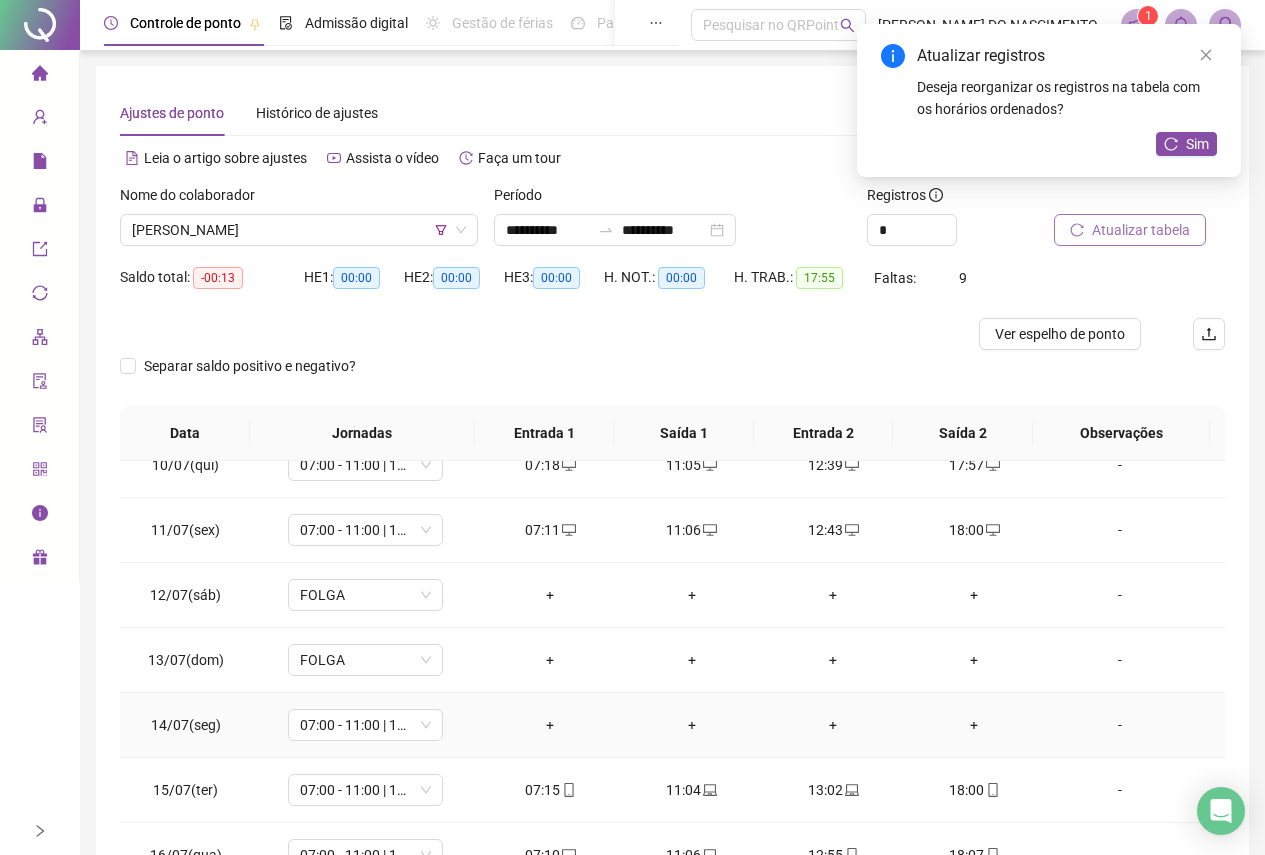 click on "+" at bounding box center [550, 725] 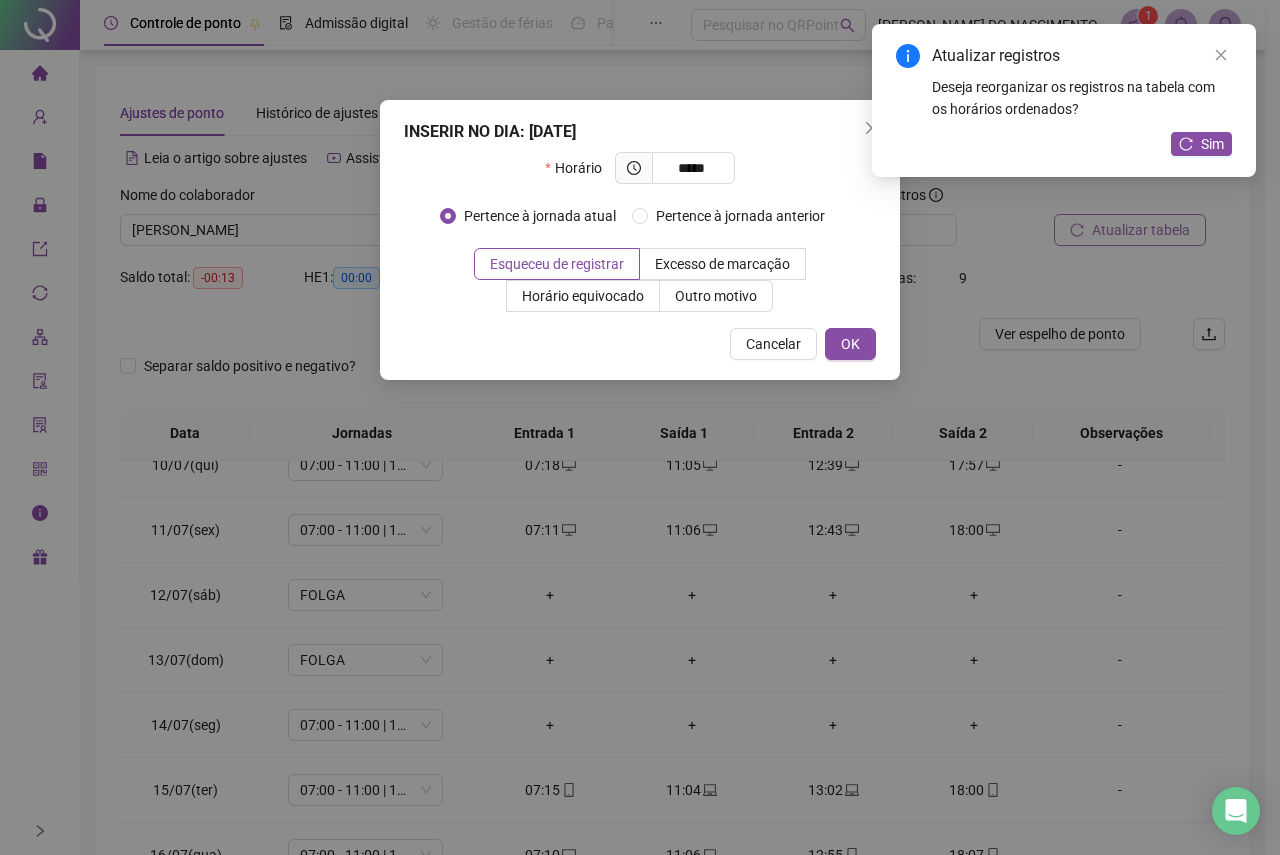 type 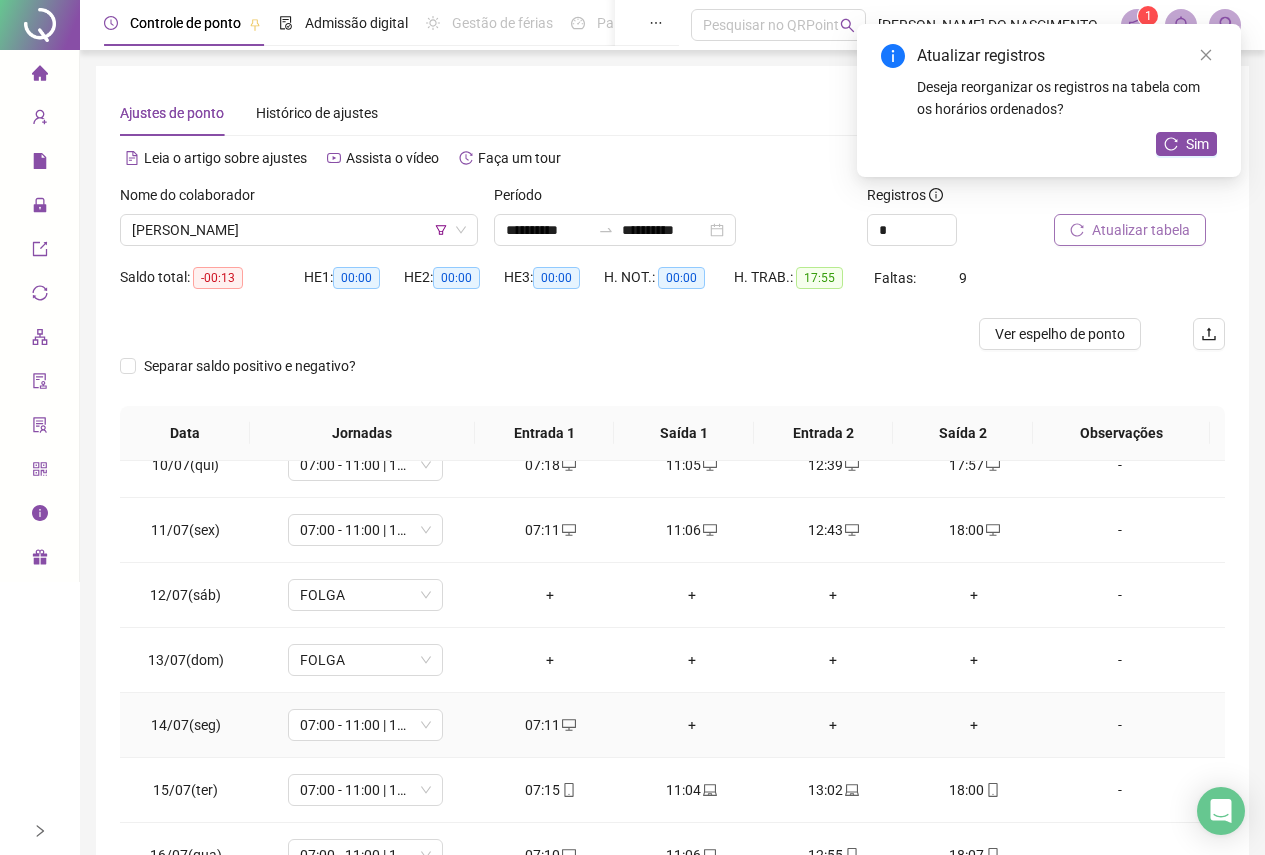 click on "+" at bounding box center (691, 725) 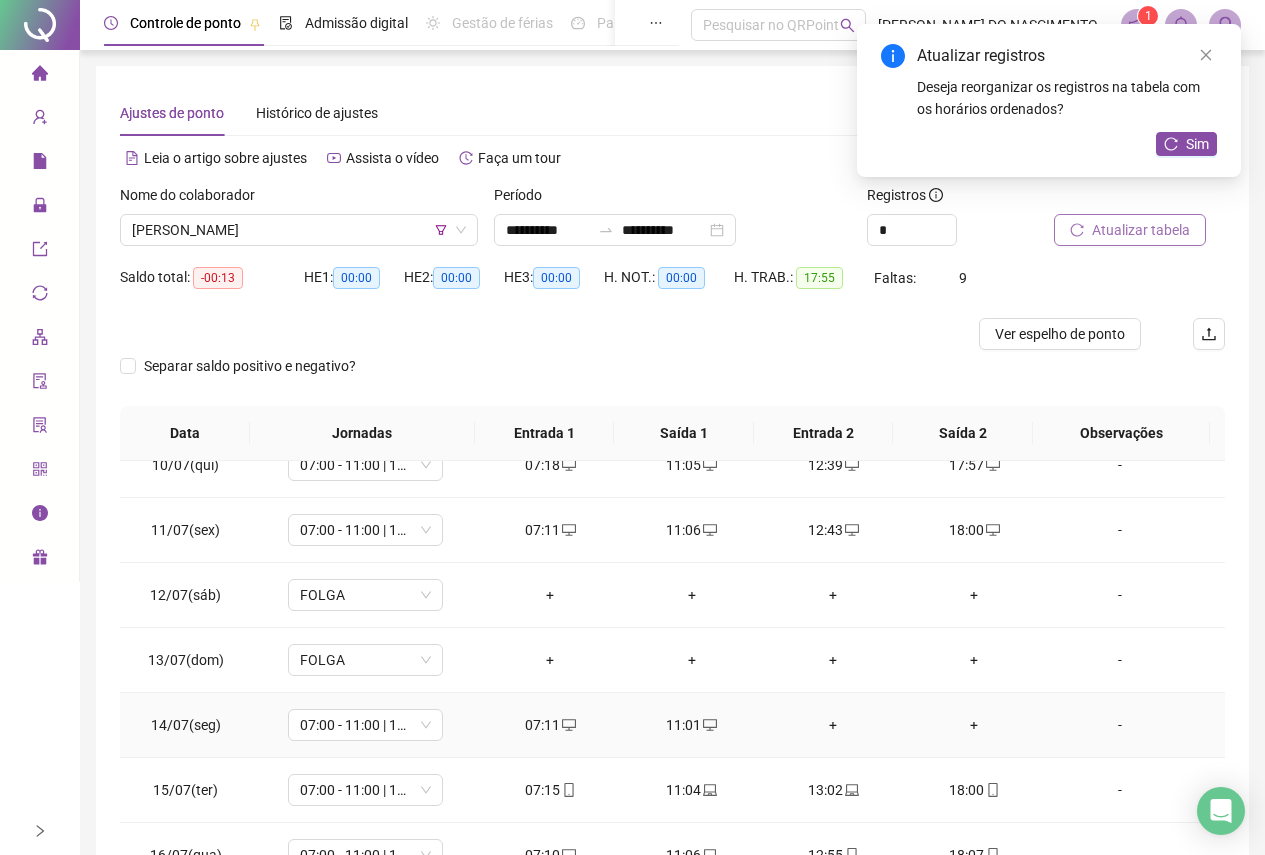 click on "+" at bounding box center [832, 725] 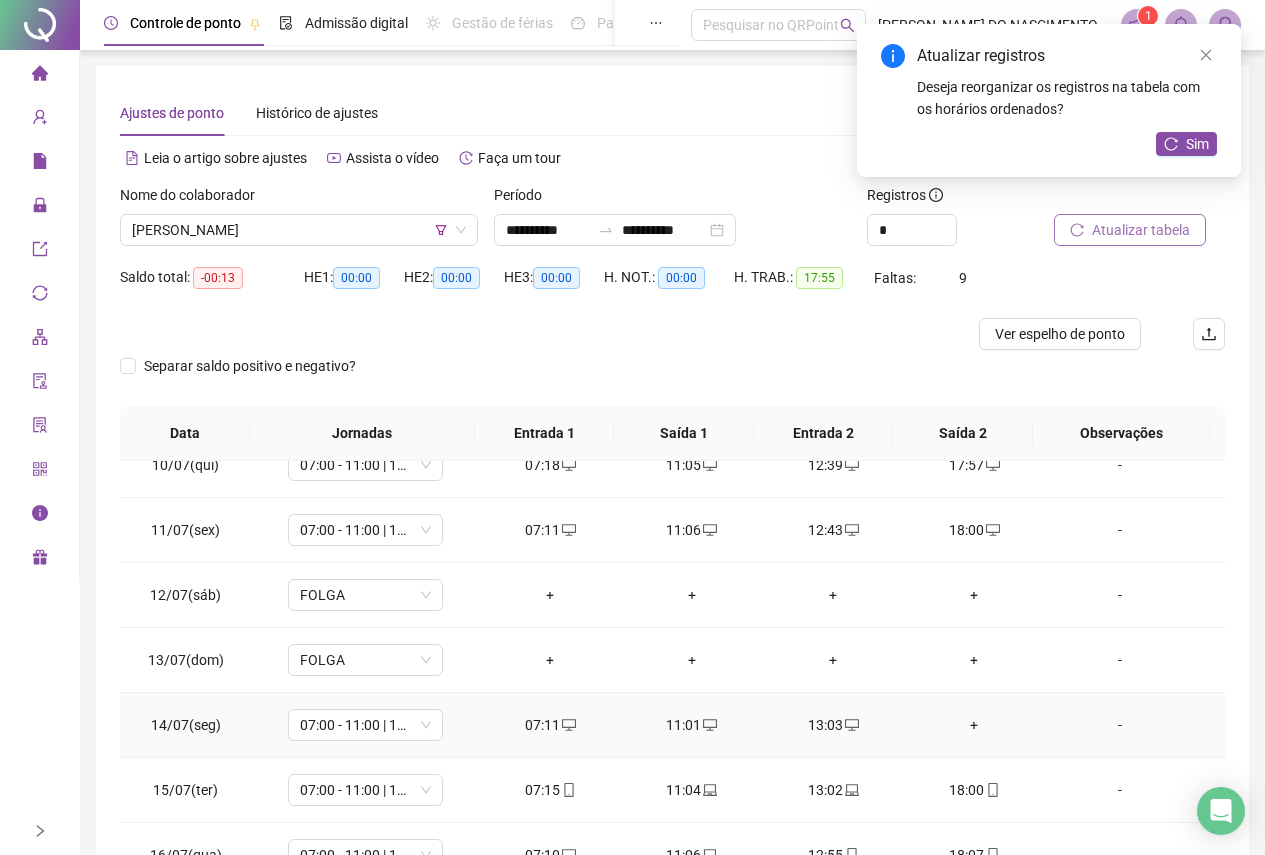 click on "+" at bounding box center (974, 725) 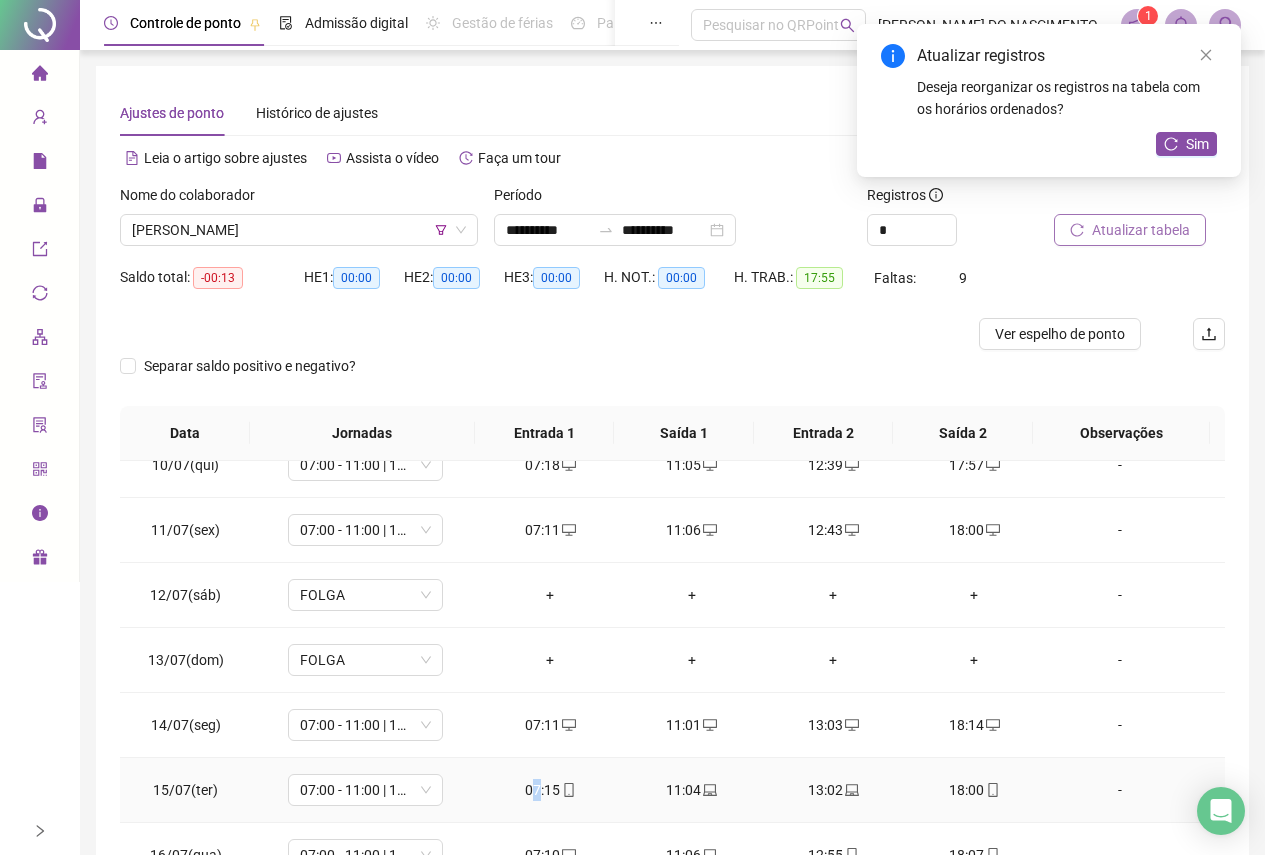 click on "07:15" at bounding box center (550, 790) 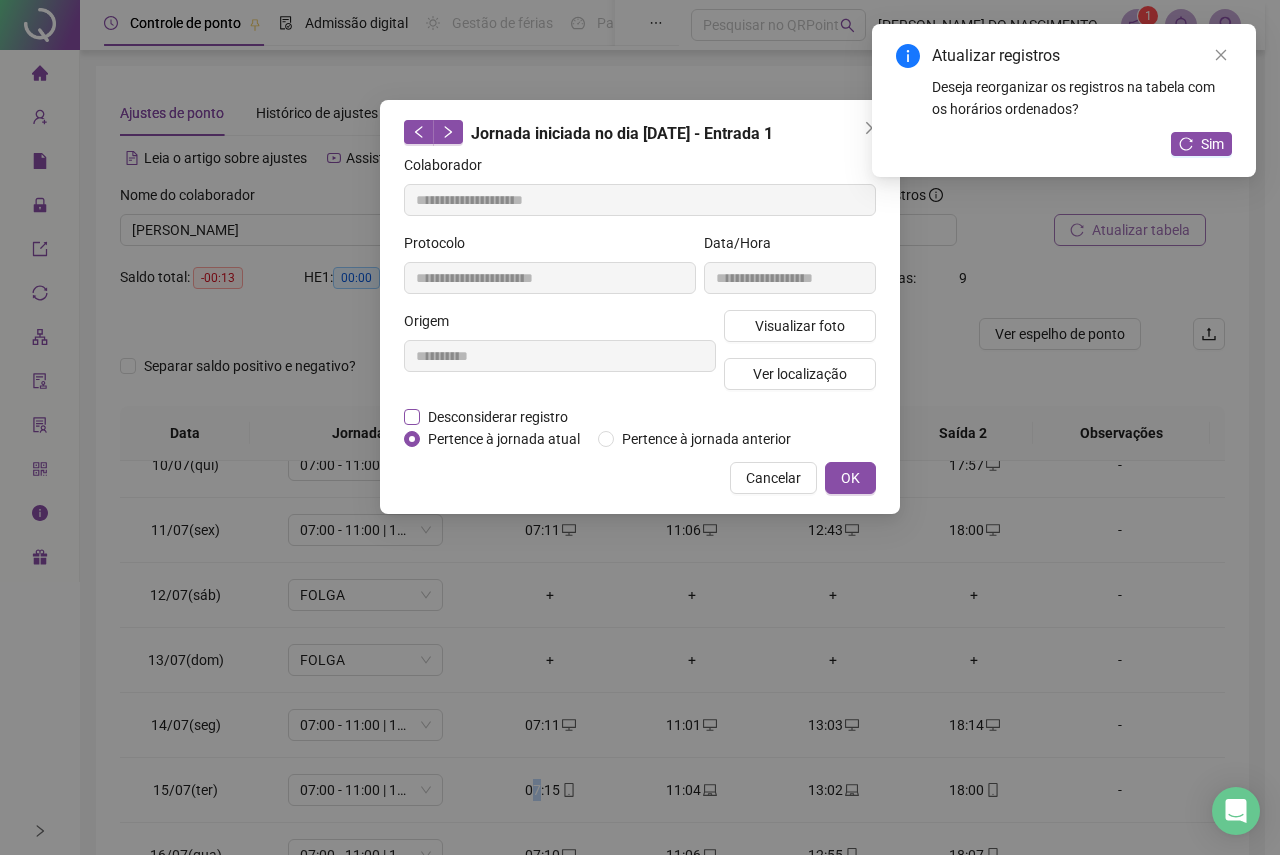 click on "Desconsiderar registro" at bounding box center (498, 417) 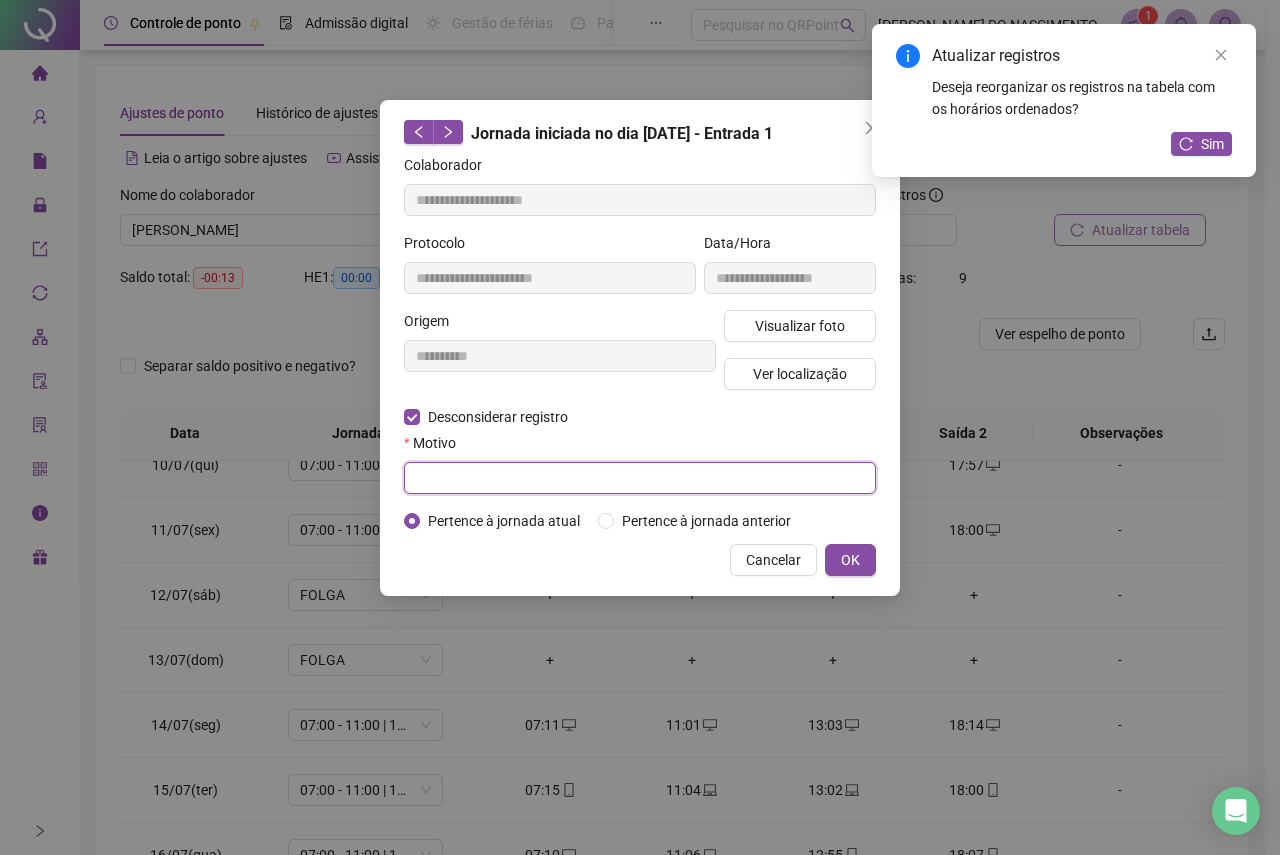 click at bounding box center (640, 478) 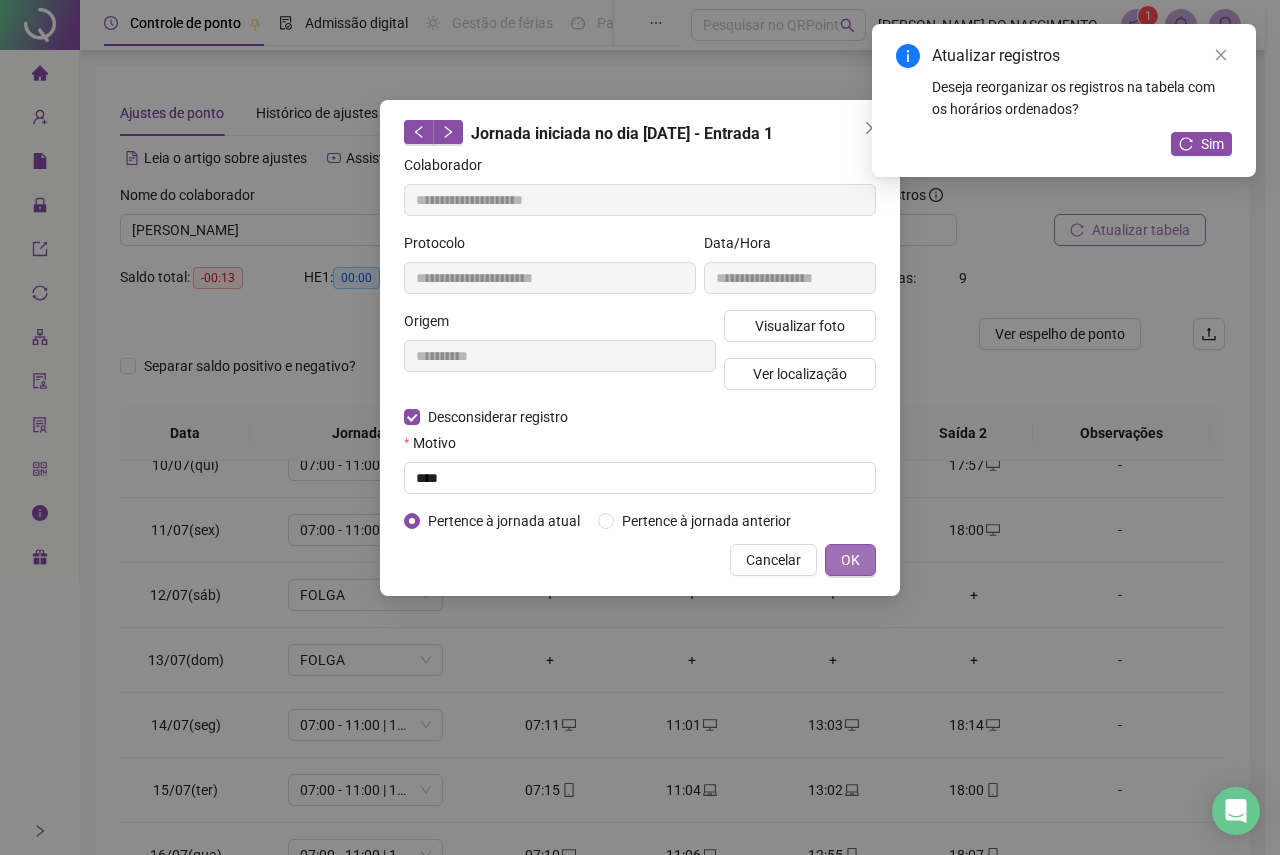 click on "OK" at bounding box center (850, 560) 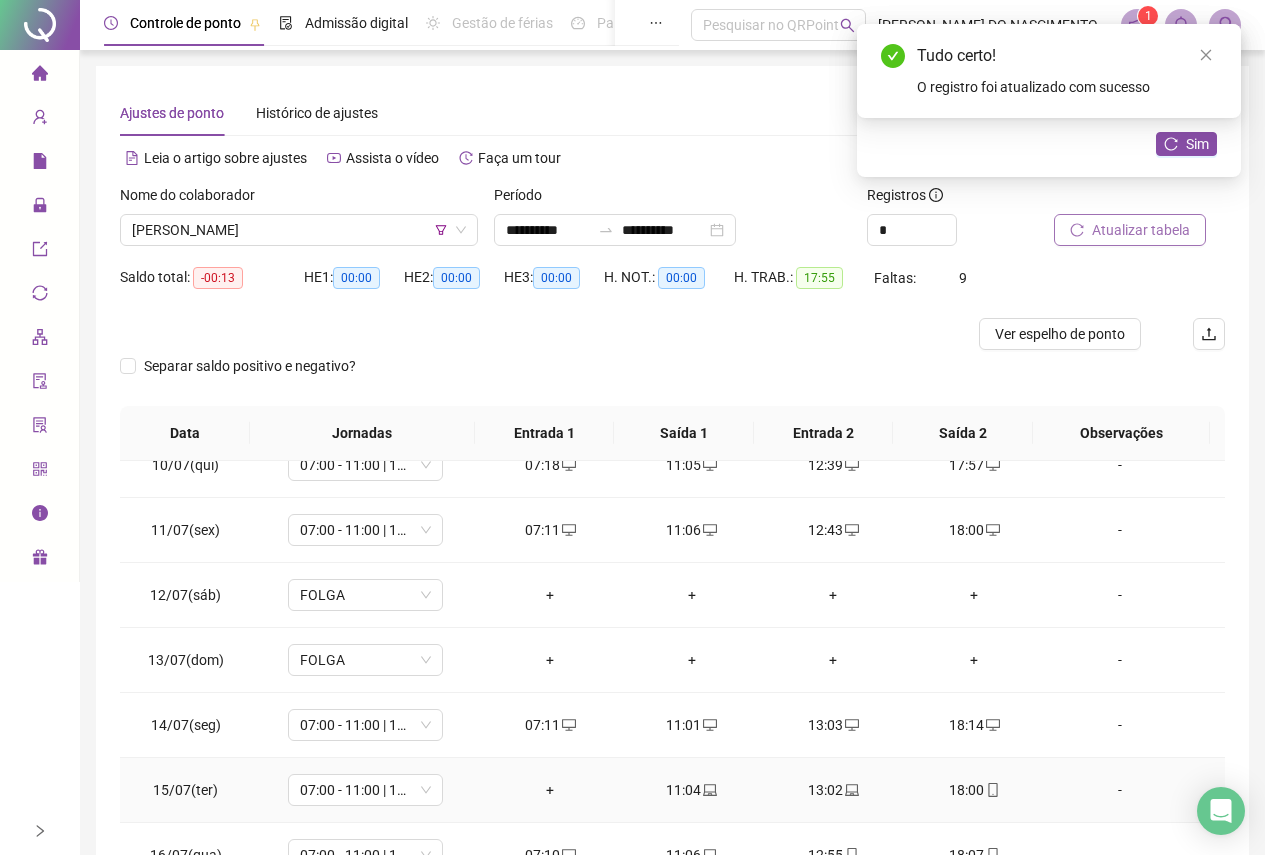 click on "+" at bounding box center [550, 790] 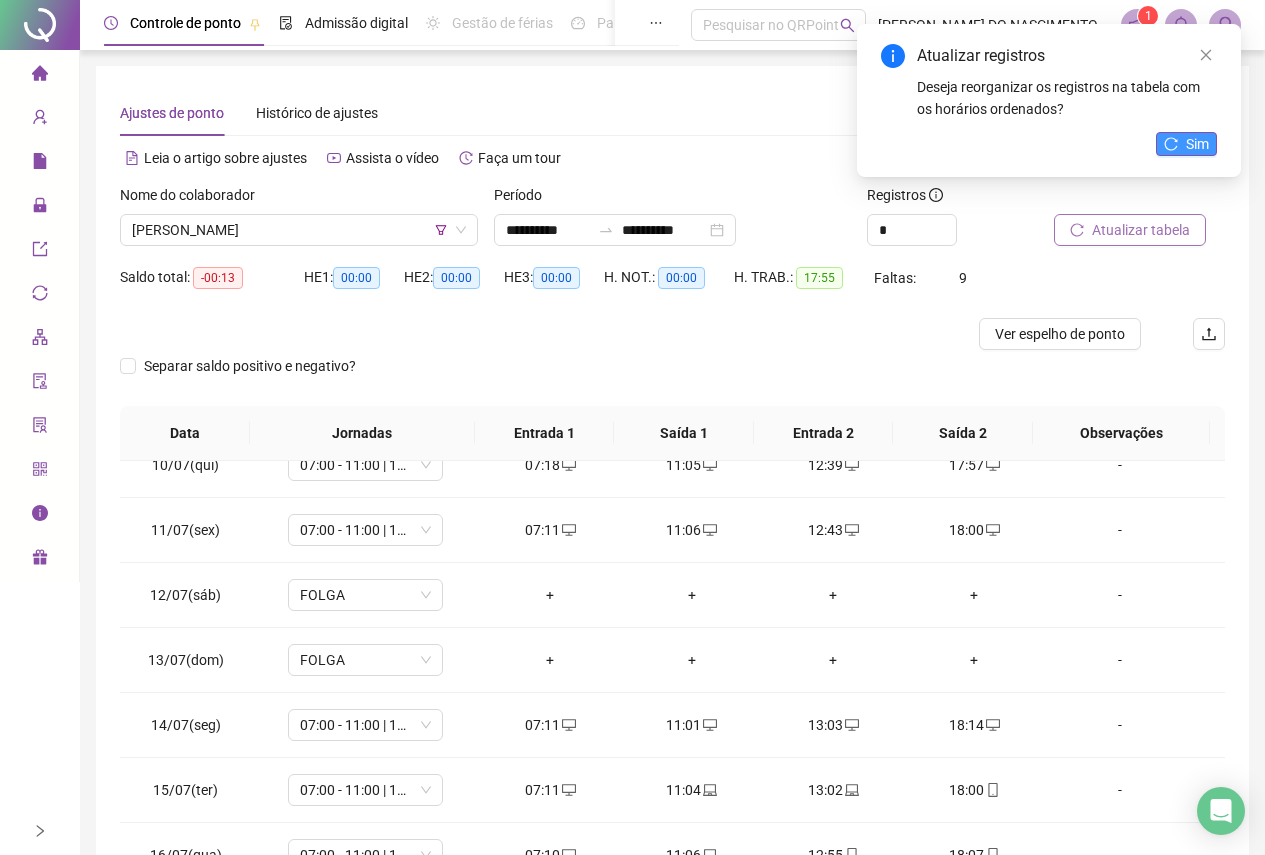 click on "Sim" at bounding box center (1186, 144) 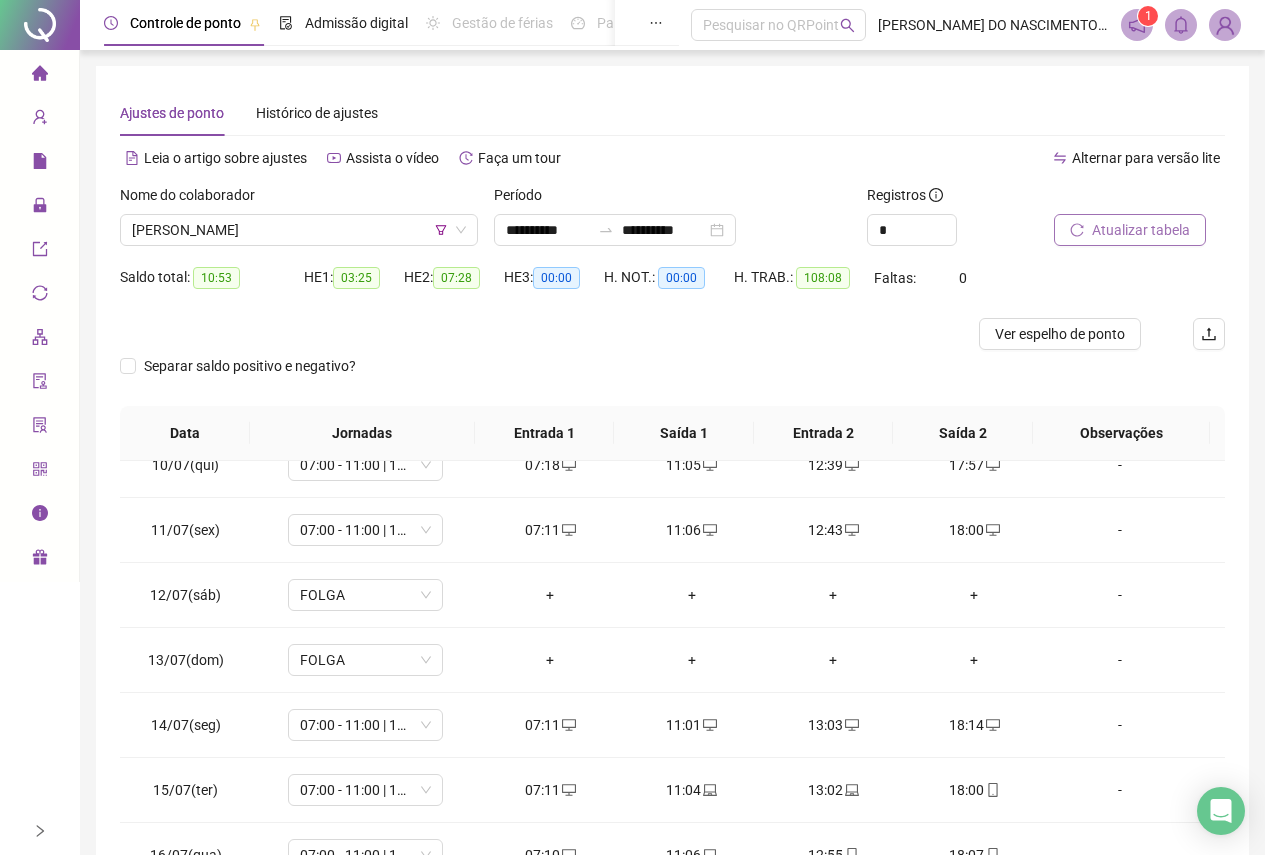 click on "Atualizar tabela" at bounding box center [1141, 230] 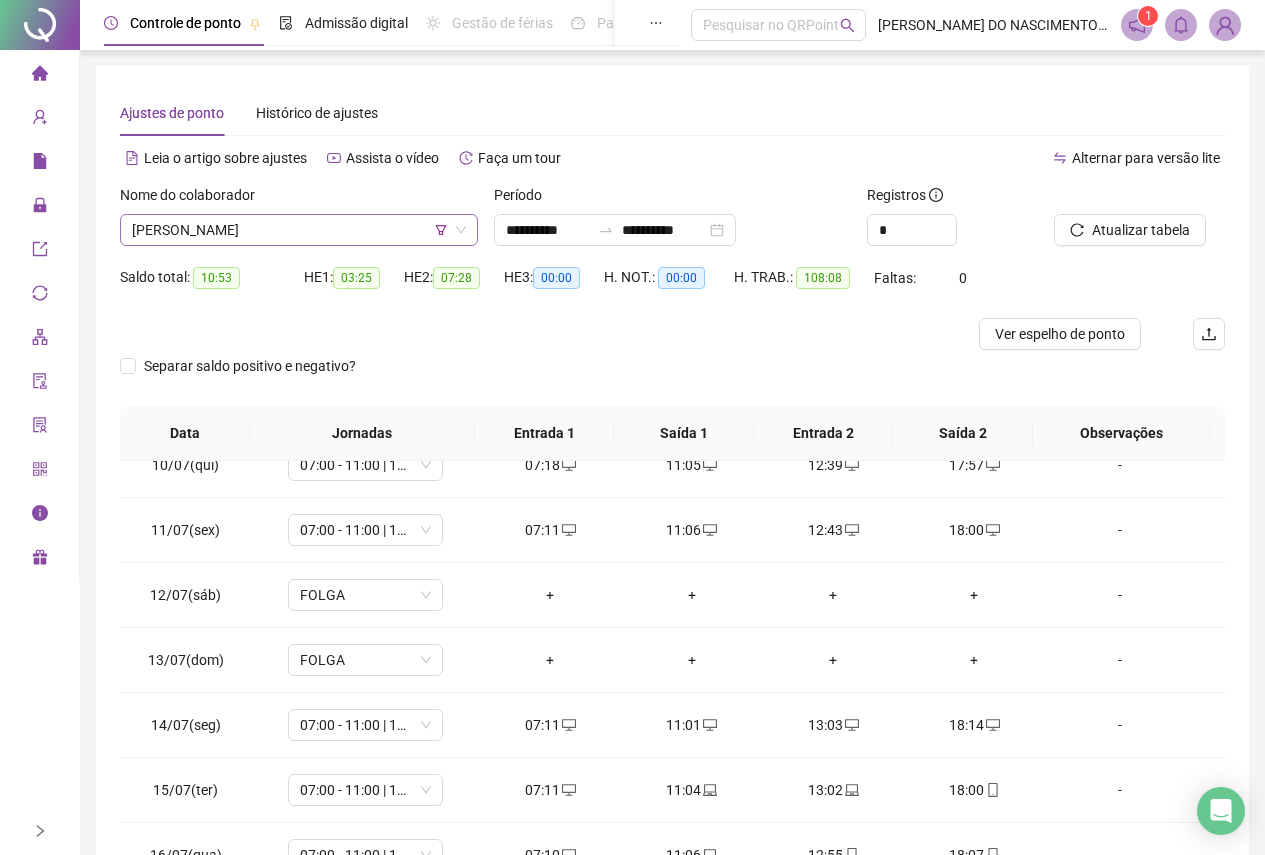click on "[PERSON_NAME]" at bounding box center (299, 230) 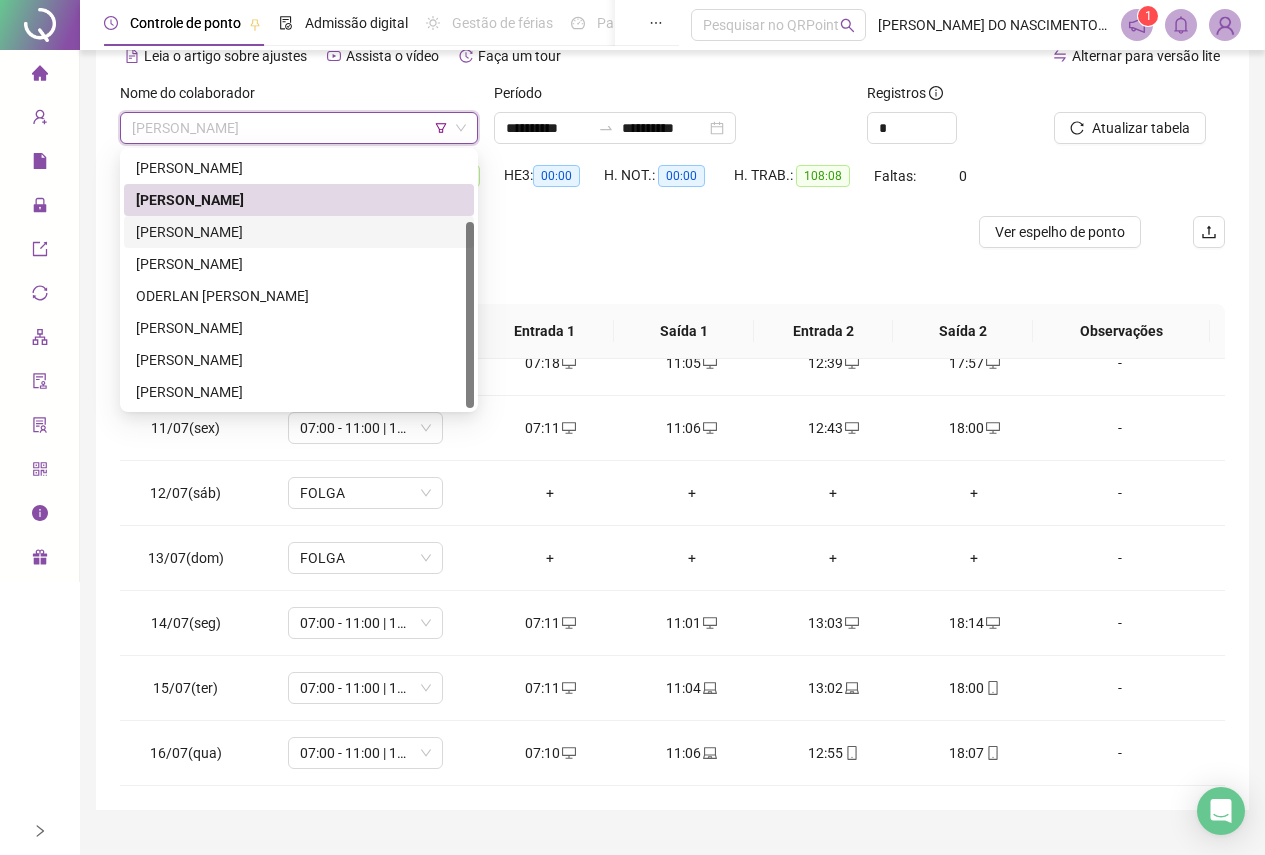 scroll, scrollTop: 143, scrollLeft: 0, axis: vertical 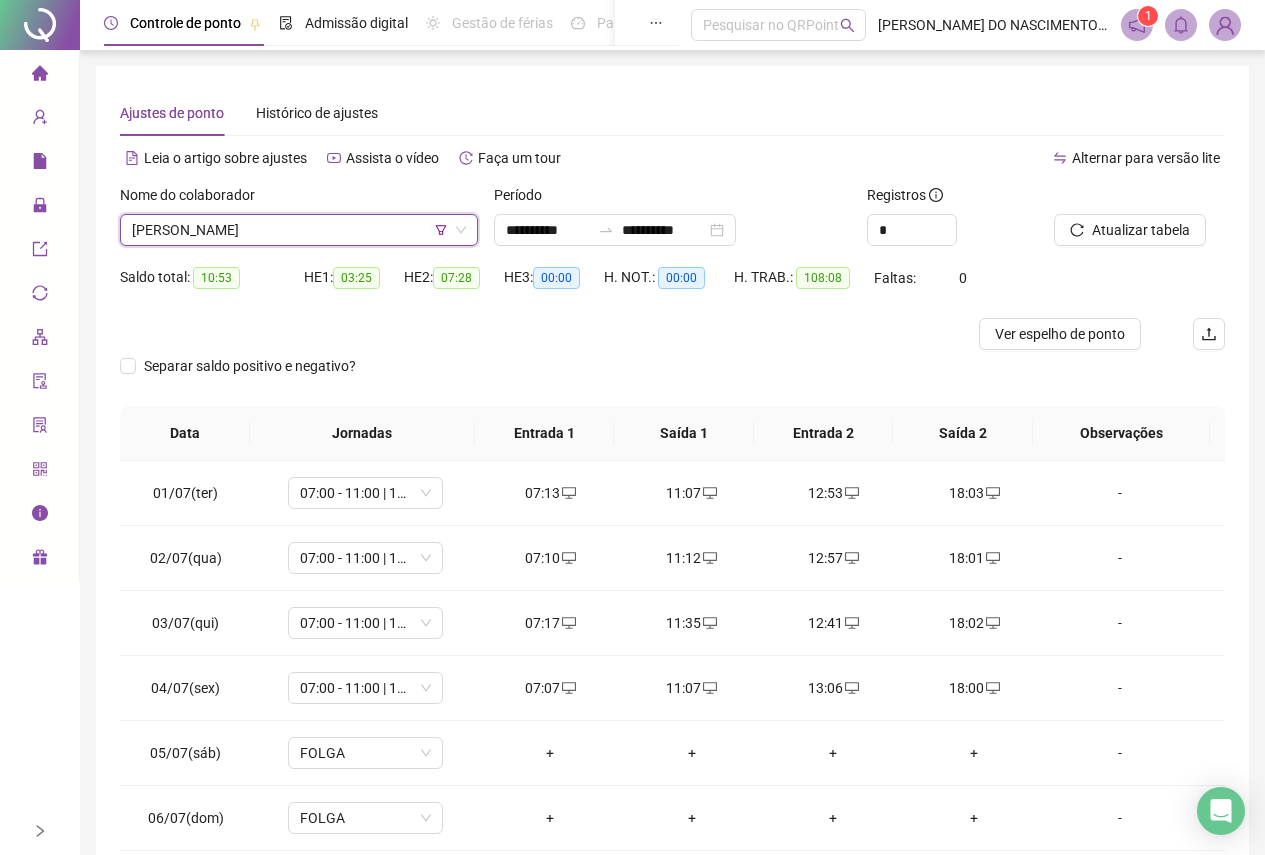 click on "[PERSON_NAME]" at bounding box center [299, 230] 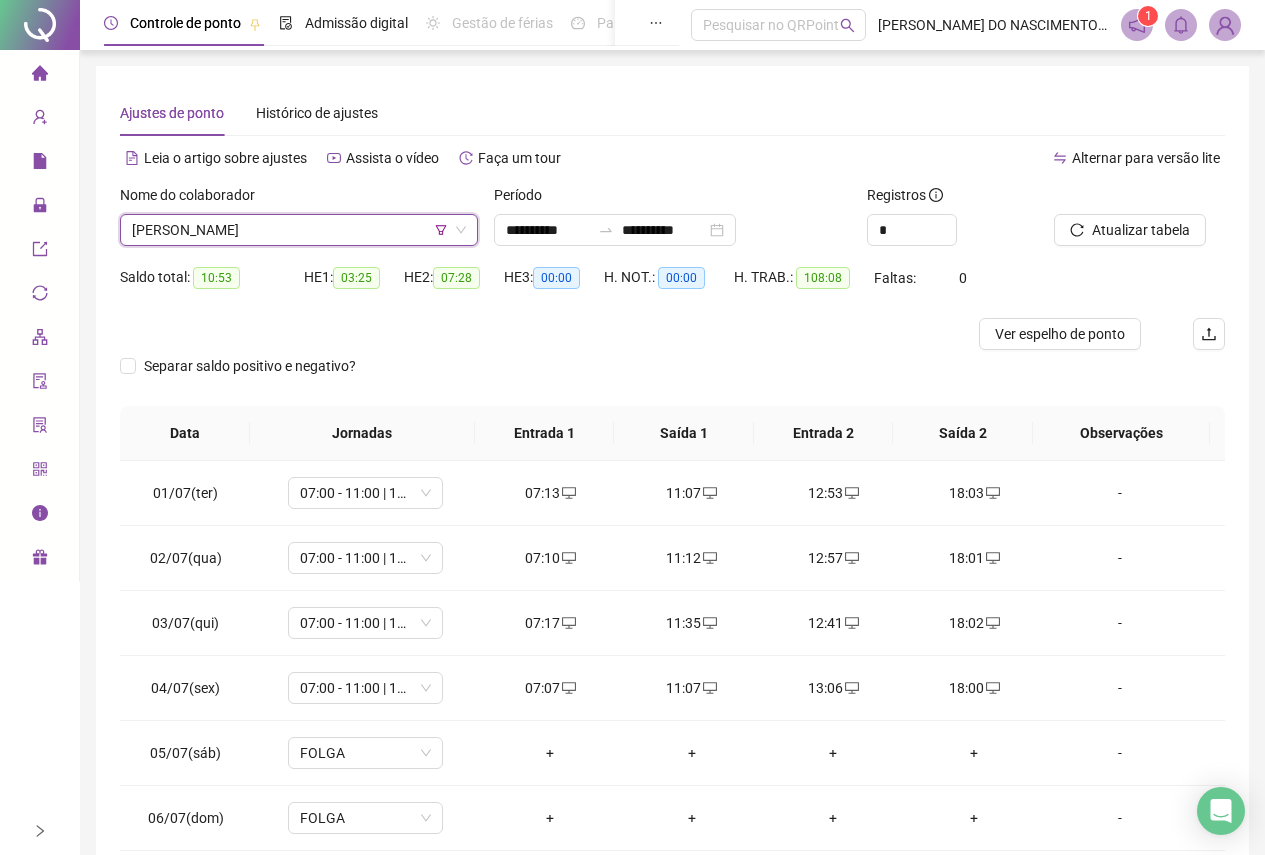 click on "[PERSON_NAME]" at bounding box center (299, 230) 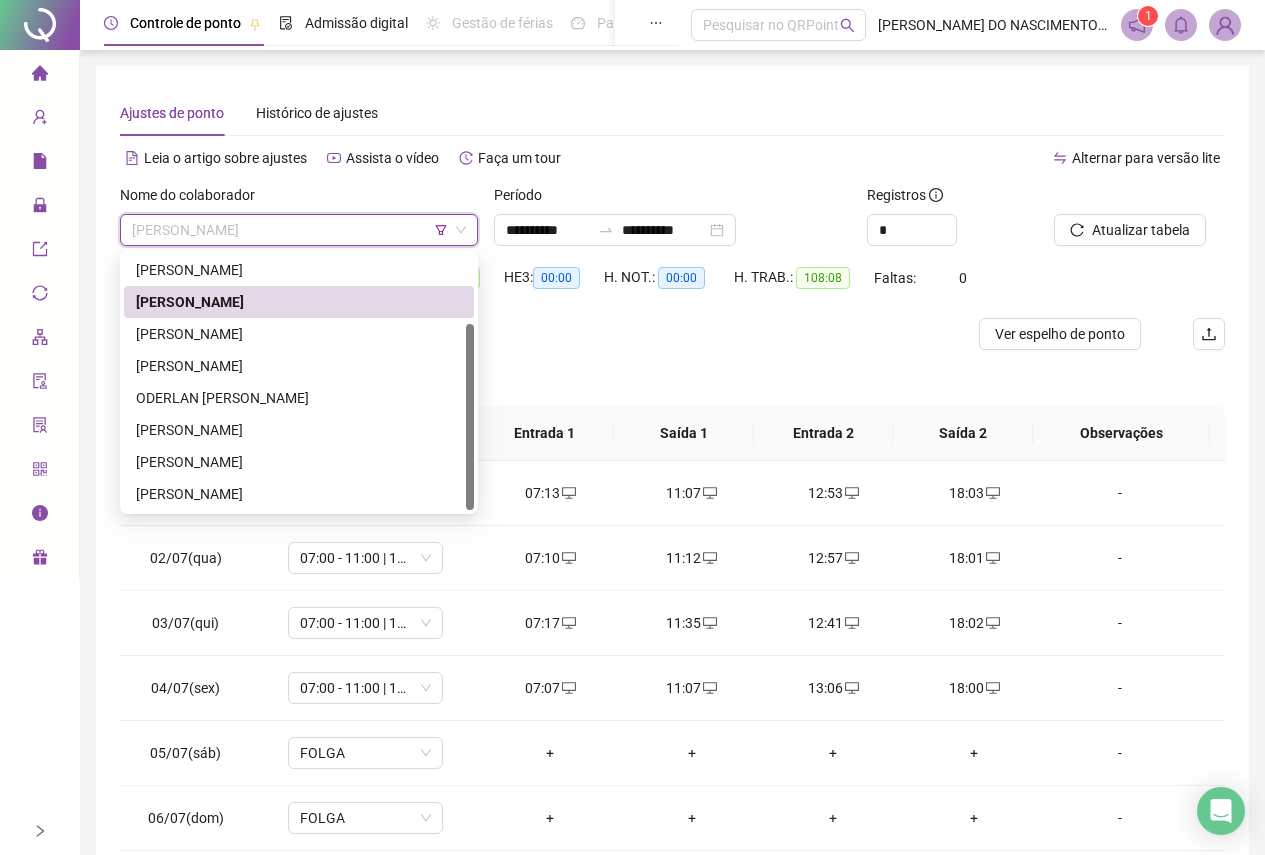 click 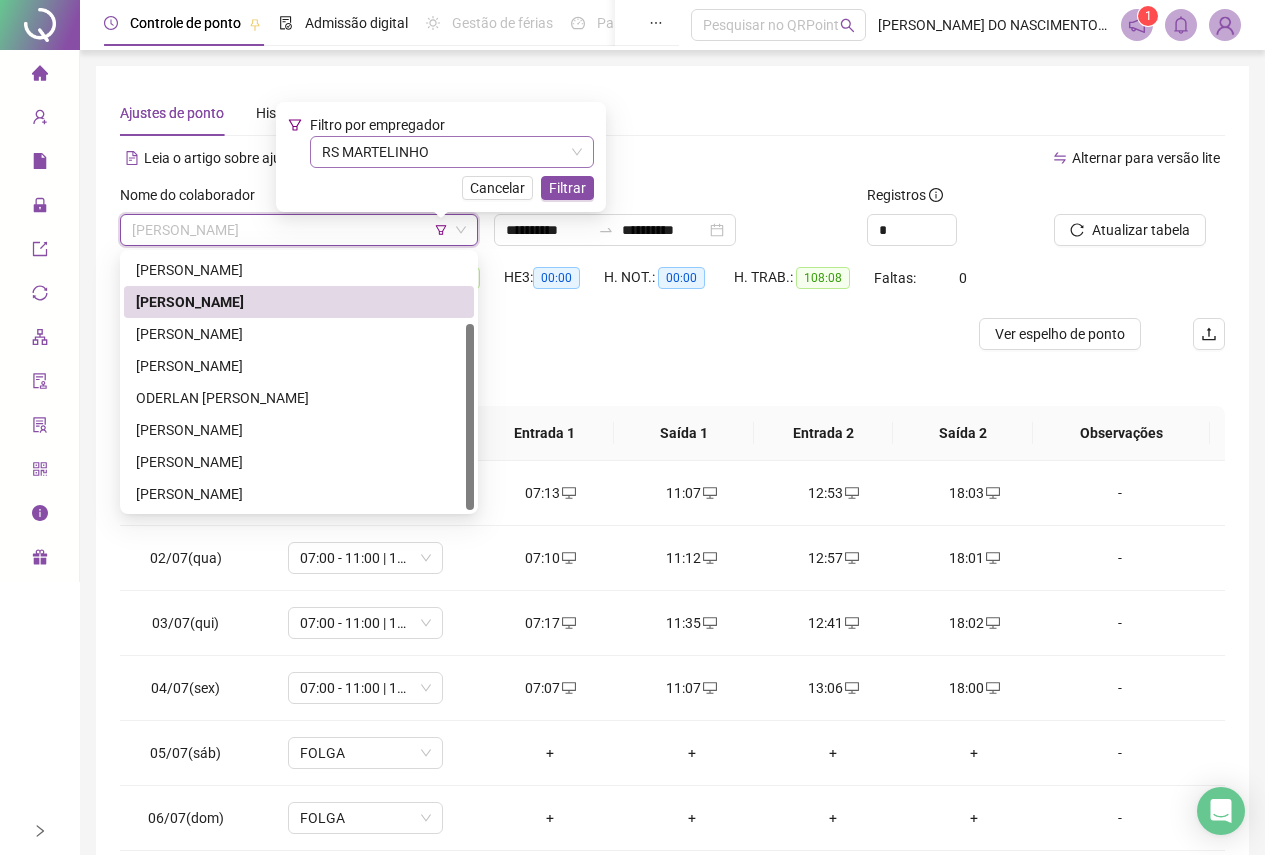 click on "RS MARTELINHO" at bounding box center (452, 152) 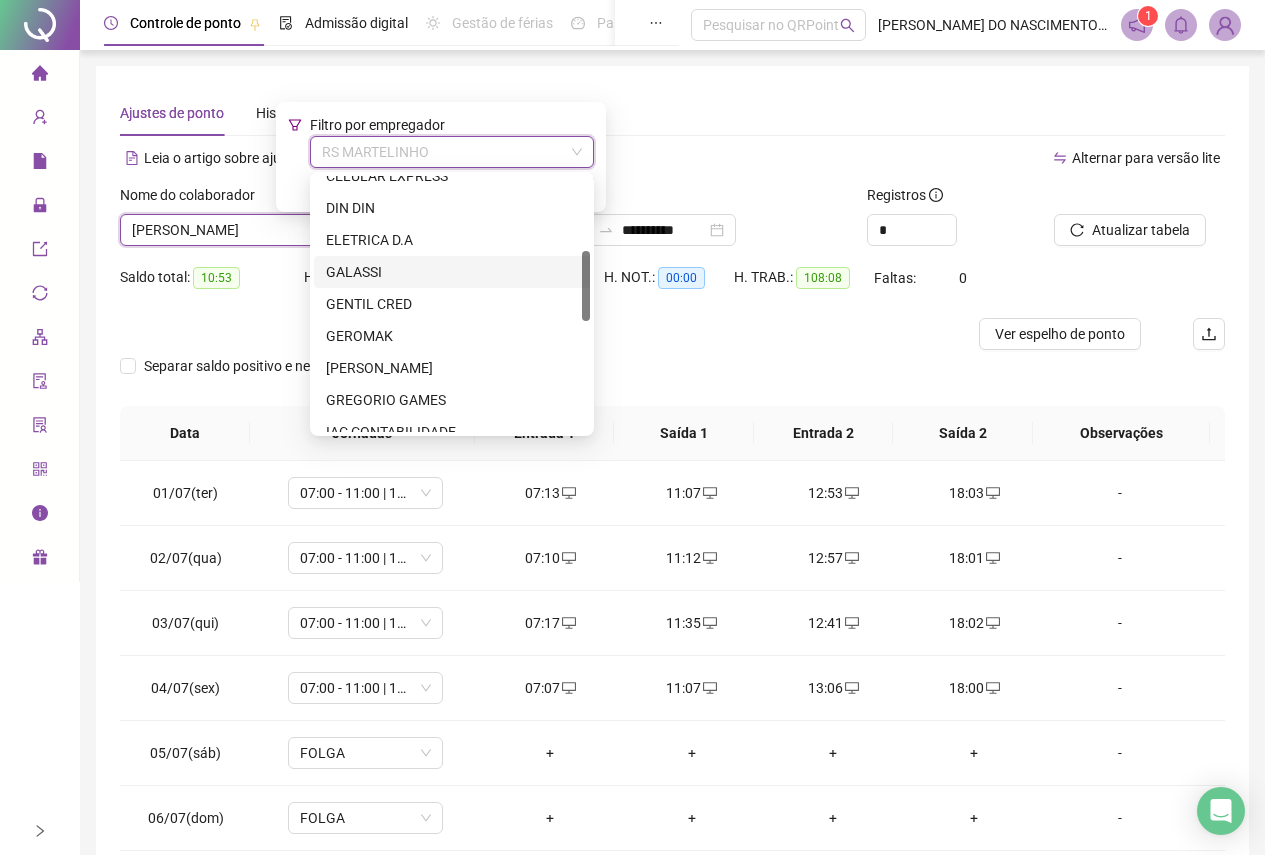 scroll, scrollTop: 72, scrollLeft: 0, axis: vertical 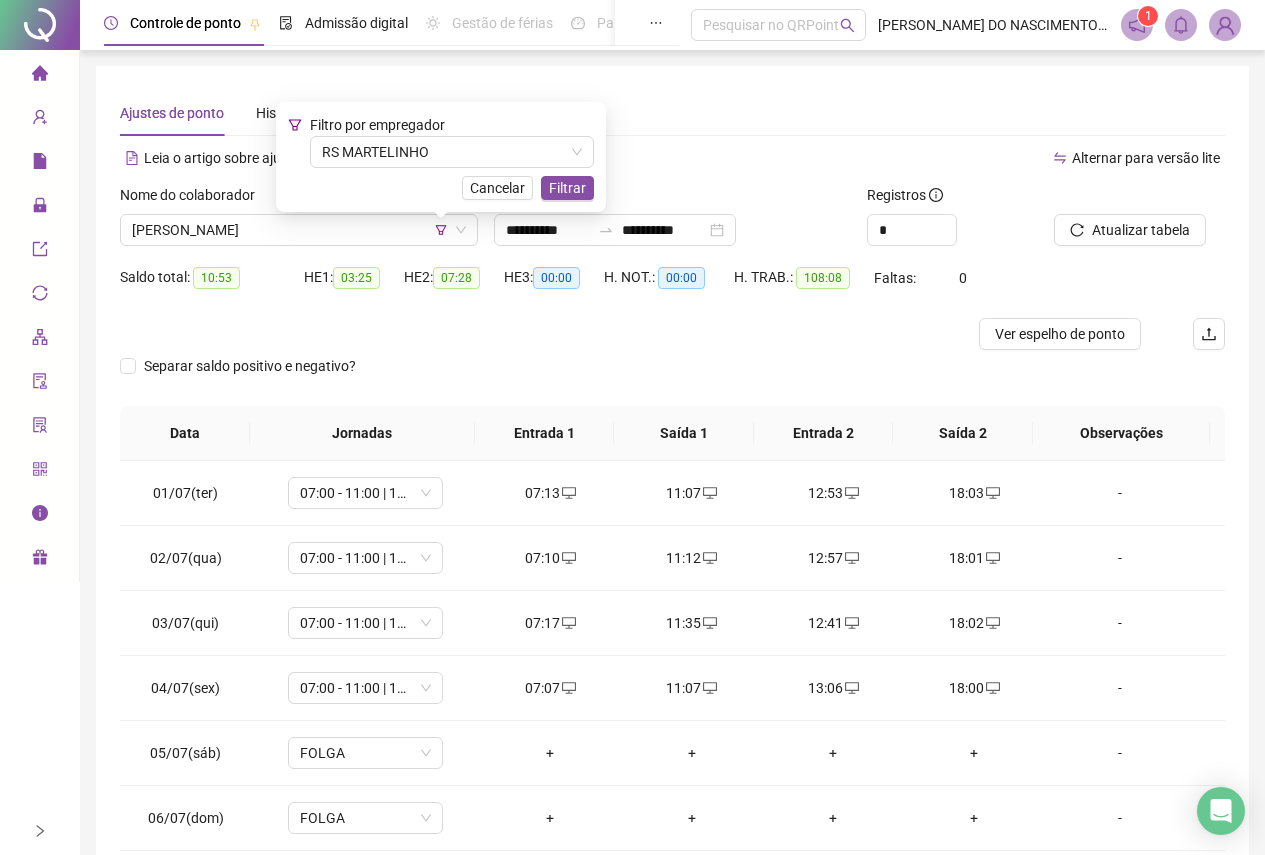 click on "**********" at bounding box center (672, 499) 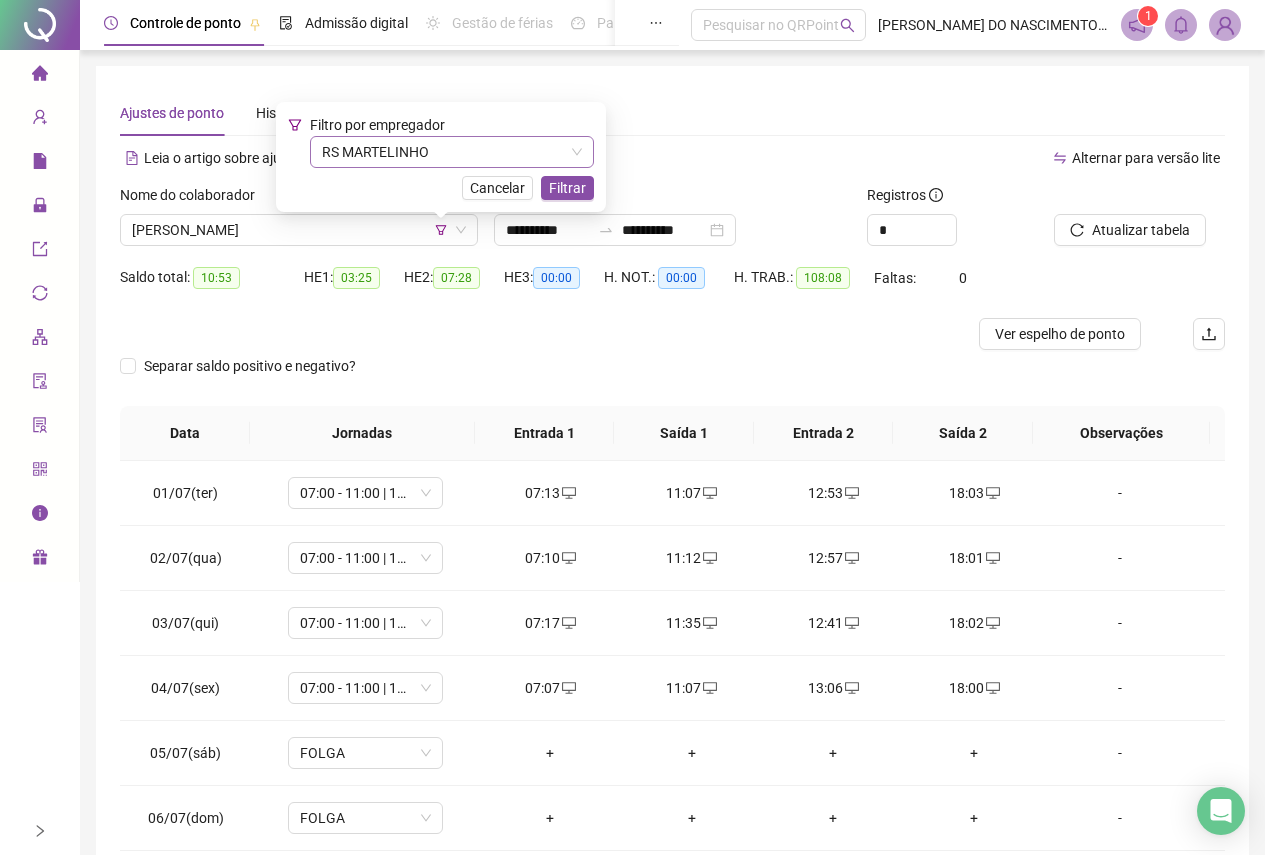 click on "RS MARTELINHO" at bounding box center [452, 152] 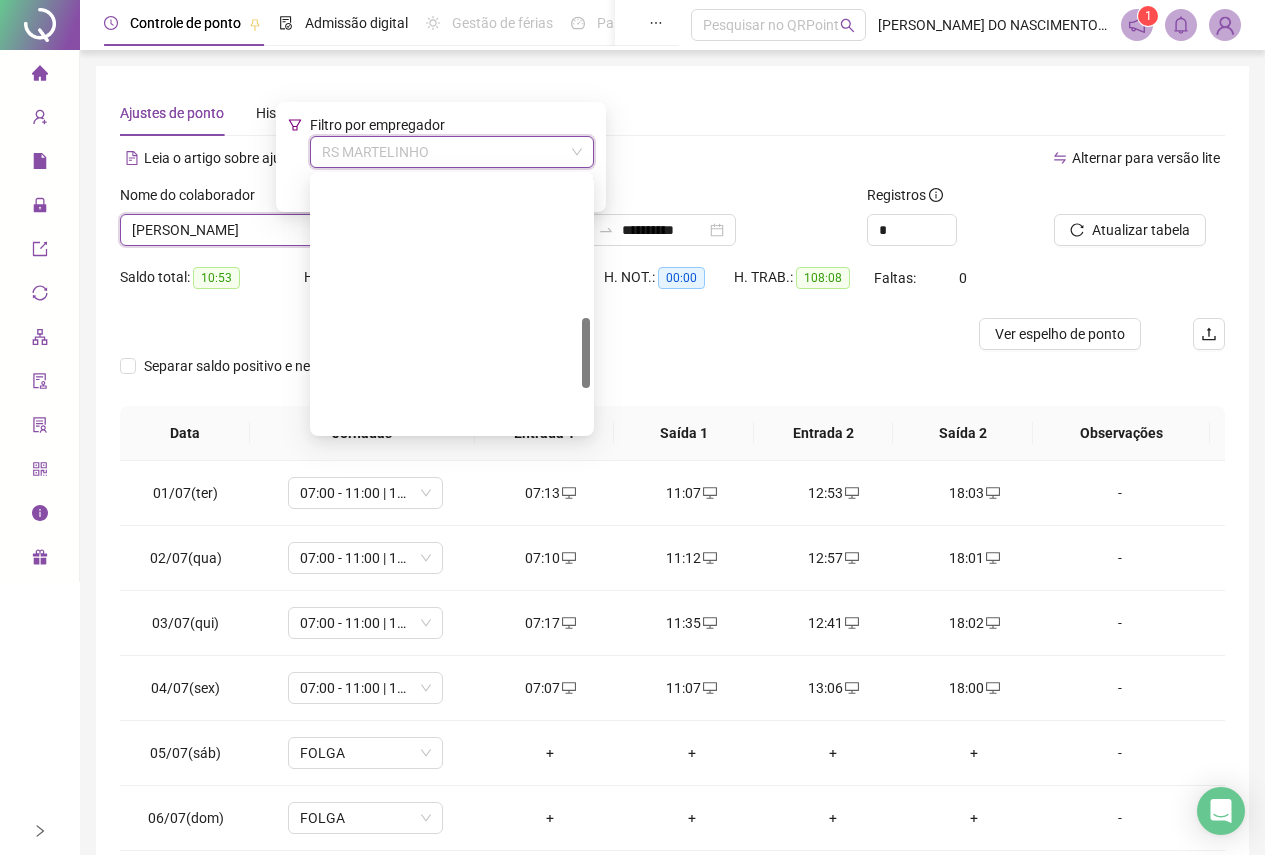 scroll, scrollTop: 512, scrollLeft: 0, axis: vertical 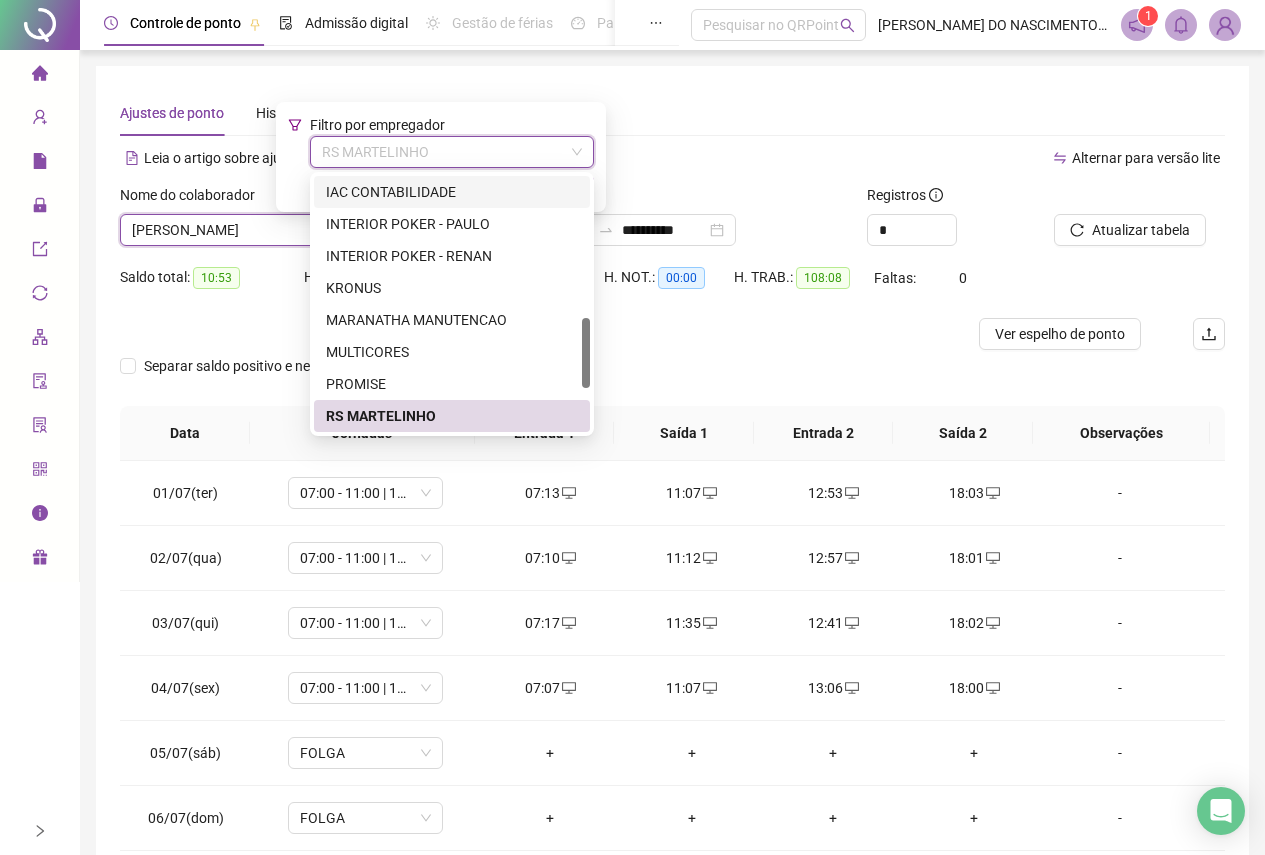 click on "**********" at bounding box center (672, 489) 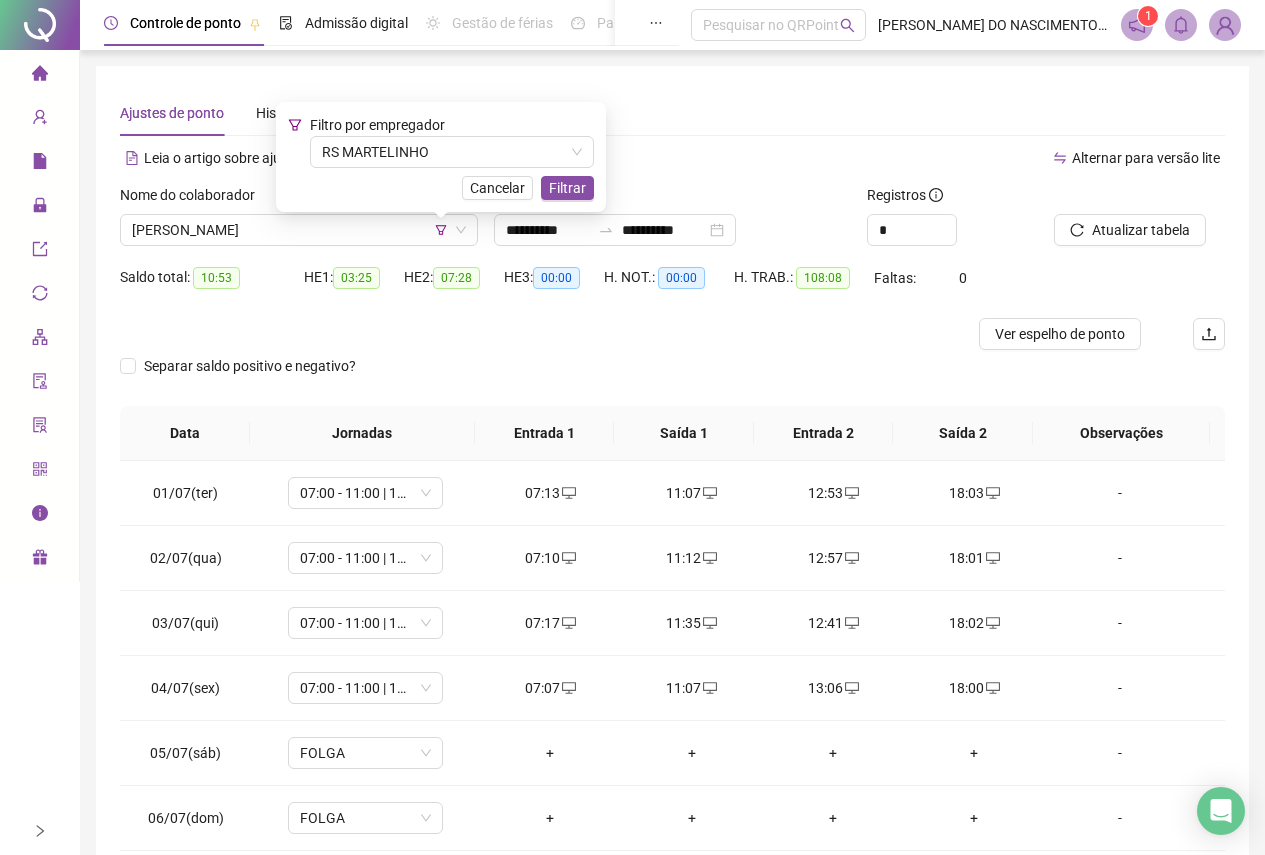 drag, startPoint x: 521, startPoint y: 188, endPoint x: 491, endPoint y: 195, distance: 30.805843 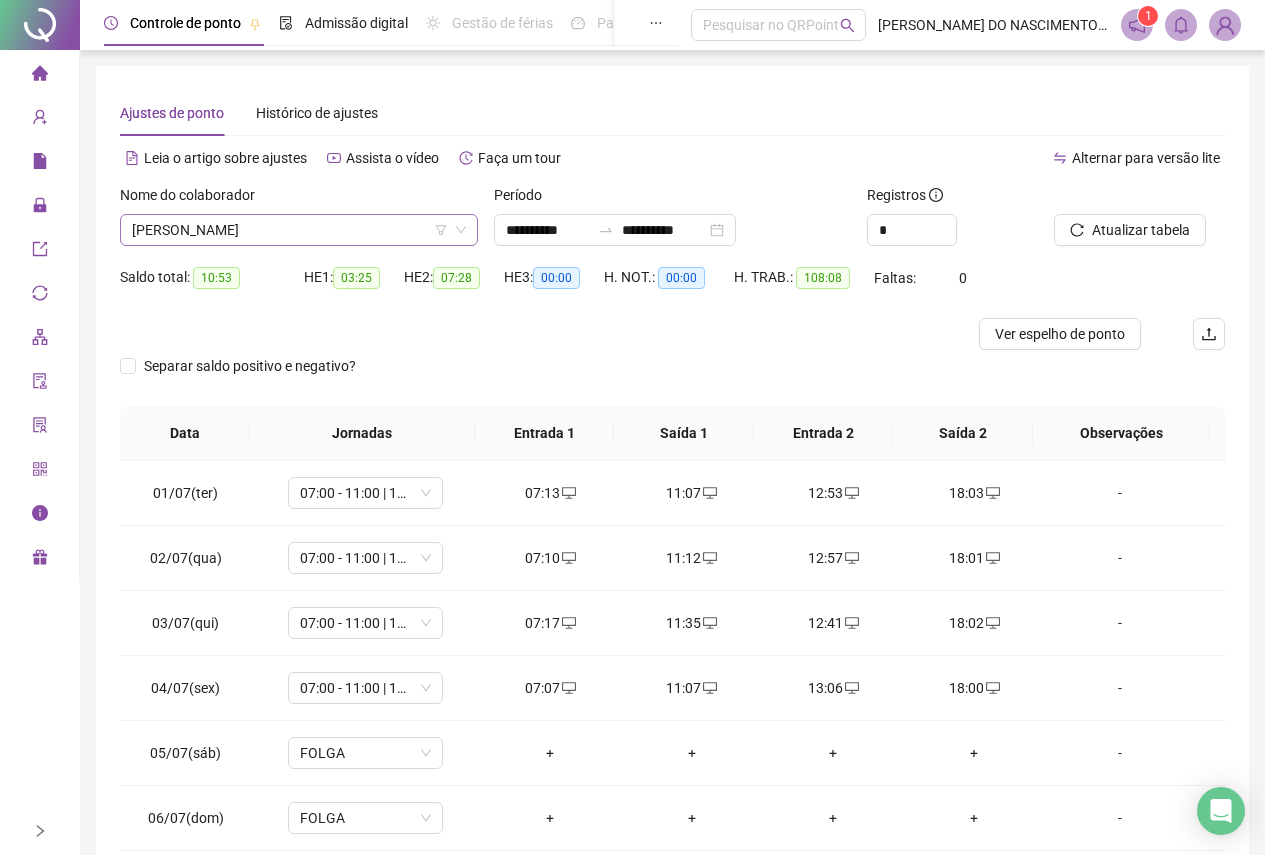 click on "[PERSON_NAME]" at bounding box center [299, 230] 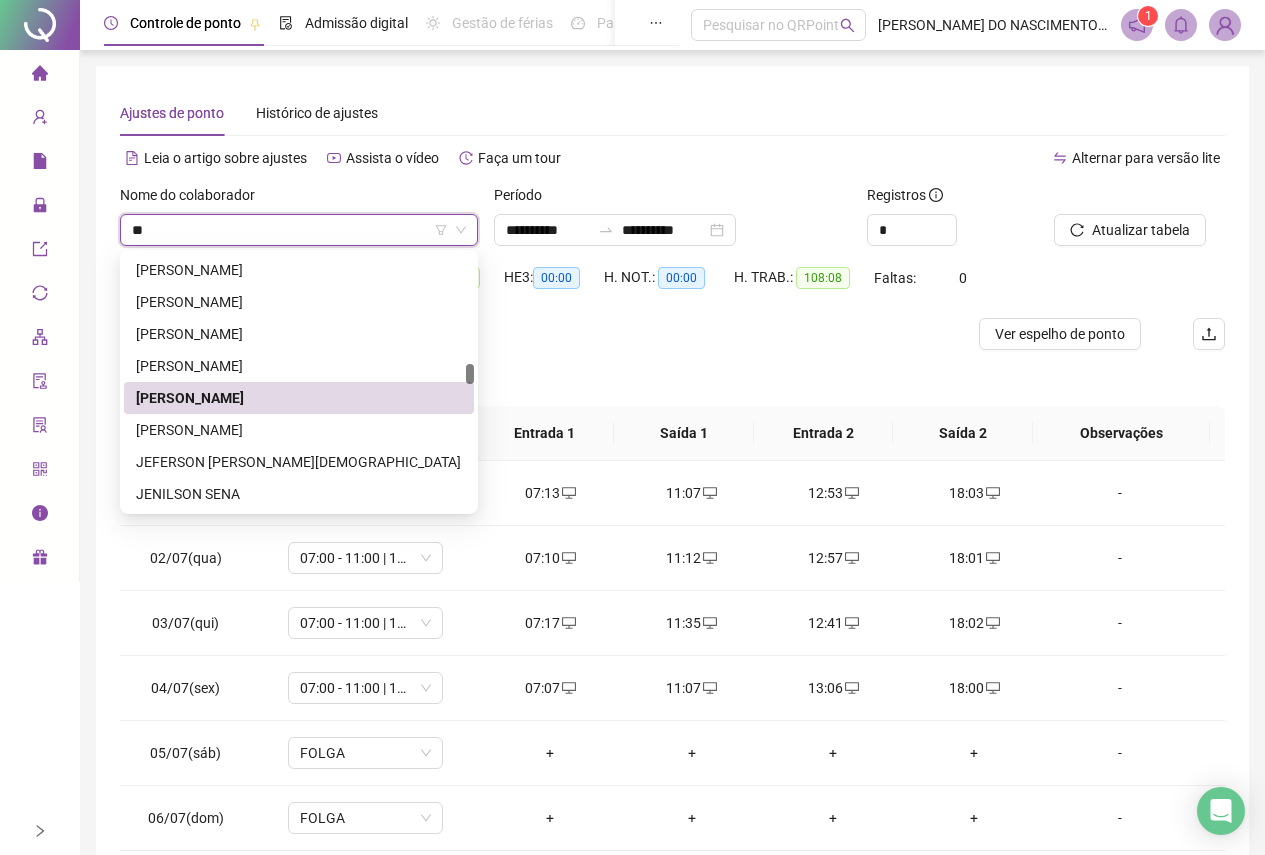 scroll, scrollTop: 0, scrollLeft: 0, axis: both 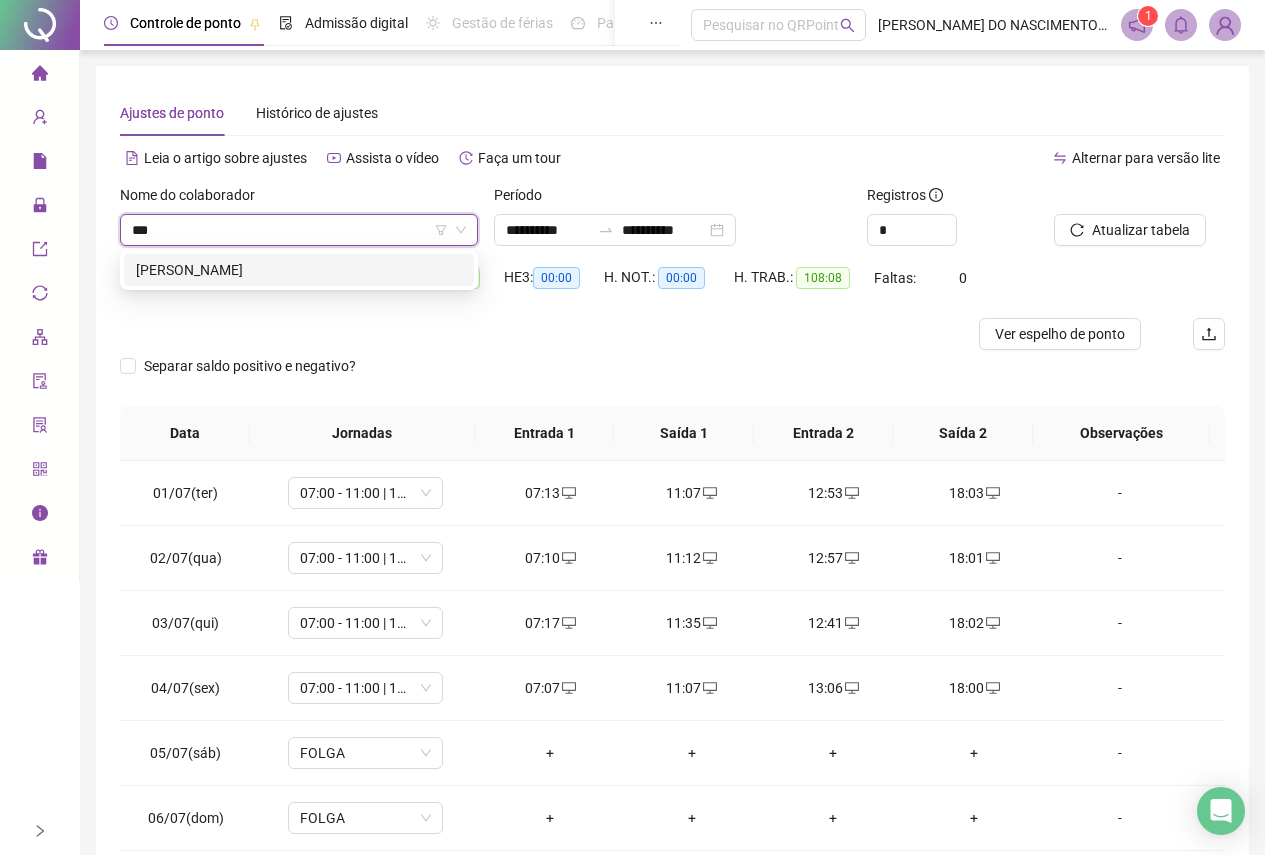 click on "[PERSON_NAME]" at bounding box center [299, 270] 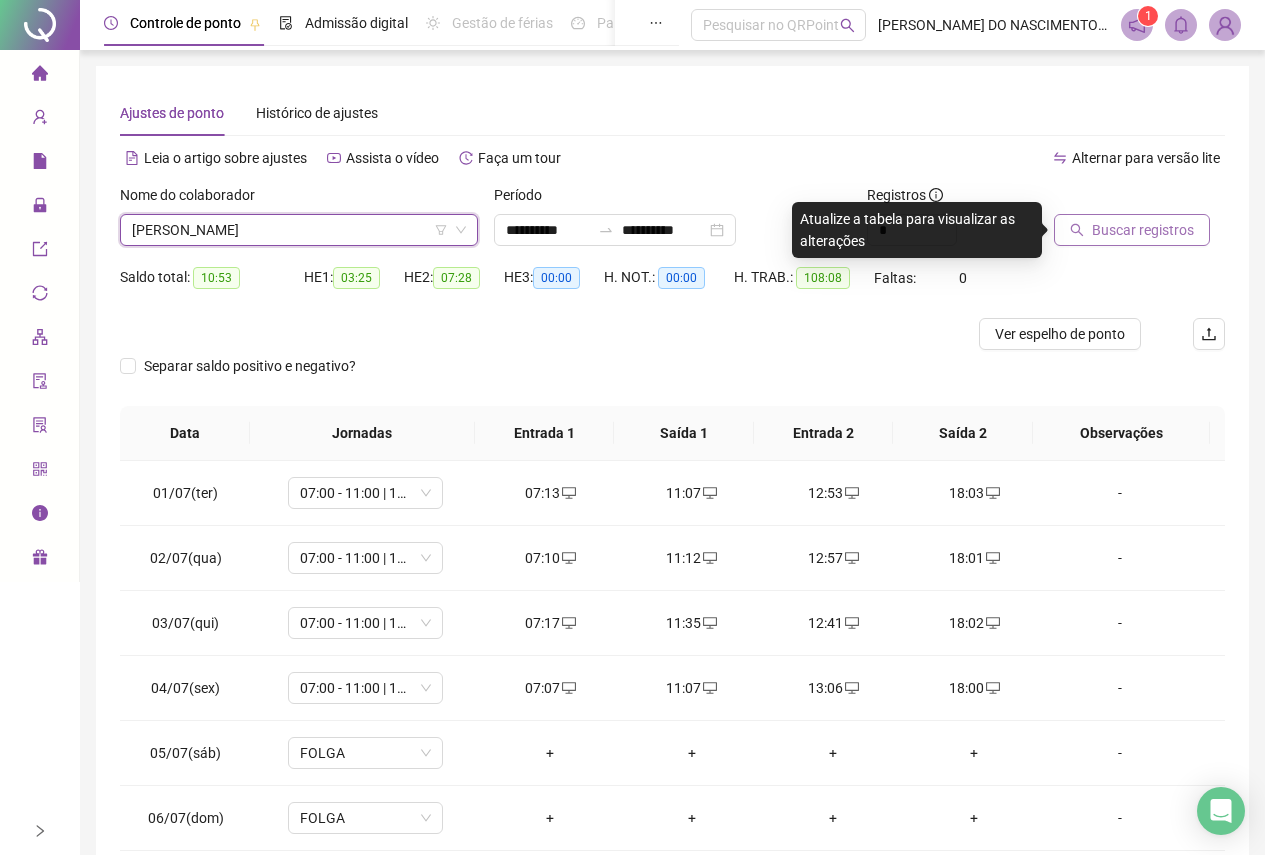 click on "Buscar registros" at bounding box center (1143, 230) 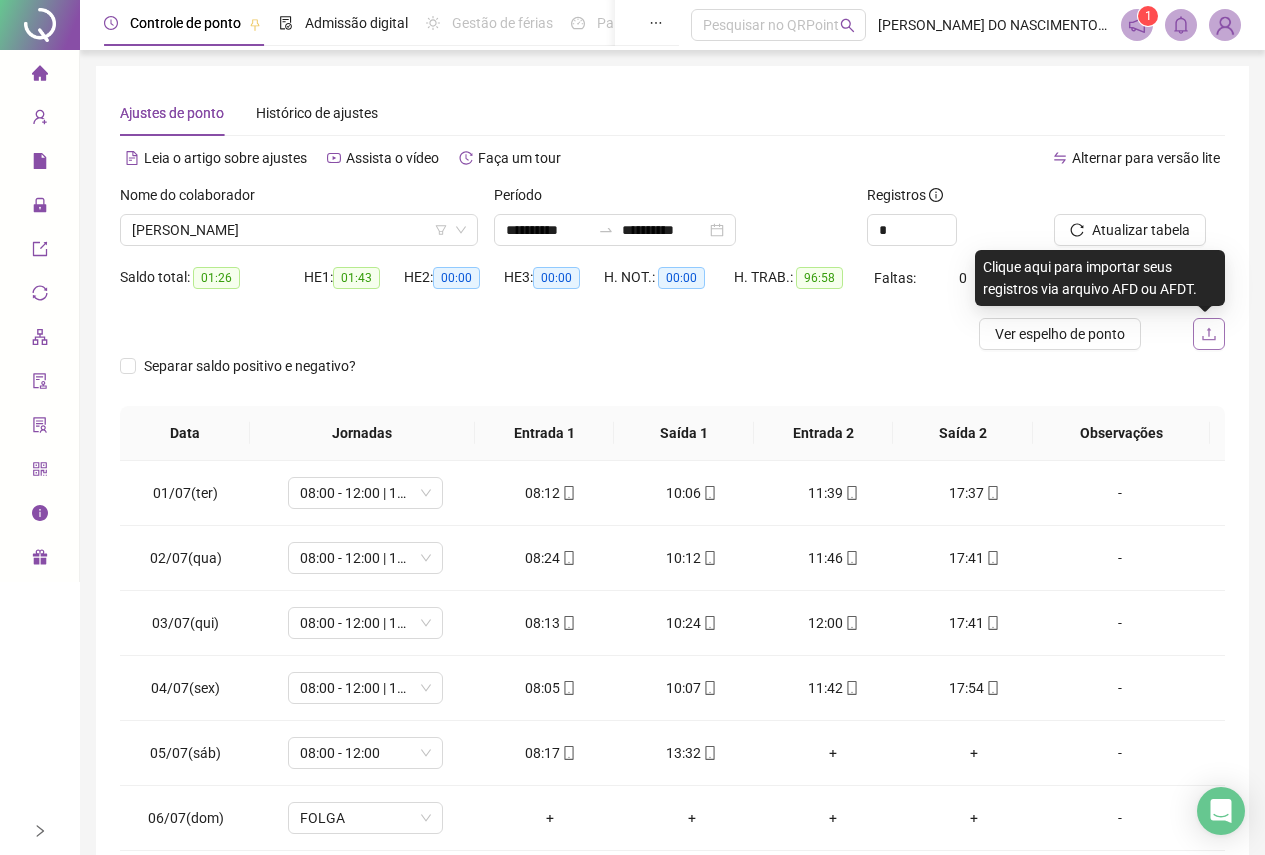 click at bounding box center (1209, 334) 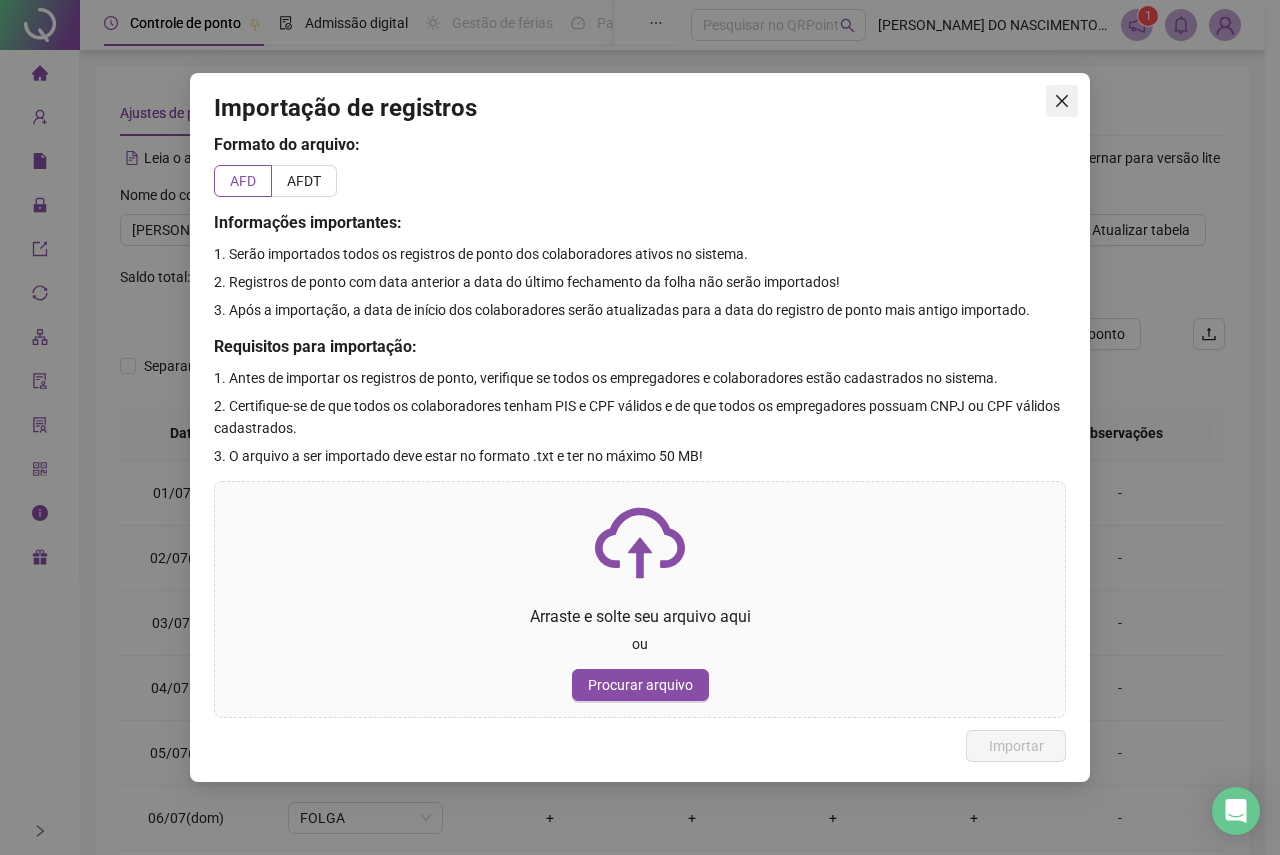 click at bounding box center [1062, 101] 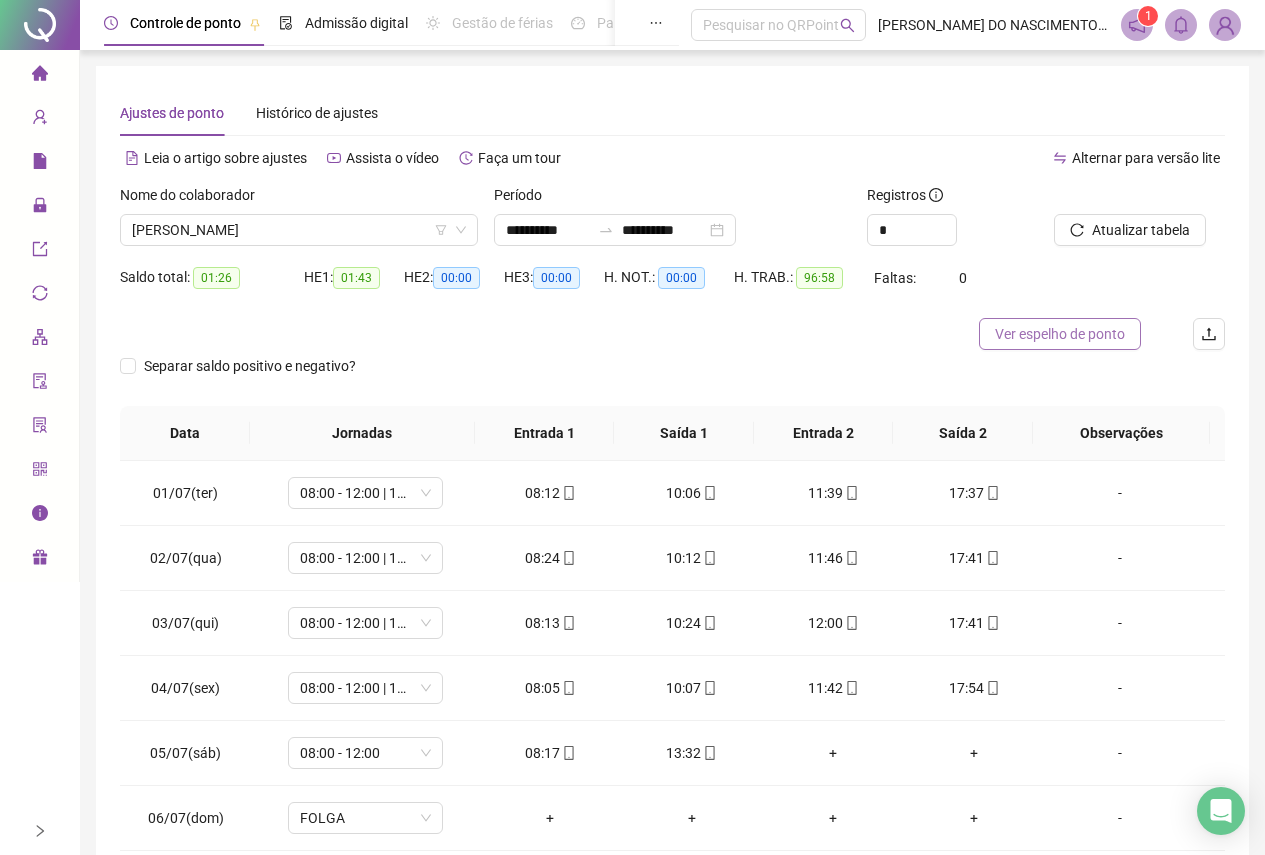 click on "Ver espelho de ponto" at bounding box center (1060, 334) 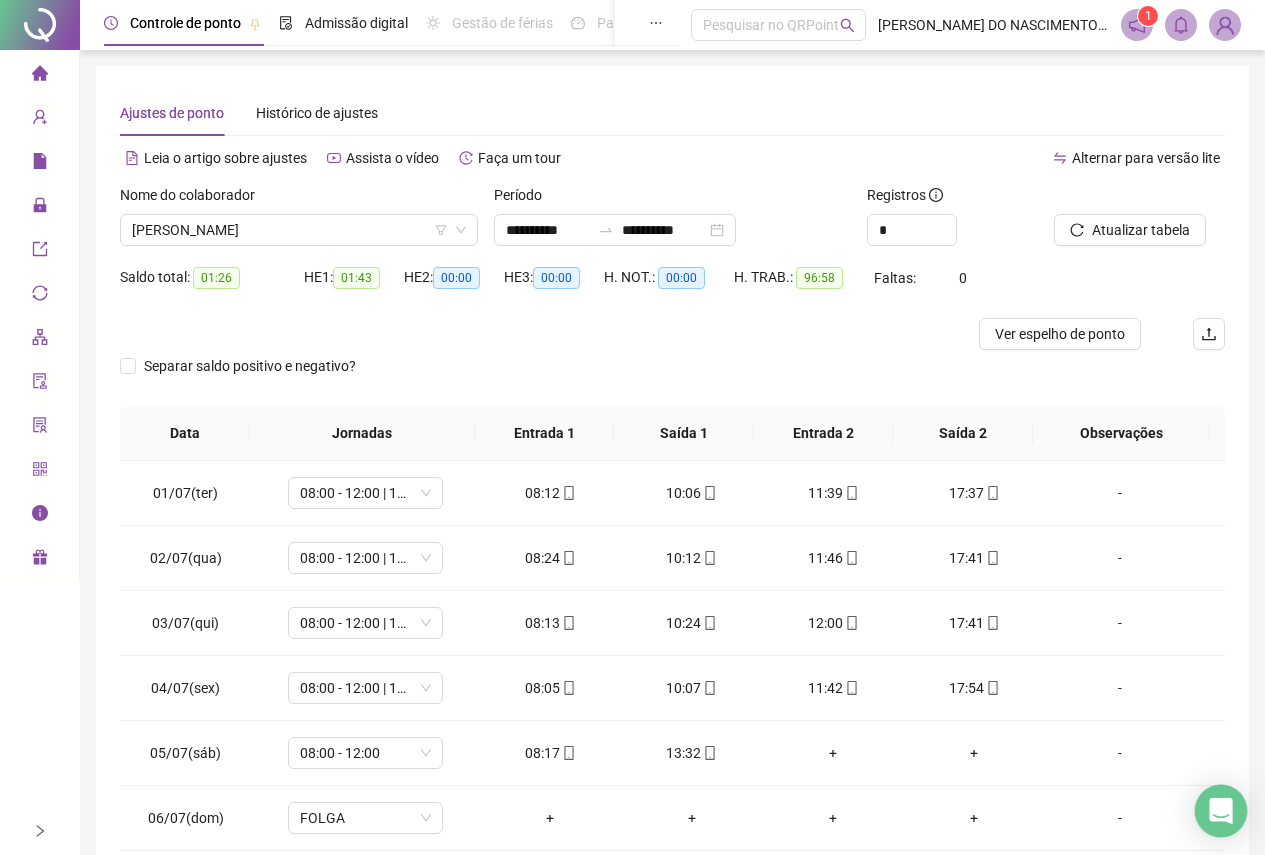 click at bounding box center [1221, 811] 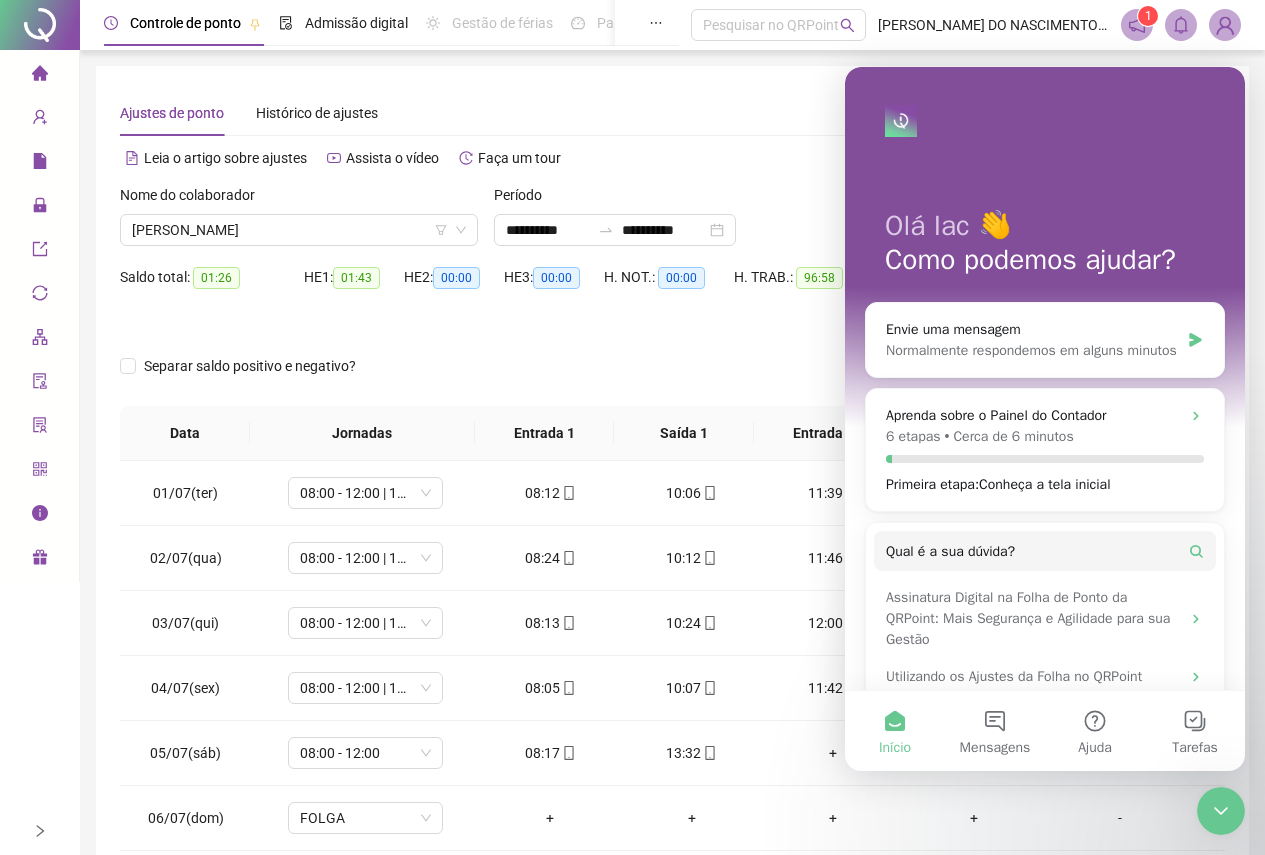 scroll, scrollTop: 0, scrollLeft: 0, axis: both 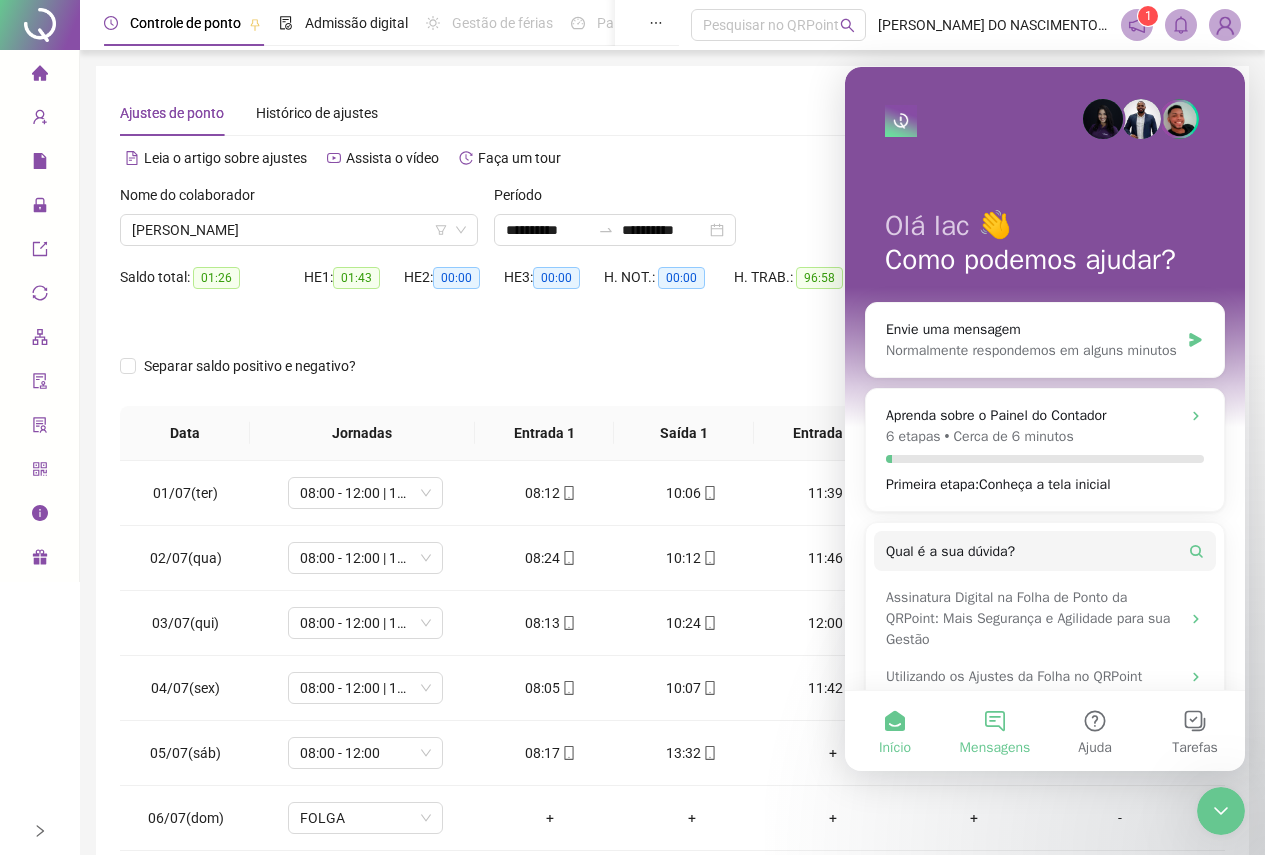 click on "Mensagens" at bounding box center (995, 731) 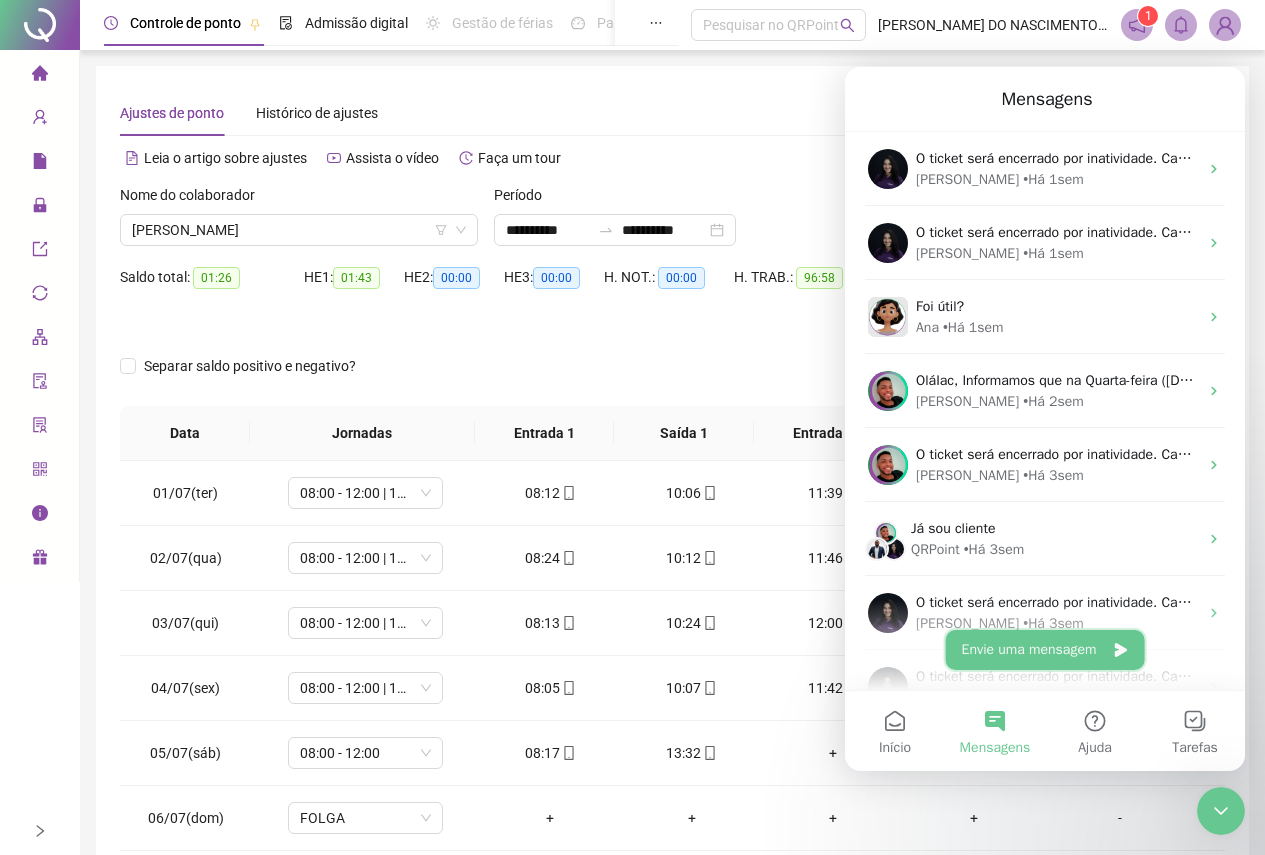 click on "Envie uma mensagem" at bounding box center (1045, 650) 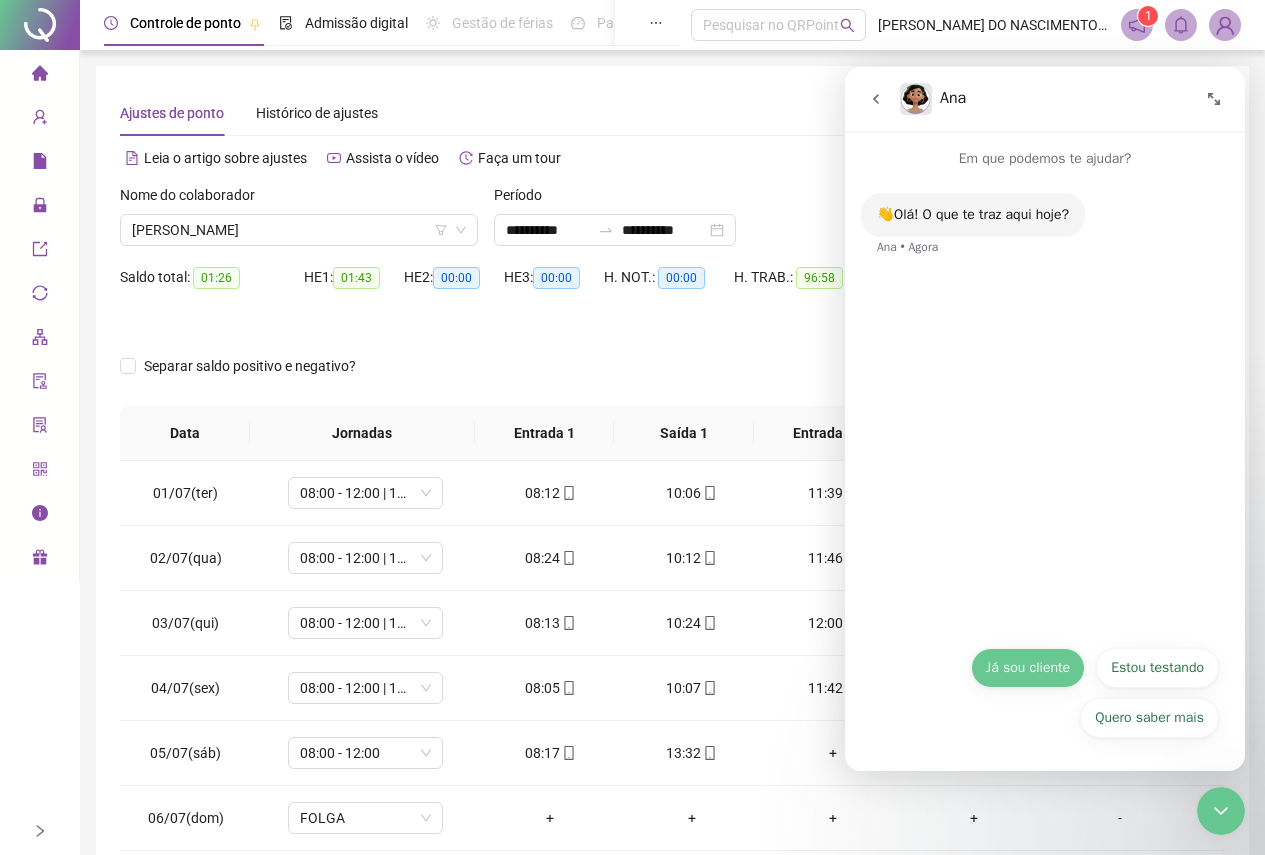 click on "Já sou cliente" at bounding box center (1028, 668) 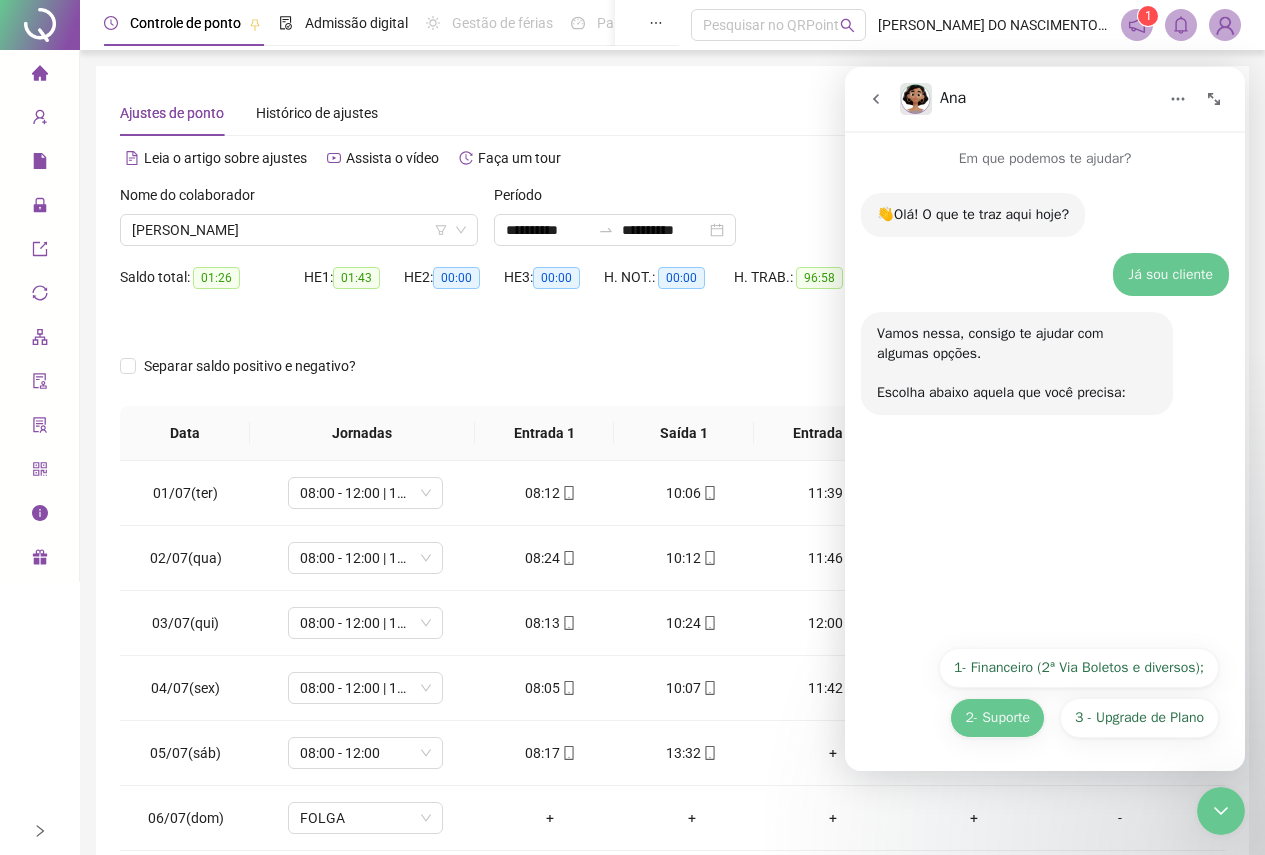 click on "2- Suporte" at bounding box center (997, 718) 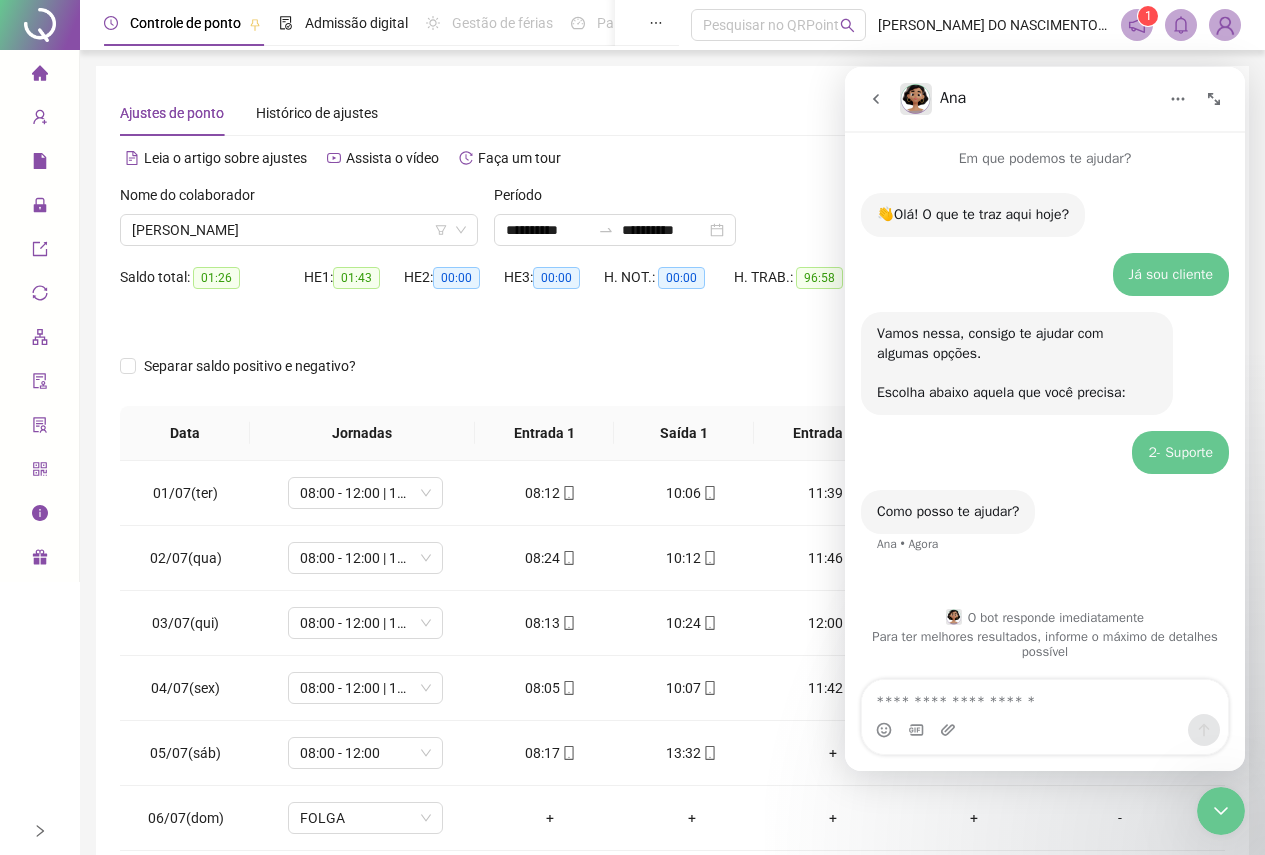 click at bounding box center (1045, 697) 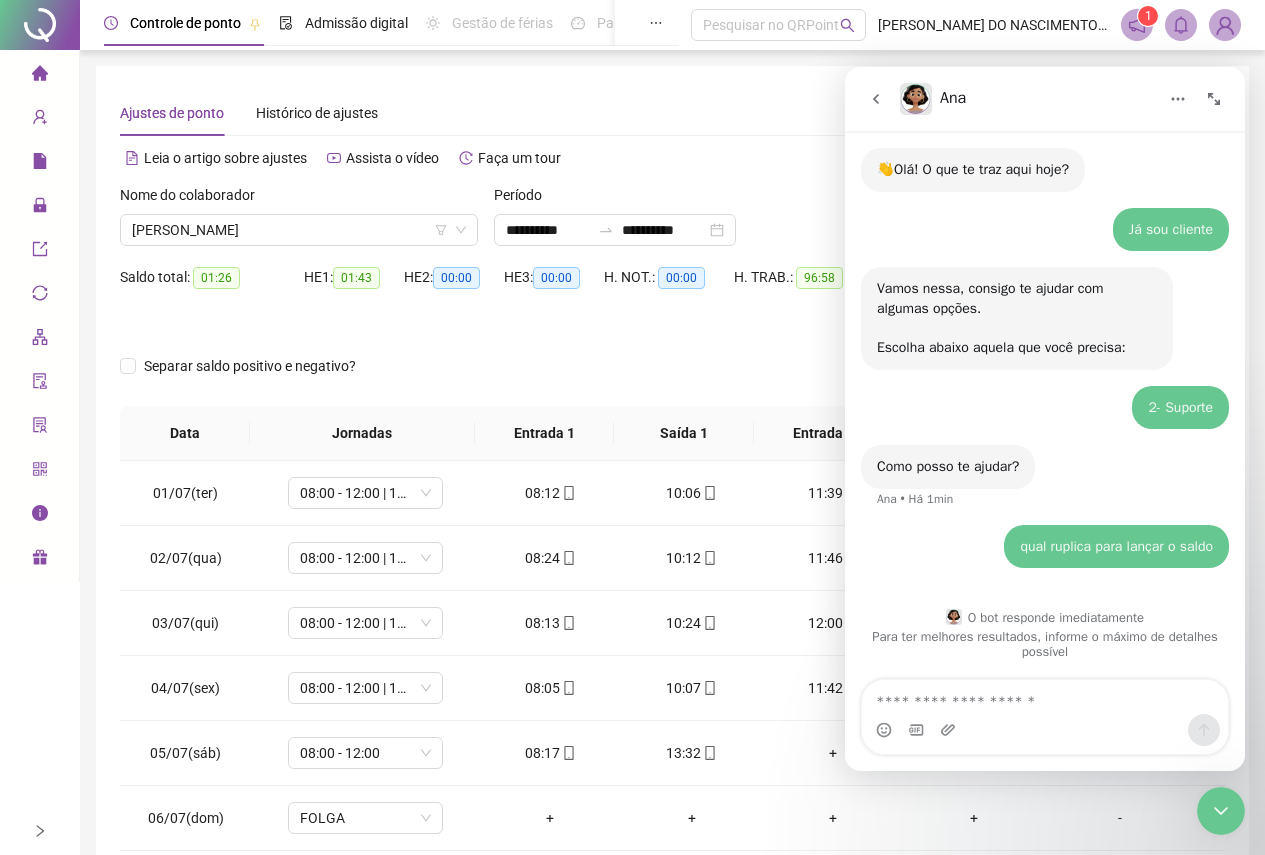 scroll, scrollTop: 20, scrollLeft: 0, axis: vertical 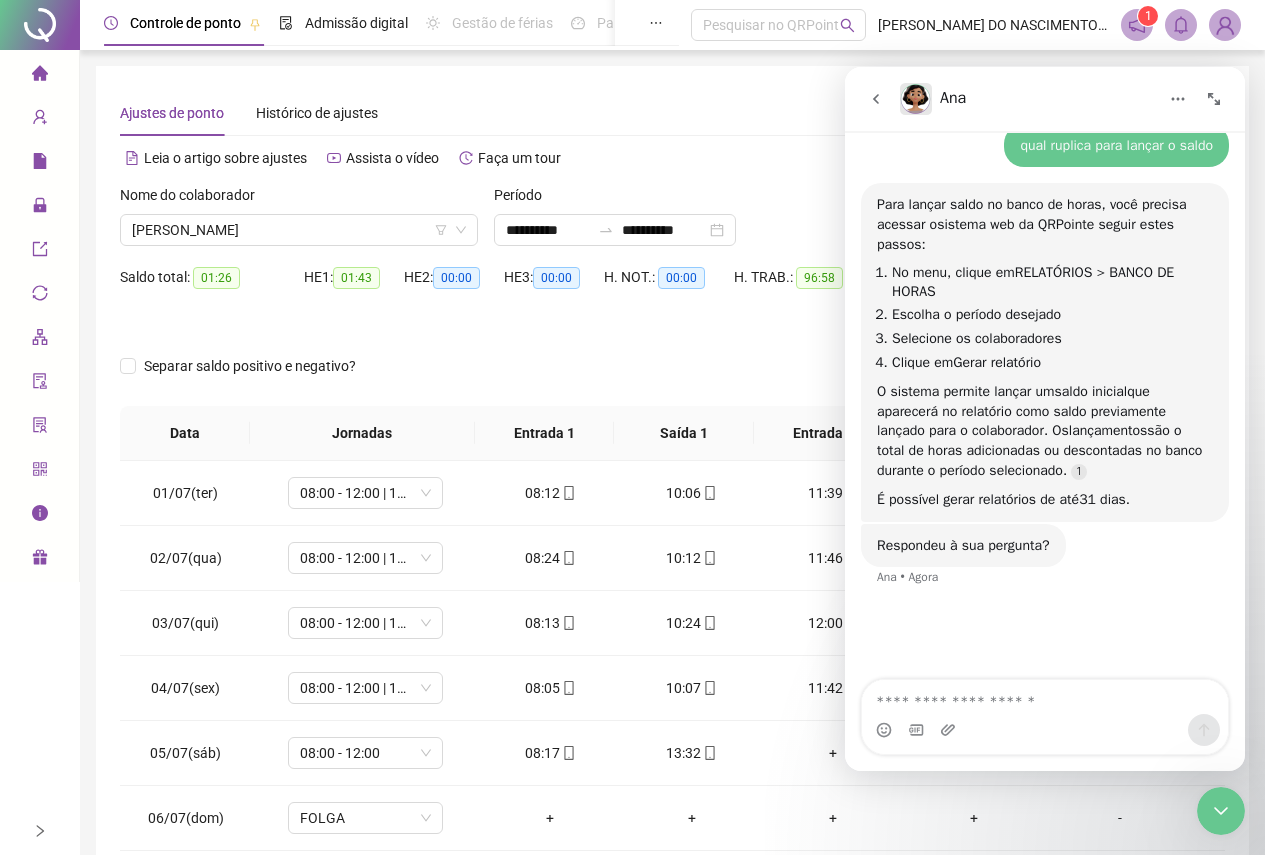 click on "qual ruplica para lançar o saldo  Iac    •   Agora" at bounding box center [1116, 146] 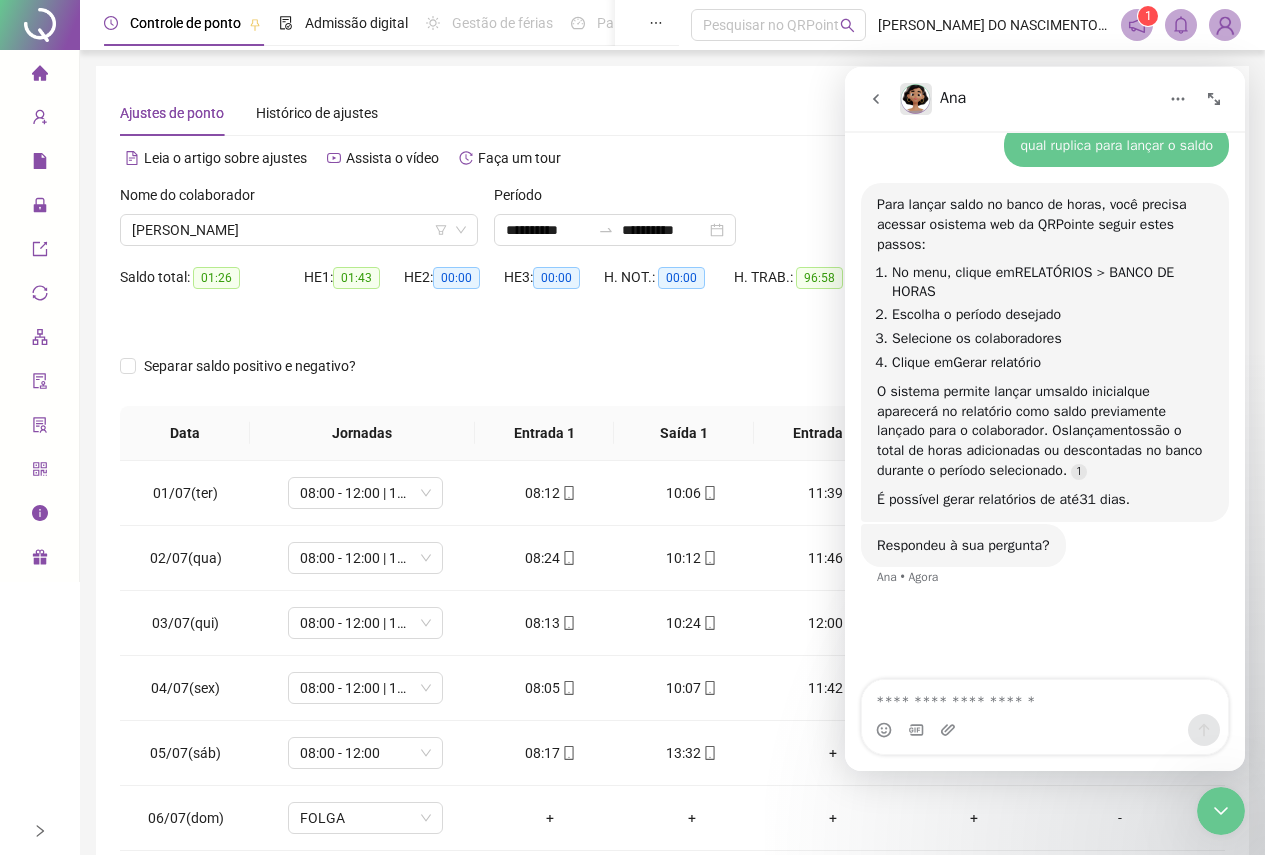 click on "qual ruplica para lançar o saldo" at bounding box center (1116, 146) 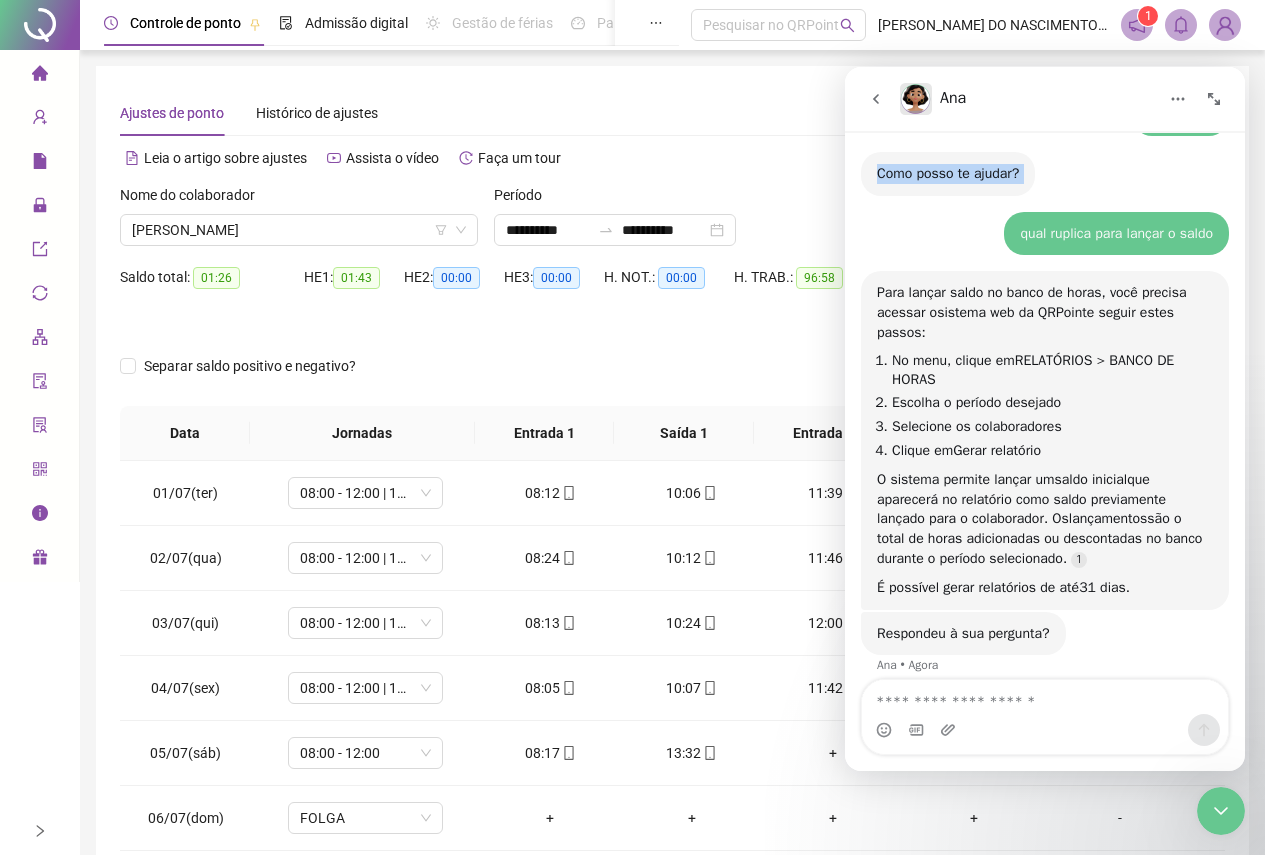 scroll, scrollTop: 309, scrollLeft: 0, axis: vertical 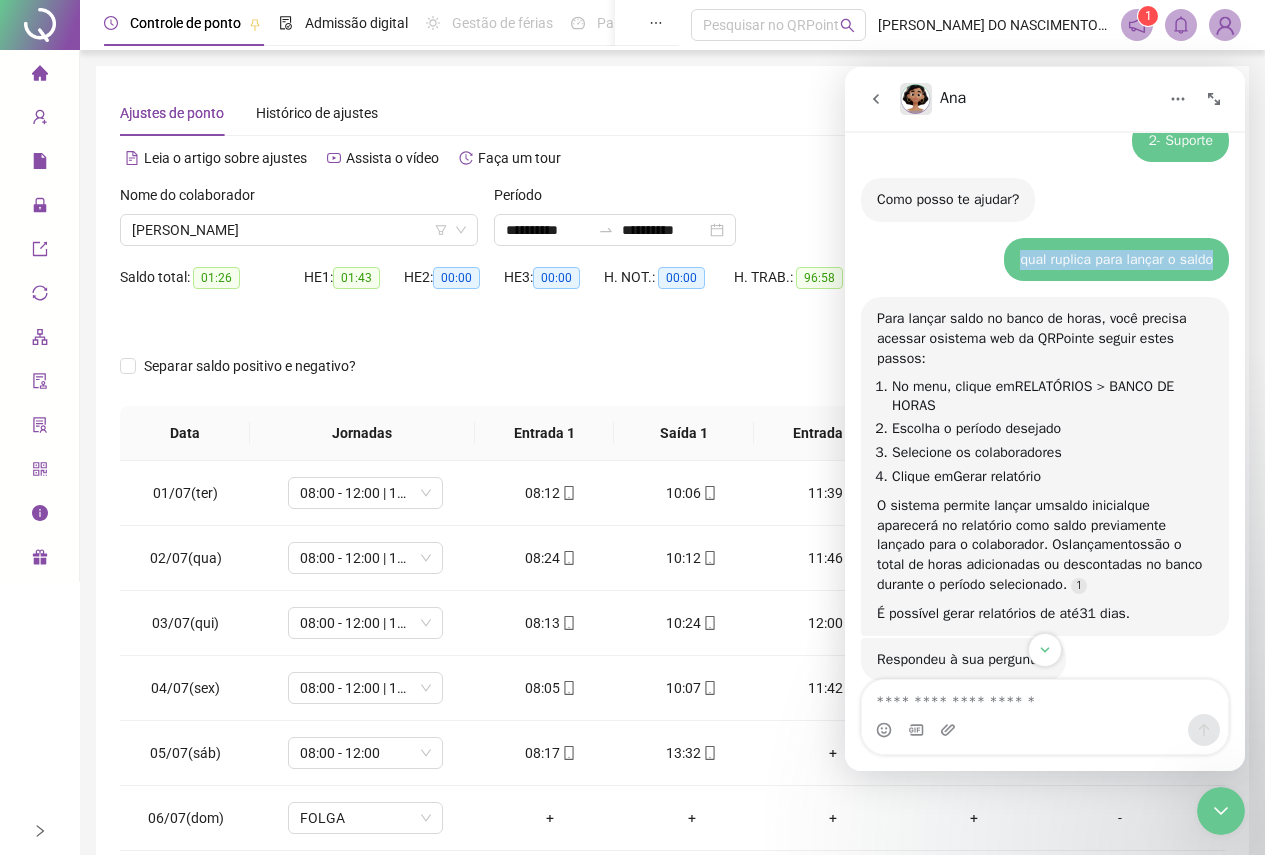 drag, startPoint x: 1002, startPoint y: 146, endPoint x: 1200, endPoint y: 263, distance: 229.98479 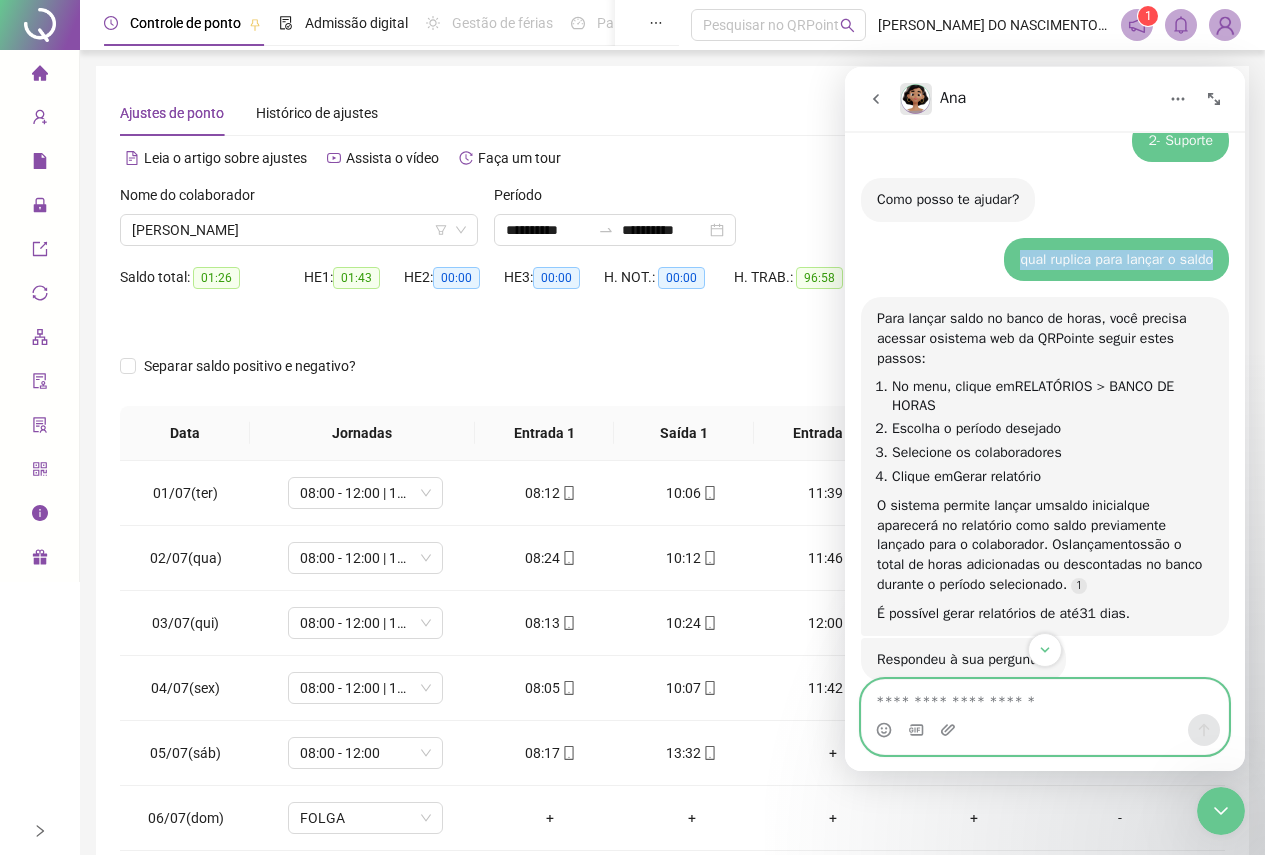 click at bounding box center (1045, 697) 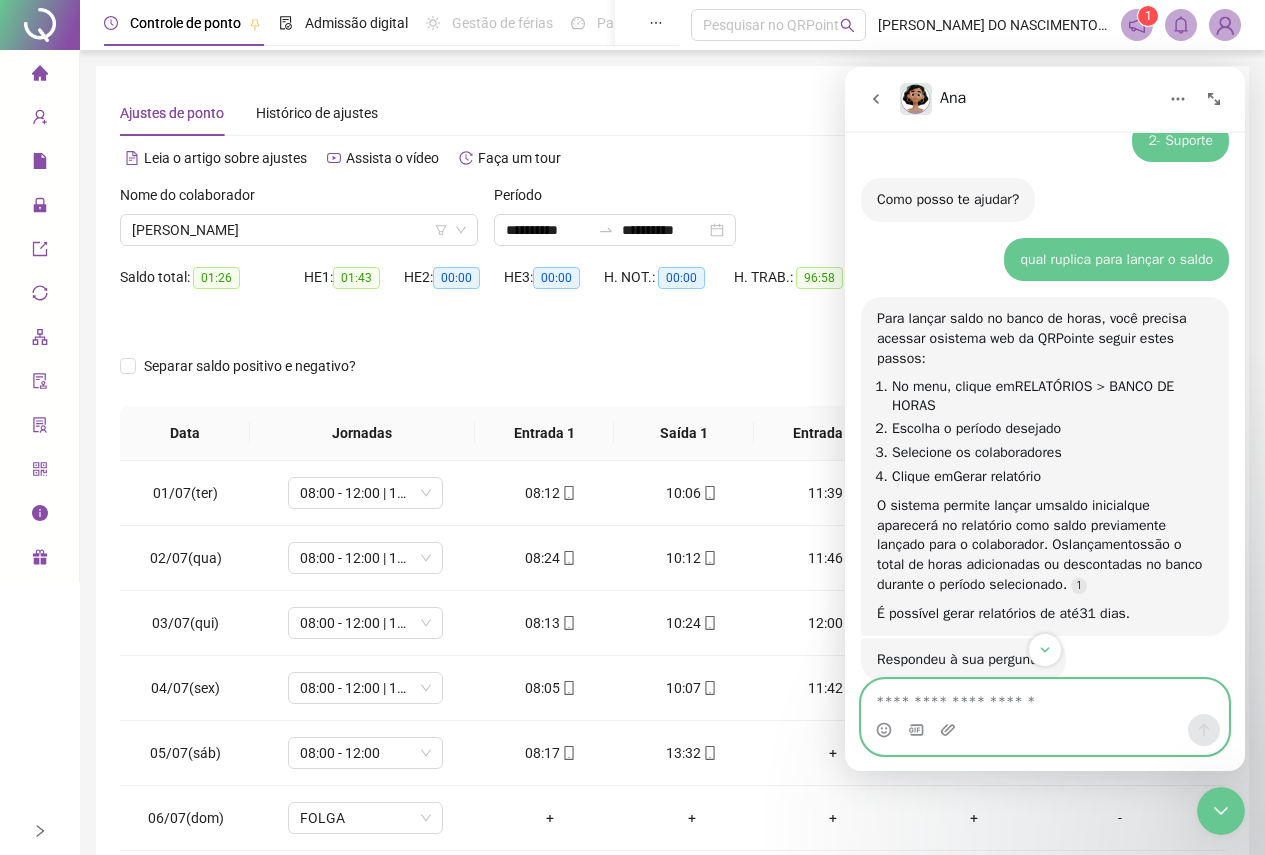 paste on "**********" 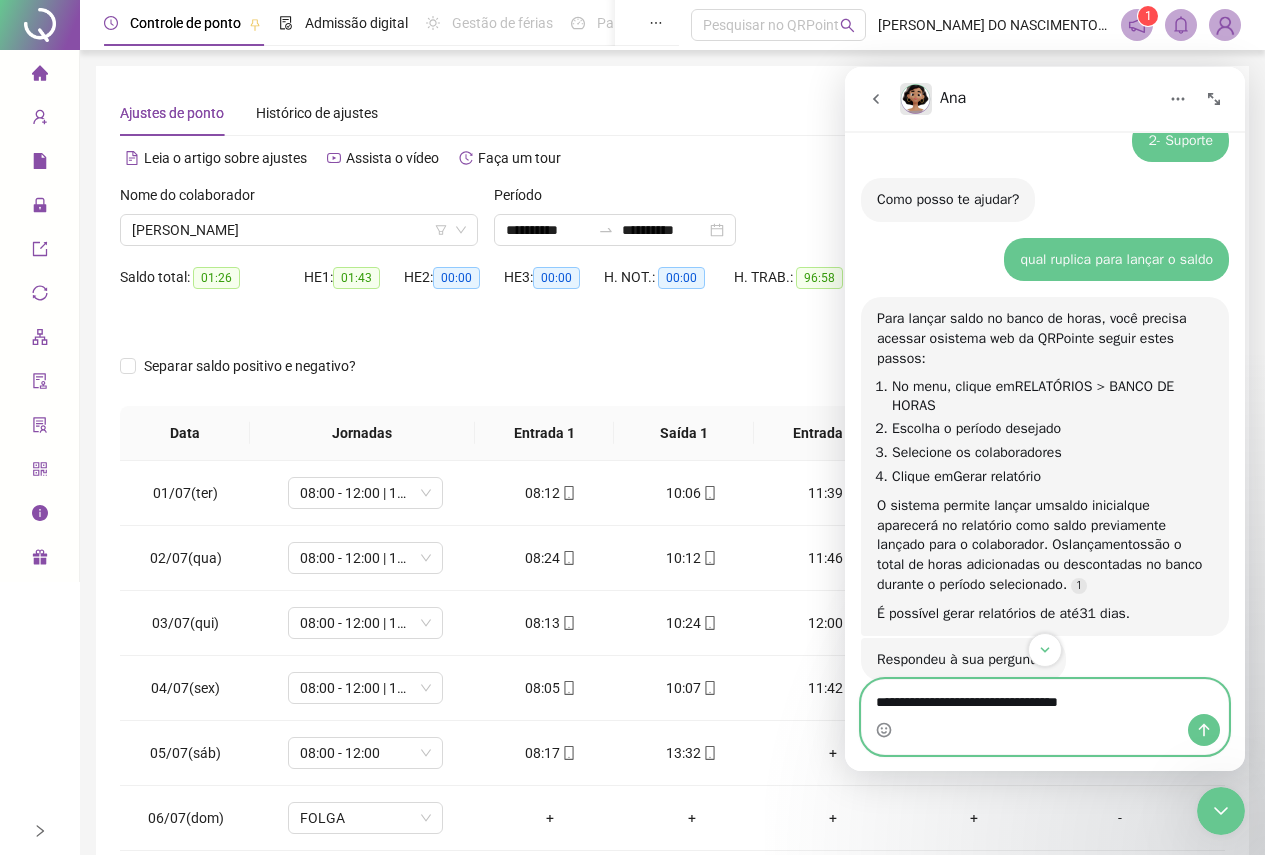 click on "**********" at bounding box center [1045, 697] 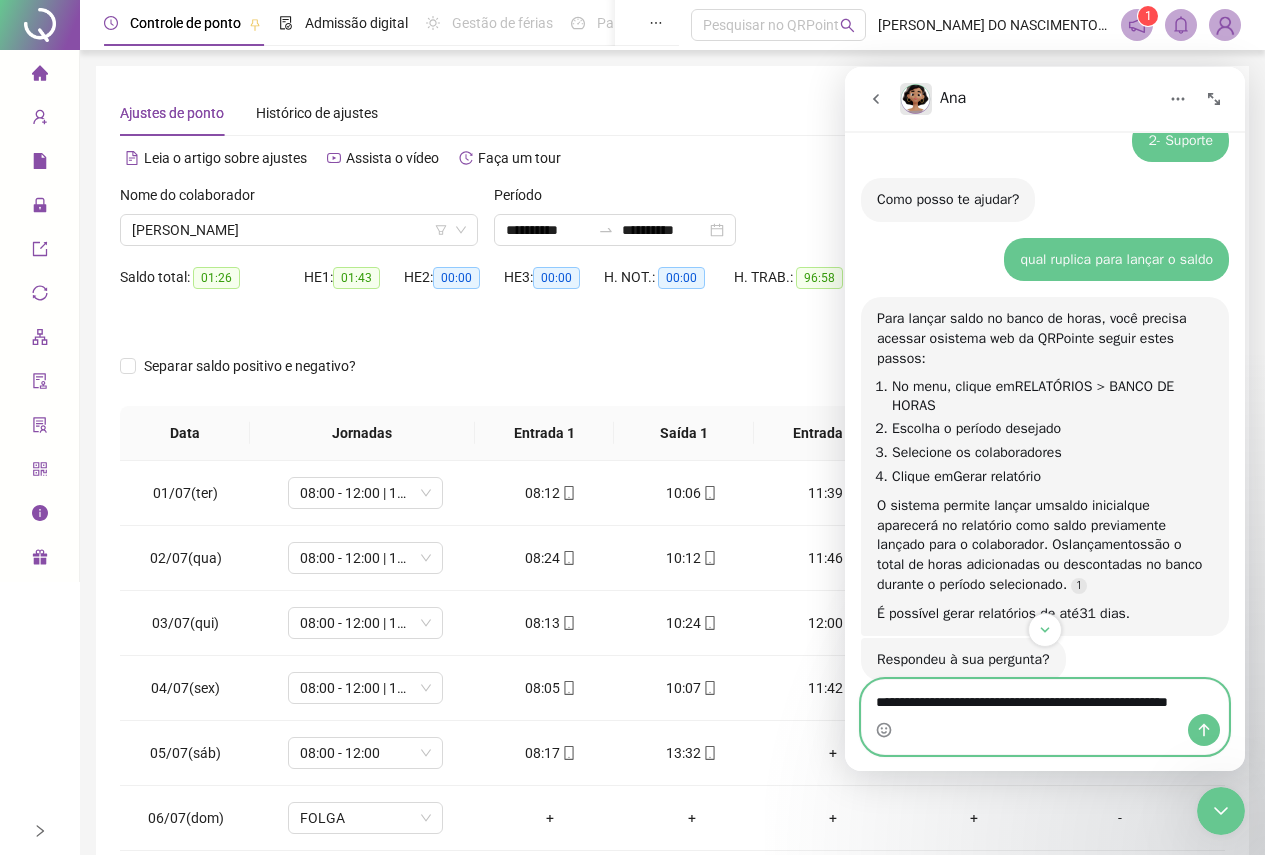 scroll, scrollTop: 403, scrollLeft: 0, axis: vertical 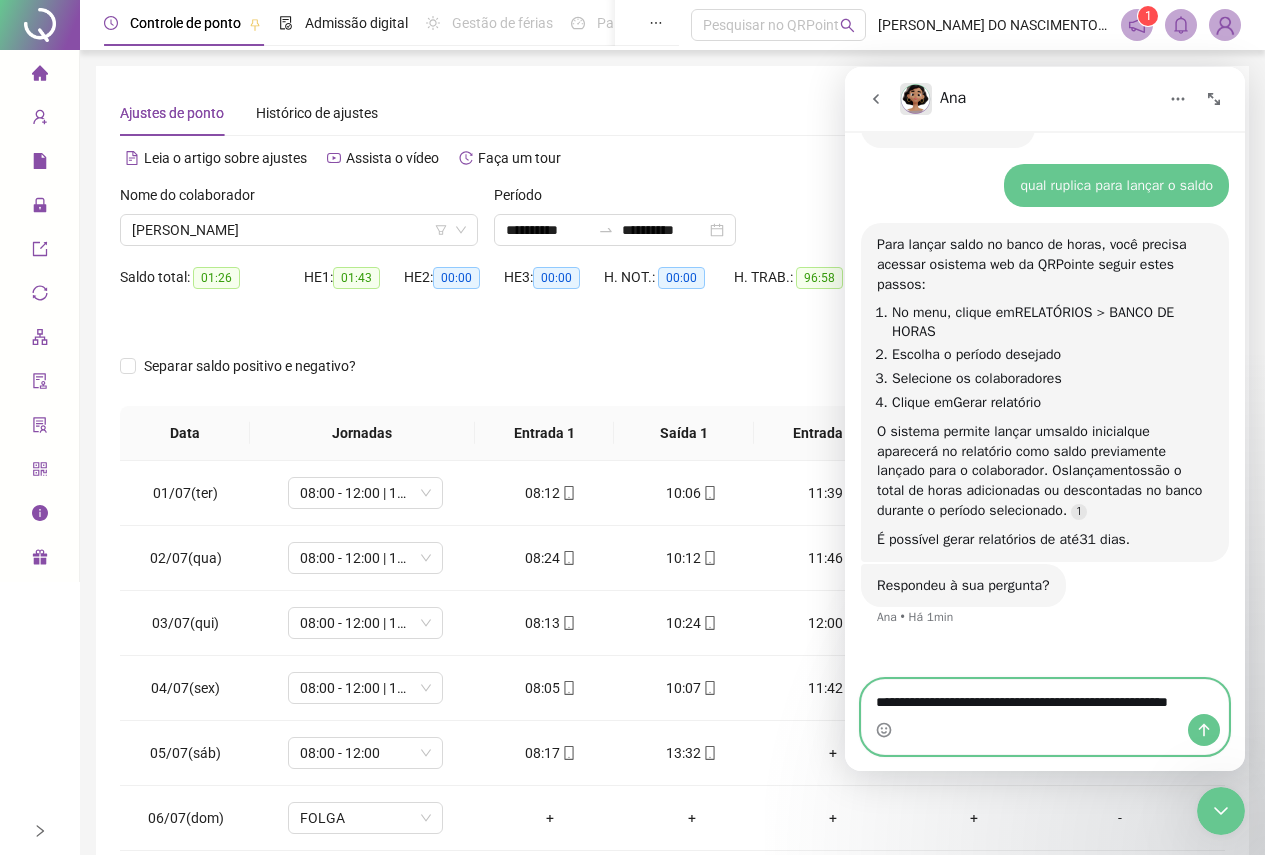 drag, startPoint x: 879, startPoint y: 711, endPoint x: 822, endPoint y: 711, distance: 57 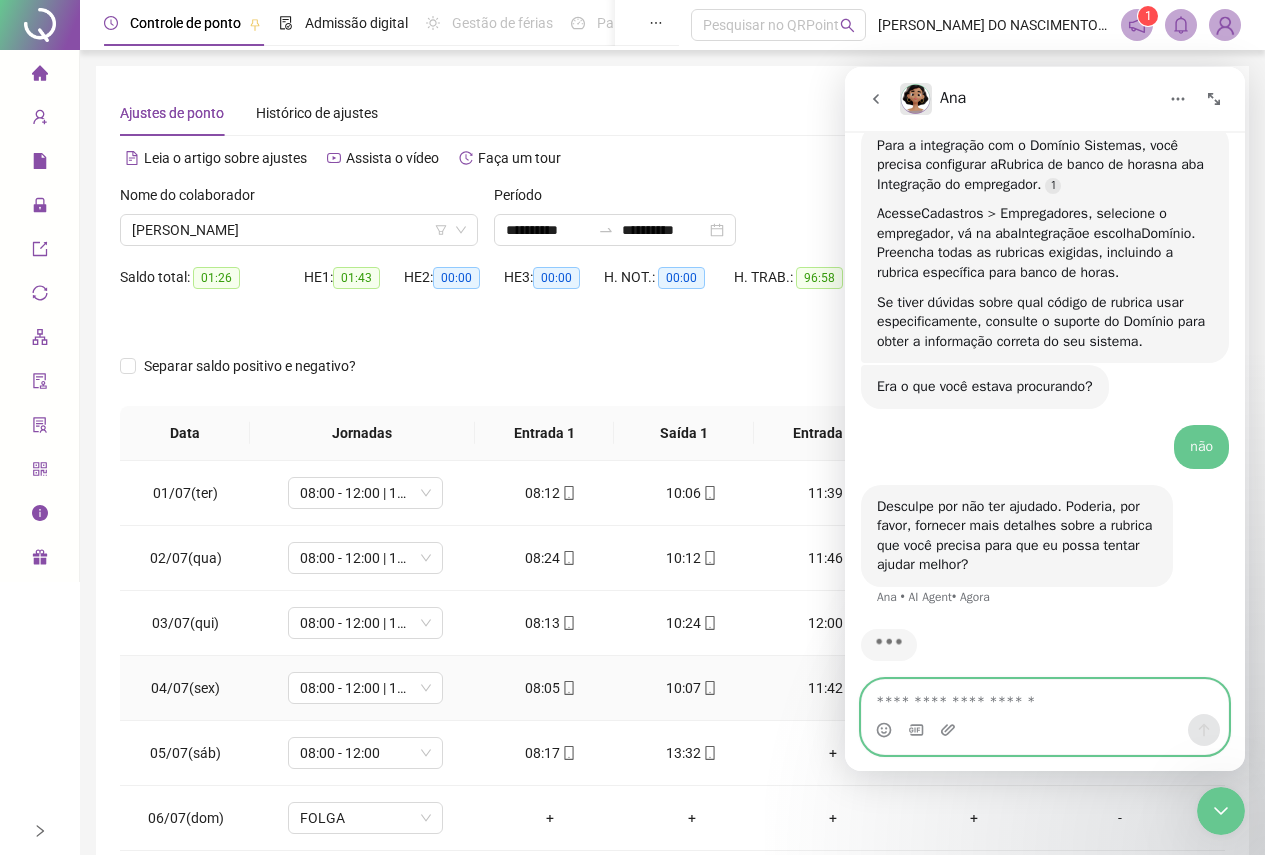scroll, scrollTop: 979, scrollLeft: 0, axis: vertical 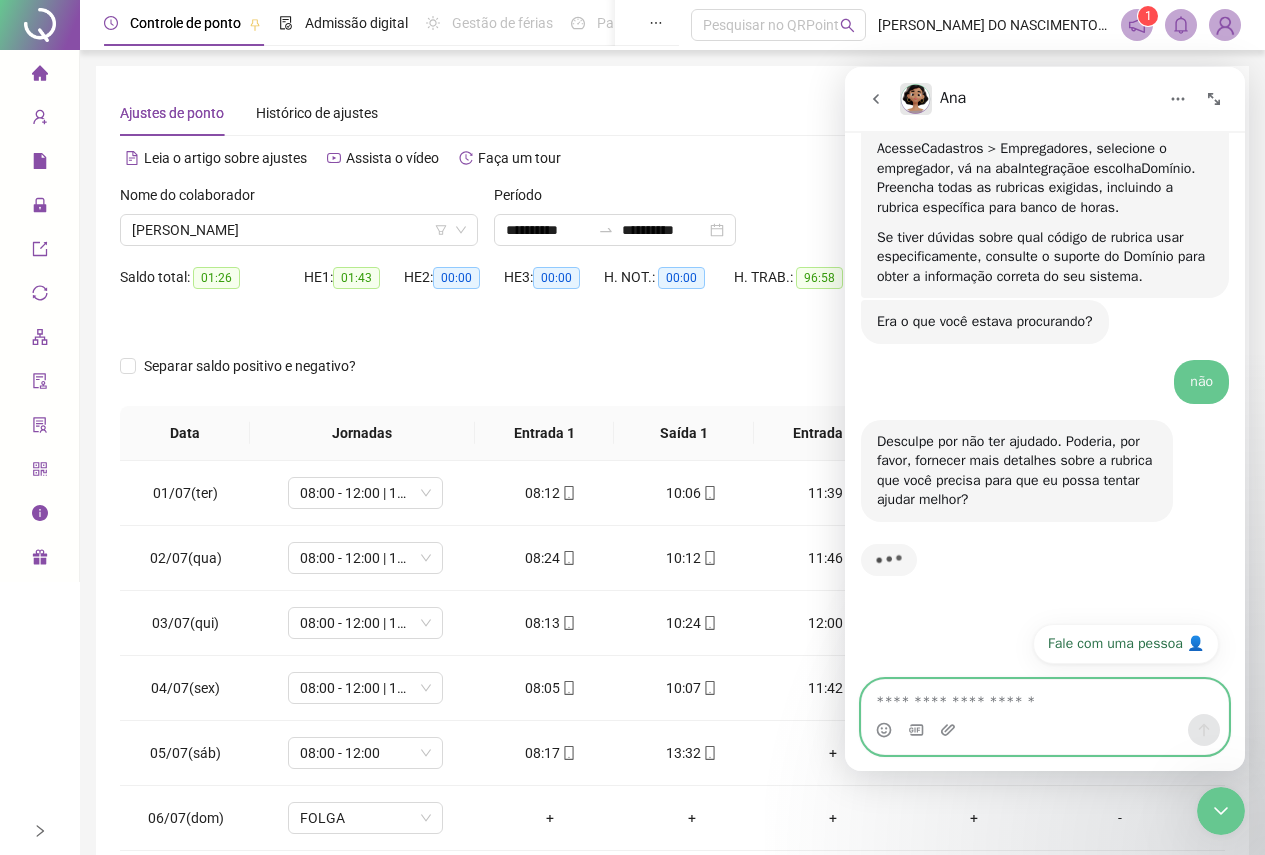 click at bounding box center [1045, 697] 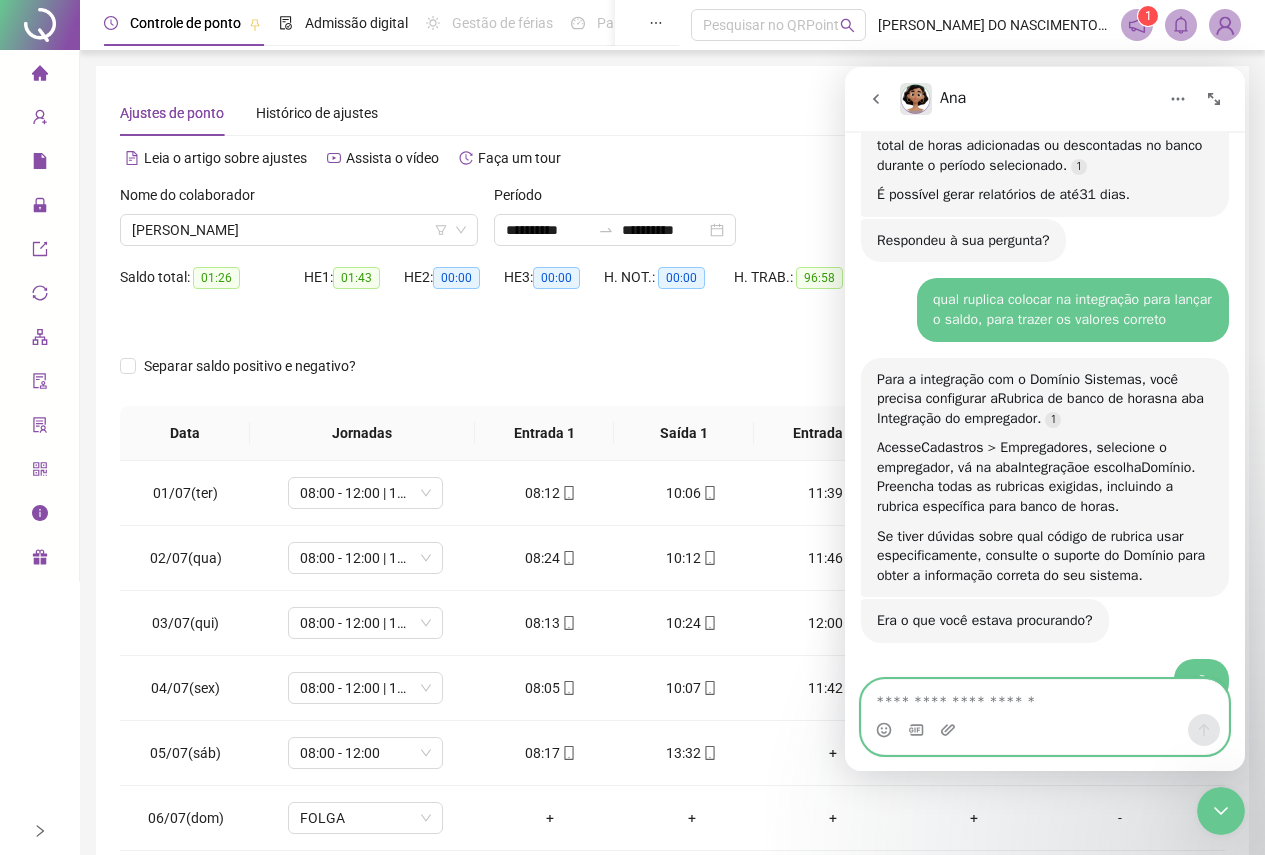 scroll, scrollTop: 730, scrollLeft: 0, axis: vertical 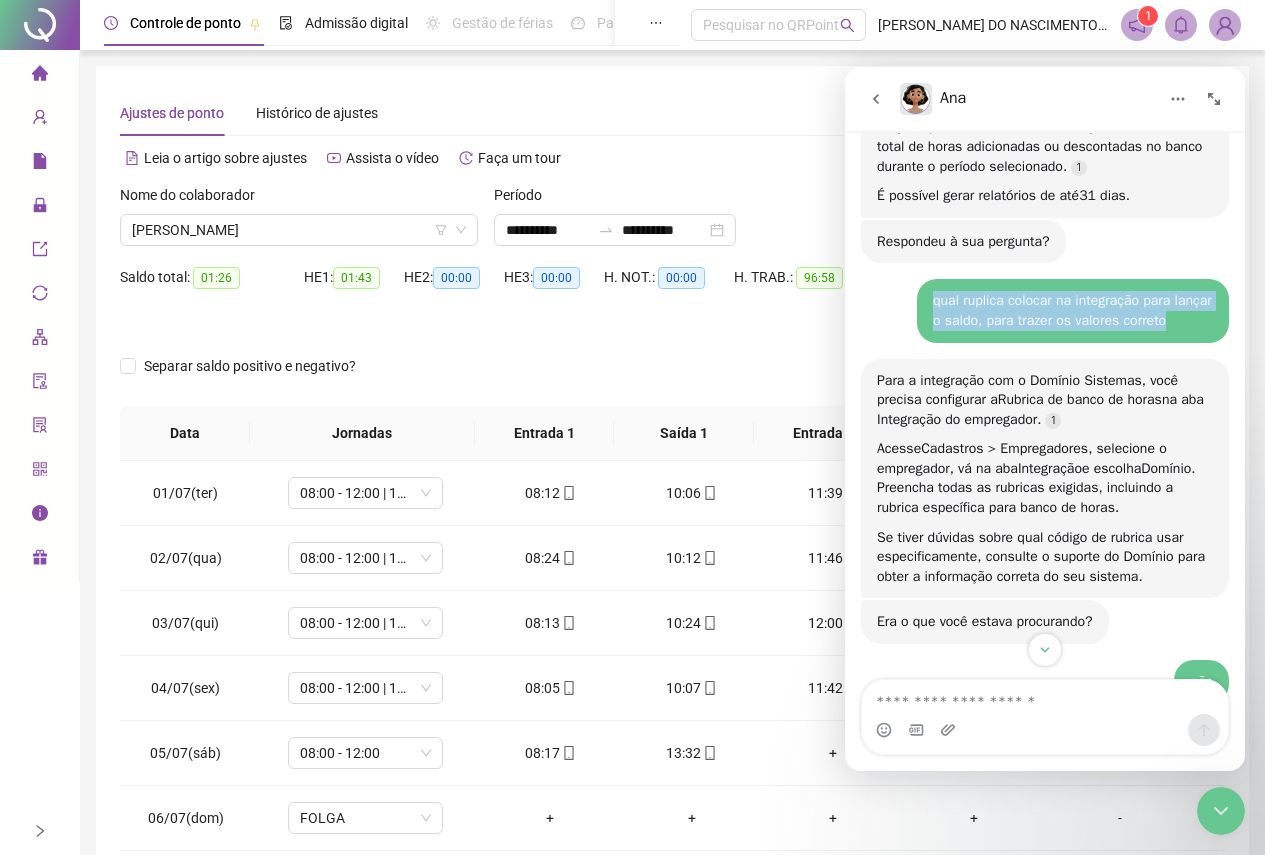 drag, startPoint x: 1195, startPoint y: 321, endPoint x: 909, endPoint y: 295, distance: 287.17938 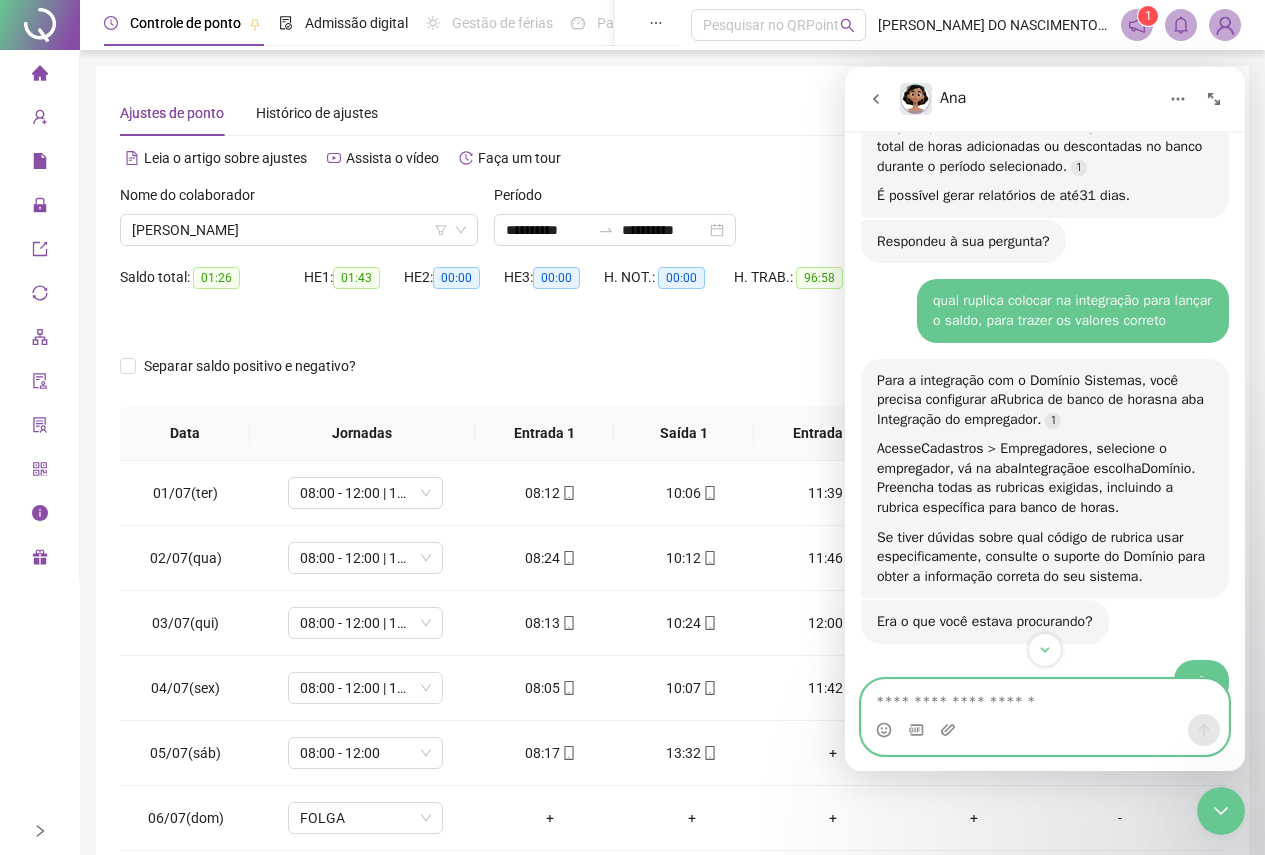 click at bounding box center (1045, 697) 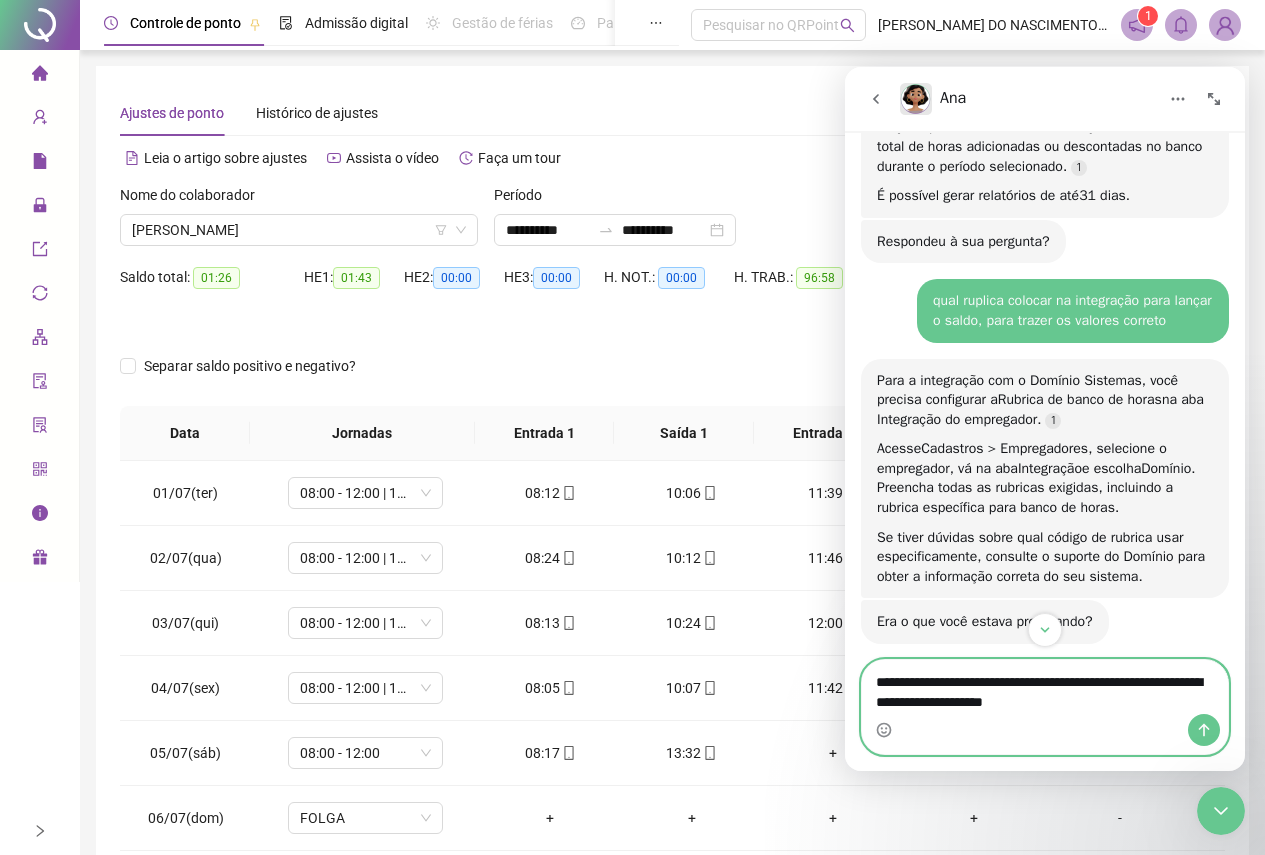 click on "**********" at bounding box center (1045, 687) 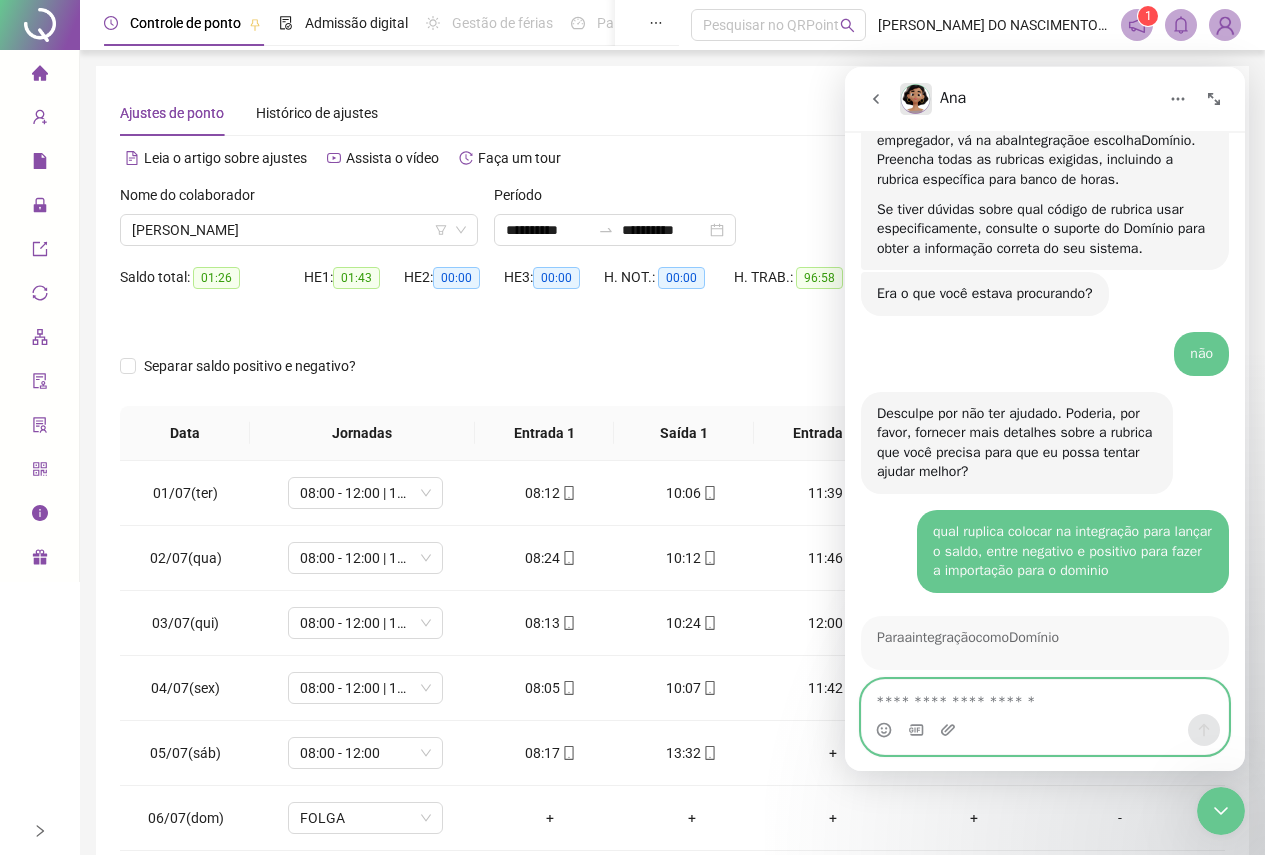scroll, scrollTop: 1421, scrollLeft: 0, axis: vertical 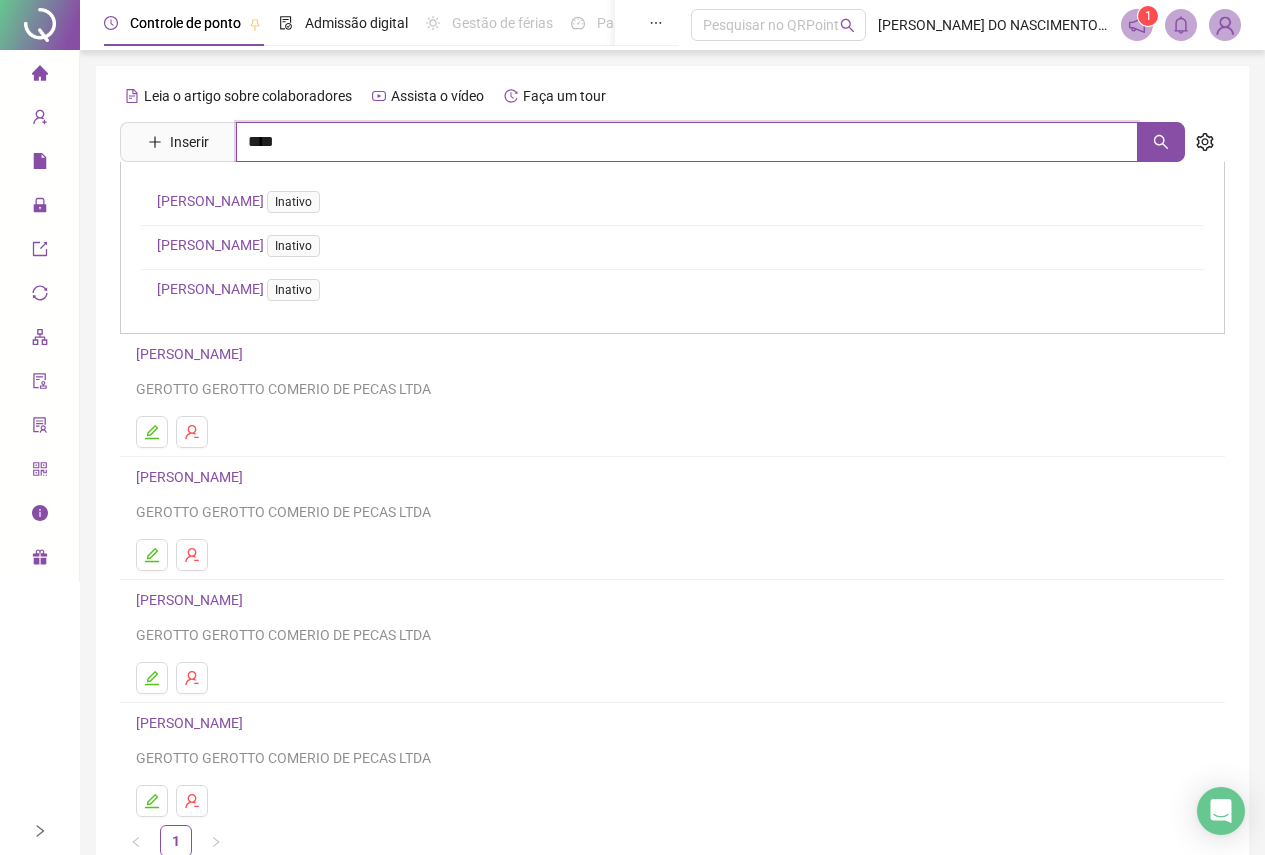 click on "****" at bounding box center (687, 142) 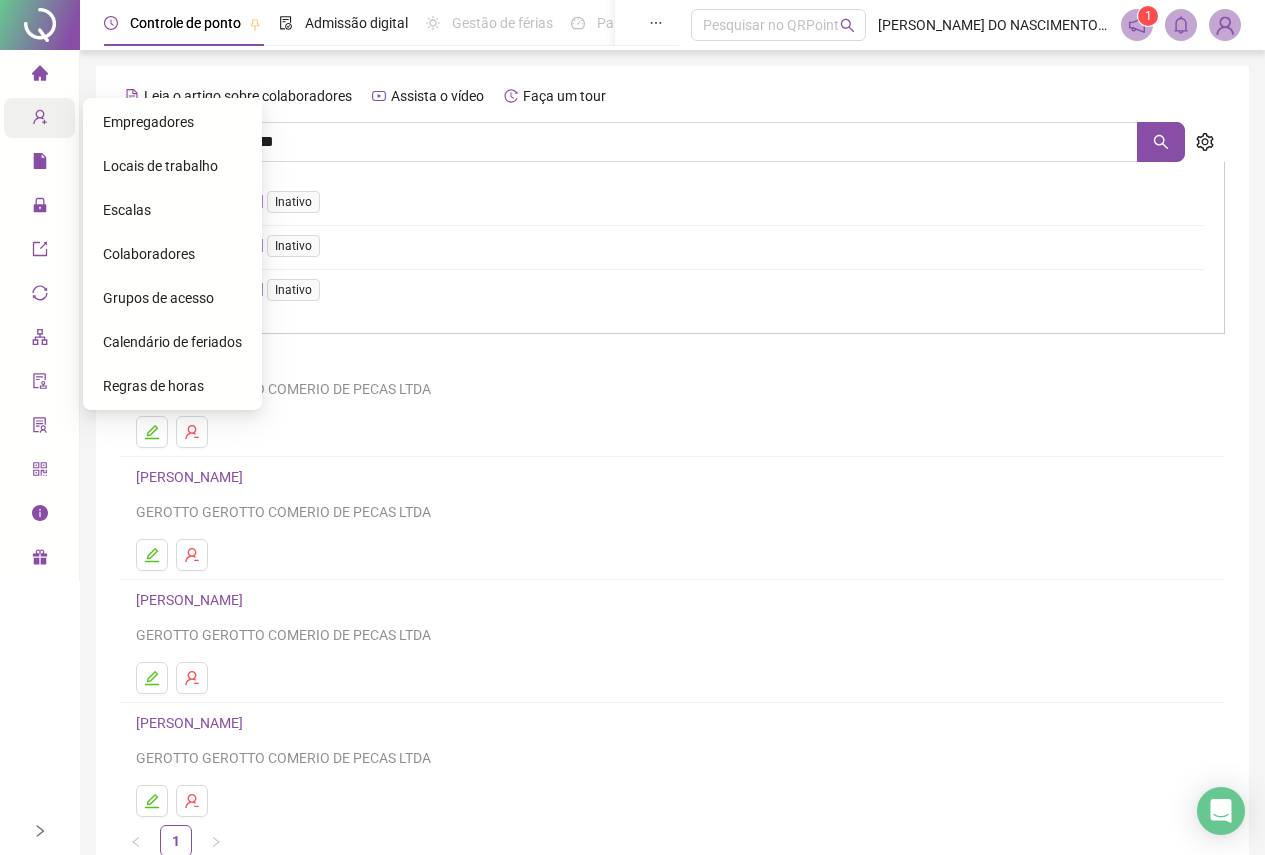 drag, startPoint x: 50, startPoint y: 111, endPoint x: 38, endPoint y: 121, distance: 15.6205 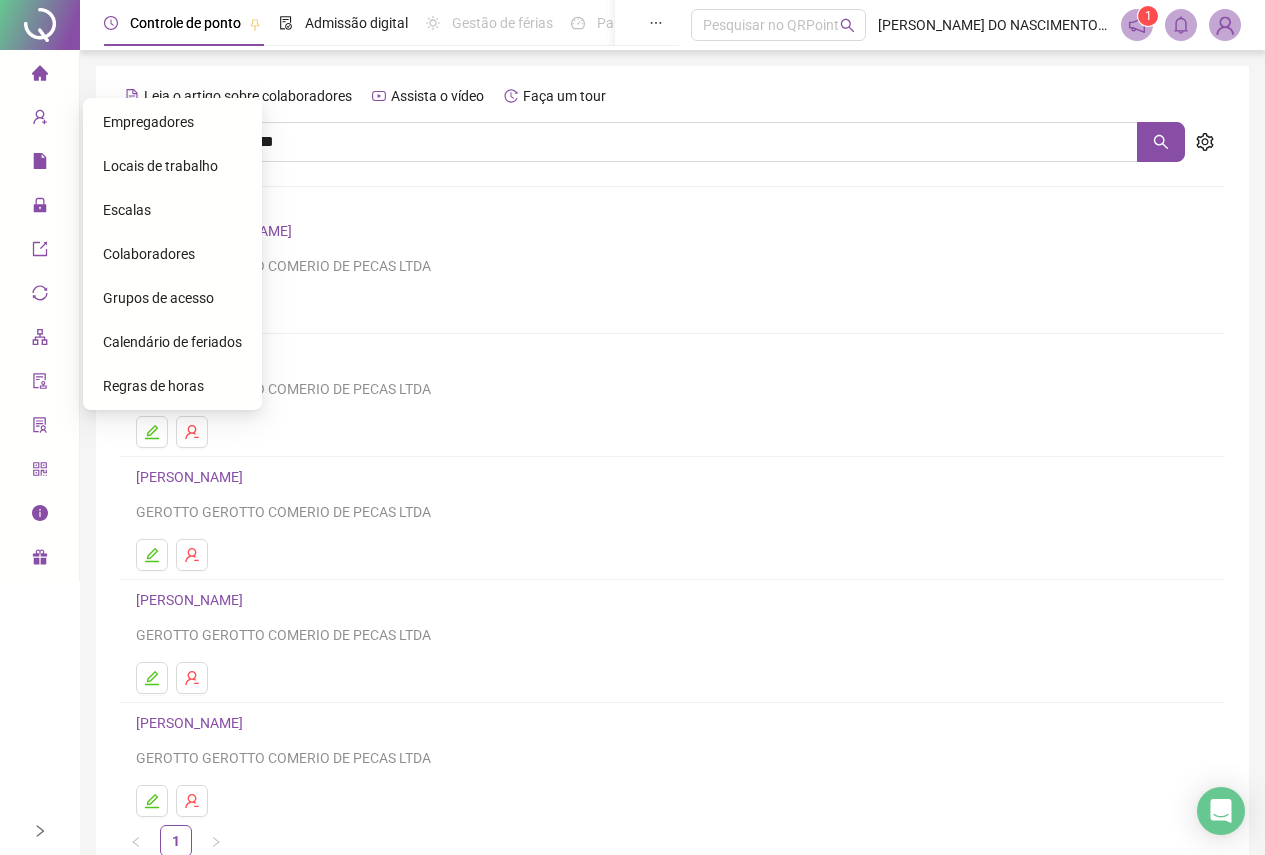 click on "Empregadores" at bounding box center (148, 122) 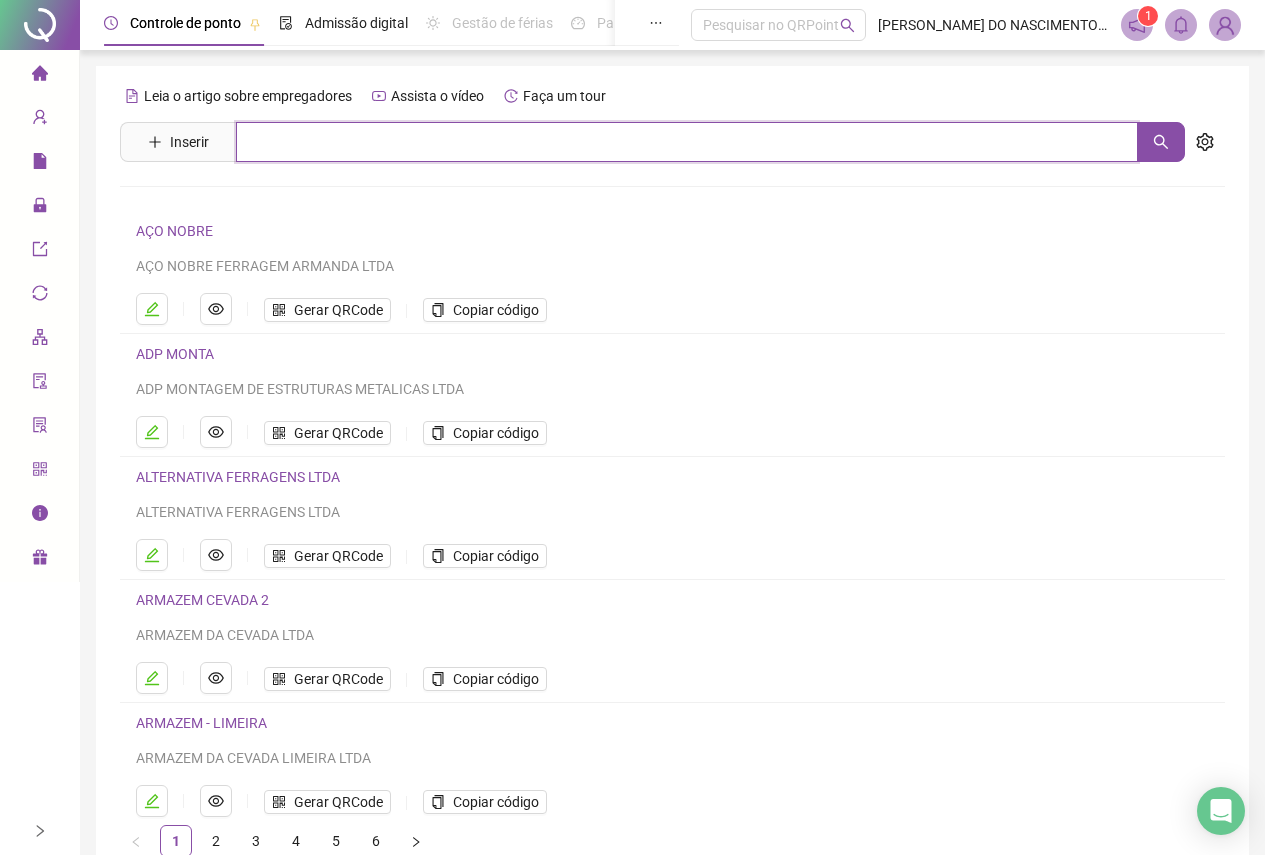 click at bounding box center (687, 142) 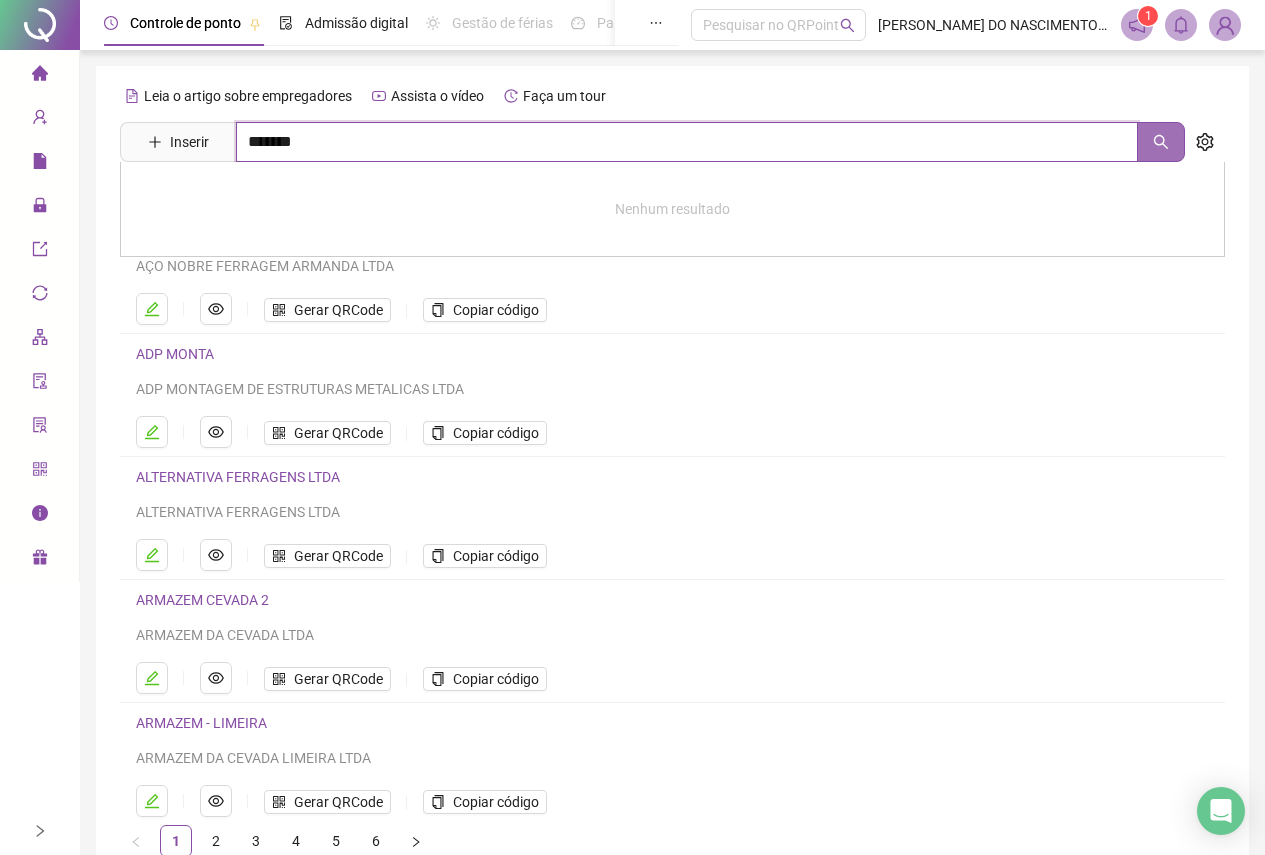click at bounding box center [1161, 142] 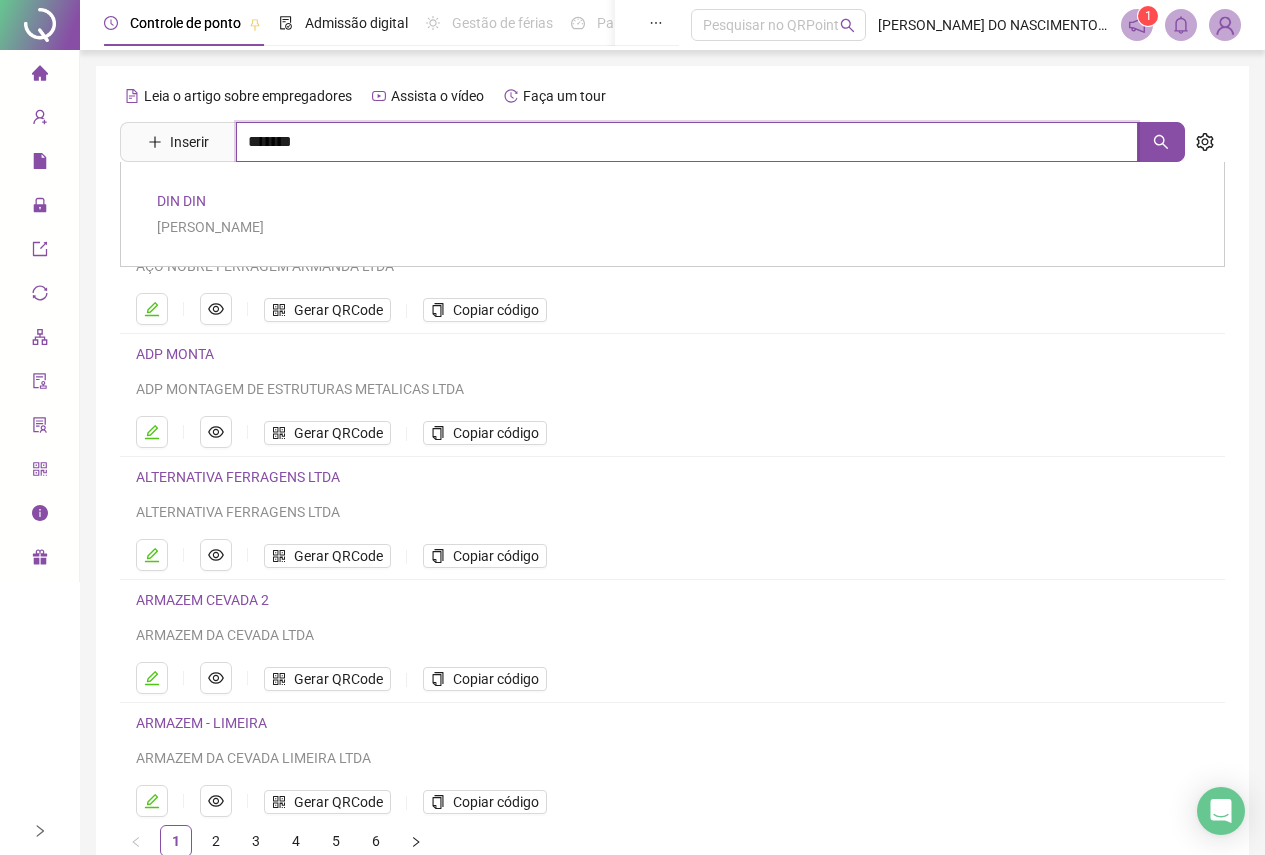 type on "*******" 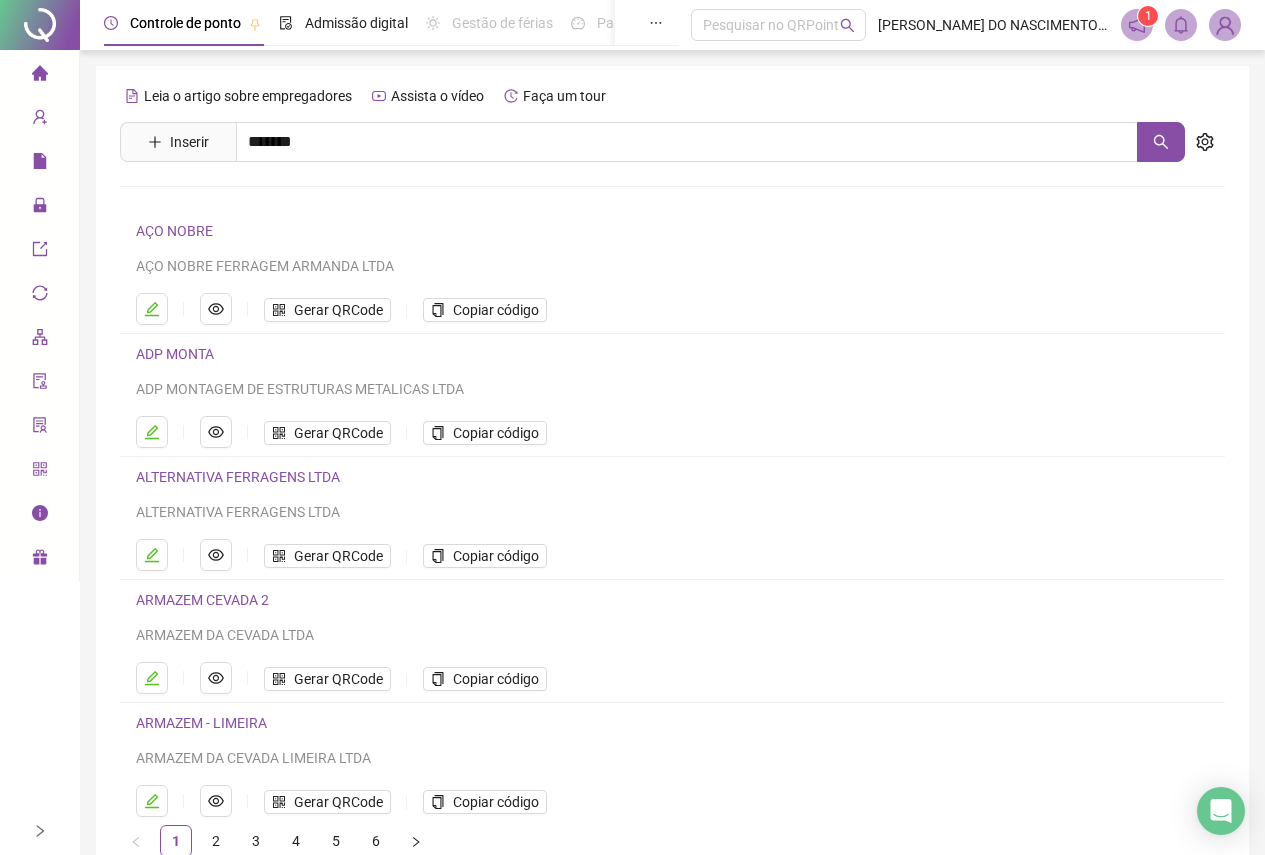 click on "DIN DIN" at bounding box center (181, 201) 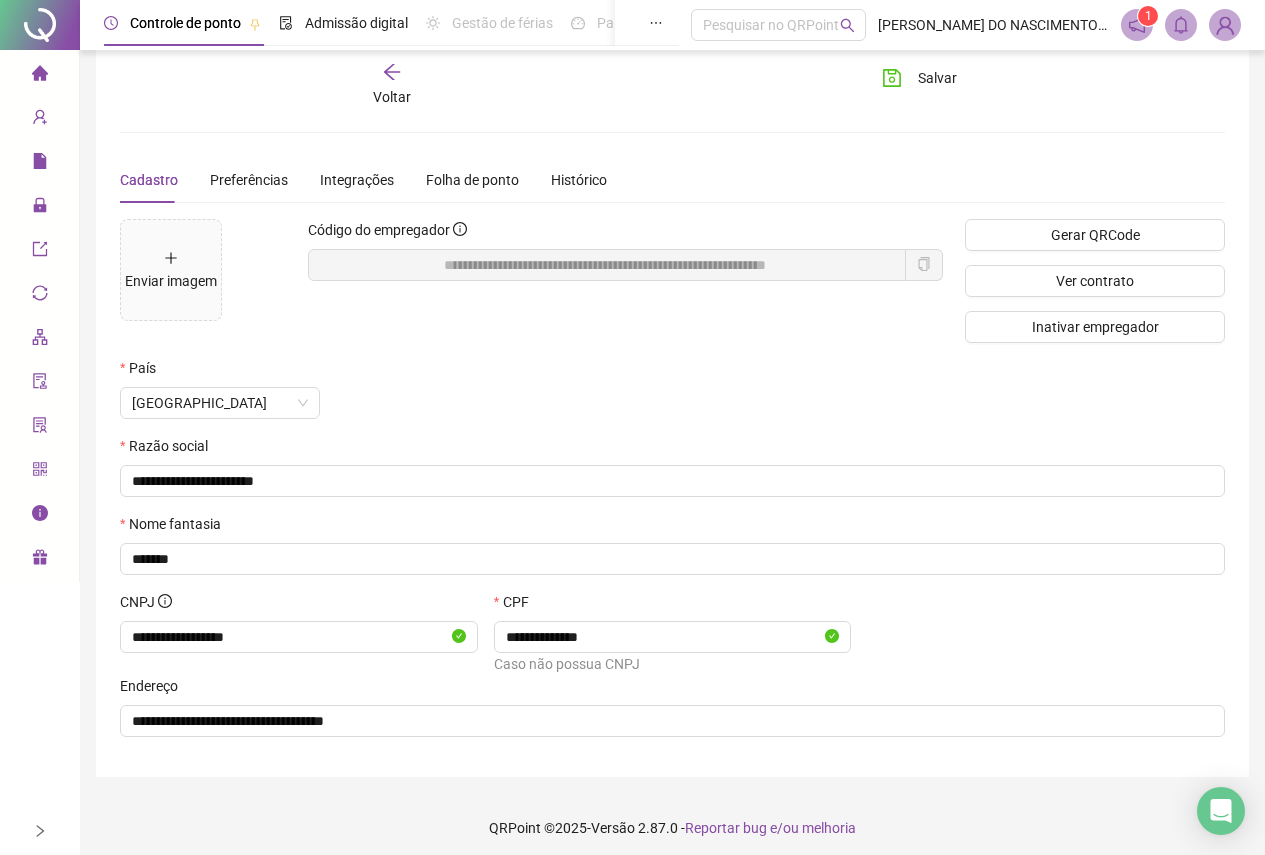 scroll, scrollTop: 36, scrollLeft: 0, axis: vertical 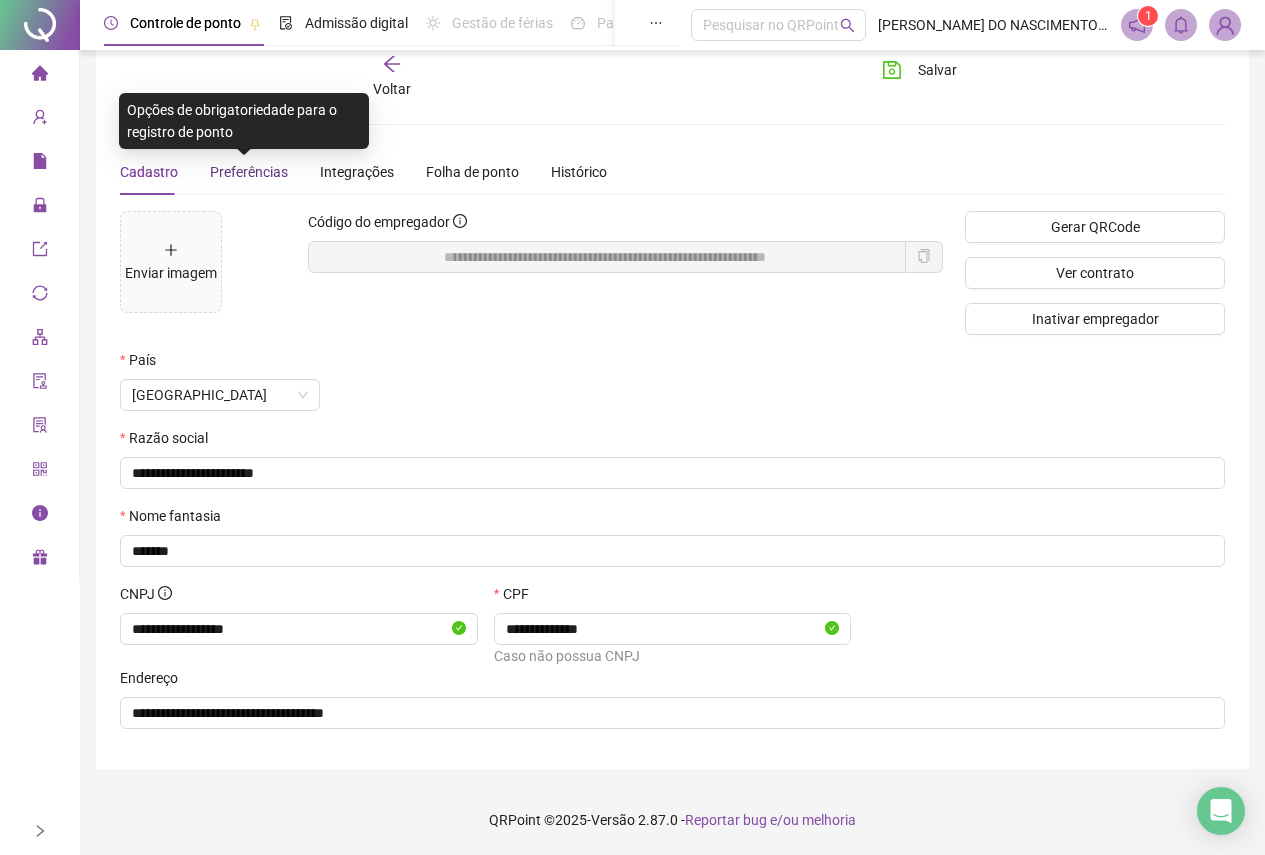 click on "Preferências" at bounding box center (249, 172) 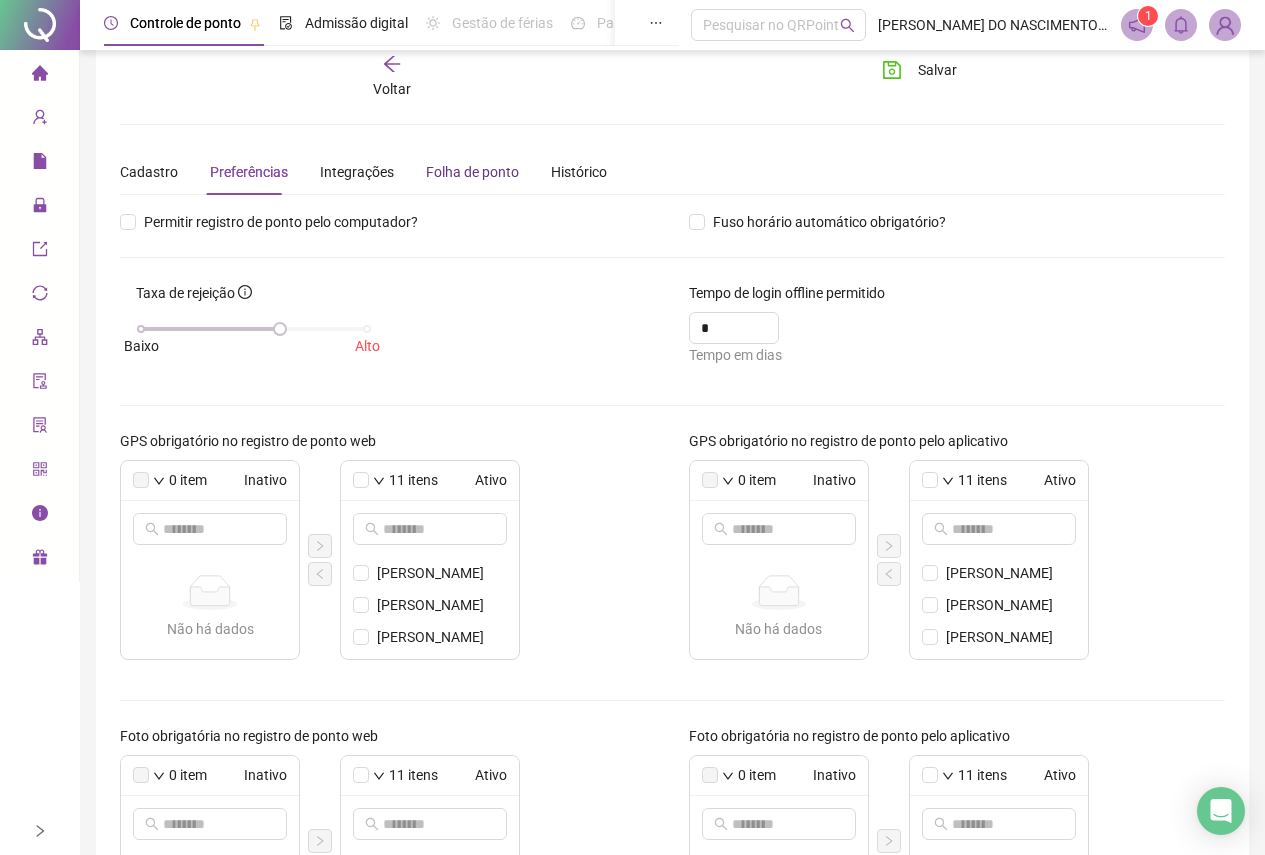 click on "Folha de ponto" at bounding box center [472, 172] 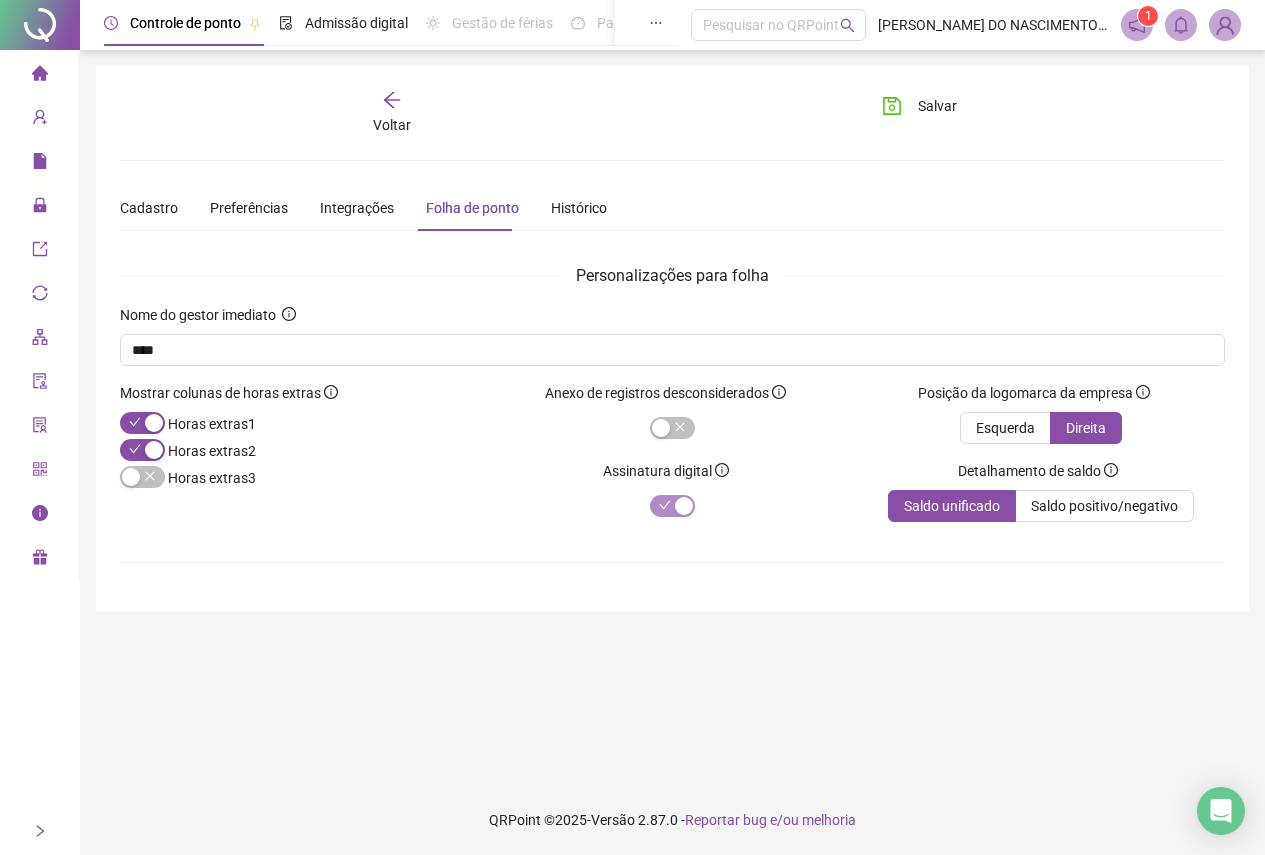 scroll, scrollTop: 0, scrollLeft: 0, axis: both 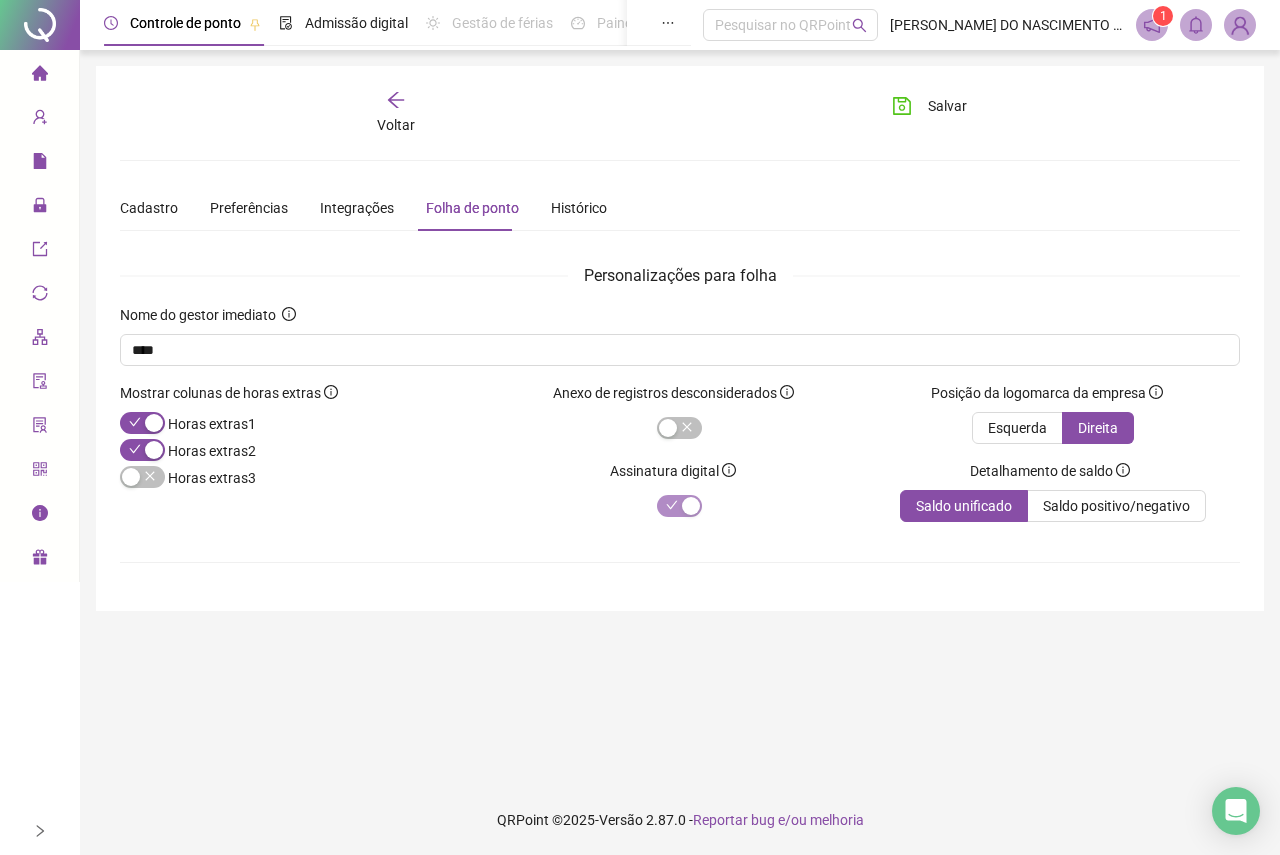 click on "Voltar" at bounding box center [395, 113] 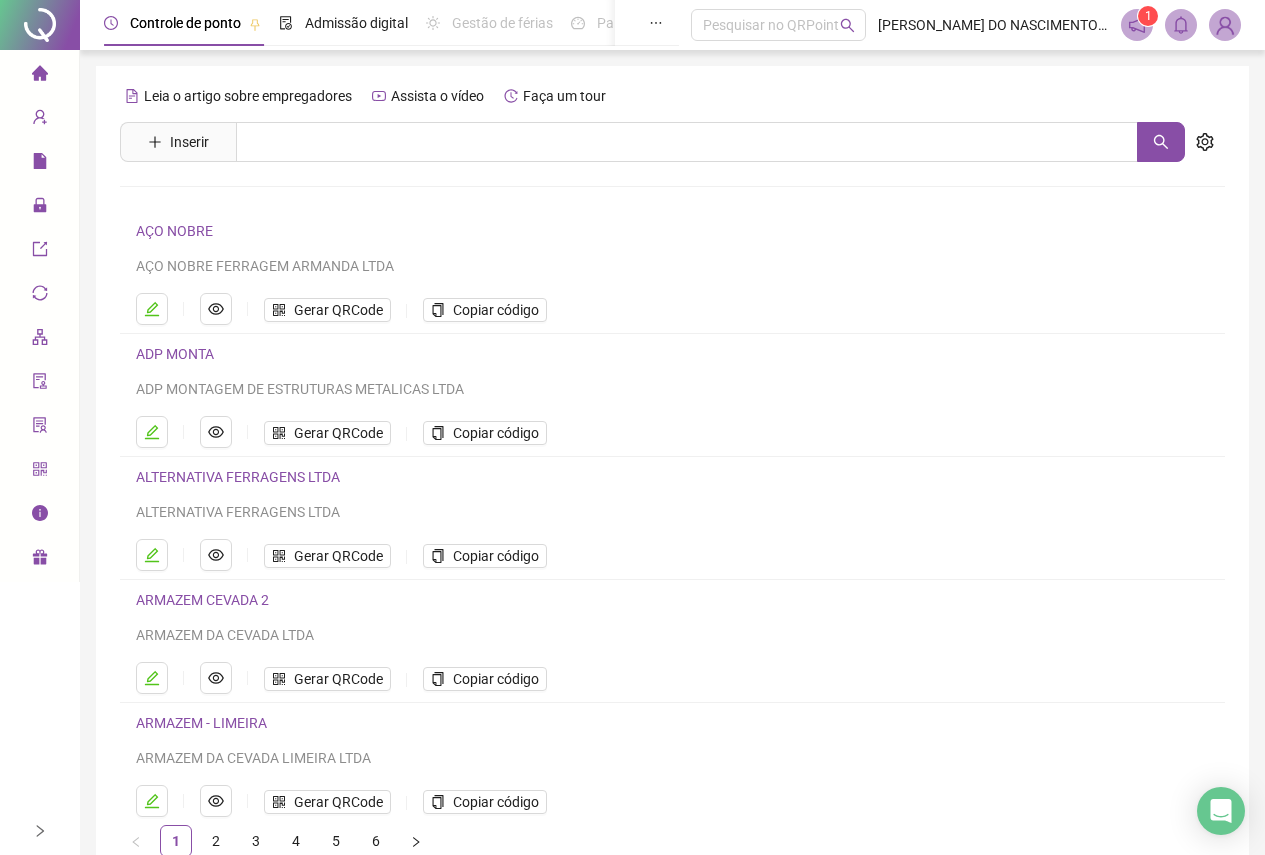 click on "AÇO NOBRE" at bounding box center (174, 231) 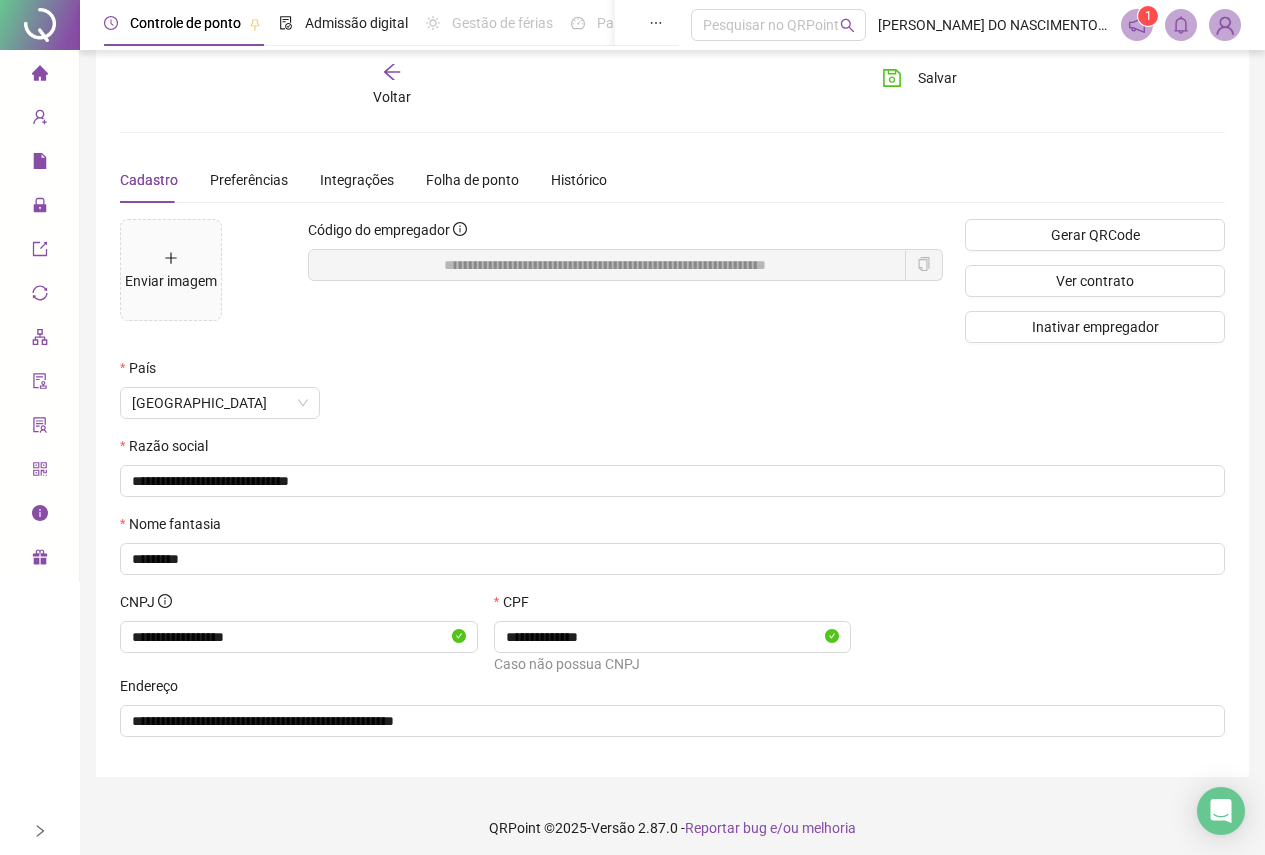 scroll, scrollTop: 36, scrollLeft: 0, axis: vertical 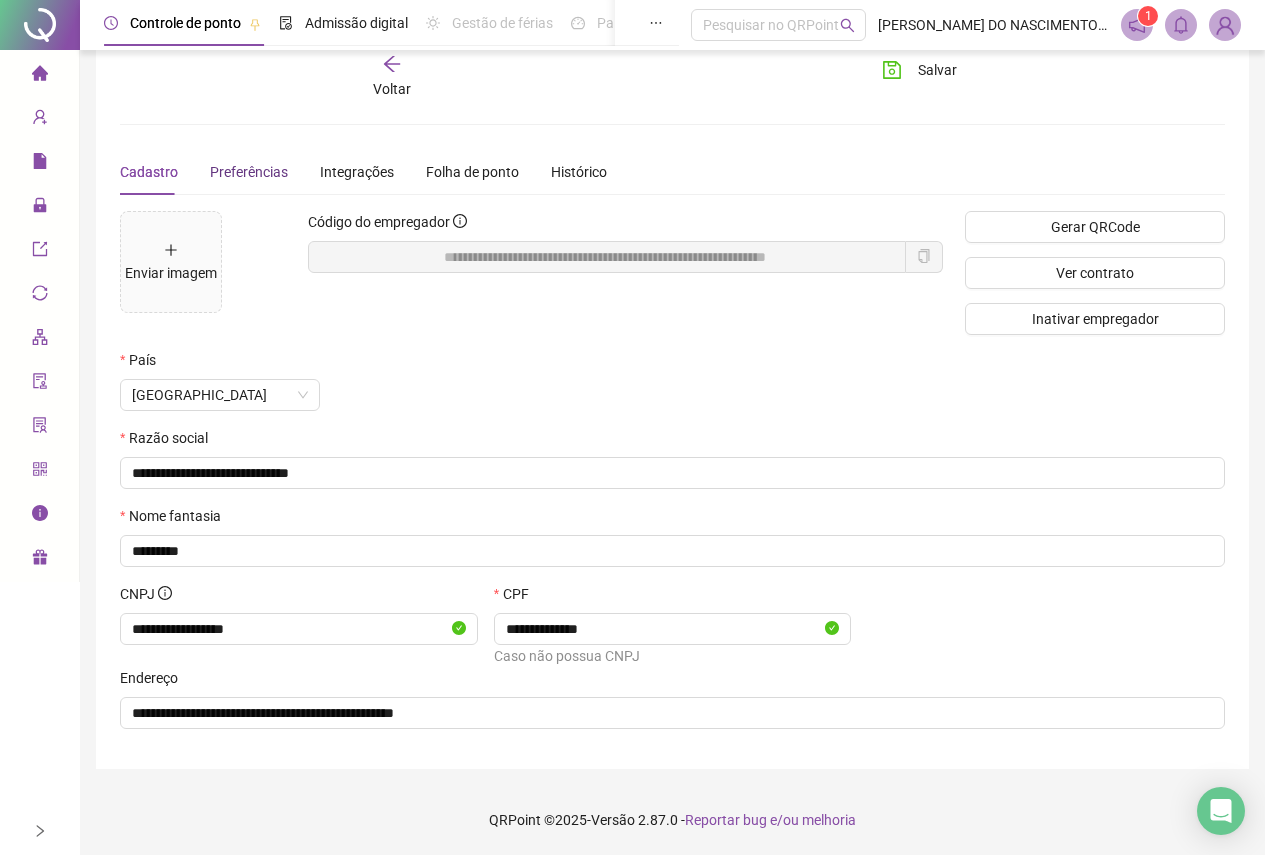 click on "Preferências" at bounding box center [249, 172] 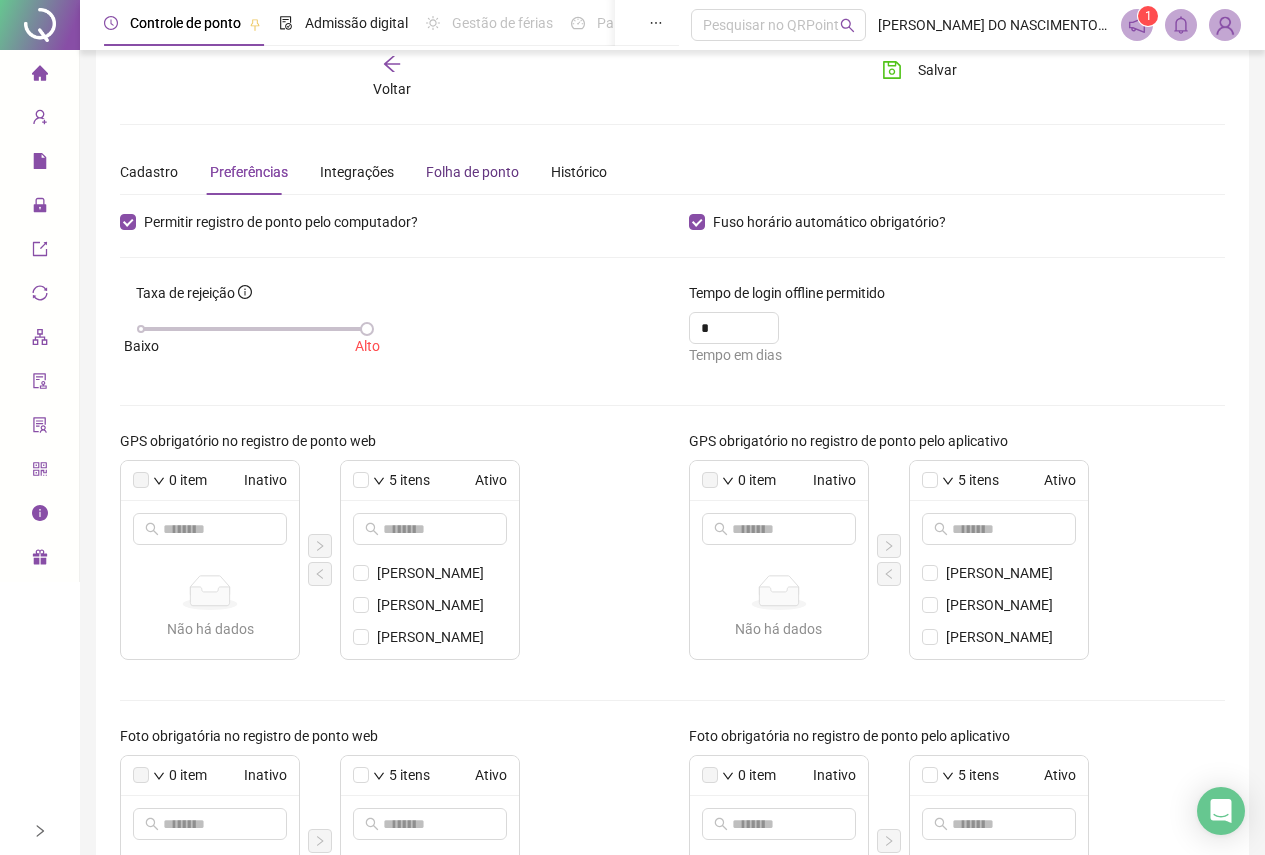 click on "Folha de ponto" at bounding box center (472, 172) 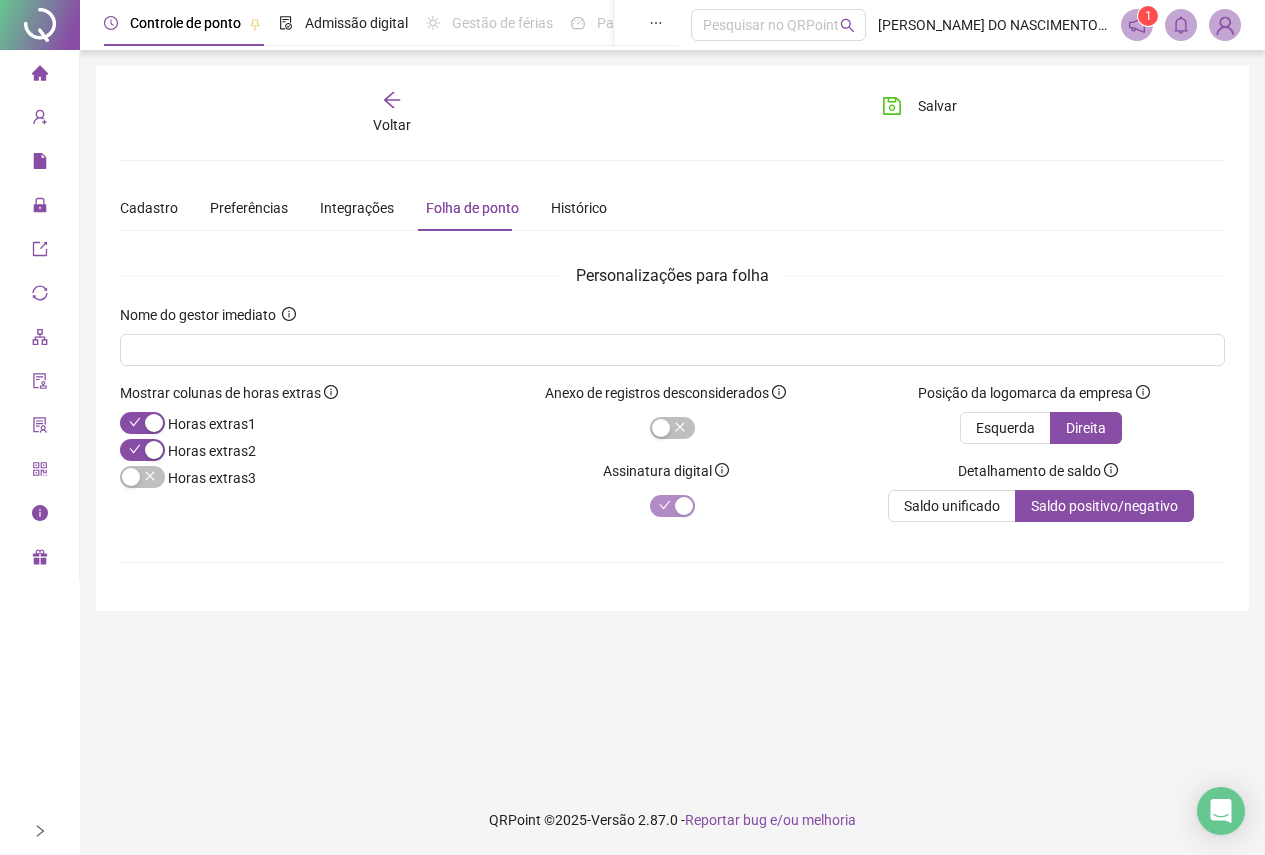 scroll, scrollTop: 0, scrollLeft: 0, axis: both 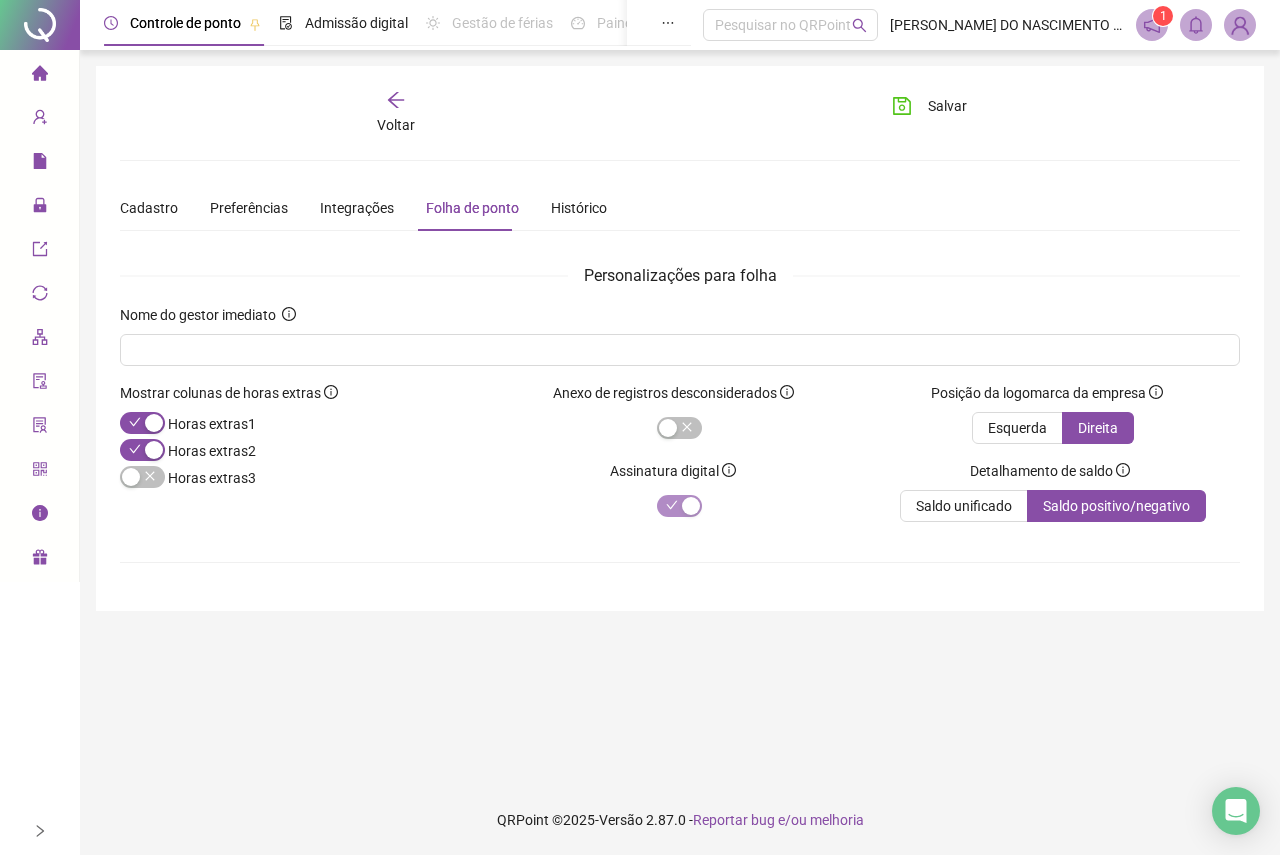 click 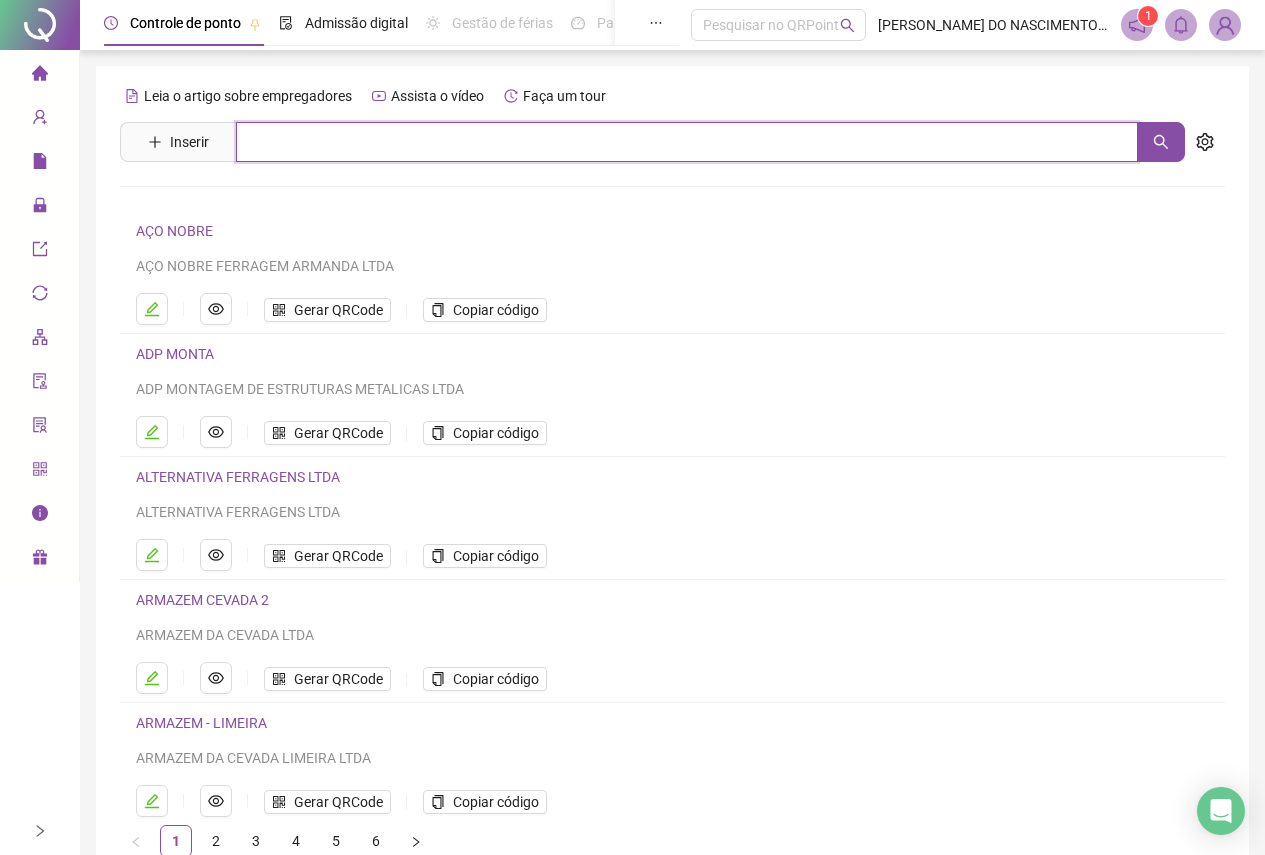 click at bounding box center (687, 142) 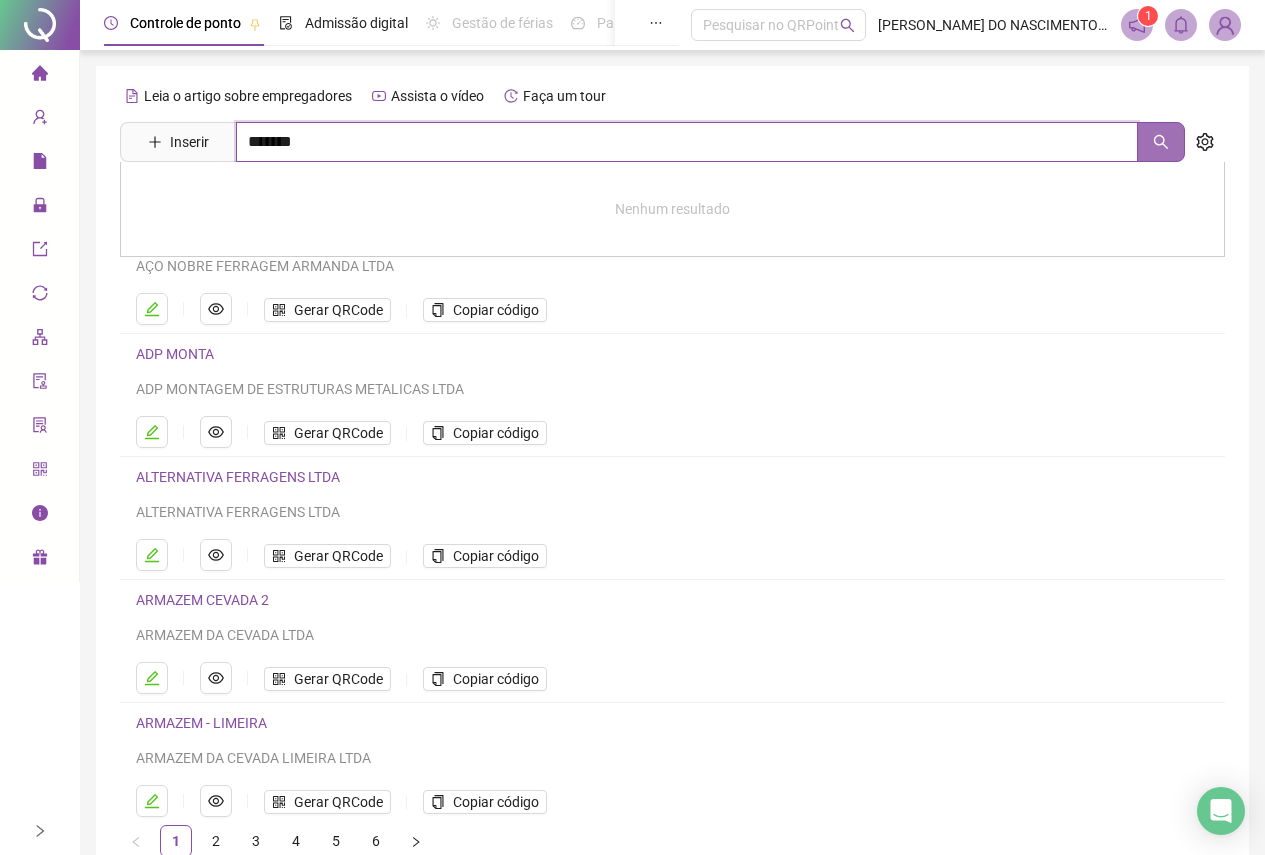 click 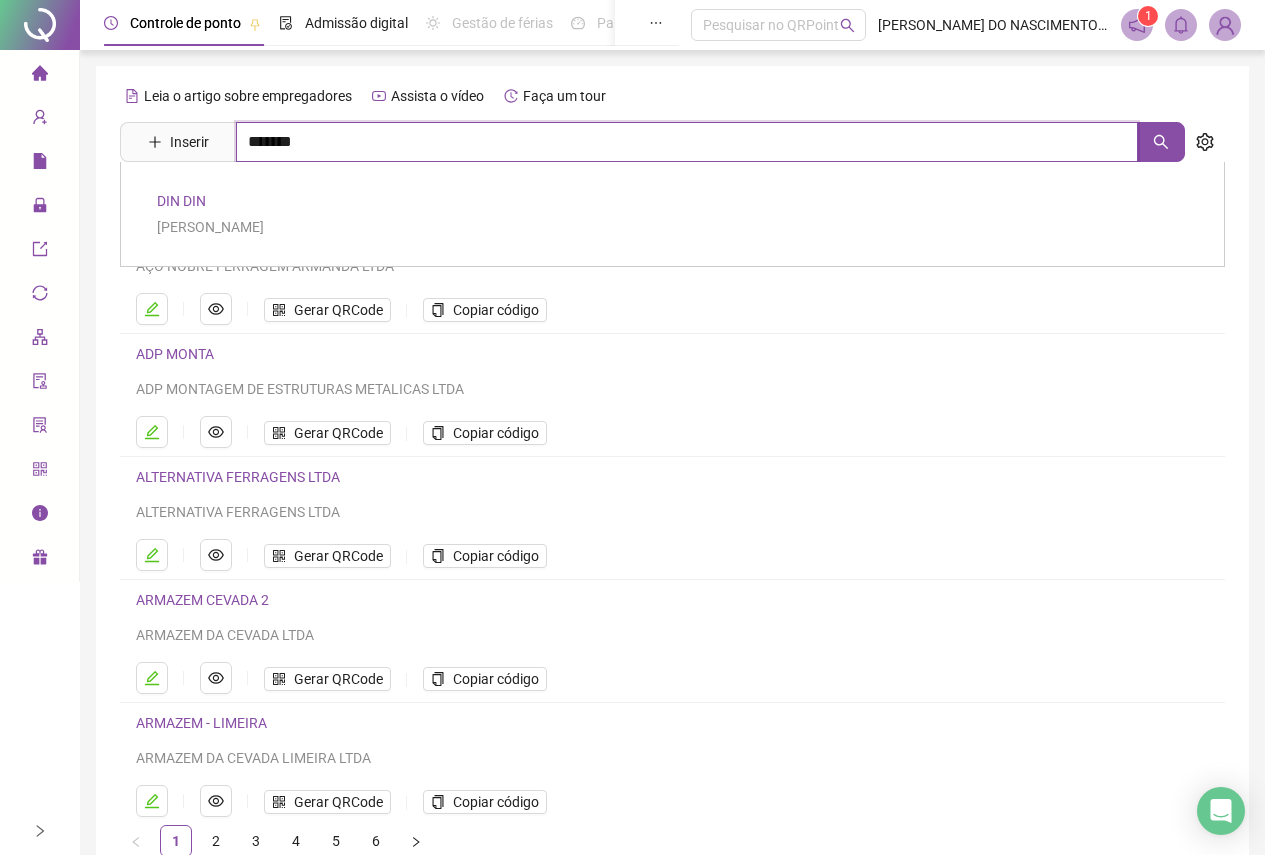 type on "*******" 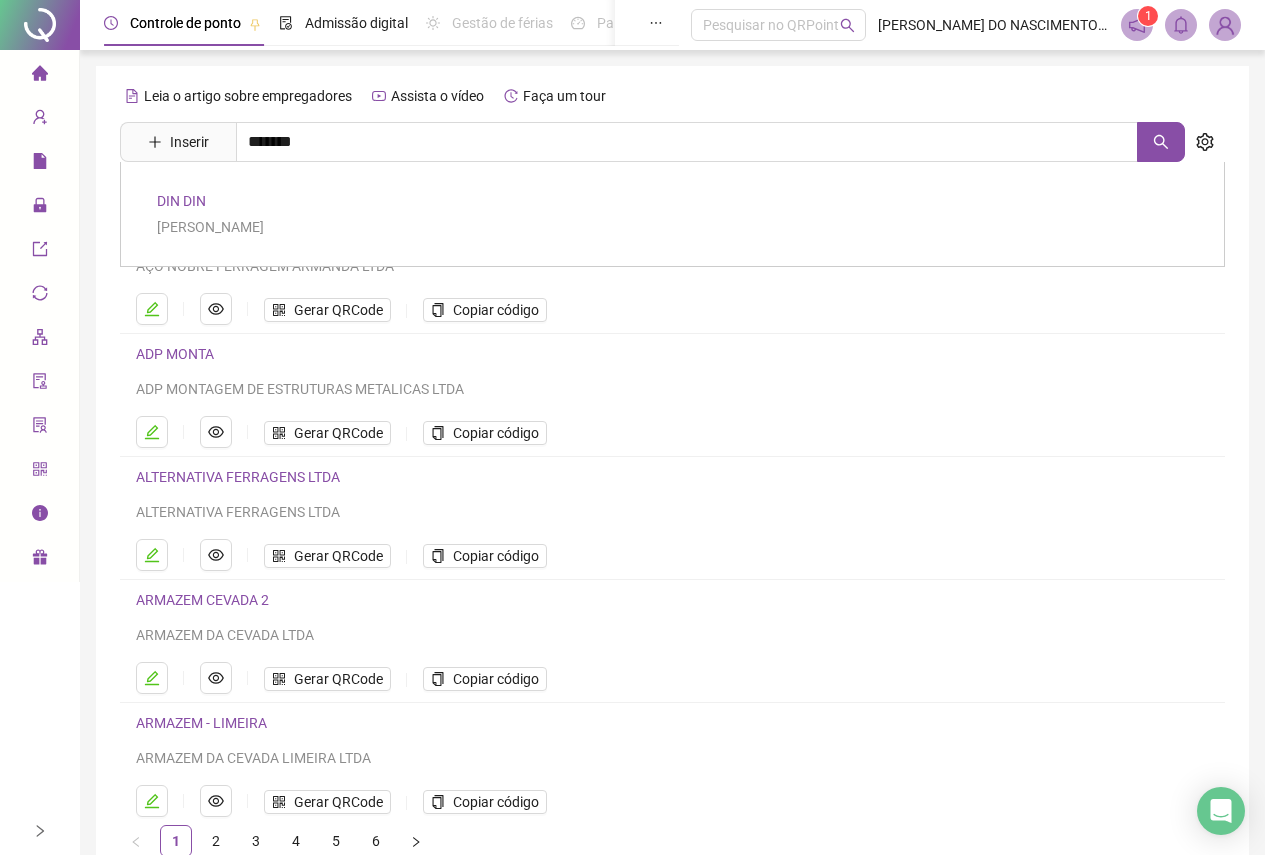 click on "DIN DIN" at bounding box center (181, 201) 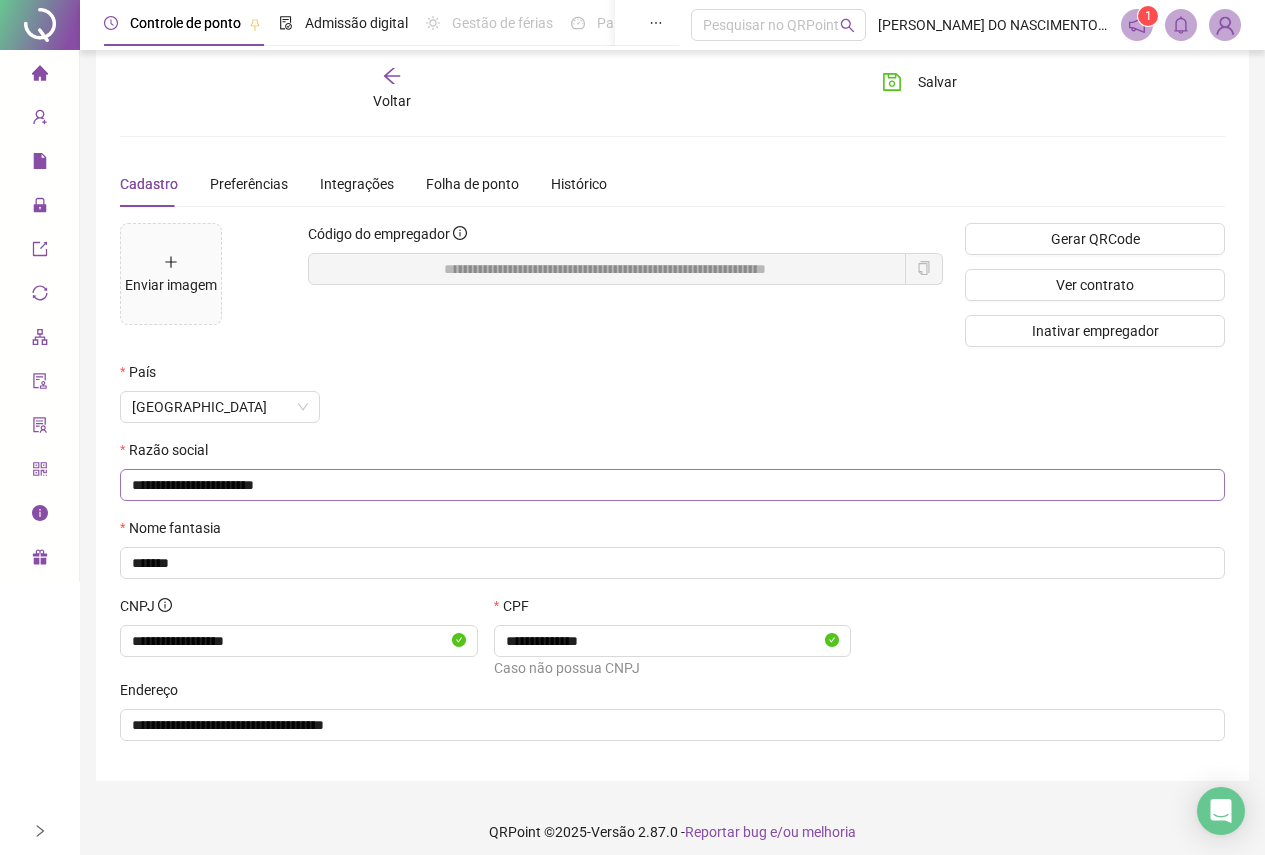 scroll, scrollTop: 36, scrollLeft: 0, axis: vertical 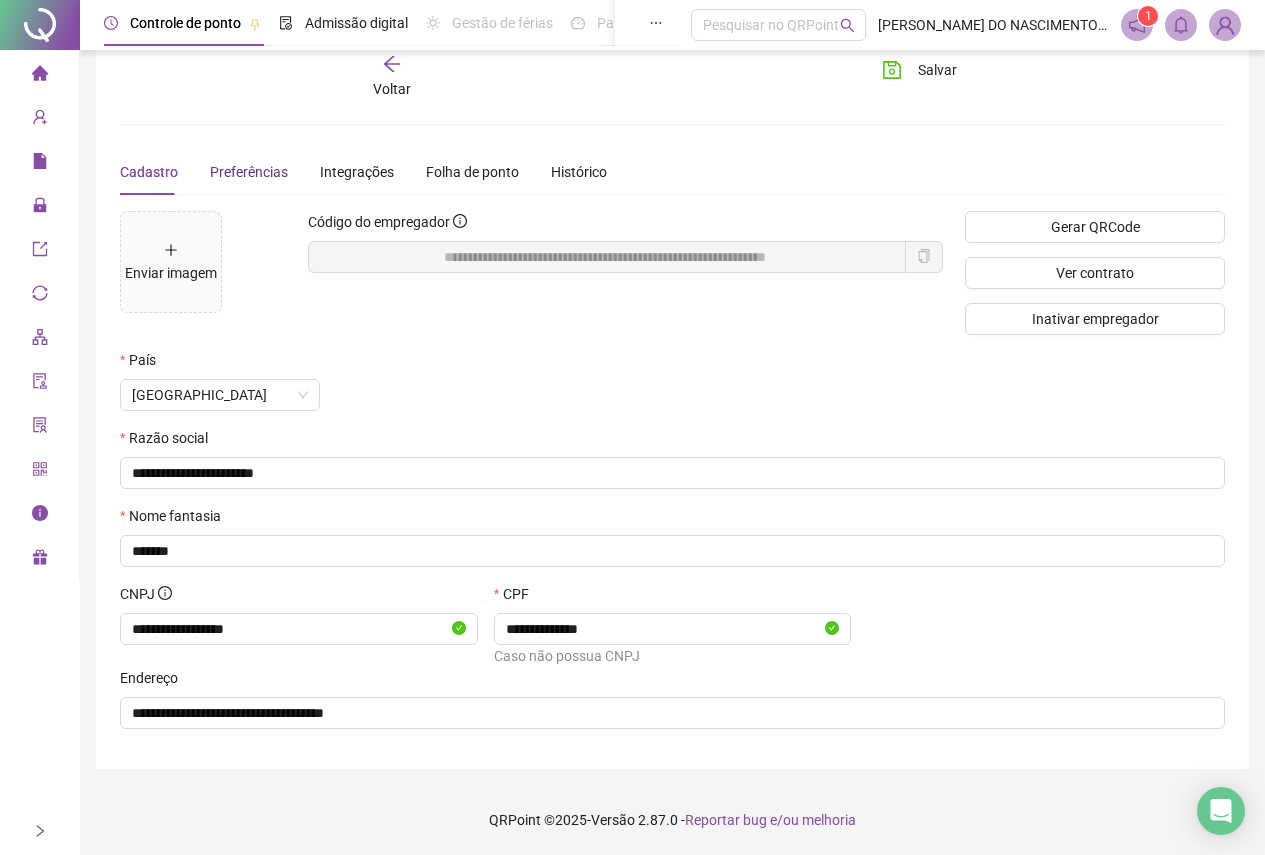 click on "Preferências" at bounding box center [249, 172] 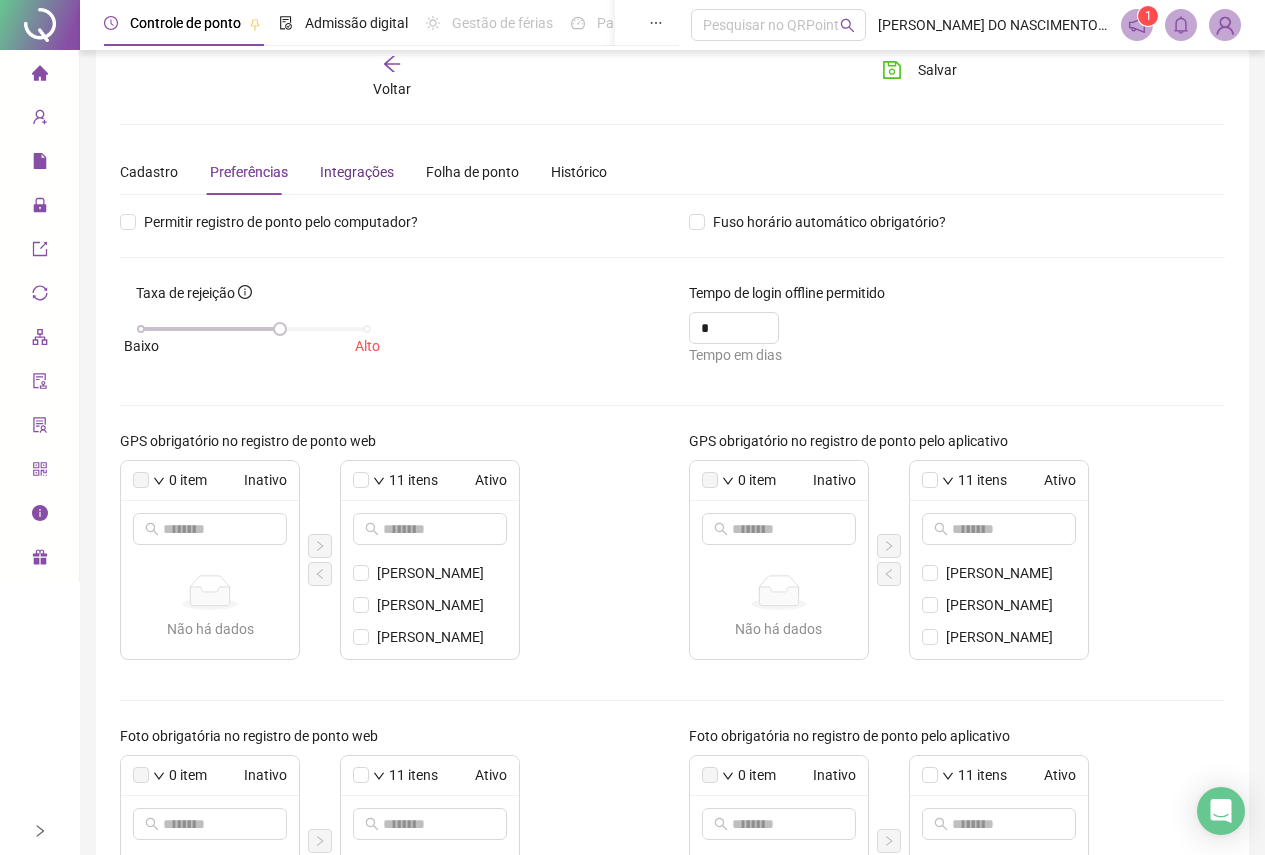 click on "Integrações" at bounding box center (357, 172) 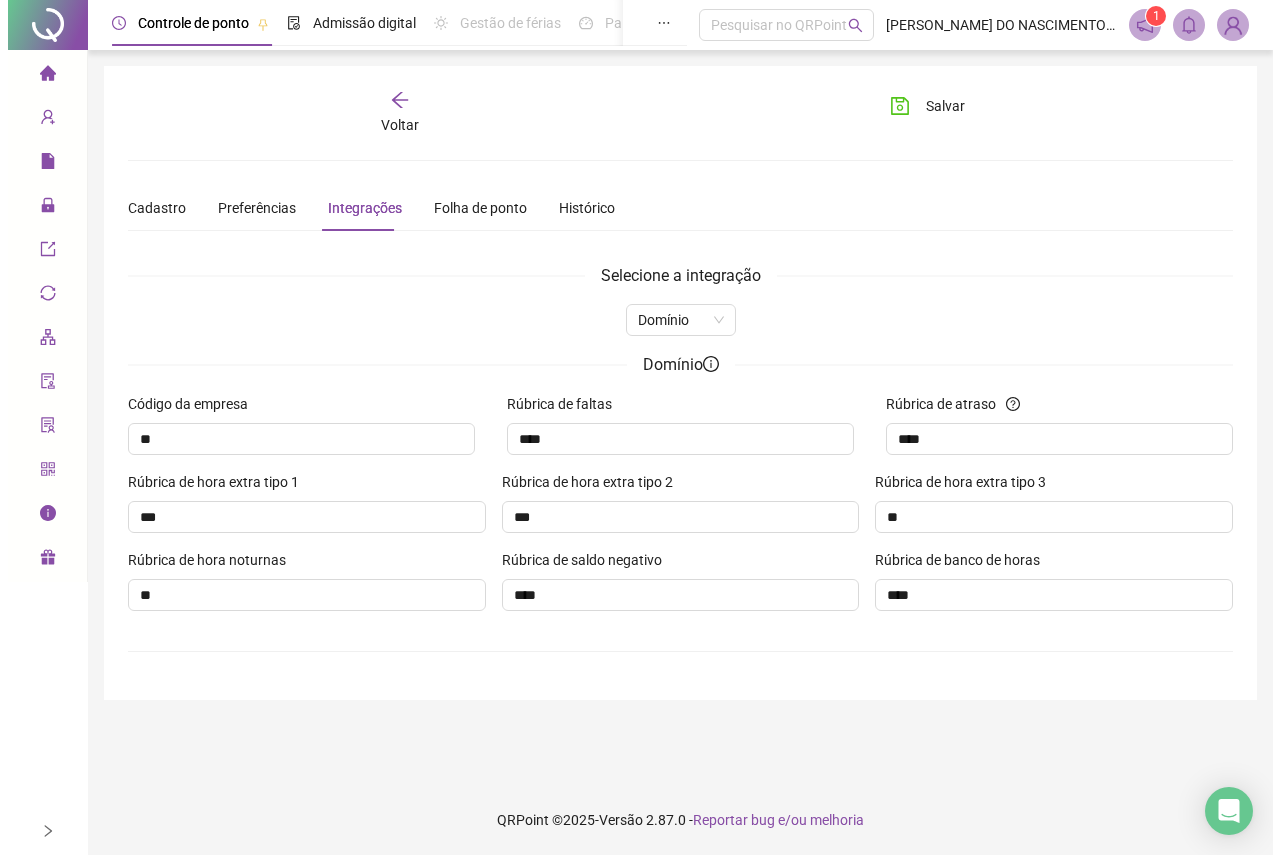 scroll, scrollTop: 0, scrollLeft: 0, axis: both 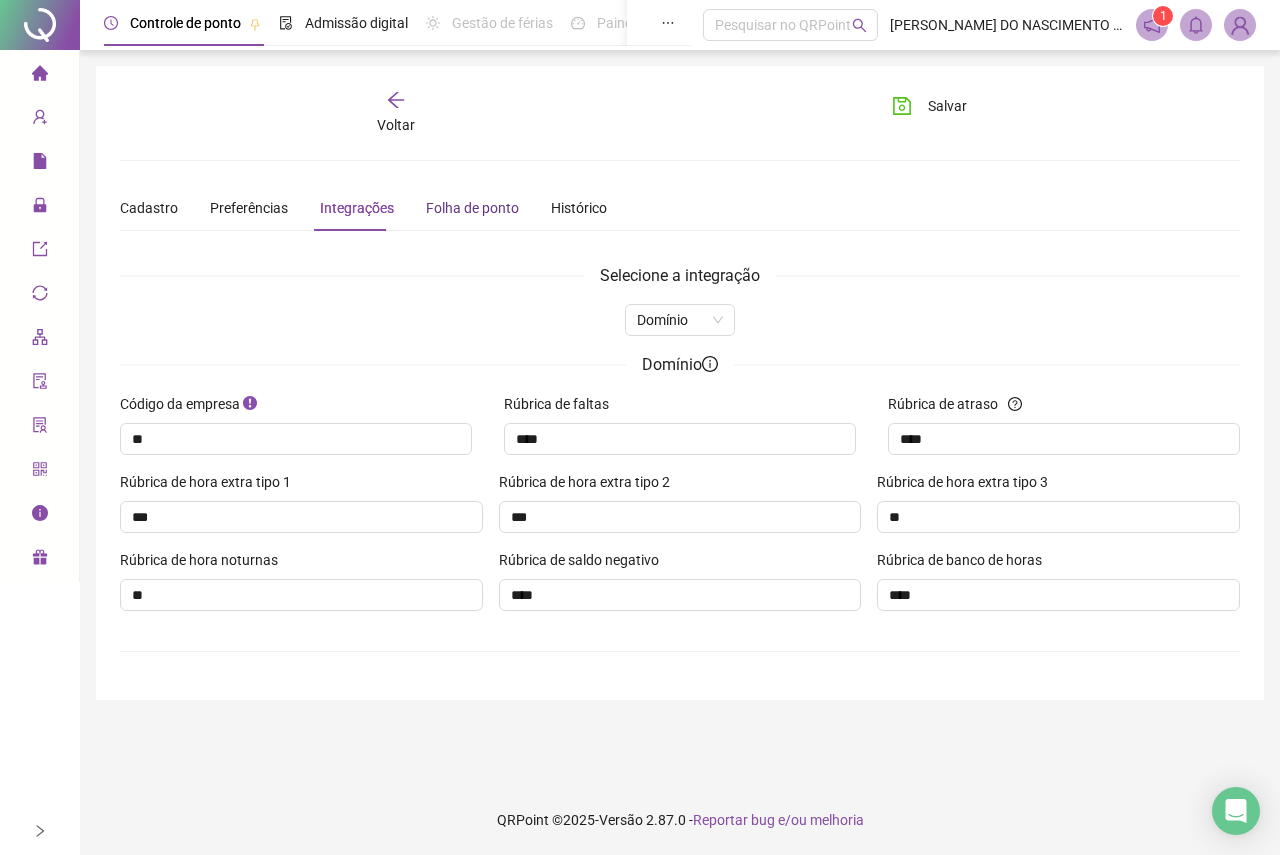 click on "Folha de ponto" at bounding box center (472, 208) 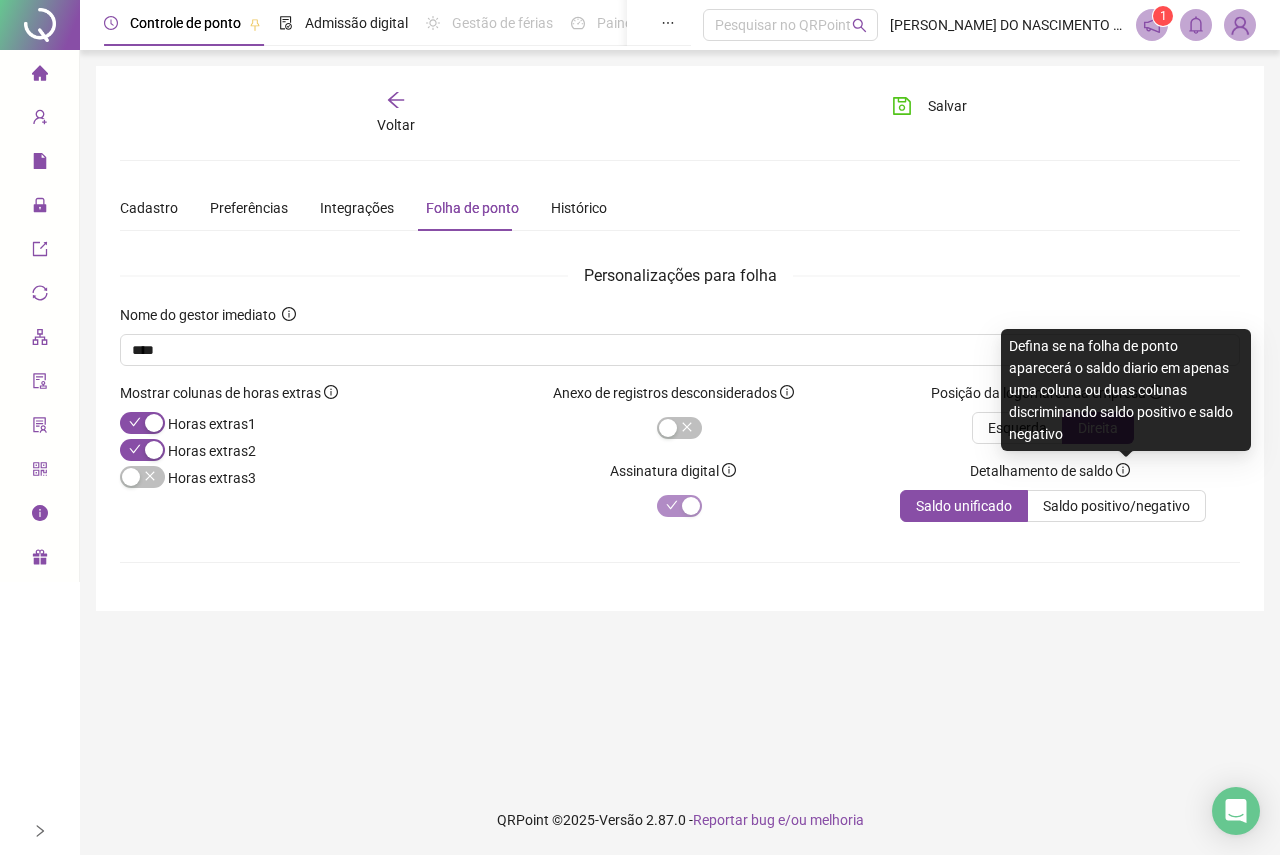click 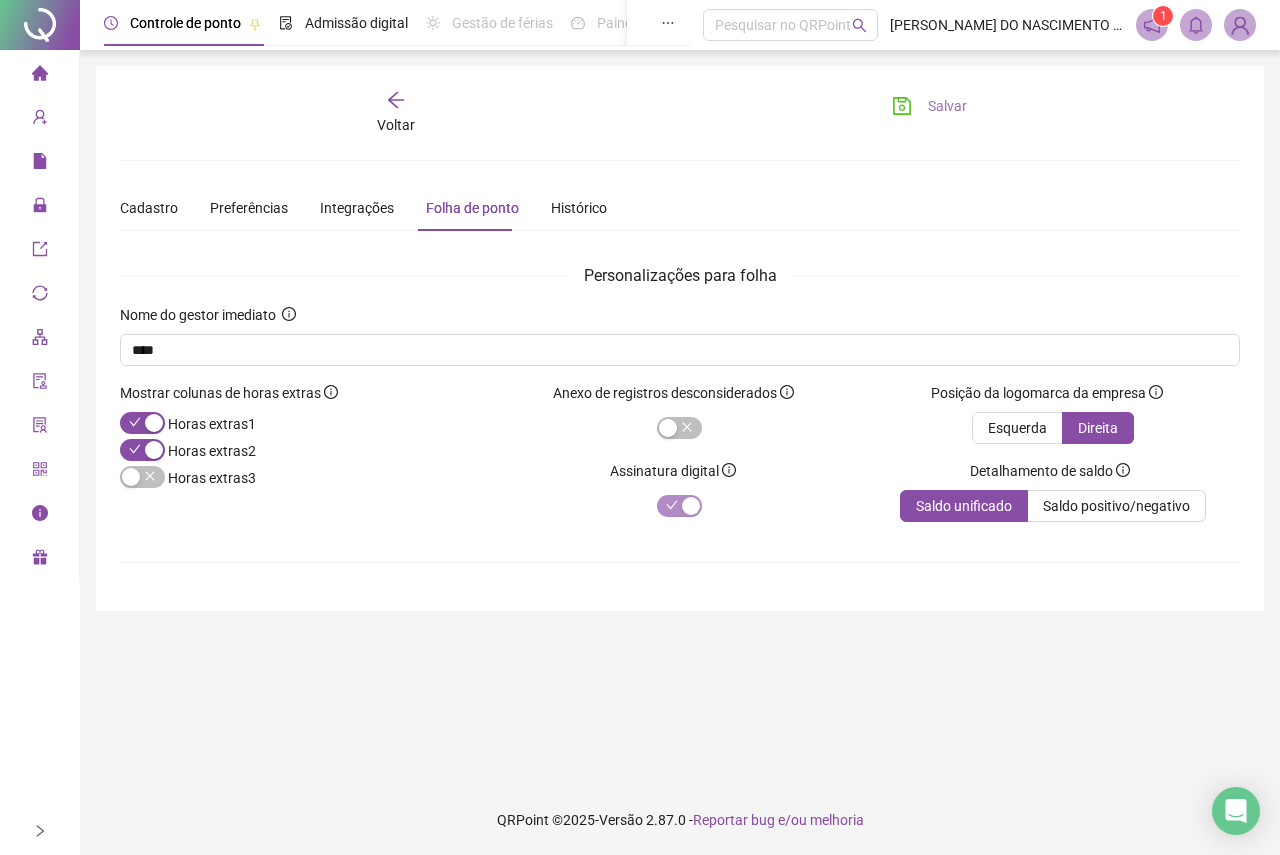 click on "Salvar" at bounding box center (929, 106) 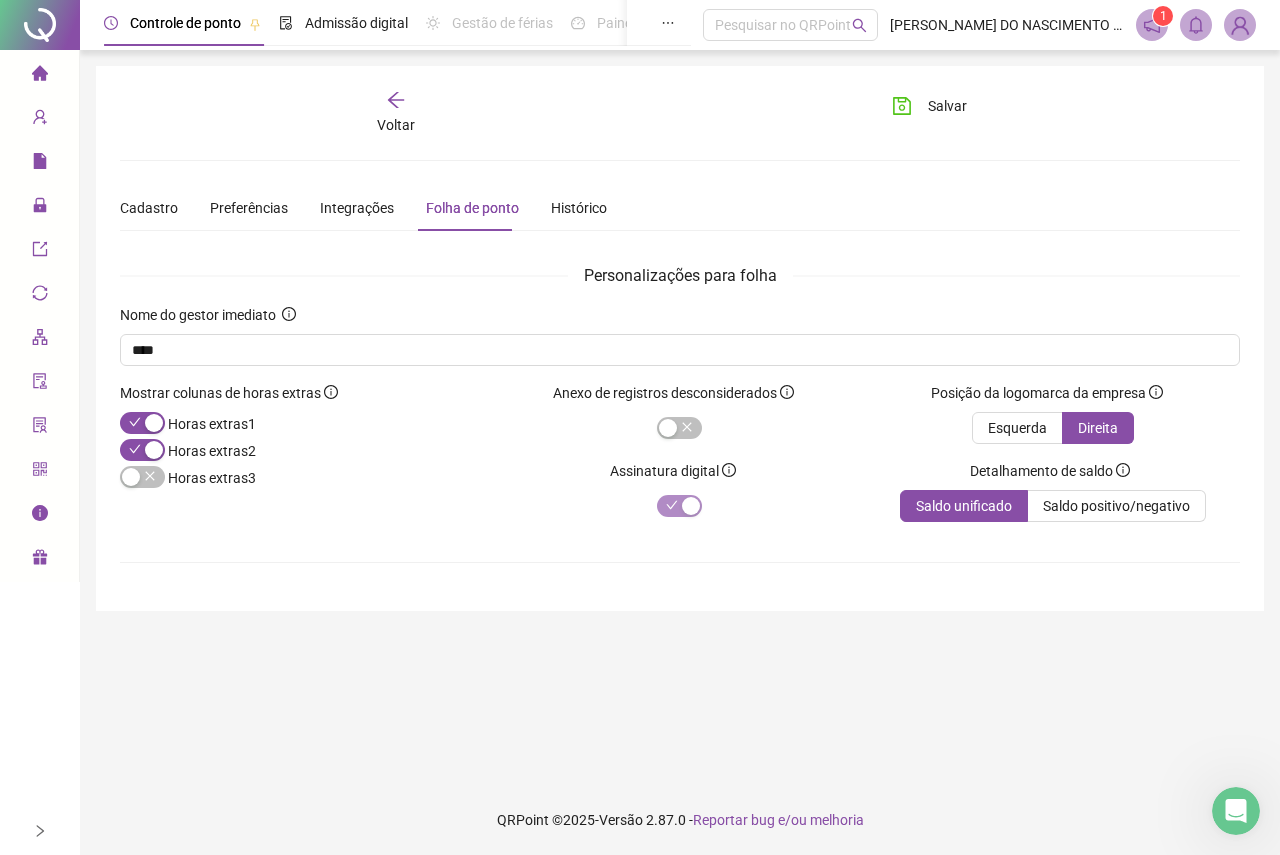 scroll, scrollTop: 0, scrollLeft: 0, axis: both 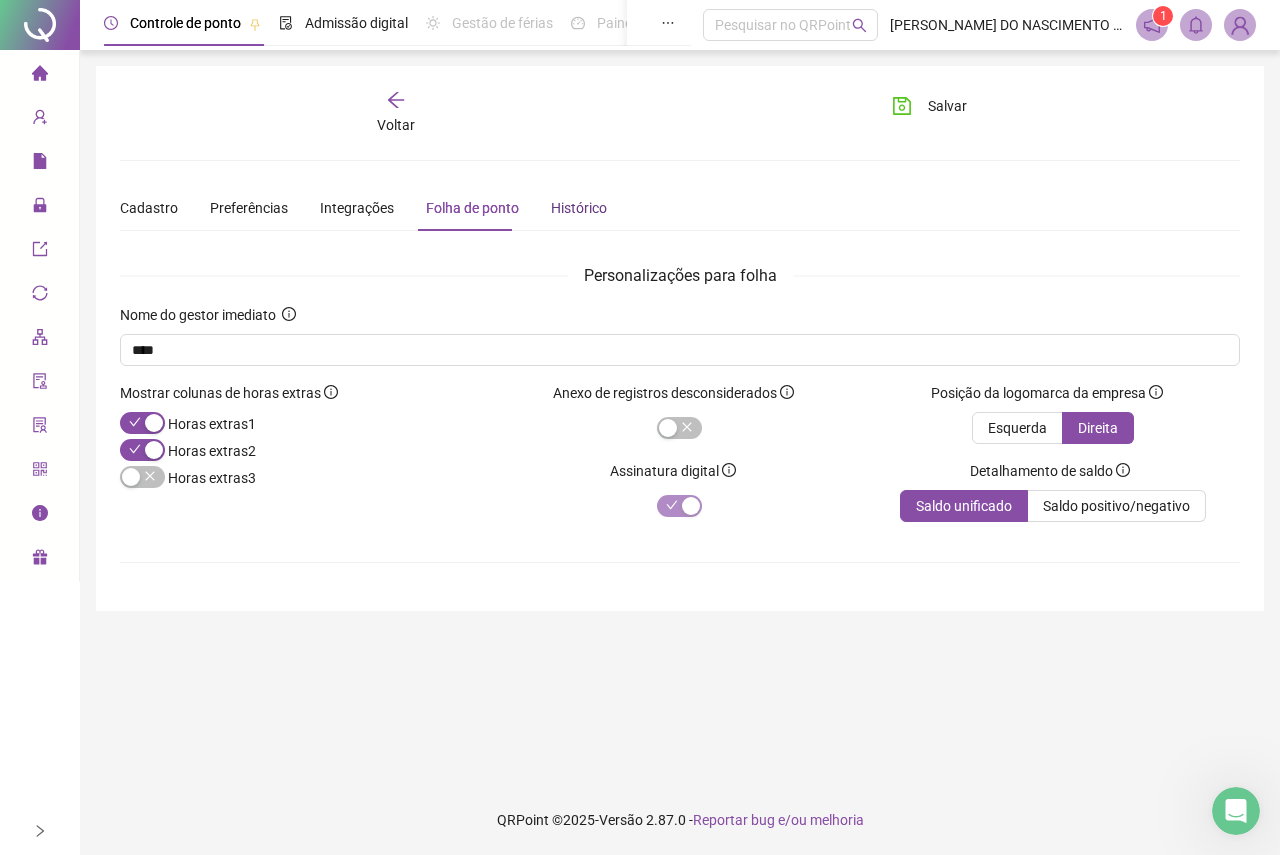 click on "Histórico" at bounding box center (579, 208) 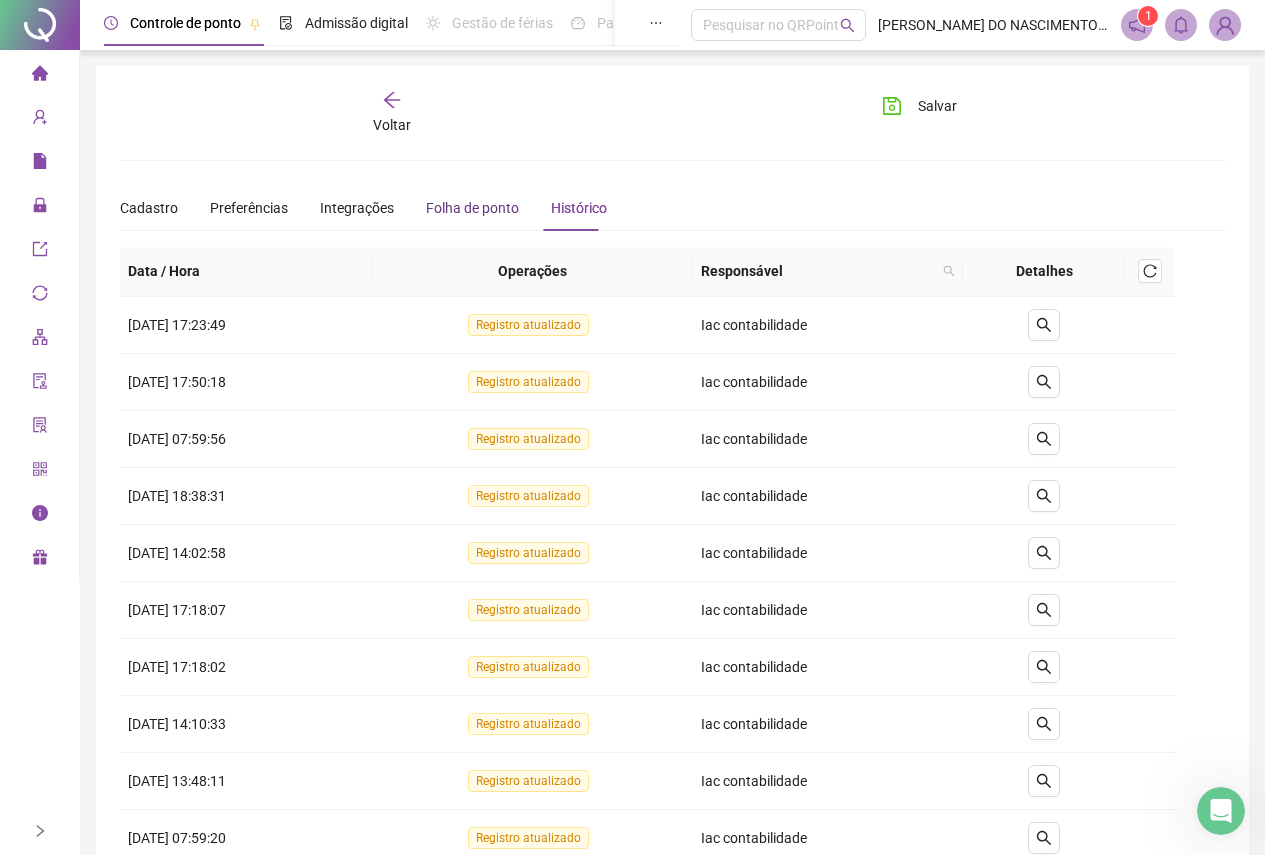 click on "Folha de ponto" at bounding box center (472, 208) 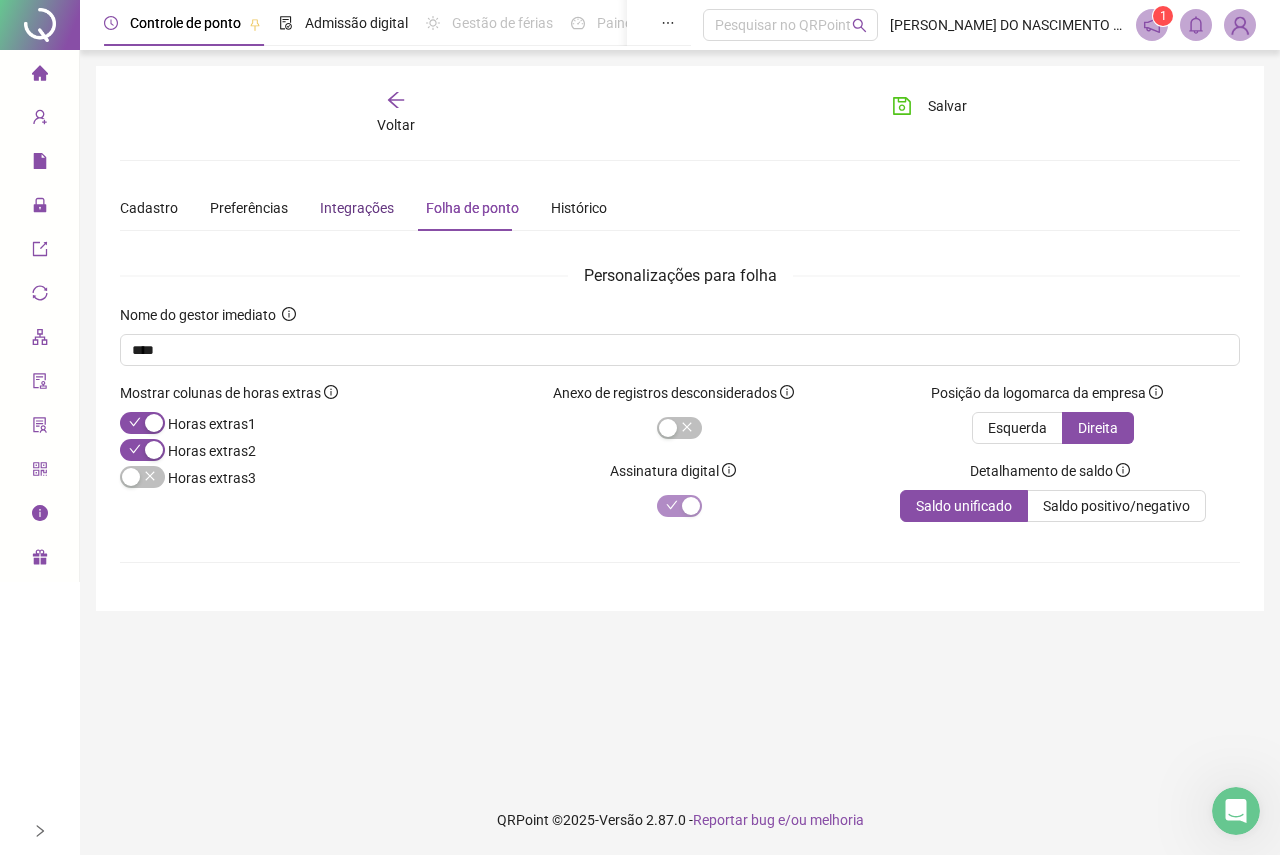 click on "Integrações" at bounding box center (357, 208) 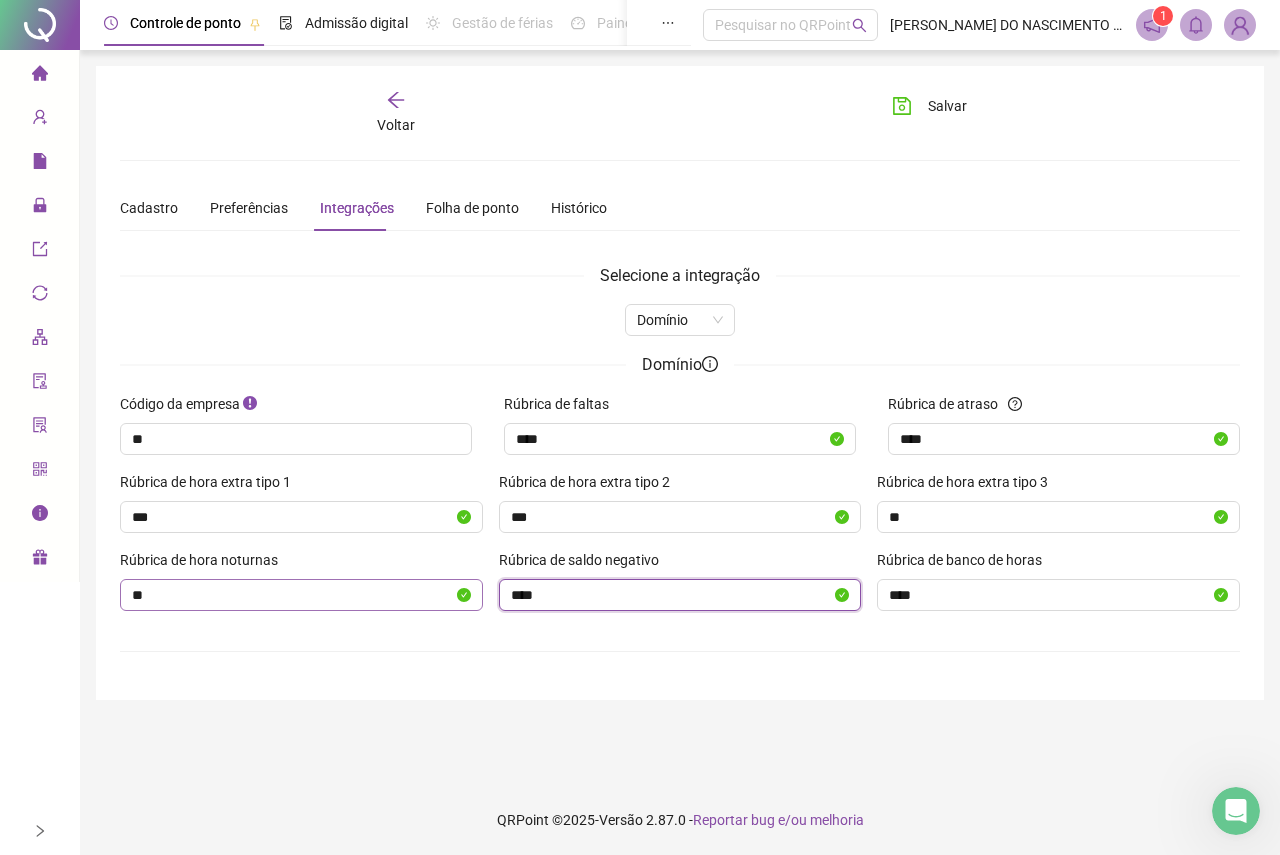 drag, startPoint x: 551, startPoint y: 594, endPoint x: 475, endPoint y: 591, distance: 76.05919 